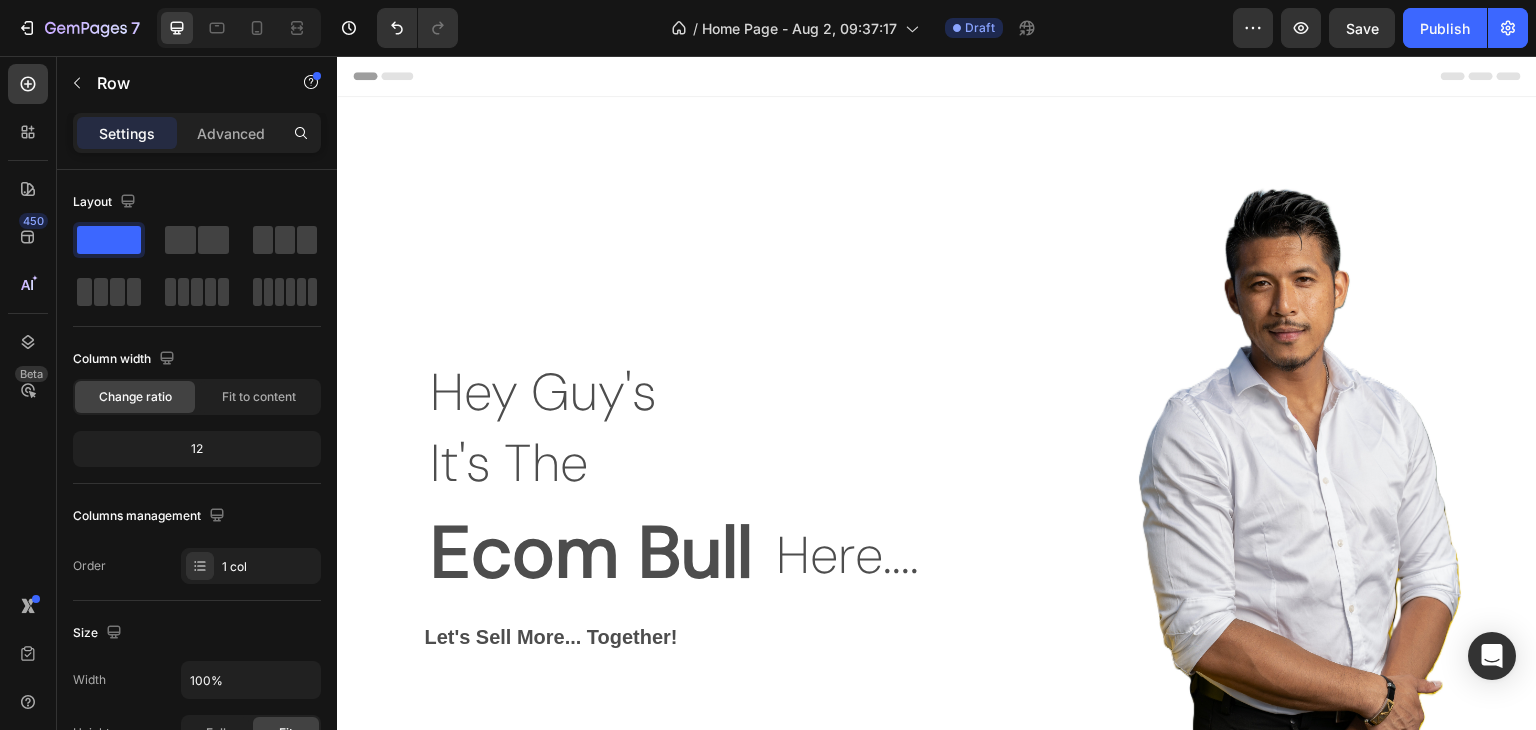scroll, scrollTop: 0, scrollLeft: 0, axis: both 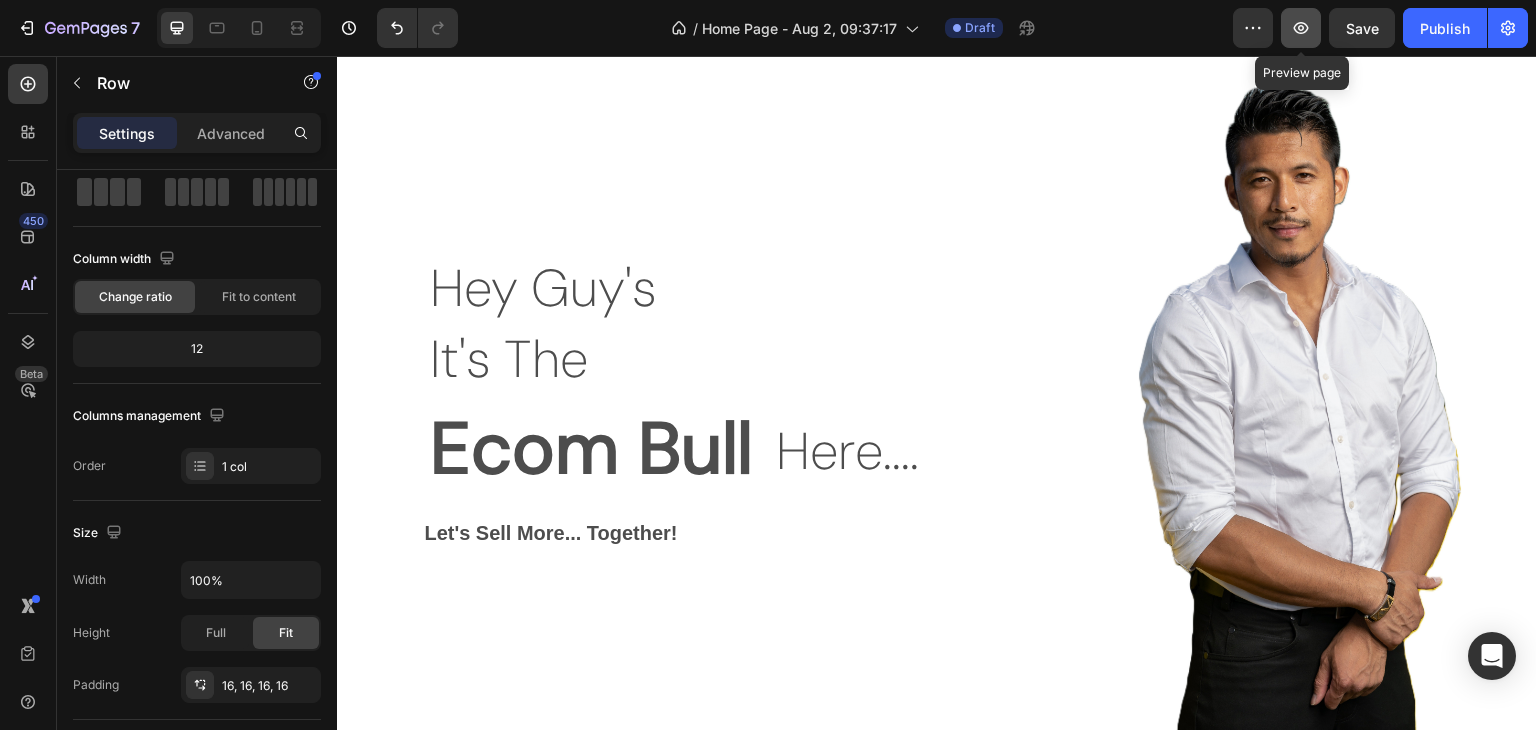 click 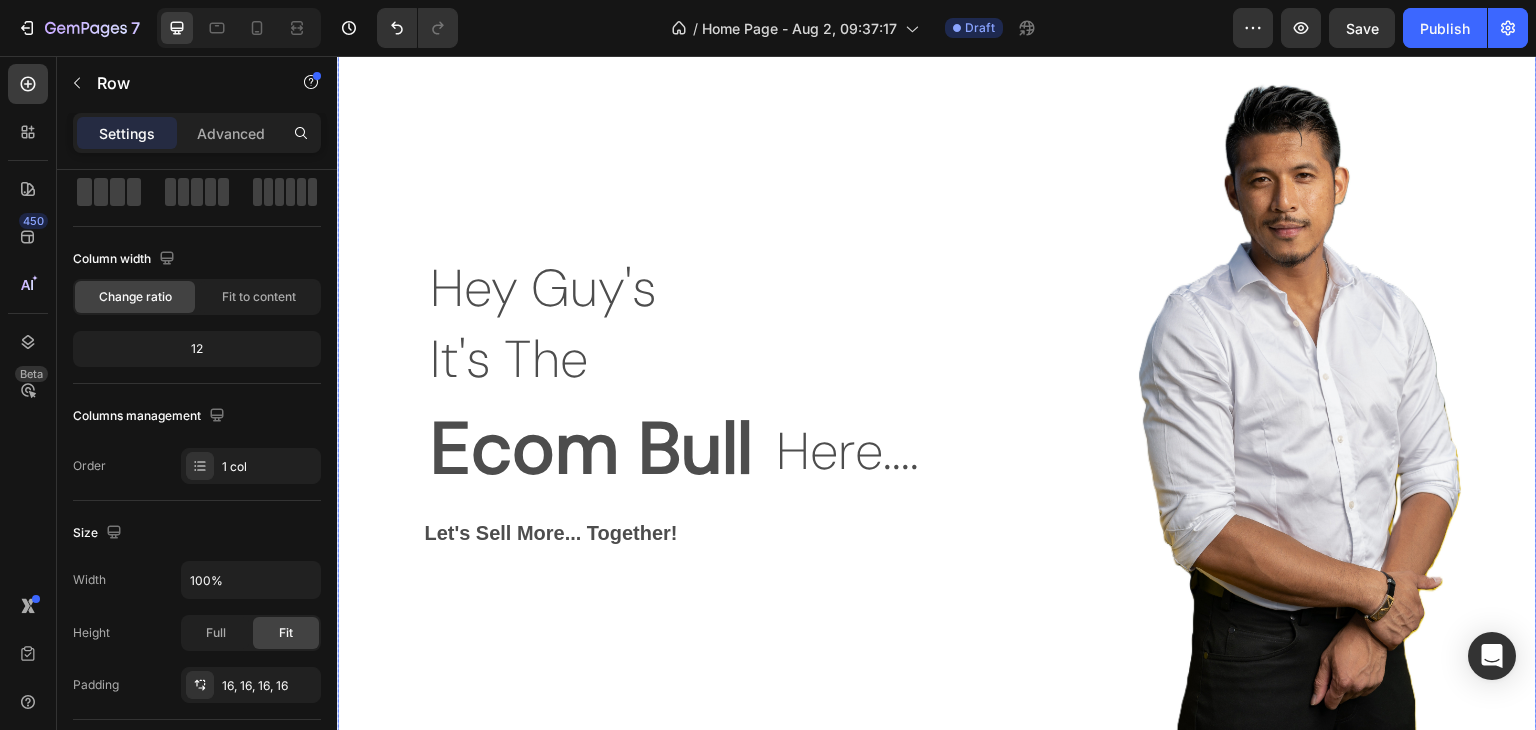 click on "Hey Guy's Text Block It's The Text Block Text Block Ecom Bull Text Block Here.... Text Block Row Row Let's Sell More... Together! Text Block" at bounding box center (682, 395) 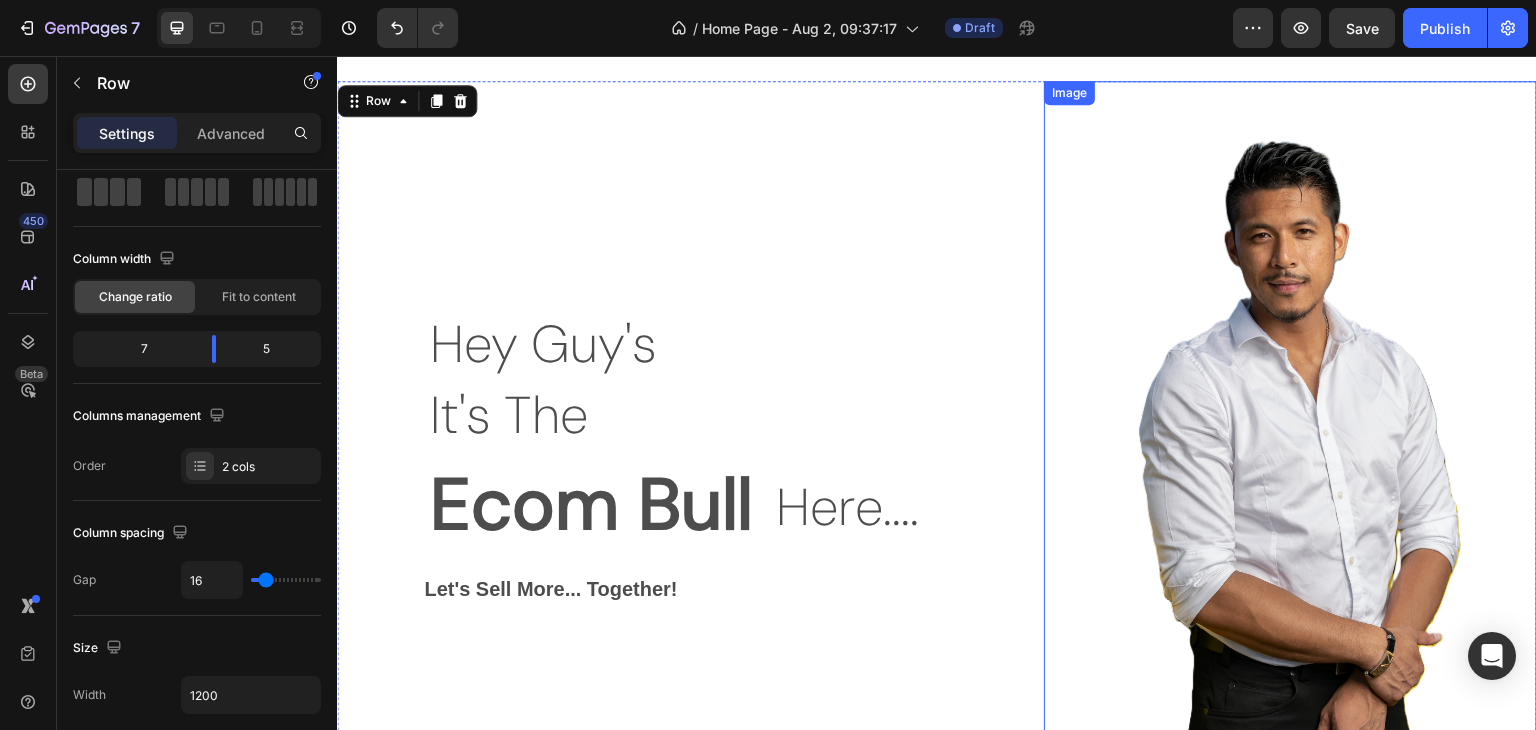 scroll, scrollTop: 0, scrollLeft: 0, axis: both 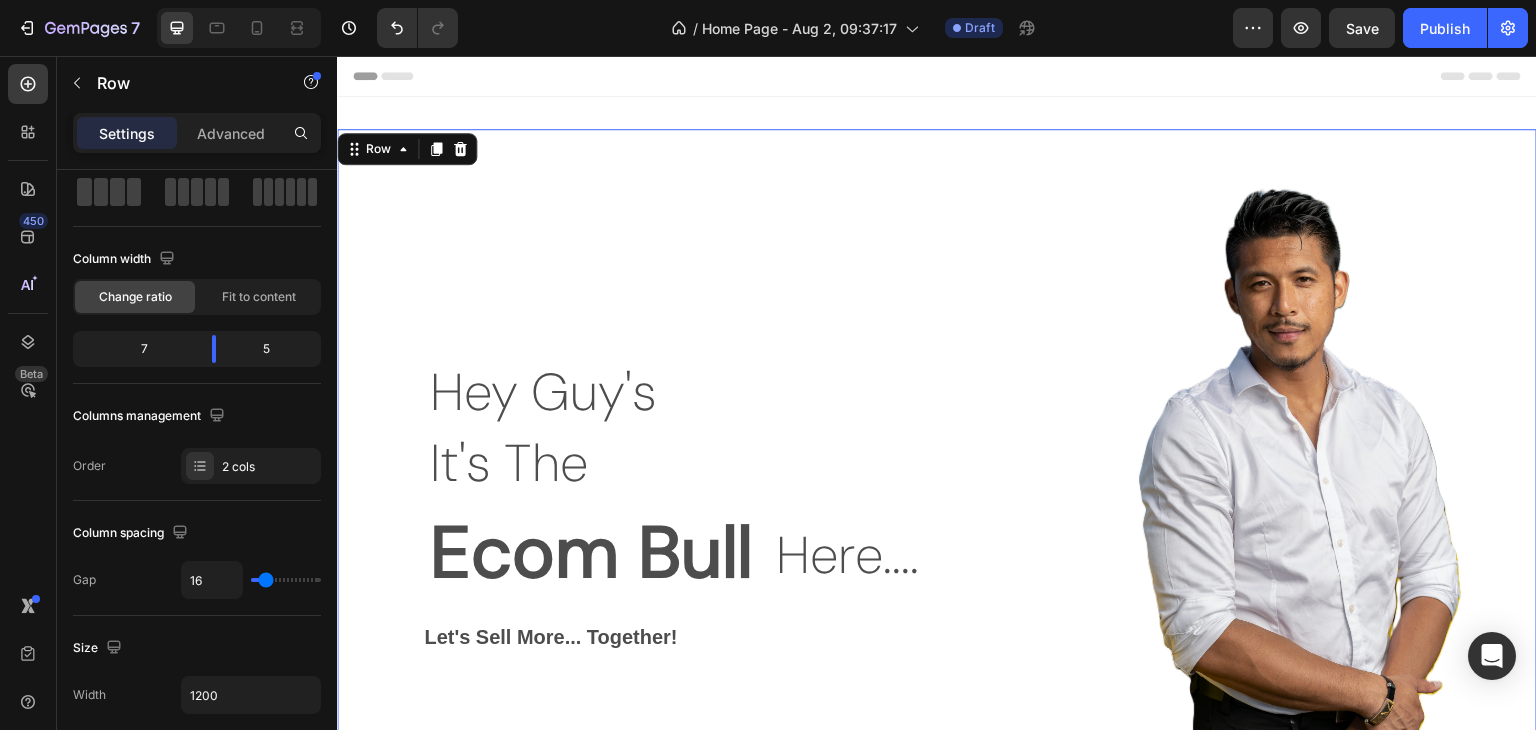 click on "Hey Guy's Text Block It's The Text Block Text Block Ecom Bull Text Block Here.... Text Block Row Row Let's Sell More... Together! Text Block" at bounding box center [682, 499] 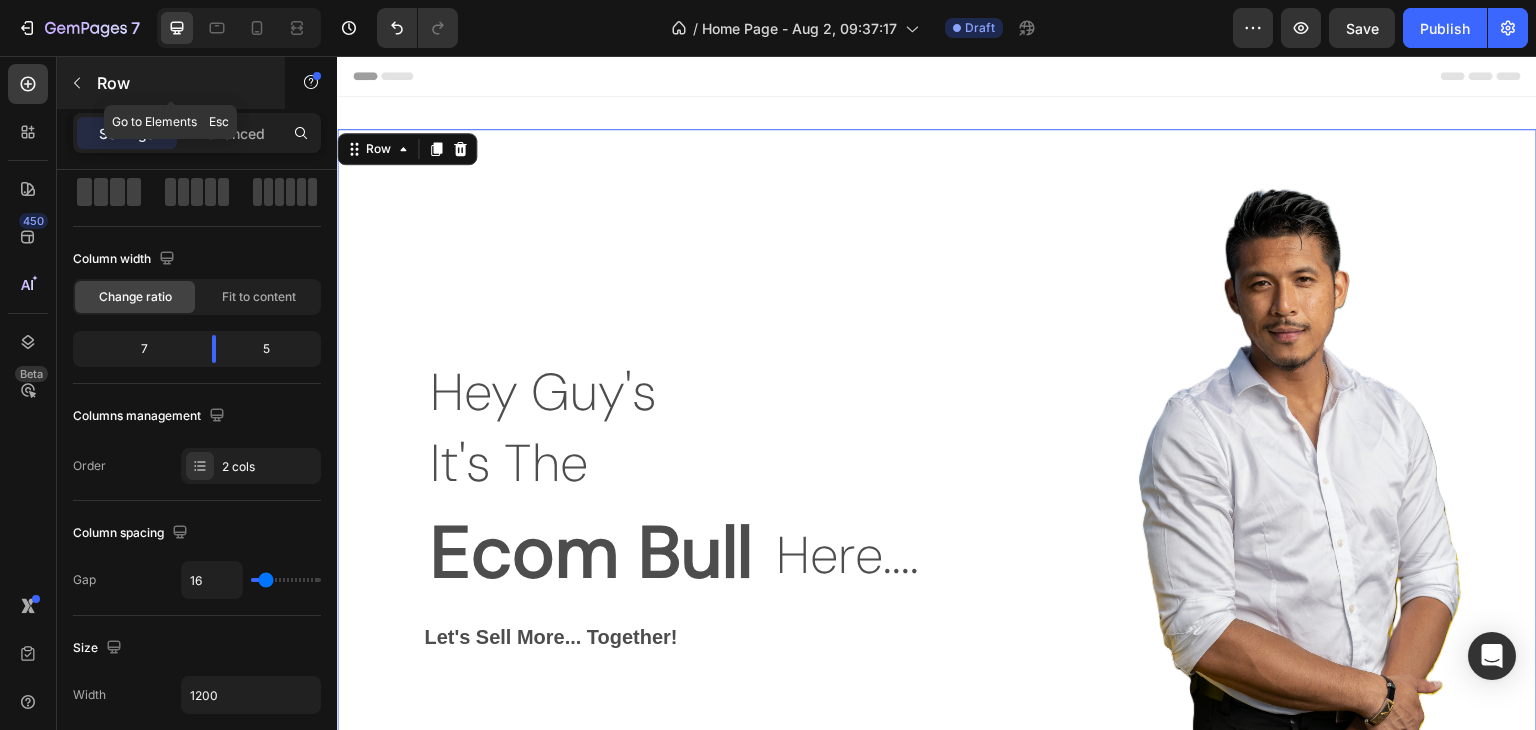 click 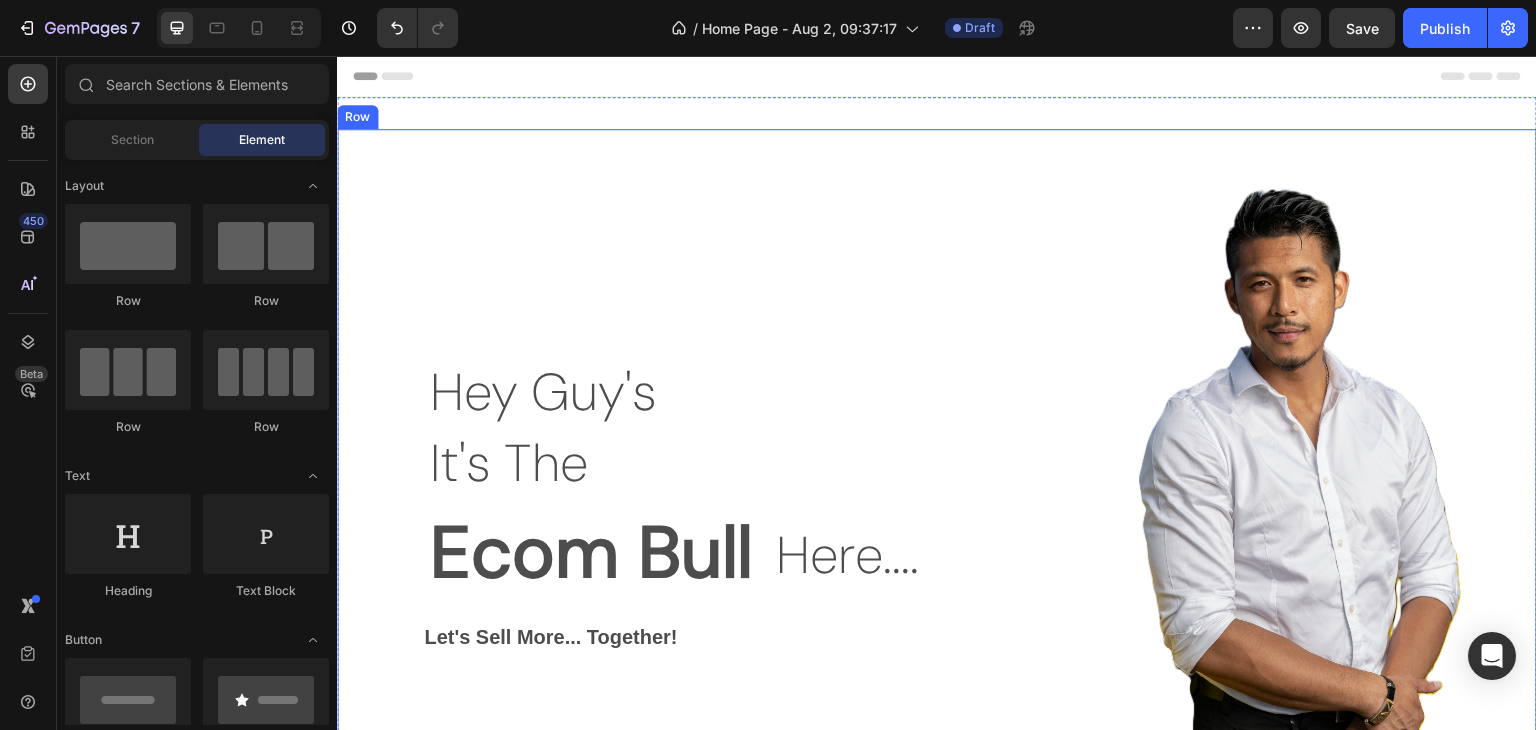 click on "Hey Guy's Text Block It's The Text Block Text Block Ecom Bull Text Block Here.... Text Block Row Row Let's Sell More... Together! Text Block" at bounding box center (682, 499) 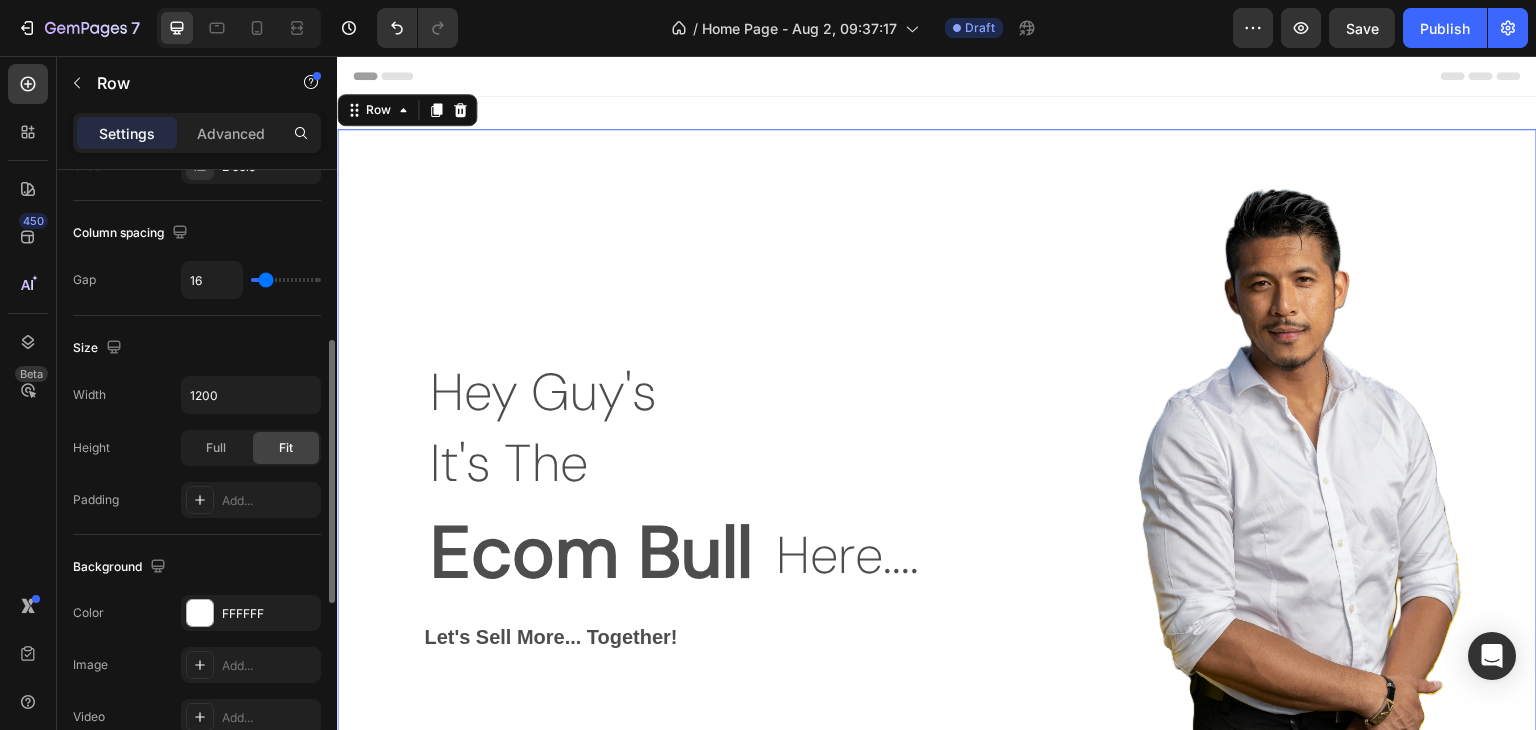 scroll, scrollTop: 500, scrollLeft: 0, axis: vertical 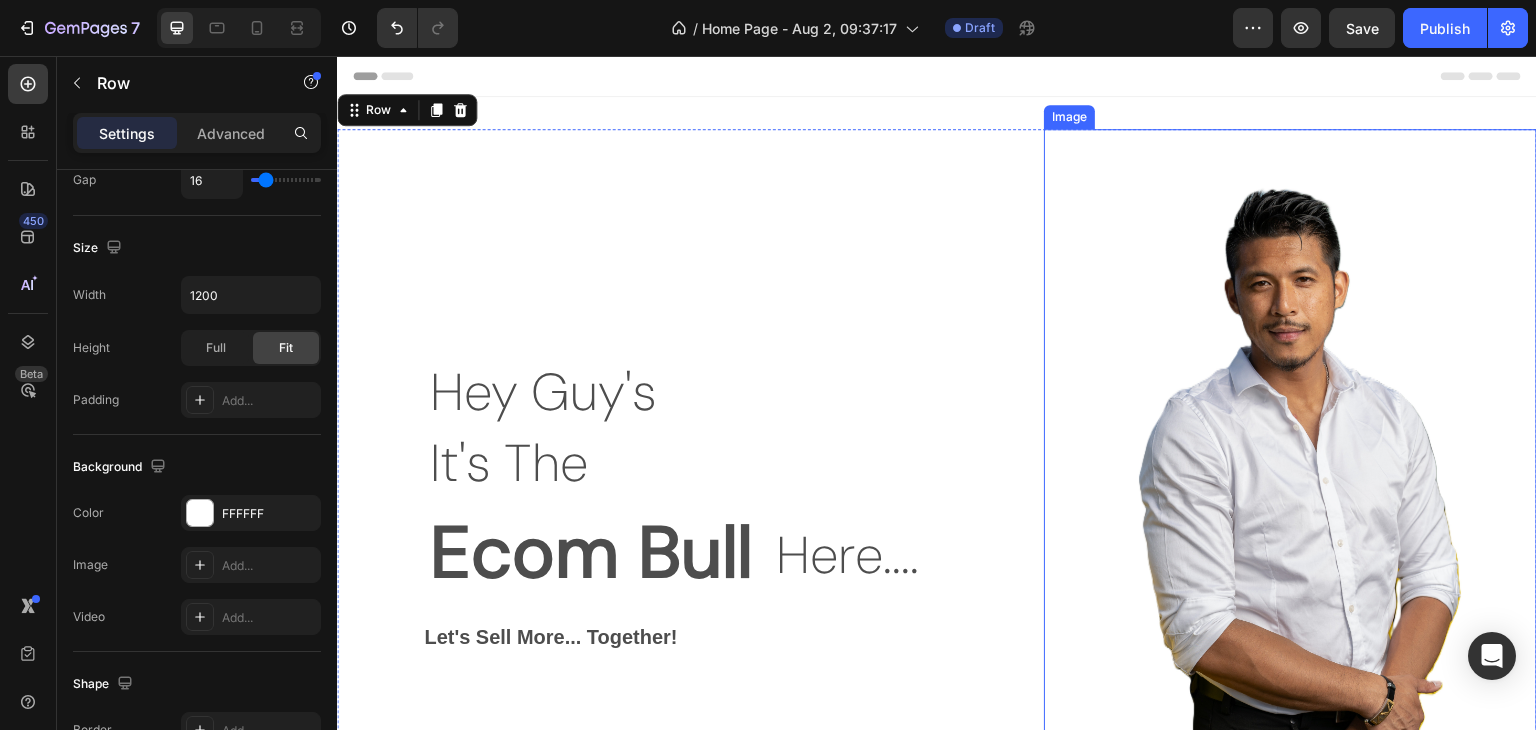 click at bounding box center [1290, 499] 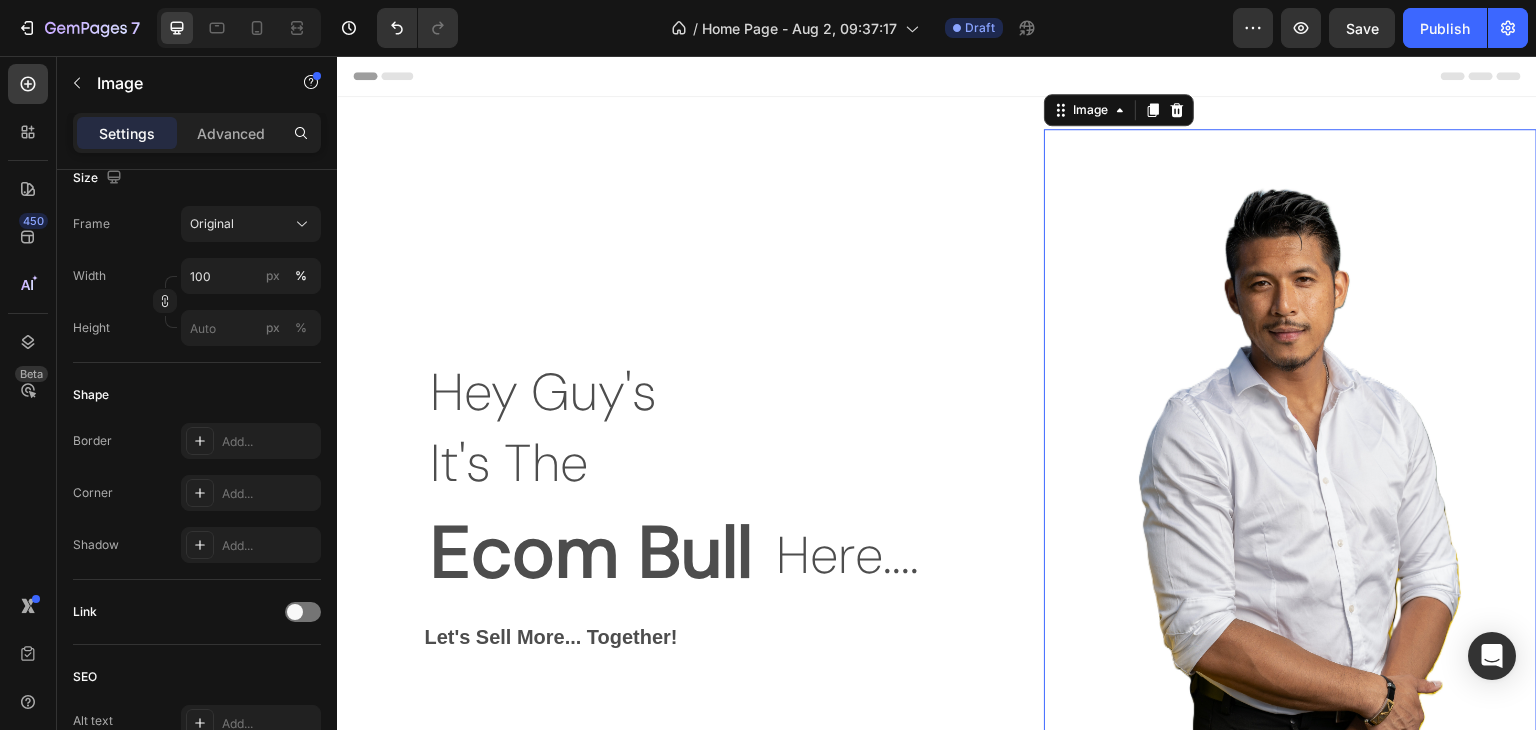 scroll, scrollTop: 0, scrollLeft: 0, axis: both 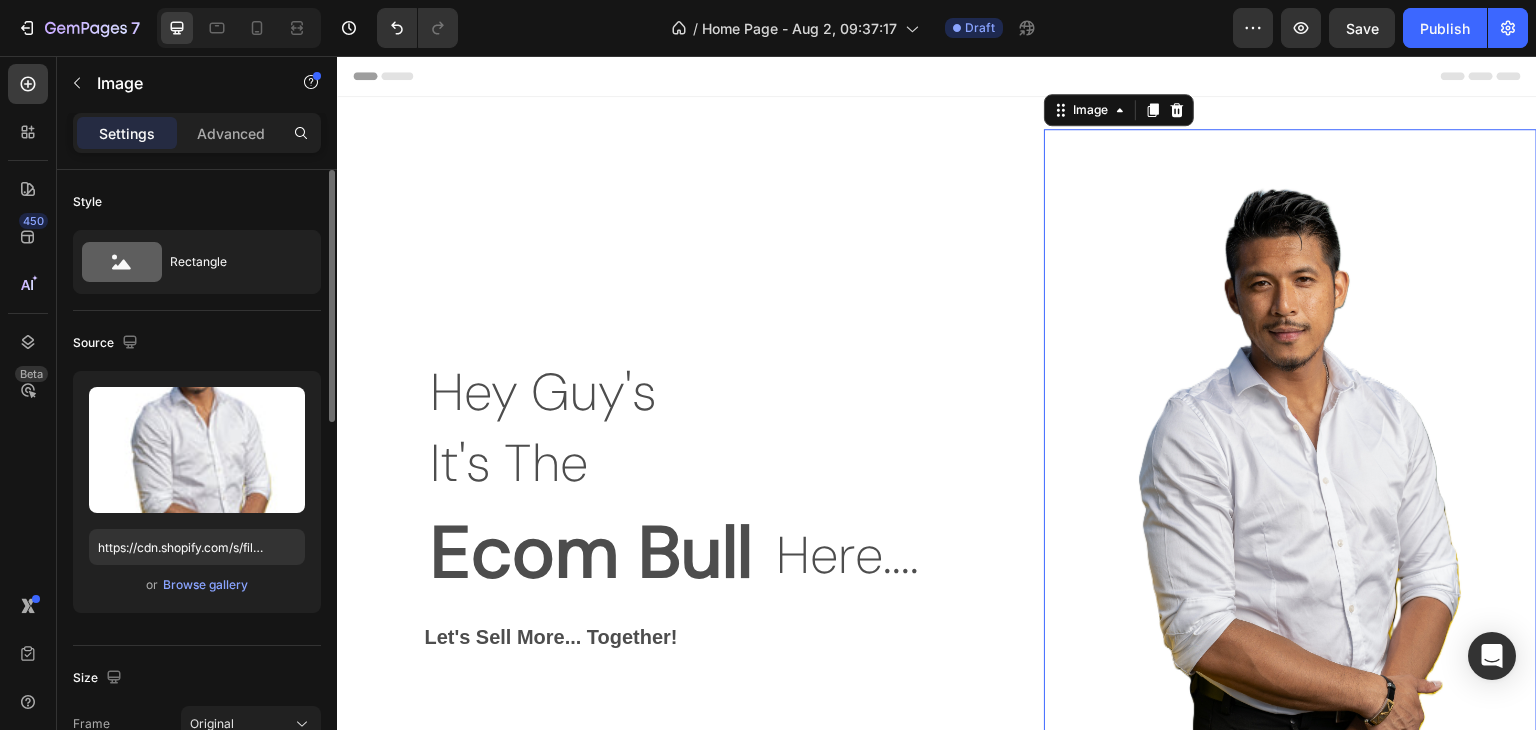 click on "or" at bounding box center [152, 585] 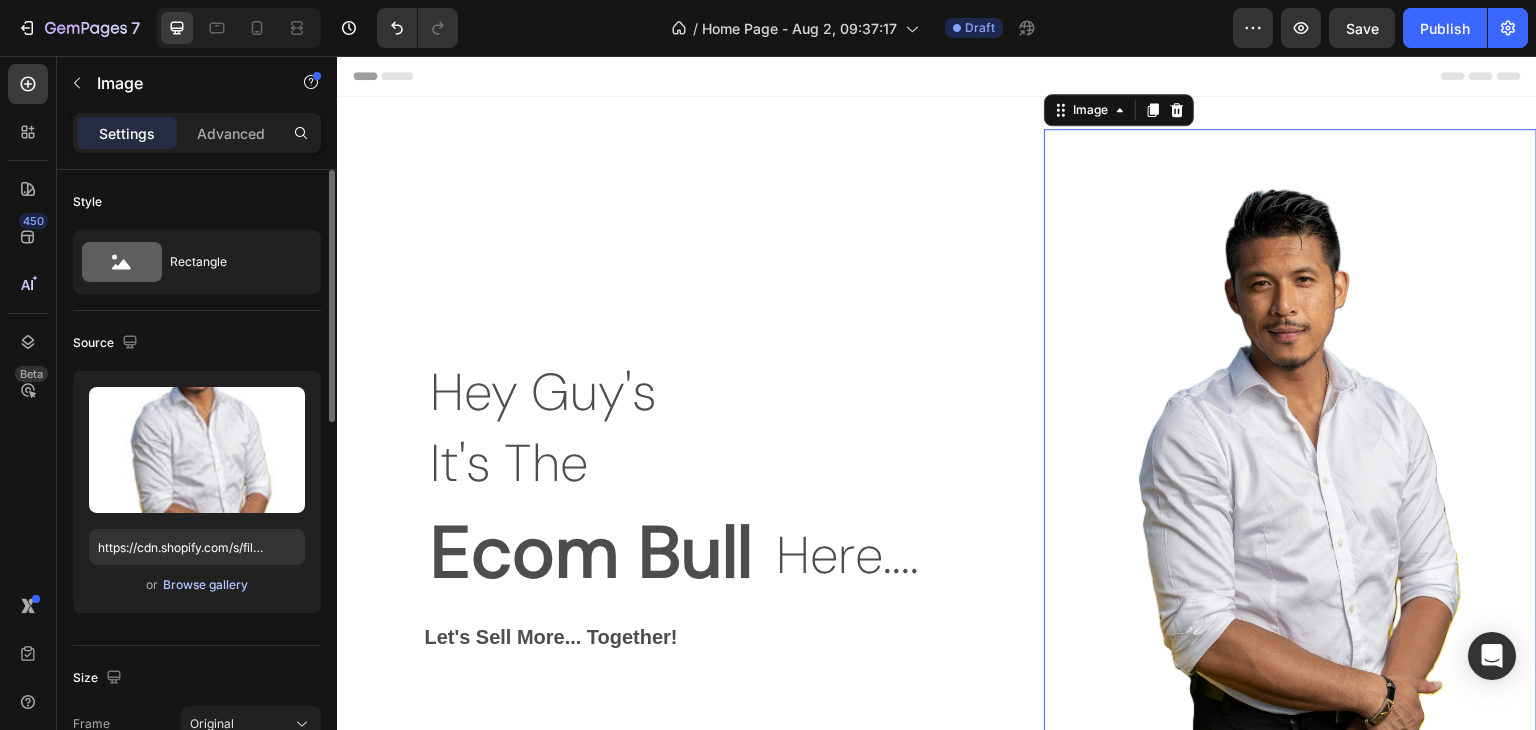 click on "Browse gallery" at bounding box center (205, 585) 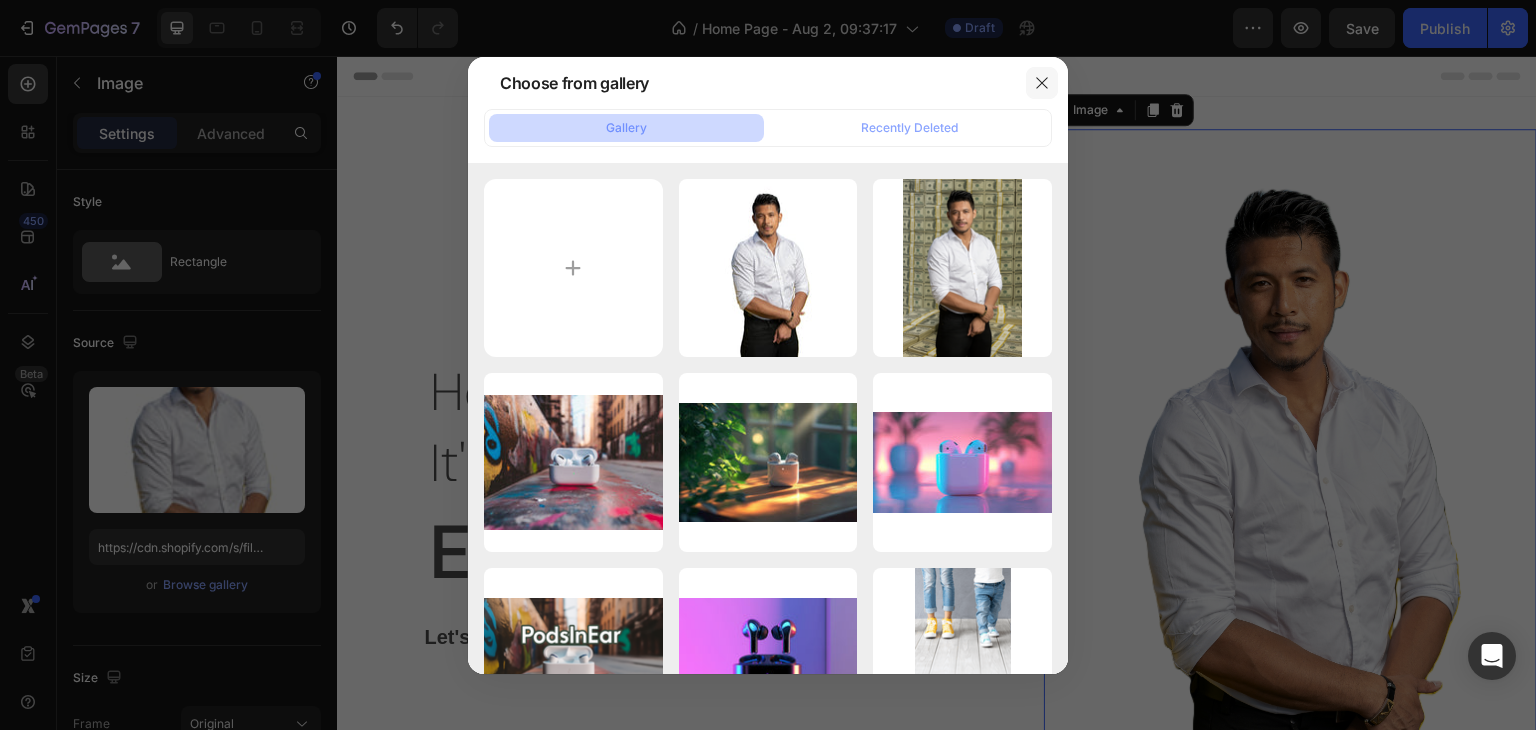 click 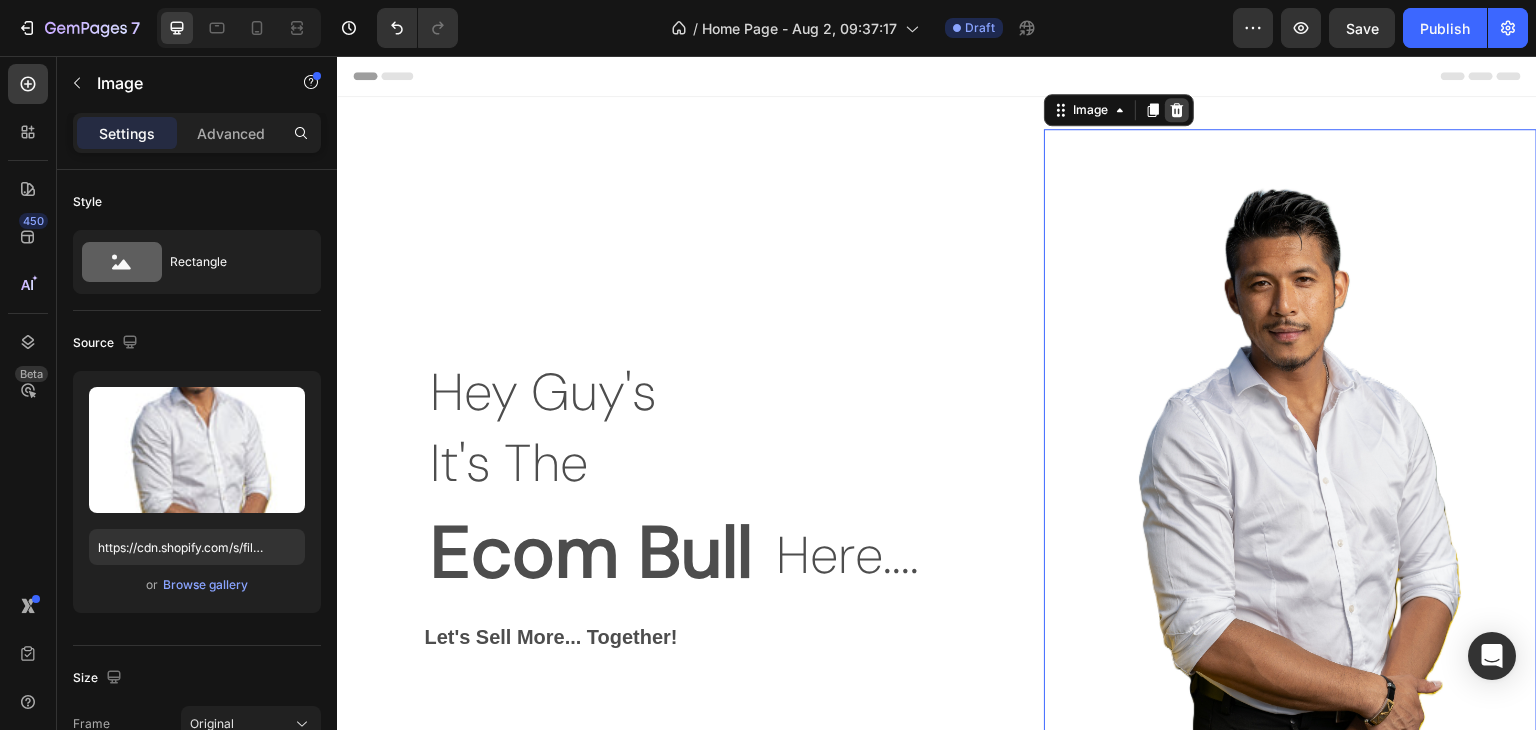 click 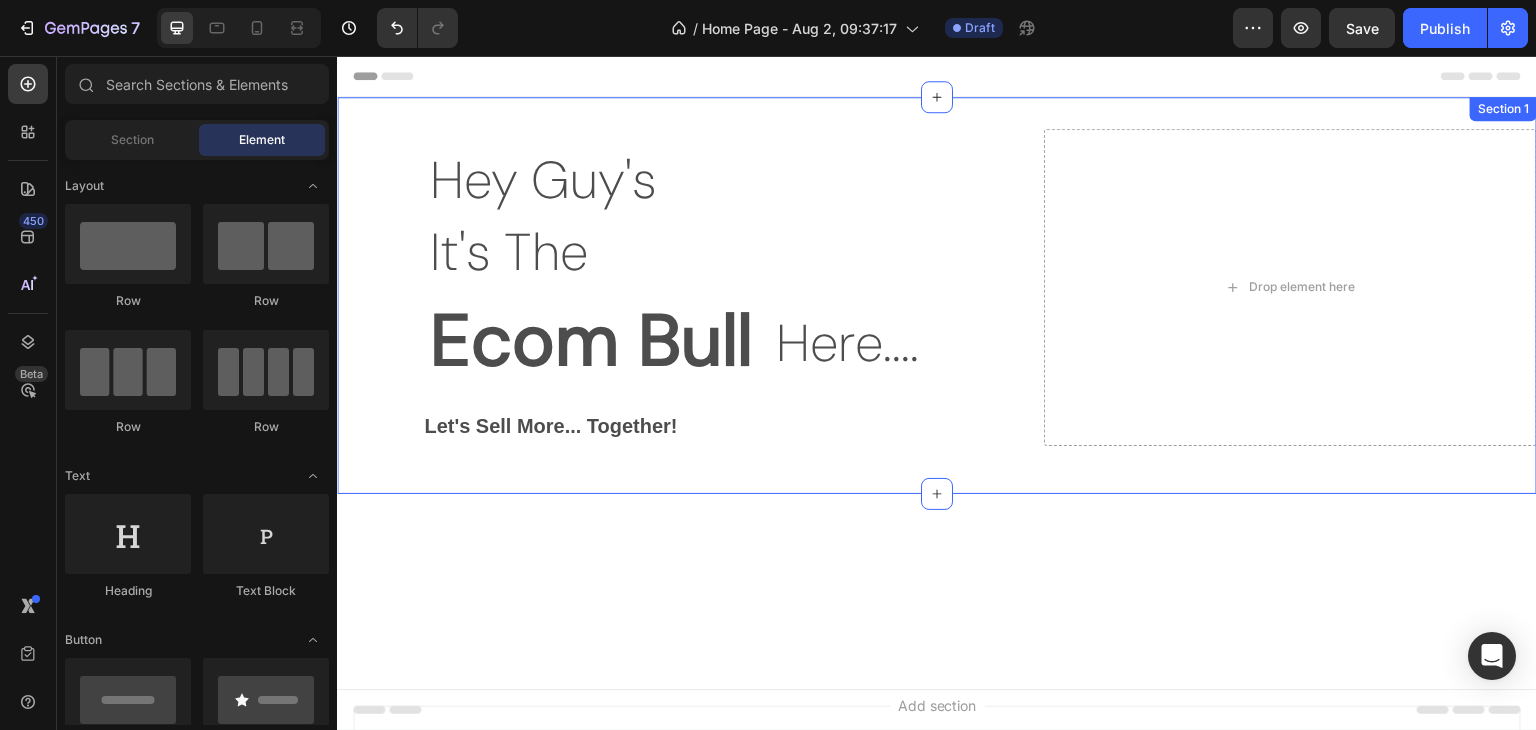 click on "Hey Guy's Text Block It's The Text Block Text Block Ecom Bull Text Block Here.... Text Block Row Row Let's Sell More... Together! Text Block
Drop element here Row Section 1" at bounding box center [937, 295] 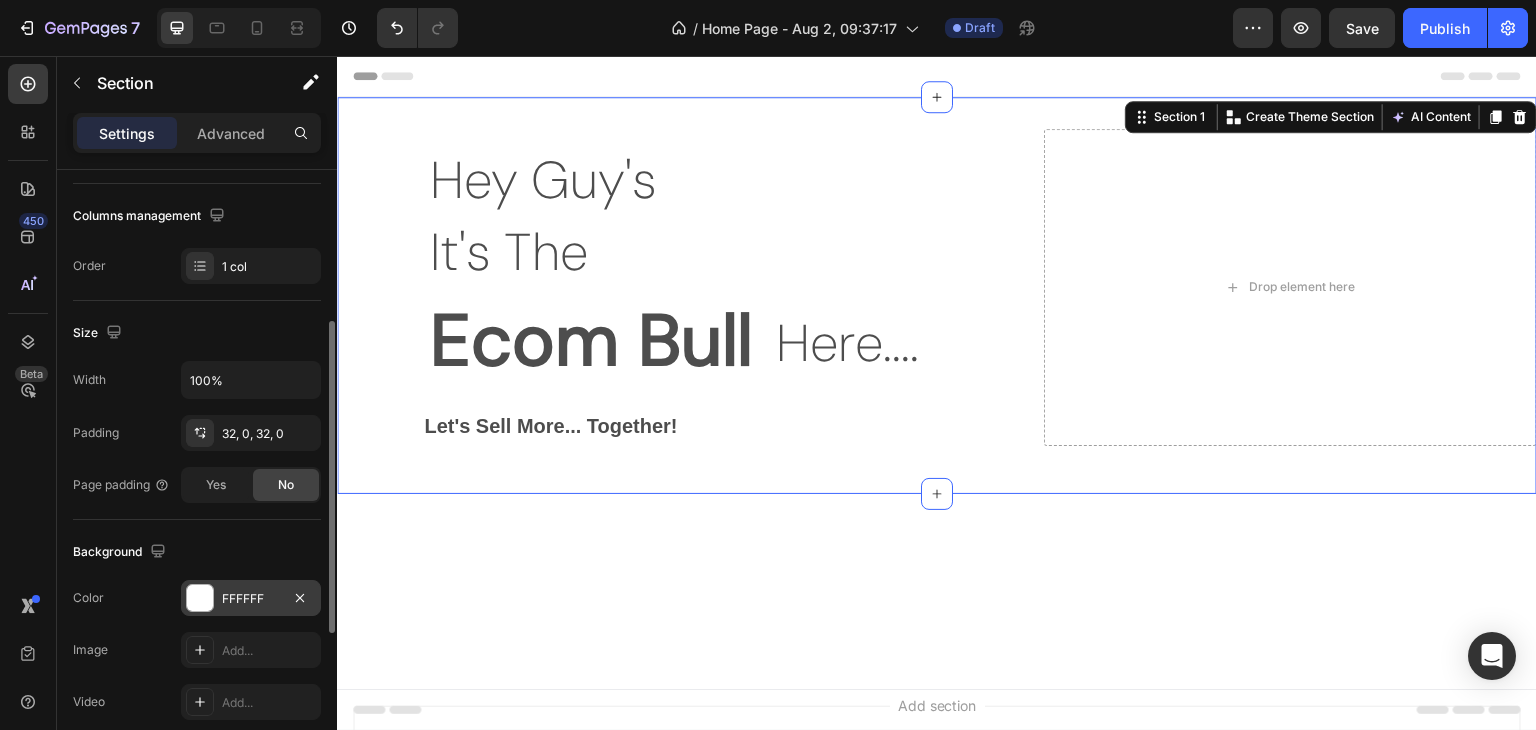scroll, scrollTop: 601, scrollLeft: 0, axis: vertical 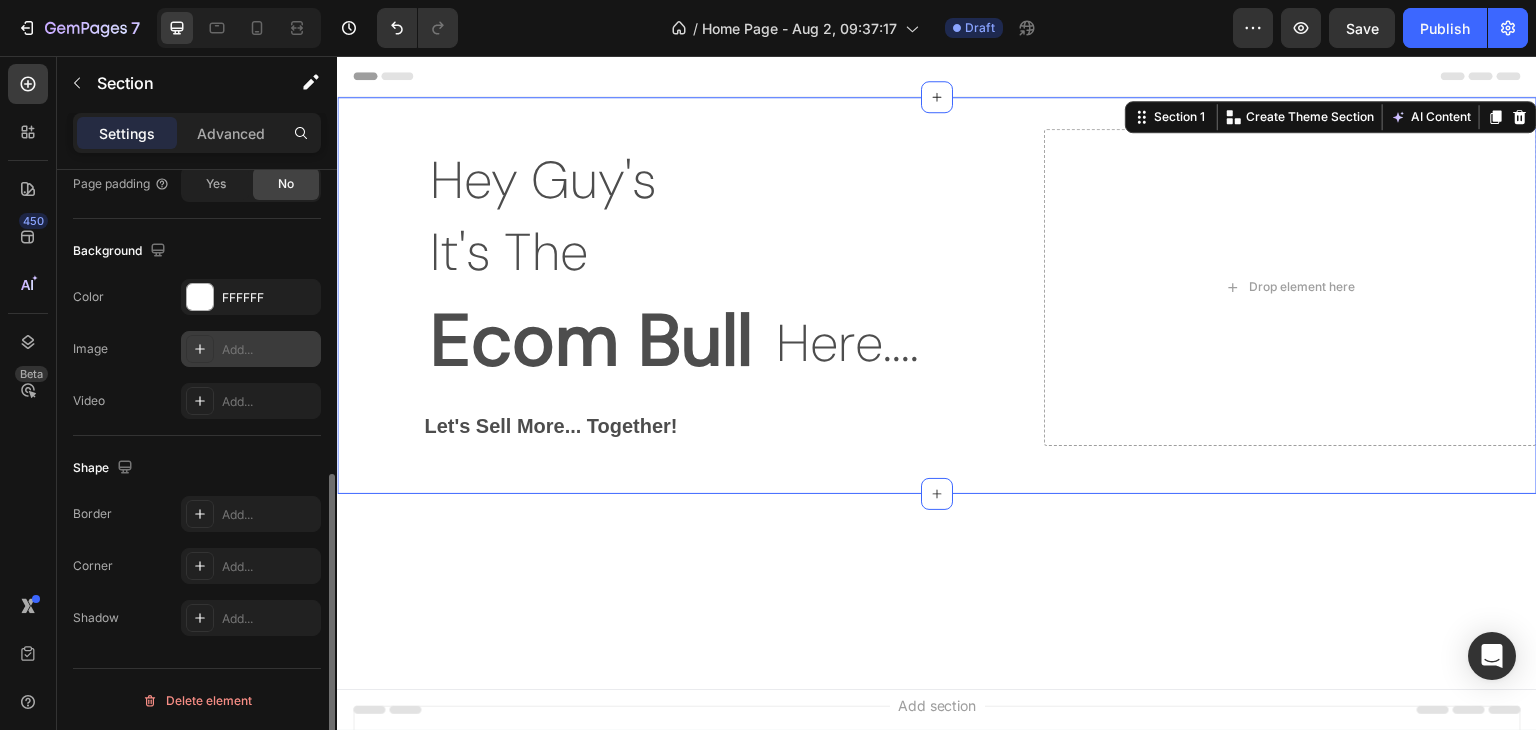 click on "Add..." at bounding box center [251, 349] 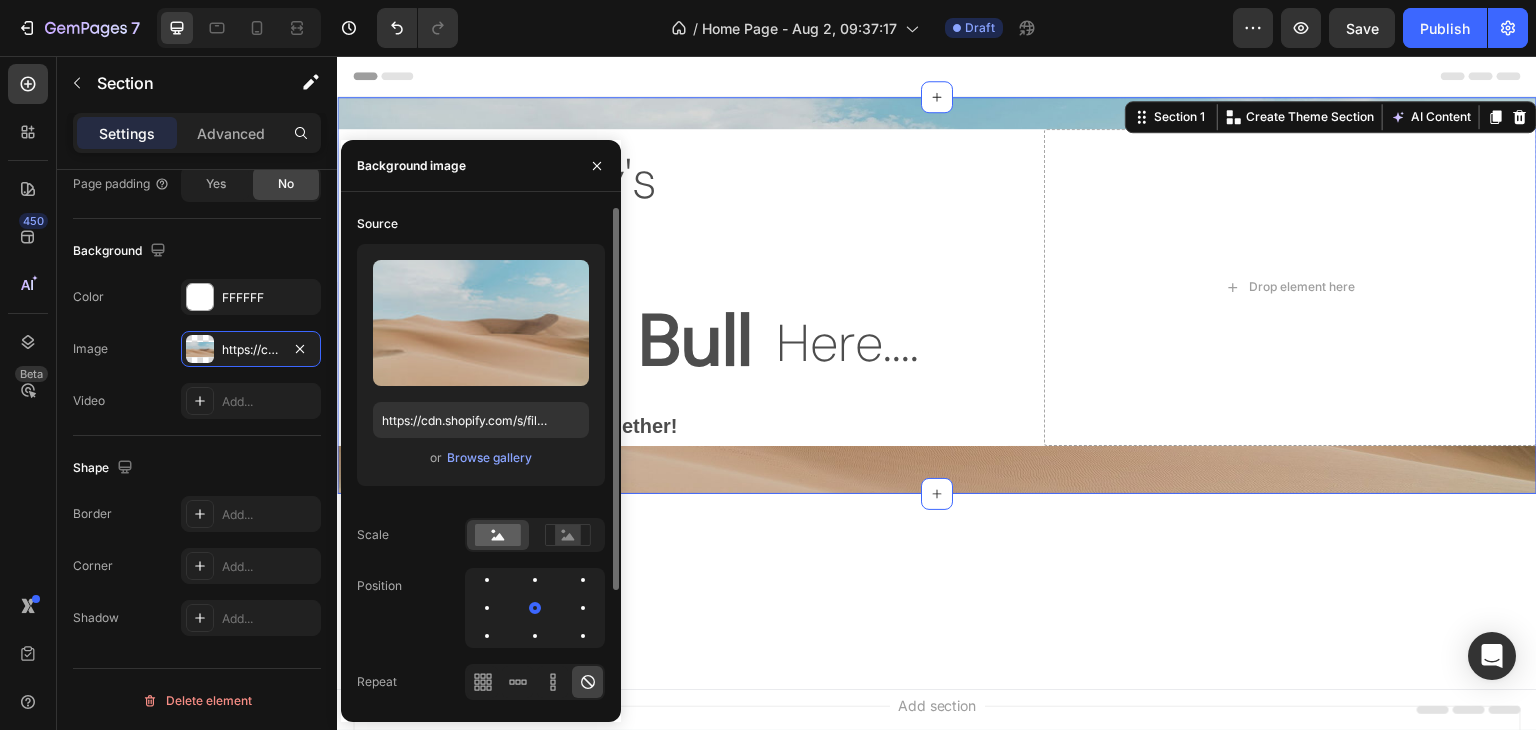 type 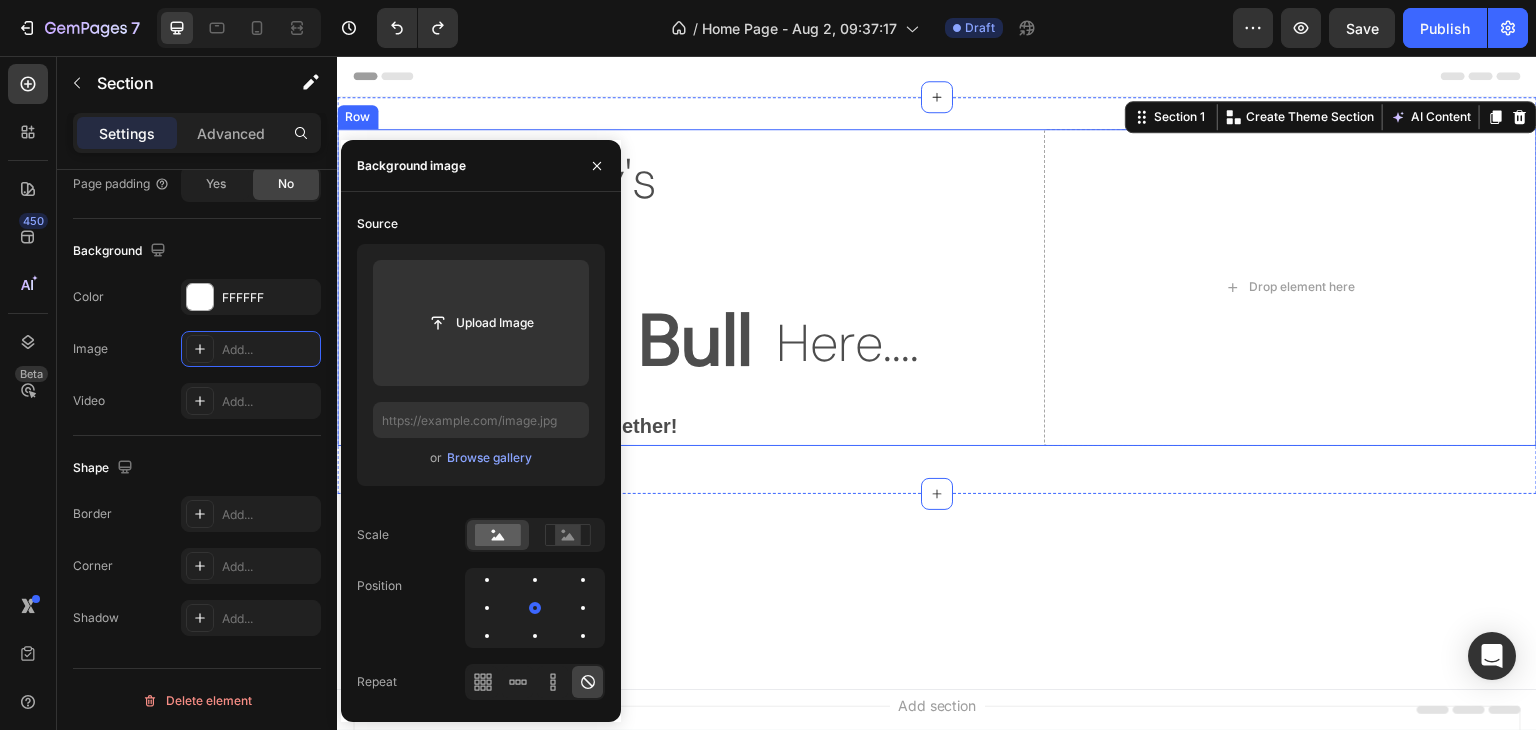 click on "Hey Guy's Text Block It's The Text Block Text Block Ecom Bull Text Block Here.... Text Block Row Row Let's Sell More... Together! Text Block
Drop element here Row" at bounding box center [937, 287] 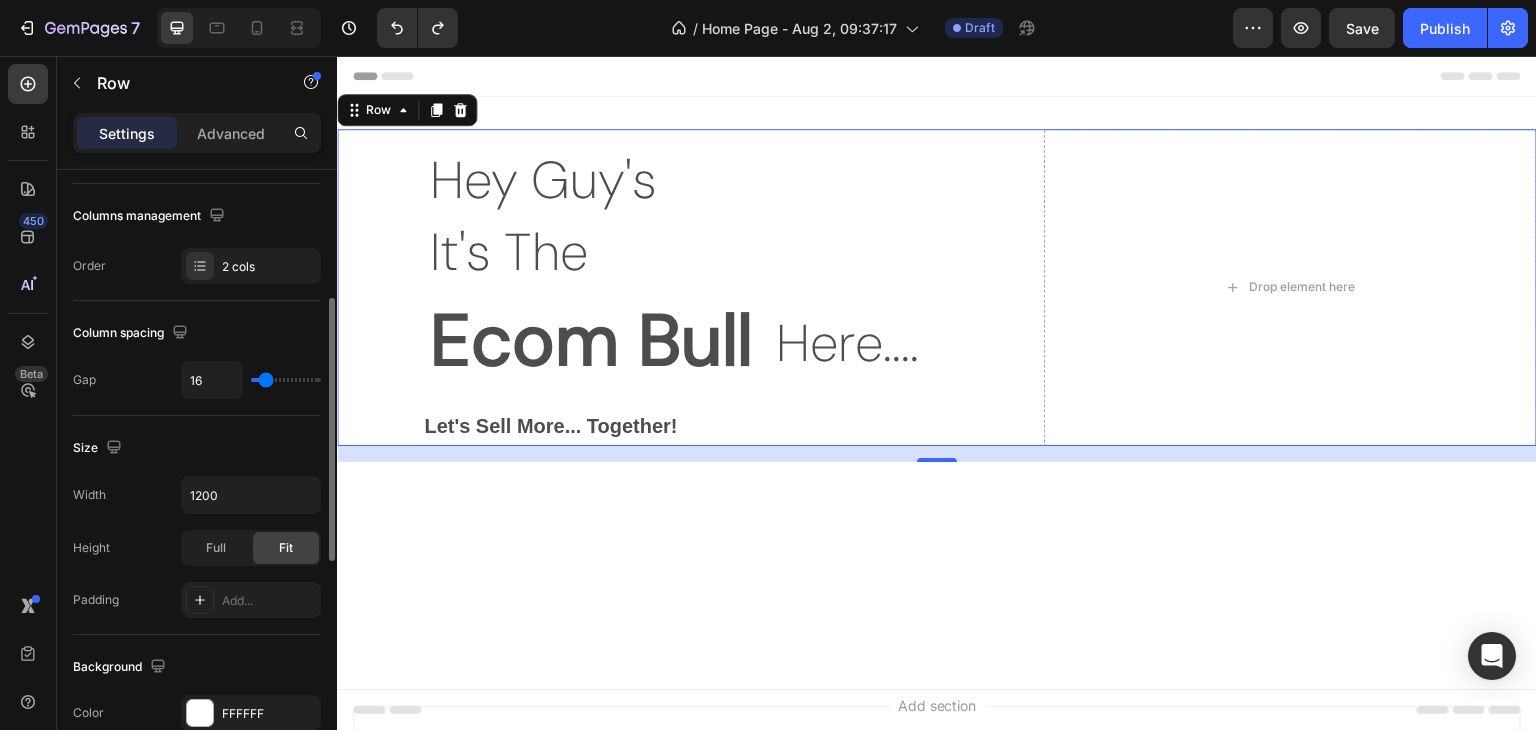 scroll, scrollTop: 500, scrollLeft: 0, axis: vertical 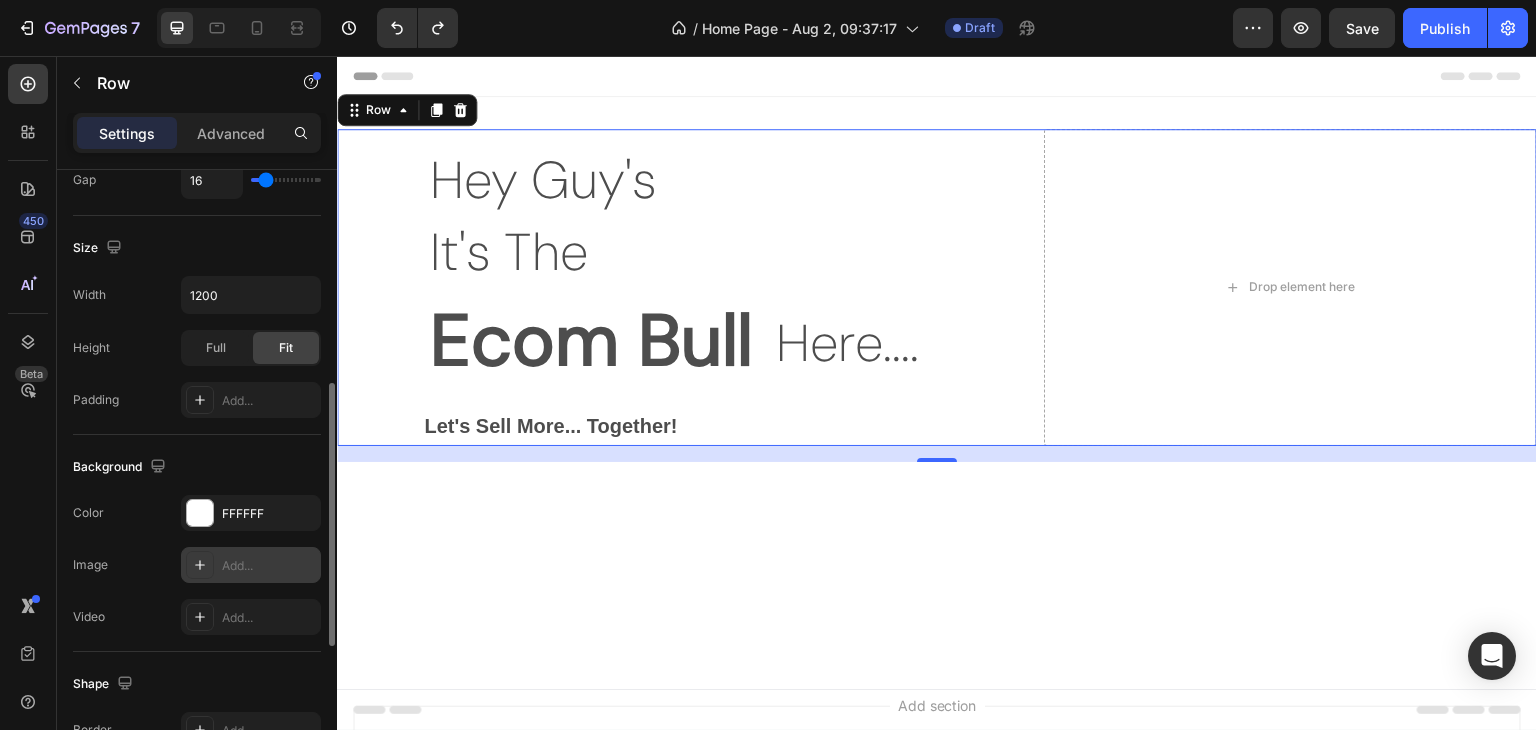 click on "Add..." at bounding box center (269, 566) 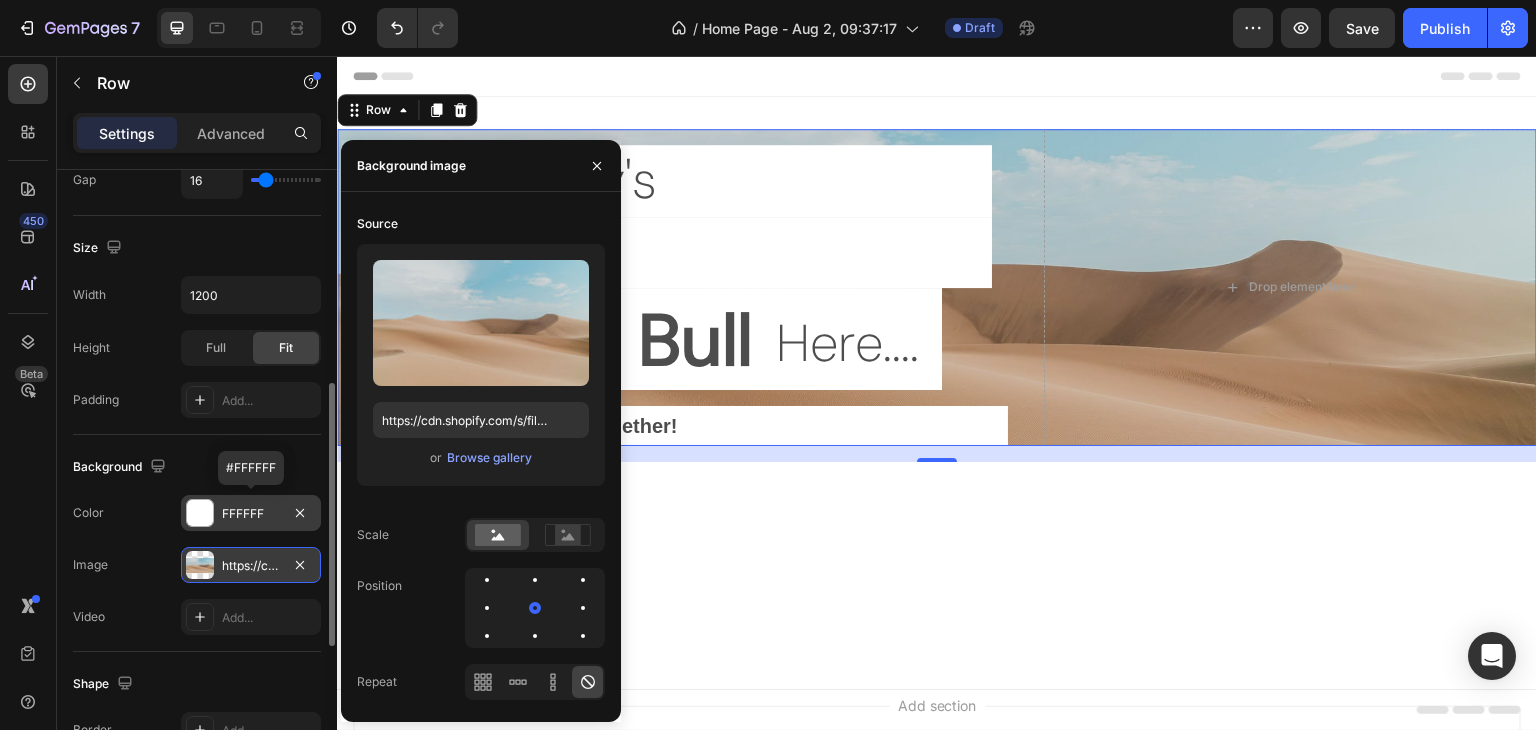 type 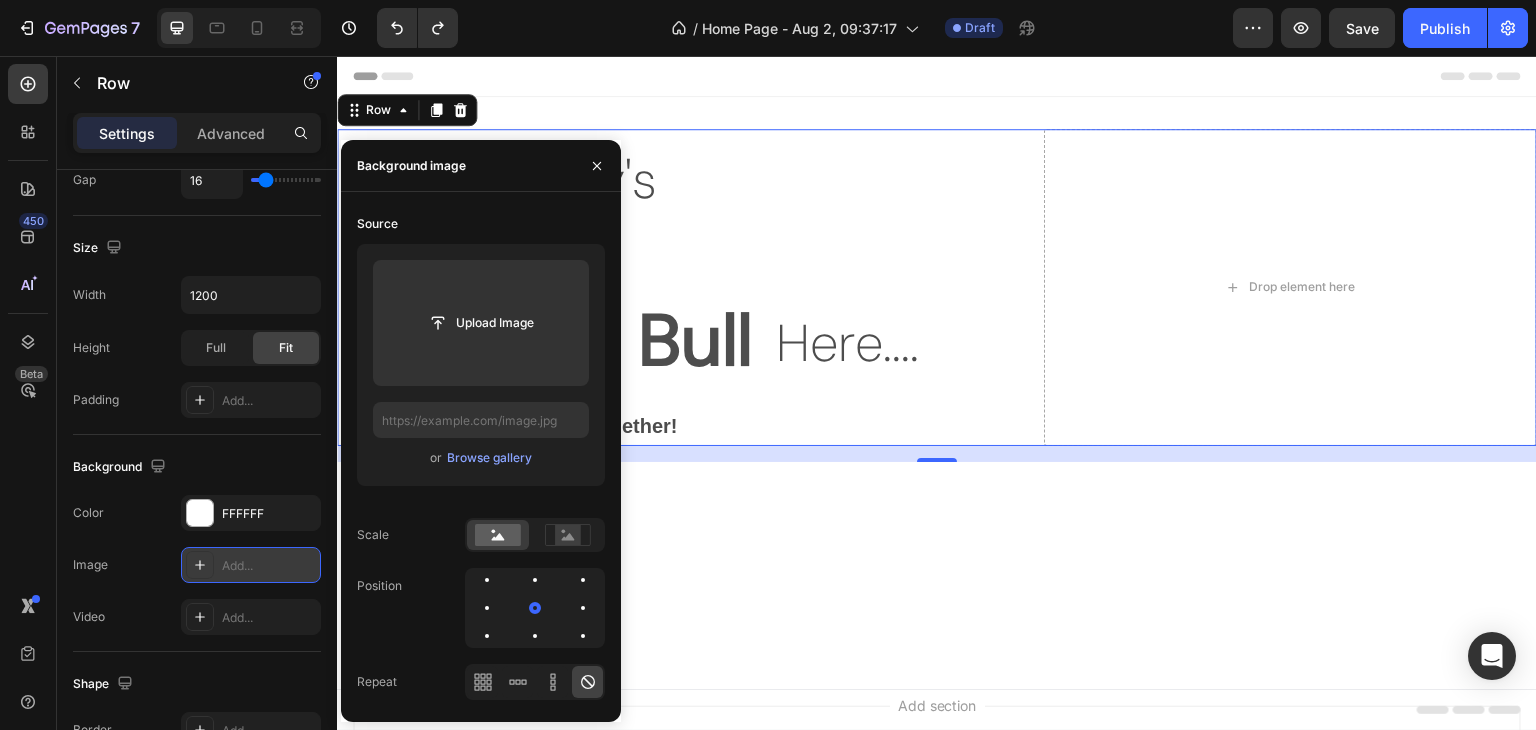 click at bounding box center (937, 580) 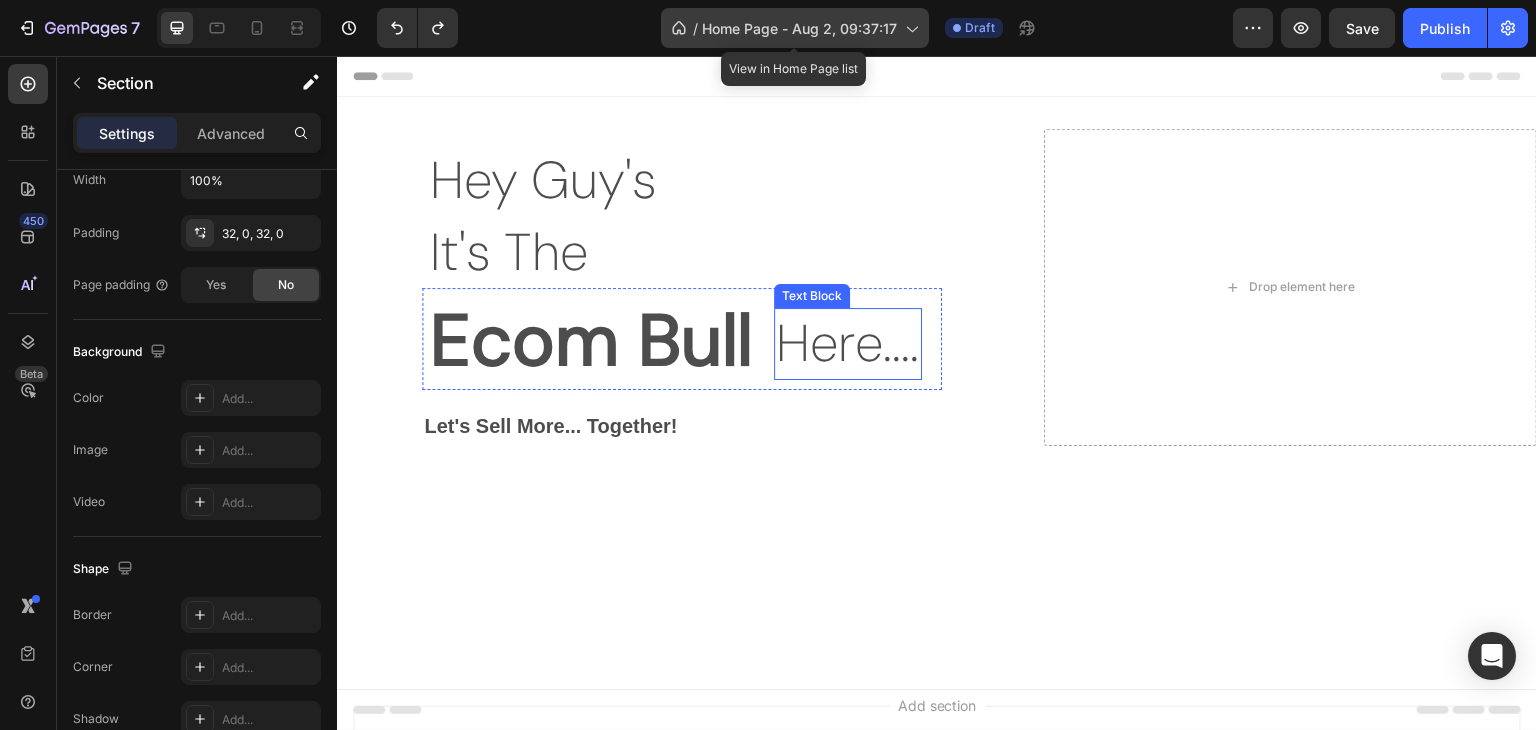 scroll, scrollTop: 0, scrollLeft: 0, axis: both 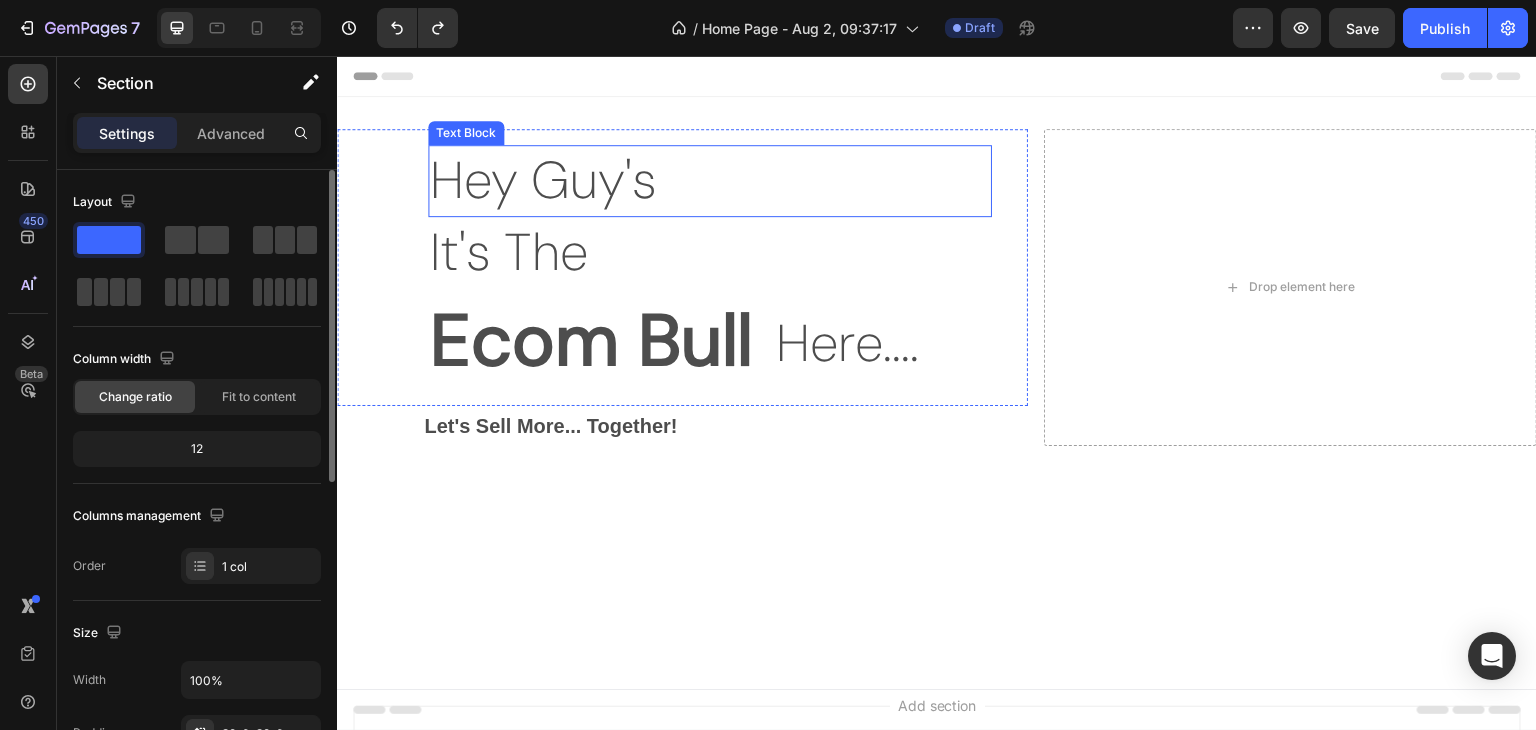 click on "Hey Guy's" at bounding box center (710, 181) 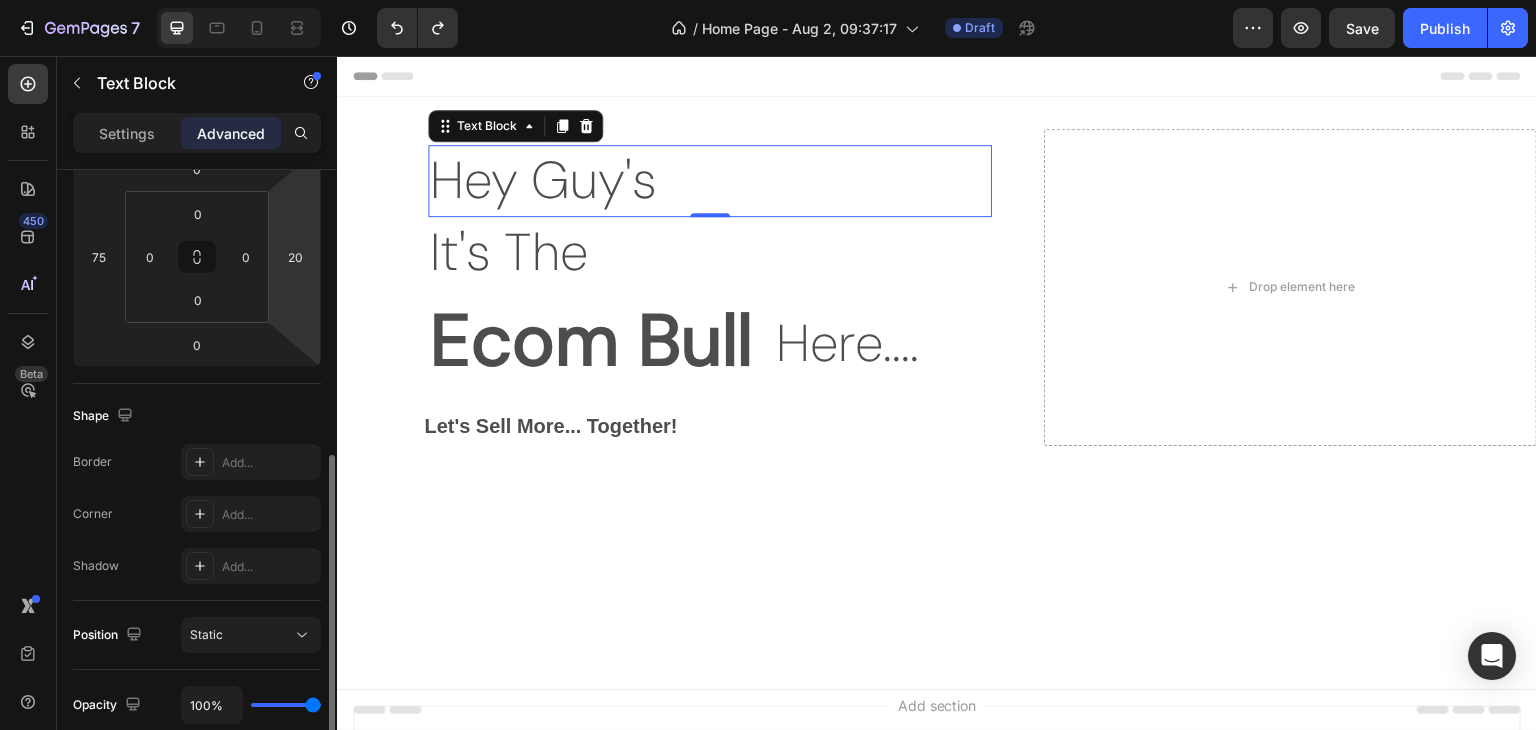 scroll, scrollTop: 400, scrollLeft: 0, axis: vertical 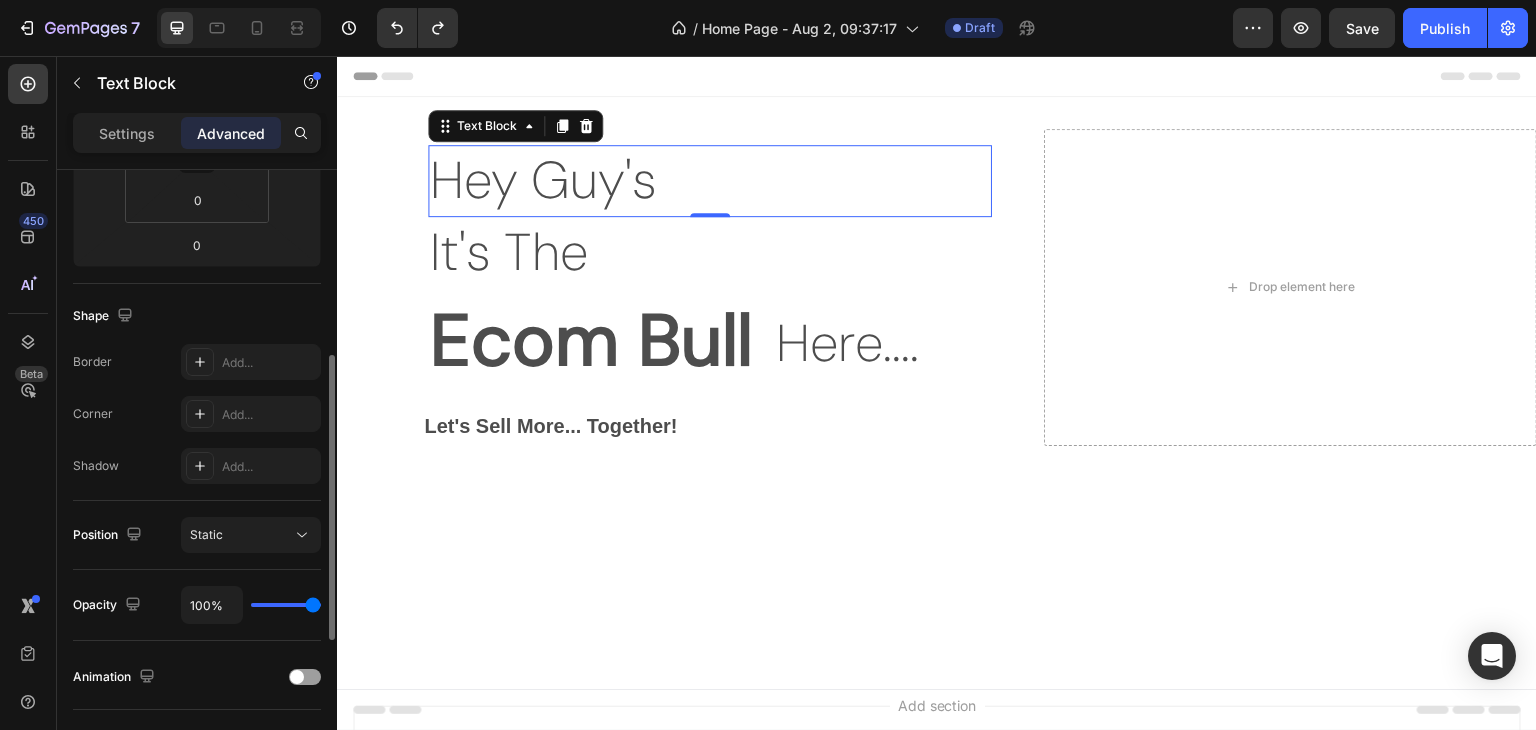 type on "98%" 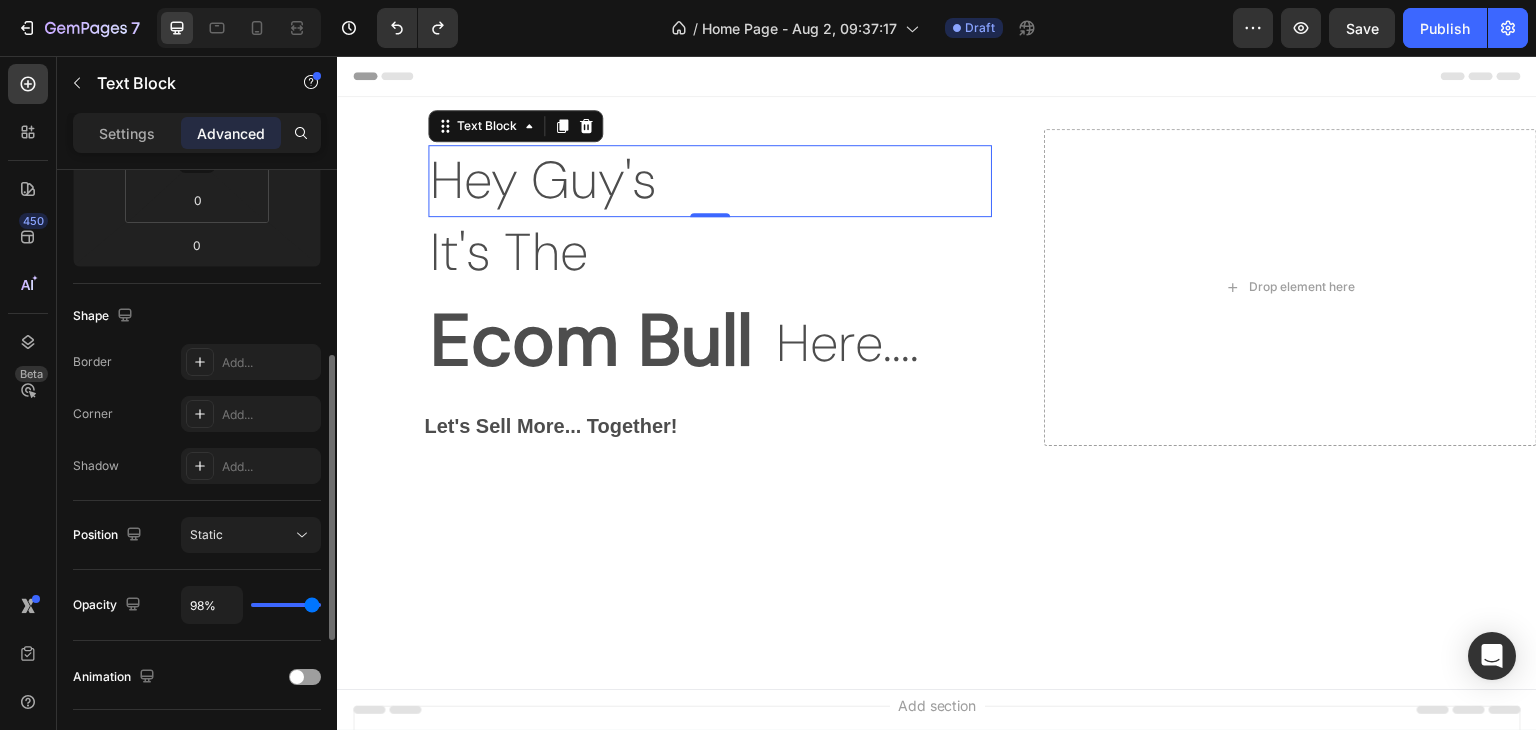 type on "0%" 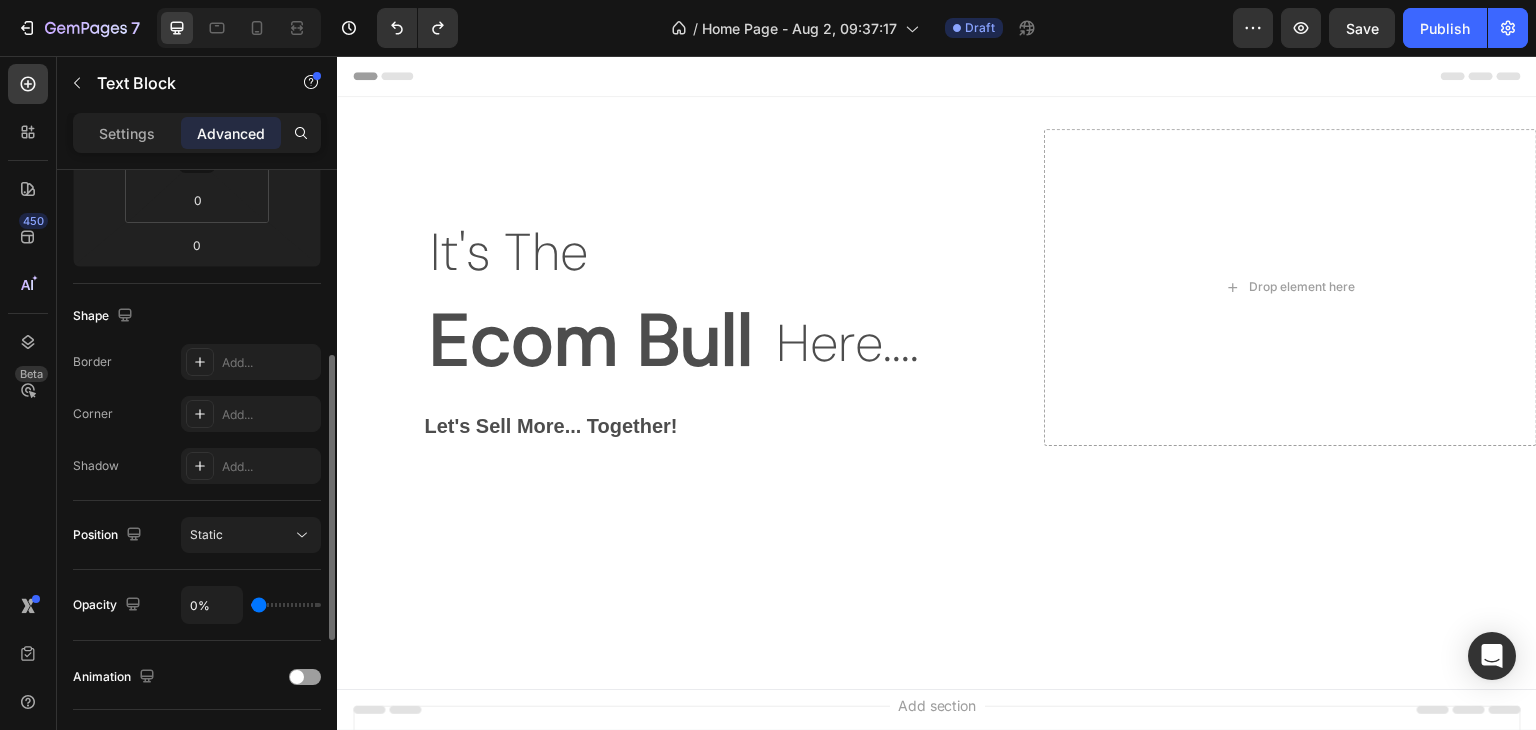 type on "100%" 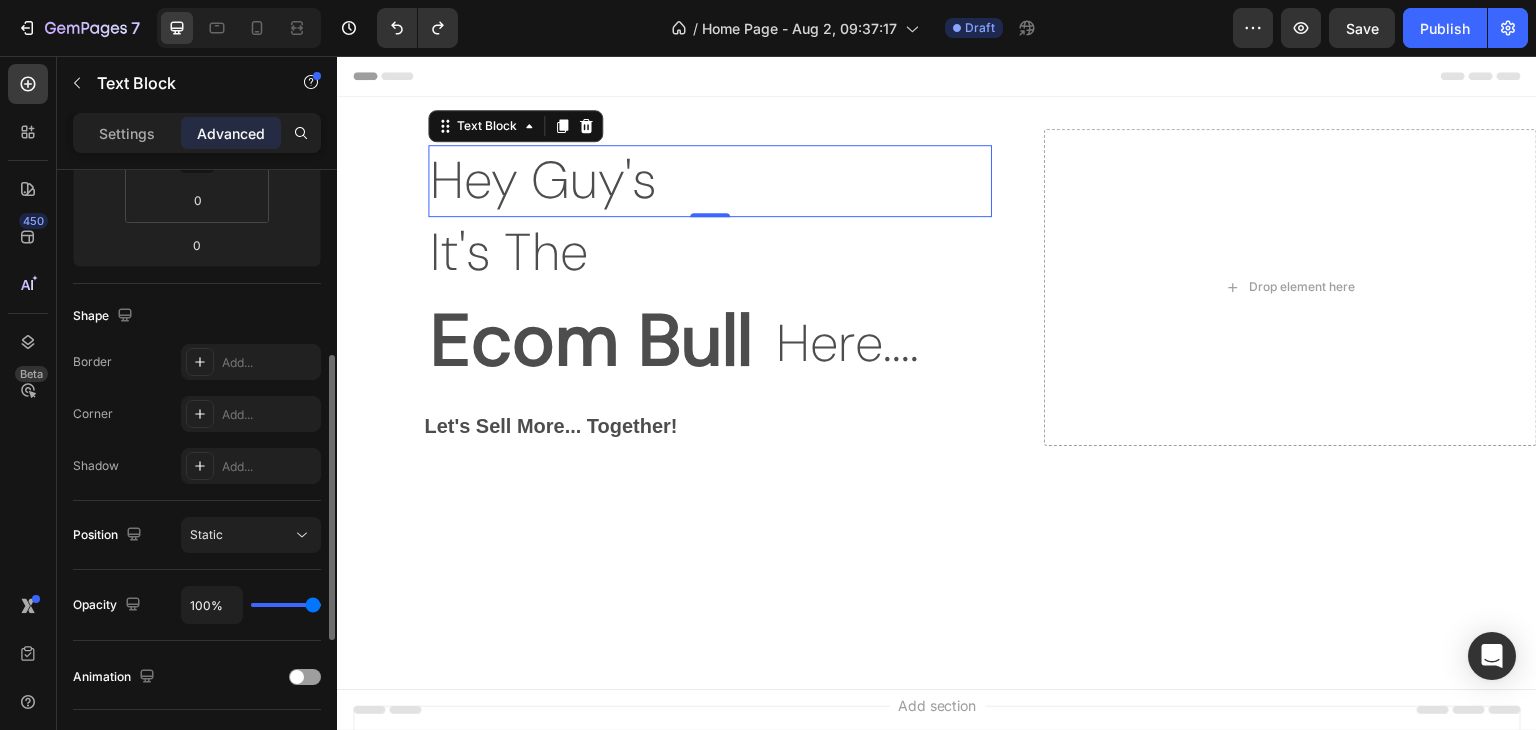 drag, startPoint x: 311, startPoint y: 607, endPoint x: 3, endPoint y: 550, distance: 313.22995 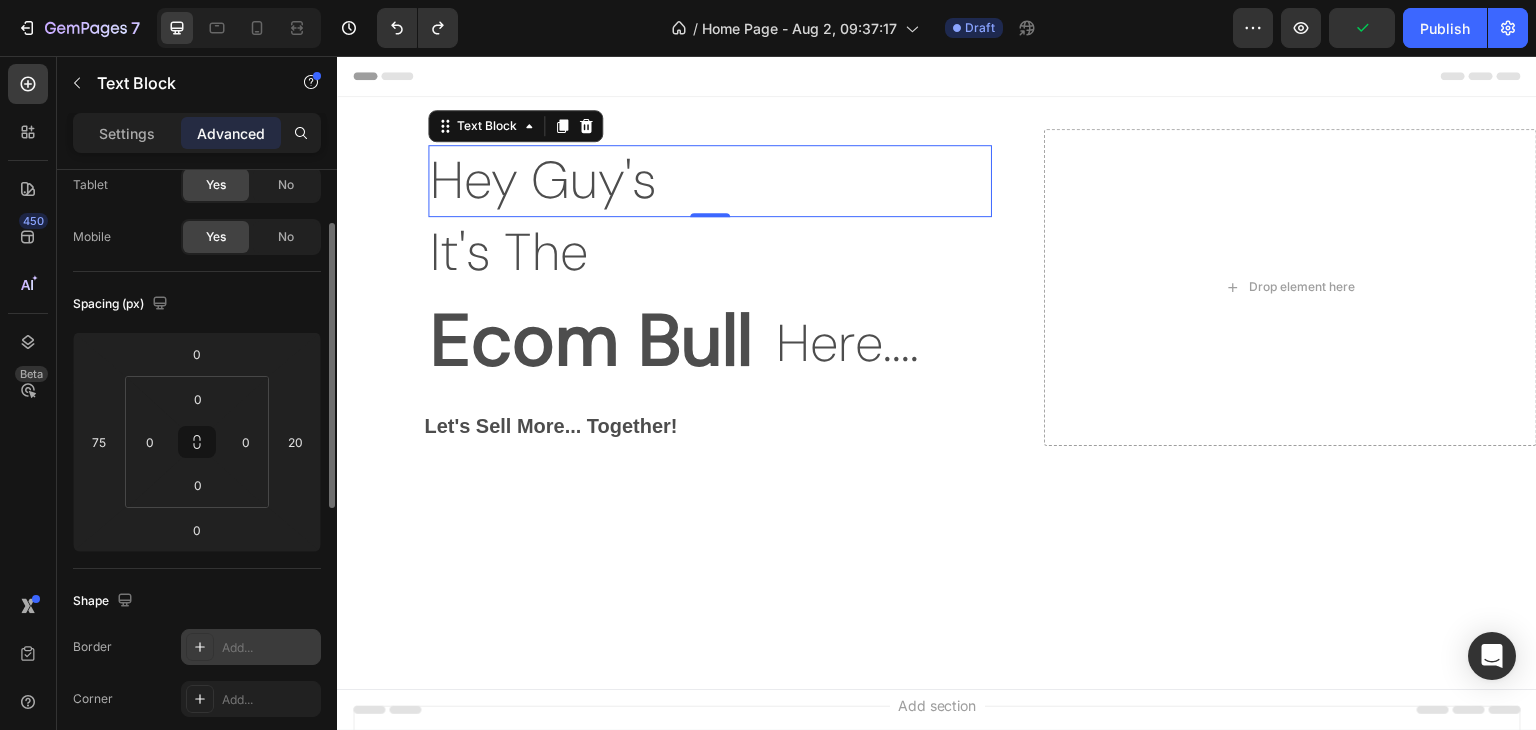 scroll, scrollTop: 0, scrollLeft: 0, axis: both 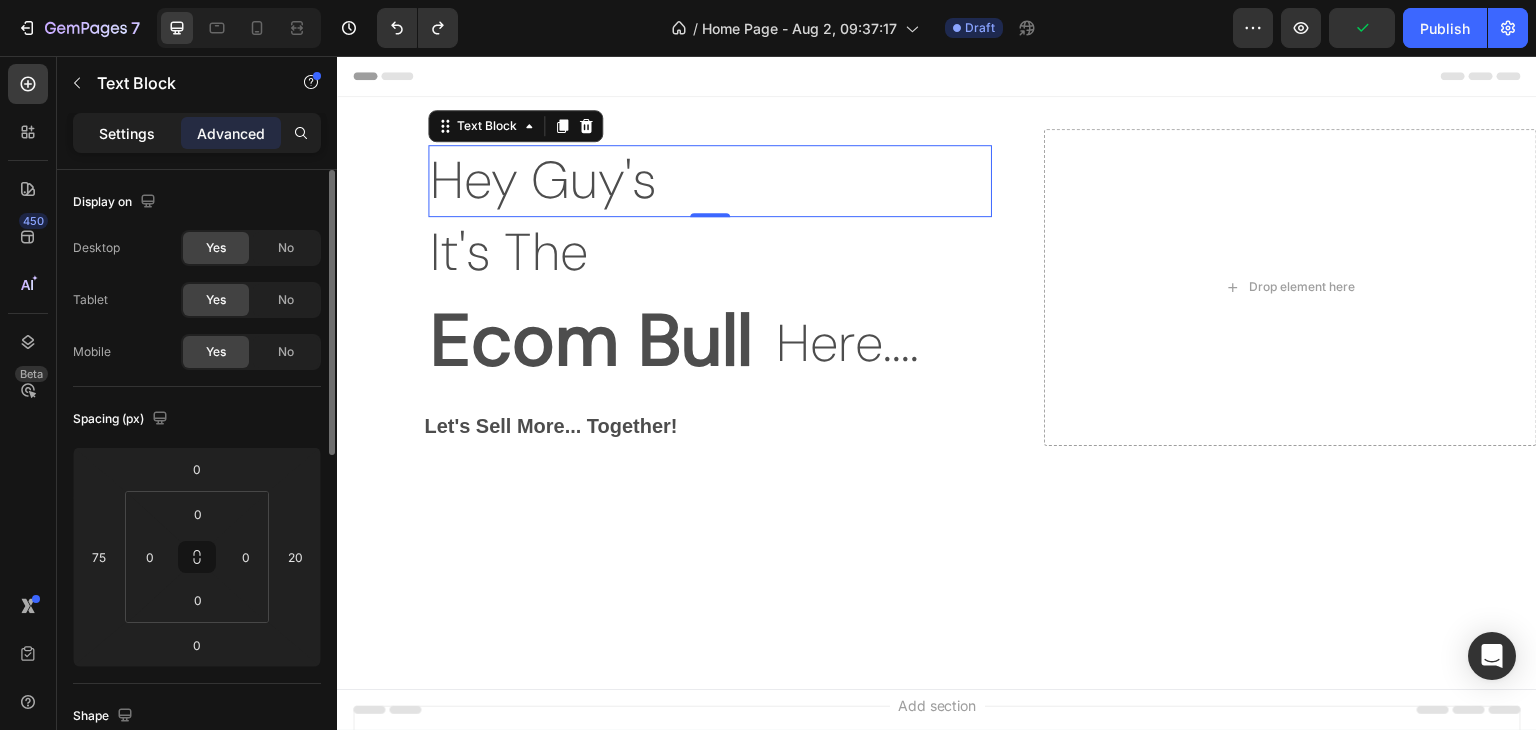 click on "Settings" at bounding box center [127, 133] 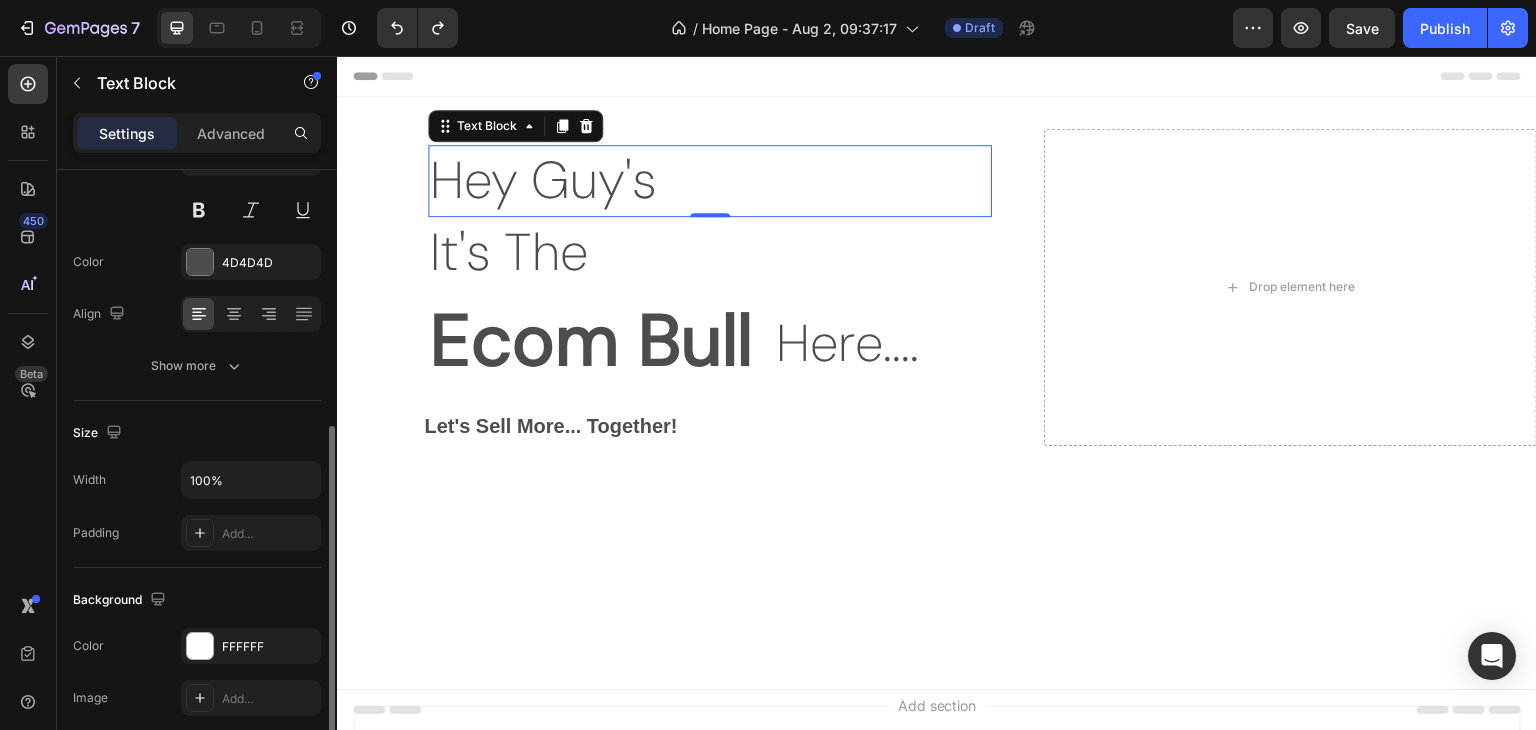 scroll, scrollTop: 300, scrollLeft: 0, axis: vertical 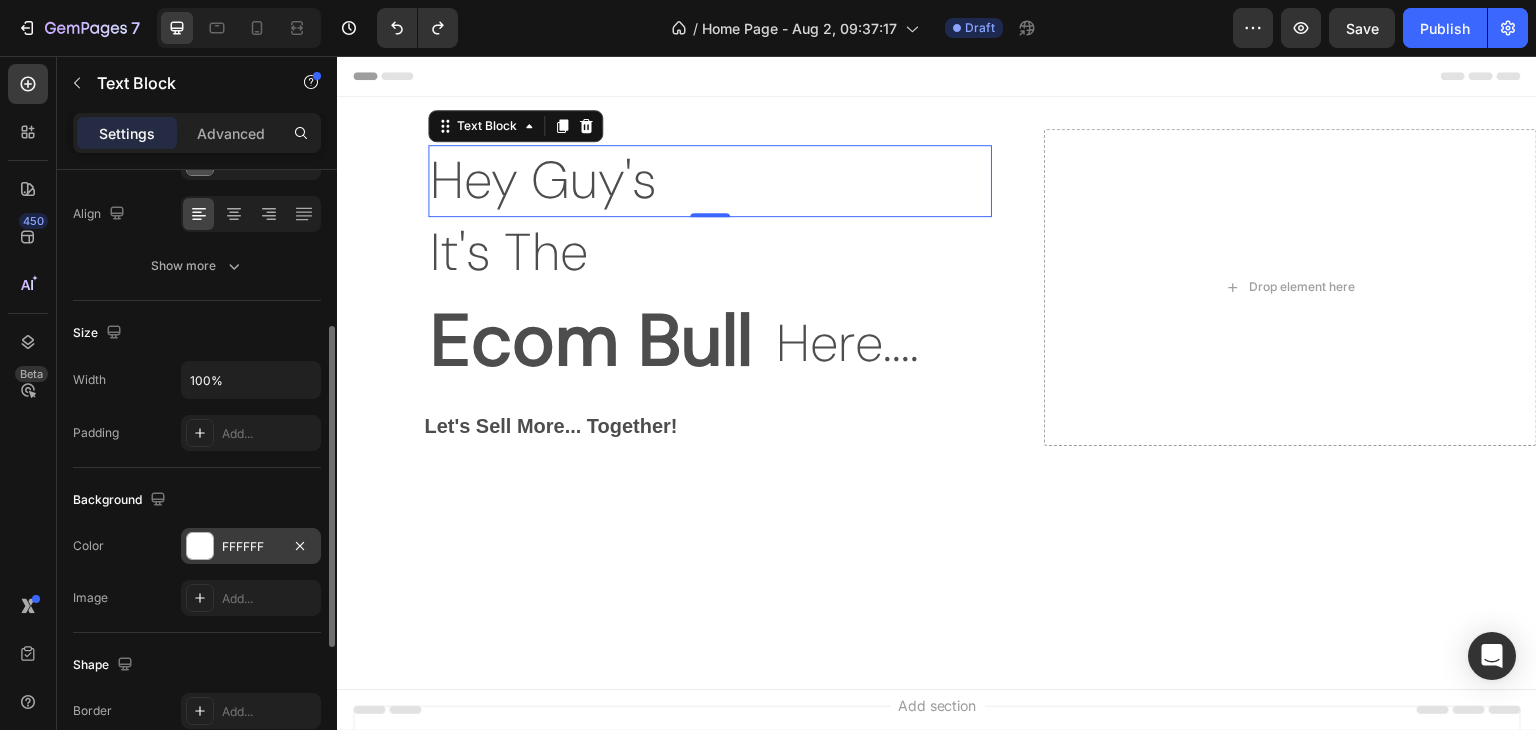 click on "FFFFFF" at bounding box center [251, 547] 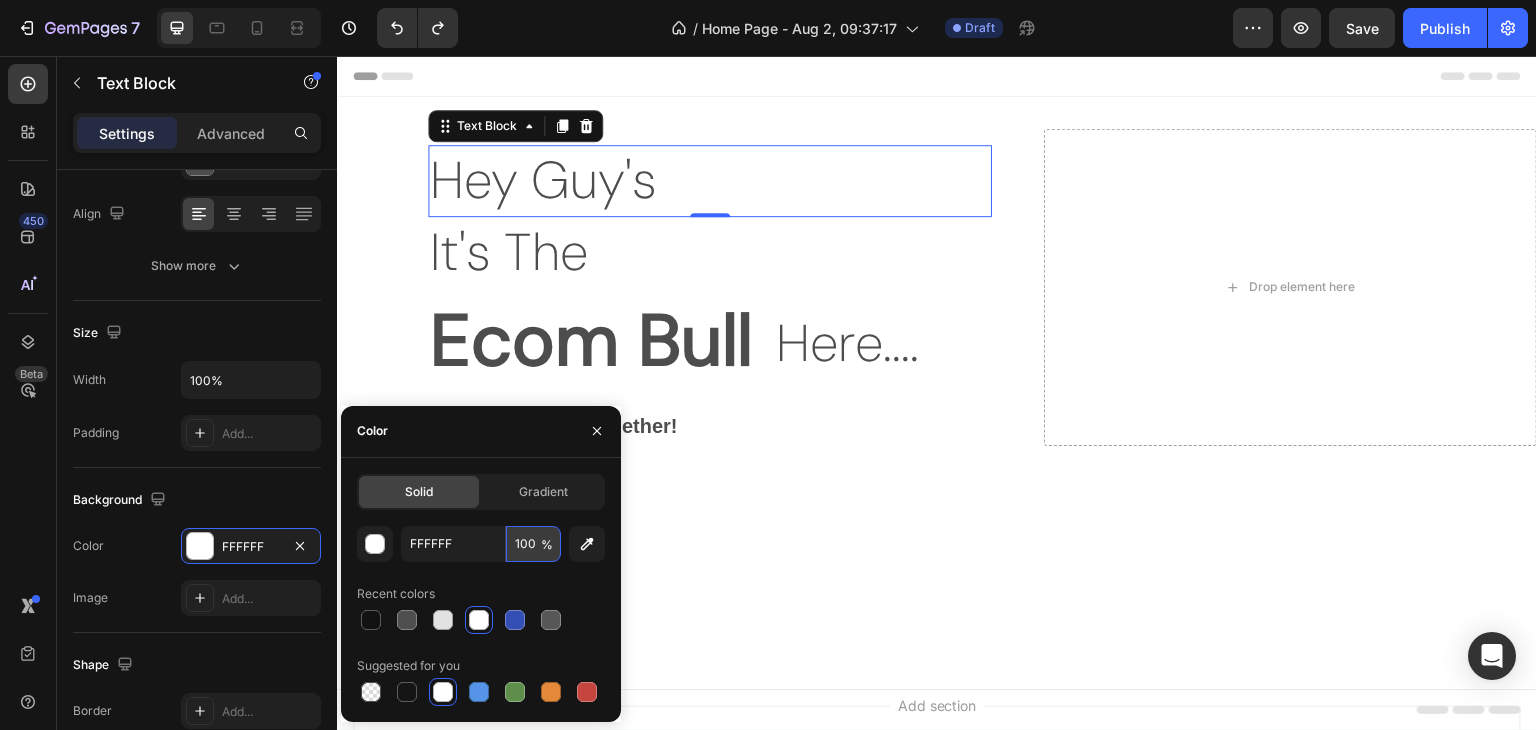 type 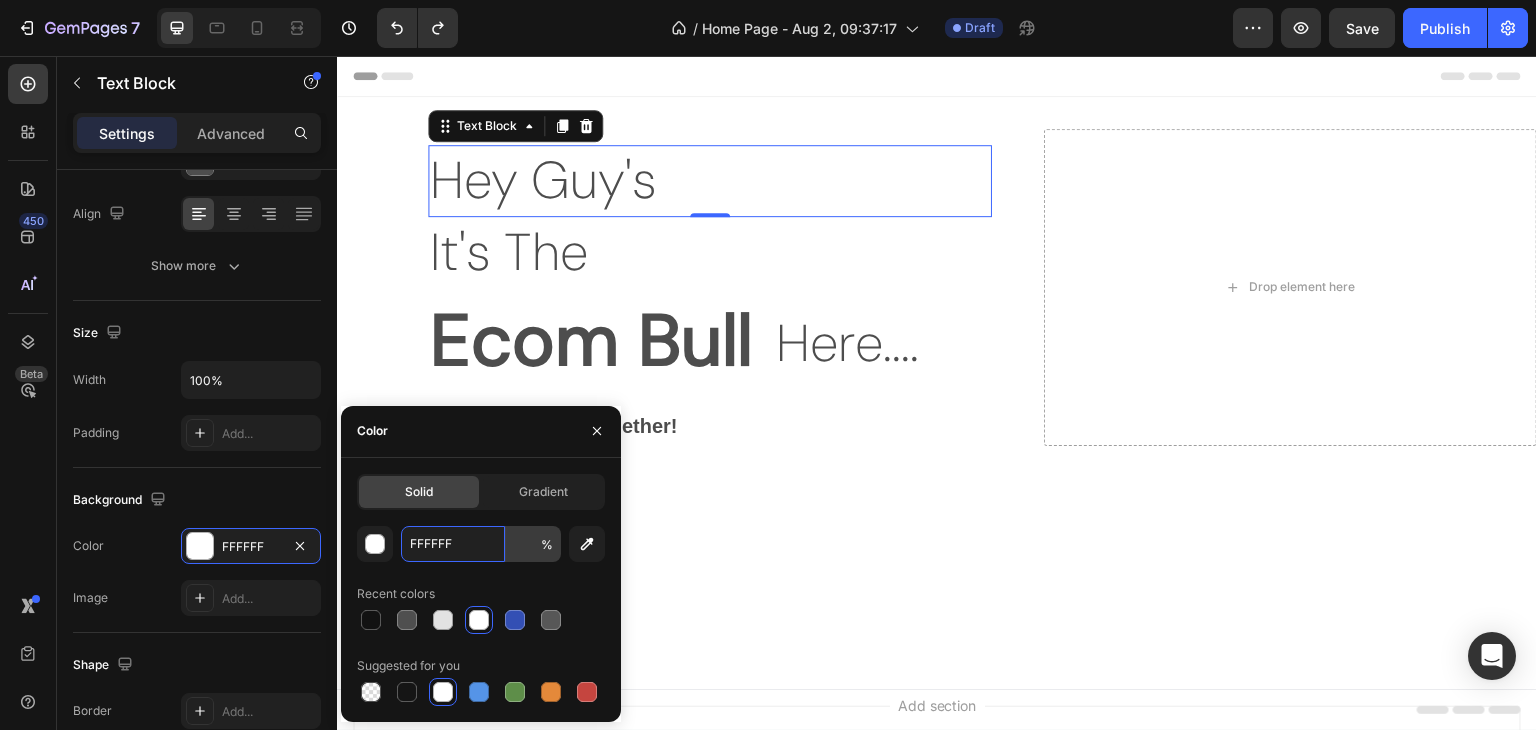 type on "100" 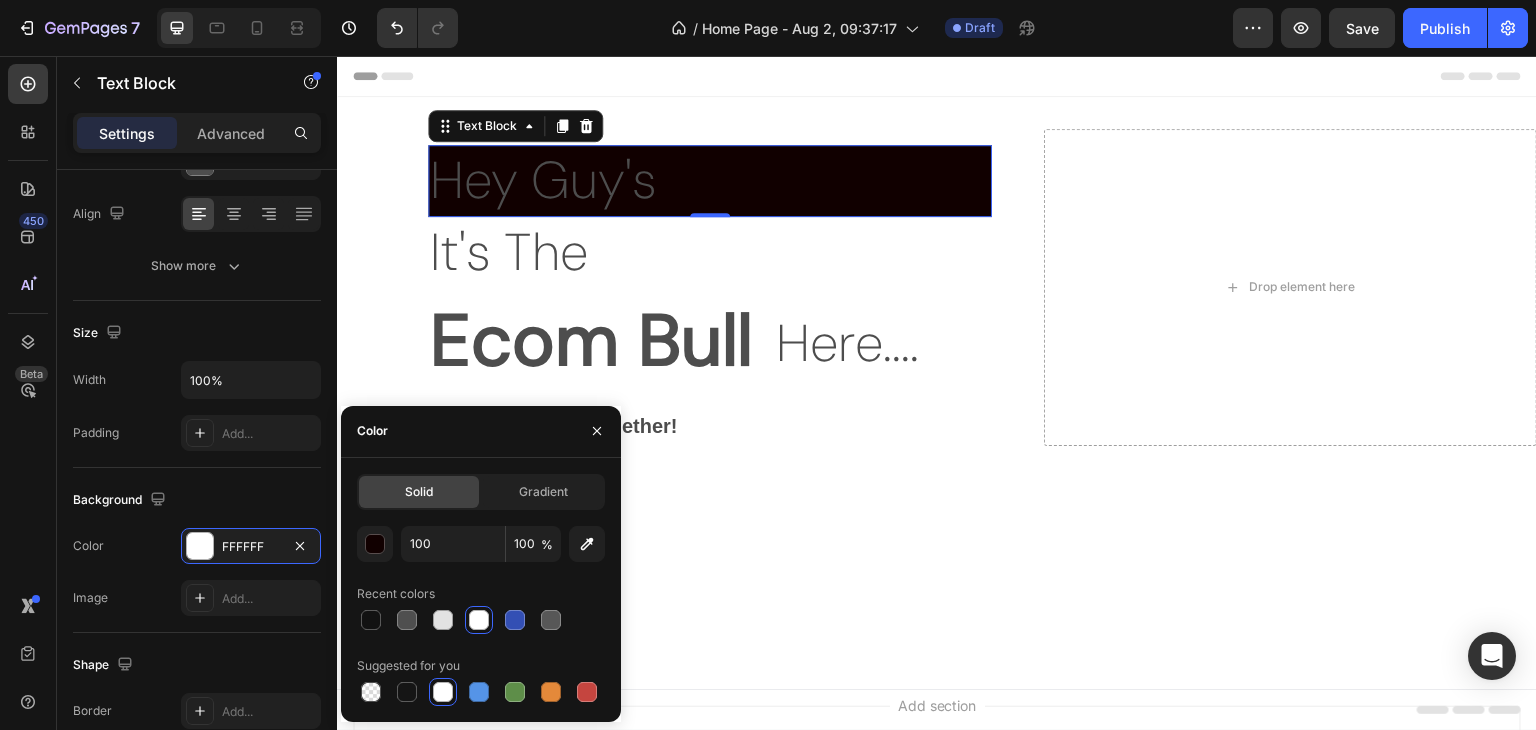 click 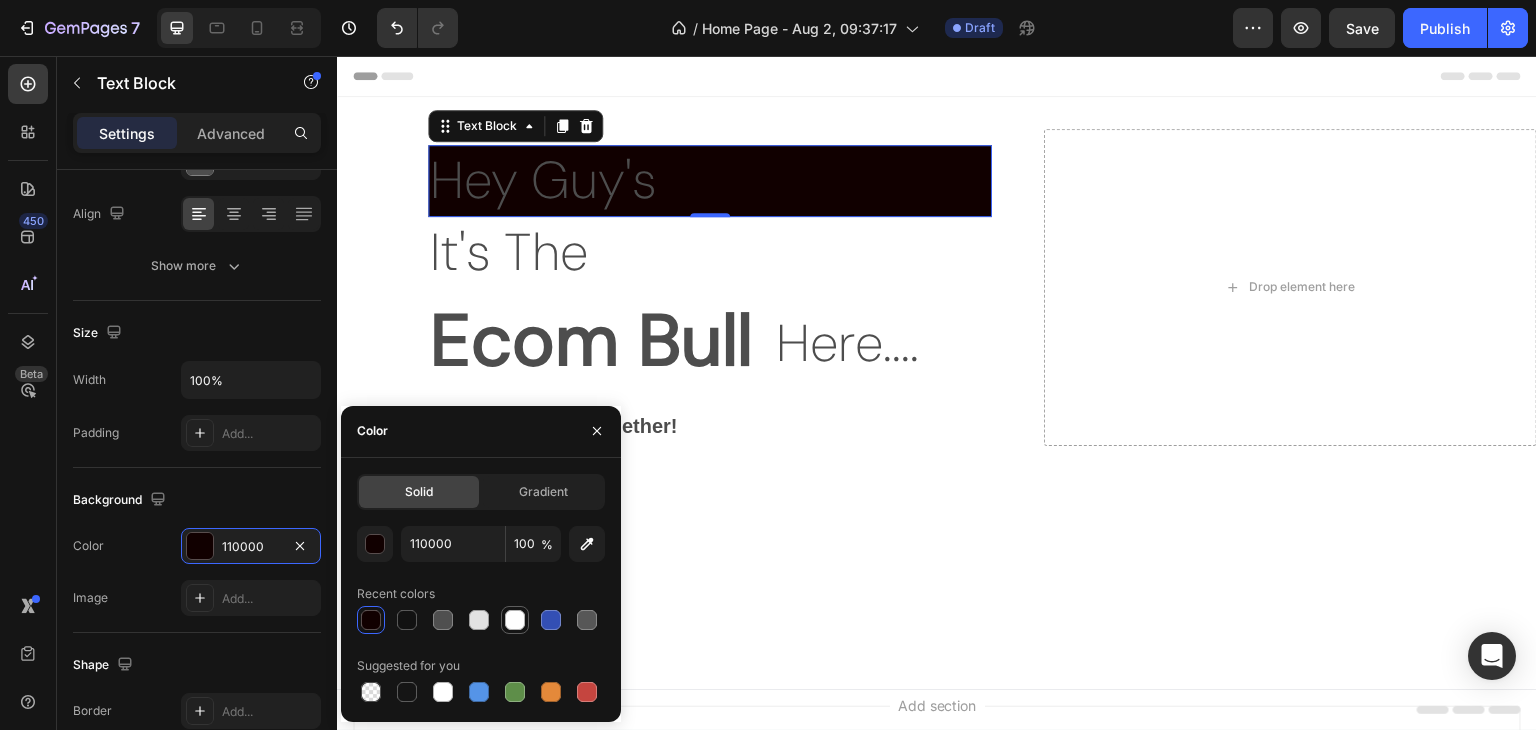 click at bounding box center [515, 620] 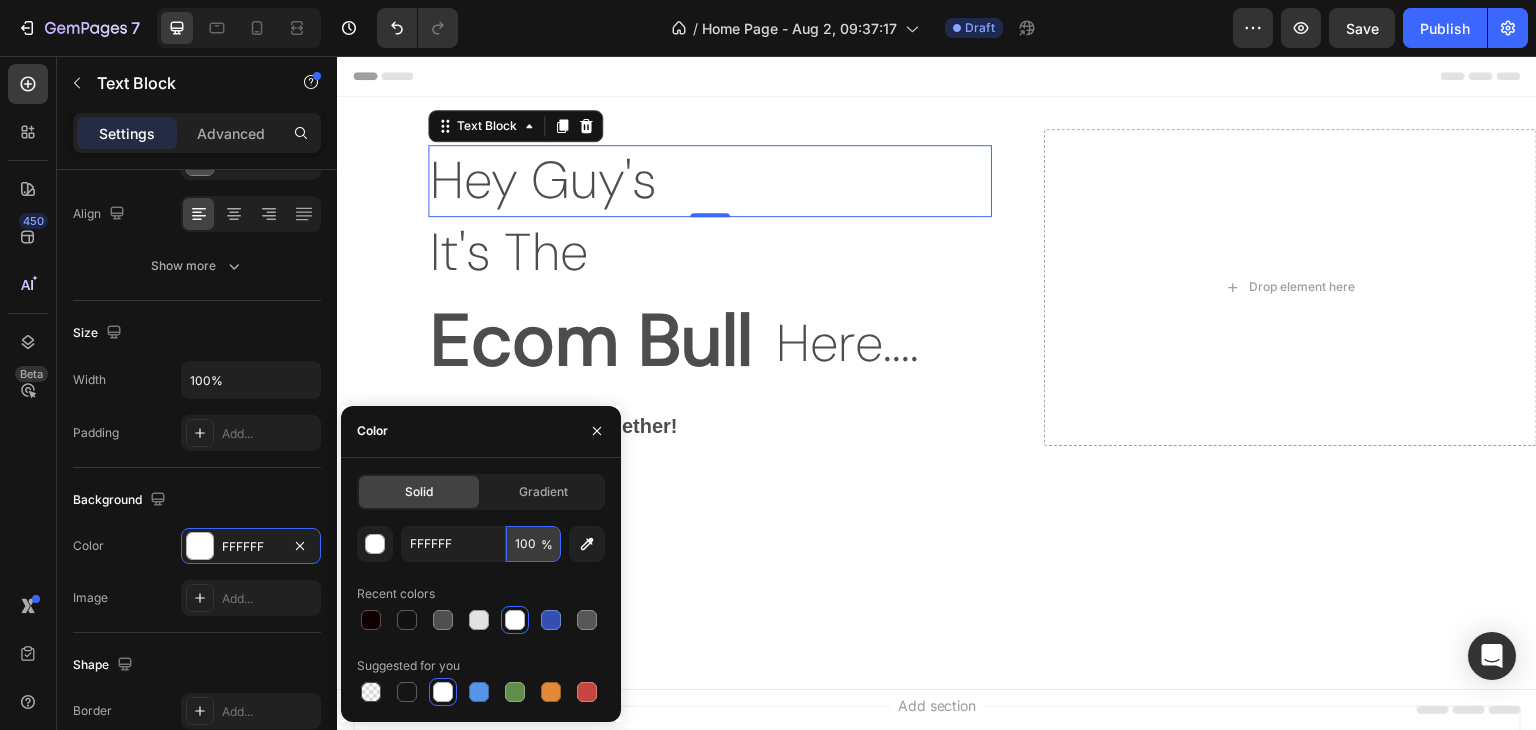 click on "100" at bounding box center (533, 544) 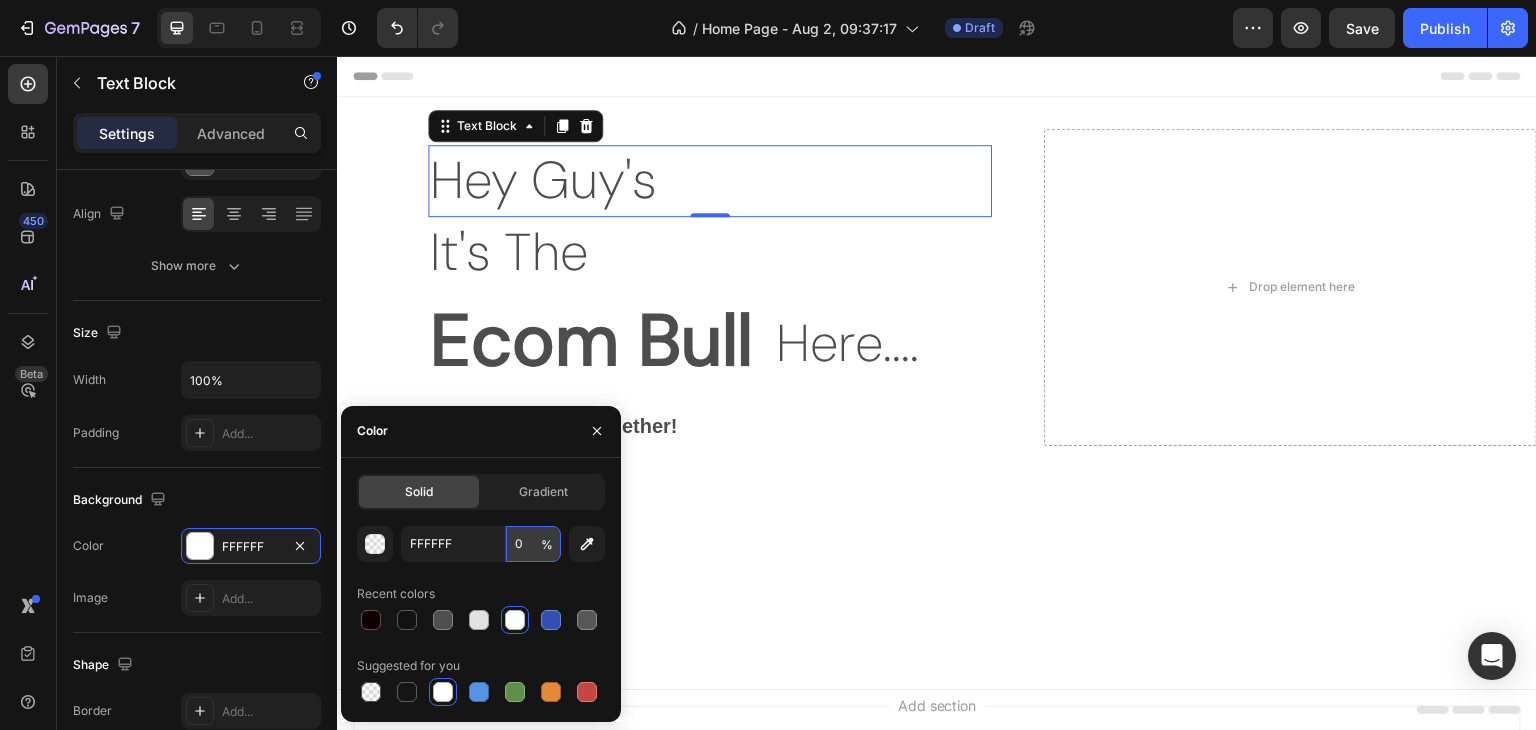 type on "0" 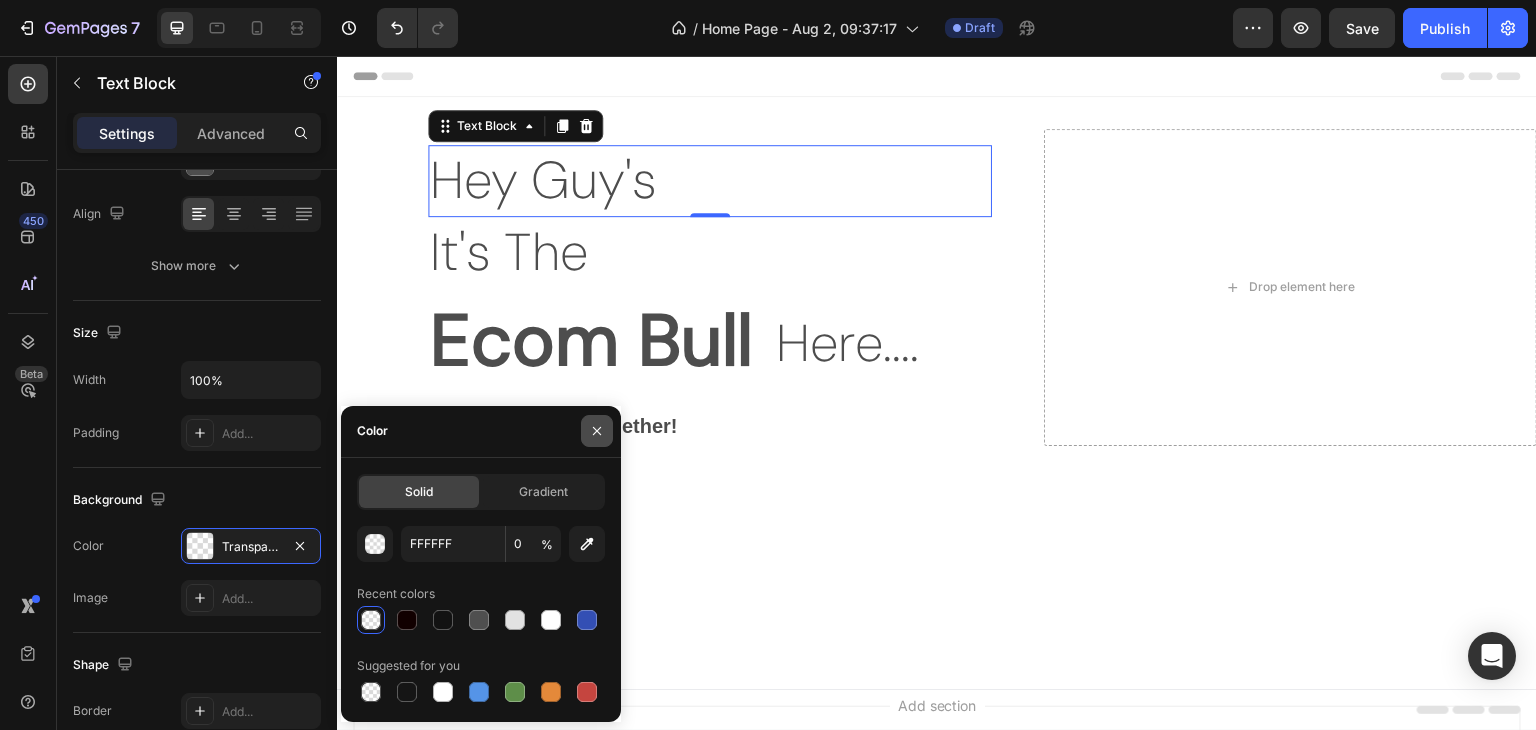click 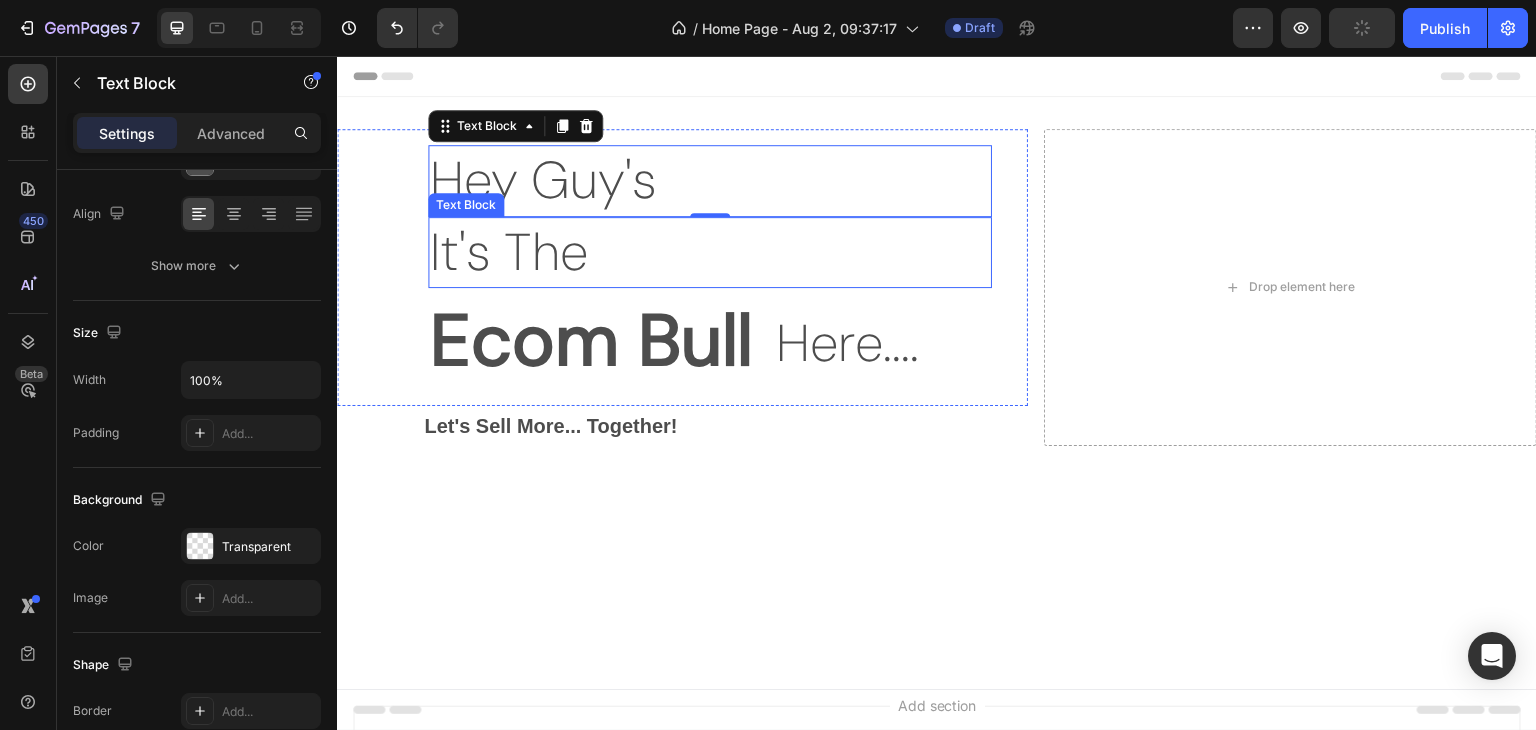 click on "It's The" at bounding box center [710, 253] 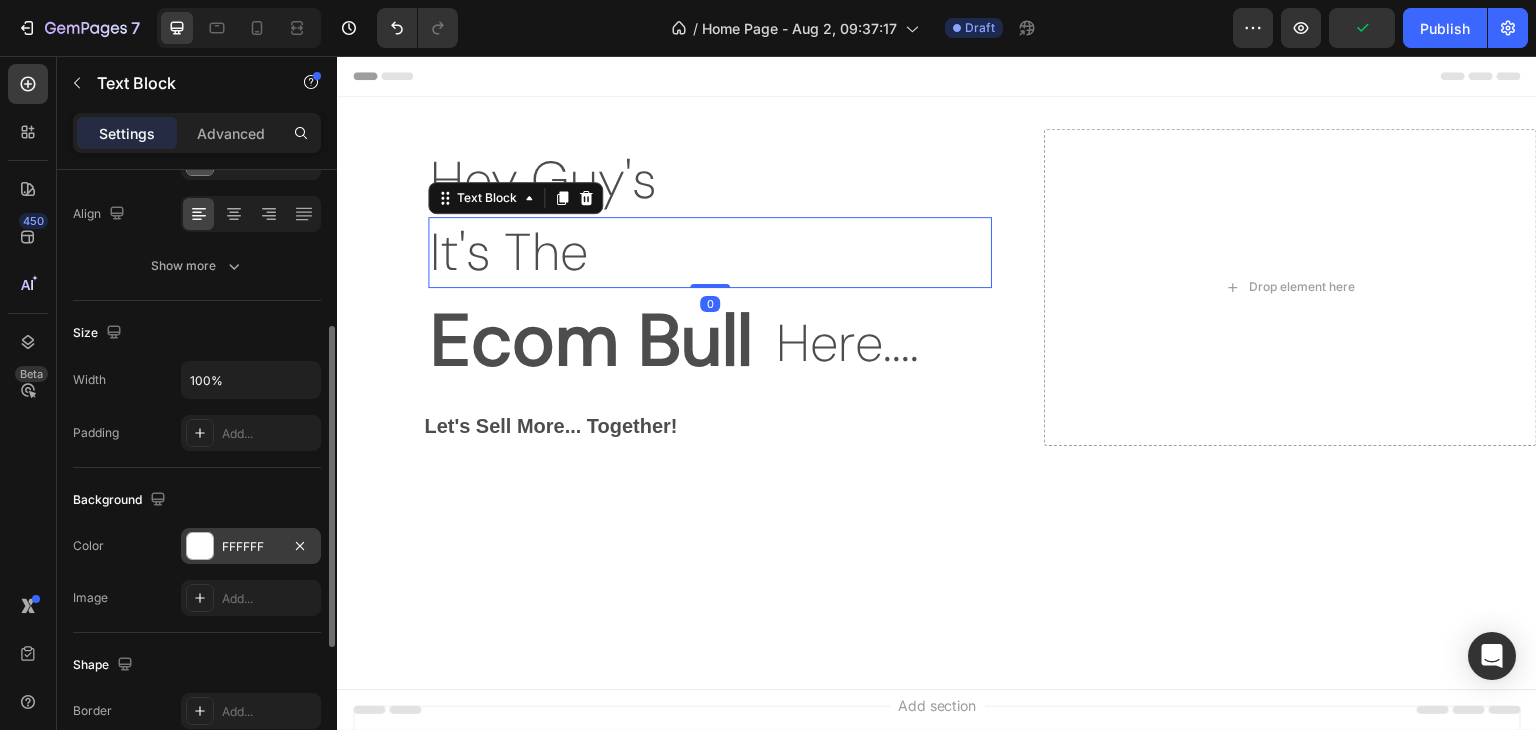 click on "FFFFFF" at bounding box center (251, 547) 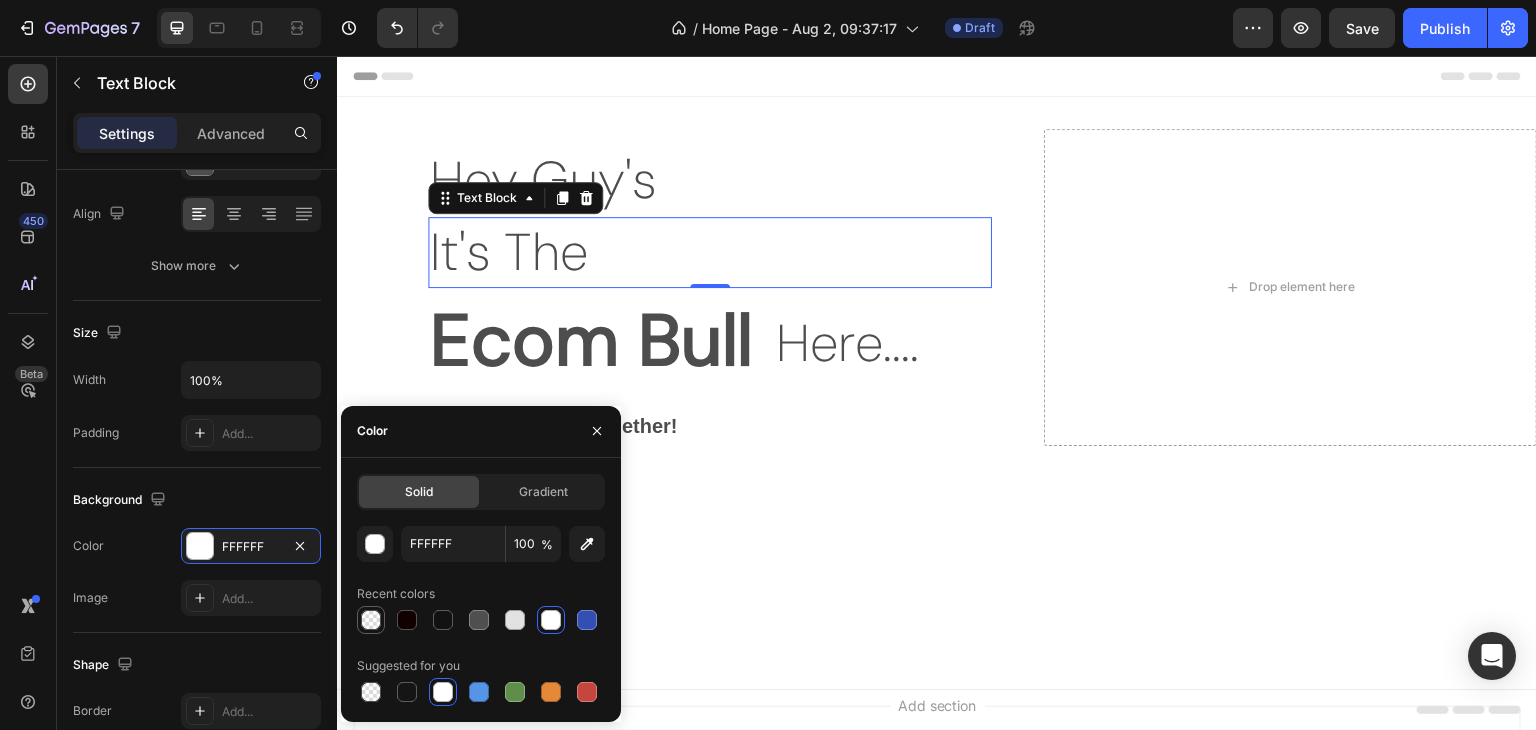 click at bounding box center [371, 620] 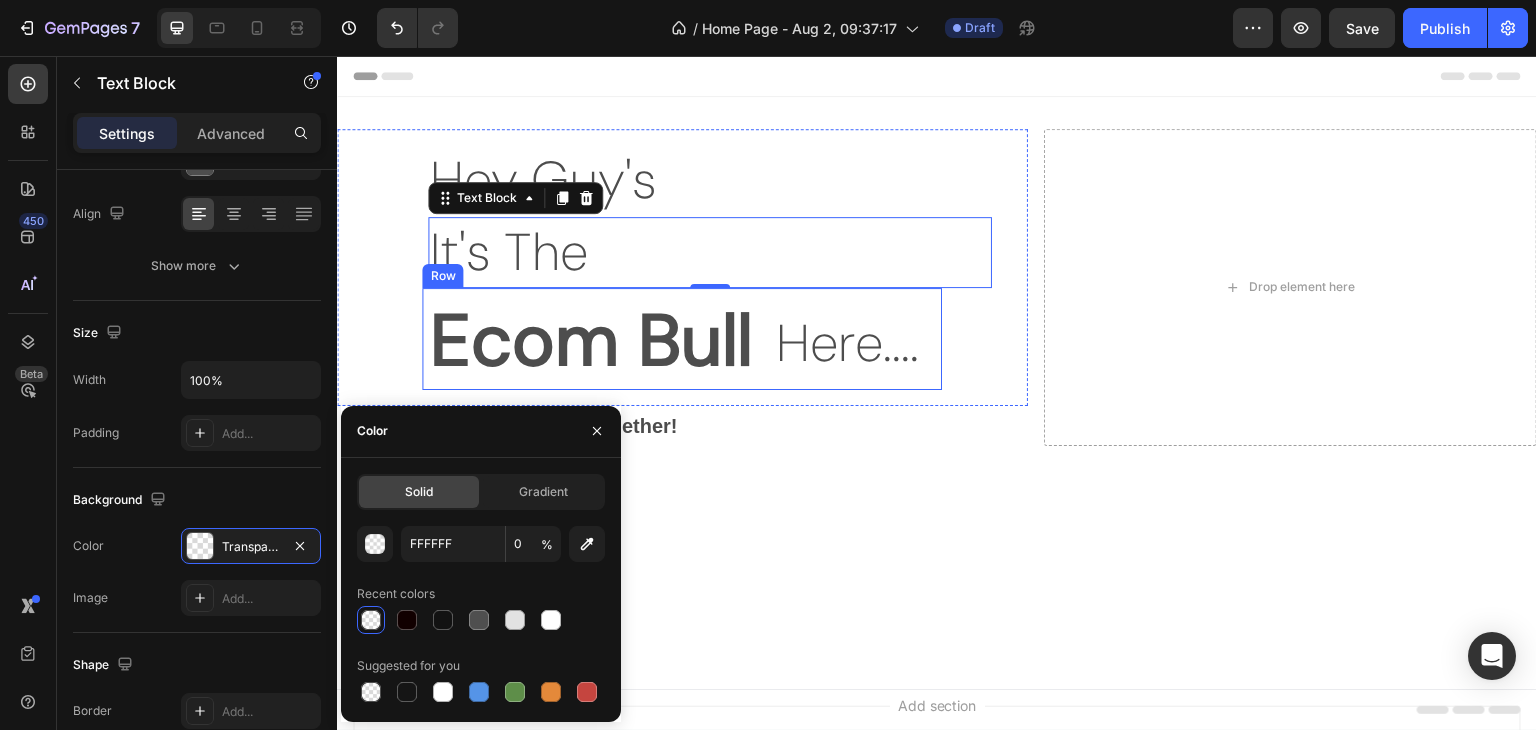 click on "Text Block Ecom Bull Text Block Here.... Text Block Row" at bounding box center (682, 339) 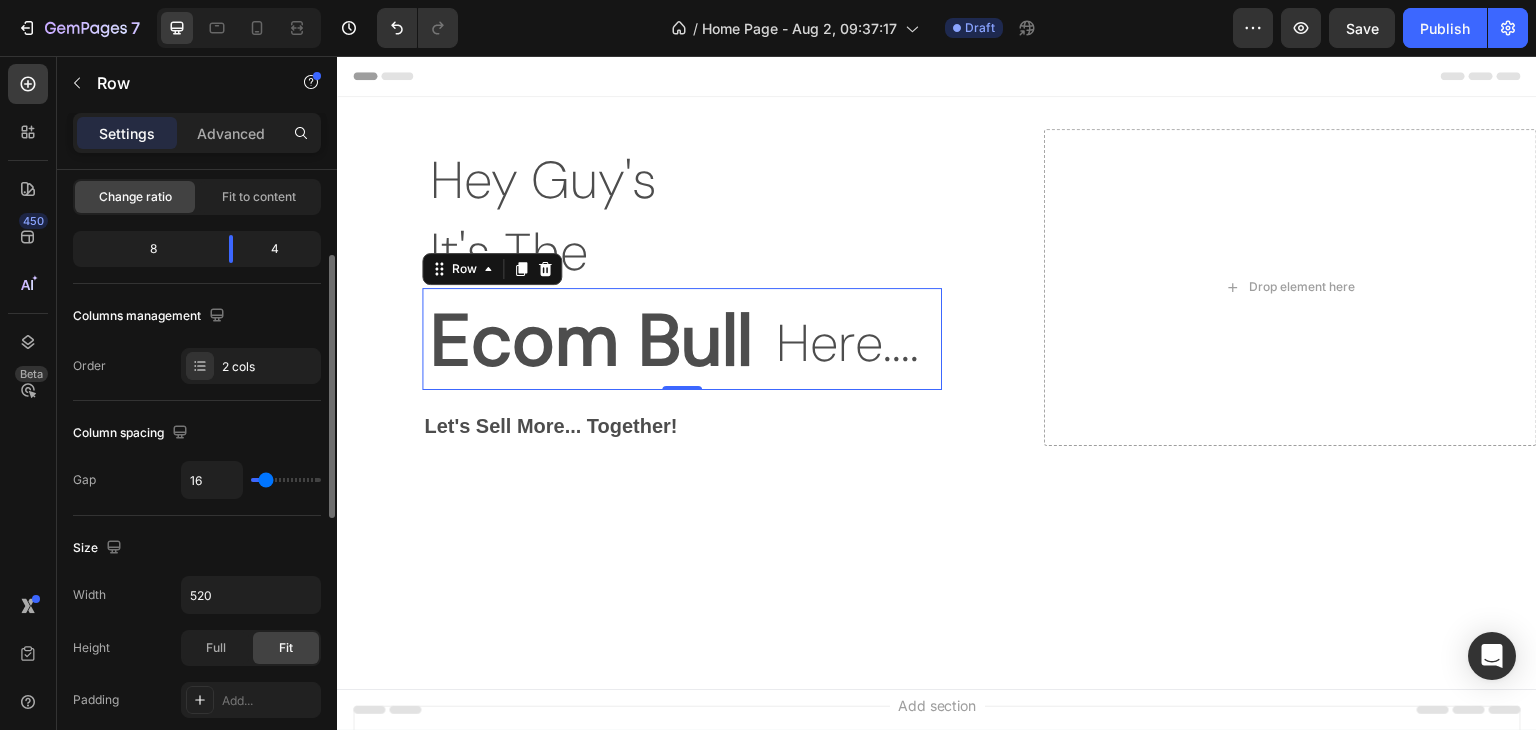 scroll, scrollTop: 400, scrollLeft: 0, axis: vertical 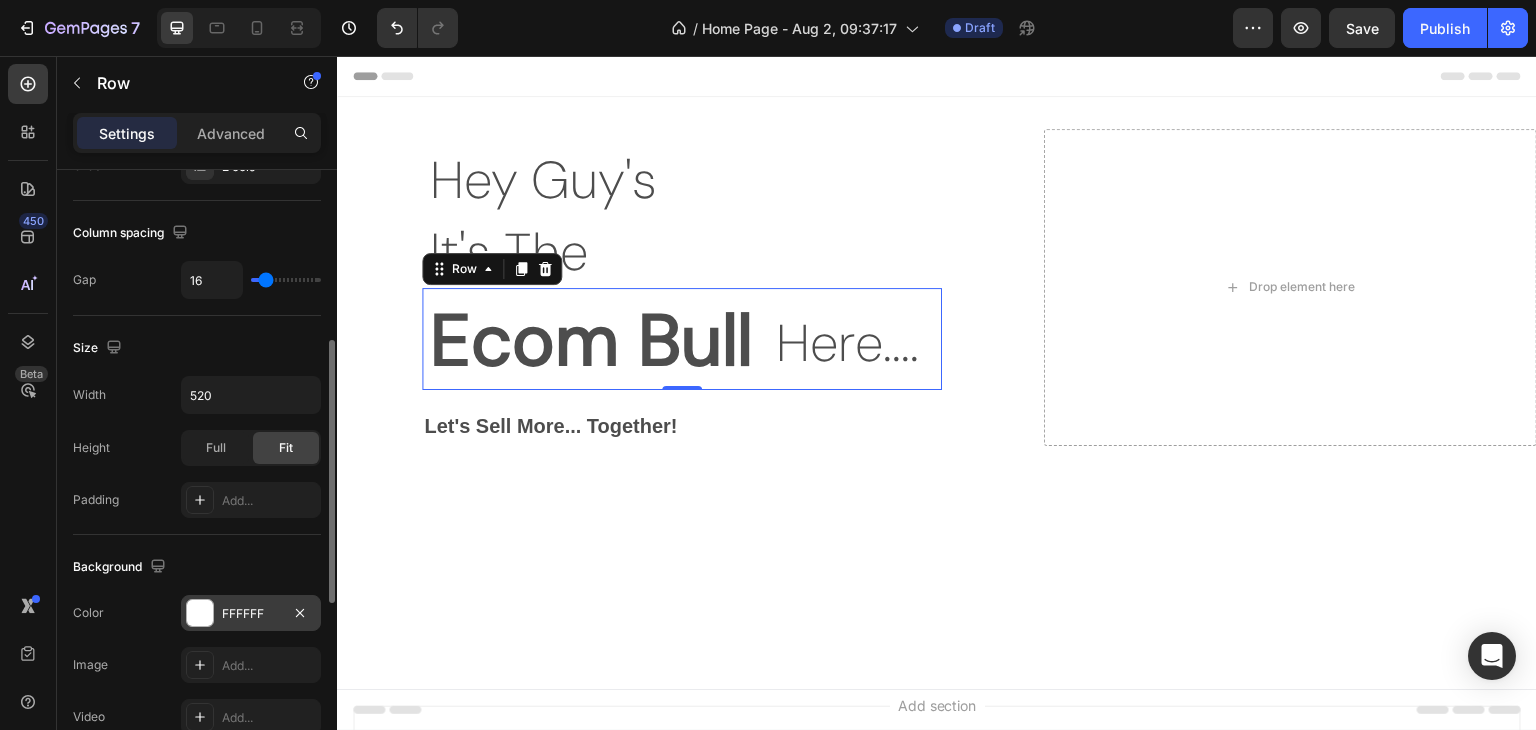 click at bounding box center [200, 613] 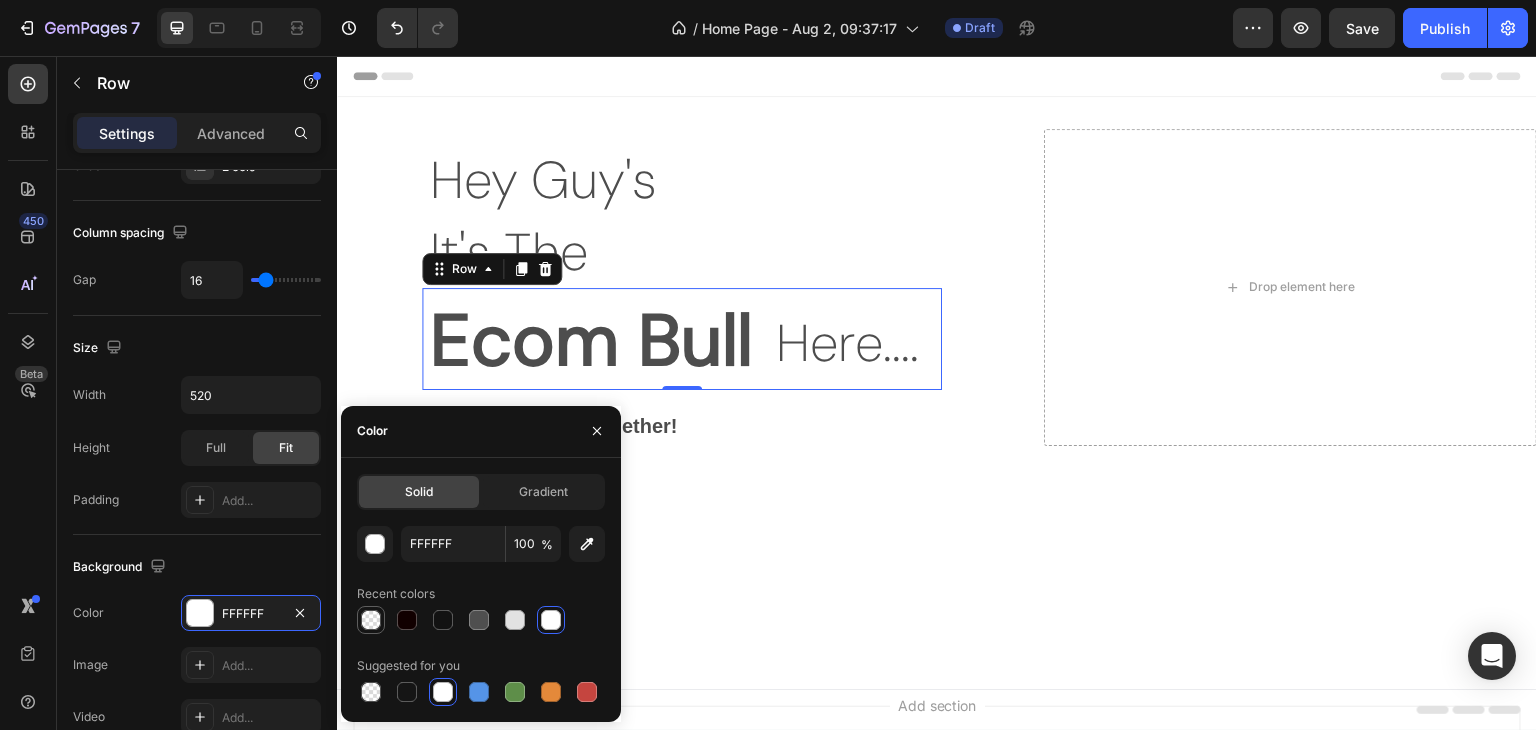 click at bounding box center (371, 620) 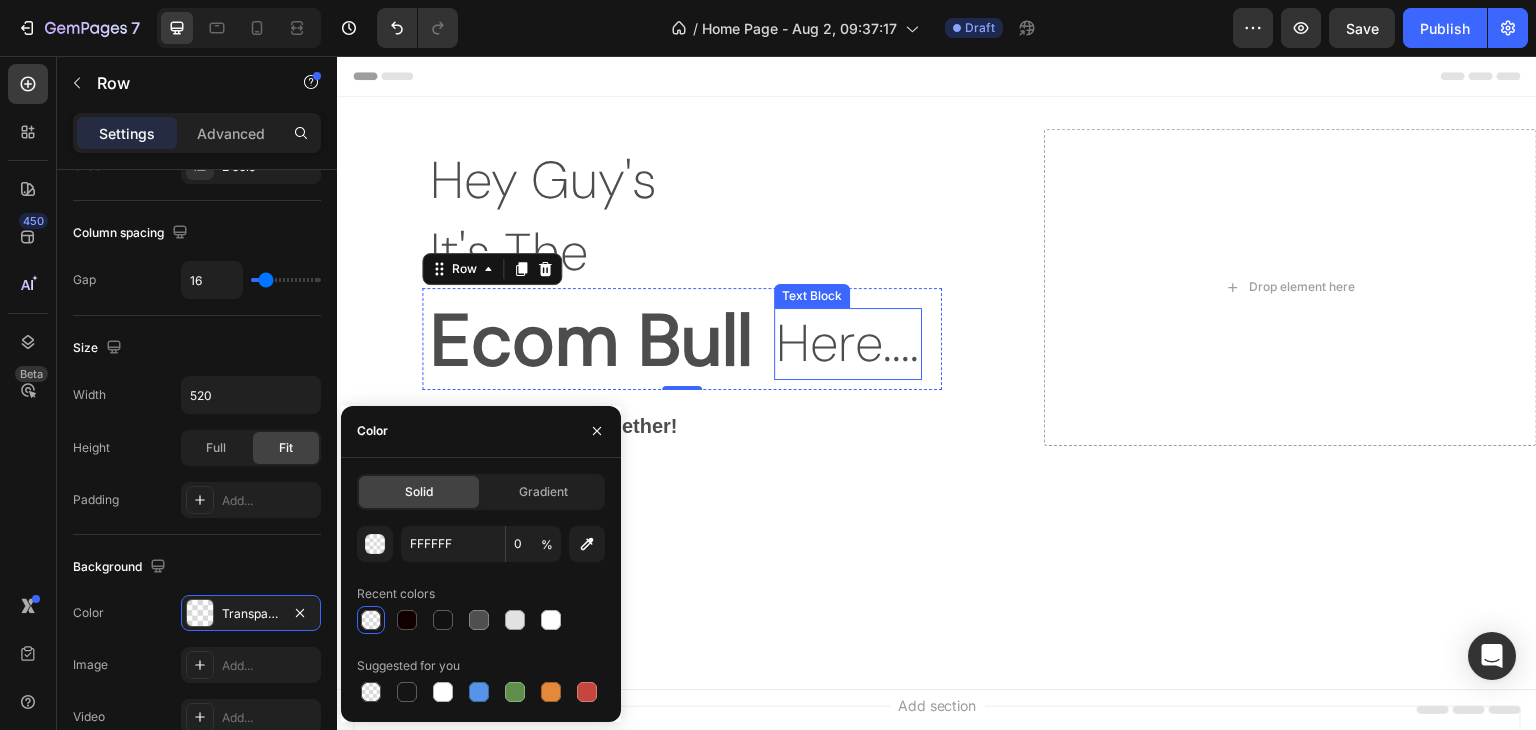 click on "Here...." at bounding box center (848, 344) 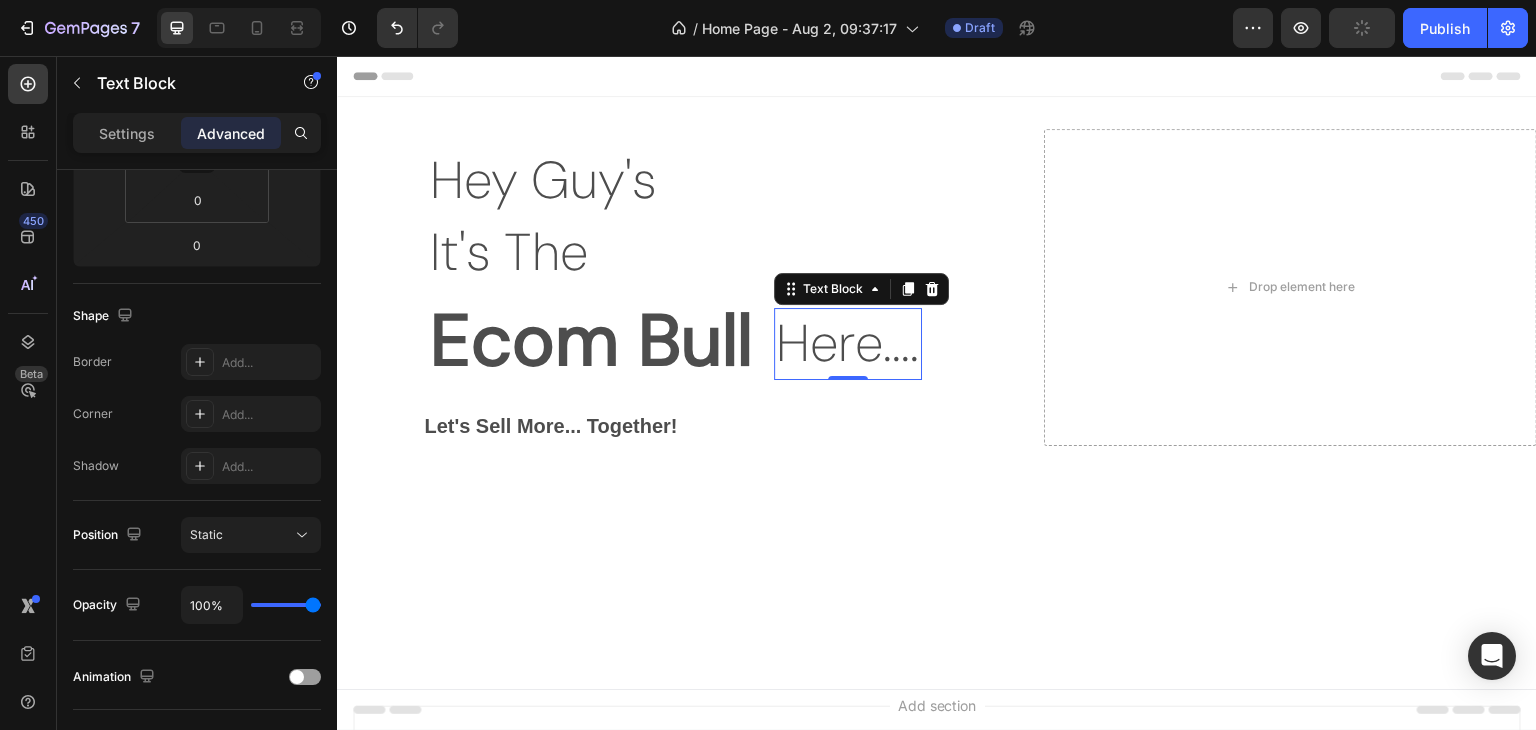 scroll, scrollTop: 0, scrollLeft: 0, axis: both 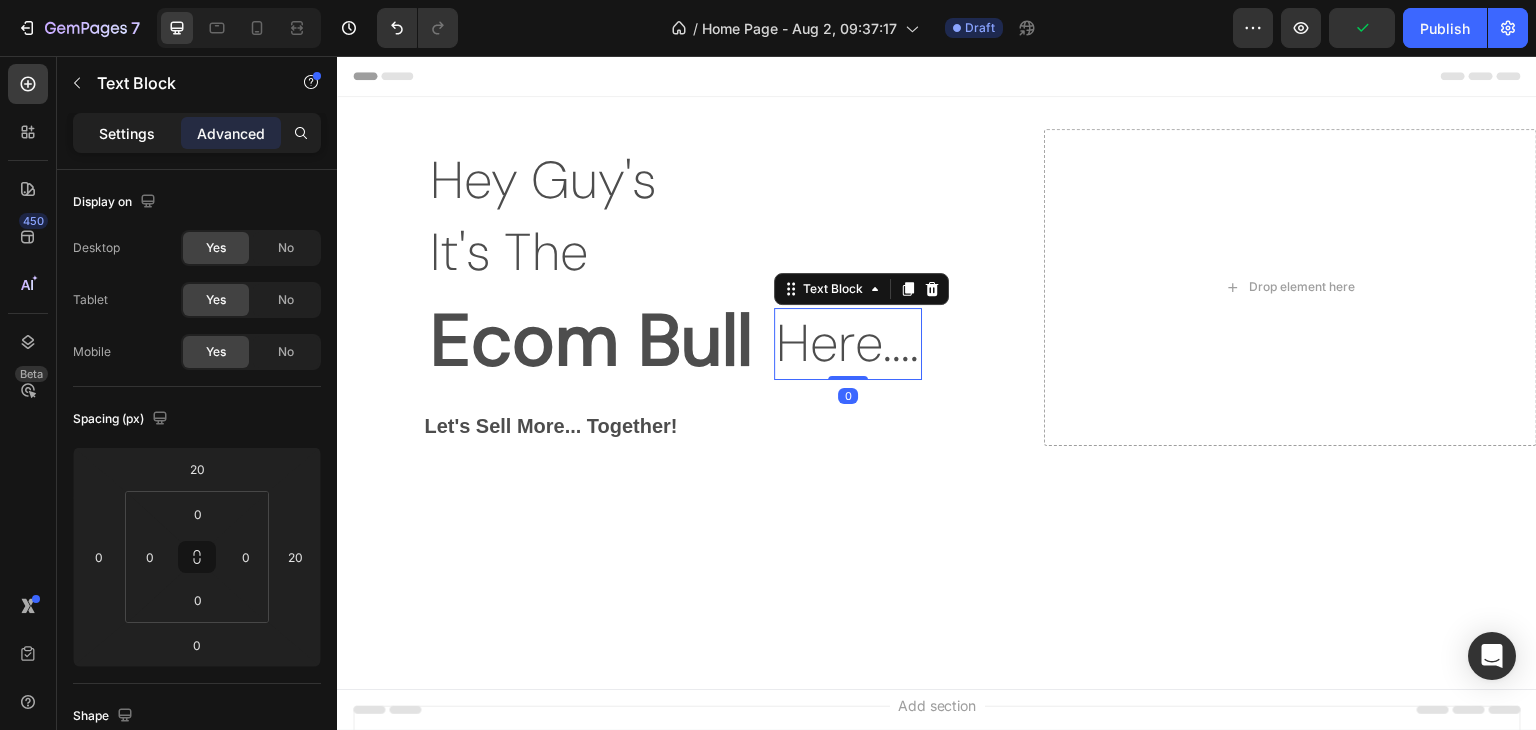 drag, startPoint x: 130, startPoint y: 145, endPoint x: 239, endPoint y: 91, distance: 121.64292 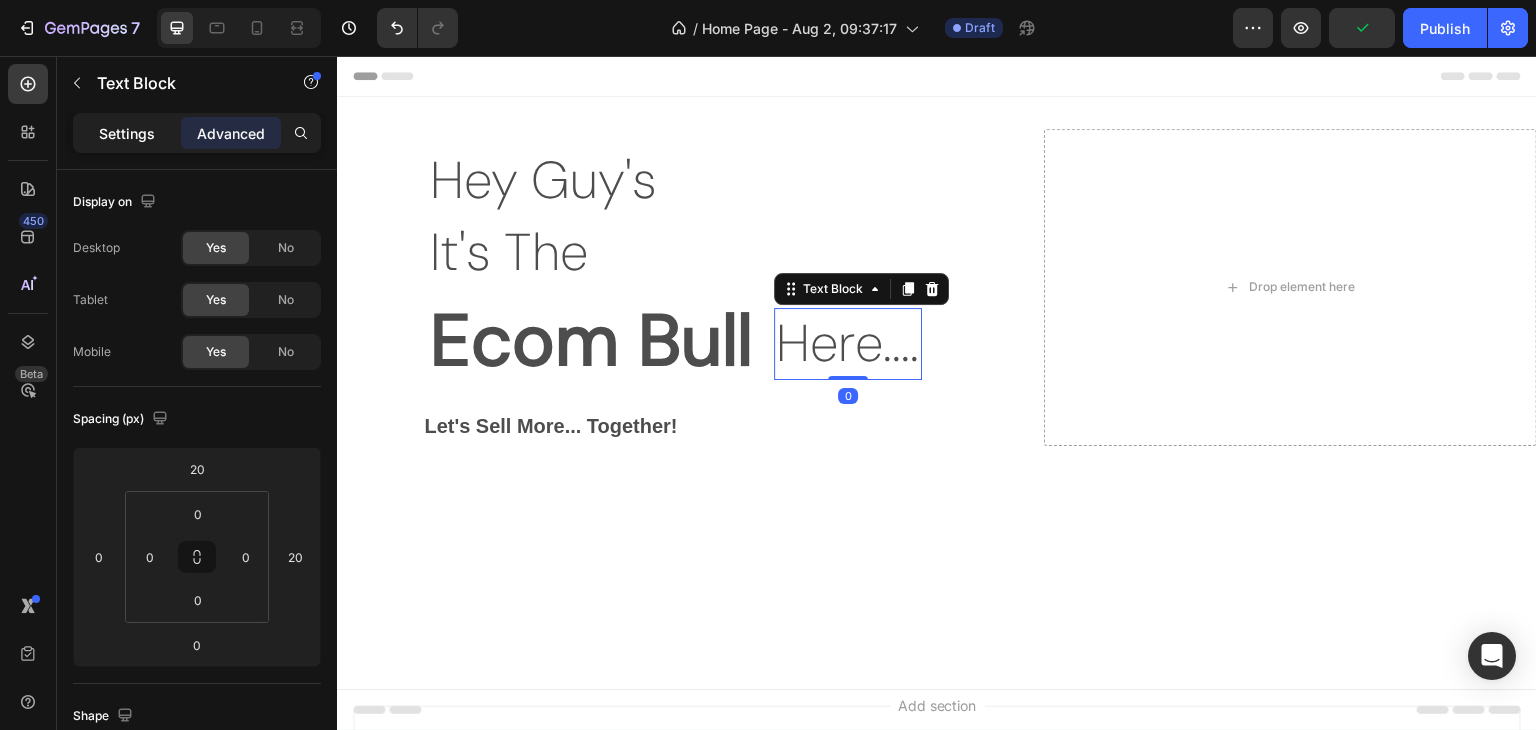 click on "Settings" 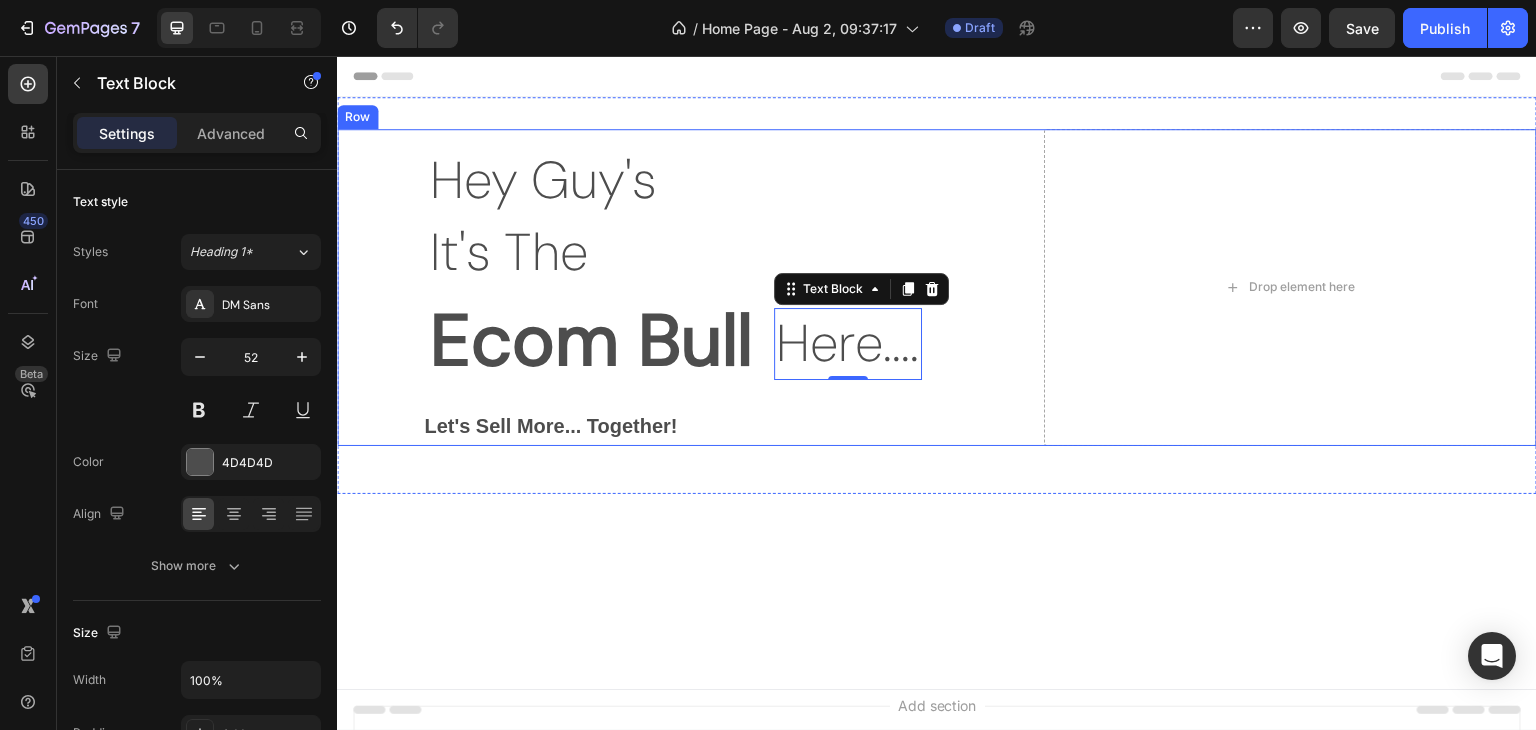 click on "Hey Guy's Text Block It's The Text Block Text Block Ecom Bull Text Block Here.... Text Block   0 Row Row Let's Sell More... Together! Text Block
Drop element here Row" at bounding box center (937, 287) 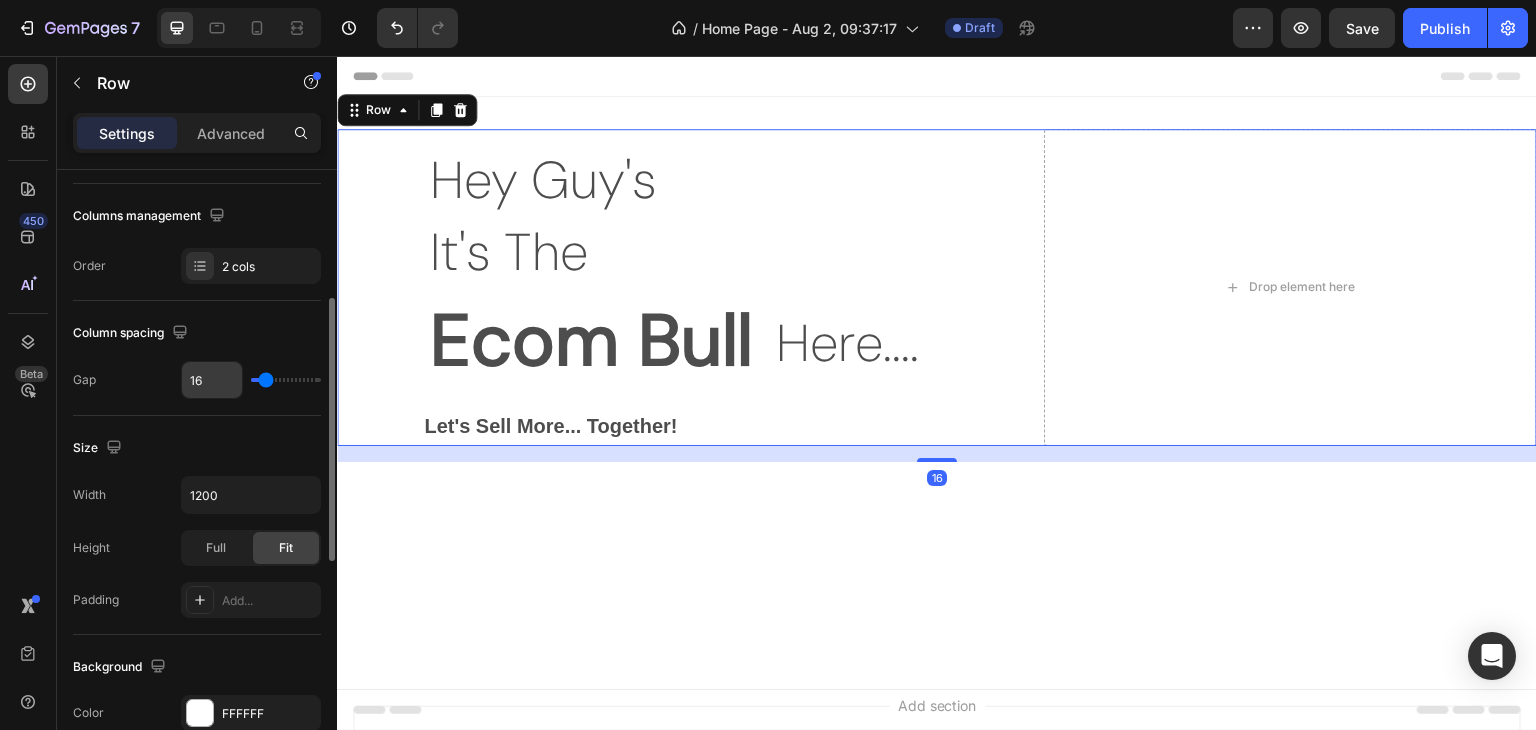 scroll, scrollTop: 500, scrollLeft: 0, axis: vertical 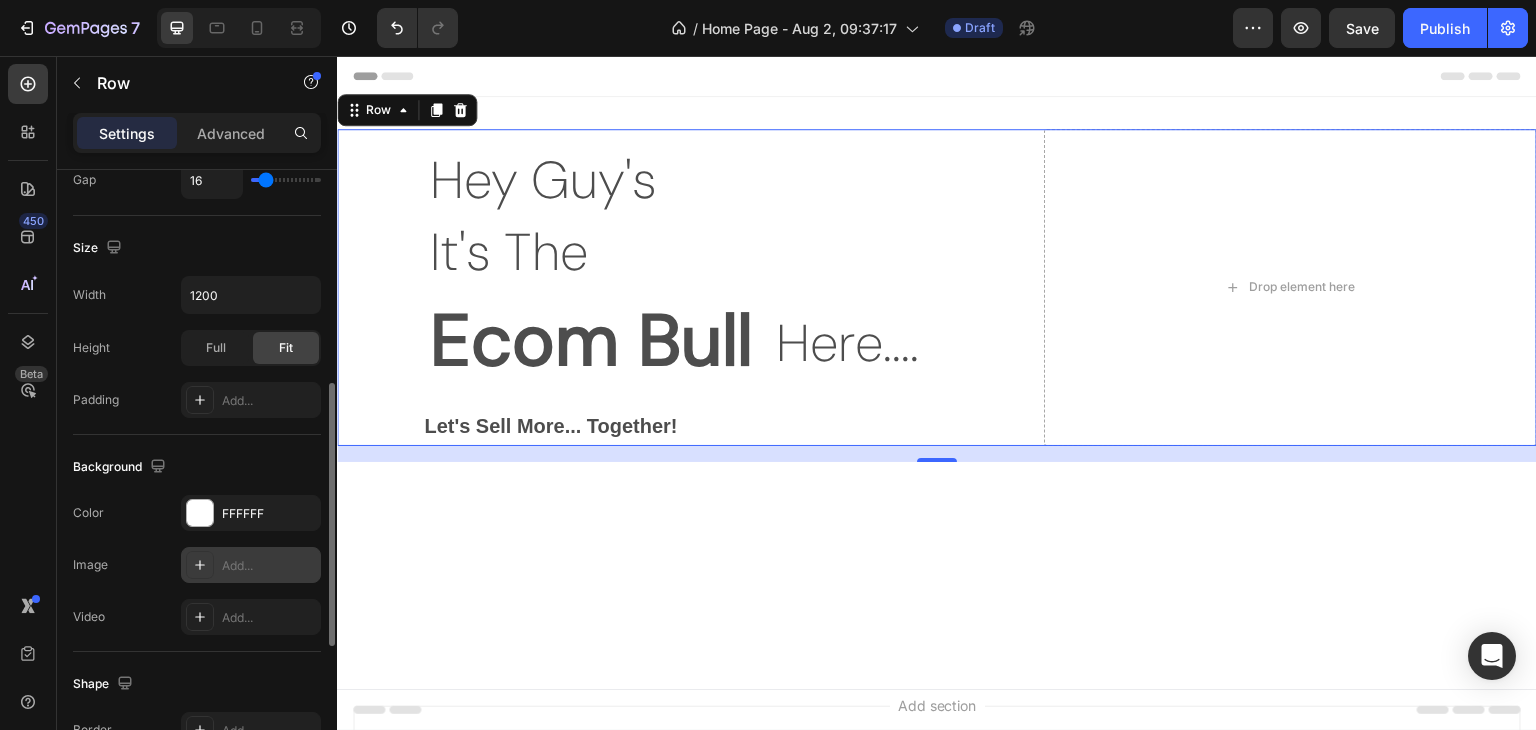click at bounding box center [200, 565] 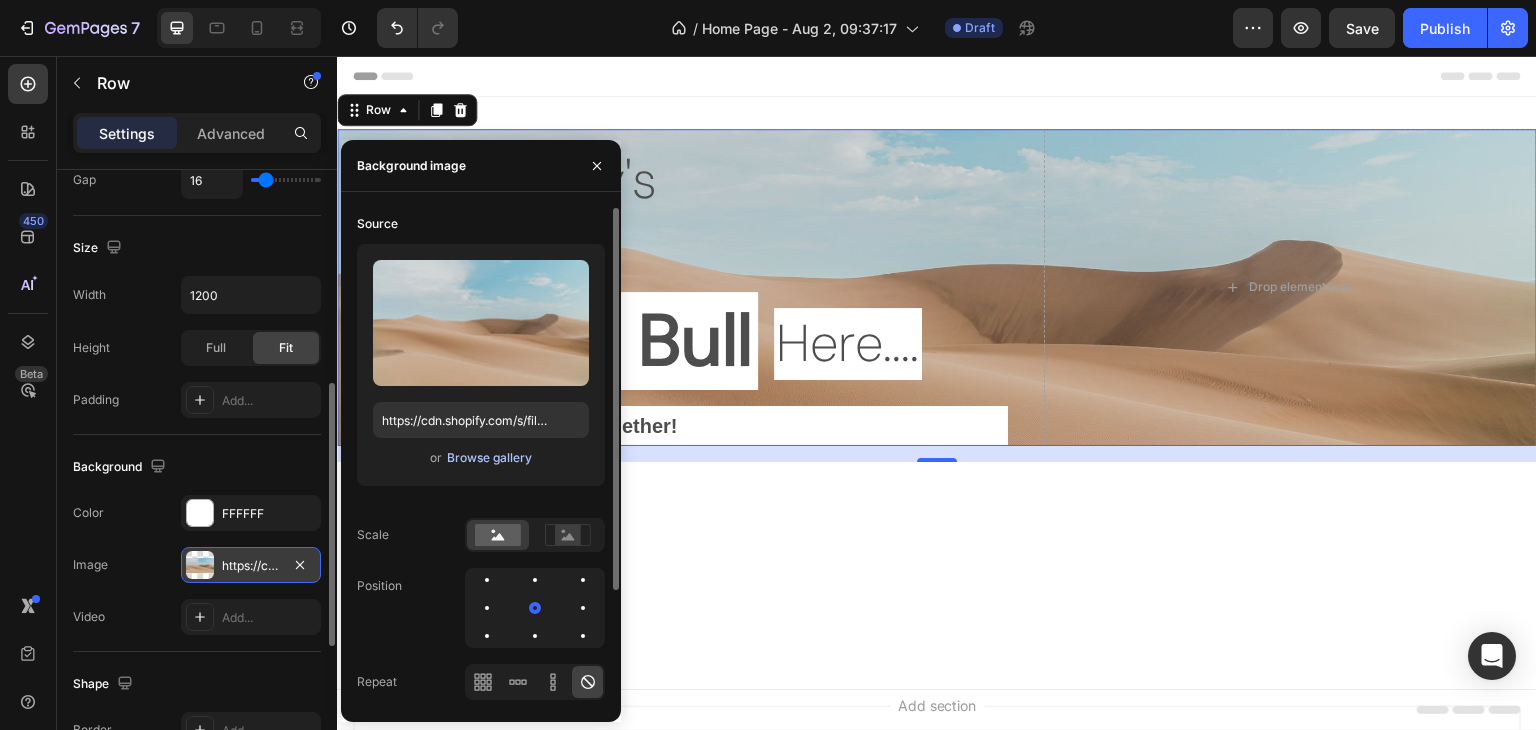 click on "Browse gallery" at bounding box center [489, 458] 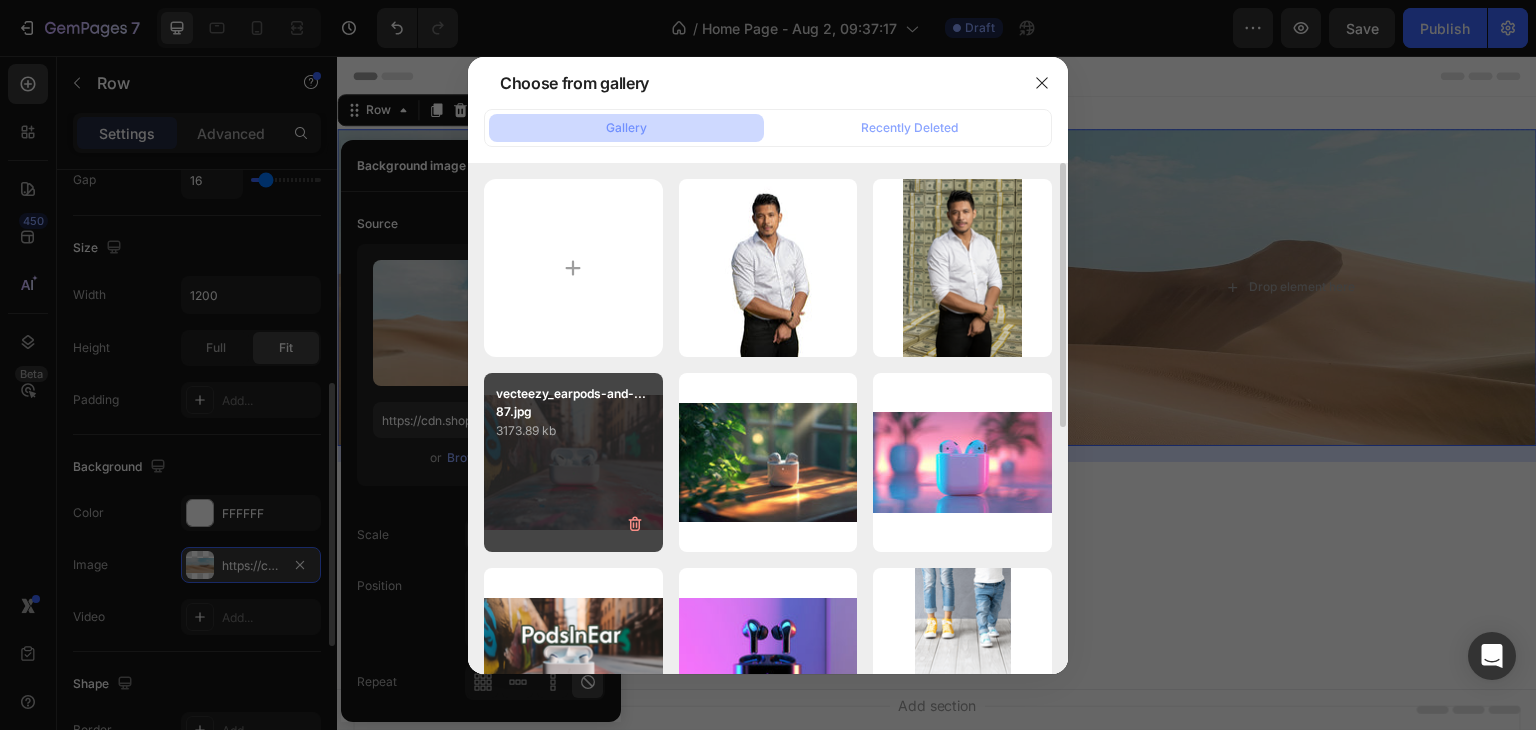 click on "vecteezy_earpods-and-...87.jpg 3173.89 kb" at bounding box center (573, 462) 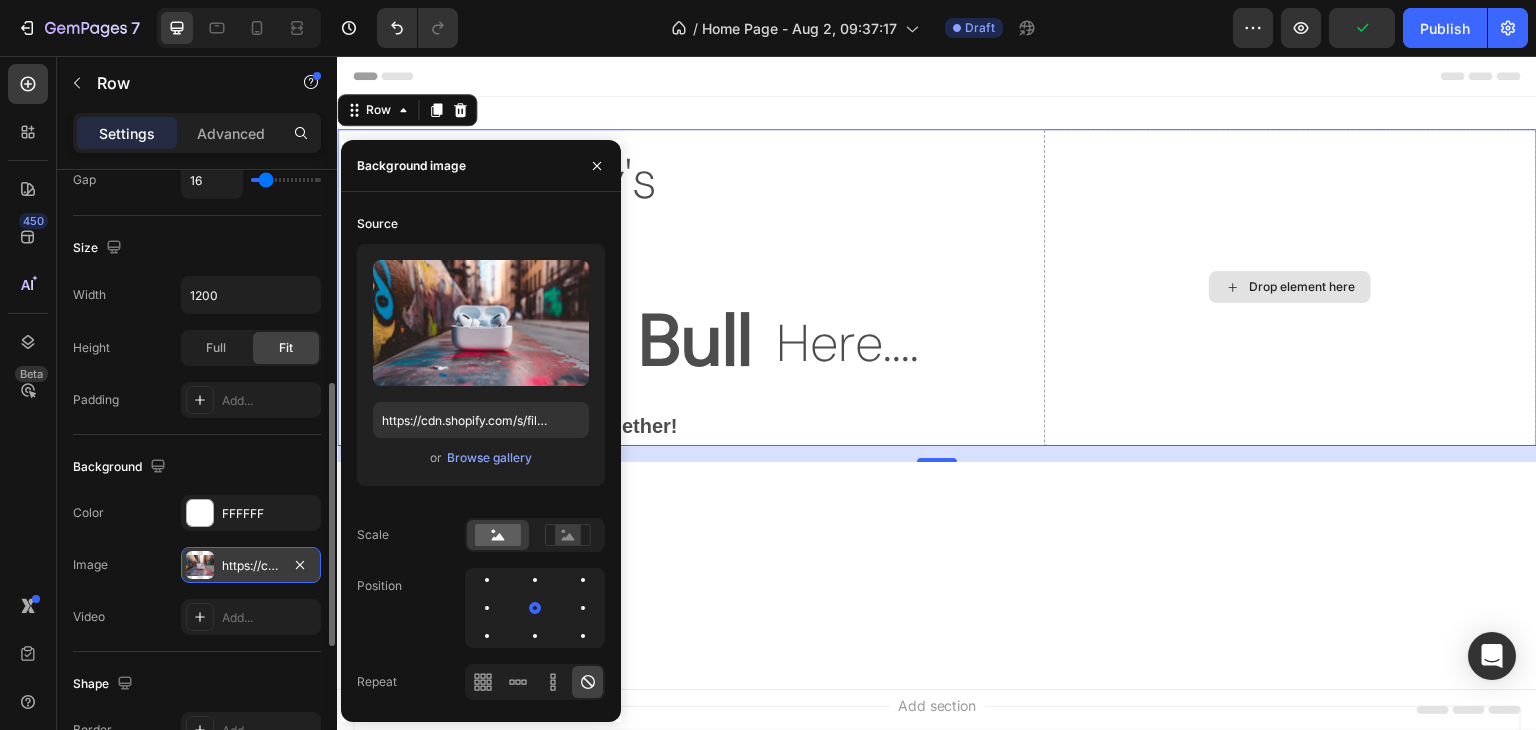 click on "Drop element here" at bounding box center [1290, 287] 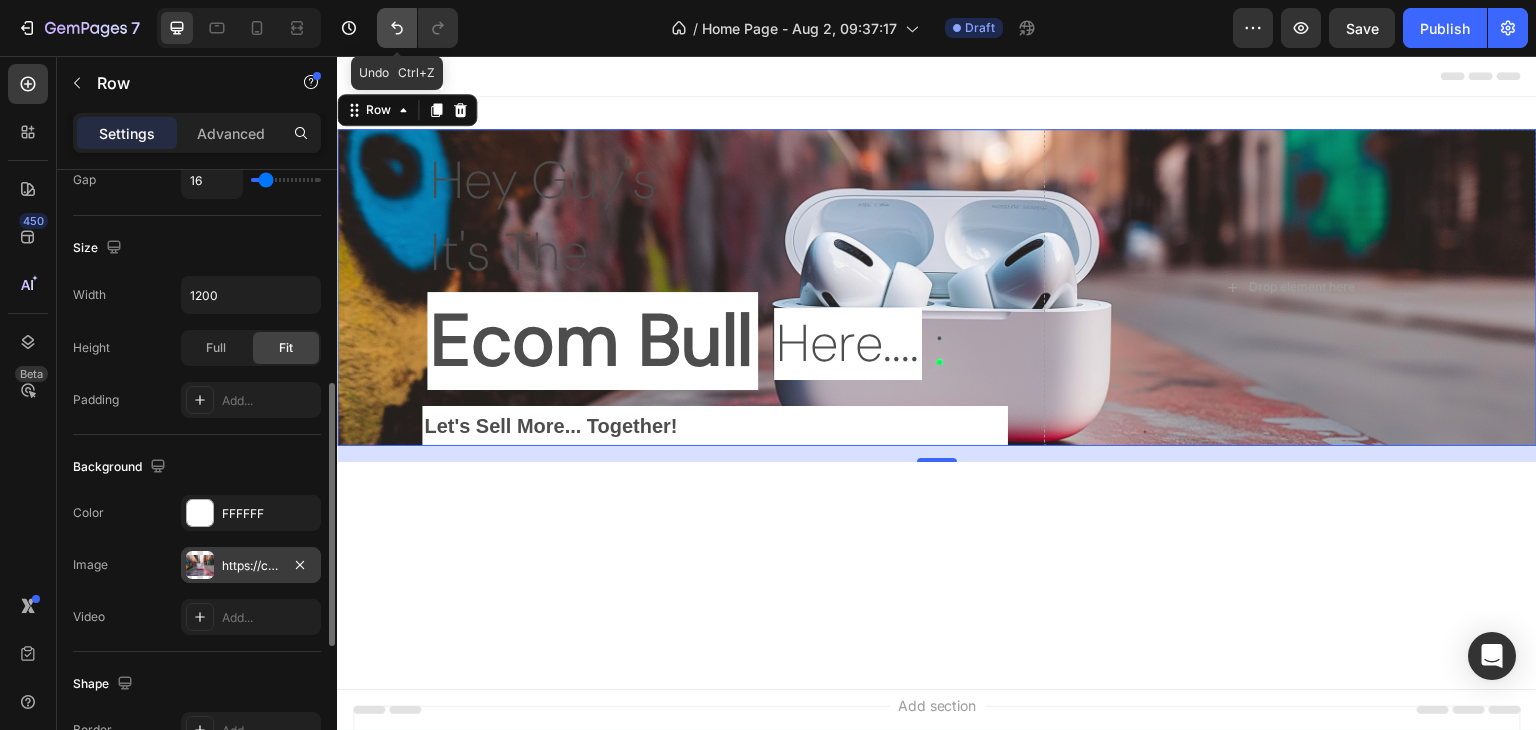 click 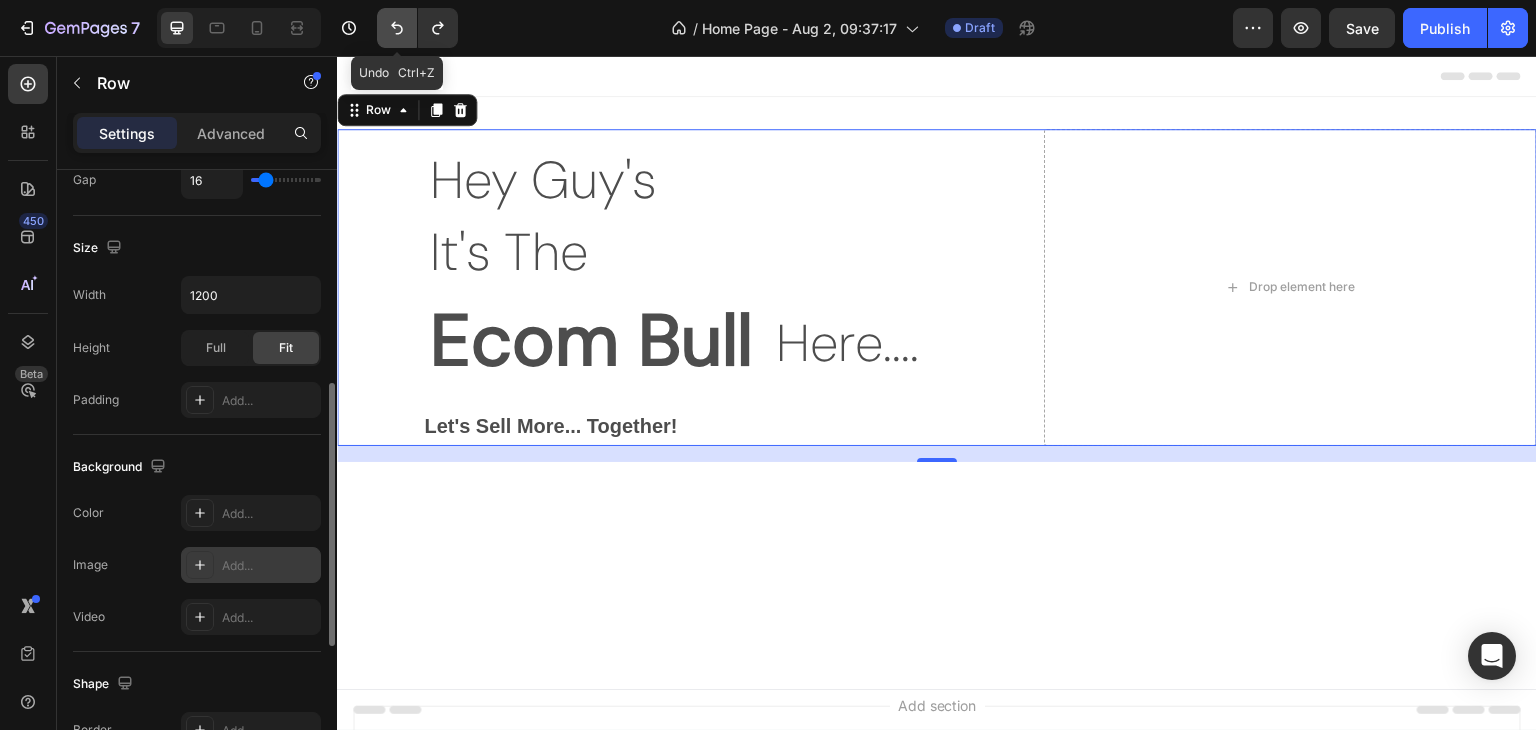 click 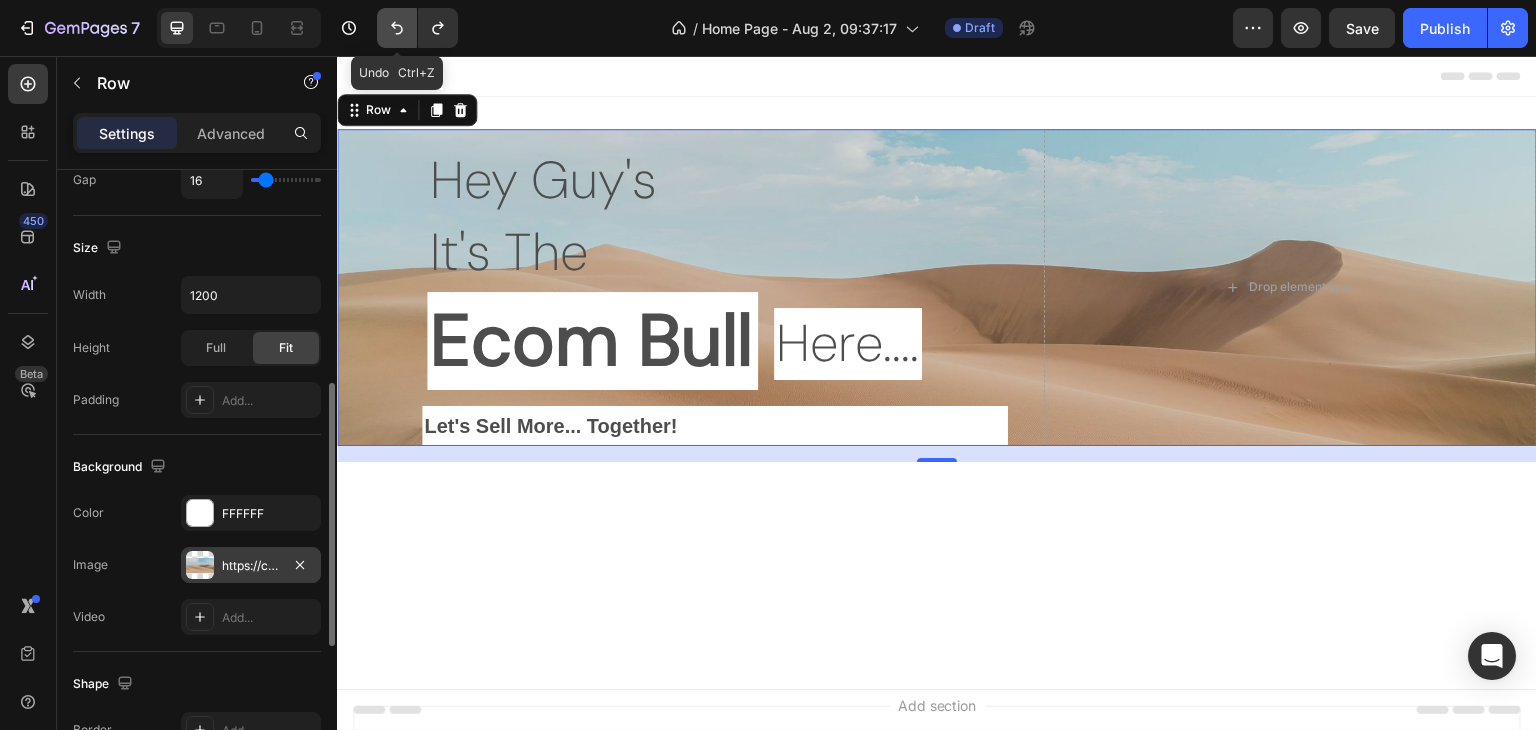 click 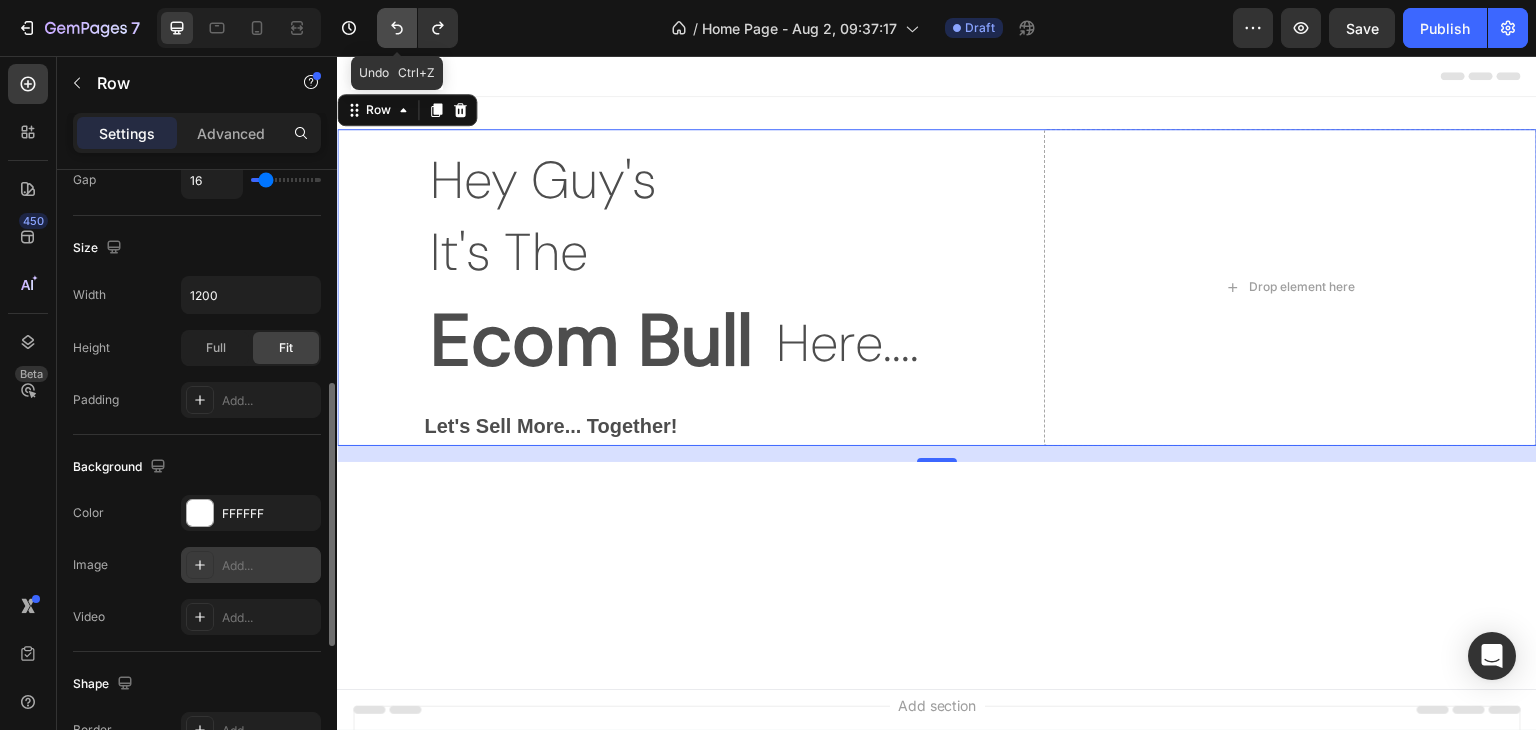 click 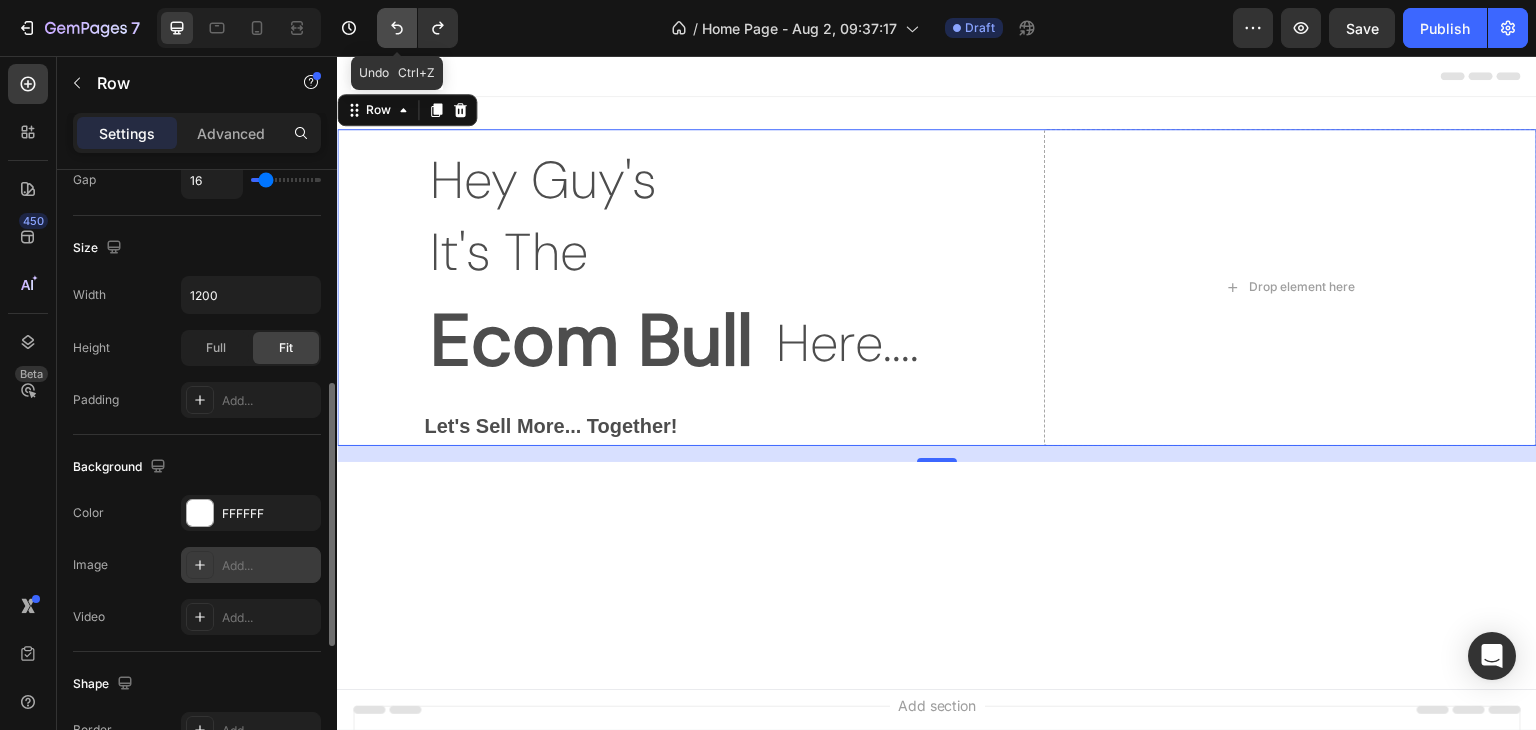 click 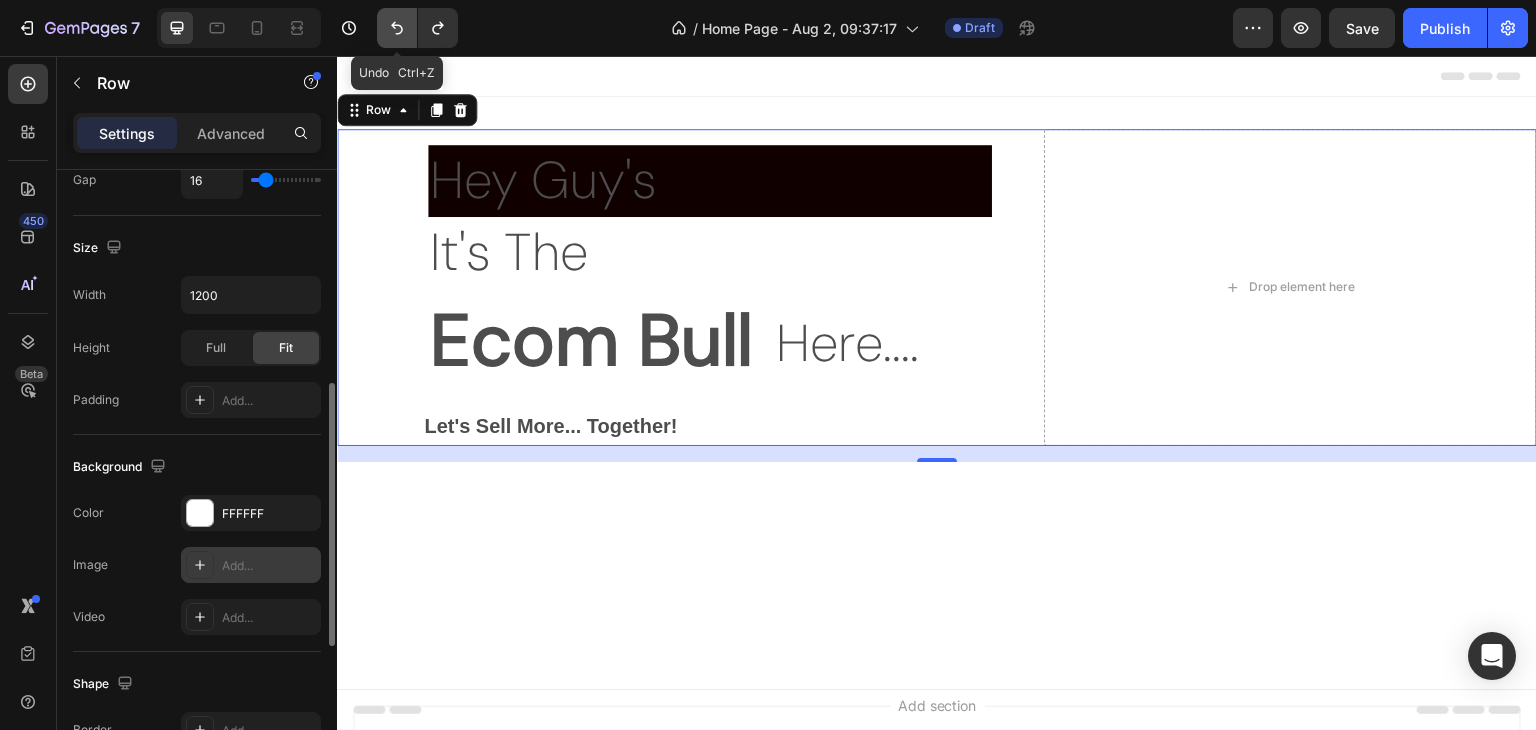 click 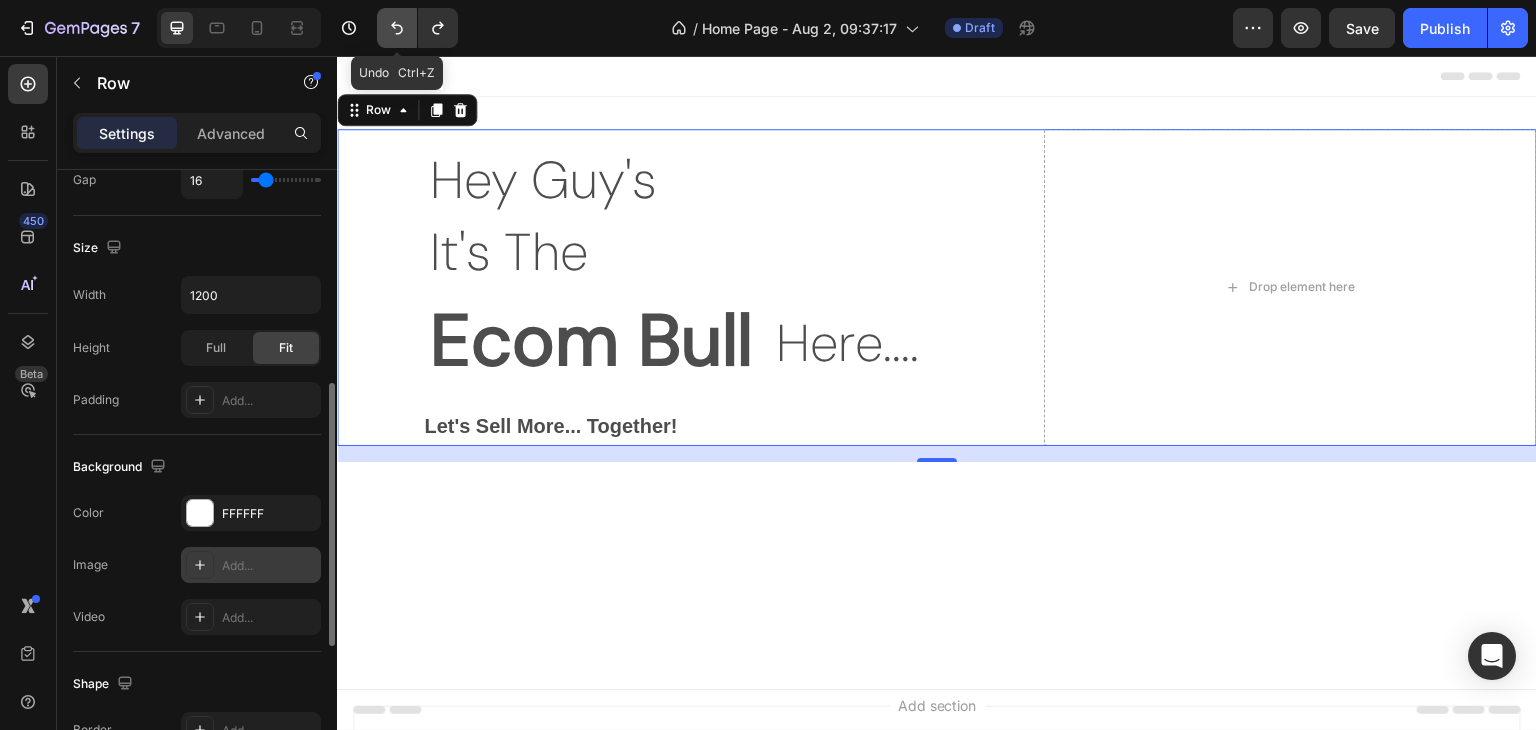 click 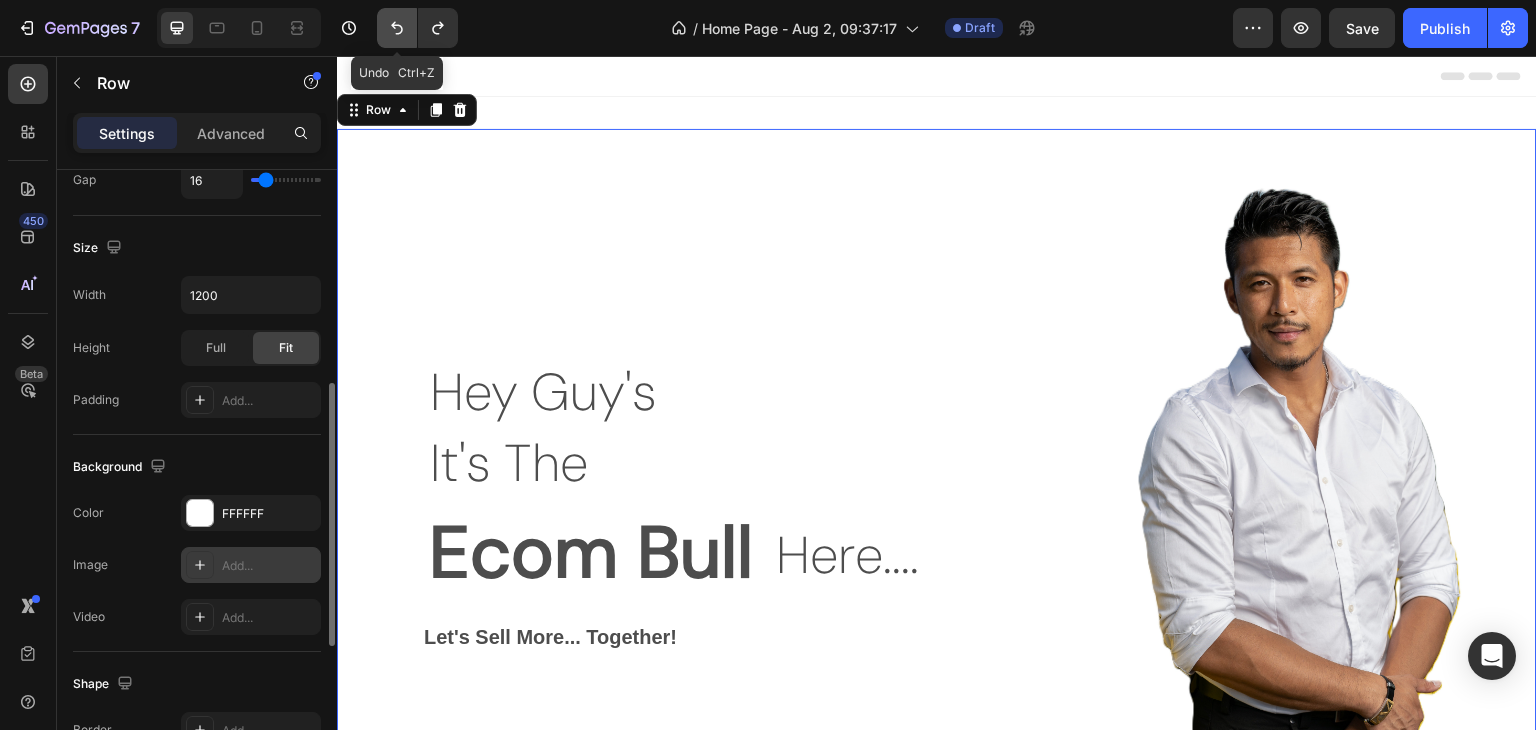 click 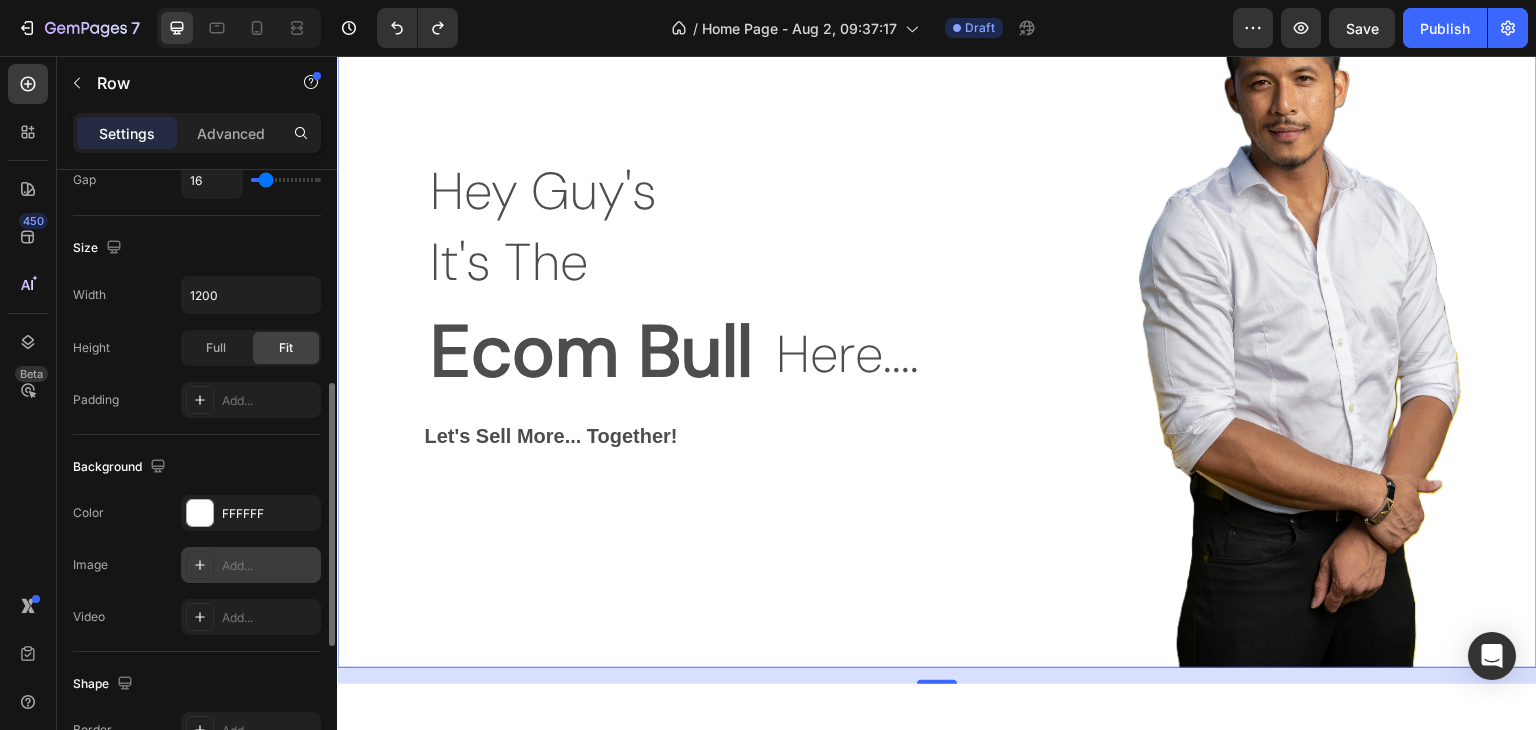 scroll, scrollTop: 200, scrollLeft: 0, axis: vertical 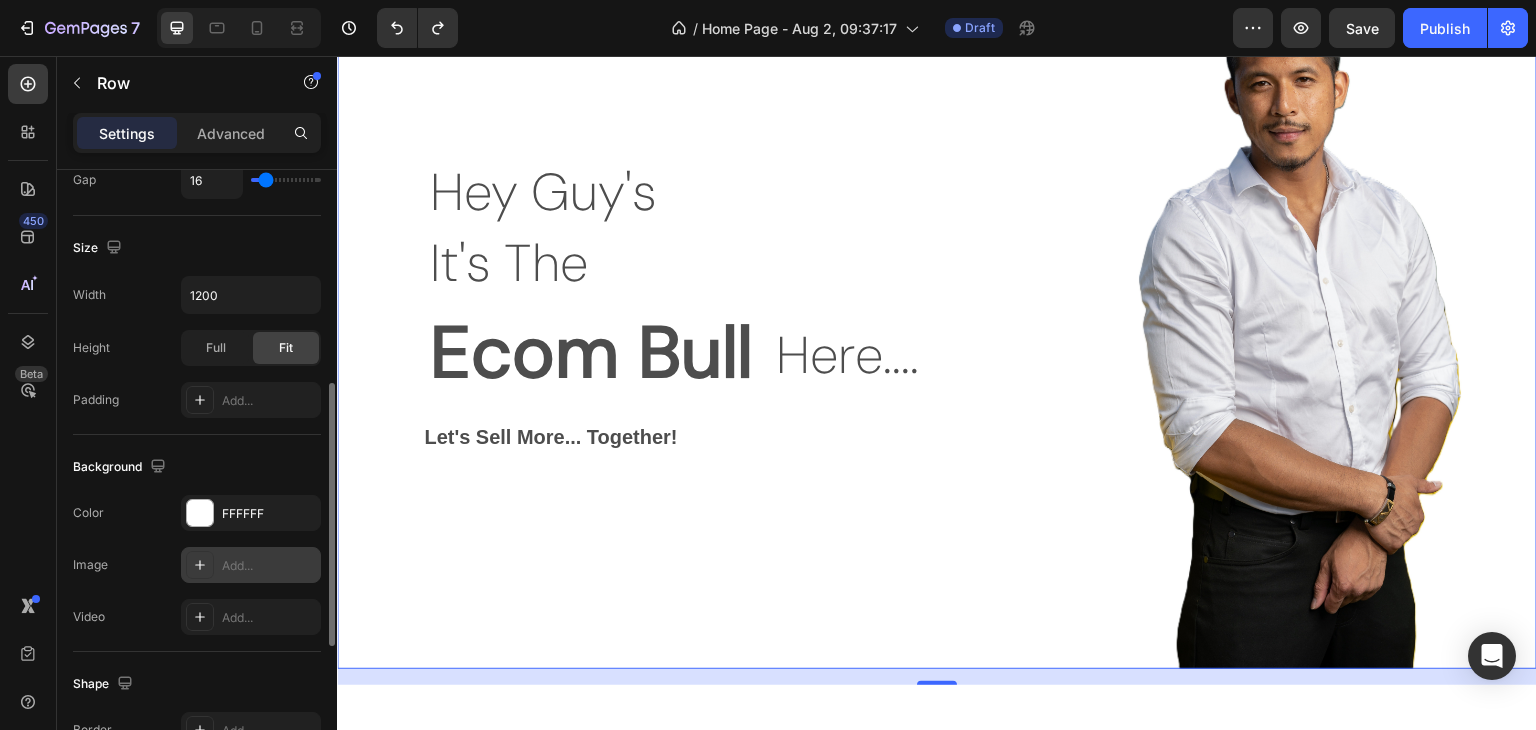 click on "Let's Sell More... Together!" at bounding box center (715, 437) 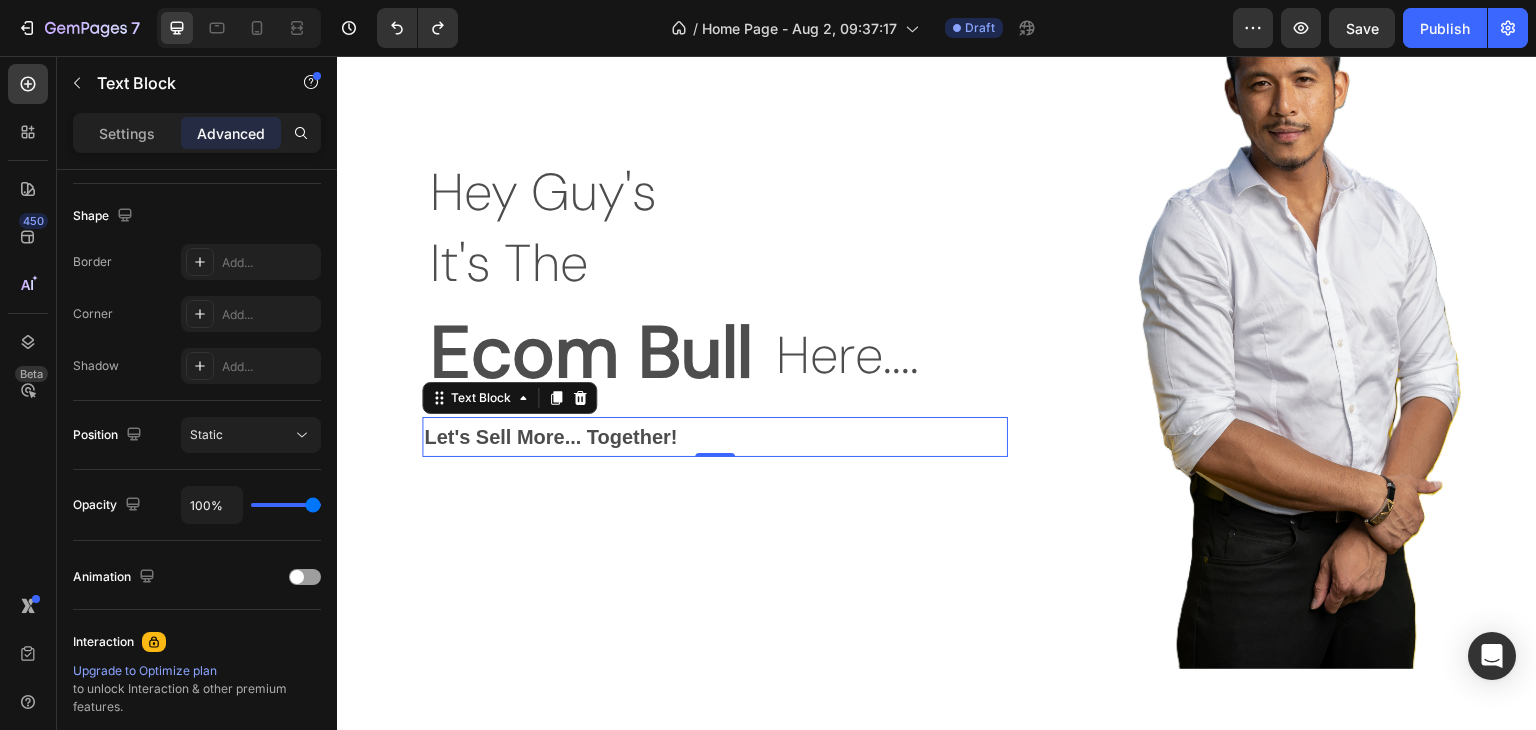 scroll, scrollTop: 0, scrollLeft: 0, axis: both 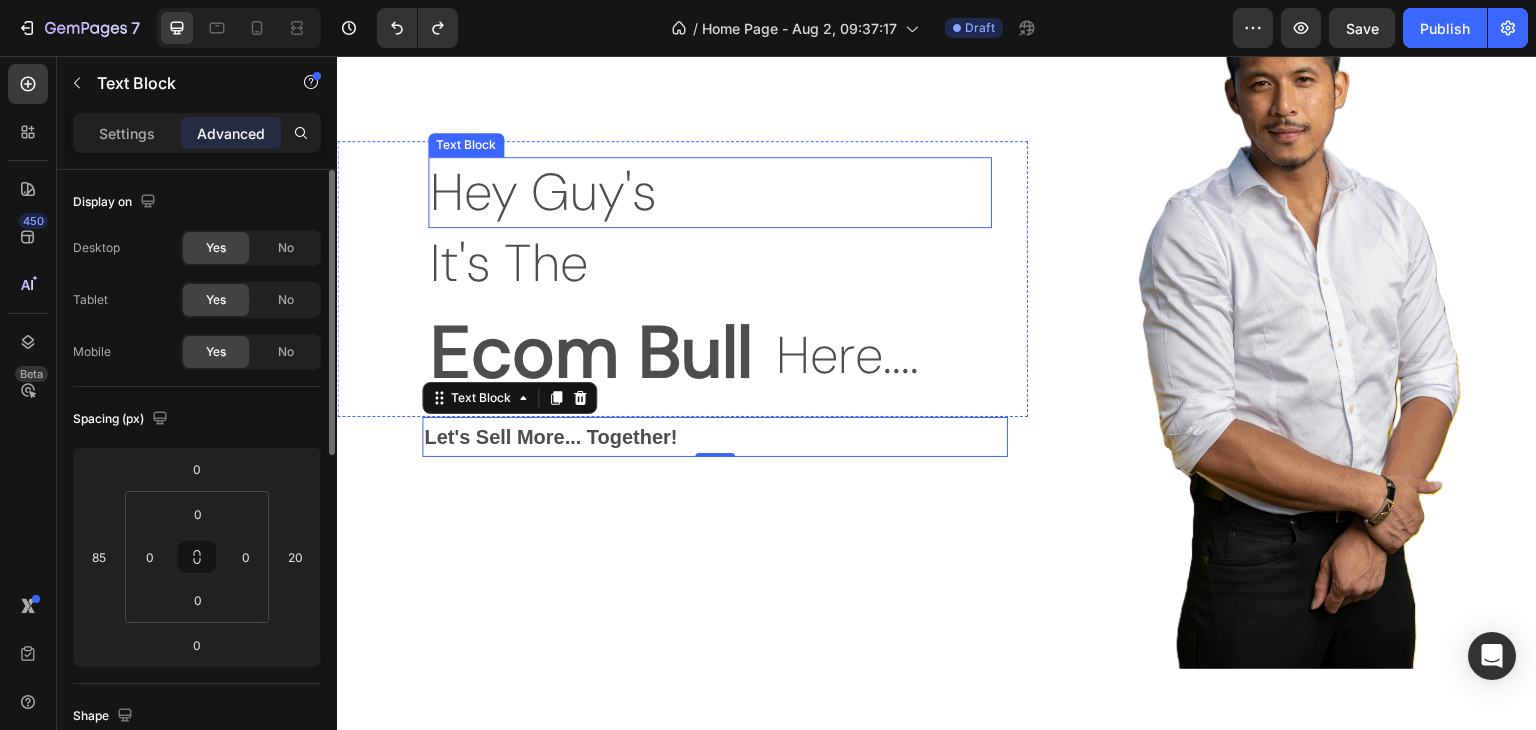 click on "Hey Guy's" at bounding box center [710, 193] 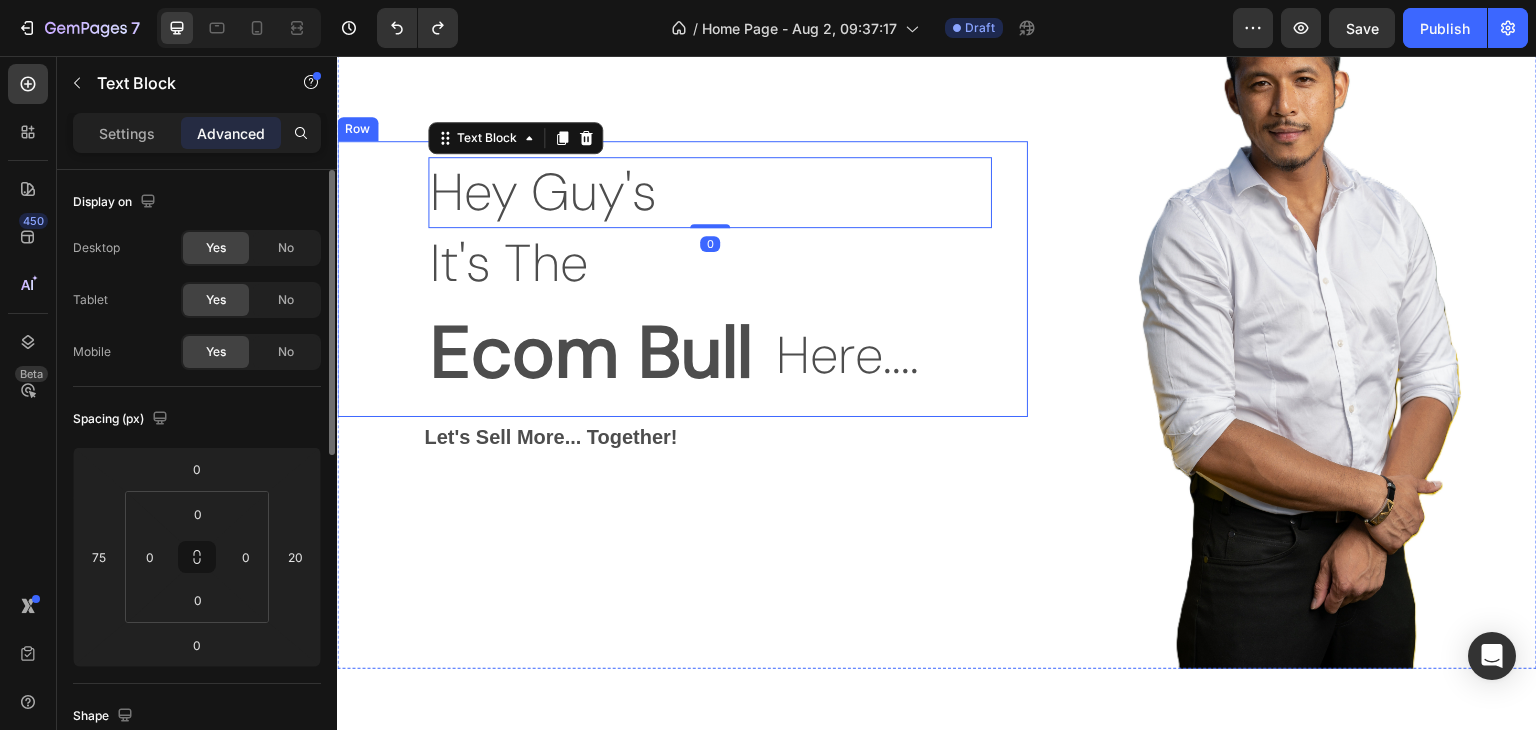 click on "Hey Guy's Text Block   0 It's The Text Block Text Block Ecom Bull Text Block Here.... Text Block Row Row" at bounding box center [682, 279] 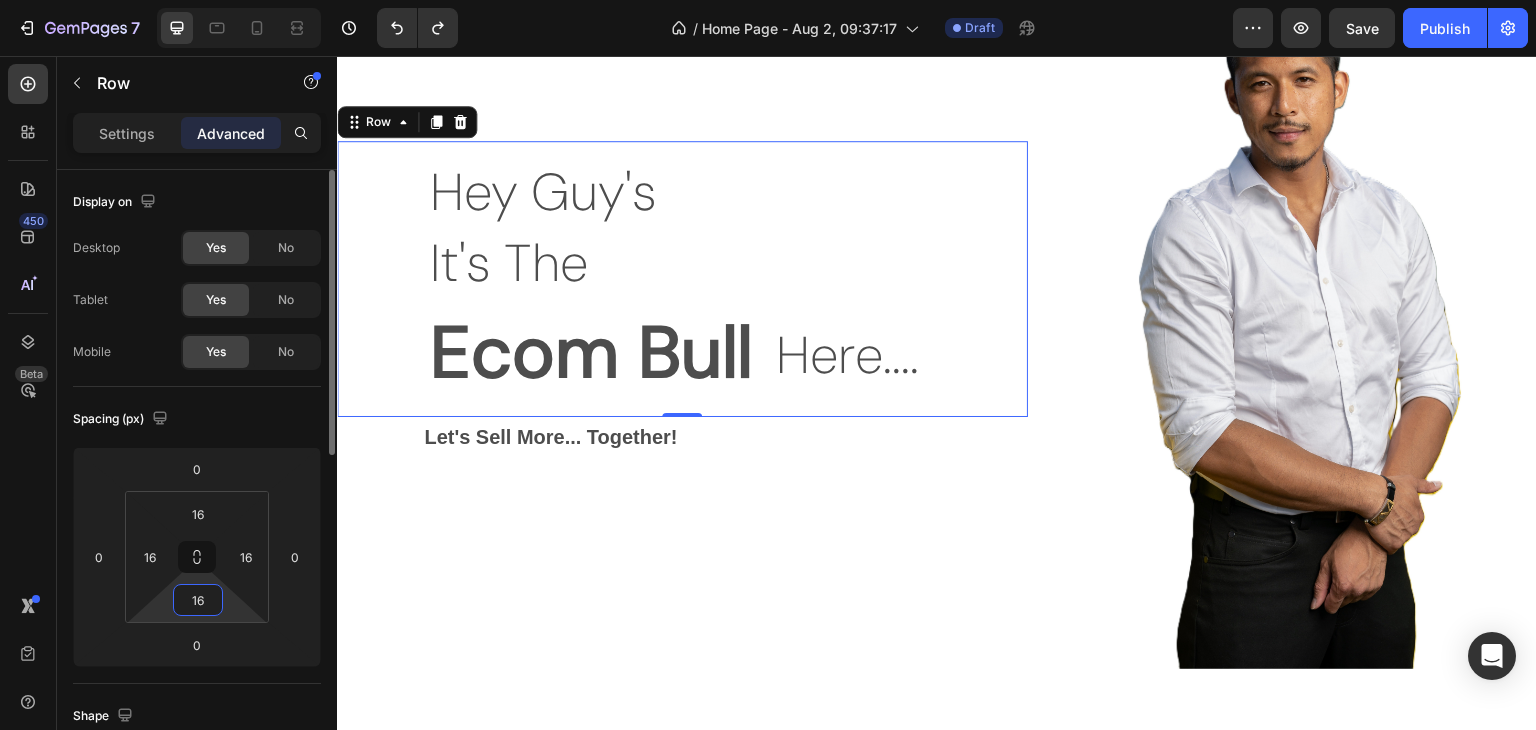 click on "16" at bounding box center [198, 600] 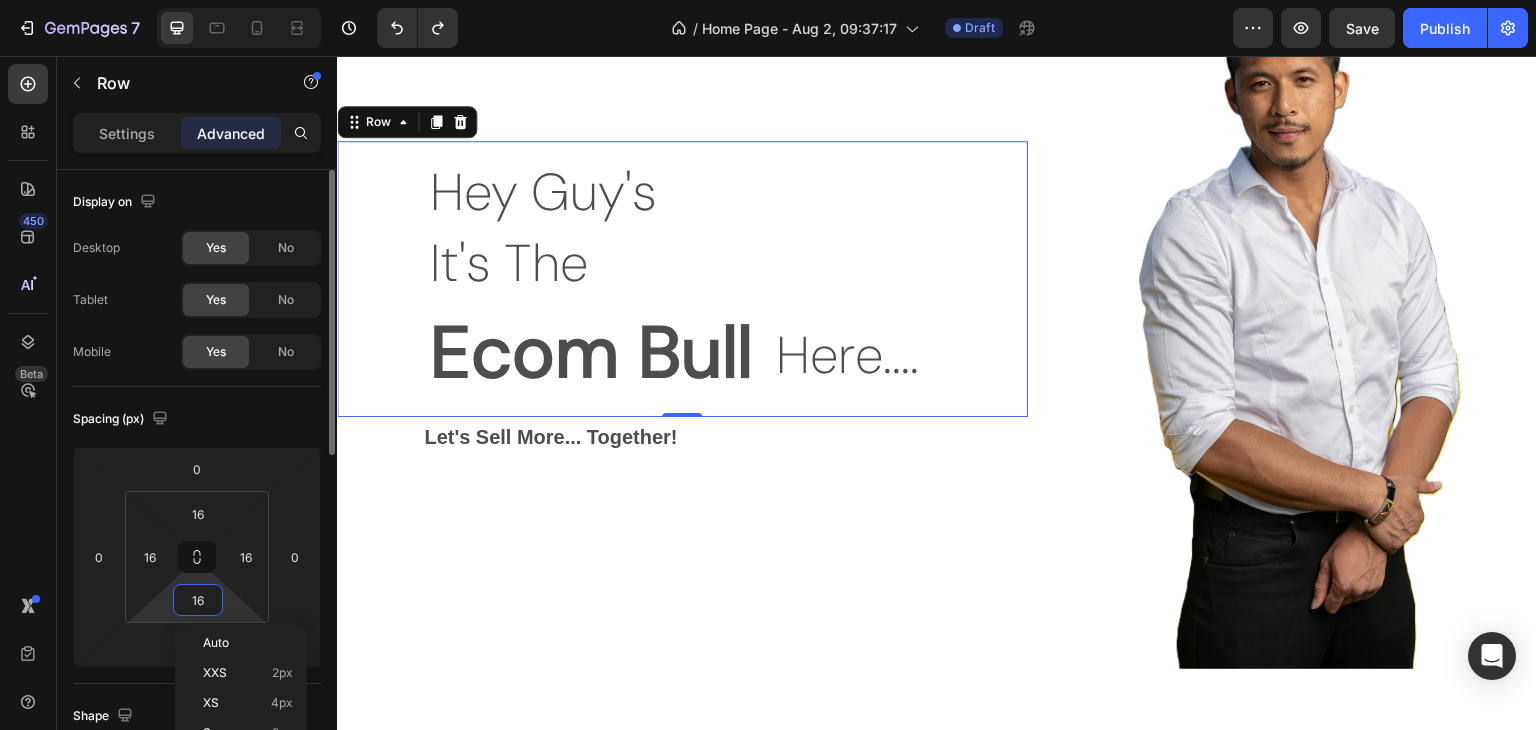 type on "0" 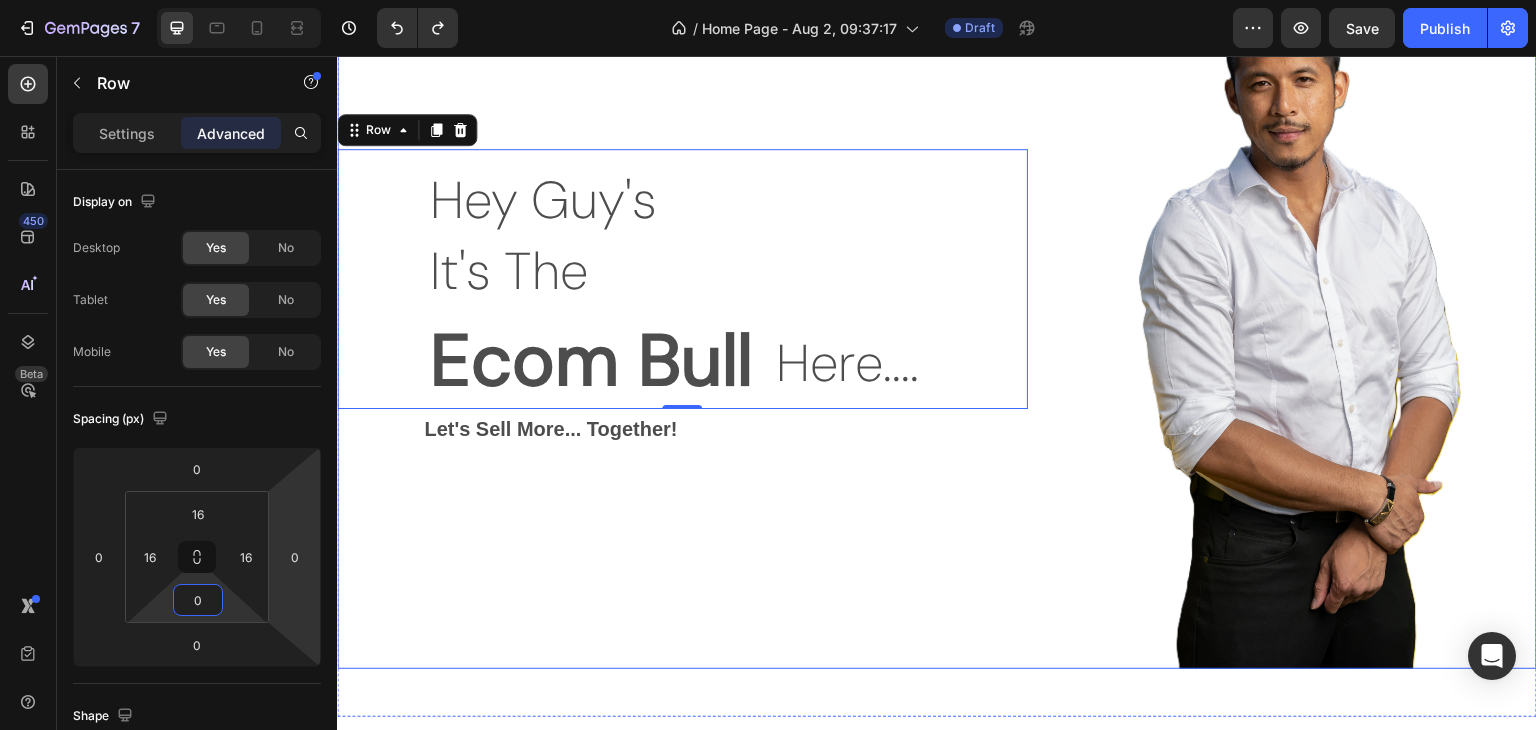 click on "Let's Sell More... Together!" at bounding box center [715, 429] 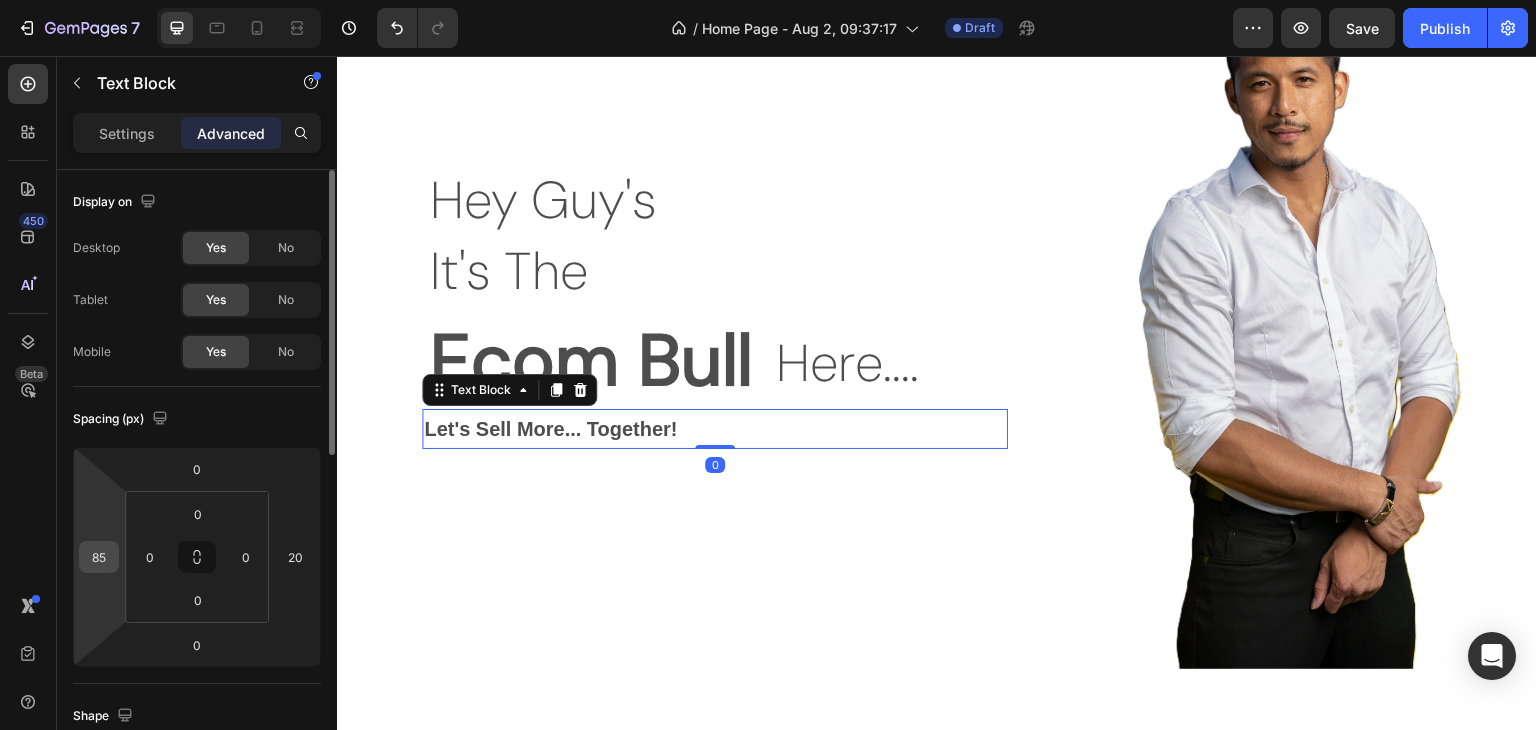 click on "85" at bounding box center [99, 557] 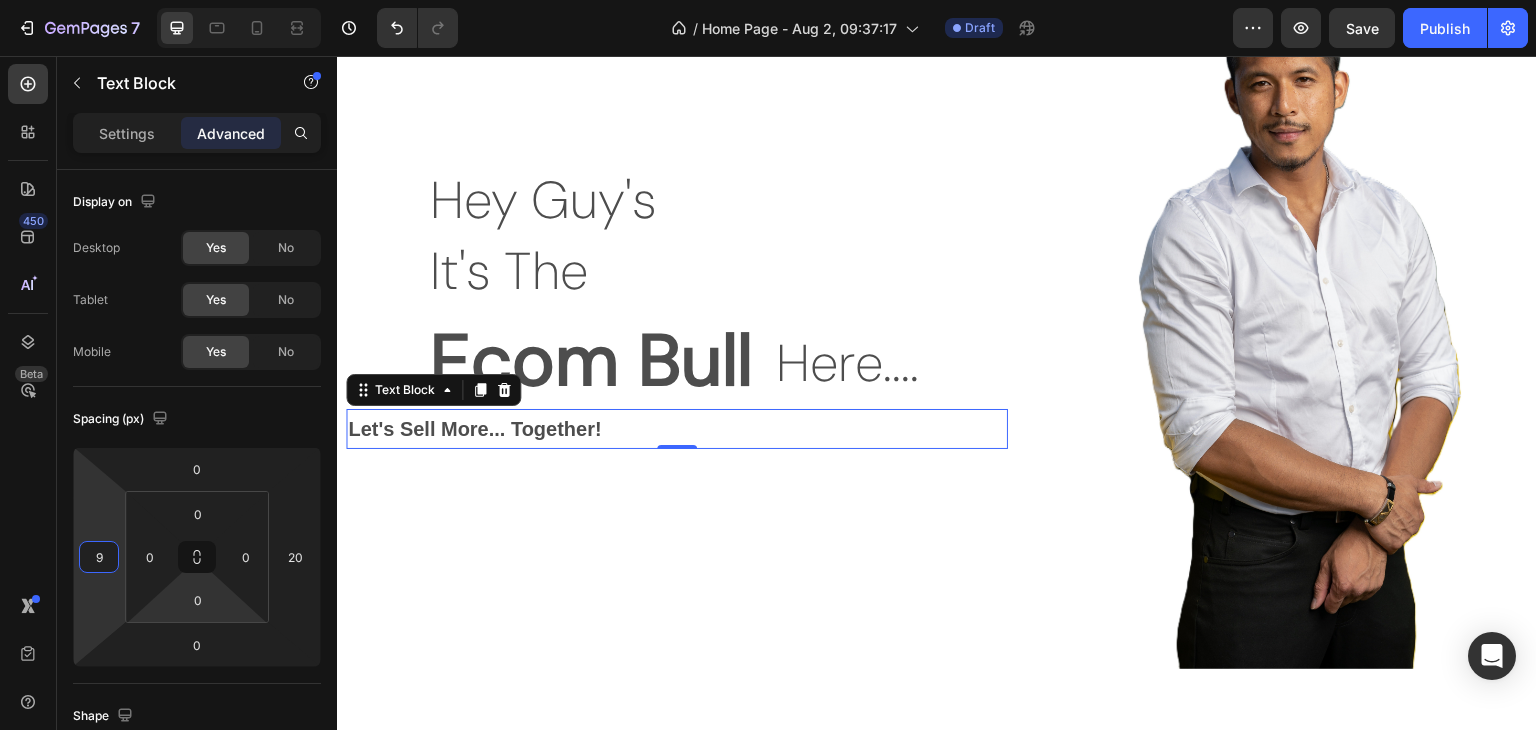 type on "90" 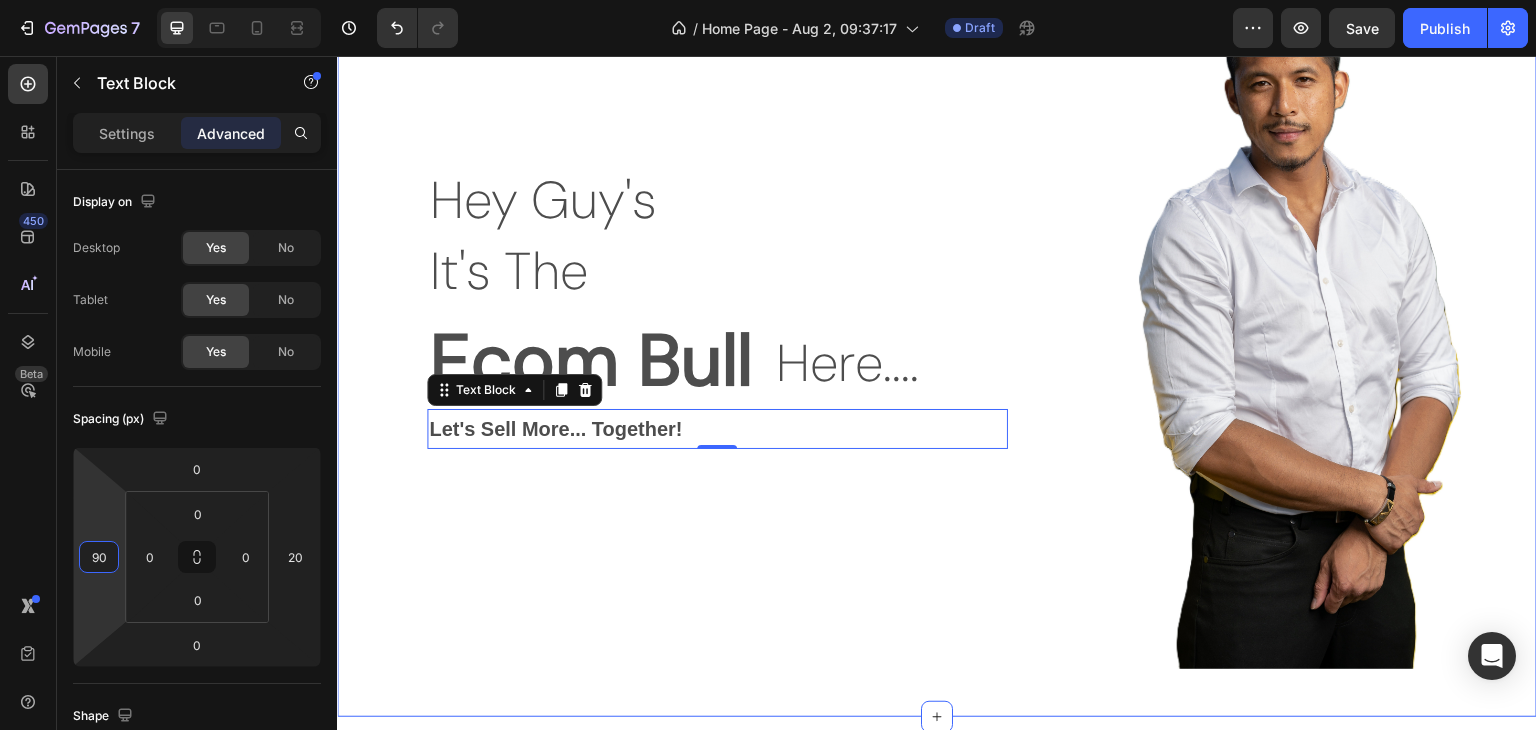click on "Hey Guy's Text Block It's The Text Block Text Block Ecom Bull Text Block Here.... Text Block Row Row Let's Sell More... Together! Text Block   0 Image Row" at bounding box center (937, 307) 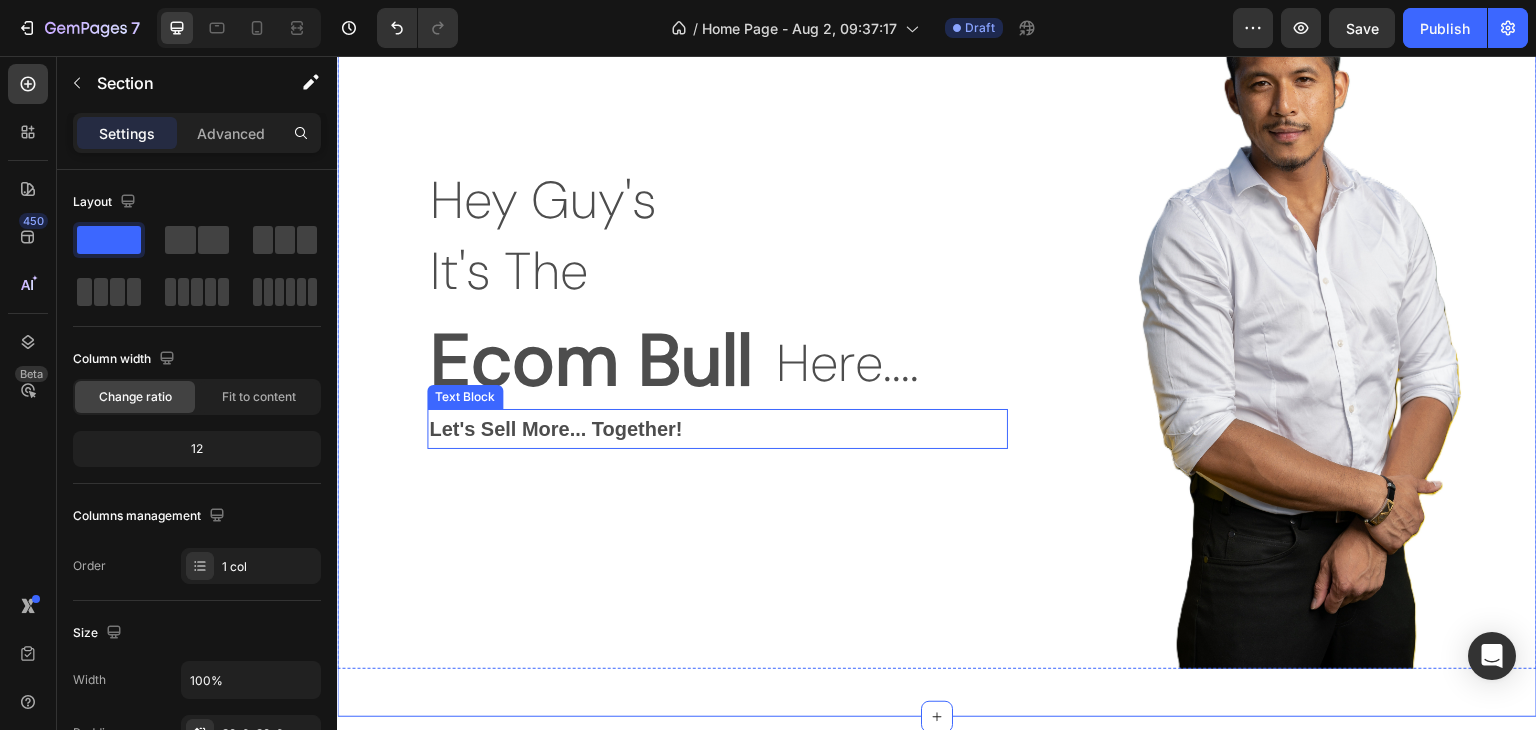 click on "Let's Sell More... Together!" at bounding box center [717, 429] 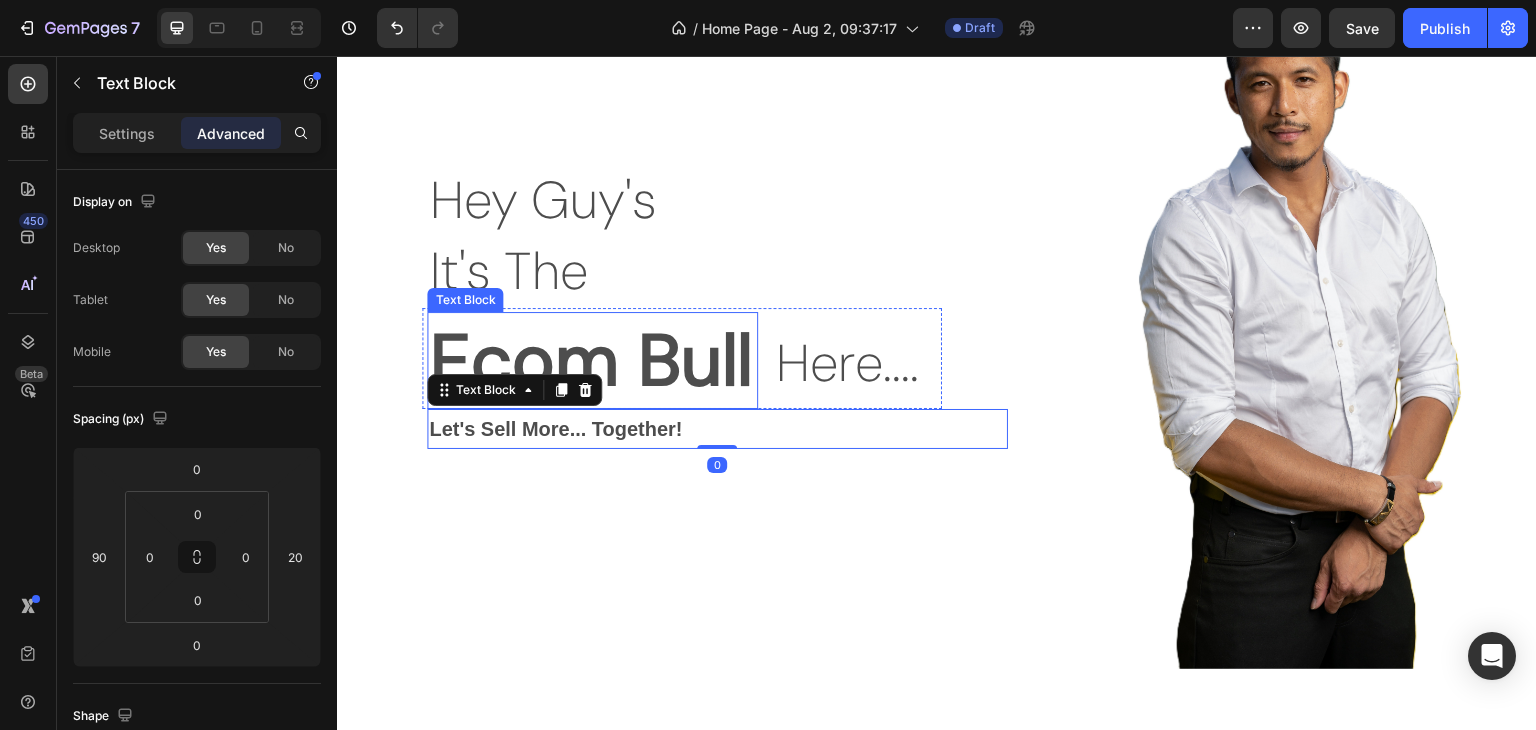 click on "Ecom Bull" at bounding box center (592, 361) 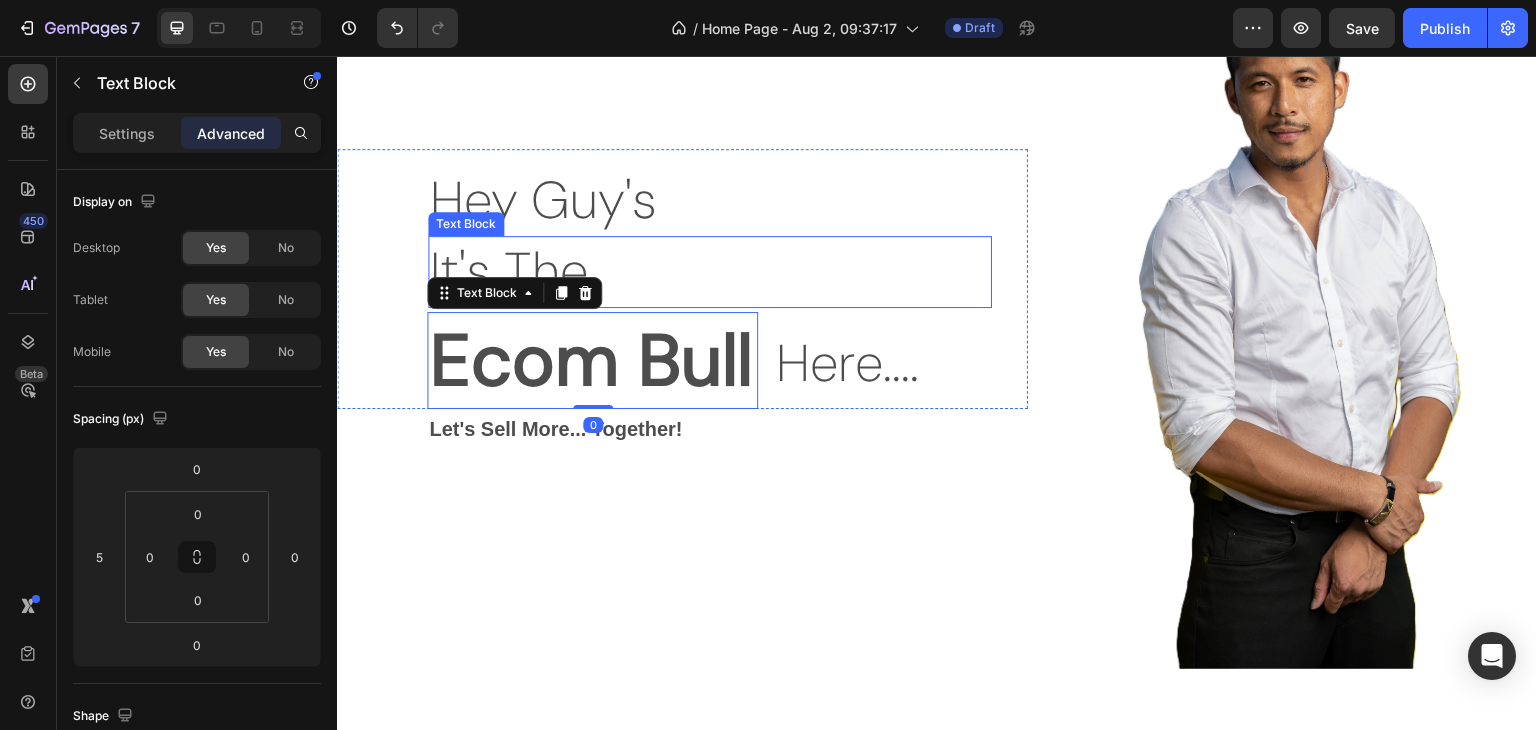 click on "Hey Guy's" at bounding box center (710, 201) 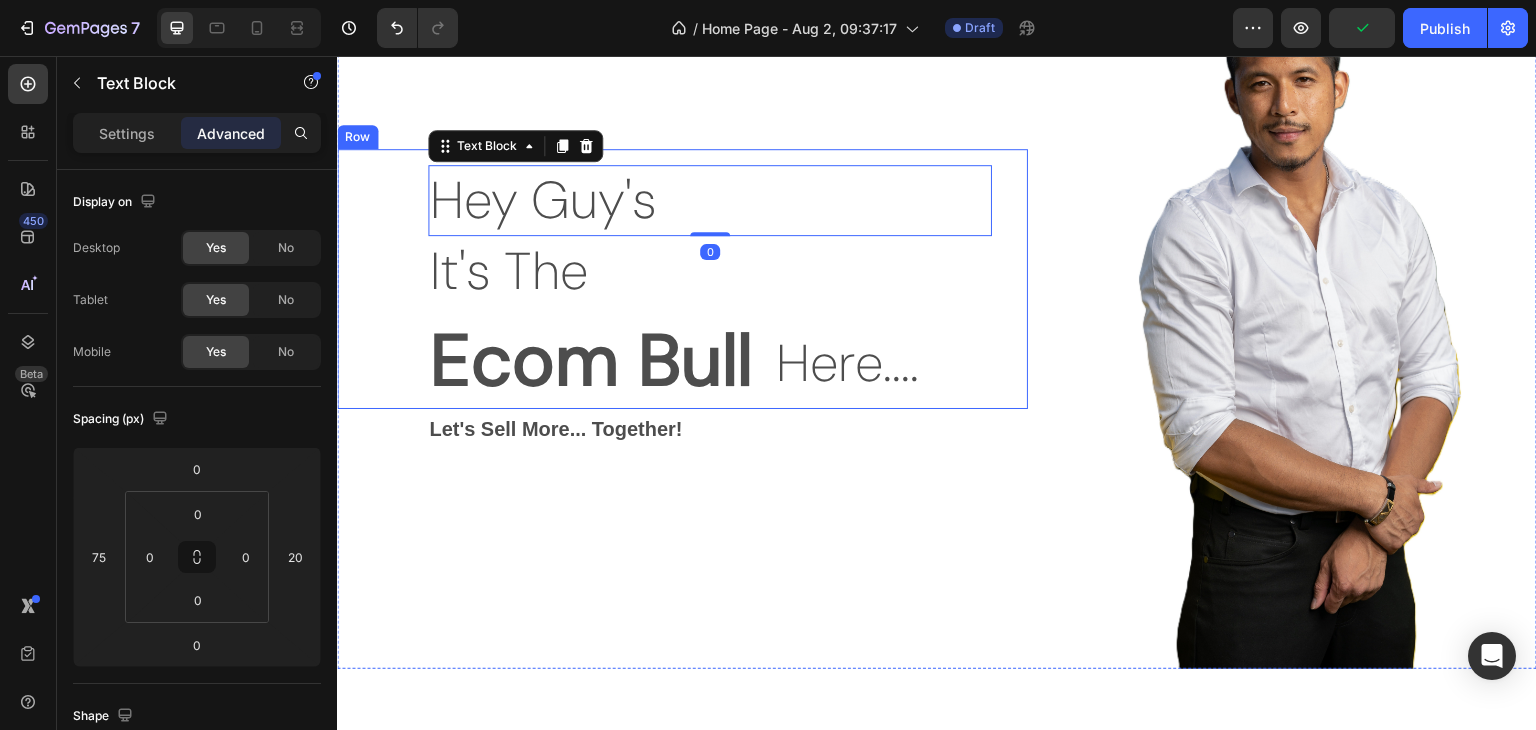click on "Hey Guy's Text Block   0 It's The Text Block Text Block Ecom Bull Text Block Here.... Text Block Row" at bounding box center (682, 287) 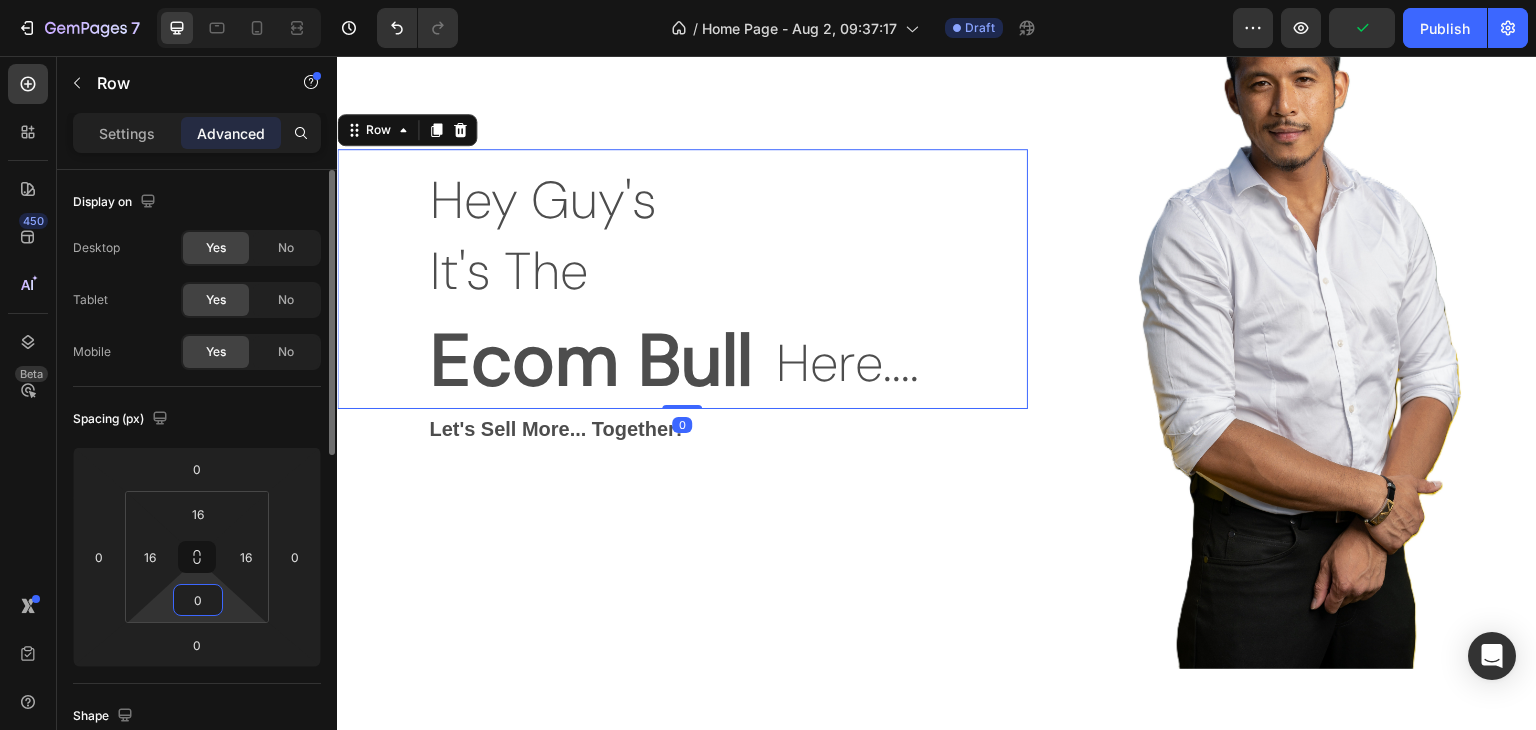 click on "0" at bounding box center [198, 600] 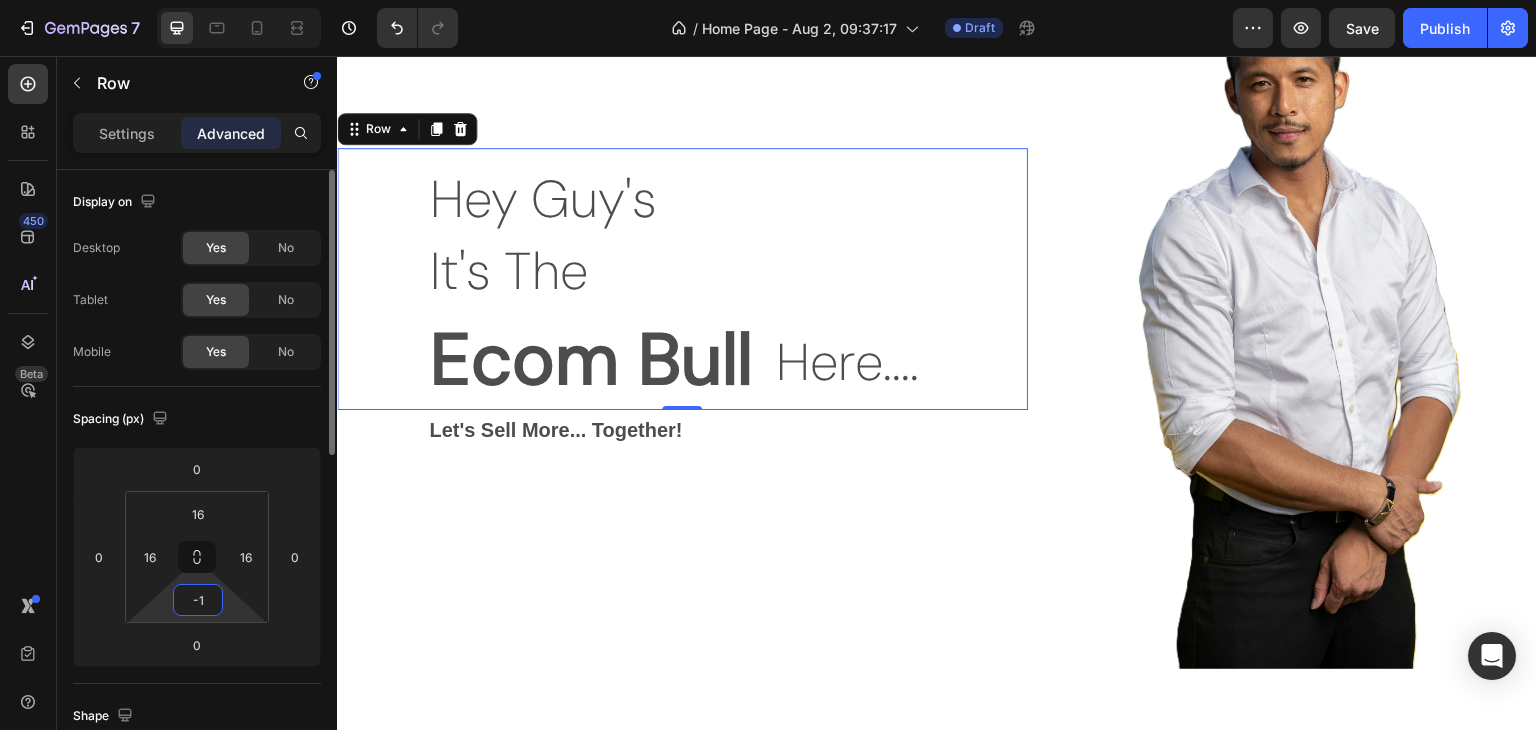 type on "-" 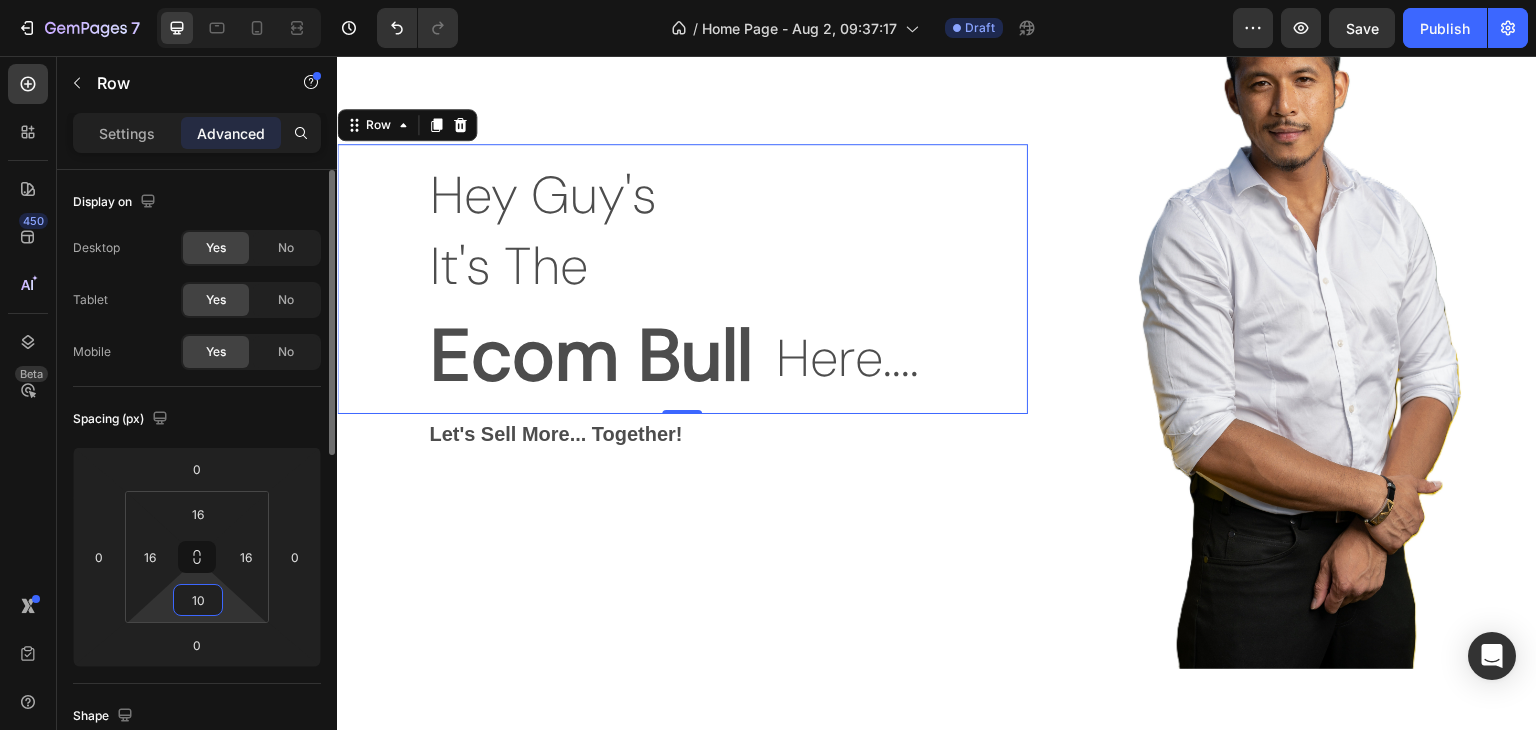 type on "1" 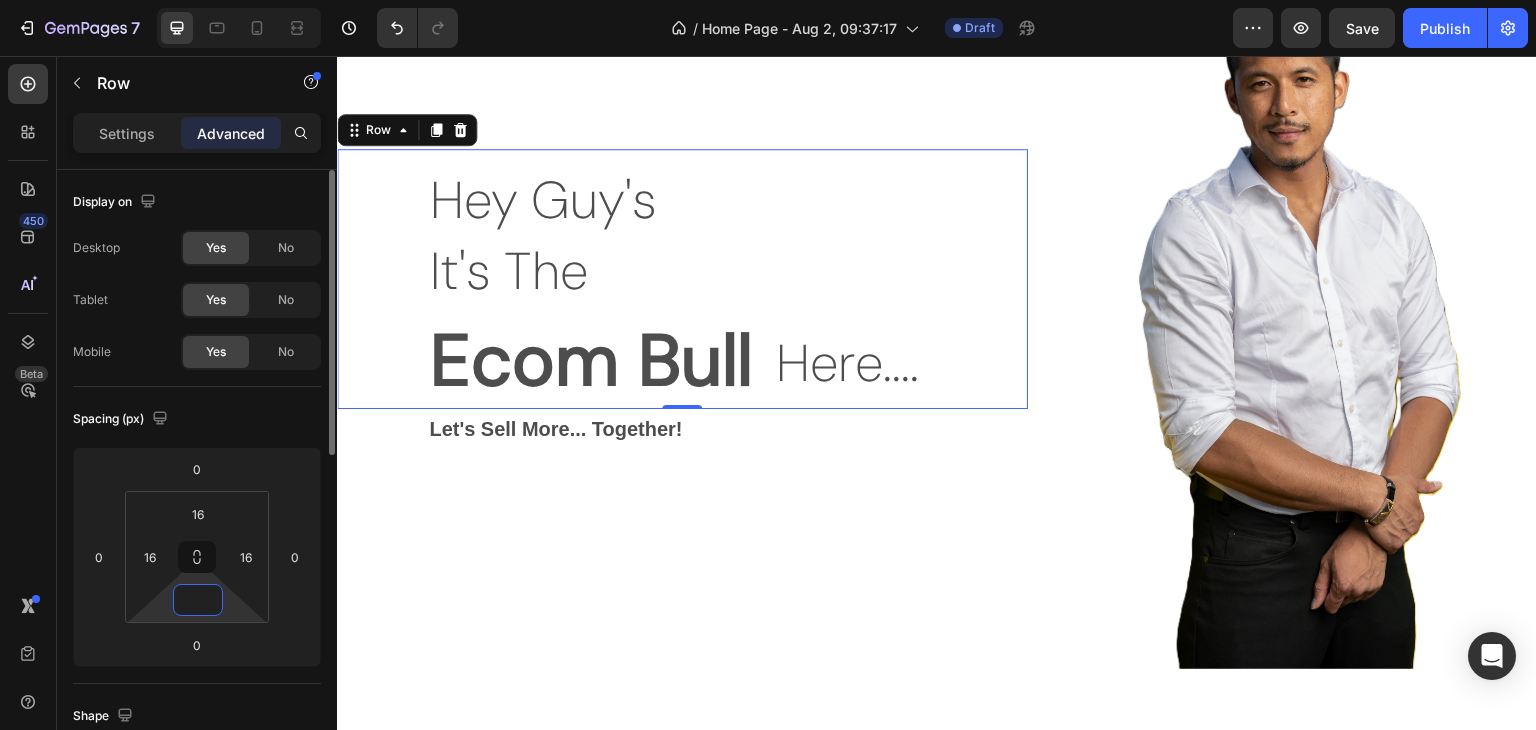 type on "5" 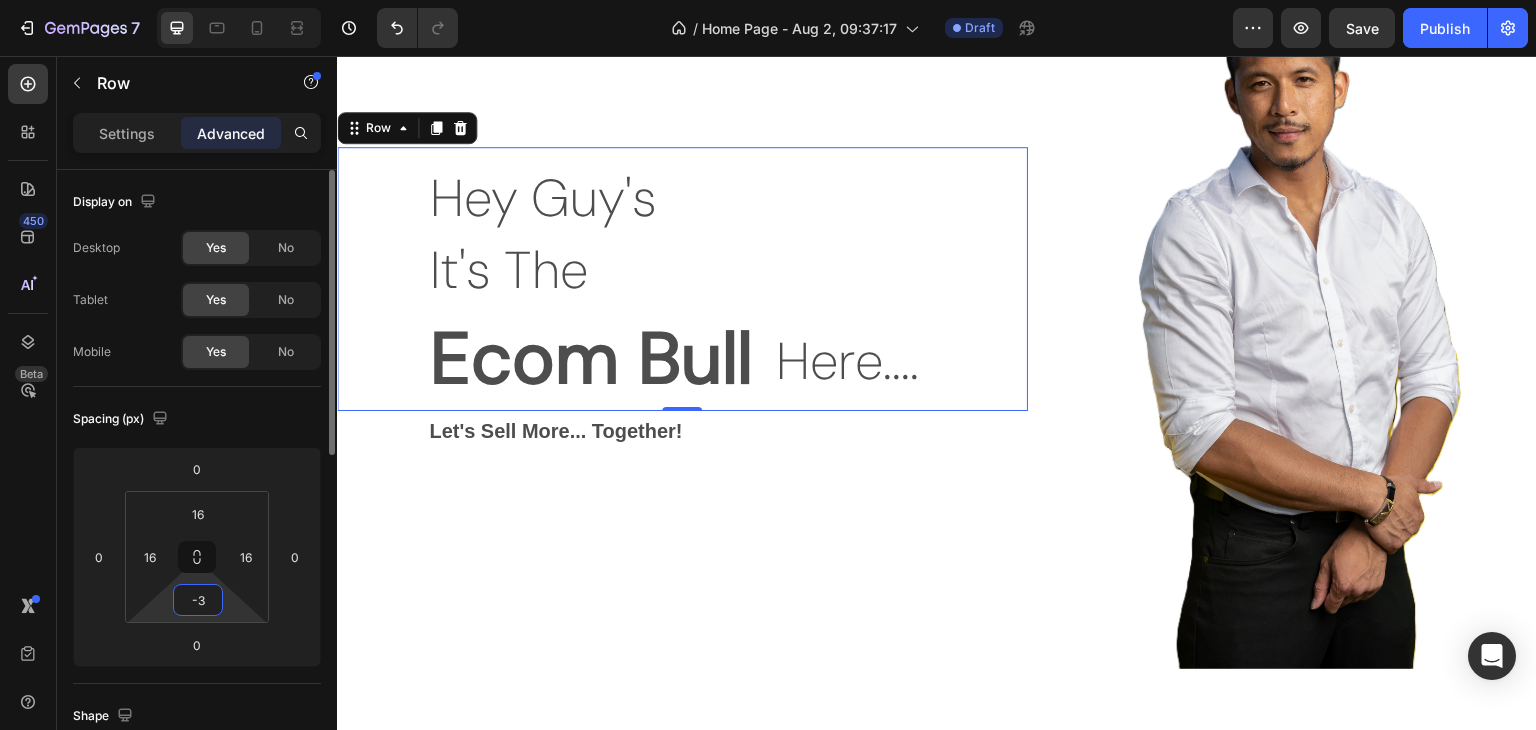 type on "-" 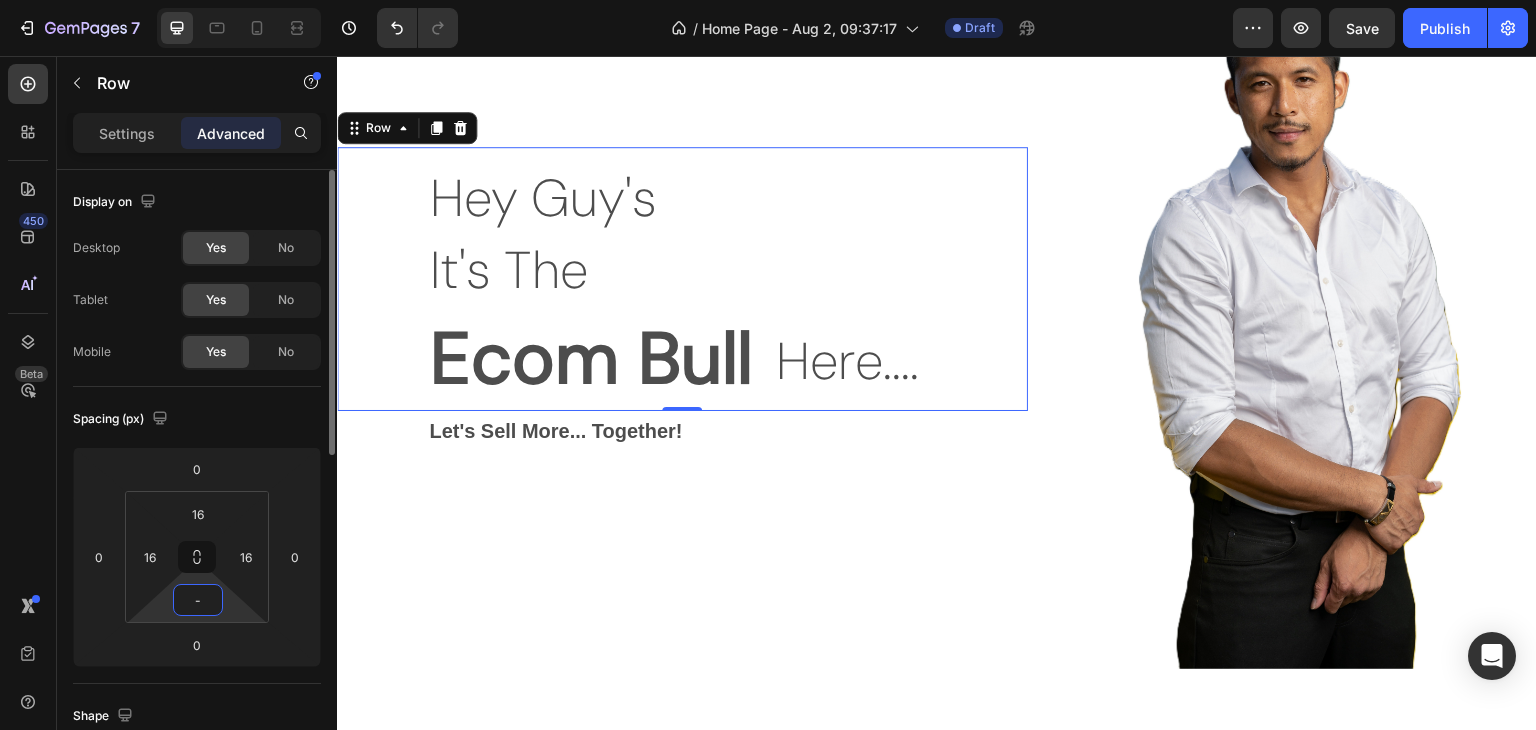type 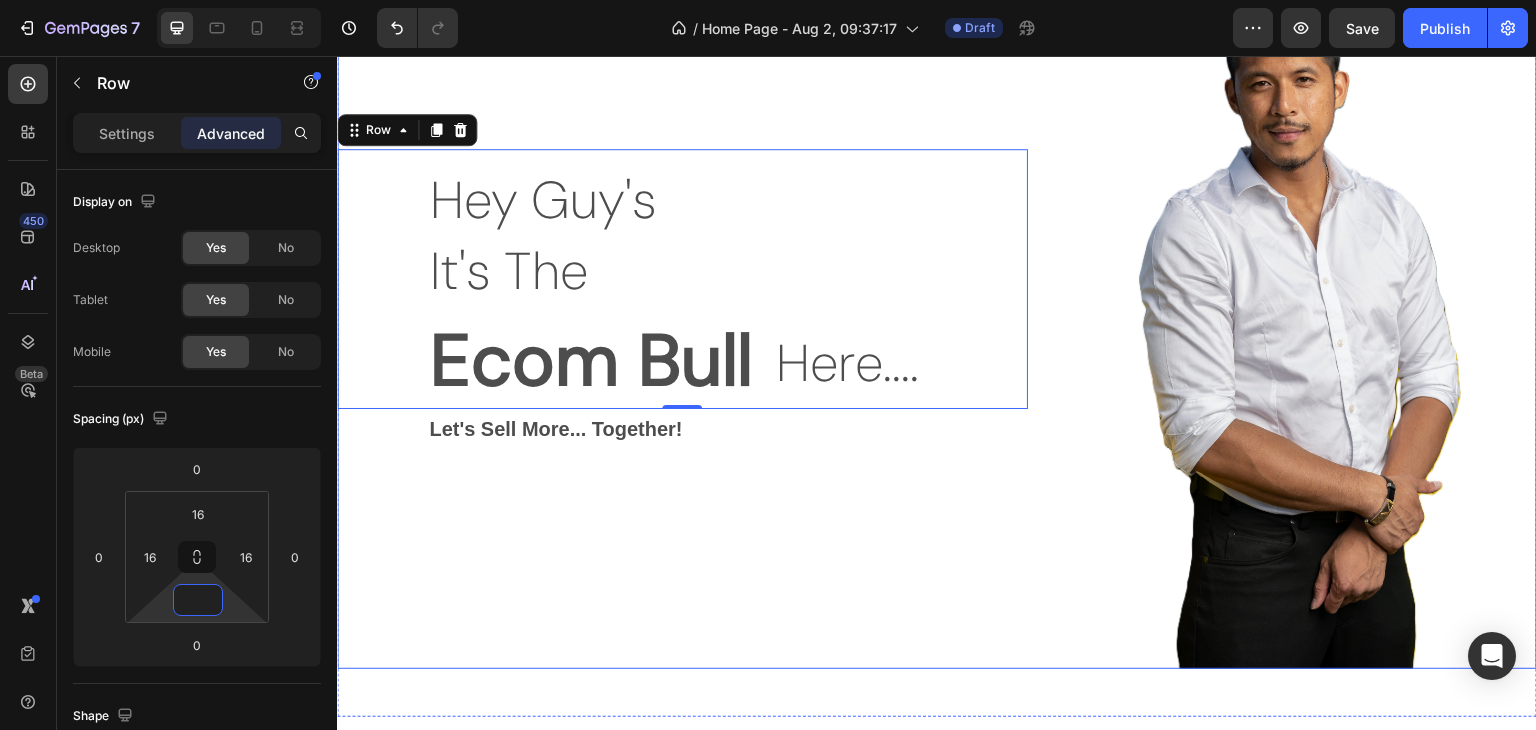 click on "Hey Guy's Text Block It's The Text Block Text Block Ecom Bull Text Block Here.... Text Block Row Row   0 Let's Sell More... Together! Text Block" at bounding box center [682, 299] 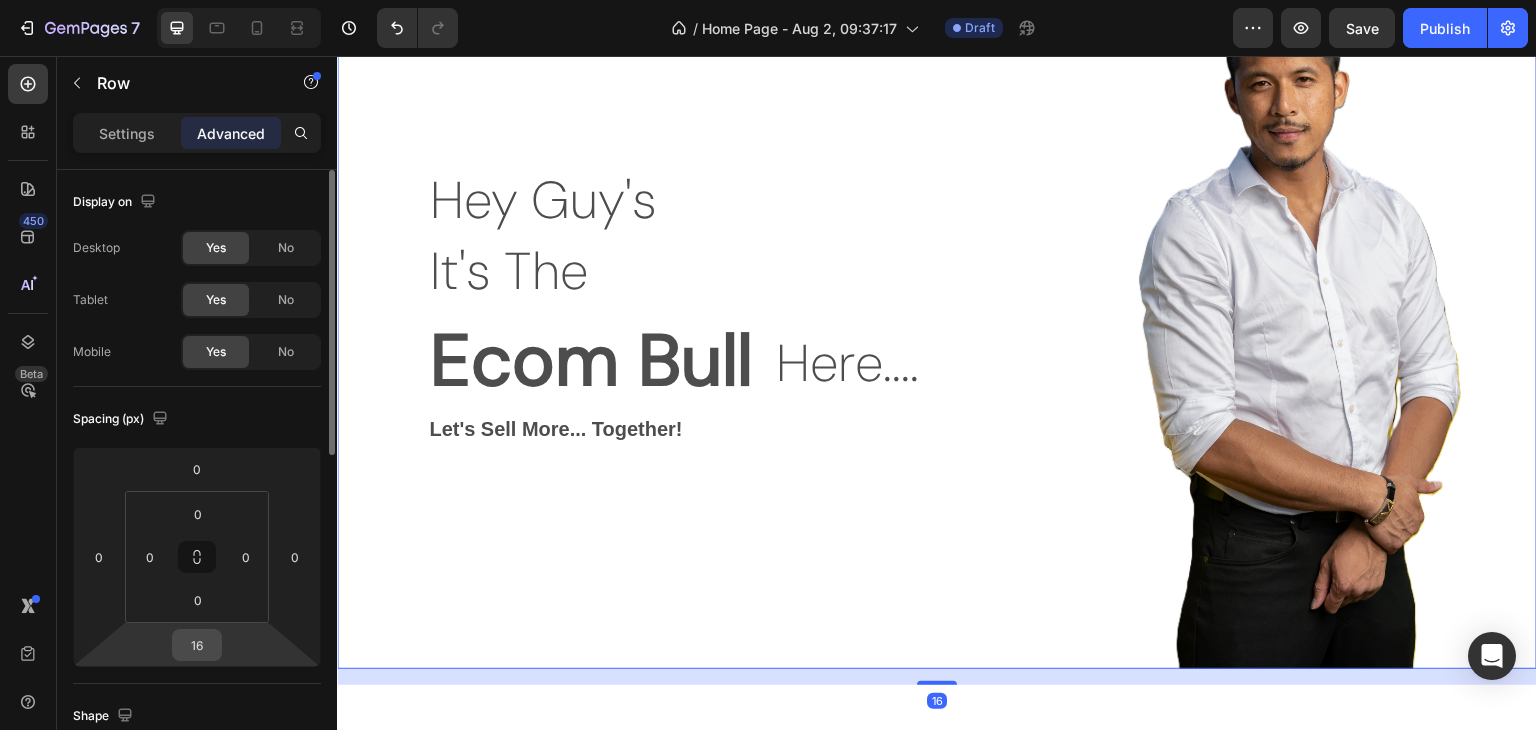 click on "16" at bounding box center (197, 645) 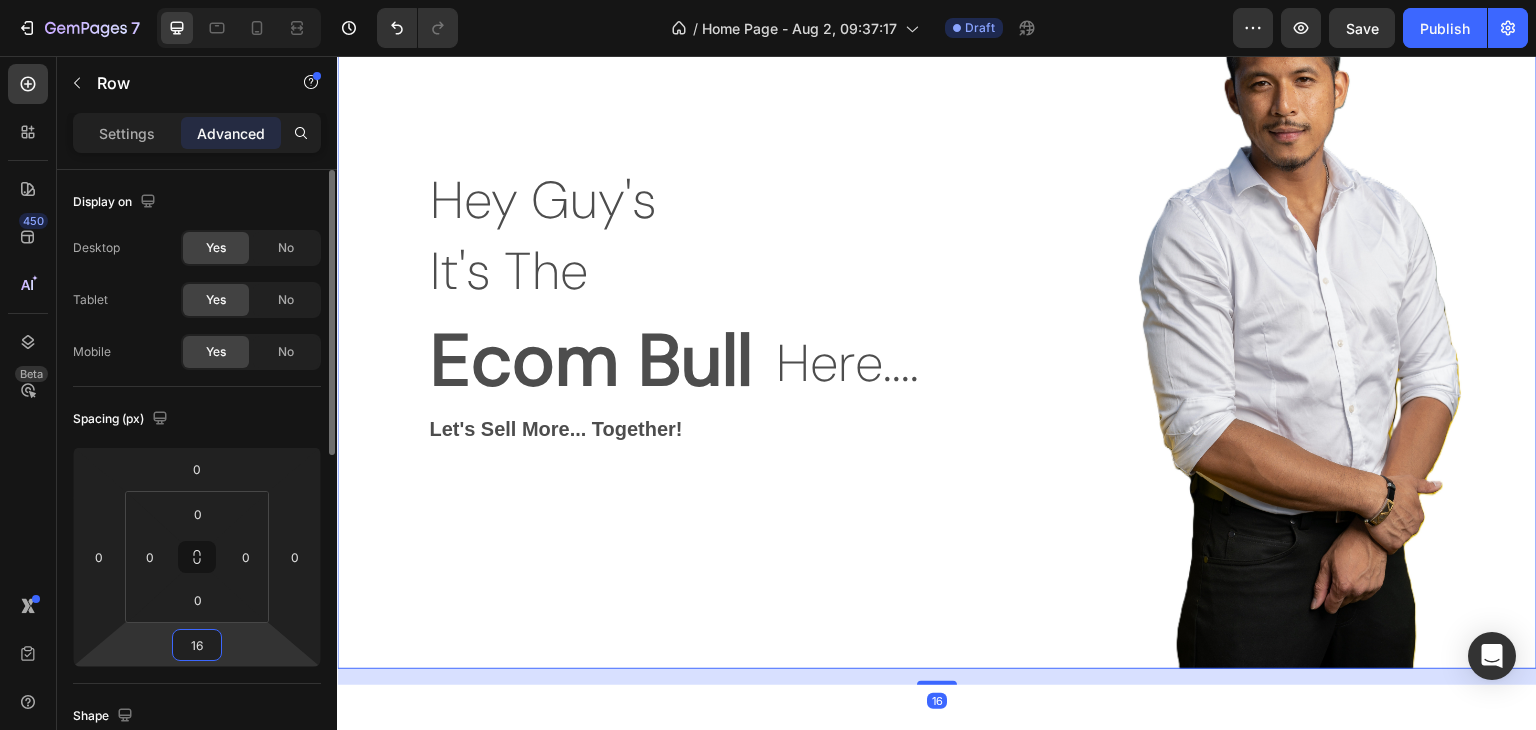 click on "16" at bounding box center [197, 645] 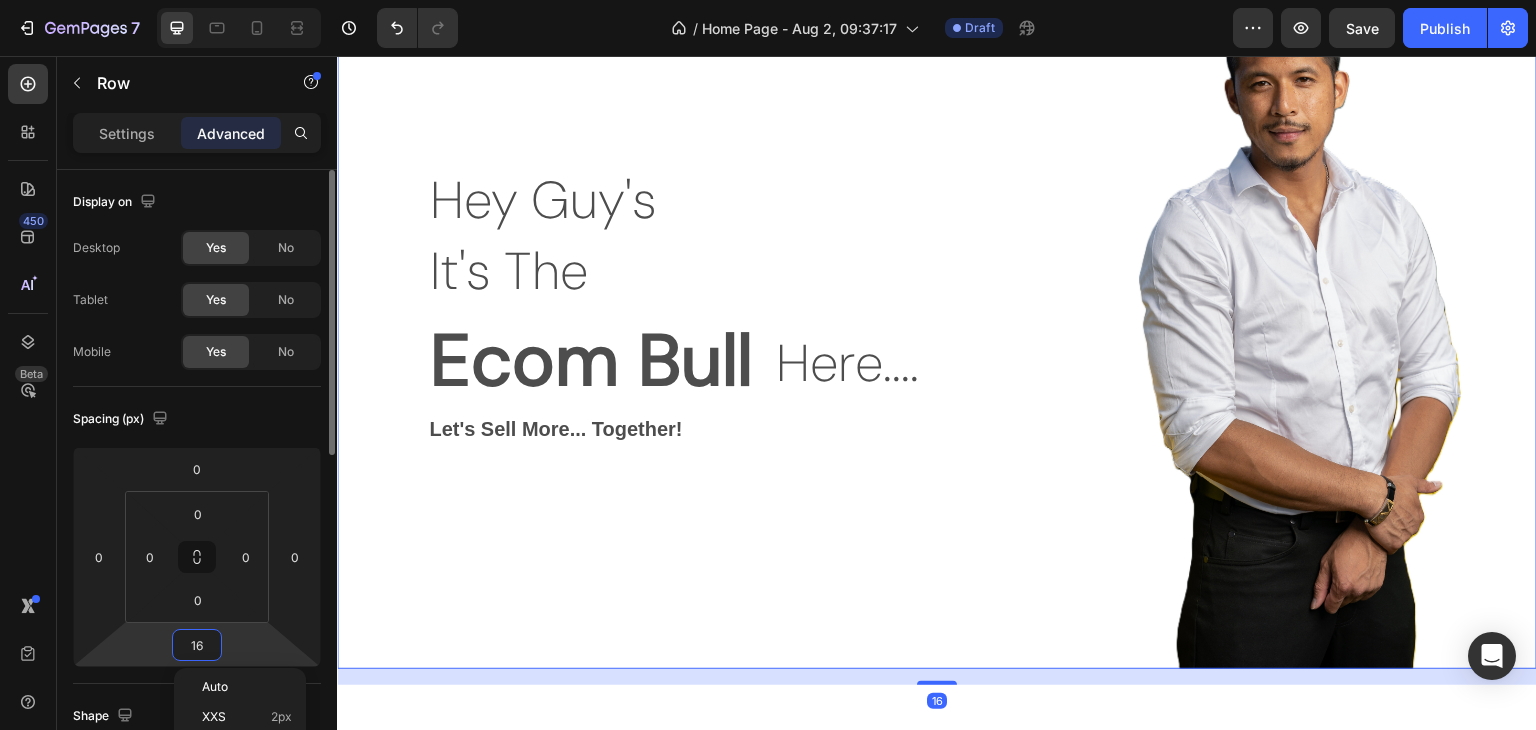 type on "1" 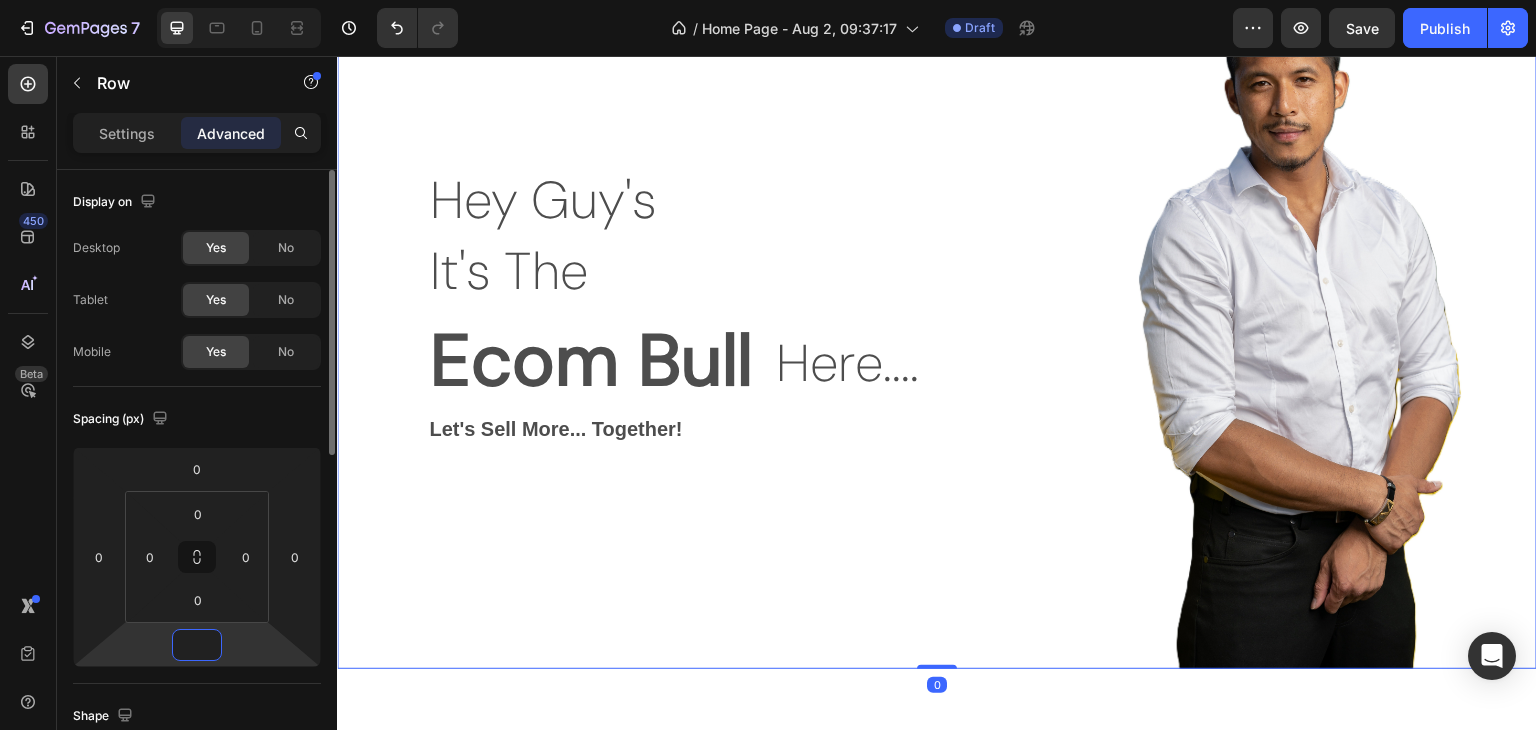 type on "-3" 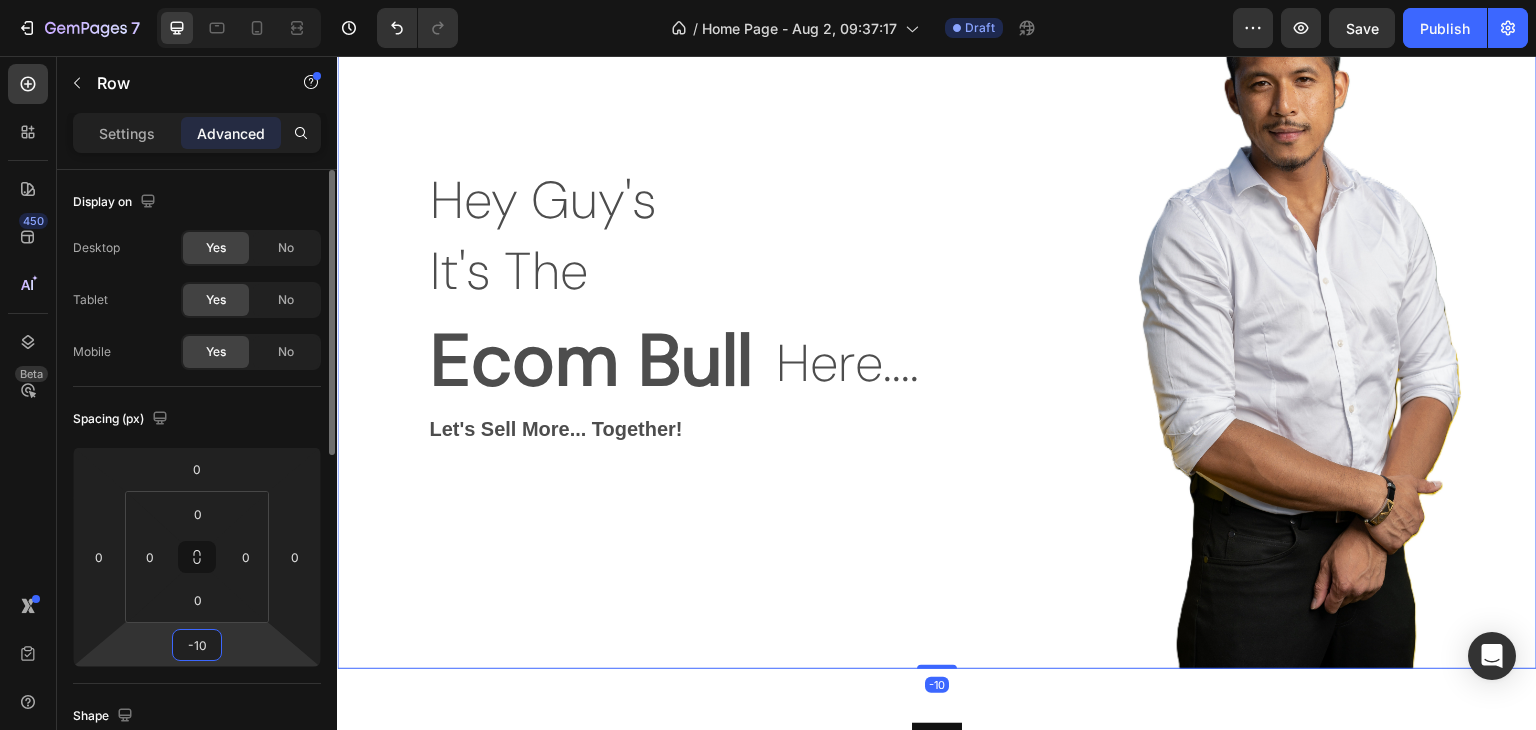 type on "-1" 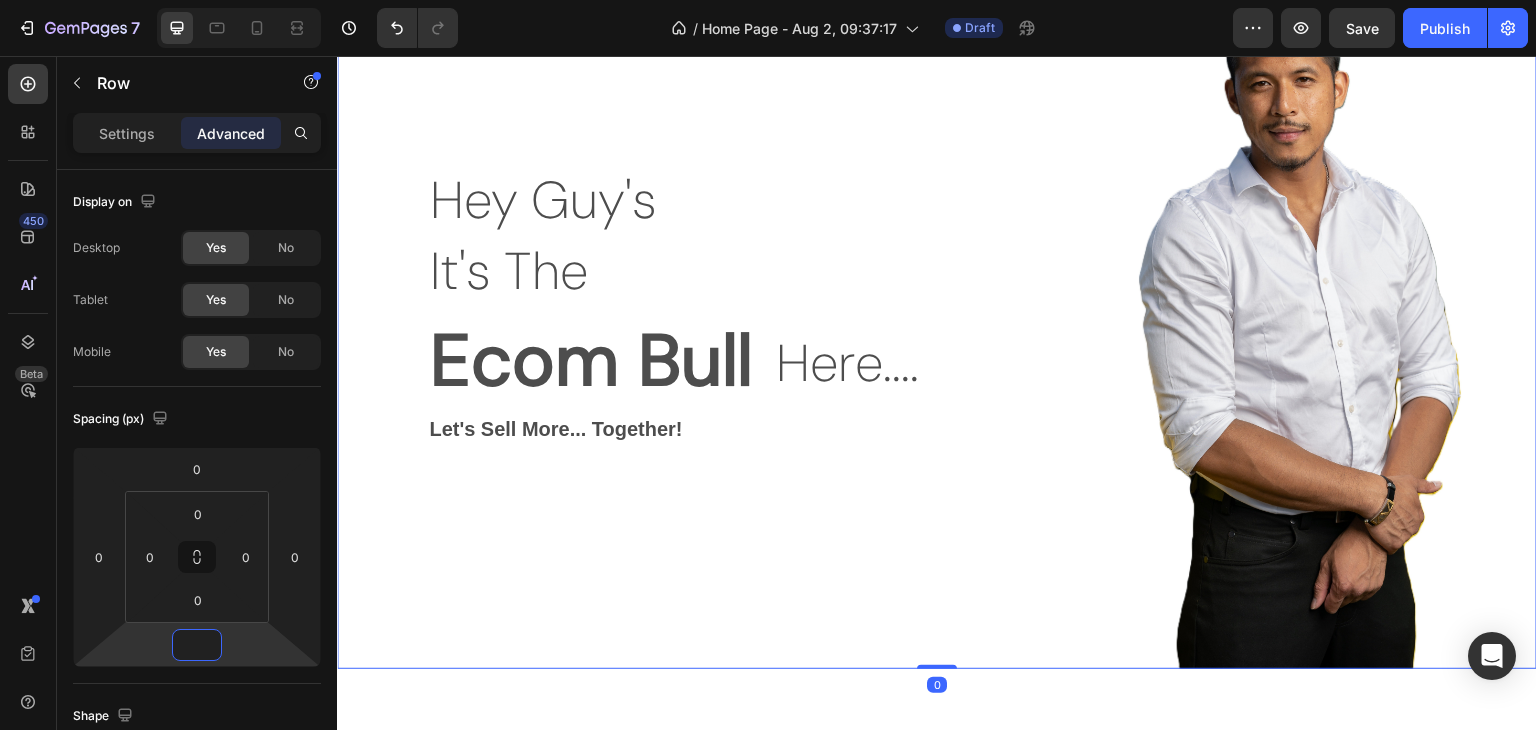 click on "Hey Guy's Text Block It's The Text Block Text Block Ecom Bull Text Block Here.... Text Block Row Row Let's Sell More... Together! Text Block" at bounding box center (682, 299) 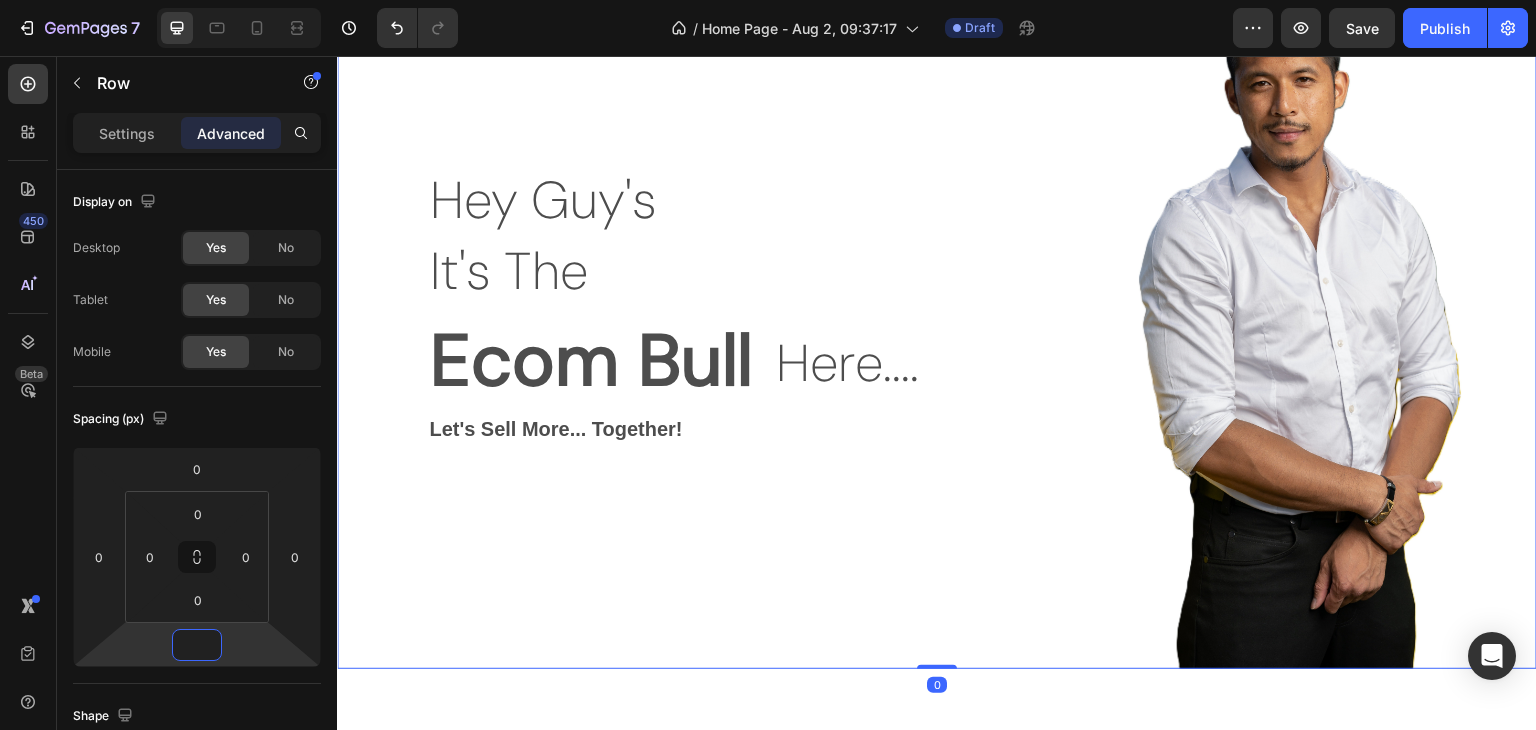 type on "0" 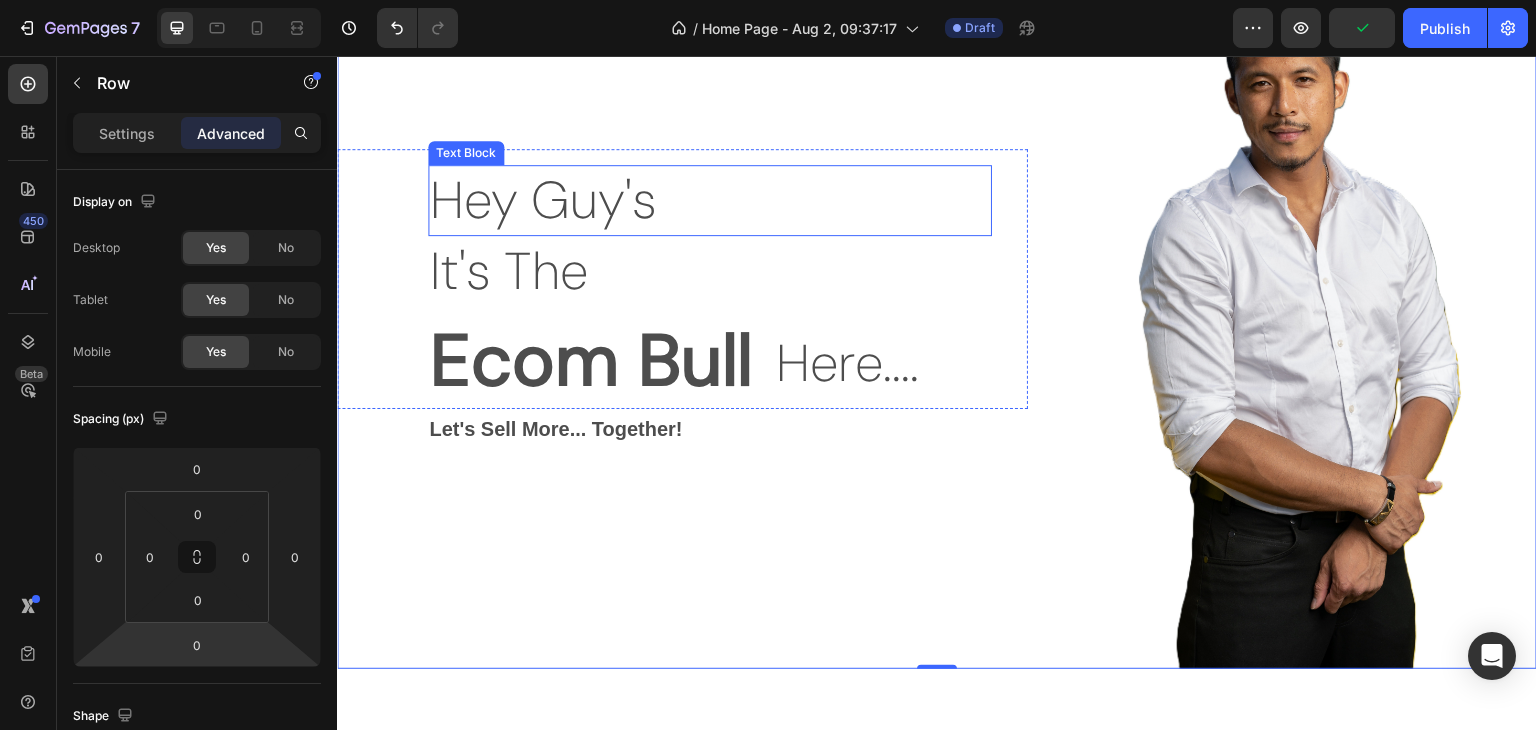 click on "Hey Guy's" at bounding box center [710, 201] 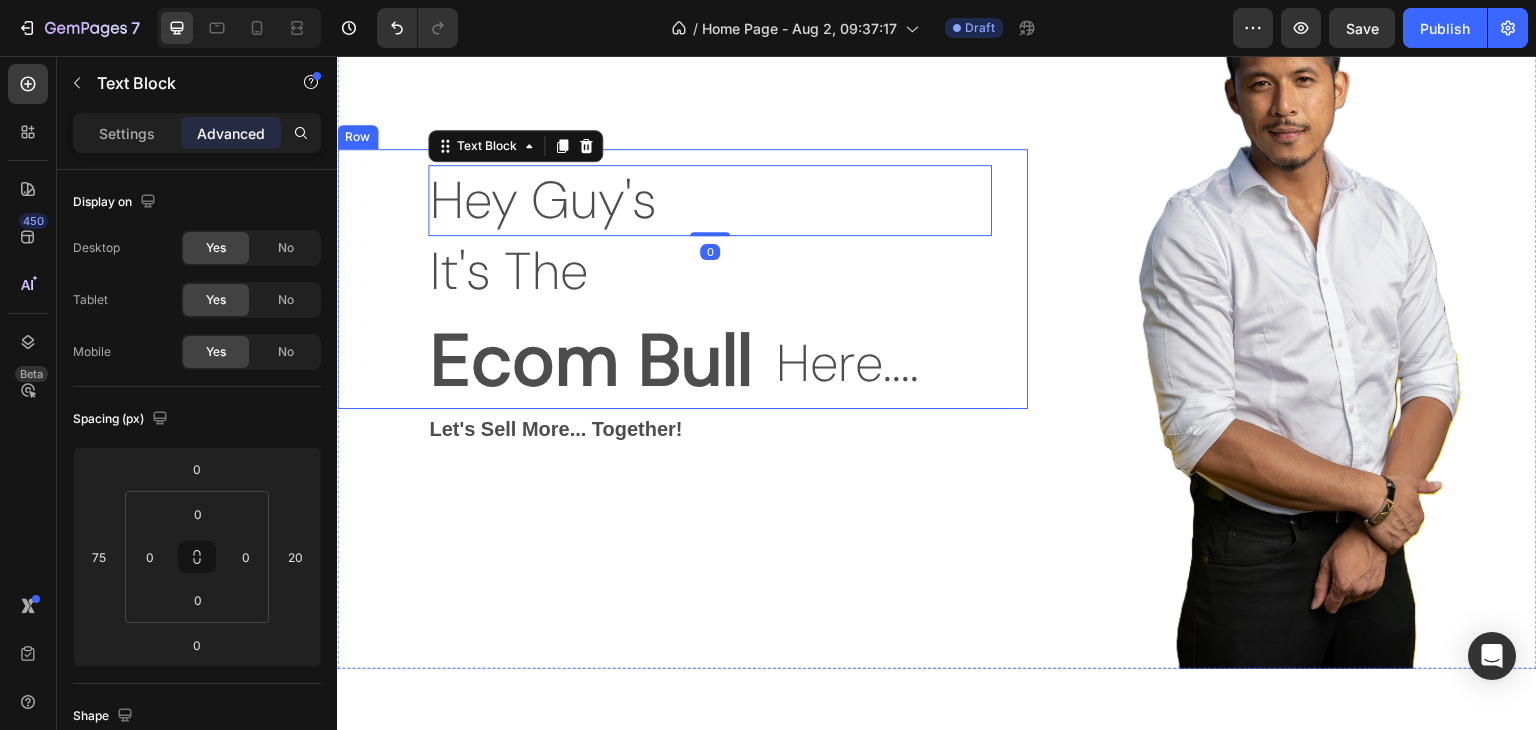 click on "Hey Guy's Text Block   0 It's The Text Block Text Block Ecom Bull Text Block Here.... Text Block Row" at bounding box center (682, 287) 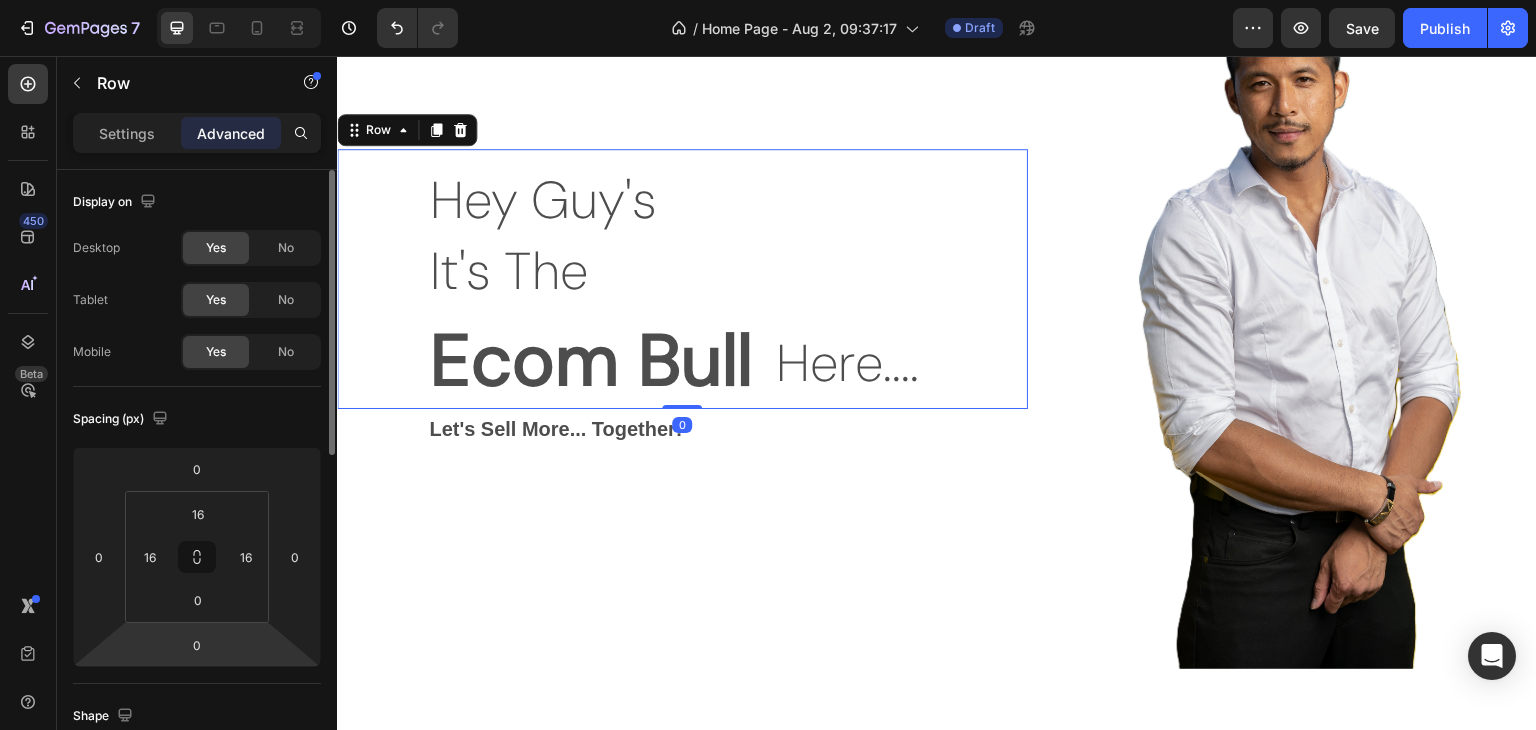 click on "7  Version history  /  Home Page - Aug 2, 09:37:17 Draft Preview  Save   Publish  450 Beta Sections(18) Elements(83) Section Element Hero Section Product Detail Brands Trusted Badges Guarantee Product Breakdown How to use Testimonials Compare Bundle FAQs Social Proof Brand Story Product List Collection Blog List Contact Sticky Add to Cart Custom Footer Browse Library 450 Layout
Row
Row
Row
Row Text
Heading
Text Block Button
Button
Button Media
Image
Image" at bounding box center (768, 0) 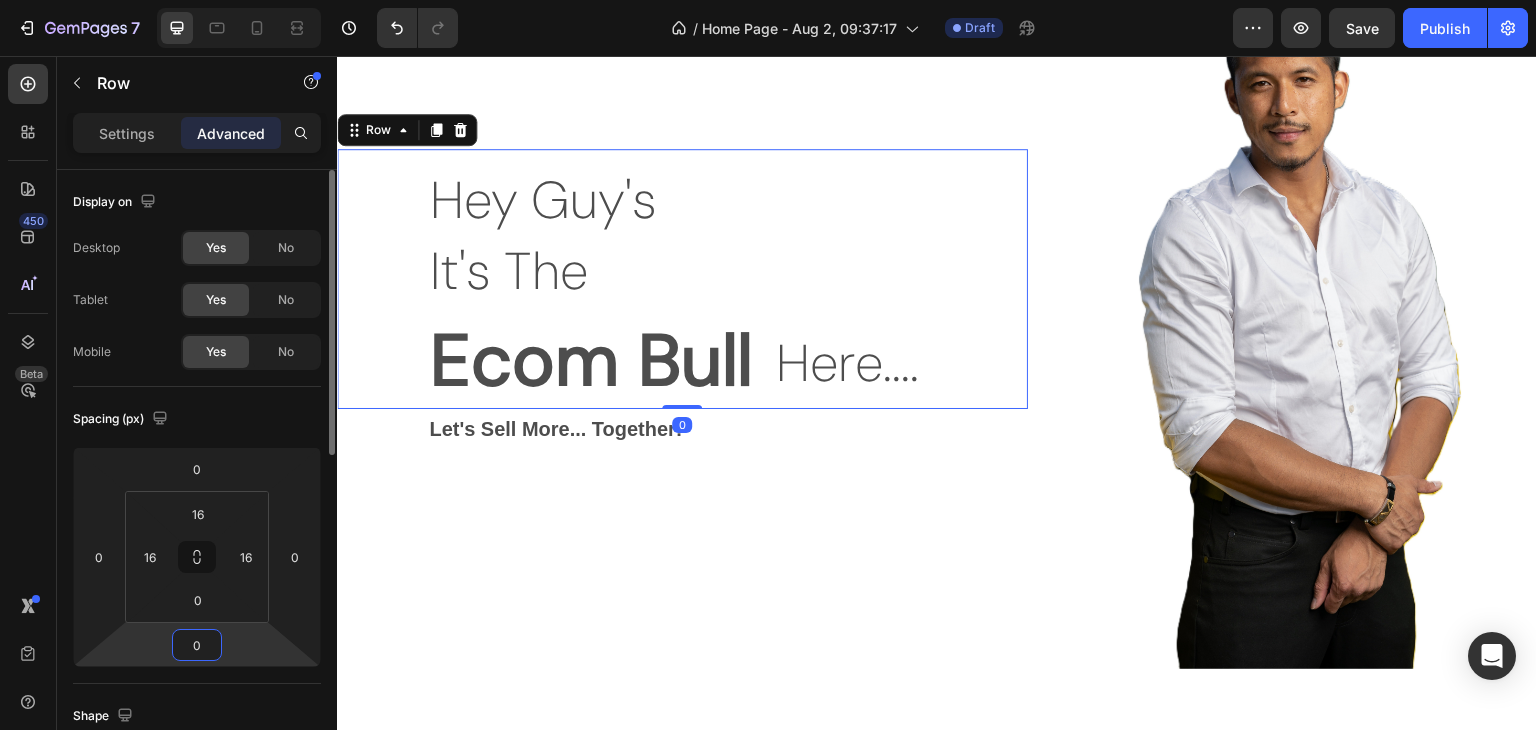 click on "0" at bounding box center [197, 645] 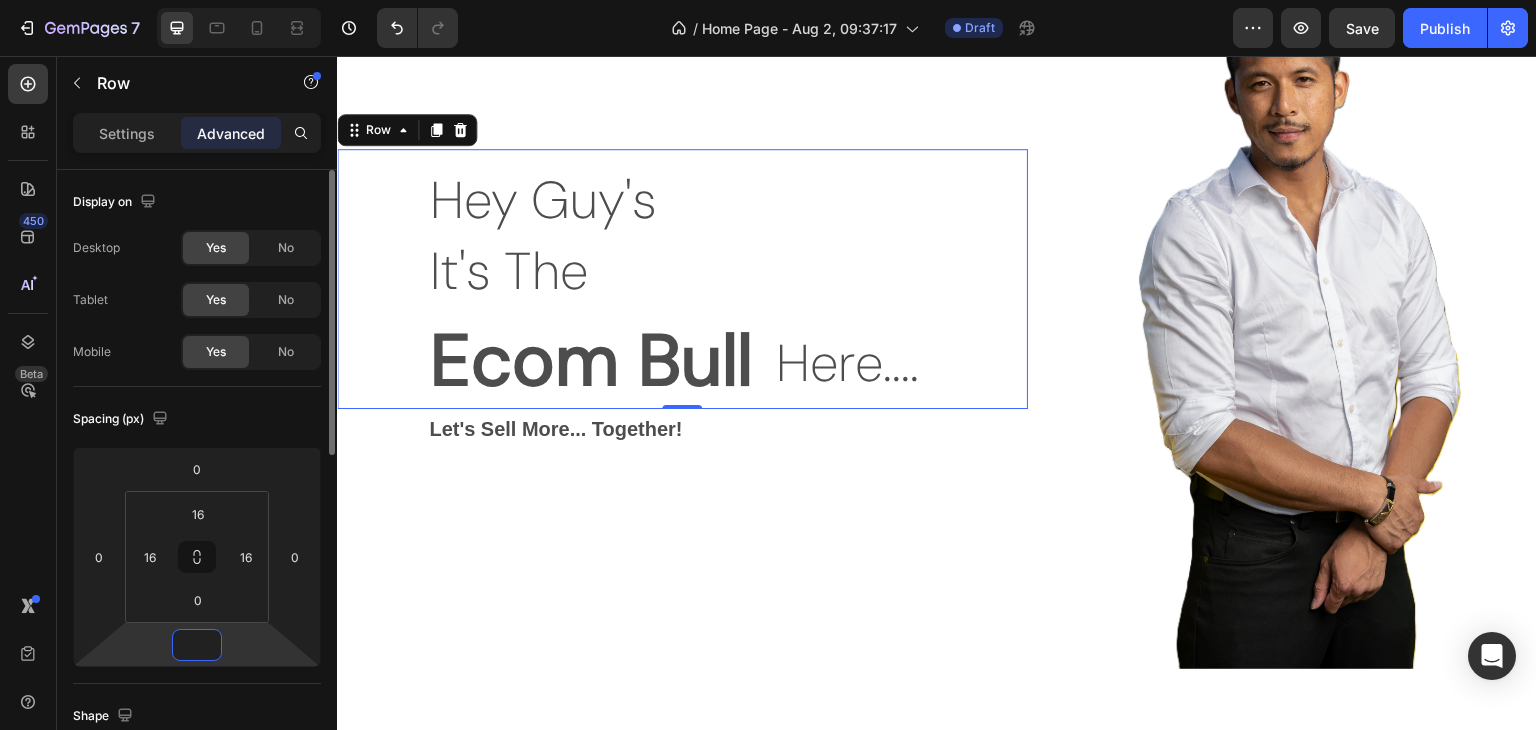 type on "0" 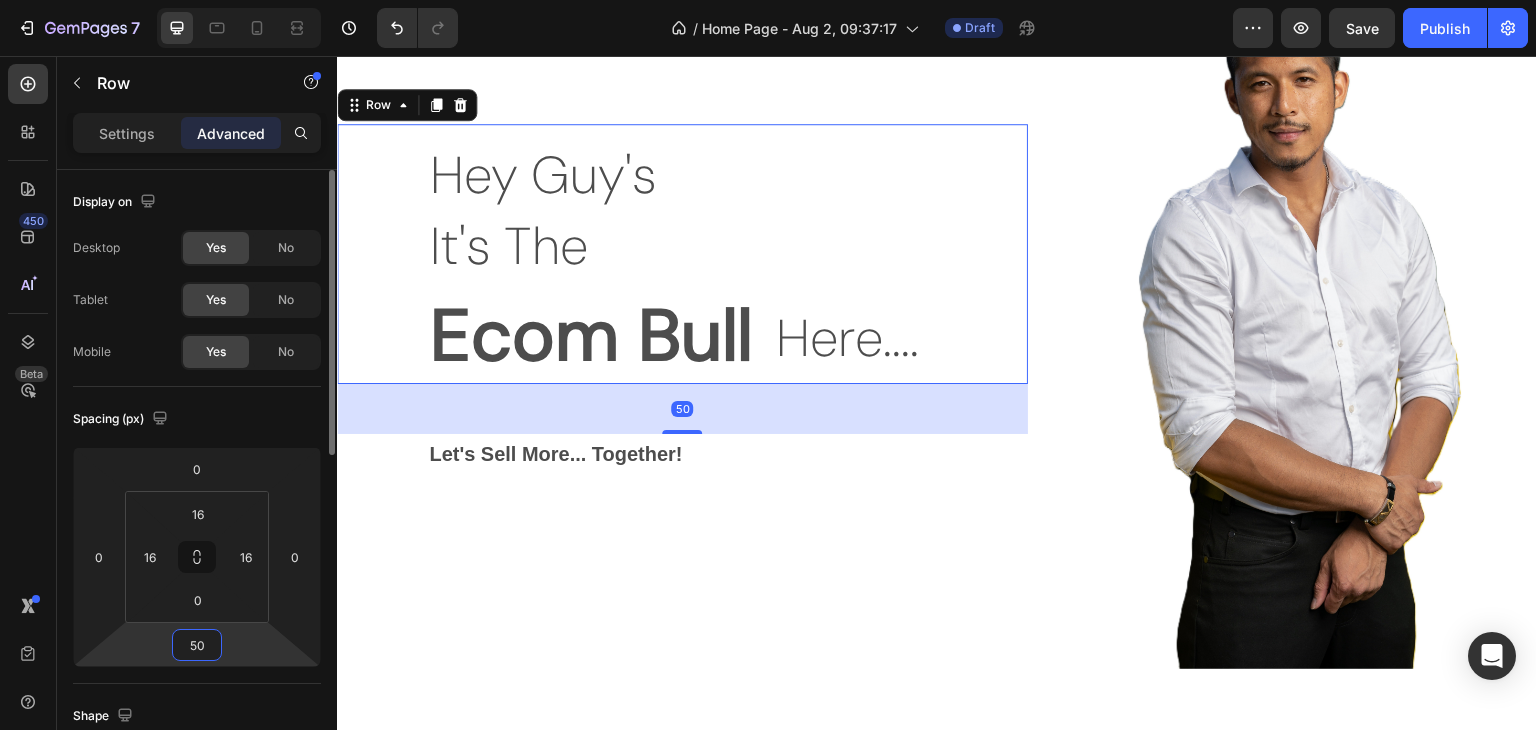 type on "5" 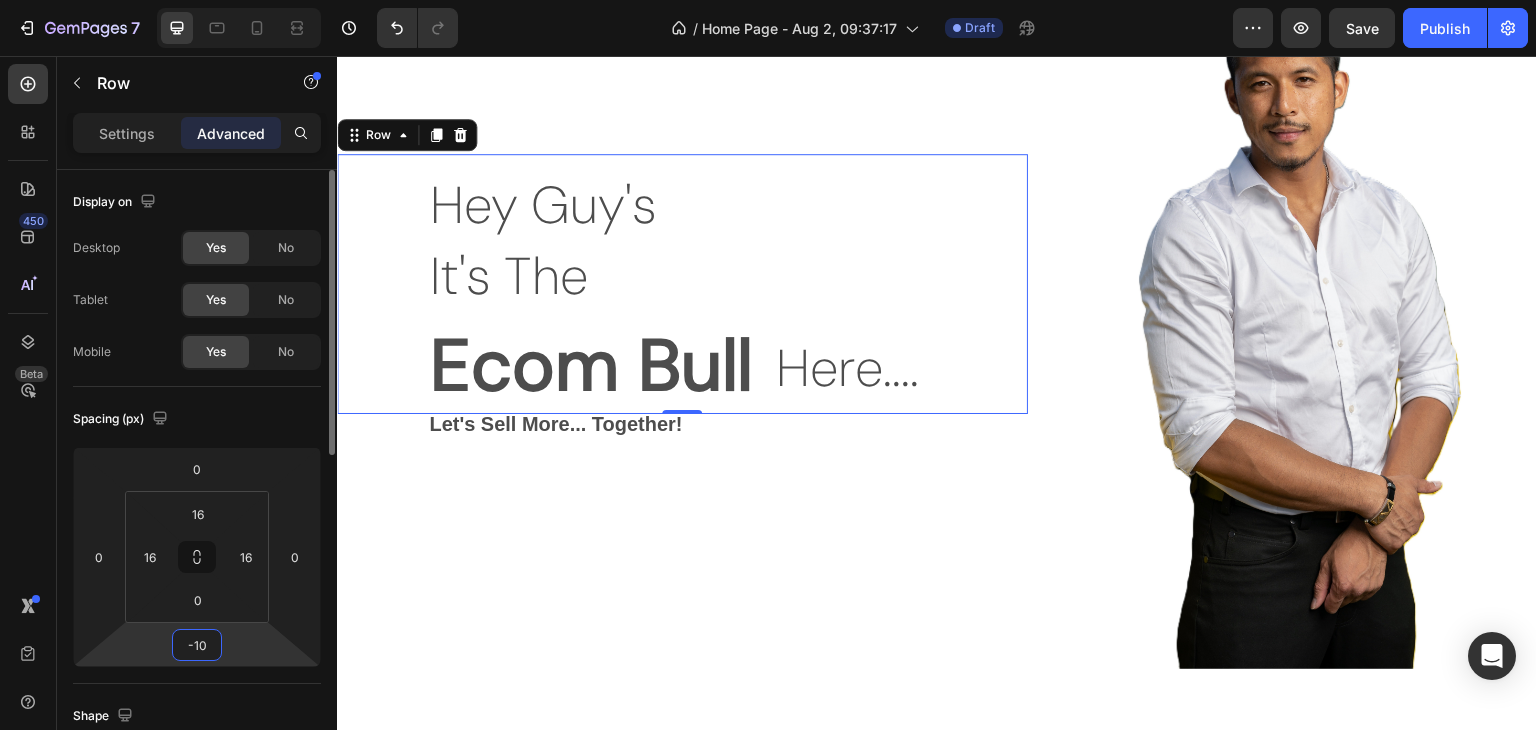 type on "-1" 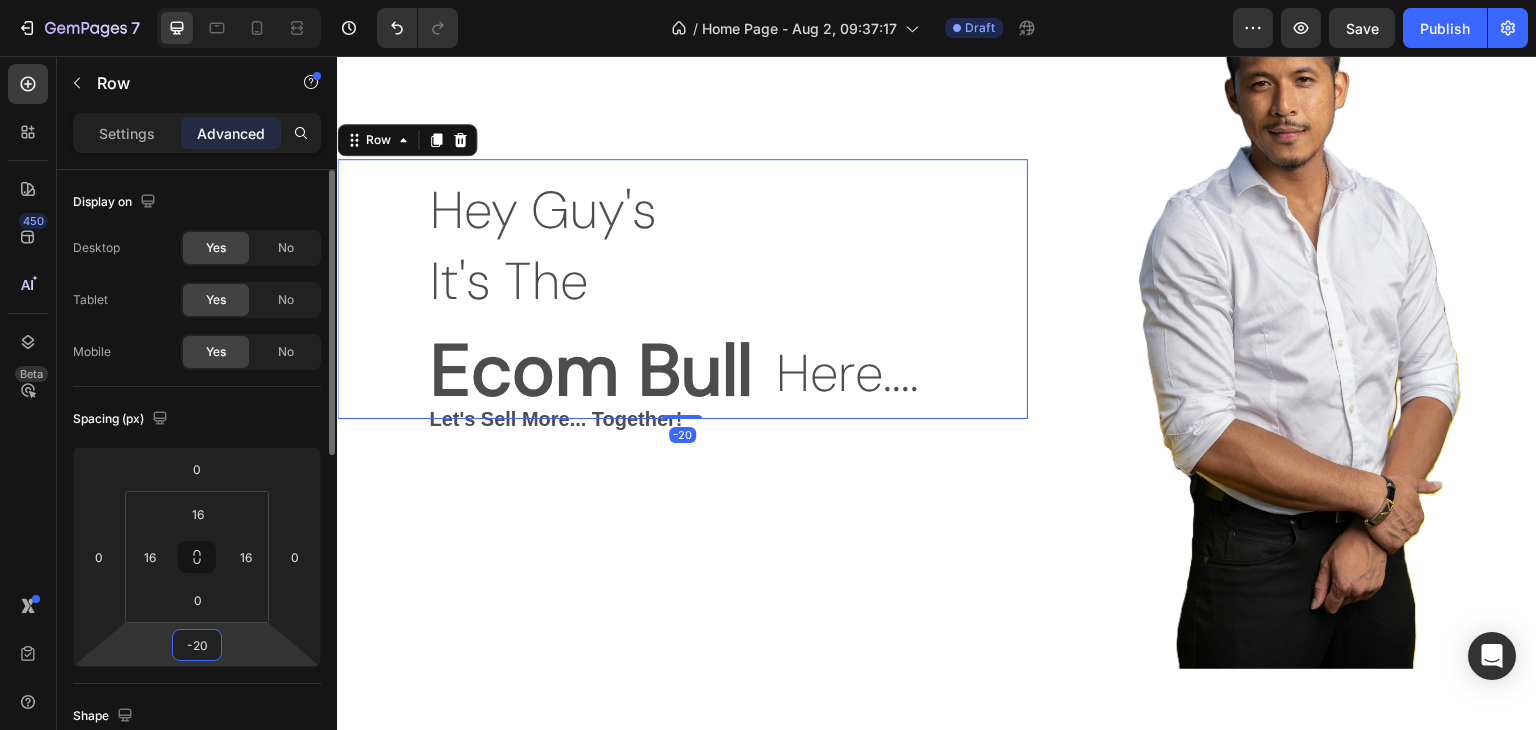 type on "-2" 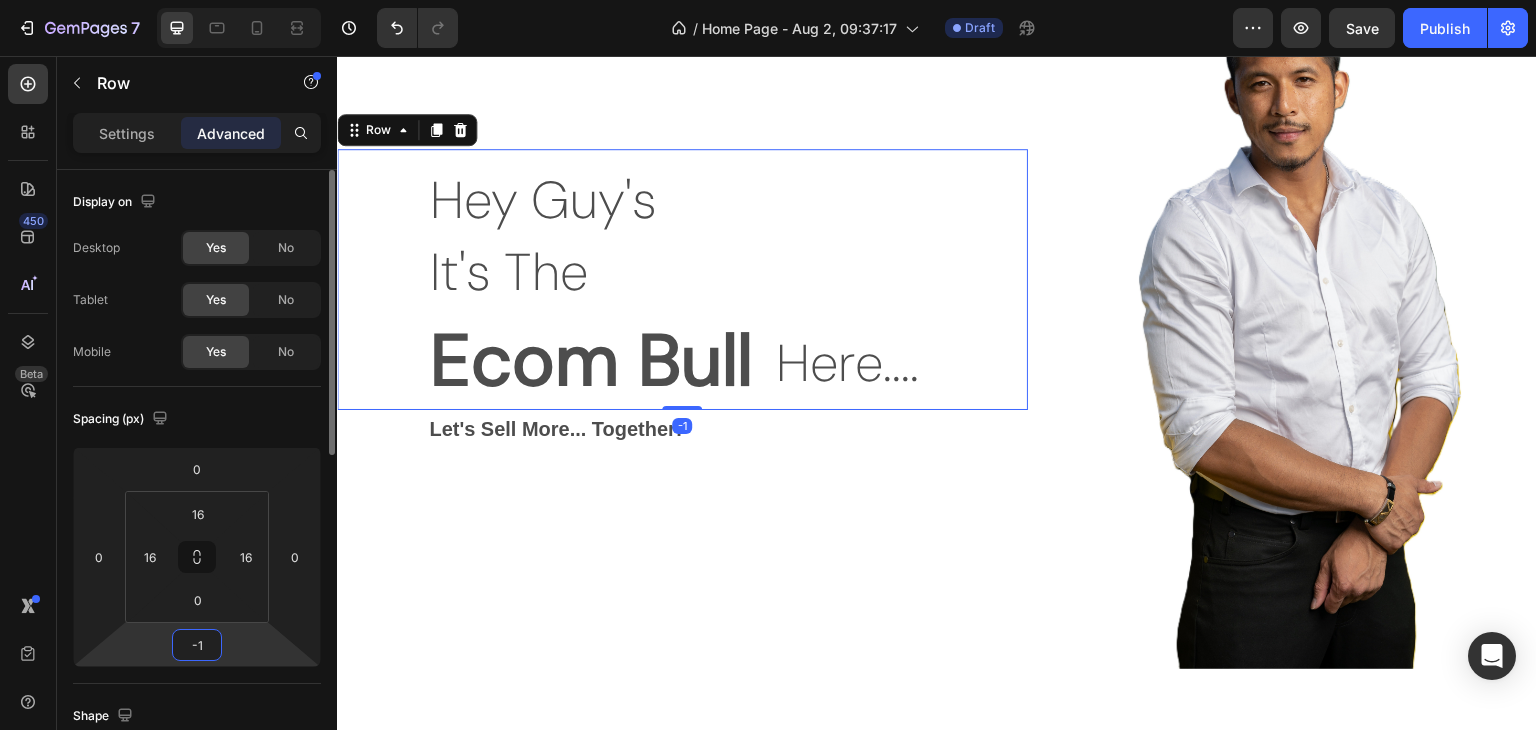 type on "-15" 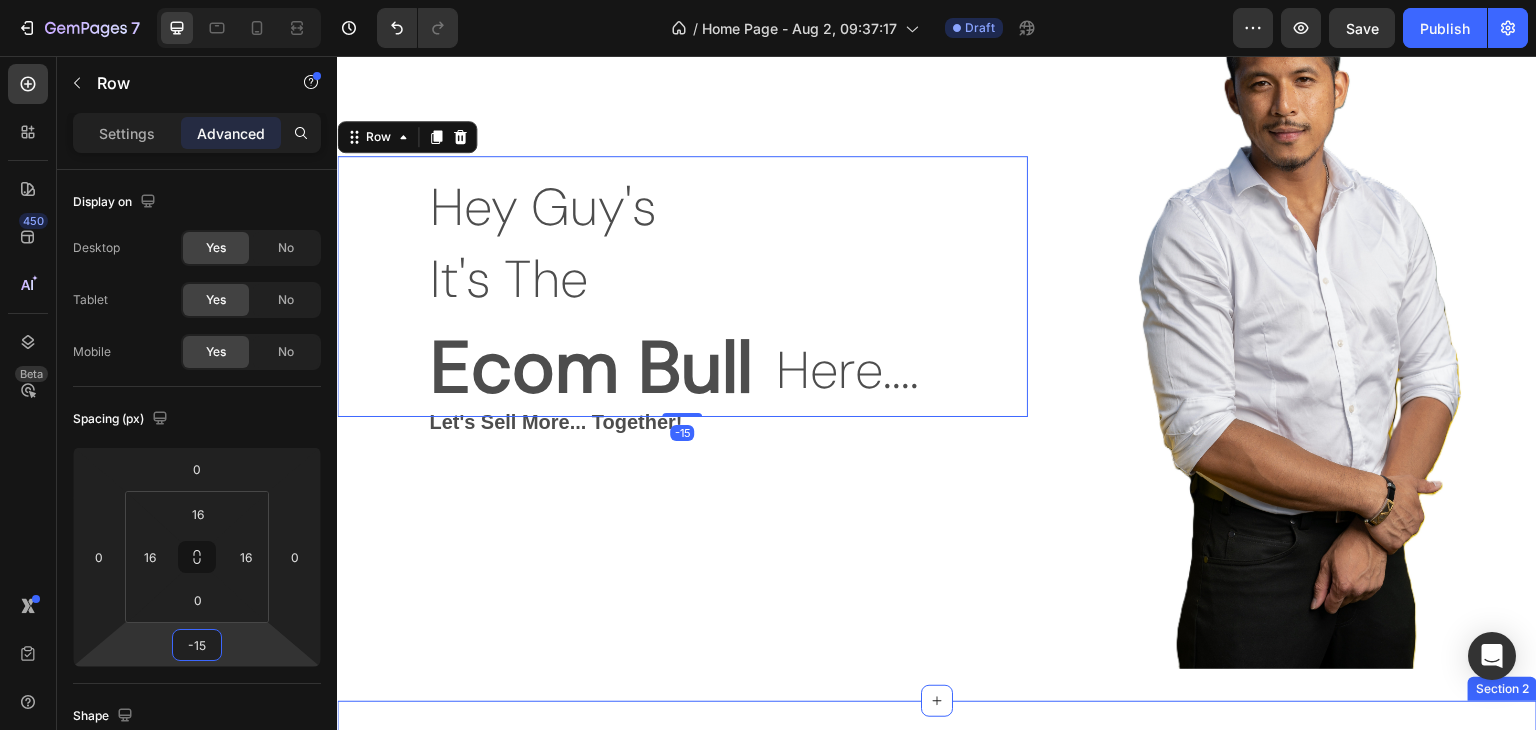 click on "Hey Guy's Text Block It's The Text Block Text Block Ecom Bull Text Block Here.... Text Block Row Row   -15 Let's Sell More... Together! Text Block" at bounding box center [682, 299] 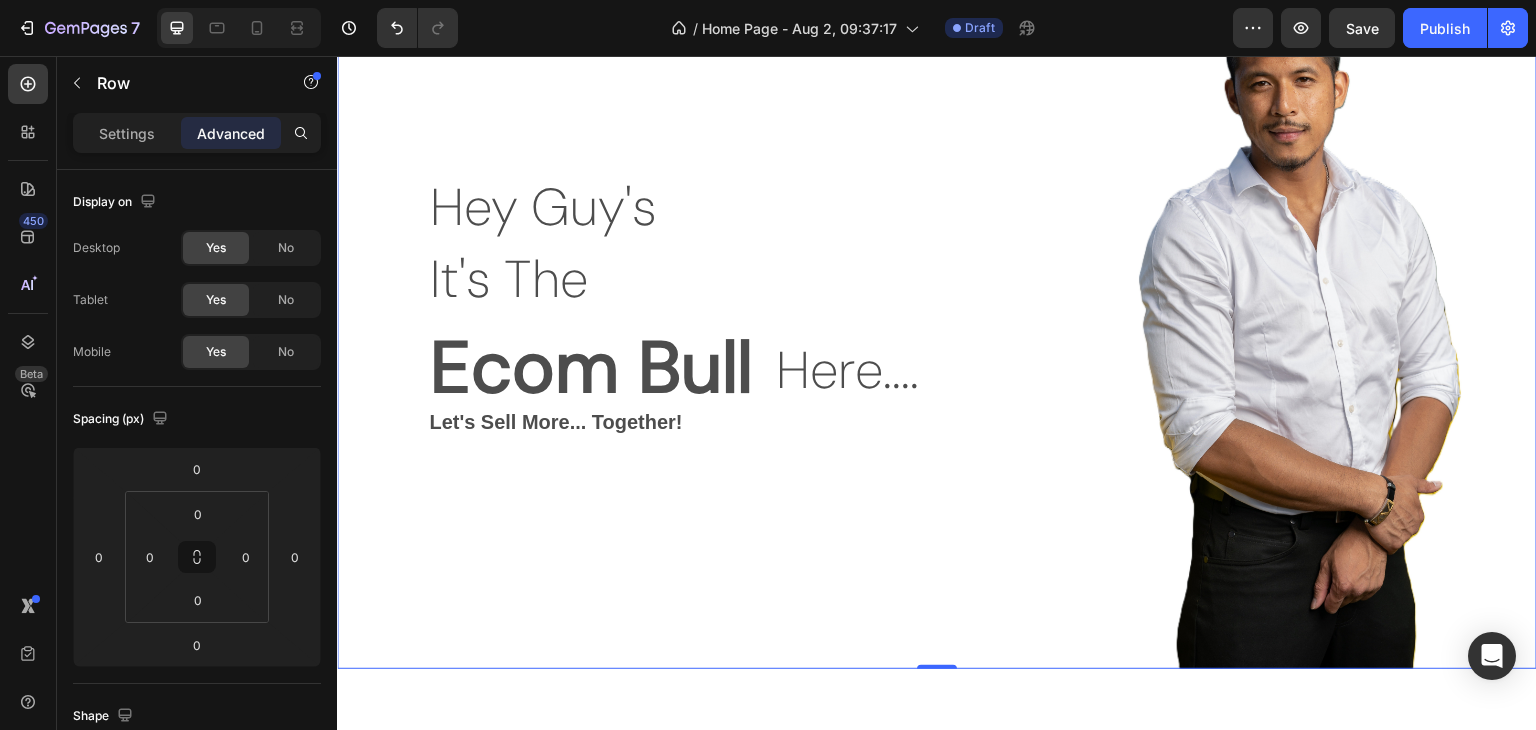 scroll, scrollTop: 620, scrollLeft: 0, axis: vertical 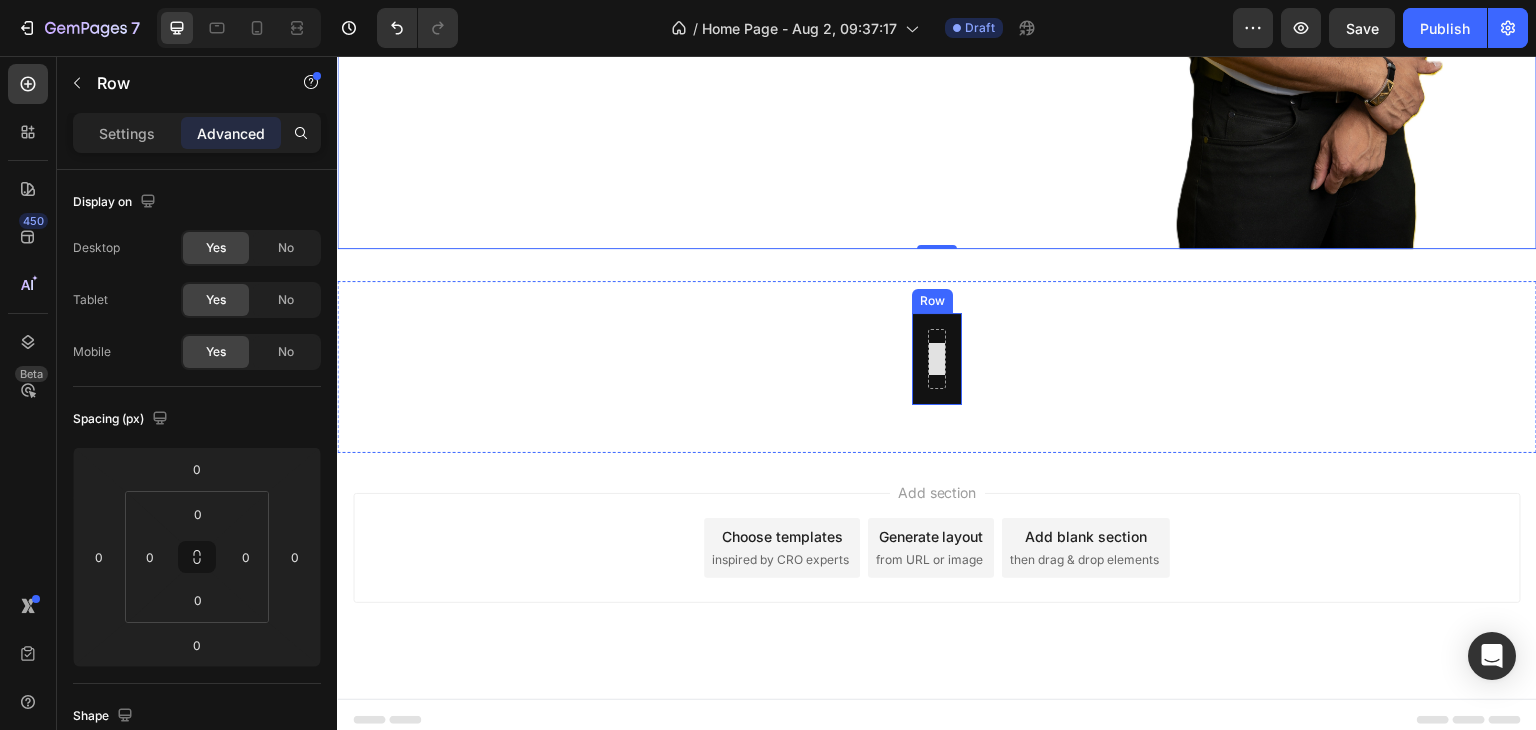 click at bounding box center [937, 359] 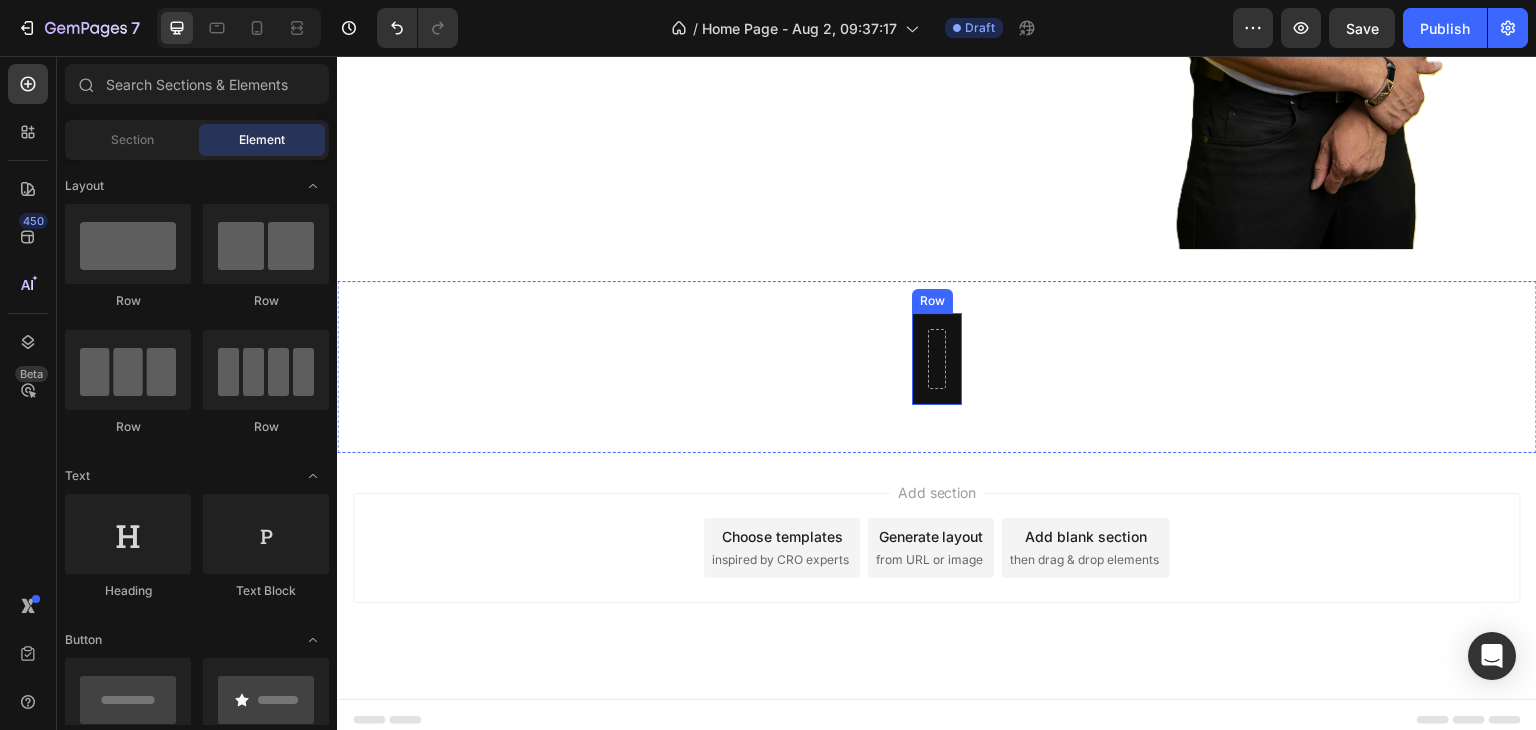 click on "Row" at bounding box center [937, 359] 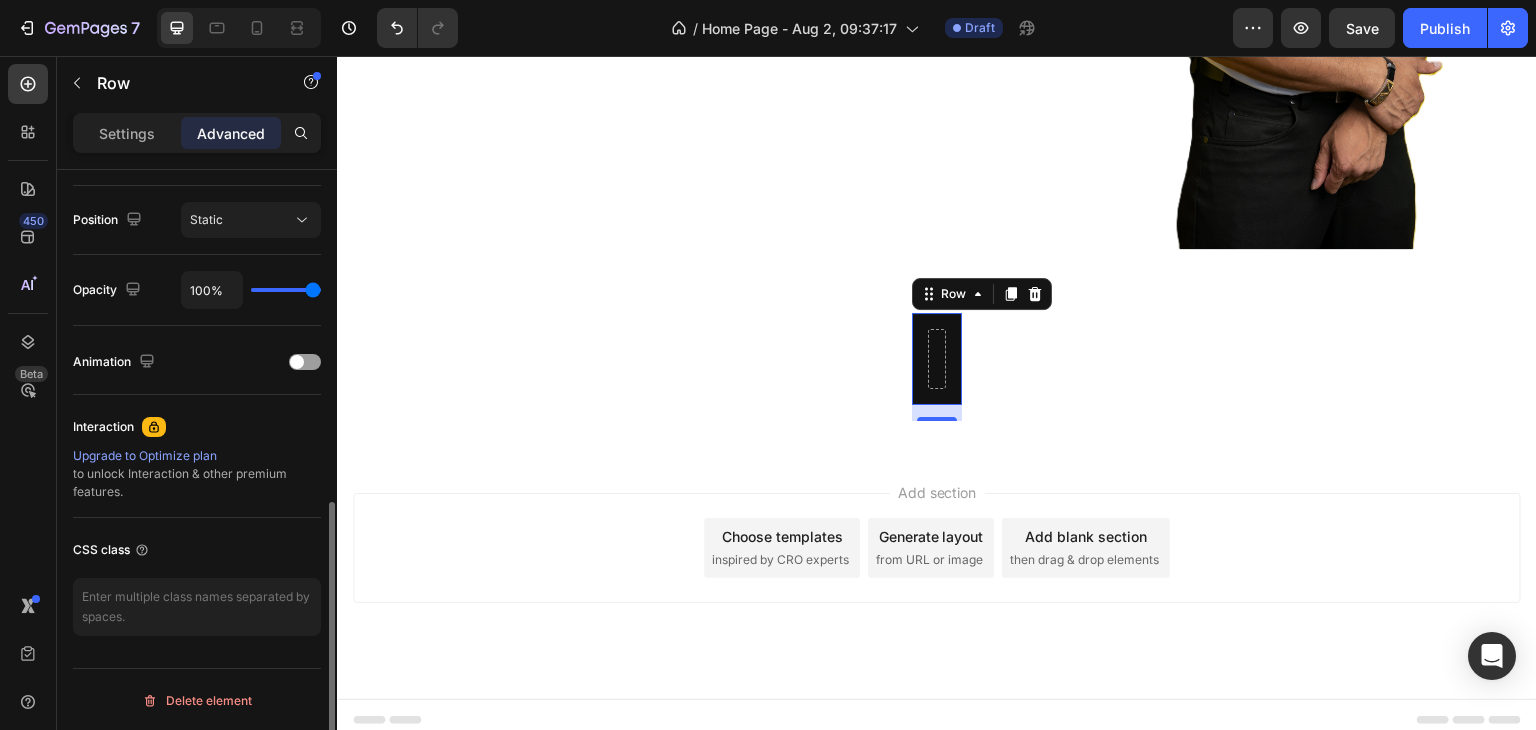 scroll, scrollTop: 215, scrollLeft: 0, axis: vertical 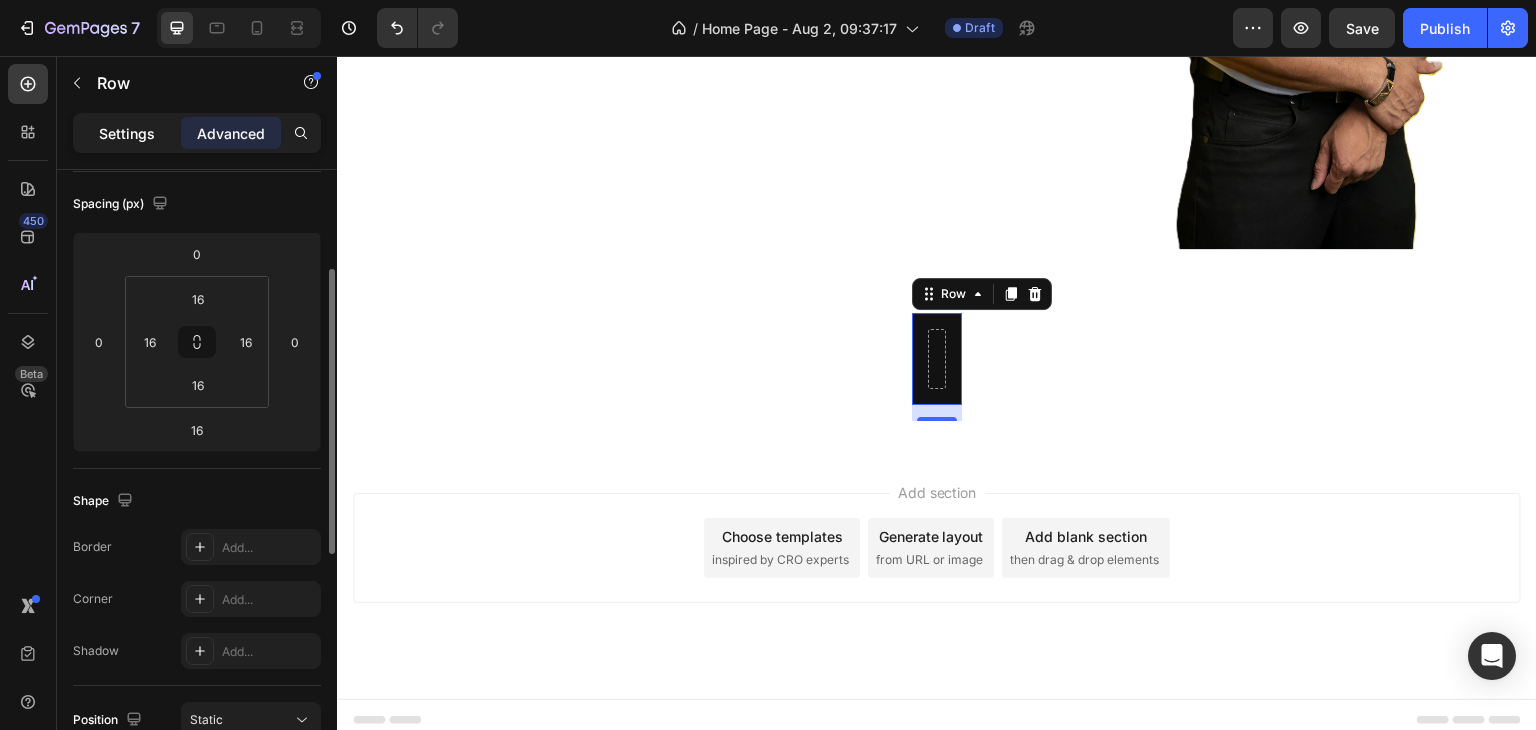 click on "Settings" at bounding box center [127, 133] 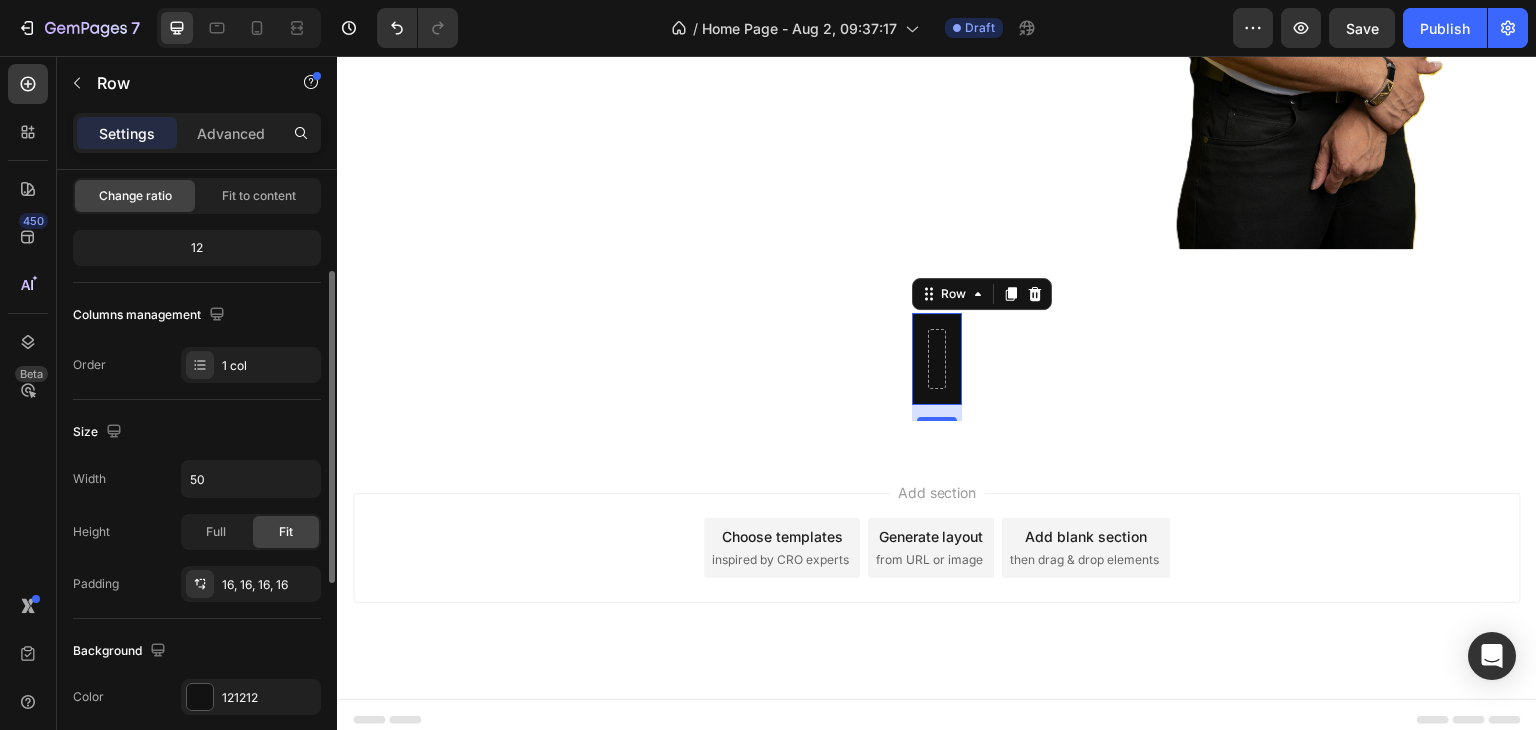 scroll, scrollTop: 101, scrollLeft: 0, axis: vertical 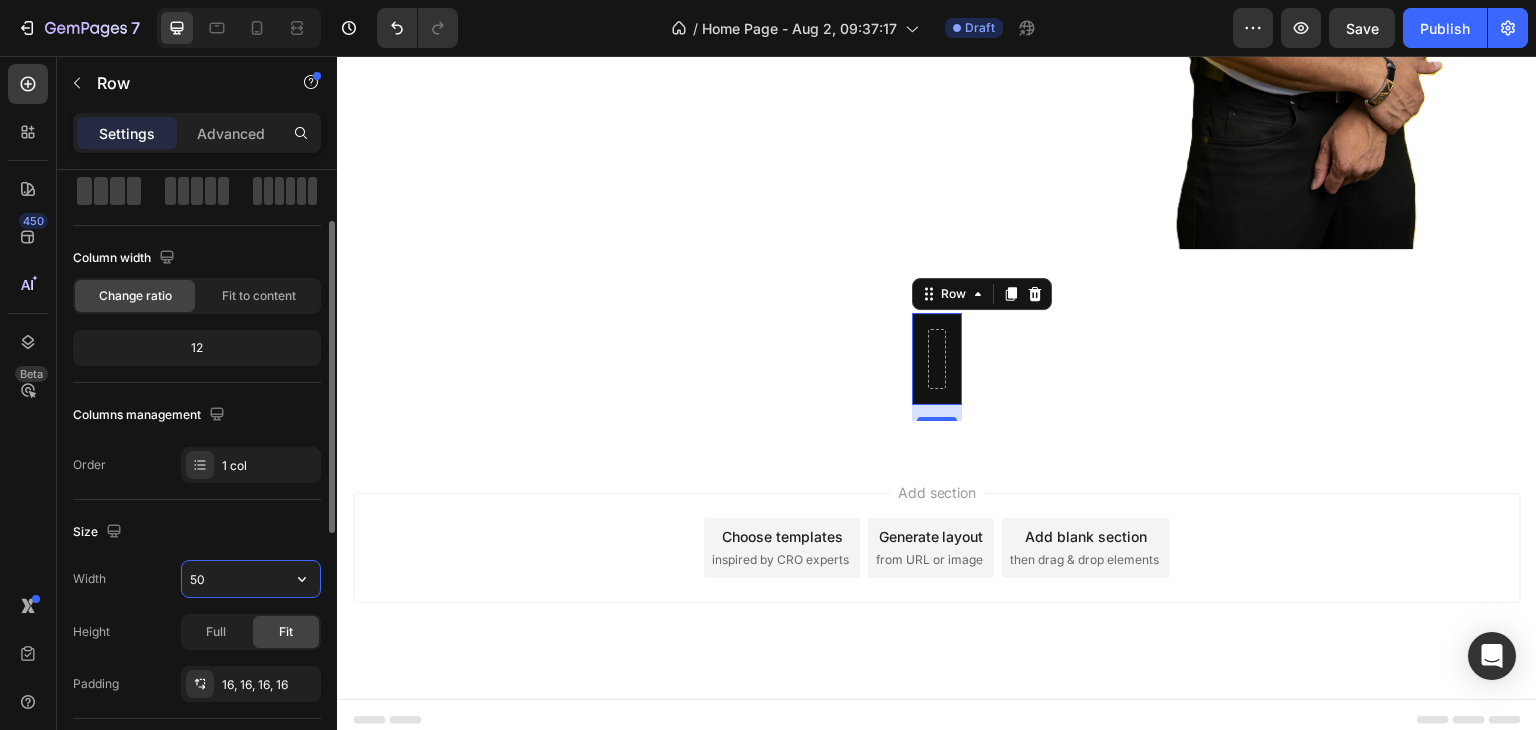 click on "50" at bounding box center (251, 579) 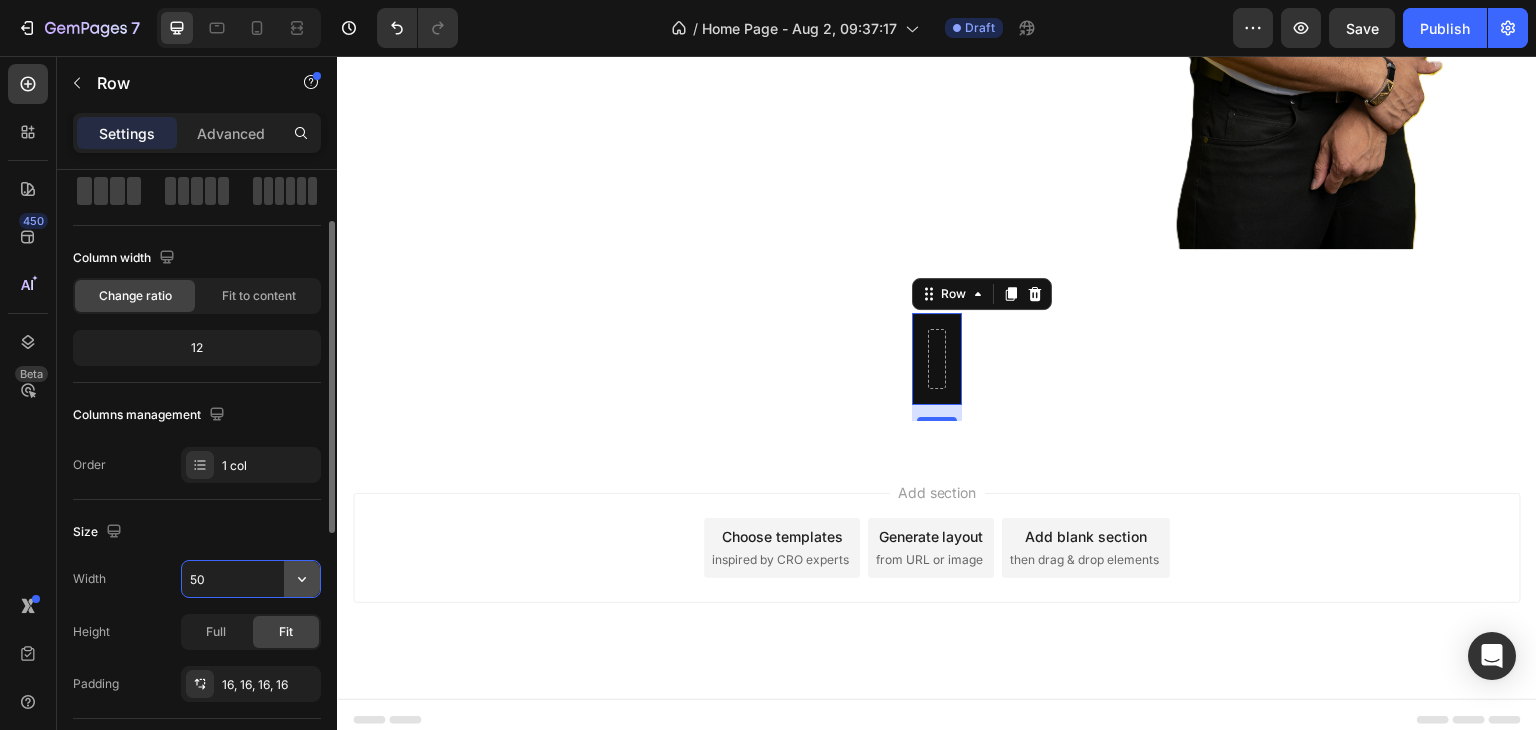 click 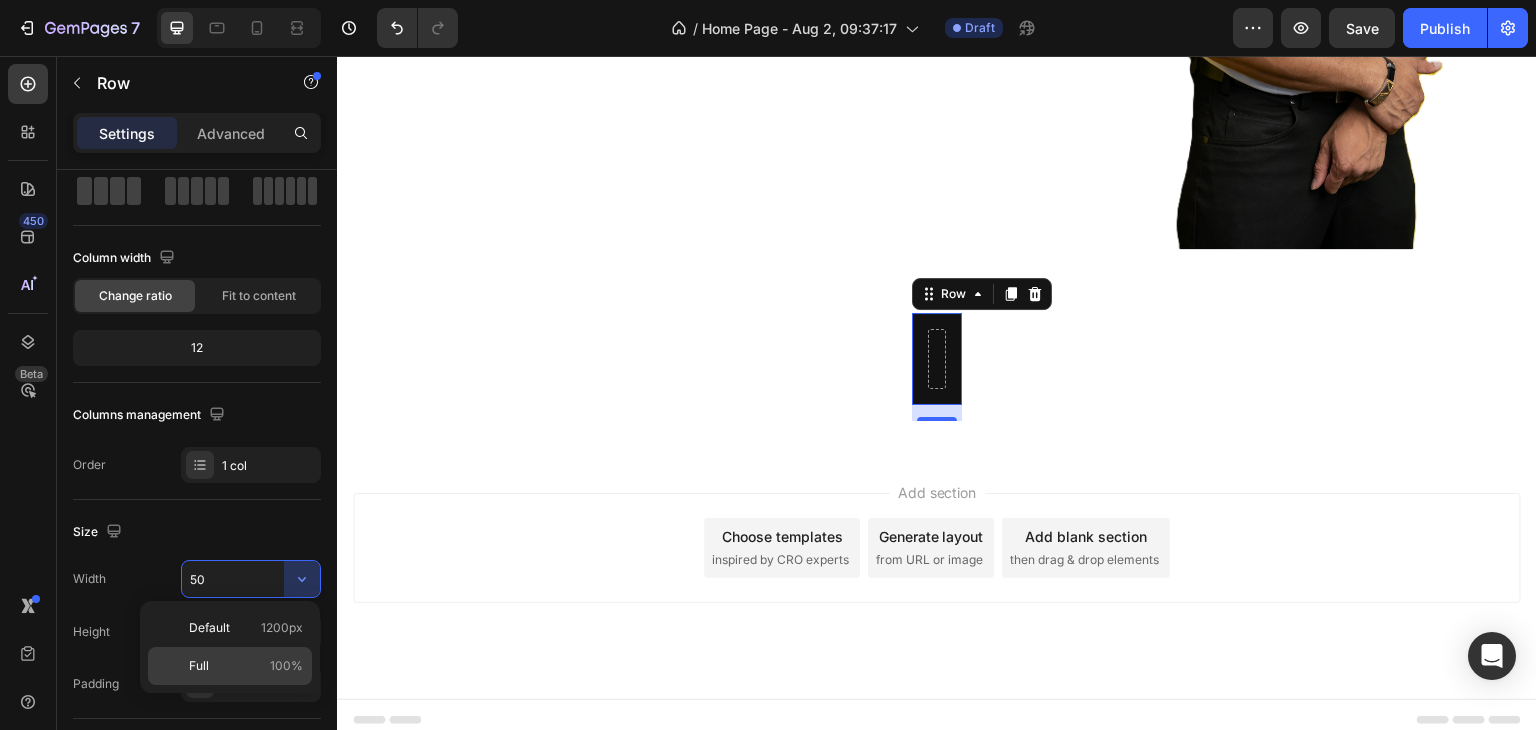 click on "Full 100%" 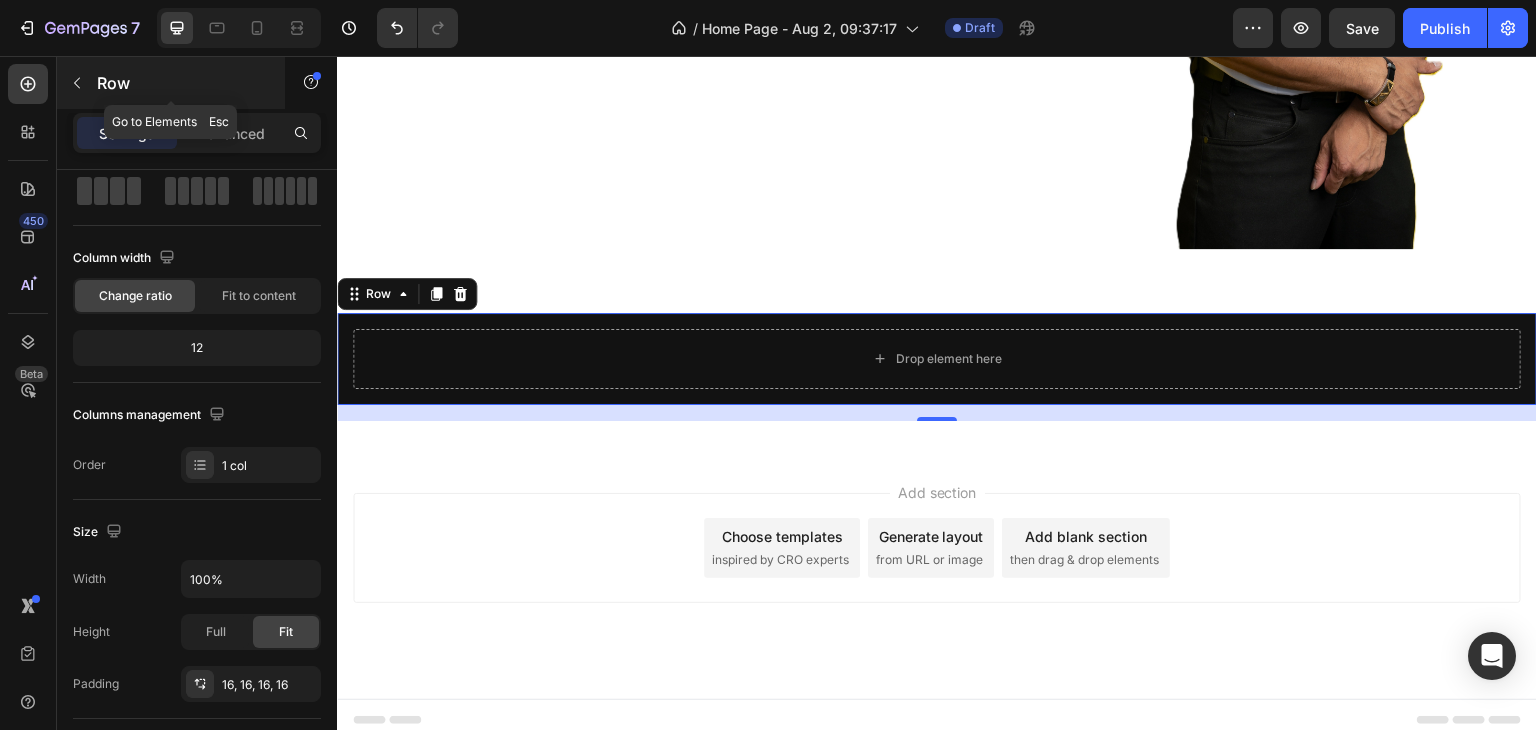 click on "Row" at bounding box center [171, 83] 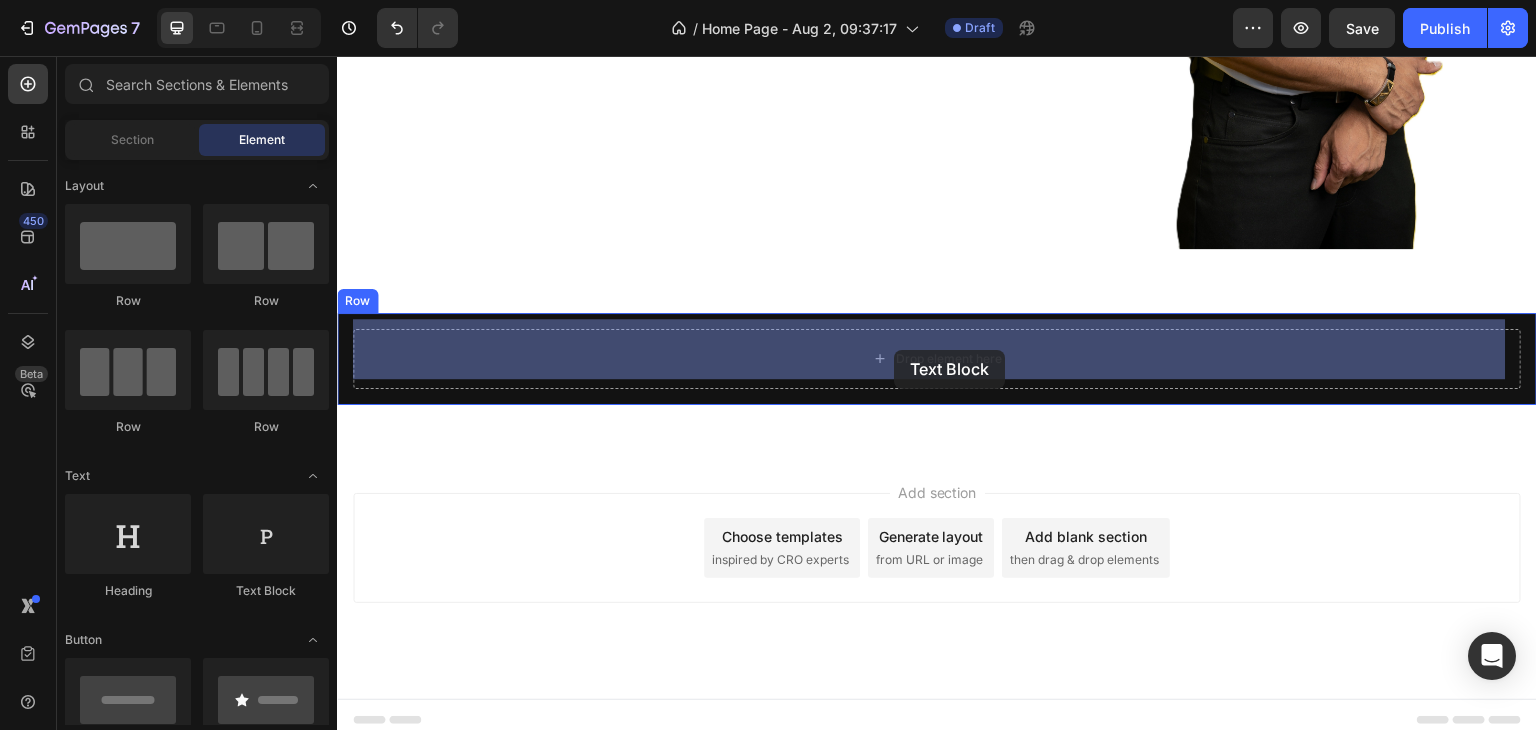drag, startPoint x: 595, startPoint y: 621, endPoint x: 894, endPoint y: 350, distance: 403.53687 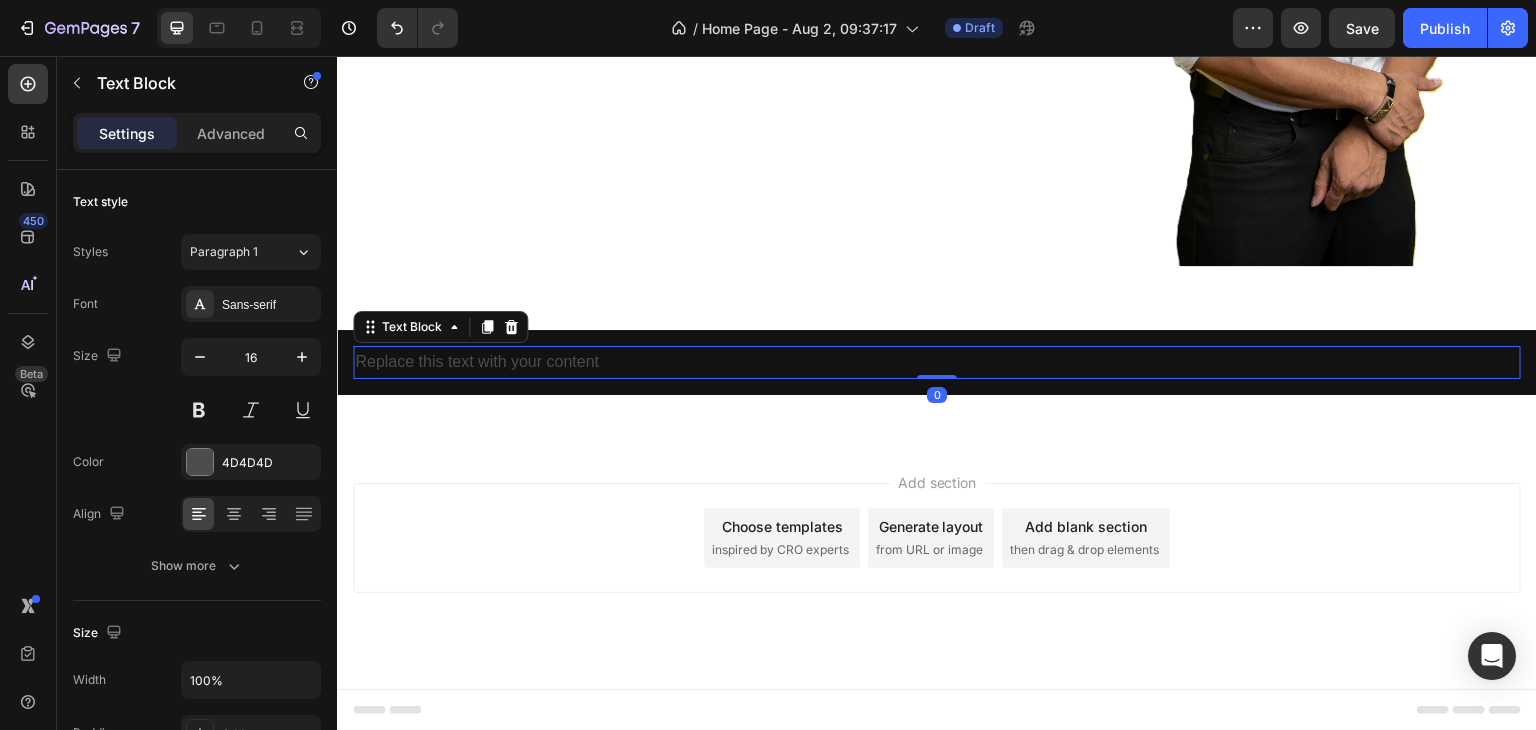 scroll, scrollTop: 592, scrollLeft: 0, axis: vertical 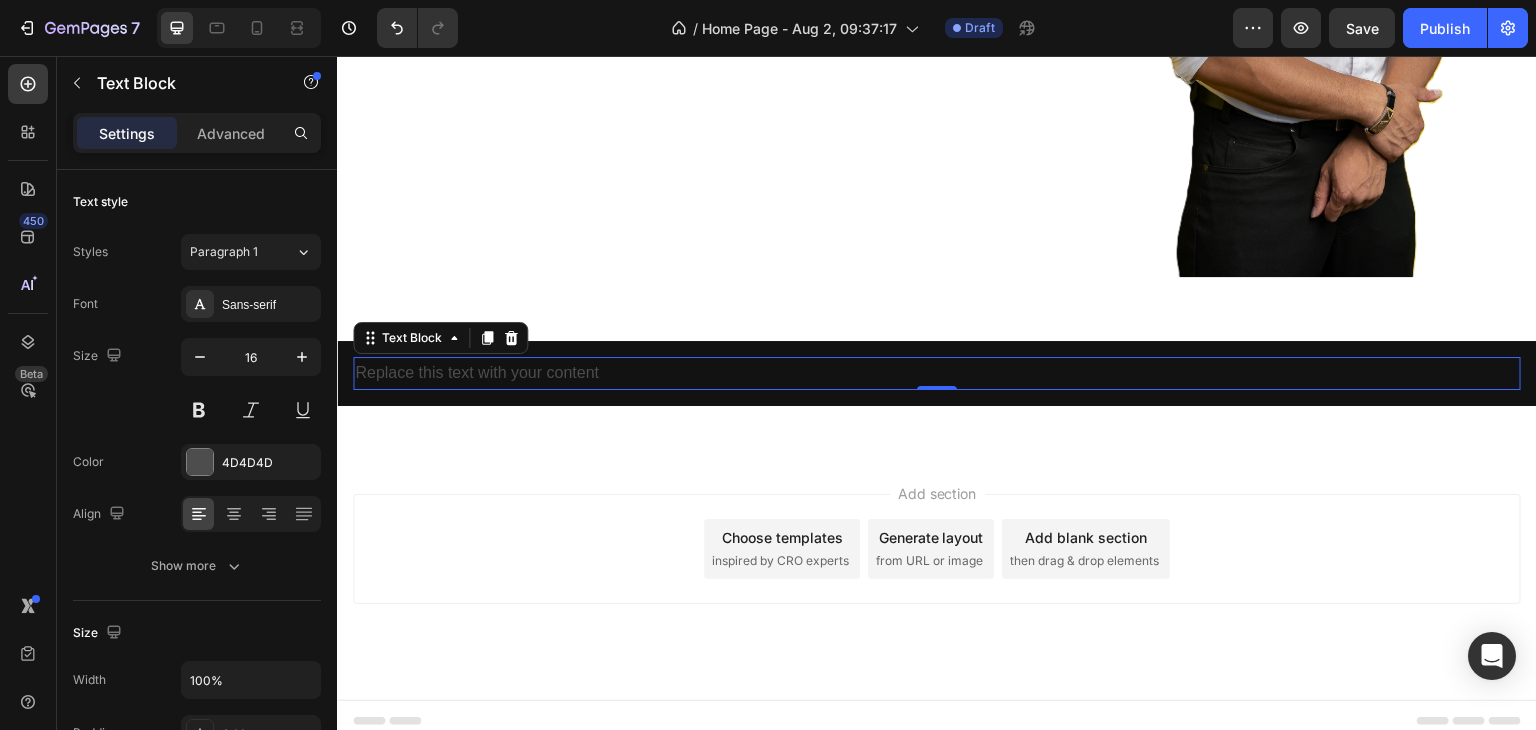 click on "Replace this text with your content" at bounding box center (937, 373) 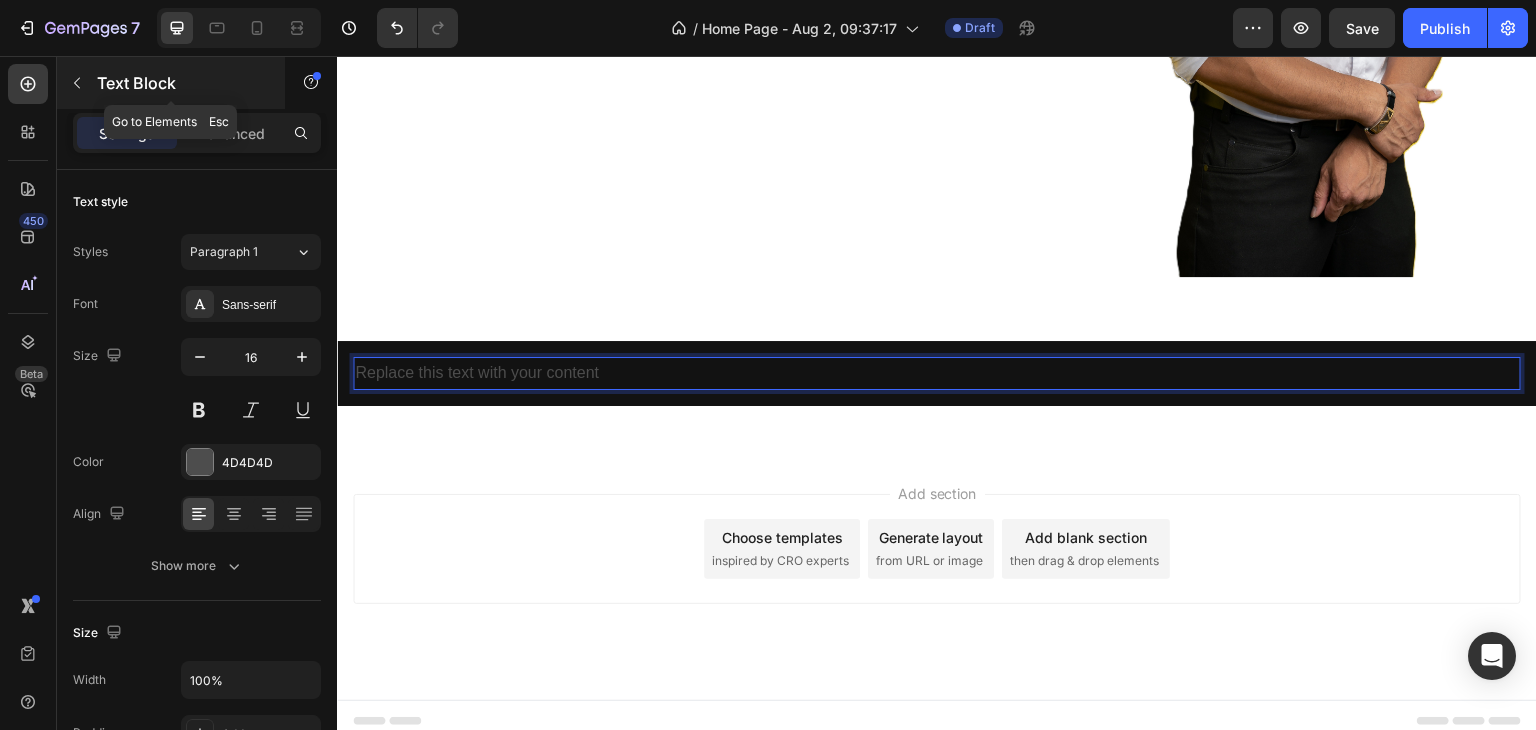 click 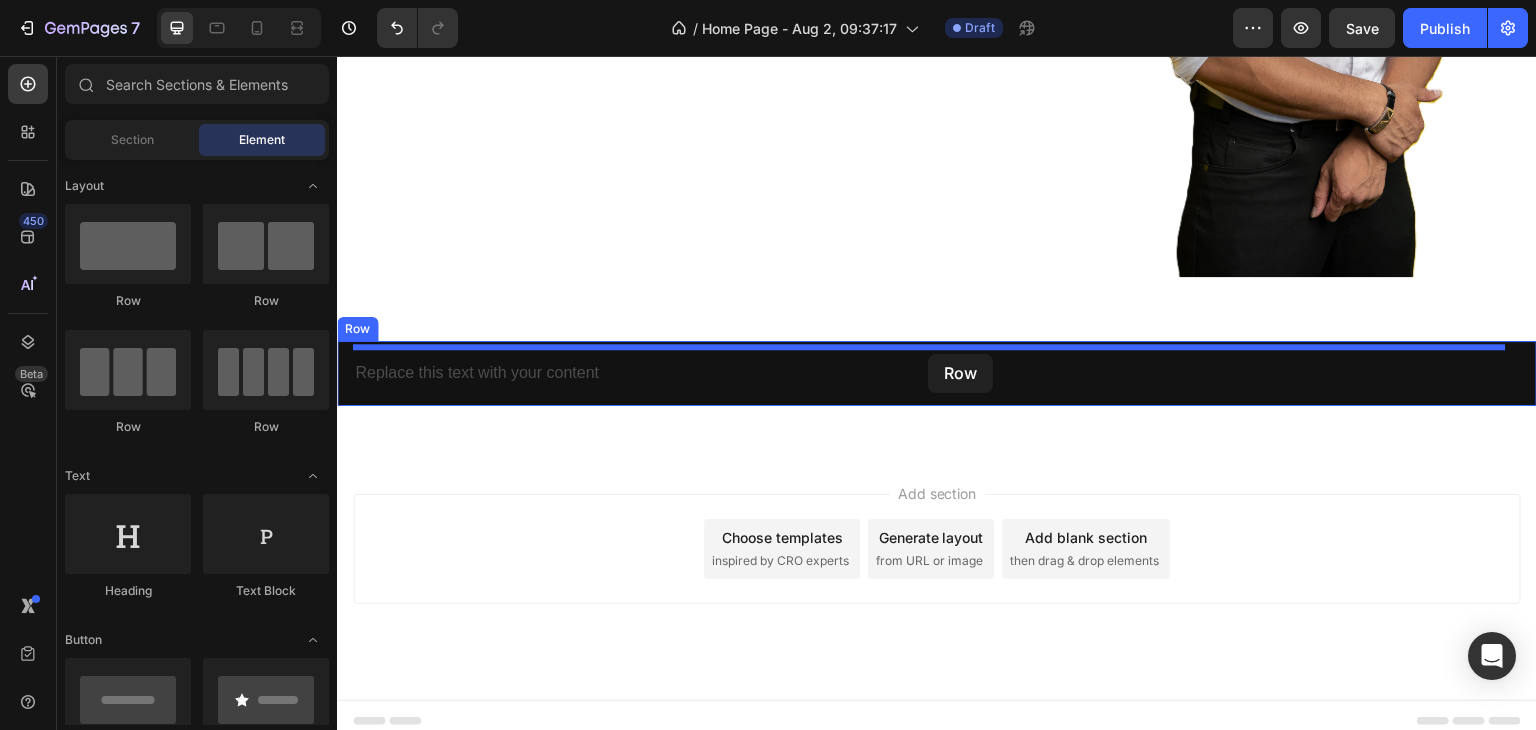 drag, startPoint x: 480, startPoint y: 323, endPoint x: 928, endPoint y: 354, distance: 449.07126 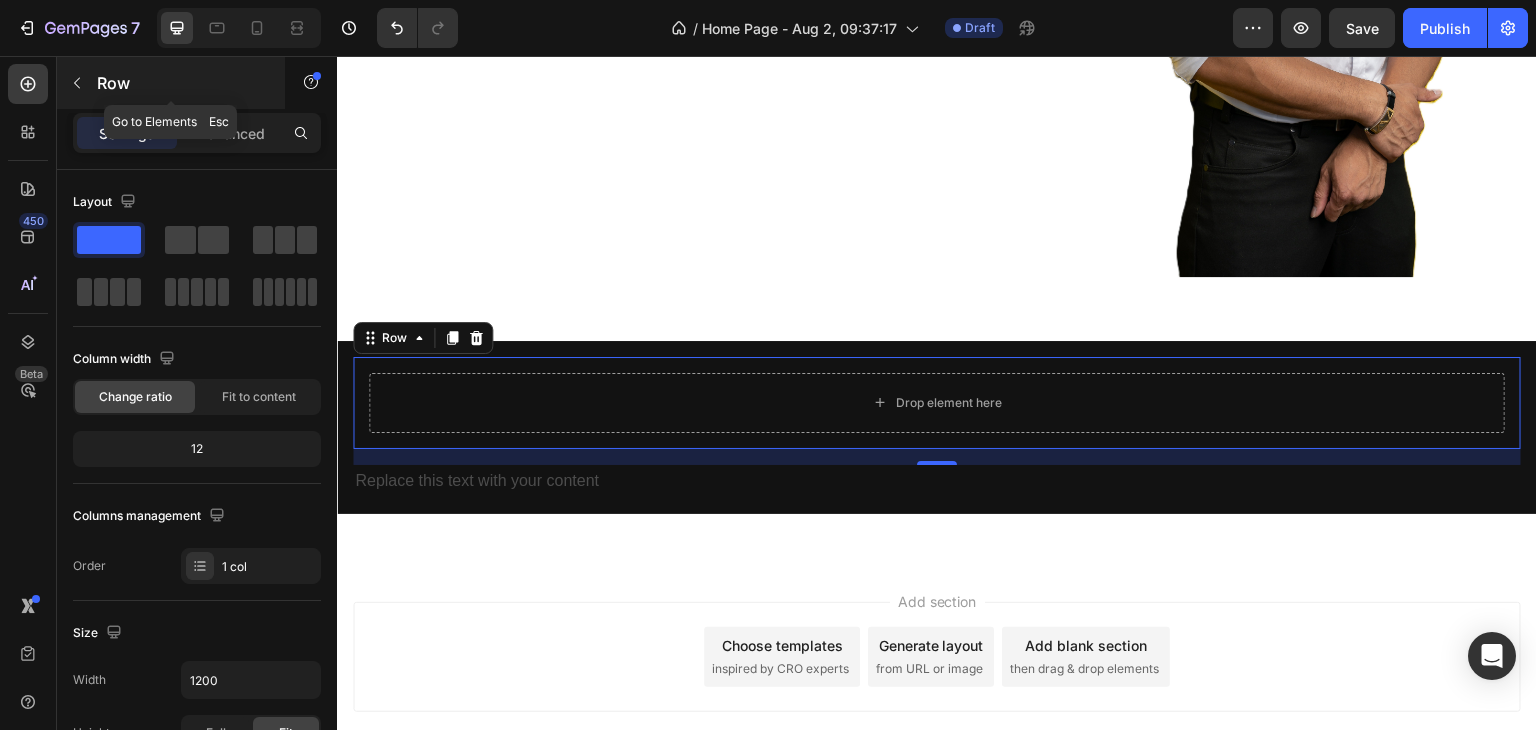 click 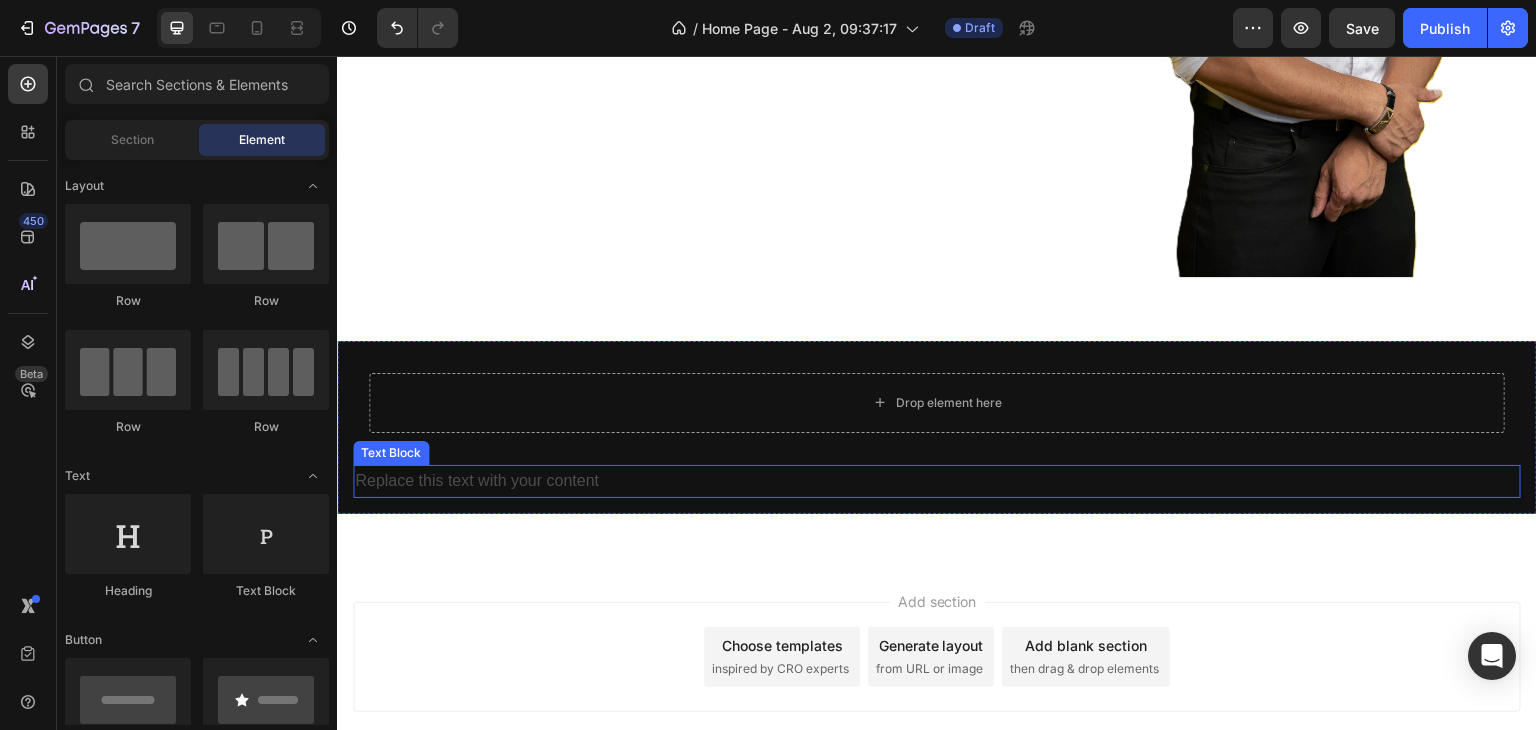 click on "Replace this text with your content" at bounding box center [937, 481] 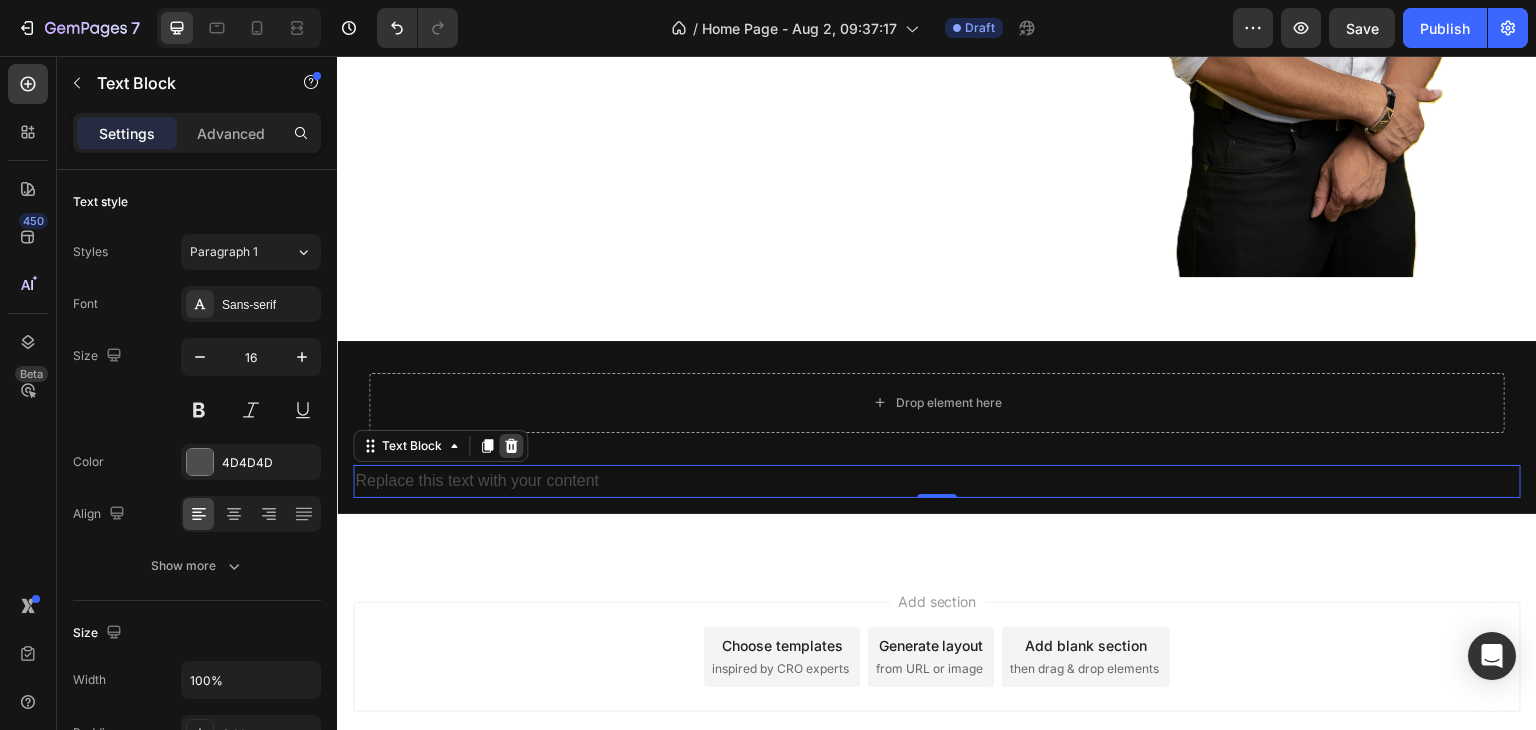 click 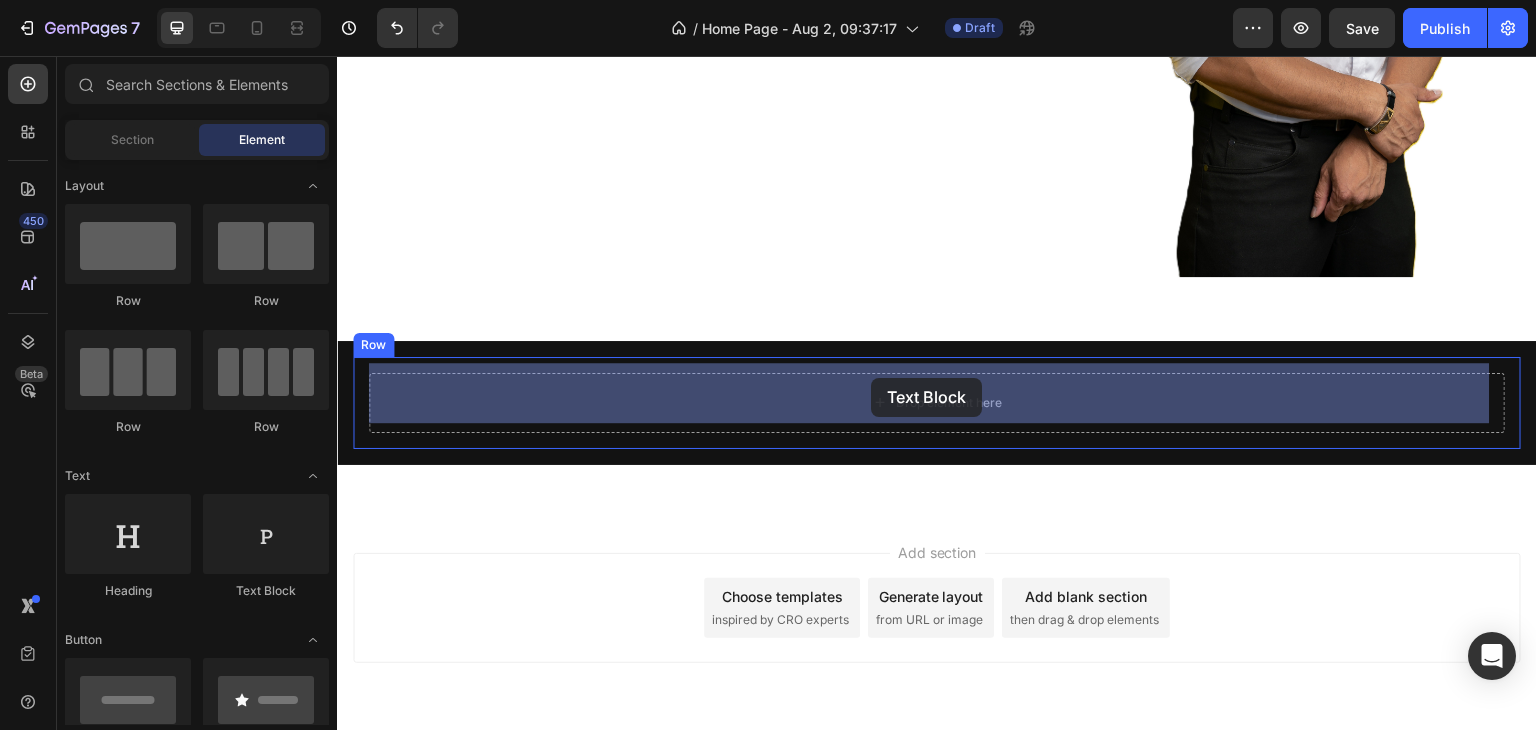 drag, startPoint x: 589, startPoint y: 579, endPoint x: 871, endPoint y: 378, distance: 346.30188 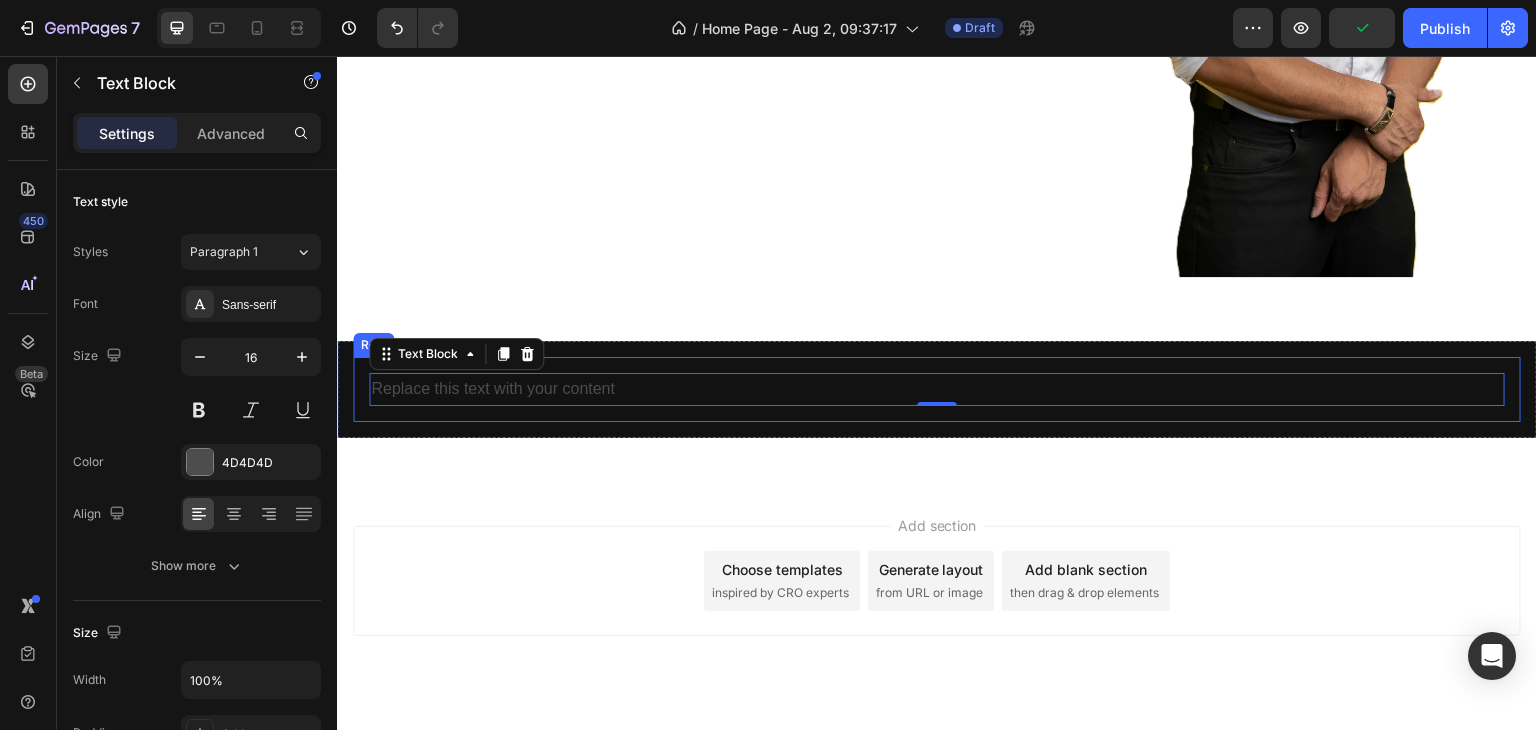 click on "Replace this text with your content Text Block   0 Row" at bounding box center (937, 389) 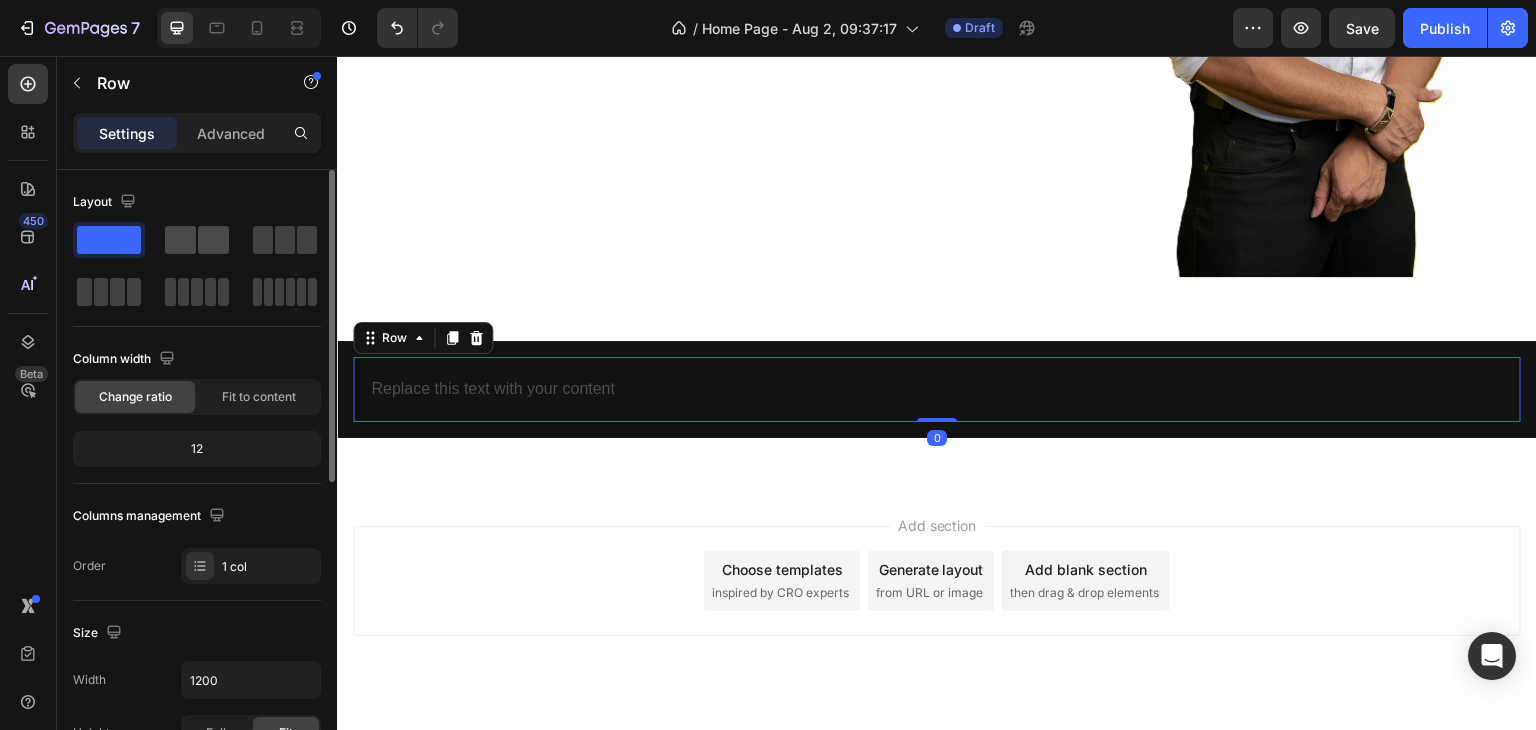 click at bounding box center (197, 240) 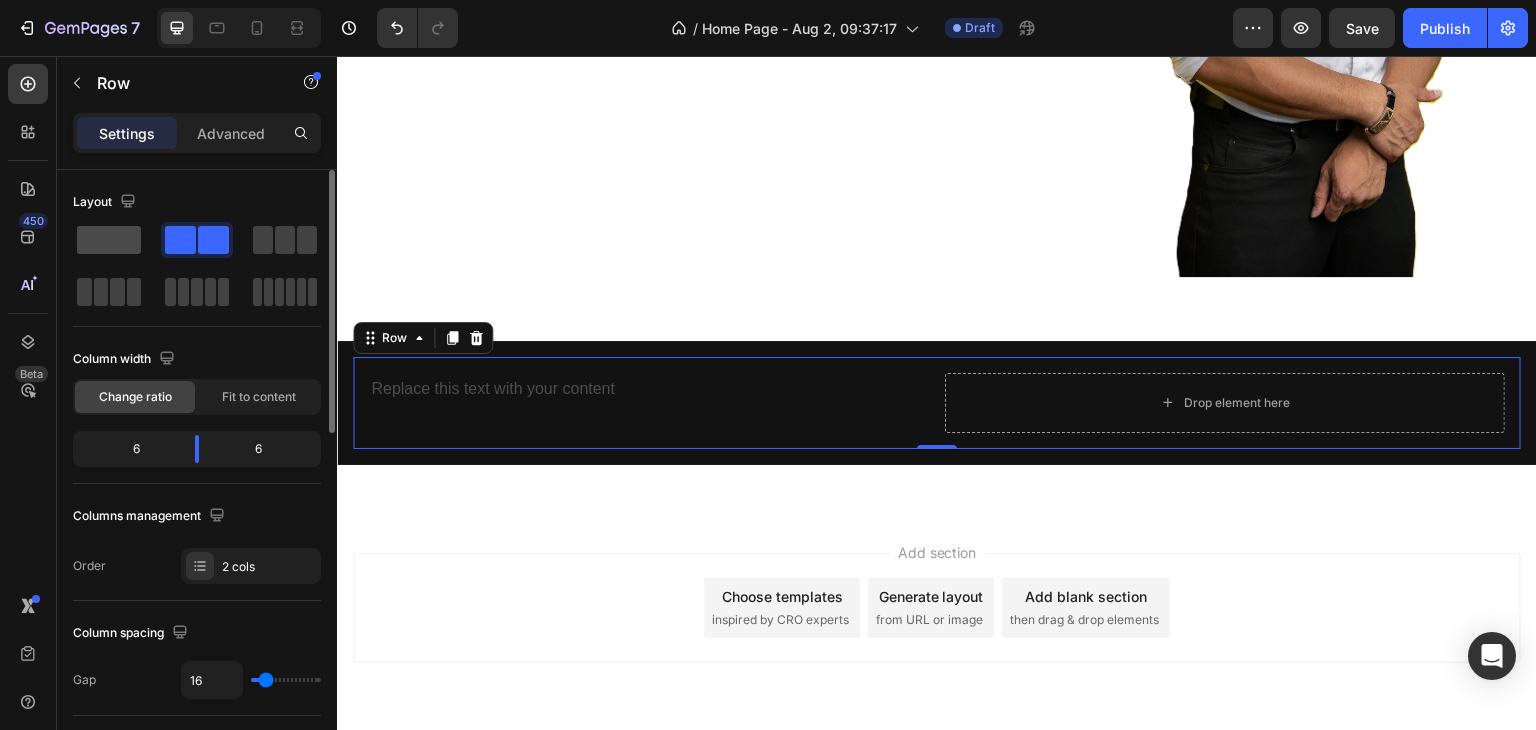 drag, startPoint x: 116, startPoint y: 237, endPoint x: 125, endPoint y: 247, distance: 13.453624 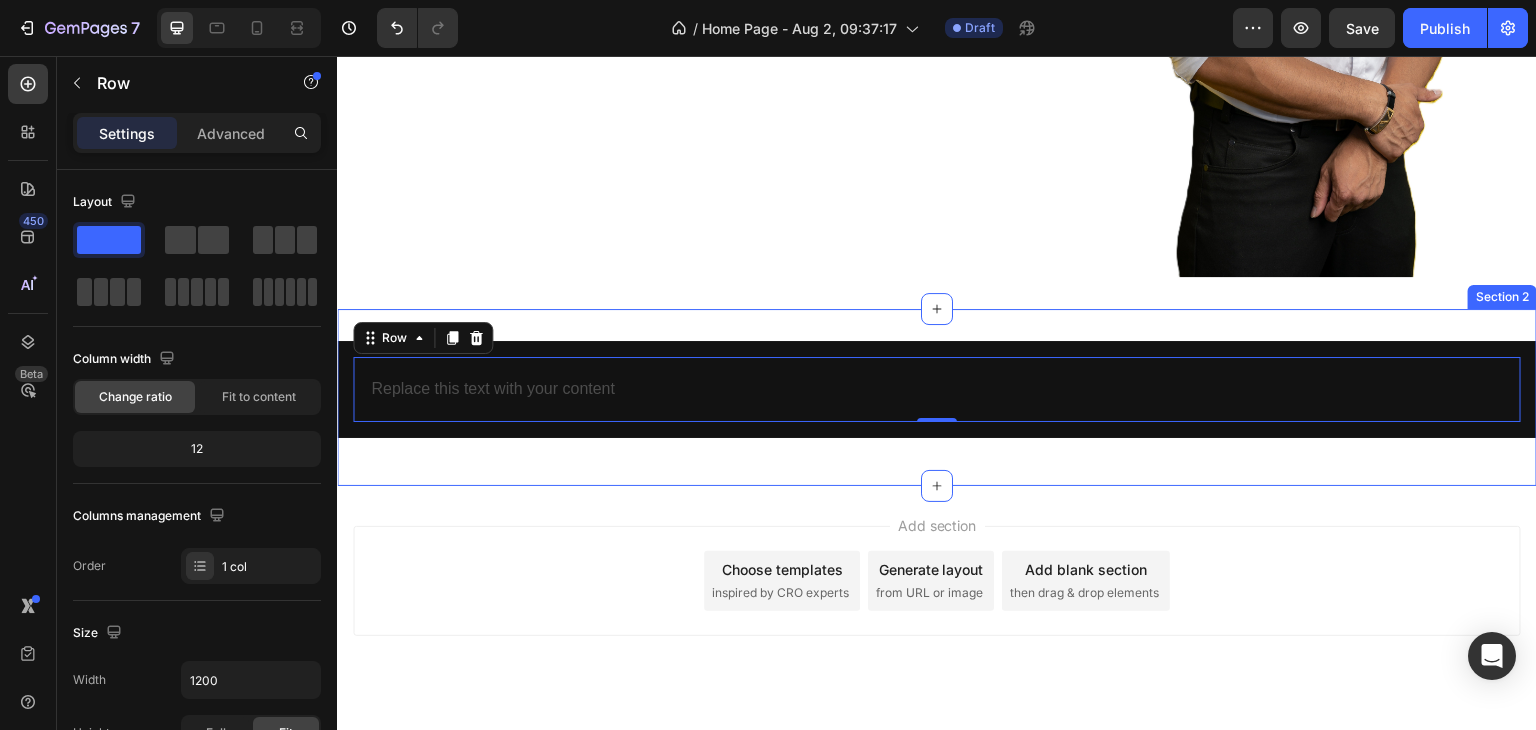 click on "Replace this text with your content Text Block Row   0 Row" at bounding box center [937, 397] 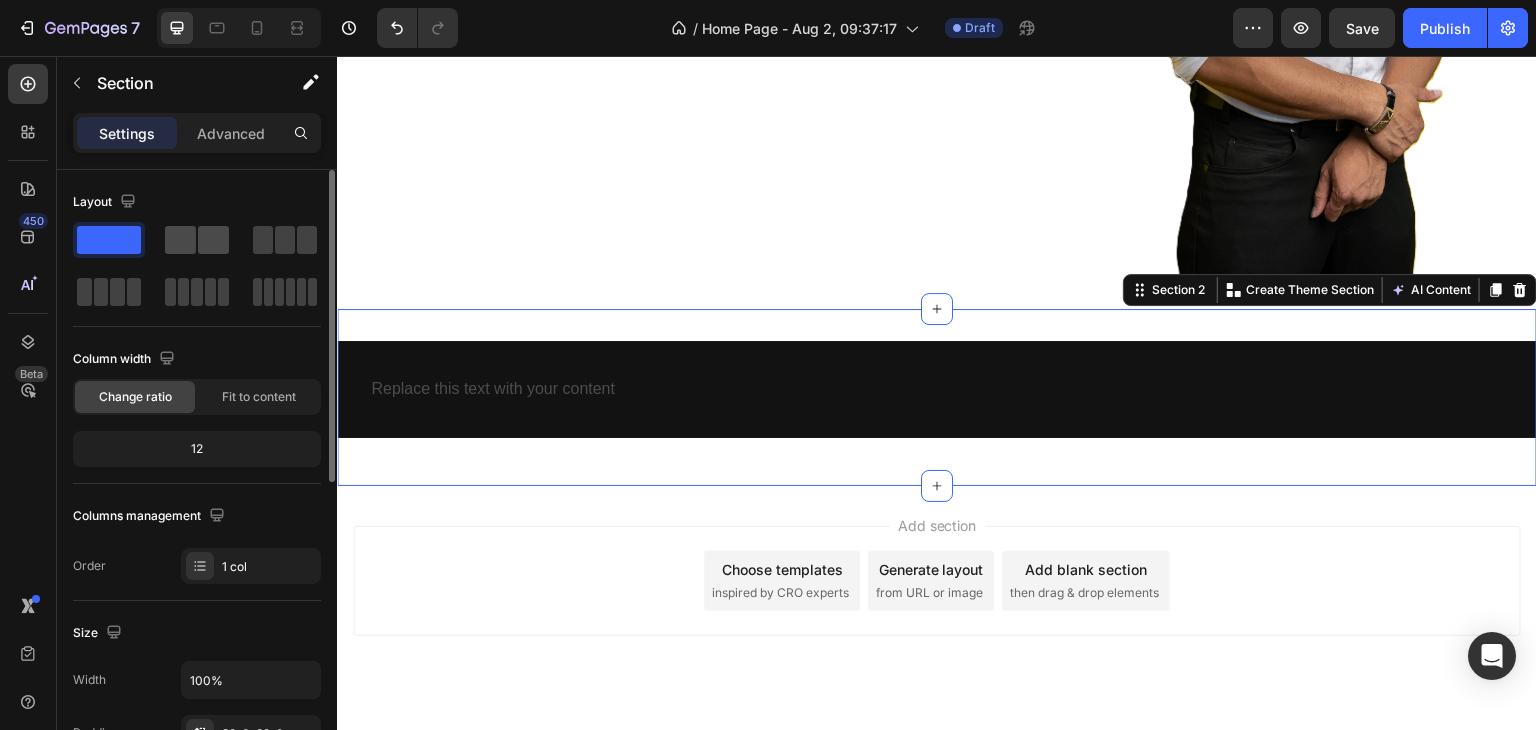 click 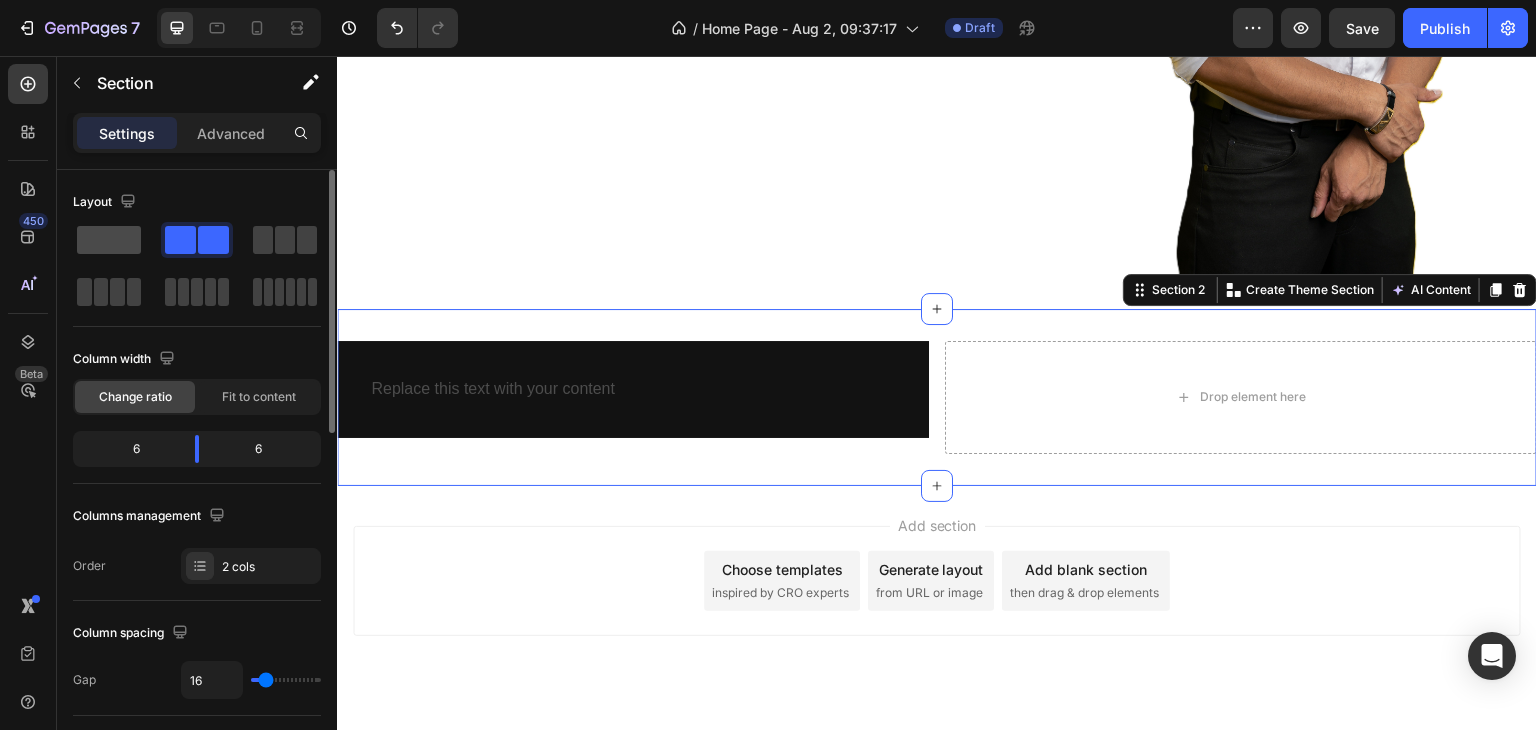 click 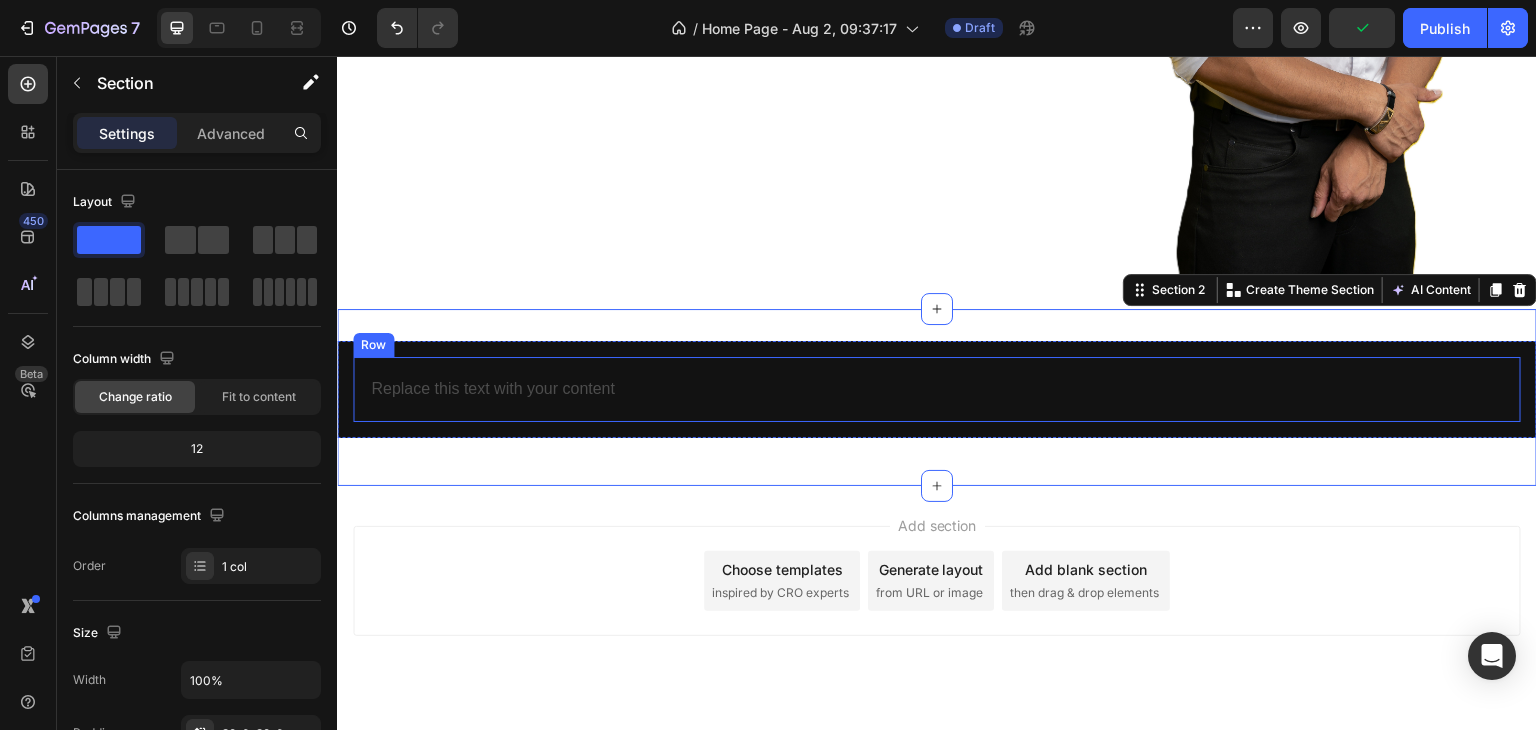 click on "Replace this text with your content Text Block Row" at bounding box center (937, 389) 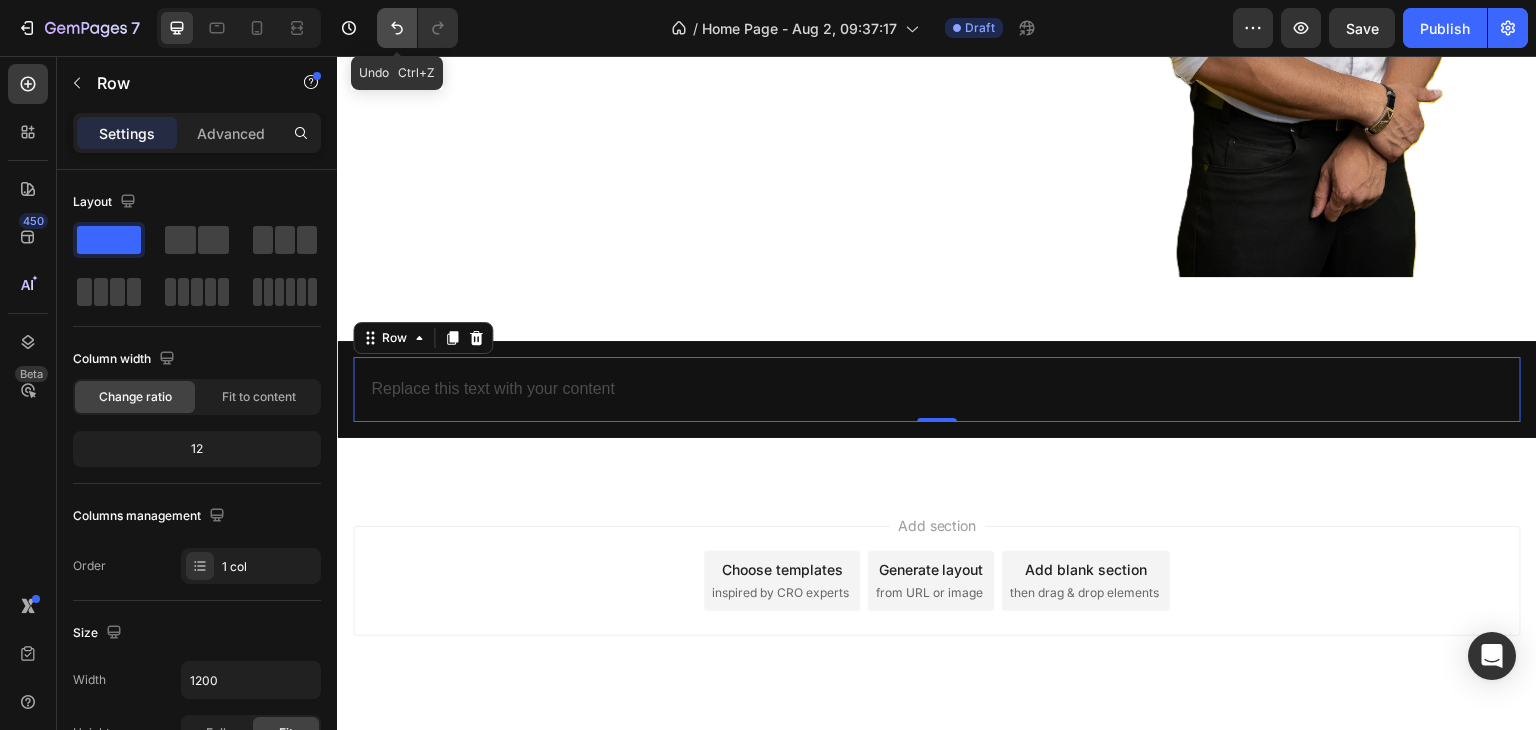 click 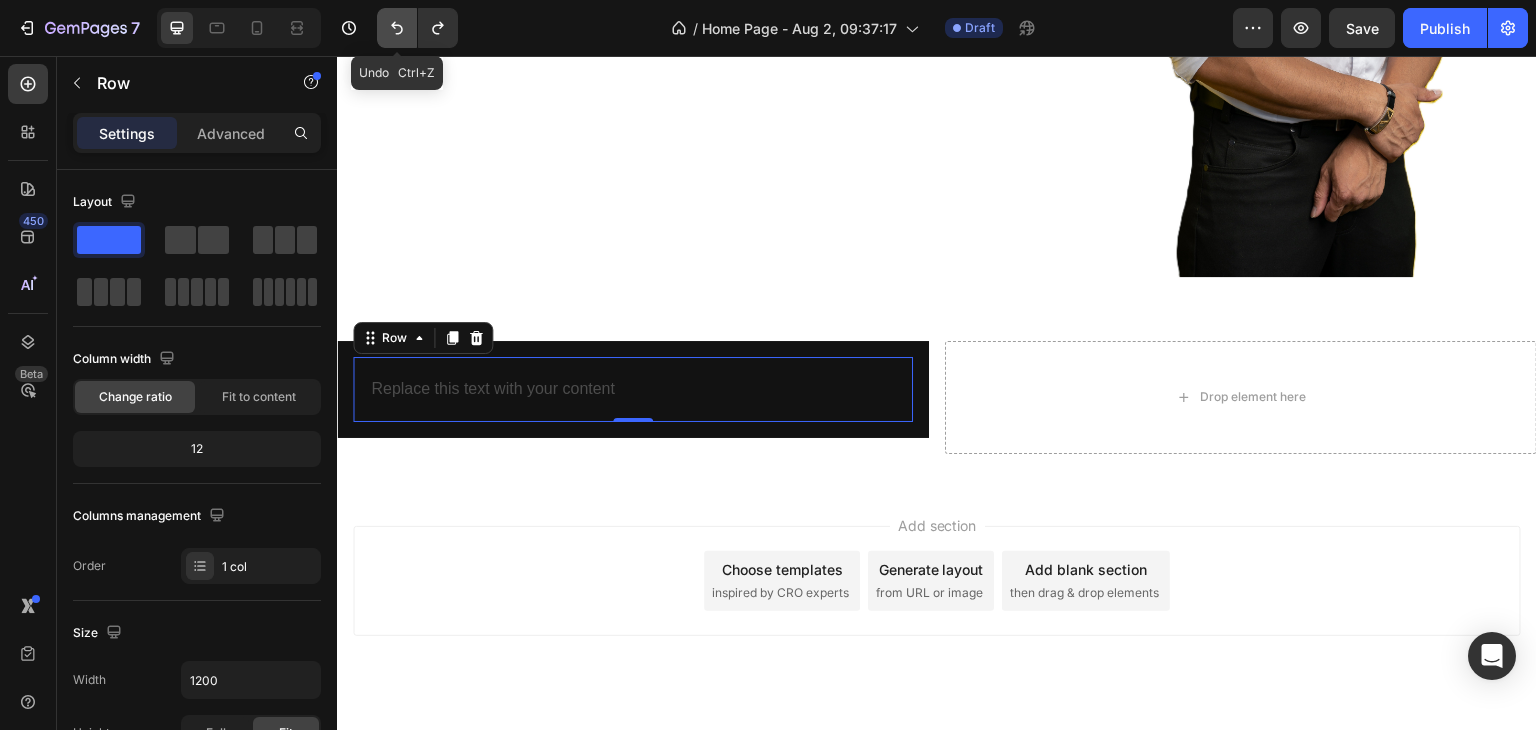 click 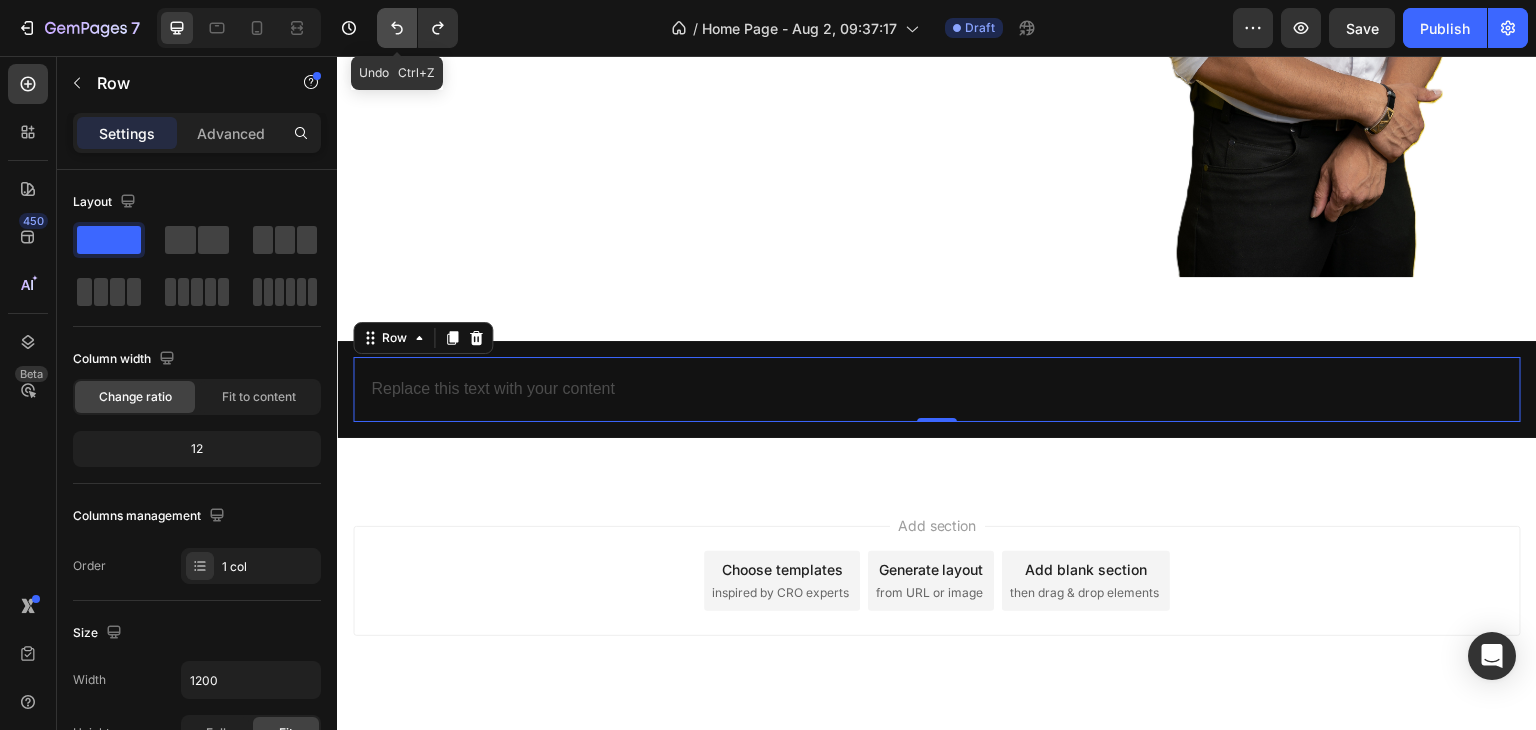 click 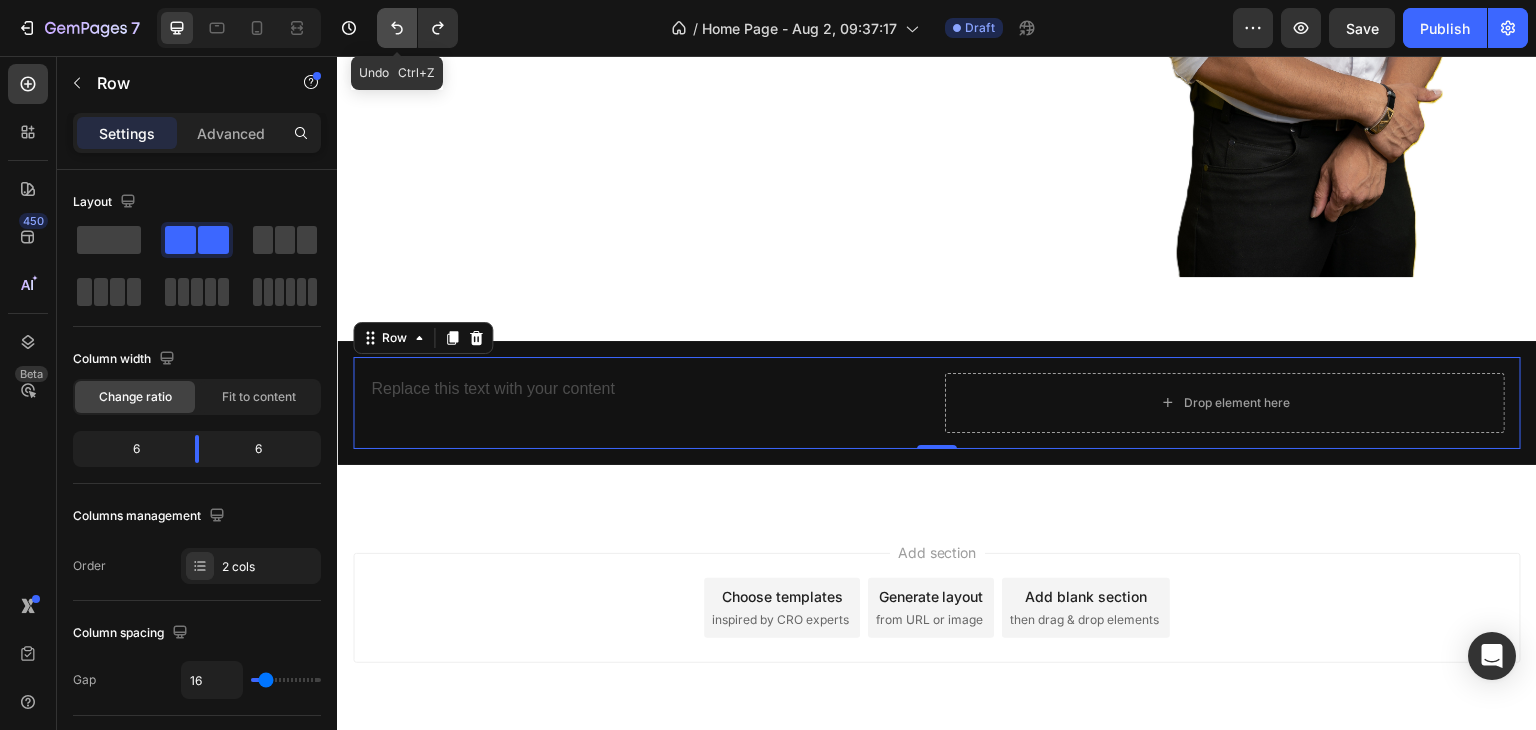 click 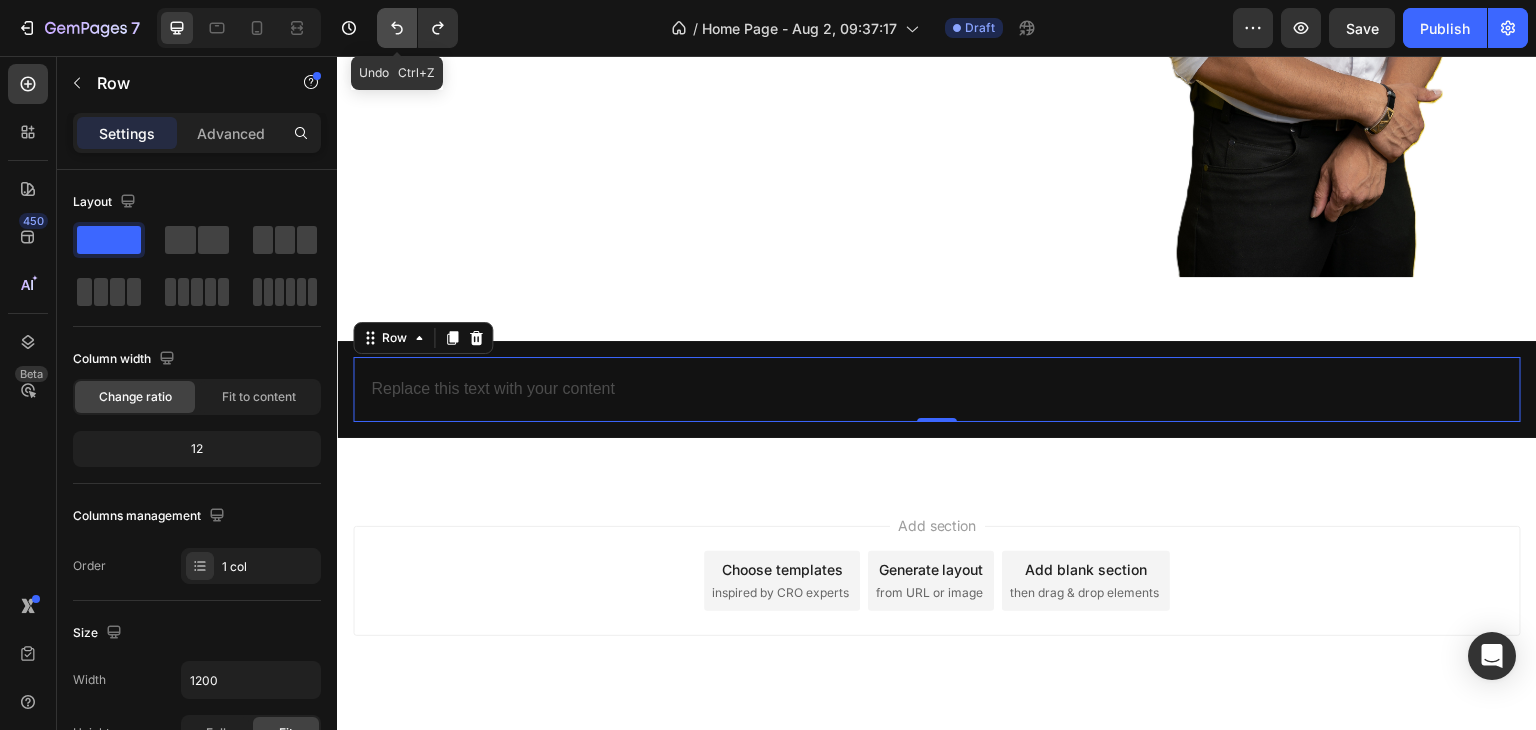 click 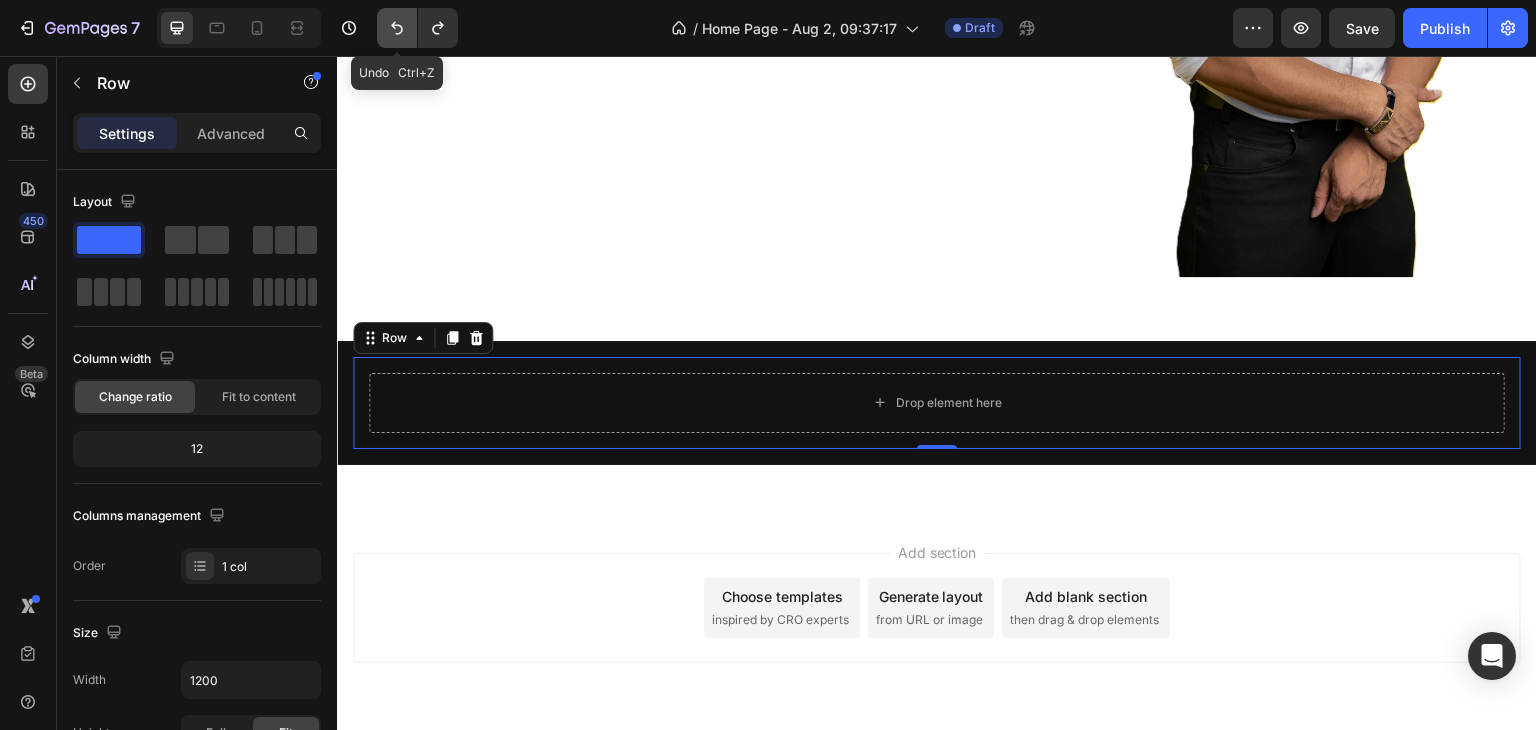 click 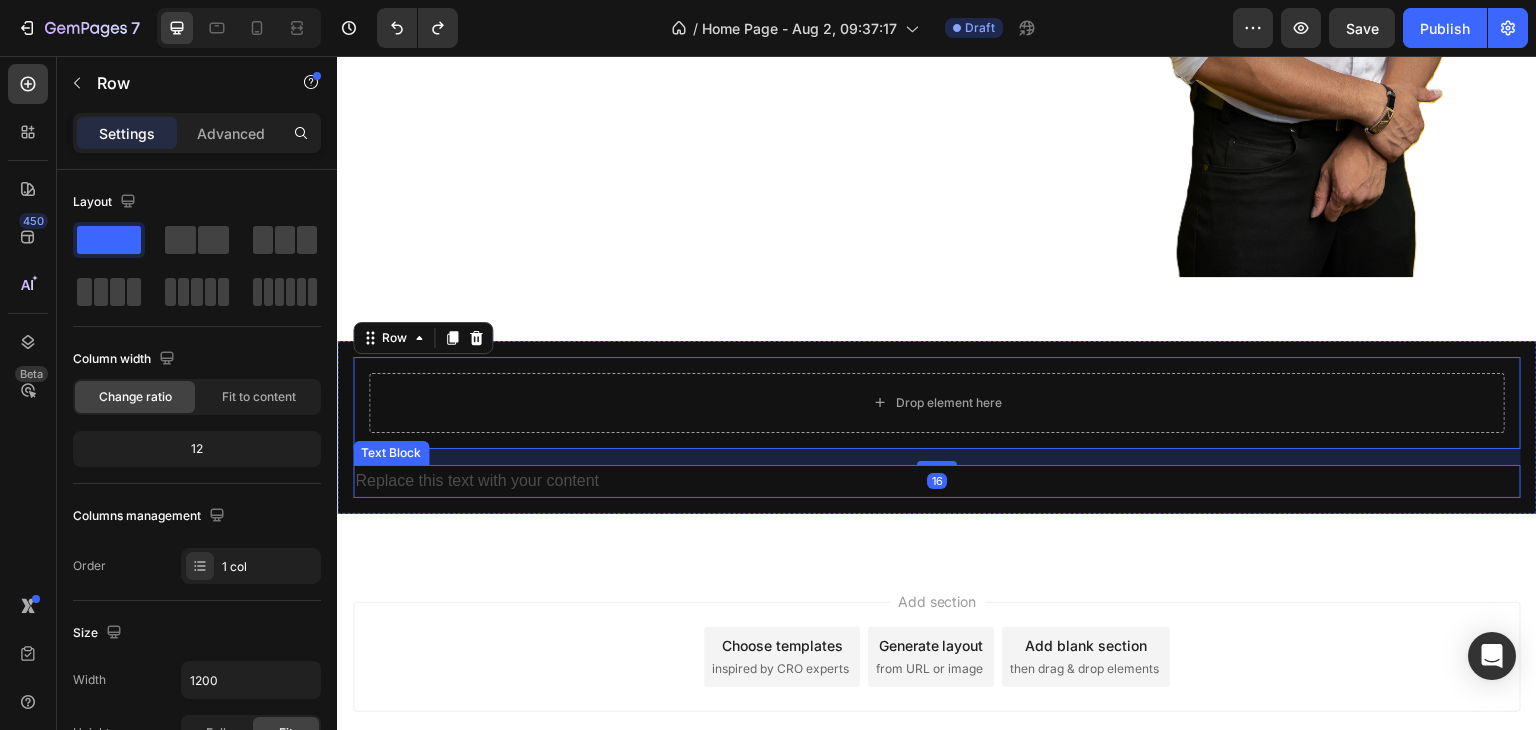 click on "Replace this text with your content" at bounding box center [937, 481] 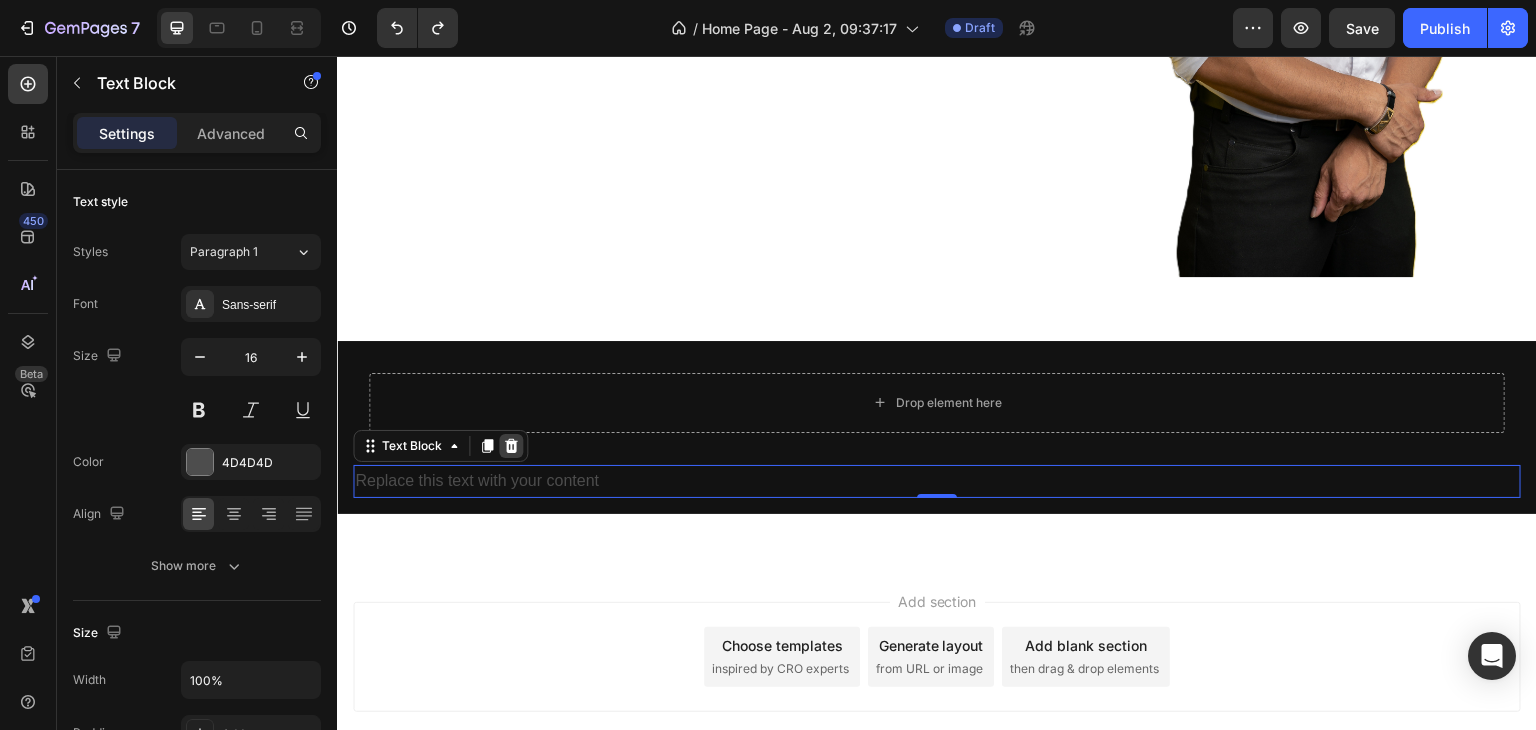 click 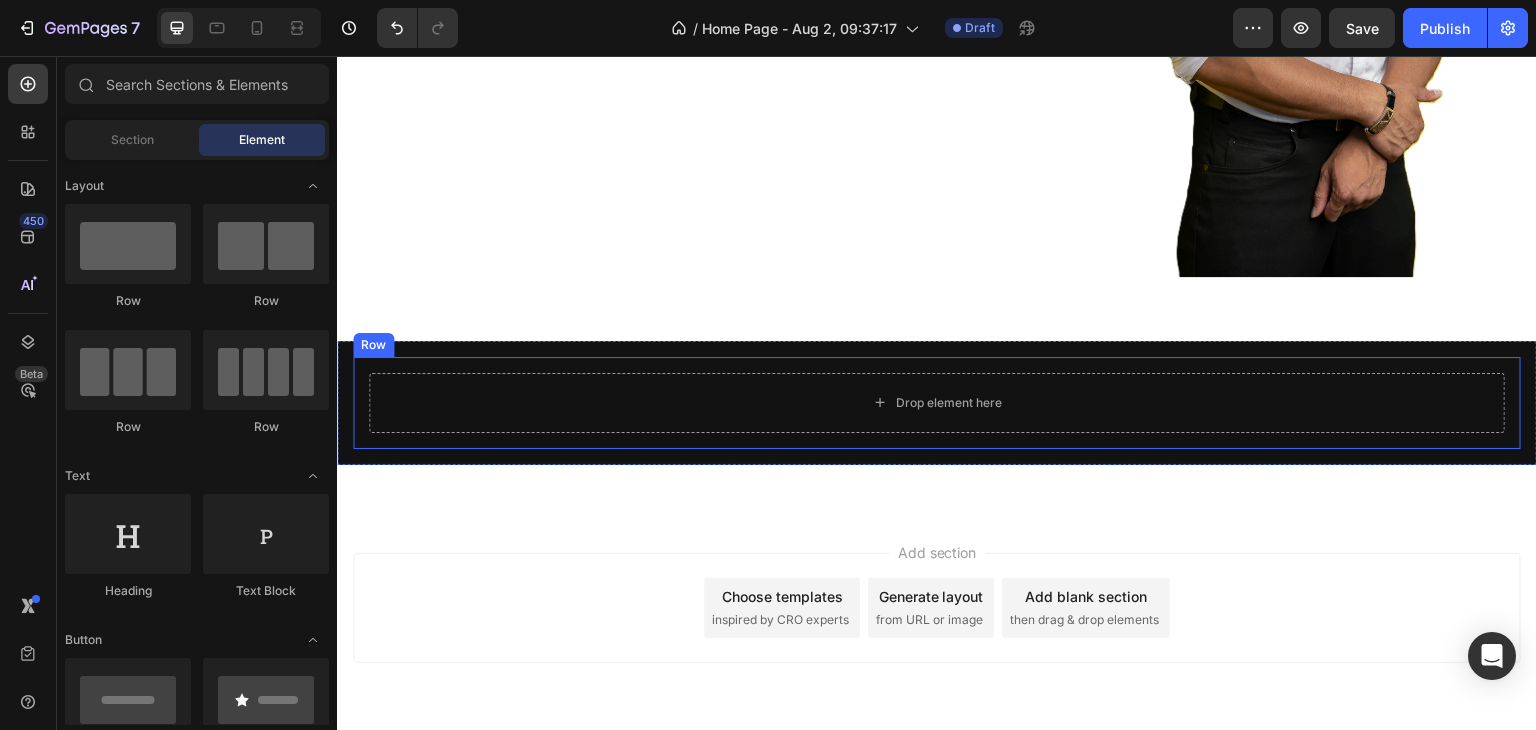click on "Drop element here" at bounding box center (937, 403) 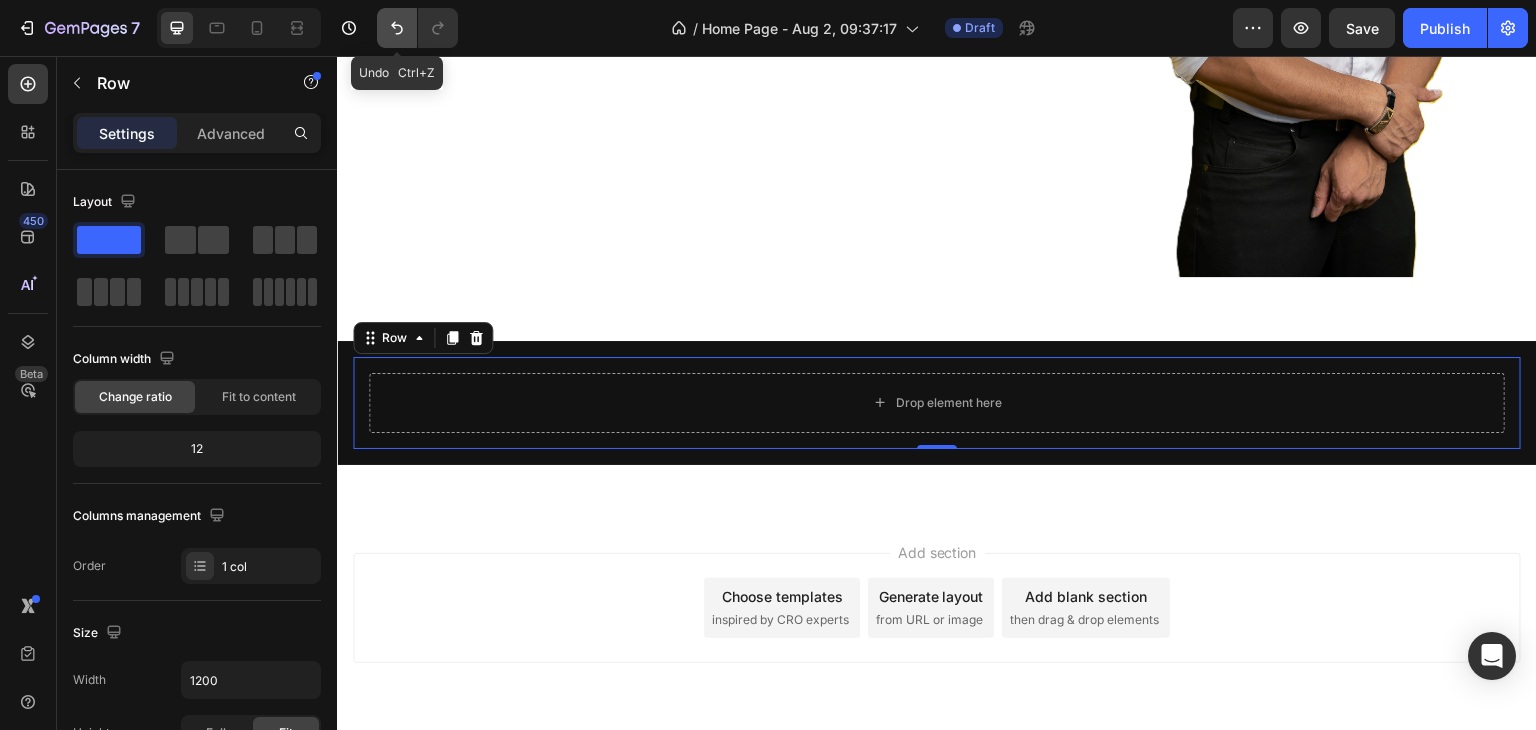 click 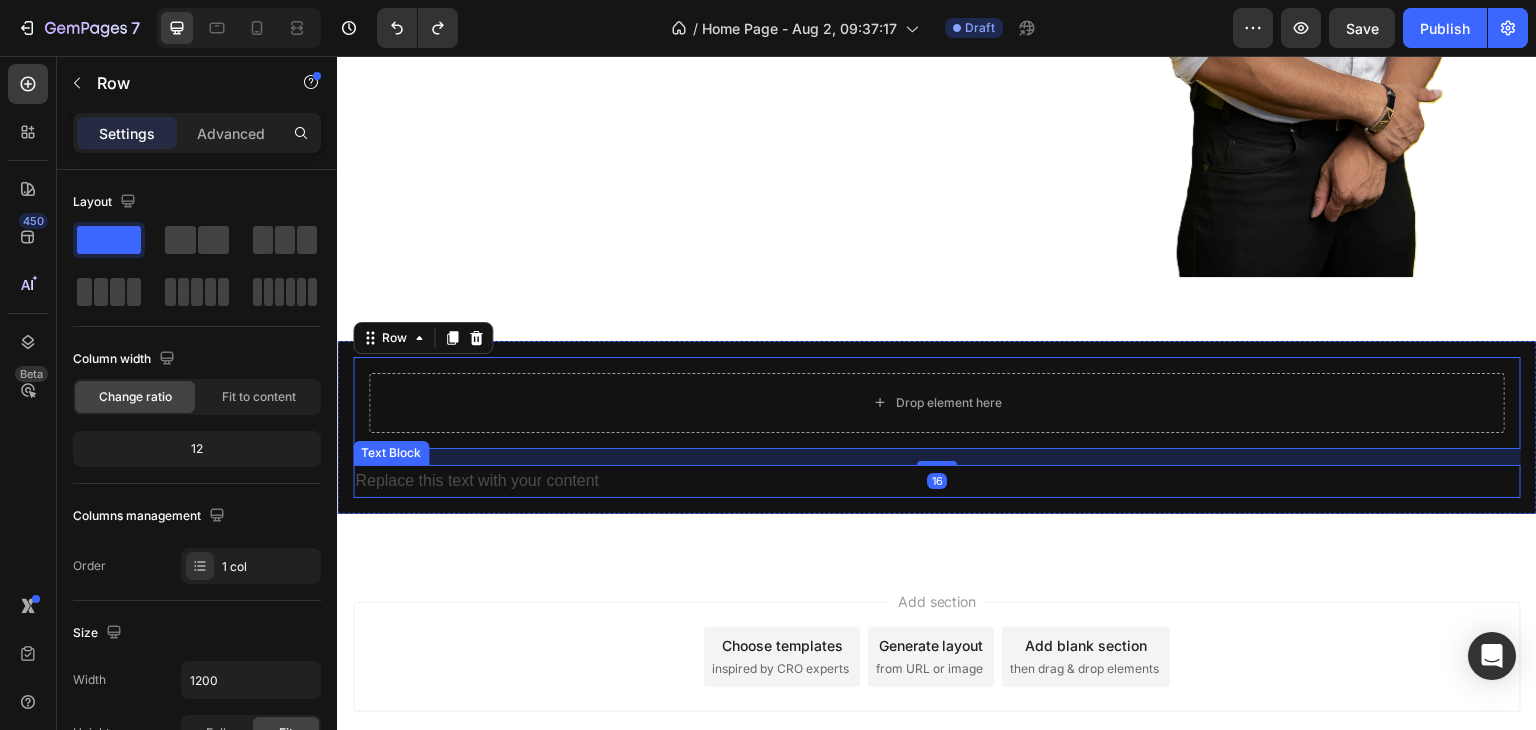 click on "Replace this text with your content" at bounding box center (937, 481) 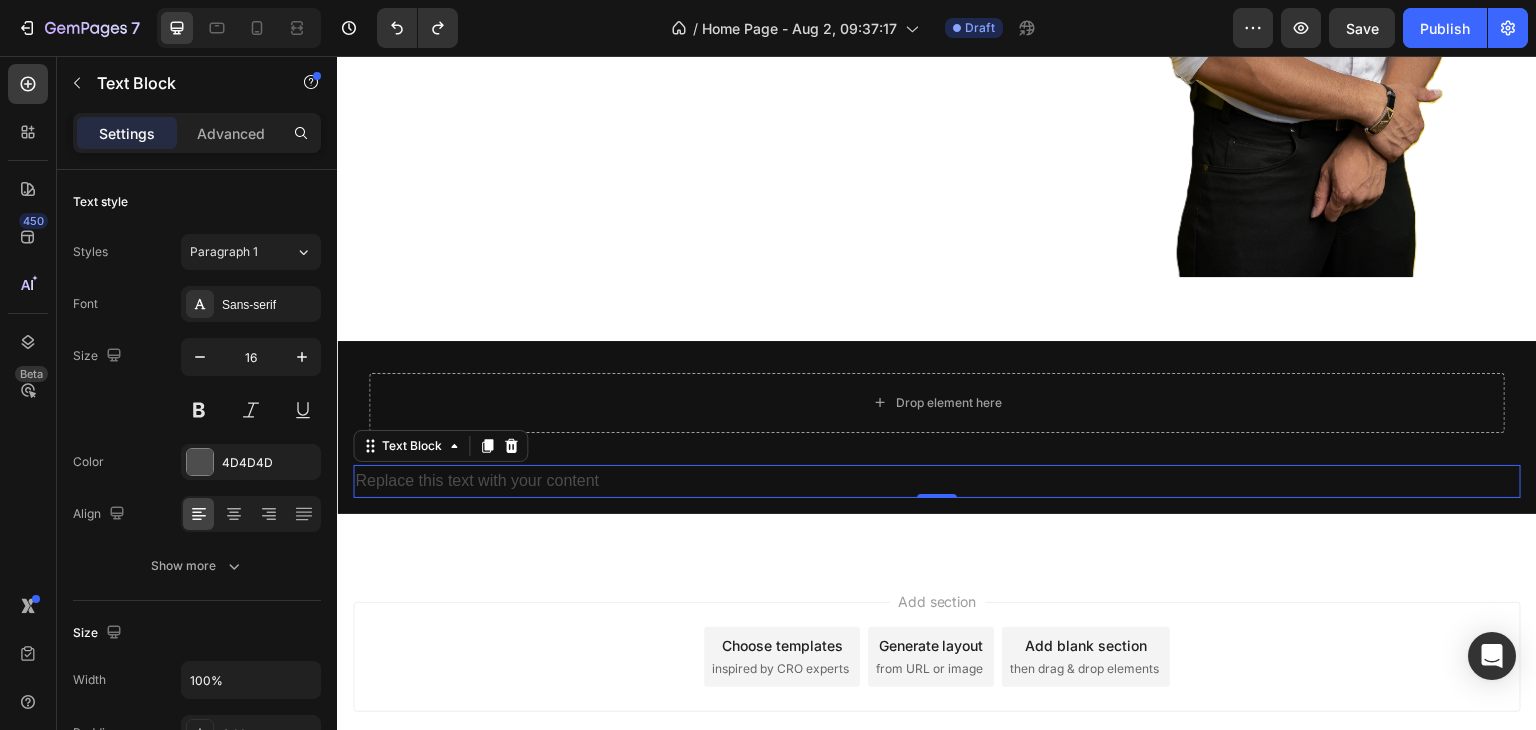 click on "Replace this text with your content" at bounding box center (937, 481) 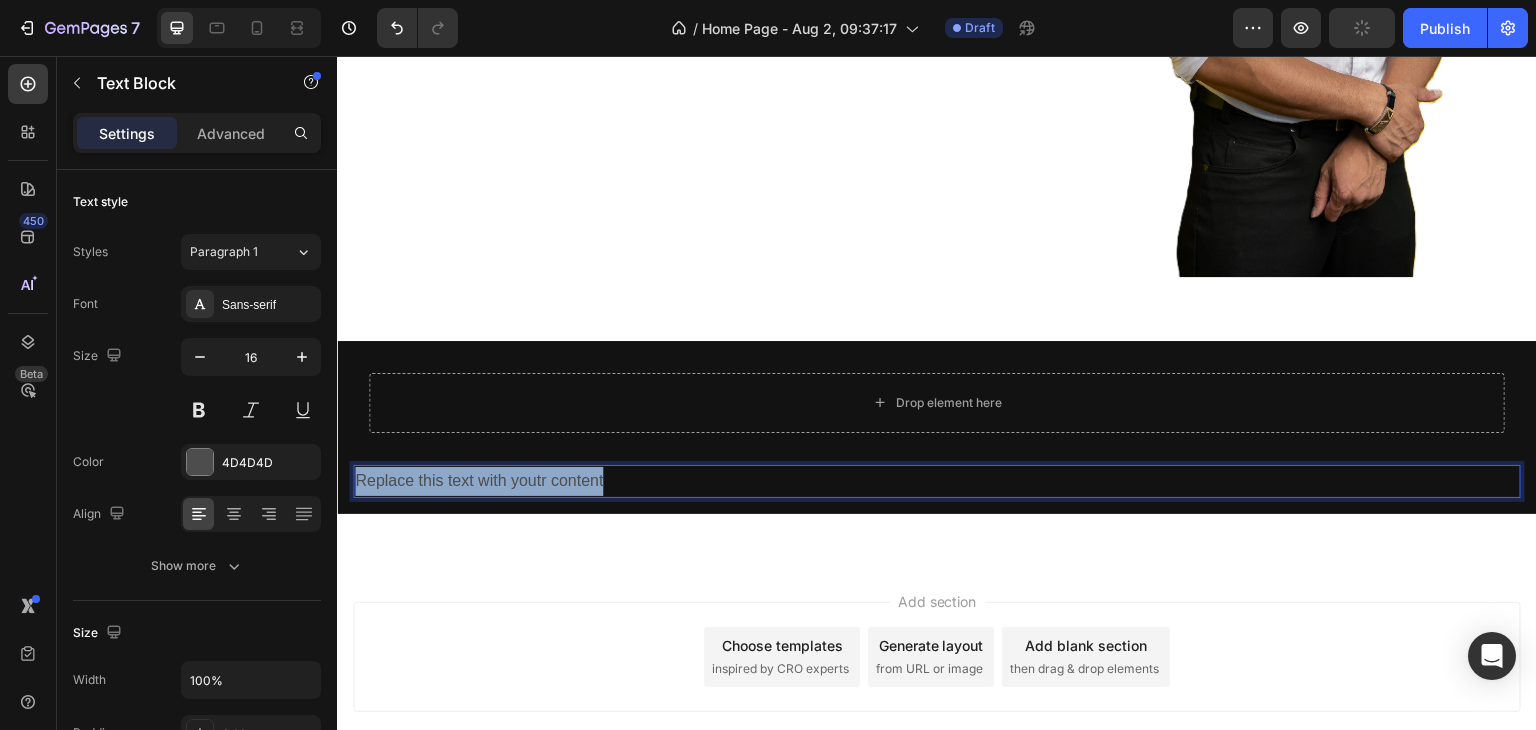 drag, startPoint x: 640, startPoint y: 482, endPoint x: 349, endPoint y: 462, distance: 291.68646 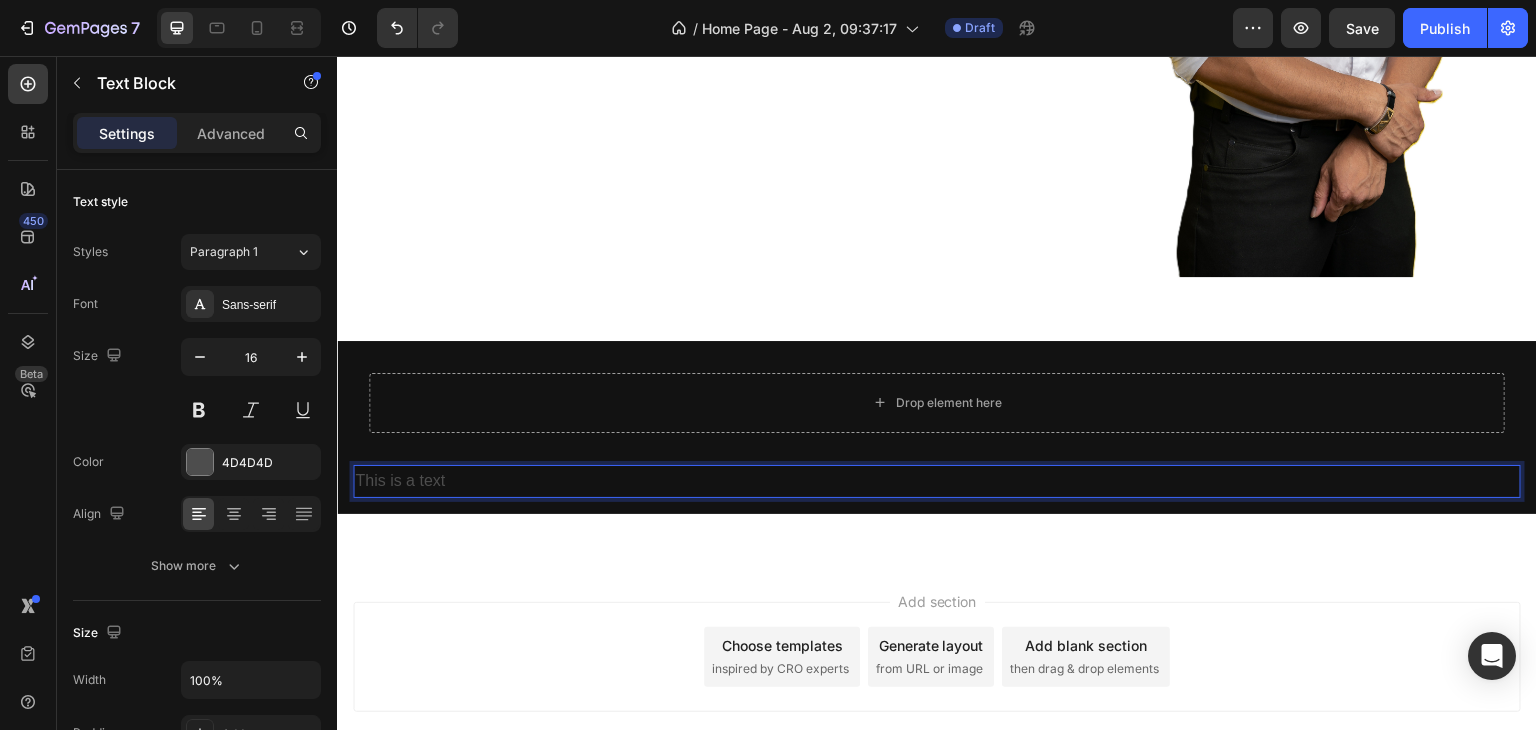 click on "This is a text" at bounding box center (937, 481) 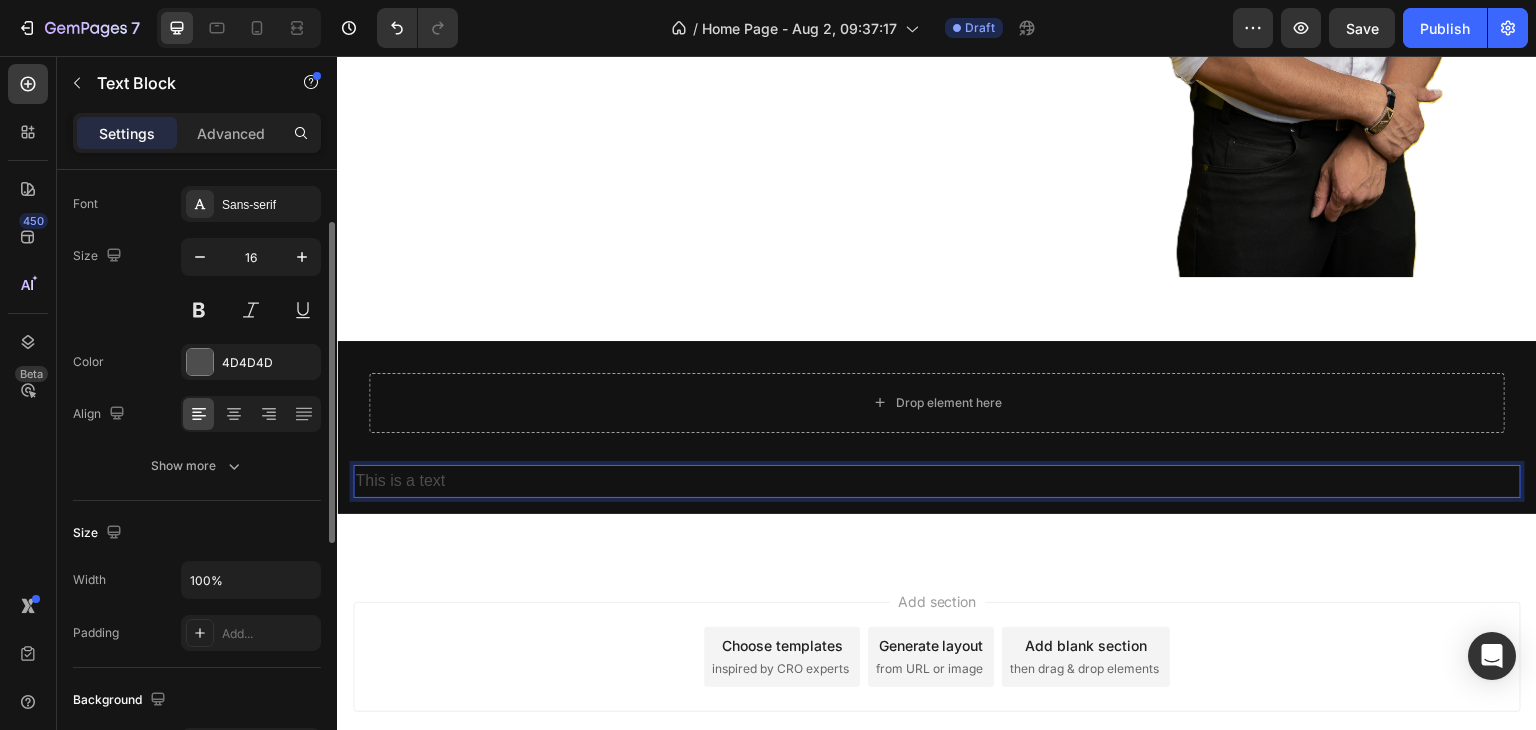 scroll, scrollTop: 100, scrollLeft: 0, axis: vertical 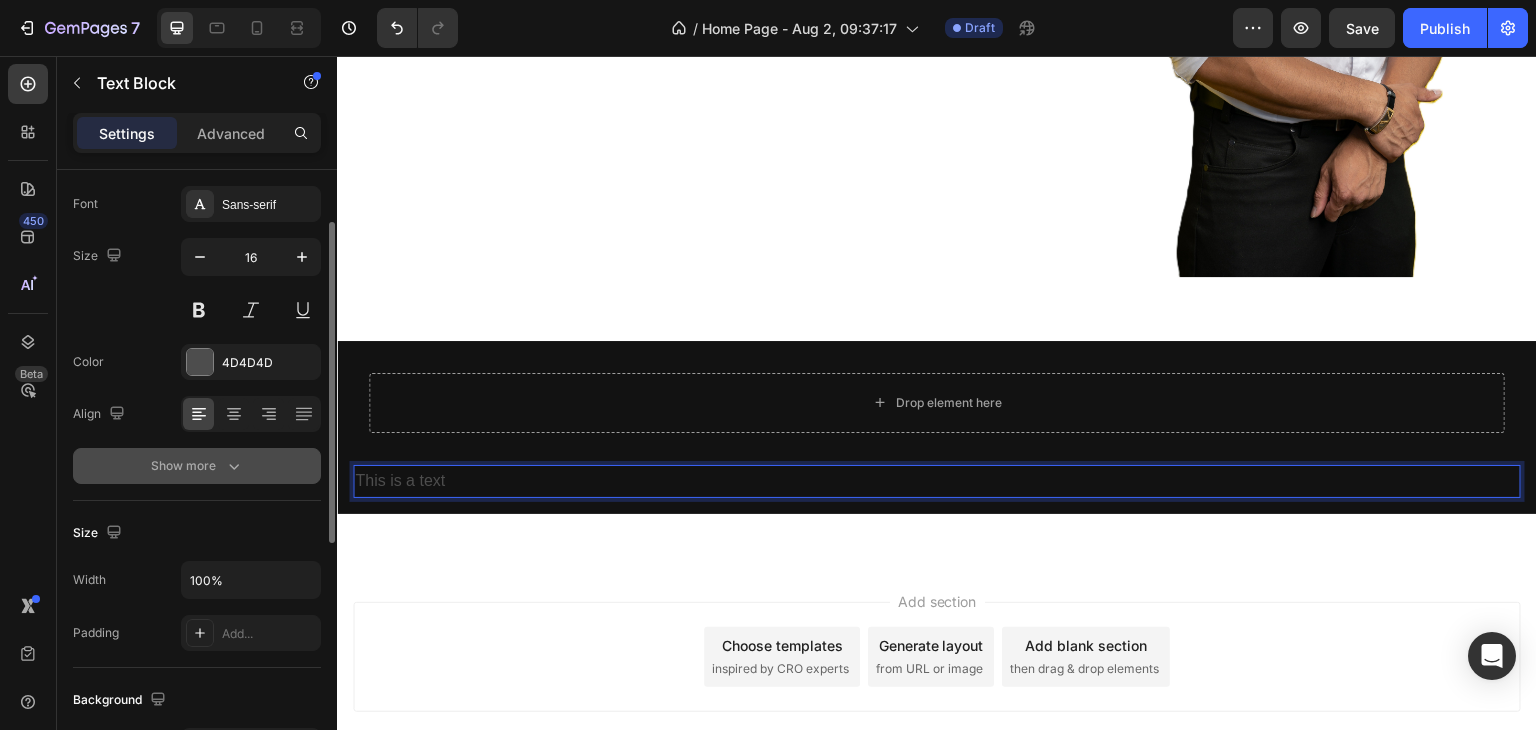 click on "Show more" at bounding box center (197, 466) 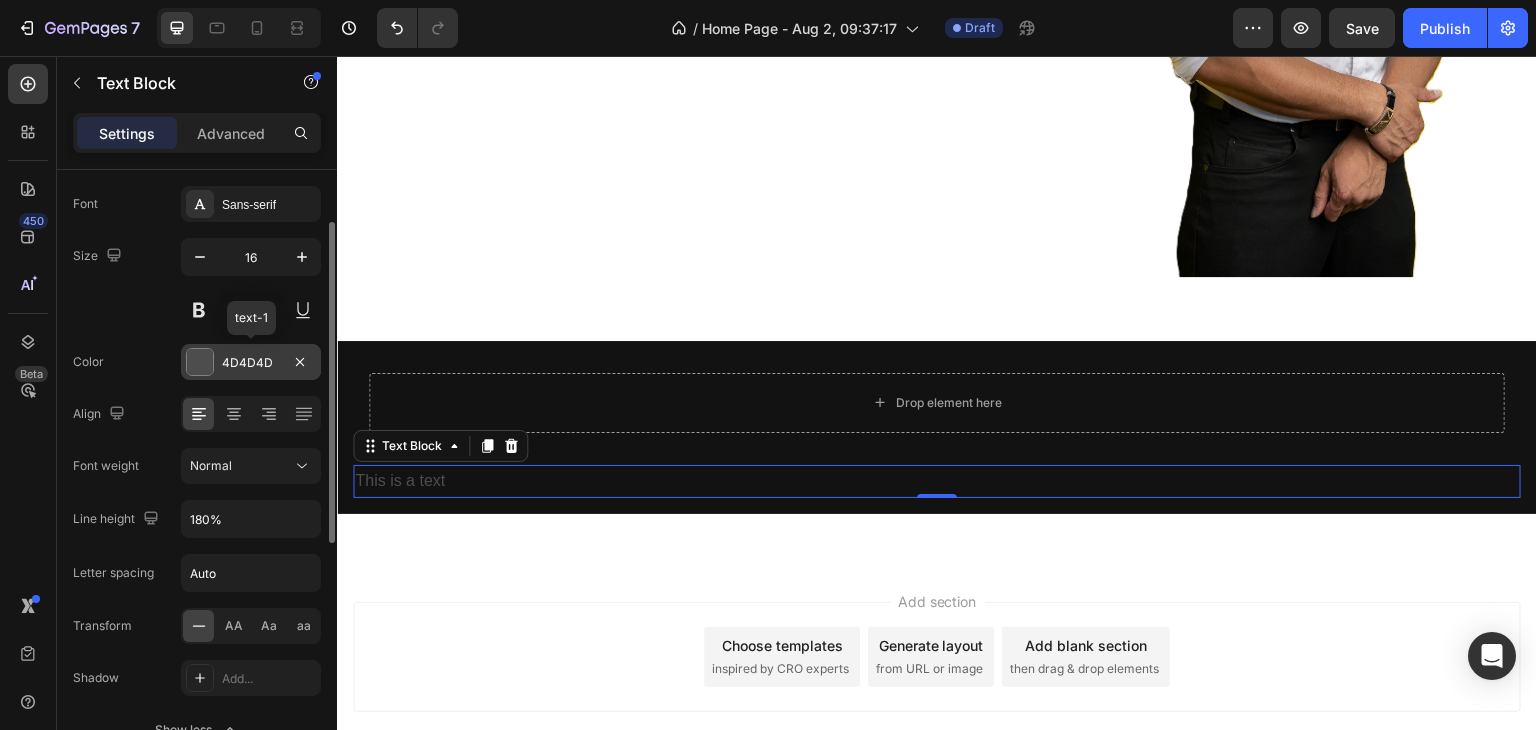 click on "4D4D4D" at bounding box center (251, 363) 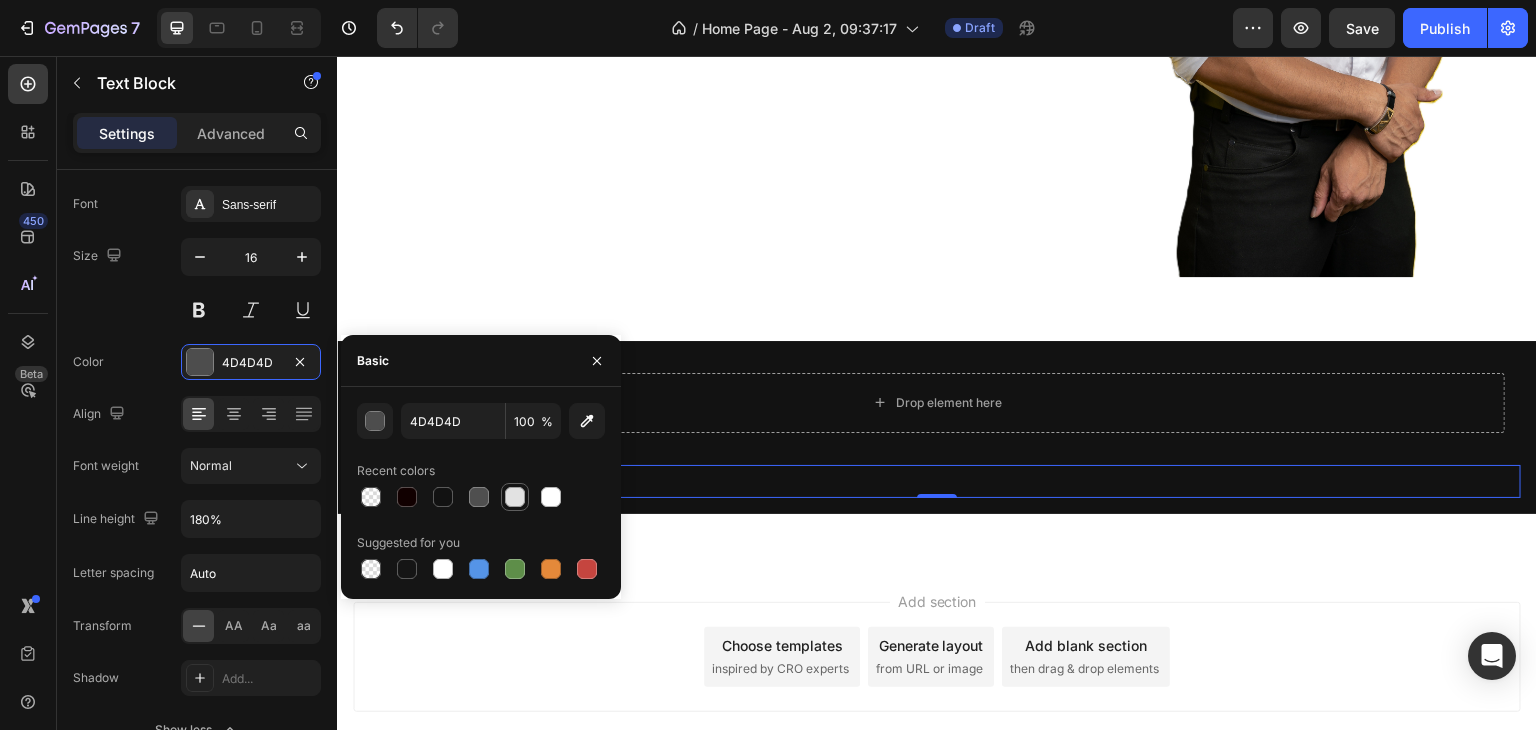 click at bounding box center (515, 497) 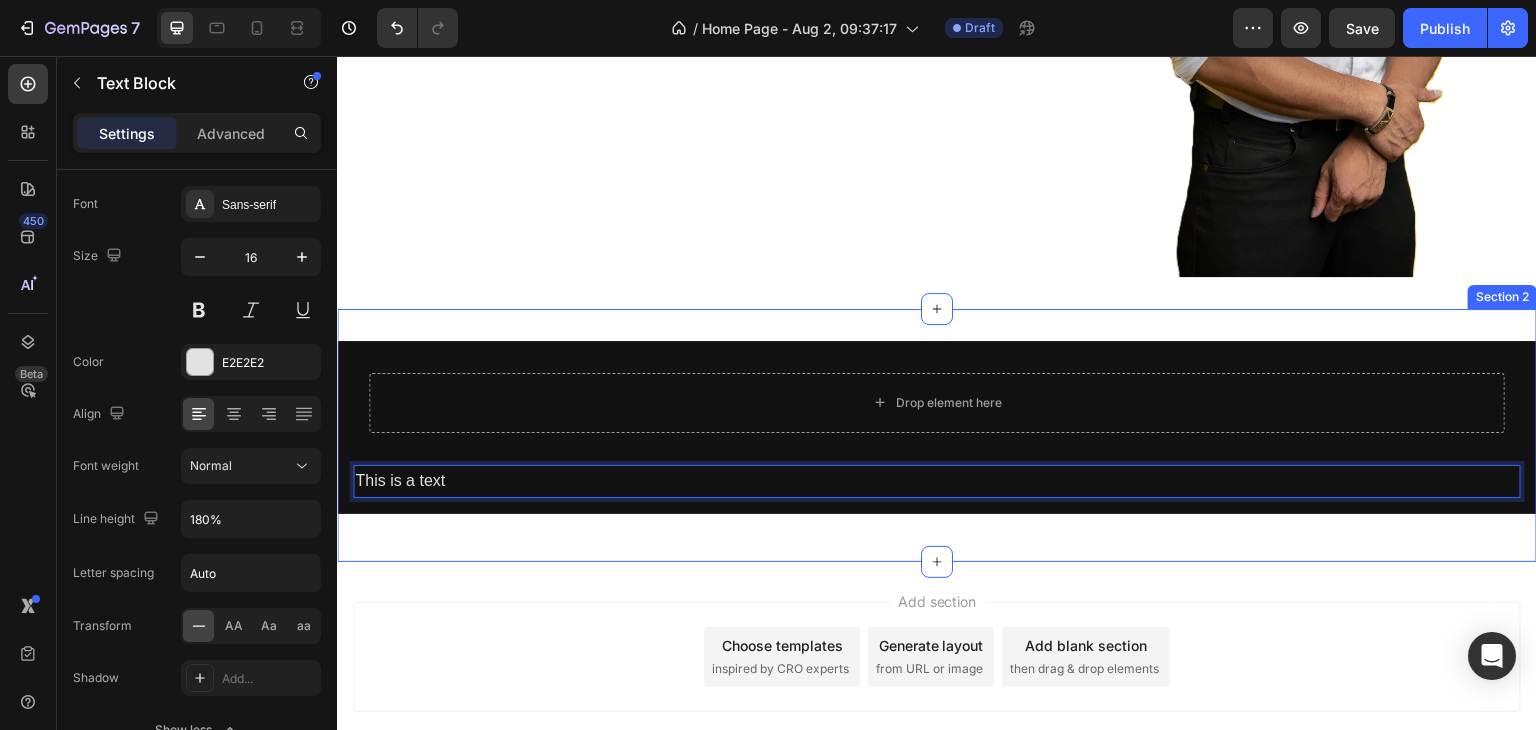click on "Drop element here Row This is a text Text Block   0 Row" at bounding box center (937, 435) 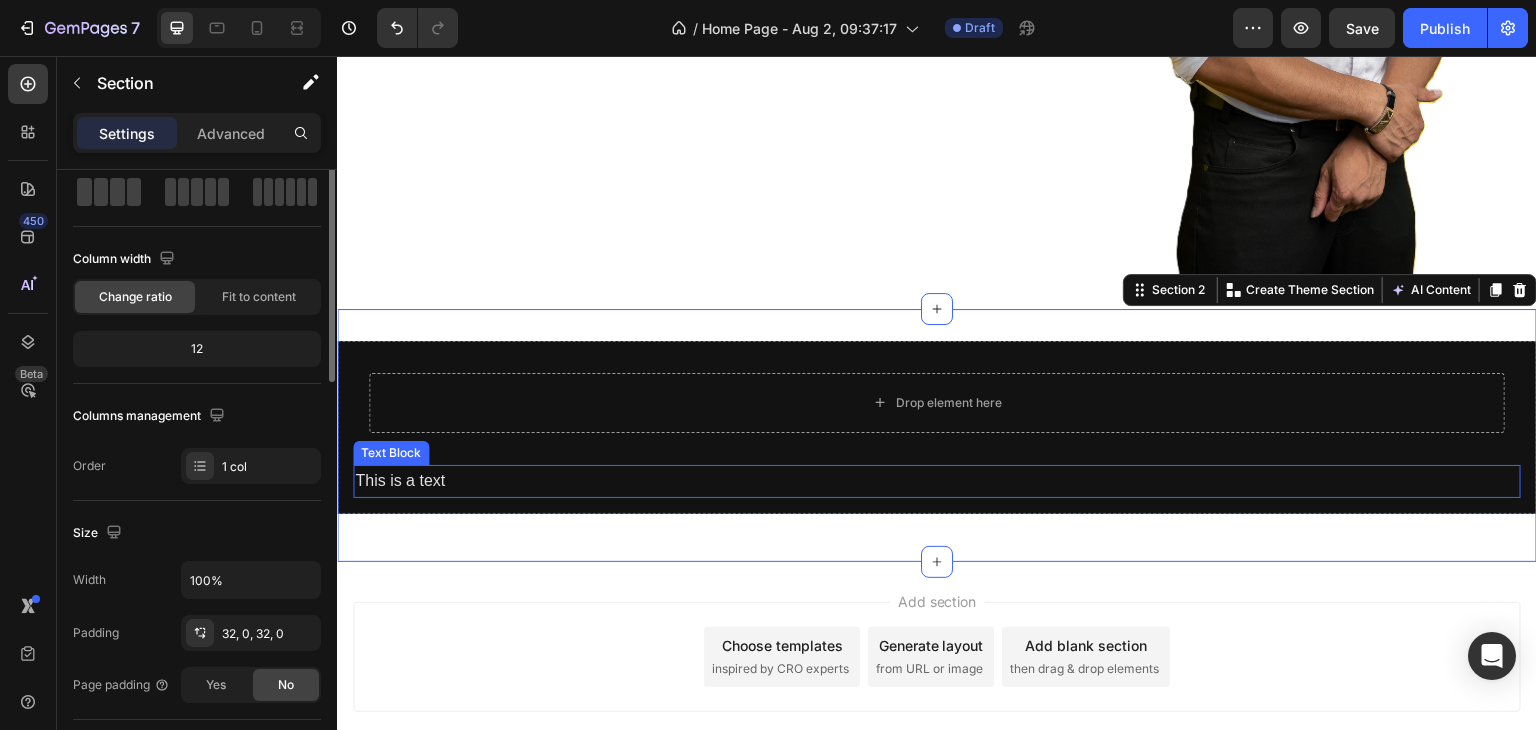 scroll, scrollTop: 0, scrollLeft: 0, axis: both 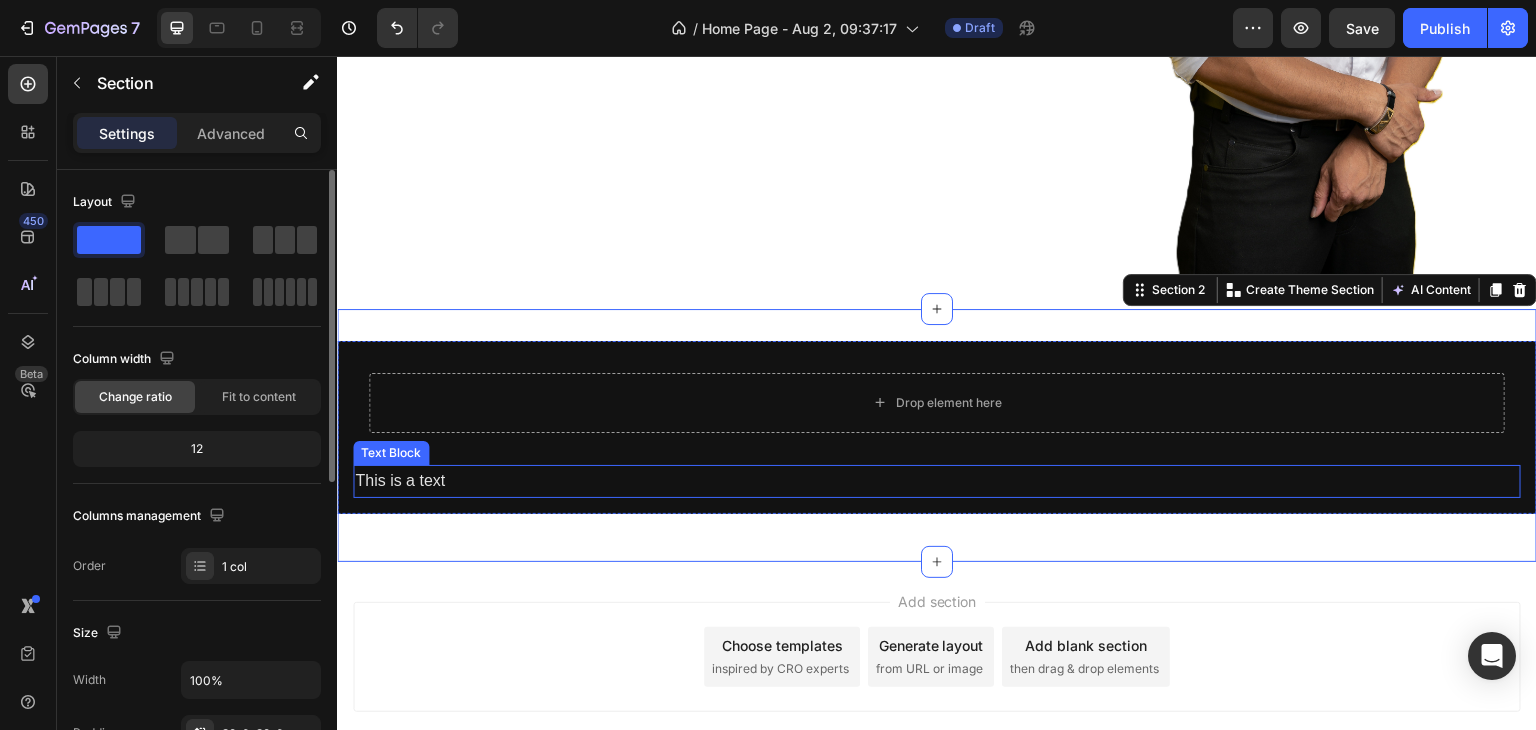 click on "This is a text" at bounding box center [937, 481] 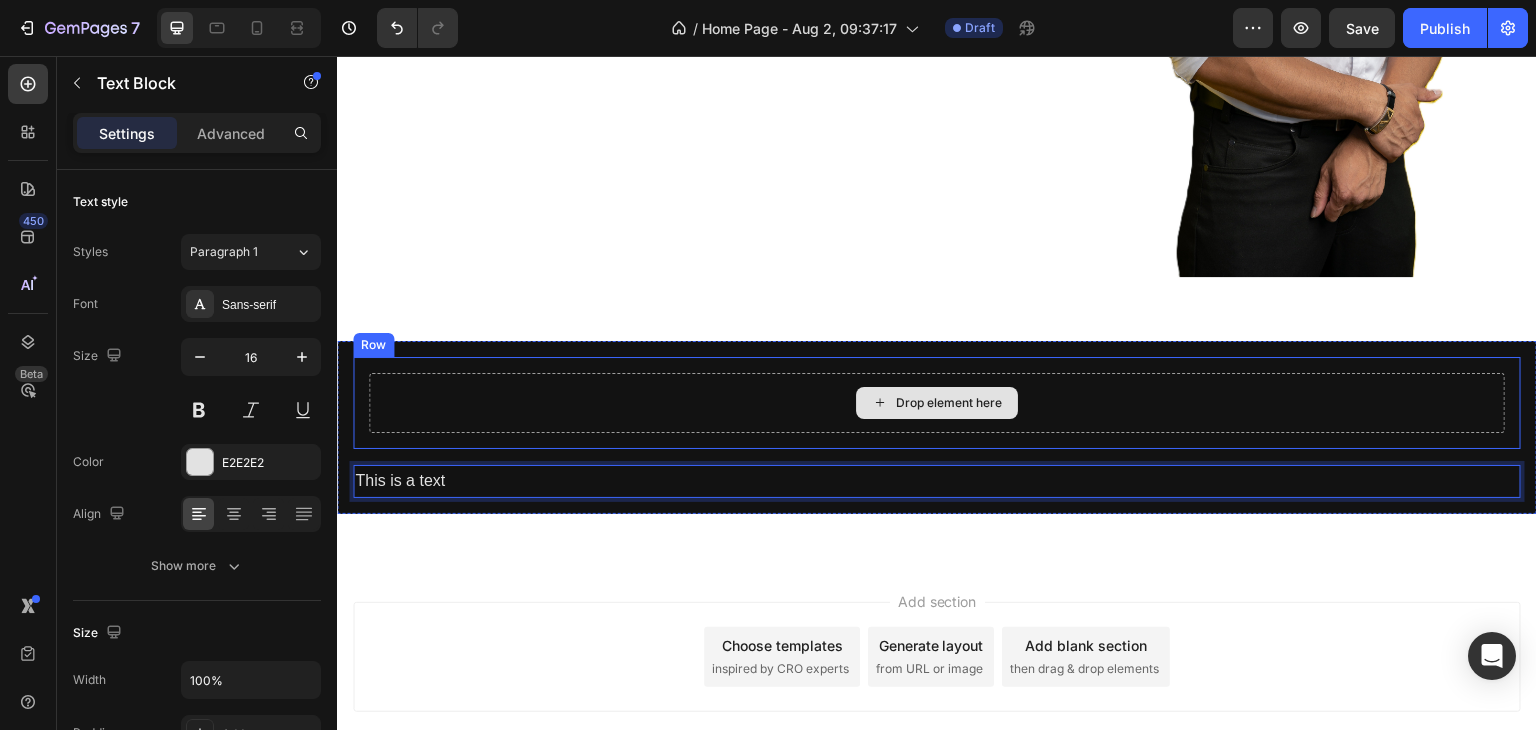 drag, startPoint x: 412, startPoint y: 478, endPoint x: 652, endPoint y: 386, distance: 257.02917 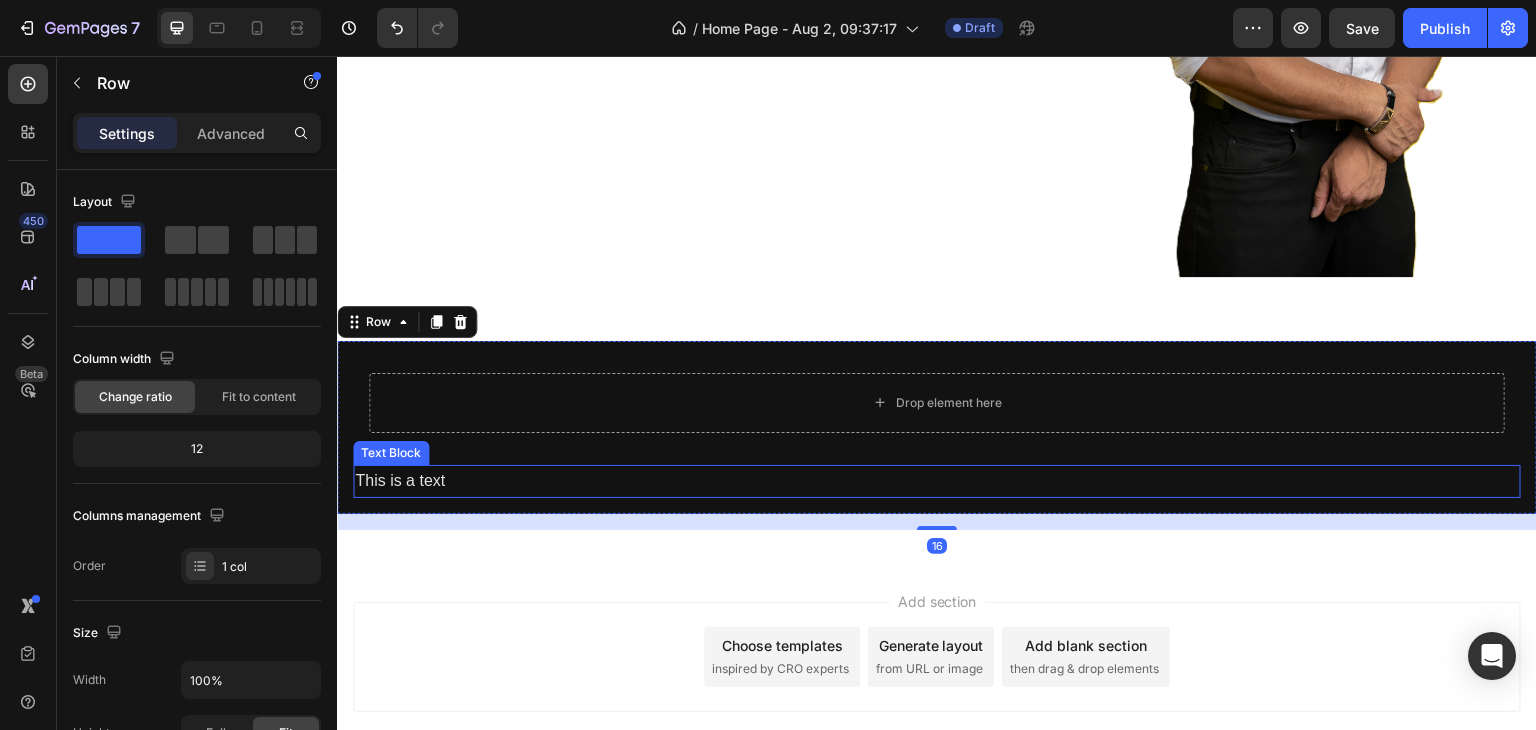 click on "This is a text" at bounding box center (937, 481) 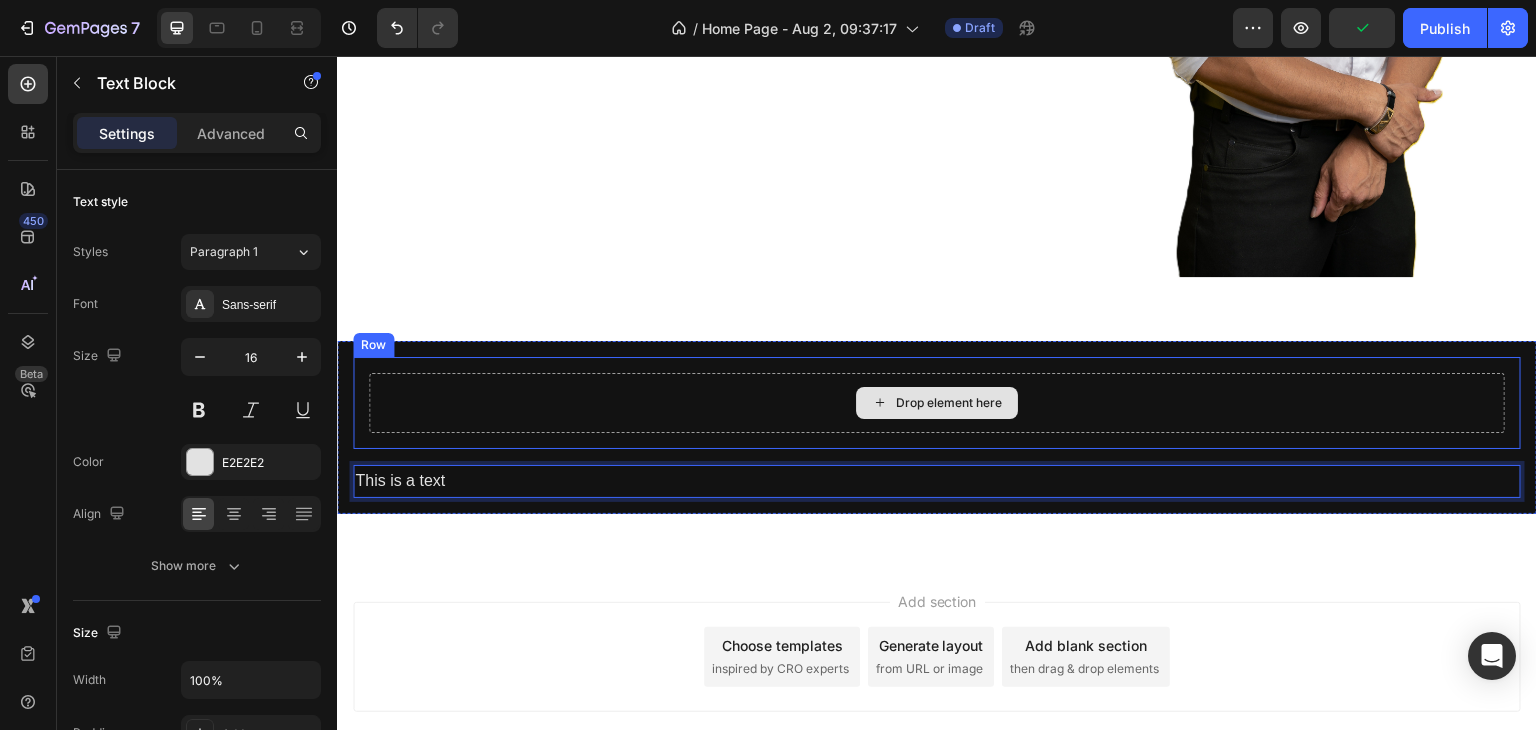 drag, startPoint x: 482, startPoint y: 472, endPoint x: 705, endPoint y: 391, distance: 237.25514 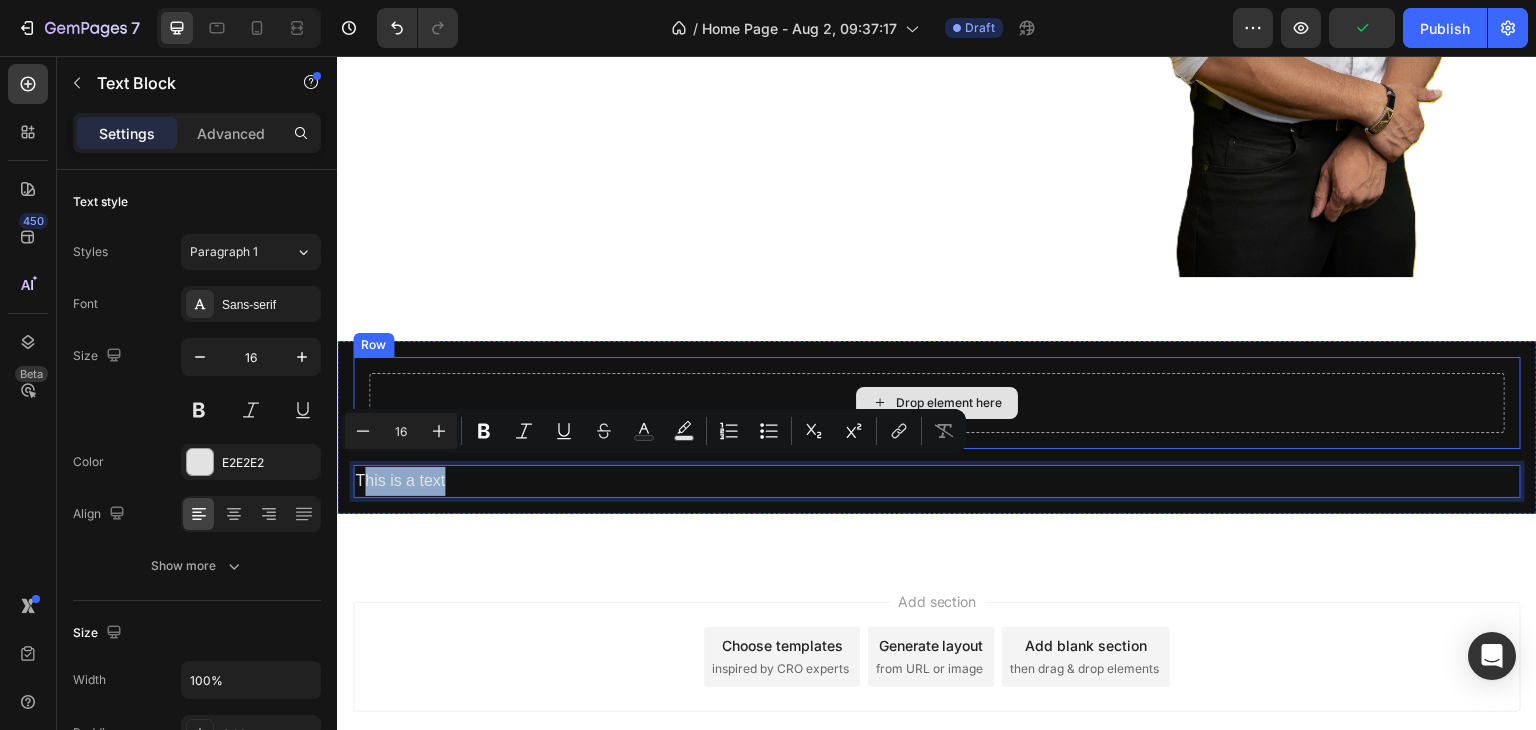 drag, startPoint x: 362, startPoint y: 470, endPoint x: 489, endPoint y: 390, distance: 150.09663 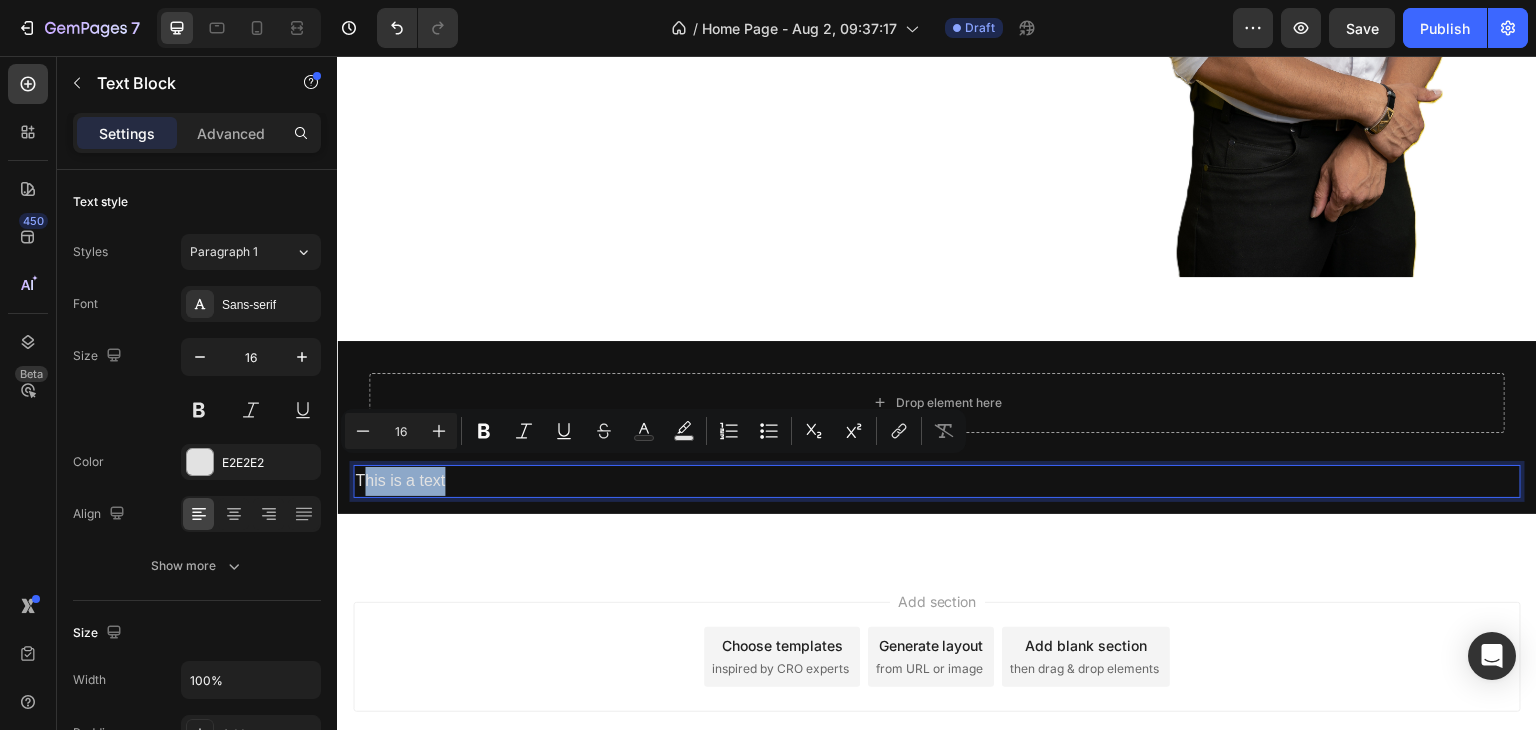click on "This is a text" at bounding box center (937, 481) 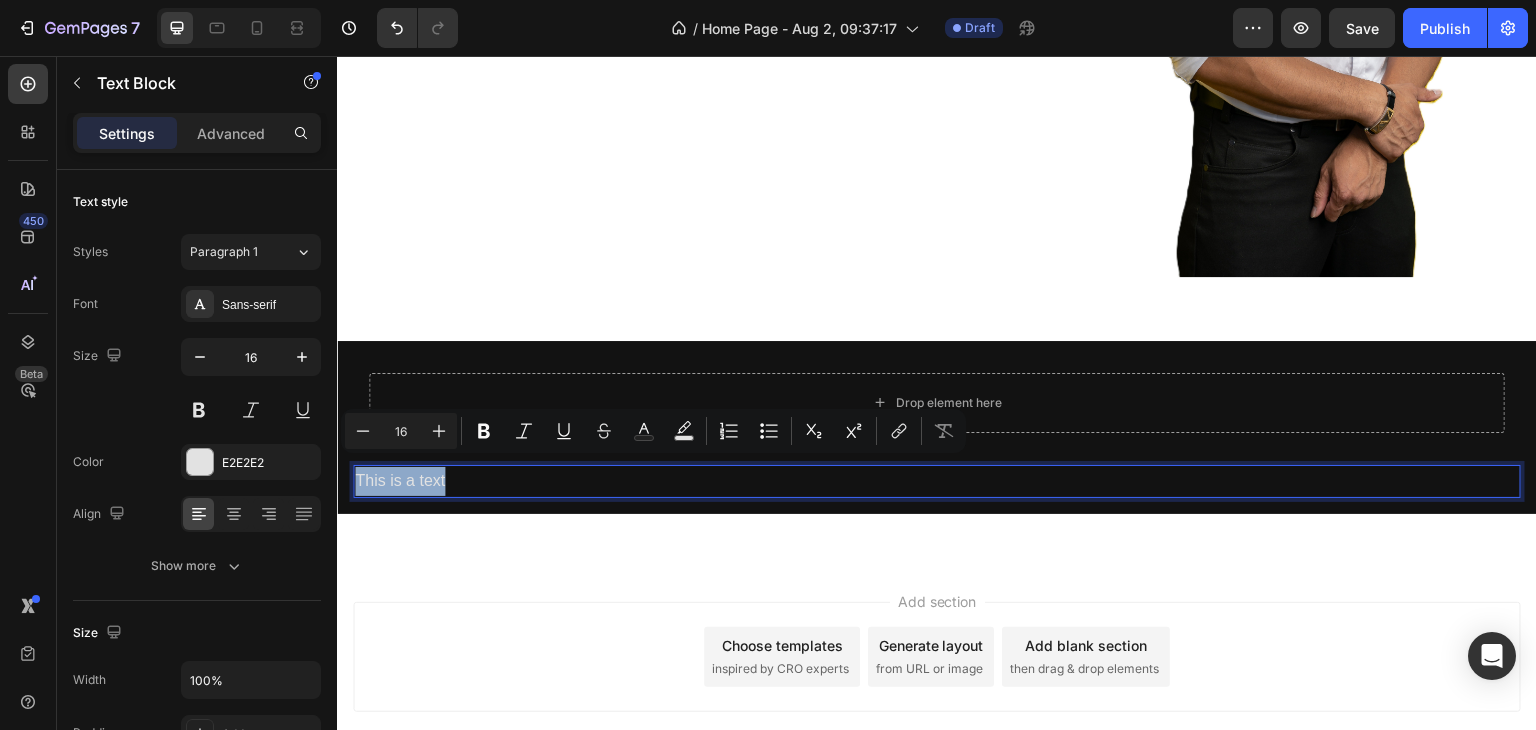 drag, startPoint x: 495, startPoint y: 468, endPoint x: 356, endPoint y: 474, distance: 139.12944 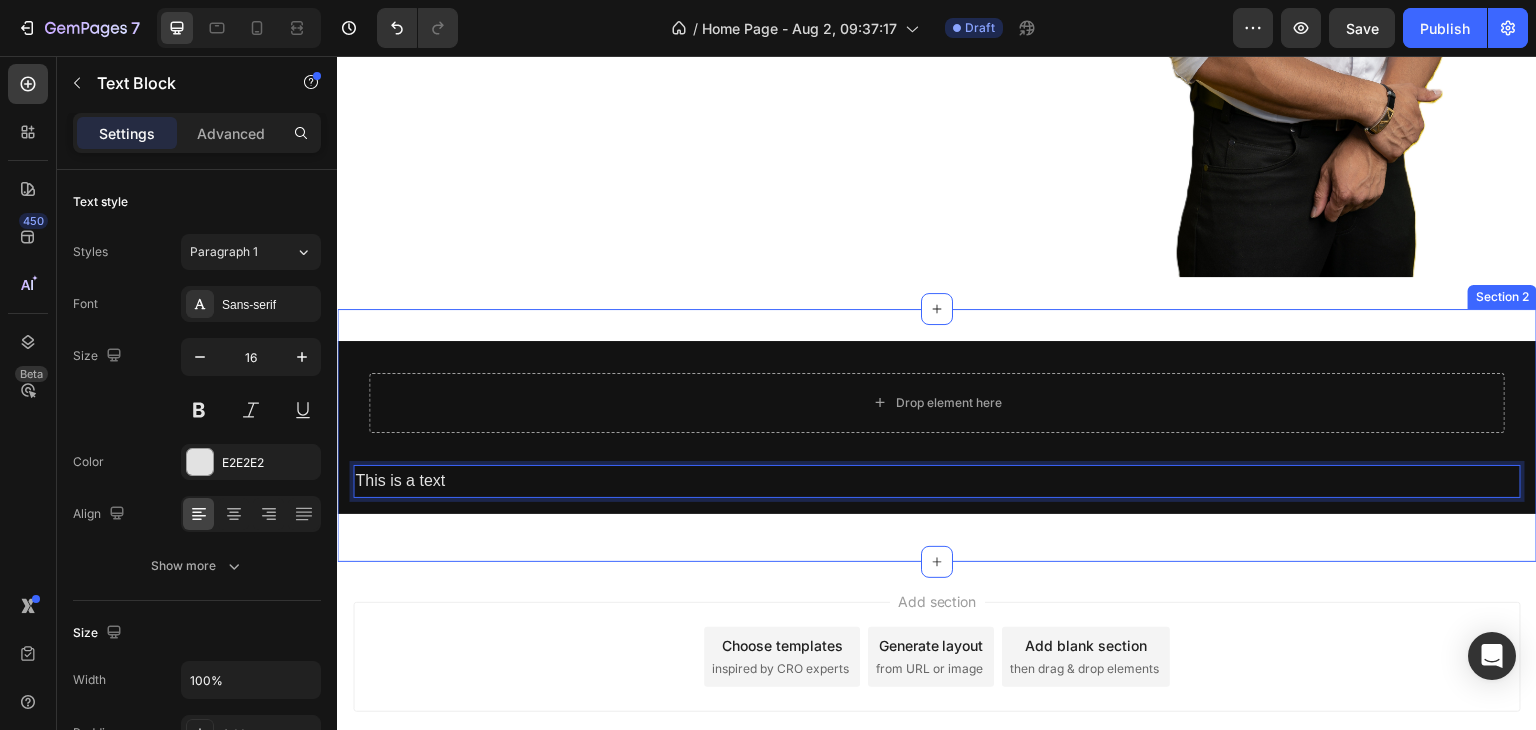 click on "Add section Choose templates inspired by CRO experts Generate layout from URL or image Add blank section then drag & drop elements" at bounding box center [937, 685] 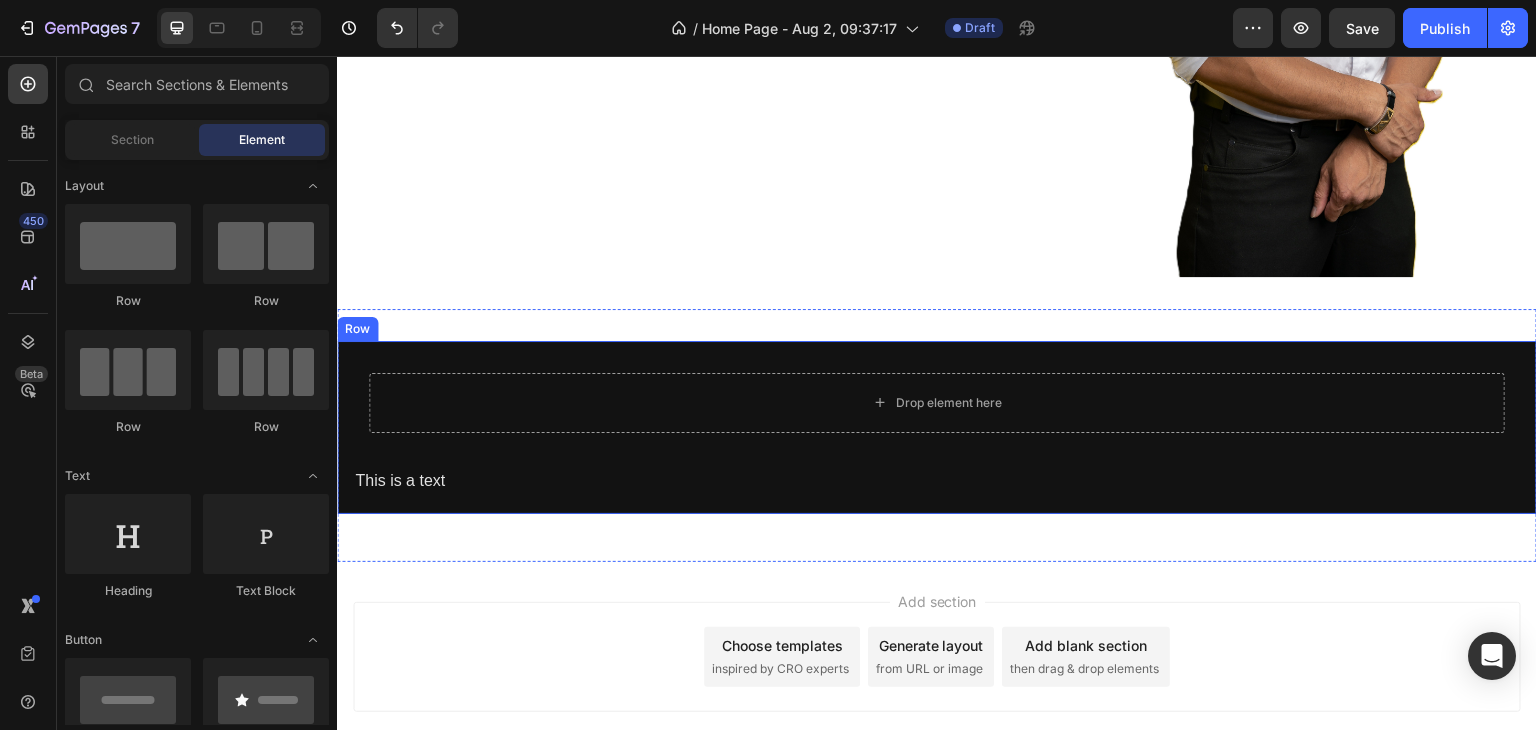 click on "This is a text" at bounding box center (937, 481) 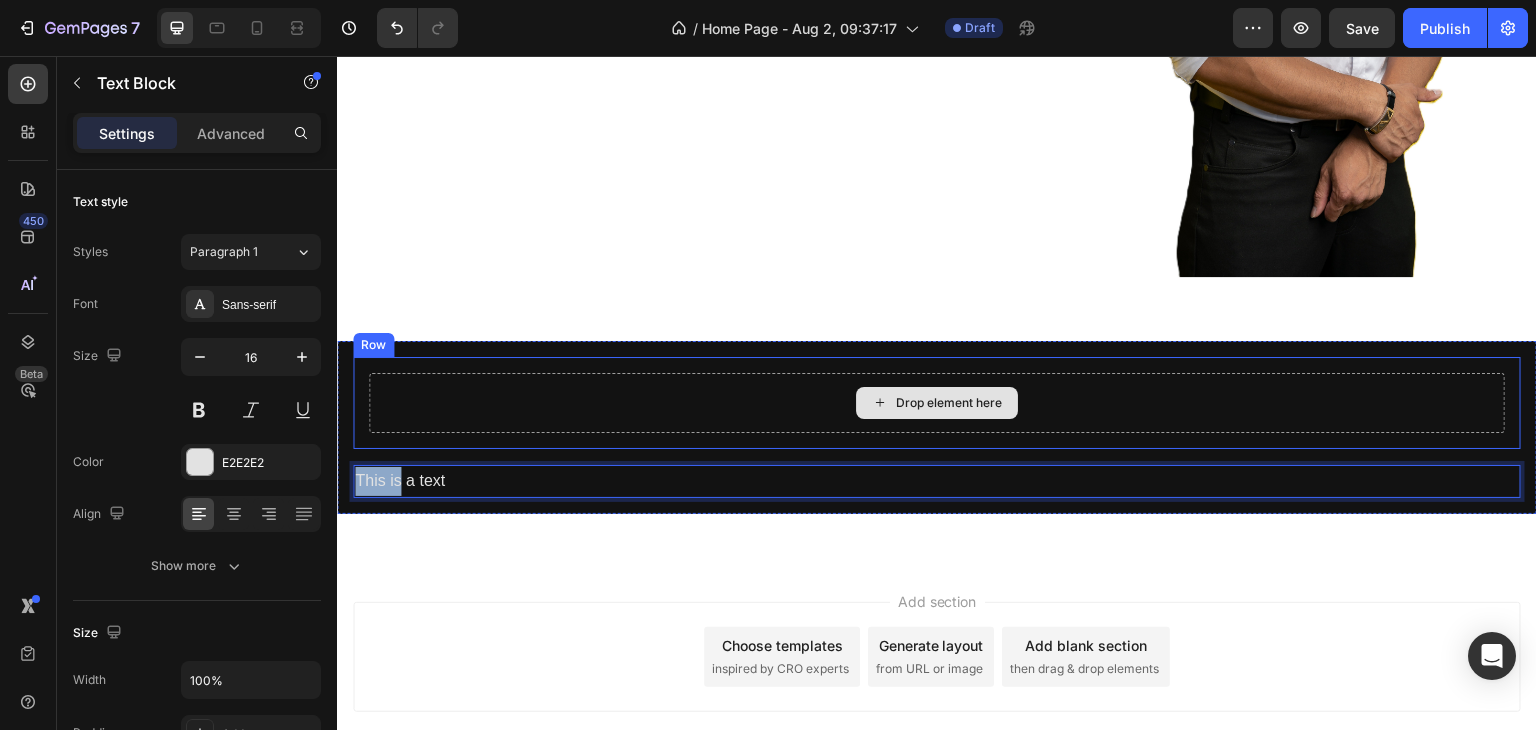 drag, startPoint x: 357, startPoint y: 459, endPoint x: 311, endPoint y: 450, distance: 46.872166 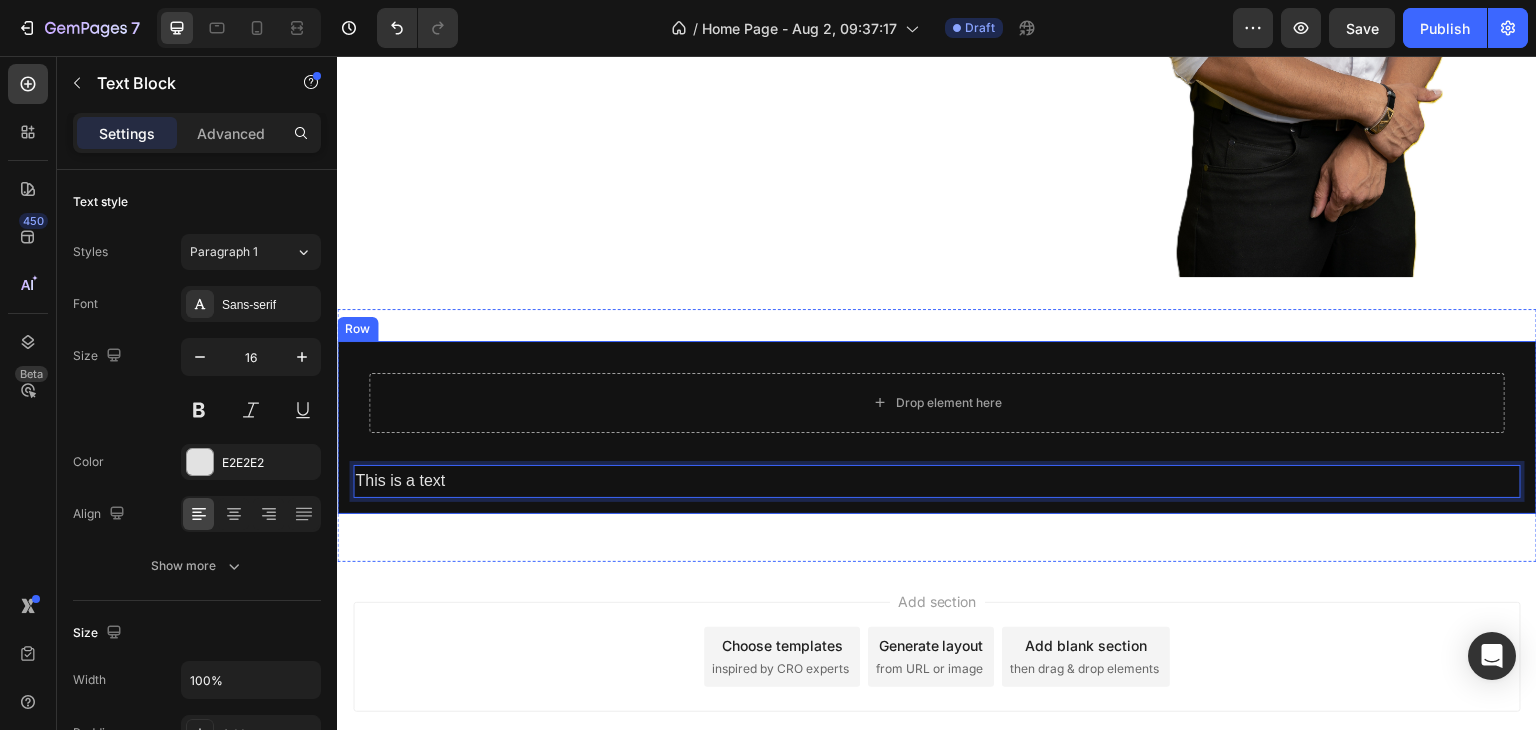 click on "Drop element here Row This is a text Text Block   0 Row Section 2" at bounding box center [937, 435] 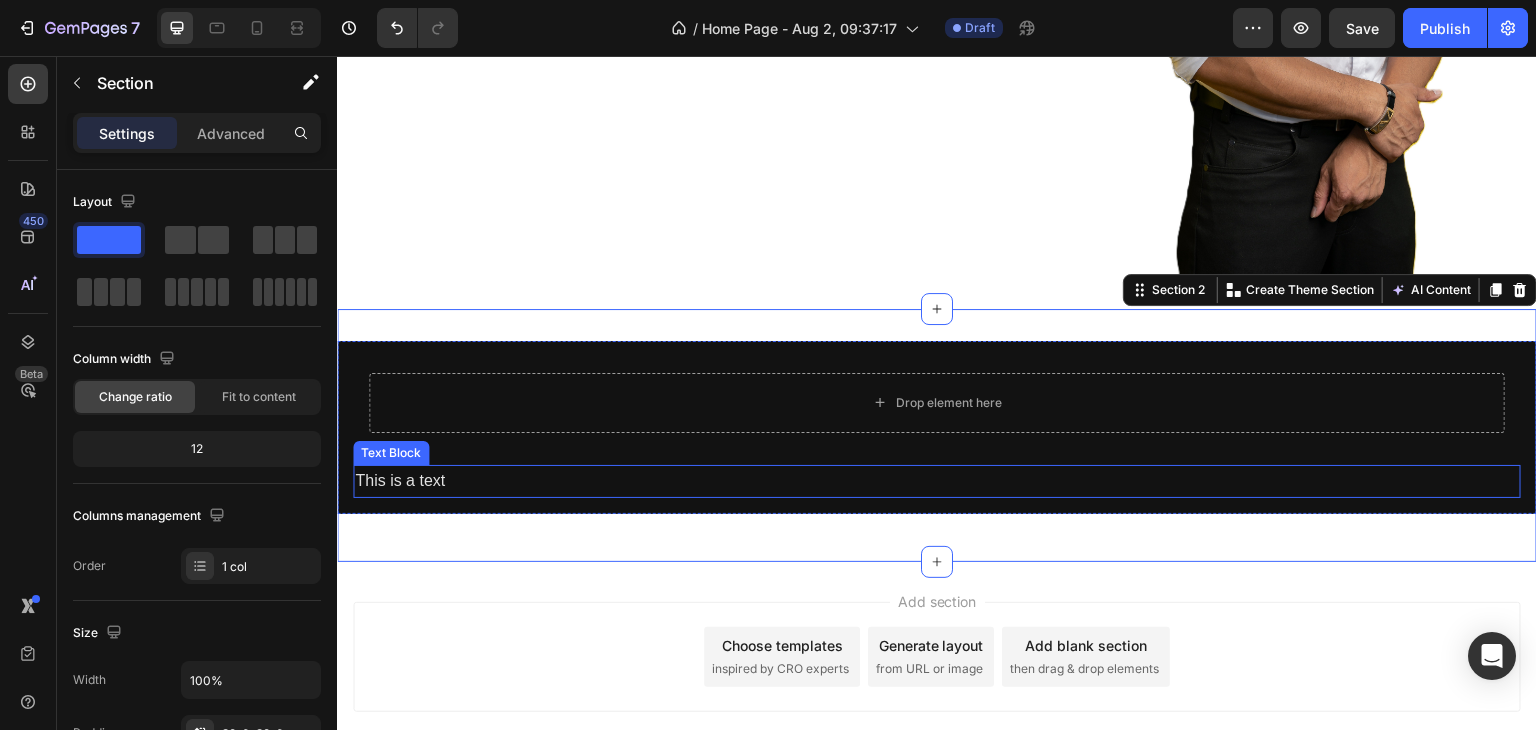 drag, startPoint x: 473, startPoint y: 473, endPoint x: 409, endPoint y: 459, distance: 65.51336 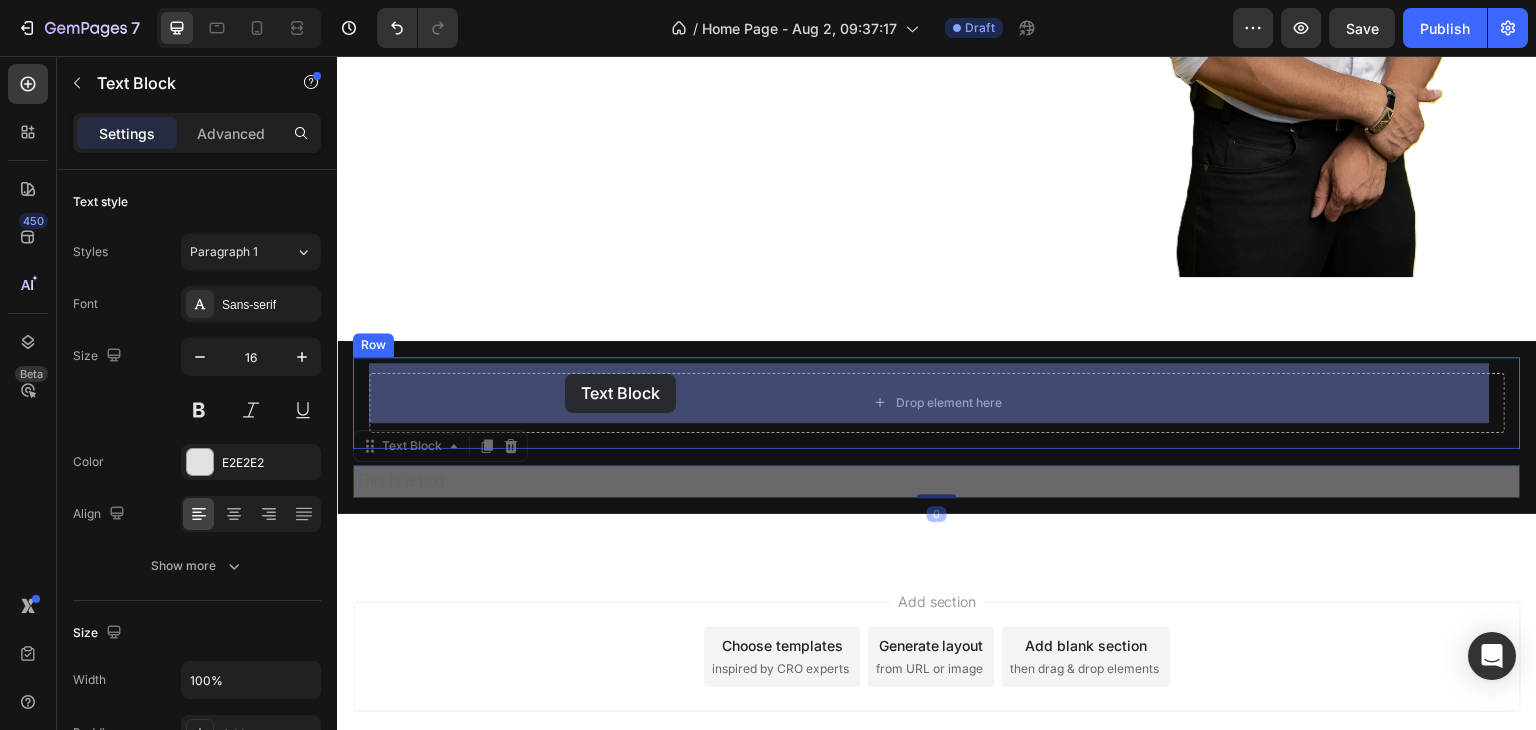 drag, startPoint x: 367, startPoint y: 436, endPoint x: 565, endPoint y: 374, distance: 207.48012 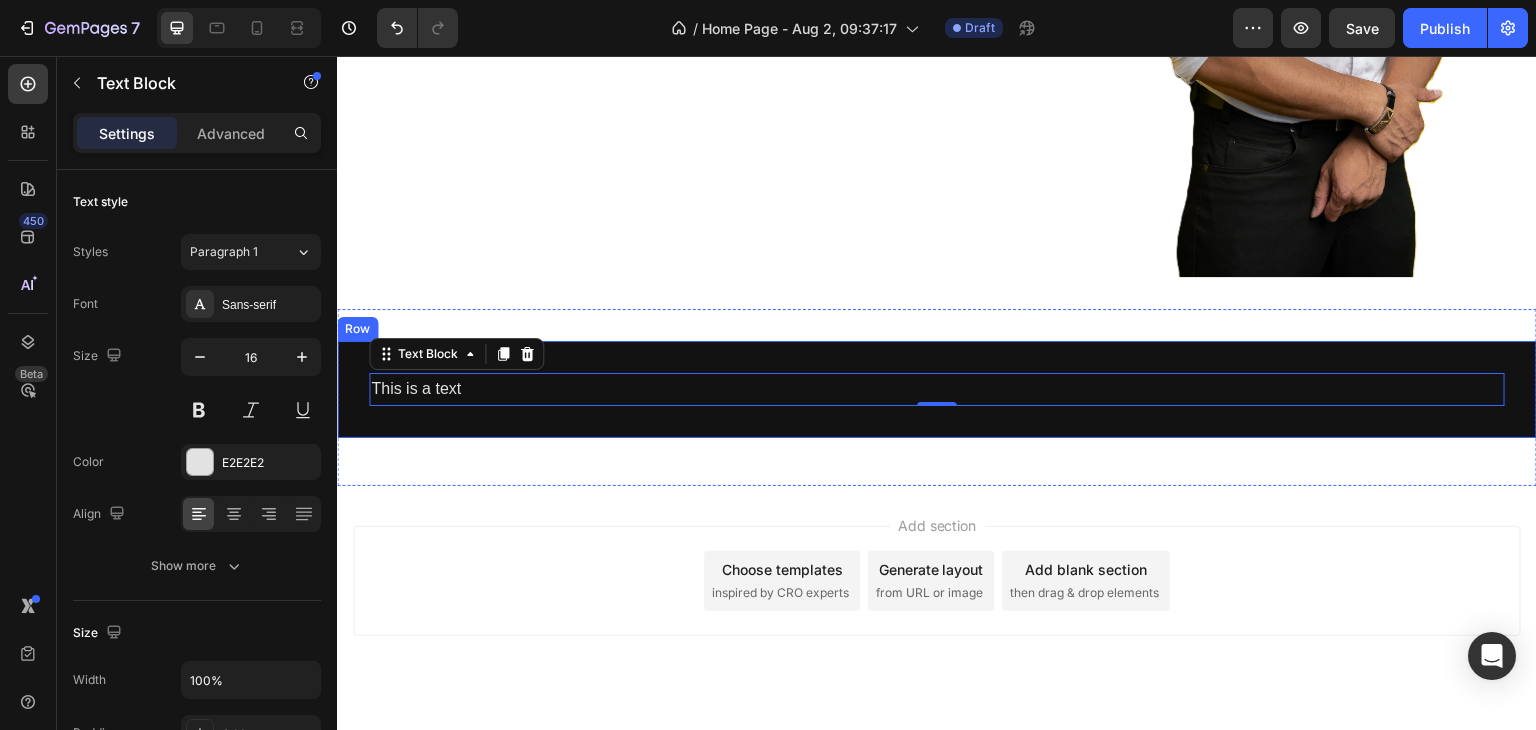 click on "This is a text Text Block   0 Row Row" at bounding box center [937, 389] 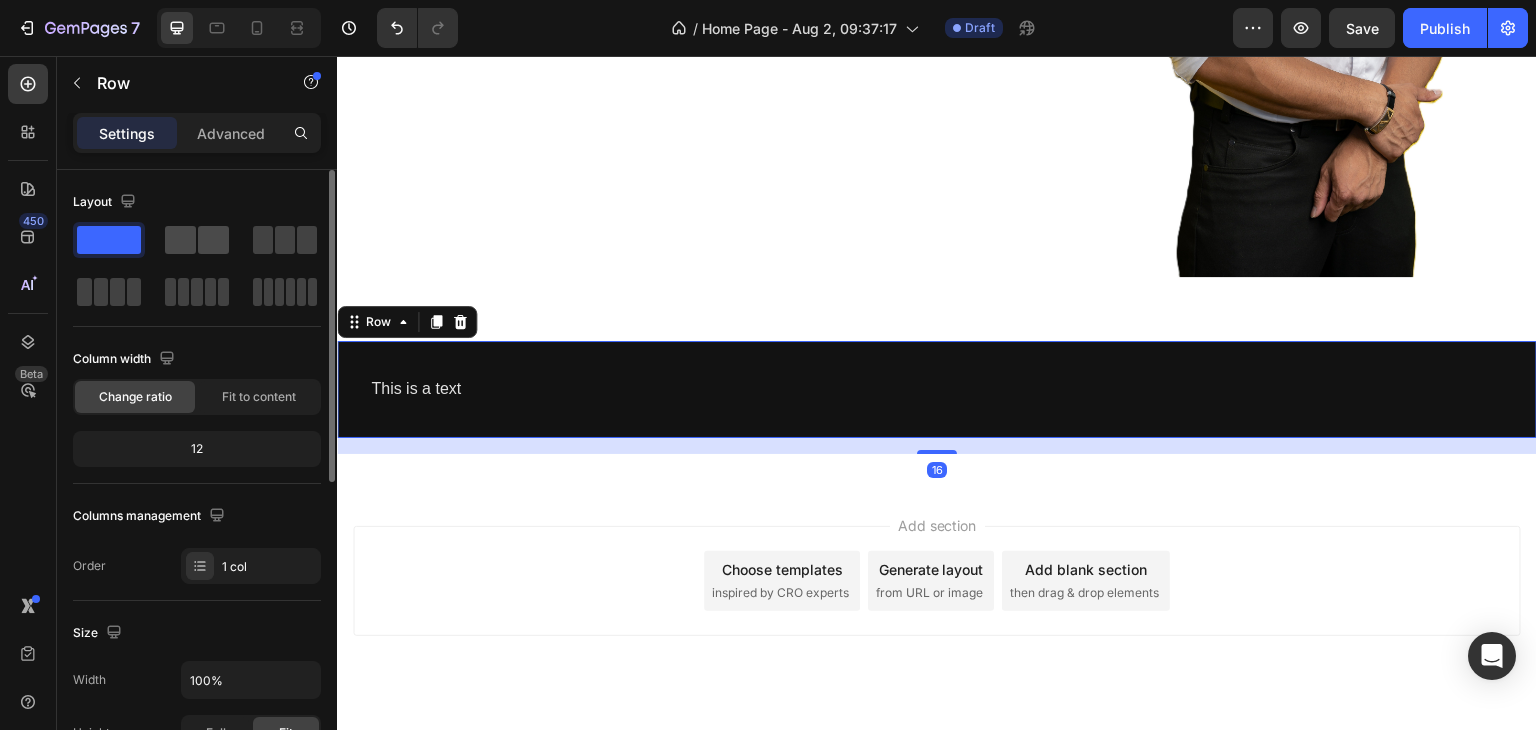 click 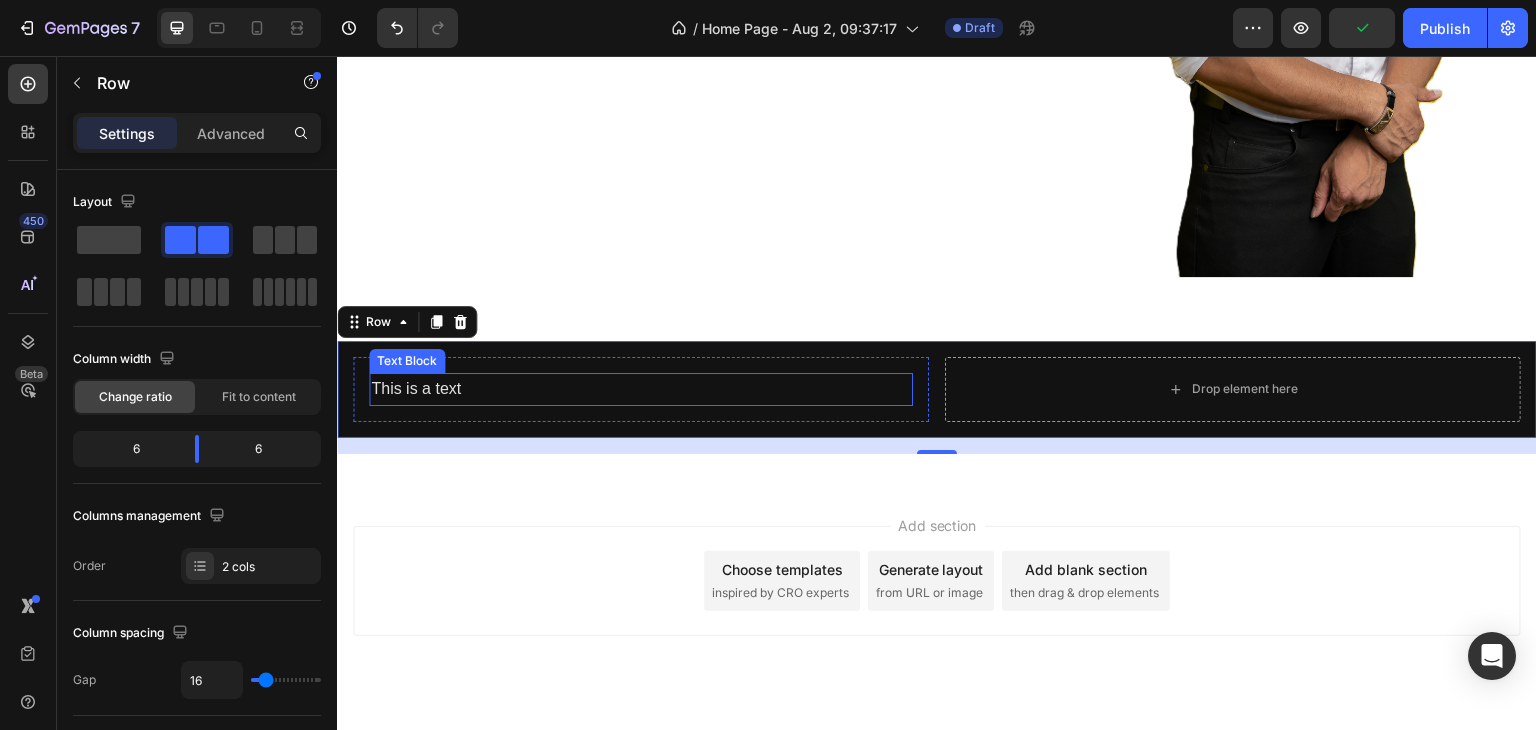click on "This is a text" at bounding box center (641, 389) 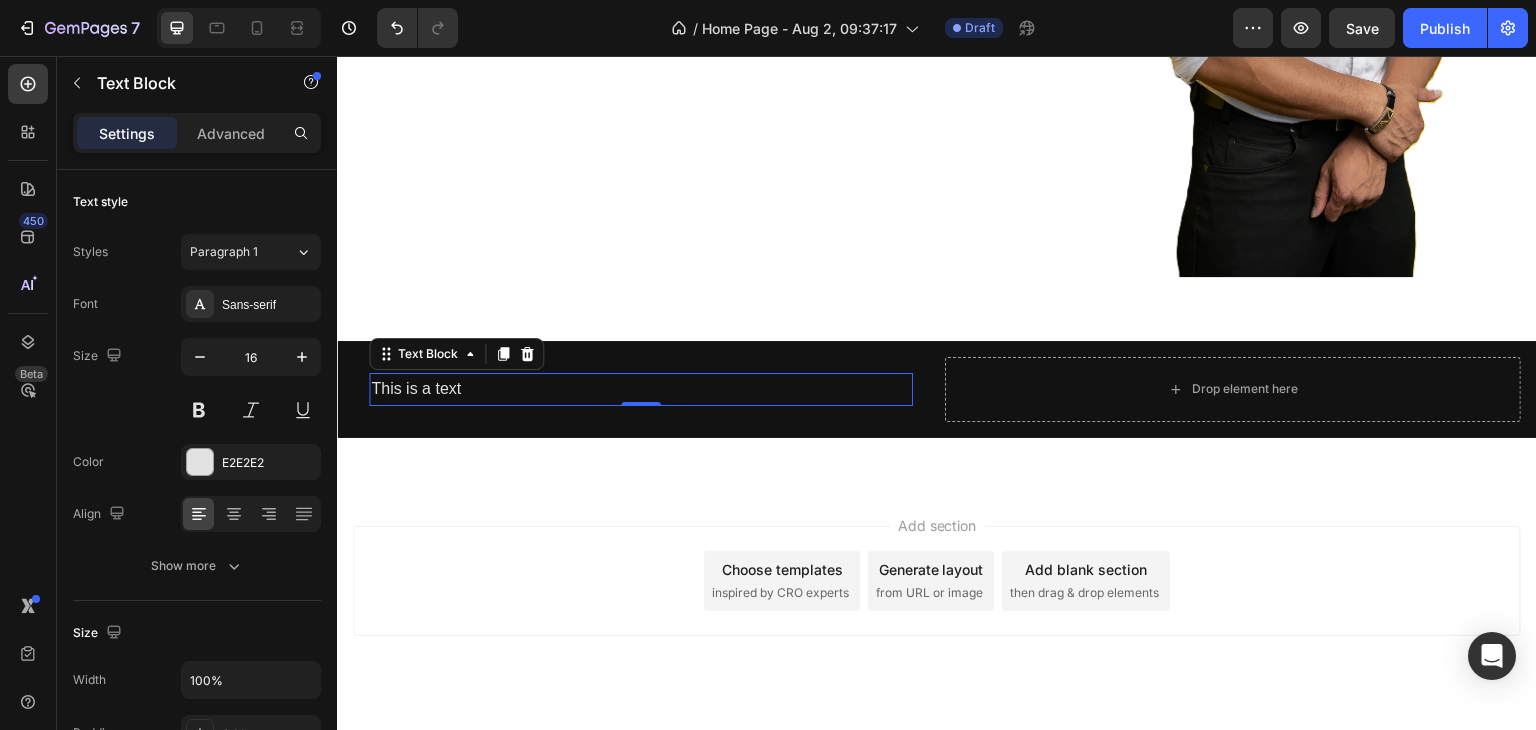 click on "This is a text" at bounding box center [641, 389] 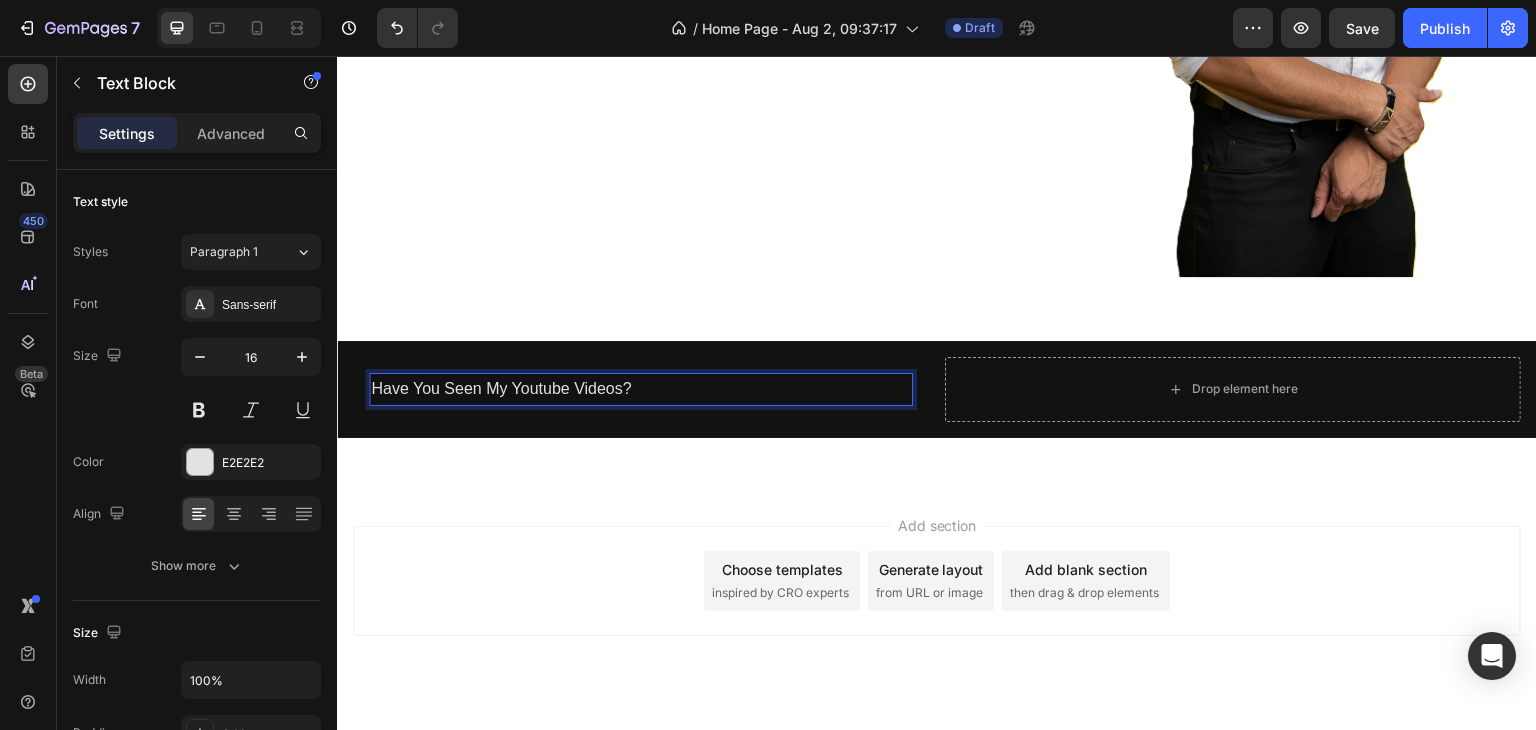 click on "Have You Seen My Youtube Videos?" at bounding box center [641, 389] 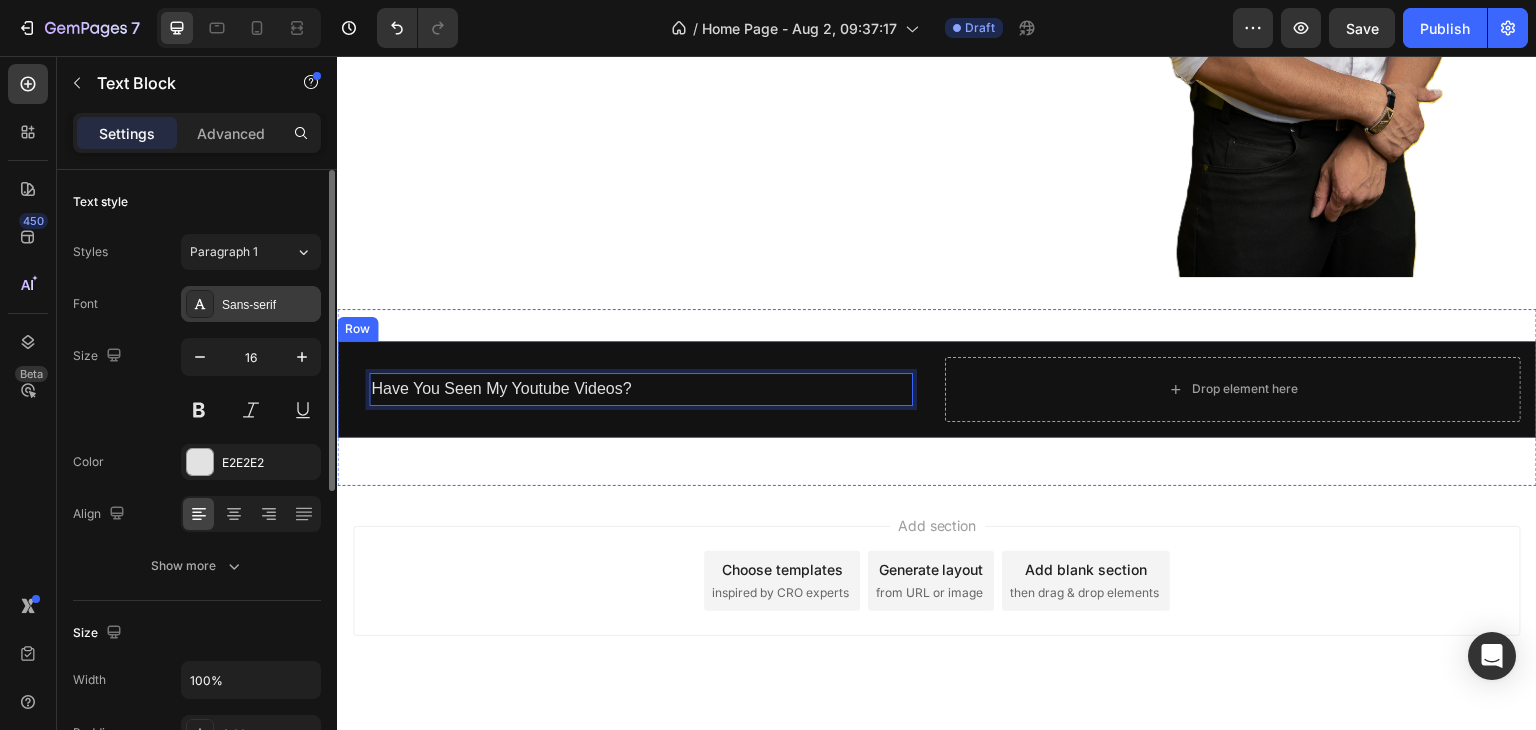 click on "Sans-serif" at bounding box center (251, 304) 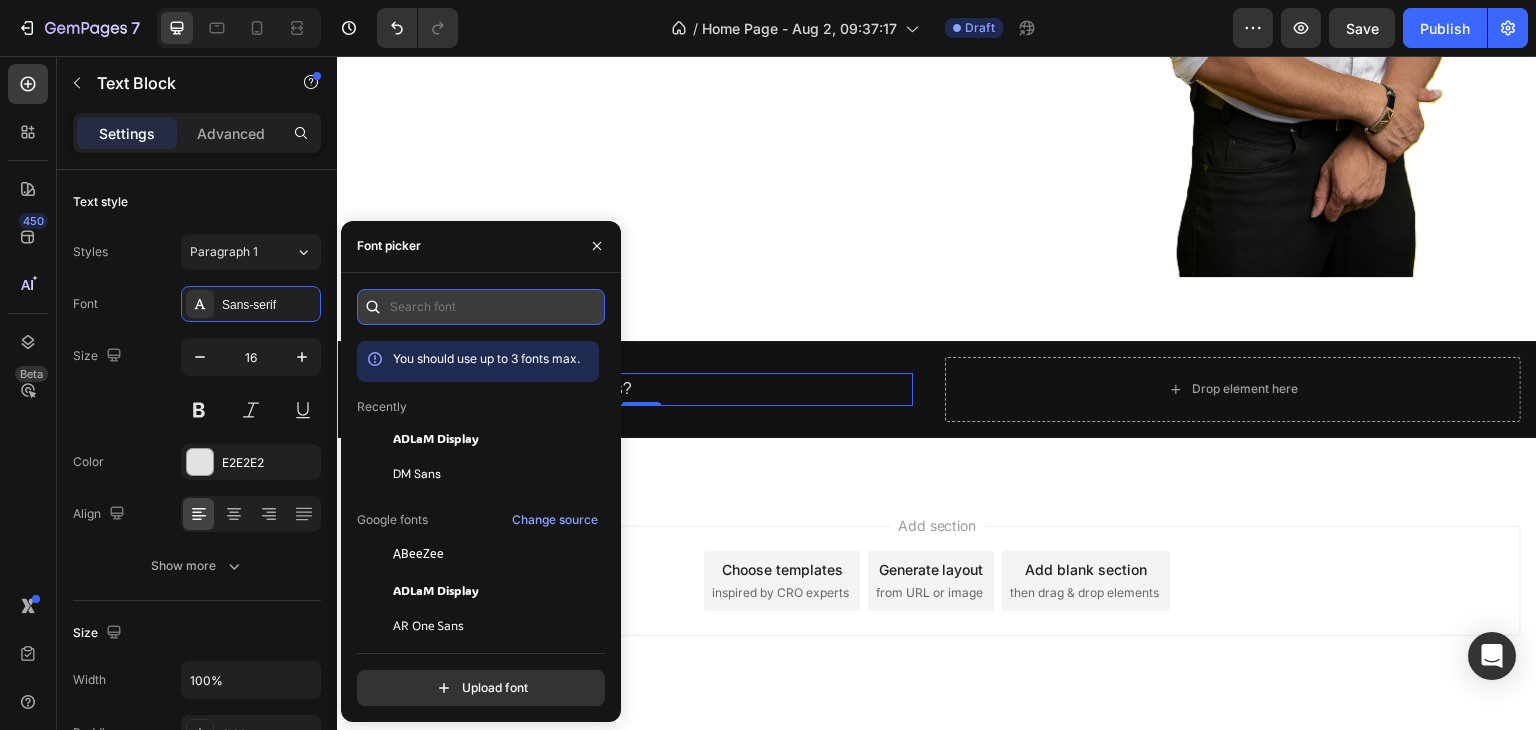 click at bounding box center (481, 307) 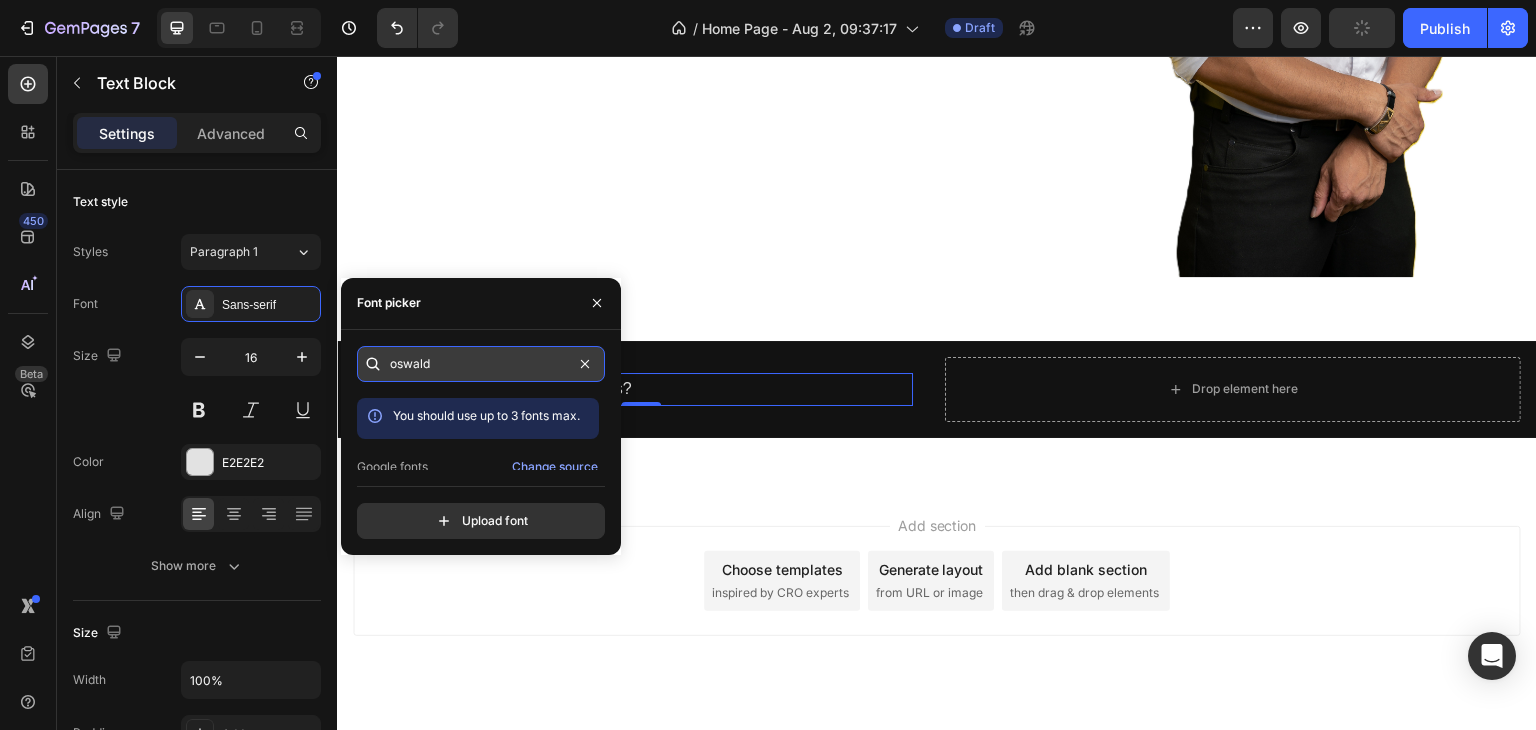 type on "oswald" 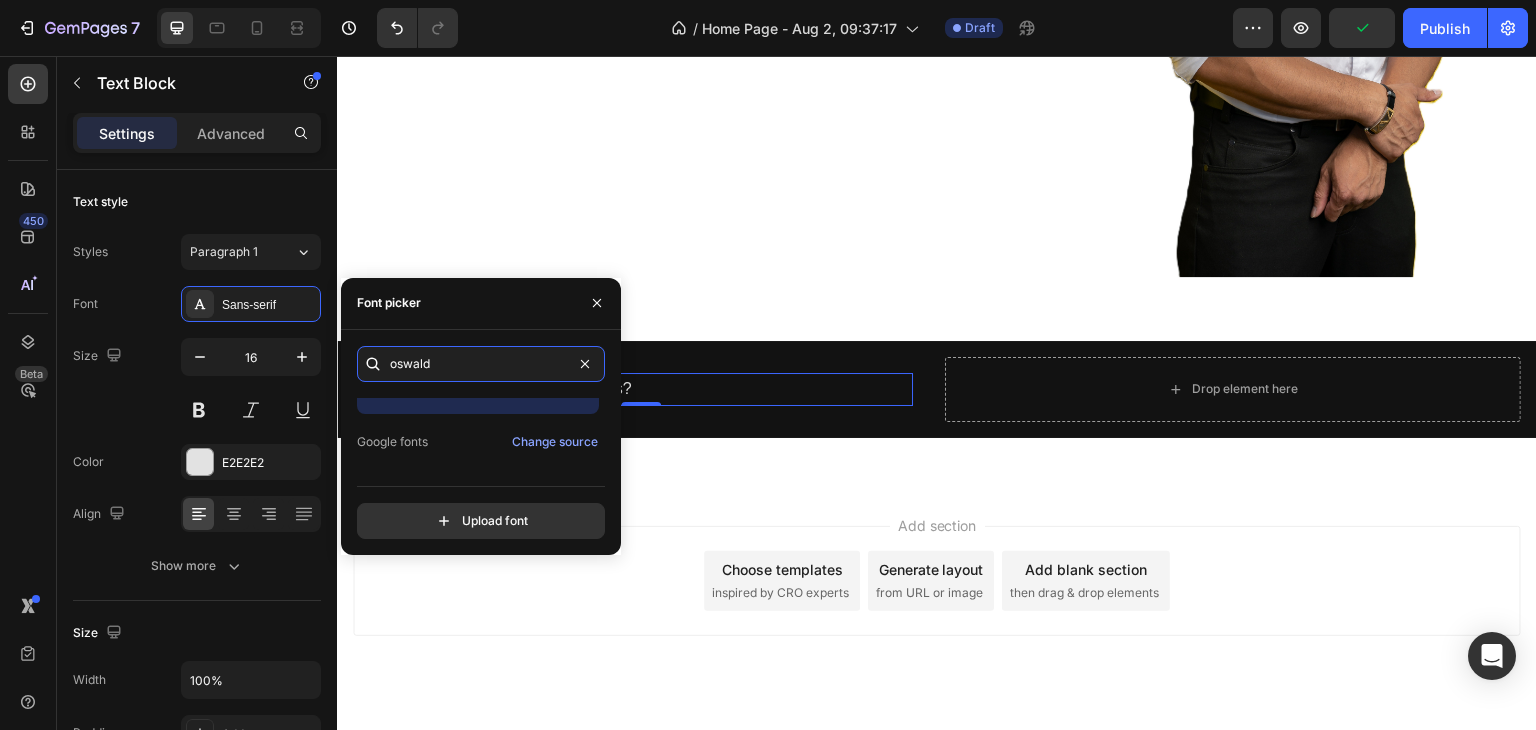 scroll, scrollTop: 49, scrollLeft: 0, axis: vertical 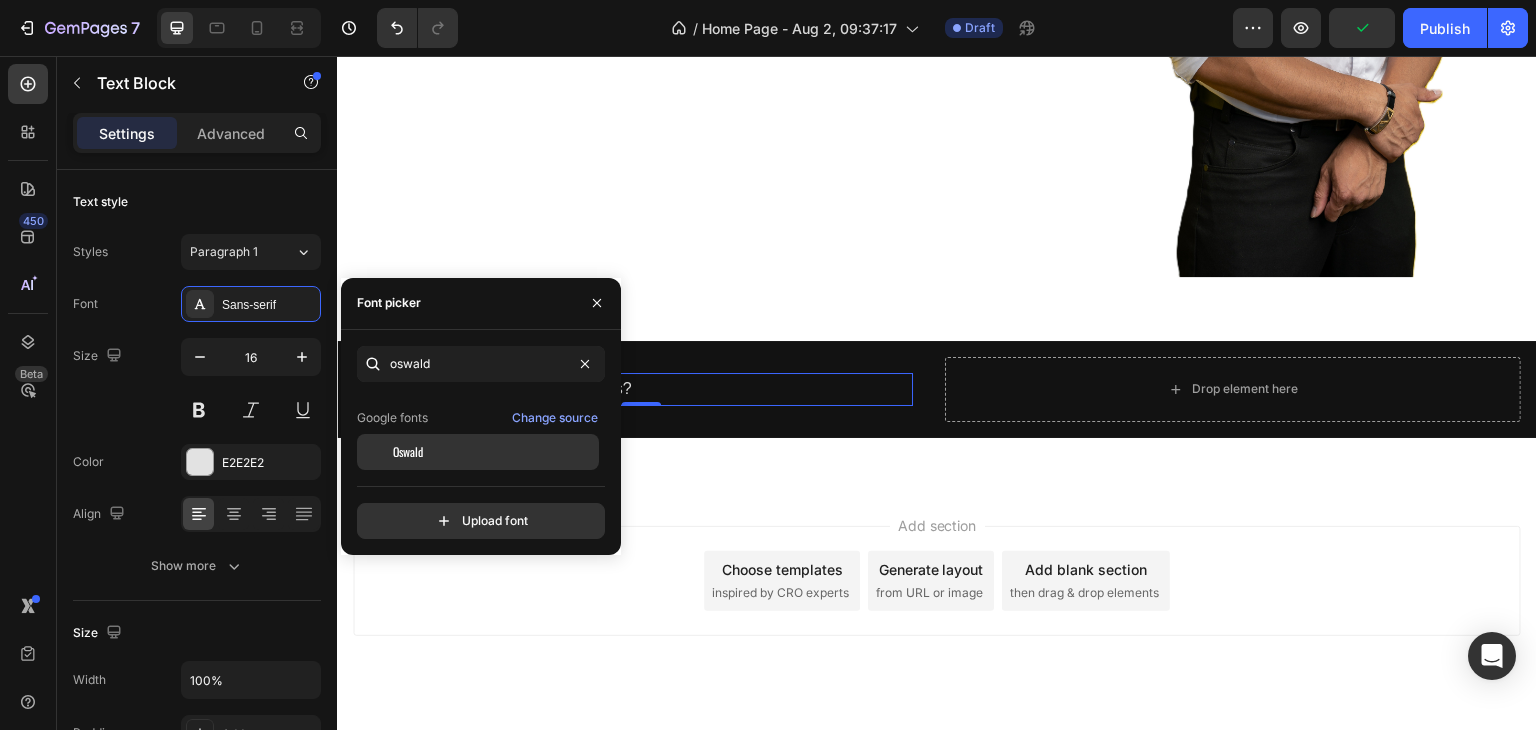 click on "Oswald" at bounding box center [408, 452] 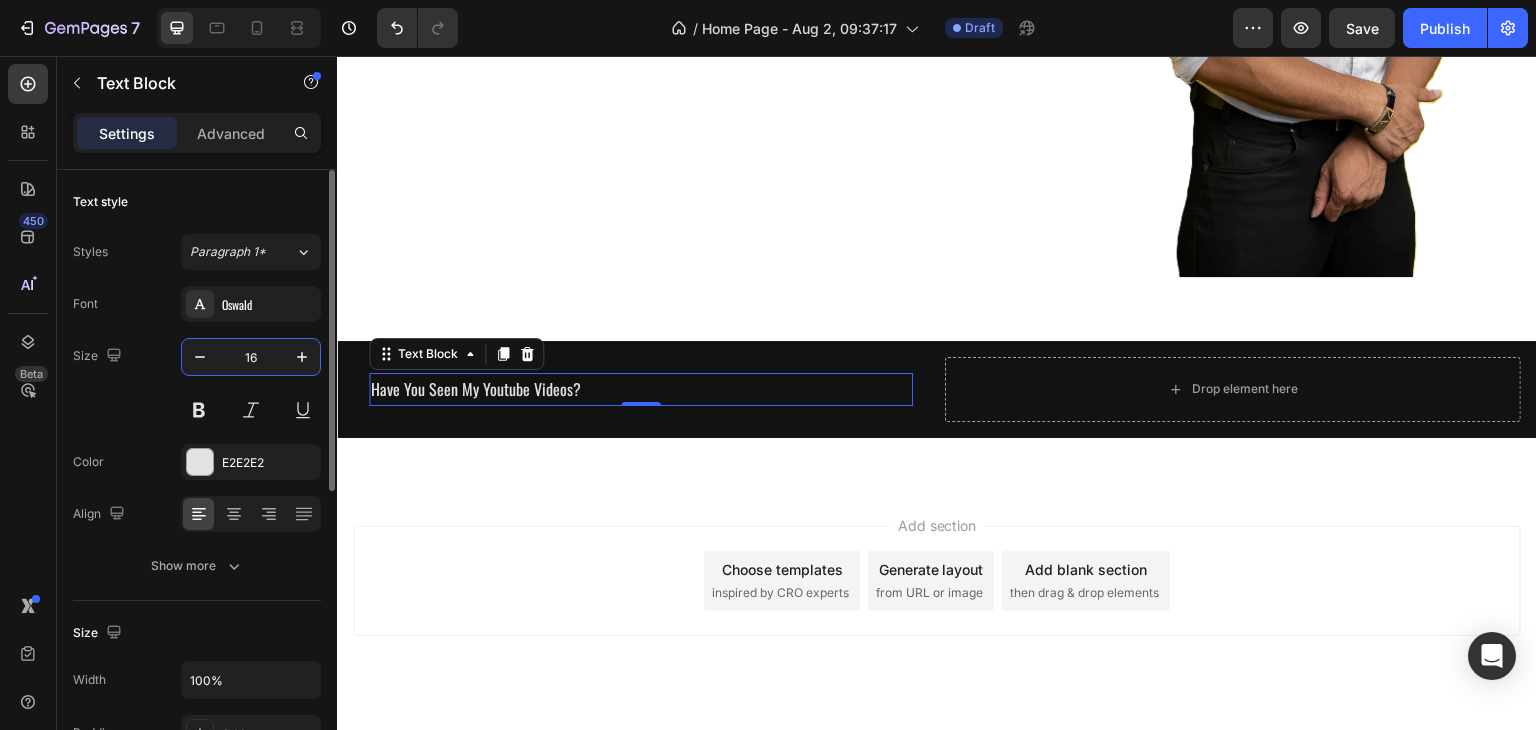 click on "16" at bounding box center (251, 357) 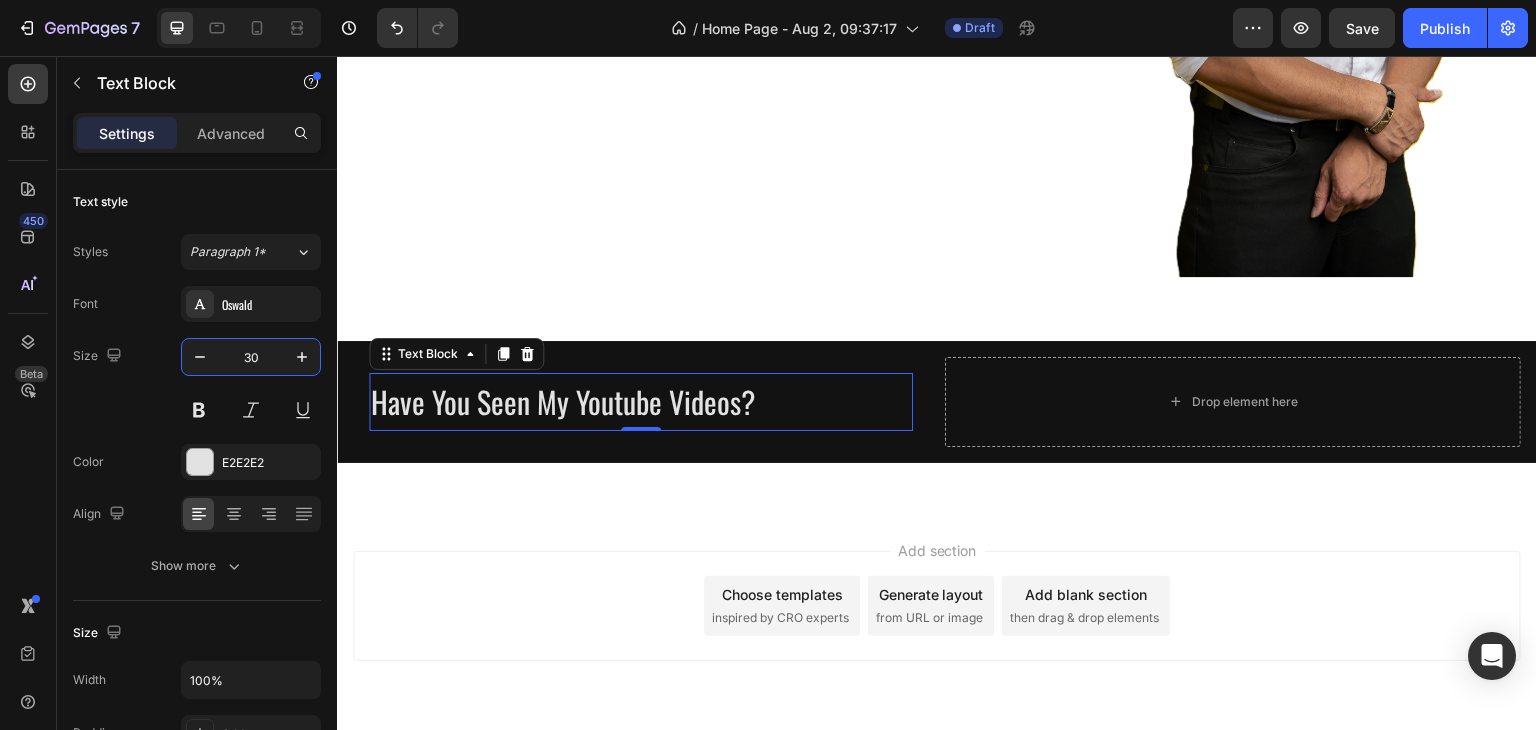 type on "30" 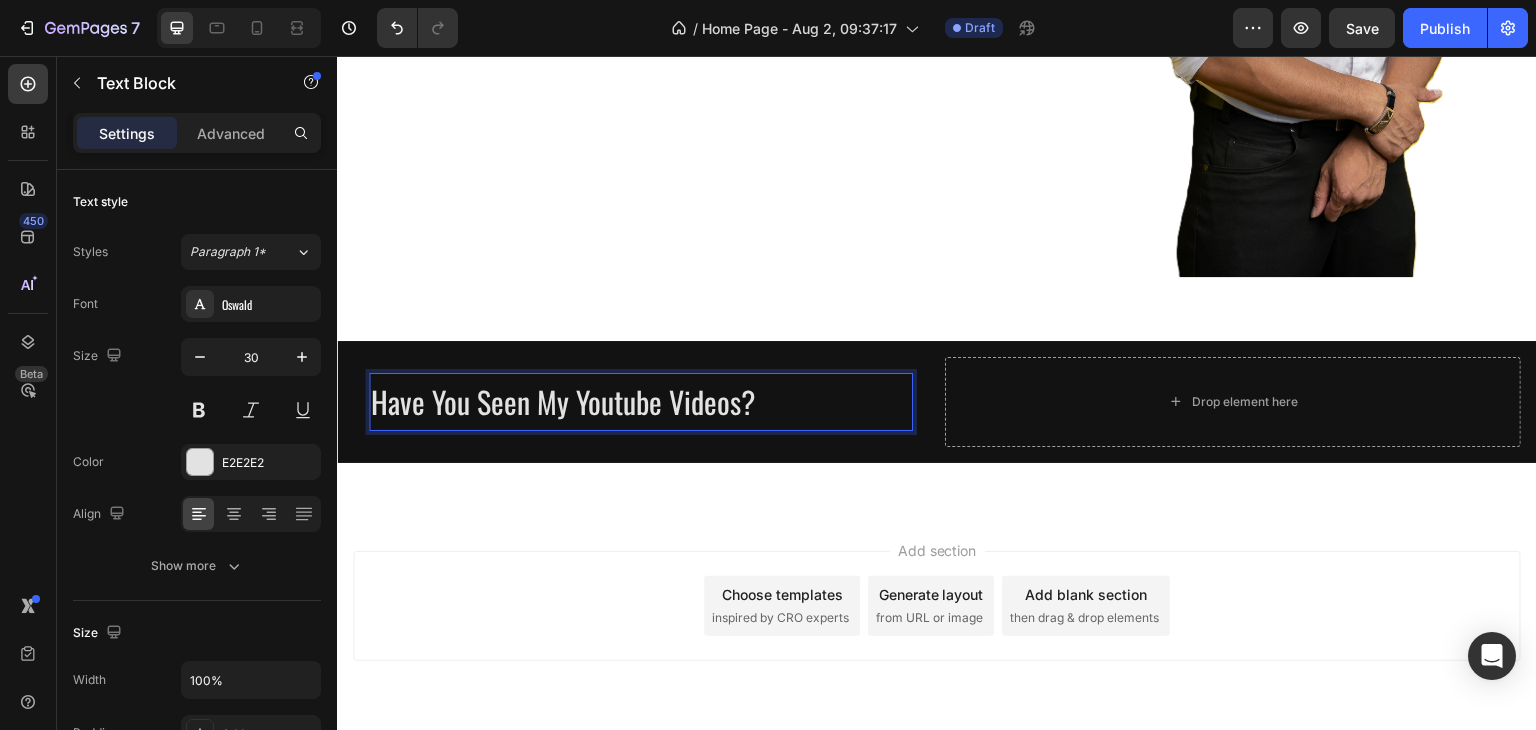click on "Have You Seen My Youtube Videos?" at bounding box center (641, 402) 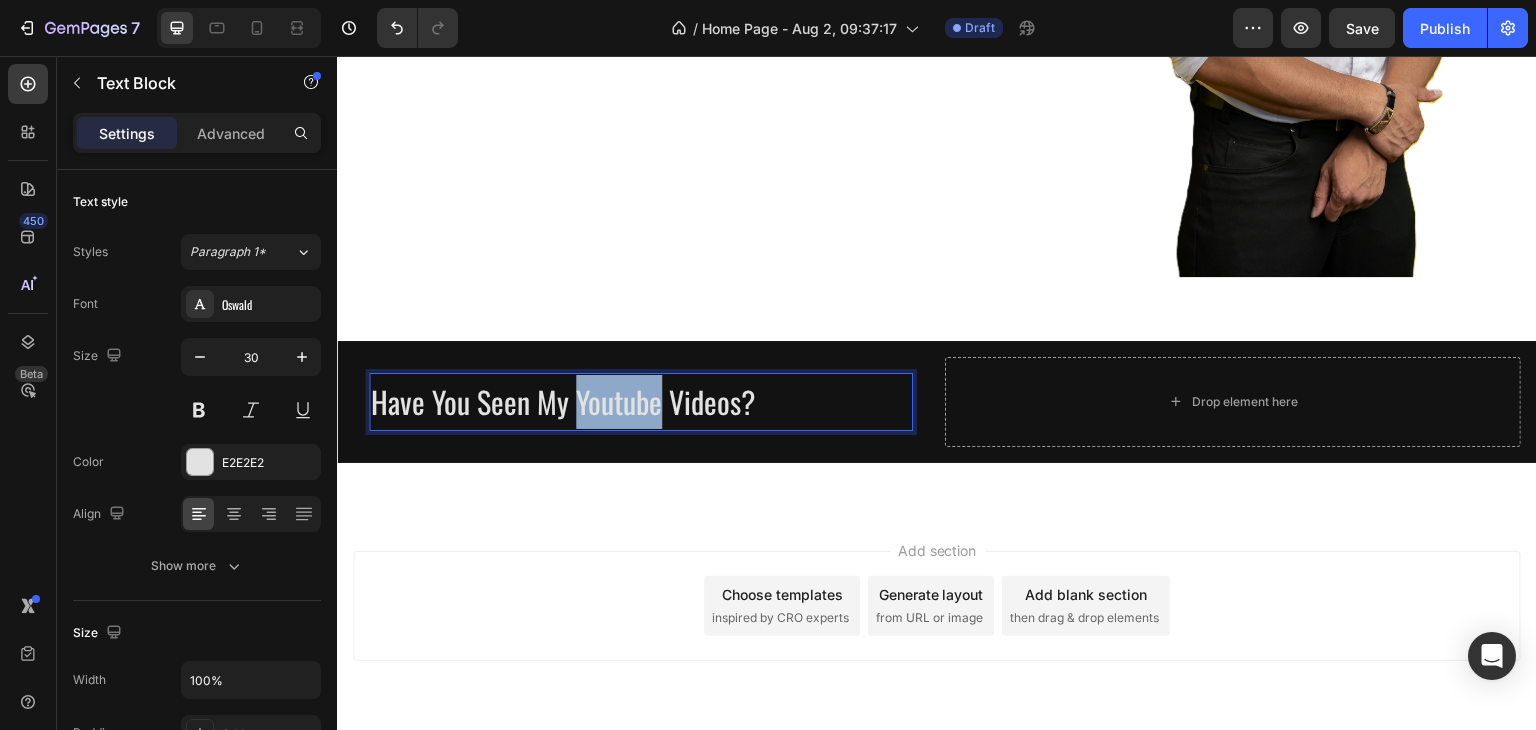 drag, startPoint x: 661, startPoint y: 402, endPoint x: 577, endPoint y: 410, distance: 84.38009 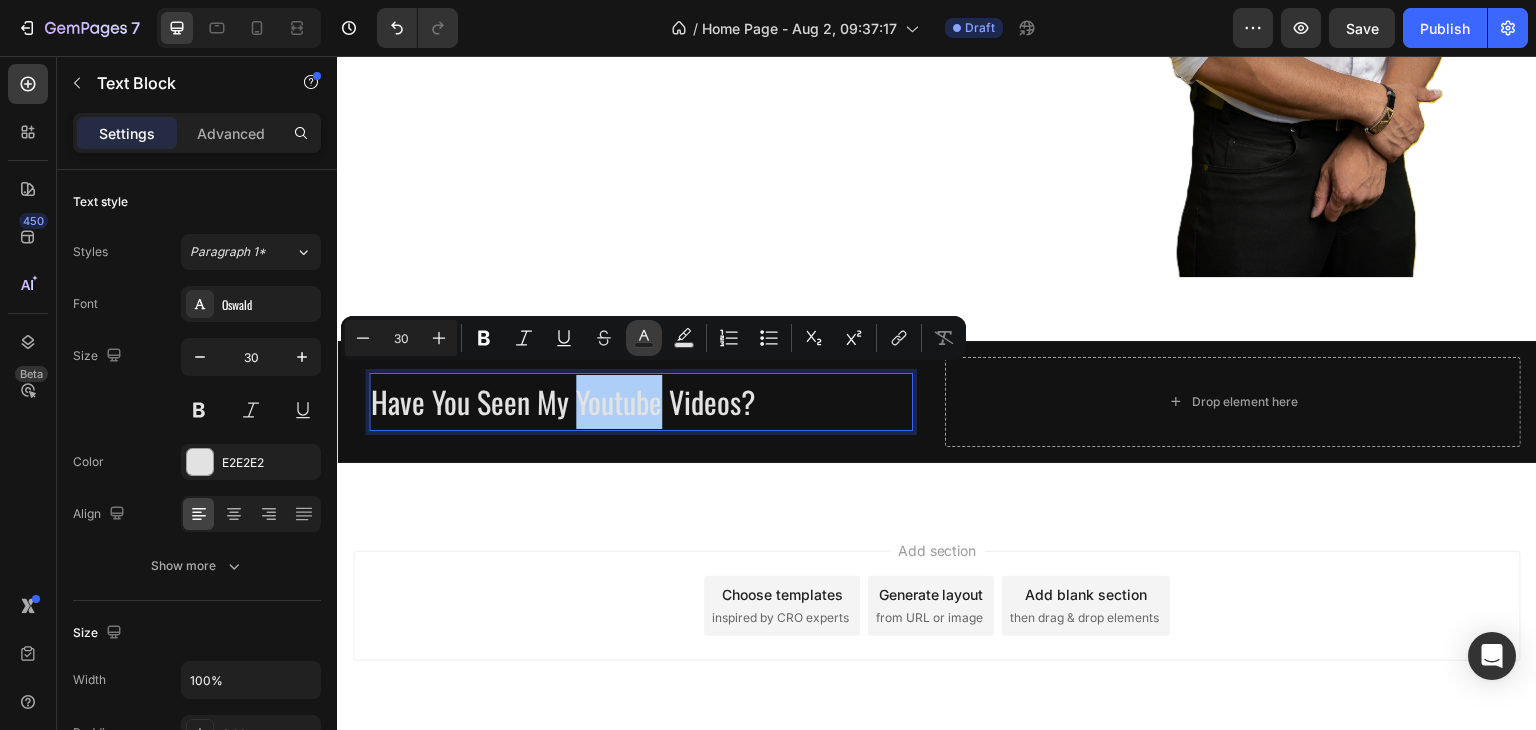 click 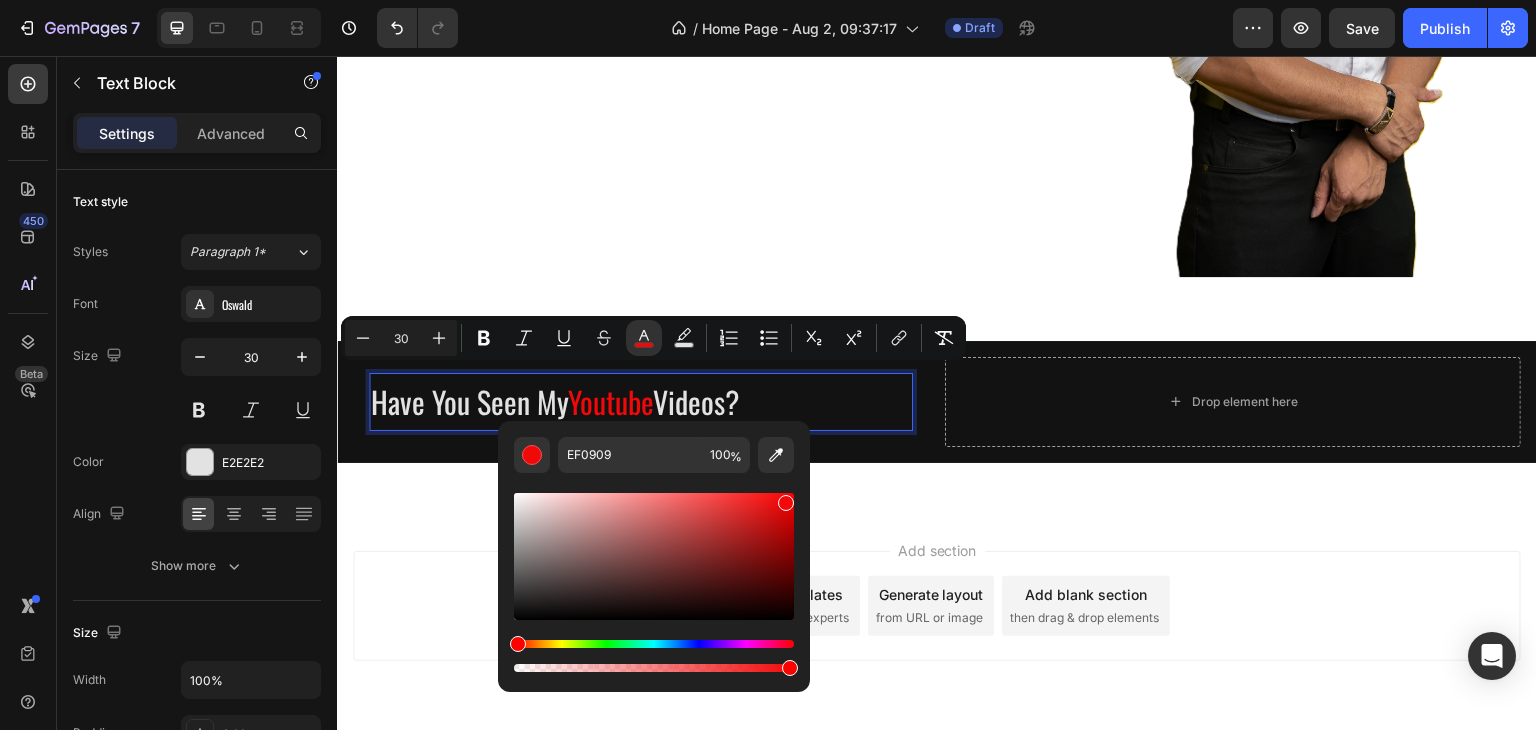 type on "F20707" 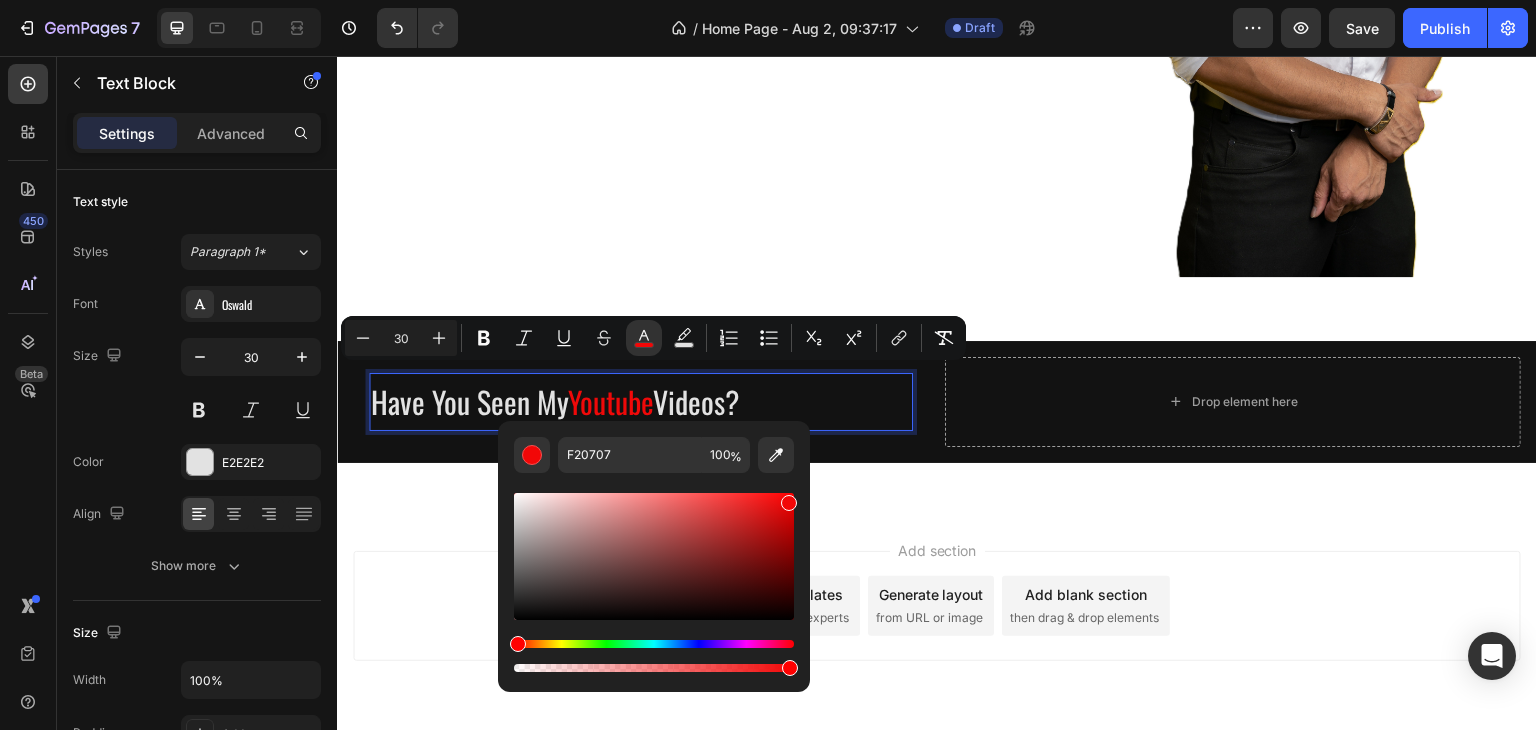 drag, startPoint x: 520, startPoint y: 510, endPoint x: 786, endPoint y: 498, distance: 266.27054 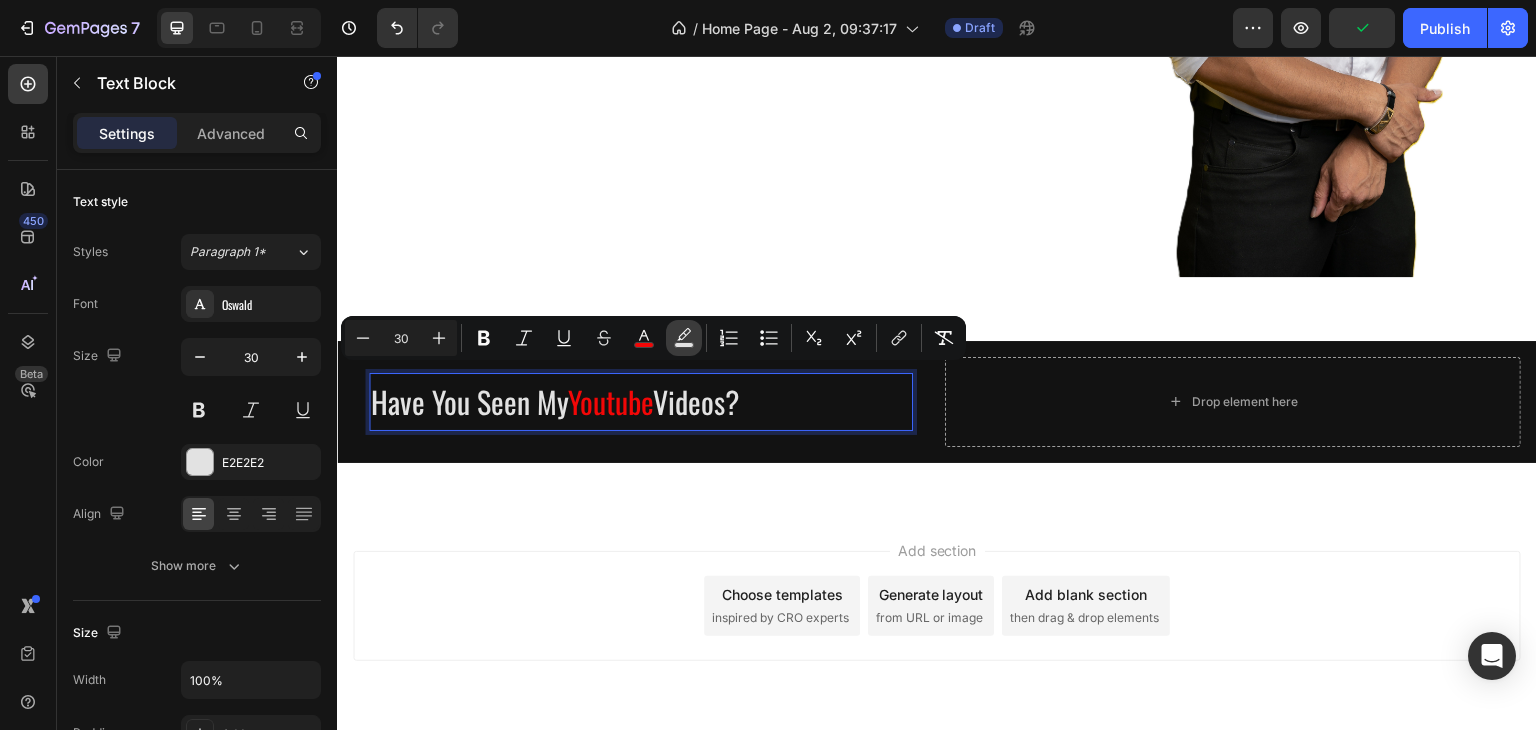 click 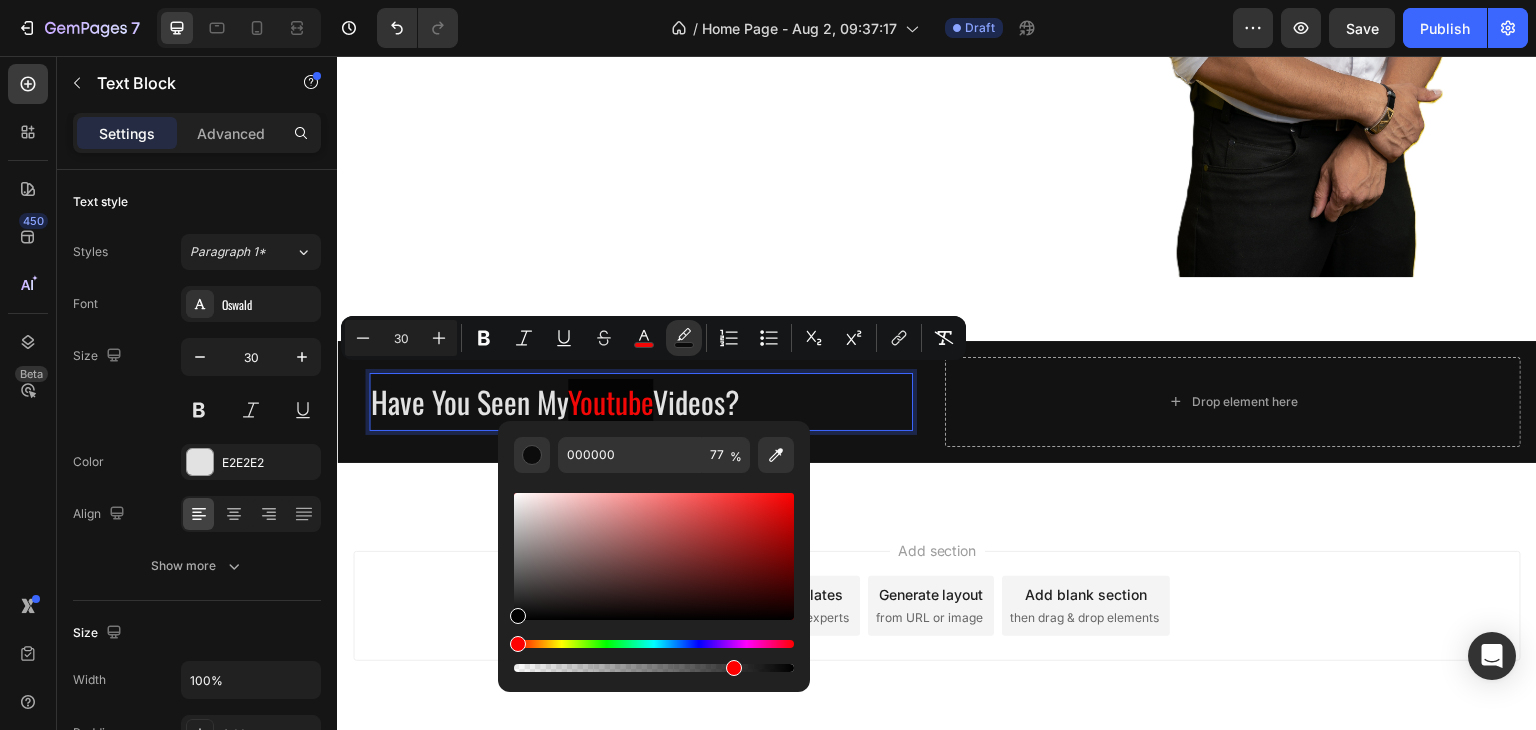 drag, startPoint x: 515, startPoint y: 639, endPoint x: 792, endPoint y: 640, distance: 277.0018 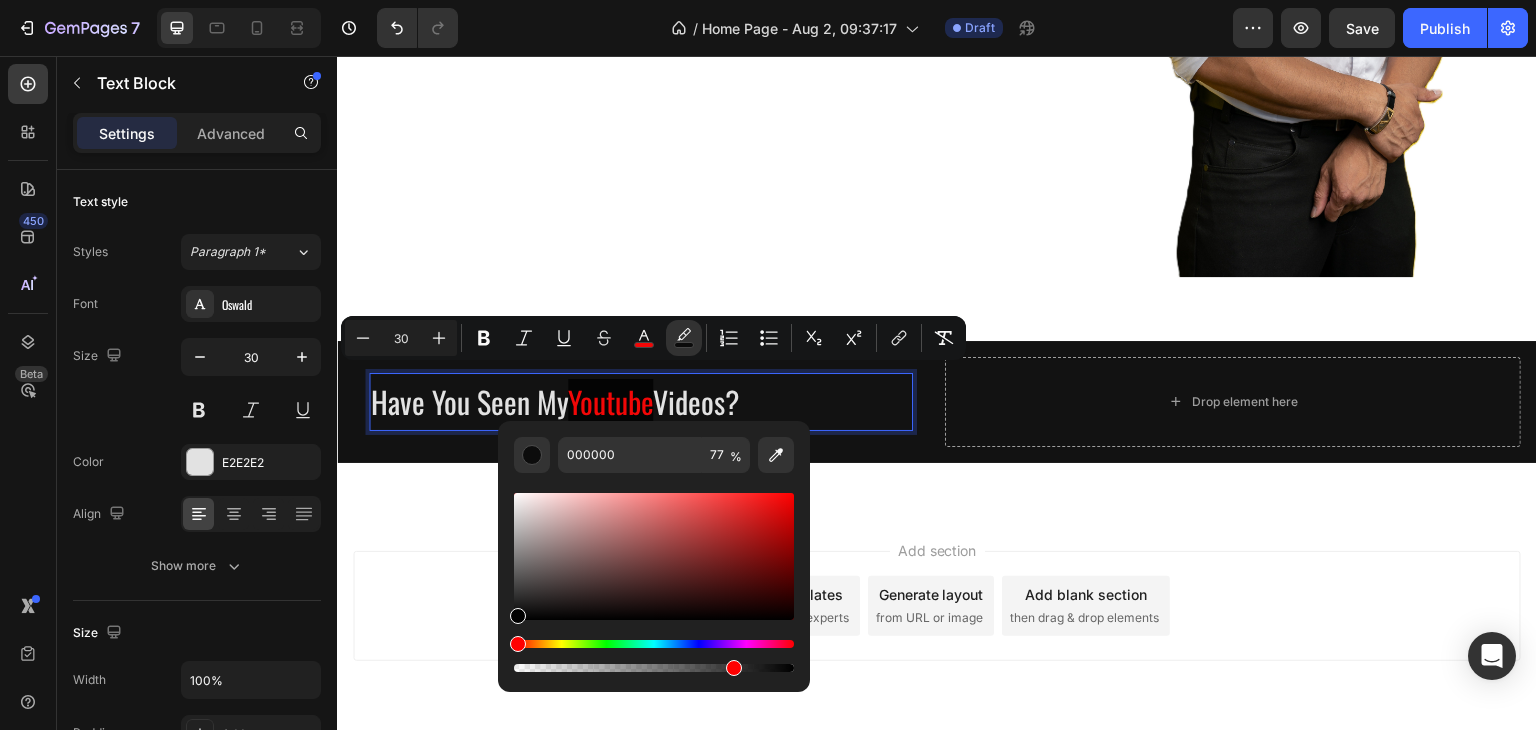 click on "Have You Seen My  Youtube  Videos?" at bounding box center (641, 402) 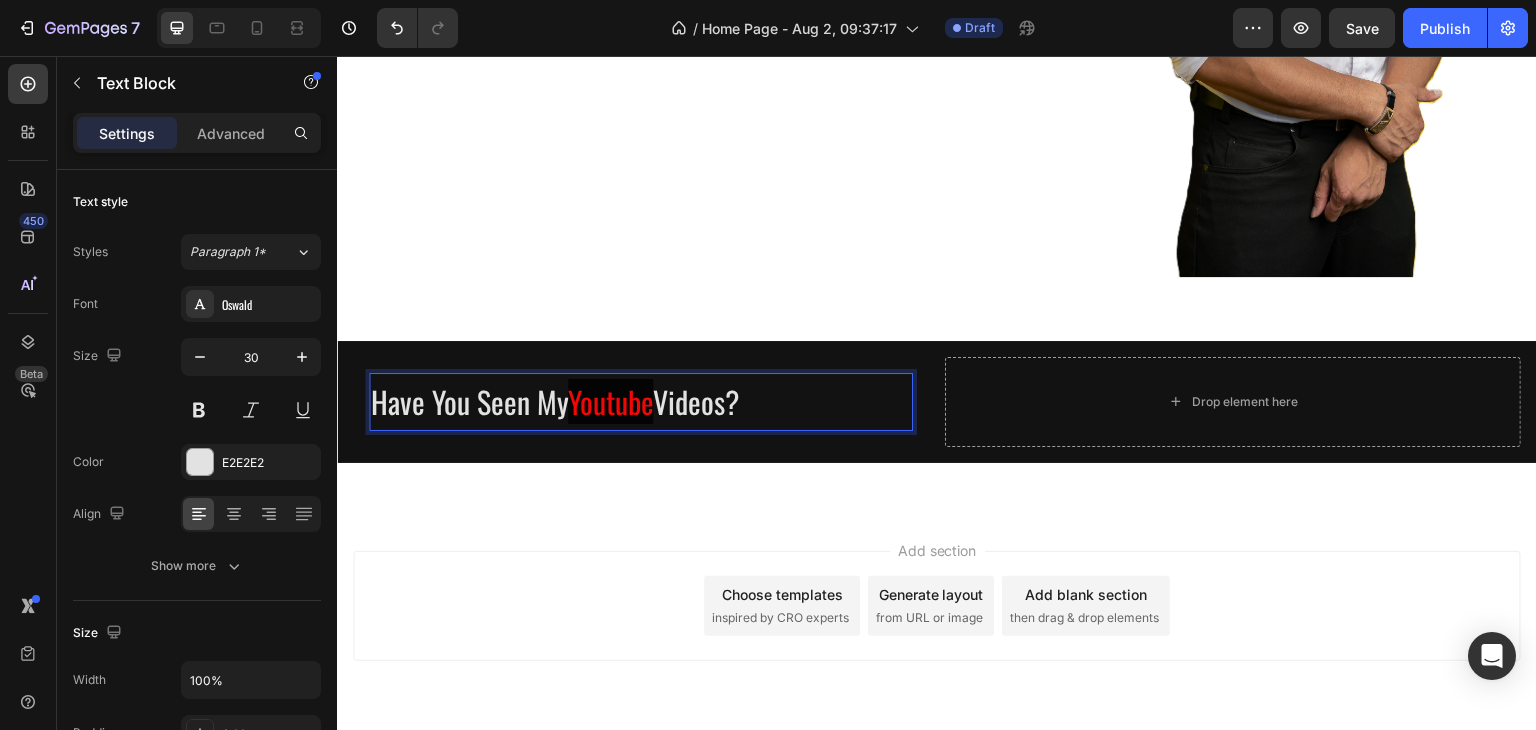 click on "Youtube" at bounding box center (610, 401) 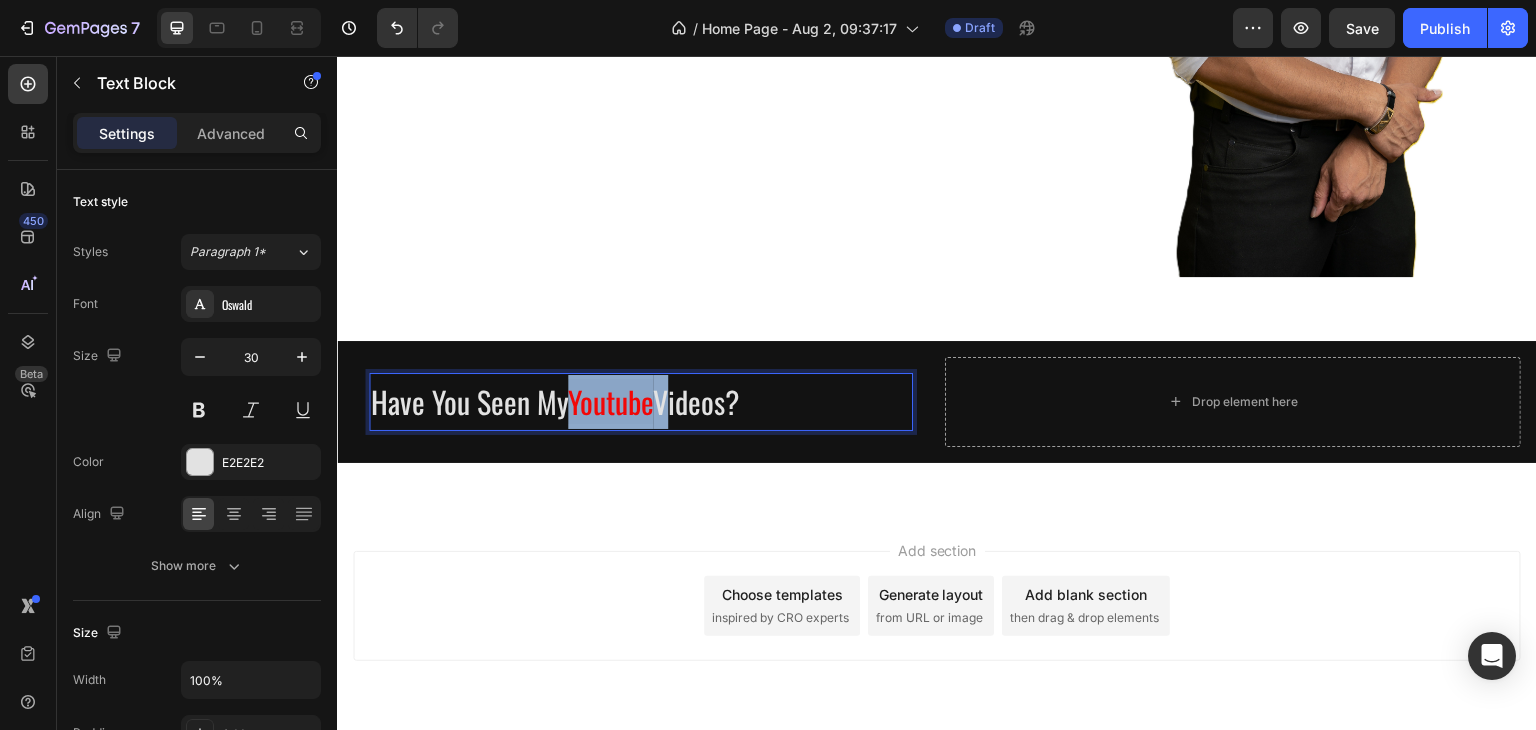 drag, startPoint x: 574, startPoint y: 392, endPoint x: 665, endPoint y: 400, distance: 91.350975 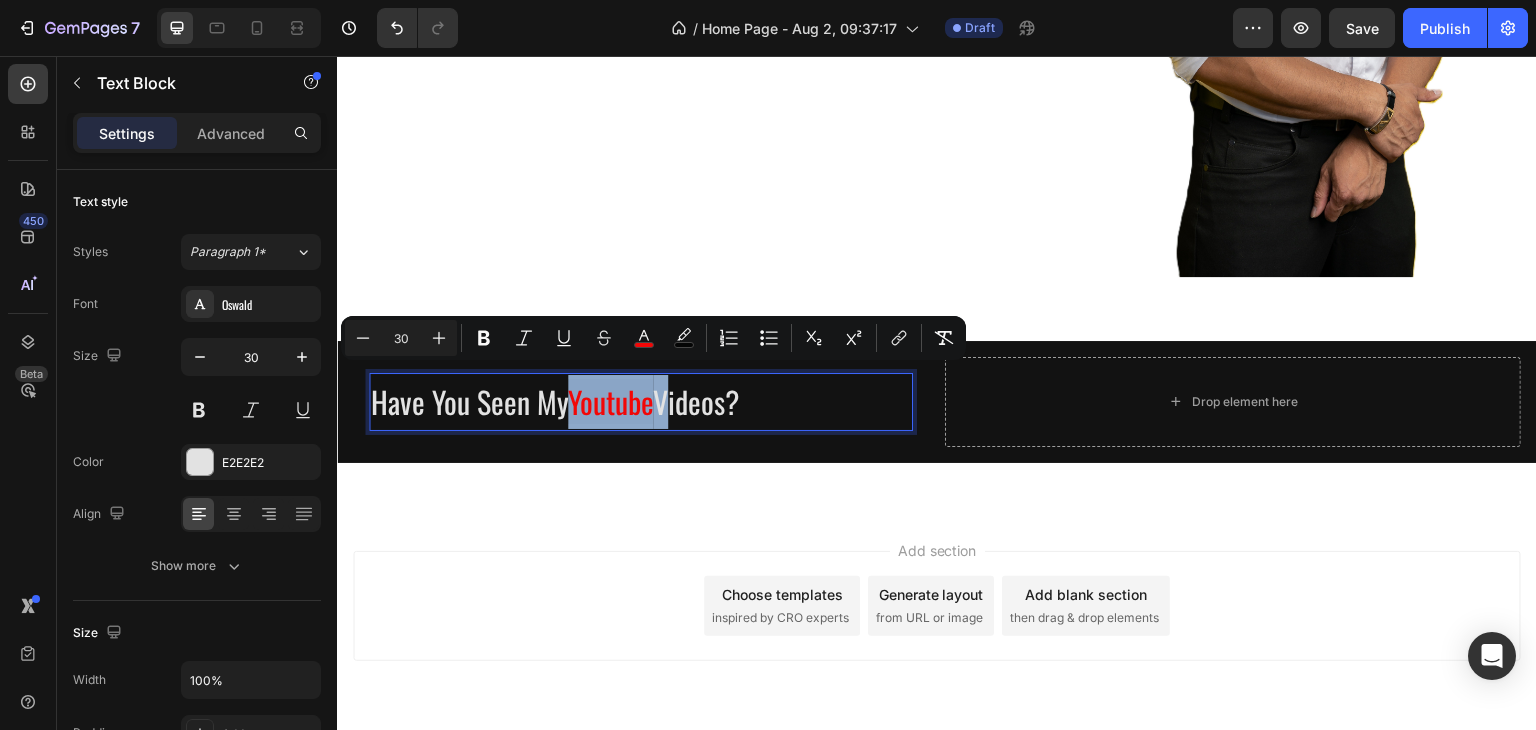 click on "Have You Seen My  Youtube  Videos?" at bounding box center [641, 402] 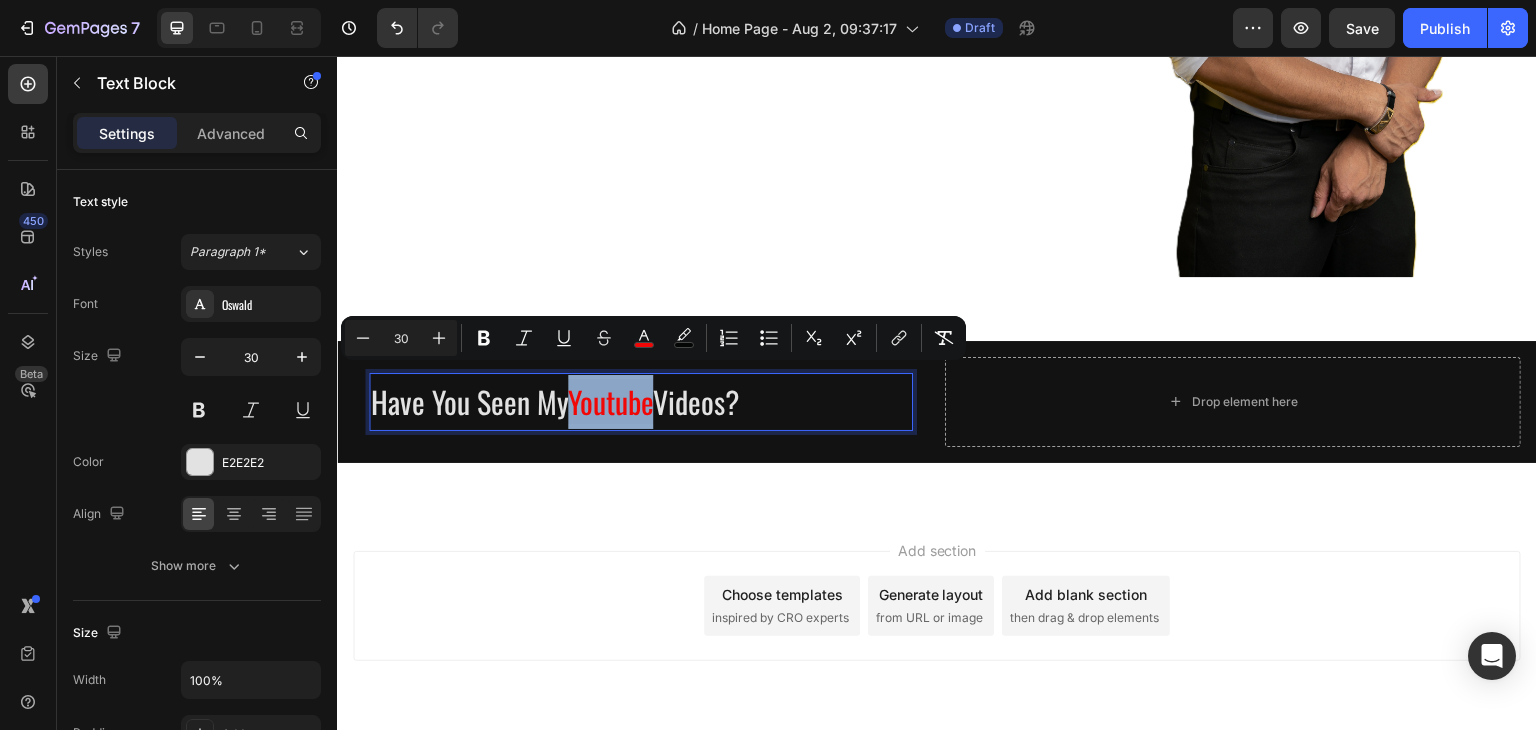 drag, startPoint x: 659, startPoint y: 403, endPoint x: 576, endPoint y: 403, distance: 83 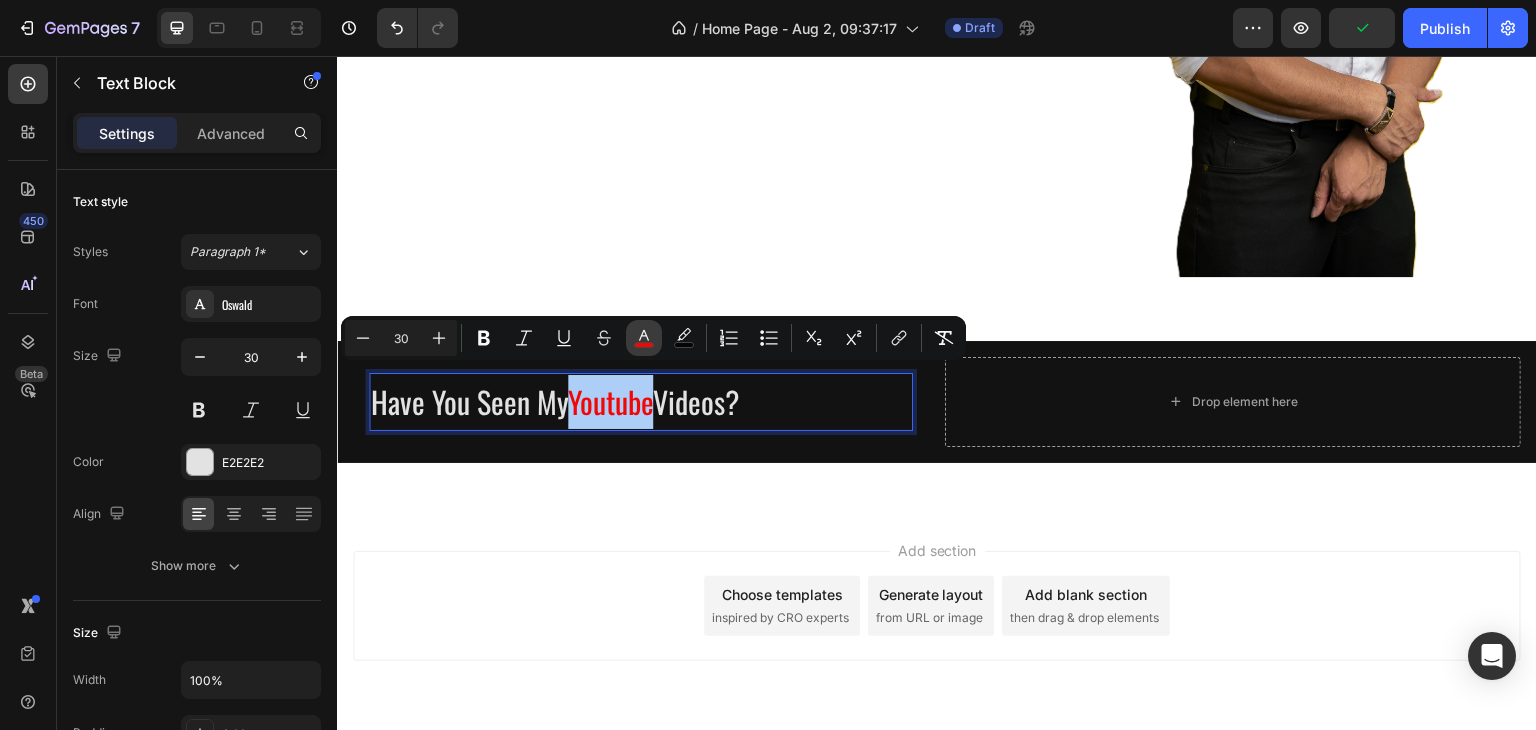 click 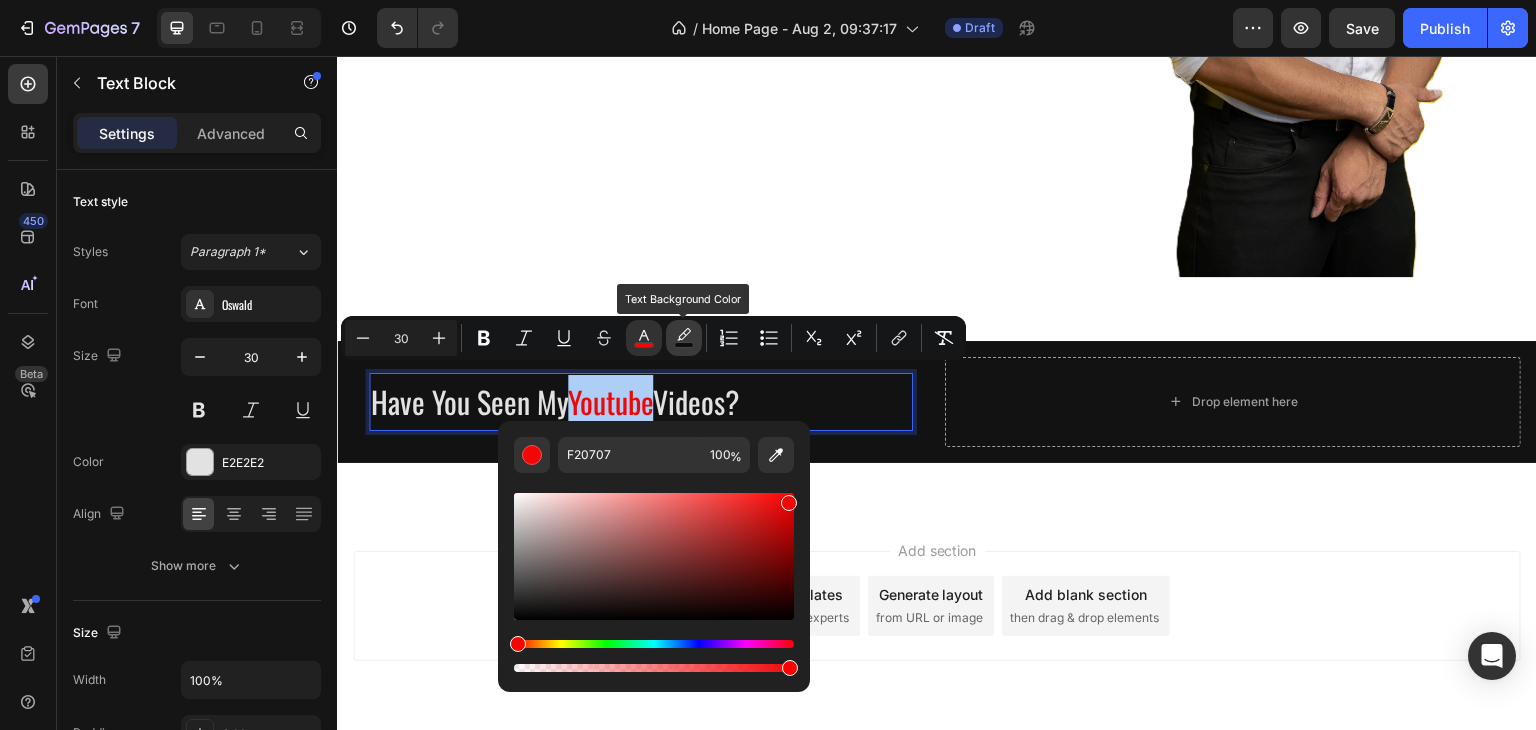 click 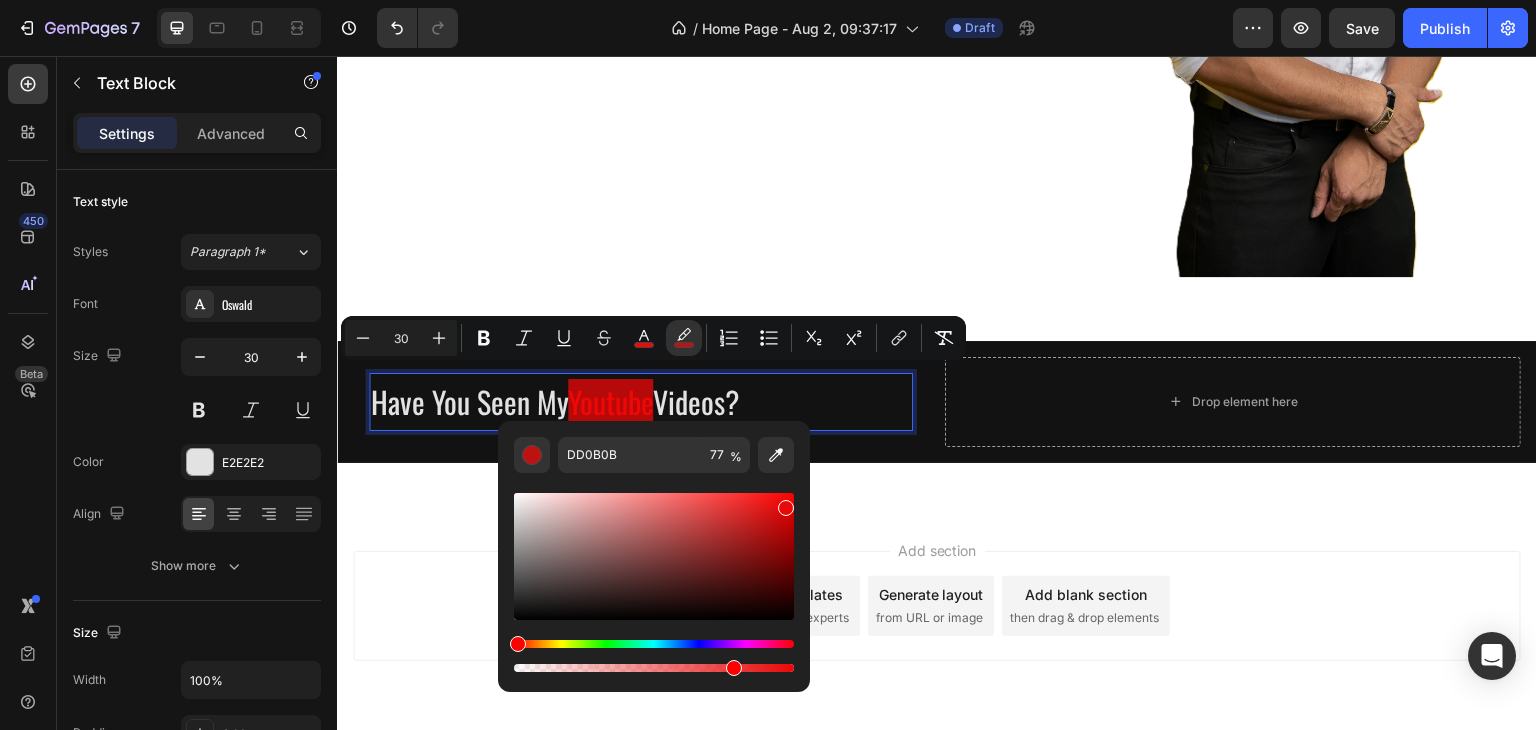 type on "E80909" 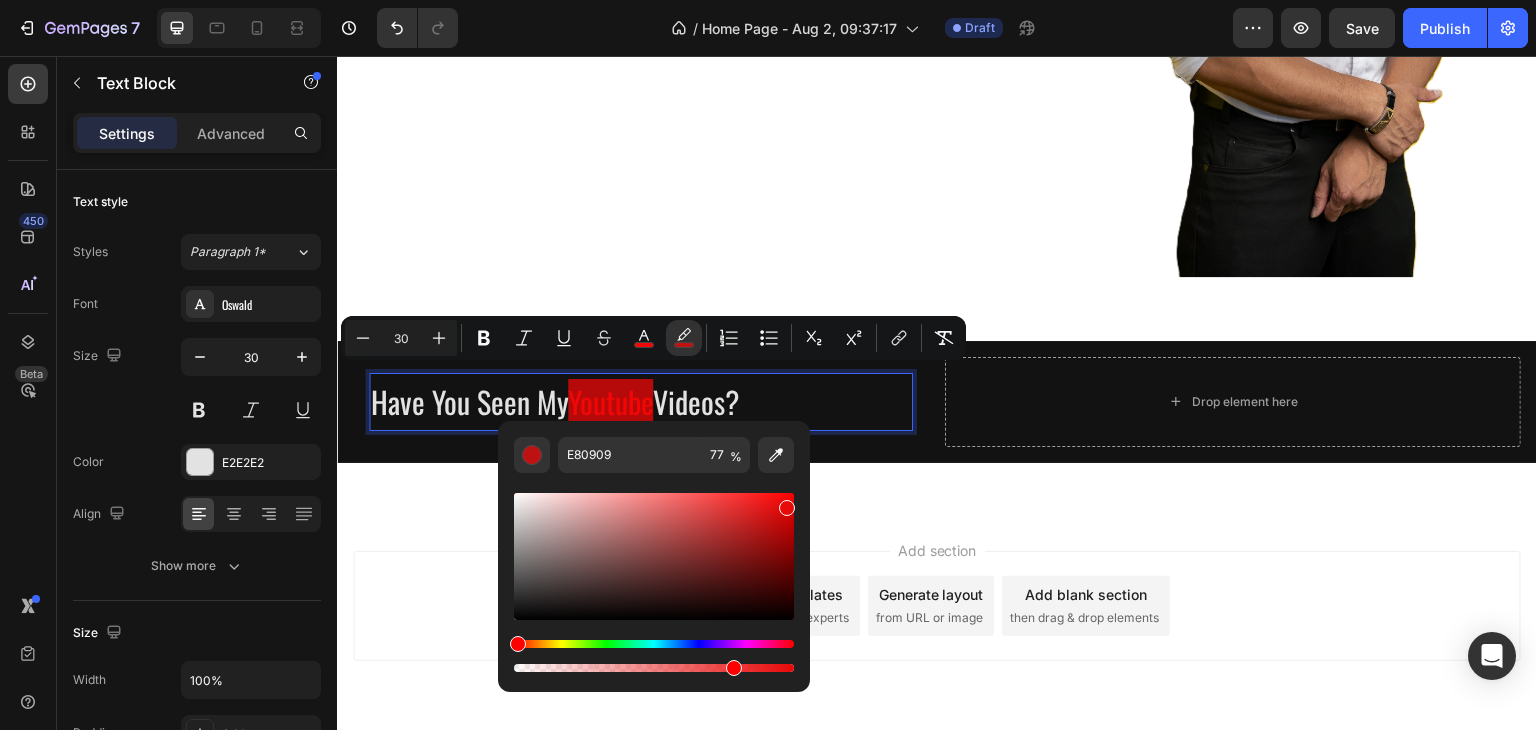 drag, startPoint x: 520, startPoint y: 609, endPoint x: 783, endPoint y: 503, distance: 283.55774 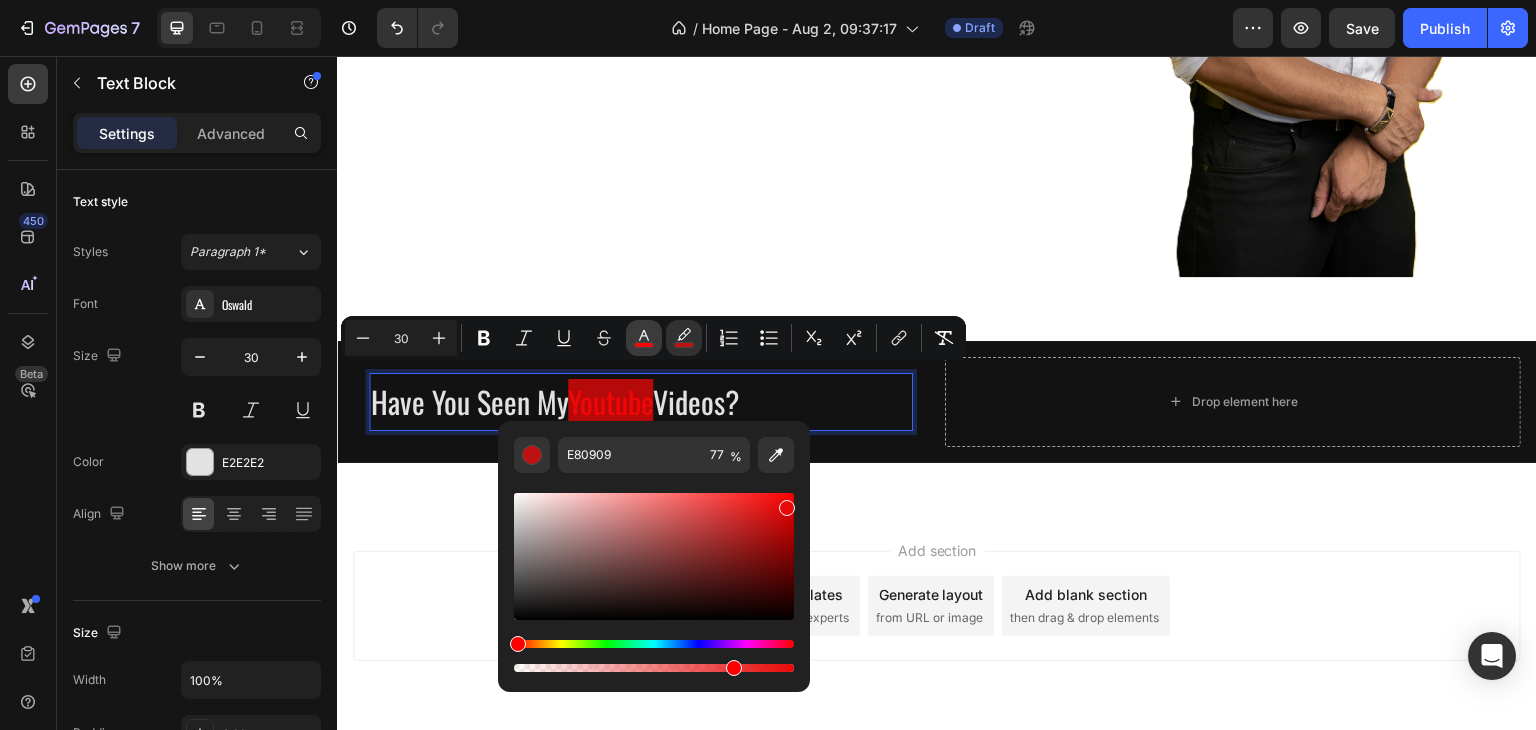 click 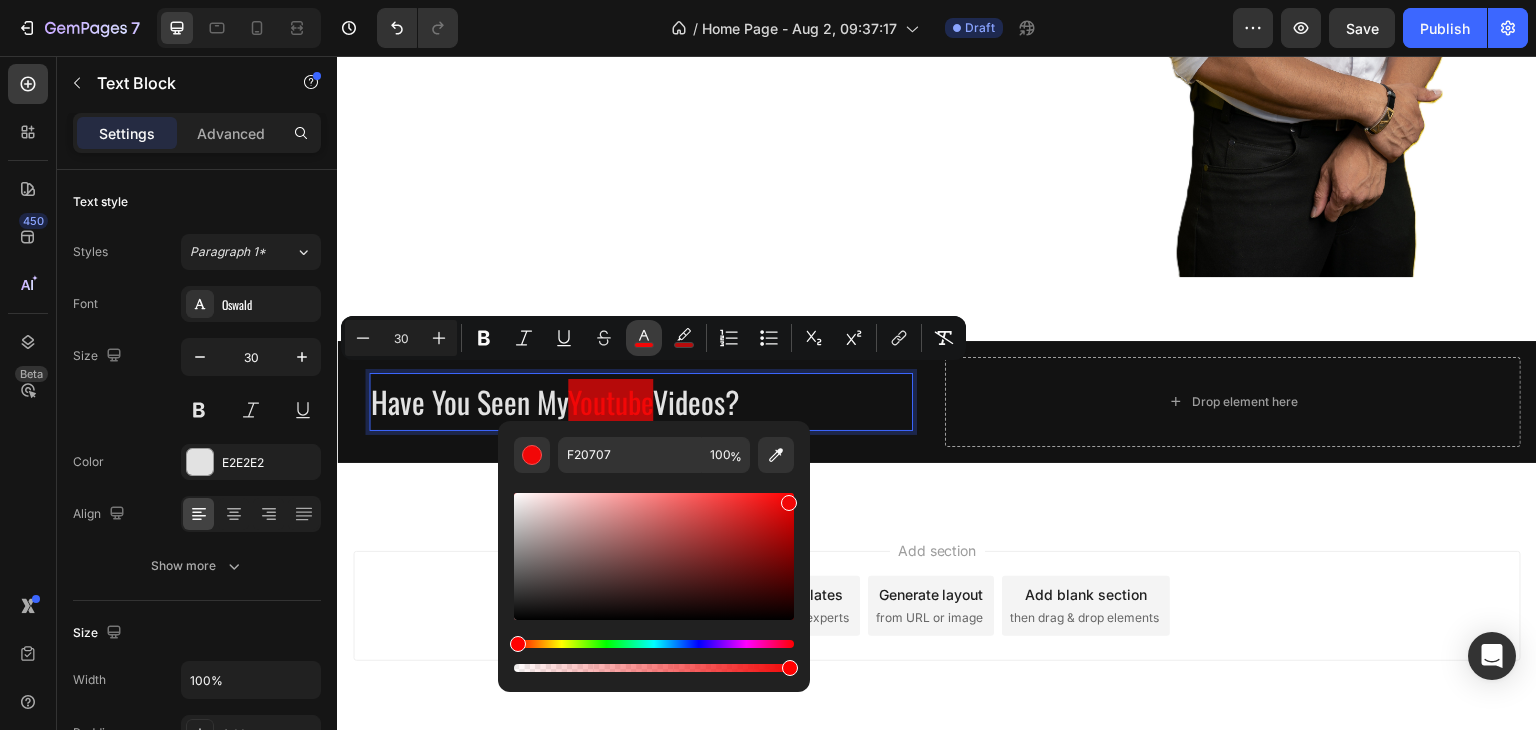 click 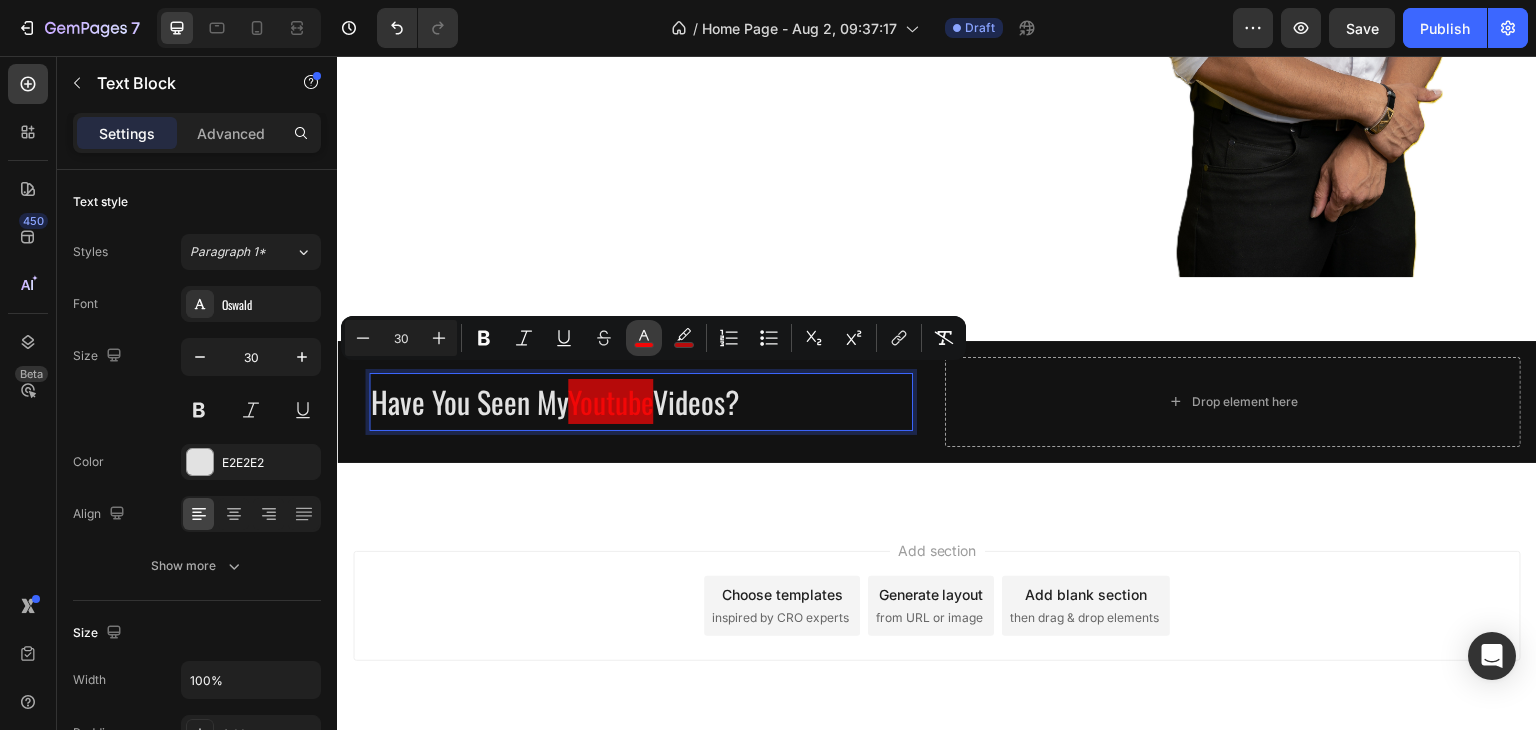 click 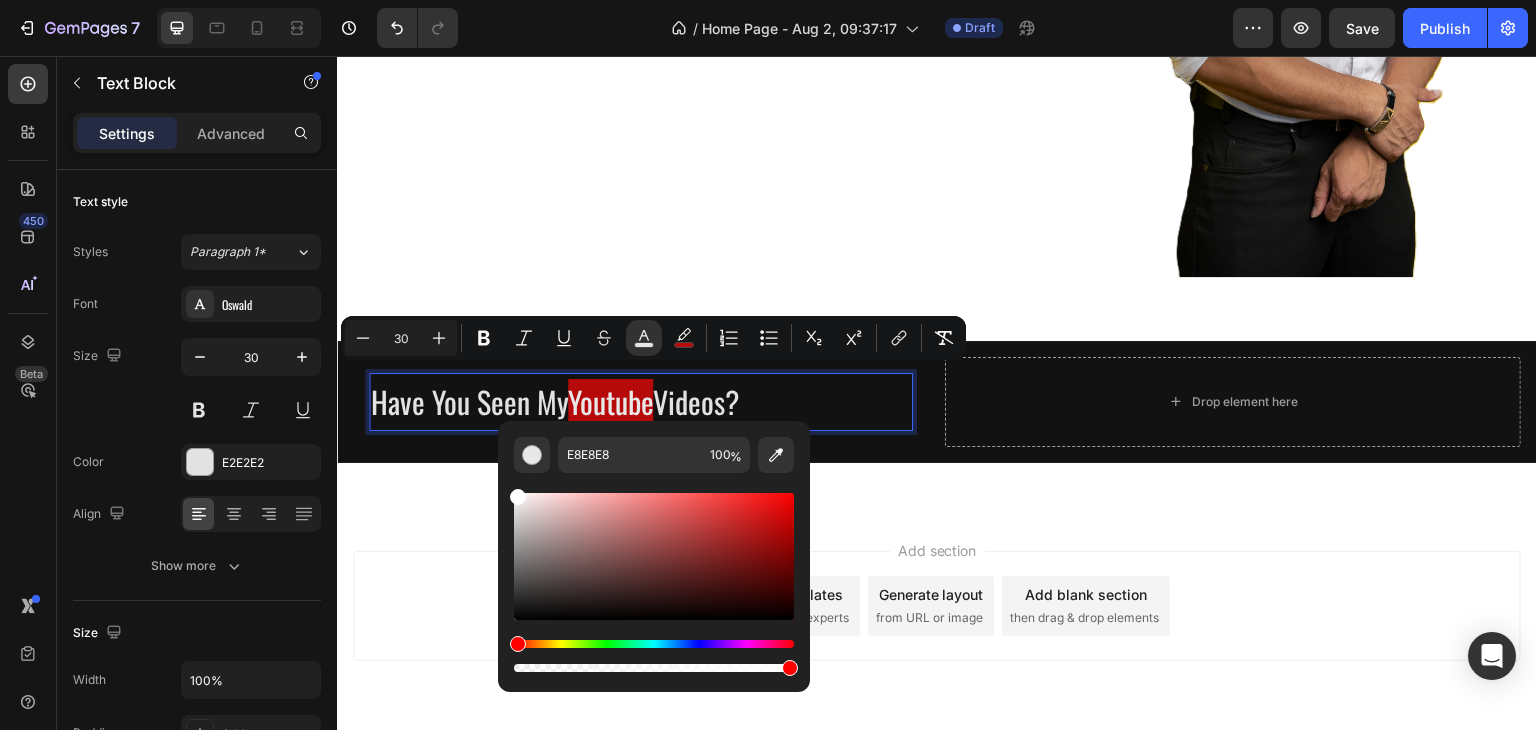 type on "FFFFFF" 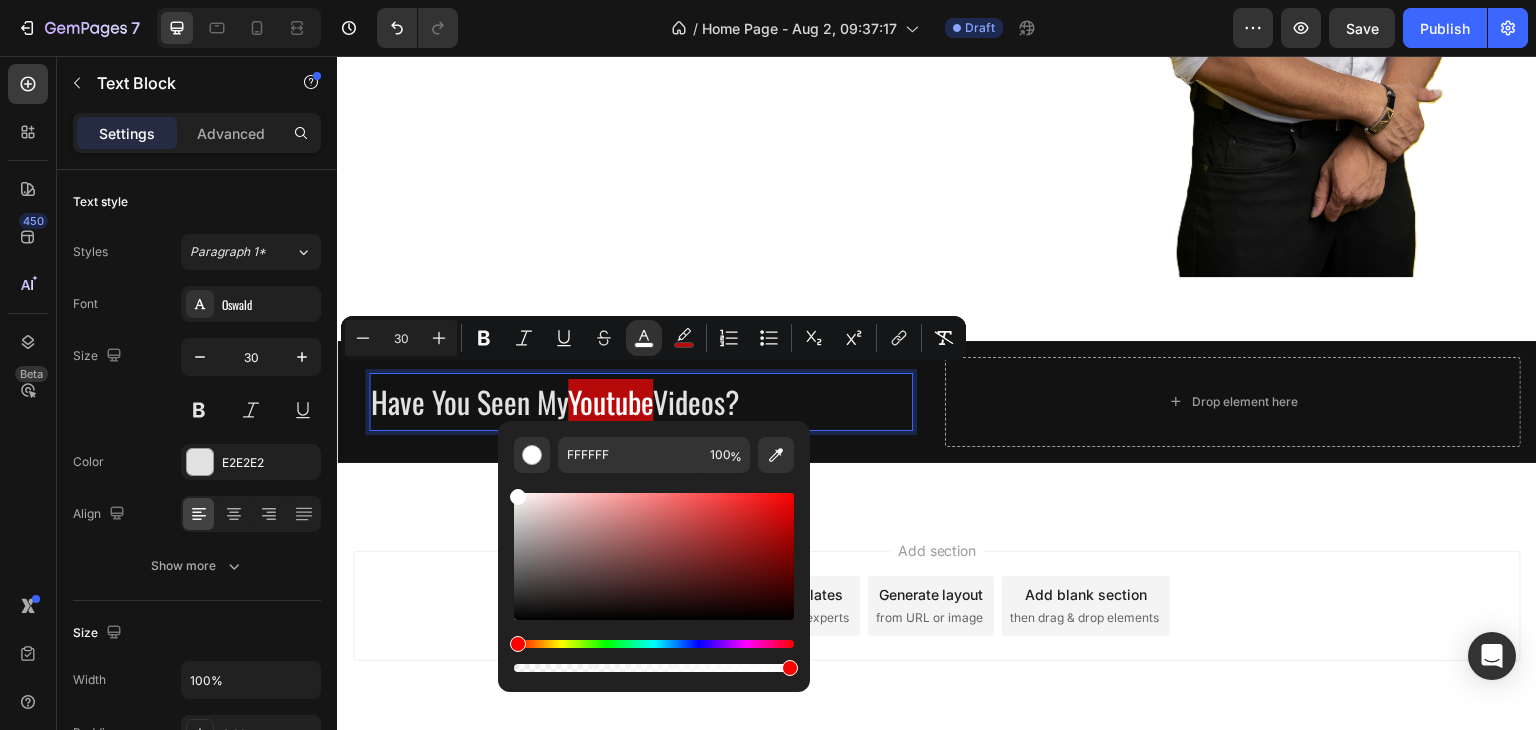 drag, startPoint x: 792, startPoint y: 503, endPoint x: 497, endPoint y: 491, distance: 295.24396 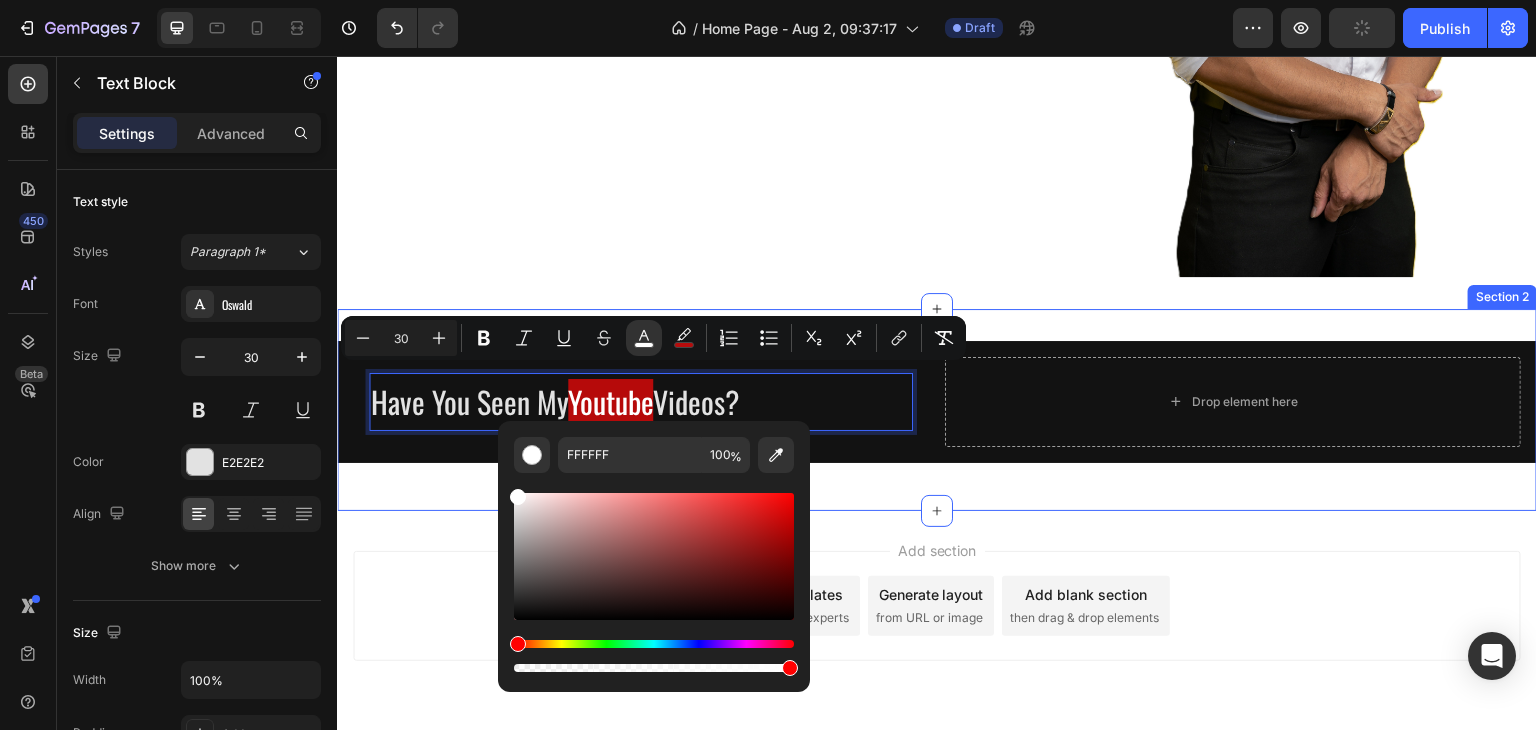 click on "Have You Seen My  Youtube  Videos? Text Block   0 Row
Drop element here Row" at bounding box center (937, 410) 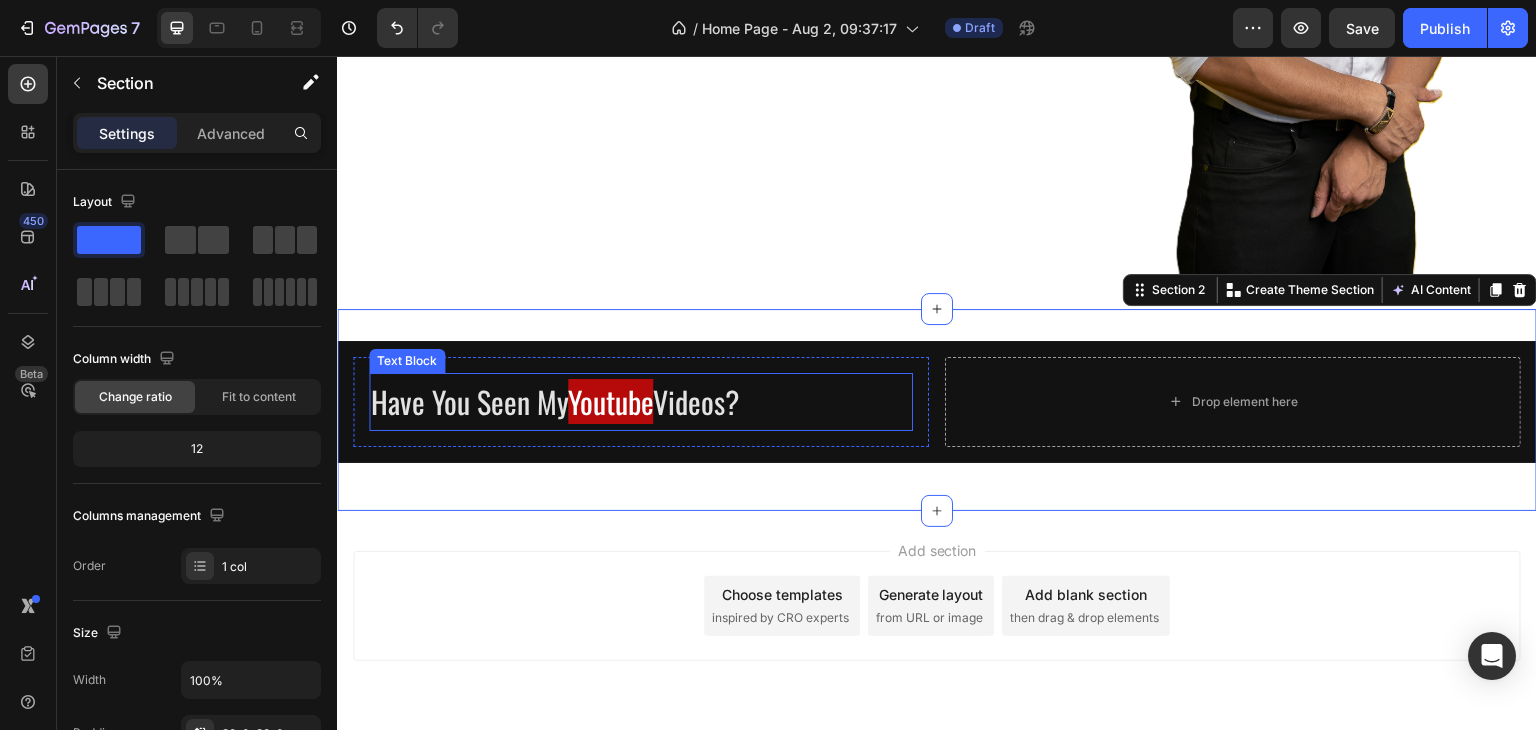 click on "Youtube" at bounding box center [610, 401] 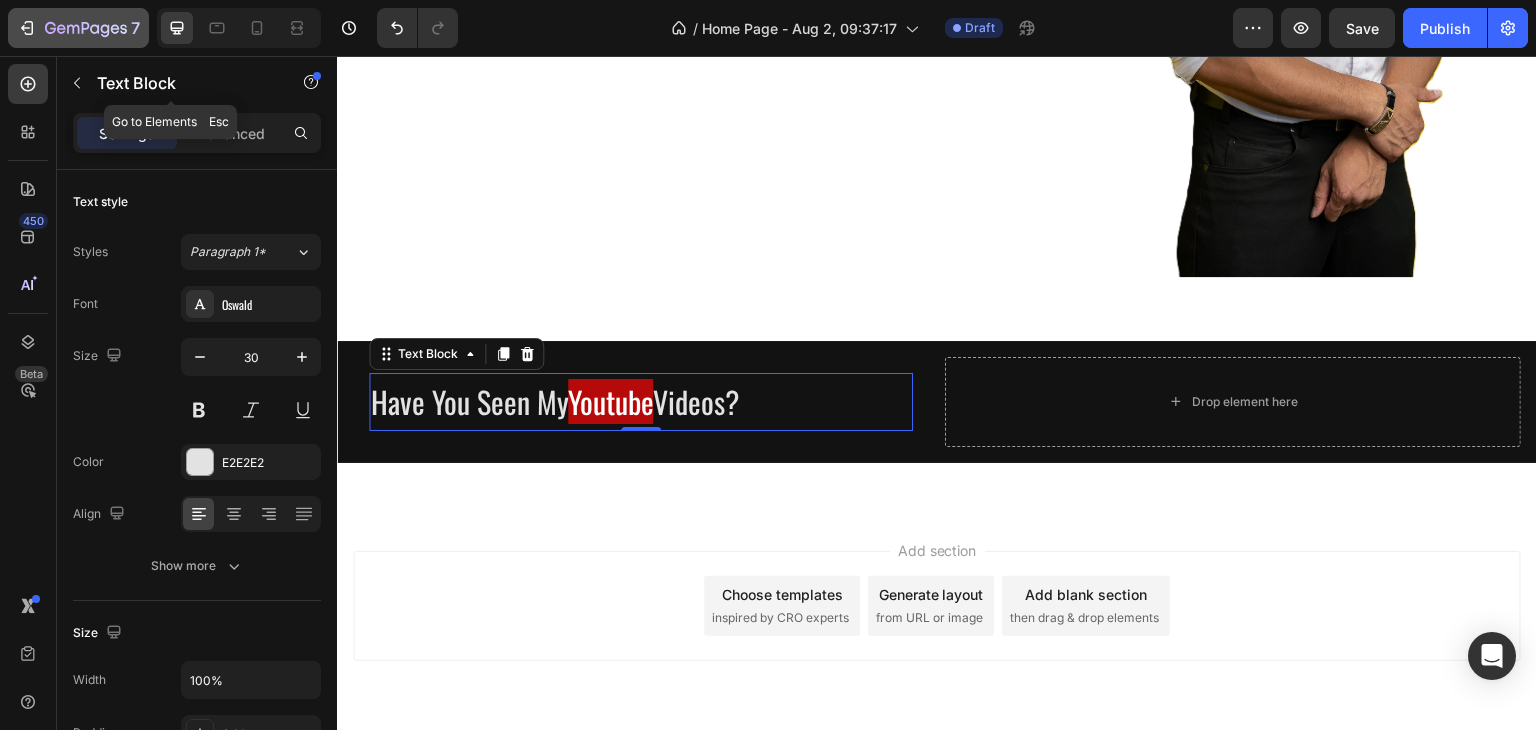 drag, startPoint x: 72, startPoint y: 90, endPoint x: 138, endPoint y: 22, distance: 94.76286 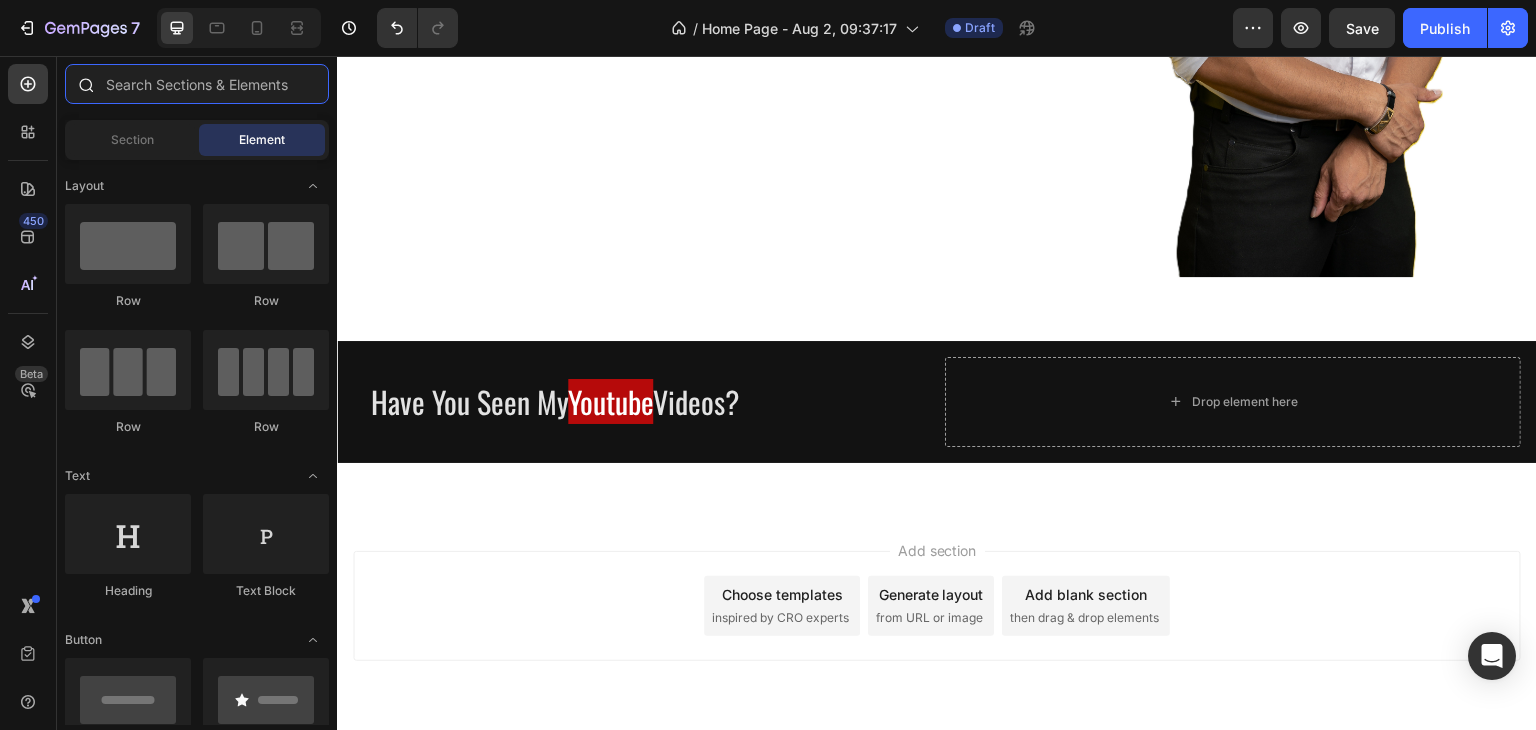 click at bounding box center (197, 84) 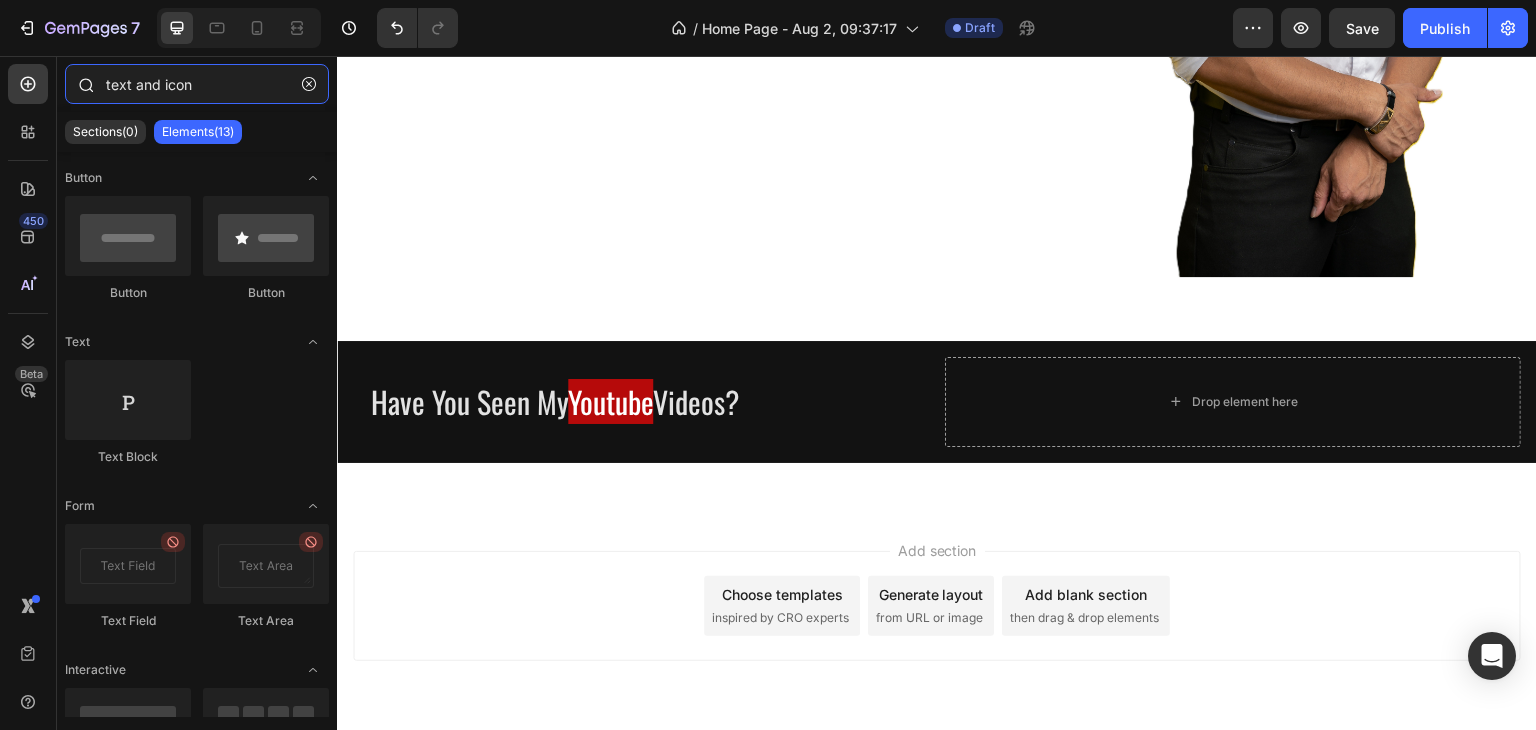 drag, startPoint x: 136, startPoint y: 81, endPoint x: 266, endPoint y: 82, distance: 130.00385 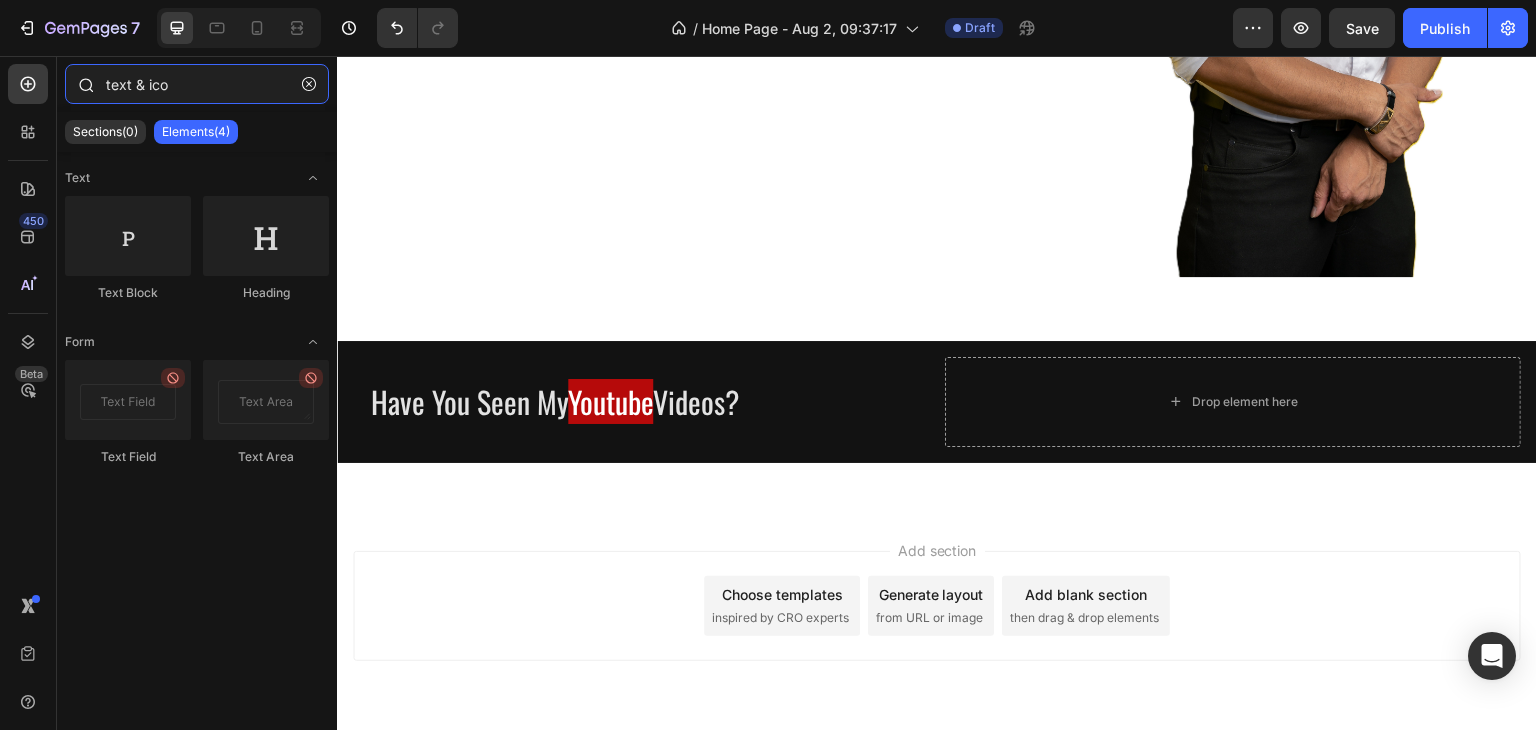 type on "text & icon" 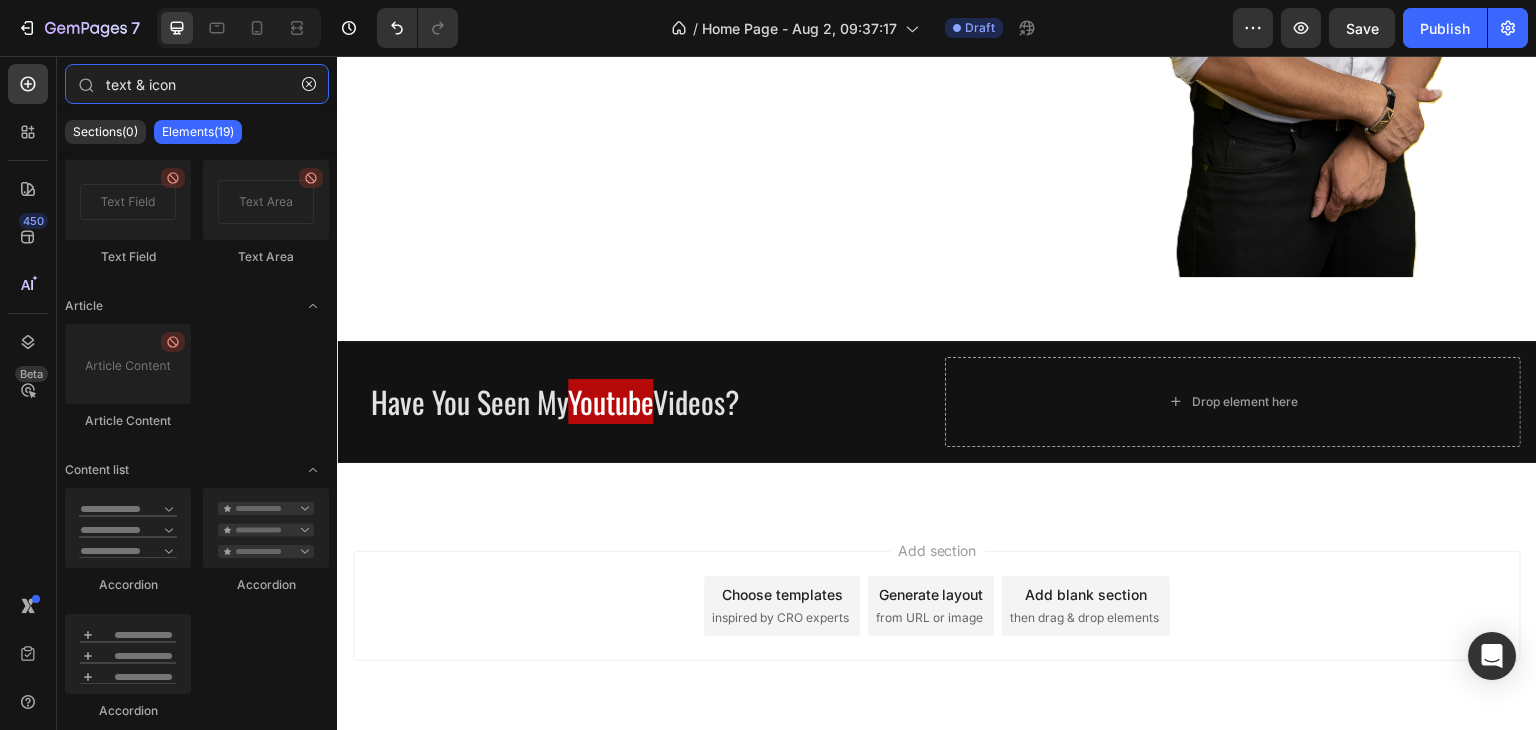 scroll, scrollTop: 0, scrollLeft: 0, axis: both 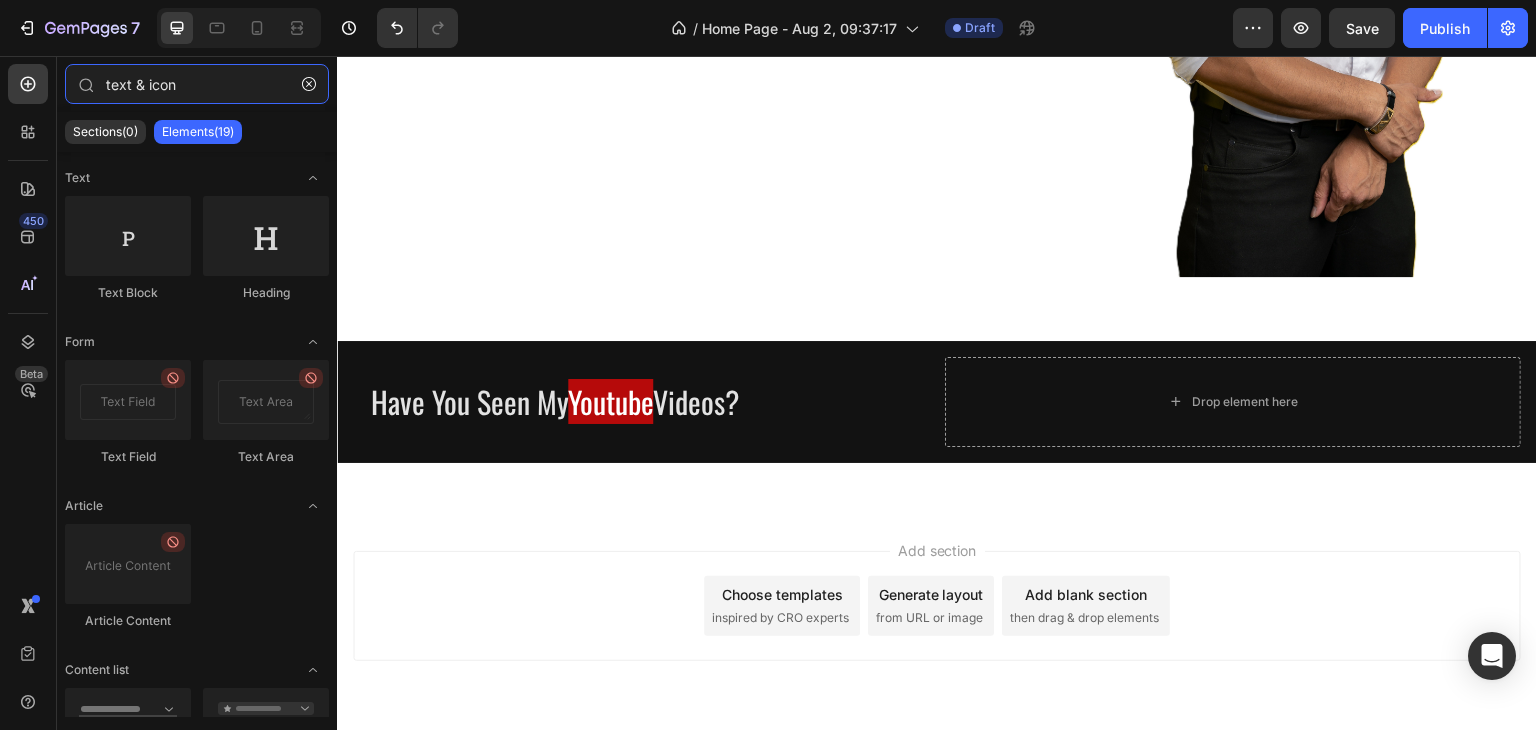 drag, startPoint x: 211, startPoint y: 78, endPoint x: 0, endPoint y: 95, distance: 211.68373 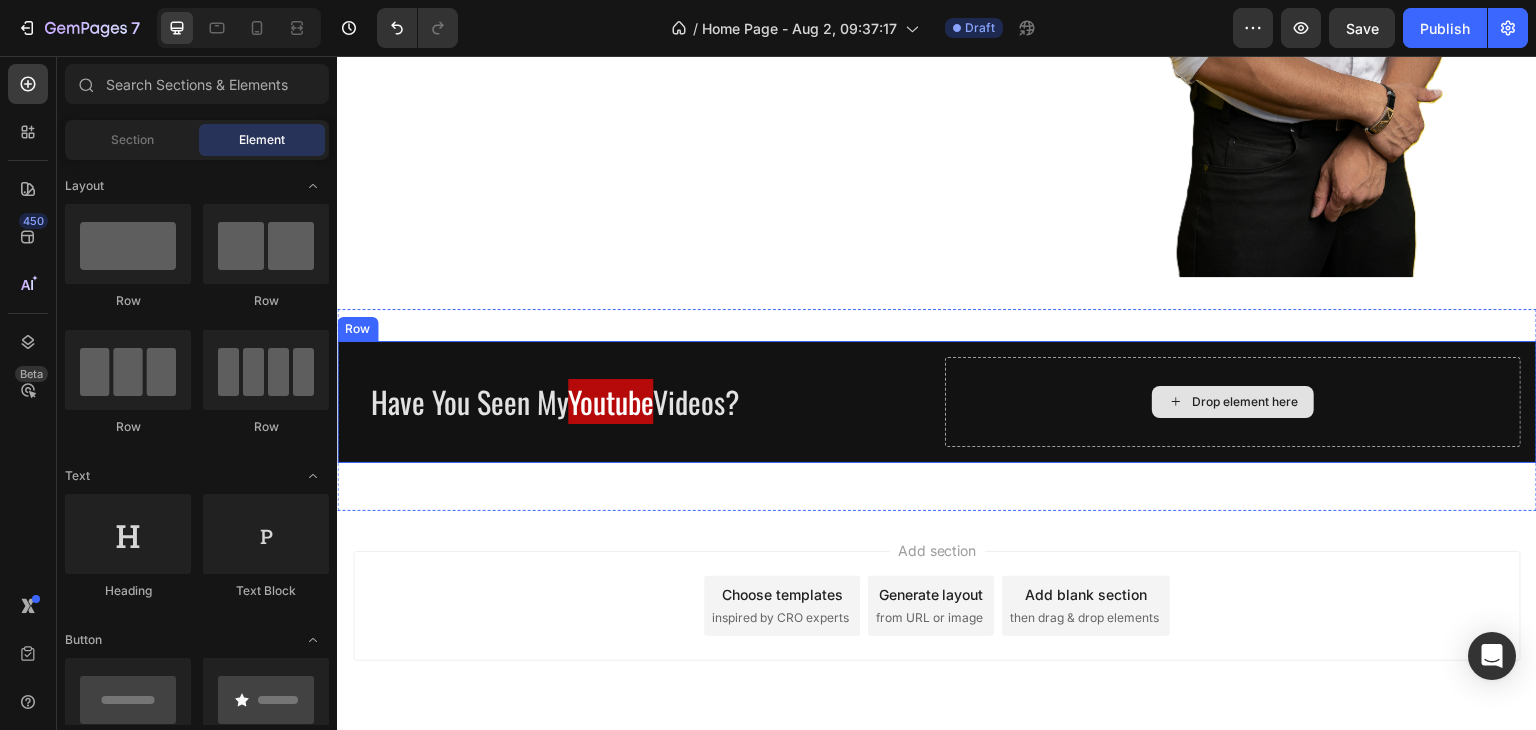 click on "Drop element here" at bounding box center [1233, 402] 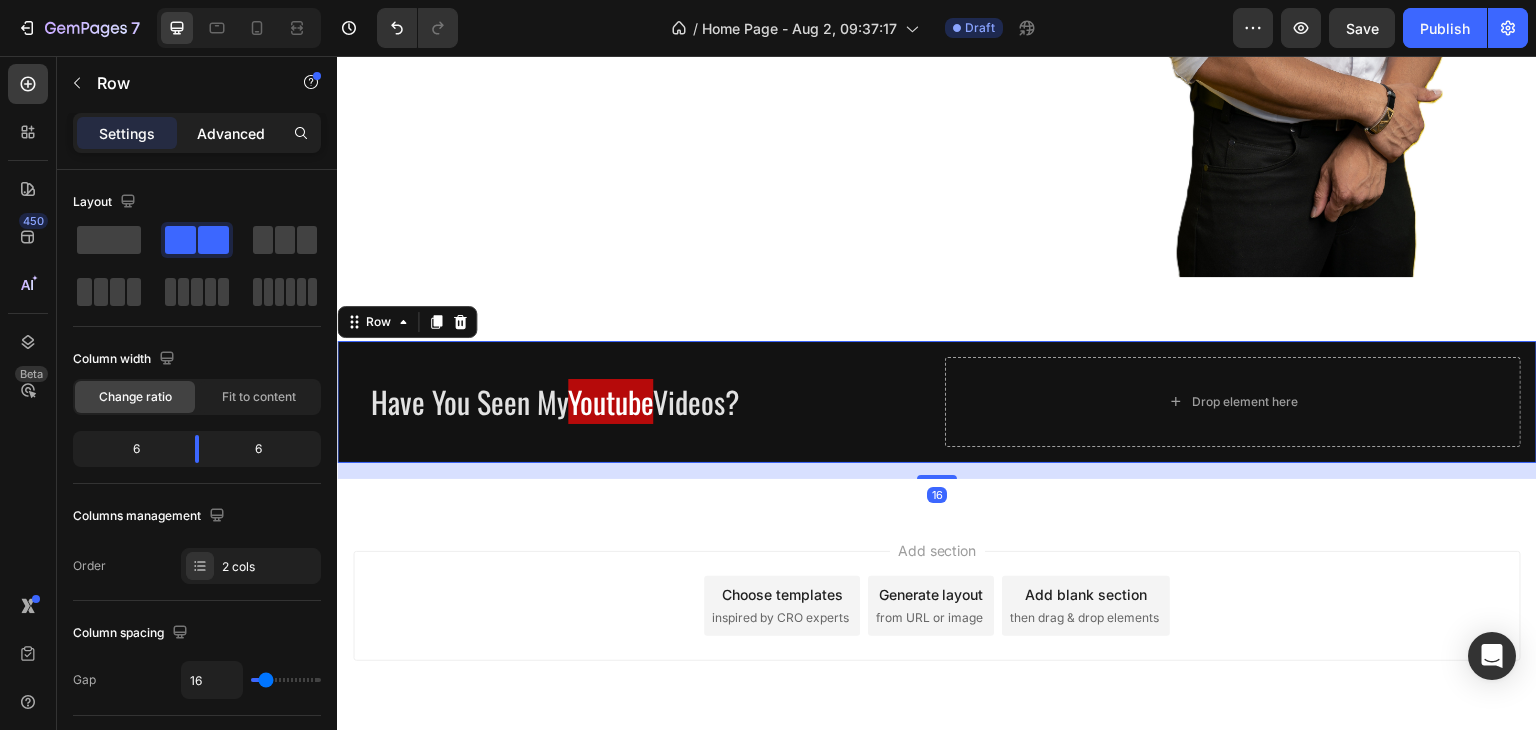click on "Advanced" at bounding box center (231, 133) 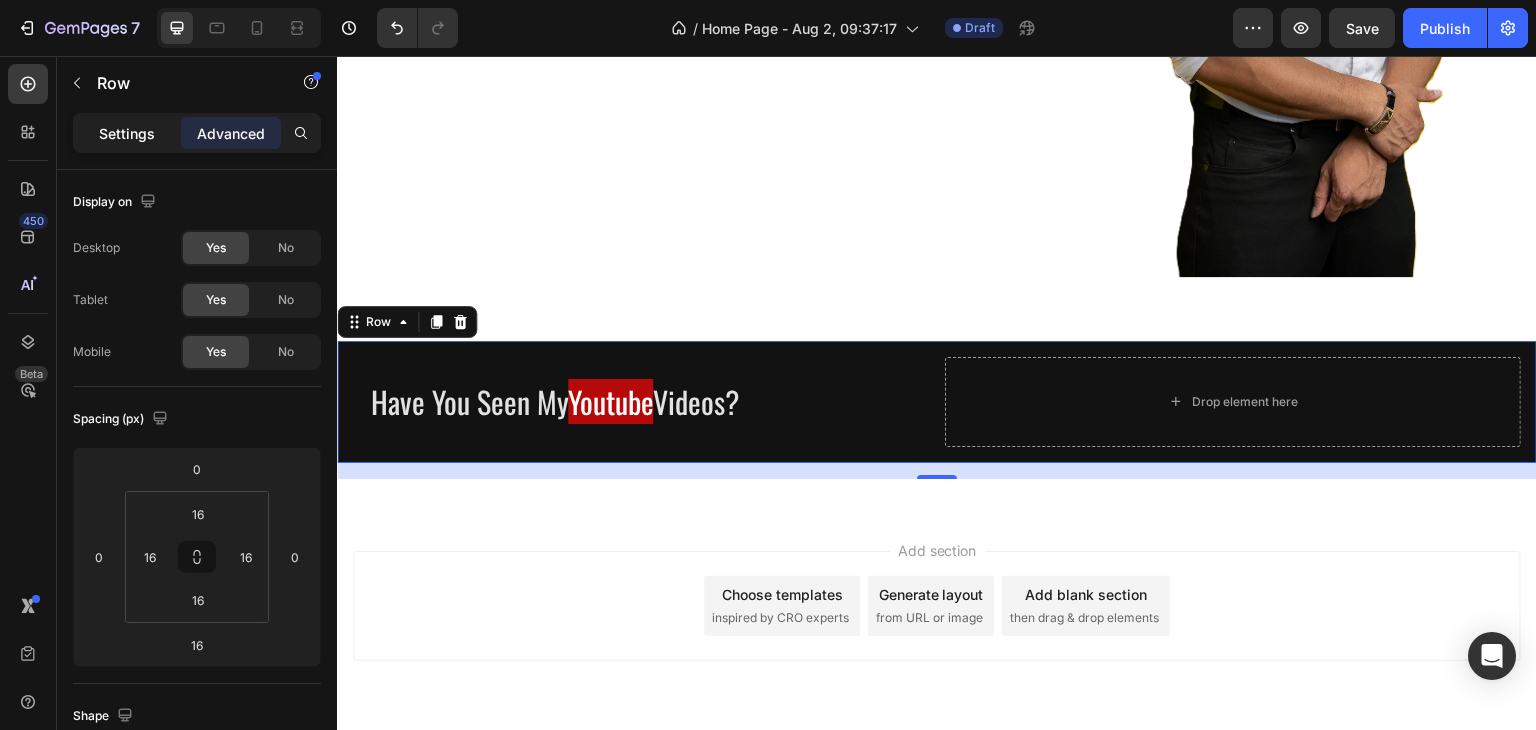 click on "Settings Advanced" at bounding box center (197, 133) 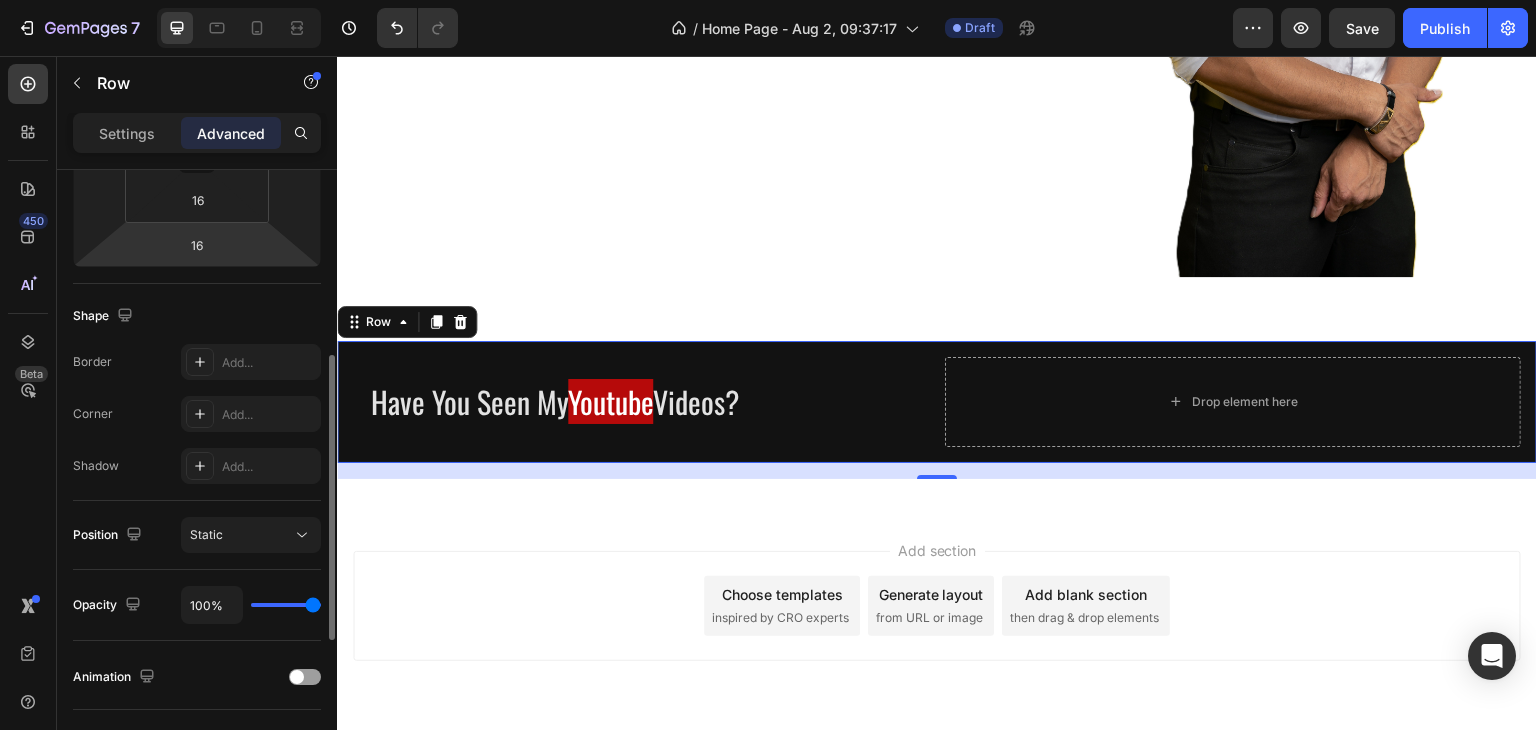 scroll, scrollTop: 0, scrollLeft: 0, axis: both 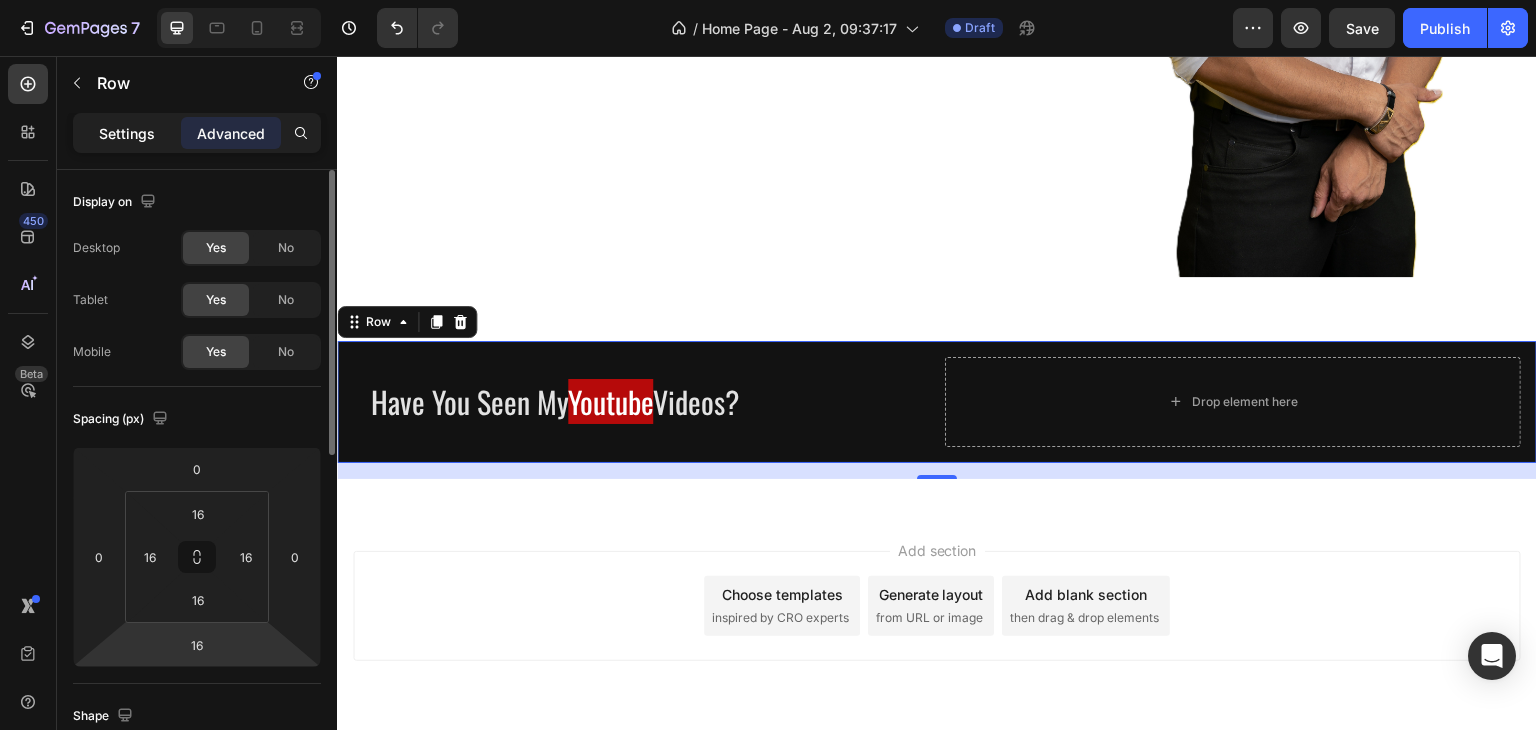 click on "Settings" at bounding box center (127, 133) 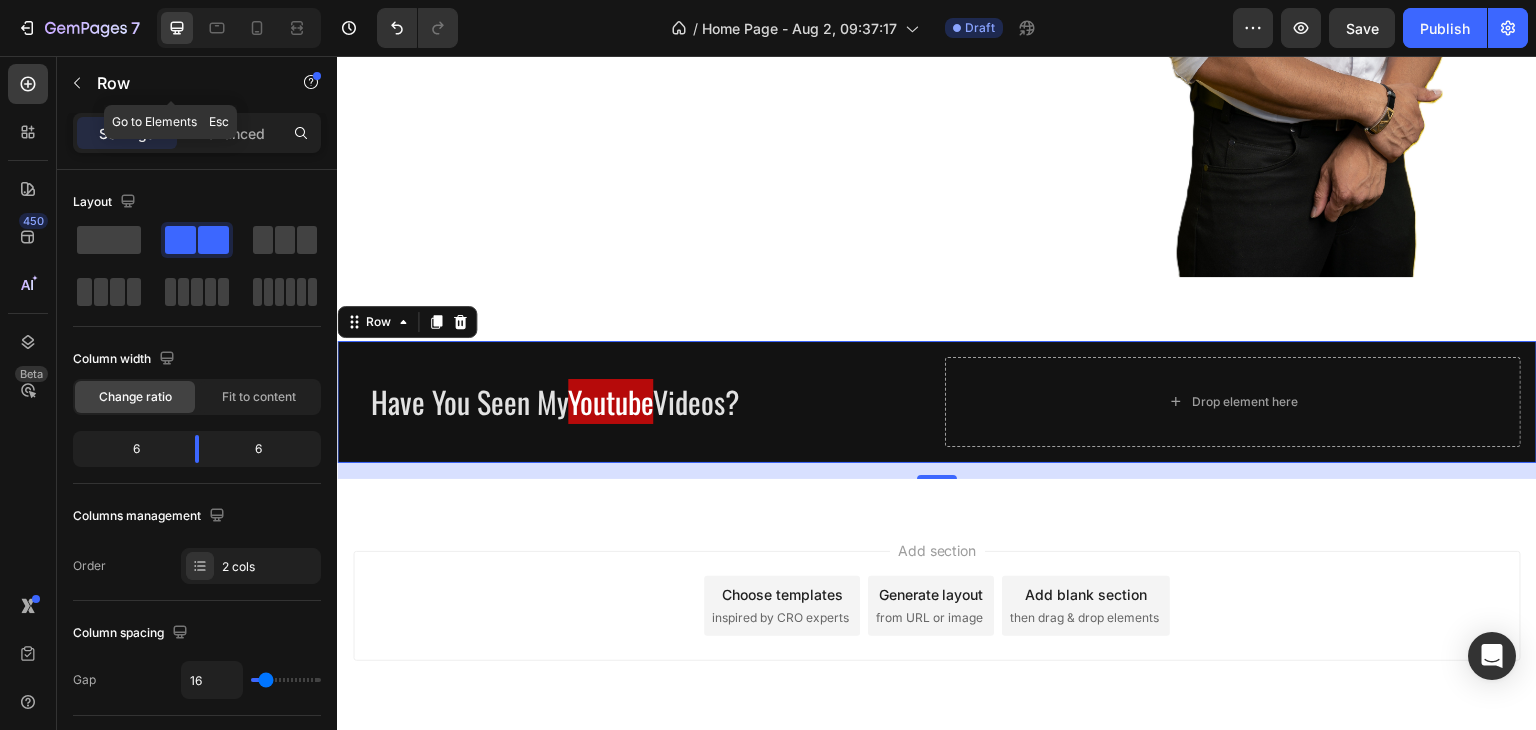 click at bounding box center [77, 83] 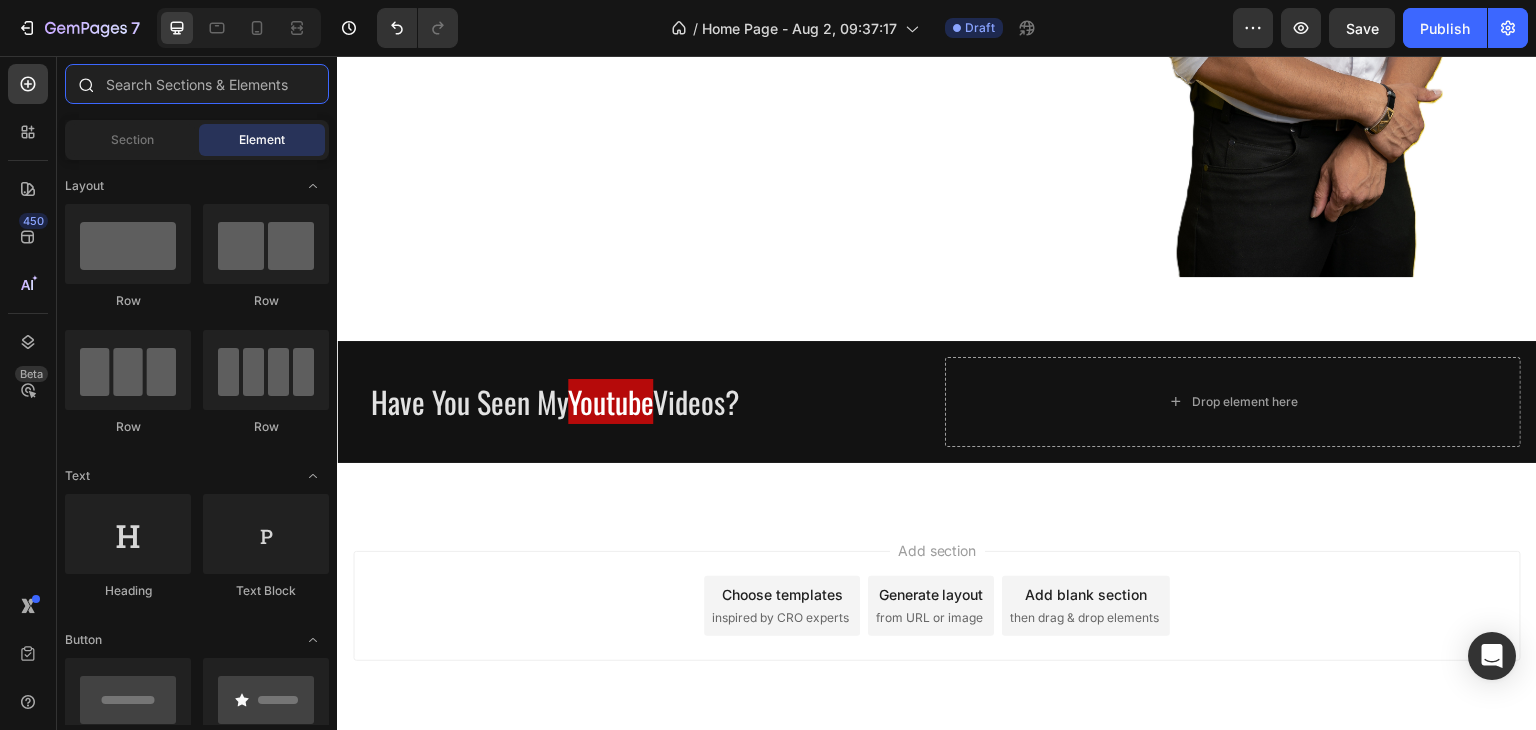click at bounding box center (197, 84) 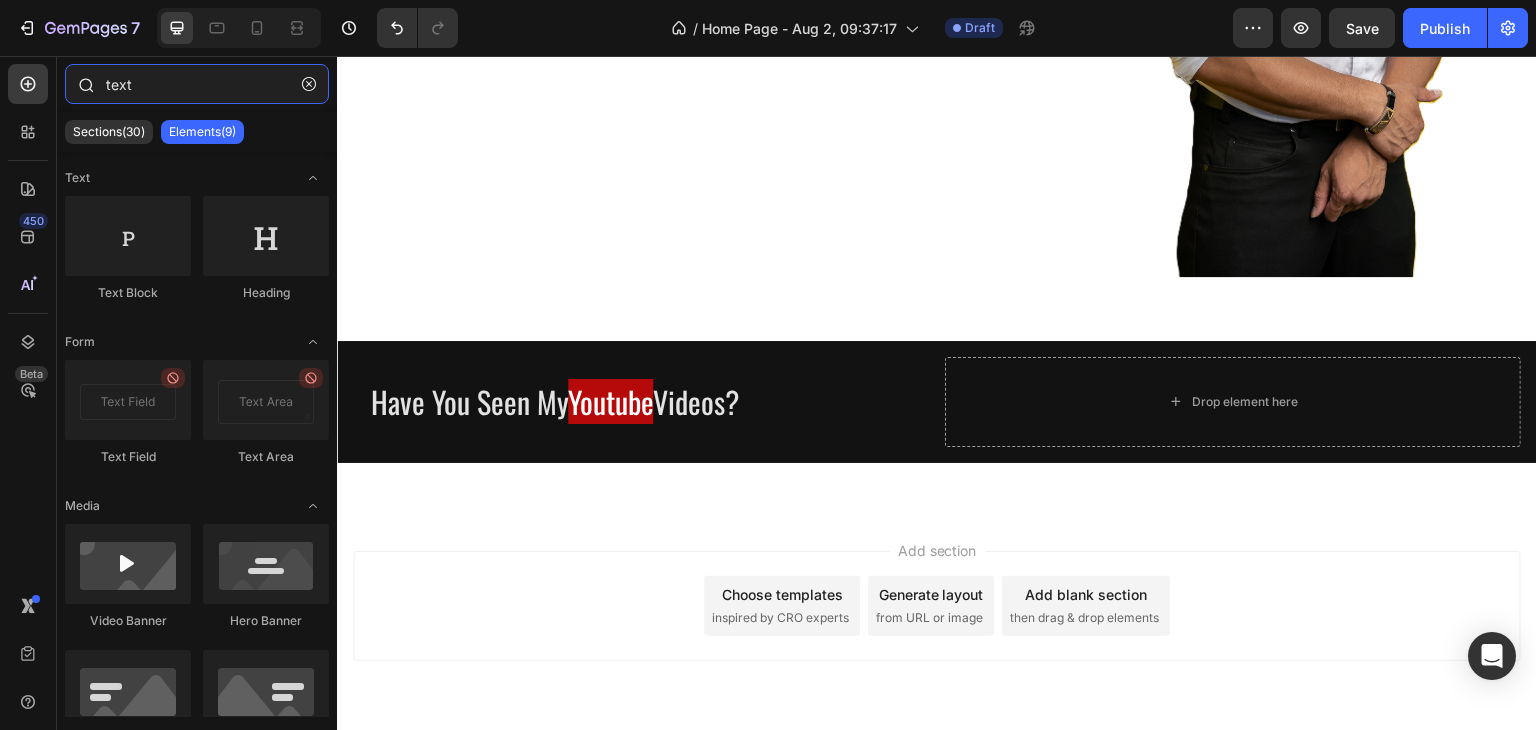 drag, startPoint x: 144, startPoint y: 85, endPoint x: 56, endPoint y: 100, distance: 89.26926 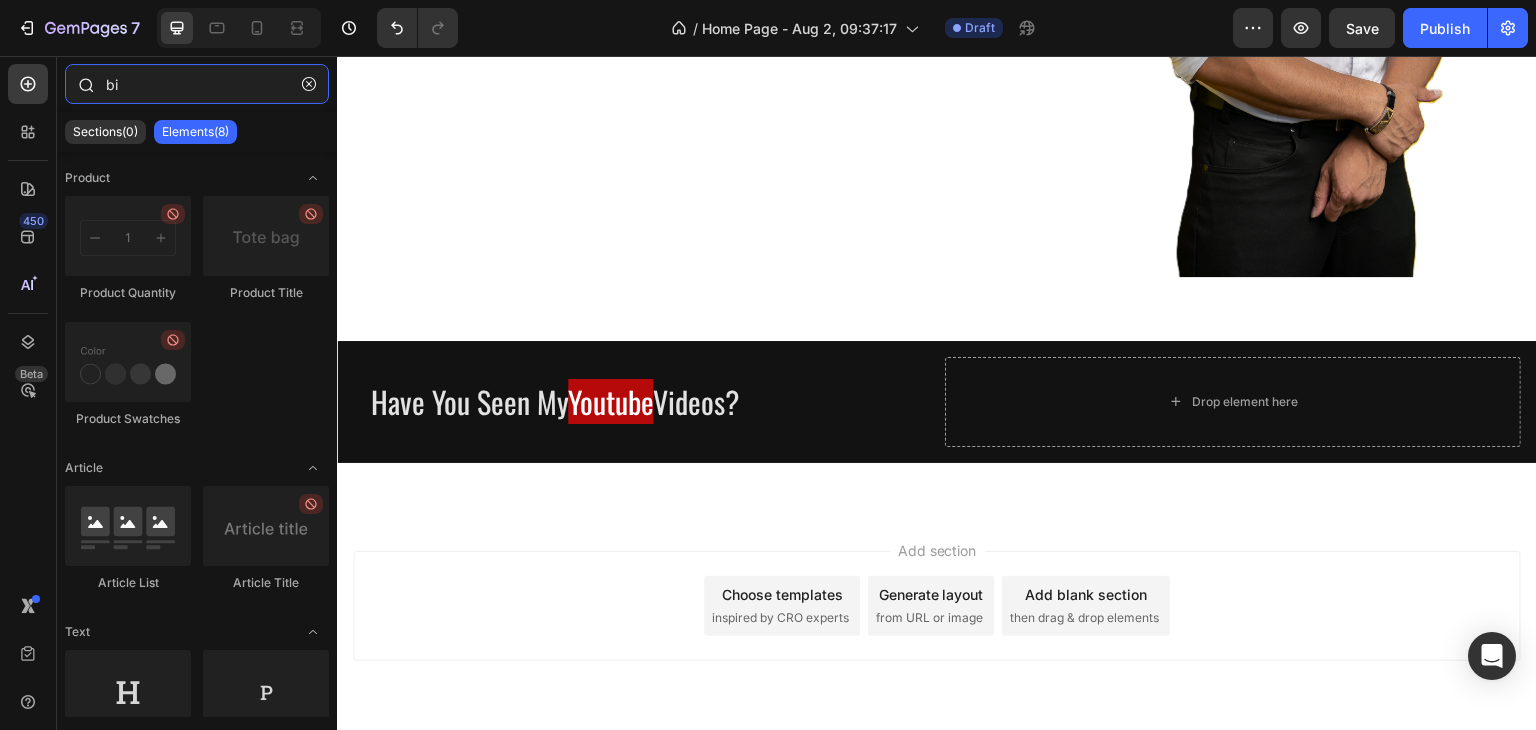type on "b" 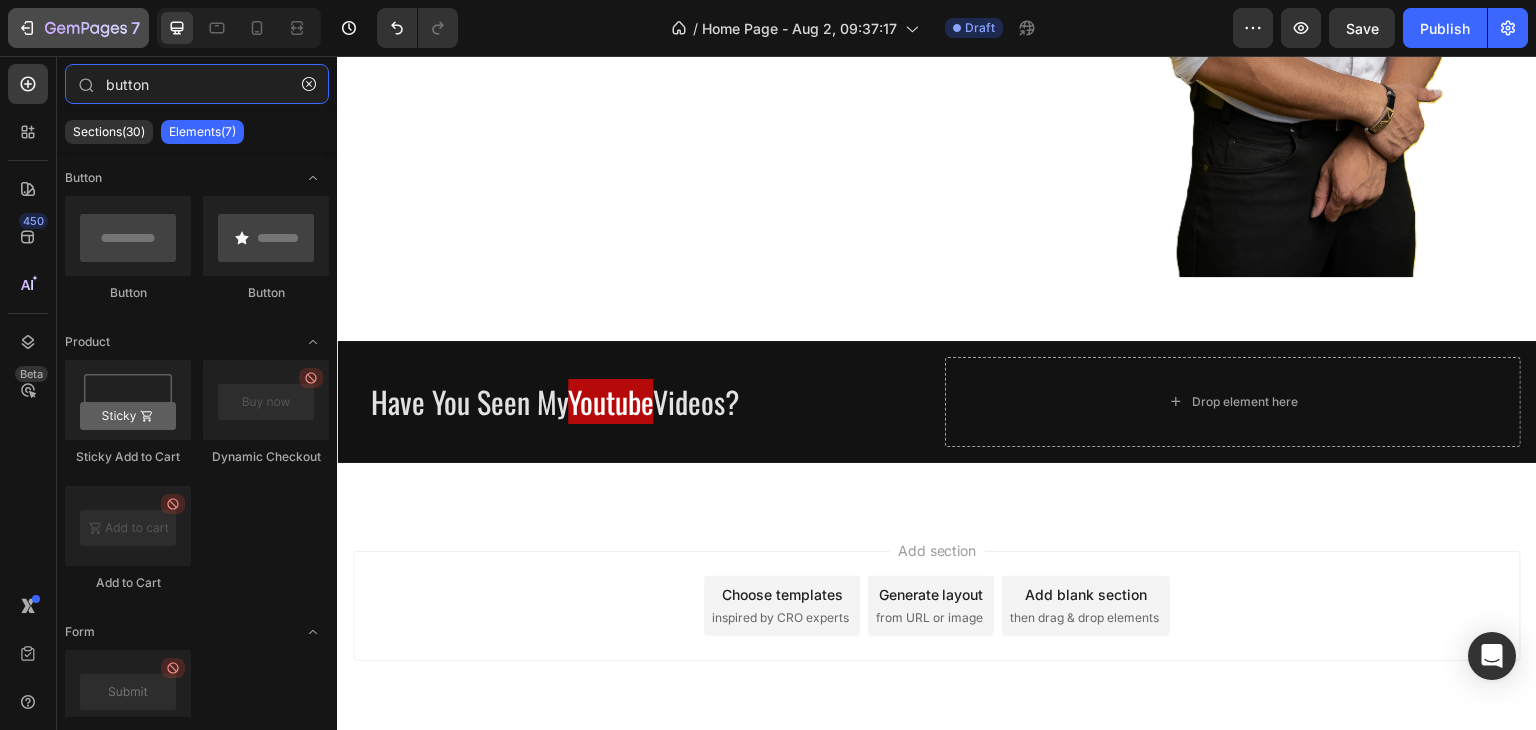 type on "button" 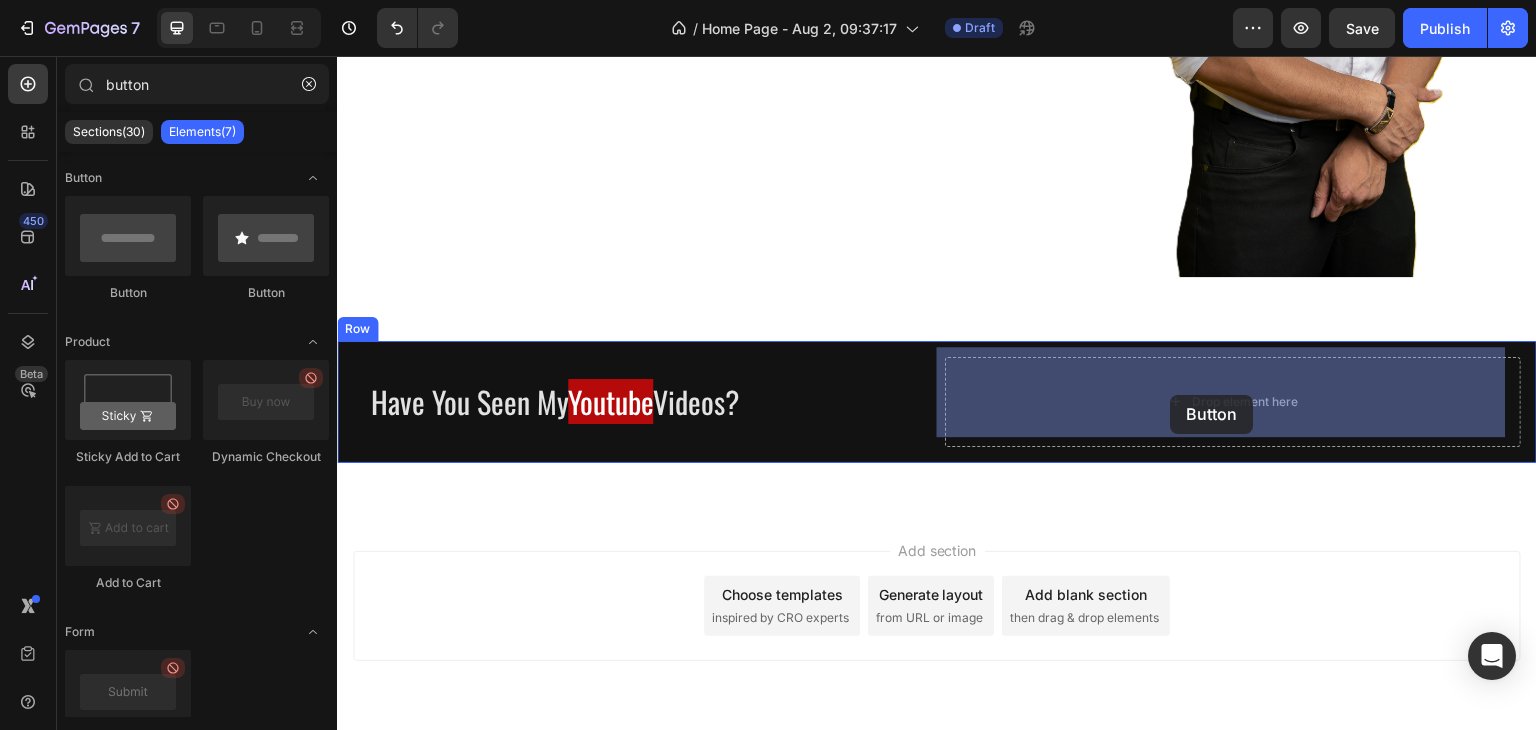 drag, startPoint x: 446, startPoint y: 330, endPoint x: 1171, endPoint y: 395, distance: 727.90796 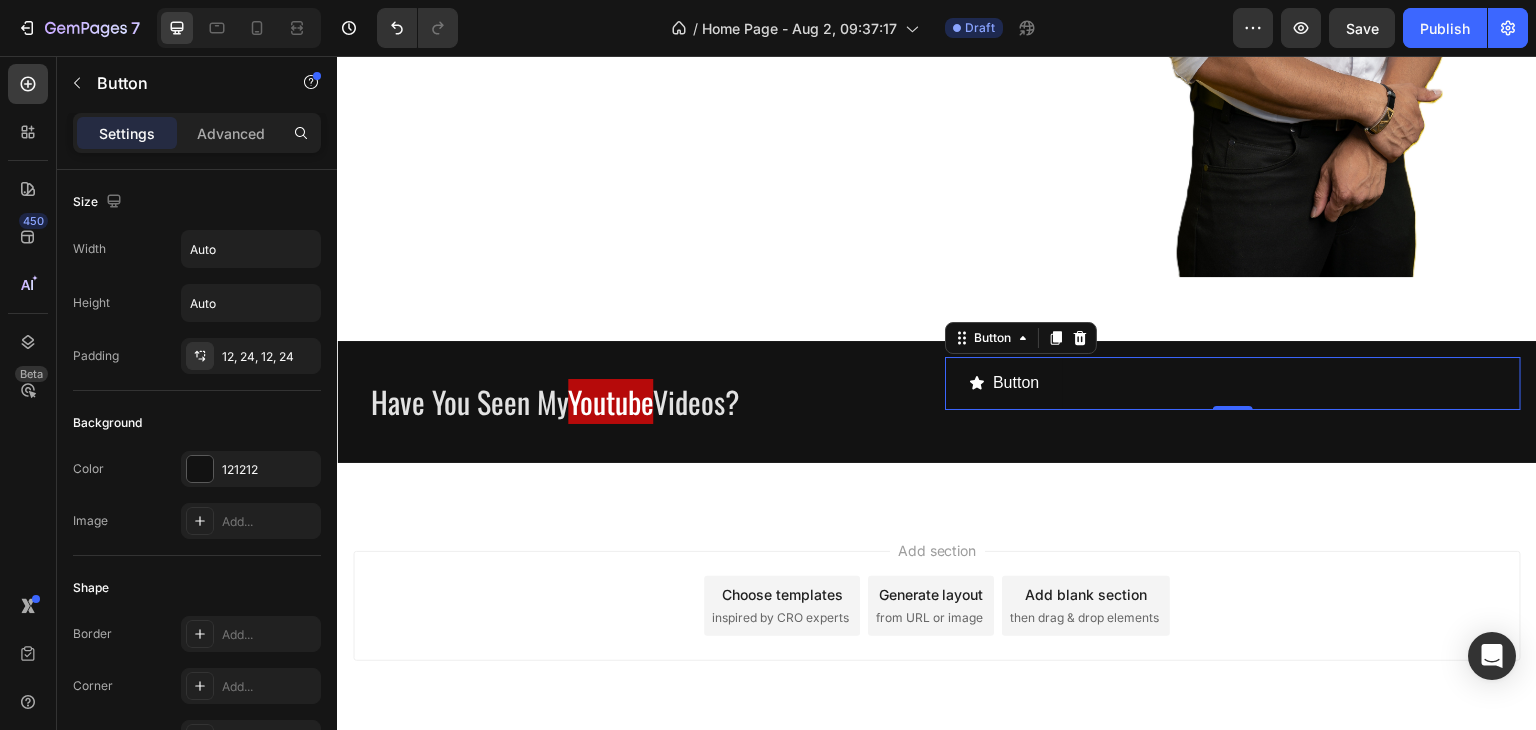 click on "Button Button   0" at bounding box center (1233, 383) 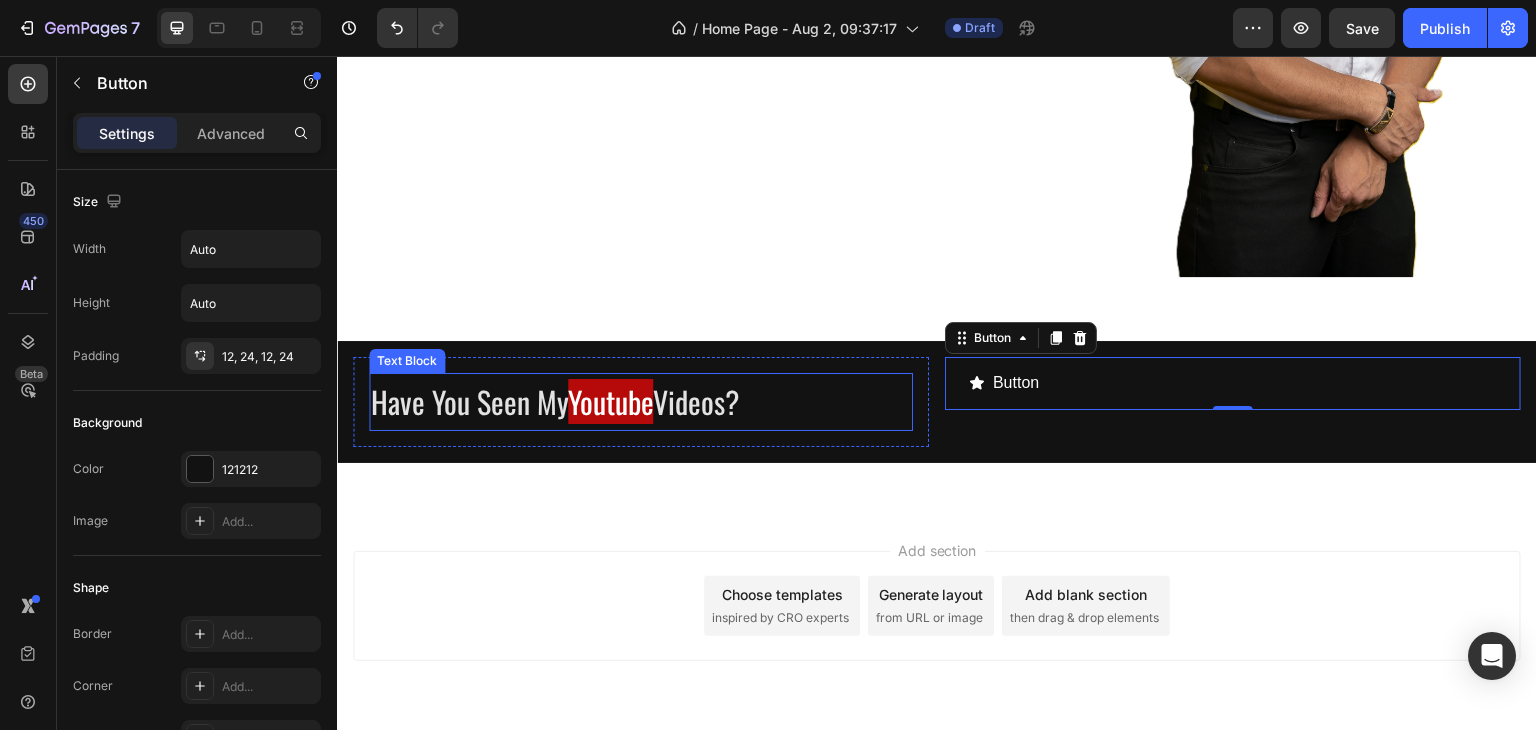 click on "Youtube" at bounding box center [610, 401] 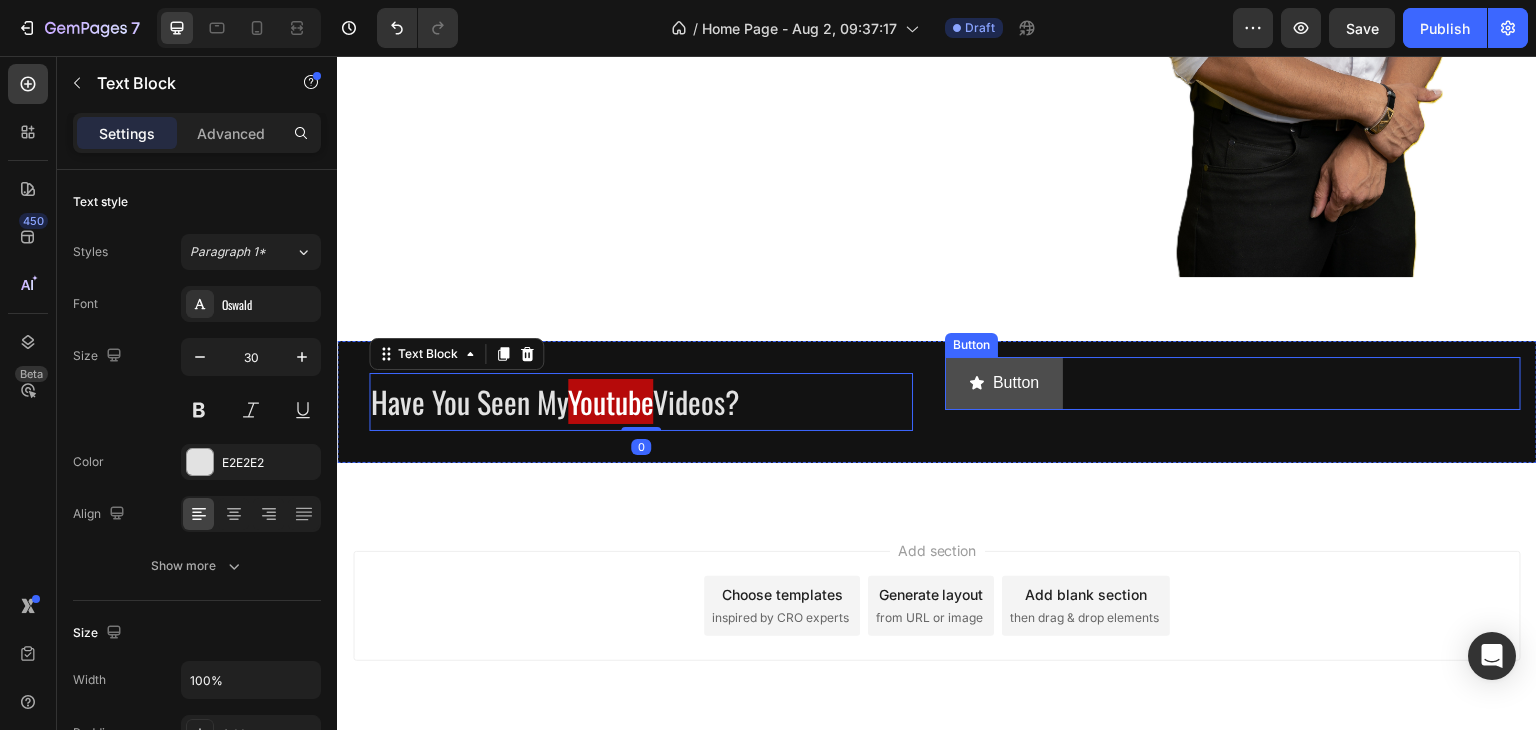 click on "Button" at bounding box center [1004, 383] 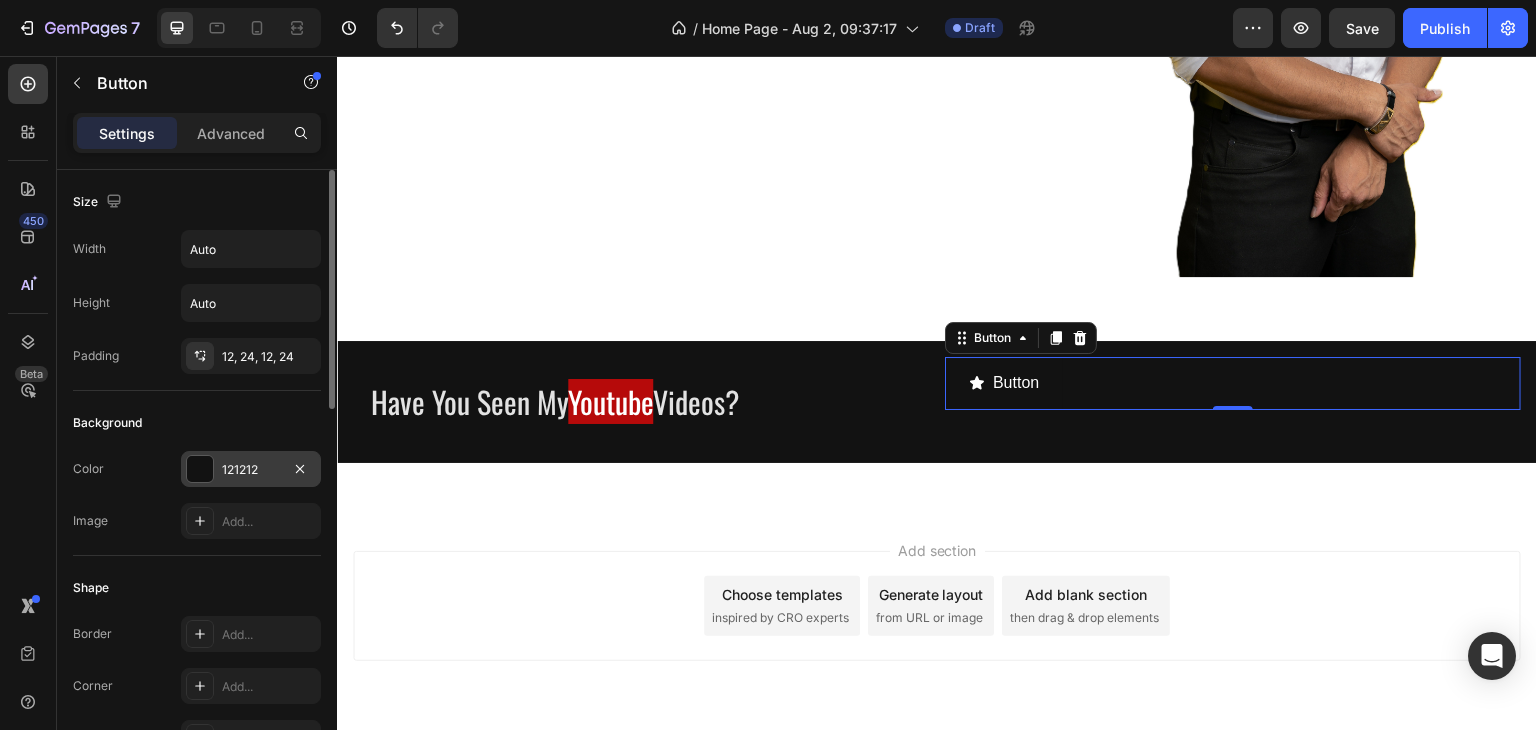 click on "121212" at bounding box center (251, 470) 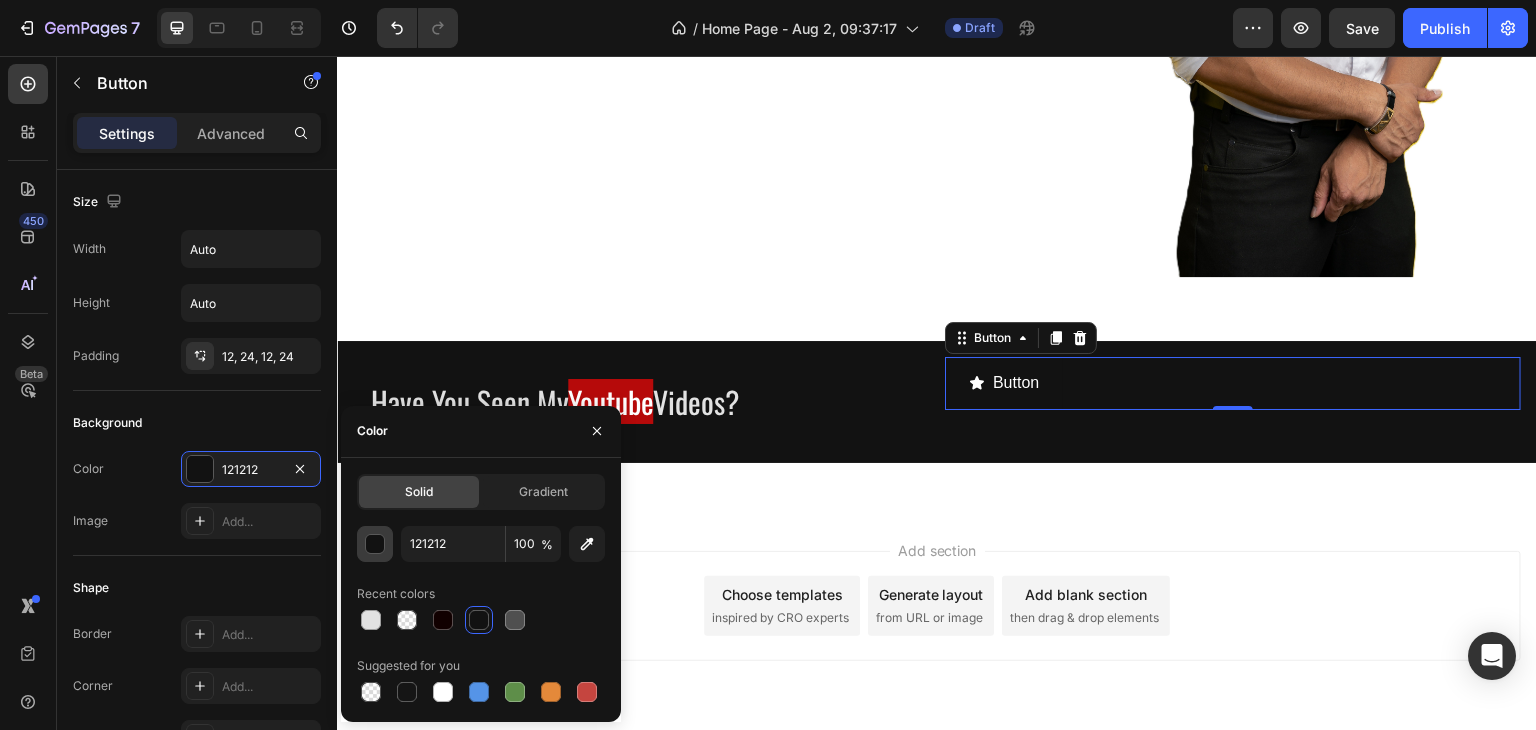 click at bounding box center [376, 545] 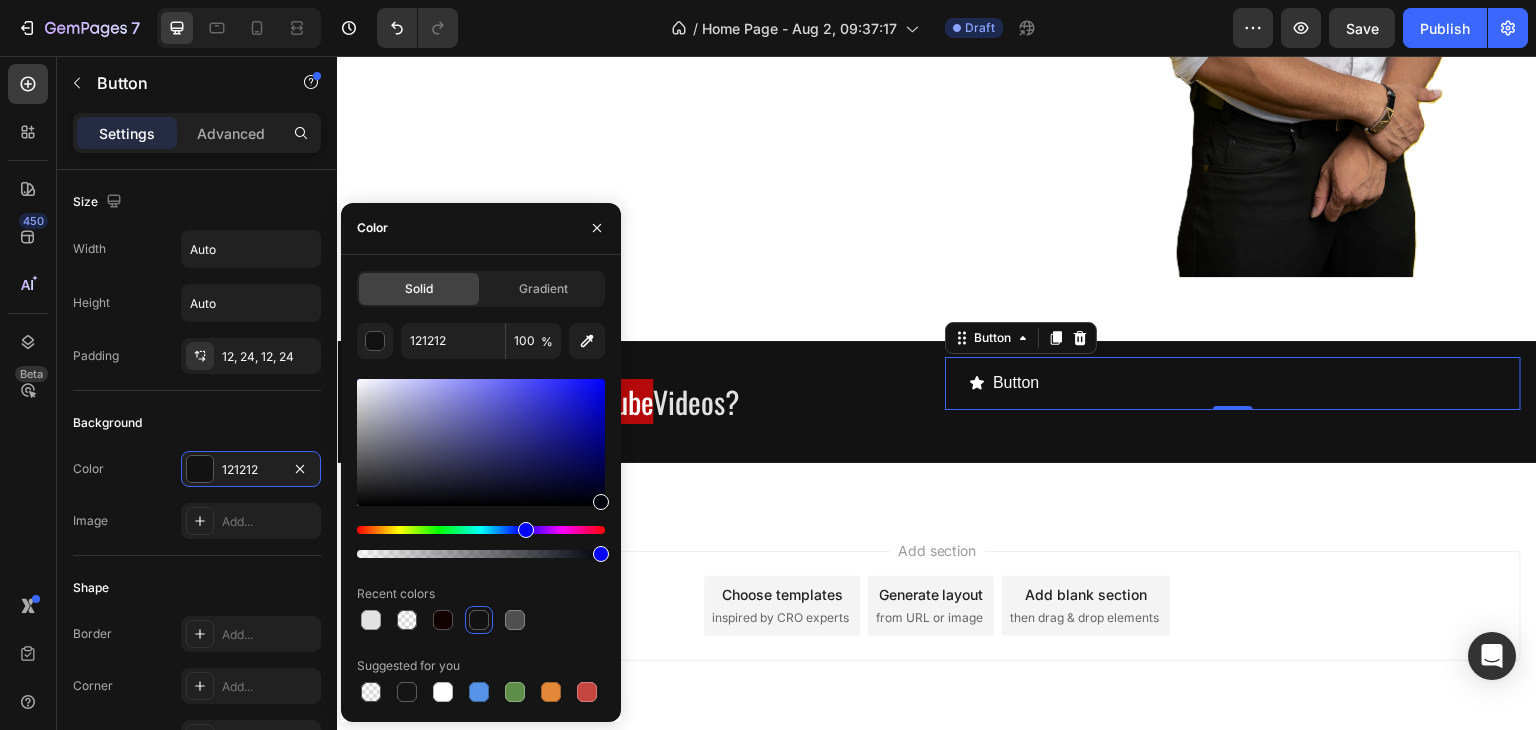 click on "Recent colors" at bounding box center [481, 594] 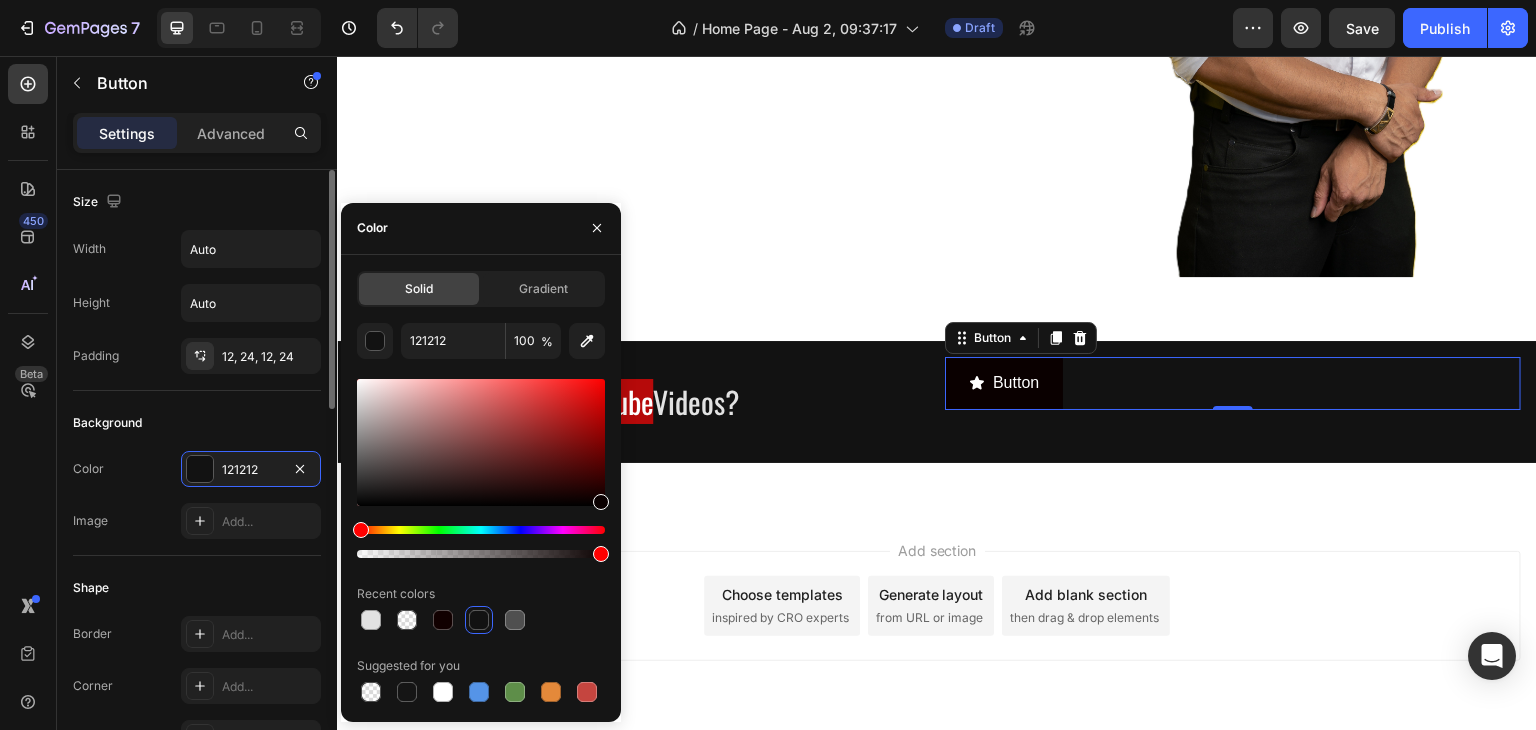 drag, startPoint x: 529, startPoint y: 529, endPoint x: 303, endPoint y: 556, distance: 227.60712 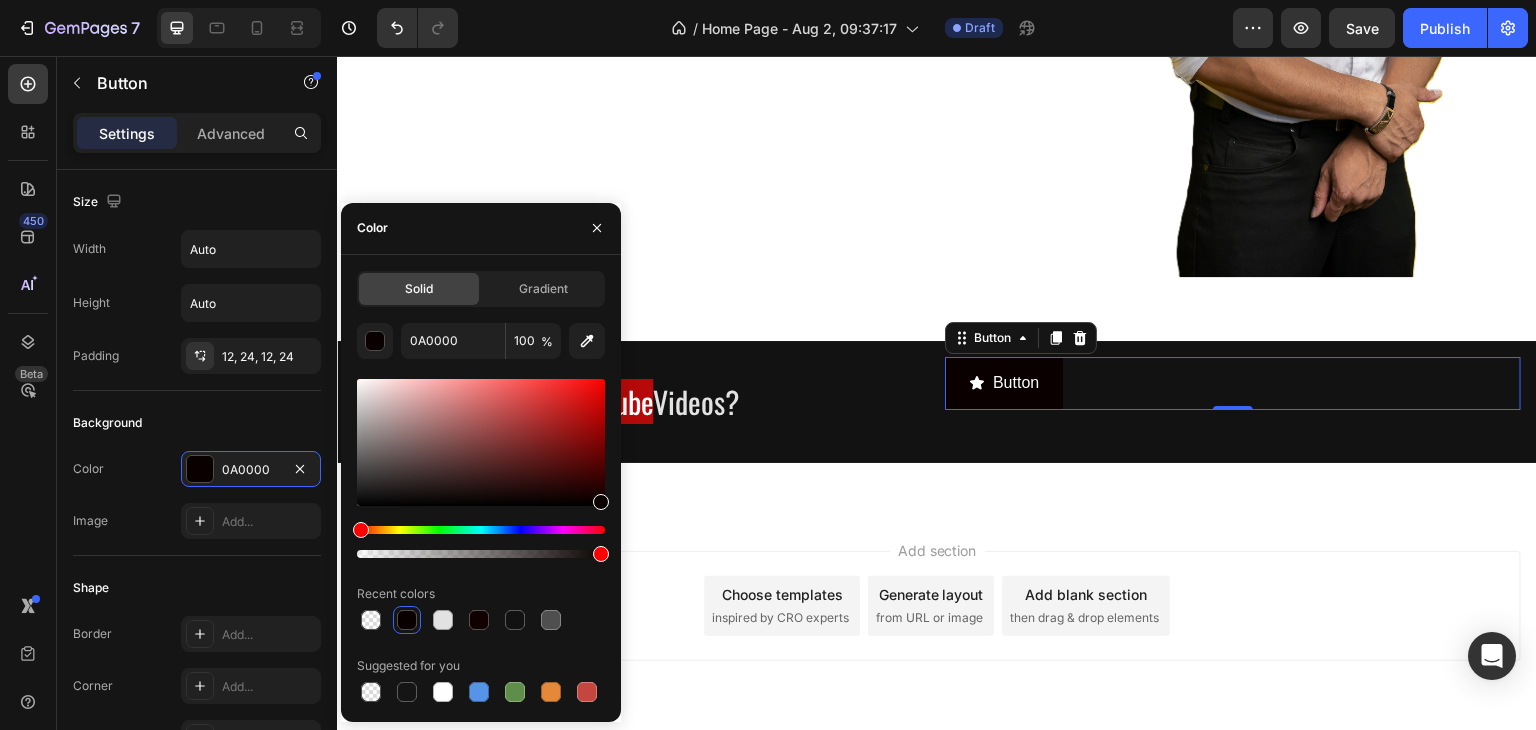 click at bounding box center [481, 442] 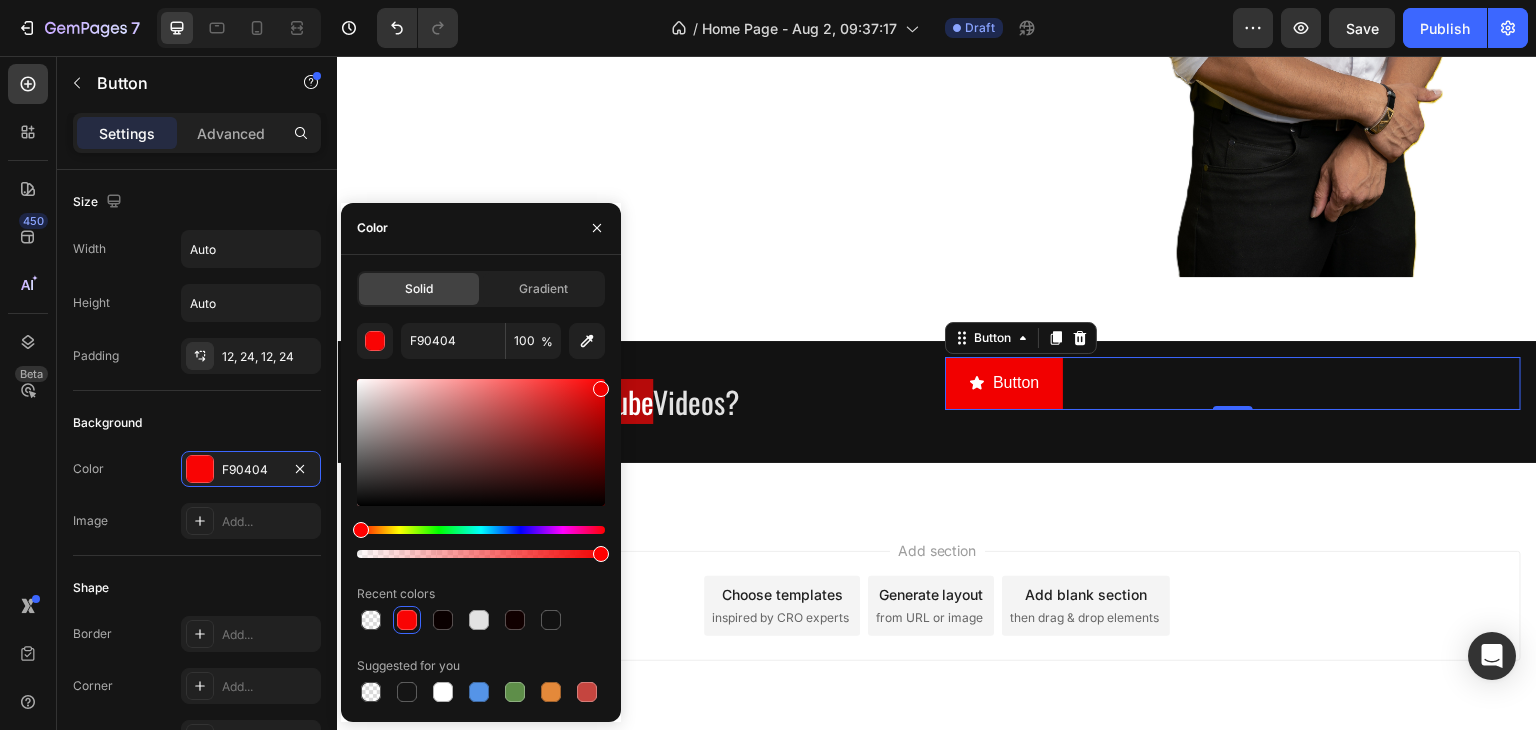 drag, startPoint x: 601, startPoint y: 381, endPoint x: 616, endPoint y: 392, distance: 18.601076 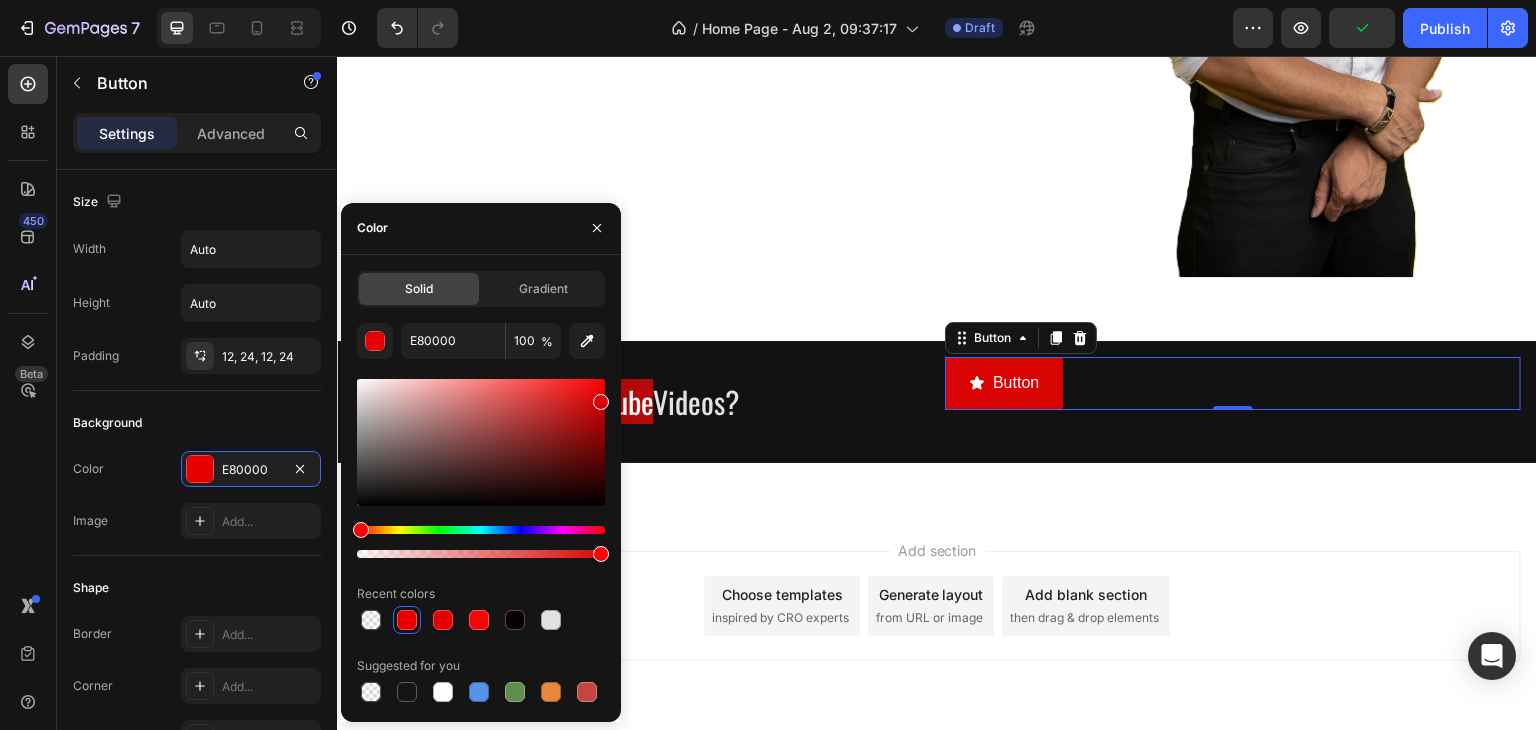 click at bounding box center (601, 402) 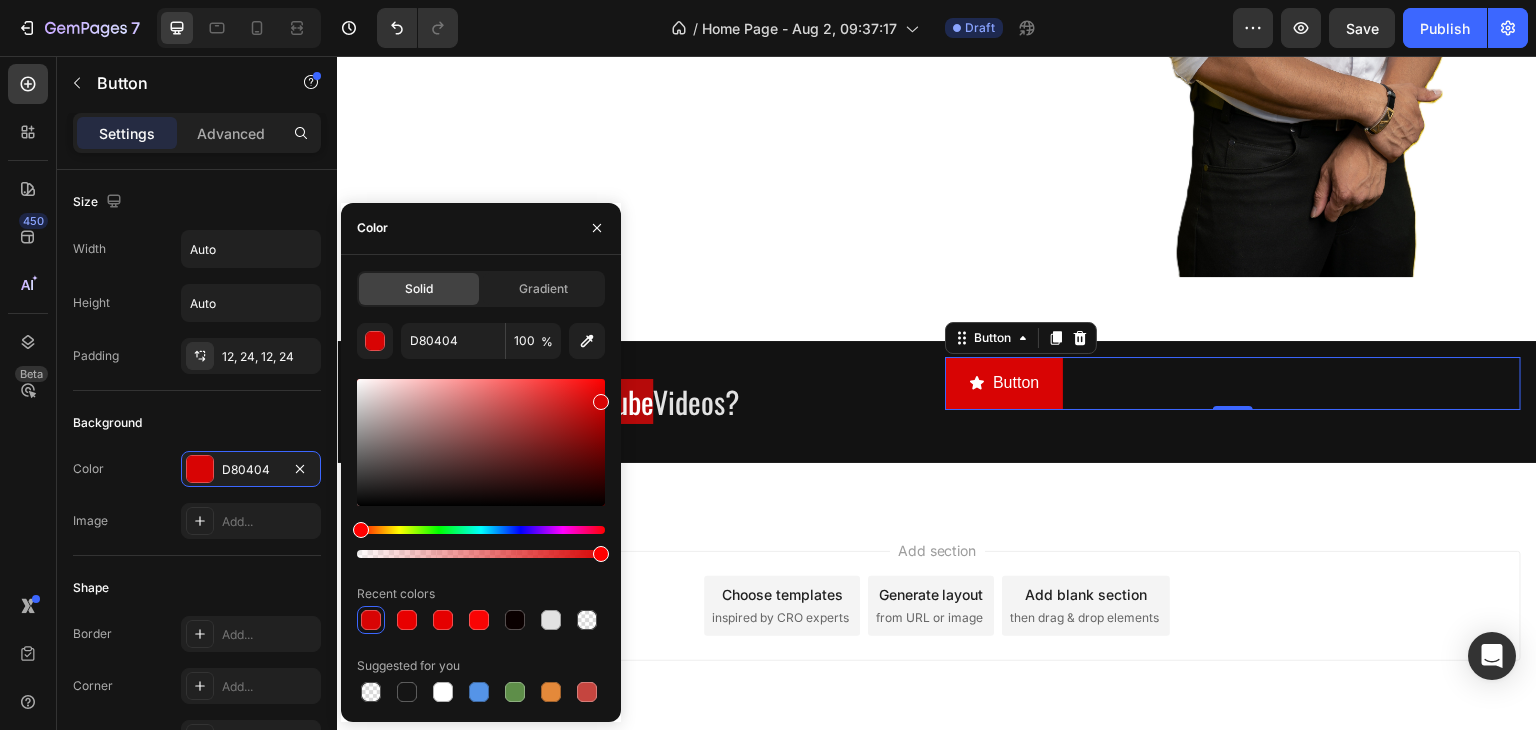 click on "Add section Choose templates inspired by CRO experts Generate layout from URL or image Add blank section then drag & drop elements" at bounding box center [937, 634] 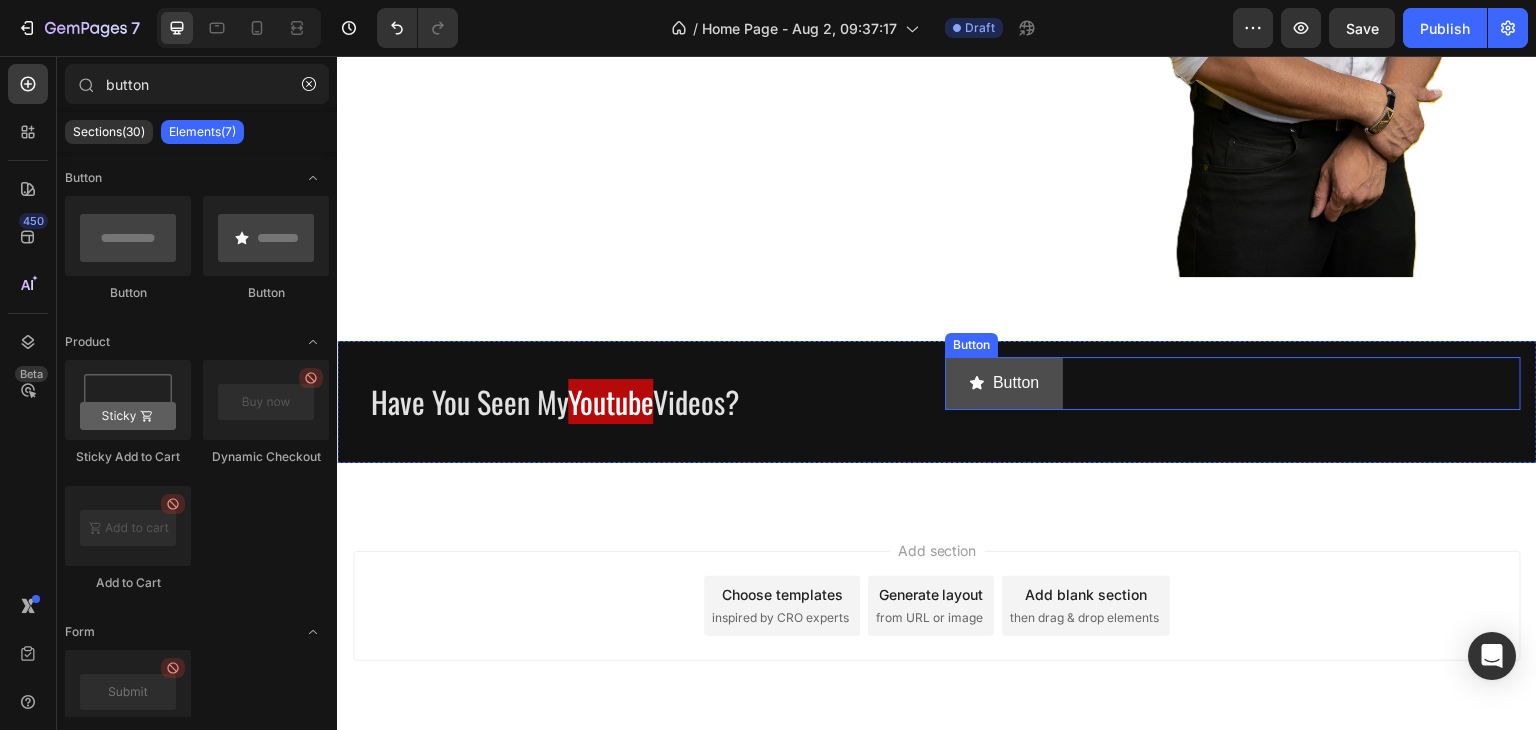click on "Button" at bounding box center [1004, 383] 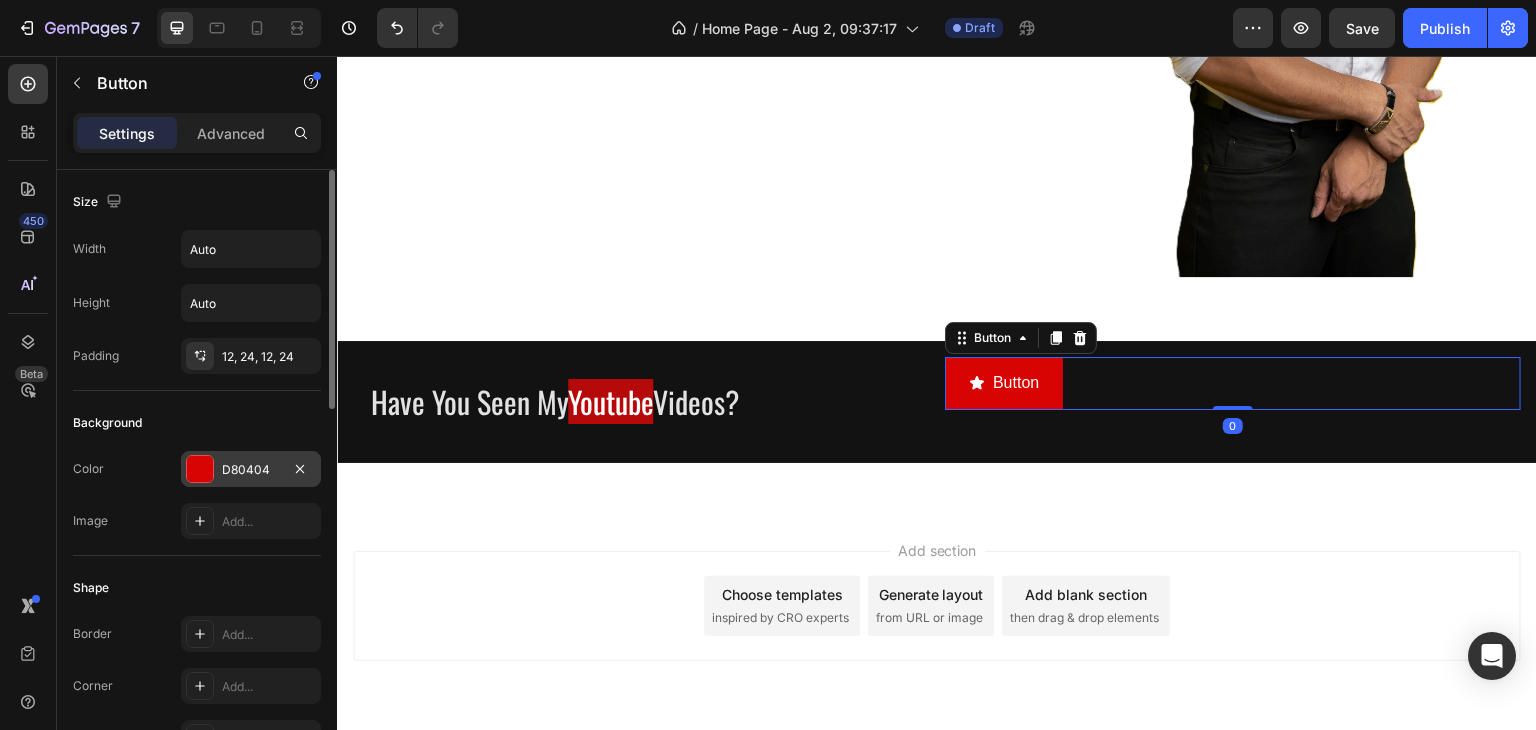 click on "D80404" at bounding box center [251, 470] 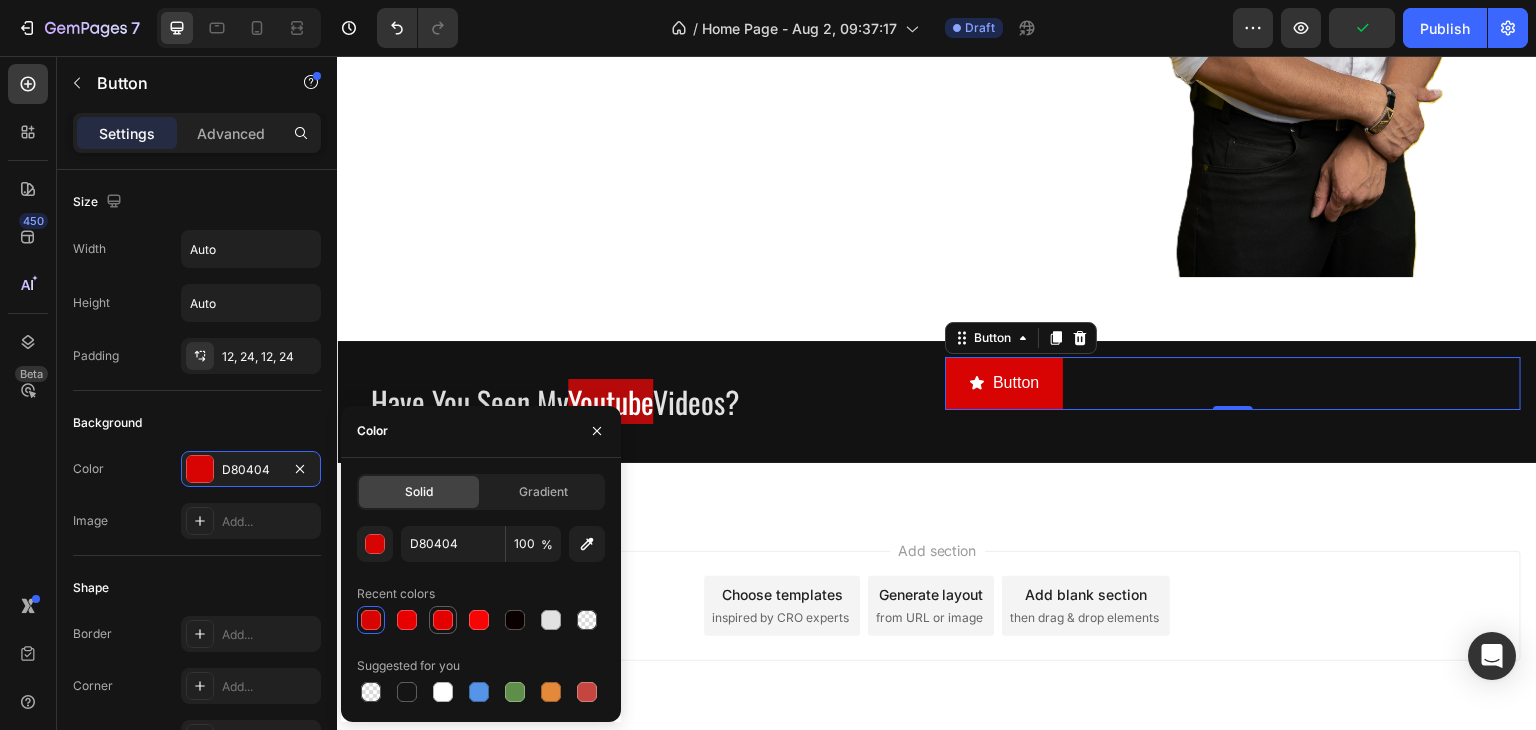 click at bounding box center (443, 620) 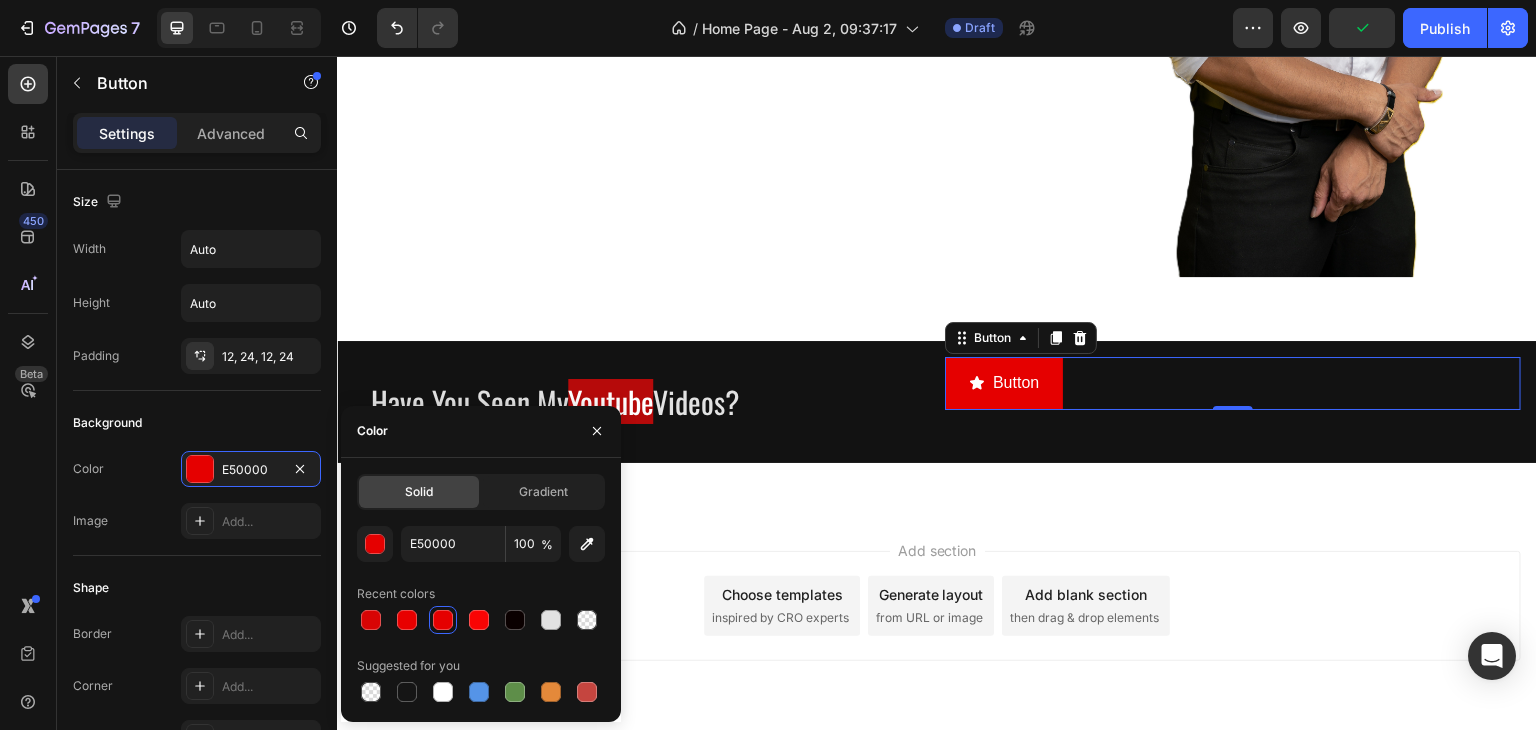 click 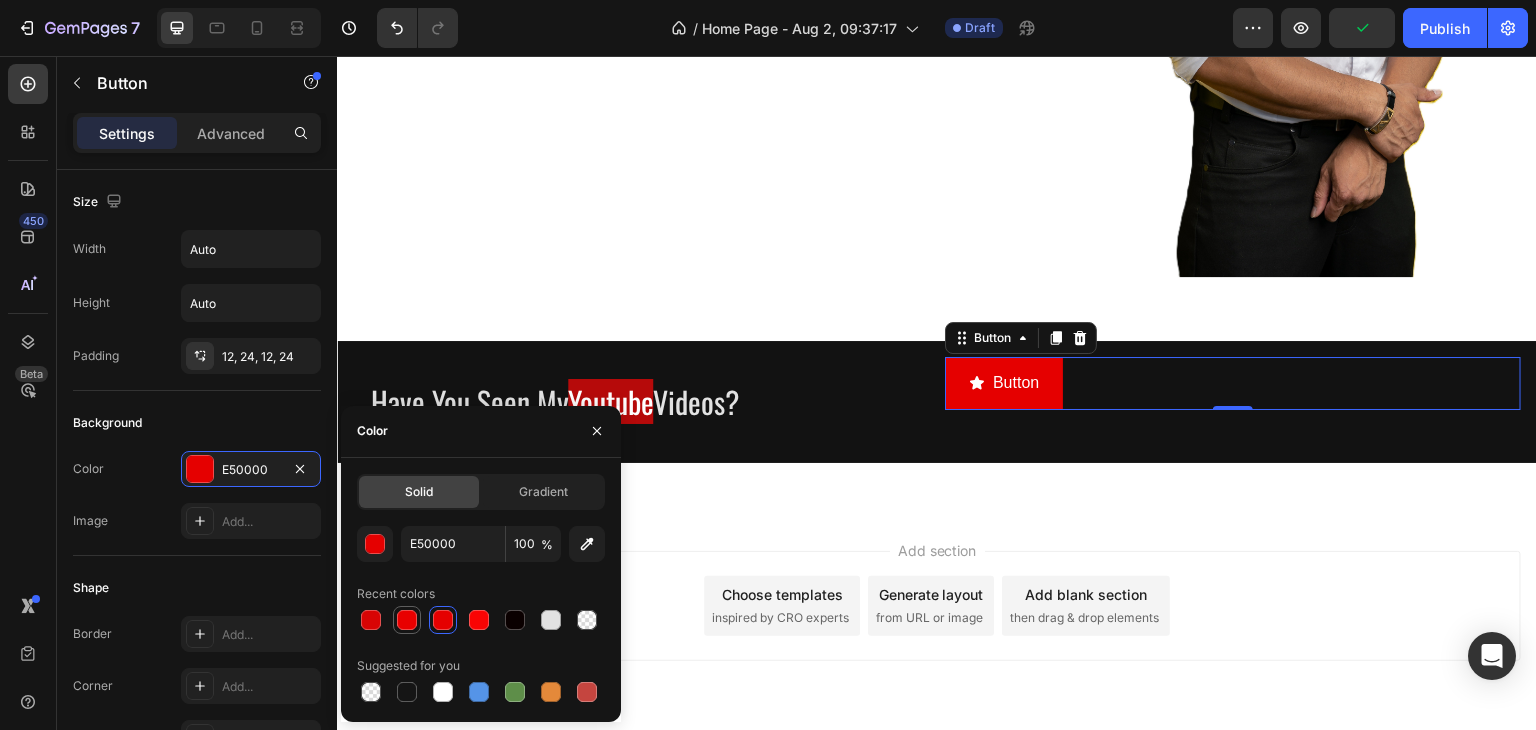 click at bounding box center (407, 620) 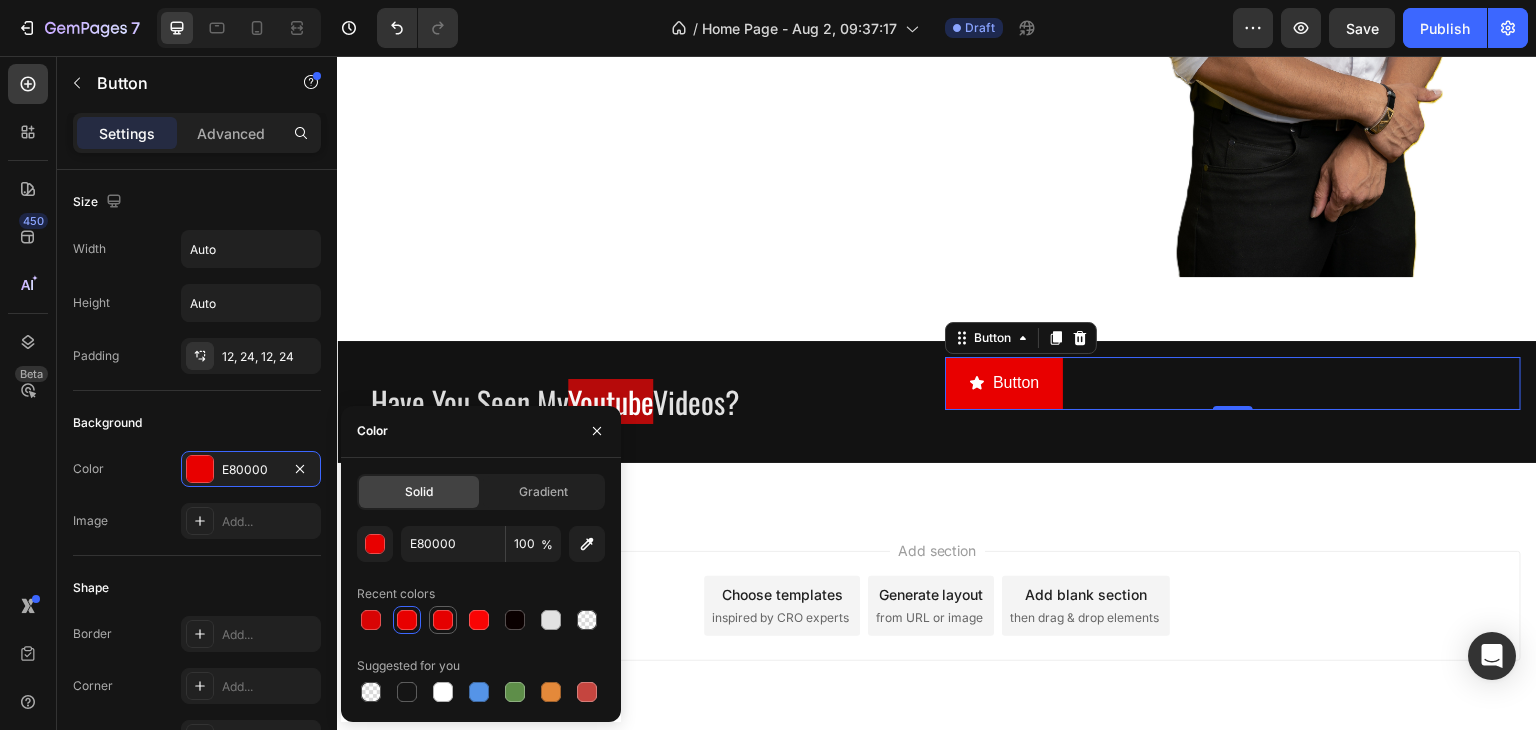 click at bounding box center (443, 620) 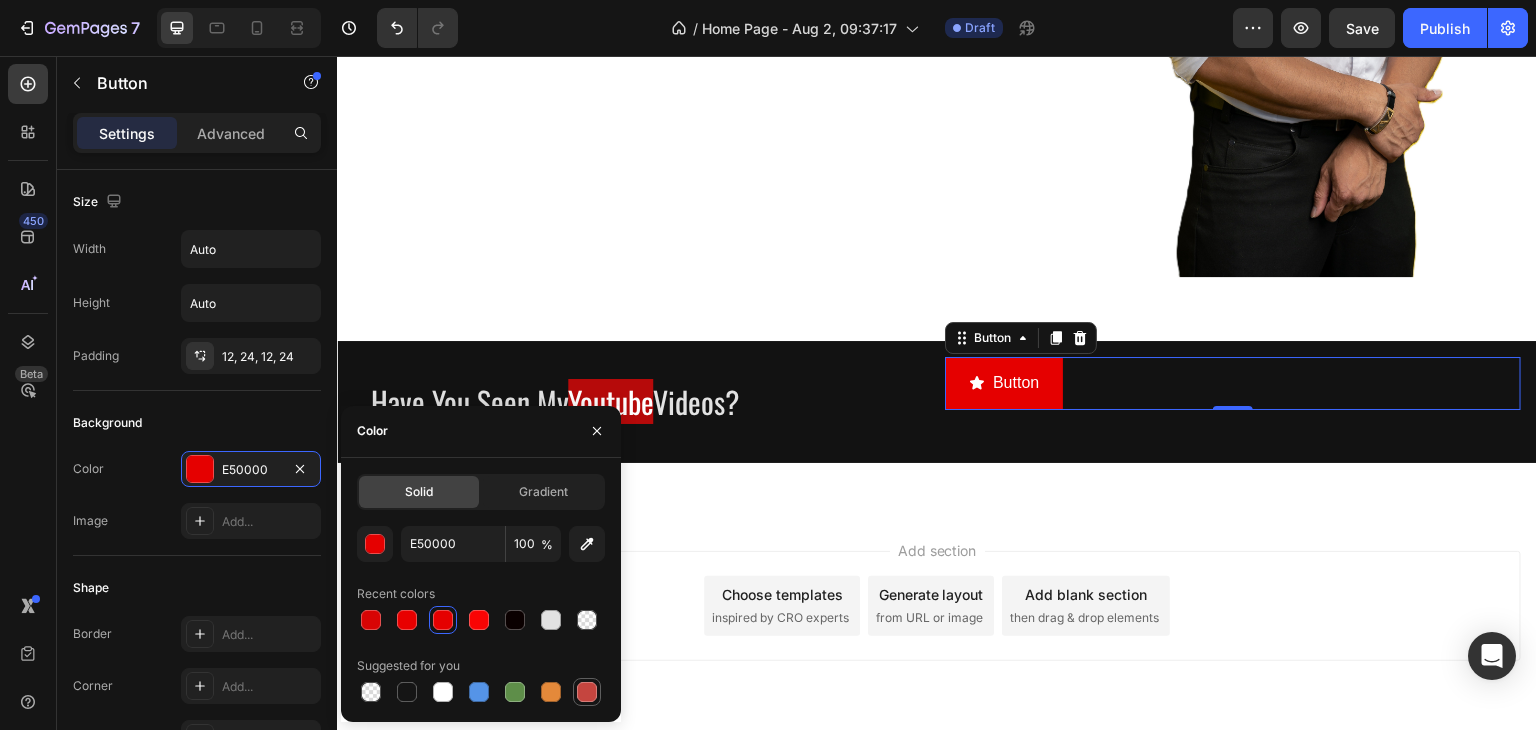 click at bounding box center [587, 692] 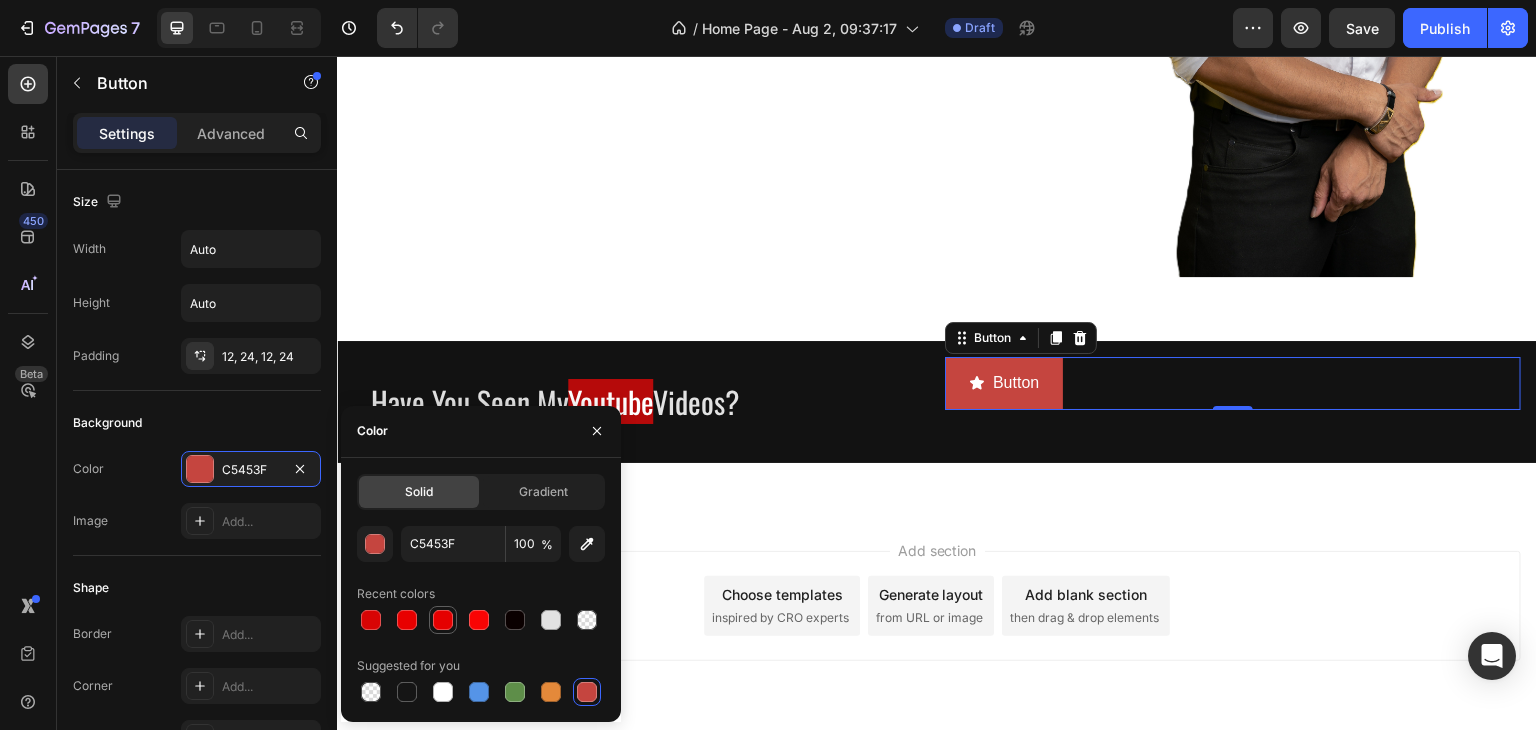 click at bounding box center (443, 620) 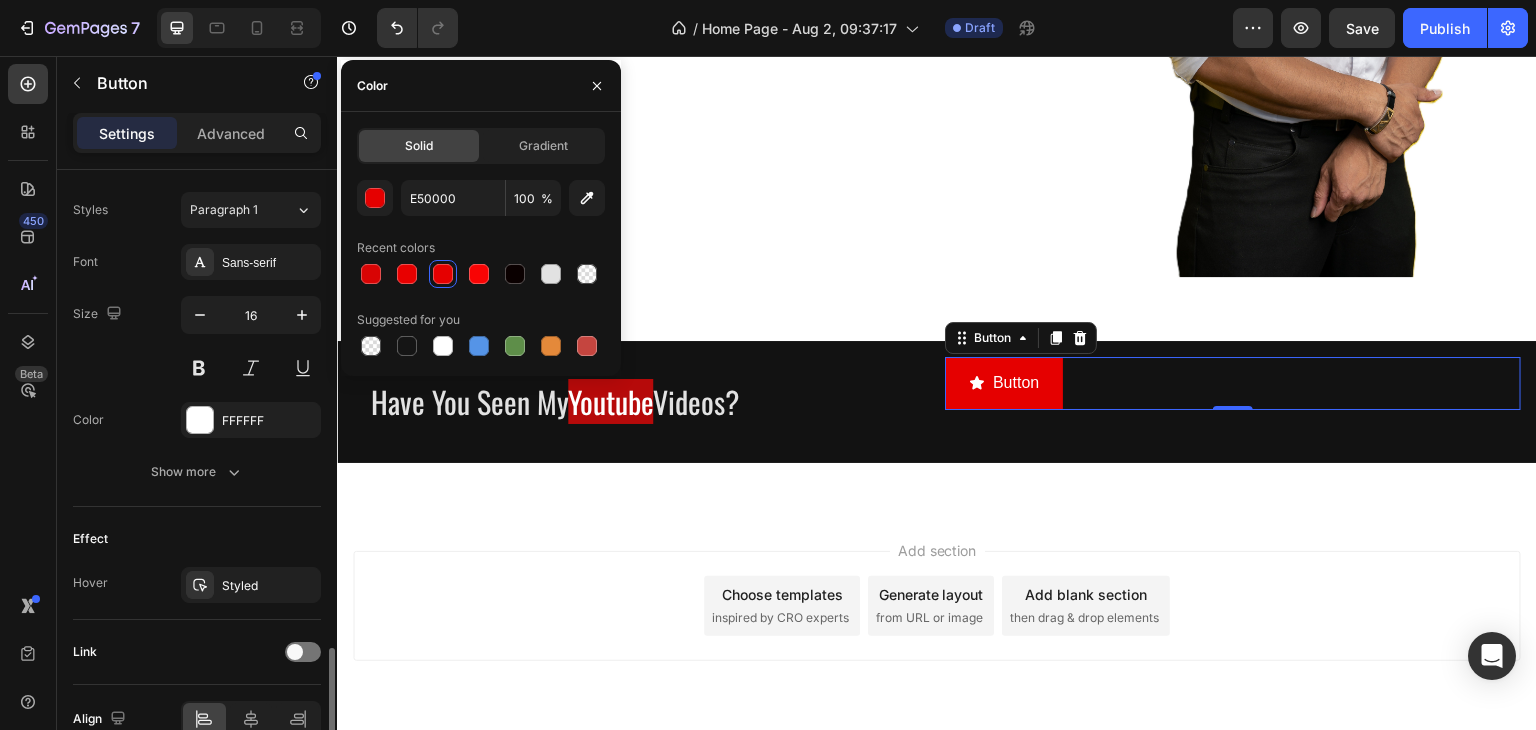 scroll, scrollTop: 972, scrollLeft: 0, axis: vertical 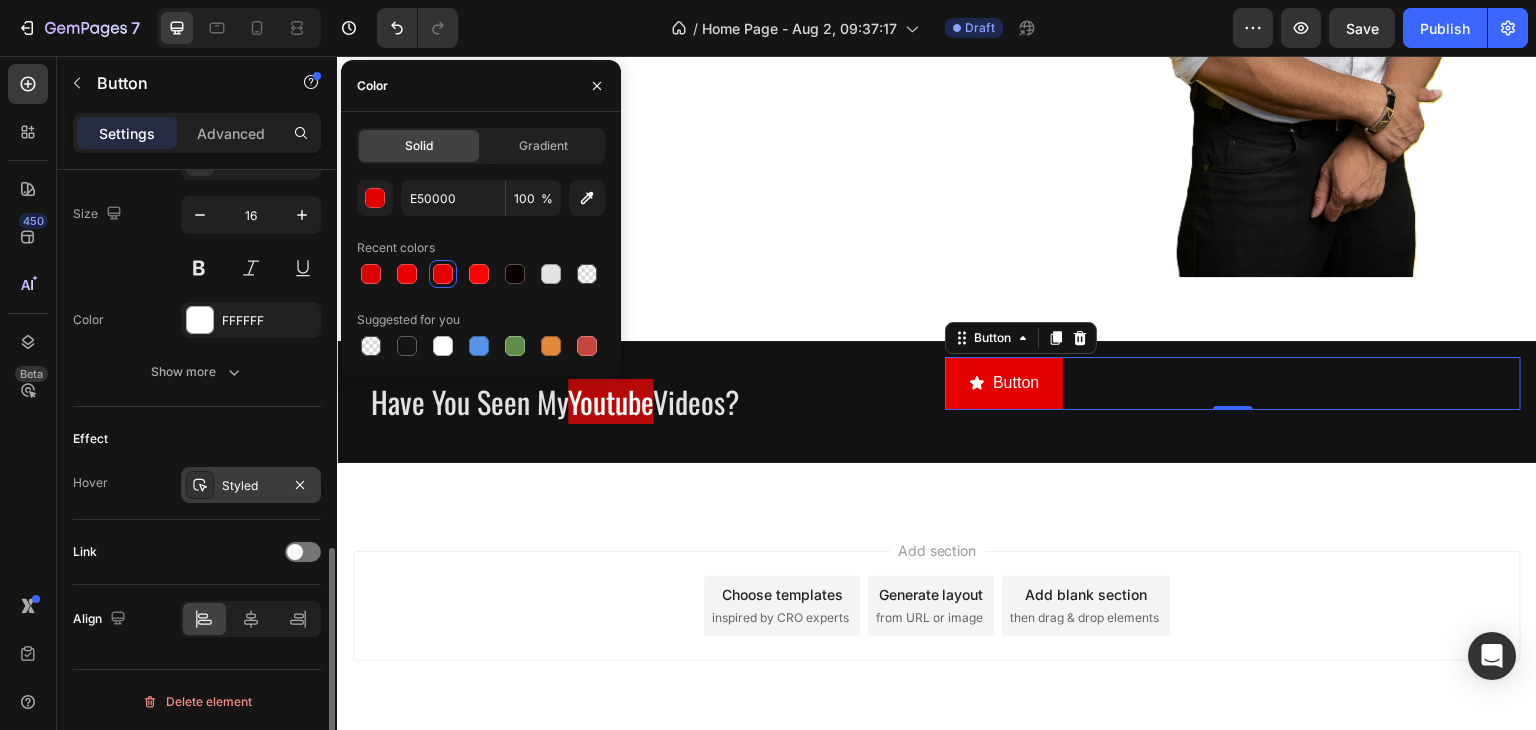 click on "Styled" at bounding box center (251, 485) 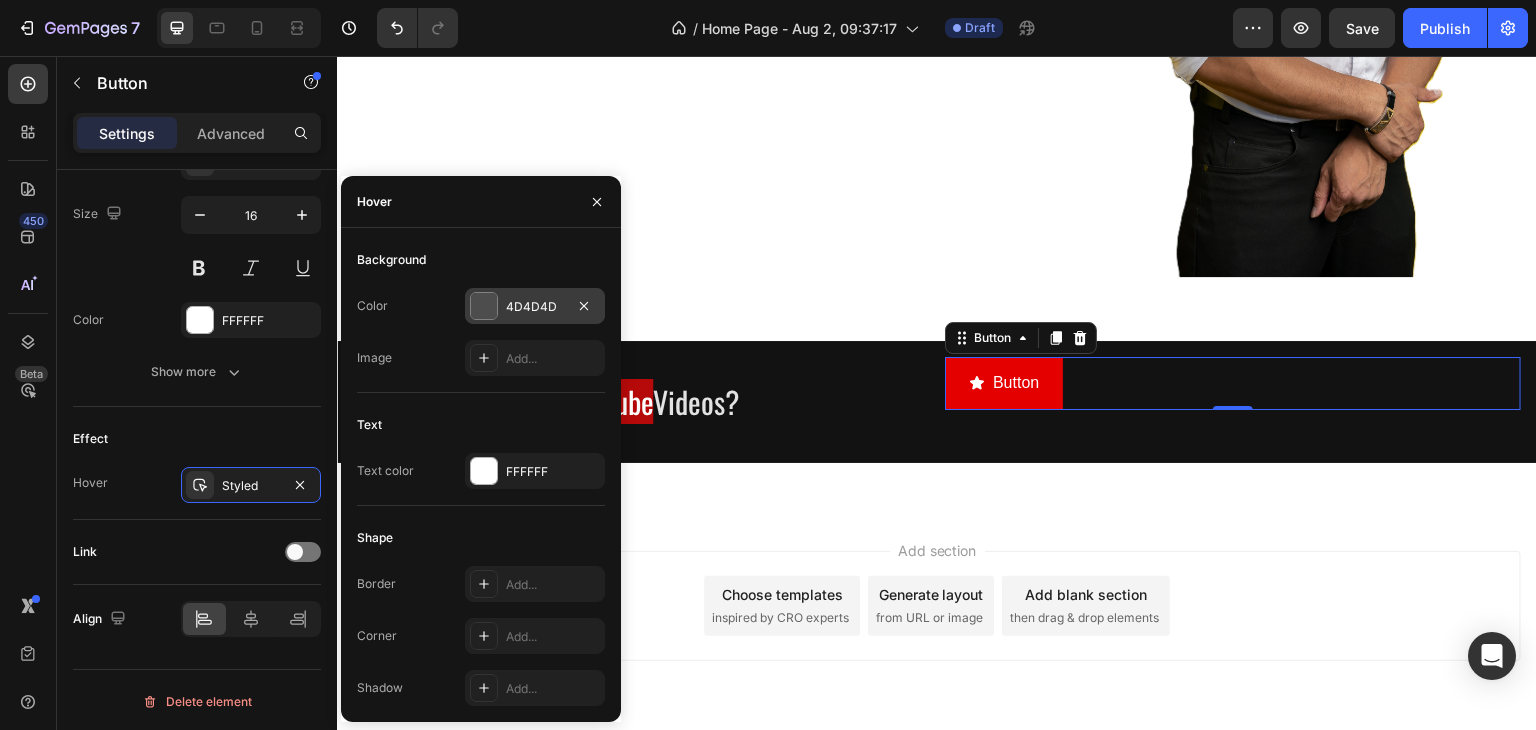 click at bounding box center (484, 306) 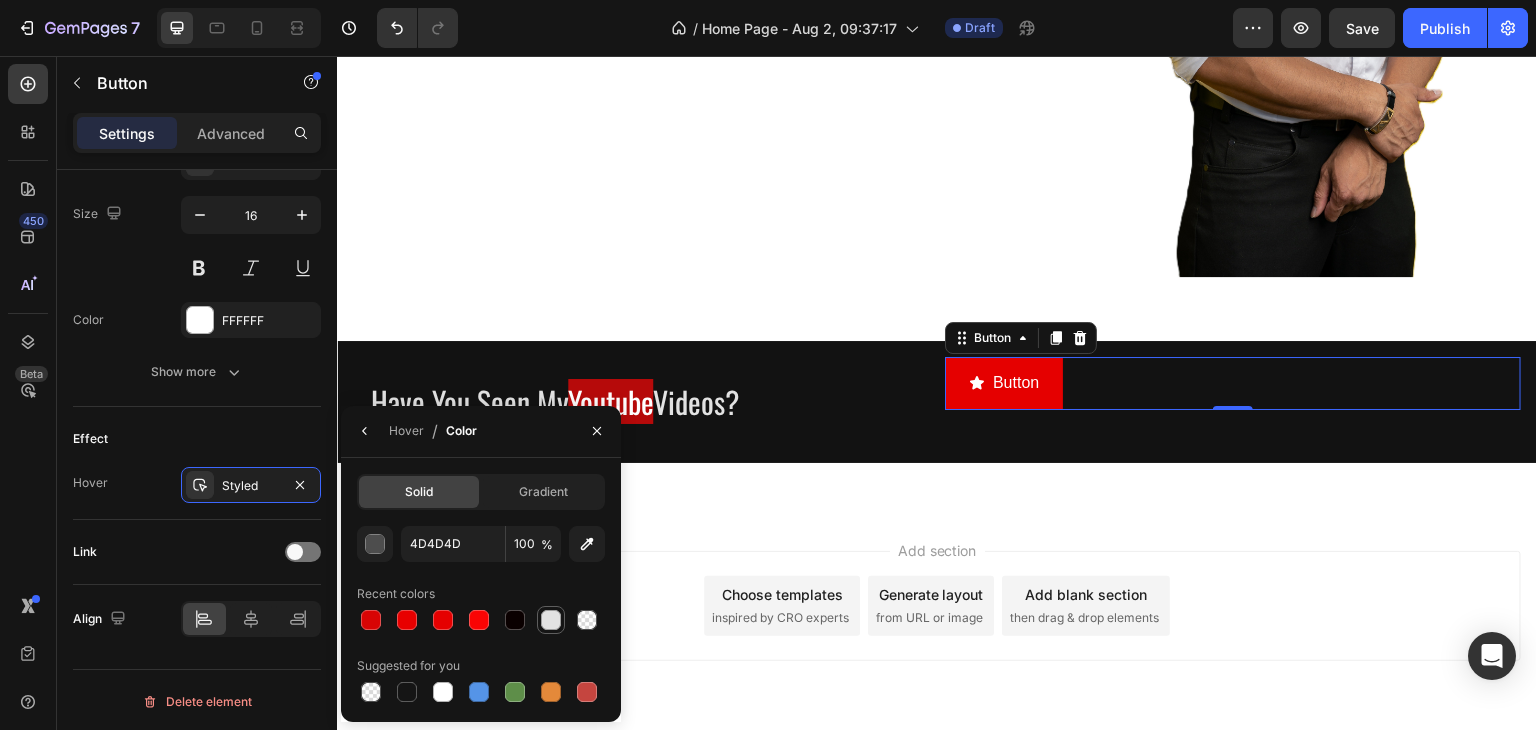 click at bounding box center (551, 620) 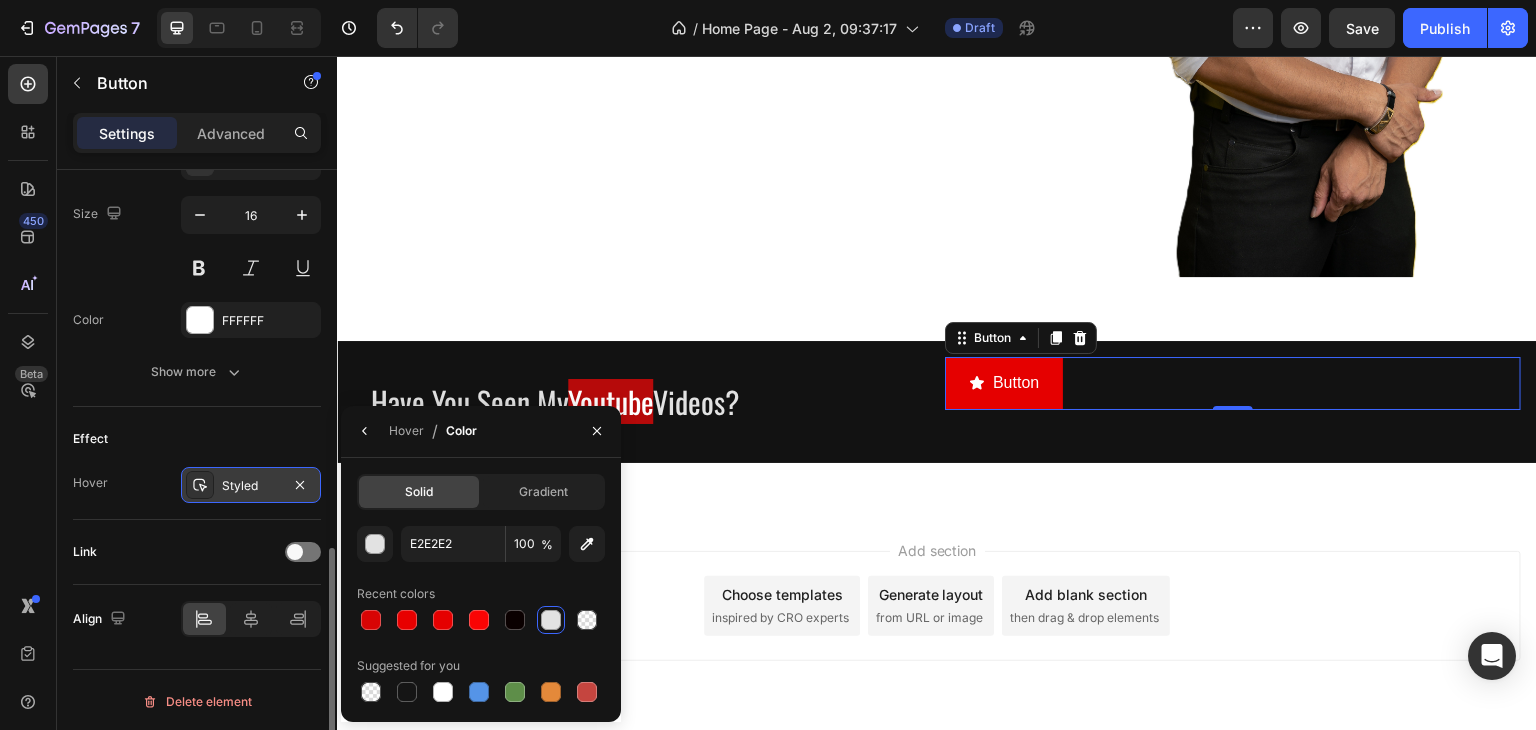 click on "Styled" at bounding box center (251, 485) 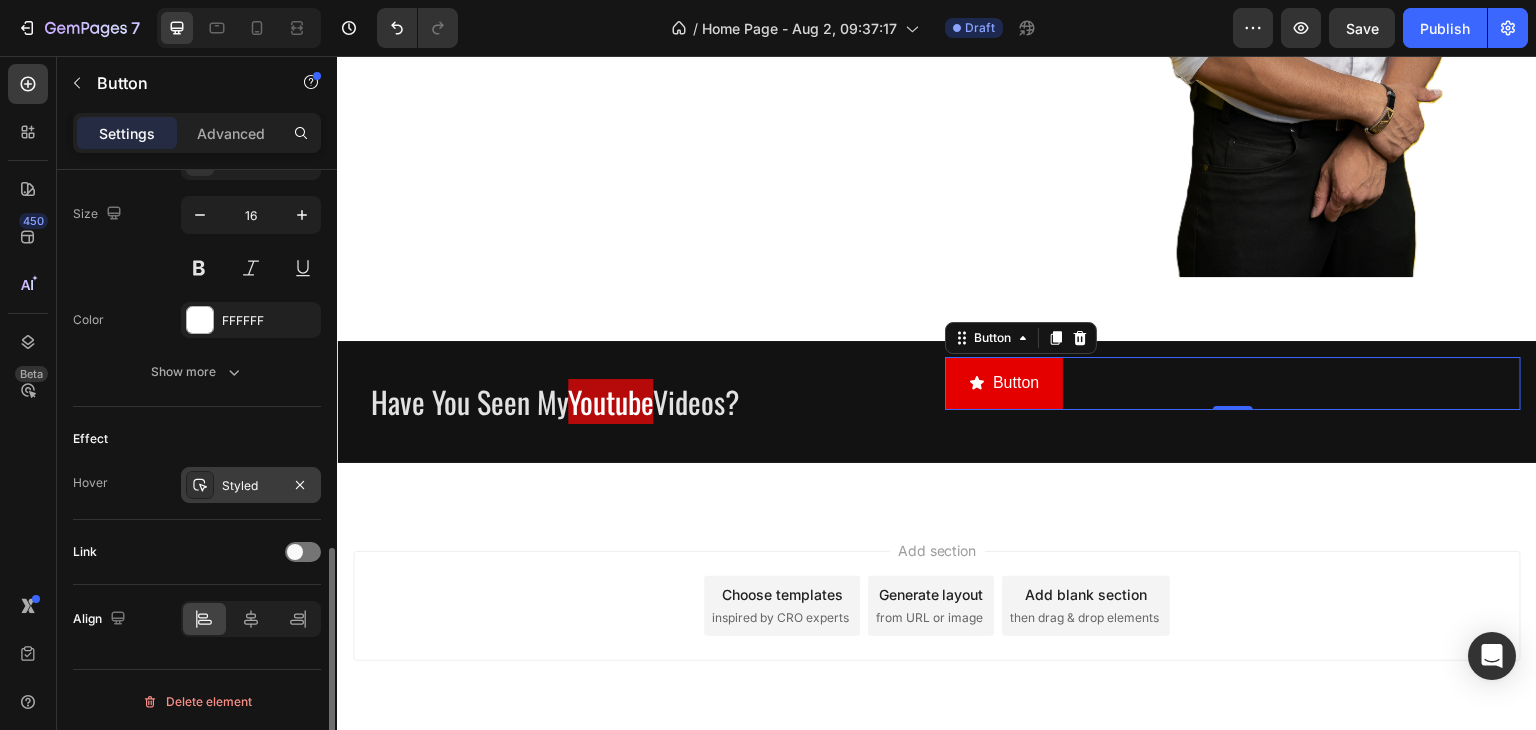 click on "Styled" at bounding box center (251, 485) 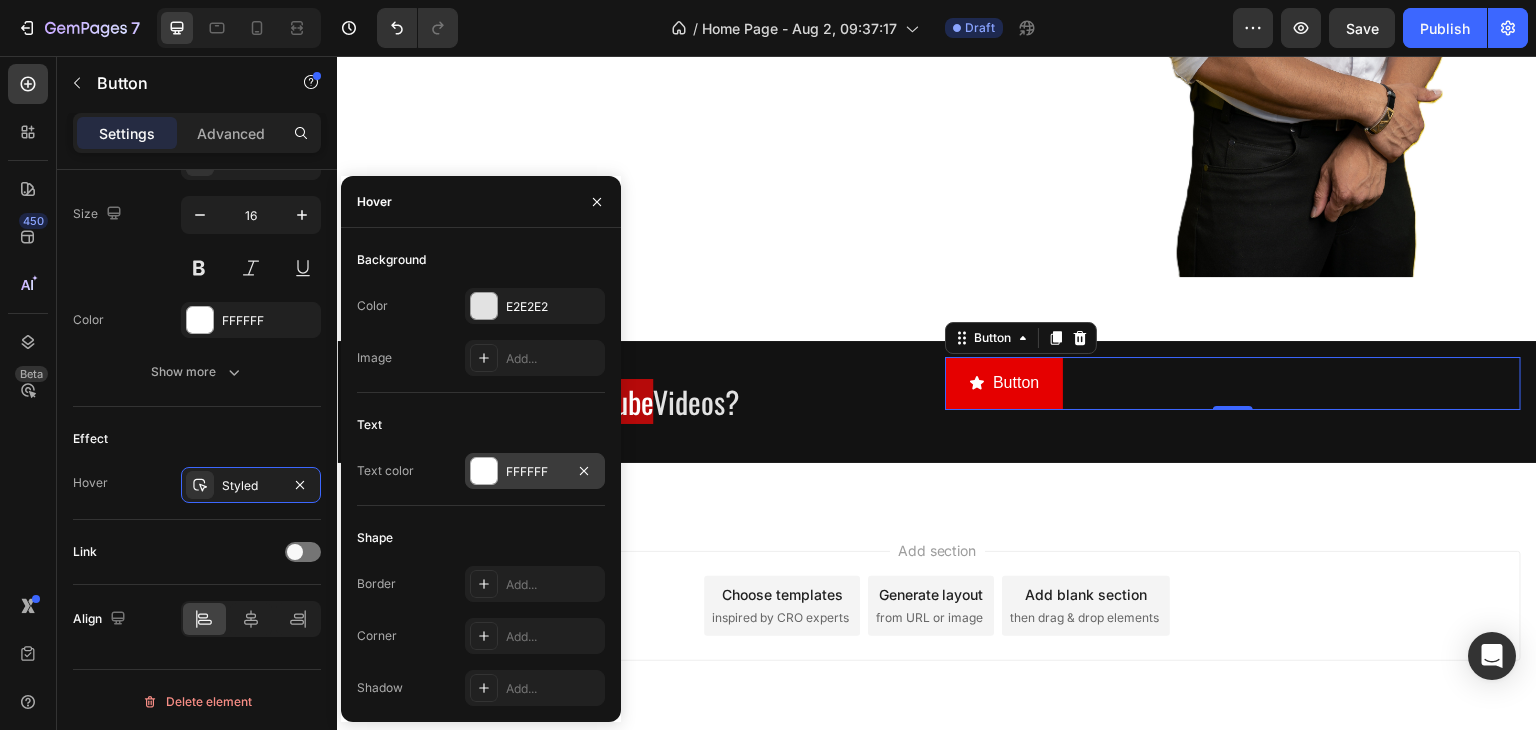 click at bounding box center [484, 471] 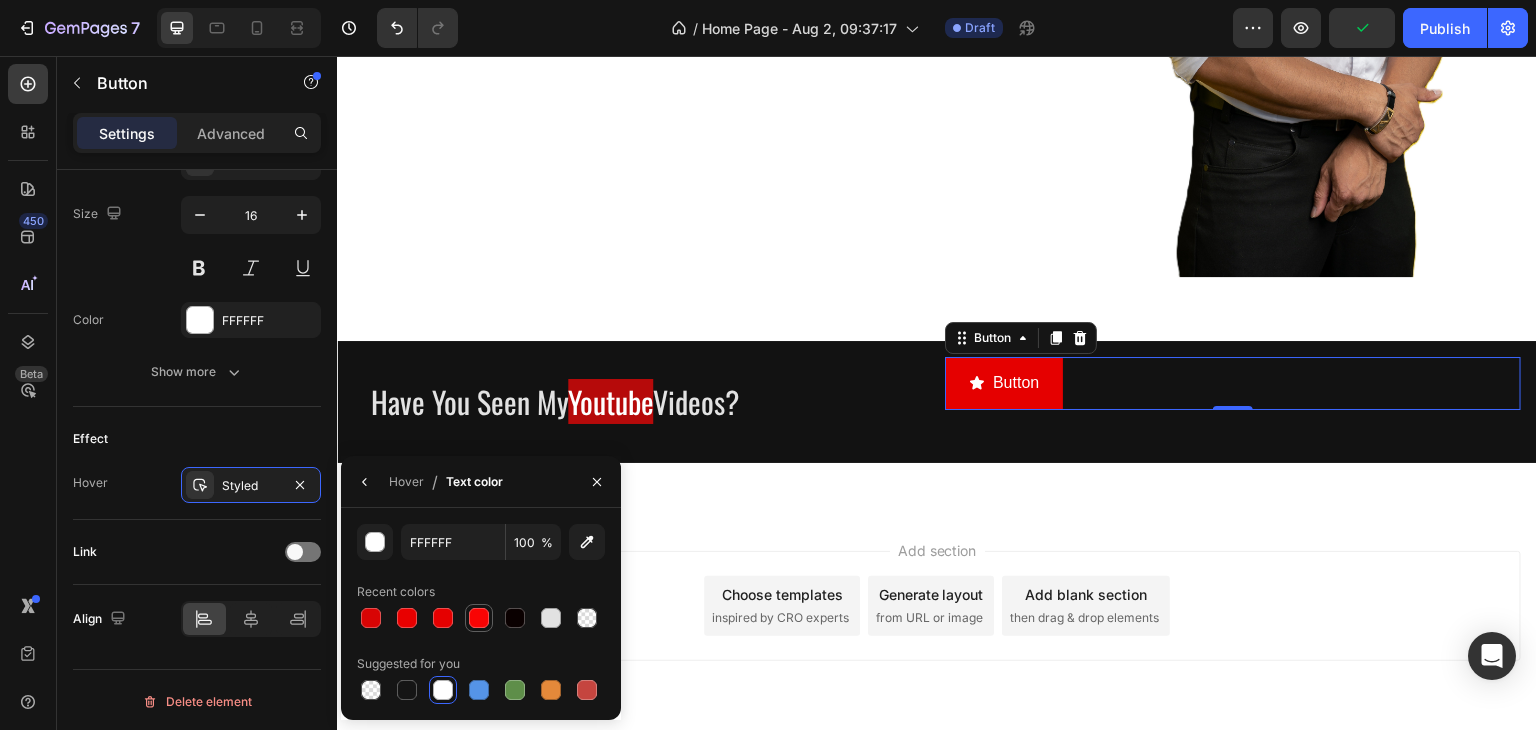 click at bounding box center (479, 618) 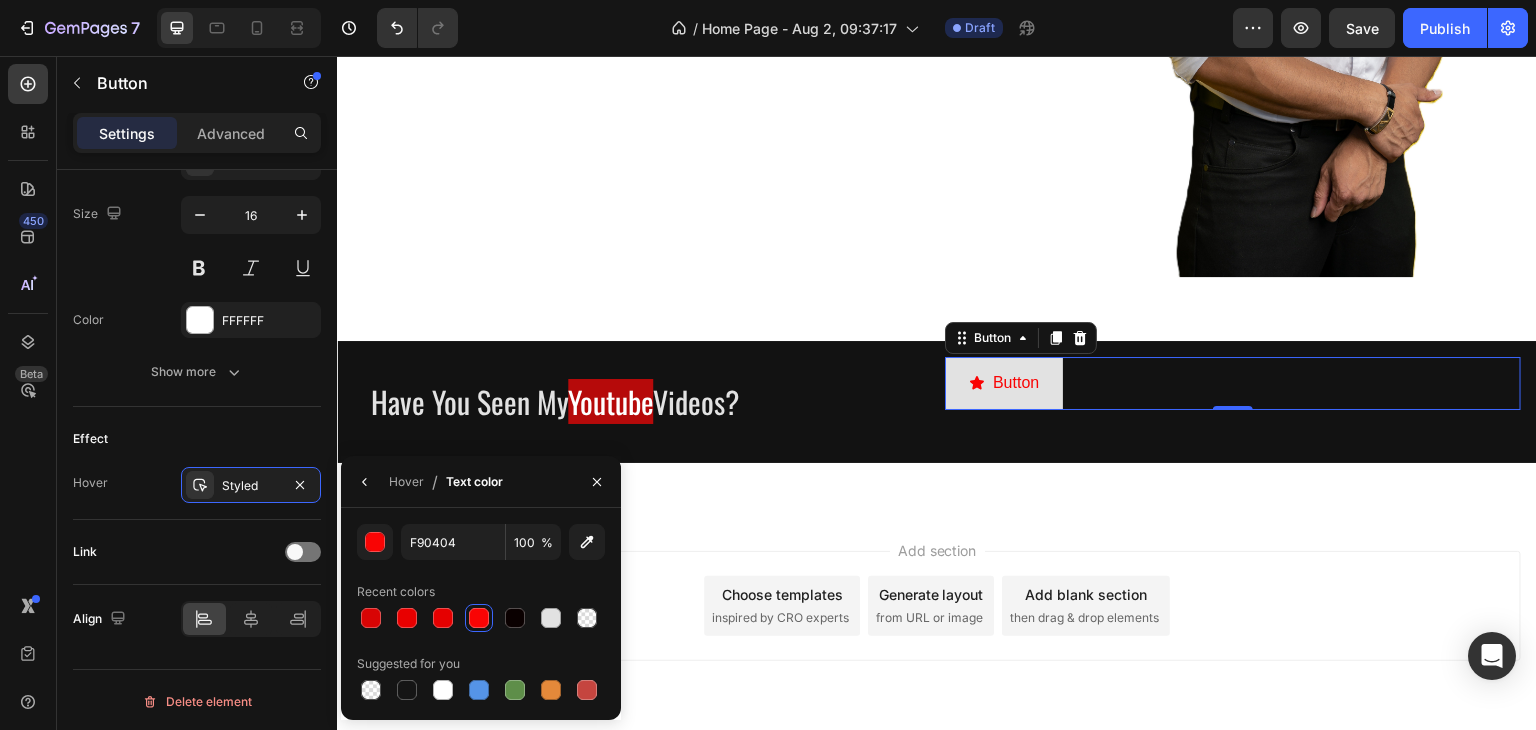 click on "Button" at bounding box center [1004, 383] 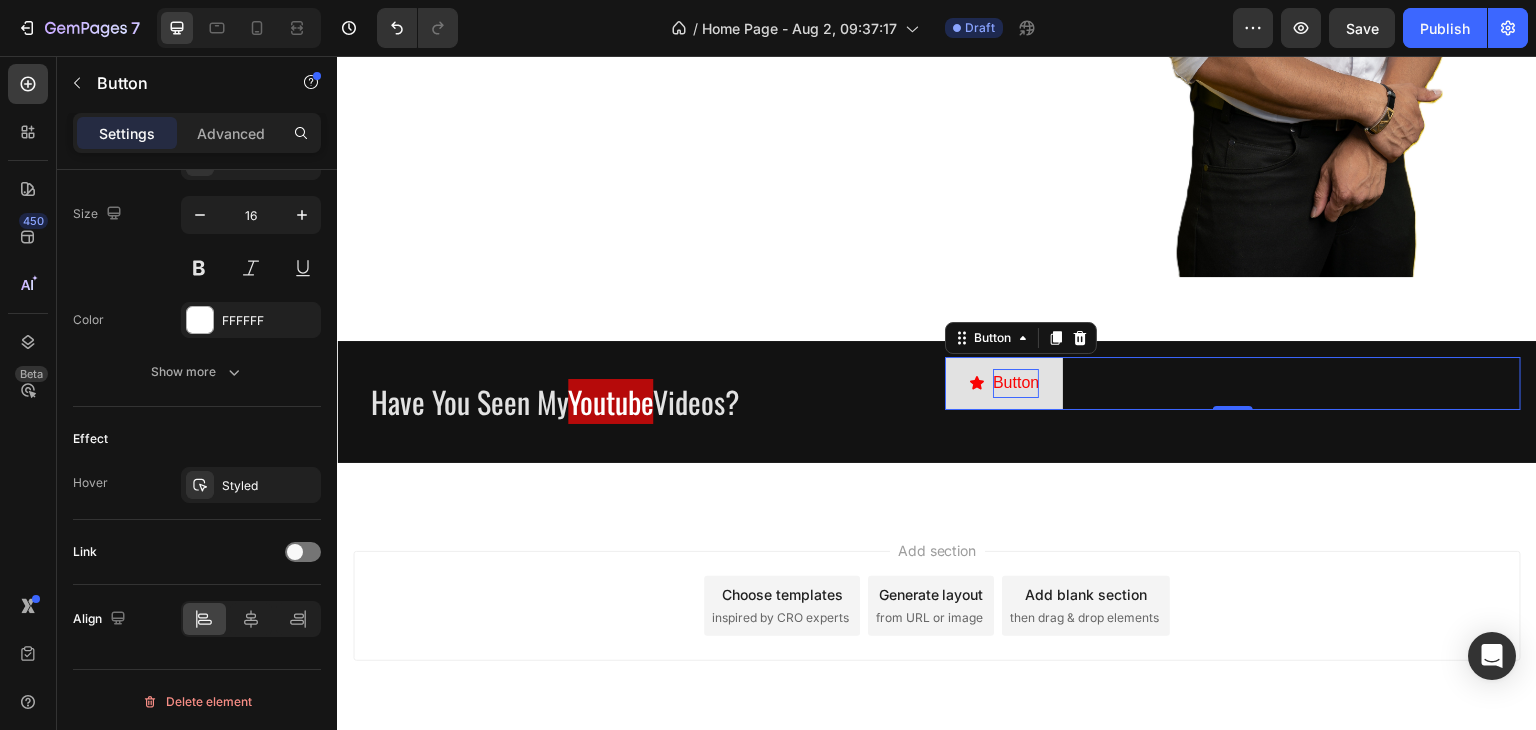 click on "Button" at bounding box center (1016, 383) 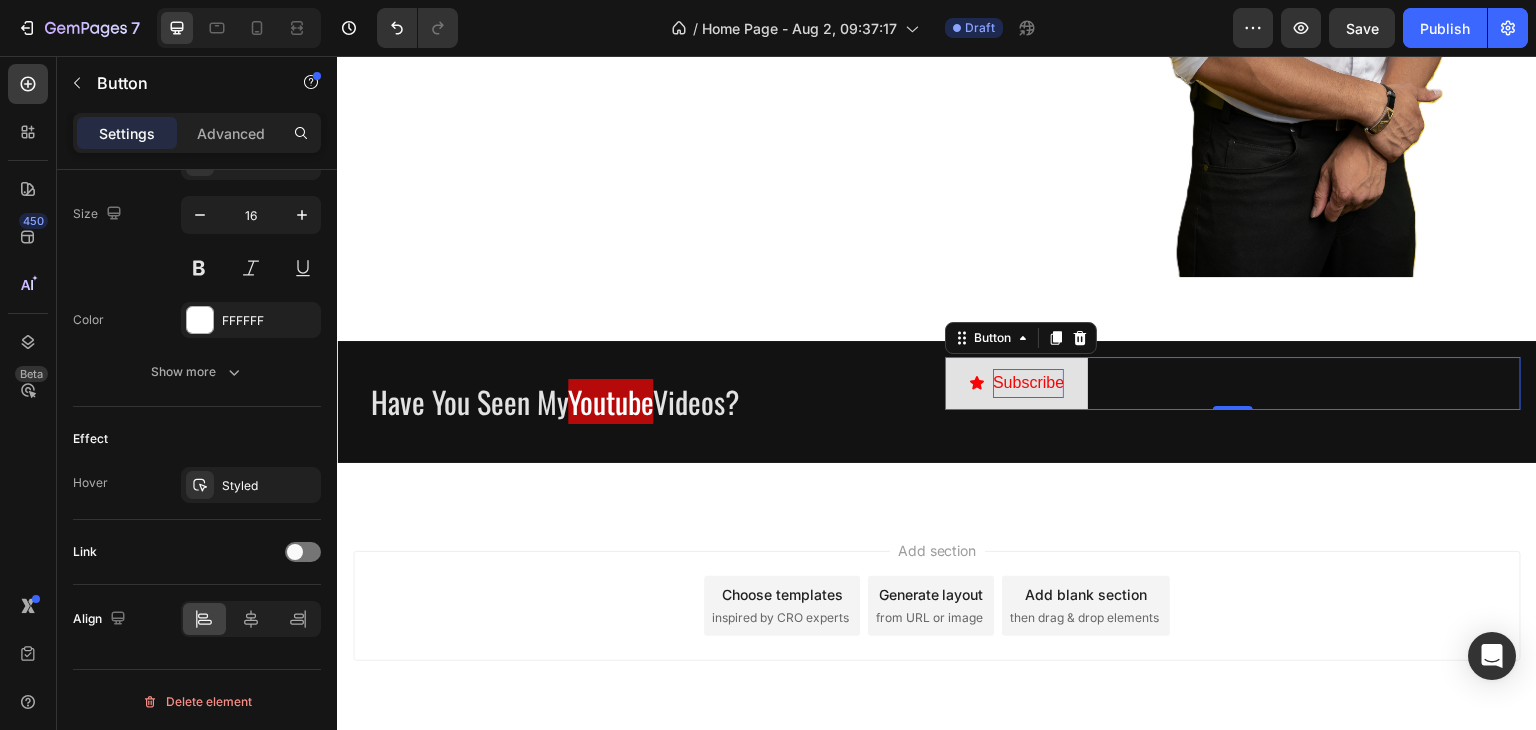 click at bounding box center [977, 383] 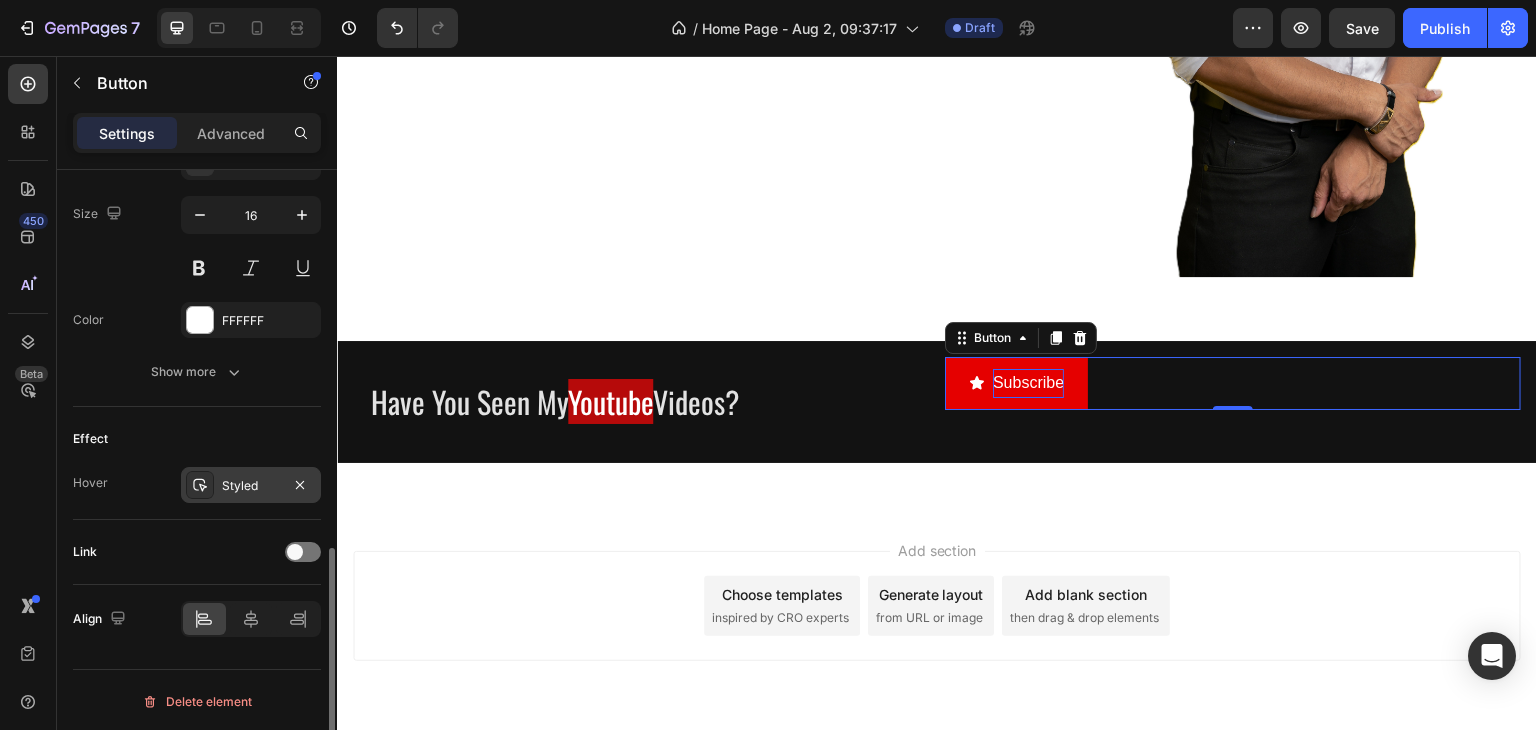 click on "Styled" at bounding box center (251, 486) 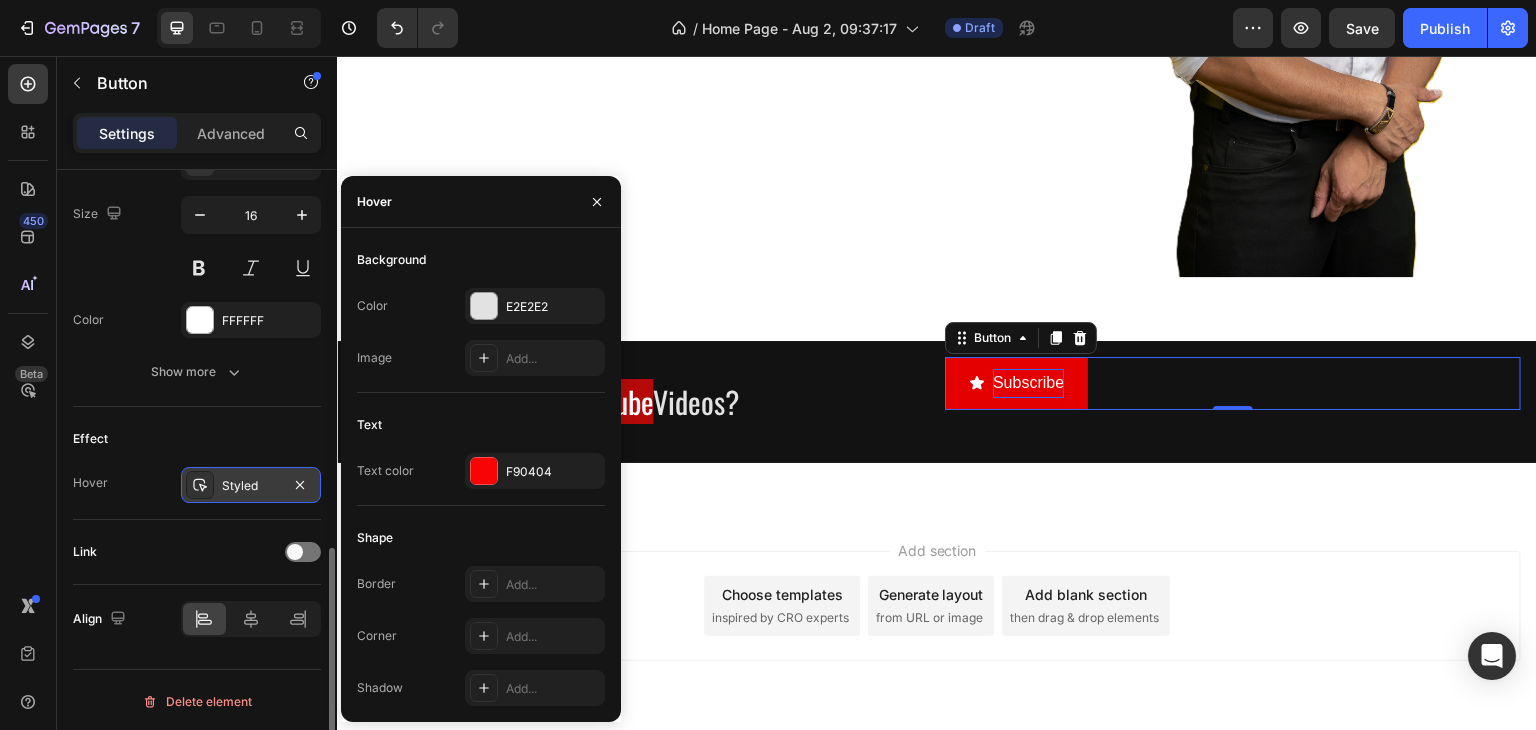 click on "Styled" at bounding box center (251, 486) 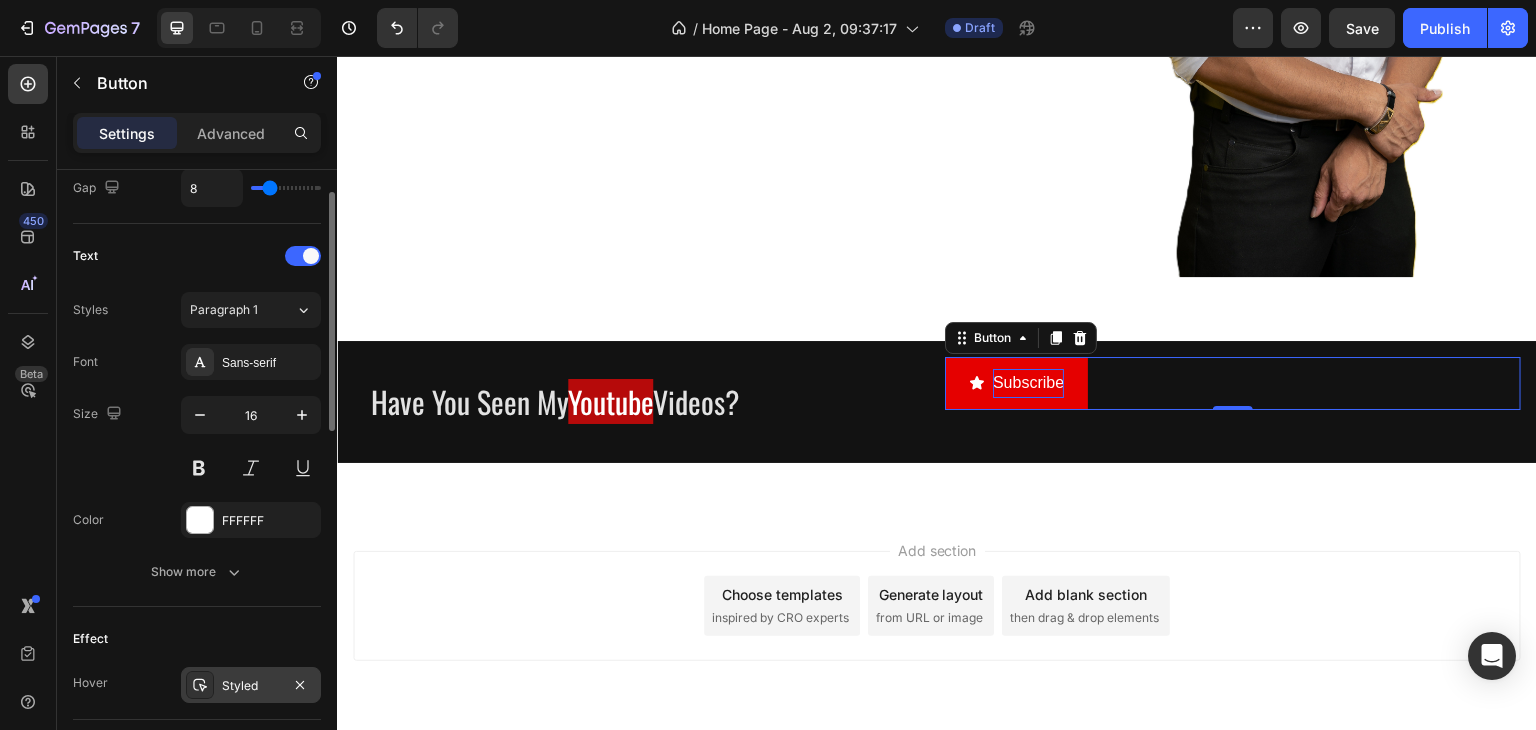 scroll, scrollTop: 572, scrollLeft: 0, axis: vertical 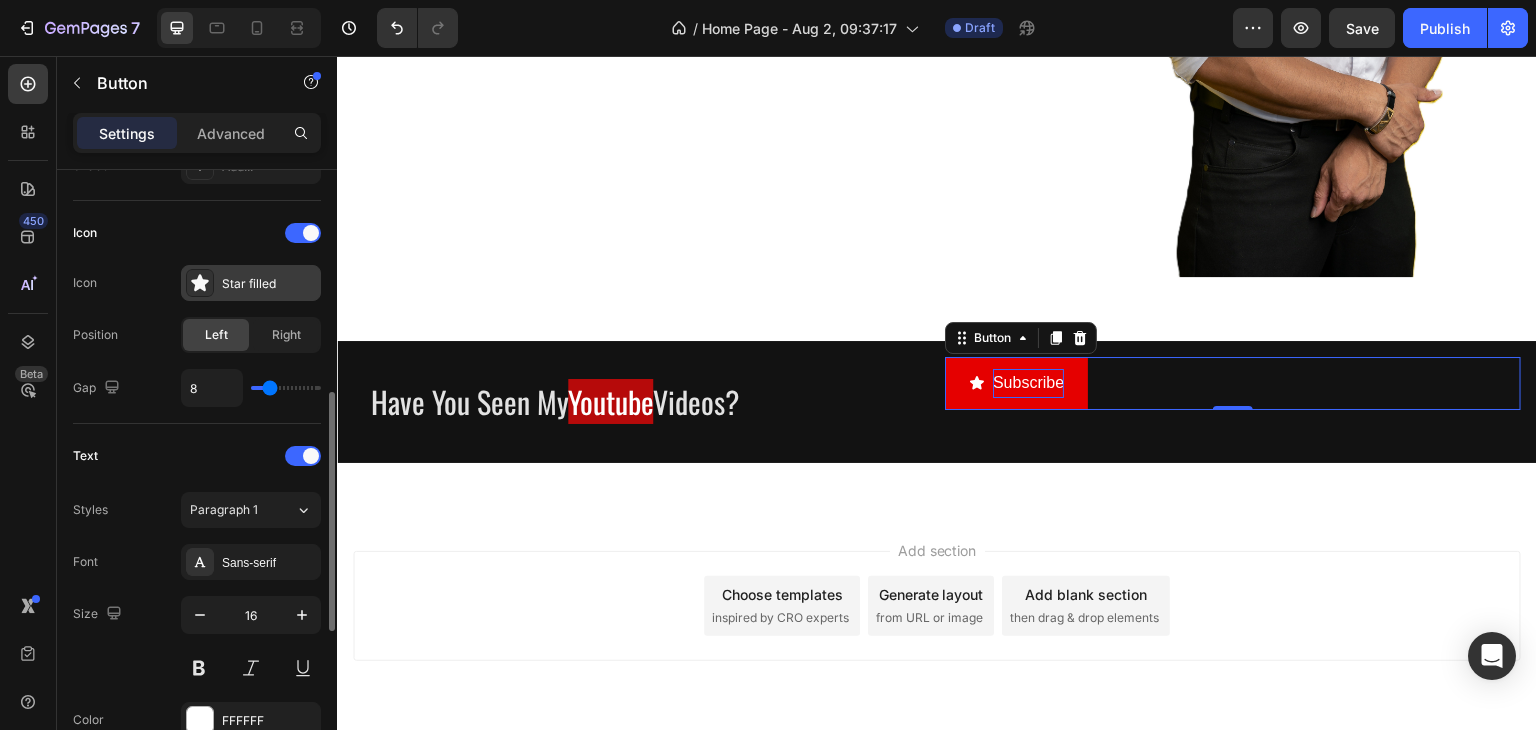 click on "Star filled" at bounding box center [251, 283] 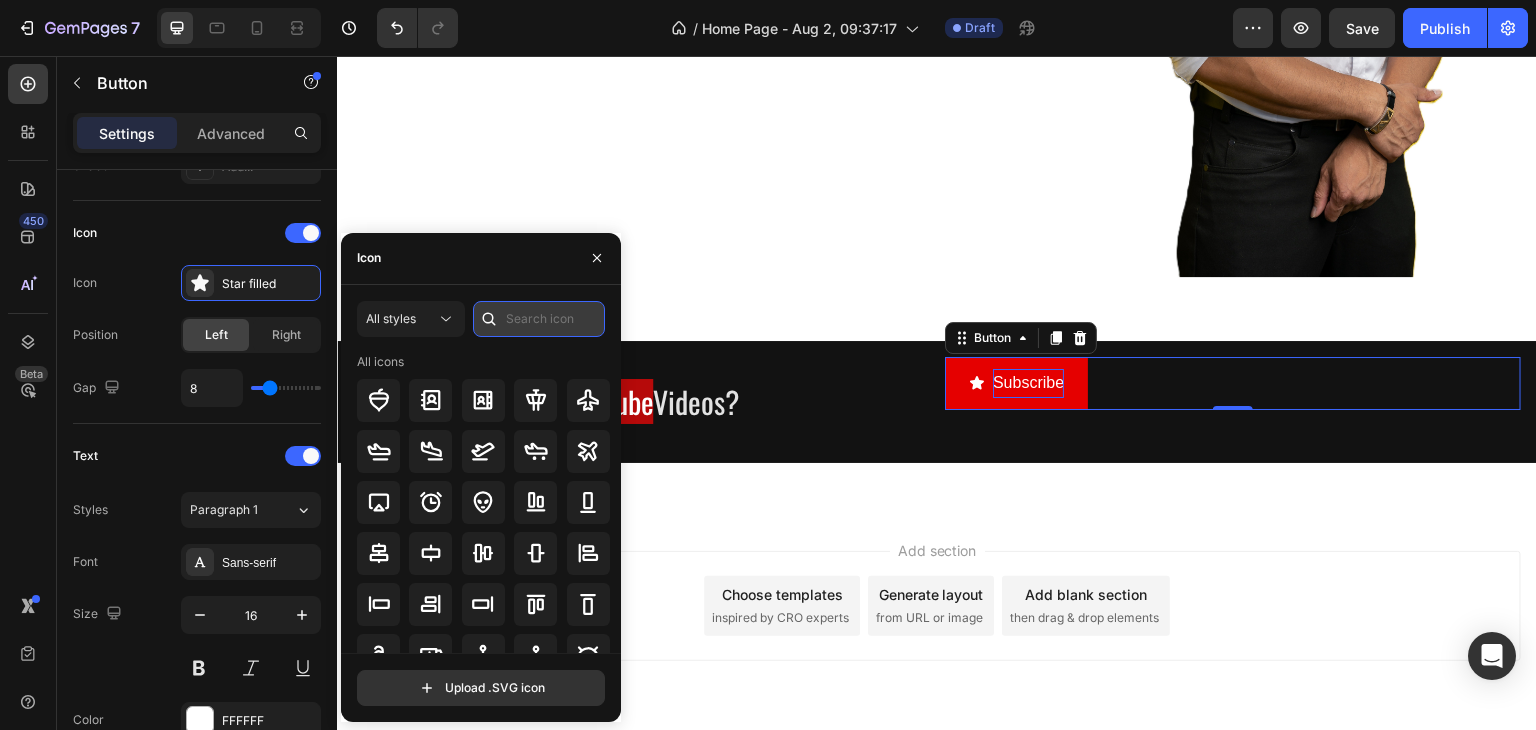 click at bounding box center (539, 319) 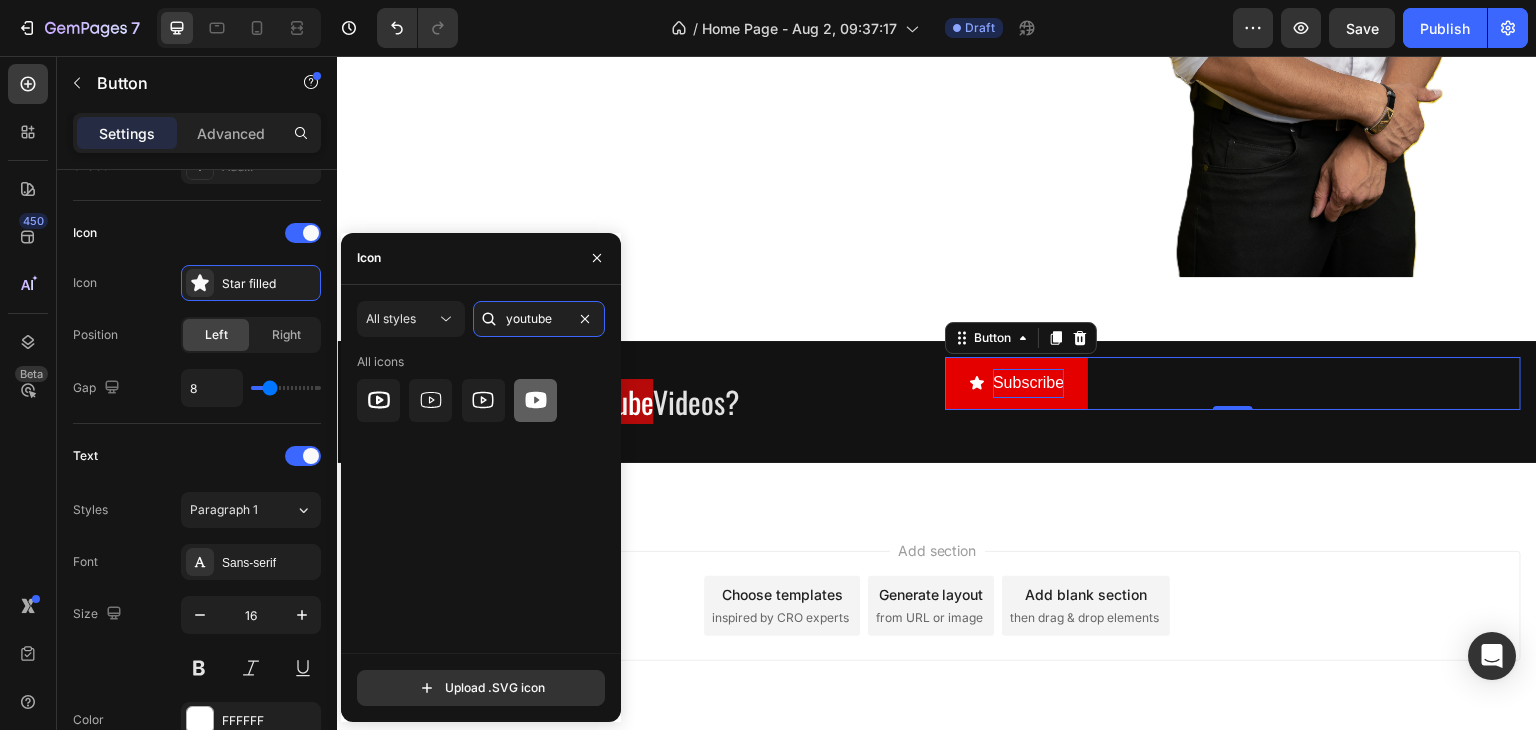 type on "youtube" 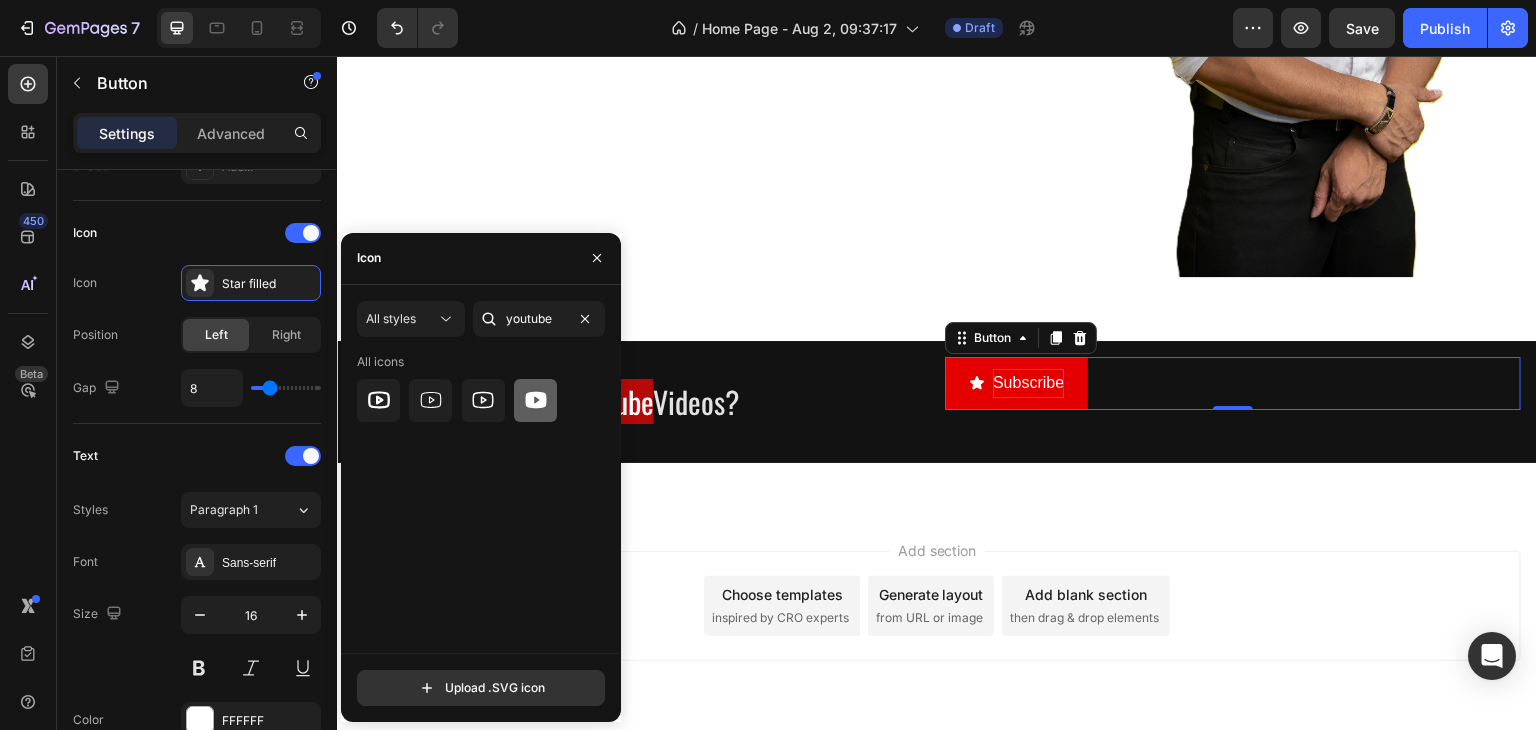 click 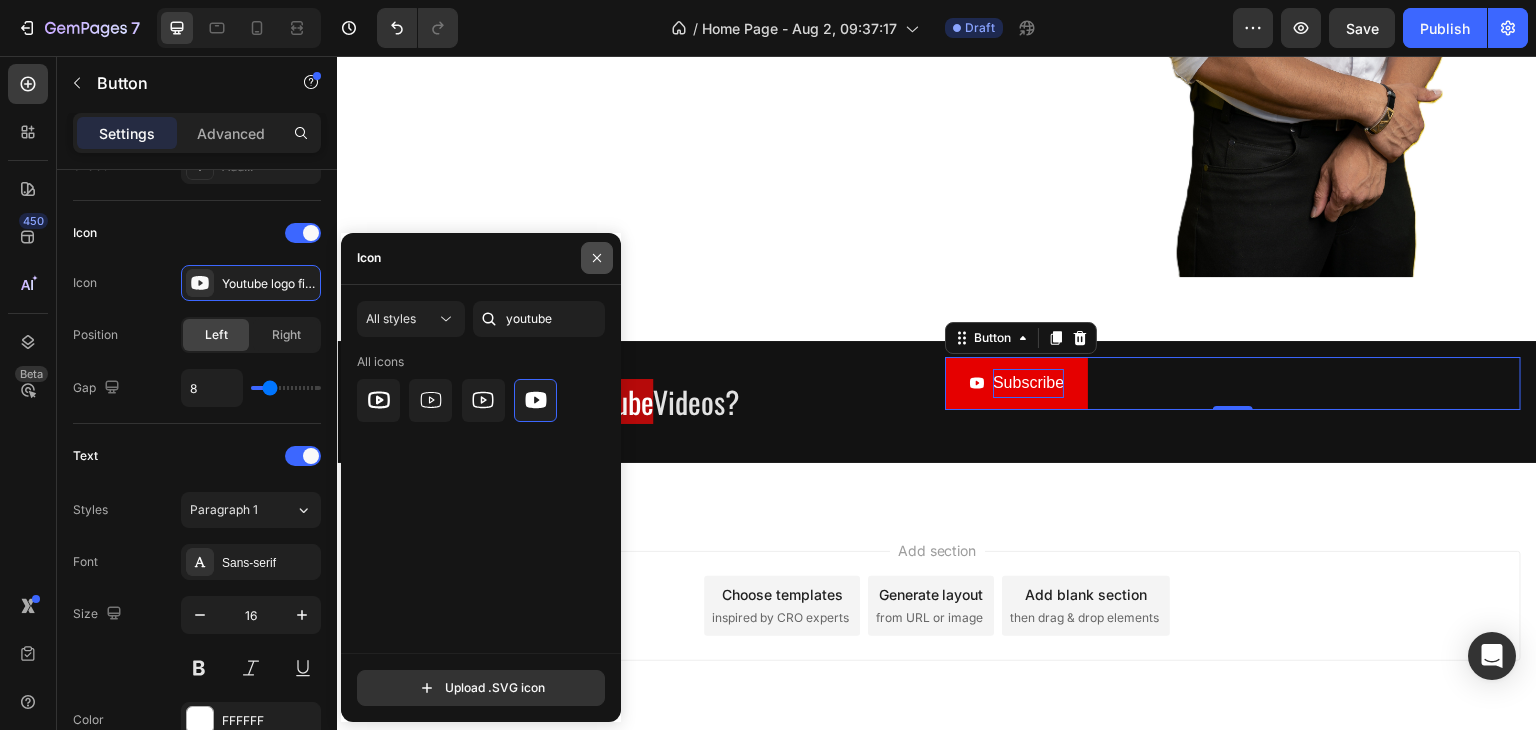 click 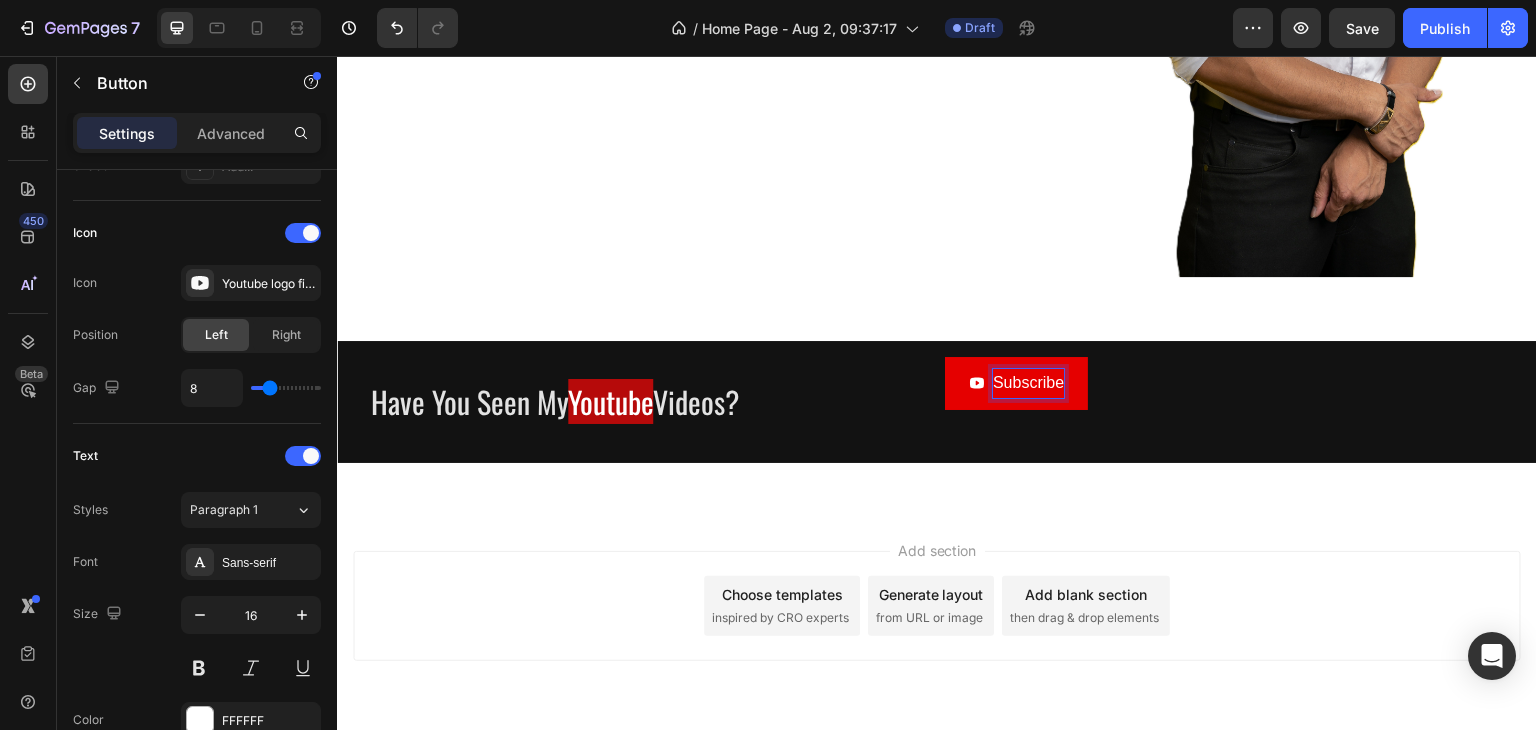 click on "Subscribe" at bounding box center (1028, 383) 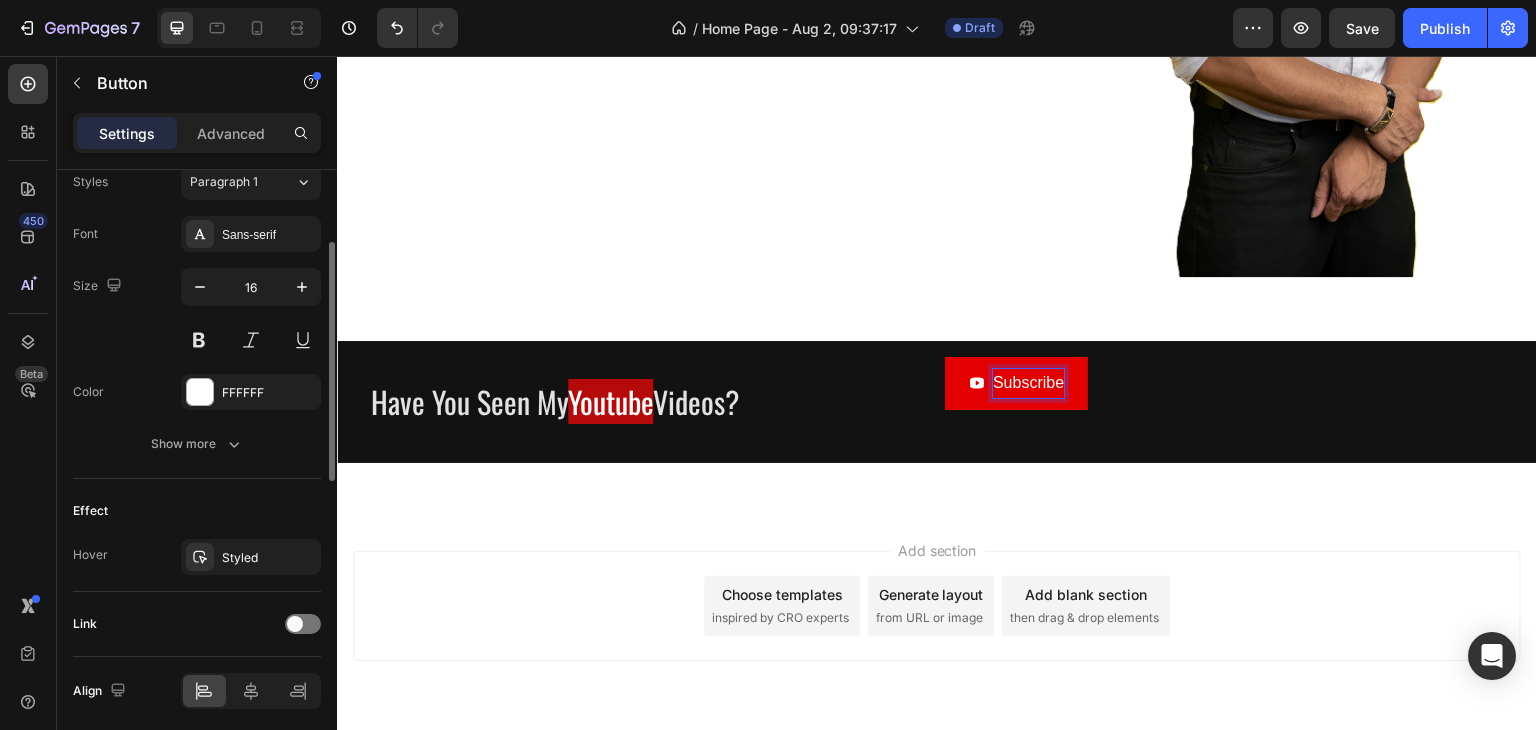 scroll, scrollTop: 700, scrollLeft: 0, axis: vertical 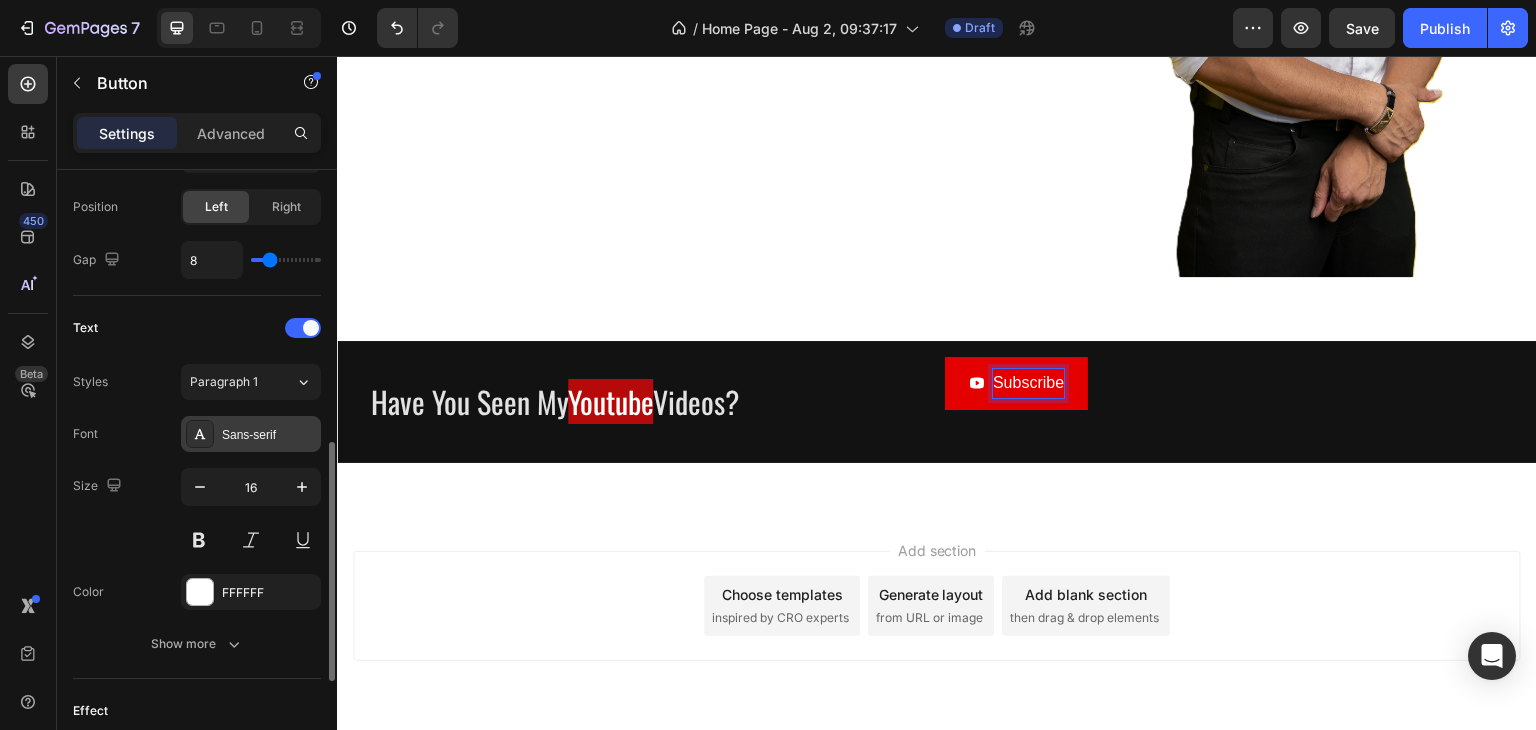 click on "Sans-serif" at bounding box center [269, 435] 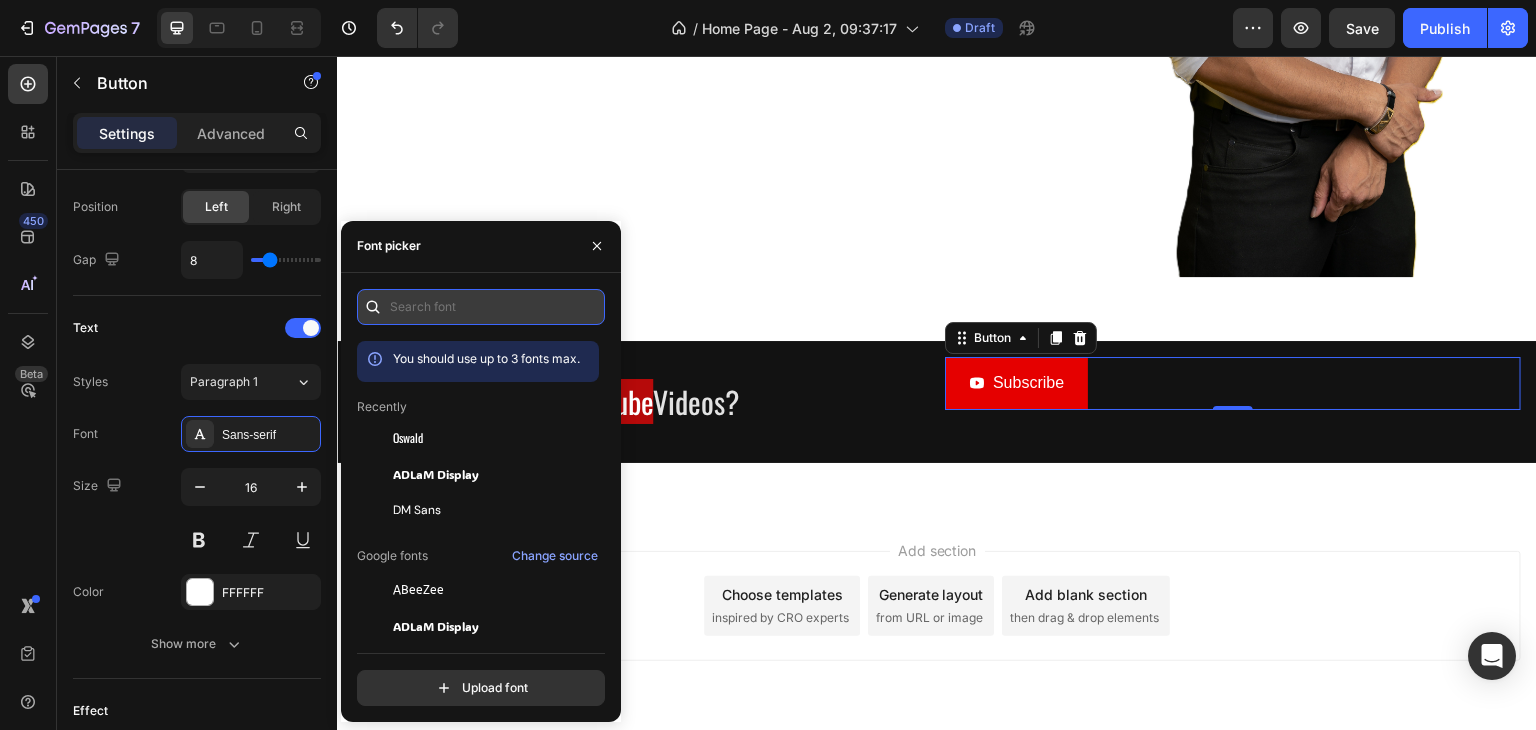 drag, startPoint x: 460, startPoint y: 310, endPoint x: 448, endPoint y: 318, distance: 14.422205 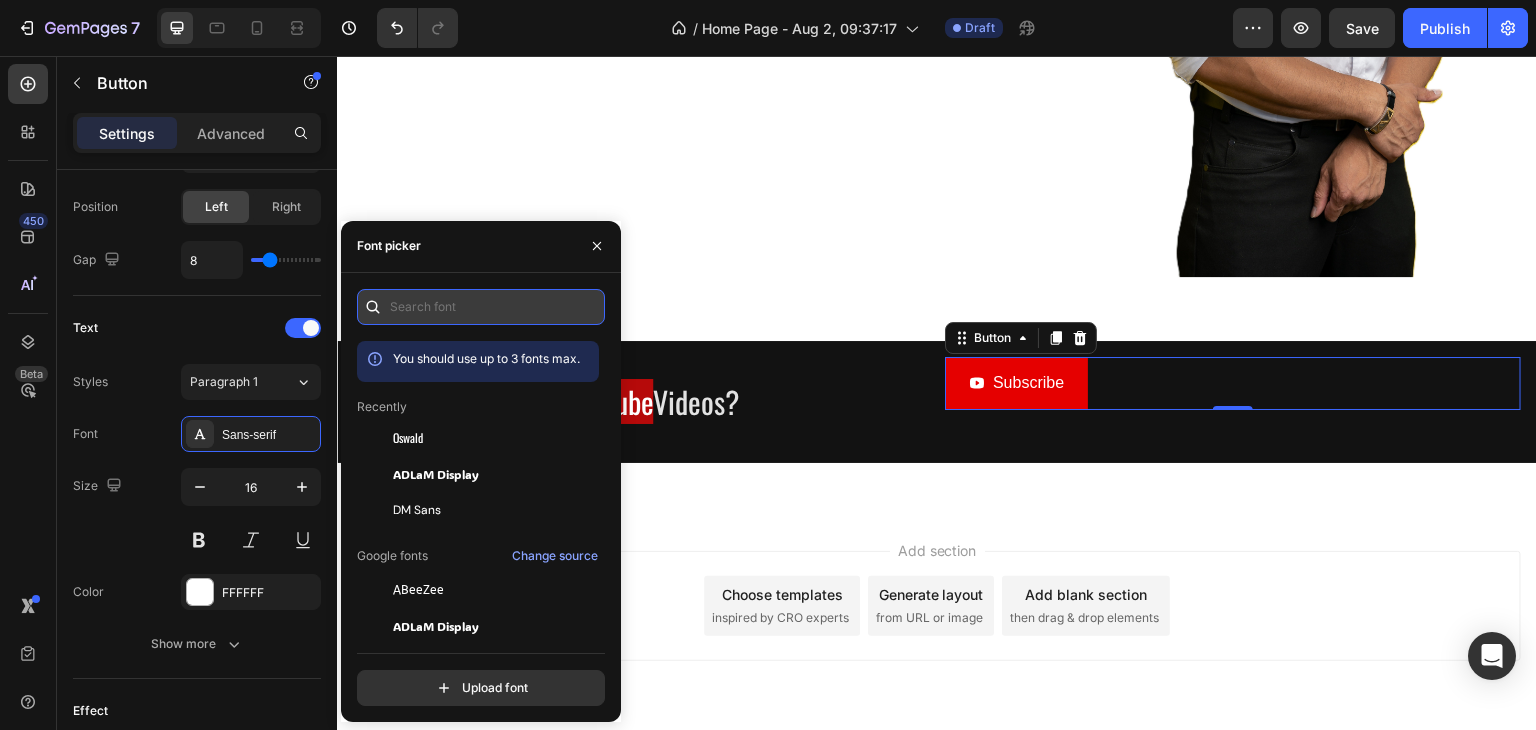 click at bounding box center (481, 307) 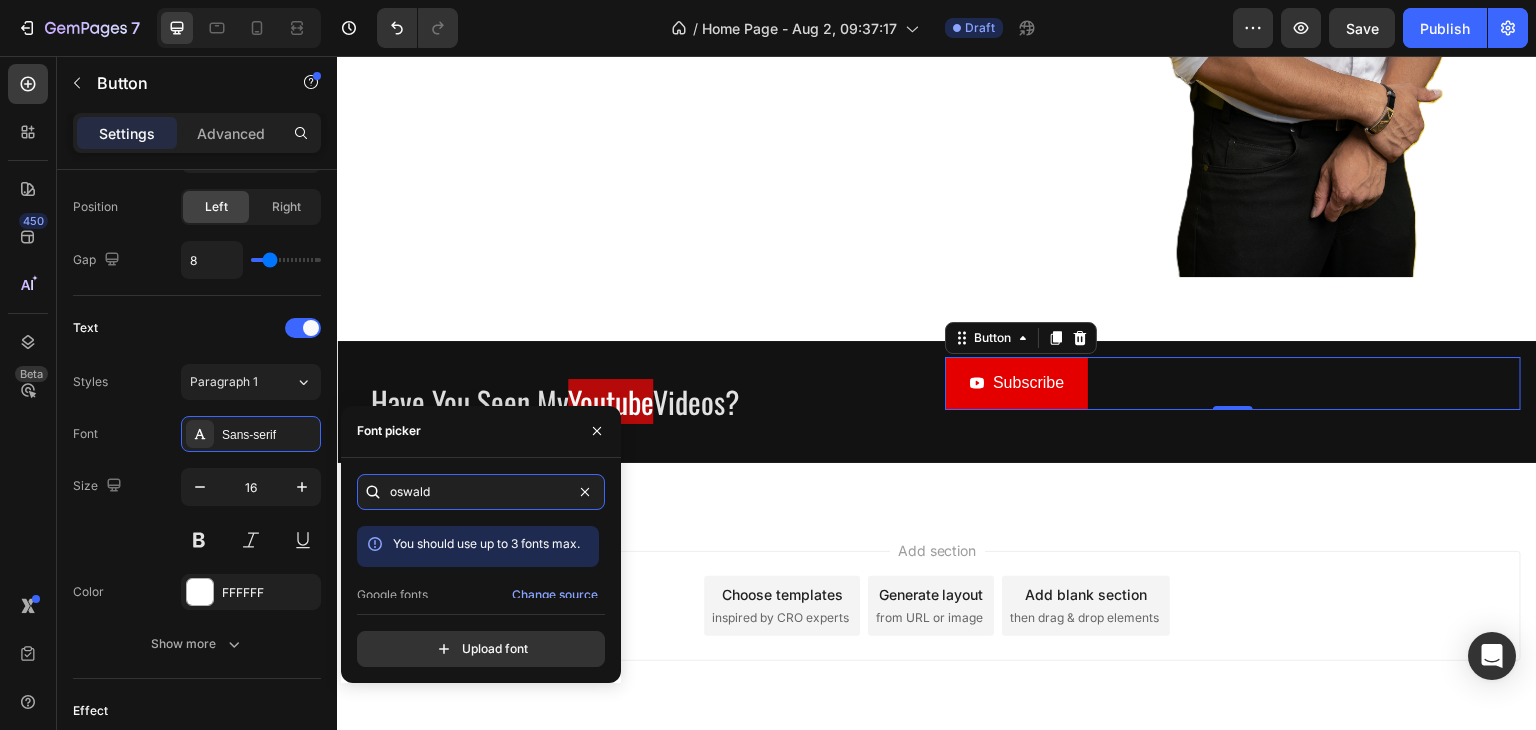 scroll, scrollTop: 49, scrollLeft: 0, axis: vertical 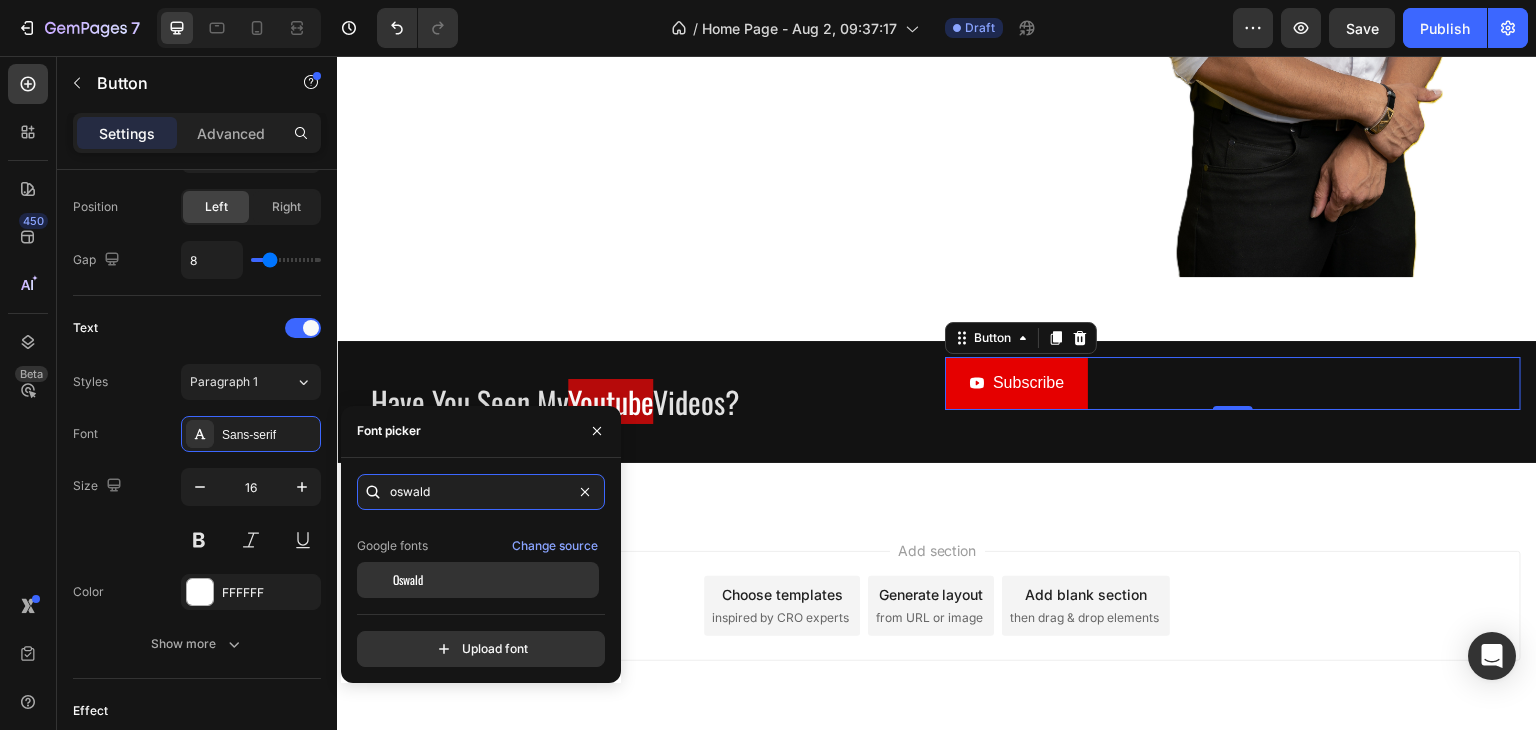 type on "oswald" 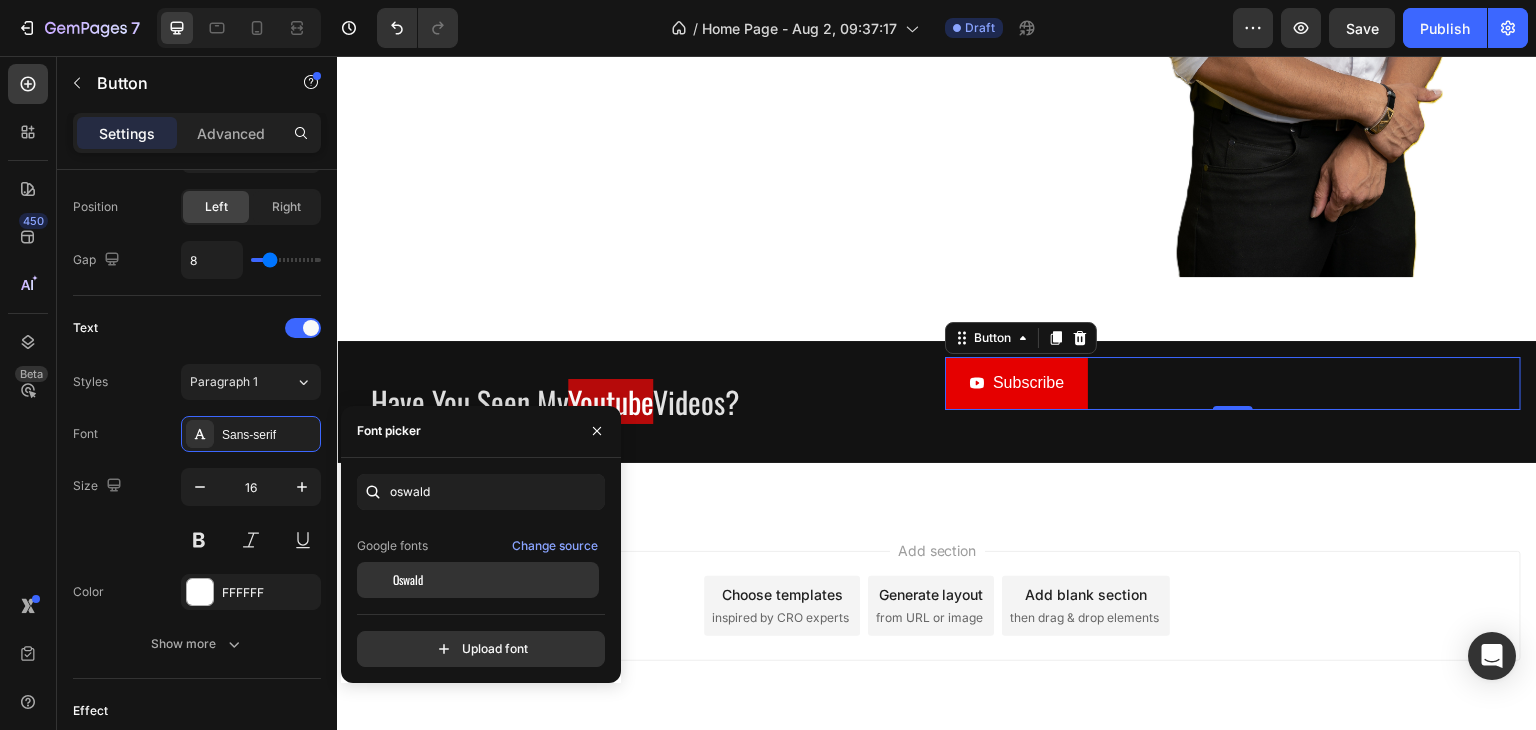 click on "Oswald" at bounding box center [494, 580] 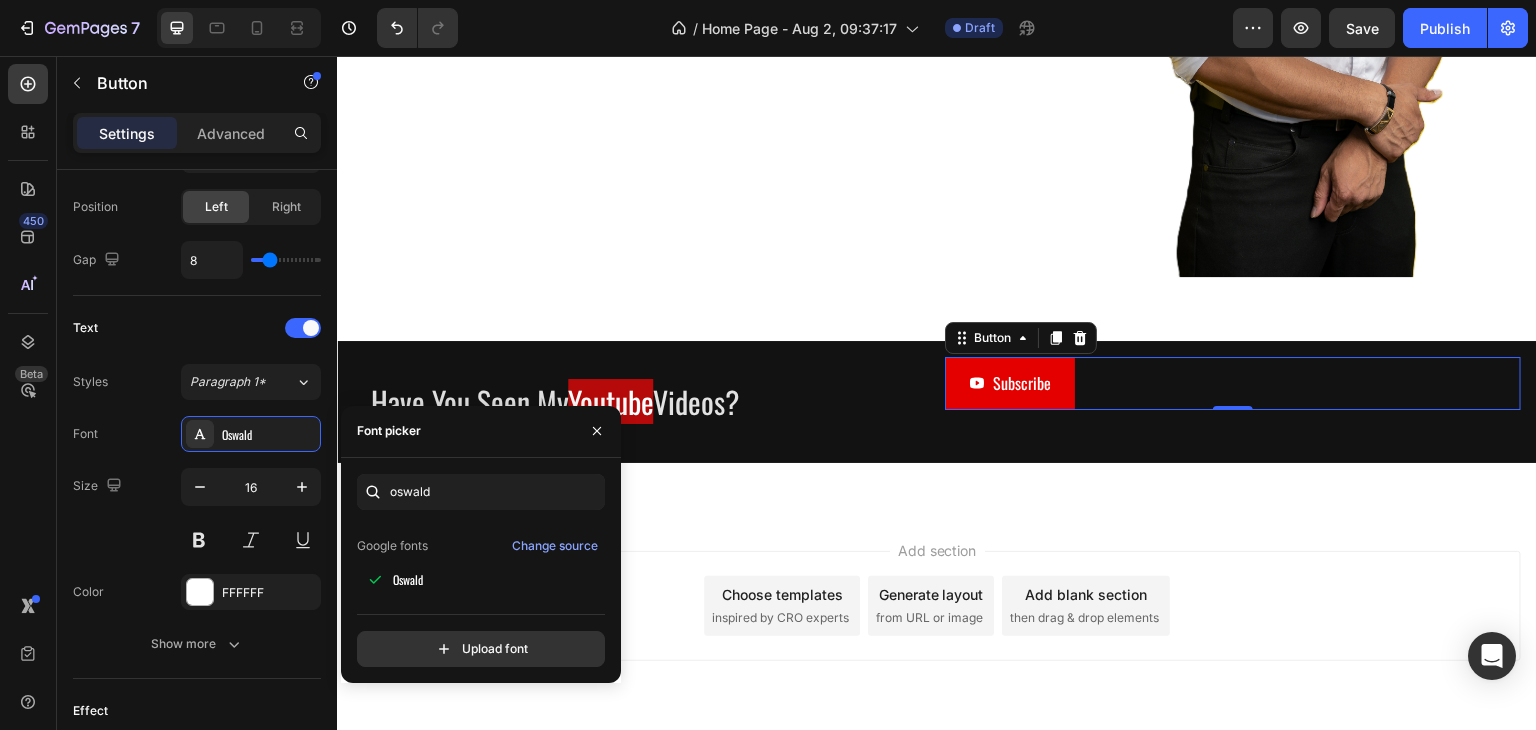 click on "Add section Choose templates inspired by CRO experts Generate layout from URL or image Add blank section then drag & drop elements" at bounding box center [937, 634] 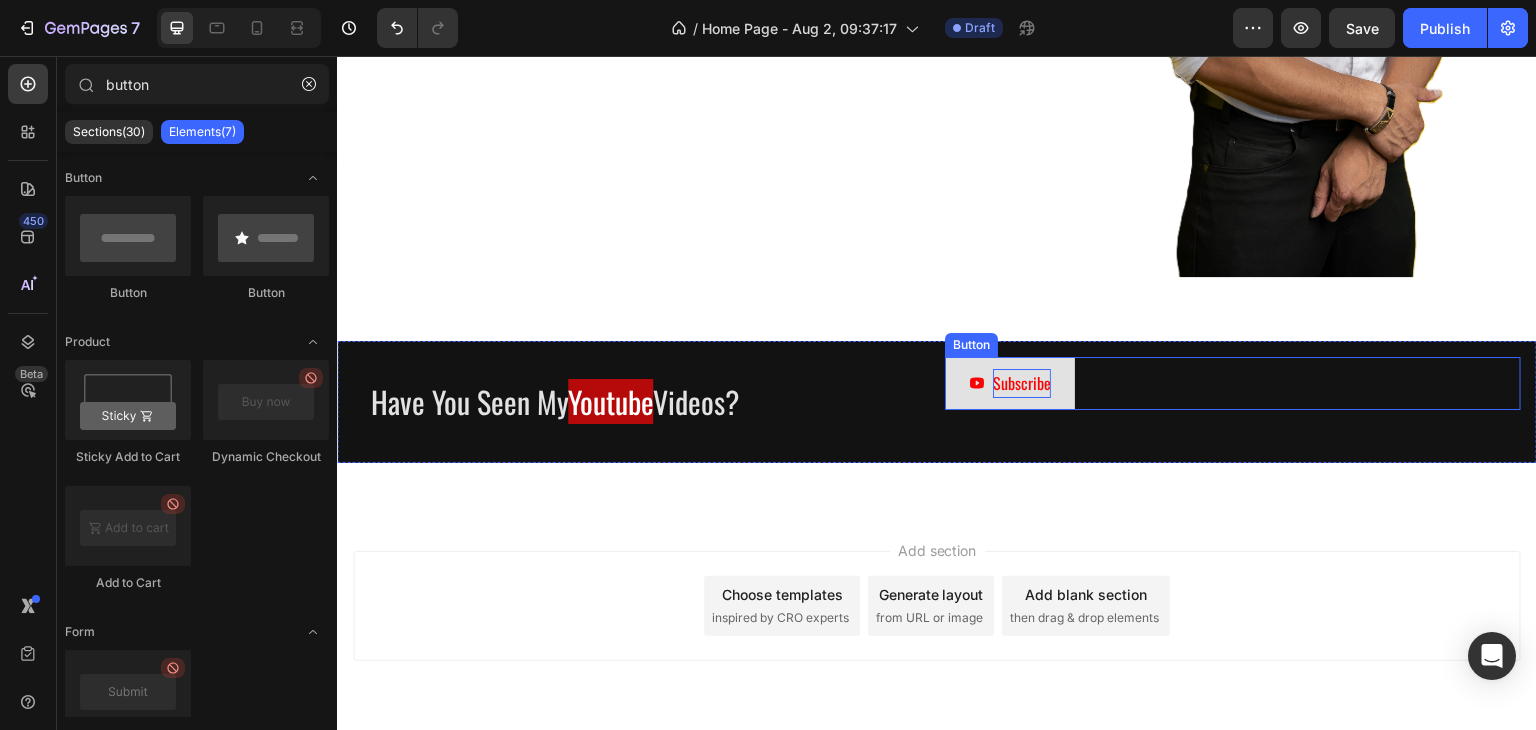 click on "Subscribe" at bounding box center [1022, 383] 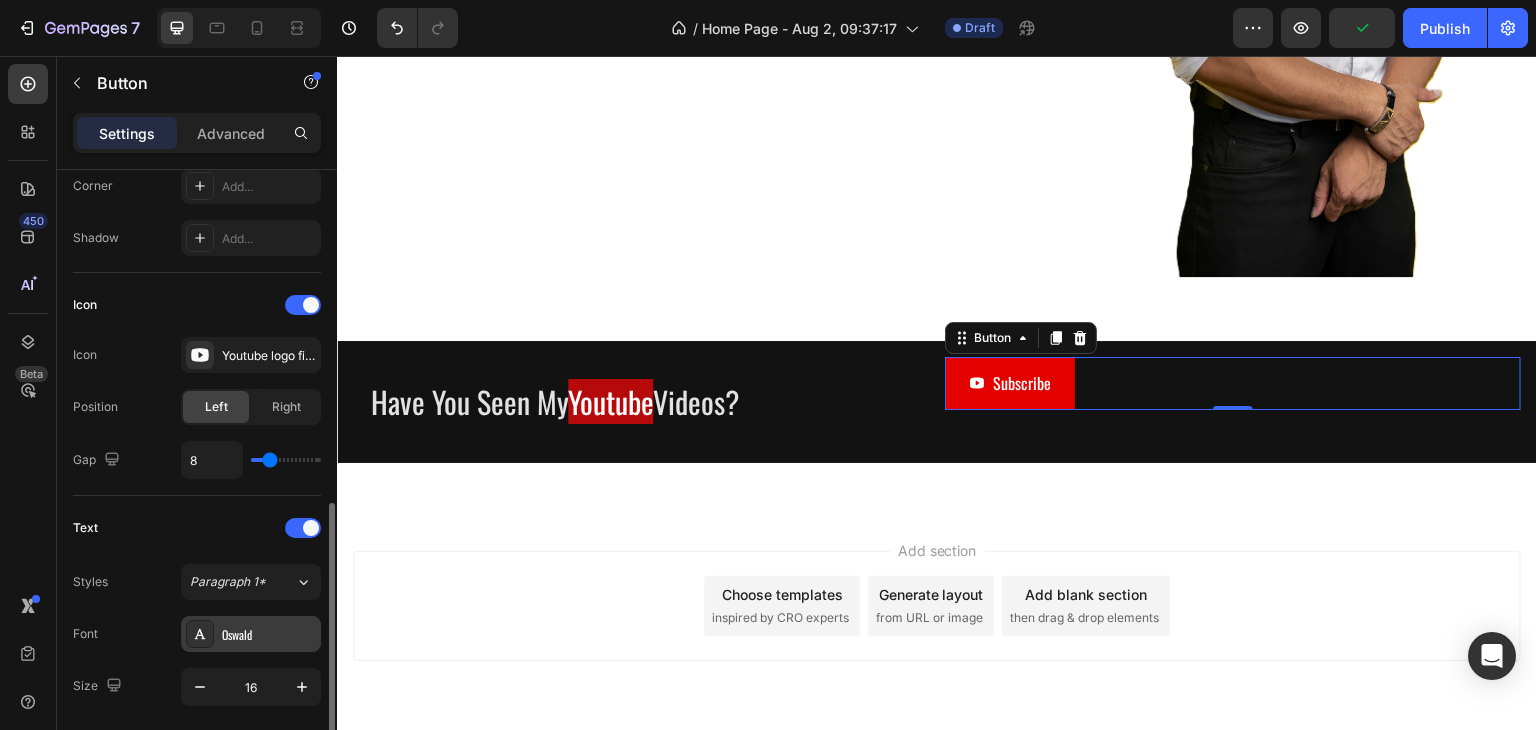 scroll, scrollTop: 600, scrollLeft: 0, axis: vertical 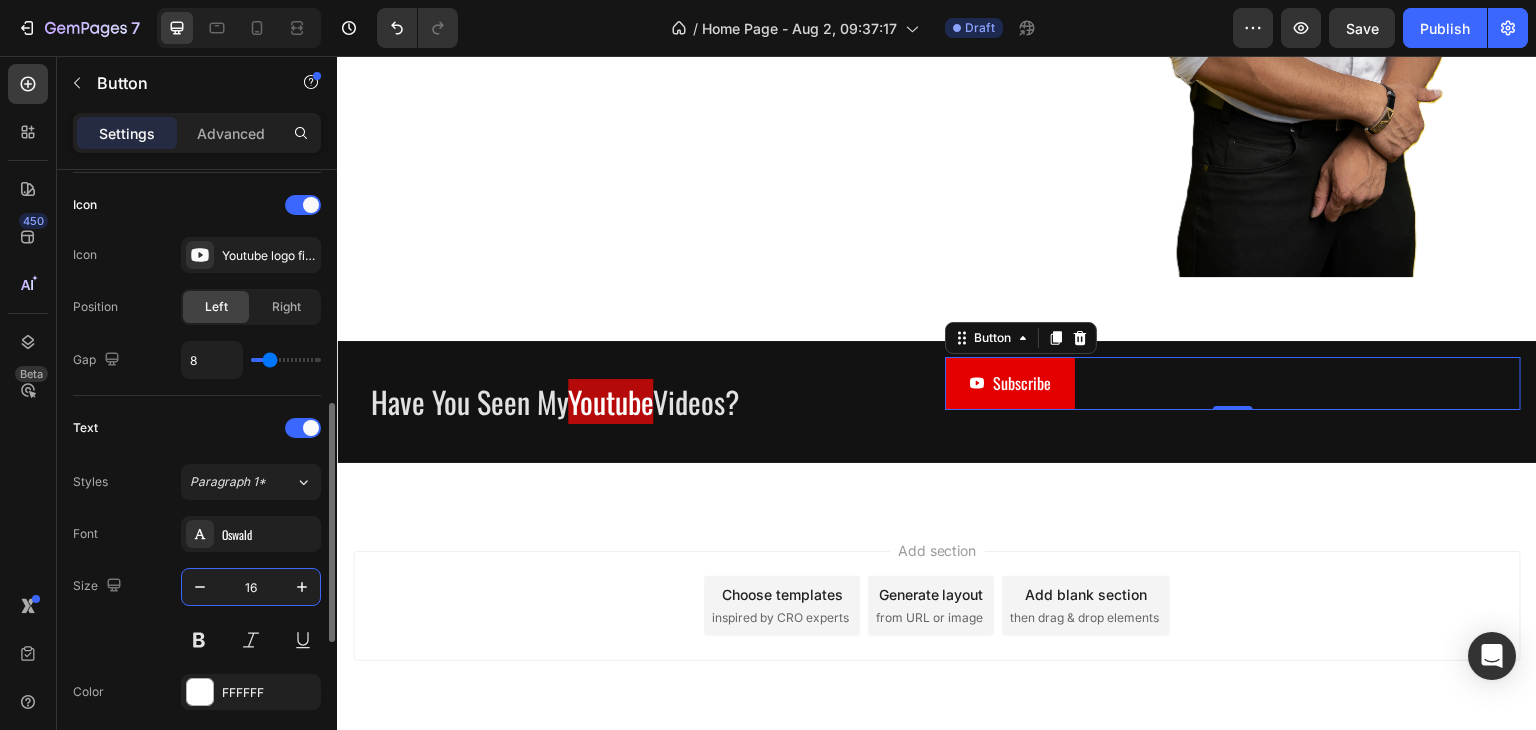 click on "16" at bounding box center (251, 587) 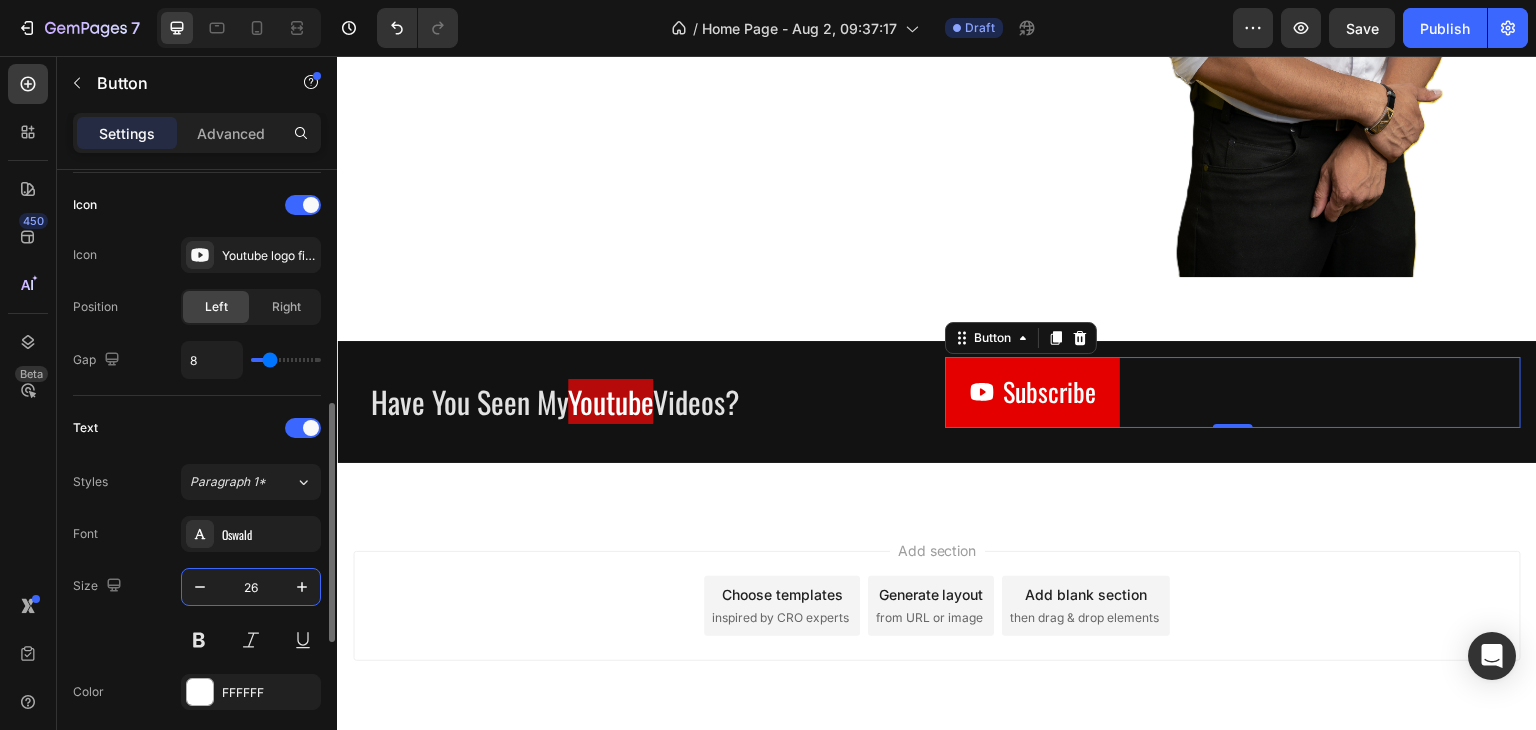 type on "26" 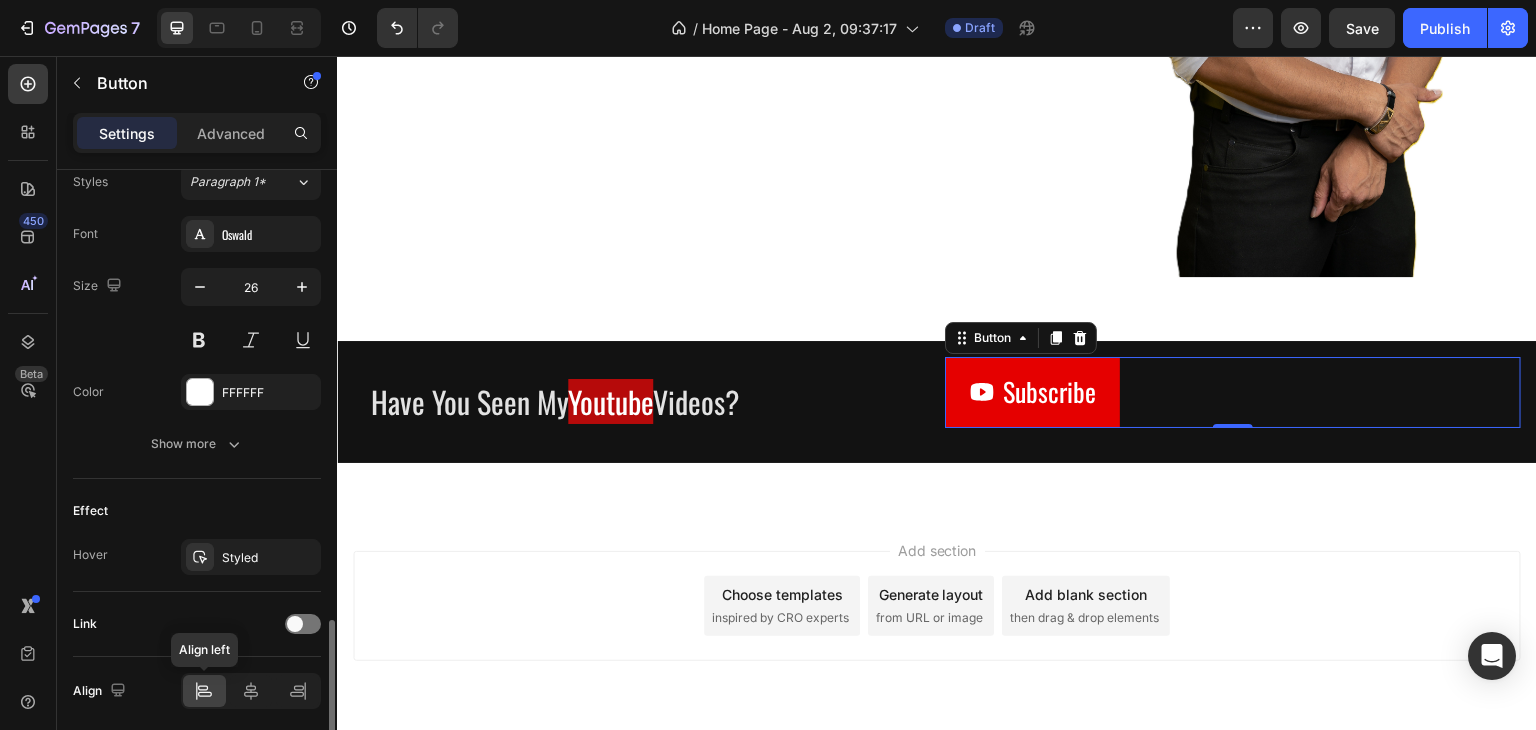 scroll, scrollTop: 972, scrollLeft: 0, axis: vertical 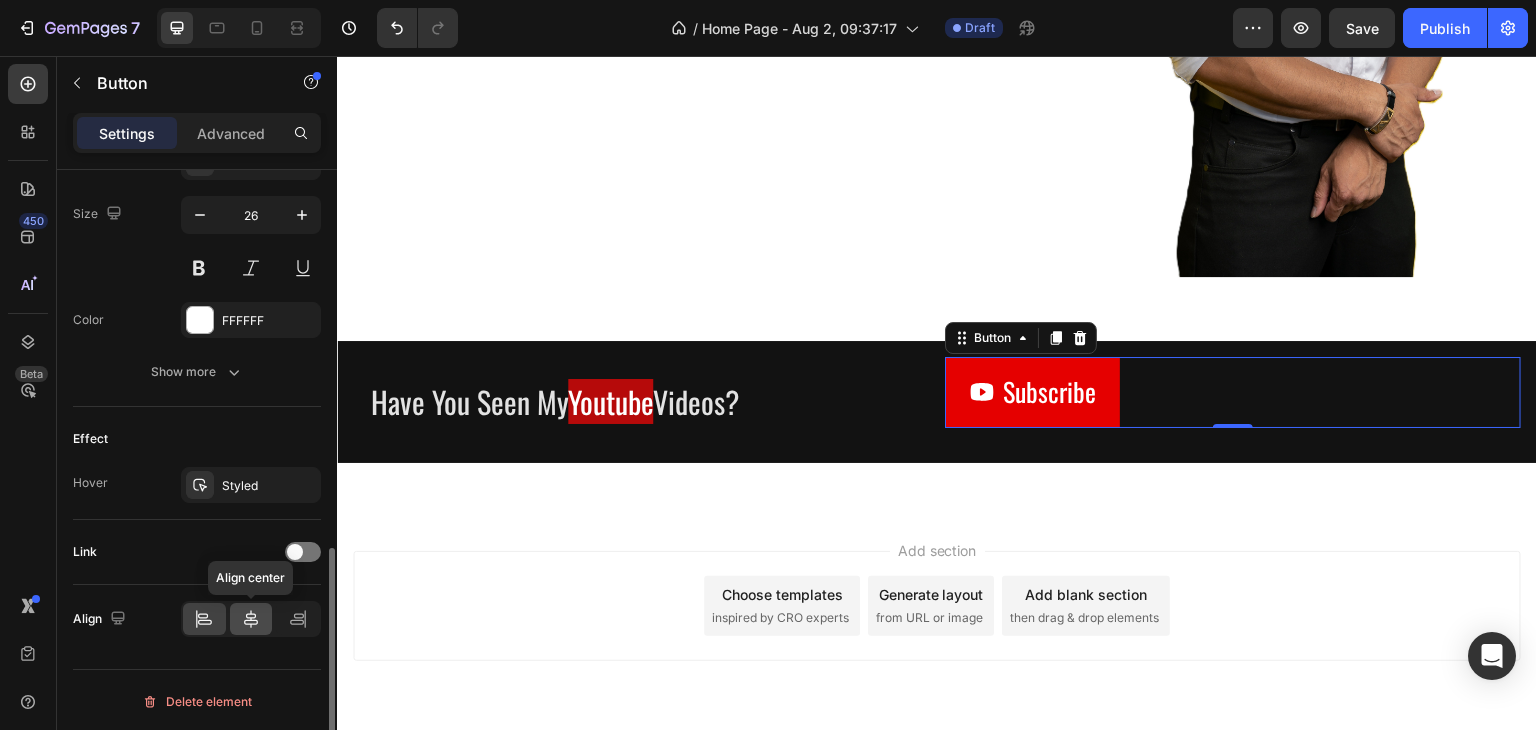 click 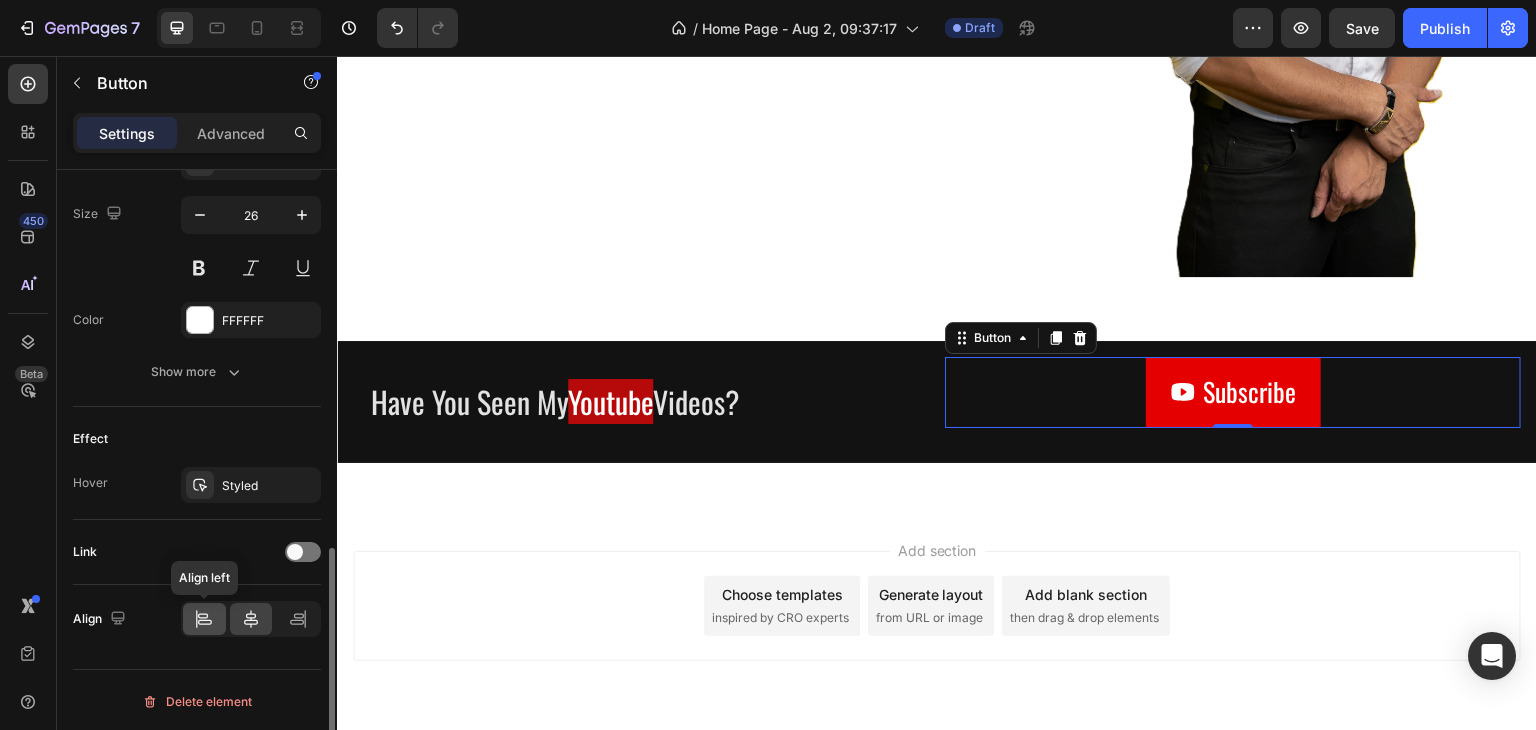 click 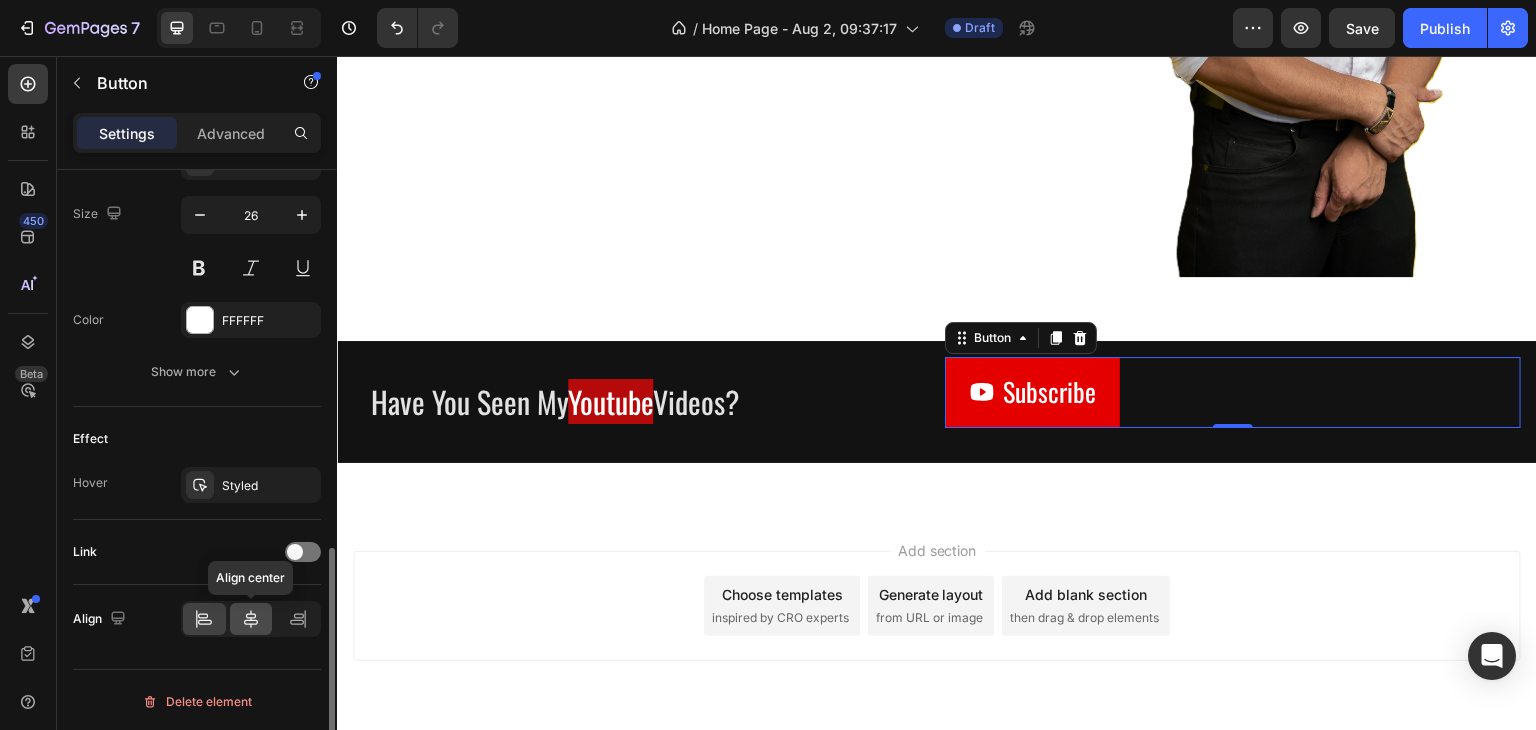 click 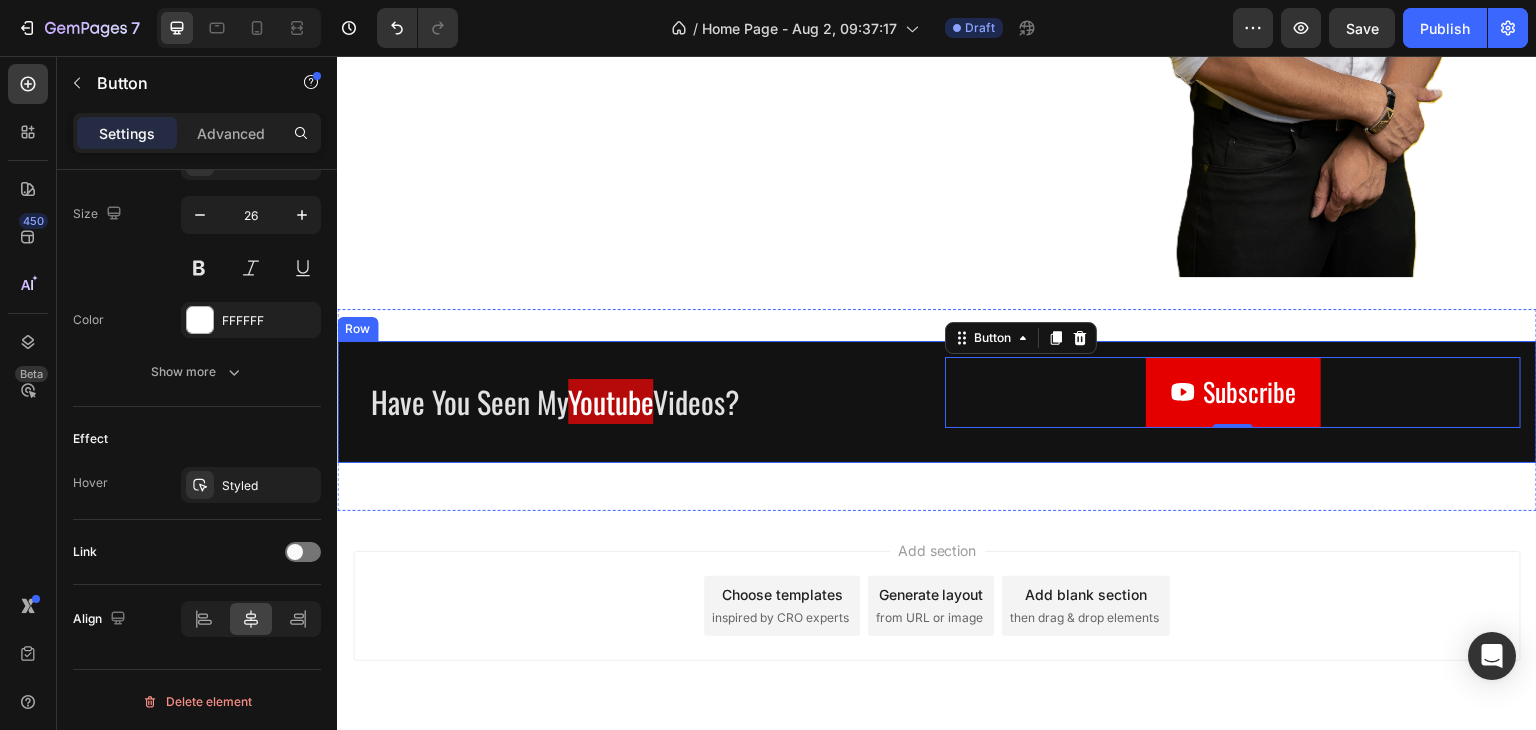 click on "Have You Seen My  Youtube  Videos?" at bounding box center [641, 402] 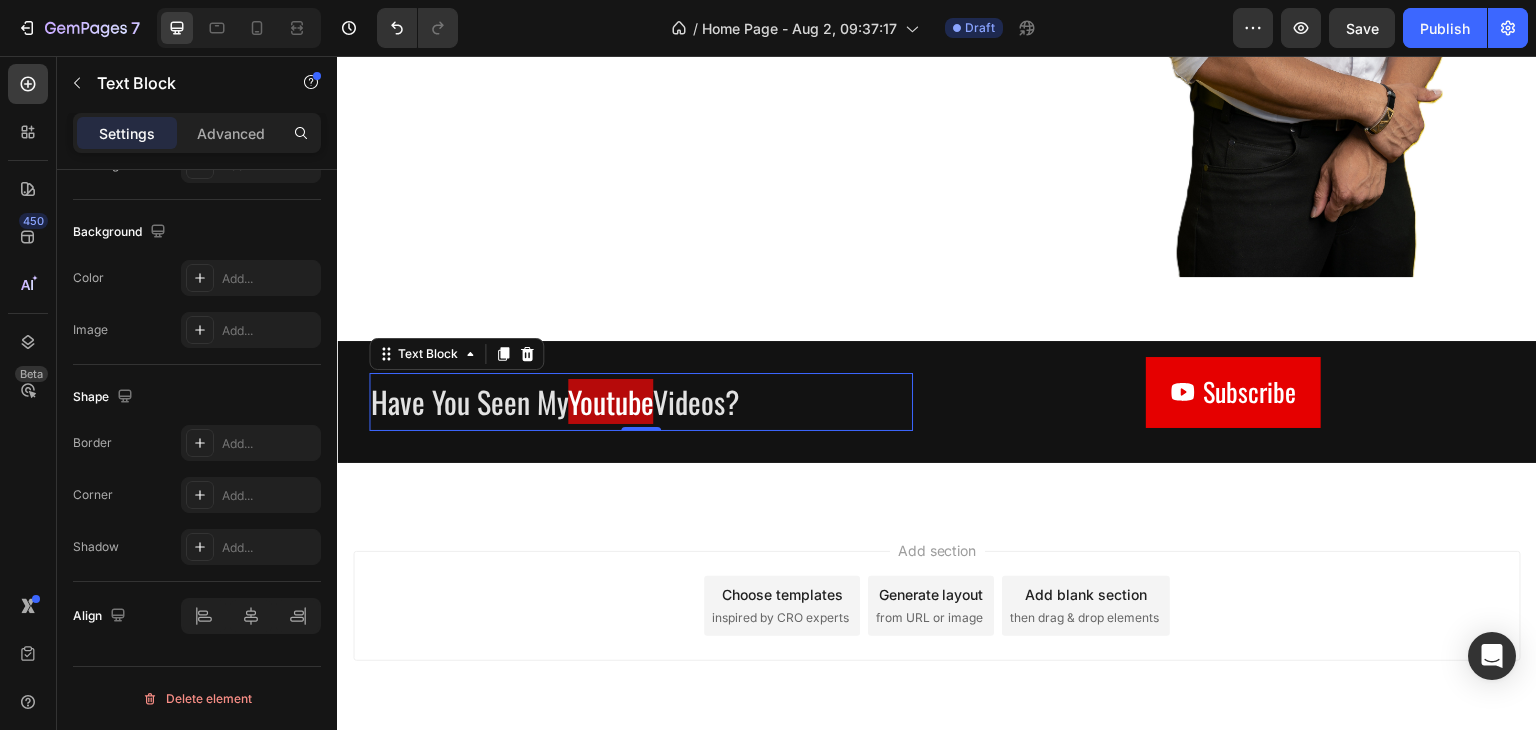 scroll, scrollTop: 0, scrollLeft: 0, axis: both 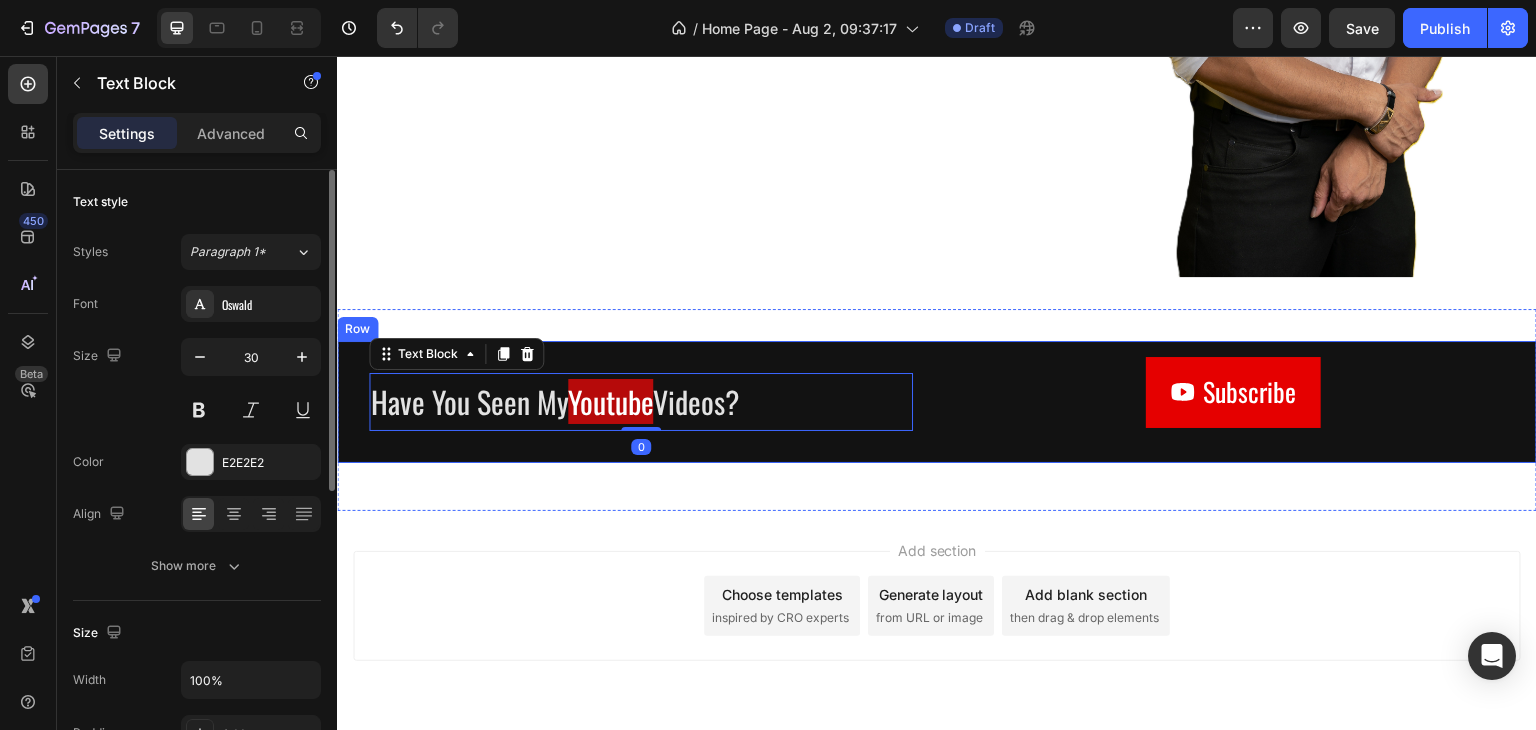 click on "Have You Seen My  Youtube  Videos? Text Block   0 Row
Subscribe Button Row" at bounding box center [937, 402] 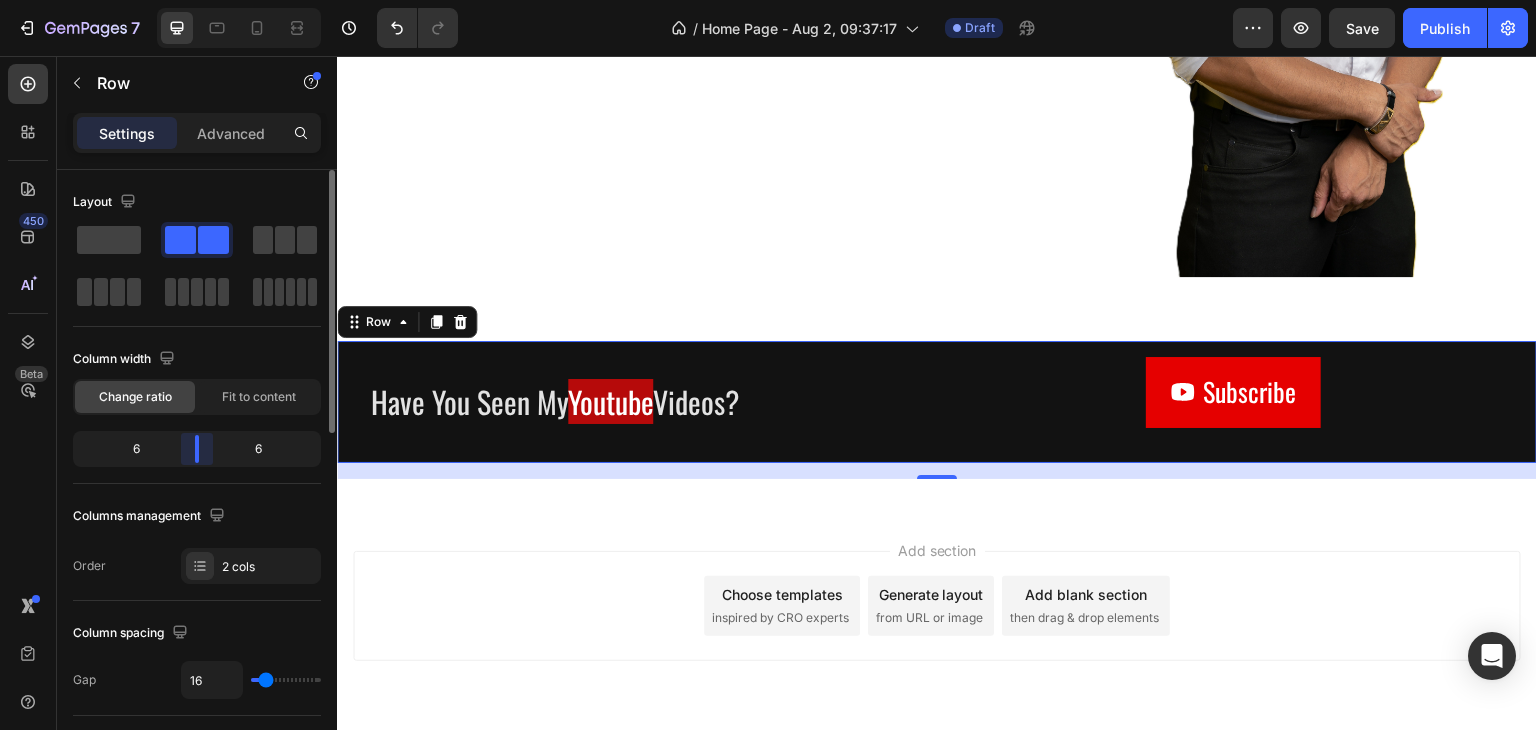 drag, startPoint x: 200, startPoint y: 452, endPoint x: 200, endPoint y: 471, distance: 19 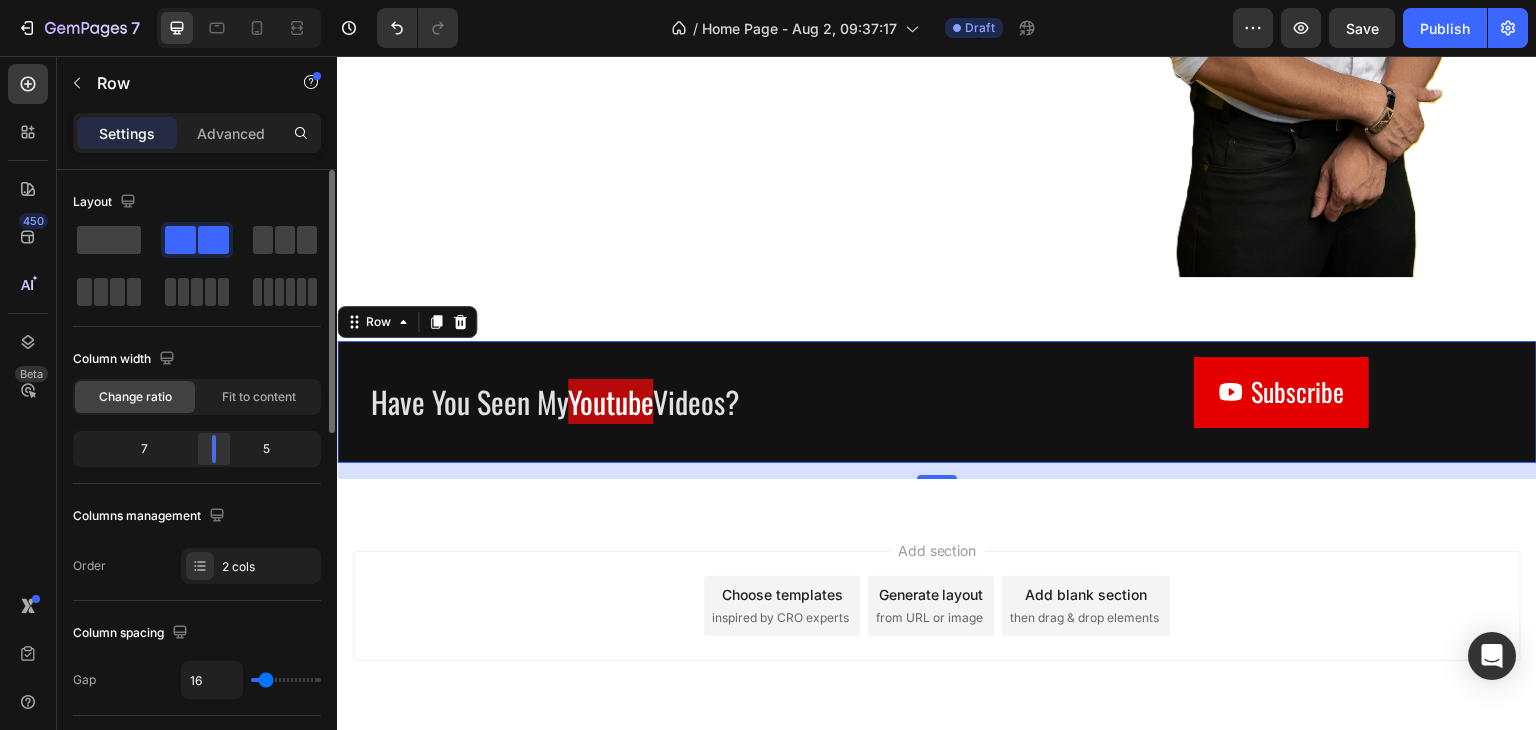 drag, startPoint x: 194, startPoint y: 458, endPoint x: 223, endPoint y: 453, distance: 29.427877 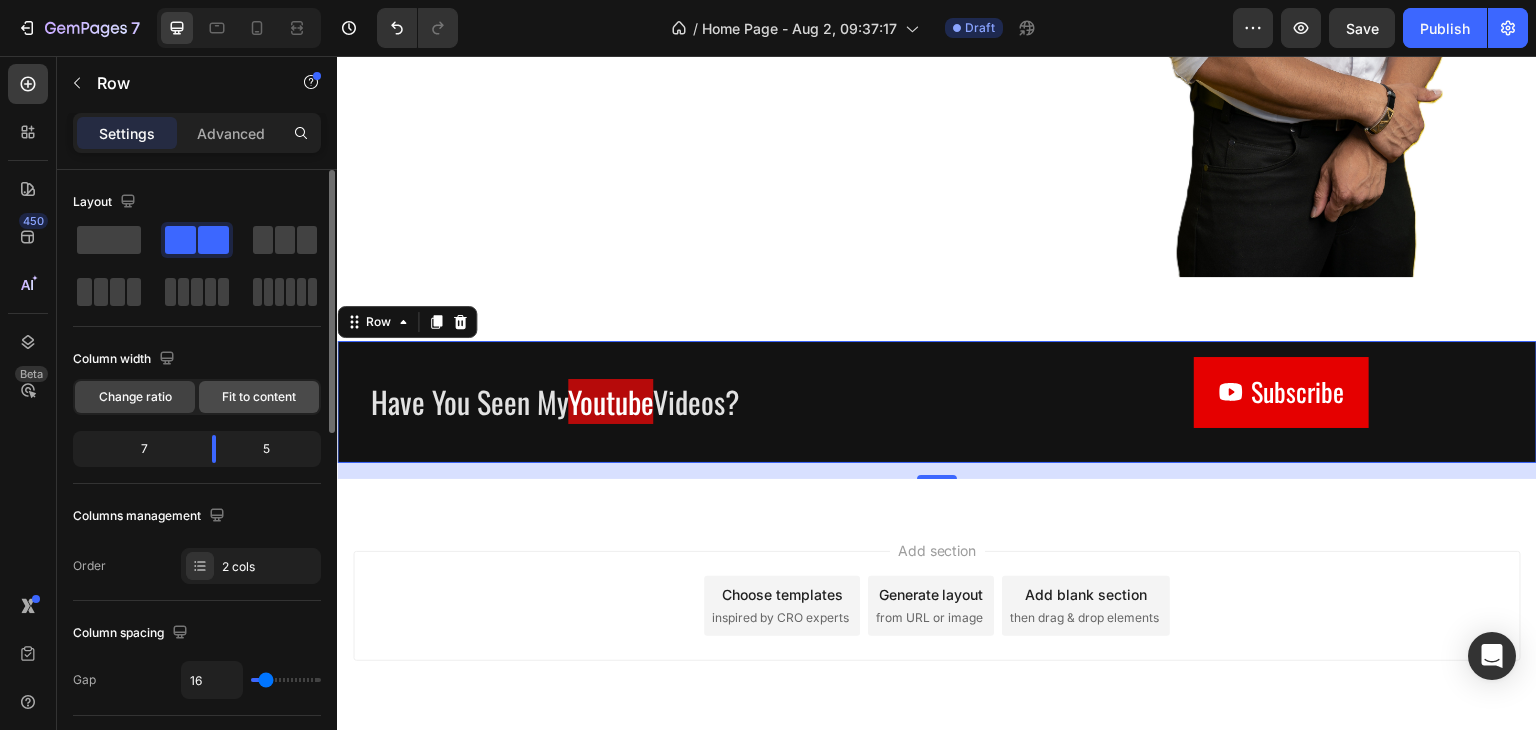 click on "Fit to content" 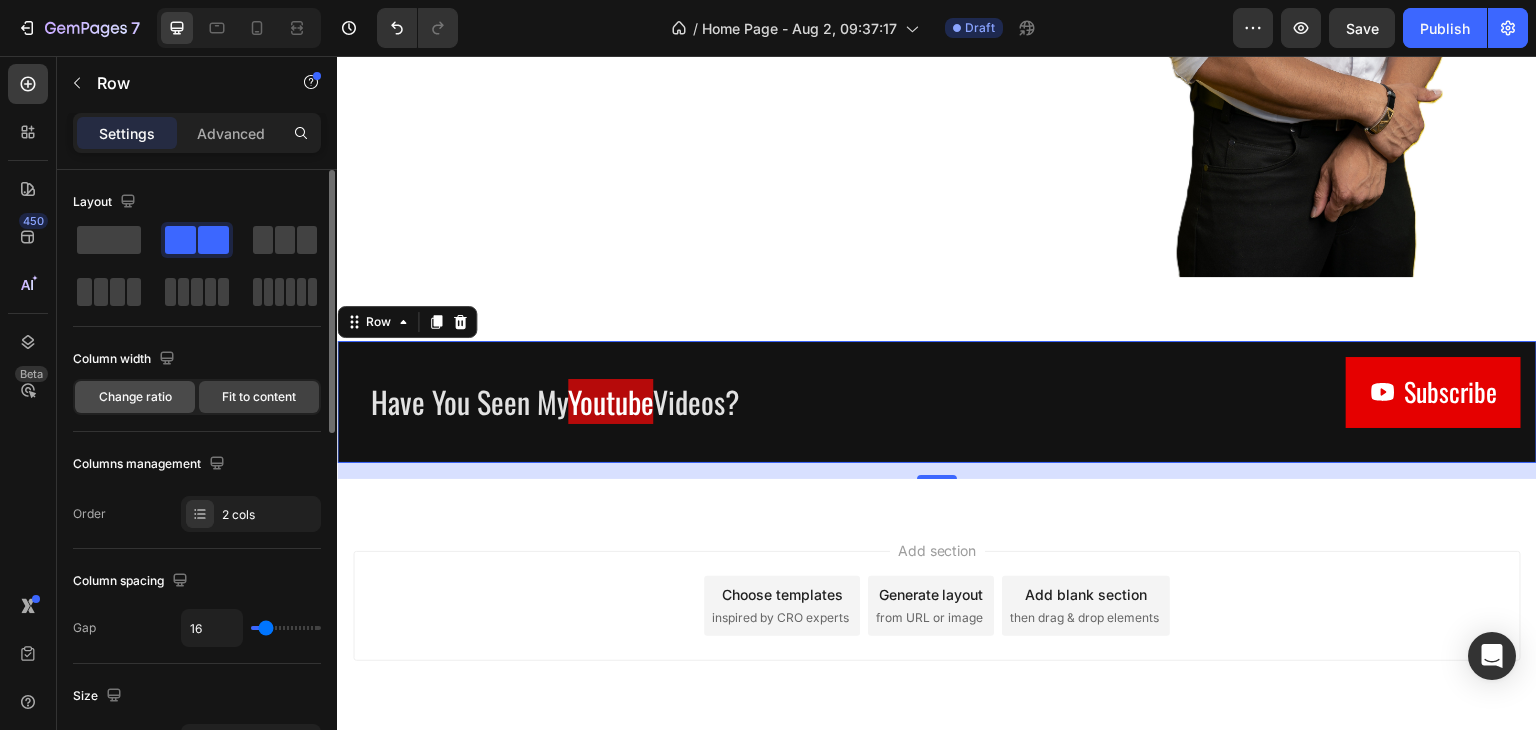 click on "Change ratio" 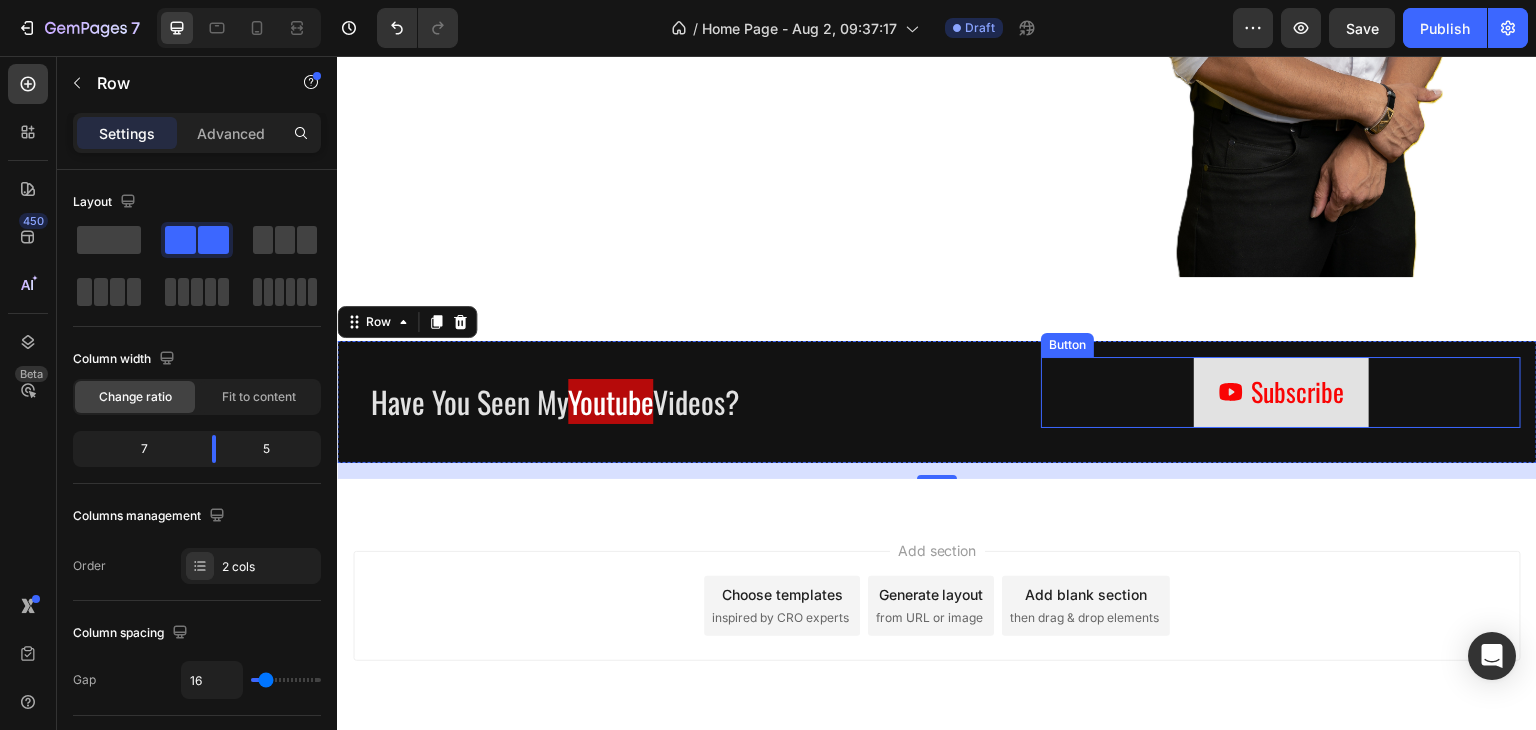 click on "Subscribe" at bounding box center (1281, 392) 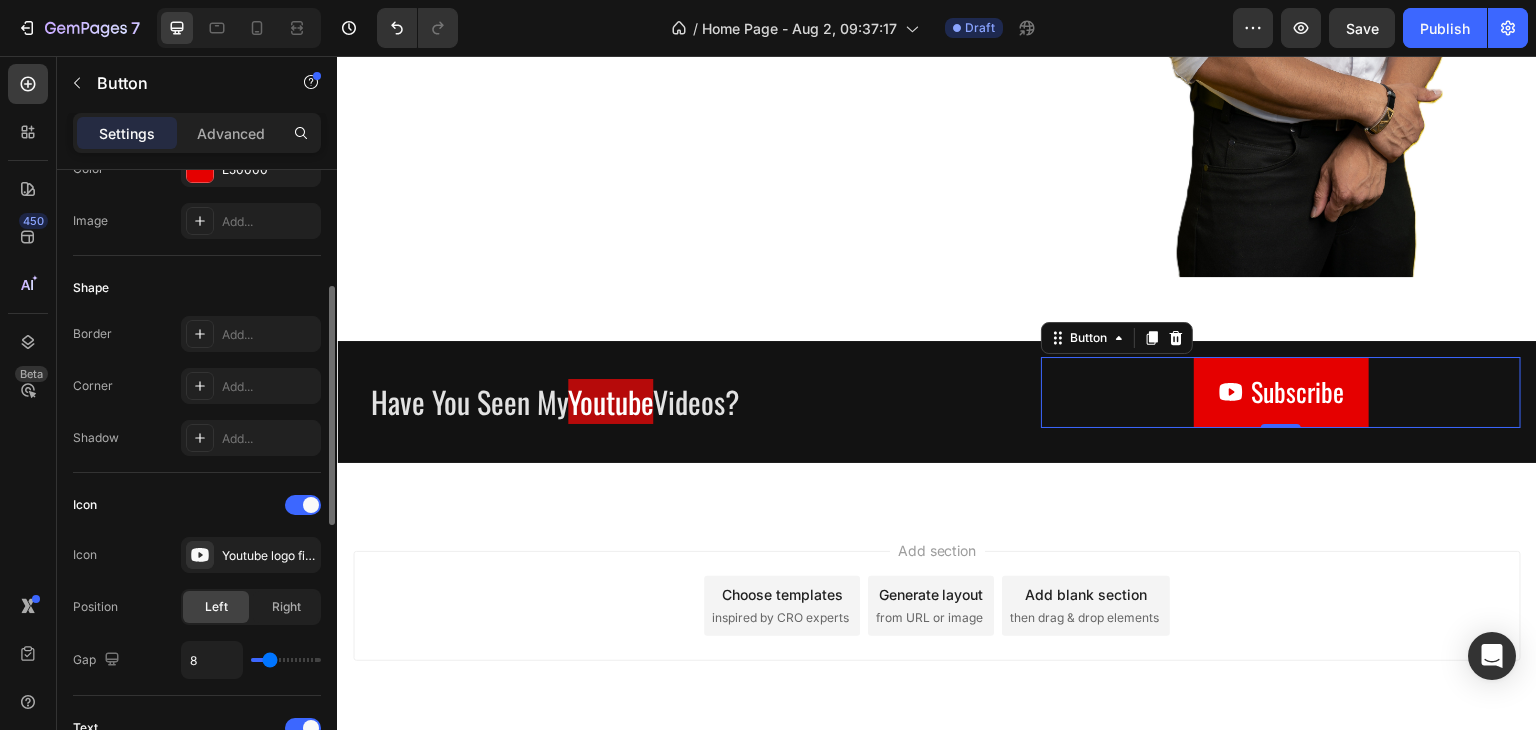 scroll, scrollTop: 400, scrollLeft: 0, axis: vertical 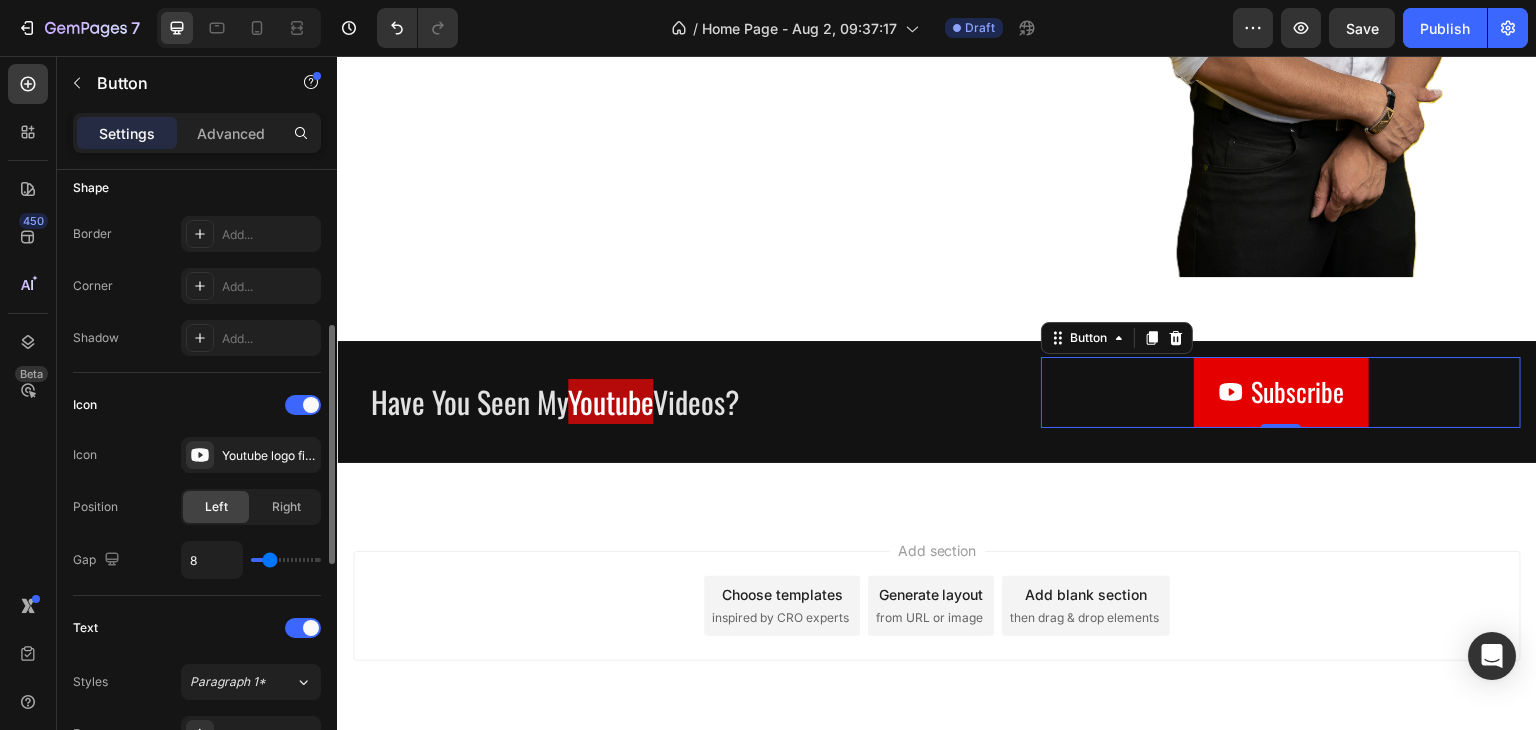 type on "4" 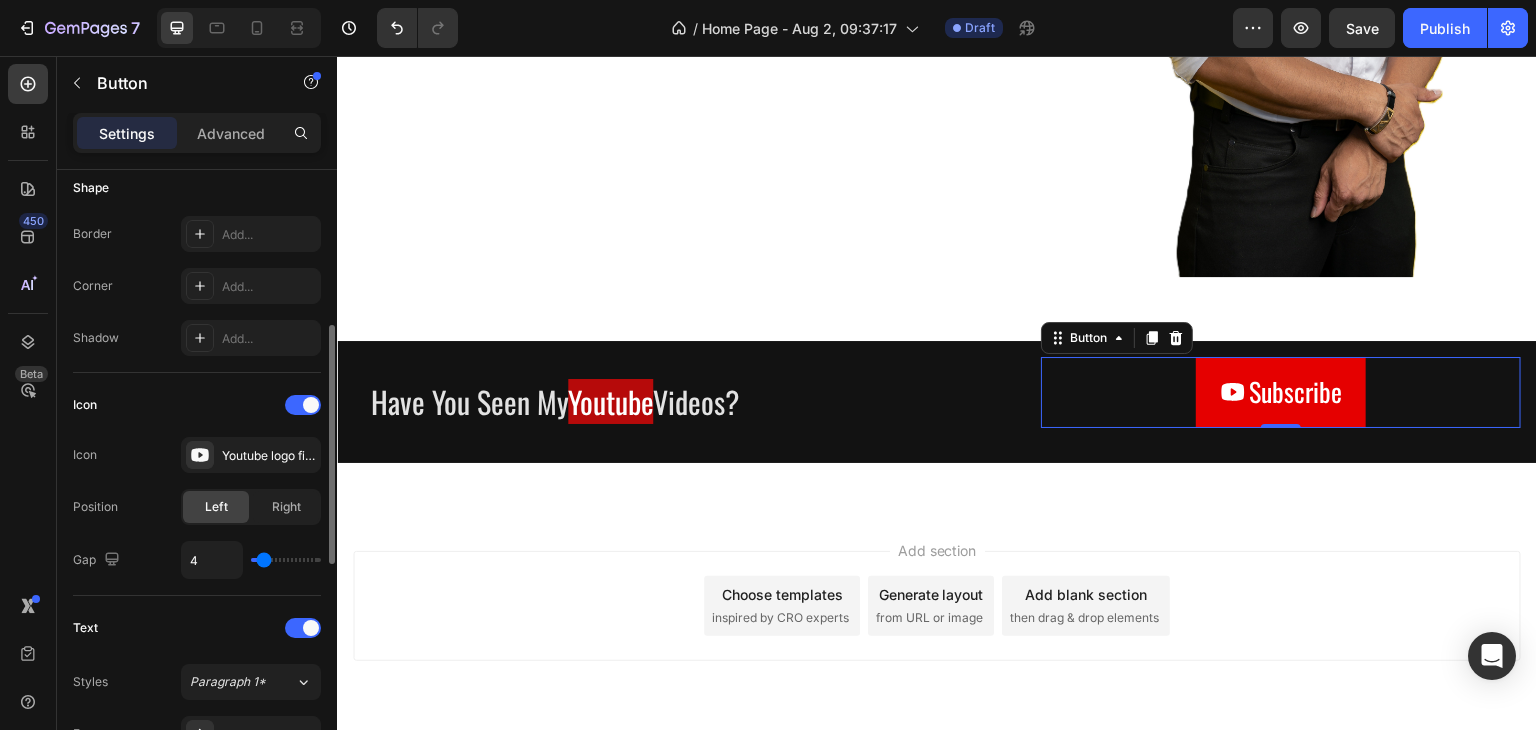type on "3" 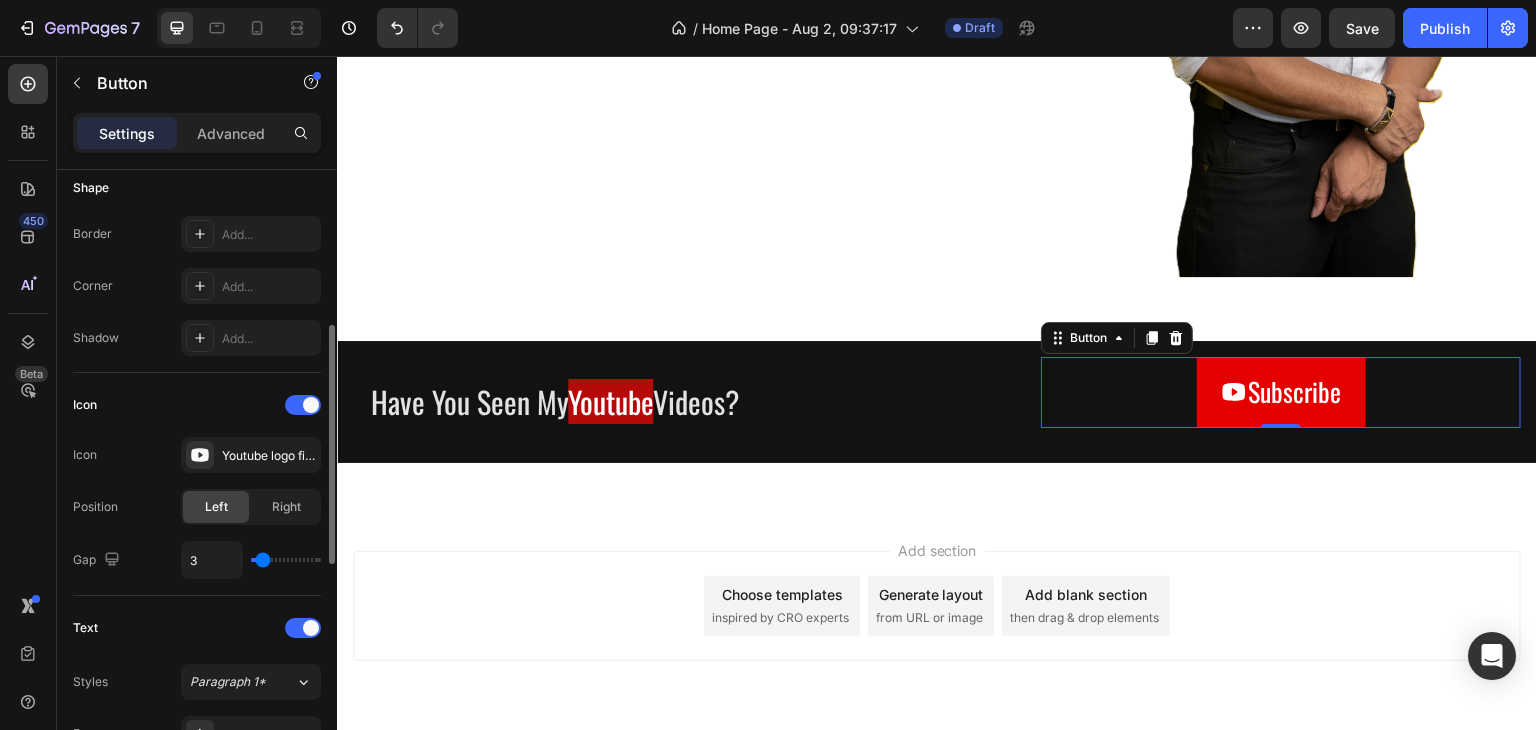 type on "1" 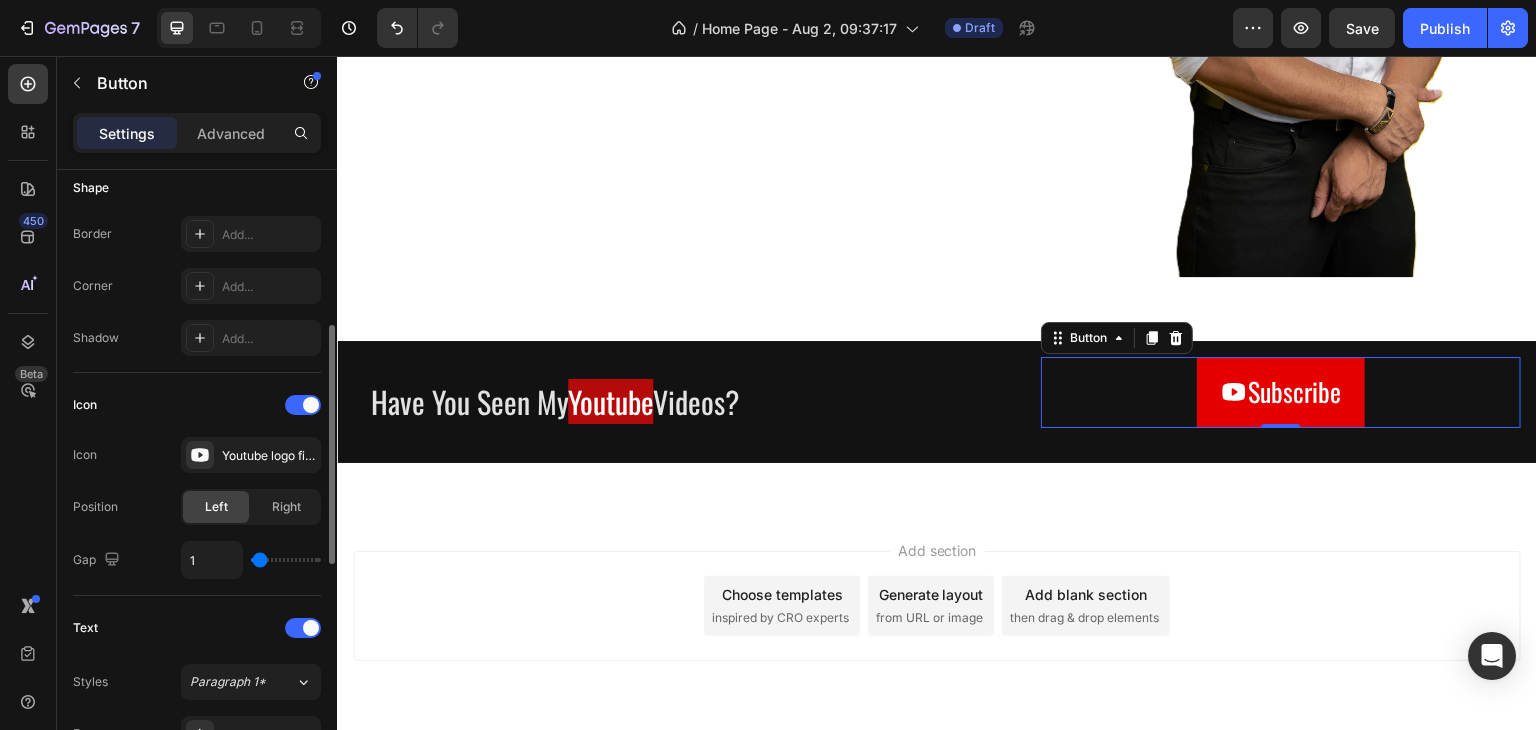 type on "0" 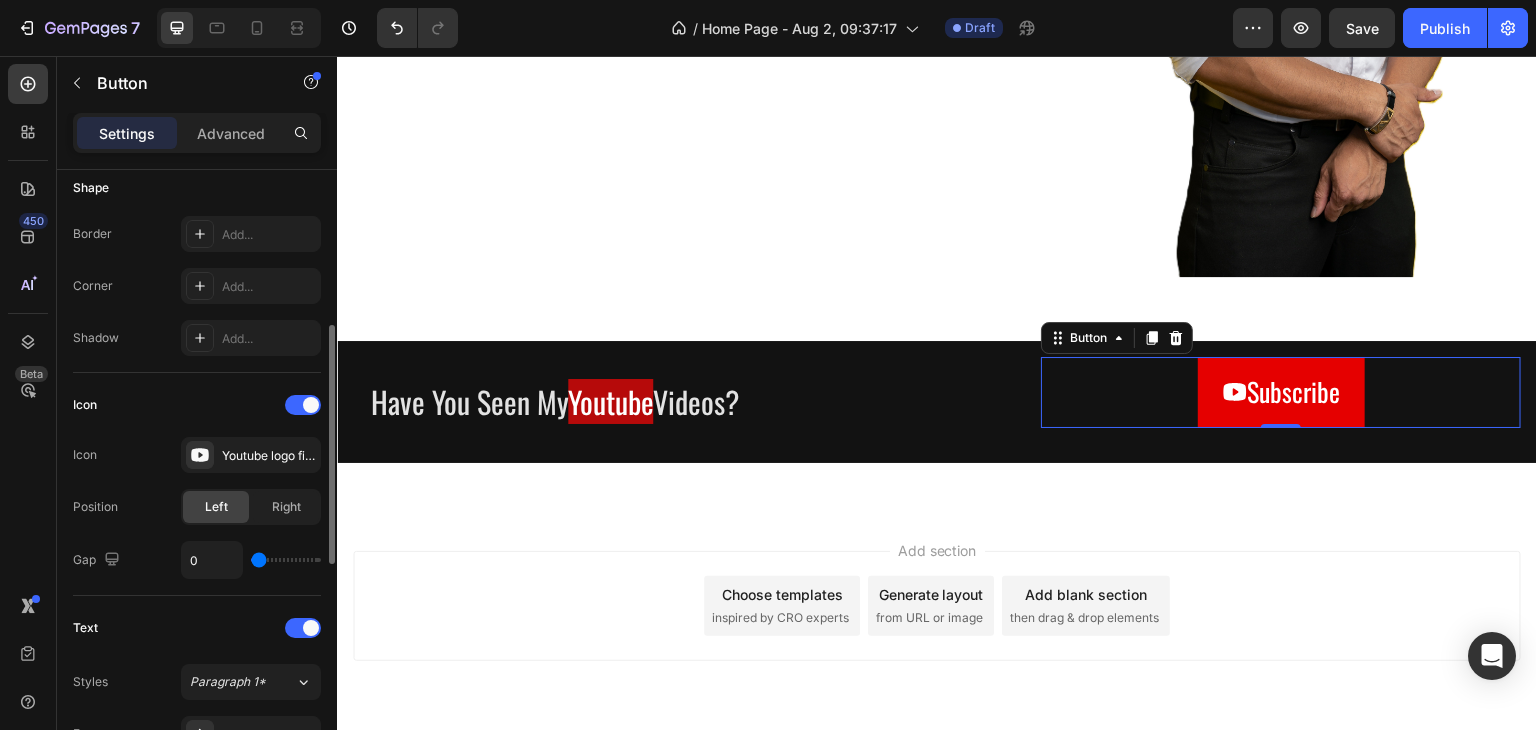 type on "3" 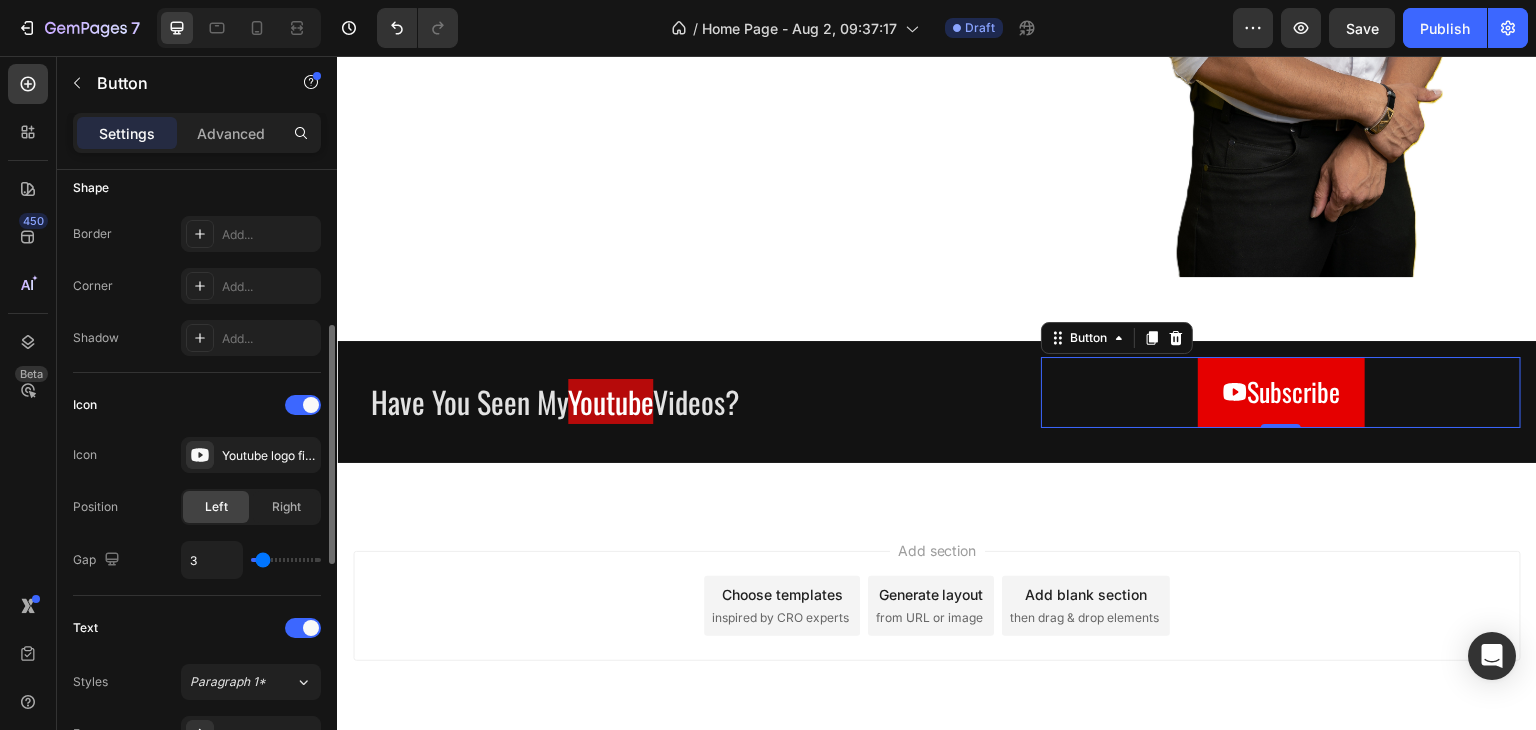 type on "4" 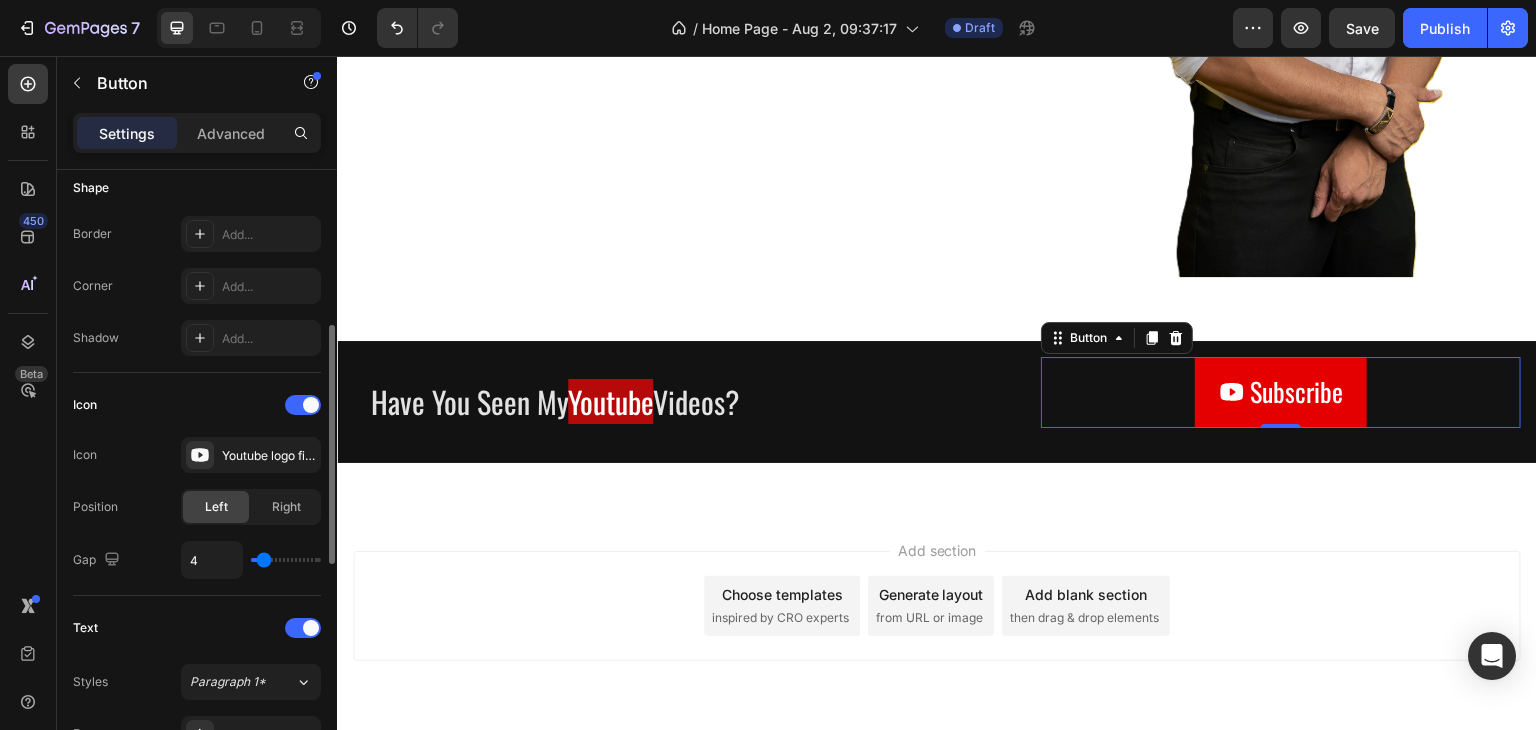 type on "5" 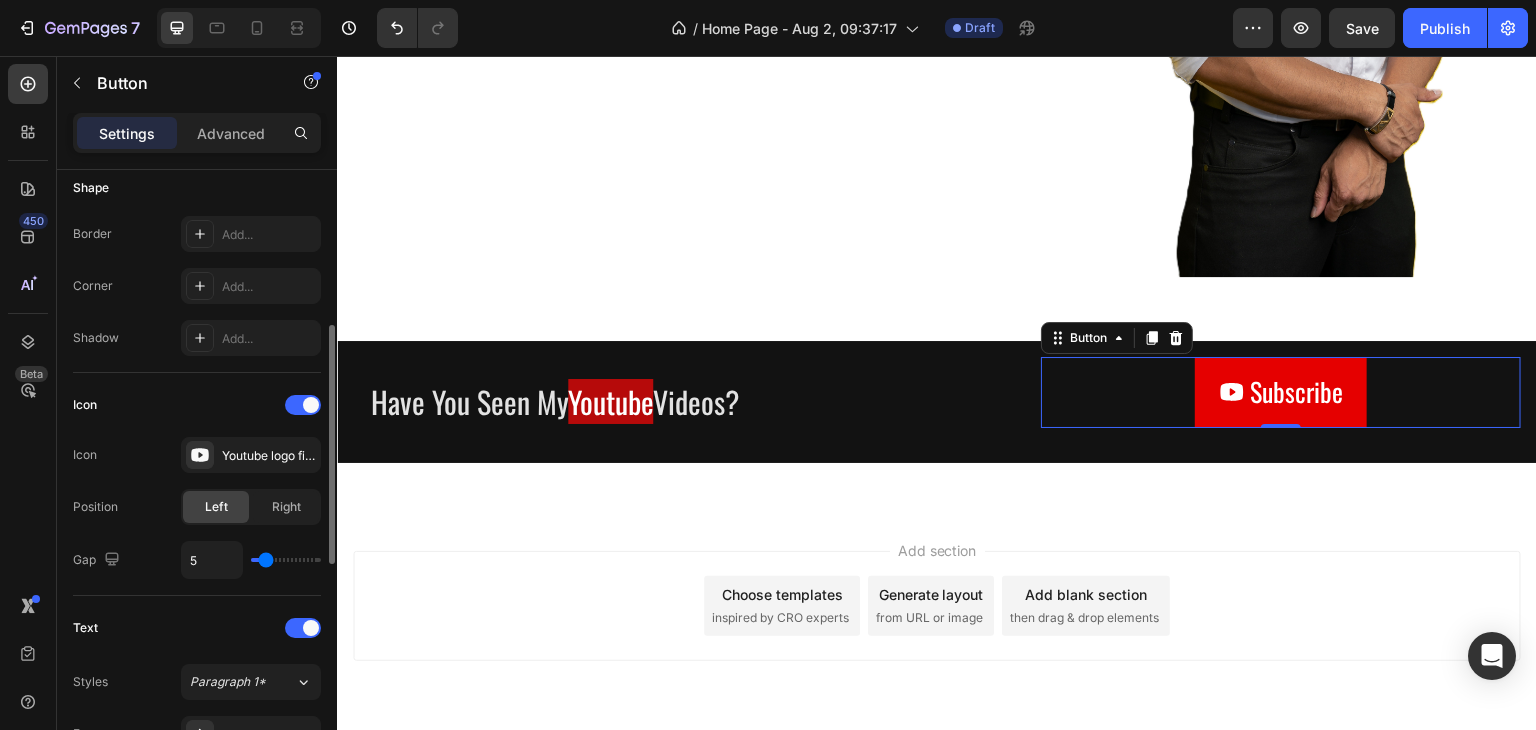 type on "5" 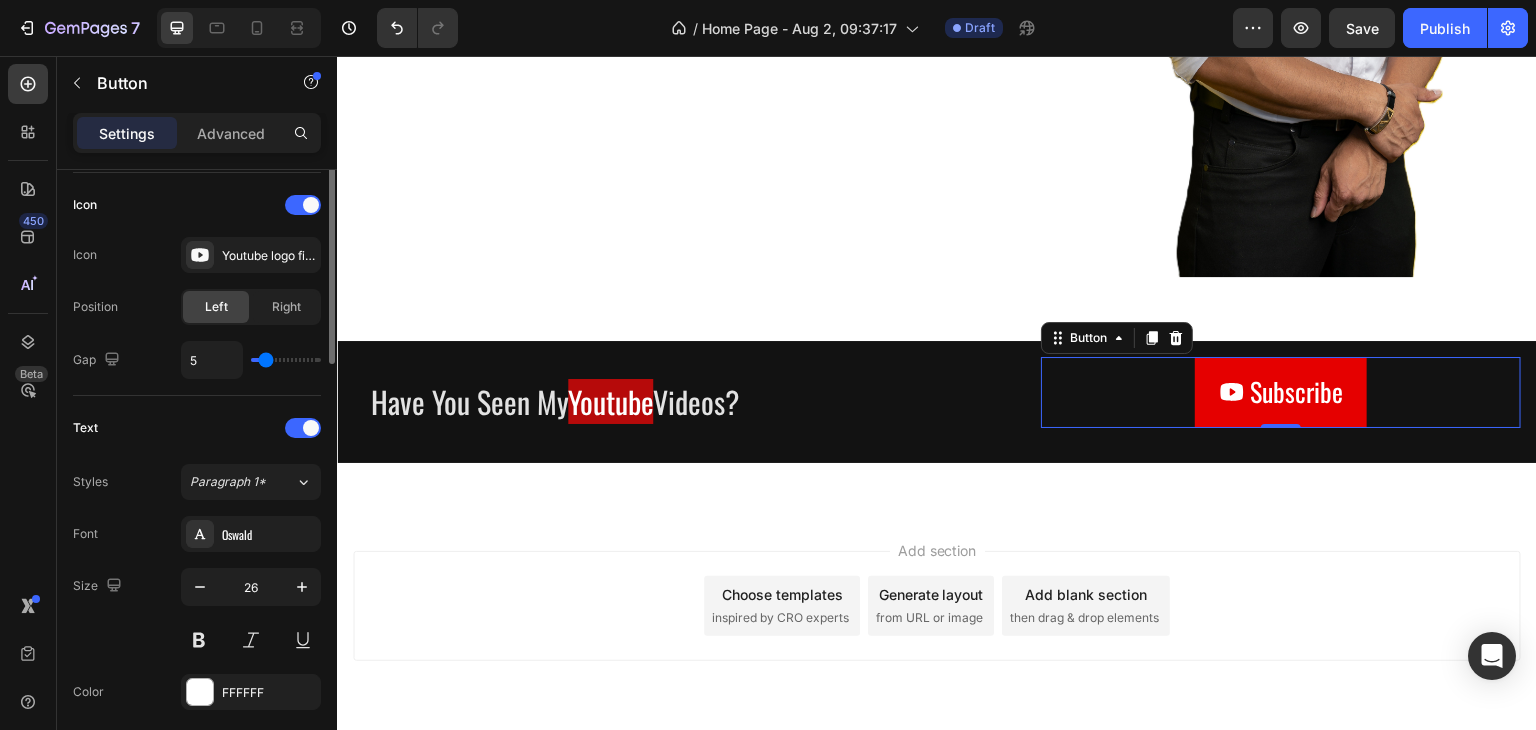 scroll, scrollTop: 400, scrollLeft: 0, axis: vertical 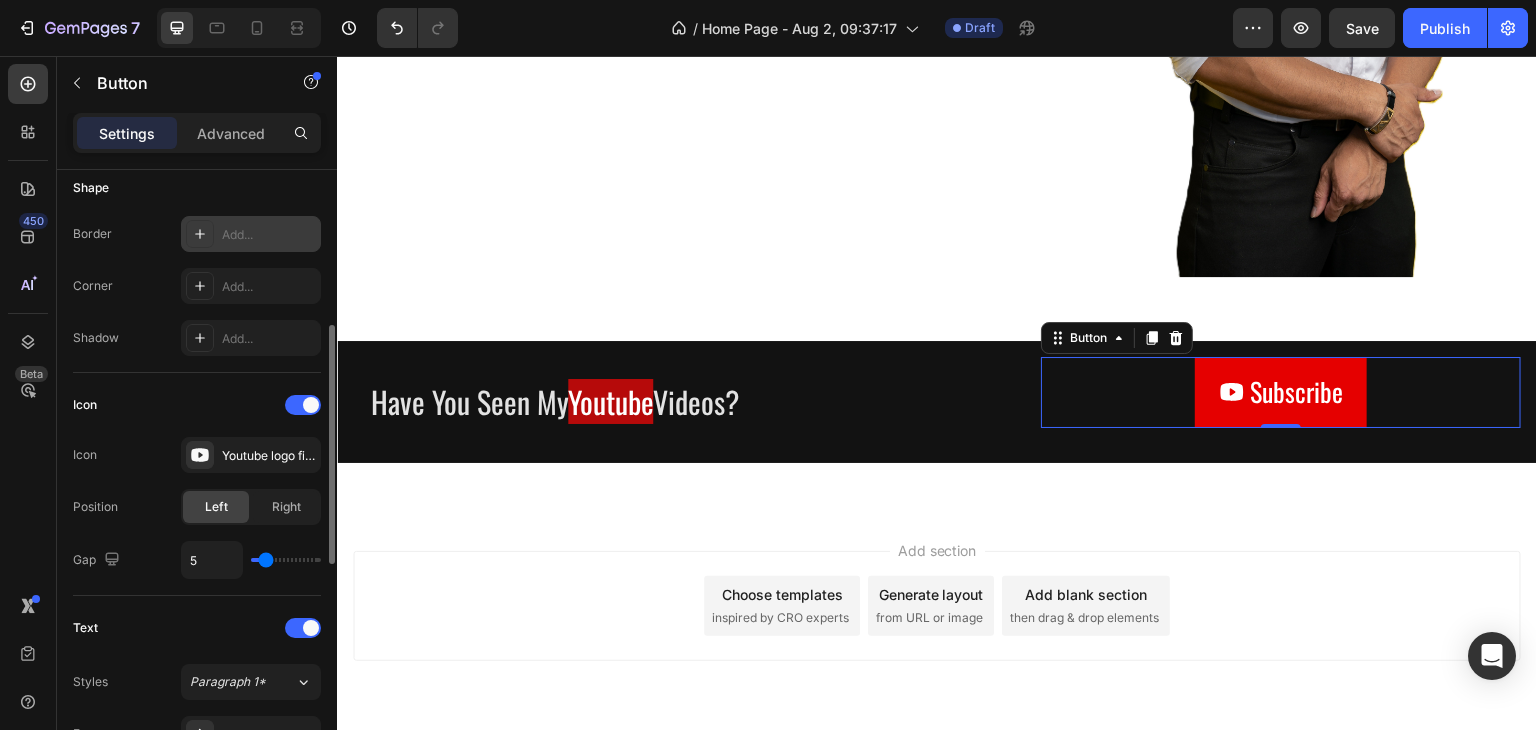 click 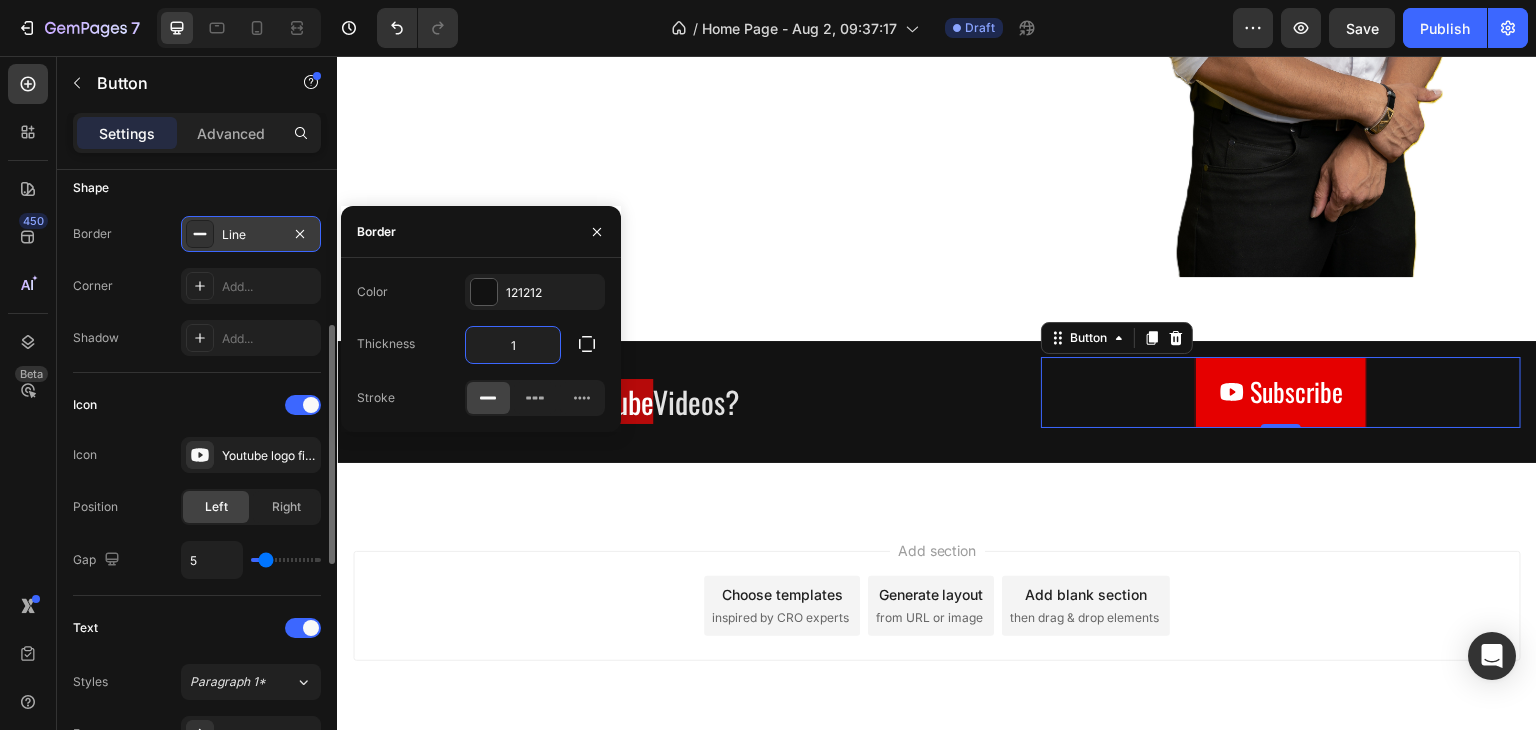 click on "1" at bounding box center (513, 345) 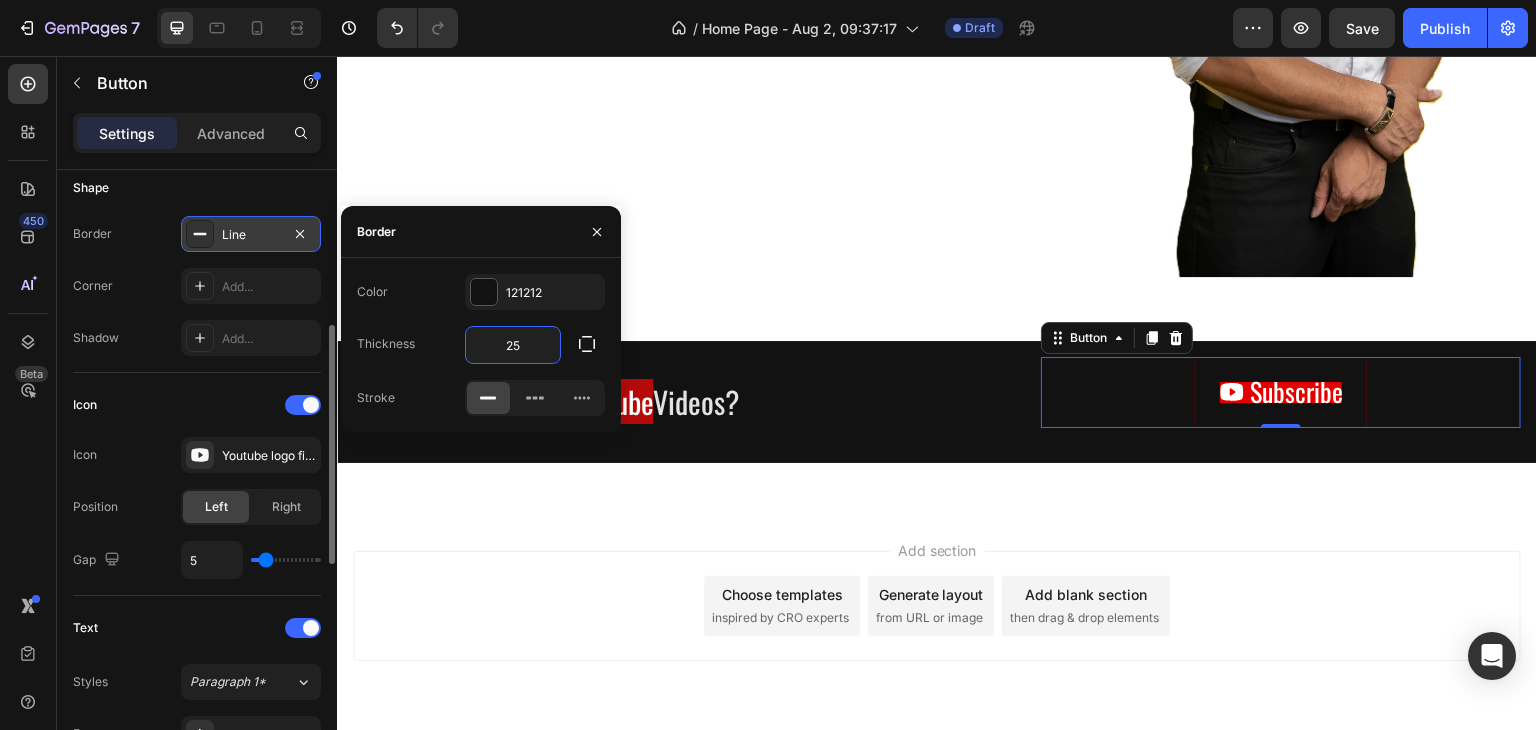 type on "2" 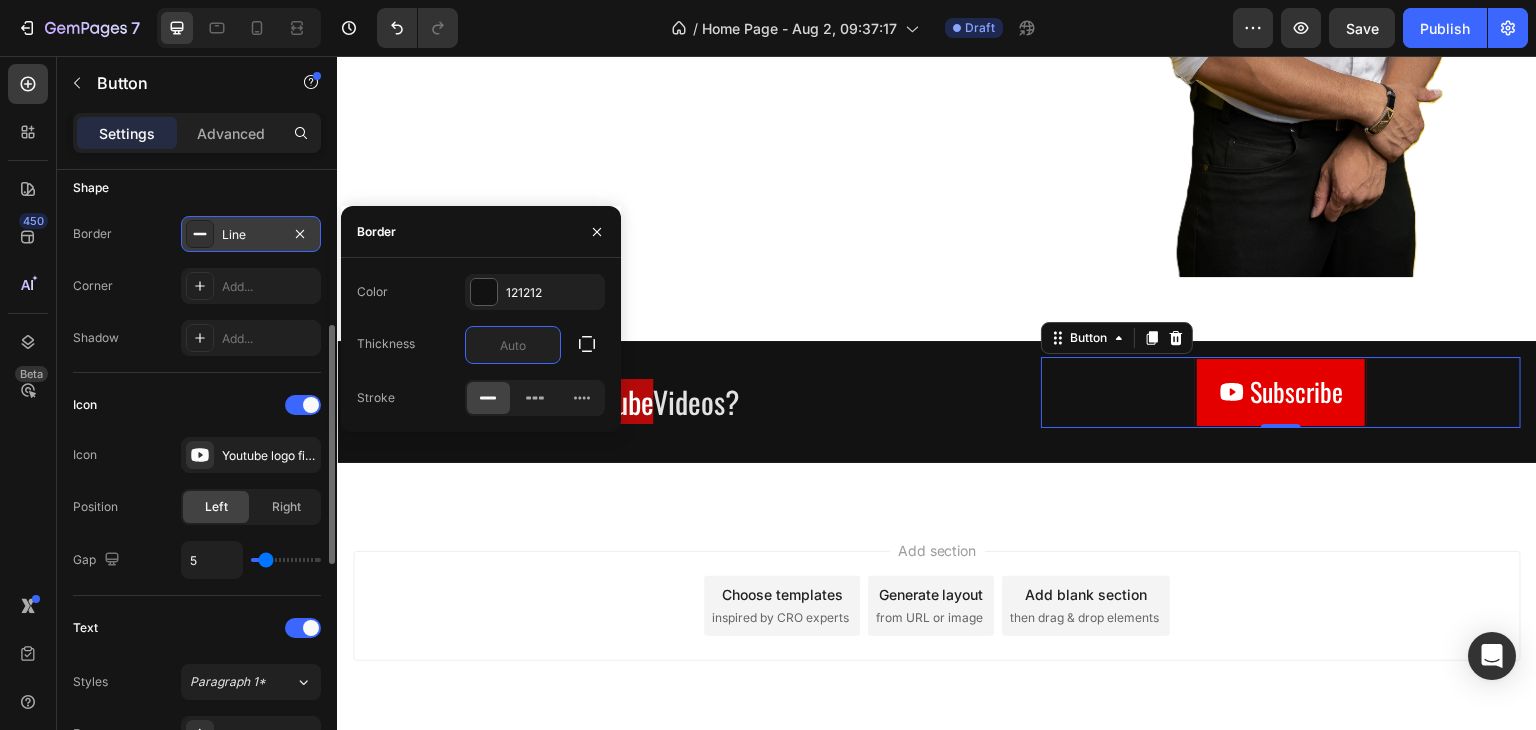 type on "7" 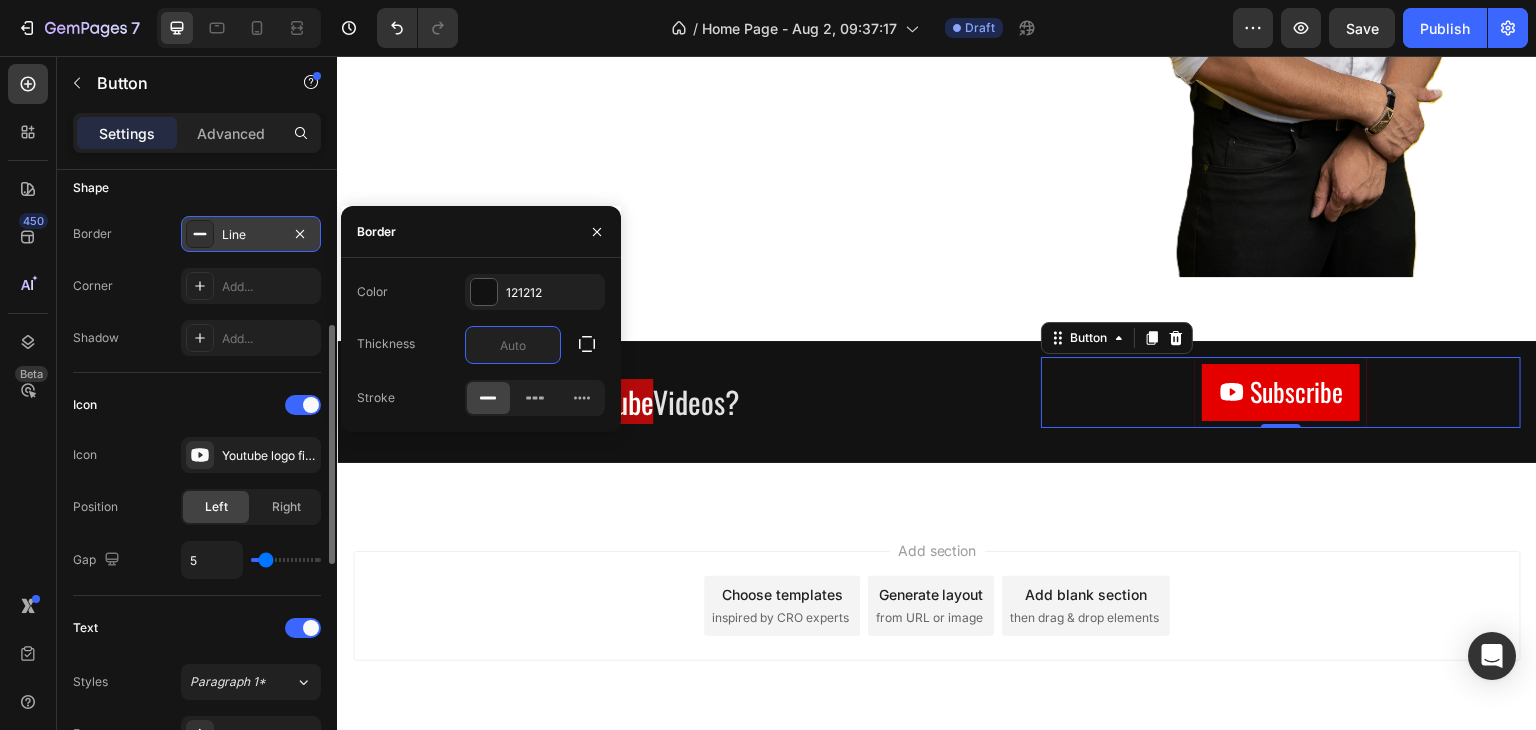 type on "8" 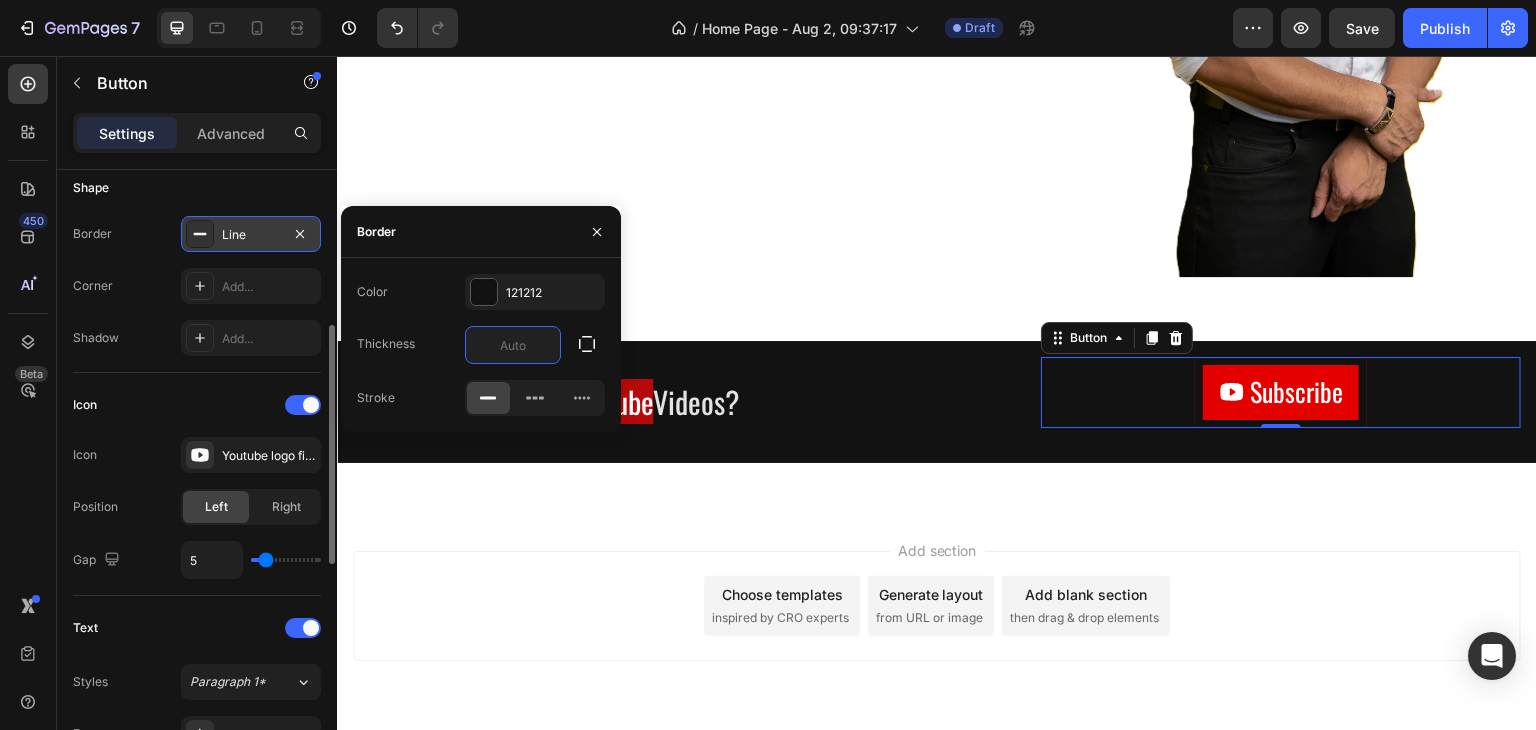 type on "7" 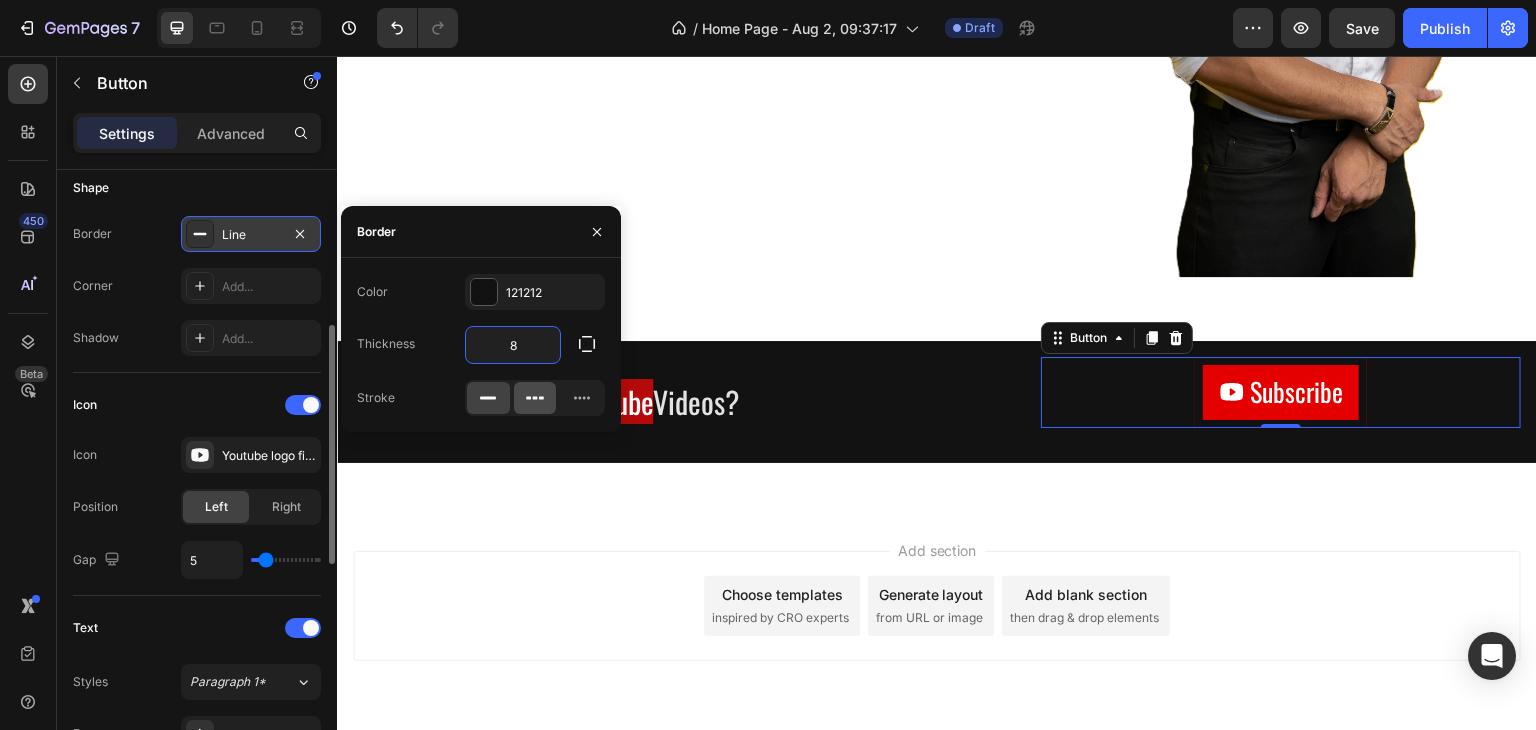 type on "8" 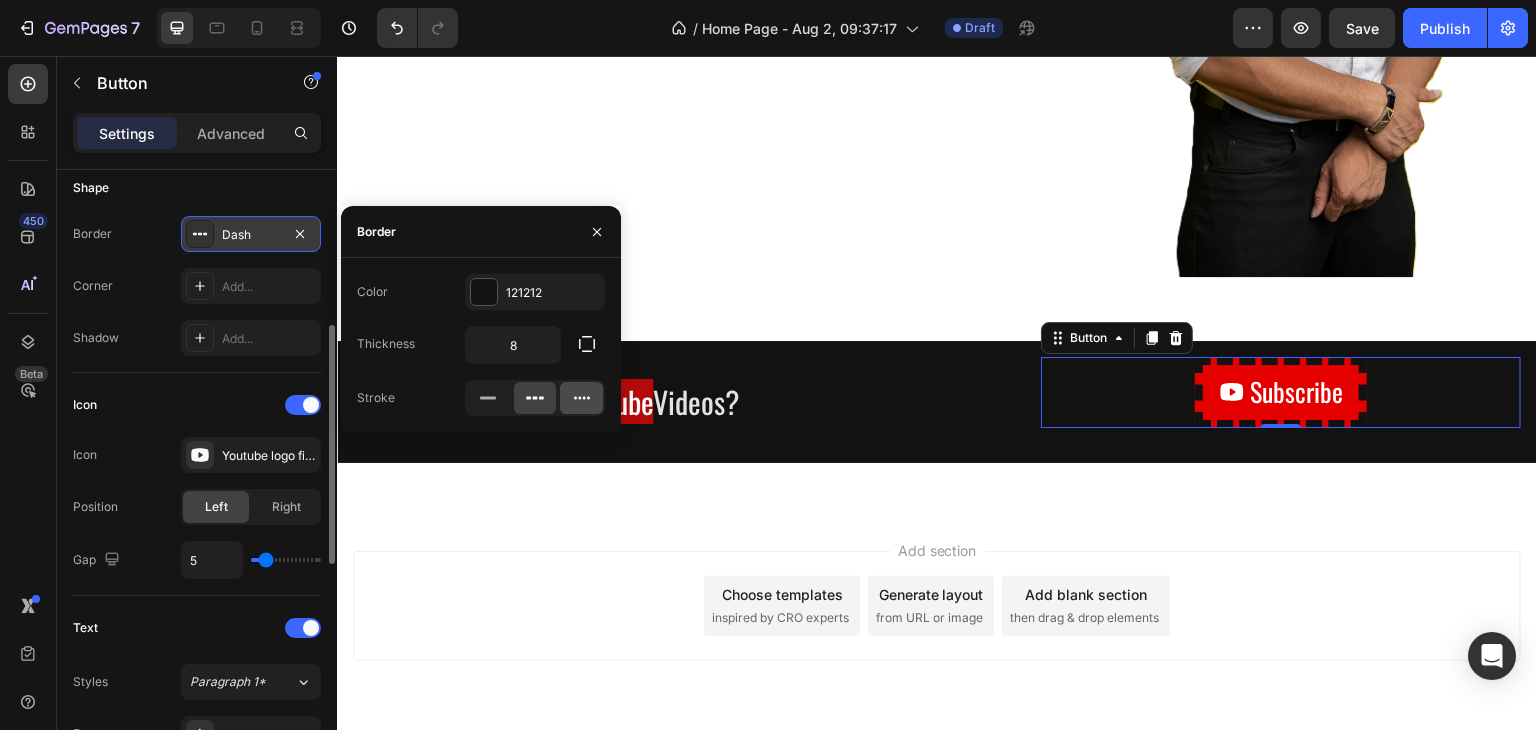 click 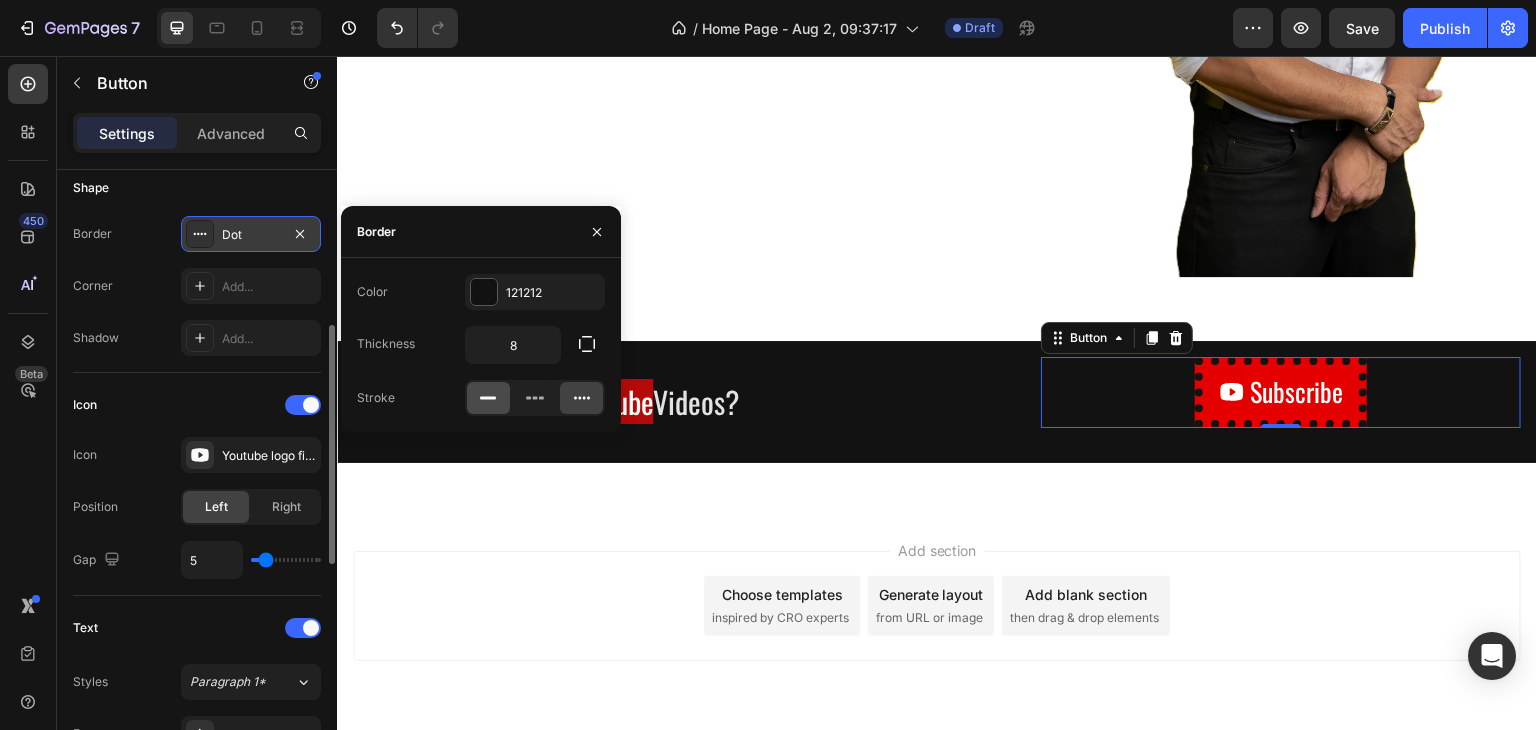click 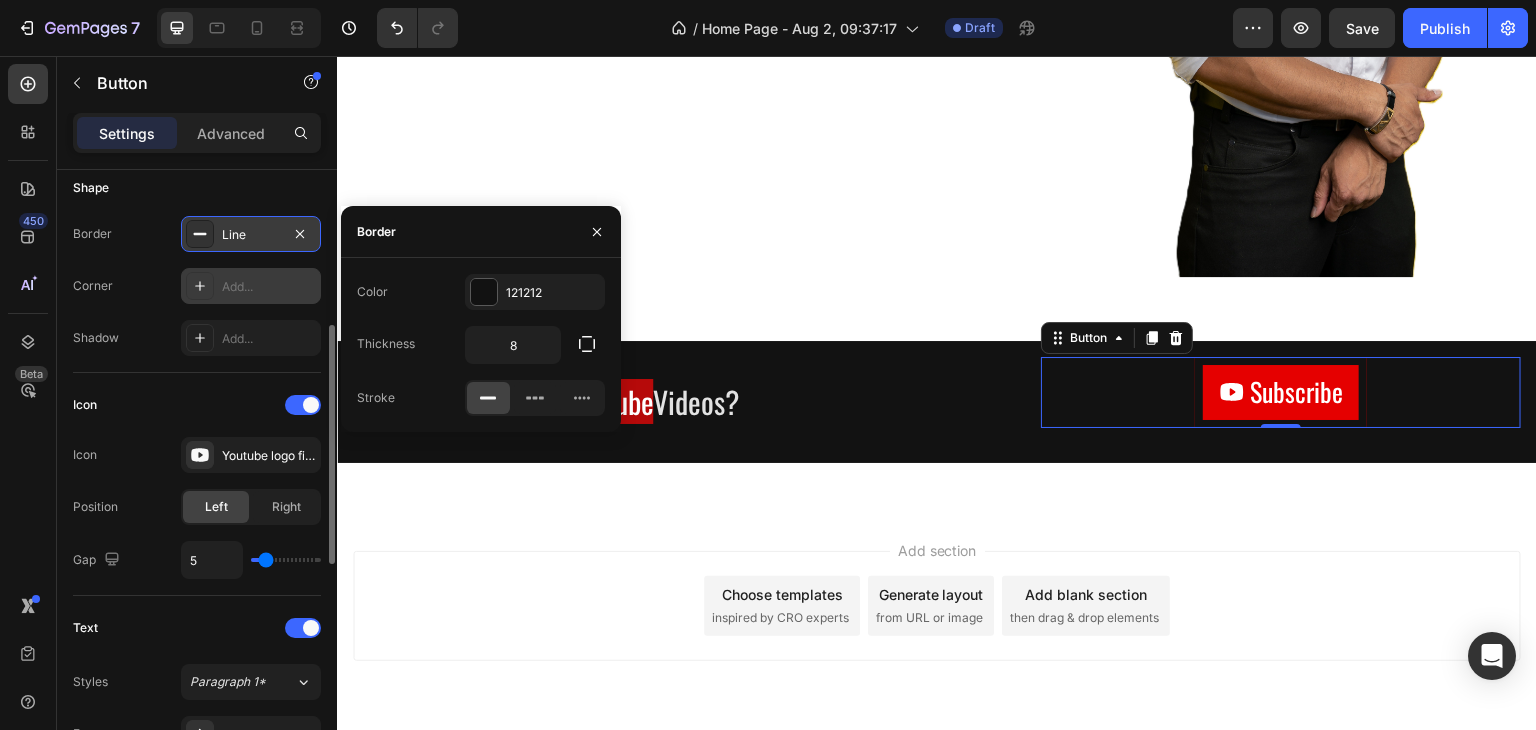 click 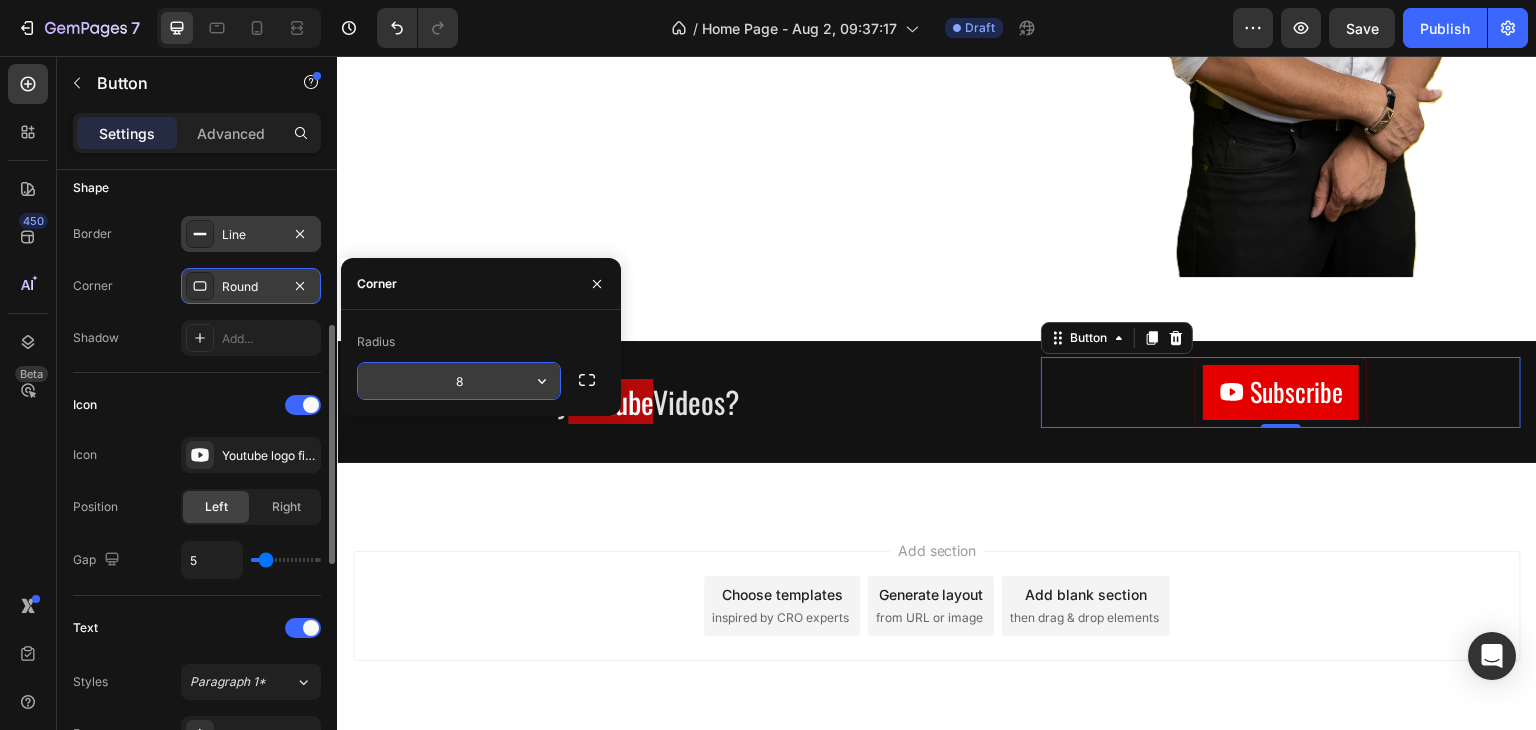 click 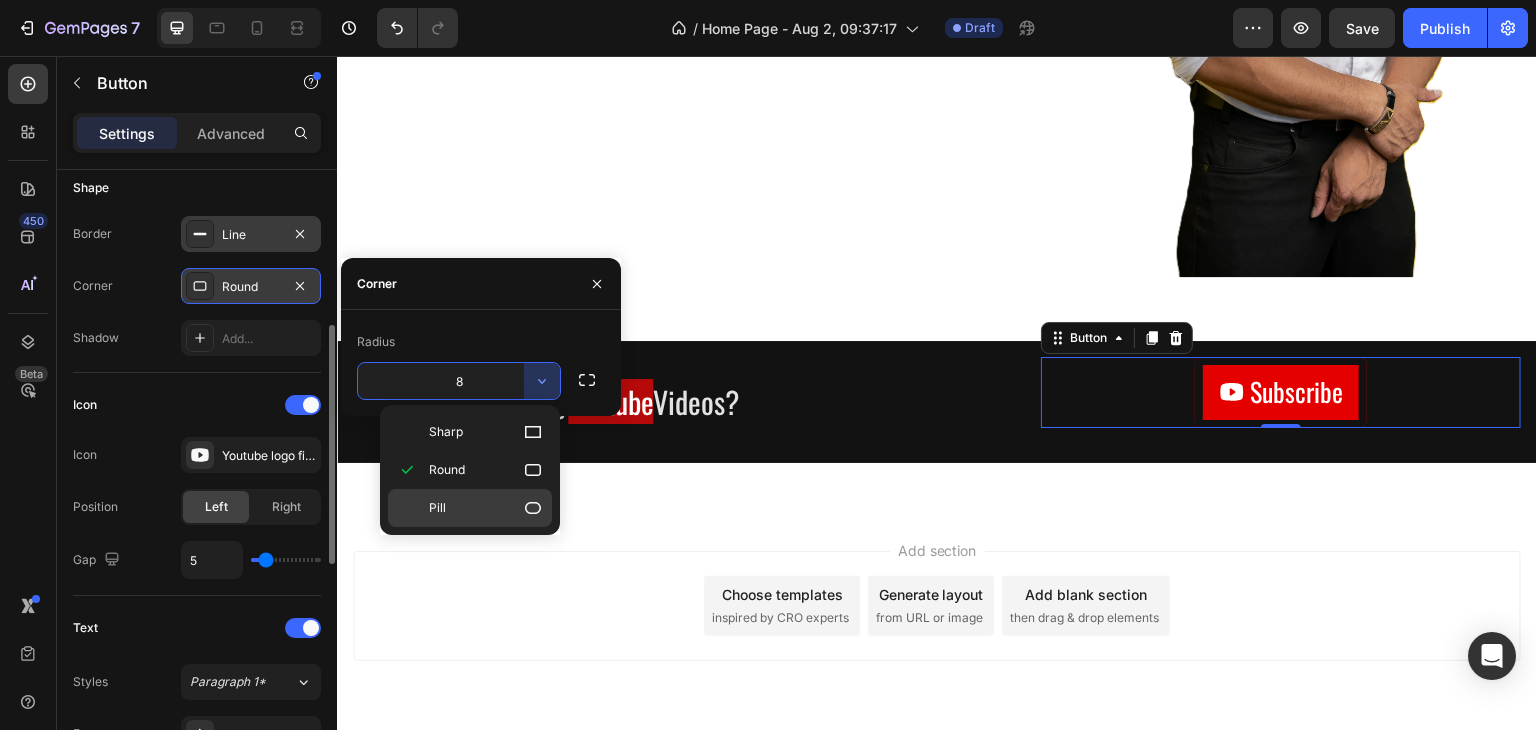 click 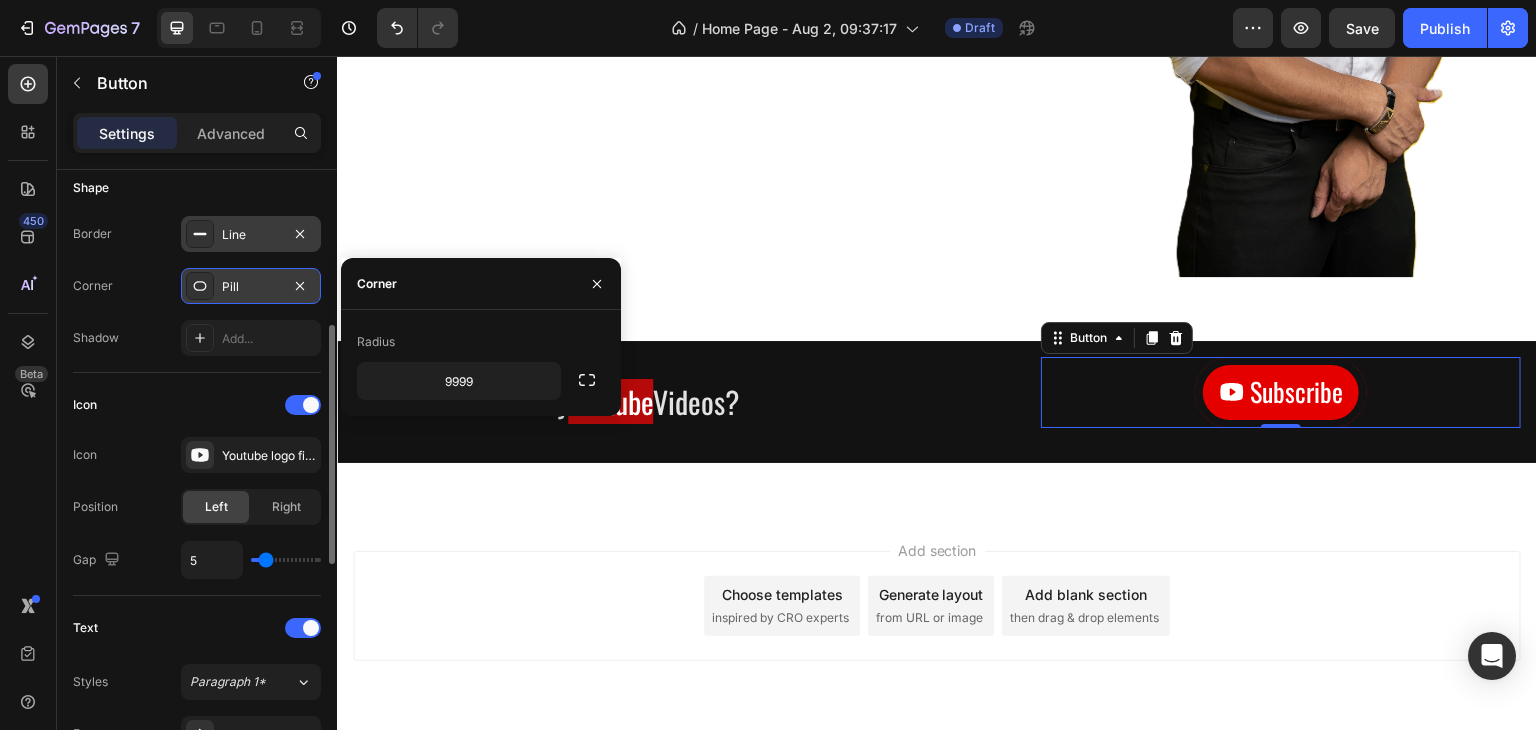 click on "Add section Choose templates inspired by CRO experts Generate layout from URL or image Add blank section then drag & drop elements" at bounding box center [937, 634] 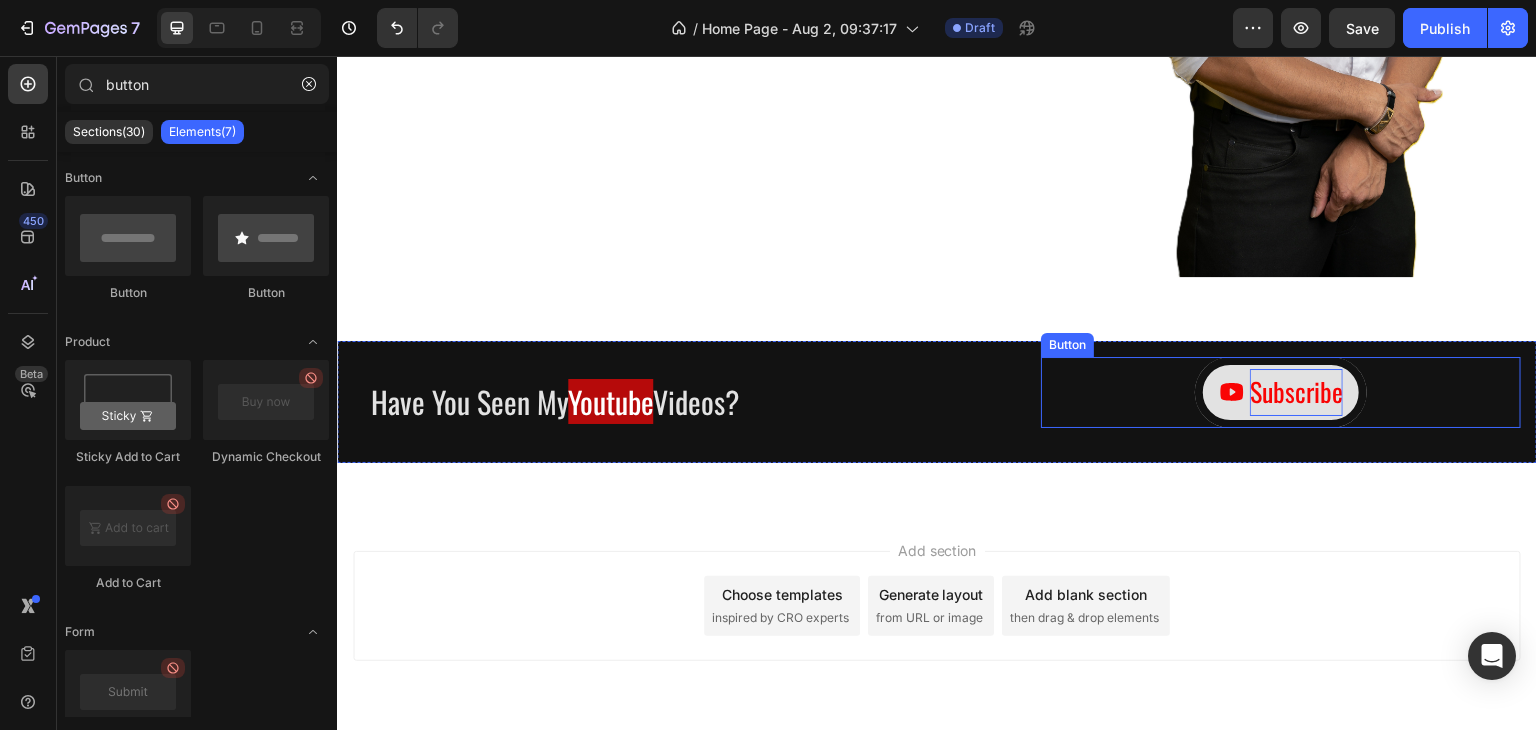 click on "Subscribe" at bounding box center (1296, 392) 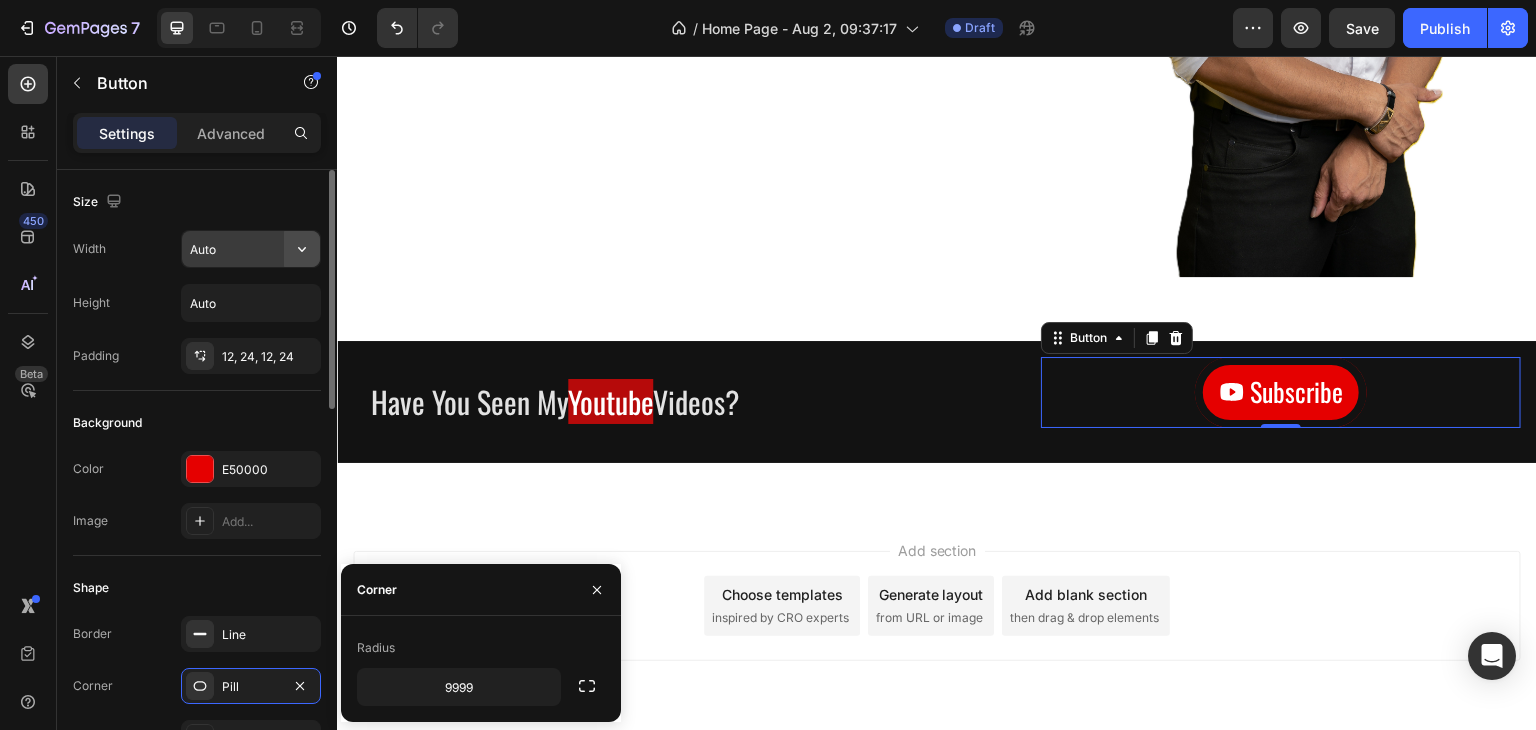 click 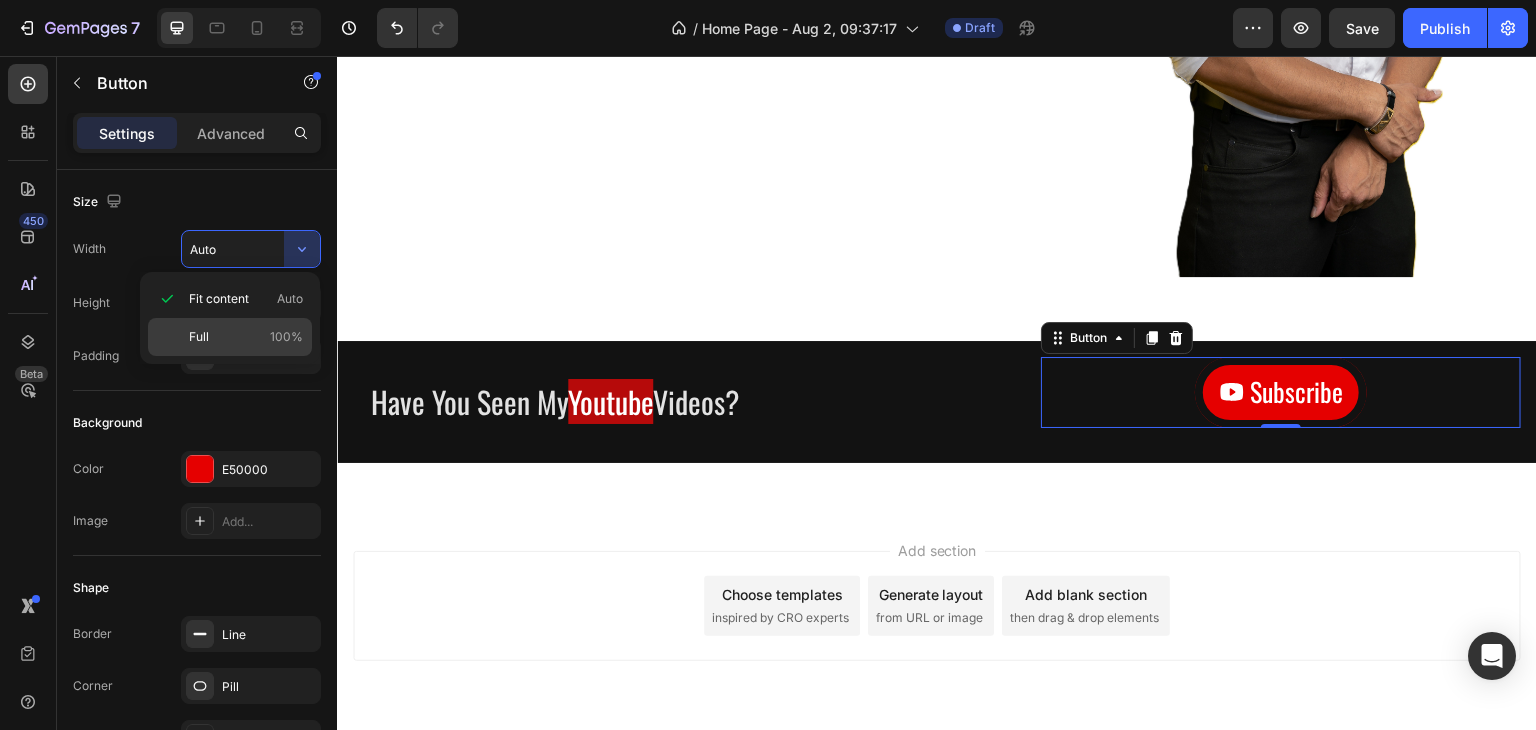 click on "Full 100%" at bounding box center (246, 337) 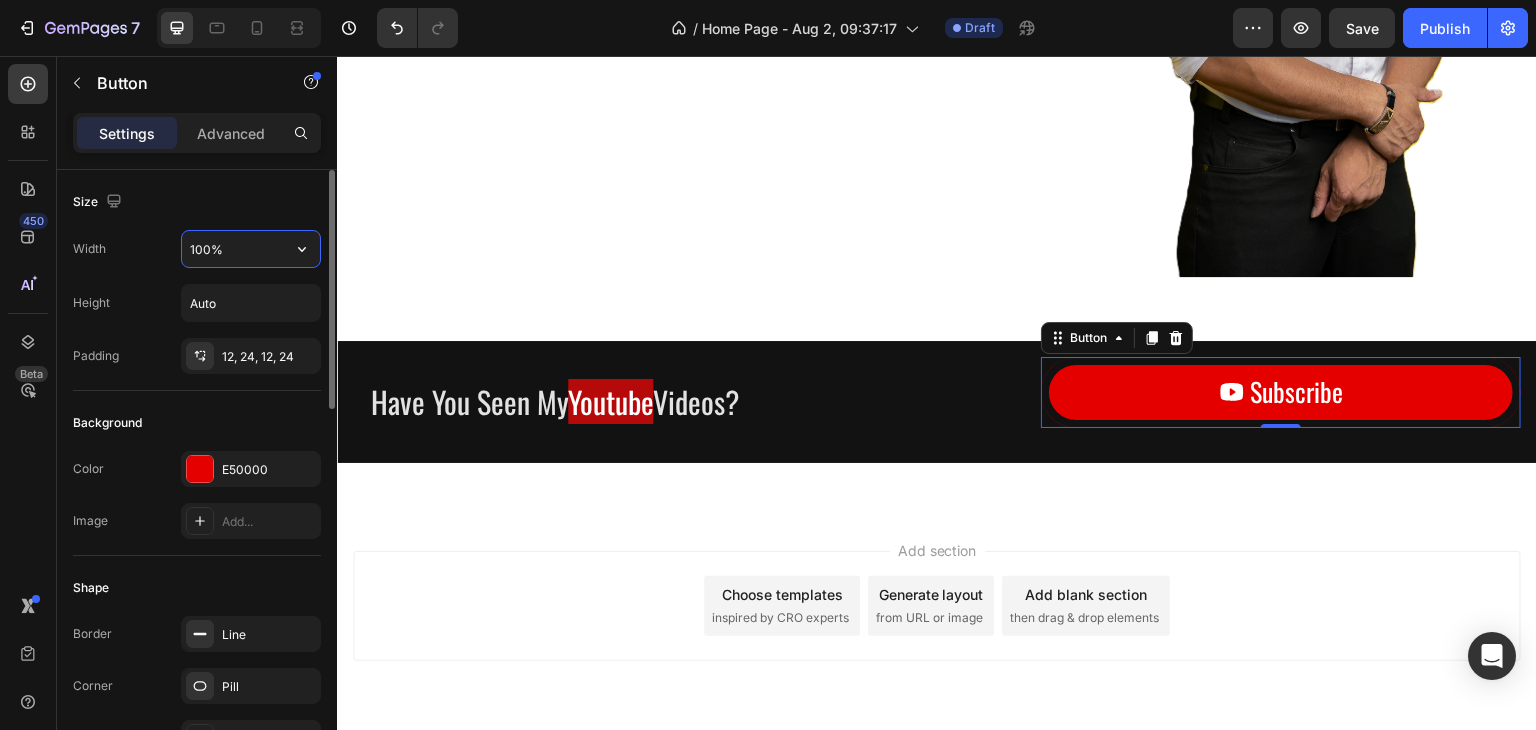 click on "100%" at bounding box center (251, 249) 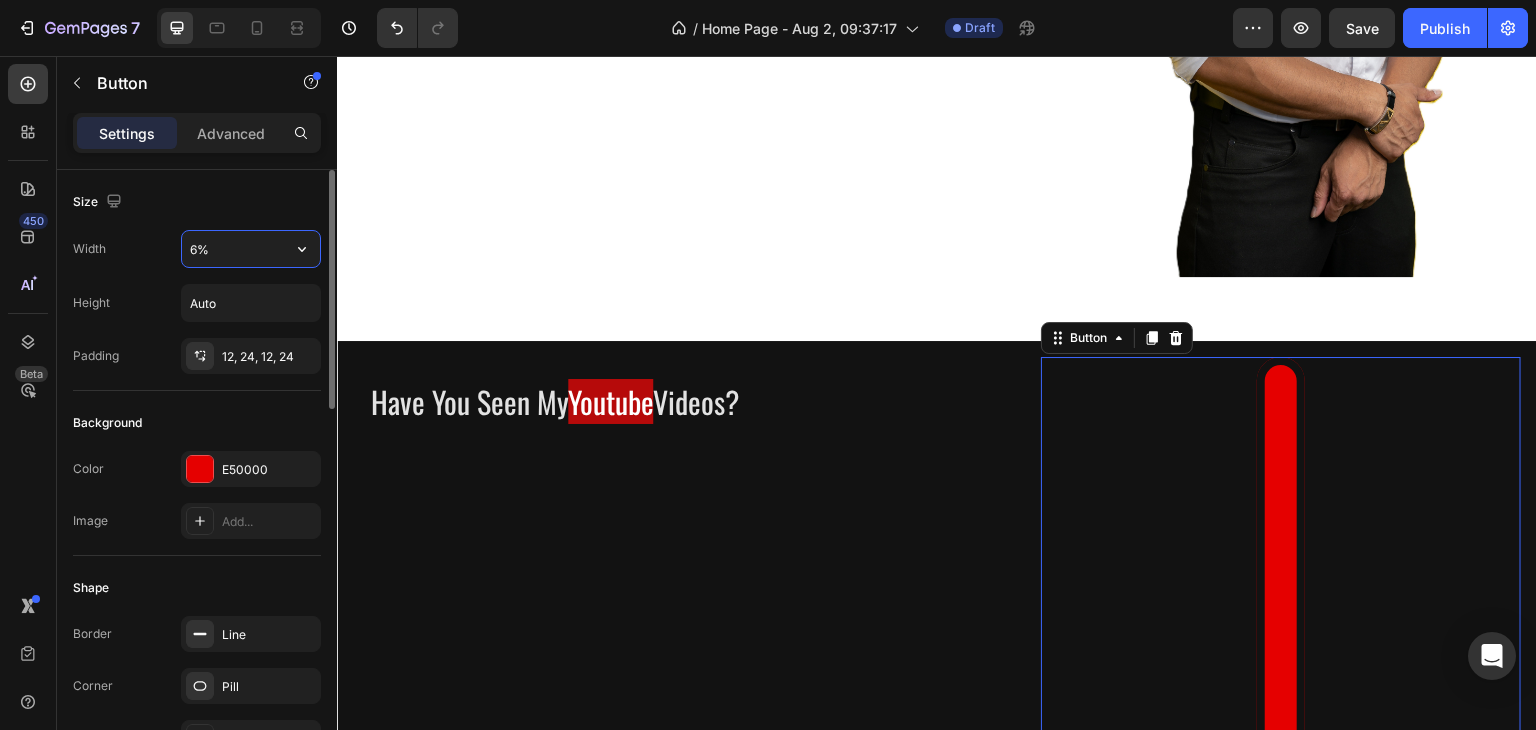 type on "65%" 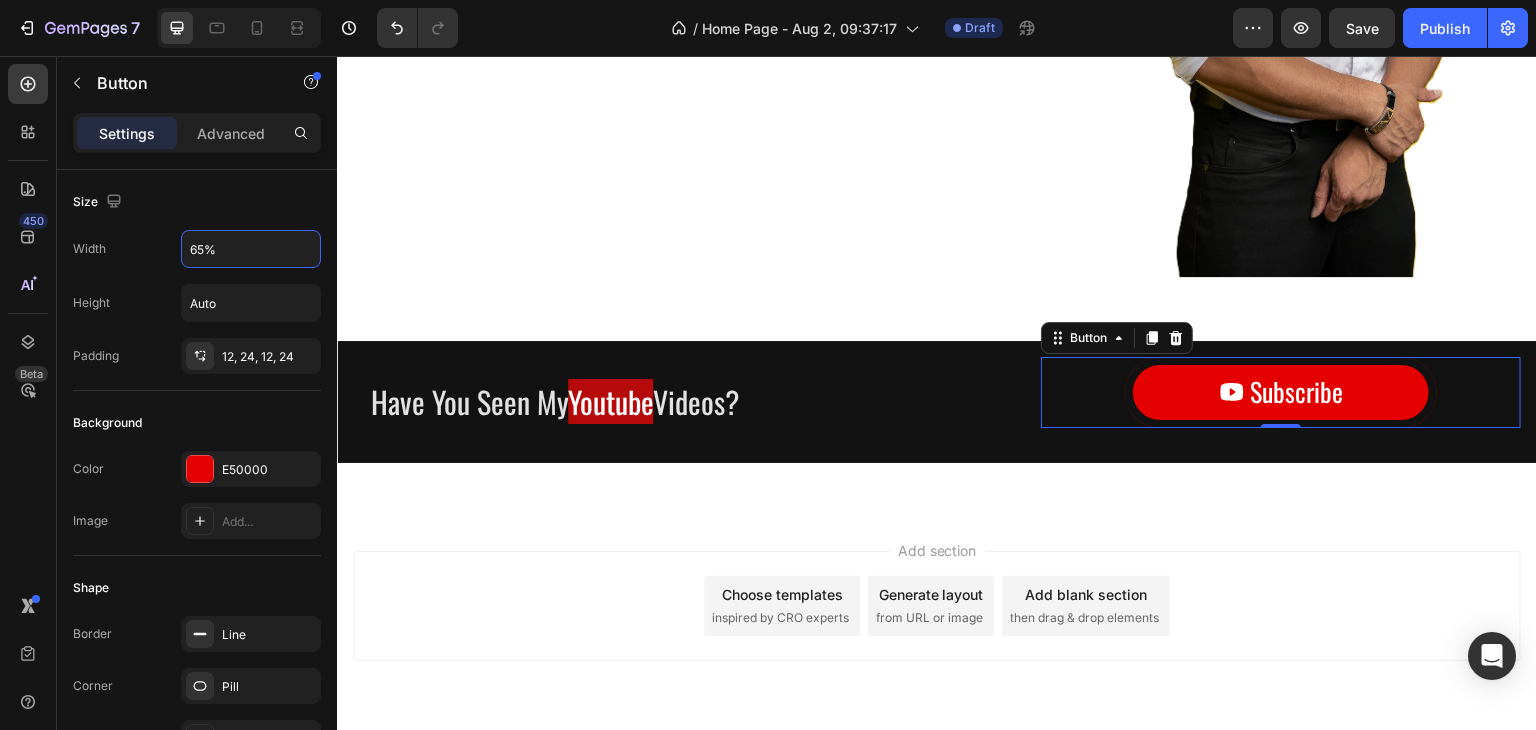 click on "Have You Seen My  Youtube  Videos? Text Block Row
Subscribe Button   0 Row" at bounding box center [937, 410] 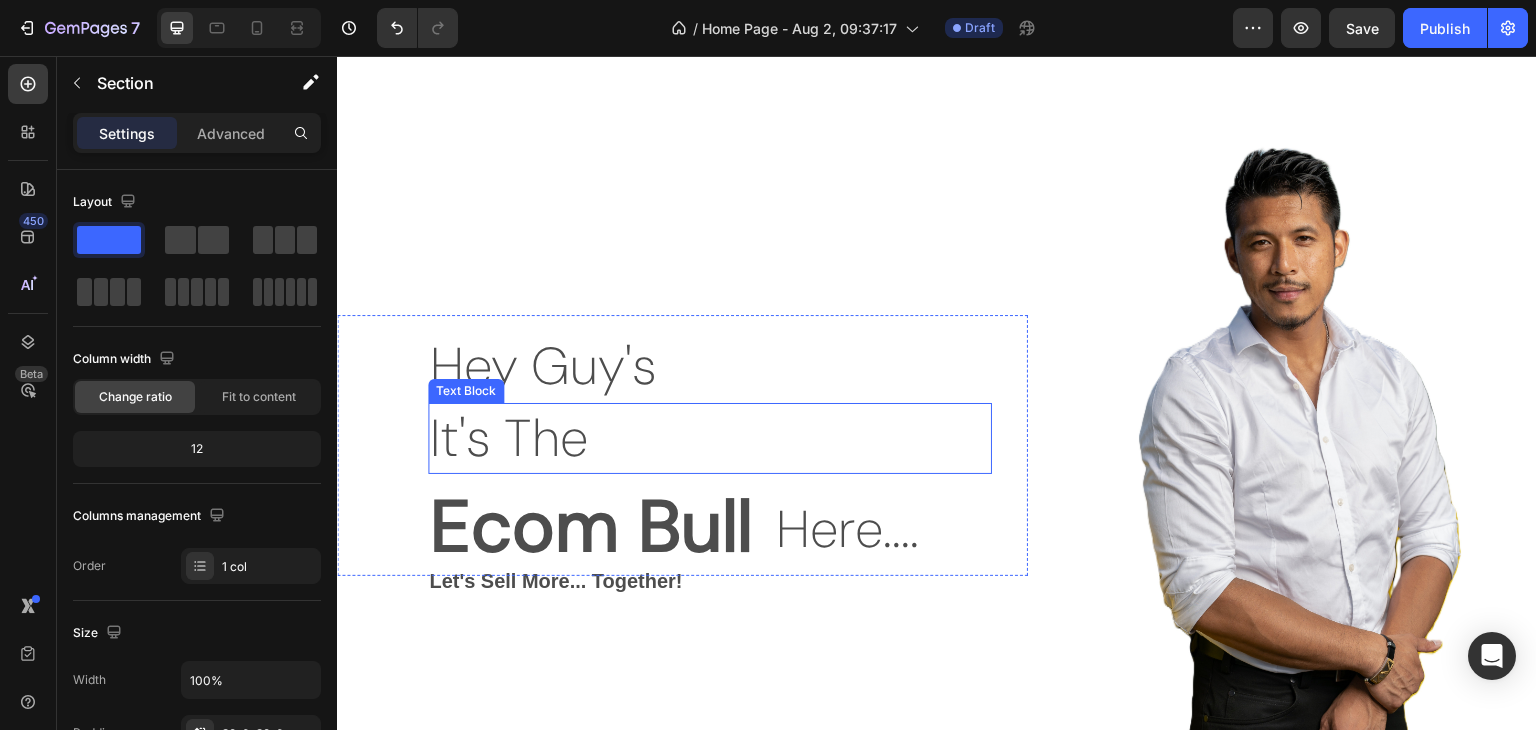 scroll, scrollTop: 0, scrollLeft: 0, axis: both 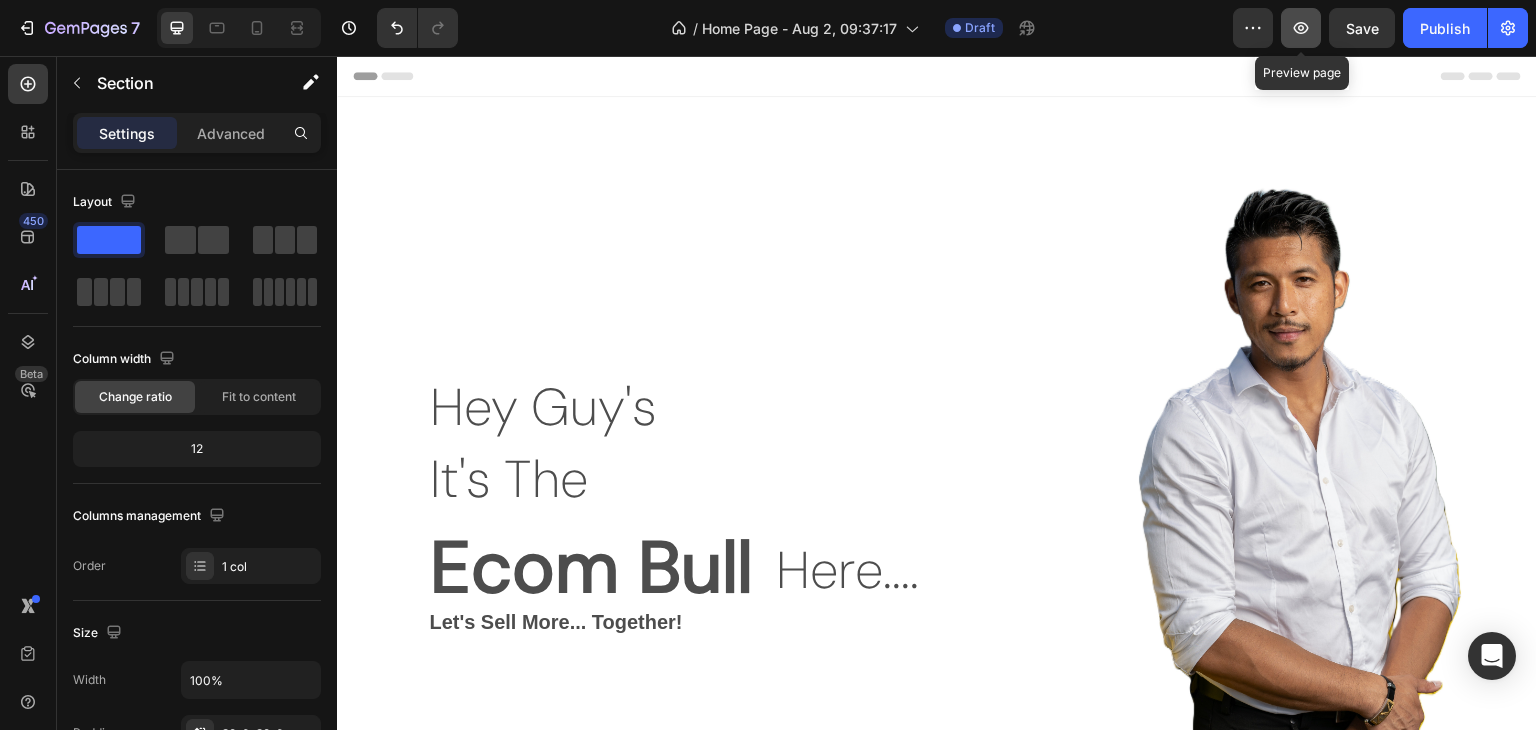 click 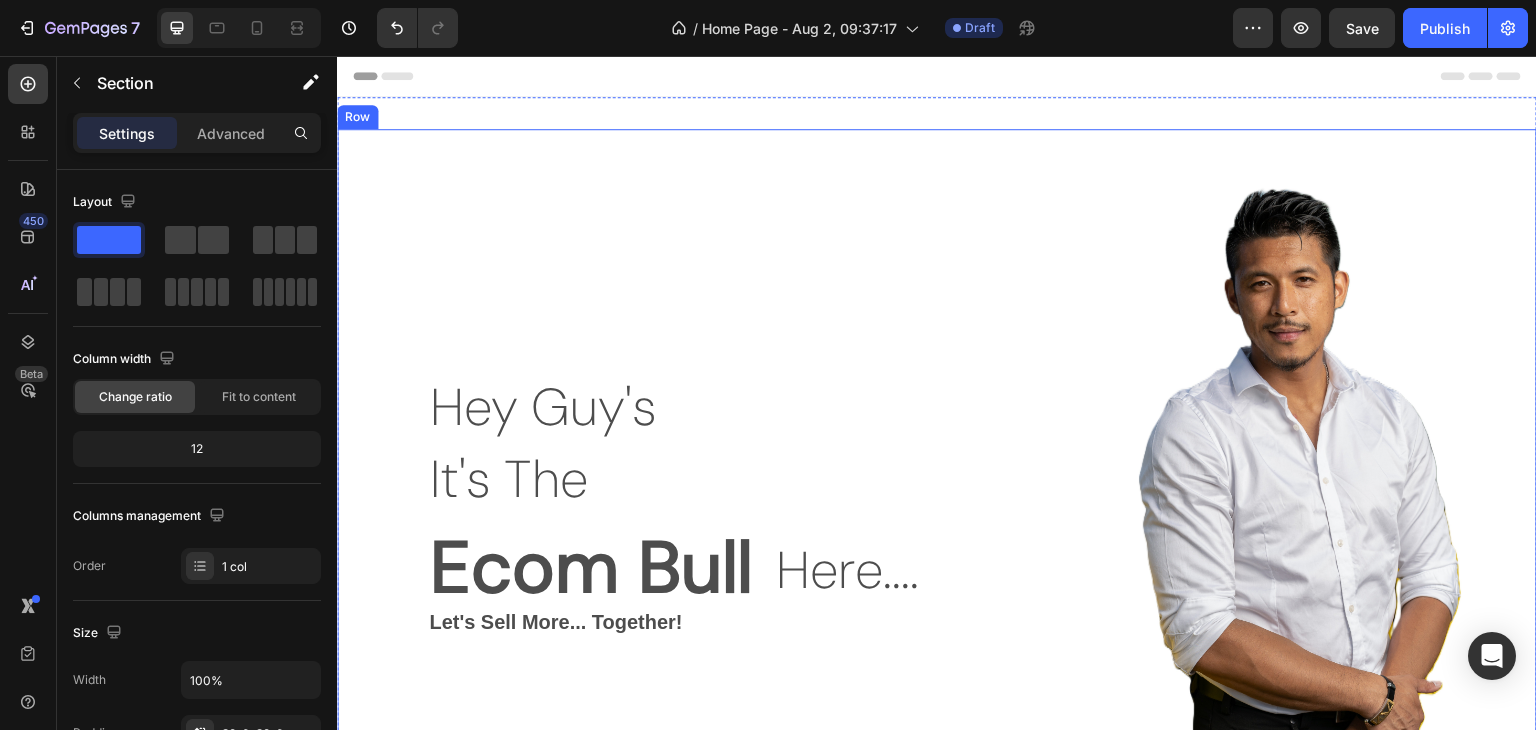 click on "Hey Guy's Text Block It's The Text Block Text Block Ecom Bull Text Block Here.... Text Block Row Row Let's Sell More... Together! Text Block" at bounding box center [682, 499] 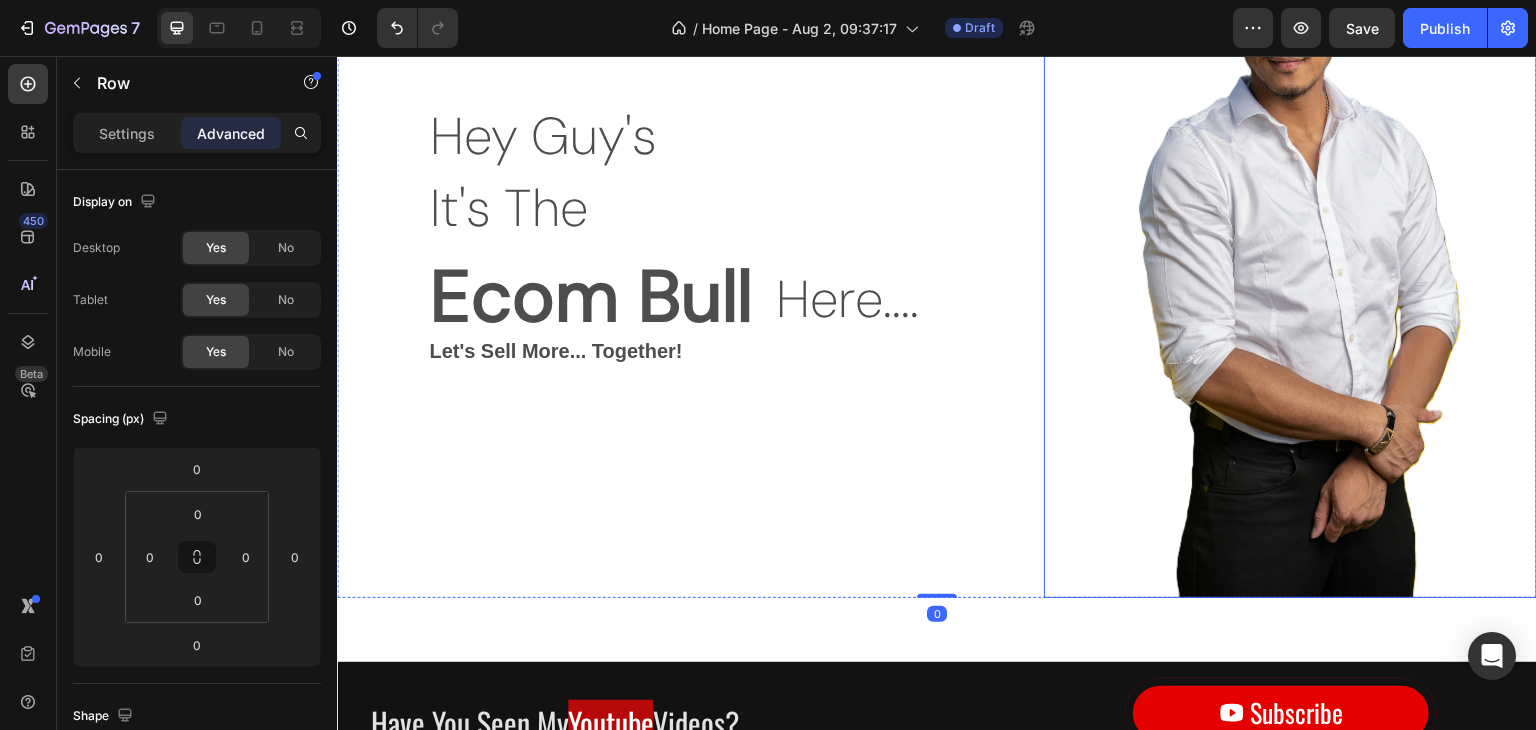 scroll, scrollTop: 500, scrollLeft: 0, axis: vertical 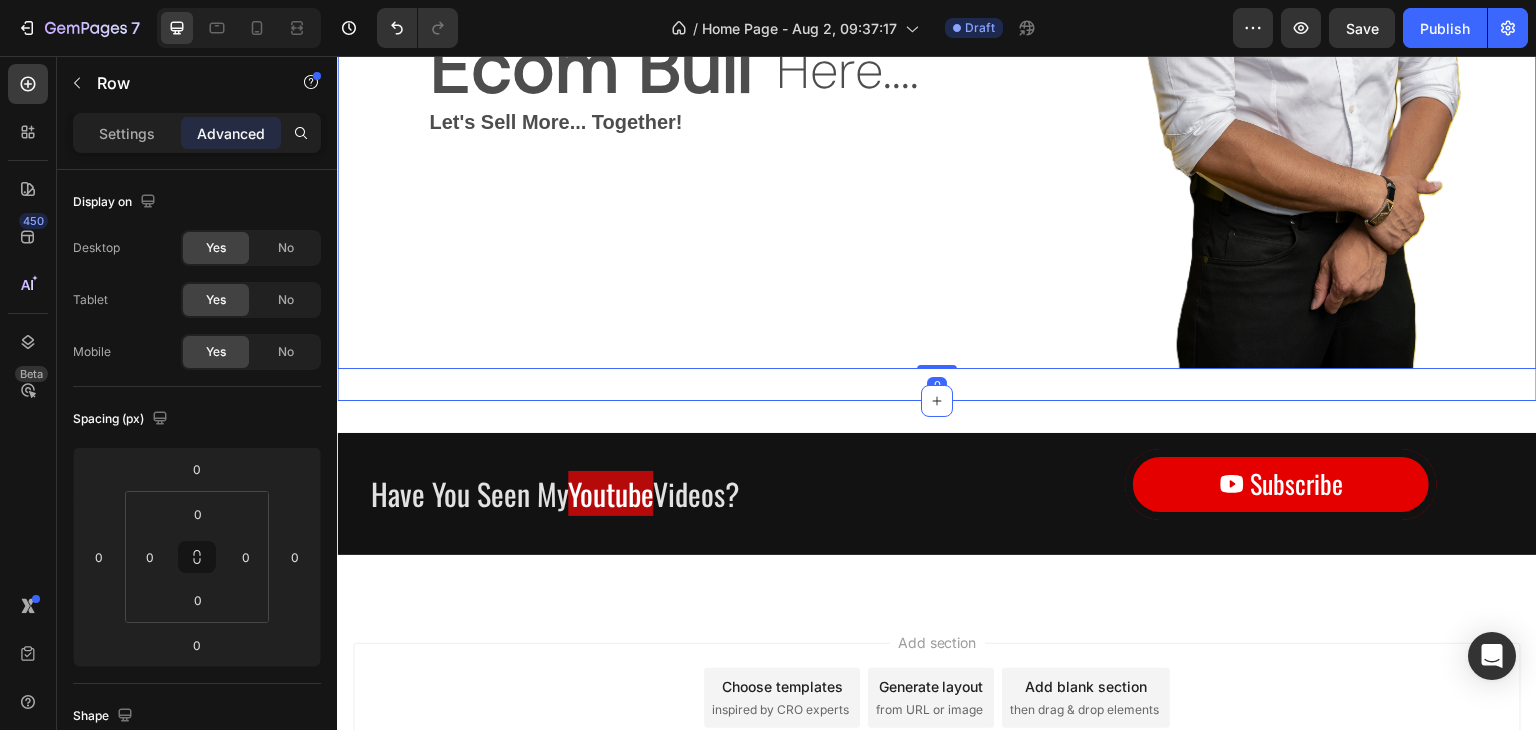click on "Hey Guy's Text Block It's The Text Block Text Block Ecom Bull Text Block Here.... Text Block Row Row Let's Sell More... Together! Text Block Image Row   0 Section 1" at bounding box center (937, -1) 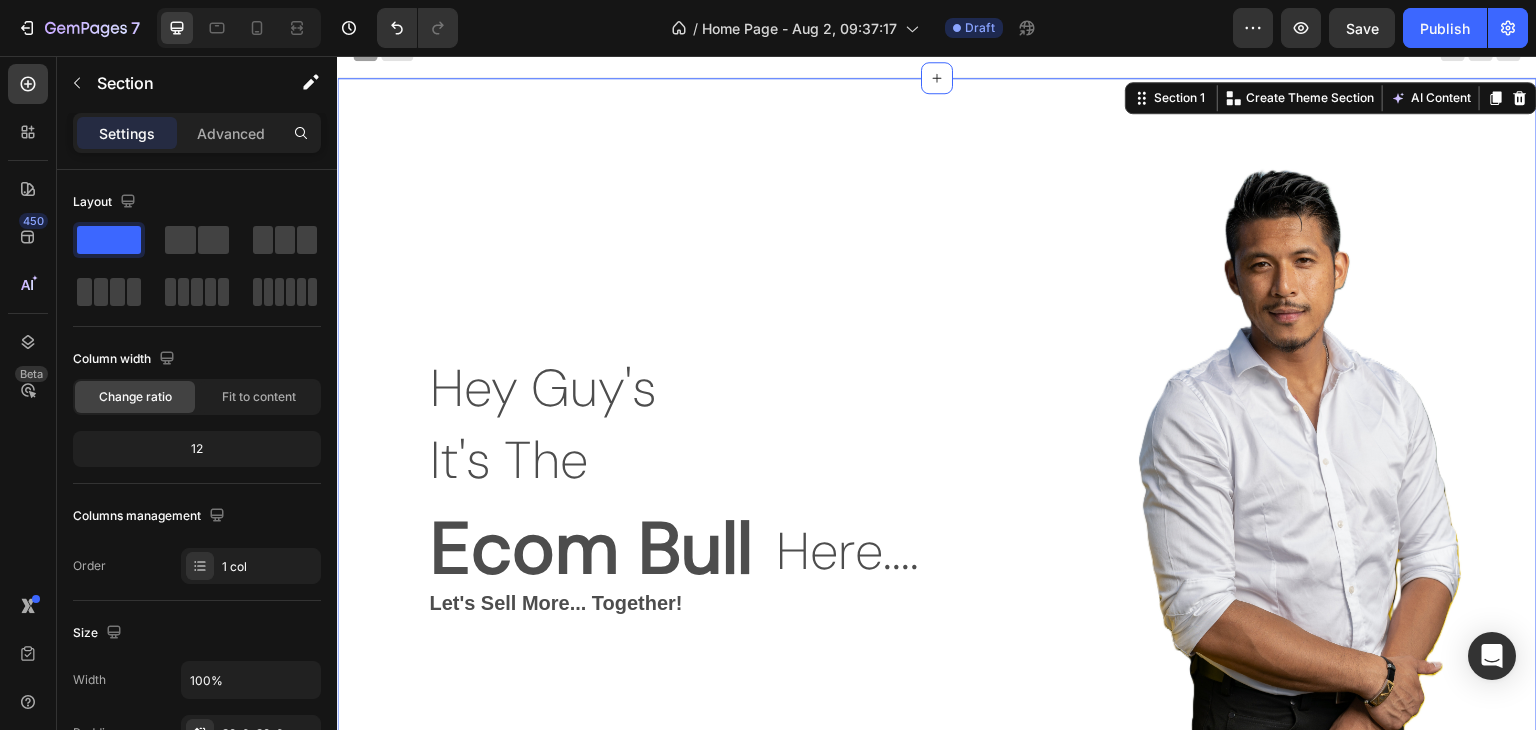 scroll, scrollTop: 0, scrollLeft: 0, axis: both 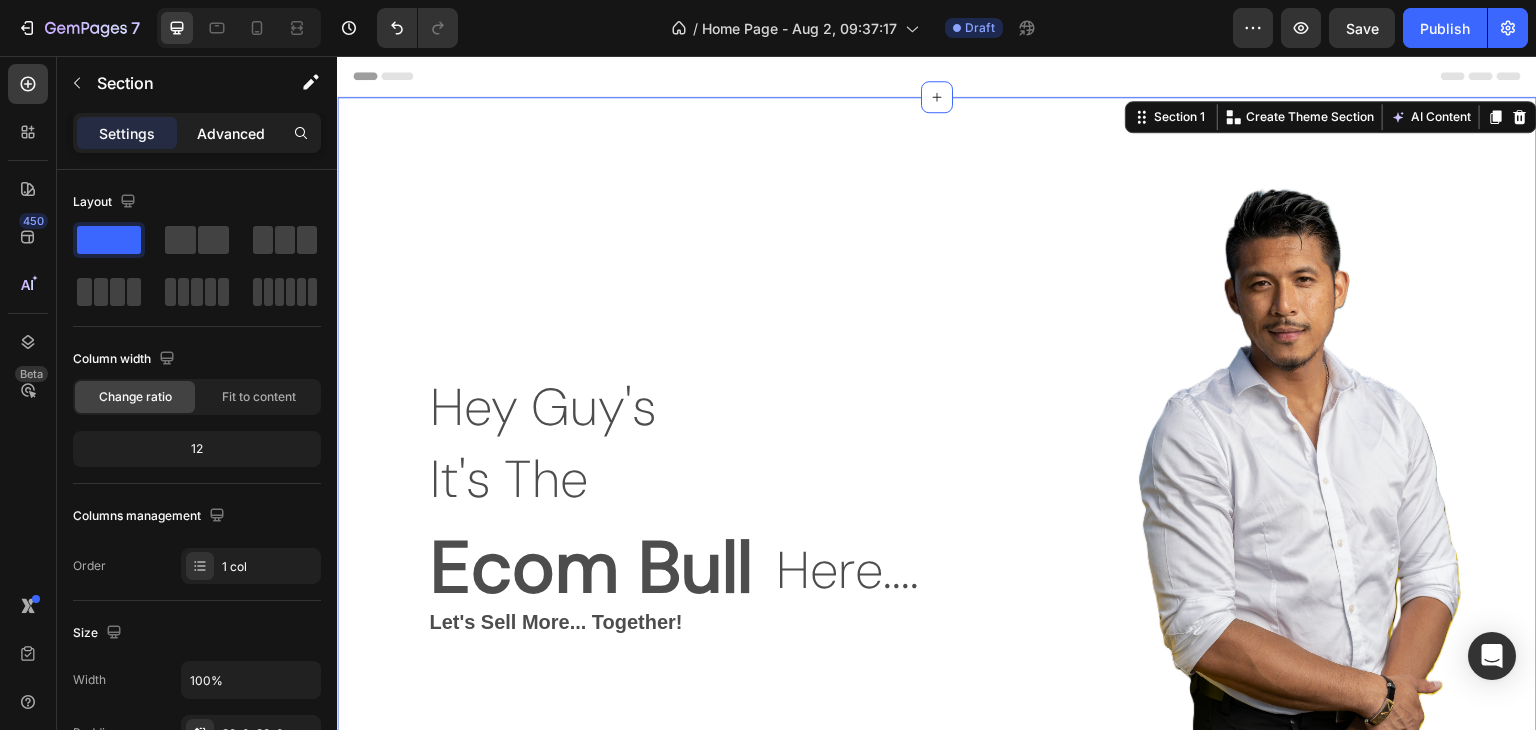 click on "Advanced" 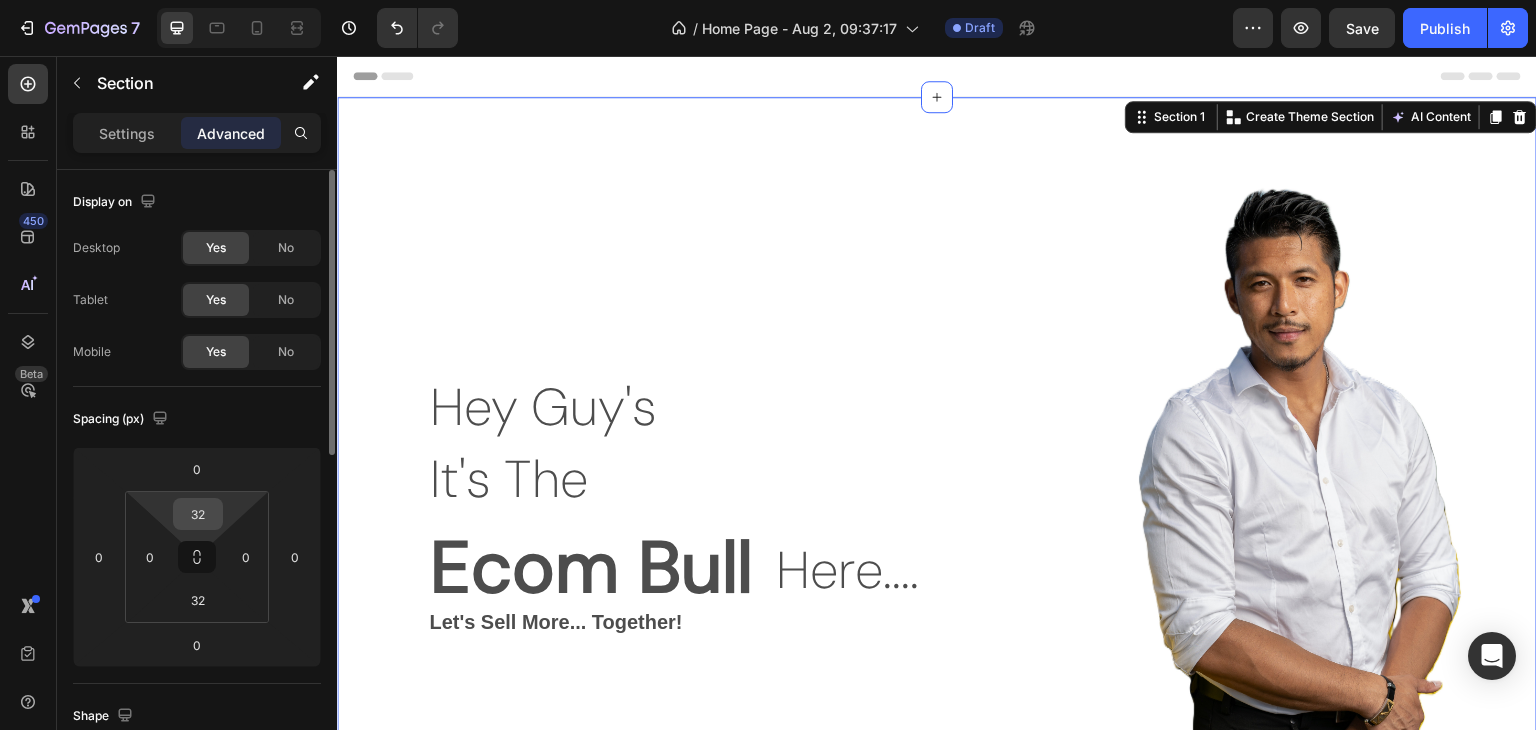 click on "32" at bounding box center (198, 514) 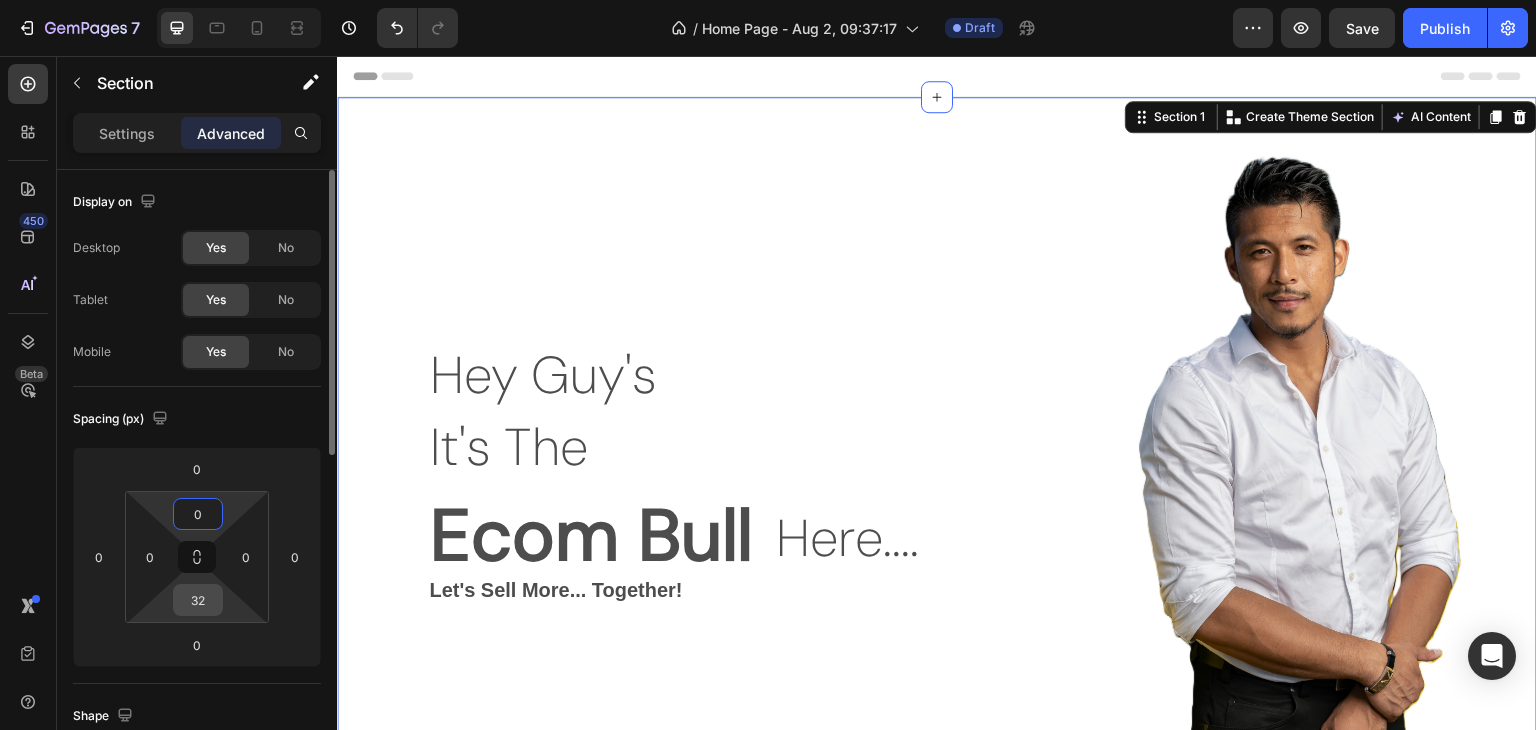 type on "0" 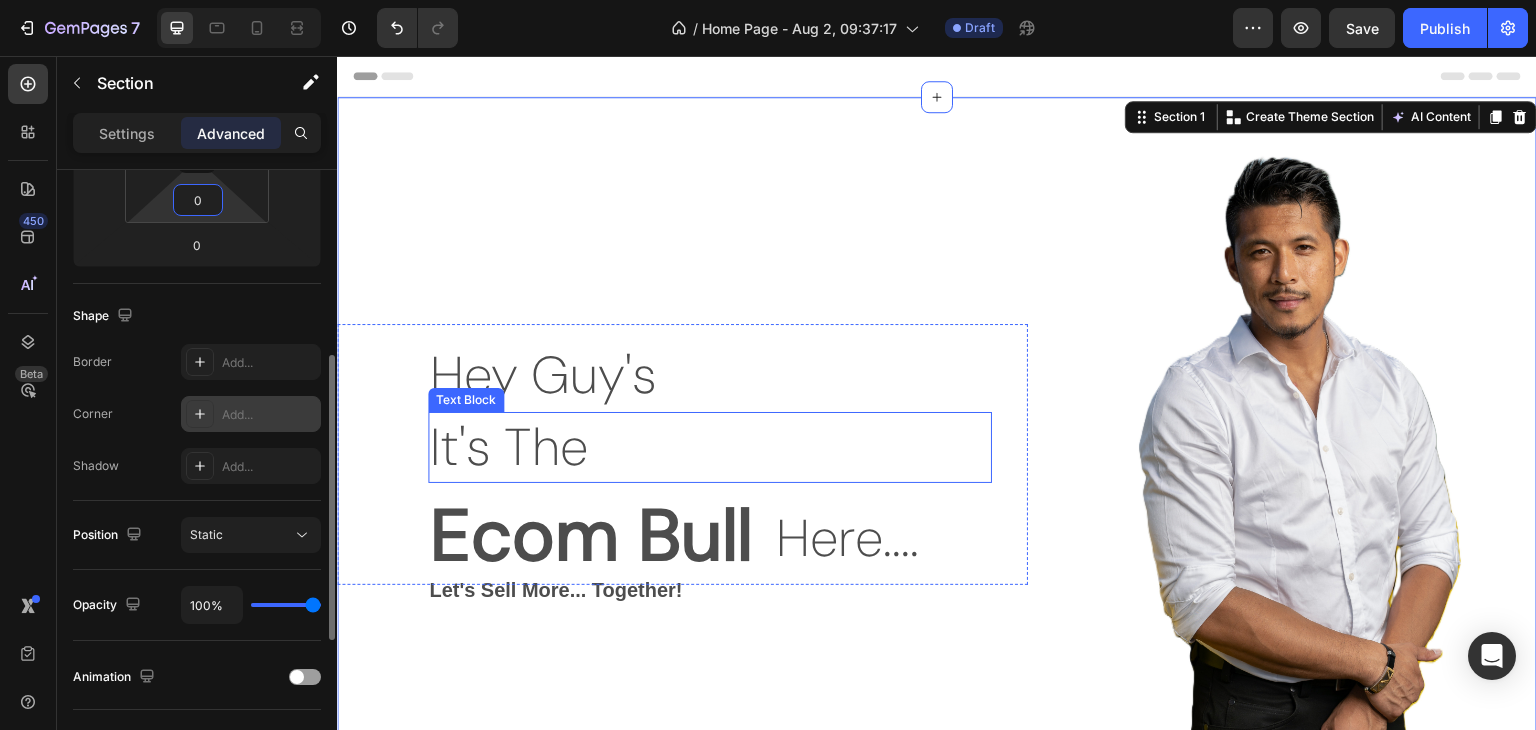 scroll, scrollTop: 0, scrollLeft: 0, axis: both 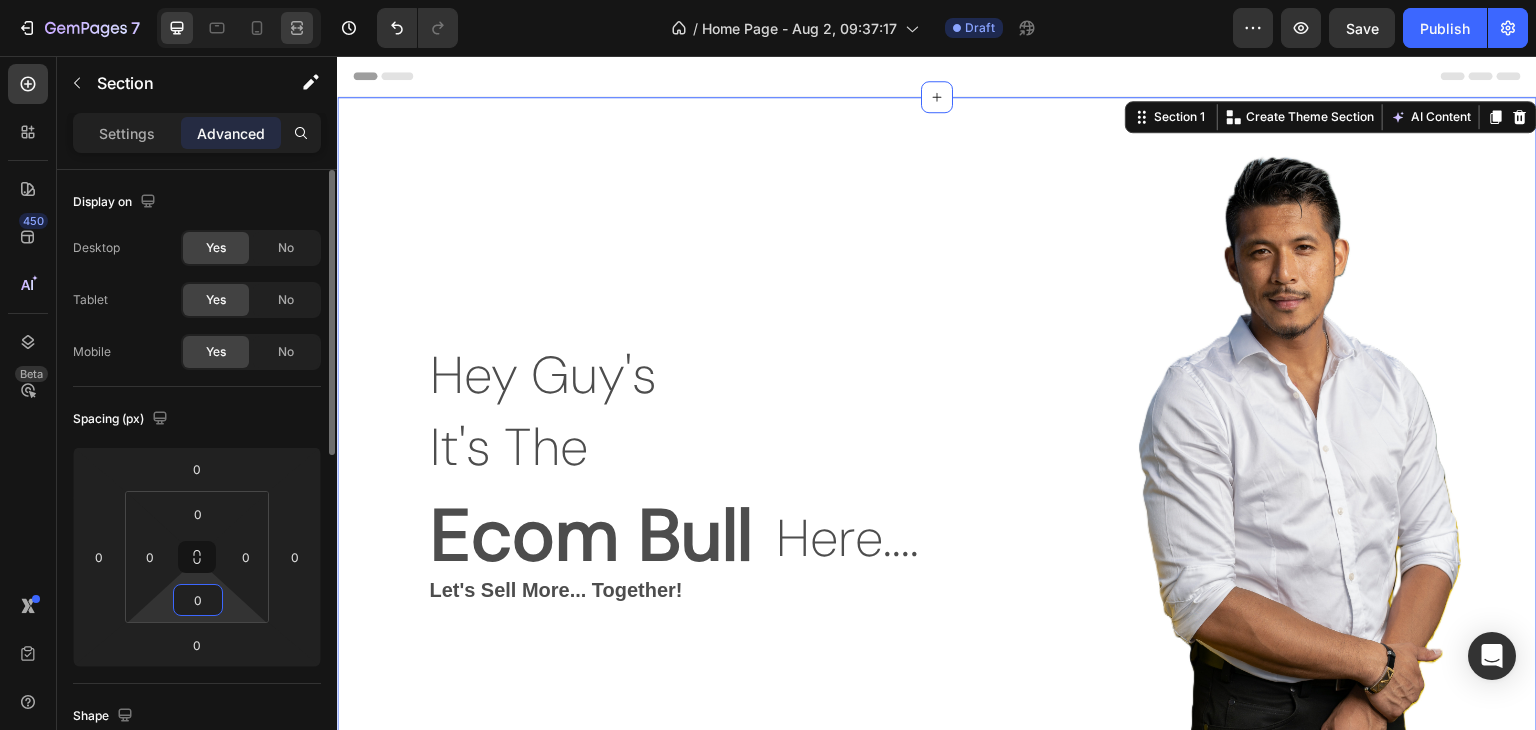 type on "0" 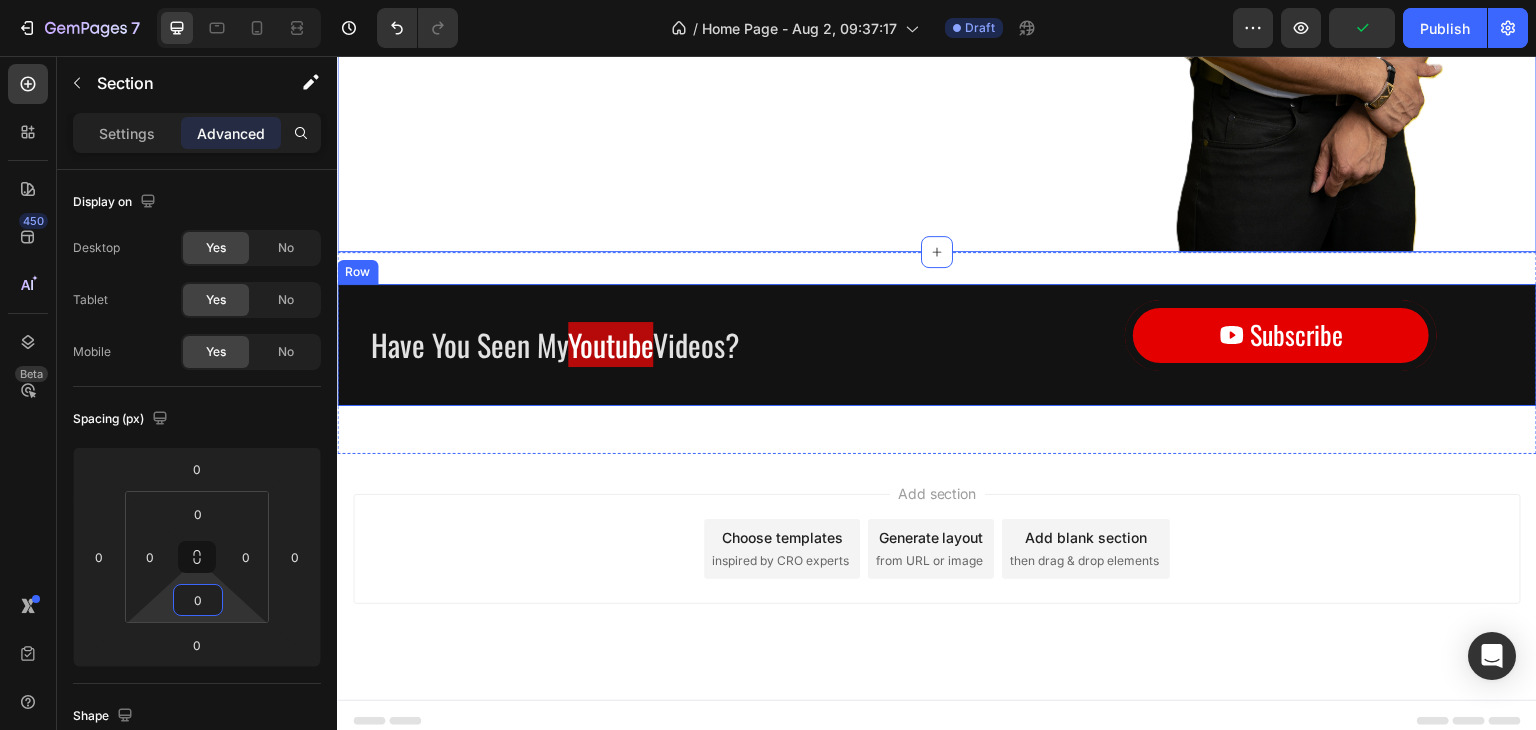 scroll, scrollTop: 586, scrollLeft: 0, axis: vertical 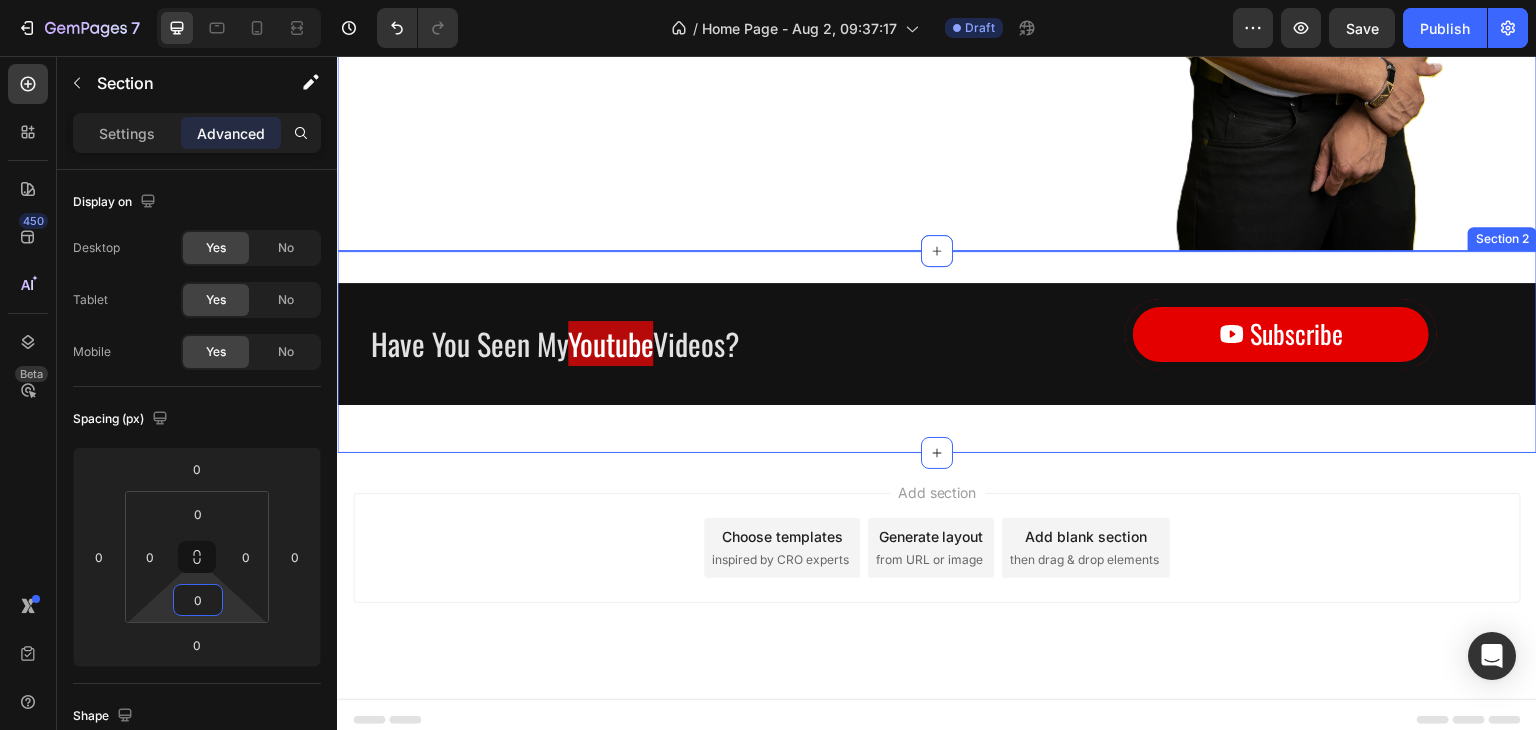 click on "Have You Seen My  Youtube  Videos? Text Block Row
Subscribe Button Row Section 2" at bounding box center [937, 352] 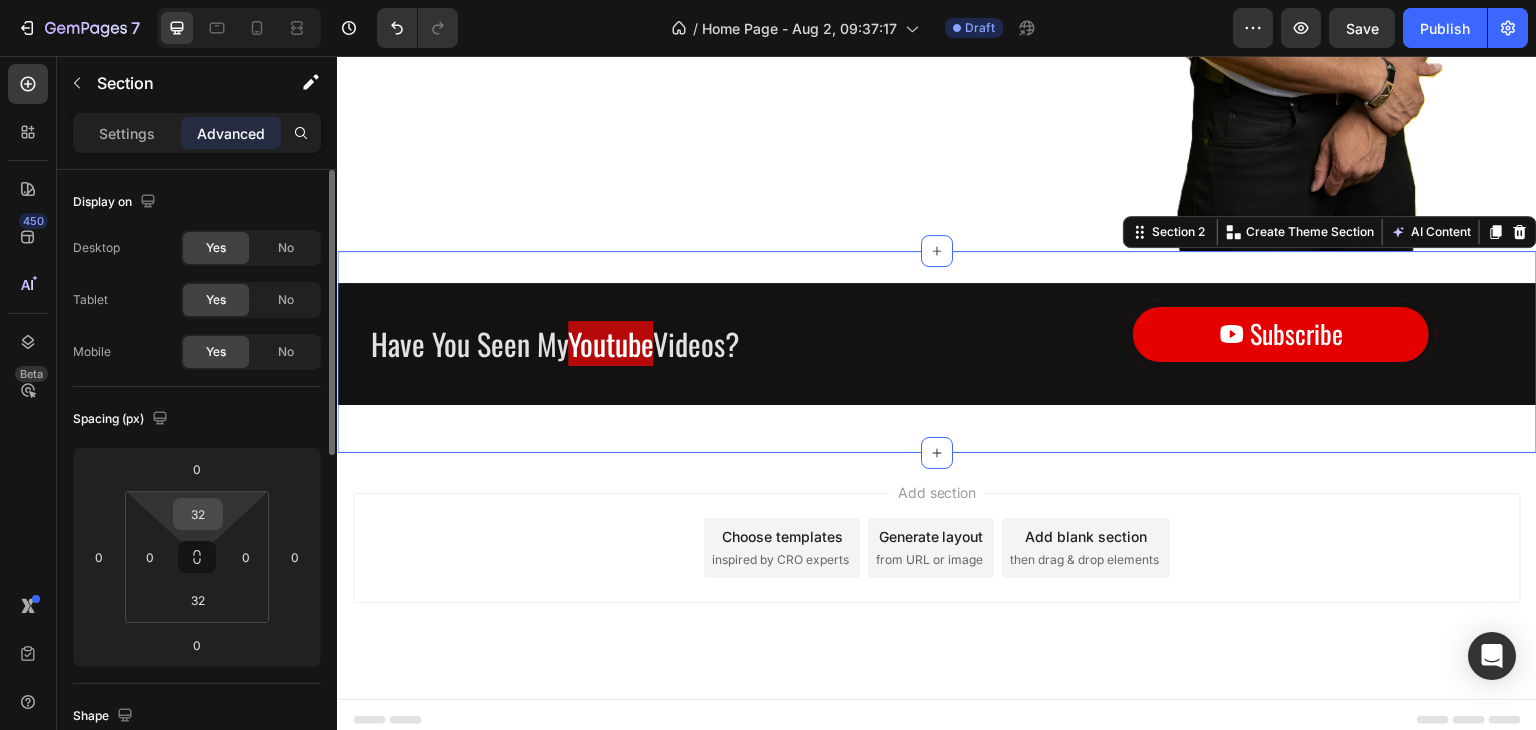 click on "32" at bounding box center (198, 514) 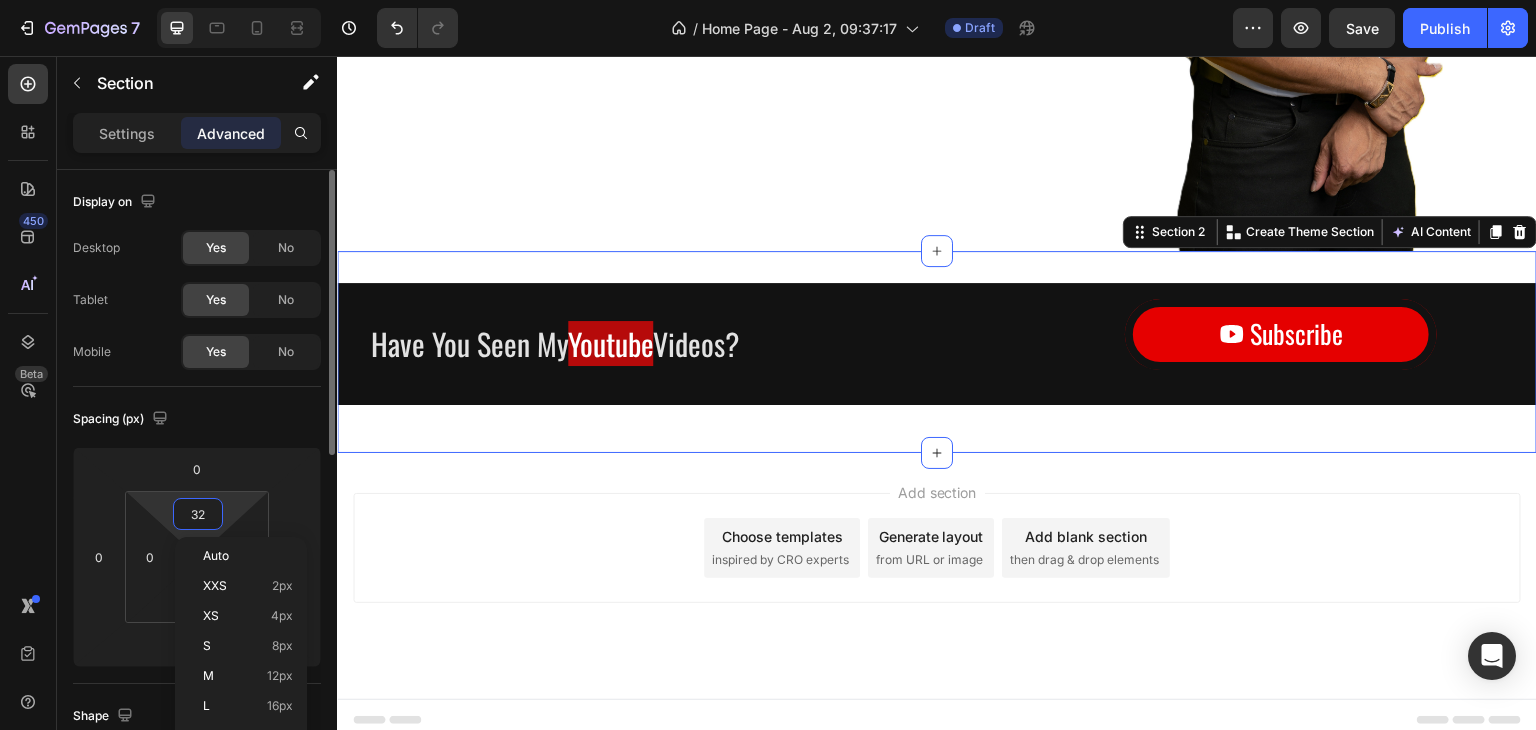 type 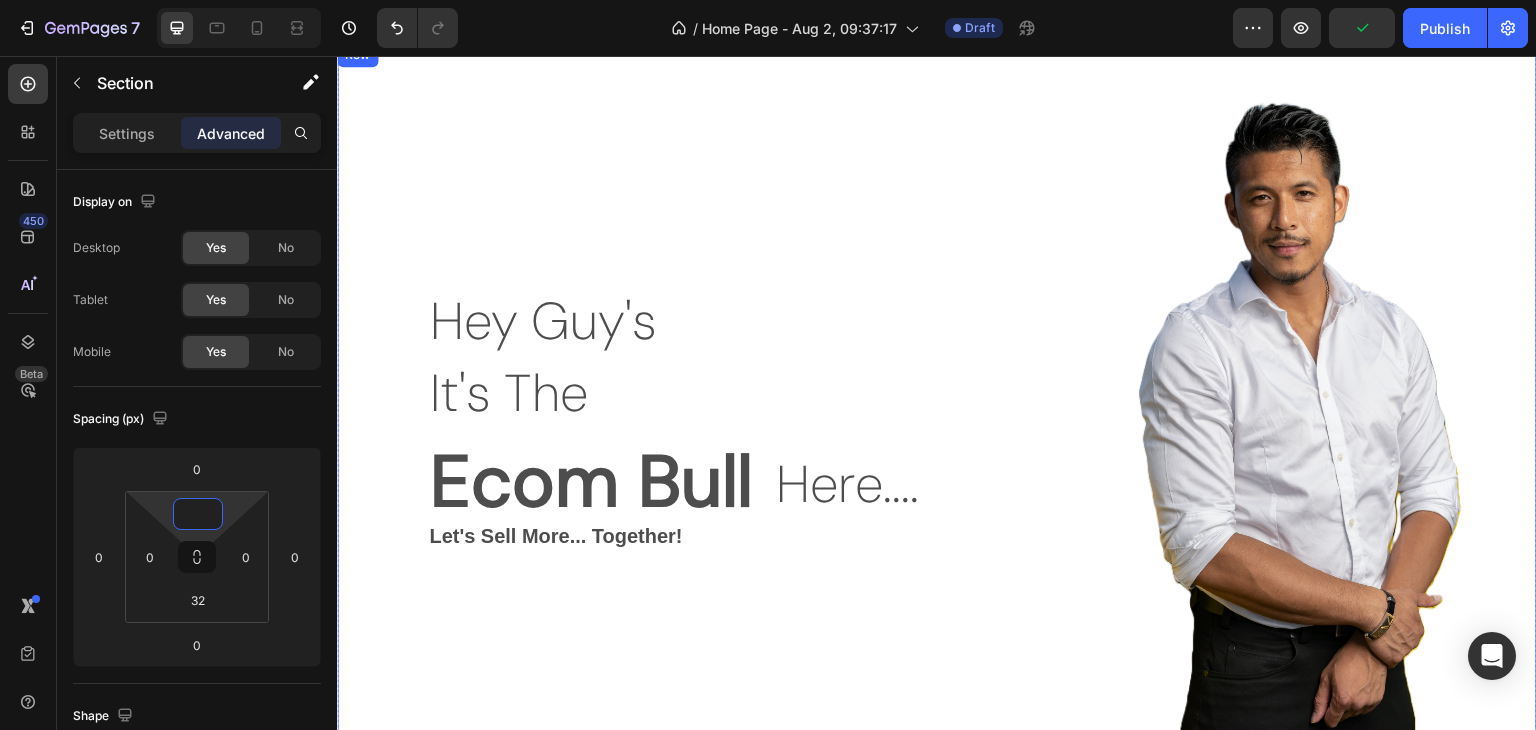 scroll, scrollTop: 0, scrollLeft: 0, axis: both 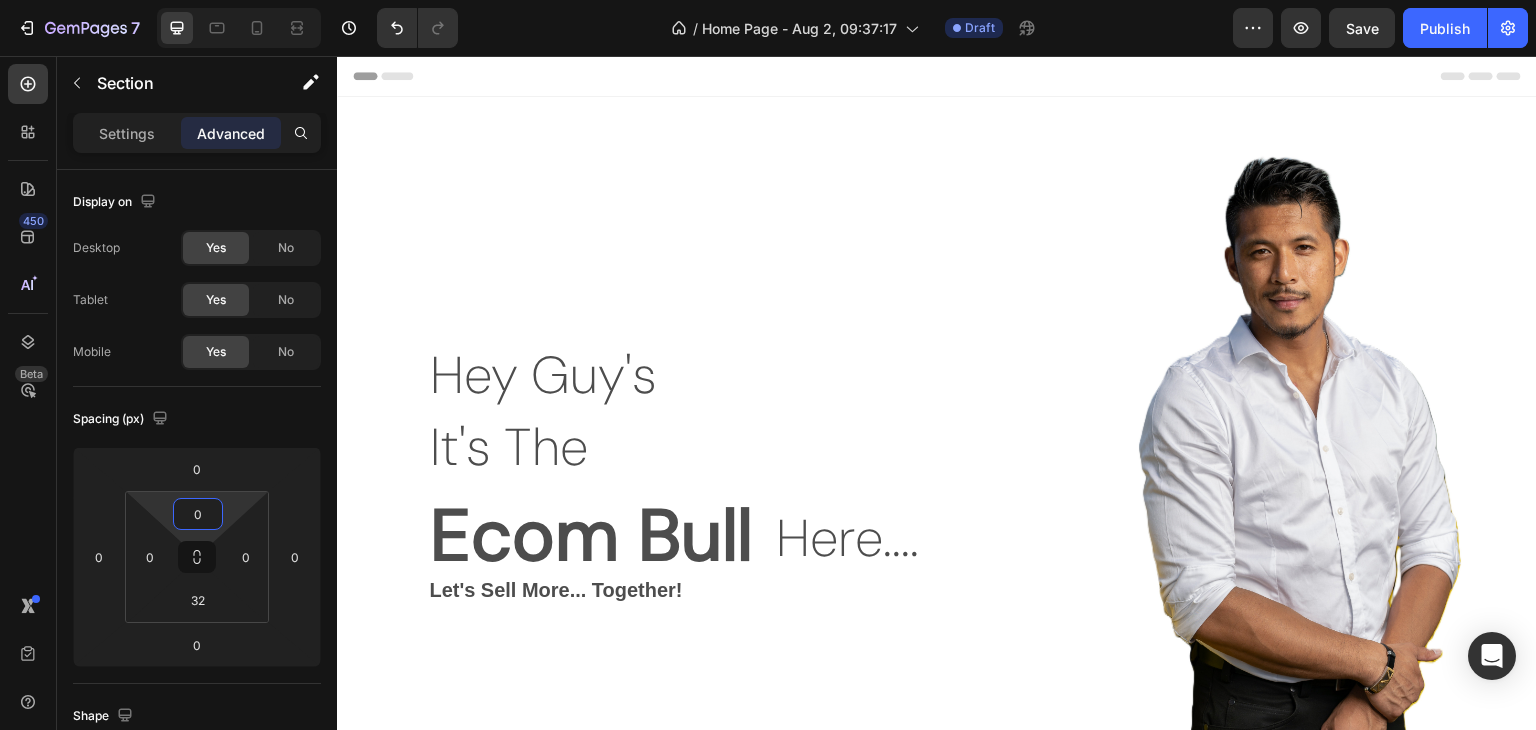 click 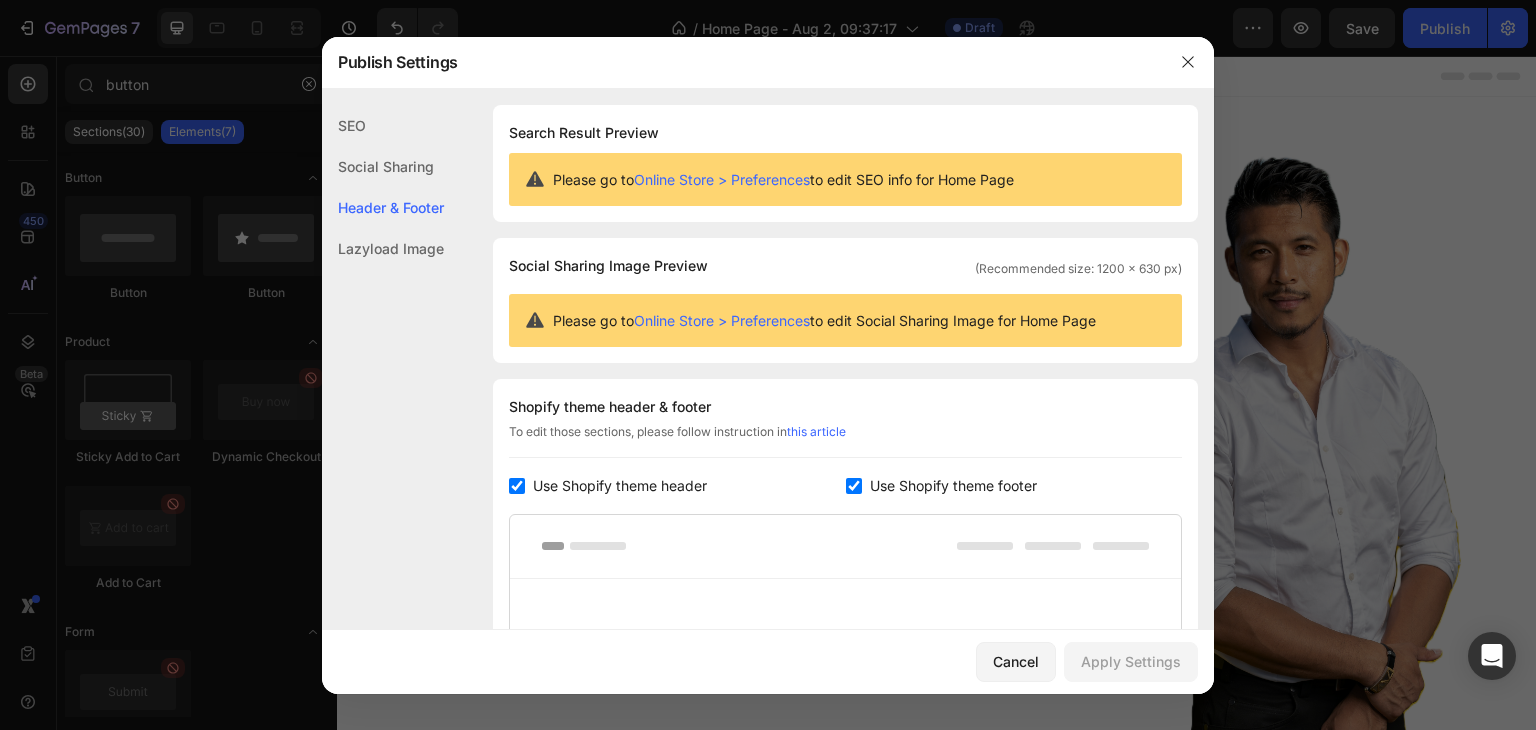 scroll, scrollTop: 270, scrollLeft: 0, axis: vertical 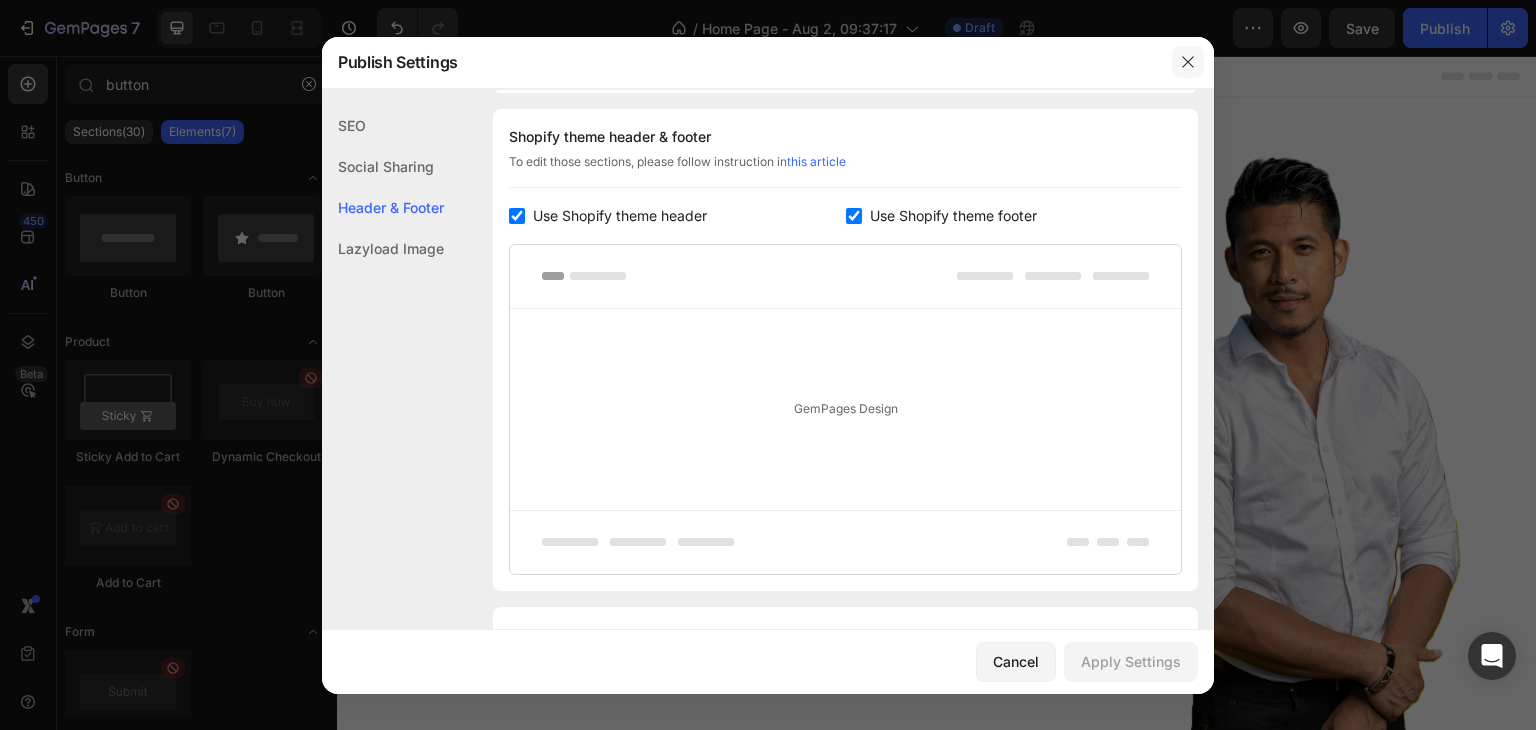 click 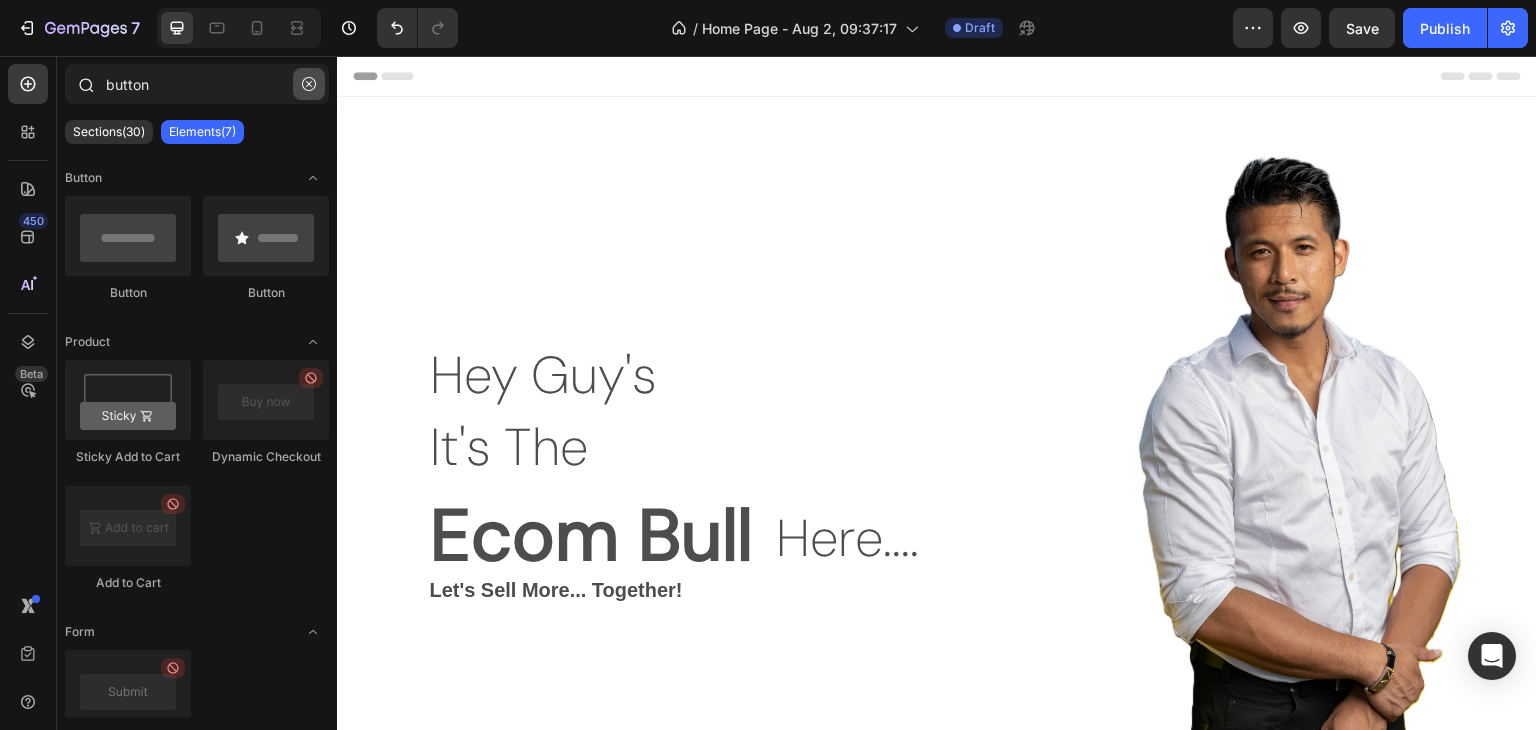 click 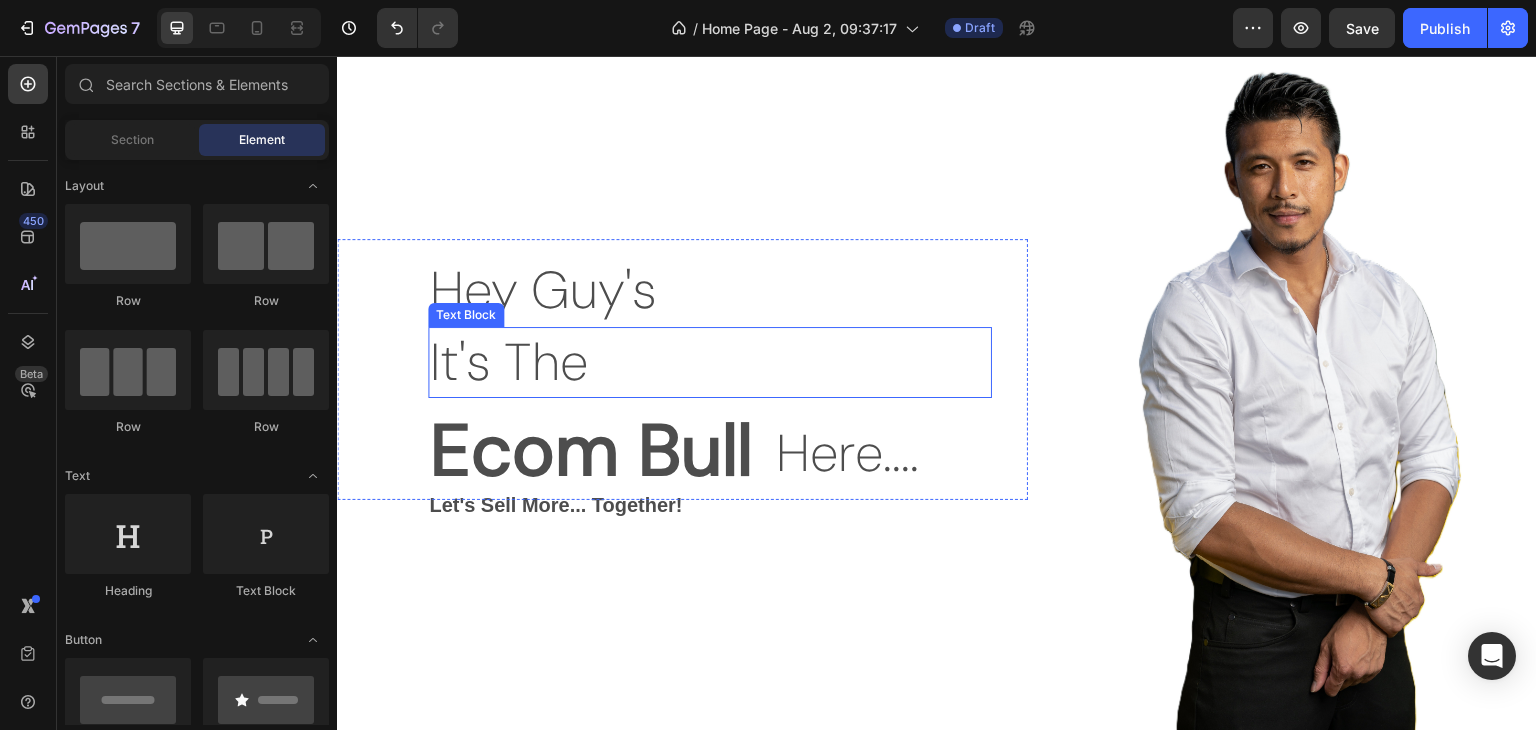 scroll, scrollTop: 0, scrollLeft: 0, axis: both 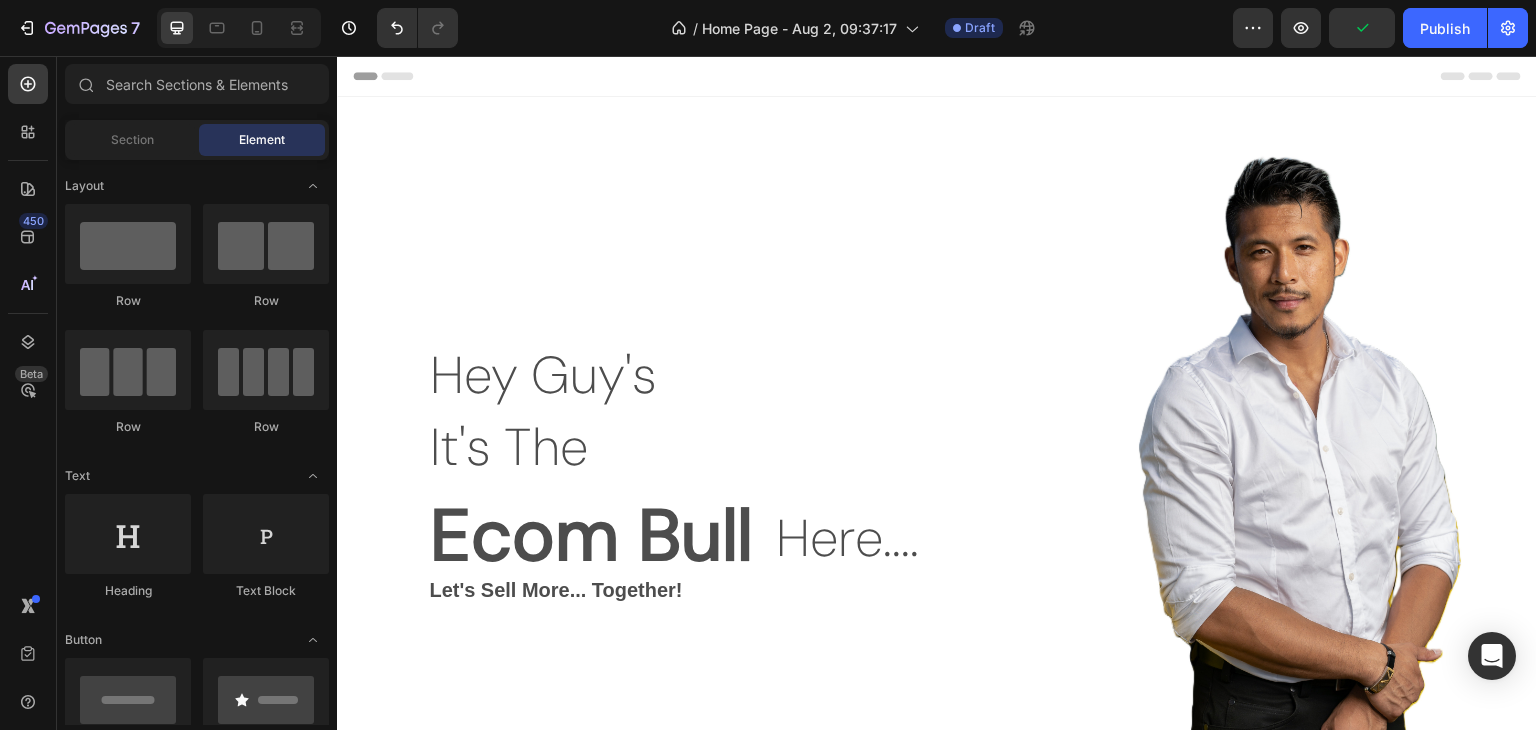 click 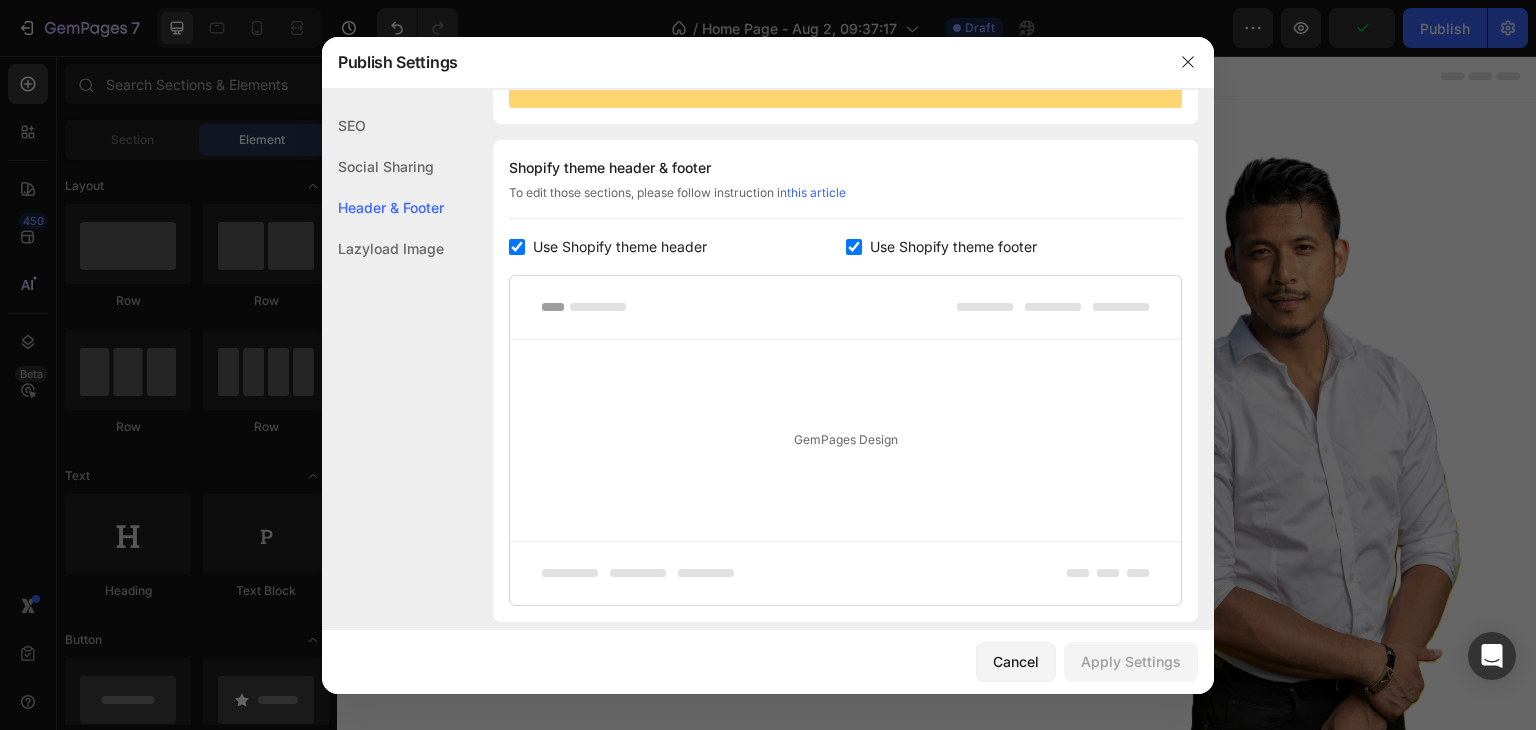 scroll, scrollTop: 270, scrollLeft: 0, axis: vertical 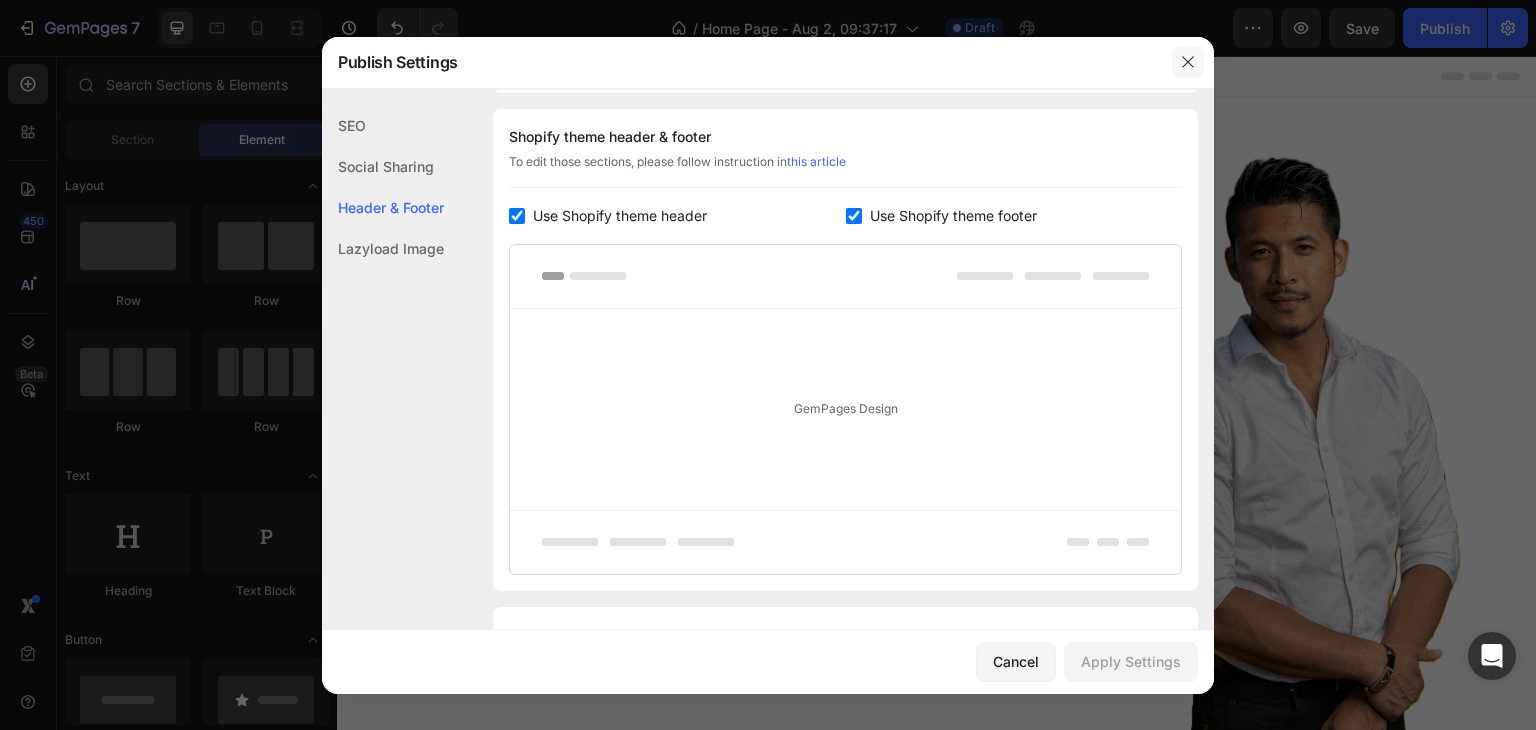 click at bounding box center [1188, 62] 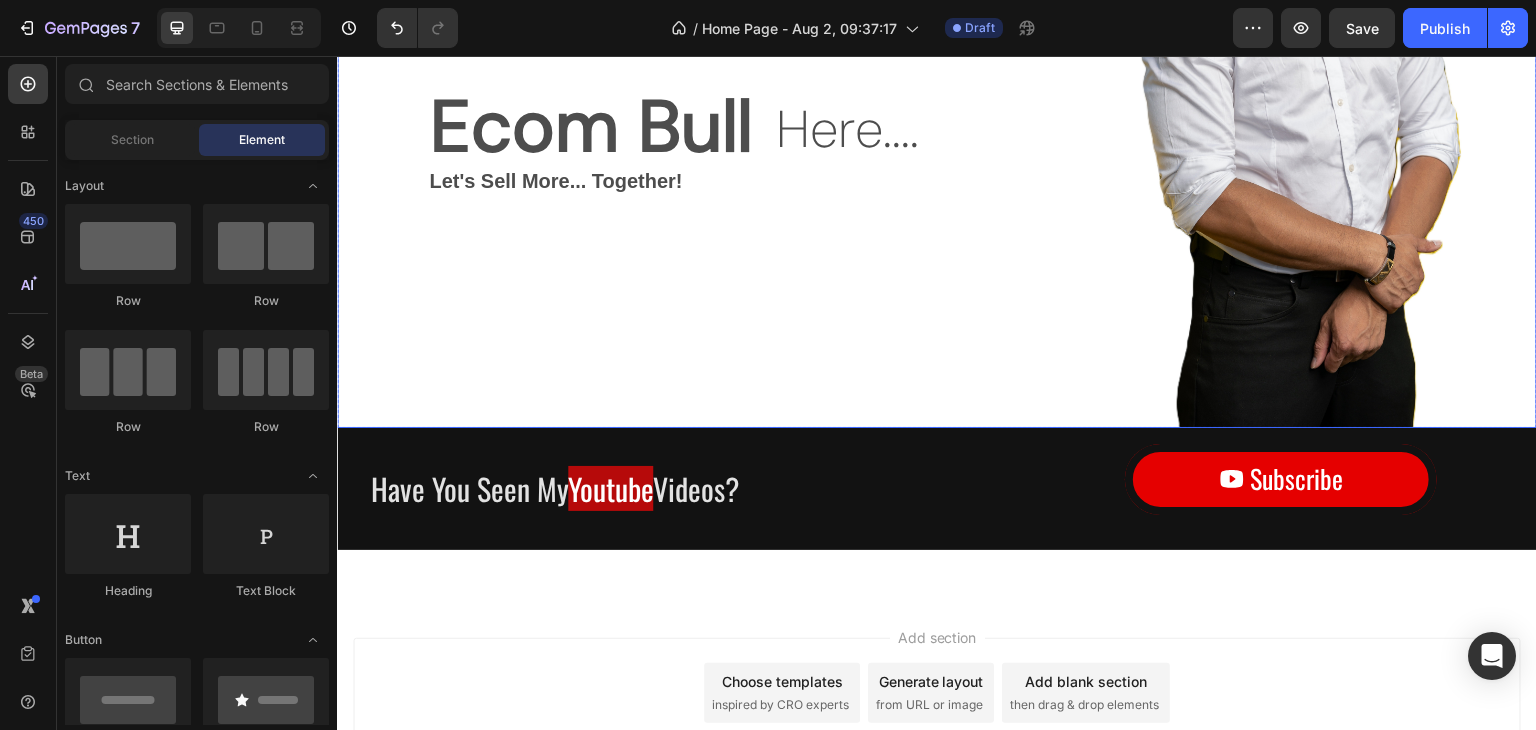 scroll, scrollTop: 300, scrollLeft: 0, axis: vertical 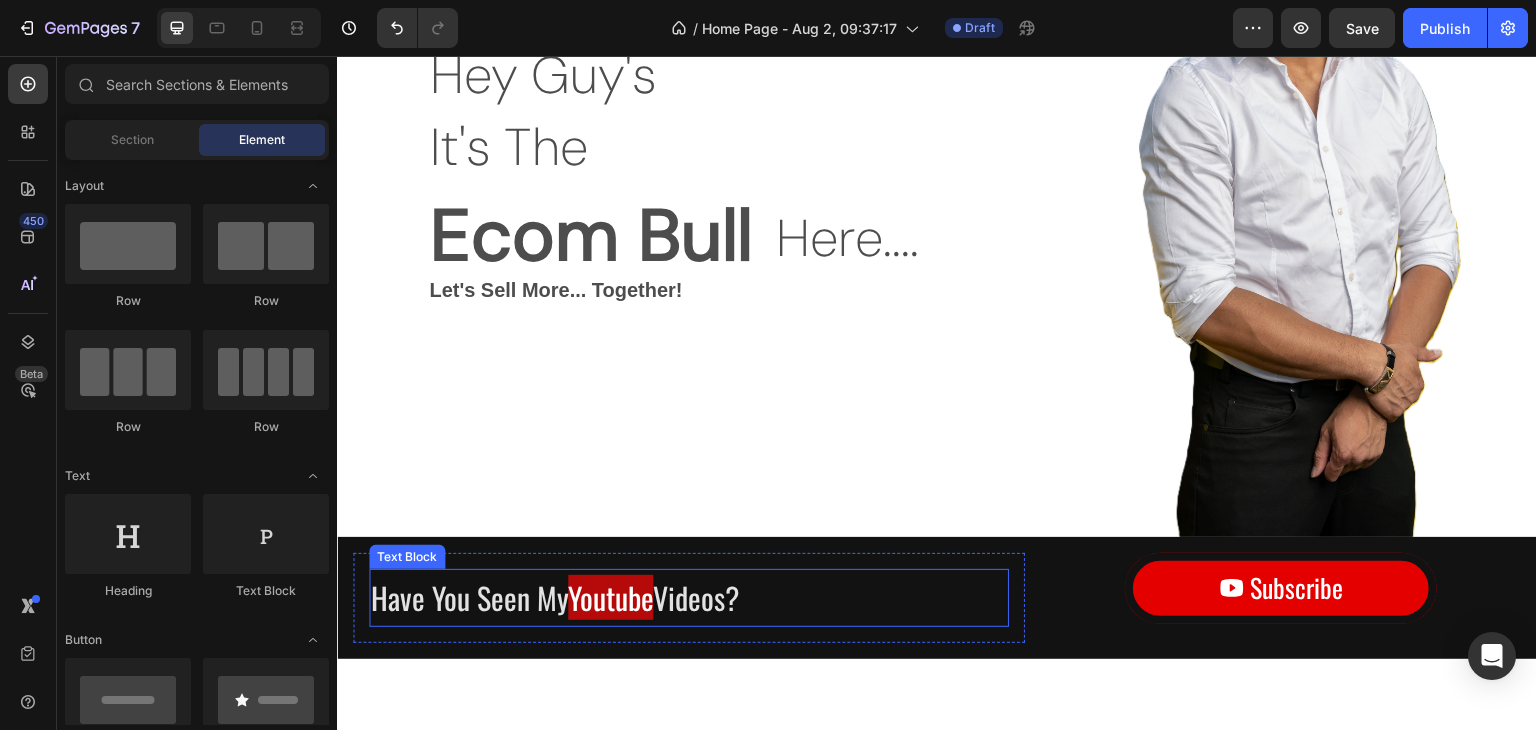 click on "Youtube" at bounding box center (610, 597) 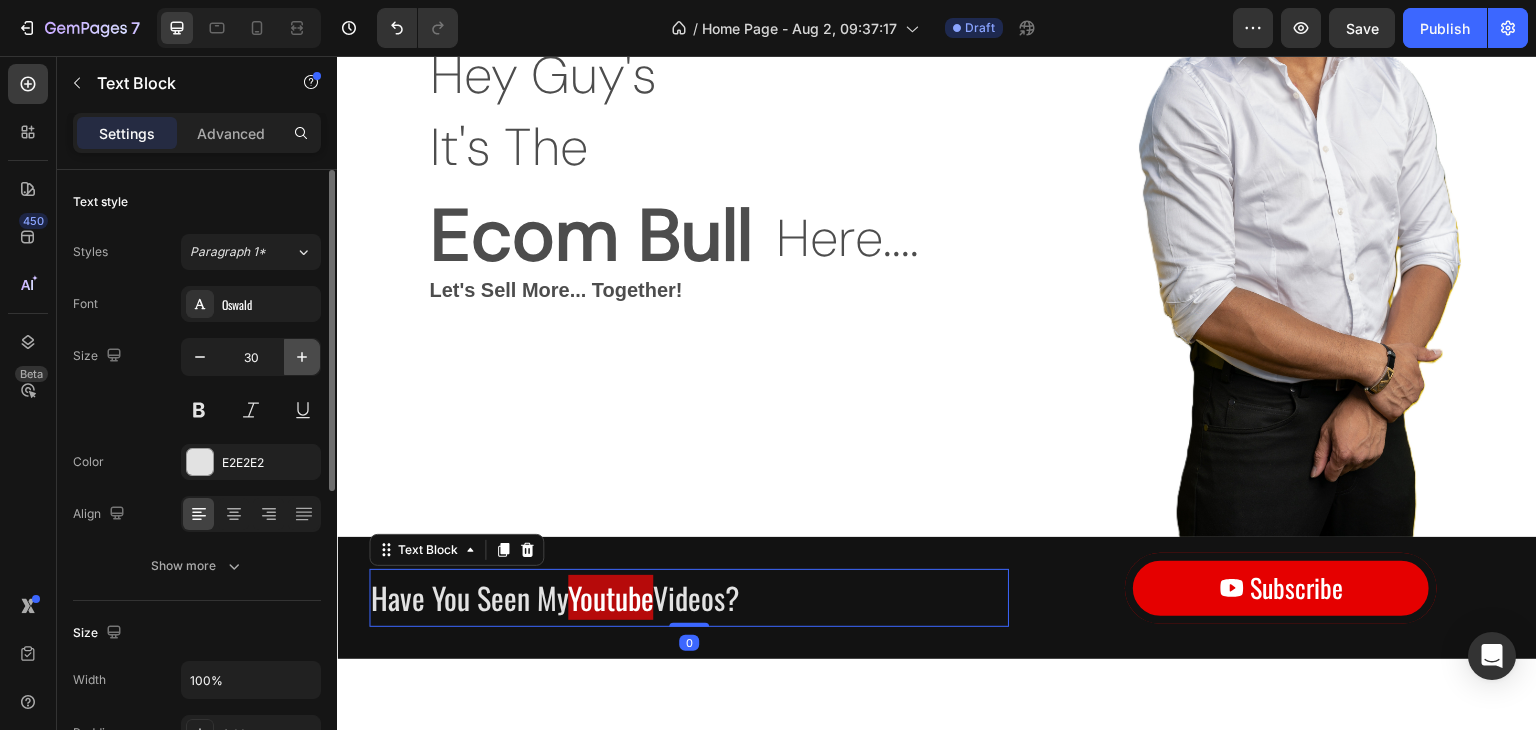 click 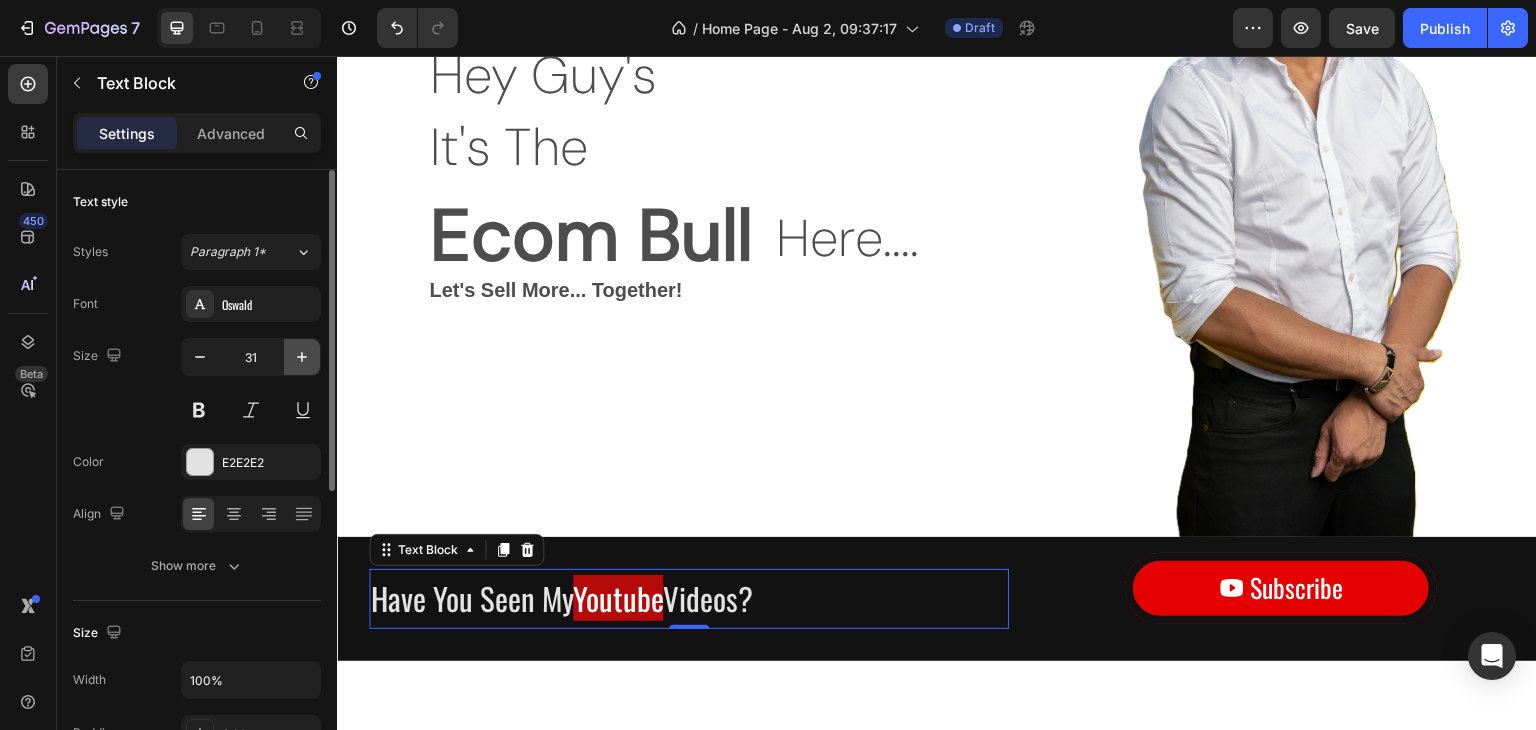 click 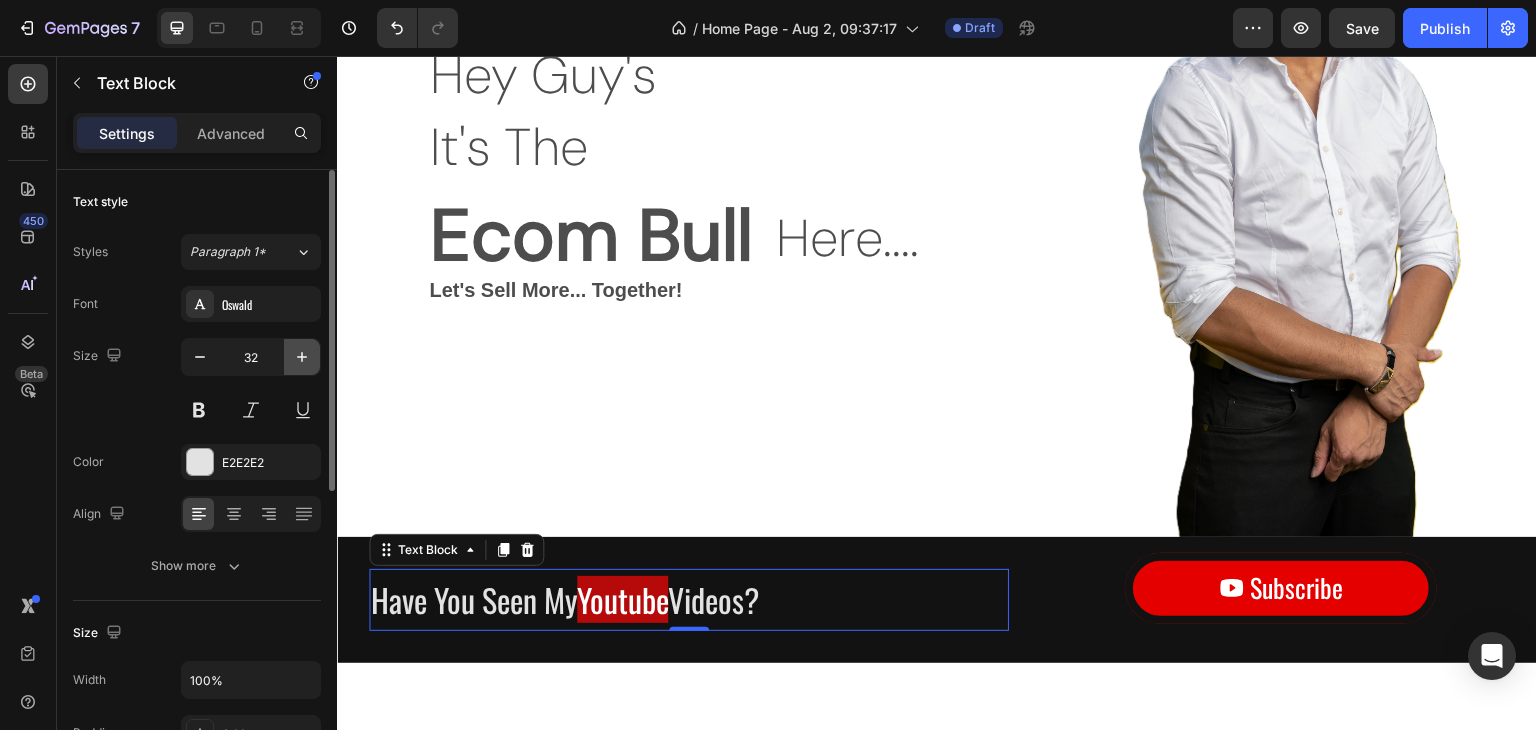 click 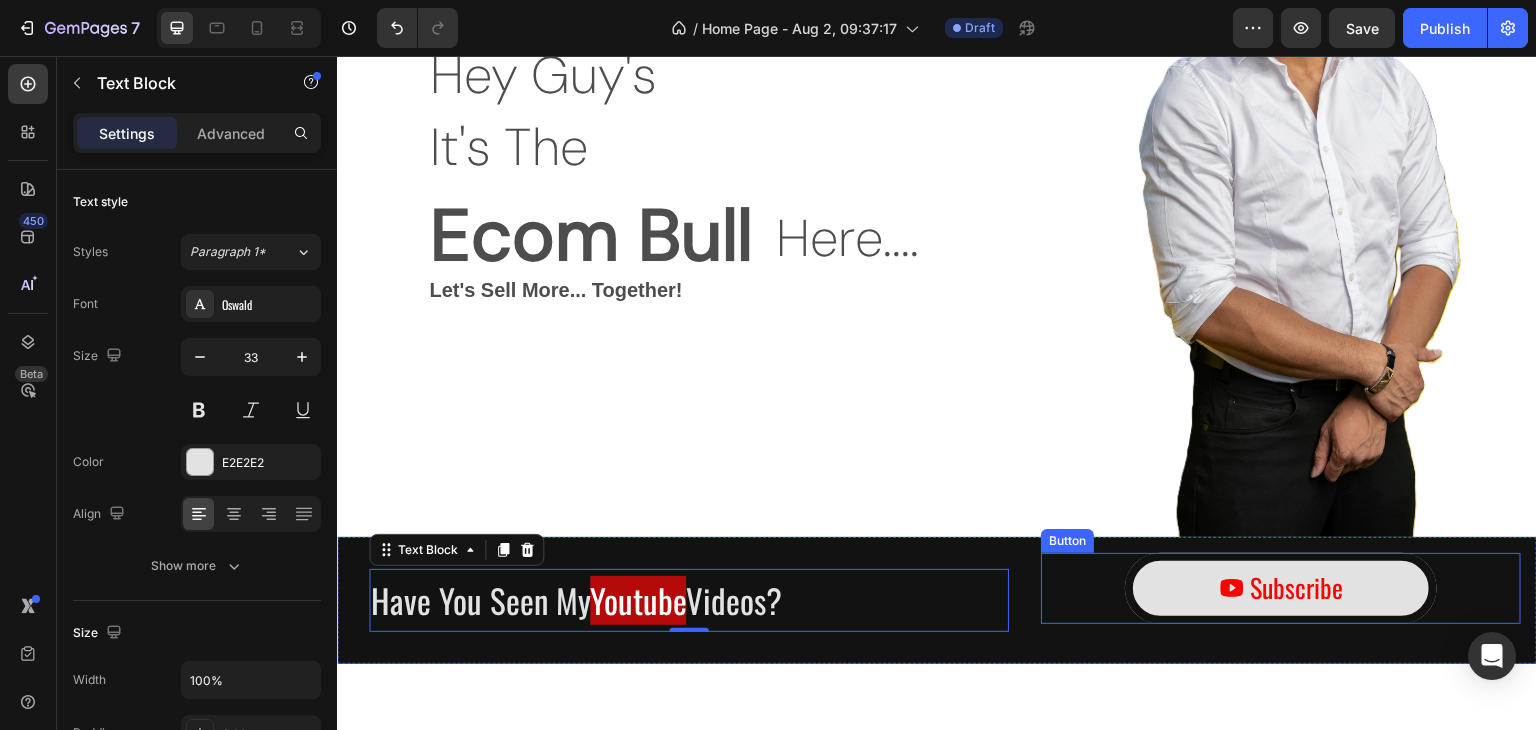 click on "Subscribe" at bounding box center (1281, 588) 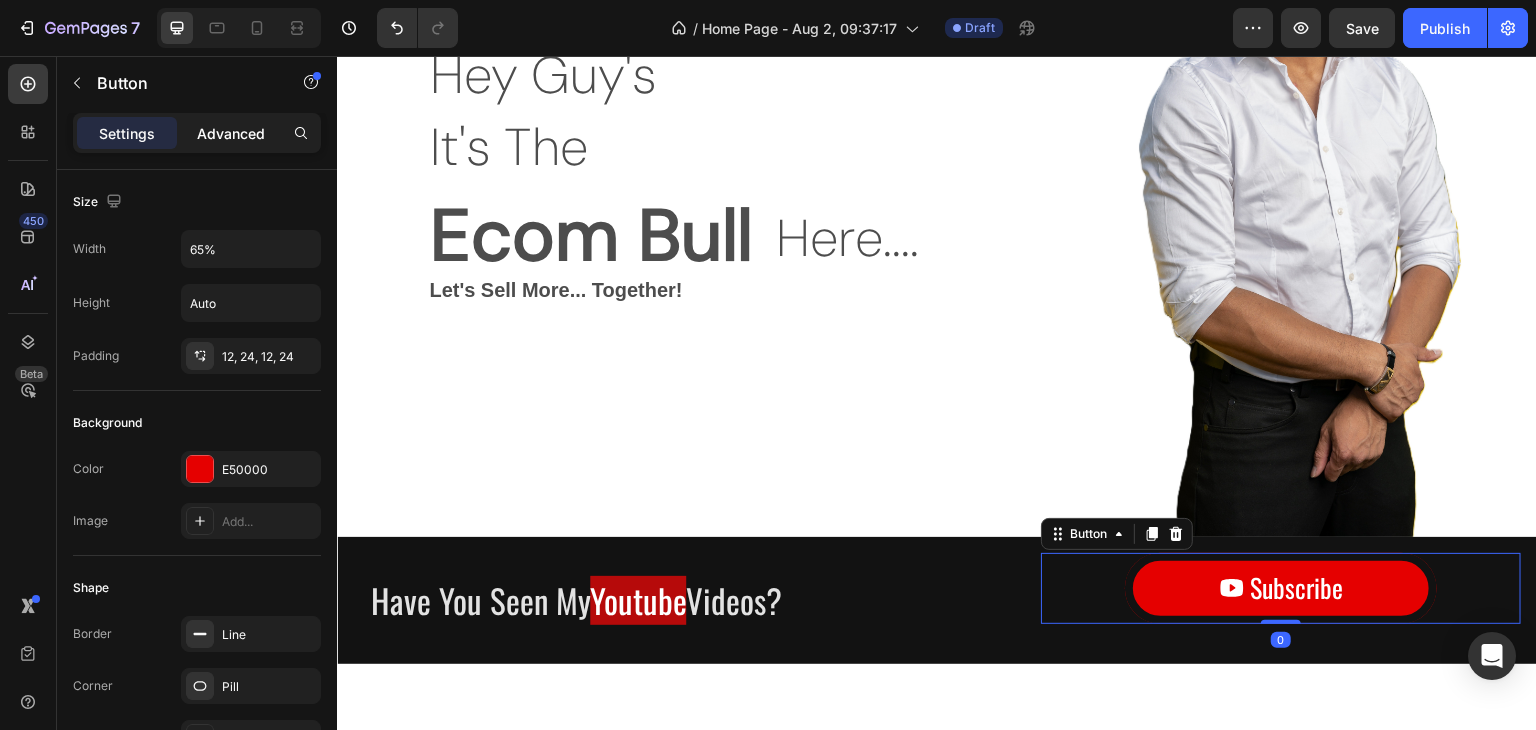 click on "Advanced" at bounding box center [231, 133] 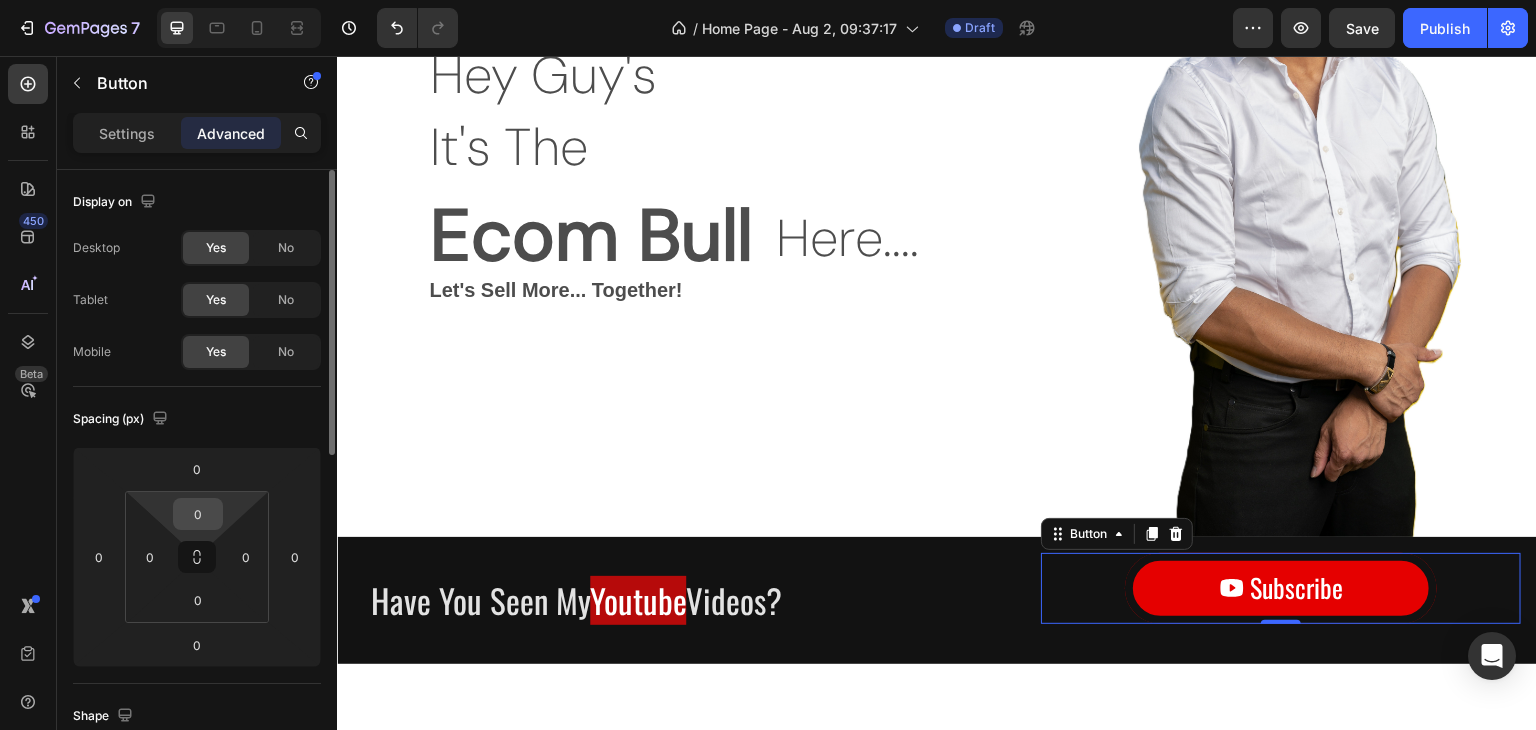 click on "0" at bounding box center [198, 514] 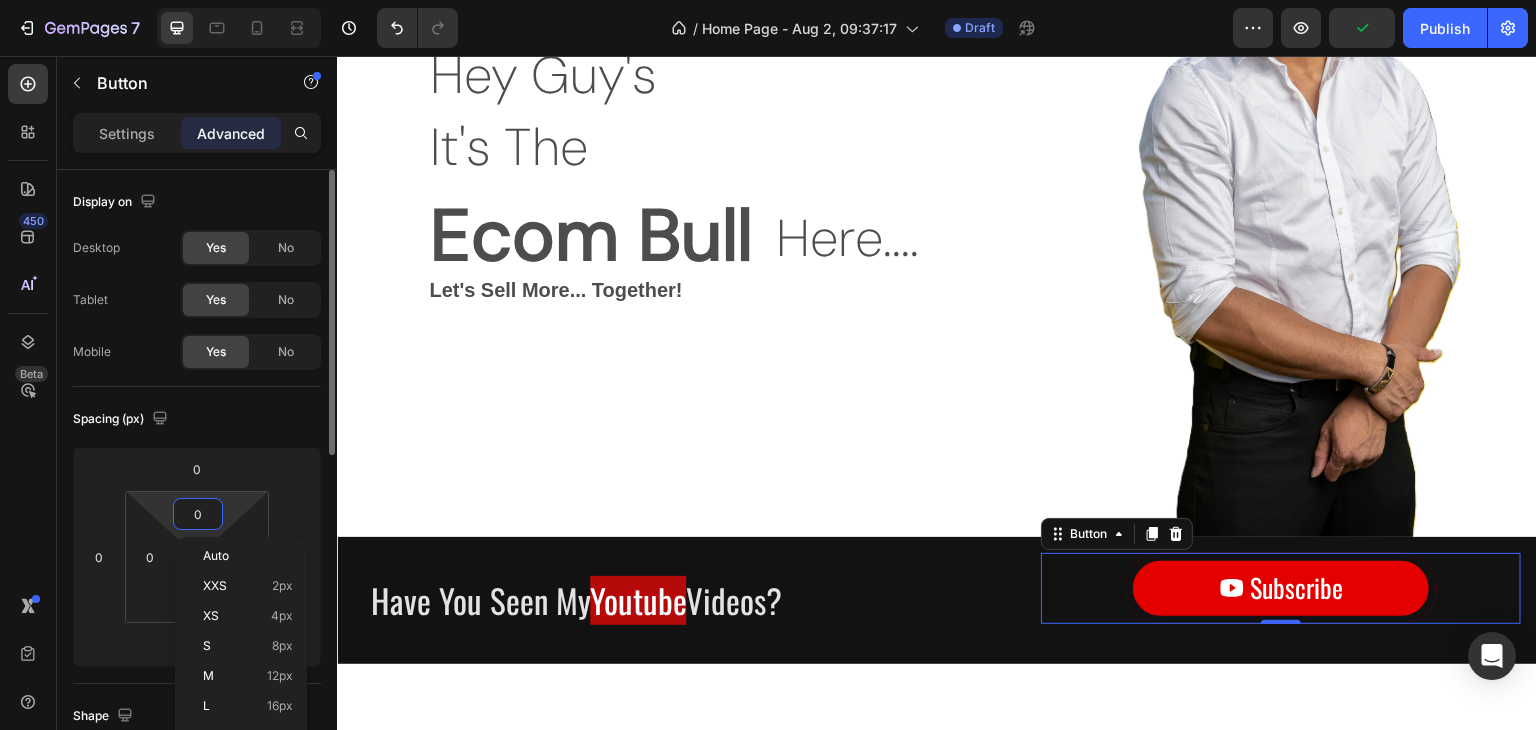 type on "5" 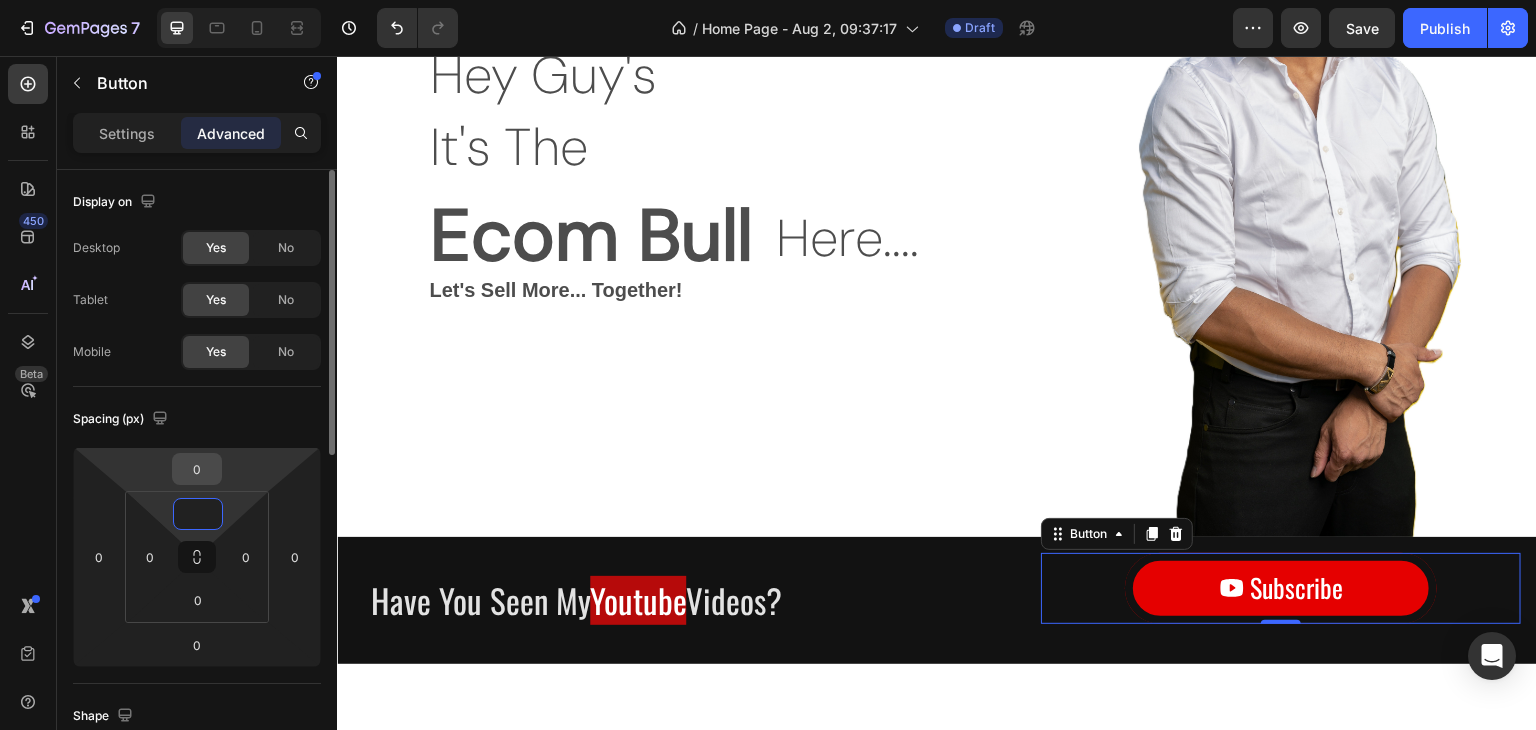 click on "0" at bounding box center [197, 469] 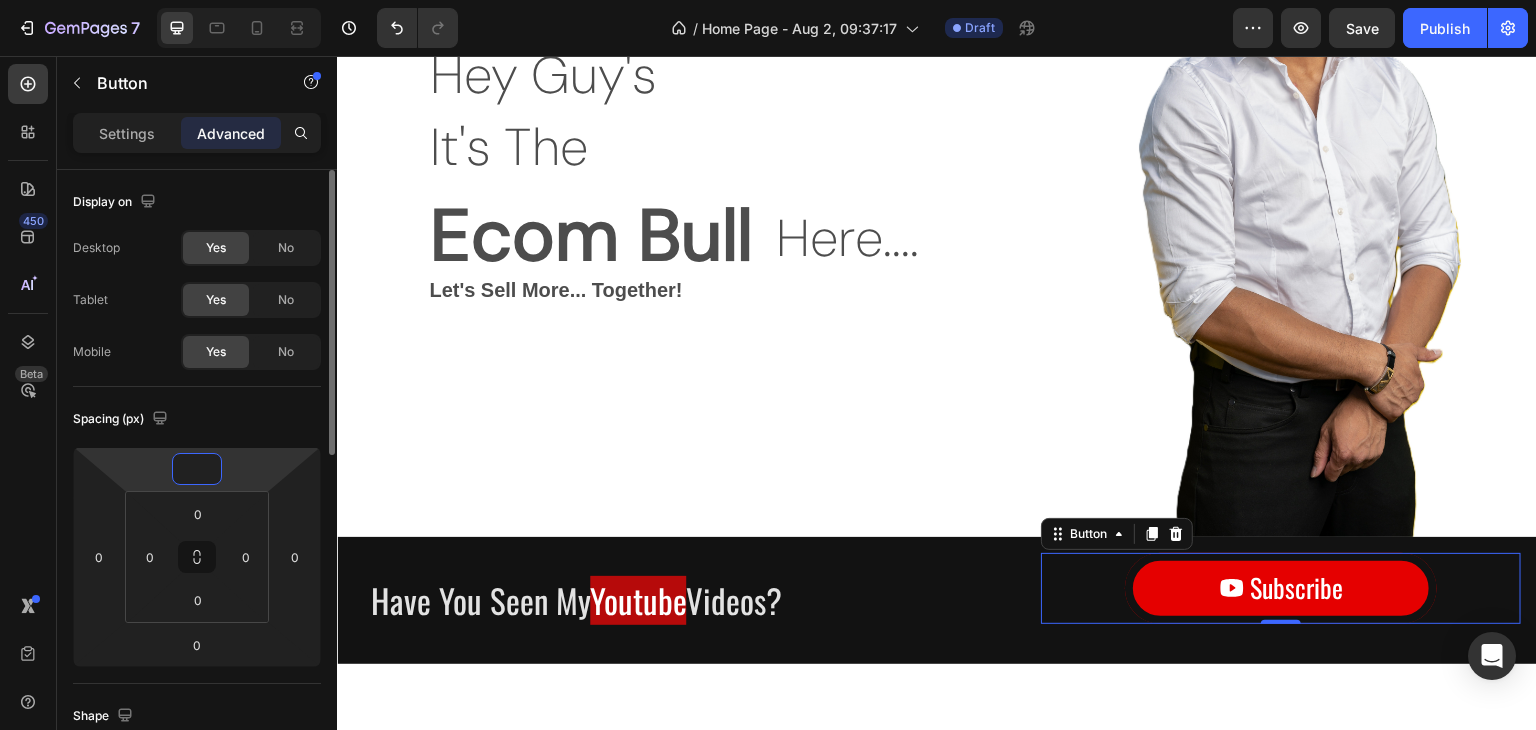 type on "5" 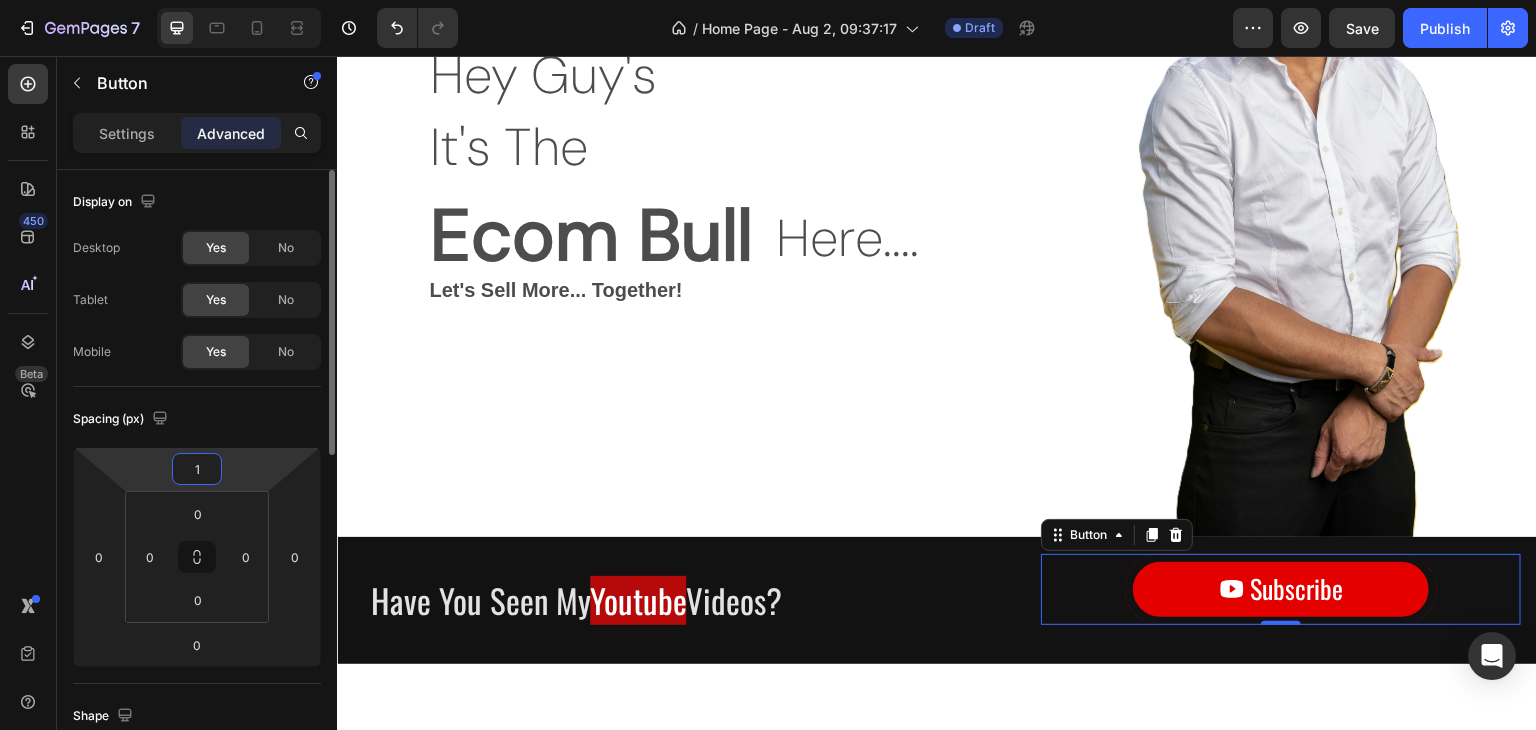type on "15" 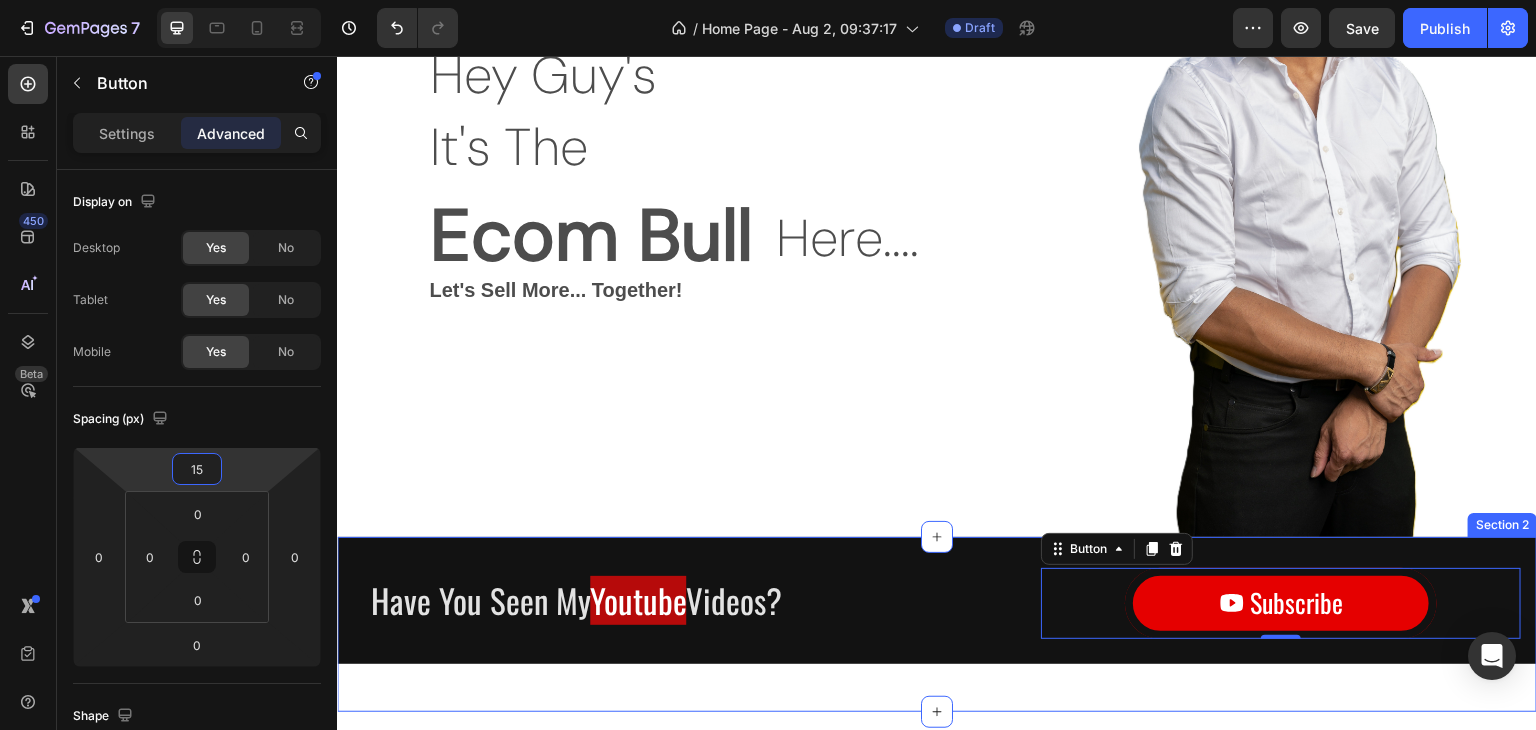 click on "Have You Seen My  Youtube  Videos? Text Block Row
Subscribe Button   0 Row Section 2" at bounding box center [937, 624] 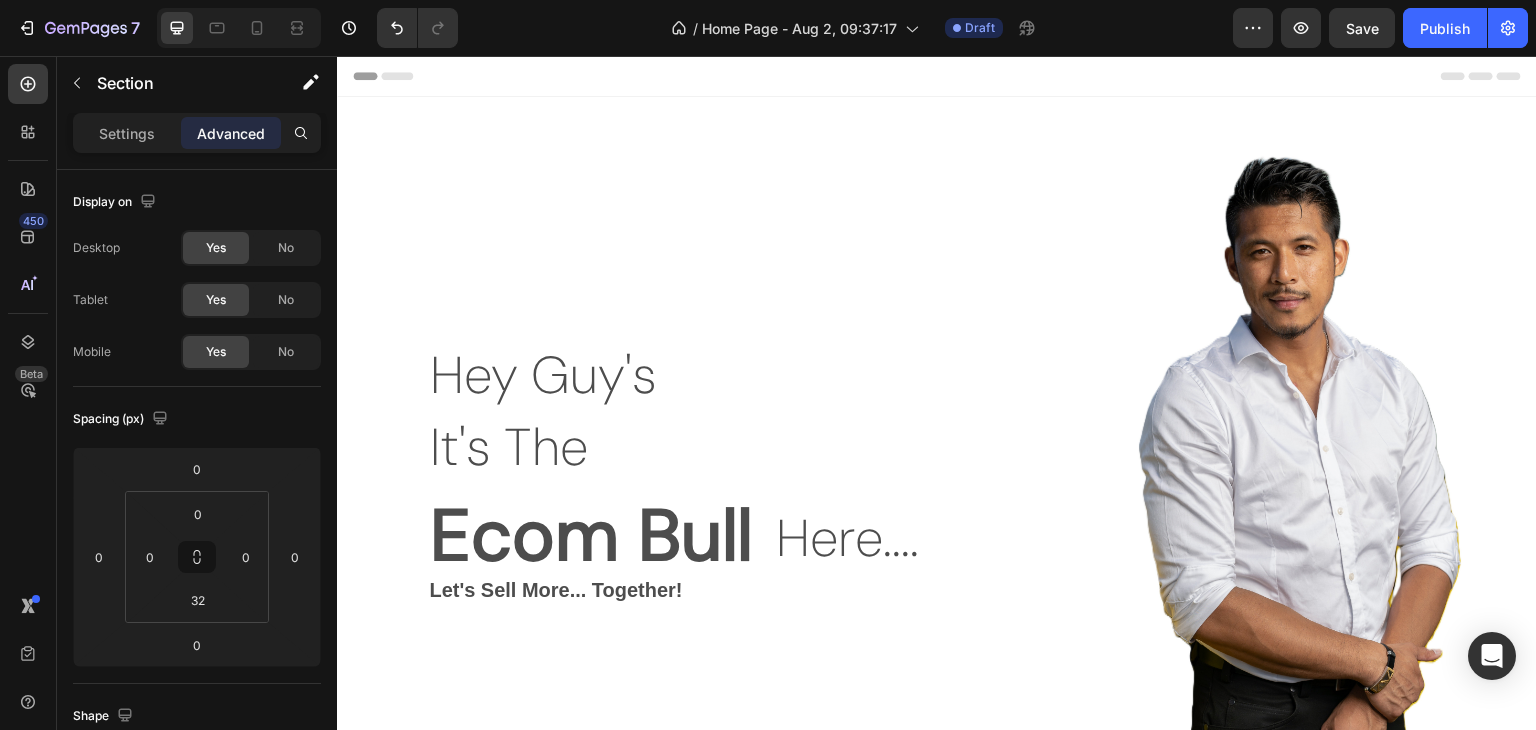 scroll, scrollTop: 0, scrollLeft: 0, axis: both 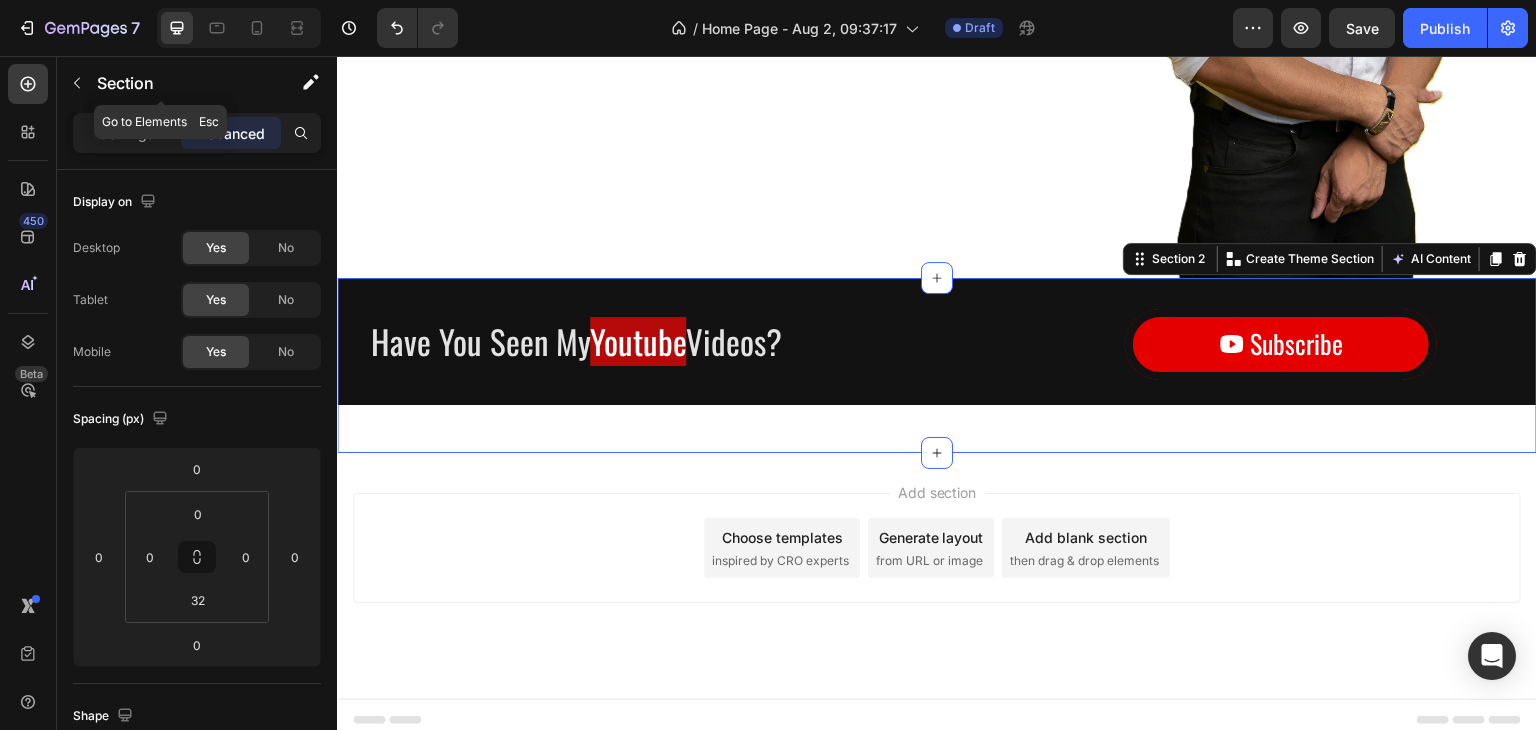click at bounding box center [77, 83] 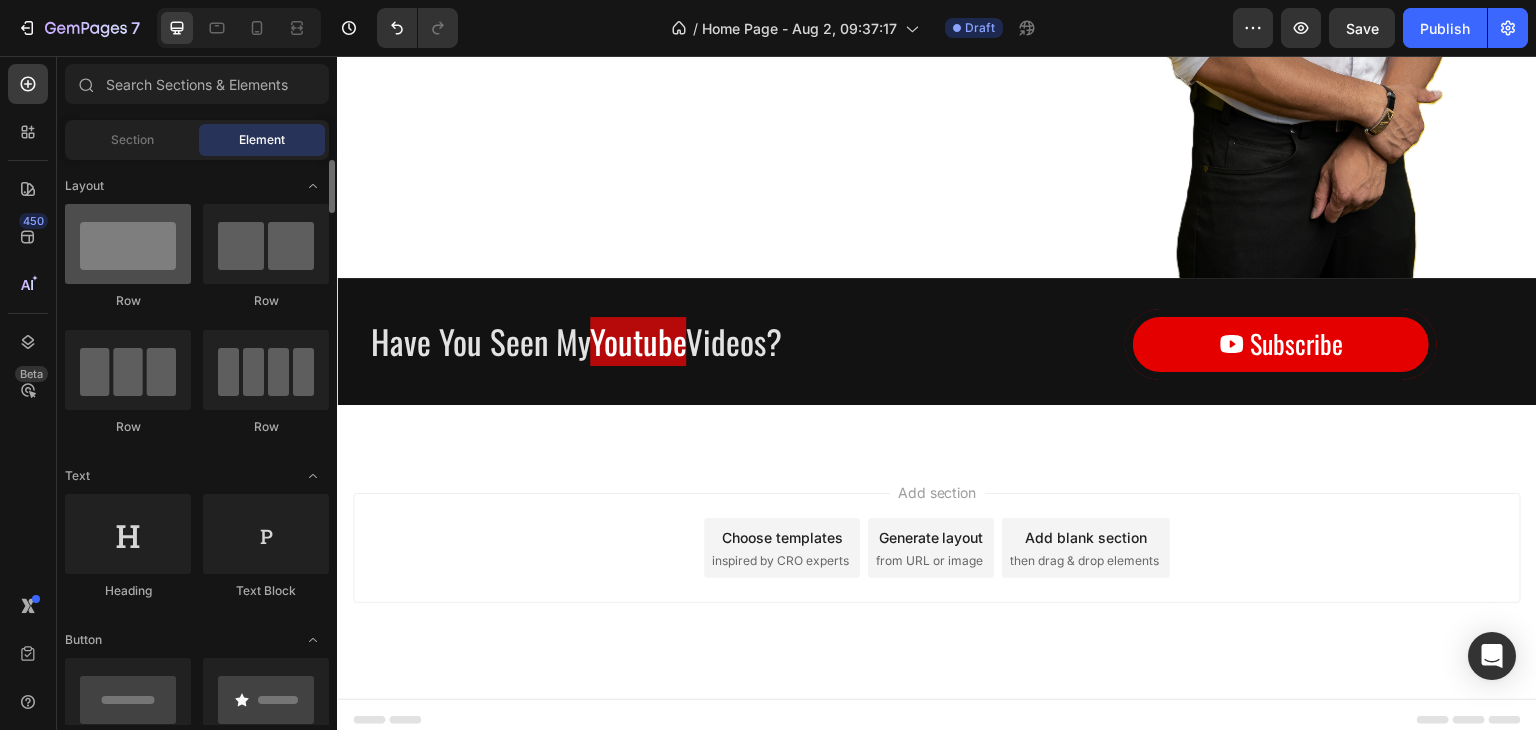 click at bounding box center [128, 244] 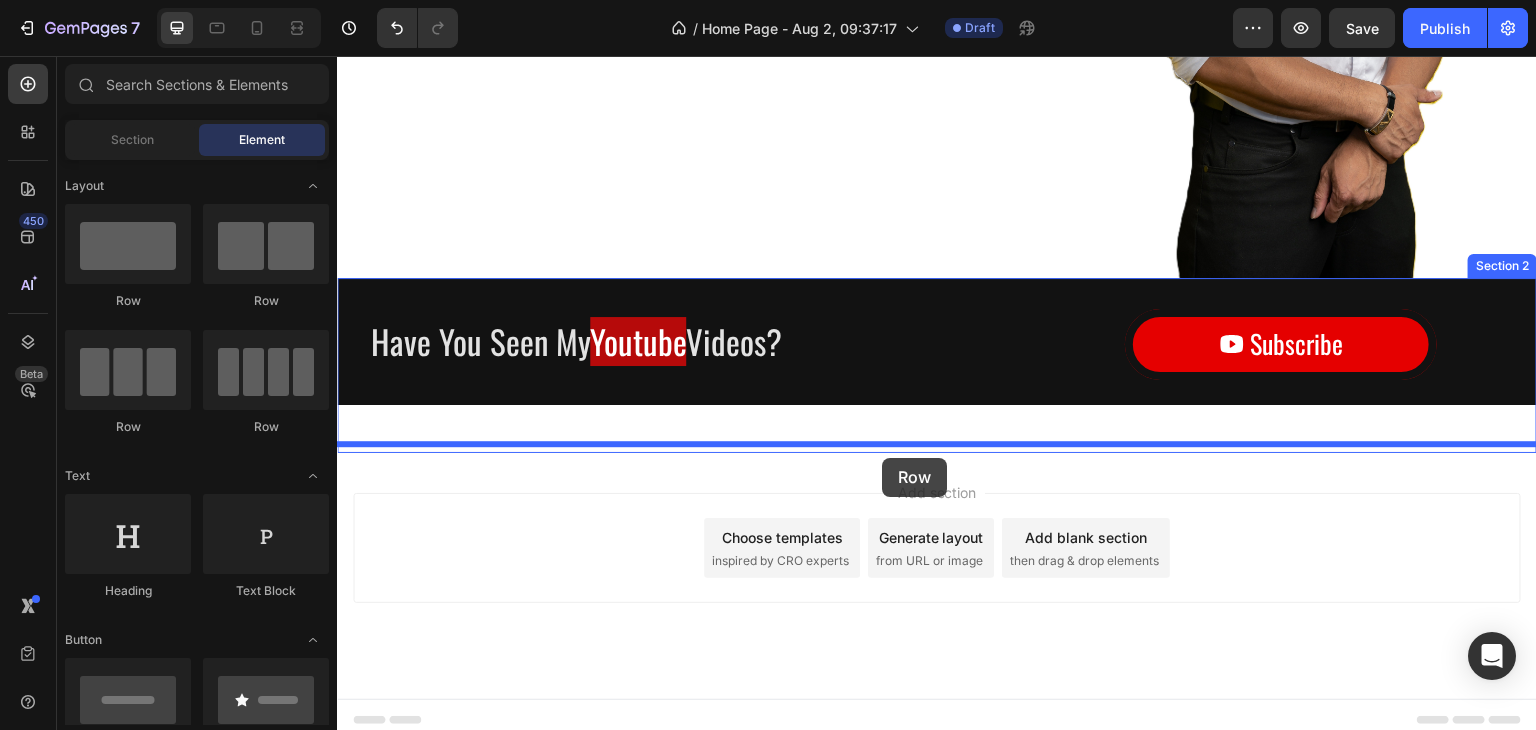 drag, startPoint x: 479, startPoint y: 332, endPoint x: 882, endPoint y: 458, distance: 422.2381 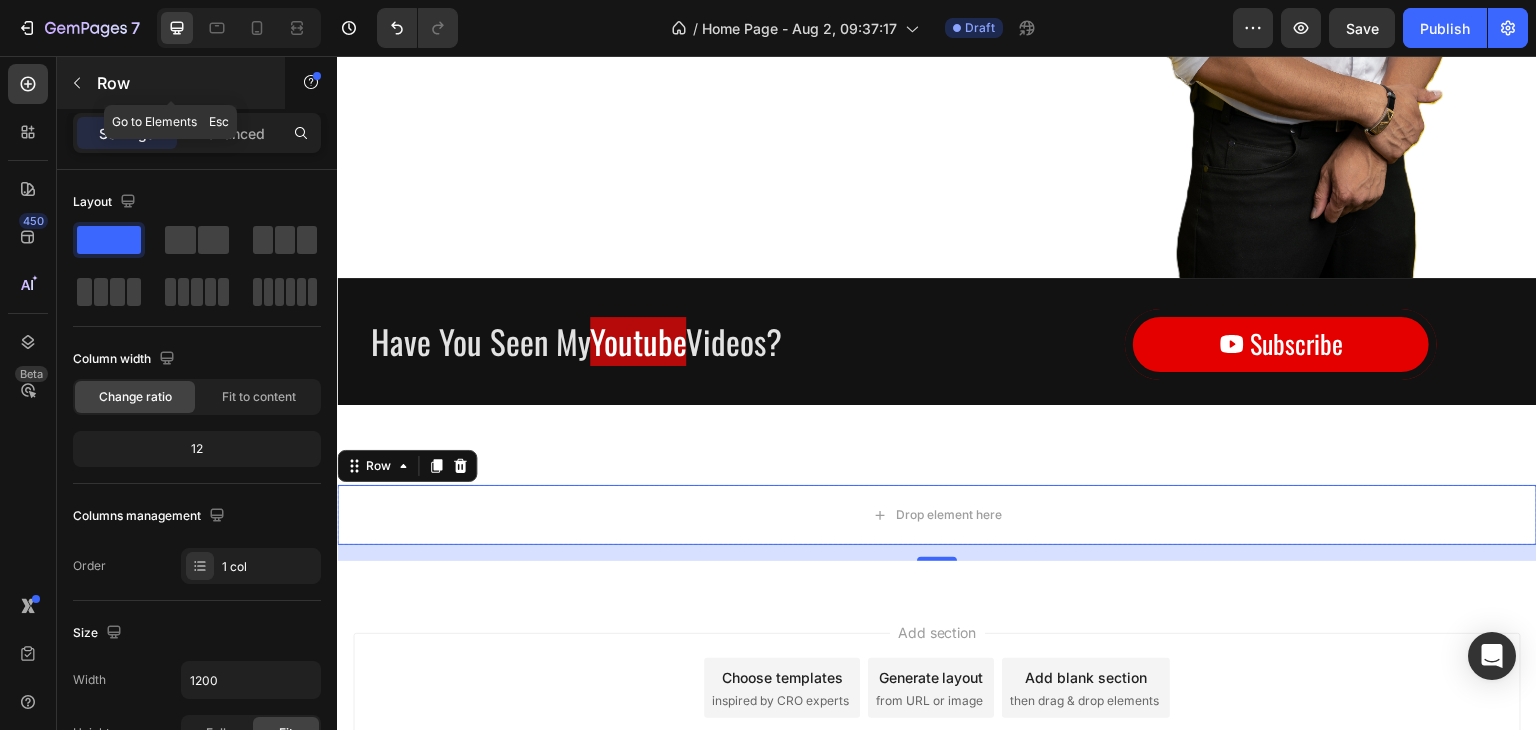 click on "Row" at bounding box center (182, 83) 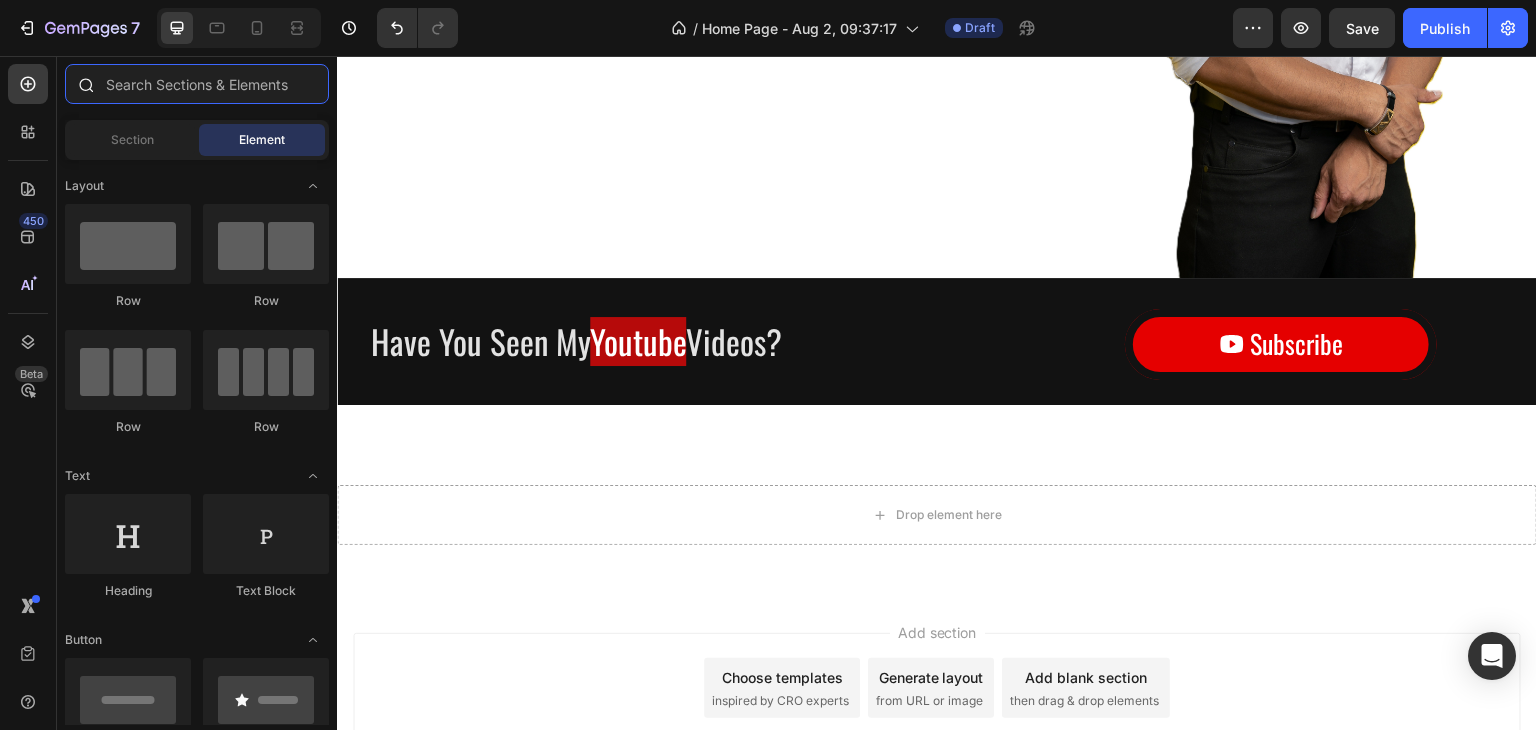 click at bounding box center [197, 84] 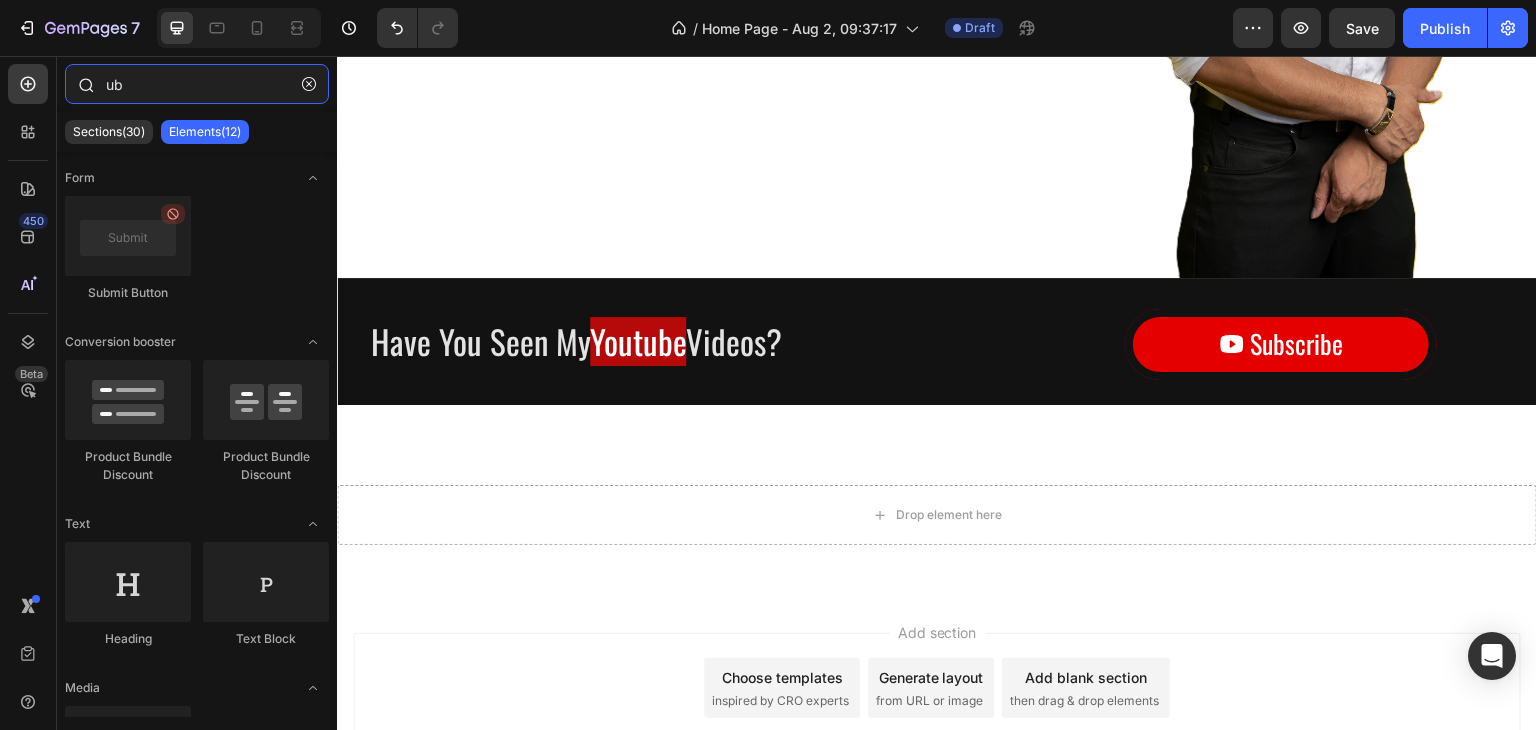 type on "u" 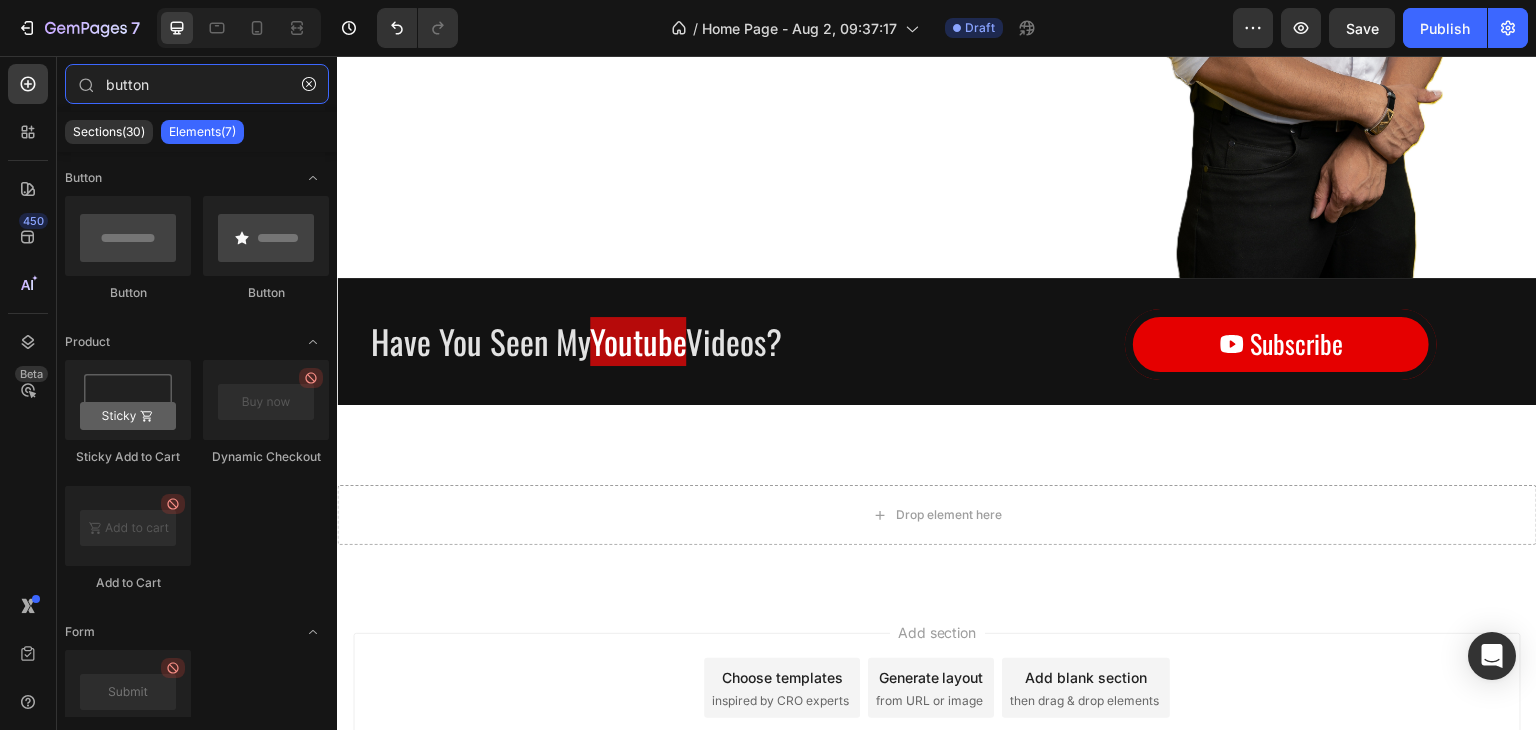 type on "button" 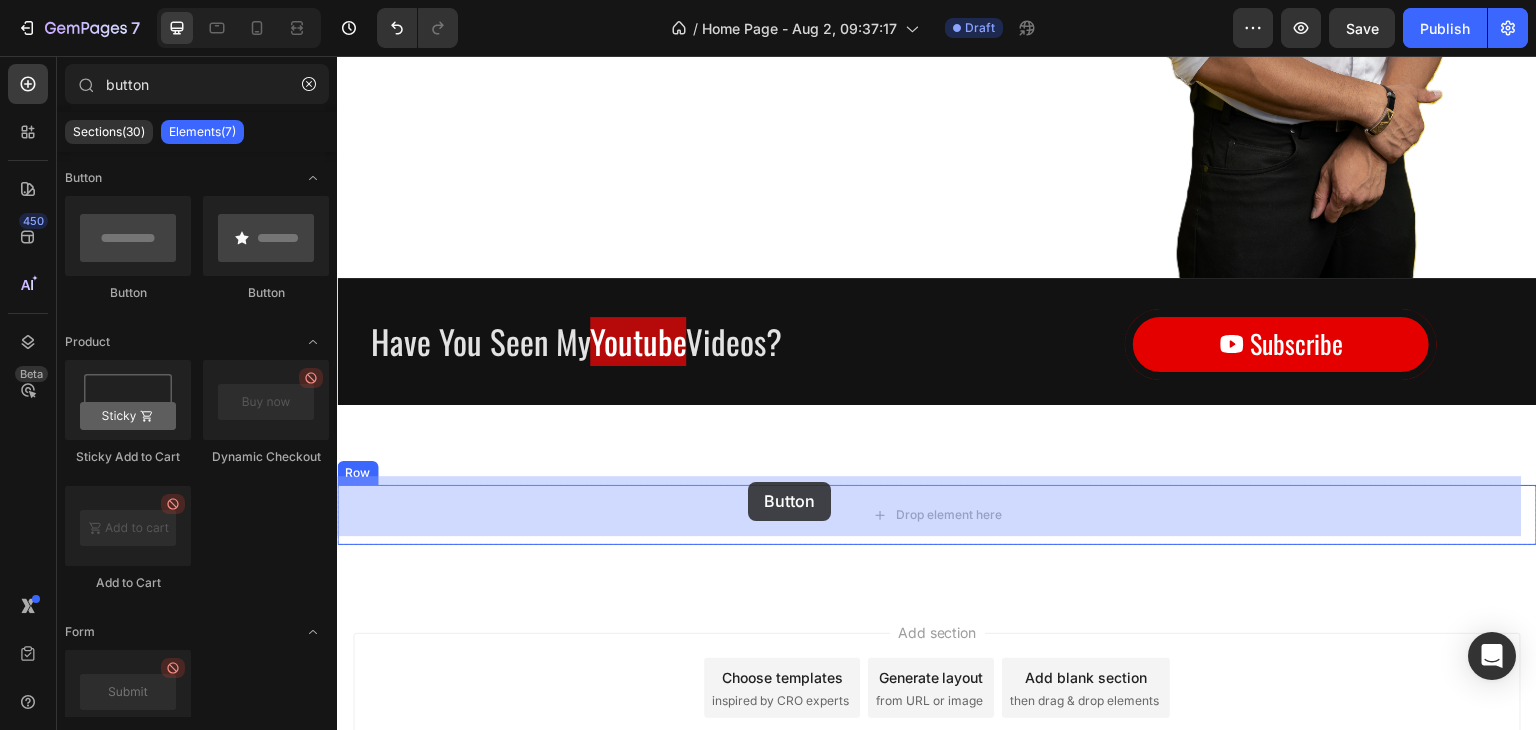 drag, startPoint x: 420, startPoint y: 342, endPoint x: 748, endPoint y: 482, distance: 356.62866 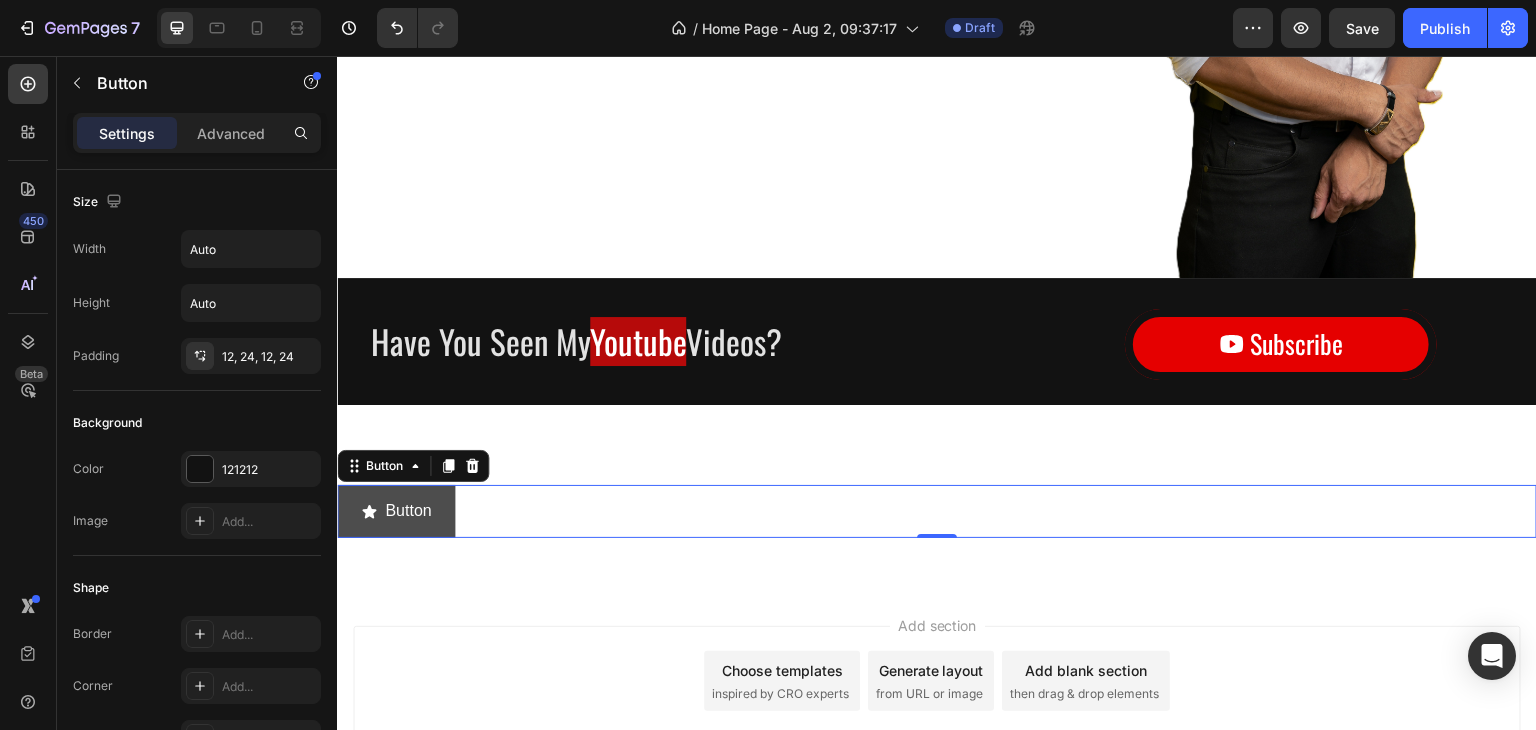 click on "Button" at bounding box center (396, 511) 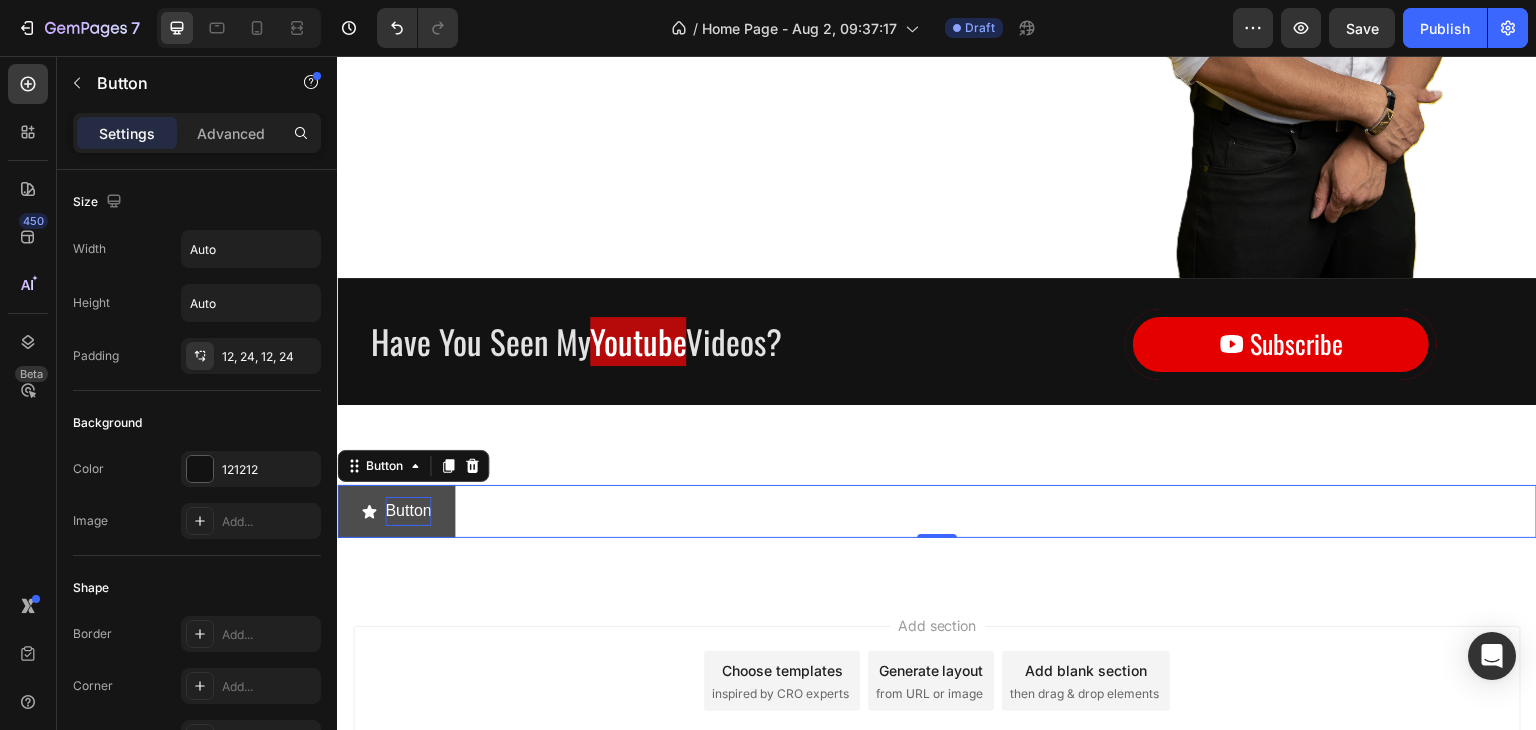 click on "Button" at bounding box center [408, 511] 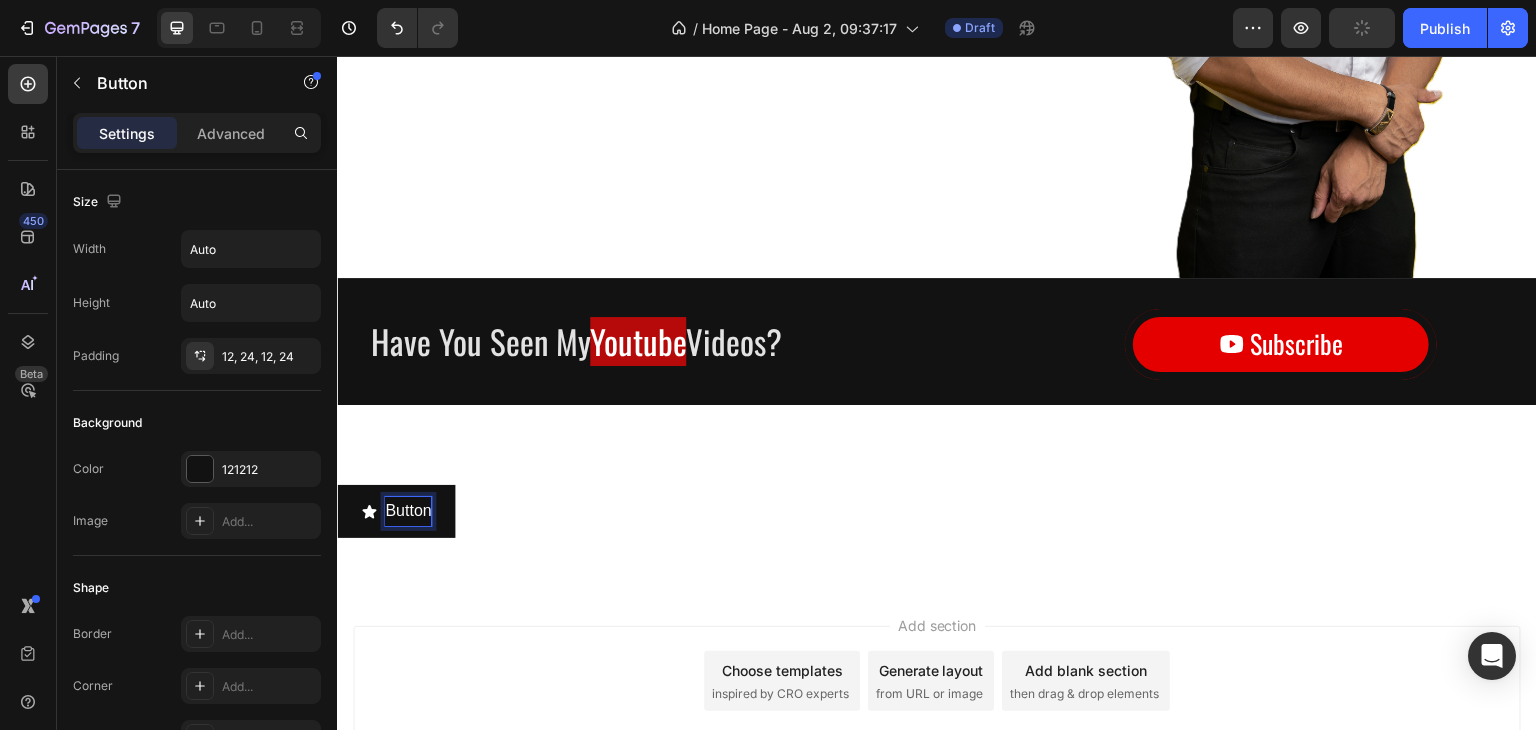 click on "Button Button   0 Row Section 3" at bounding box center [937, 519] 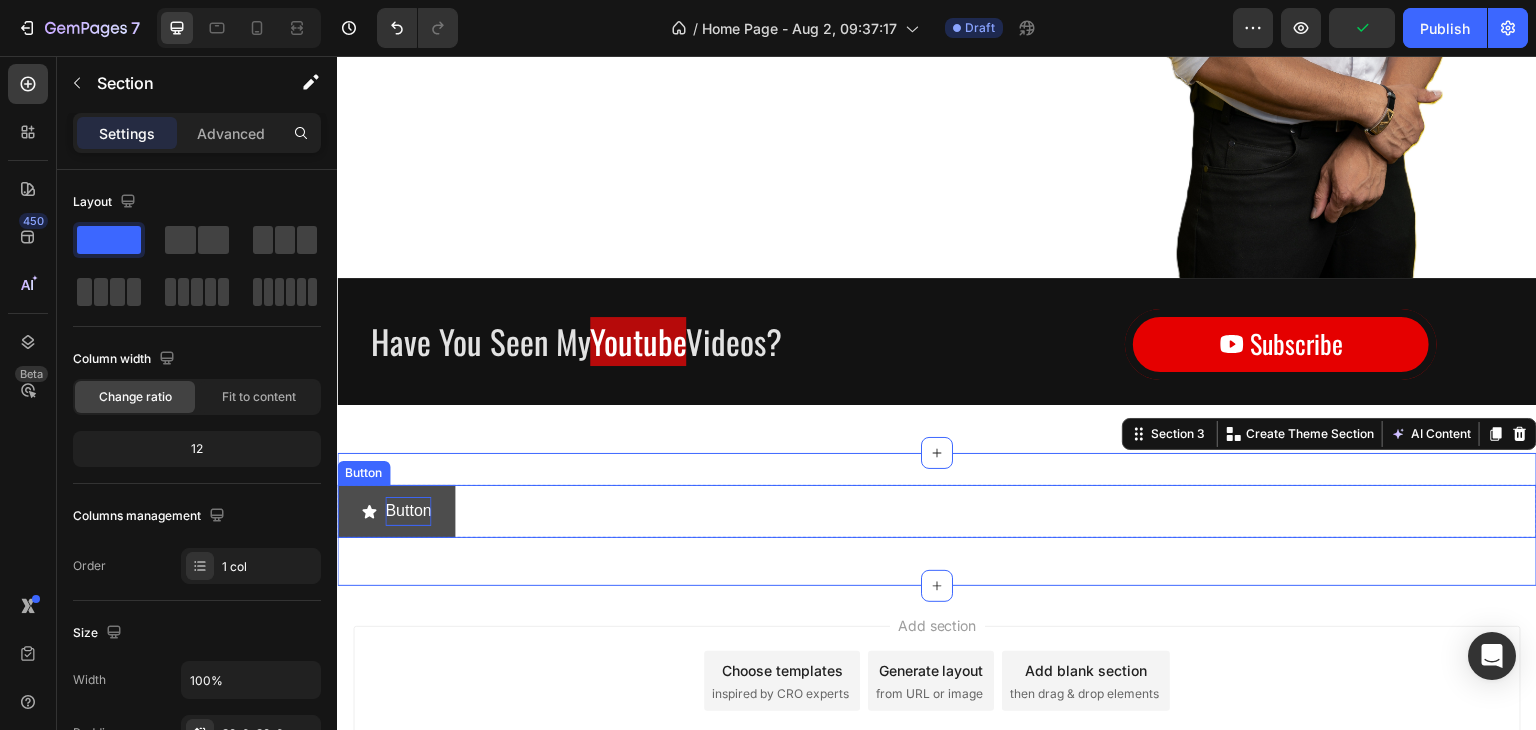 click on "Button" at bounding box center (408, 511) 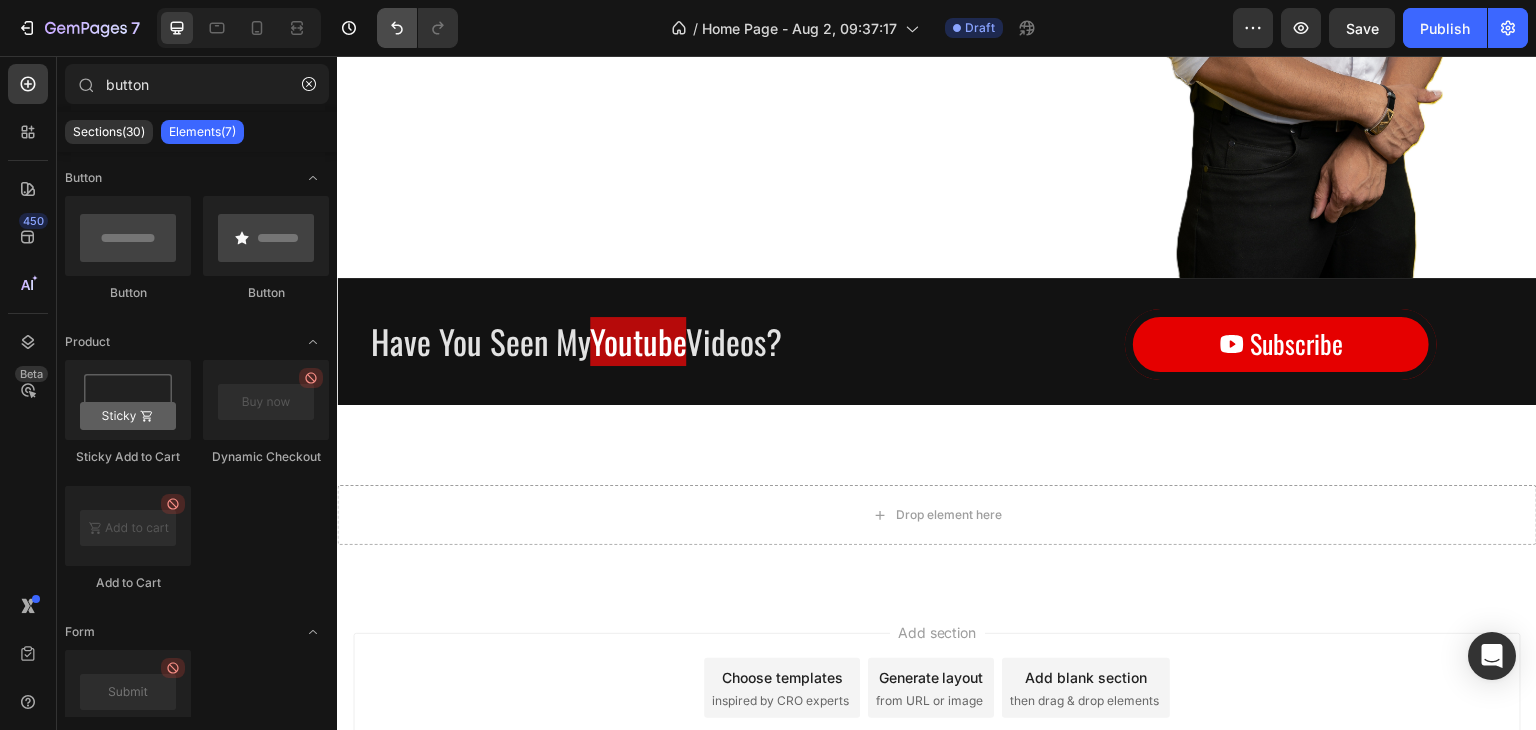 click 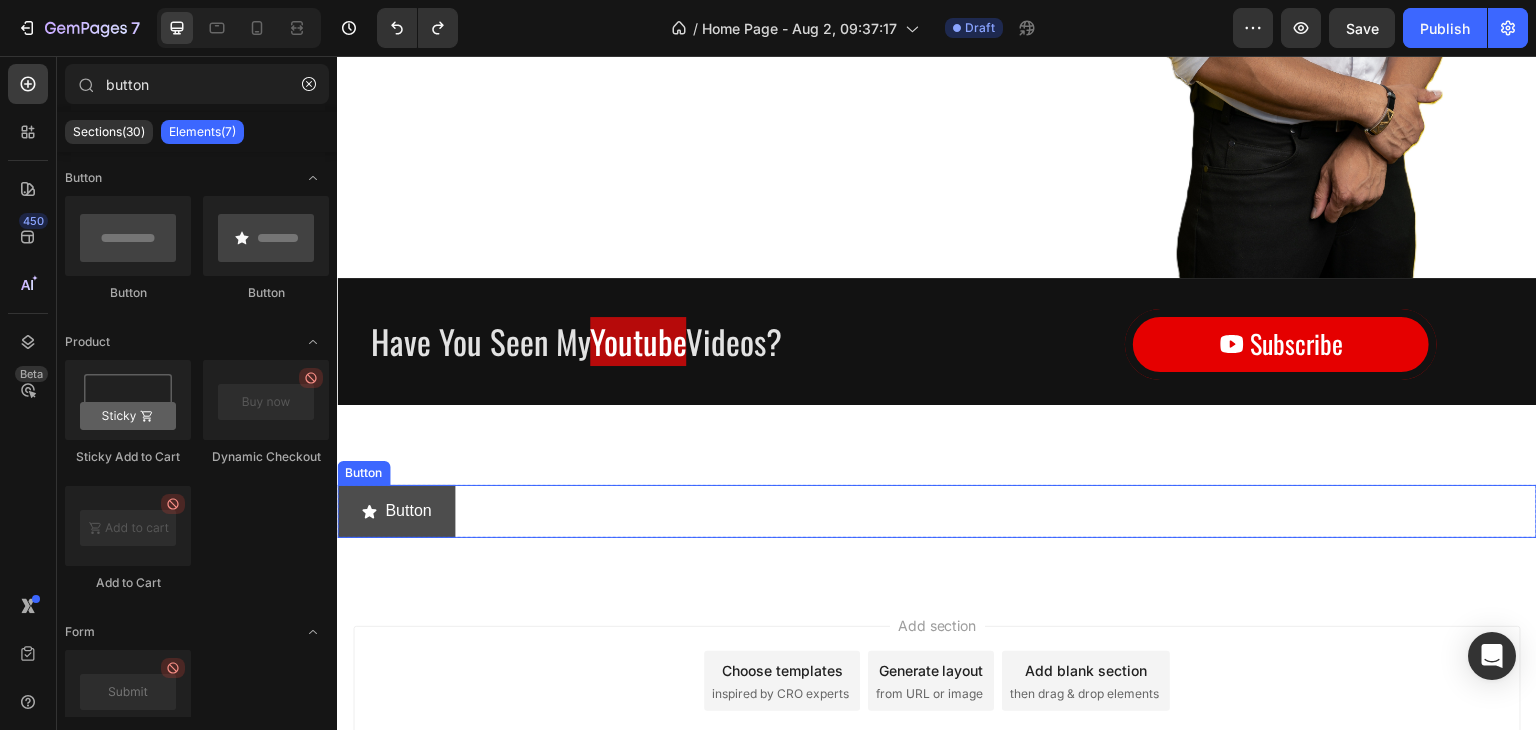 click on "Button" at bounding box center (396, 511) 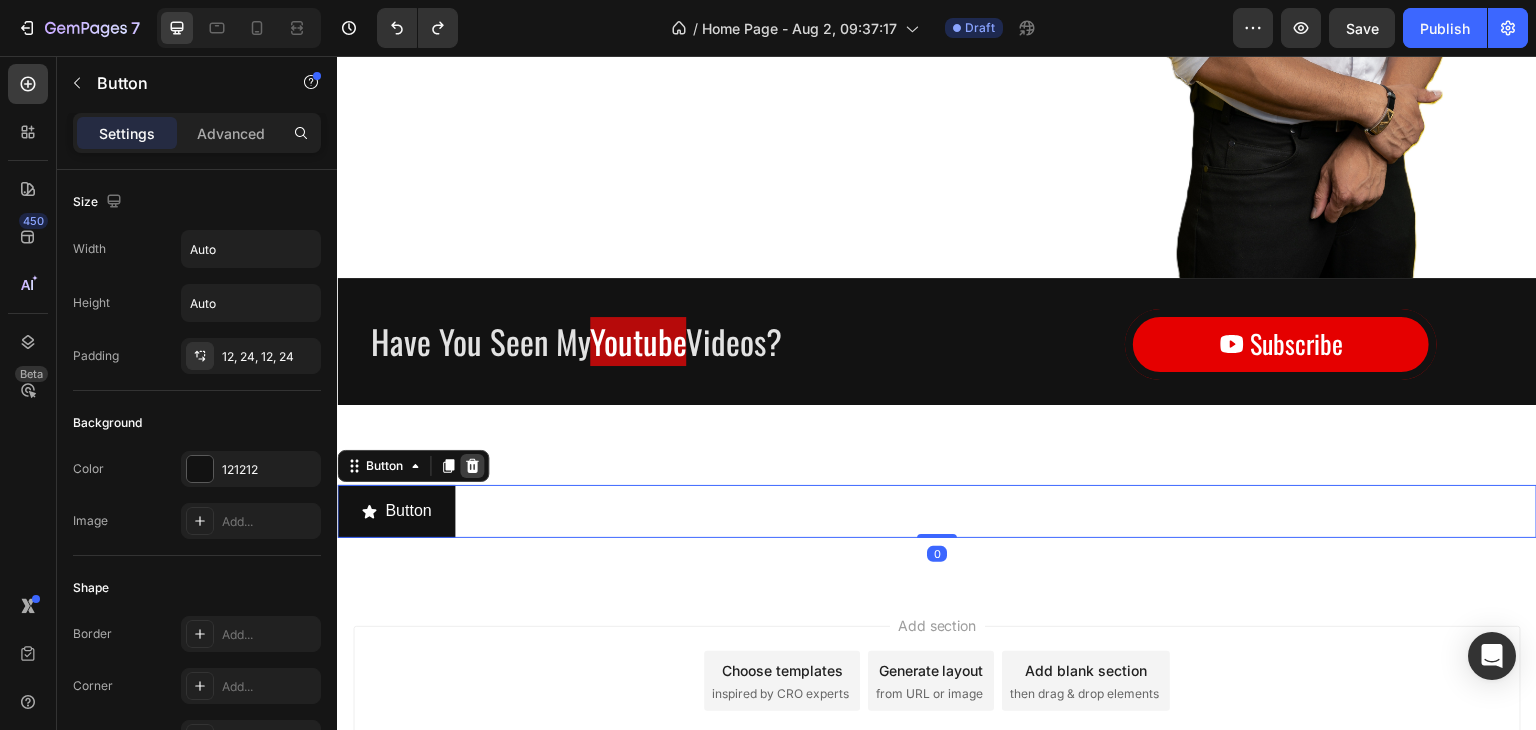 click 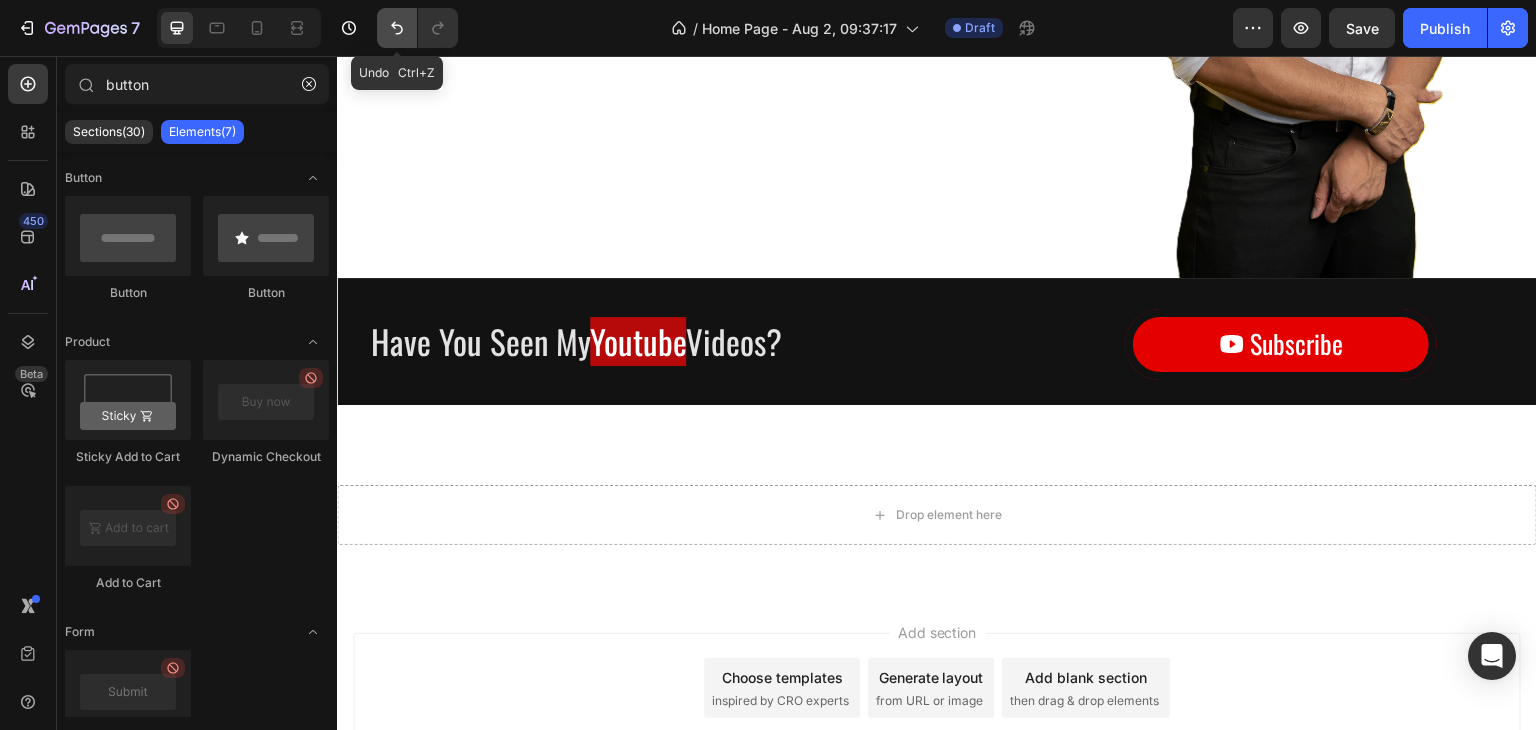 click 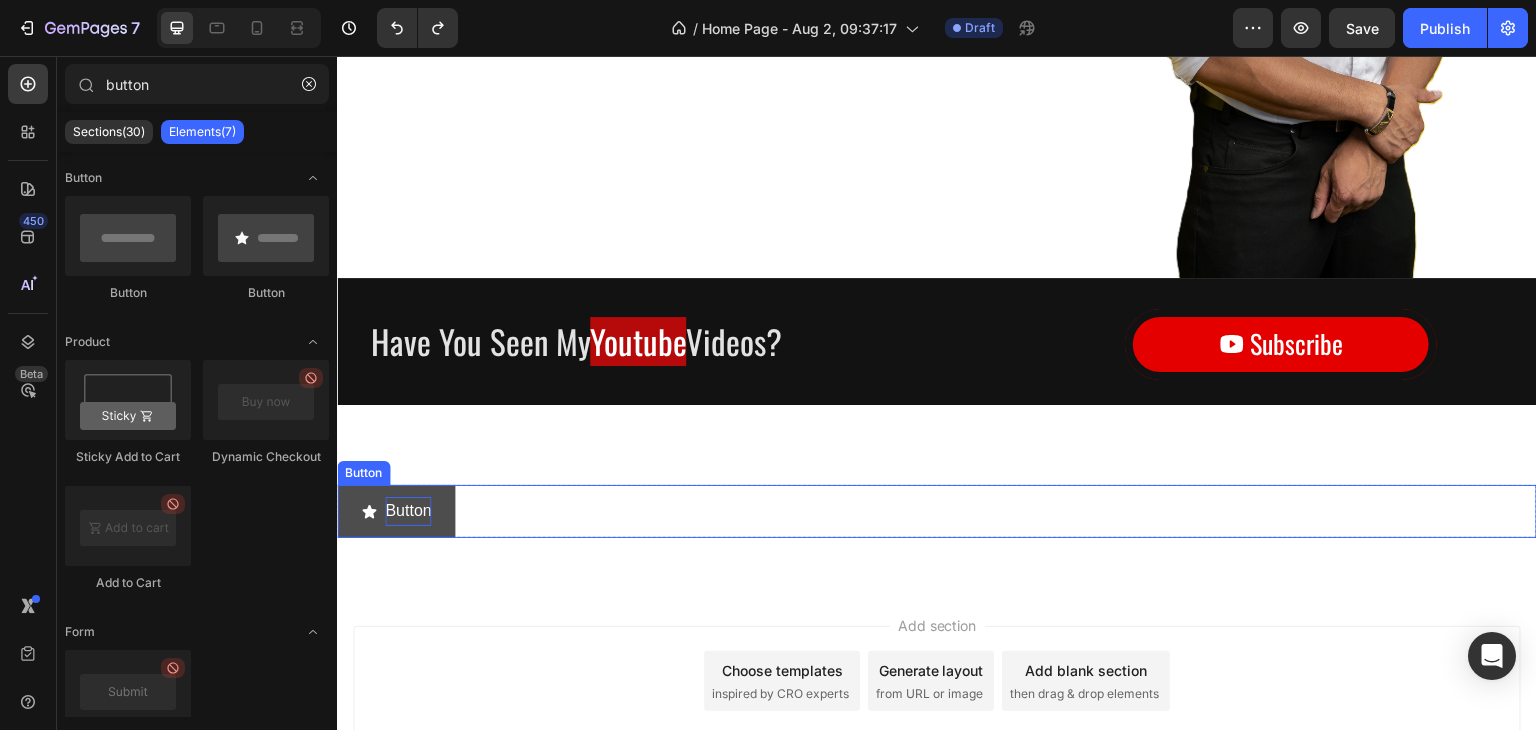 click on "Button" at bounding box center (408, 511) 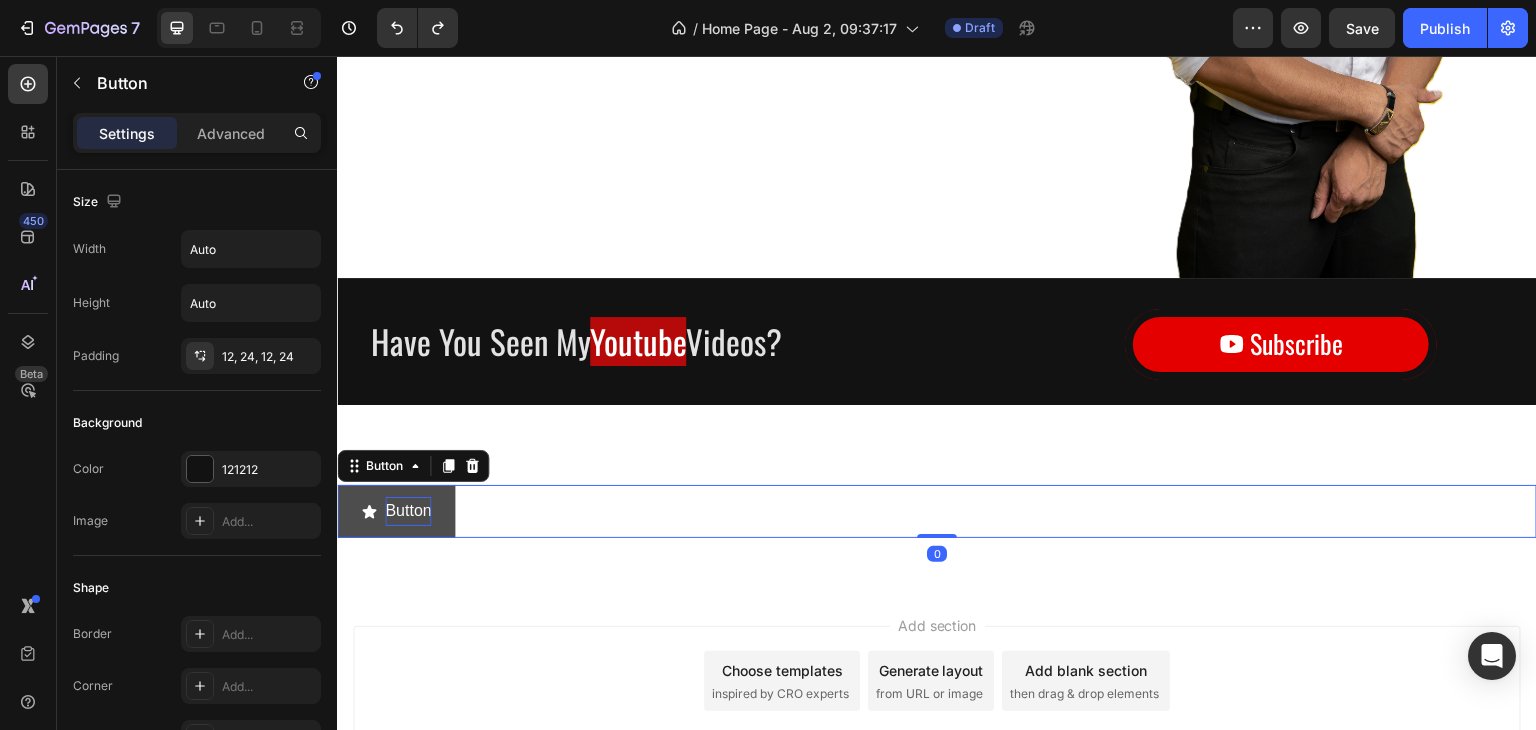 type 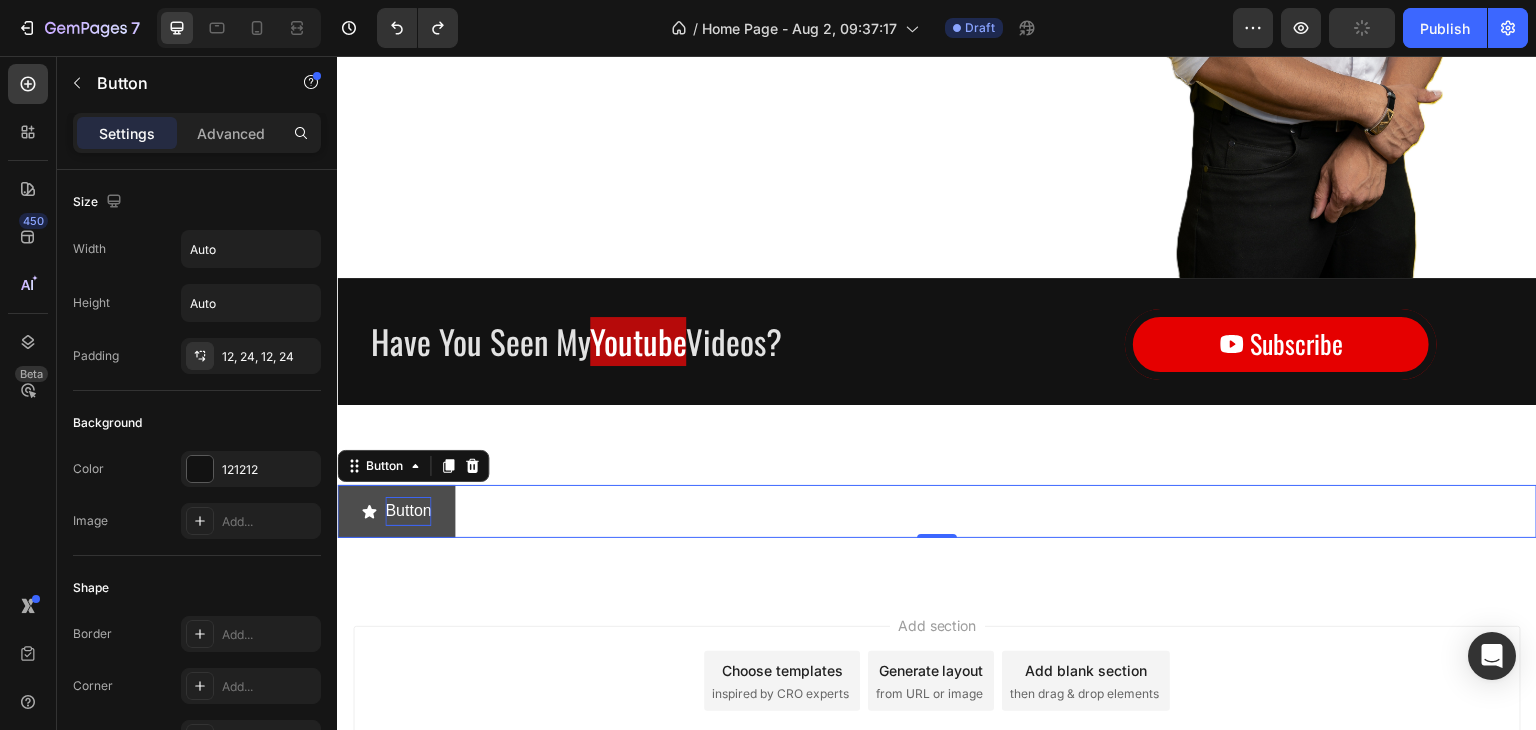 click on "Button" at bounding box center [408, 511] 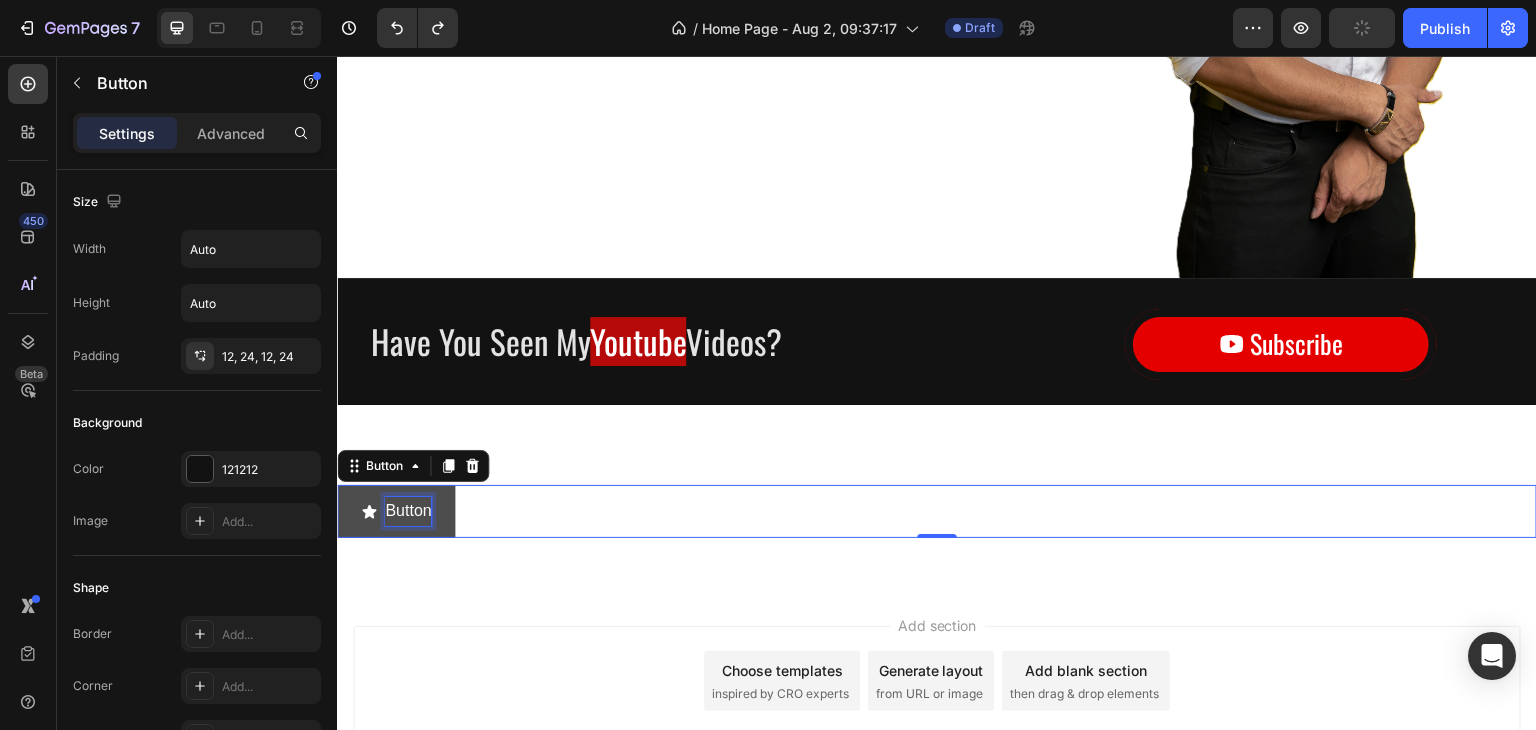 click on "Button" at bounding box center (408, 511) 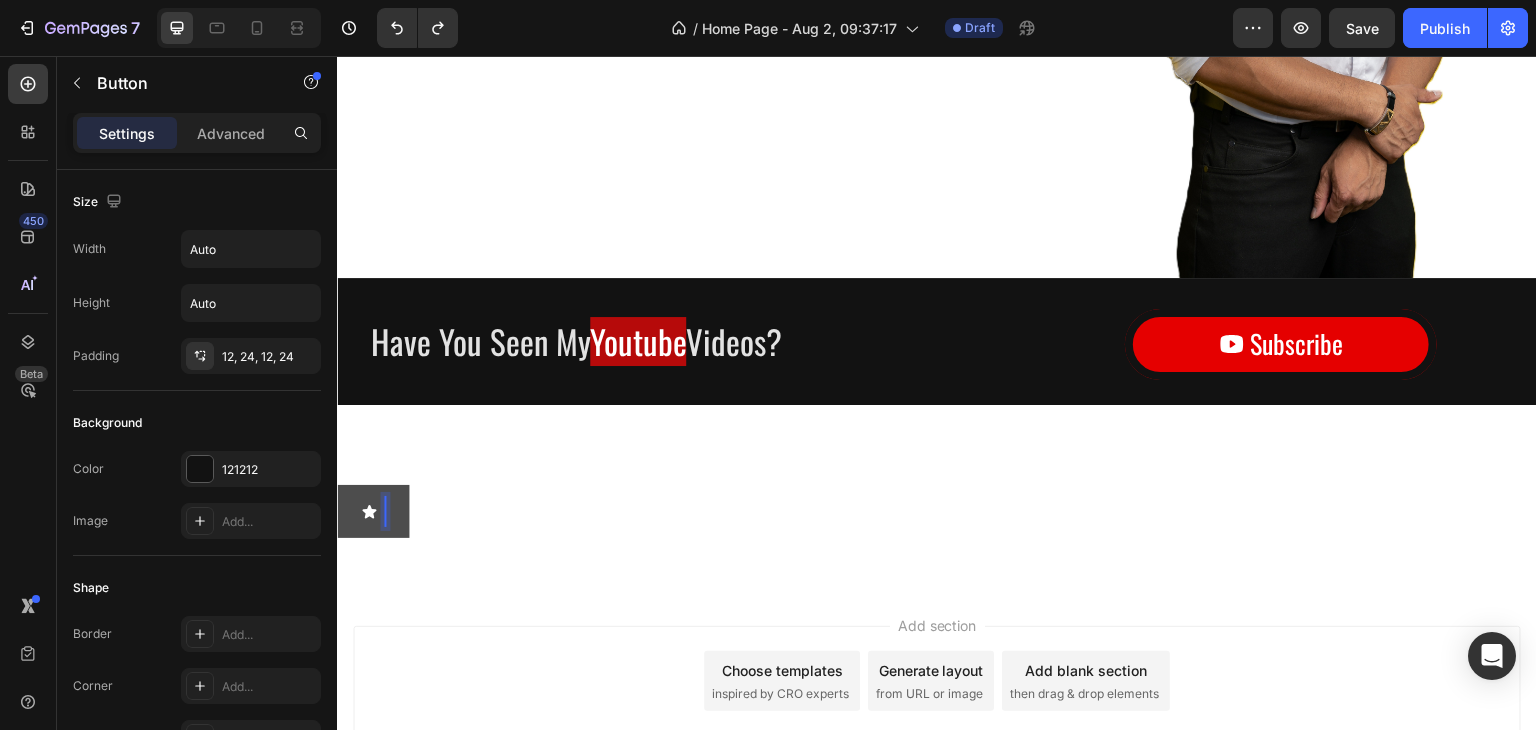 click on "Add section Choose templates inspired by CRO experts Generate layout from URL or image Add blank section then drag & drop elements" at bounding box center [937, 681] 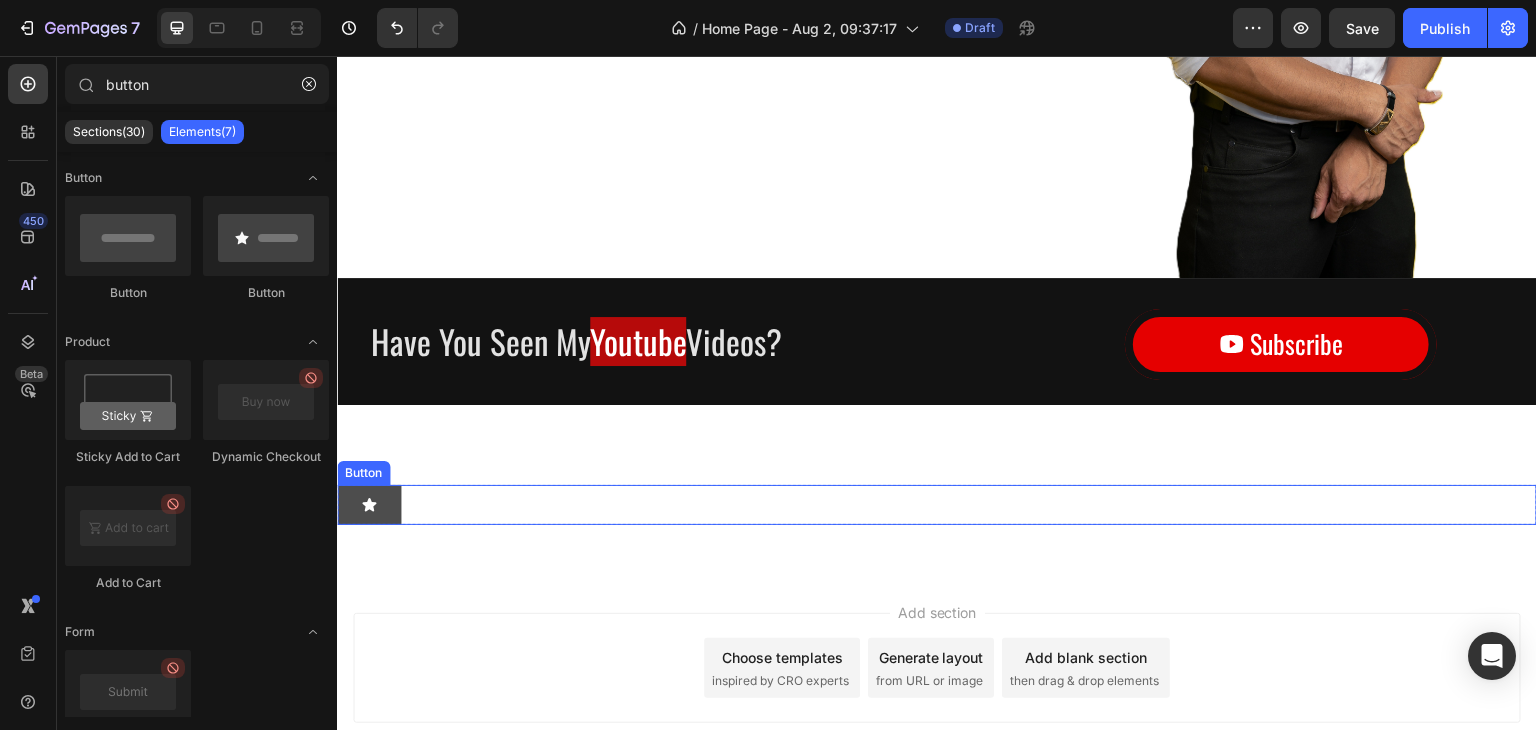 click on "Button" at bounding box center (937, 505) 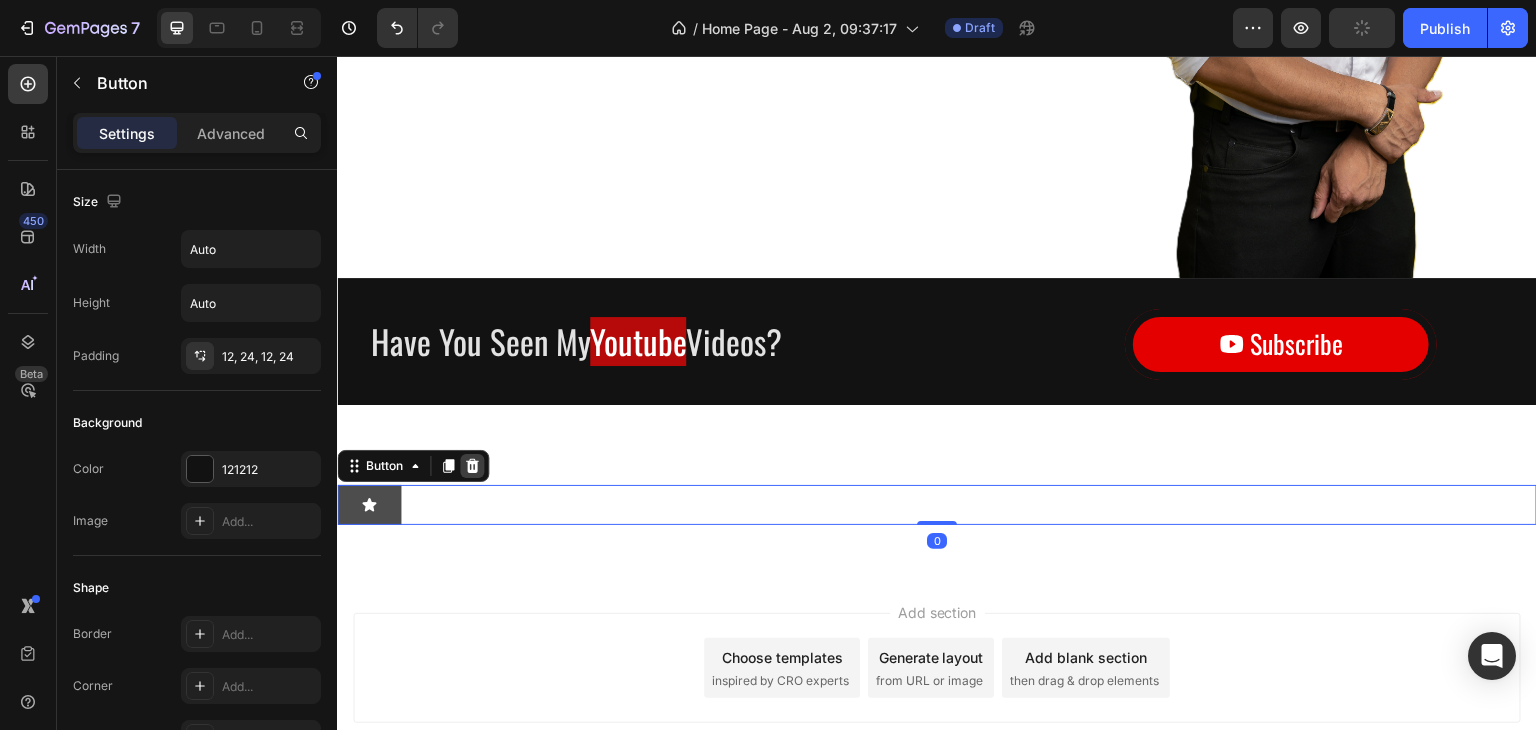 click 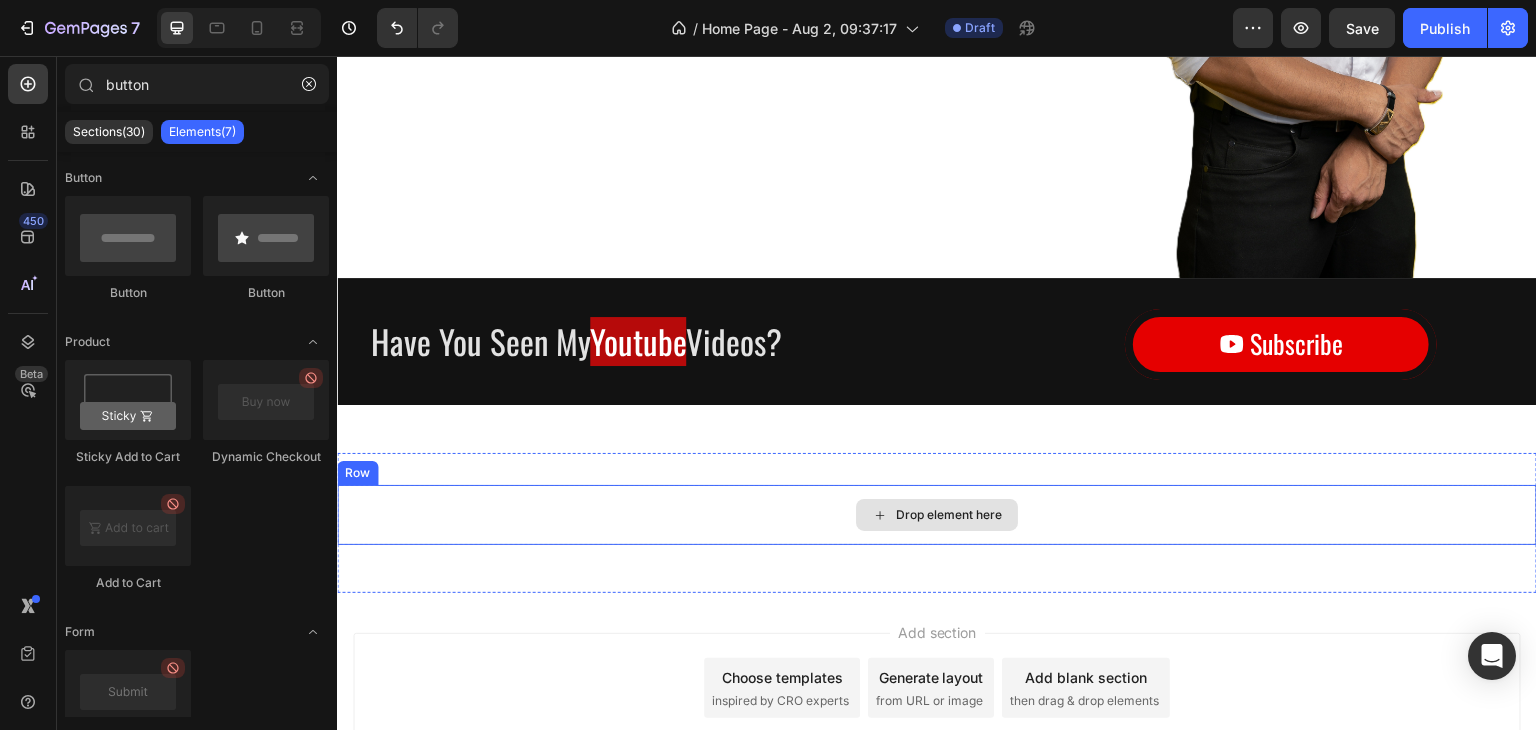 click on "Drop element here" at bounding box center [937, 515] 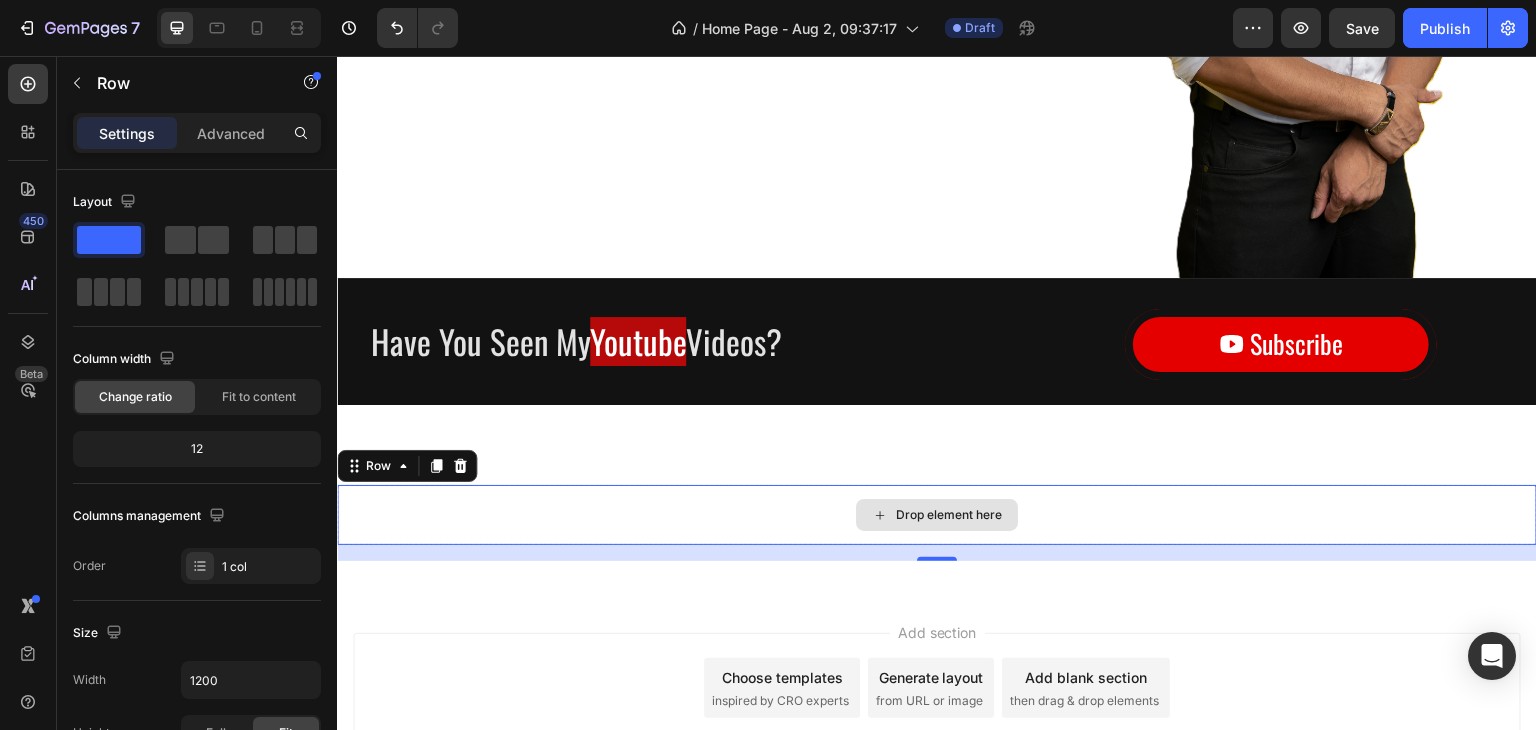 drag, startPoint x: 459, startPoint y: 307, endPoint x: 902, endPoint y: 513, distance: 488.554 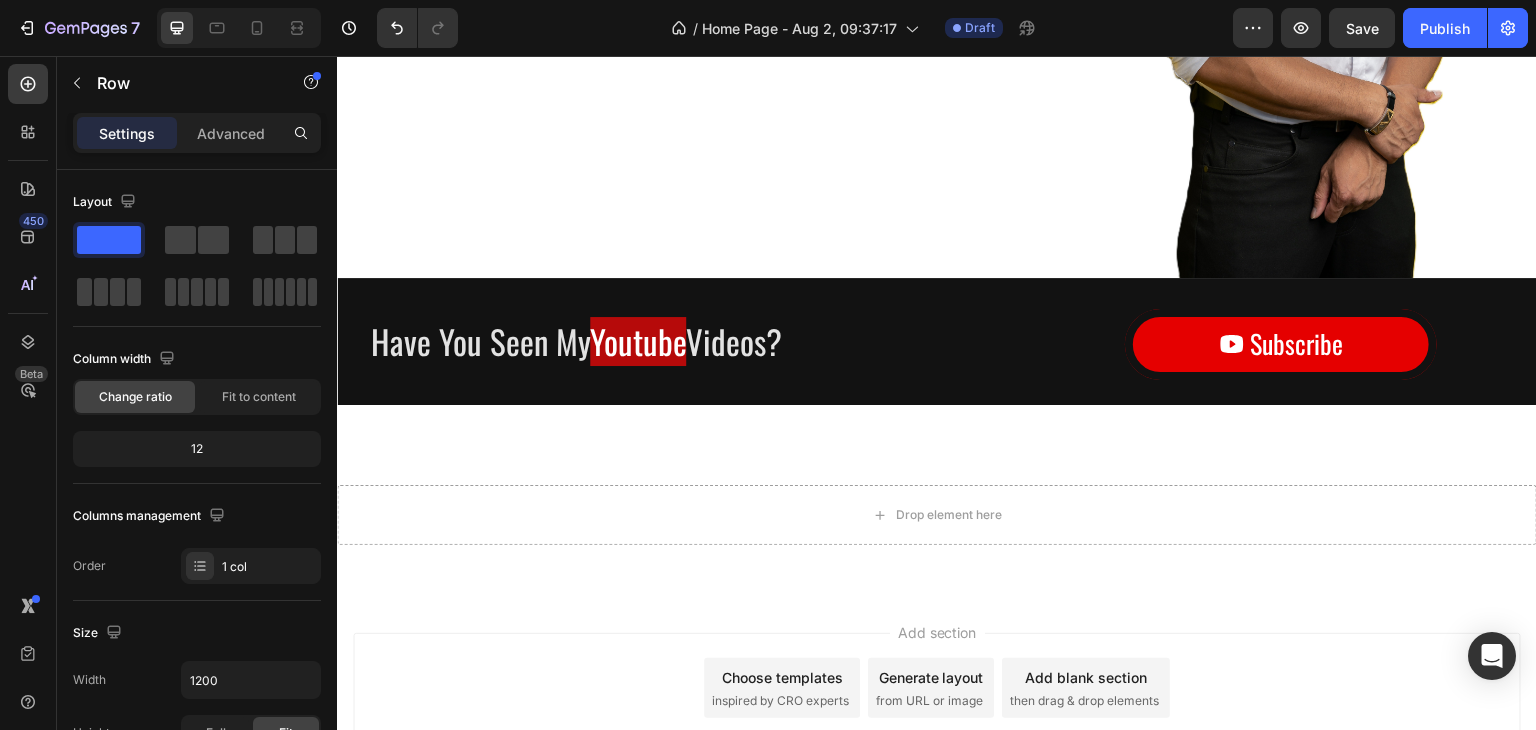 click on "Add section Choose templates inspired by CRO experts Generate layout from URL or image Add blank section then drag & drop elements" at bounding box center [937, 716] 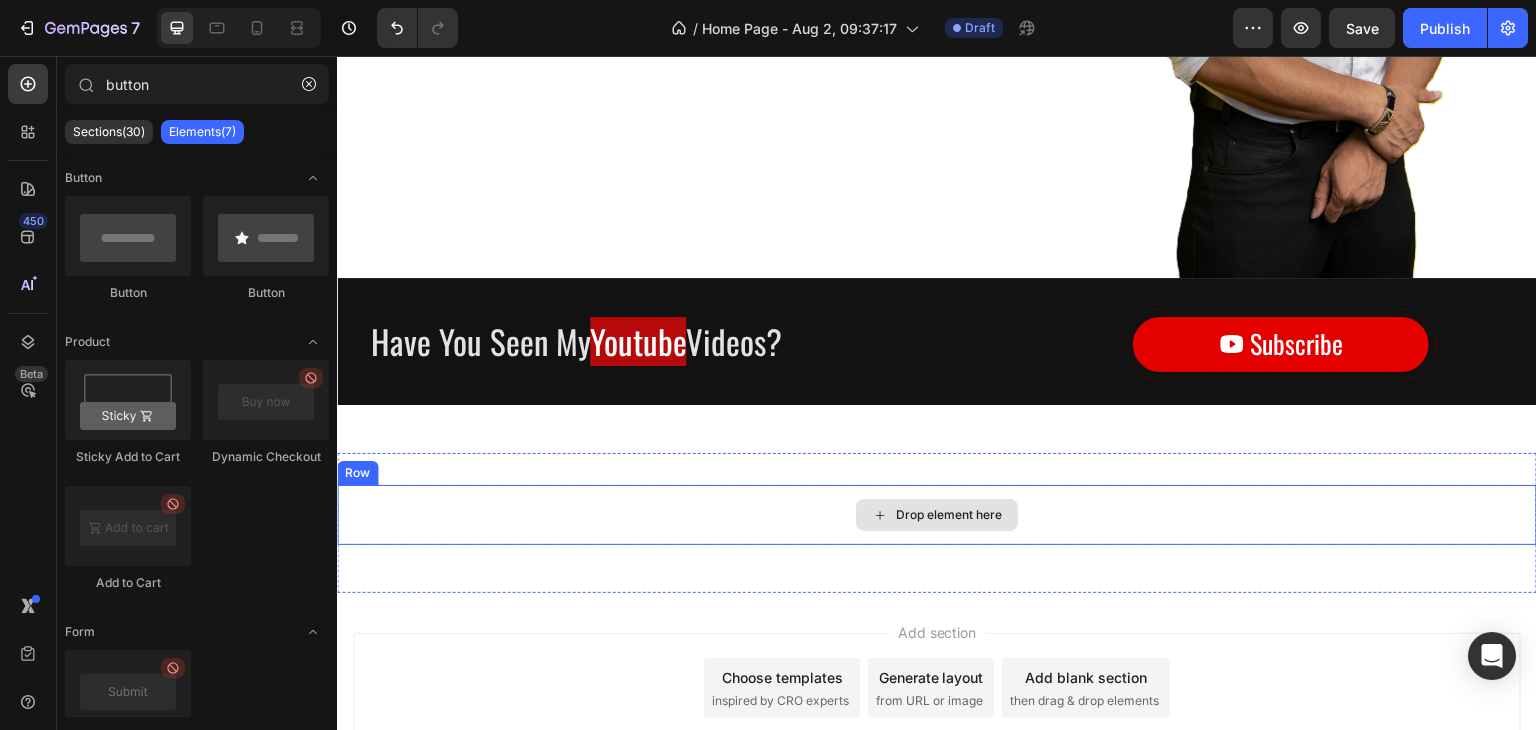 click on "Drop element here" at bounding box center [937, 515] 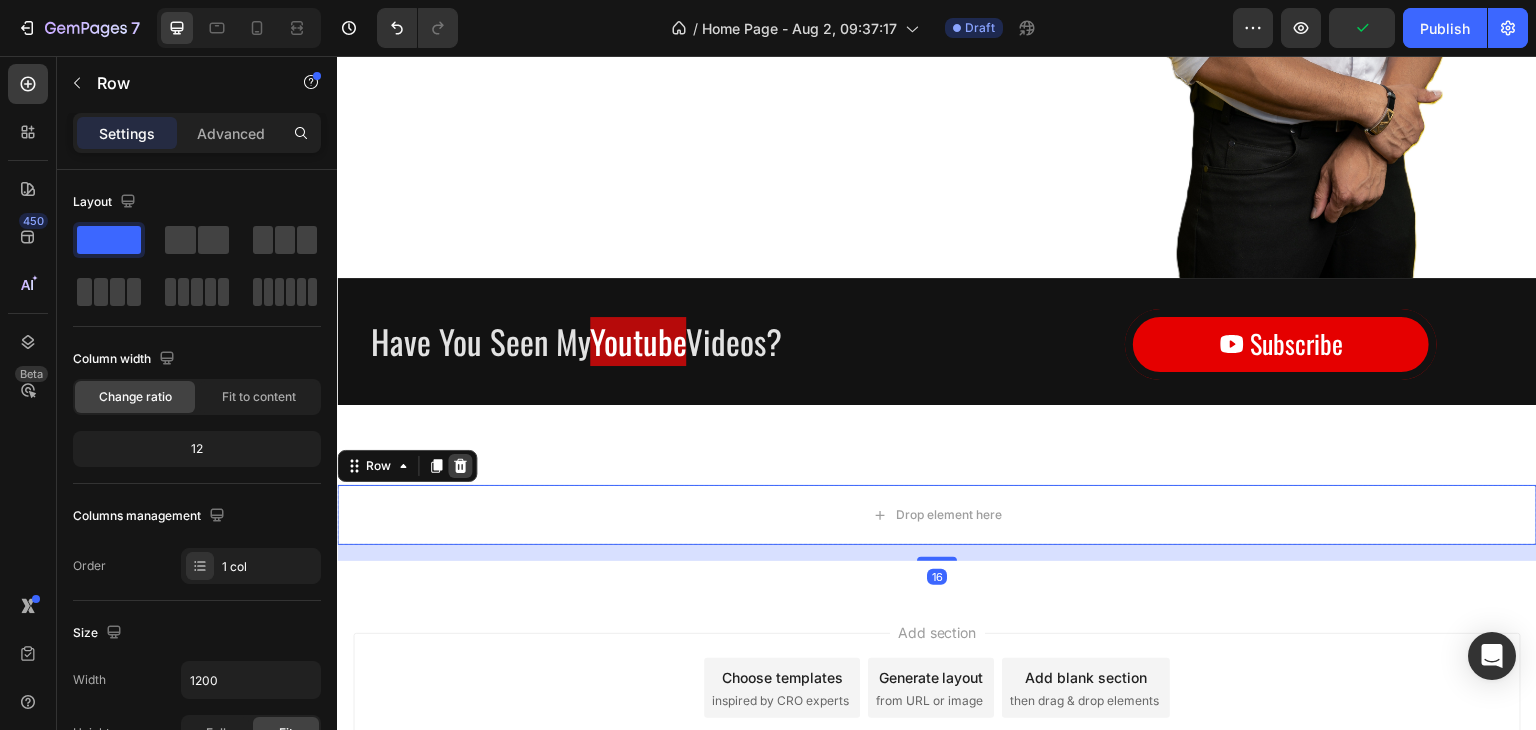 click 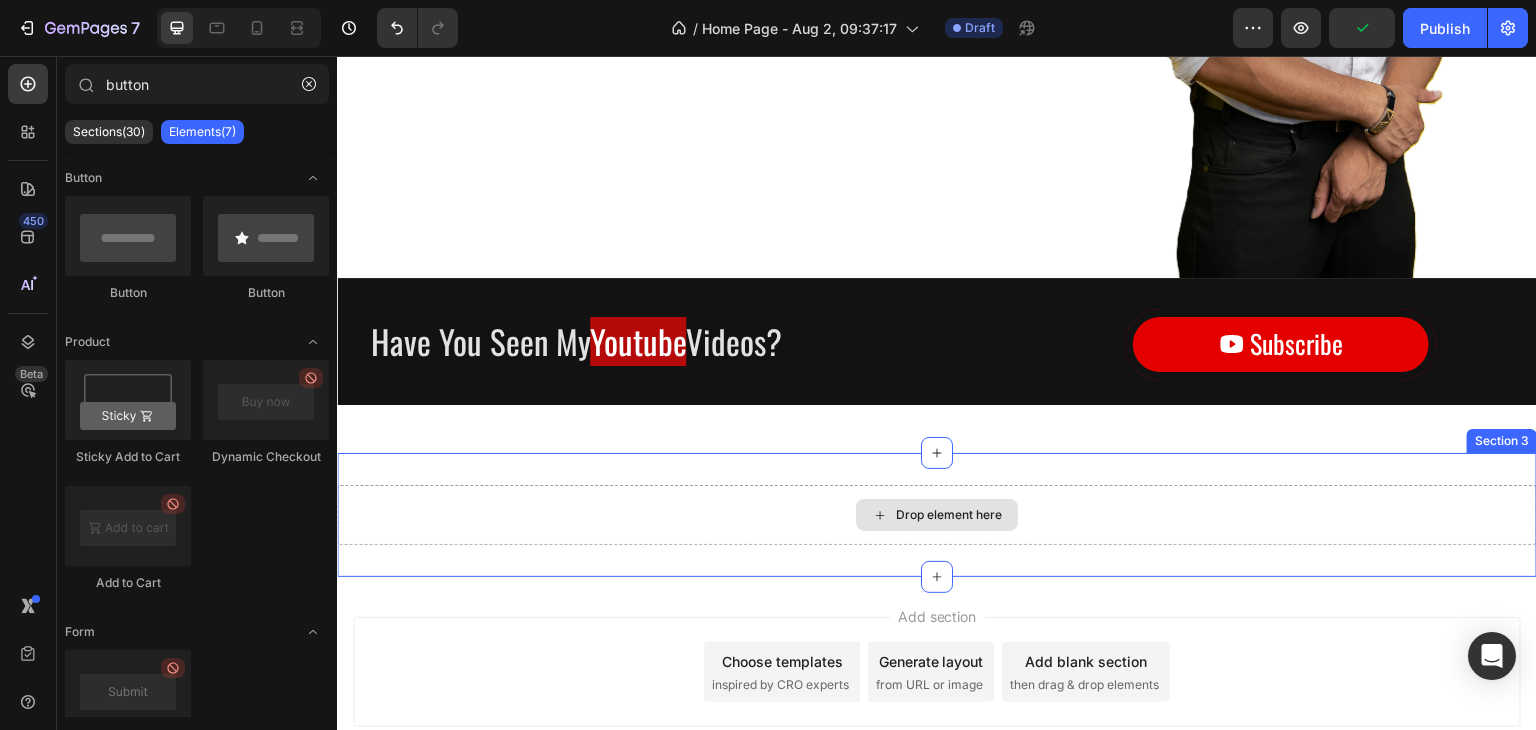 click on "Drop element here" at bounding box center (937, 515) 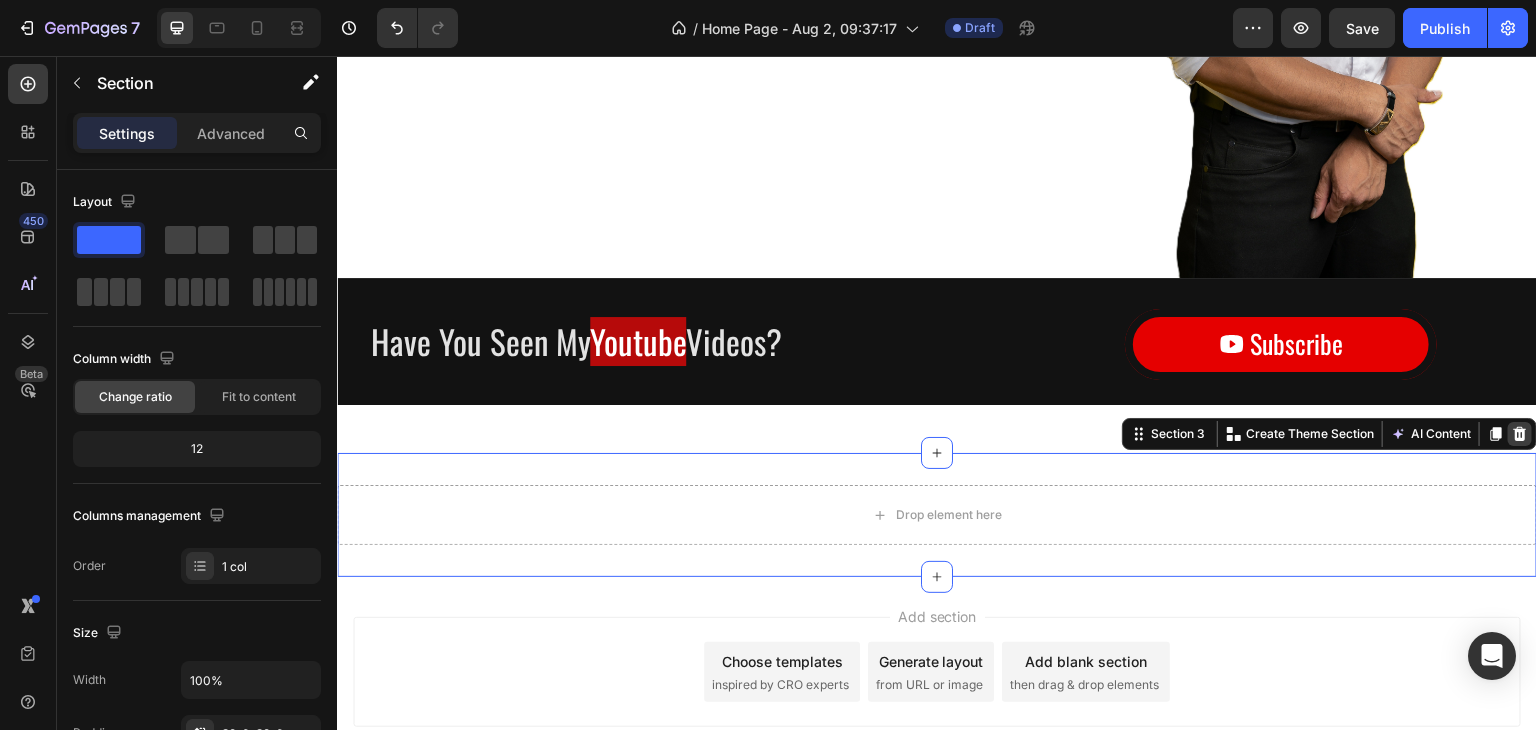 click 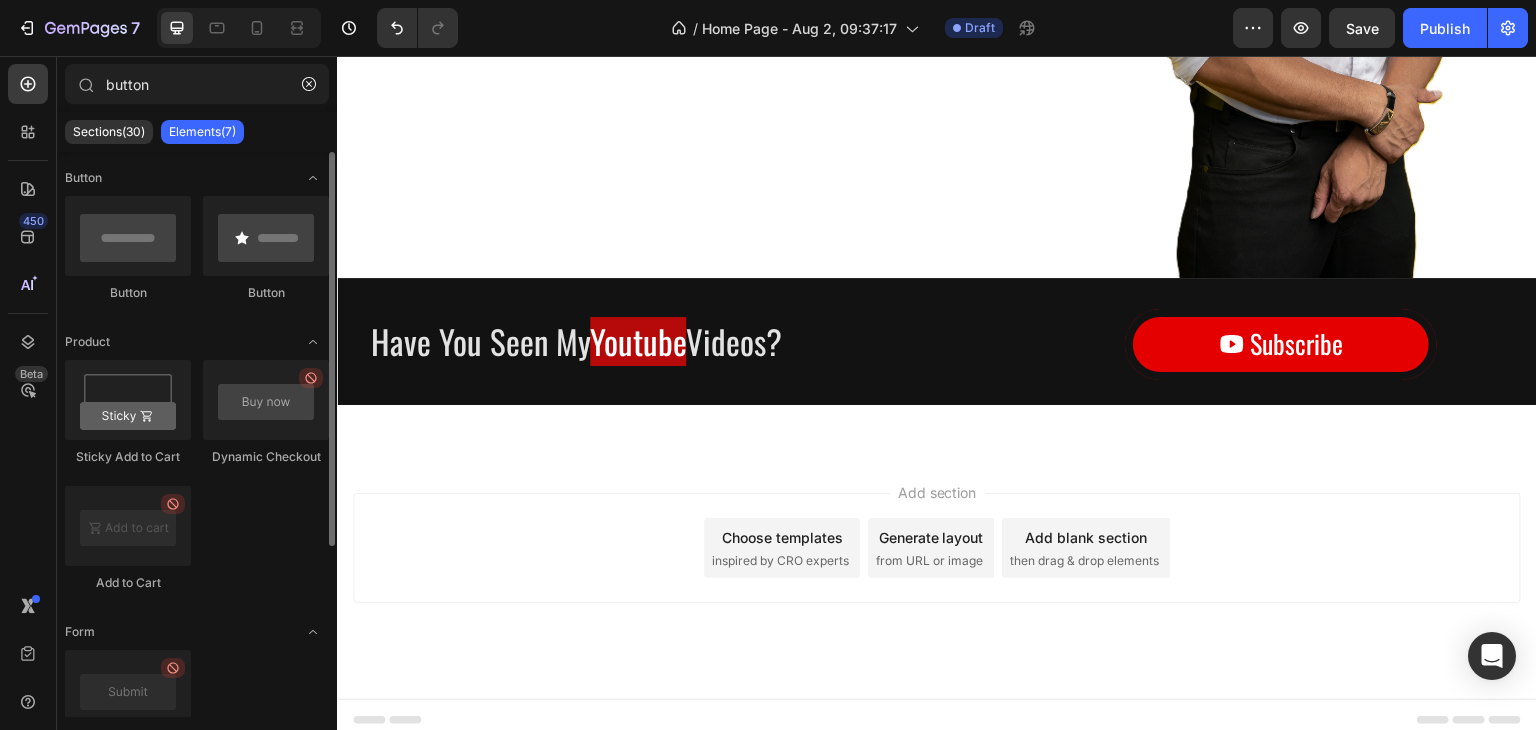scroll, scrollTop: 0, scrollLeft: 0, axis: both 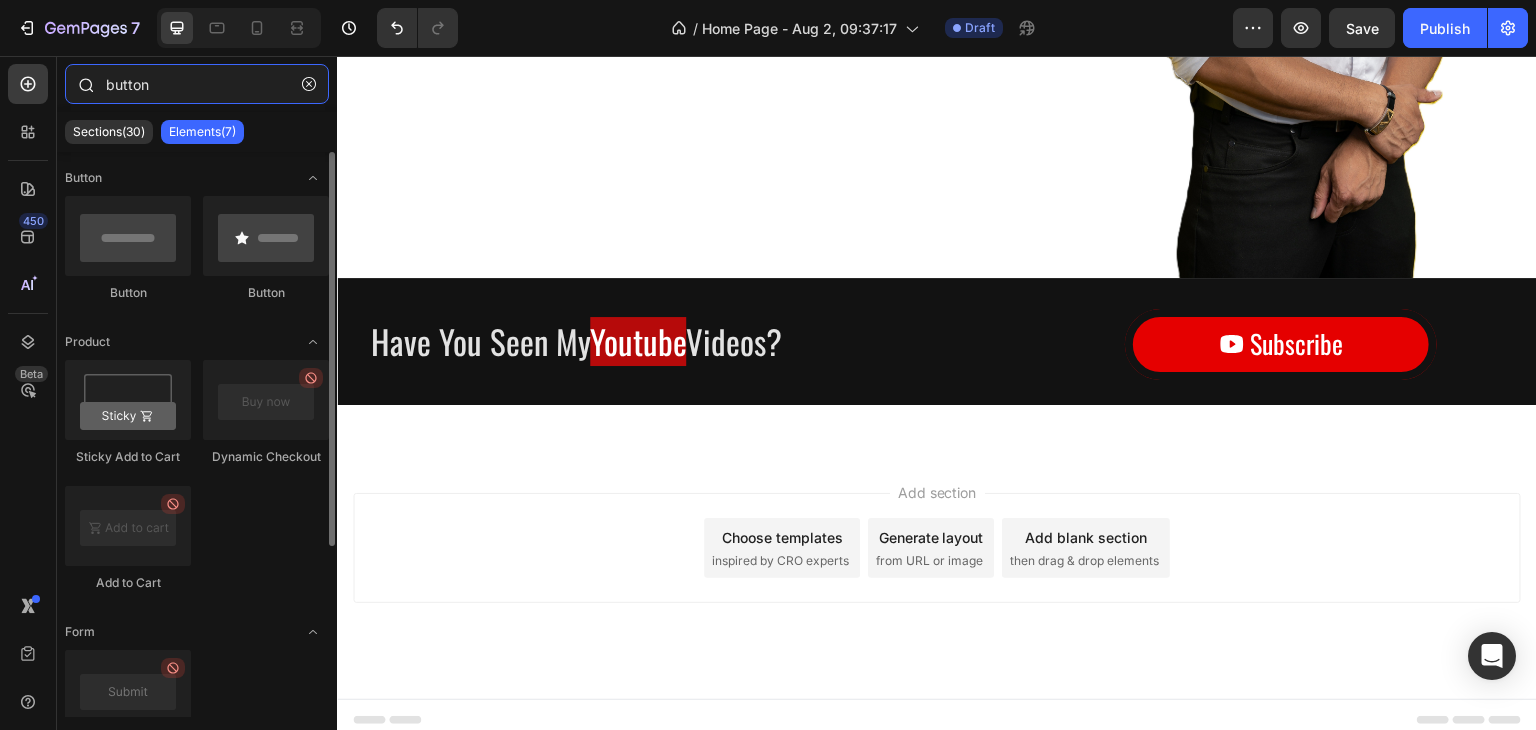 click on "button" at bounding box center [197, 84] 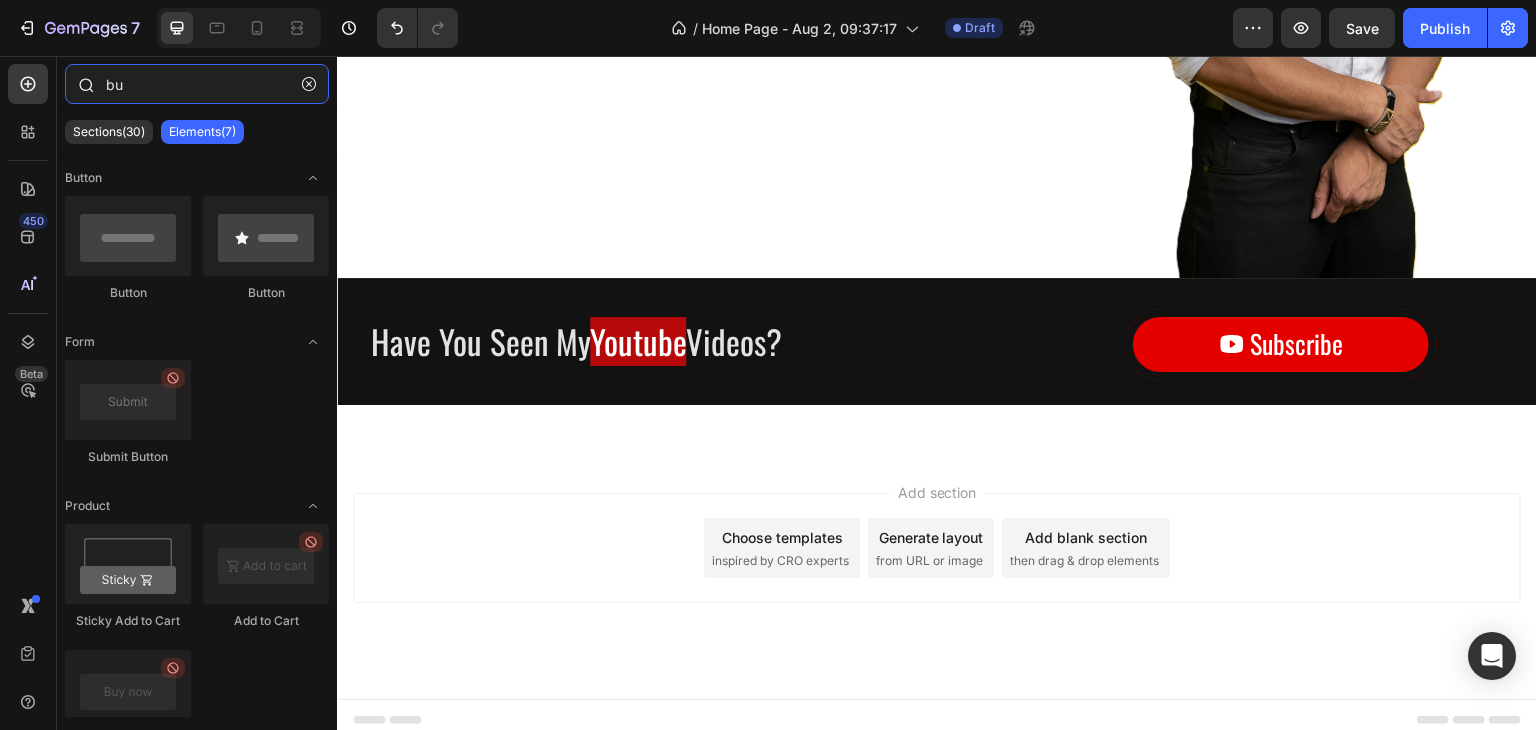 type on "b" 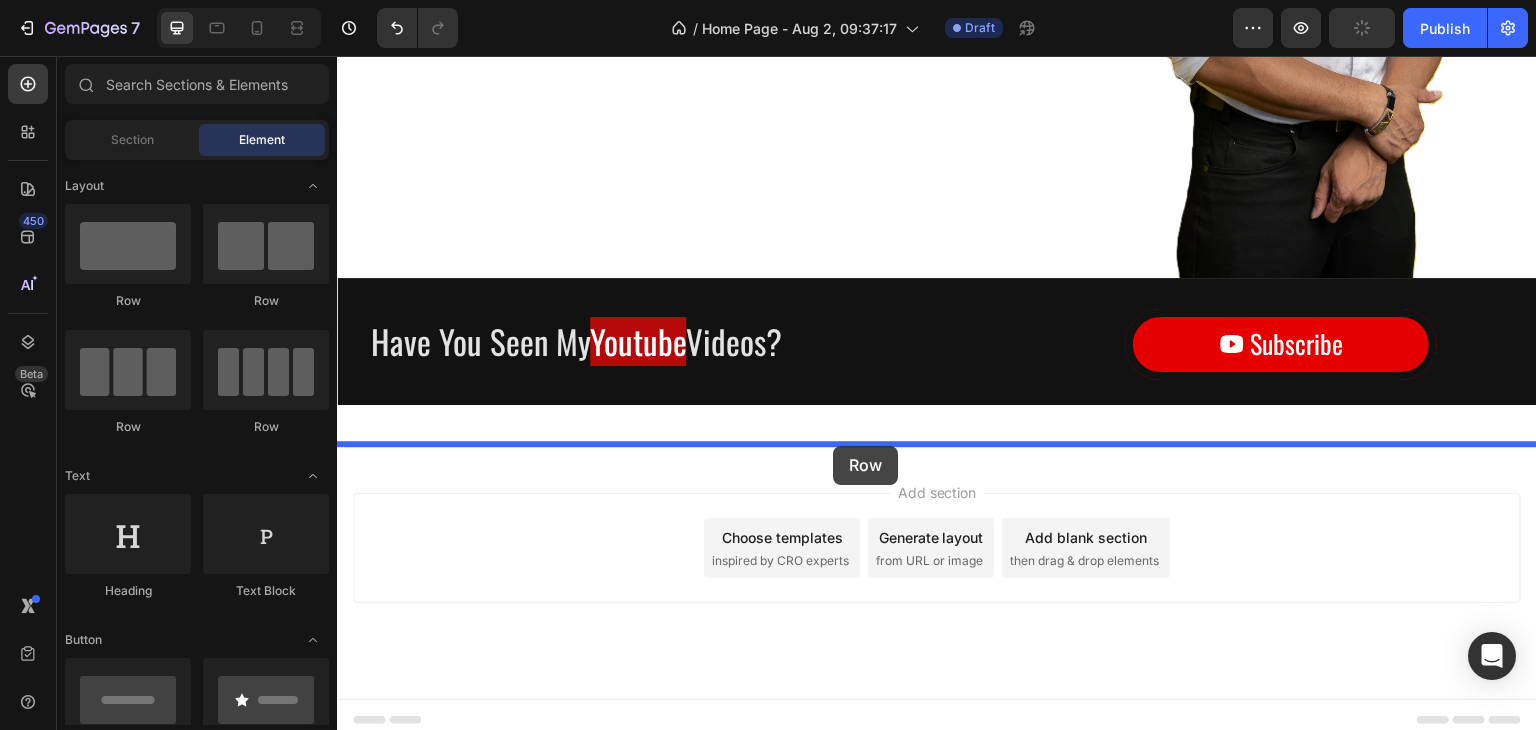 drag, startPoint x: 463, startPoint y: 326, endPoint x: 833, endPoint y: 446, distance: 388.973 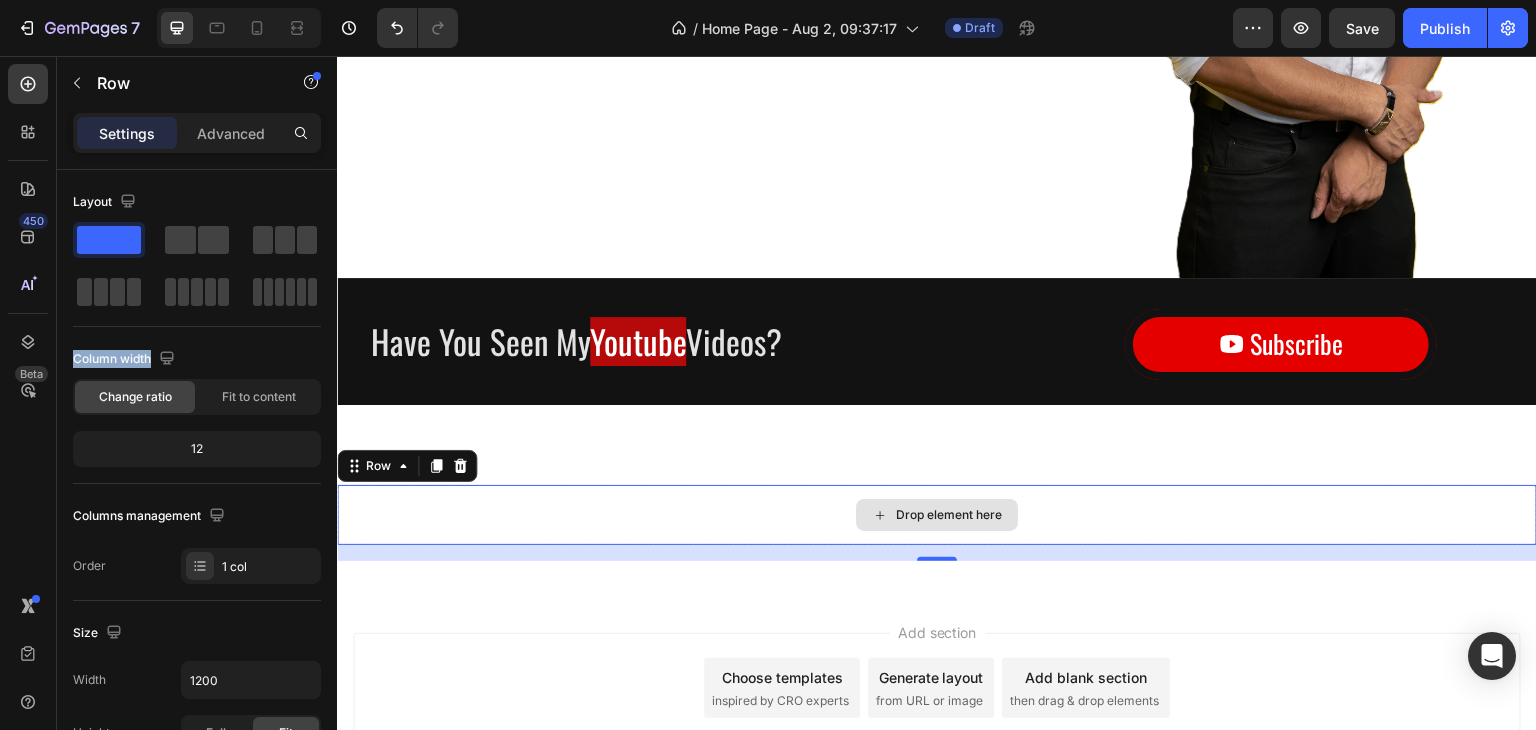 drag, startPoint x: 459, startPoint y: 289, endPoint x: 856, endPoint y: 502, distance: 450.5308 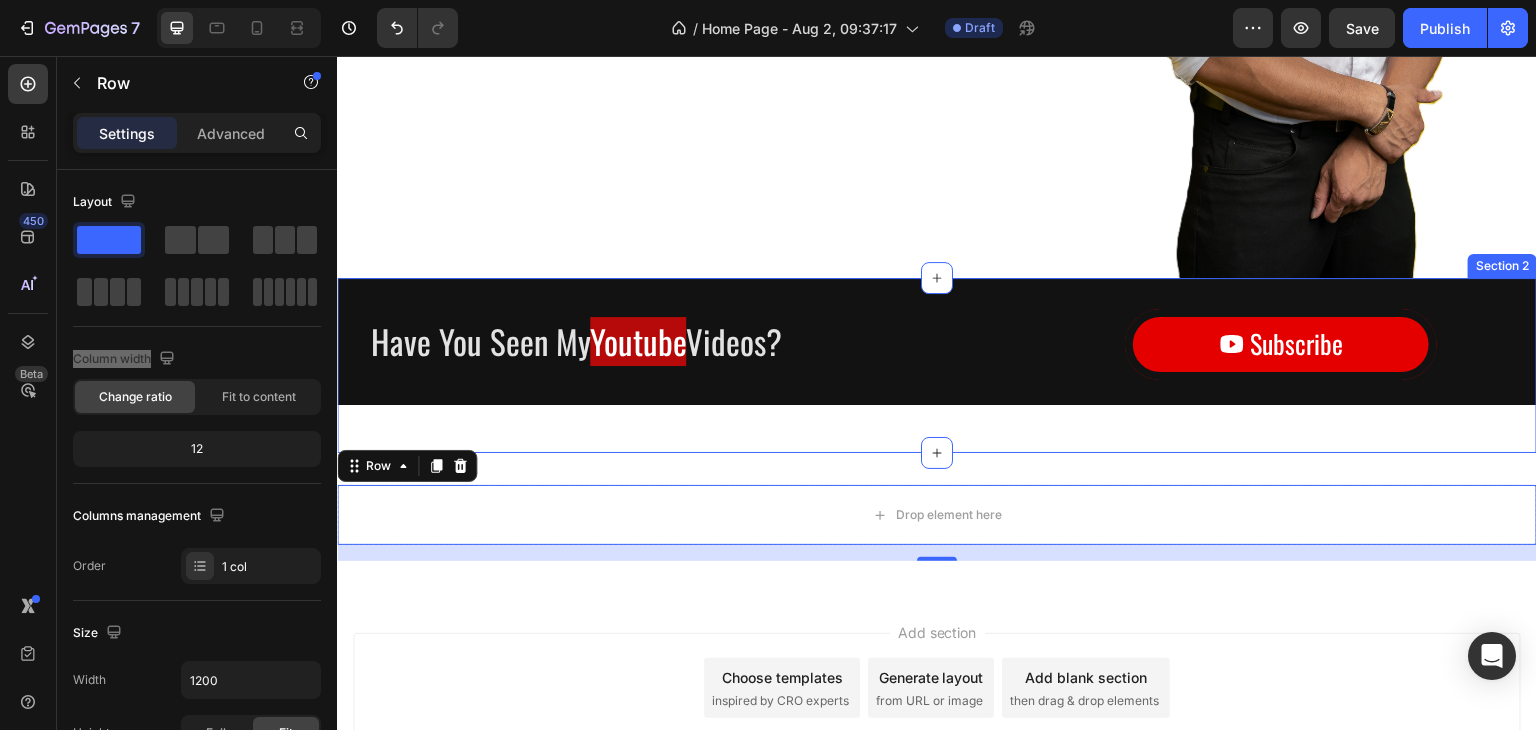 click on "Have You Seen My  Youtube  Videos? Text Block Row
Subscribe Button Row Section 2" at bounding box center [937, 365] 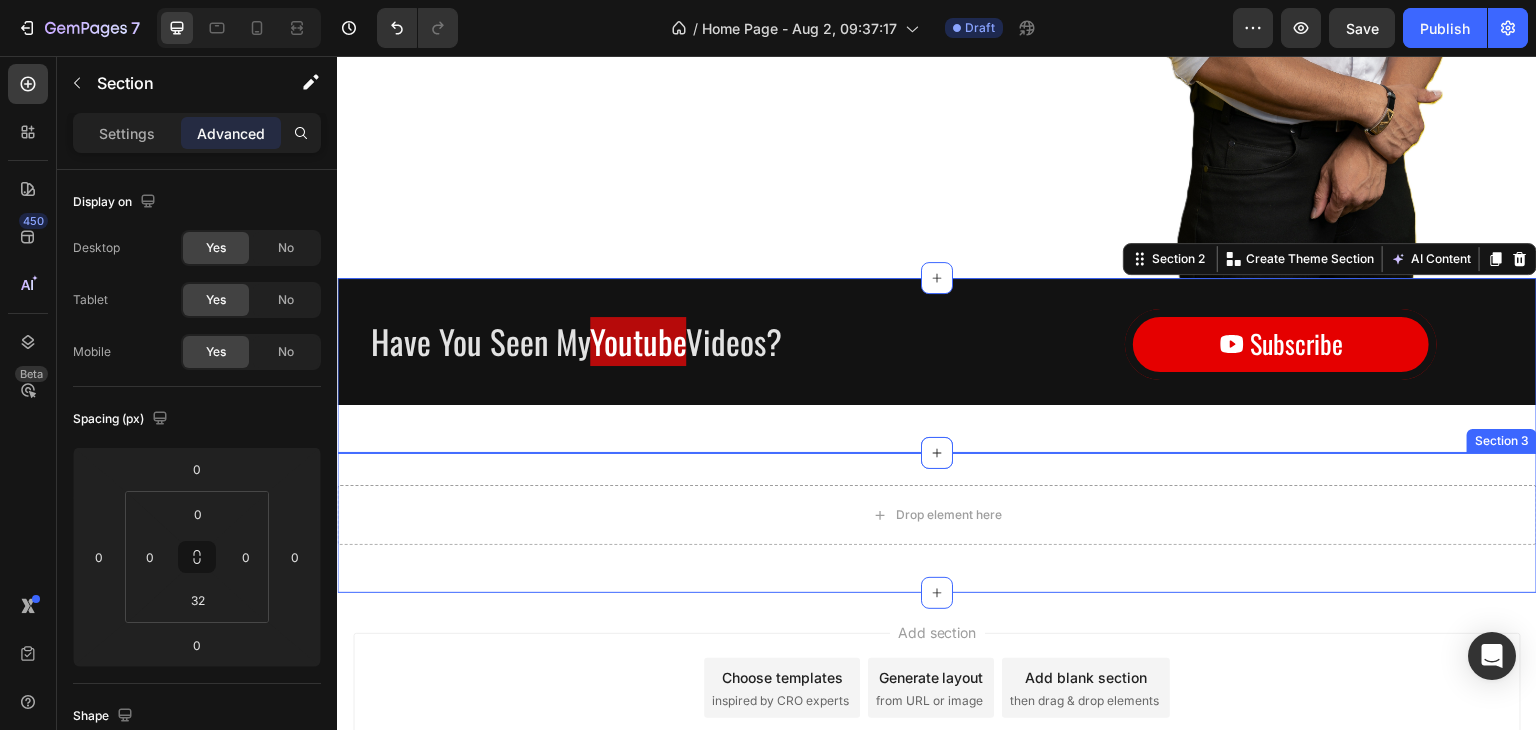 click on "Drop element here Row Section 3" at bounding box center (937, 523) 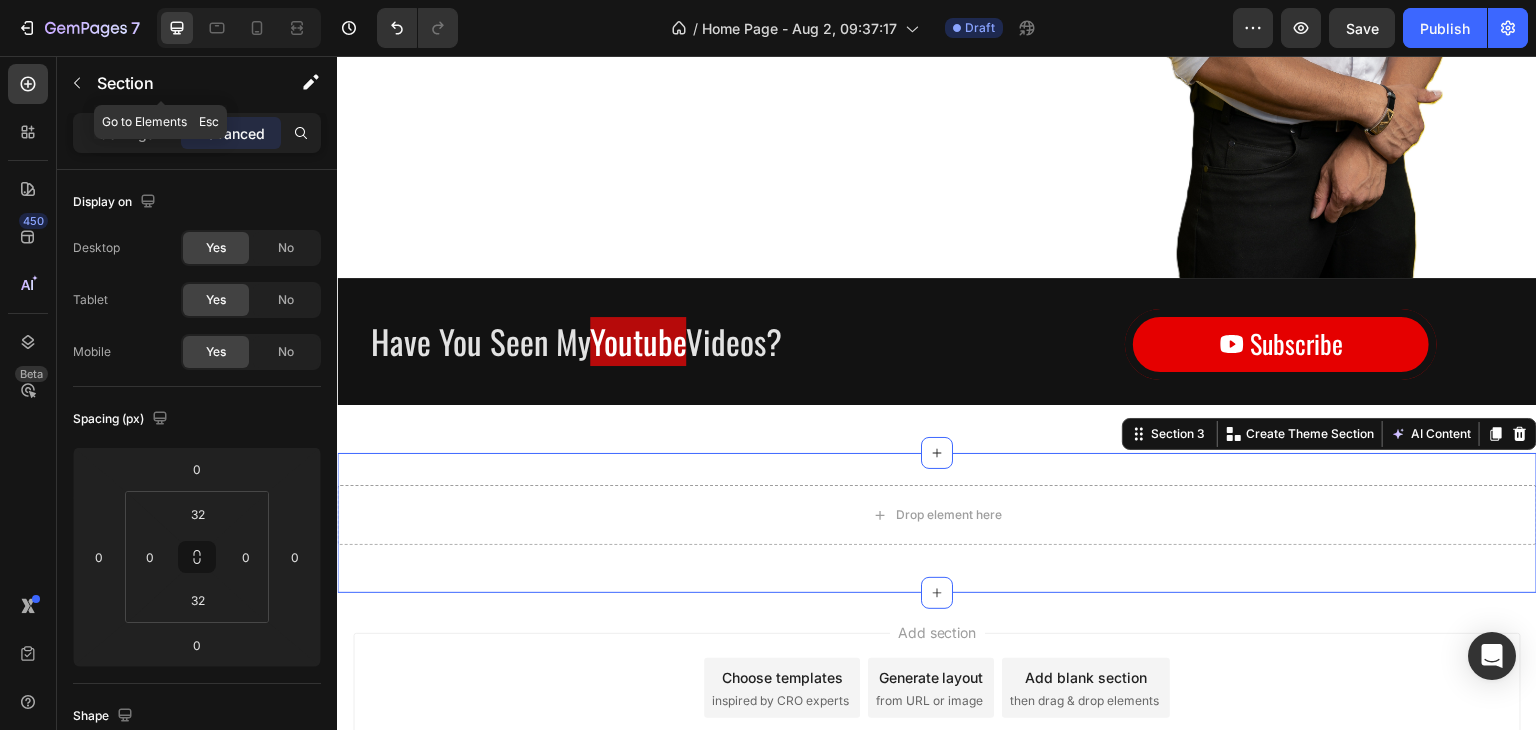 click 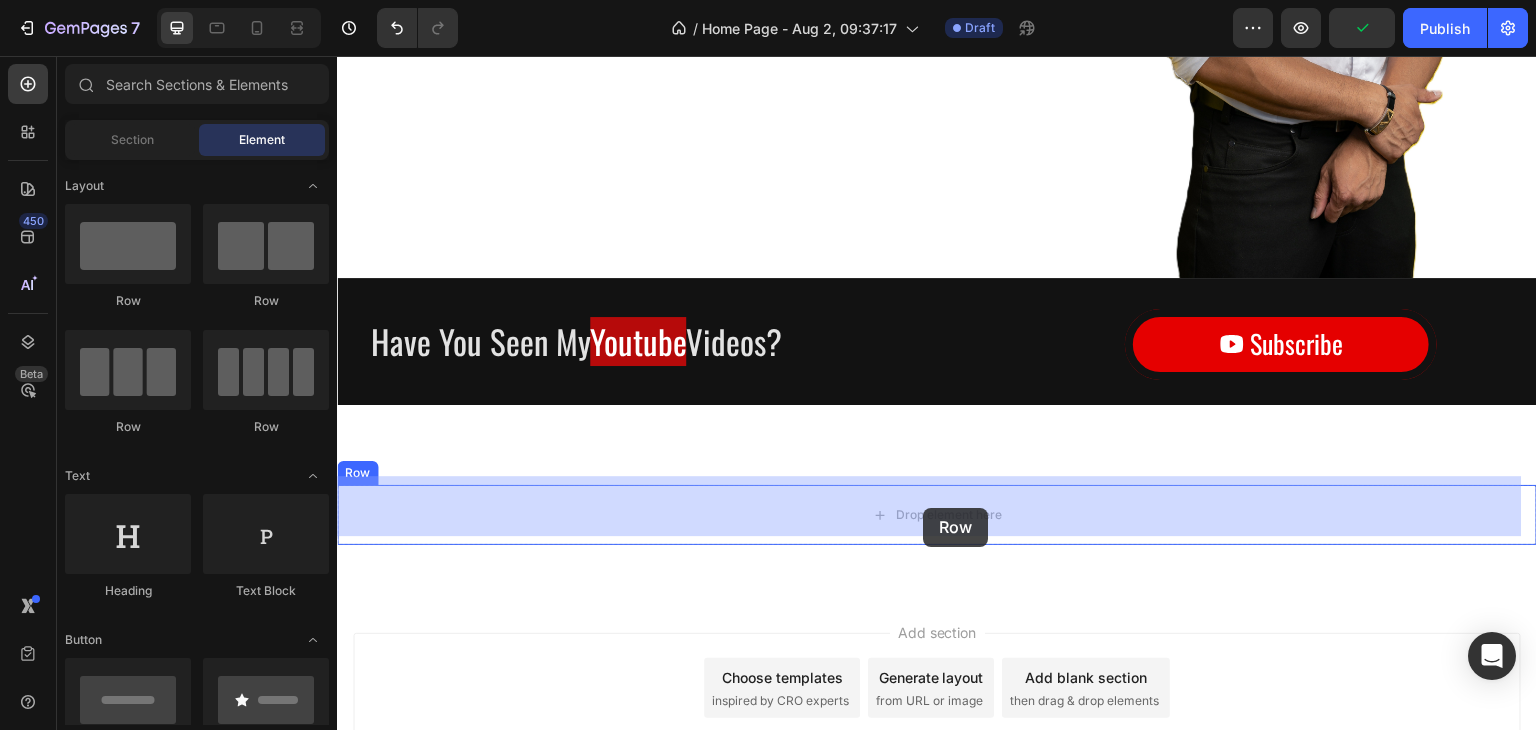 drag, startPoint x: 852, startPoint y: 507, endPoint x: 923, endPoint y: 508, distance: 71.00704 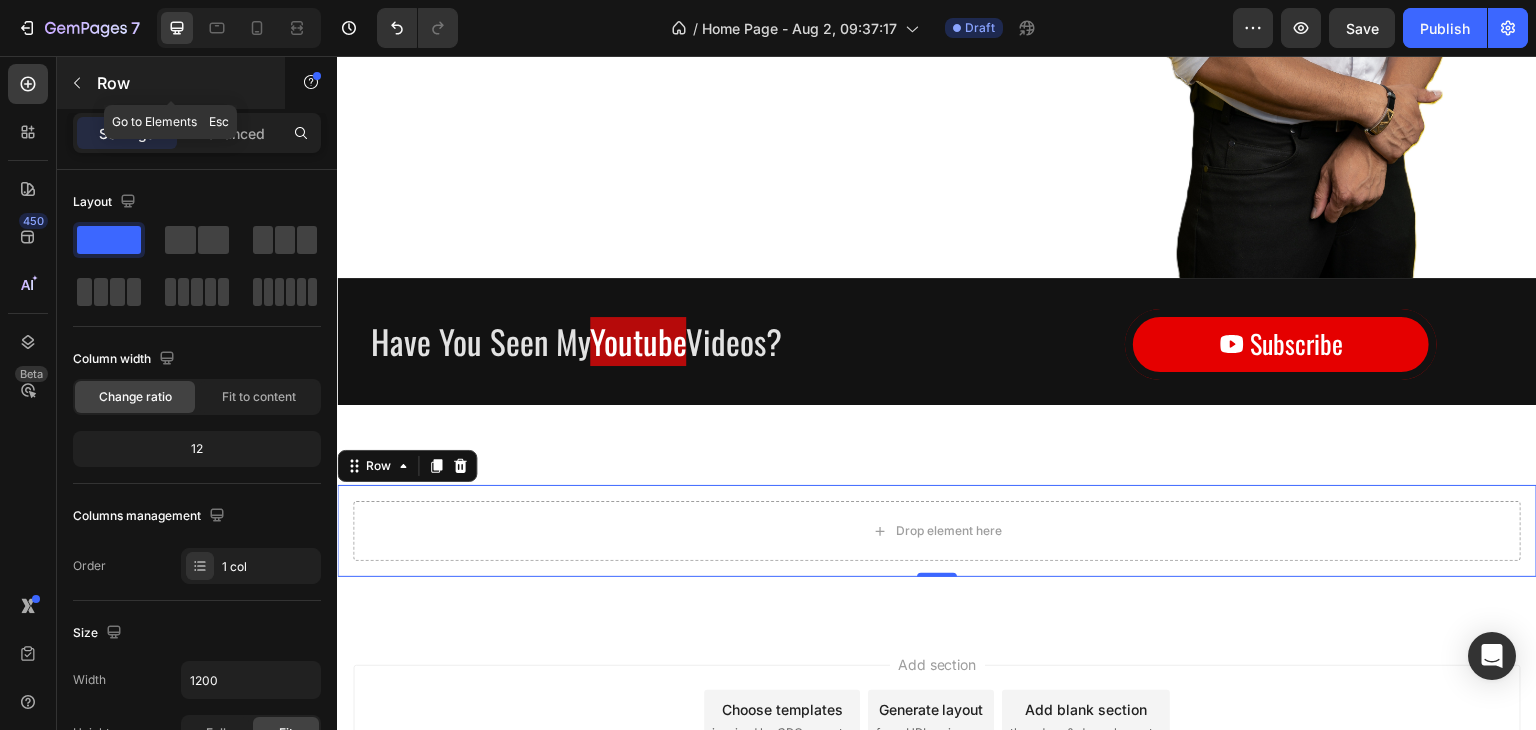 click at bounding box center (77, 83) 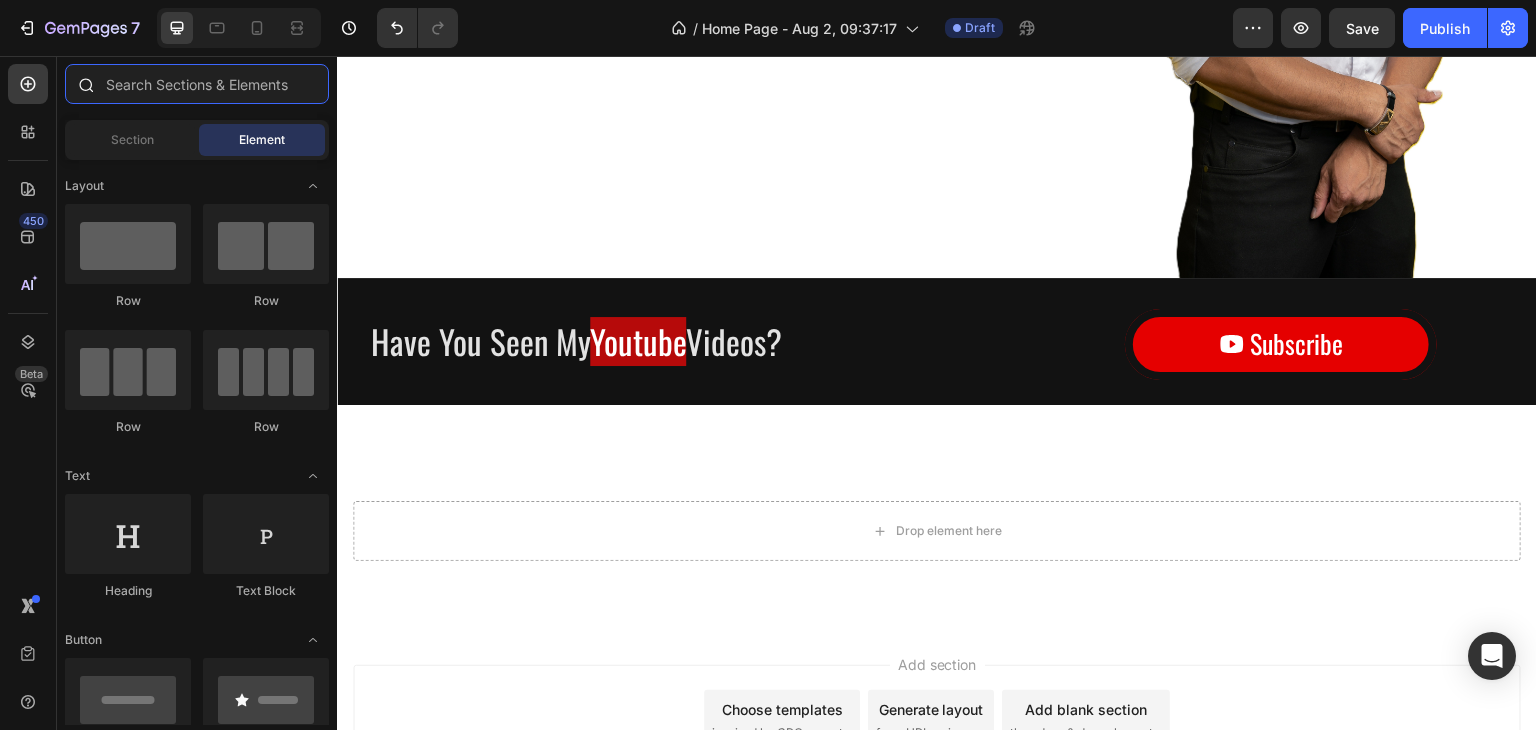 click at bounding box center (197, 84) 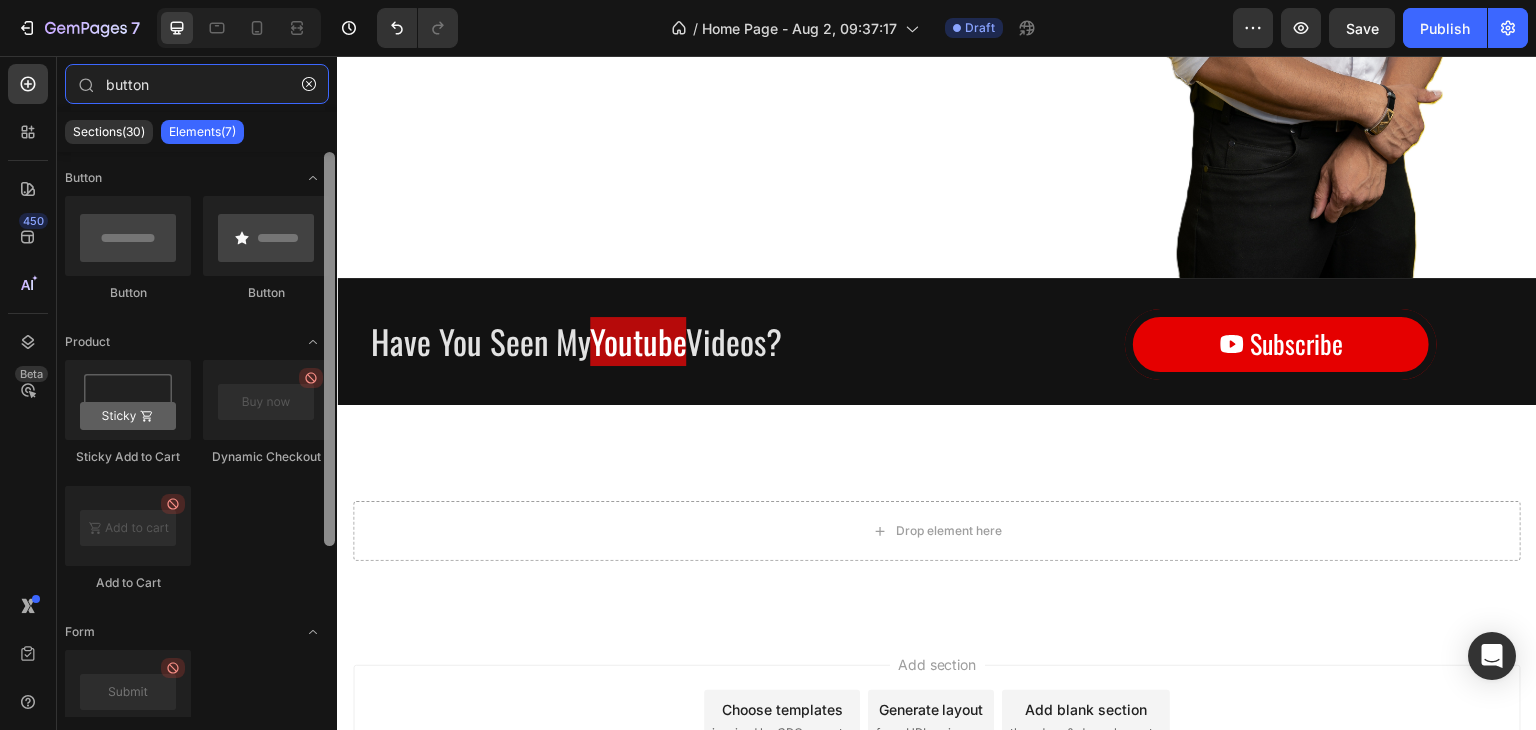 type on "button" 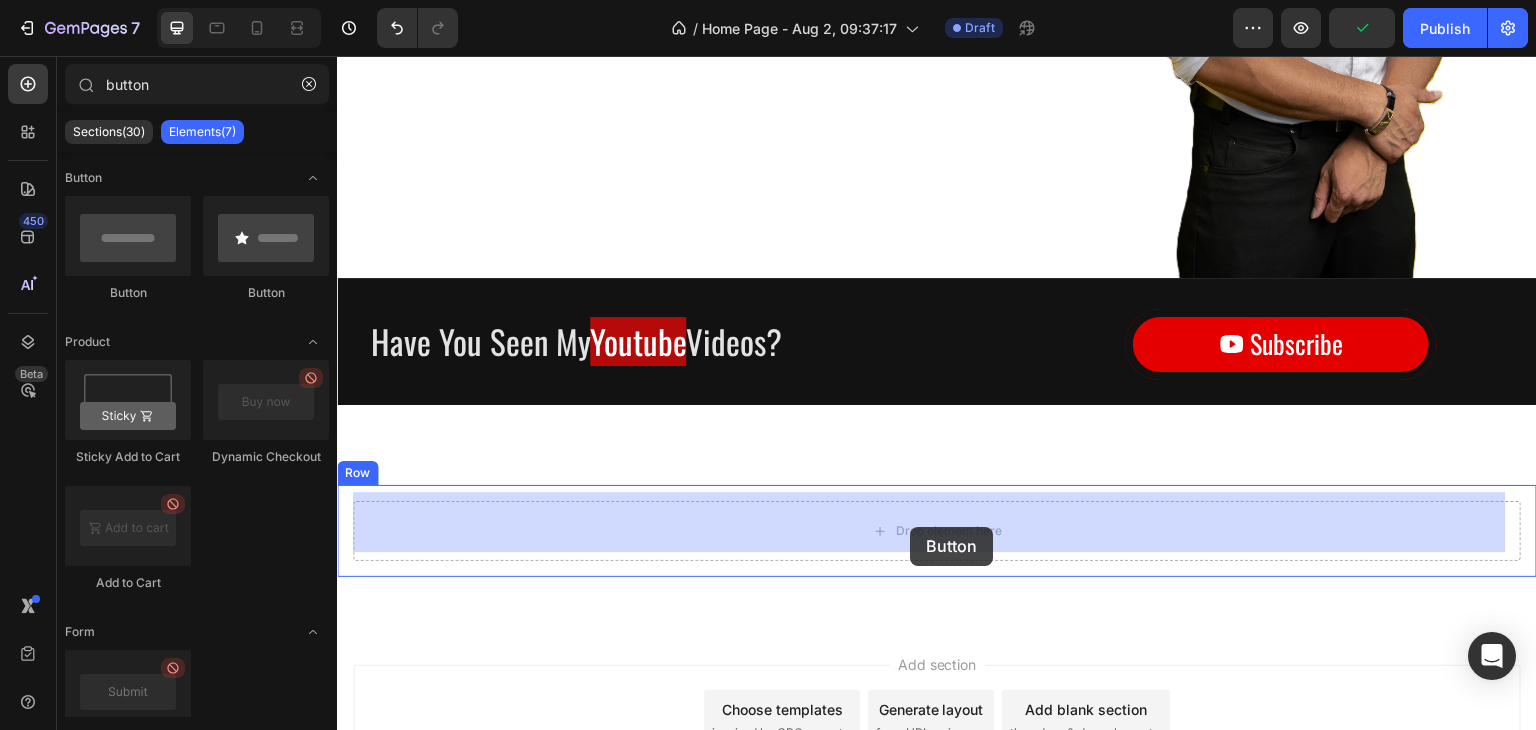 drag, startPoint x: 658, startPoint y: 425, endPoint x: 910, endPoint y: 527, distance: 271.86026 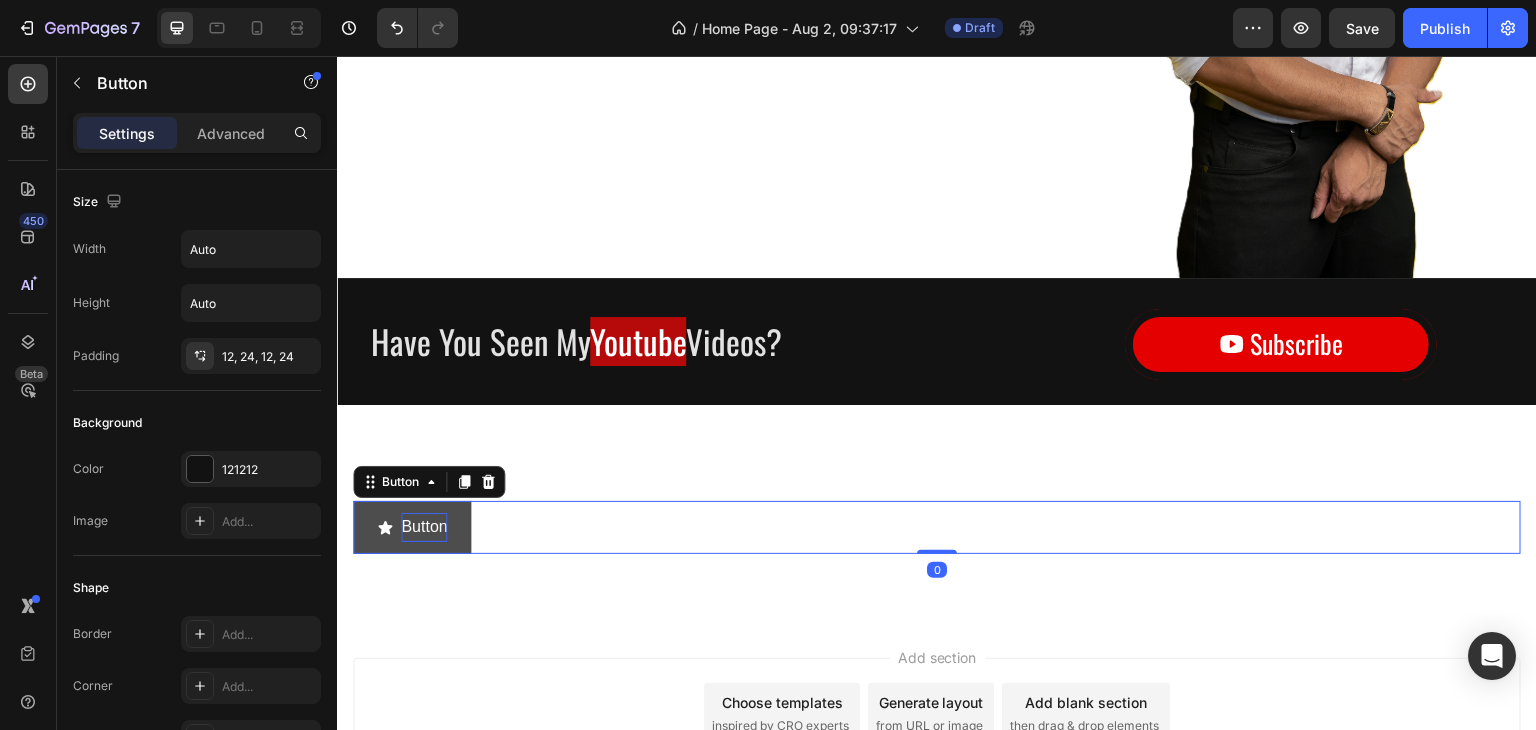 click on "Button" at bounding box center (424, 527) 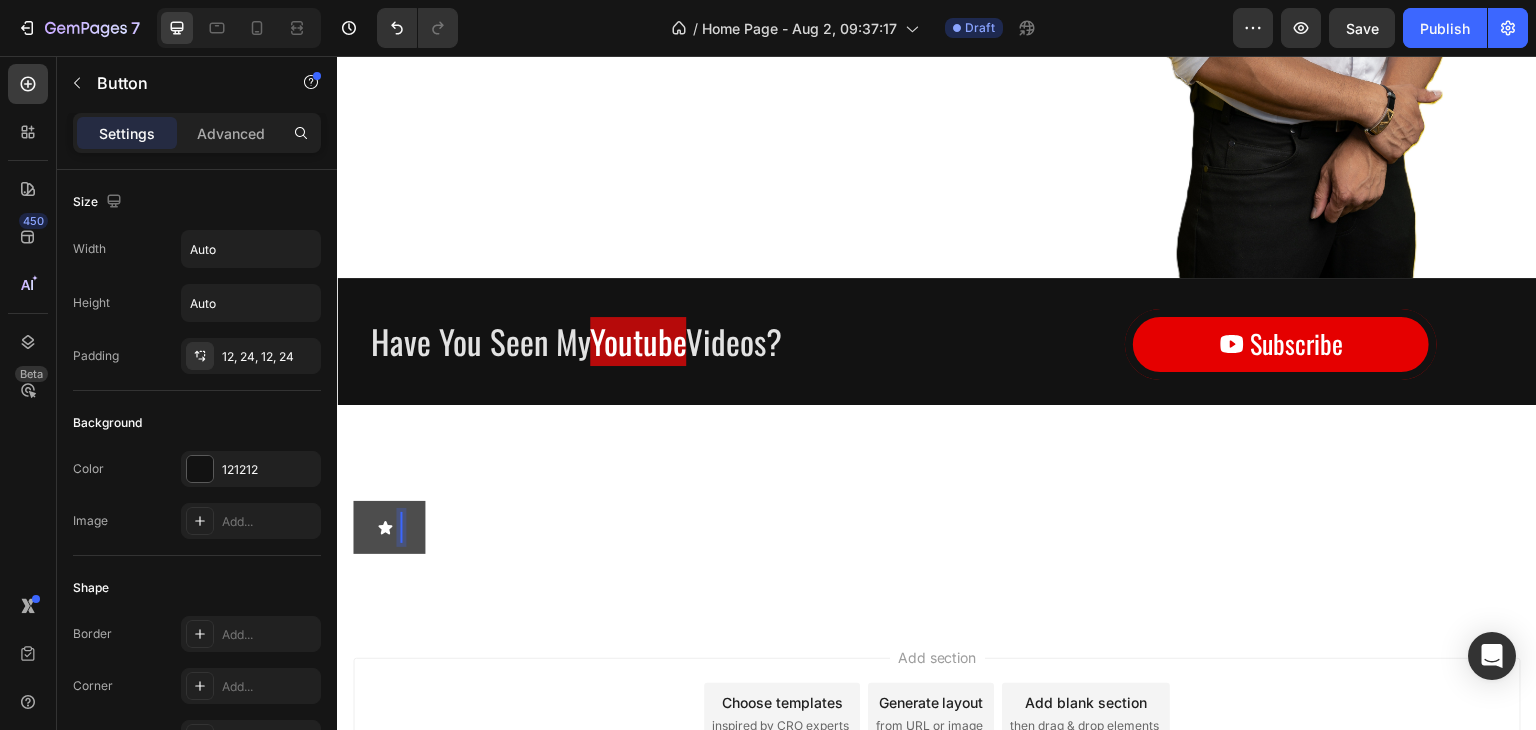 click on "Add section Choose templates inspired by CRO experts Generate layout from URL or image Add blank section then drag & drop elements" at bounding box center (937, 741) 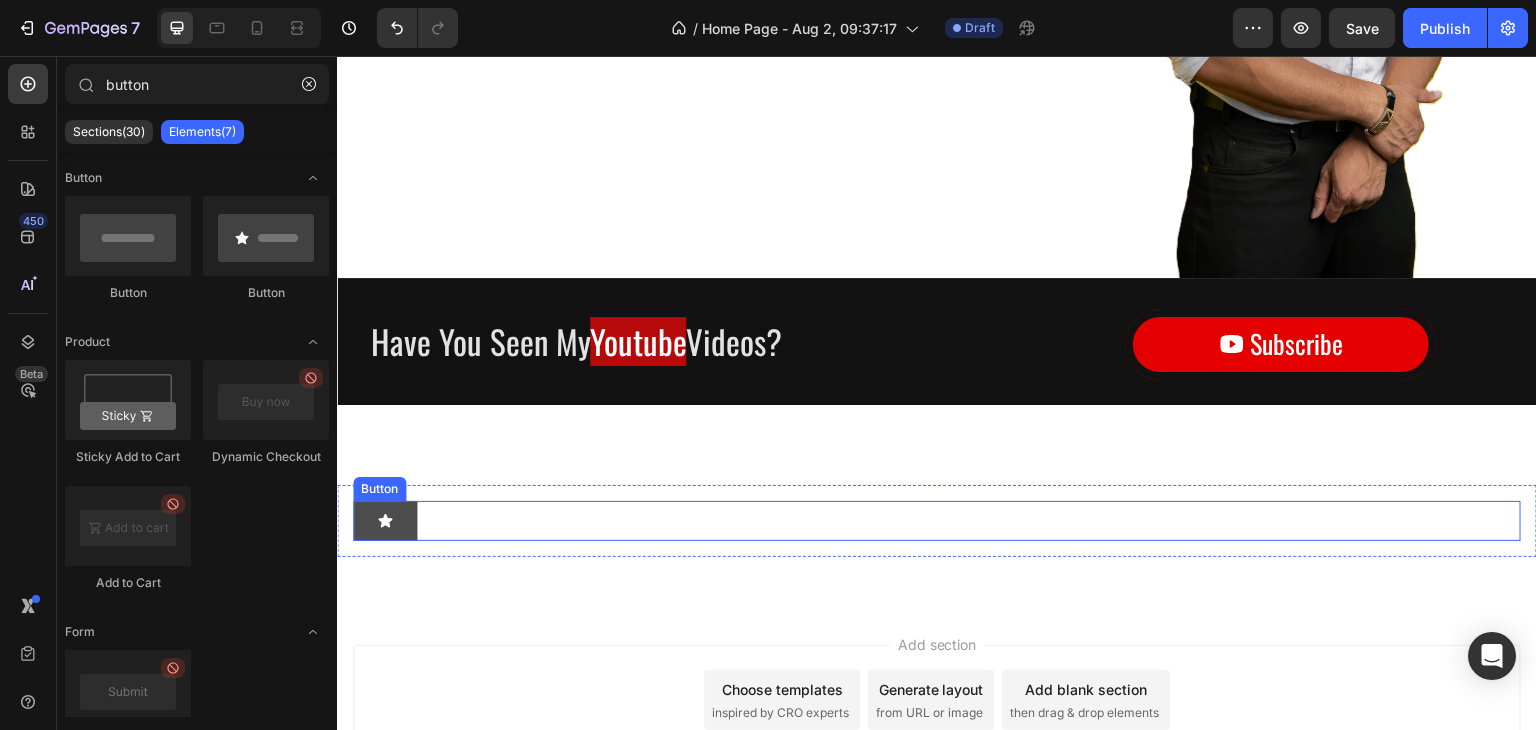 click at bounding box center [385, 521] 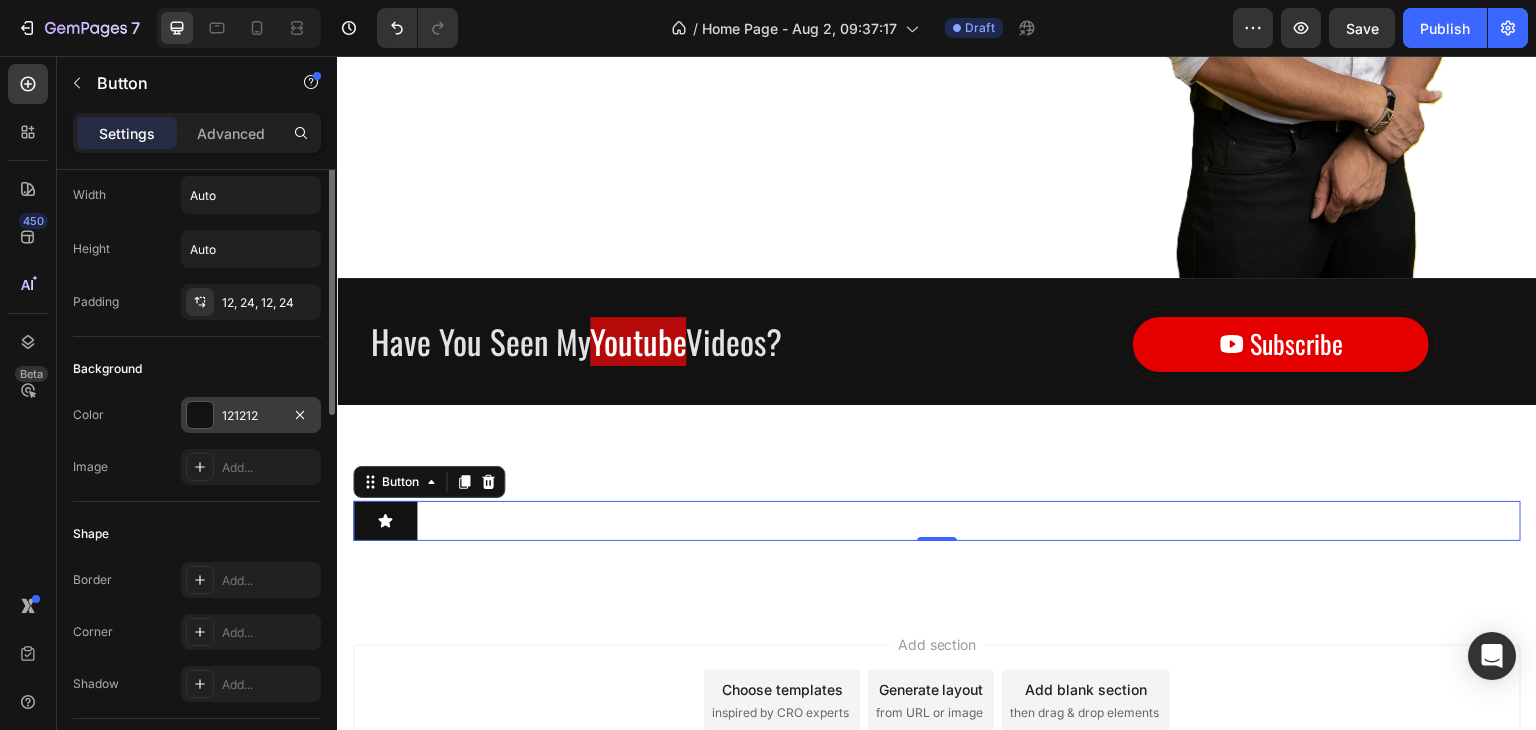 scroll, scrollTop: 0, scrollLeft: 0, axis: both 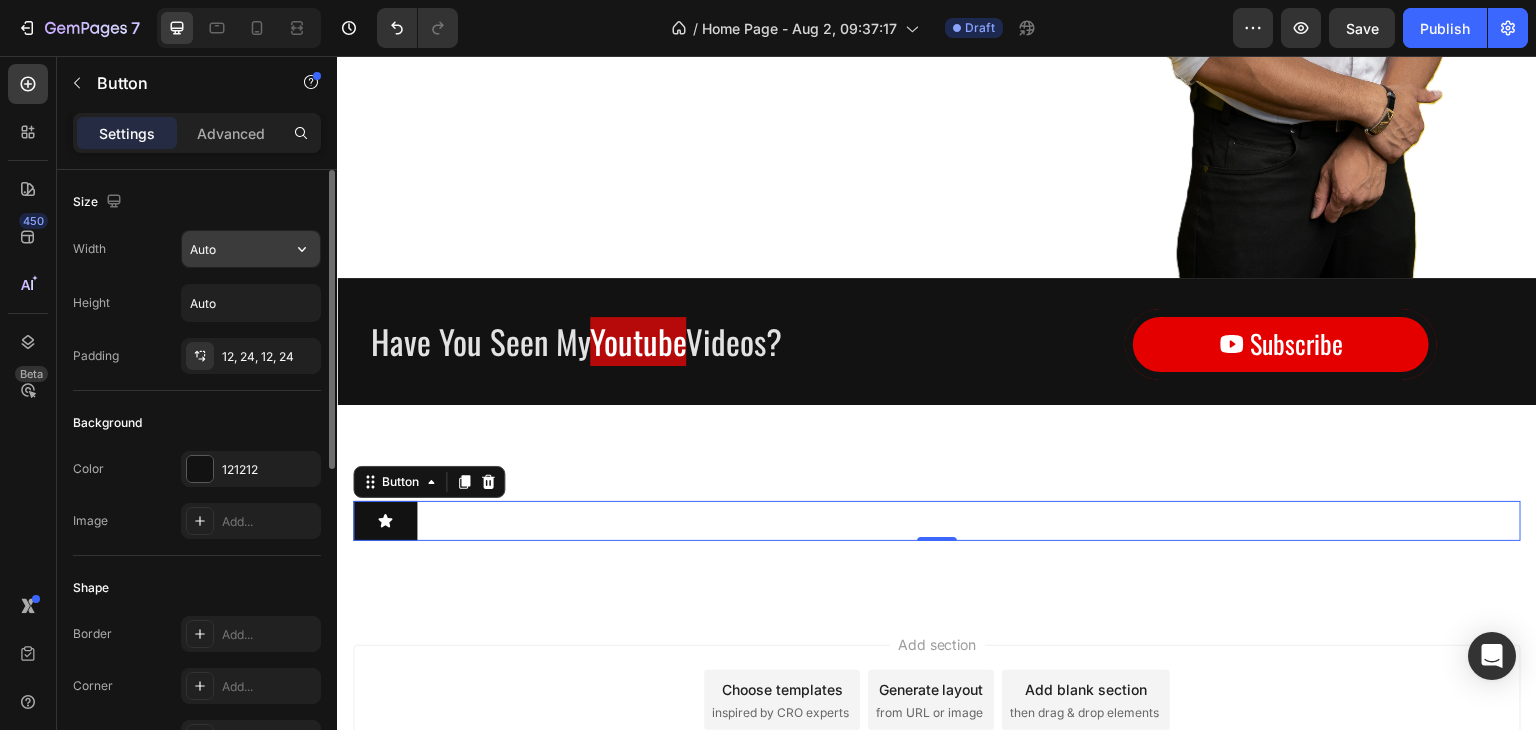 click on "Auto" at bounding box center [251, 249] 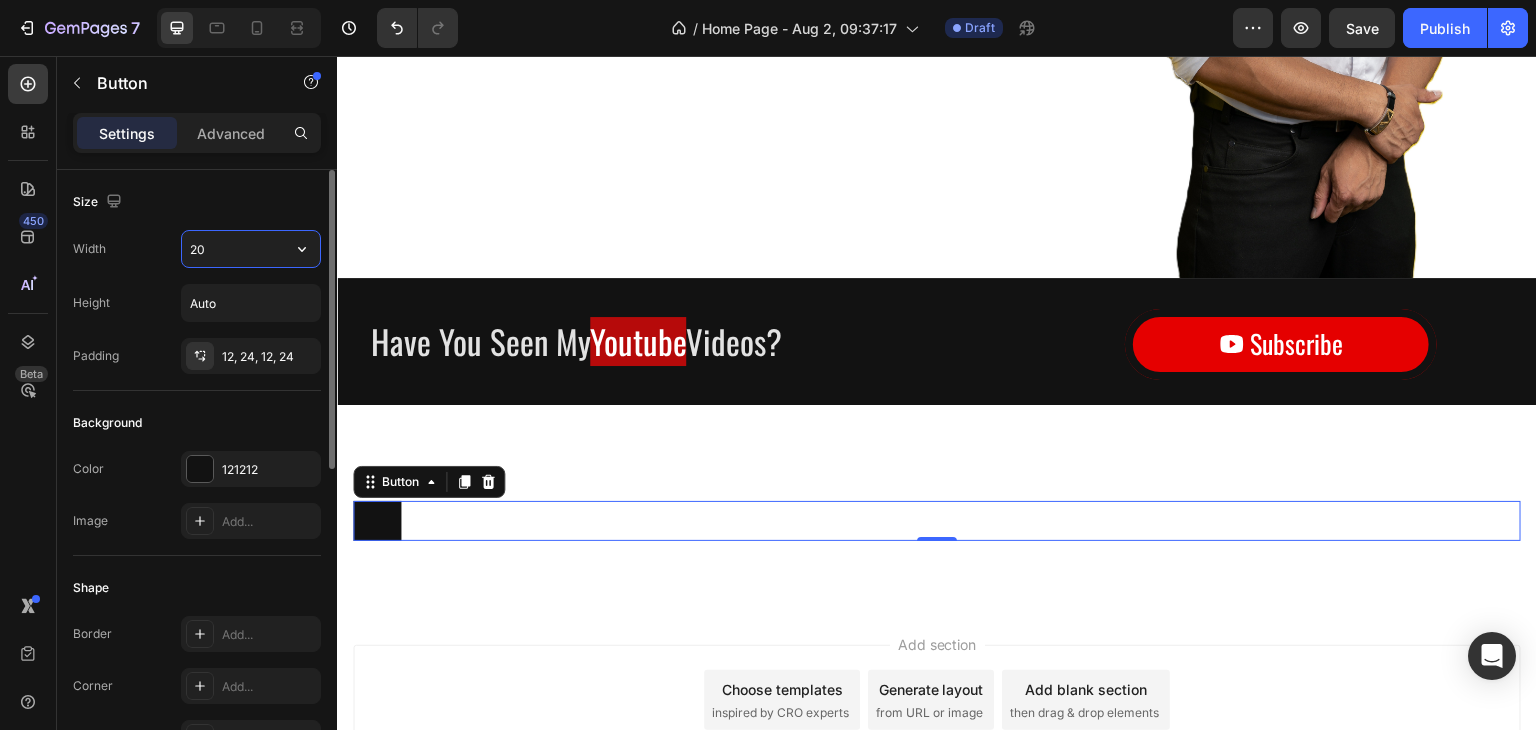 type on "200" 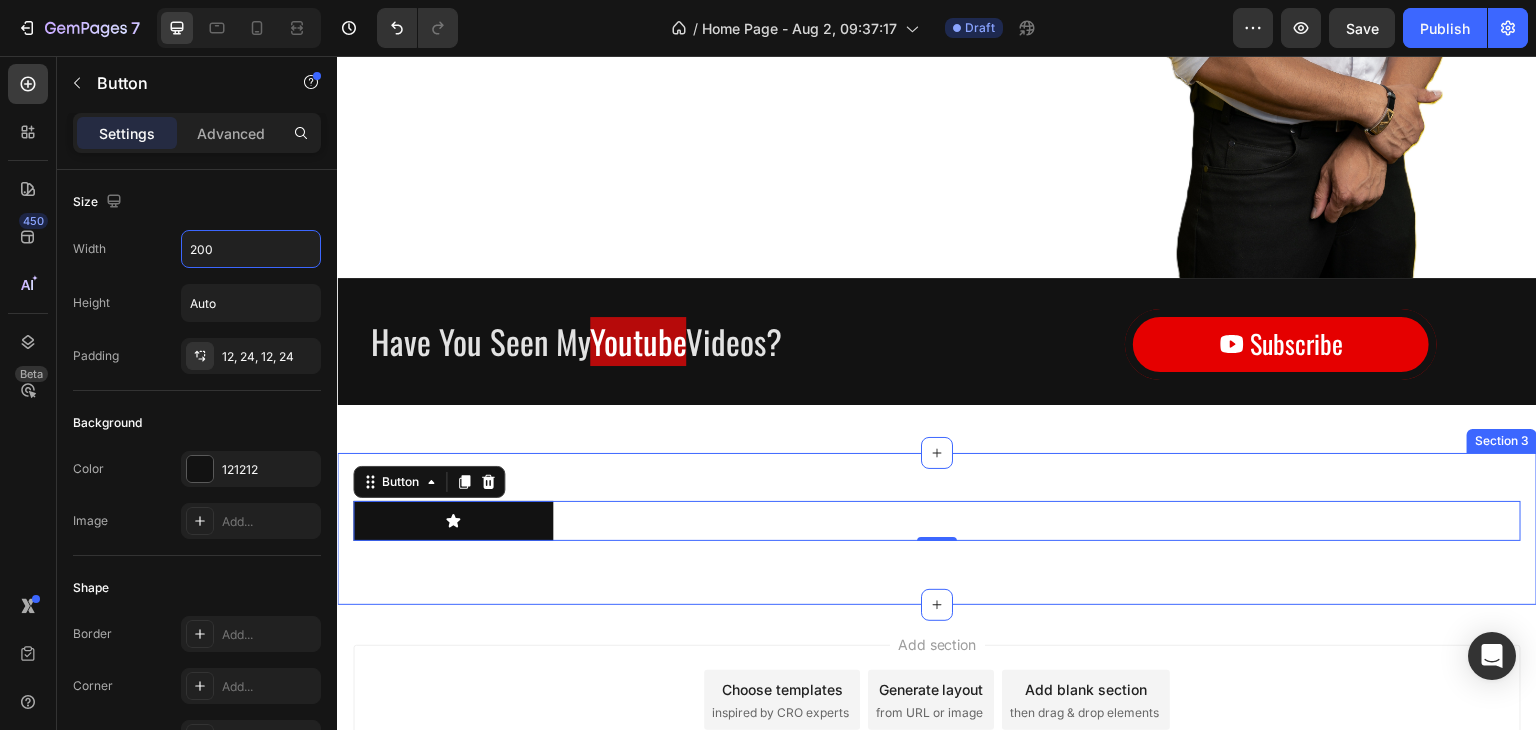 click on "Button   0 Row Row Section 3" at bounding box center (937, 529) 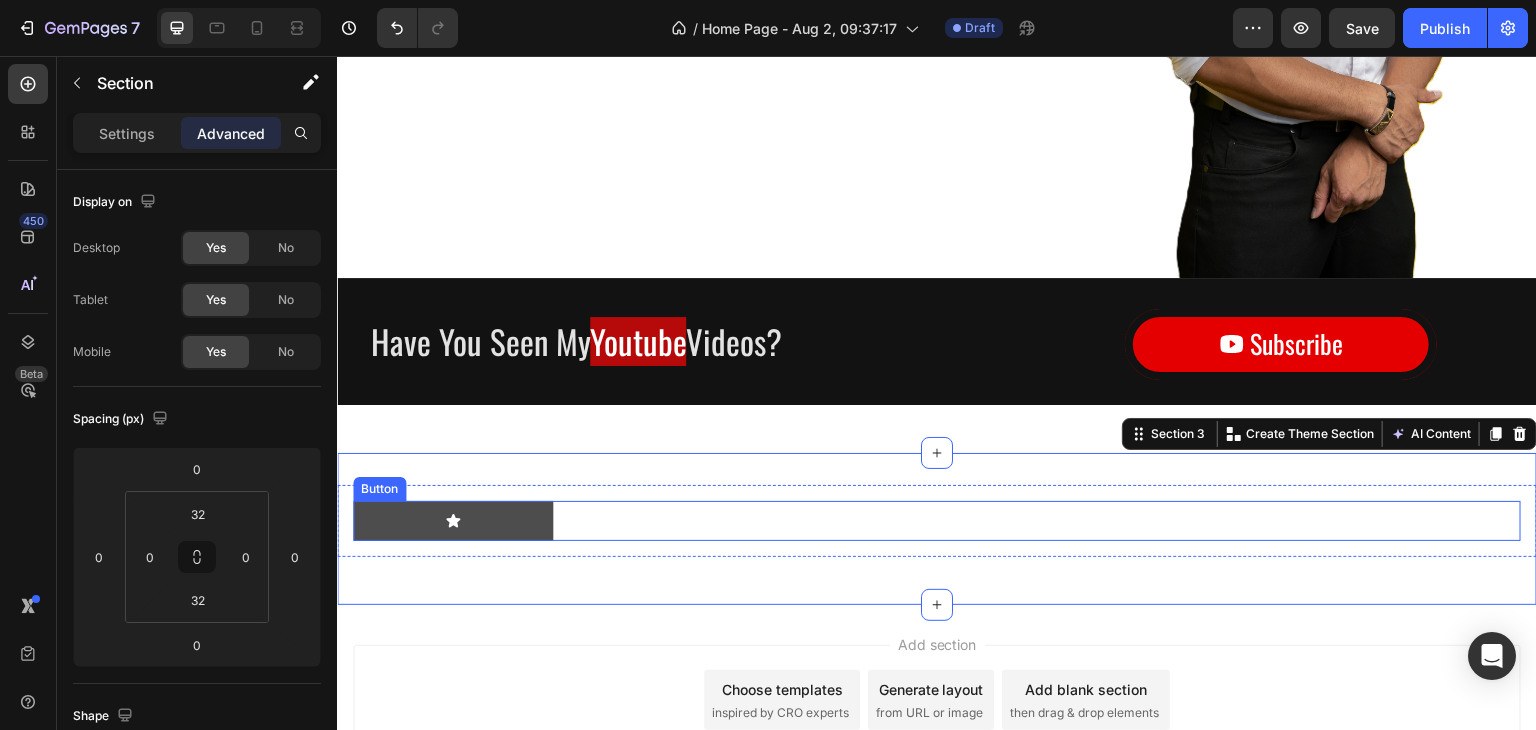 click at bounding box center (453, 521) 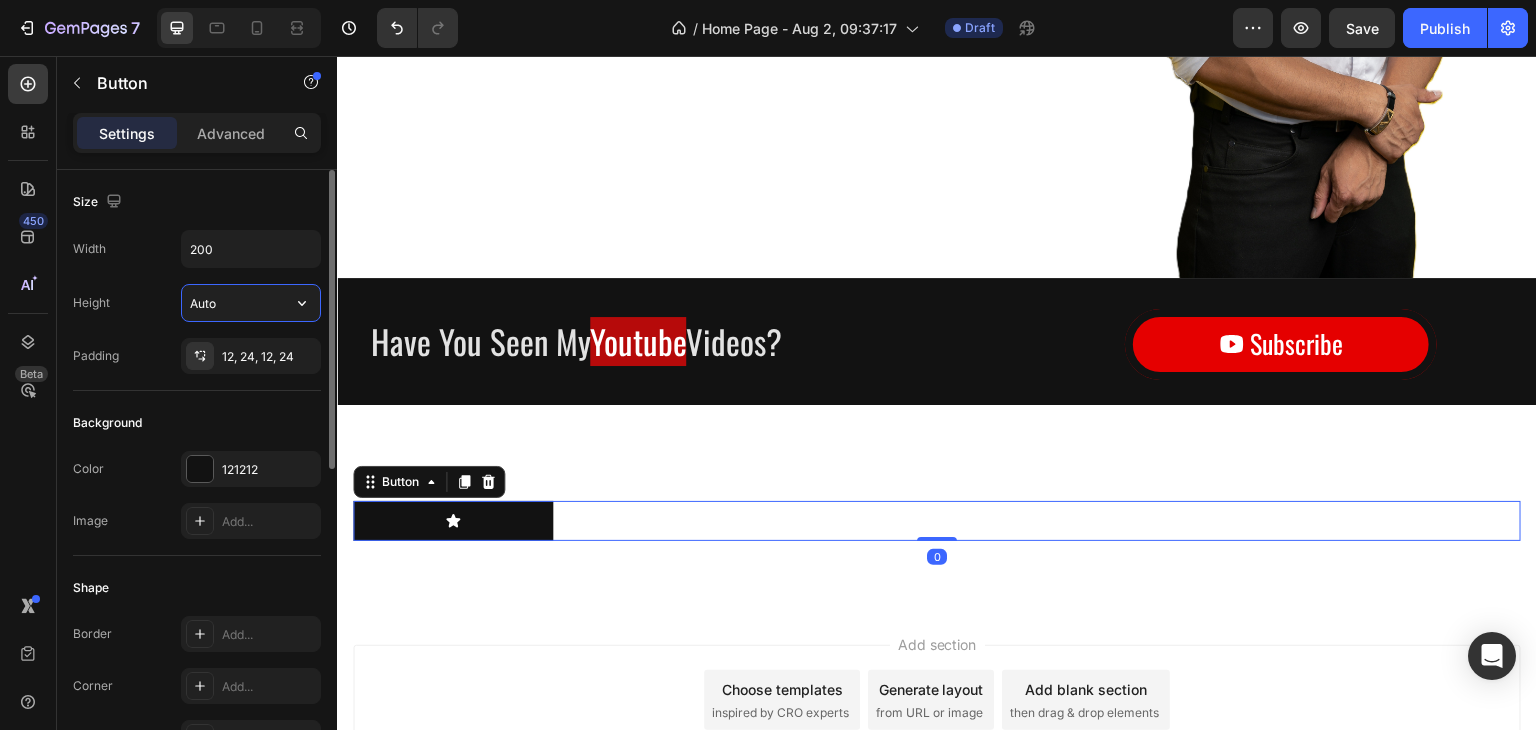 click on "Auto" at bounding box center [251, 303] 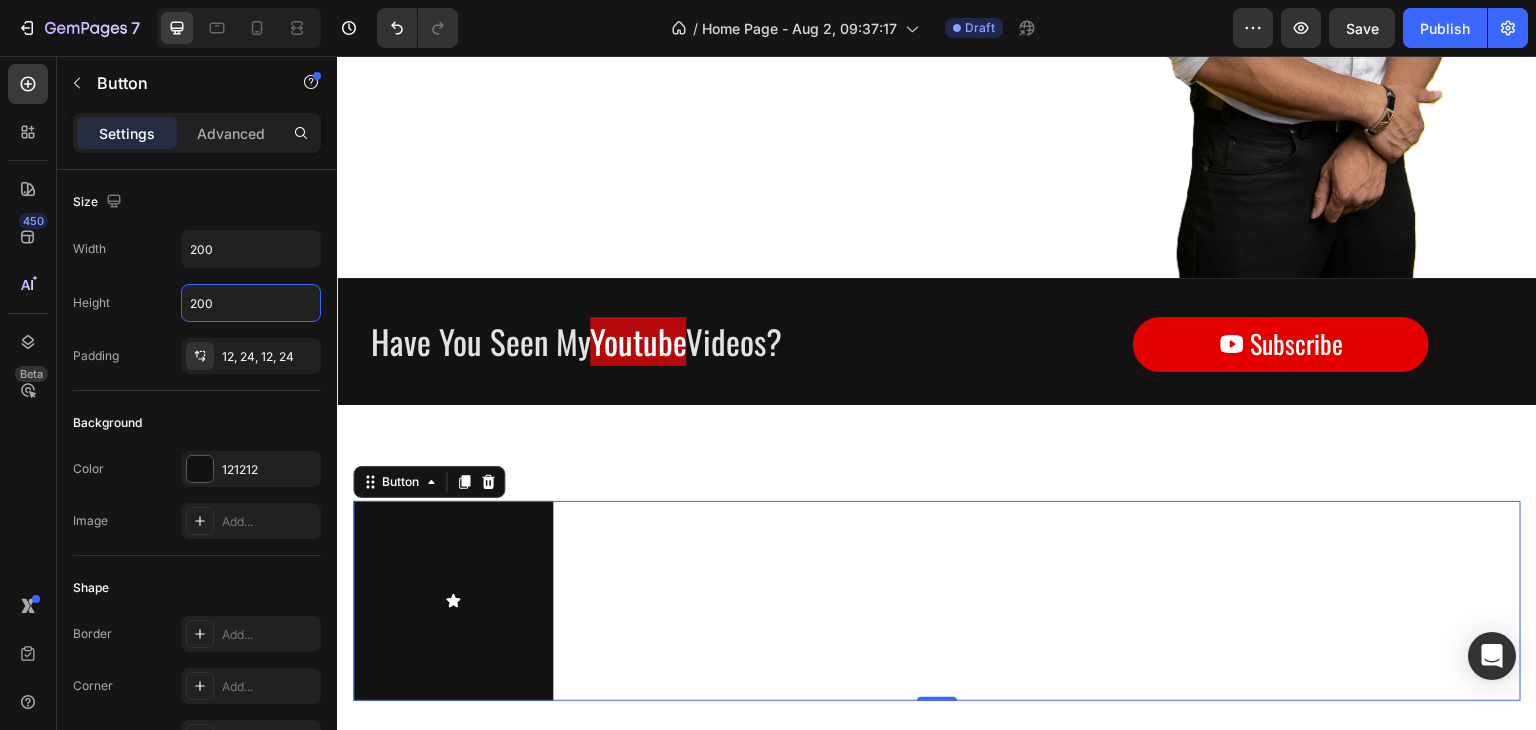 type on "200" 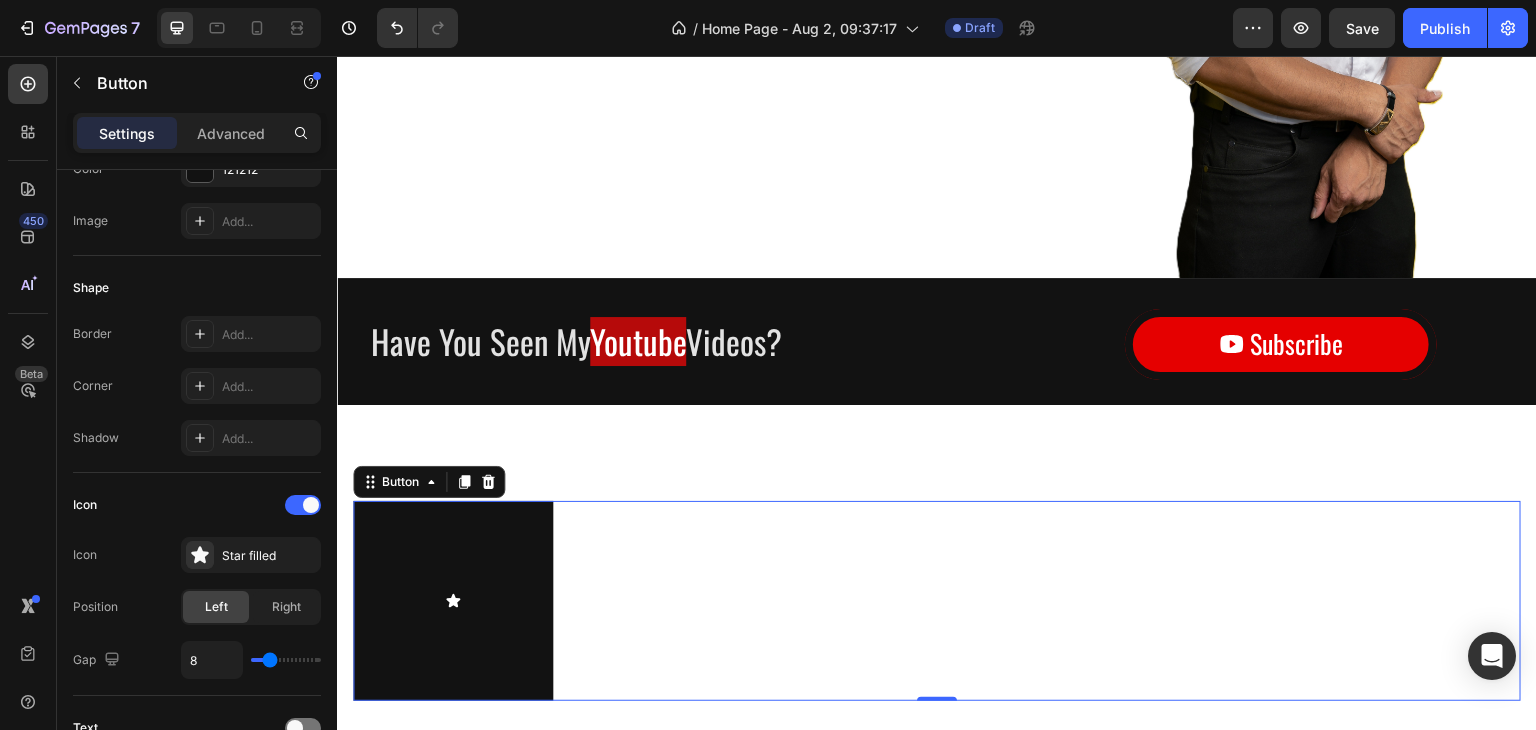 scroll, scrollTop: 0, scrollLeft: 0, axis: both 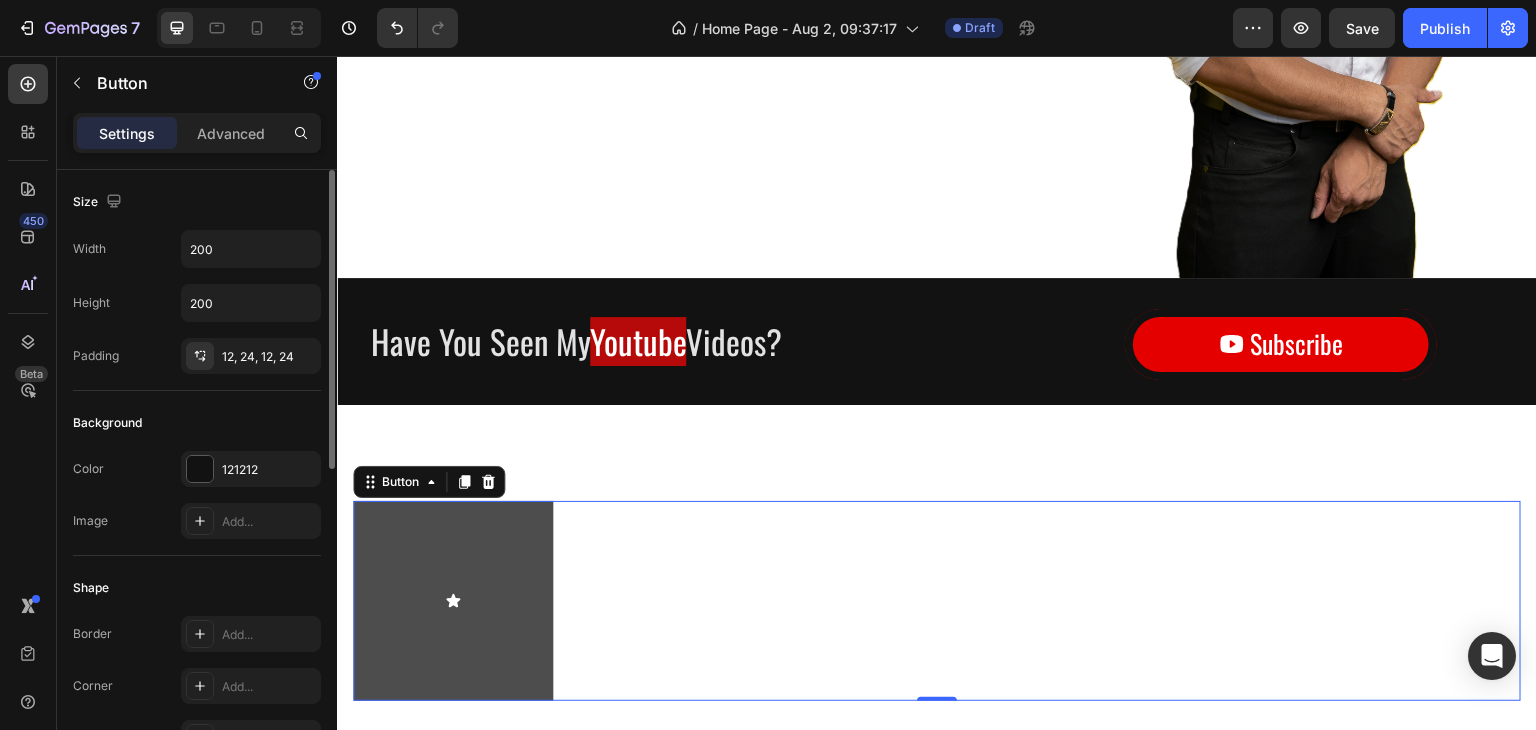 click at bounding box center [453, 601] 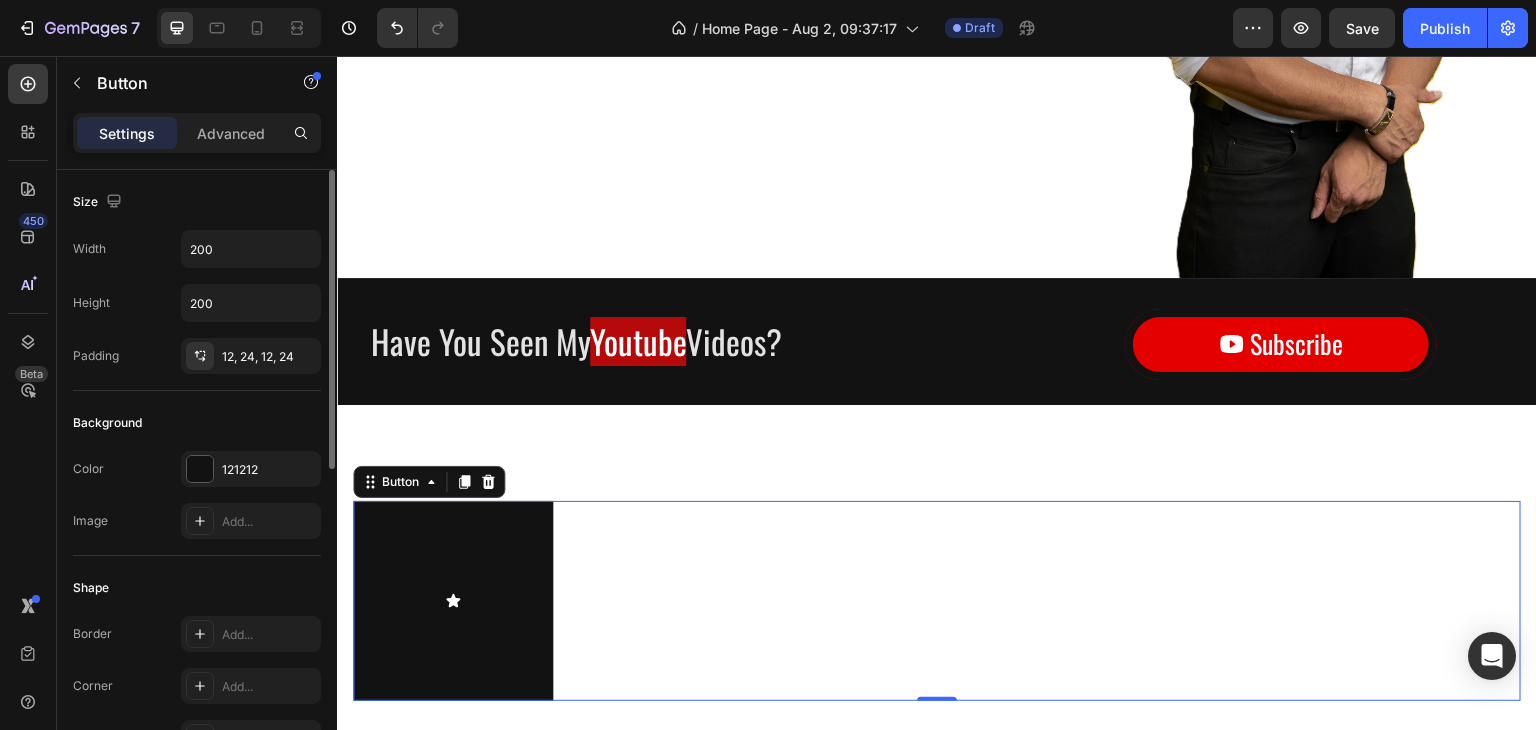 scroll, scrollTop: 100, scrollLeft: 0, axis: vertical 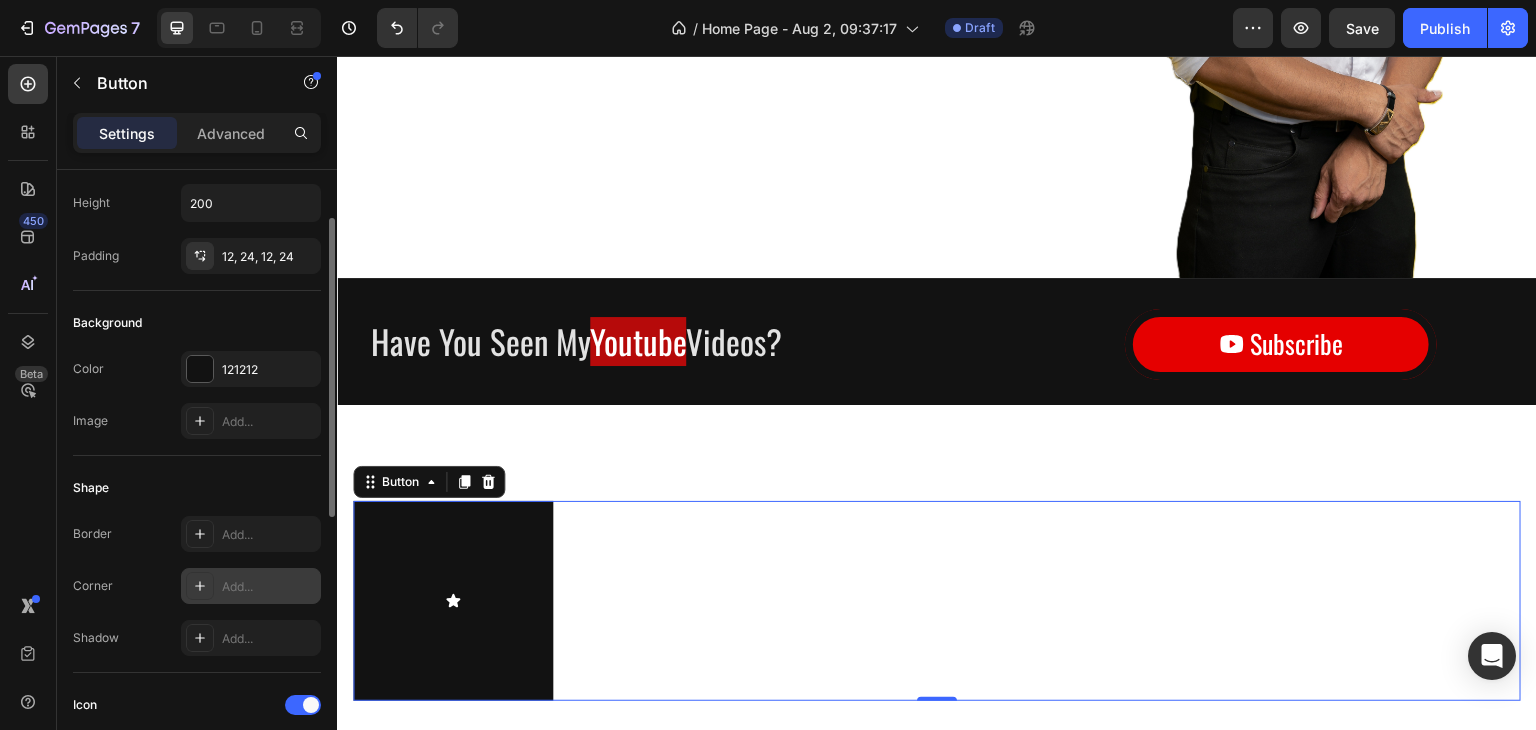 click on "Add..." at bounding box center [269, 587] 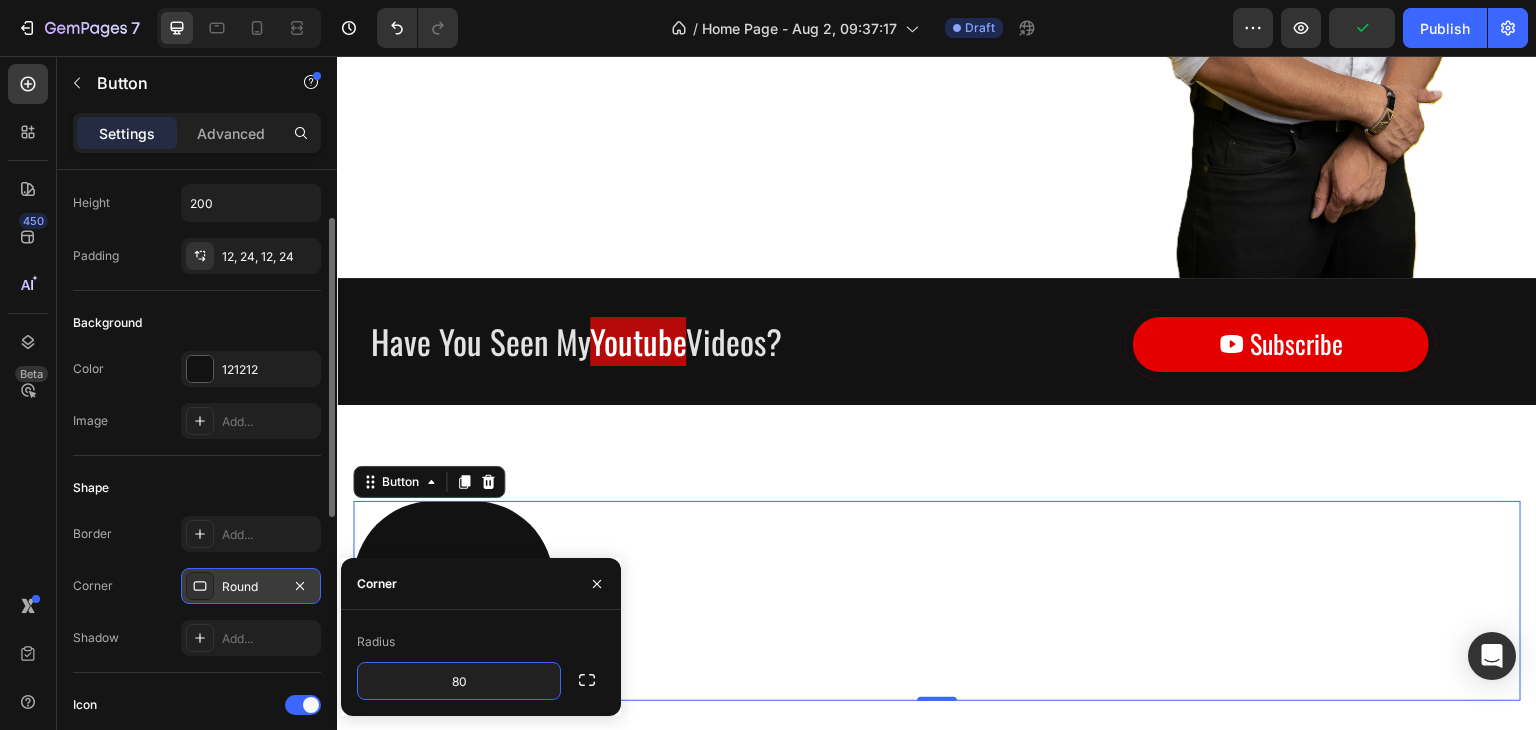 click on "Button   0" at bounding box center (937, 601) 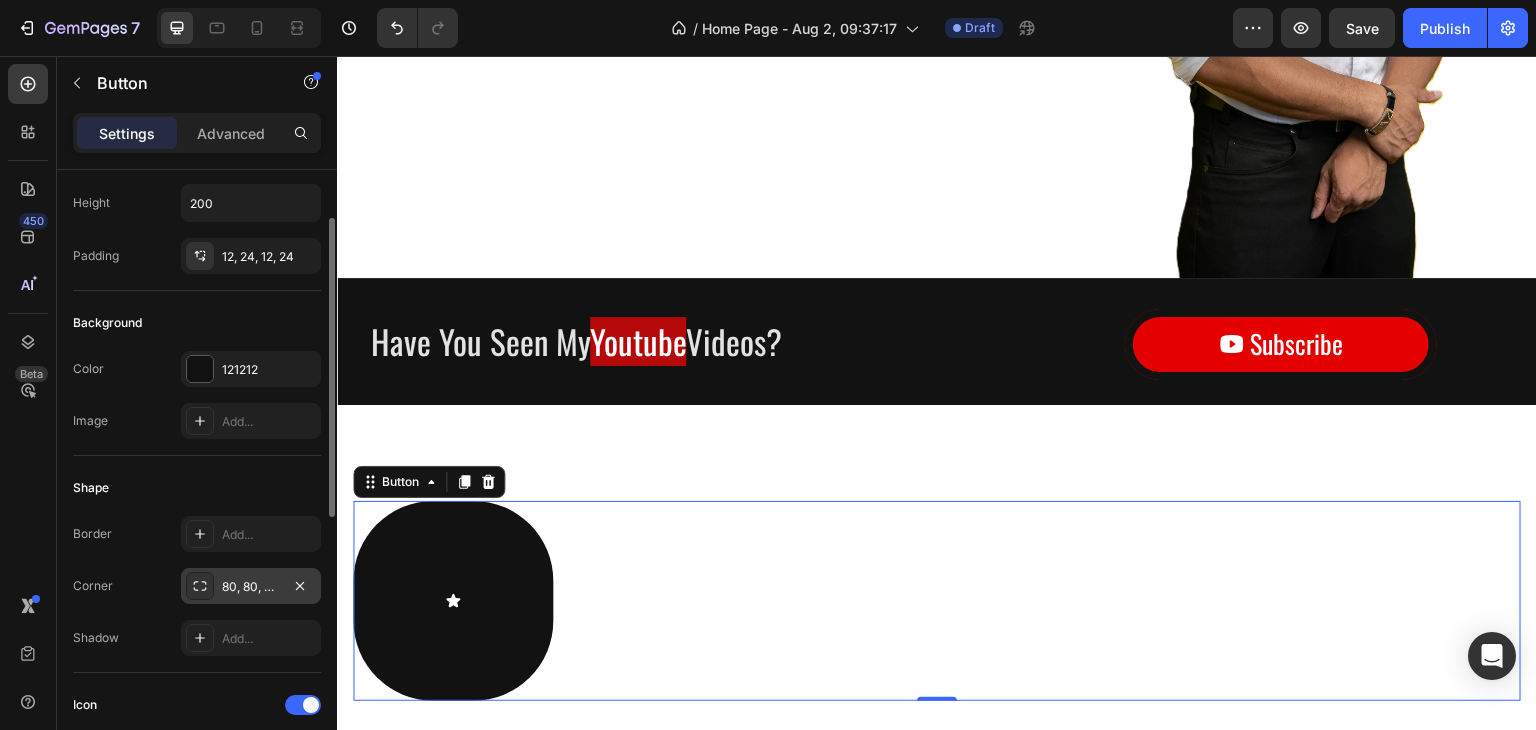 click on "80, 80, 80, 80" at bounding box center [251, 587] 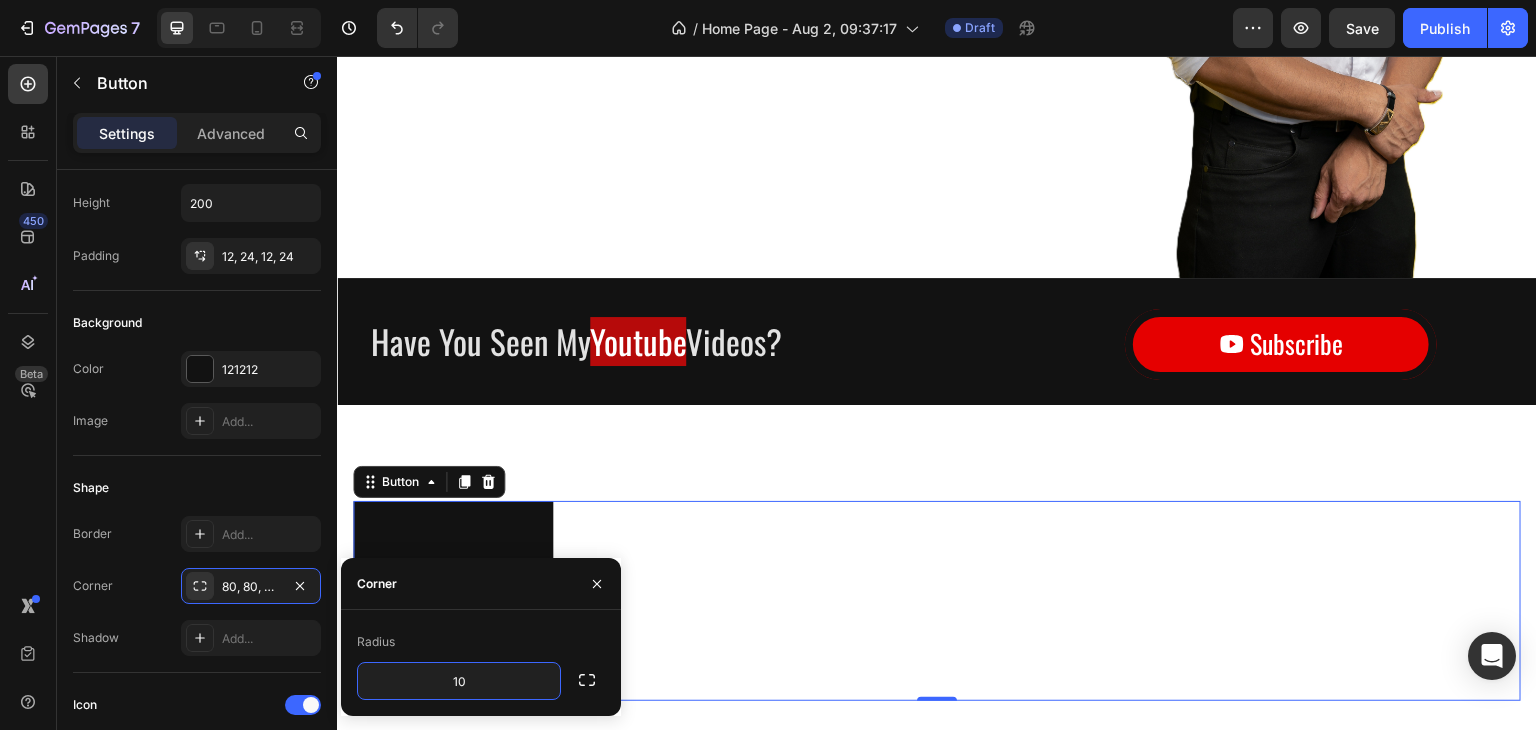 type on "100" 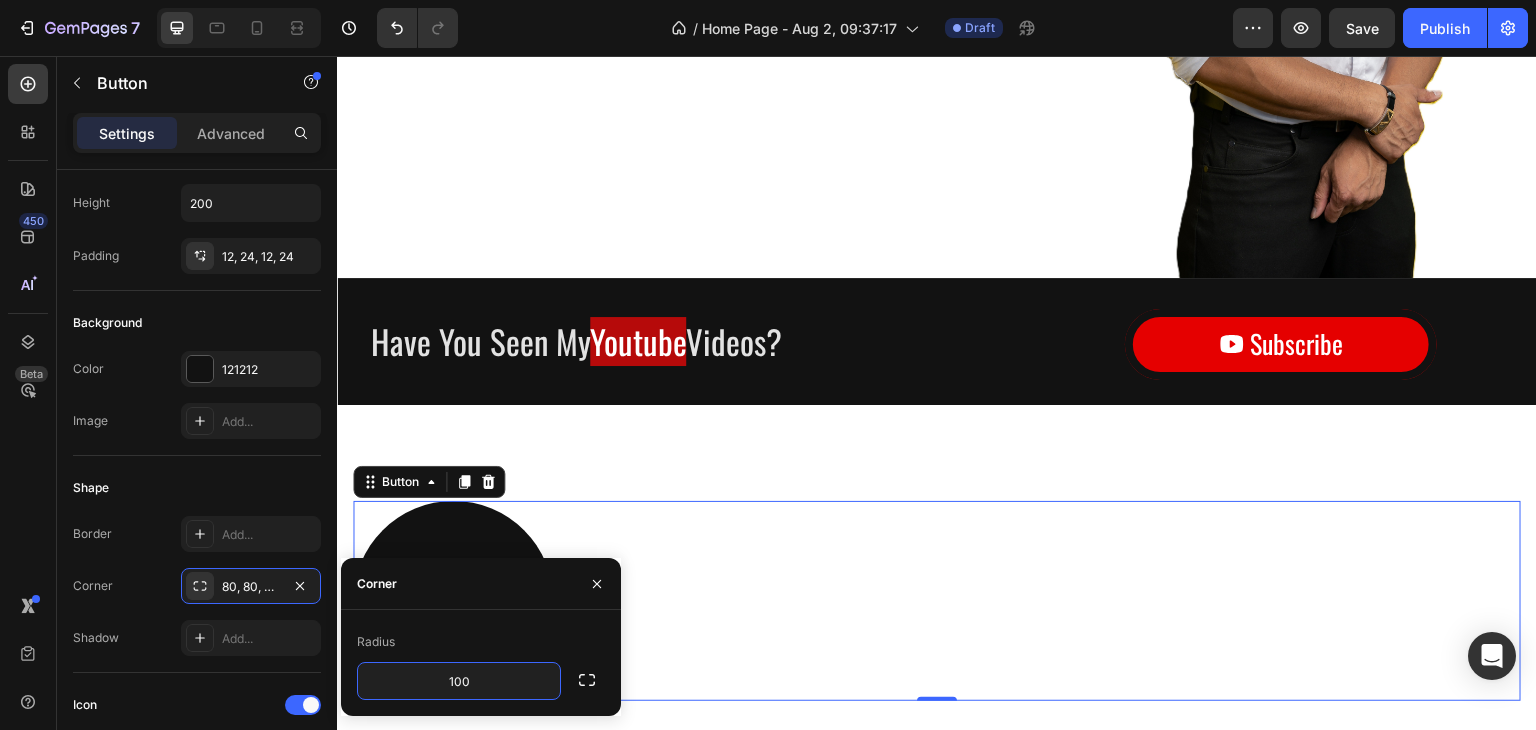 click on "Button   0" at bounding box center [937, 601] 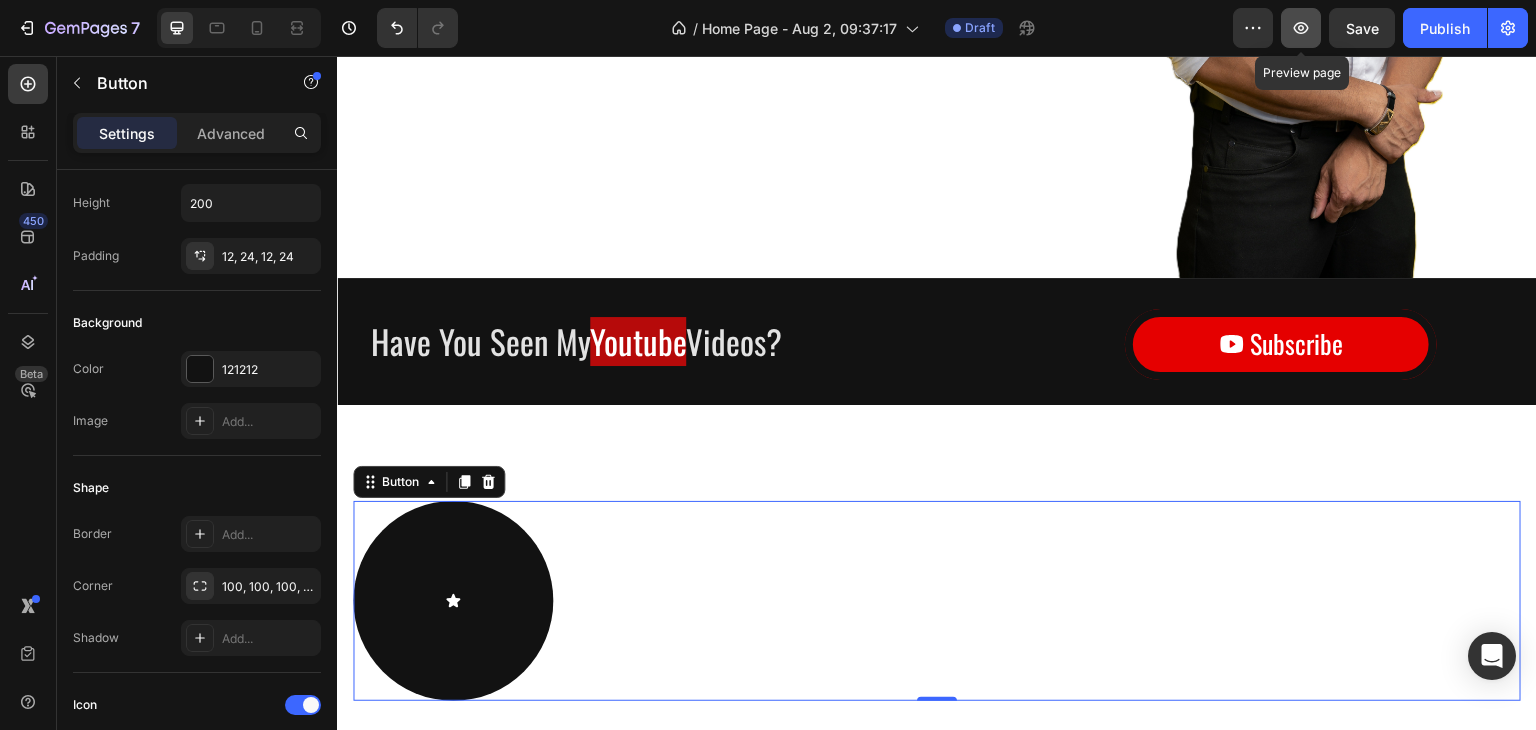 click 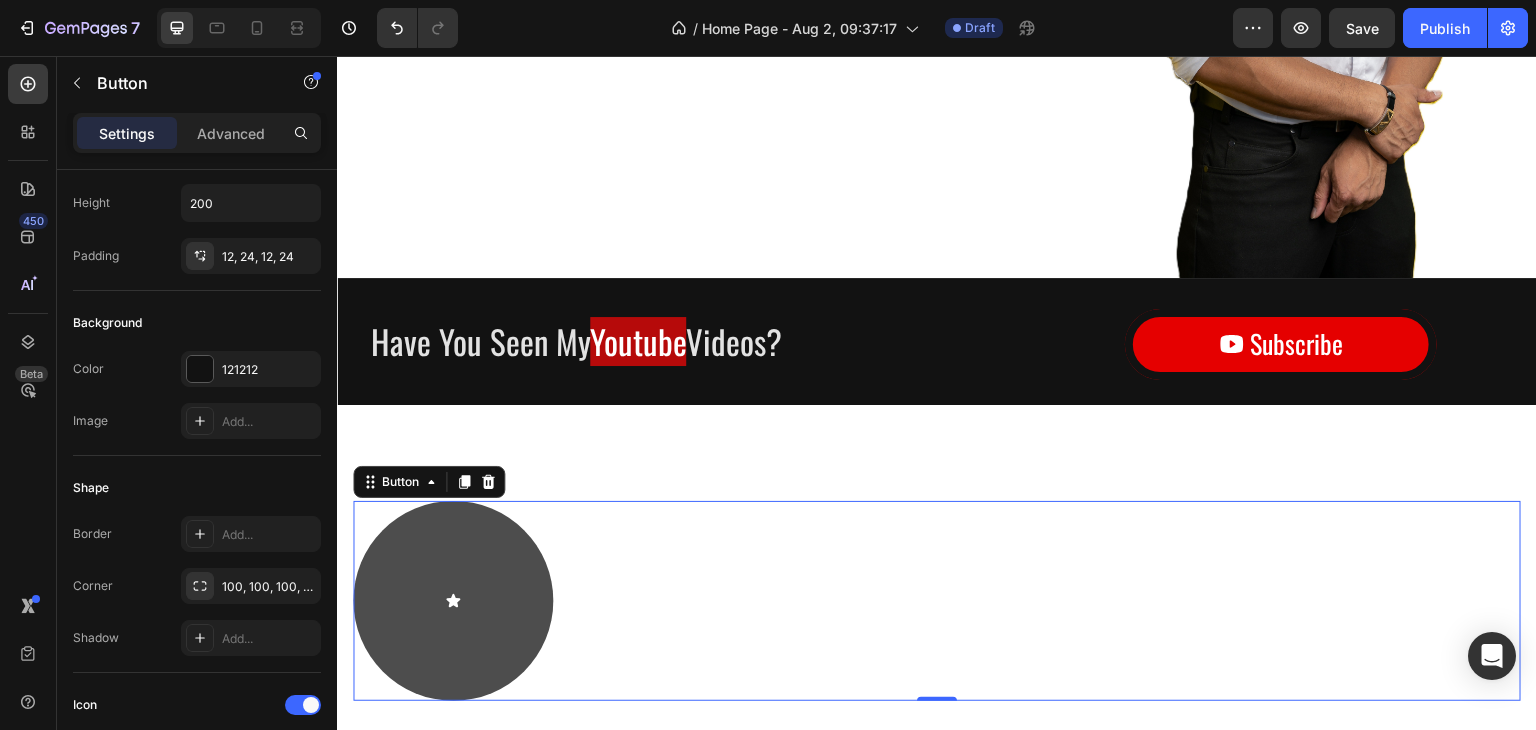 click at bounding box center (453, 601) 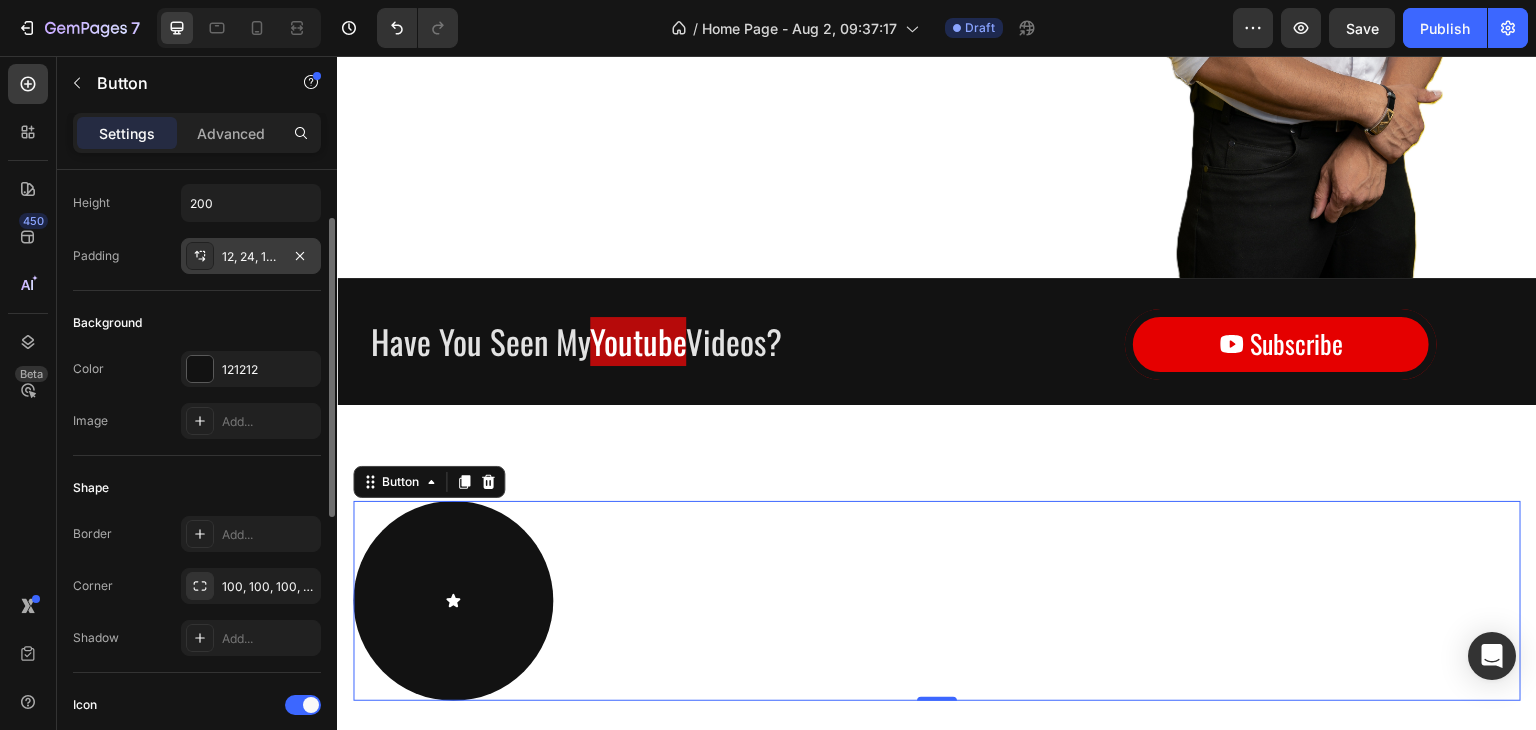 scroll, scrollTop: 0, scrollLeft: 0, axis: both 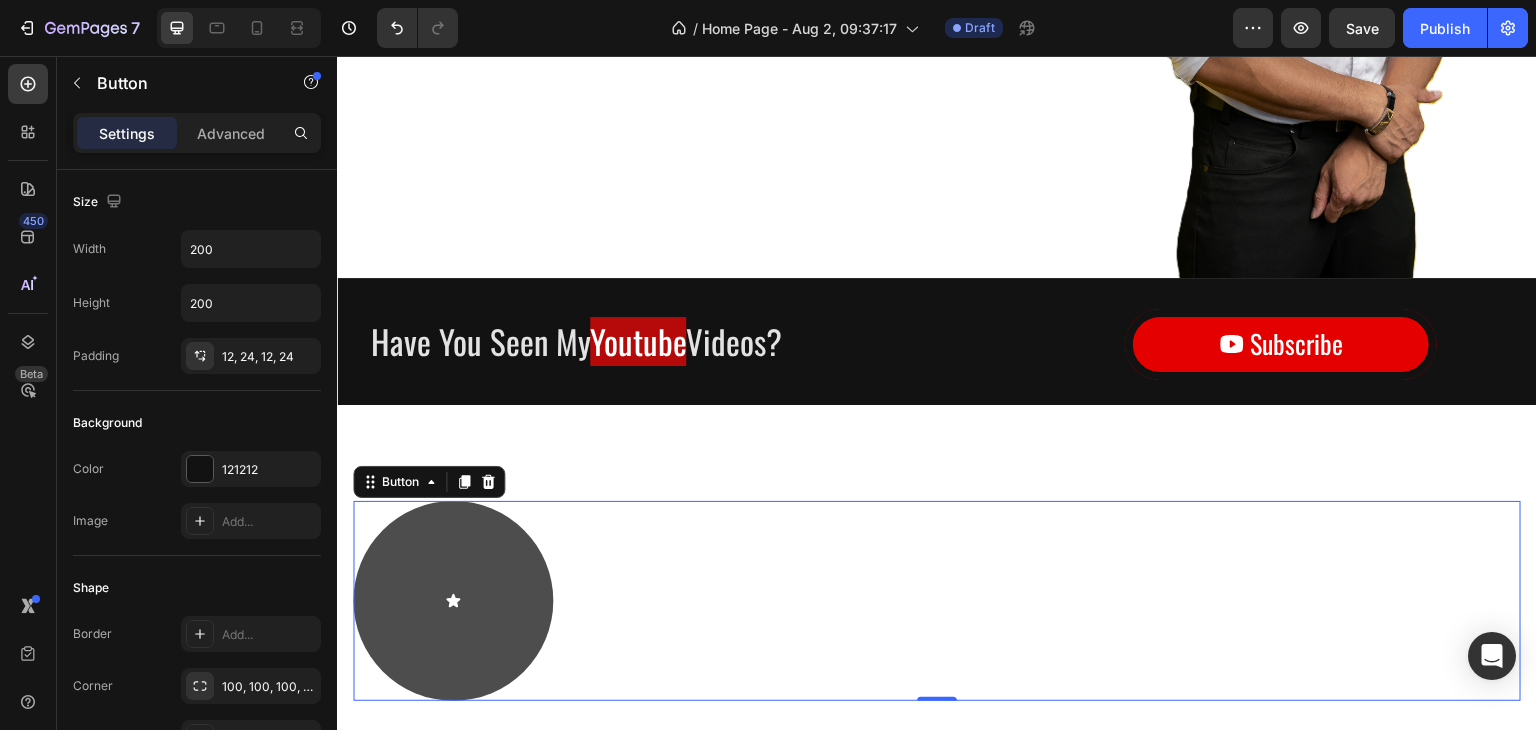 click at bounding box center [453, 601] 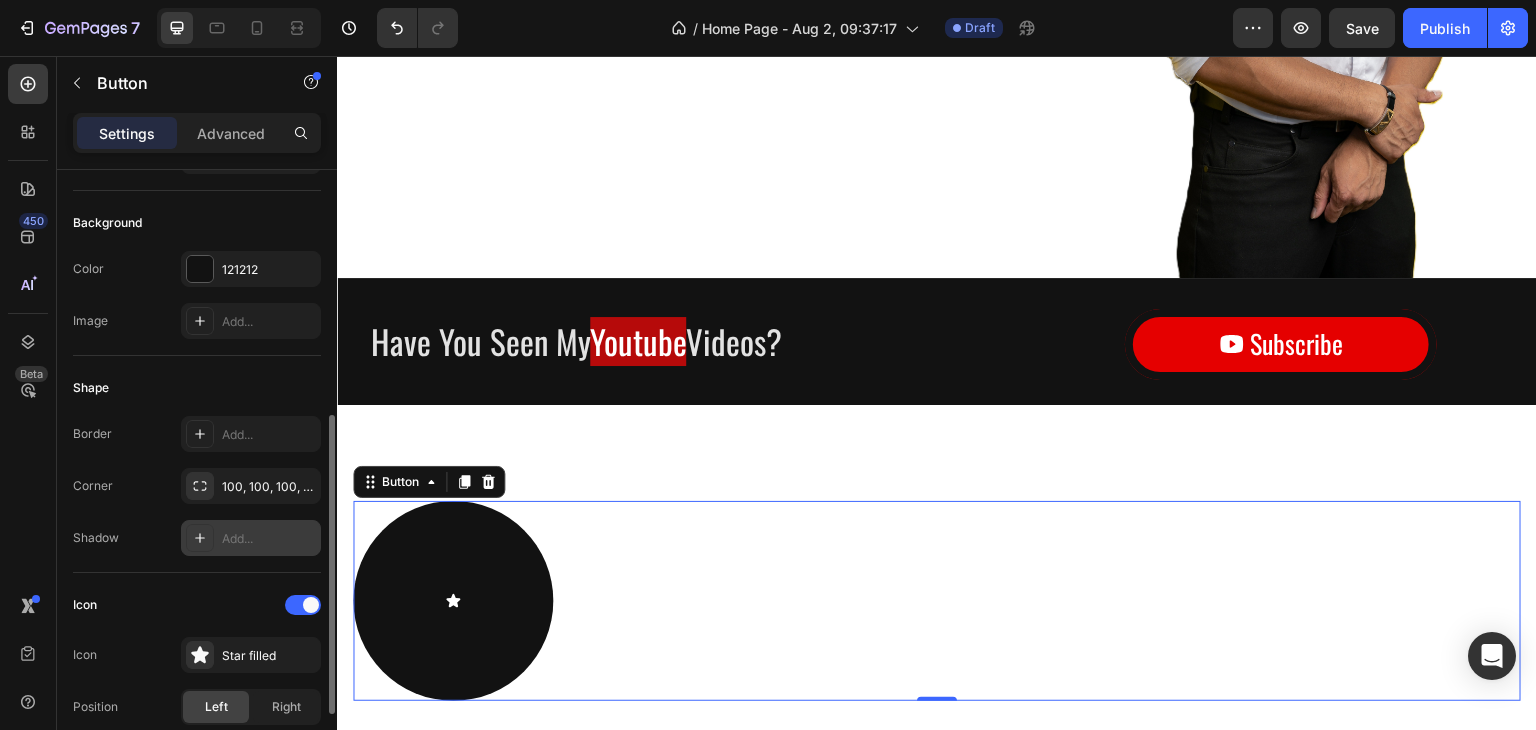 scroll, scrollTop: 300, scrollLeft: 0, axis: vertical 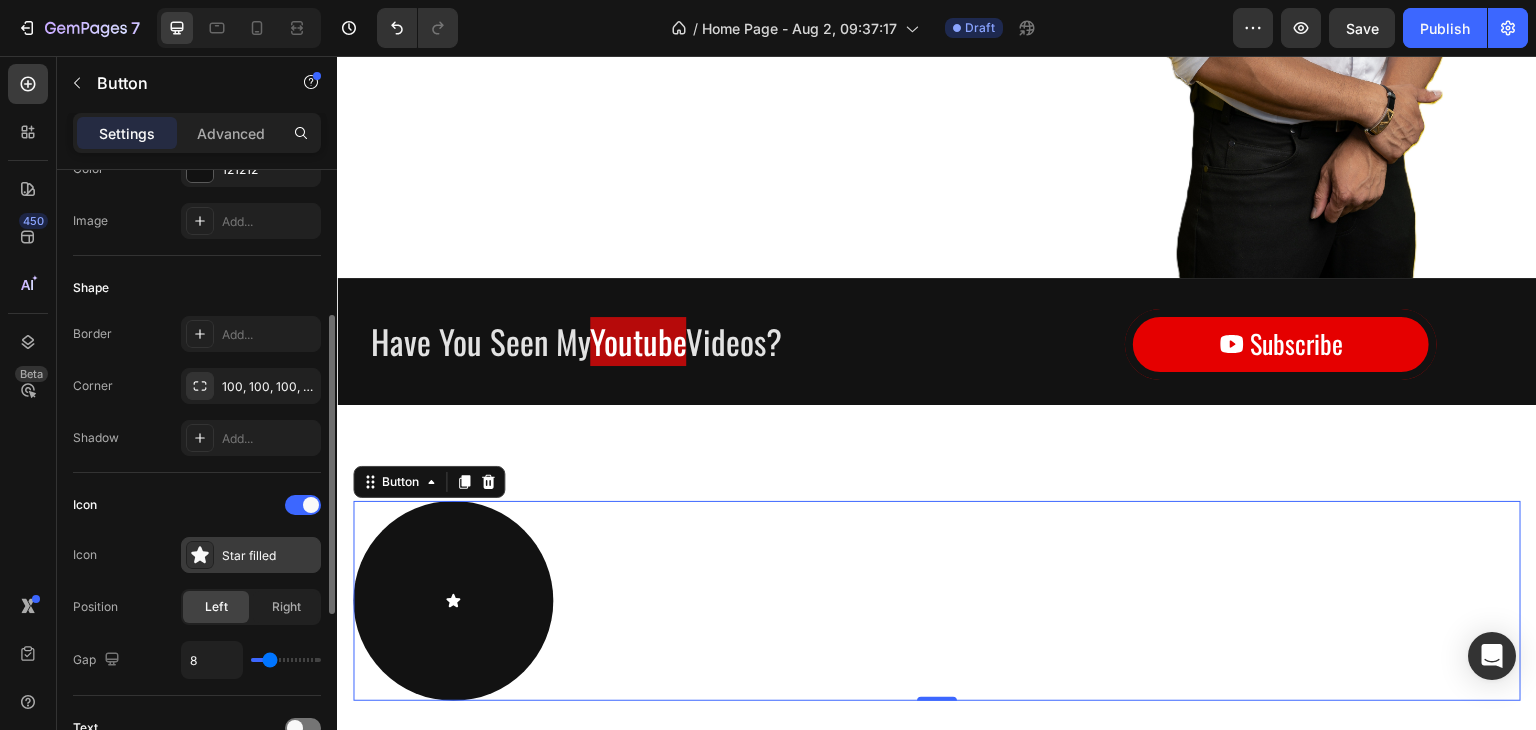 click on "Star filled" at bounding box center (269, 556) 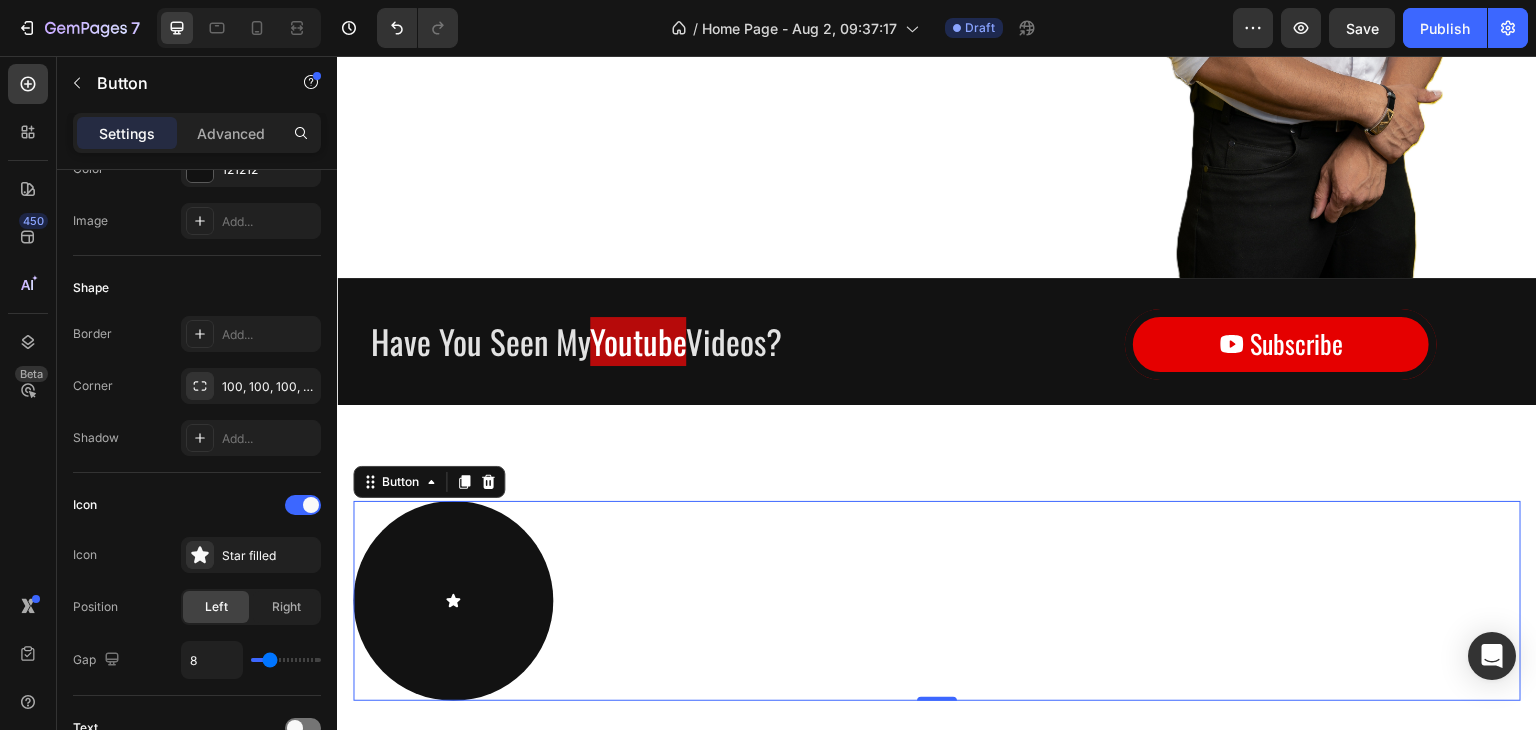 click on "Button   0" at bounding box center (937, 601) 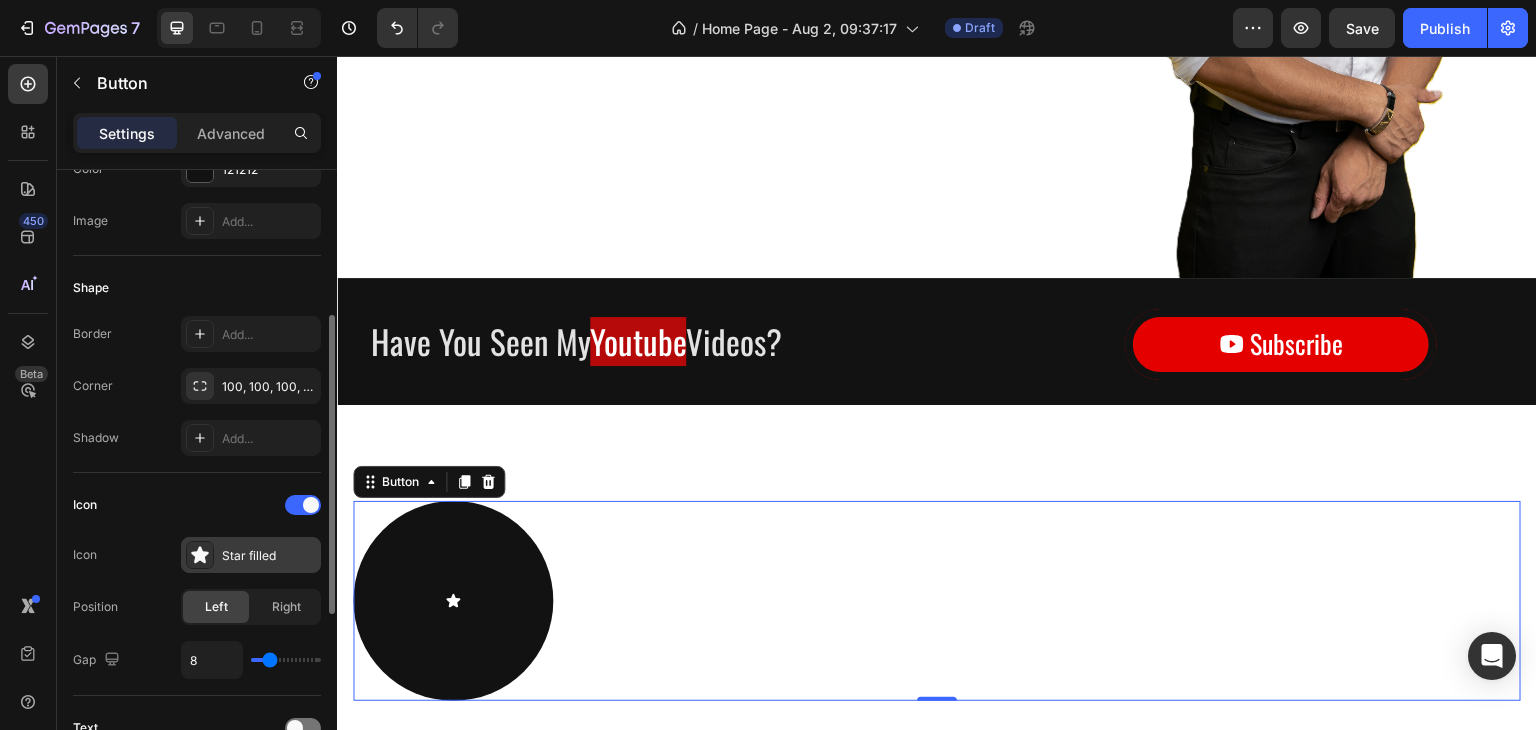 click on "Star filled" at bounding box center [251, 555] 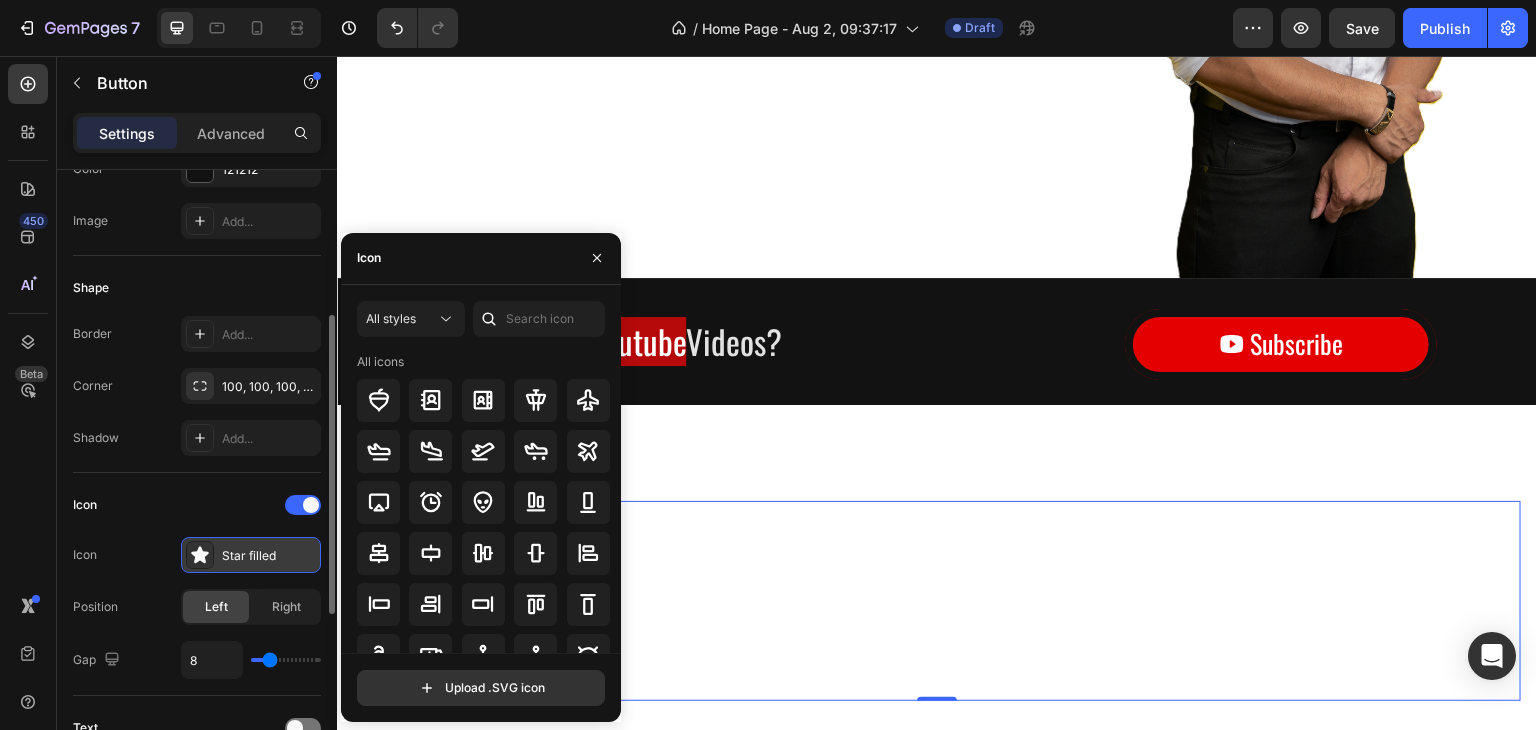 click on "Star filled" at bounding box center [251, 555] 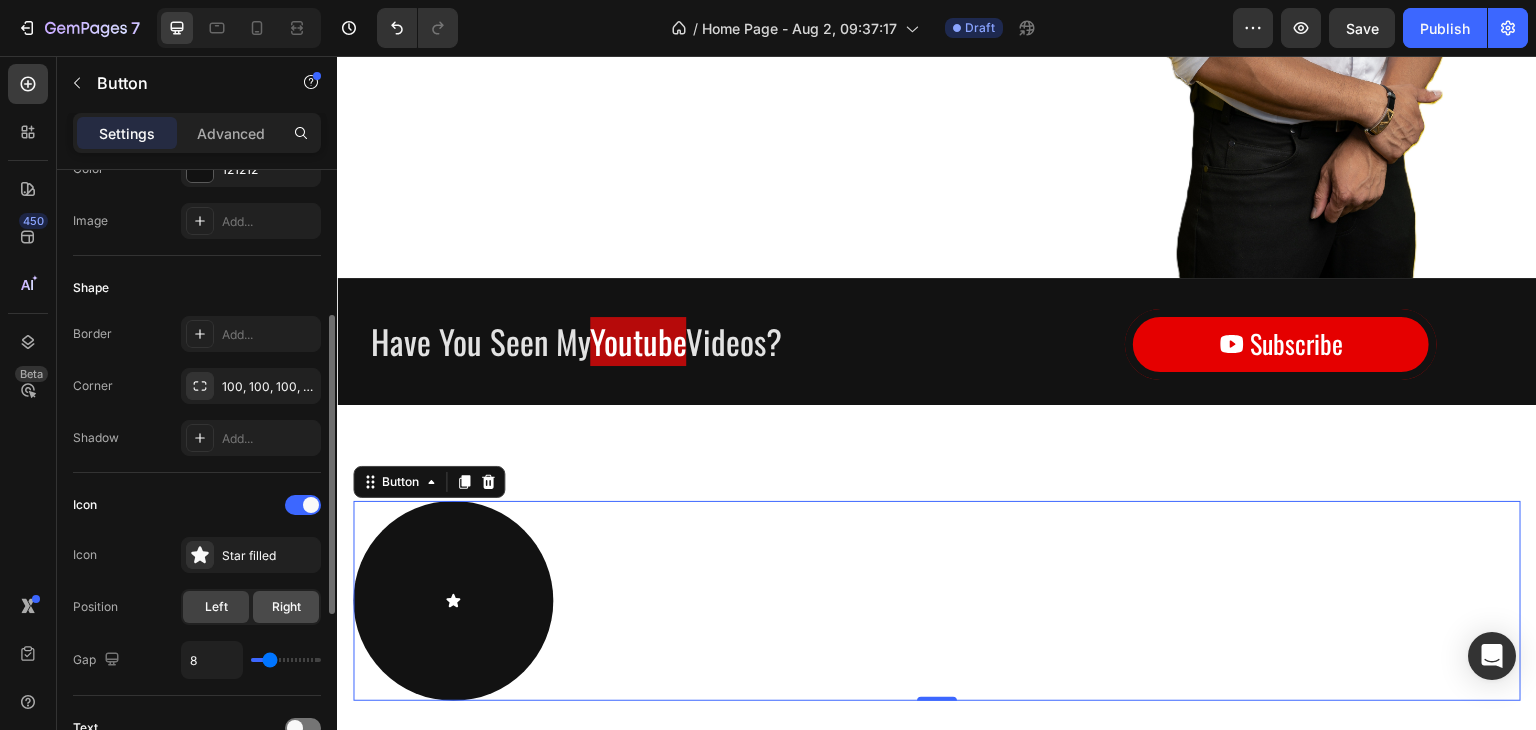 click on "Right" 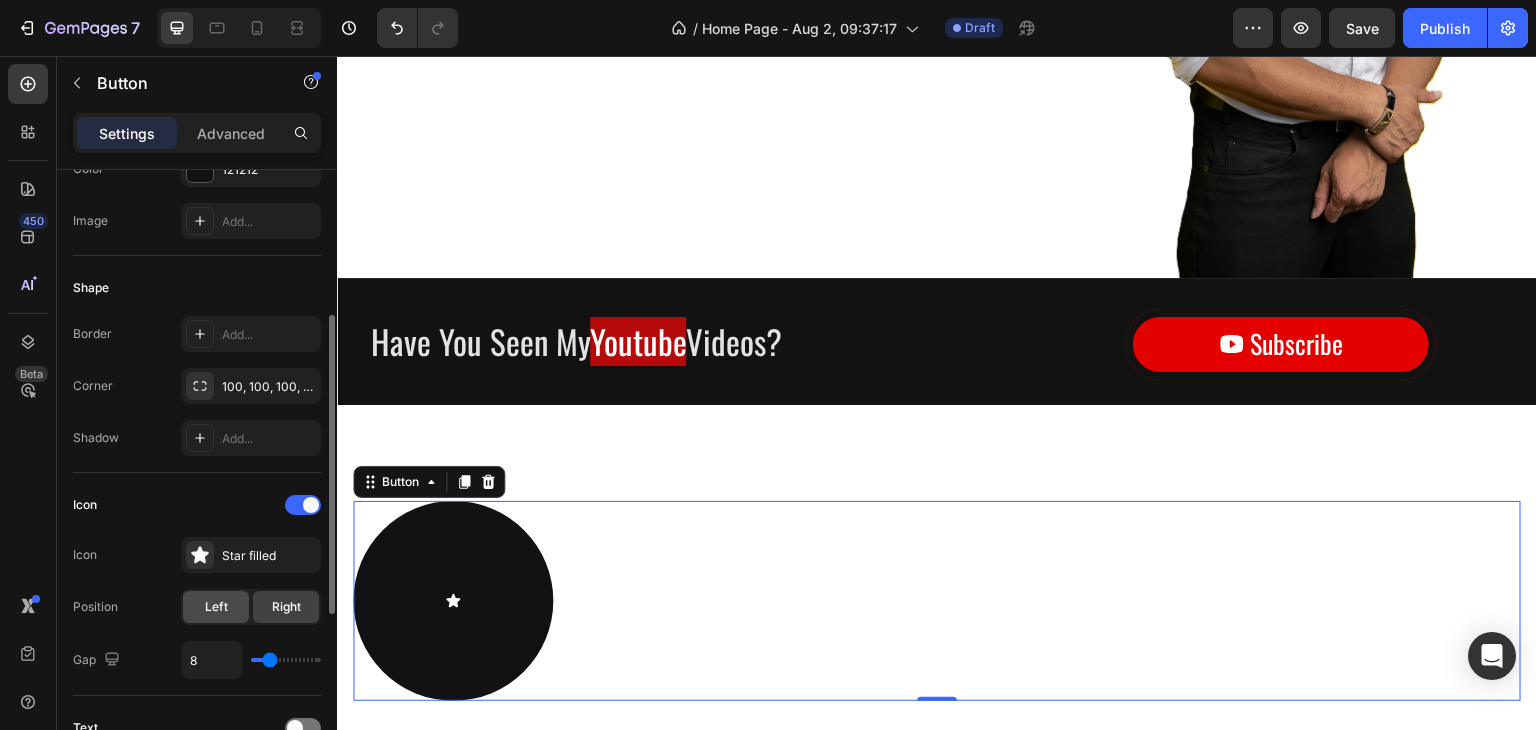 click on "Left" 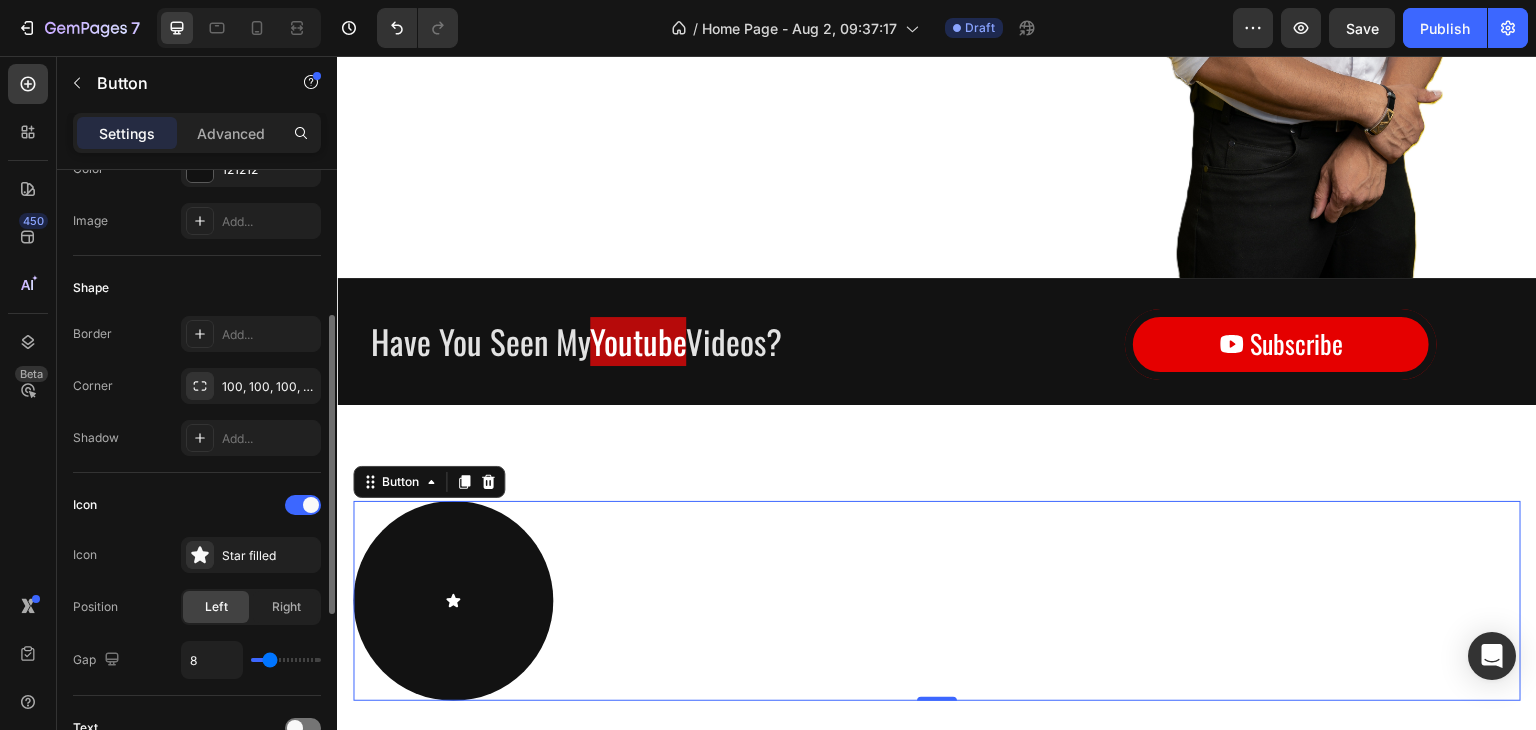 click on "Left" 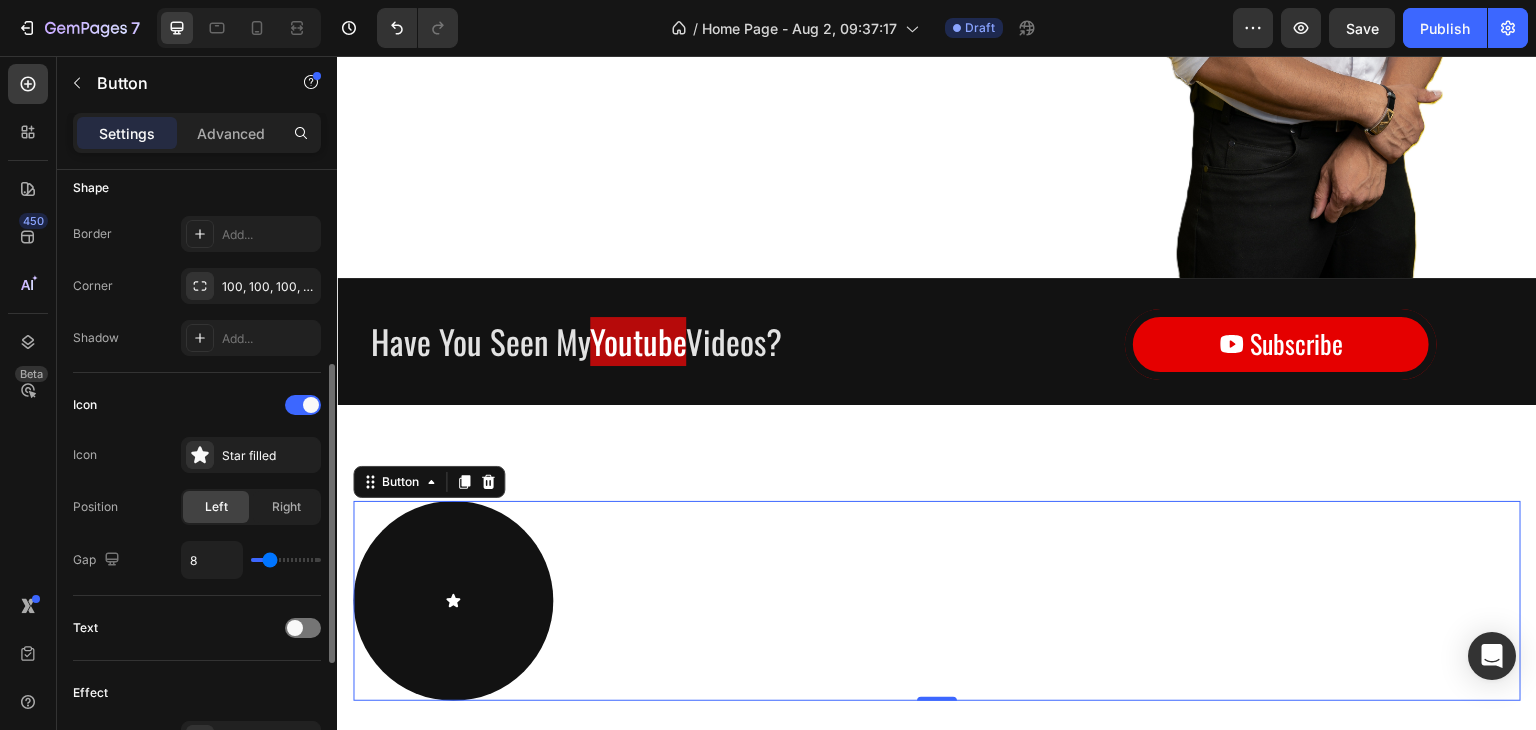 scroll, scrollTop: 600, scrollLeft: 0, axis: vertical 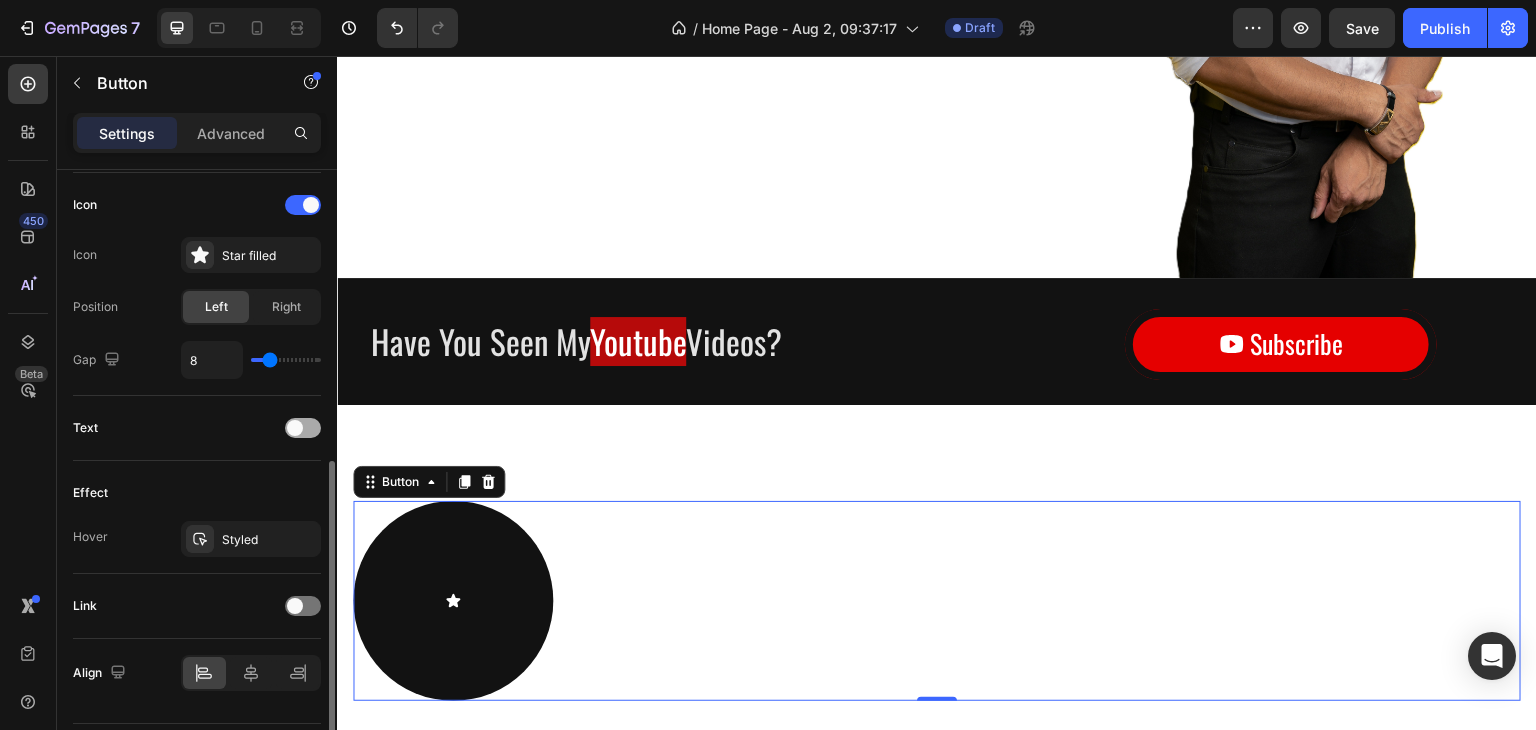 click at bounding box center (295, 428) 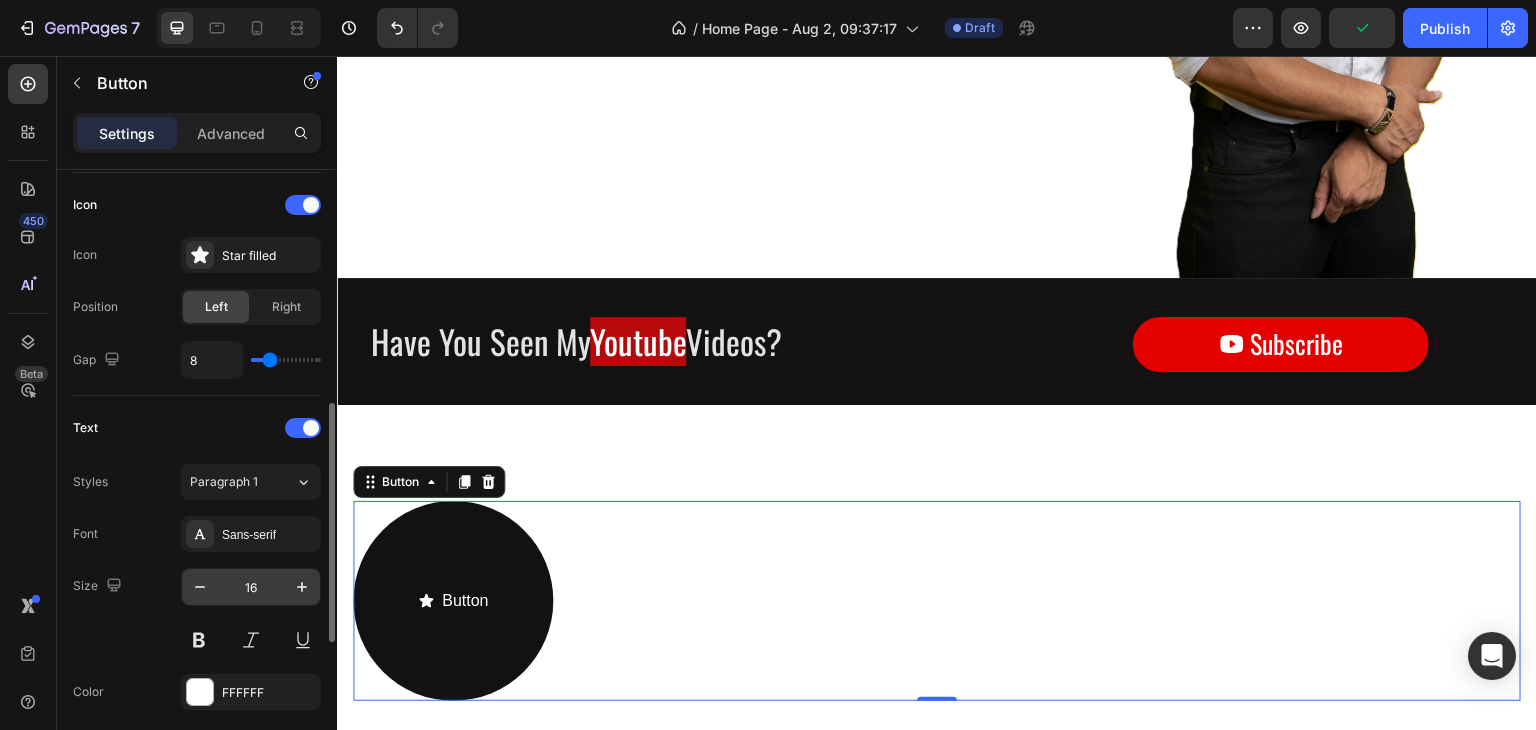 scroll, scrollTop: 700, scrollLeft: 0, axis: vertical 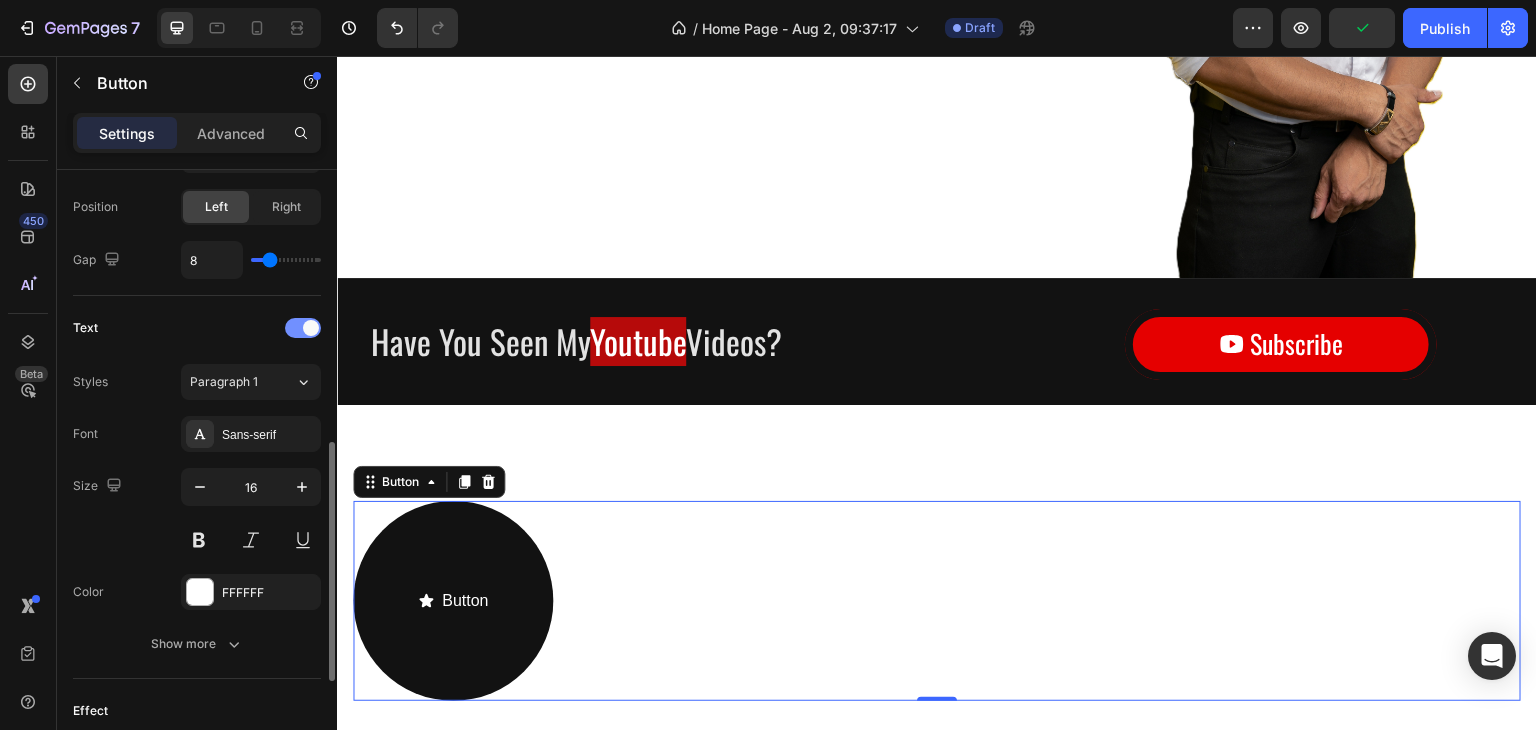 click at bounding box center [303, 328] 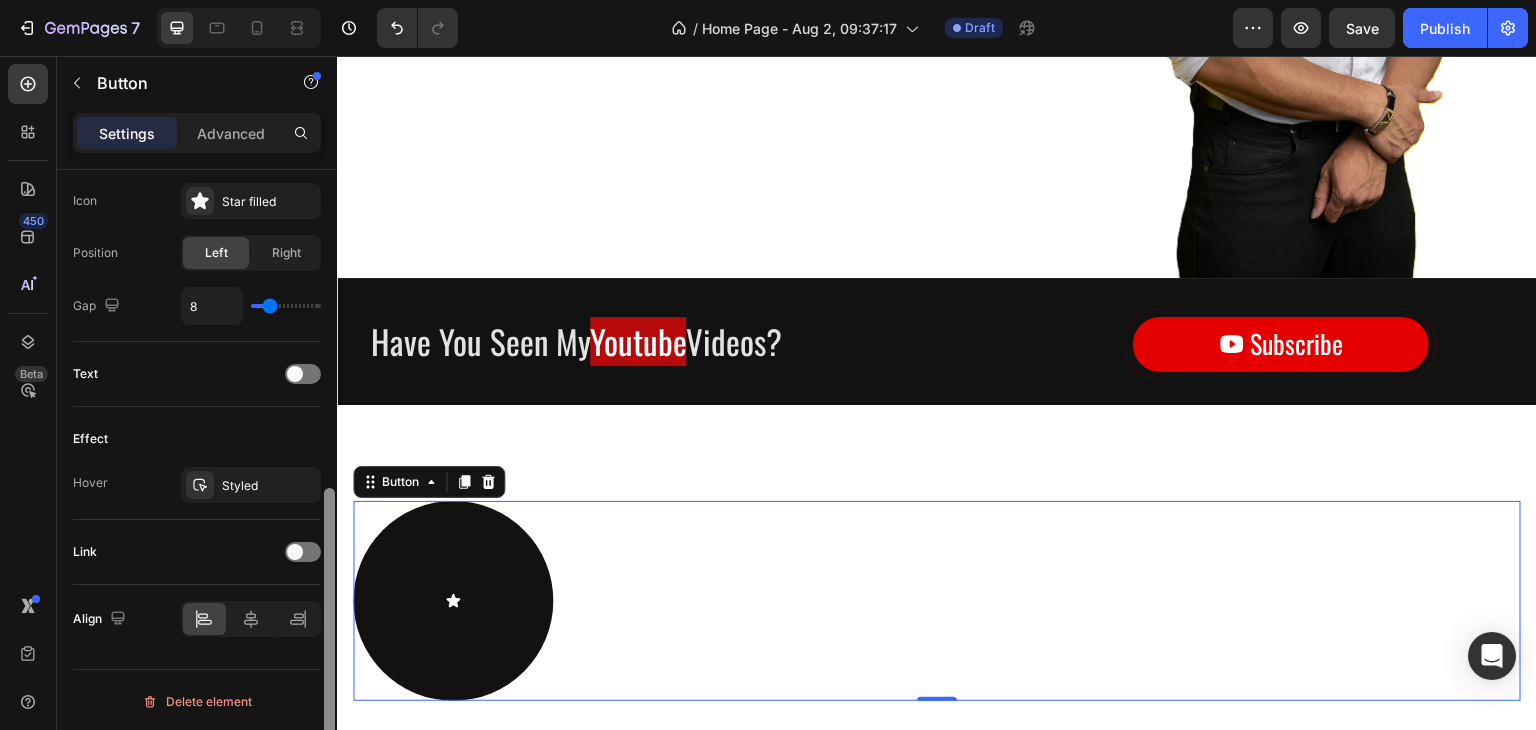 scroll, scrollTop: 554, scrollLeft: 0, axis: vertical 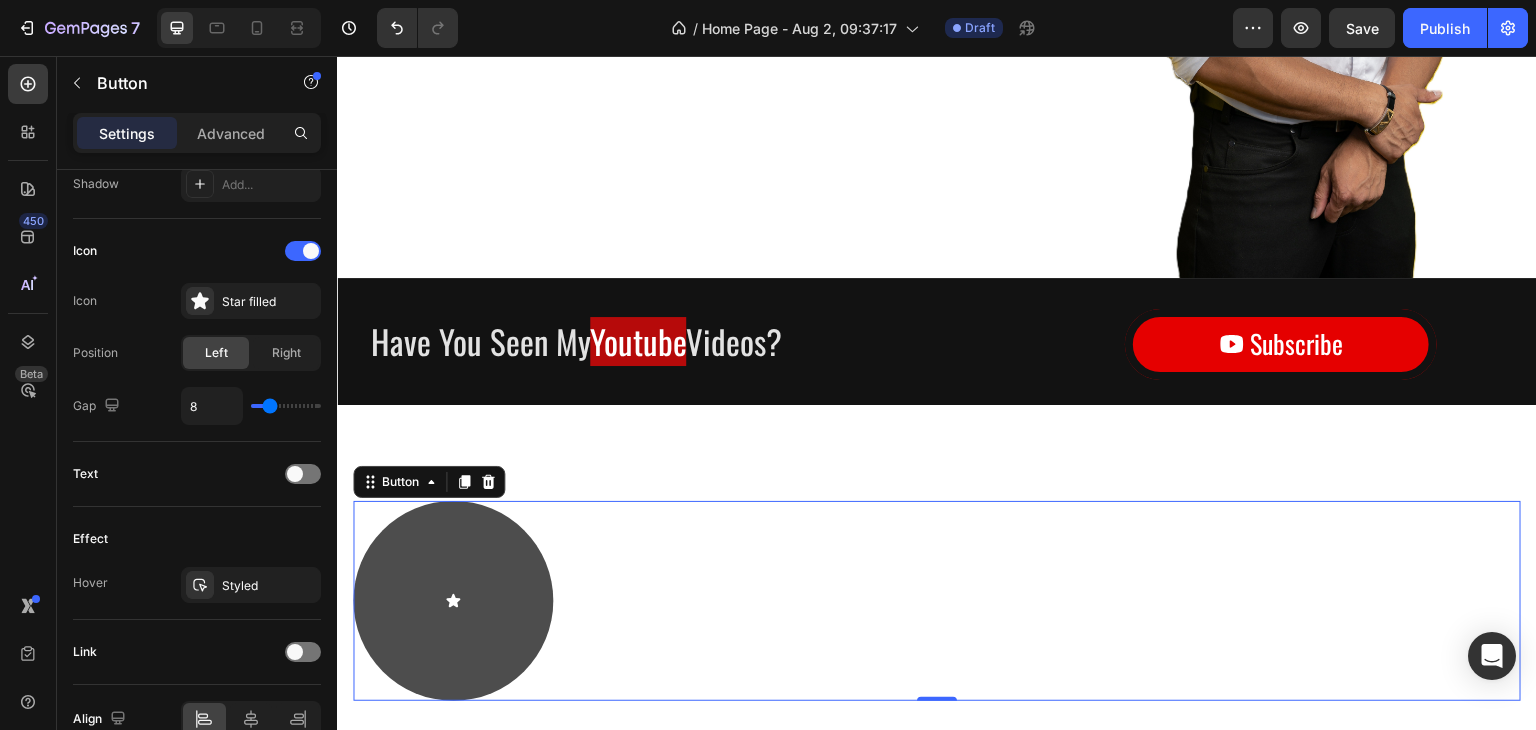 click 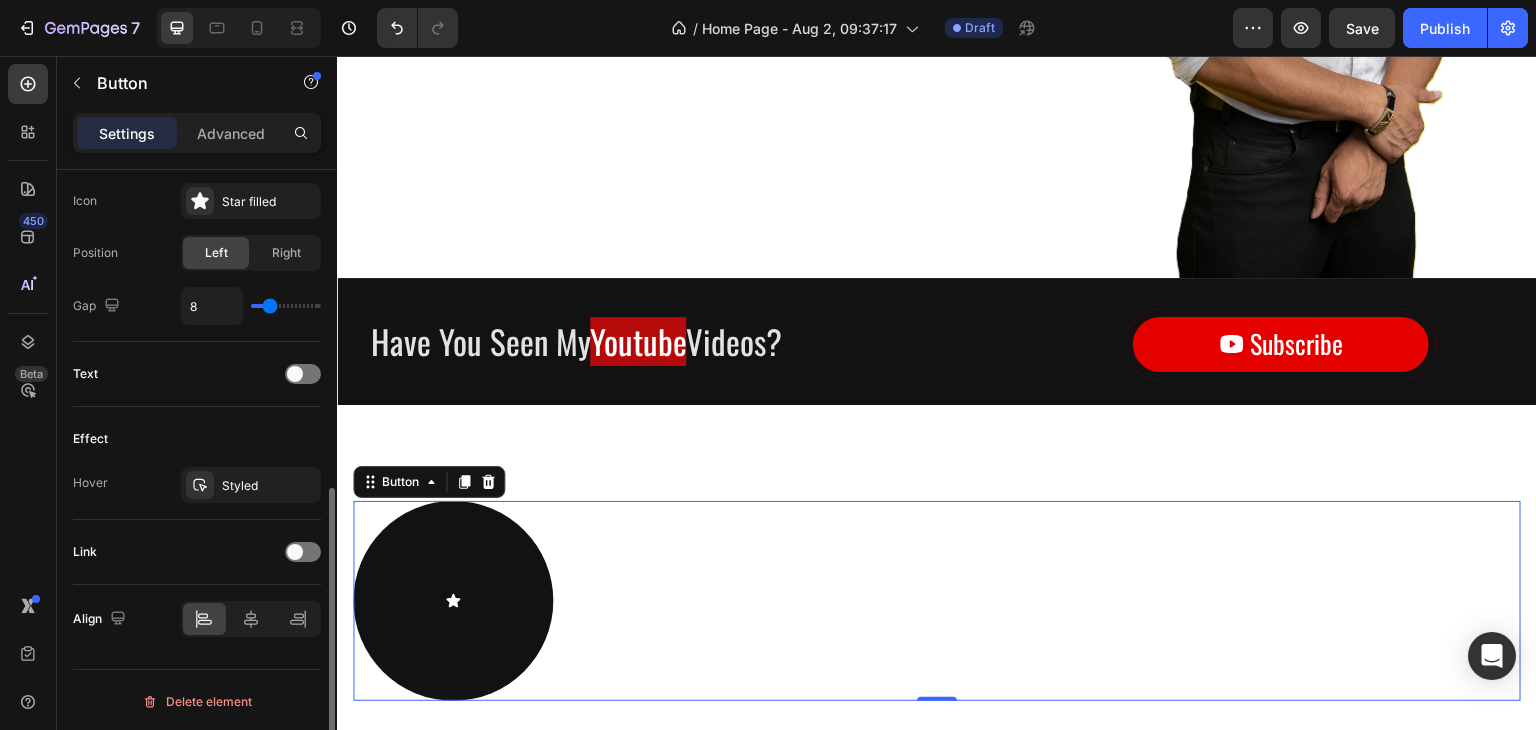 scroll, scrollTop: 454, scrollLeft: 0, axis: vertical 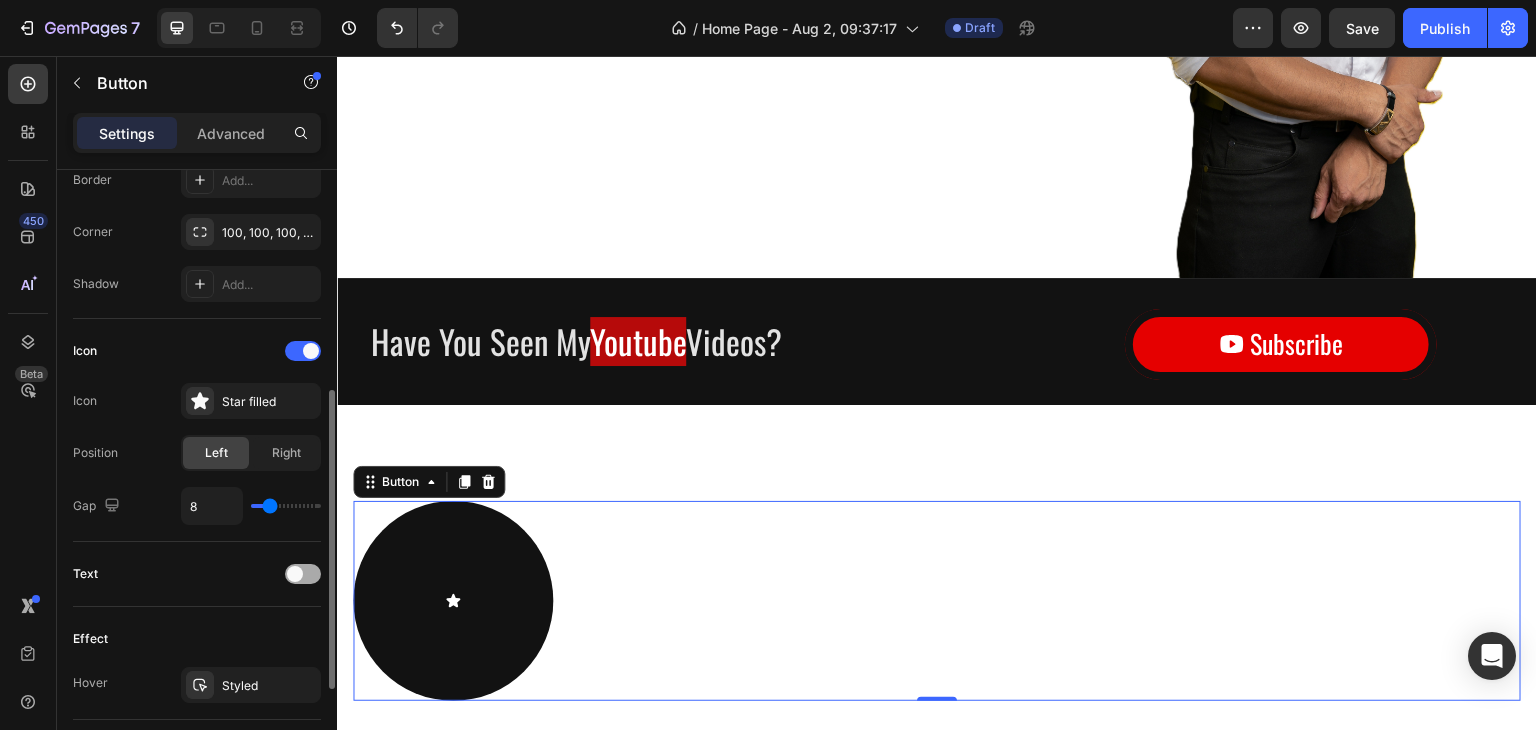 click at bounding box center (303, 574) 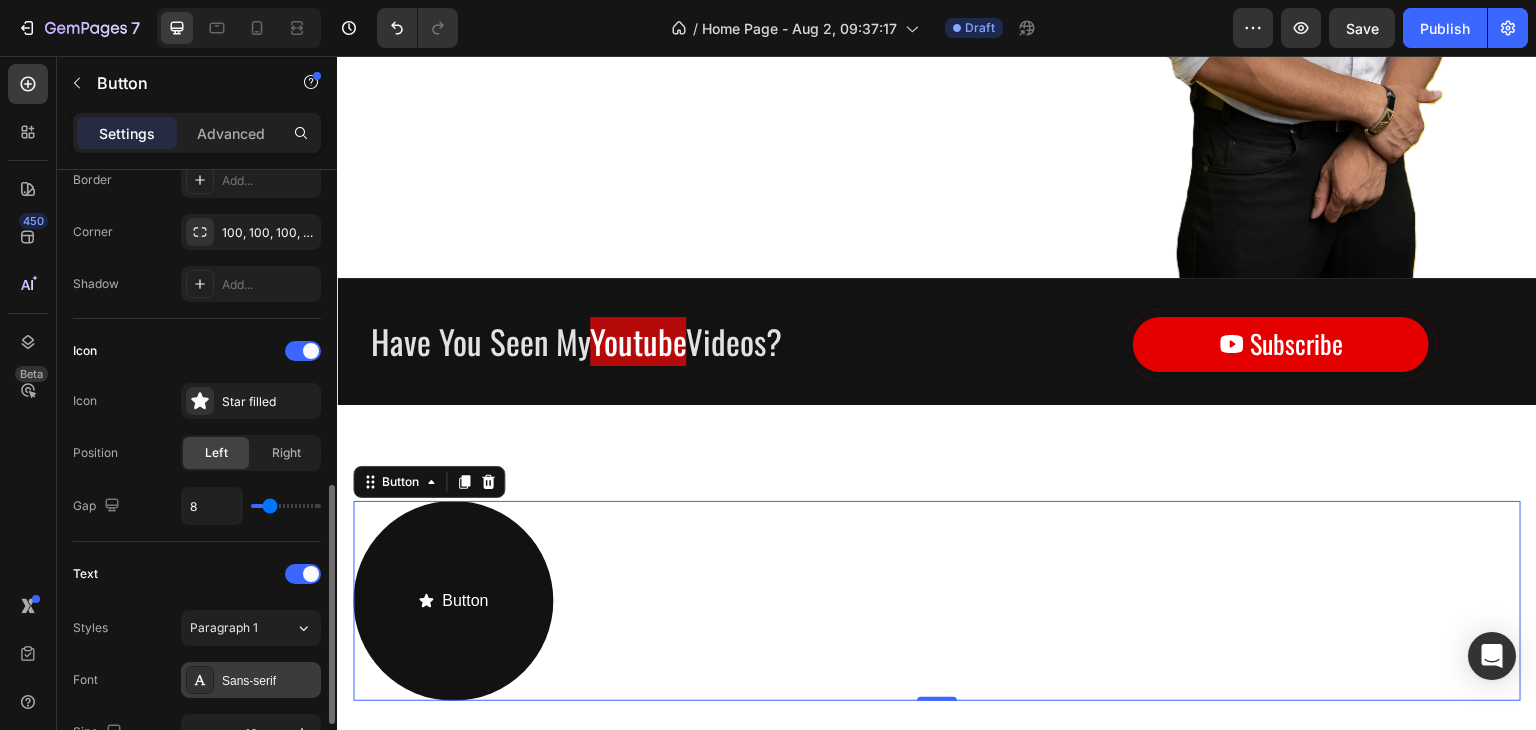 scroll, scrollTop: 554, scrollLeft: 0, axis: vertical 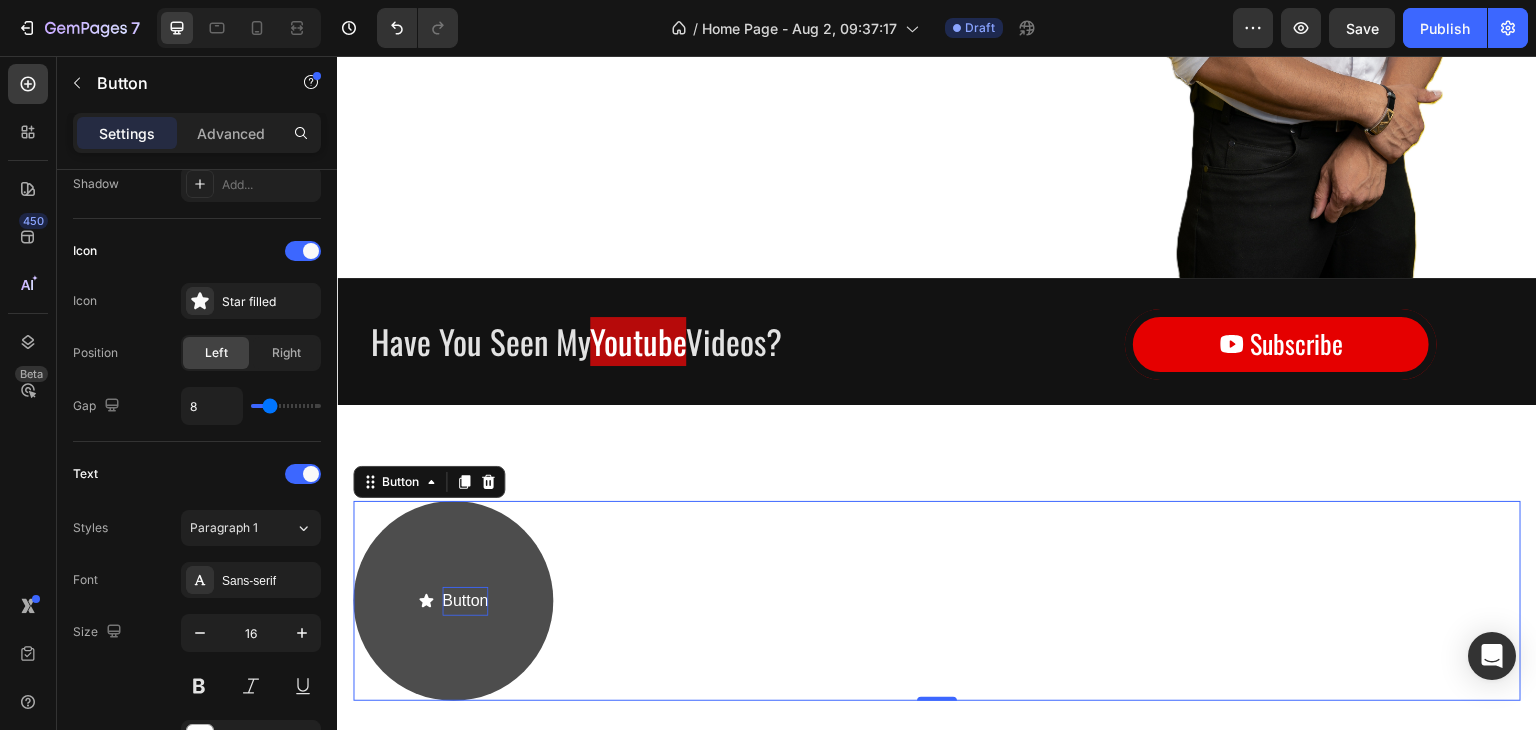 click on "Button" at bounding box center (465, 601) 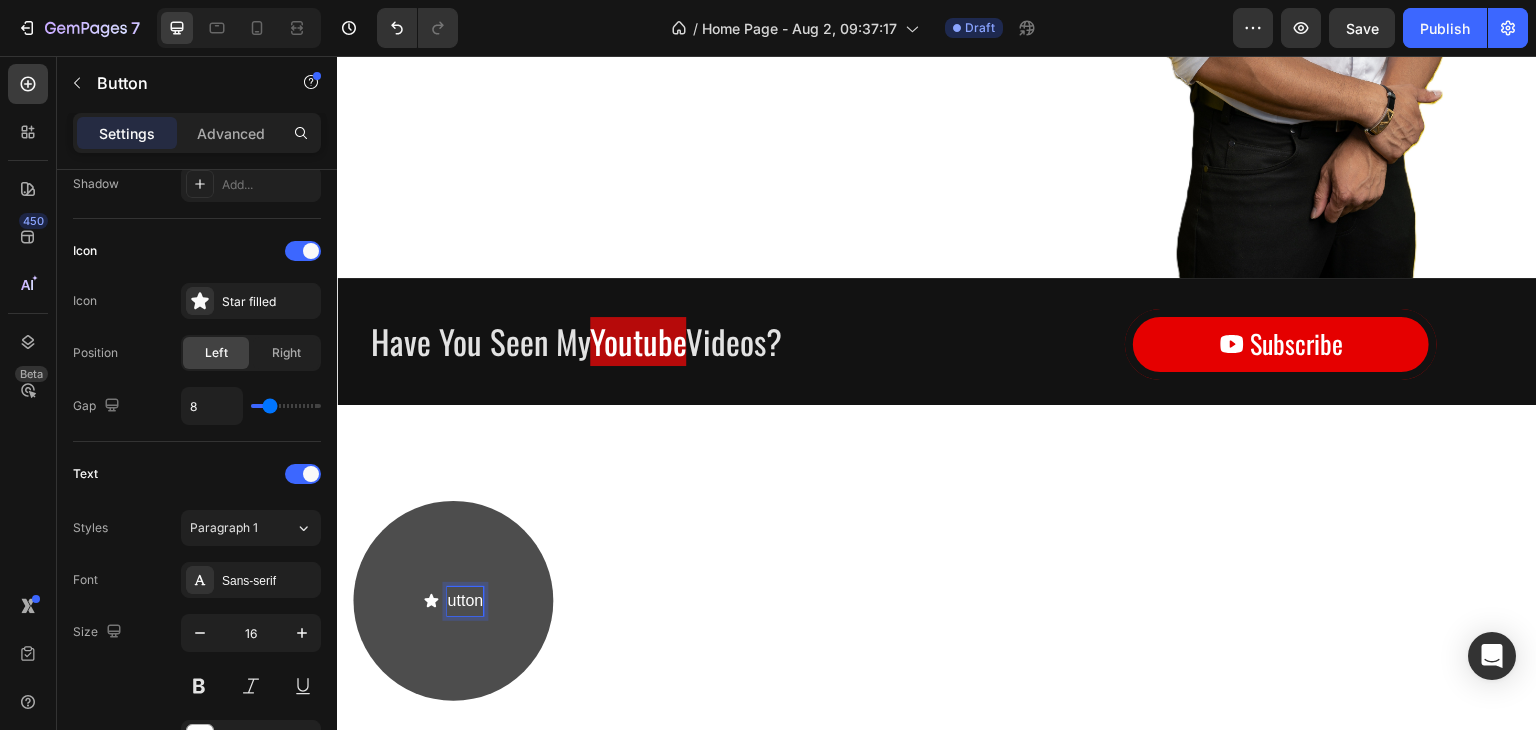 click on "utton" at bounding box center [465, 601] 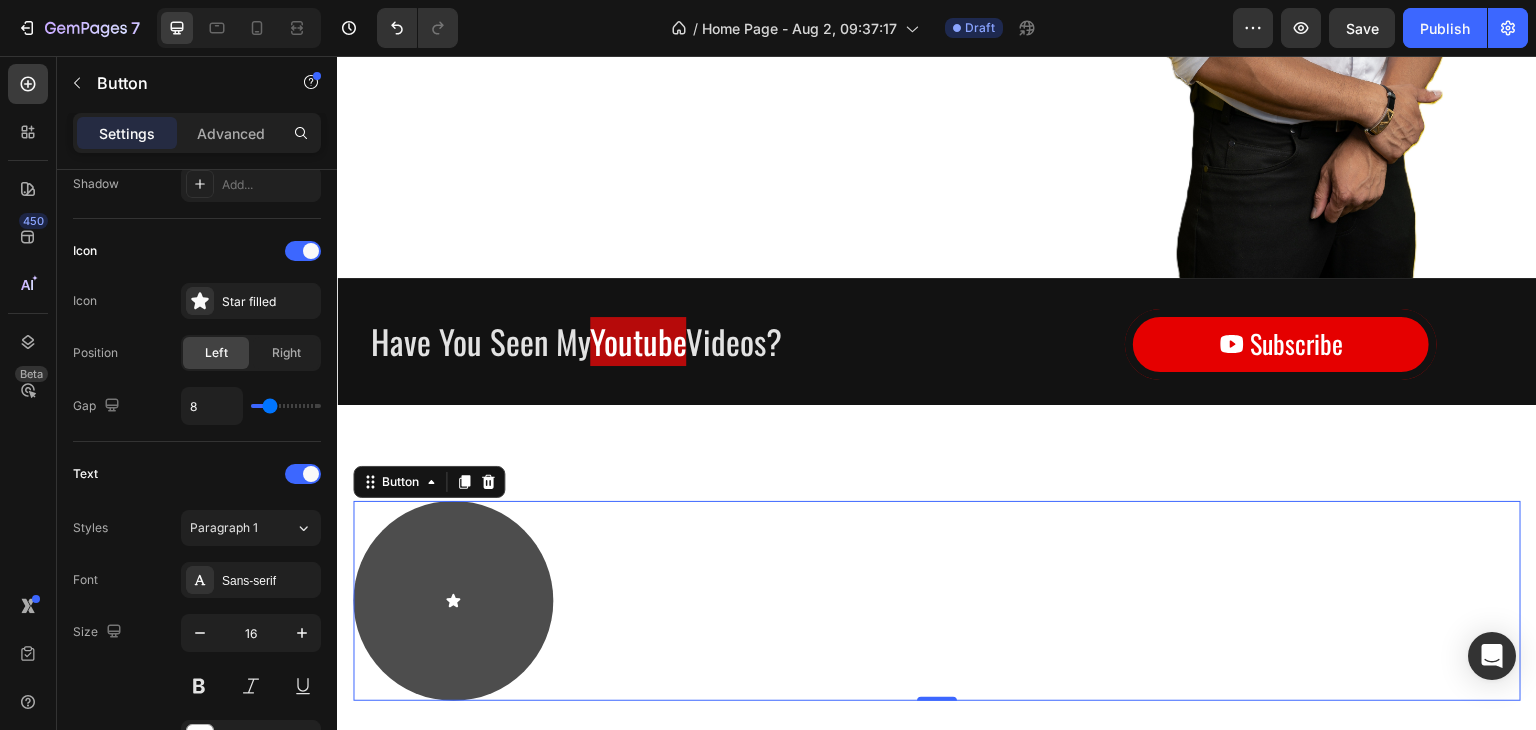 click at bounding box center [453, 601] 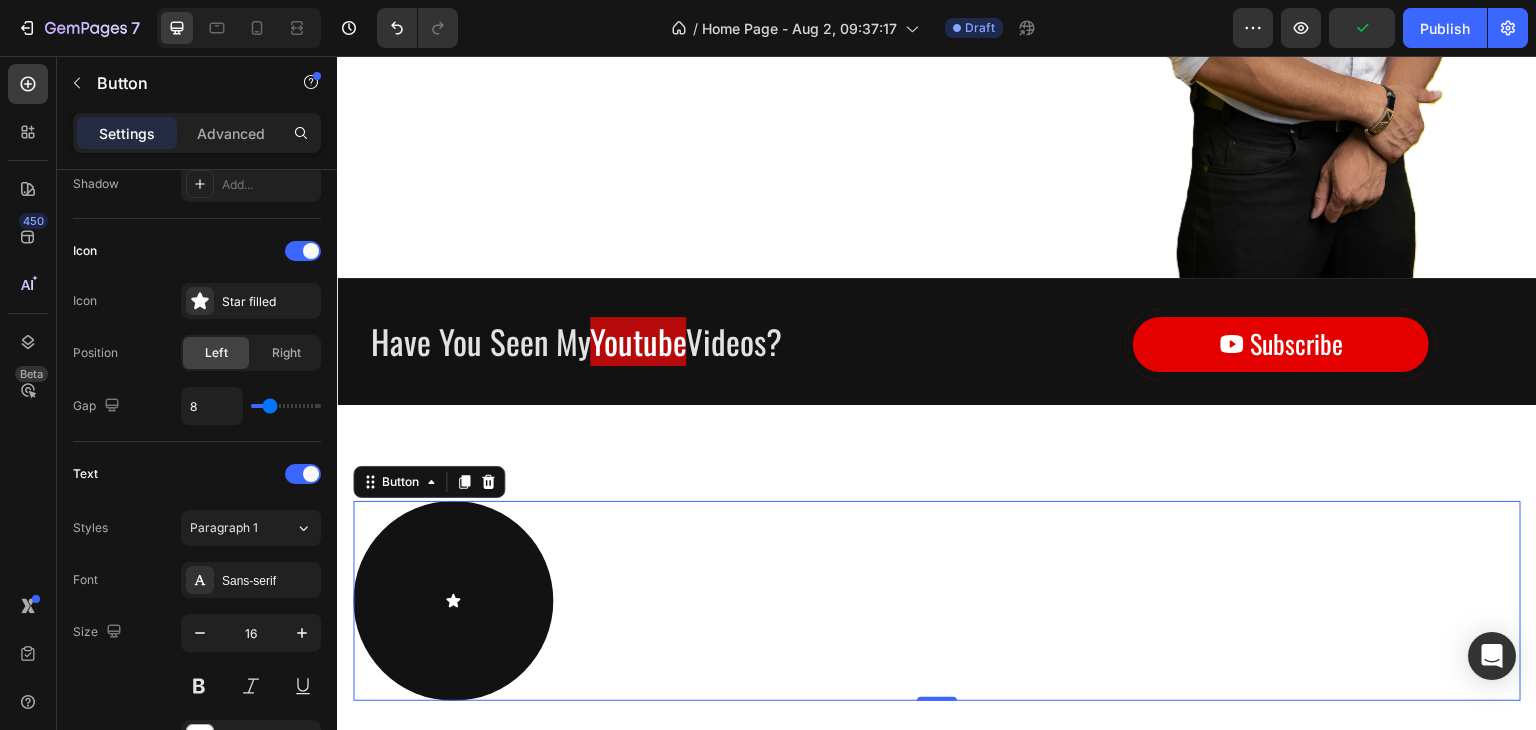 click 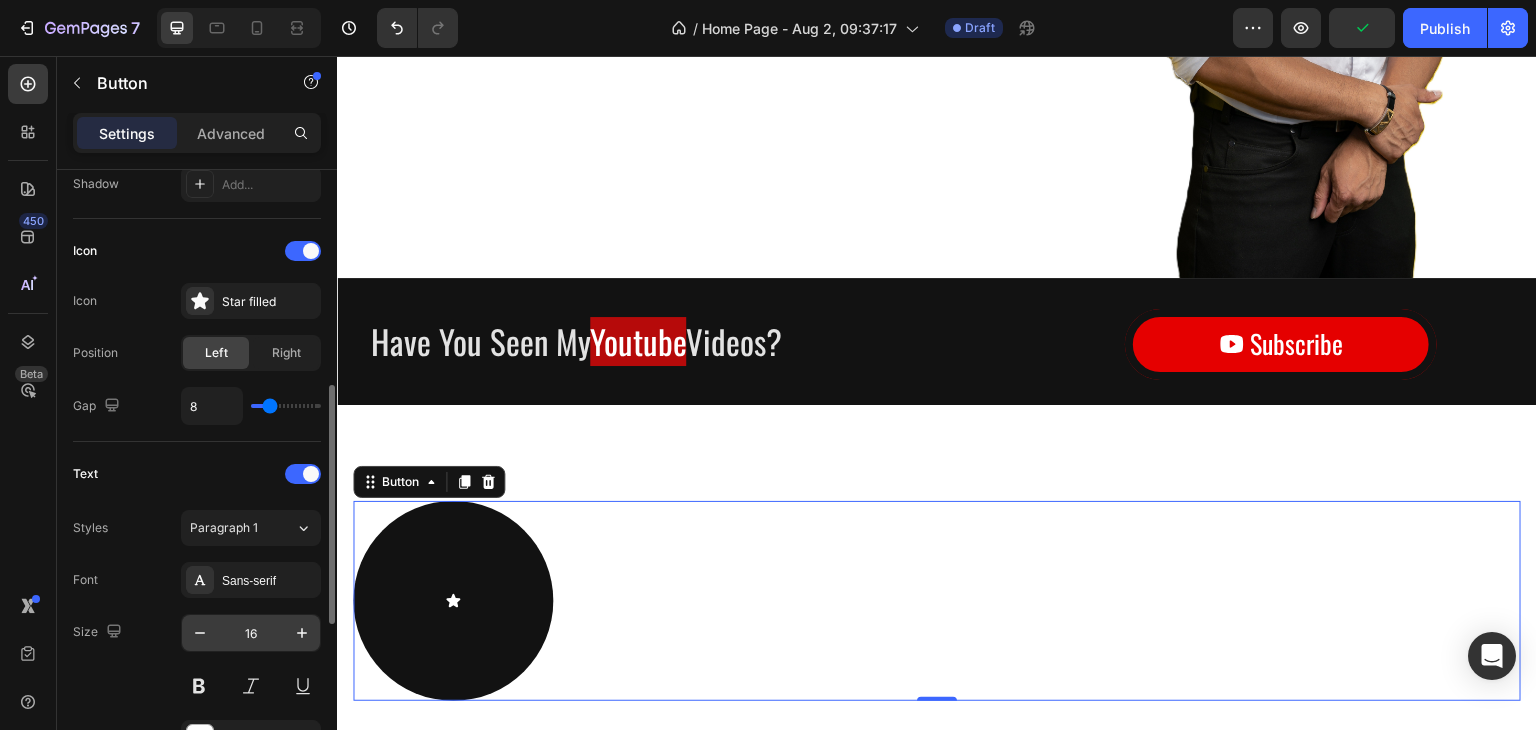click on "16" at bounding box center (251, 633) 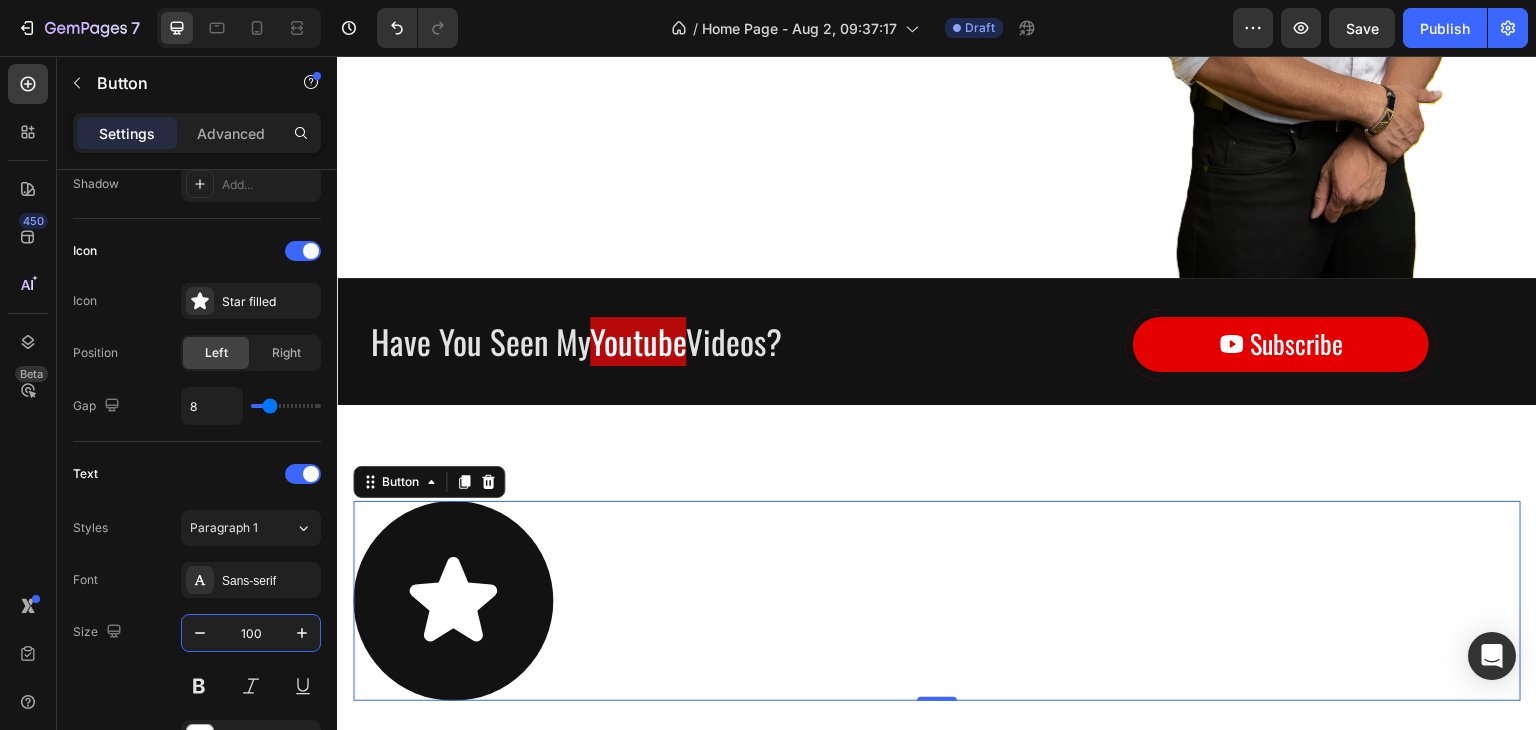 type on "100" 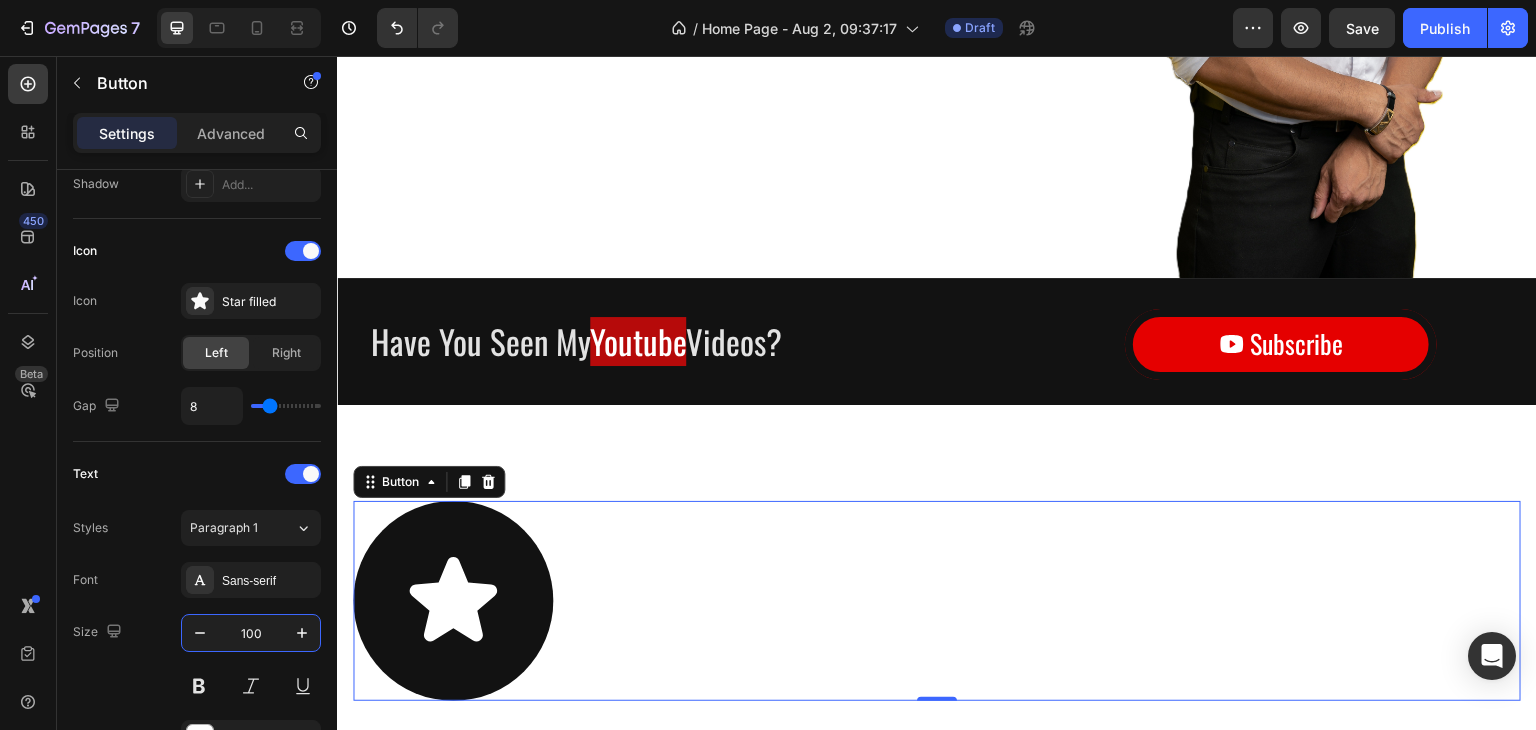 click on "Button   0" at bounding box center [937, 601] 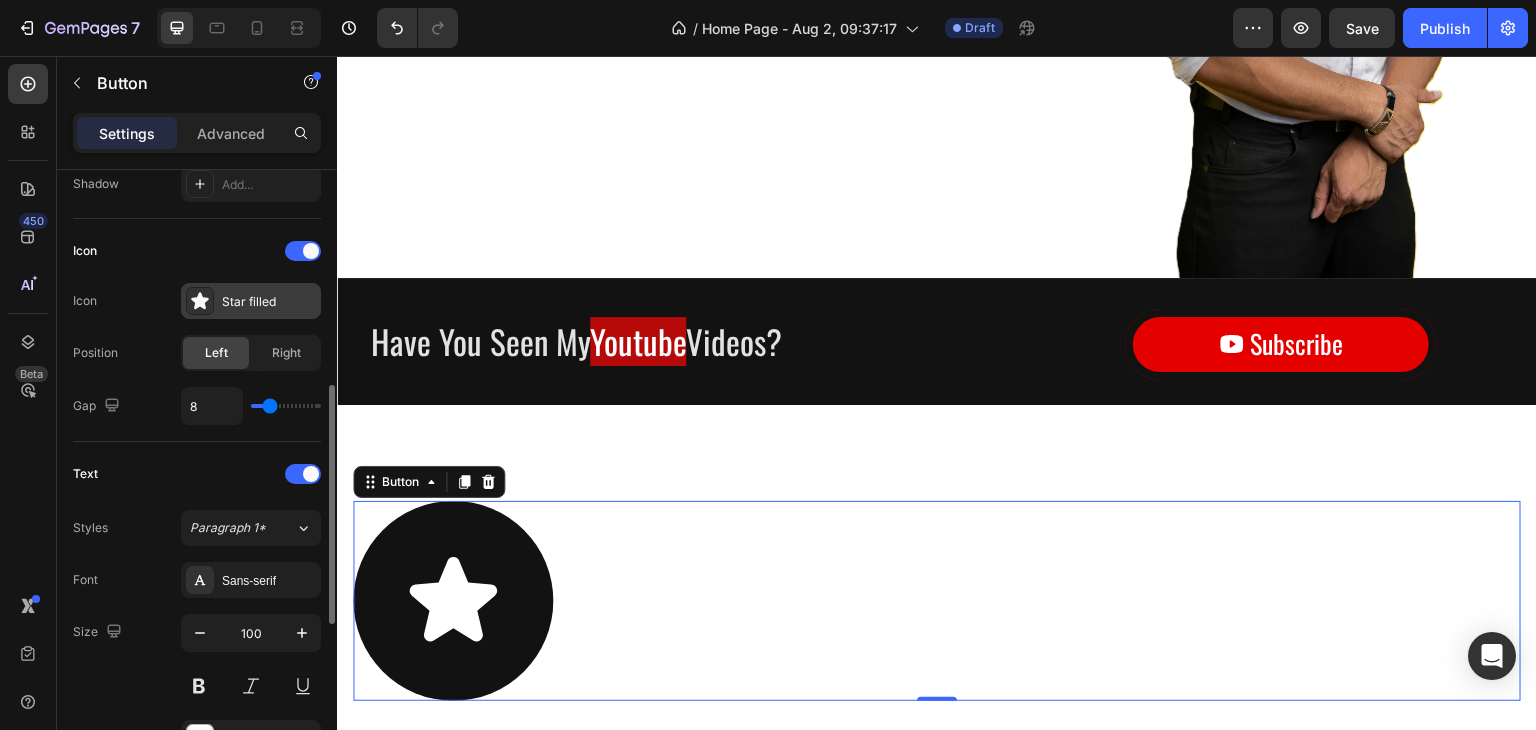 click on "Star filled" at bounding box center [251, 301] 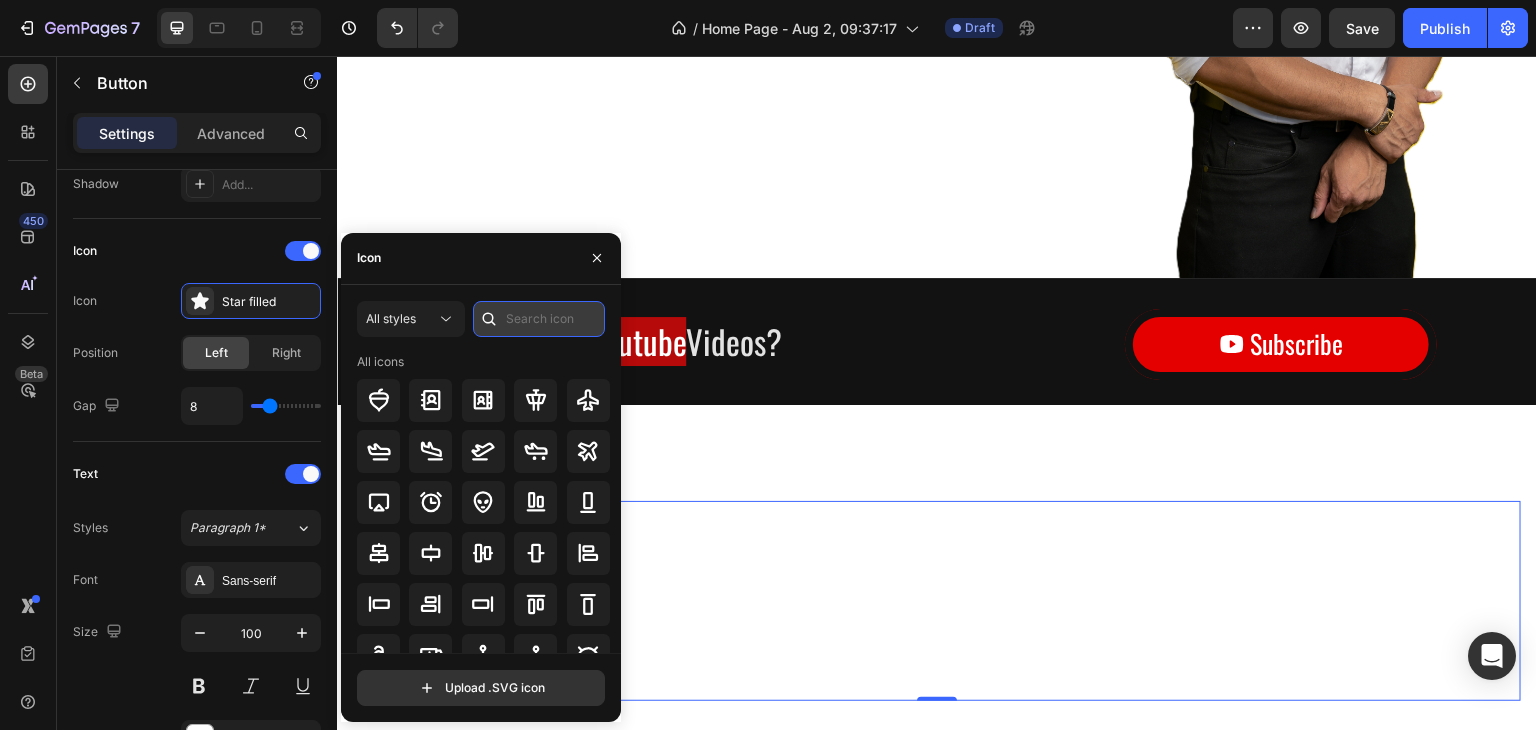 click at bounding box center [539, 319] 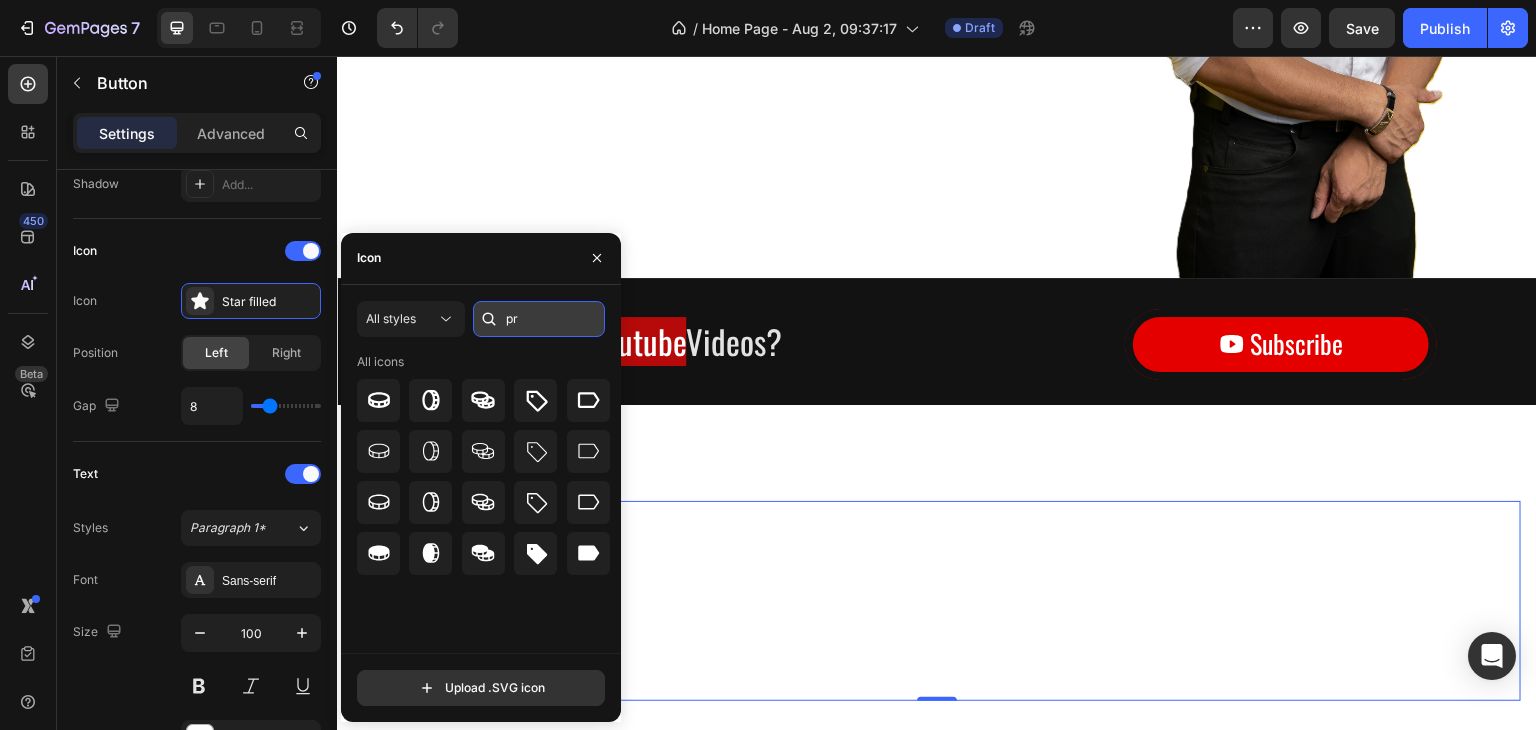 type on "p" 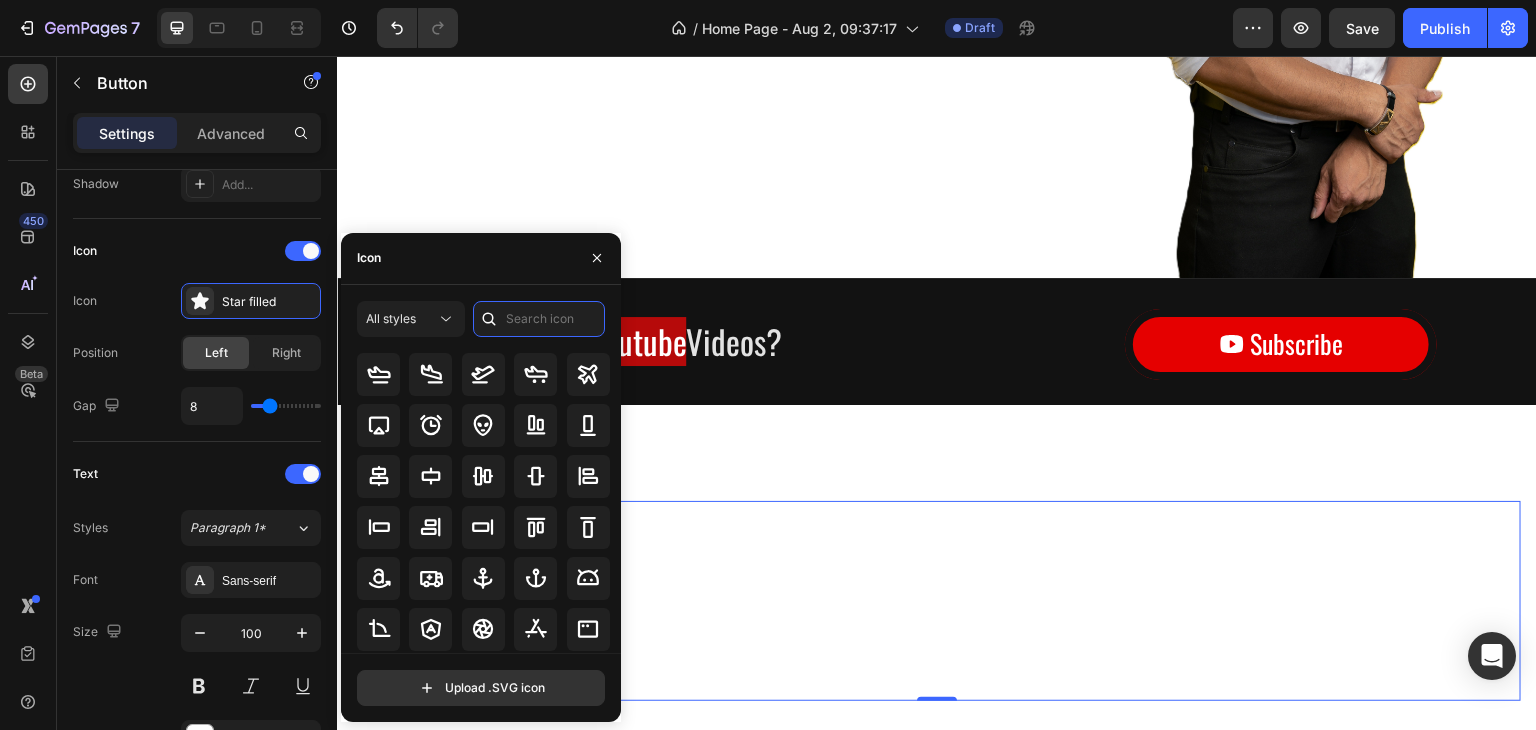 scroll, scrollTop: 0, scrollLeft: 0, axis: both 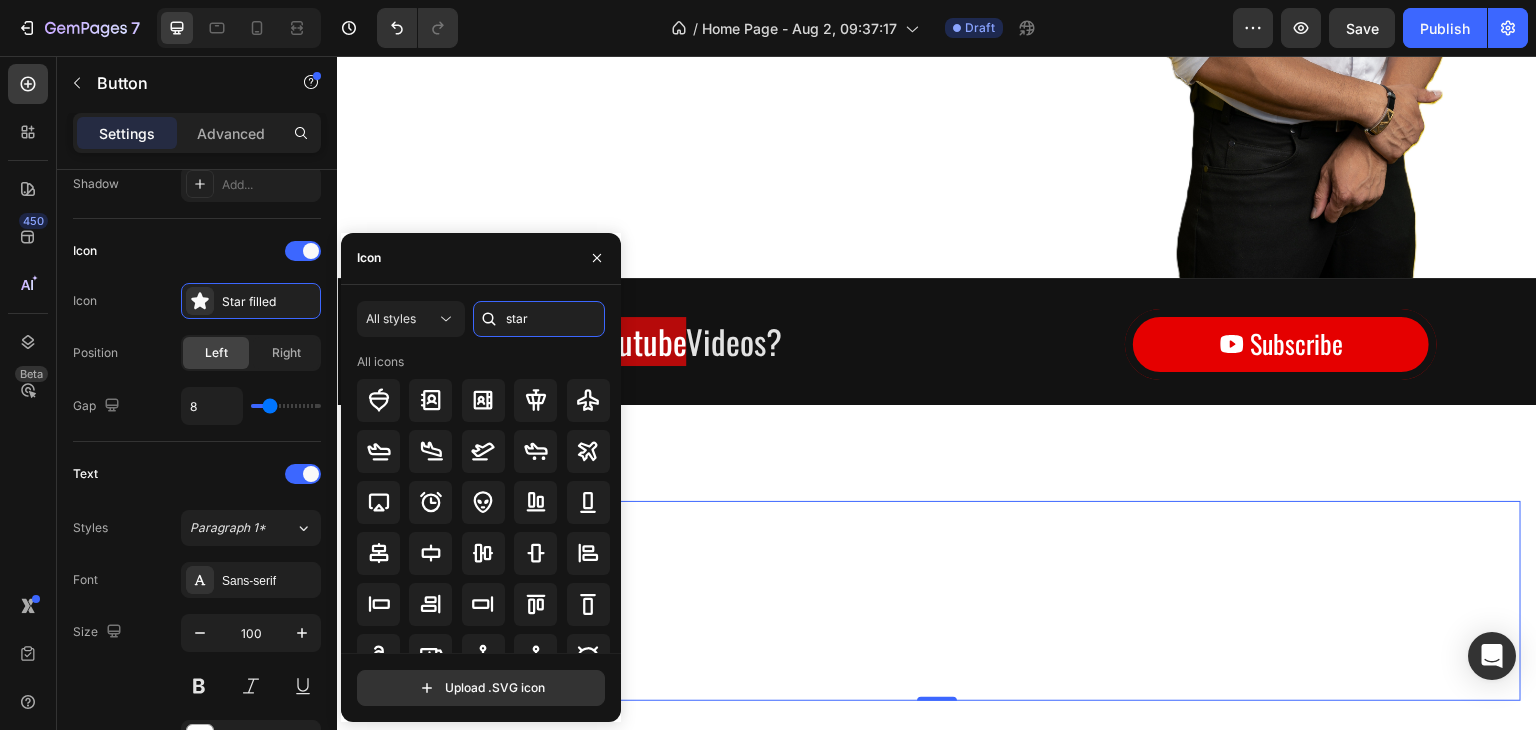 type on "star" 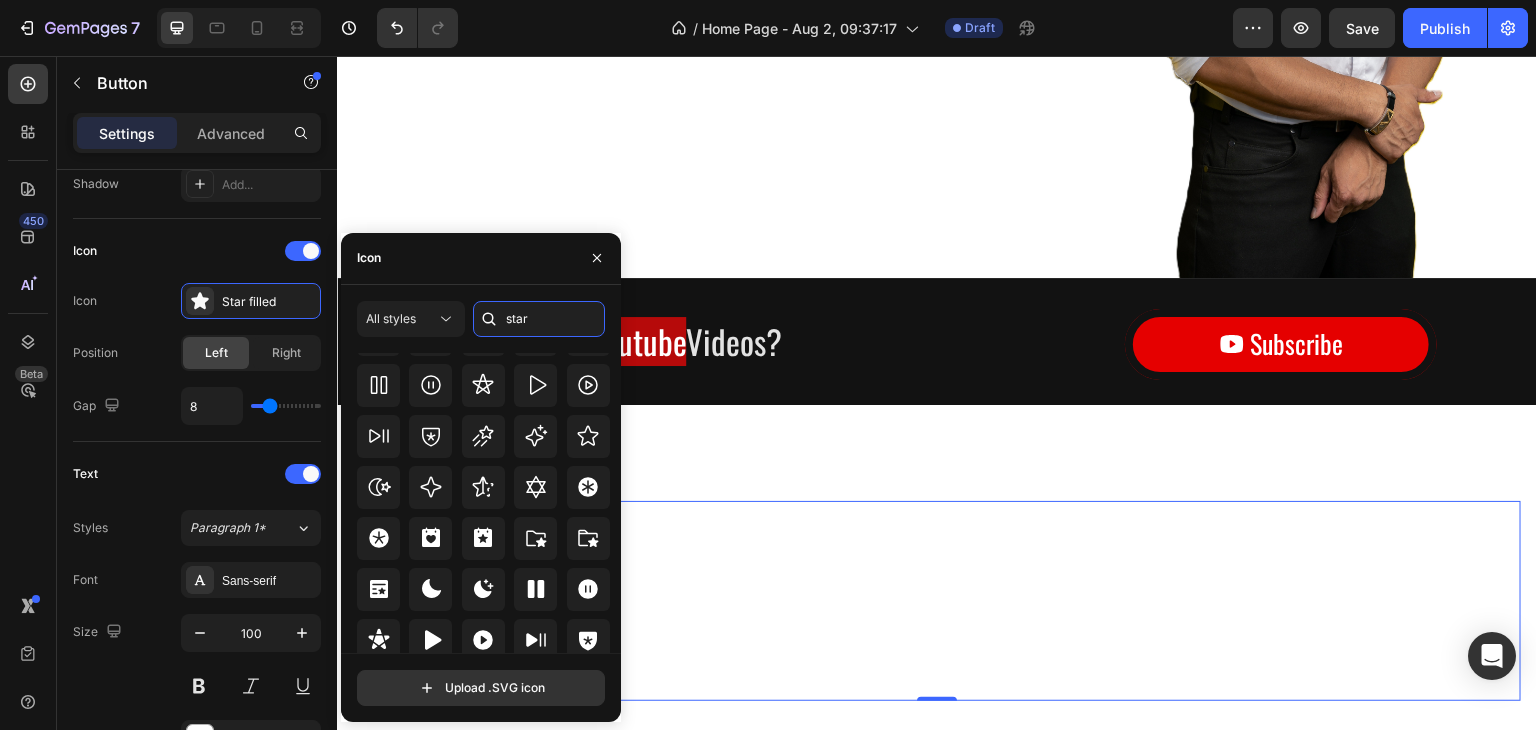 scroll, scrollTop: 320, scrollLeft: 0, axis: vertical 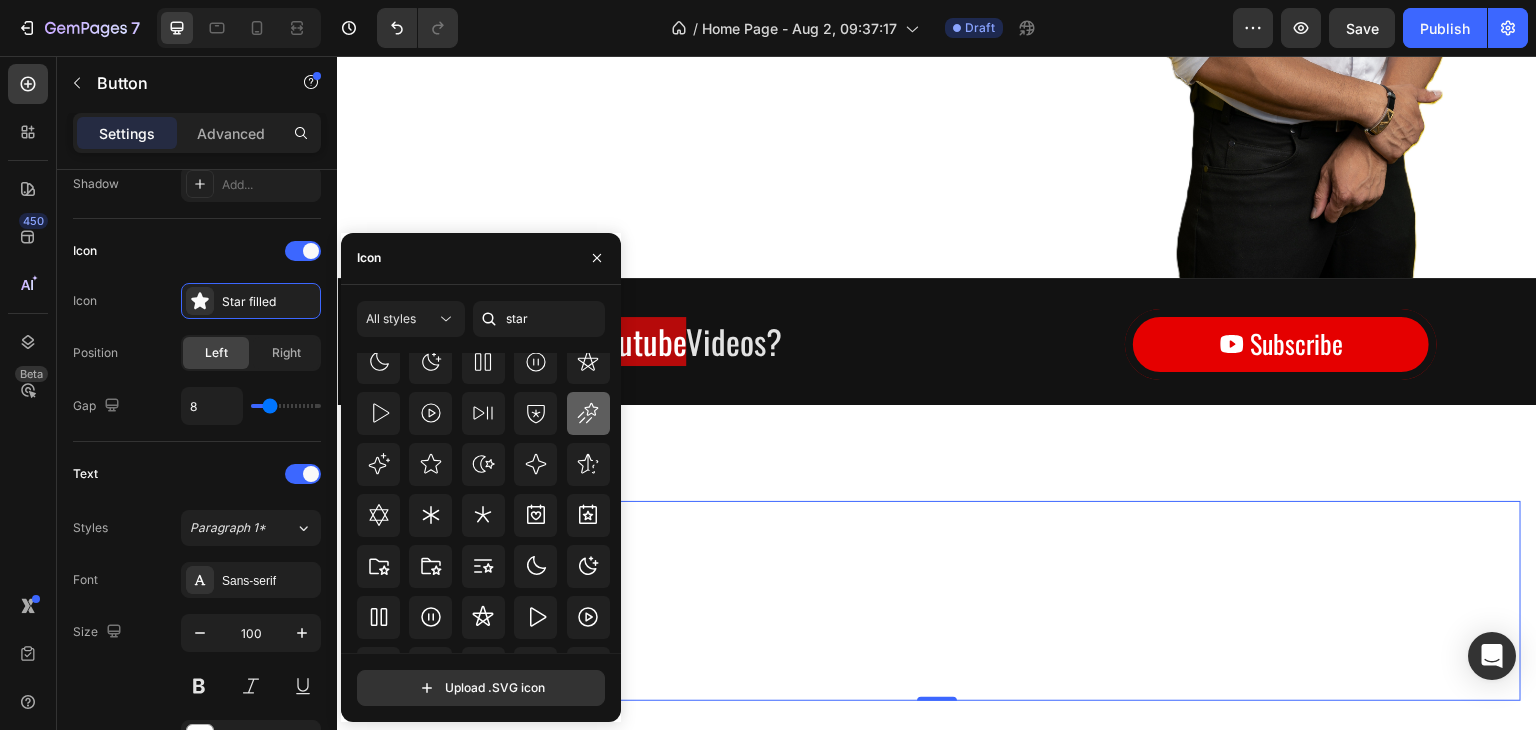 click 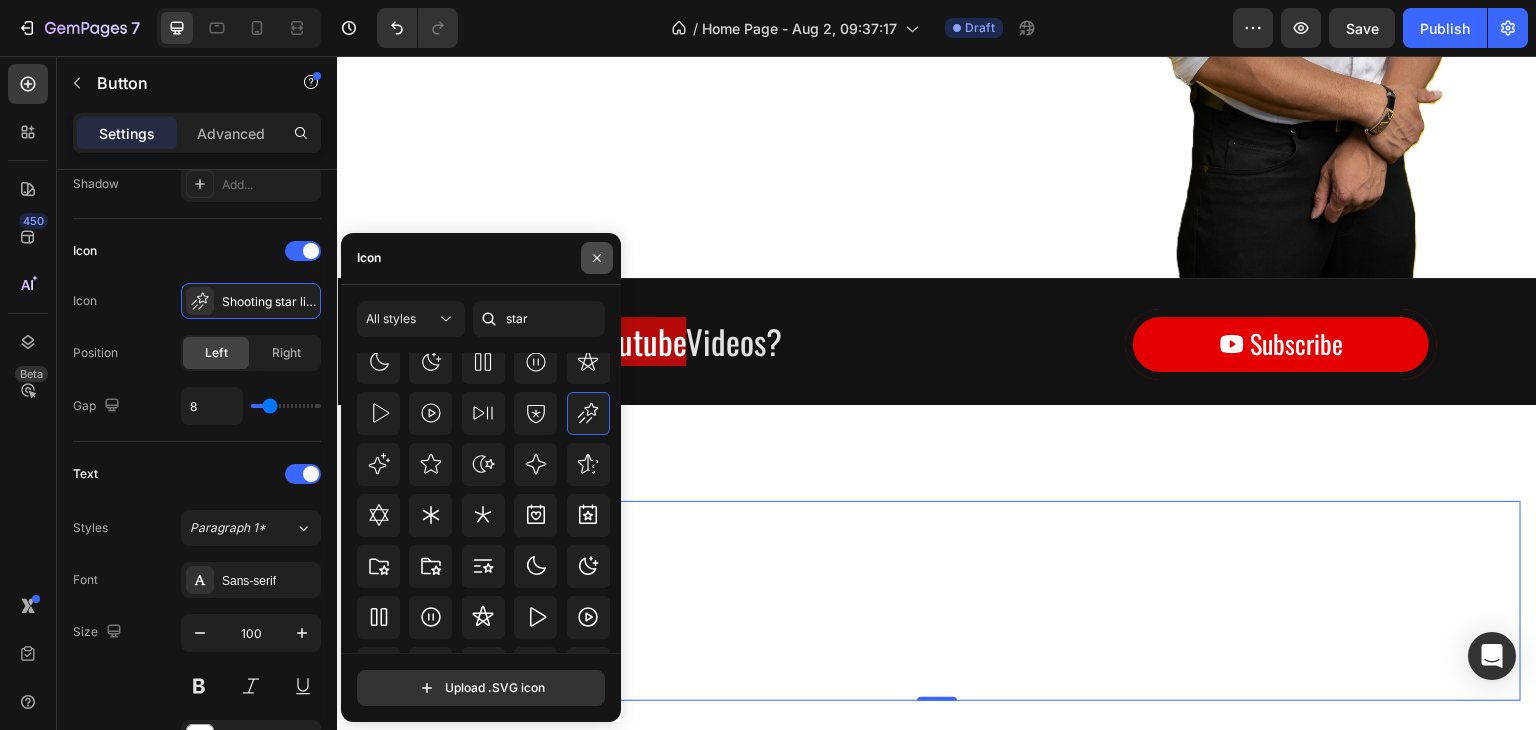 click 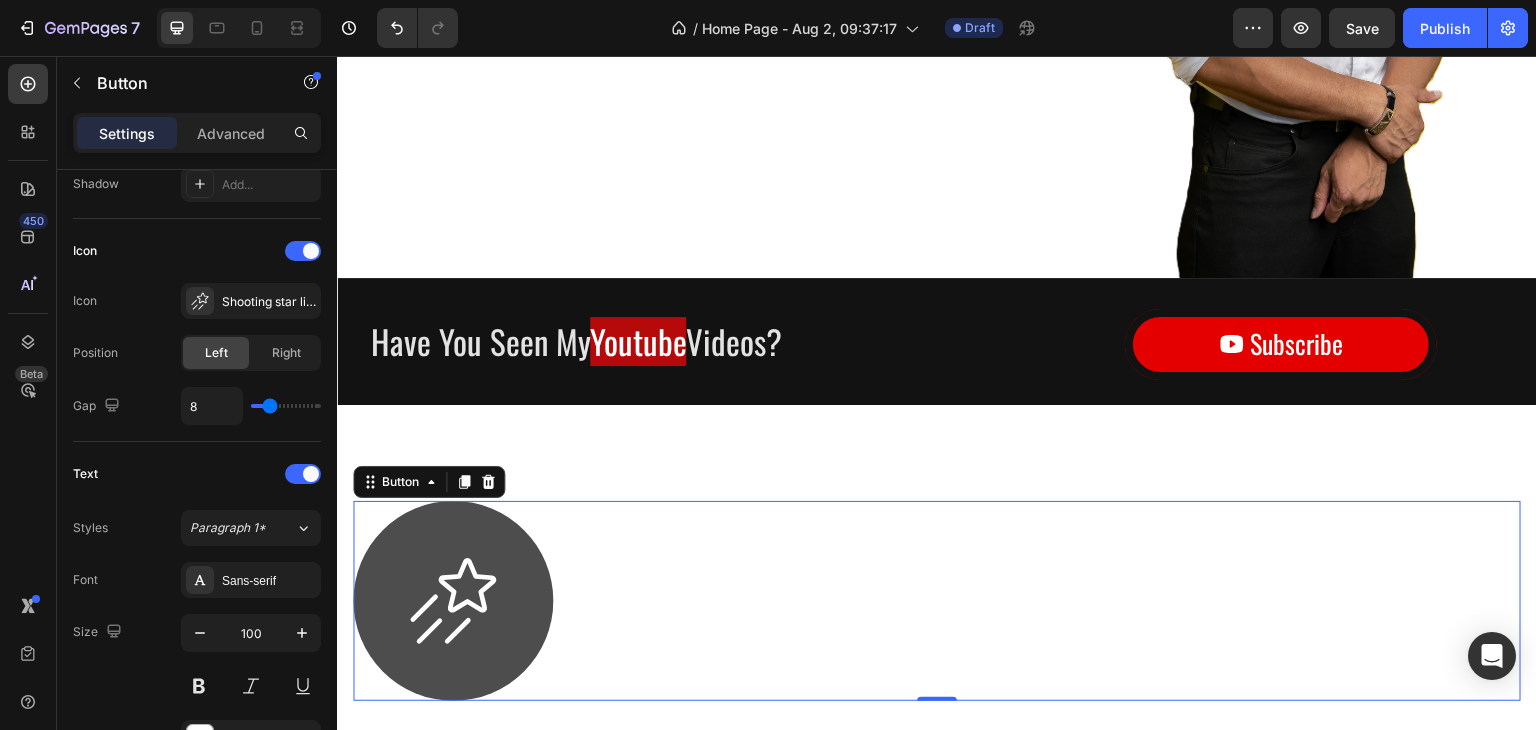 click at bounding box center (453, 601) 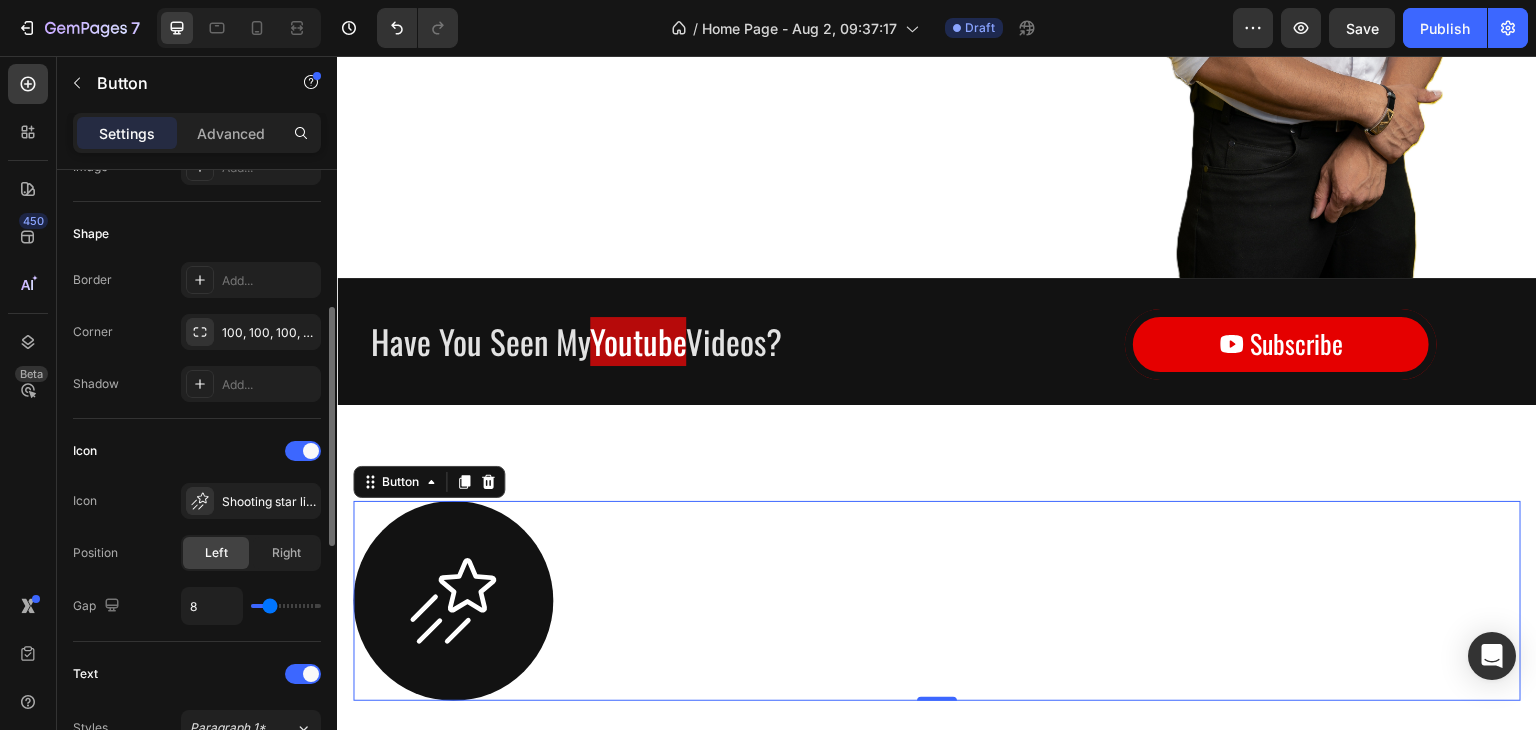 scroll, scrollTop: 154, scrollLeft: 0, axis: vertical 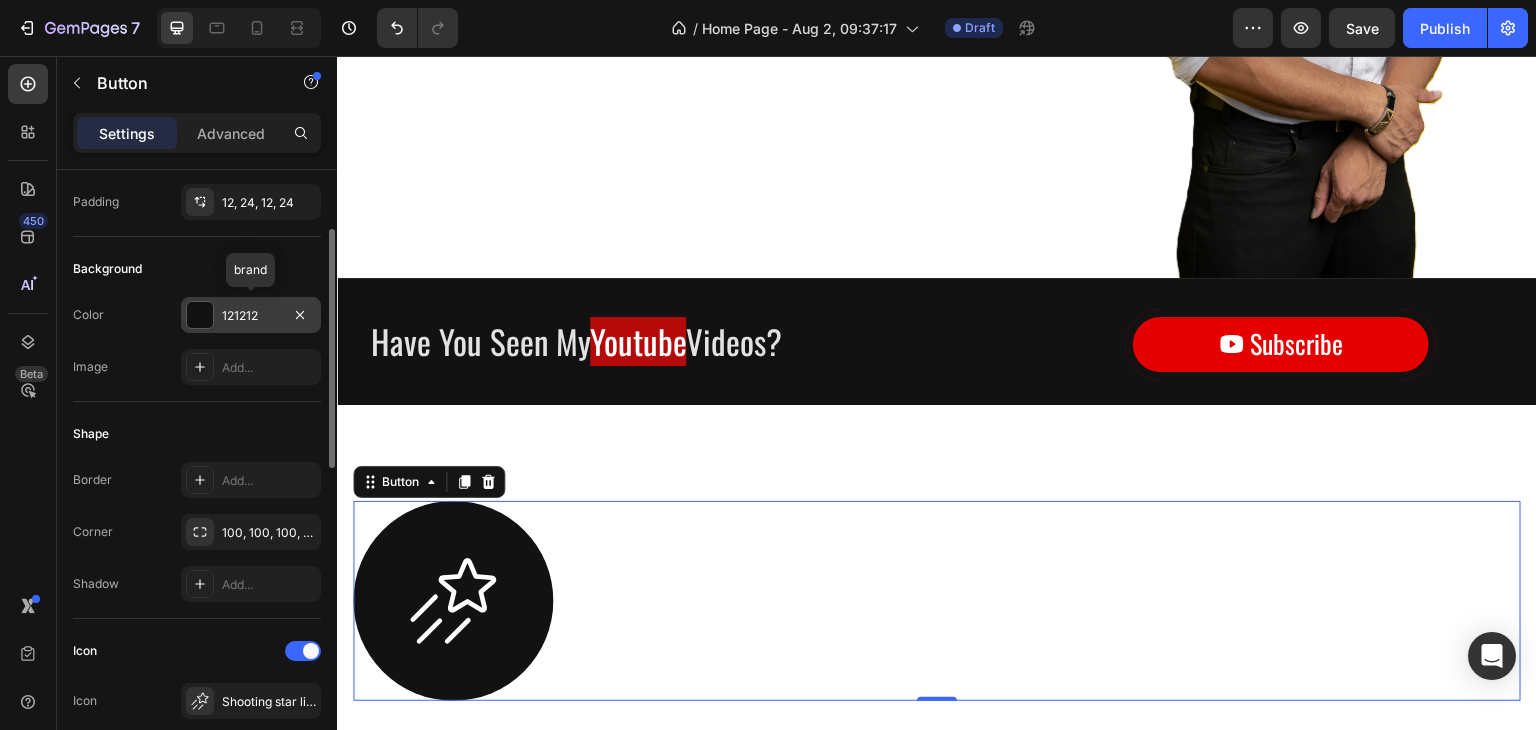 click on "121212" at bounding box center (251, 315) 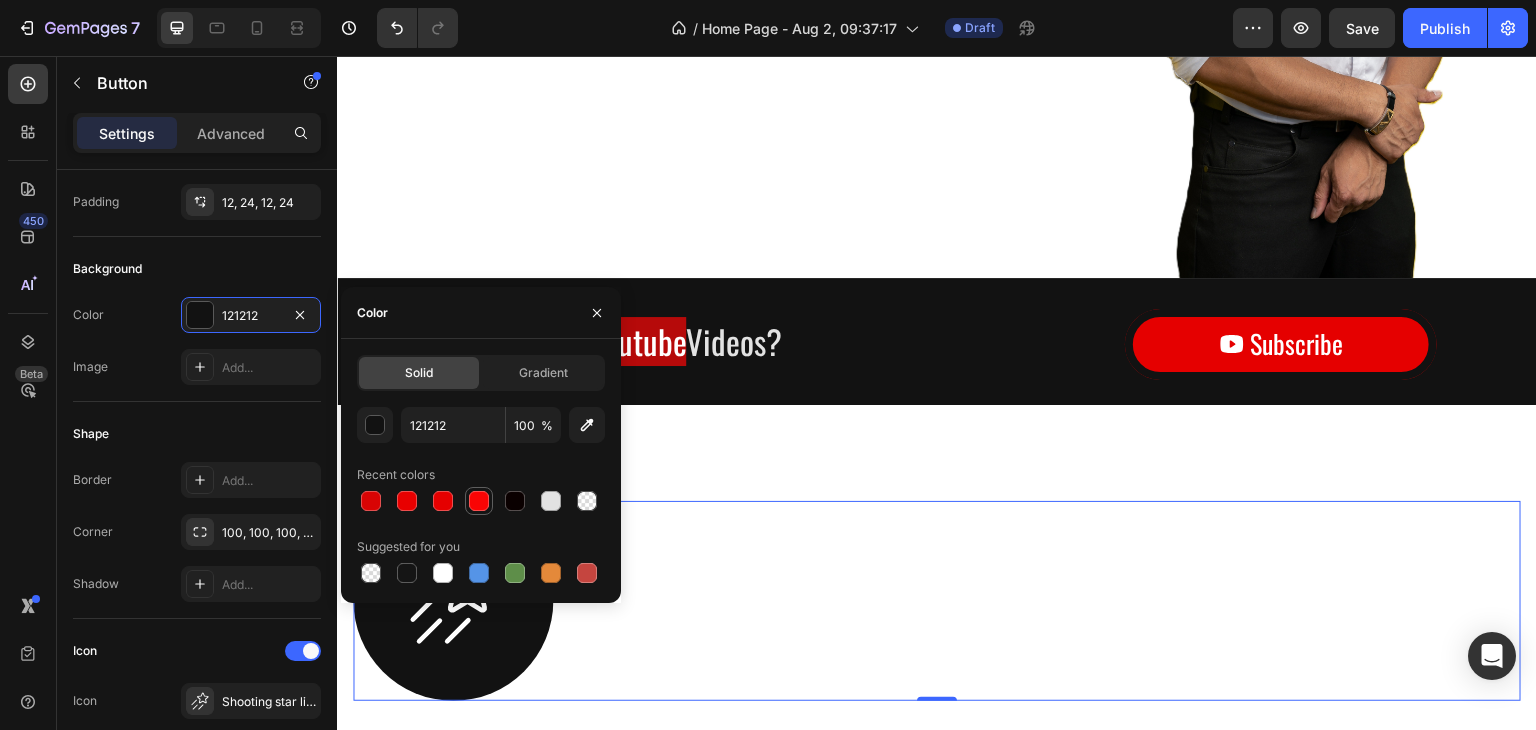 click at bounding box center (479, 501) 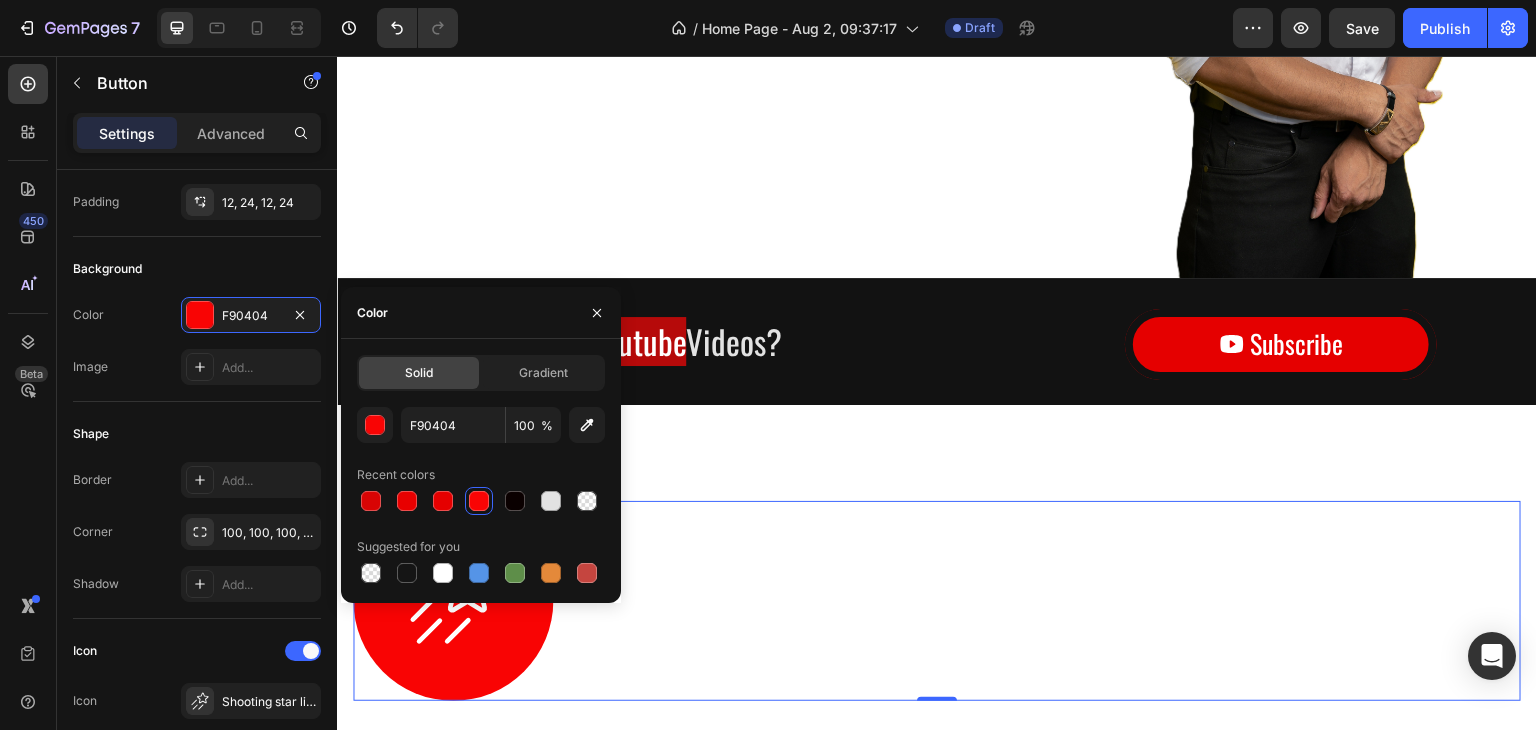 click on "Button   0 Row Row Section 3" at bounding box center (937, 609) 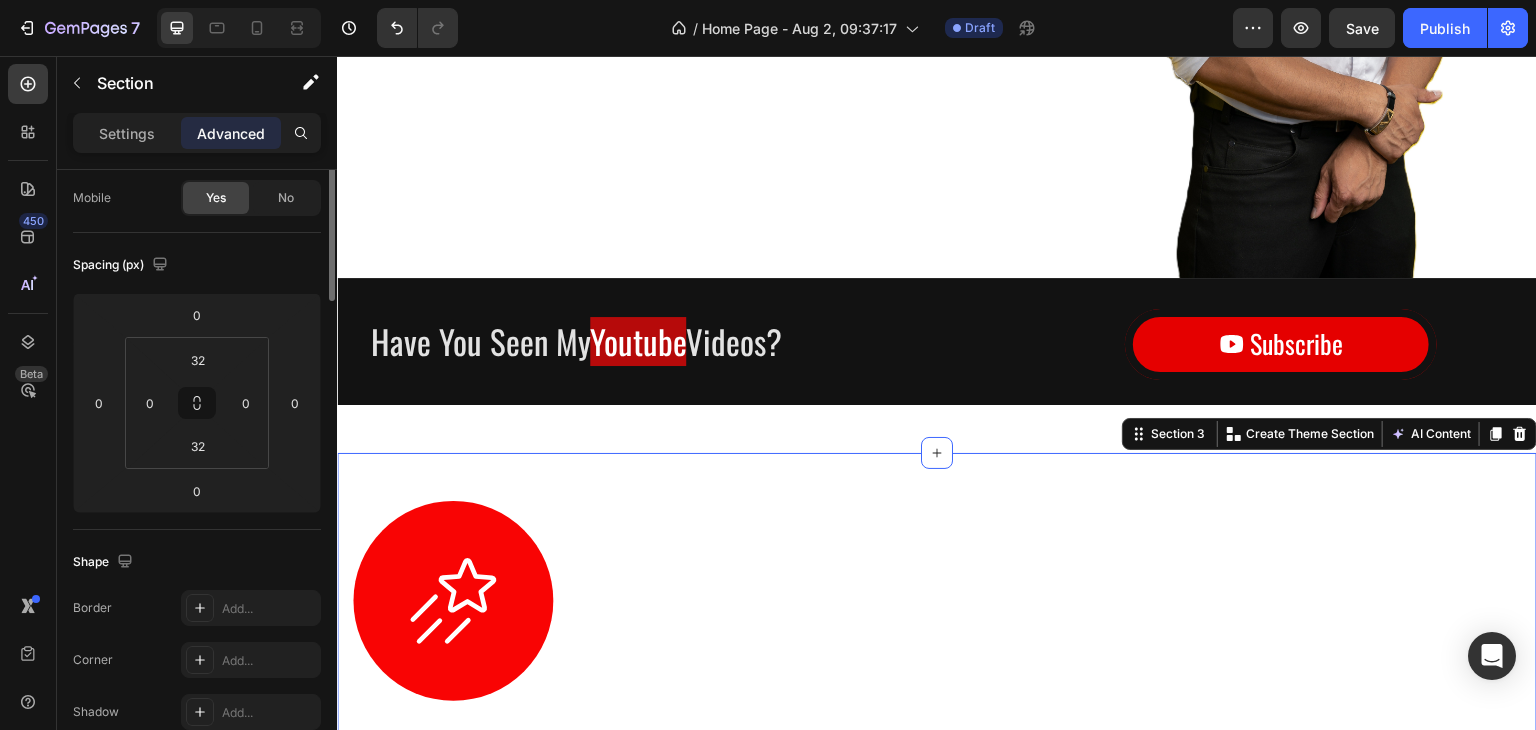 scroll, scrollTop: 0, scrollLeft: 0, axis: both 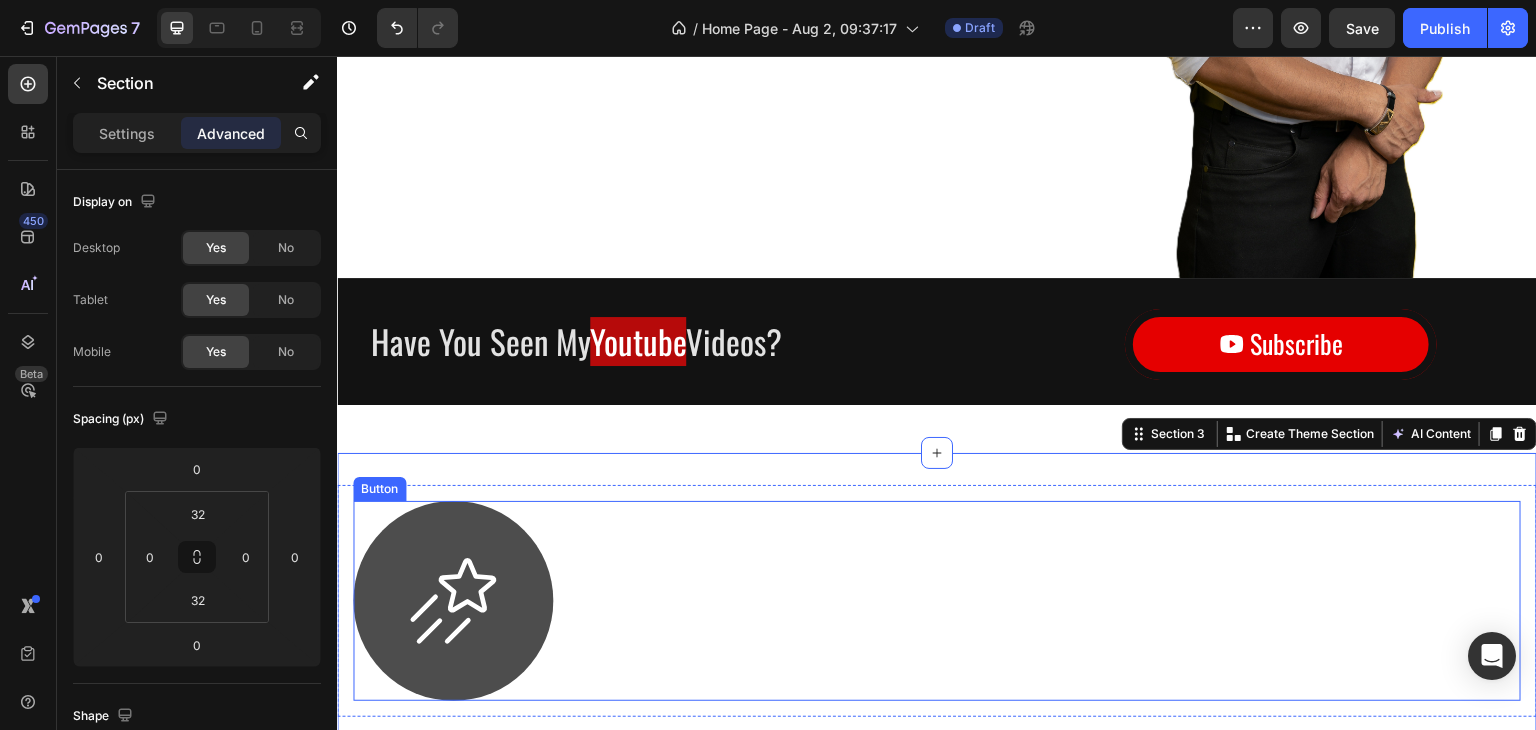 click 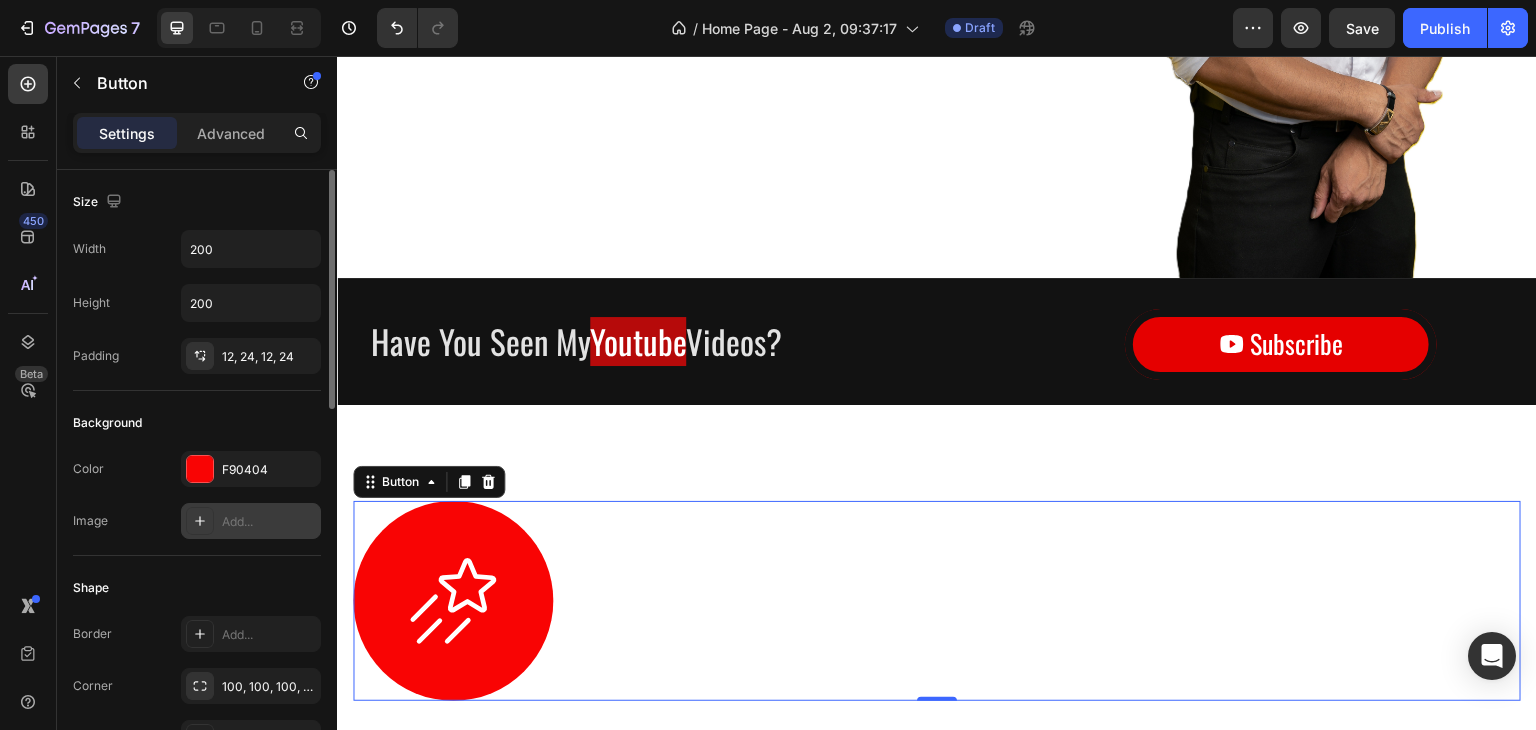 click on "Add..." at bounding box center (251, 521) 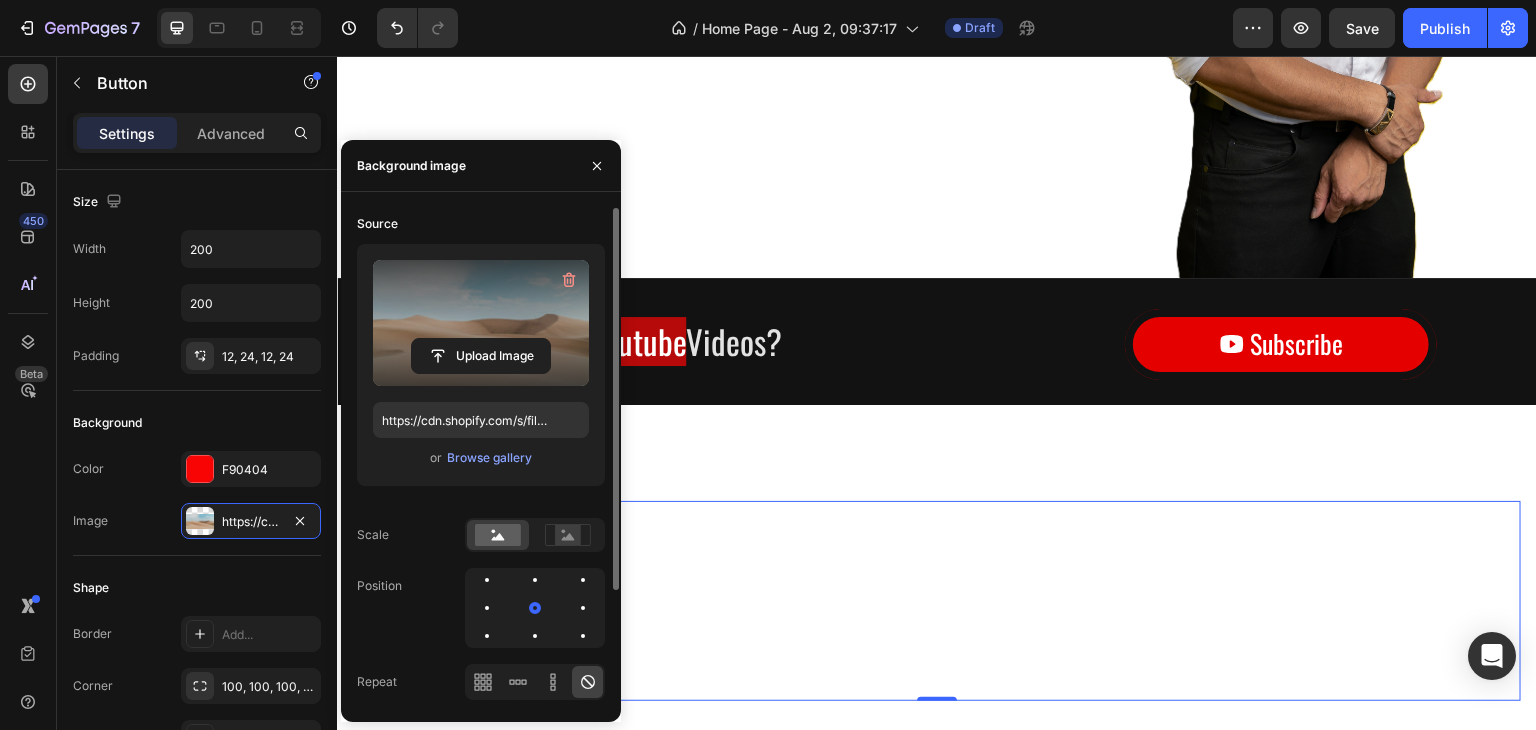 click at bounding box center [481, 323] 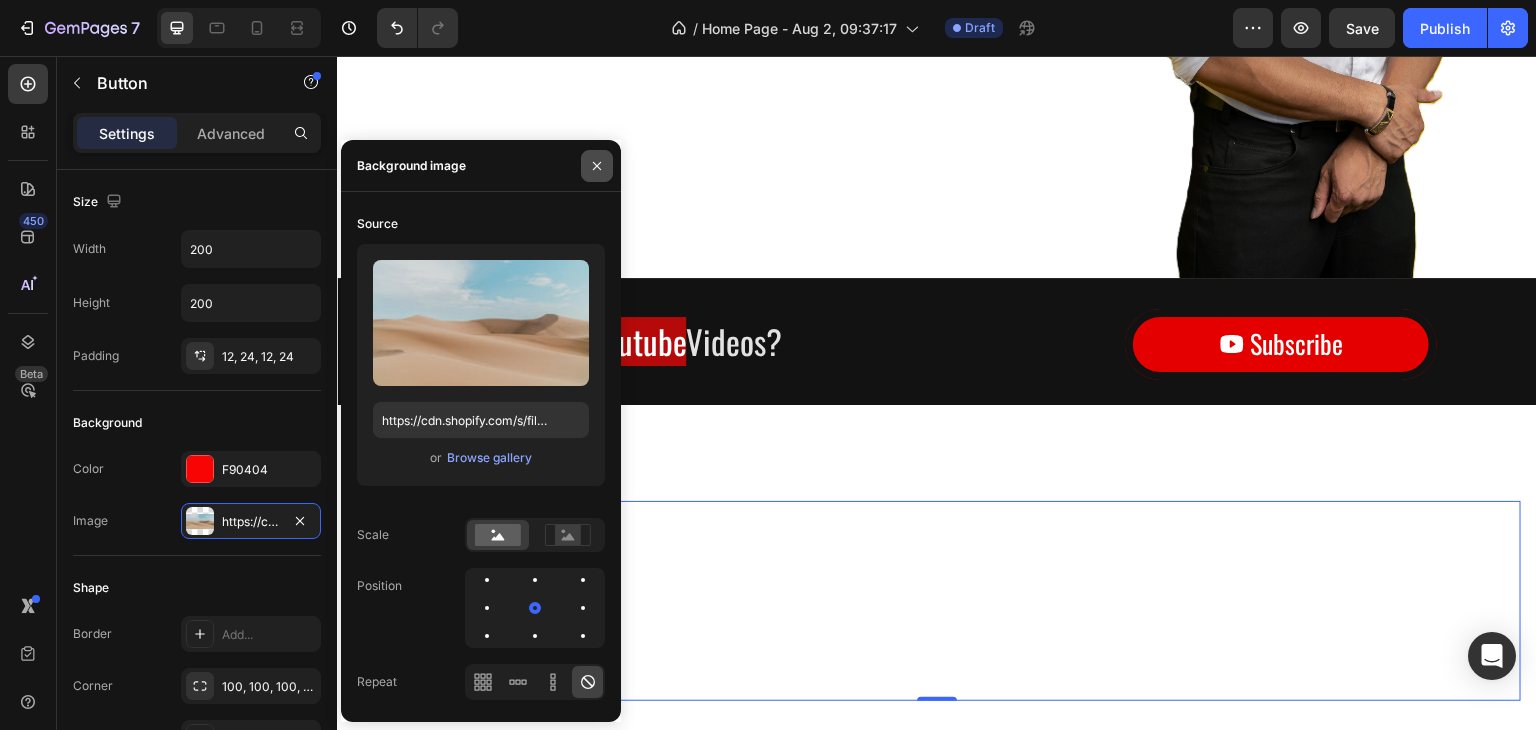 click 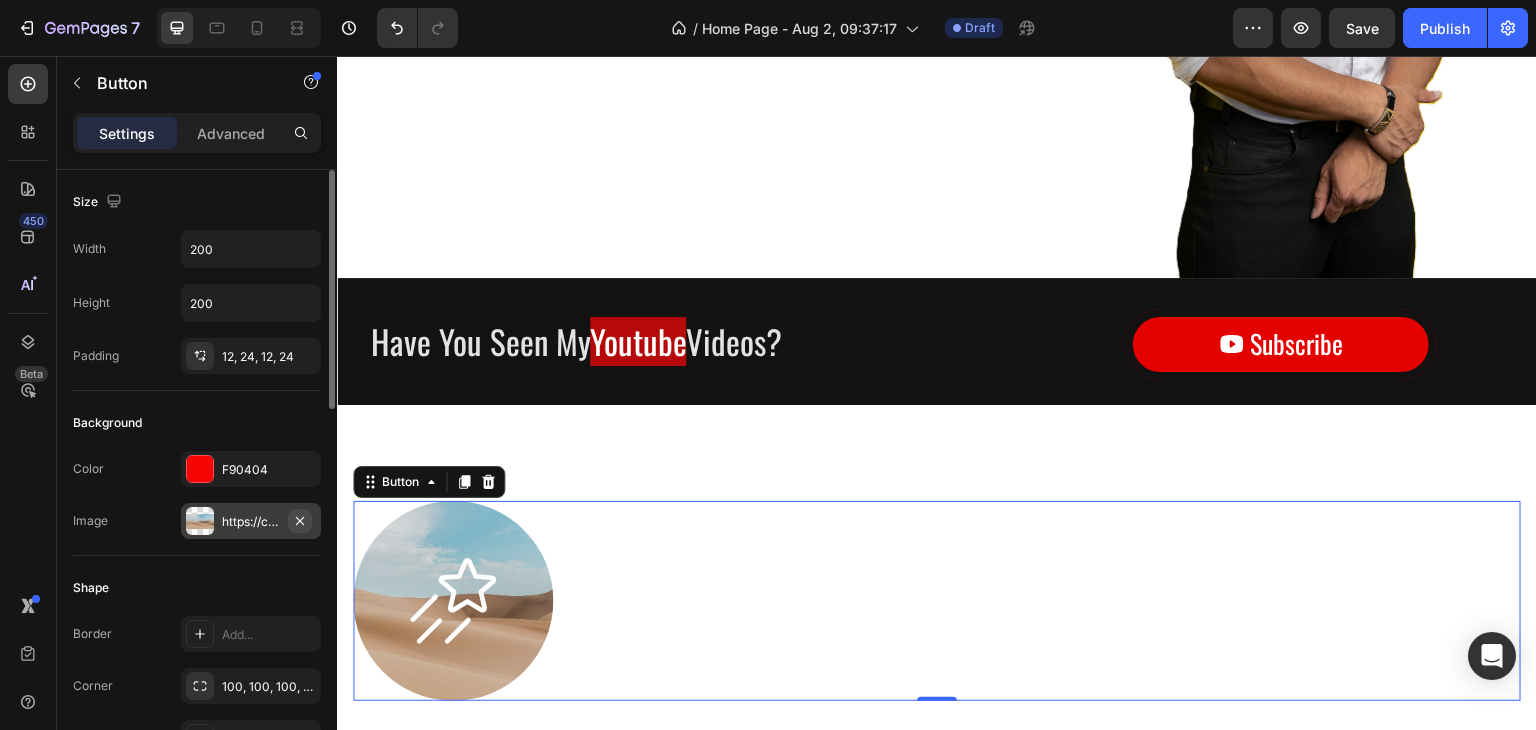 click 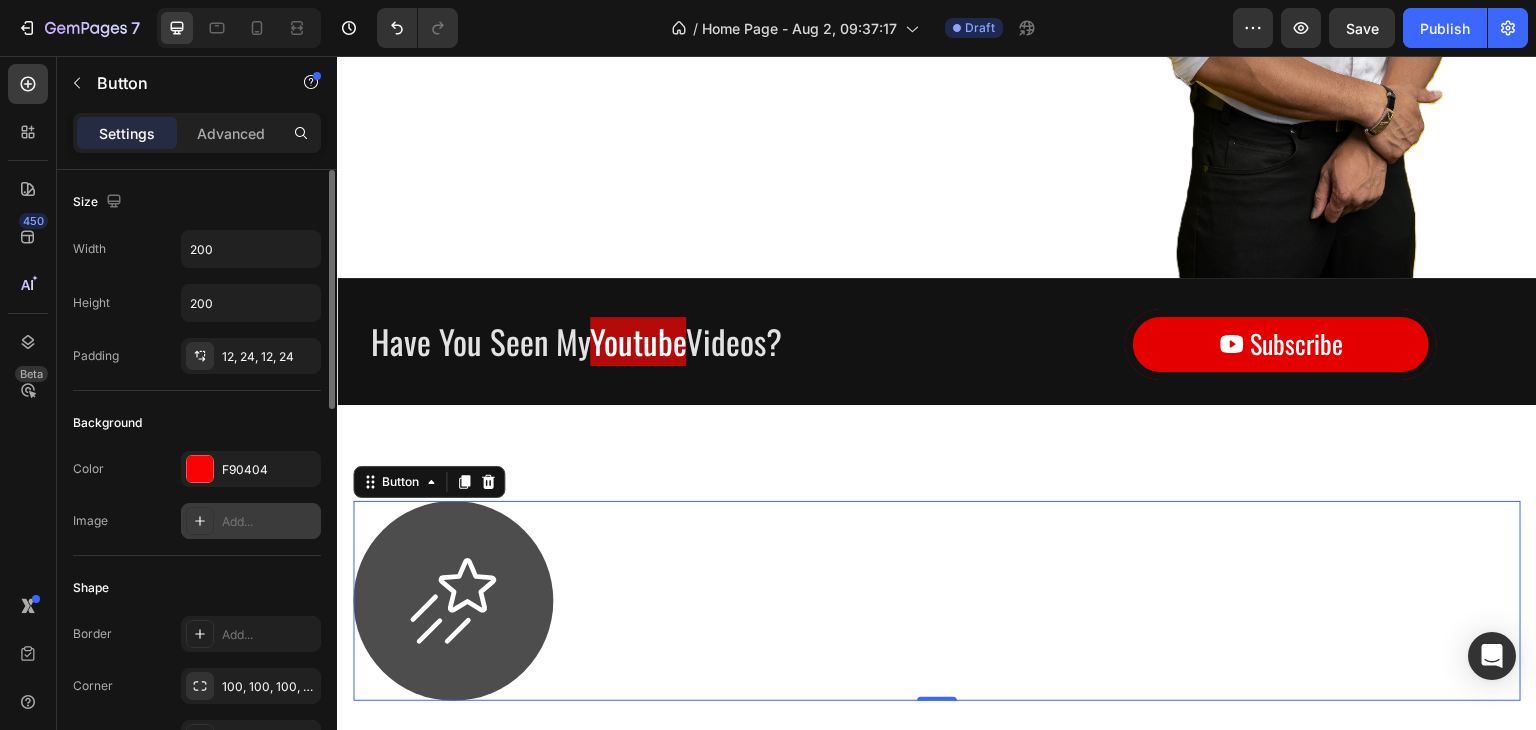 click 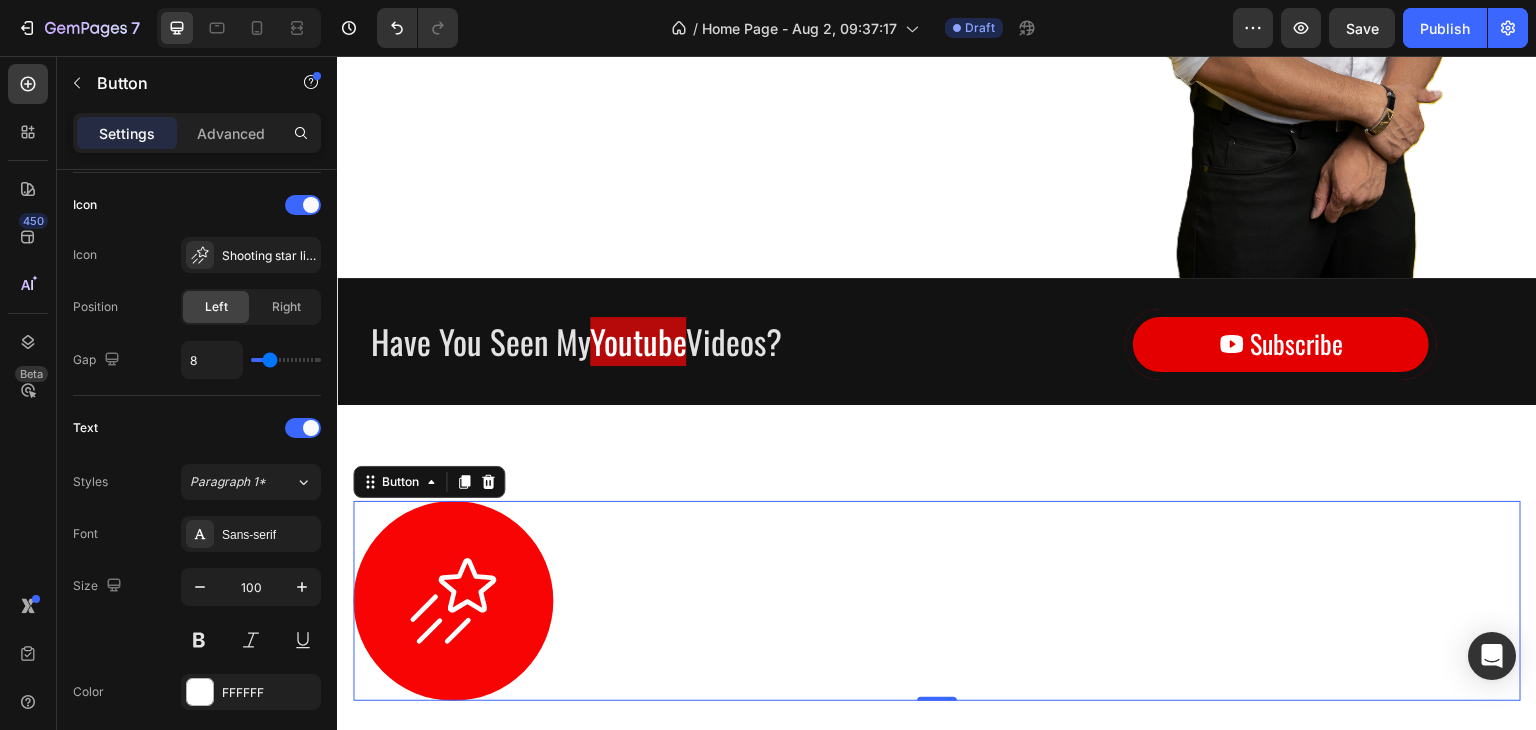 scroll, scrollTop: 972, scrollLeft: 0, axis: vertical 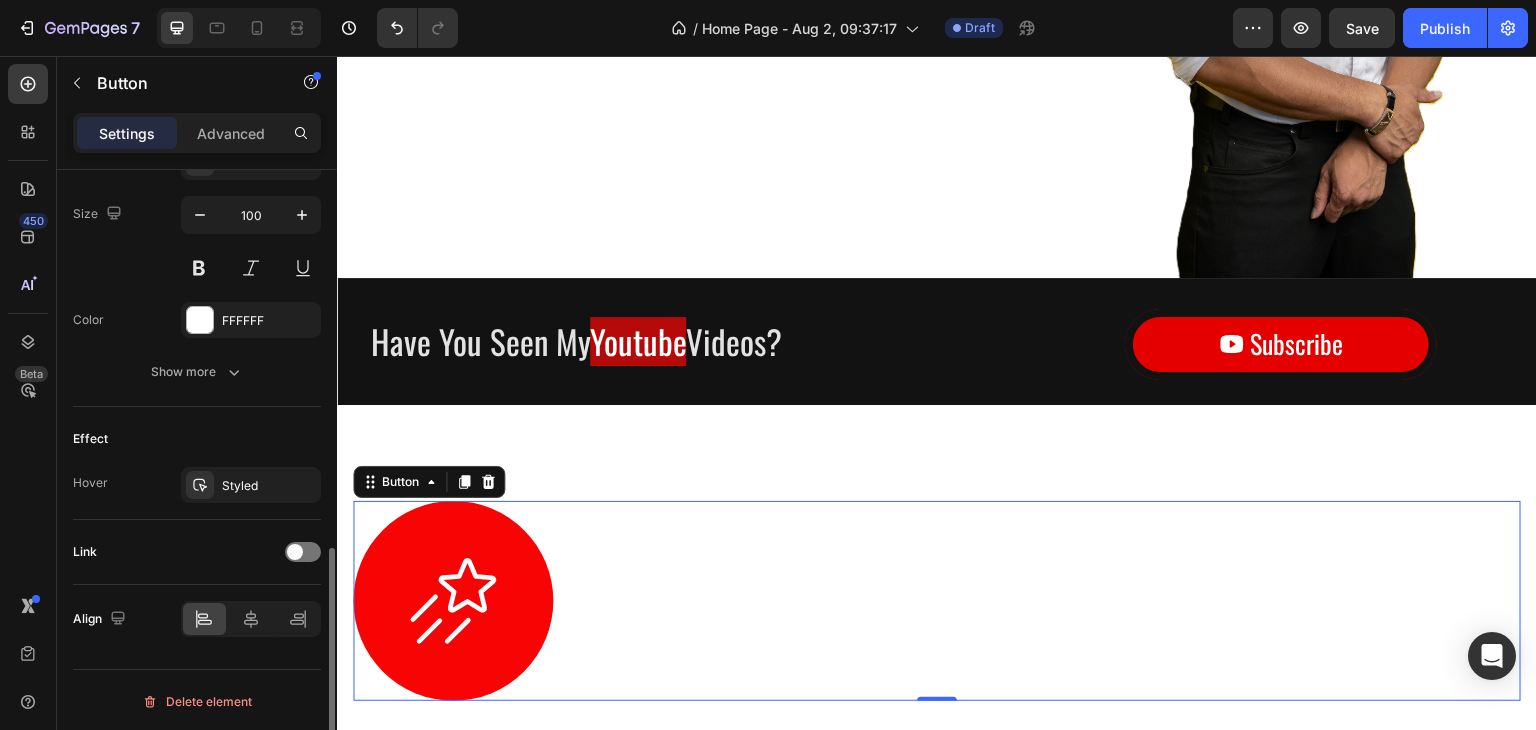 click on "Button   0" at bounding box center (937, 601) 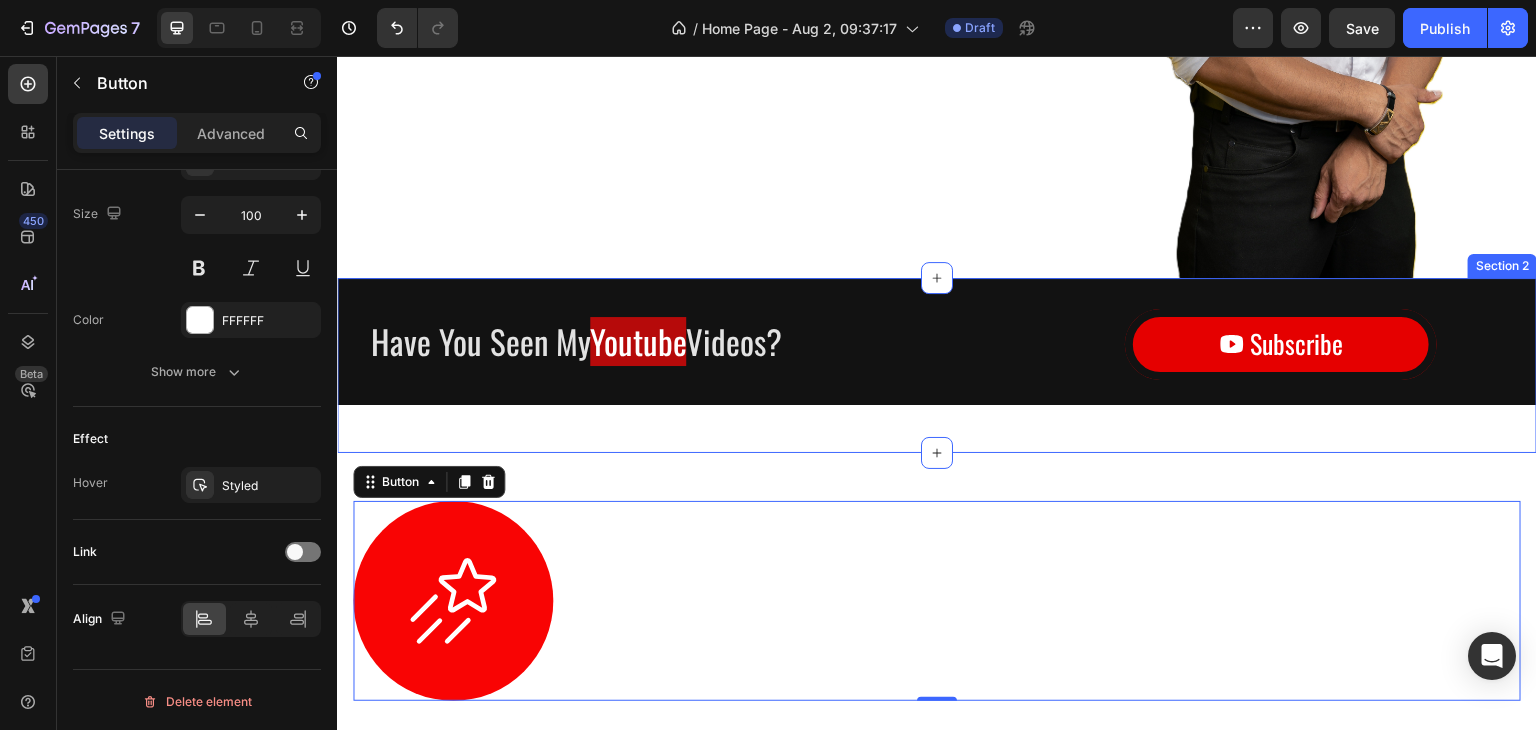 click on "Have You Seen My  Youtube  Videos? Text Block Row
Subscribe Button Row Section 2" at bounding box center (937, 365) 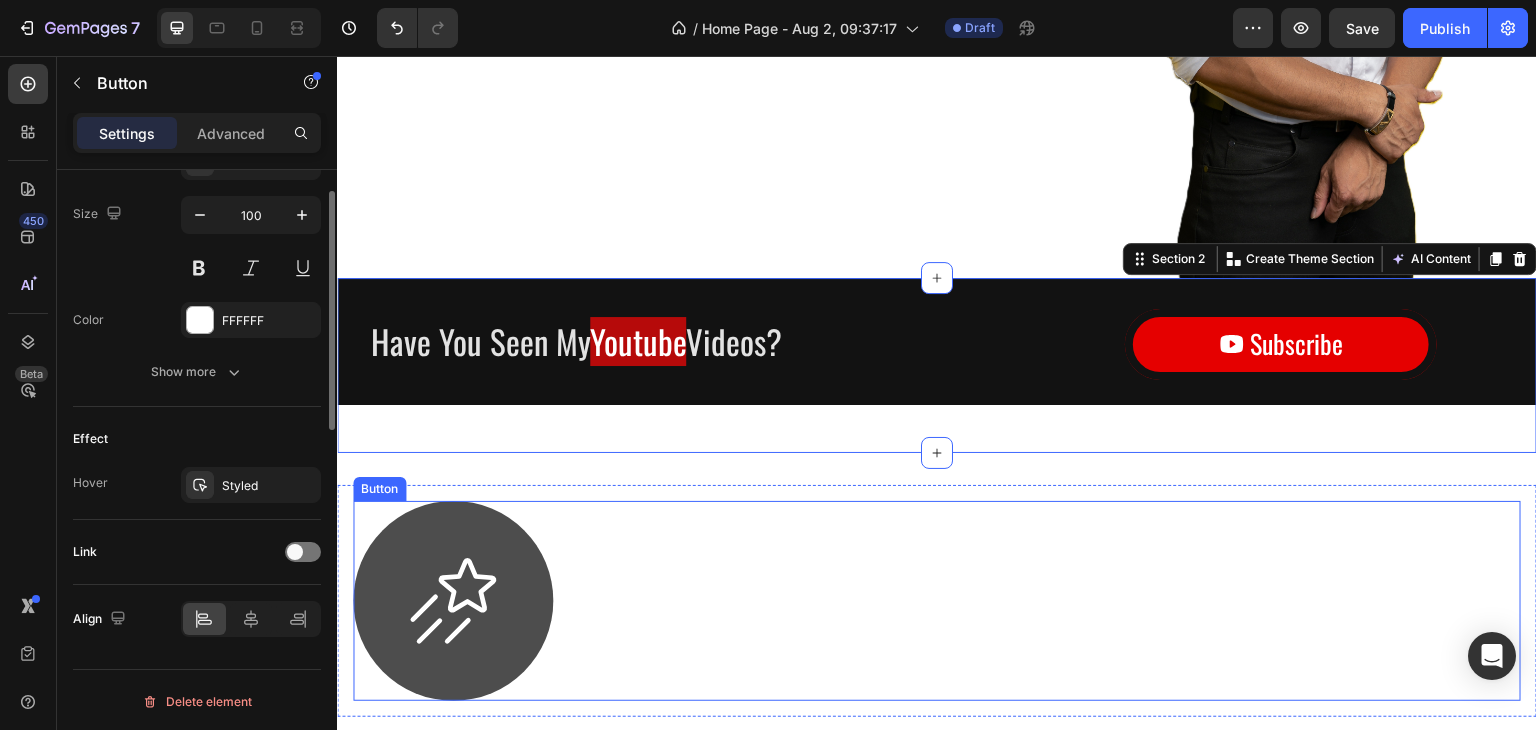 click at bounding box center (453, 601) 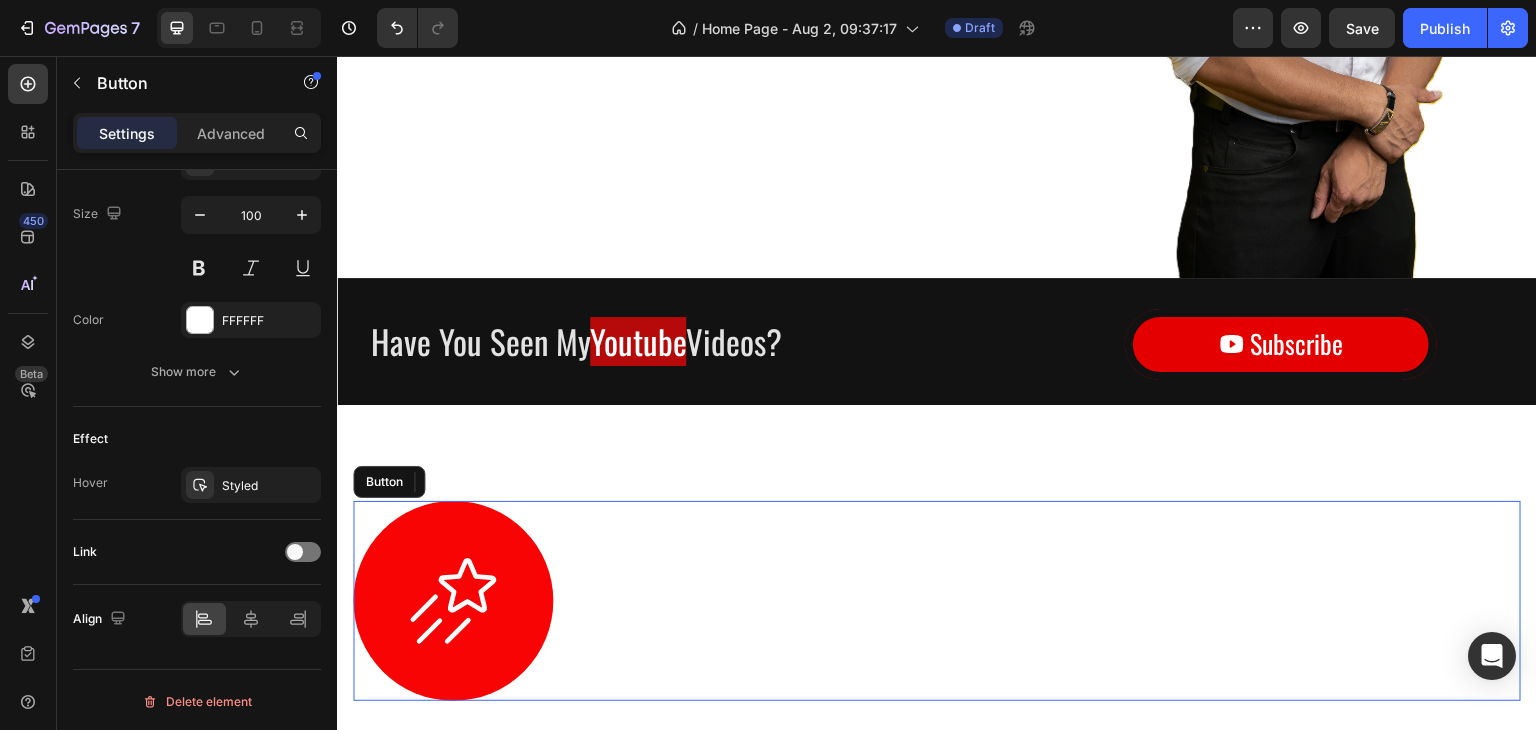 scroll, scrollTop: 0, scrollLeft: 0, axis: both 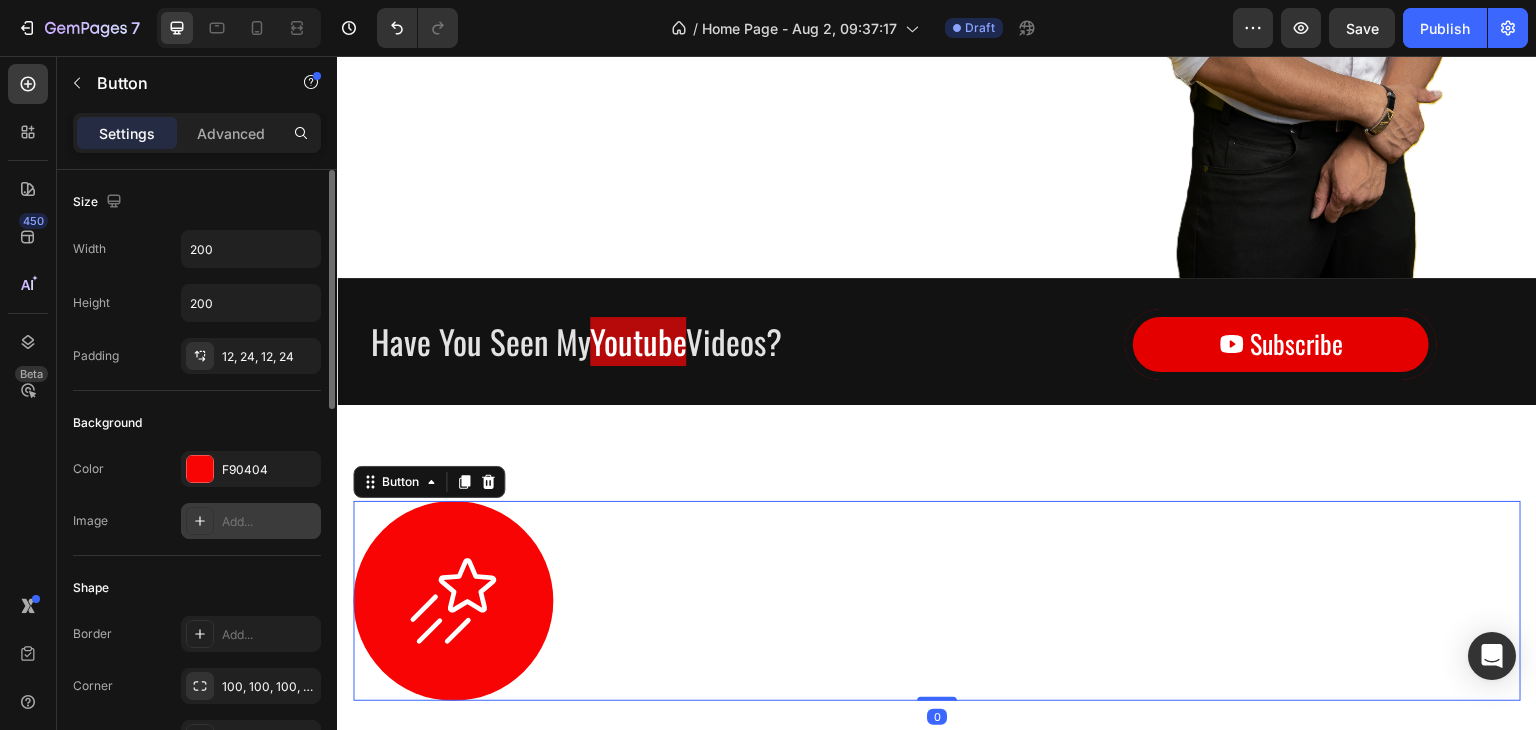 click on "Add..." at bounding box center (251, 521) 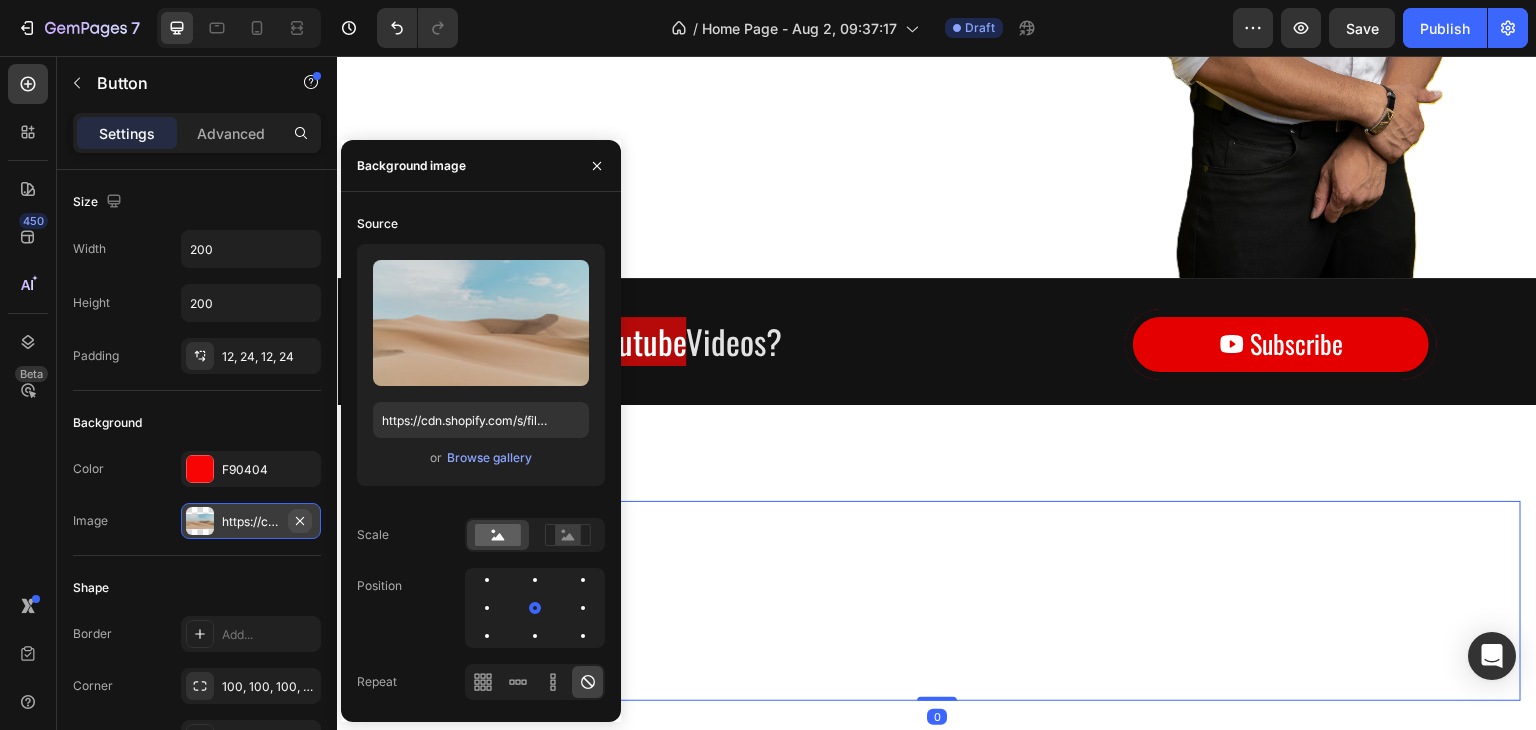 click 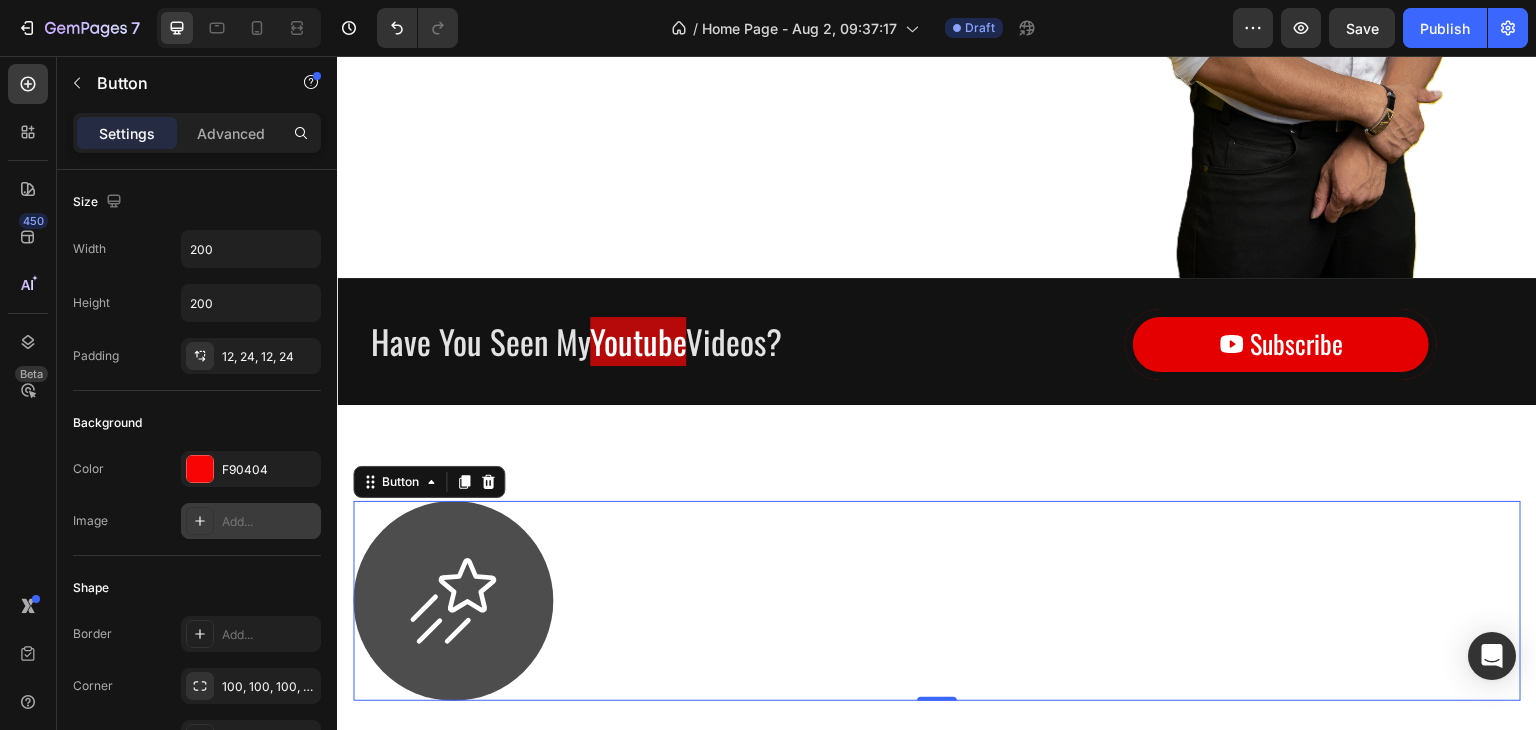 click at bounding box center (453, 601) 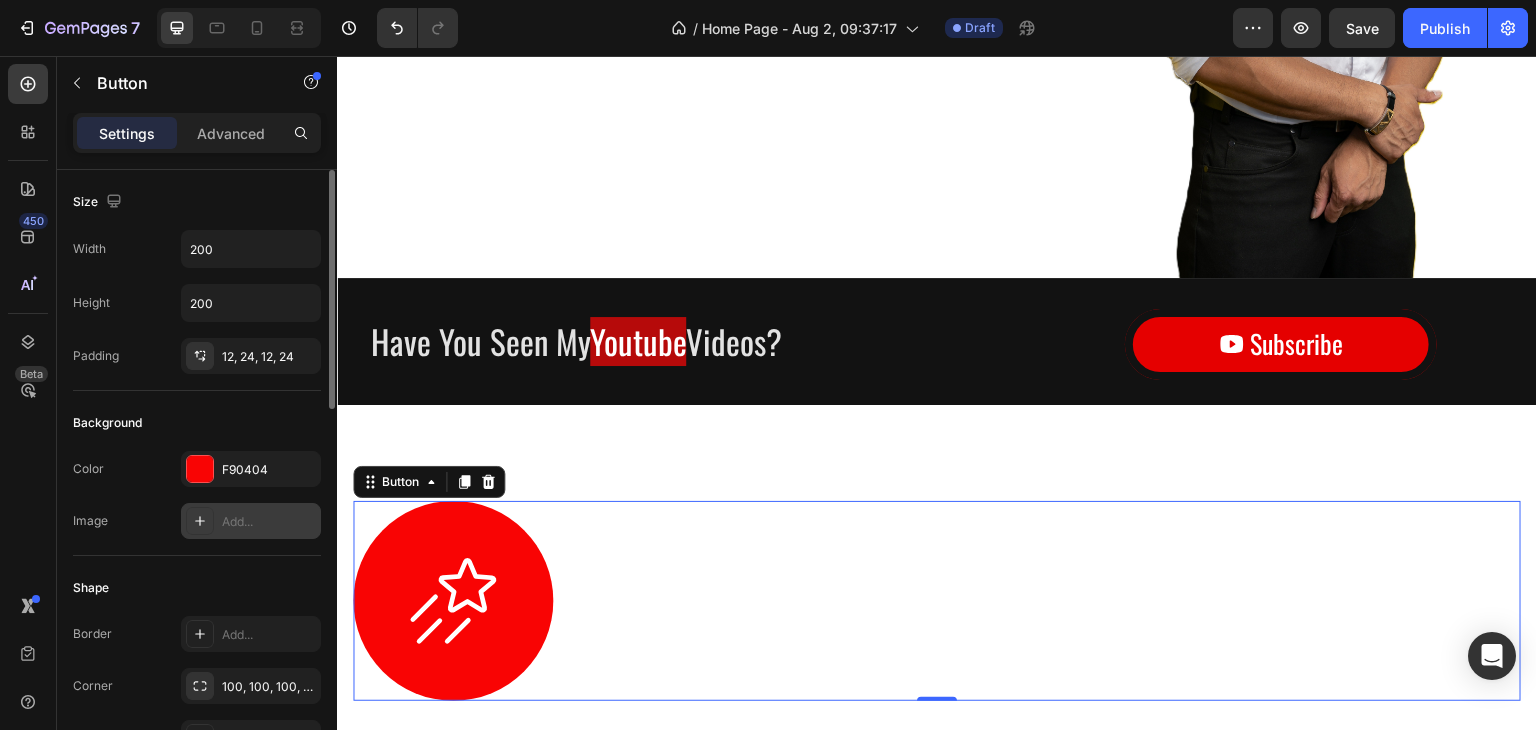scroll, scrollTop: 400, scrollLeft: 0, axis: vertical 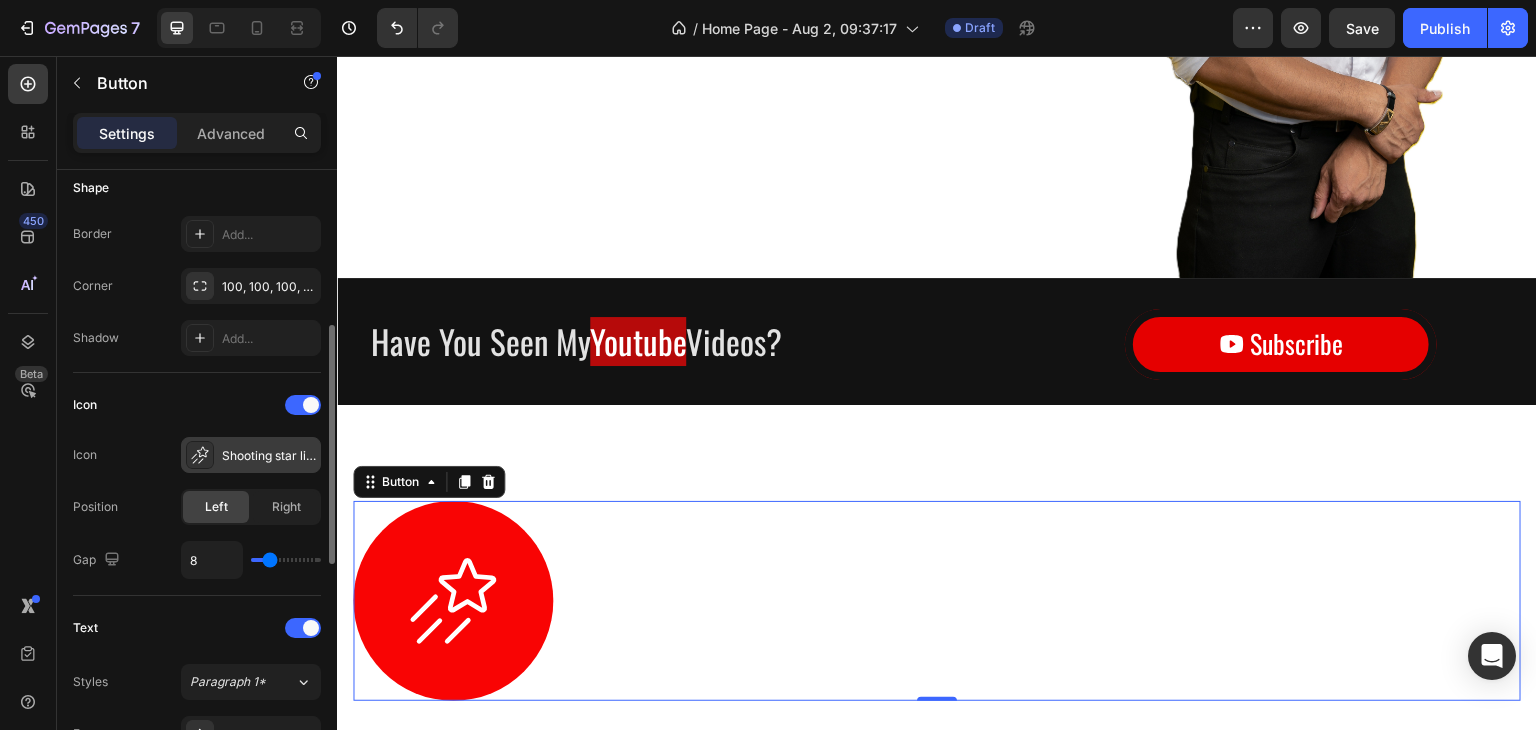click on "Shooting star light" at bounding box center [269, 456] 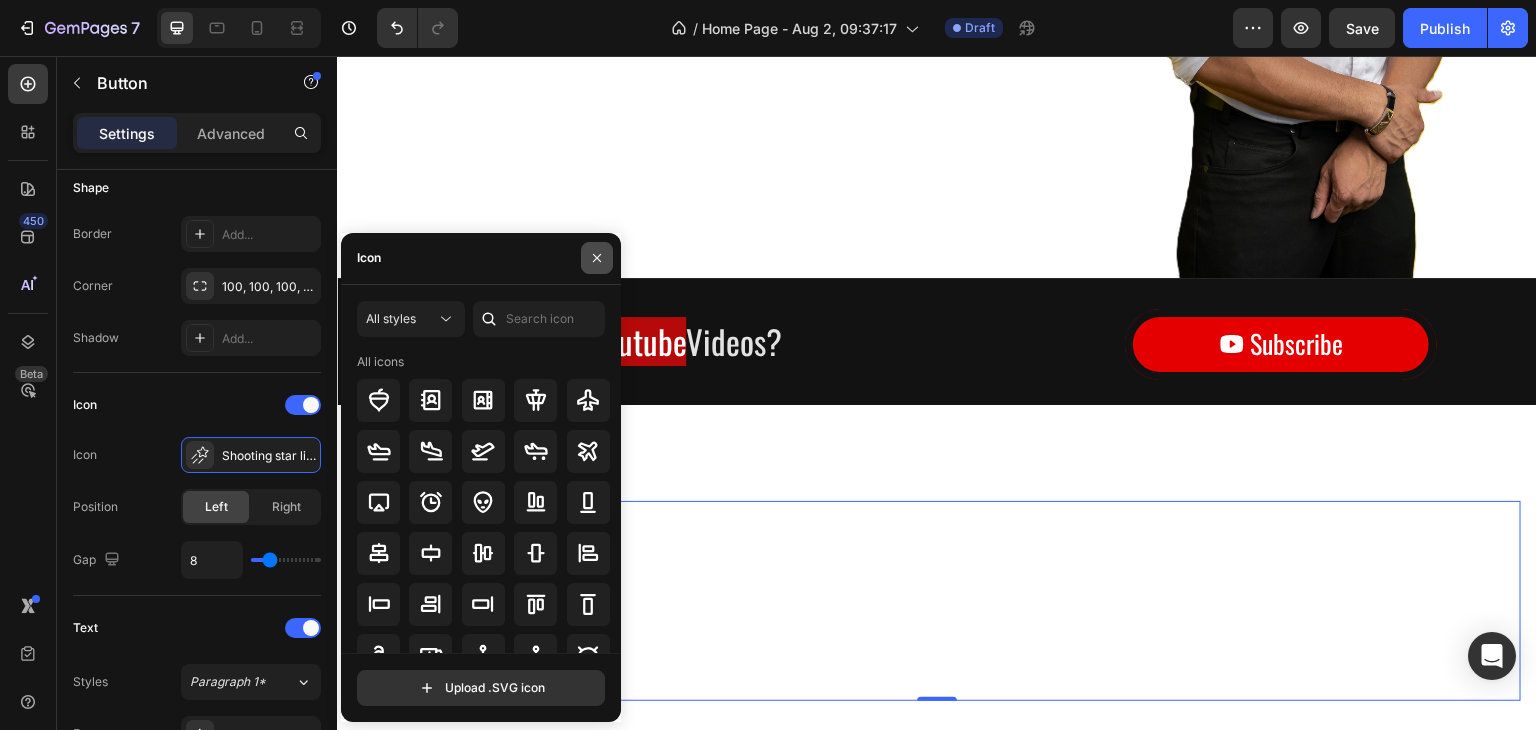 click 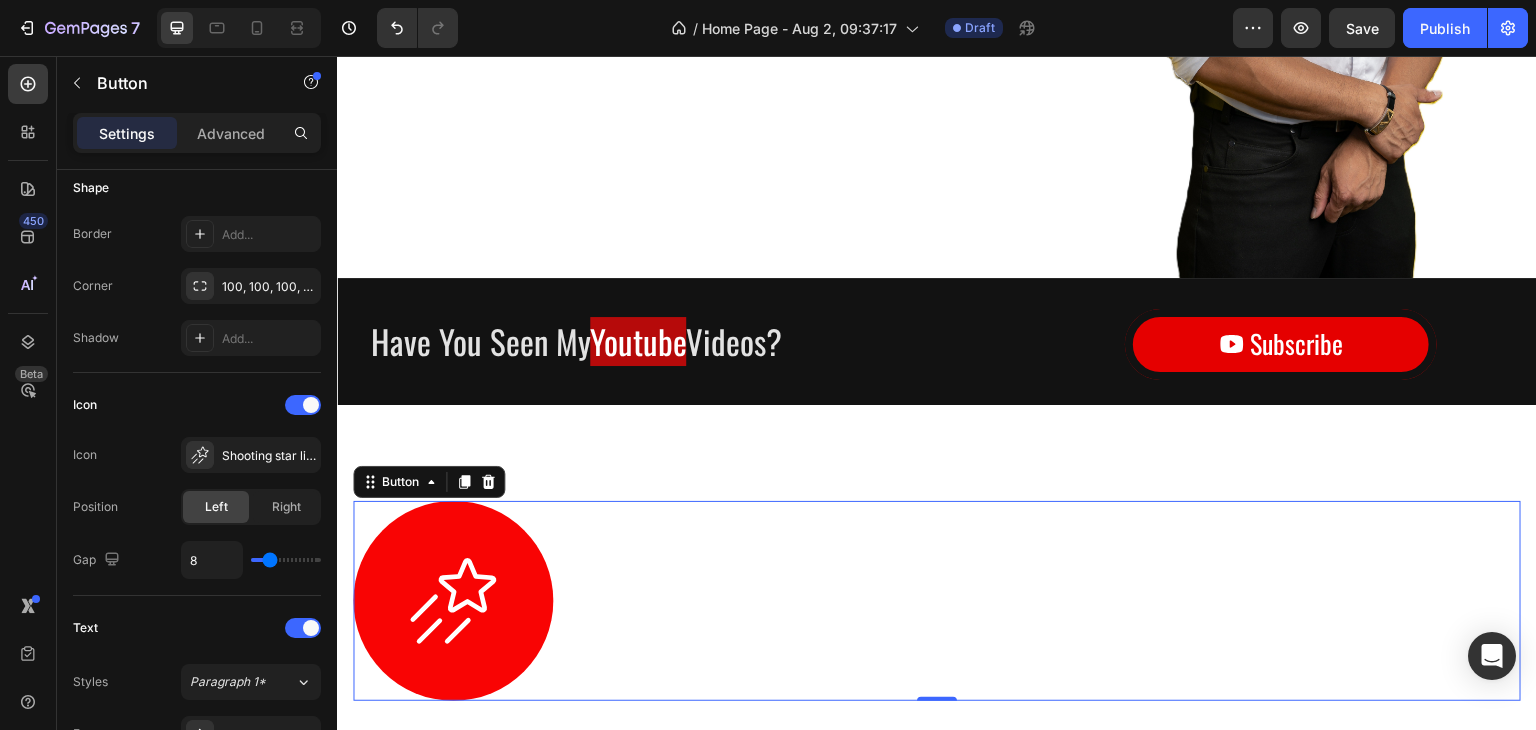 click on "Button   0" at bounding box center [937, 601] 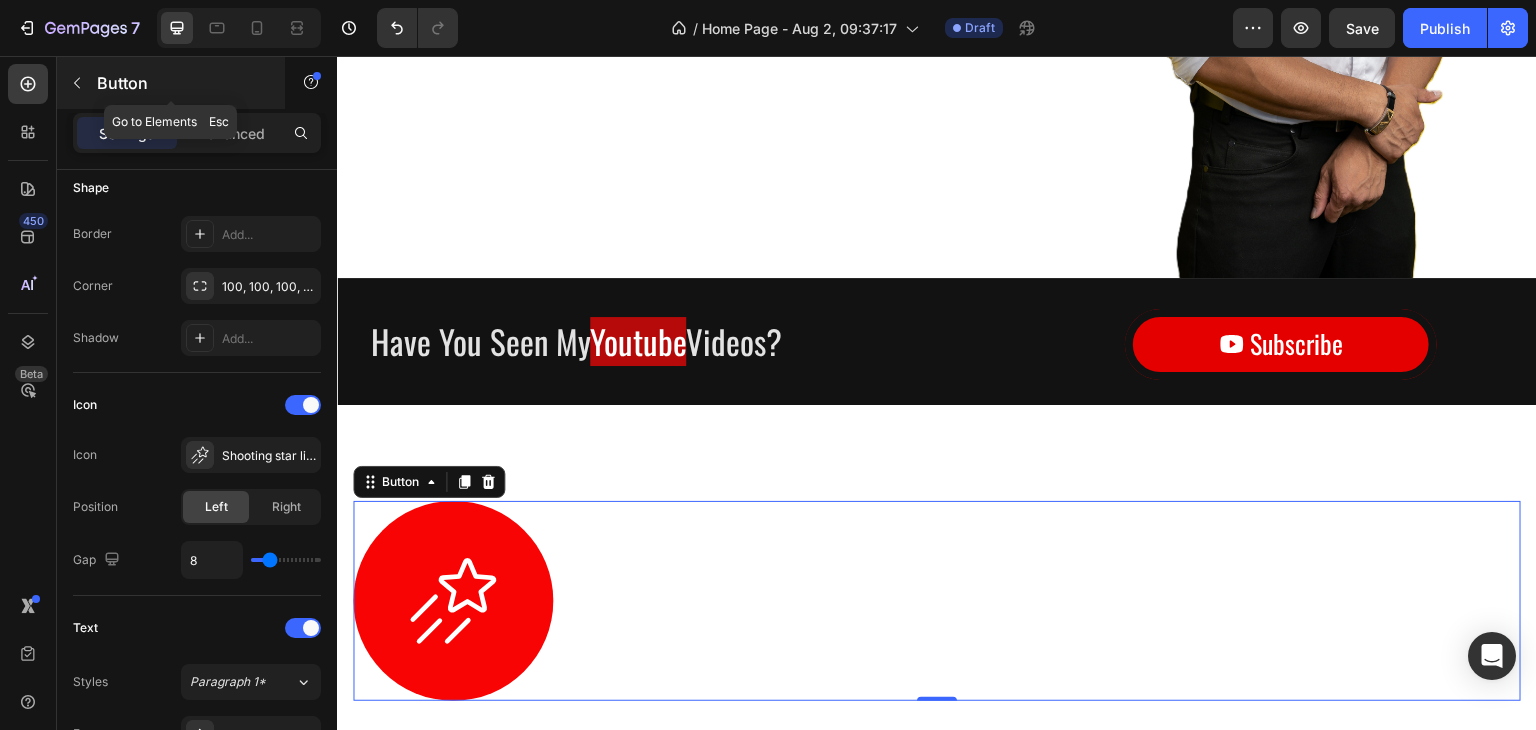 click 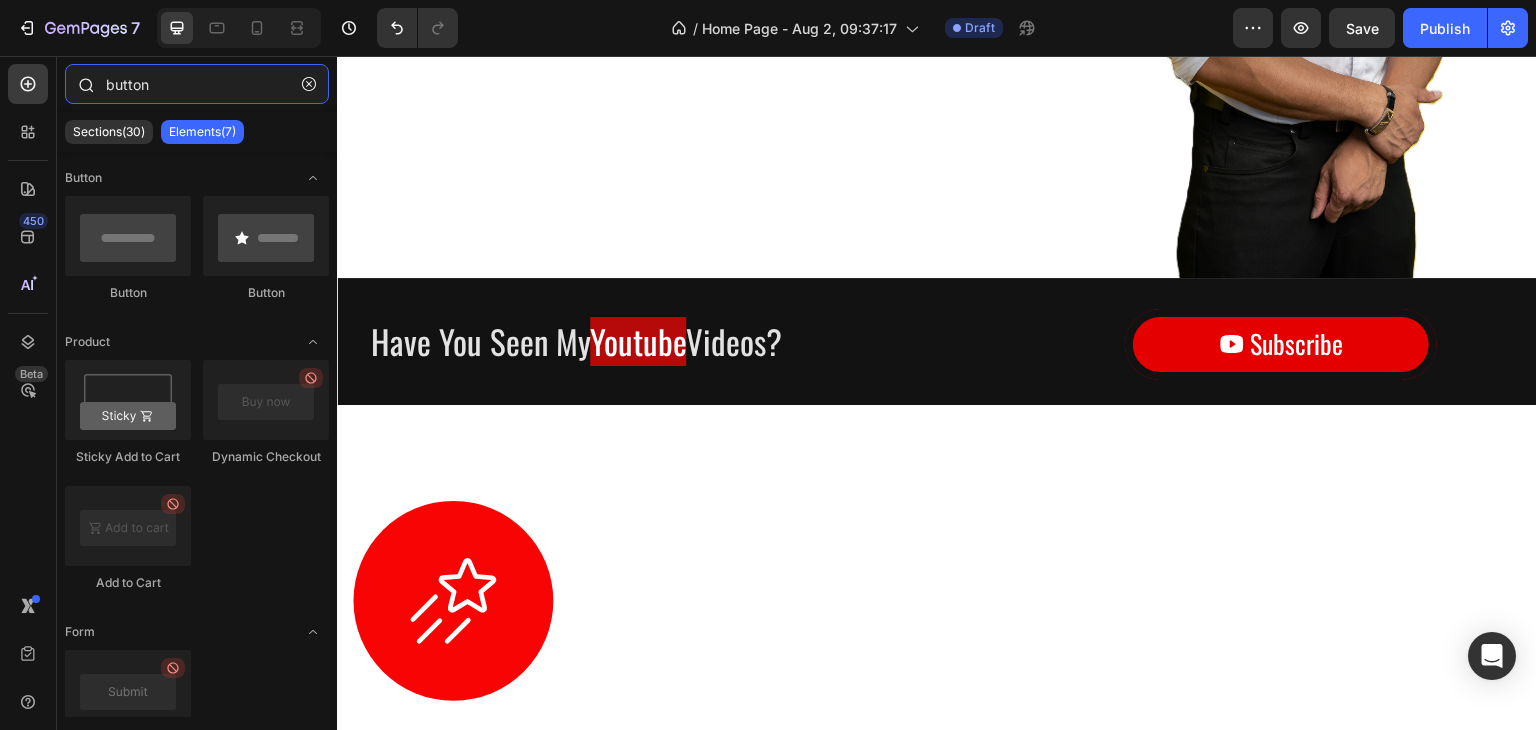 click on "button" at bounding box center [197, 84] 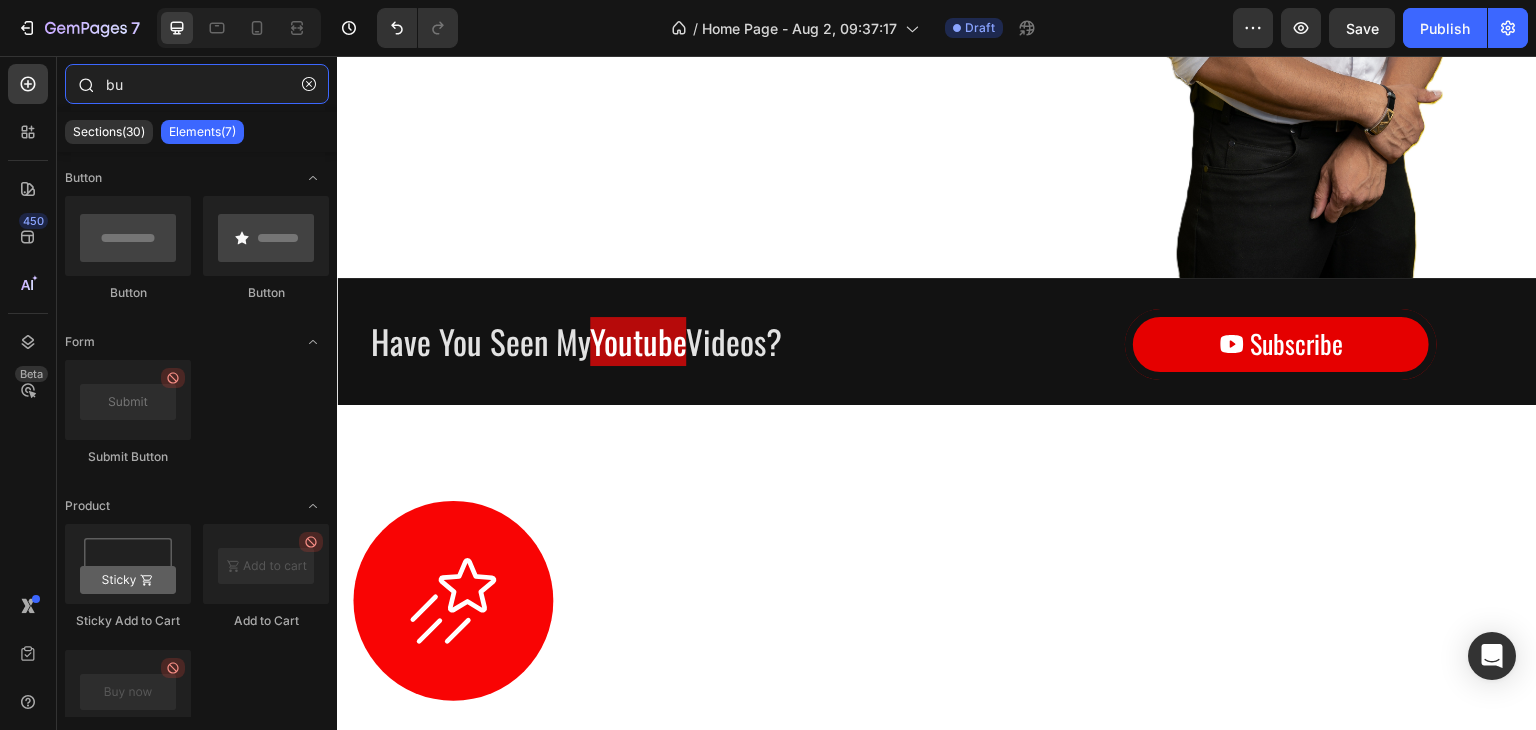 type on "b" 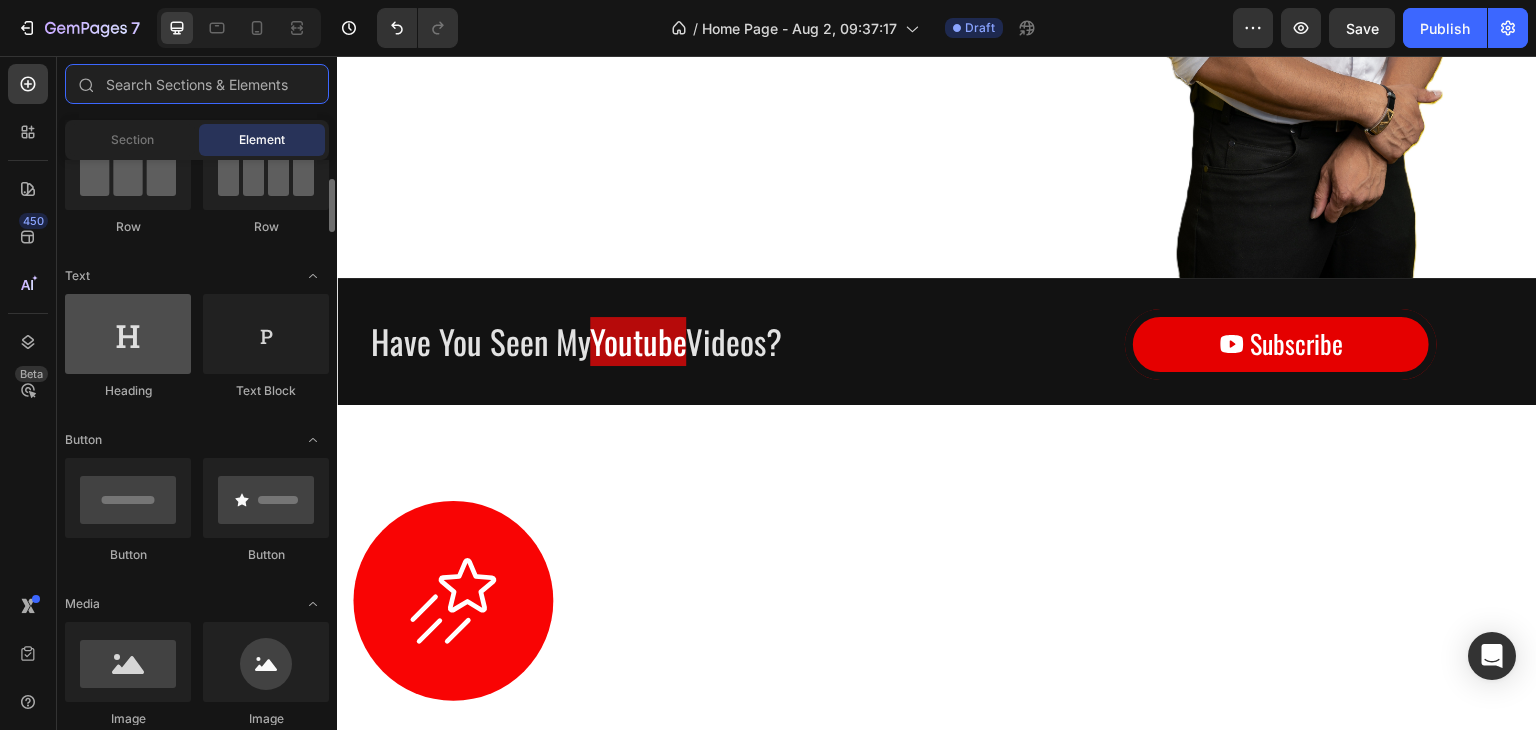 scroll, scrollTop: 100, scrollLeft: 0, axis: vertical 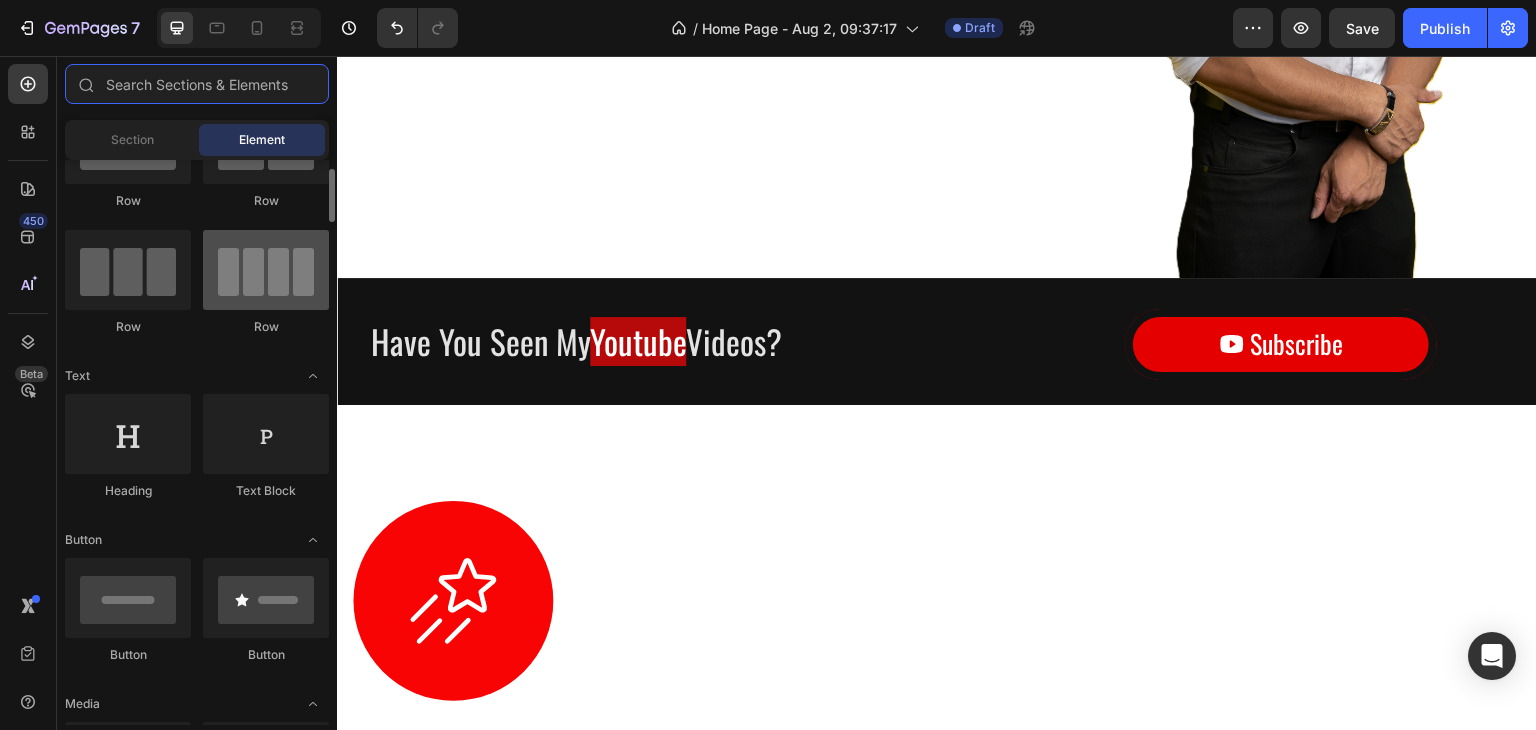 type 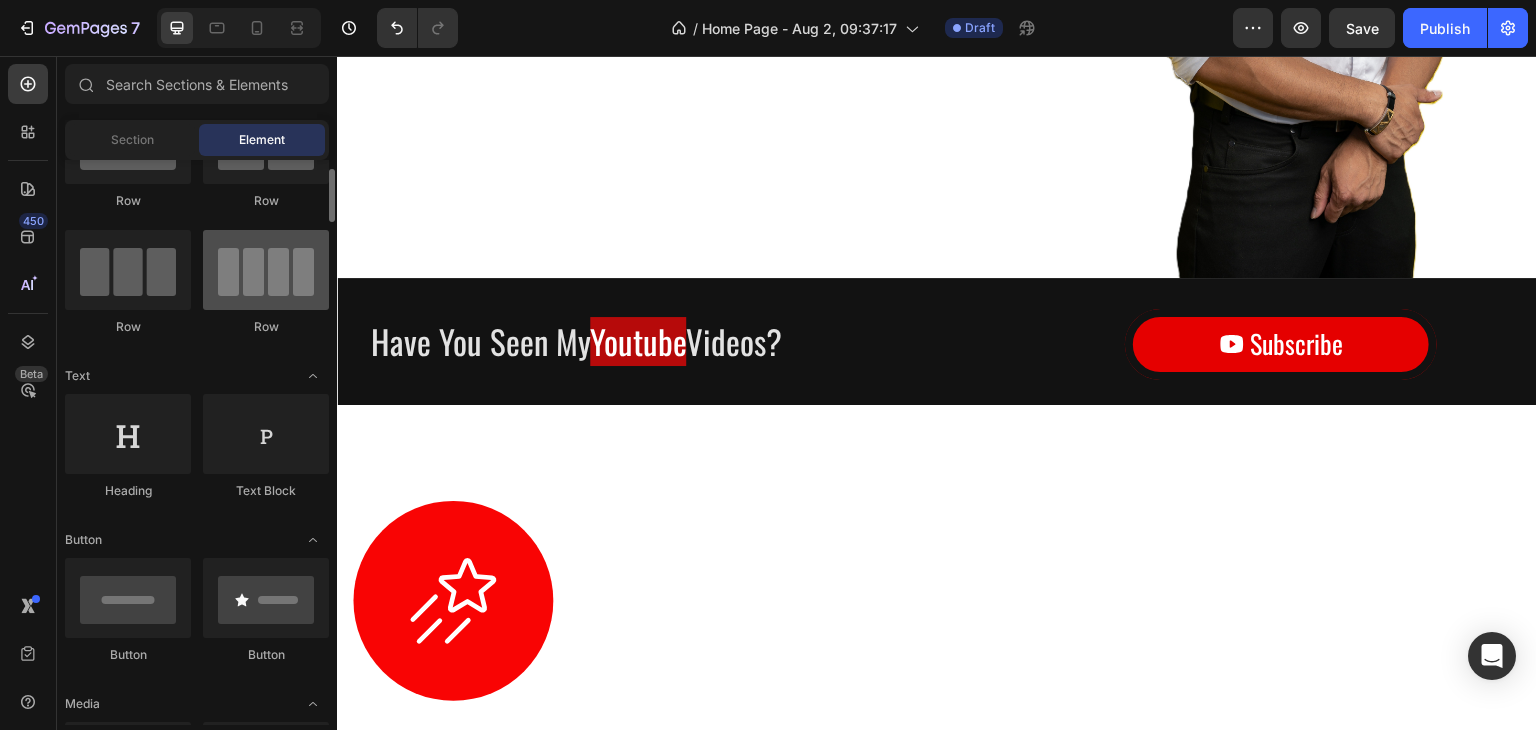 click at bounding box center [266, 270] 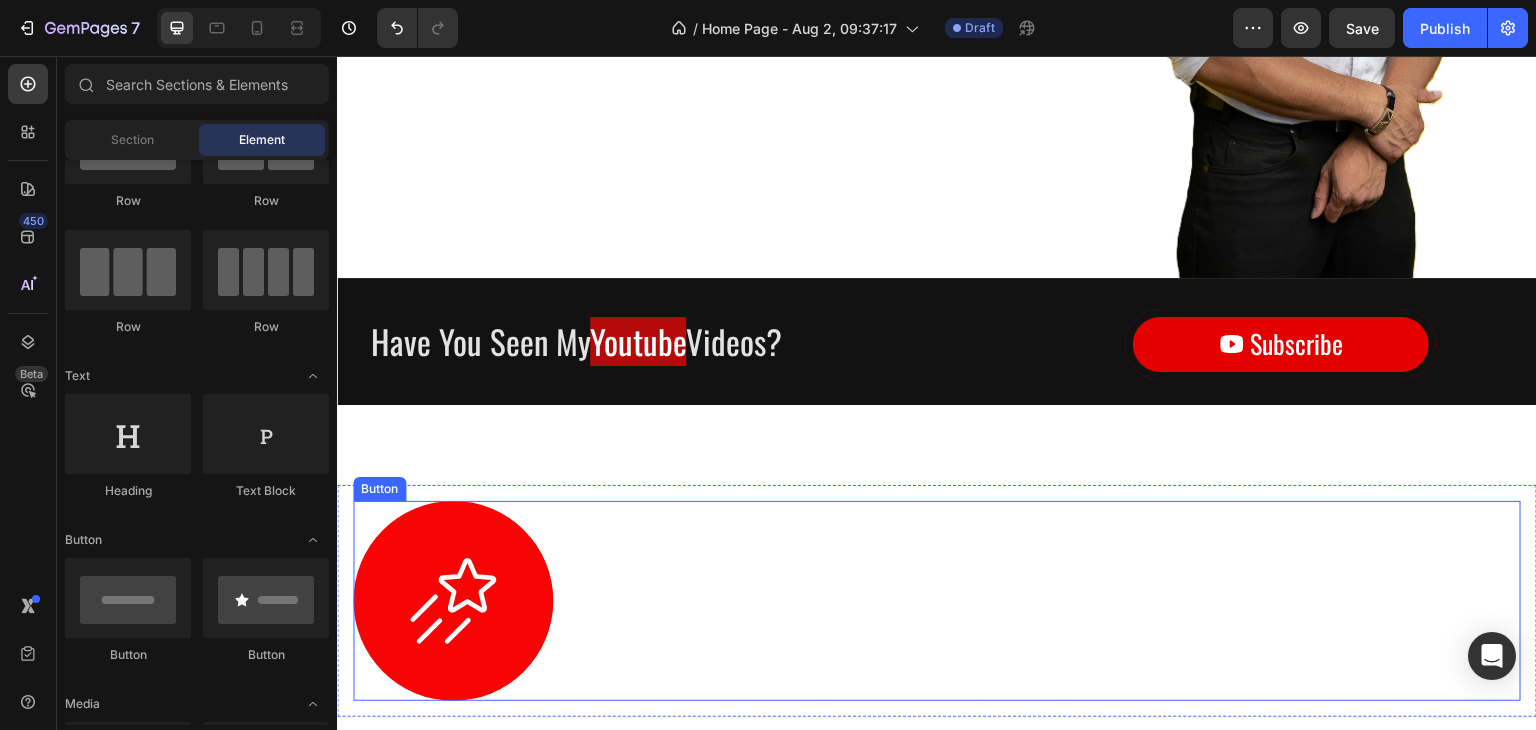 click on "Button" at bounding box center [937, 601] 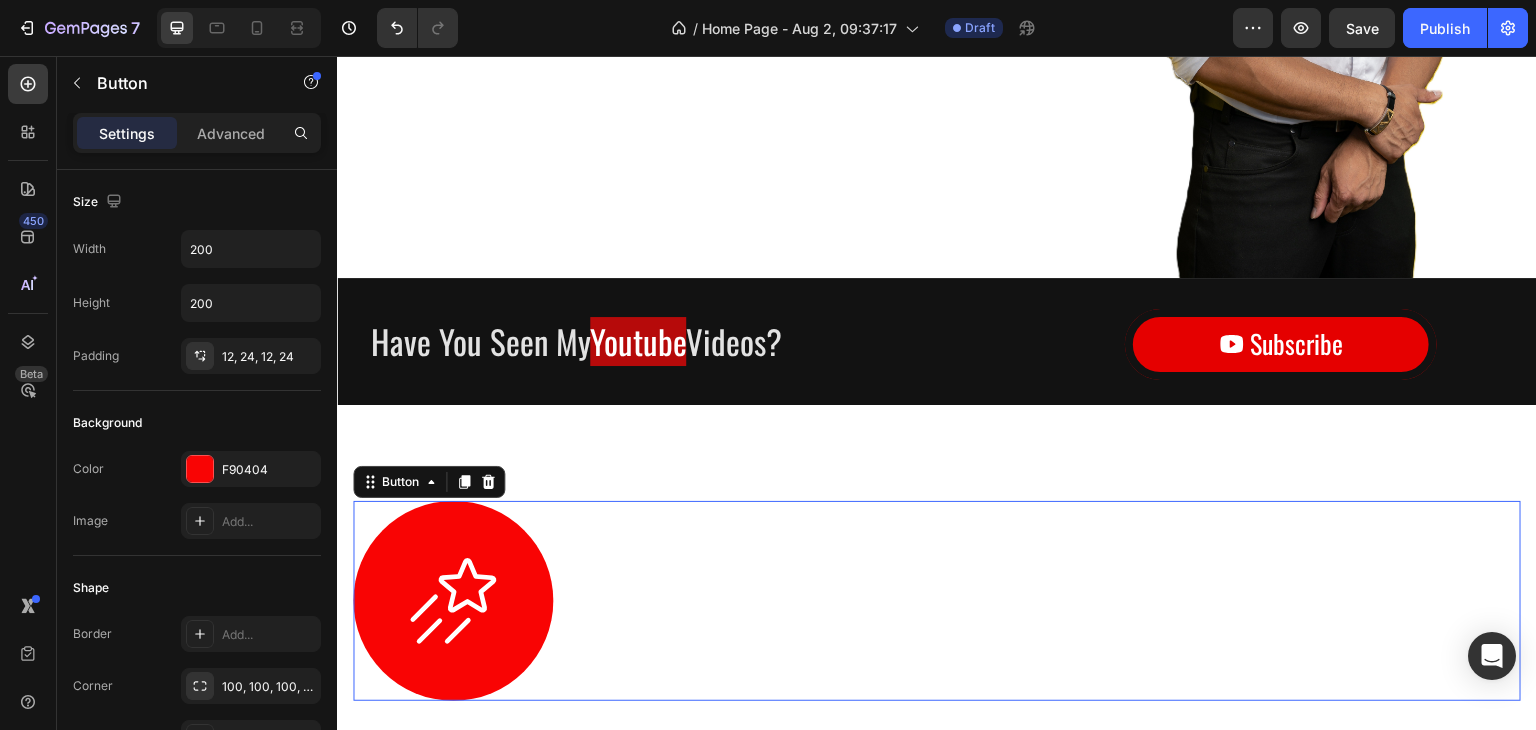 scroll, scrollTop: 759, scrollLeft: 0, axis: vertical 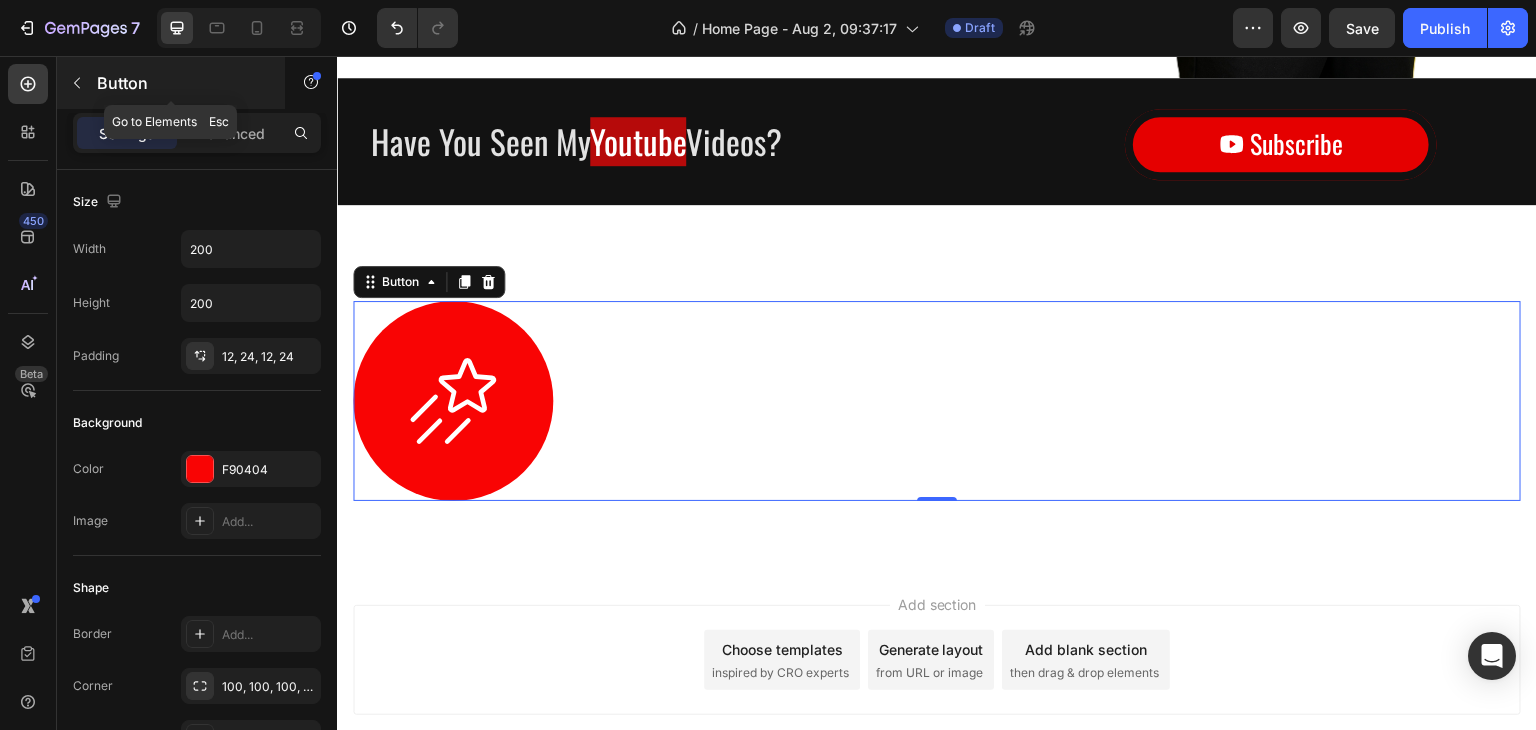 click at bounding box center (77, 83) 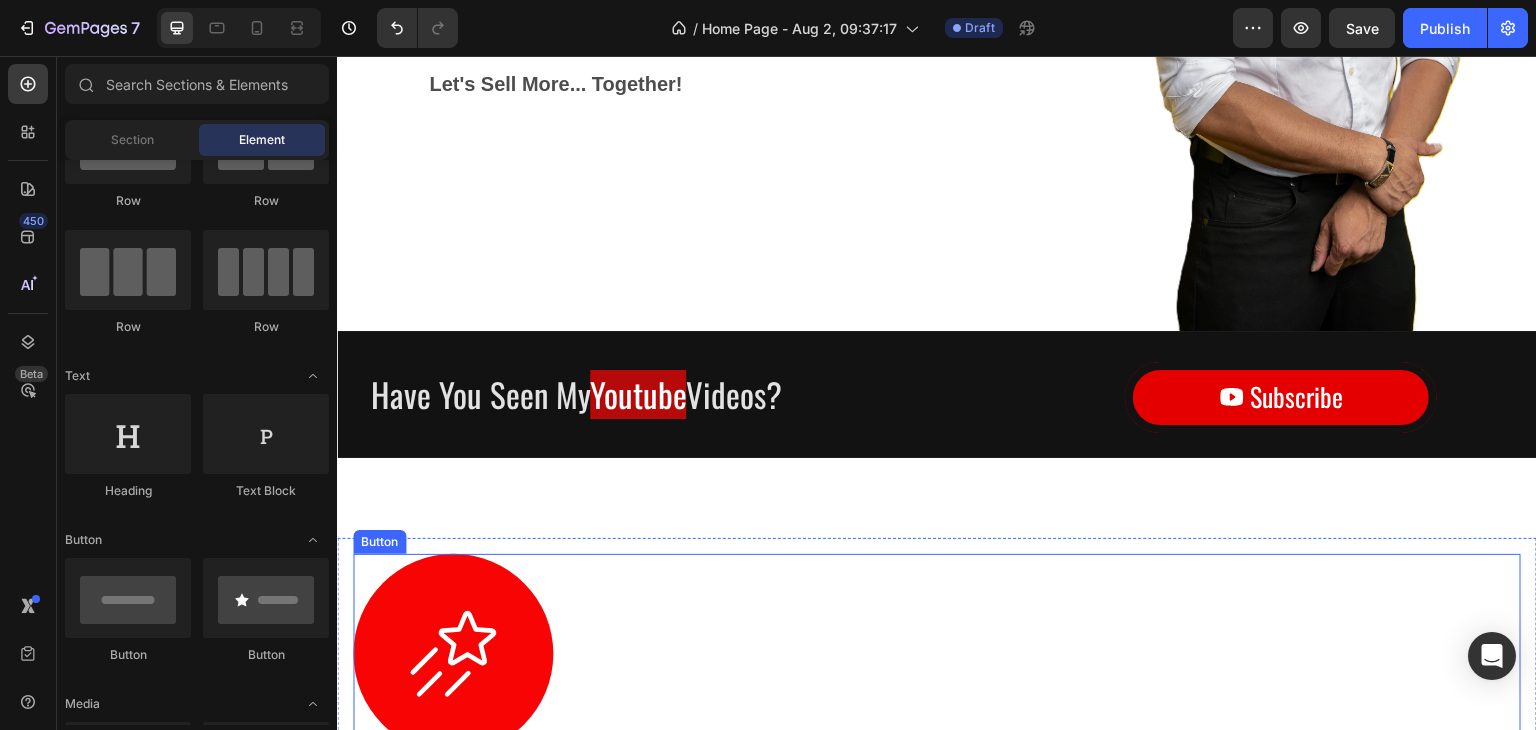 scroll, scrollTop: 459, scrollLeft: 0, axis: vertical 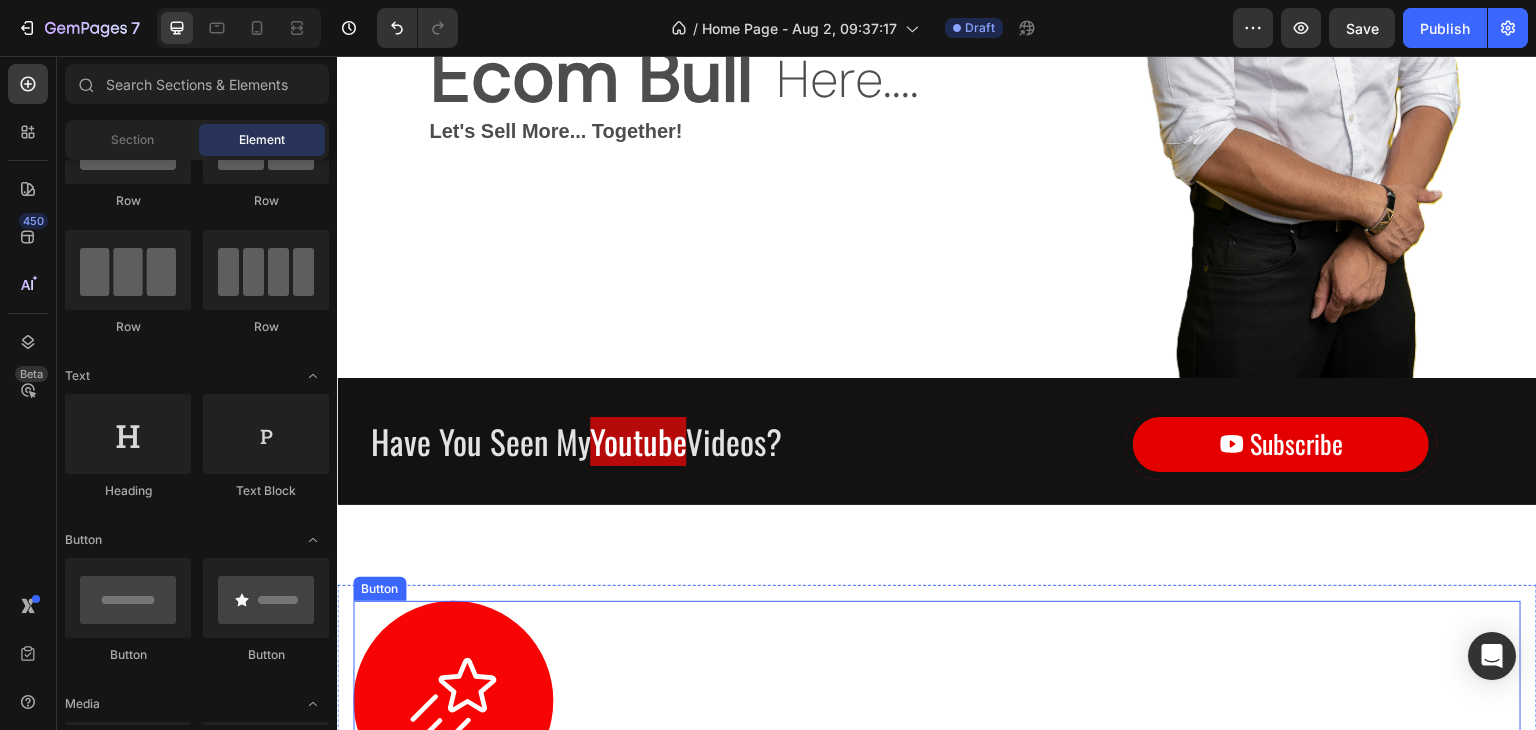 click on "Button" at bounding box center [937, 701] 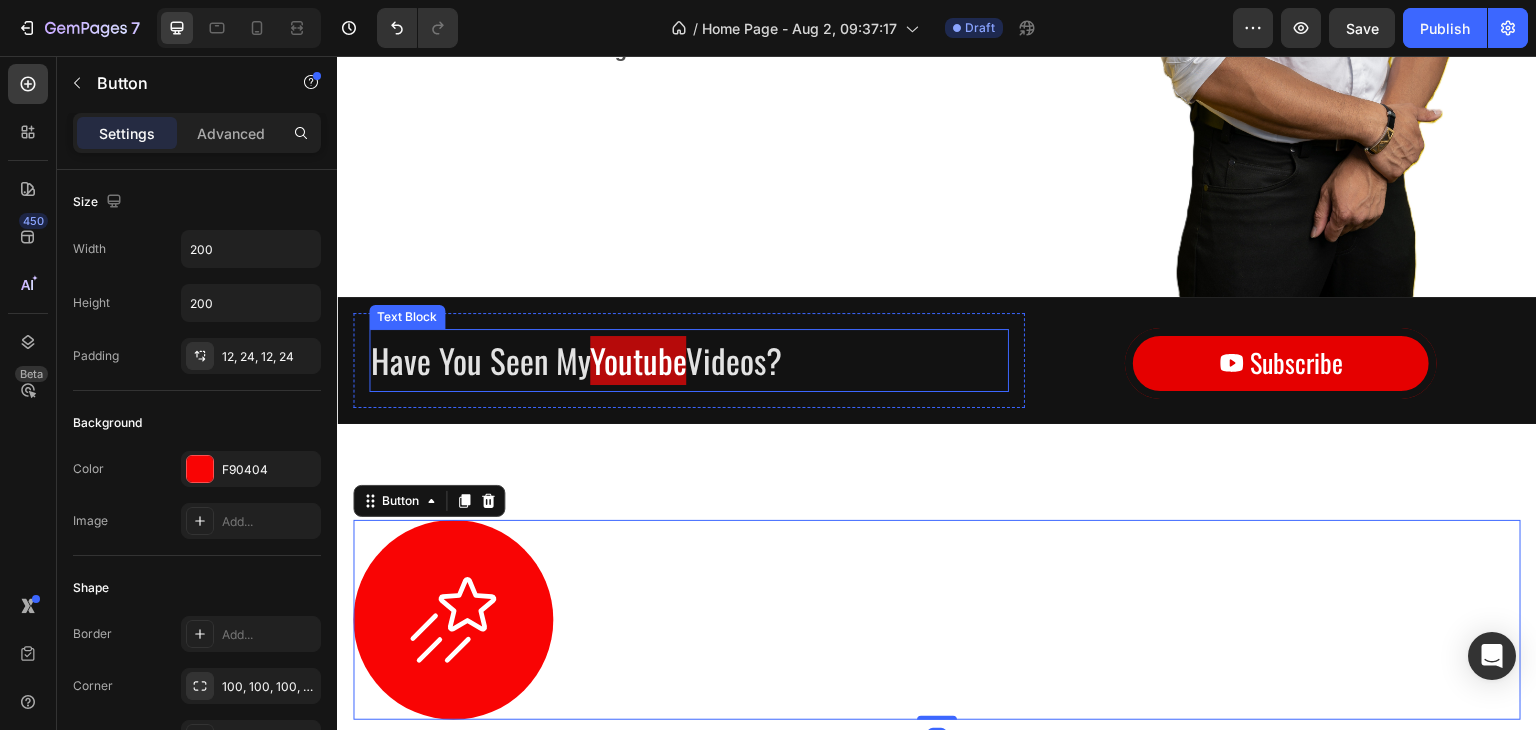 scroll, scrollTop: 659, scrollLeft: 0, axis: vertical 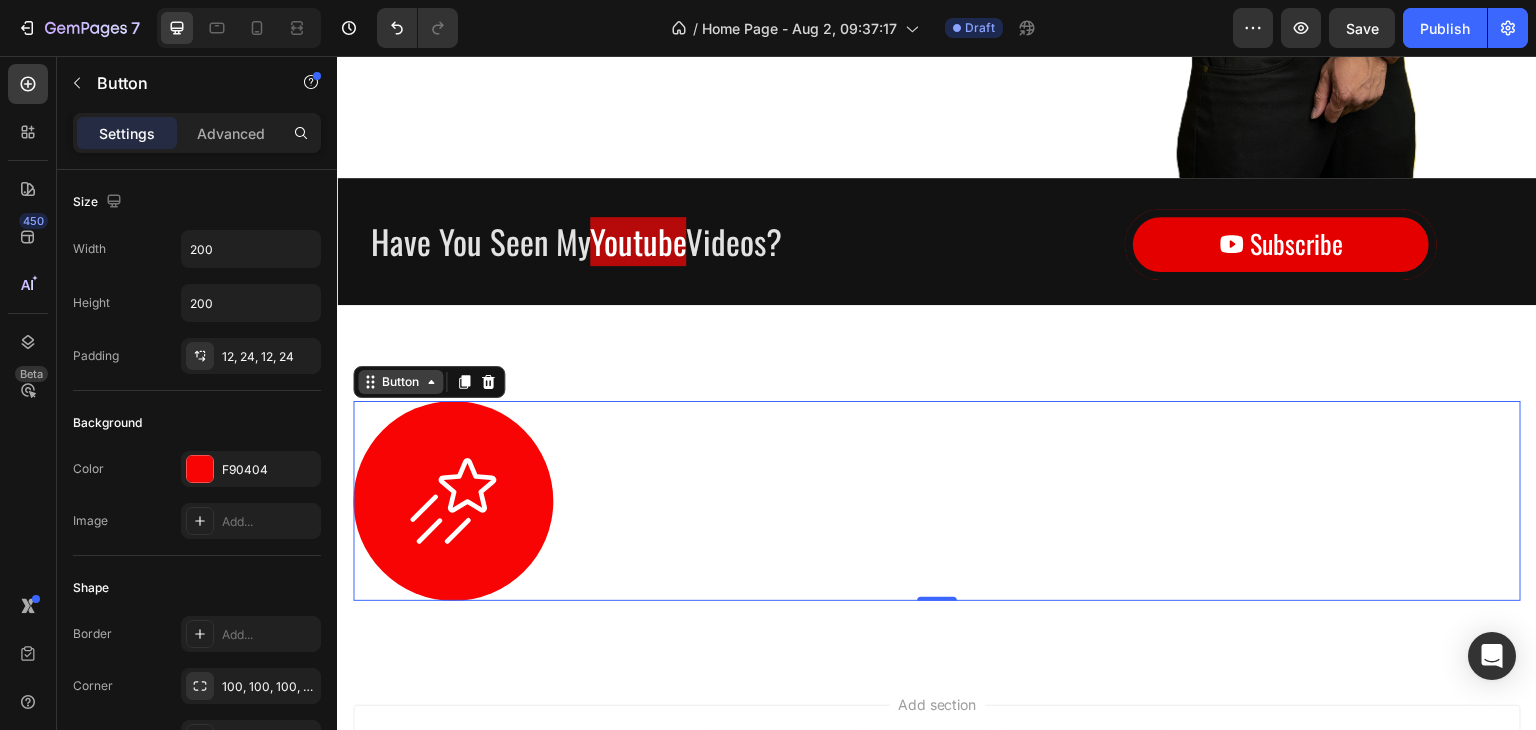 click 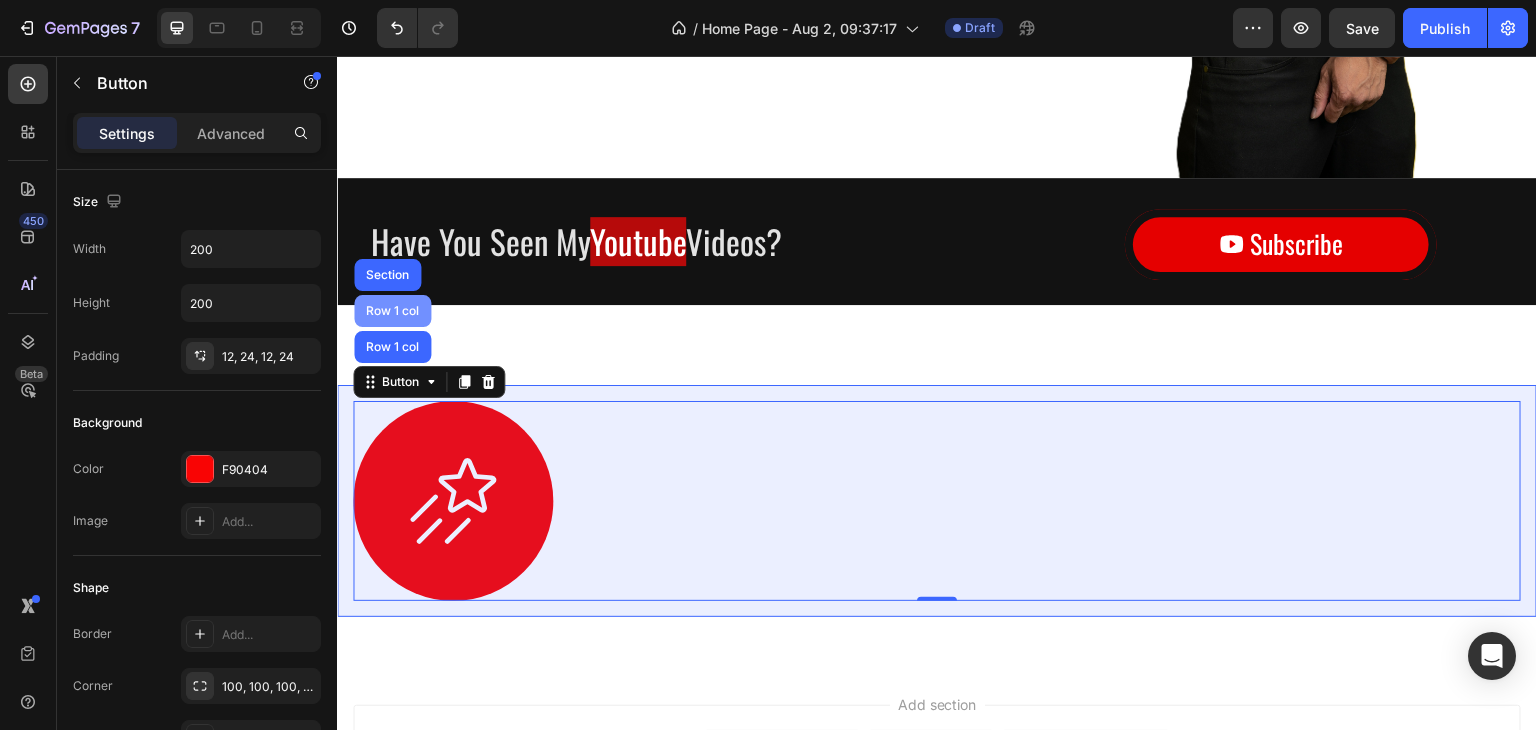 click on "Row 1 col" at bounding box center [392, 311] 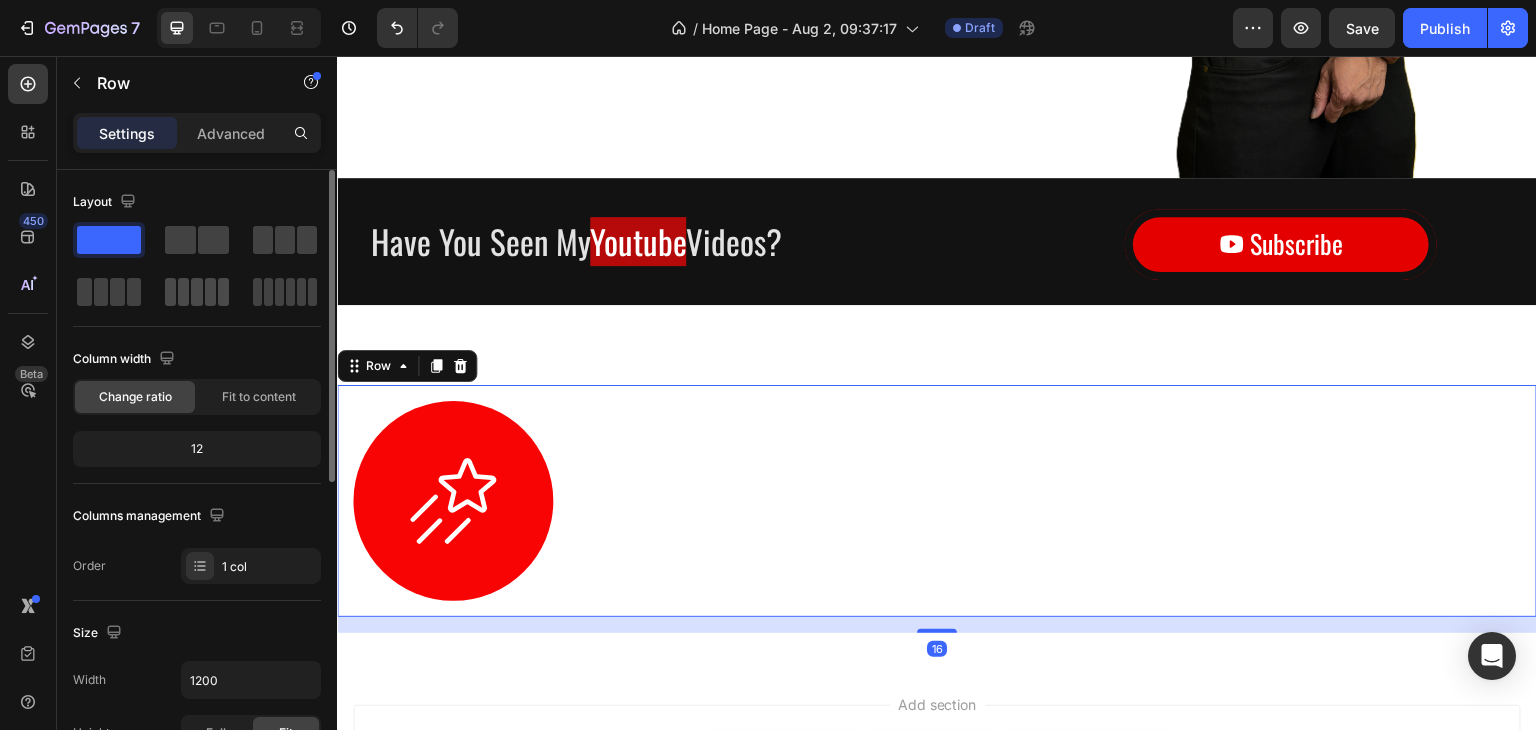 click 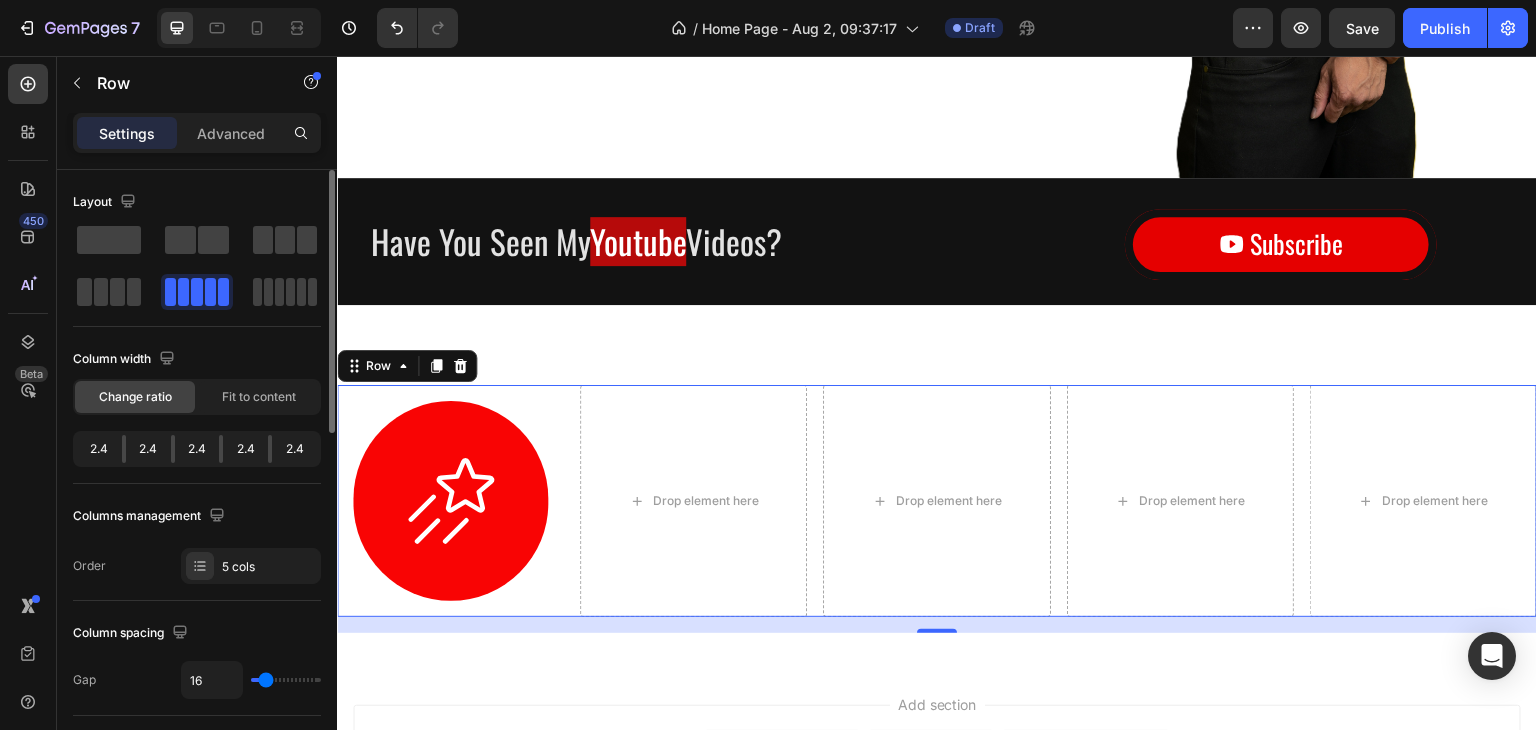 click 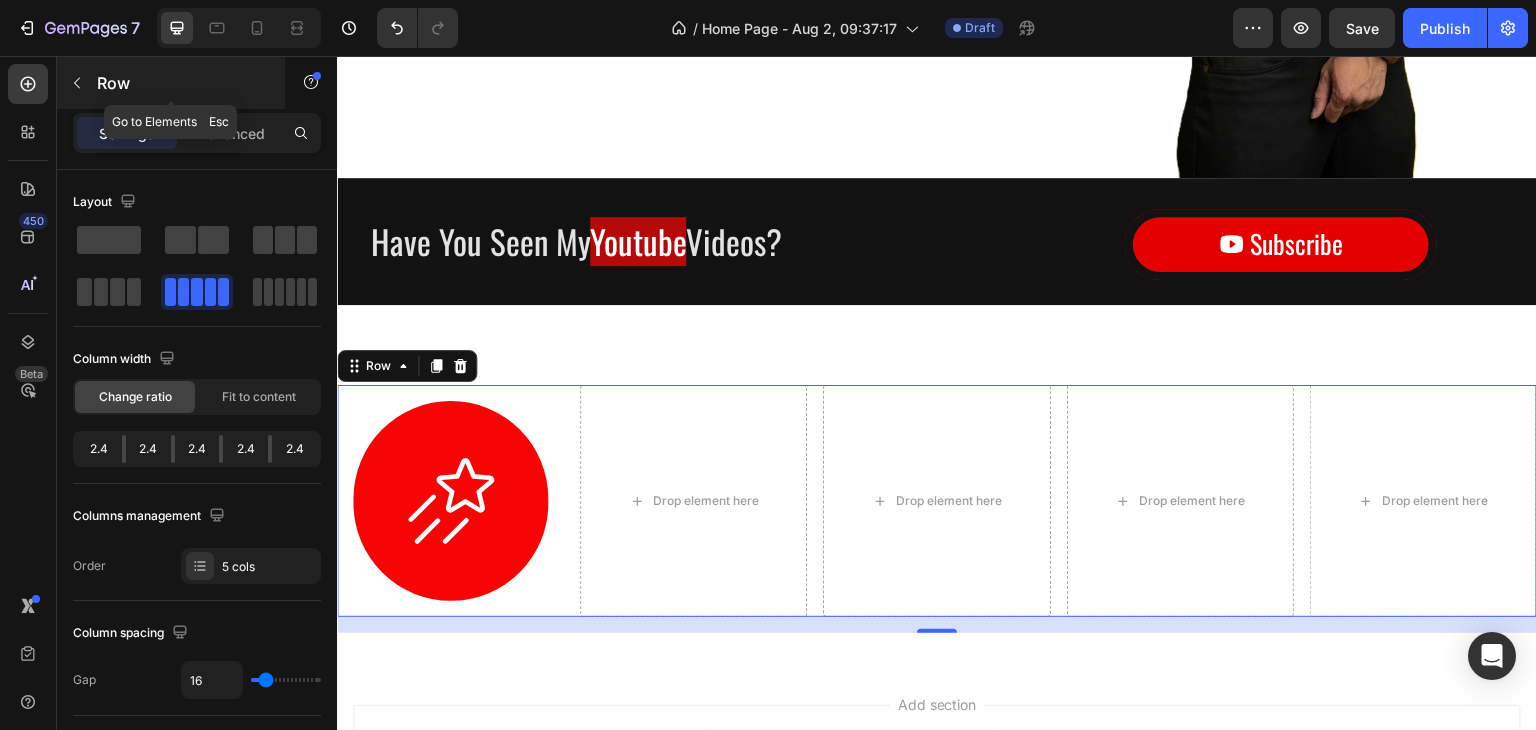click 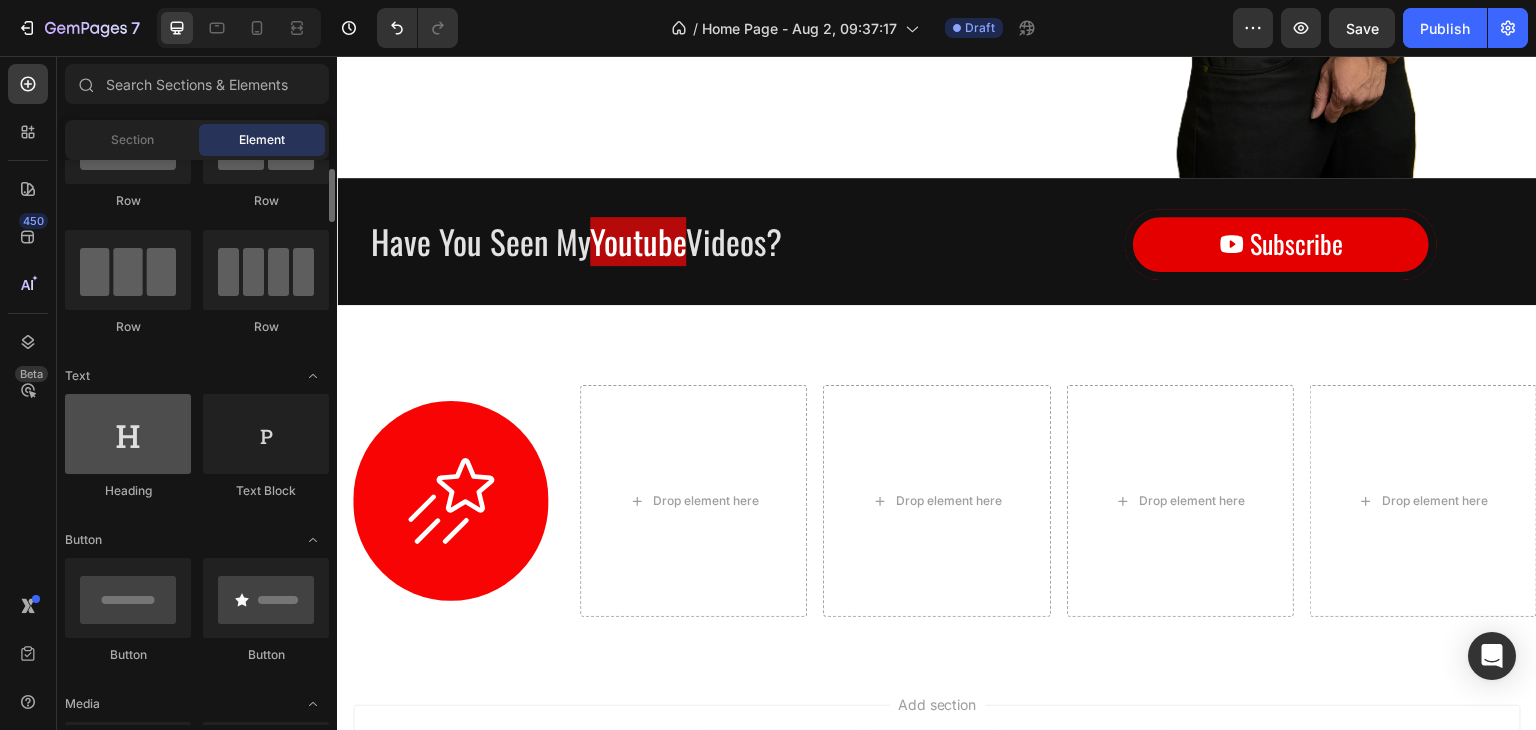 click at bounding box center [128, 434] 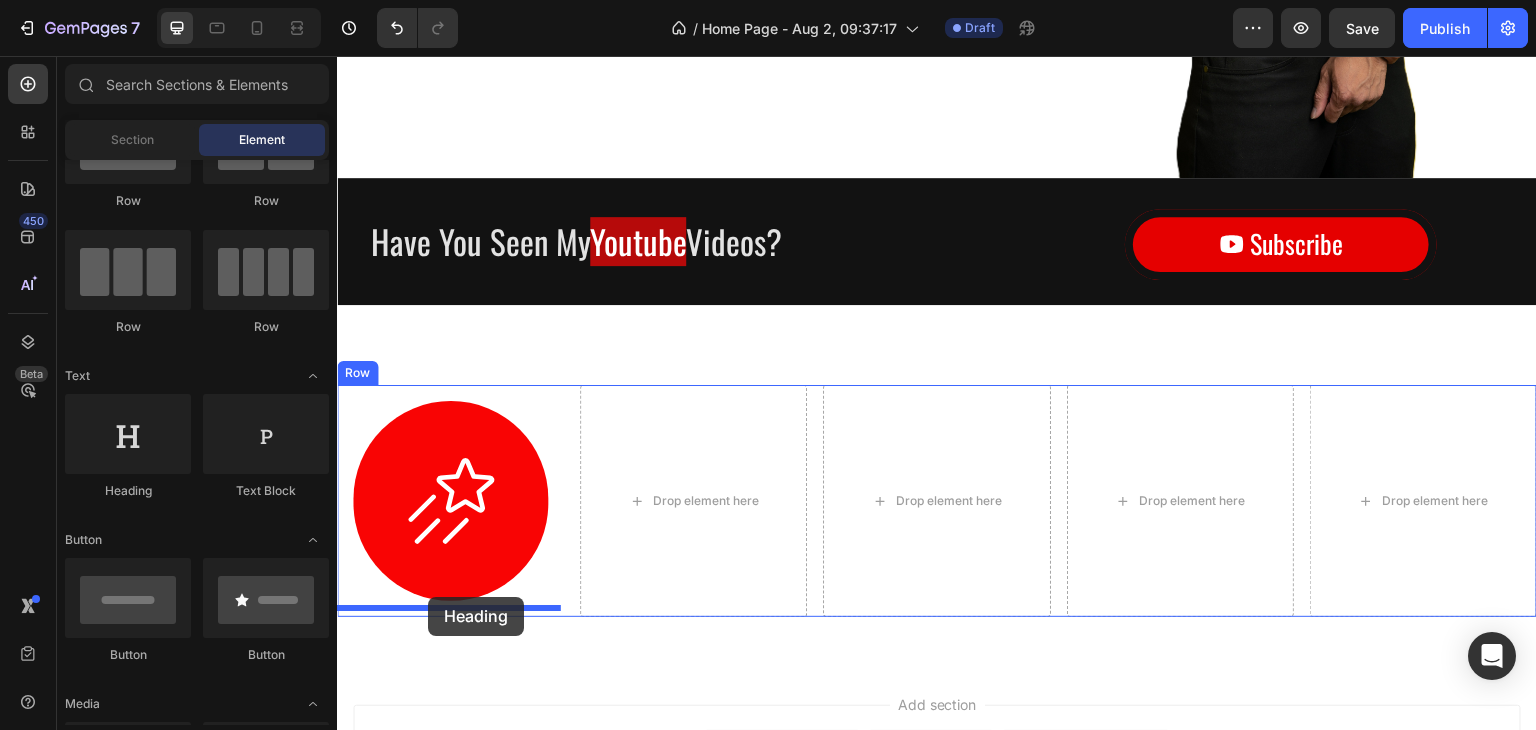 drag, startPoint x: 464, startPoint y: 611, endPoint x: 428, endPoint y: 597, distance: 38.626415 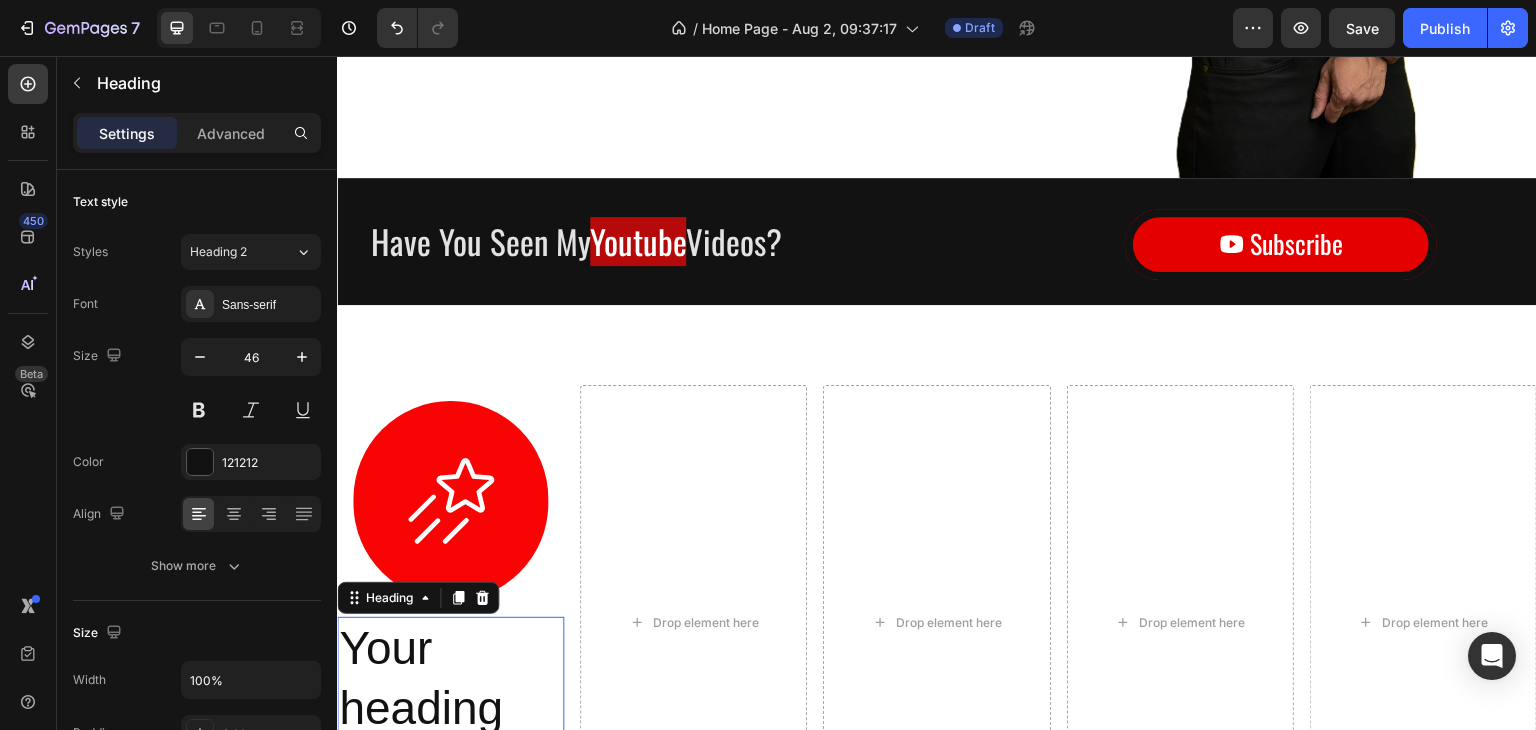 scroll, scrollTop: 859, scrollLeft: 0, axis: vertical 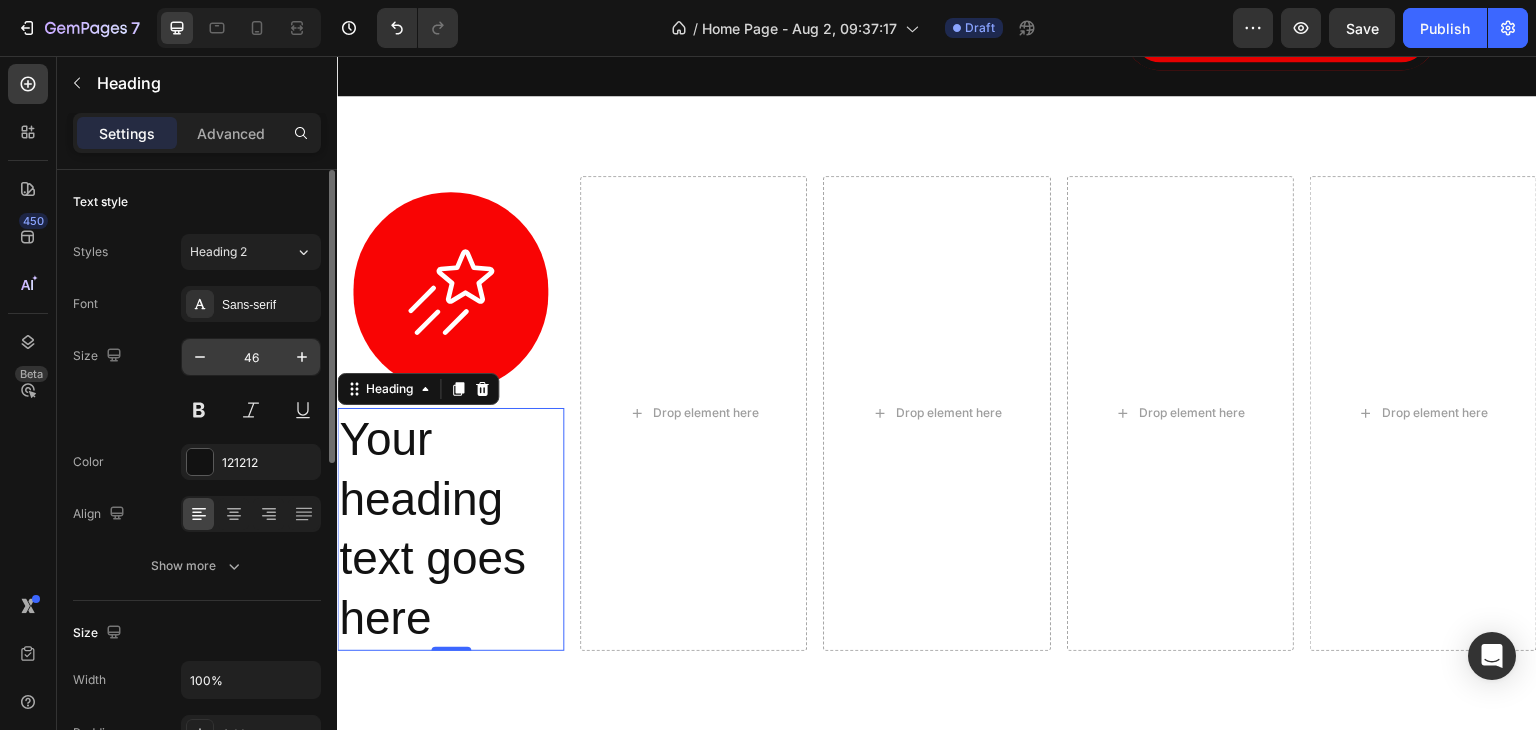 click on "46" at bounding box center [251, 357] 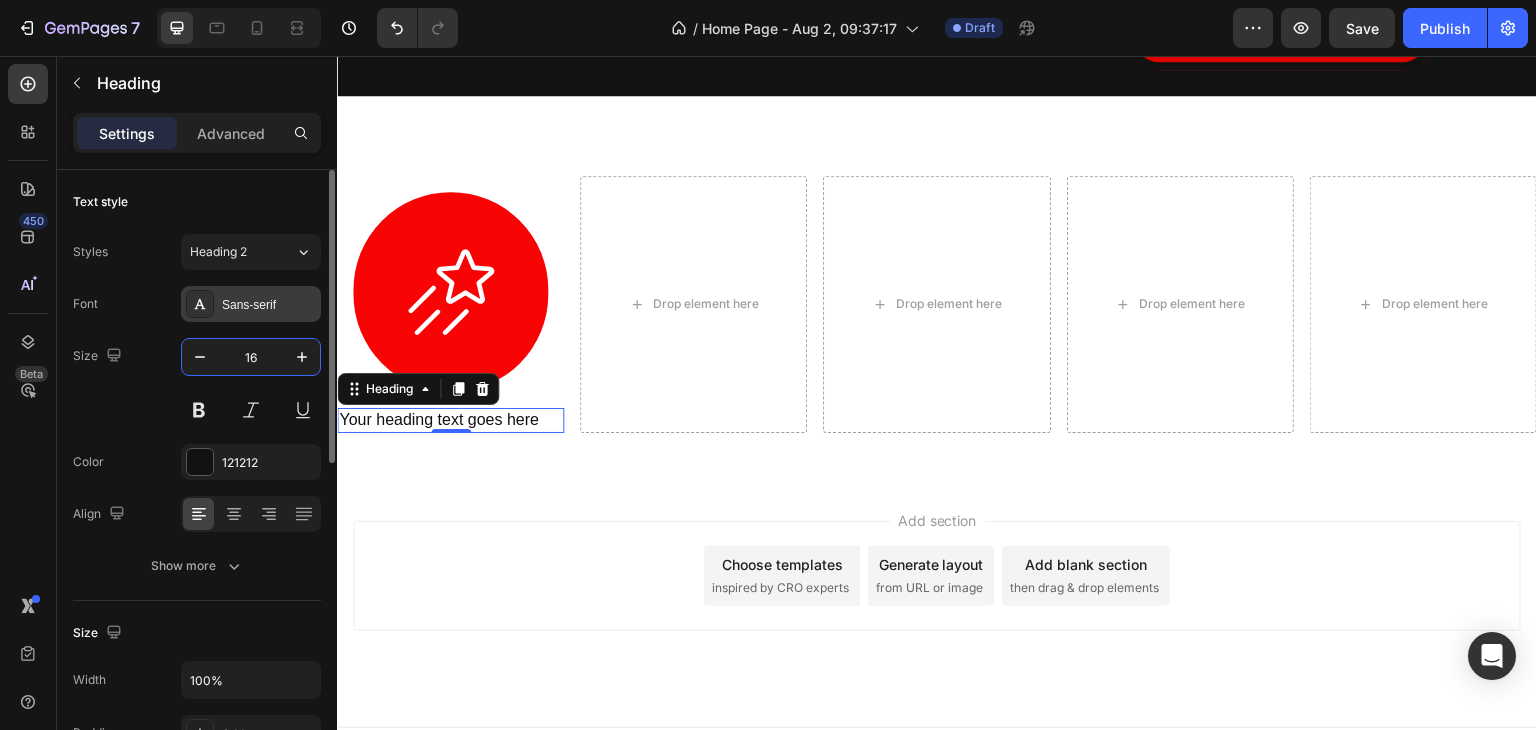 type on "16" 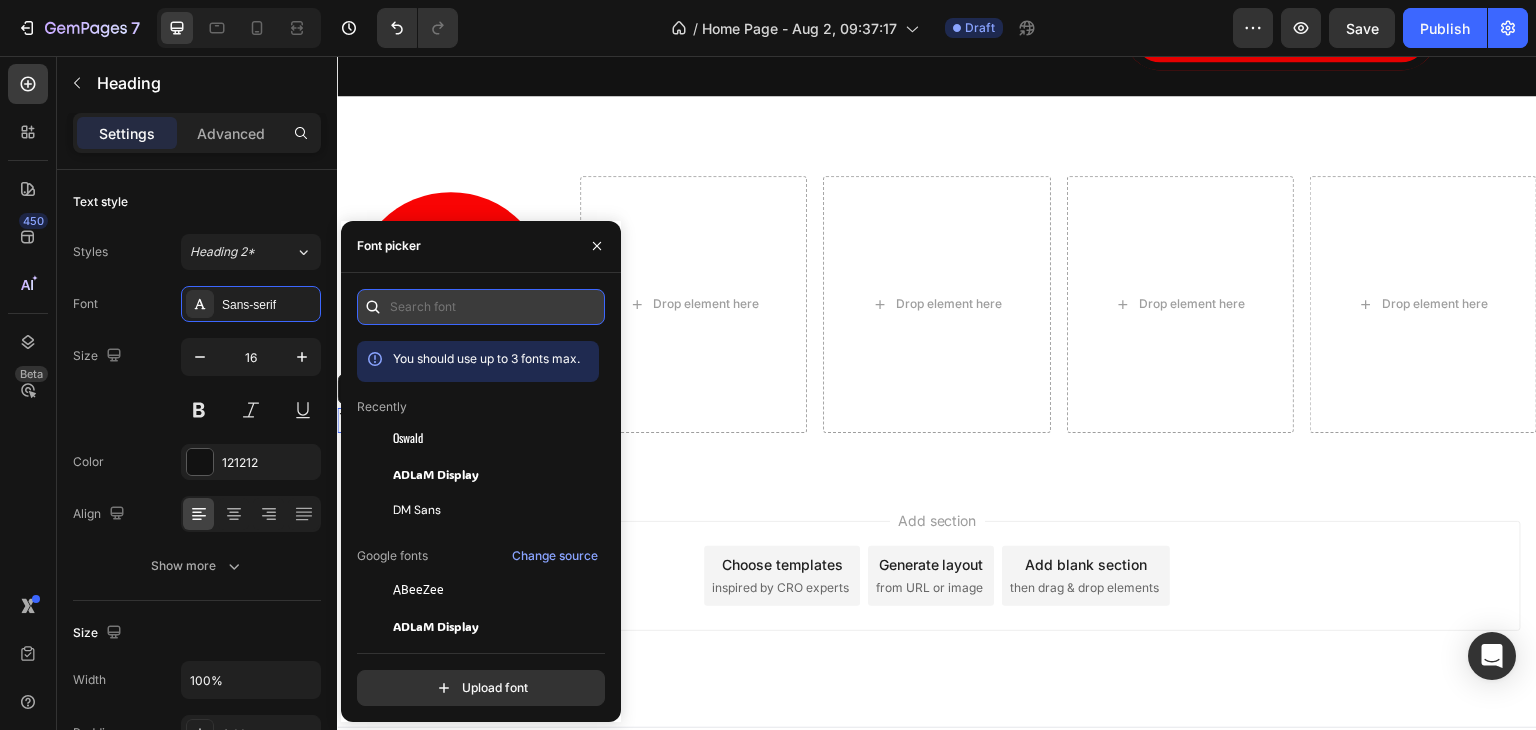 click at bounding box center [481, 307] 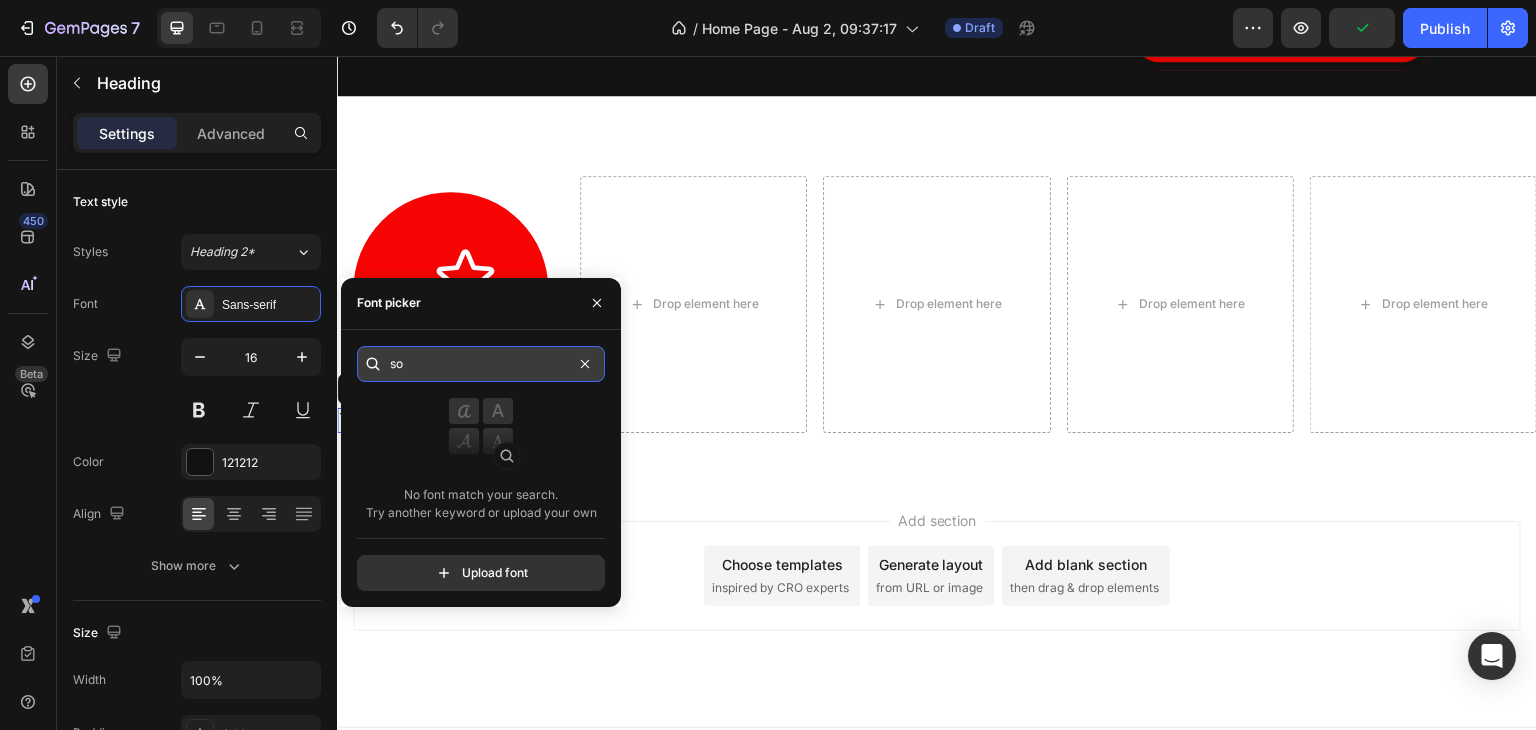 type on "s" 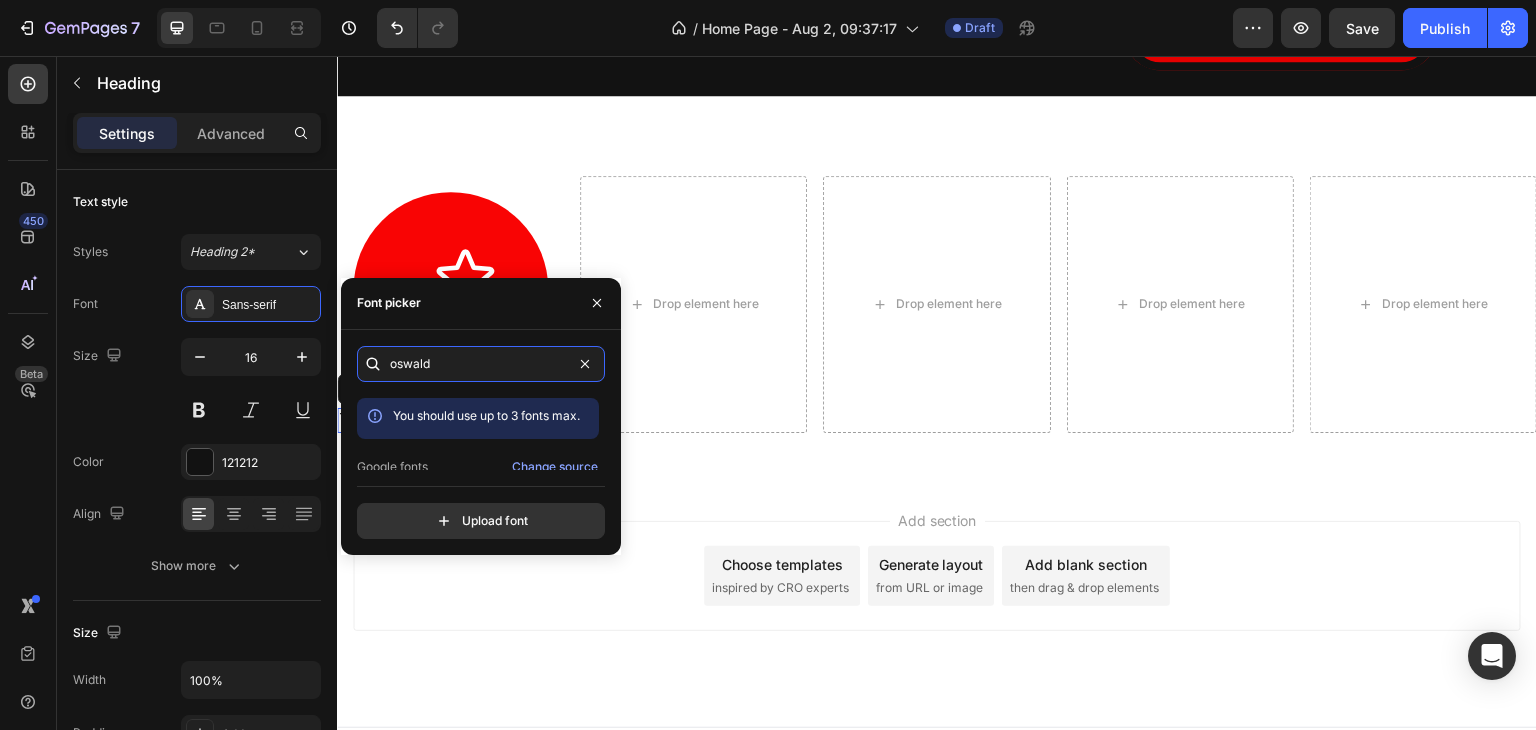 scroll, scrollTop: 896, scrollLeft: 0, axis: vertical 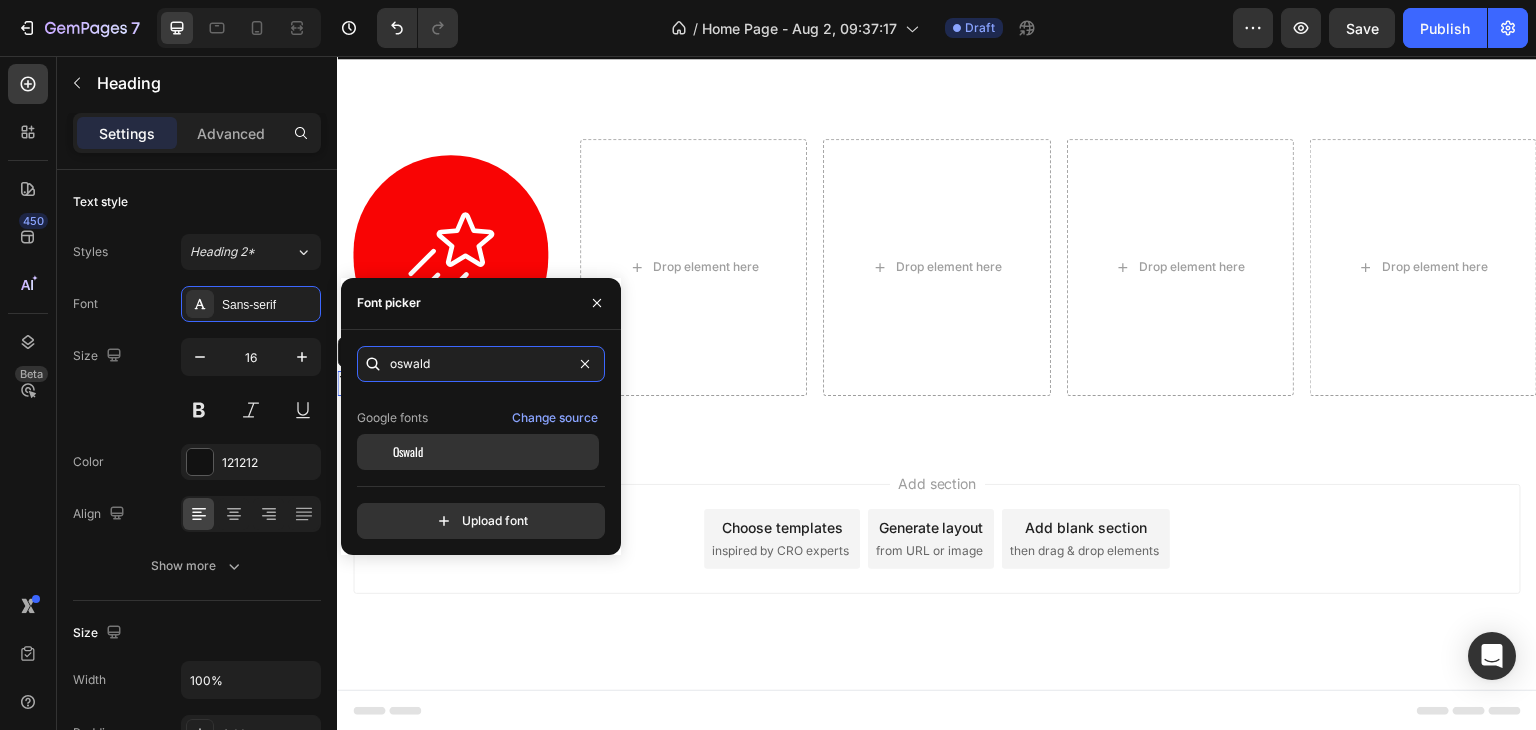 type on "oswald" 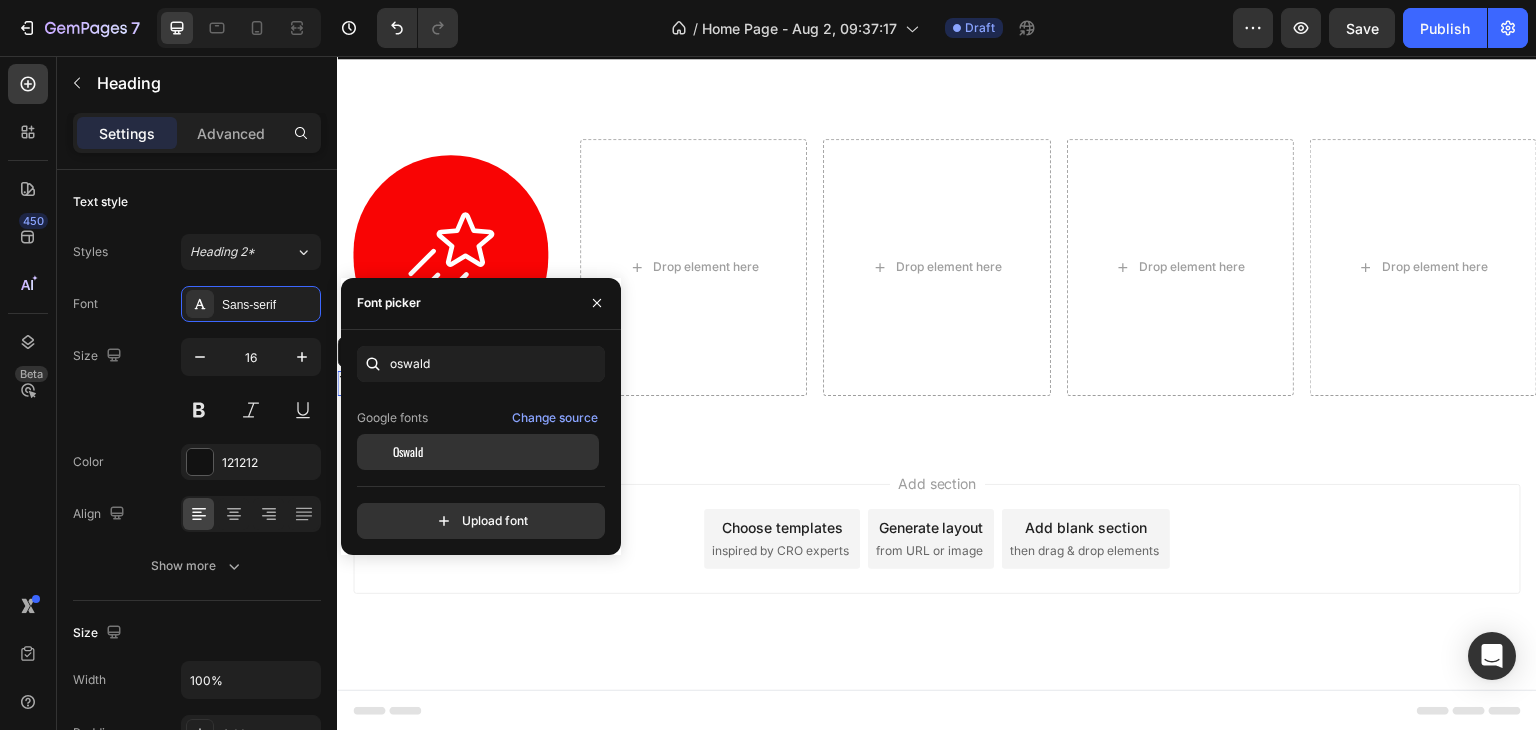 click on "Oswald" at bounding box center (494, 452) 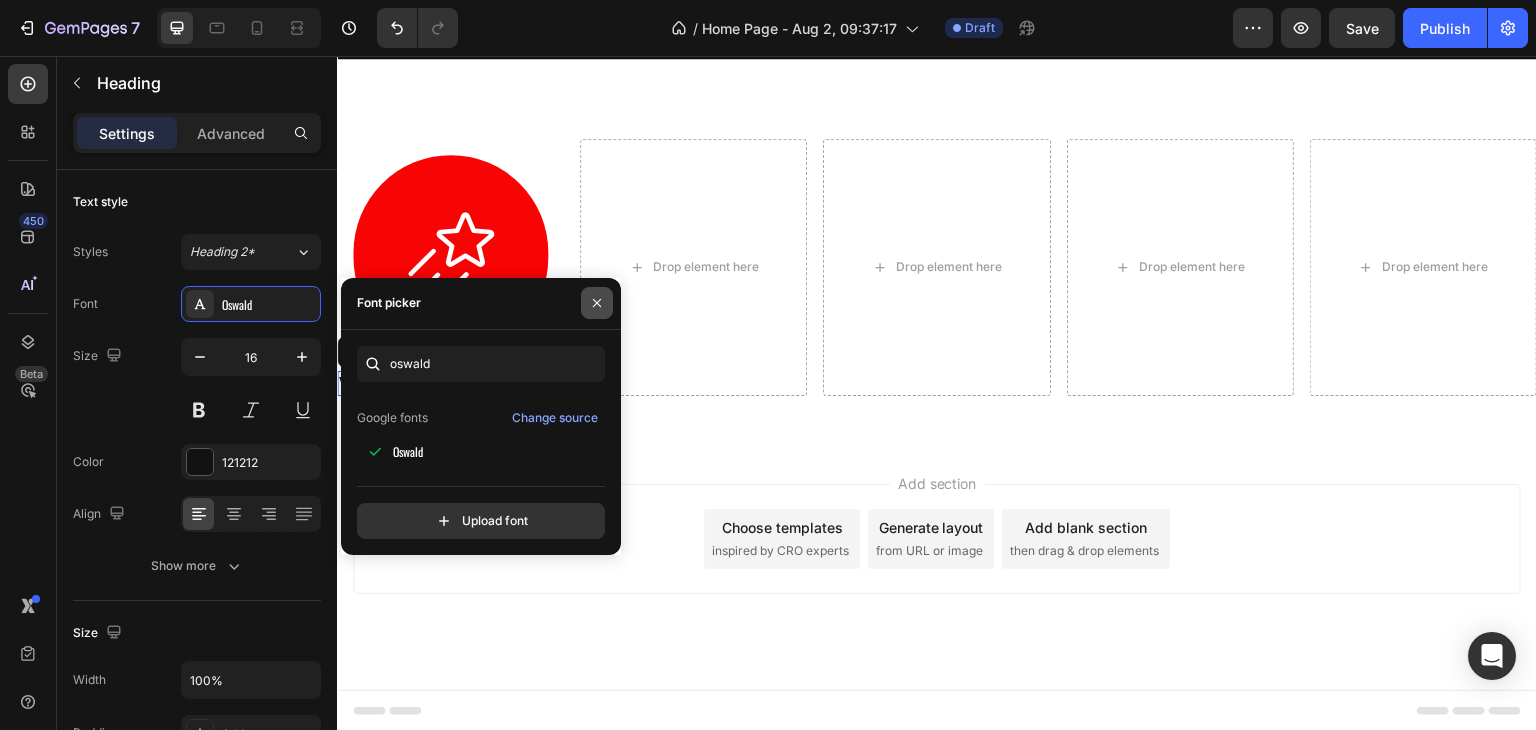 drag, startPoint x: 272, startPoint y: 211, endPoint x: 268, endPoint y: 266, distance: 55.145264 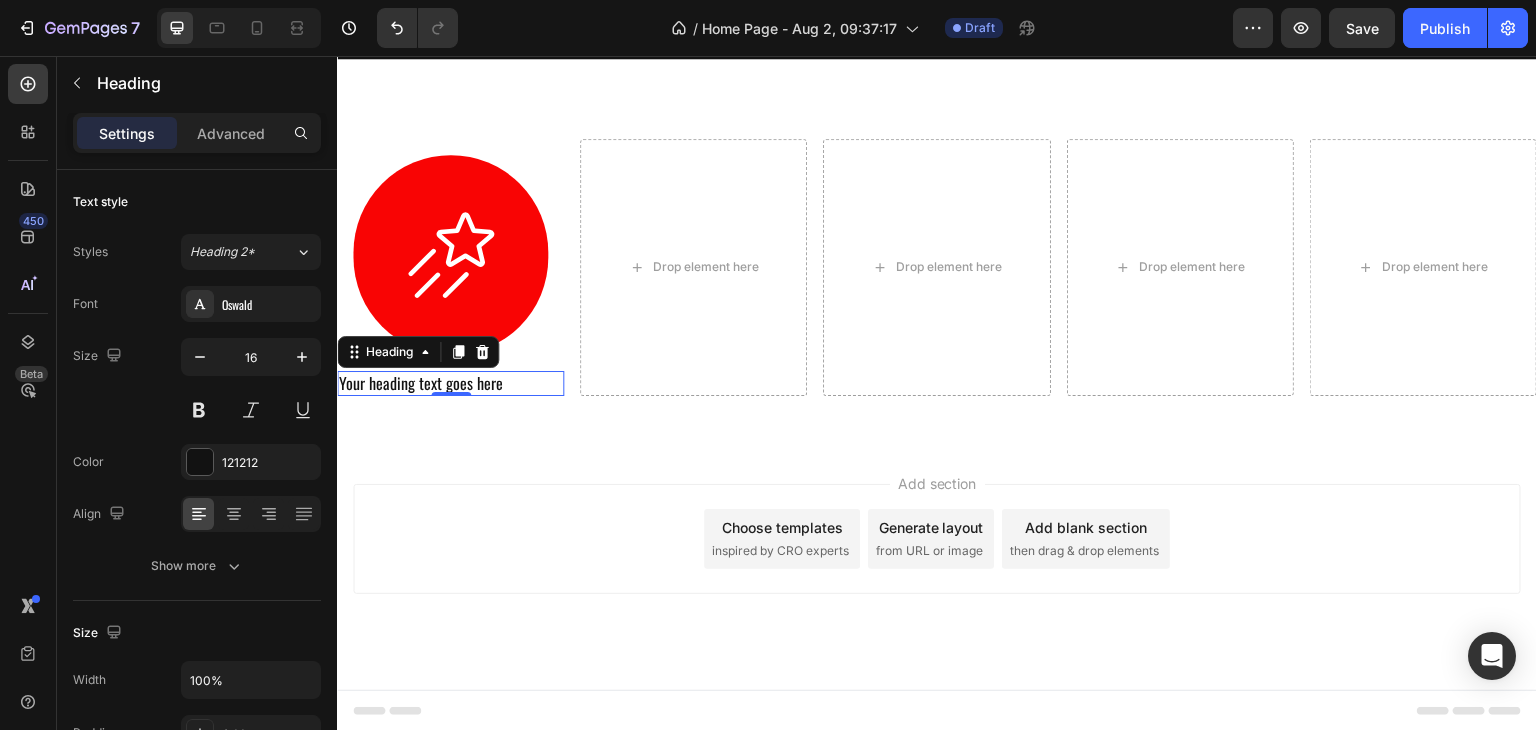 click on "Your heading text goes here" at bounding box center (450, 383) 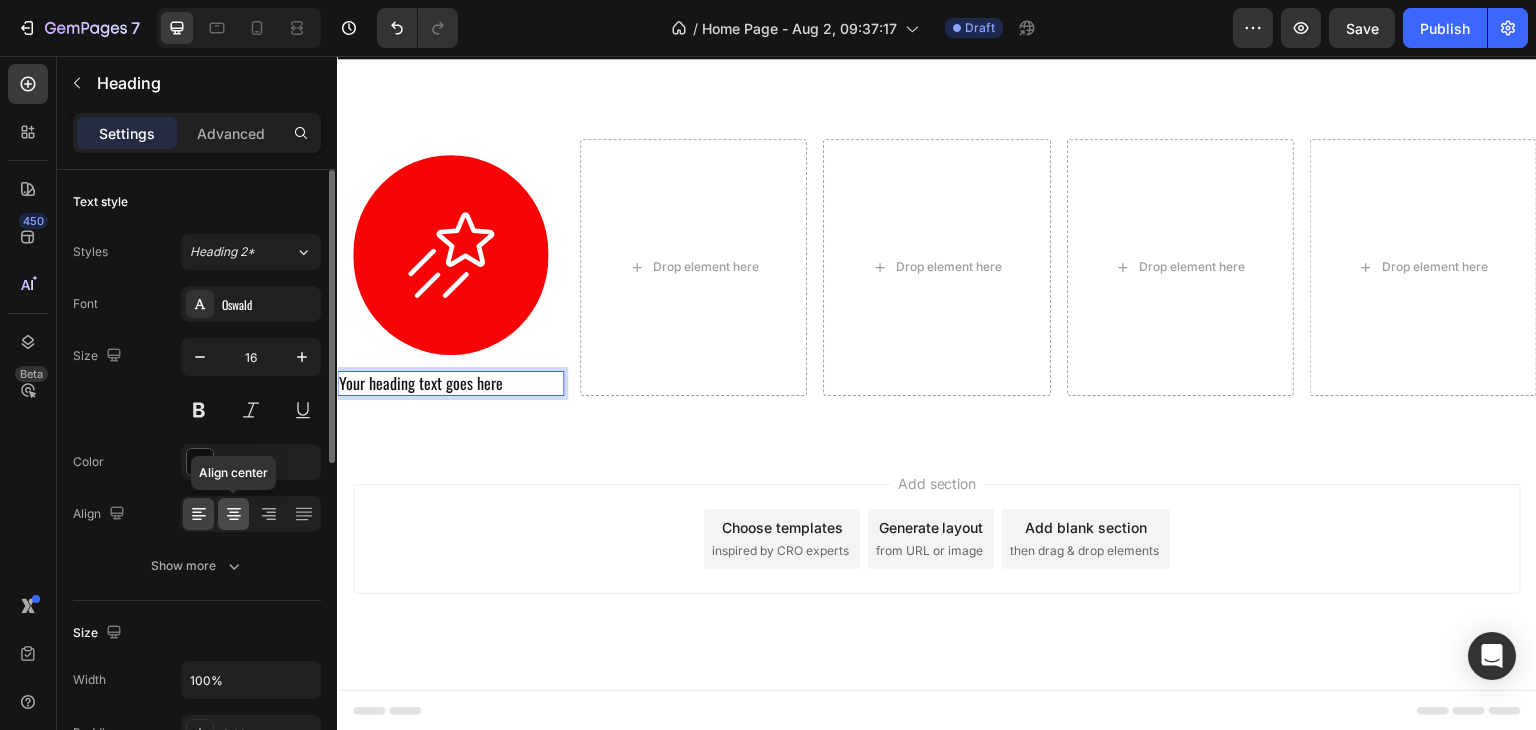 click 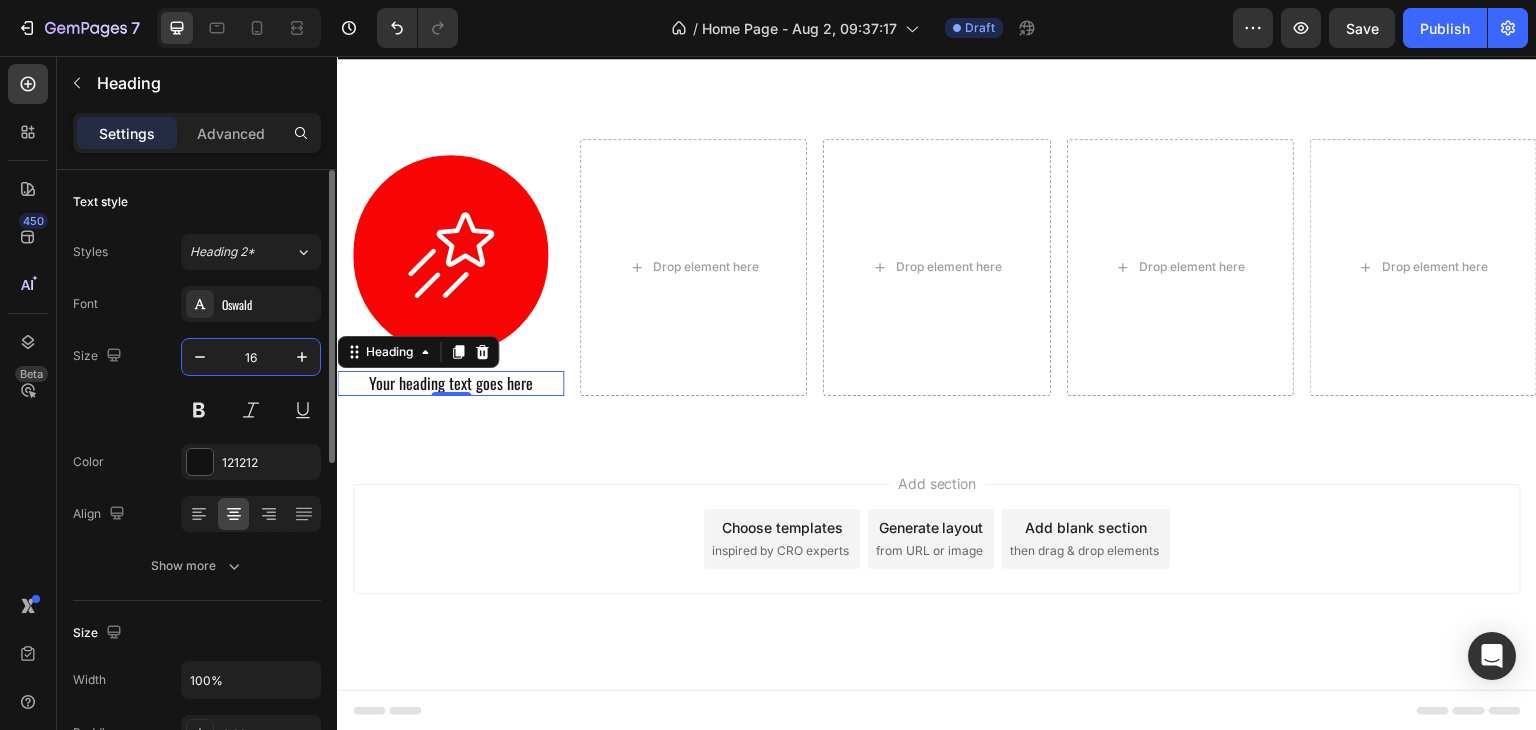 click on "16" at bounding box center (251, 357) 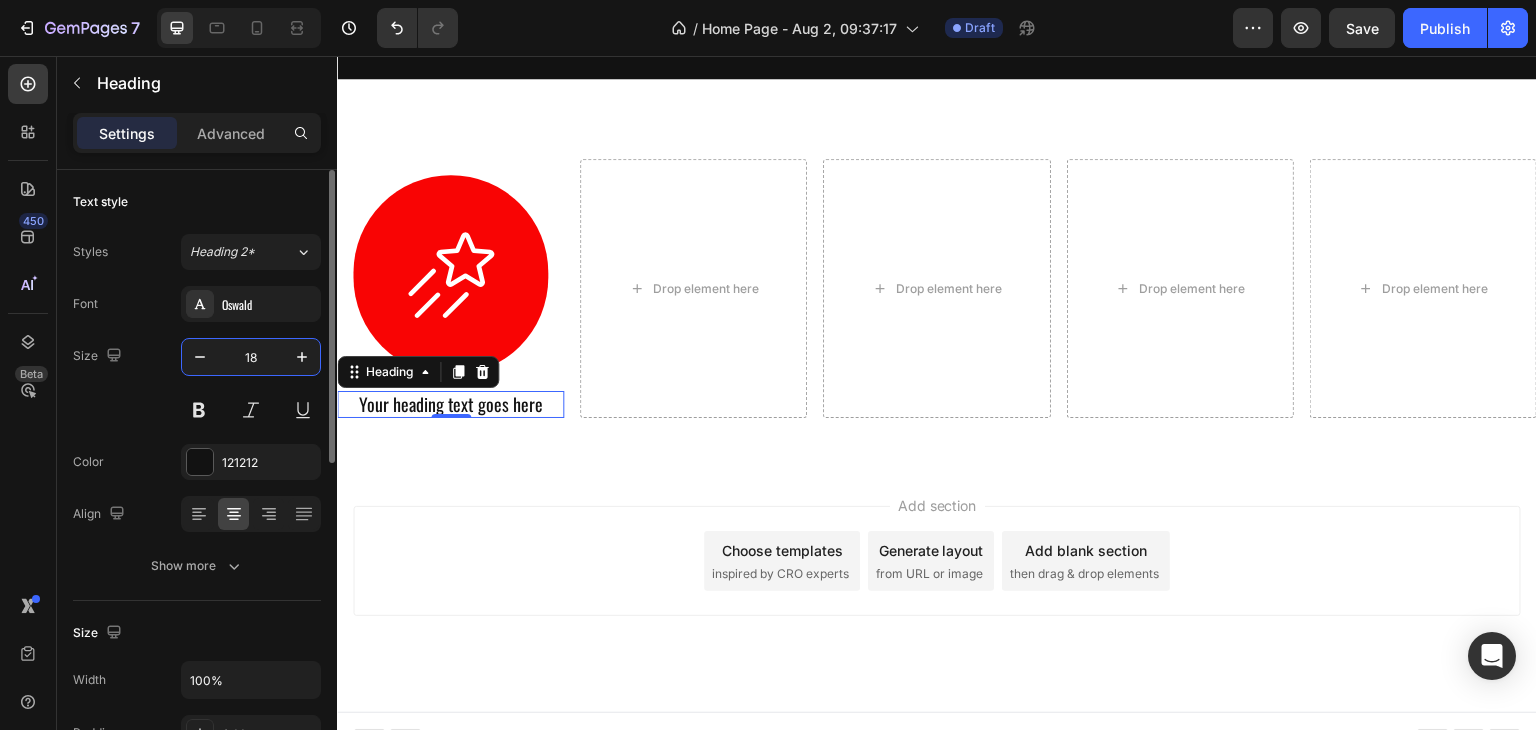 scroll, scrollTop: 896, scrollLeft: 0, axis: vertical 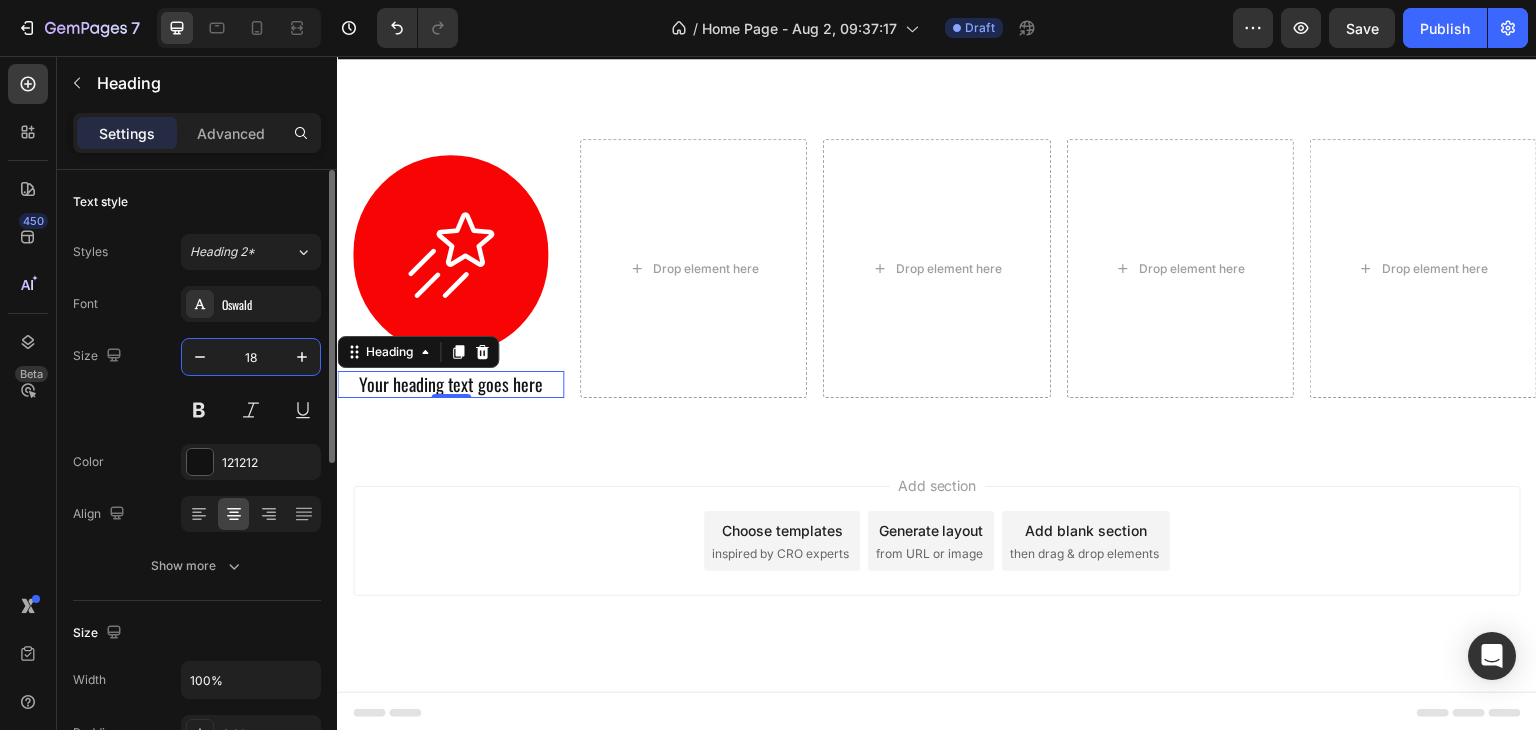 type on "1" 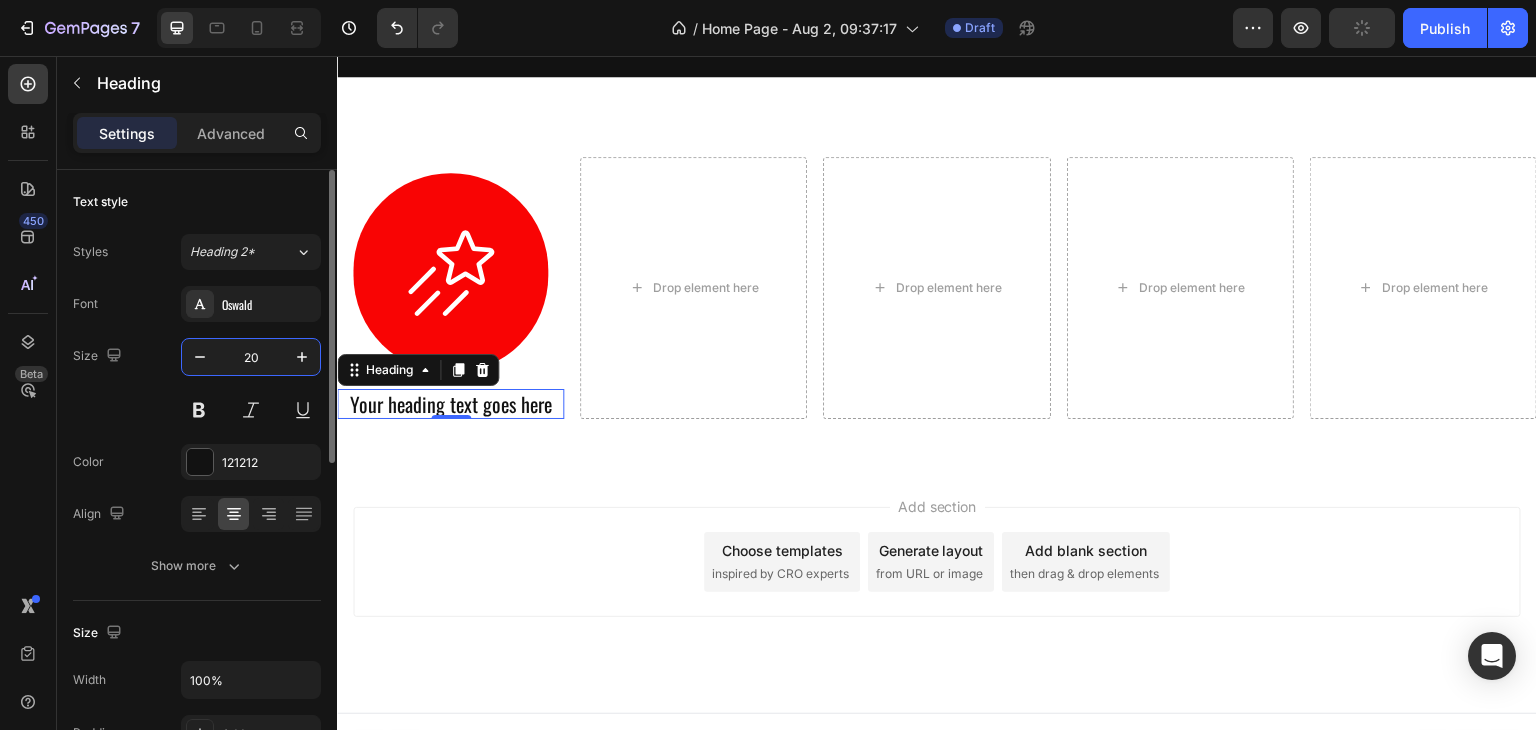 scroll, scrollTop: 896, scrollLeft: 0, axis: vertical 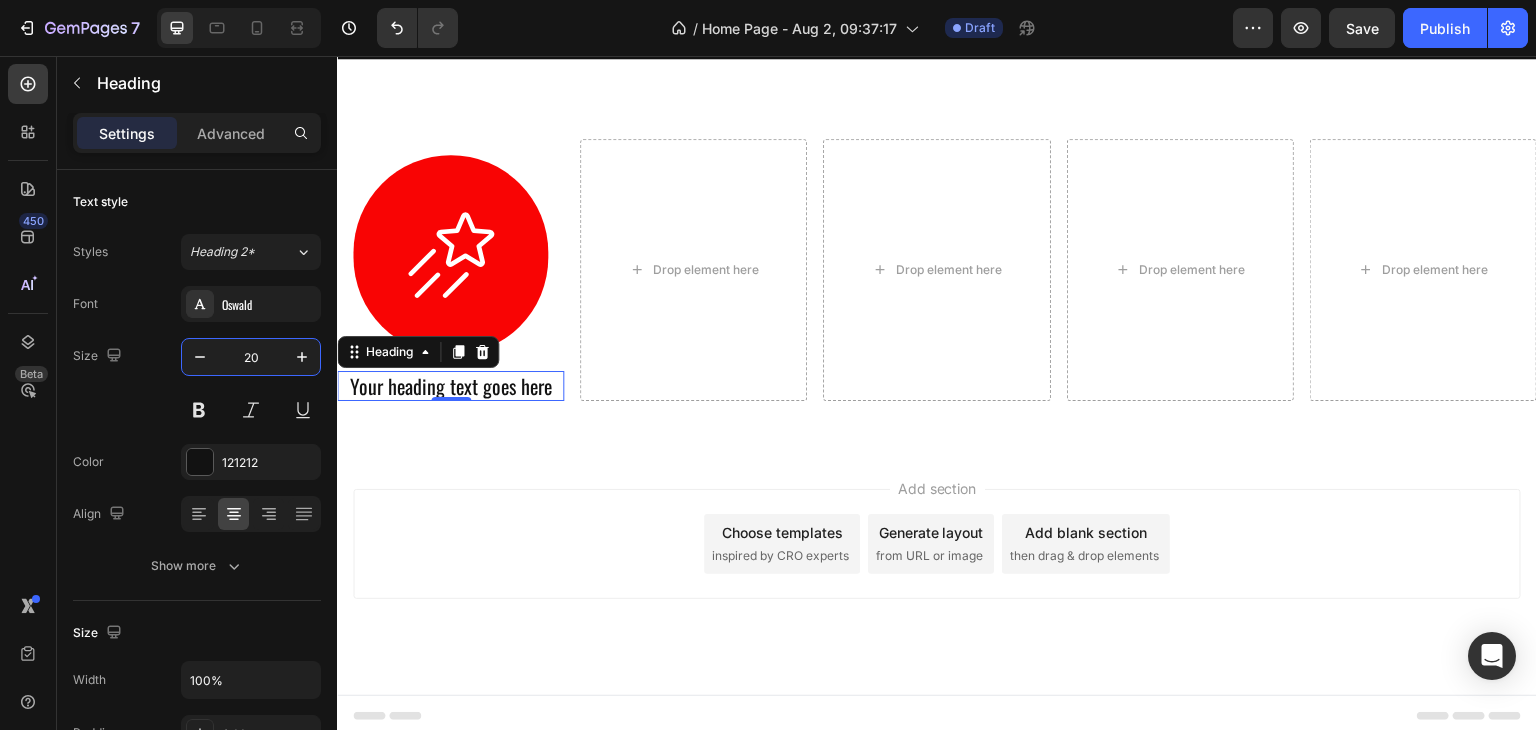 type on "20" 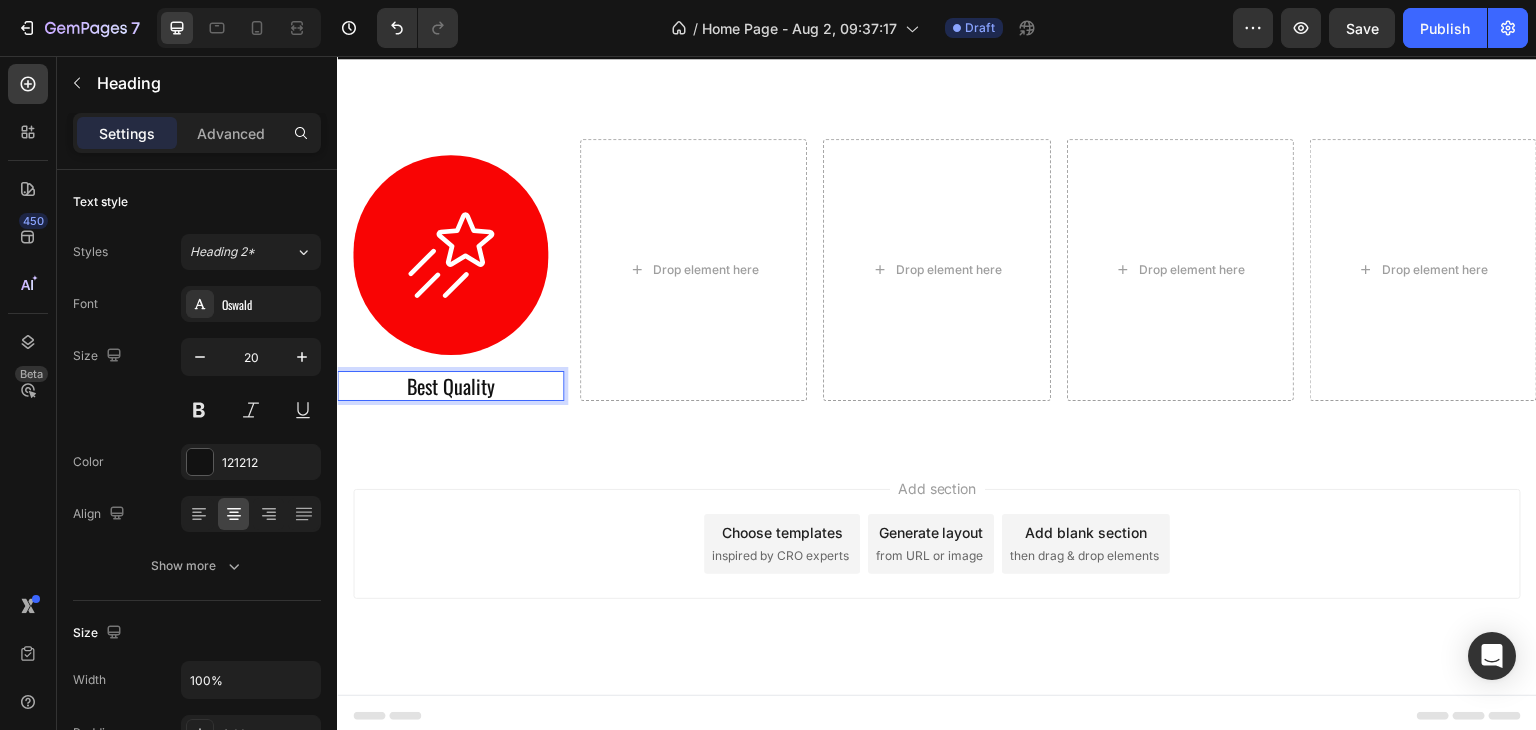 click on "Add section Choose templates inspired by CRO experts Generate layout from URL or image Add blank section then drag & drop elements" at bounding box center [937, 544] 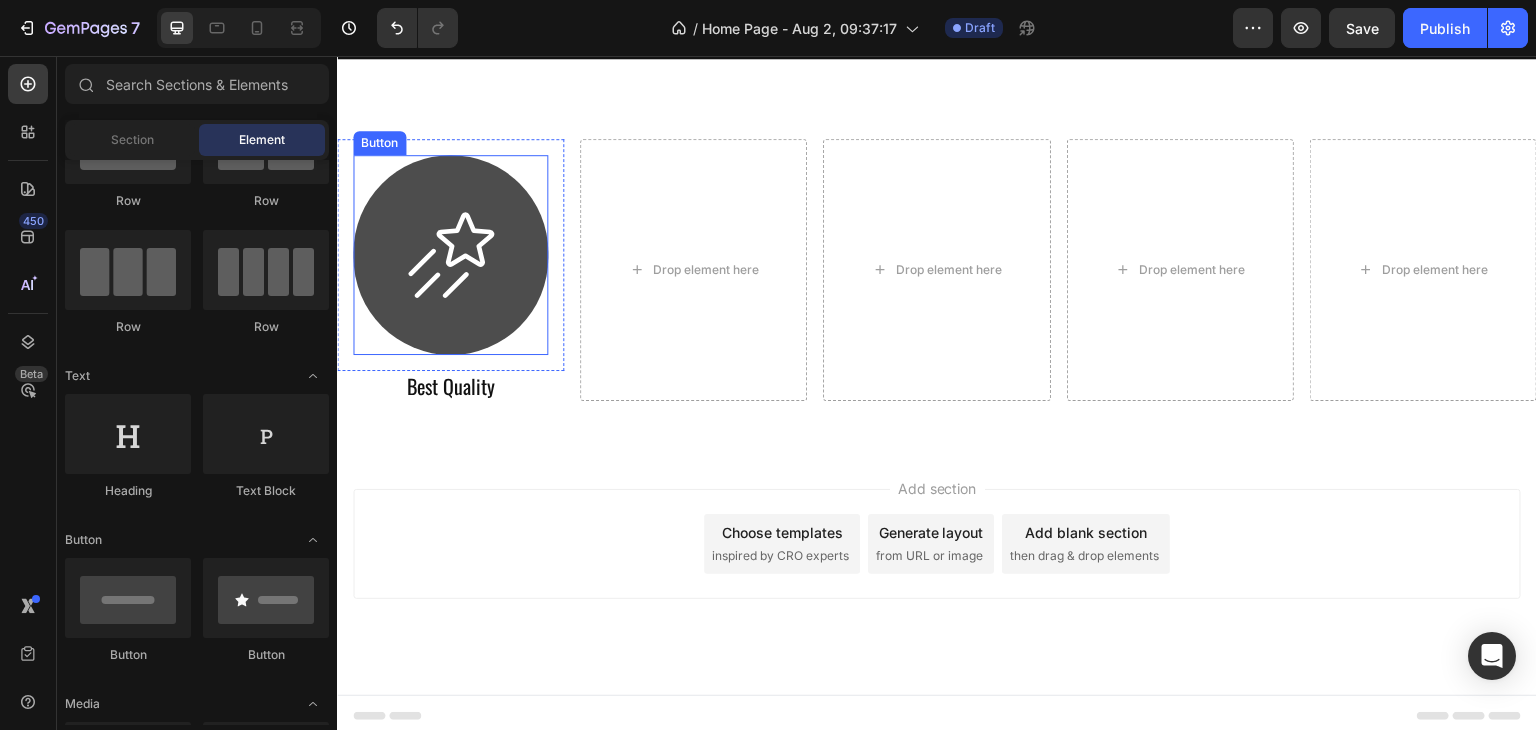 click 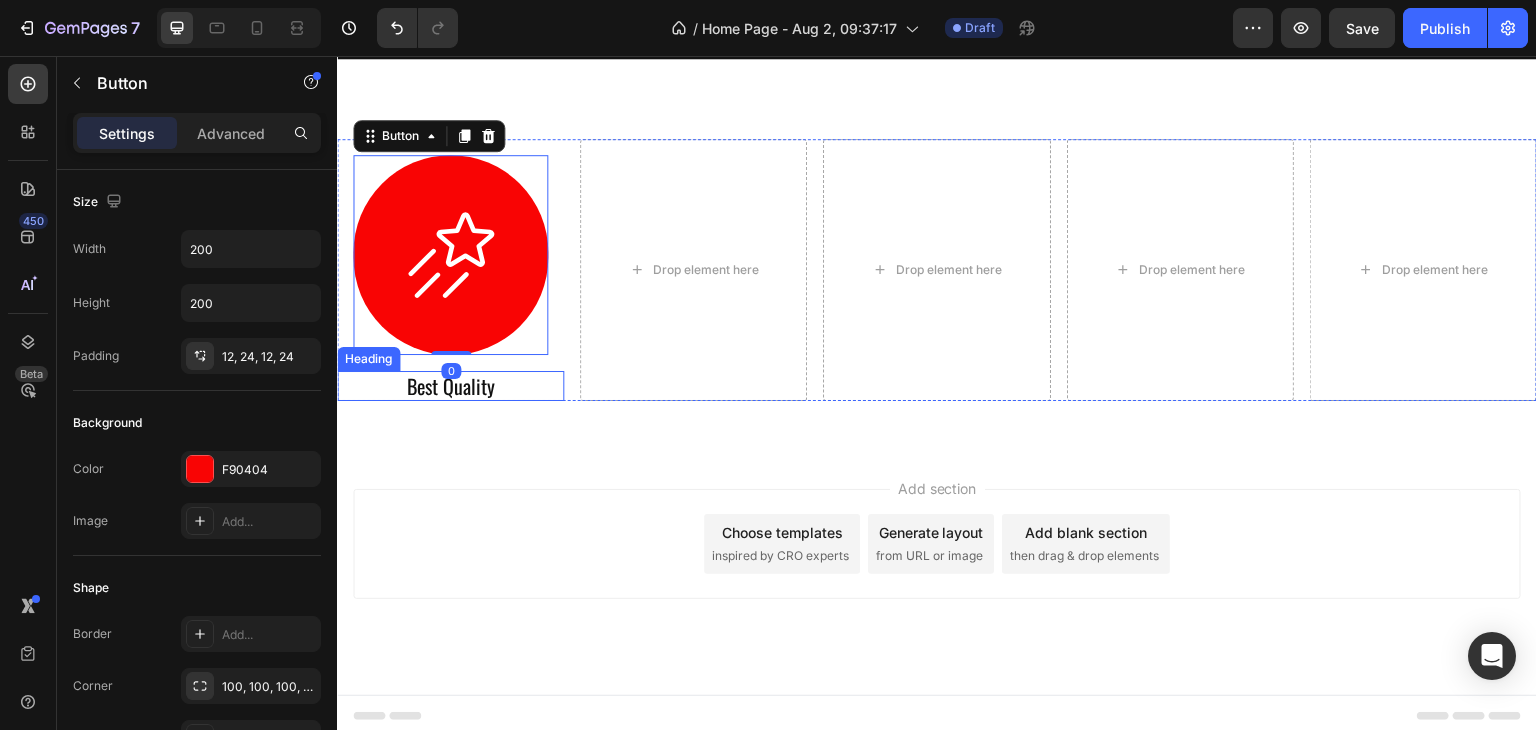 click on "Best Quality" at bounding box center (450, 386) 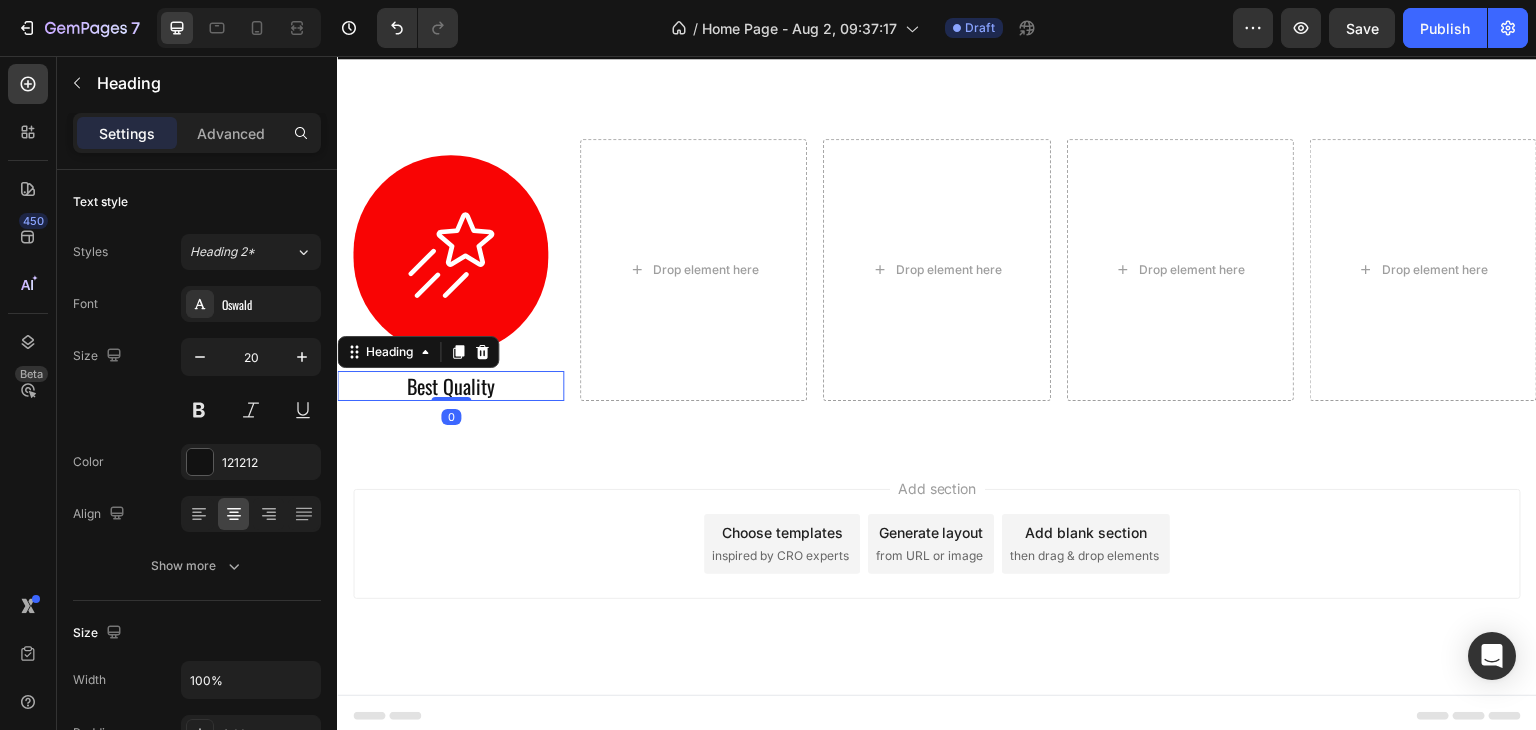 click on "Add section Choose templates inspired by CRO experts Generate layout from URL or image Add blank section then drag & drop elements" at bounding box center (937, 544) 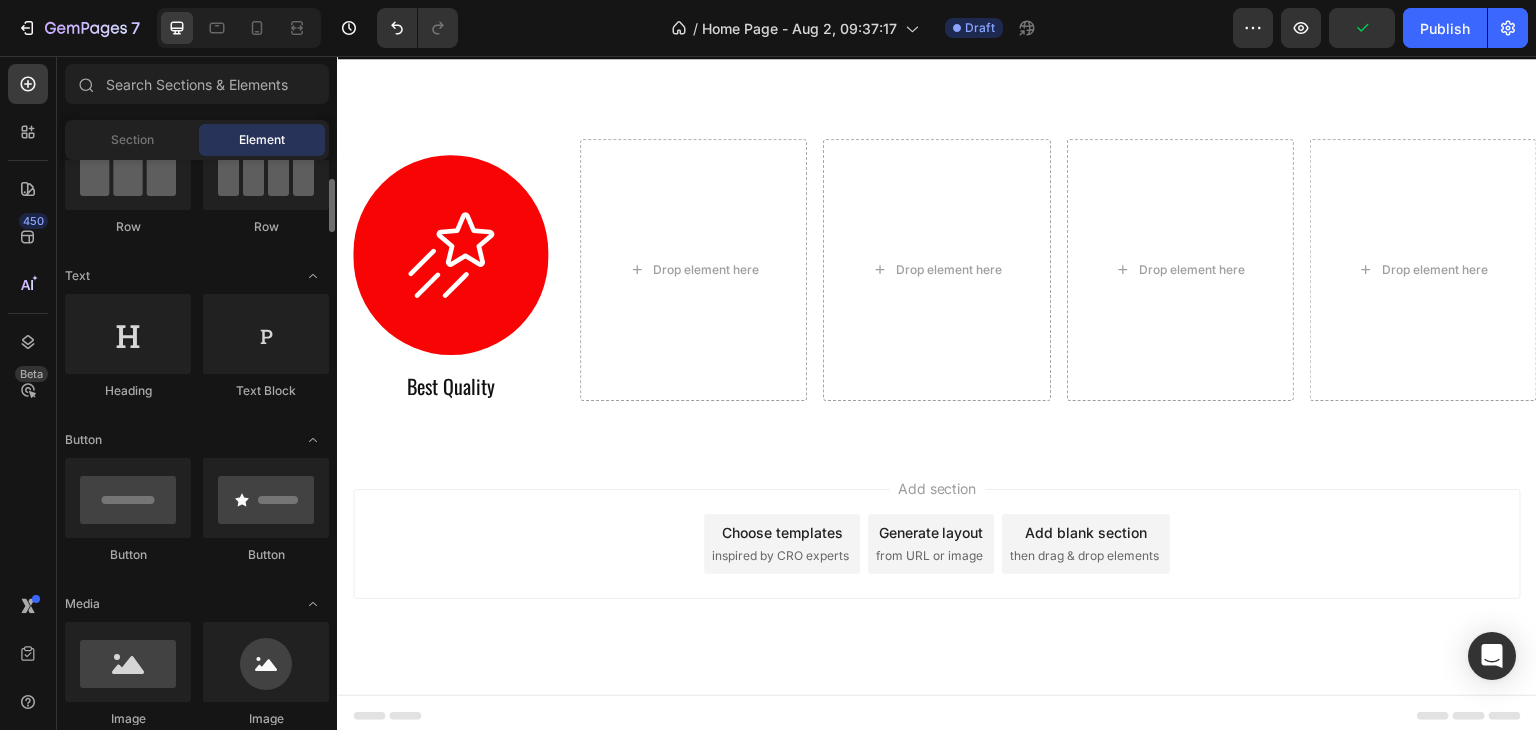 scroll, scrollTop: 0, scrollLeft: 0, axis: both 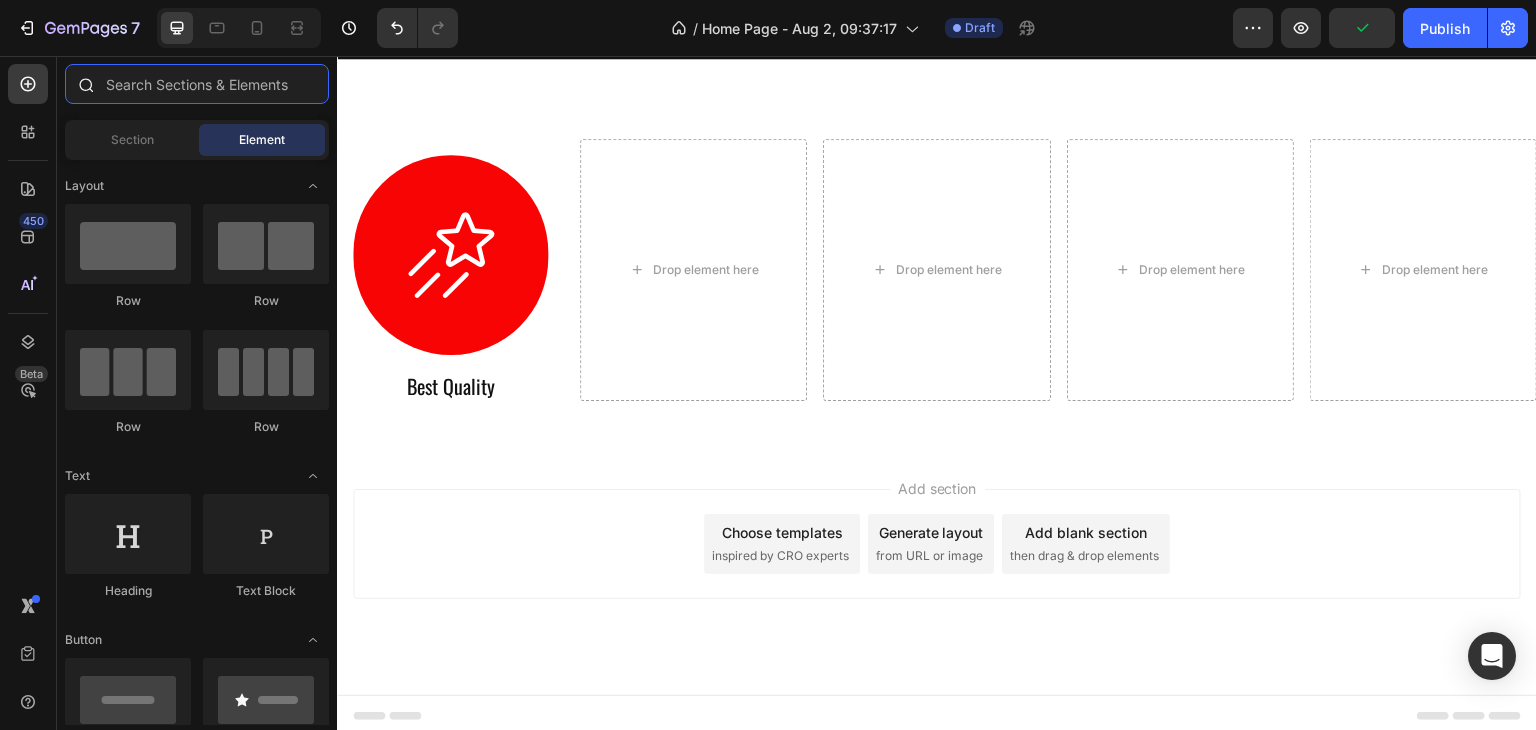 click at bounding box center [197, 84] 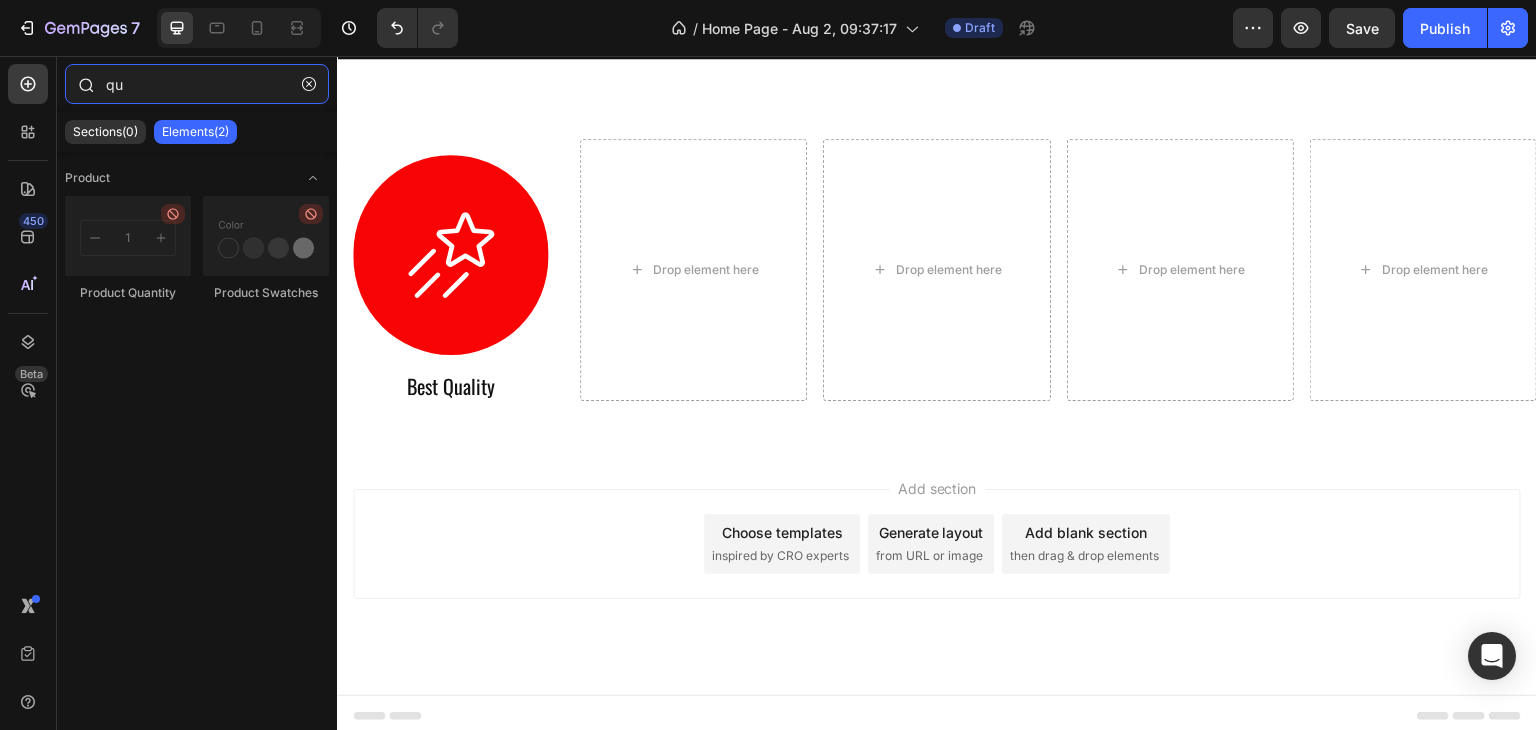 type on "q" 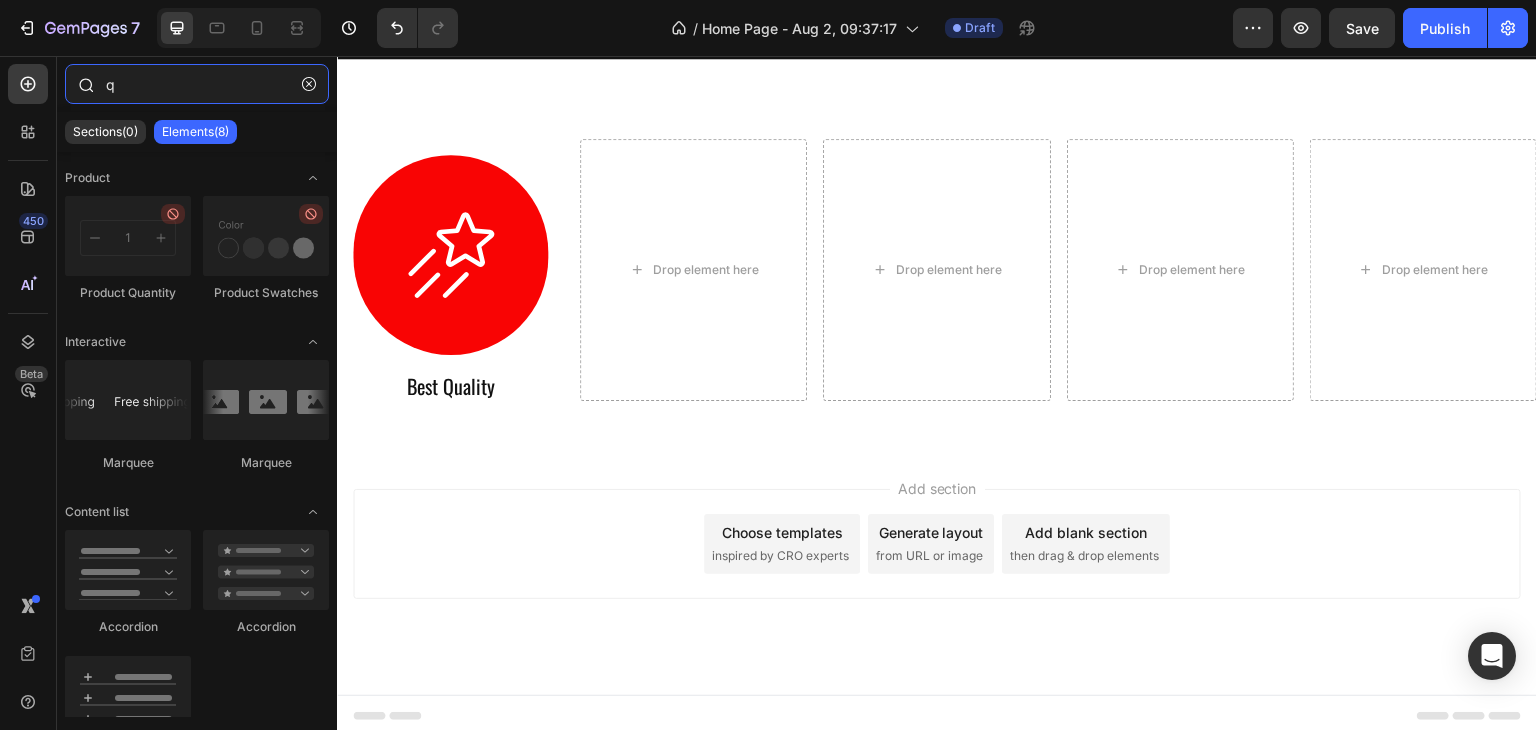 type 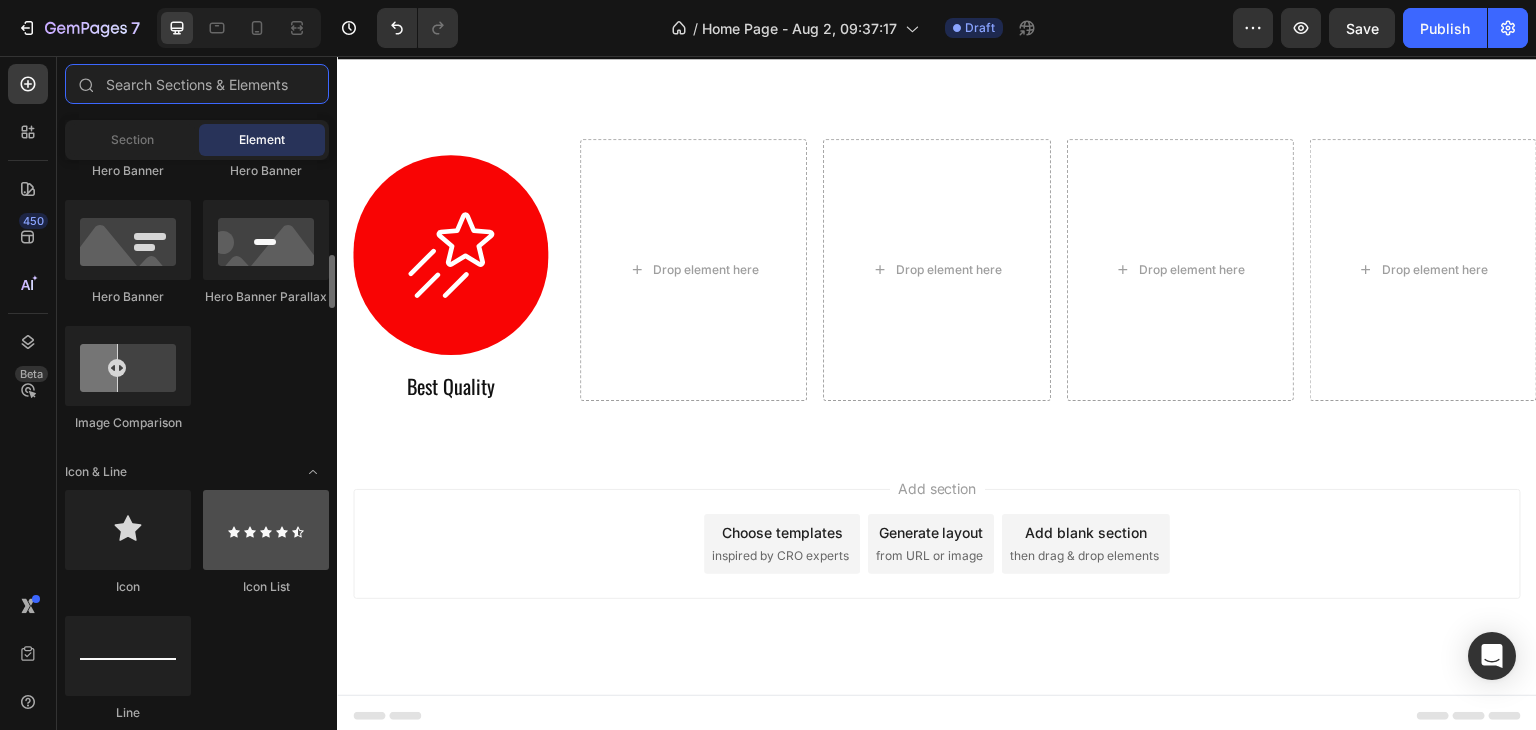 scroll, scrollTop: 1100, scrollLeft: 0, axis: vertical 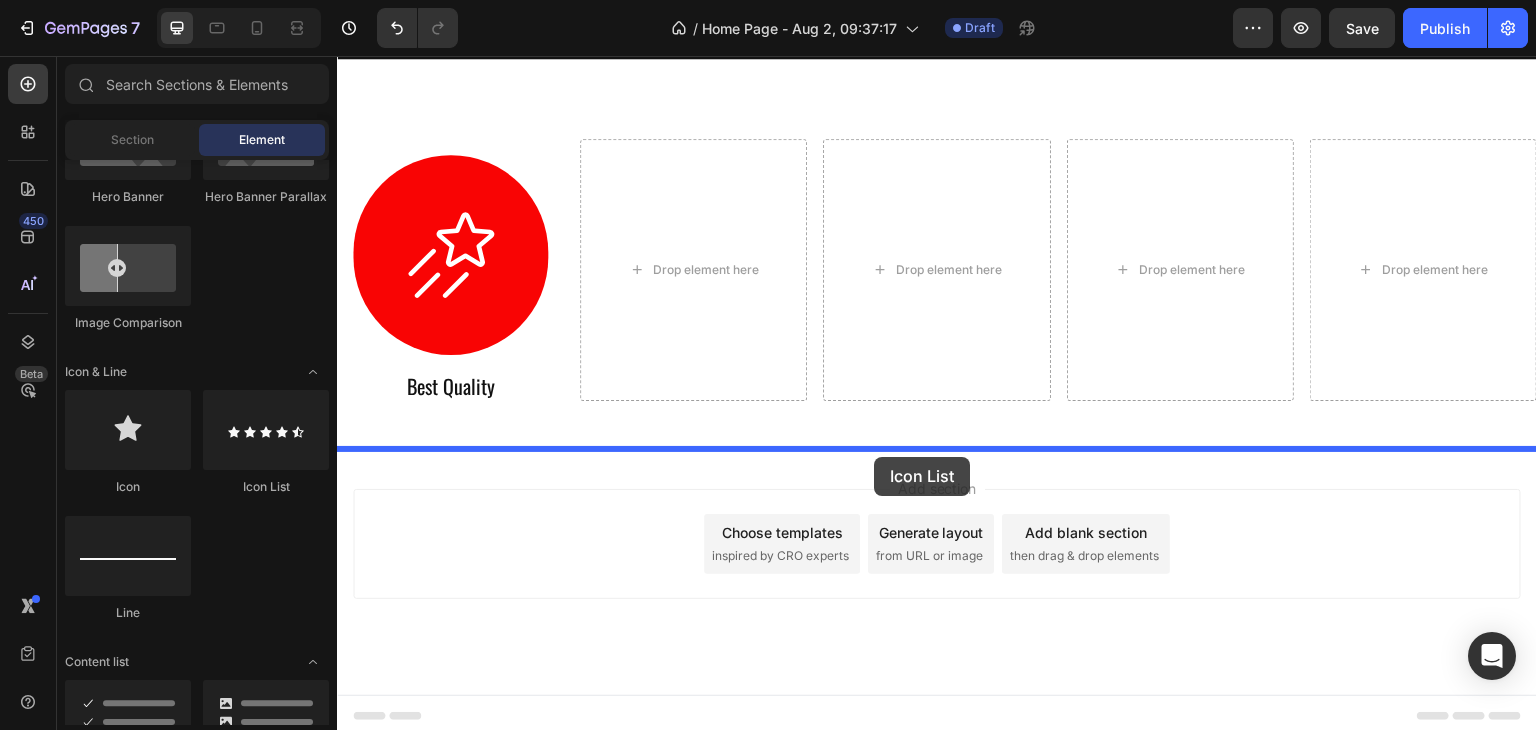 drag, startPoint x: 605, startPoint y: 501, endPoint x: 874, endPoint y: 457, distance: 272.57477 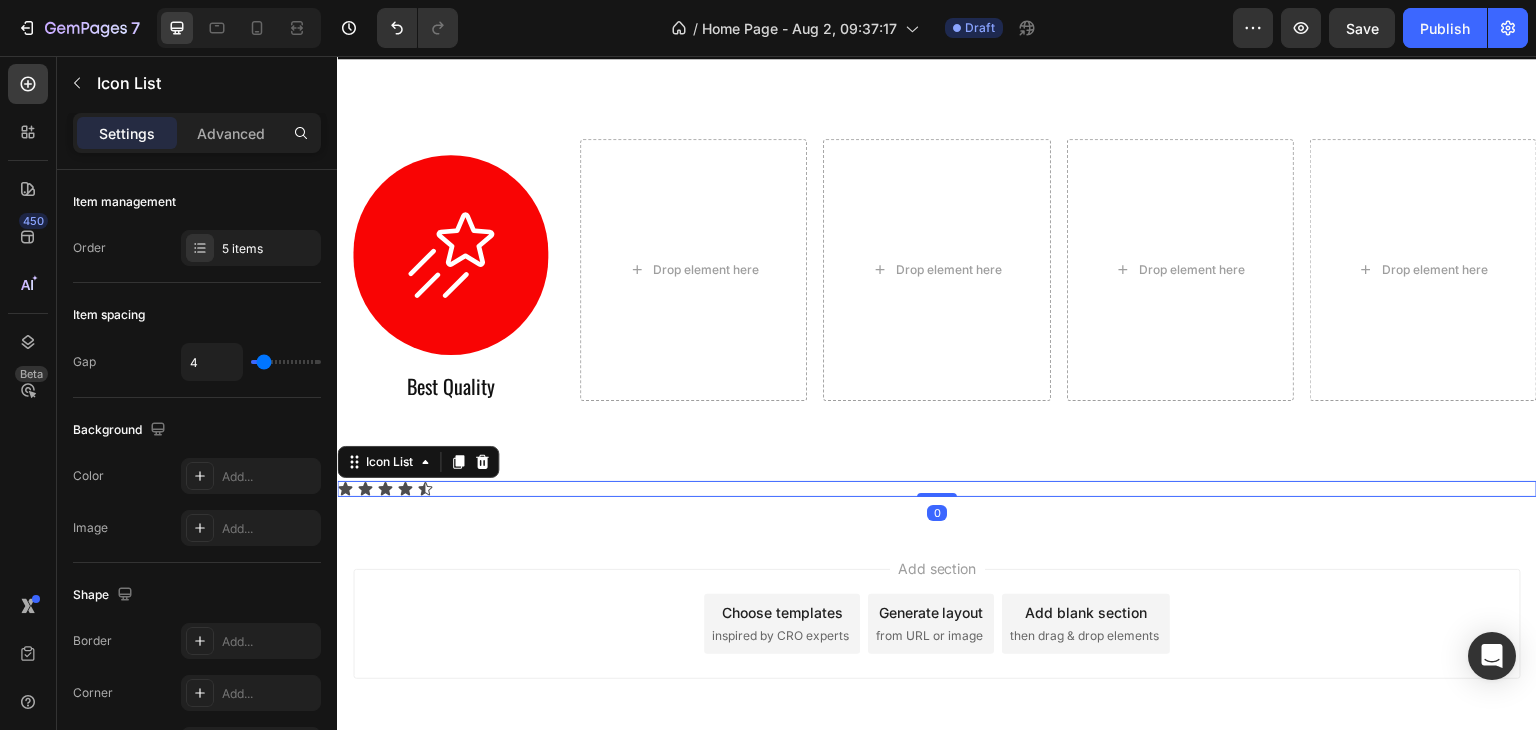 click on "Icon Icon Icon Icon Icon" at bounding box center [937, 489] 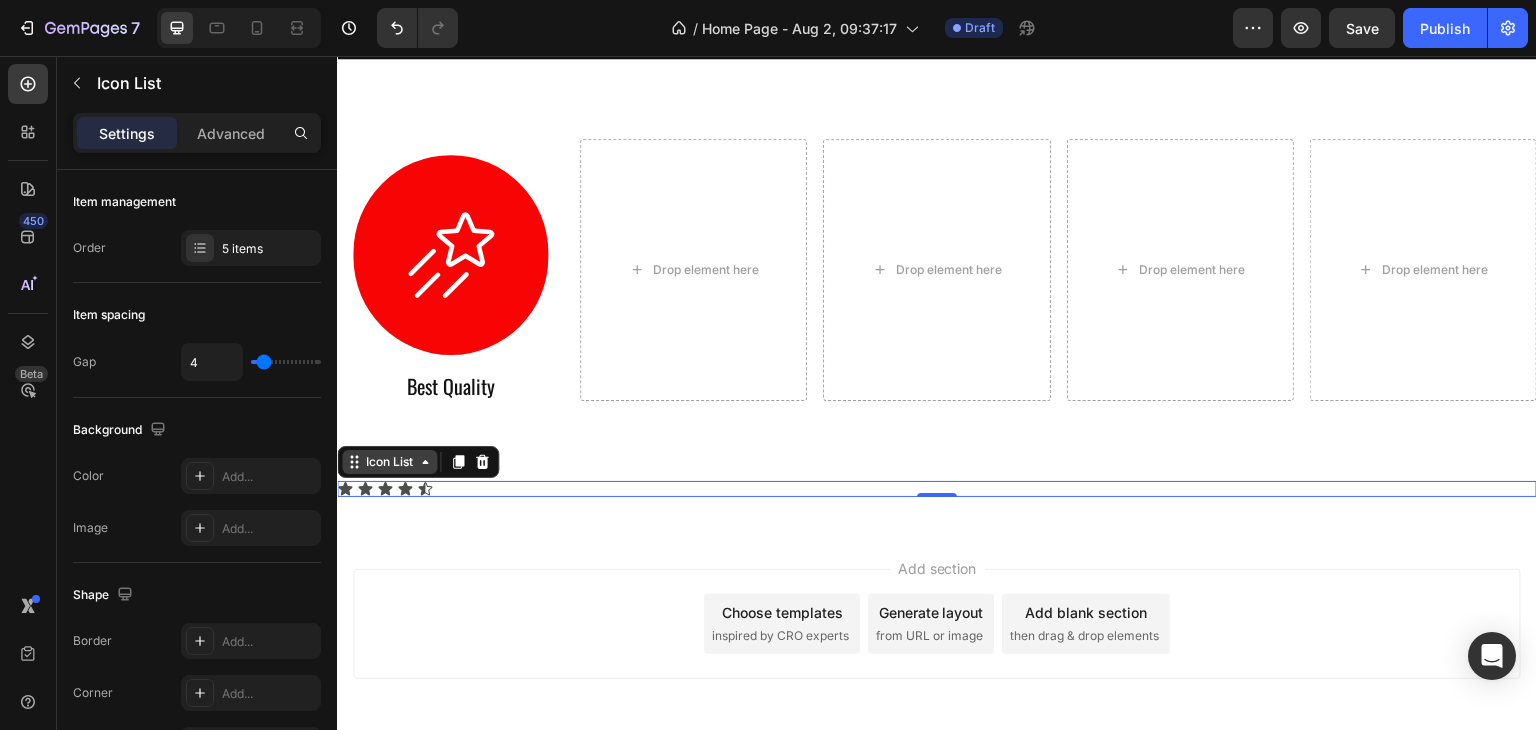 click on "Icon List" at bounding box center [389, 462] 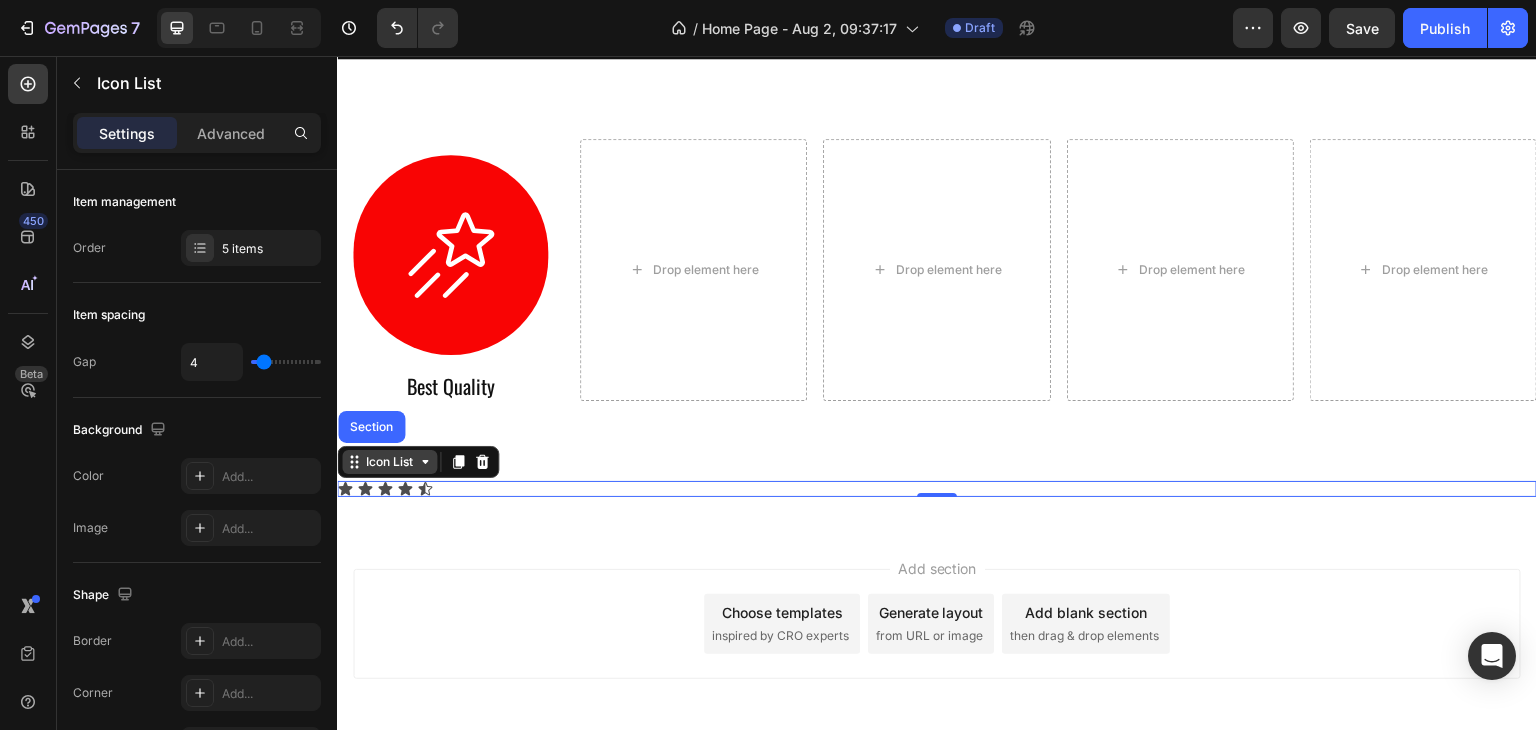 click on "Icon List" at bounding box center [389, 462] 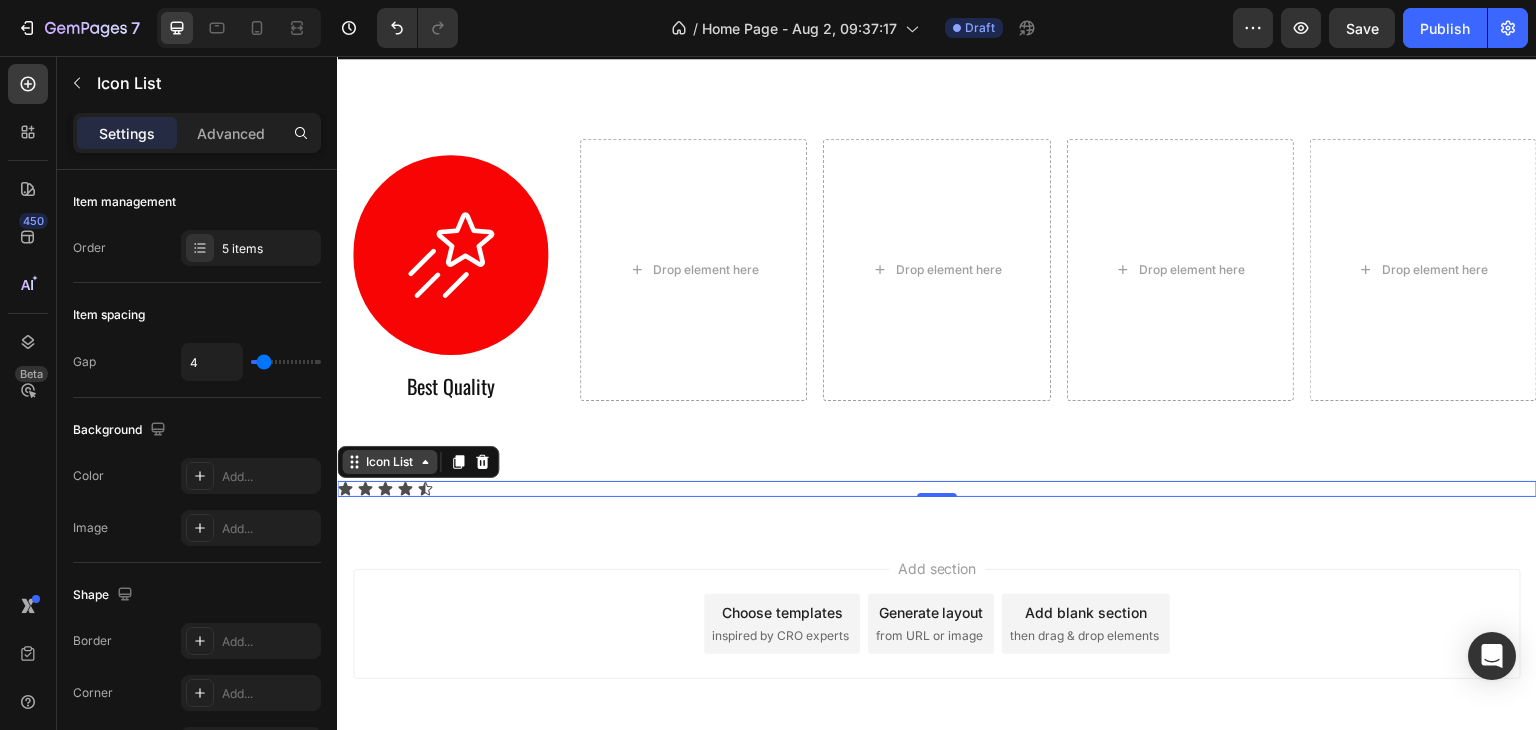 click 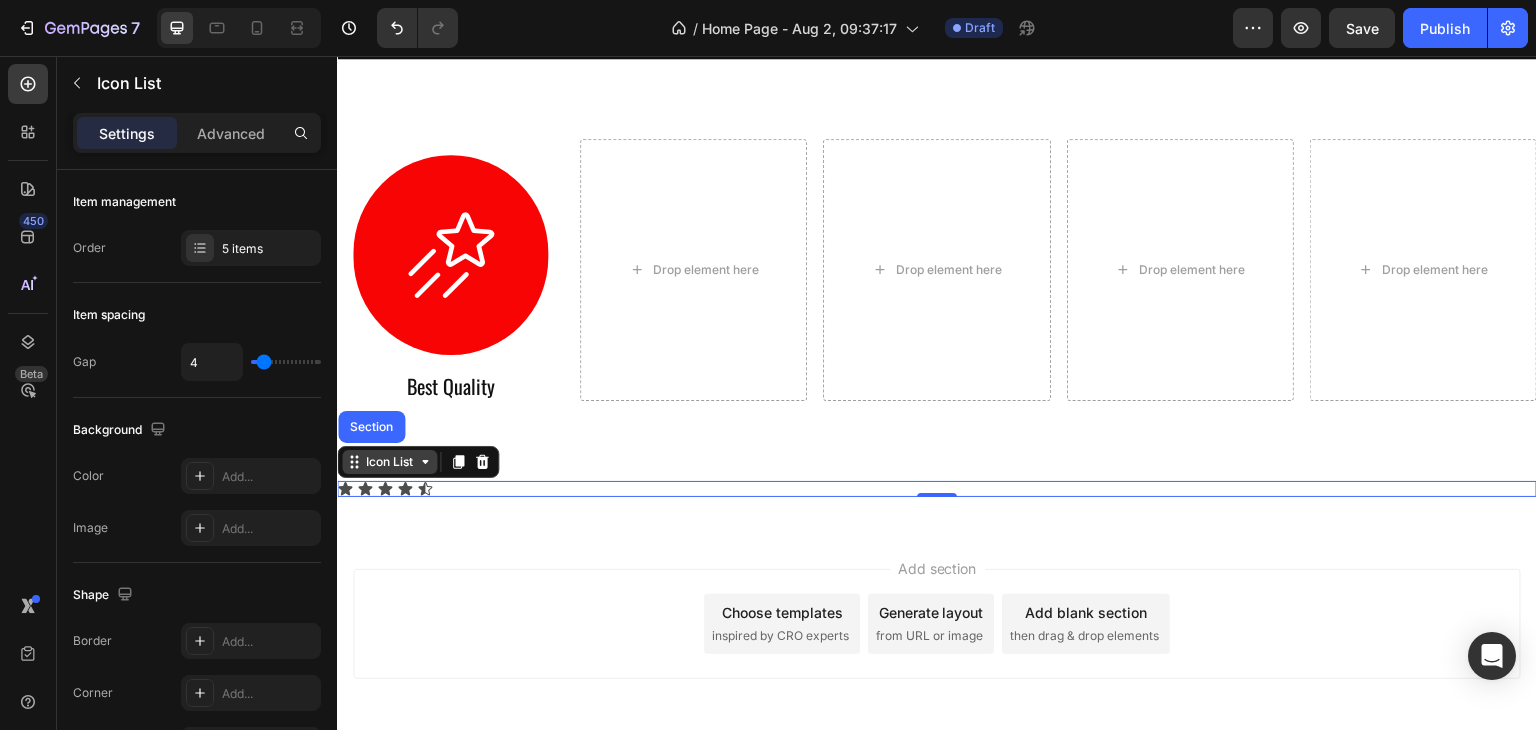 click 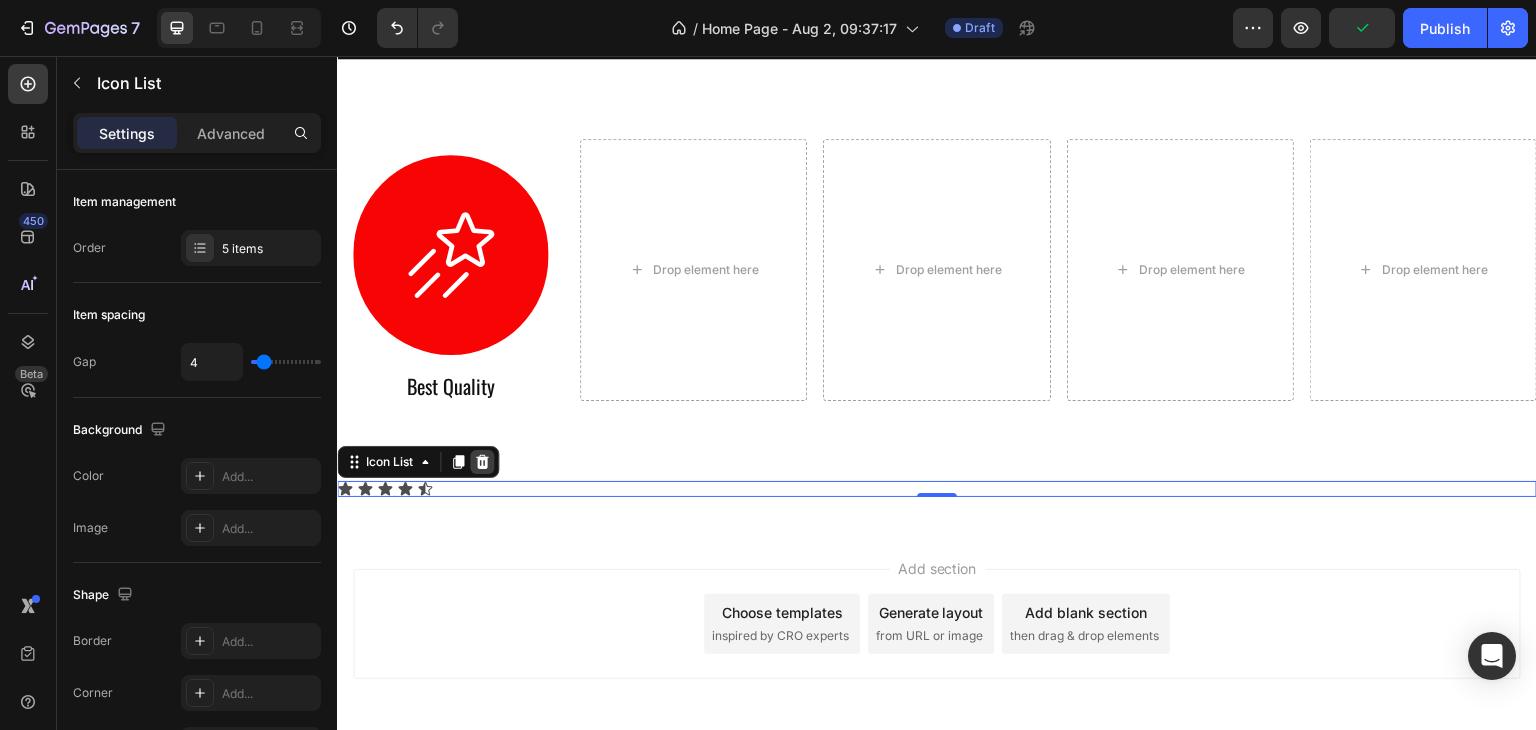 click 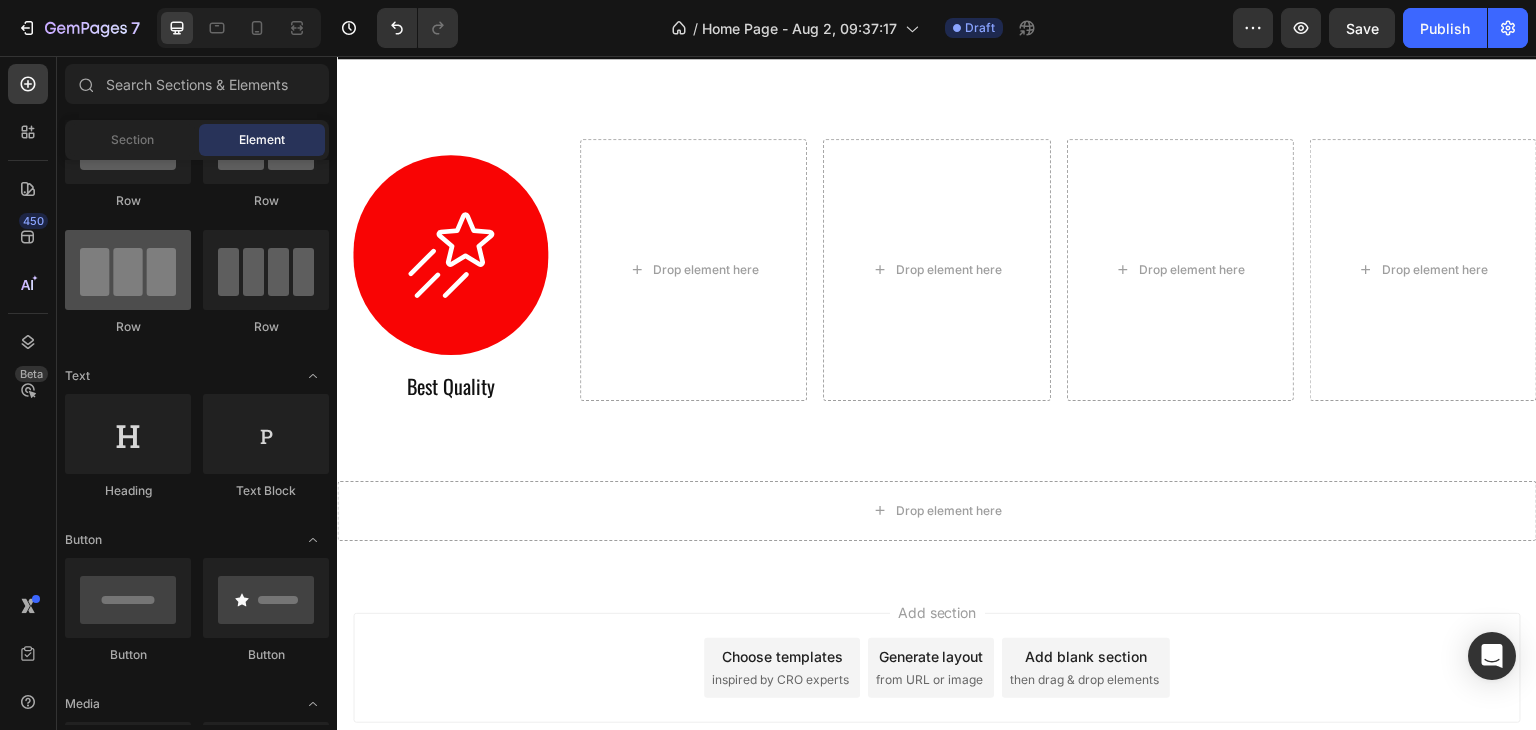 scroll, scrollTop: 0, scrollLeft: 0, axis: both 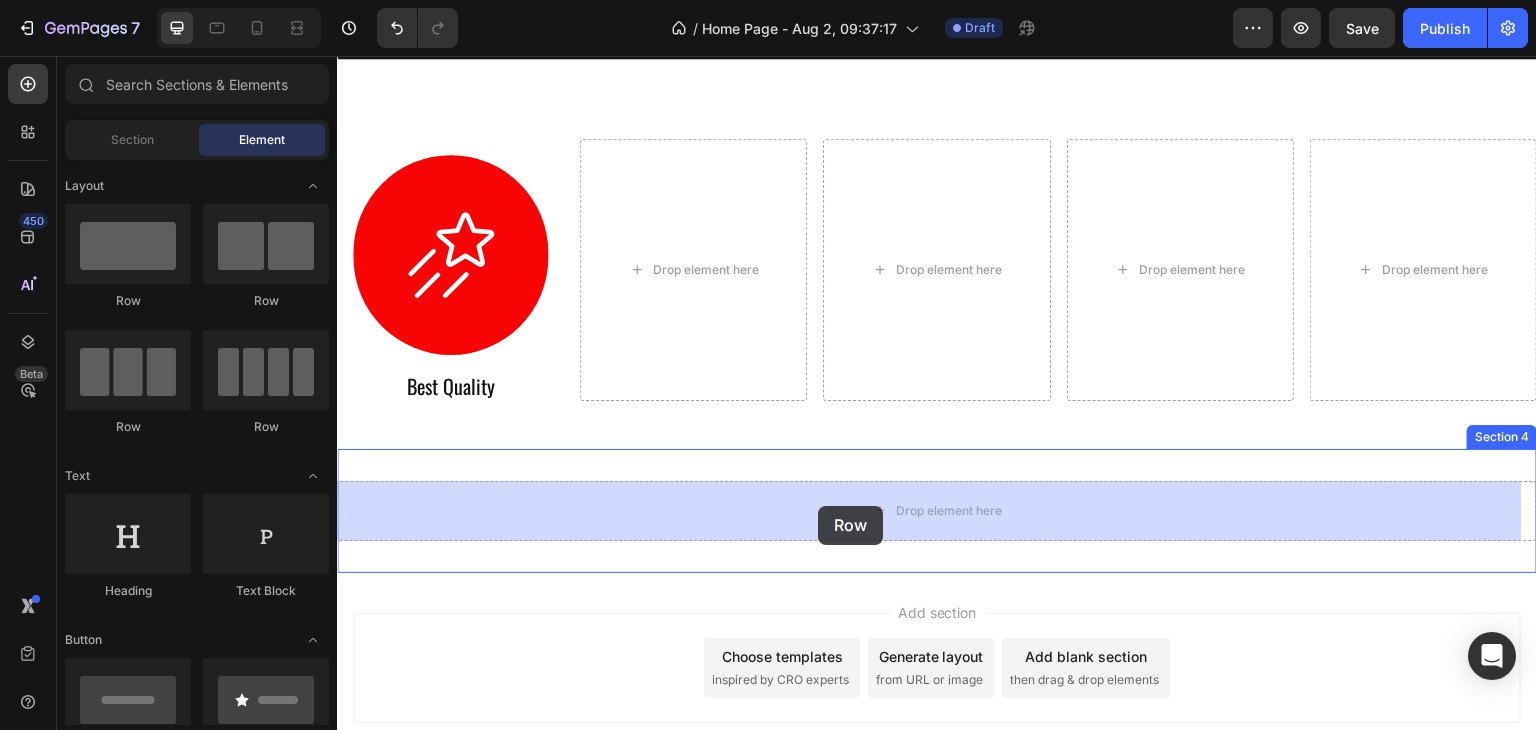 drag, startPoint x: 672, startPoint y: 413, endPoint x: 862, endPoint y: 524, distance: 220.04773 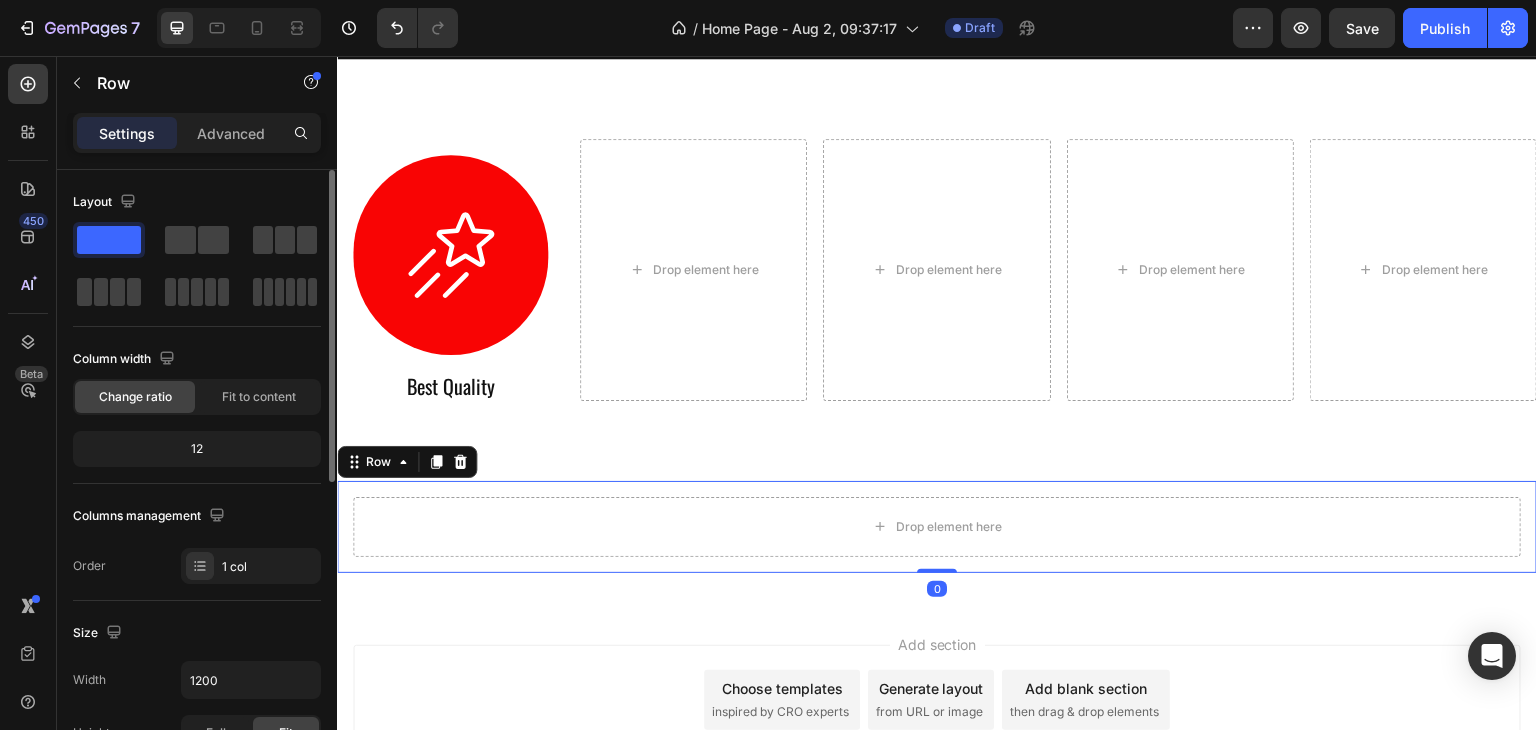 drag, startPoint x: 236, startPoint y: 139, endPoint x: 276, endPoint y: 425, distance: 288.78366 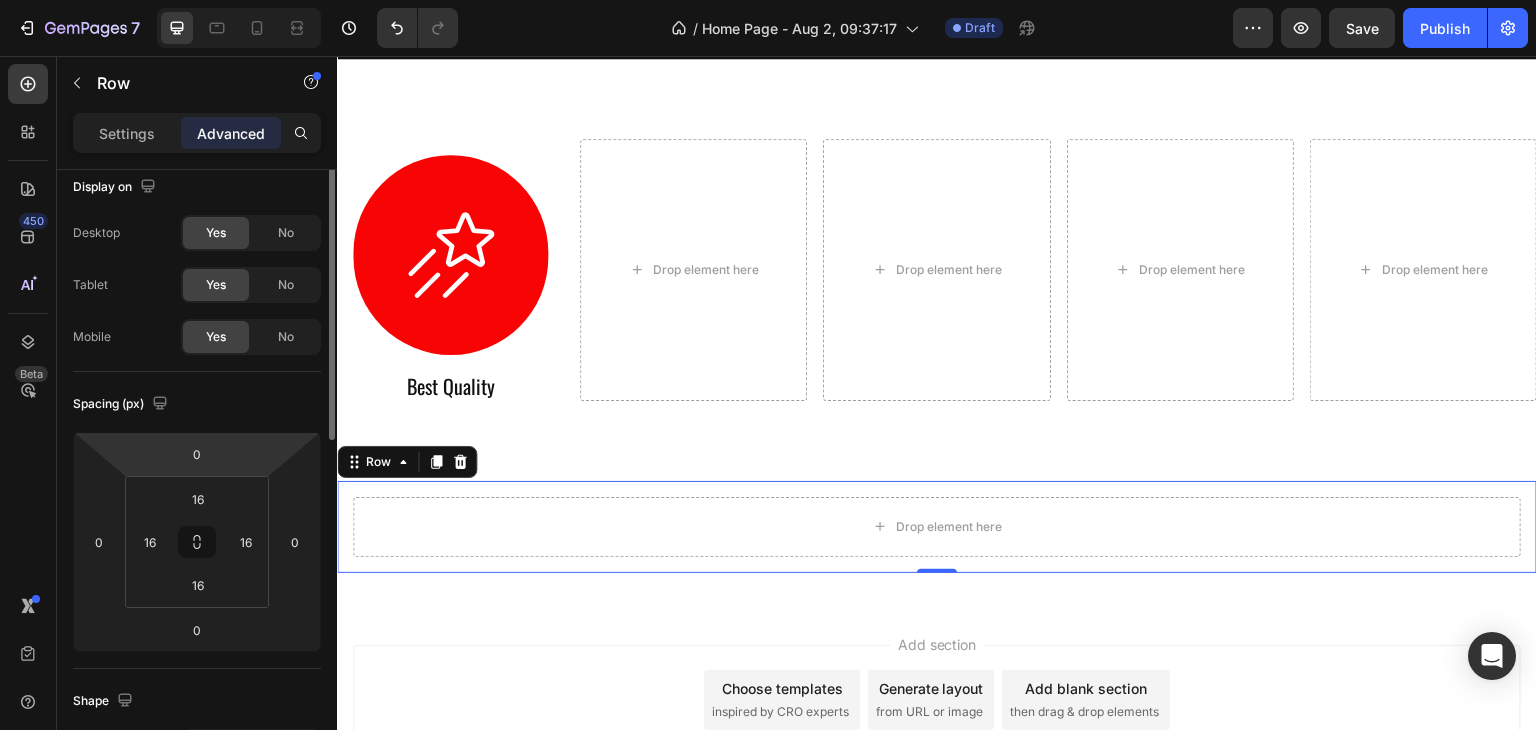 scroll, scrollTop: 0, scrollLeft: 0, axis: both 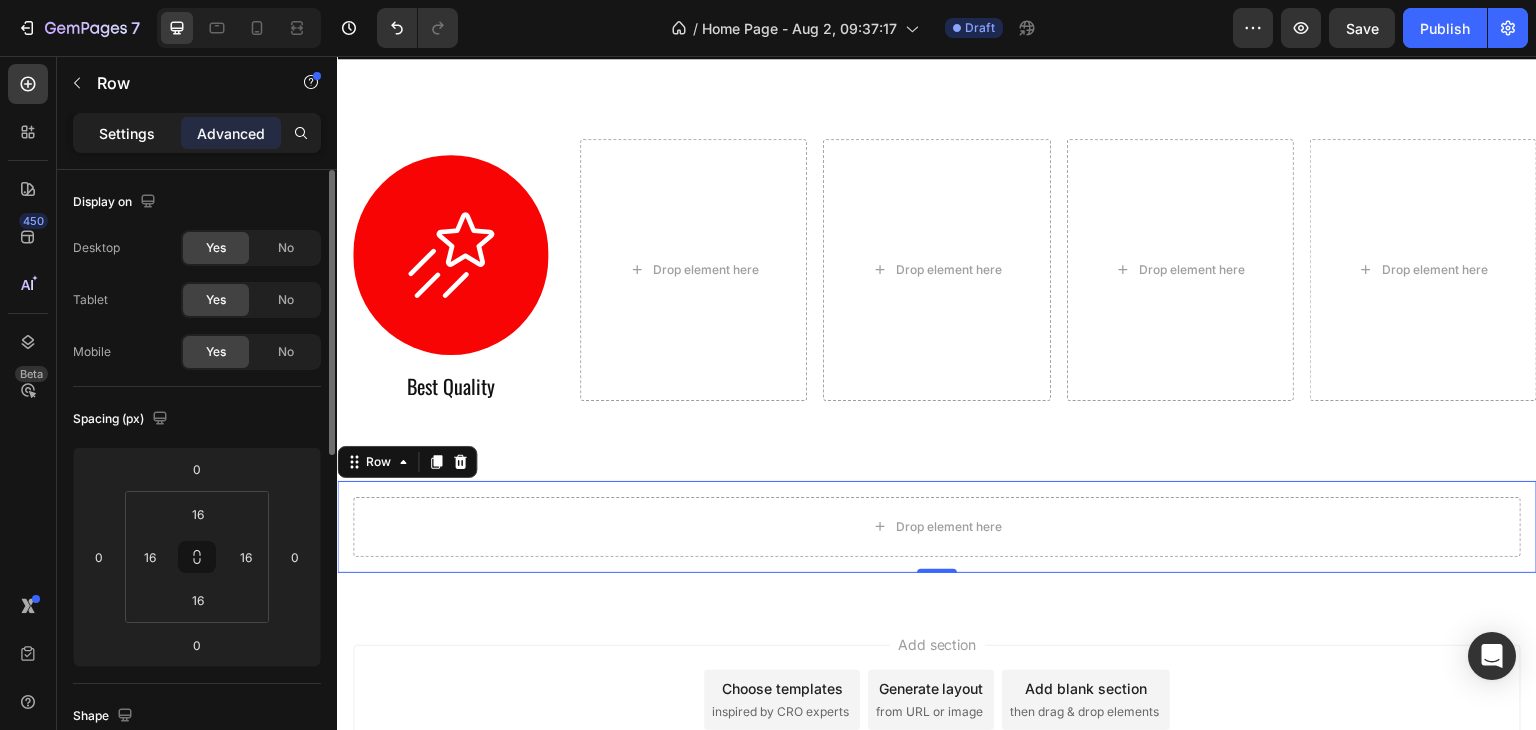 click on "Settings" 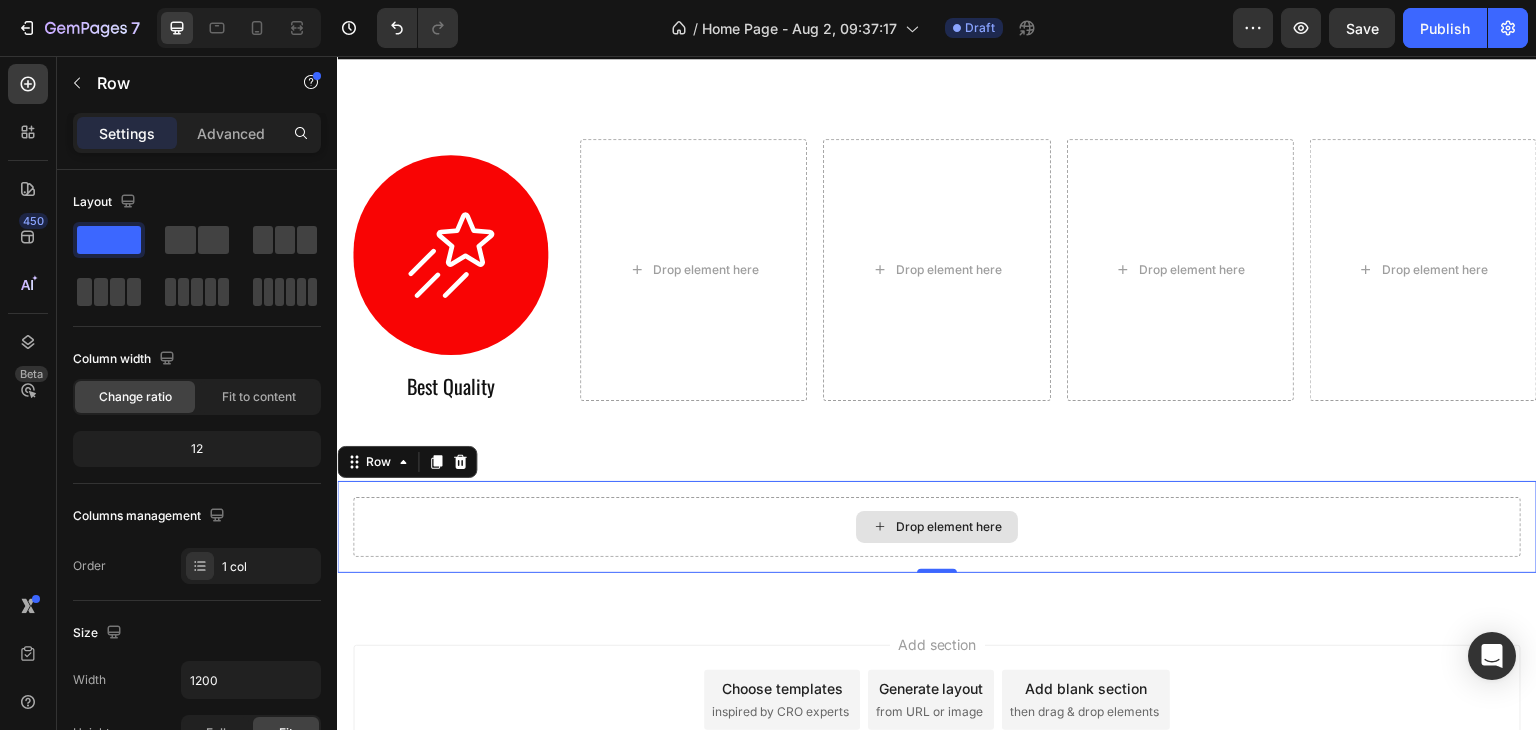 click on "Drop element here" at bounding box center [937, 527] 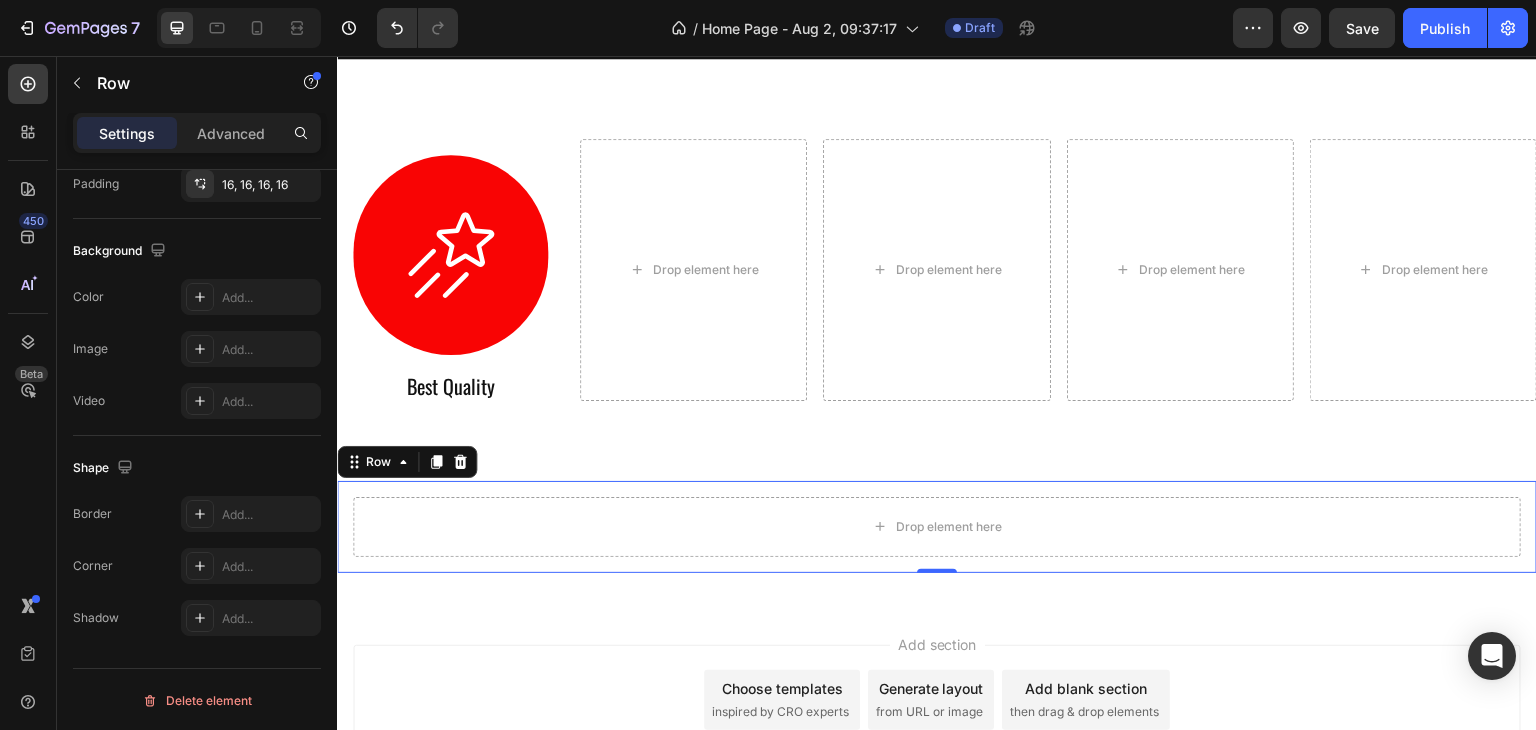 scroll, scrollTop: 0, scrollLeft: 0, axis: both 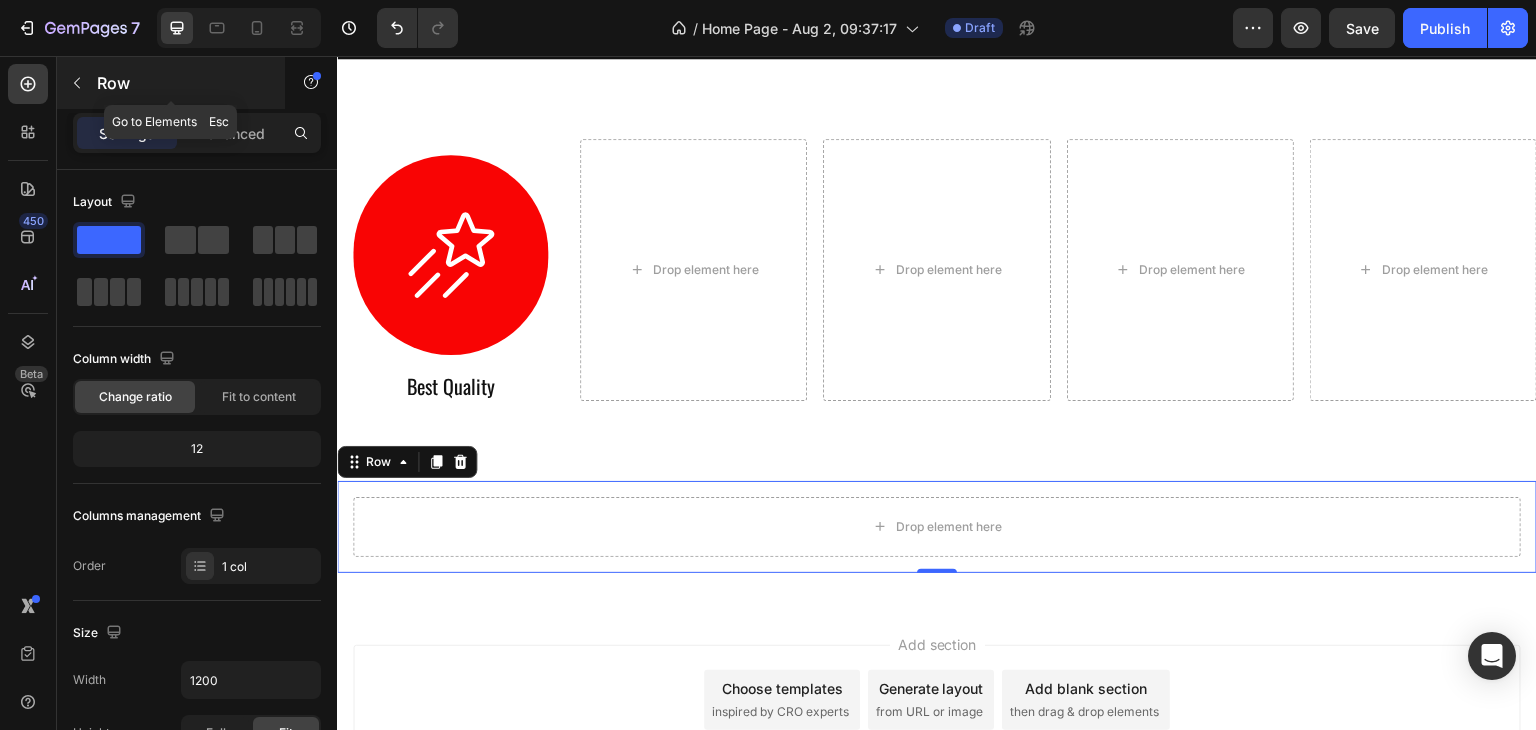 click 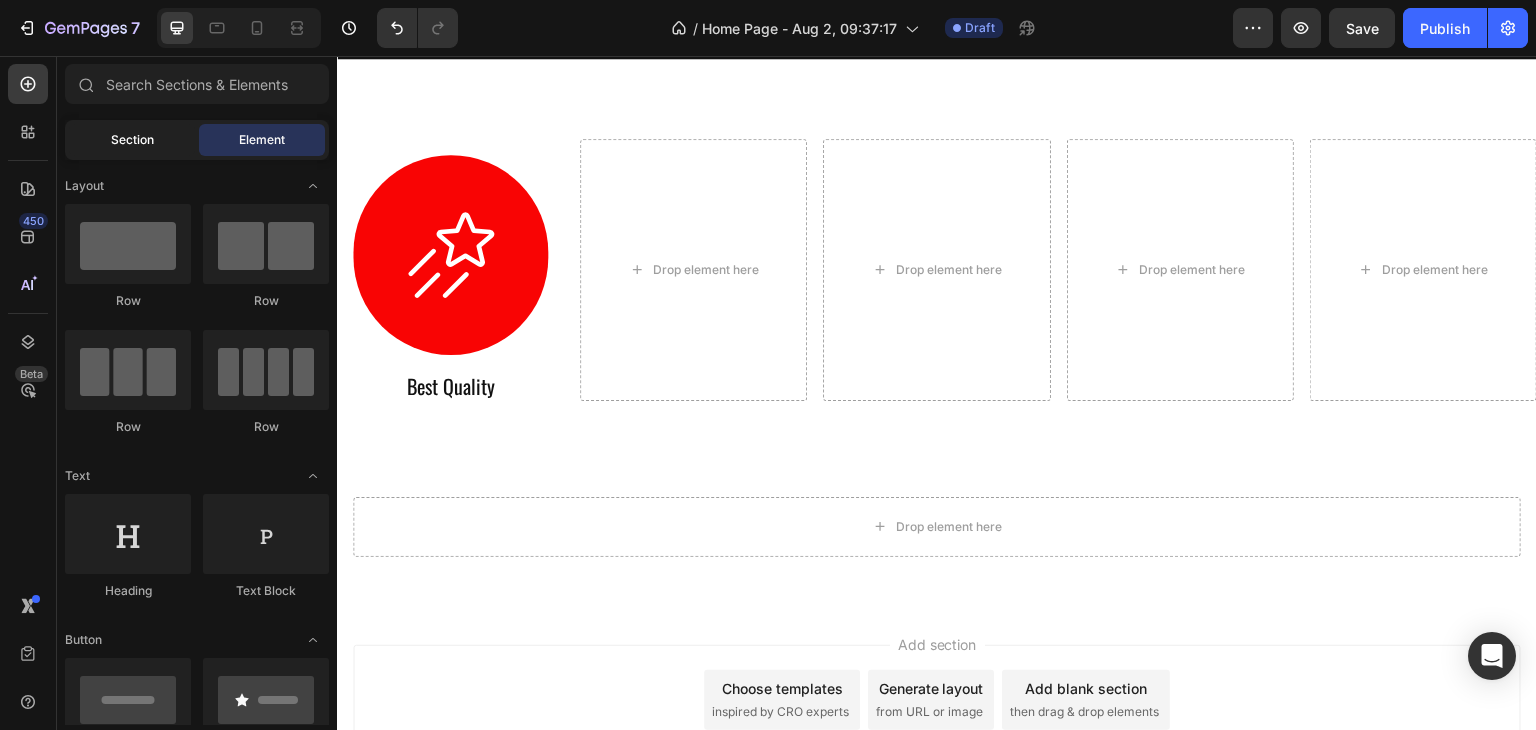 click on "Section" at bounding box center (132, 140) 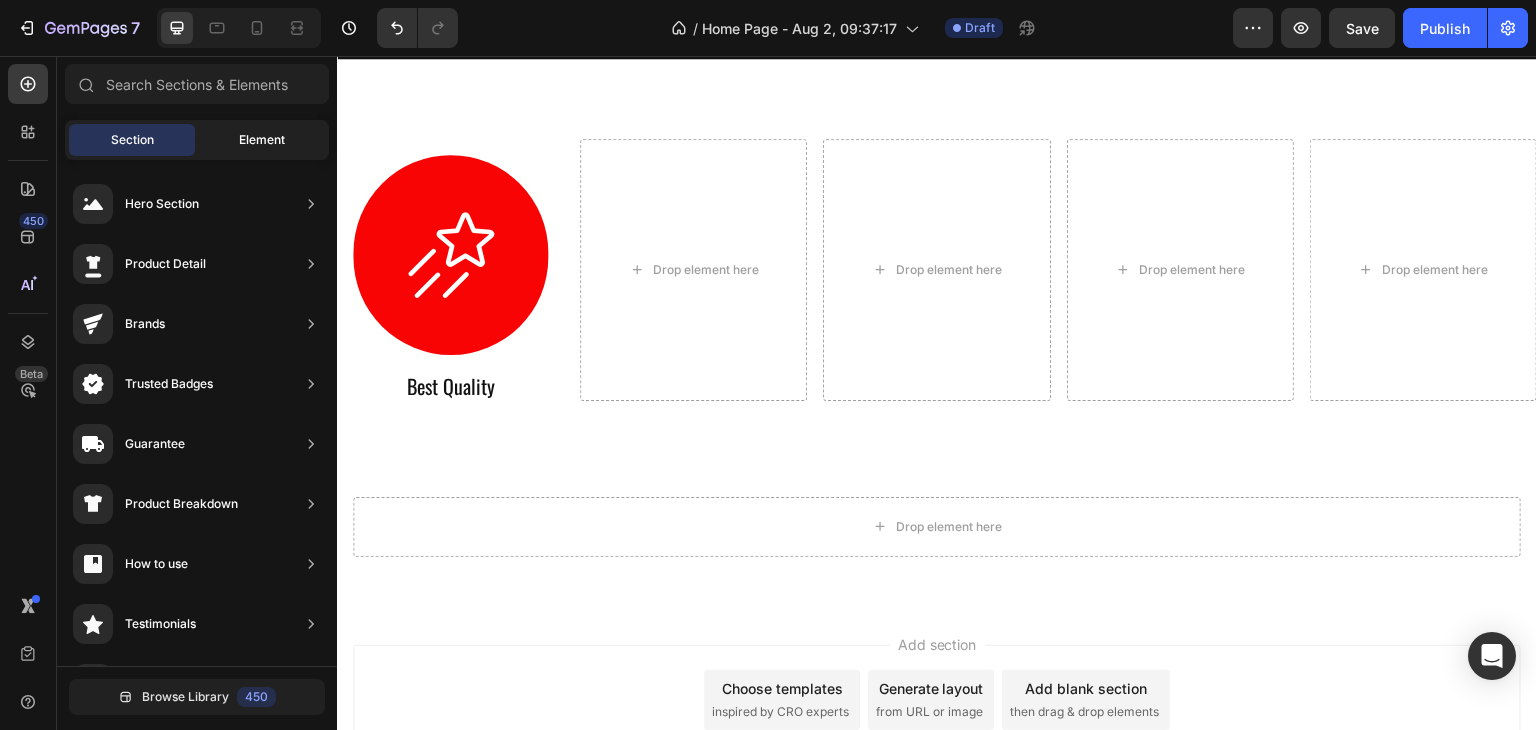 click on "Element" 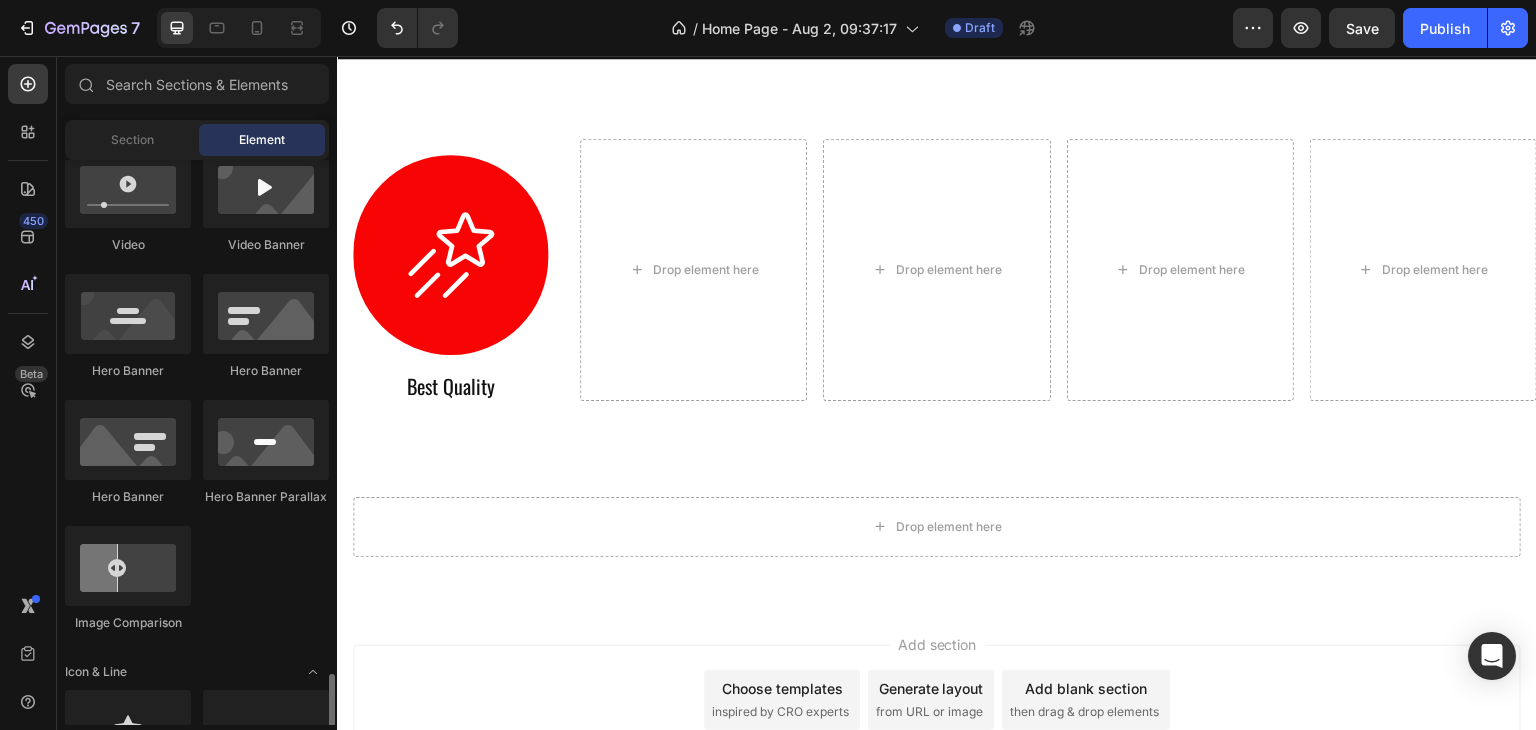 scroll, scrollTop: 1300, scrollLeft: 0, axis: vertical 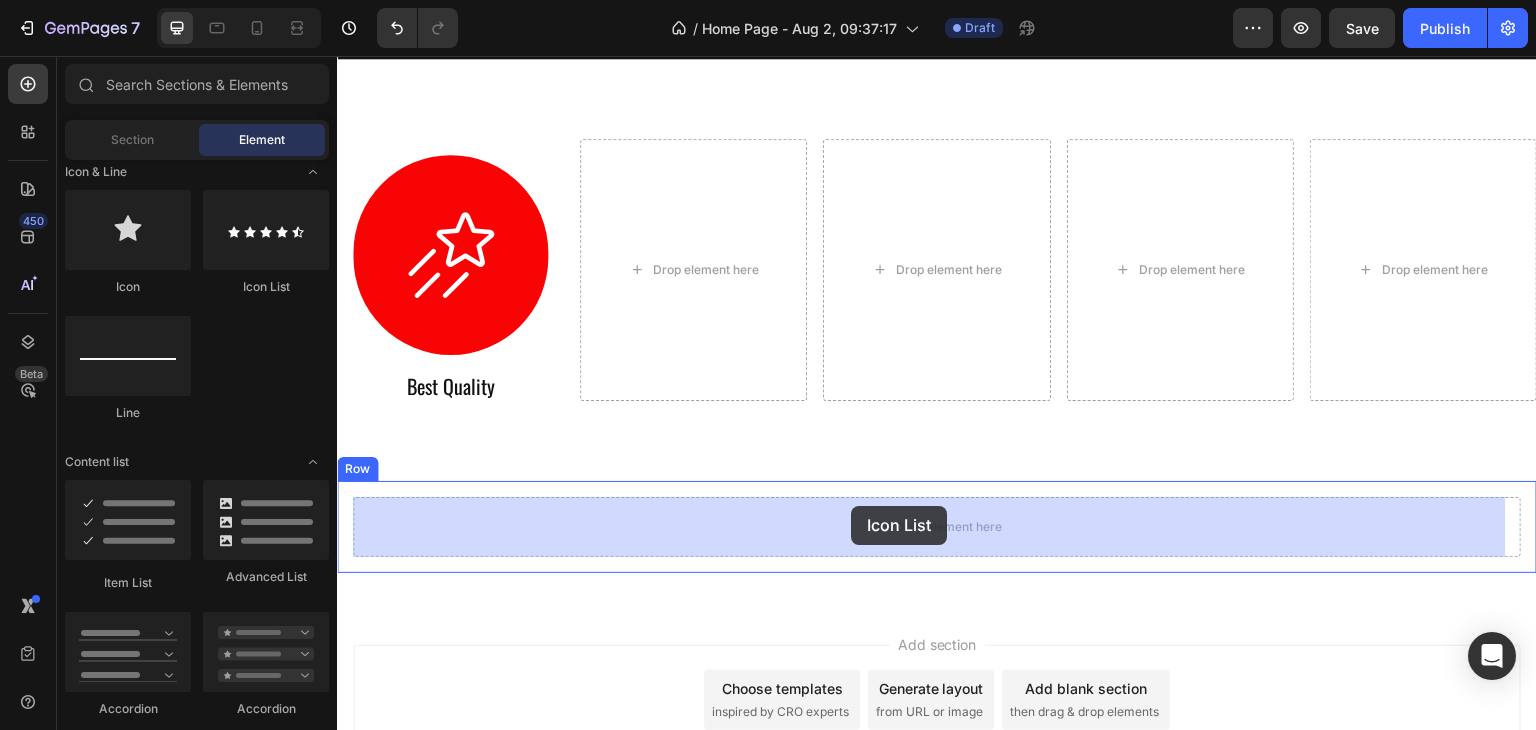 drag, startPoint x: 582, startPoint y: 291, endPoint x: 851, endPoint y: 506, distance: 344.3632 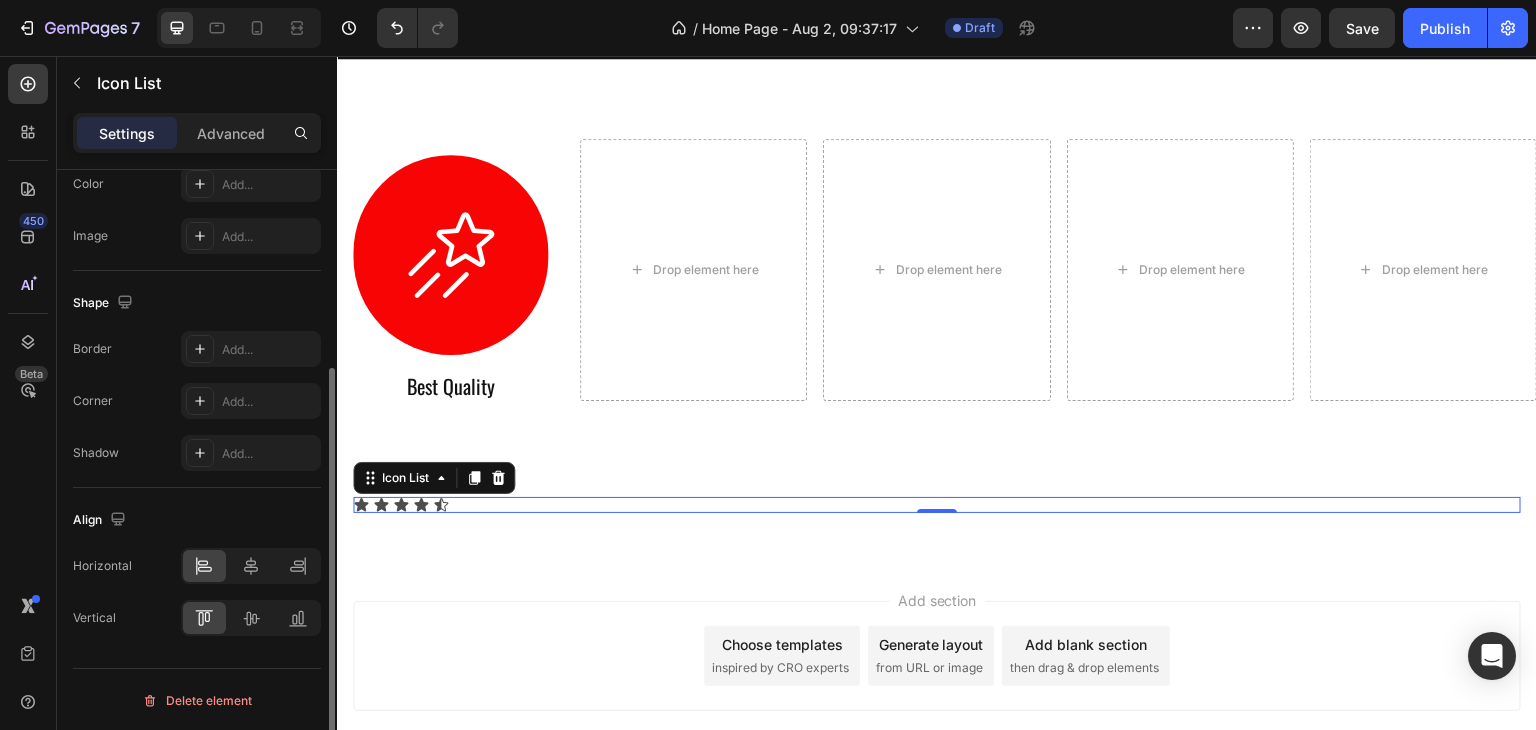 scroll, scrollTop: 0, scrollLeft: 0, axis: both 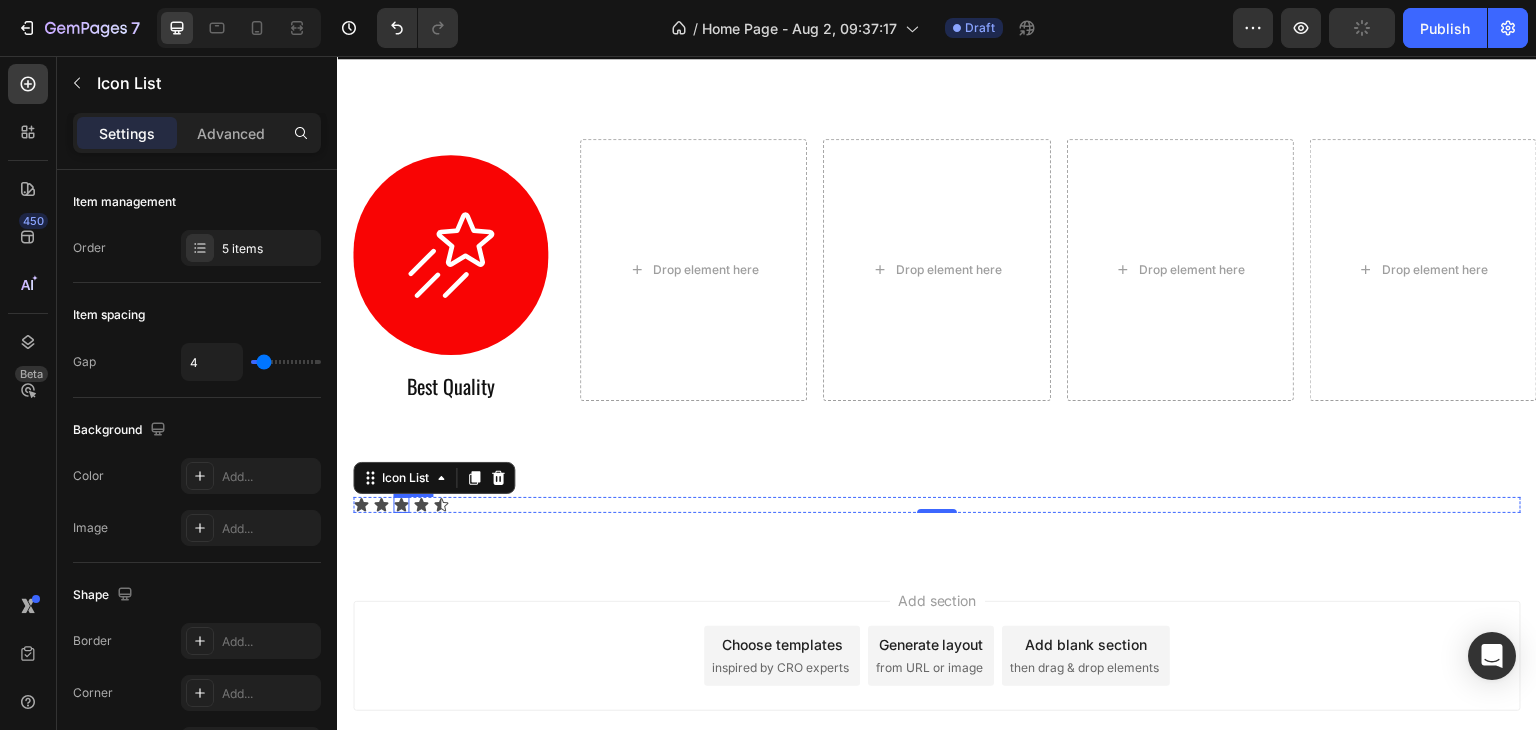 click 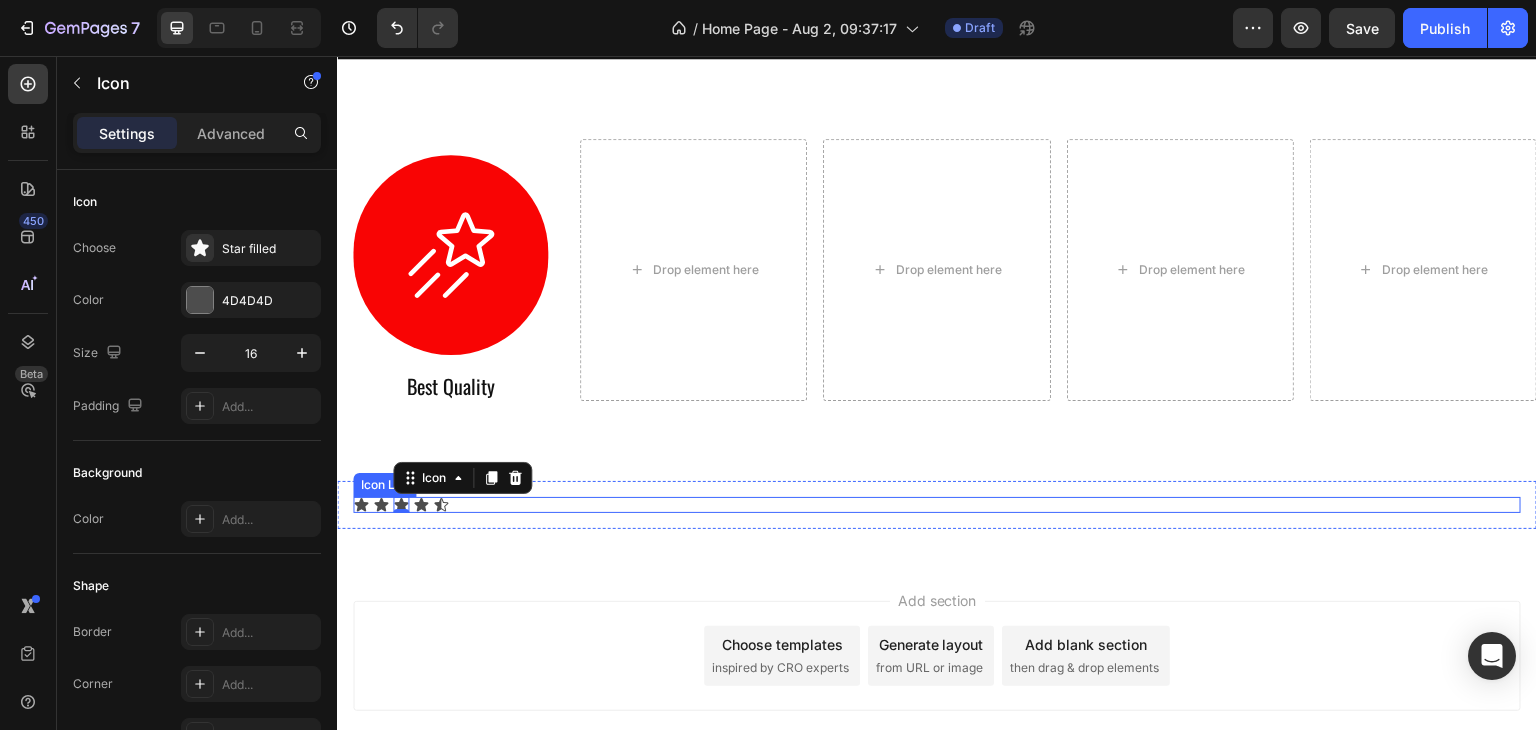 click on "Icon Icon Icon   0 Icon Icon" at bounding box center (937, 505) 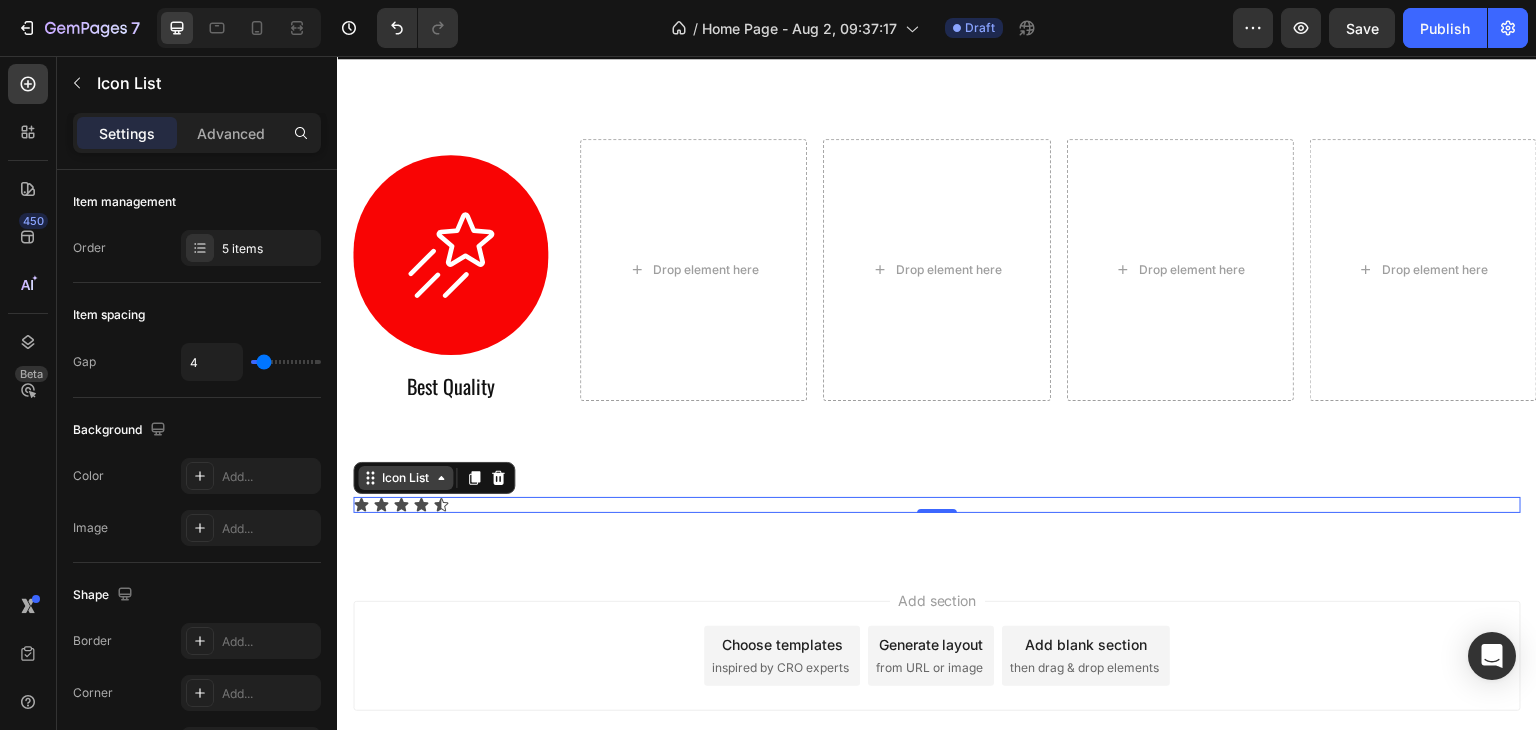 click 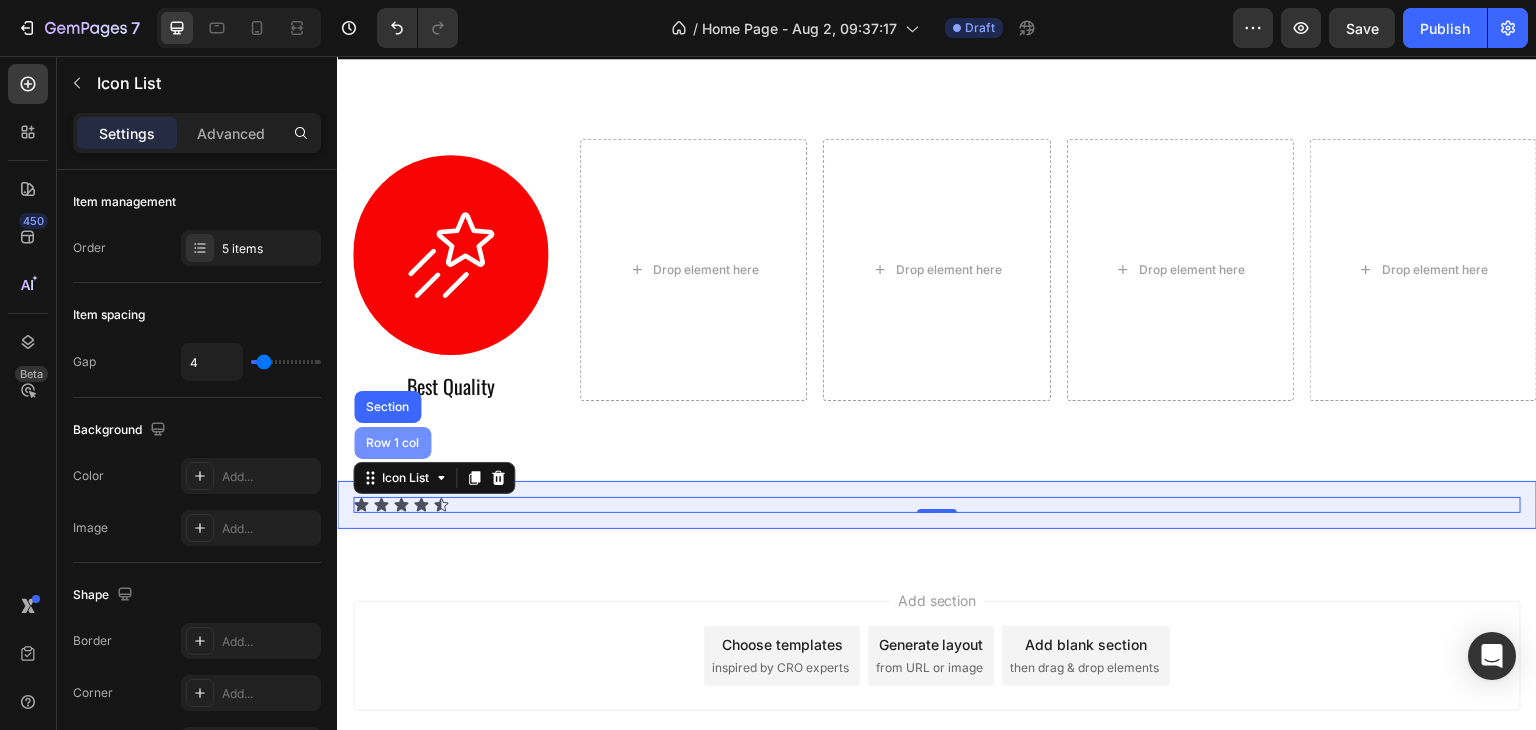 click on "Row 1 col" at bounding box center (392, 443) 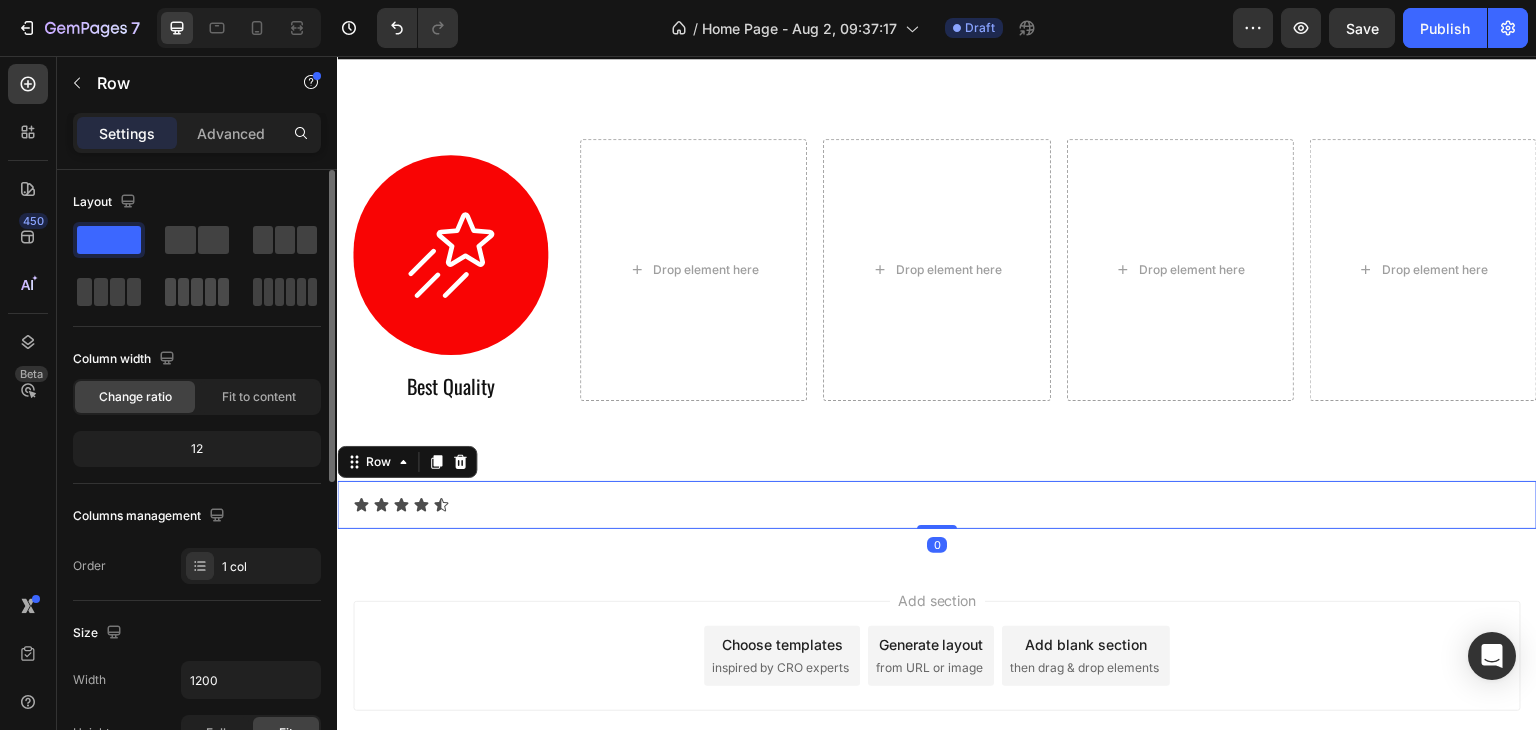 drag, startPoint x: 211, startPoint y: 305, endPoint x: 177, endPoint y: 288, distance: 38.013157 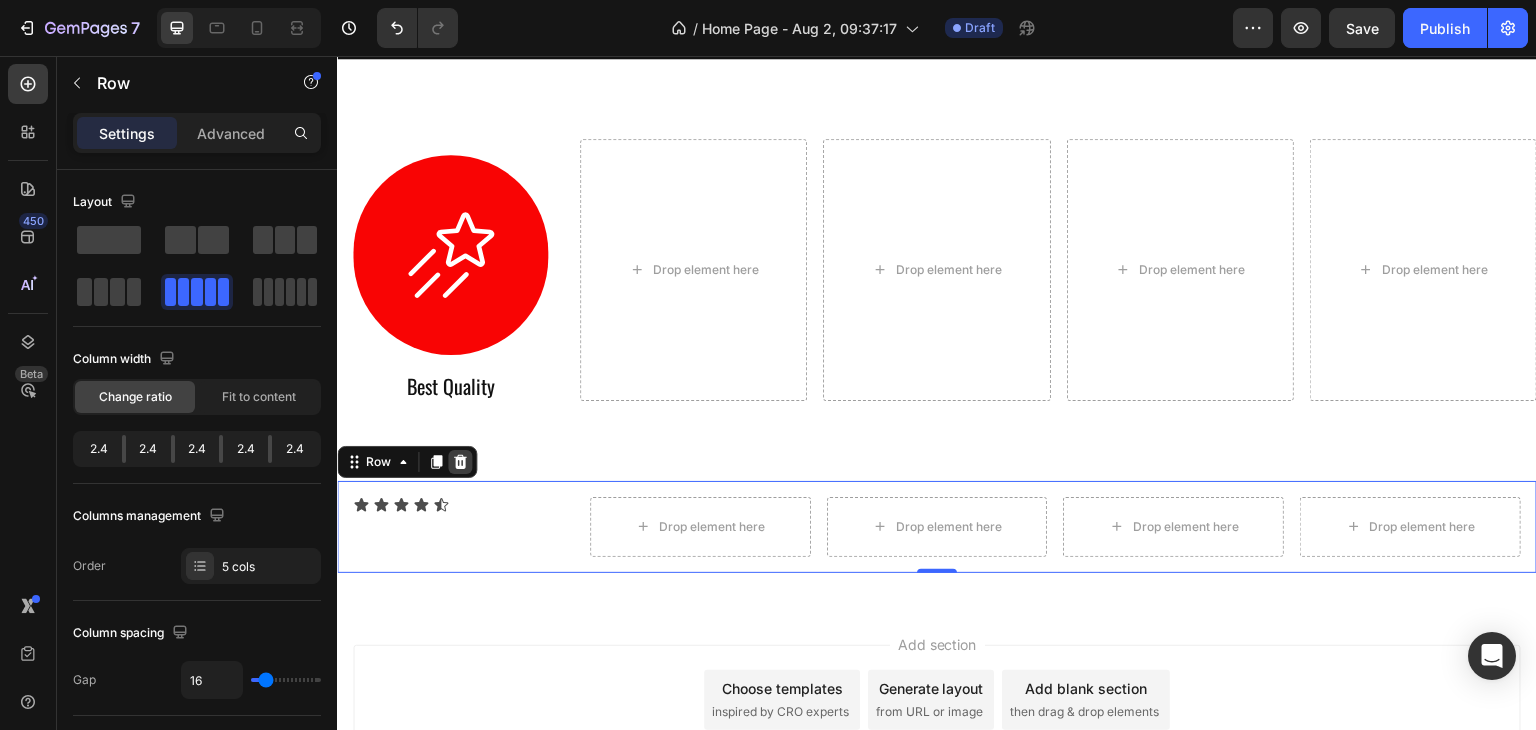 click at bounding box center (460, 462) 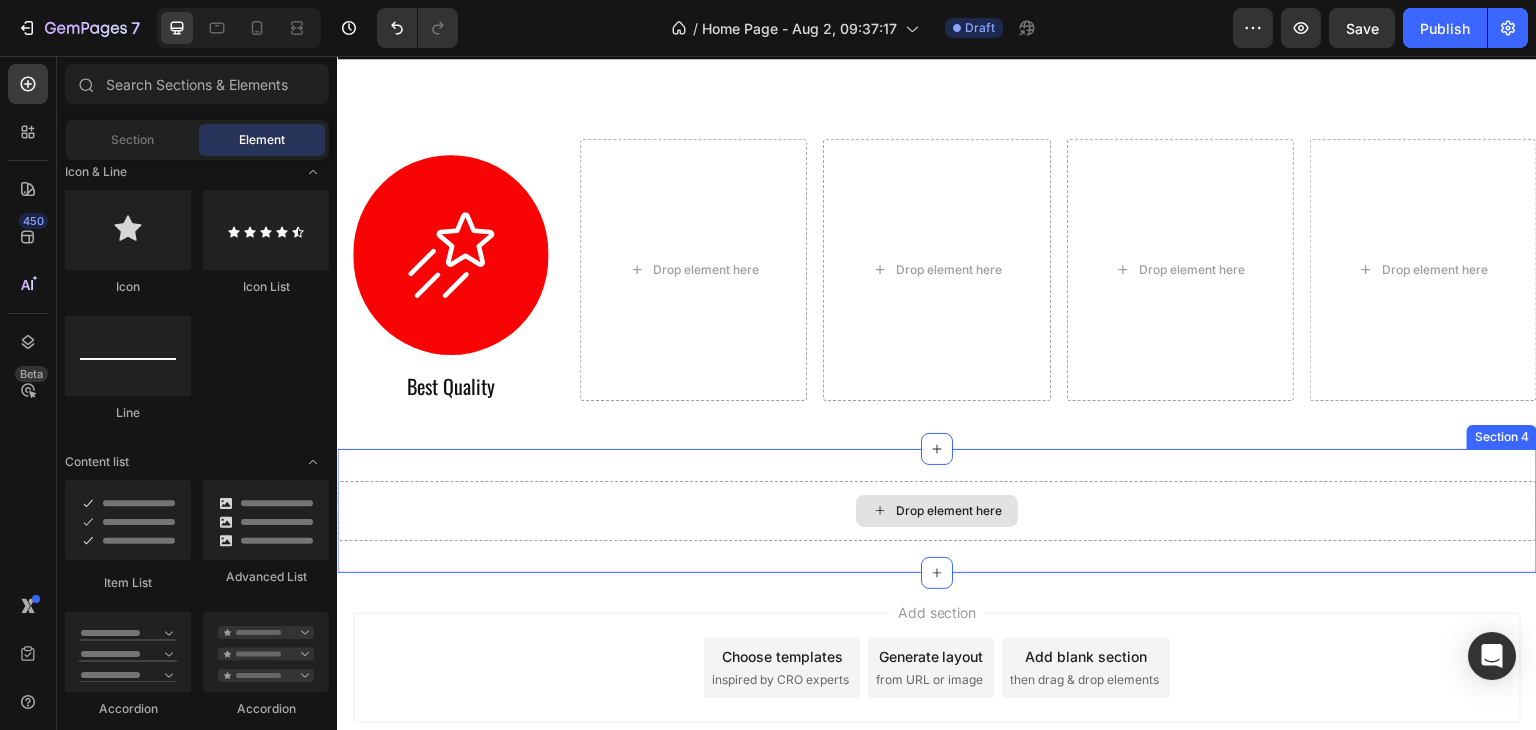 click on "Drop element here" at bounding box center [937, 511] 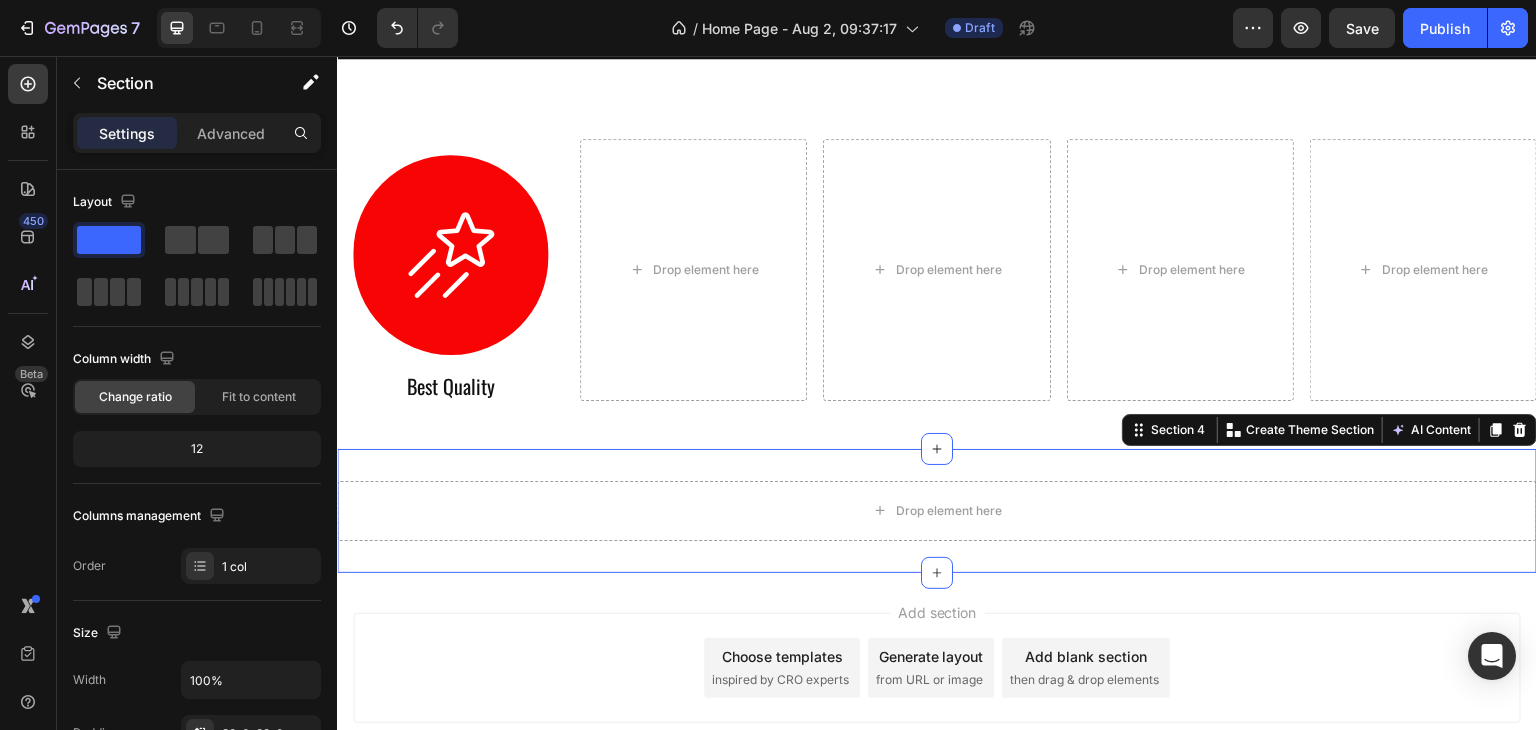 click 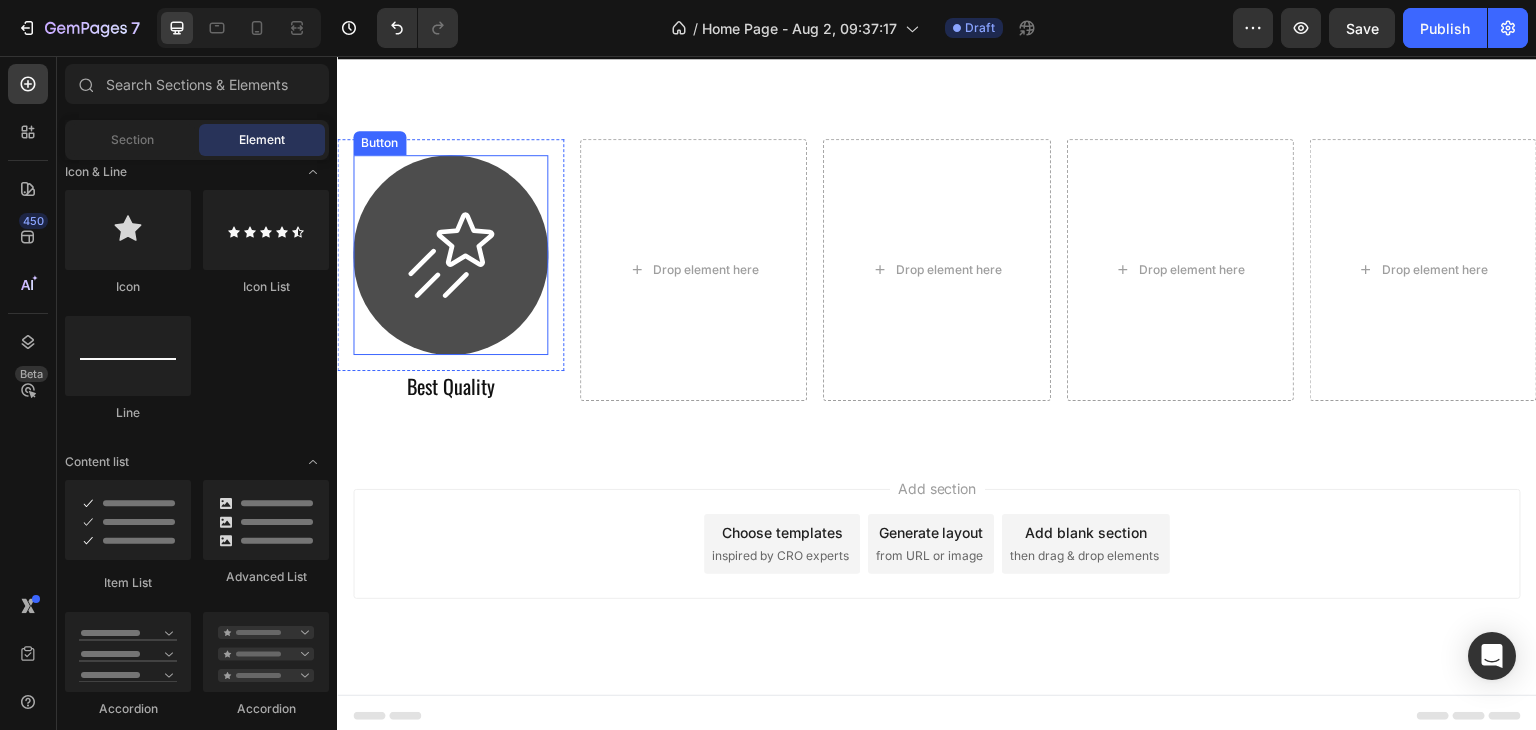 click at bounding box center (450, 255) 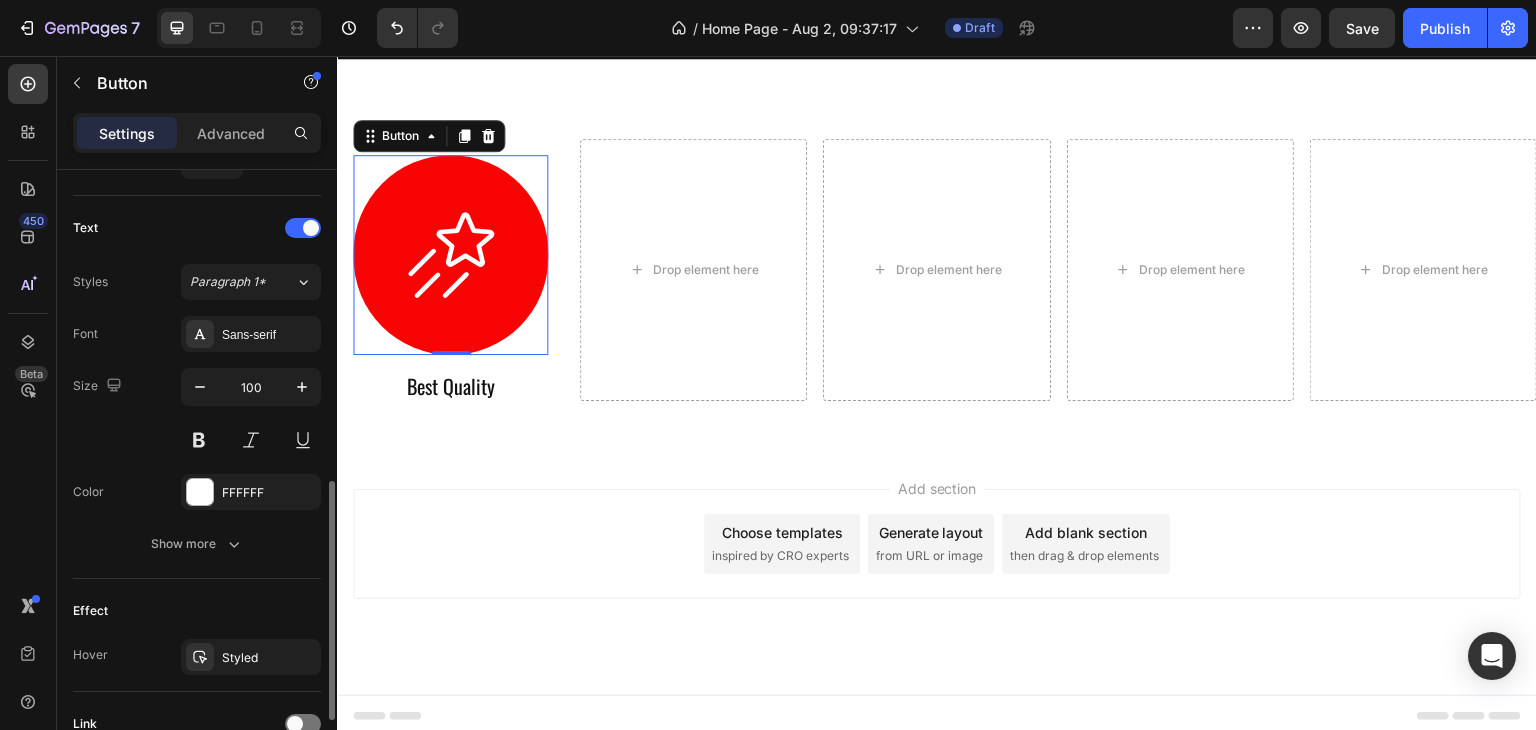 scroll, scrollTop: 972, scrollLeft: 0, axis: vertical 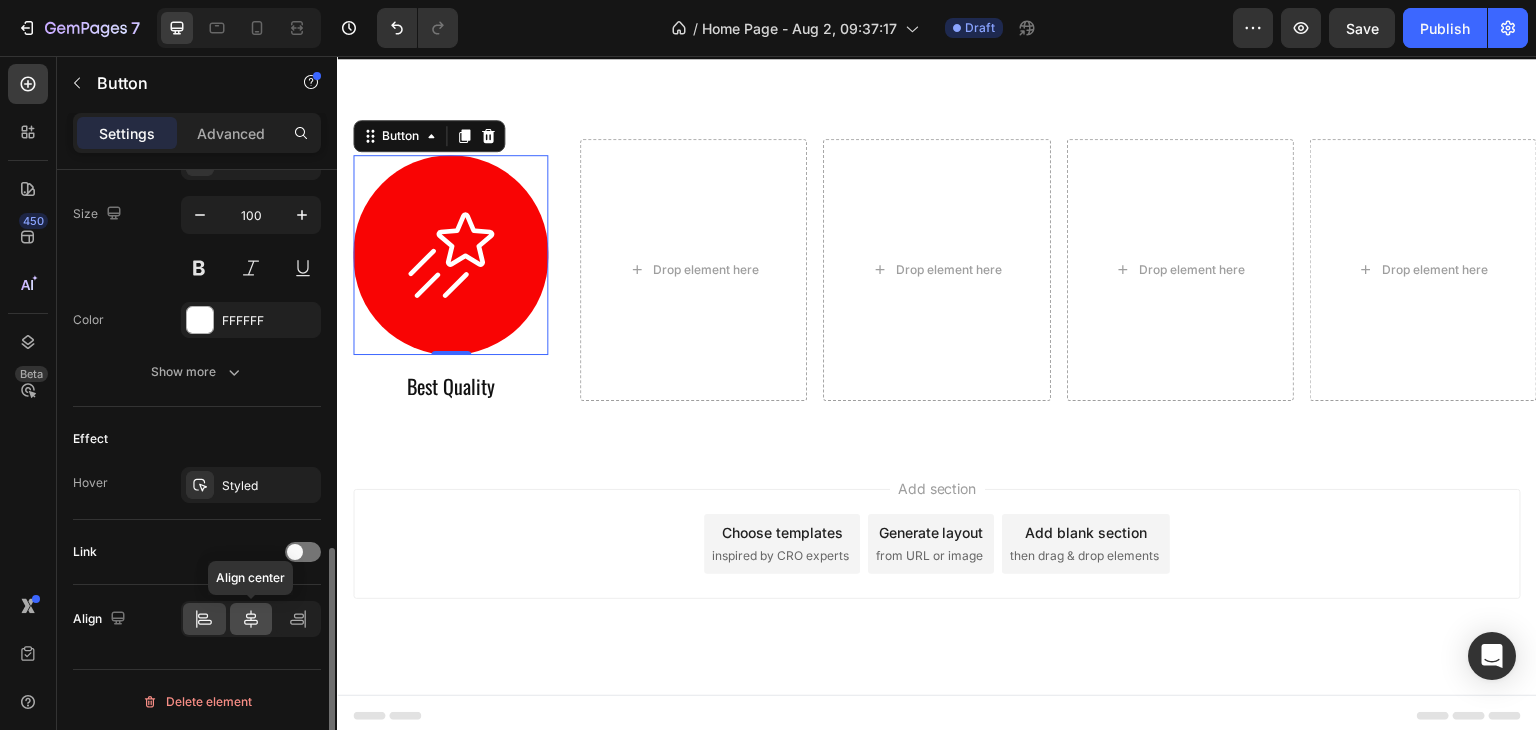 click 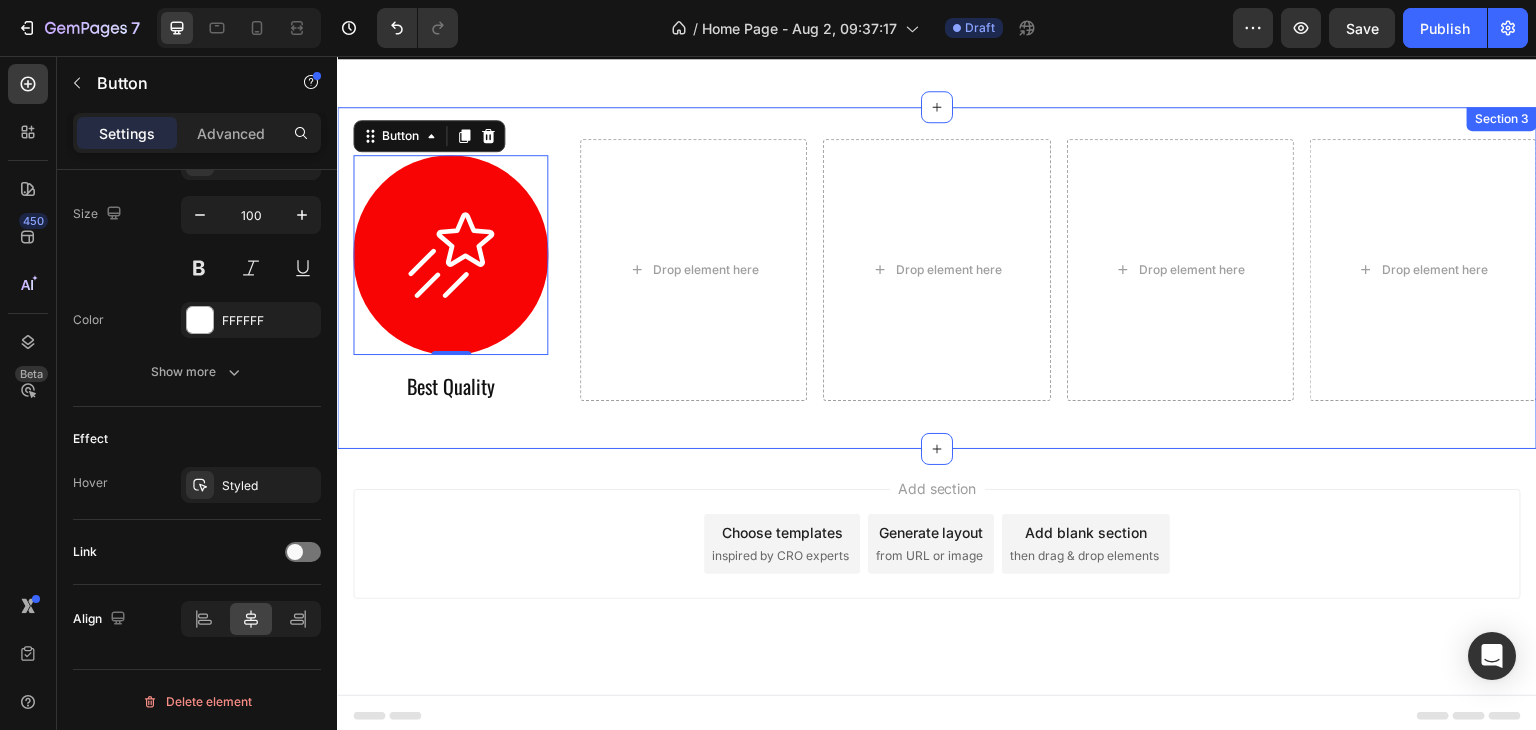 click on "Button   0 Row Best Quality Heading
Drop element here
Drop element here
Drop element here
Drop element here Row" at bounding box center [937, 278] 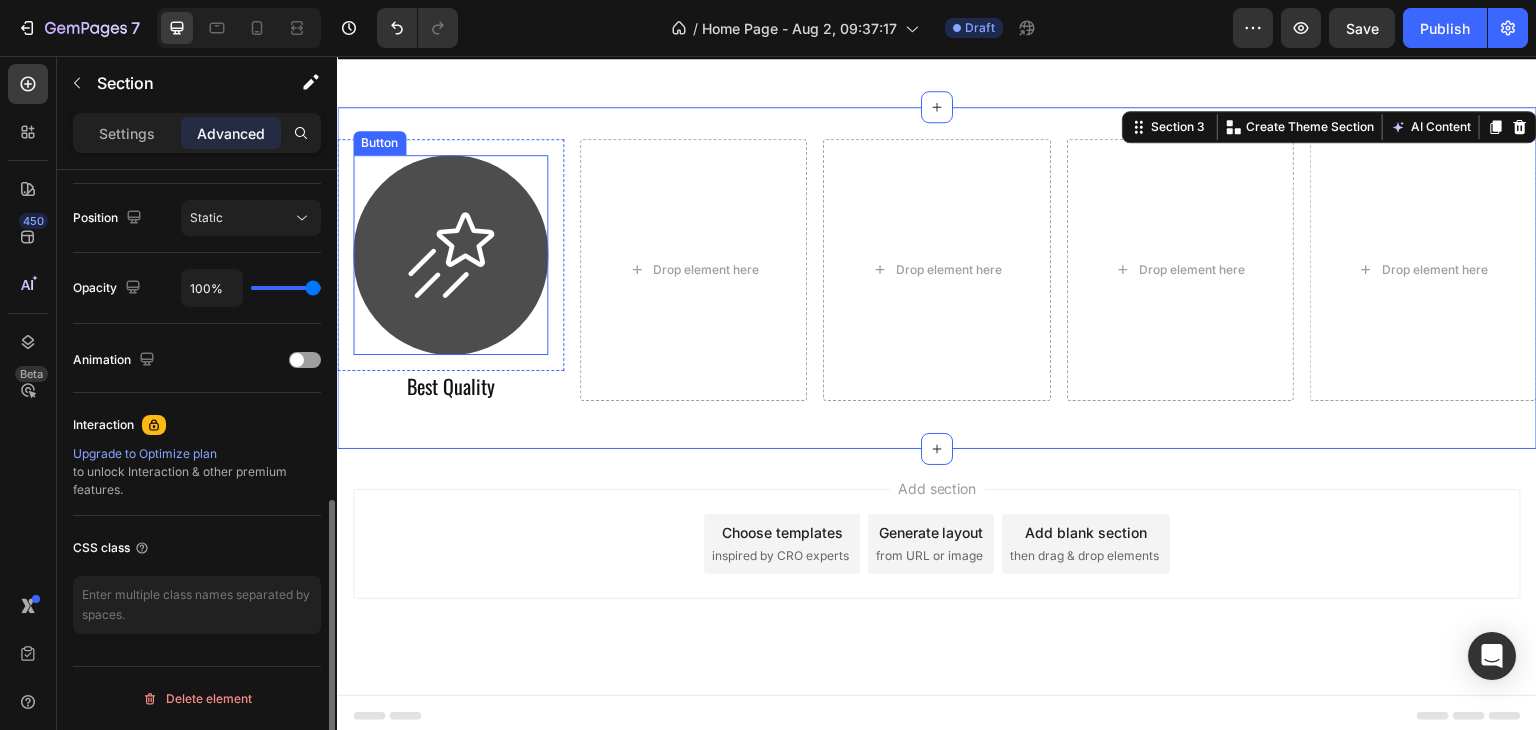 scroll, scrollTop: 0, scrollLeft: 0, axis: both 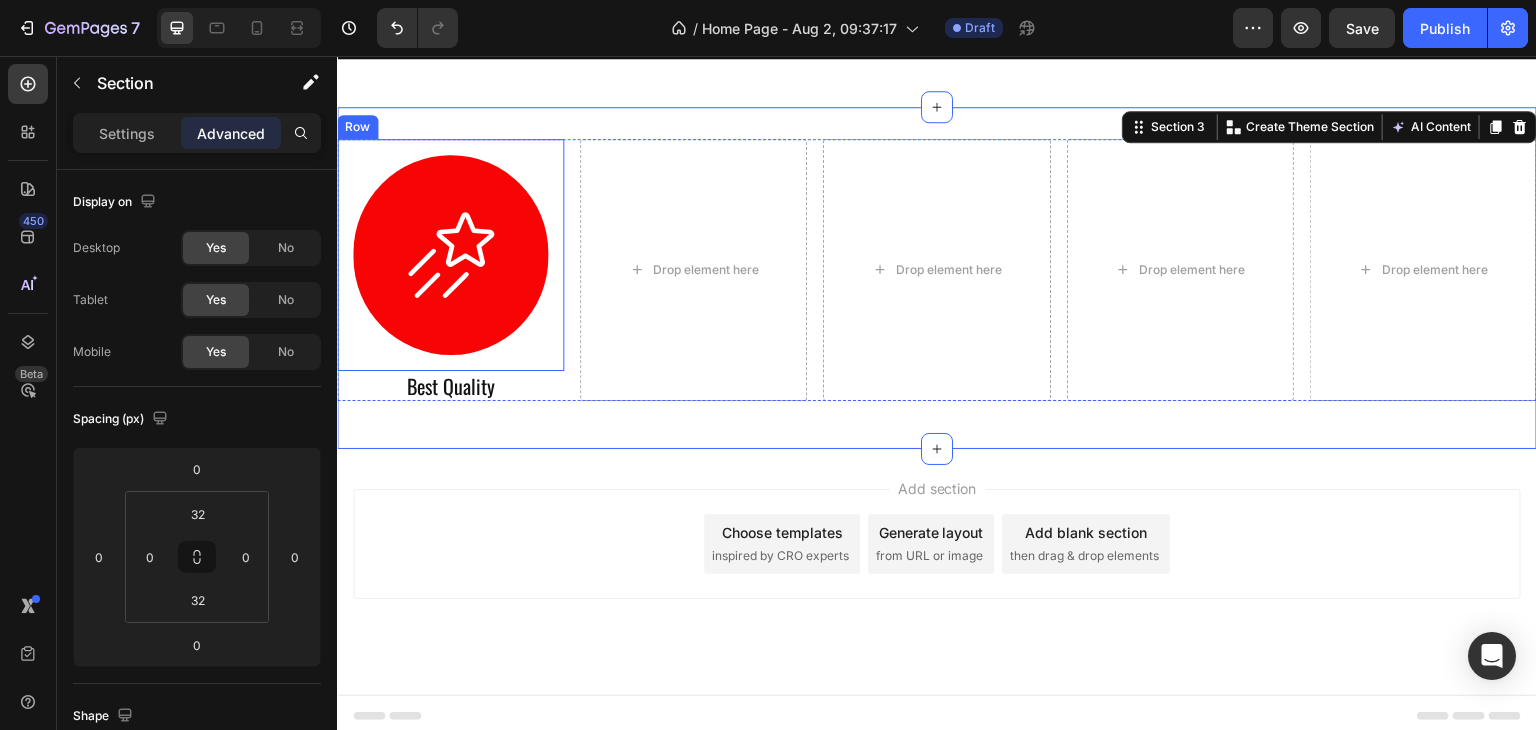 click on "Button Row" at bounding box center [450, 255] 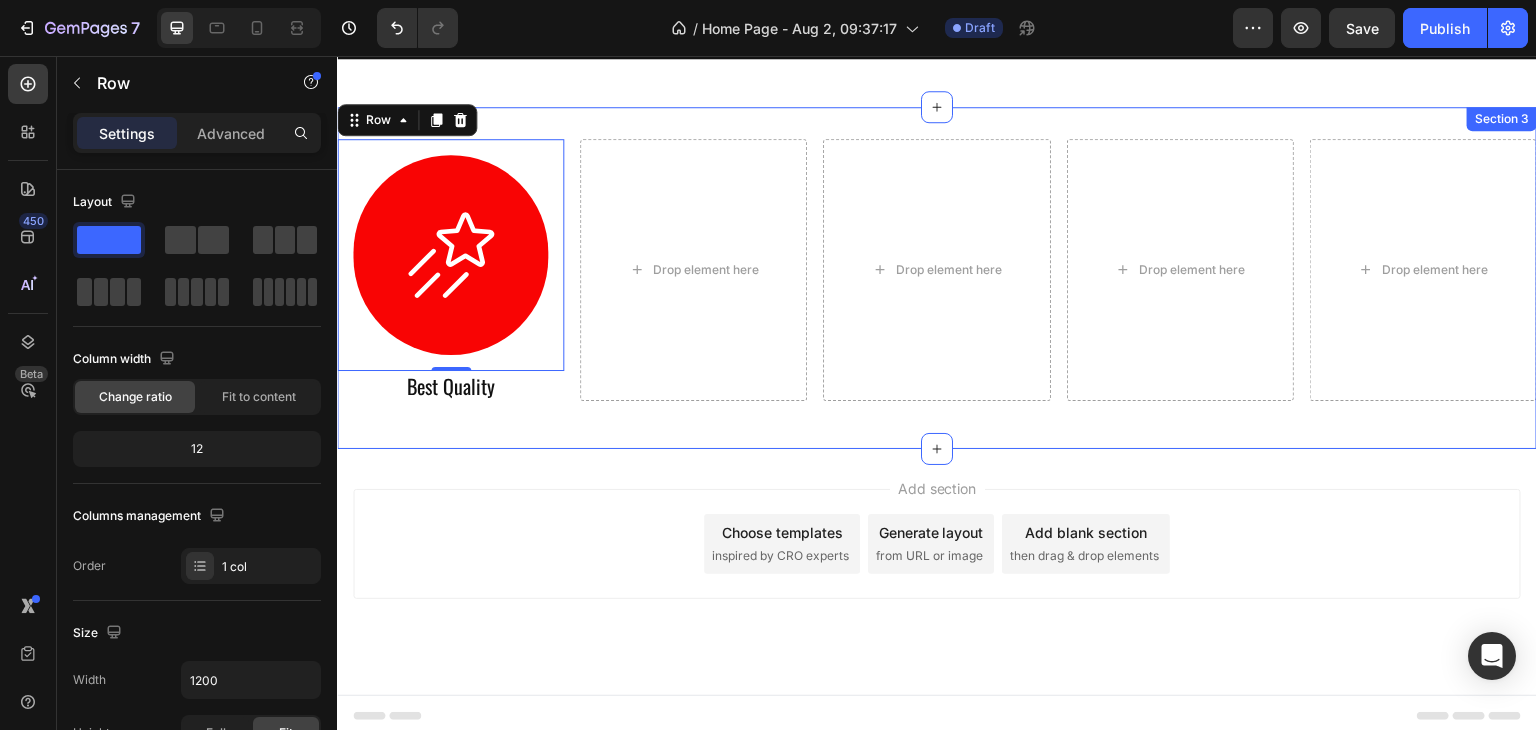 drag, startPoint x: 446, startPoint y: 179, endPoint x: 480, endPoint y: 113, distance: 74.24284 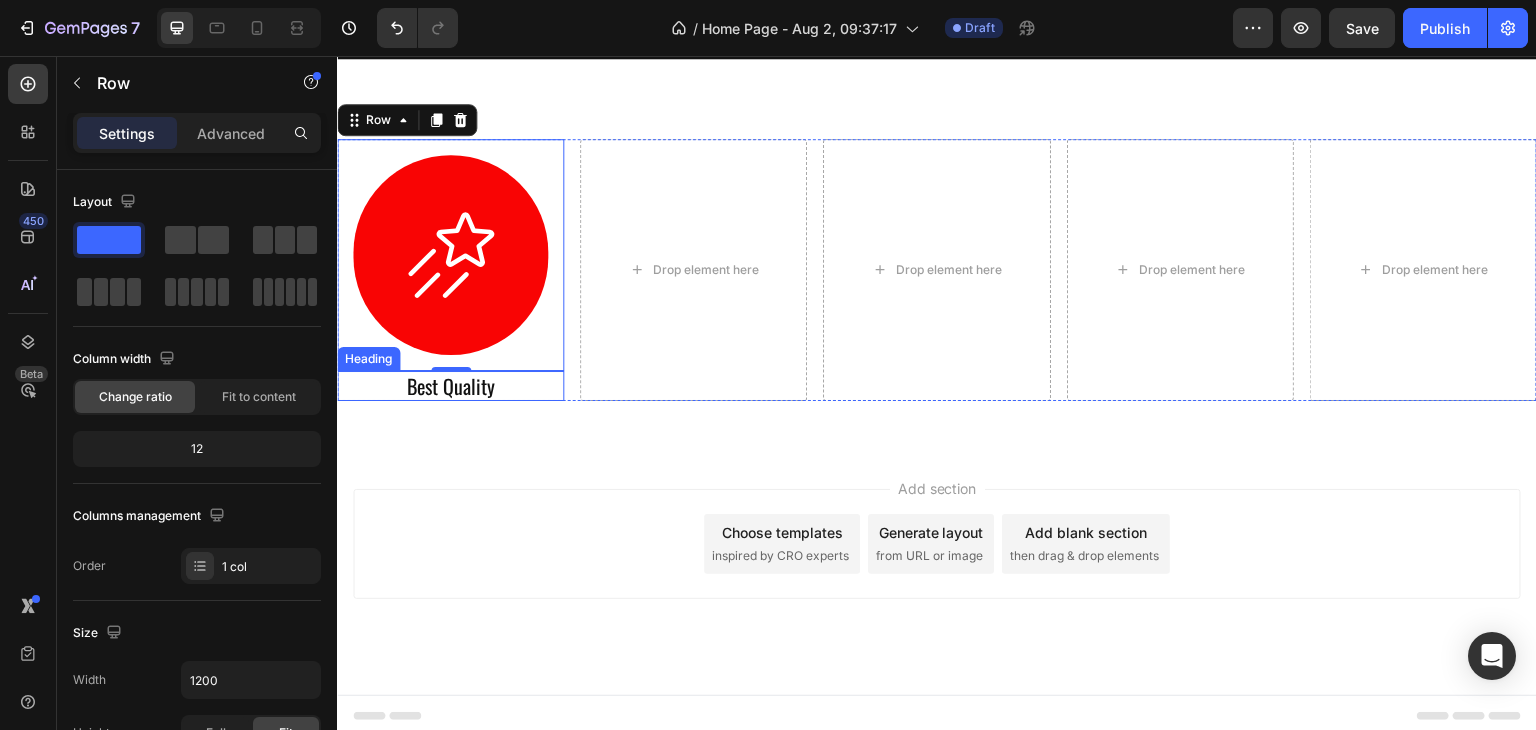 click on "Add section Choose templates inspired by CRO experts Generate layout from URL or image Add blank section then drag & drop elements" at bounding box center [937, 544] 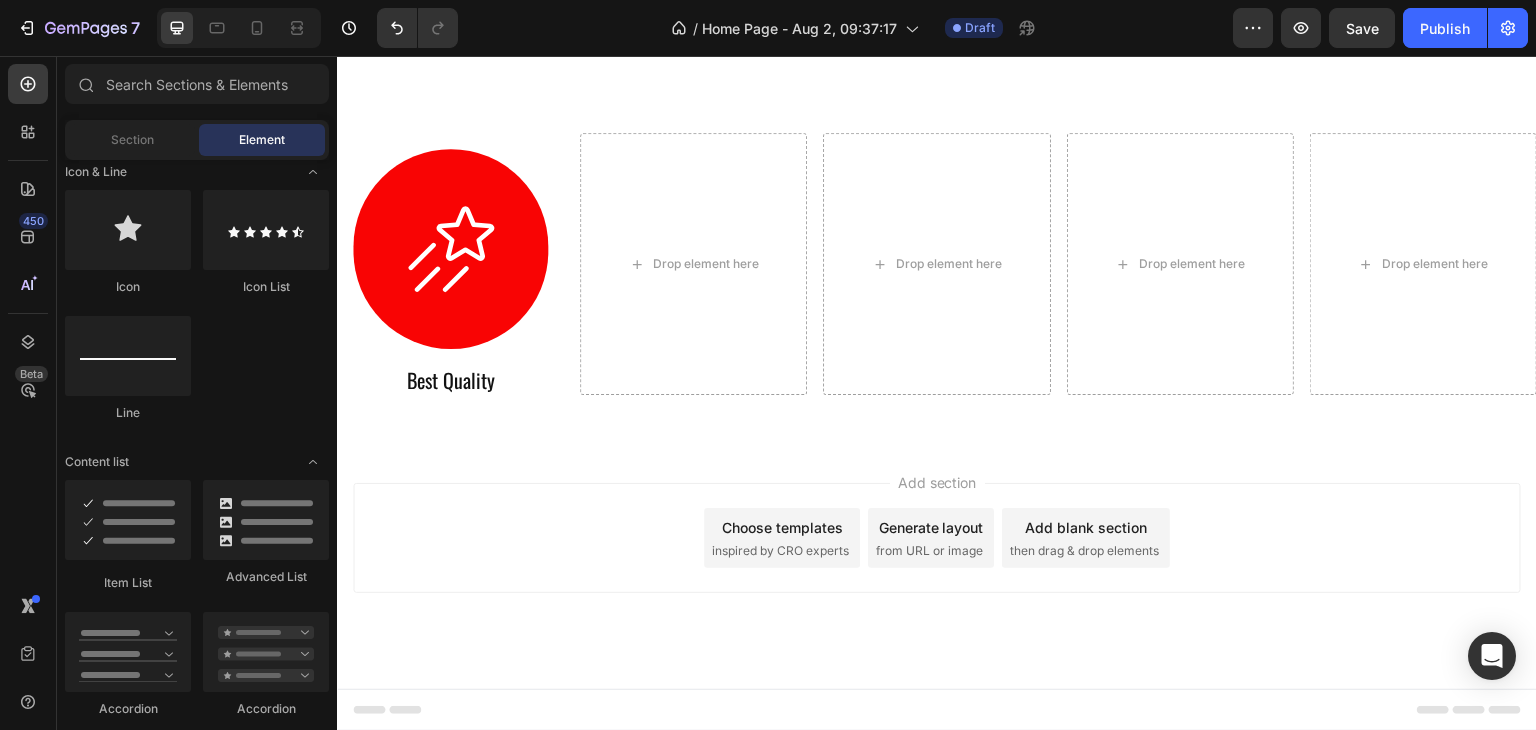 scroll, scrollTop: 419, scrollLeft: 0, axis: vertical 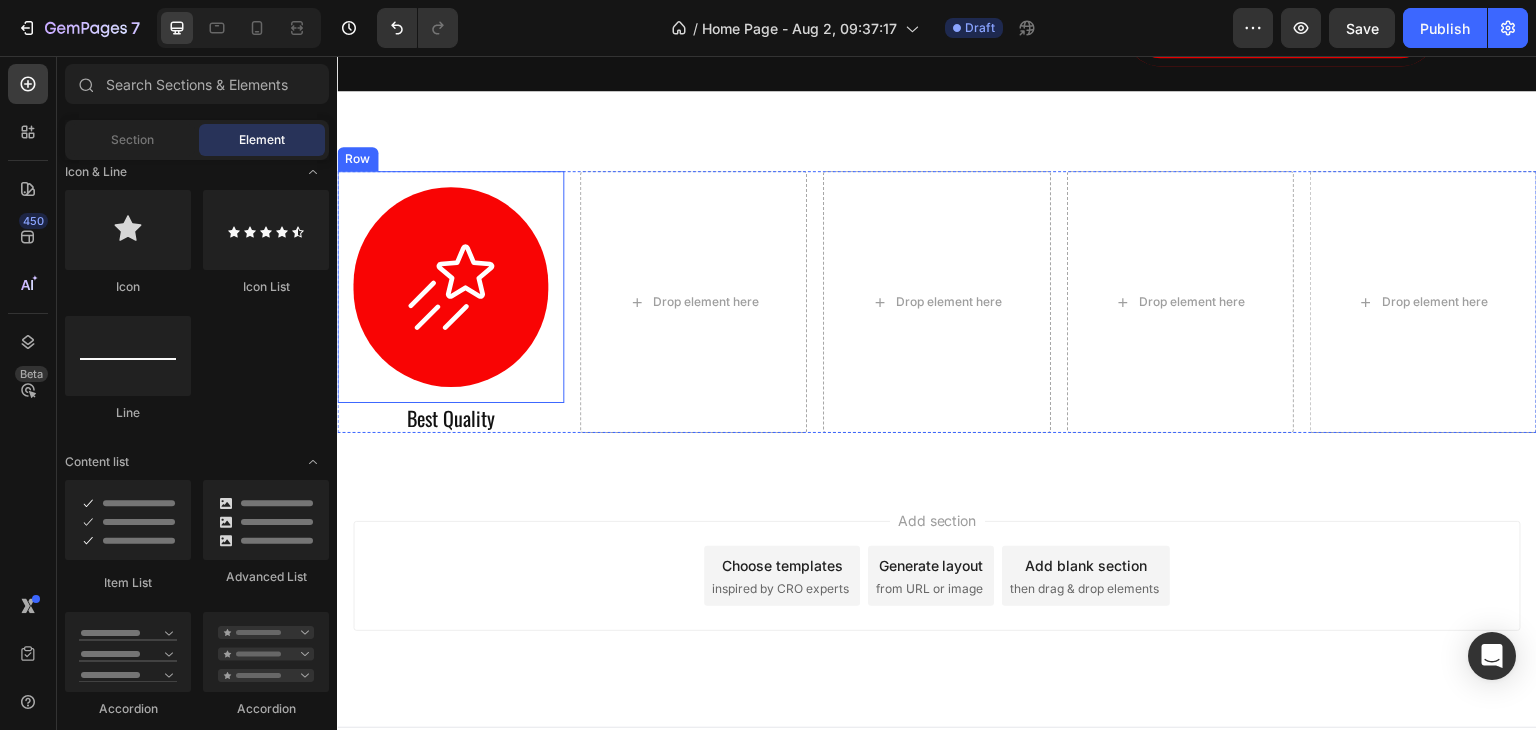 click on "Button Row" at bounding box center (450, 287) 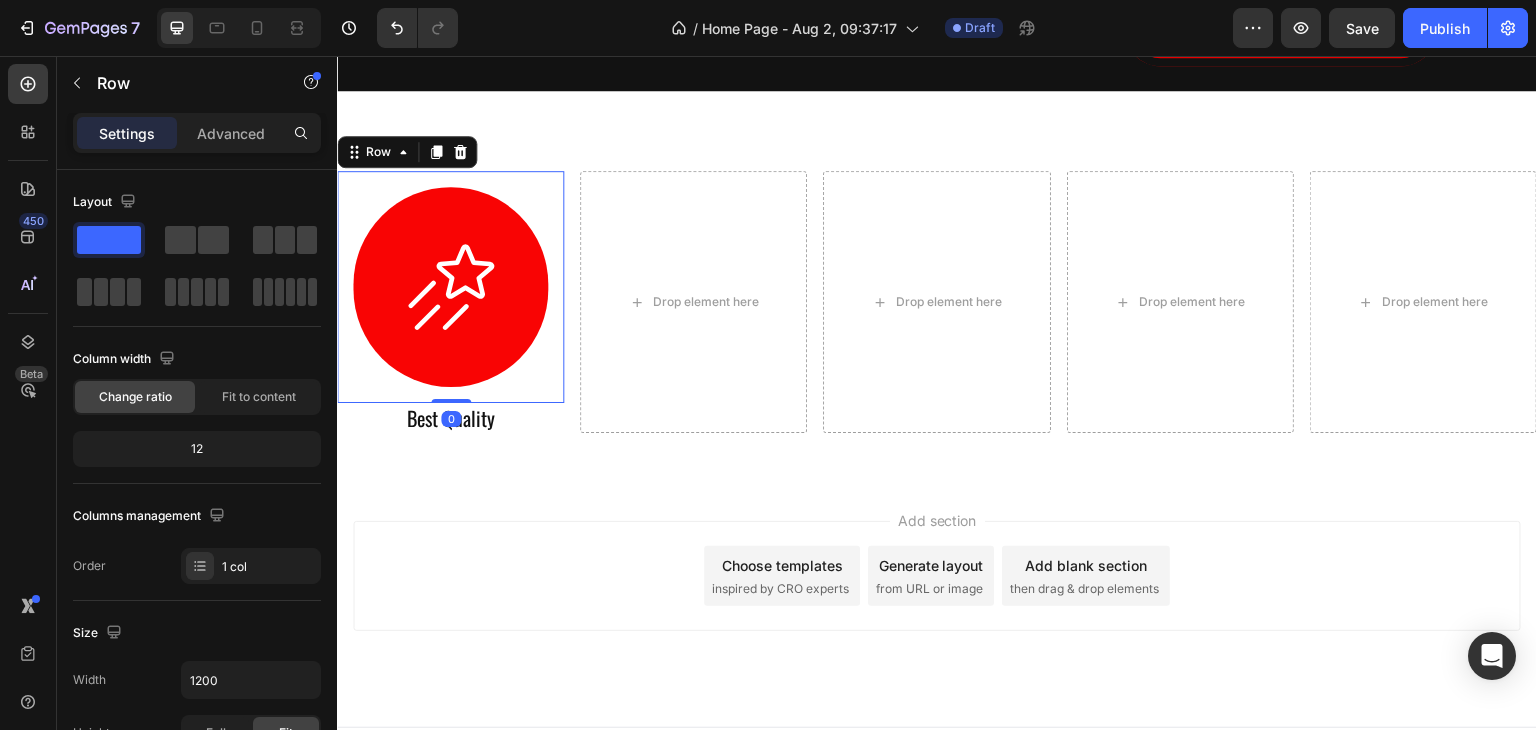 drag, startPoint x: 343, startPoint y: 206, endPoint x: 472, endPoint y: 173, distance: 133.15405 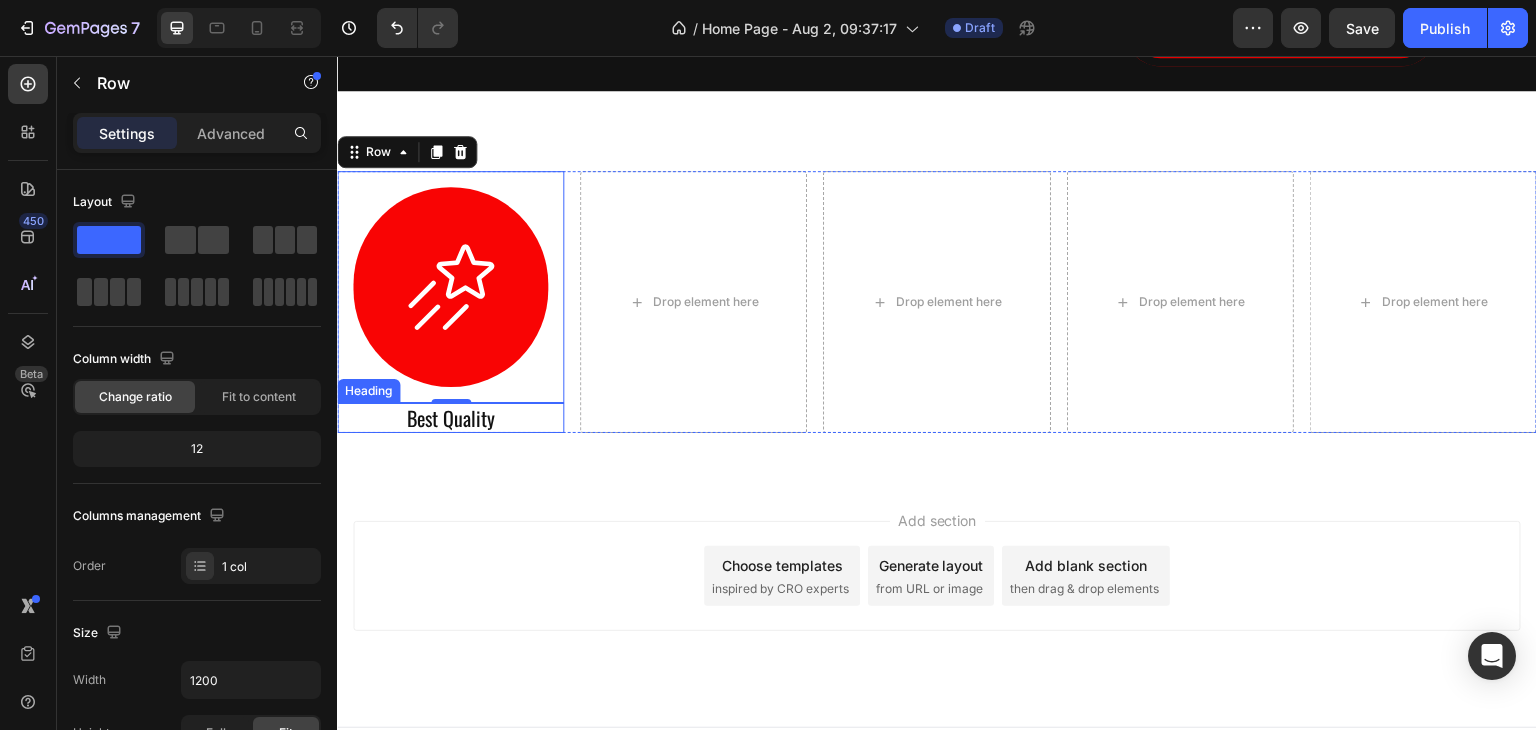 click on "Best Quality" at bounding box center [450, 418] 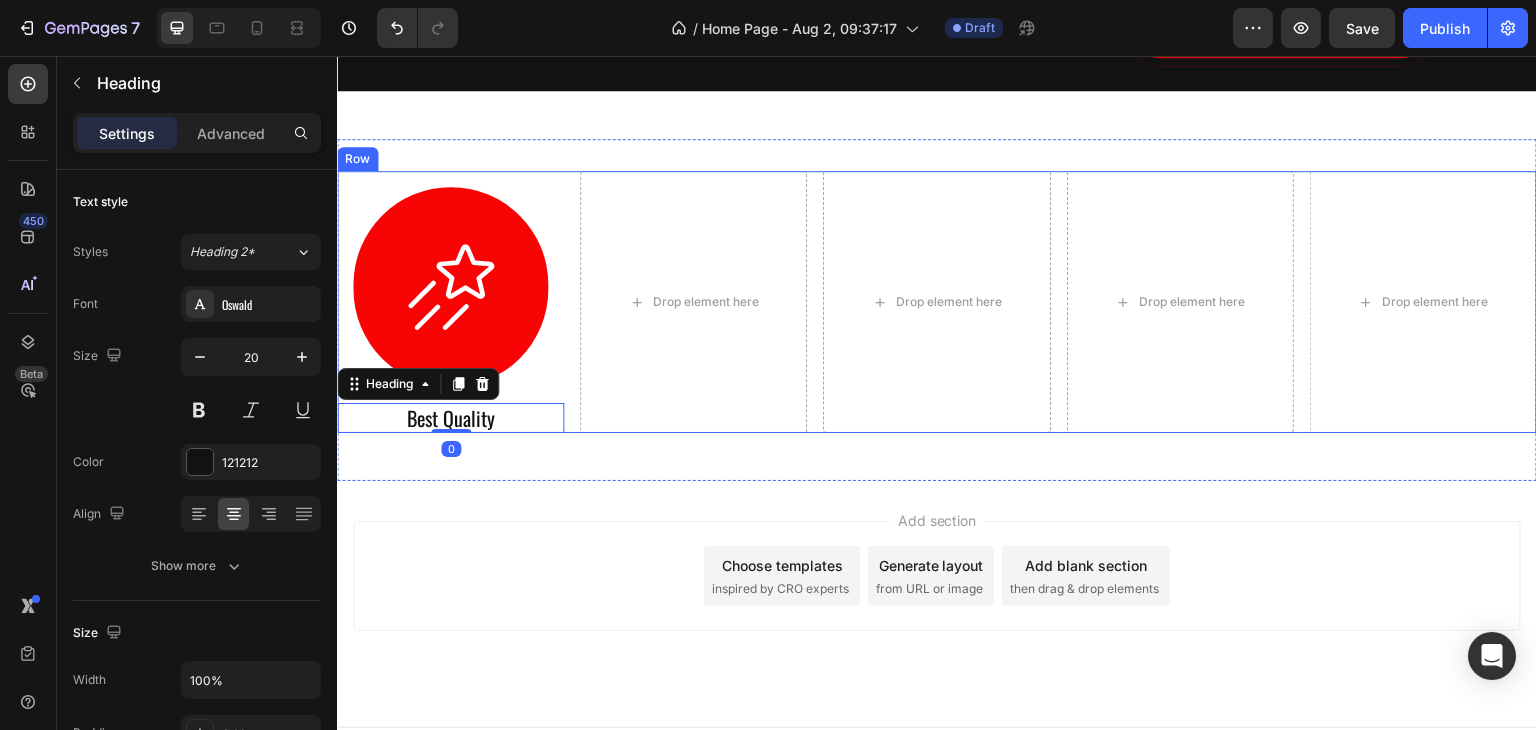 click on "Button Row Best Quality Heading   0
Drop element here
Drop element here
Drop element here
Drop element here Row" at bounding box center (937, 302) 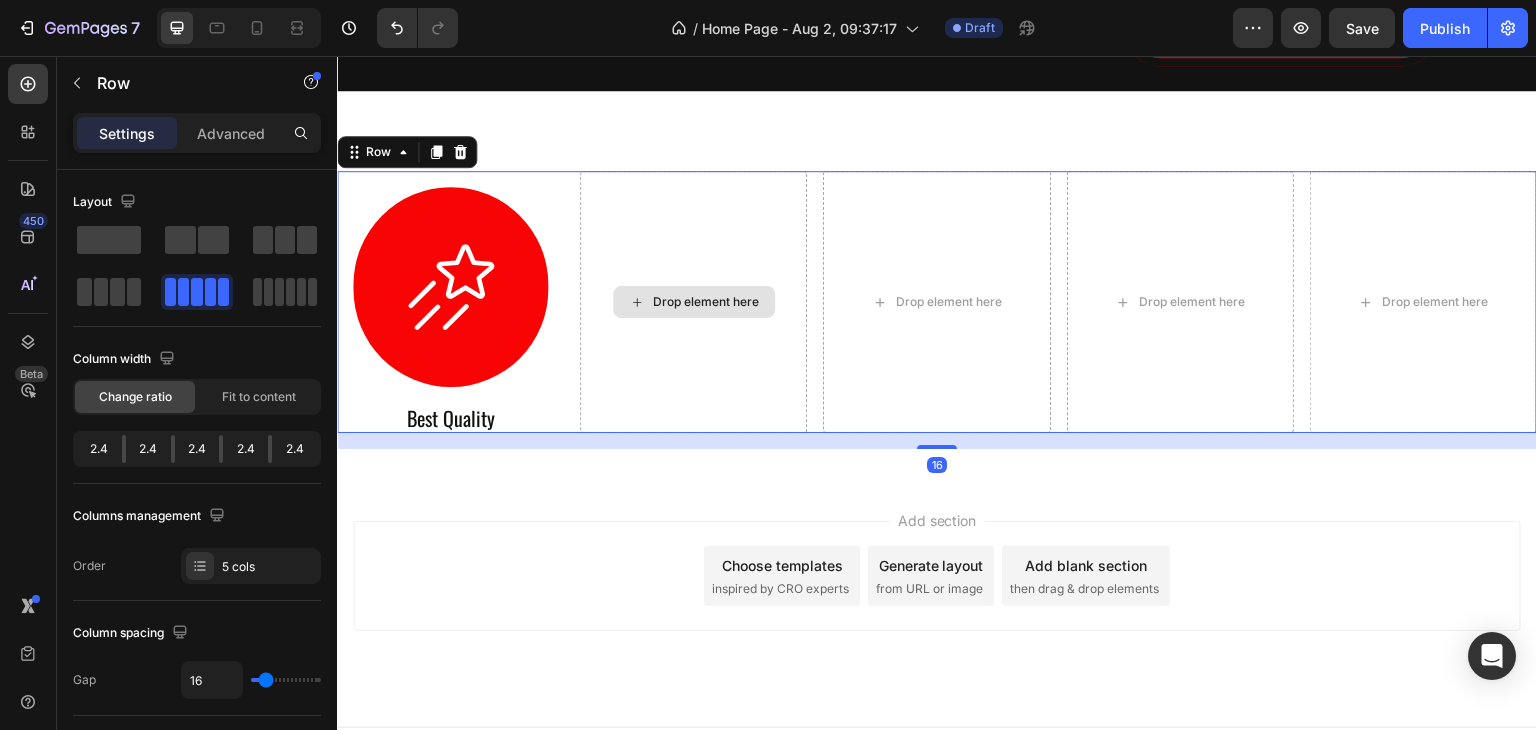 scroll, scrollTop: 400, scrollLeft: 0, axis: vertical 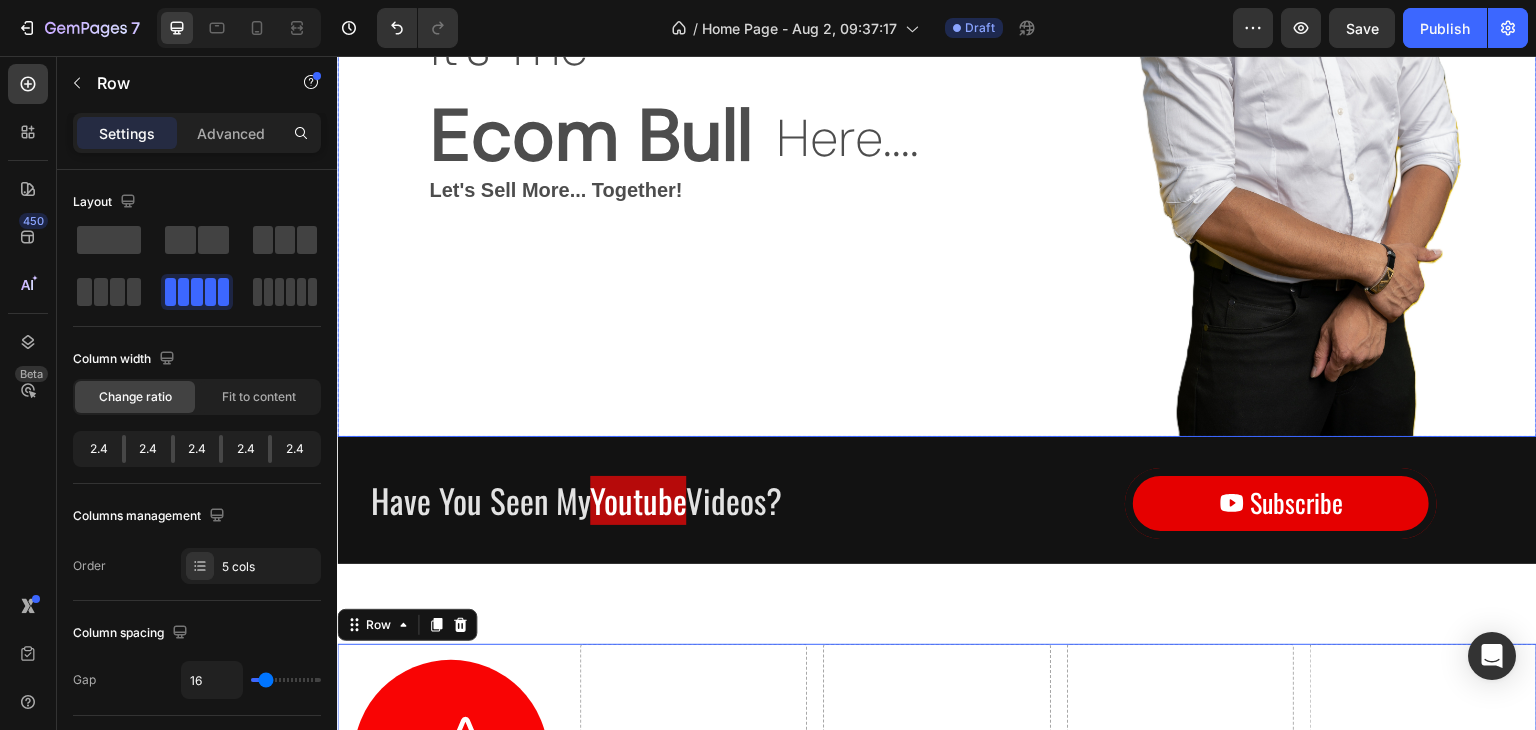 click on "Hey Guy's Text Block It's The Text Block Text Block Ecom Bull Text Block Here.... Text Block Row Row Let's Sell More... Together! Text Block" at bounding box center (682, 67) 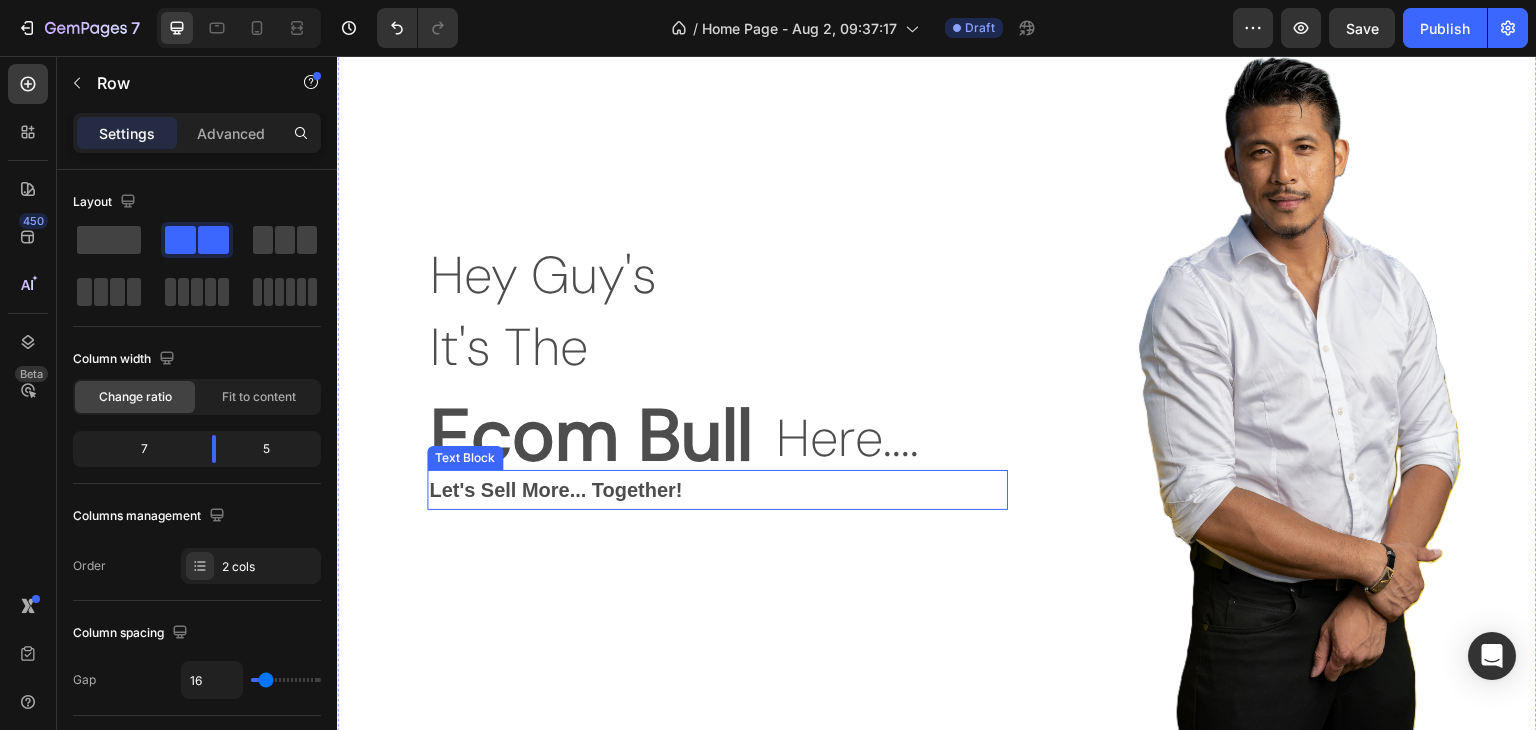 scroll, scrollTop: 800, scrollLeft: 0, axis: vertical 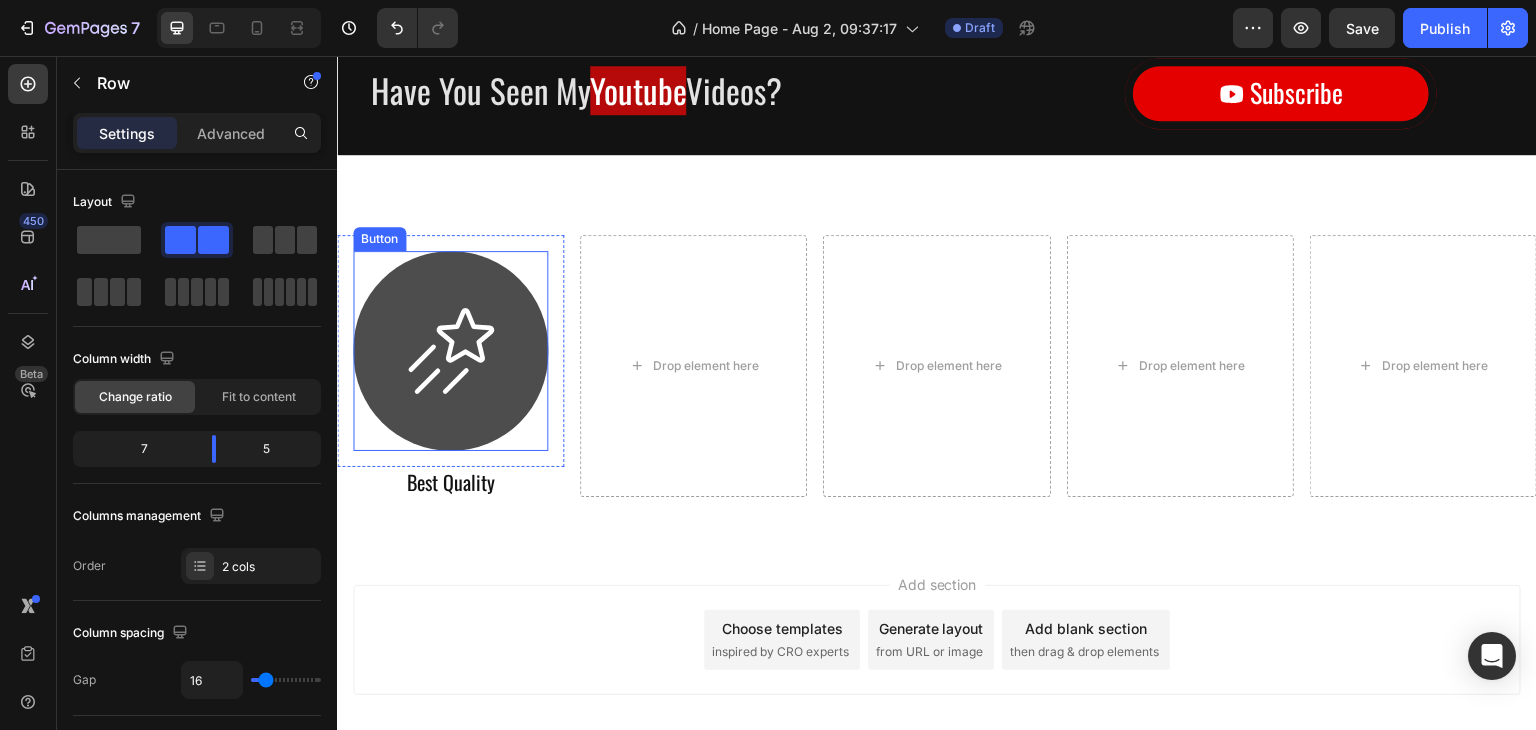 click 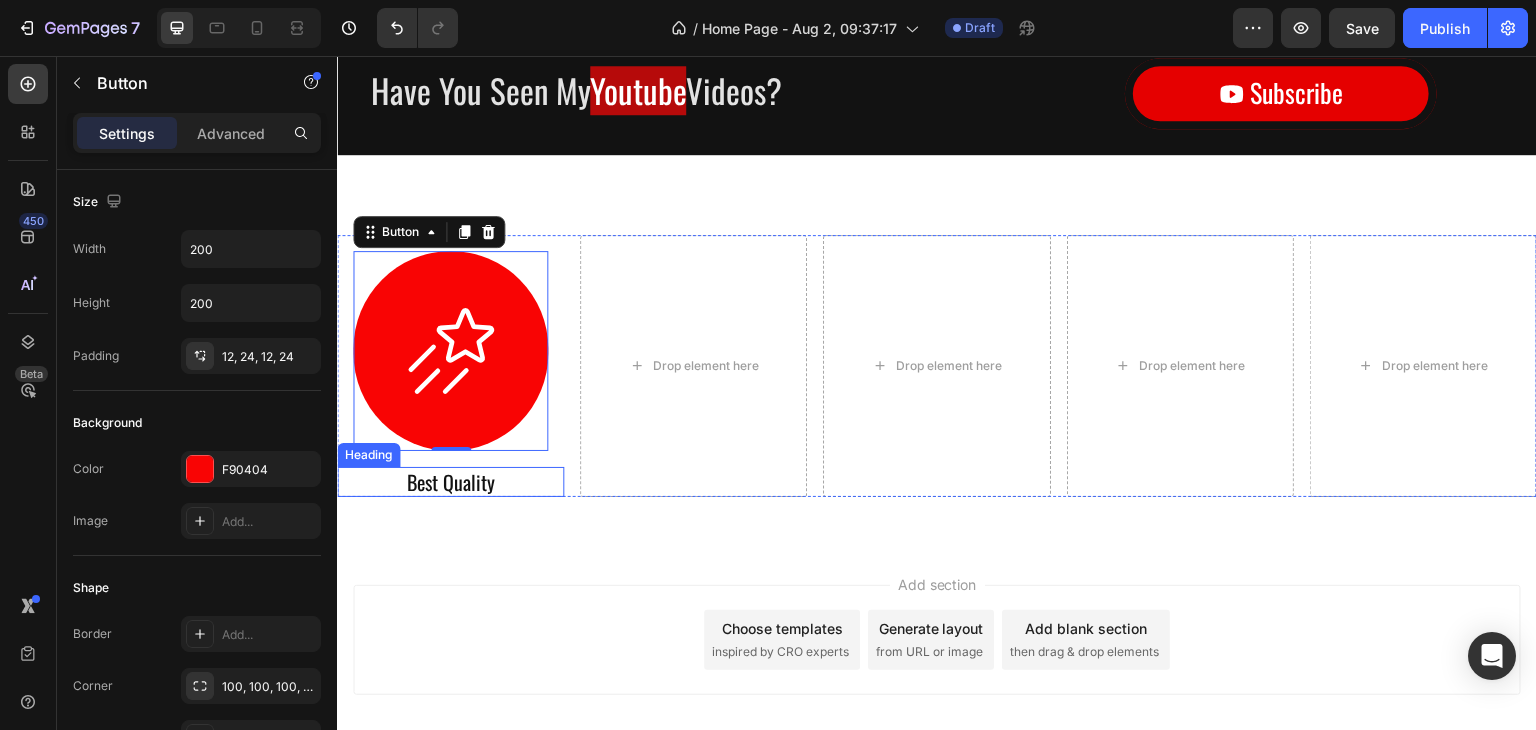 click on "Best Quality" at bounding box center [450, 482] 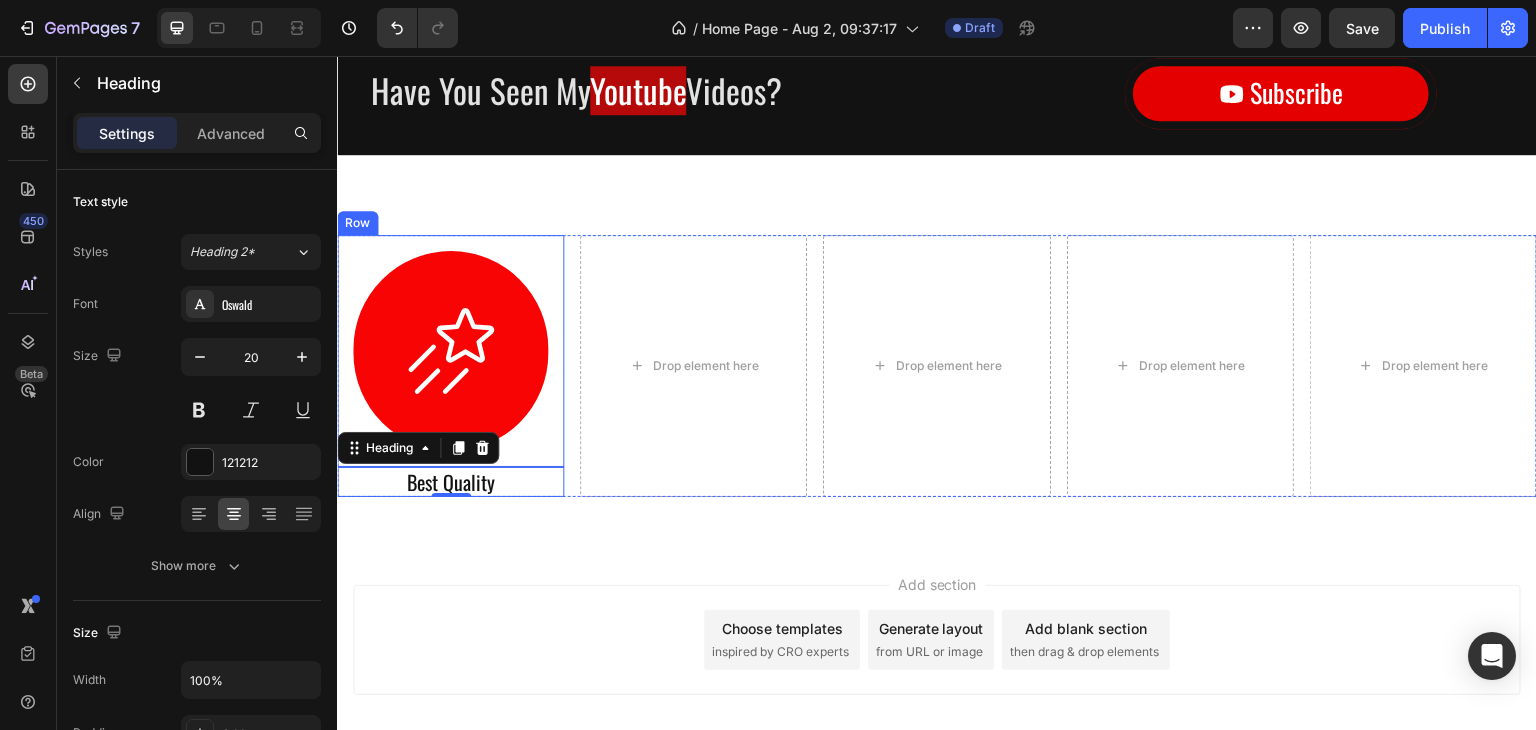 click on "Button Row" at bounding box center [450, 351] 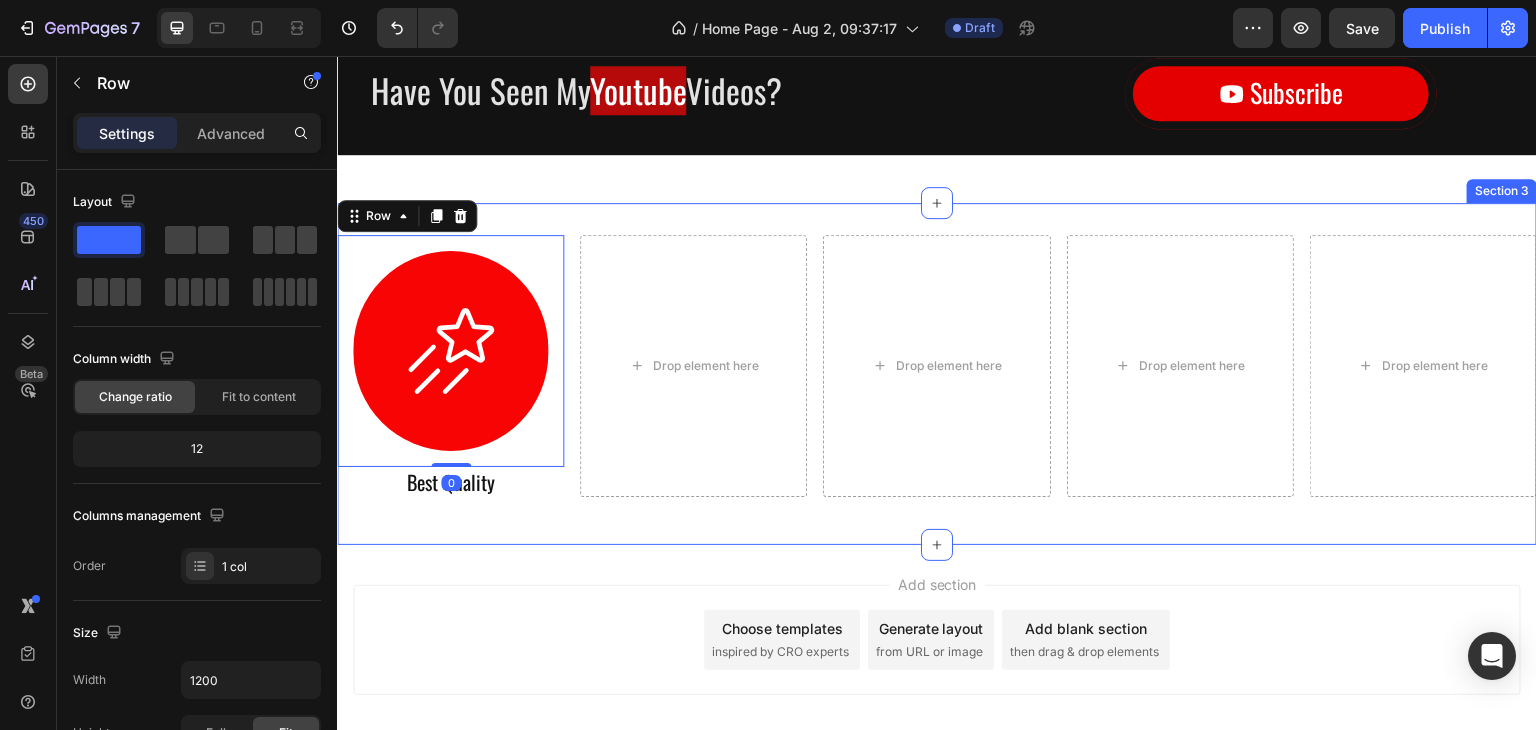 click on "Button Row   0 Best Quality Heading
Drop element here
Drop element here
Drop element here
Drop element here Row Section 3" at bounding box center (937, 374) 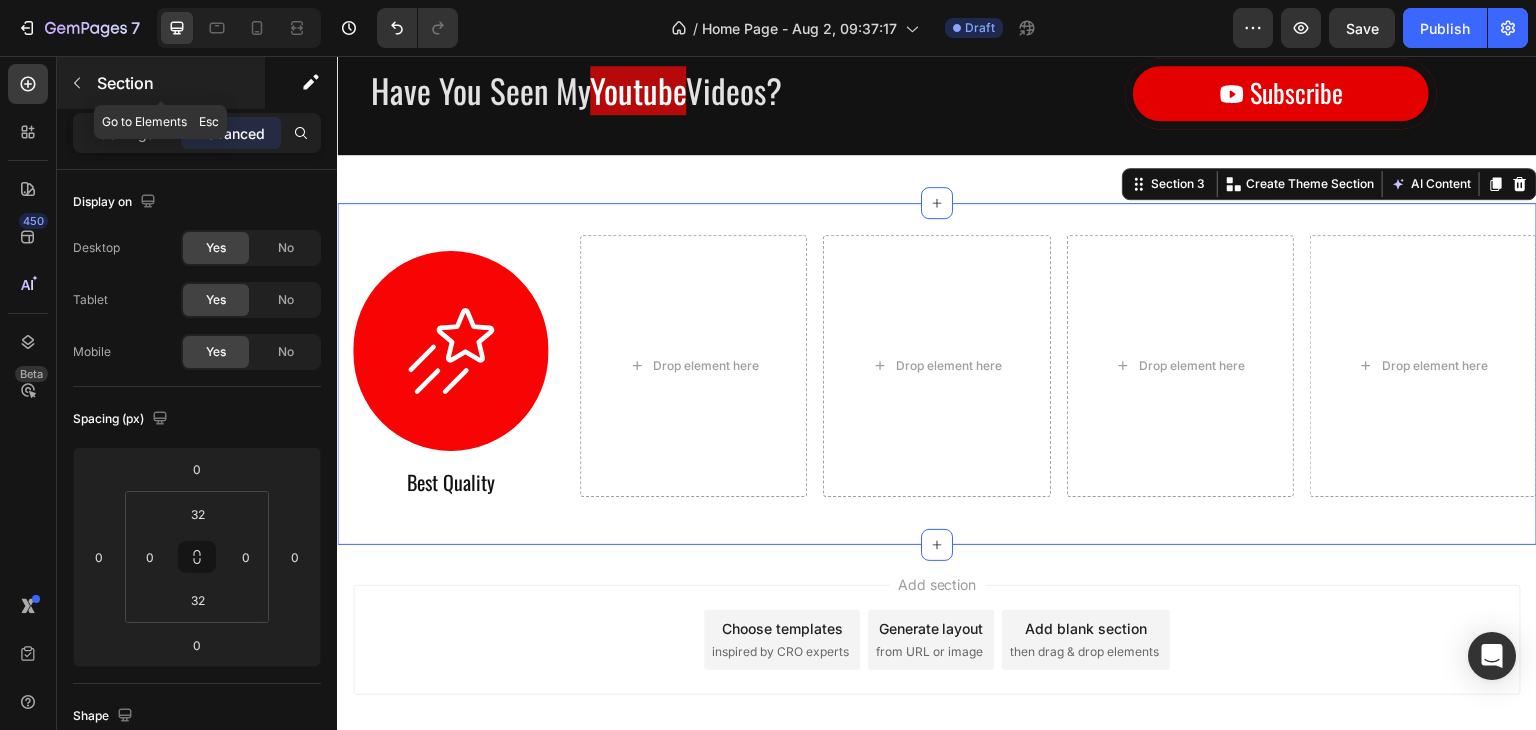 click at bounding box center [77, 83] 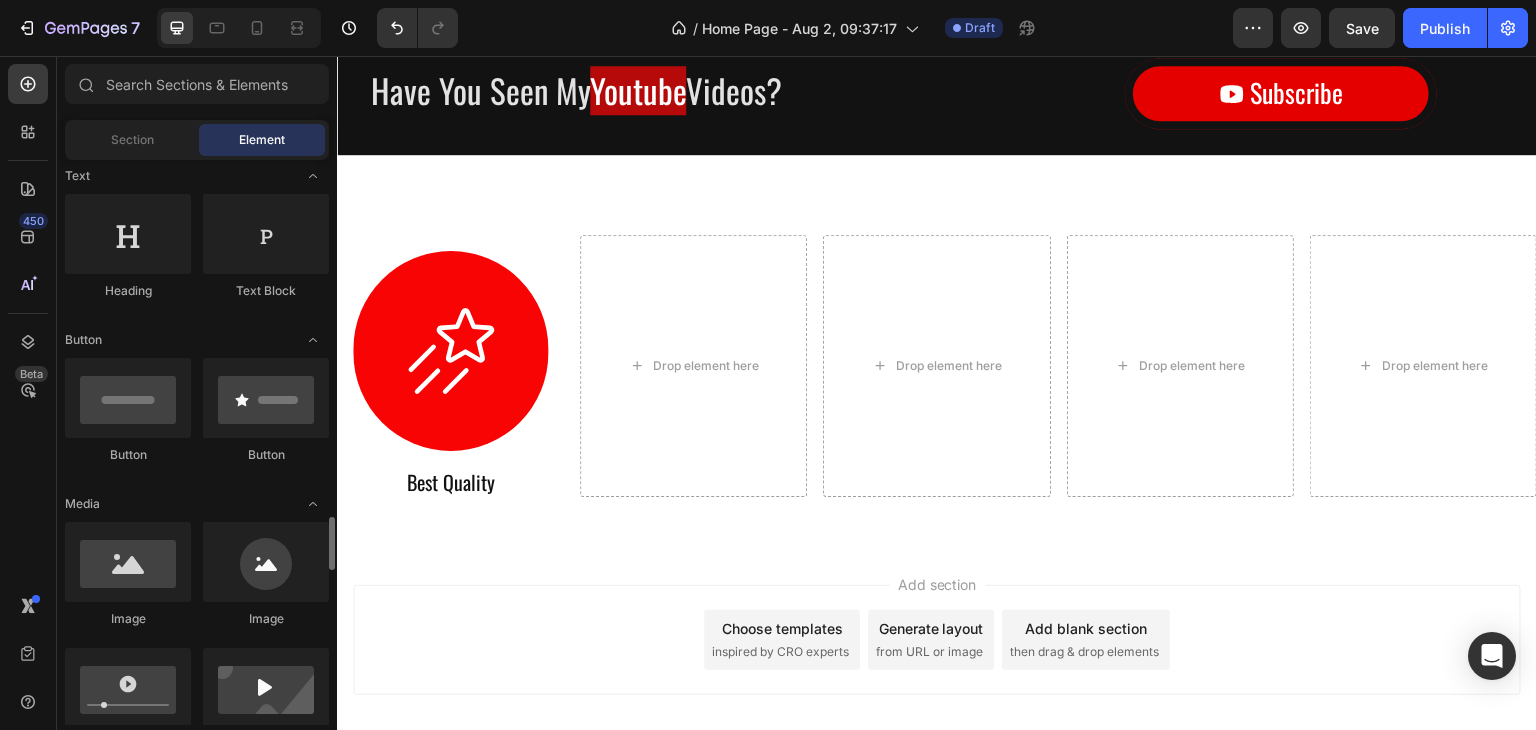 scroll, scrollTop: 0, scrollLeft: 0, axis: both 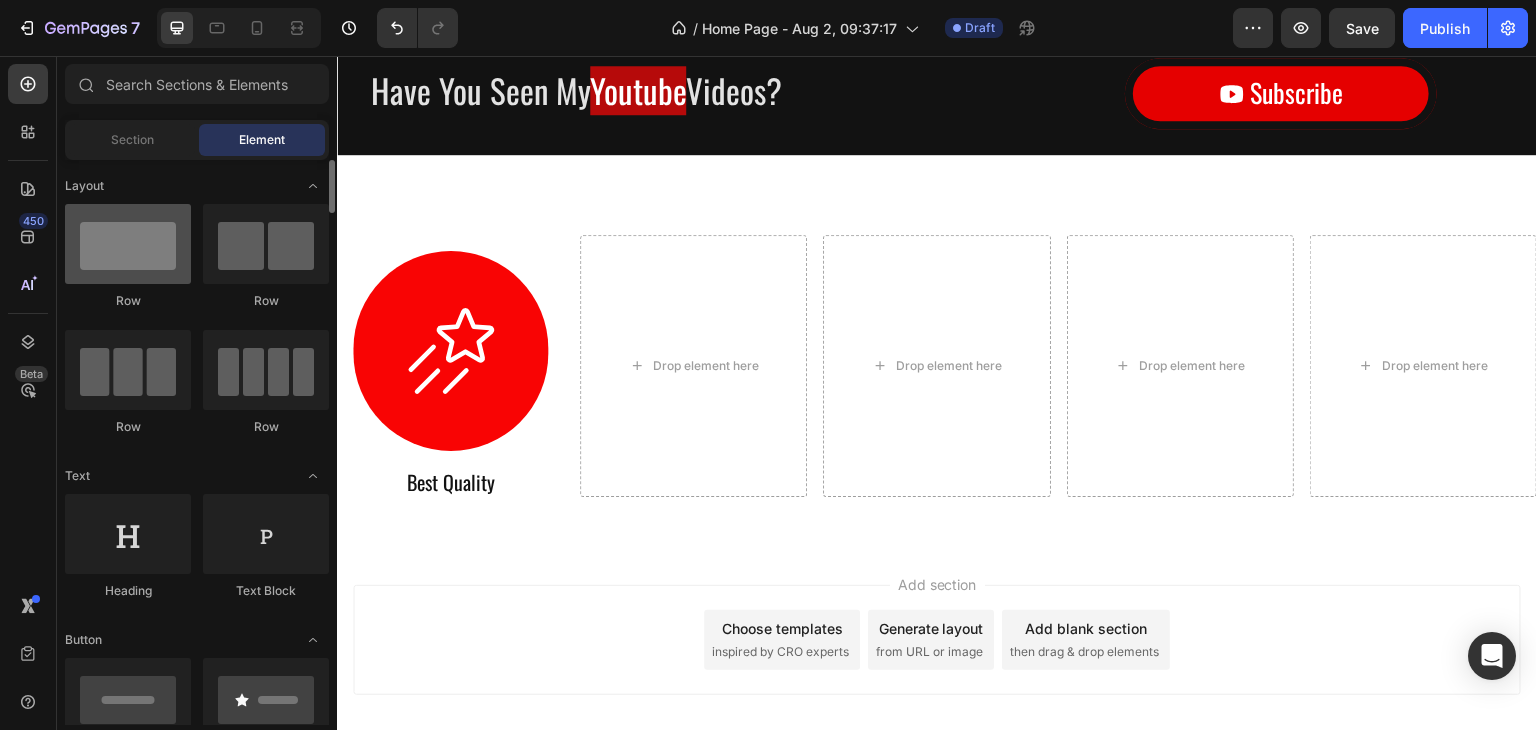 click at bounding box center [128, 244] 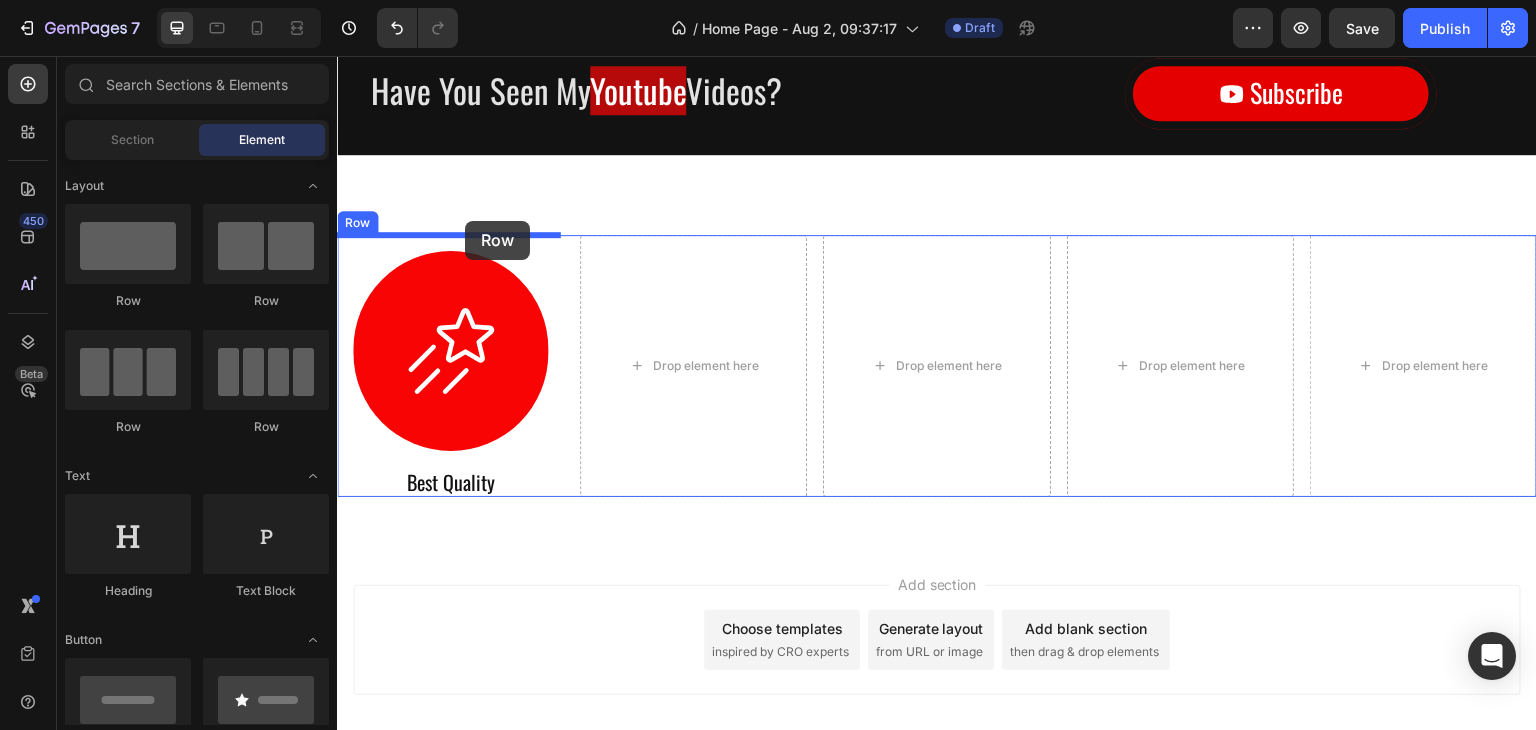 drag, startPoint x: 518, startPoint y: 311, endPoint x: 457, endPoint y: 221, distance: 108.72442 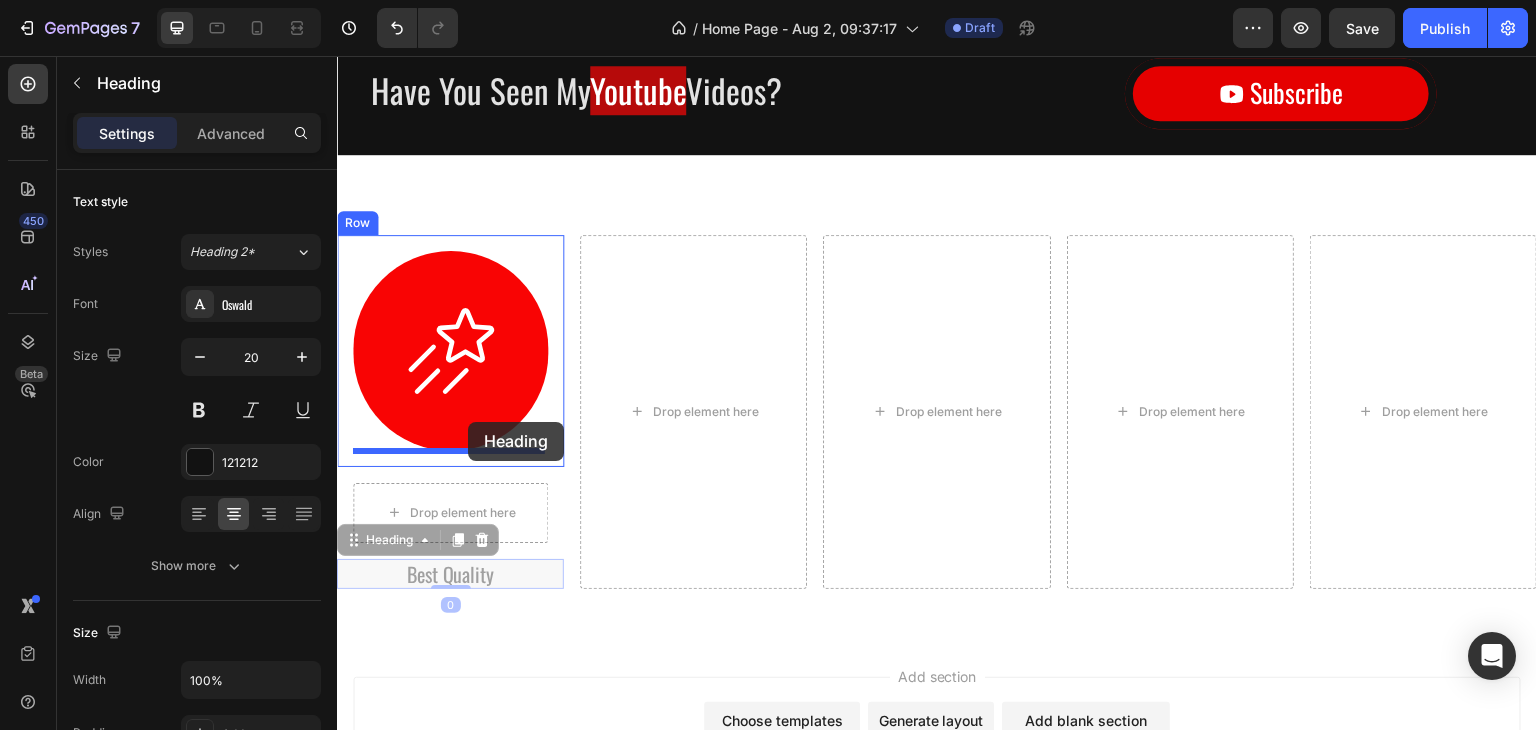 drag, startPoint x: 466, startPoint y: 578, endPoint x: 468, endPoint y: 422, distance: 156.01282 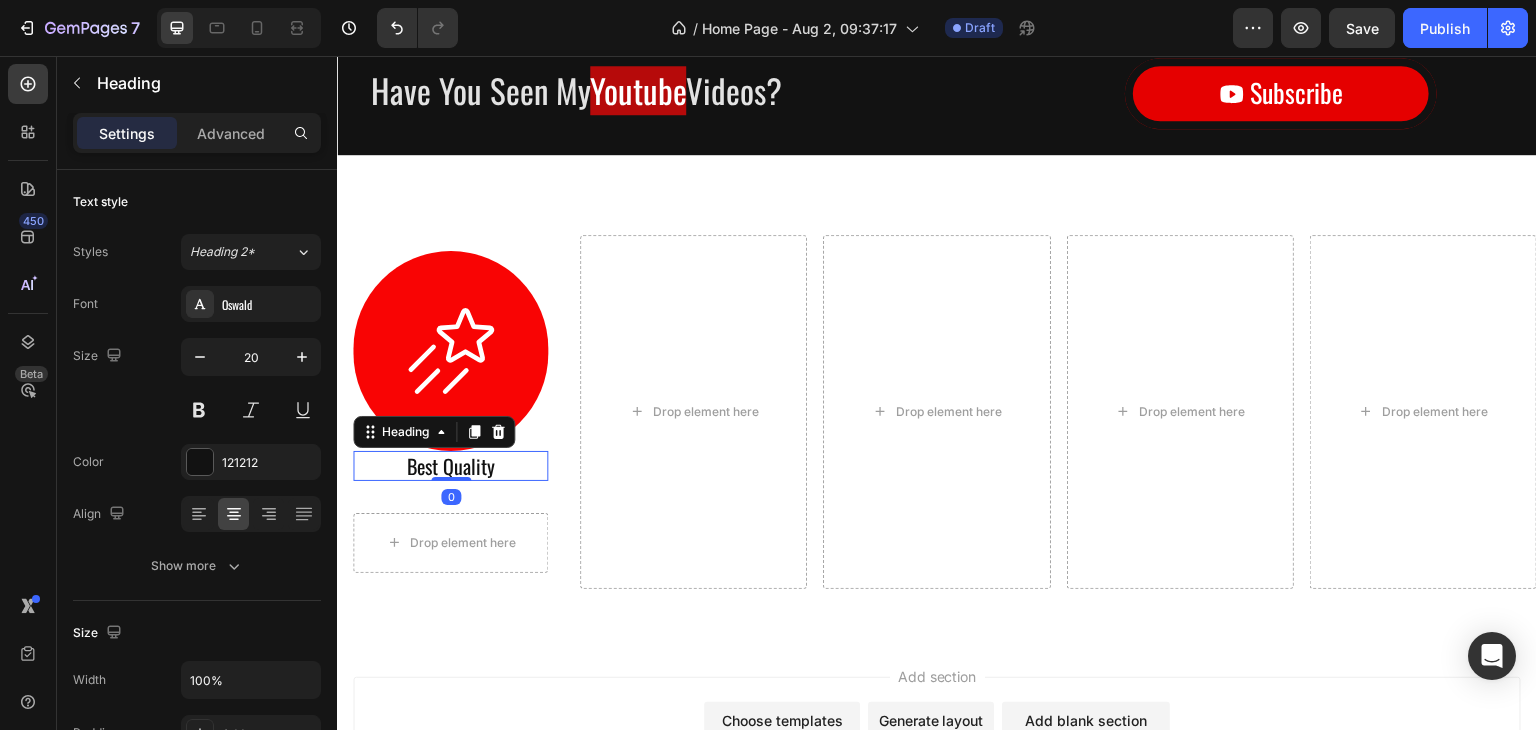 click on "Add section Choose templates inspired by CRO experts Generate layout from URL or image Add blank section then drag & drop elements" at bounding box center [937, 760] 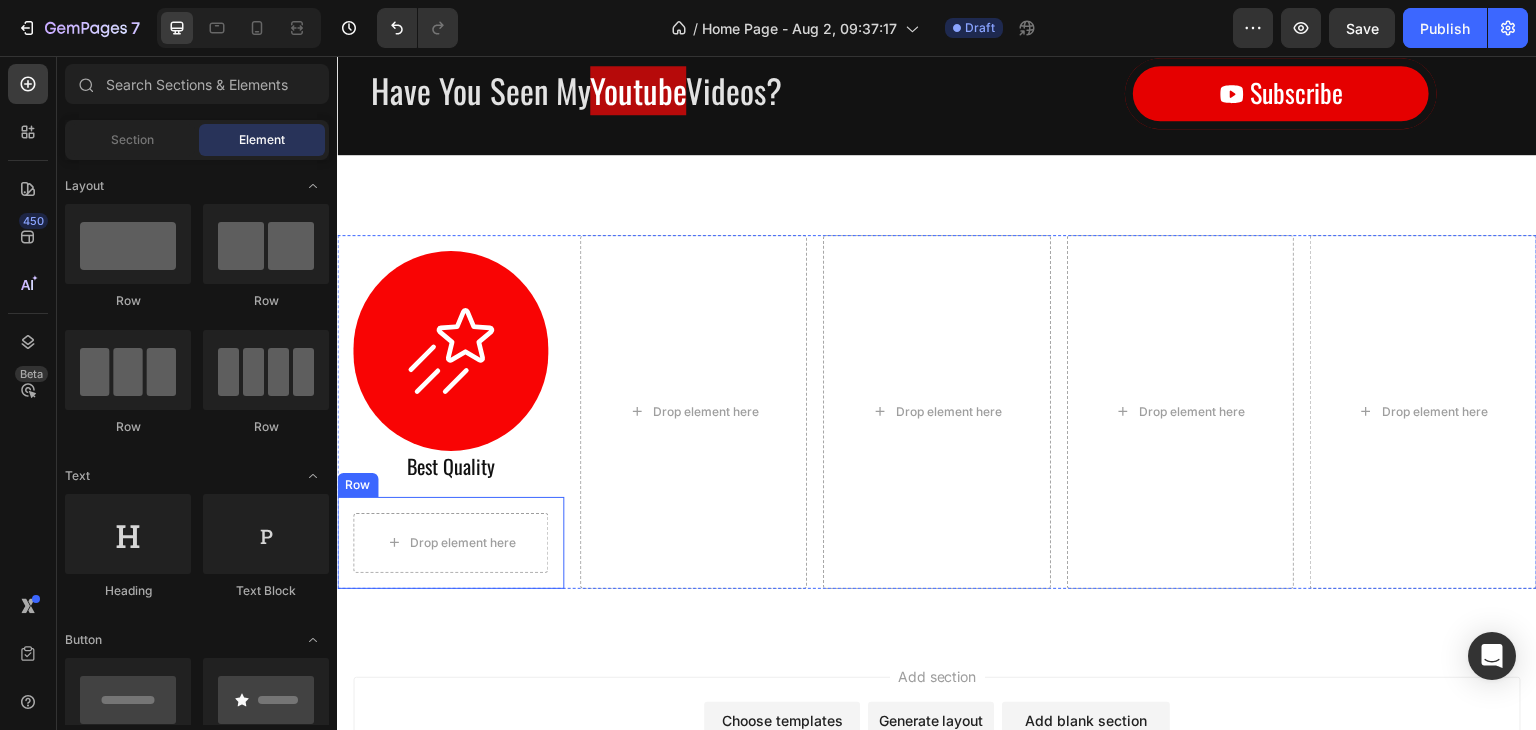 click on "Drop element here Row" at bounding box center [450, 543] 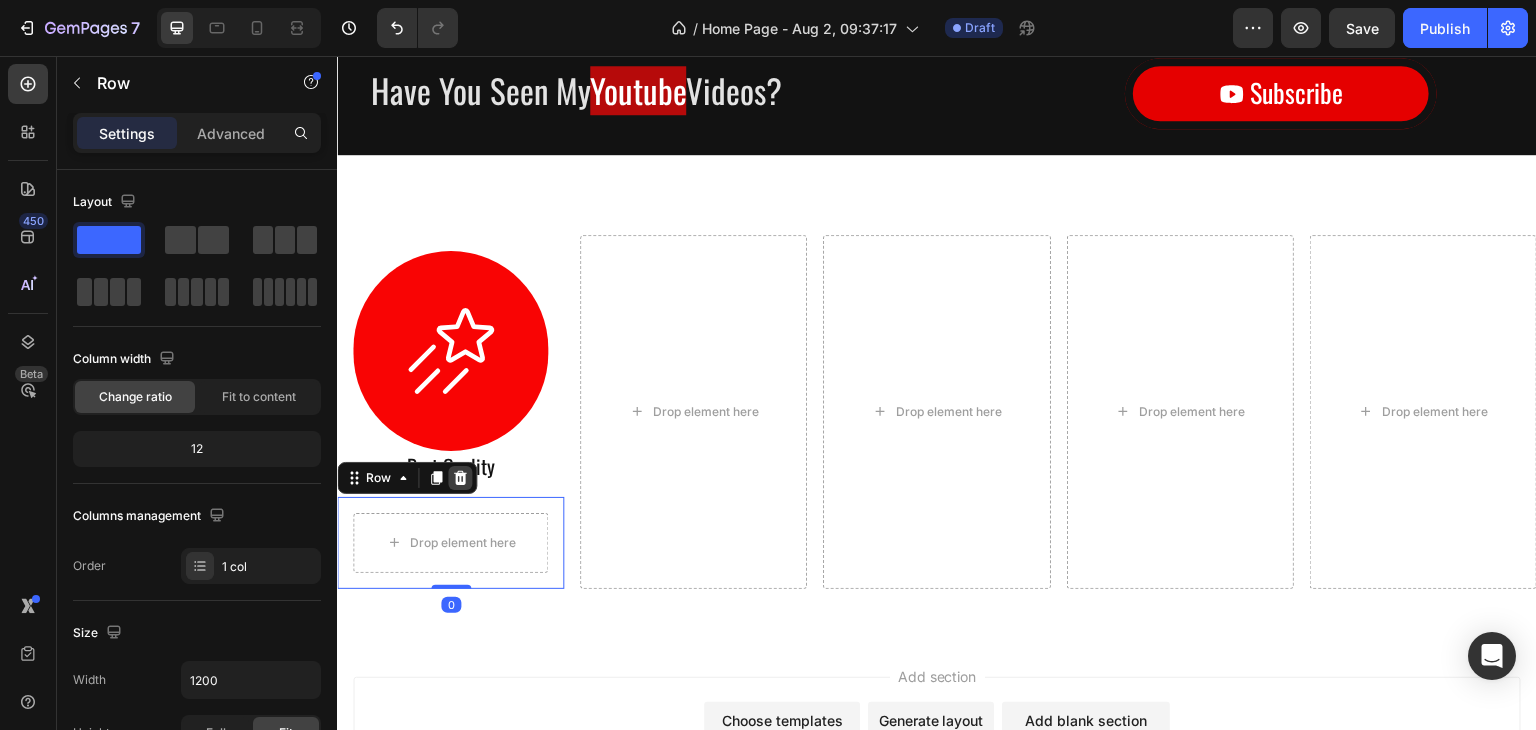 click at bounding box center (460, 478) 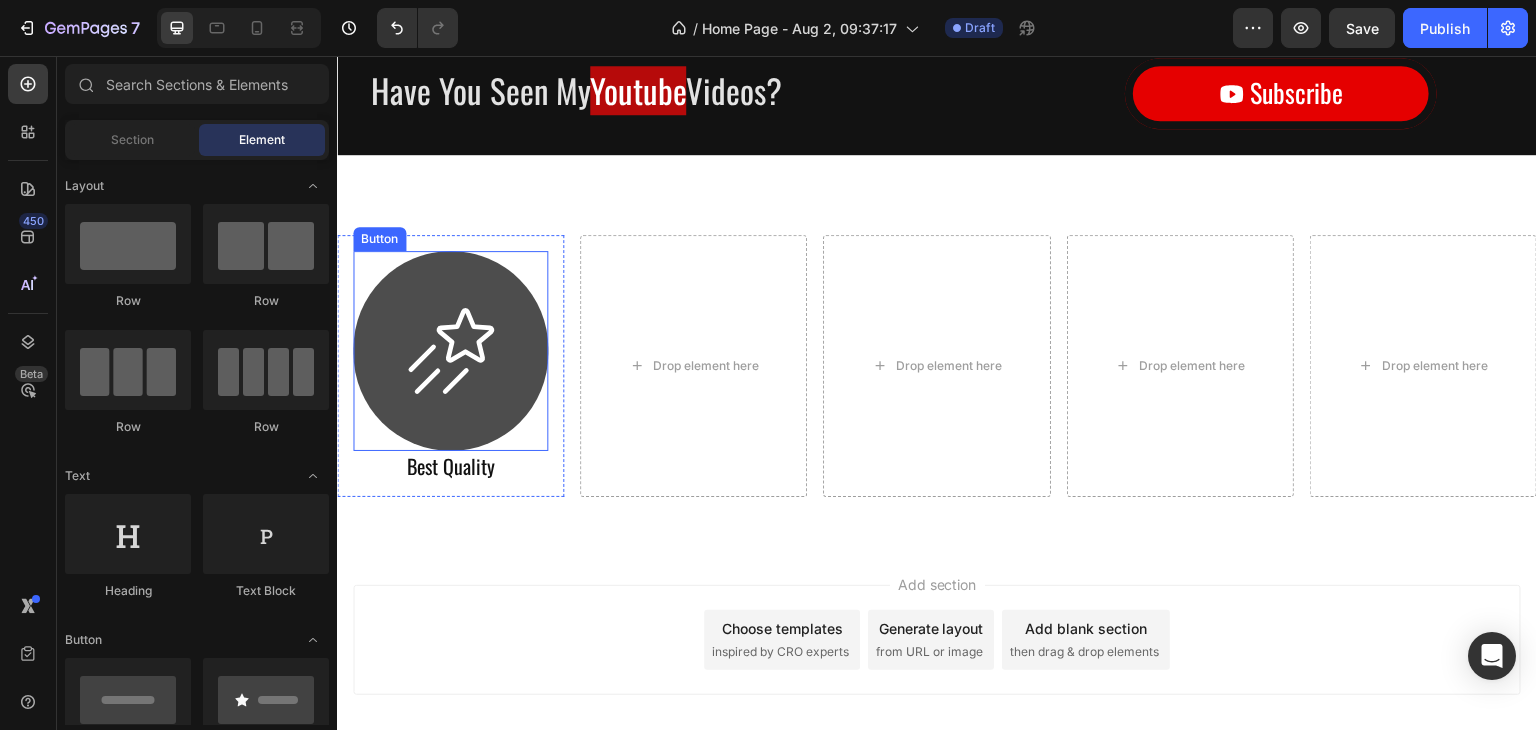 click 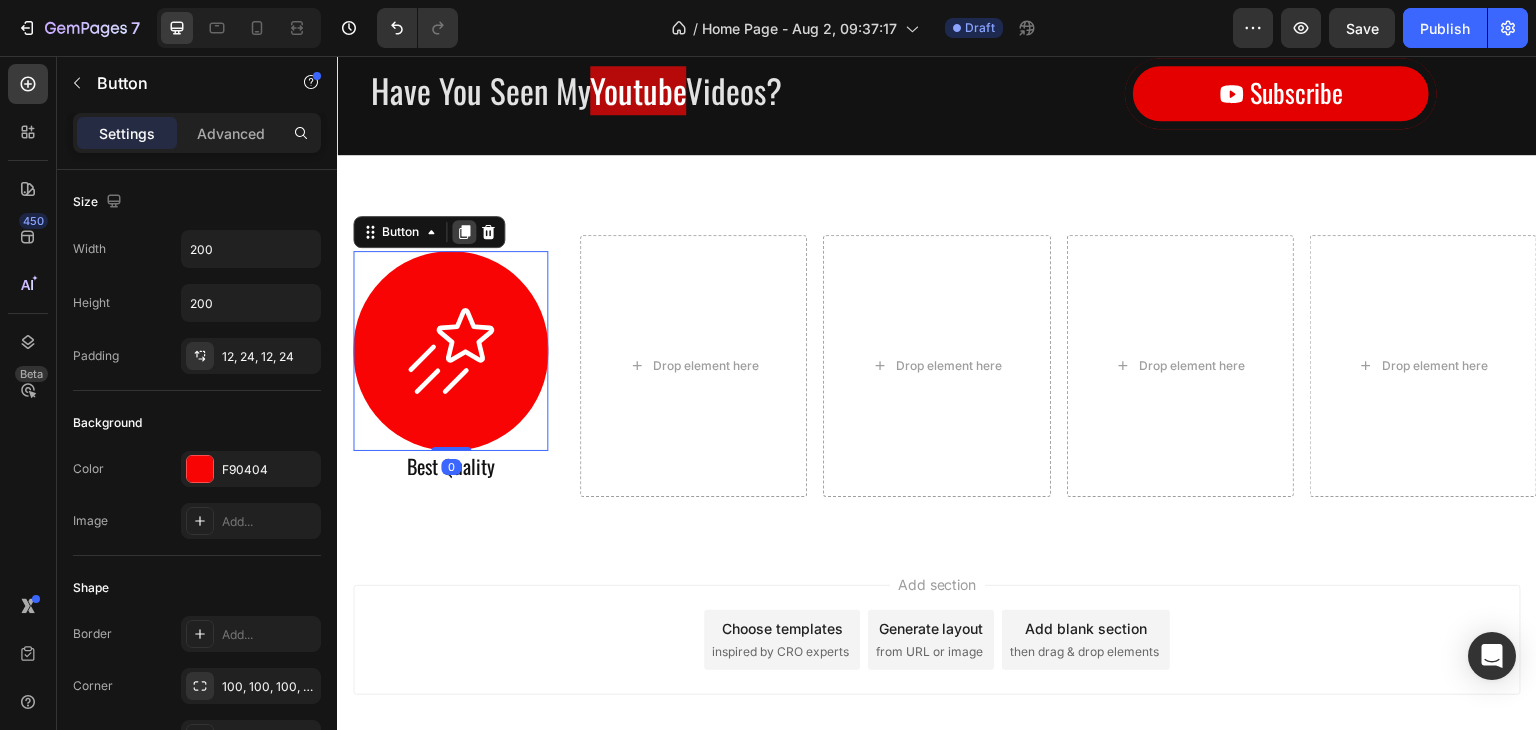 click 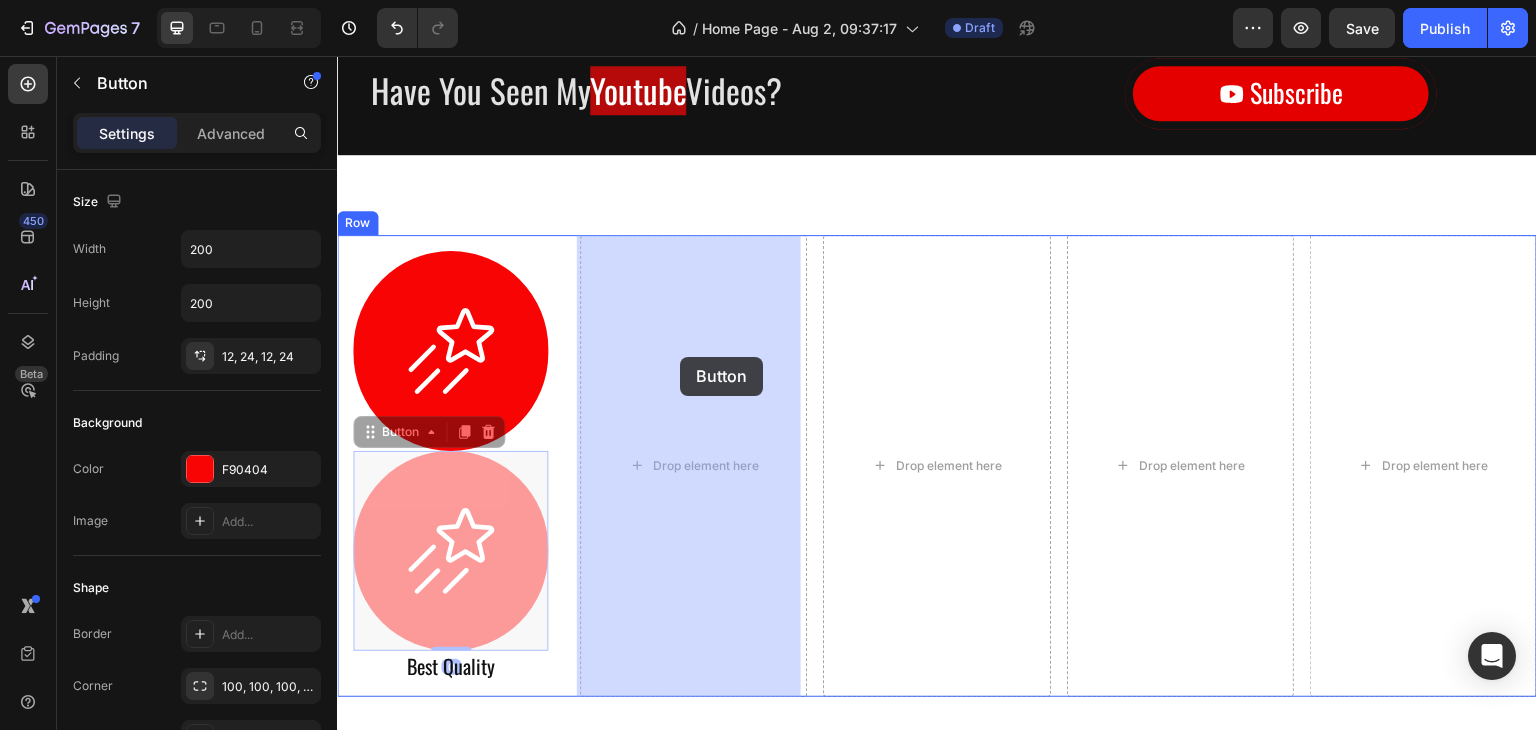 drag, startPoint x: 463, startPoint y: 563, endPoint x: 680, endPoint y: 357, distance: 299.20728 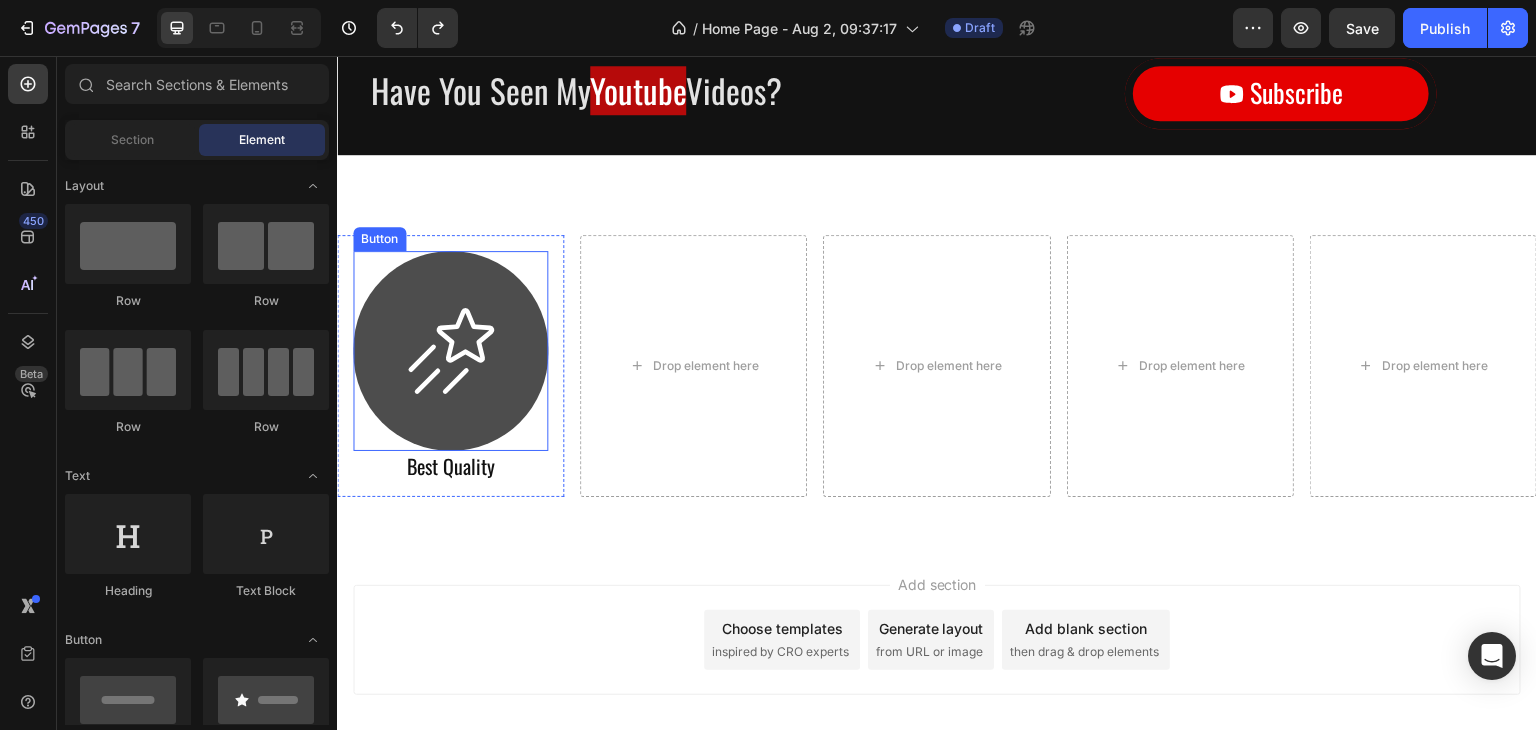 click at bounding box center [450, 351] 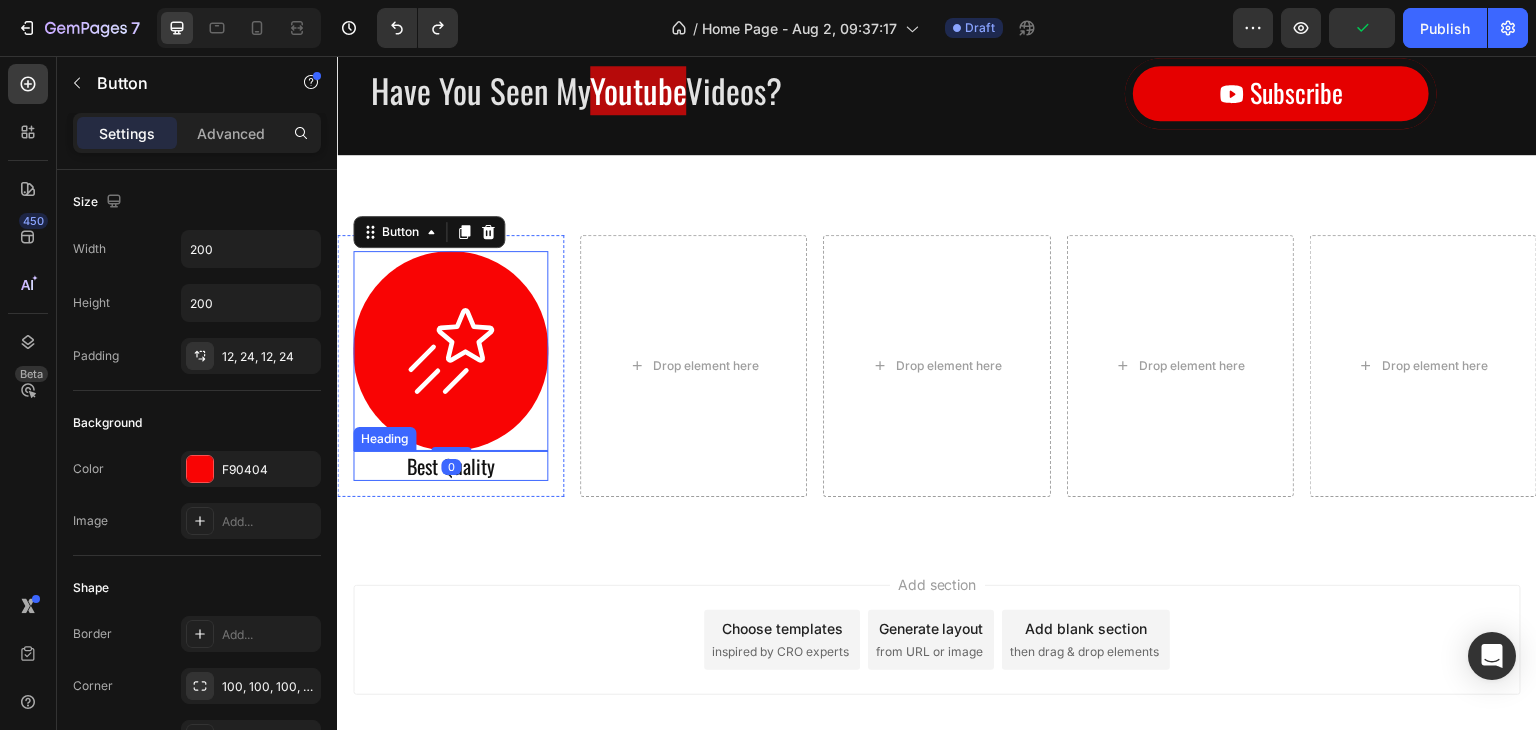 click on "Best Quality" at bounding box center [450, 466] 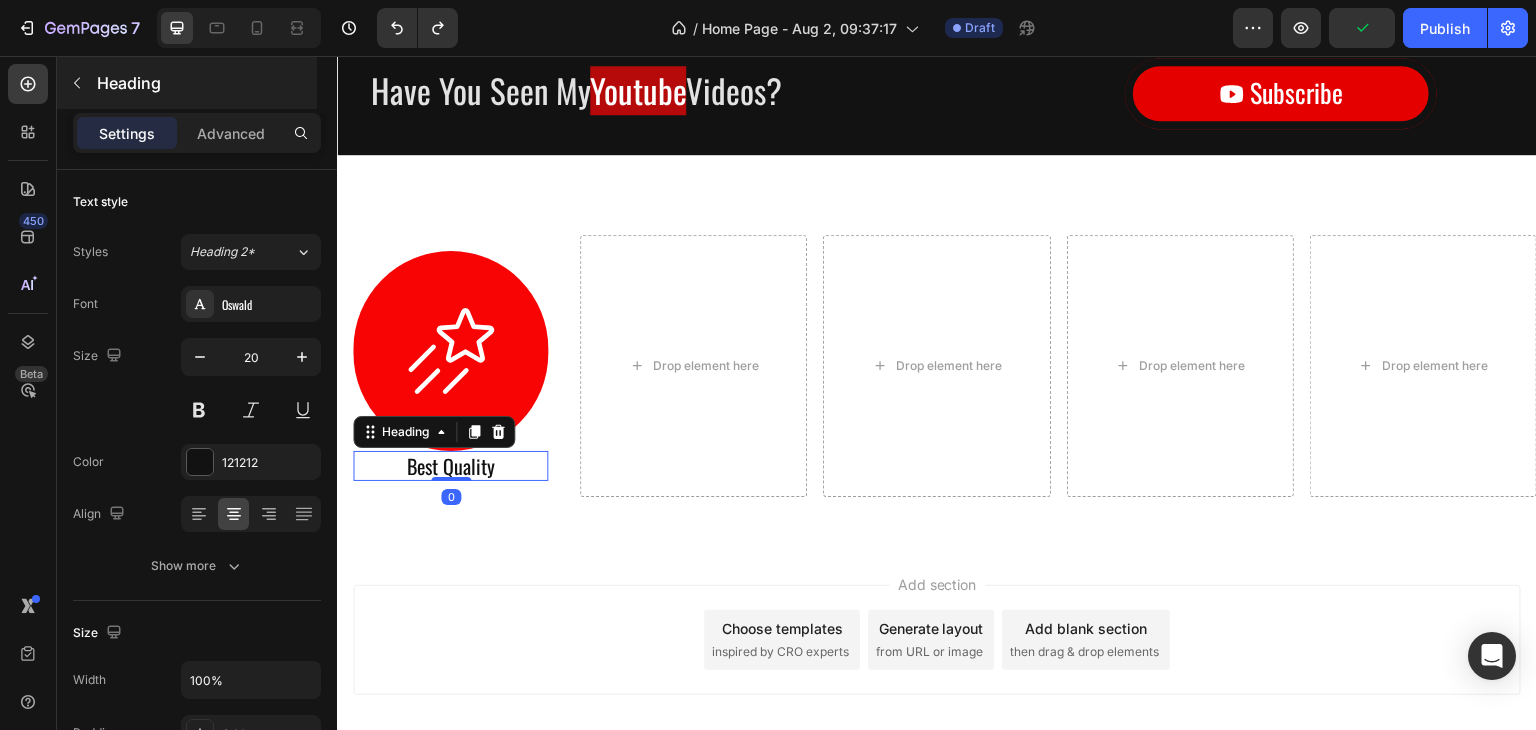 click 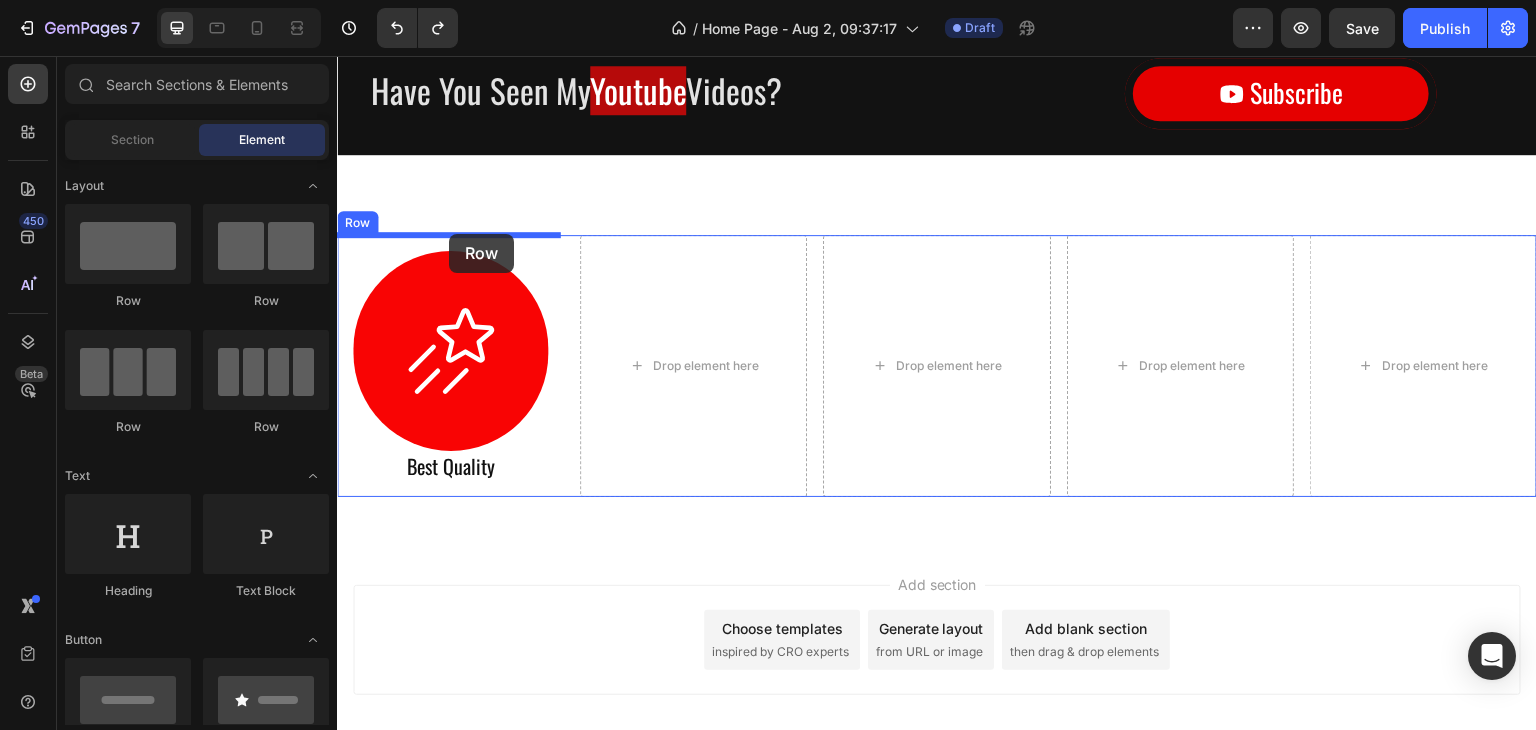 drag, startPoint x: 392, startPoint y: 258, endPoint x: 449, endPoint y: 234, distance: 61.846584 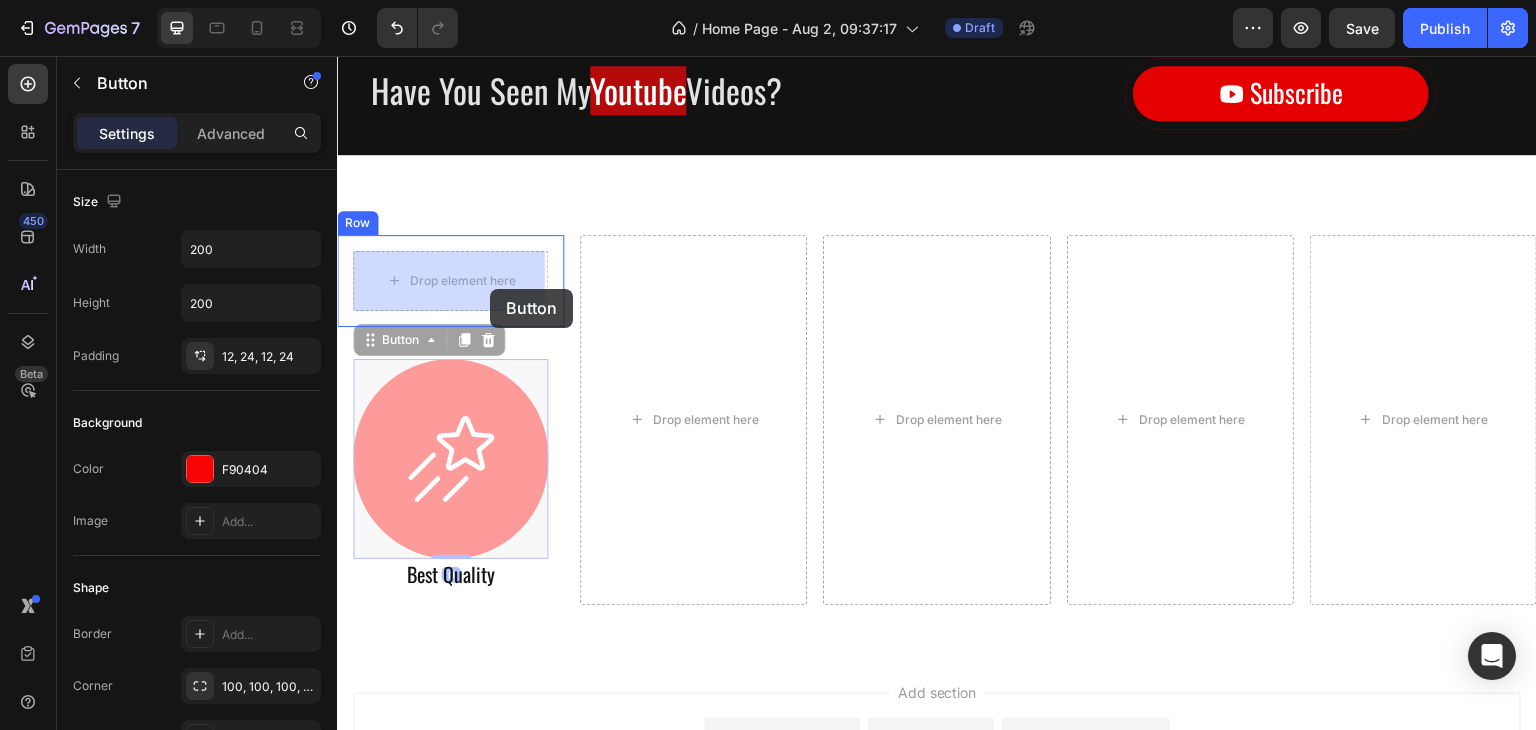 drag, startPoint x: 496, startPoint y: 511, endPoint x: 490, endPoint y: 289, distance: 222.08107 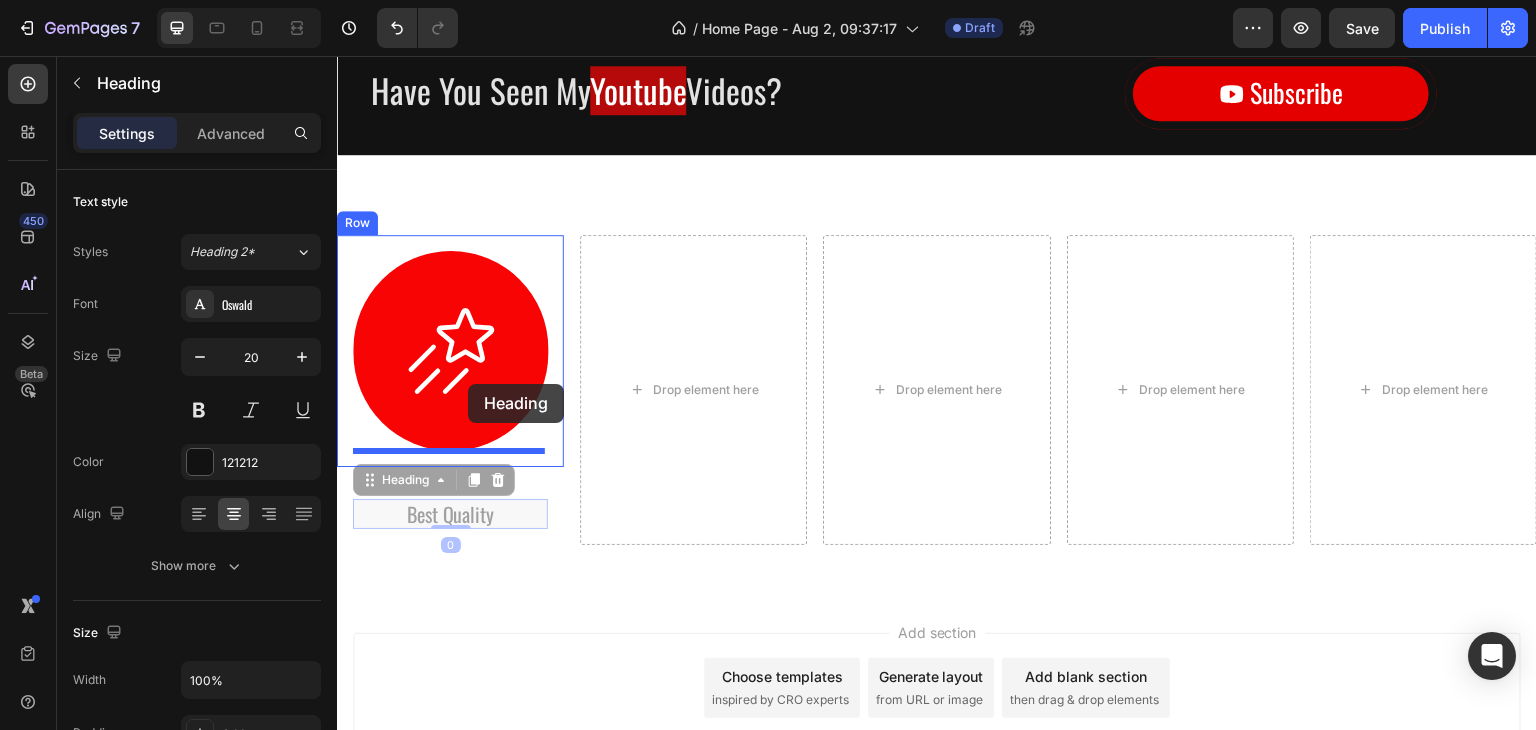 drag, startPoint x: 462, startPoint y: 511, endPoint x: 468, endPoint y: 384, distance: 127.141655 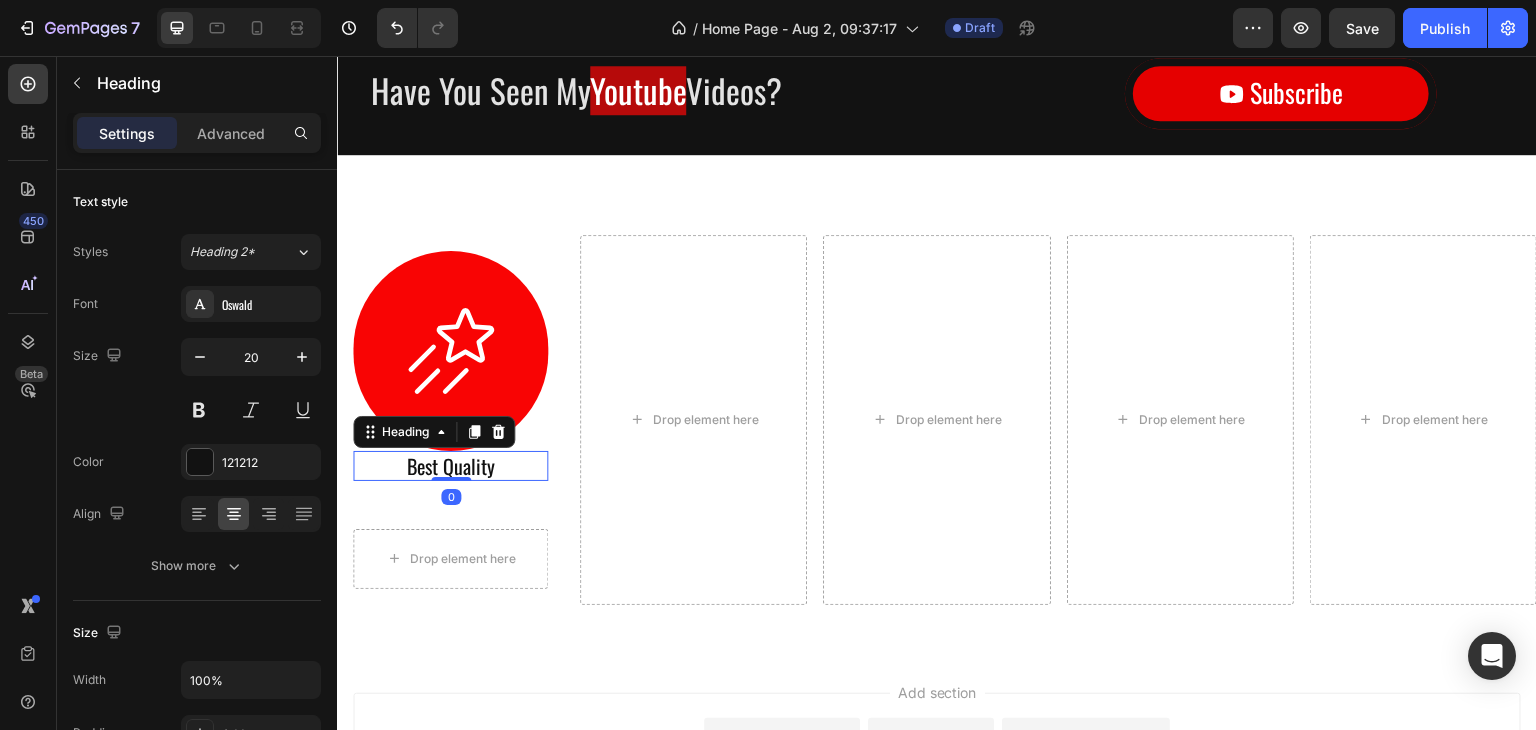 click on "Add section Choose templates inspired by CRO experts Generate layout from URL or image Add blank section then drag & drop elements" at bounding box center [937, 776] 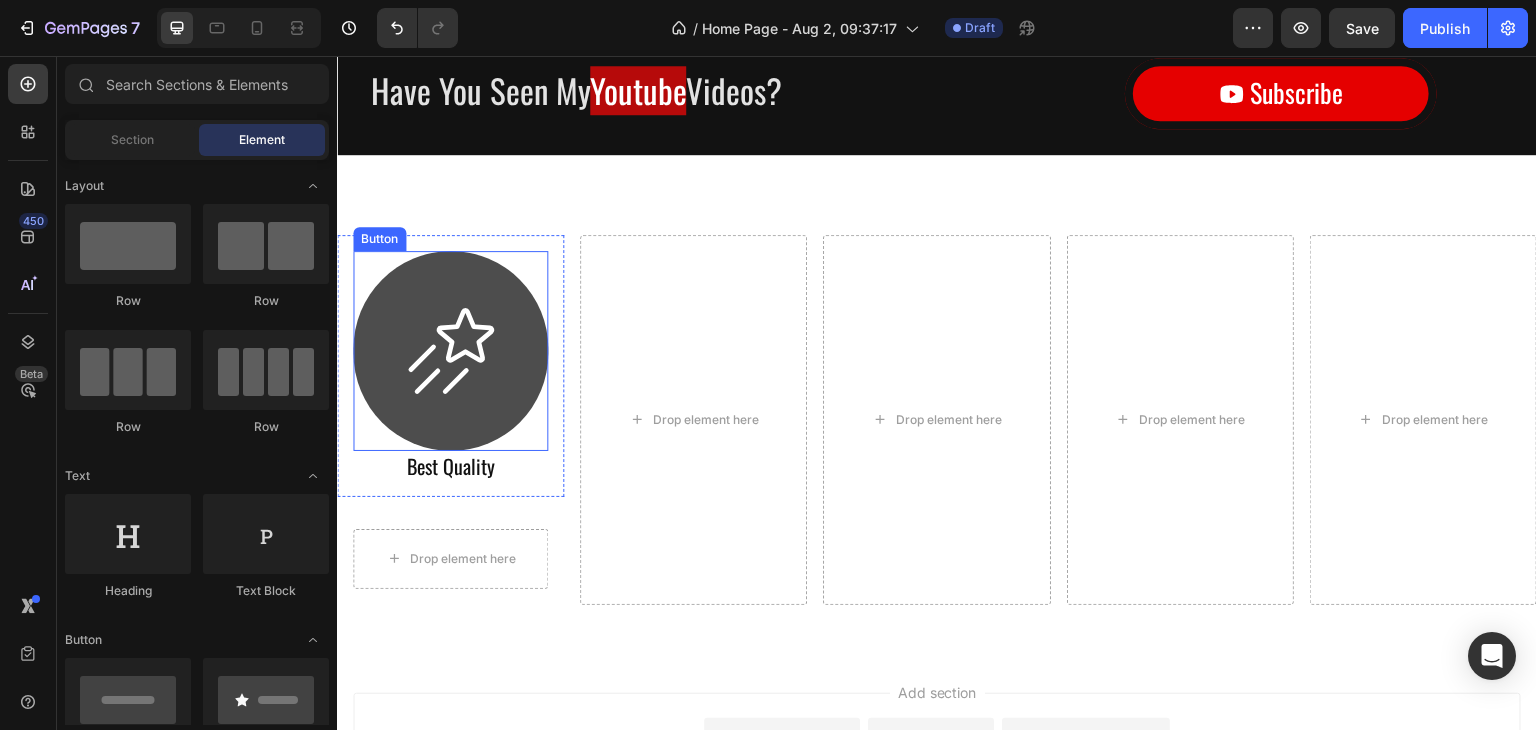 click at bounding box center [450, 351] 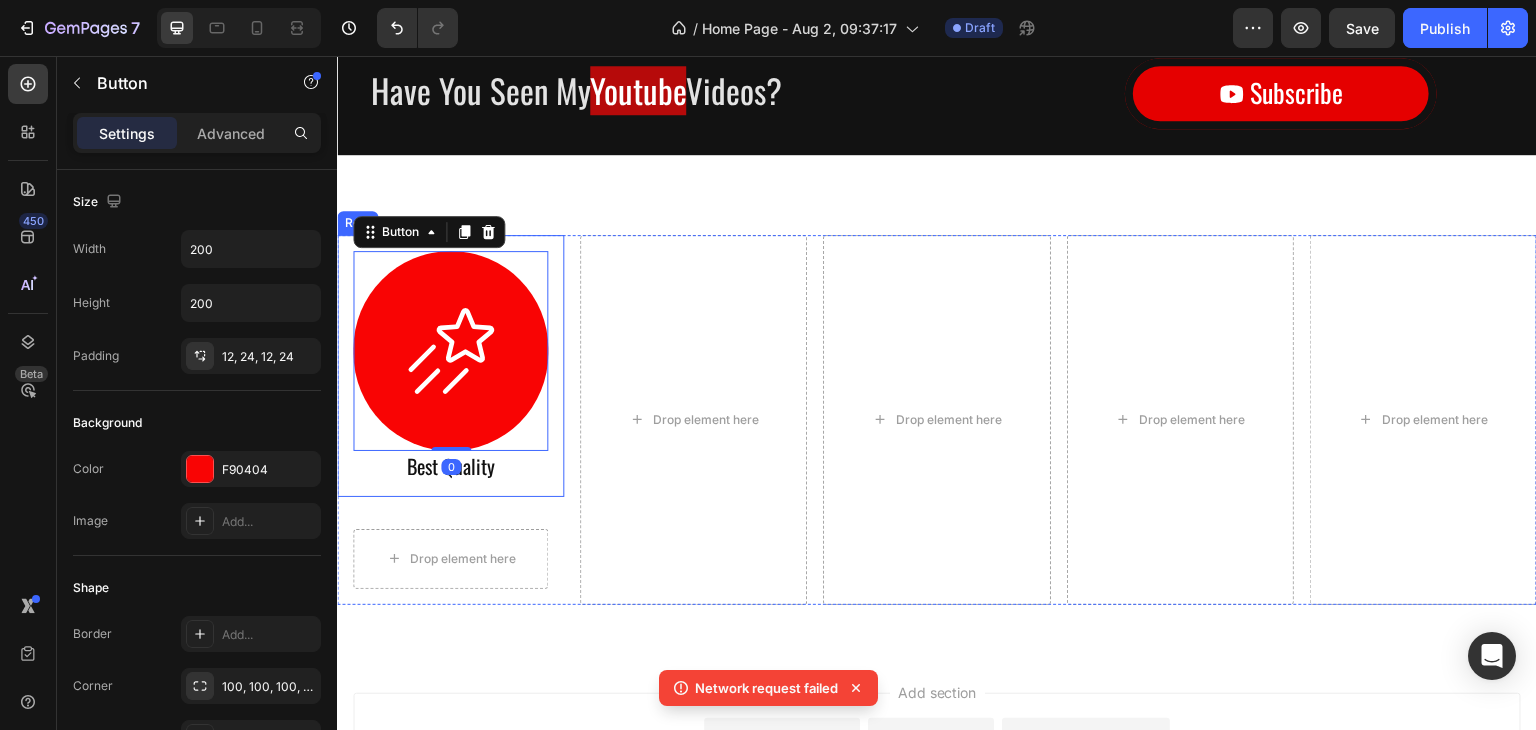 click on "Button   0 Best Quality Heading Row" at bounding box center (450, 366) 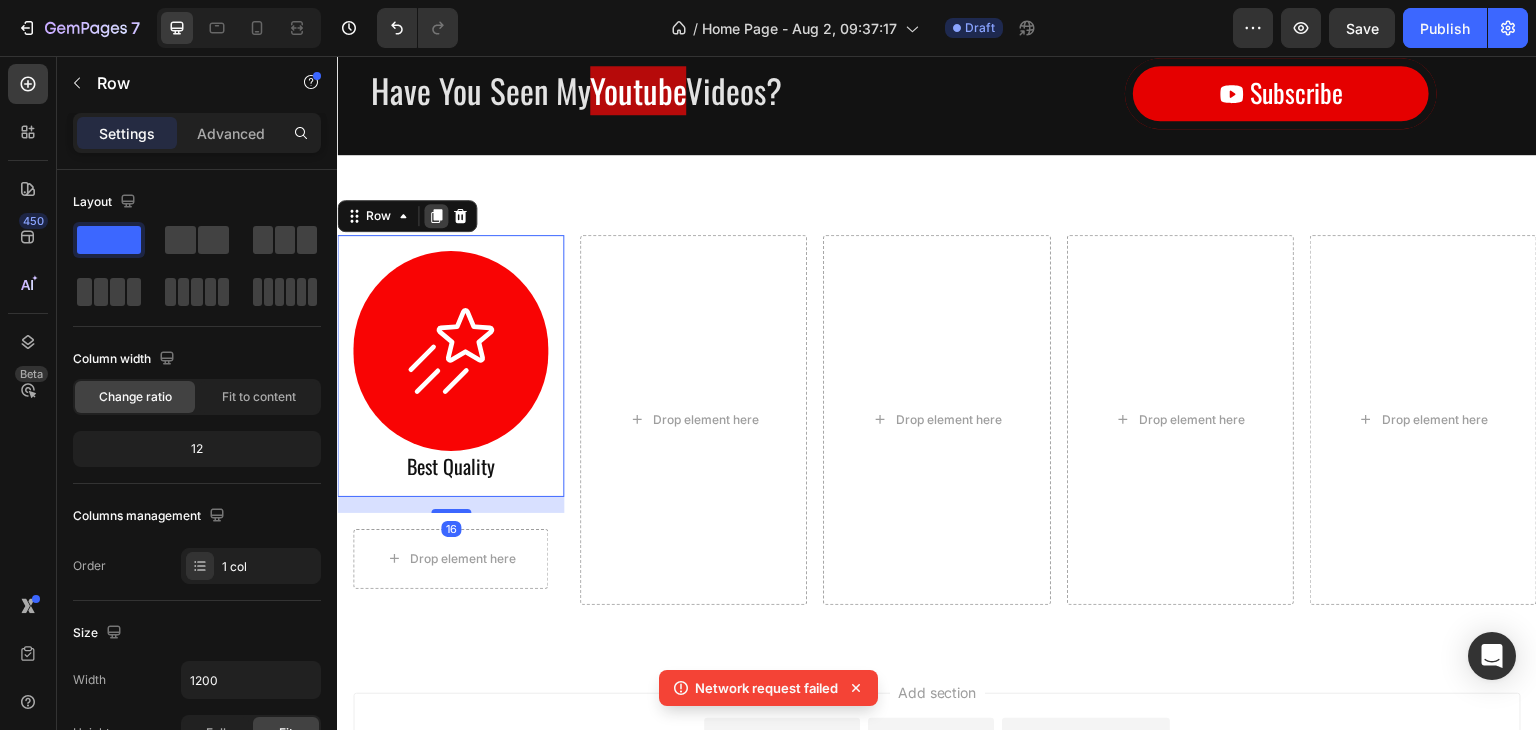 click 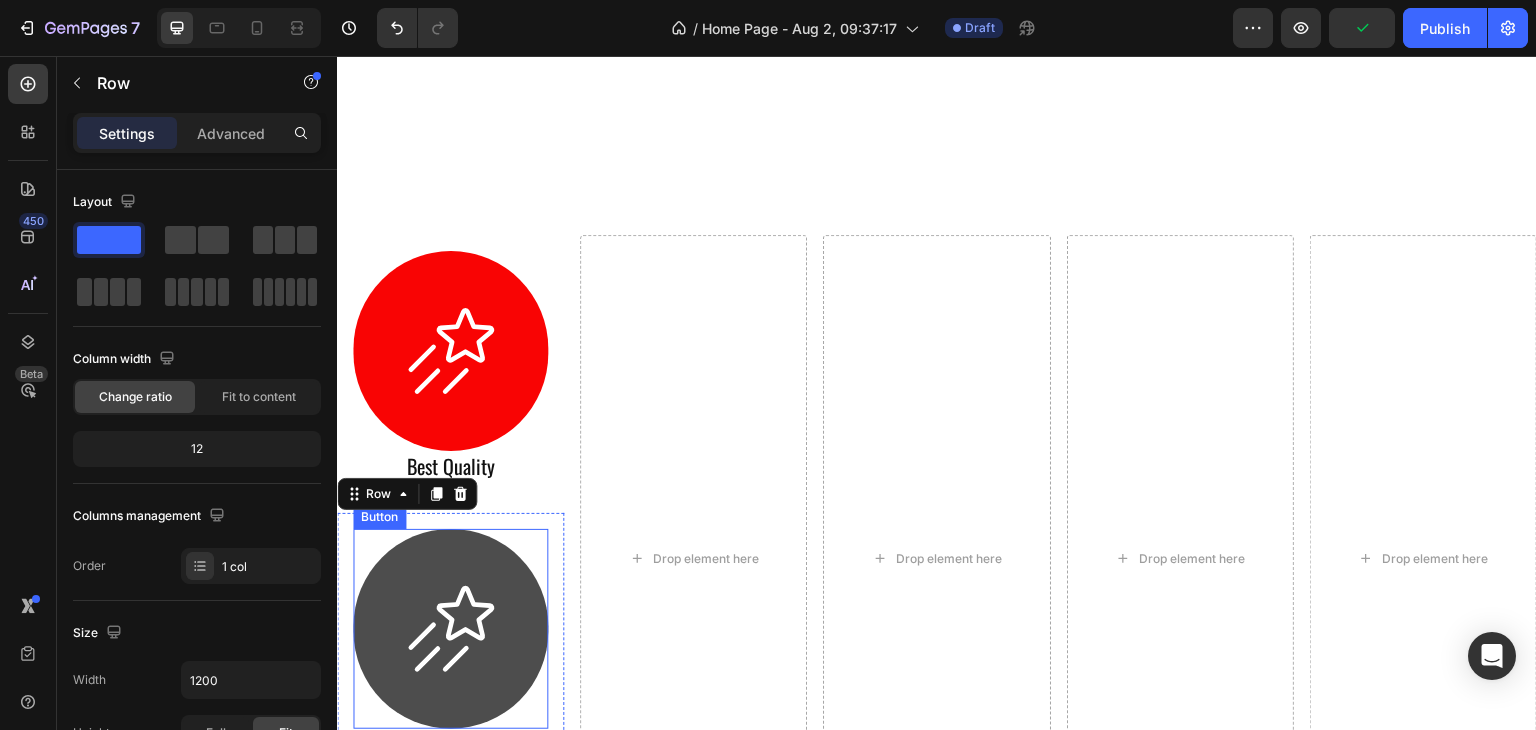 scroll, scrollTop: 1000, scrollLeft: 0, axis: vertical 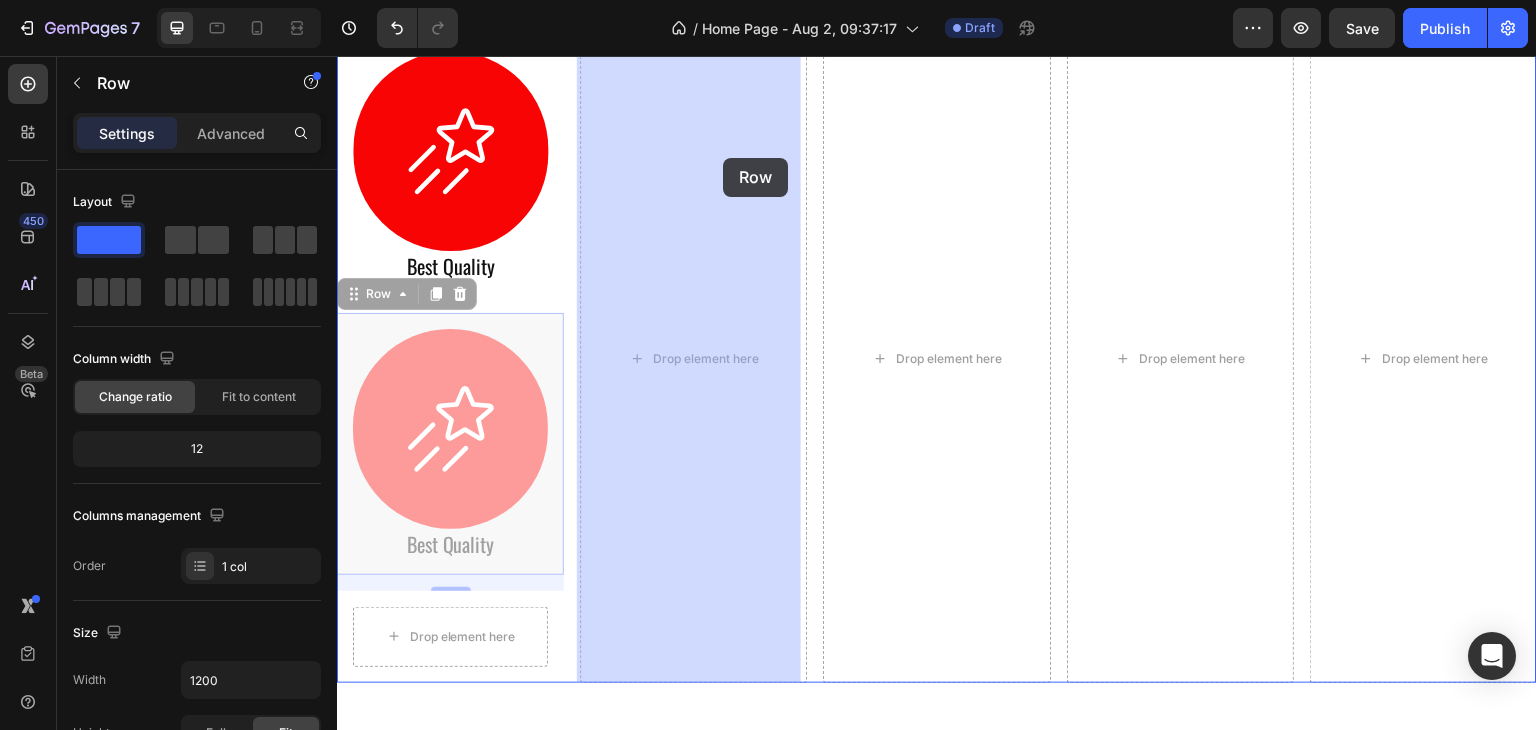 drag, startPoint x: 555, startPoint y: 336, endPoint x: 723, endPoint y: 158, distance: 244.76111 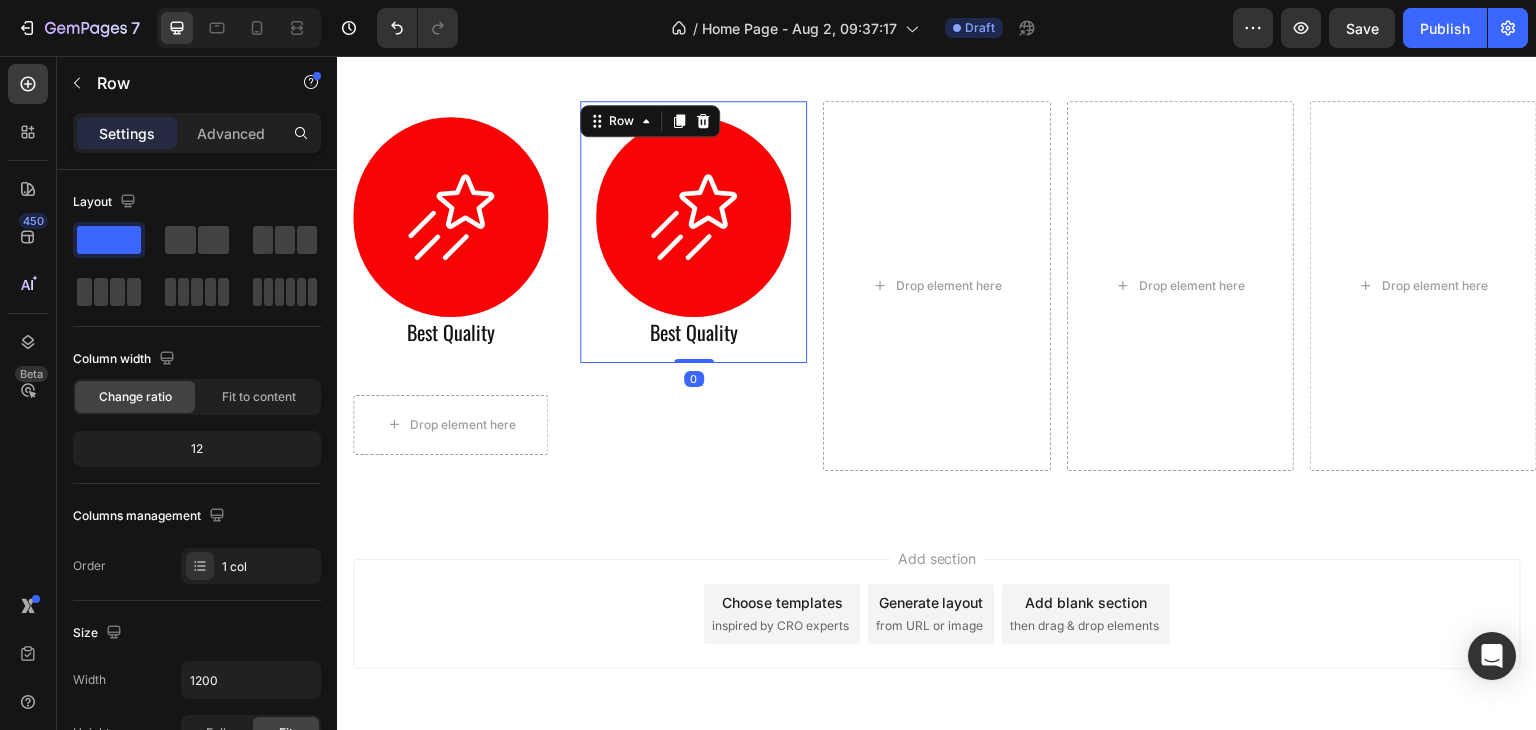 scroll, scrollTop: 900, scrollLeft: 0, axis: vertical 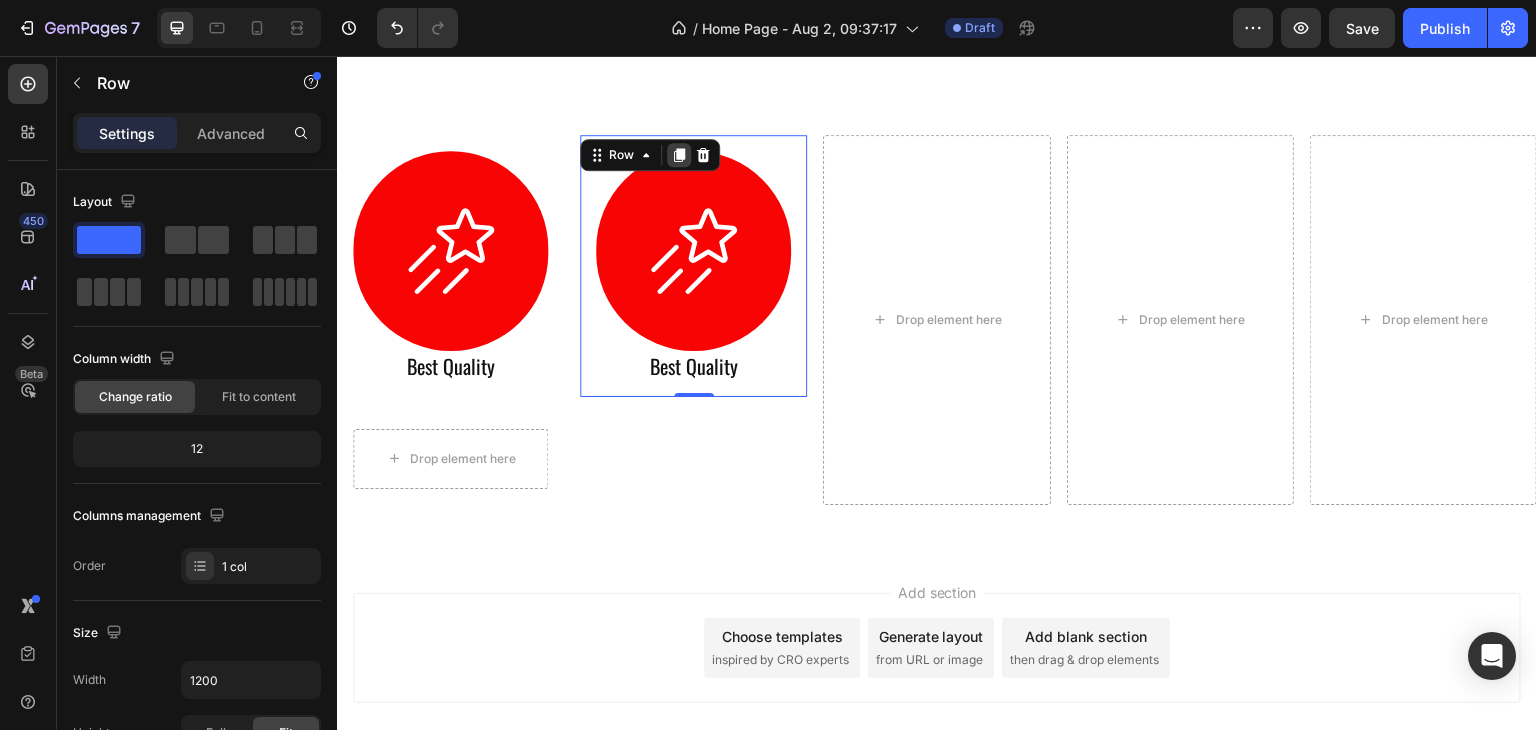 click 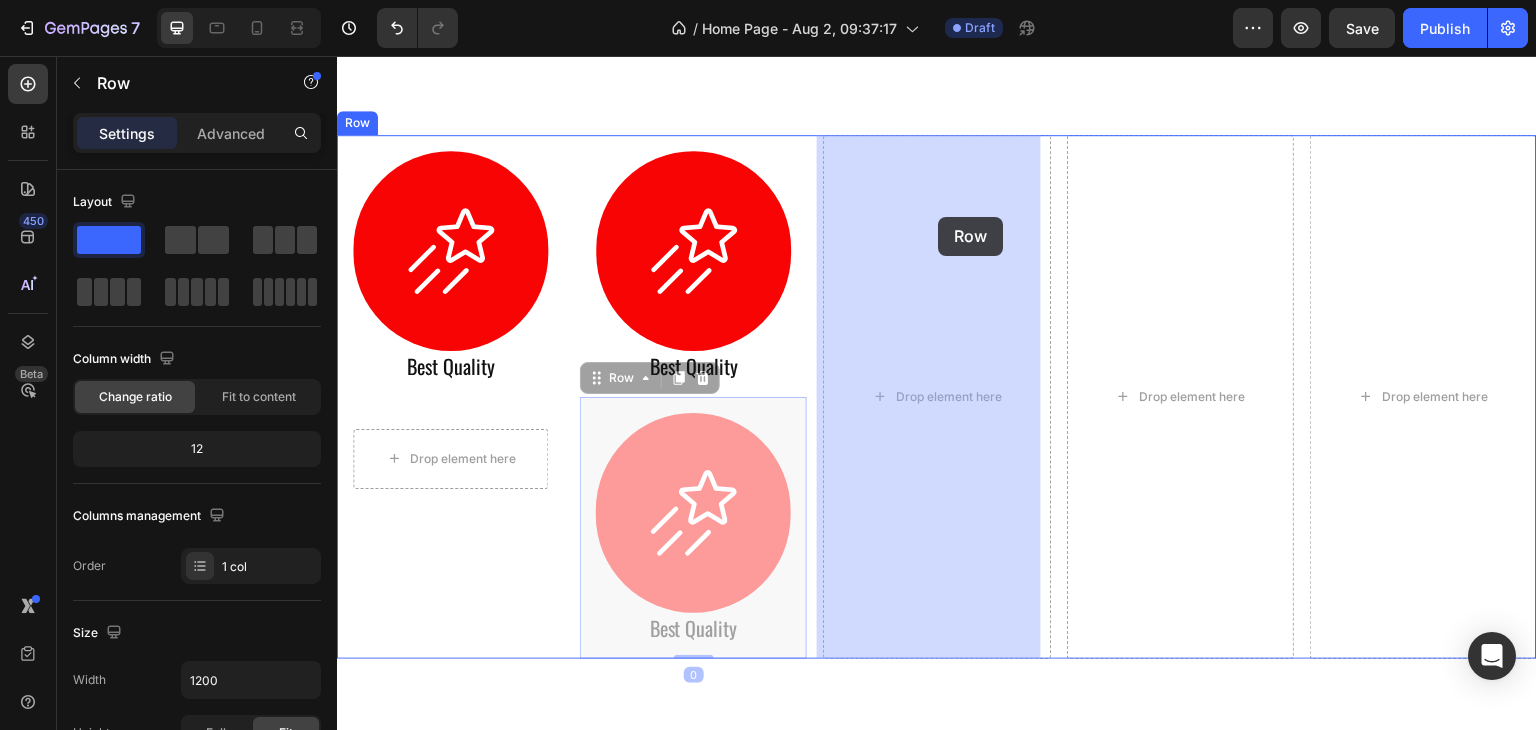 drag, startPoint x: 792, startPoint y: 402, endPoint x: 939, endPoint y: 217, distance: 236.29219 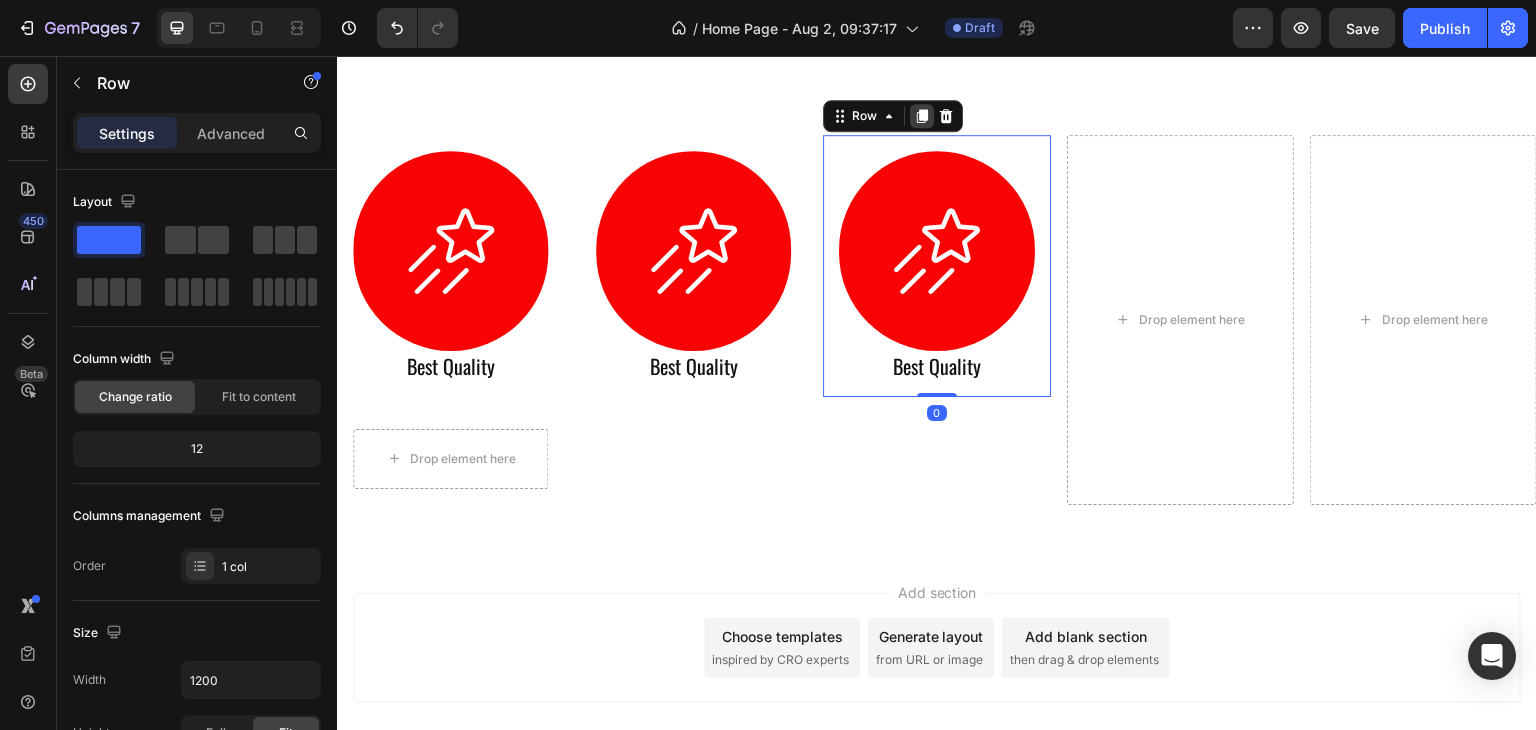 click 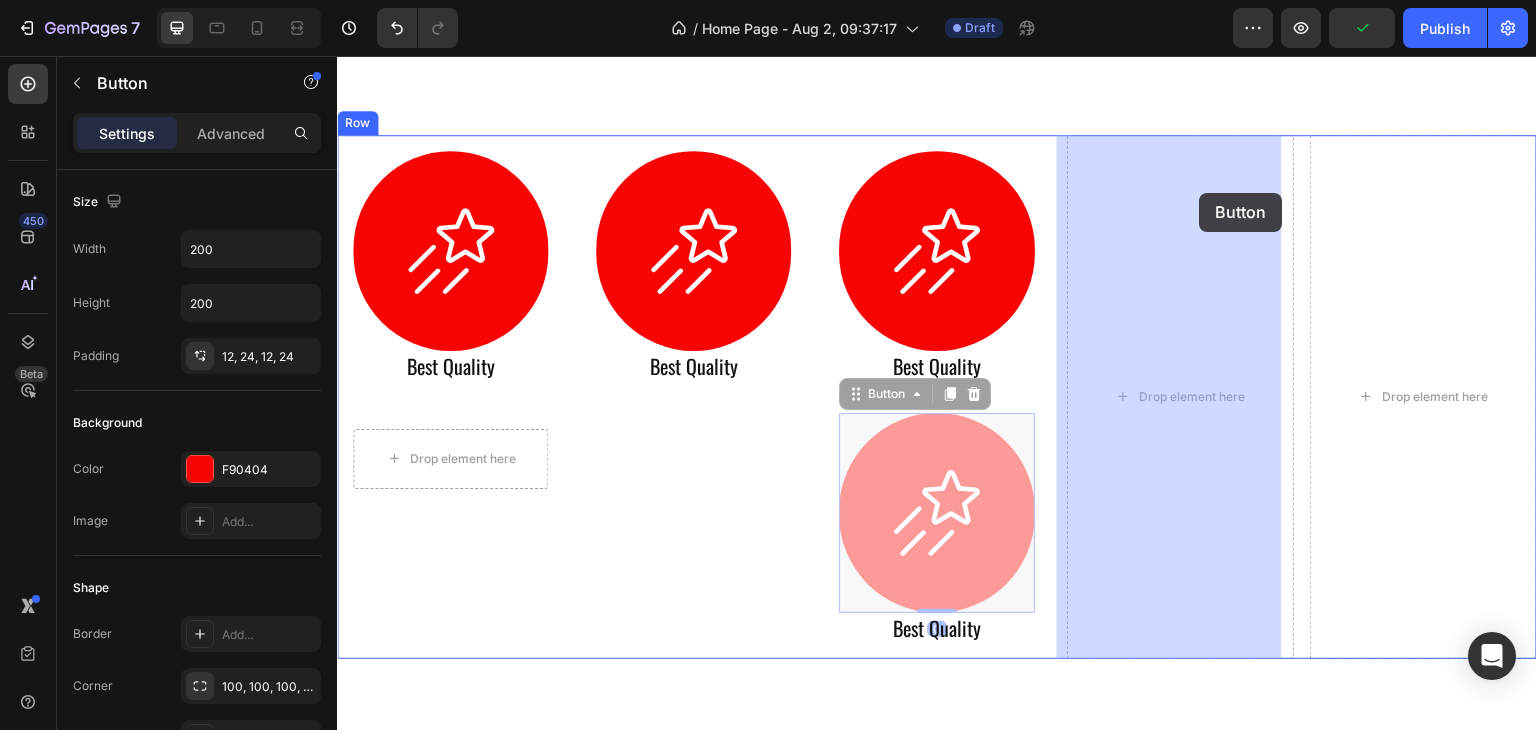 drag, startPoint x: 1235, startPoint y: 207, endPoint x: 1200, endPoint y: 193, distance: 37.696156 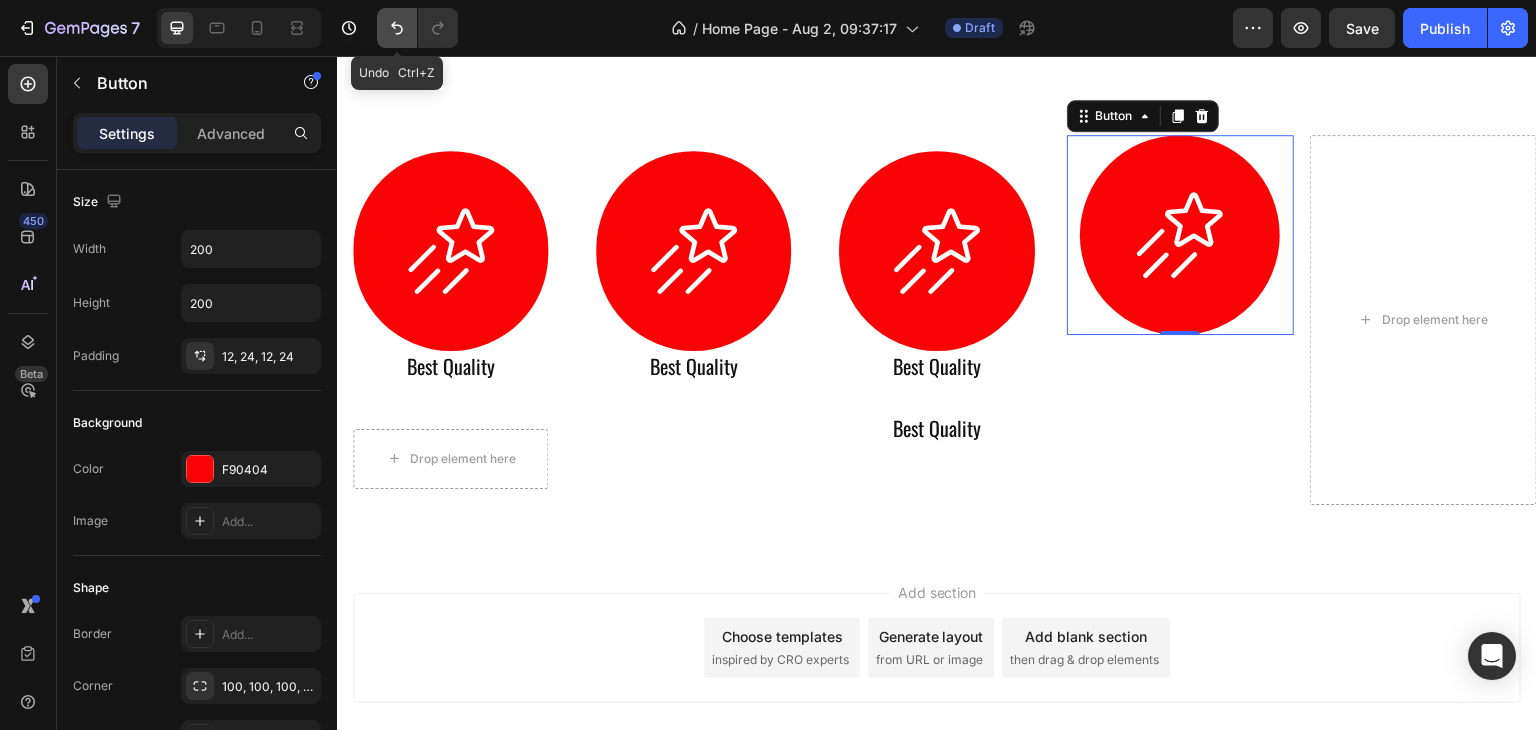 click 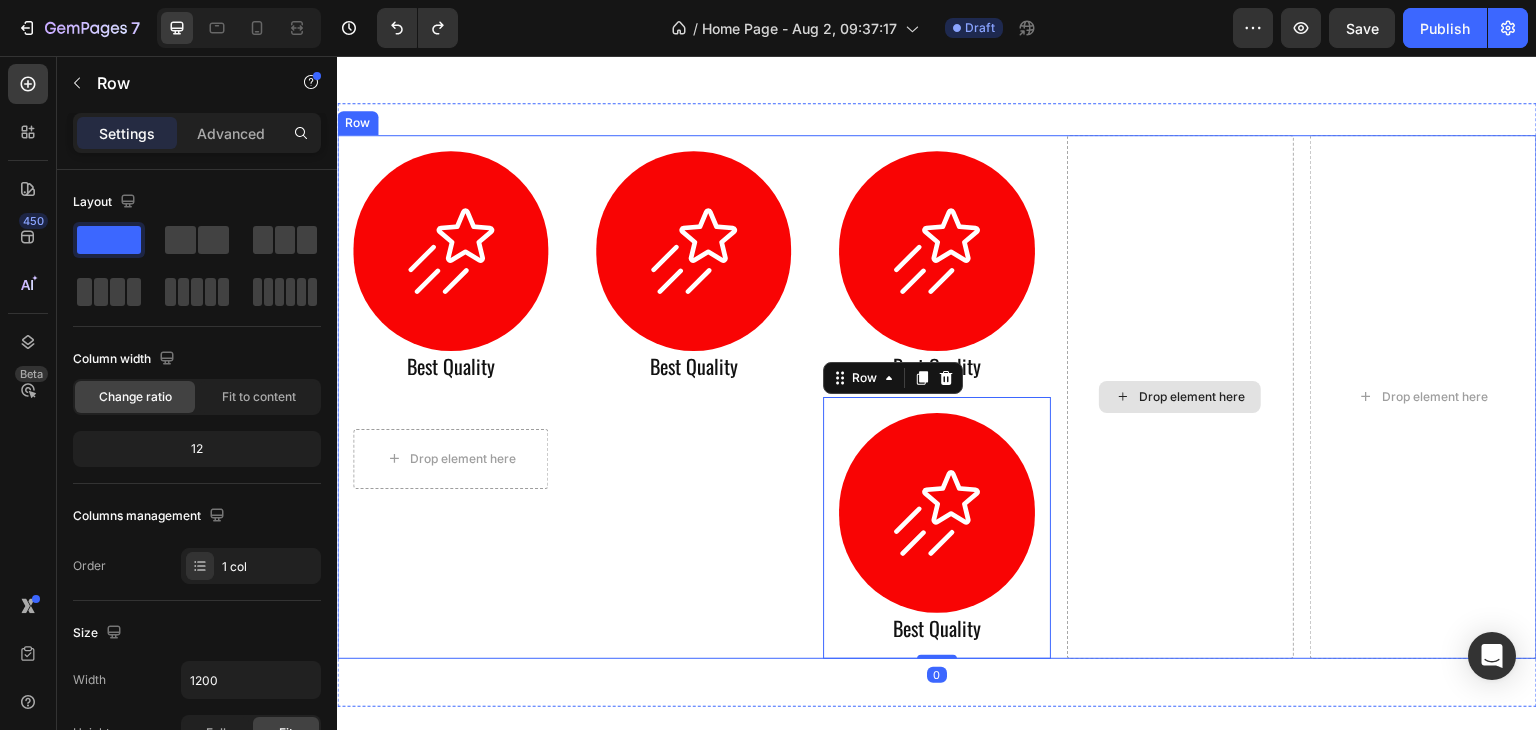 drag, startPoint x: 1007, startPoint y: 411, endPoint x: 1193, endPoint y: 237, distance: 254.69983 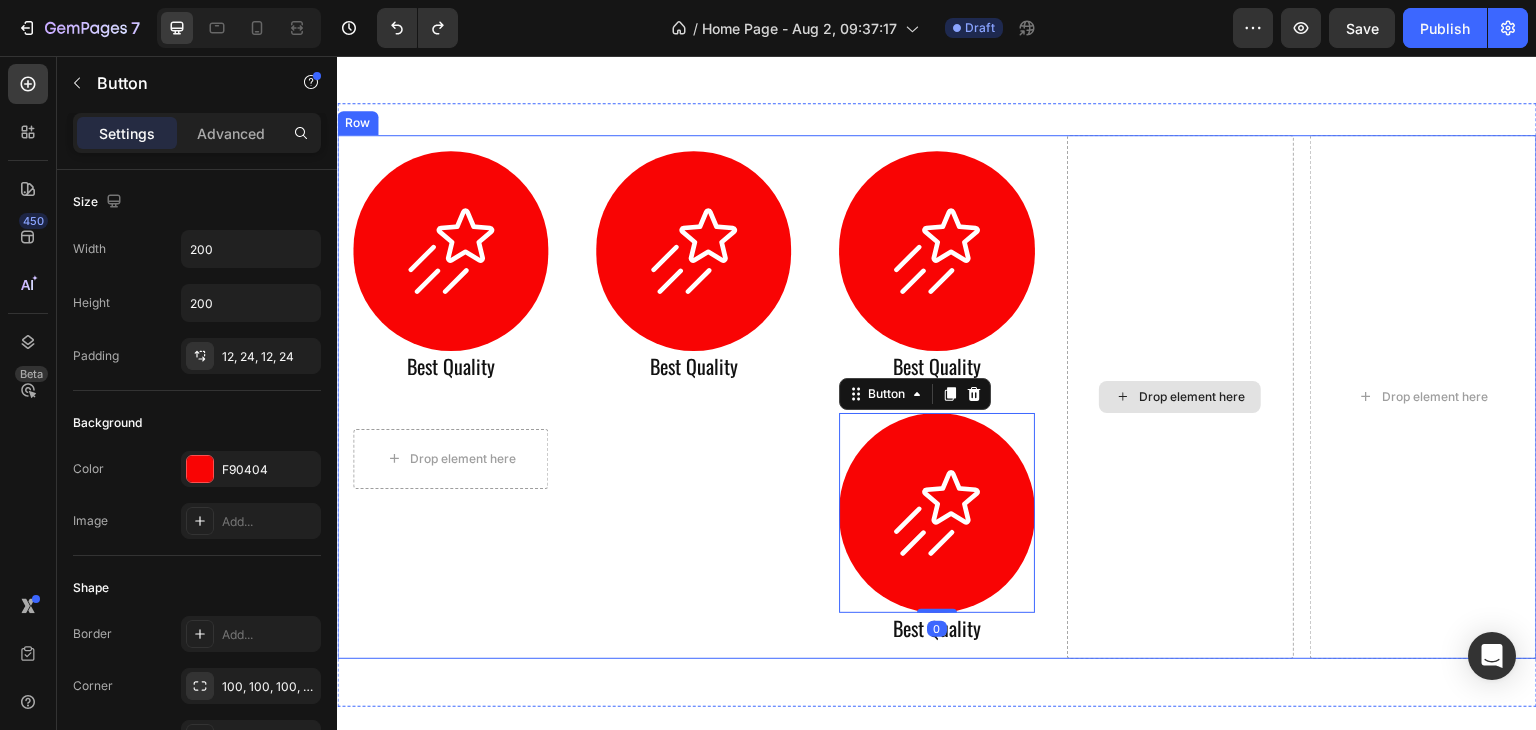 drag, startPoint x: 1022, startPoint y: 437, endPoint x: 1174, endPoint y: 255, distance: 237.12444 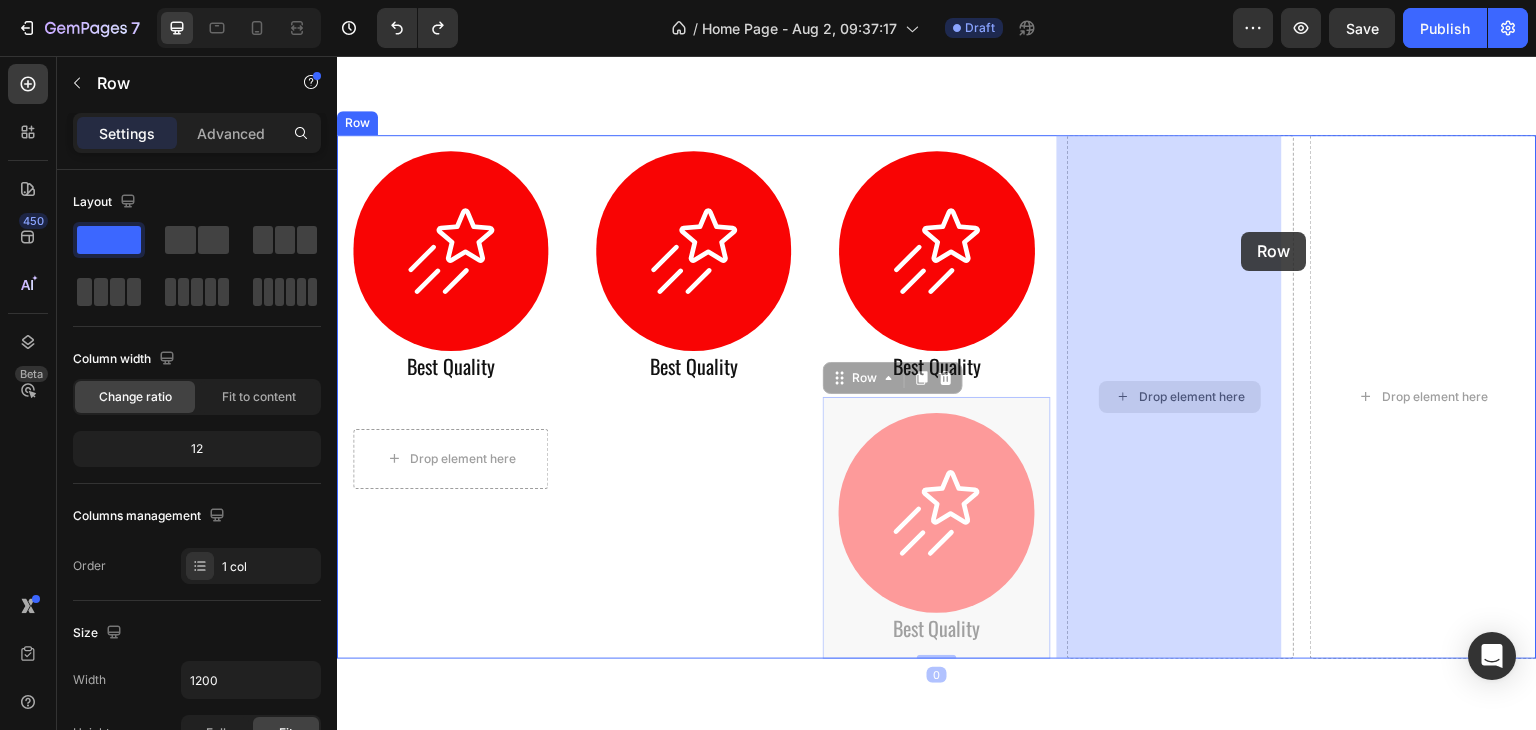 drag, startPoint x: 1032, startPoint y: 630, endPoint x: 1238, endPoint y: 244, distance: 437.52942 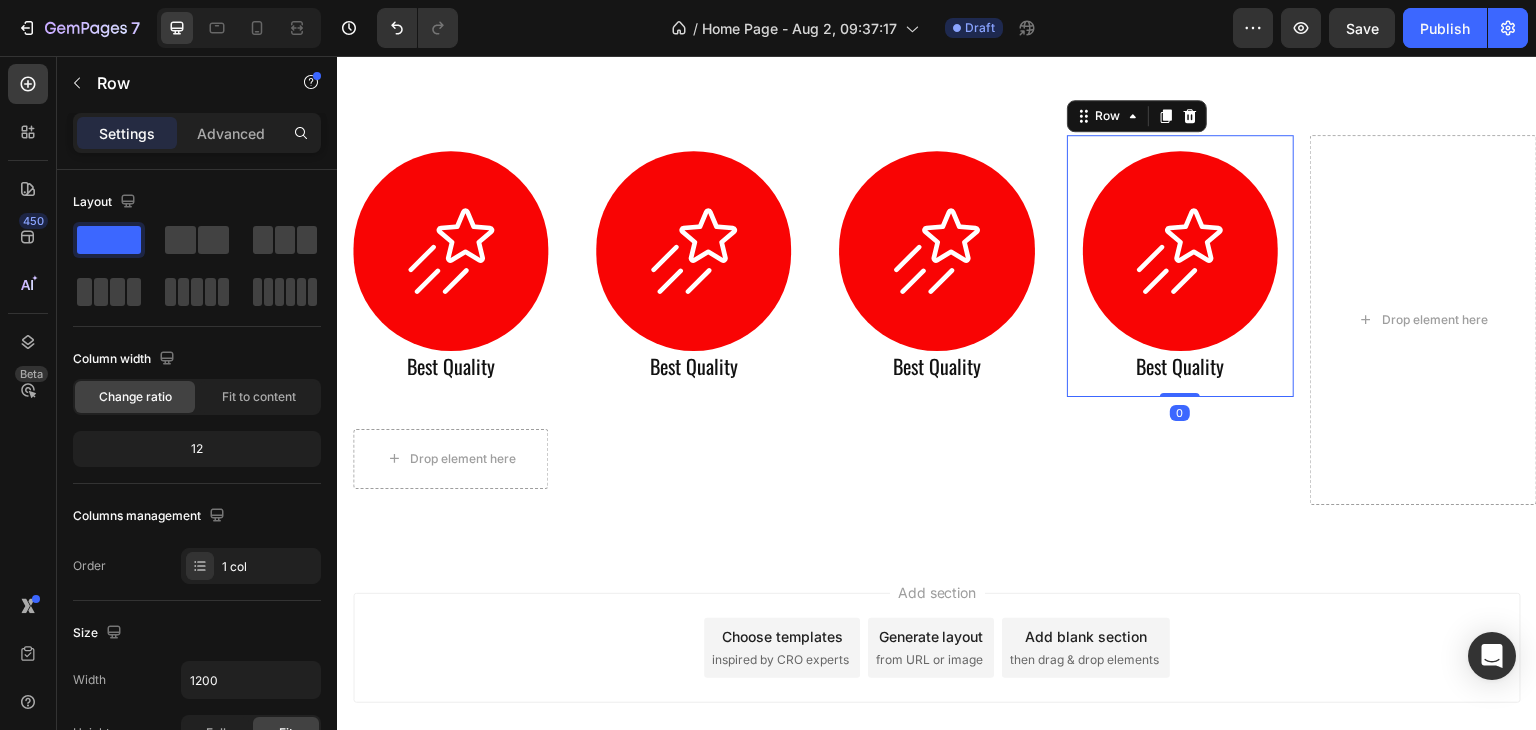 click on "Add section Choose templates inspired by CRO experts Generate layout from URL or image Add blank section then drag & drop elements" at bounding box center (937, 648) 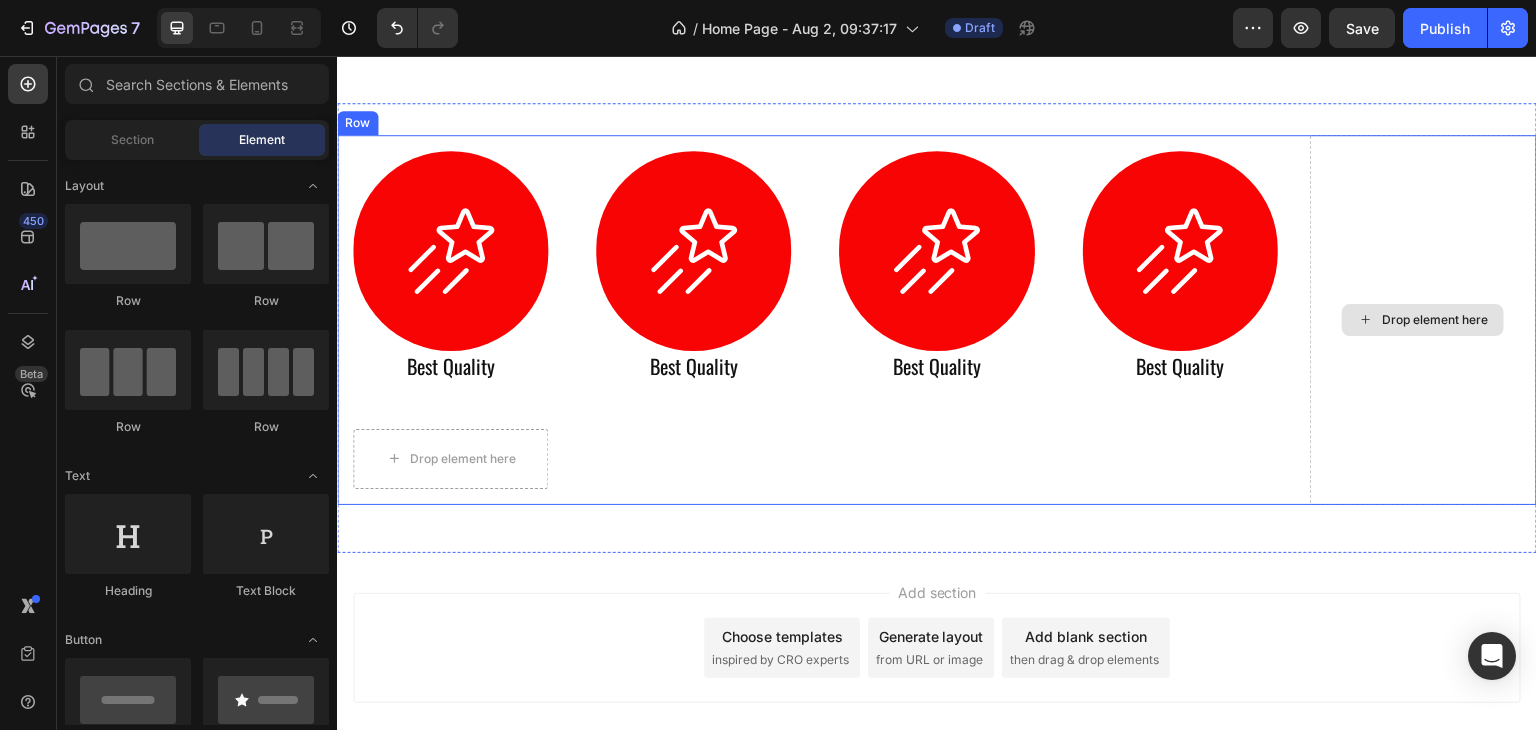 click on "Drop element here" at bounding box center (1423, 320) 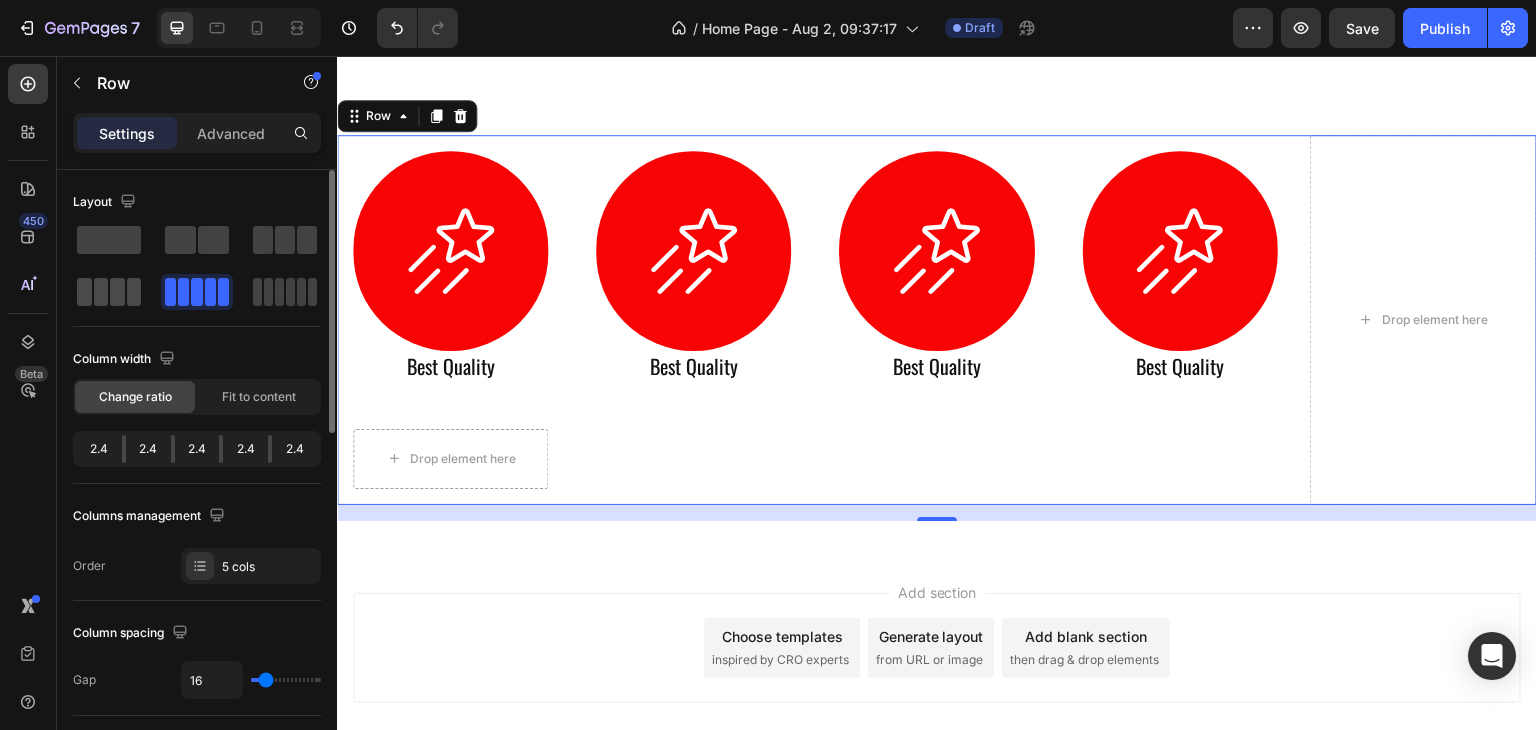 click 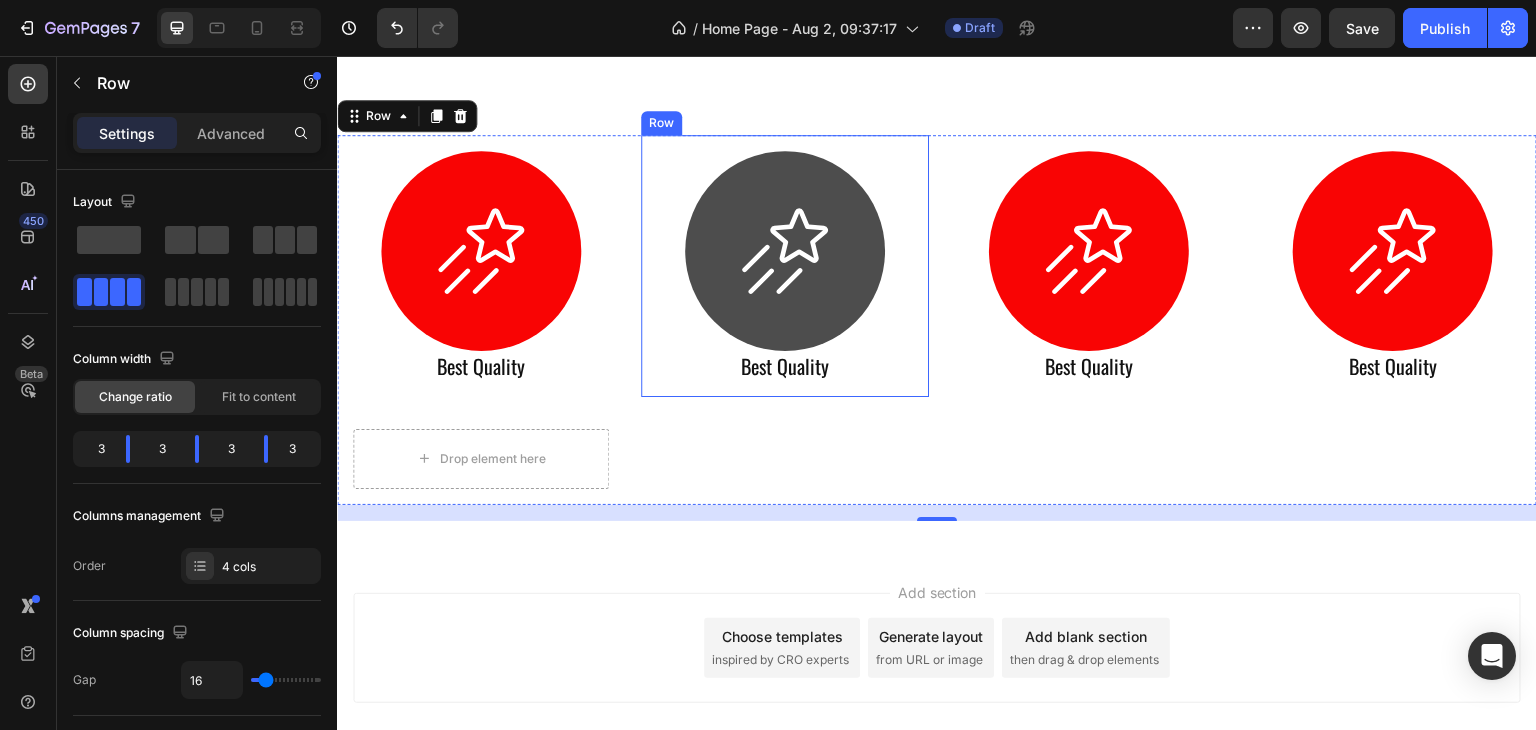 click at bounding box center [785, 251] 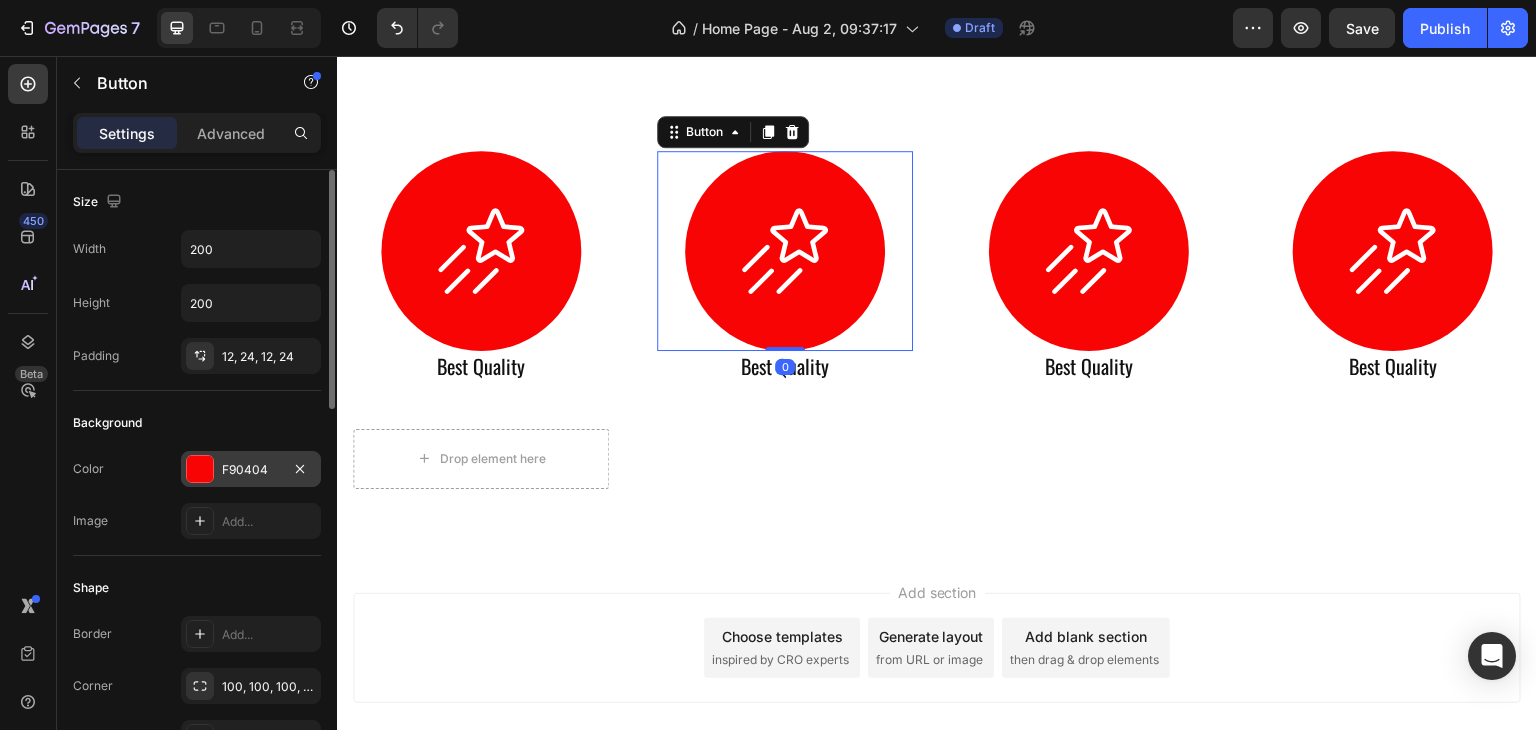 click at bounding box center [200, 469] 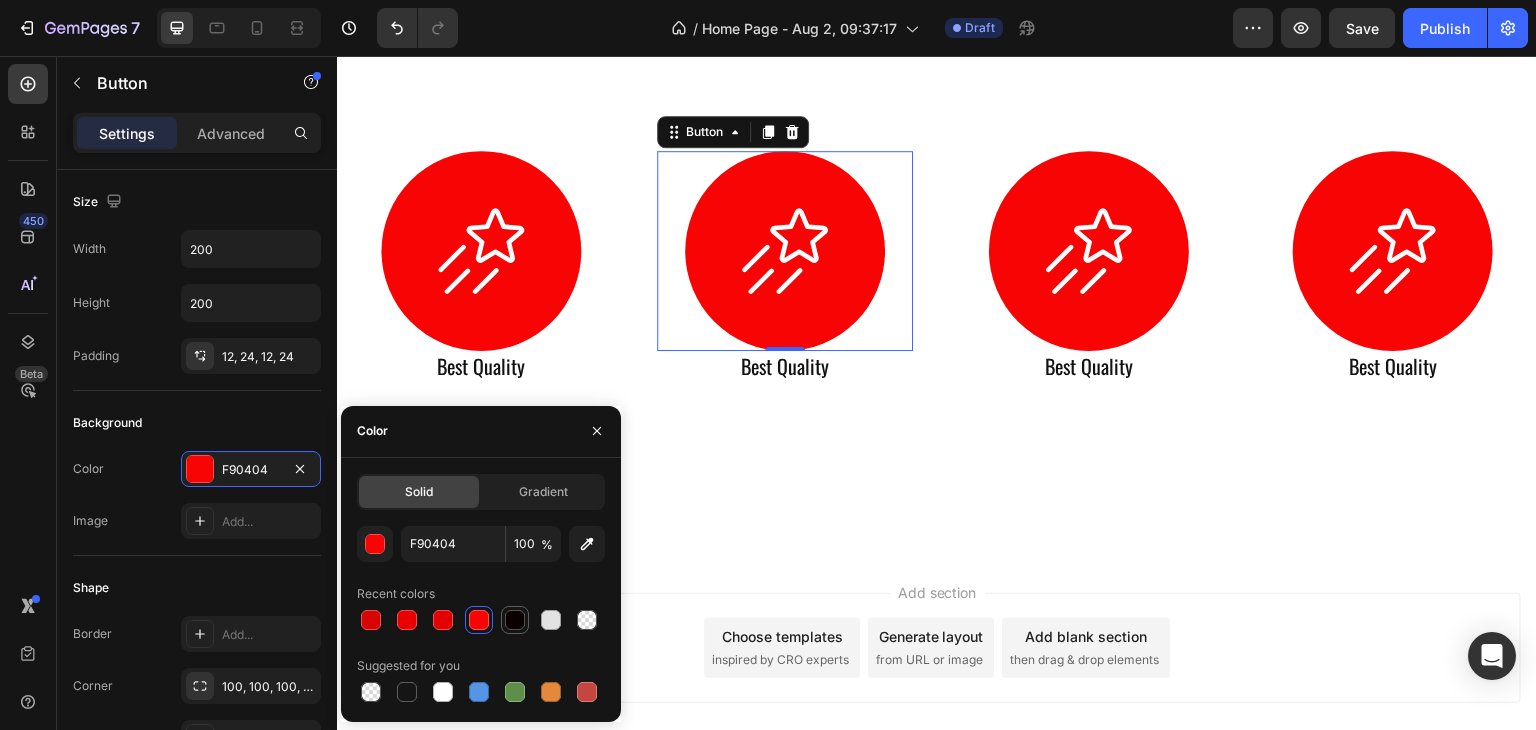 click at bounding box center (515, 620) 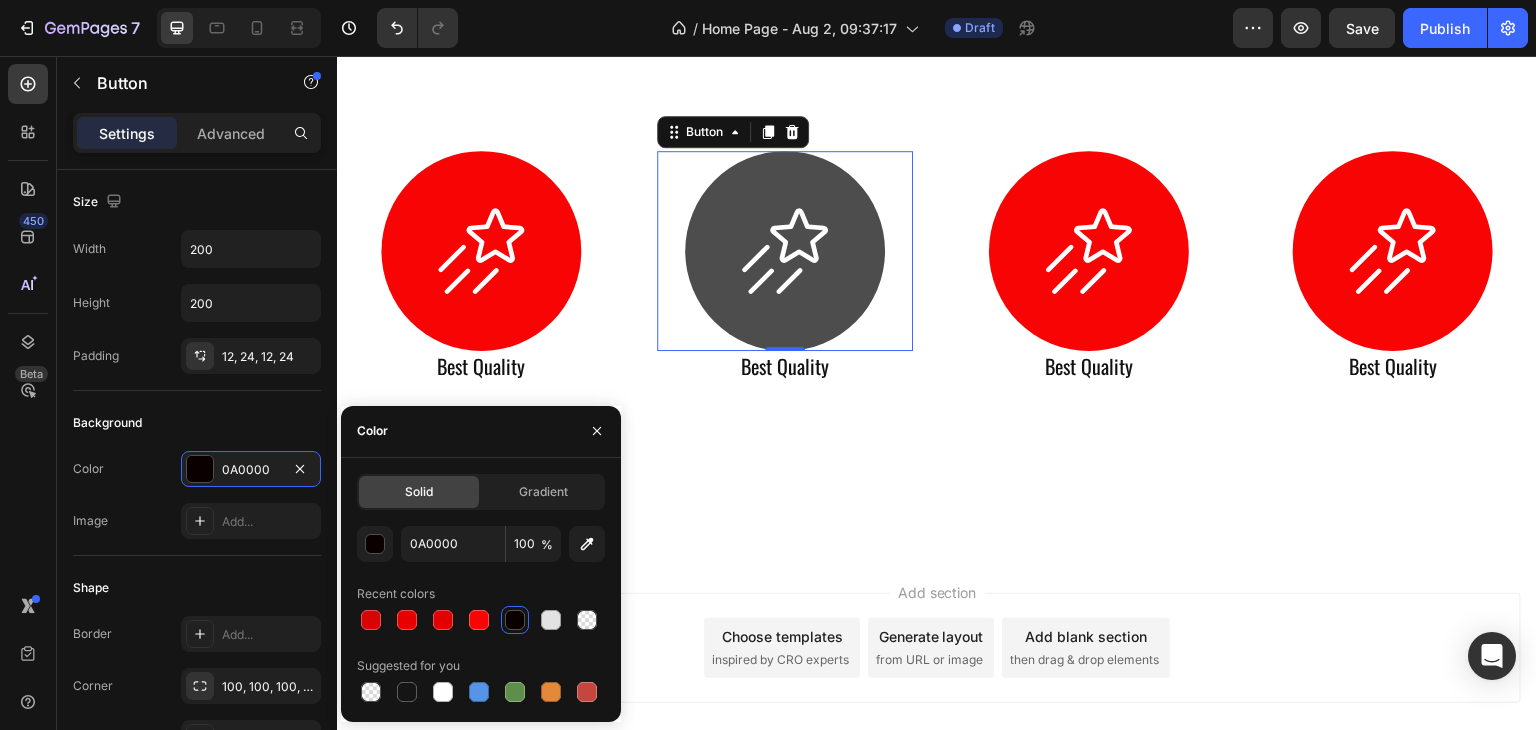 click 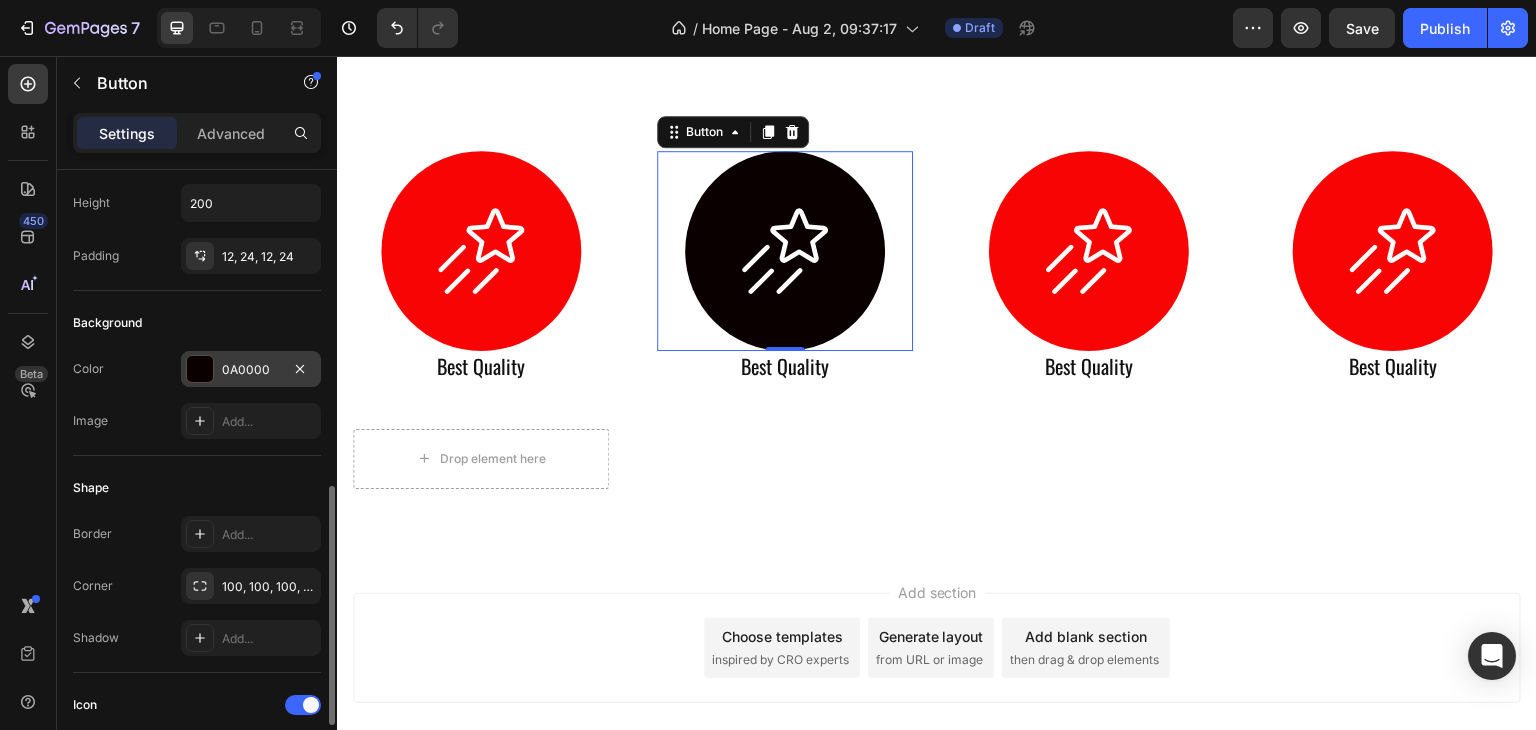 scroll, scrollTop: 300, scrollLeft: 0, axis: vertical 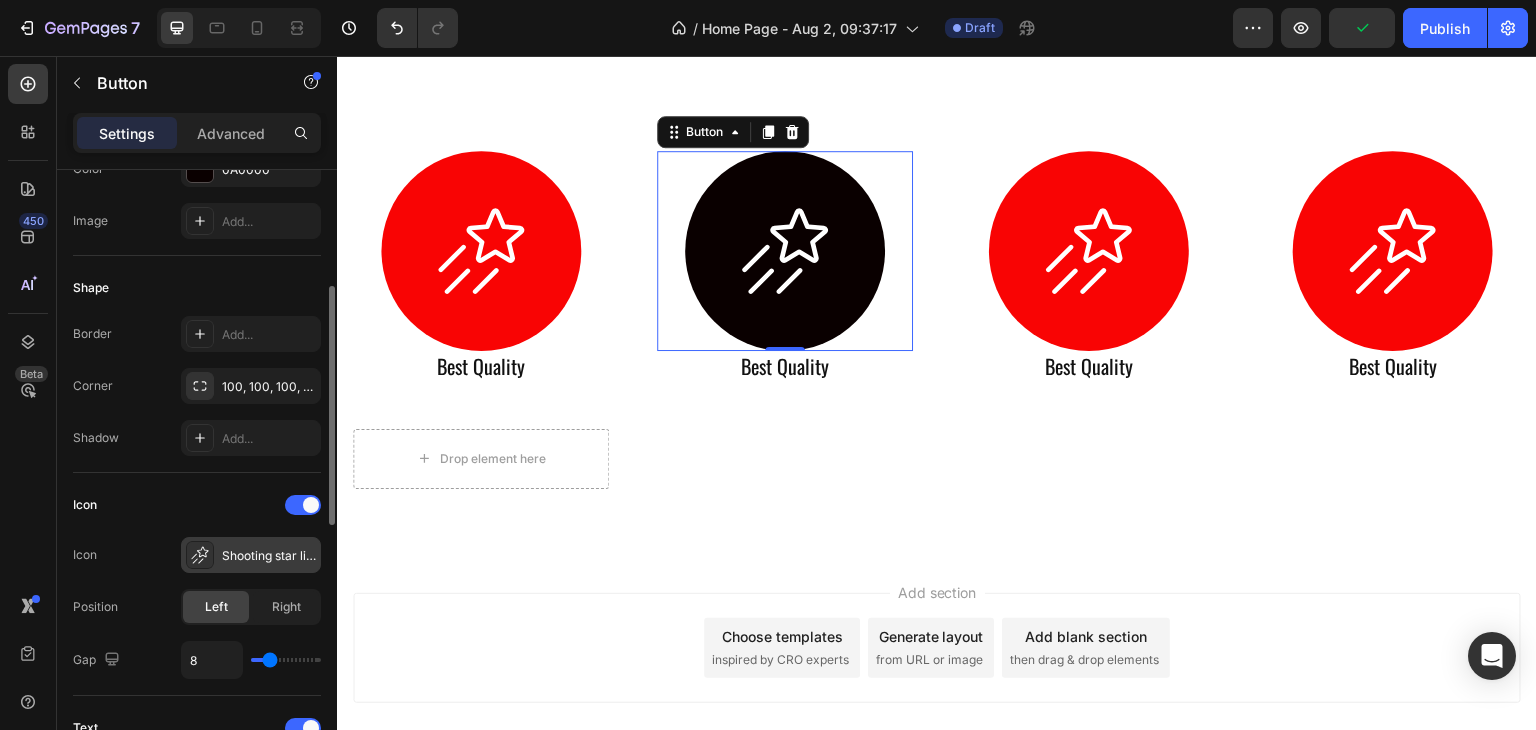 click on "Shooting star light" at bounding box center (251, 555) 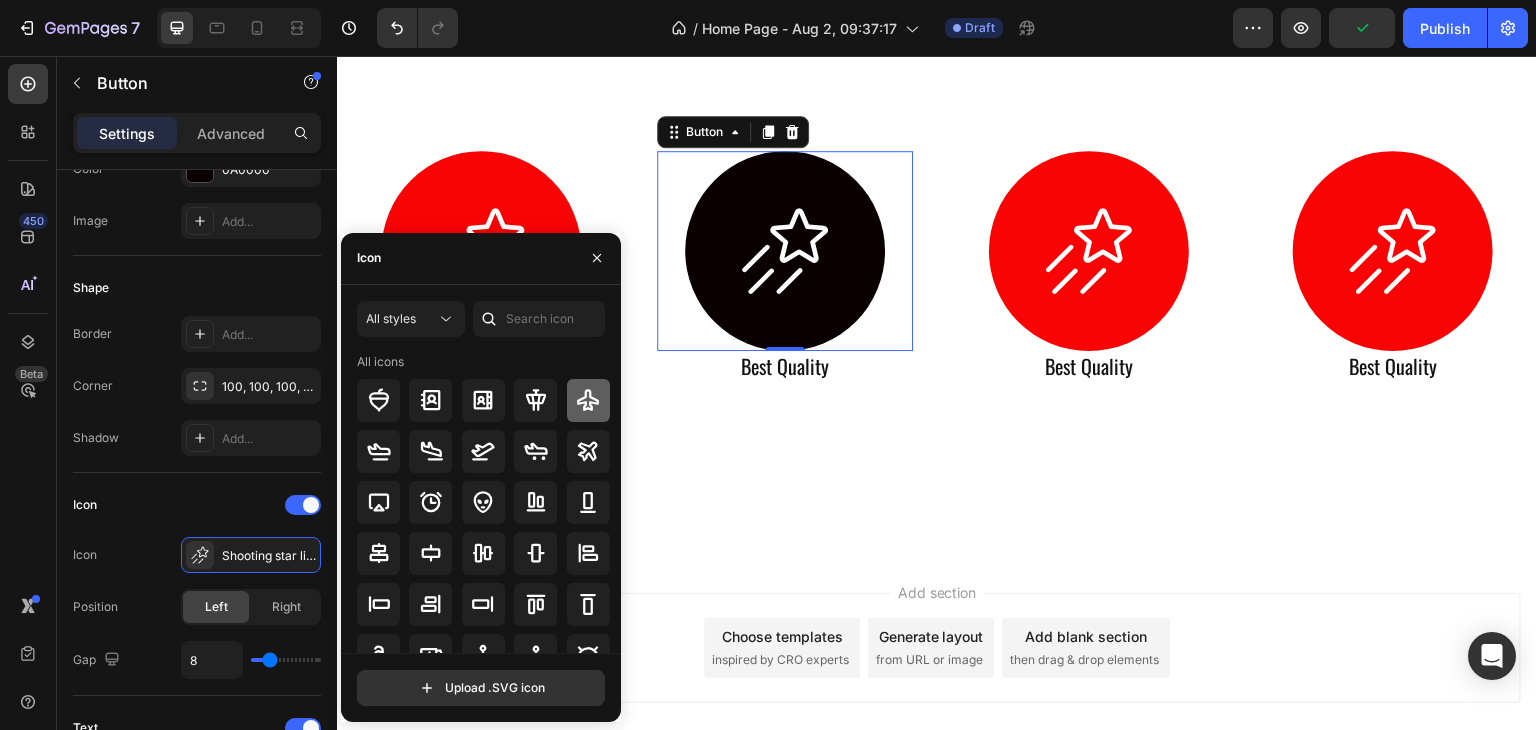 click 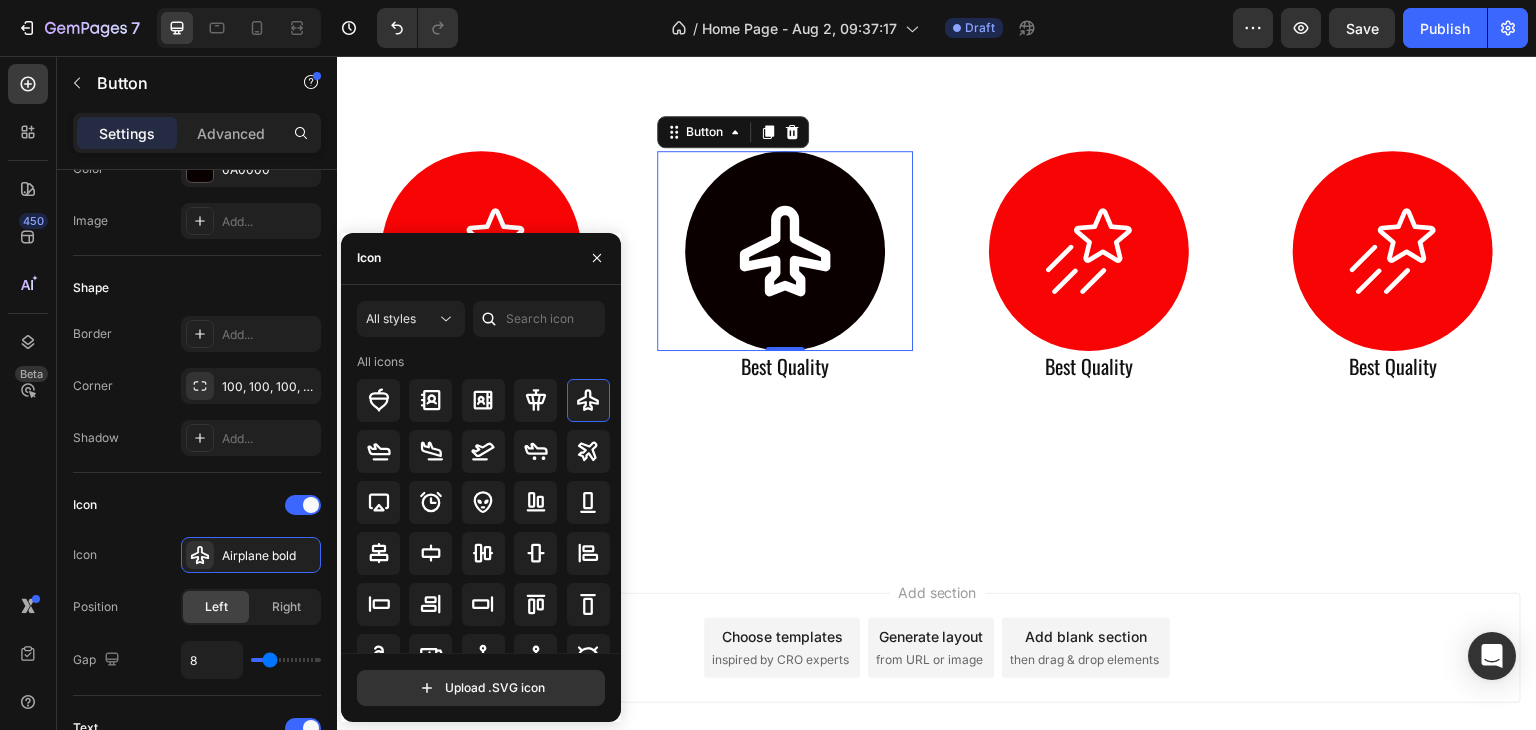 click on "Best Quality" at bounding box center (785, 366) 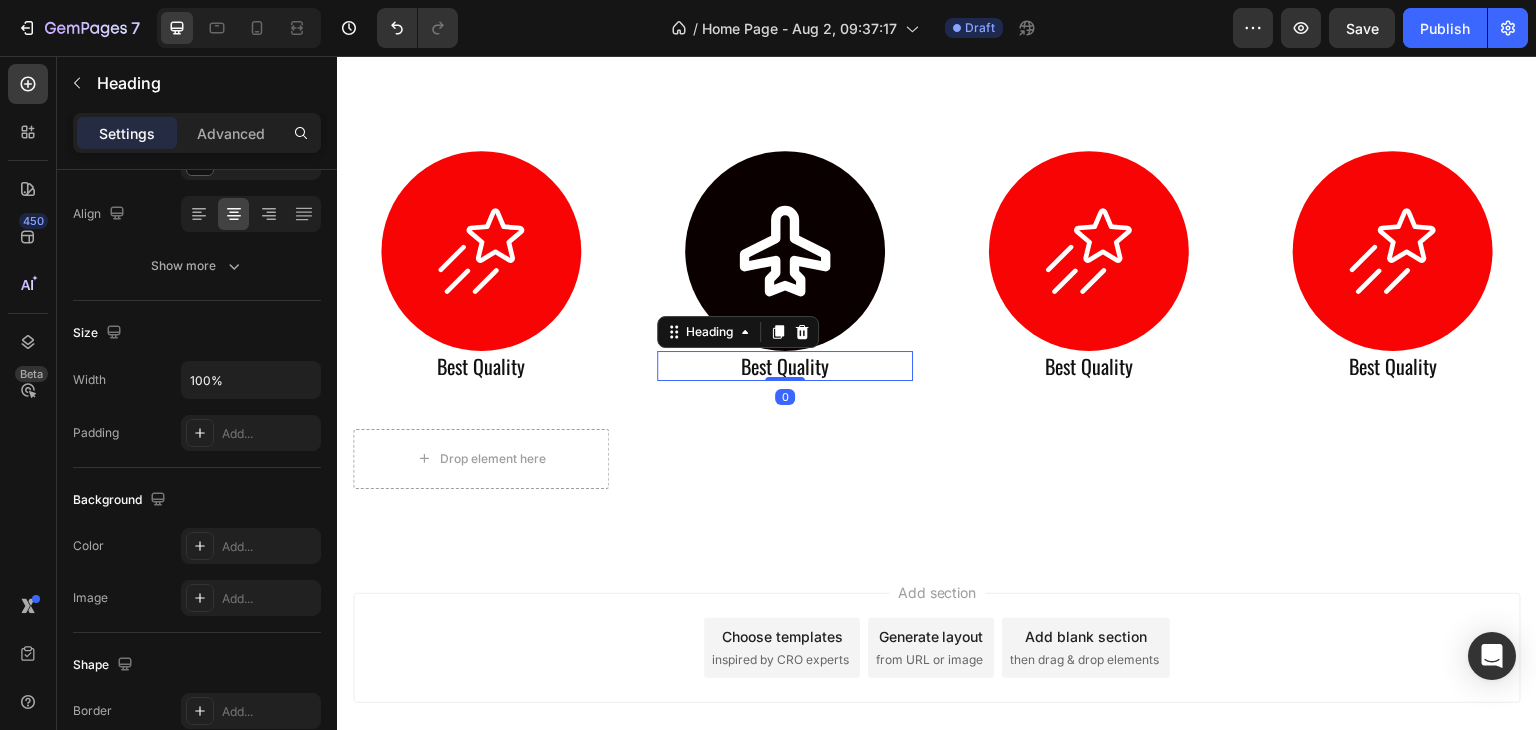 scroll, scrollTop: 0, scrollLeft: 0, axis: both 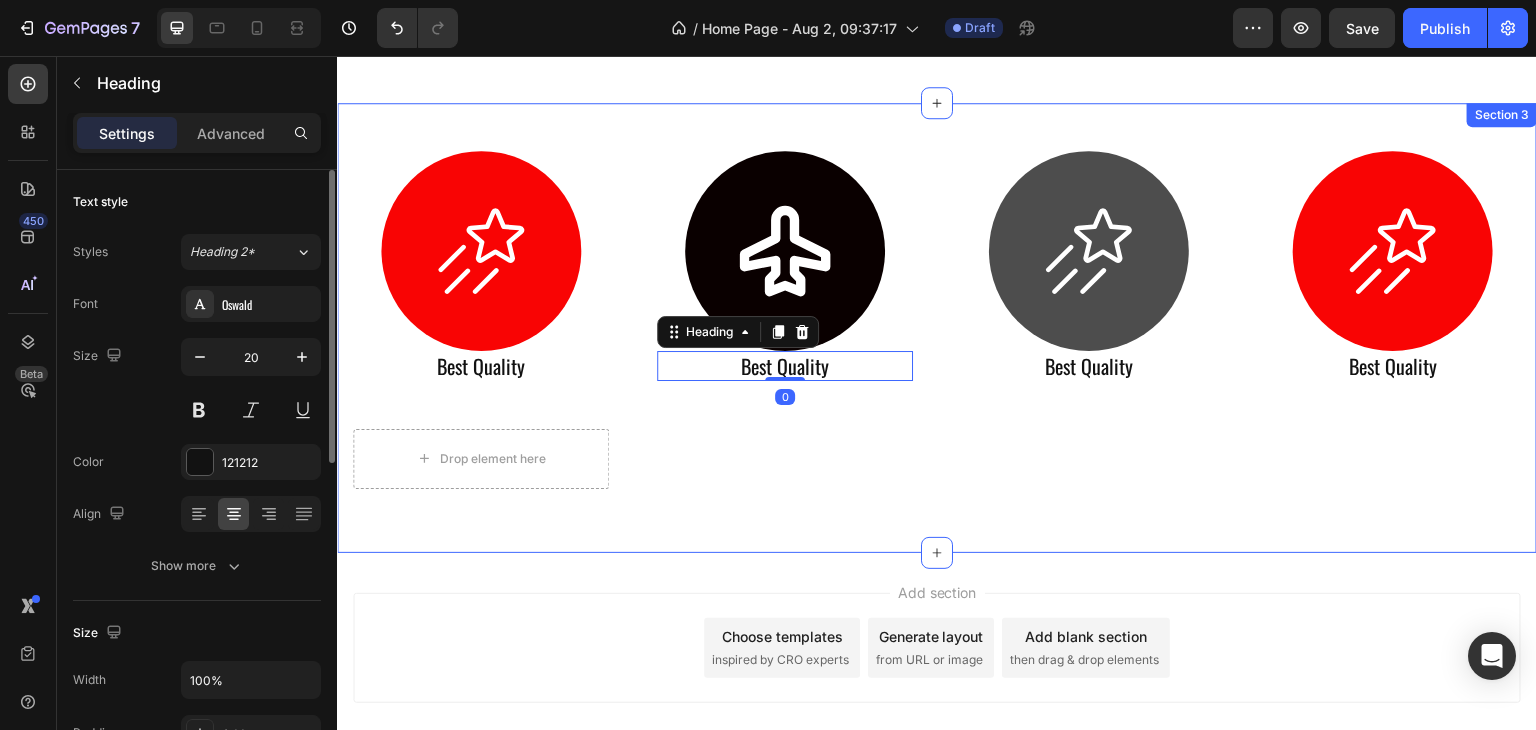 click at bounding box center (1089, 251) 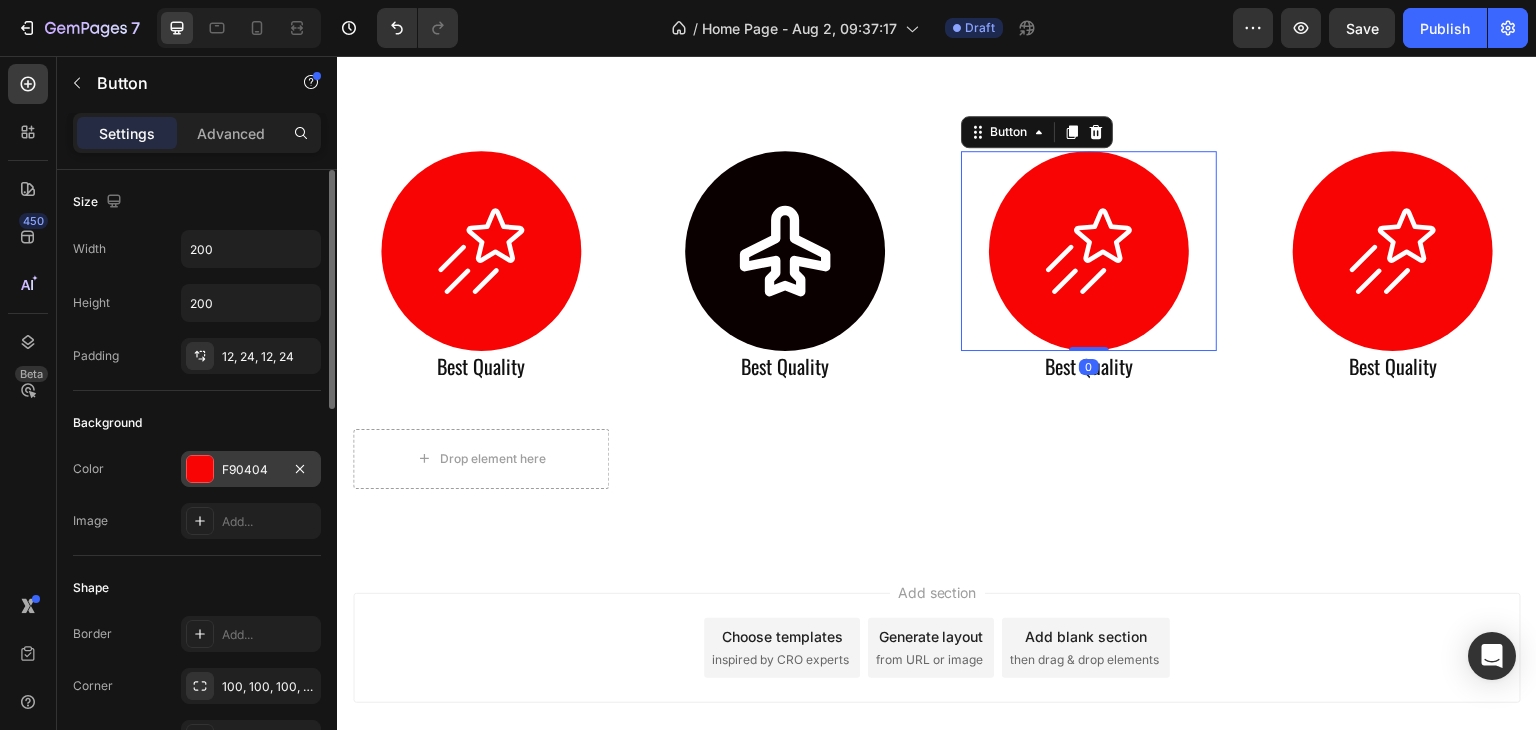 click on "F90404" at bounding box center (251, 470) 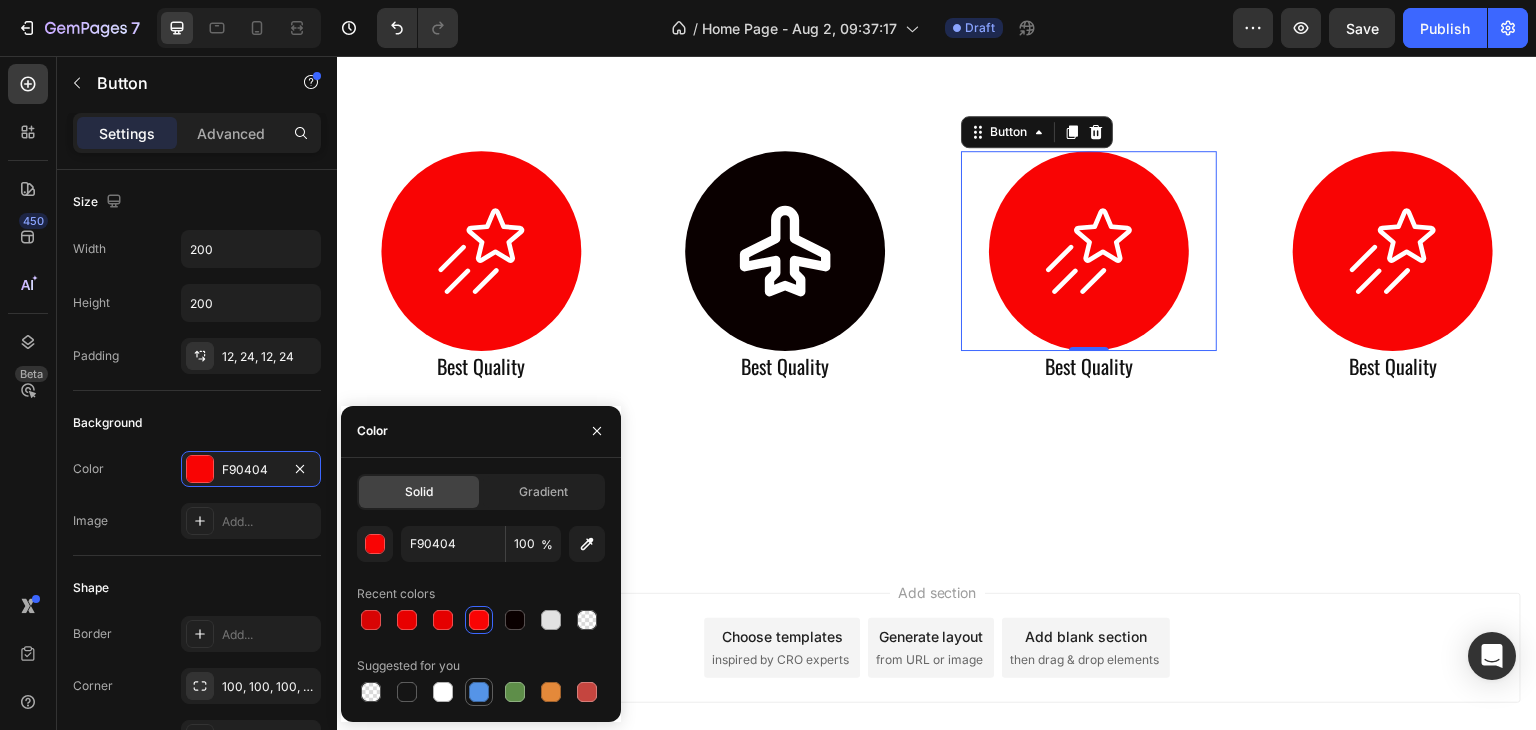 click at bounding box center [479, 692] 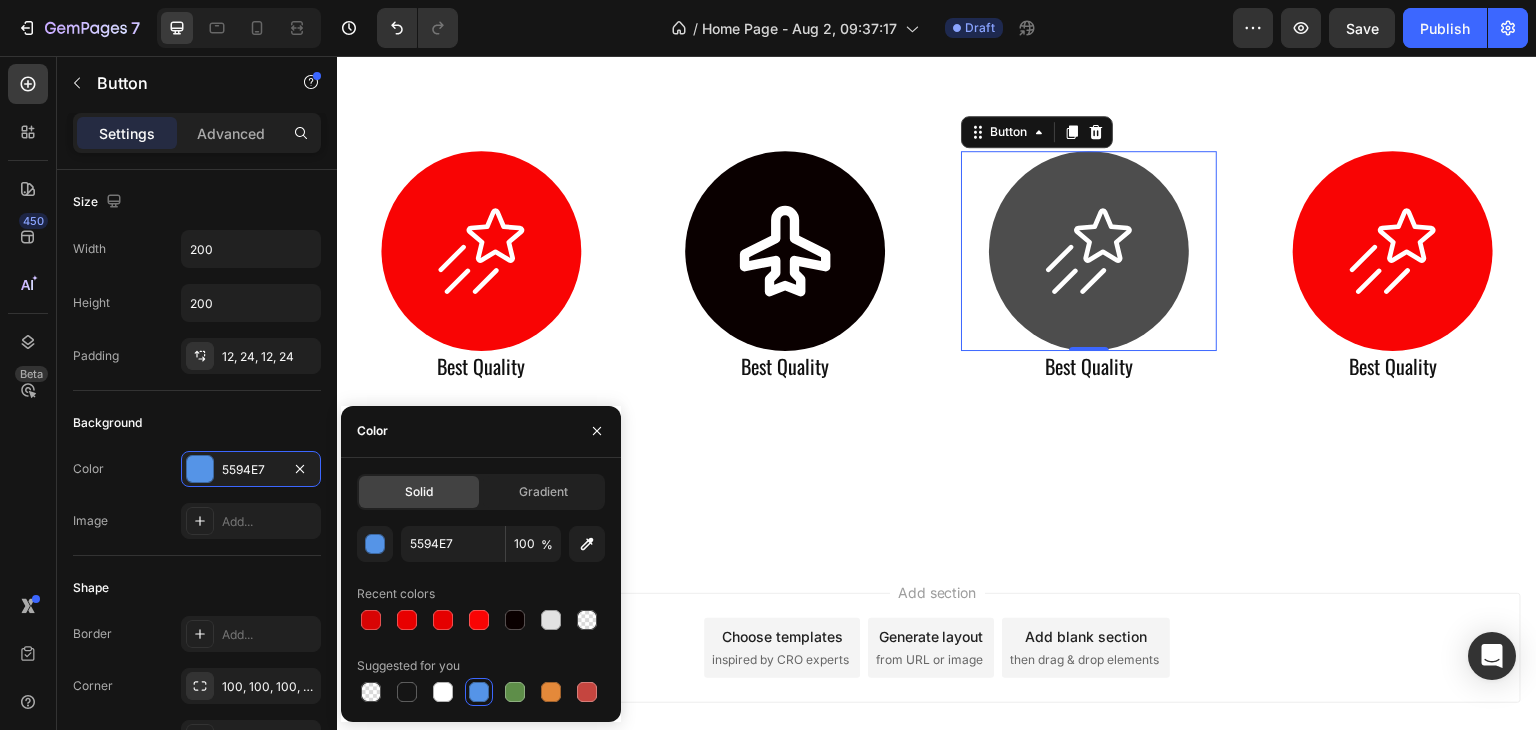 click 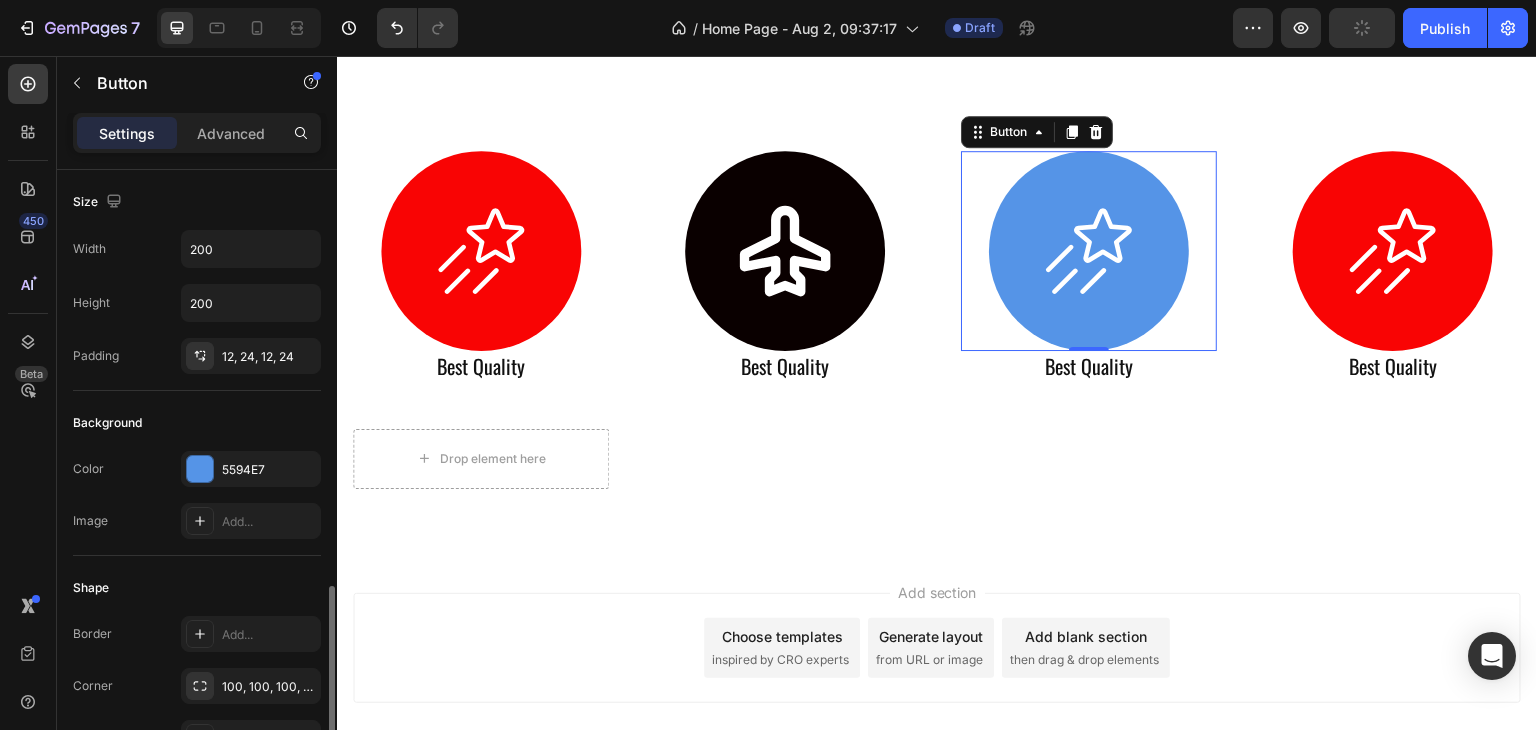 scroll, scrollTop: 300, scrollLeft: 0, axis: vertical 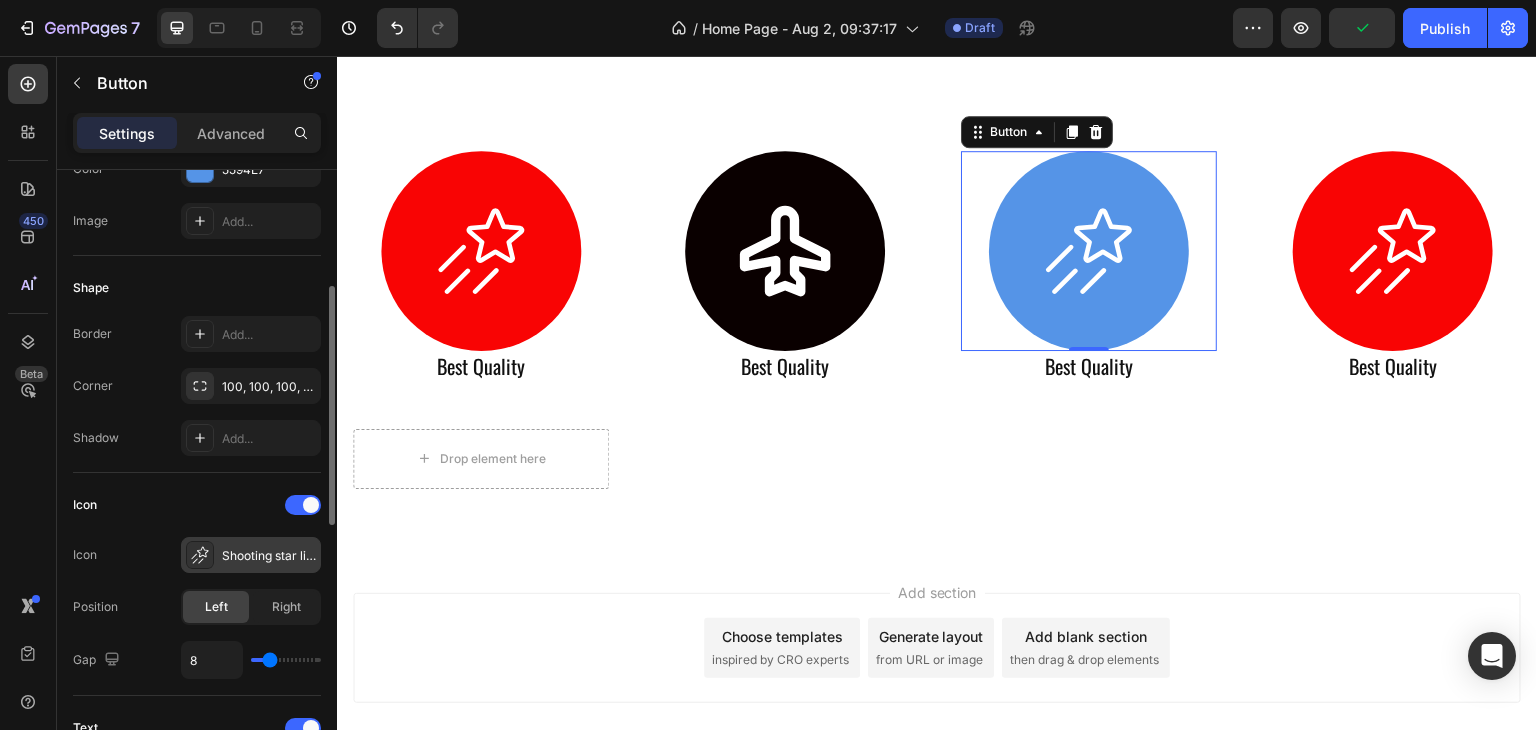 click on "Shooting star light" at bounding box center [269, 556] 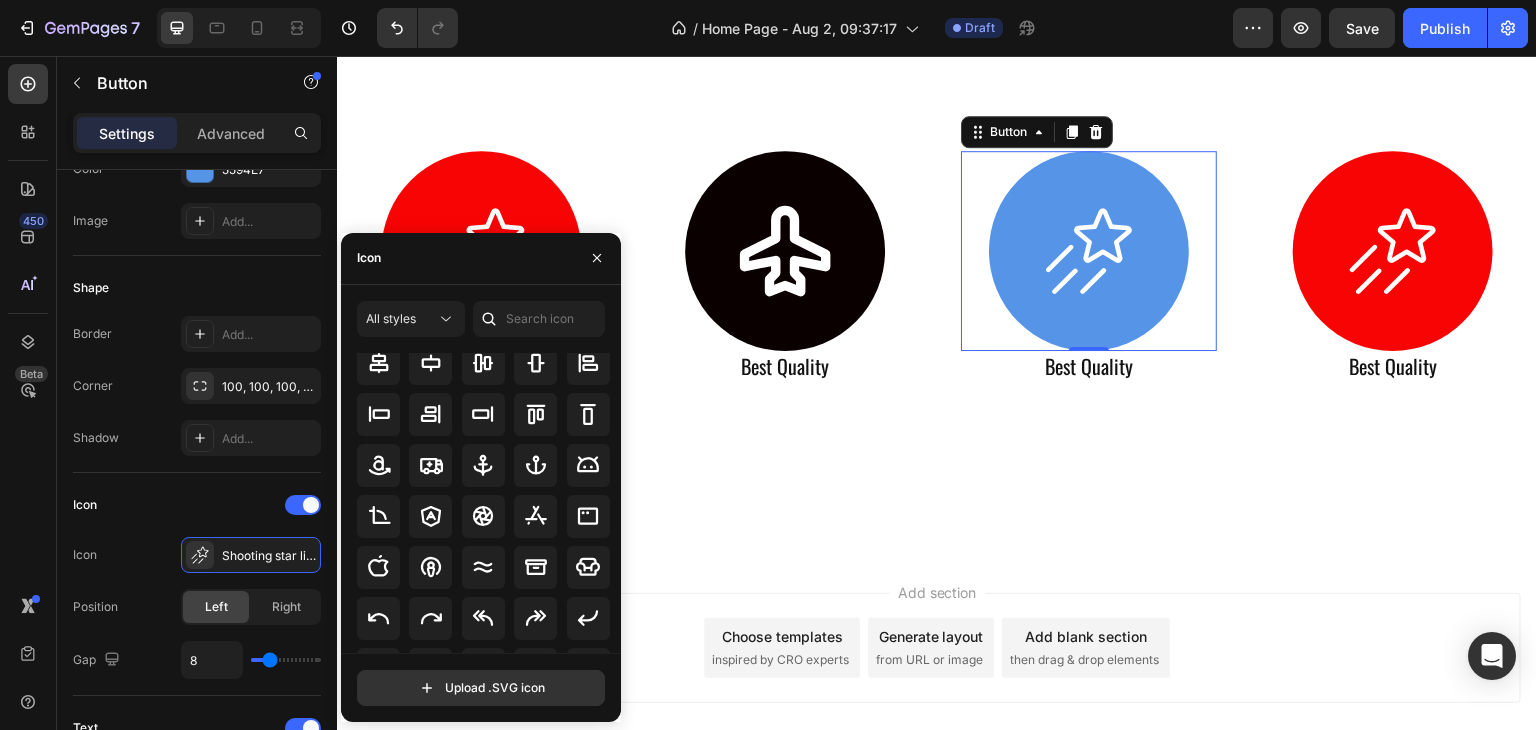 scroll, scrollTop: 220, scrollLeft: 0, axis: vertical 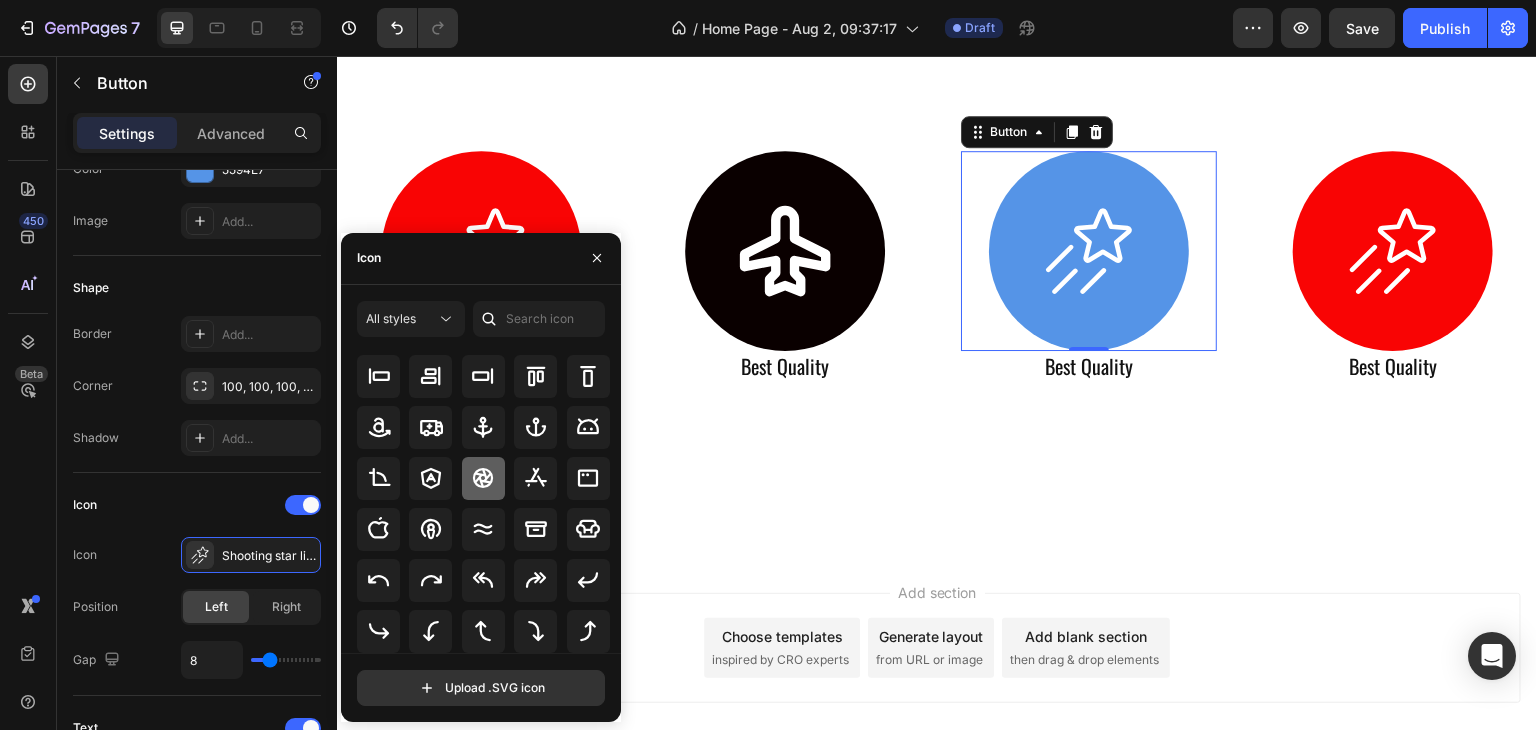 click 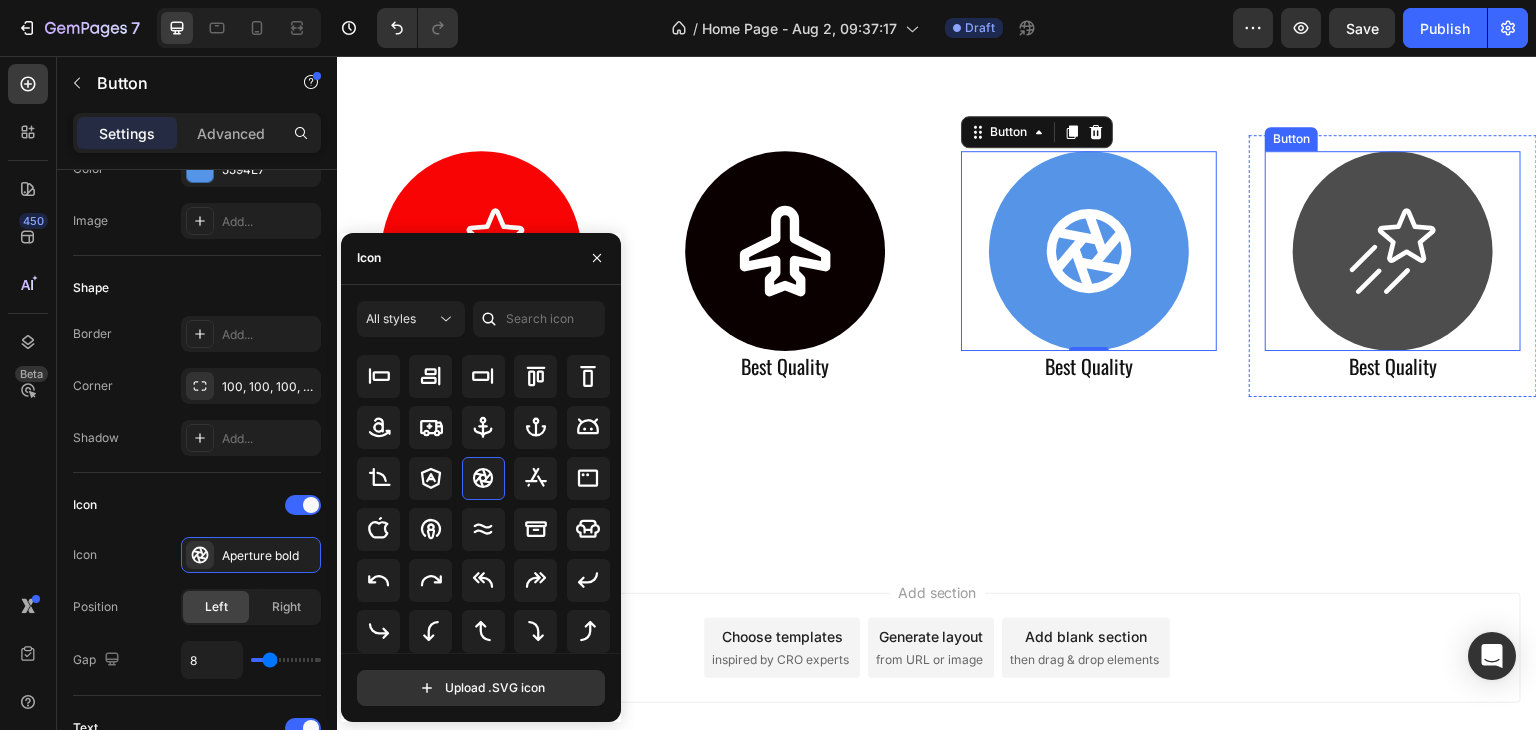 click 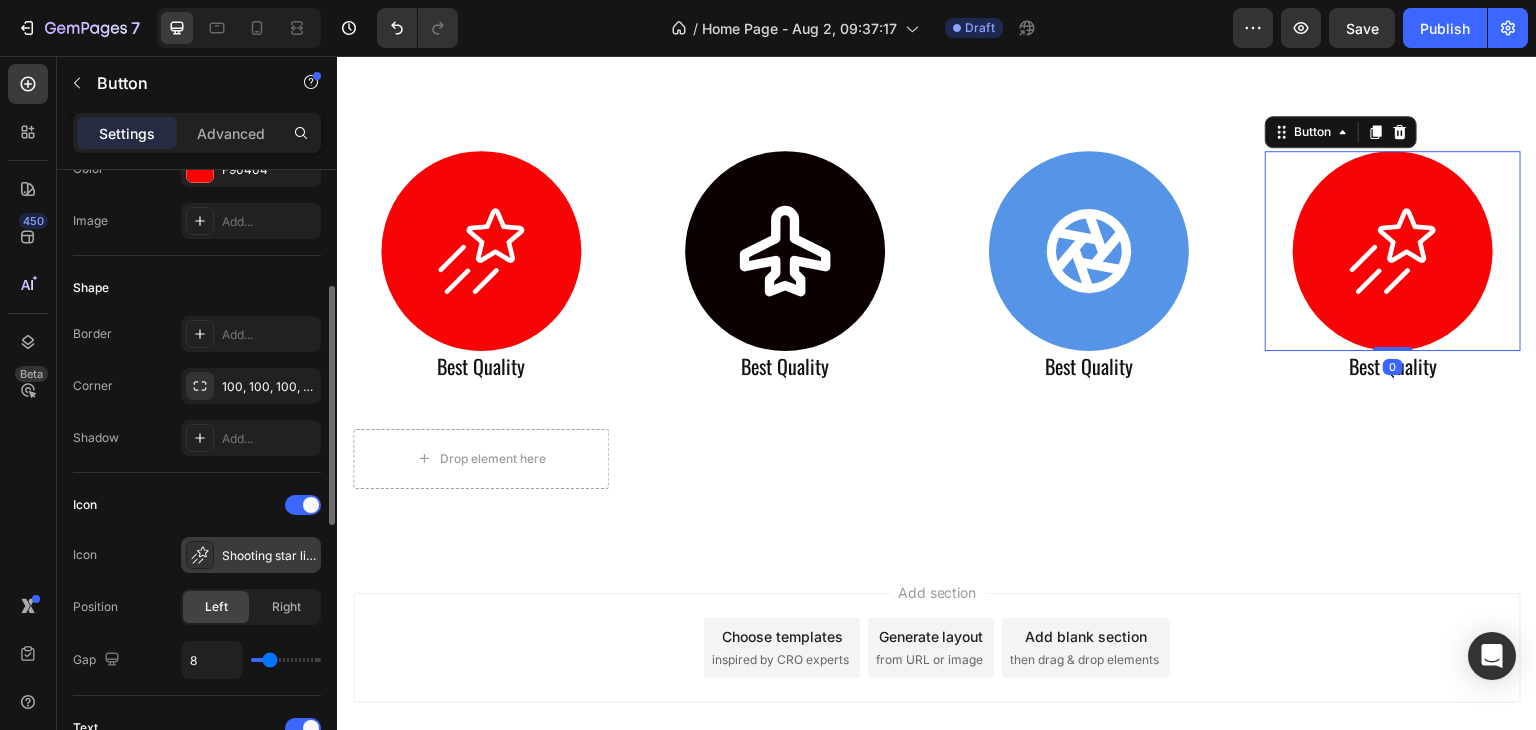 click on "Shooting star light" at bounding box center (269, 556) 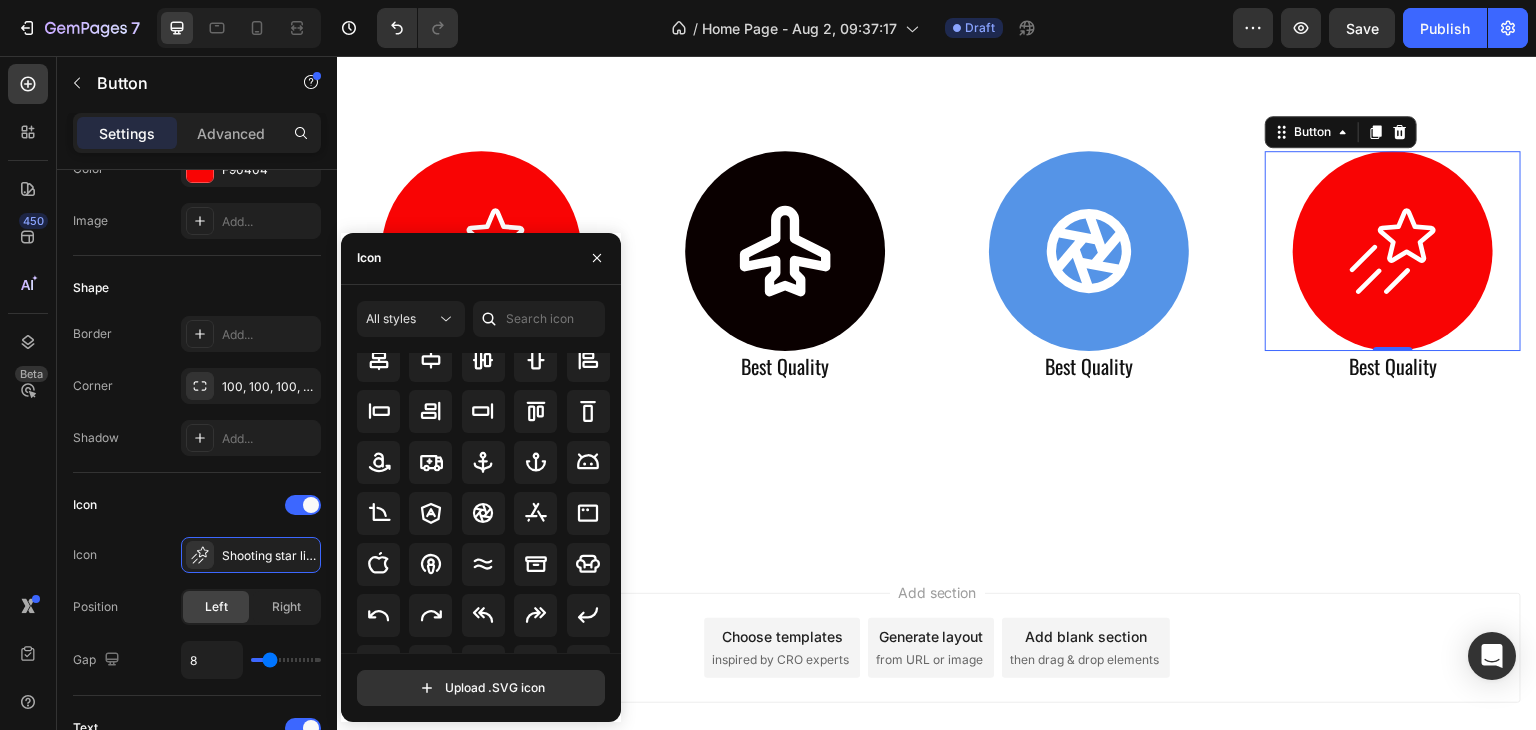 scroll, scrollTop: 584, scrollLeft: 0, axis: vertical 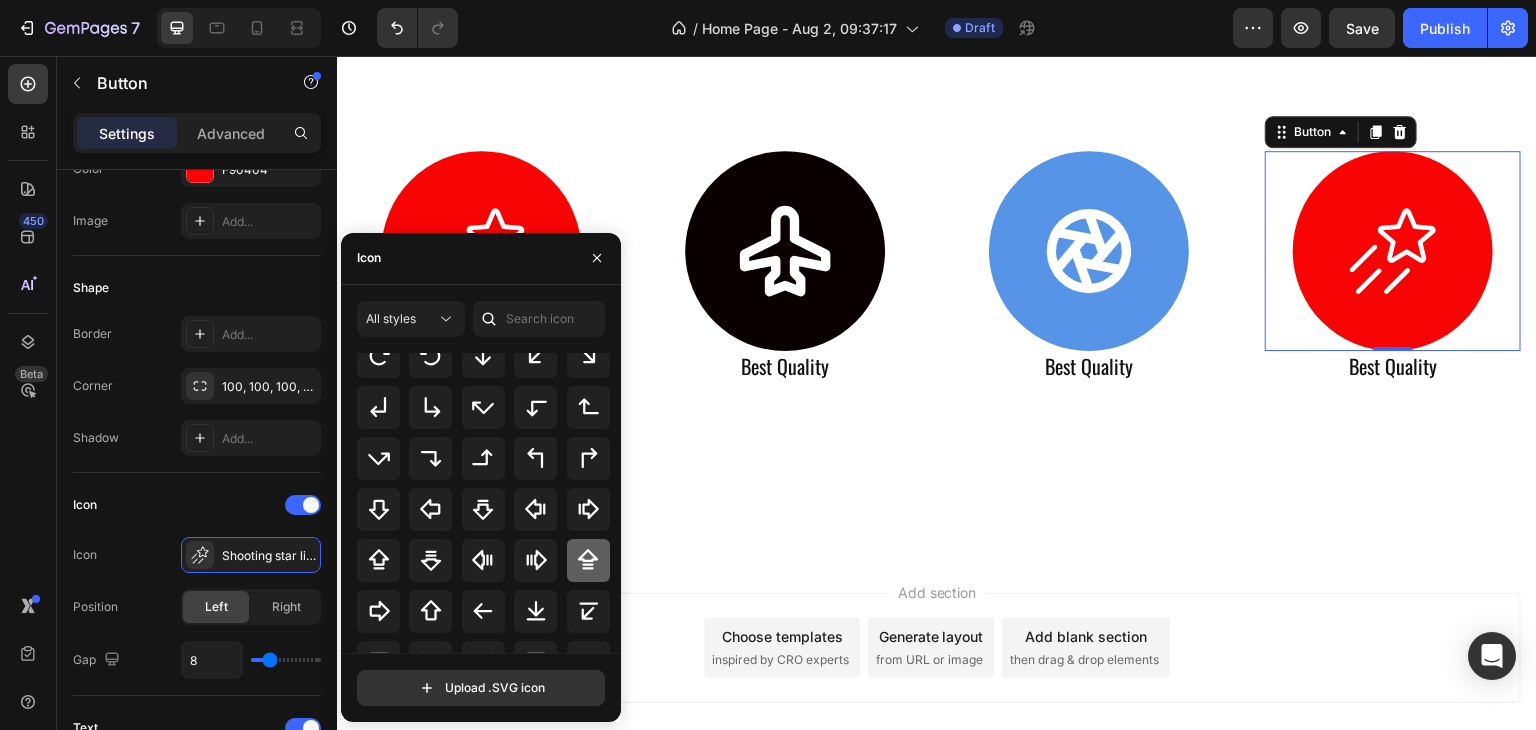 click 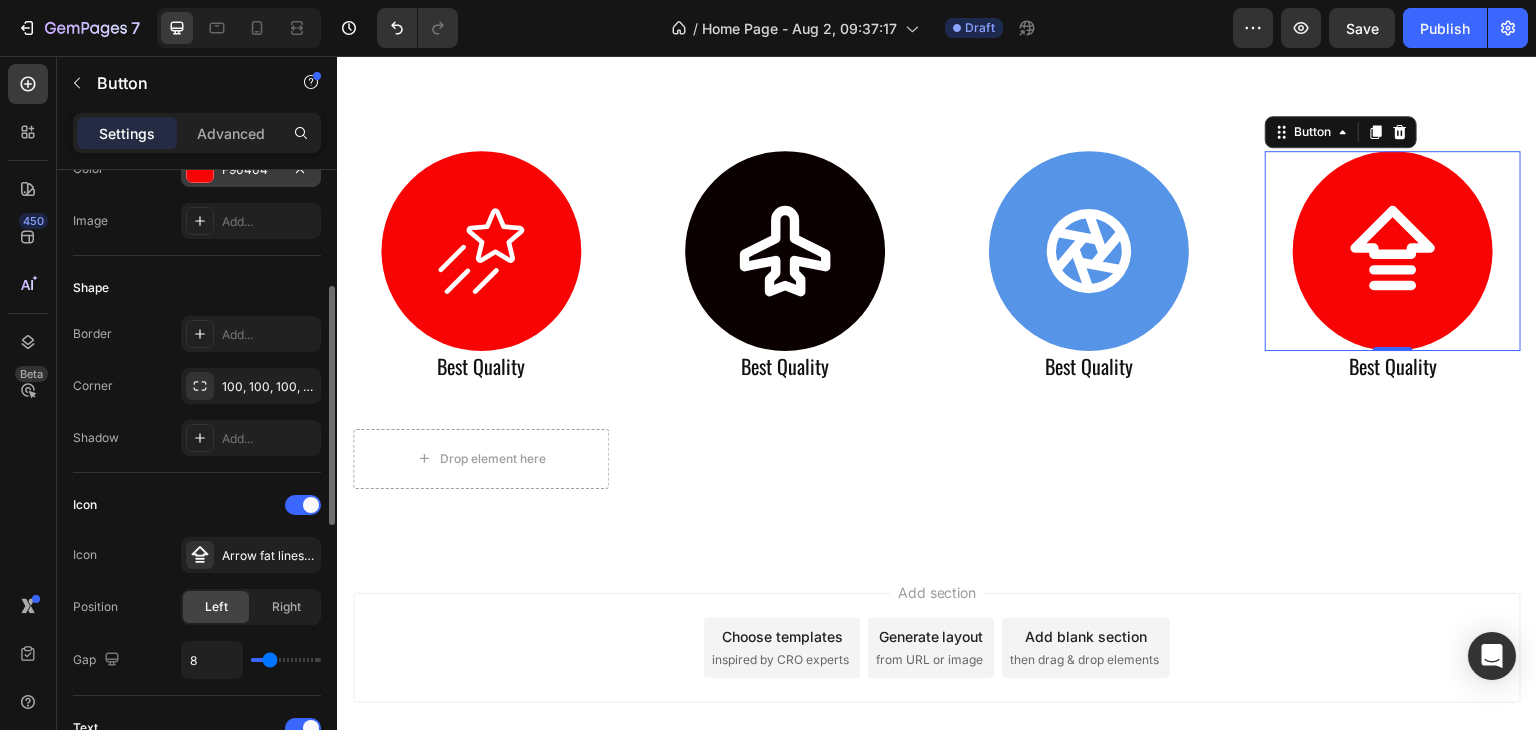 click on "F90404" at bounding box center (251, 170) 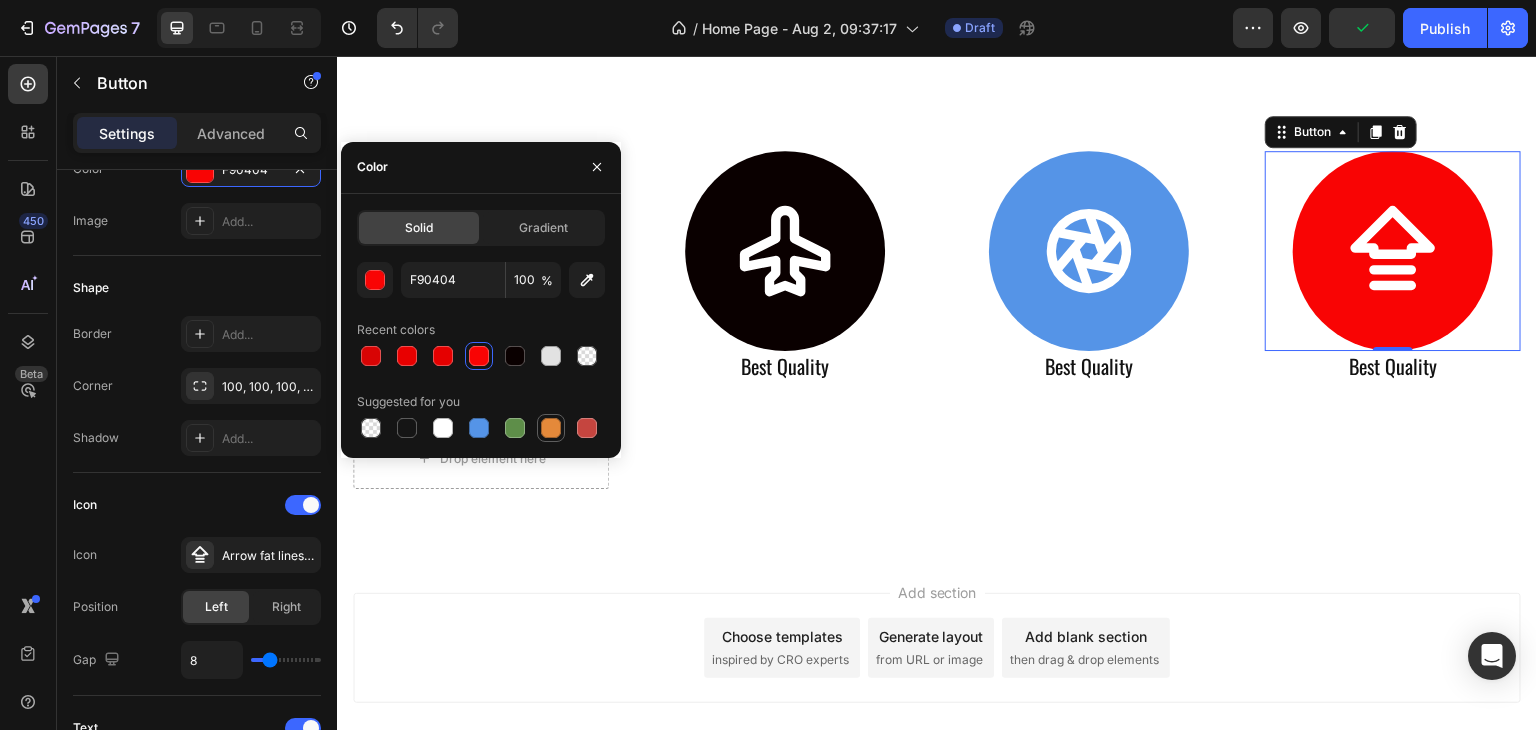 click at bounding box center [551, 428] 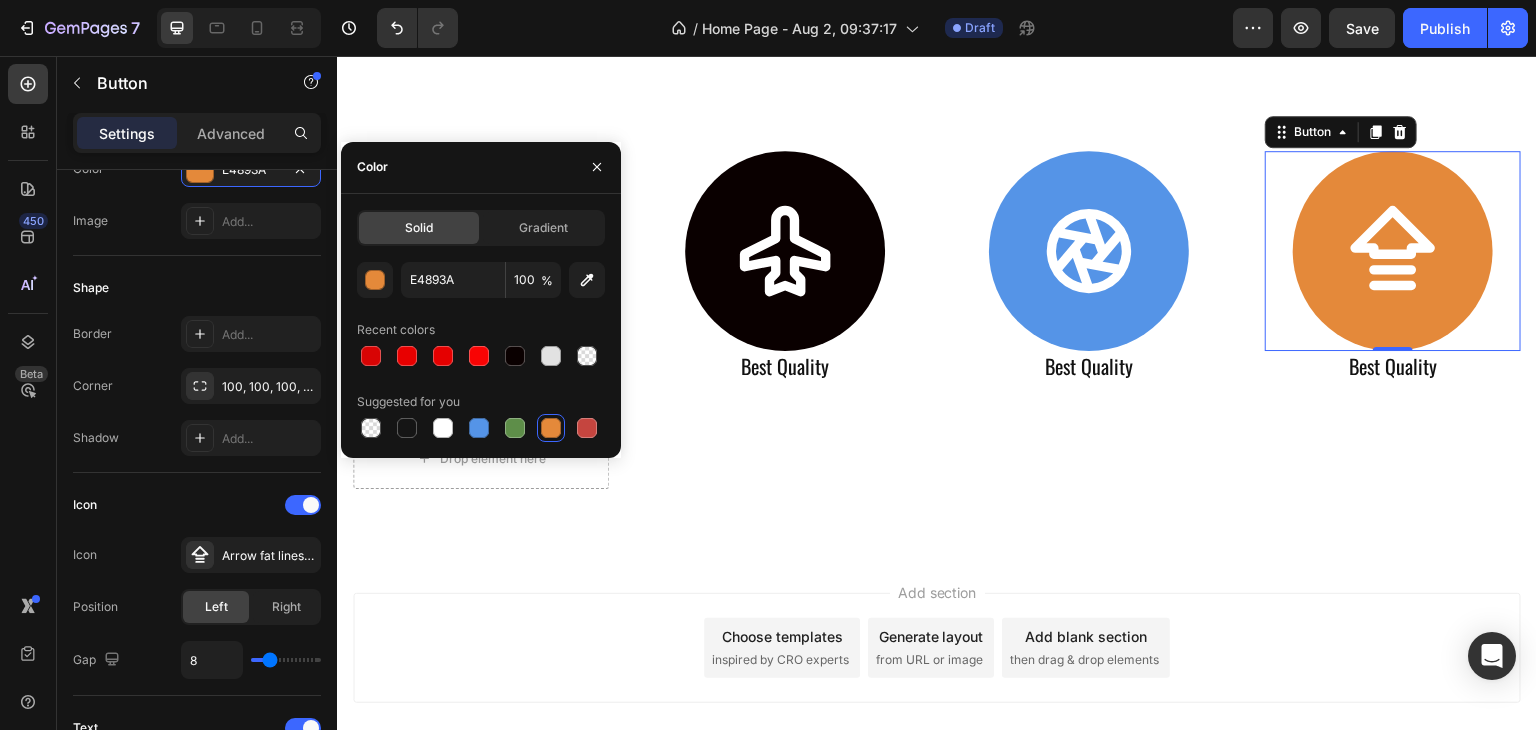 click on "Add section Choose templates inspired by CRO experts Generate layout from URL or image Add blank section then drag & drop elements" at bounding box center (937, 648) 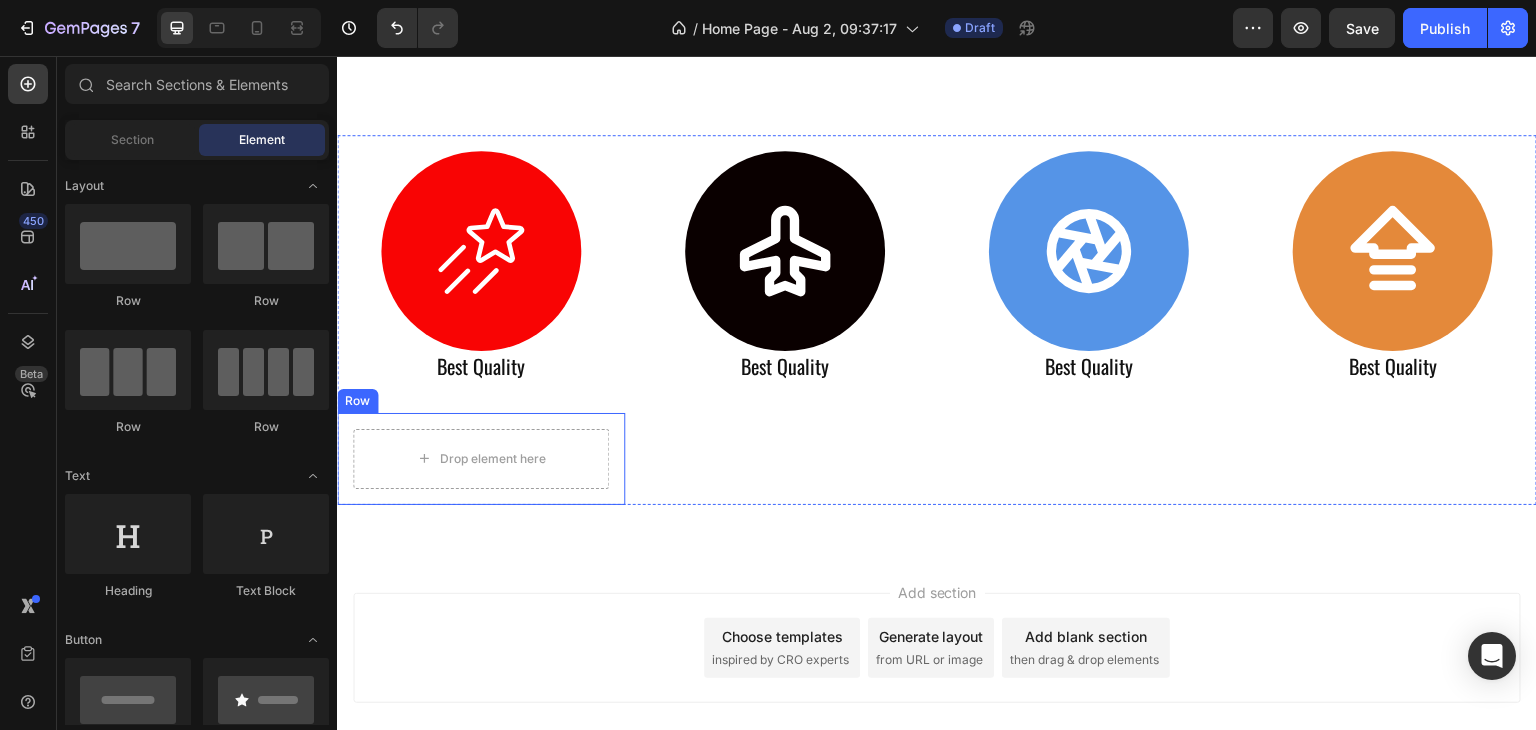 click on "Drop element here Row" at bounding box center (481, 459) 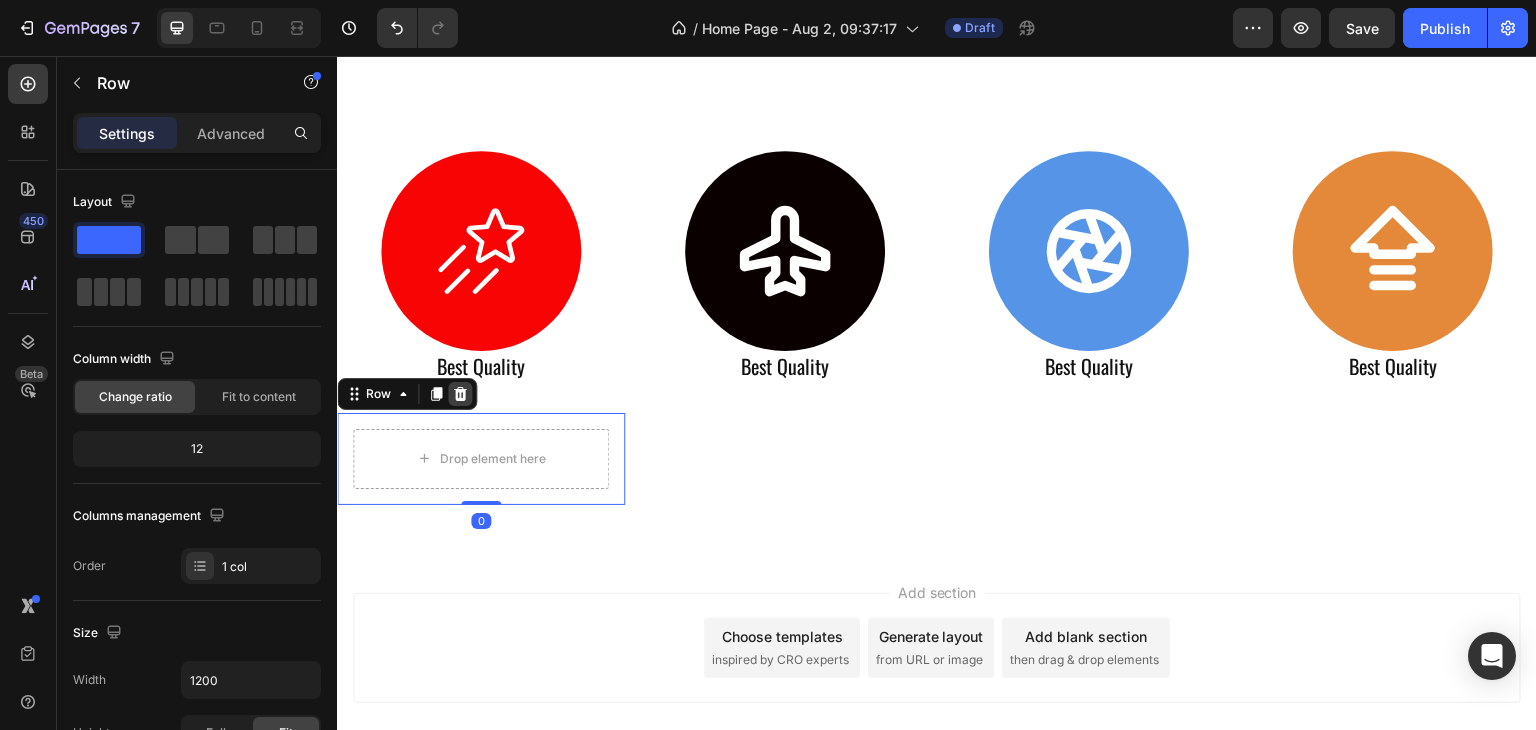 click 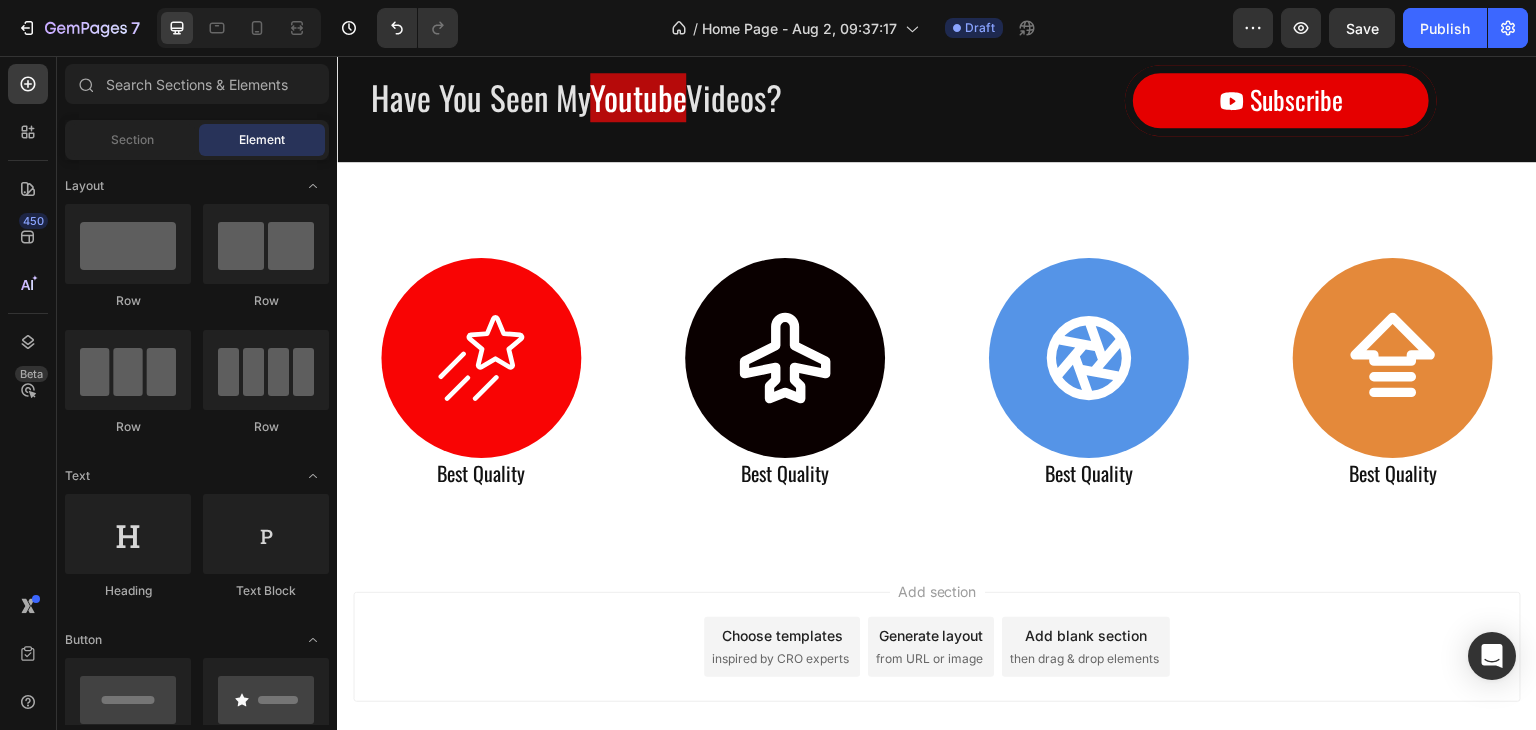 scroll, scrollTop: 901, scrollLeft: 0, axis: vertical 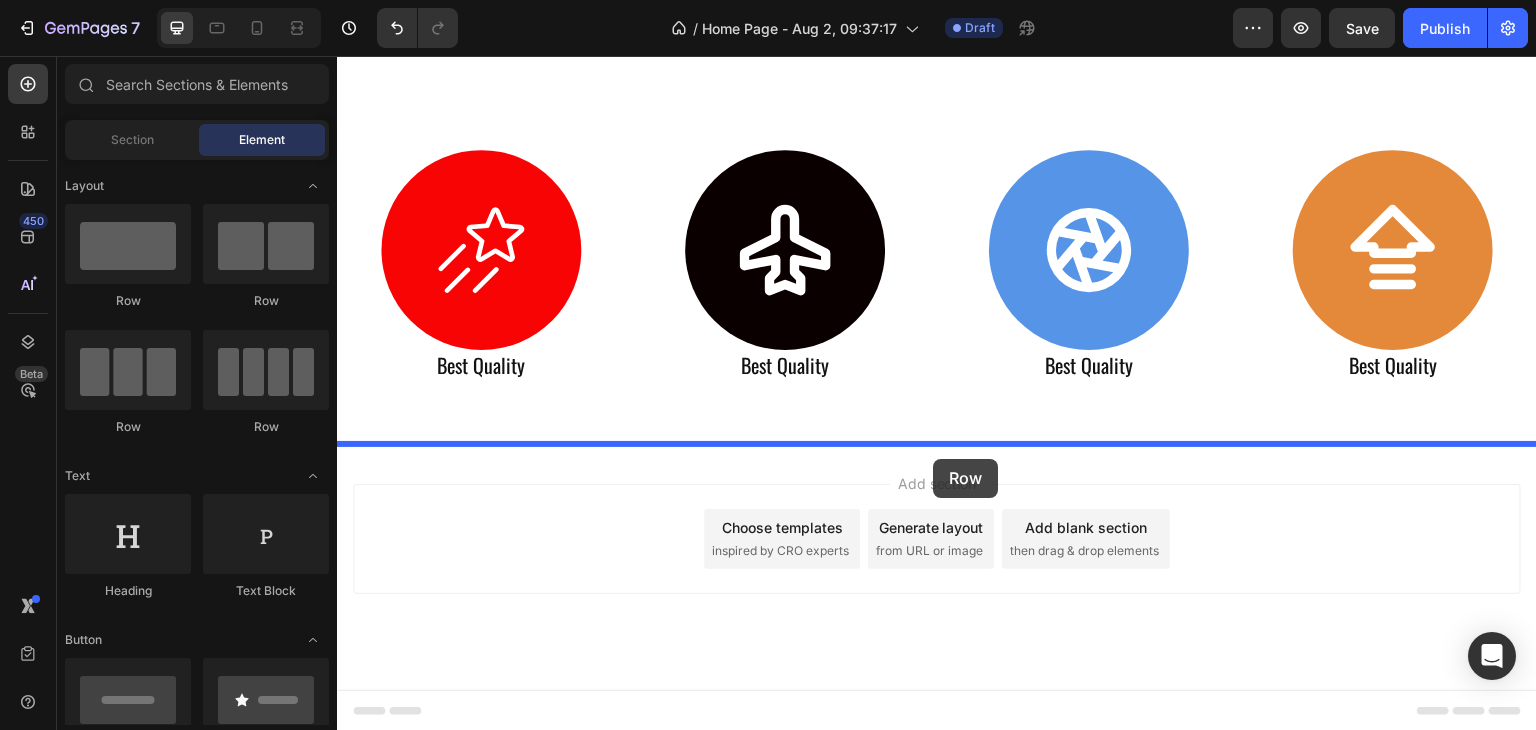 drag, startPoint x: 440, startPoint y: 313, endPoint x: 933, endPoint y: 459, distance: 514.16437 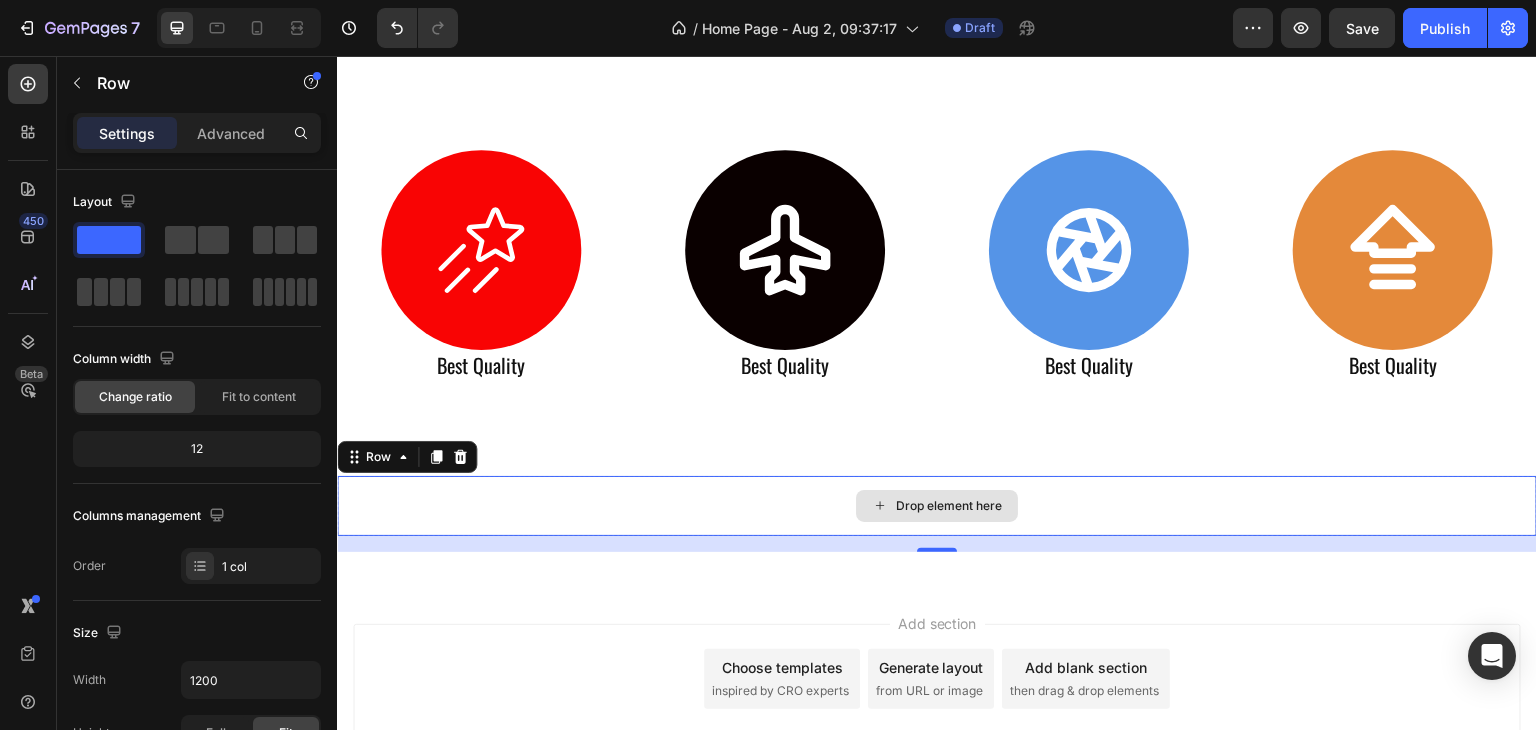 drag, startPoint x: 519, startPoint y: 316, endPoint x: 839, endPoint y: 494, distance: 366.17484 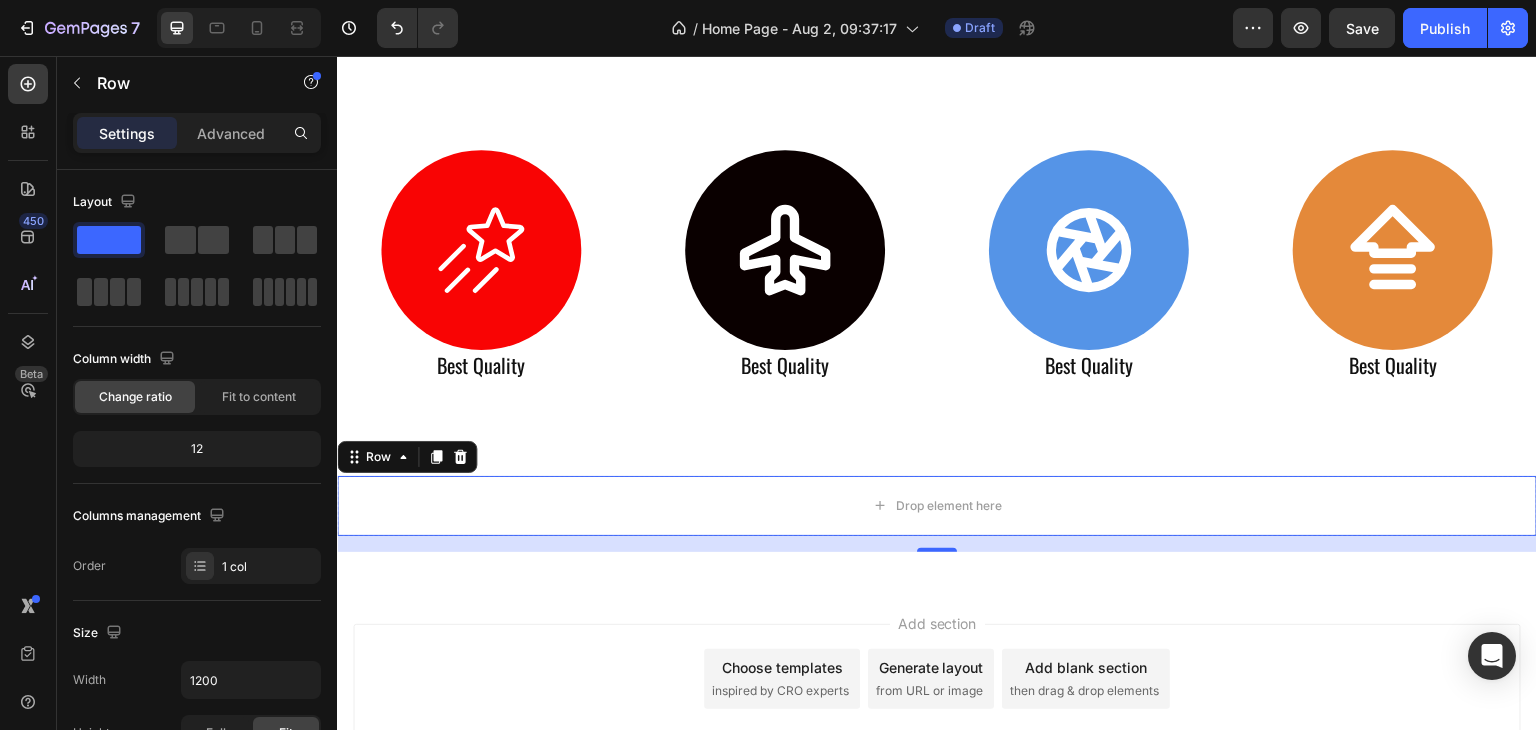 click on "16" at bounding box center [937, 544] 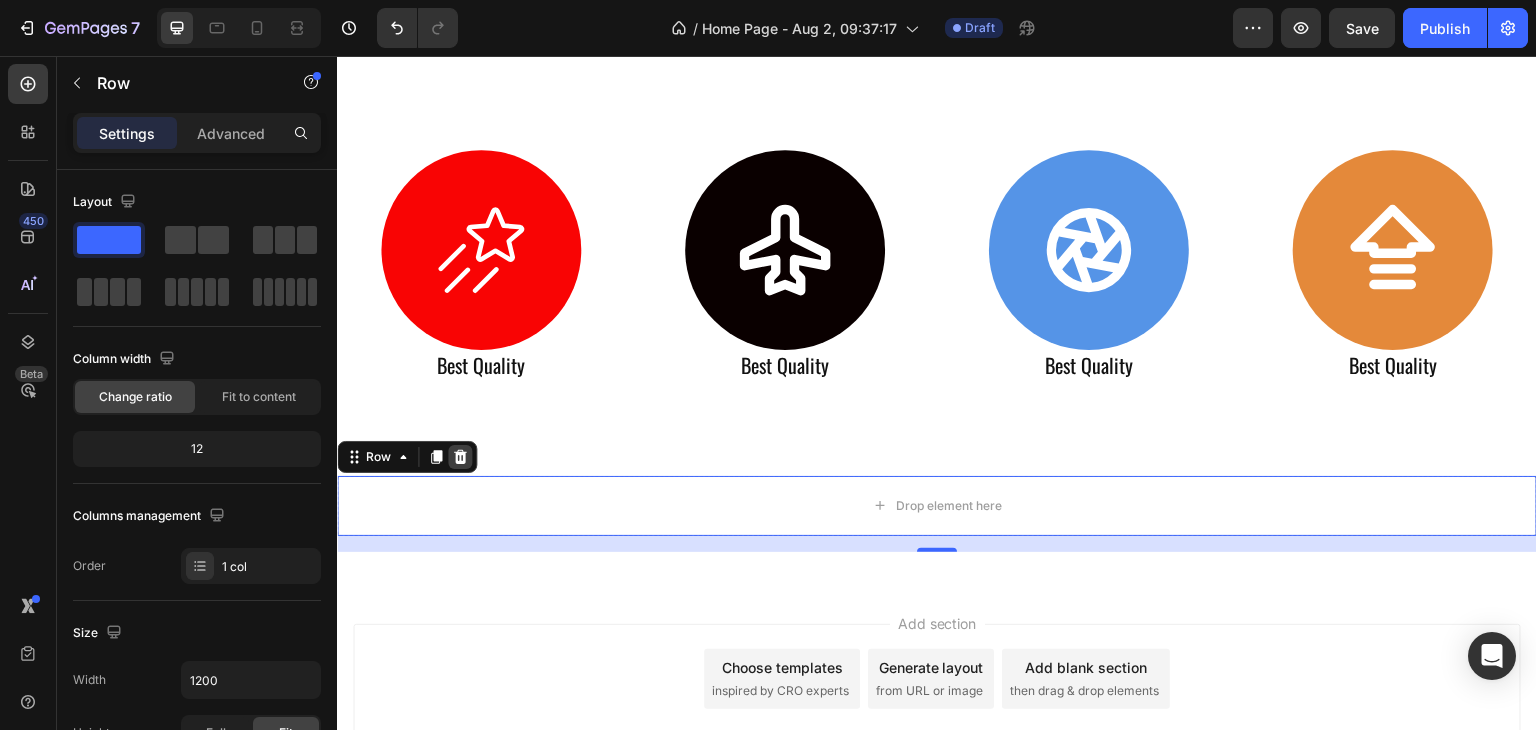 click 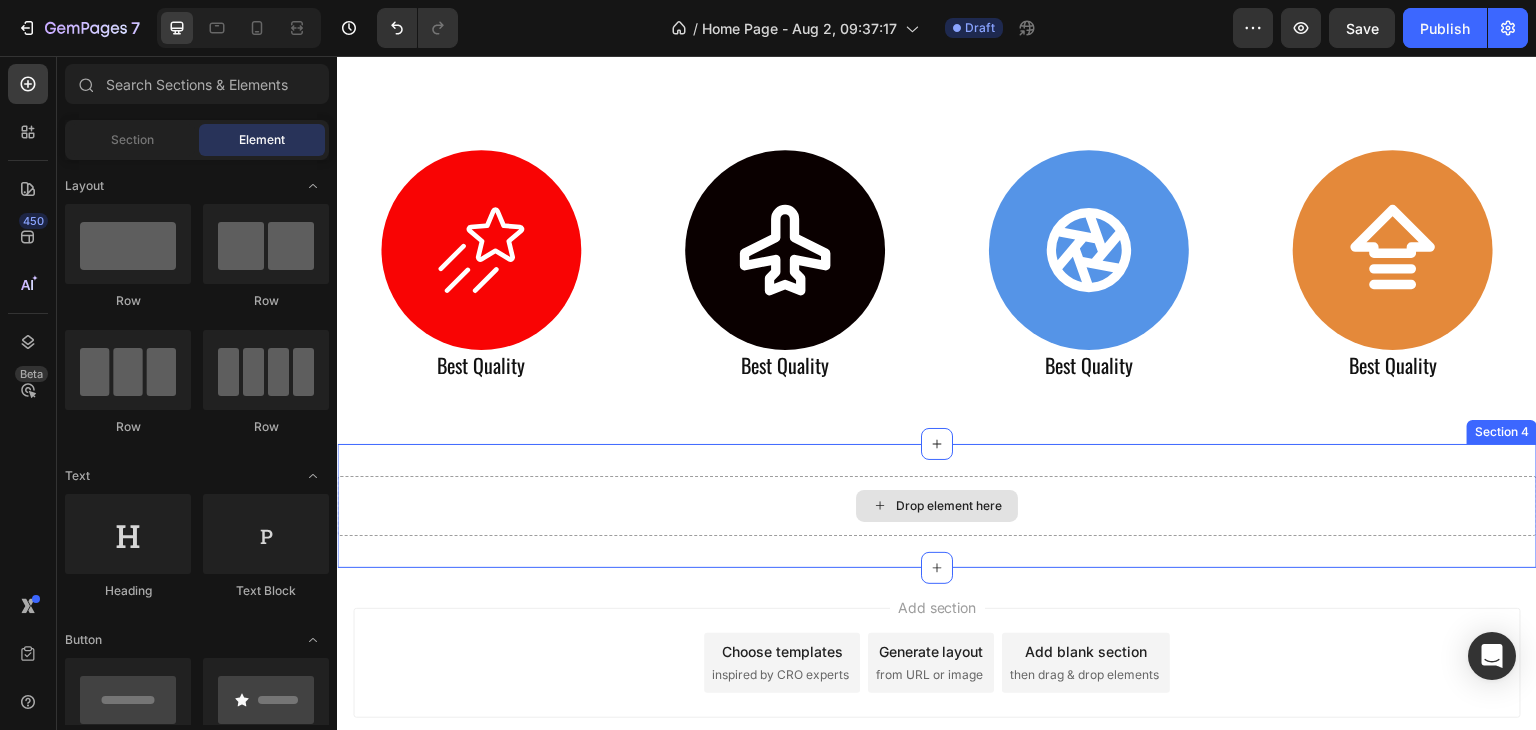 click on "Drop element here" at bounding box center (937, 506) 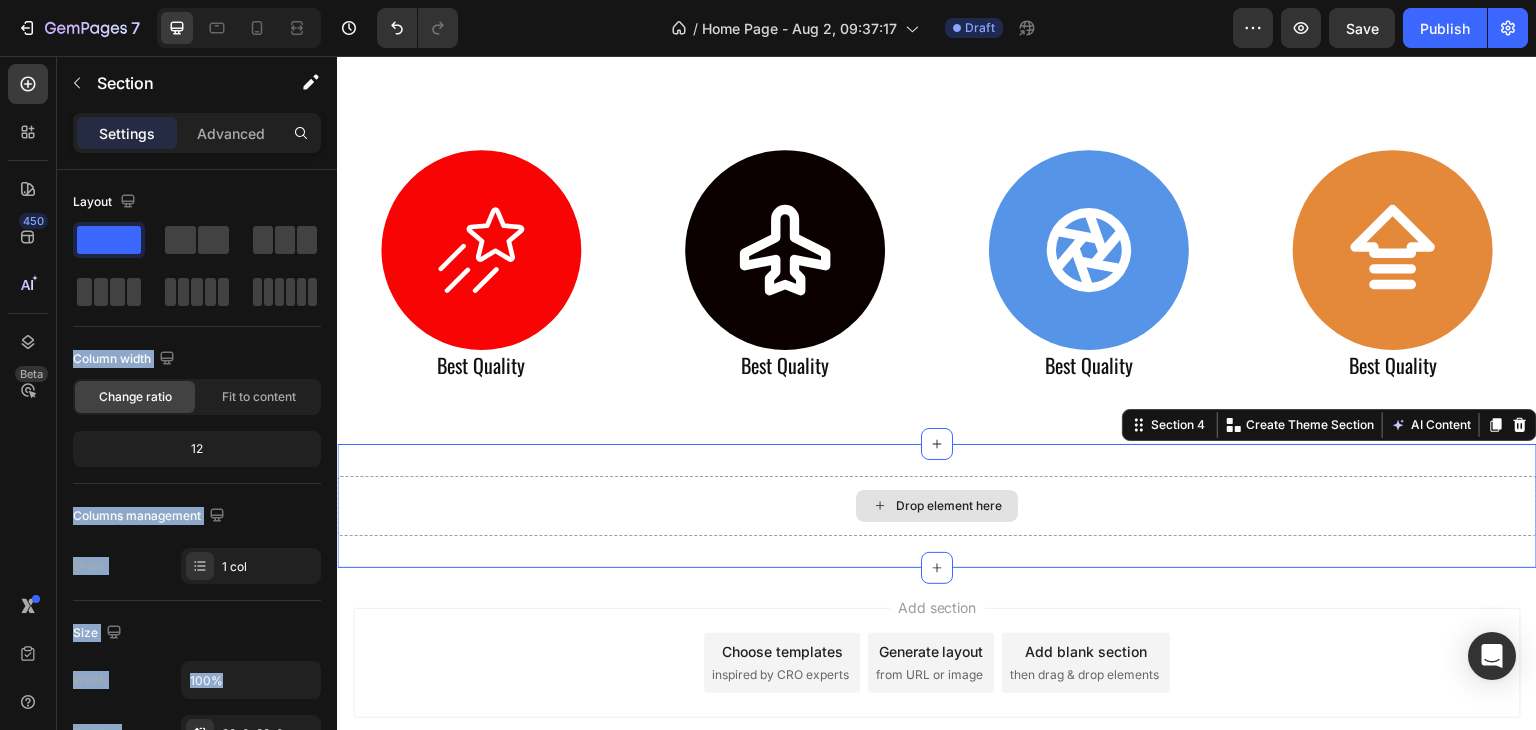 drag, startPoint x: 611, startPoint y: 329, endPoint x: 871, endPoint y: 498, distance: 310.09836 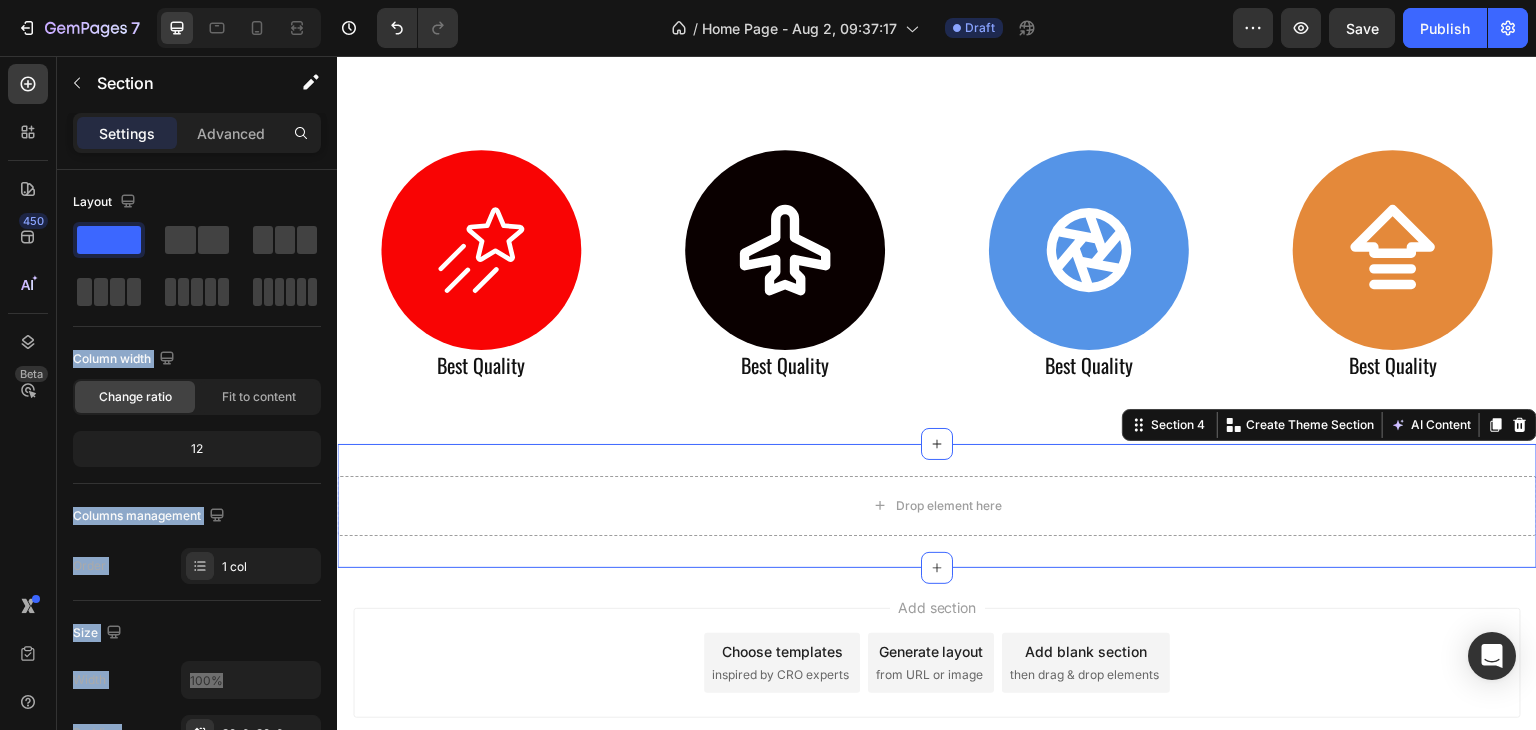 click on "Drop element here Section 4   You can create reusable sections Create Theme Section AI Content Write with GemAI What would you like to describe here? Tone and Voice Persuasive Product Mini Retro White Noise Bluetooth Speaker Show more Generate" at bounding box center (937, 506) 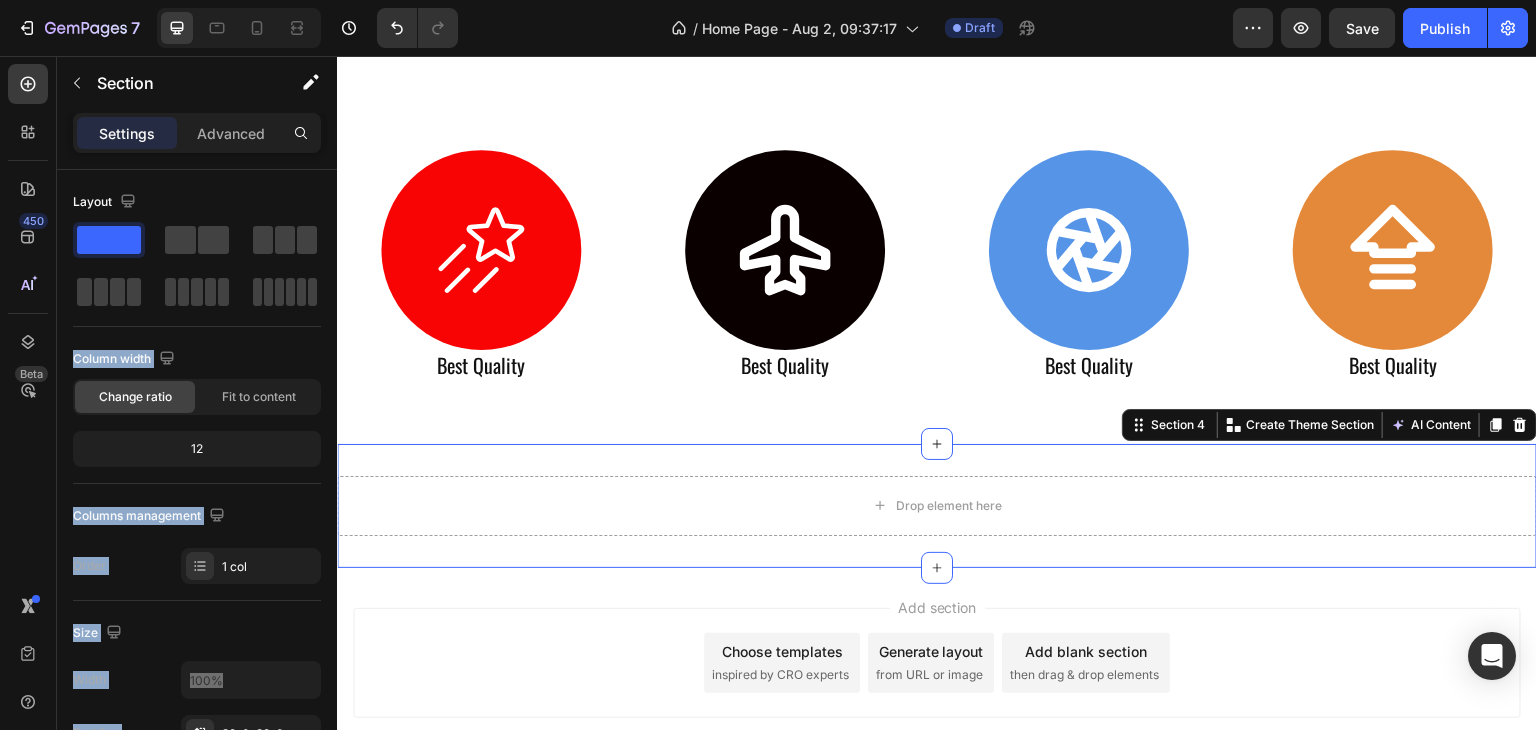 click on "Drop element here Section 4   You can create reusable sections Create Theme Section AI Content Write with GemAI What would you like to describe here? Tone and Voice Persuasive Product Mini Retro White Noise Bluetooth Speaker Show more Generate" at bounding box center [937, 506] 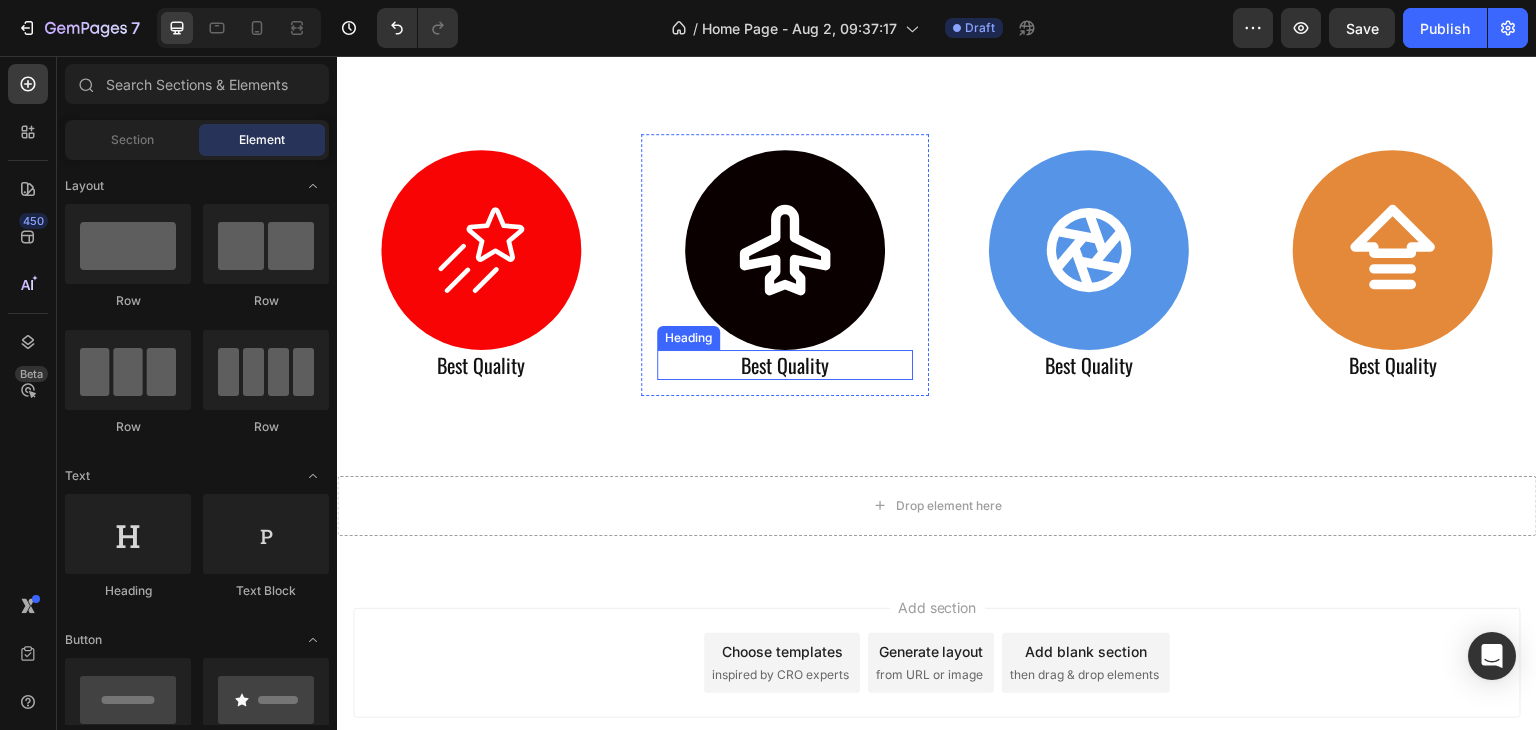 click on "Heading" at bounding box center [688, 338] 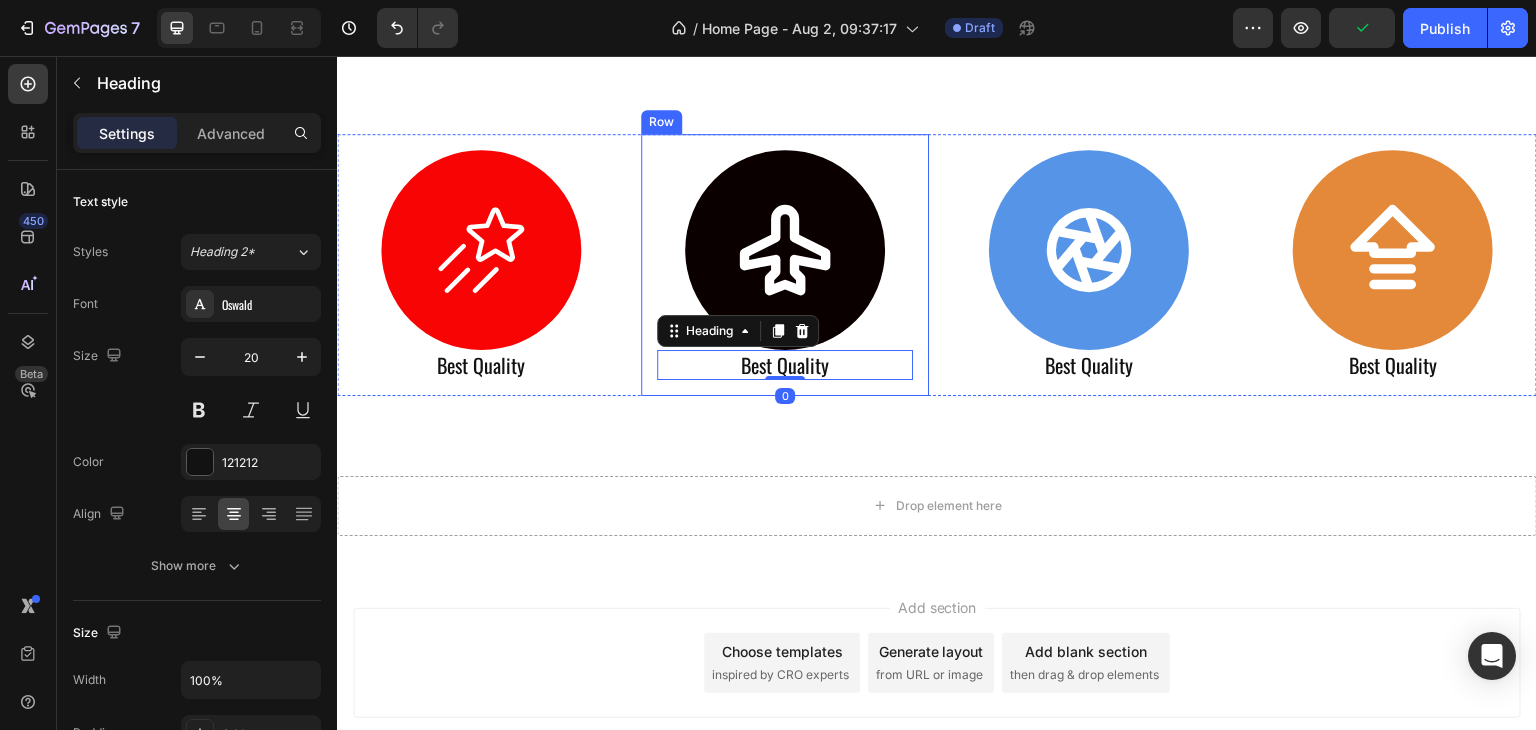 click on "Button Best Quality Heading   0 Row" at bounding box center [785, 265] 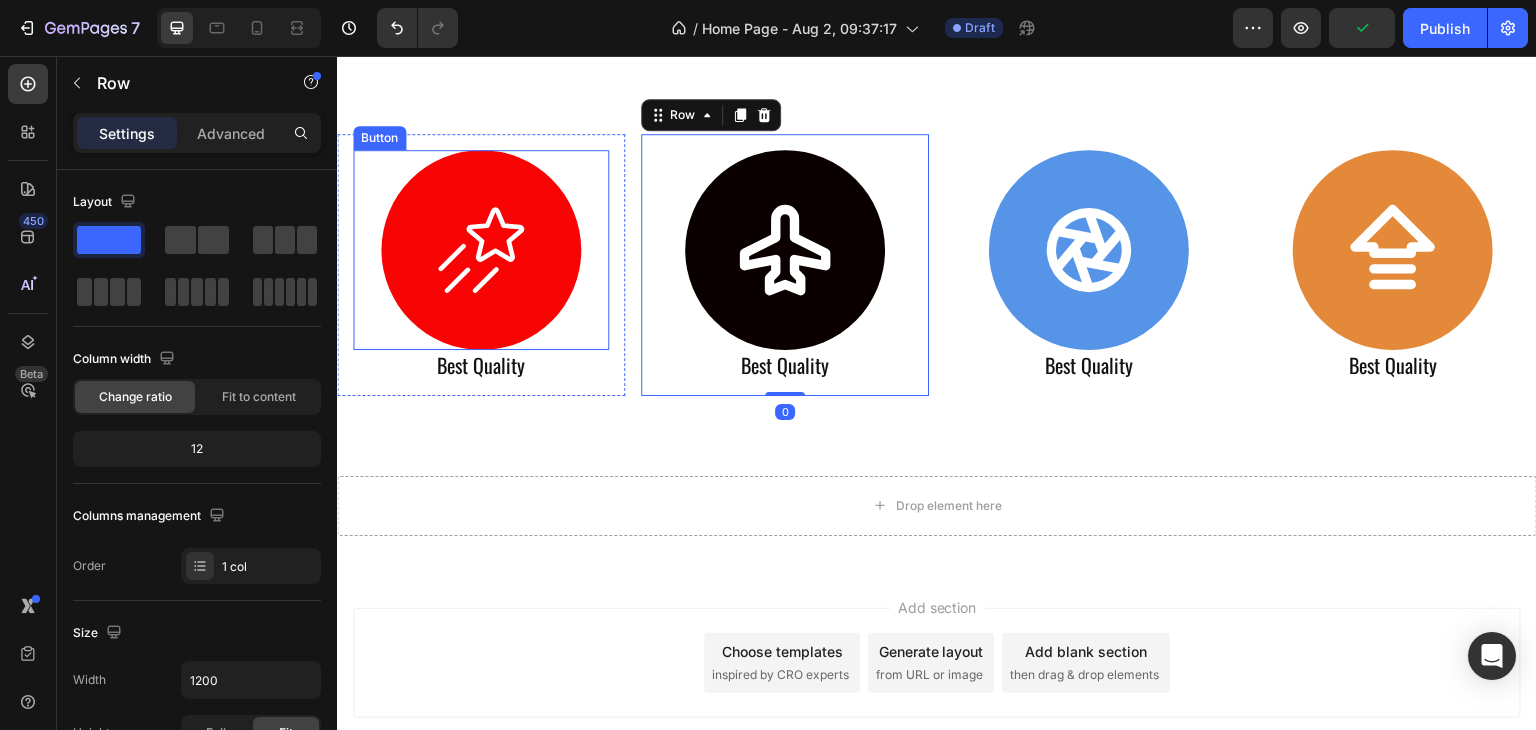 click on "Button Best Quality Heading Row
Button Best Quality Heading Row   0
Button Best Quality Heading Row
Button Best Quality Heading Row Row Section 3" at bounding box center [937, 273] 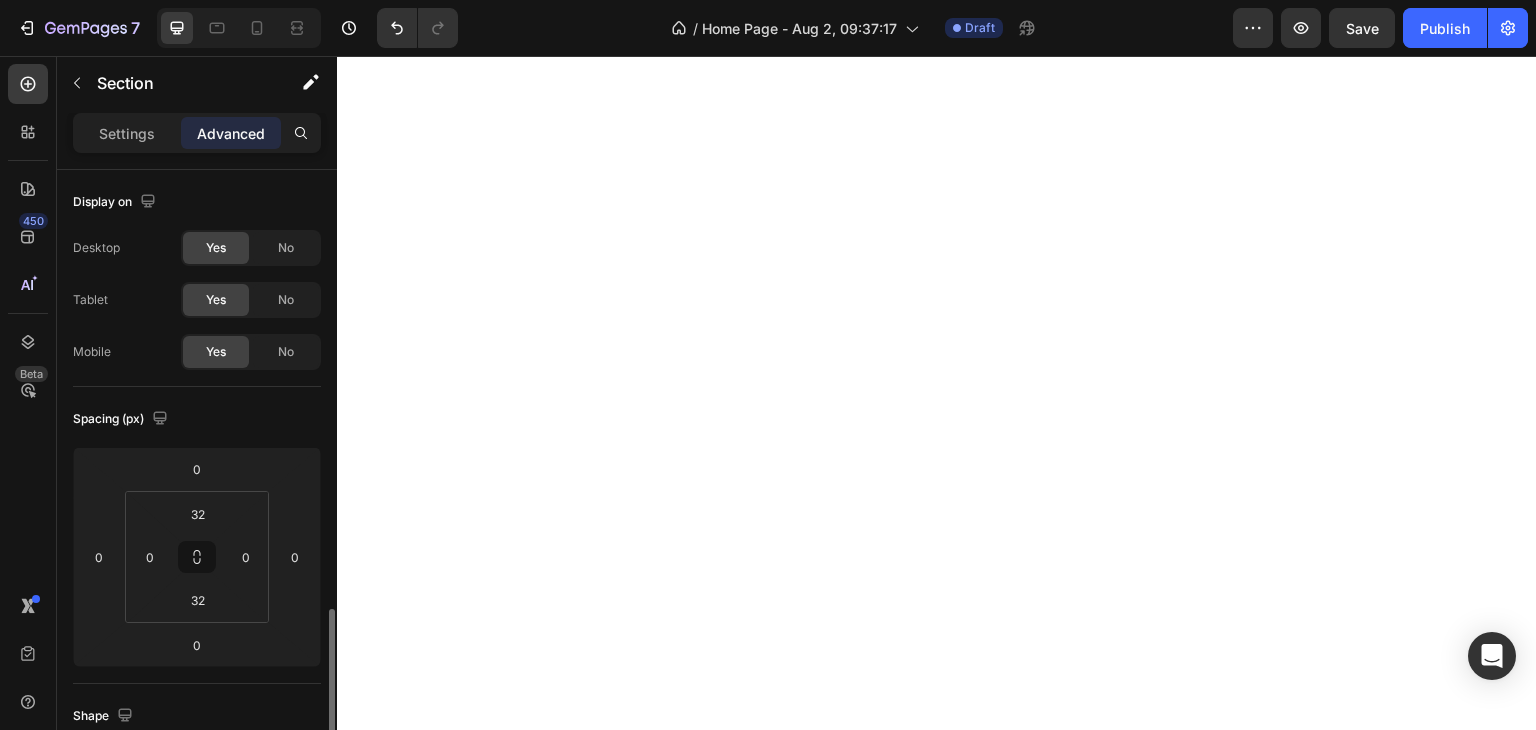 scroll, scrollTop: 0, scrollLeft: 0, axis: both 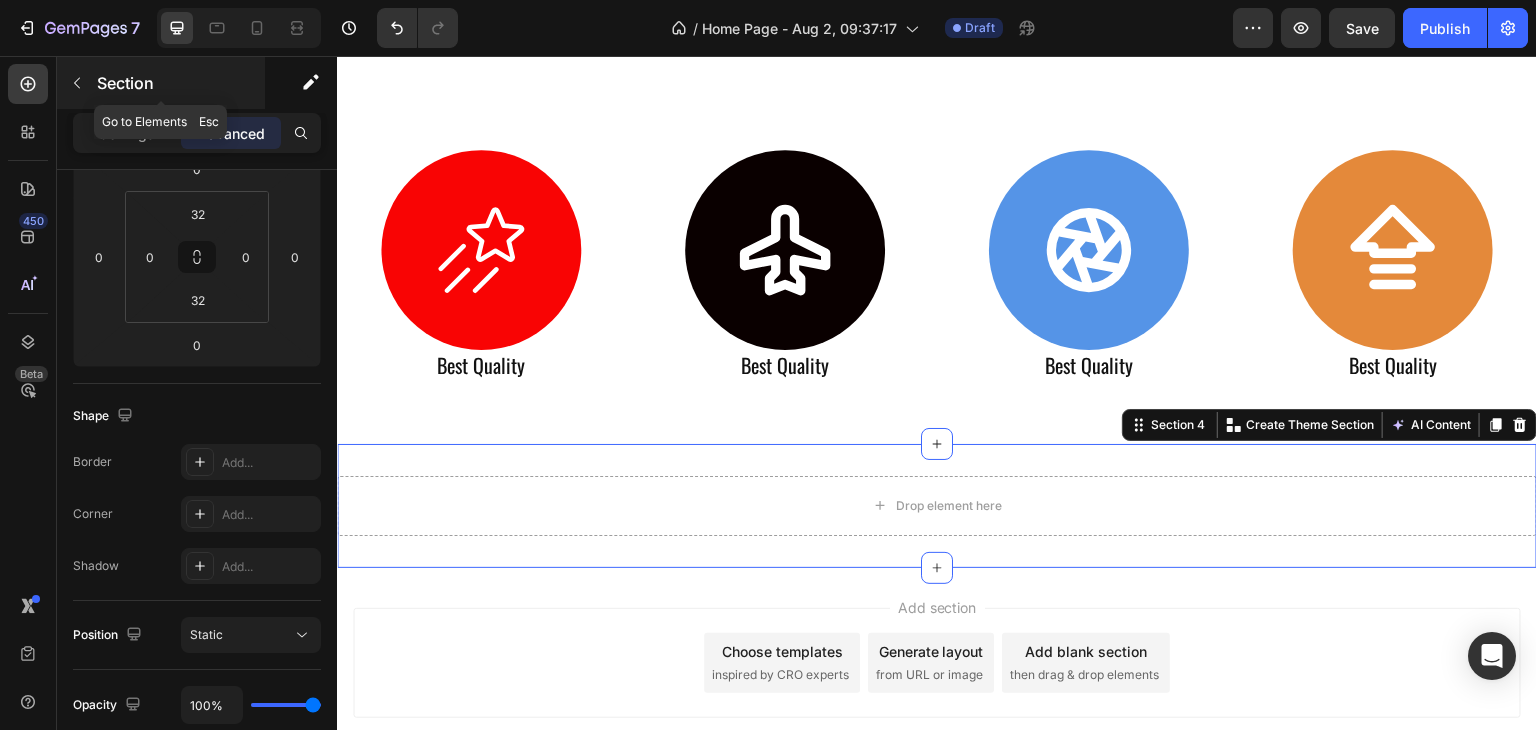 click at bounding box center [77, 83] 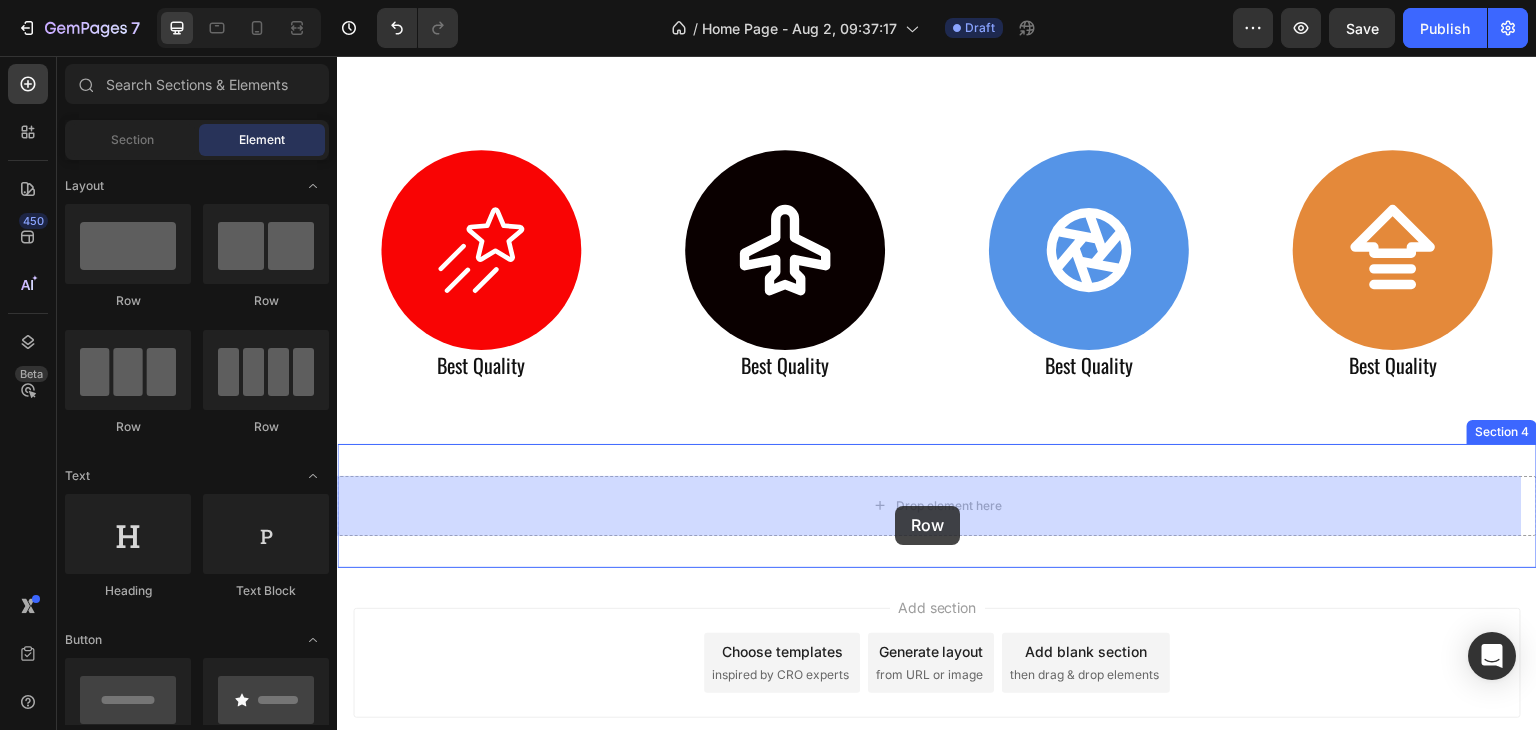 drag, startPoint x: 751, startPoint y: 429, endPoint x: 895, endPoint y: 506, distance: 163.29422 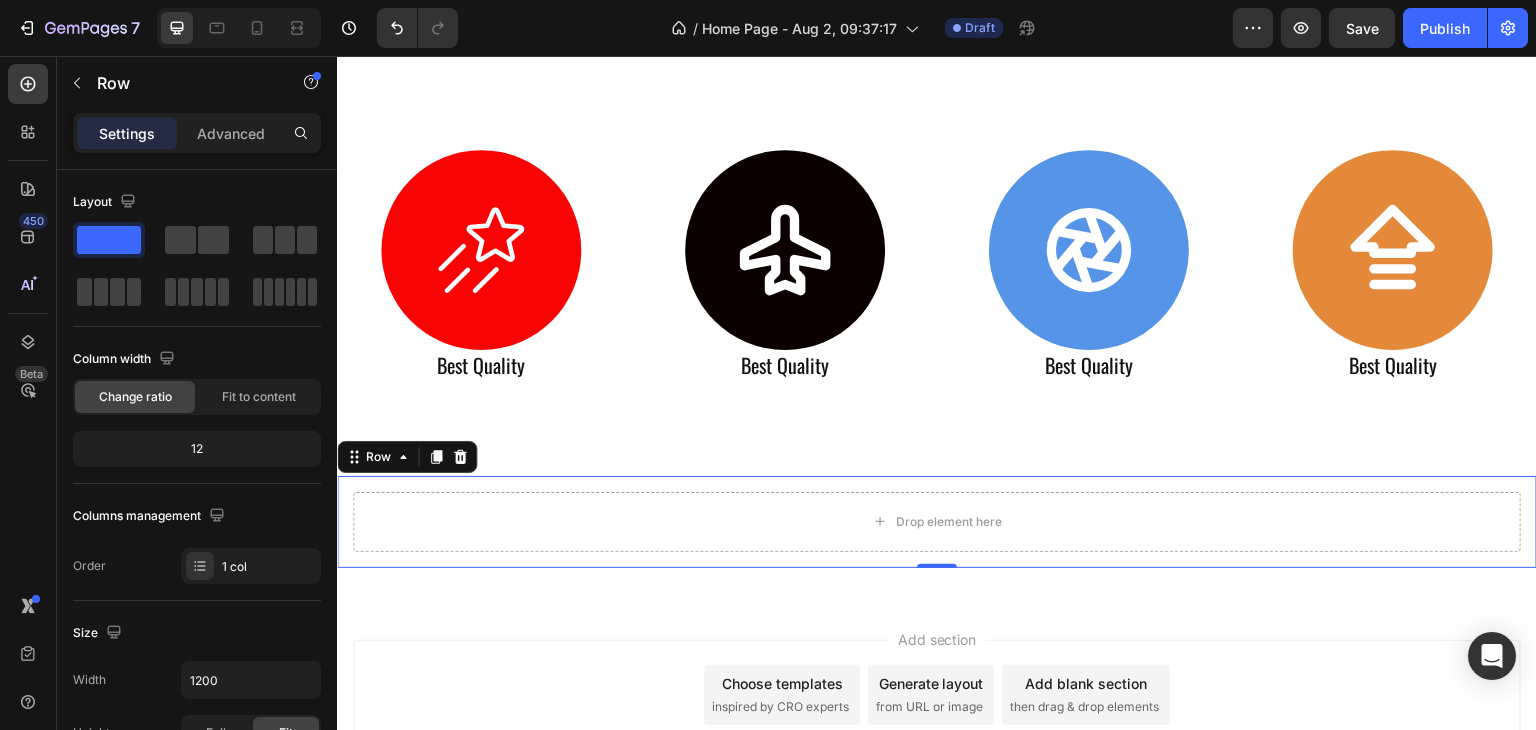 click on "Drop element here Row   0" at bounding box center (937, 522) 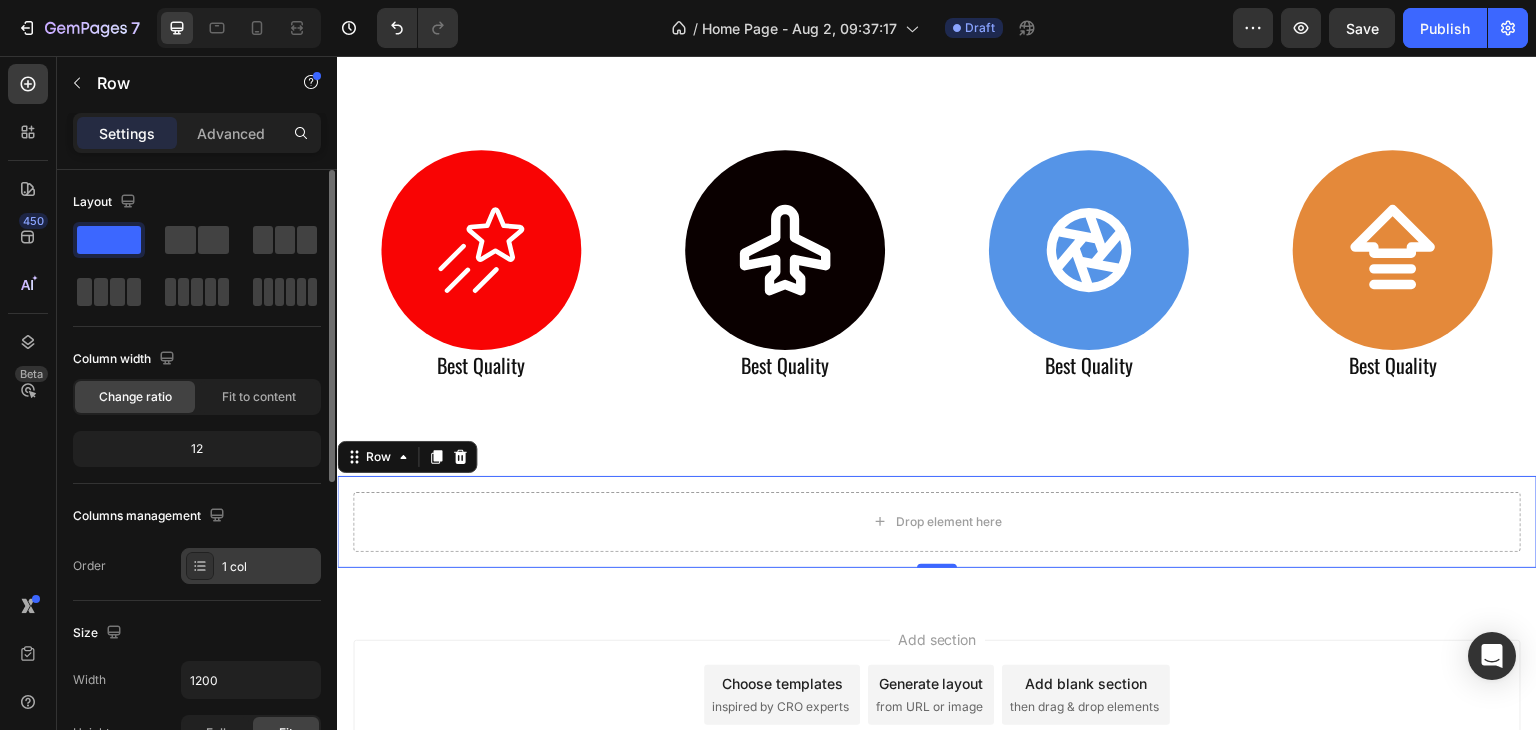 scroll, scrollTop: 300, scrollLeft: 0, axis: vertical 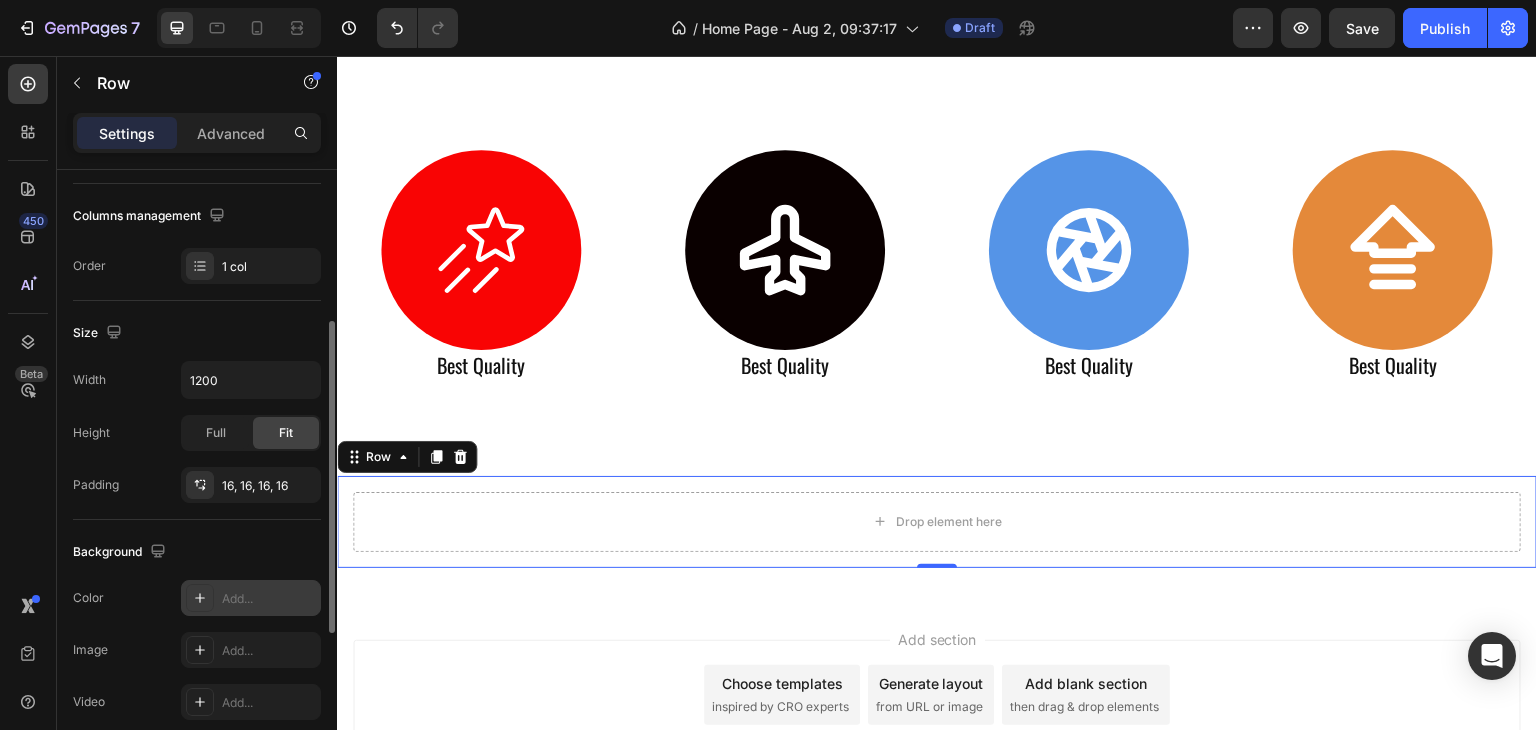 click on "Add..." at bounding box center [269, 599] 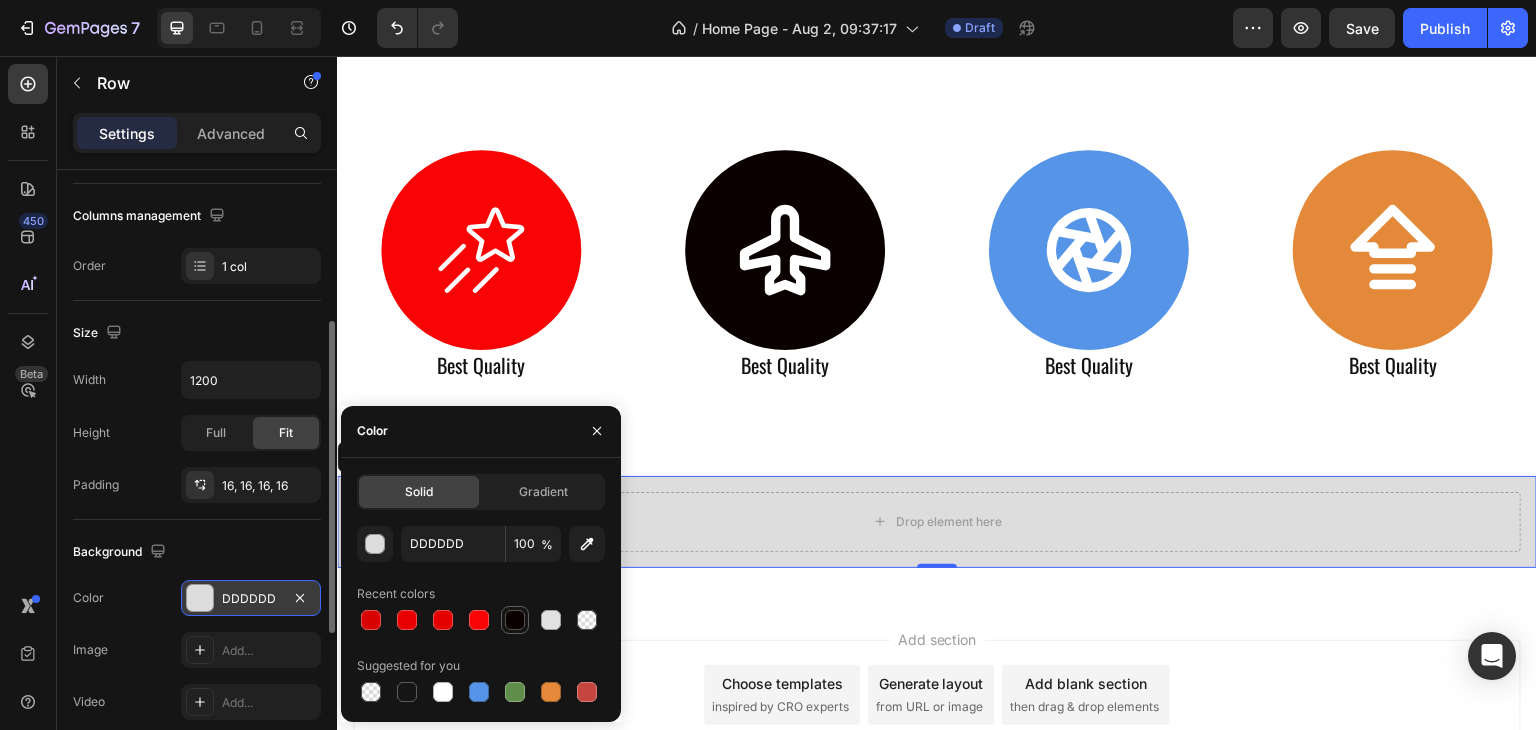click at bounding box center [515, 620] 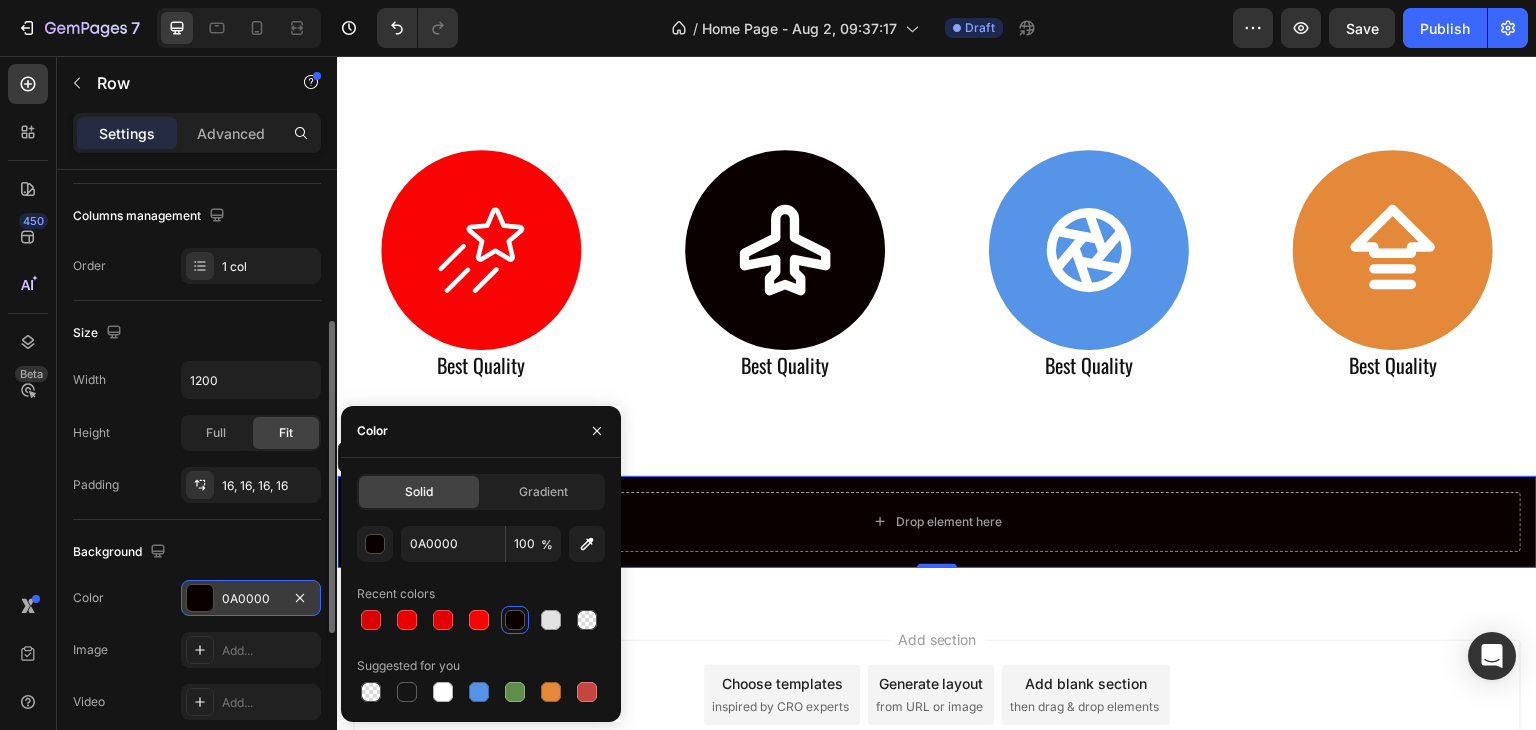 click on "Add section Choose templates inspired by CRO experts Generate layout from URL or image Add blank section then drag & drop elements" at bounding box center [937, 723] 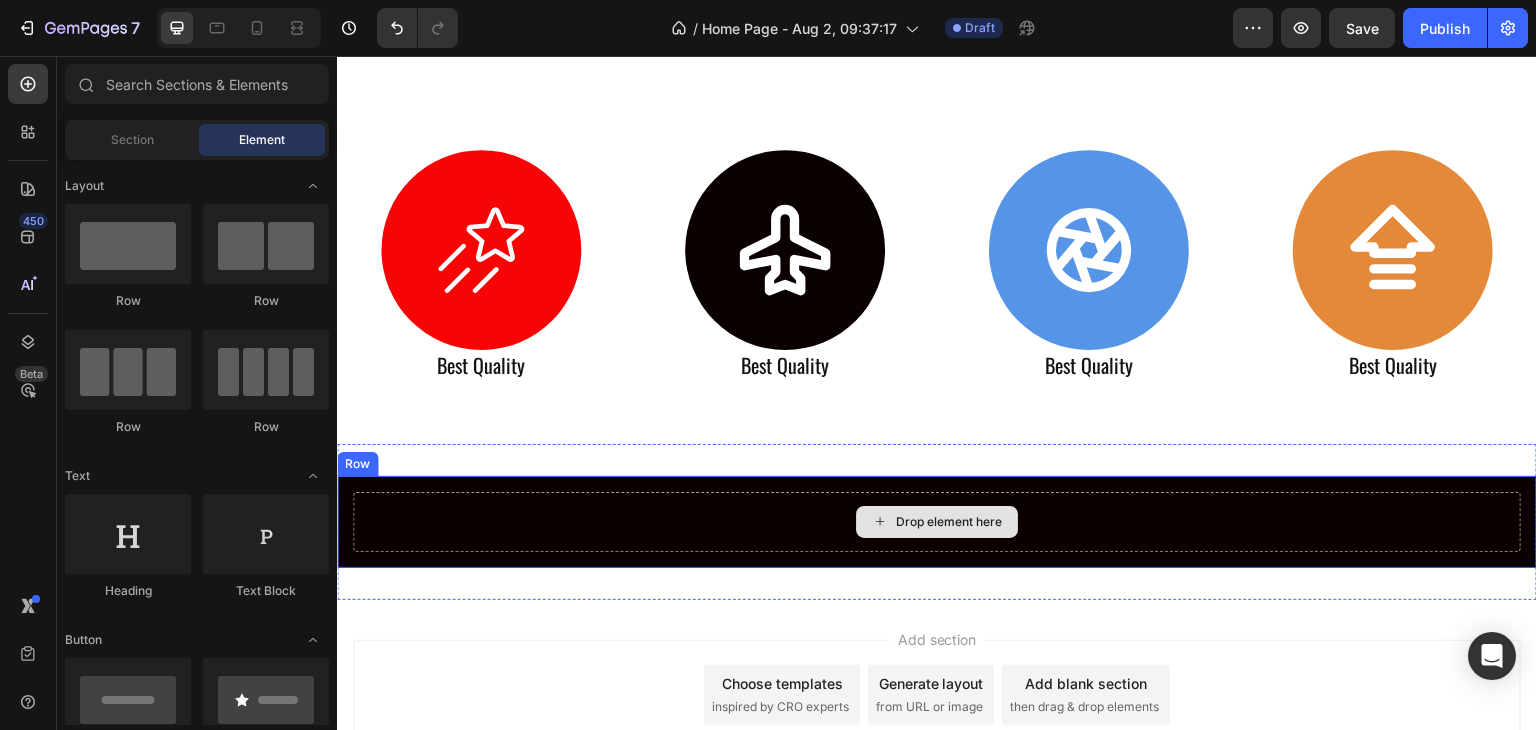 click on "Drop element here" at bounding box center [937, 522] 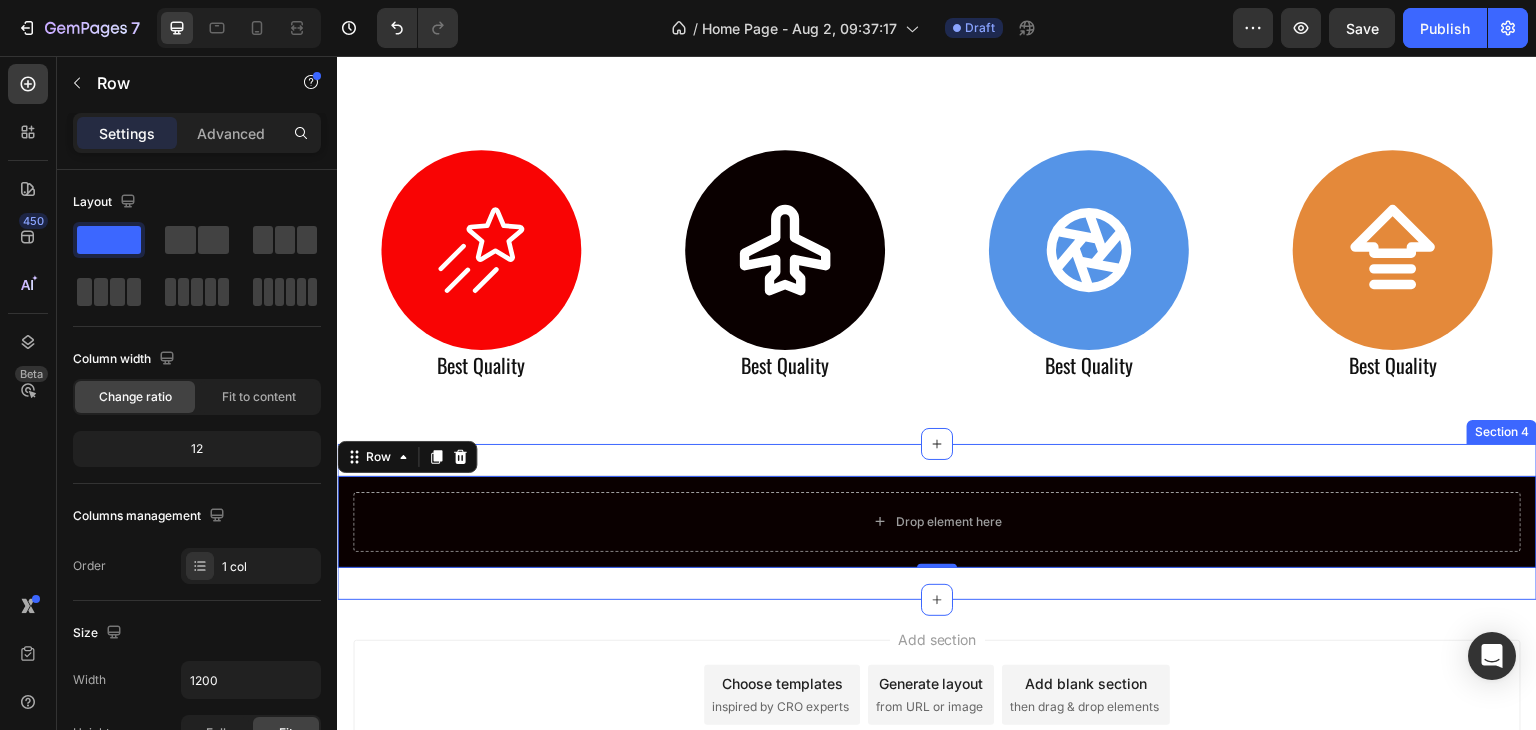 click on "Drop element here Row   0 Section 4" at bounding box center (937, 522) 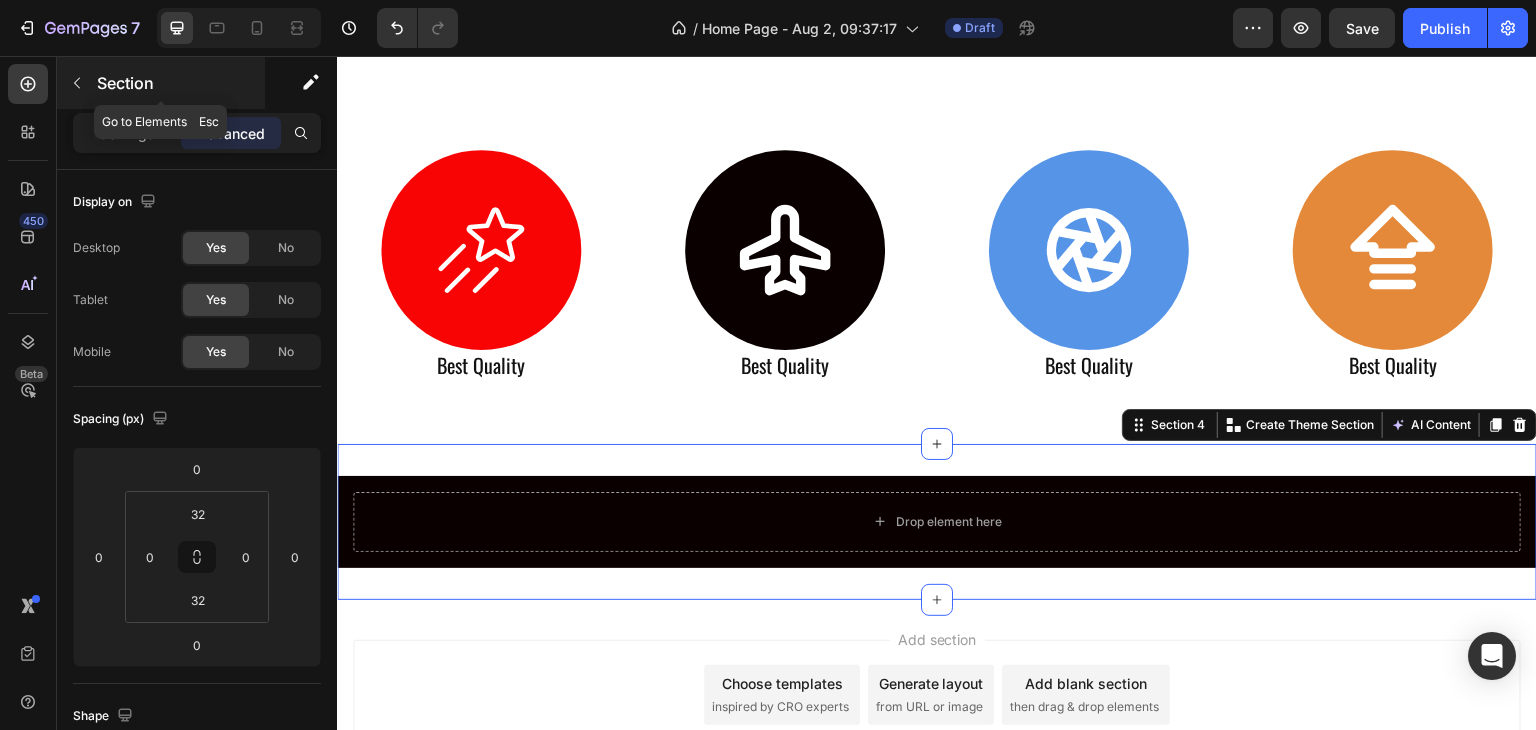 click at bounding box center (77, 83) 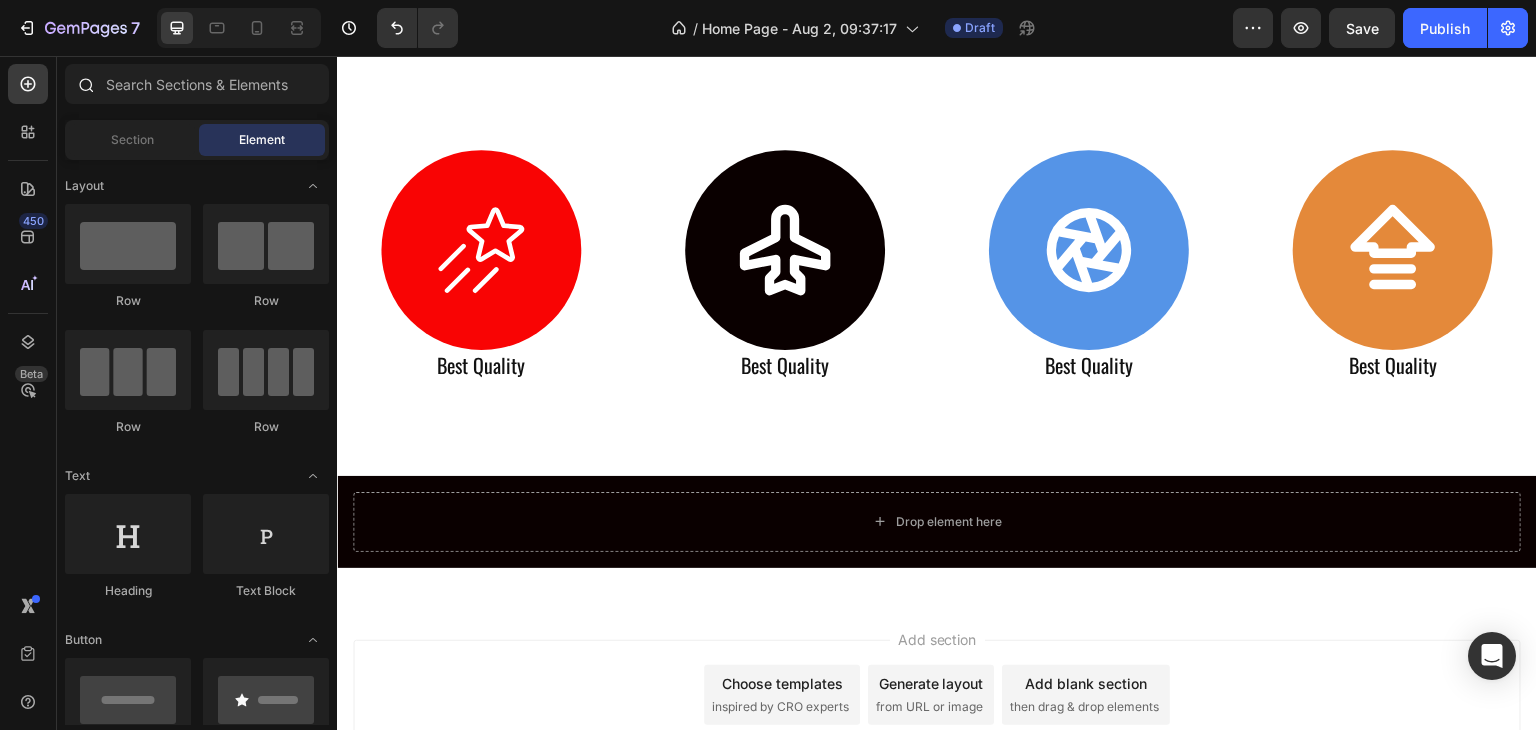 click at bounding box center (85, 84) 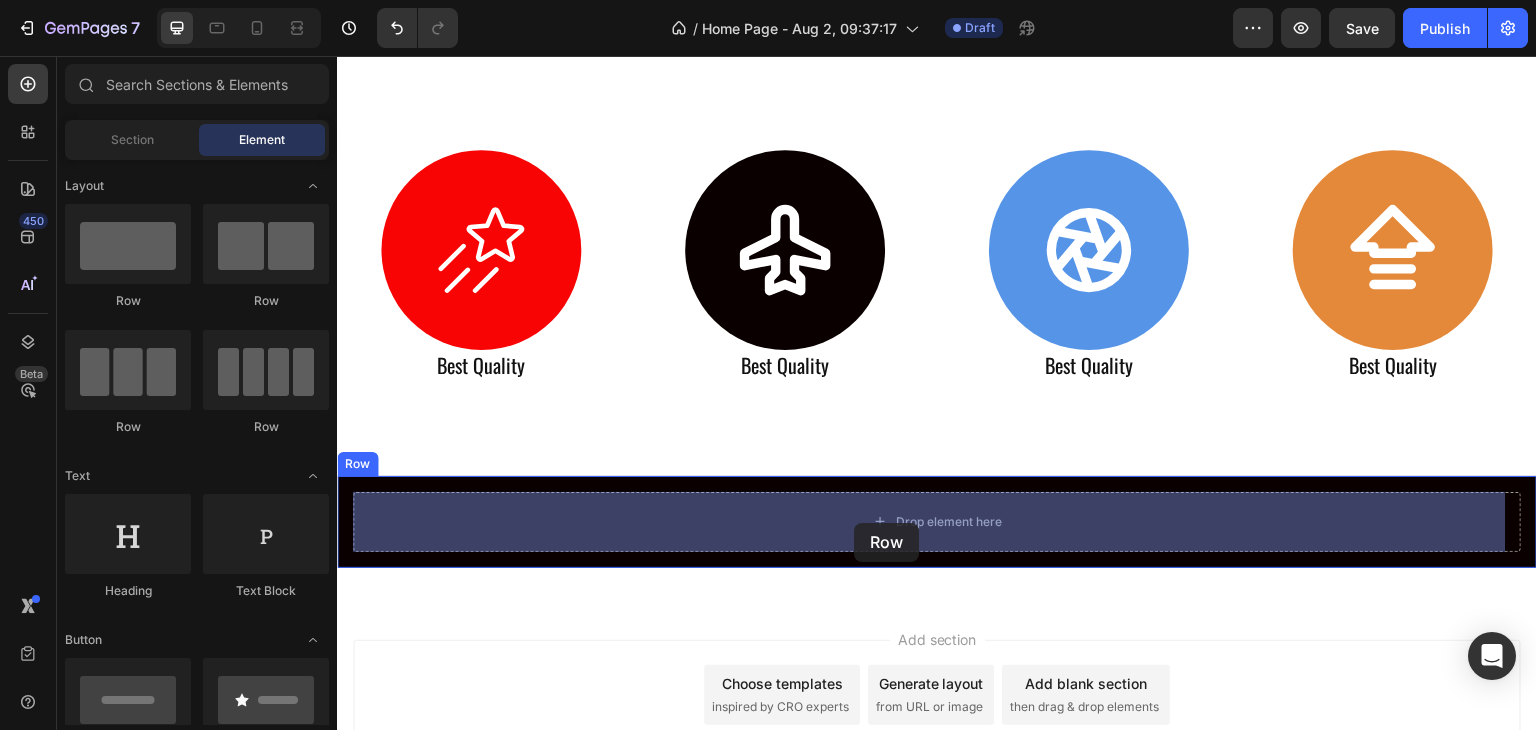 drag, startPoint x: 461, startPoint y: 313, endPoint x: 854, endPoint y: 523, distance: 445.58838 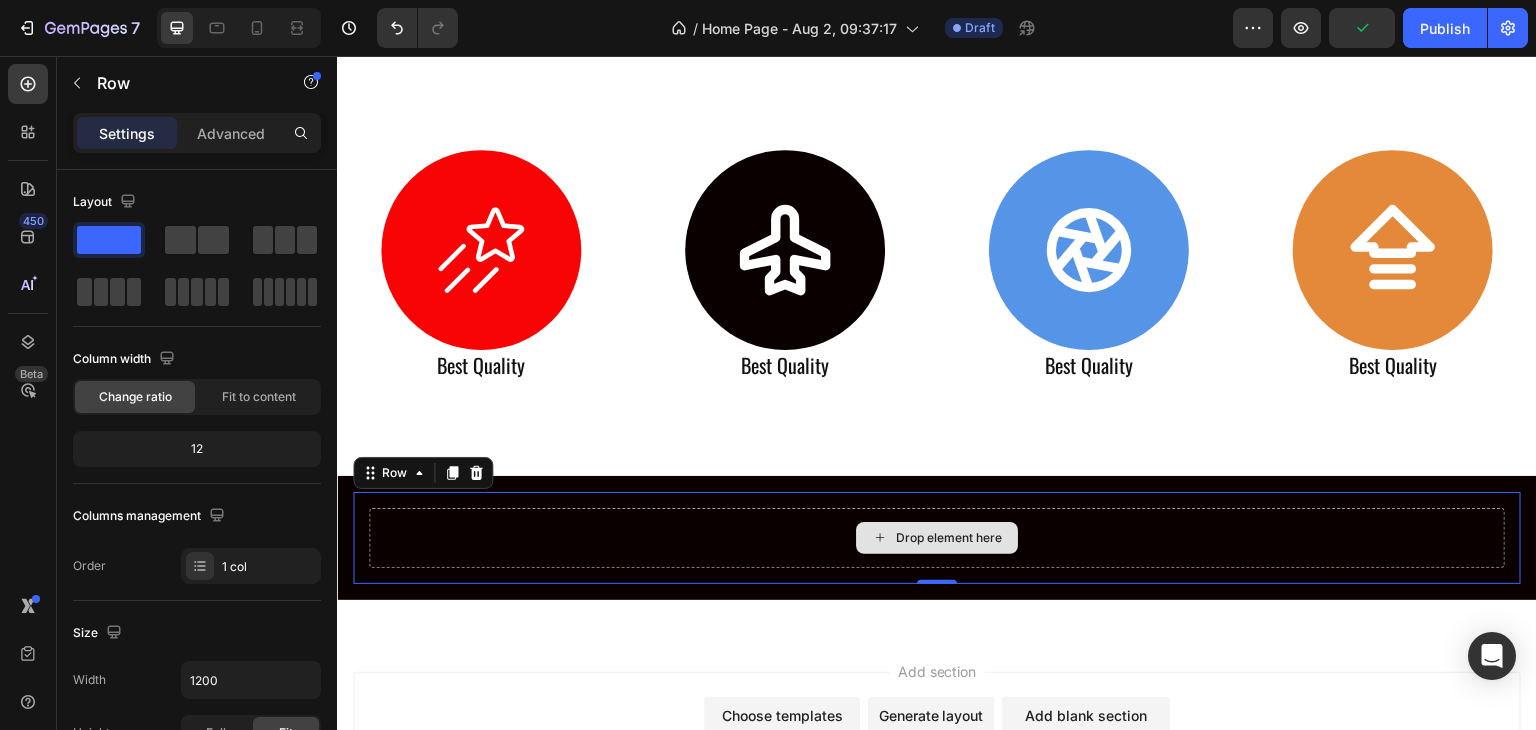 click on "Drop element here" at bounding box center (937, 538) 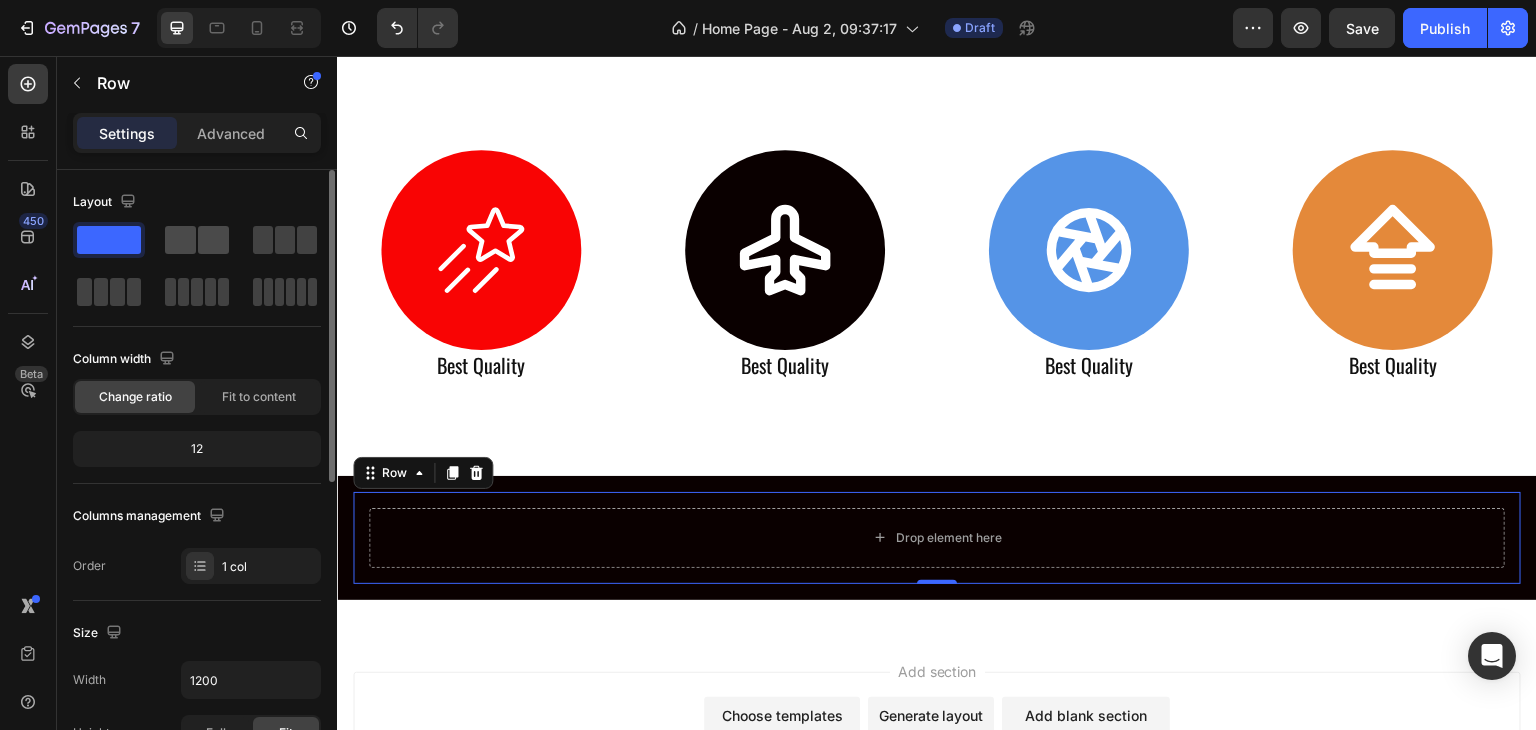 click 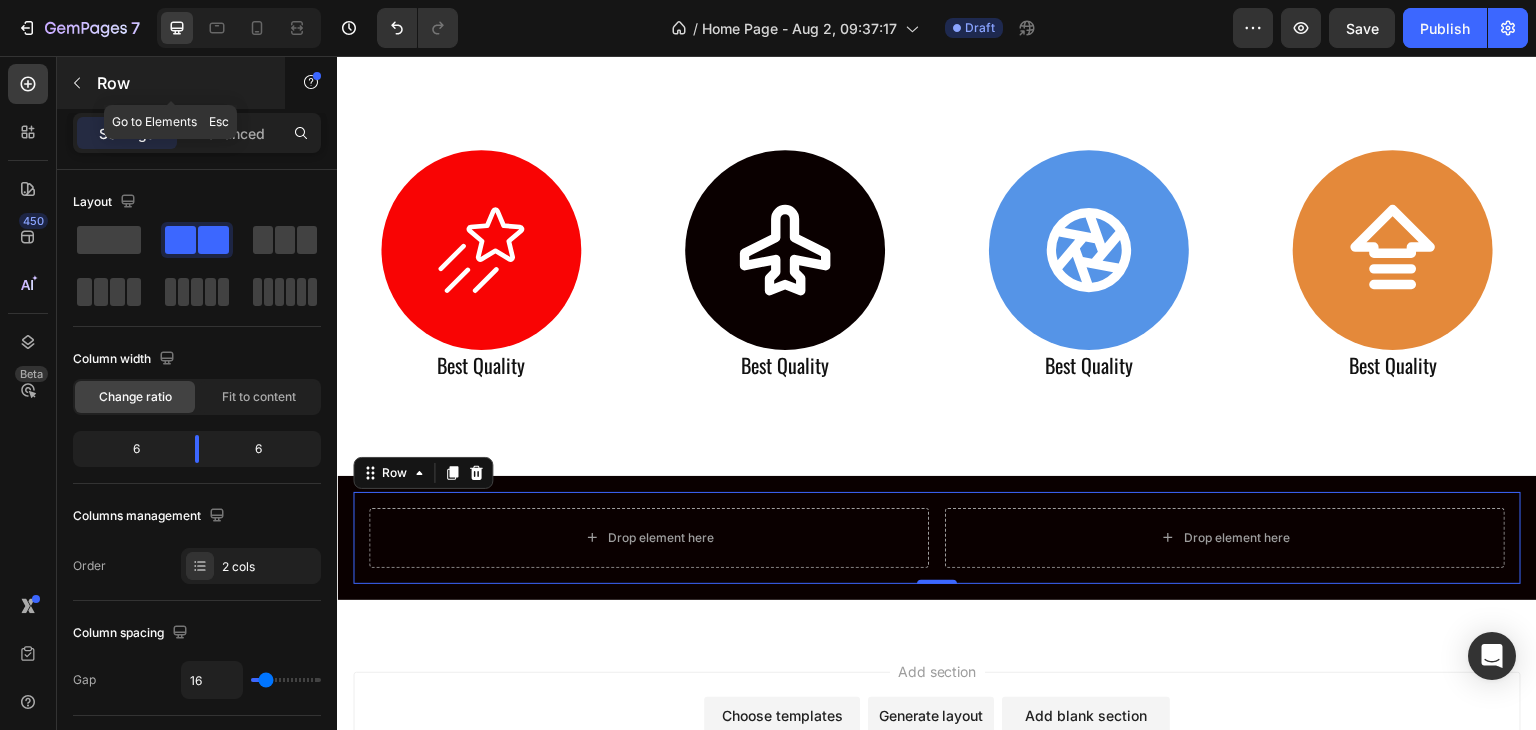 click 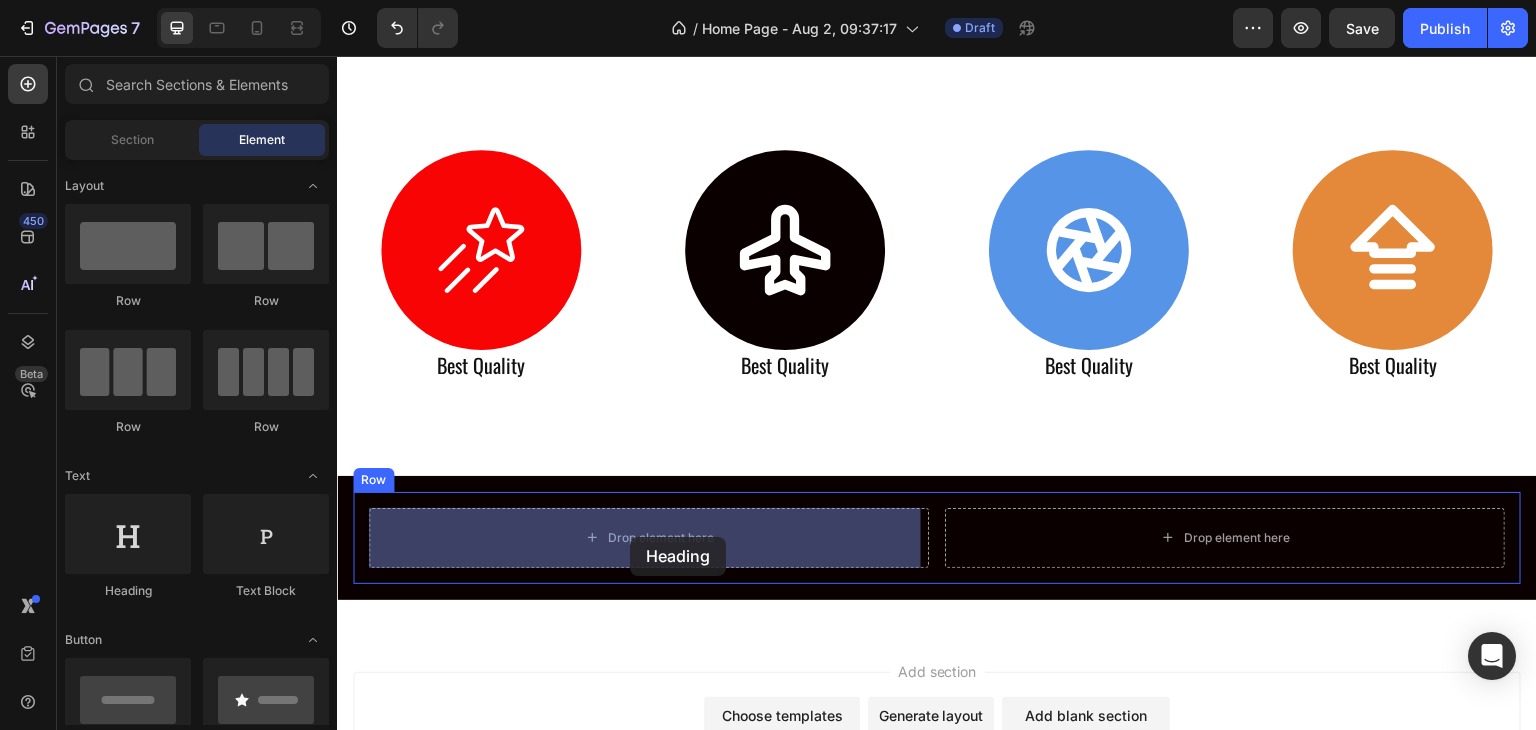 drag, startPoint x: 473, startPoint y: 609, endPoint x: 630, endPoint y: 537, distance: 172.72232 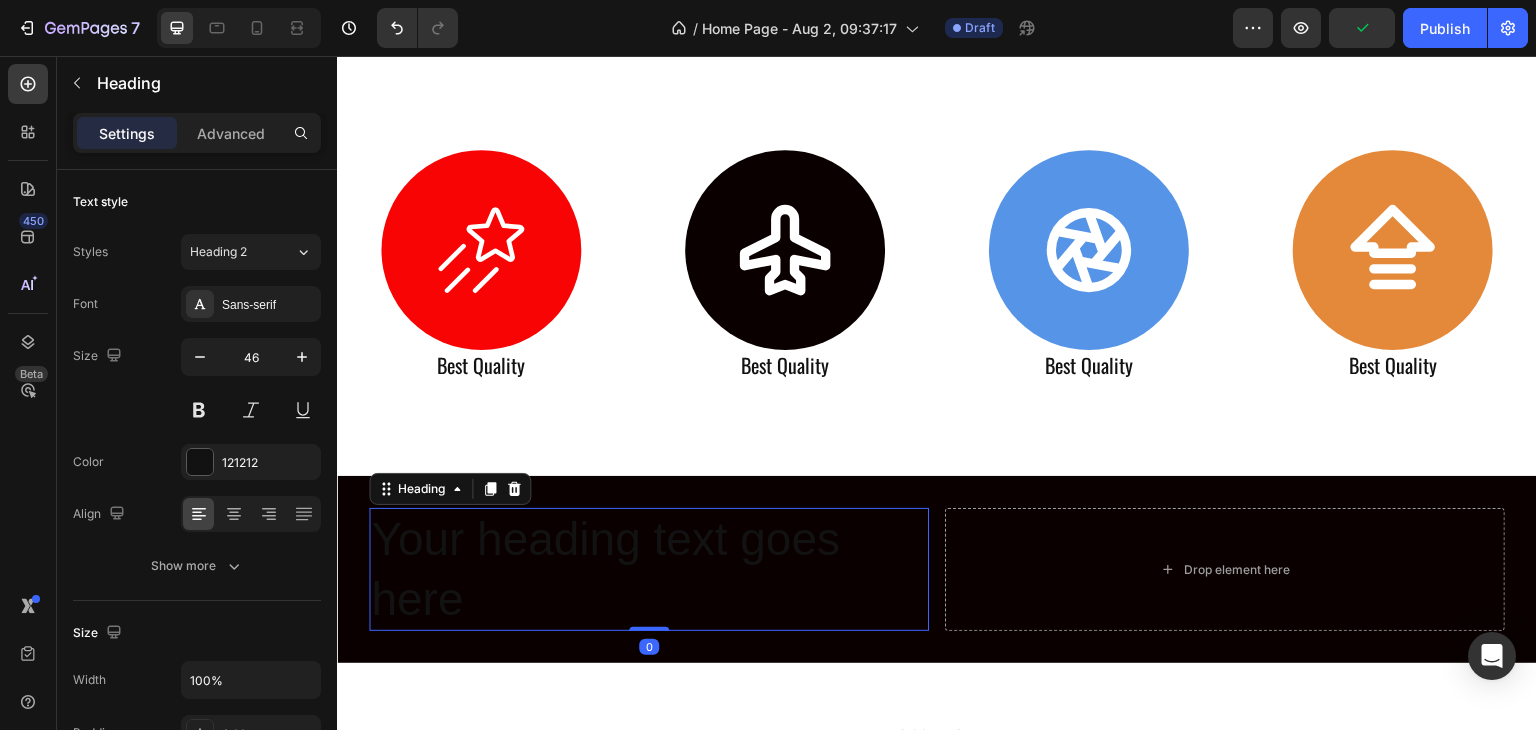 click on "Your heading text goes here" at bounding box center [649, 570] 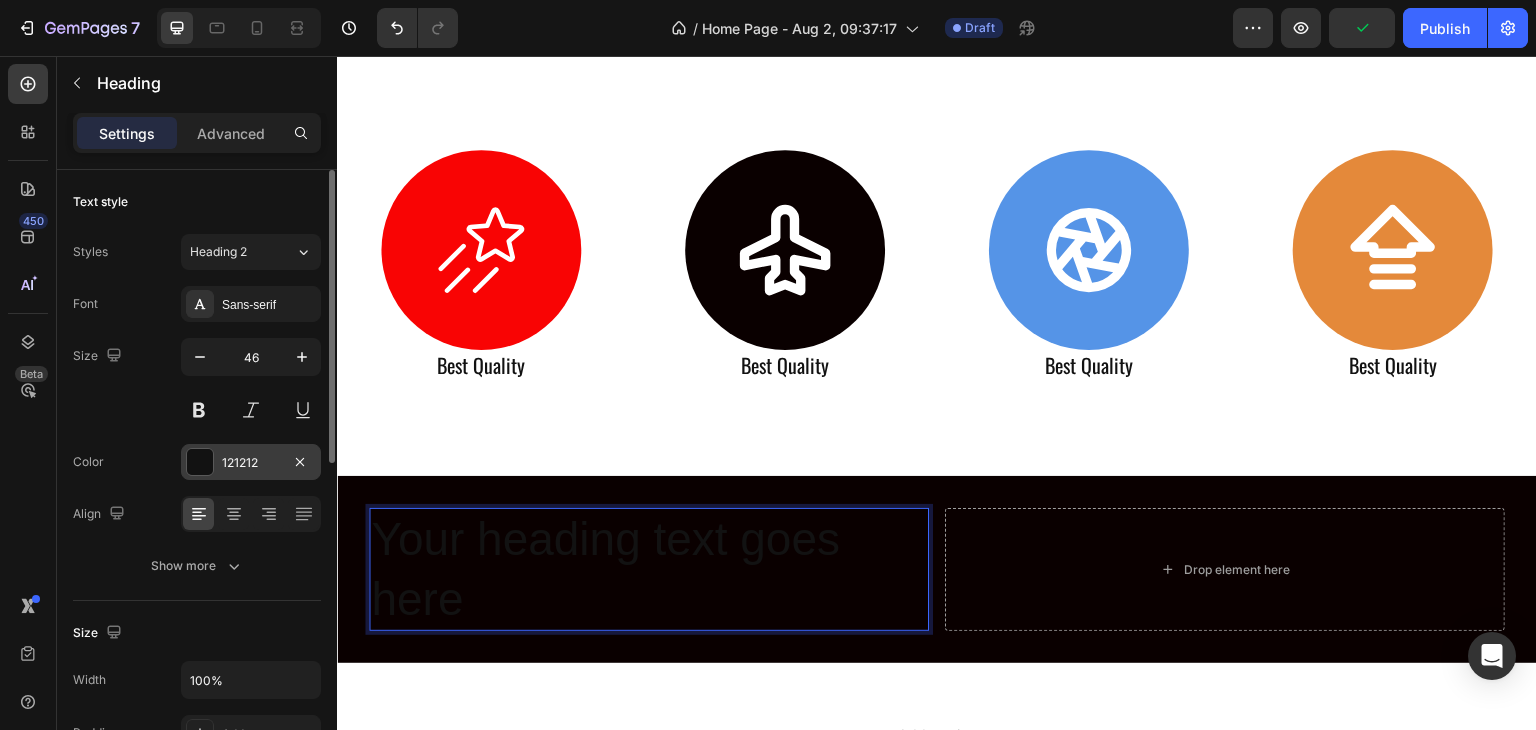 click on "121212" at bounding box center (251, 462) 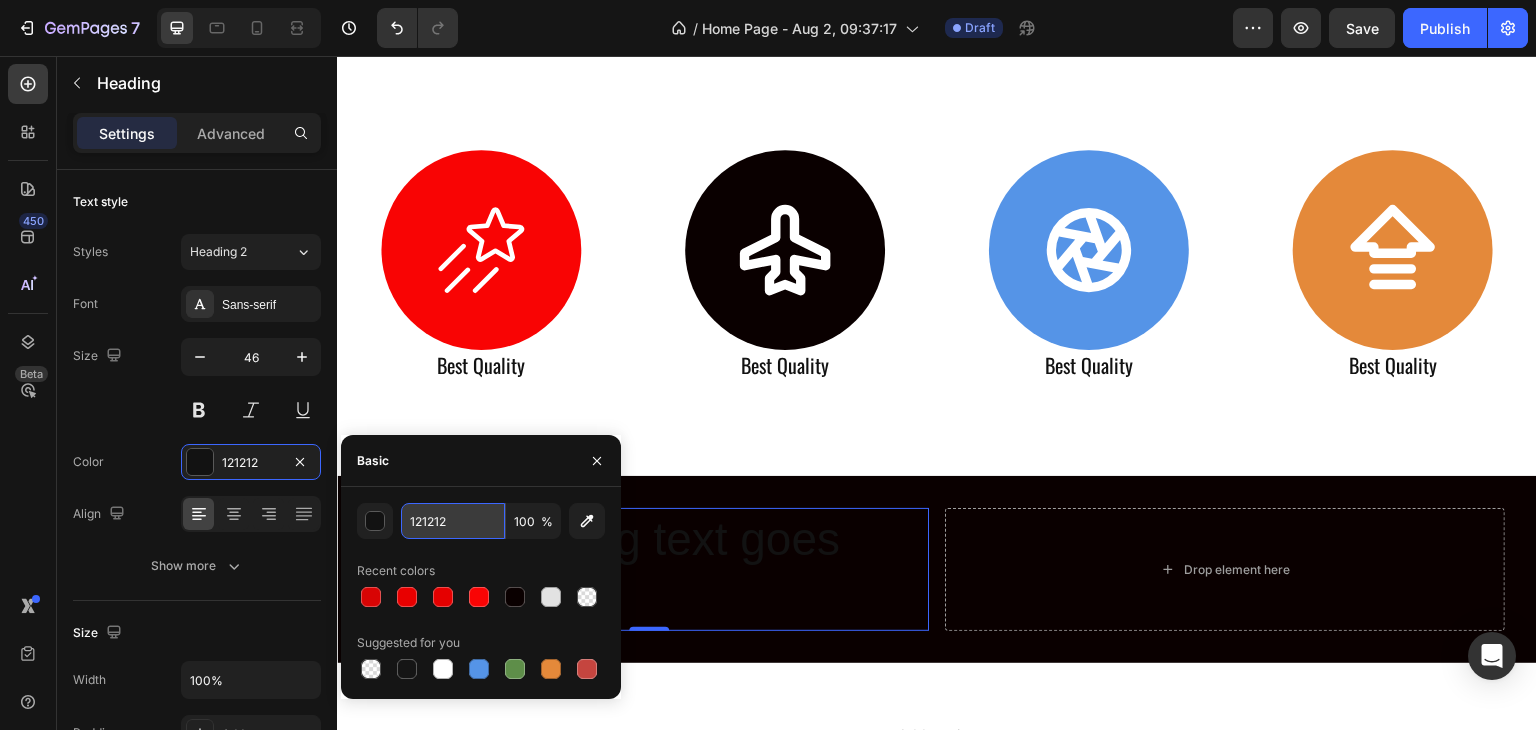 click on "121212" at bounding box center (453, 521) 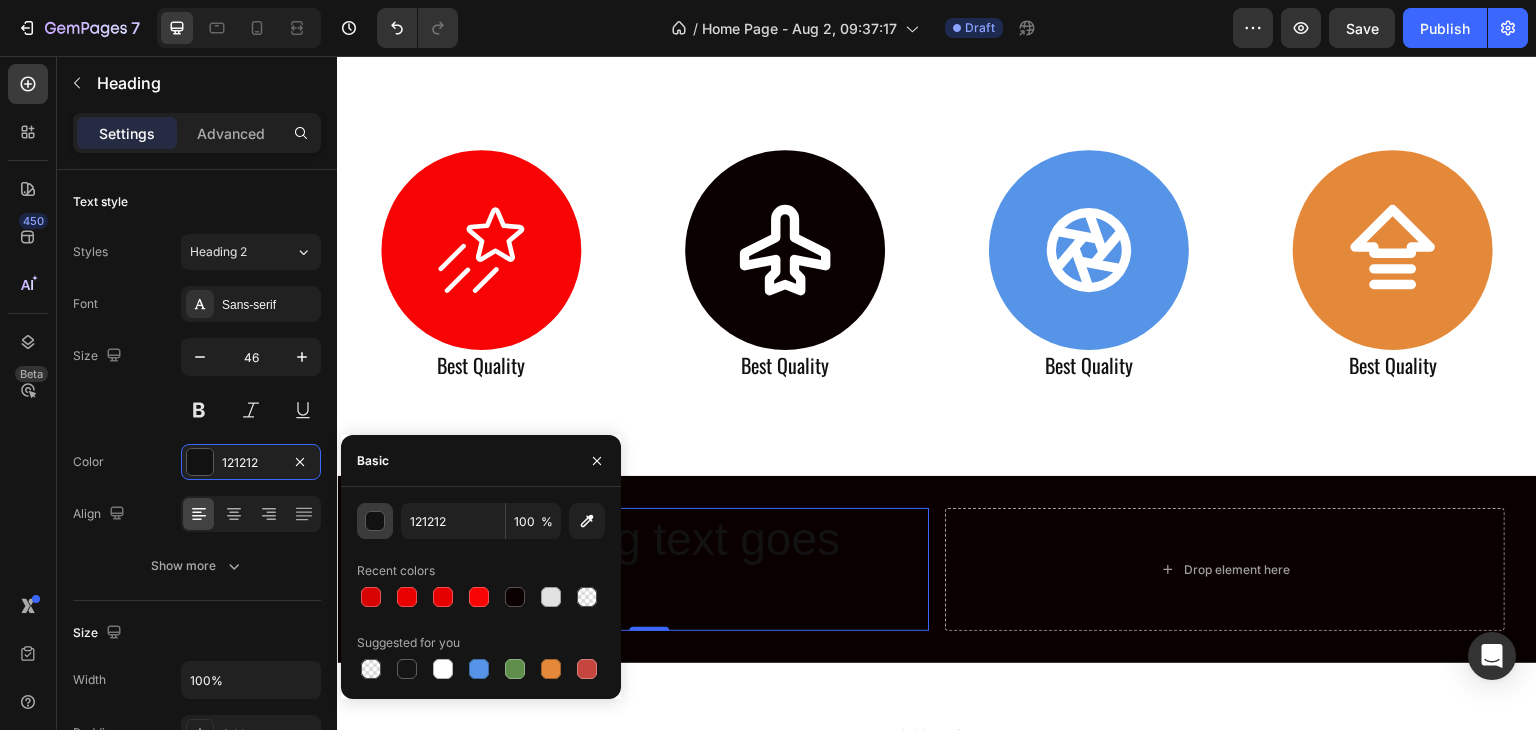 click at bounding box center (376, 522) 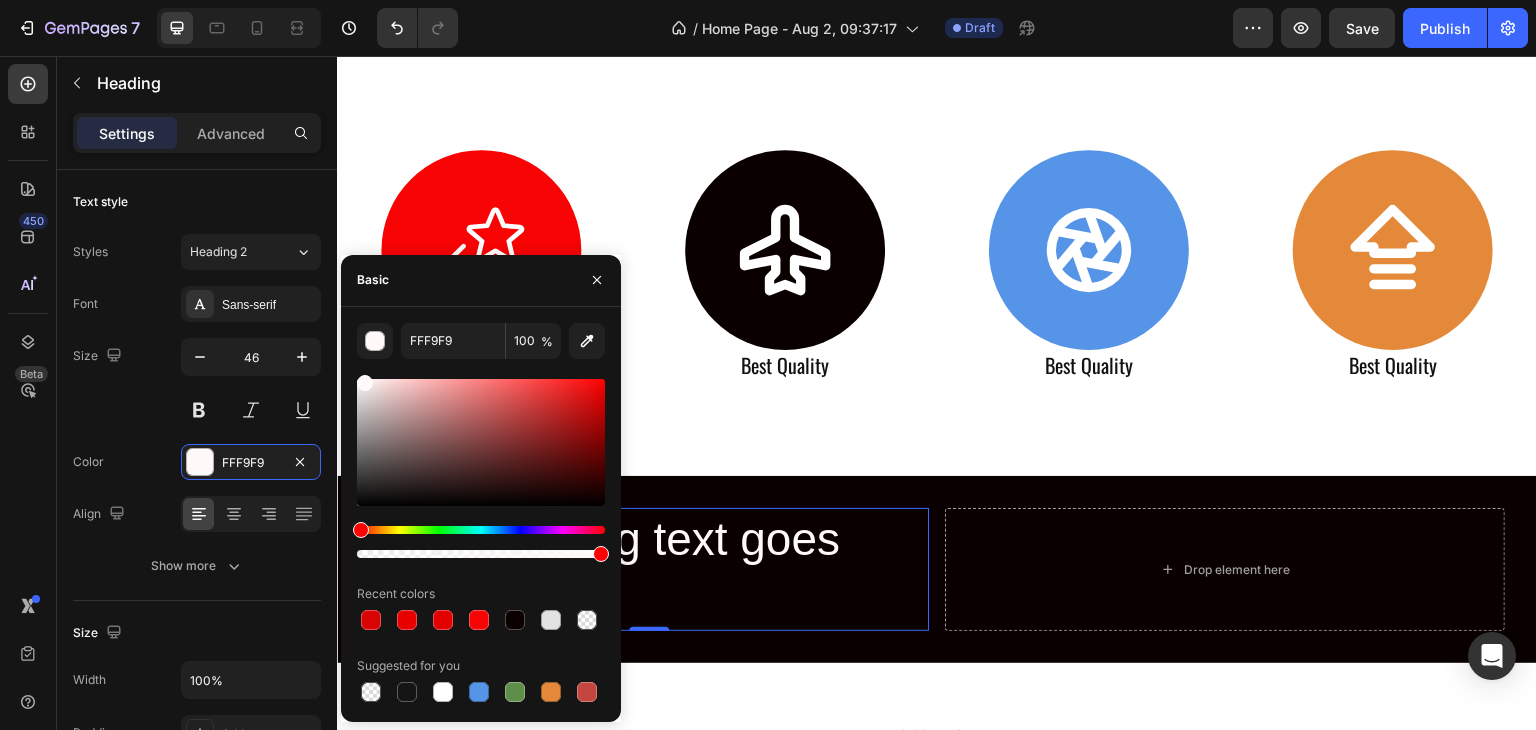 drag, startPoint x: 363, startPoint y: 500, endPoint x: 361, endPoint y: 369, distance: 131.01526 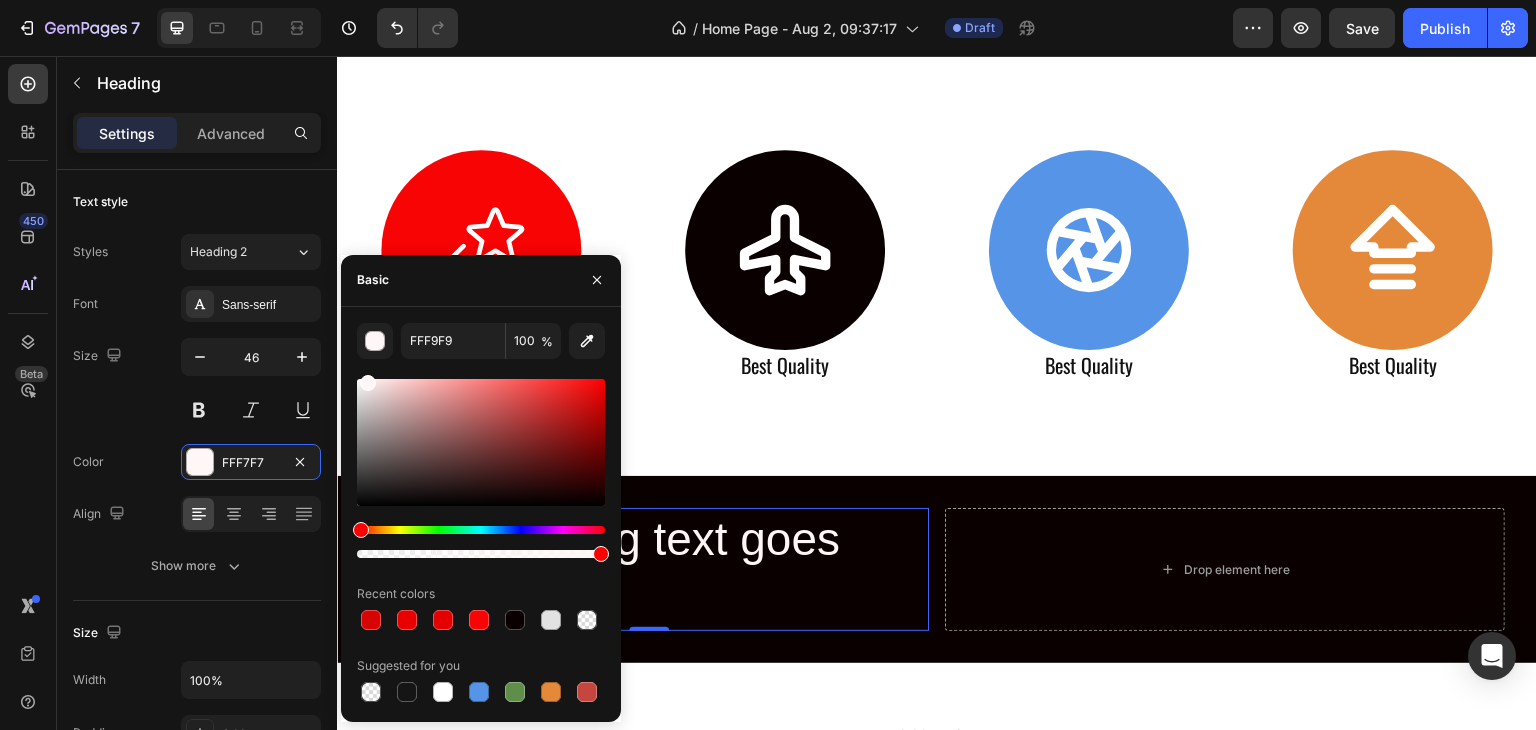 type on "FFF7F7" 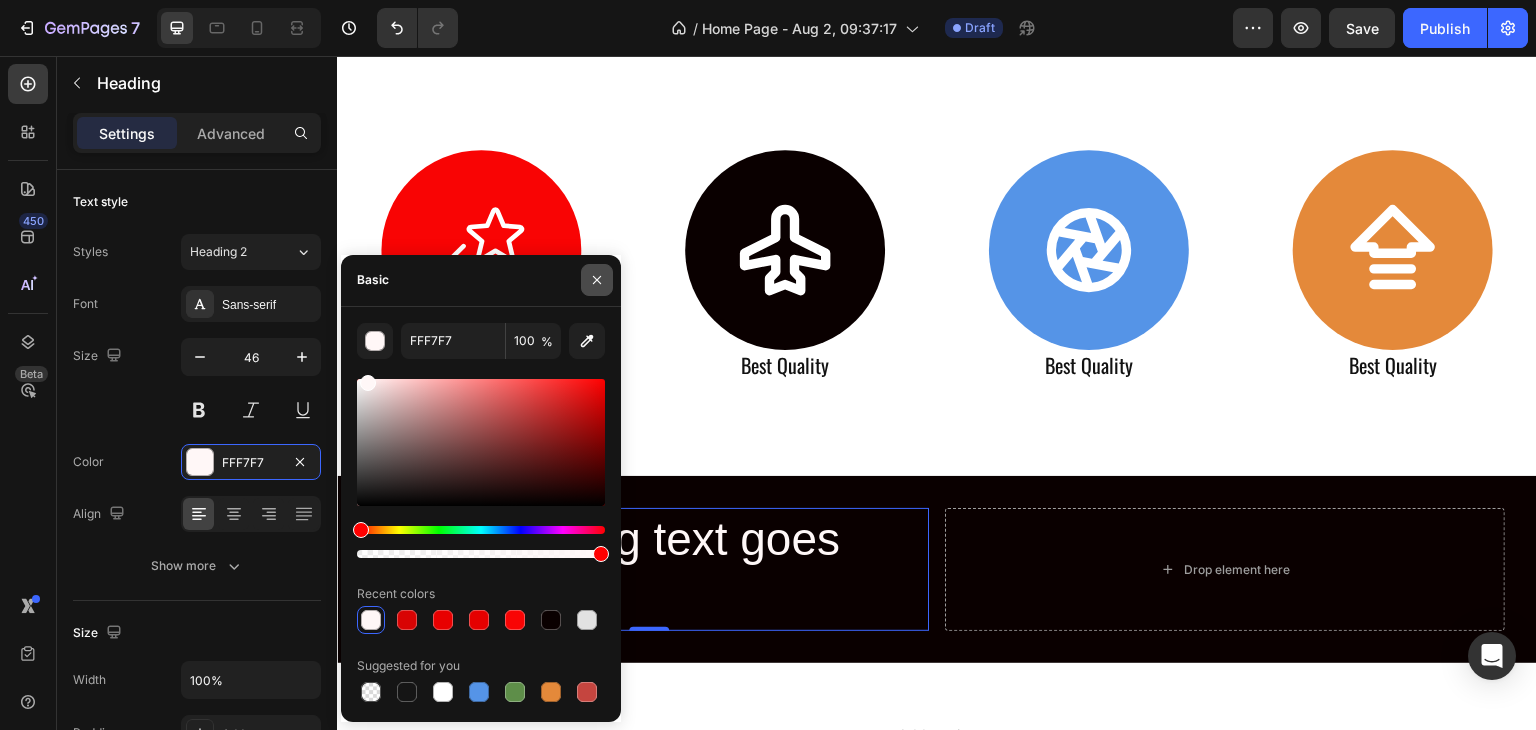 click 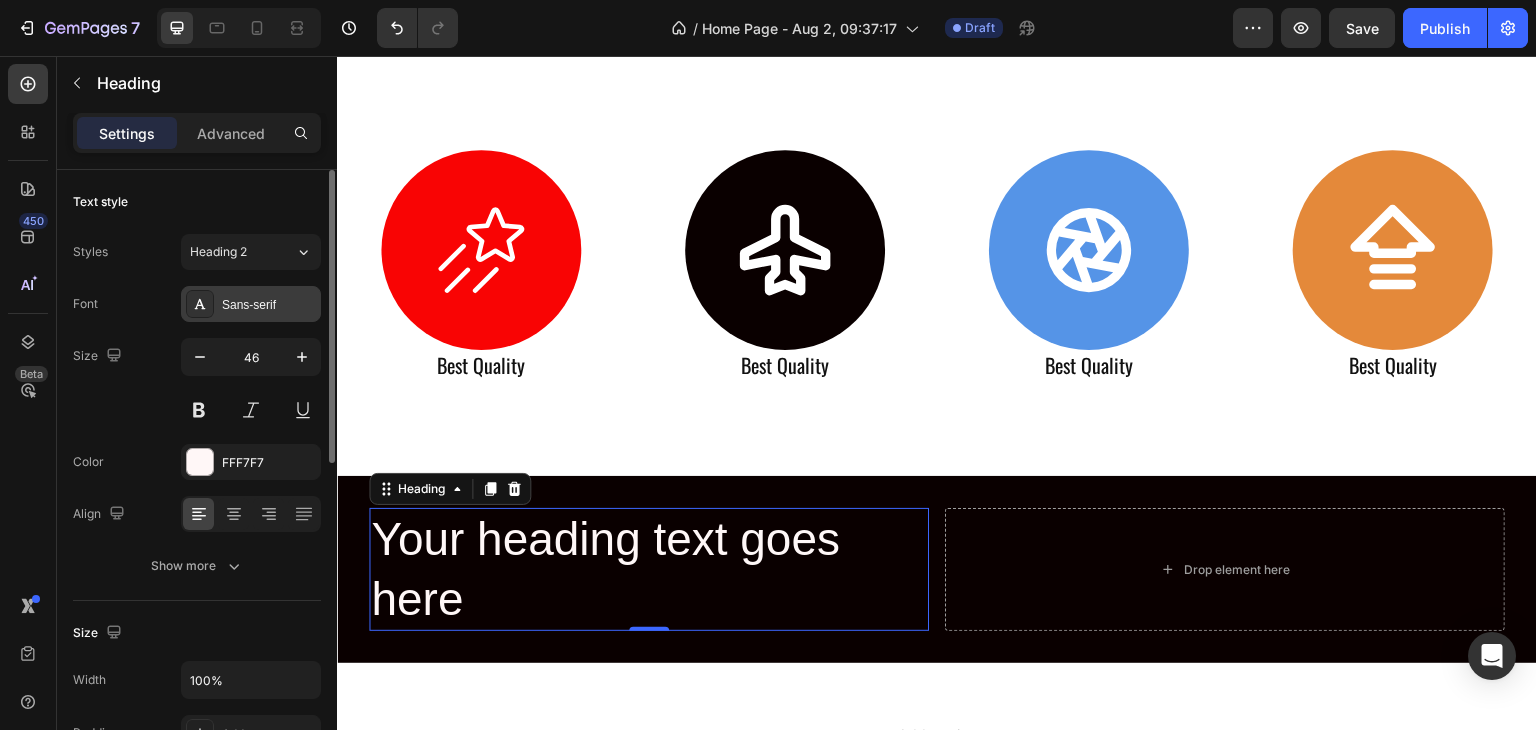 click on "Sans-serif" at bounding box center [269, 305] 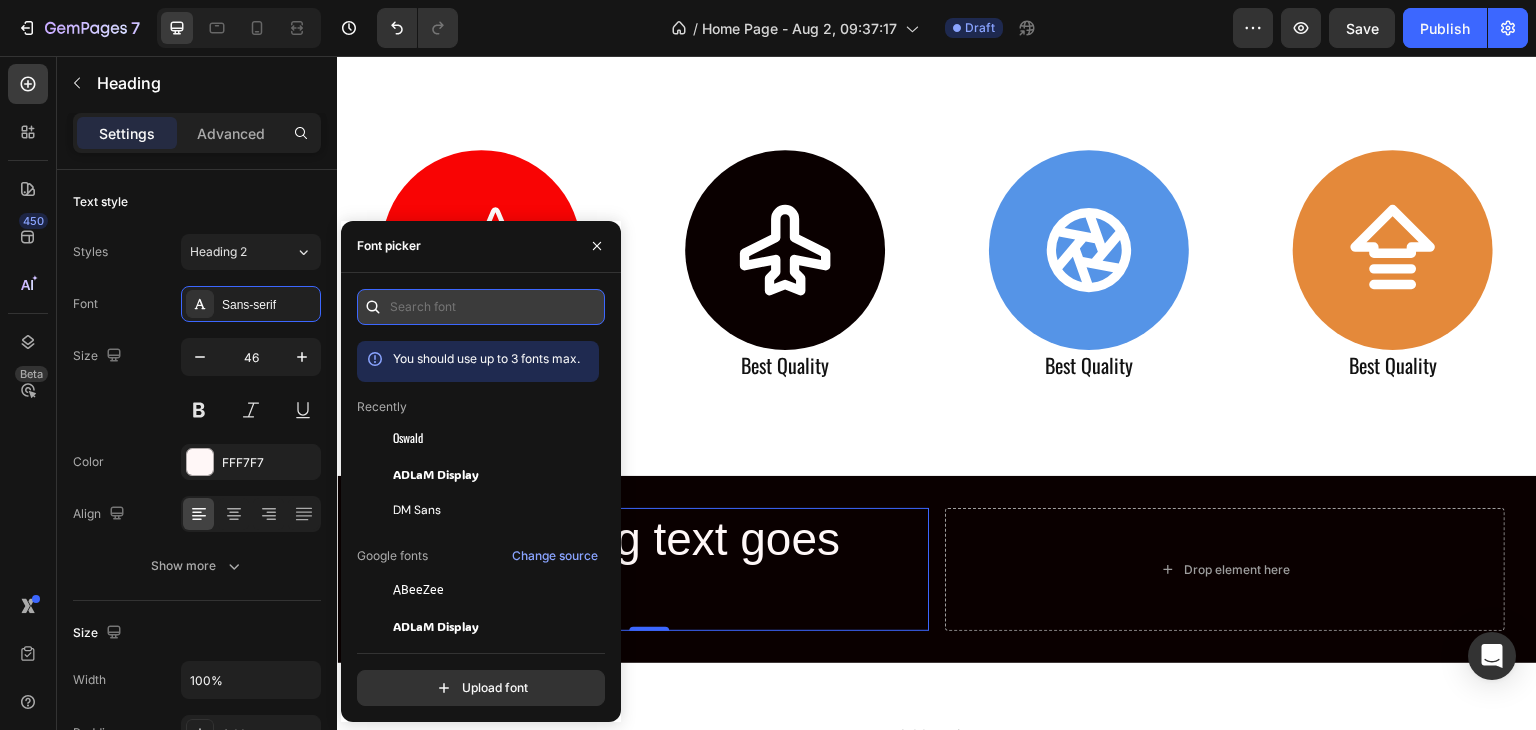 click at bounding box center (481, 307) 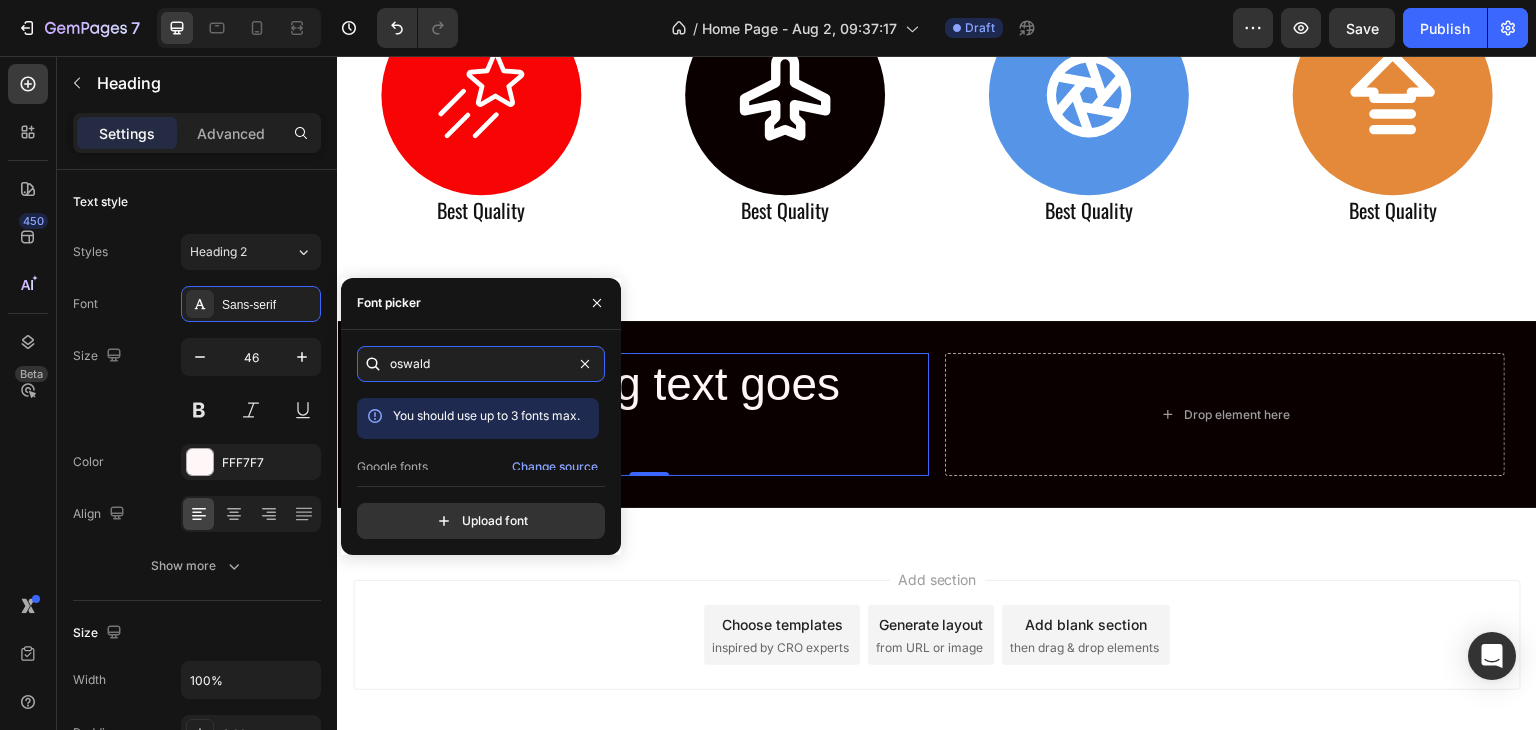 scroll, scrollTop: 1101, scrollLeft: 0, axis: vertical 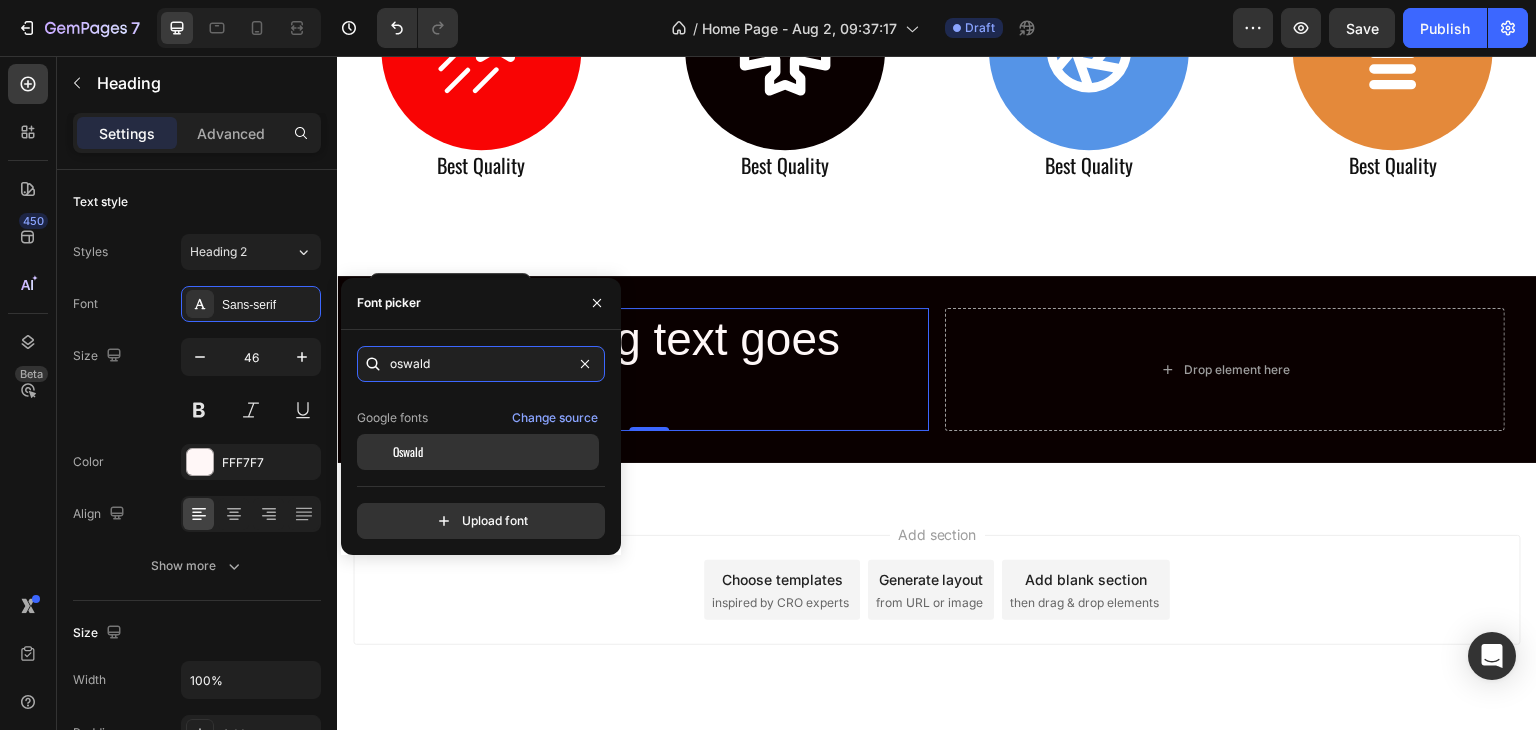 type on "oswald" 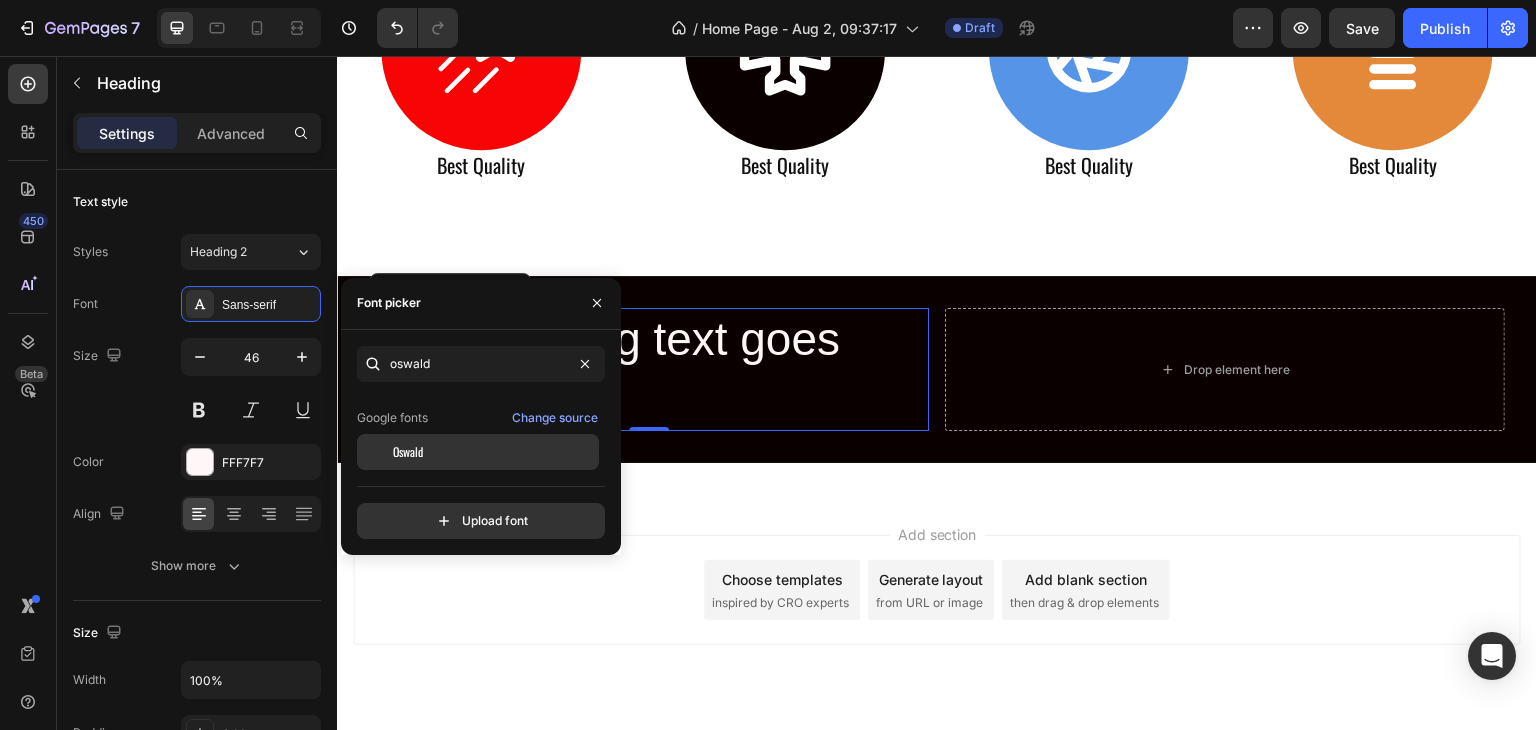 click on "Oswald" at bounding box center [408, 452] 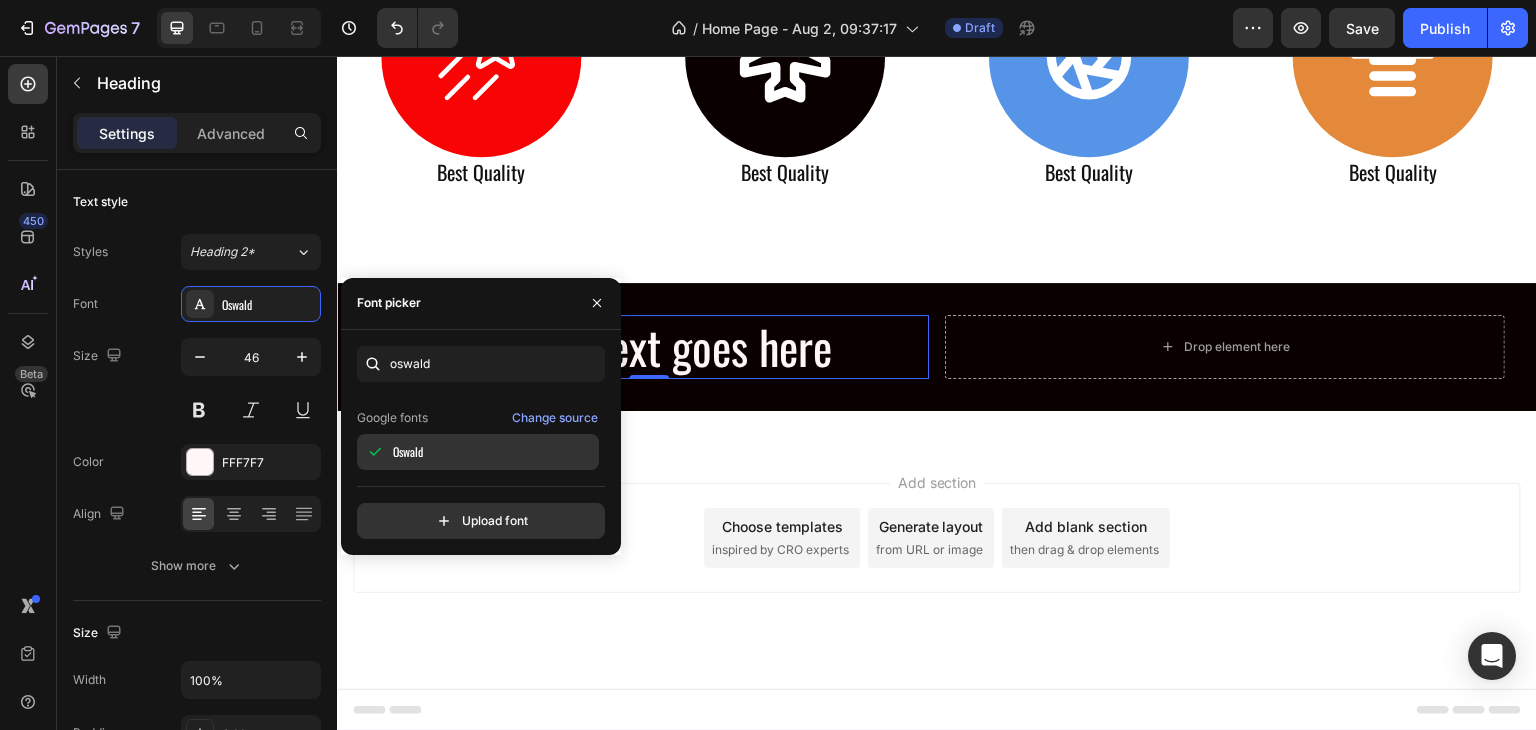 scroll, scrollTop: 1093, scrollLeft: 0, axis: vertical 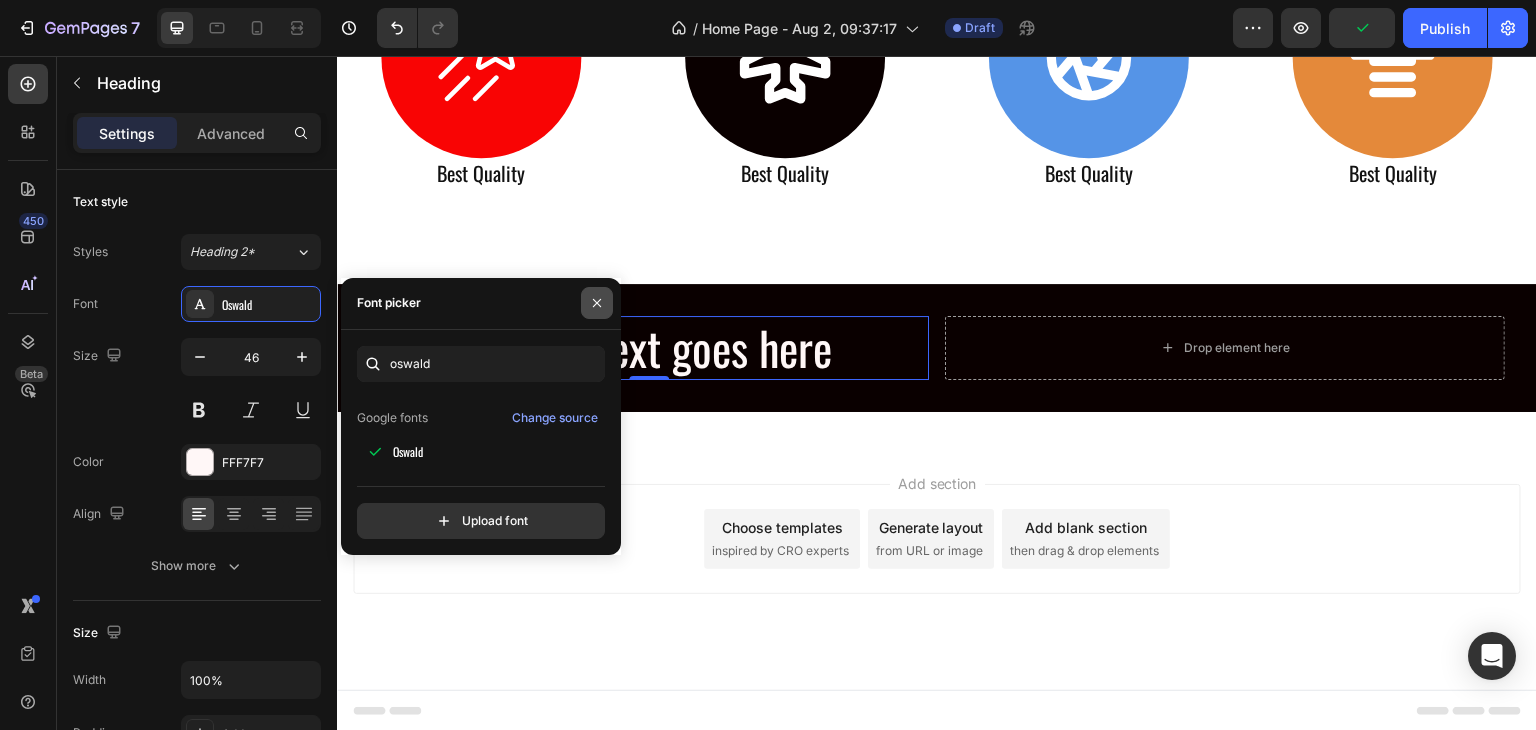 click at bounding box center [597, 303] 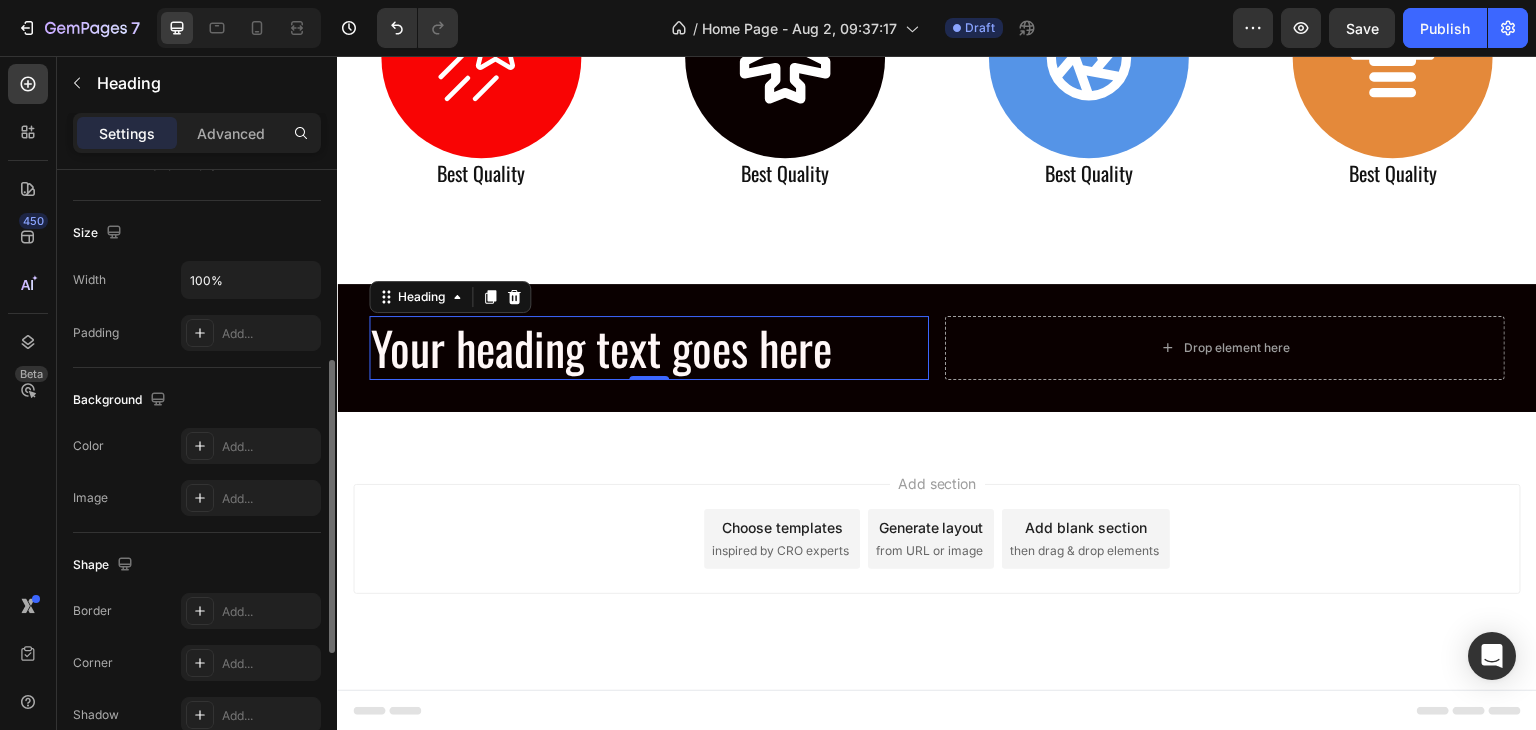 scroll, scrollTop: 200, scrollLeft: 0, axis: vertical 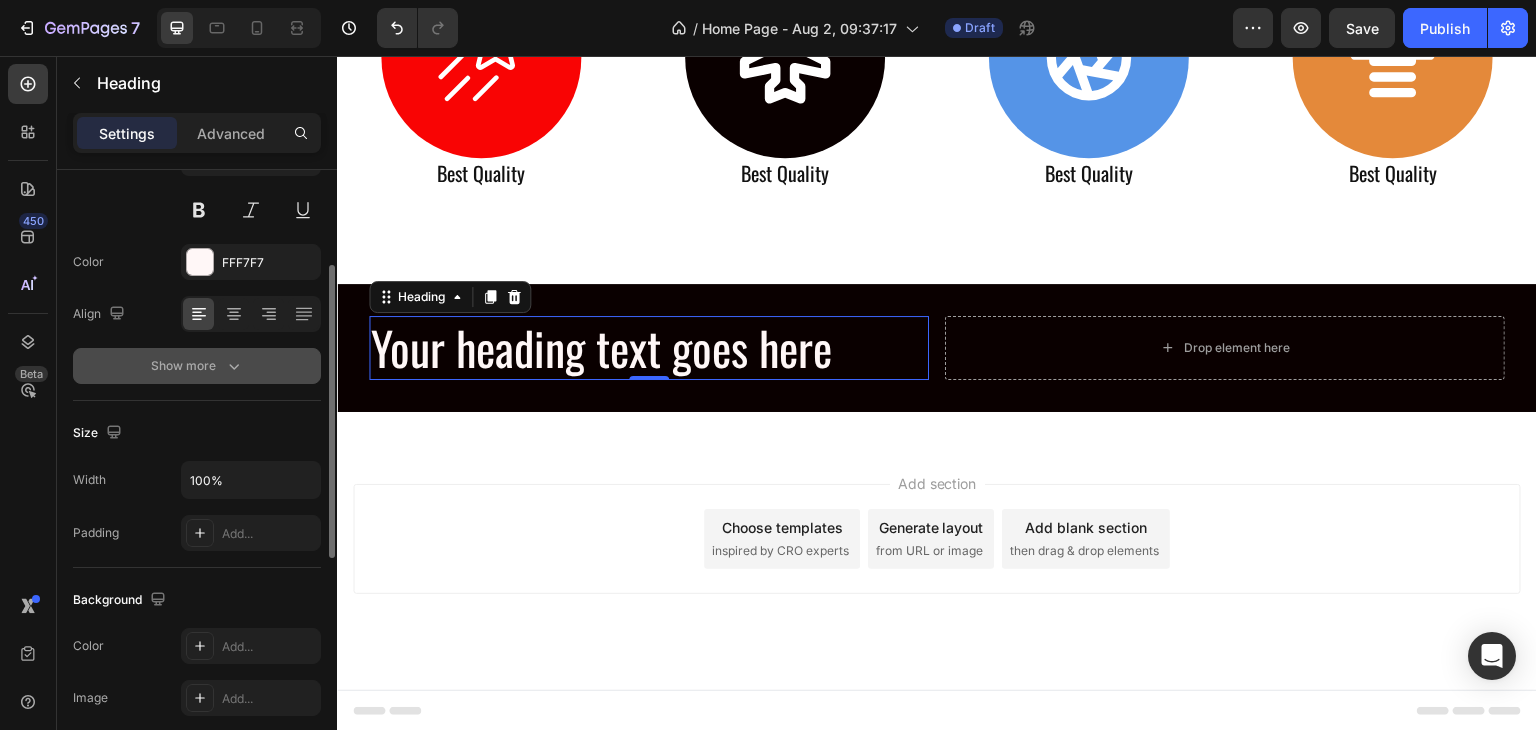 click on "Show more" at bounding box center [197, 366] 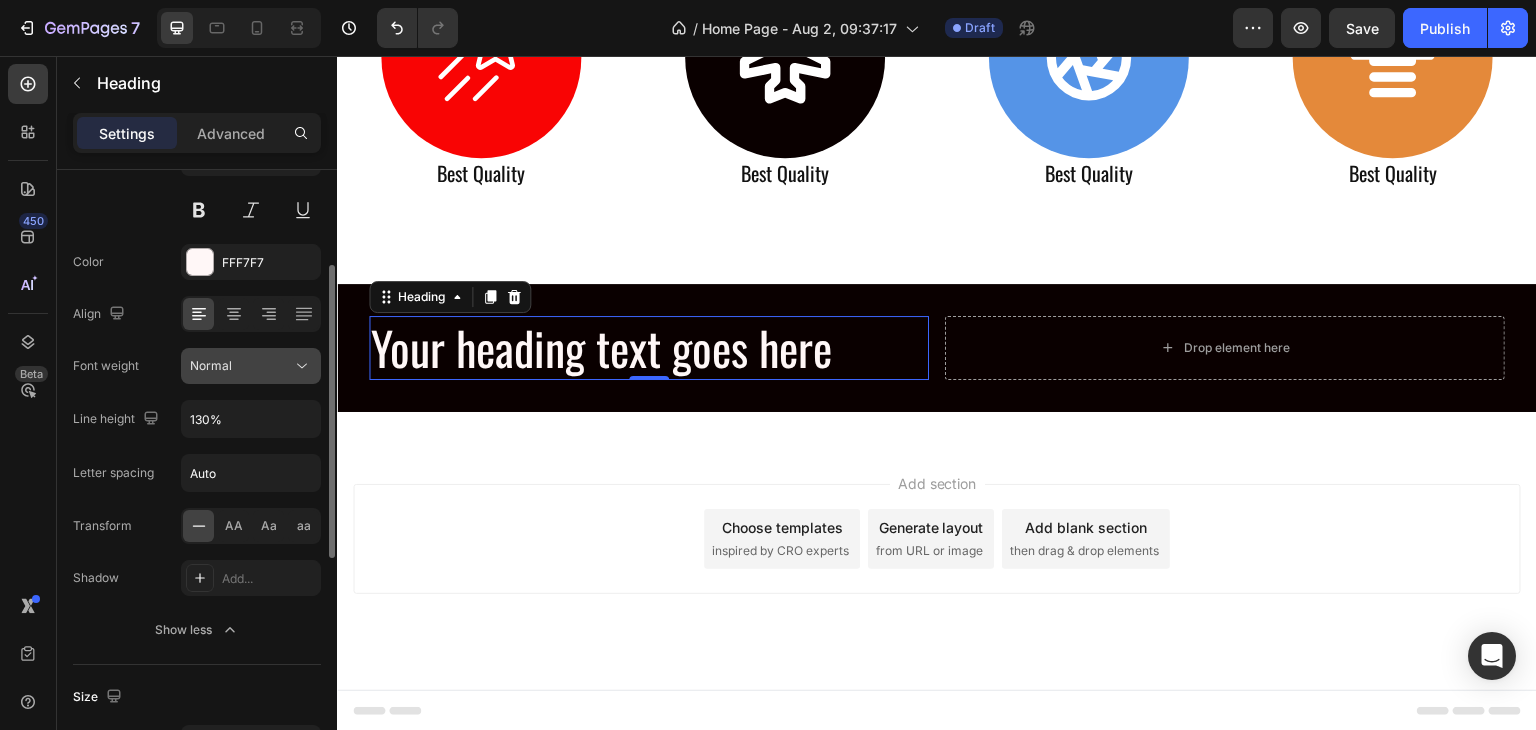 click on "Normal" at bounding box center [241, 366] 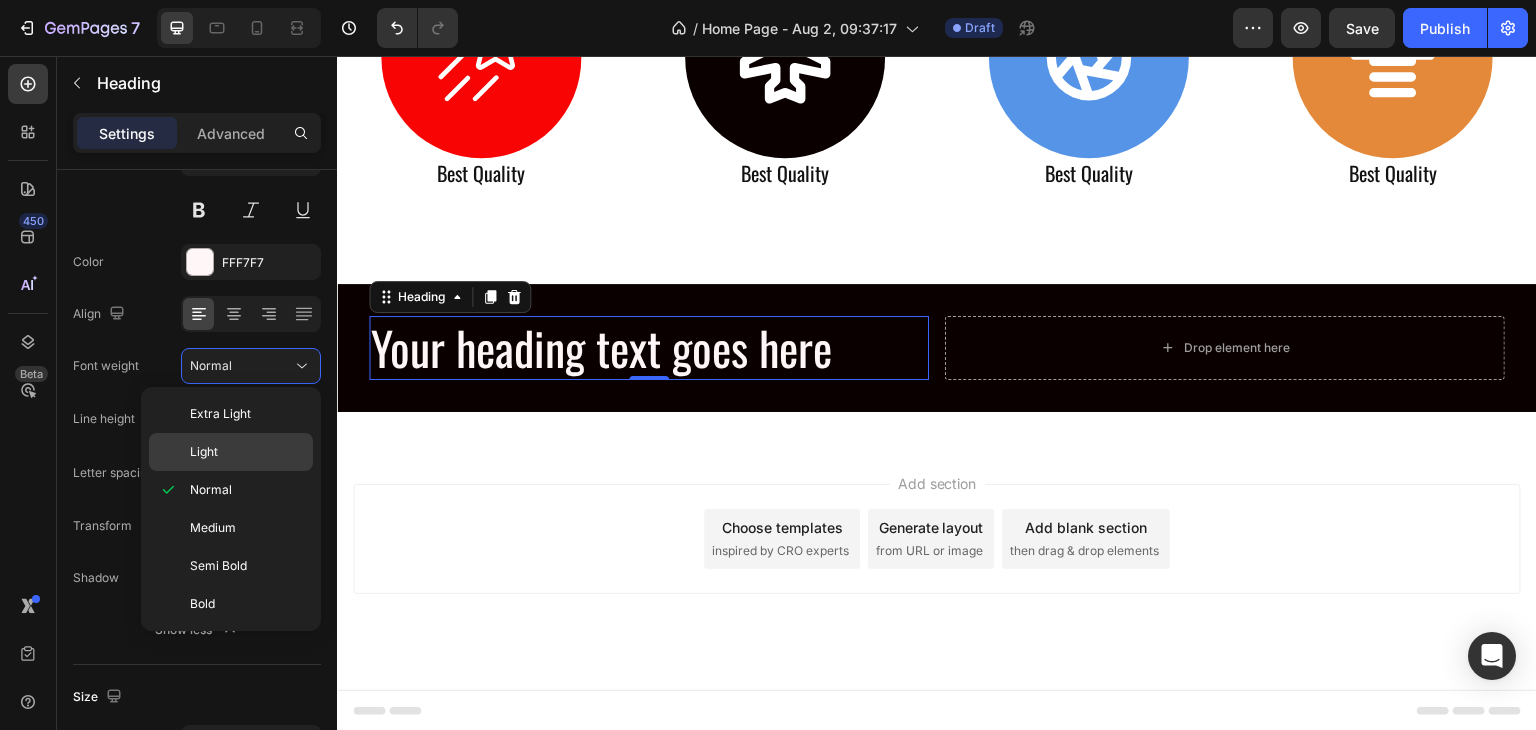 click on "Light" at bounding box center [247, 452] 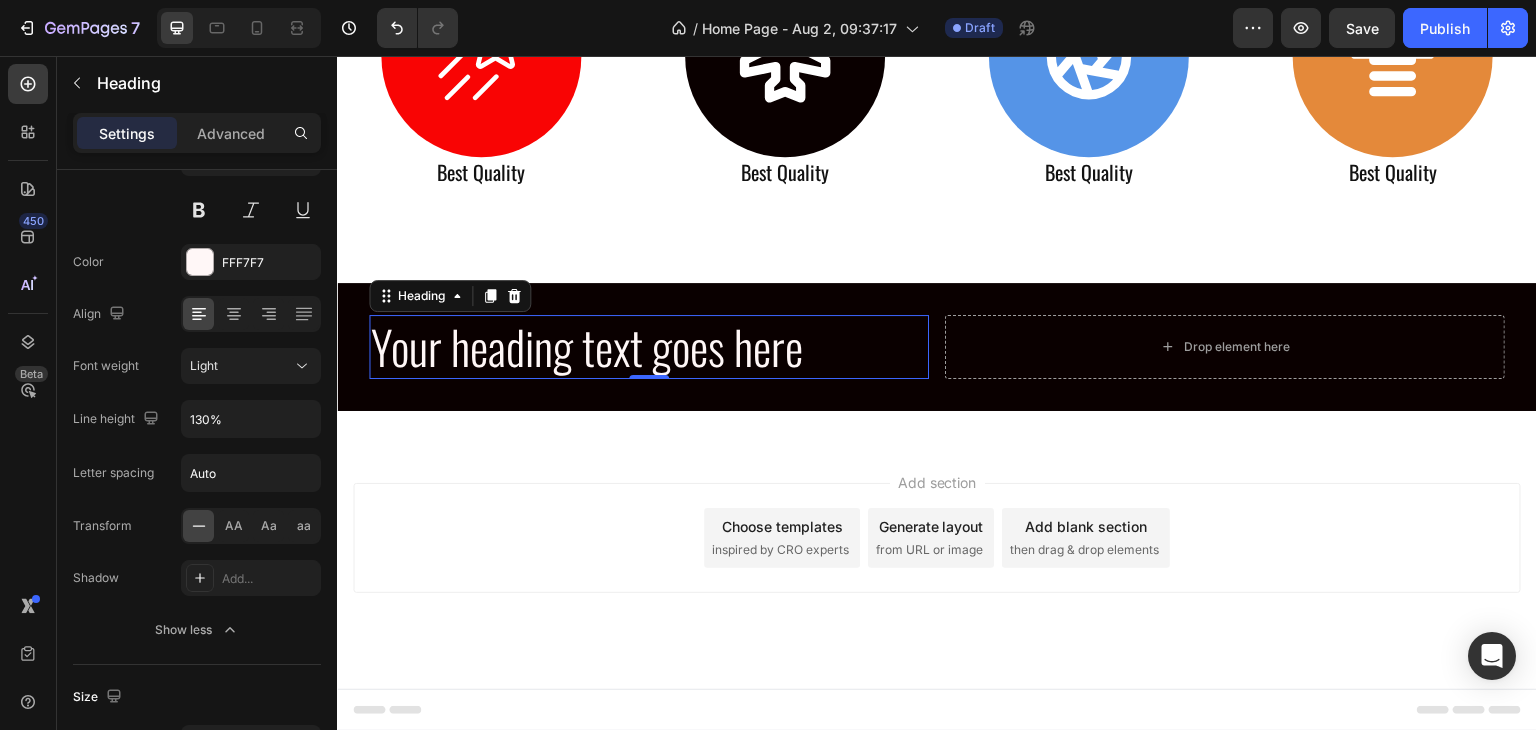 scroll, scrollTop: 1093, scrollLeft: 0, axis: vertical 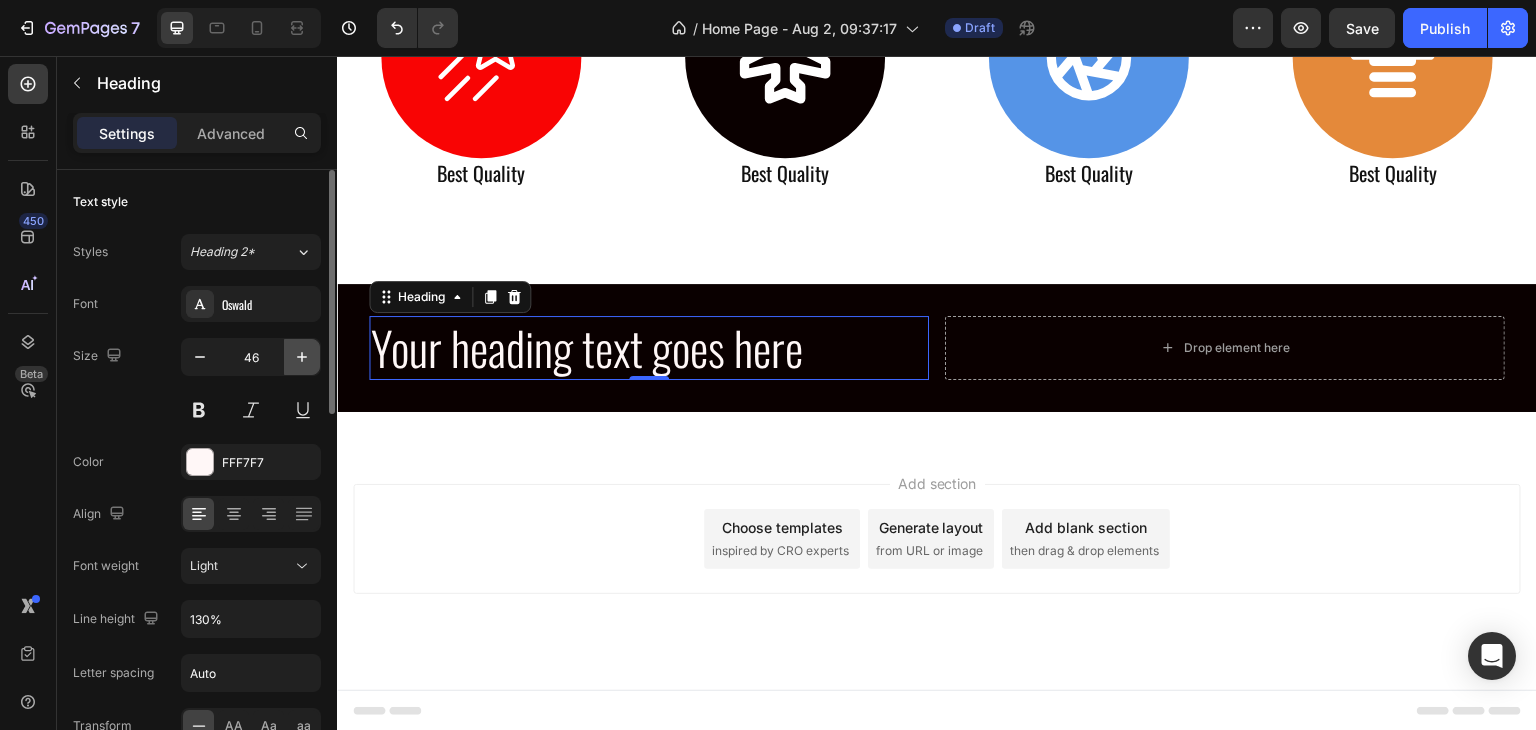 click 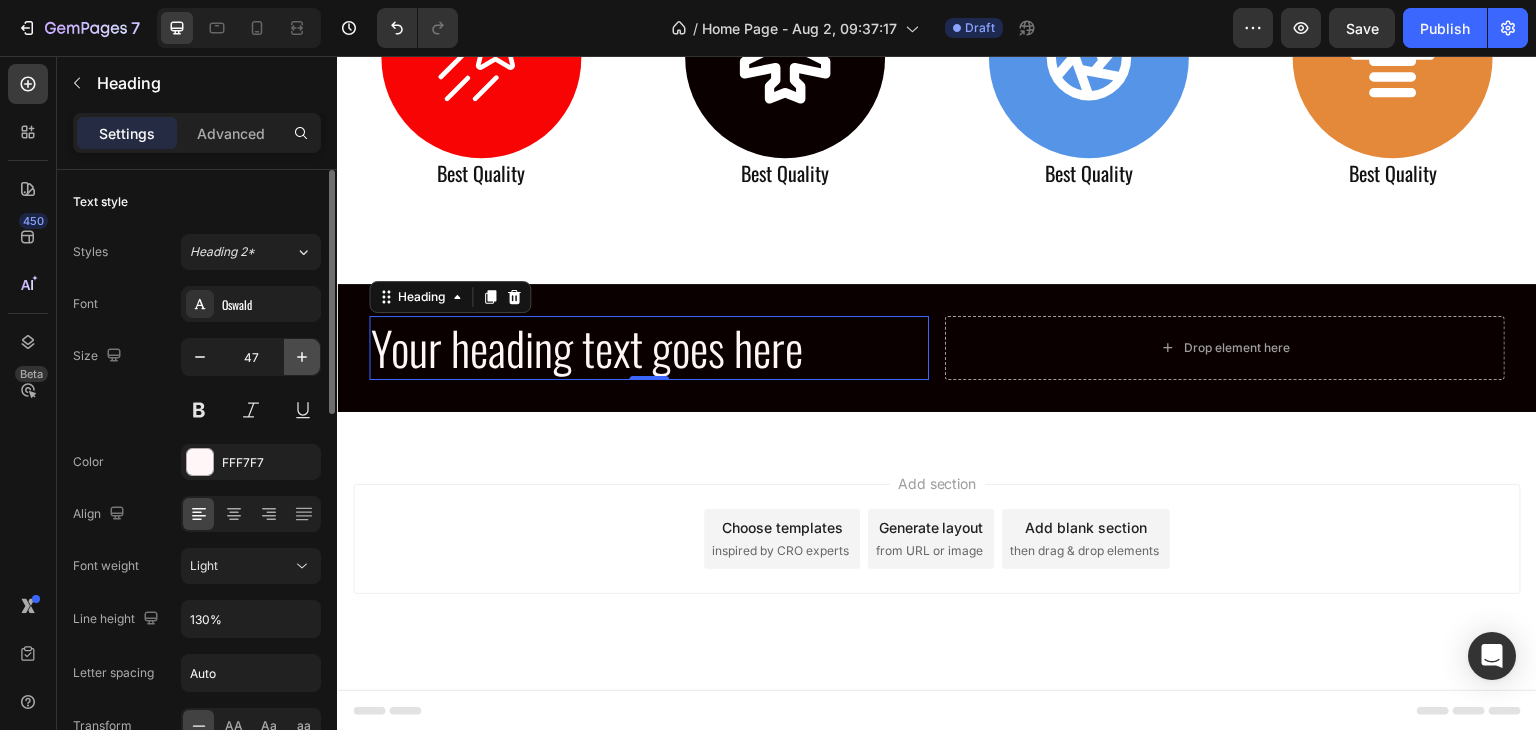 scroll, scrollTop: 1094, scrollLeft: 0, axis: vertical 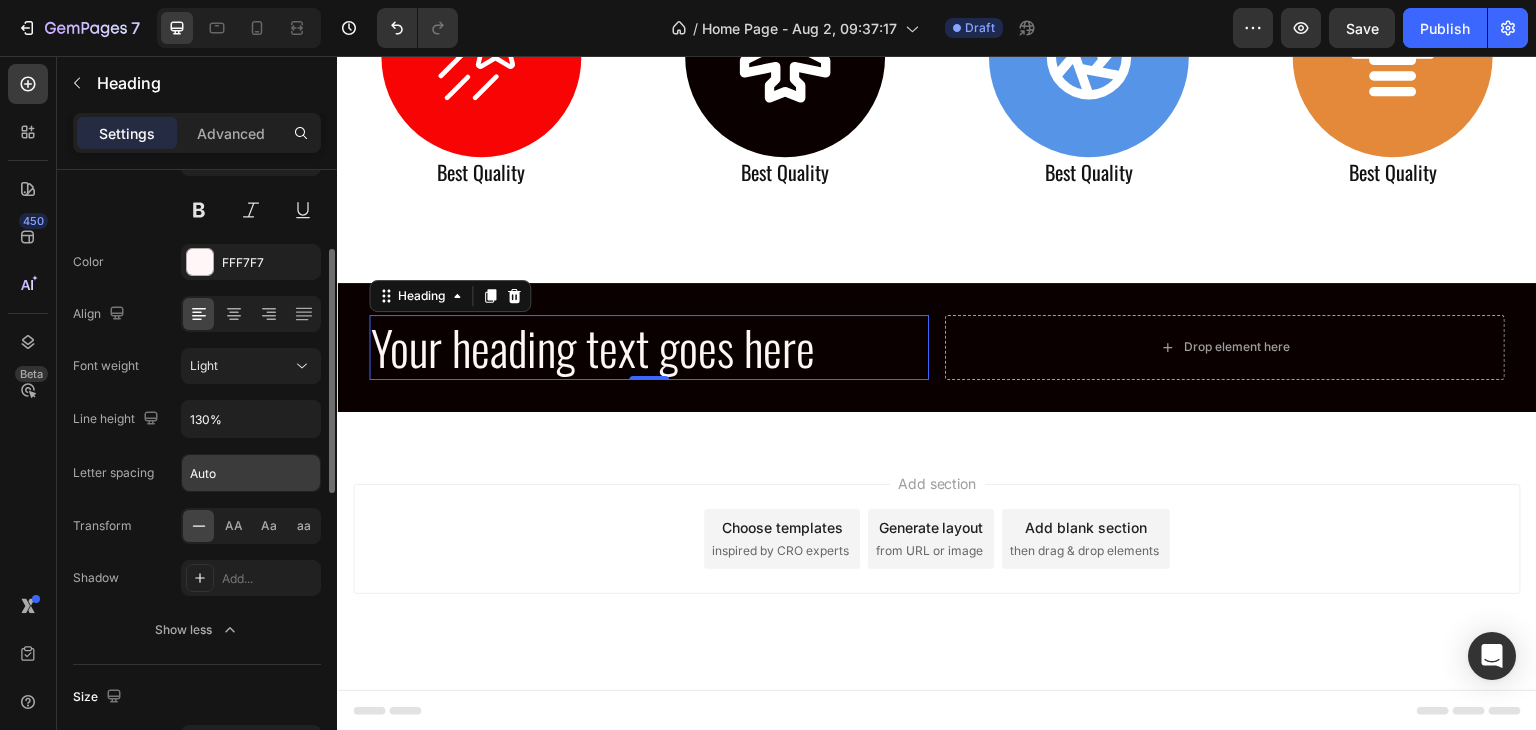 click on "Auto" at bounding box center [251, 473] 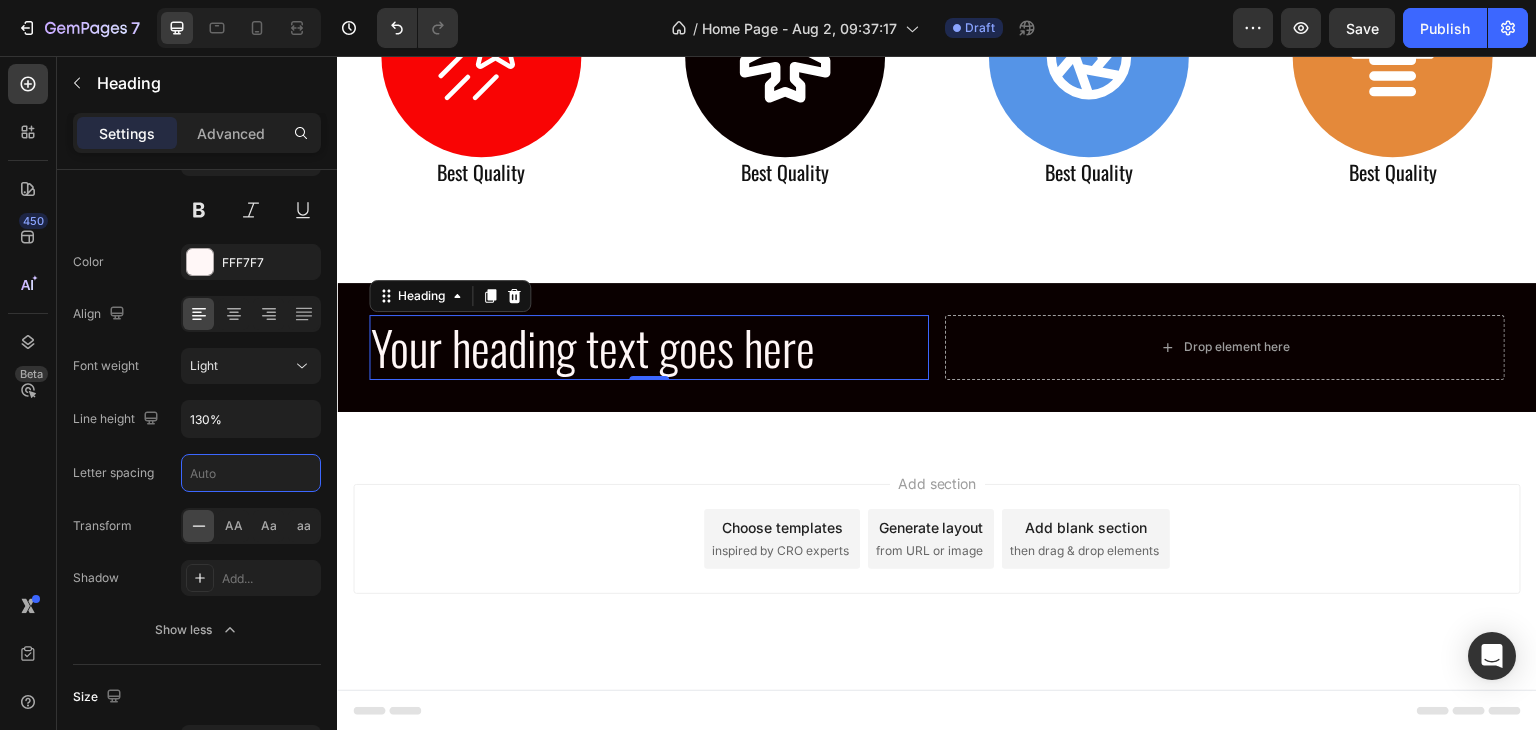 type on "1" 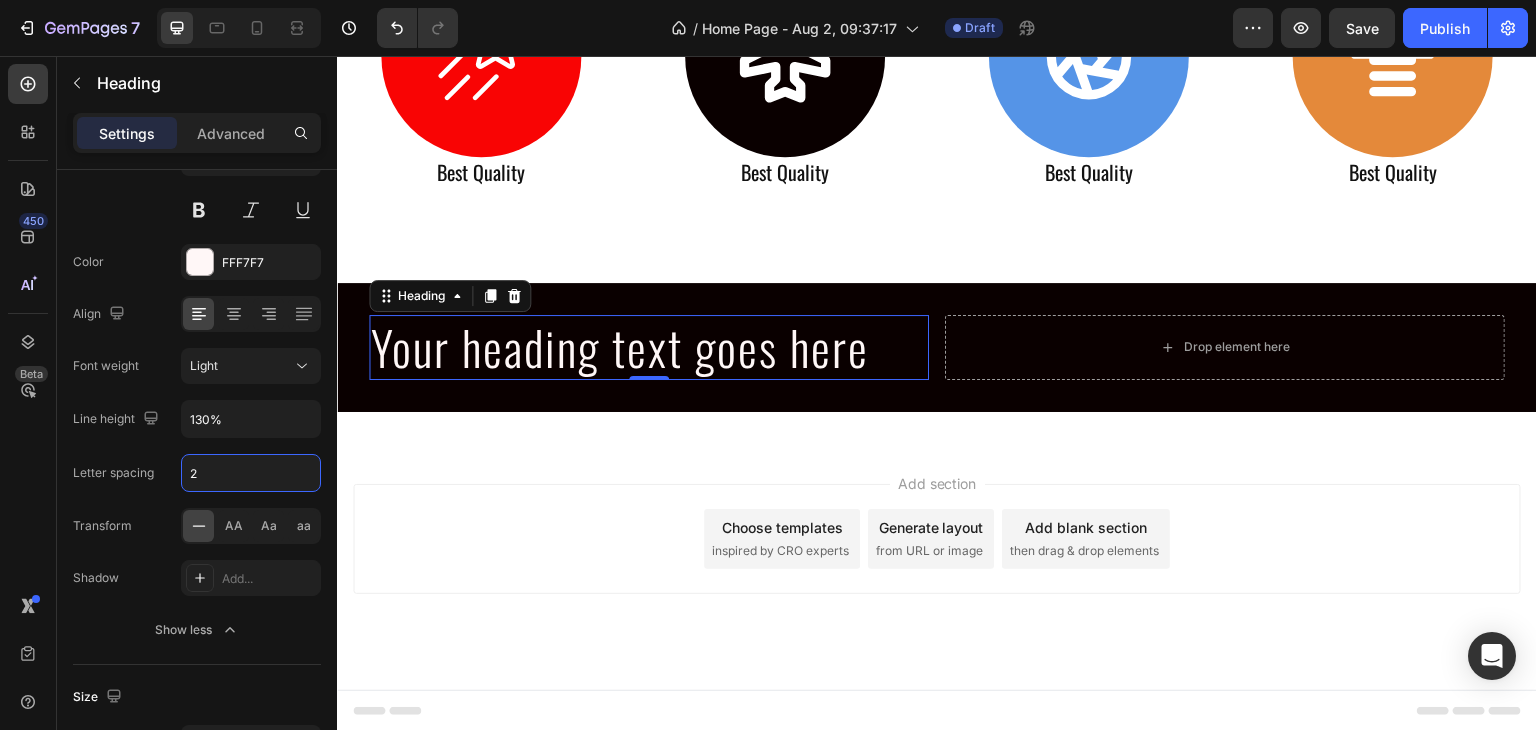 type on "2" 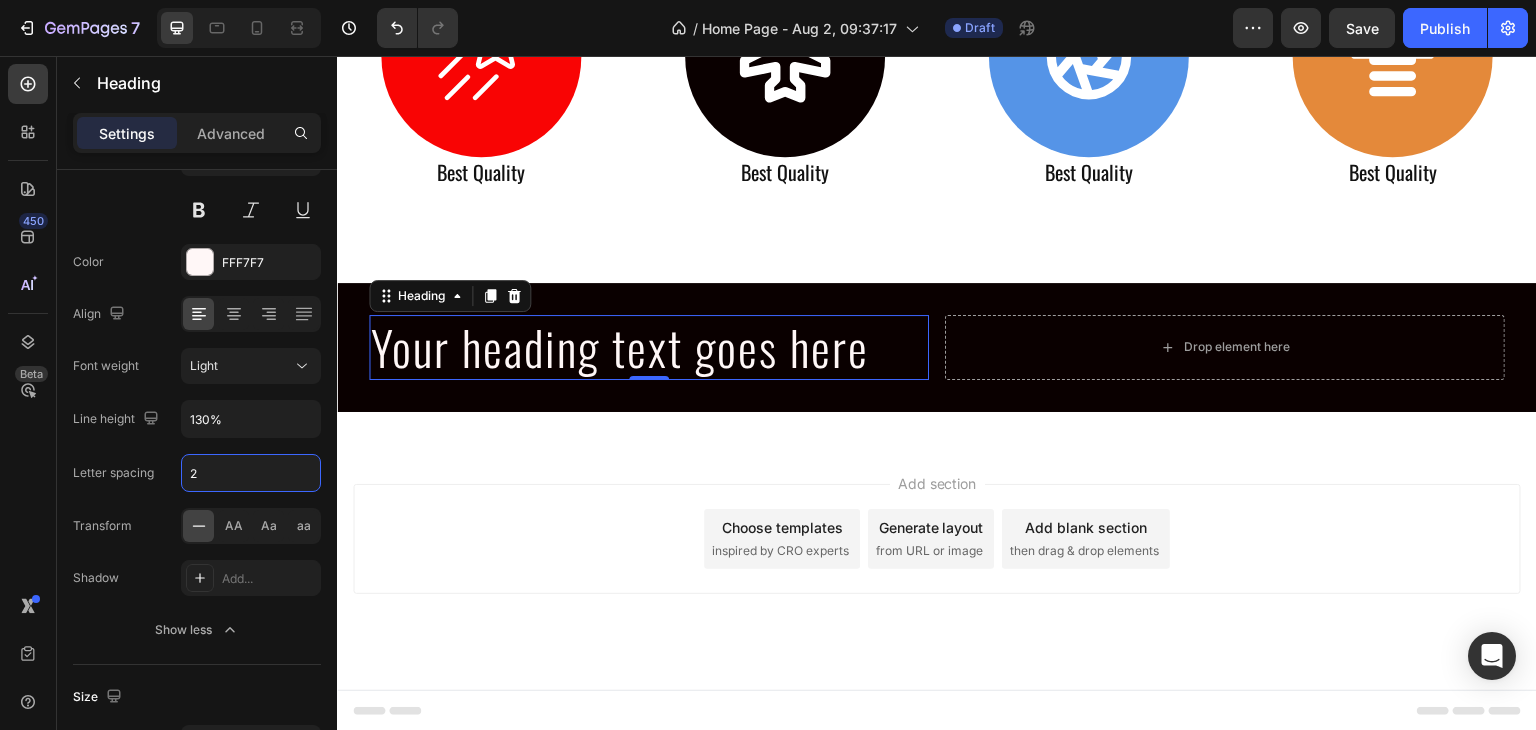 click on "Your heading text goes here" at bounding box center [649, 347] 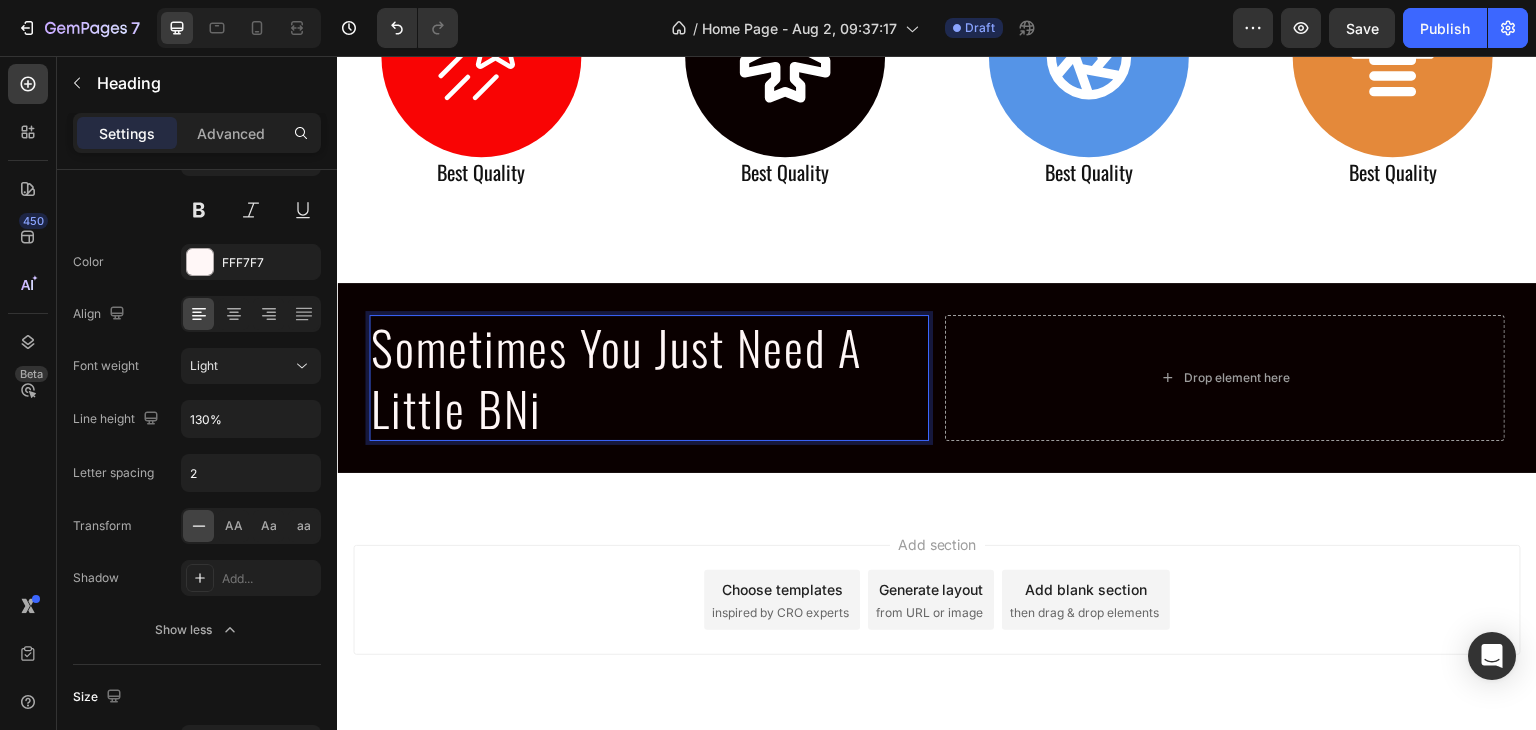 scroll, scrollTop: 1, scrollLeft: 0, axis: vertical 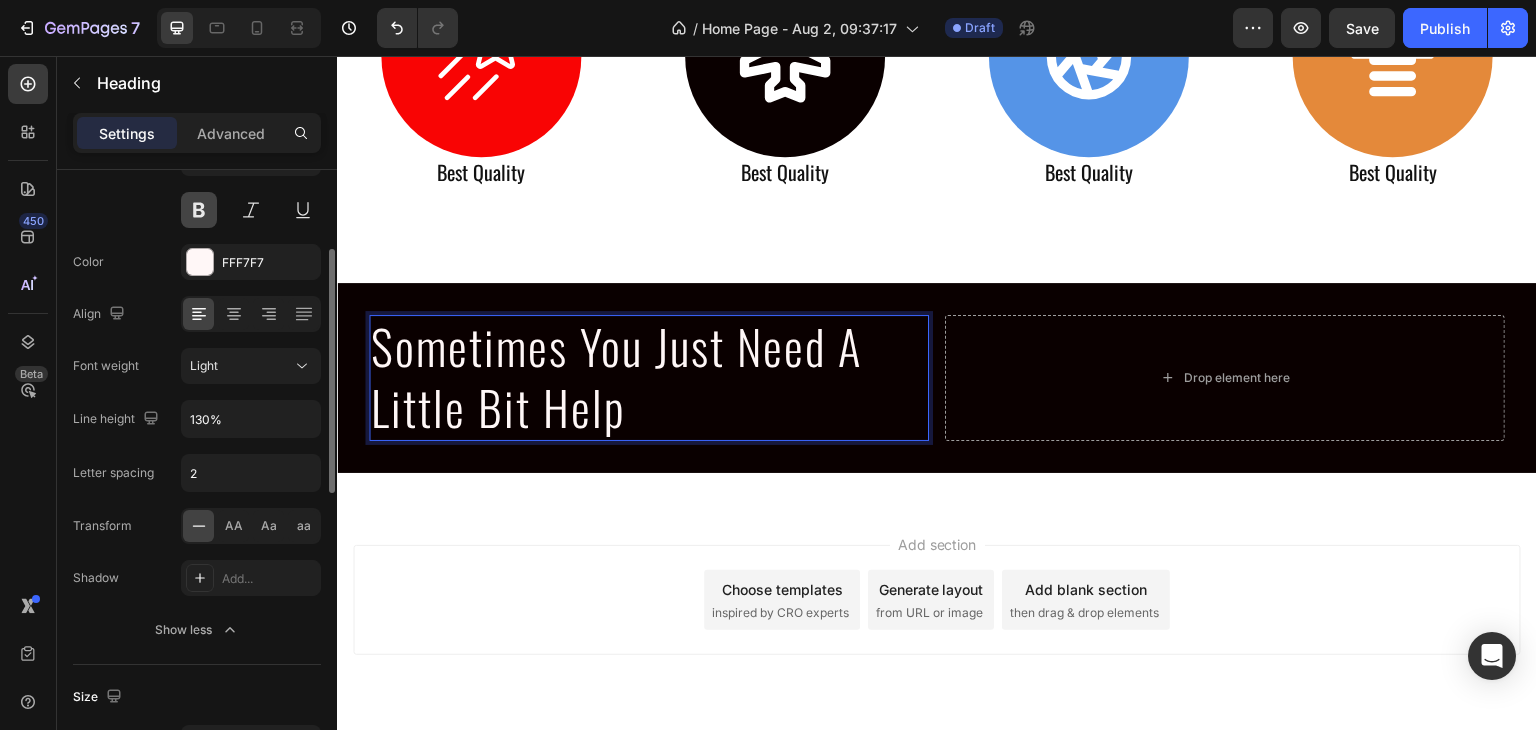 click at bounding box center (199, 210) 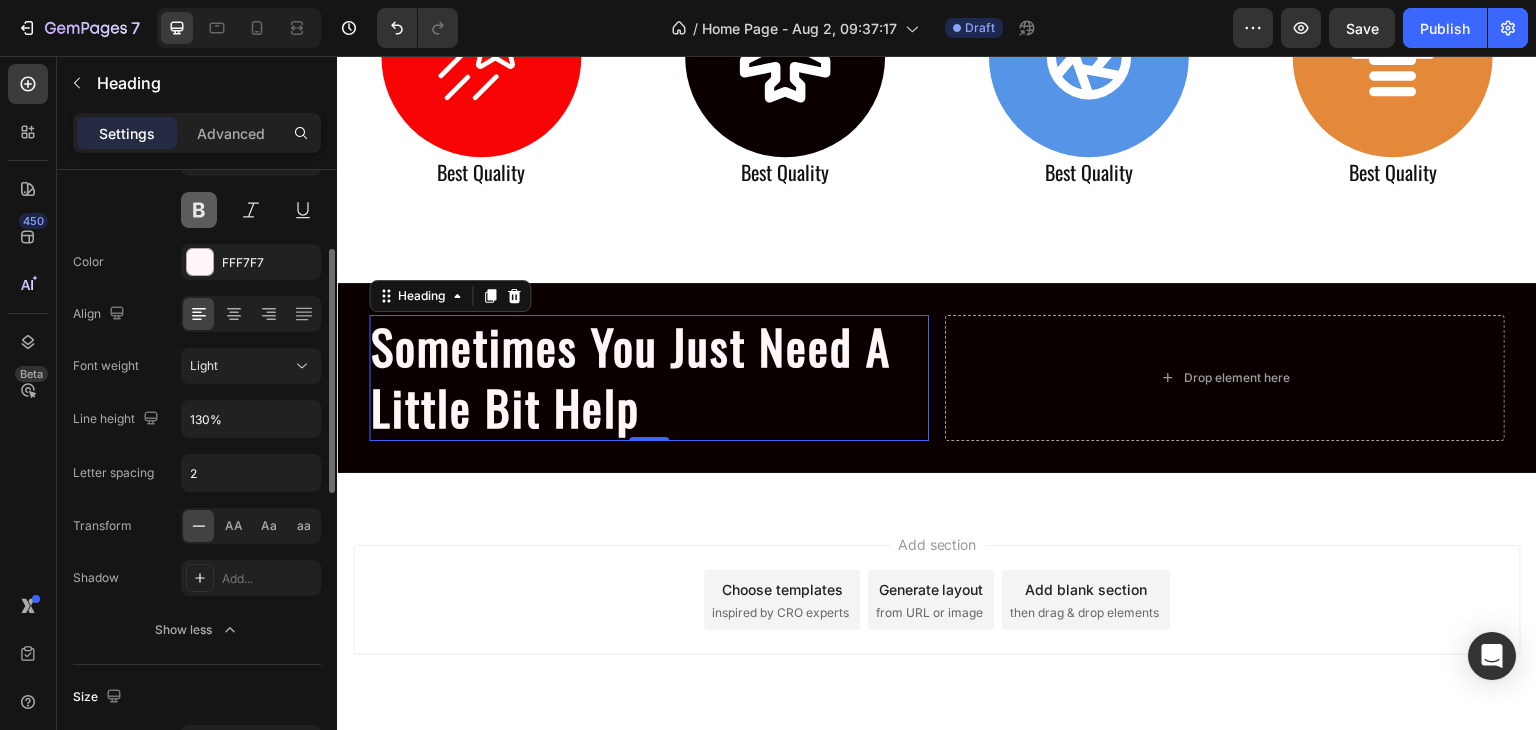 click at bounding box center [199, 210] 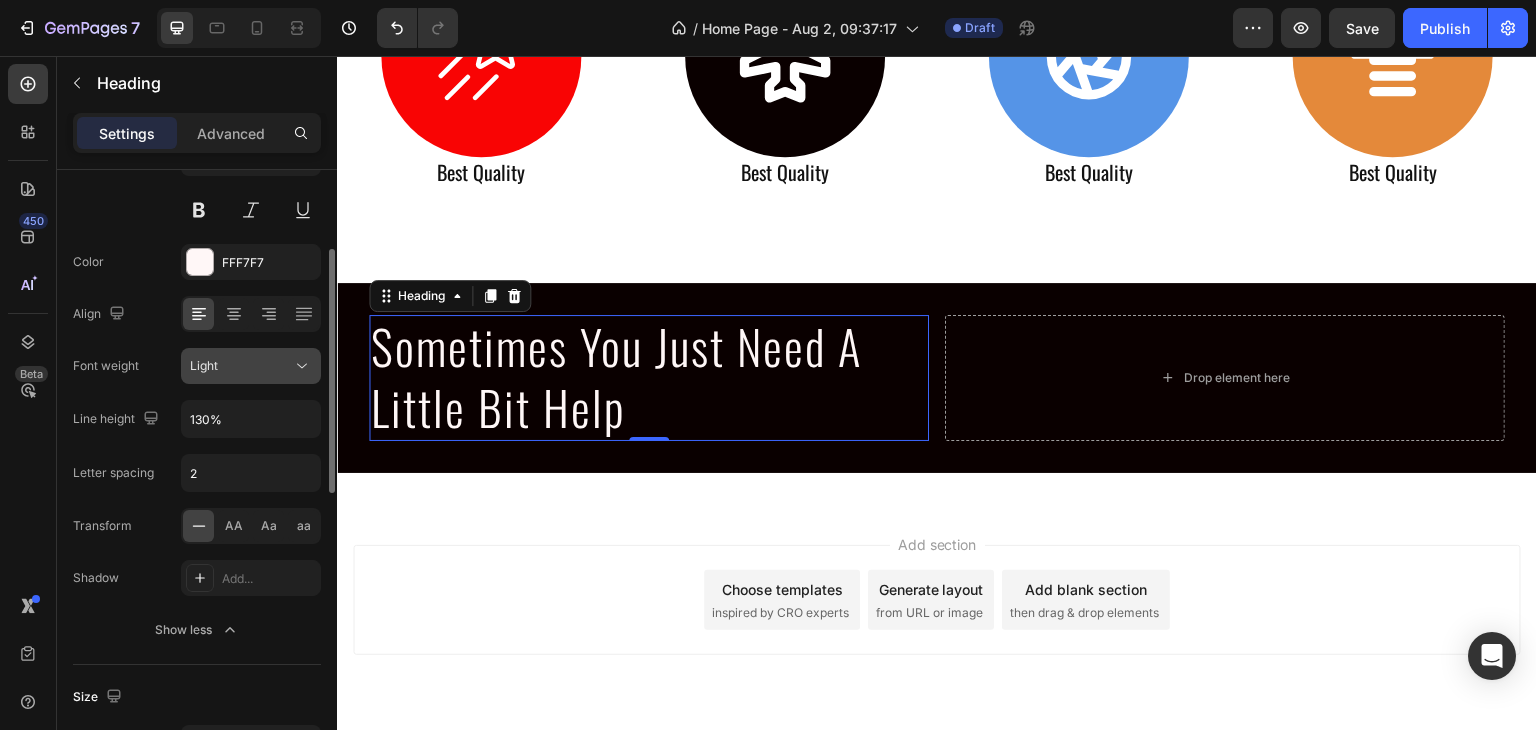 click 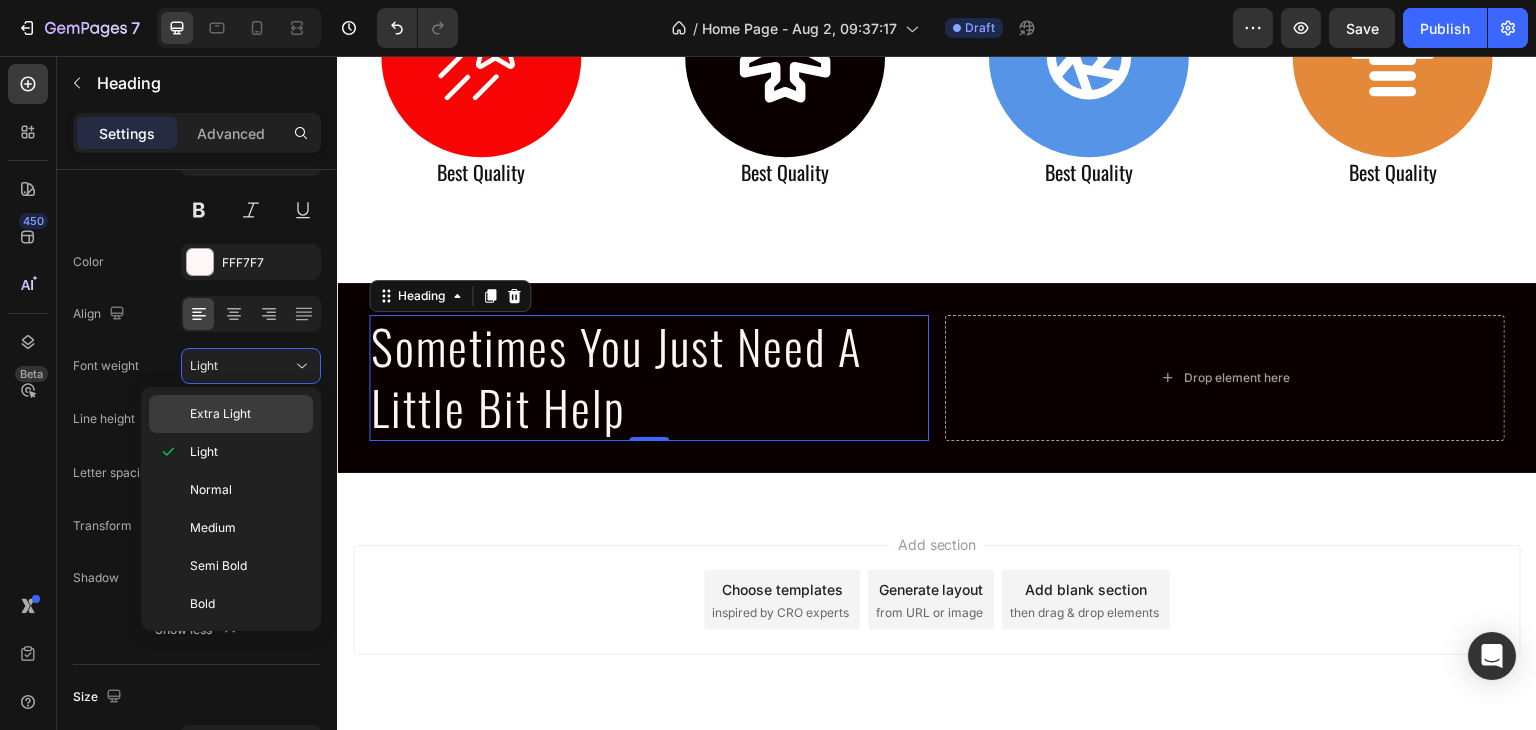 click on "Extra Light" at bounding box center [247, 414] 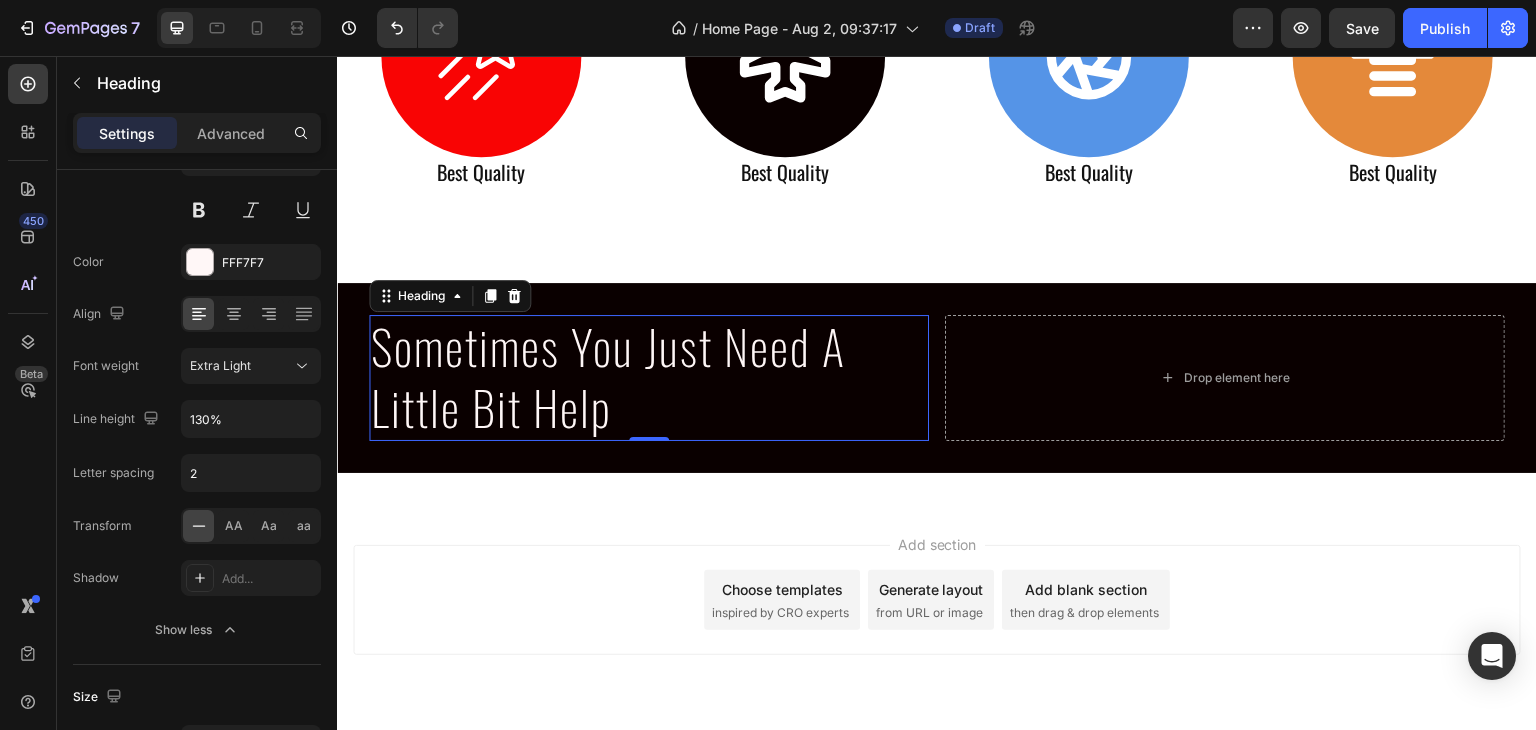 scroll, scrollTop: 0, scrollLeft: 0, axis: both 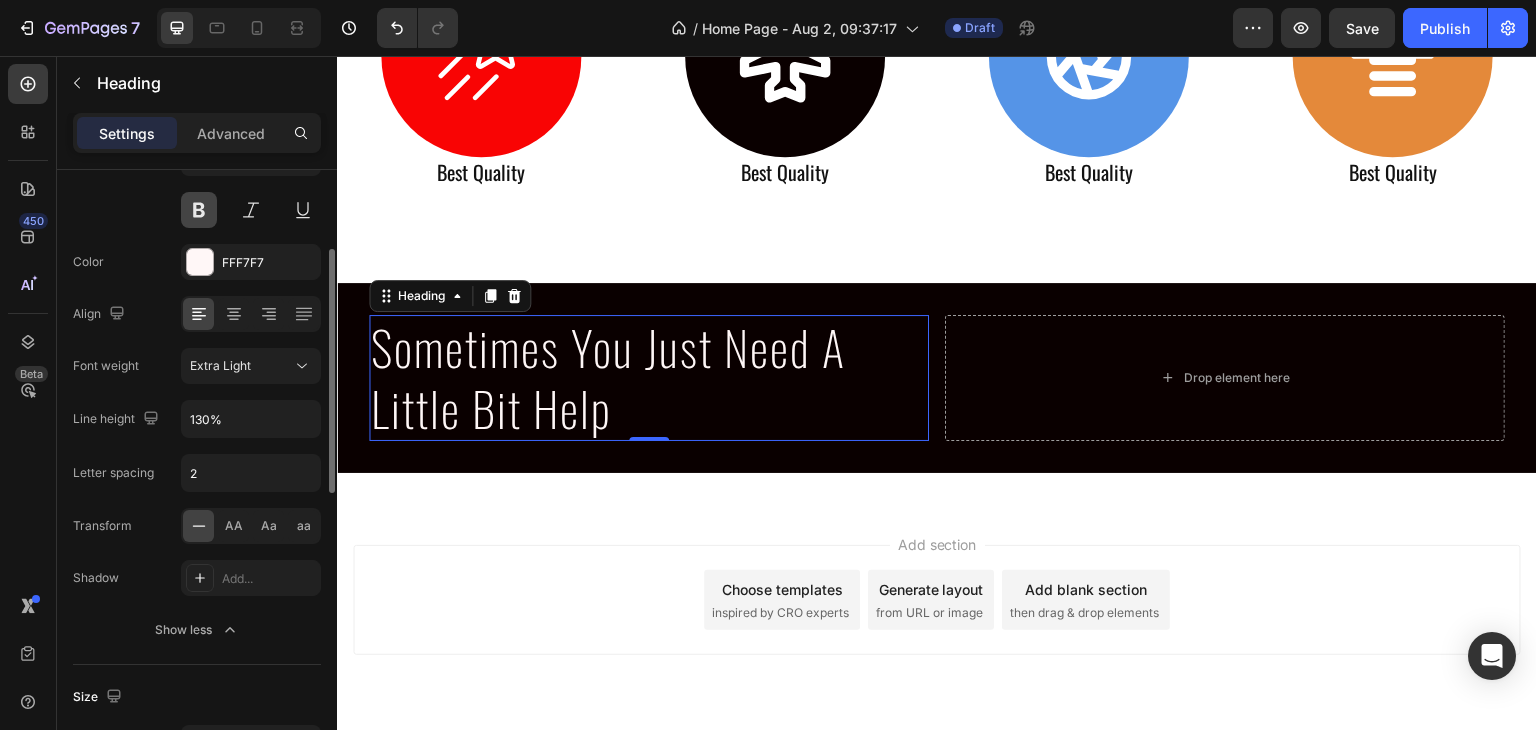 click at bounding box center (199, 210) 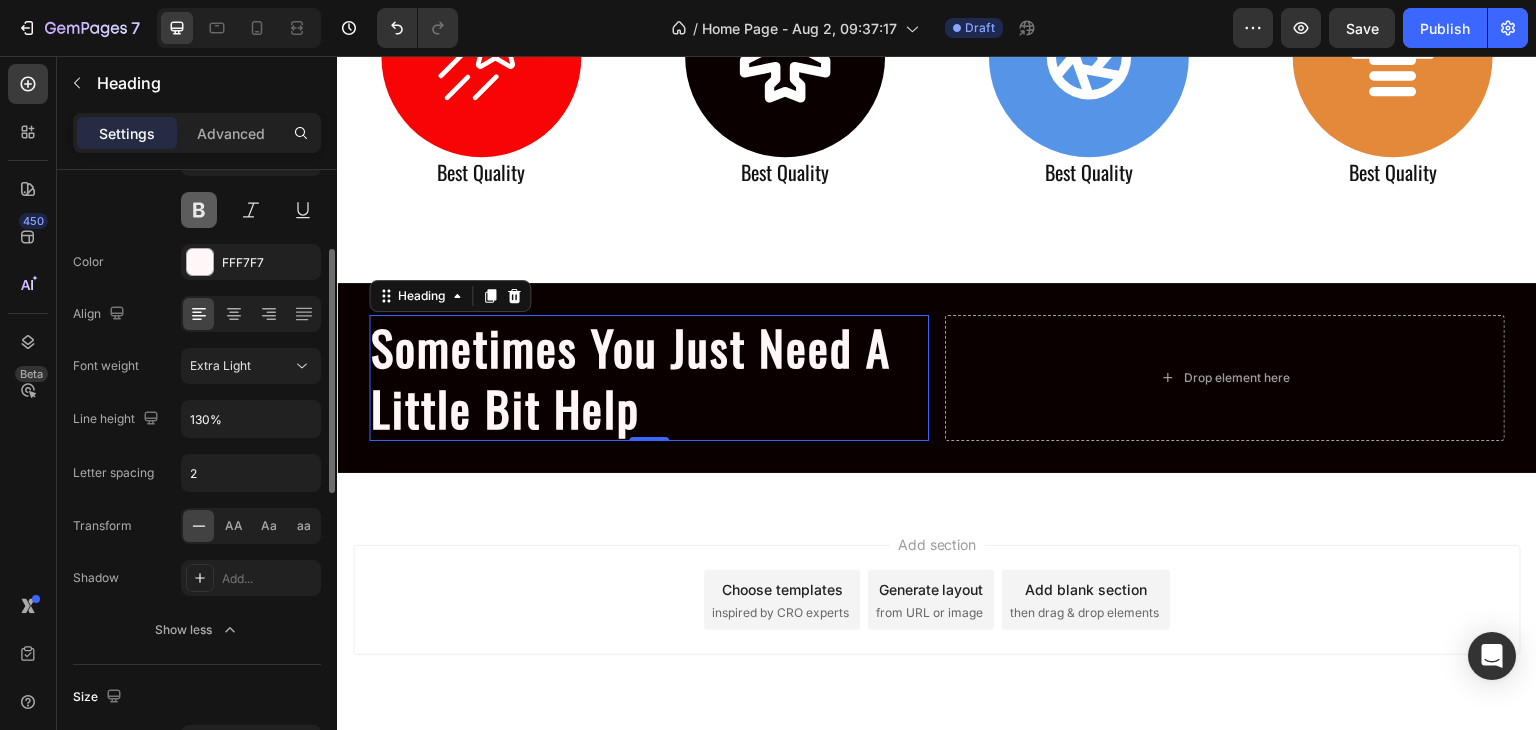 click at bounding box center [199, 210] 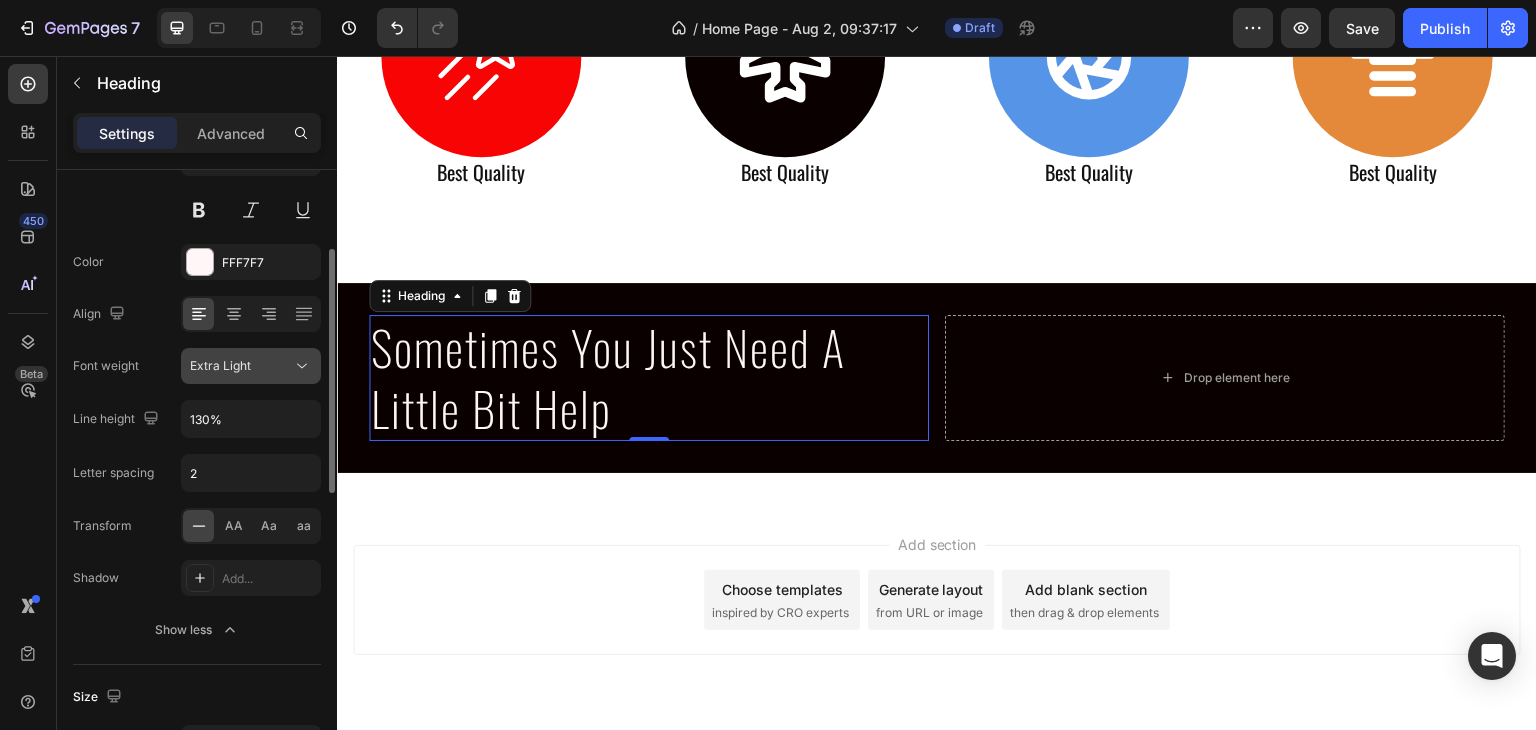 click on "Extra Light" at bounding box center [241, 366] 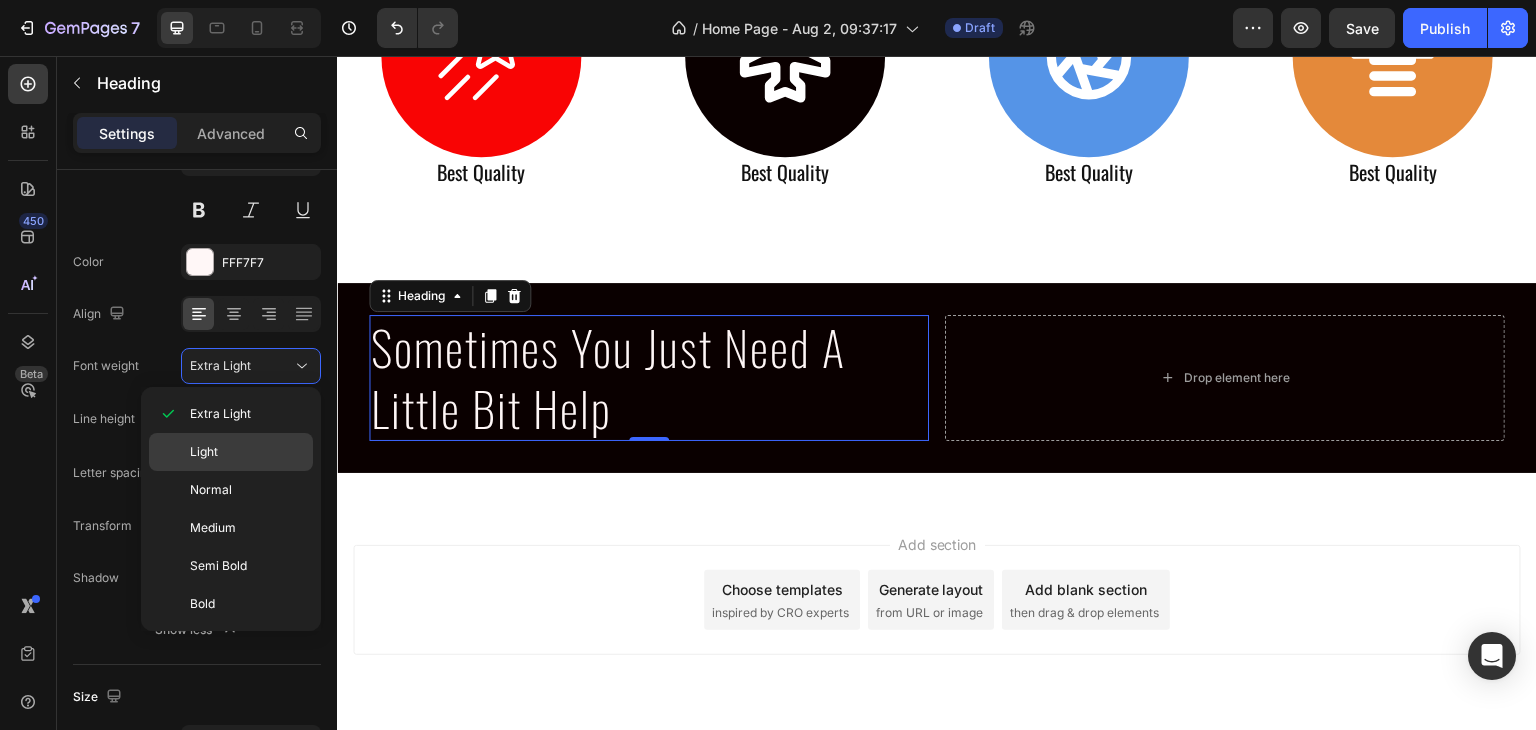 click on "Light" 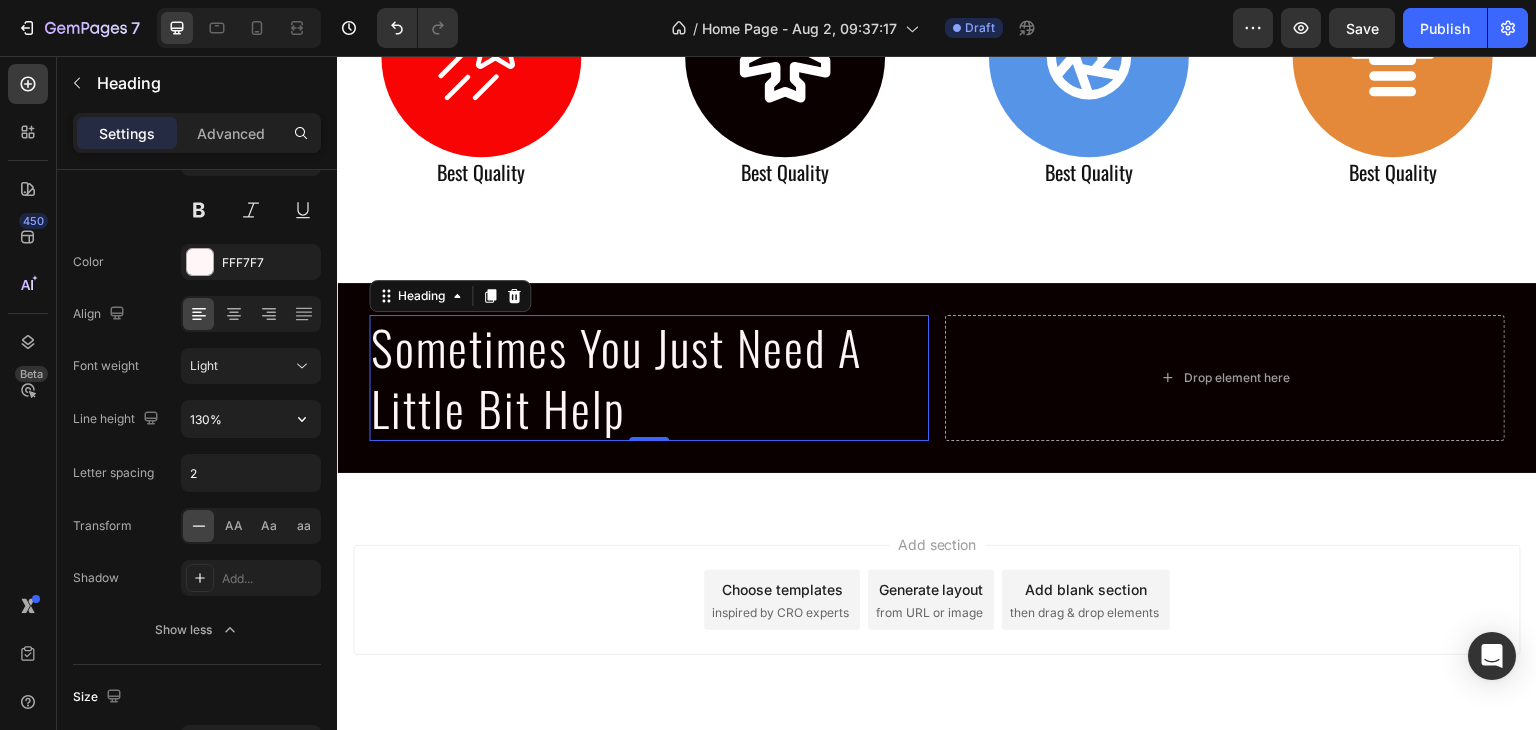 scroll, scrollTop: 100, scrollLeft: 0, axis: vertical 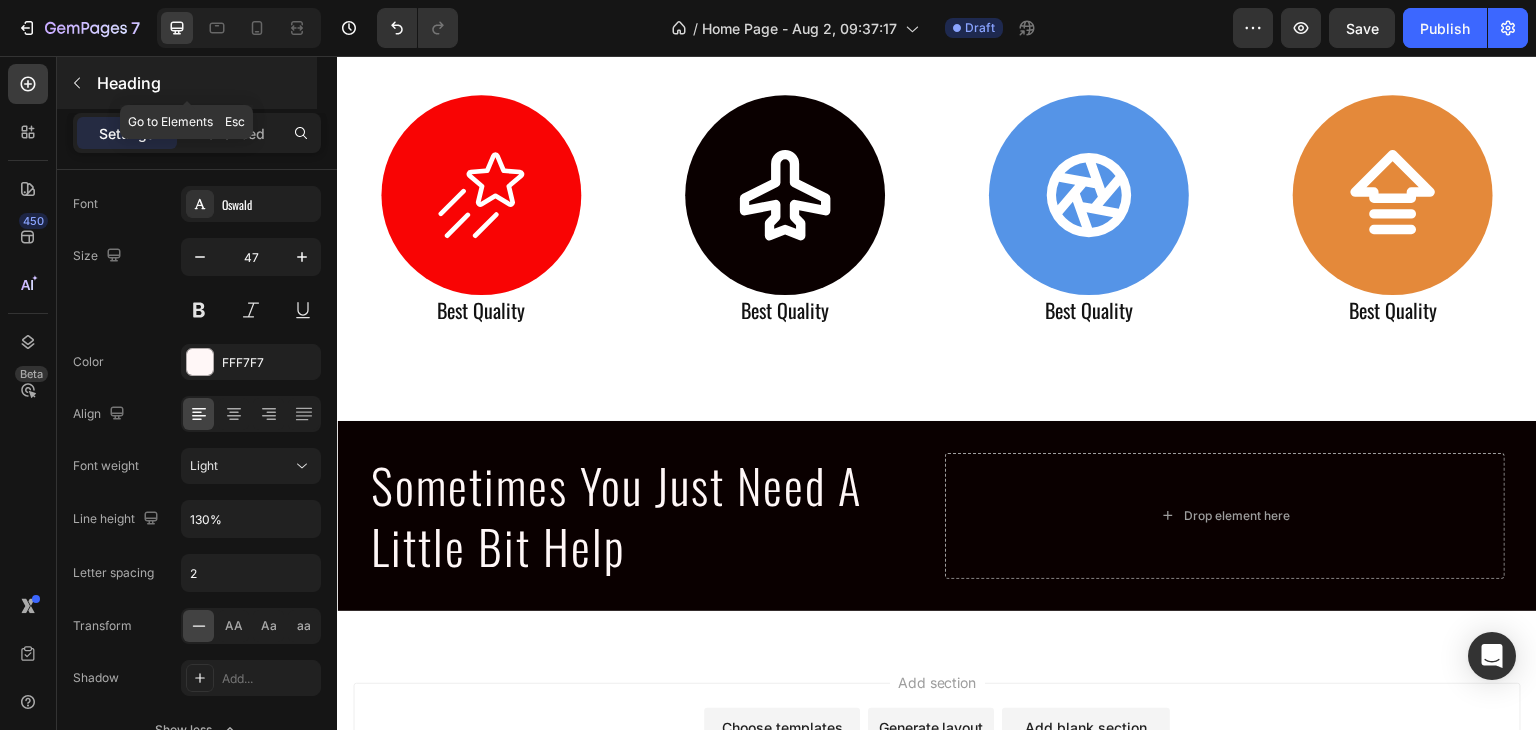 click 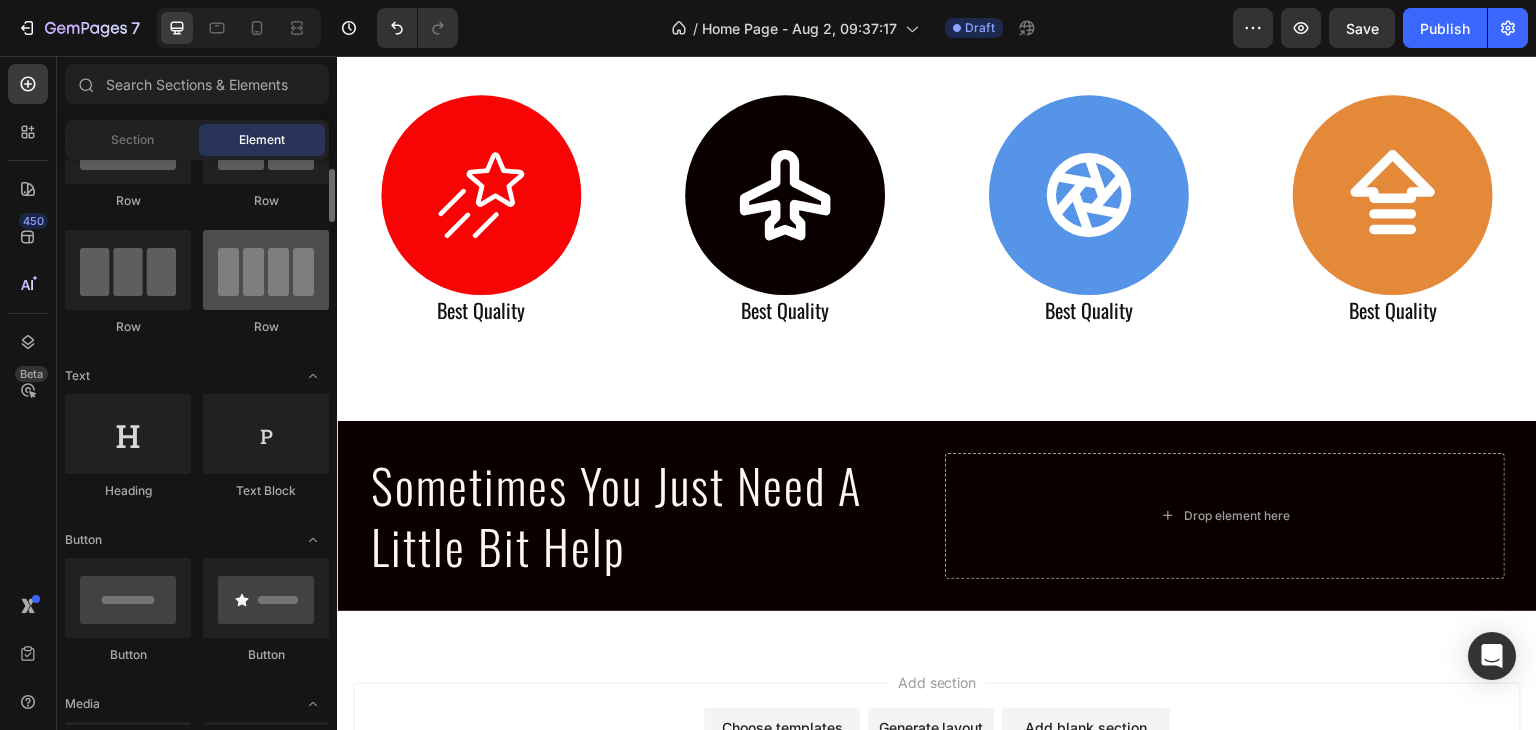 scroll, scrollTop: 200, scrollLeft: 0, axis: vertical 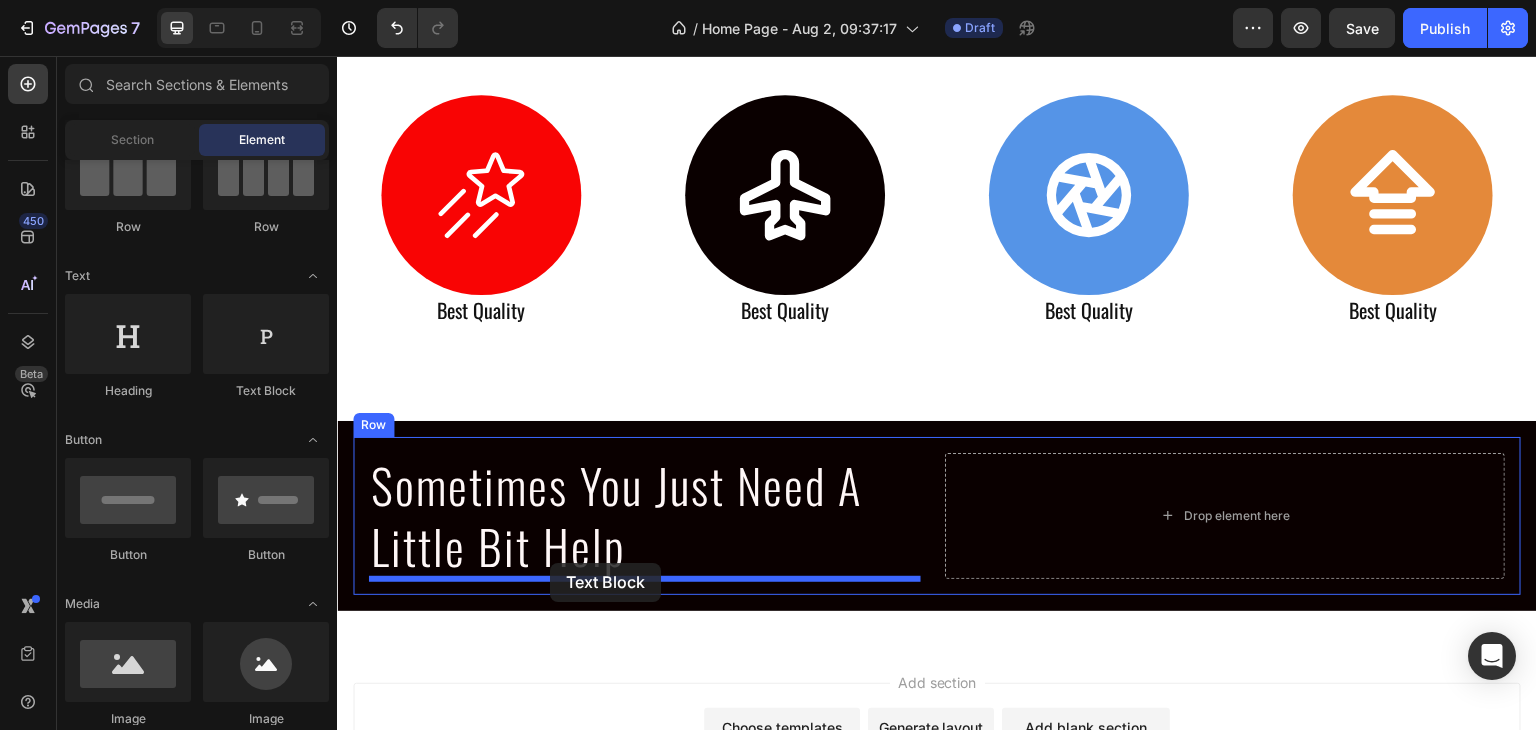 drag, startPoint x: 612, startPoint y: 405, endPoint x: 550, endPoint y: 563, distance: 169.7292 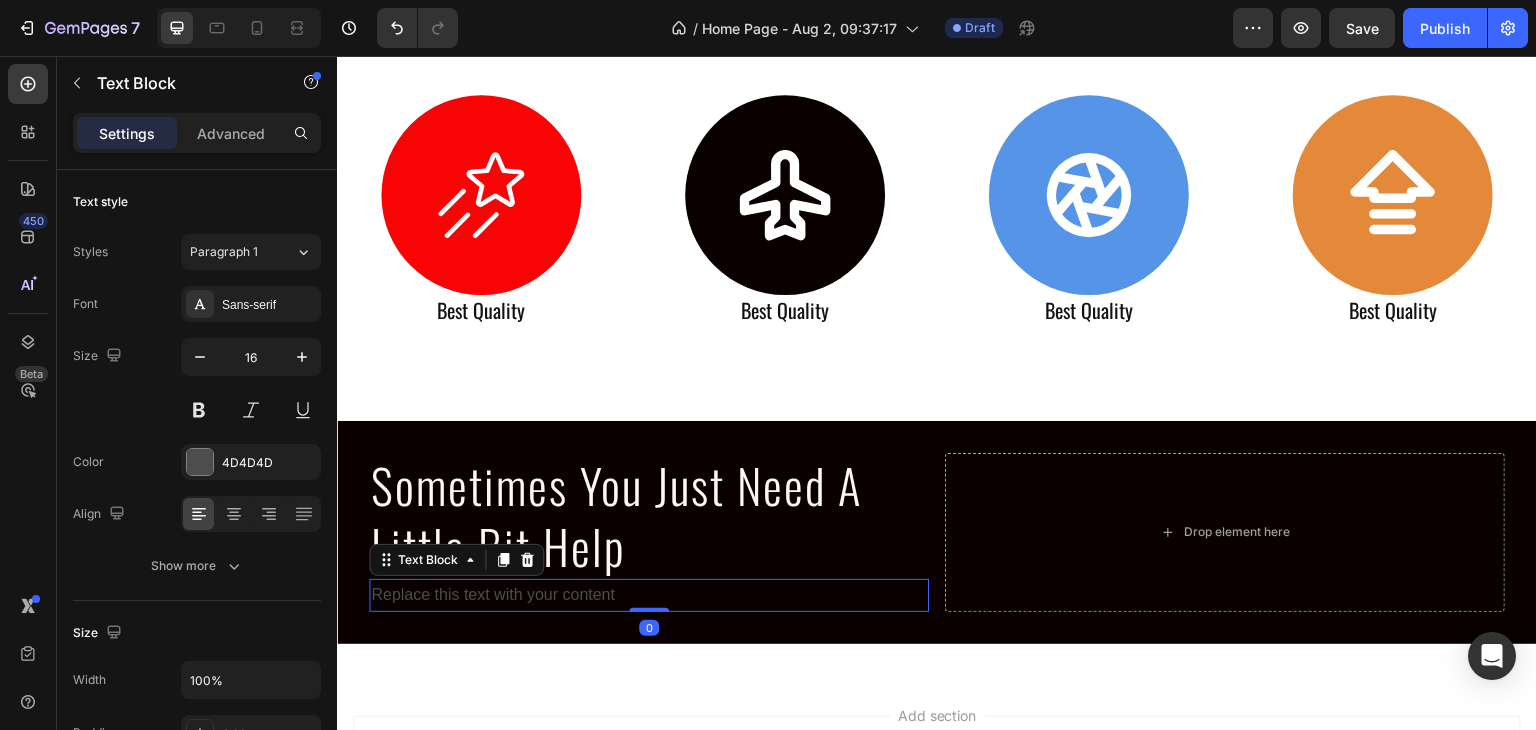 click on "Replace this text with your content" at bounding box center (649, 595) 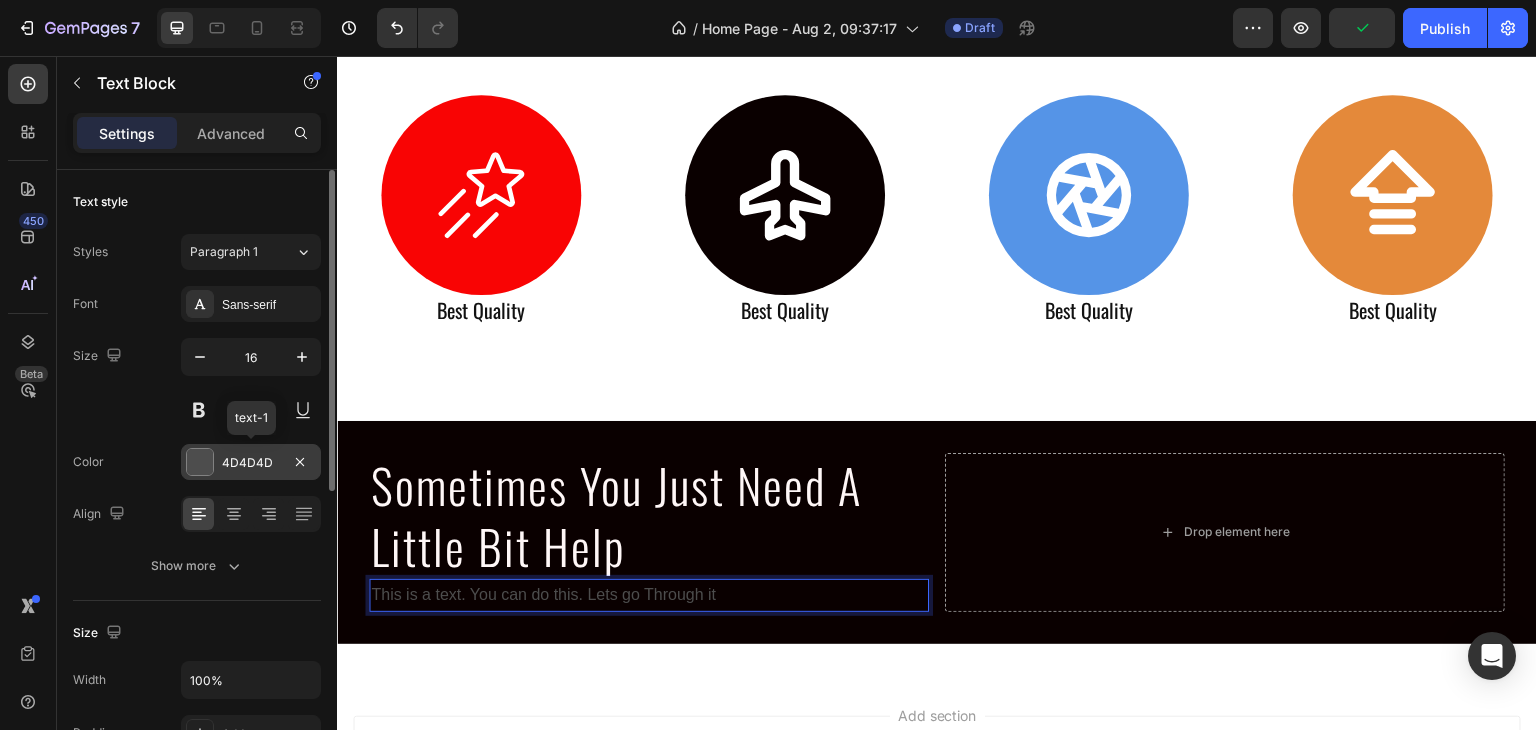 click on "4D4D4D" at bounding box center [251, 462] 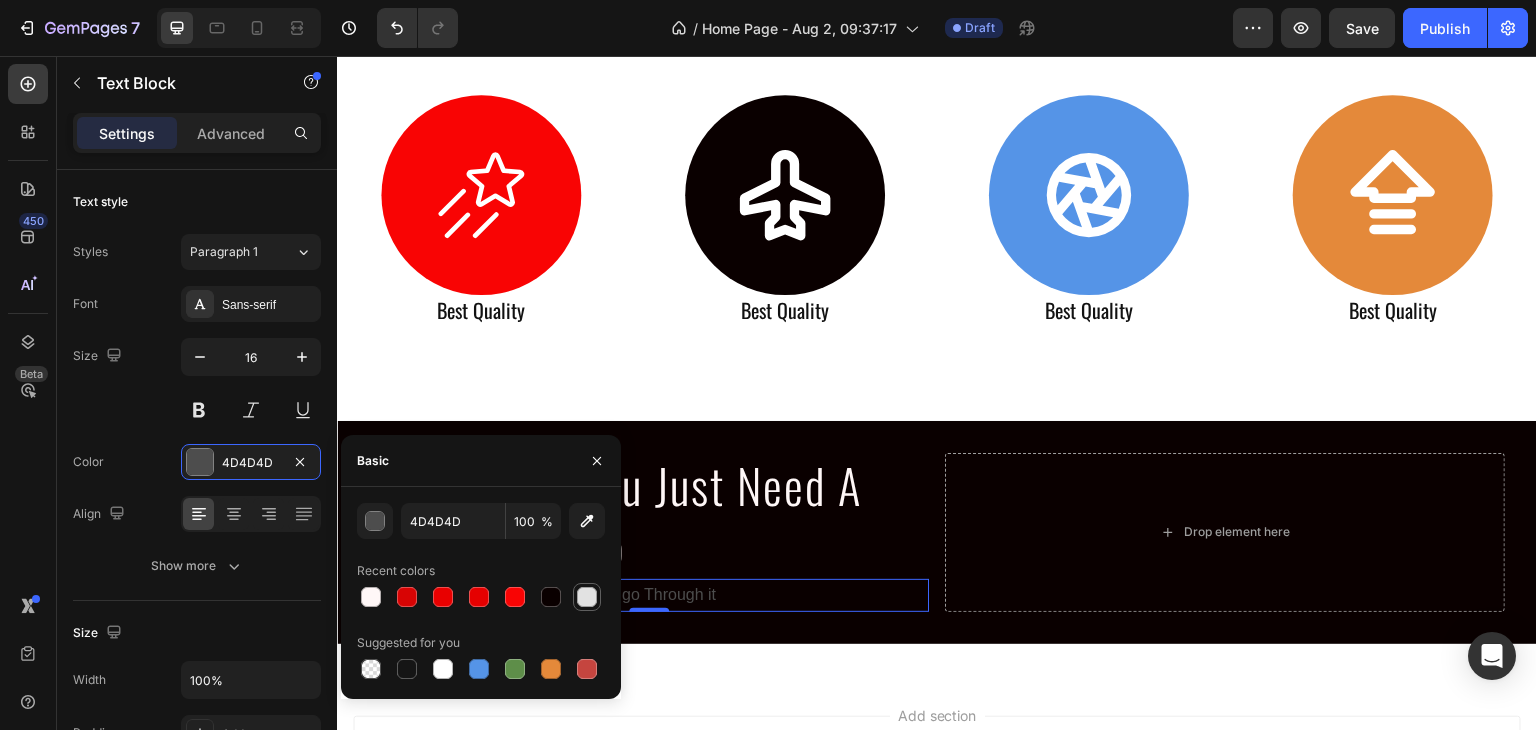 click at bounding box center [587, 597] 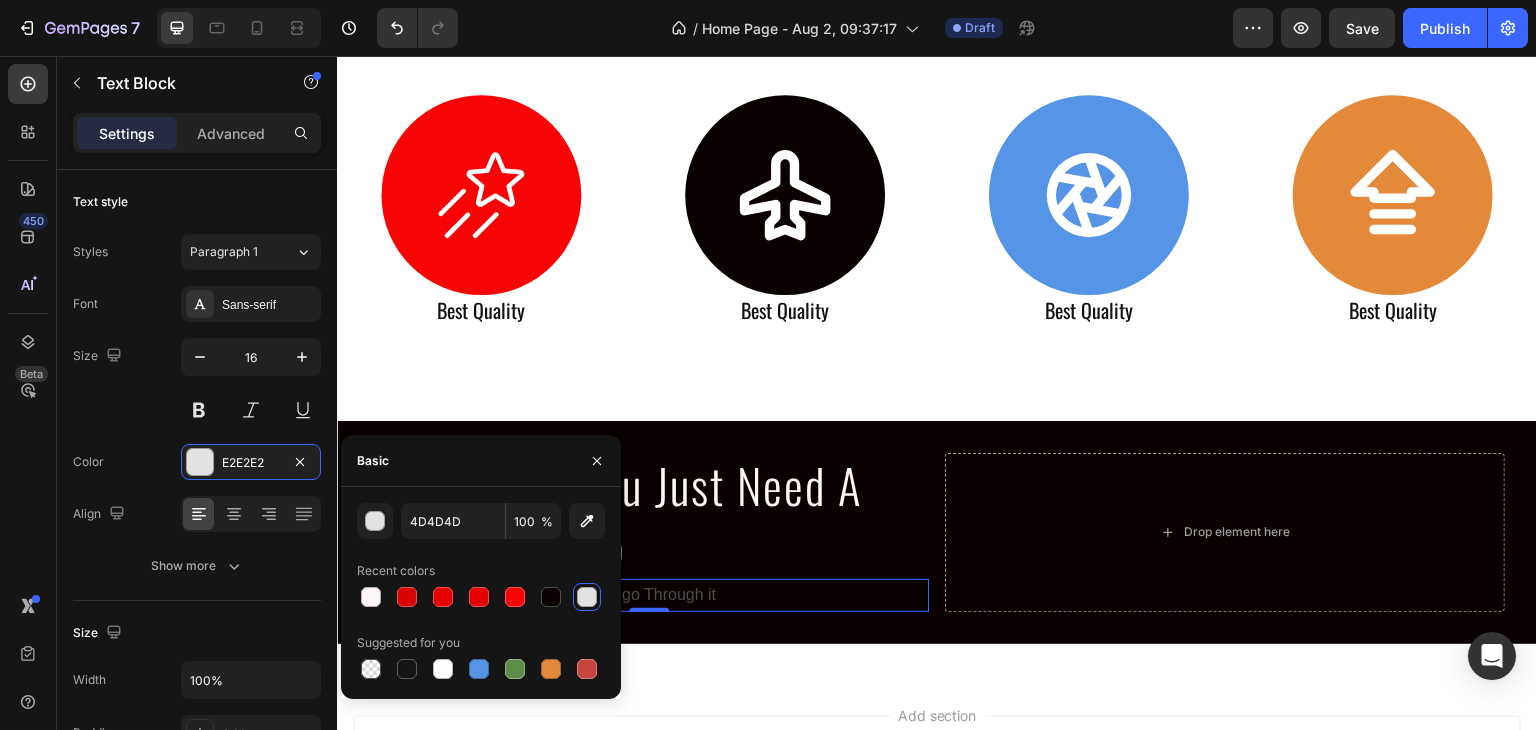 type on "E2E2E2" 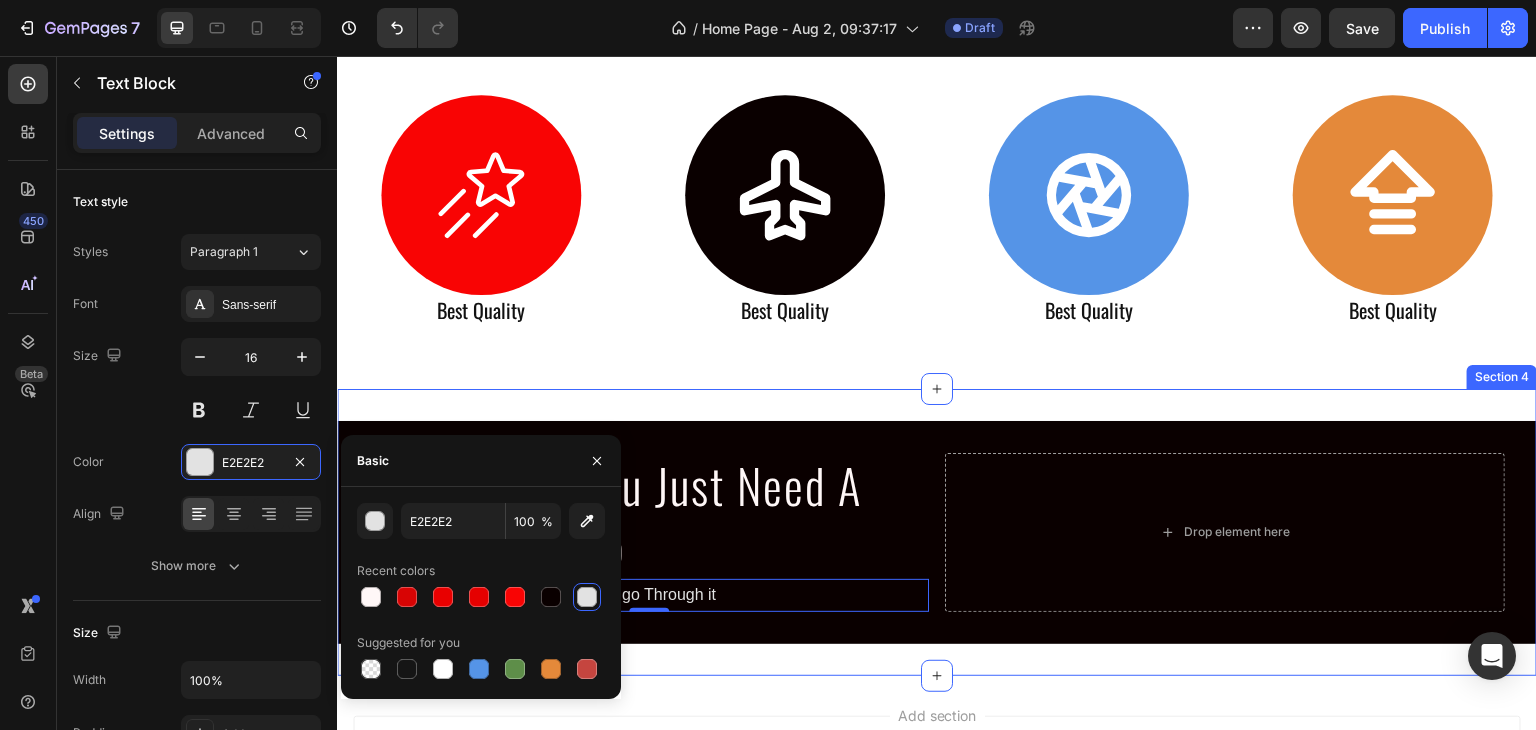 click on "Sometimes You Just Need A Little Bit Help Heading This is a text. You can do this. Lets go Through it  Text Block   [NUMBER]
Drop element here Row Row Section [NUMBER]" at bounding box center (937, 532) 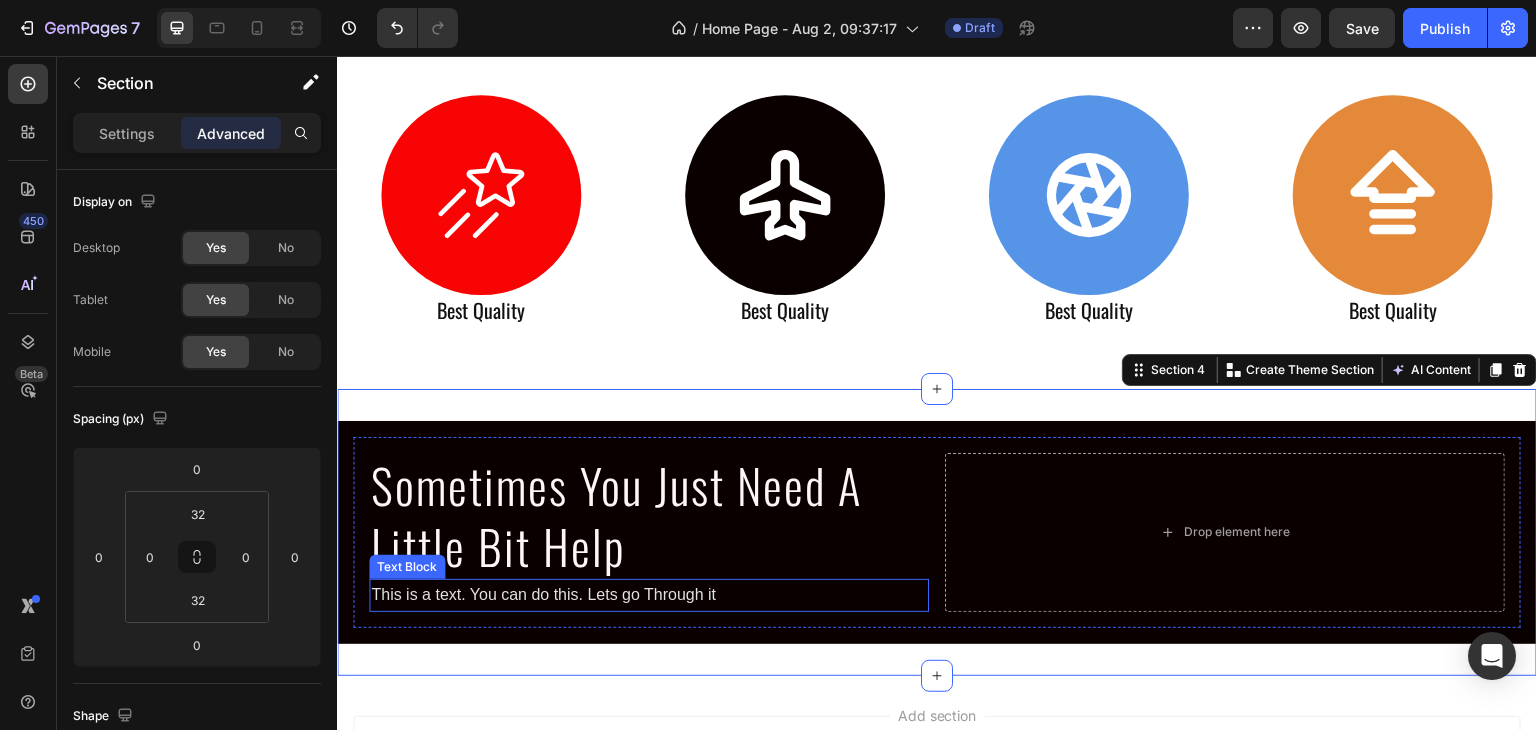 click on "This is a text. You can do this. Lets go Through it" at bounding box center (649, 595) 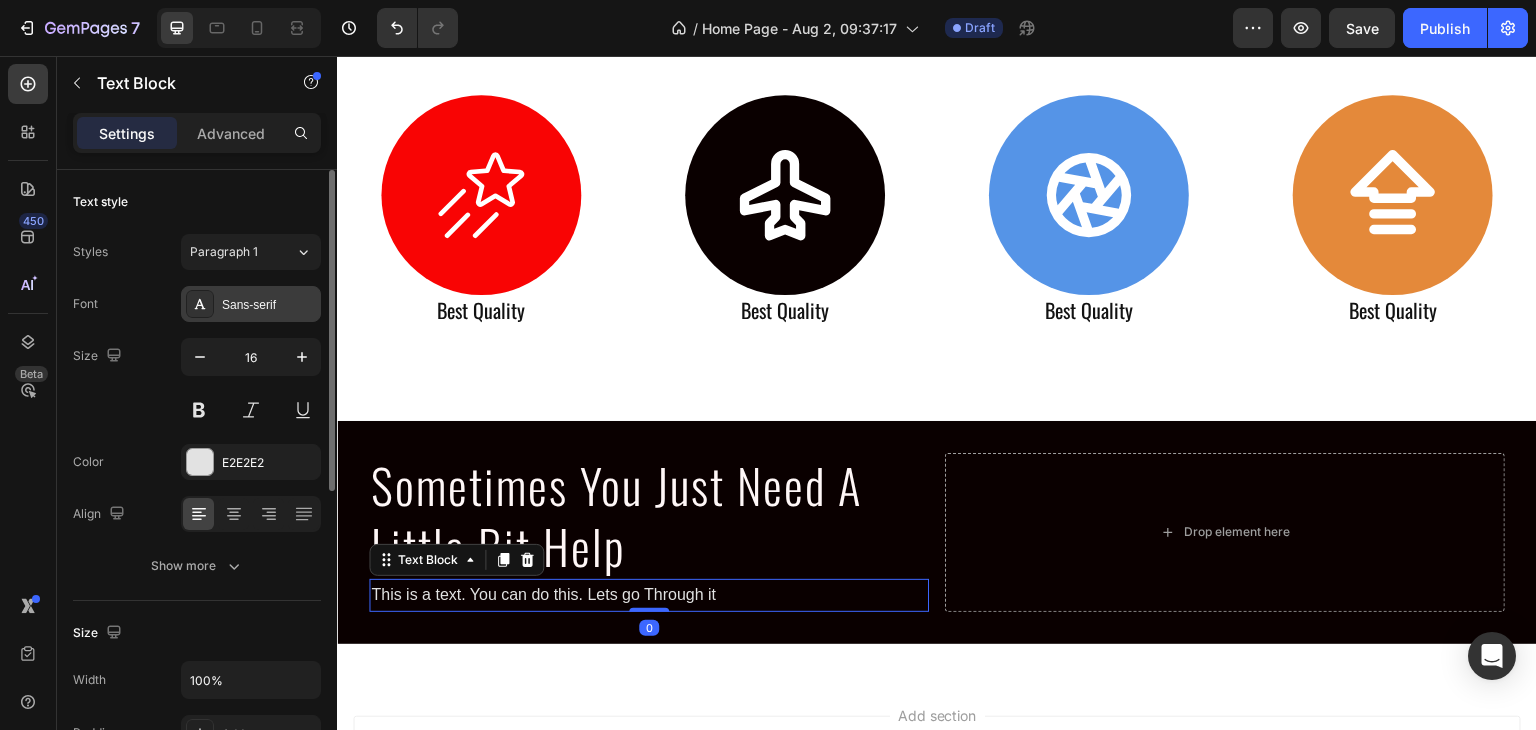 click on "Sans-serif" at bounding box center [269, 305] 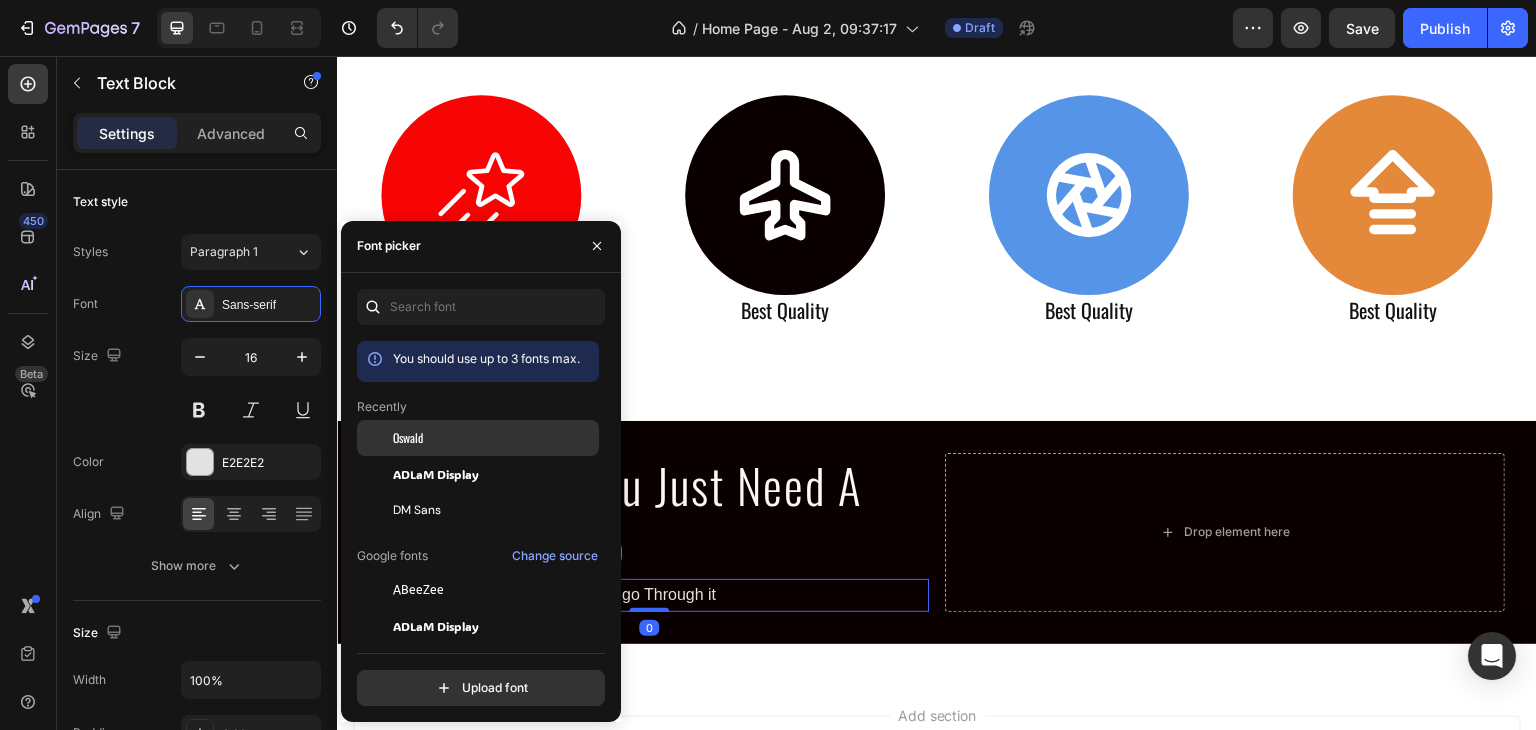 click on "Oswald" at bounding box center (408, 438) 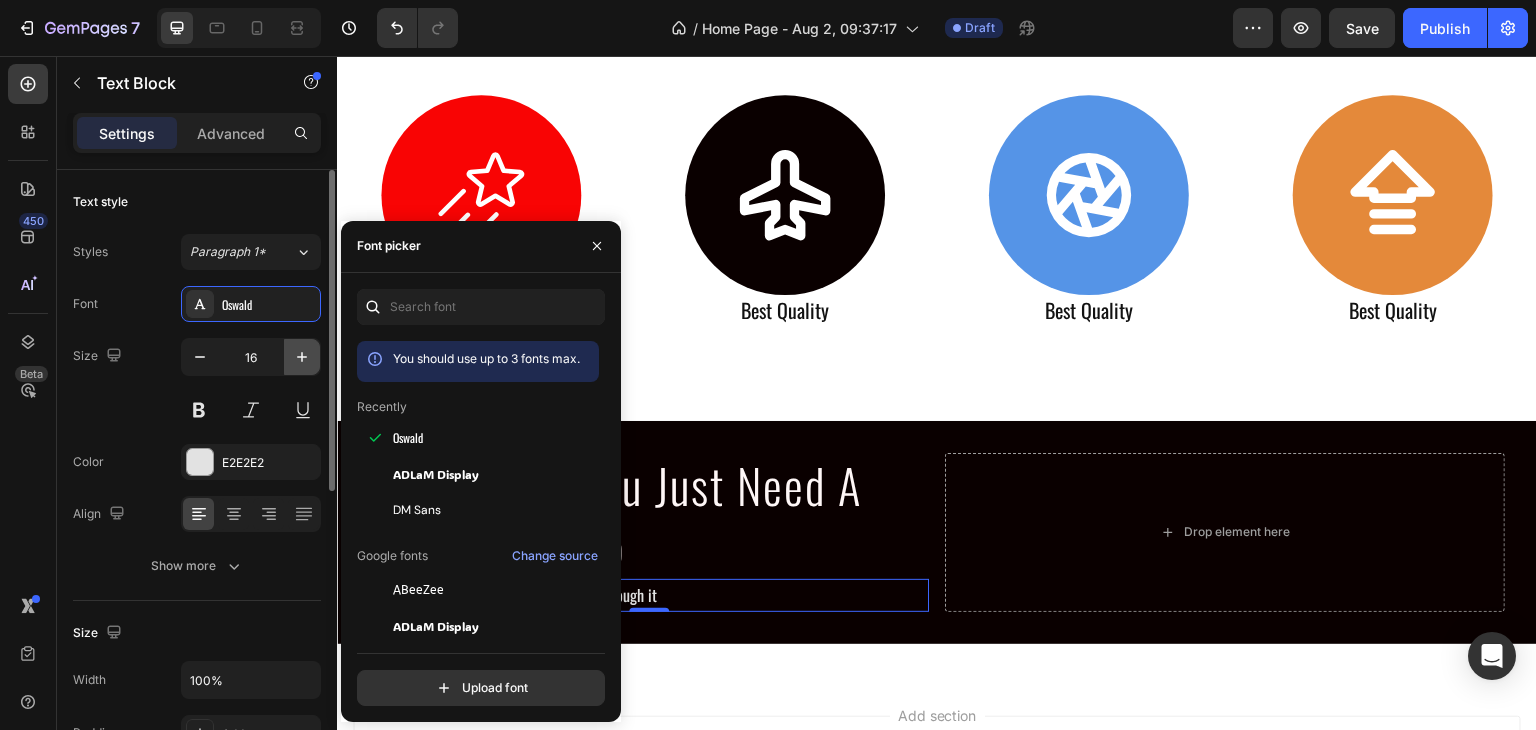 click 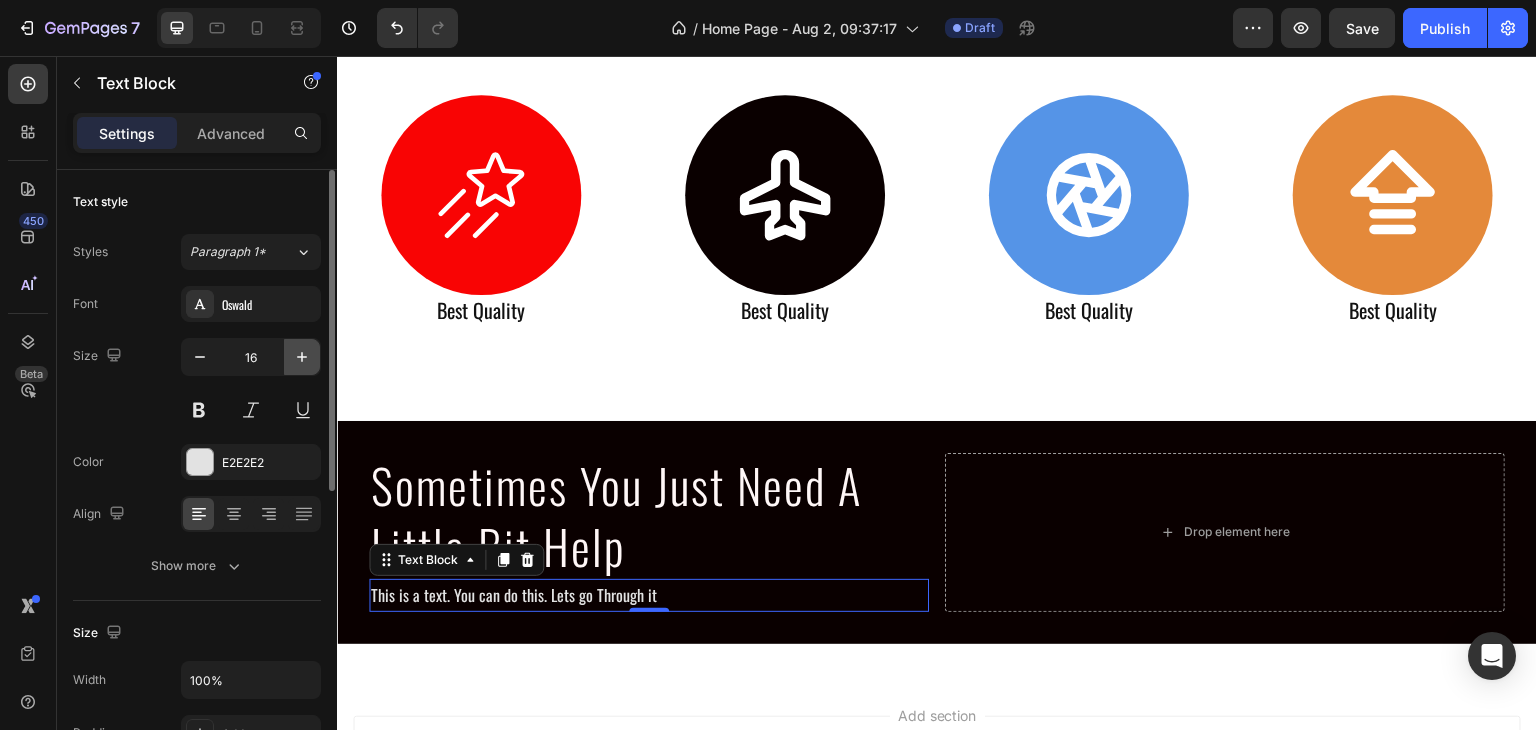 click 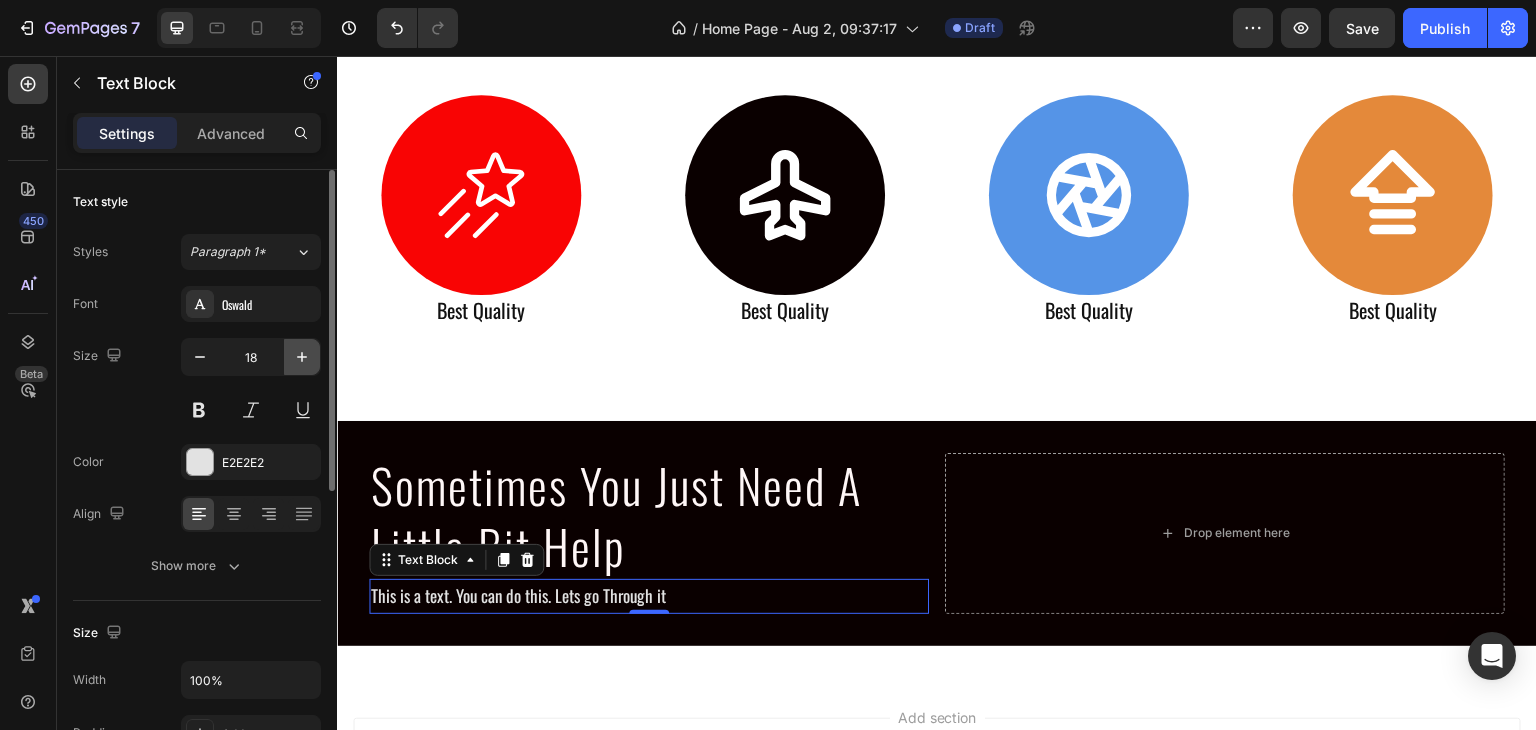 click 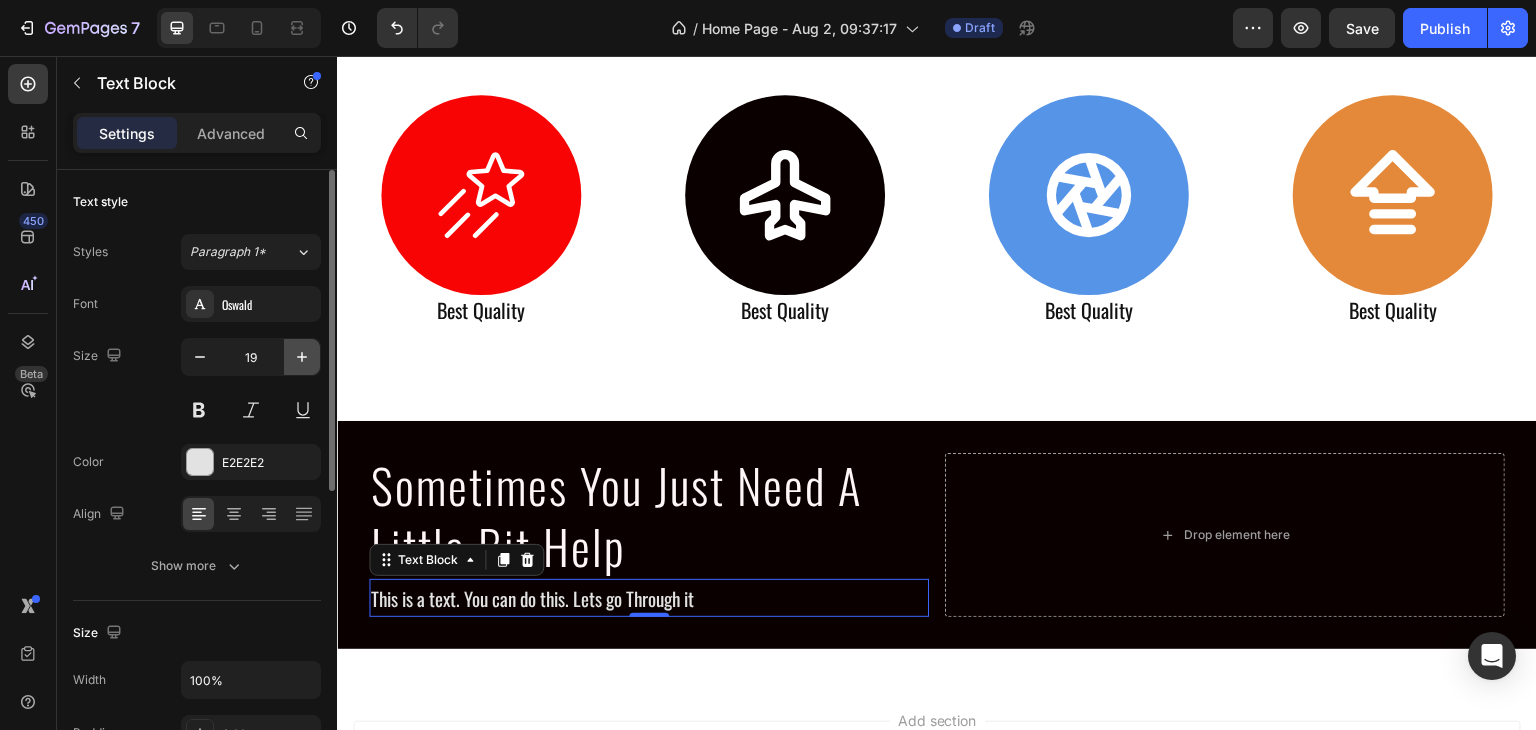 click 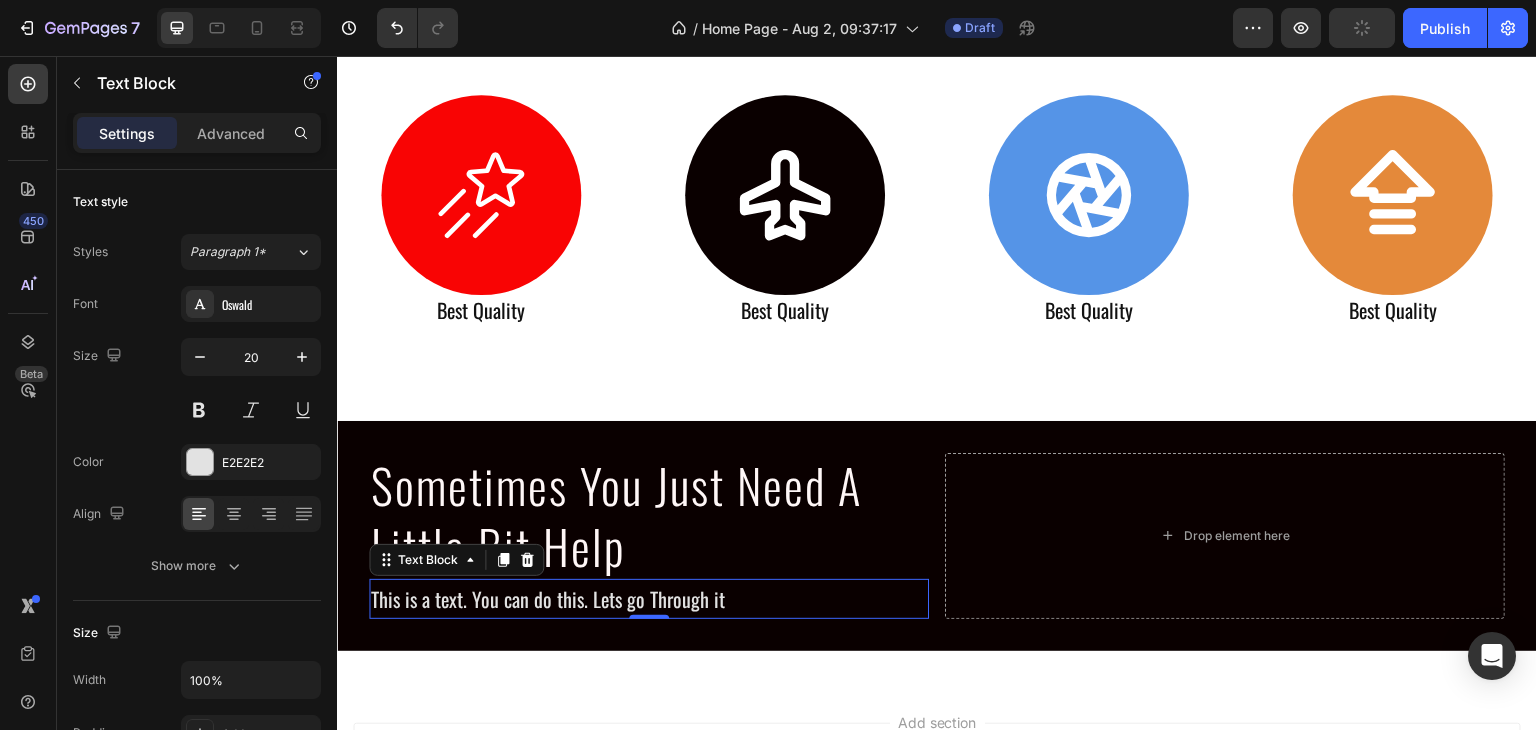 click on "Add section Choose templates inspired by CRO experts Generate layout from URL or image Add blank section then drag & drop elements" at bounding box center [937, 806] 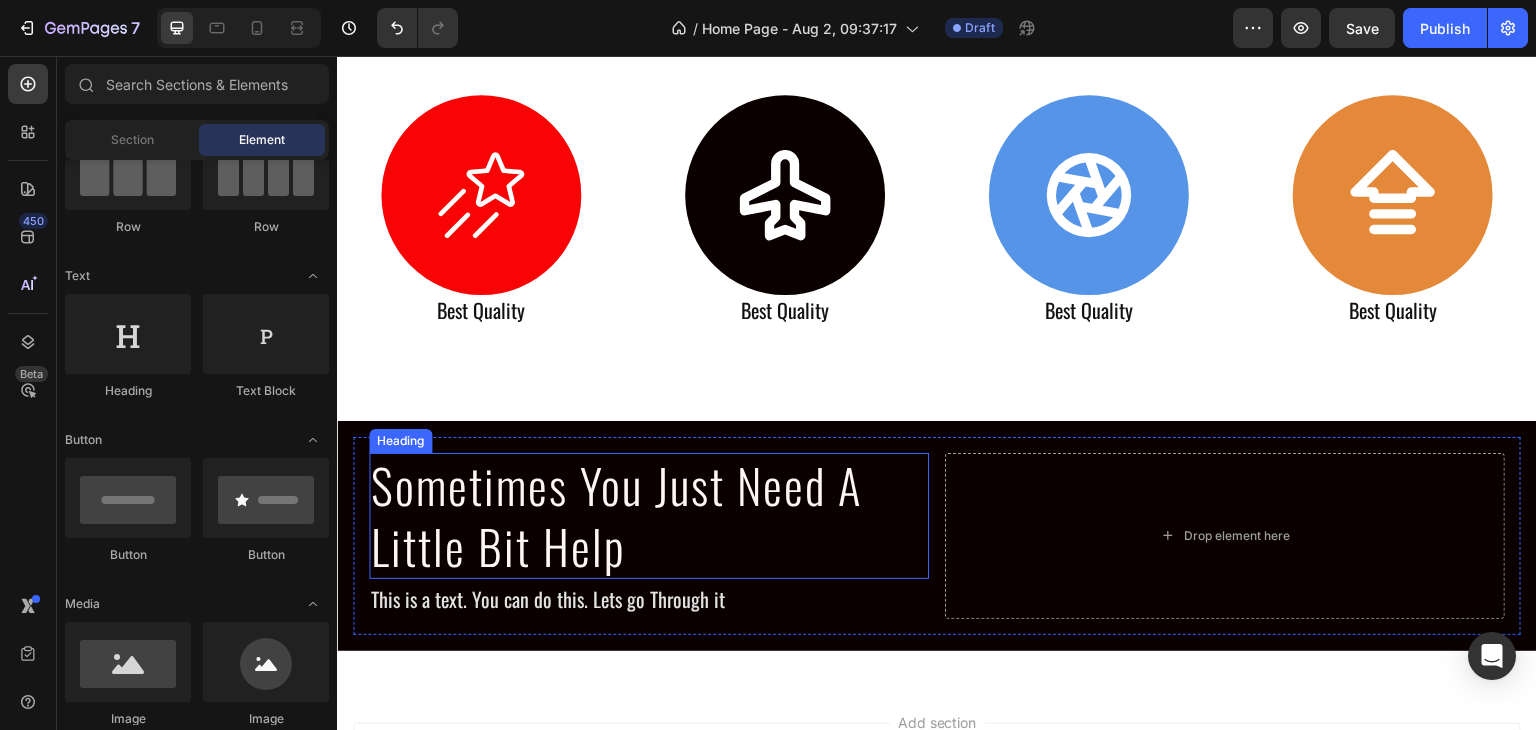 click on "Sometimes You Just Need A Little Bit Help" at bounding box center (649, 516) 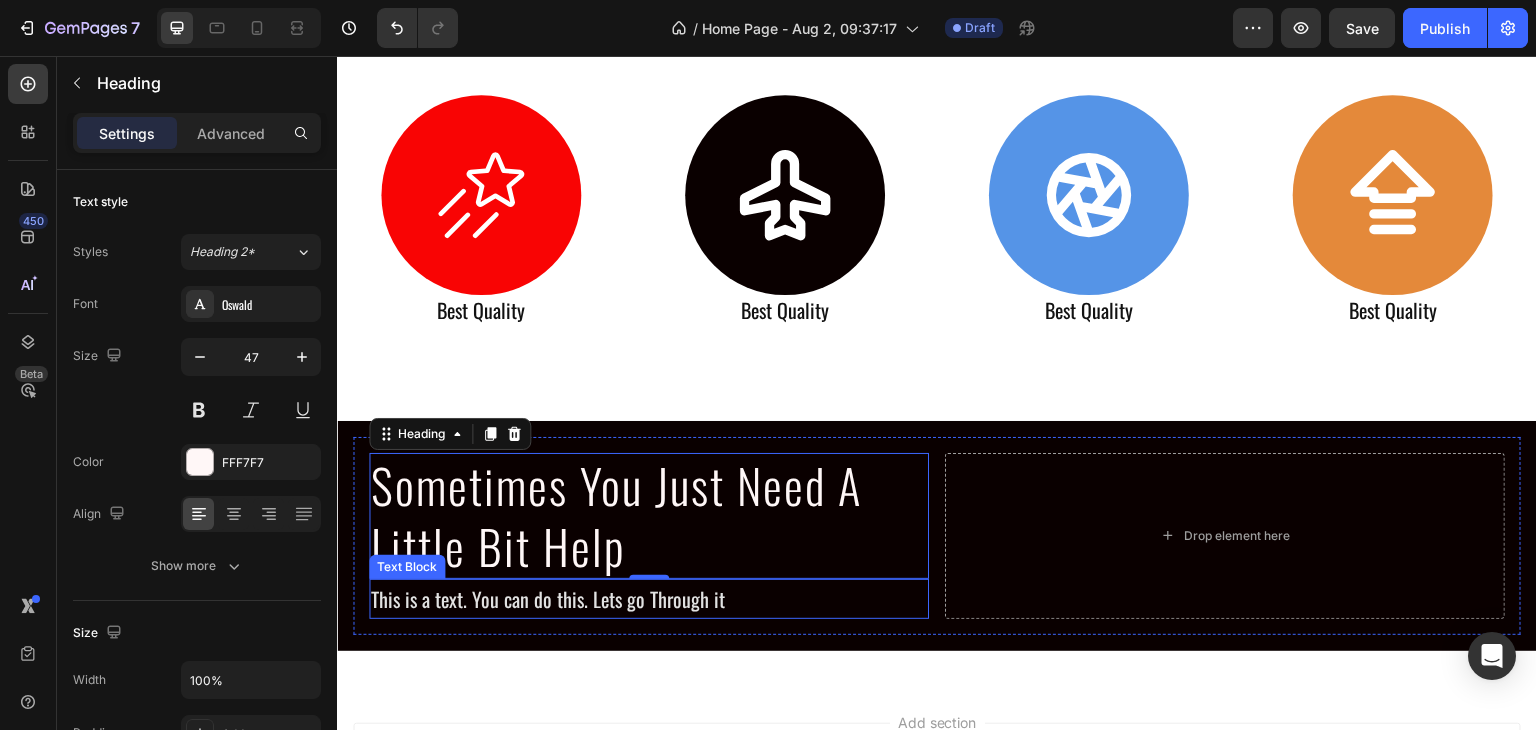 click on "This is a text. You can do this. Lets go Through it" at bounding box center (649, 599) 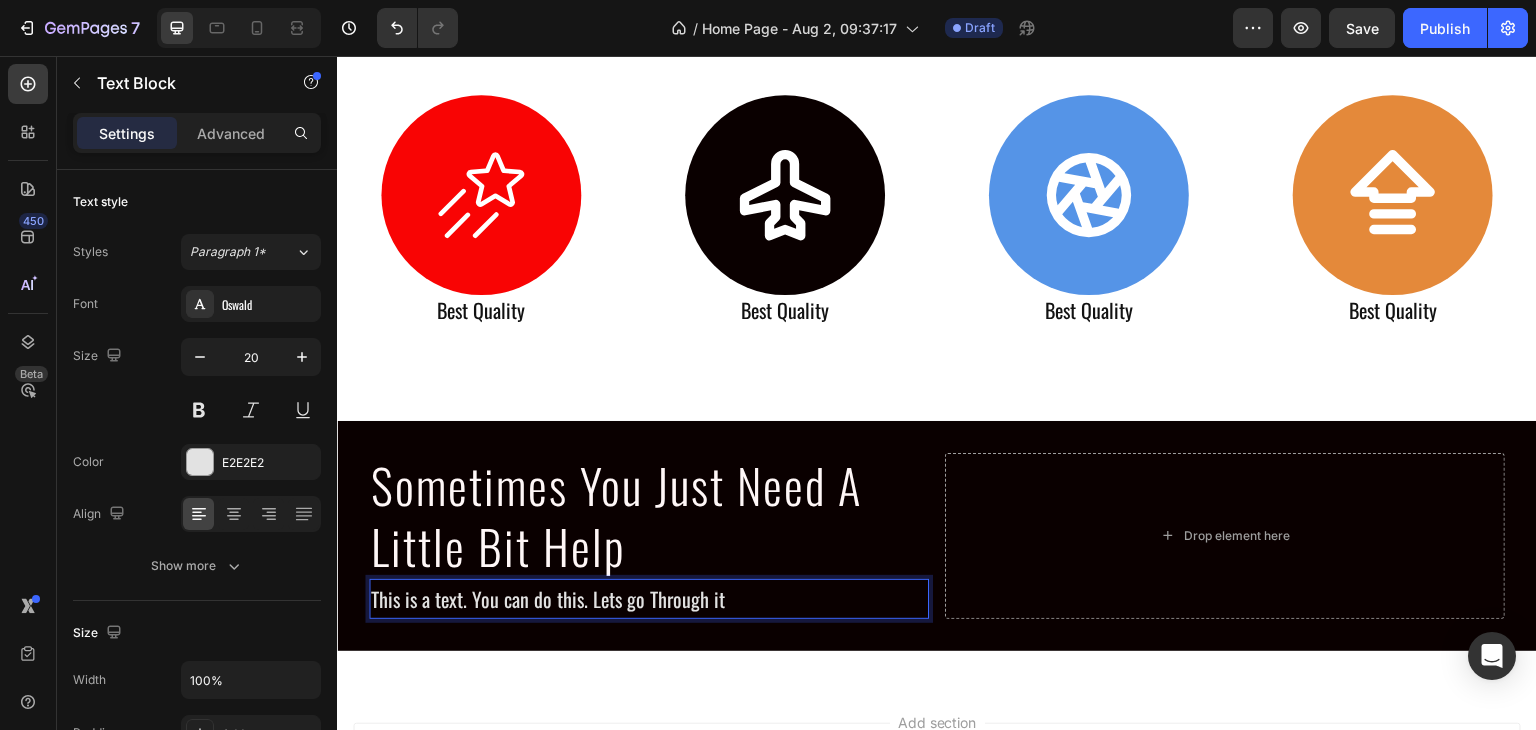 click on "This is a text. You can do this. Lets go Through it" at bounding box center (649, 599) 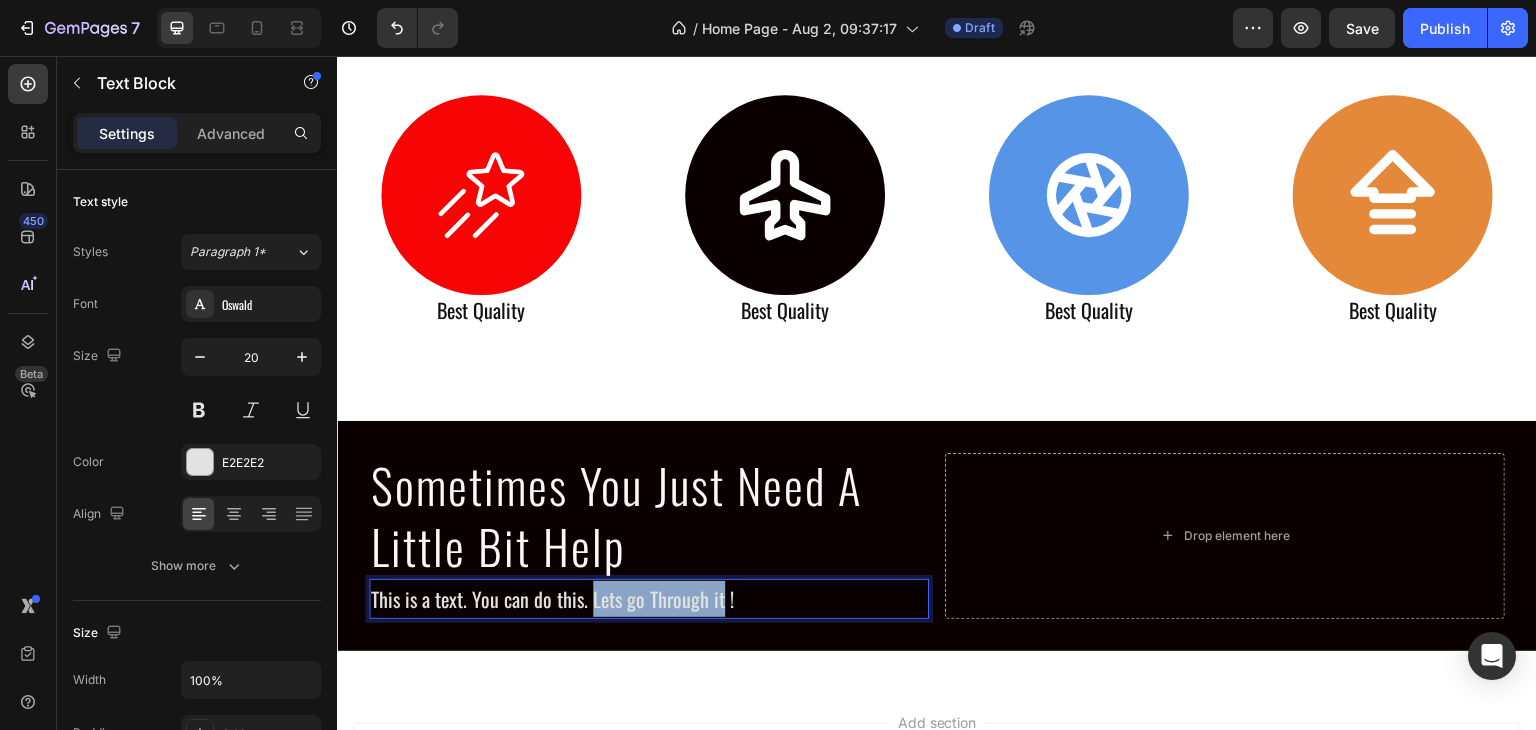 drag, startPoint x: 719, startPoint y: 603, endPoint x: 587, endPoint y: 615, distance: 132.54433 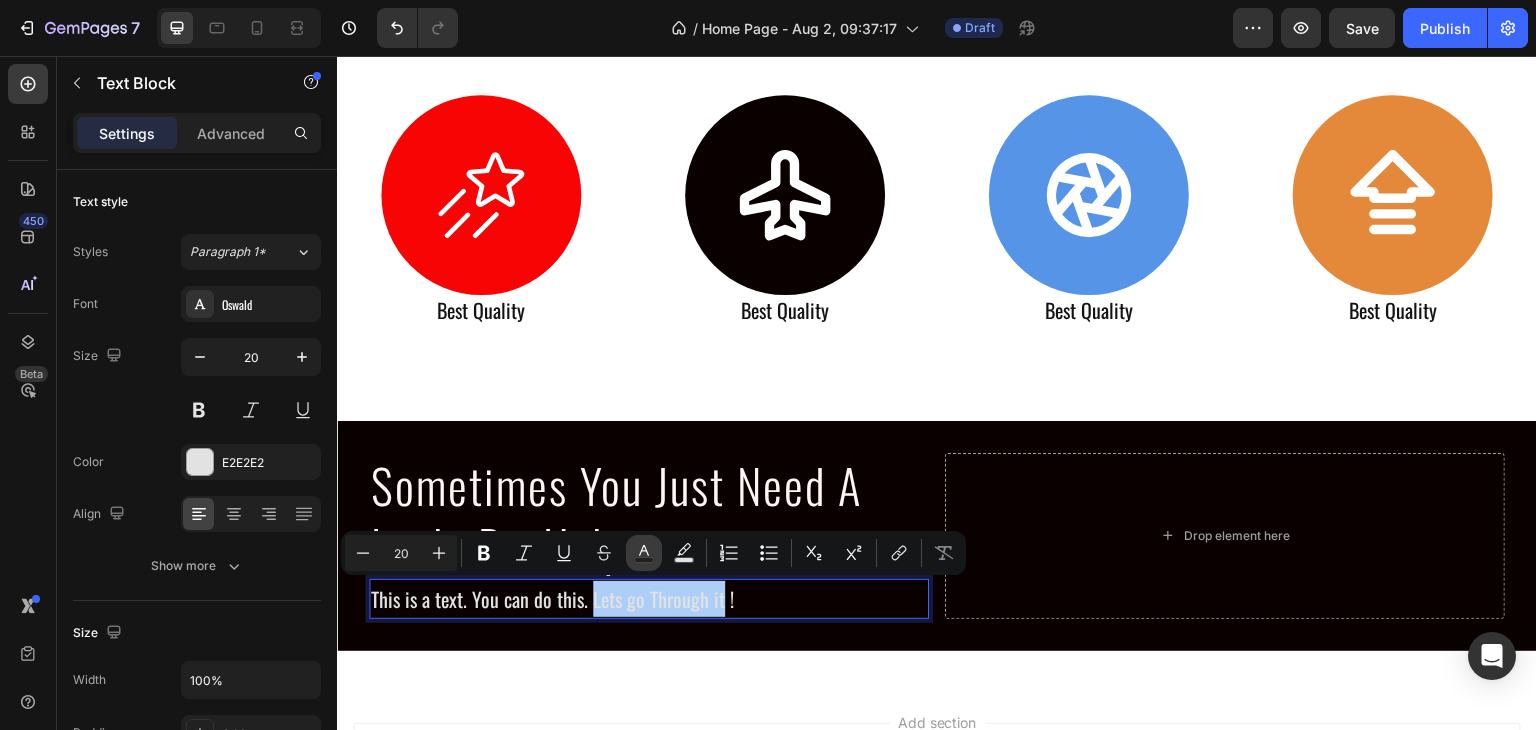 click 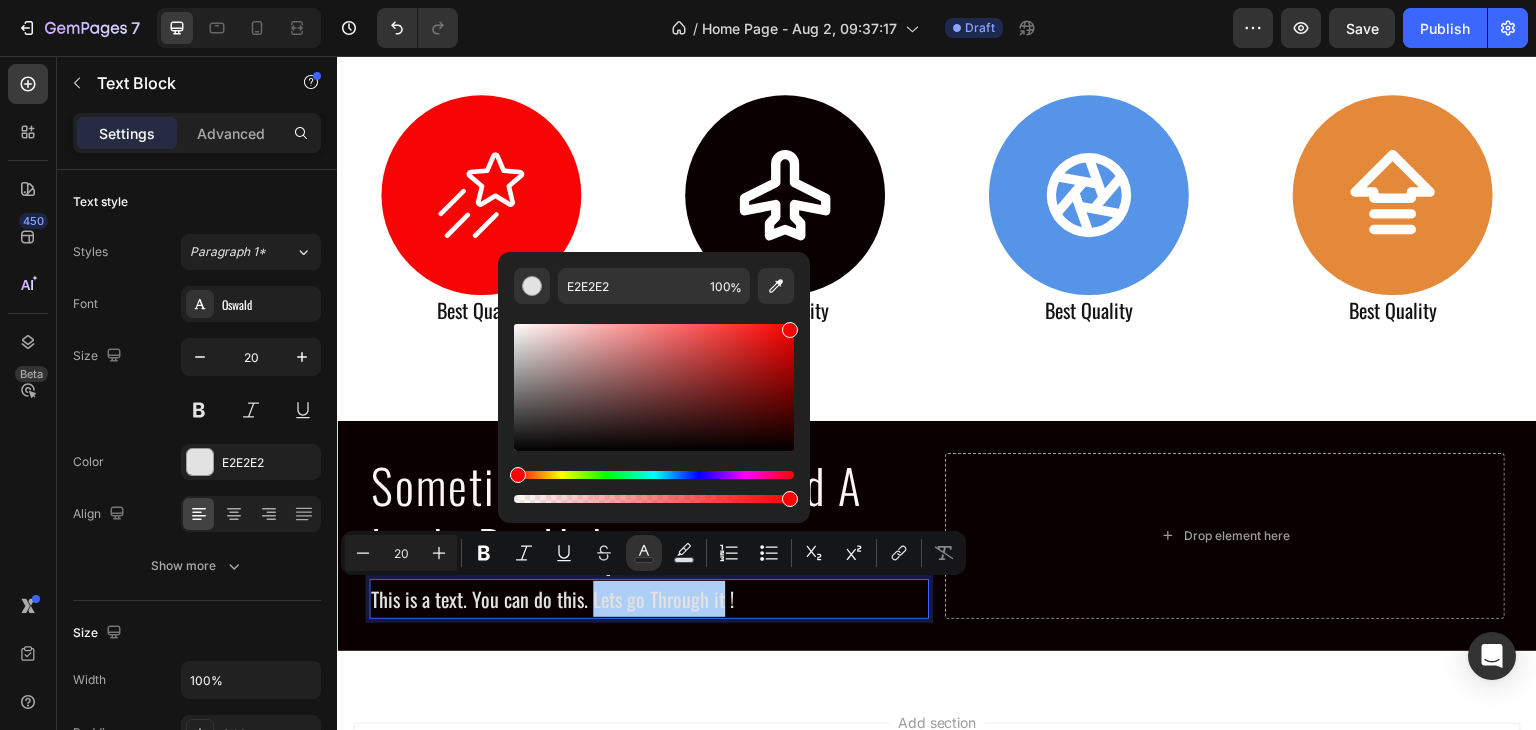 drag, startPoint x: 520, startPoint y: 342, endPoint x: 472, endPoint y: 267, distance: 89.04493 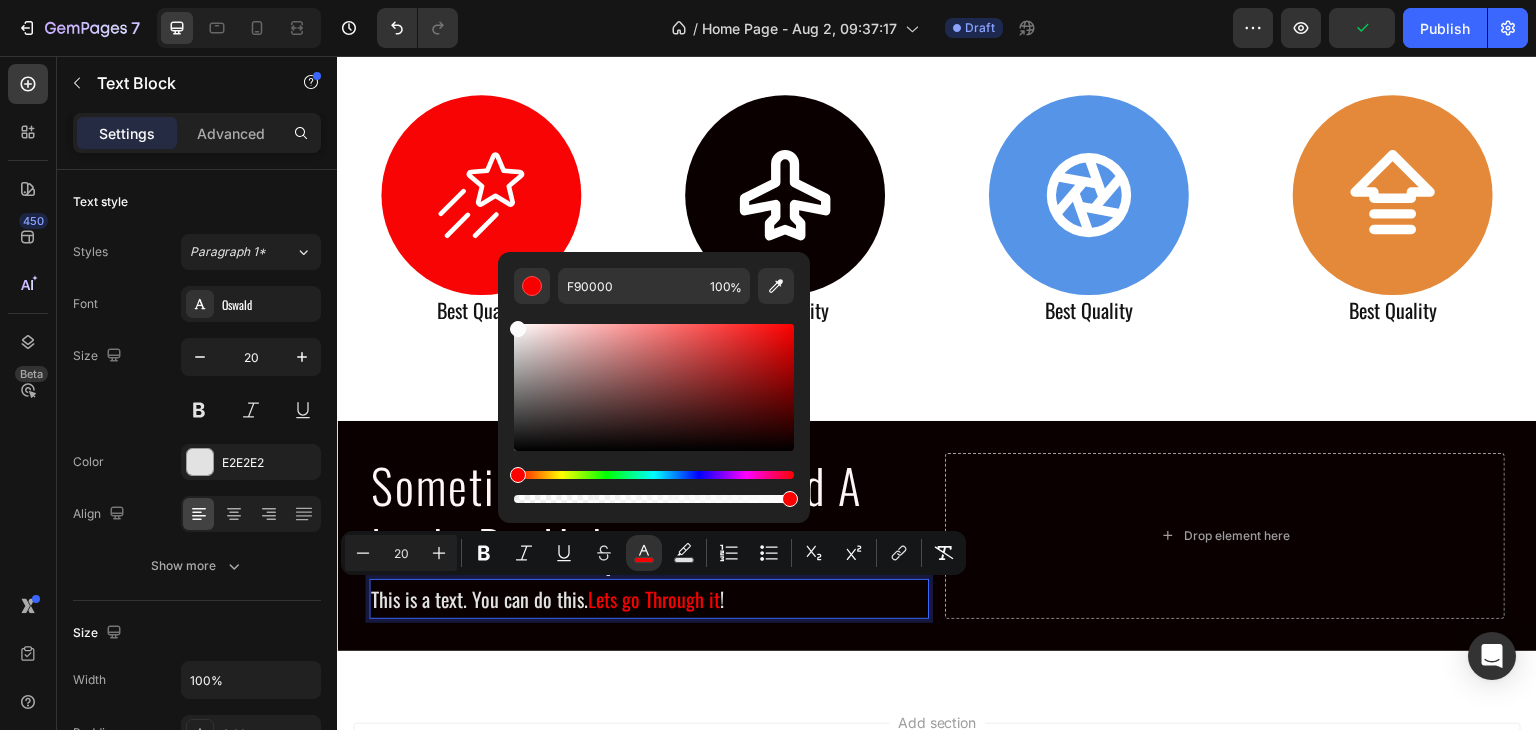 drag, startPoint x: 786, startPoint y: 330, endPoint x: 512, endPoint y: 325, distance: 274.04562 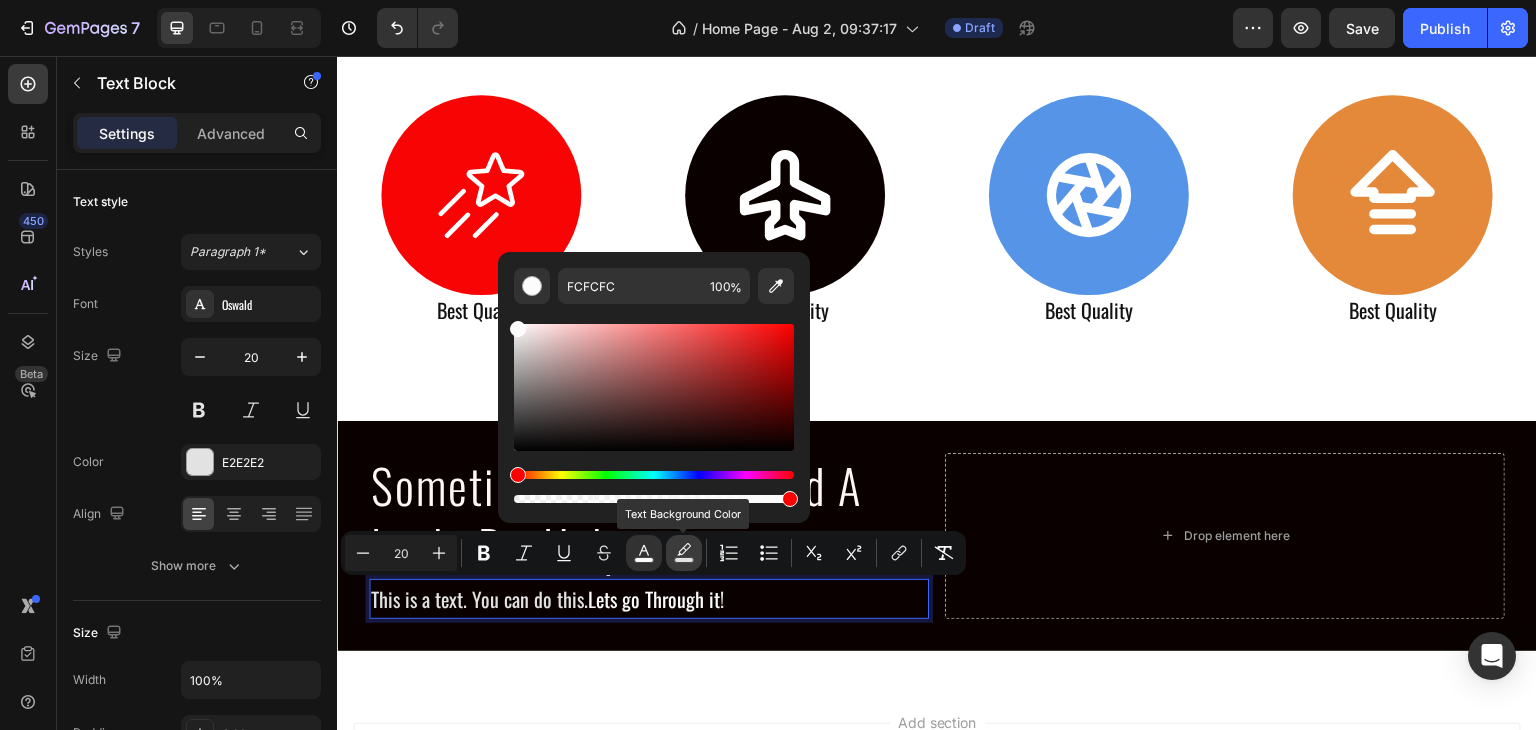click 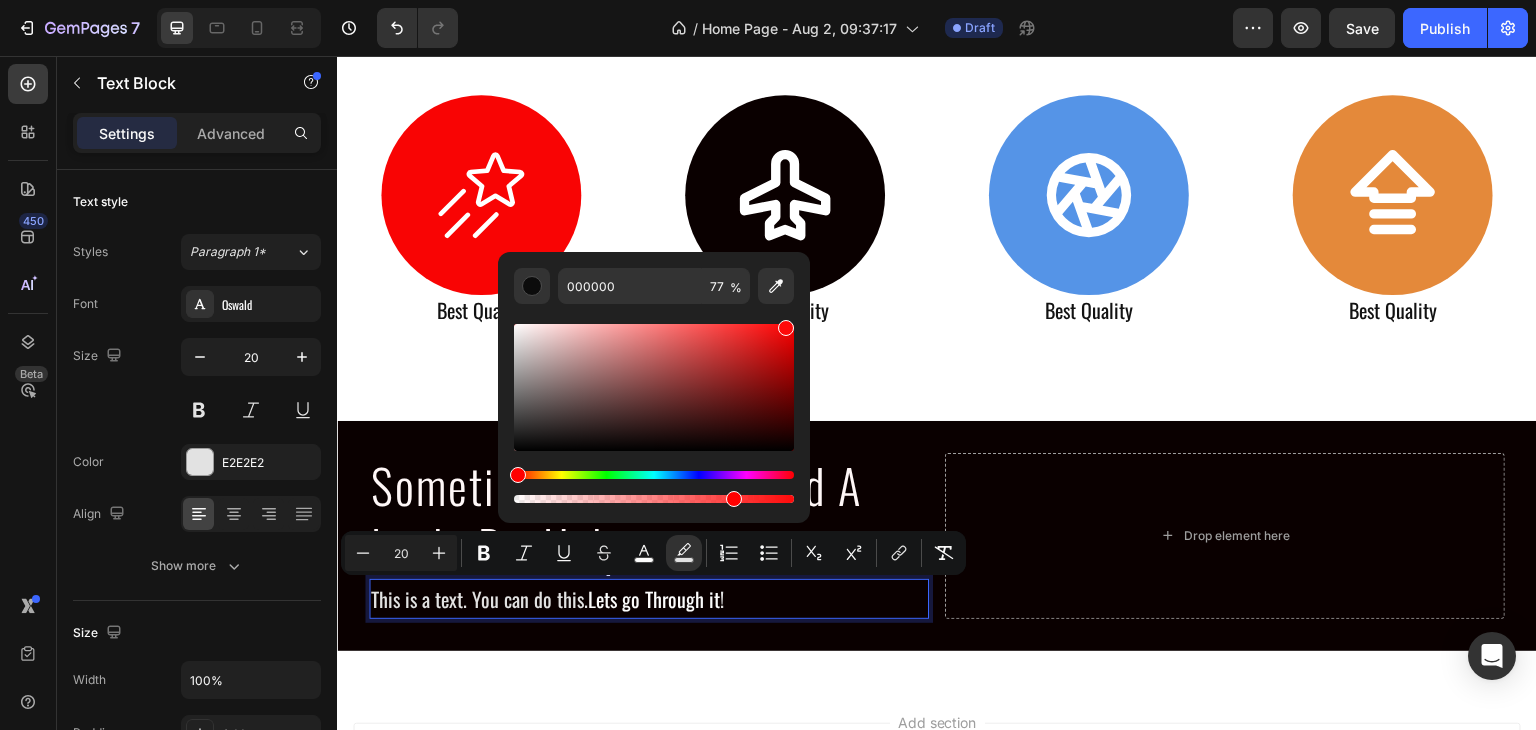 drag, startPoint x: 518, startPoint y: 439, endPoint x: 784, endPoint y: 322, distance: 290.5942 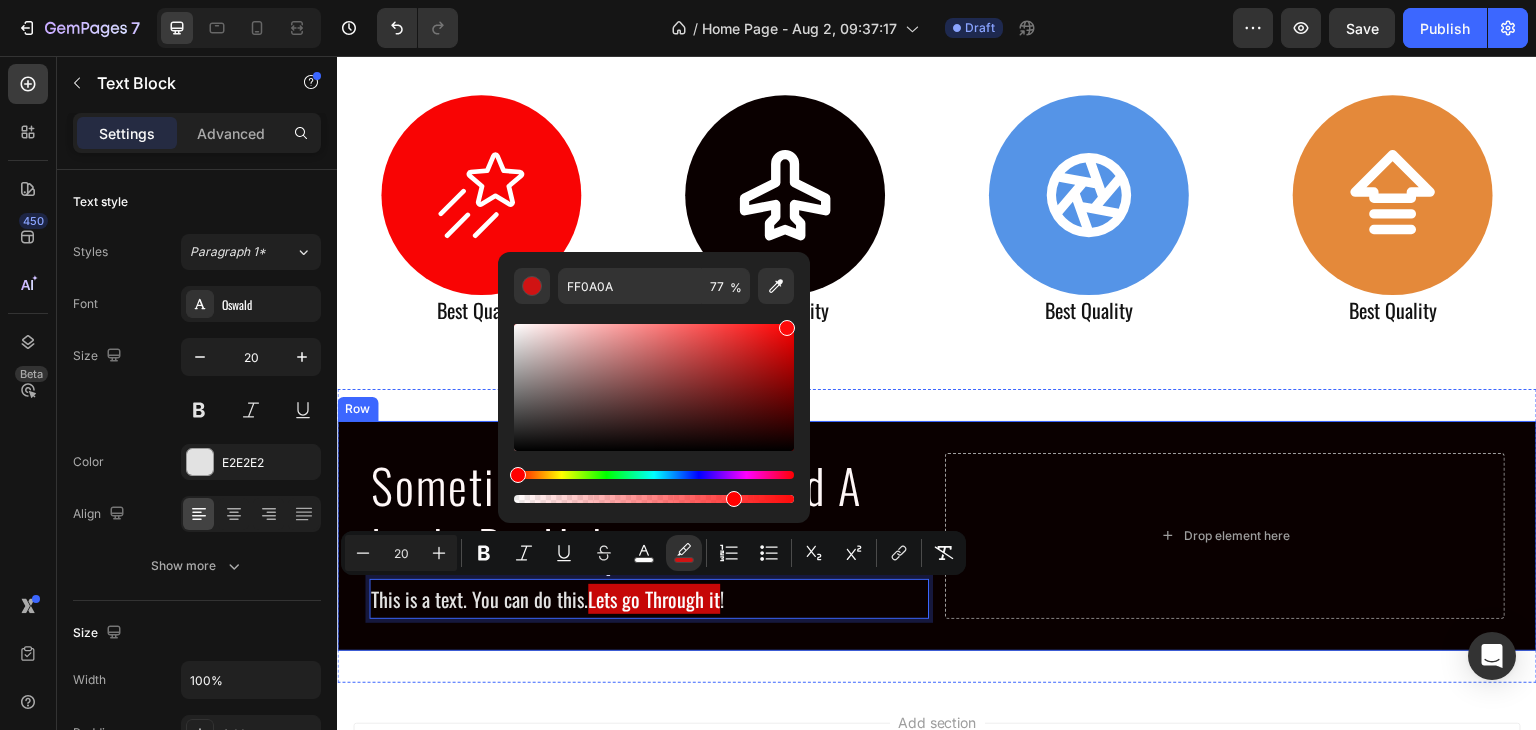 click on "Sometimes You Just Need A Little Bit Help Heading This is a text. You can do this.  Lets go Through it  ! Text Block   0
Drop element here Row Row Section 4" at bounding box center (937, 536) 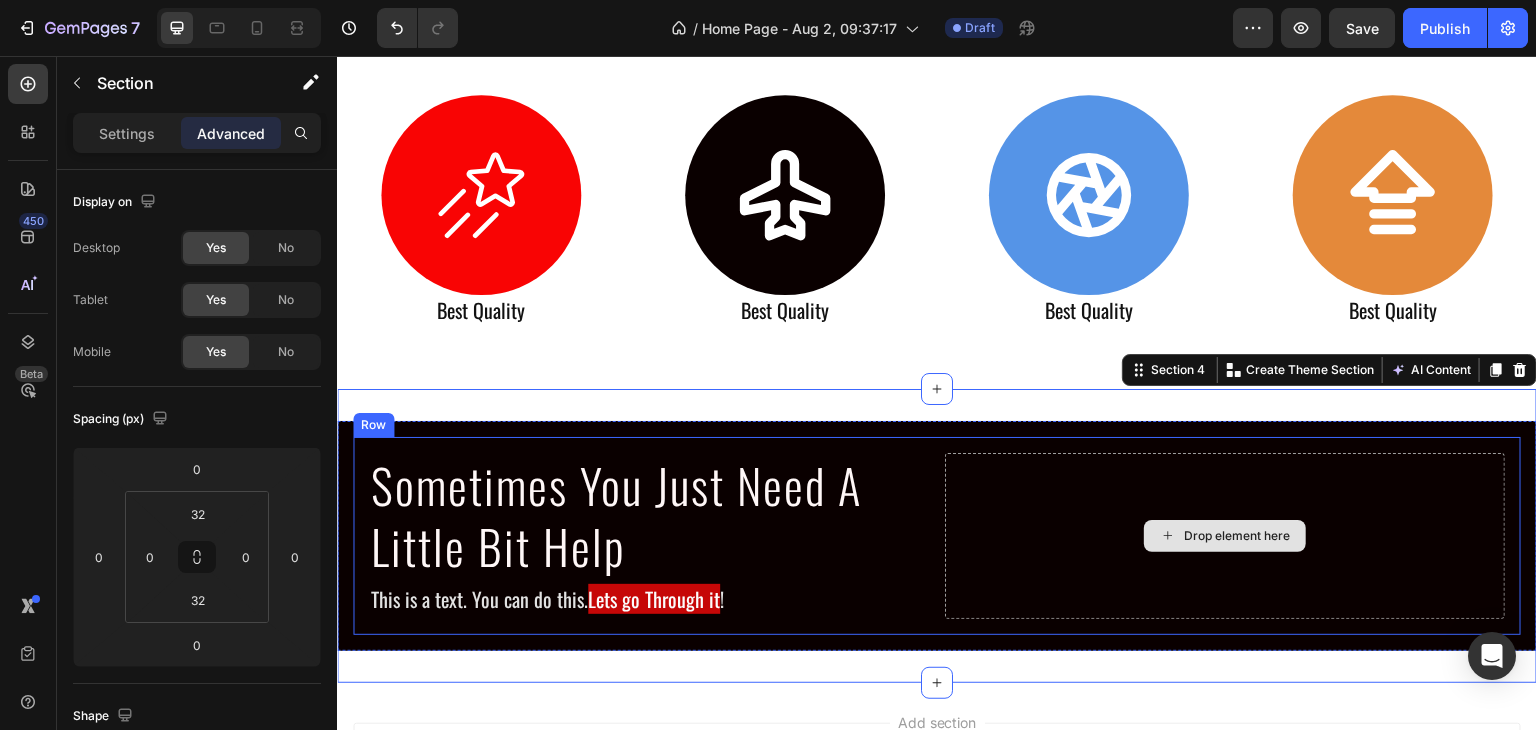click on "Drop element here" at bounding box center [1225, 536] 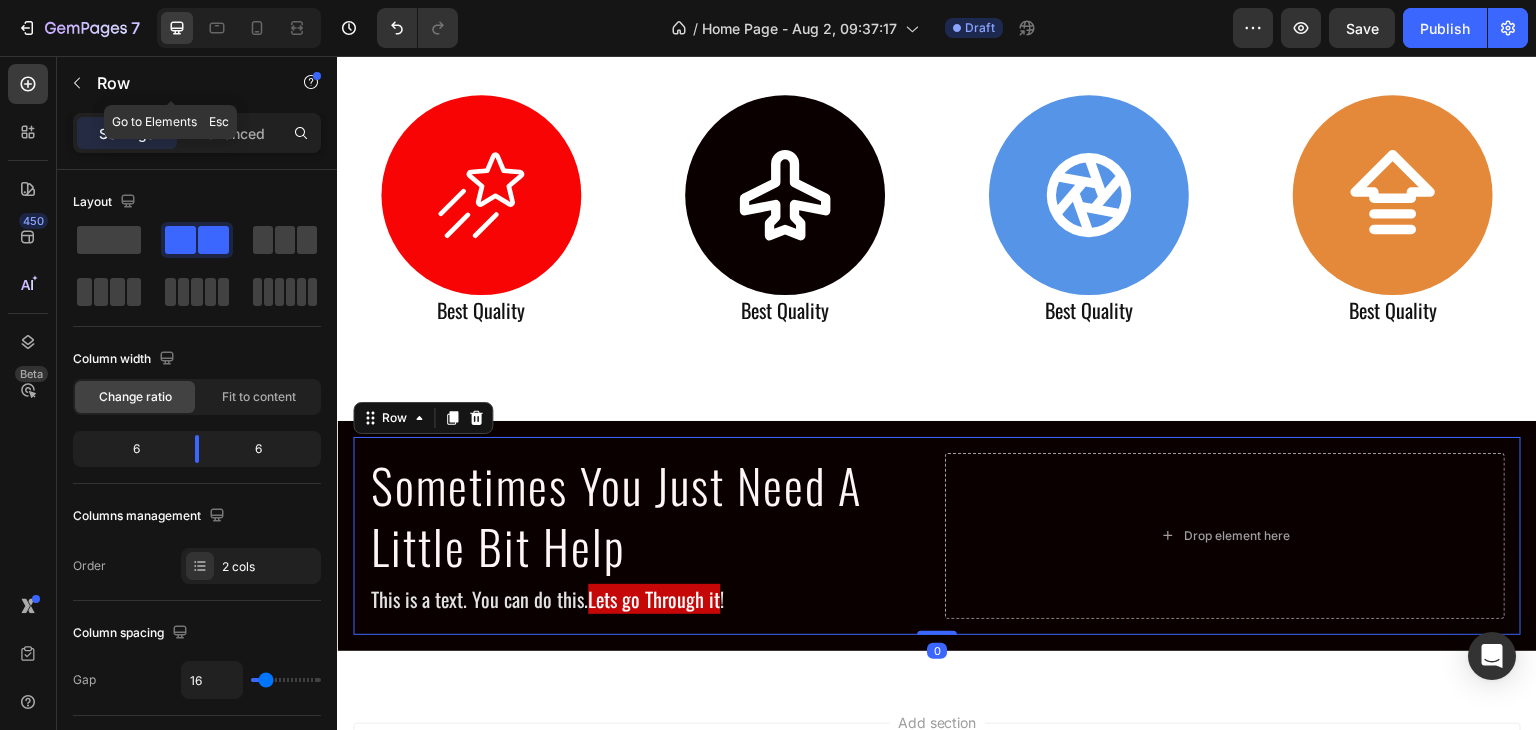 click 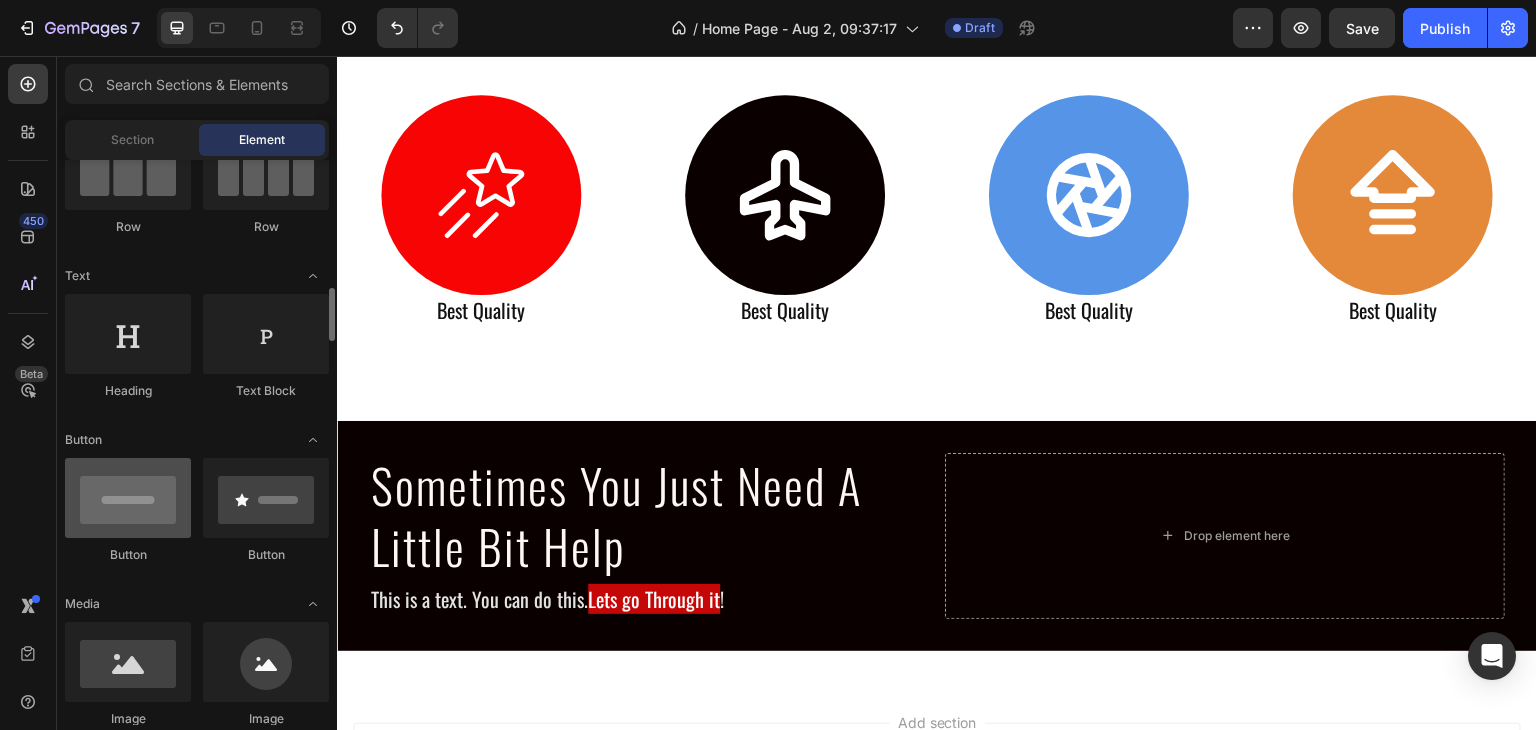 scroll, scrollTop: 400, scrollLeft: 0, axis: vertical 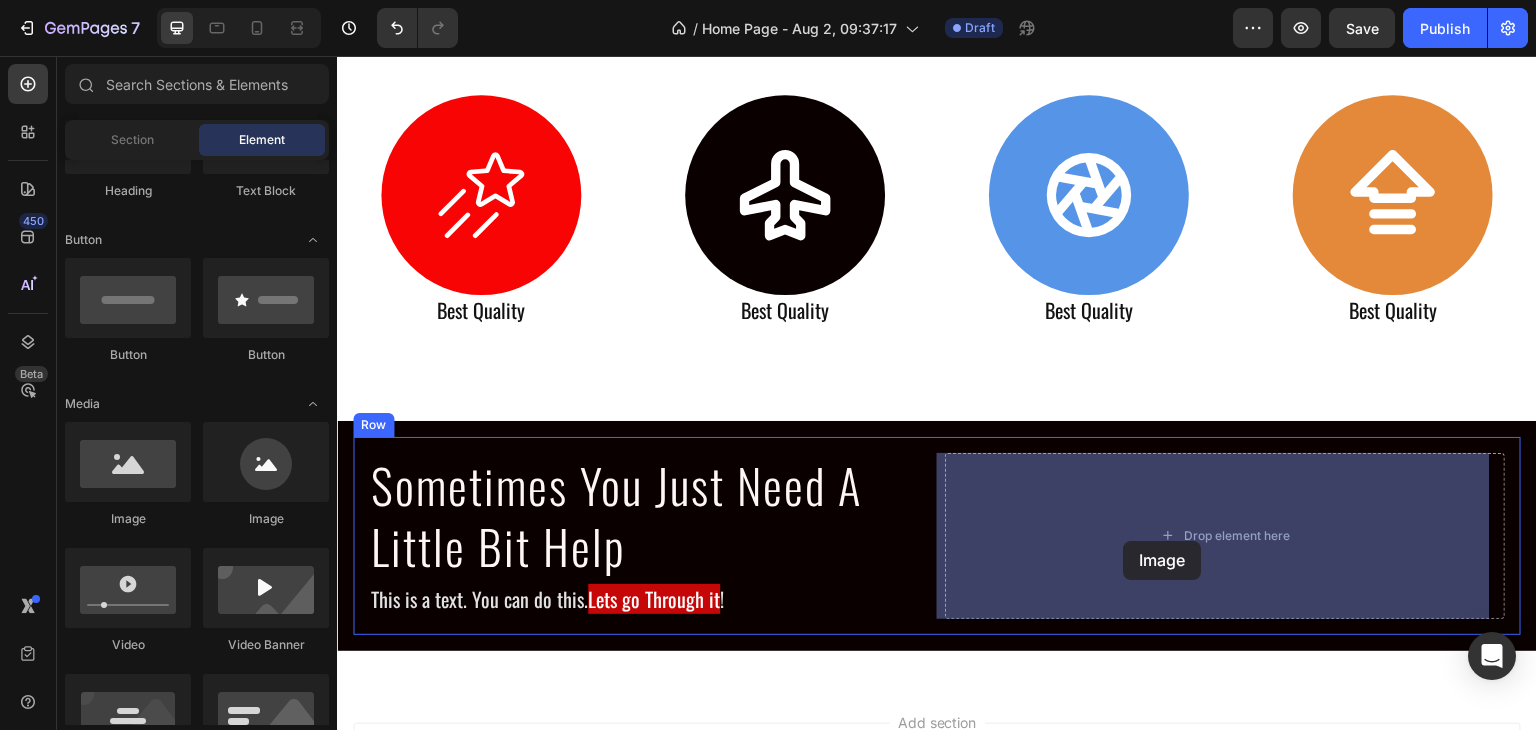 drag, startPoint x: 528, startPoint y: 560, endPoint x: 1117, endPoint y: 543, distance: 589.2453 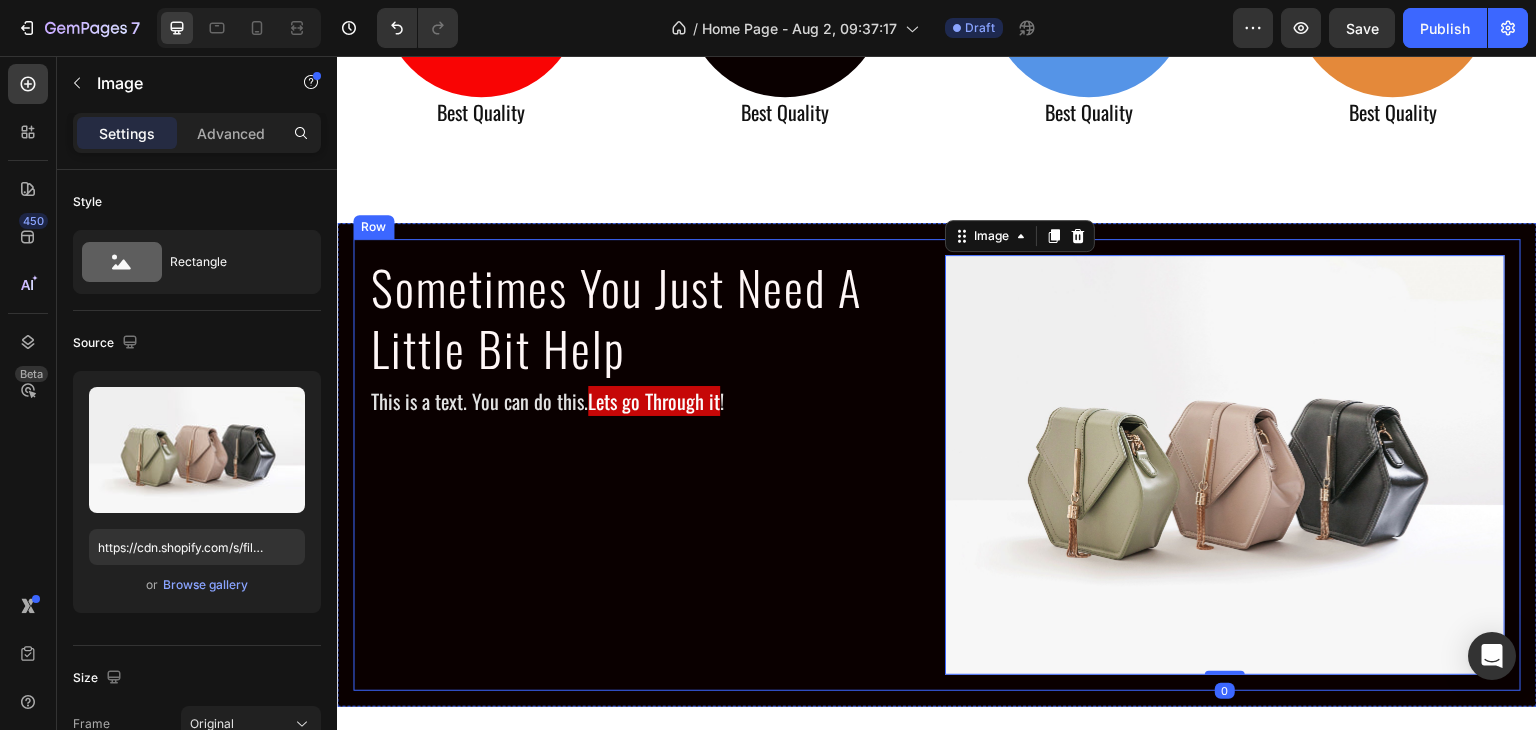 scroll, scrollTop: 1156, scrollLeft: 0, axis: vertical 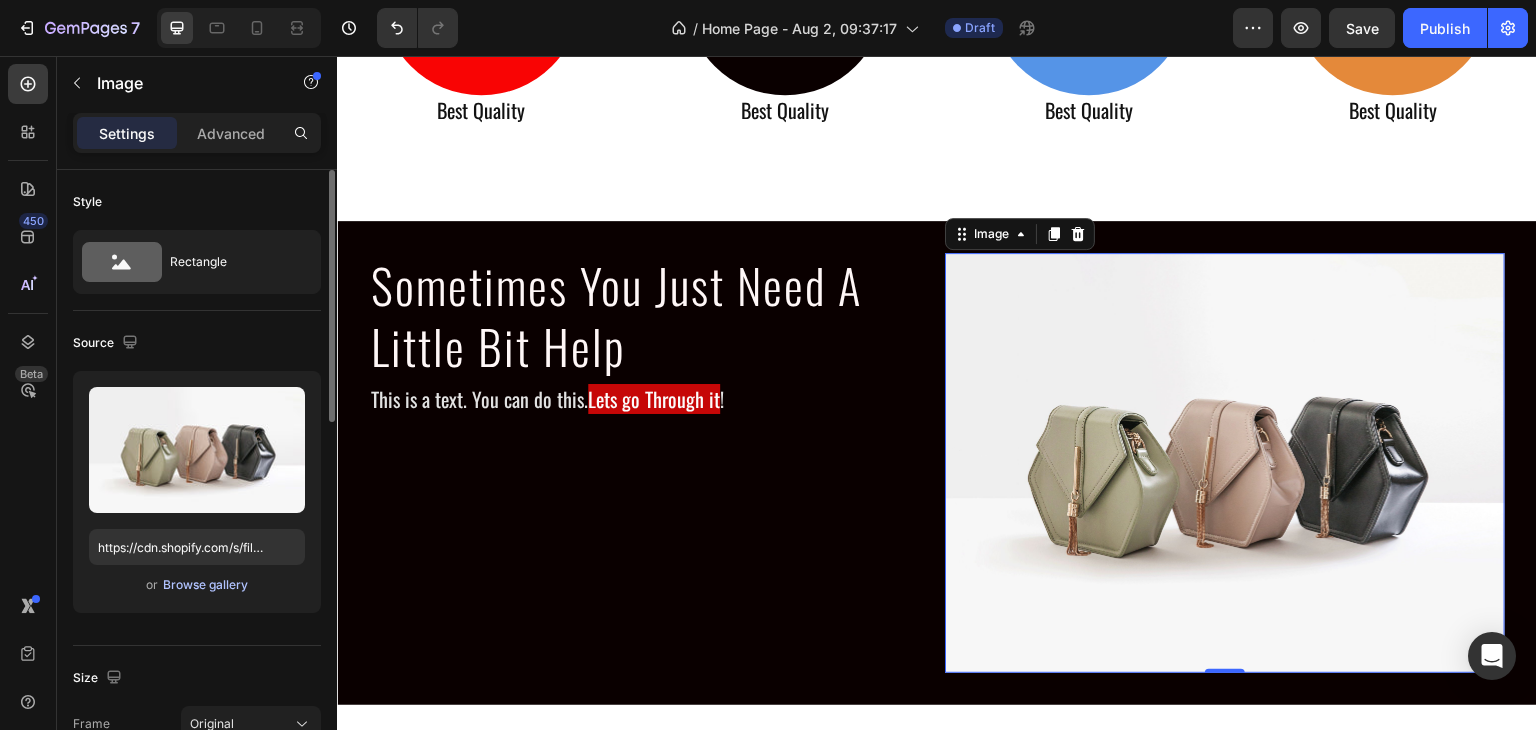 click on "Browse gallery" at bounding box center (205, 585) 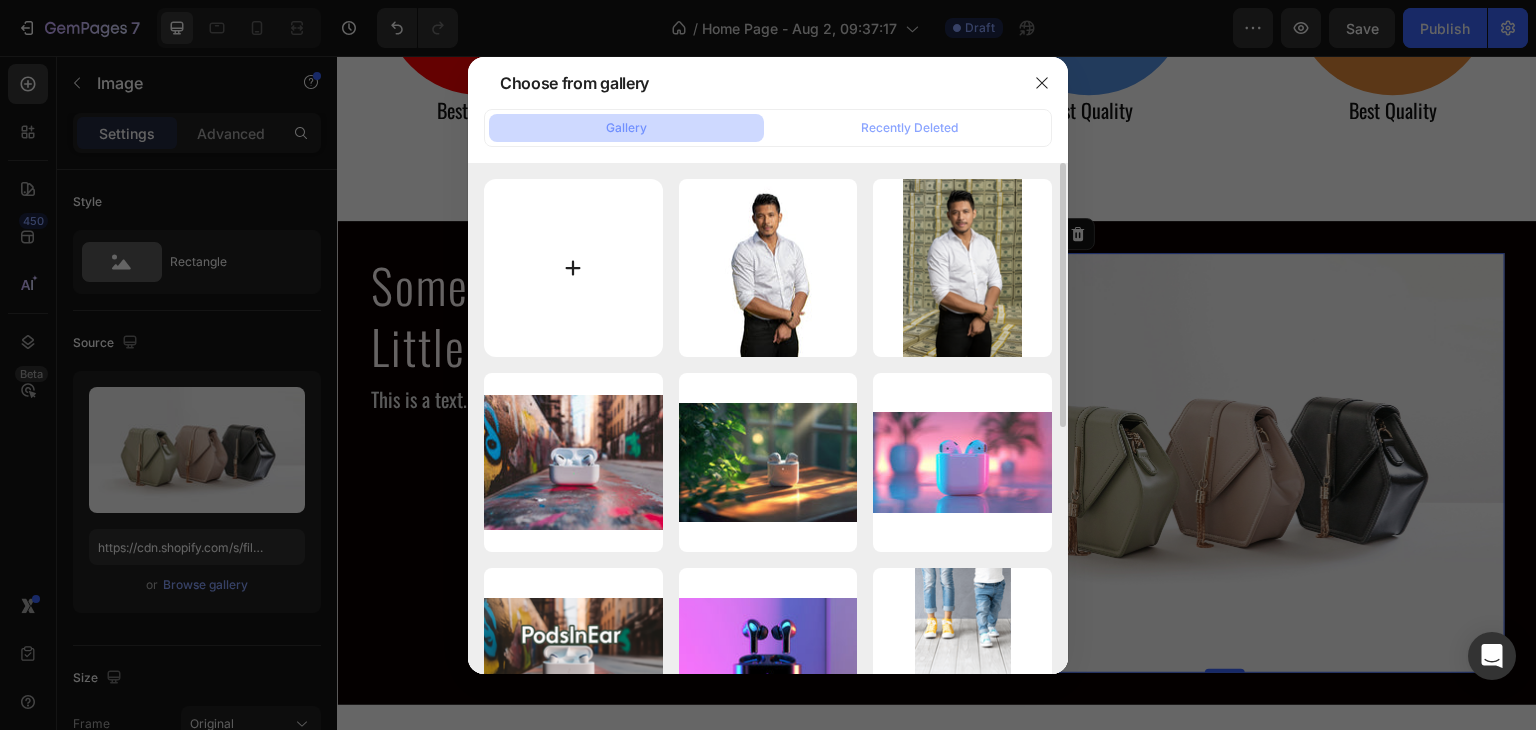 click at bounding box center (573, 268) 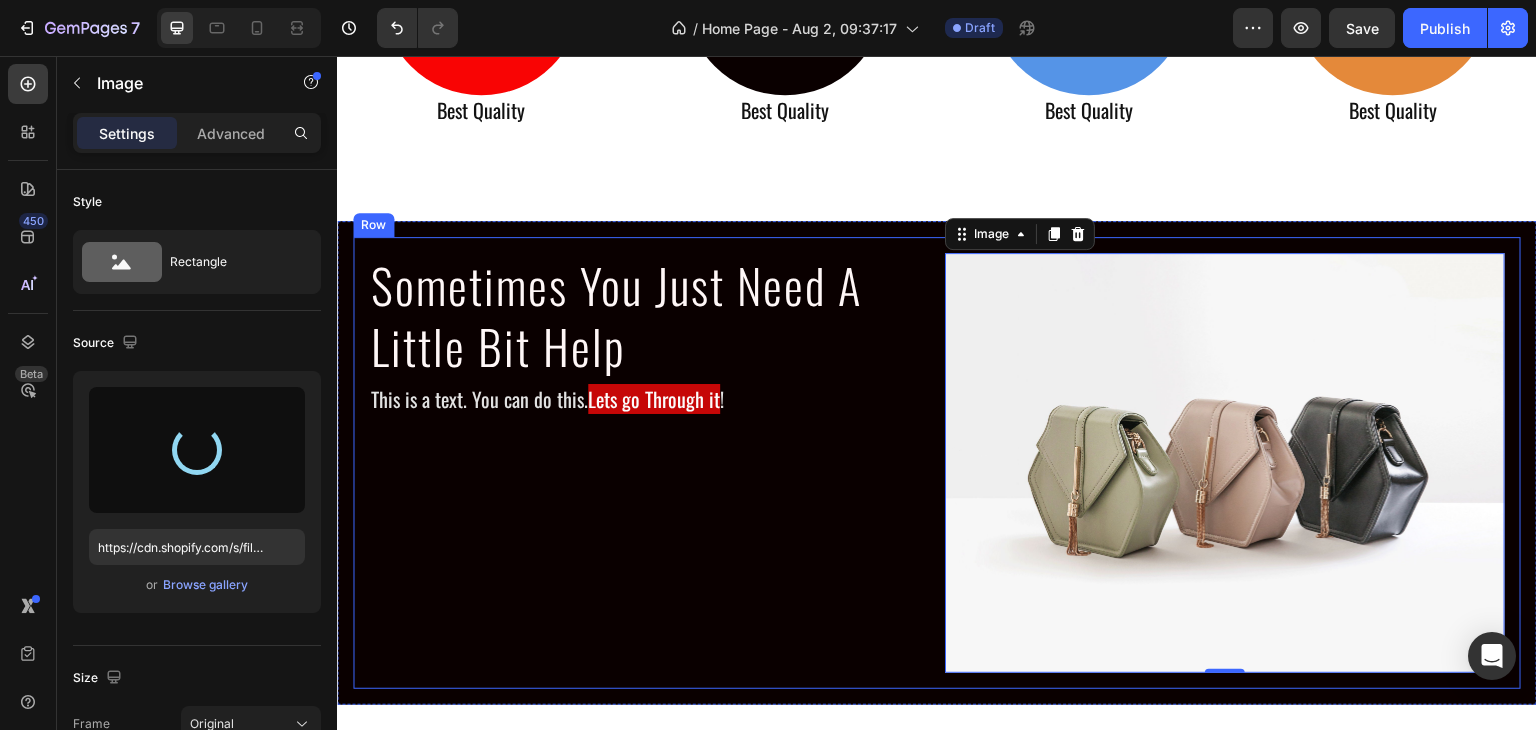 type on "https://cdn.shopify.com/s/files/1/0957/2968/0715/files/gempages_578057361986421701-0e6bc090-ae6c-4559-9643-c1f766fd7772.jpg" 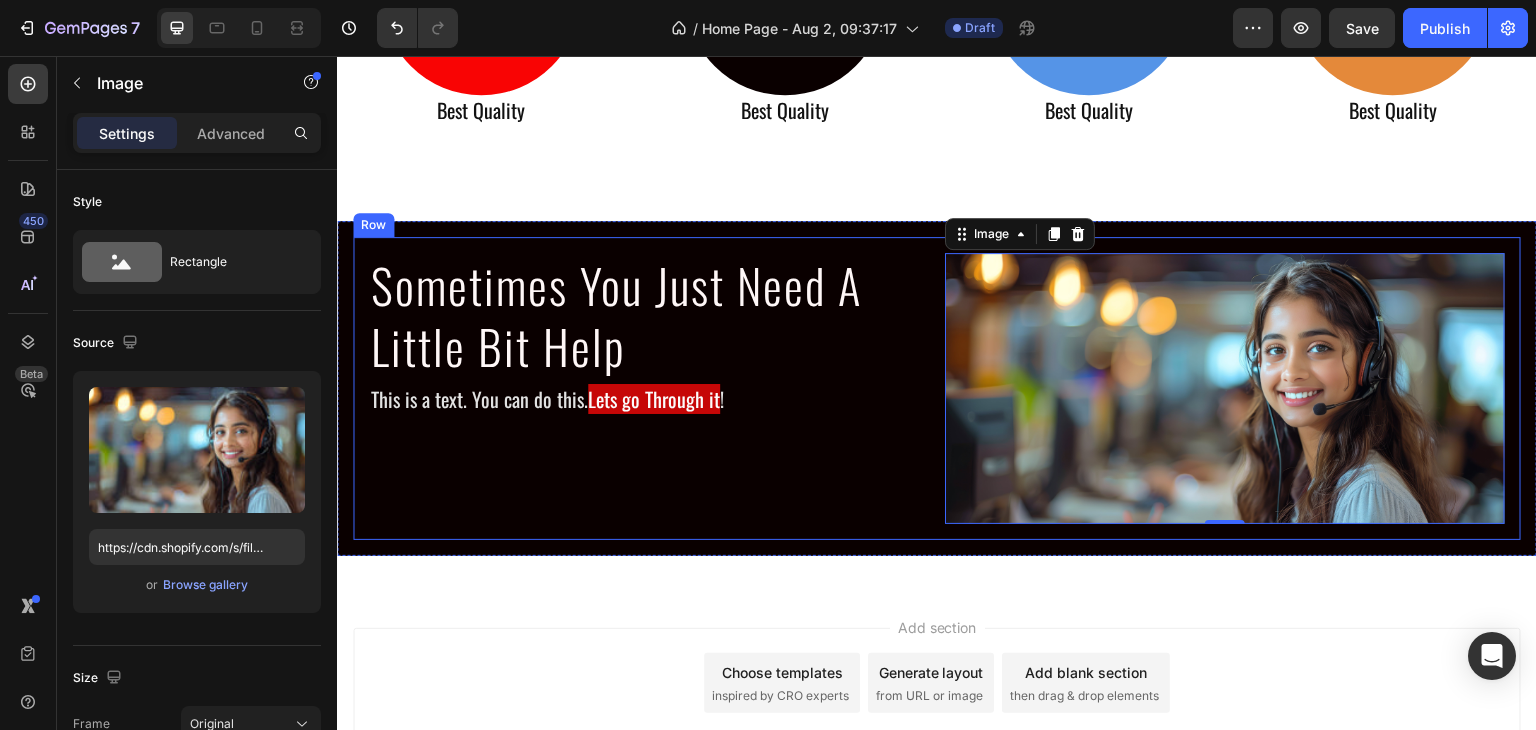 click on "Sometimes You Just Need A Little Bit Help Heading This is a text. You can do this.  Lets go Through it  ! Text Block Image   0 Row" at bounding box center [937, 389] 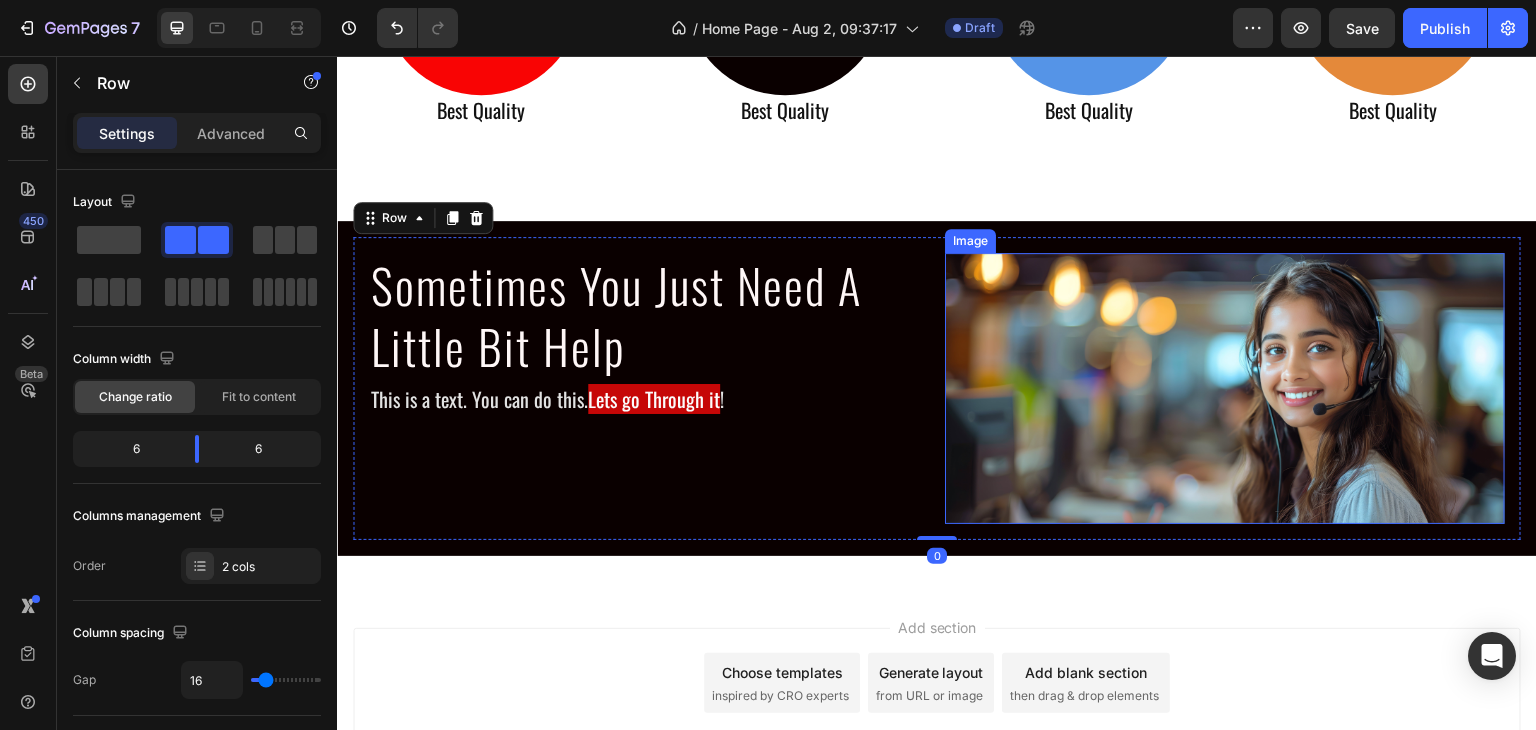 click at bounding box center [1225, 389] 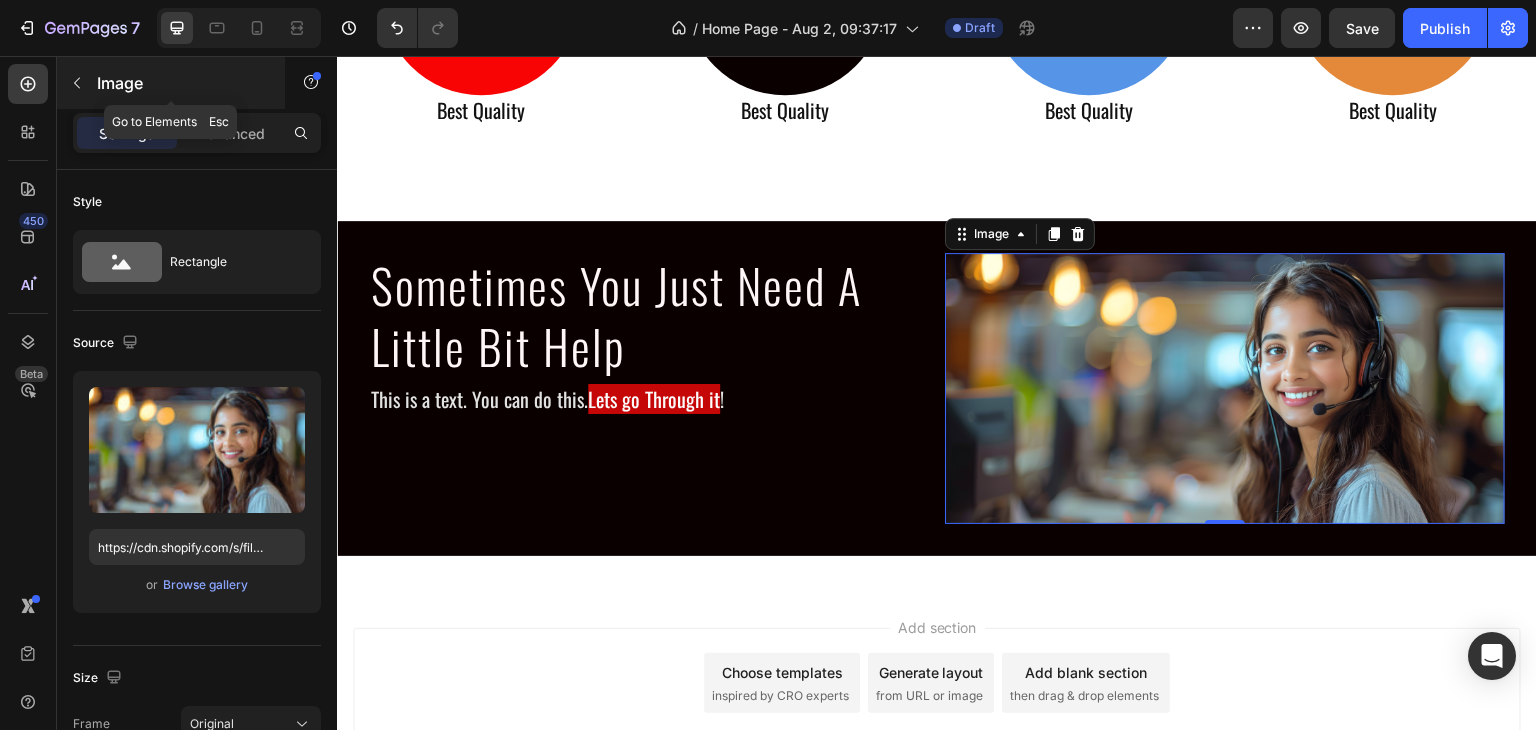 click 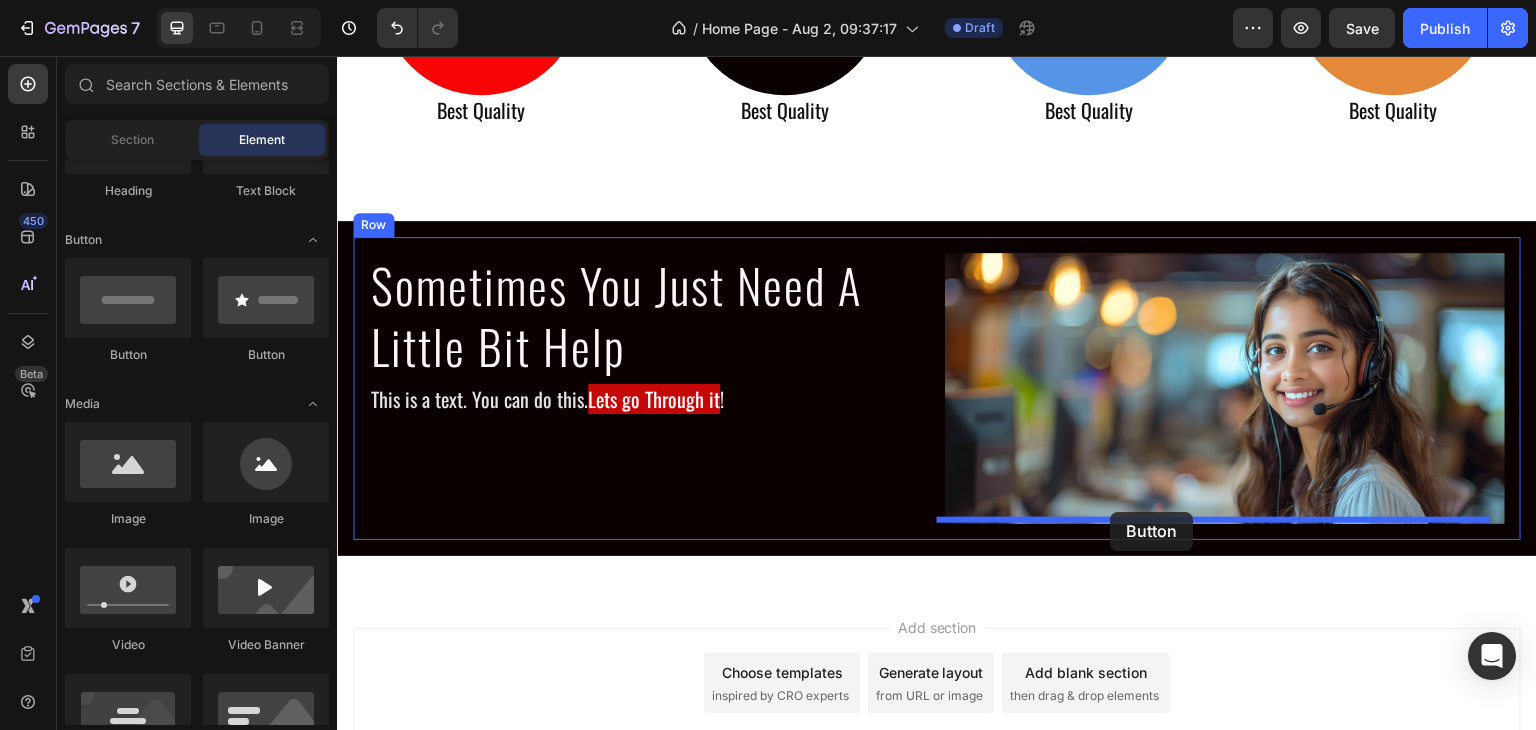 drag, startPoint x: 610, startPoint y: 377, endPoint x: 1111, endPoint y: 512, distance: 518.86993 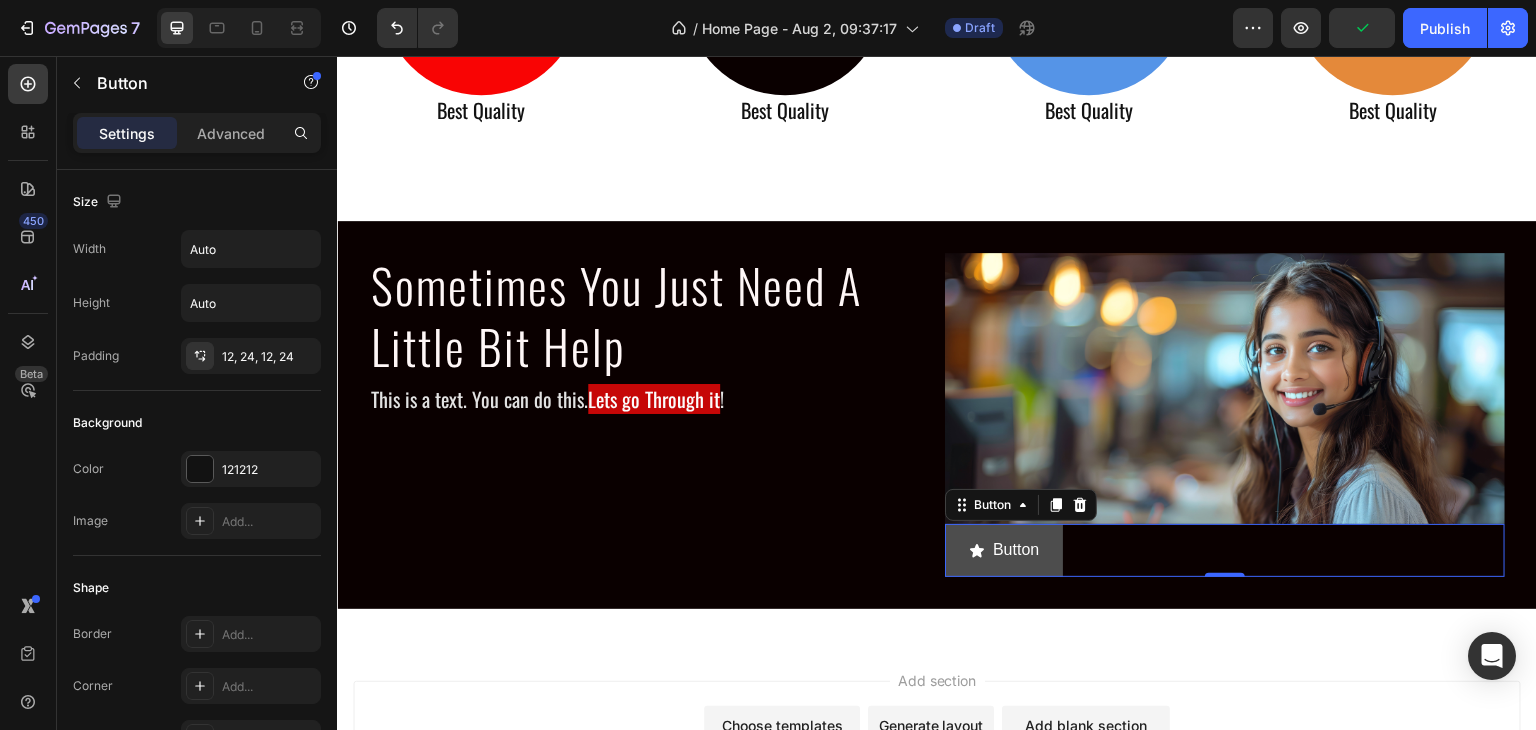 click on "Button" at bounding box center [1004, 550] 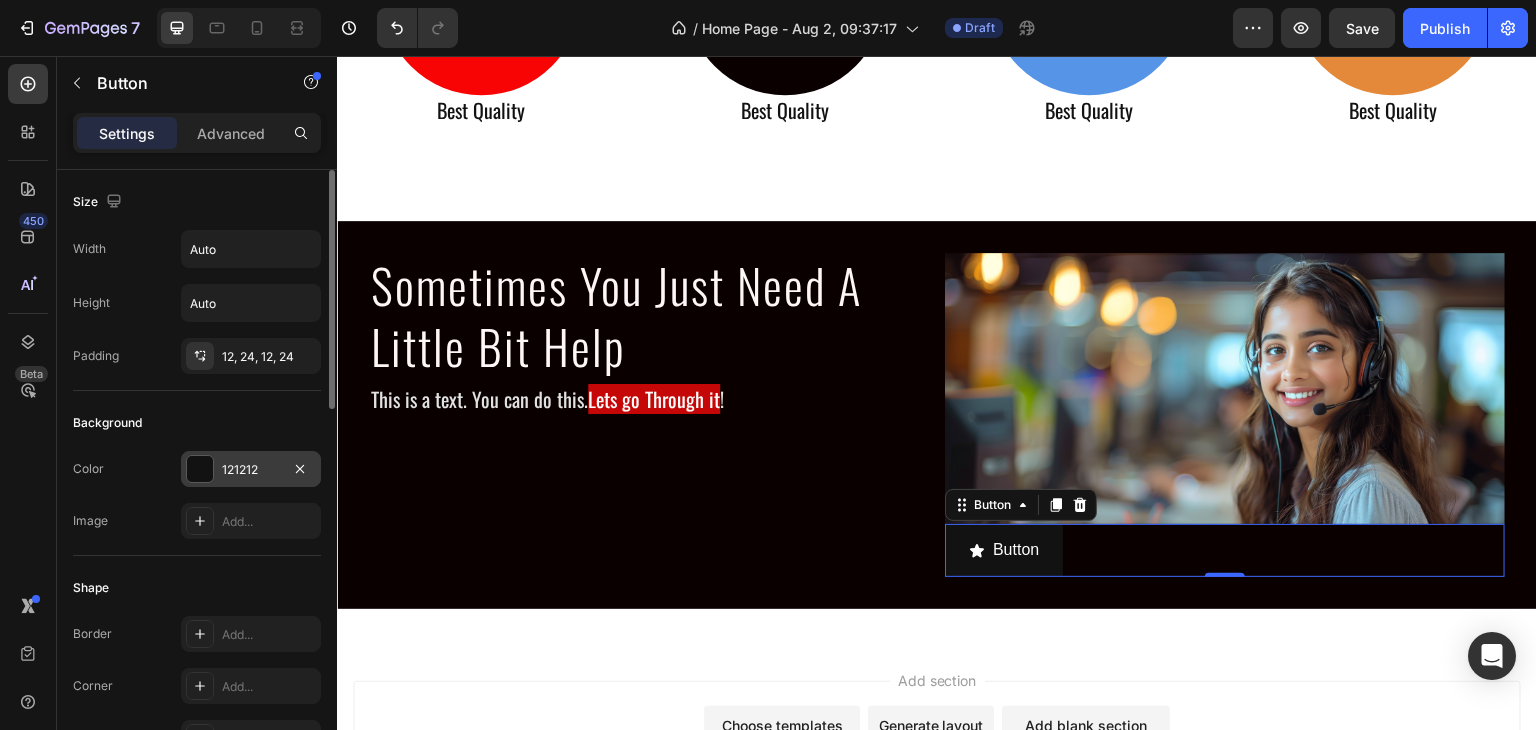 click at bounding box center (200, 469) 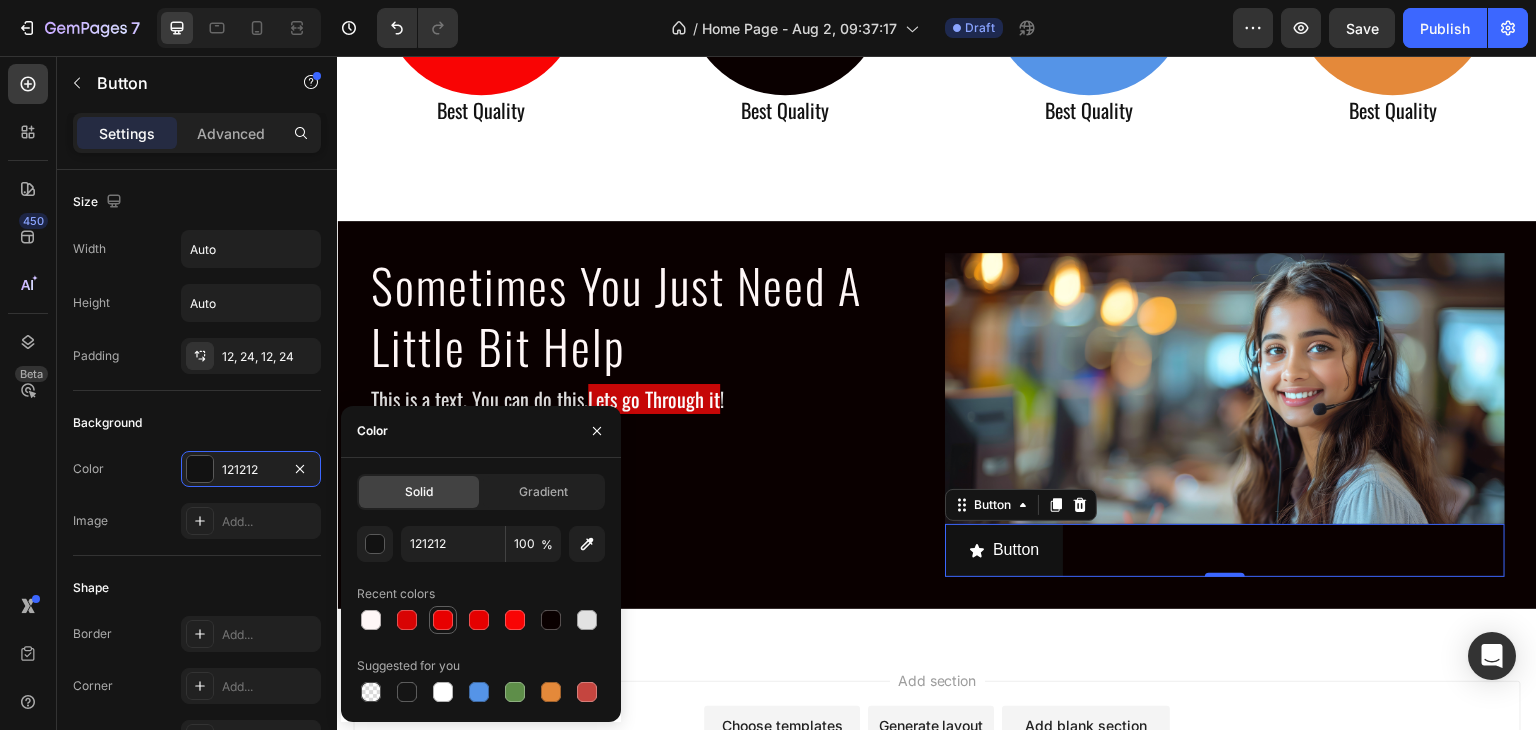click at bounding box center (443, 620) 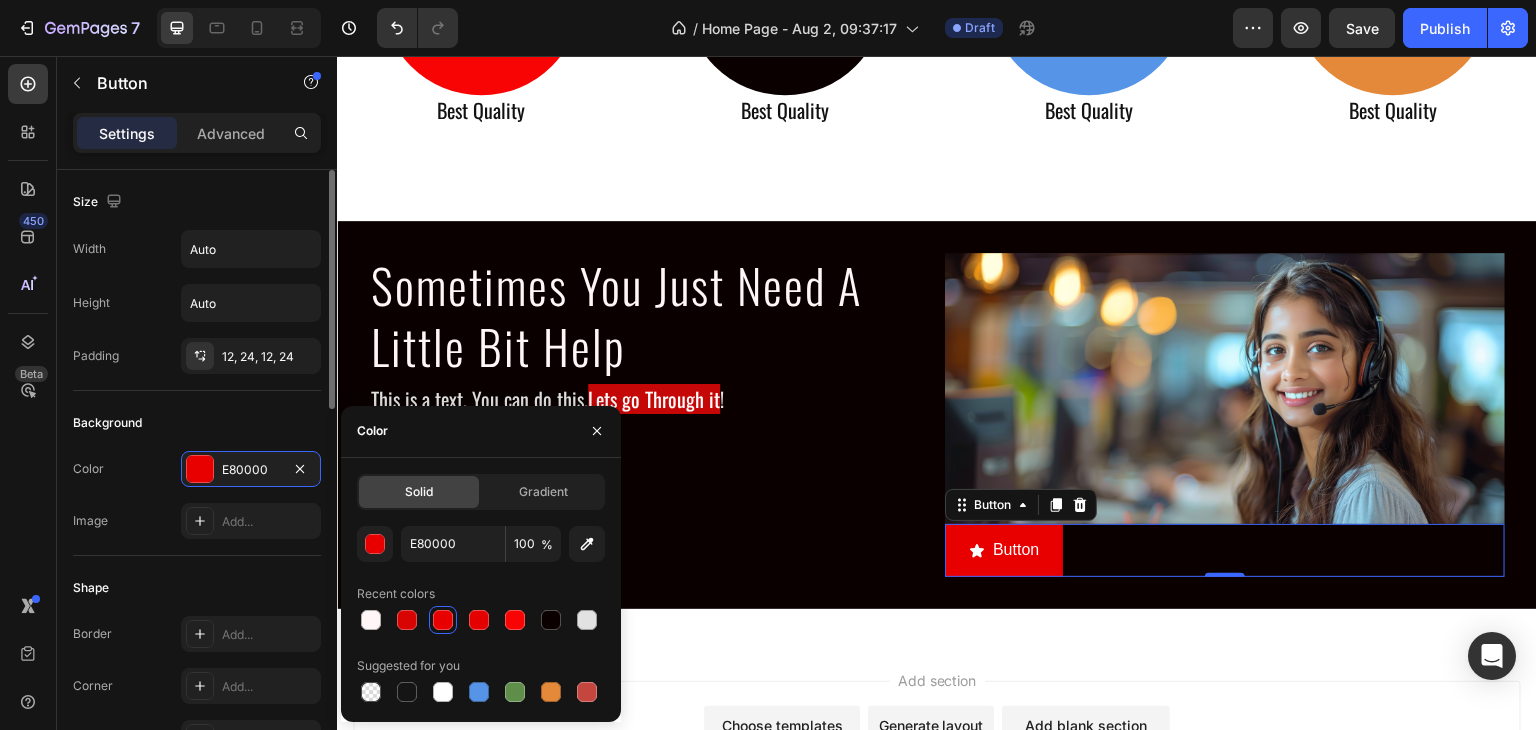 scroll, scrollTop: 1313, scrollLeft: 0, axis: vertical 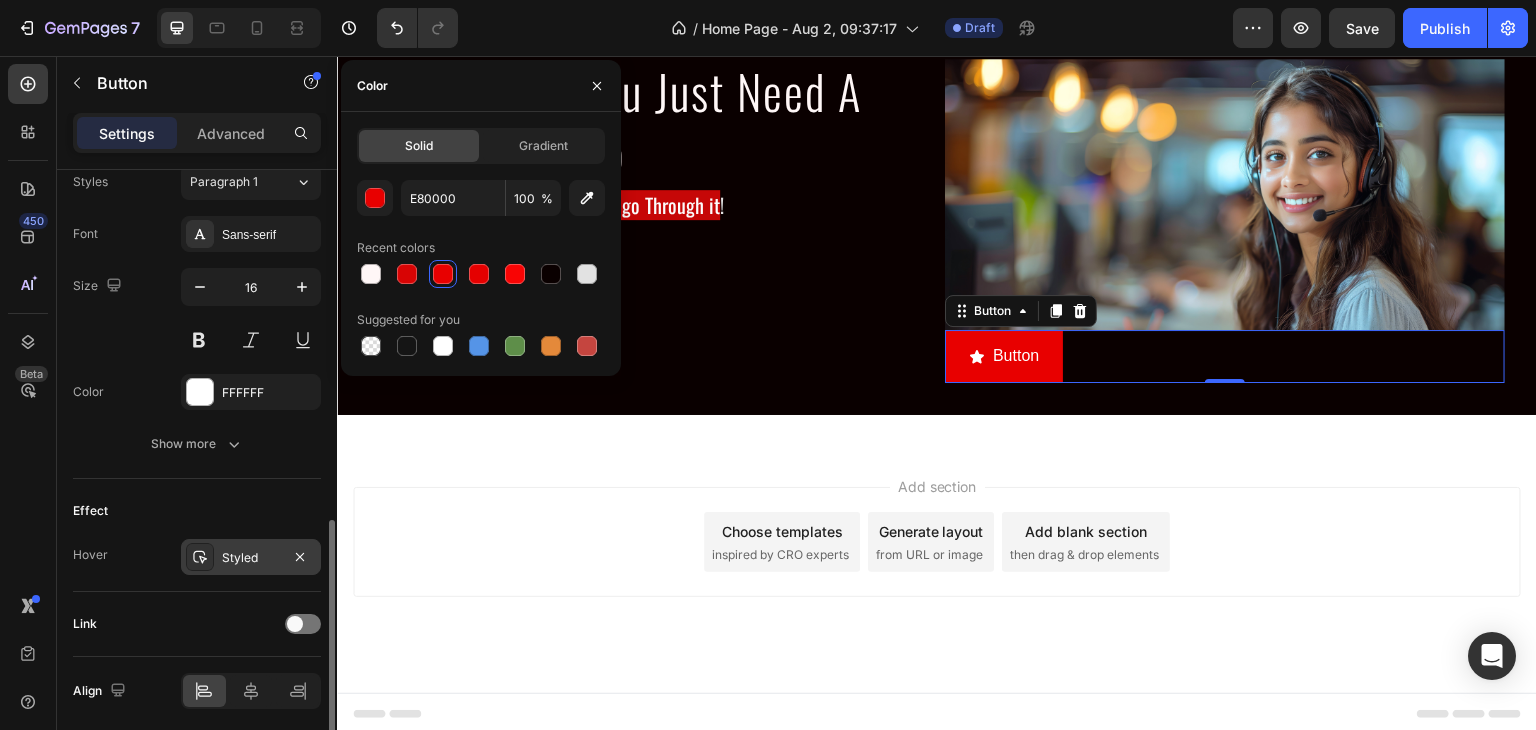 click on "Styled" at bounding box center (251, 558) 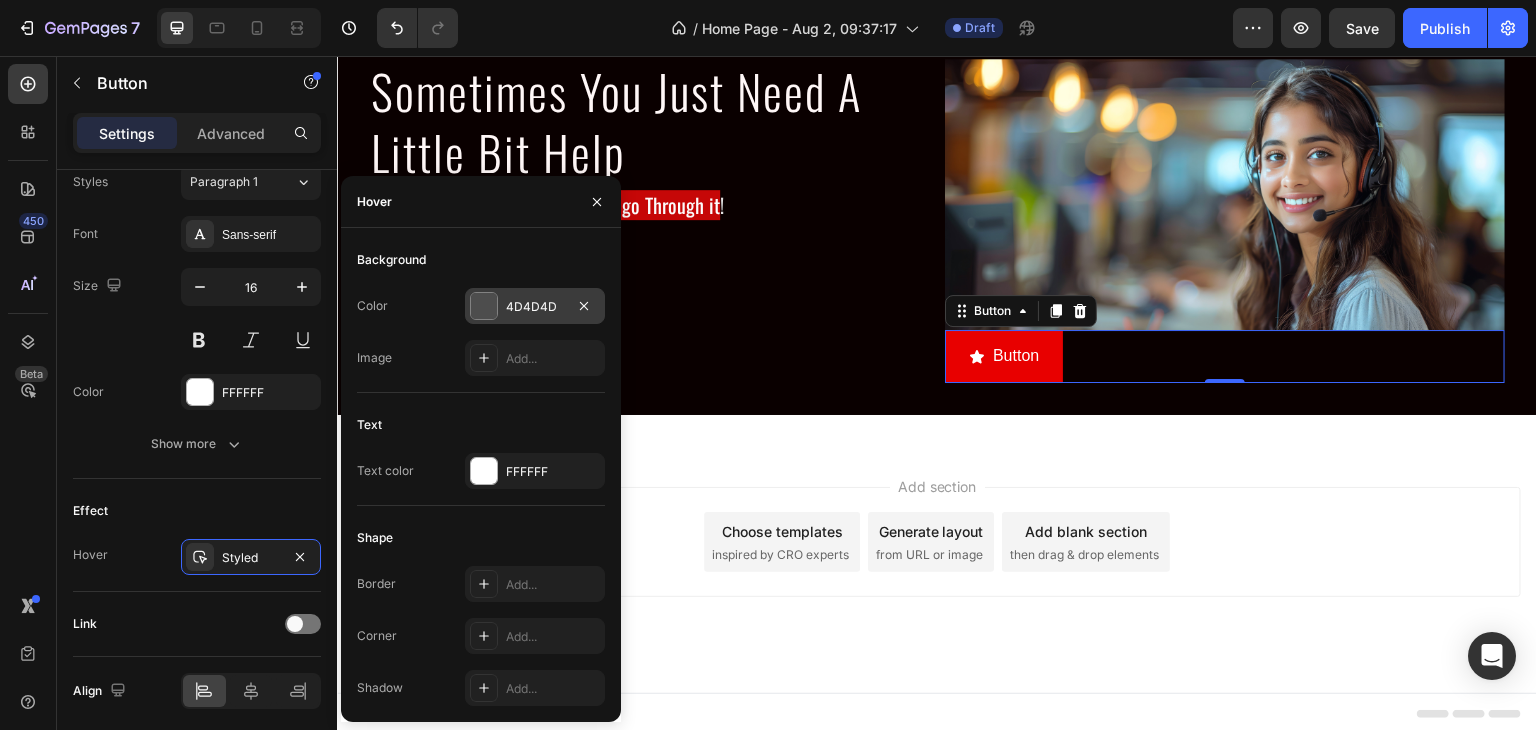 click at bounding box center (484, 306) 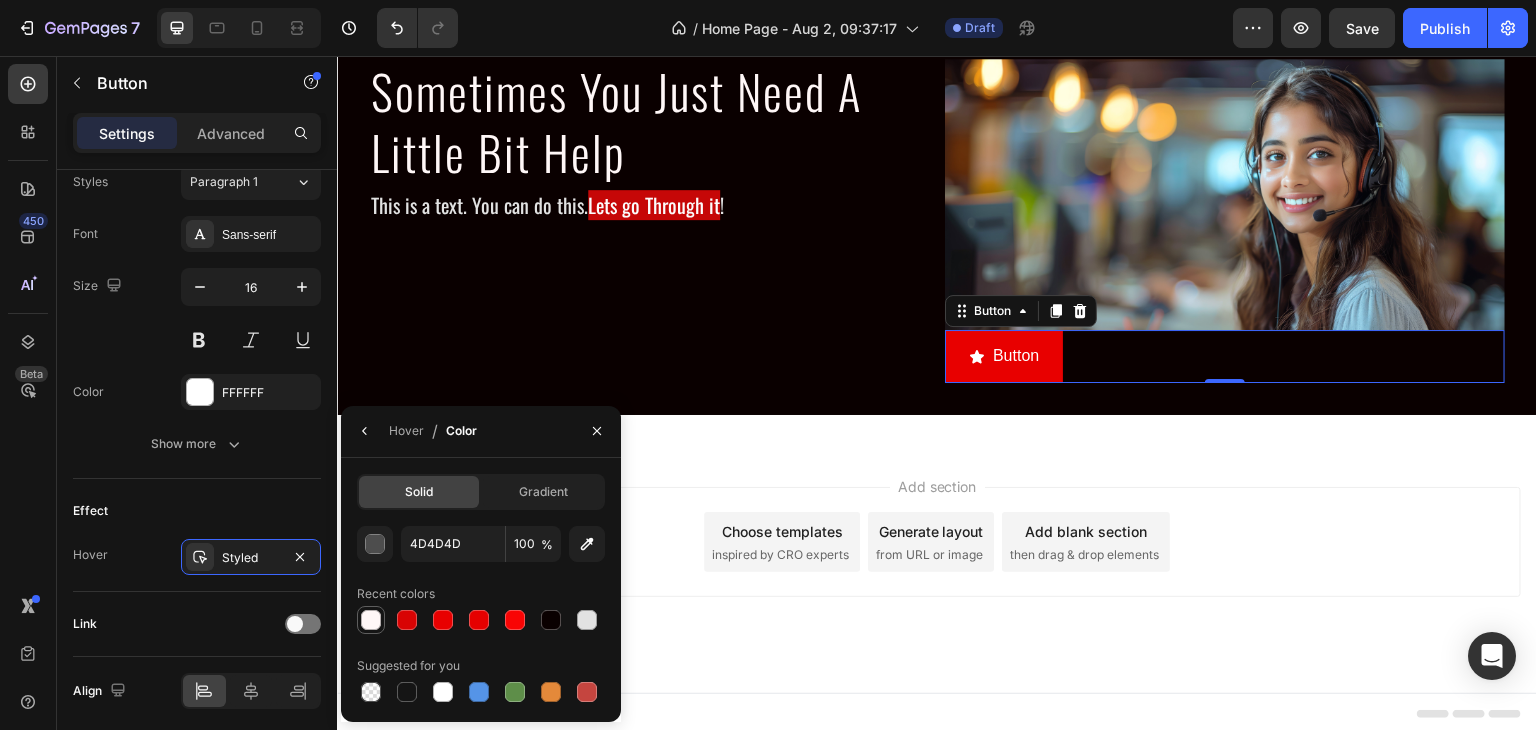 click at bounding box center (371, 620) 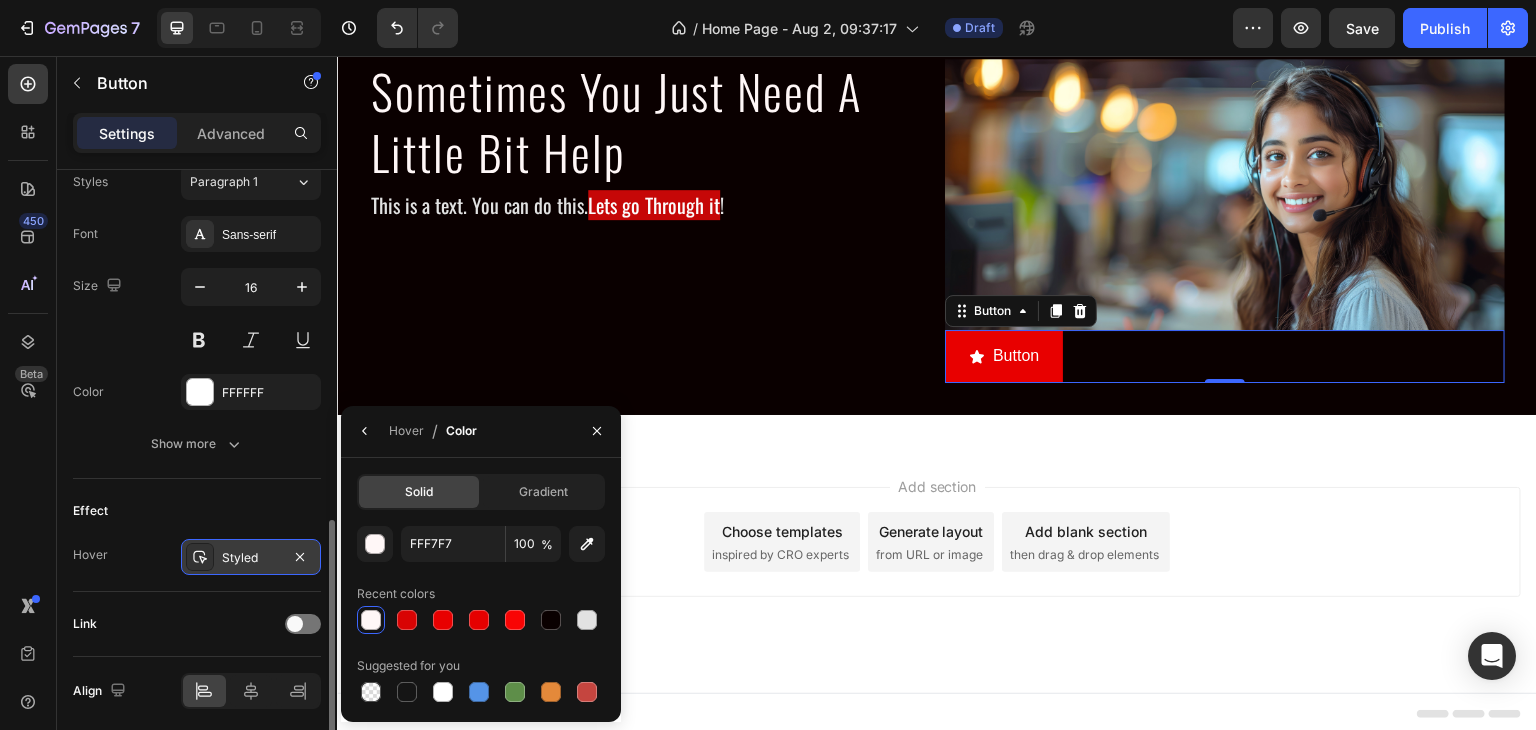 click on "Styled" at bounding box center [251, 558] 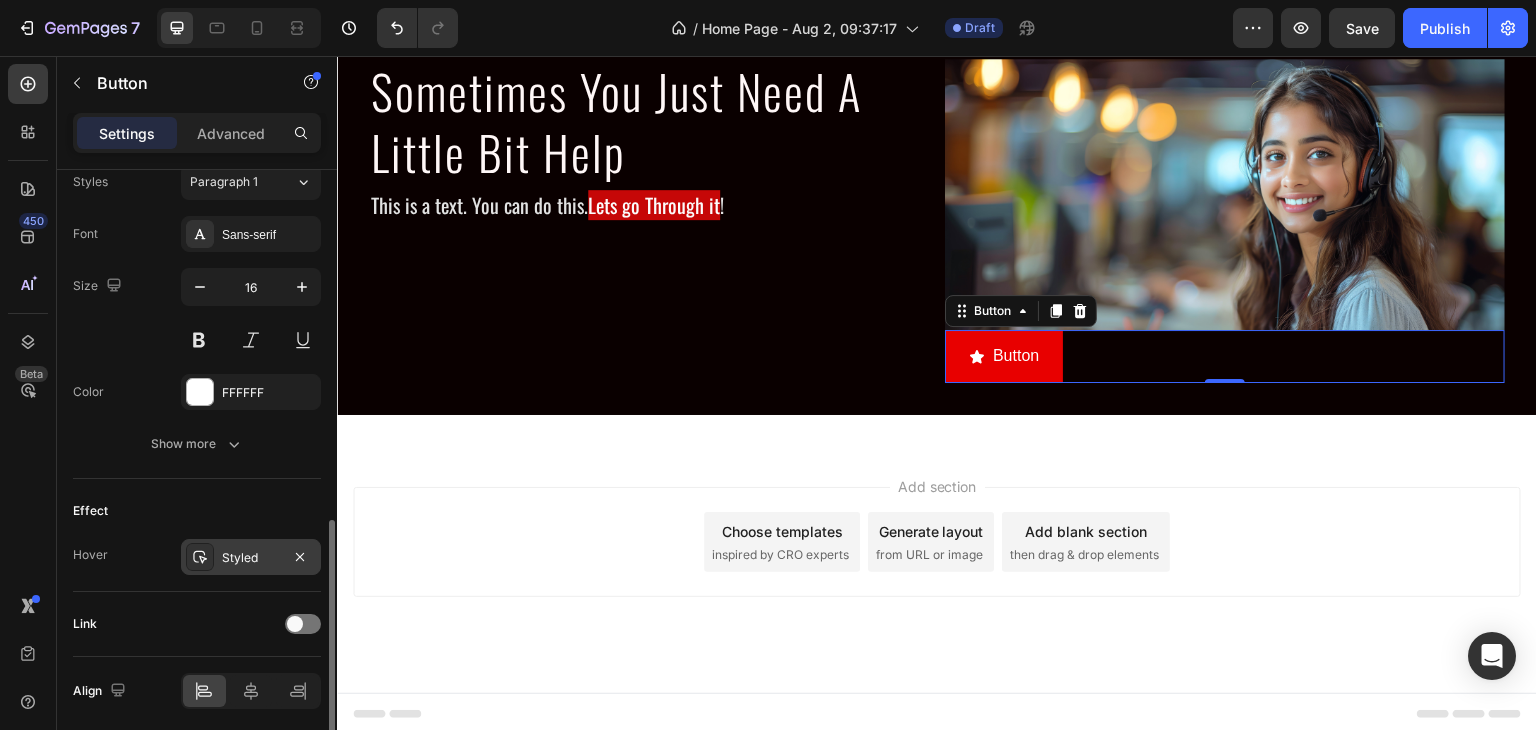 click on "Styled" at bounding box center (251, 558) 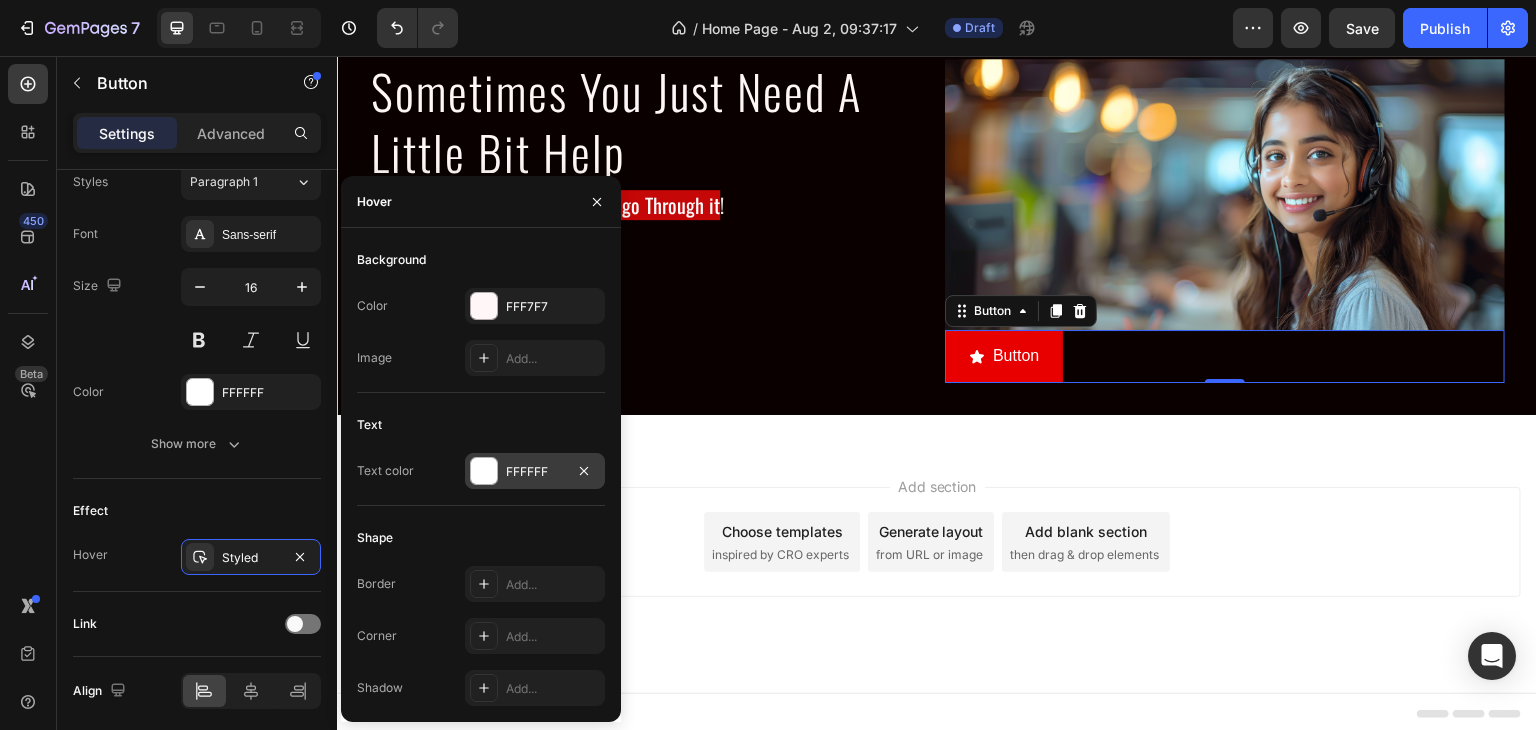 click on "FFFFFF" at bounding box center [535, 471] 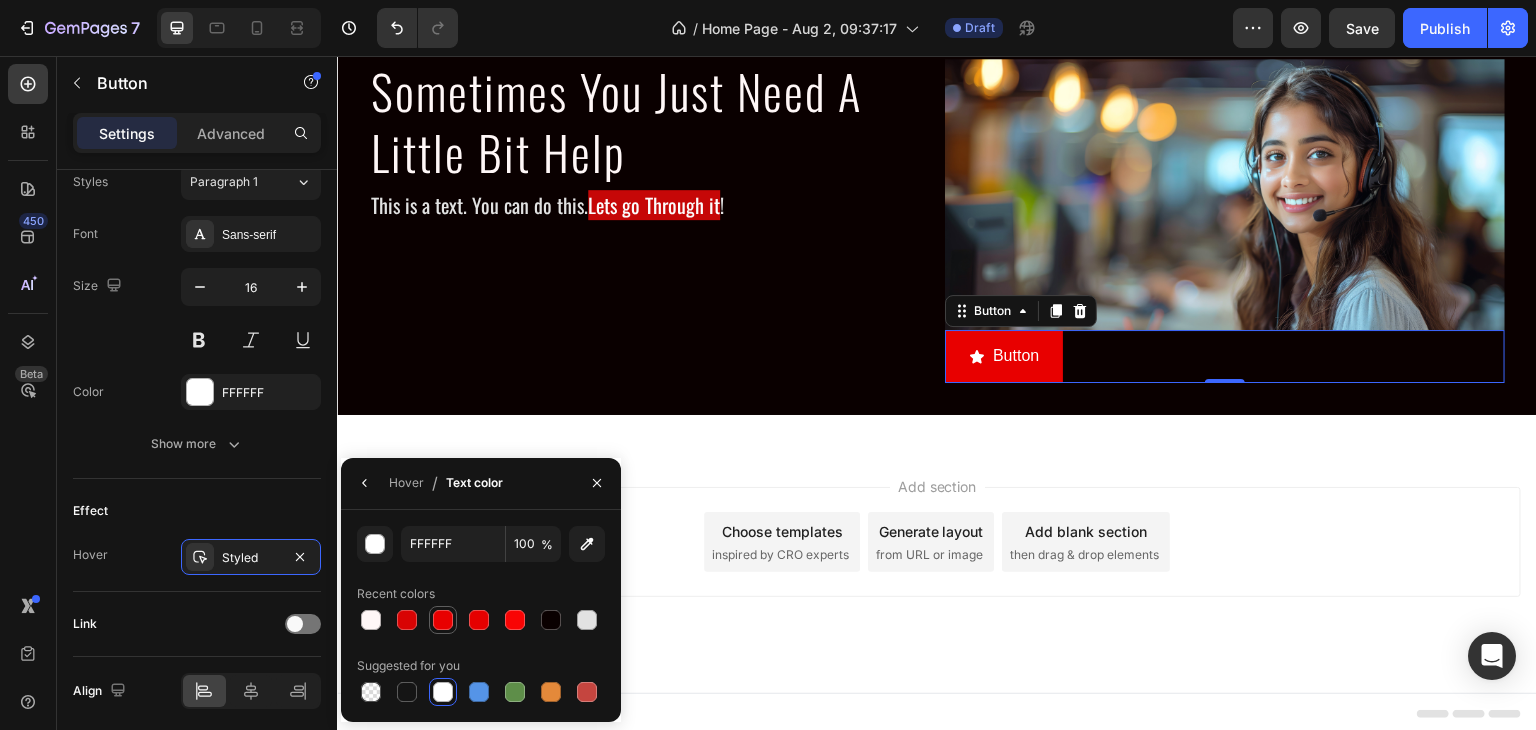 click at bounding box center [443, 620] 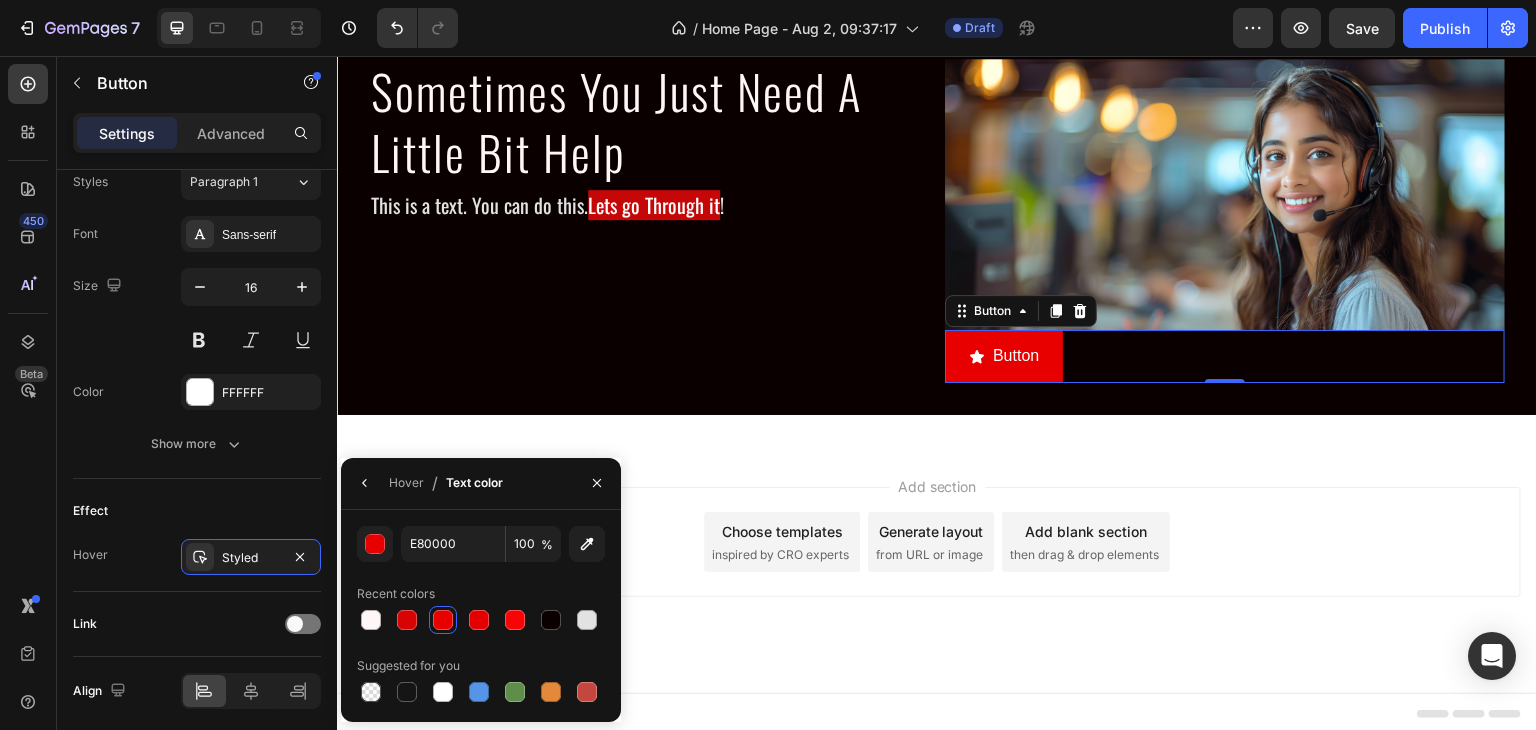 click on "Add section Choose templates inspired by CRO experts Generate layout from URL or image Add blank section then drag & drop elements" at bounding box center [937, 570] 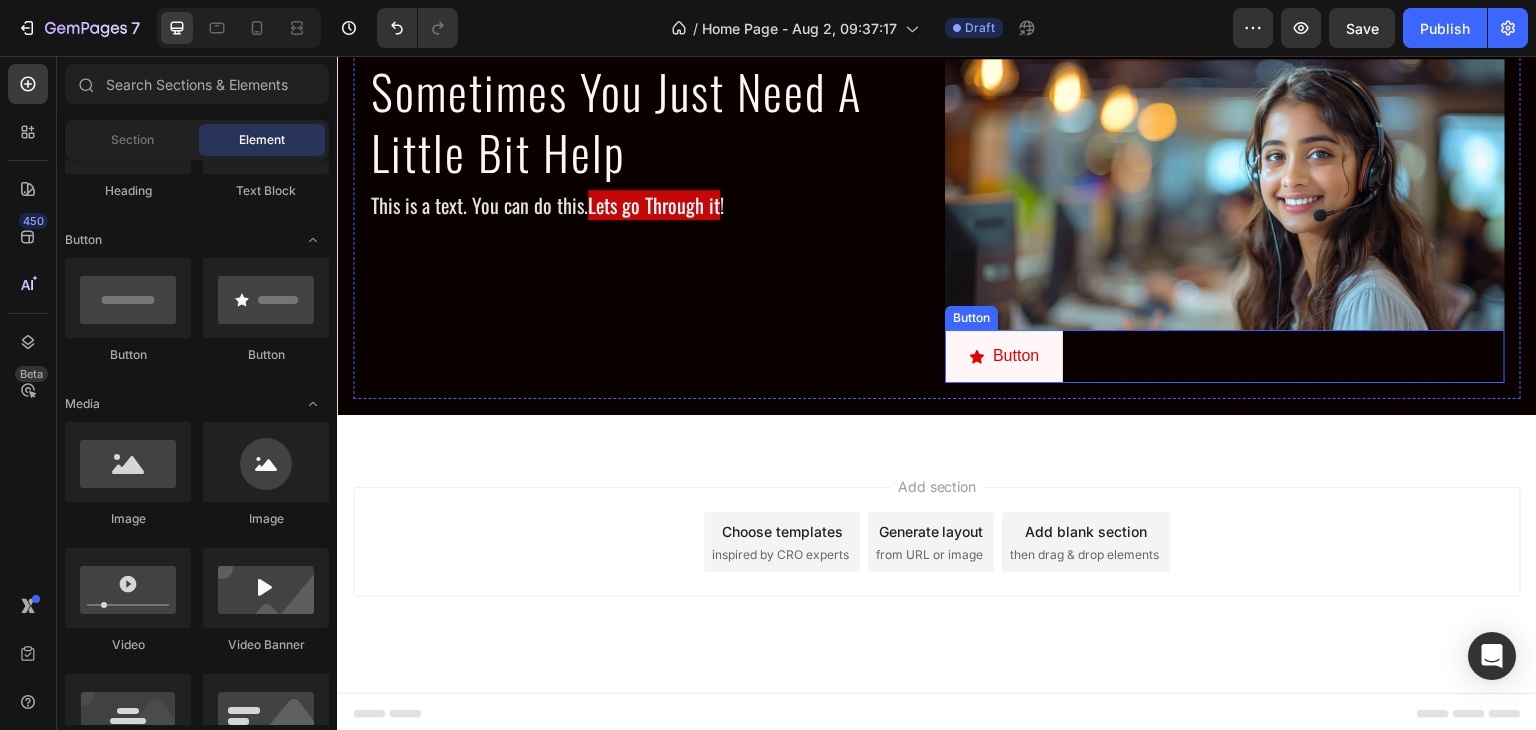 click on "Button" at bounding box center (1004, 356) 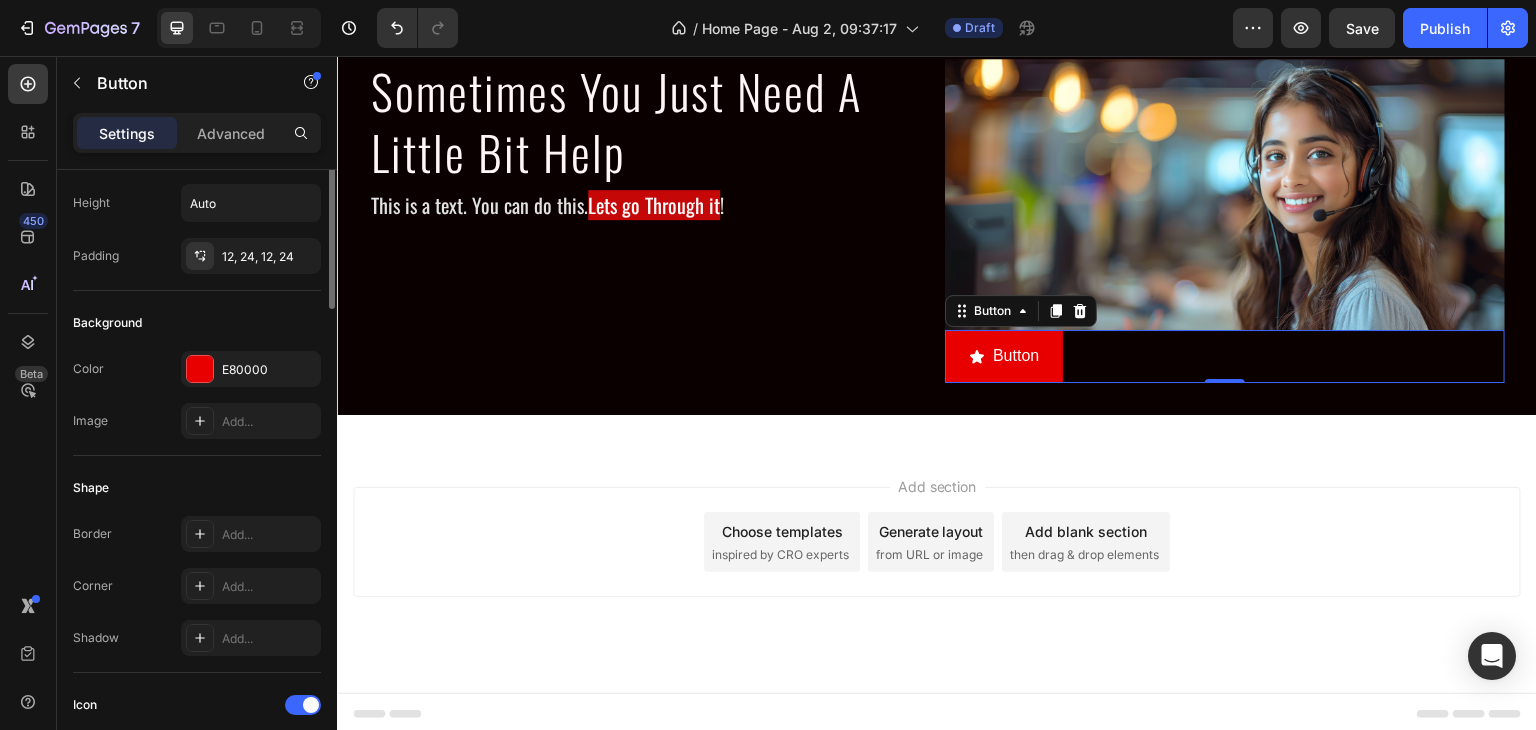 scroll, scrollTop: 0, scrollLeft: 0, axis: both 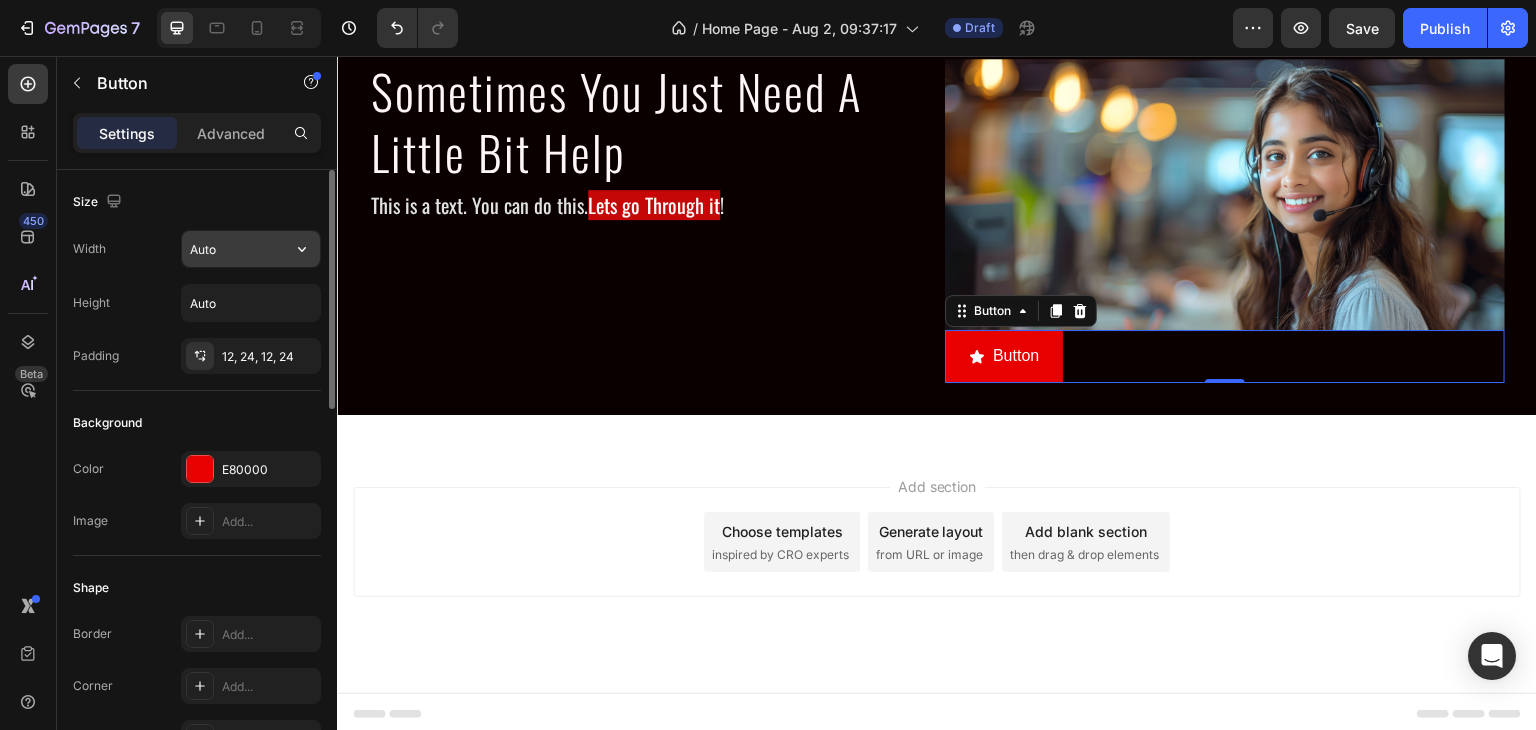 click on "Auto" at bounding box center [251, 249] 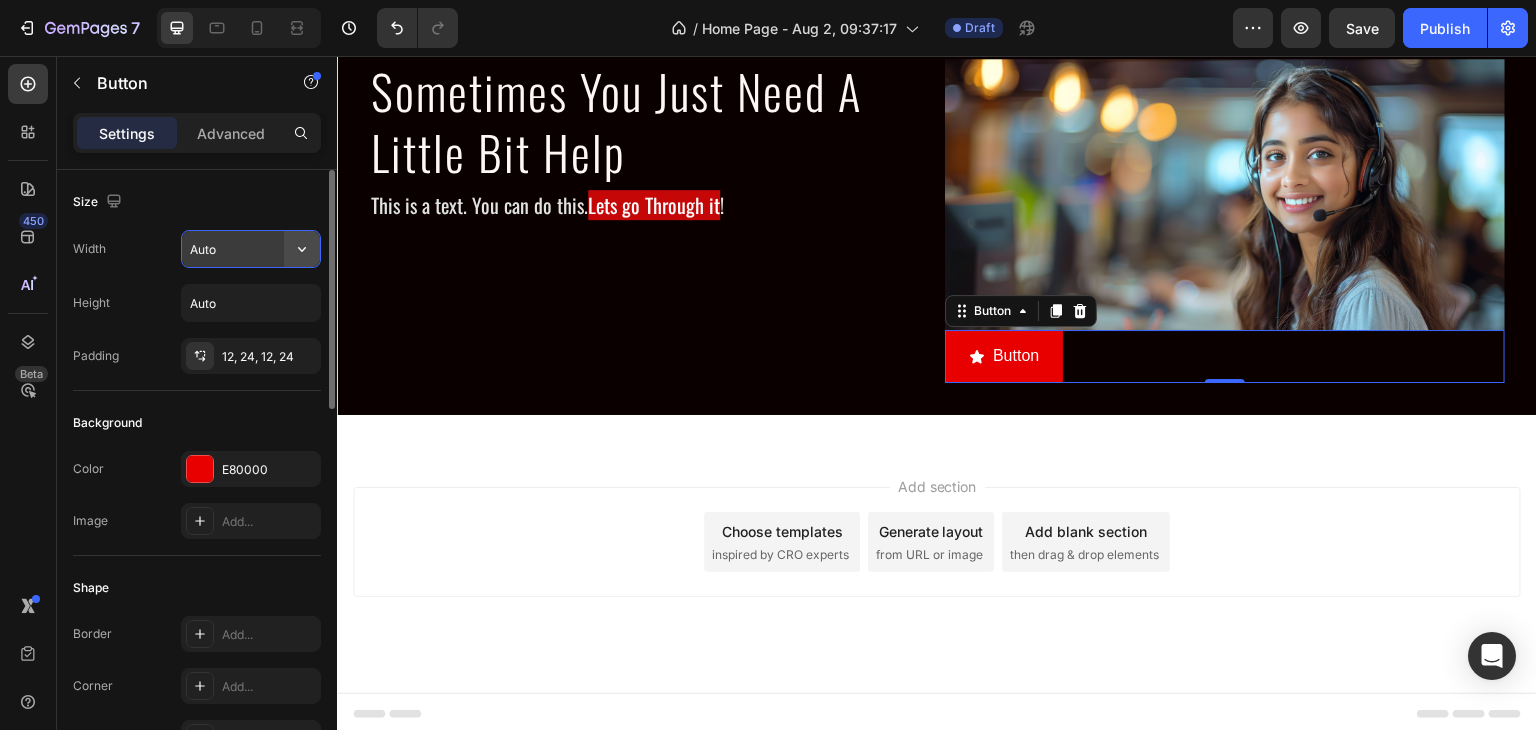 click 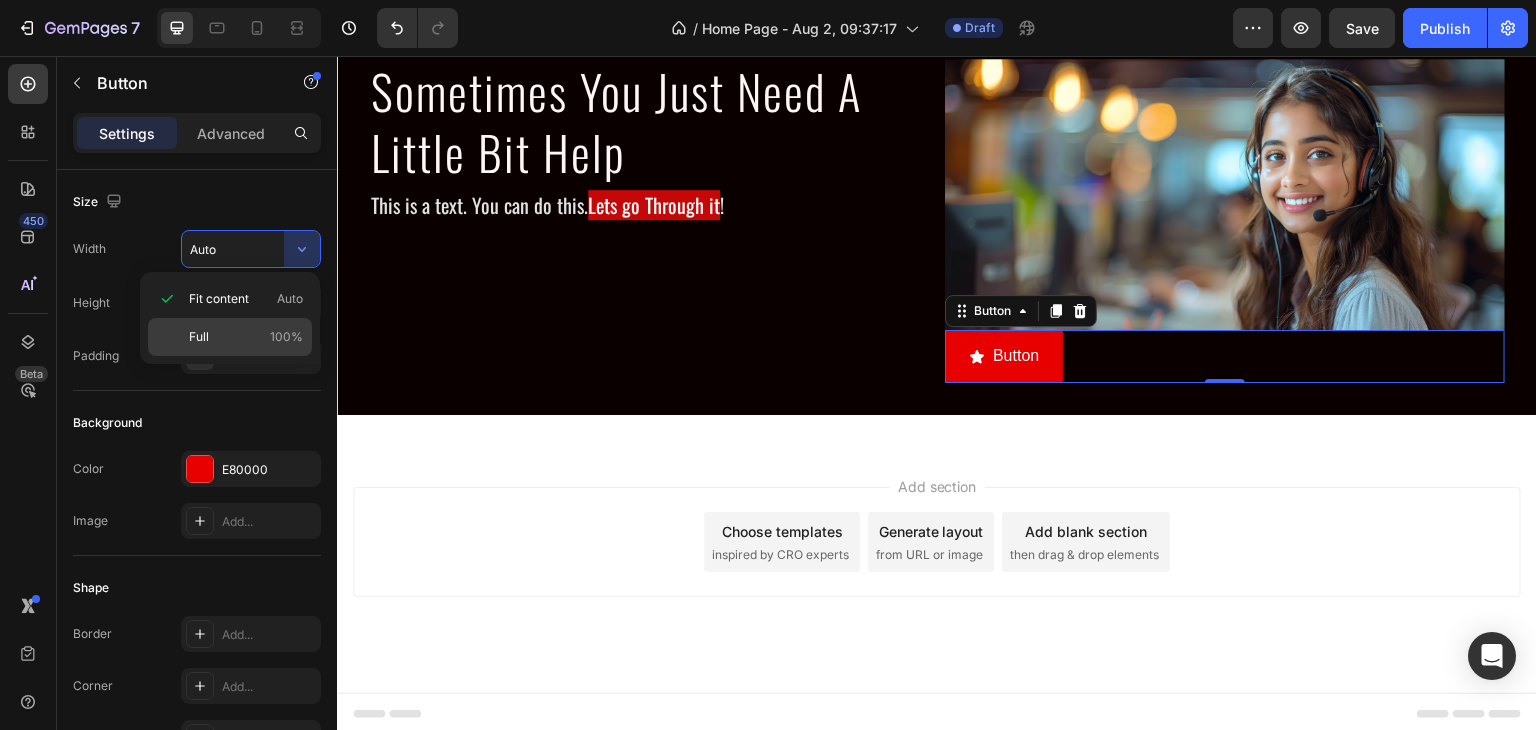 click on "100%" at bounding box center (286, 337) 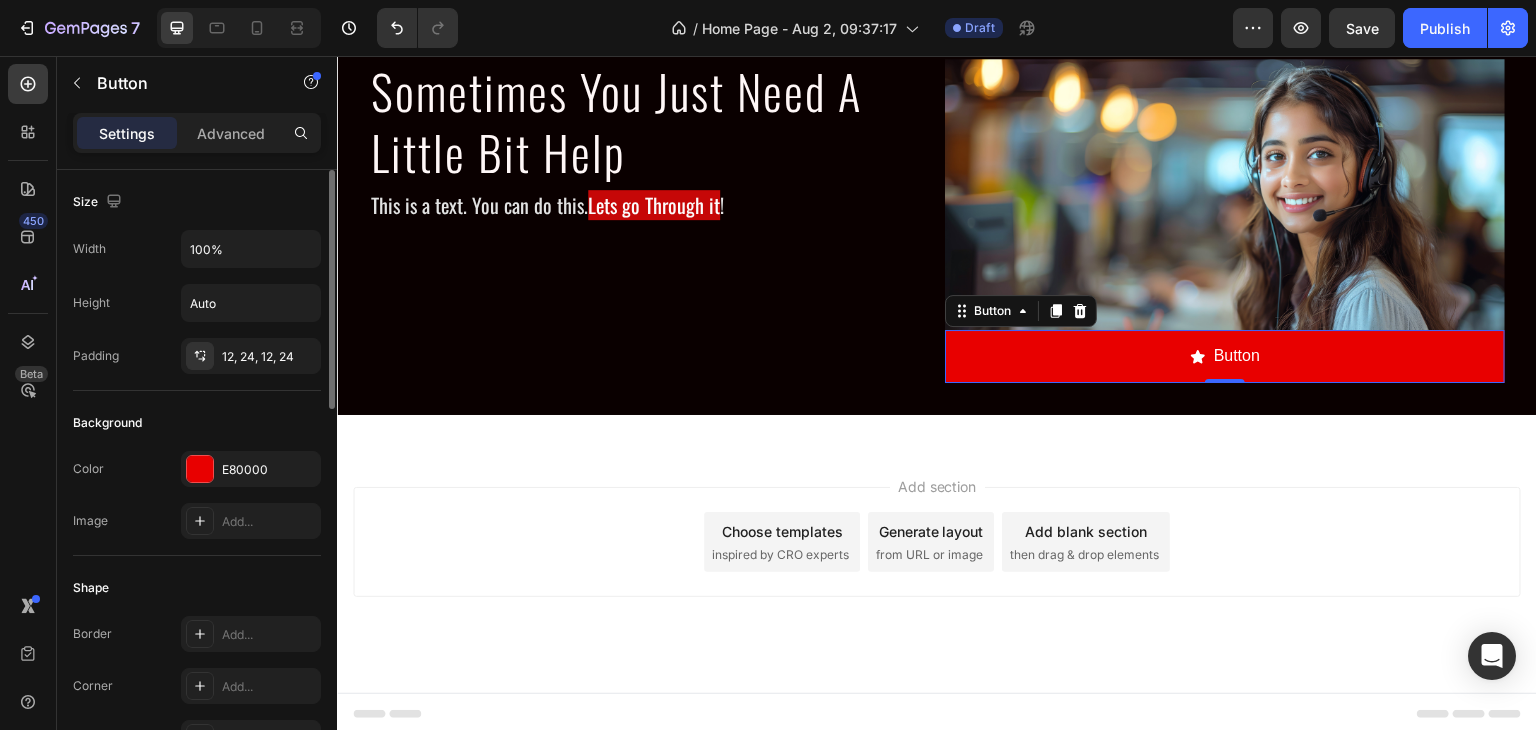 scroll, scrollTop: 100, scrollLeft: 0, axis: vertical 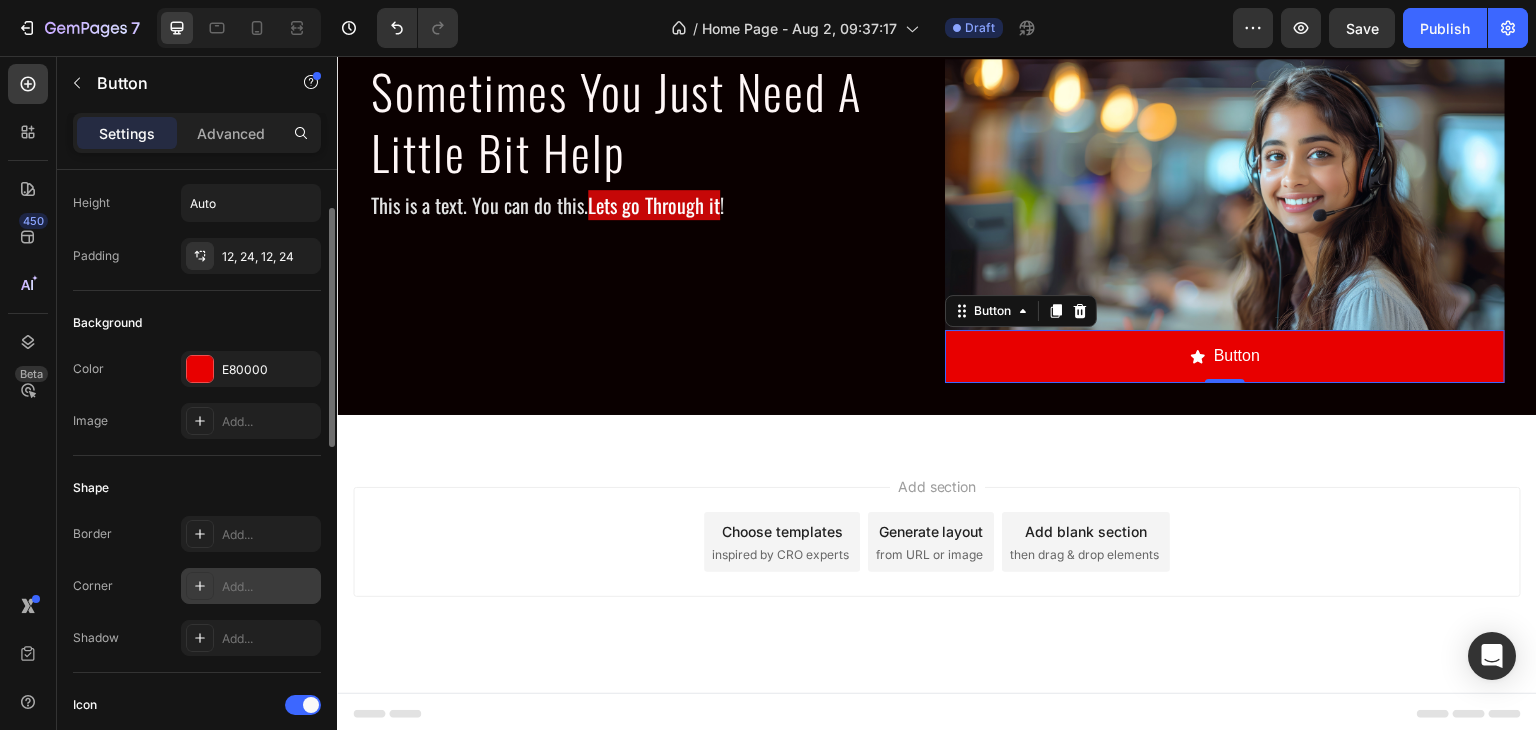 click 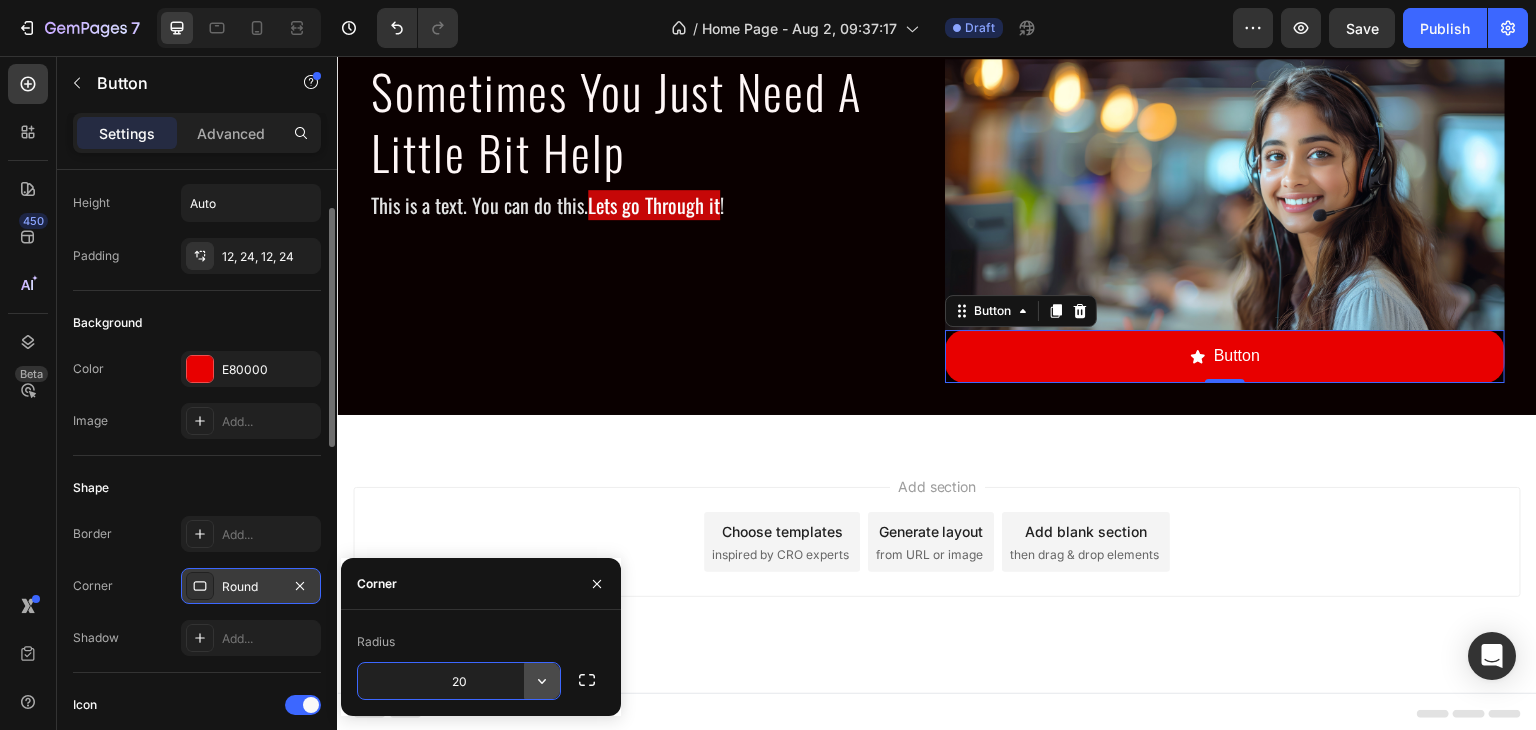 type on "2" 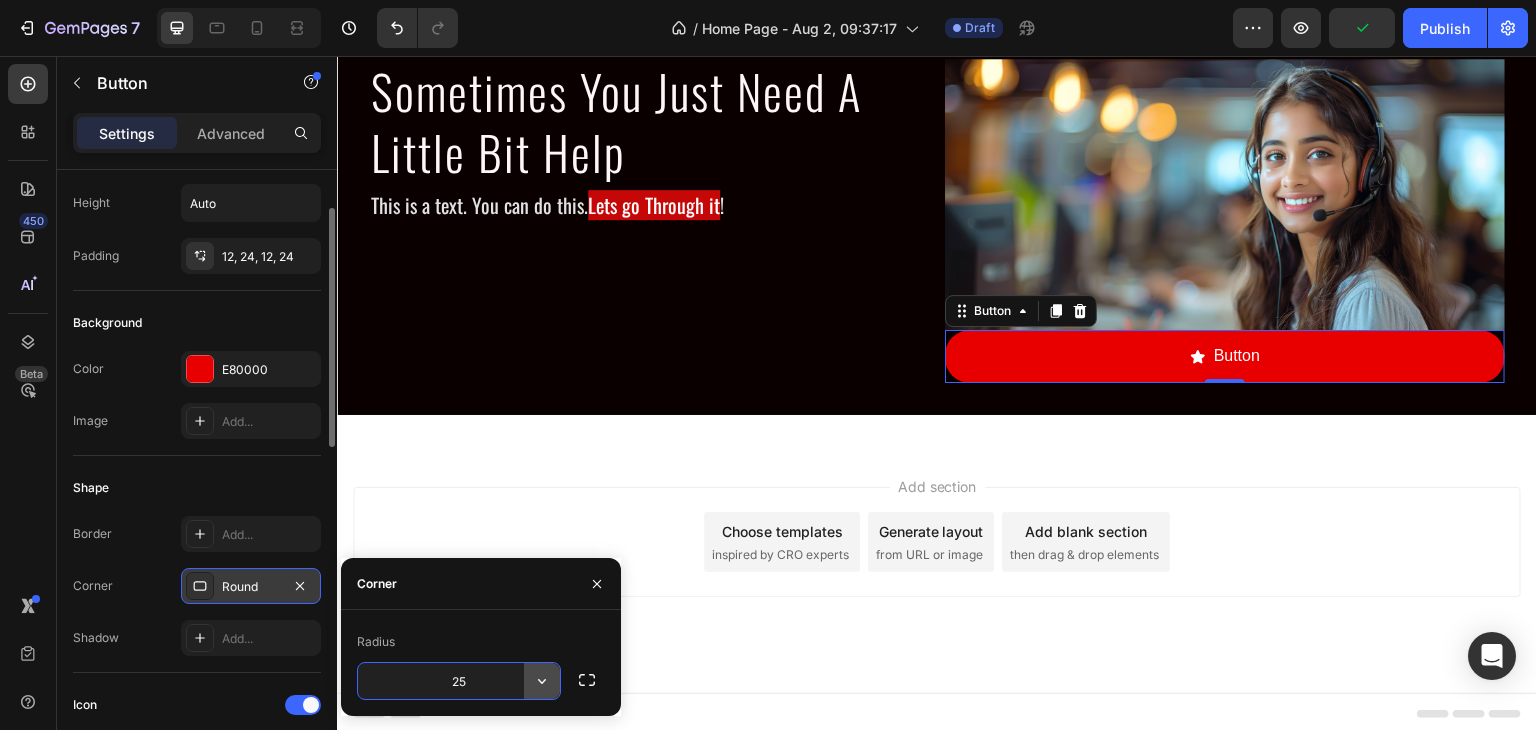 type on "2" 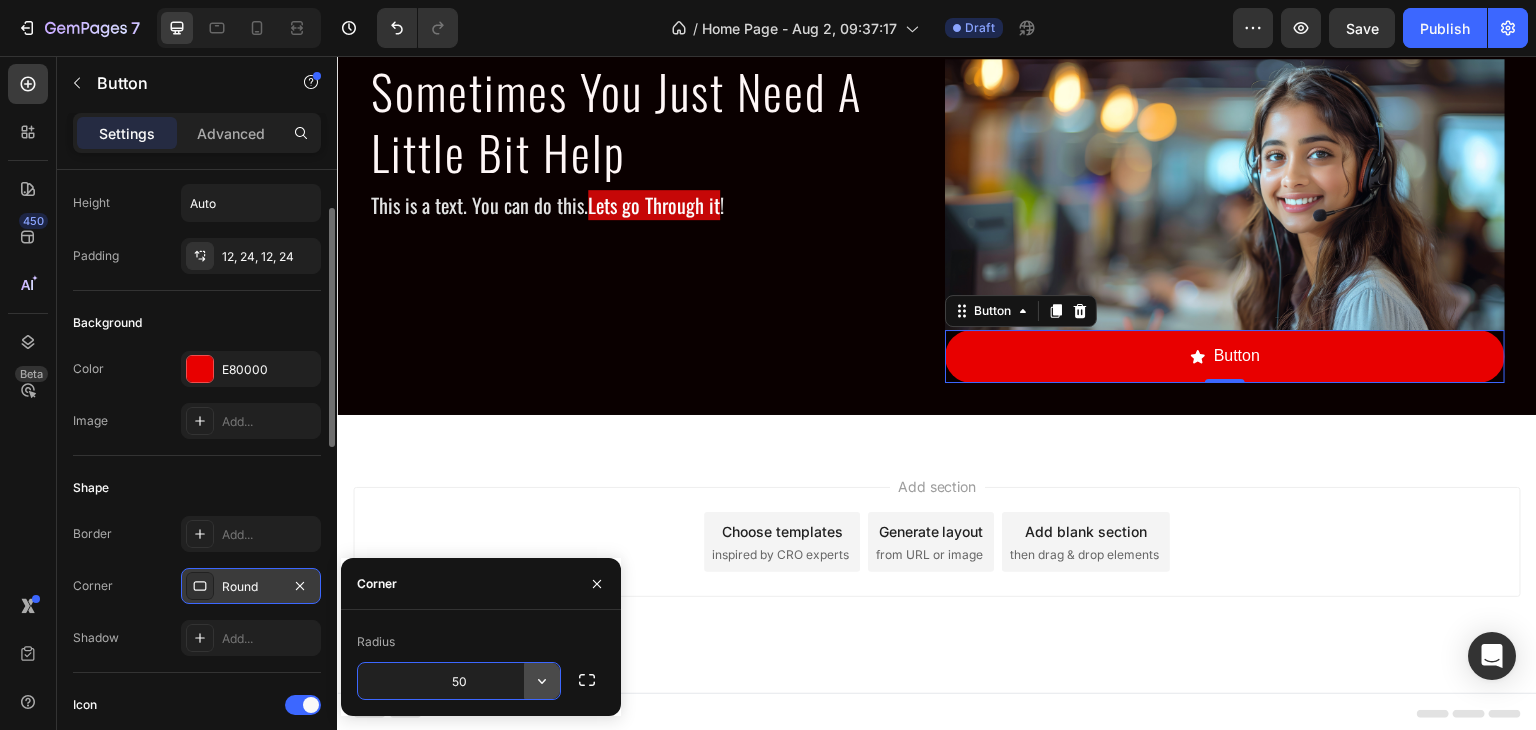 type on "5" 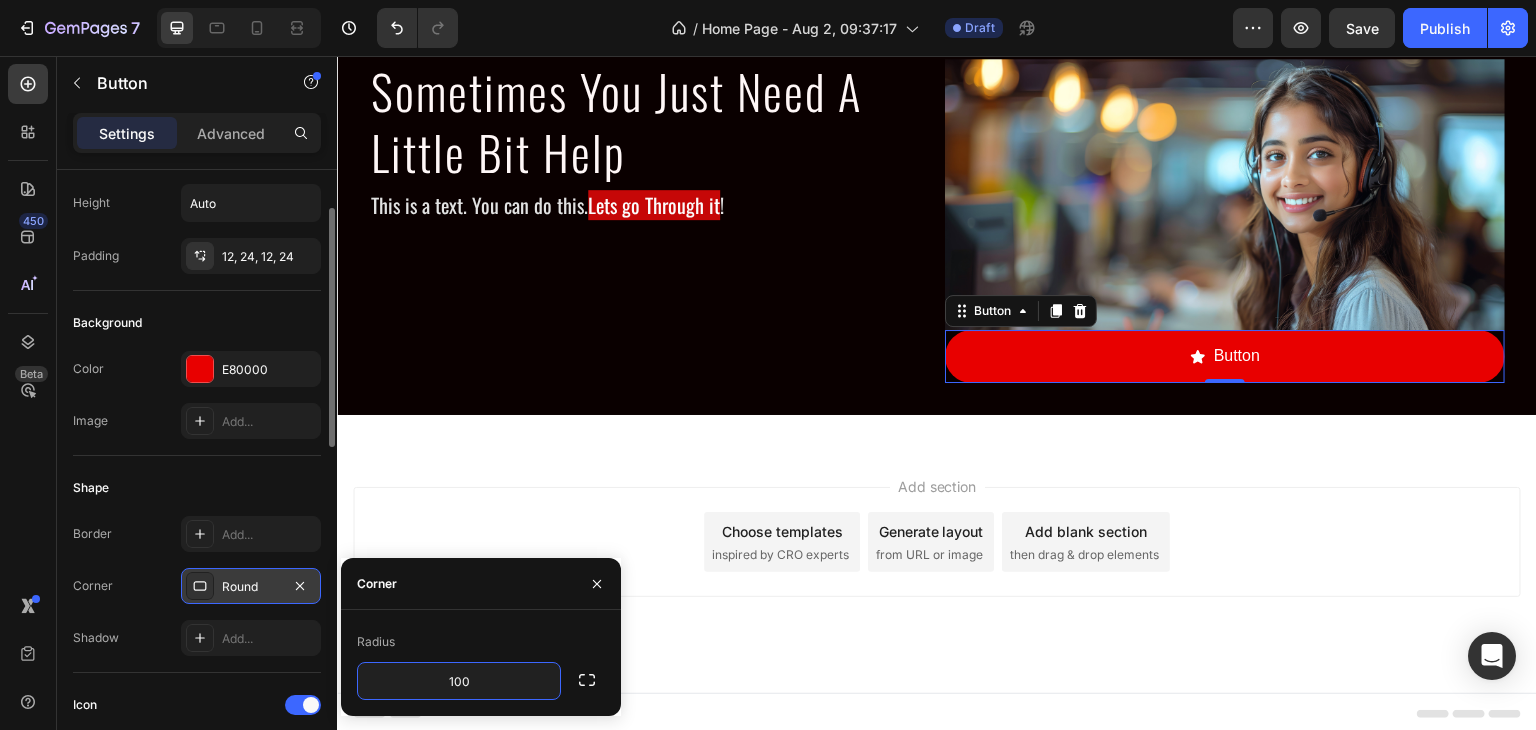 type on "100" 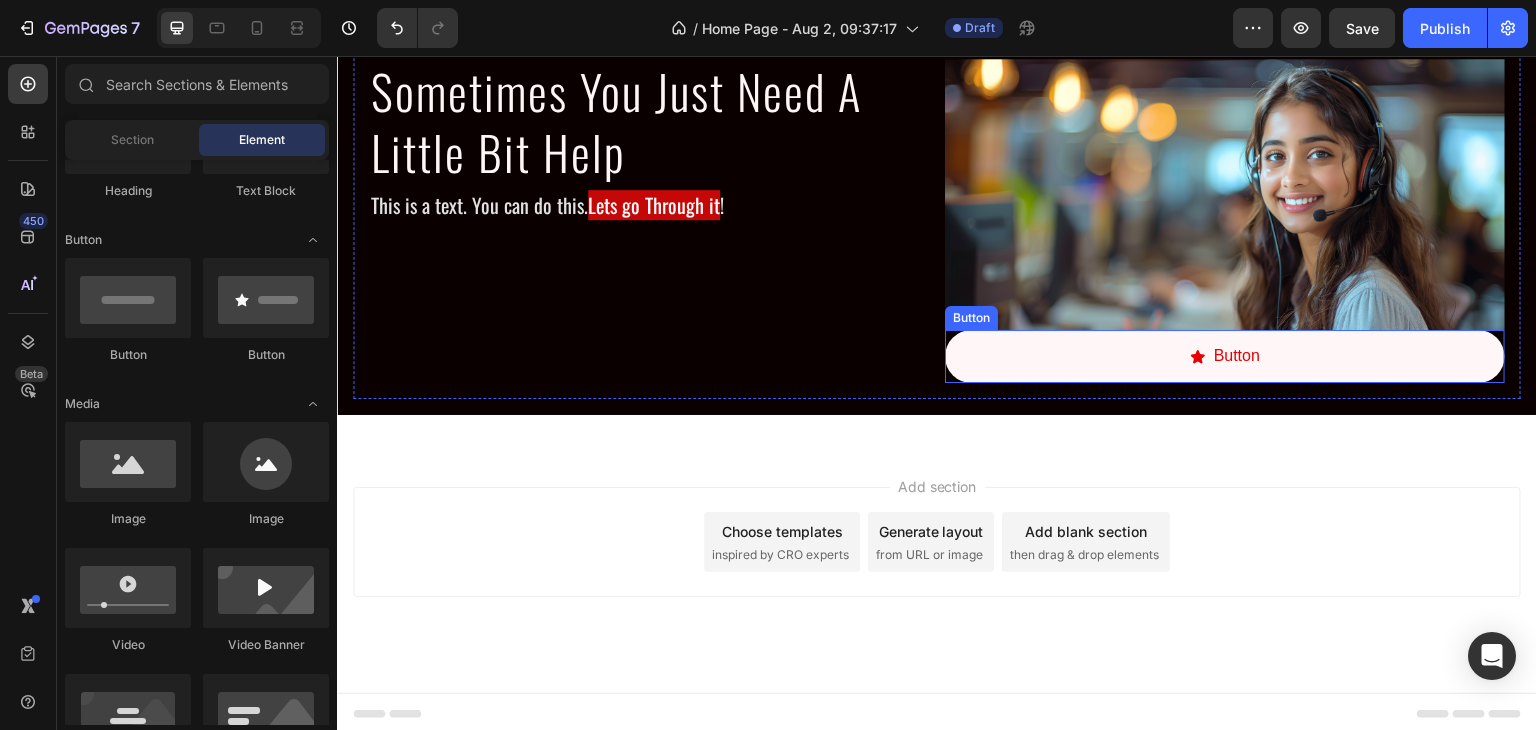 click on "Button" at bounding box center (1225, 356) 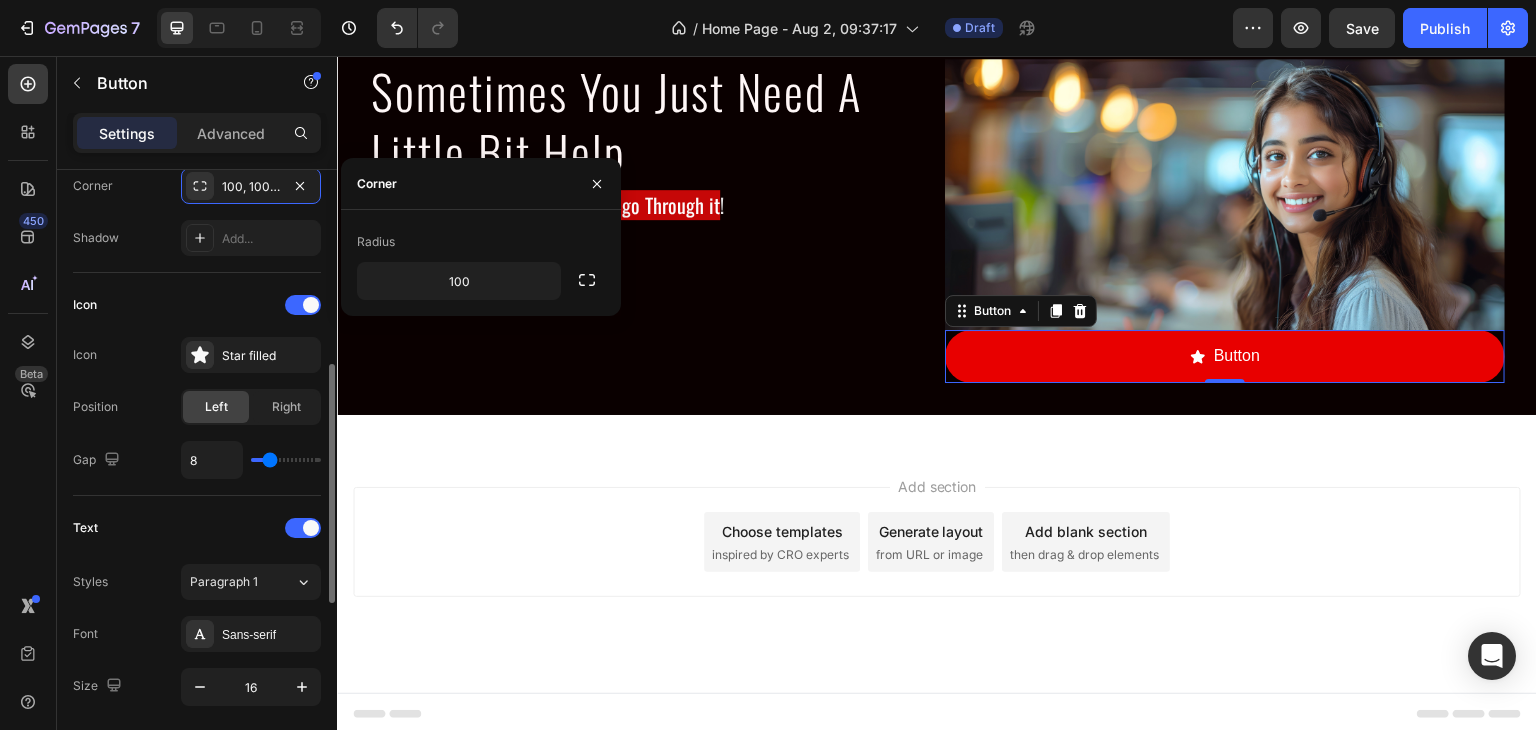 scroll, scrollTop: 400, scrollLeft: 0, axis: vertical 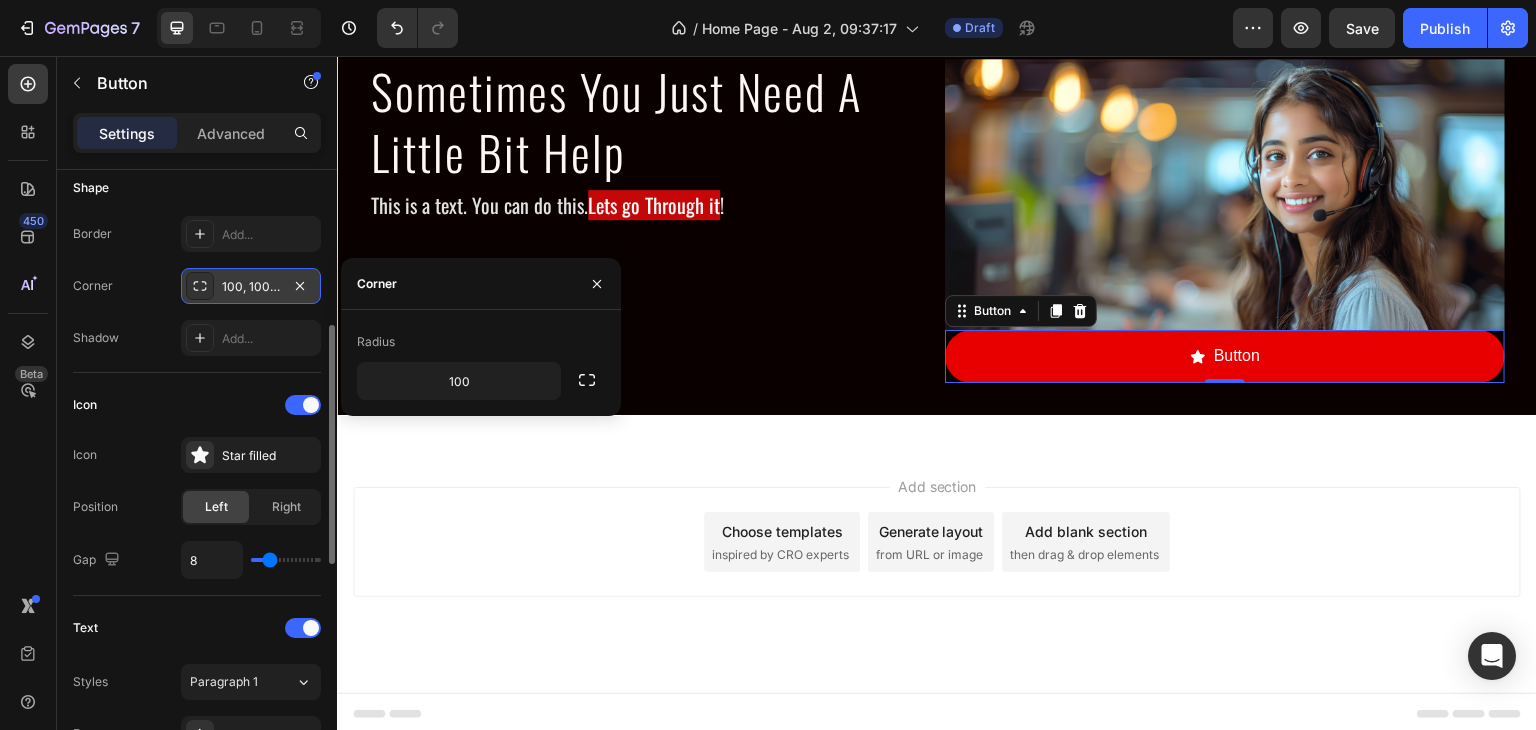 click 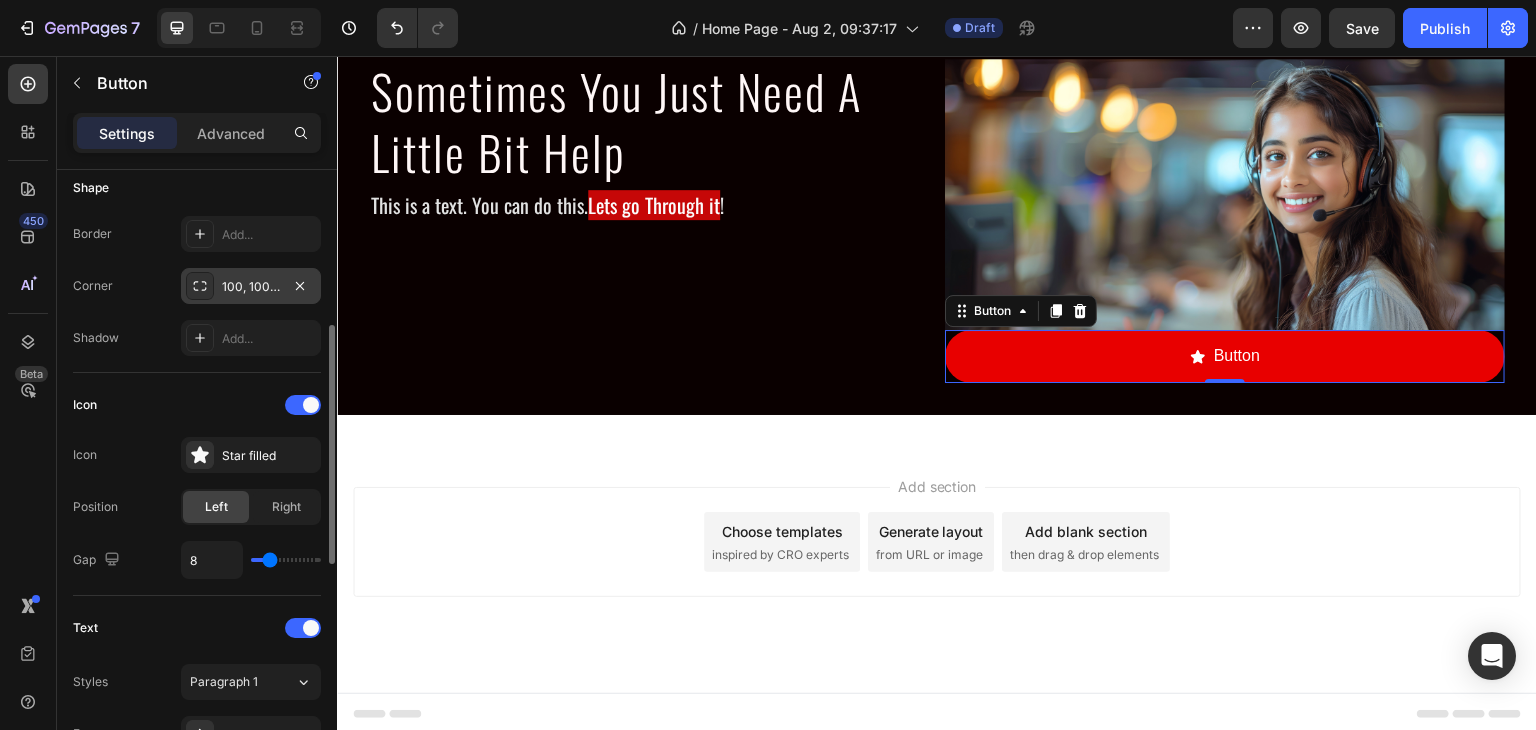 click 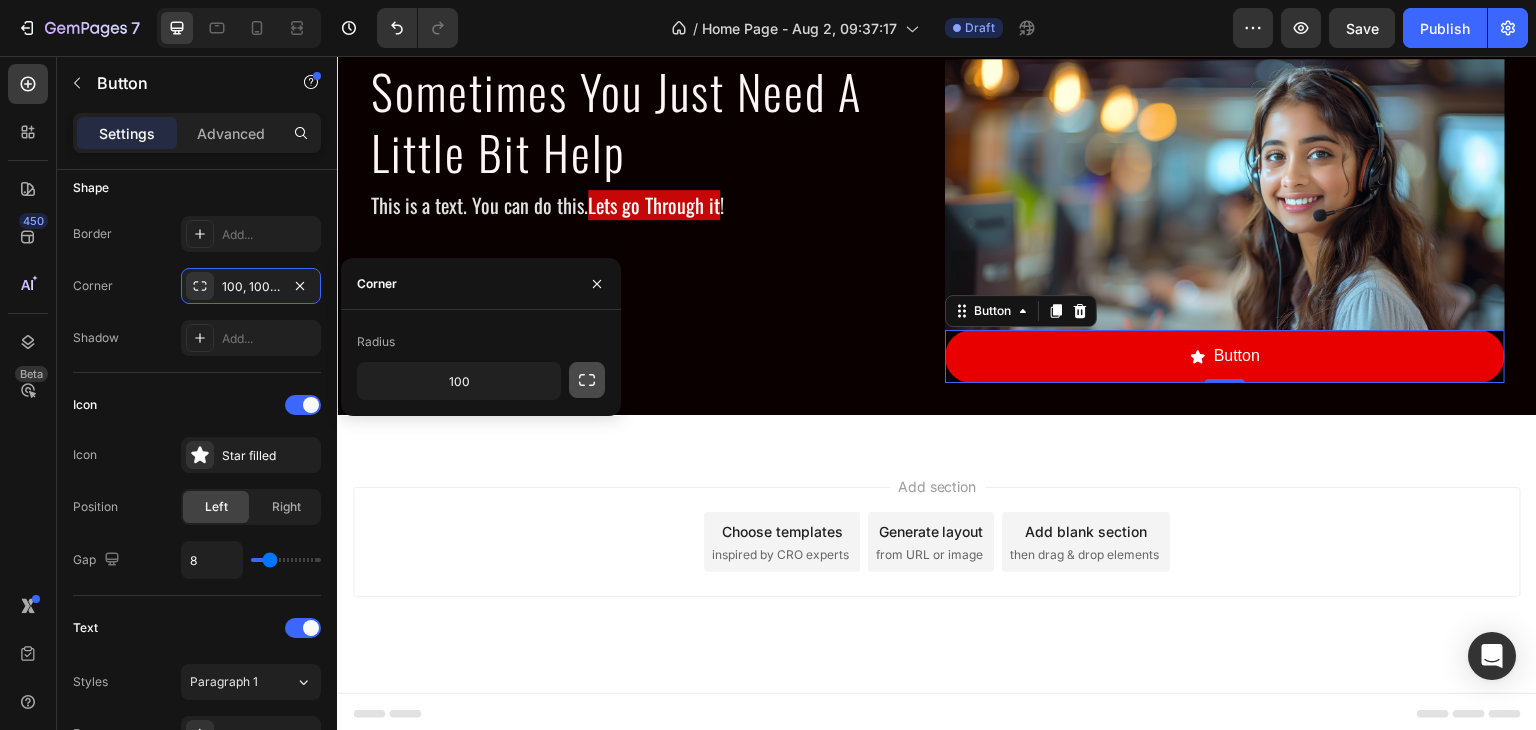 click 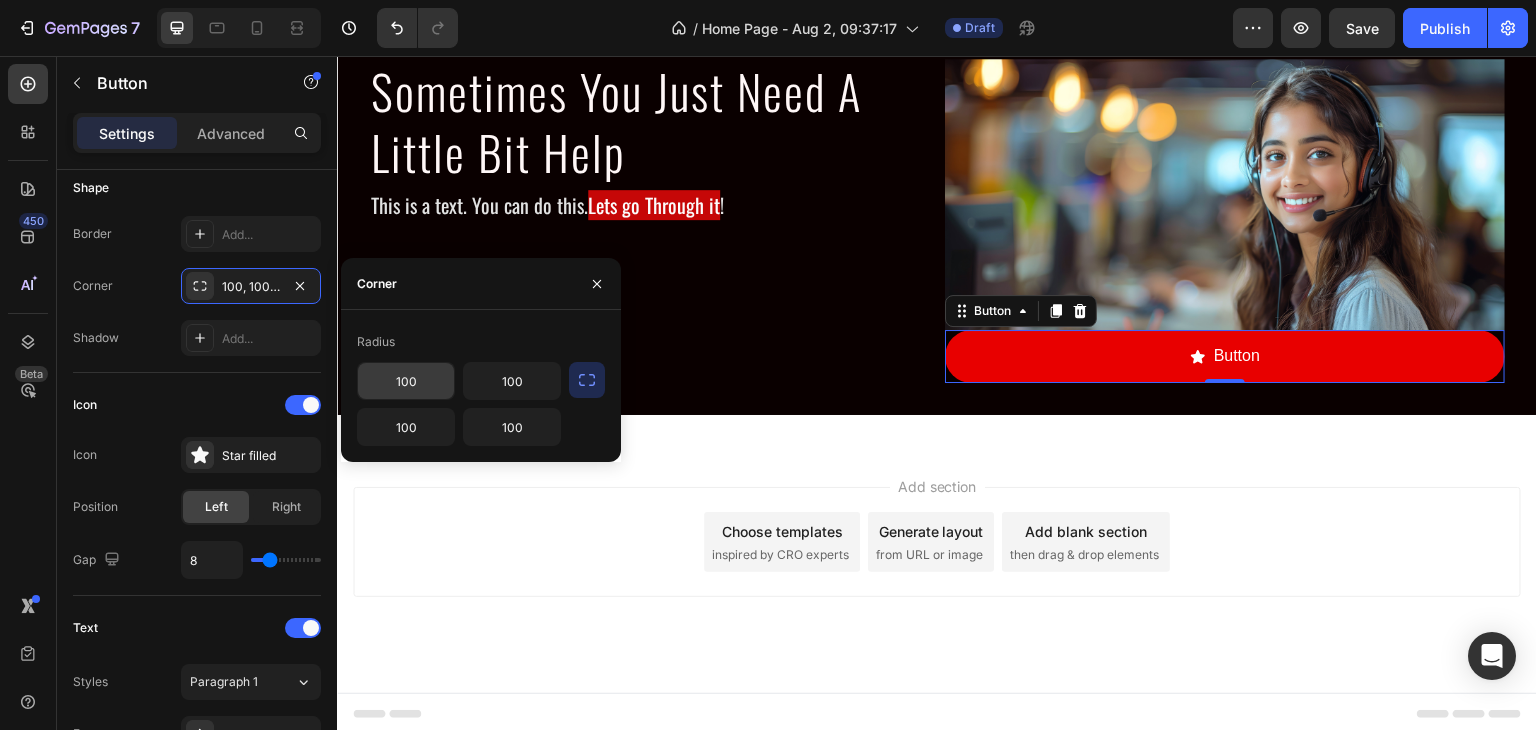 click on "100" at bounding box center [406, 381] 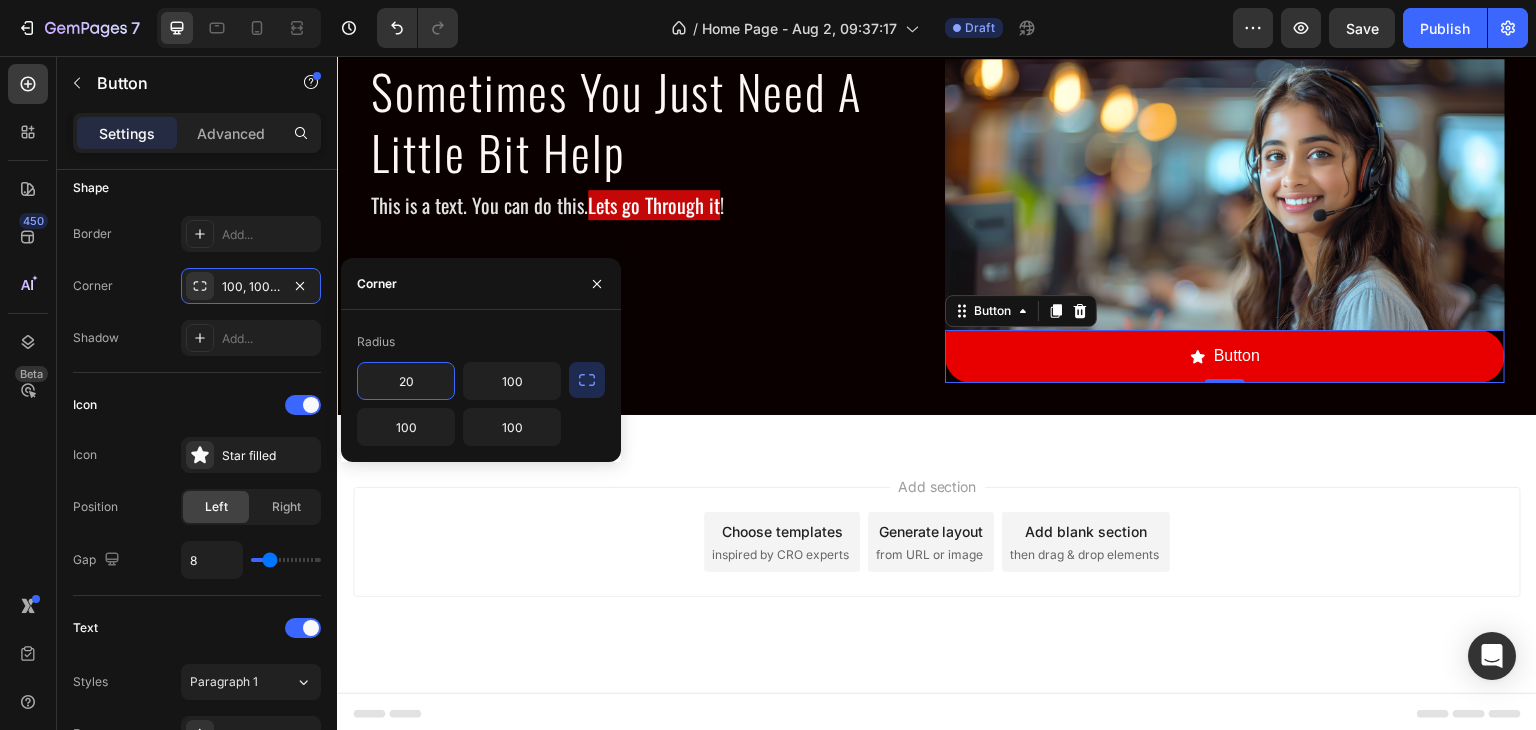 type on "20" 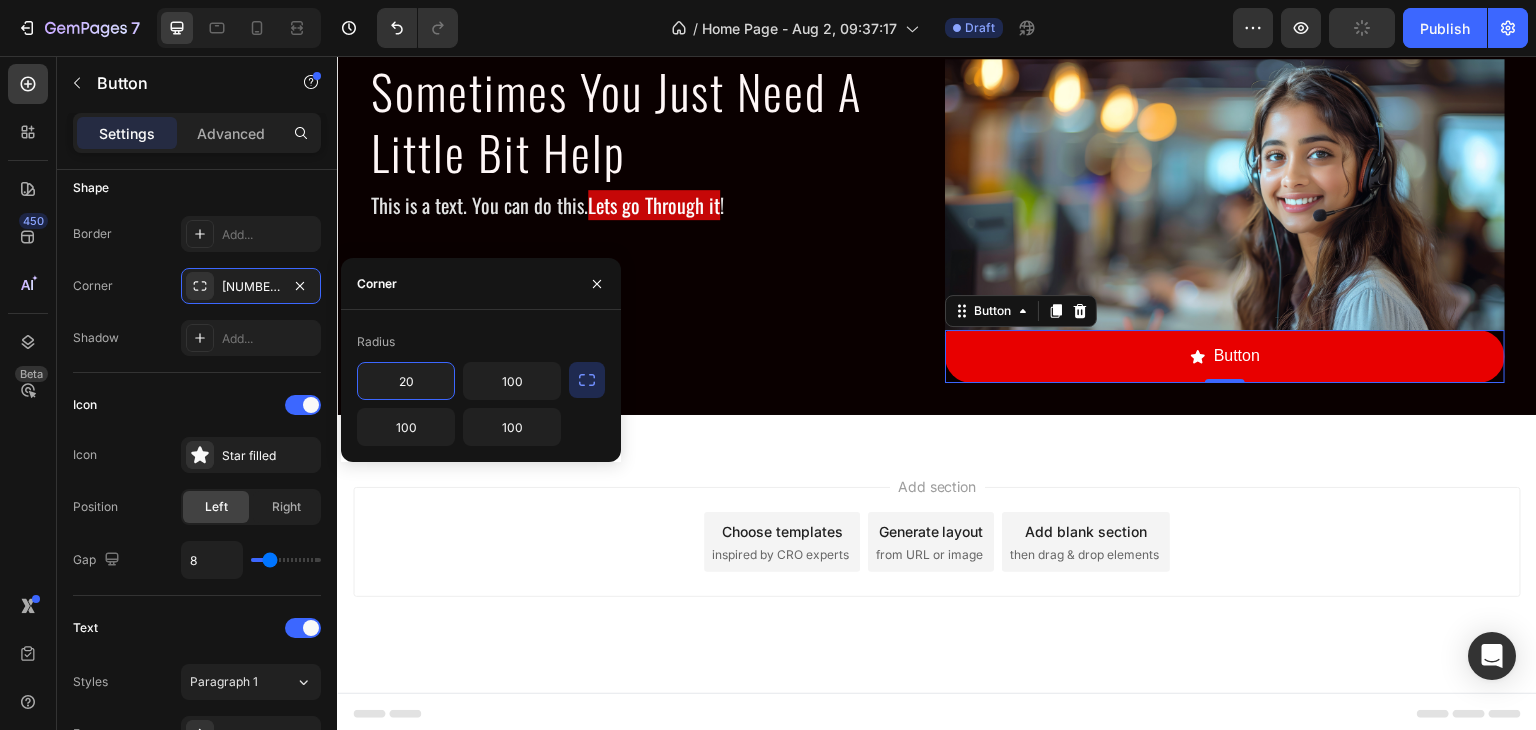 click on "Radius 20 100 100 100" at bounding box center [481, 386] 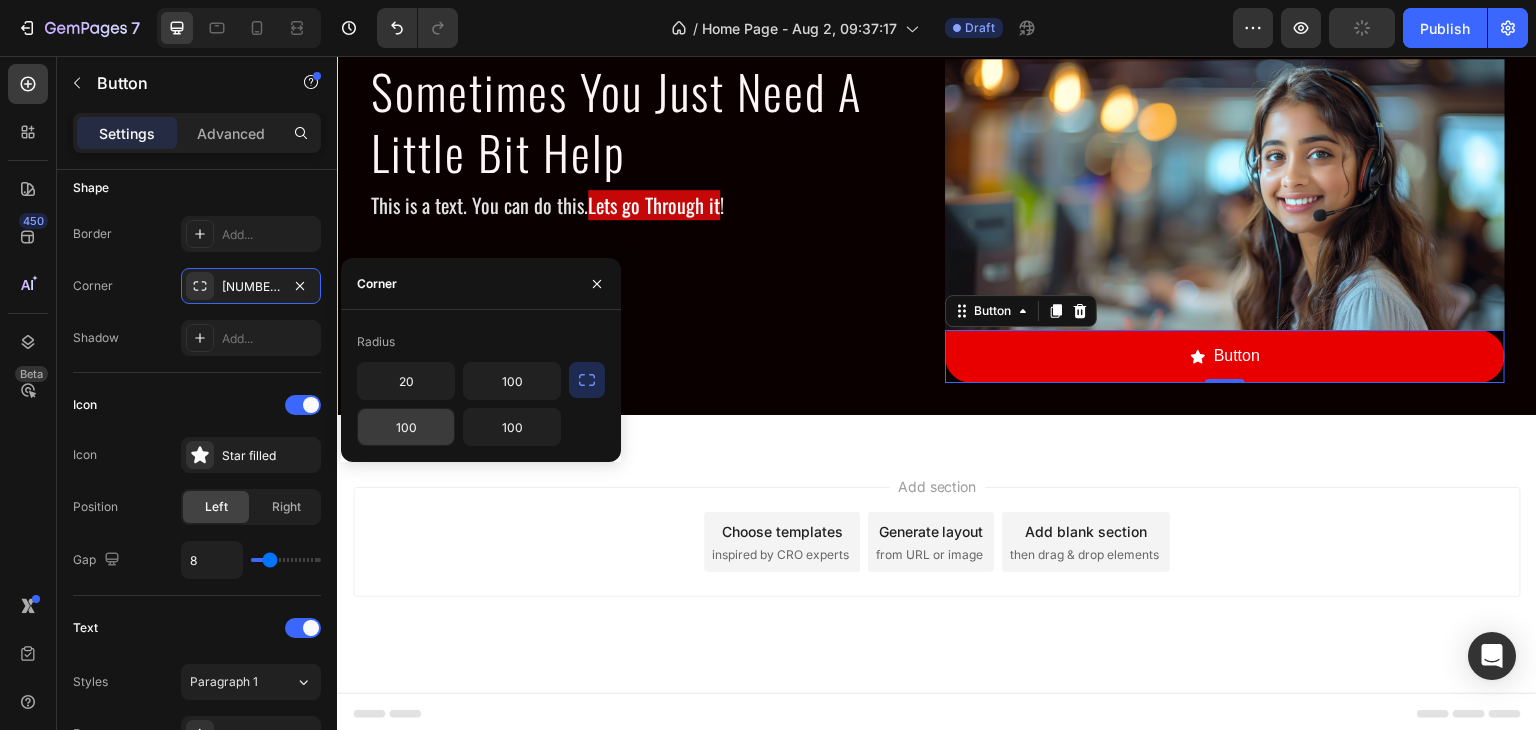 click on "100" at bounding box center [406, 427] 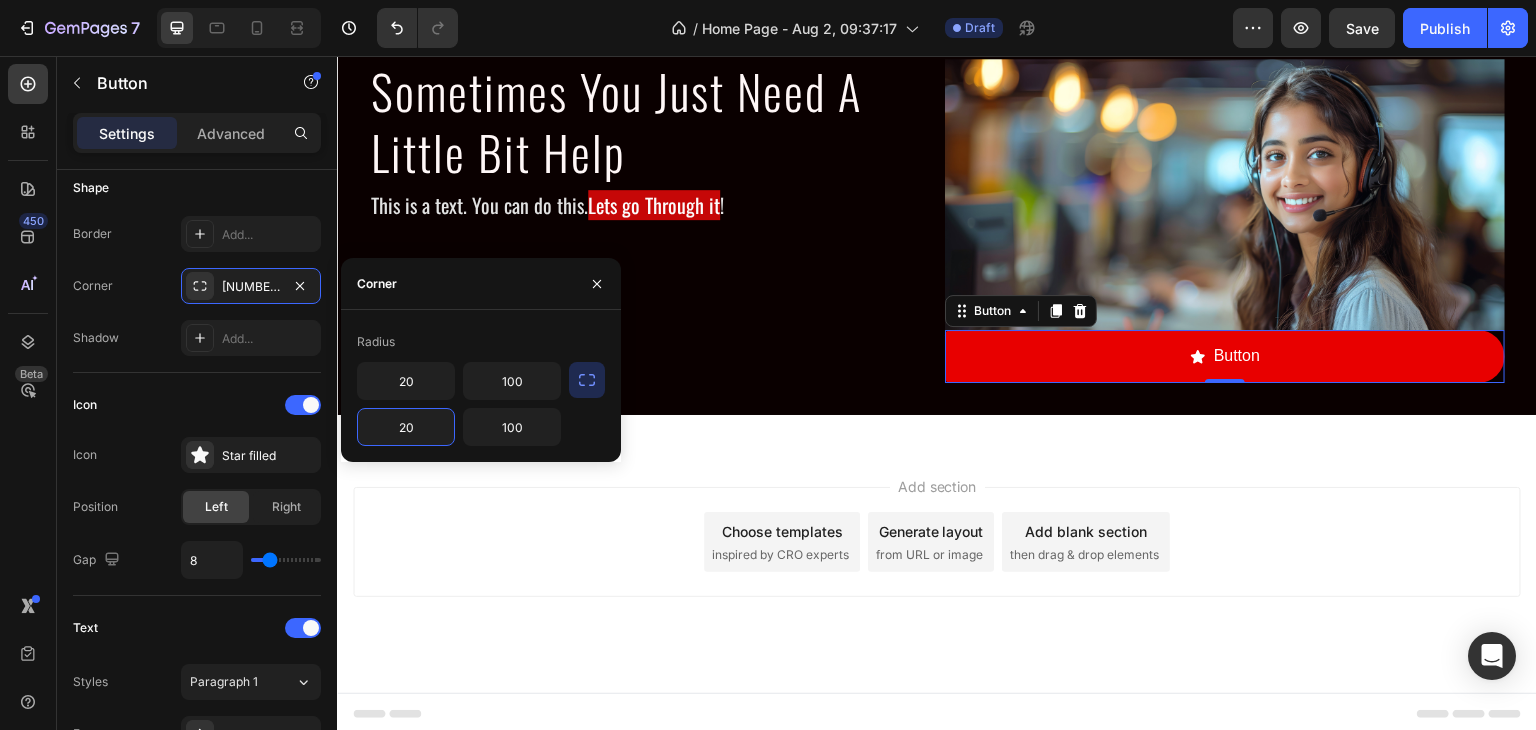 type on "2" 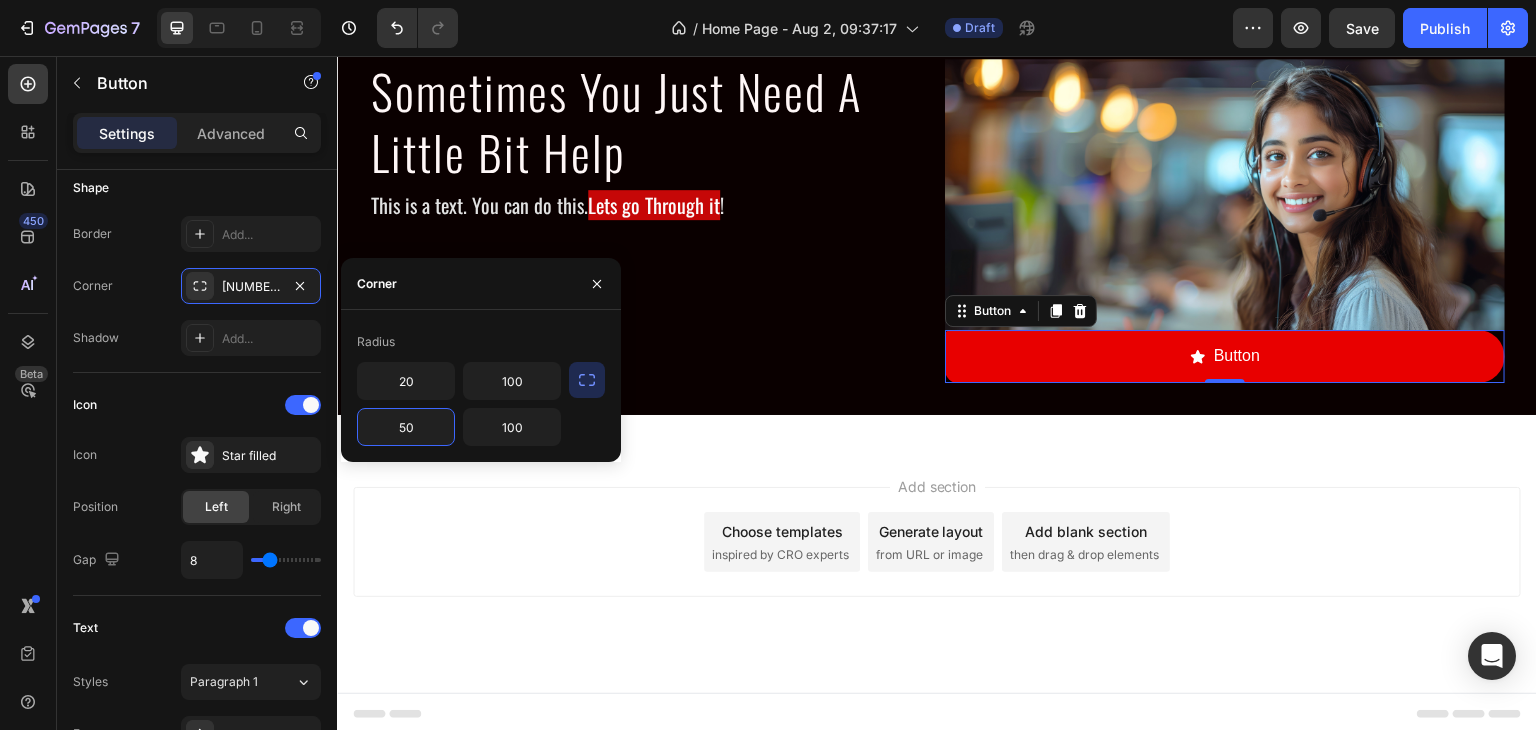 type on "5" 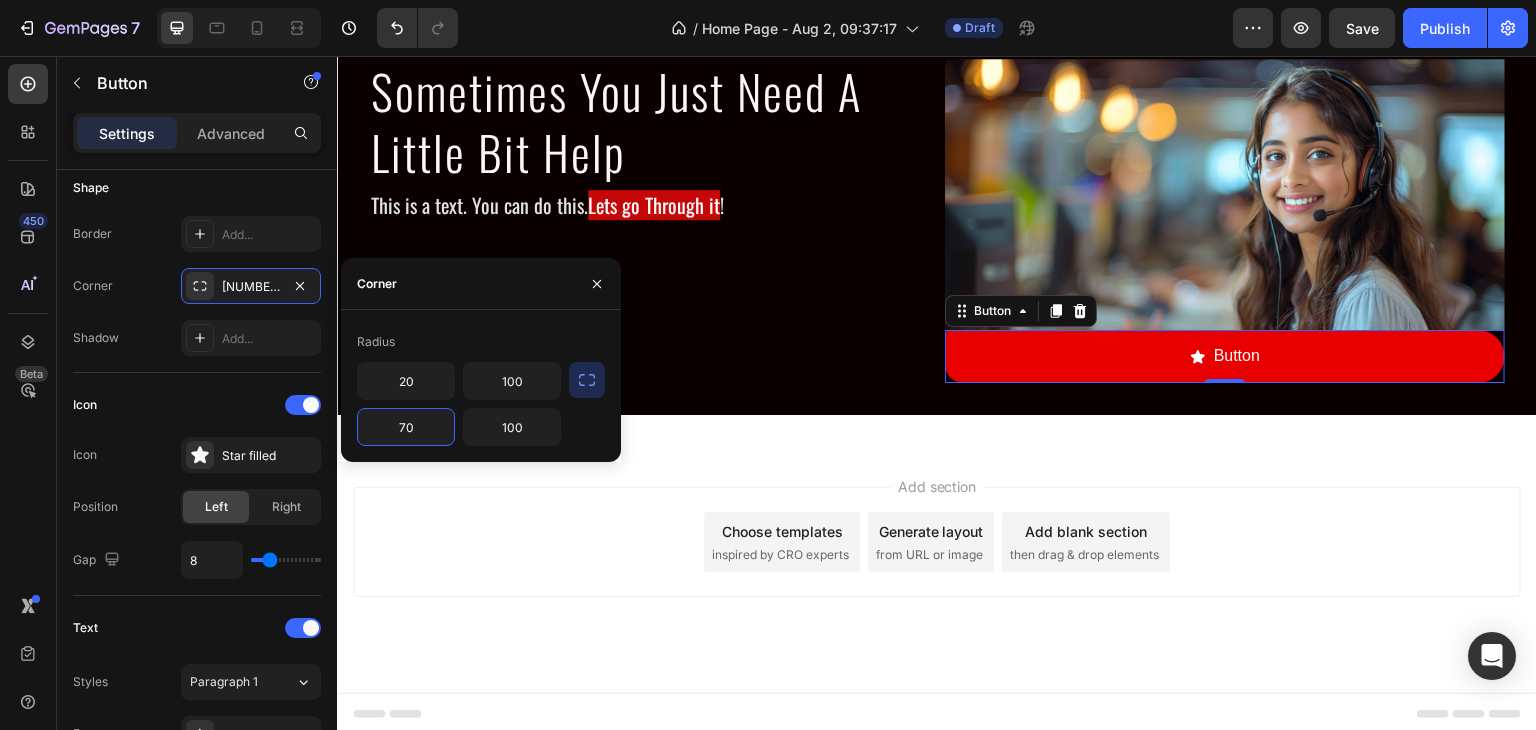 type on "7" 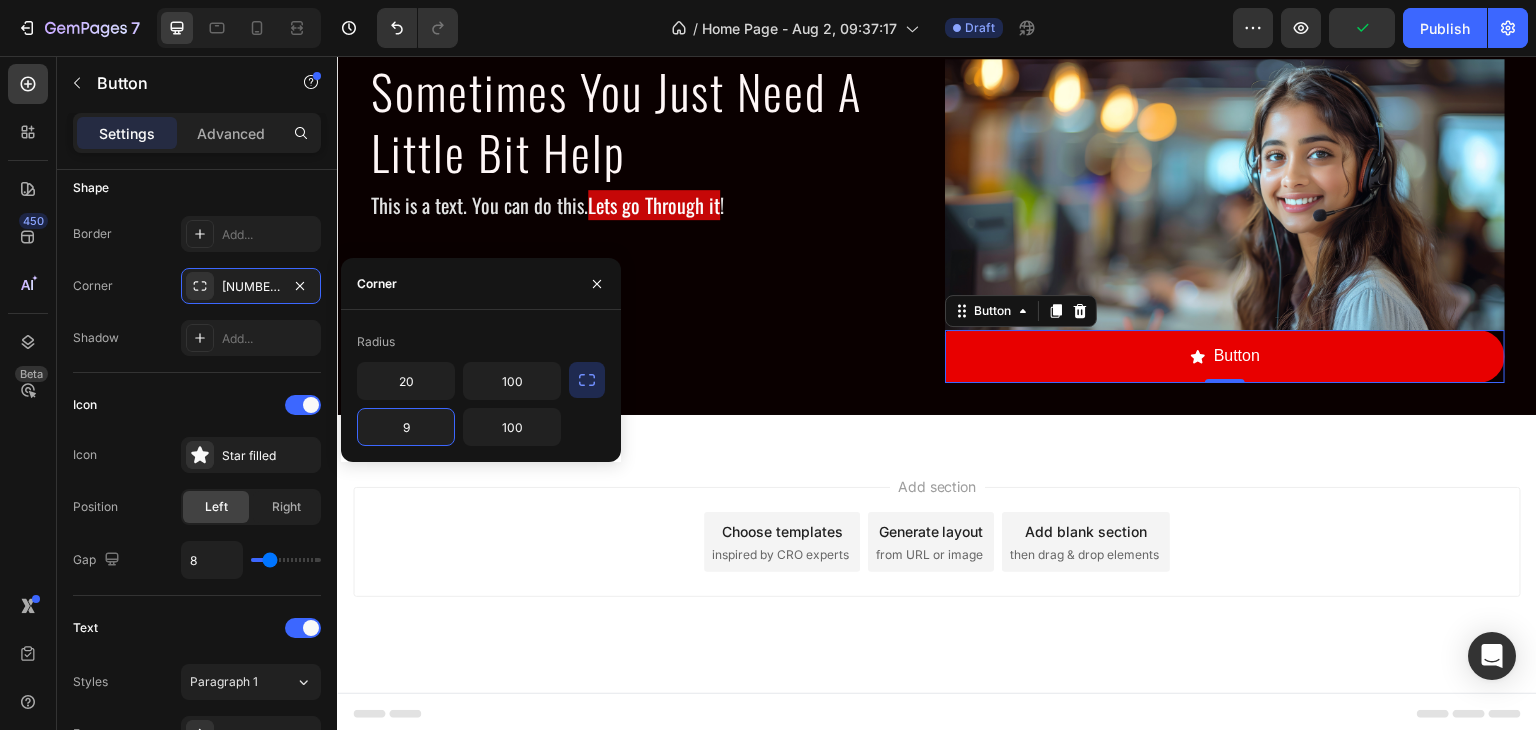 type on "90" 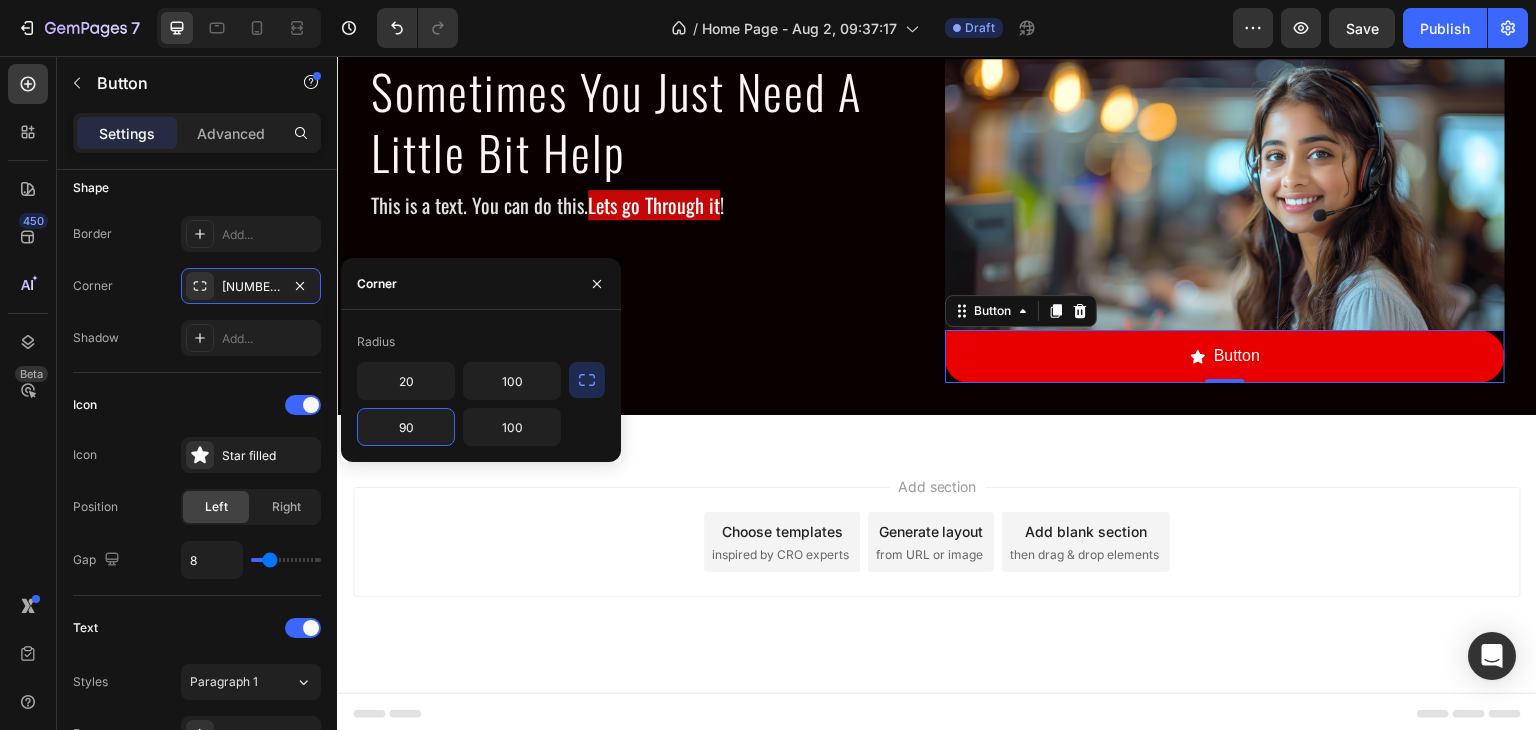 click on "Add section Choose templates inspired by CRO experts Generate layout from URL or image Add blank section then drag & drop elements" at bounding box center [937, 542] 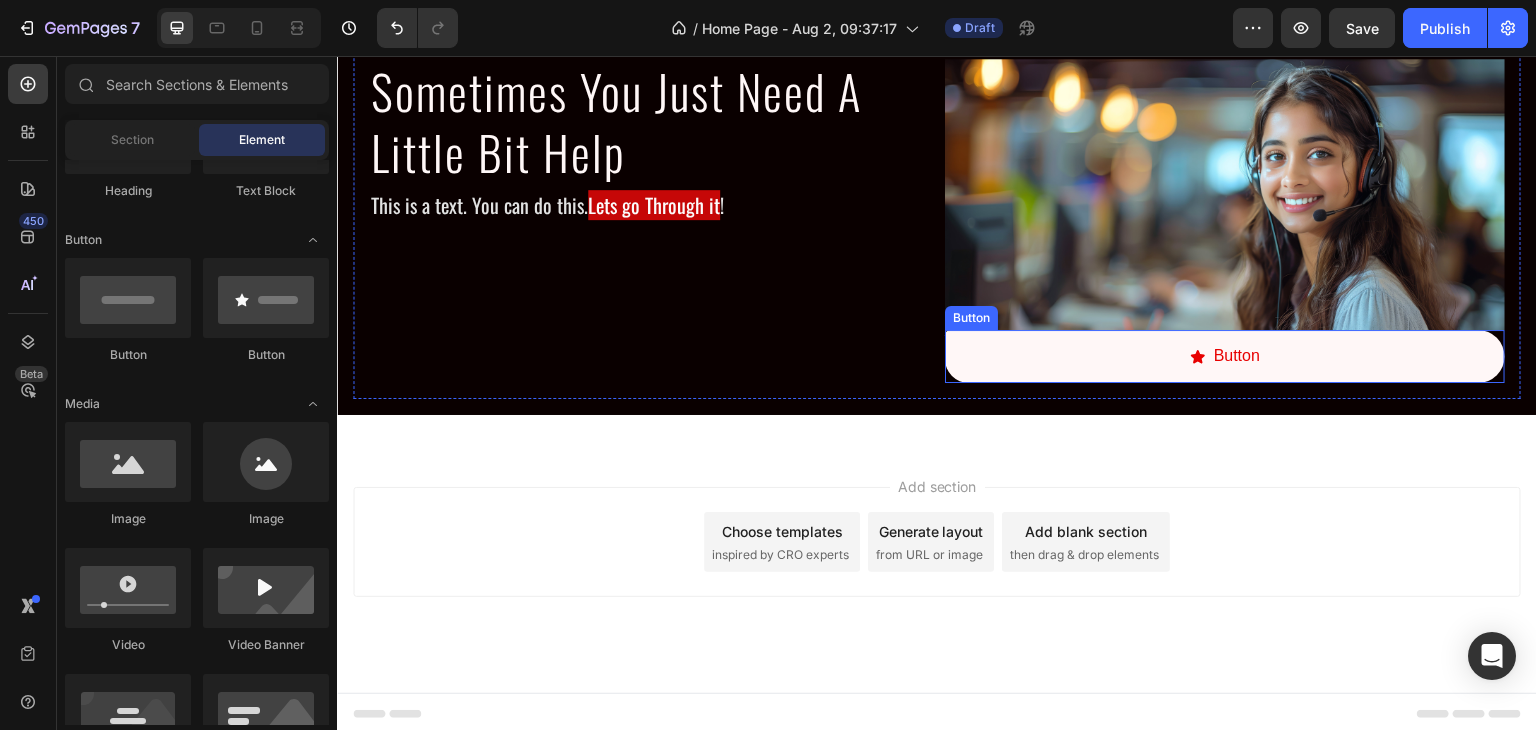 click on "Button" at bounding box center (1225, 356) 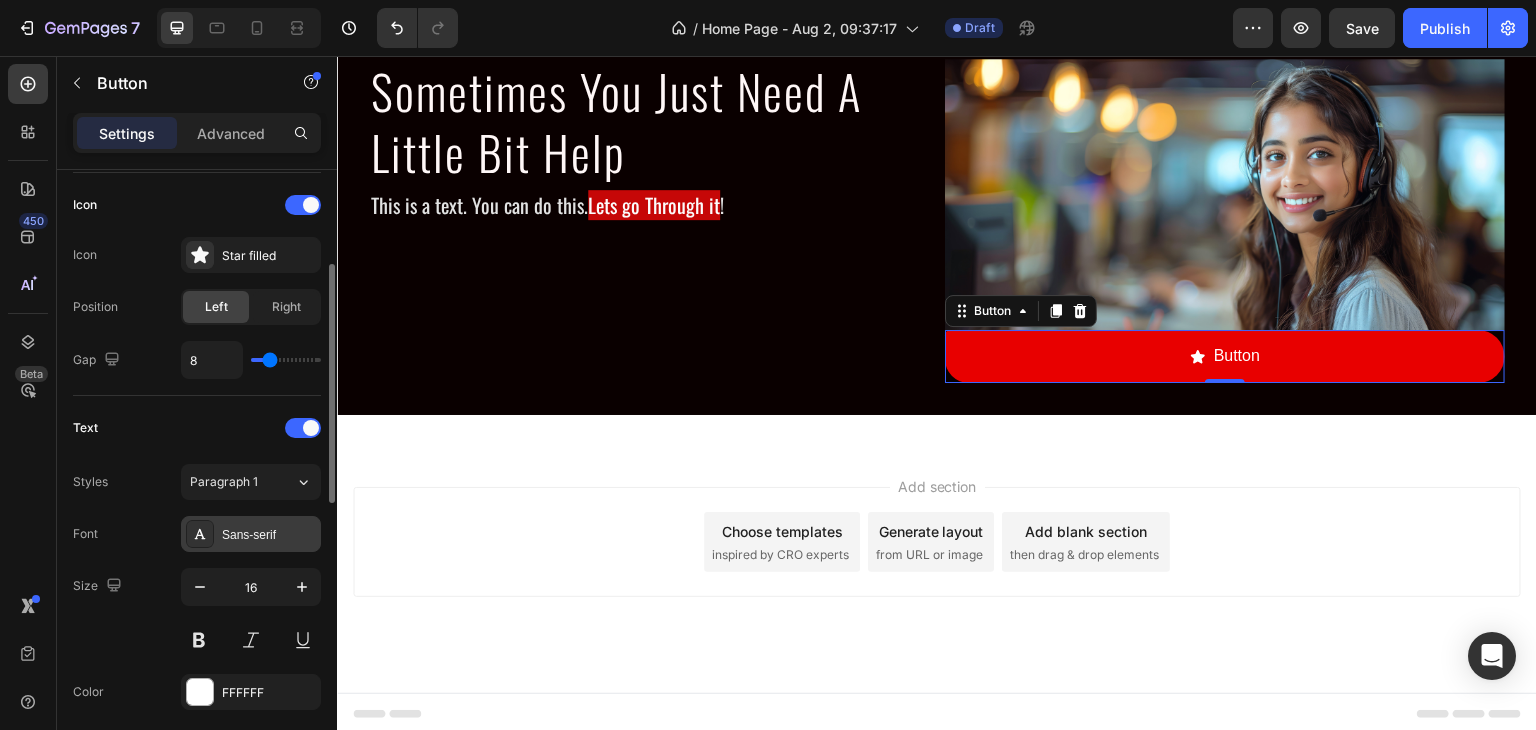 scroll, scrollTop: 300, scrollLeft: 0, axis: vertical 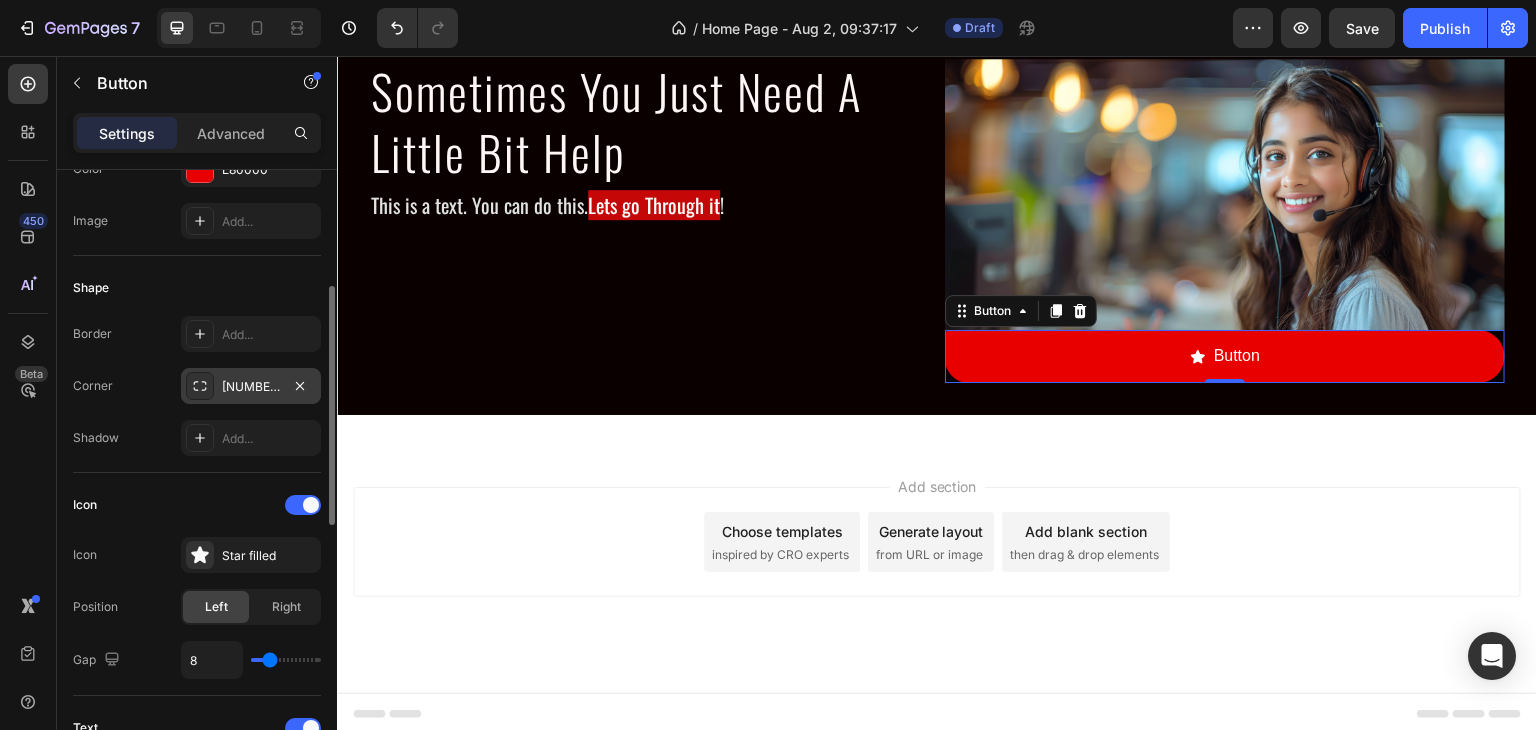 click on "20, 100, 90, 100" at bounding box center (251, 387) 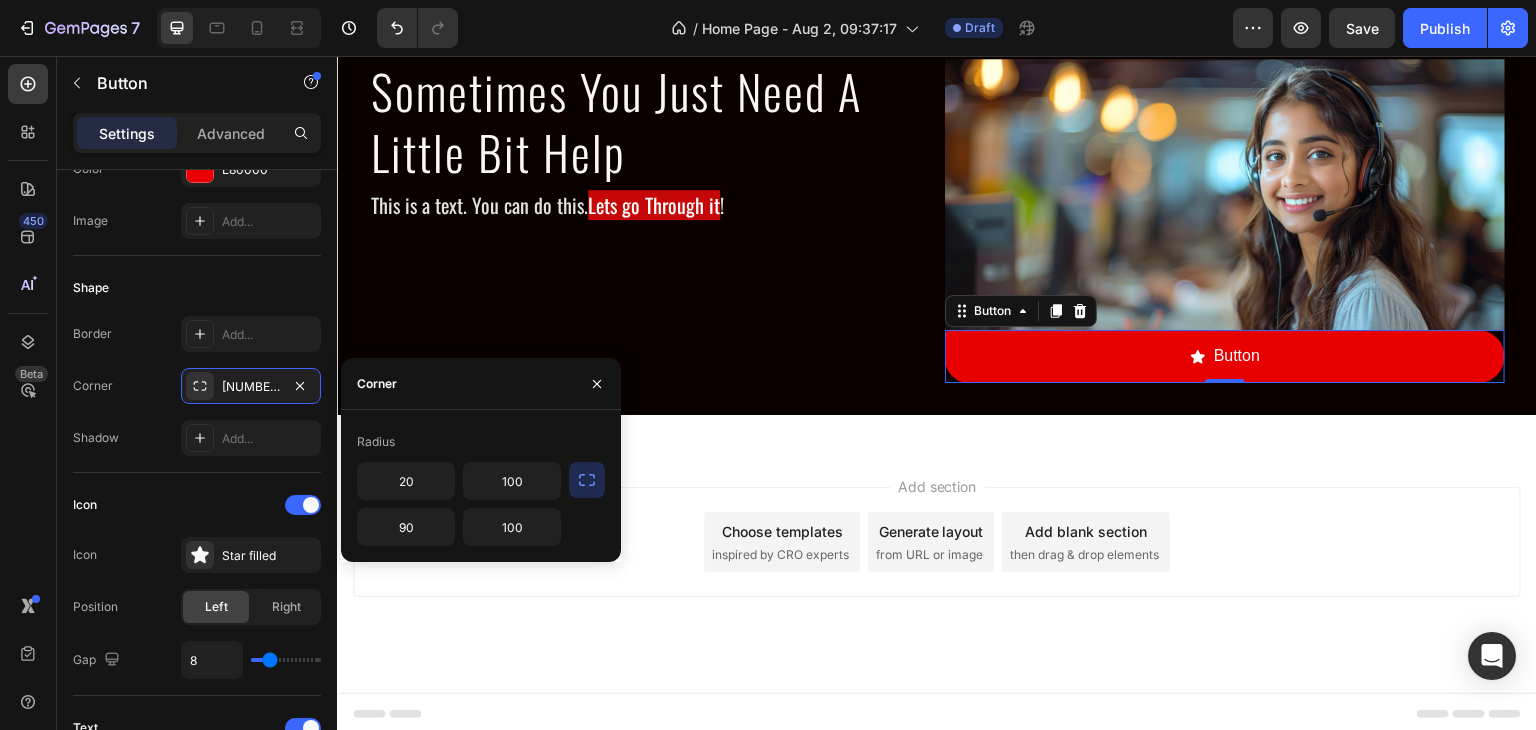 click 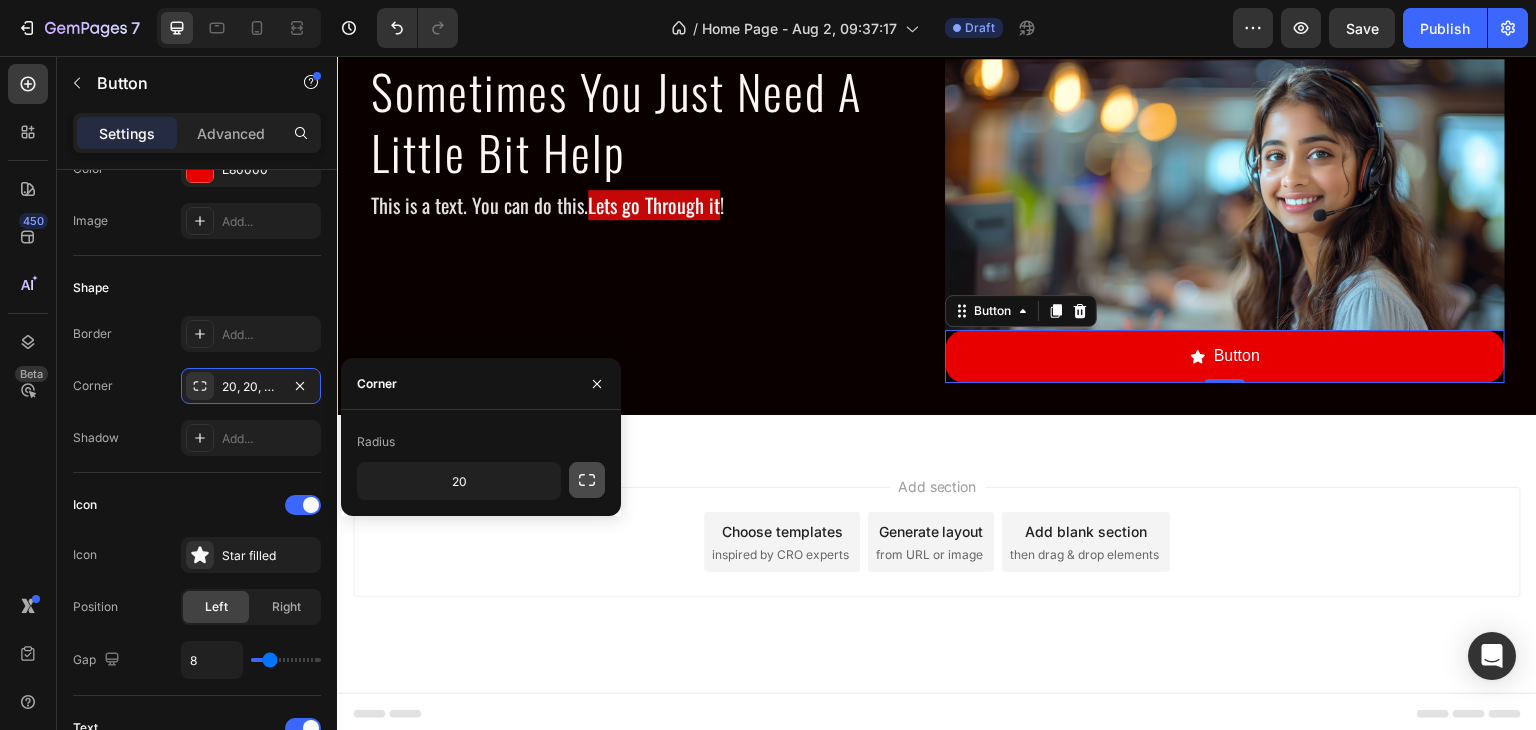 click 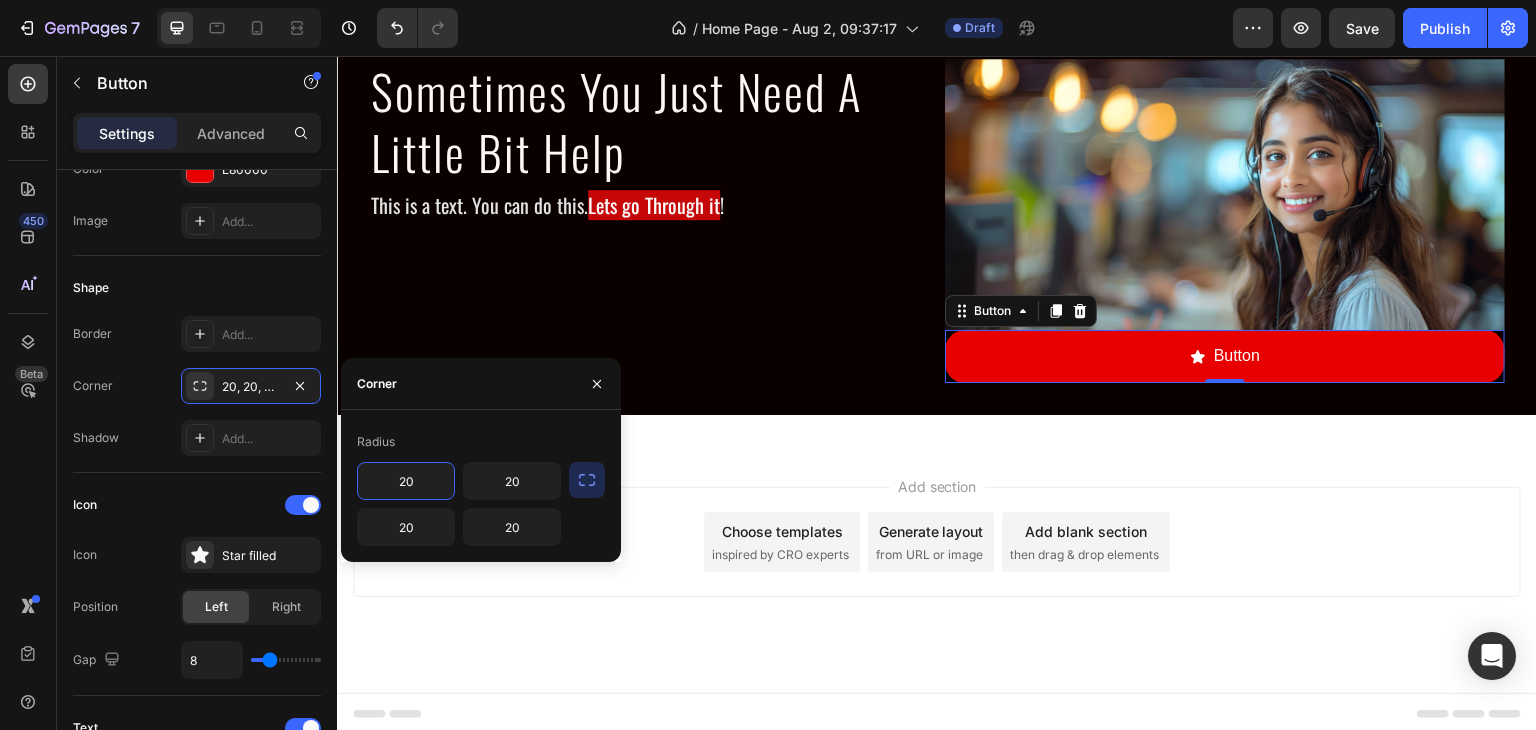 click on "20" at bounding box center [406, 481] 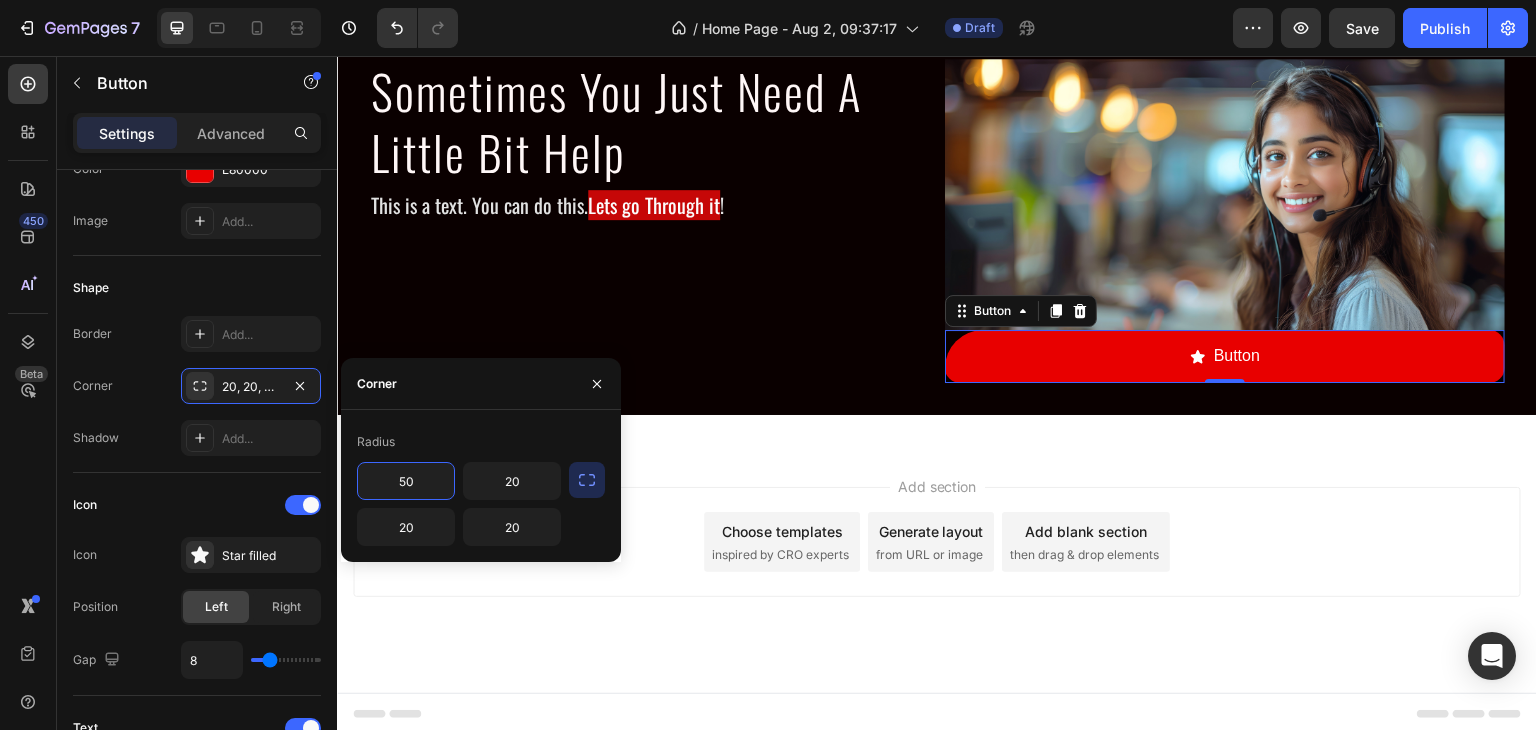 type on "5" 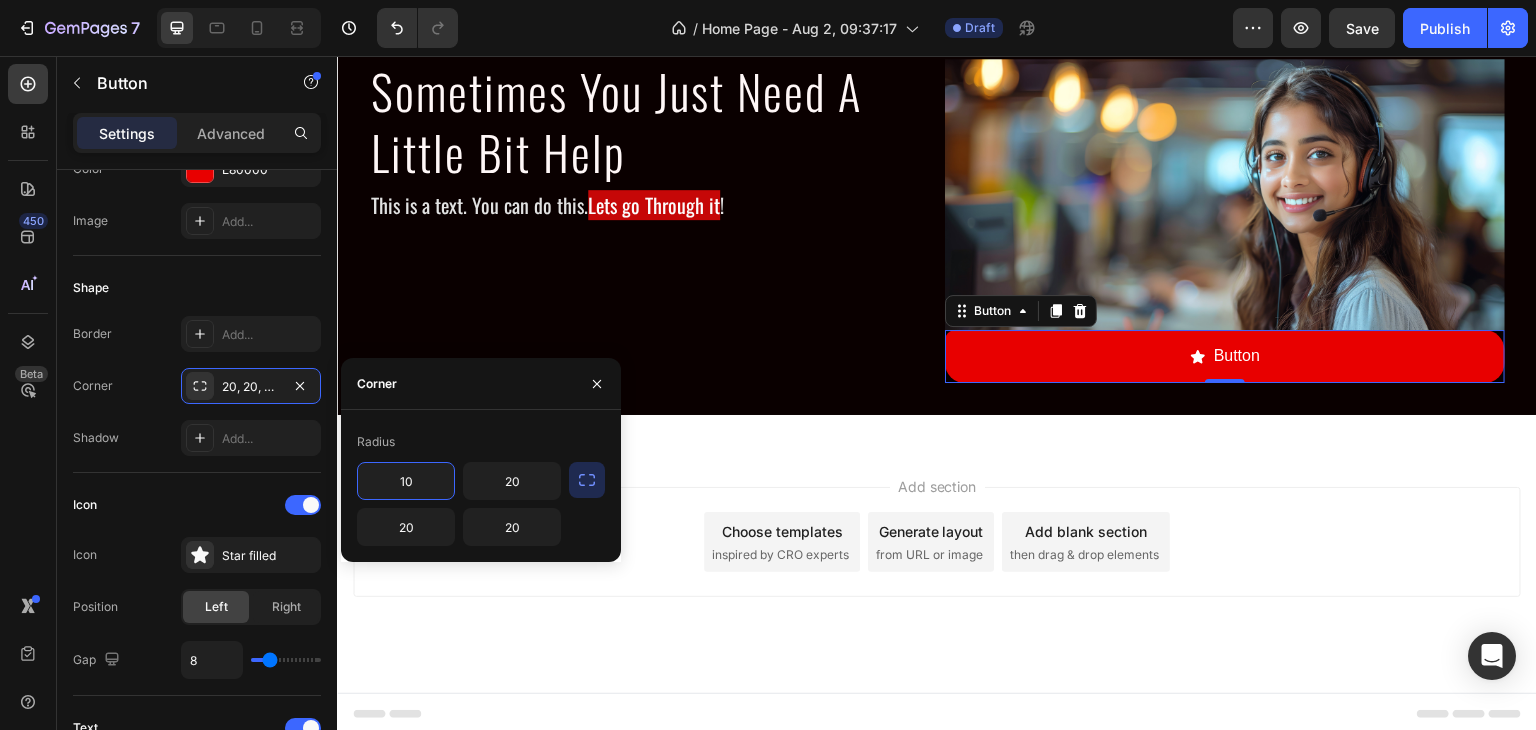 type on "1" 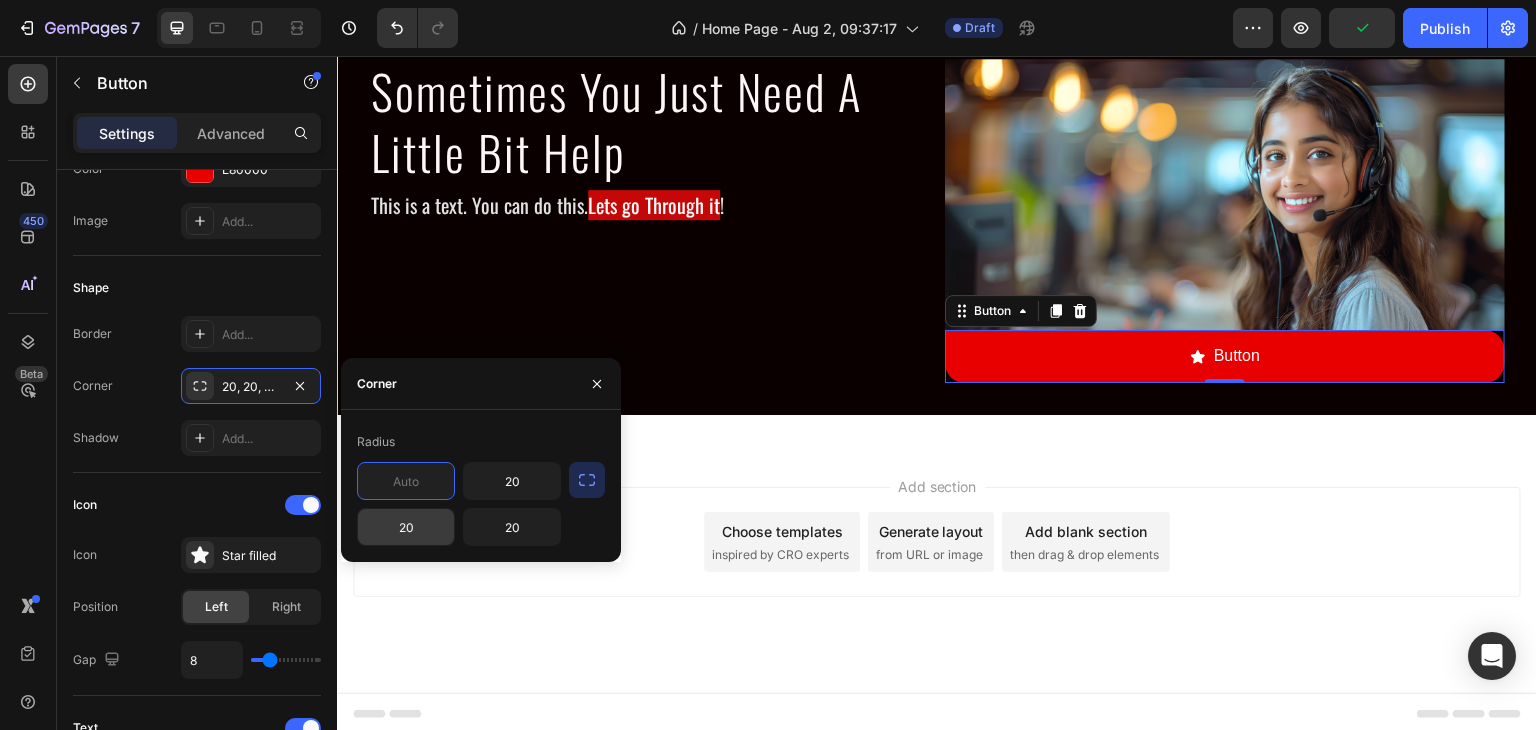 type 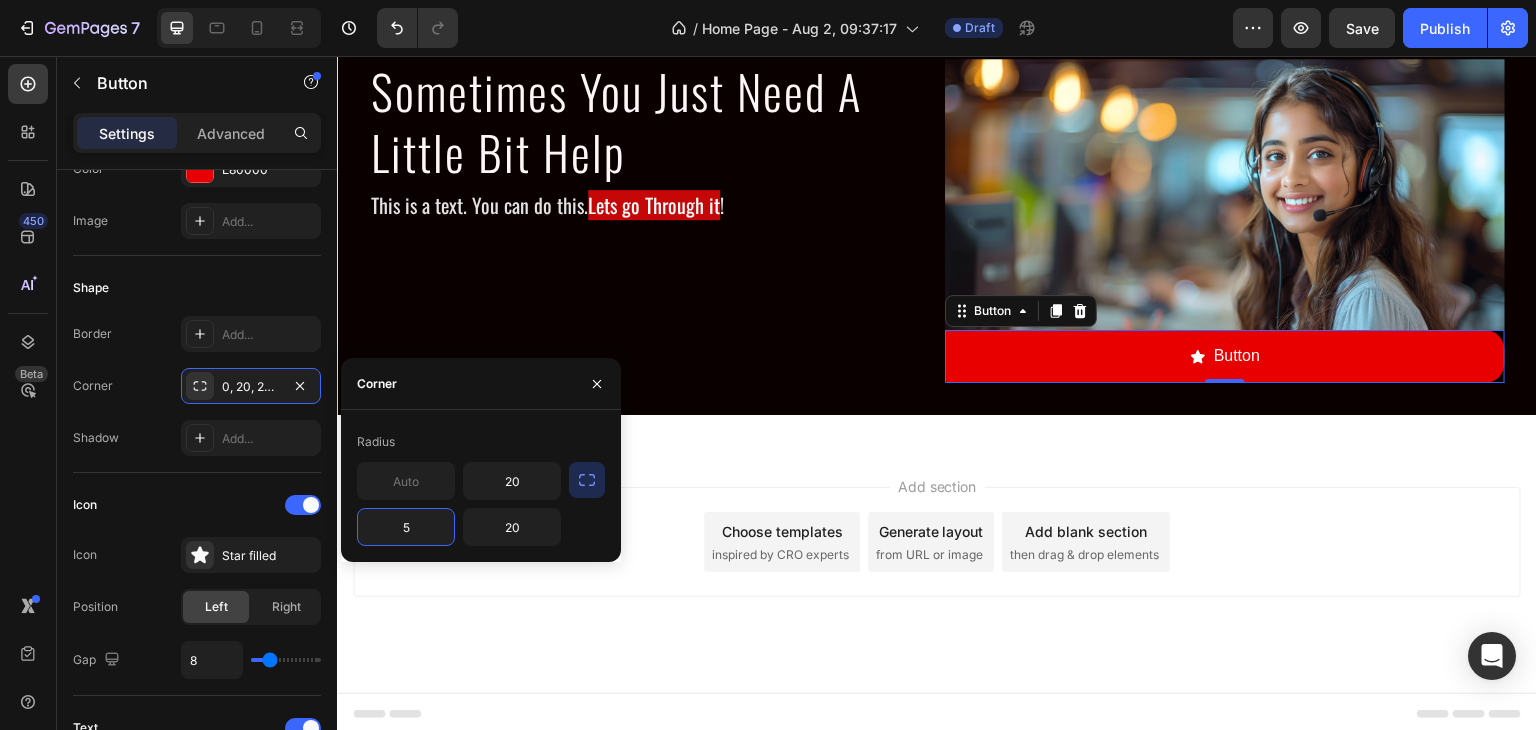 type on "50" 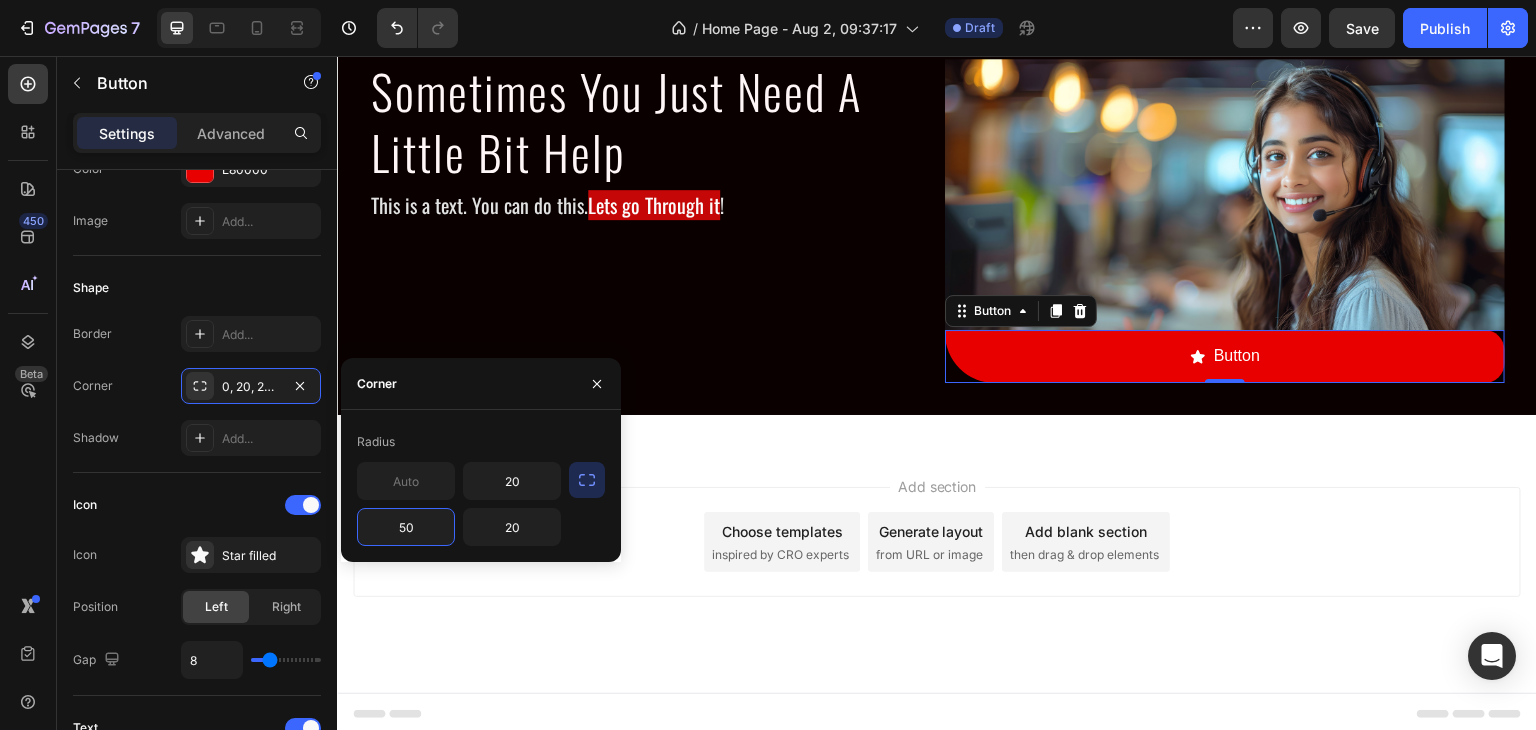 click on "Add section Choose templates inspired by CRO experts Generate layout from URL or image Add blank section then drag & drop elements" at bounding box center [937, 570] 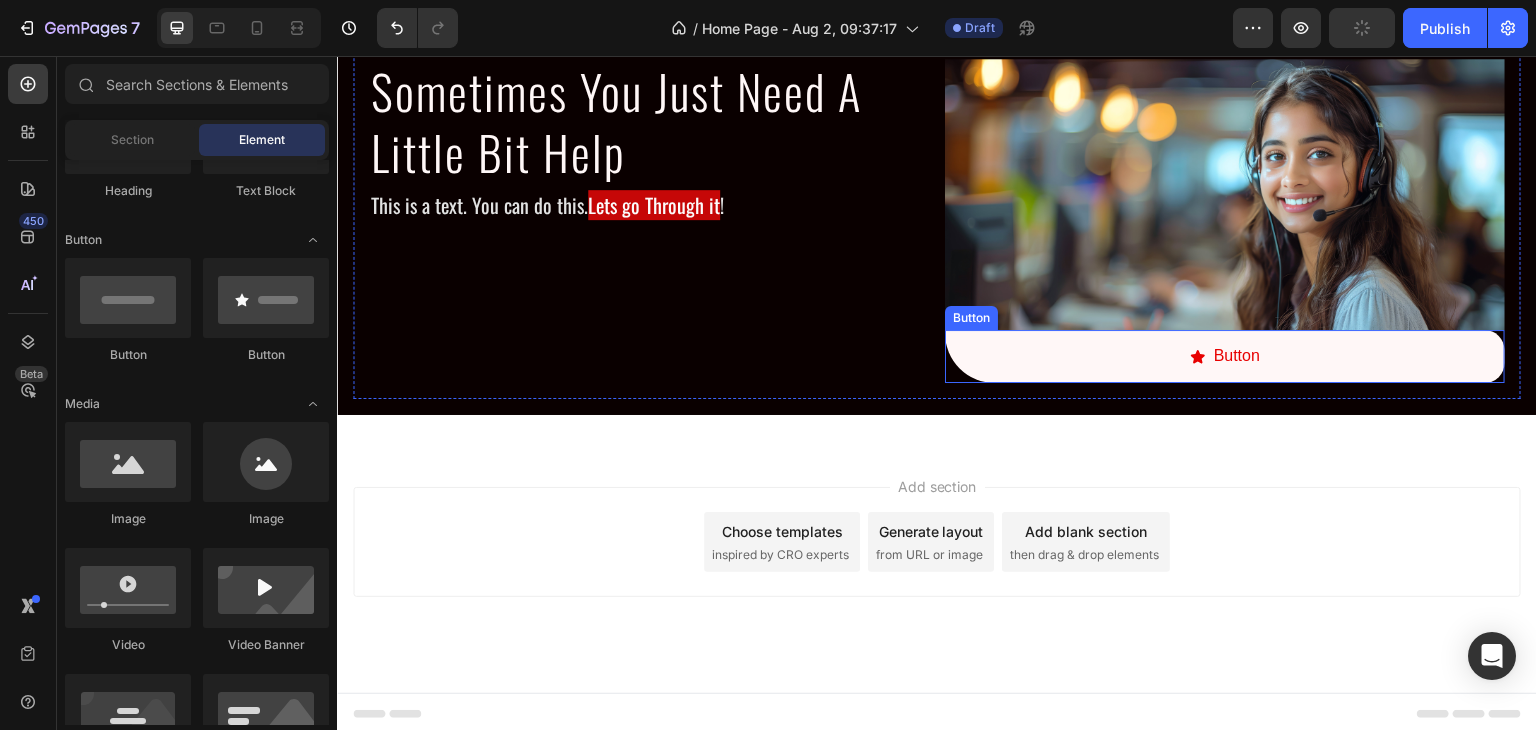 click on "Button" at bounding box center [1225, 356] 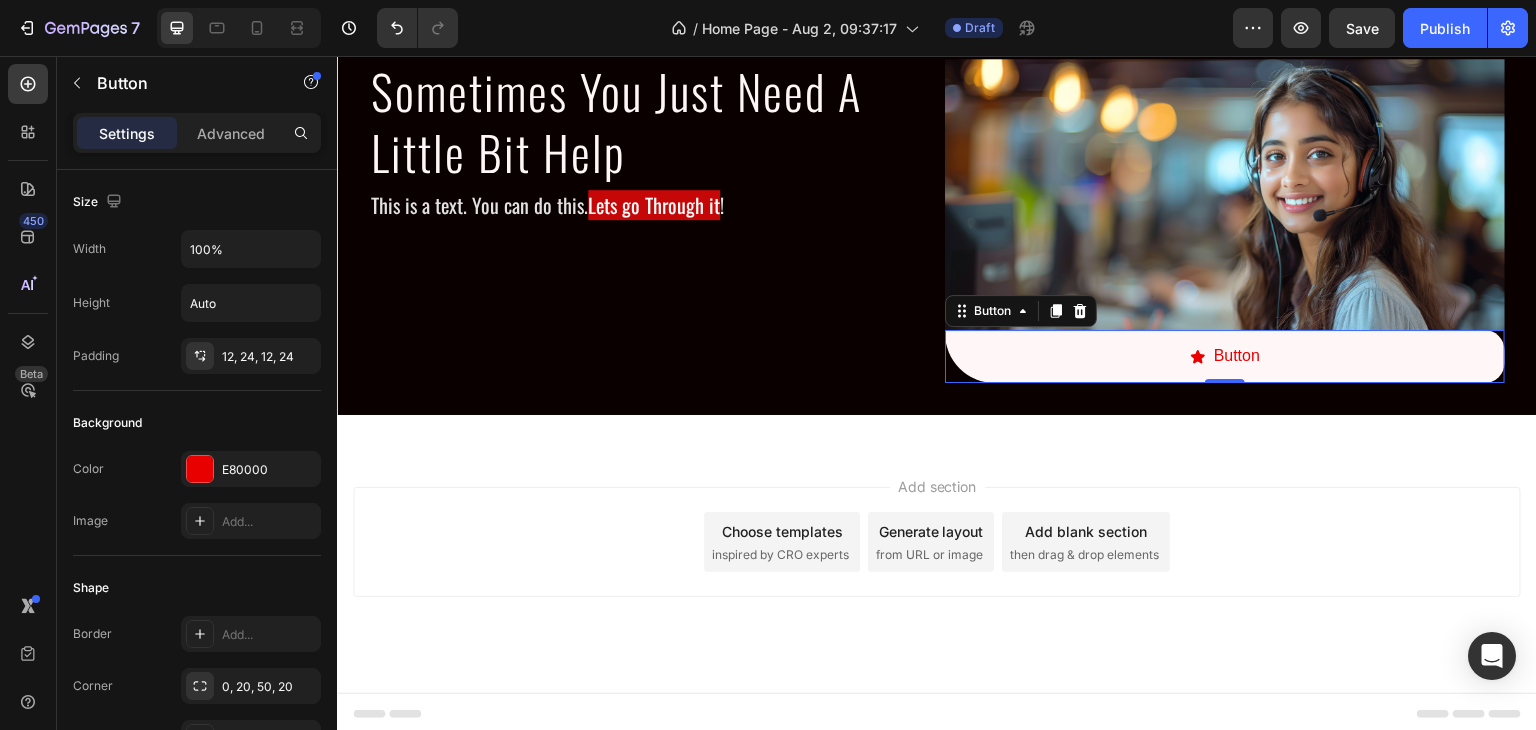 click on "Button" at bounding box center [1225, 356] 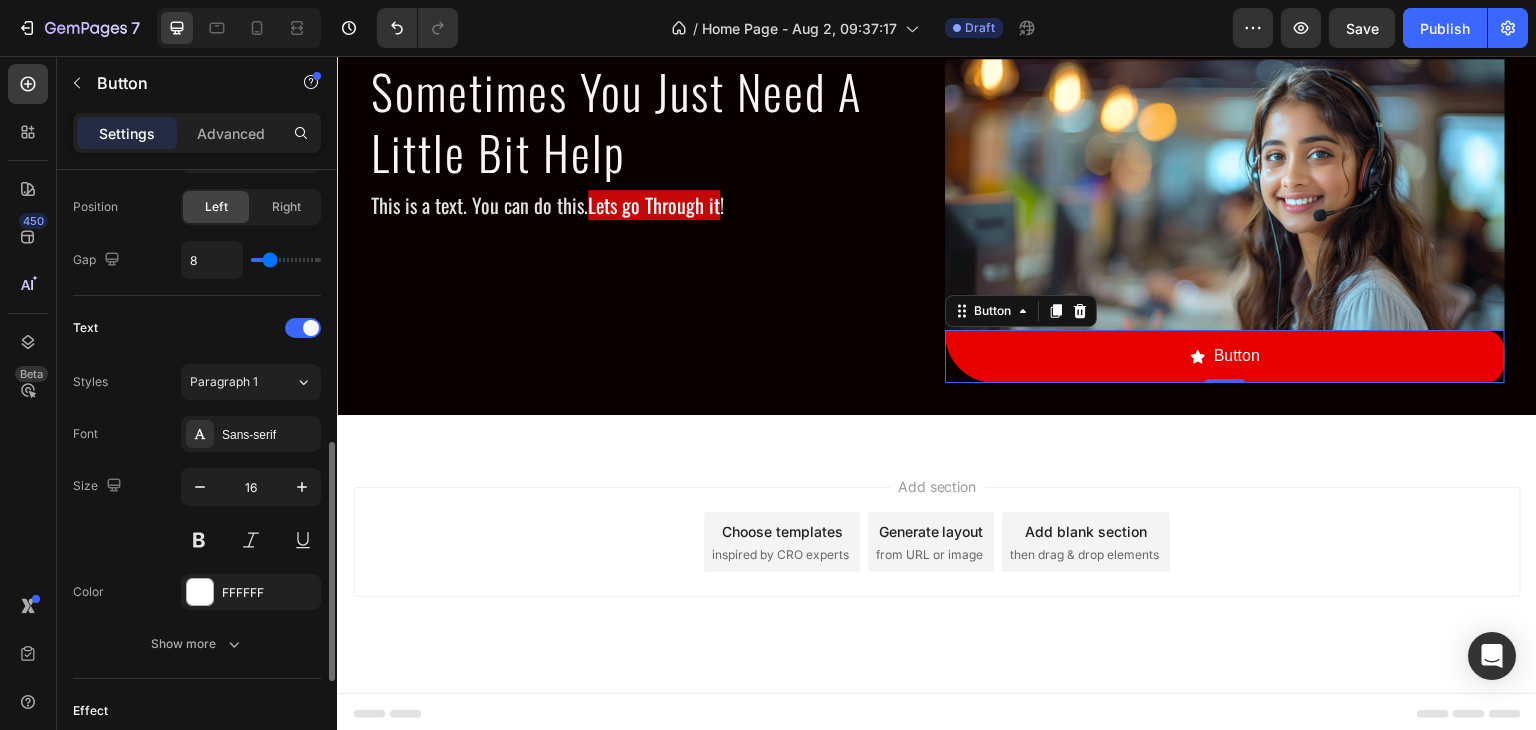 scroll, scrollTop: 900, scrollLeft: 0, axis: vertical 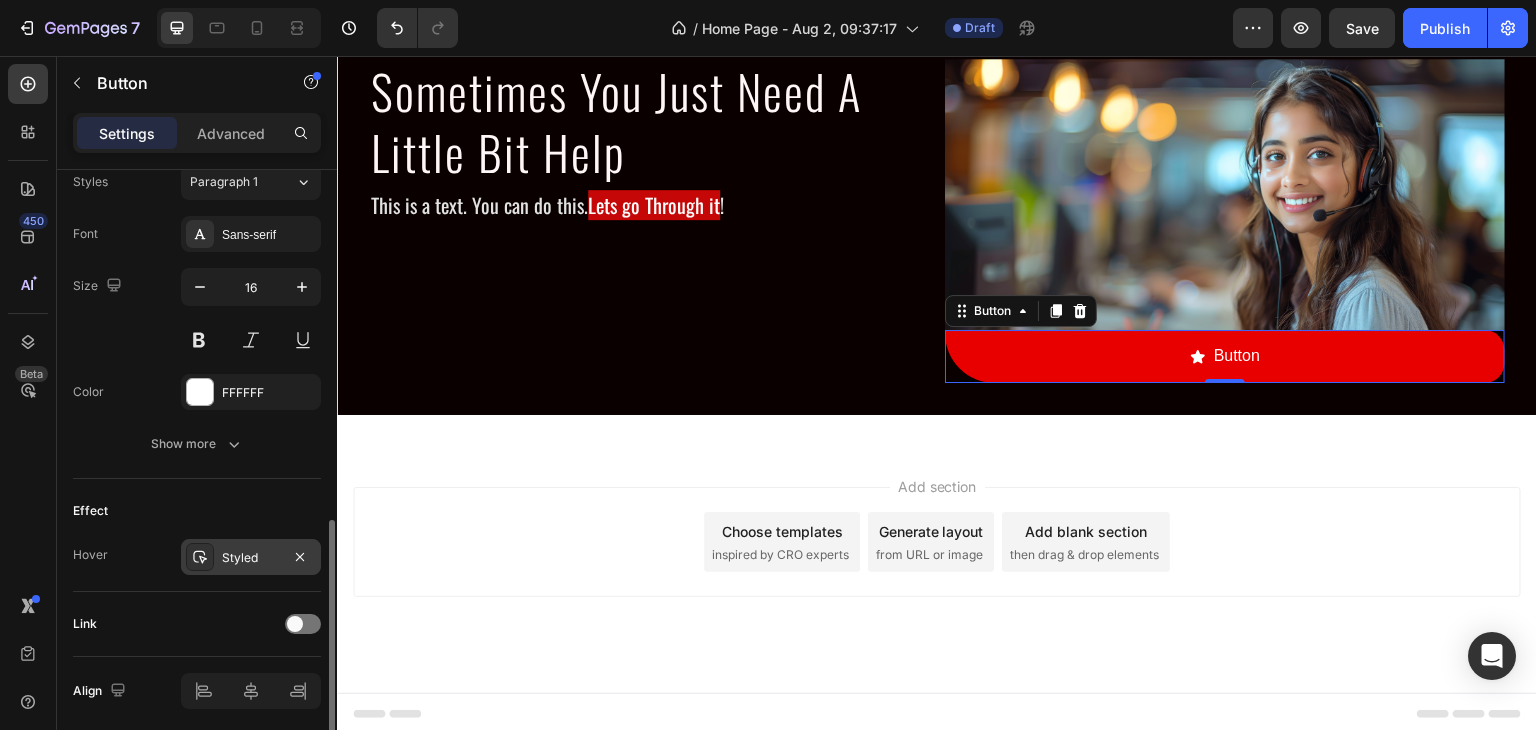 click on "Styled" at bounding box center [251, 557] 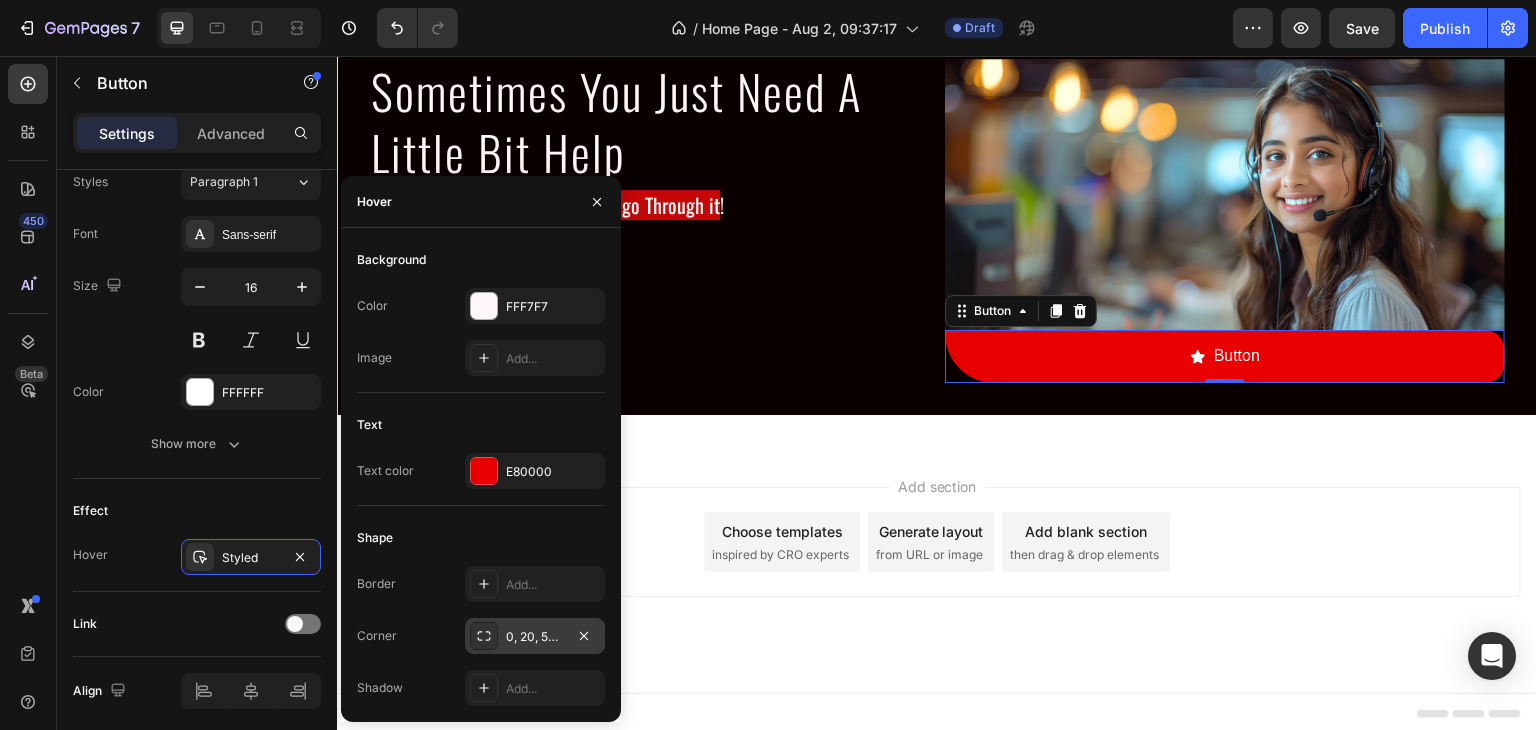 click 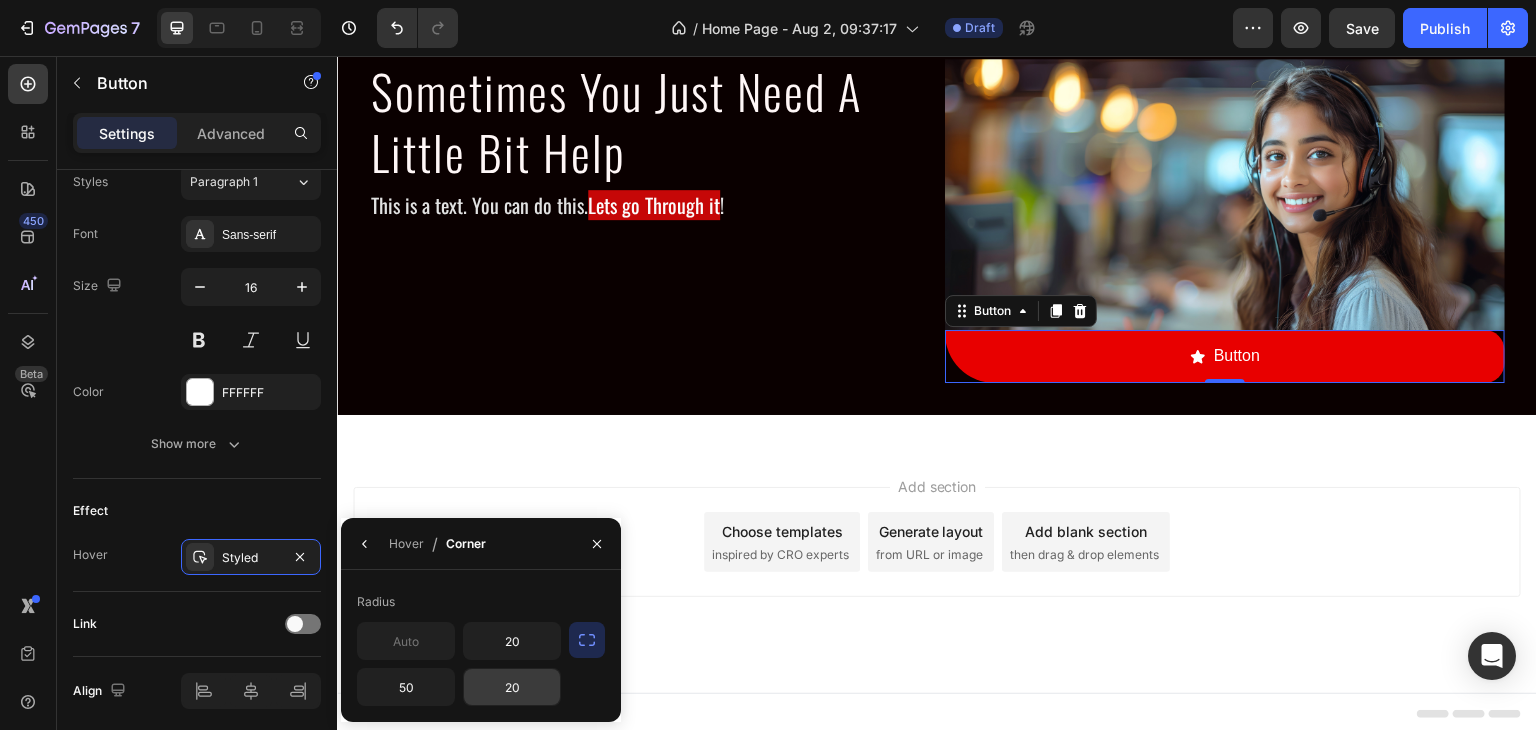 click on "20" at bounding box center (512, 687) 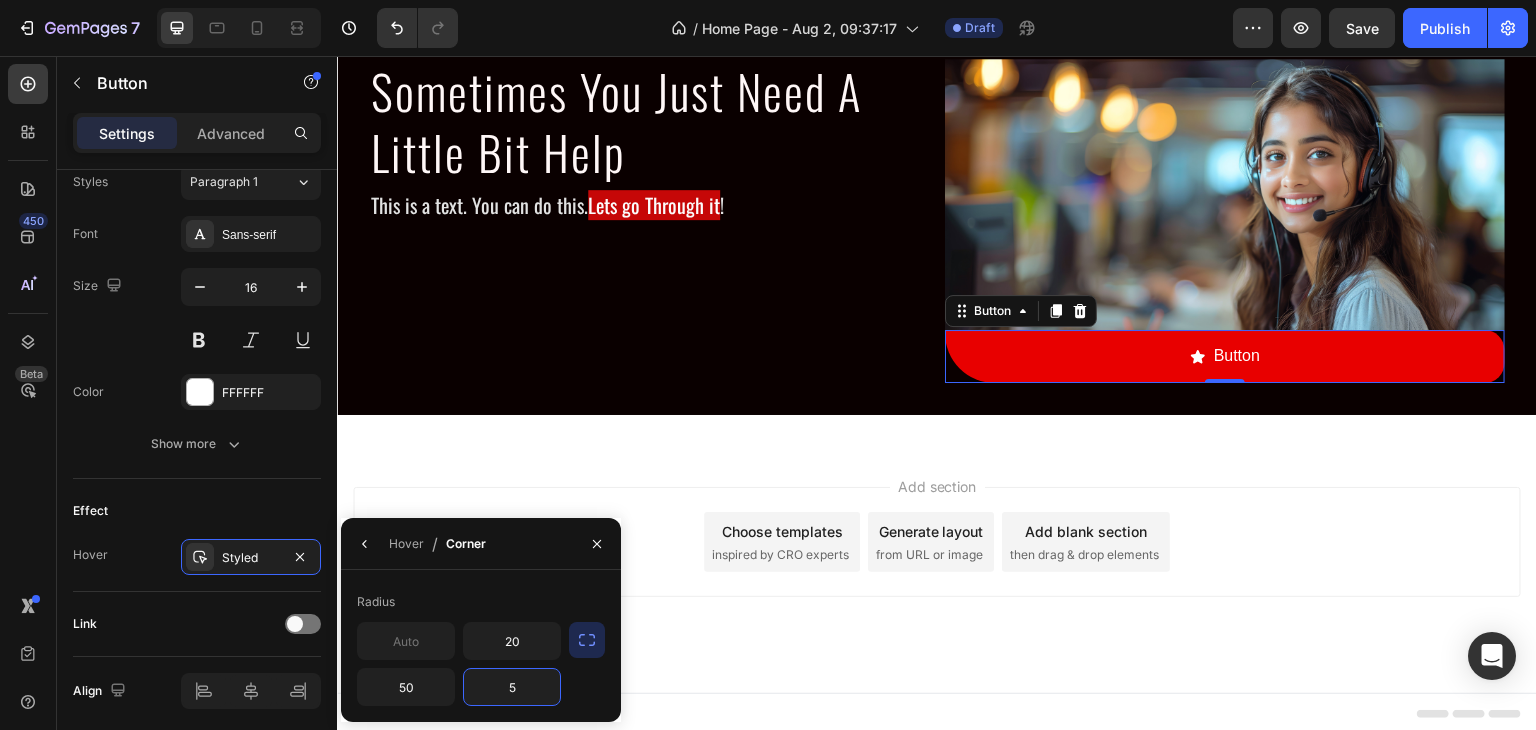 type on "50" 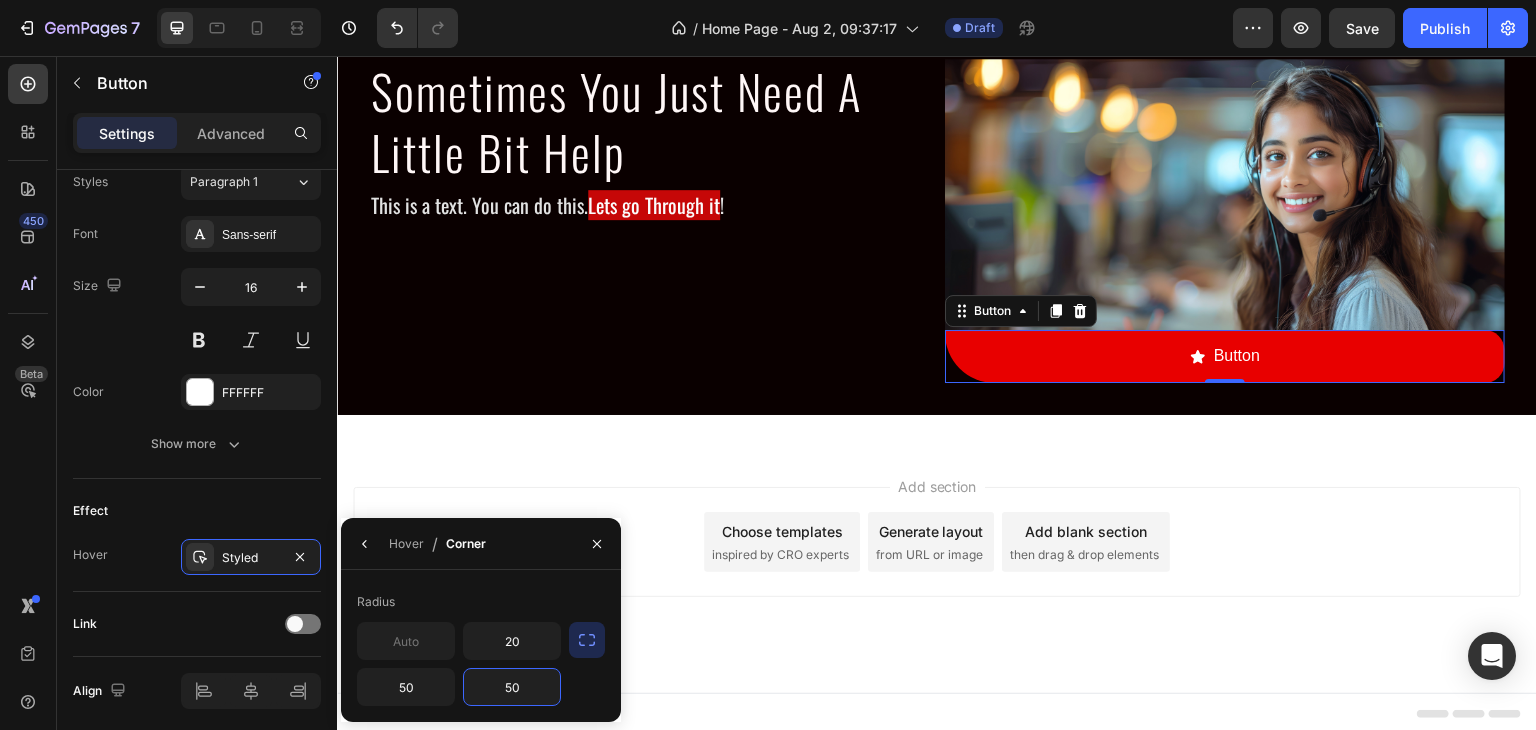 click on "Add section Choose templates inspired by CRO experts Generate layout from URL or image Add blank section then drag & drop elements" at bounding box center (937, 570) 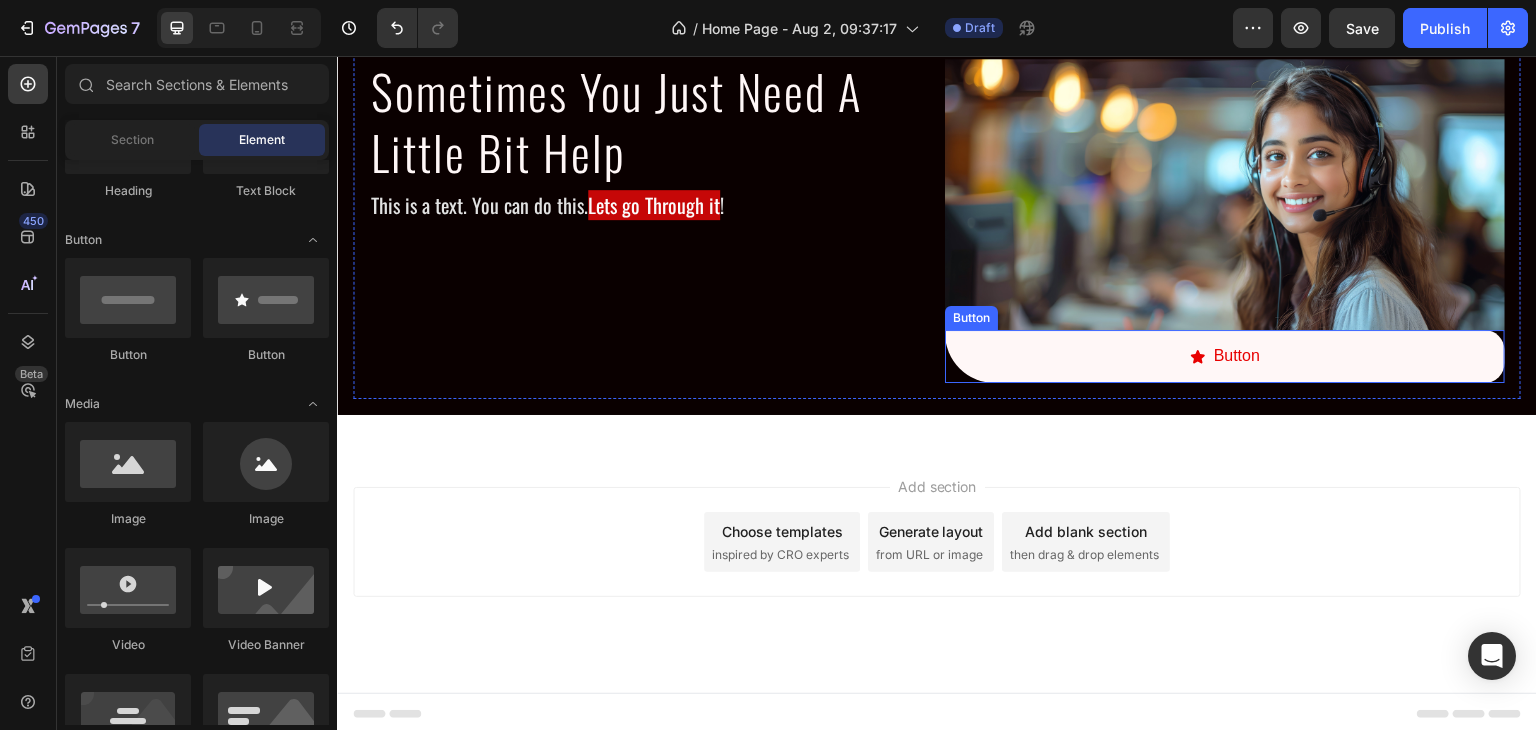 click on "Button" at bounding box center (1225, 356) 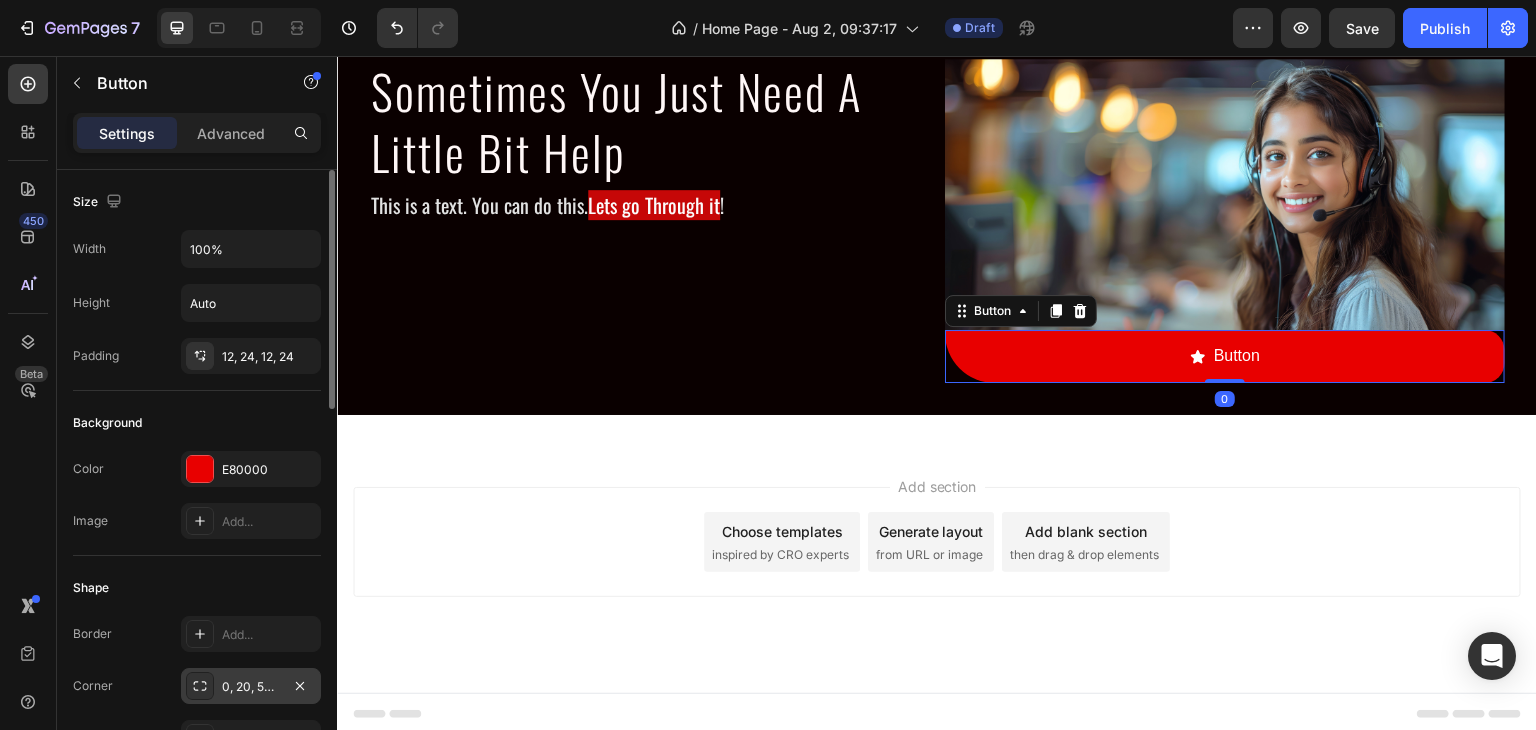 click on "0, 20, 50, 20" at bounding box center [251, 687] 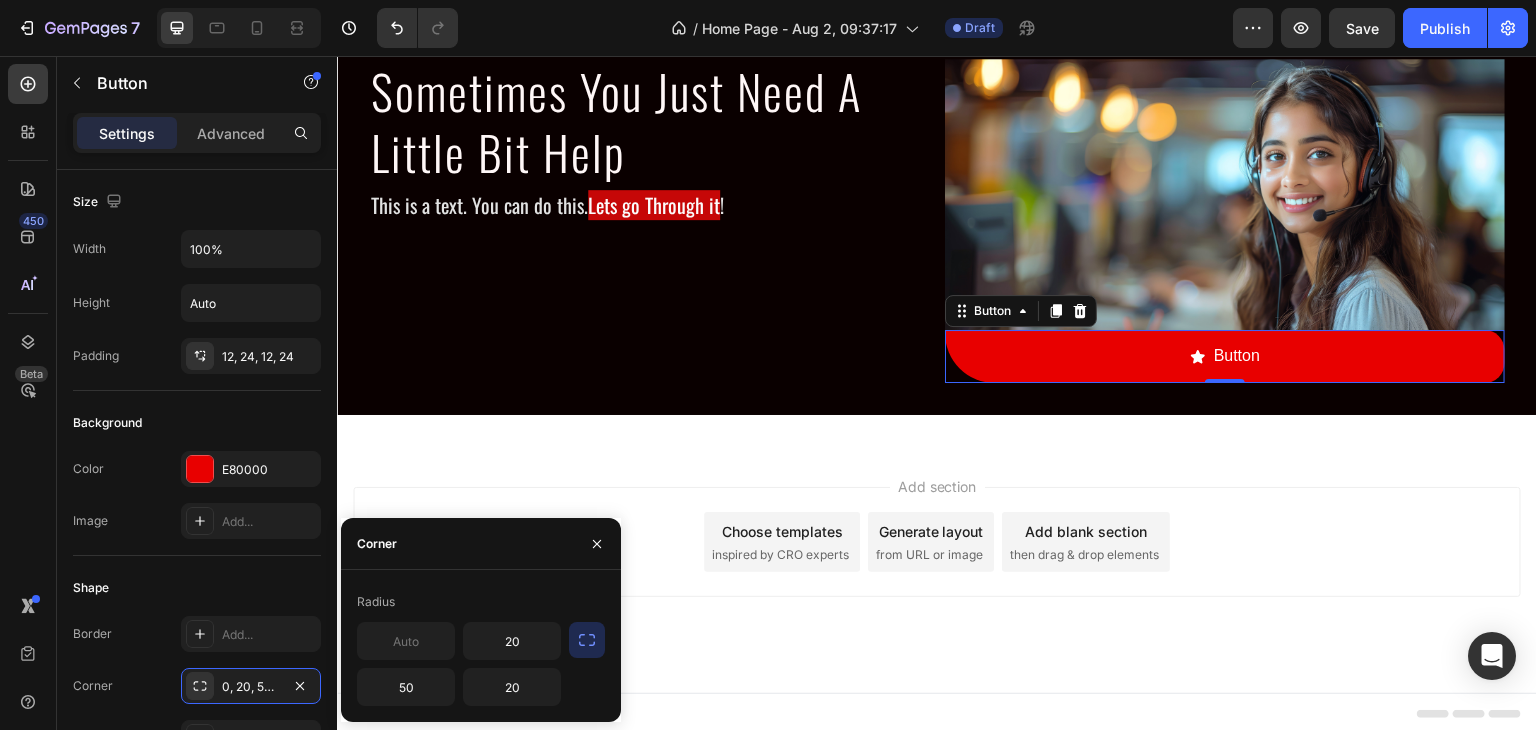 click 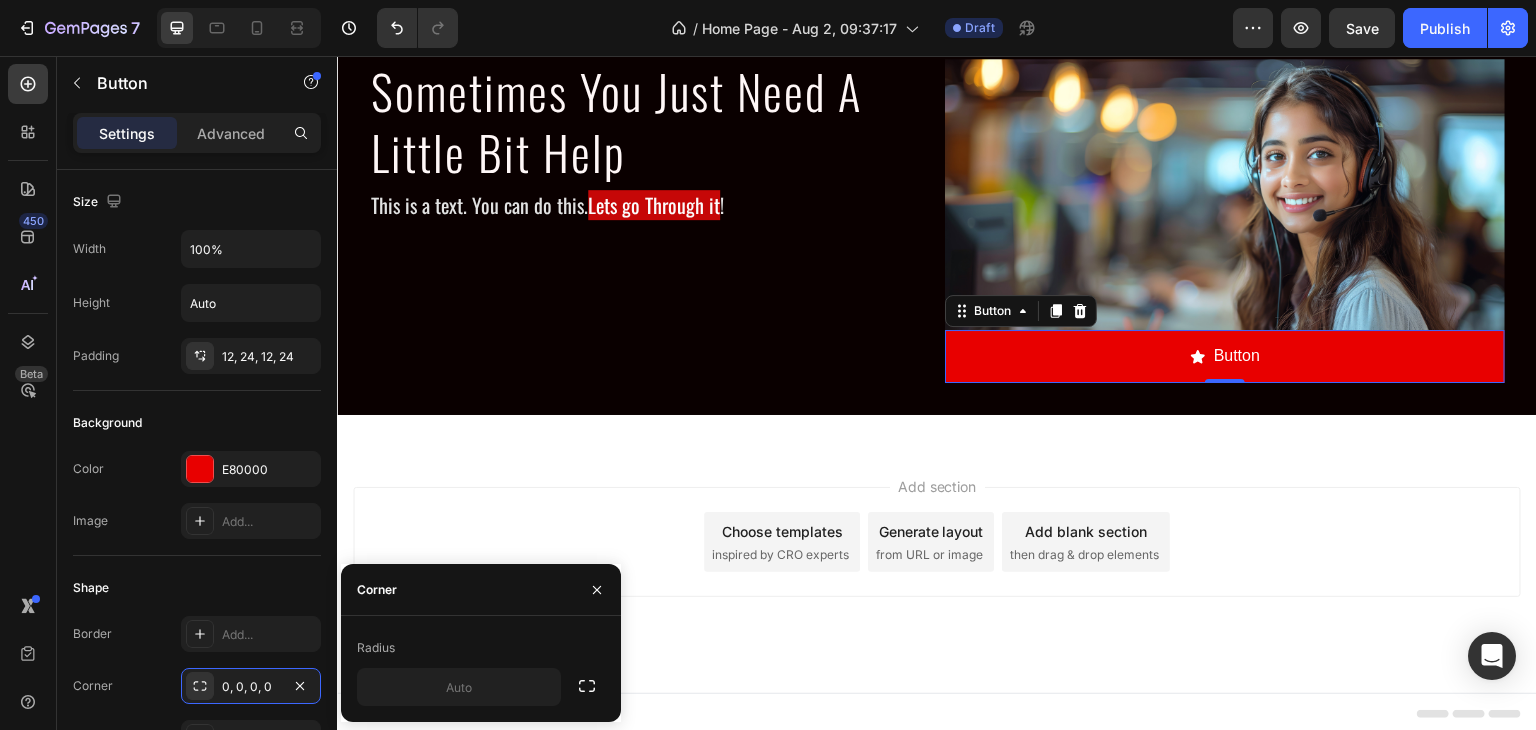 click on "Radius" at bounding box center [481, 669] 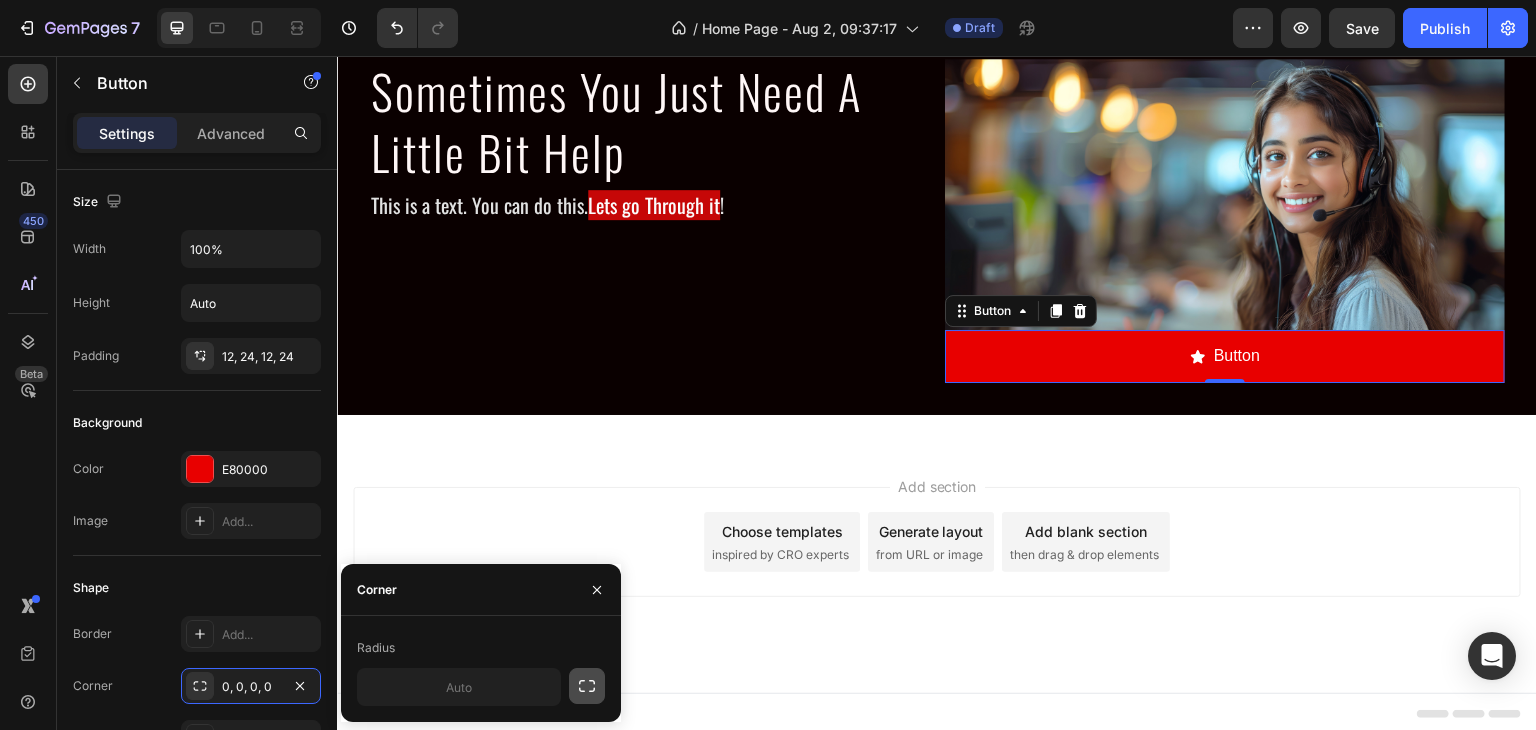 click 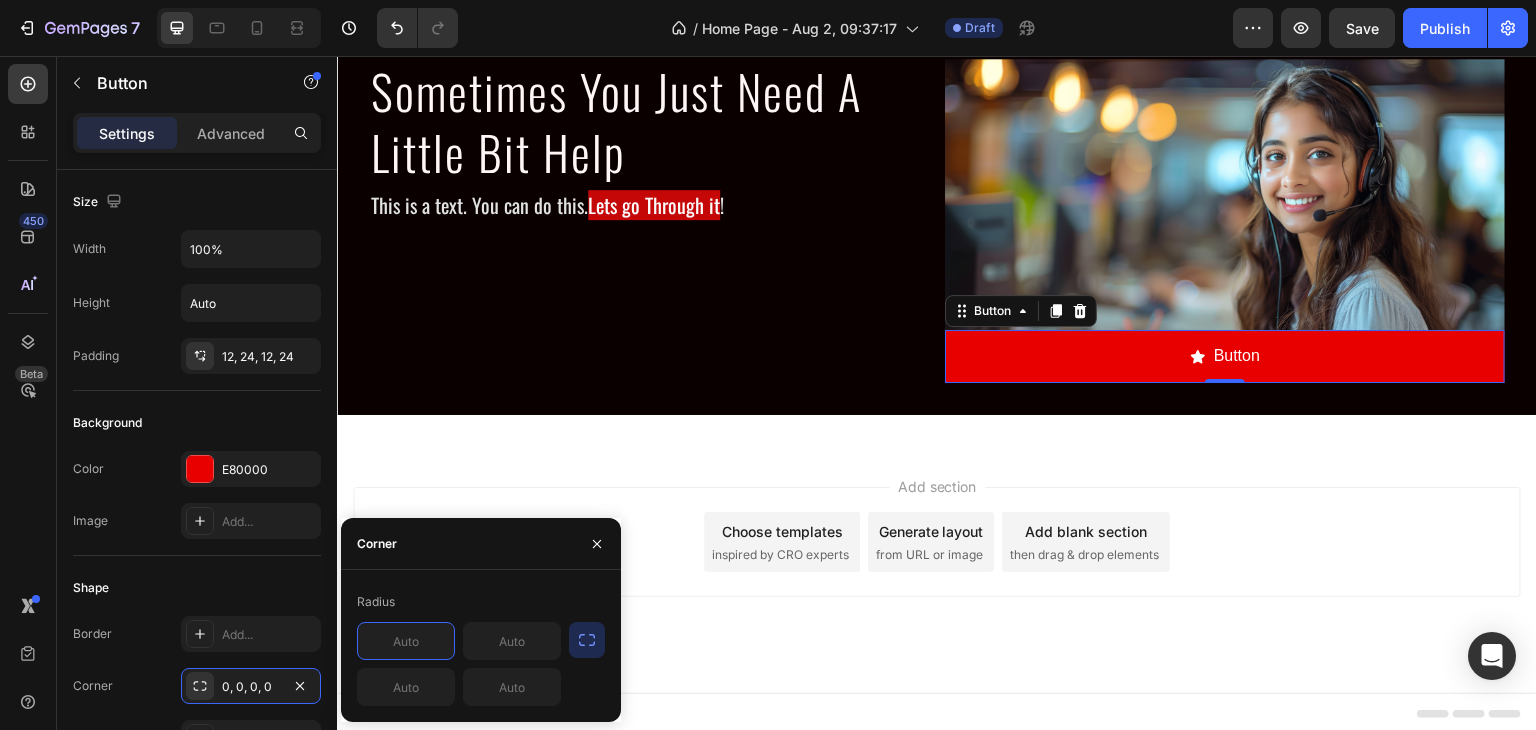 click at bounding box center (406, 641) 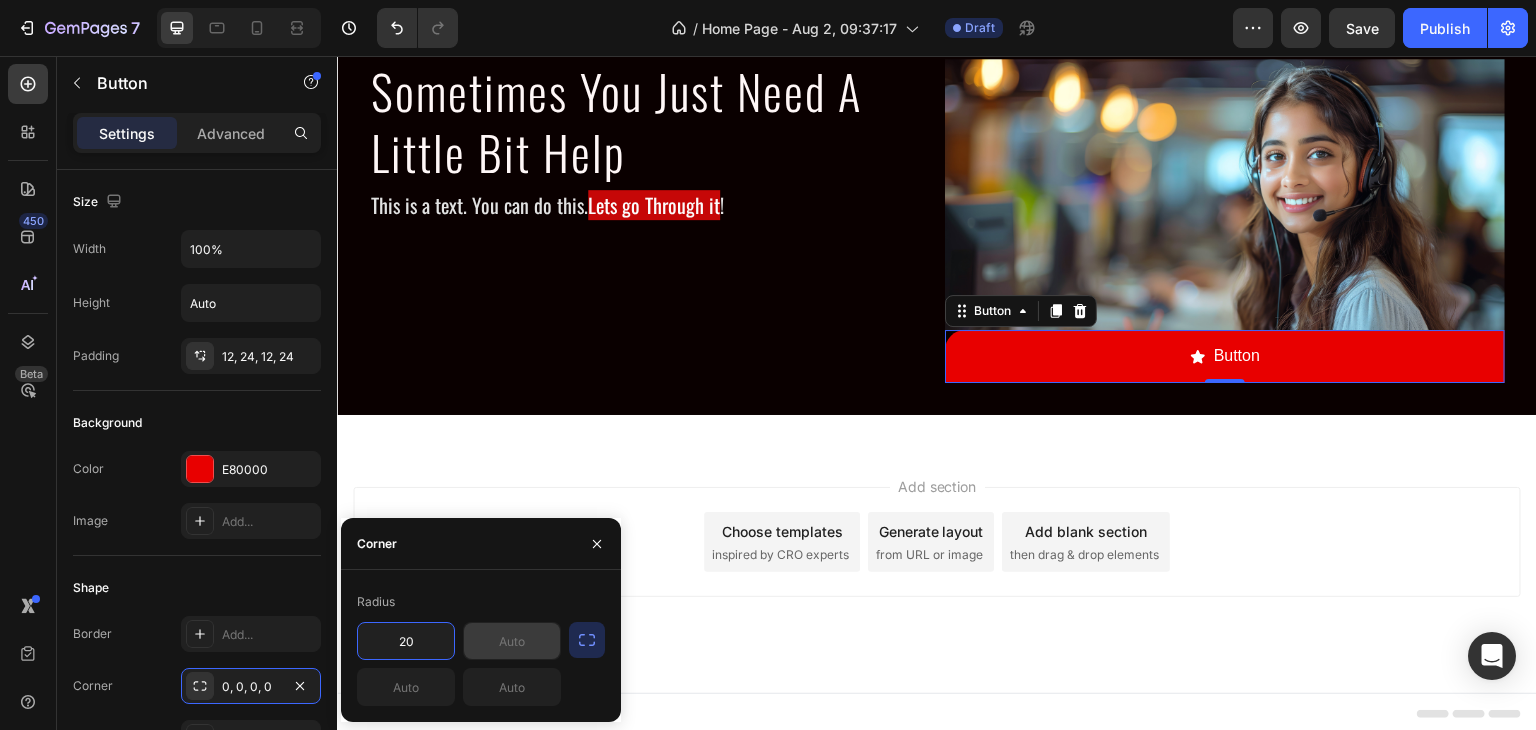type on "2" 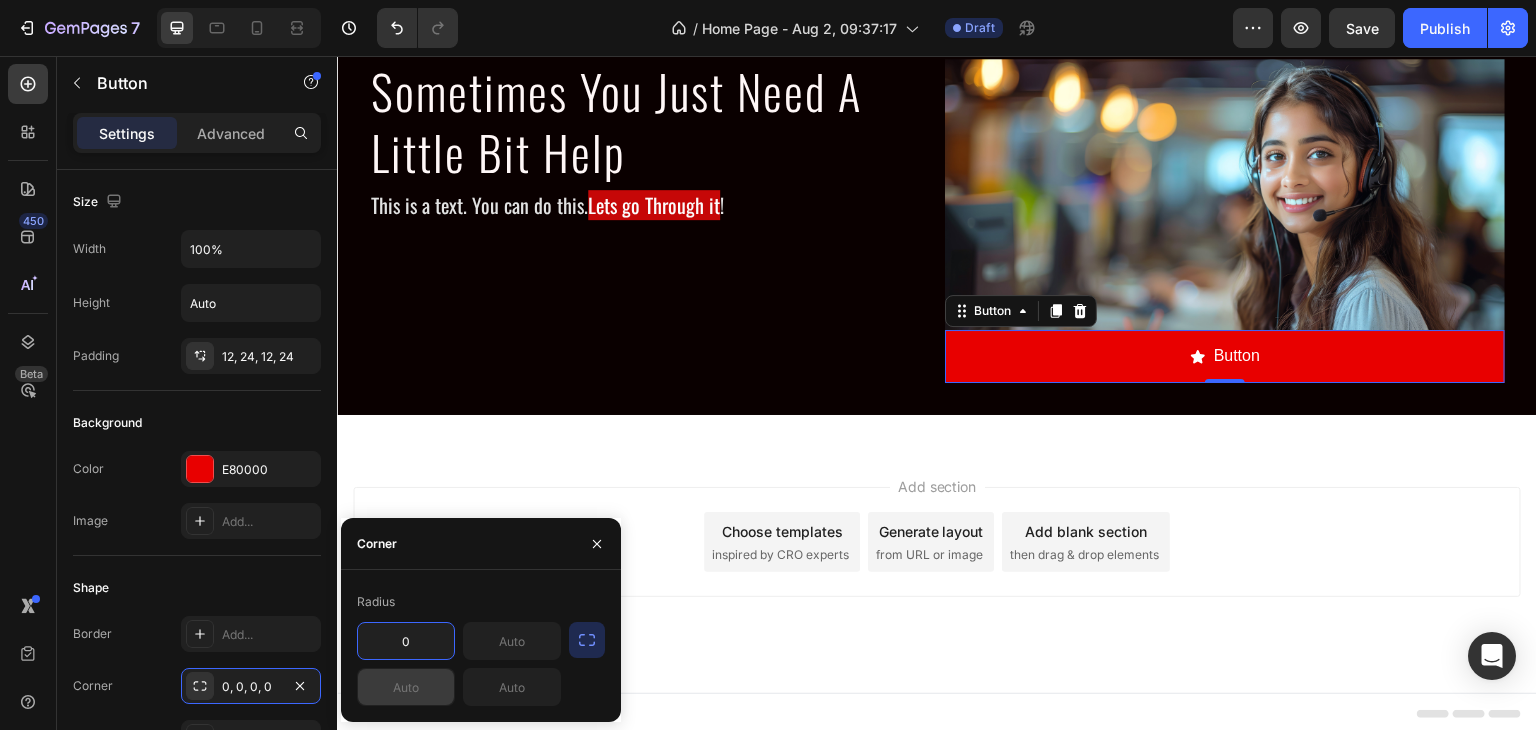 type on "0" 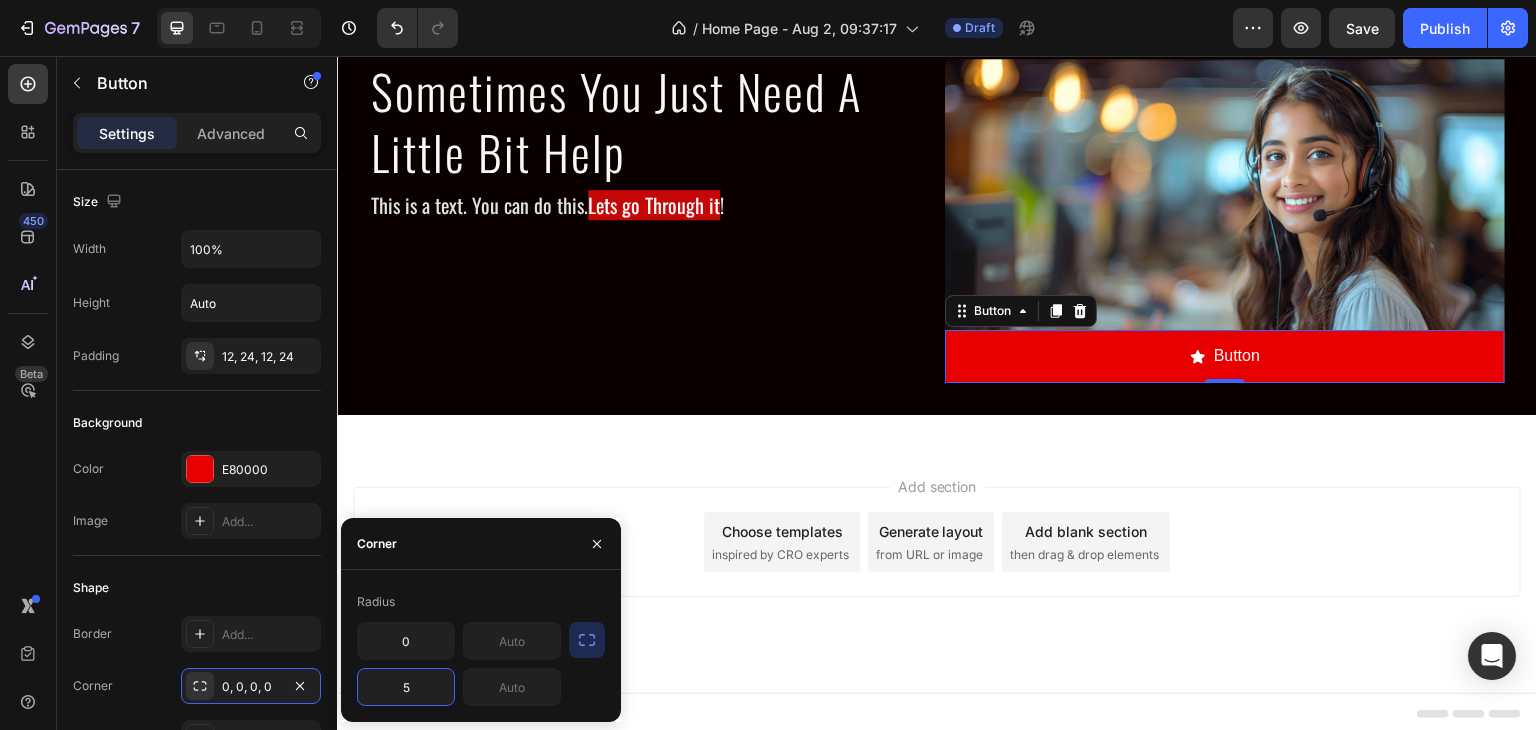 type on "50" 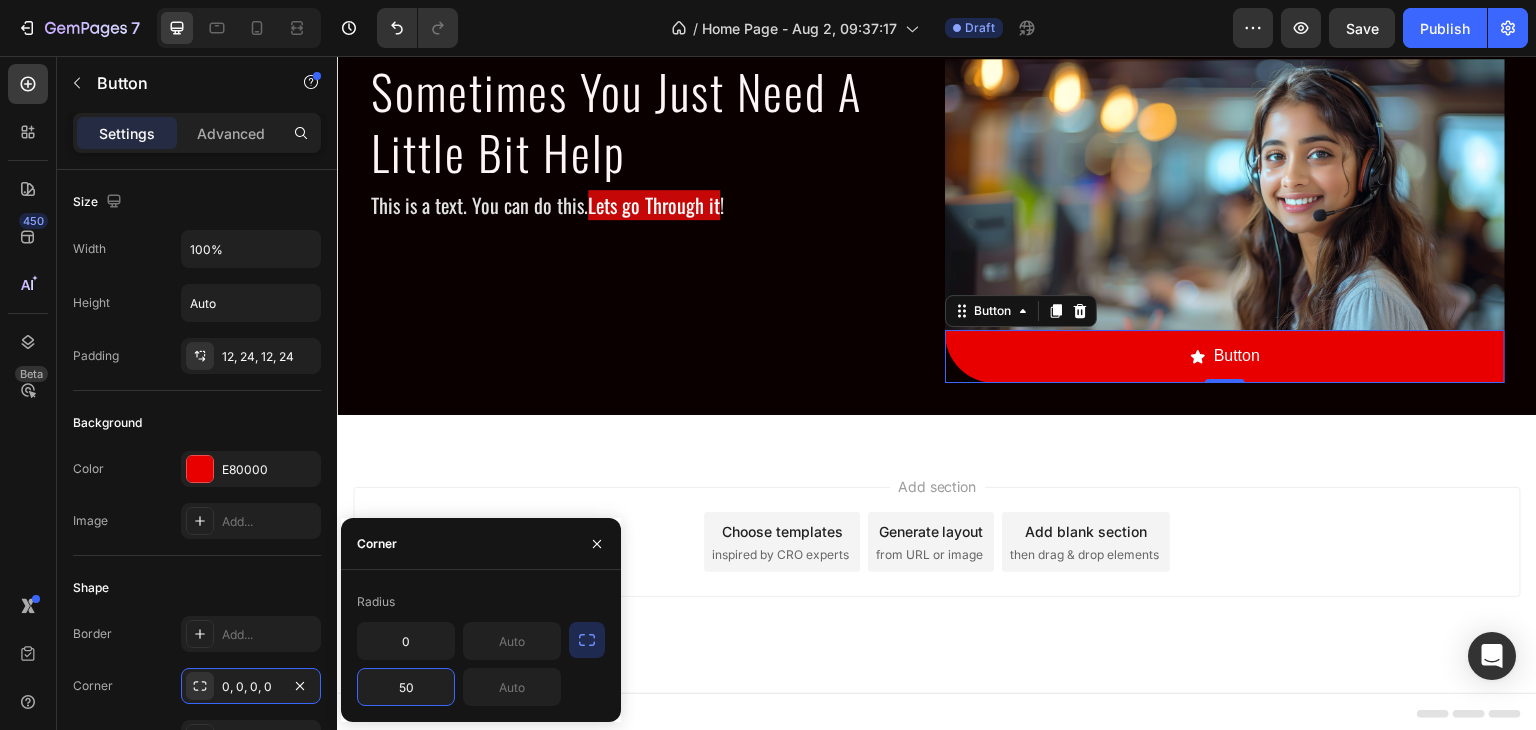 click at bounding box center [587, 640] 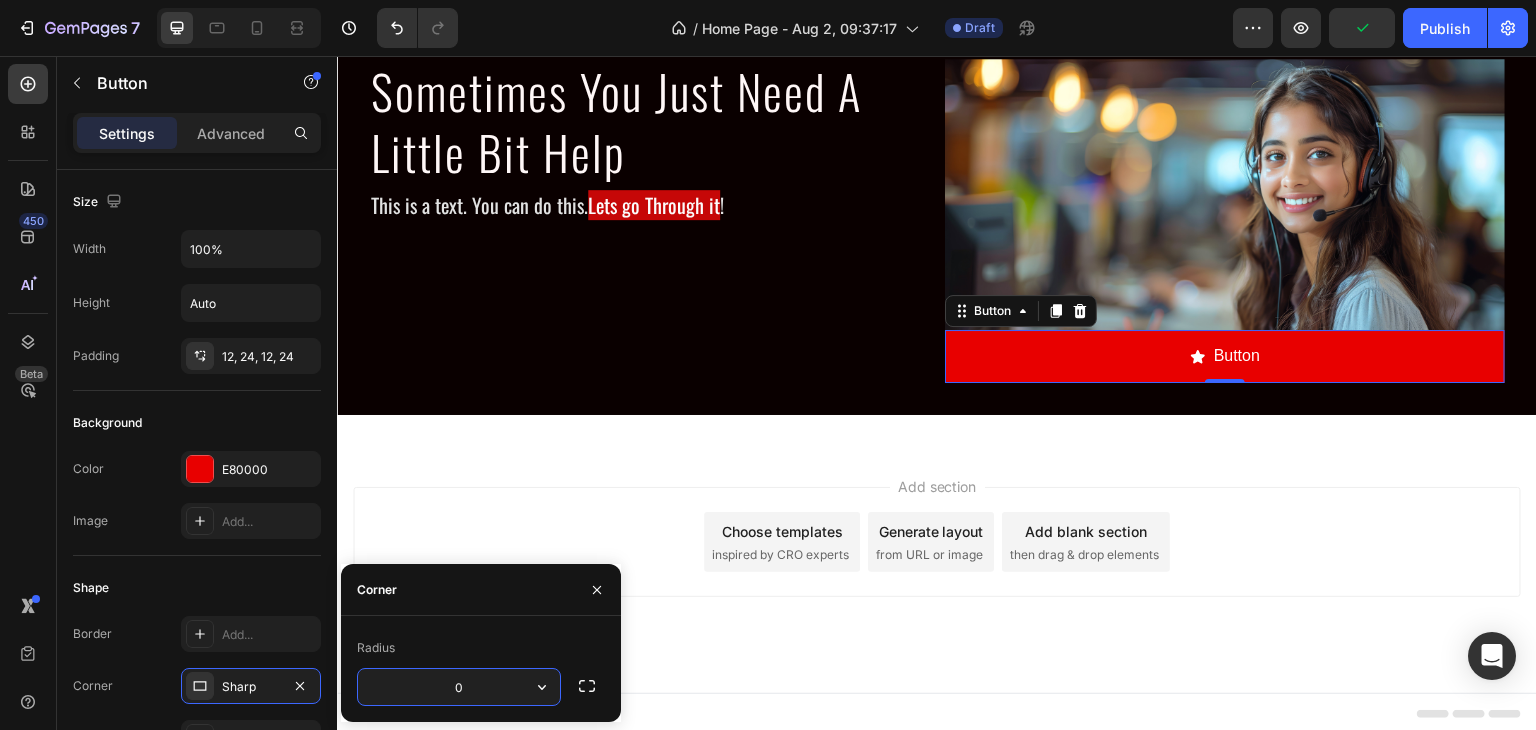 click on "0" at bounding box center [459, 687] 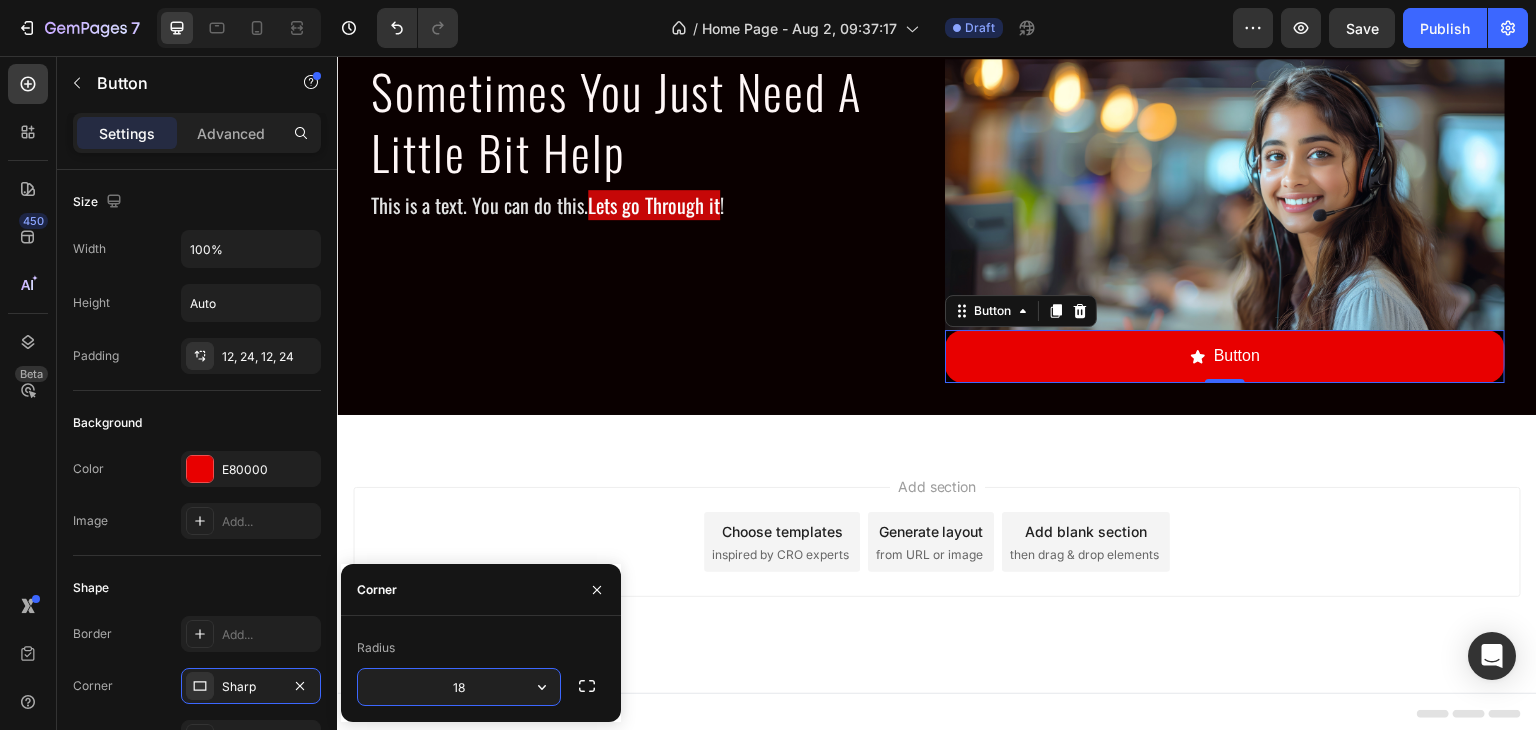 type on "1" 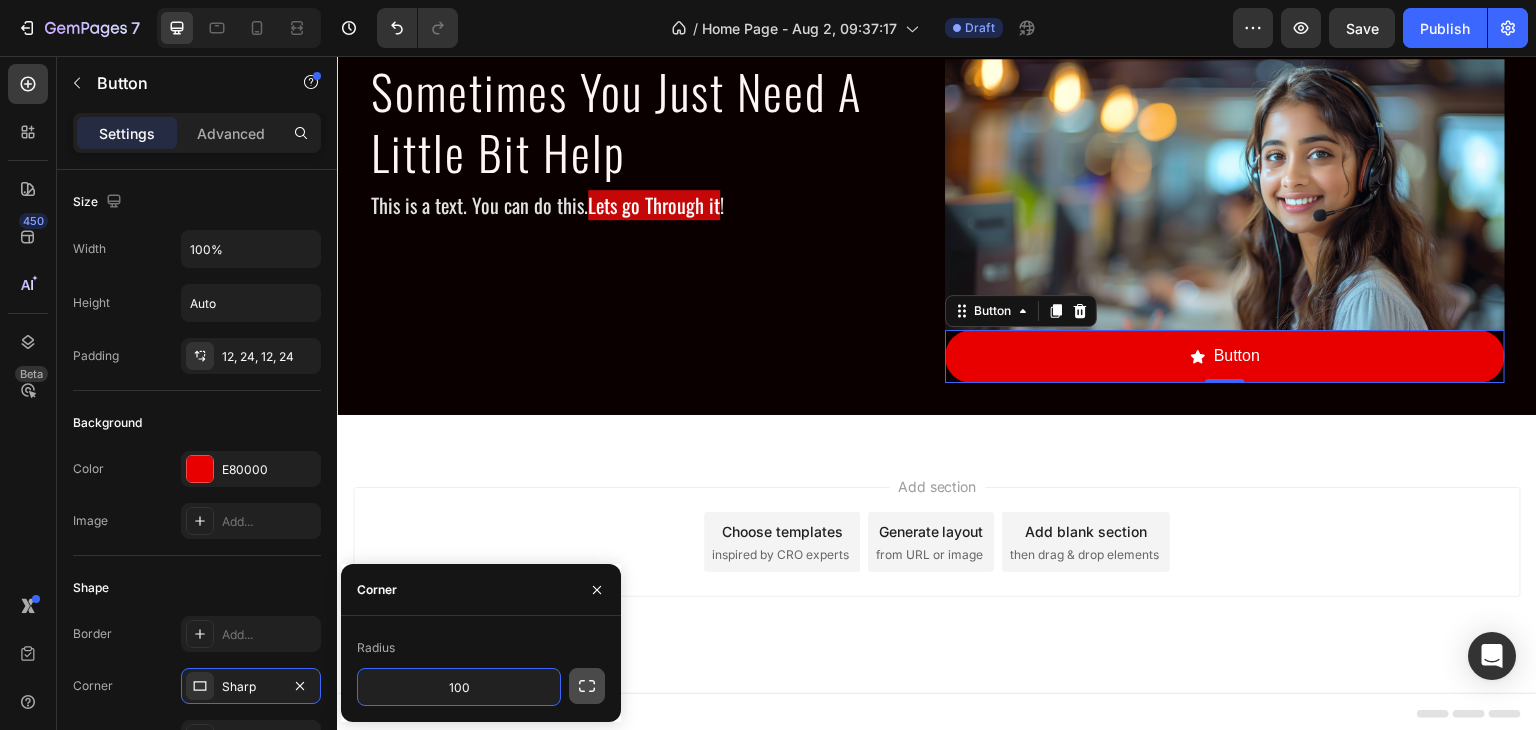 click at bounding box center [587, 686] 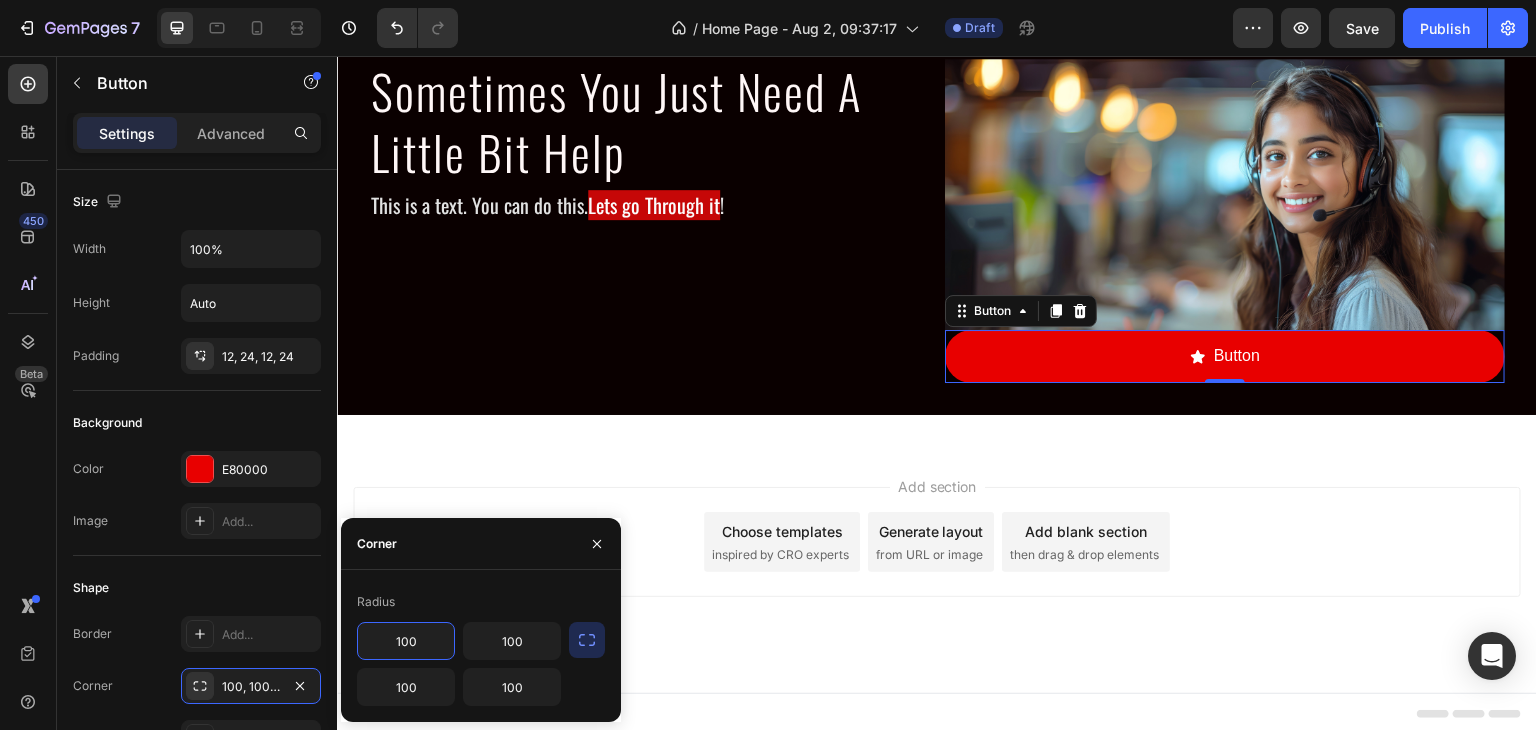 click on "100" at bounding box center (406, 641) 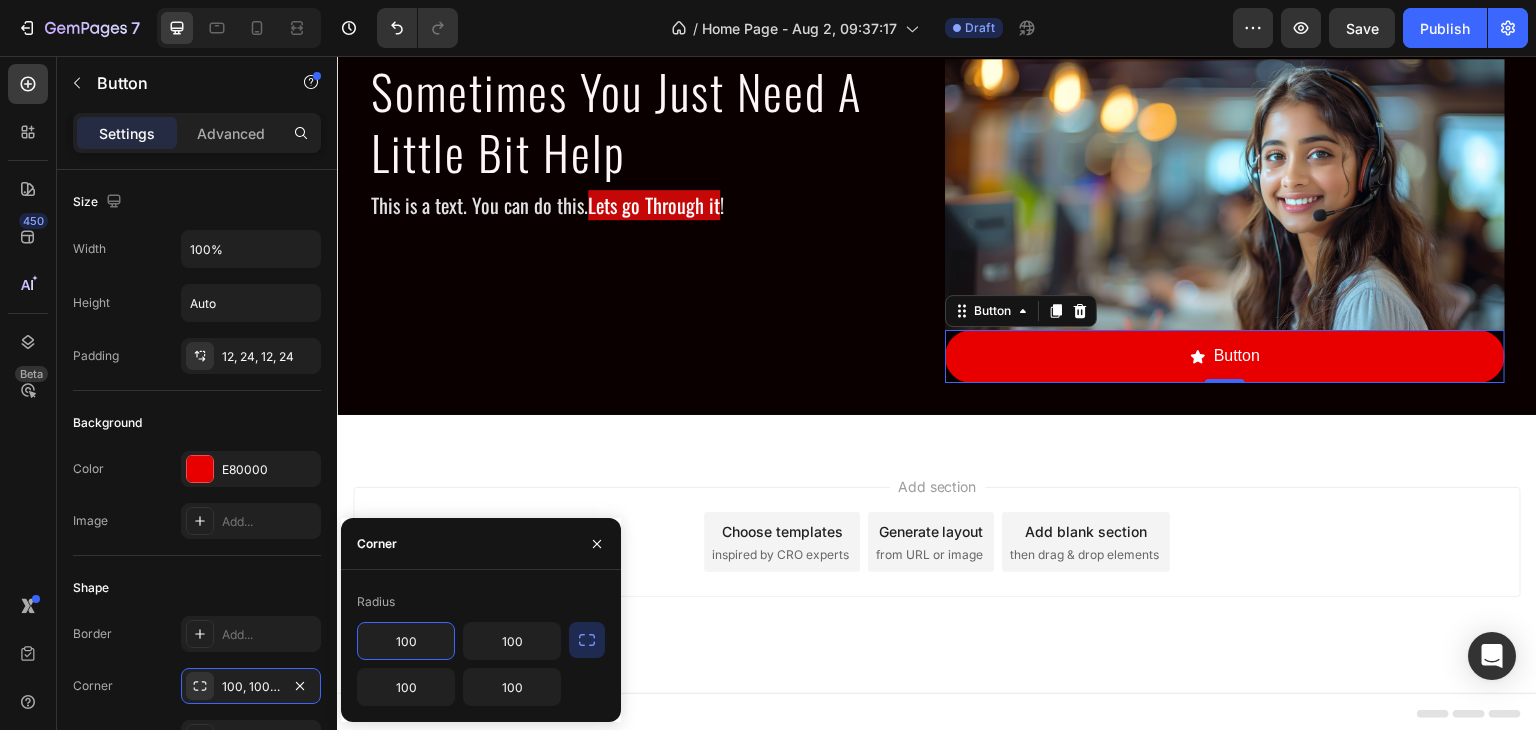 type on "0" 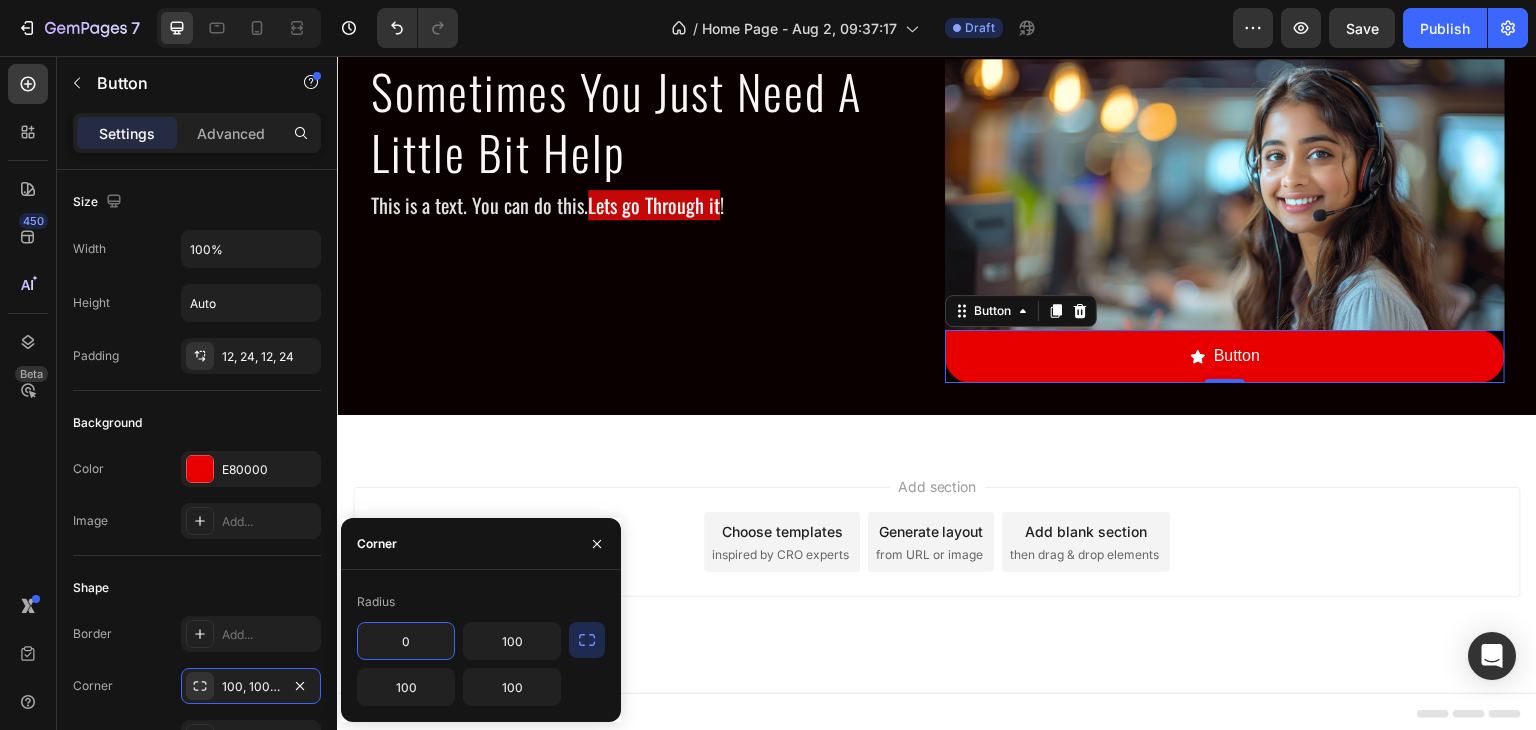 click on "Add section Choose templates inspired by CRO experts Generate layout from URL or image Add blank section then drag & drop elements" at bounding box center (937, 570) 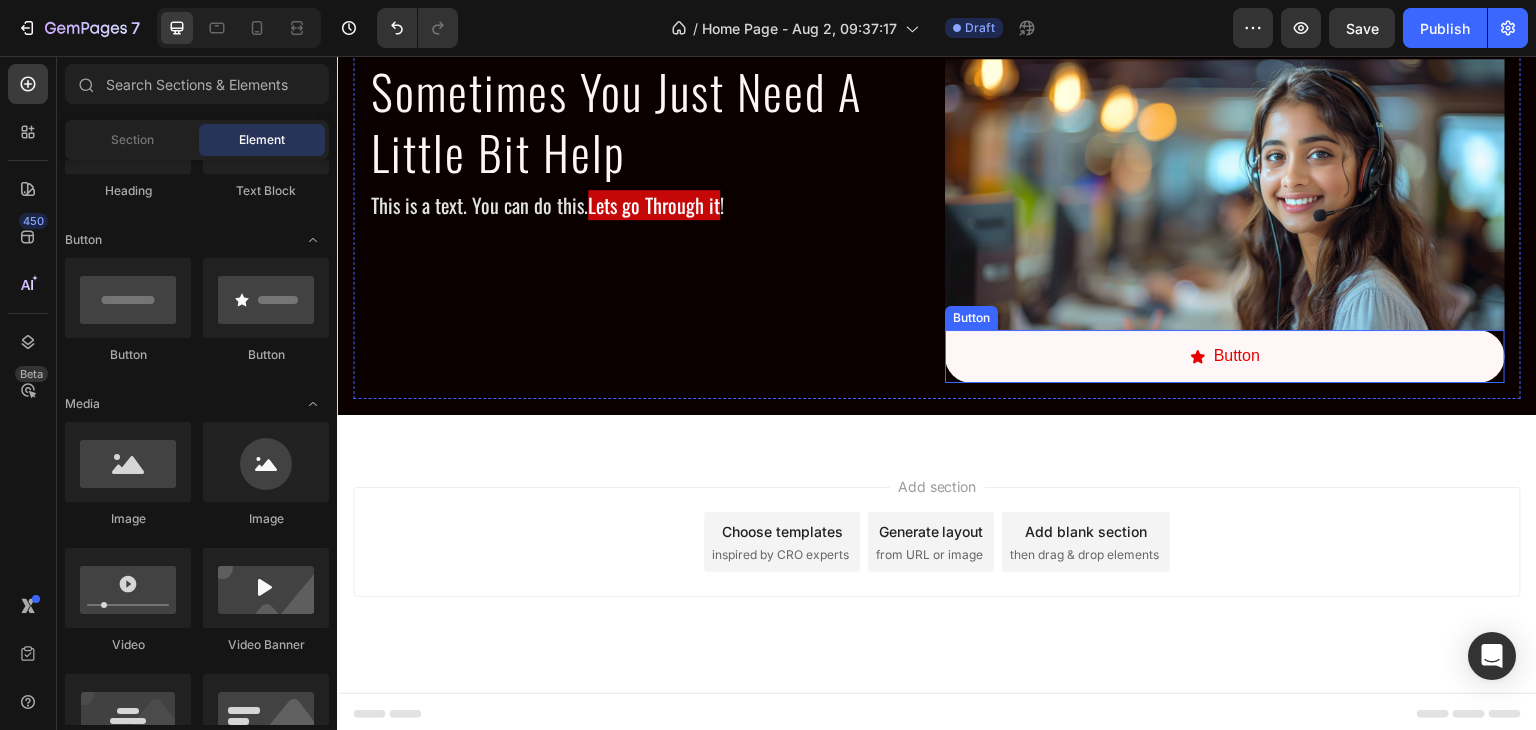 click on "Button" at bounding box center (1225, 356) 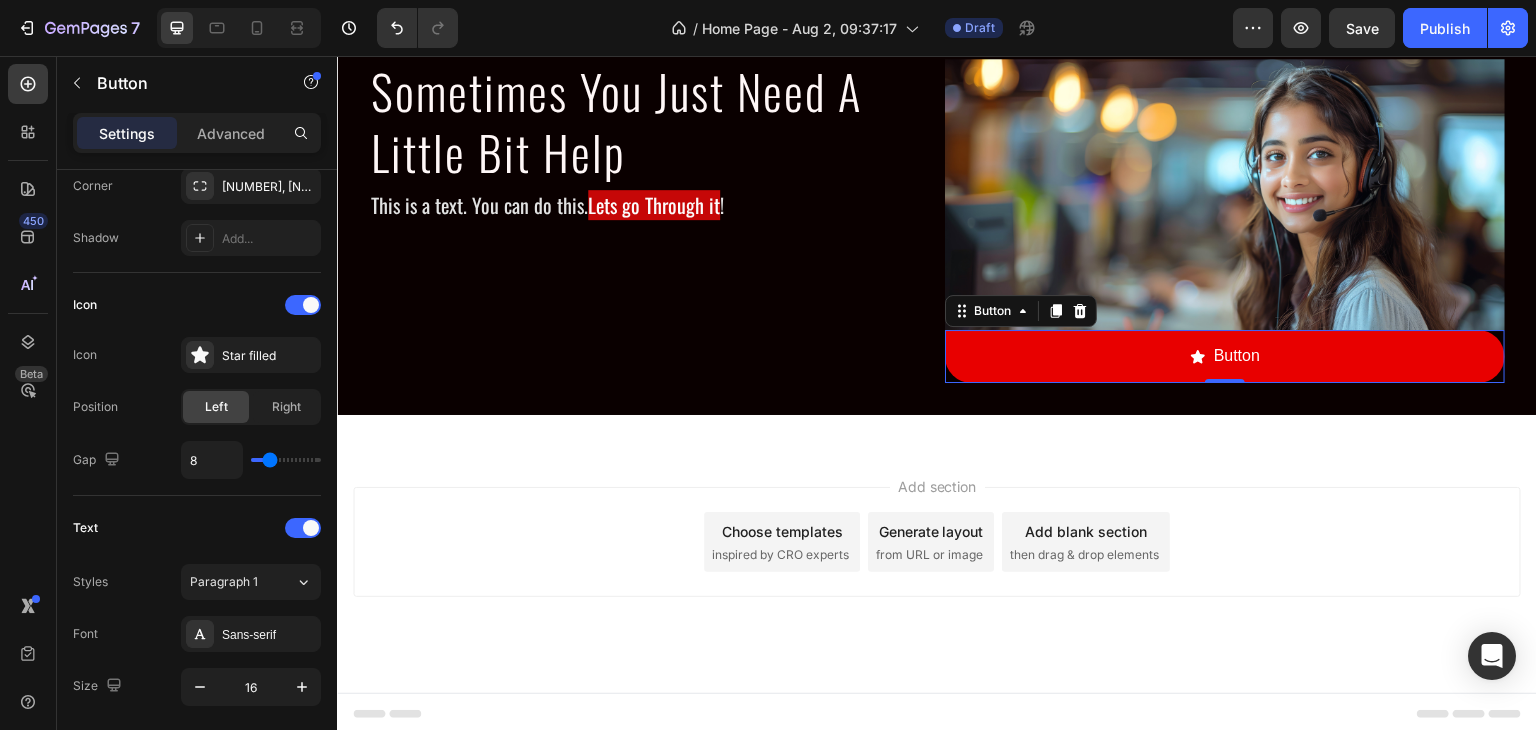 scroll, scrollTop: 900, scrollLeft: 0, axis: vertical 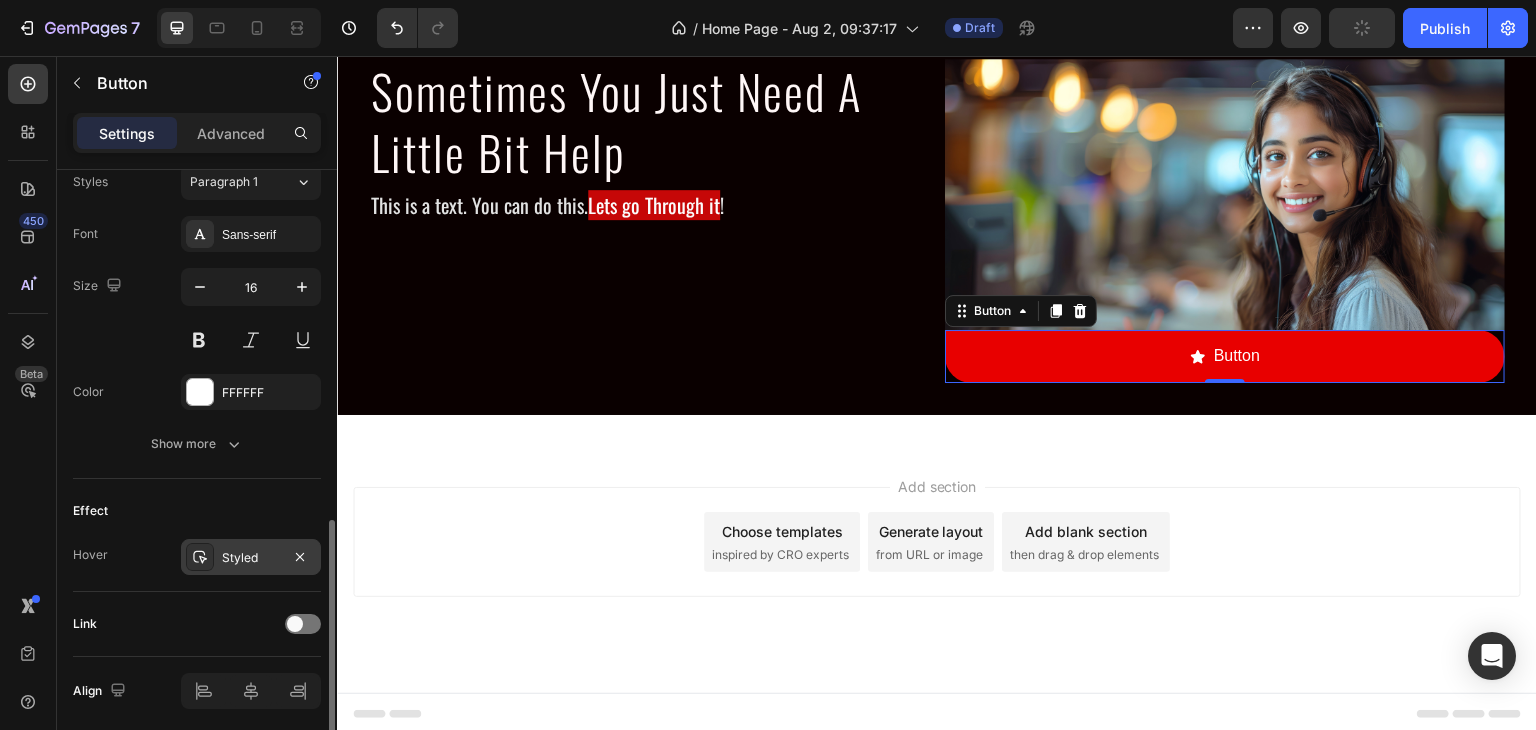 click on "Styled" at bounding box center [251, 558] 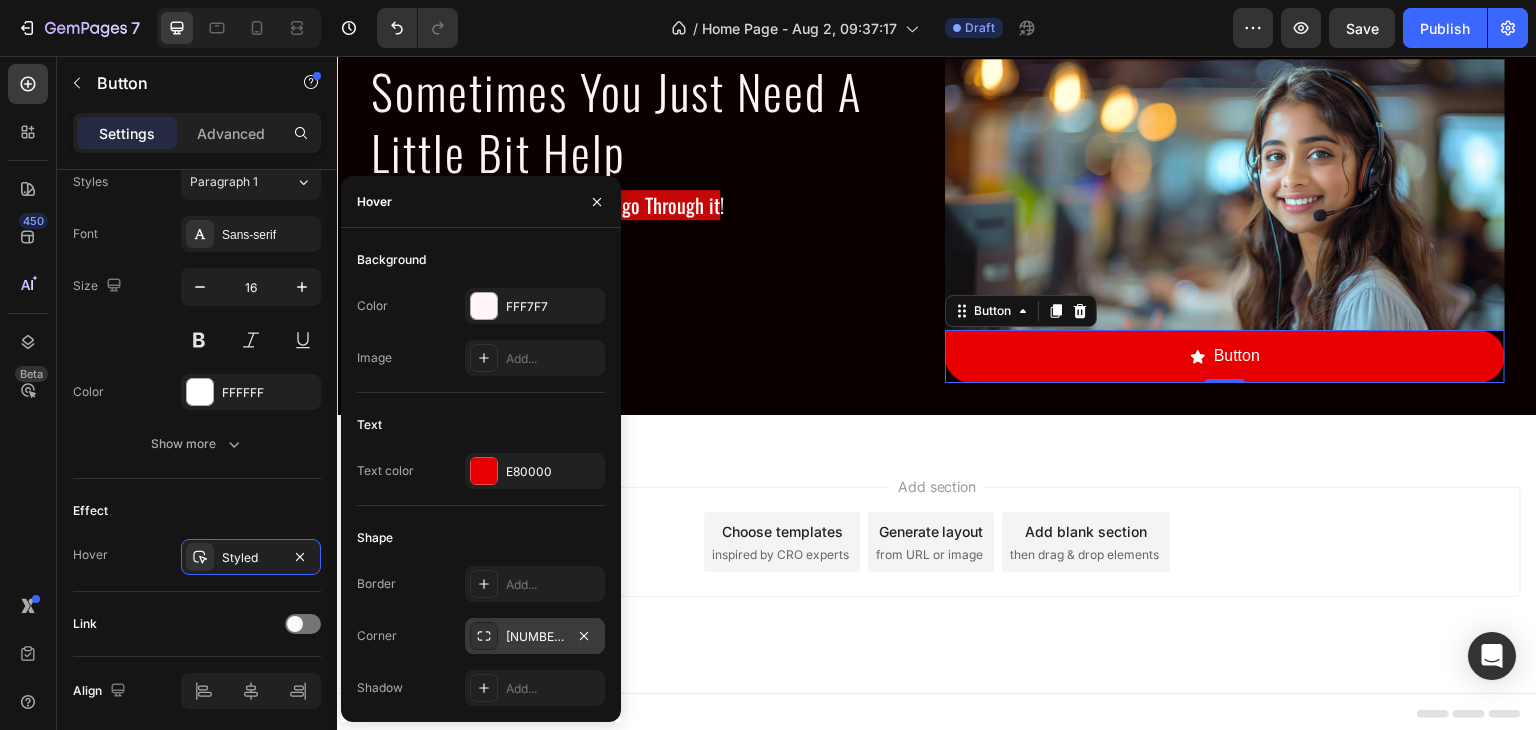 click on "0, 20, 50, 50" at bounding box center [535, 637] 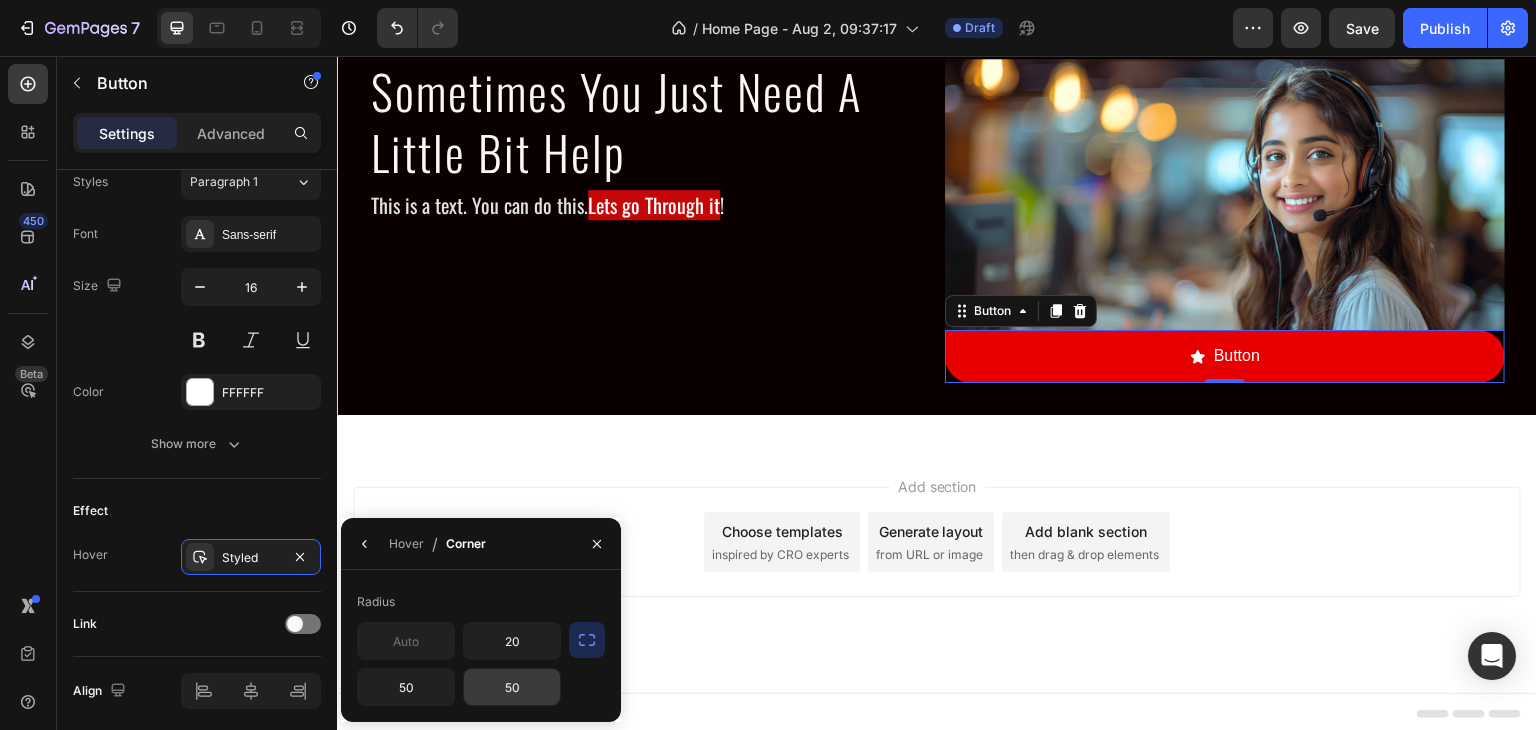 click on "50" at bounding box center (512, 687) 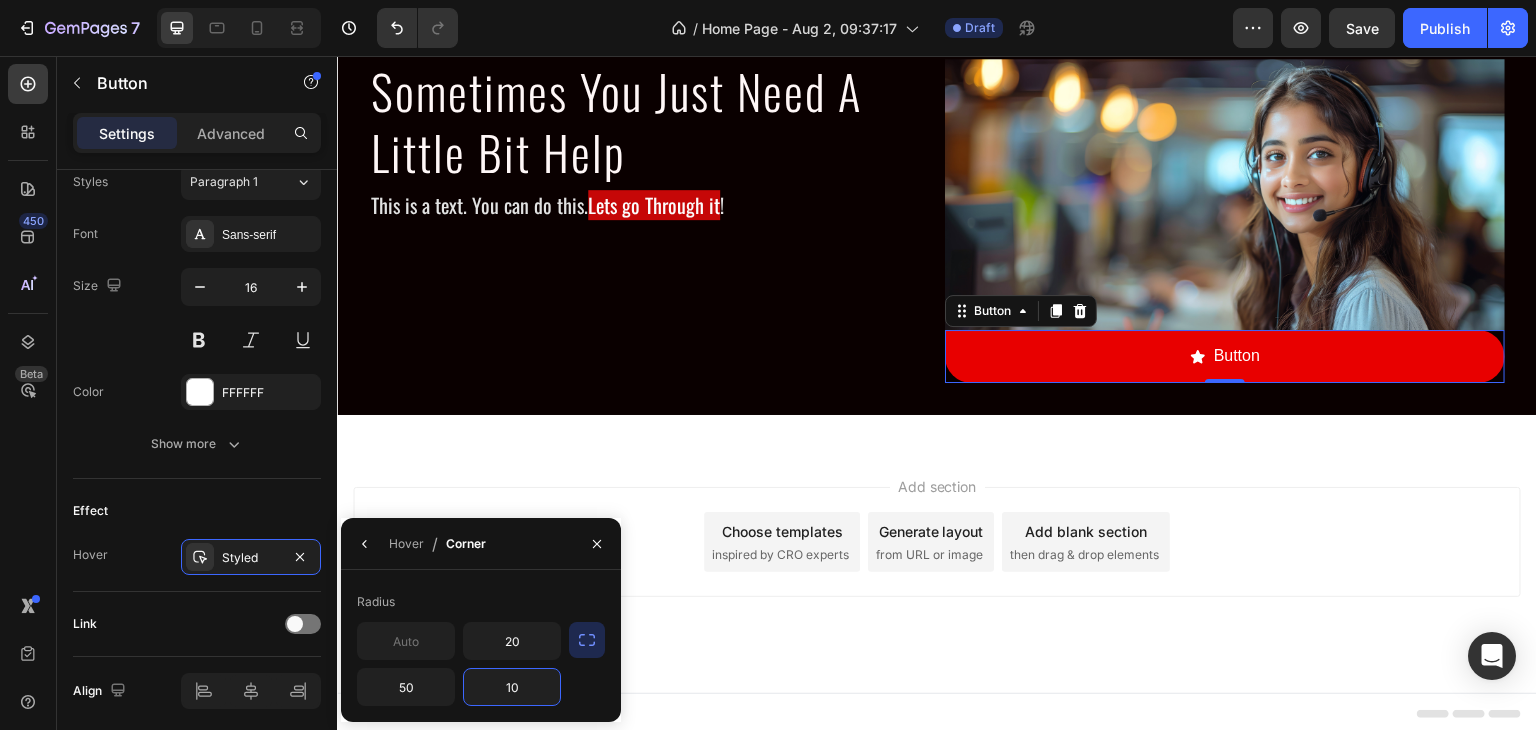type on "100" 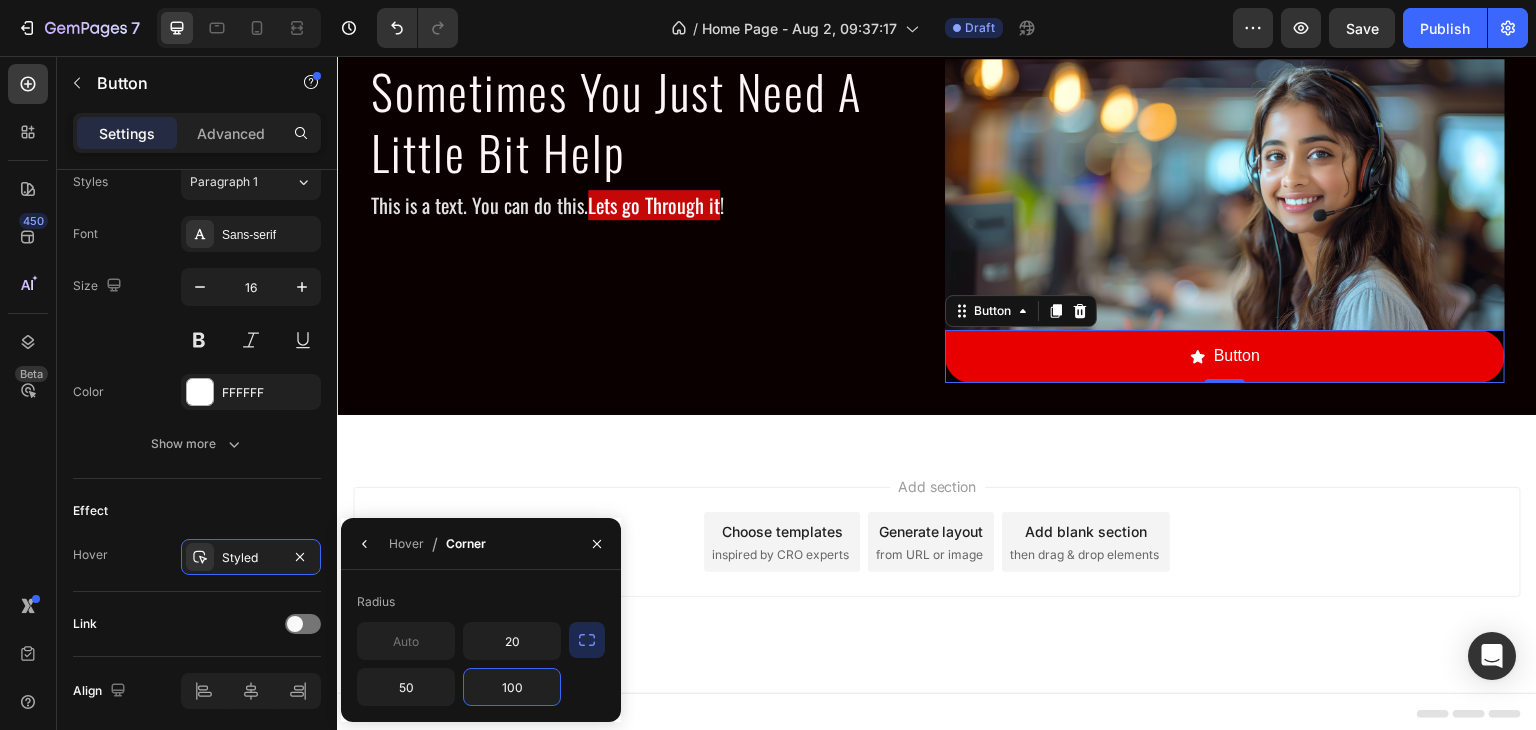 click on "Add section Choose templates inspired by CRO experts Generate layout from URL or image Add blank section then drag & drop elements" at bounding box center (937, 542) 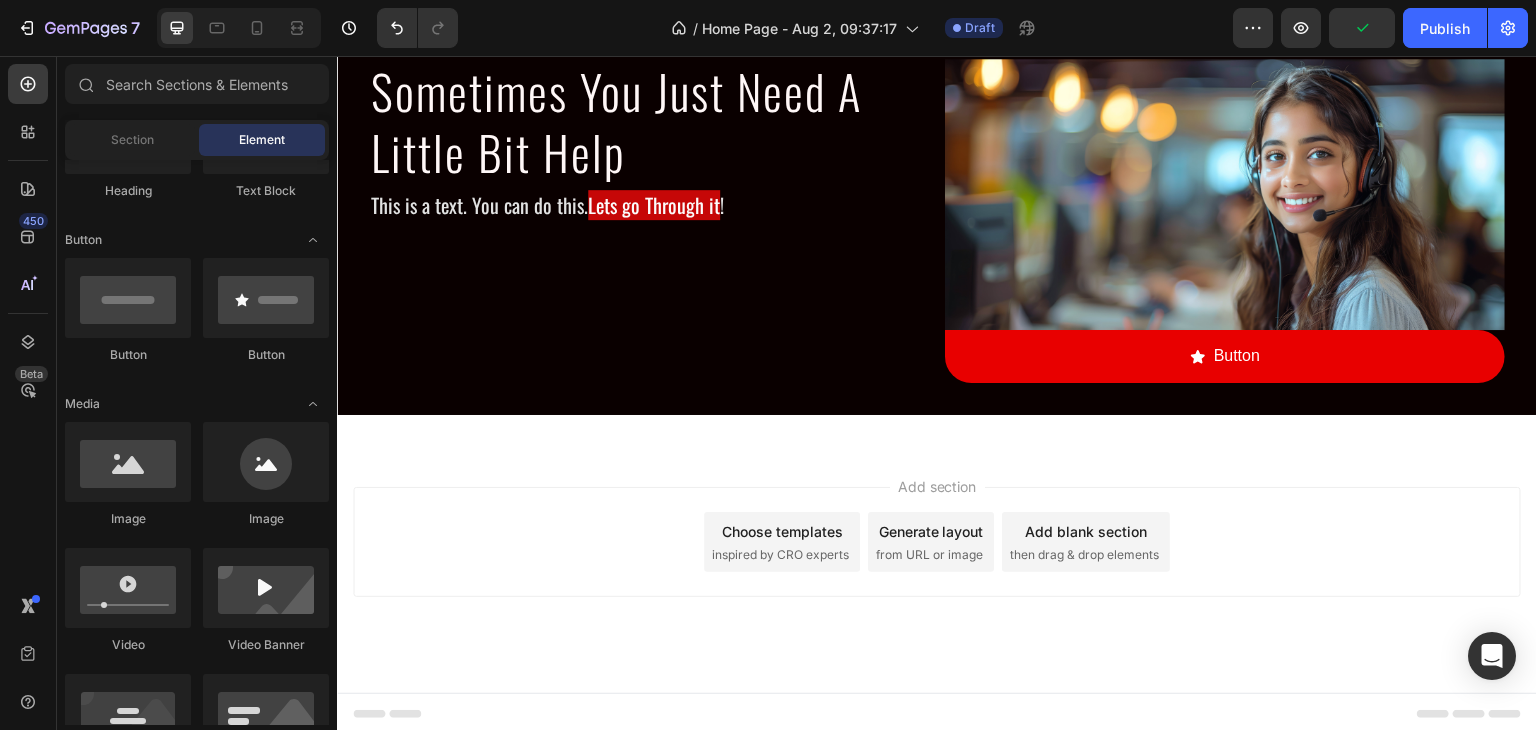 click at bounding box center [1225, 195] 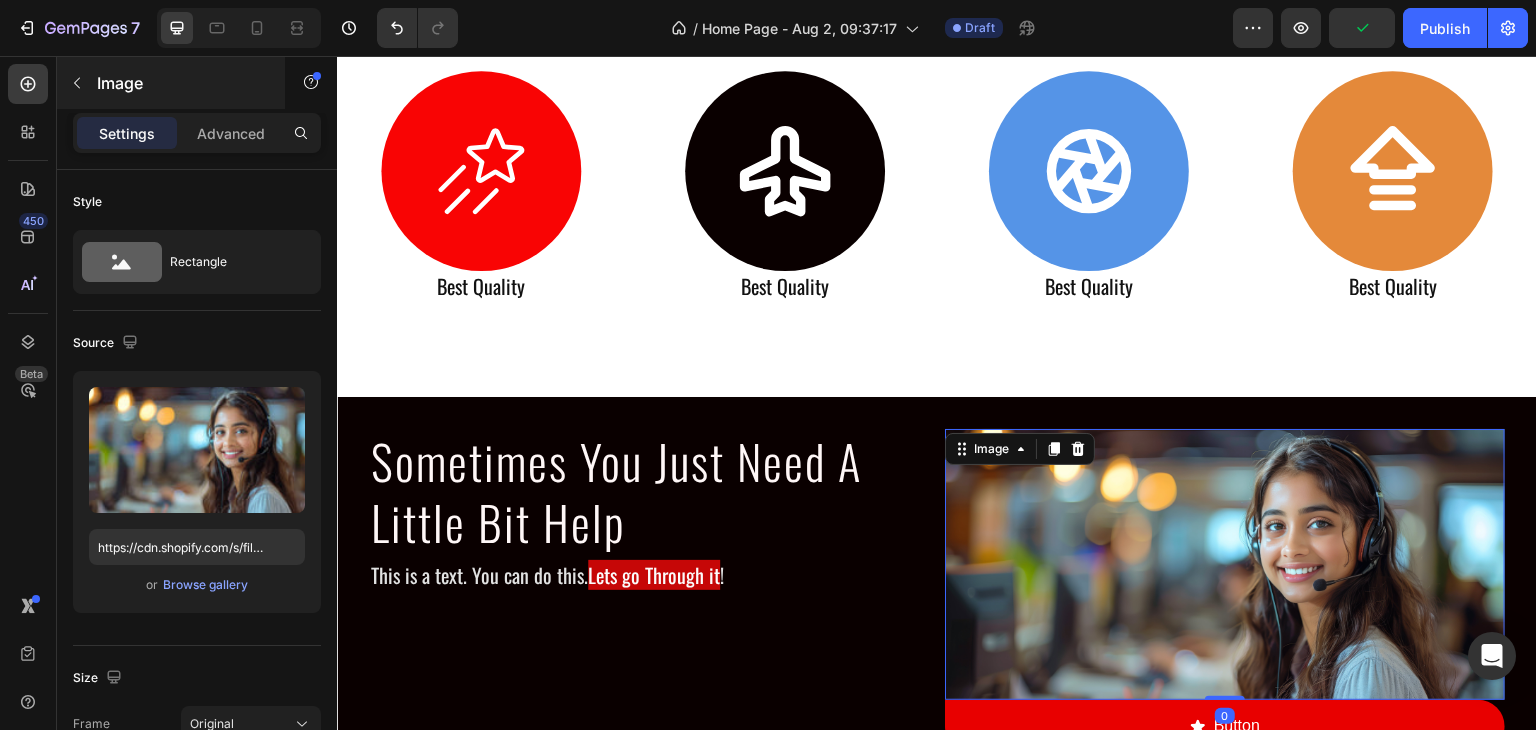 scroll, scrollTop: 950, scrollLeft: 0, axis: vertical 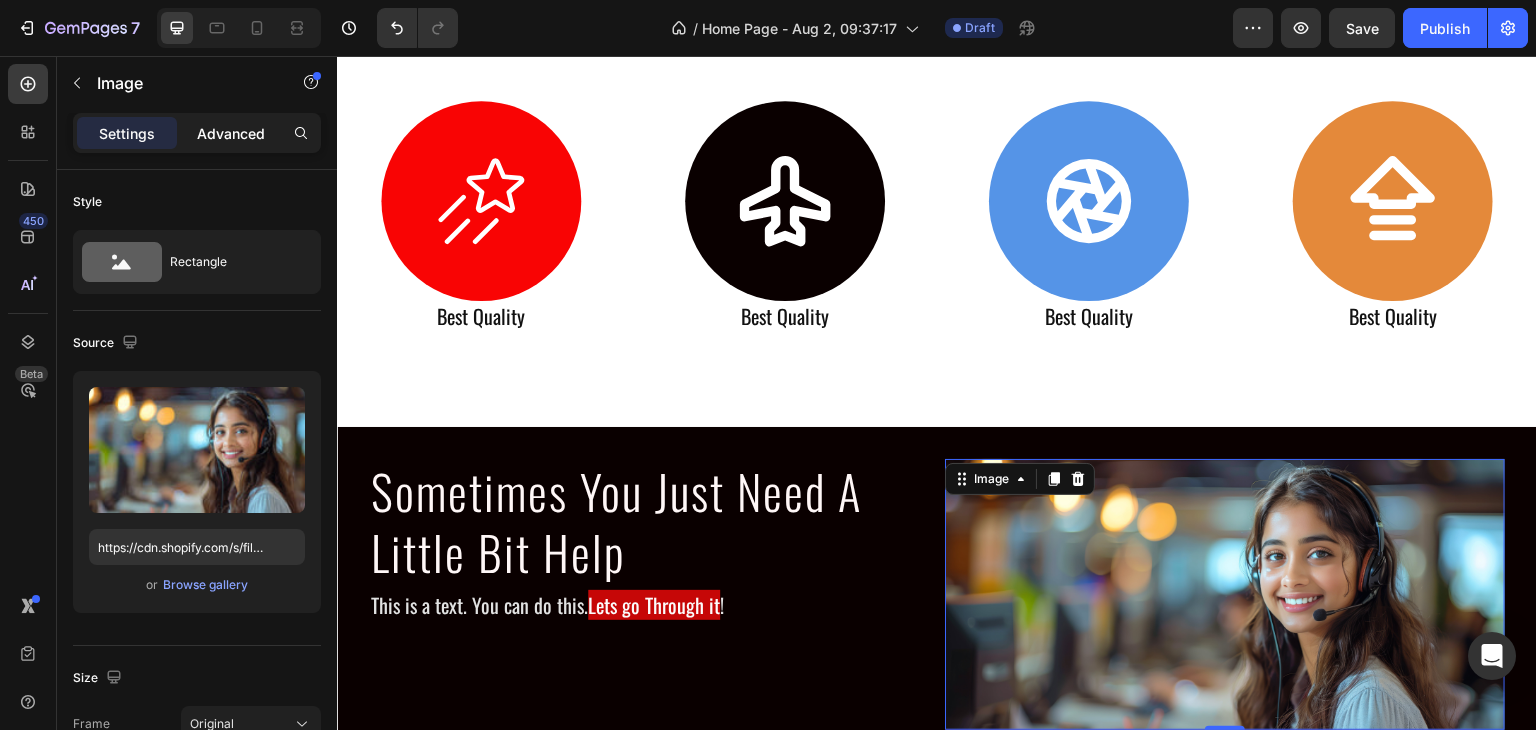 click on "Advanced" at bounding box center [231, 133] 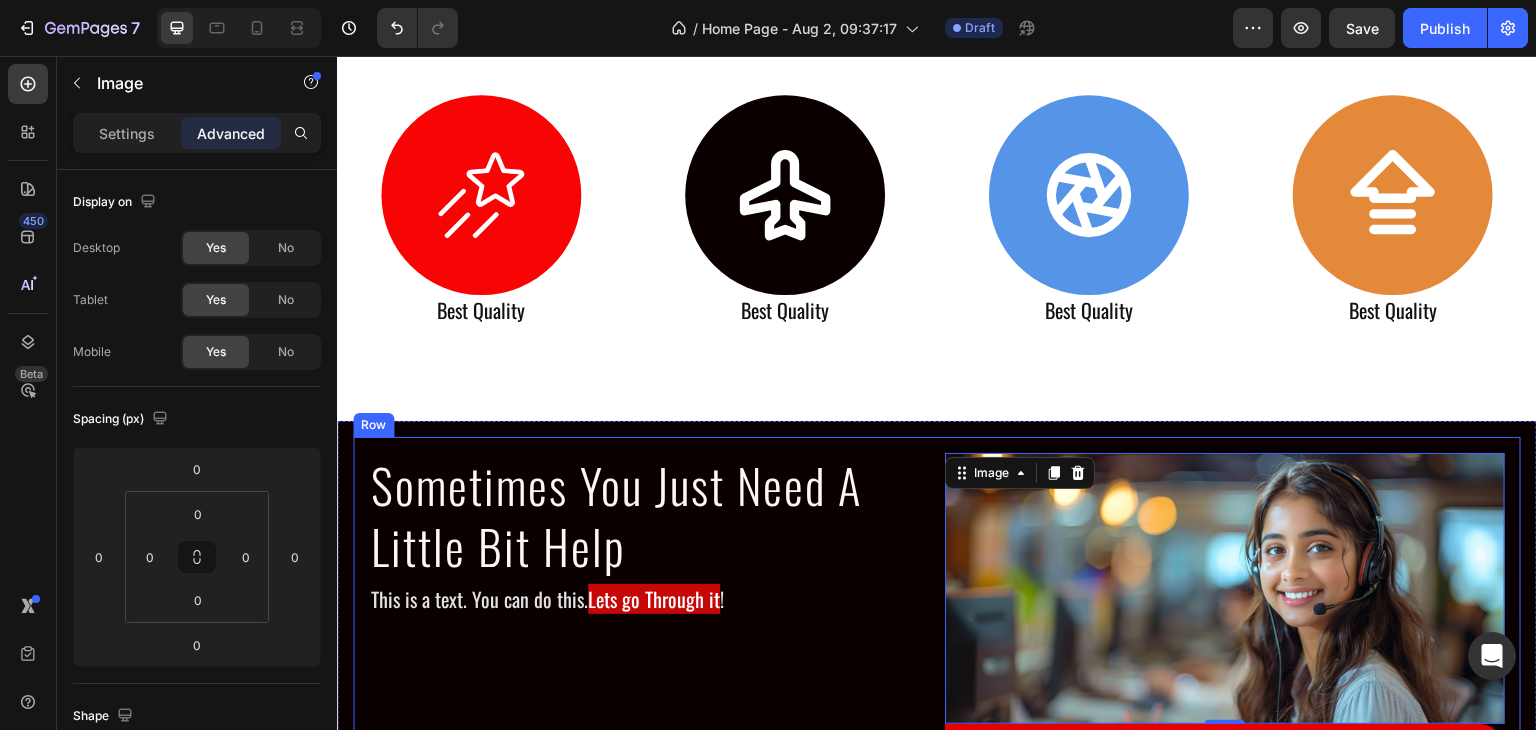 scroll, scrollTop: 1150, scrollLeft: 0, axis: vertical 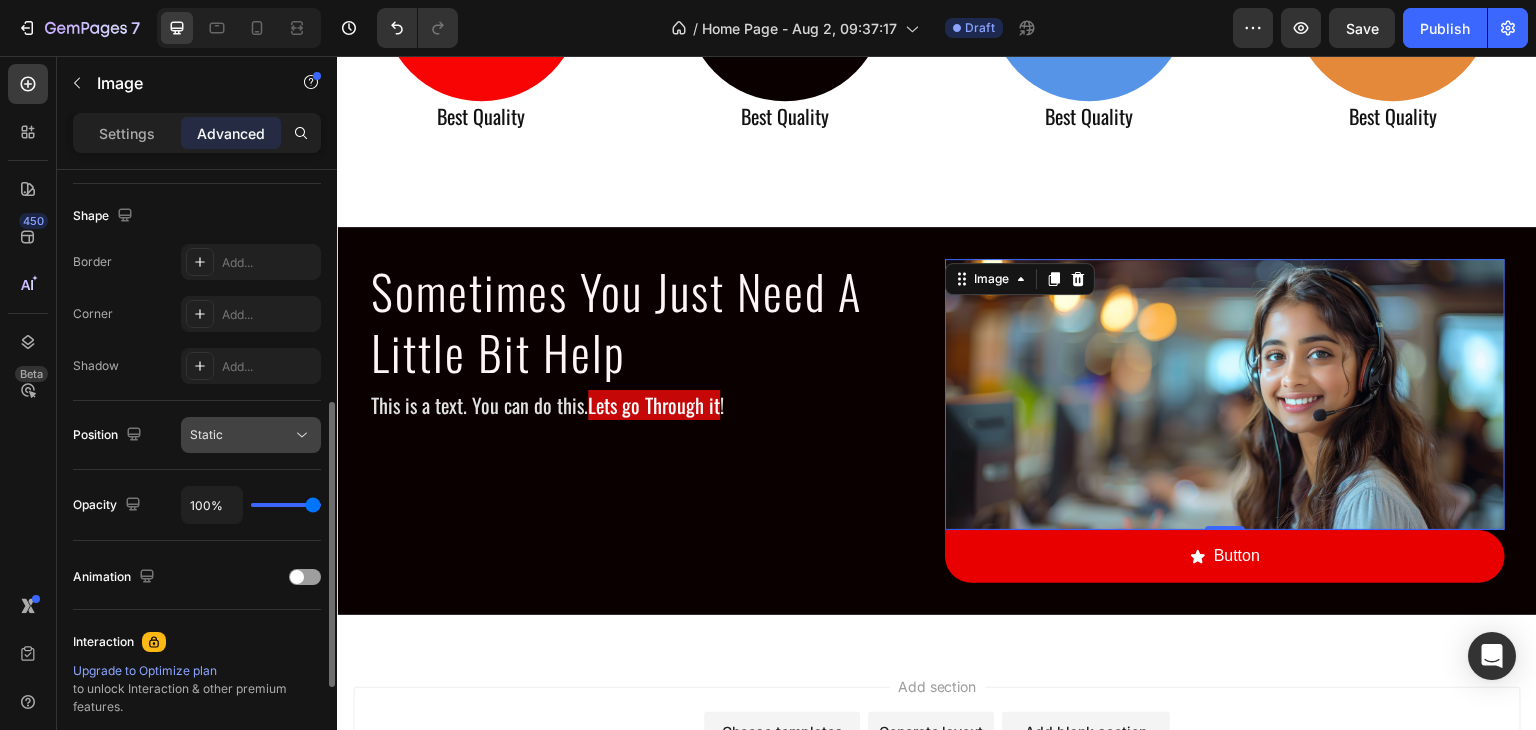 click on "Static" at bounding box center (241, 435) 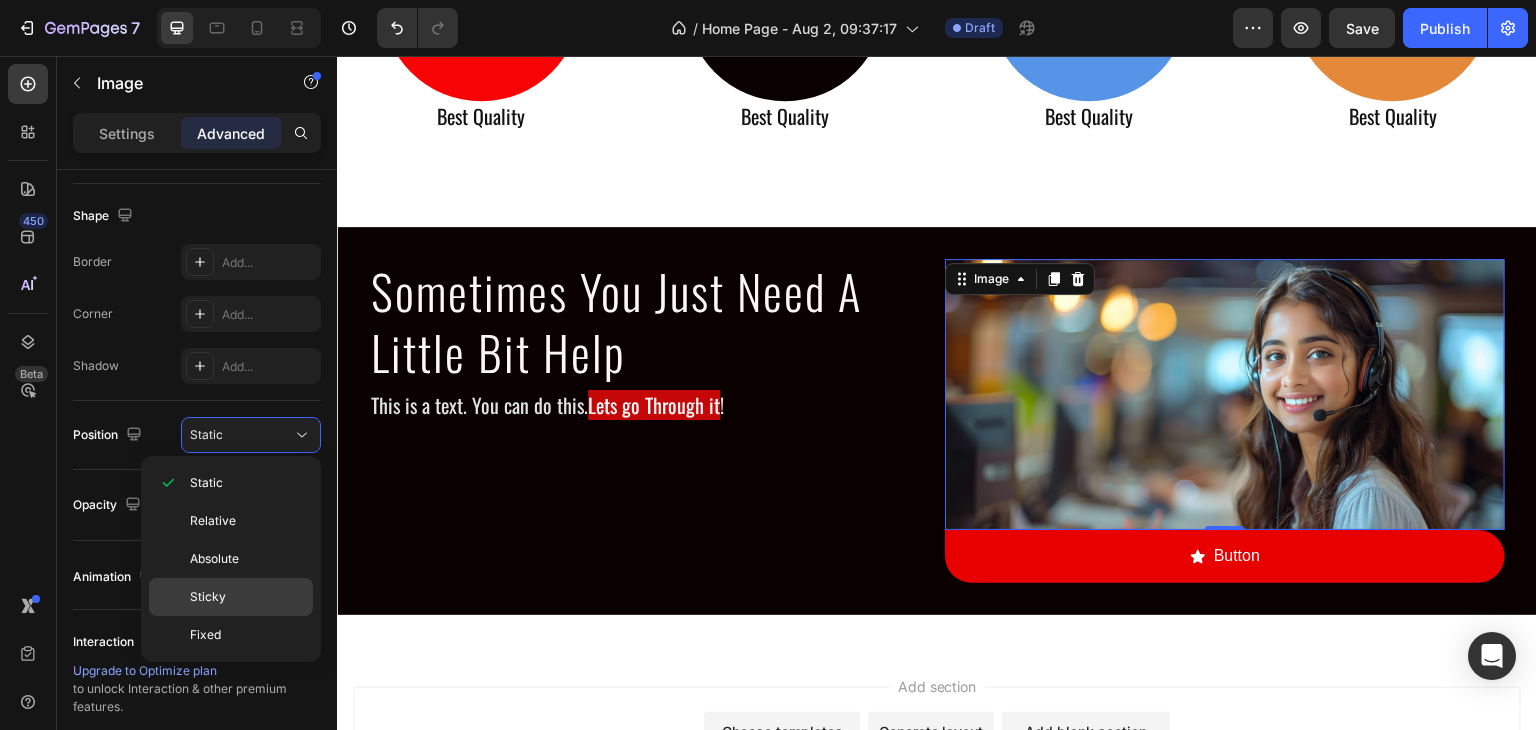 click on "Sticky" 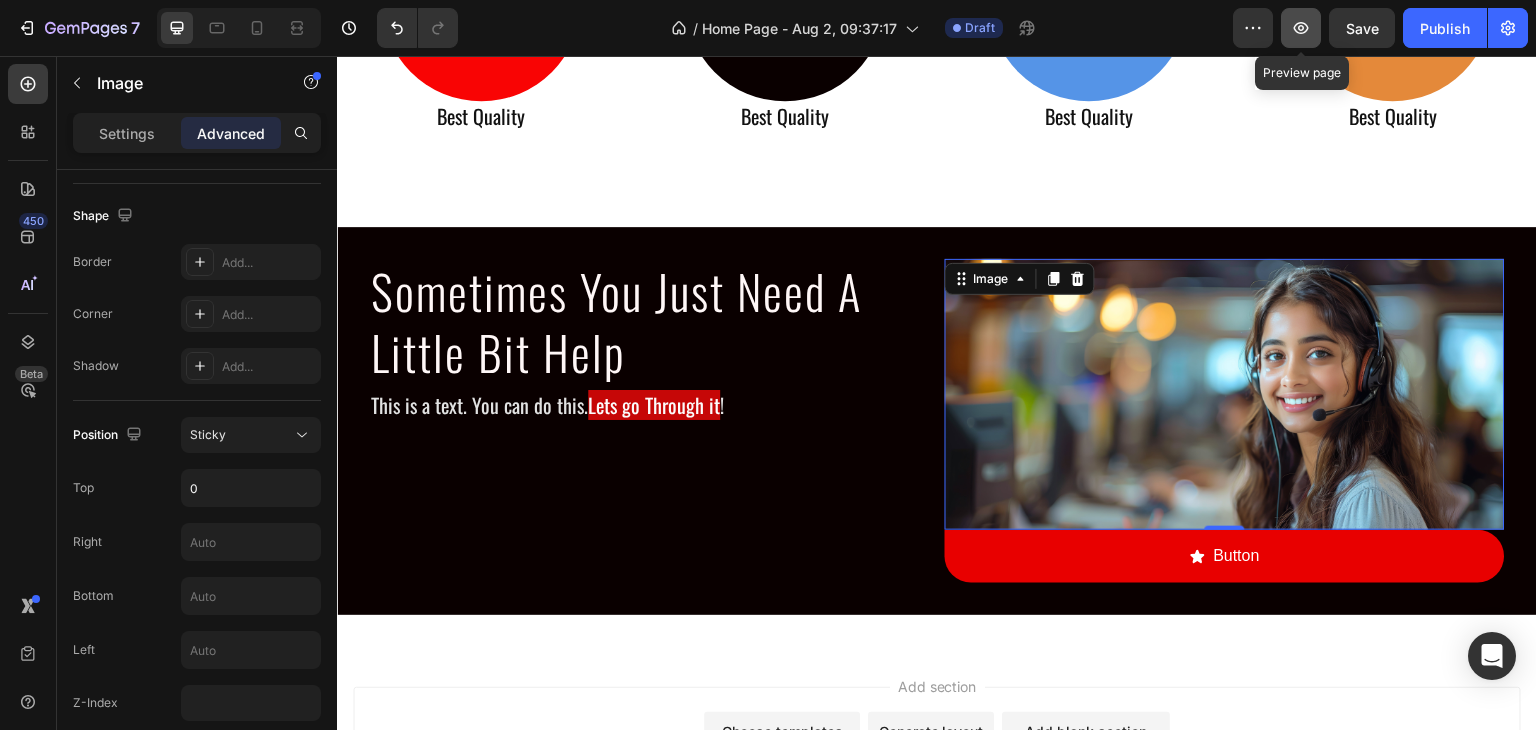 click 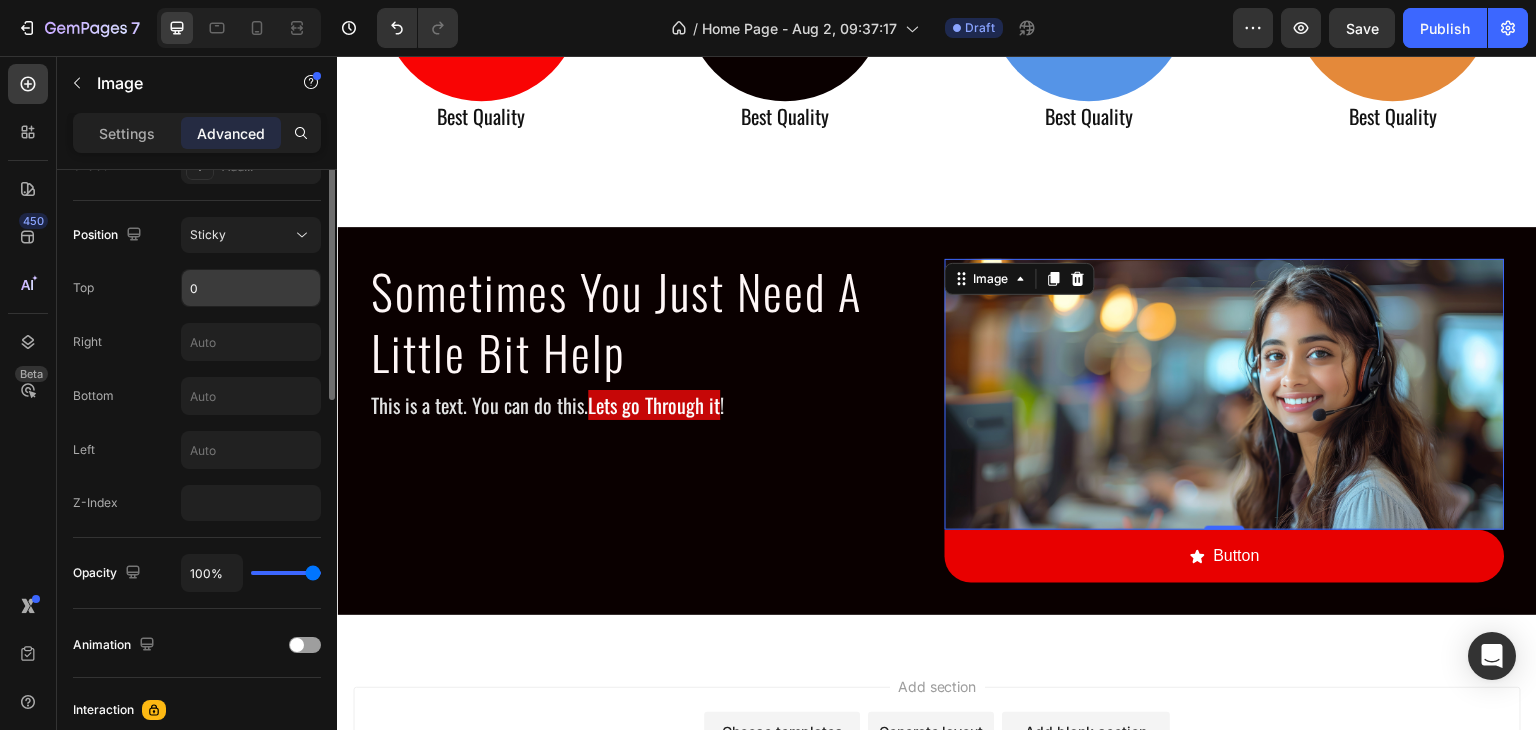 scroll, scrollTop: 500, scrollLeft: 0, axis: vertical 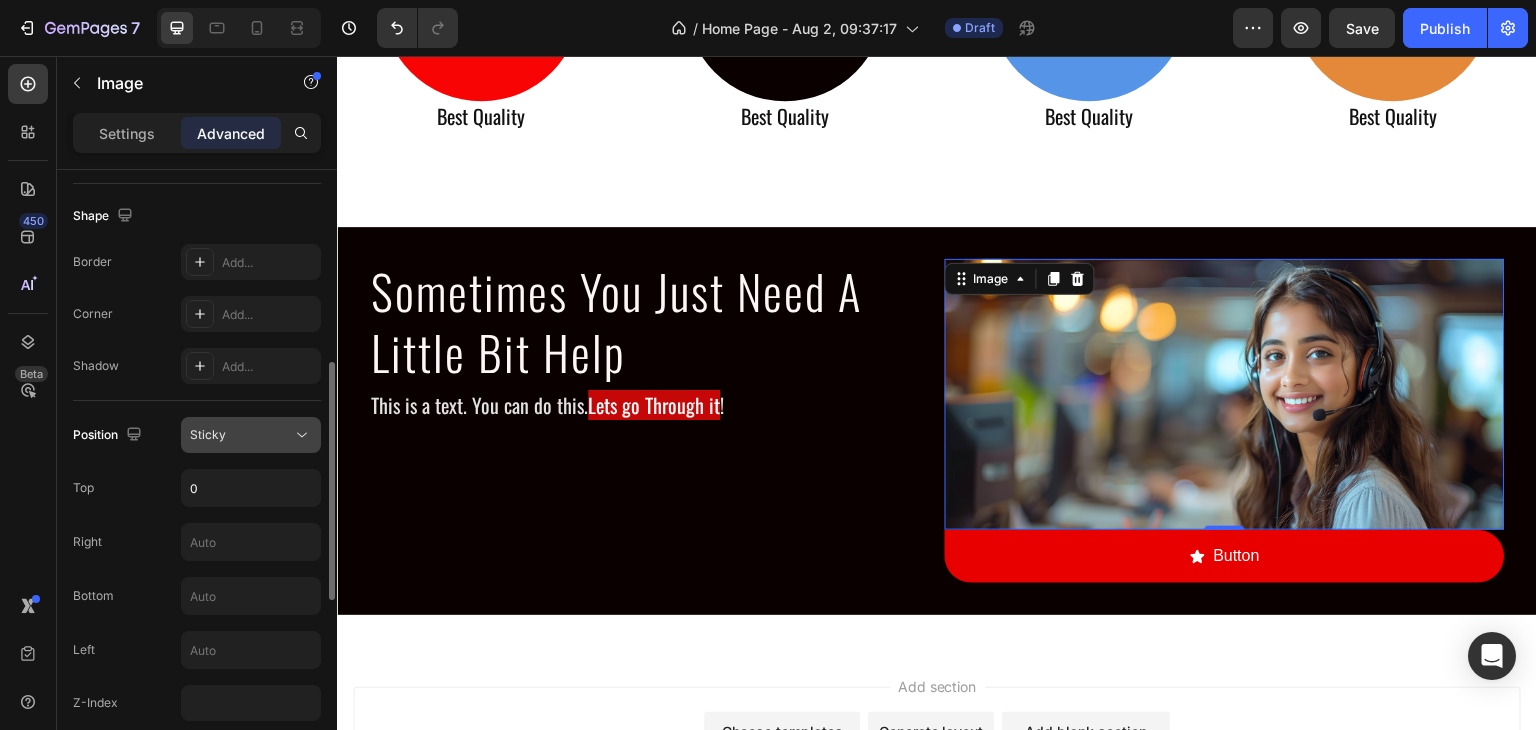 click on "Sticky" at bounding box center [241, 435] 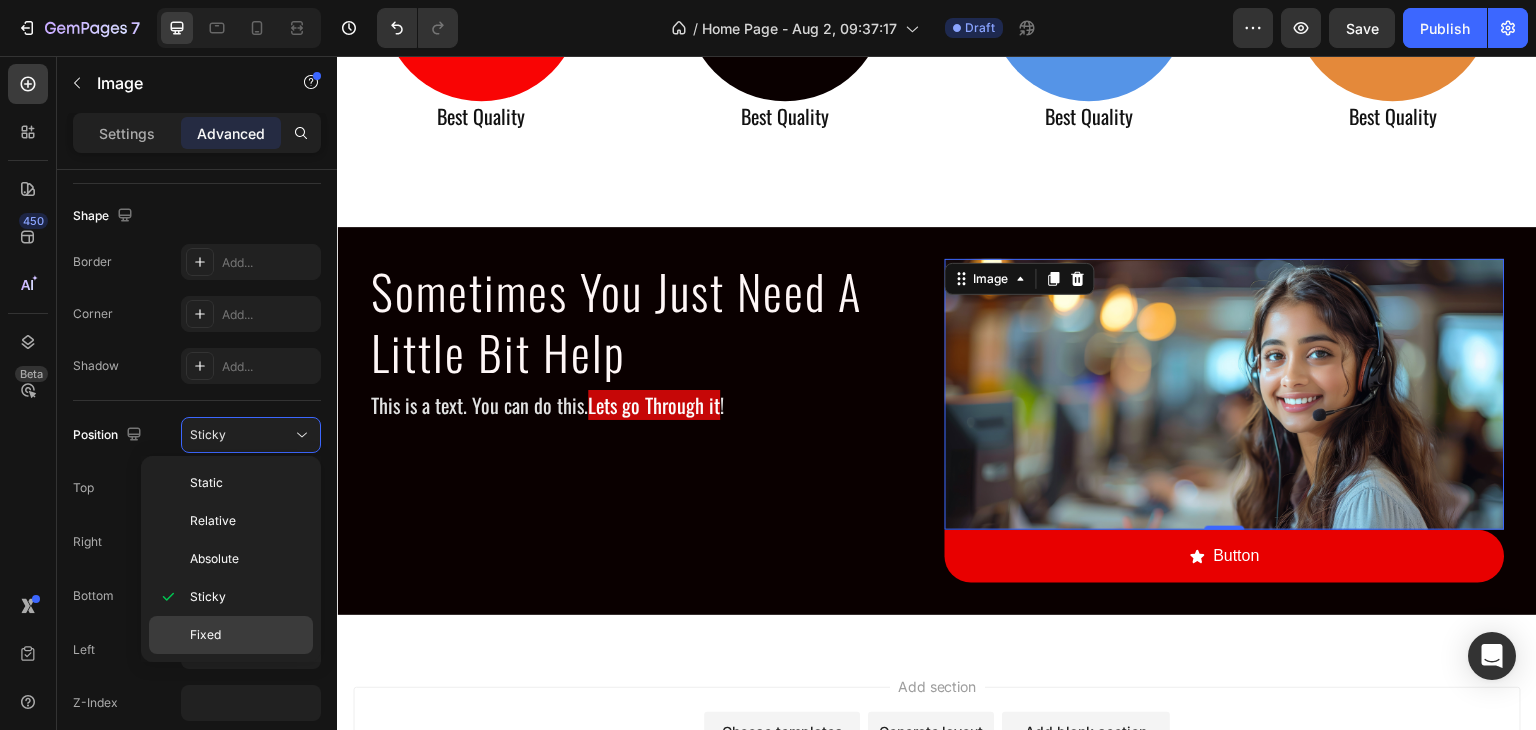 click on "Fixed" at bounding box center [247, 635] 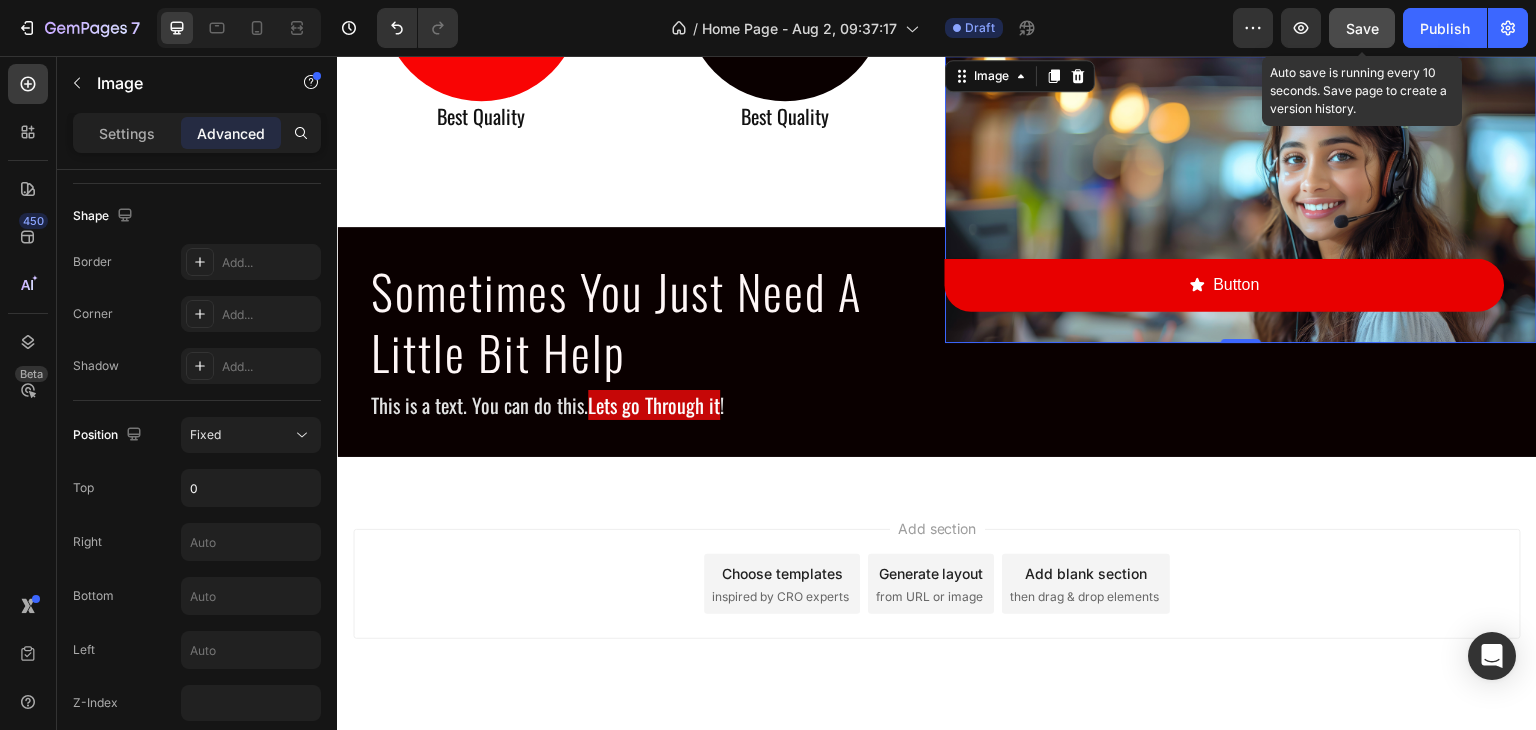 click on "Save" 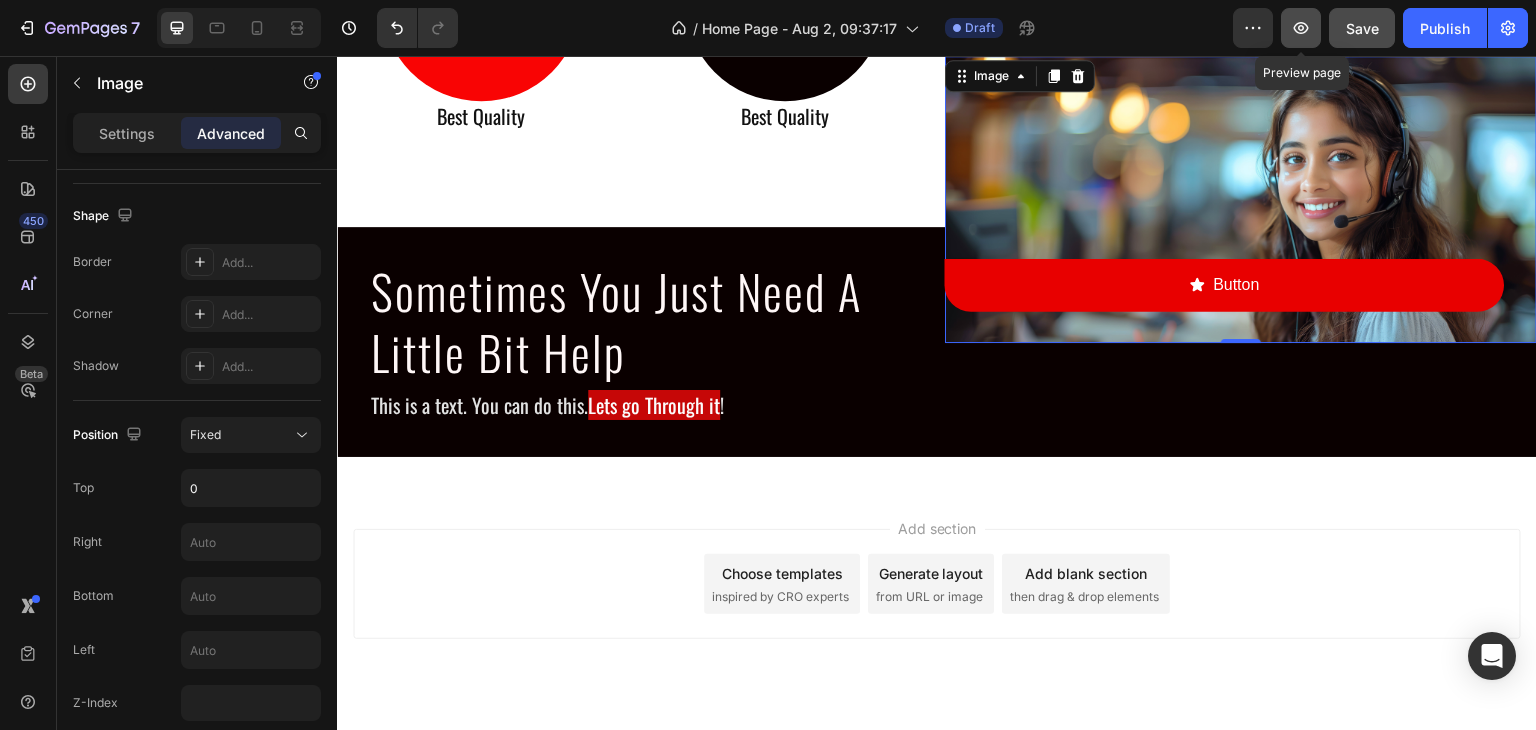 click 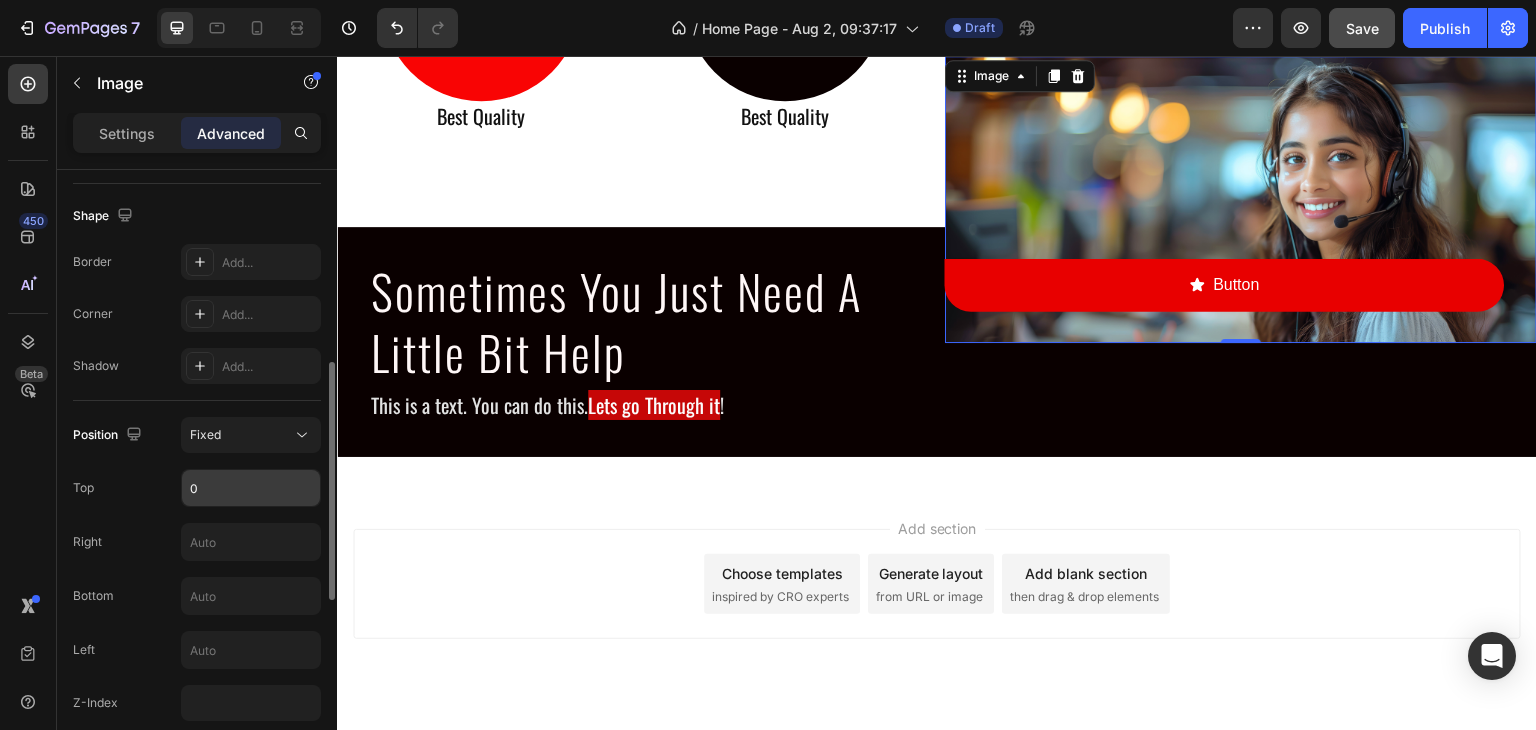 click on "0" at bounding box center [251, 488] 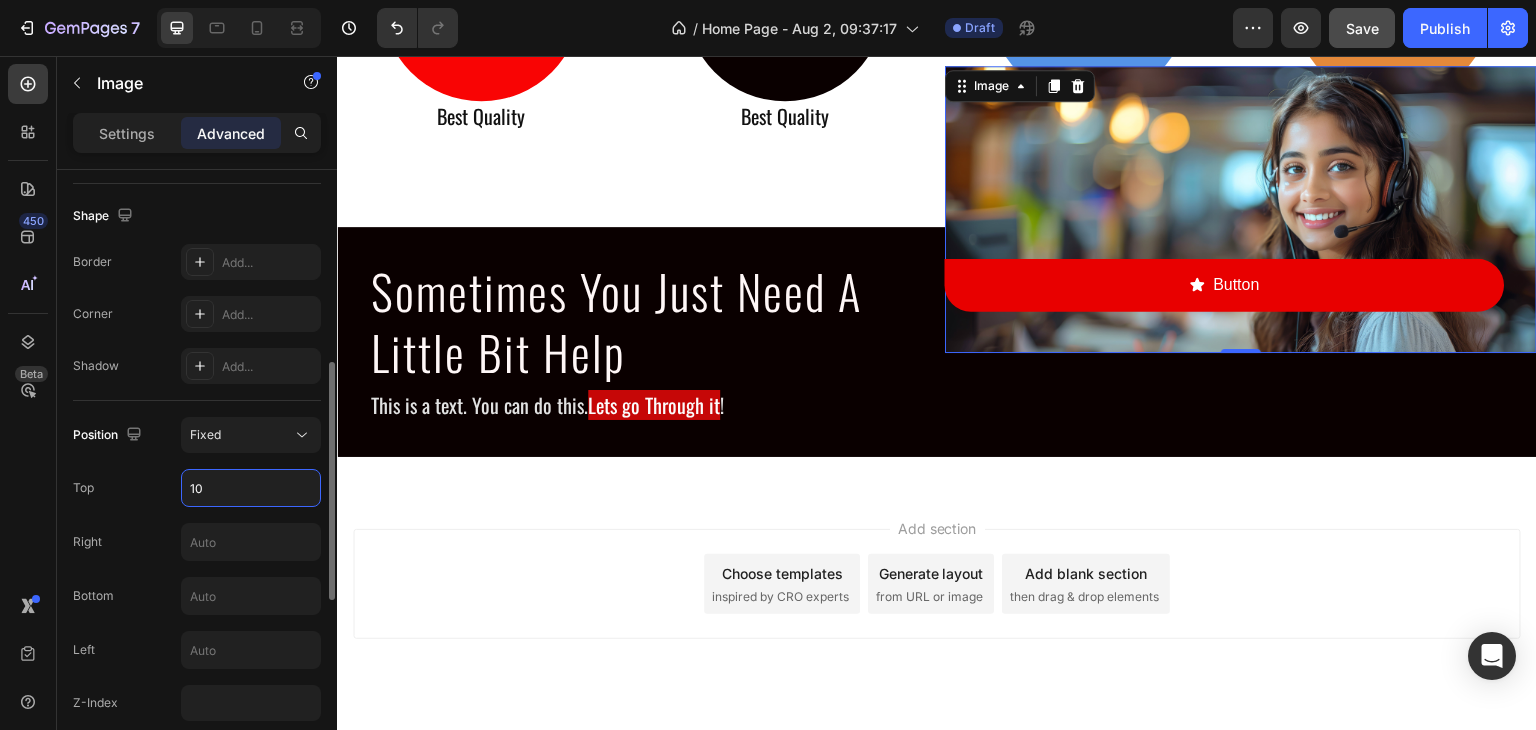 type on "1" 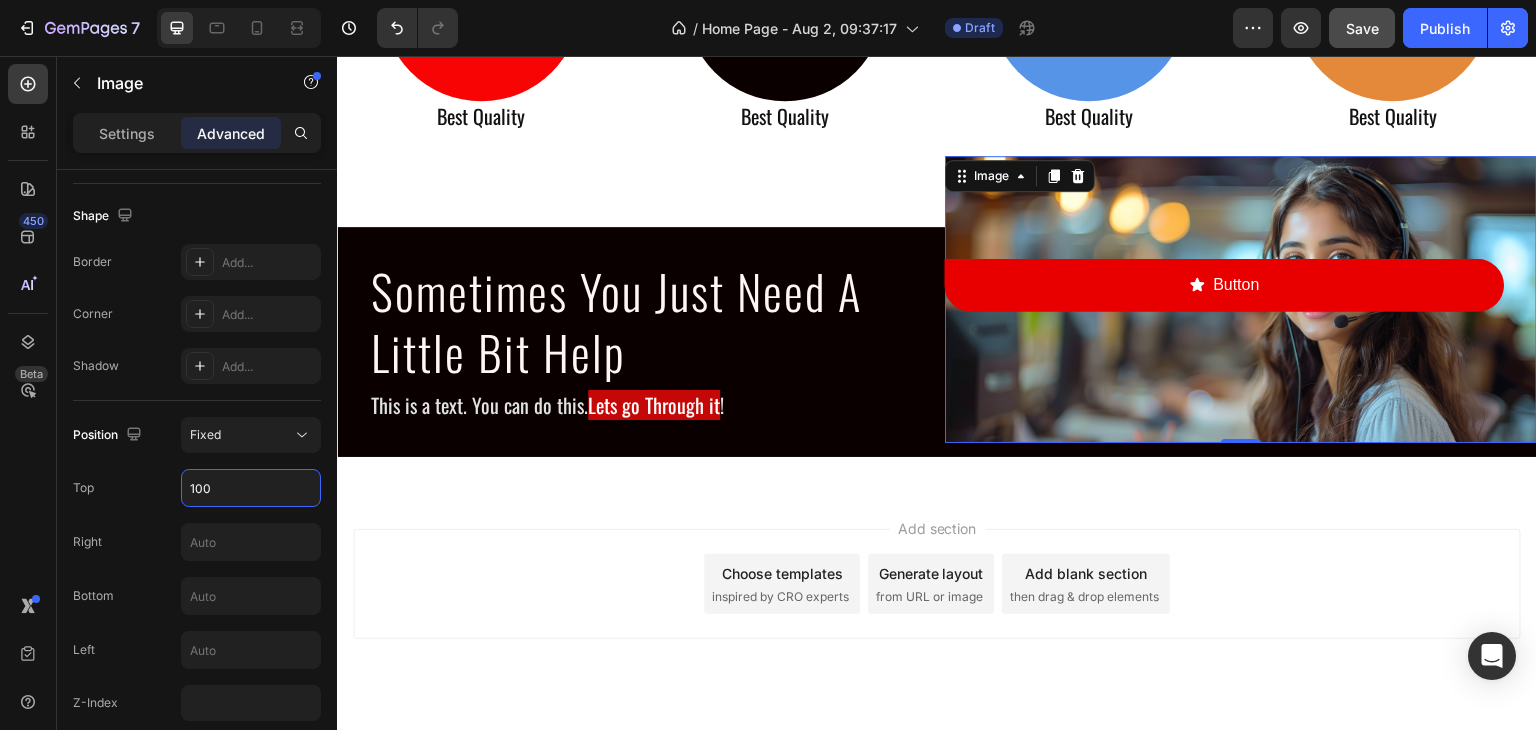 type on "100" 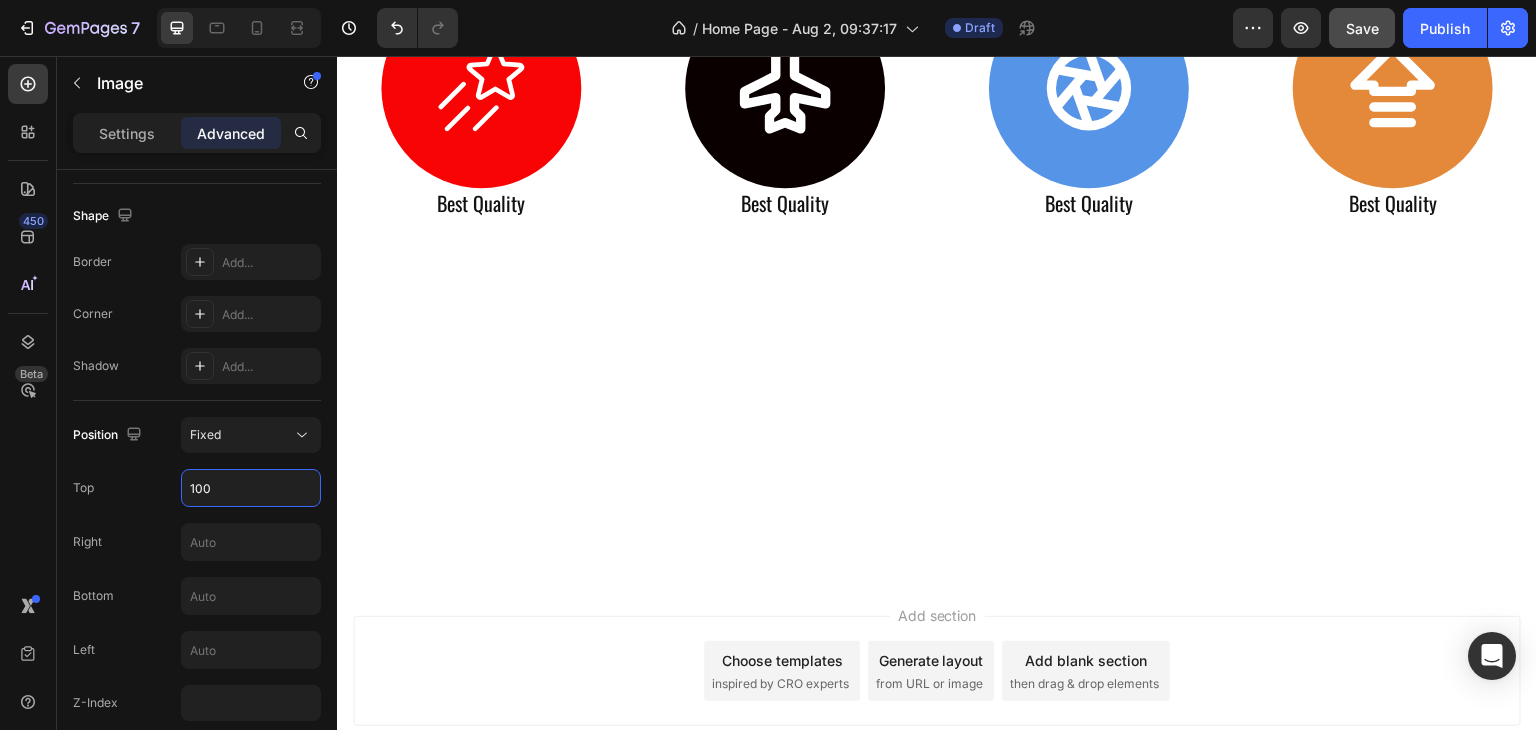 scroll, scrollTop: 0, scrollLeft: 0, axis: both 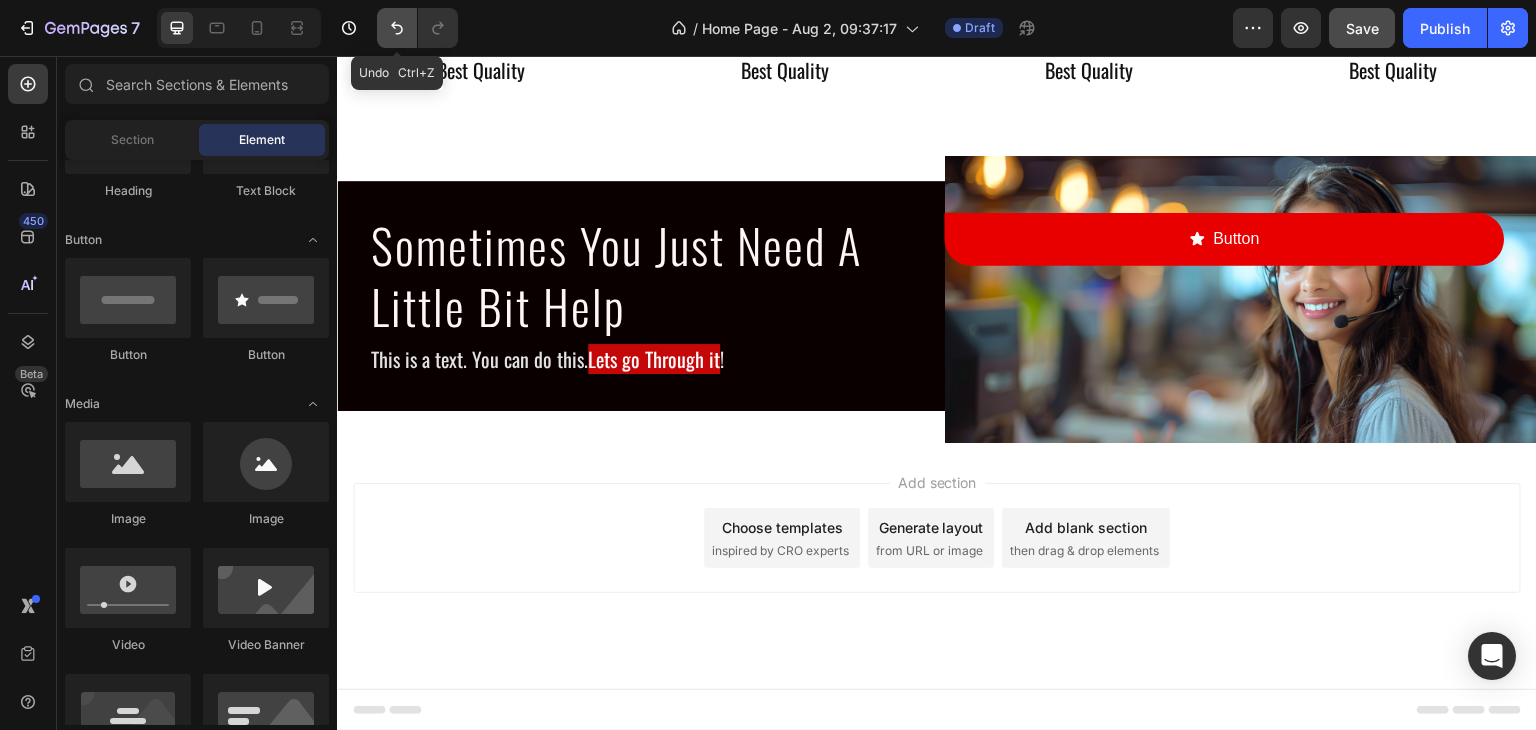 click 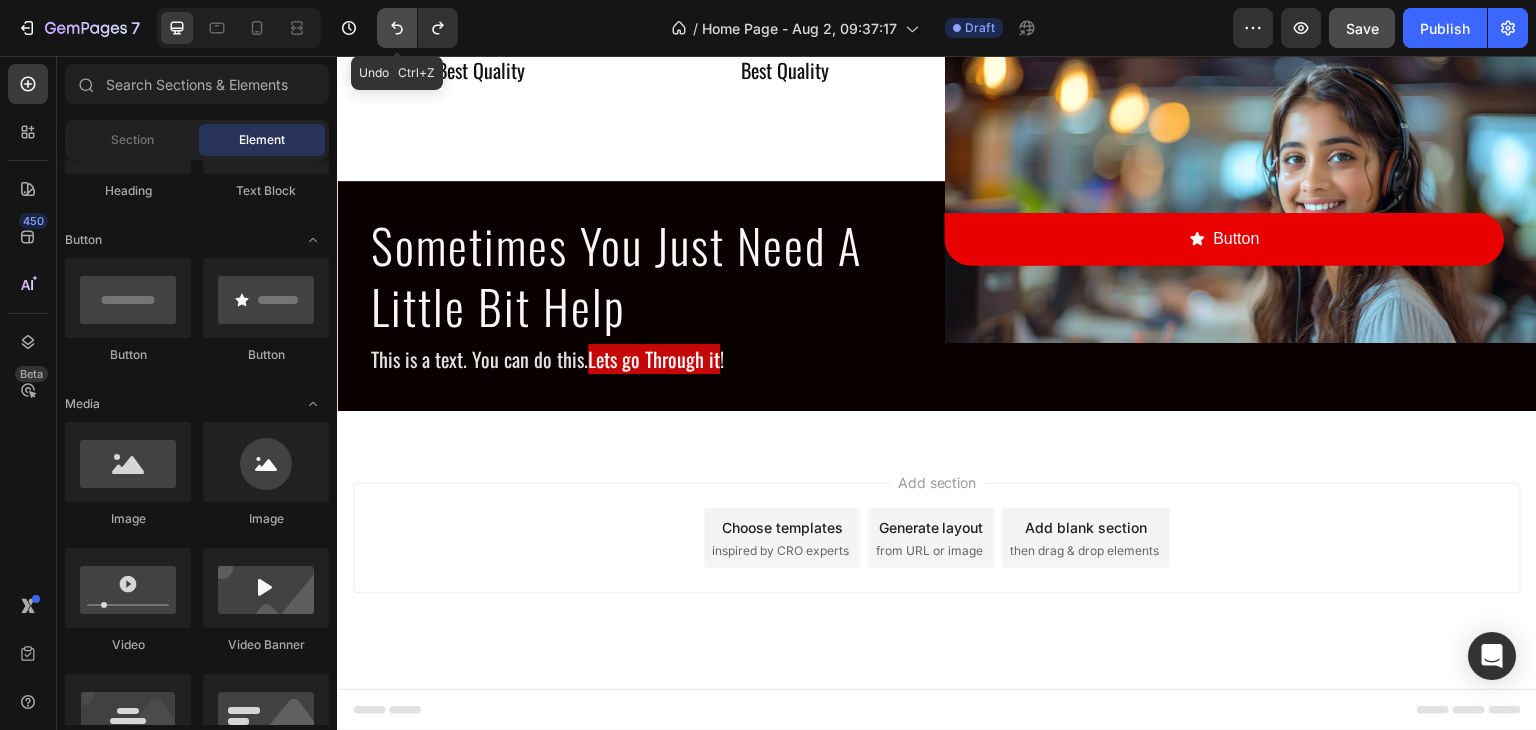 click 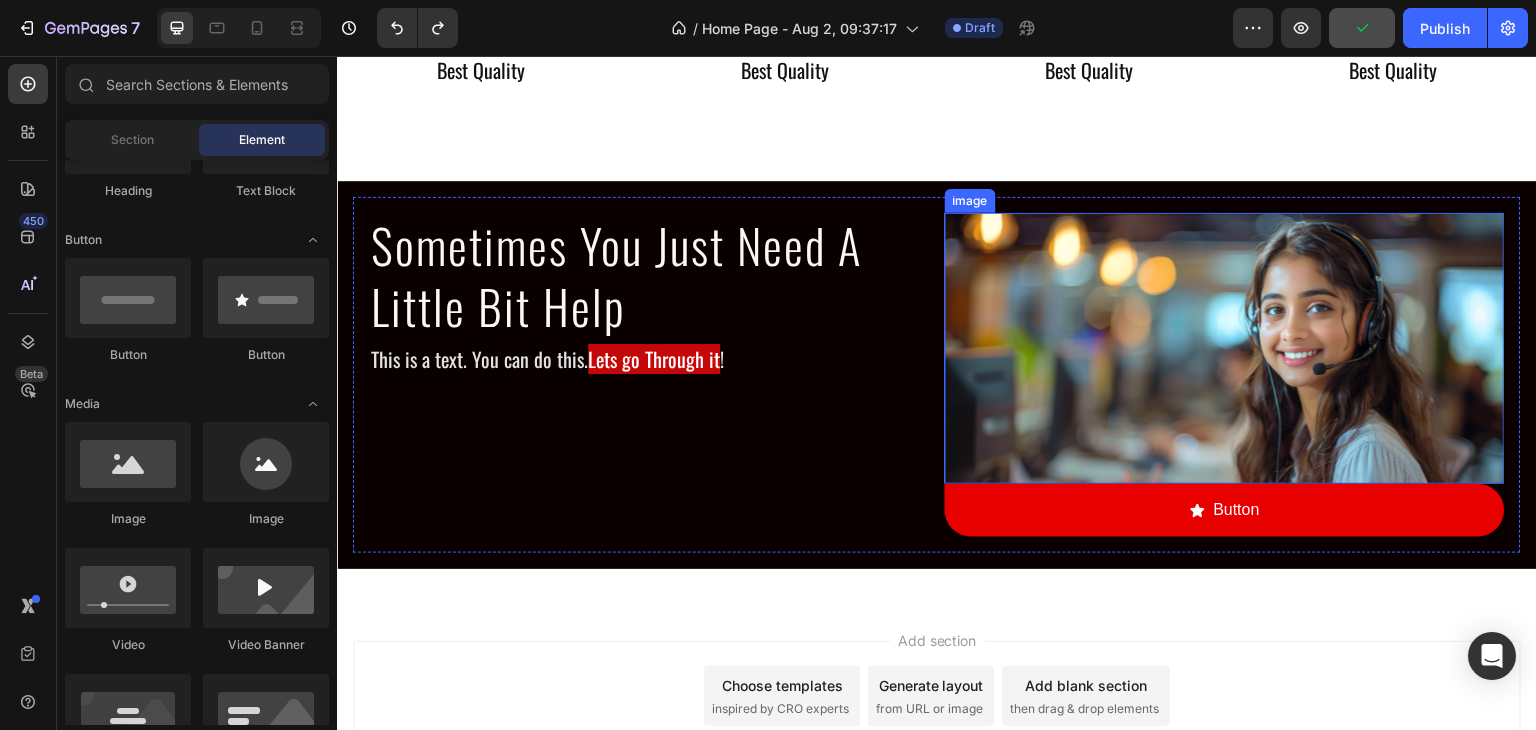 click at bounding box center [1225, 349] 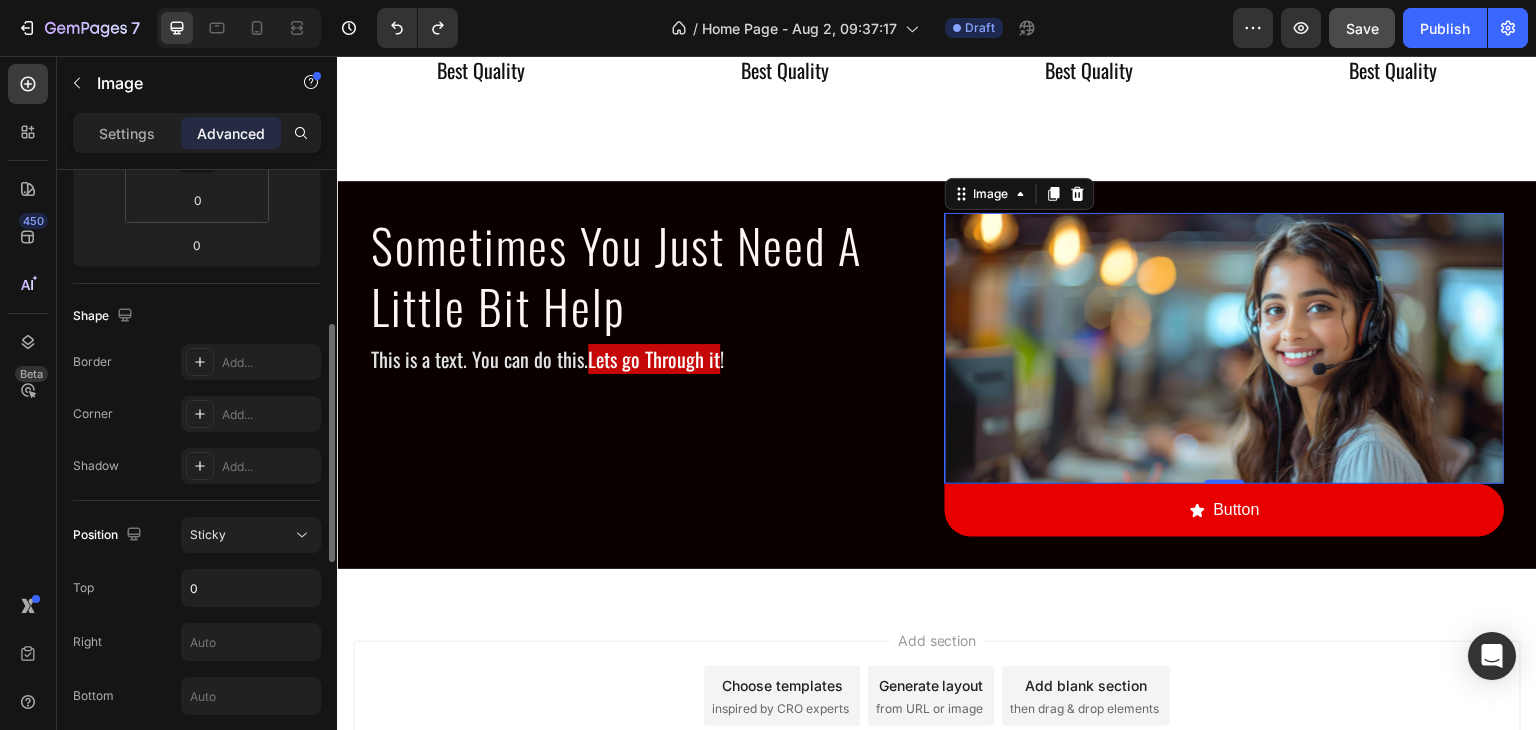 scroll, scrollTop: 500, scrollLeft: 0, axis: vertical 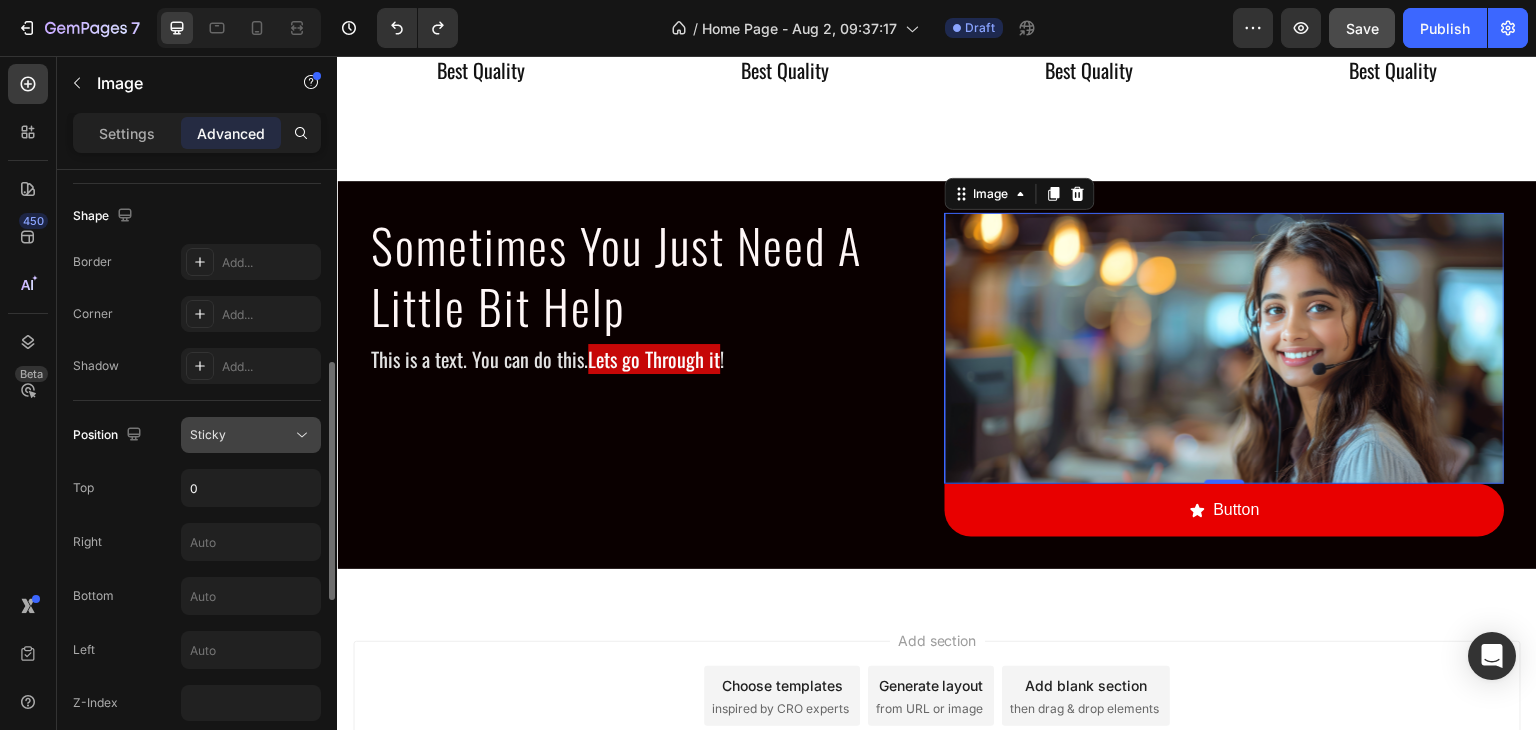 click on "Sticky" at bounding box center (241, 435) 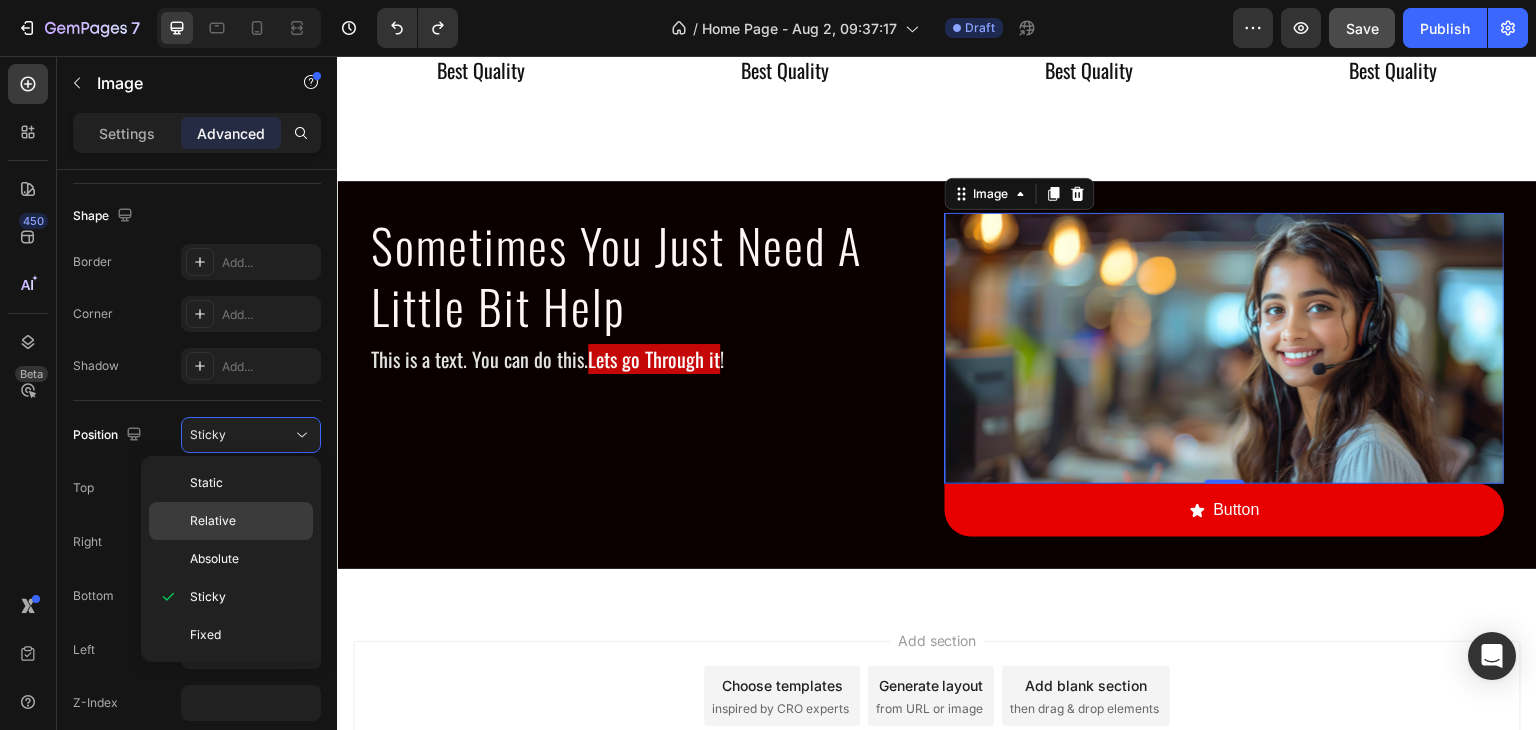 click on "Relative" 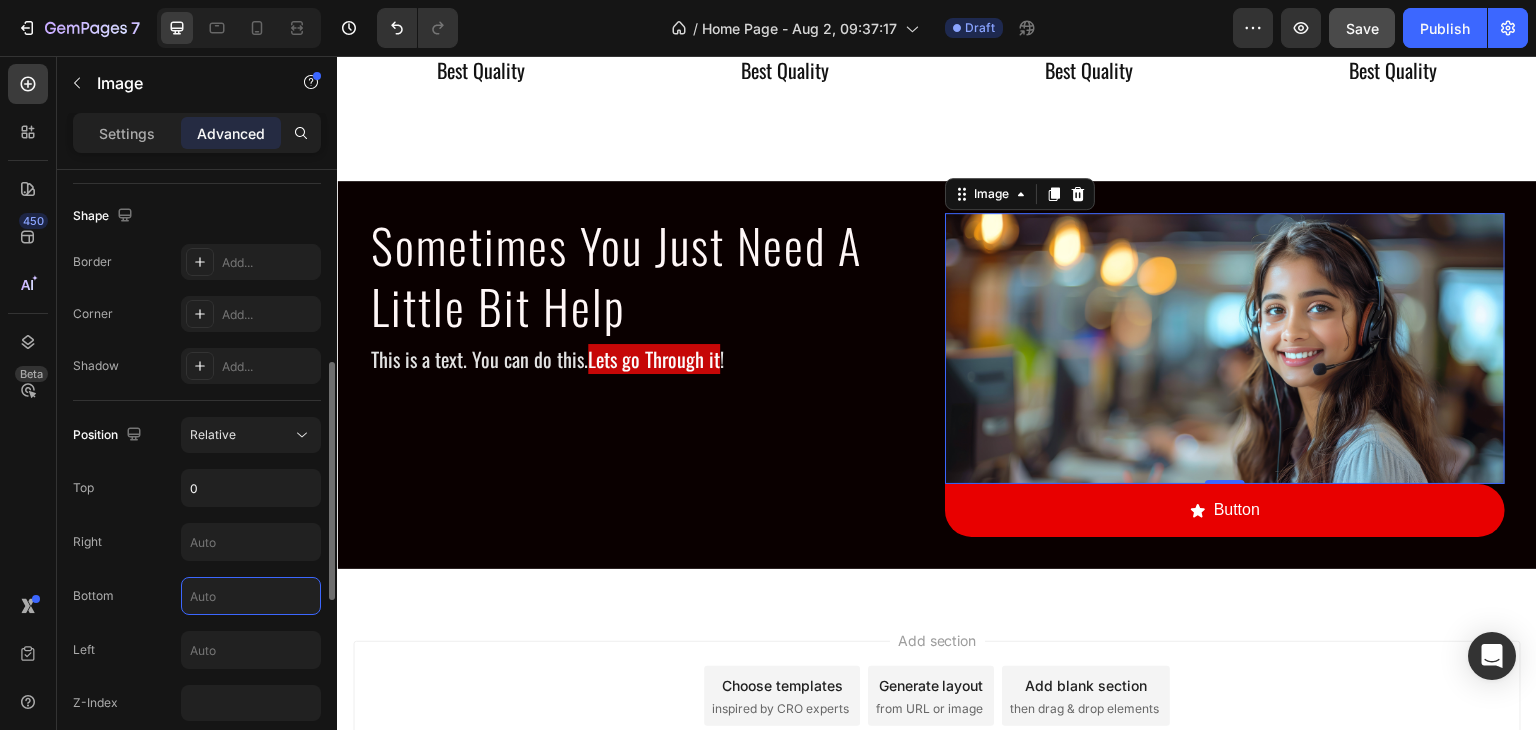 click at bounding box center [251, 596] 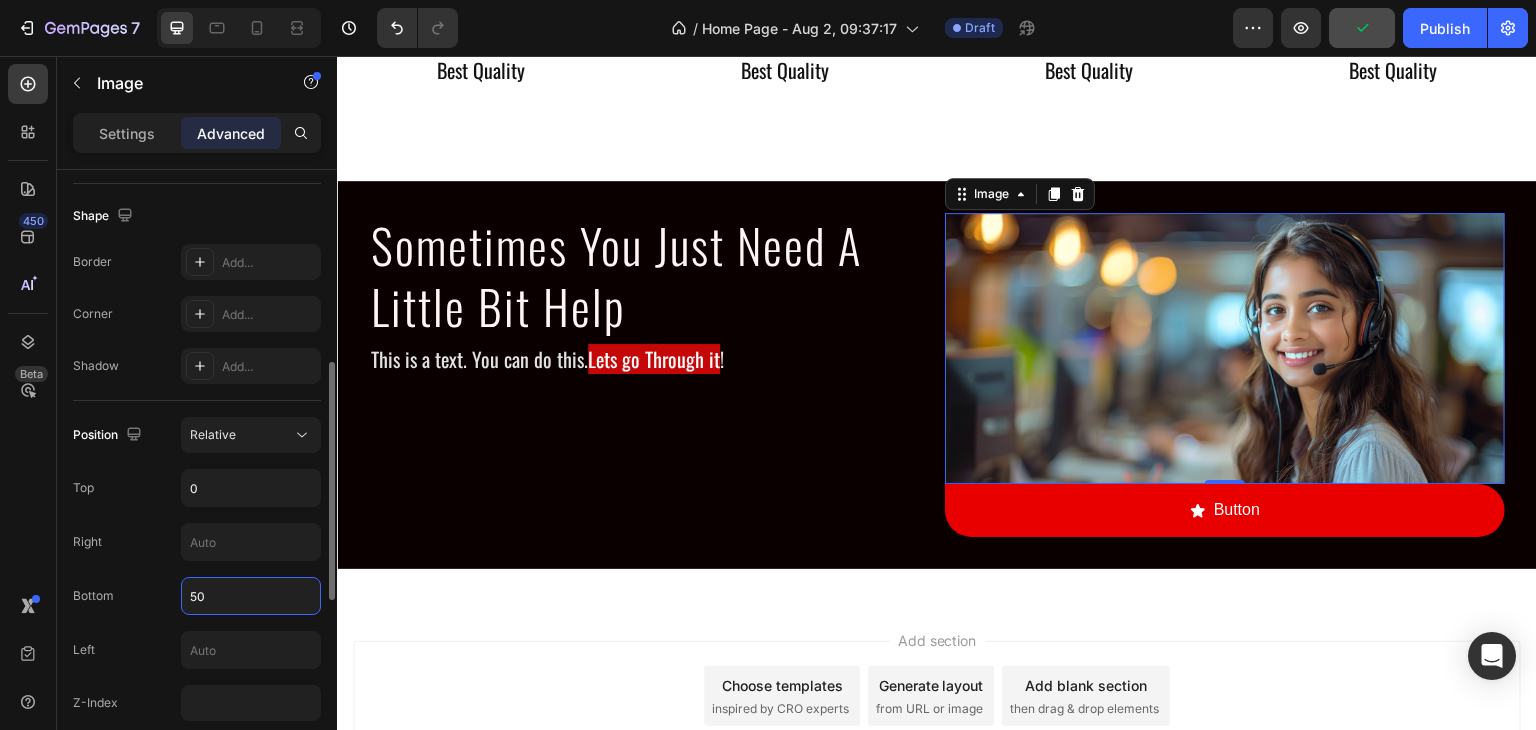 type on "5" 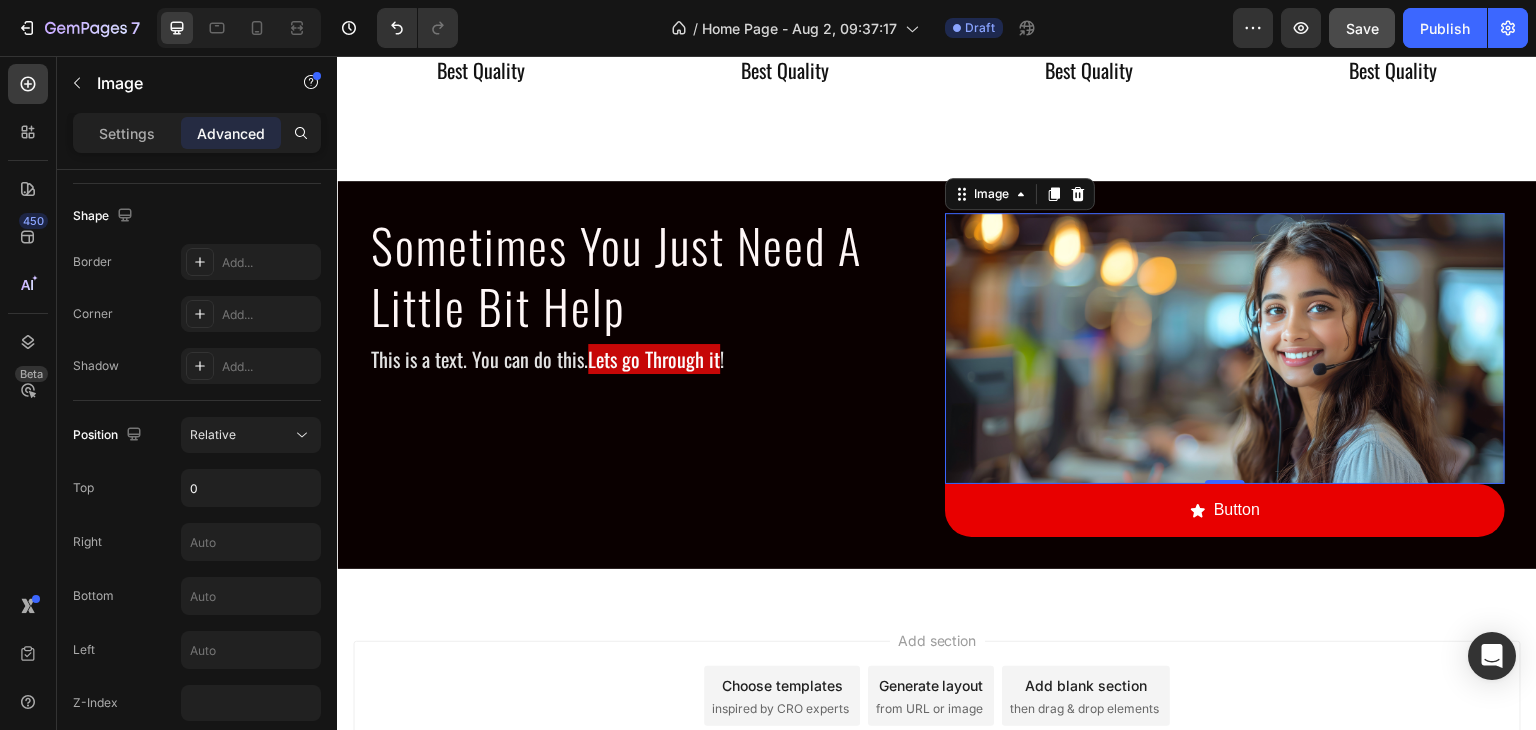 click at bounding box center [1225, 349] 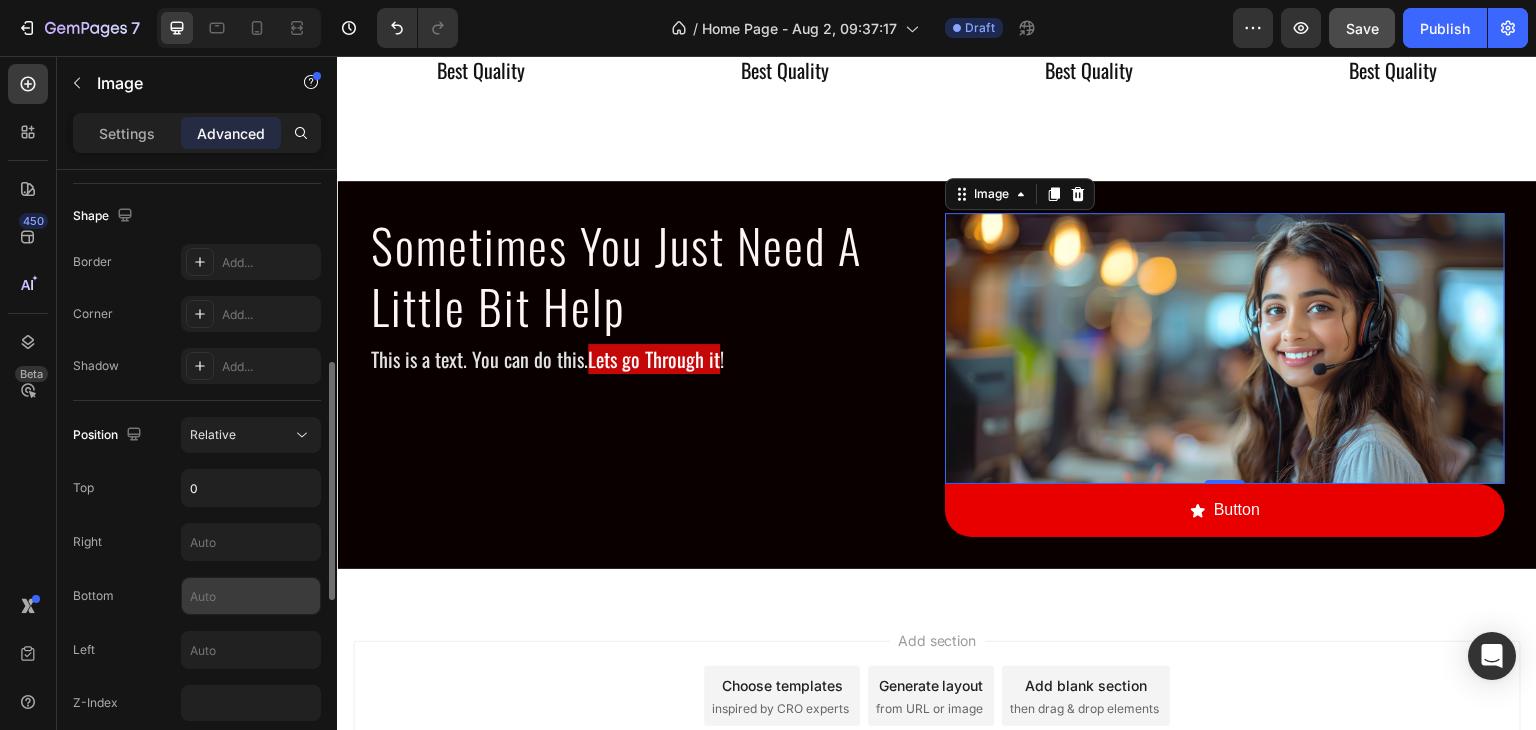 click at bounding box center [251, 596] 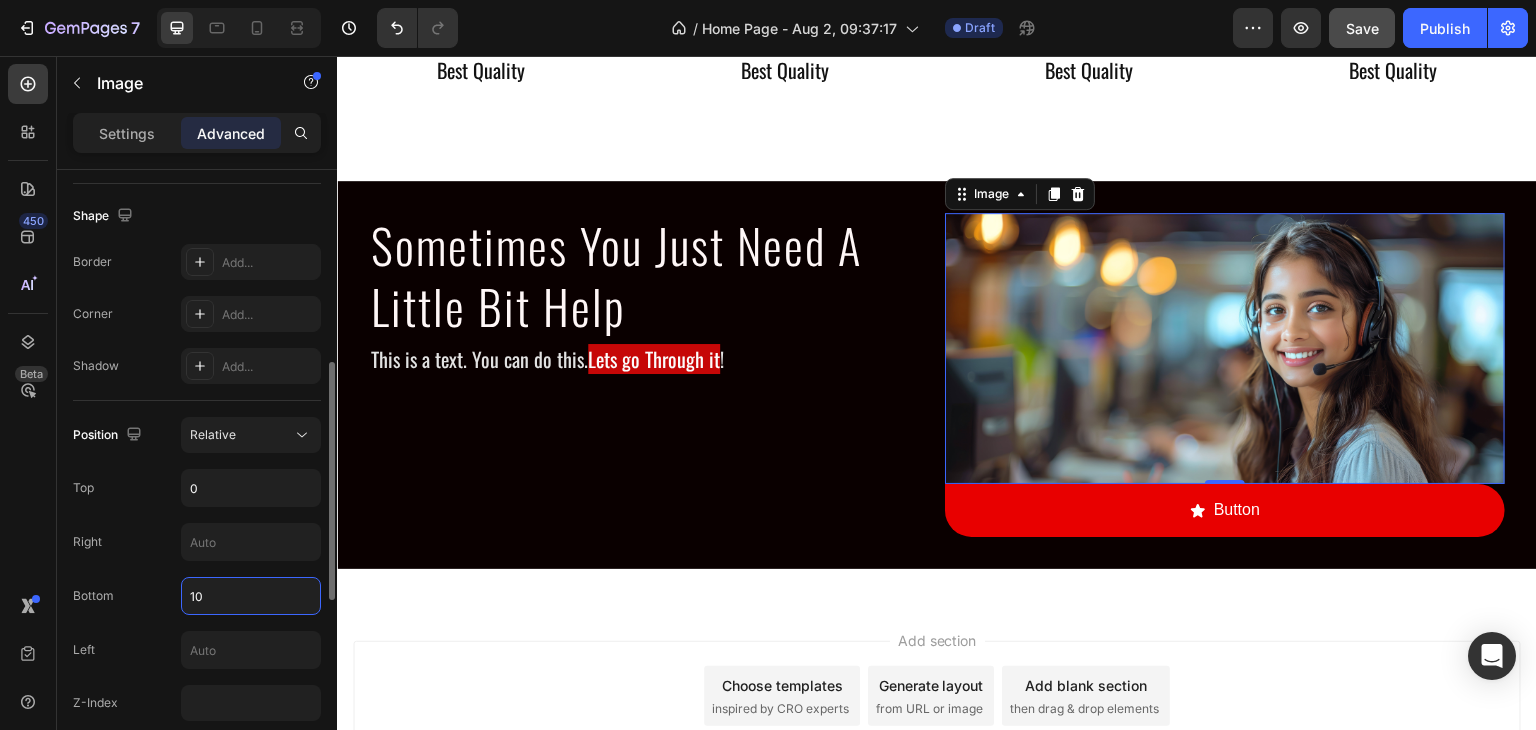 type on "1" 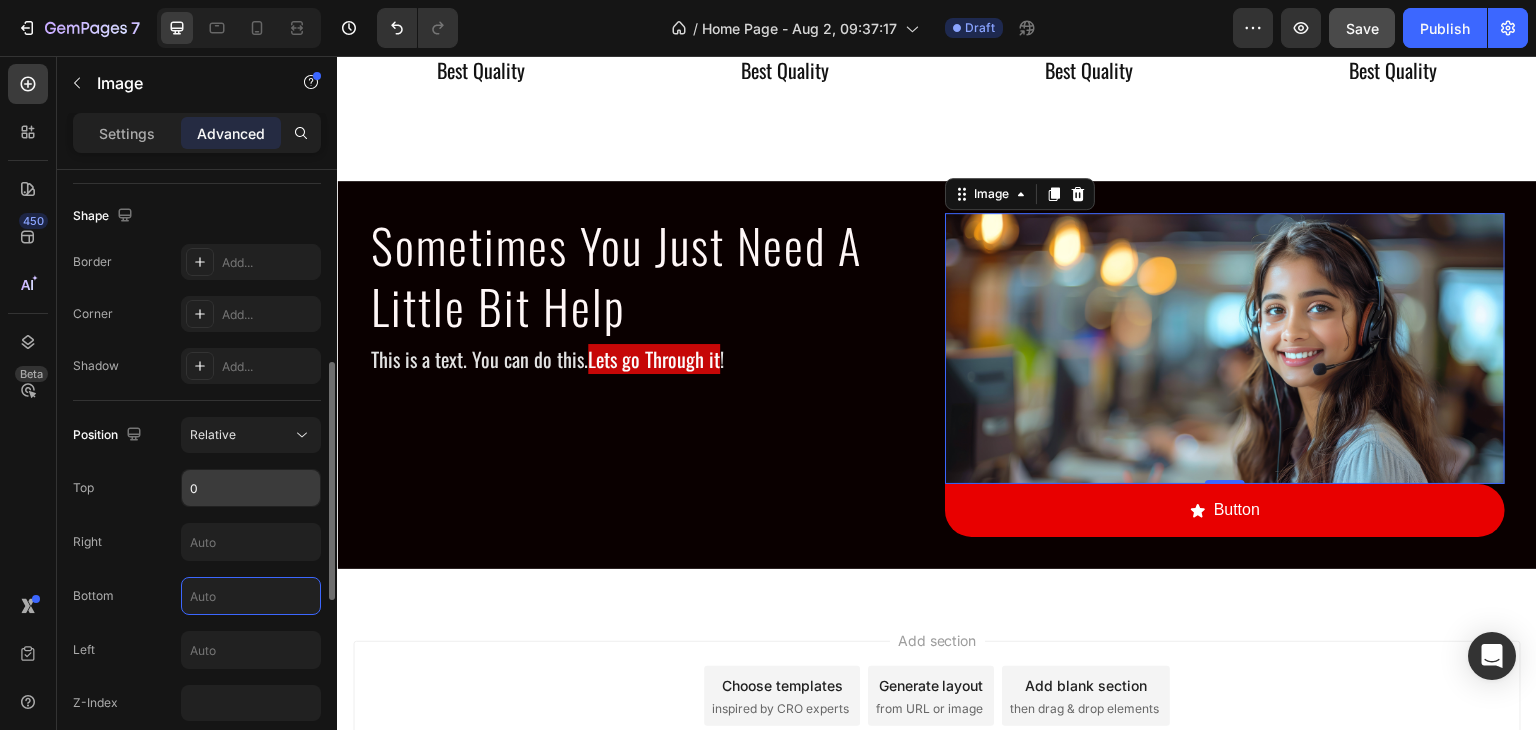 type 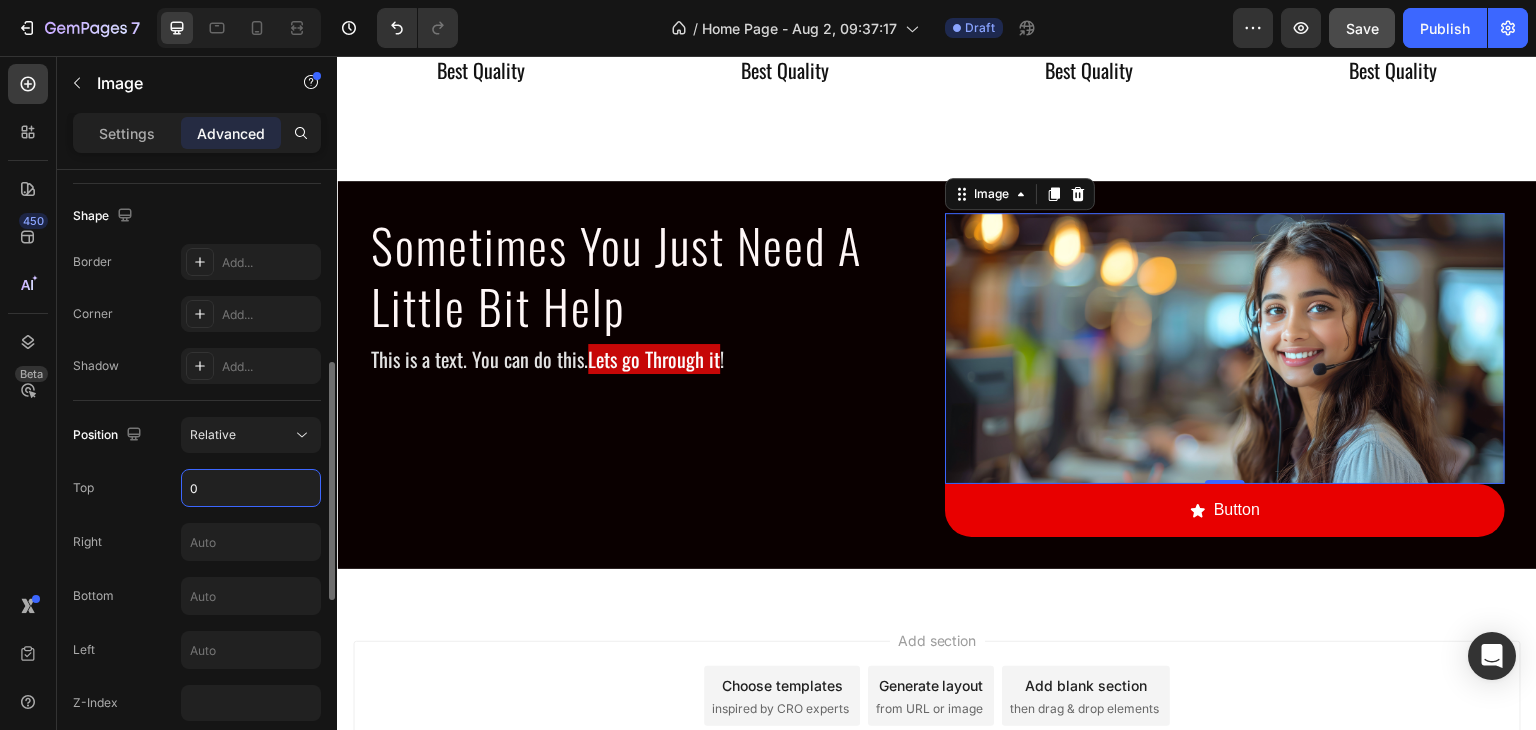 click on "0" at bounding box center (251, 488) 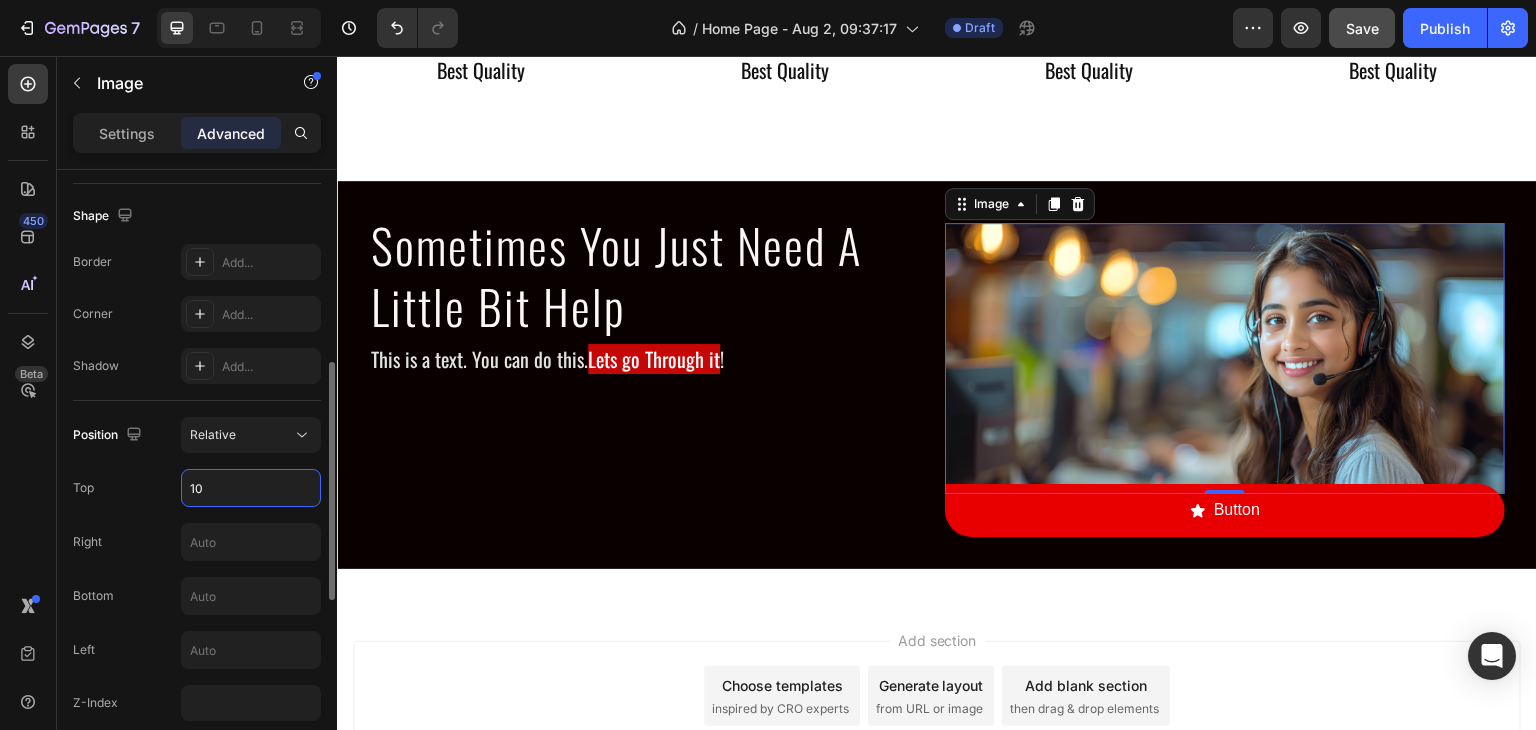 type on "1" 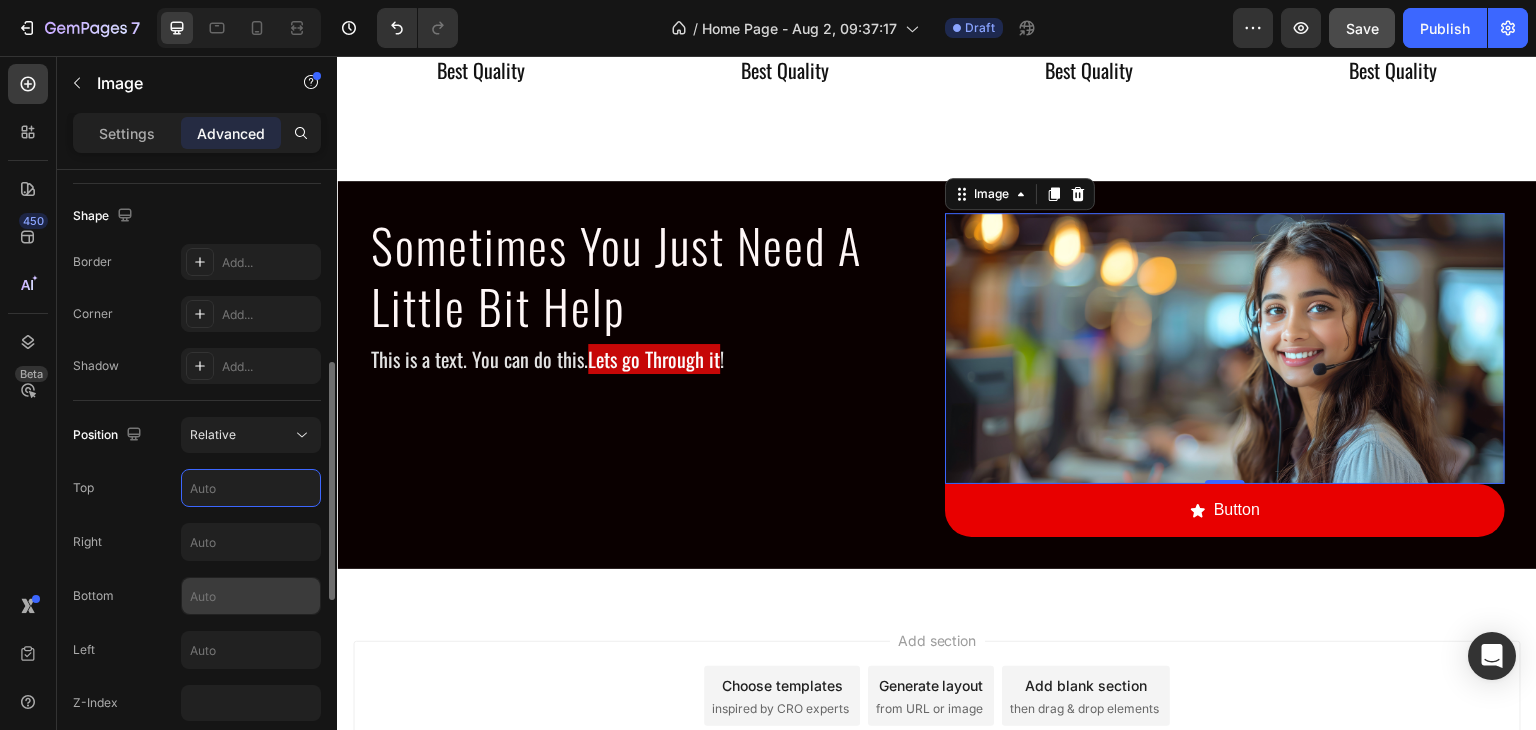 type 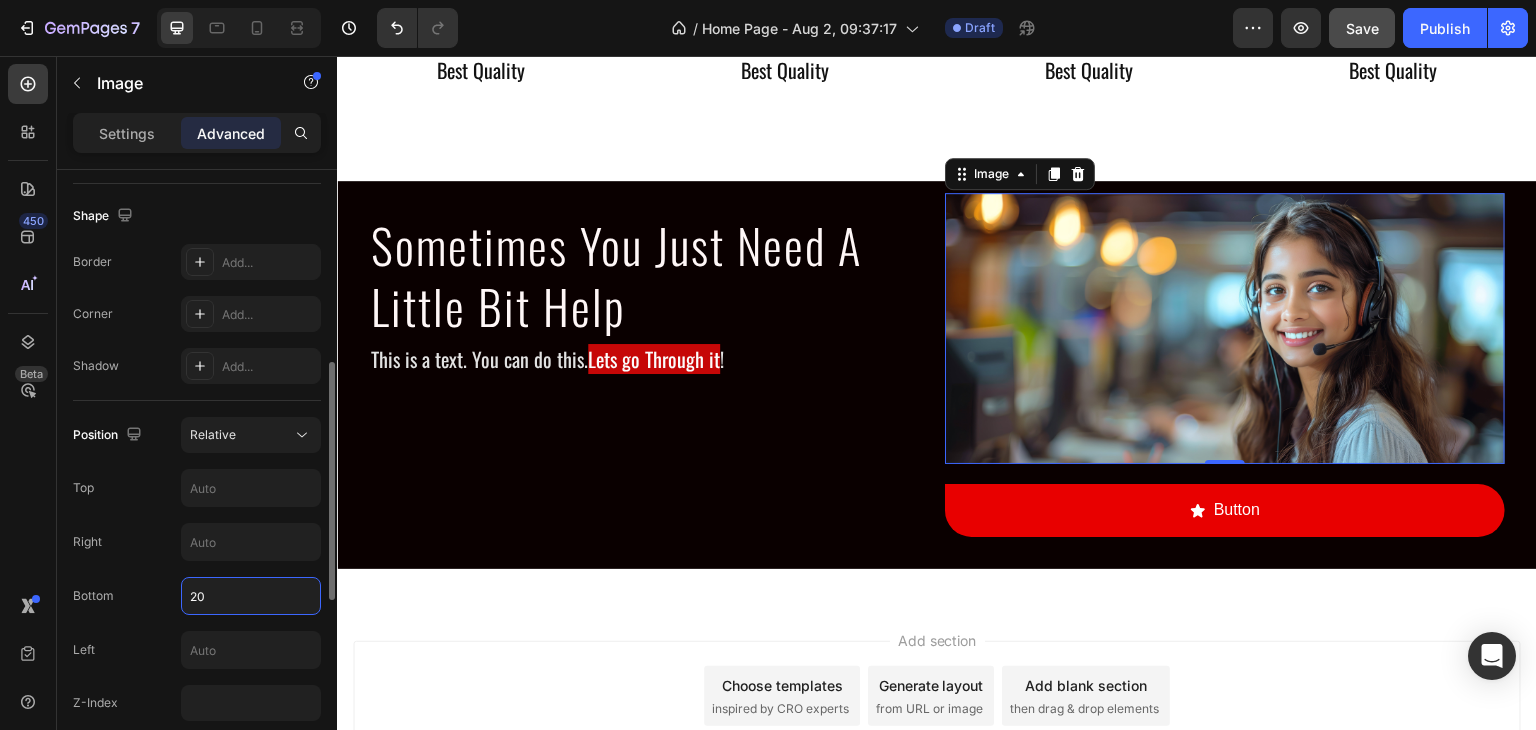 type on "2" 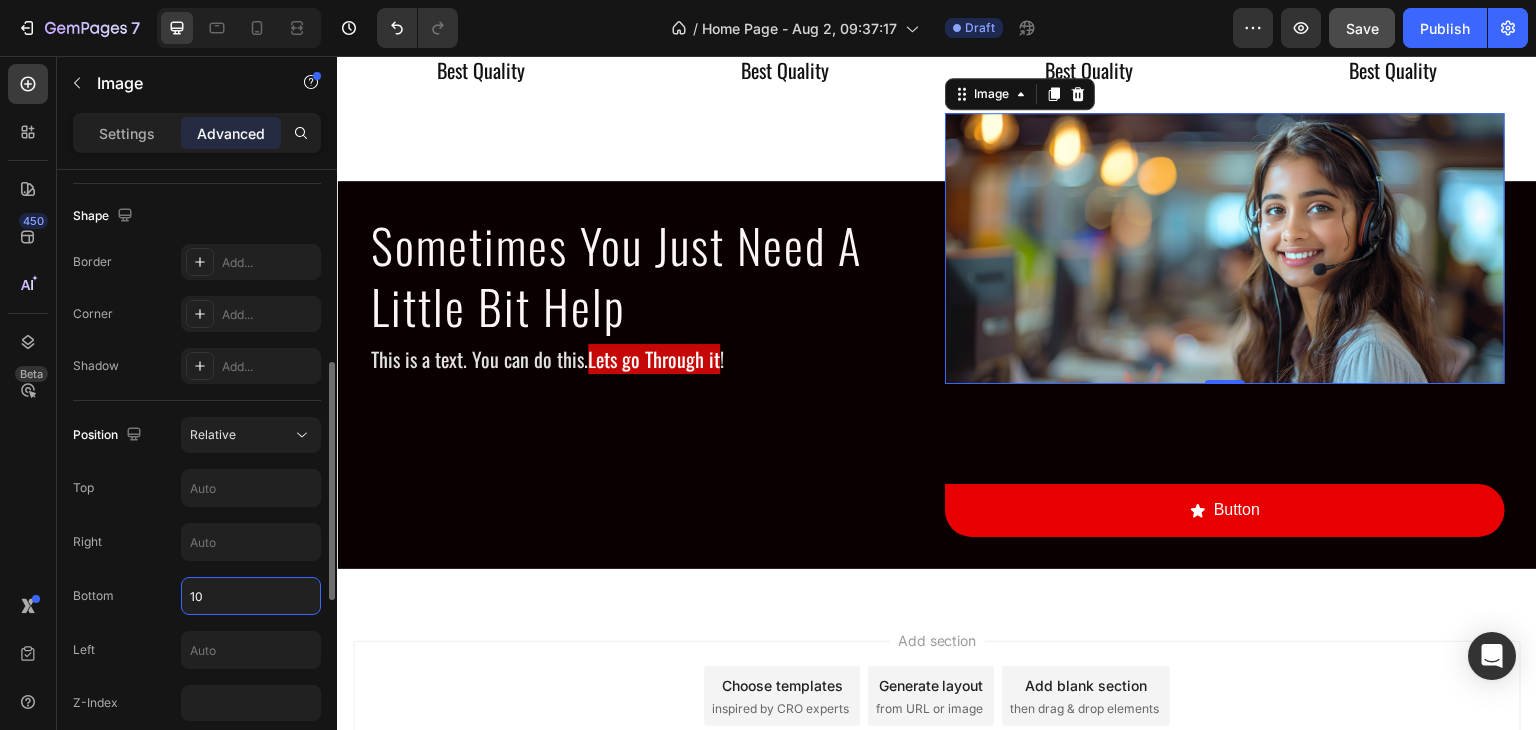 type on "1" 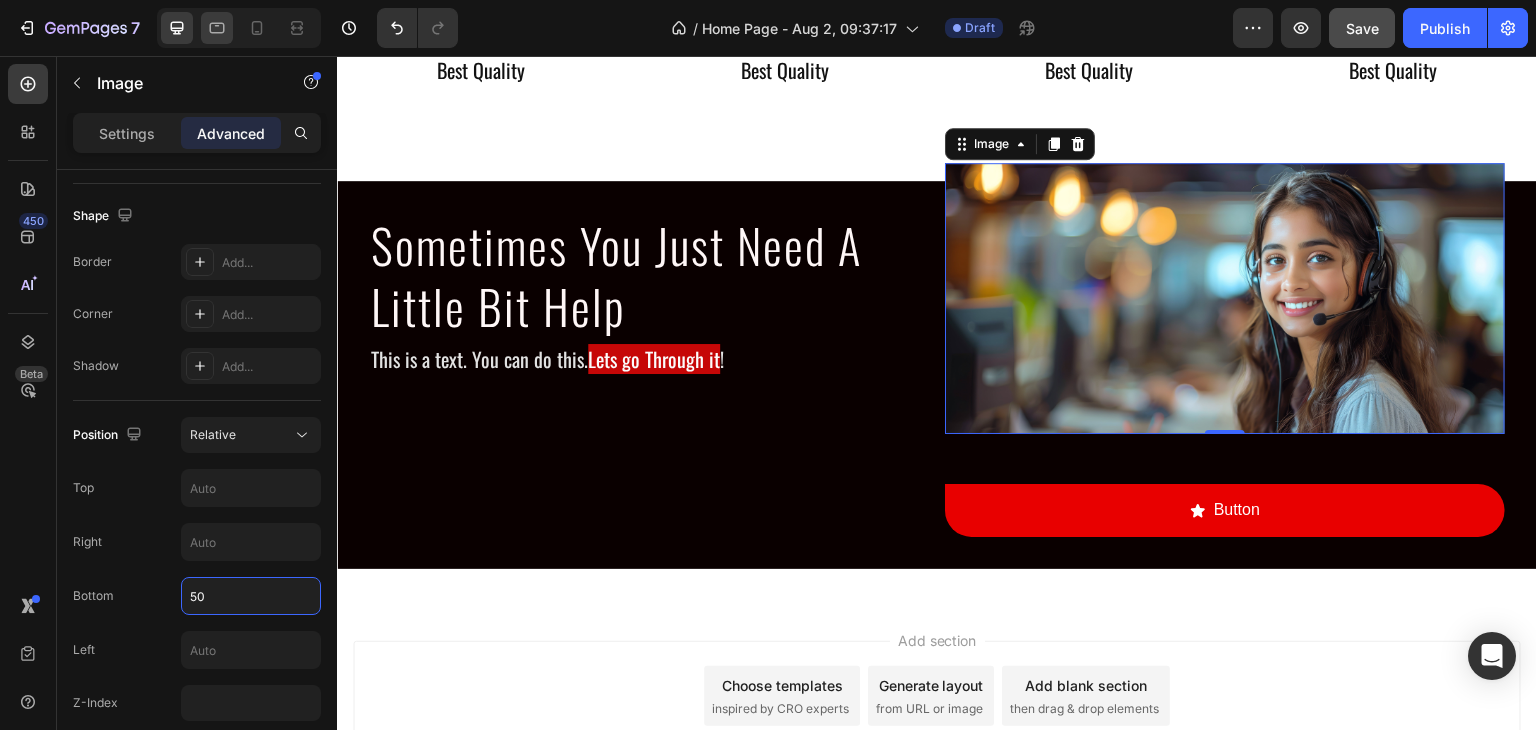type on "50" 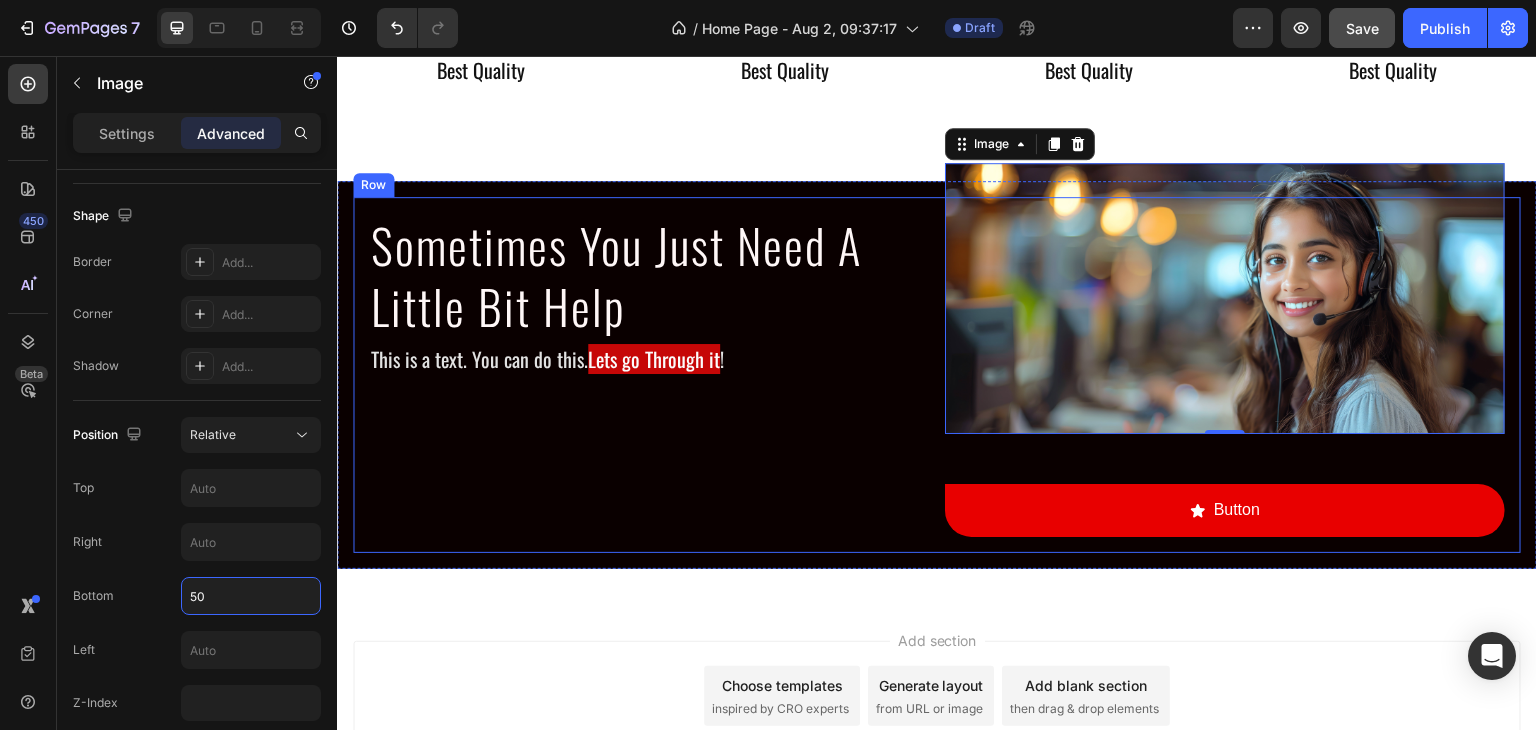 click on "Sometimes You Just Need A Little Bit Help Heading This is a text. You can do this.  Lets go Through it  ! Text Block Image   0 Button Button Row" at bounding box center (937, 375) 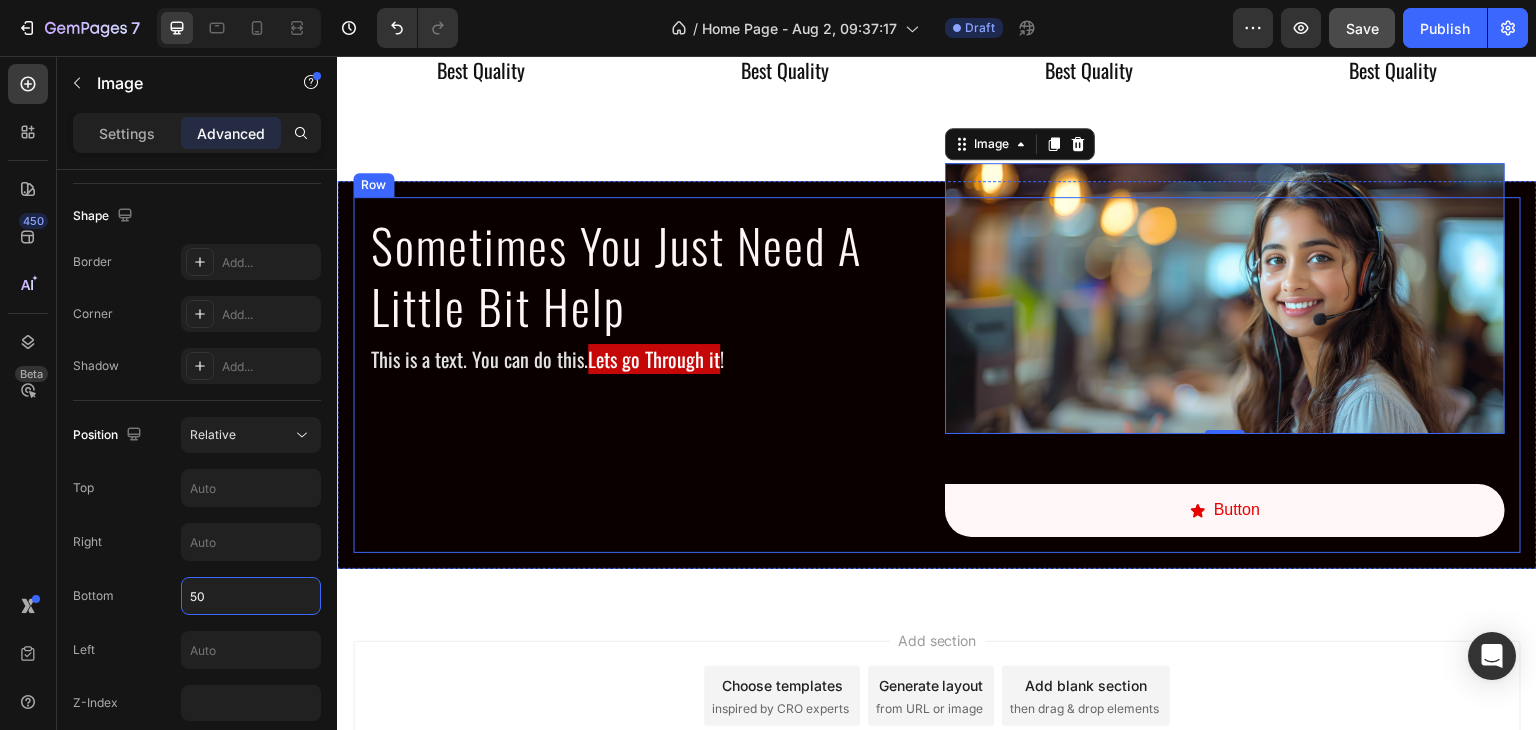 click on "Button" at bounding box center (1225, 510) 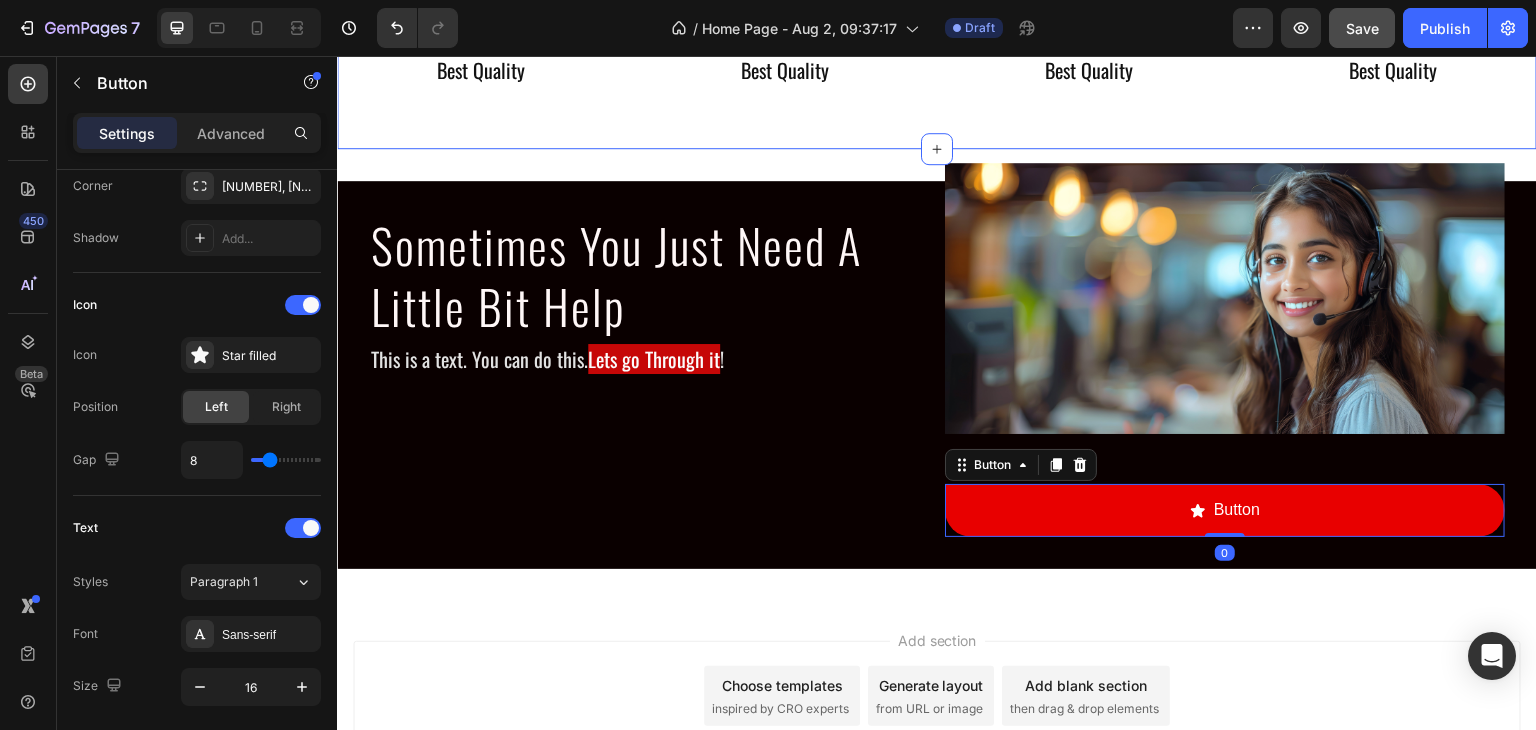 scroll, scrollTop: 0, scrollLeft: 0, axis: both 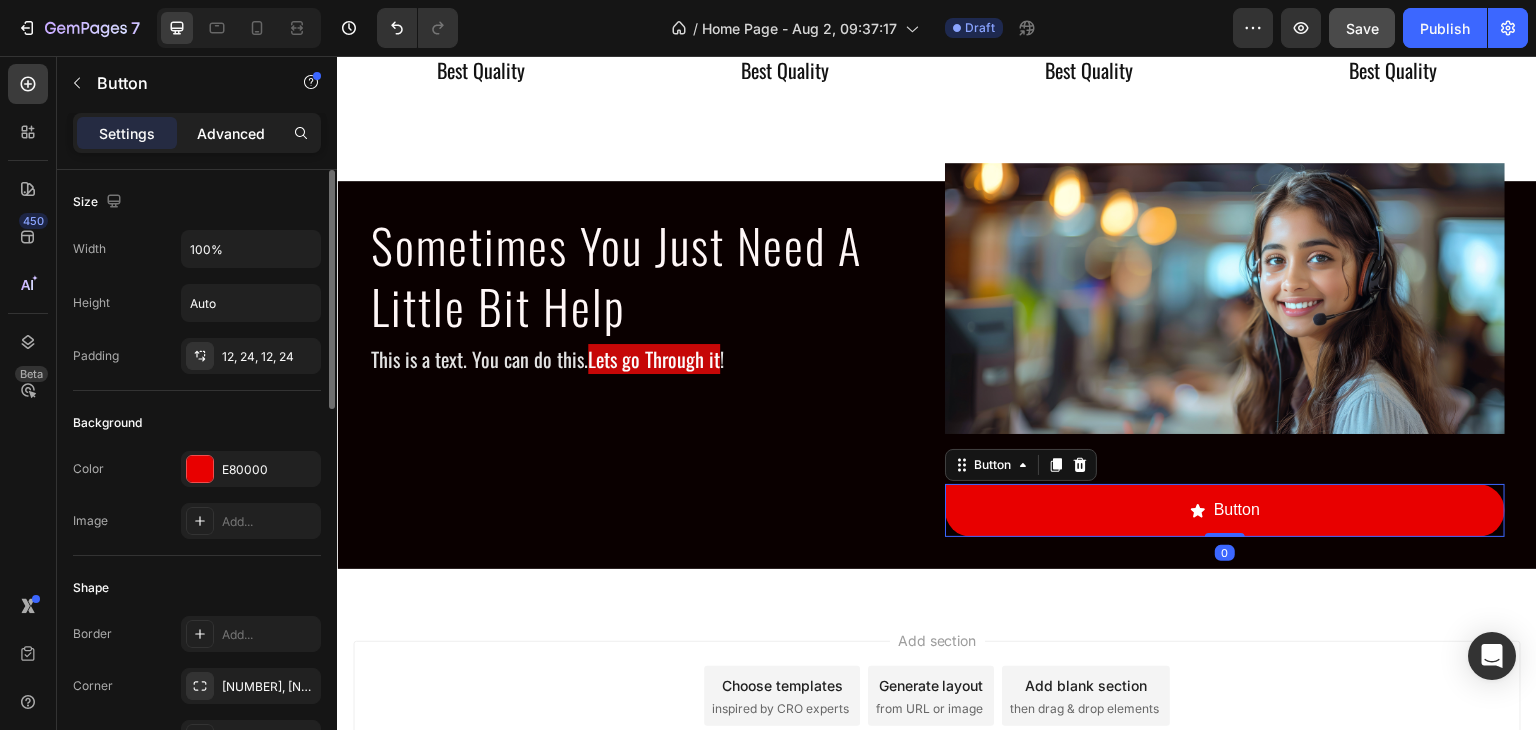 click on "Advanced" at bounding box center (231, 133) 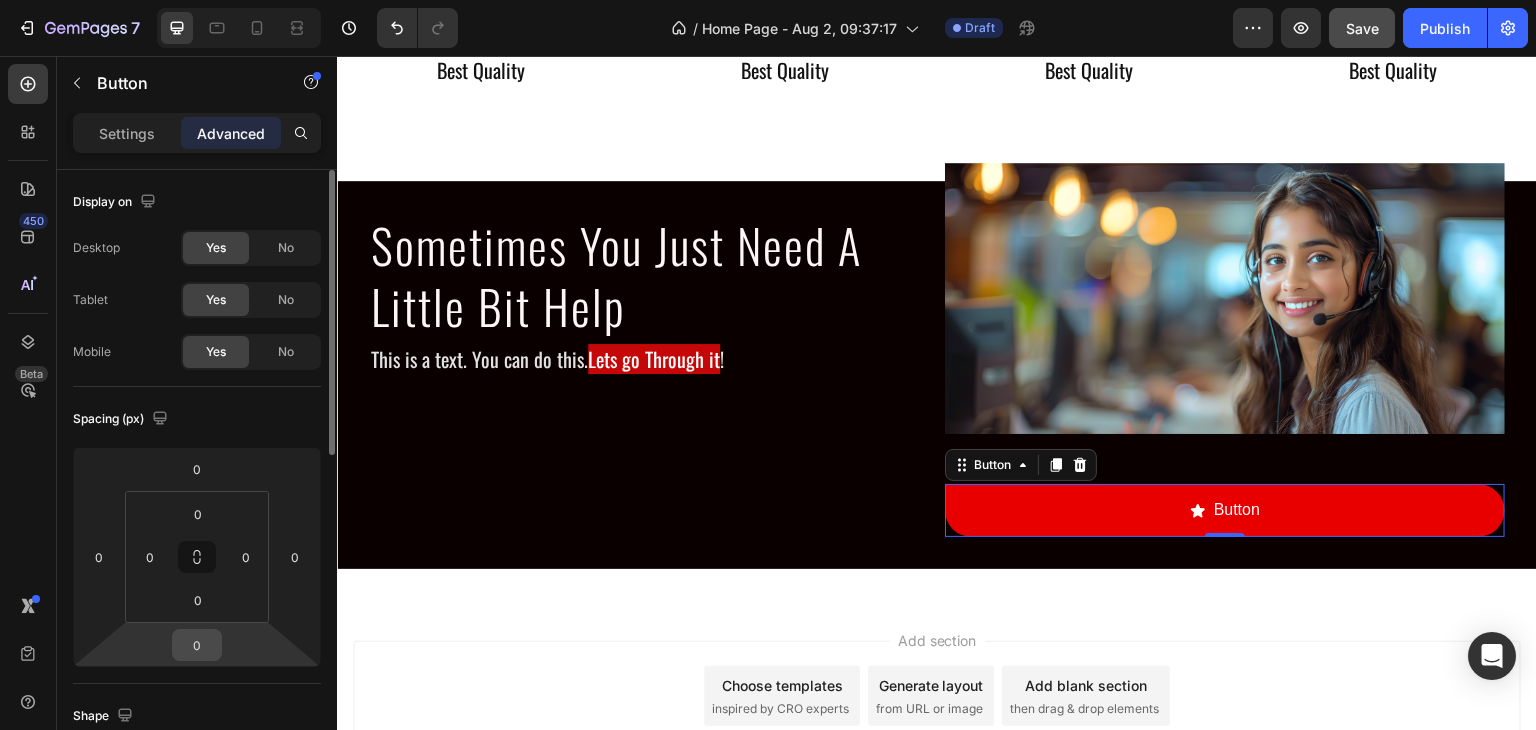 click on "0" at bounding box center [197, 645] 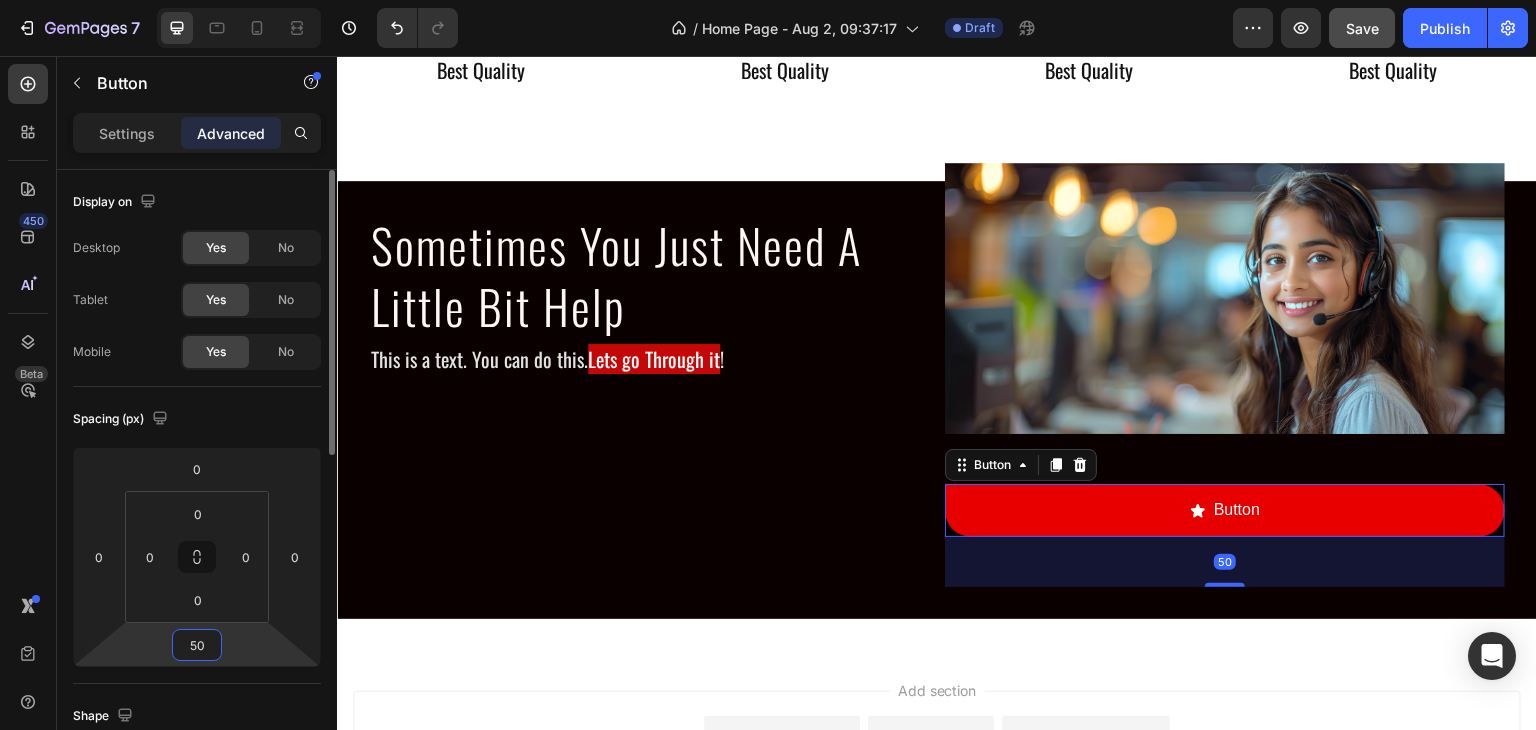 type on "5" 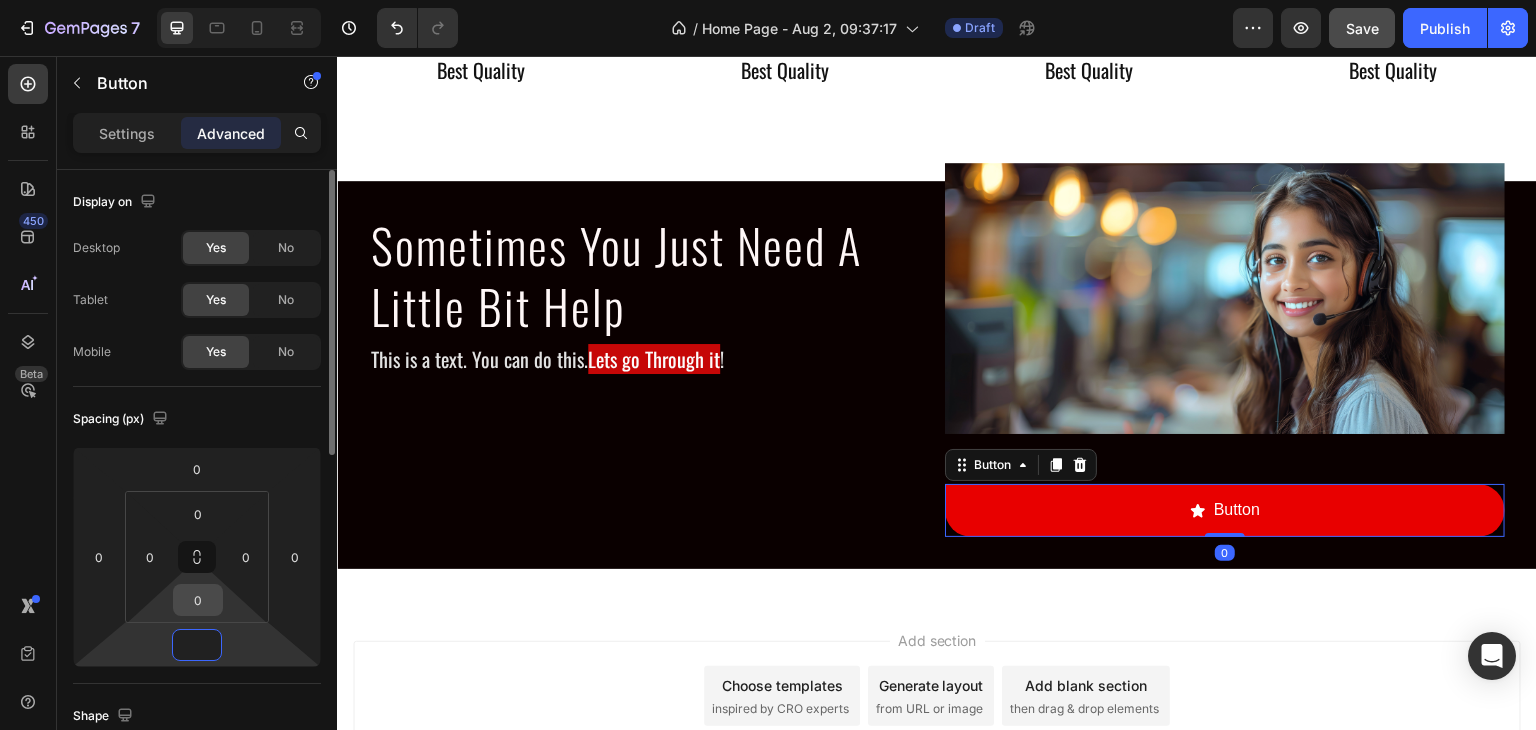 click on "0" at bounding box center [198, 600] 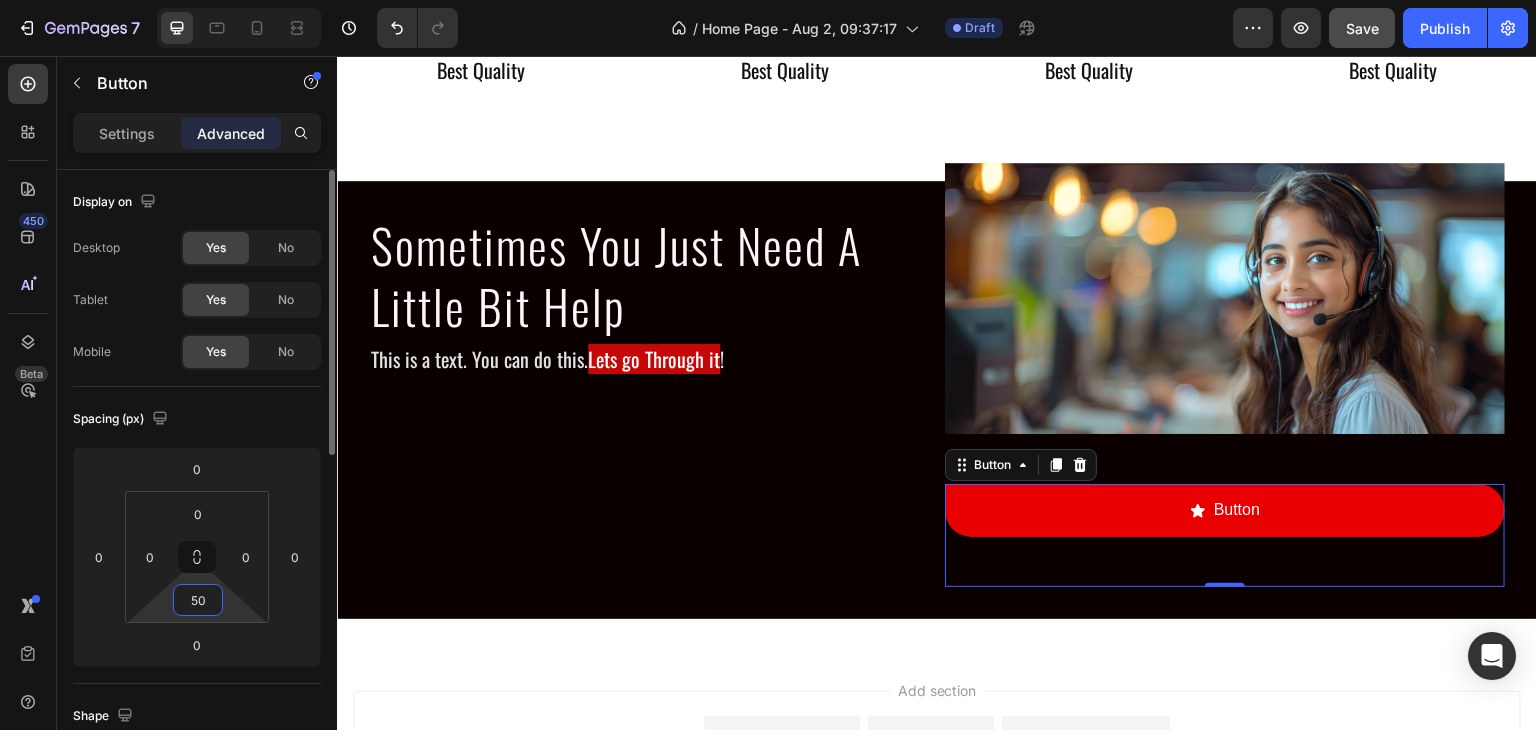 type on "5" 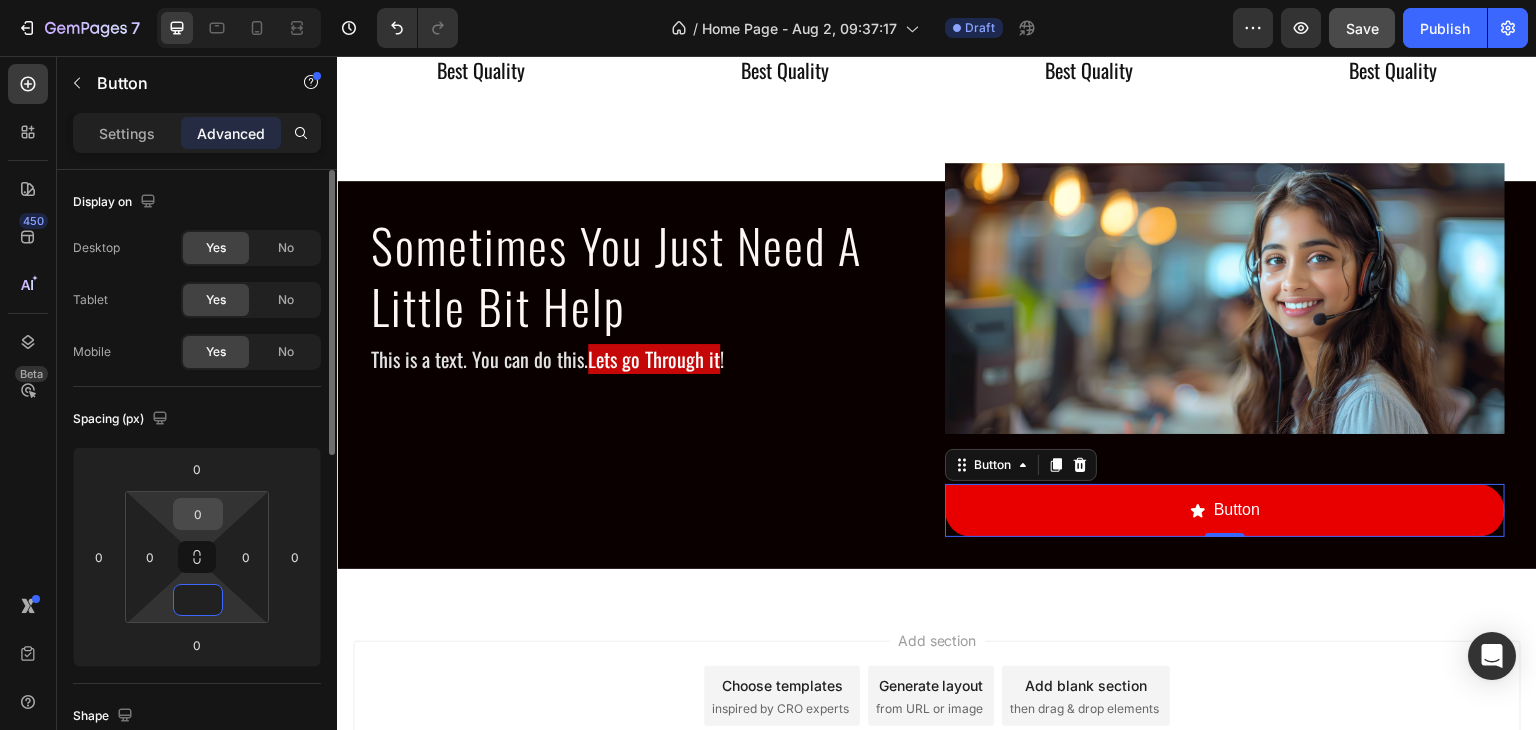 click on "0" at bounding box center [198, 514] 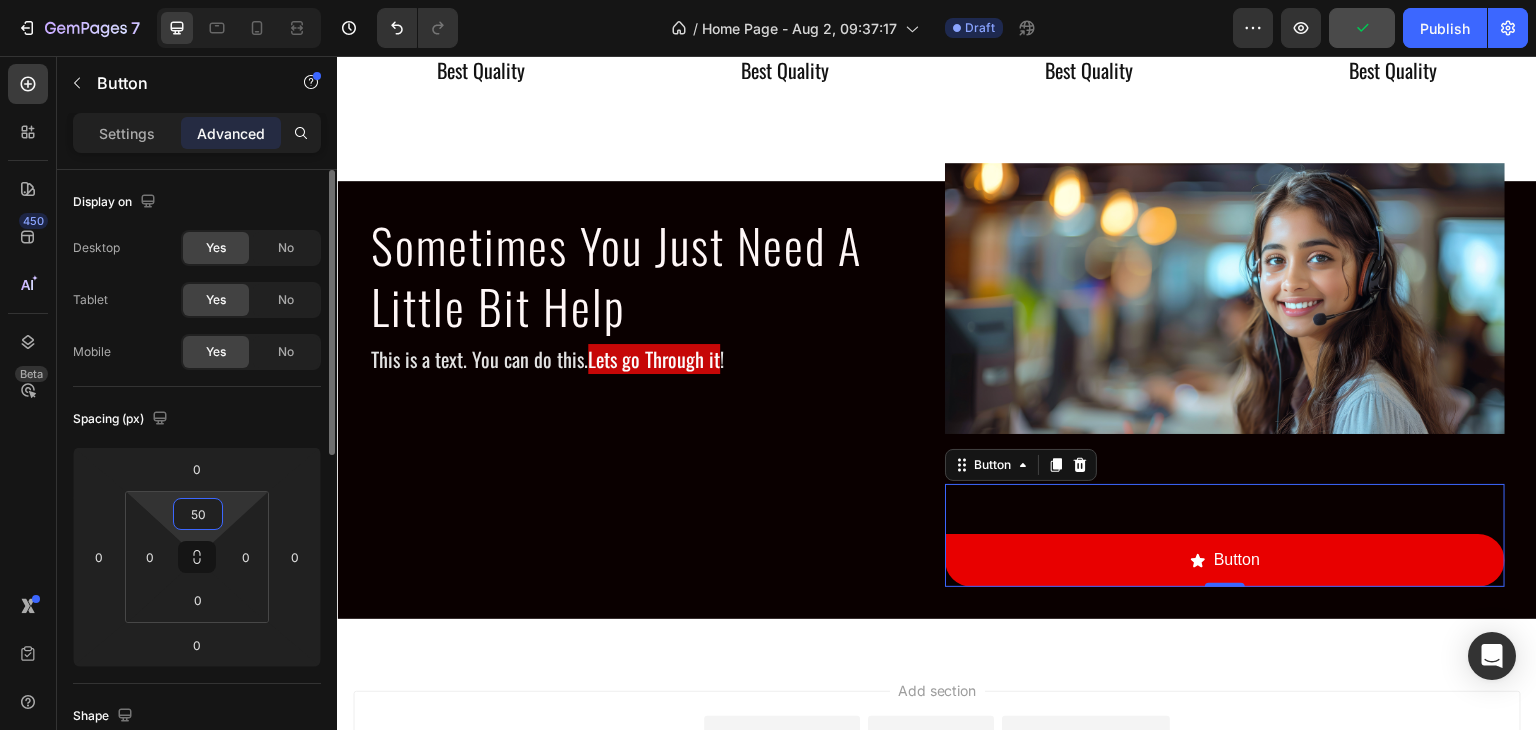 type on "5" 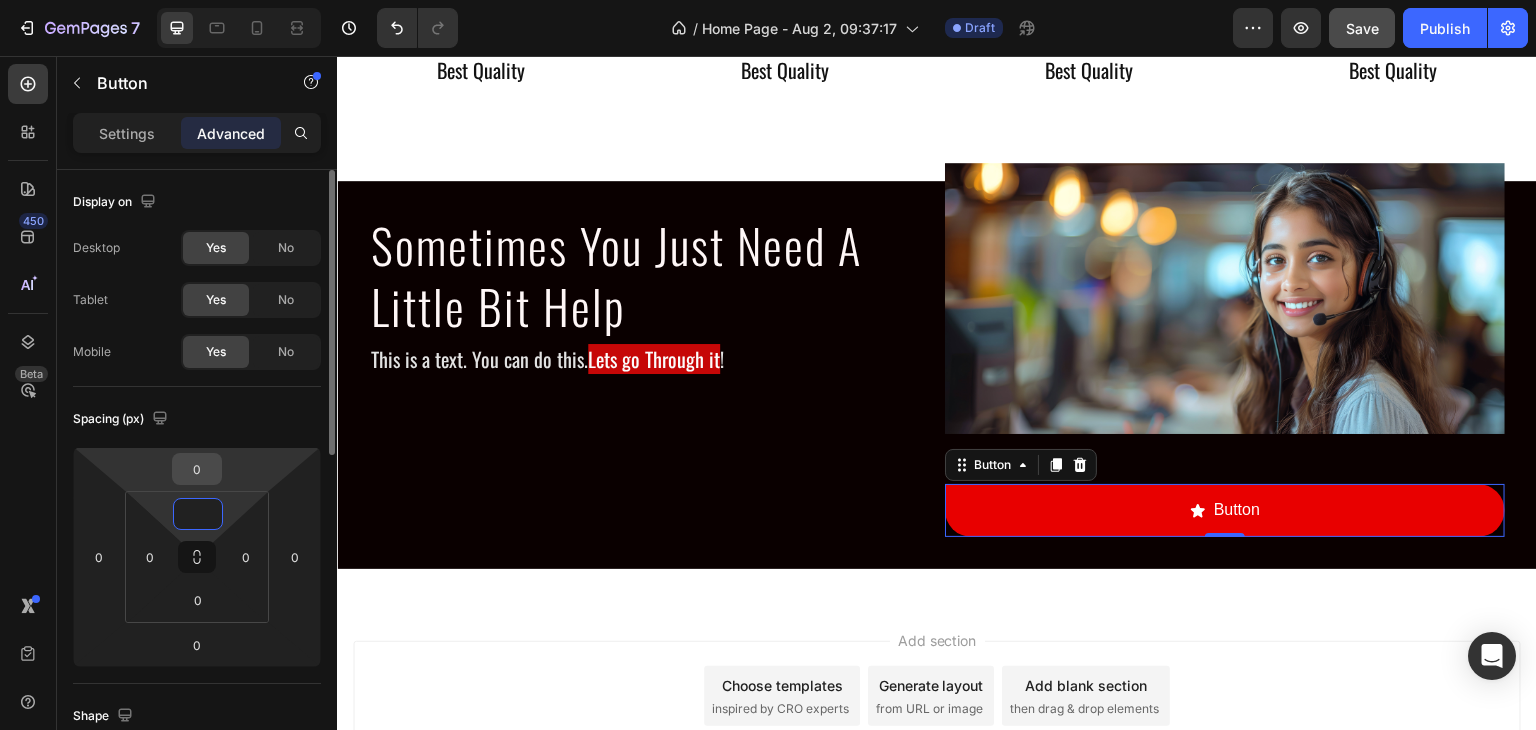 click on "0" at bounding box center [197, 469] 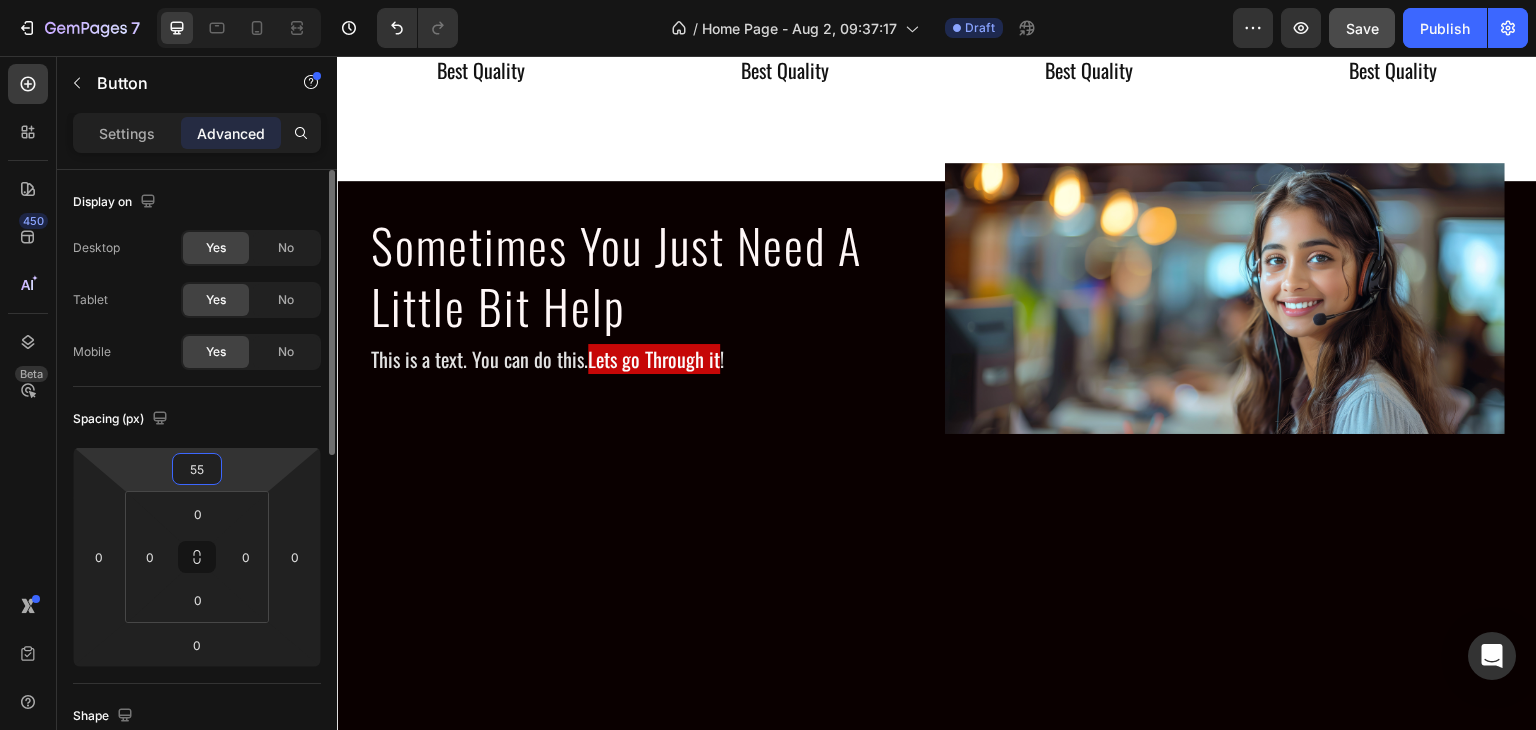 type on "5" 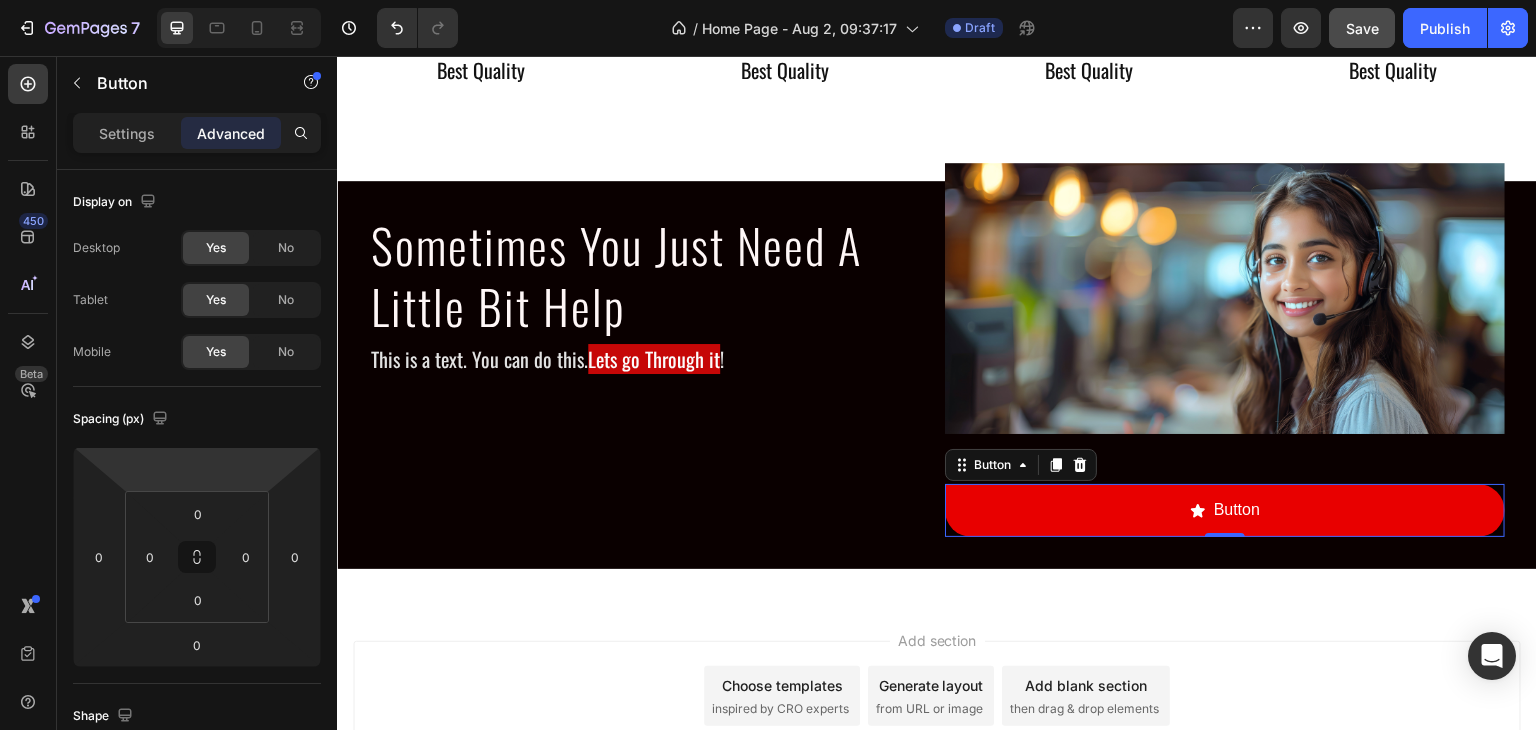 type on "0" 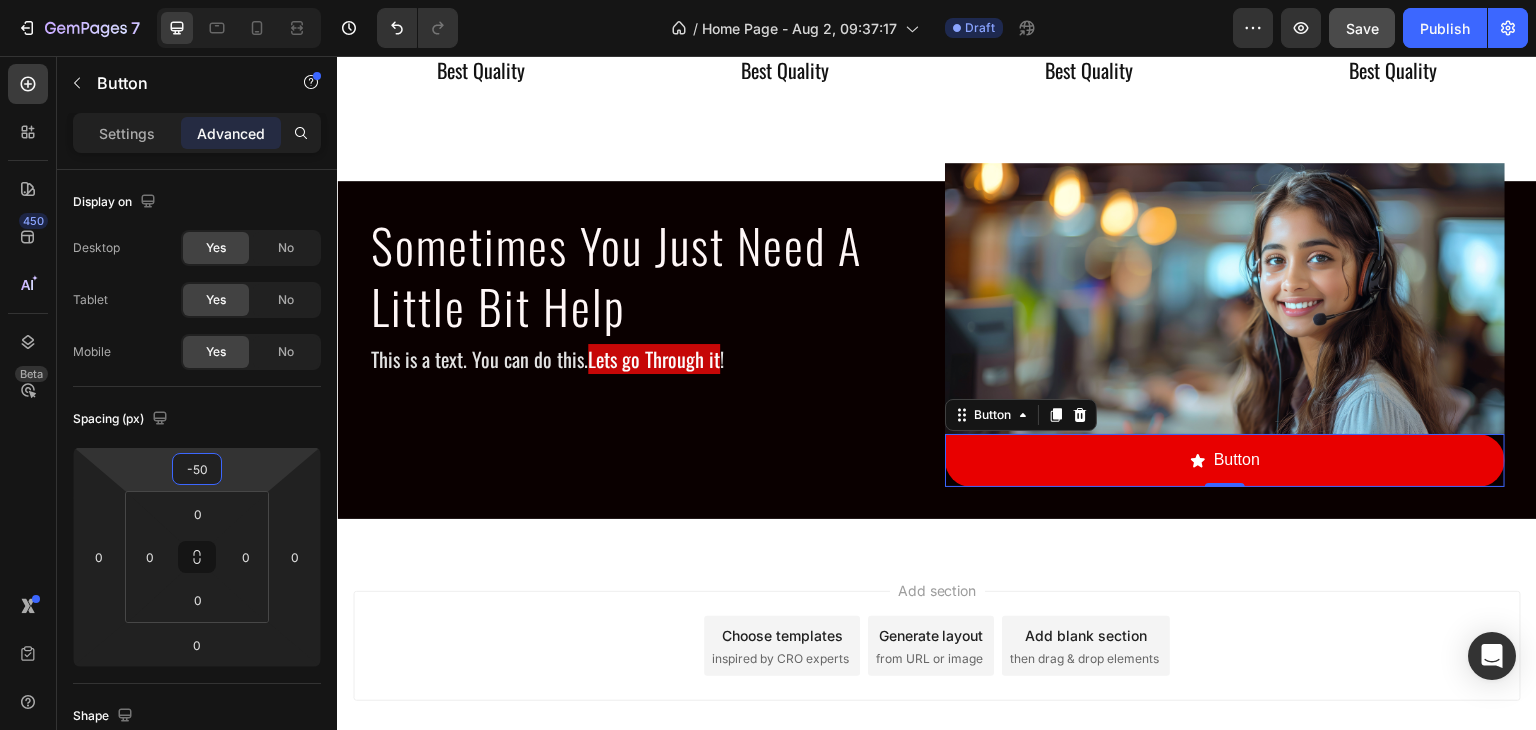 type on "-50" 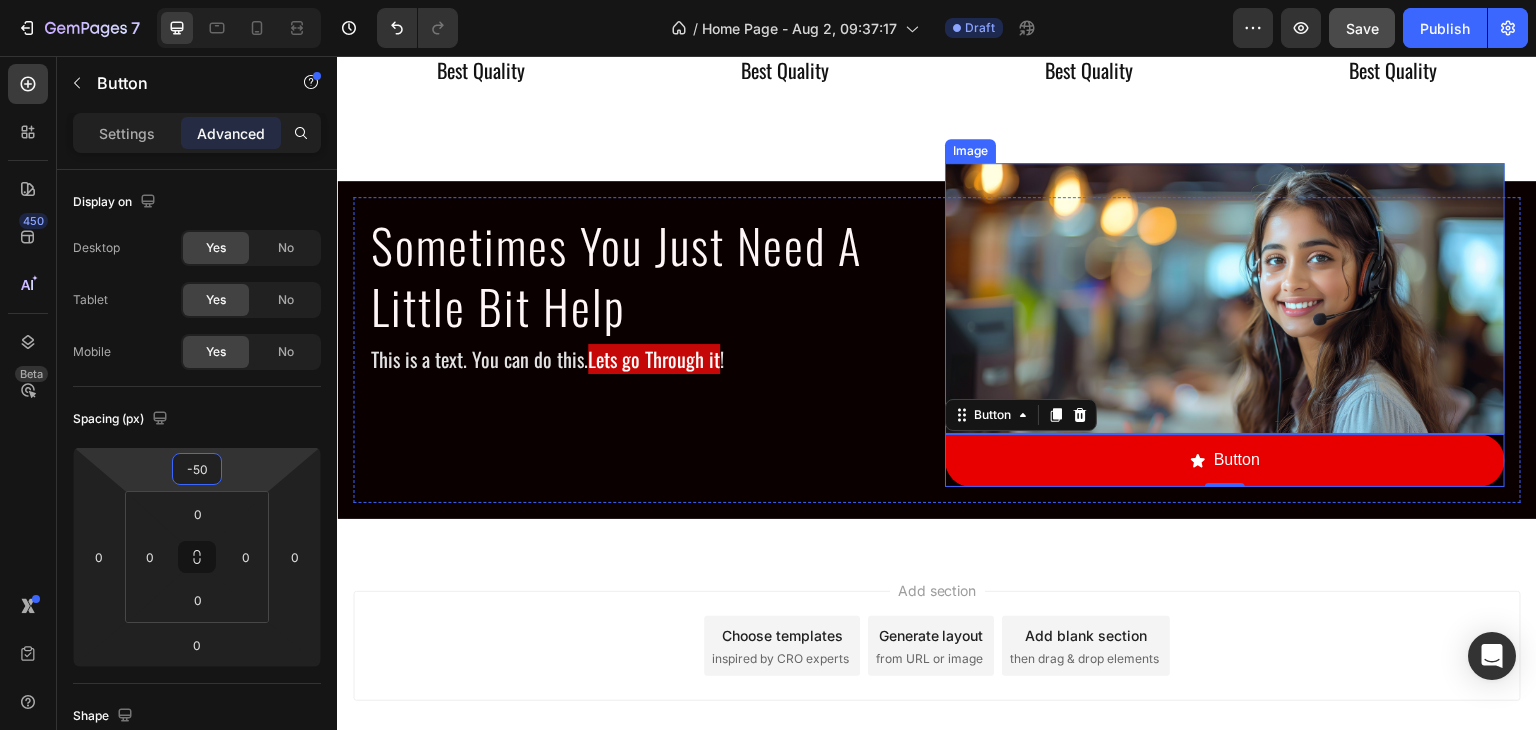 click at bounding box center [1225, 299] 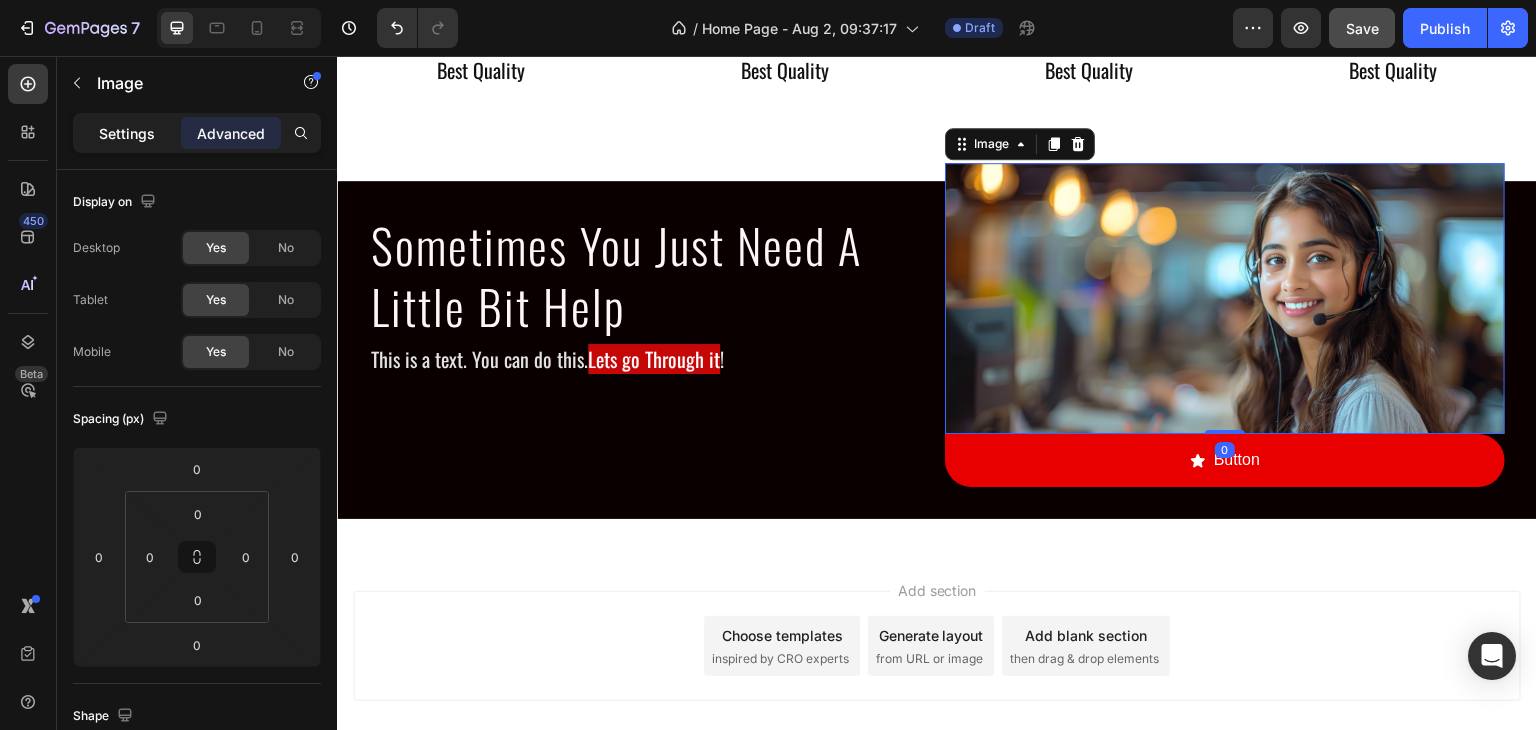 click on "Settings" at bounding box center (127, 133) 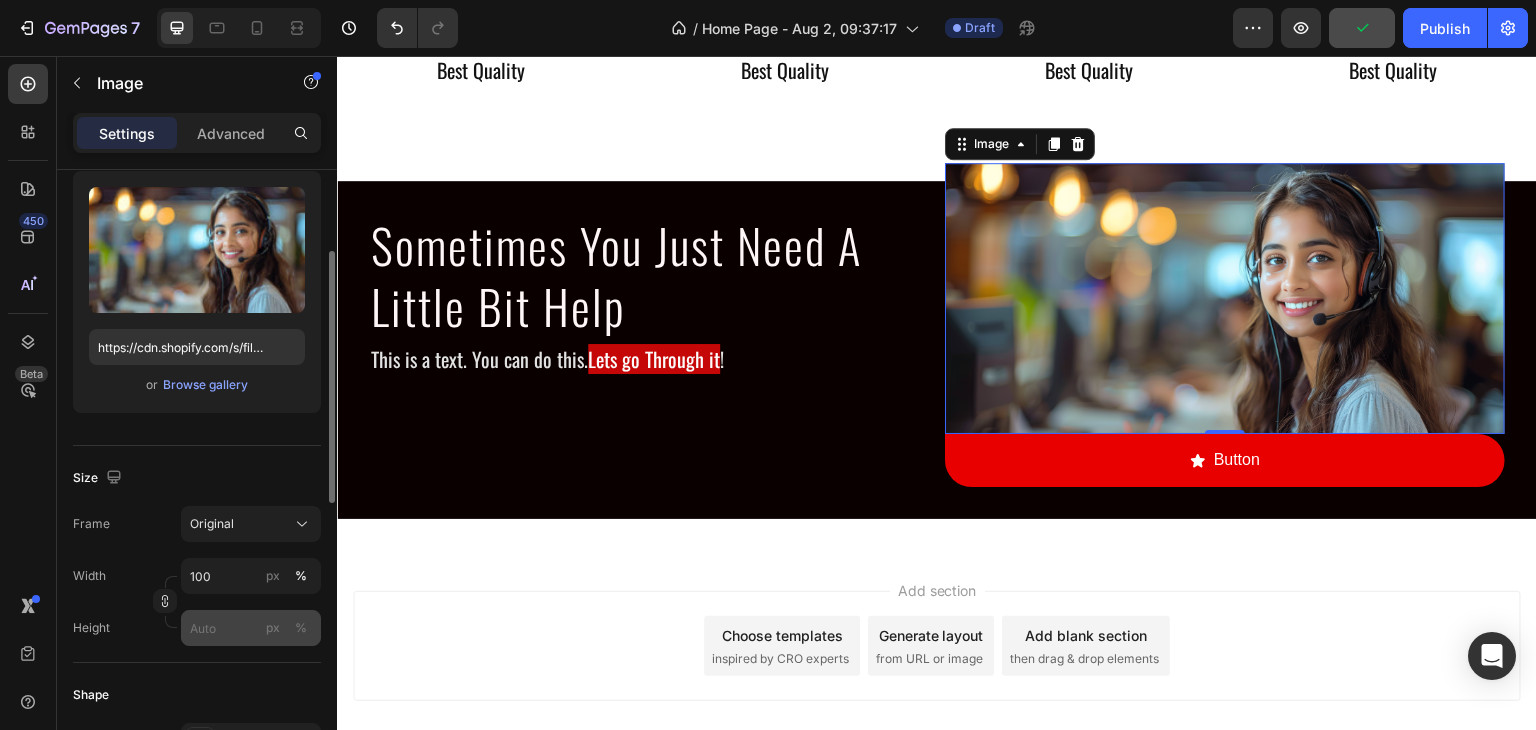 scroll, scrollTop: 500, scrollLeft: 0, axis: vertical 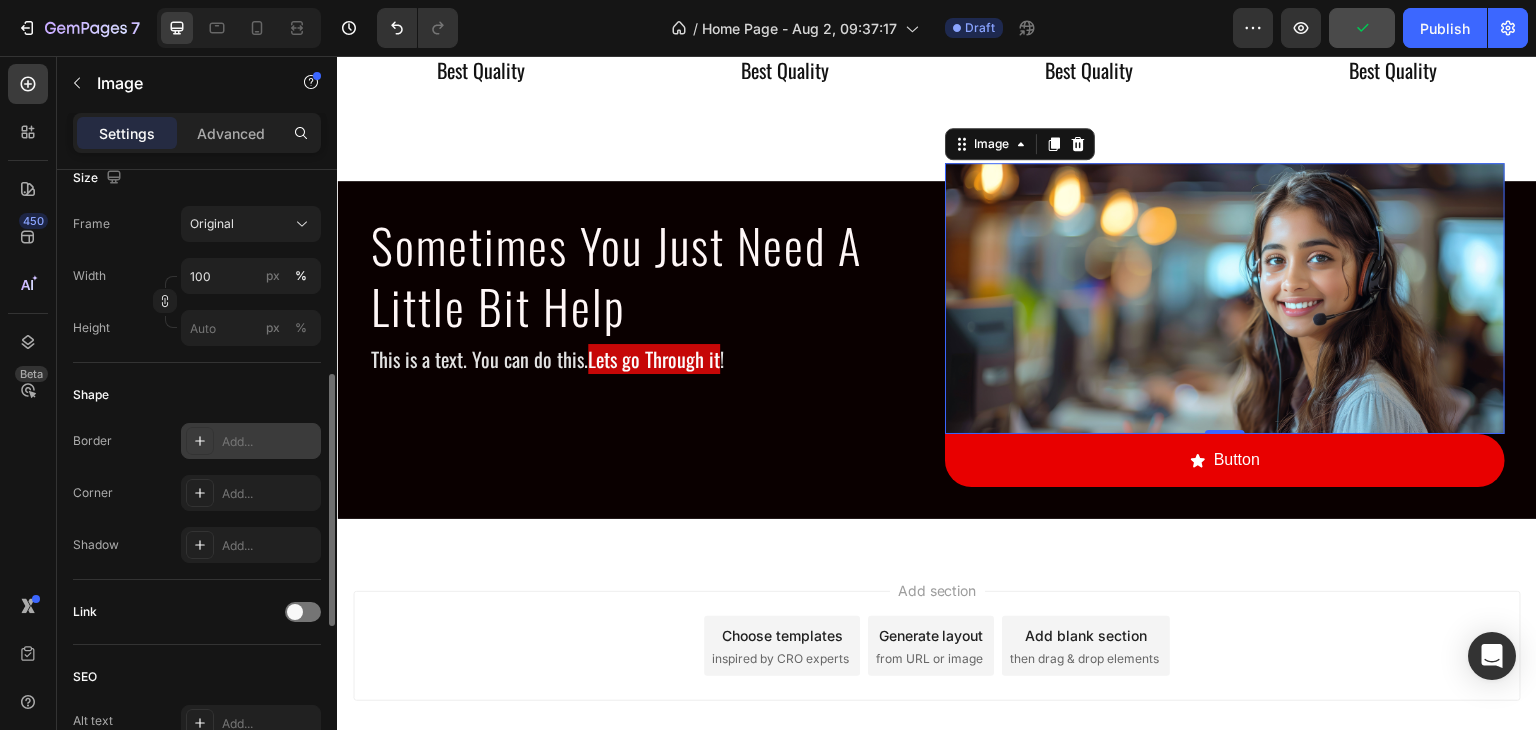 click 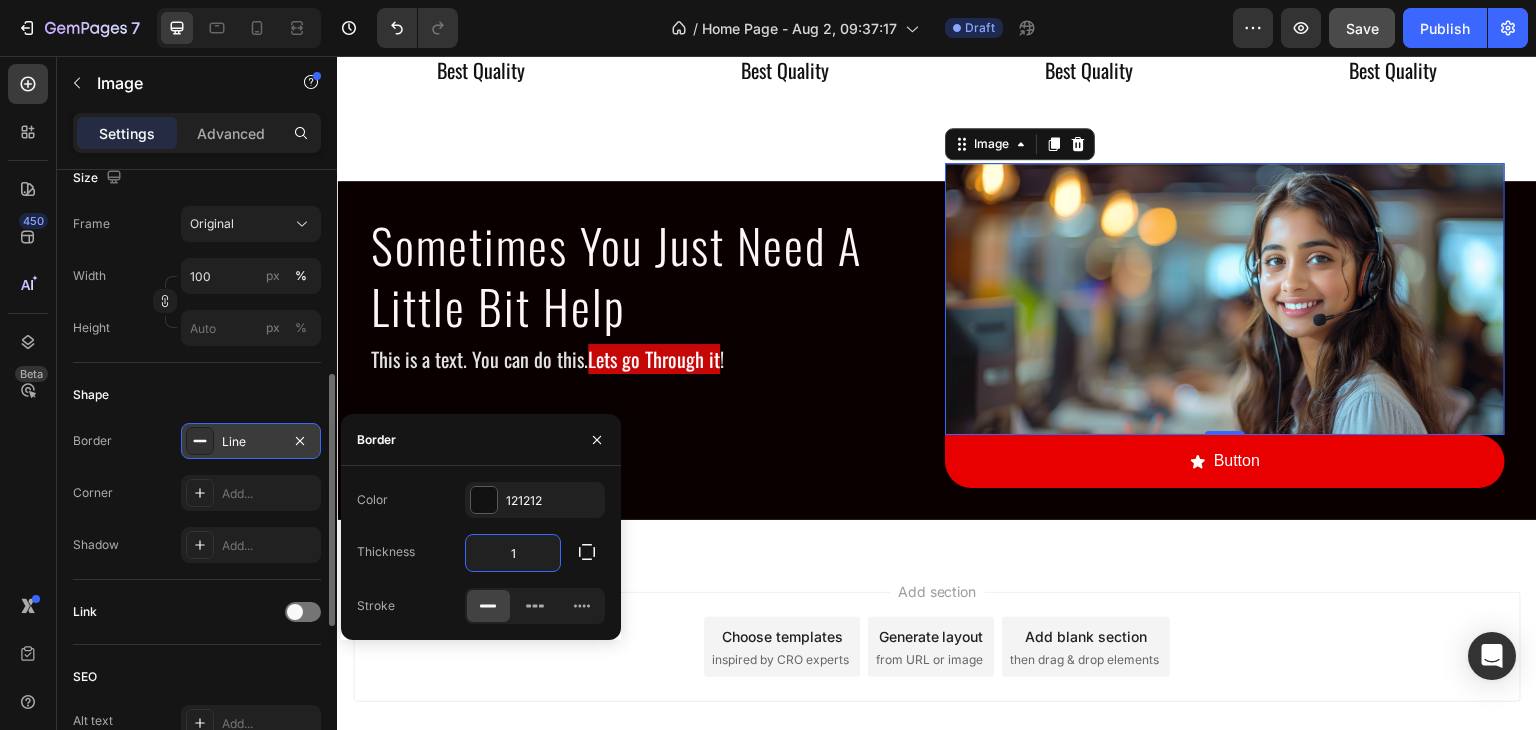 type on "2" 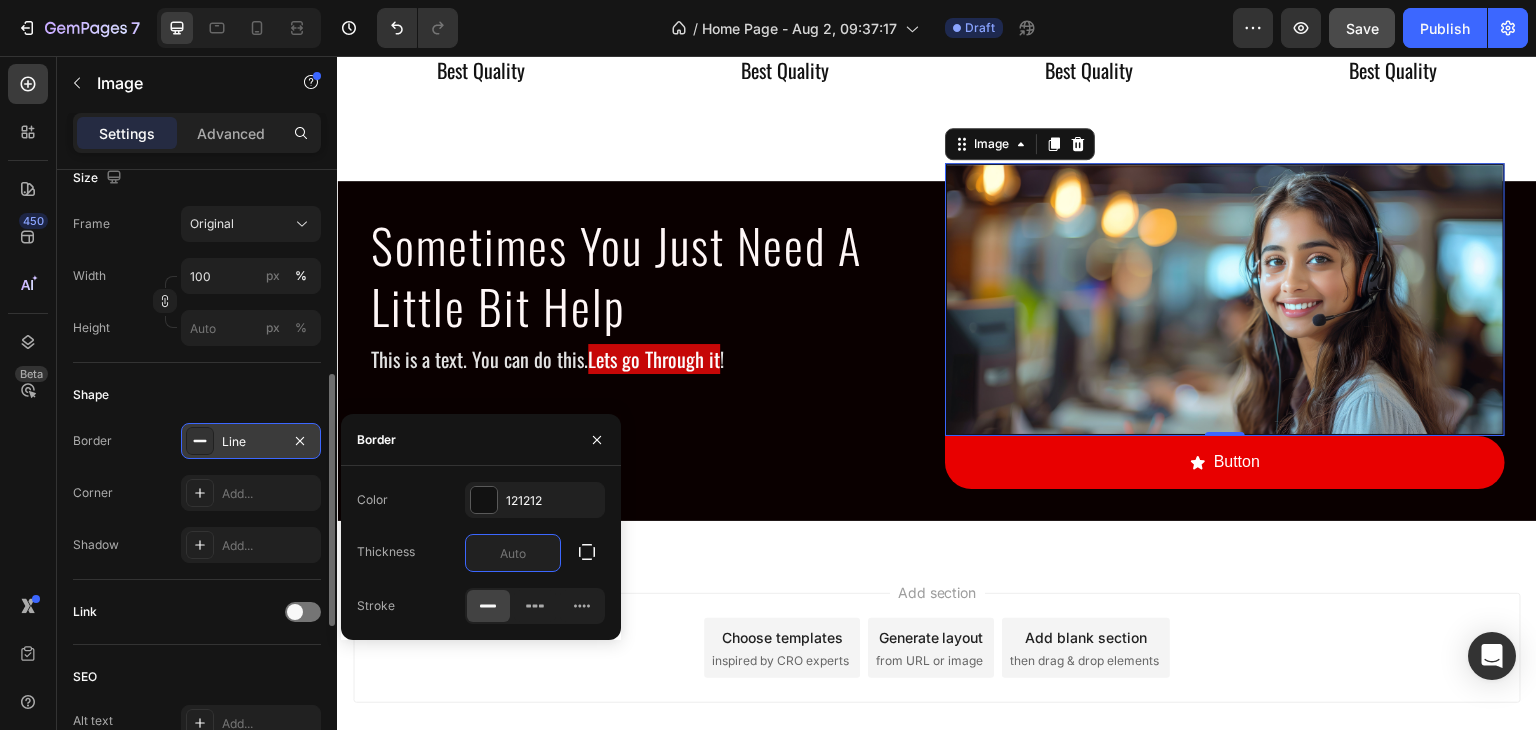 type on "3" 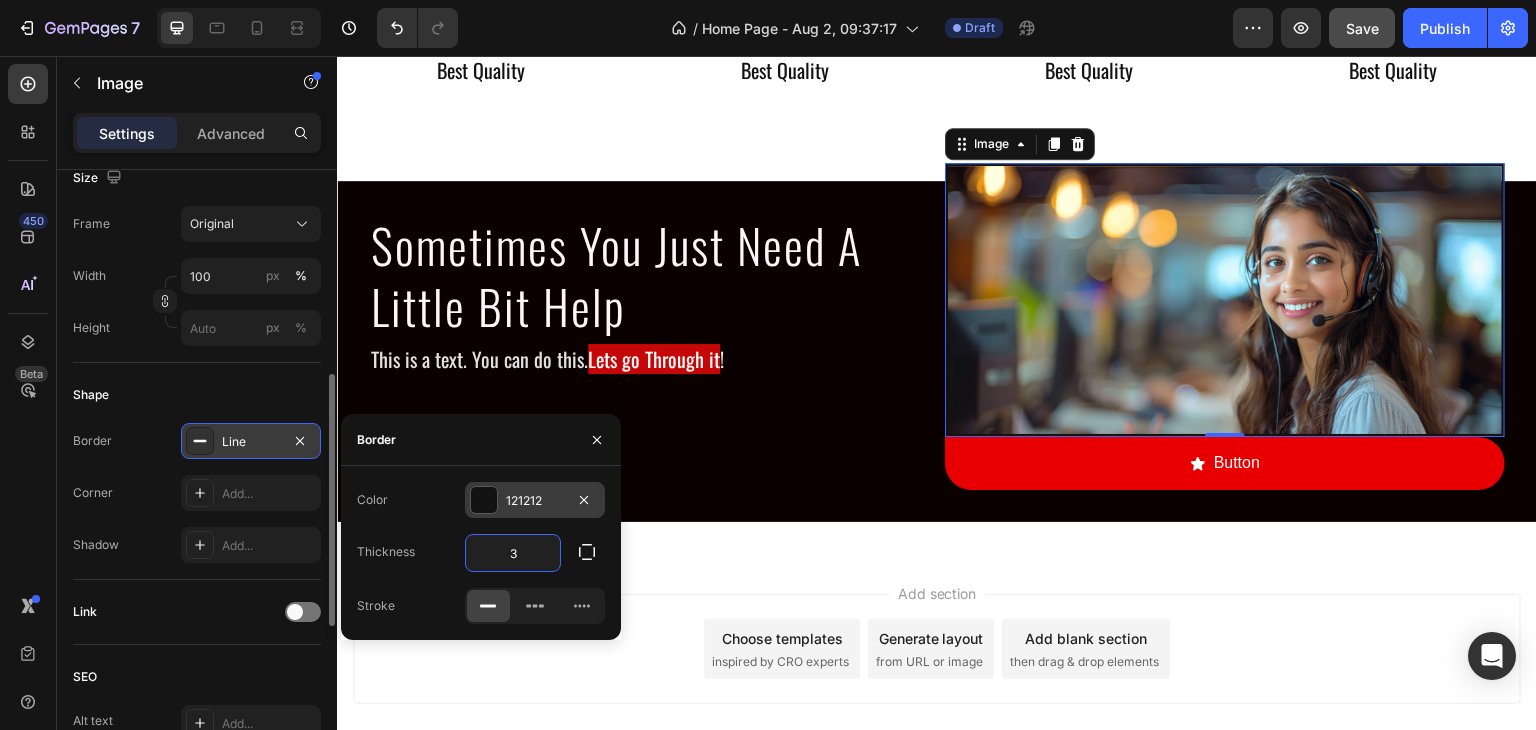 click at bounding box center [484, 500] 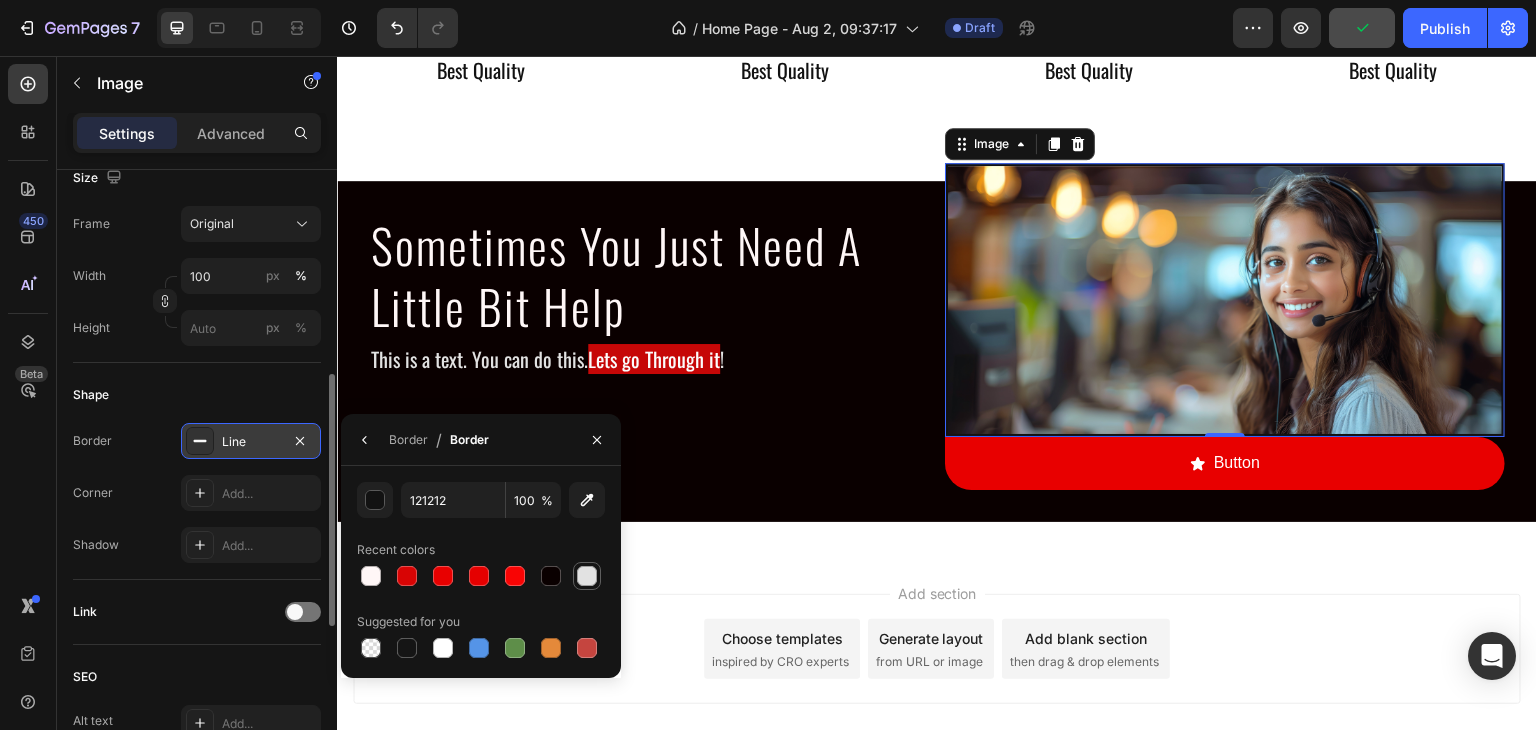 click at bounding box center (587, 576) 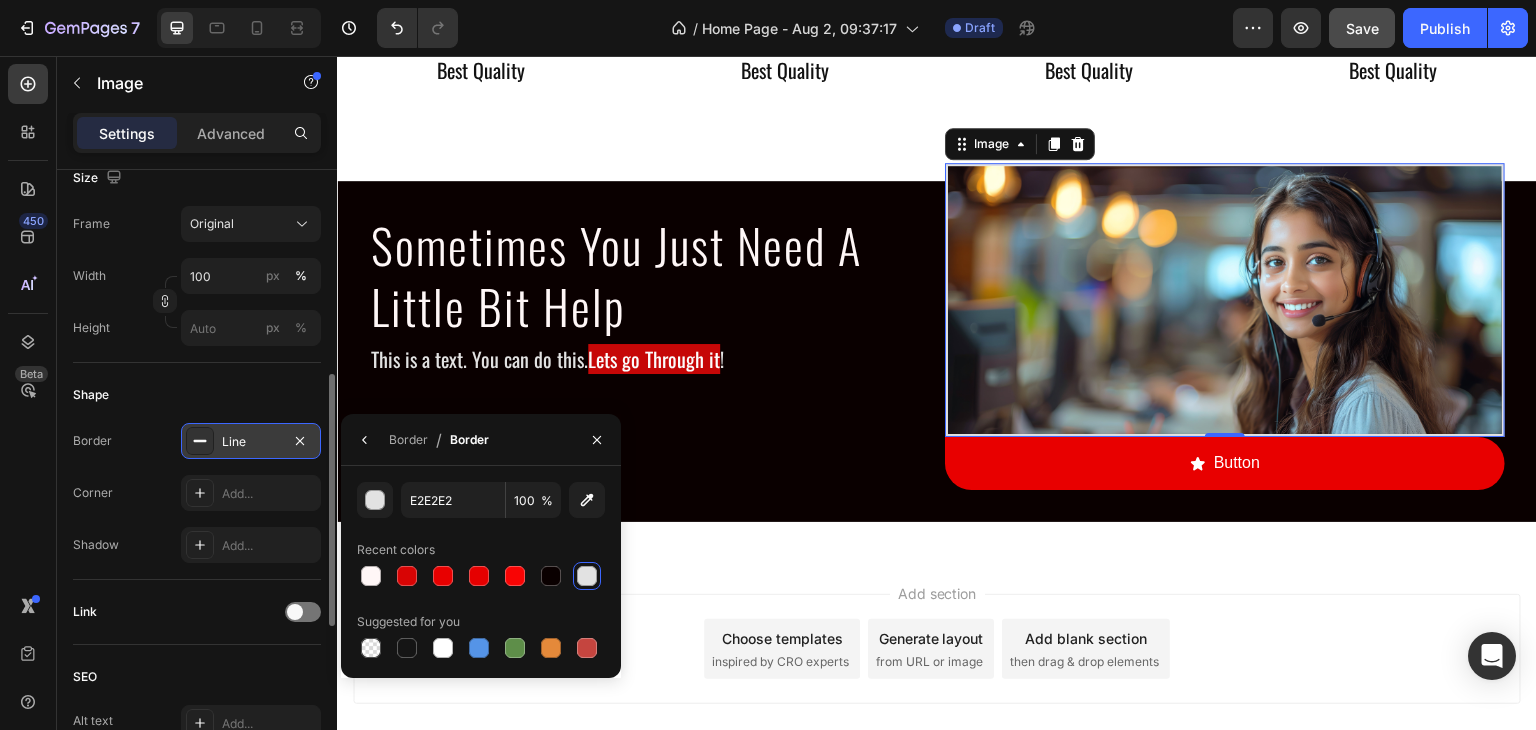 click on "Add section Choose templates inspired by CRO experts Generate layout from URL or image Add blank section then drag & drop elements" at bounding box center (937, 649) 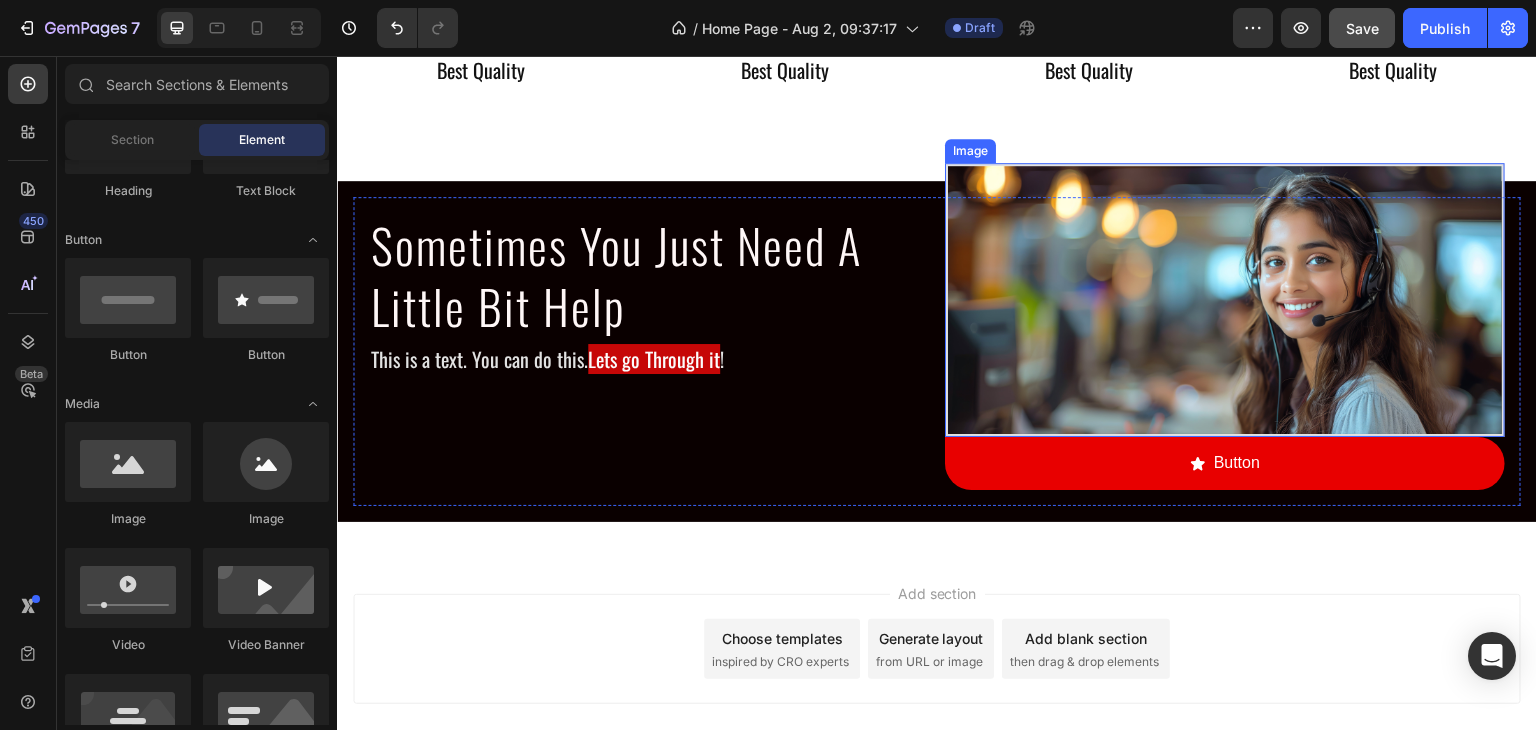 click at bounding box center [1225, 300] 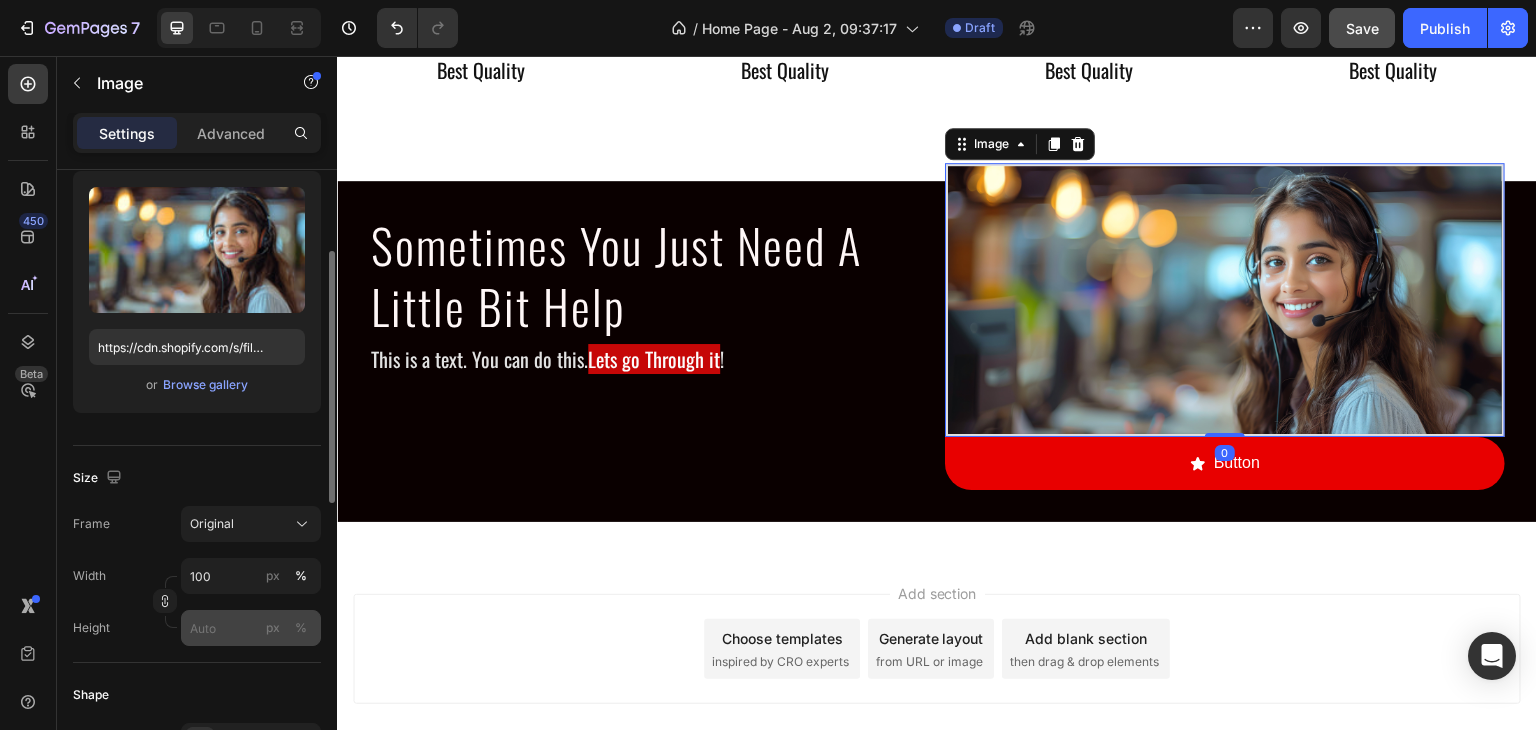 scroll, scrollTop: 400, scrollLeft: 0, axis: vertical 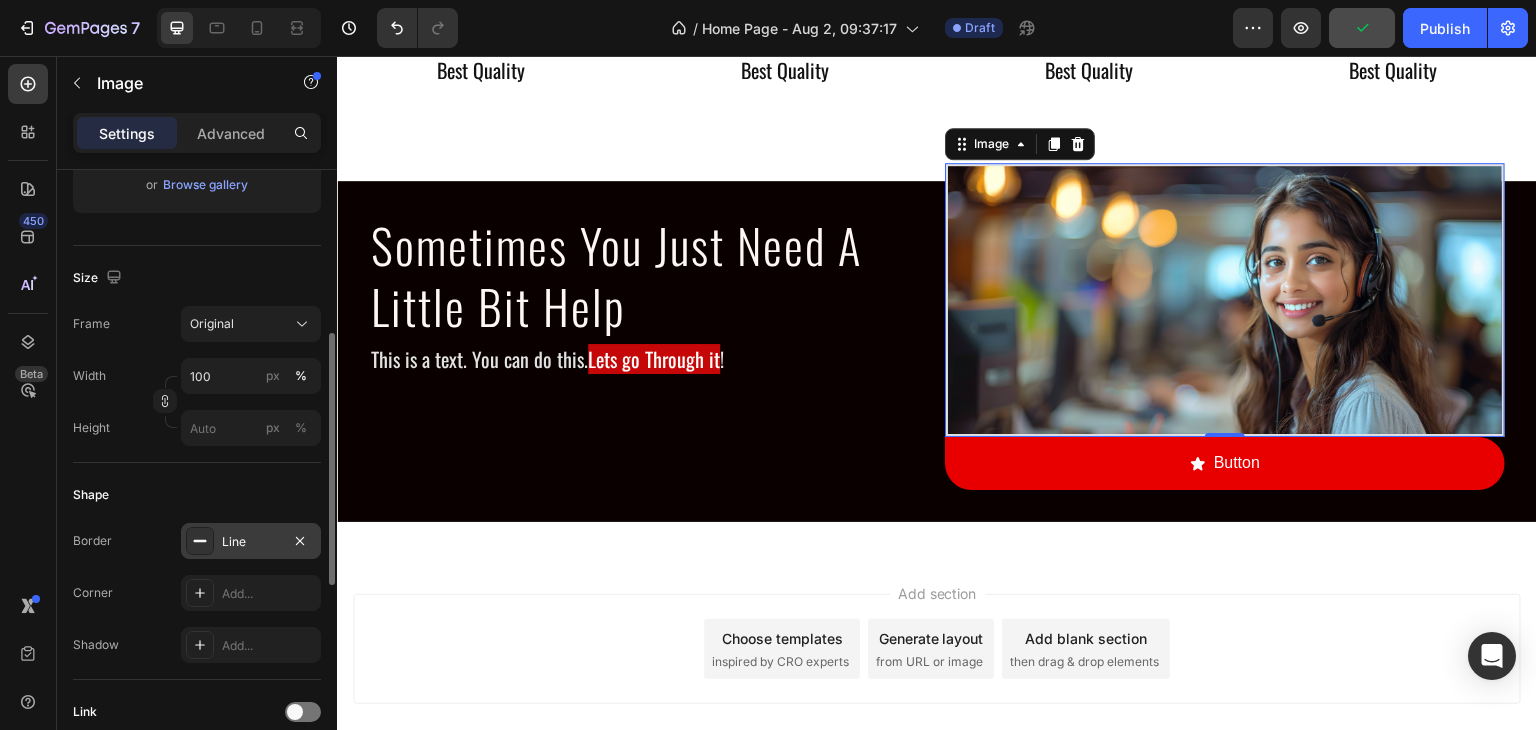 click on "Line" at bounding box center (251, 542) 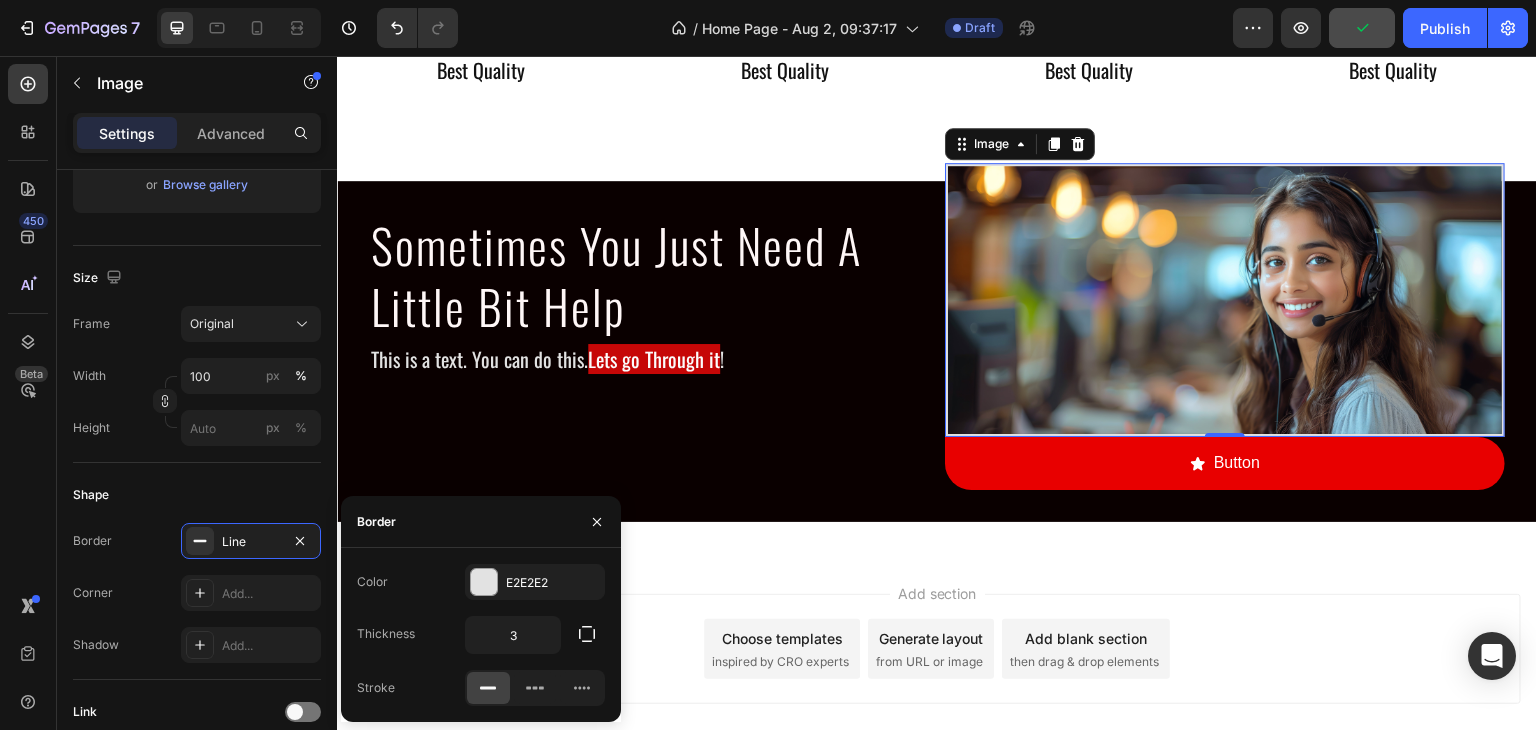 click on "Color E2E2E2" 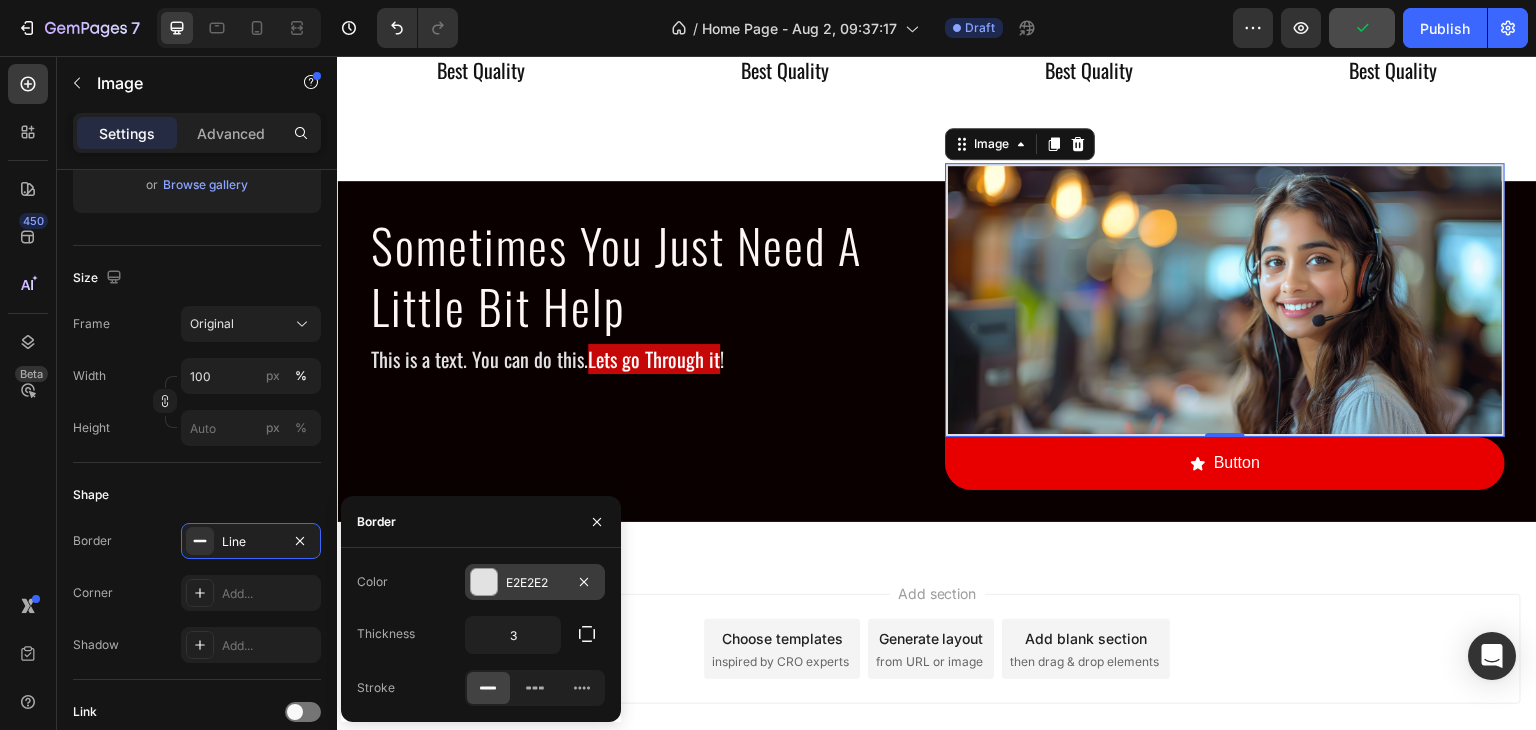 click at bounding box center (484, 582) 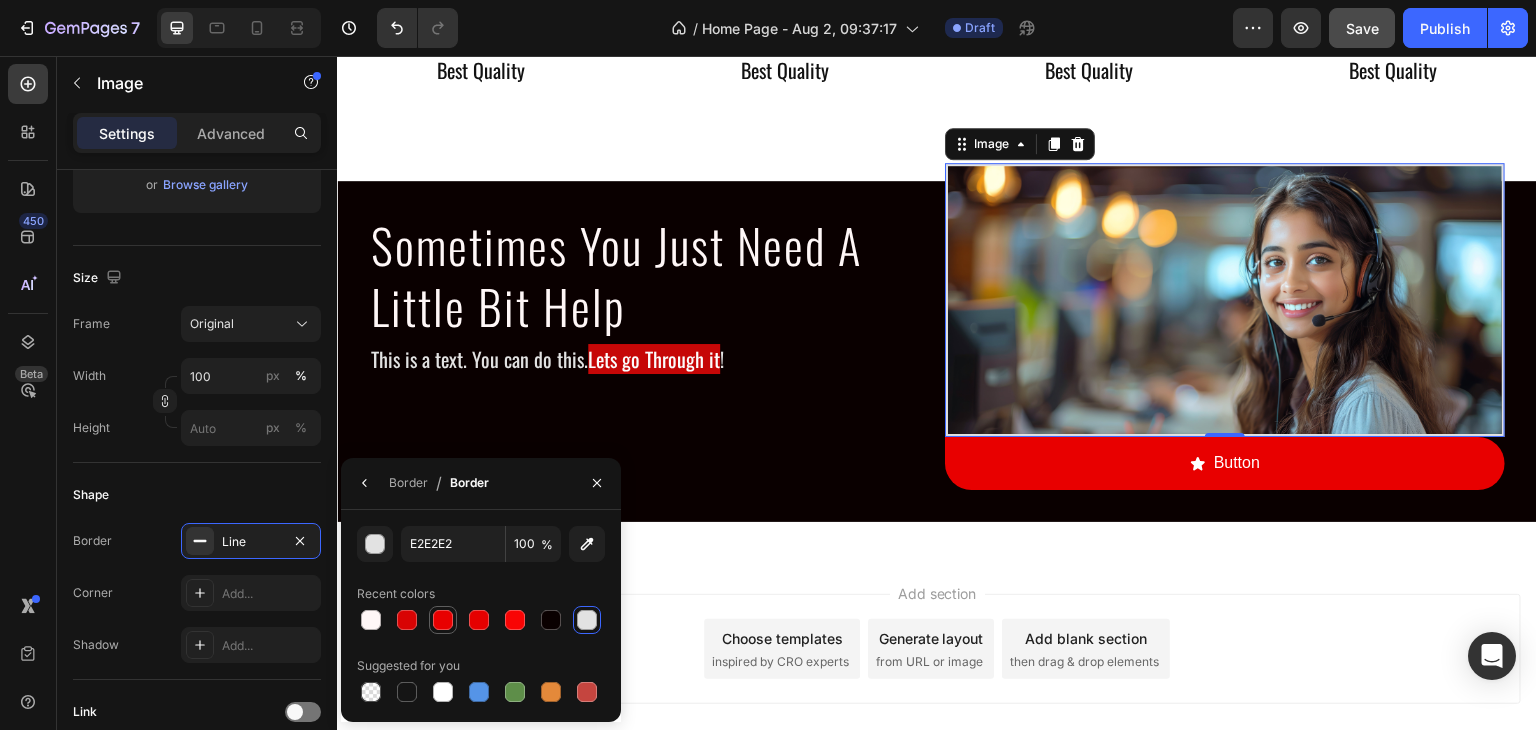 click at bounding box center [443, 620] 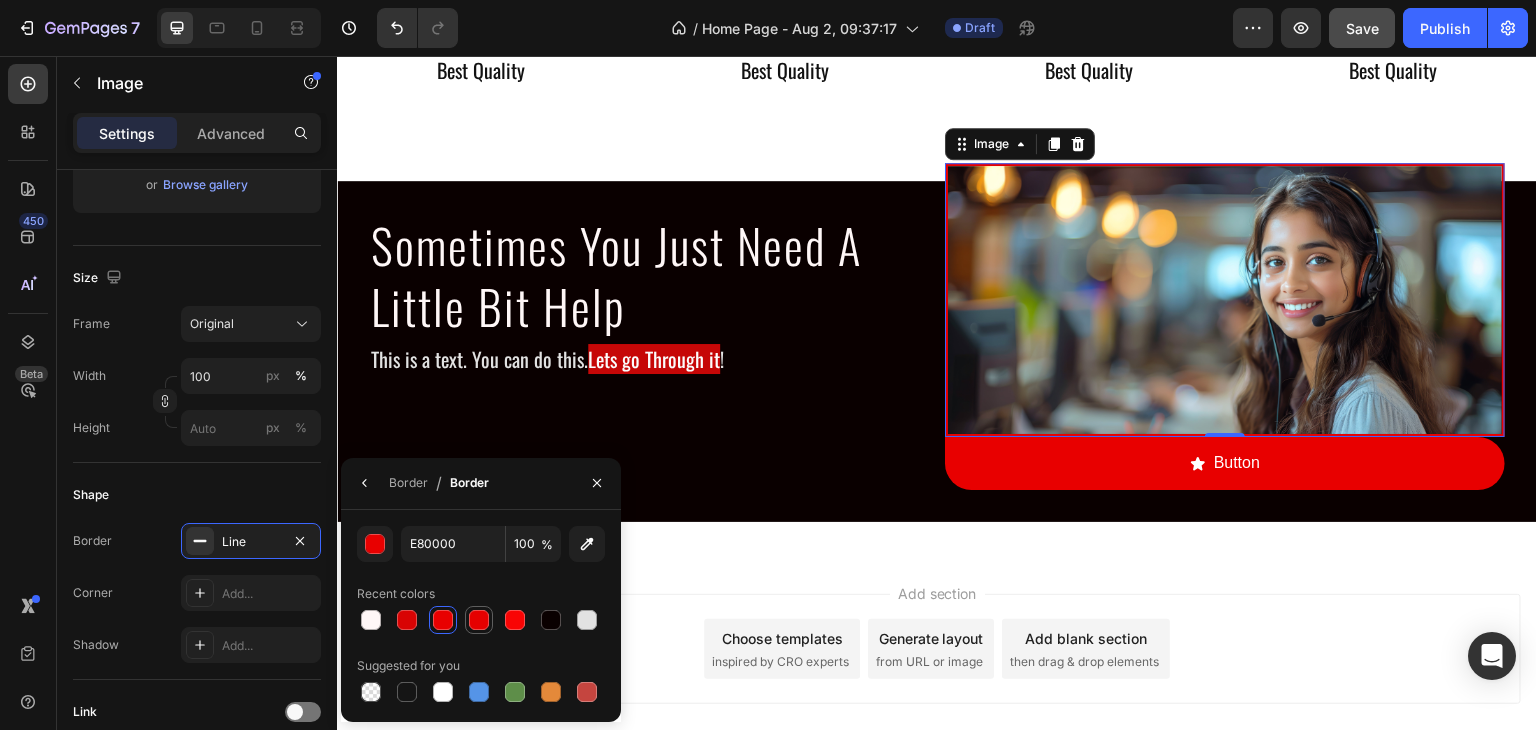 click at bounding box center (479, 620) 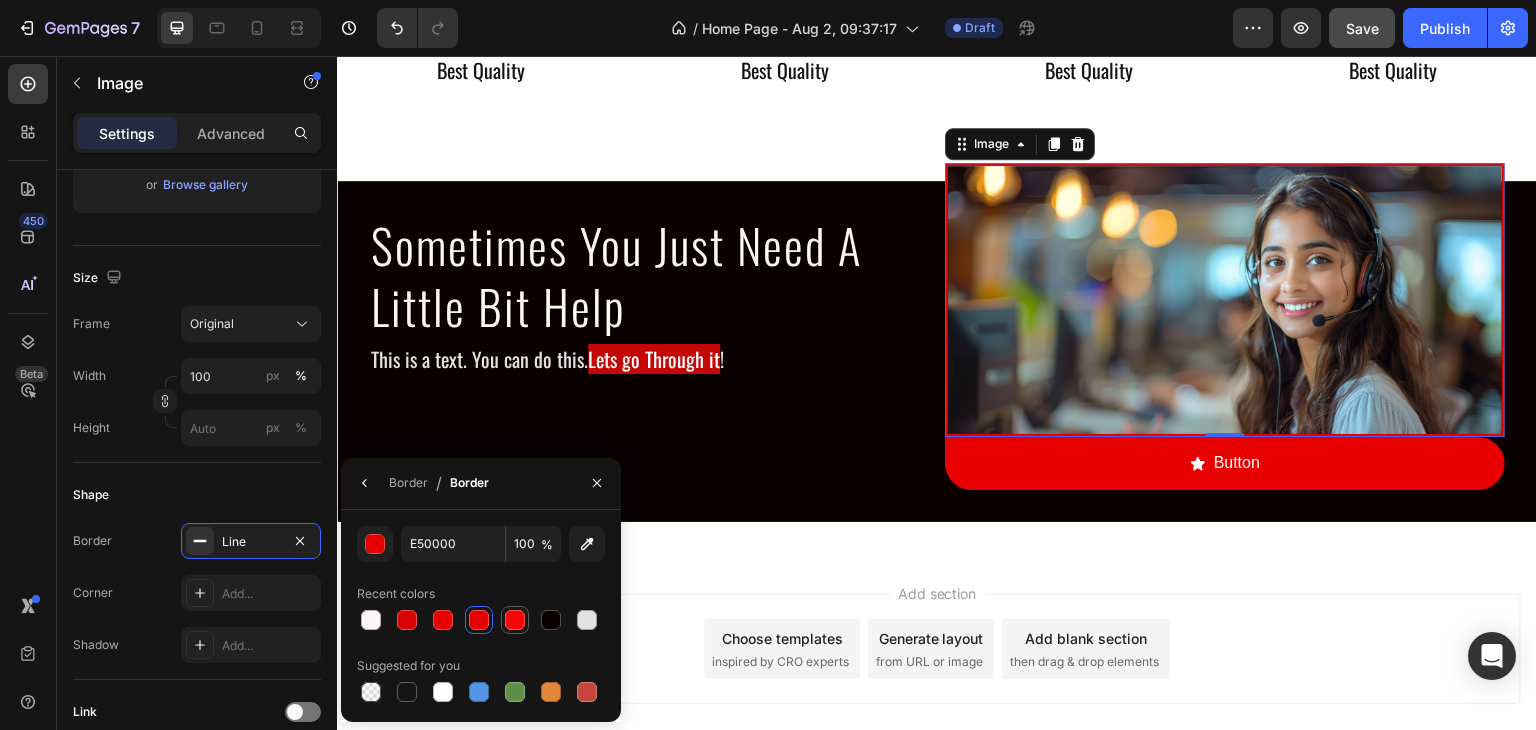click at bounding box center [515, 620] 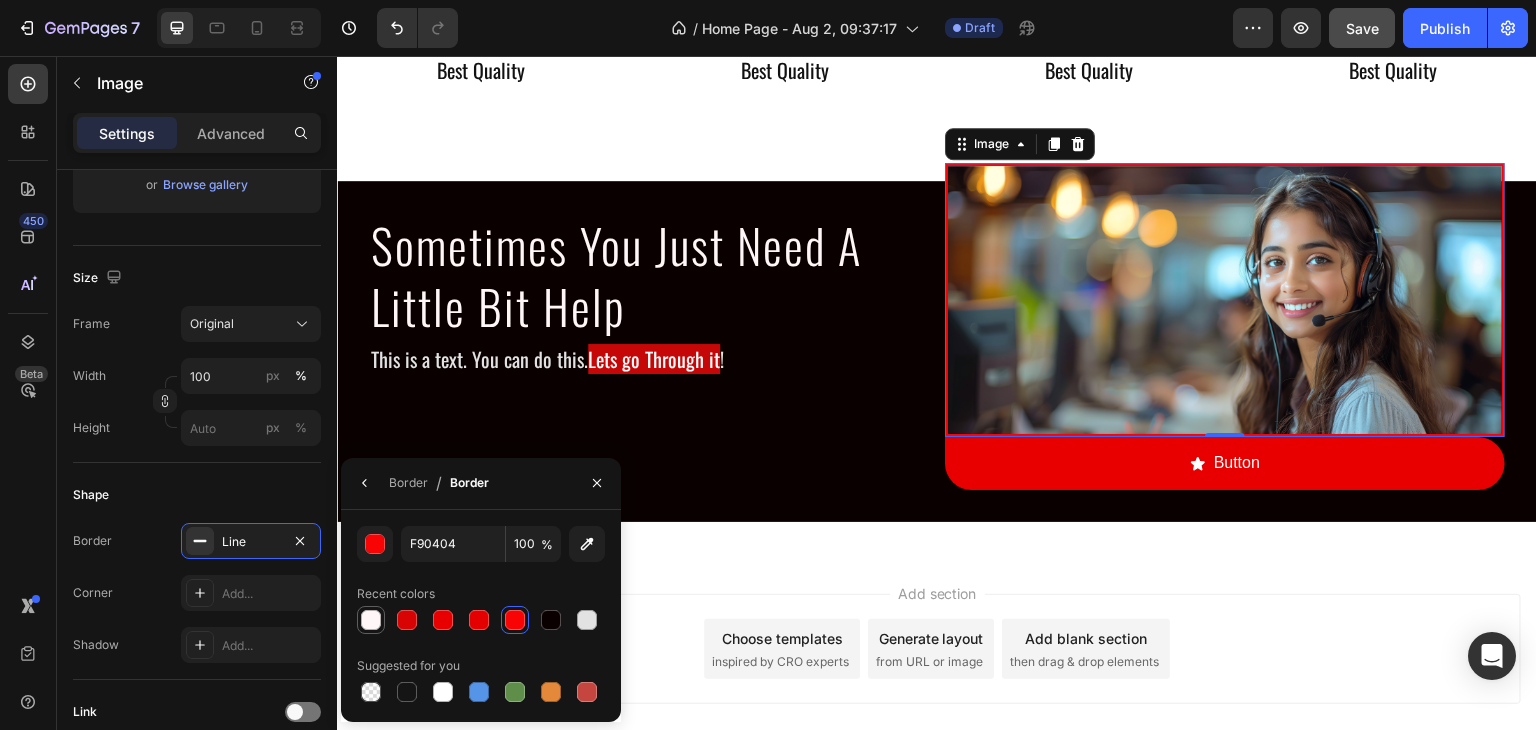 click at bounding box center [371, 620] 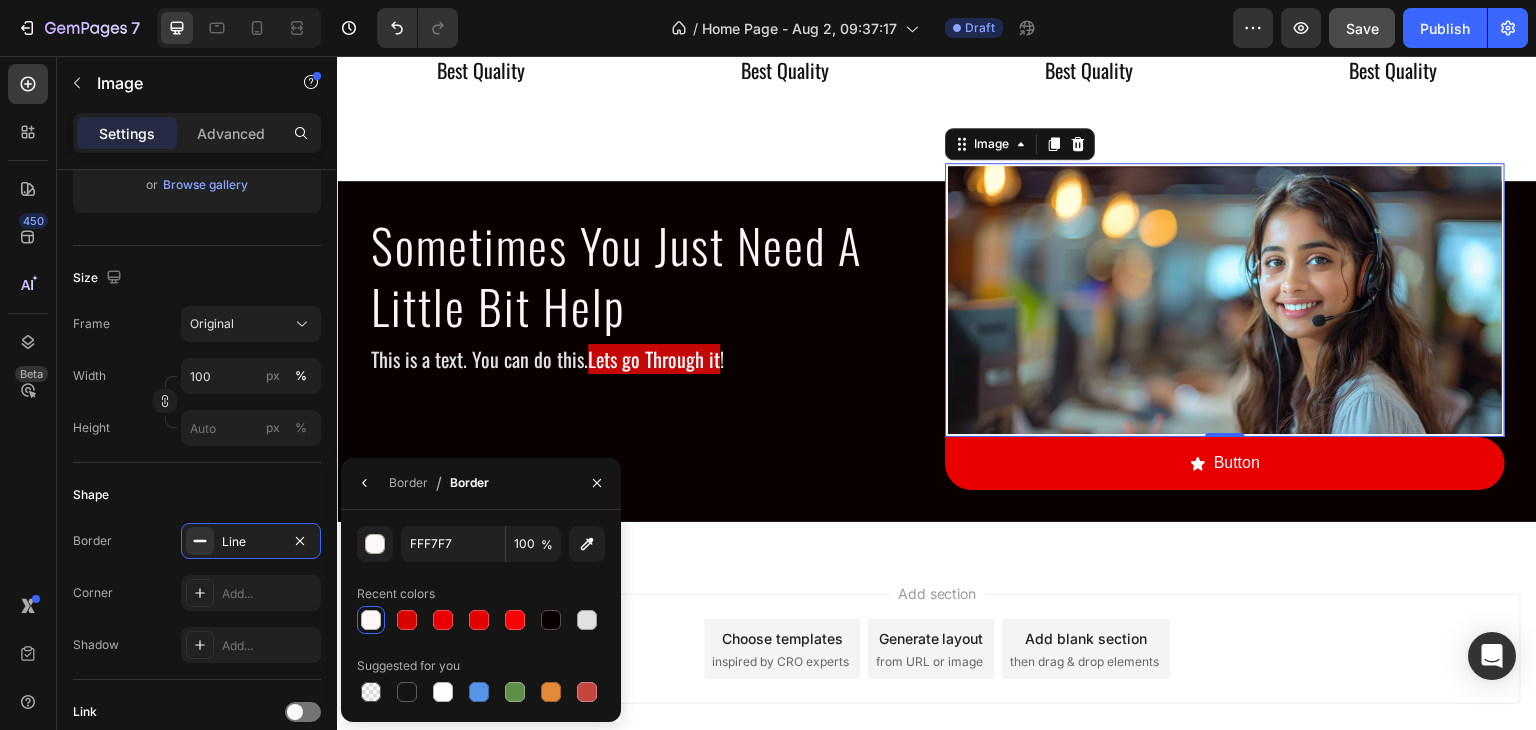 click on "Add section Choose templates inspired by CRO experts Generate layout from URL or image Add blank section then drag & drop elements" at bounding box center (937, 649) 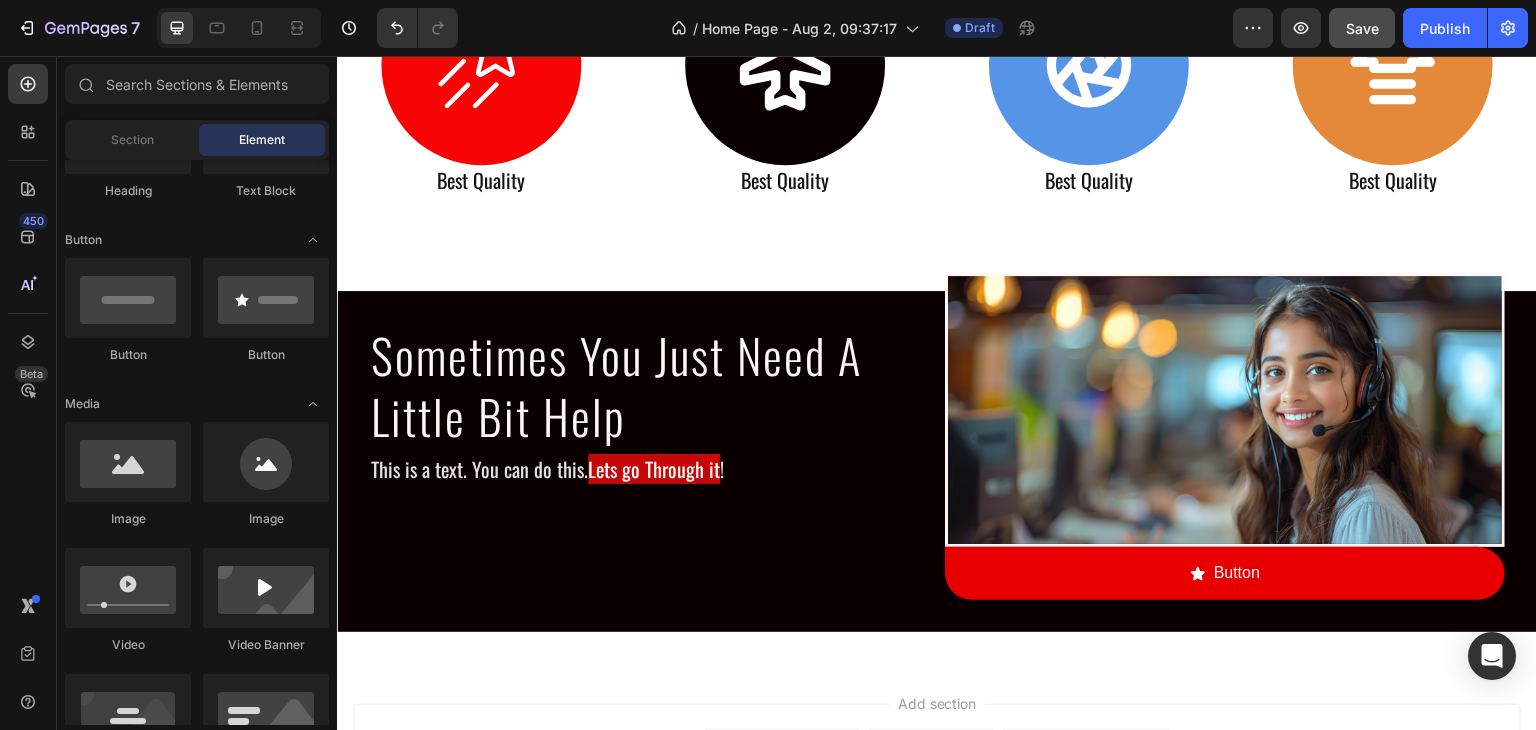 scroll, scrollTop: 1253, scrollLeft: 0, axis: vertical 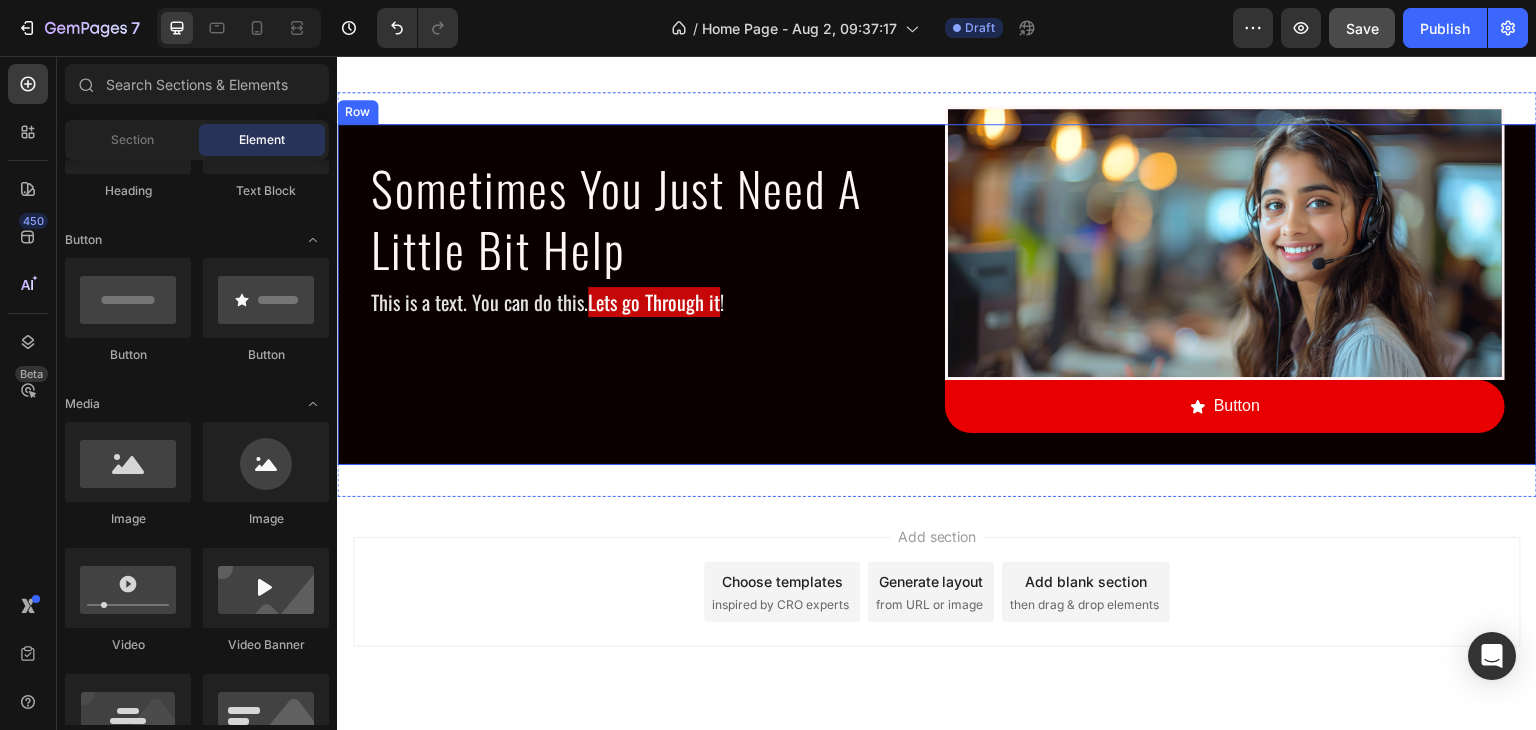 click on "Sometimes You Just Need A Little Bit Help Heading This is a text. You can do this.  Lets go Through it  ! Text Block Image Button Button Row Row" at bounding box center (937, 294) 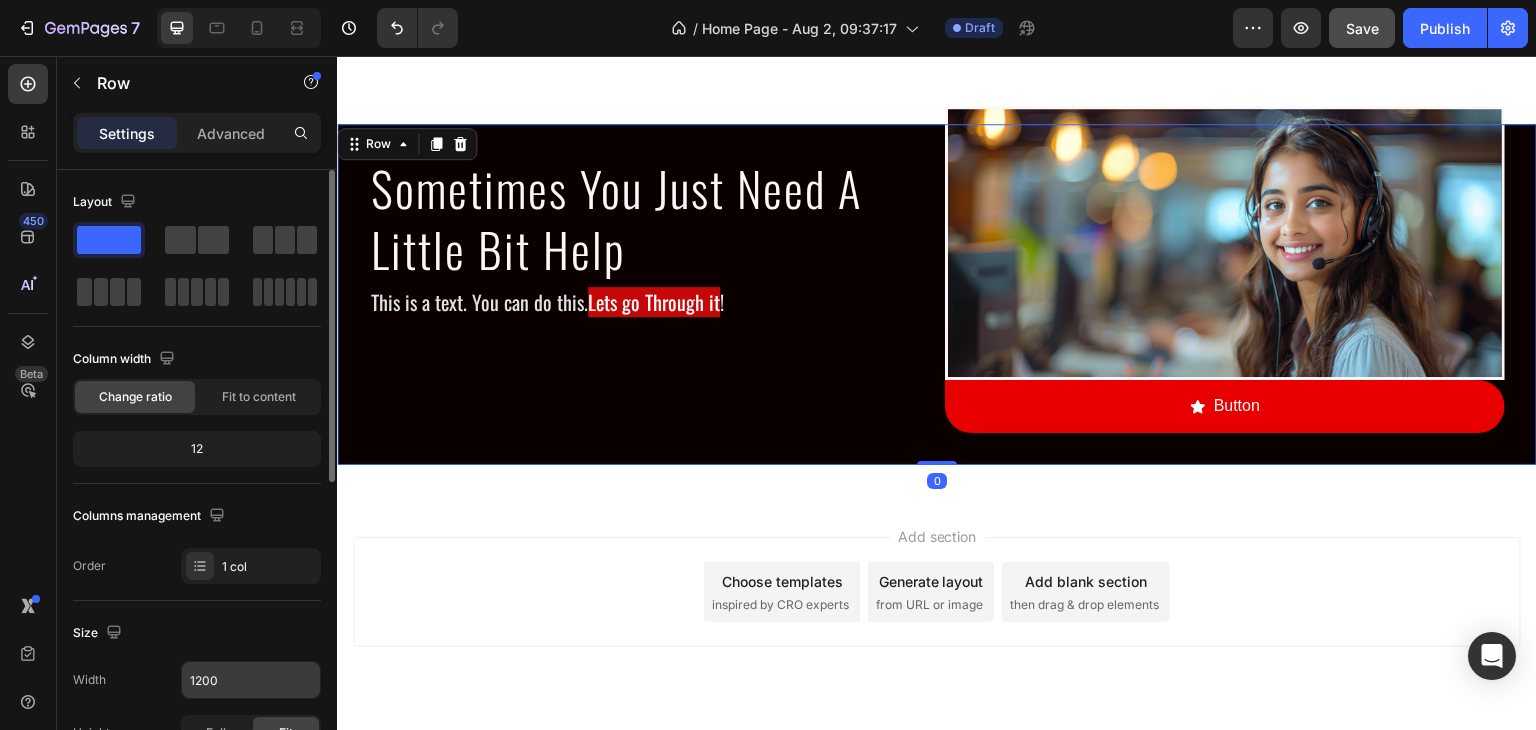 scroll, scrollTop: 100, scrollLeft: 0, axis: vertical 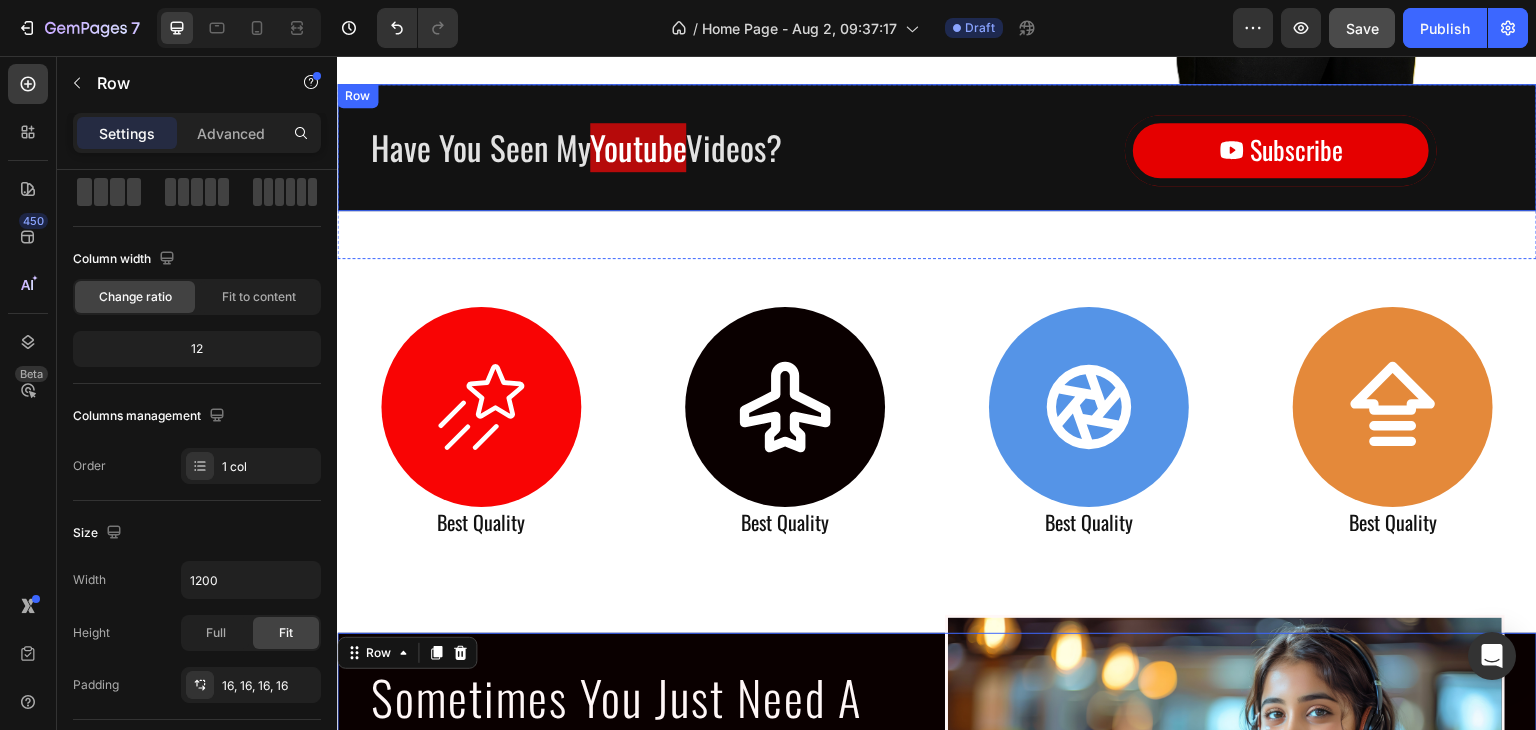 click on "Have You Seen My  Youtube  Videos? Text Block Row" at bounding box center (689, 147) 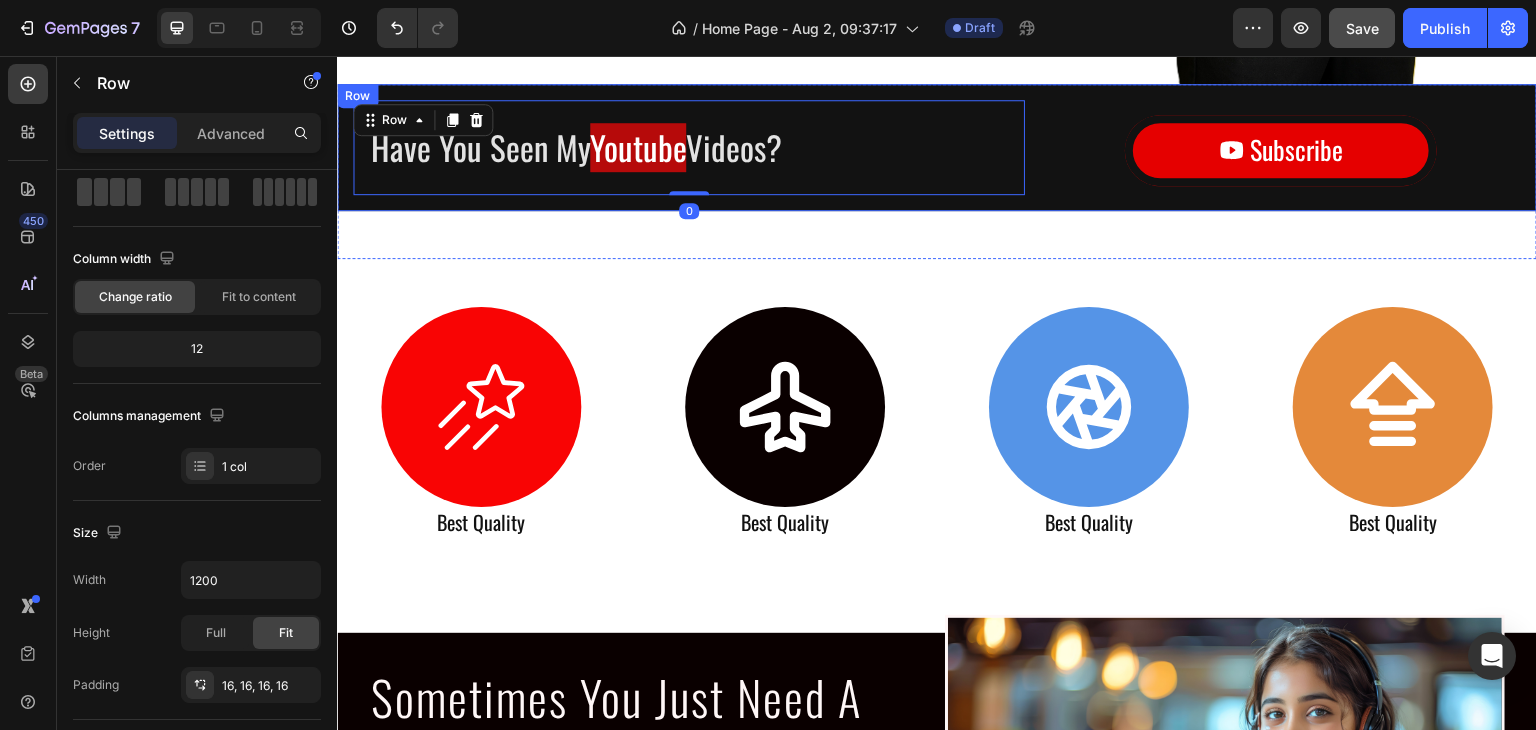 click on "Have You Seen My  Youtube  Videos? Text Block Row   0
Subscribe Button Row" at bounding box center (937, 147) 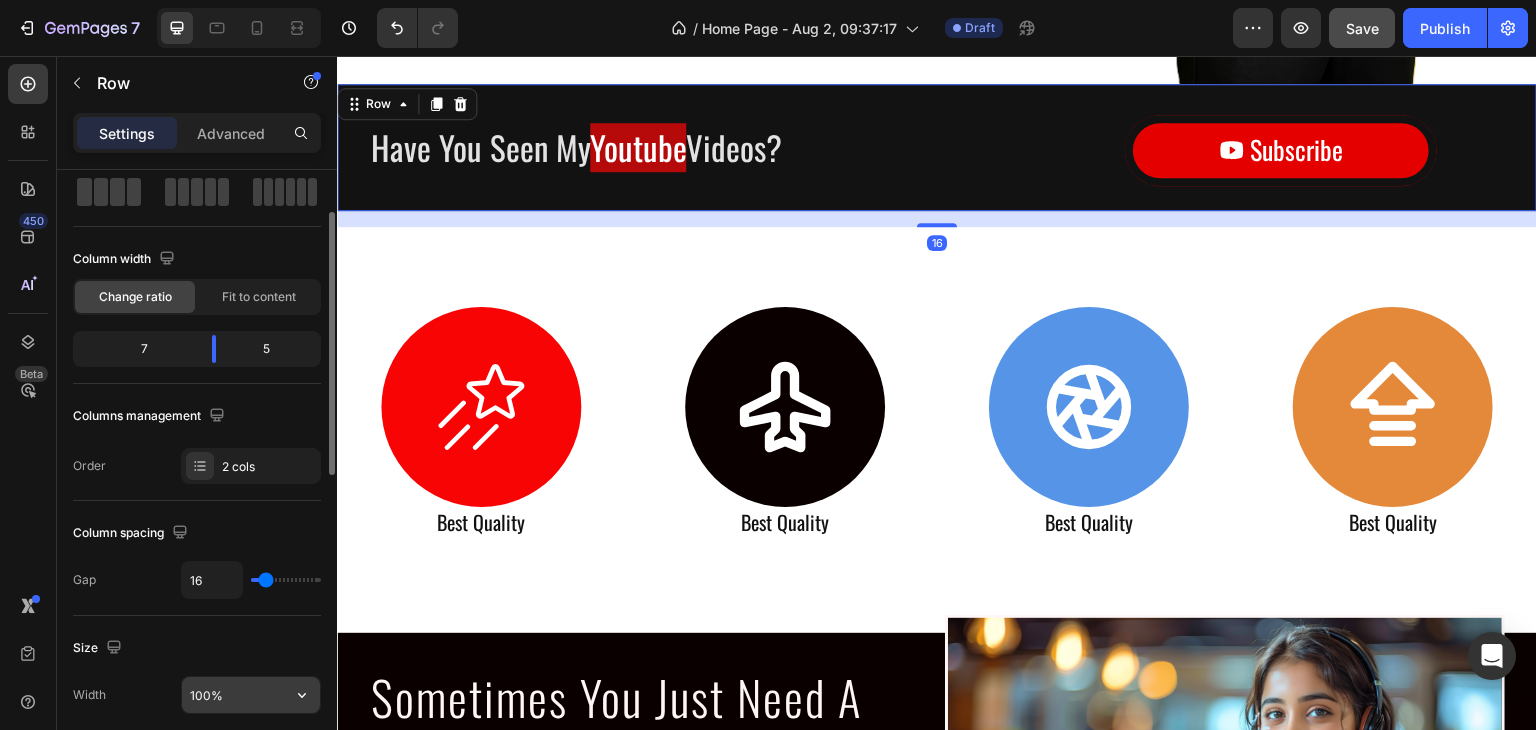 scroll, scrollTop: 300, scrollLeft: 0, axis: vertical 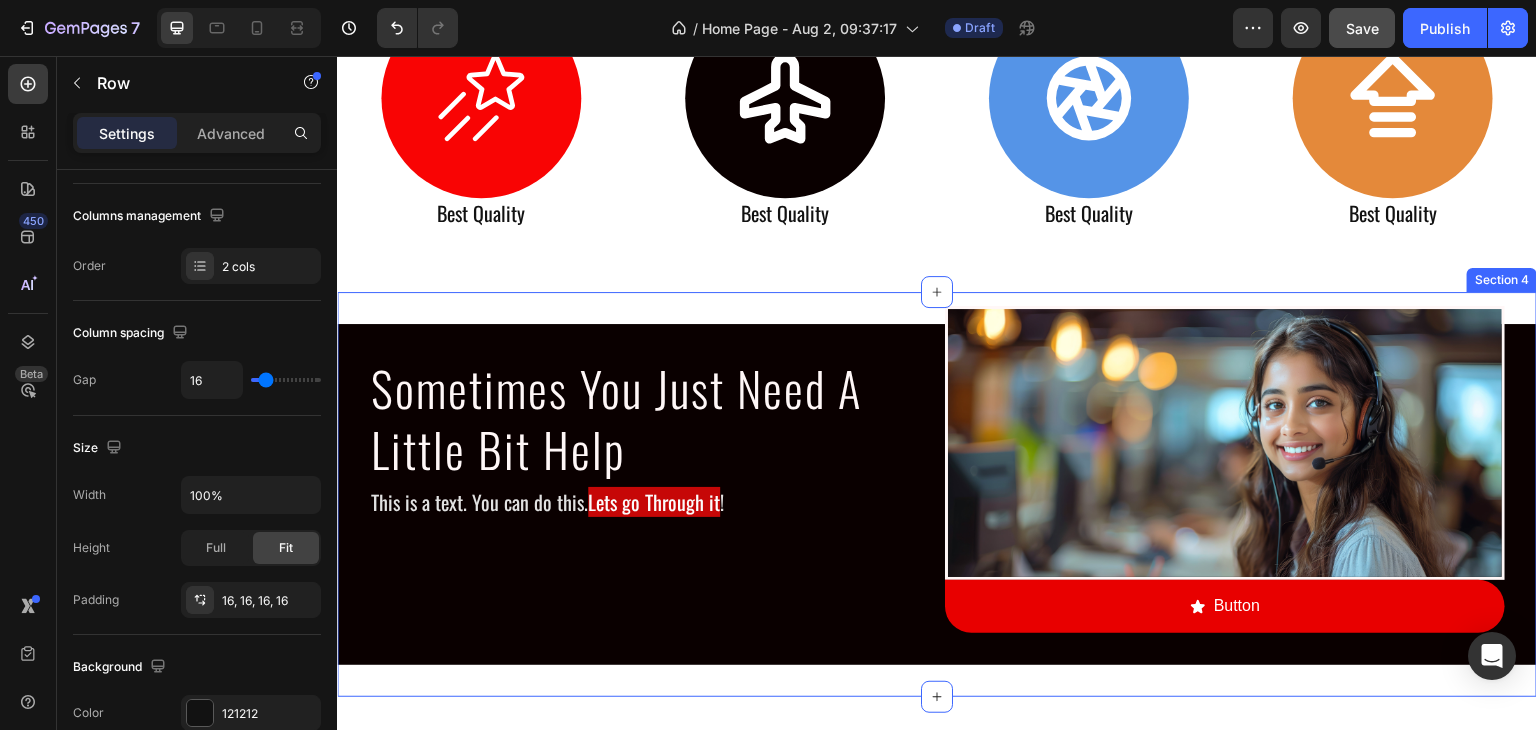 click on "Sometimes You Just Need A Little Bit Help Heading This is a text. You can do this.  Lets go Through it  ! Text Block Image Button Button Row Row Section 4" at bounding box center (937, 494) 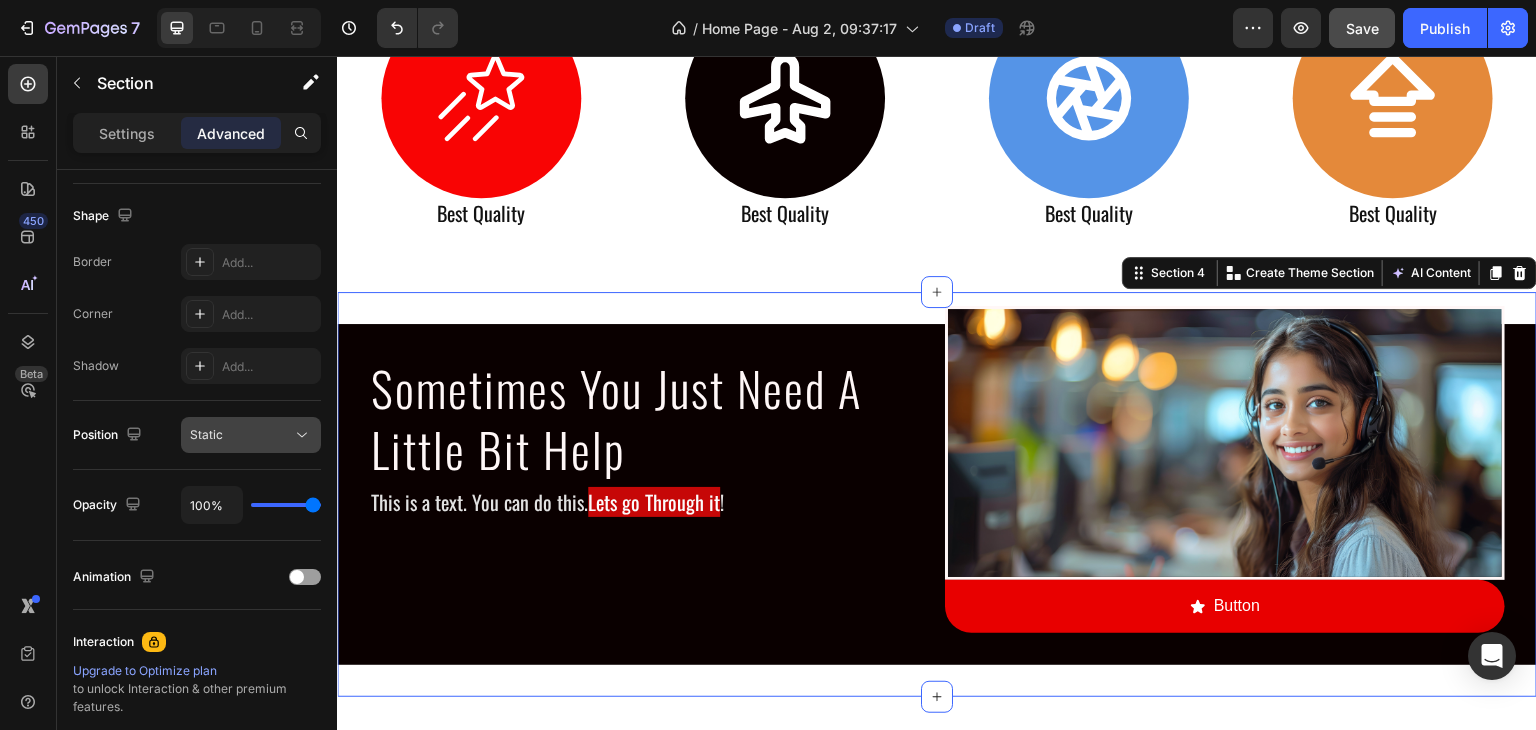 scroll, scrollTop: 100, scrollLeft: 0, axis: vertical 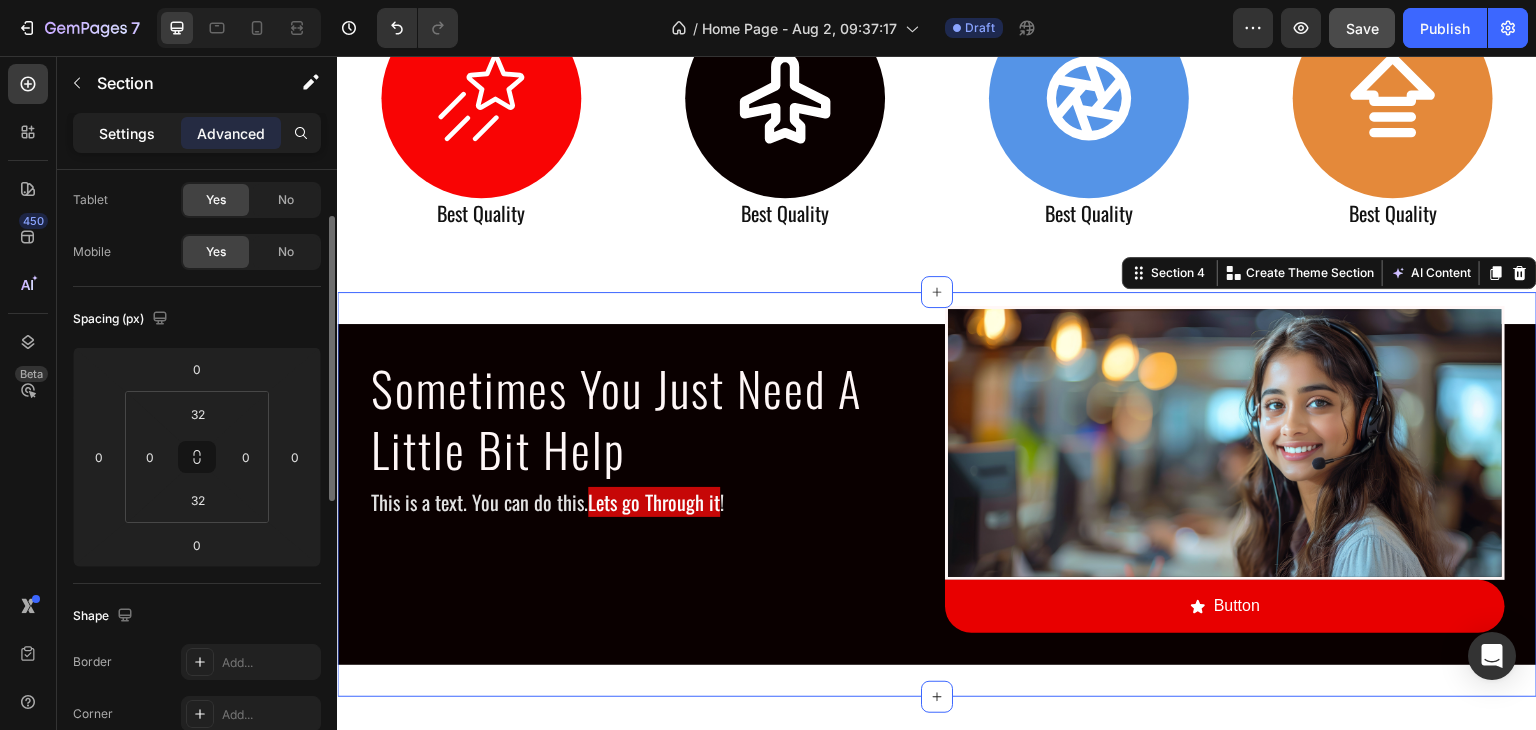 click on "Settings" at bounding box center [127, 133] 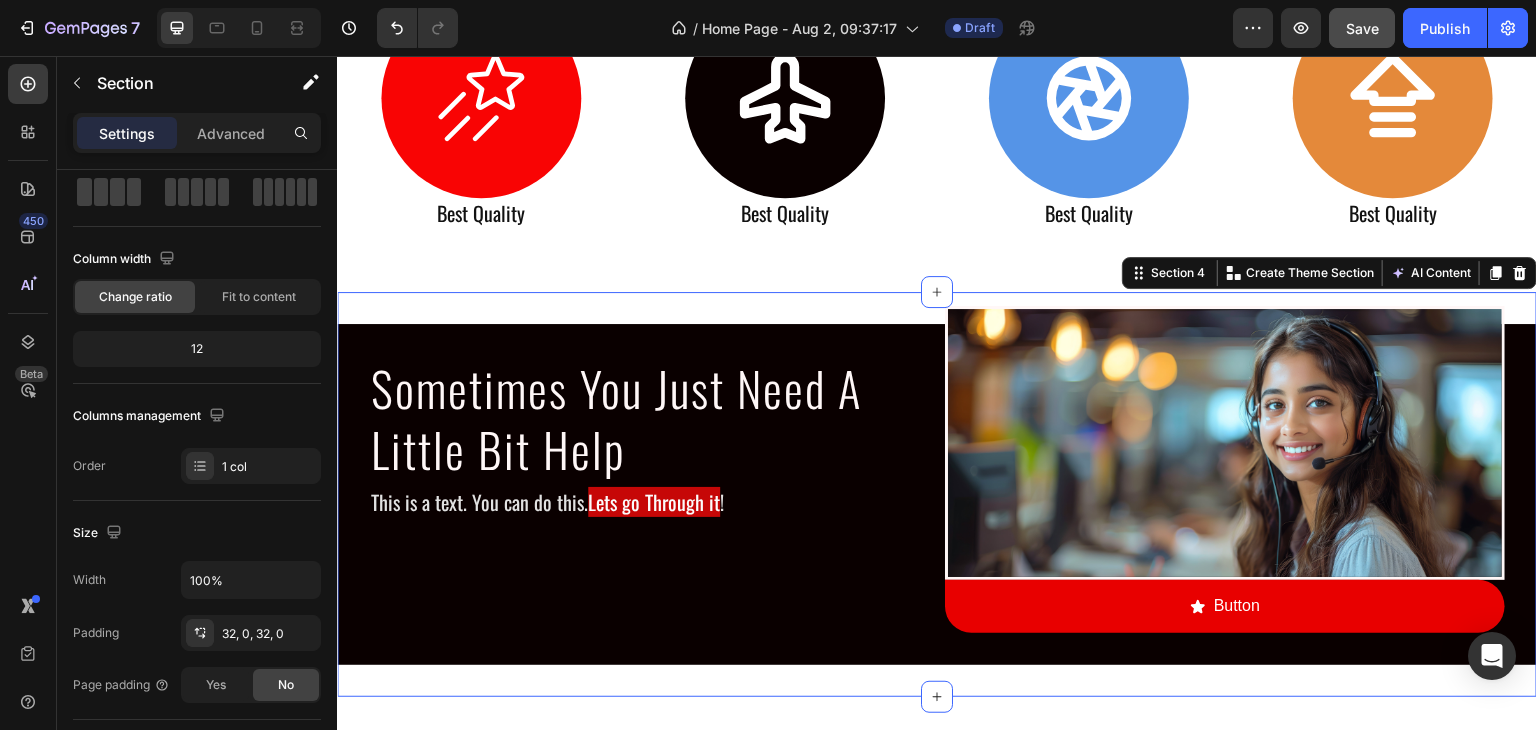 click on "Sometimes You Just Need A Little Bit Help Heading This is a text. You can do this.  Lets go Through it  ! Text Block Image Button Button Row Row Section 4   You can create reusable sections Create Theme Section AI Content Write with GemAI What would you like to describe here? Tone and Voice Persuasive Product Mini Retro White Noise Bluetooth Speaker Show more Generate" at bounding box center (937, 494) 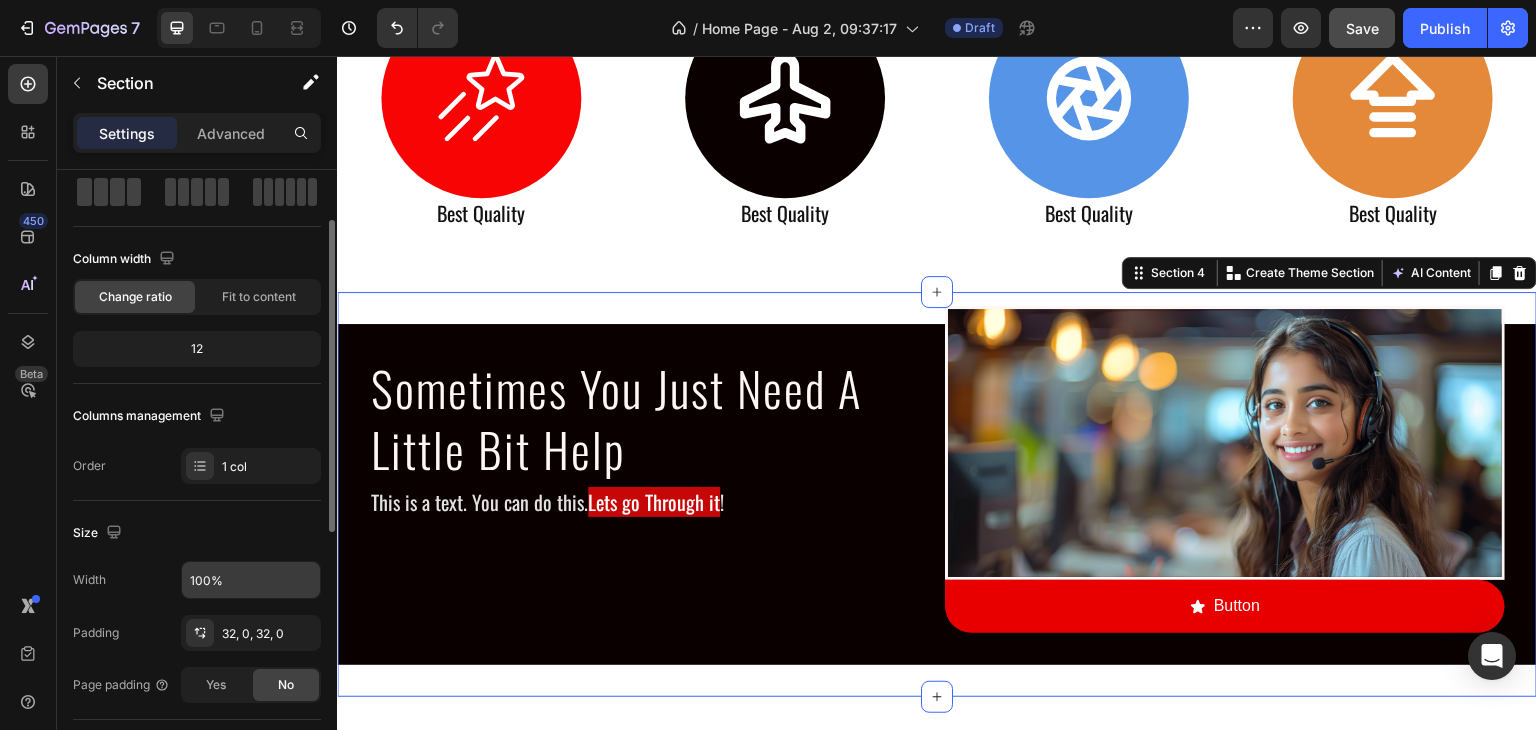click on "100%" at bounding box center (251, 580) 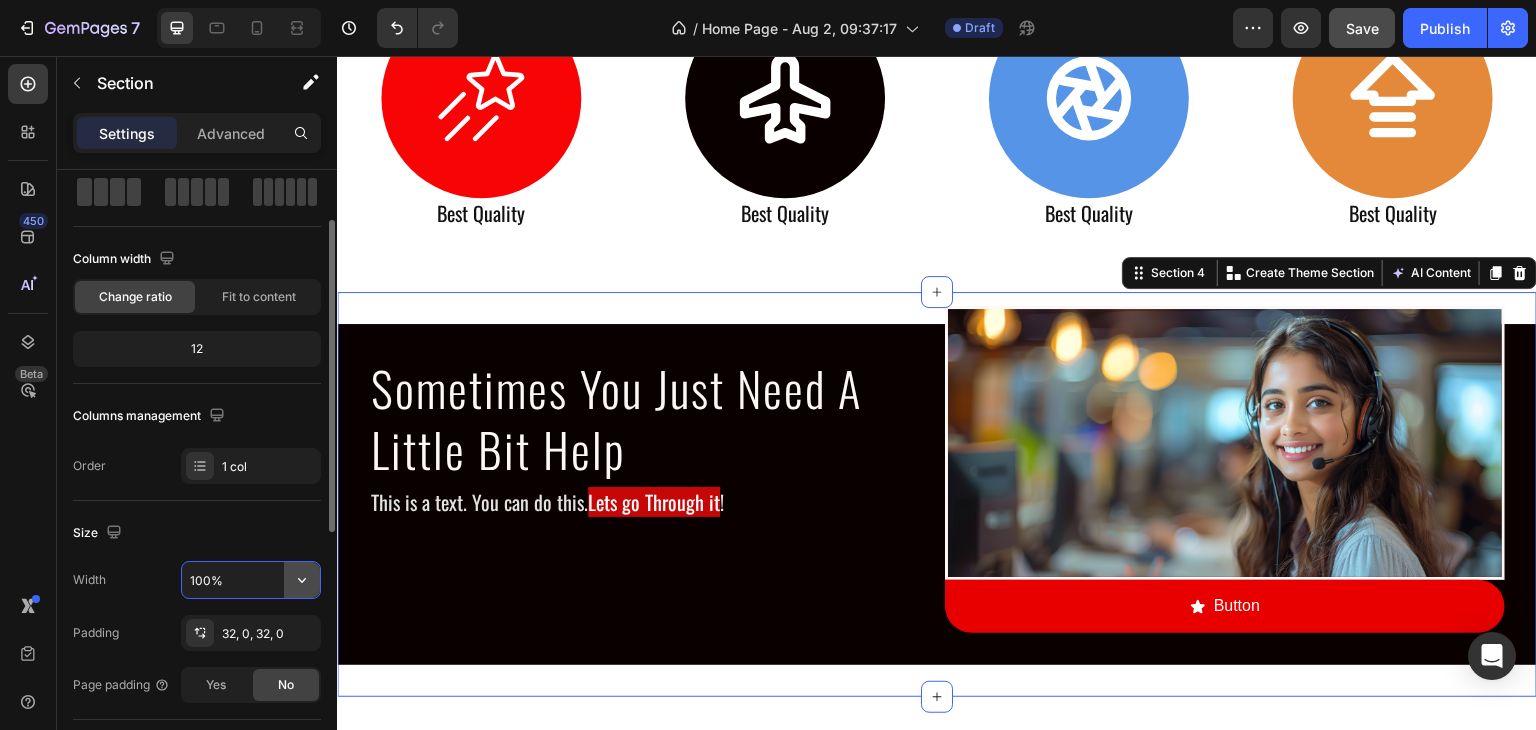 click 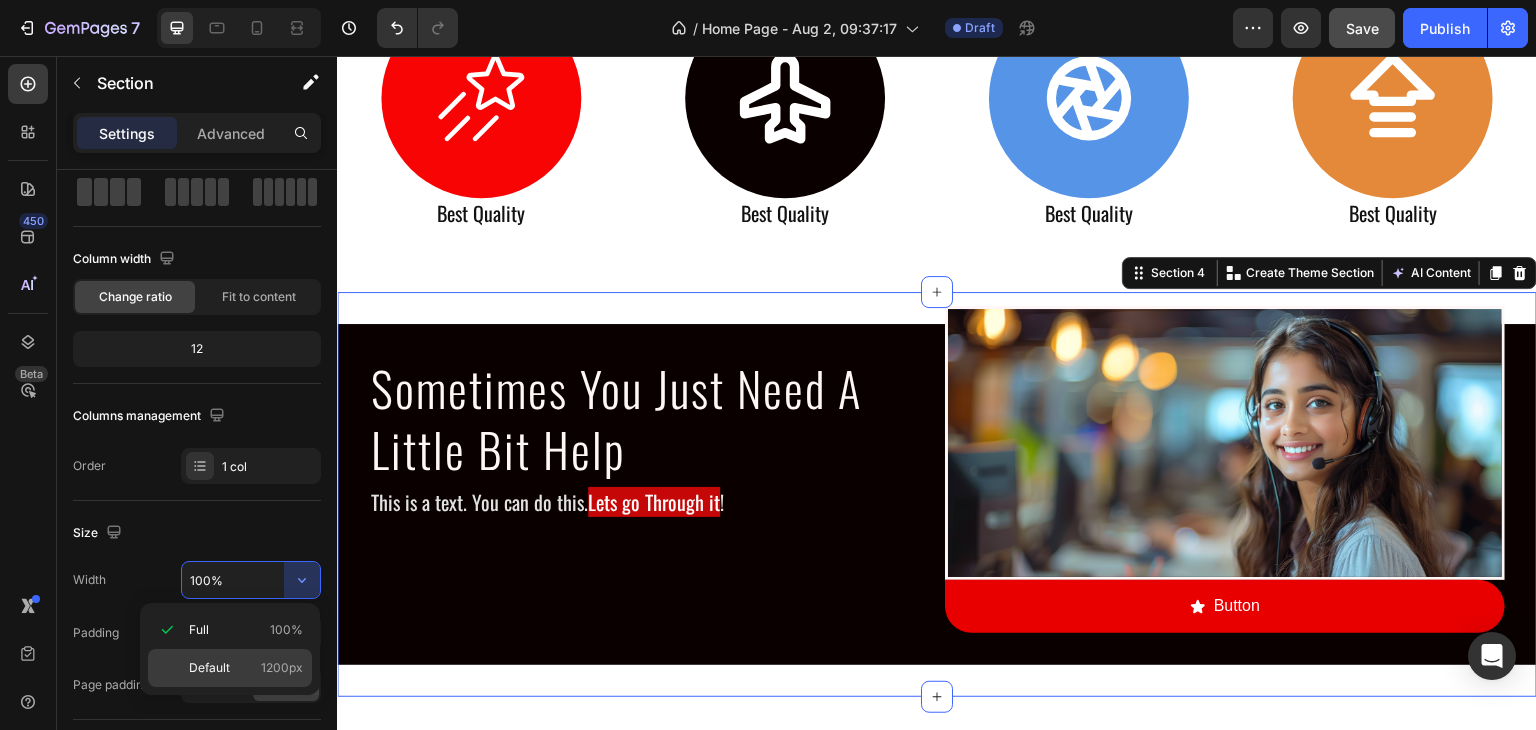 click on "Default 1200px" 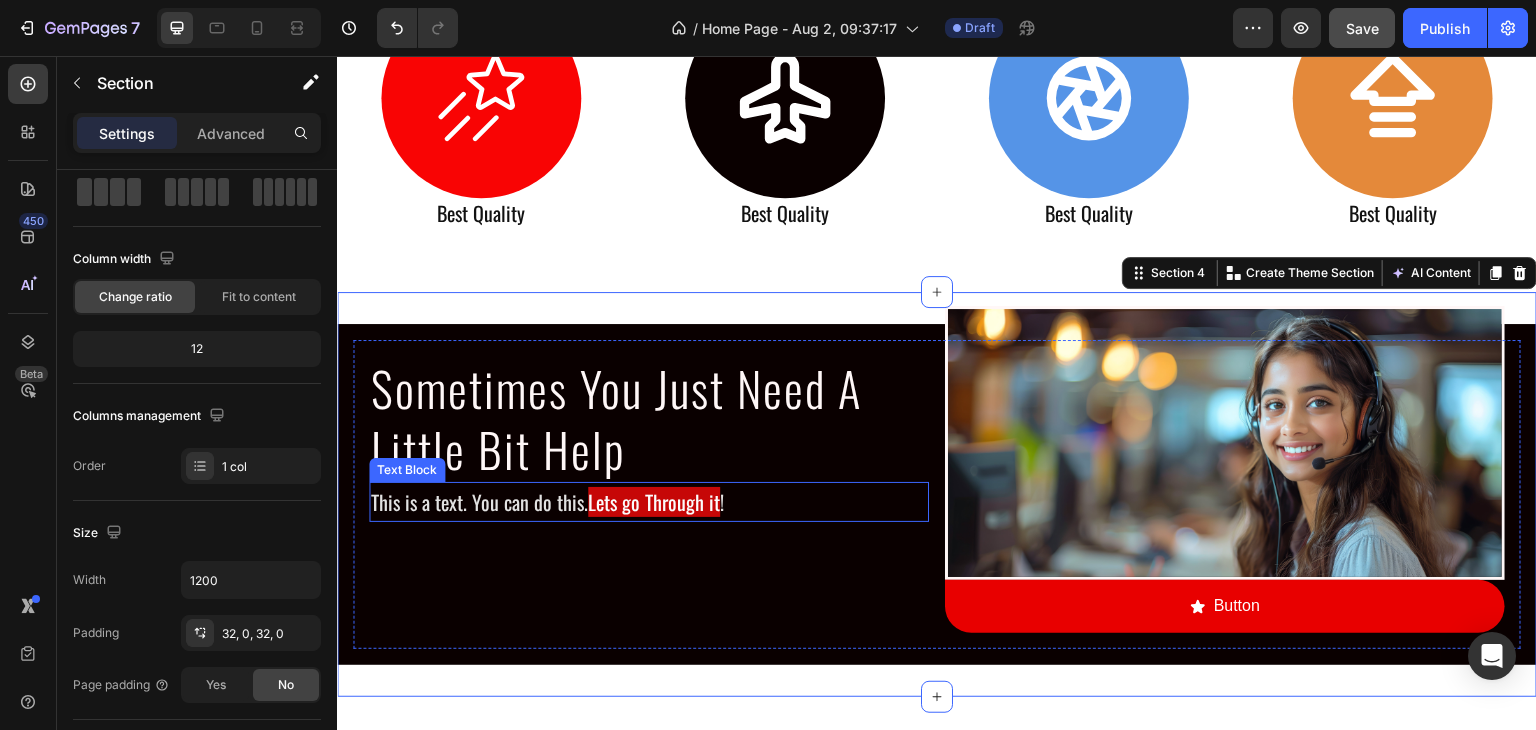 scroll, scrollTop: 1153, scrollLeft: 0, axis: vertical 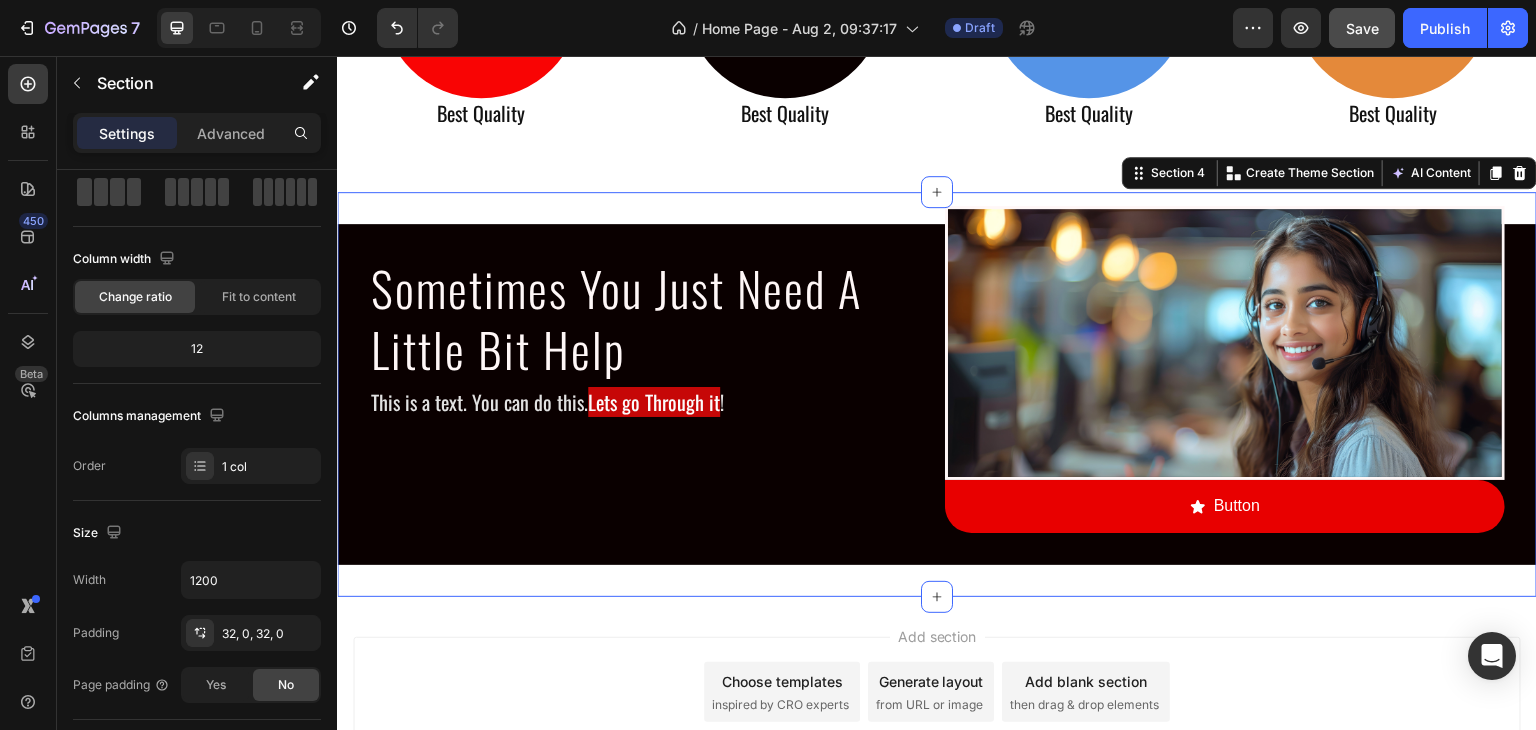 click on "Sometimes You Just Need A Little Bit Help Heading This is a text. You can do this.  Lets go Through it  ! Text Block Image Button Button Row" at bounding box center [937, 394] 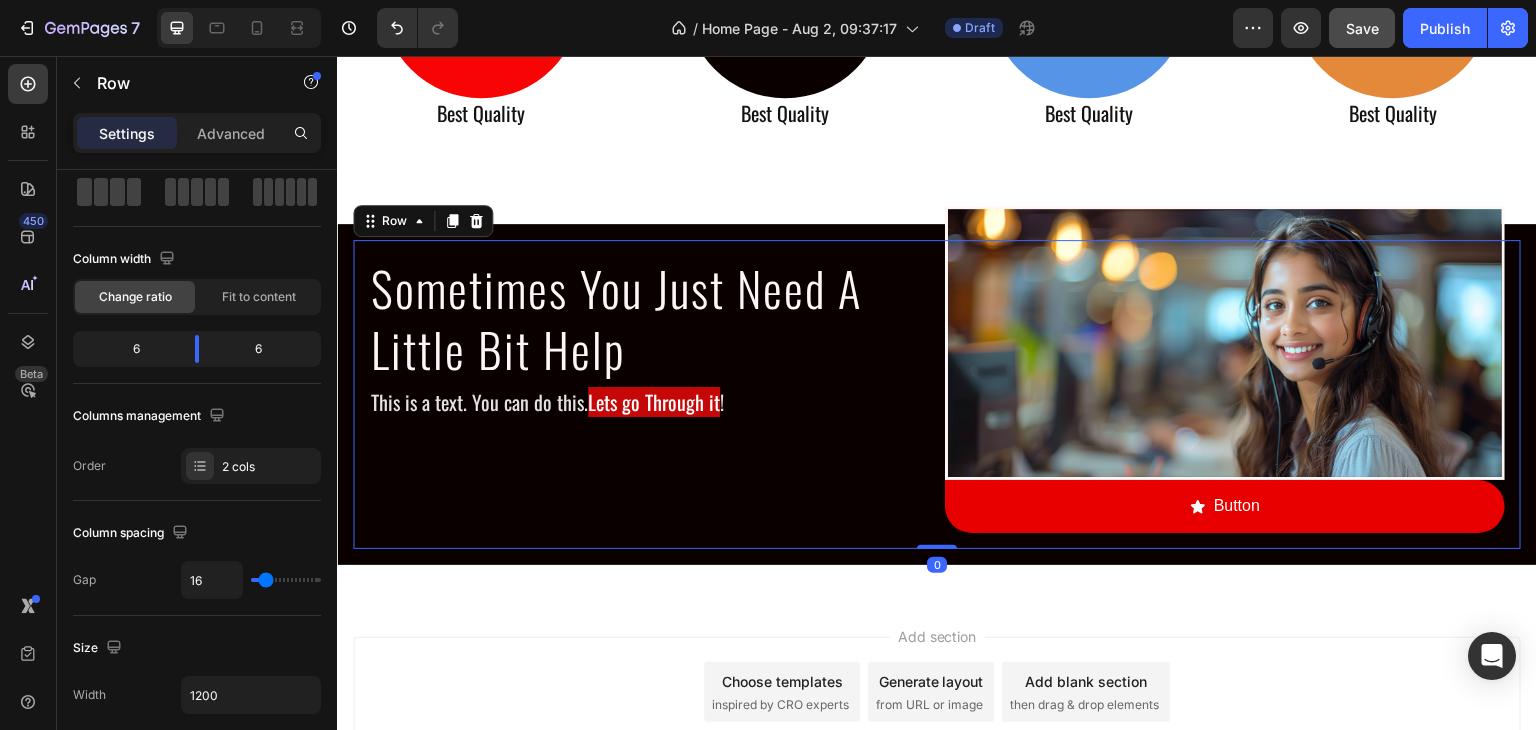 scroll, scrollTop: 0, scrollLeft: 0, axis: both 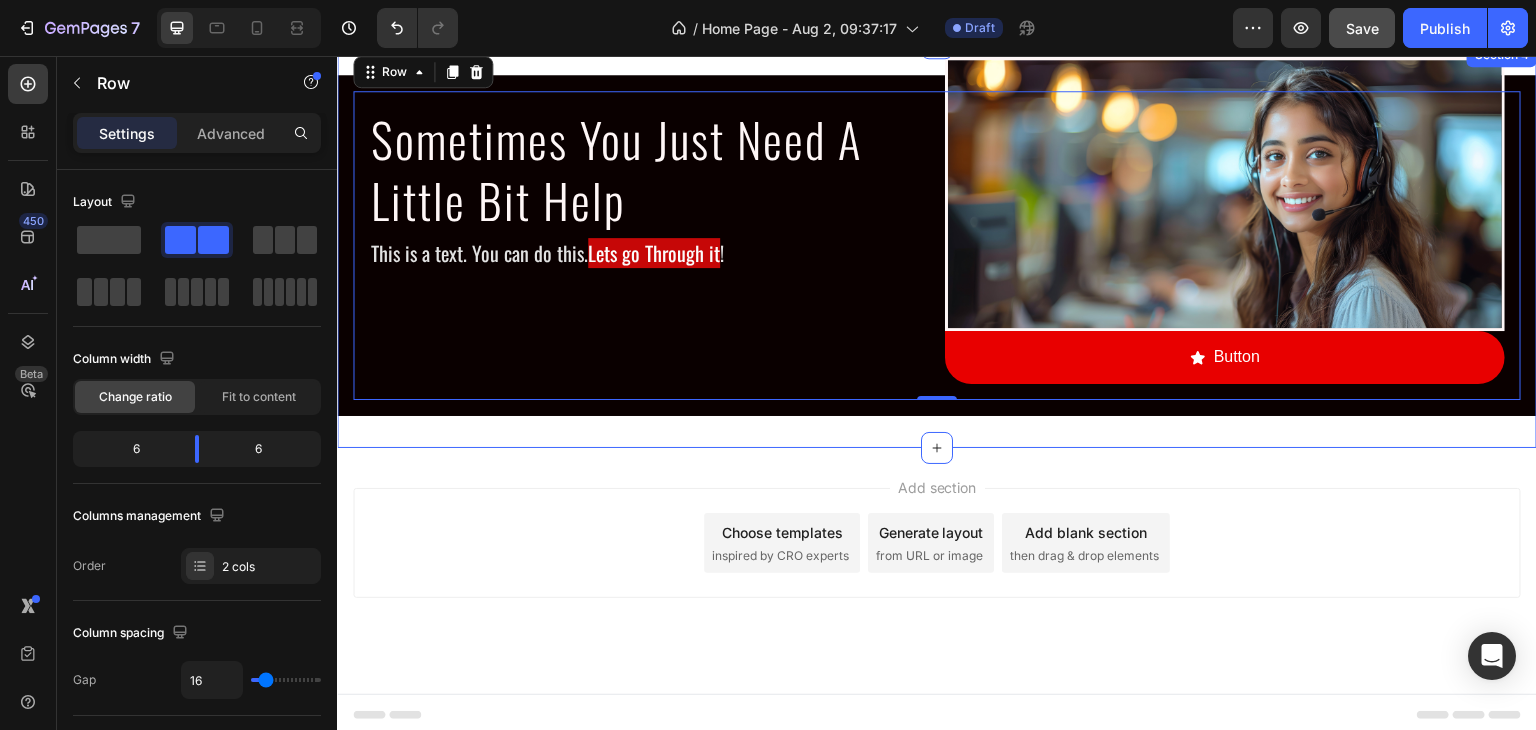 click on "Sometimes You Just Need A Little Bit Help Heading This is a text. You can do this.  Lets go Through it  ! Text Block Image Button Button Row   0 Row Section 4" at bounding box center [937, 245] 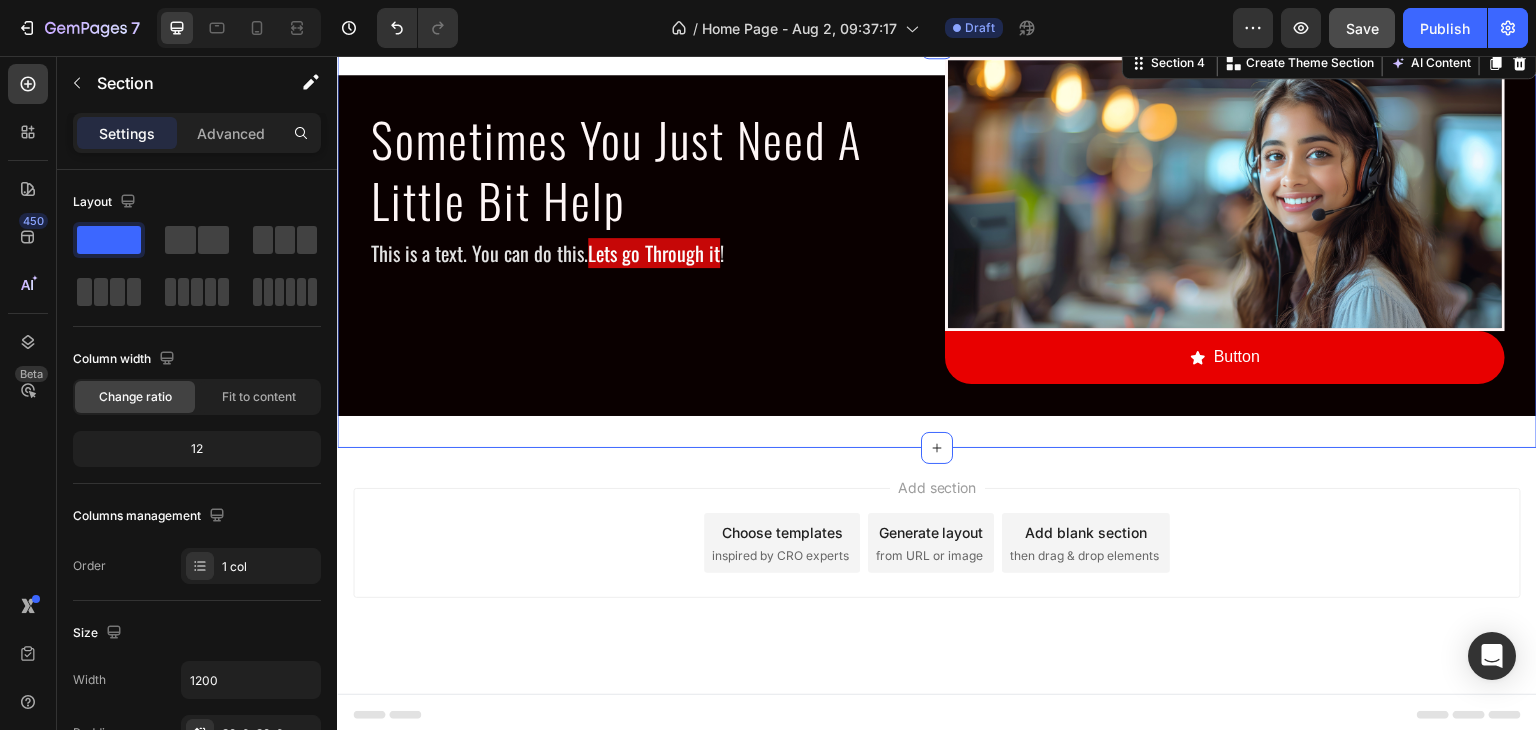 click on "Sometimes You Just Need A Little Bit Help Heading This is a text. You can do this.  Lets go Through it  ! Text Block Image Button Button Row Row Section 4   You can create reusable sections Create Theme Section AI Content Write with GemAI What would you like to describe here? Tone and Voice Persuasive Product Mini Retro White Noise Bluetooth Speaker Show more Generate" at bounding box center (937, 245) 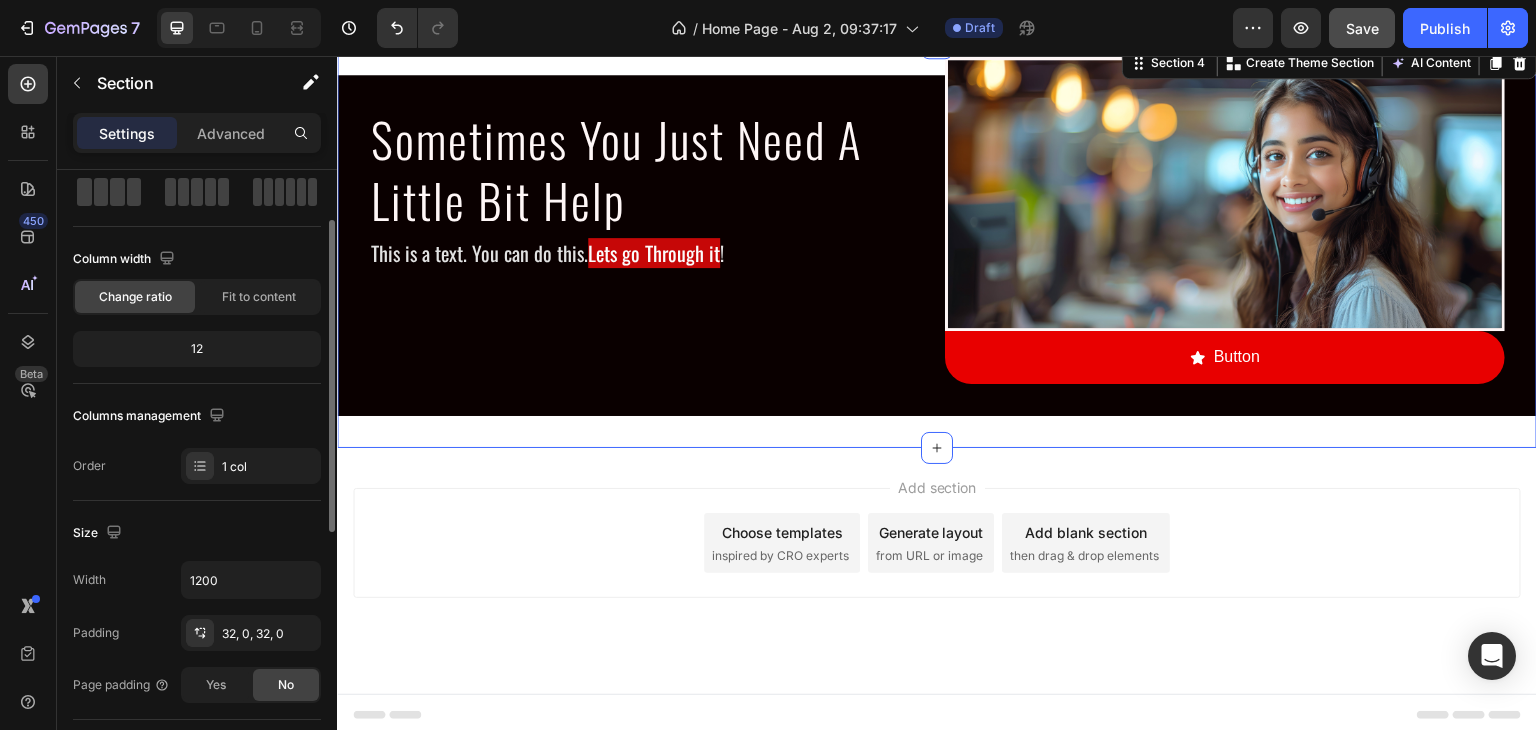 scroll, scrollTop: 200, scrollLeft: 0, axis: vertical 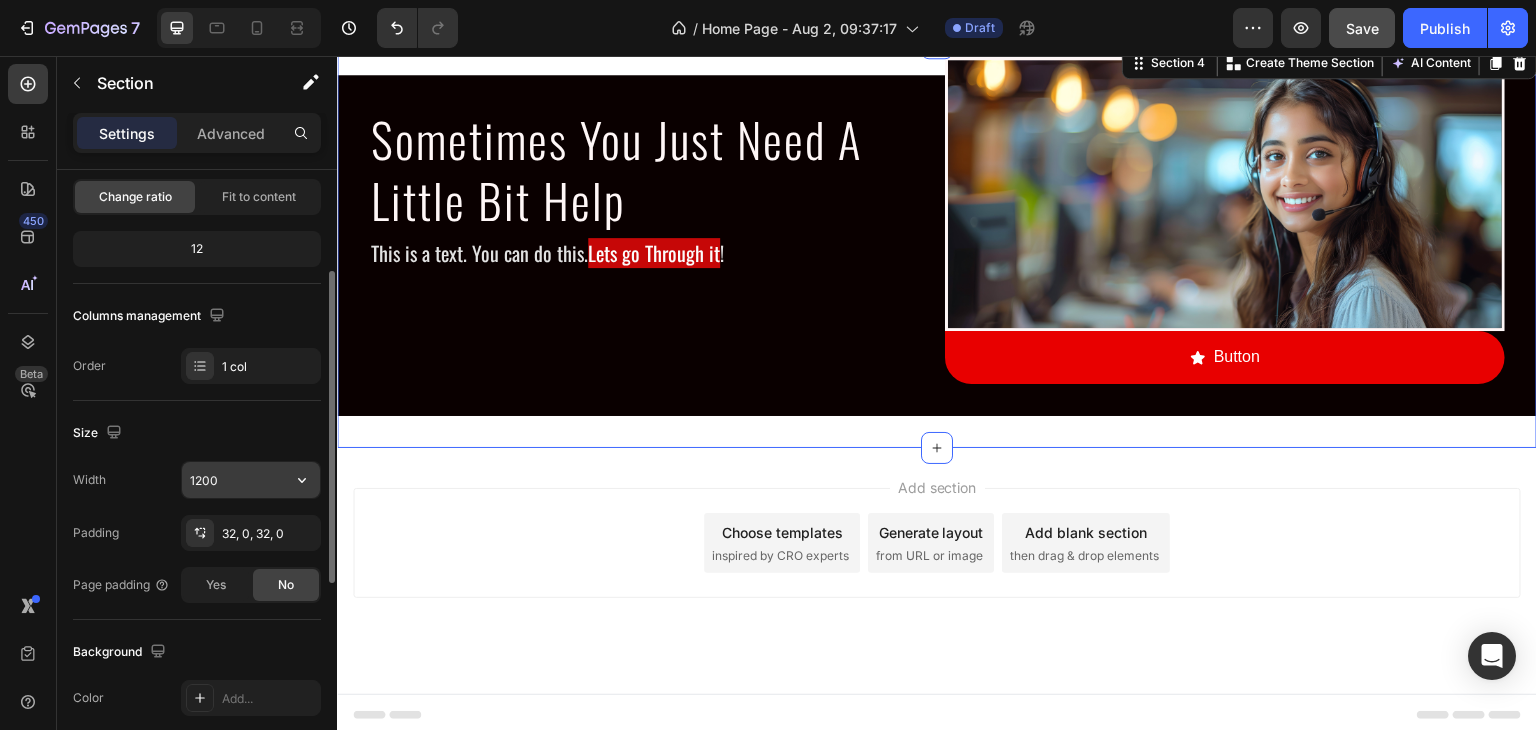 click on "1200" at bounding box center [251, 480] 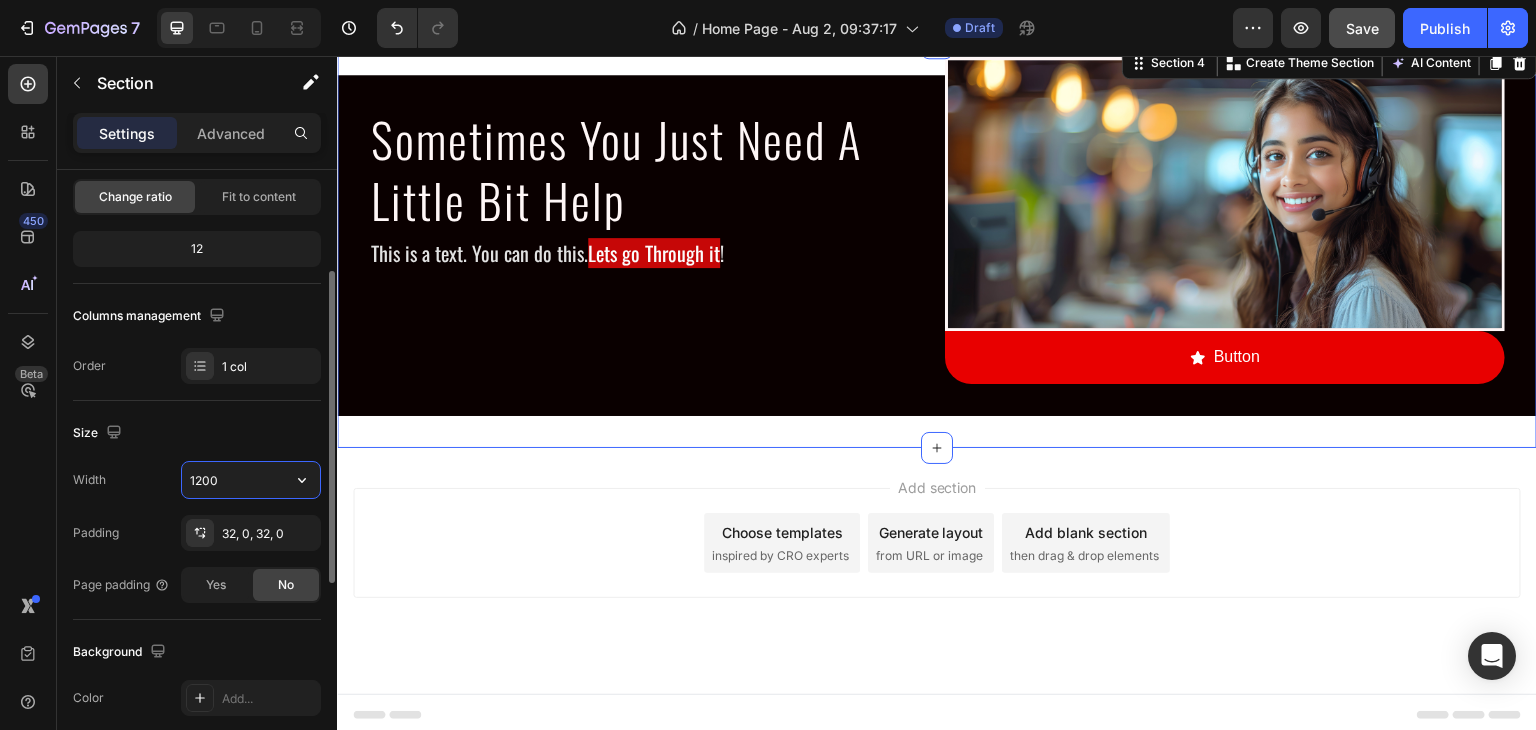 click on "1200" at bounding box center [251, 480] 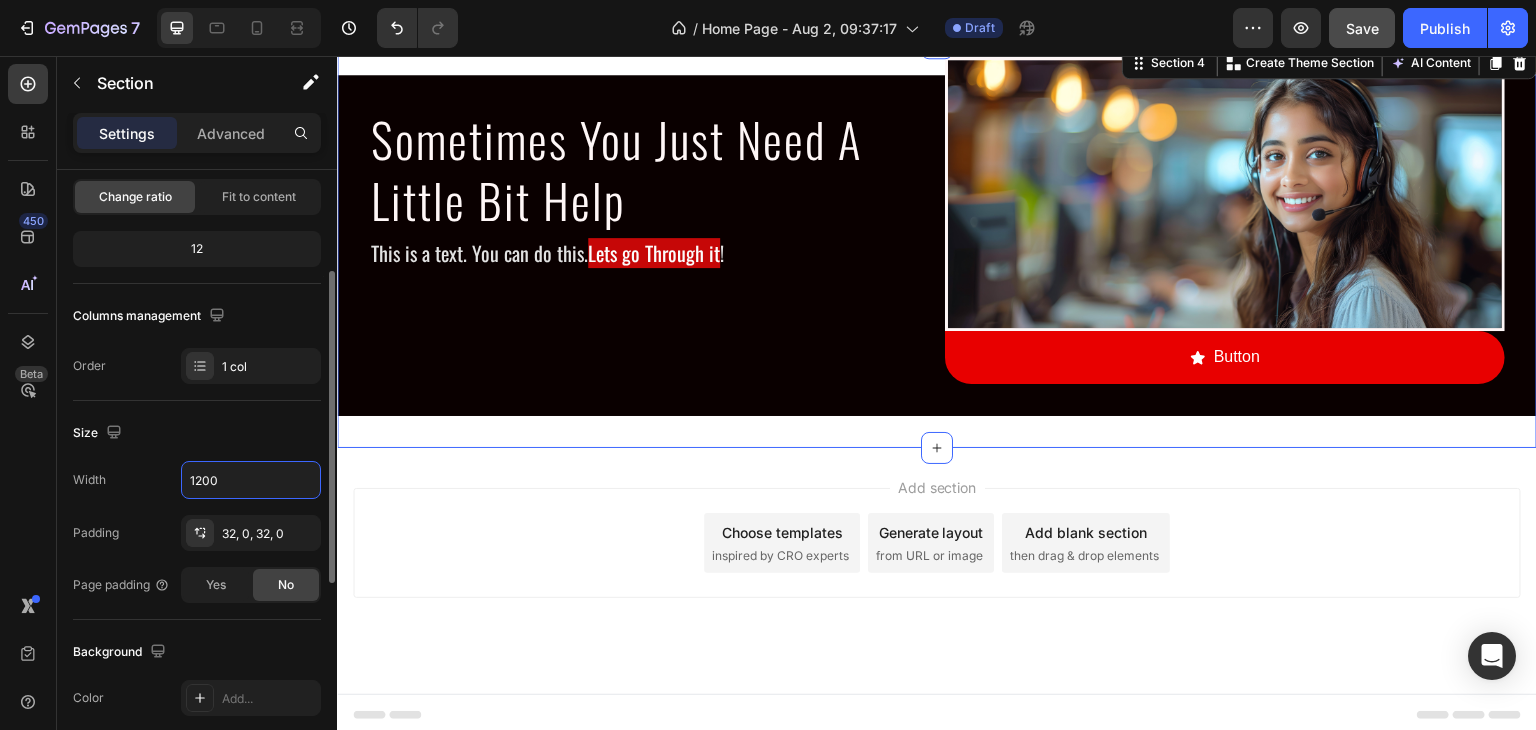 click at bounding box center [329, 478] 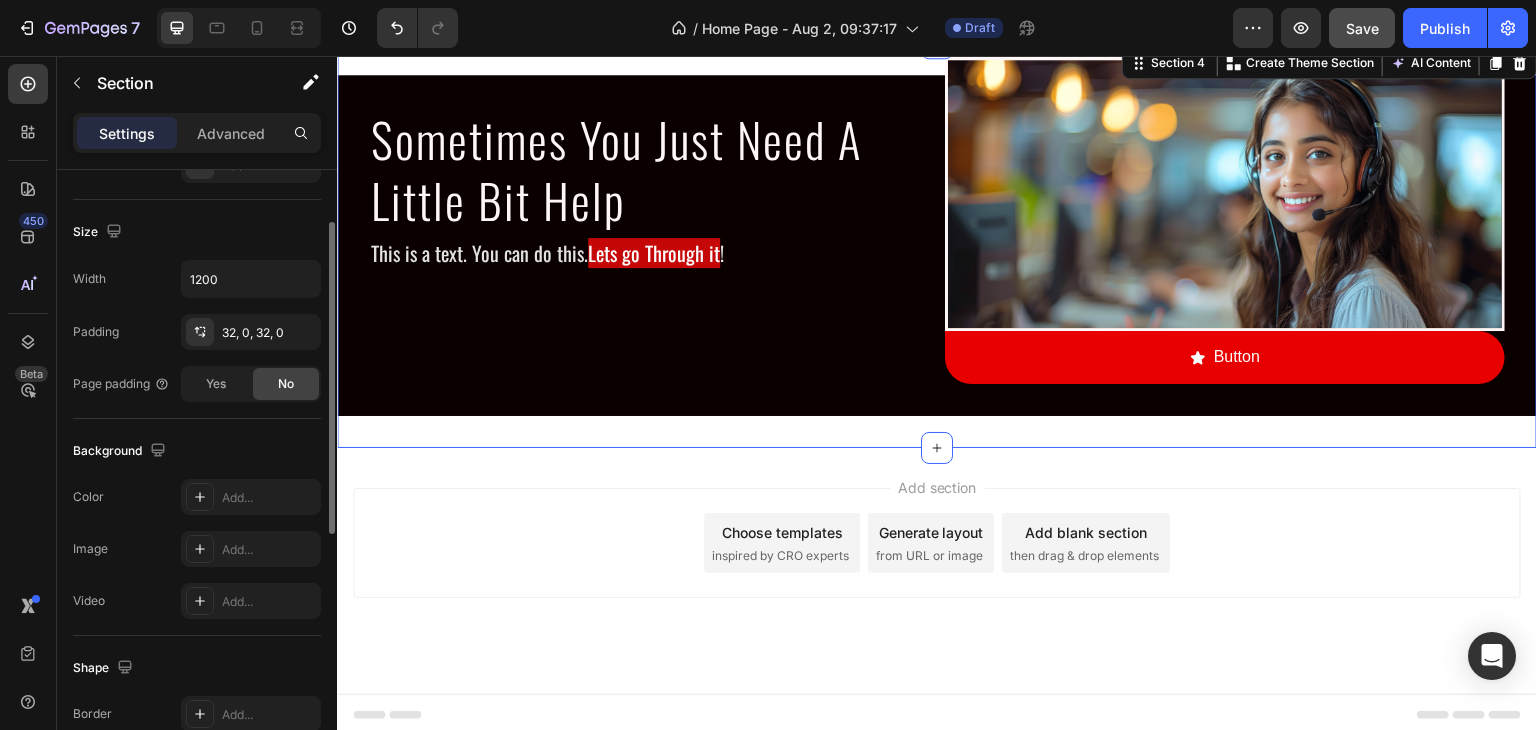 scroll, scrollTop: 301, scrollLeft: 0, axis: vertical 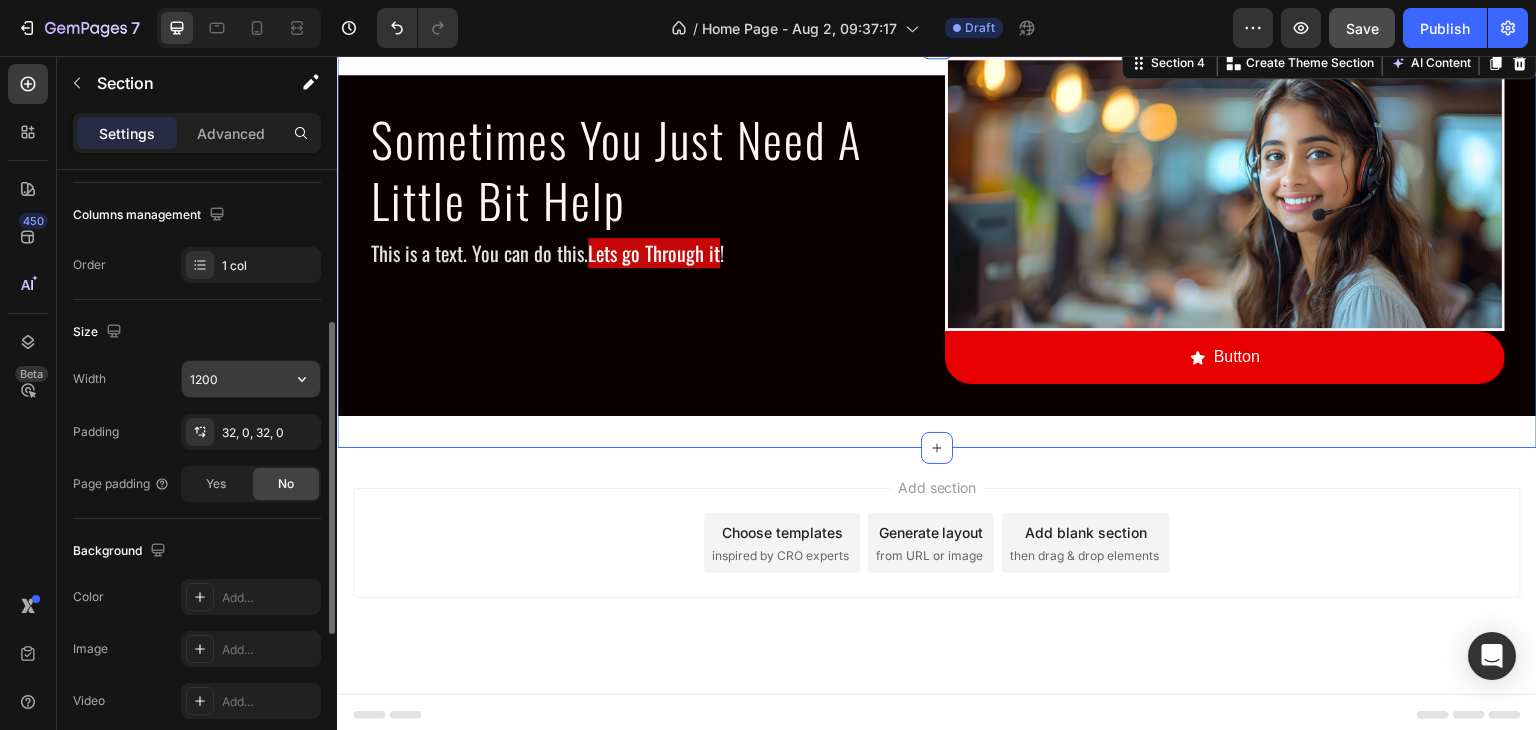 click on "1200" at bounding box center [251, 379] 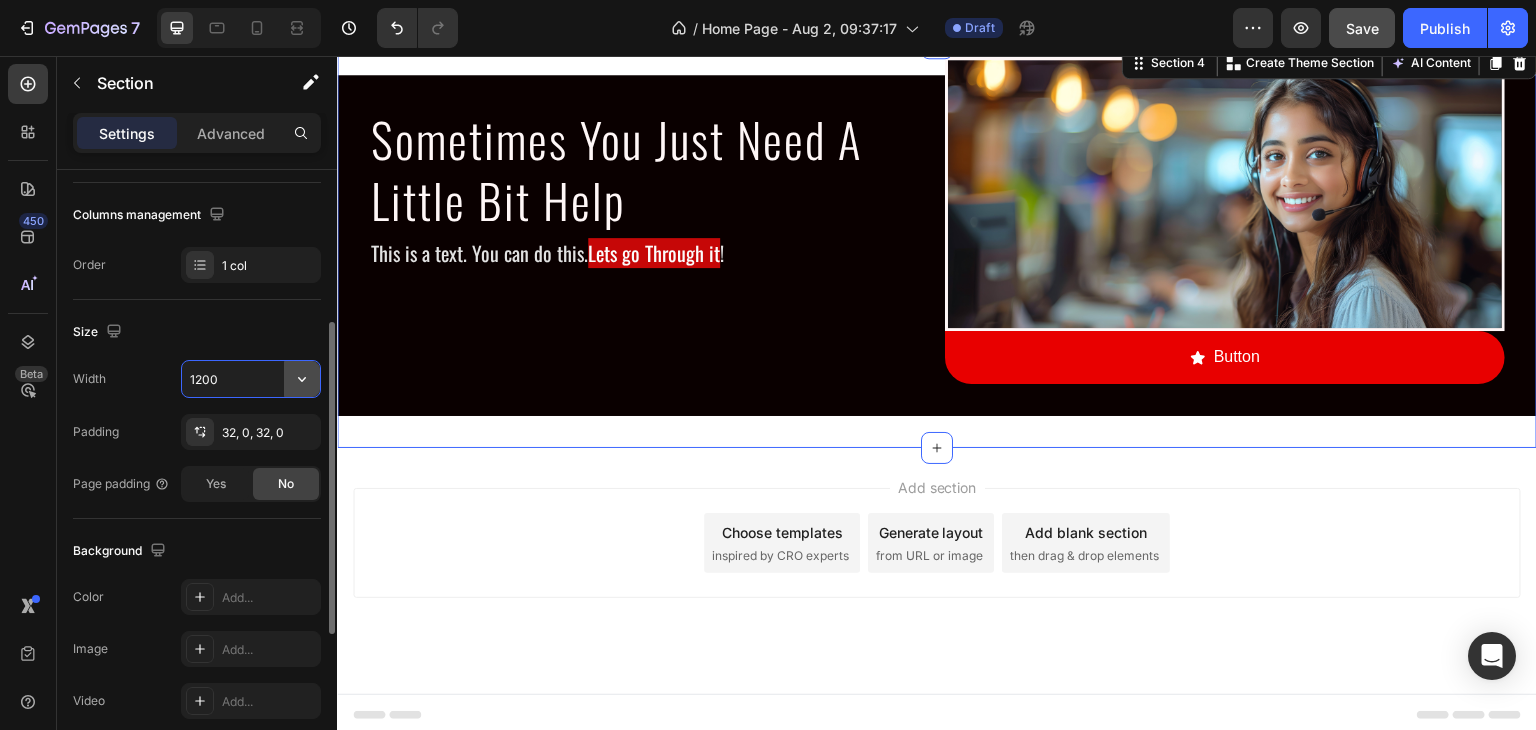 click 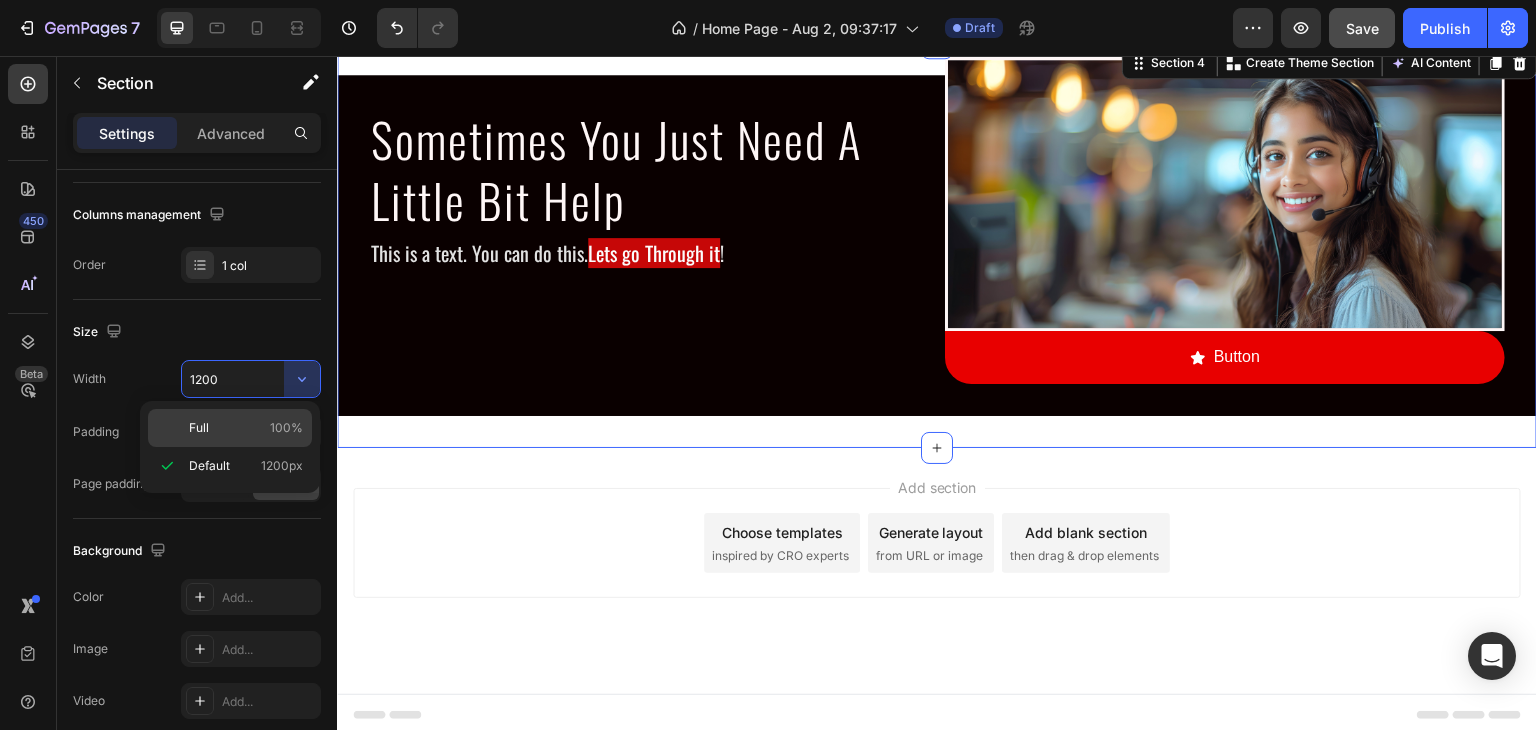 click on "Full 100%" at bounding box center (246, 428) 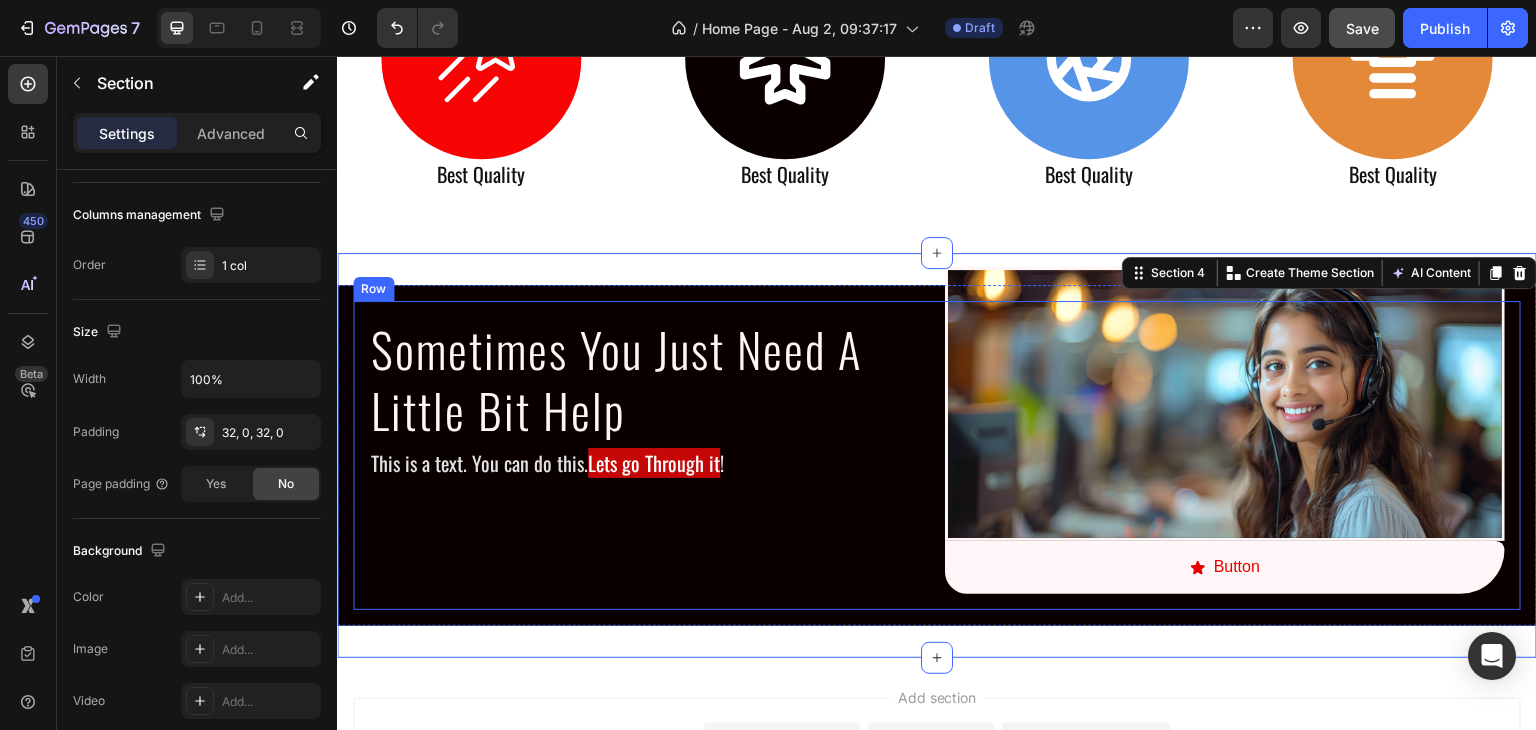 scroll, scrollTop: 1102, scrollLeft: 0, axis: vertical 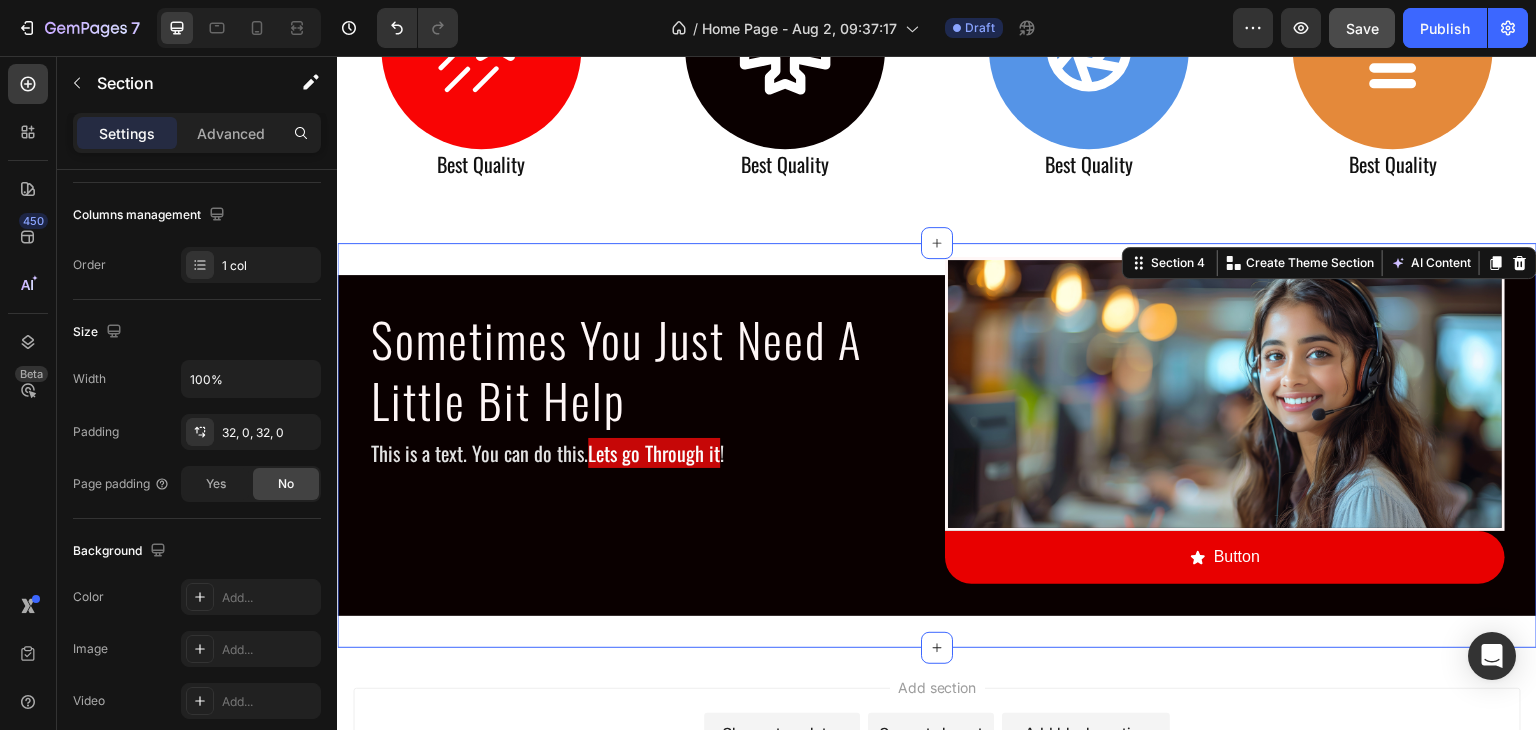 click on "Sometimes You Just Need A Little Bit Help Heading This is a text. You can do this.  Lets go Through it  ! Text Block Image Button Button Row Row Section 4   You can create reusable sections Create Theme Section AI Content Write with GemAI What would you like to describe here? Tone and Voice Persuasive Product Mini Retro White Noise Bluetooth Speaker Show more Generate" at bounding box center (937, 445) 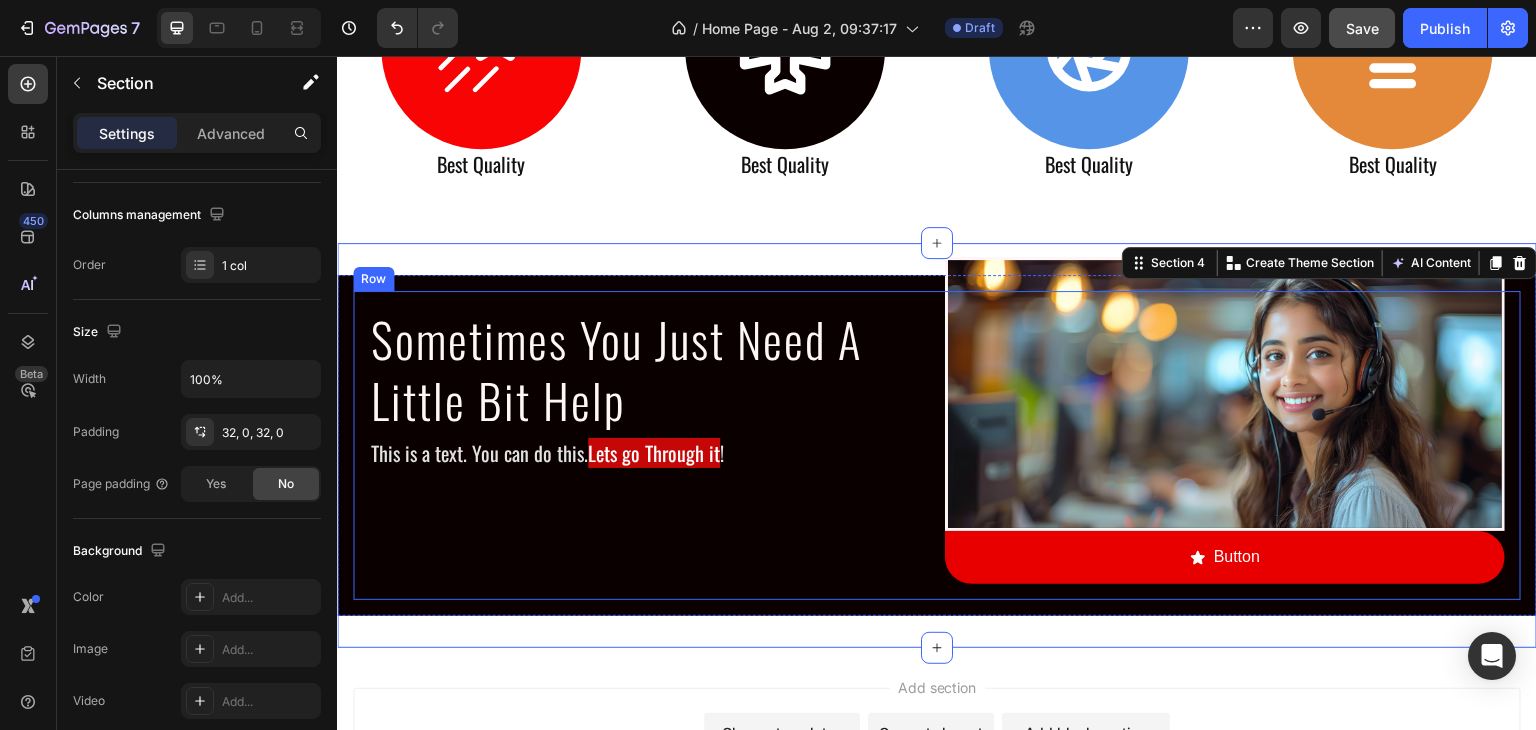 click on "Sometimes You Just Need A Little Bit Help Heading This is a text. You can do this.  Lets go Through it  ! Text Block" at bounding box center [649, 445] 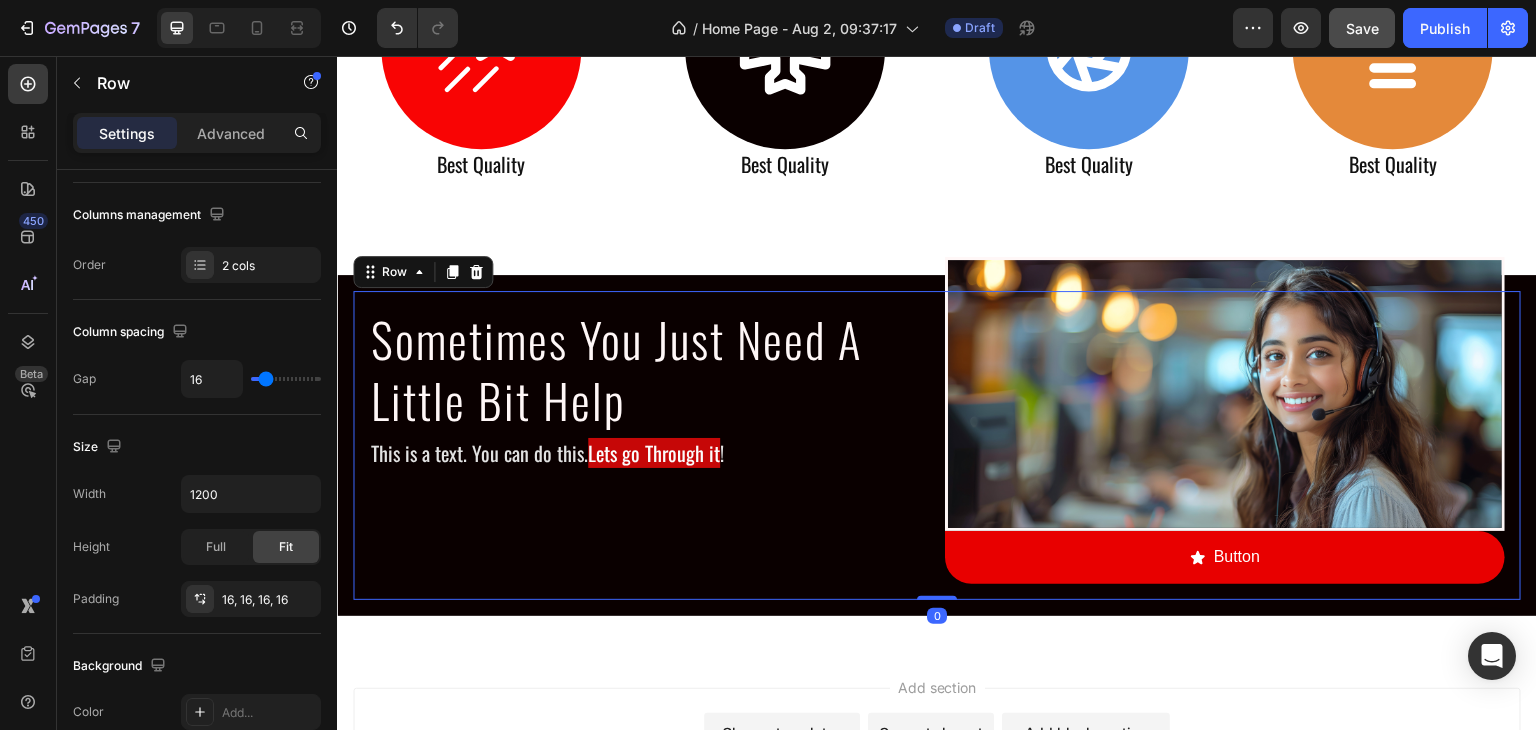 scroll, scrollTop: 0, scrollLeft: 0, axis: both 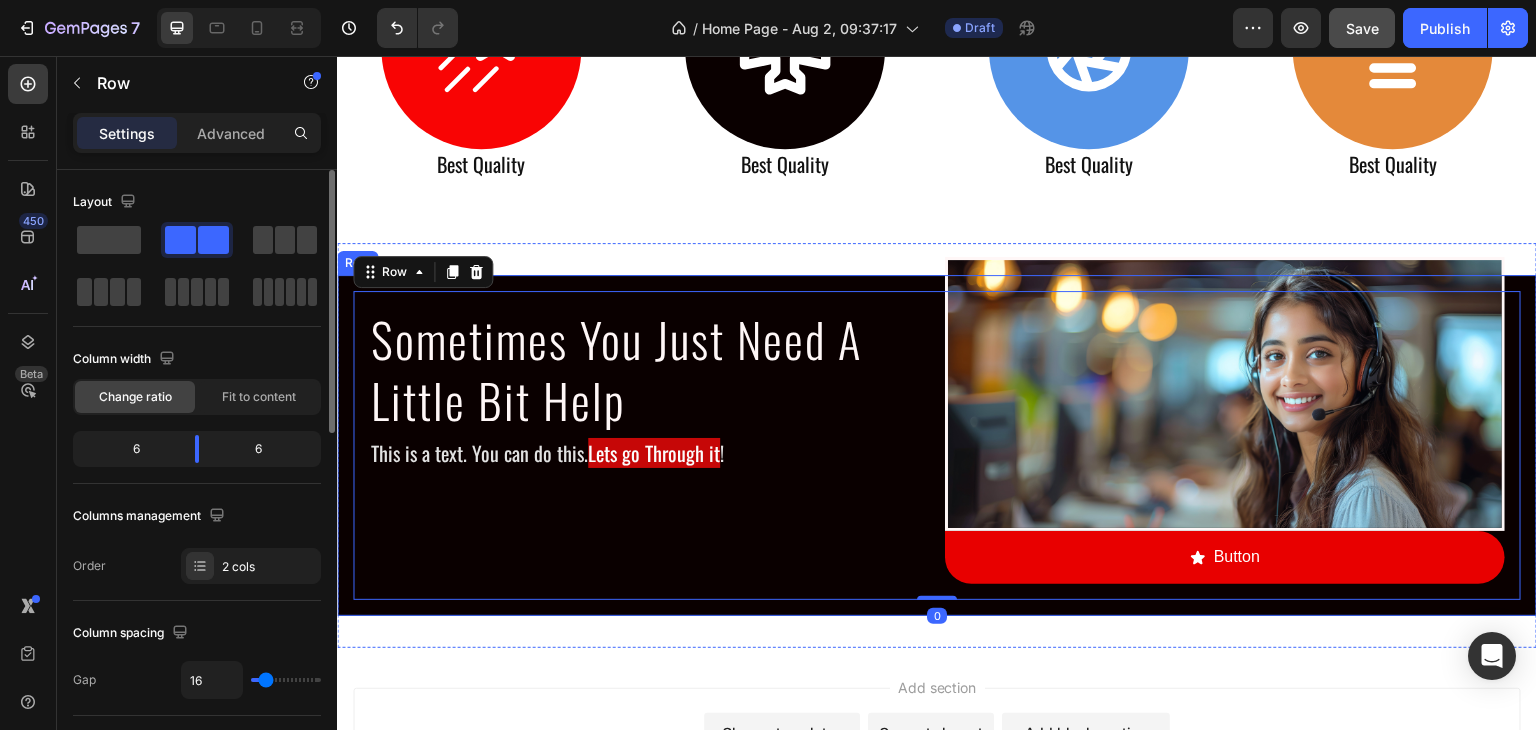 click on "Sometimes You Just Need A Little Bit Help Heading This is a text. You can do this.  Lets go Through it  ! Text Block Image Button Button Row   0 Row" at bounding box center (937, 445) 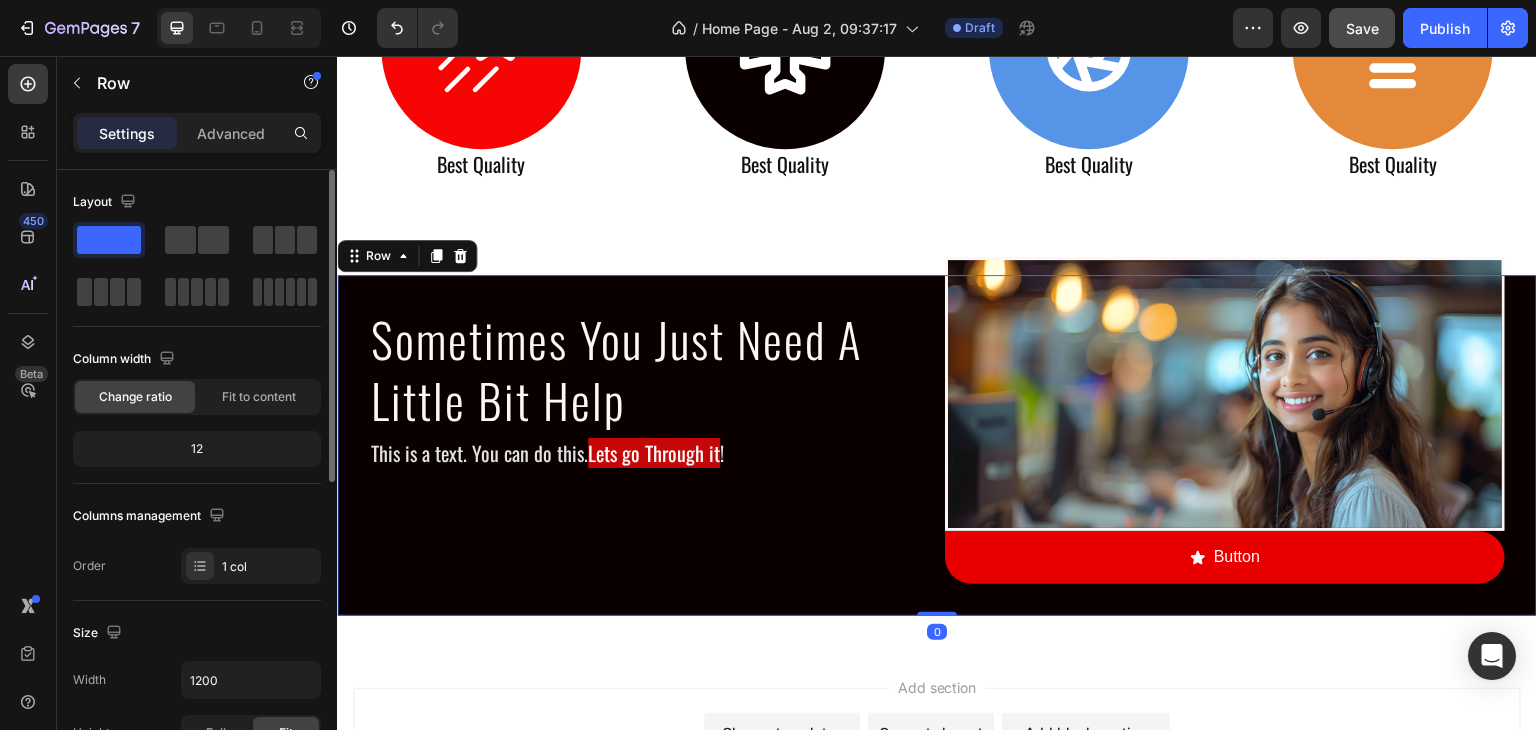 scroll, scrollTop: 100, scrollLeft: 0, axis: vertical 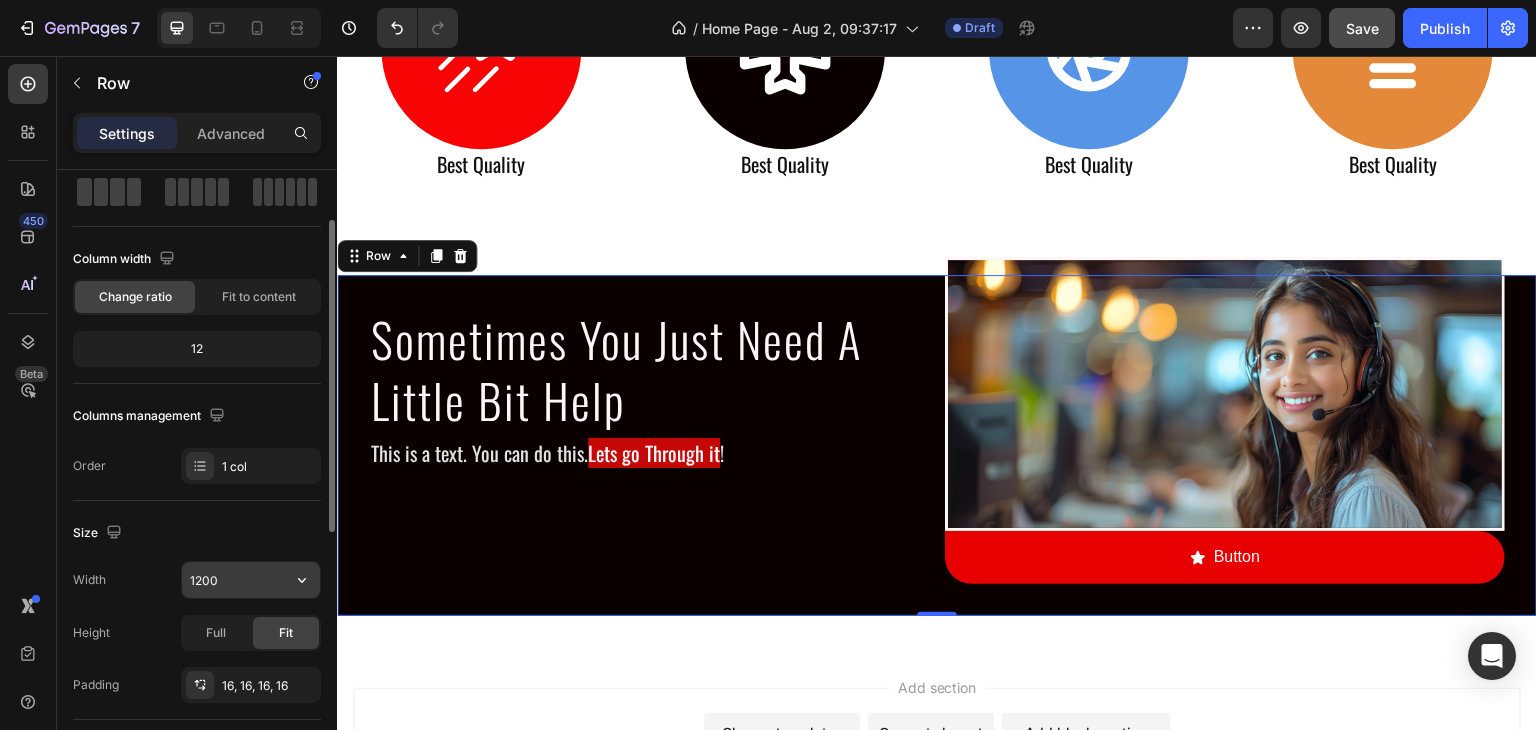 click on "1200" at bounding box center (251, 580) 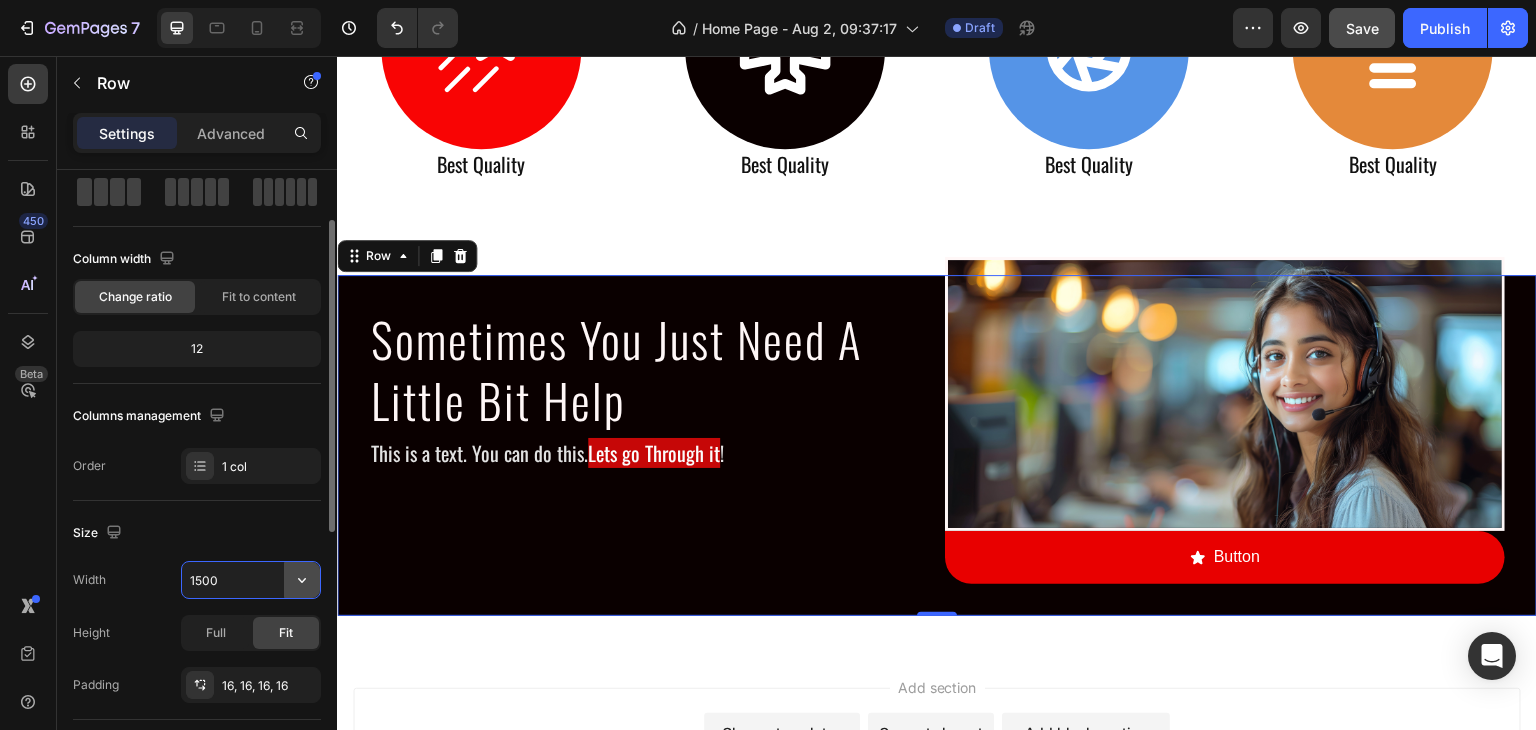 click 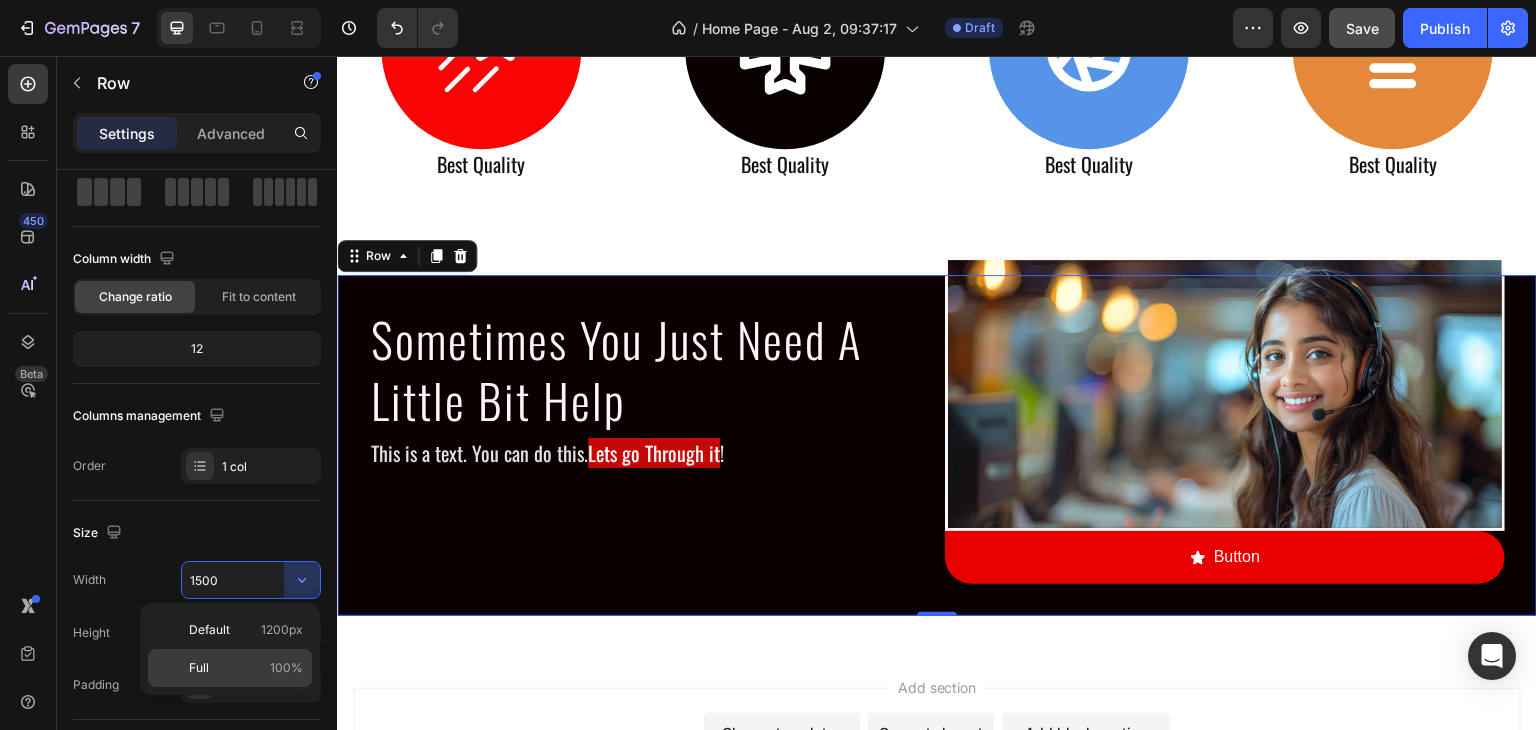 click on "Full 100%" at bounding box center (246, 668) 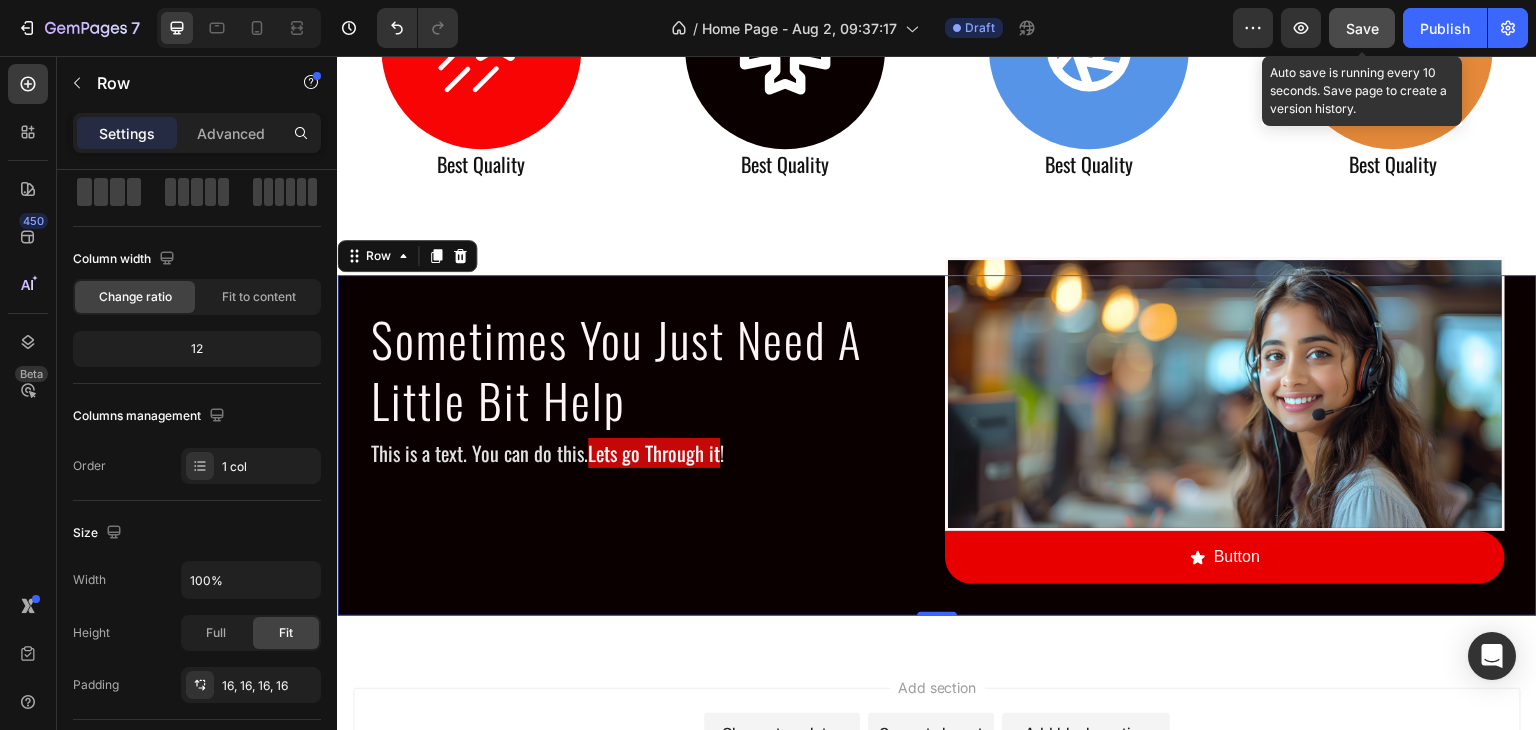 click on "Save" at bounding box center [1362, 28] 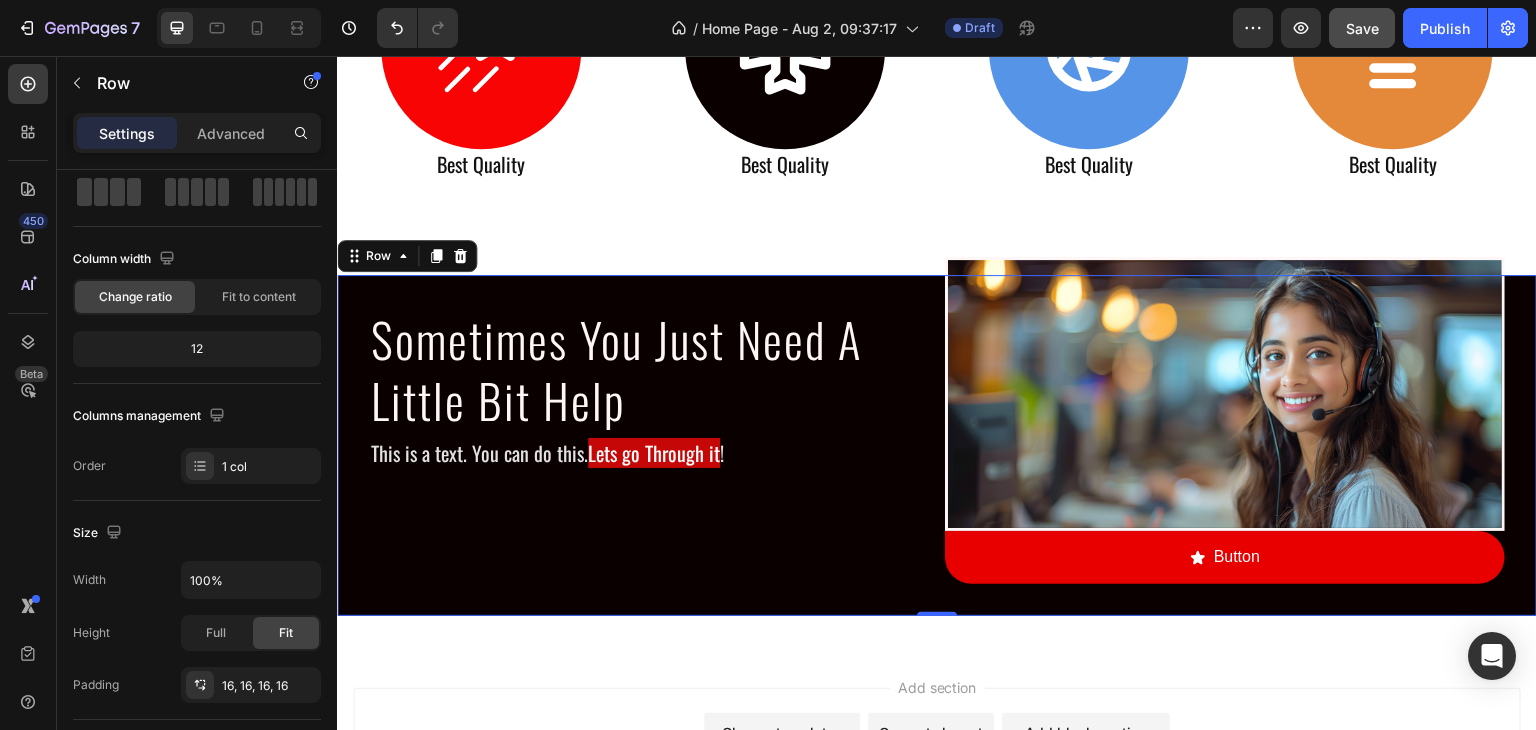 click on "Sometimes You Just Need A Little Bit Help Heading This is a text. You can do this.  Lets go Through it  ! Text Block Image Button Button Row Row   0" at bounding box center (937, 445) 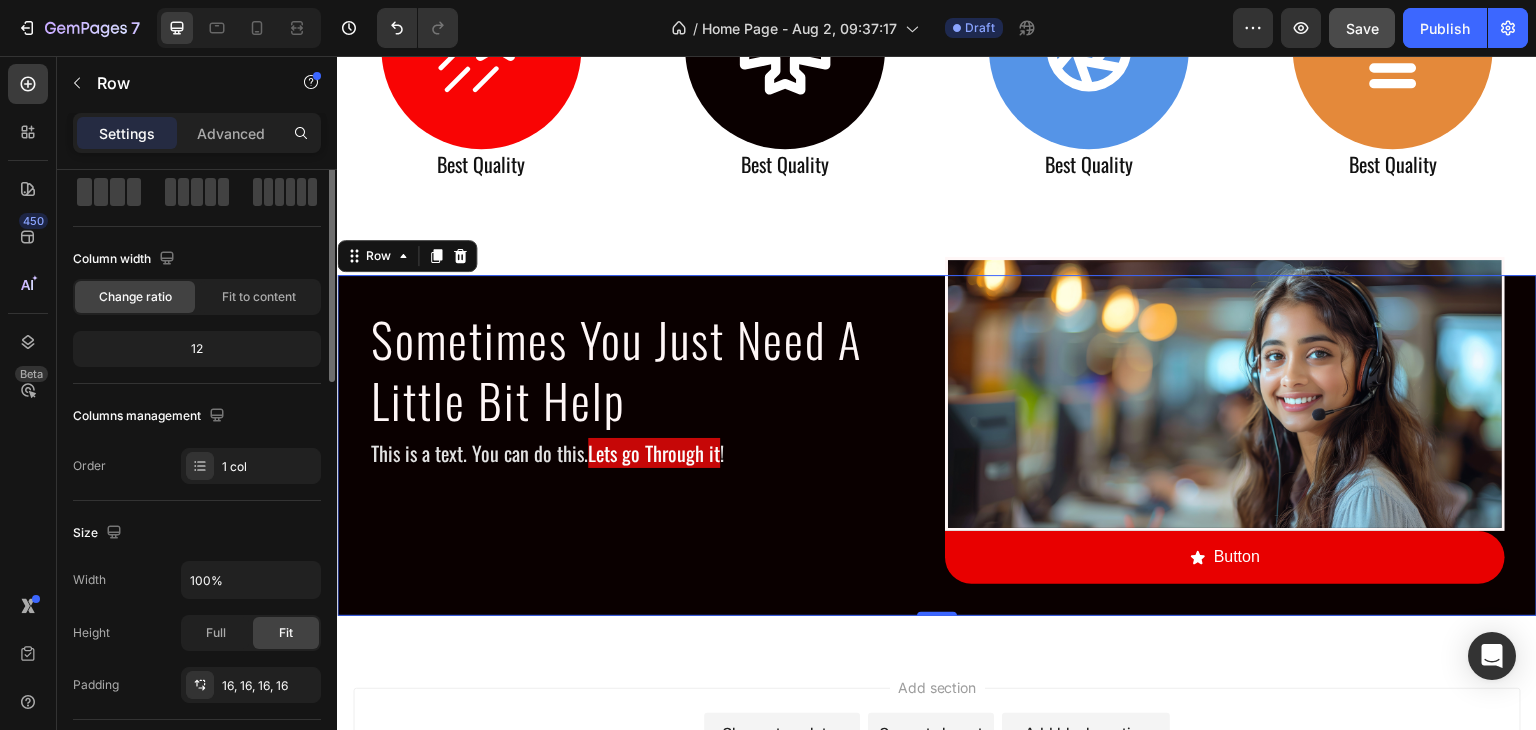 scroll, scrollTop: 0, scrollLeft: 0, axis: both 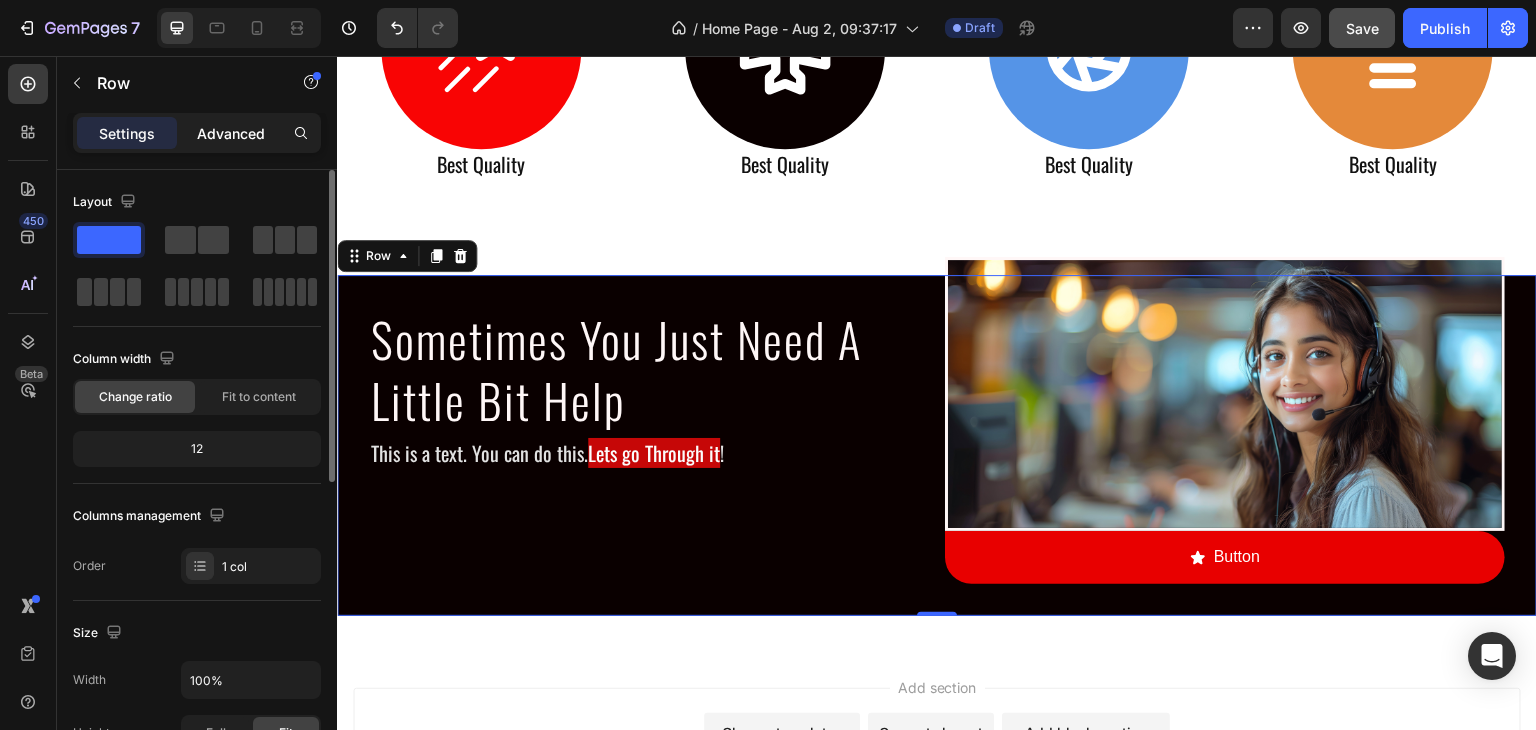 click on "Advanced" at bounding box center (231, 133) 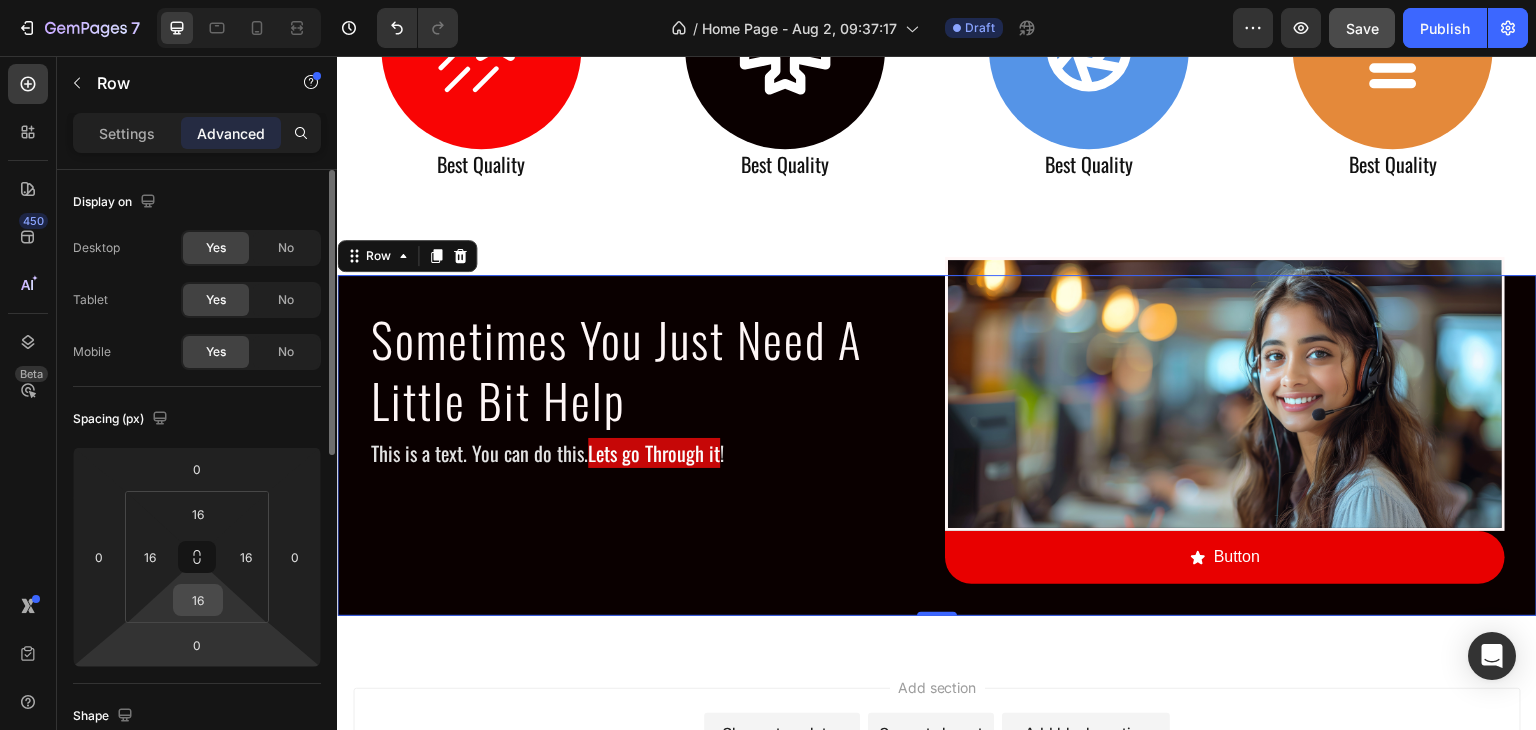 click on "16" at bounding box center [198, 600] 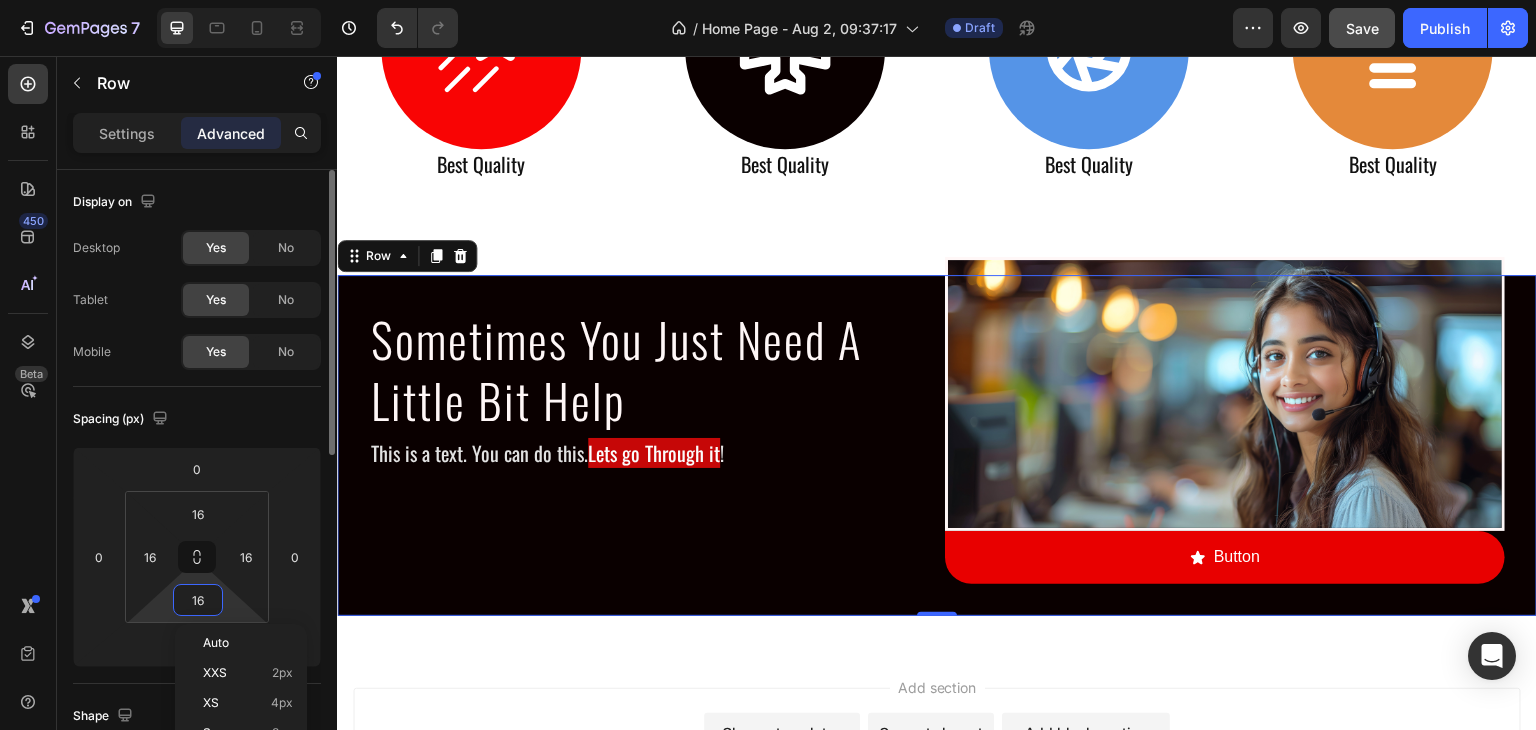 type on "0" 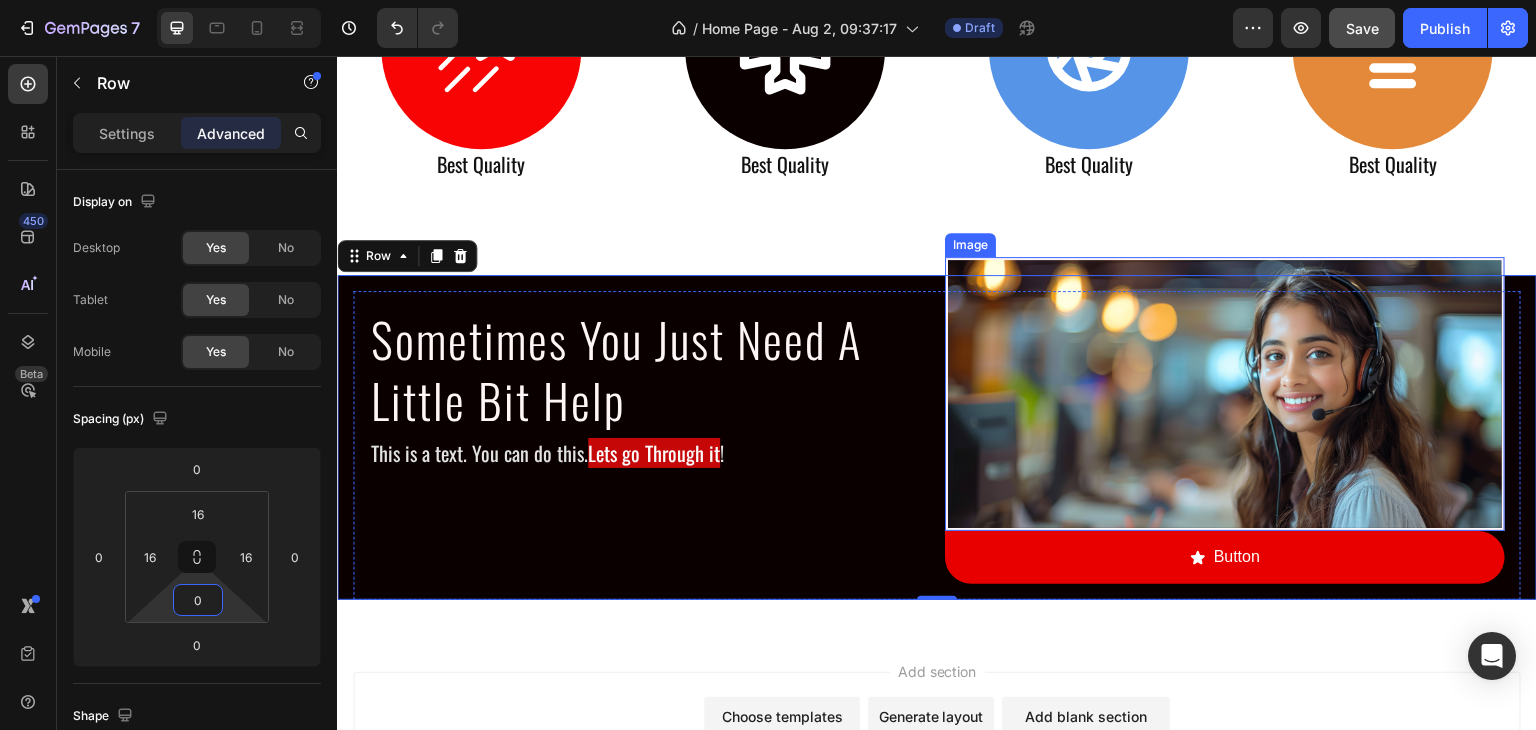 click at bounding box center (1225, 394) 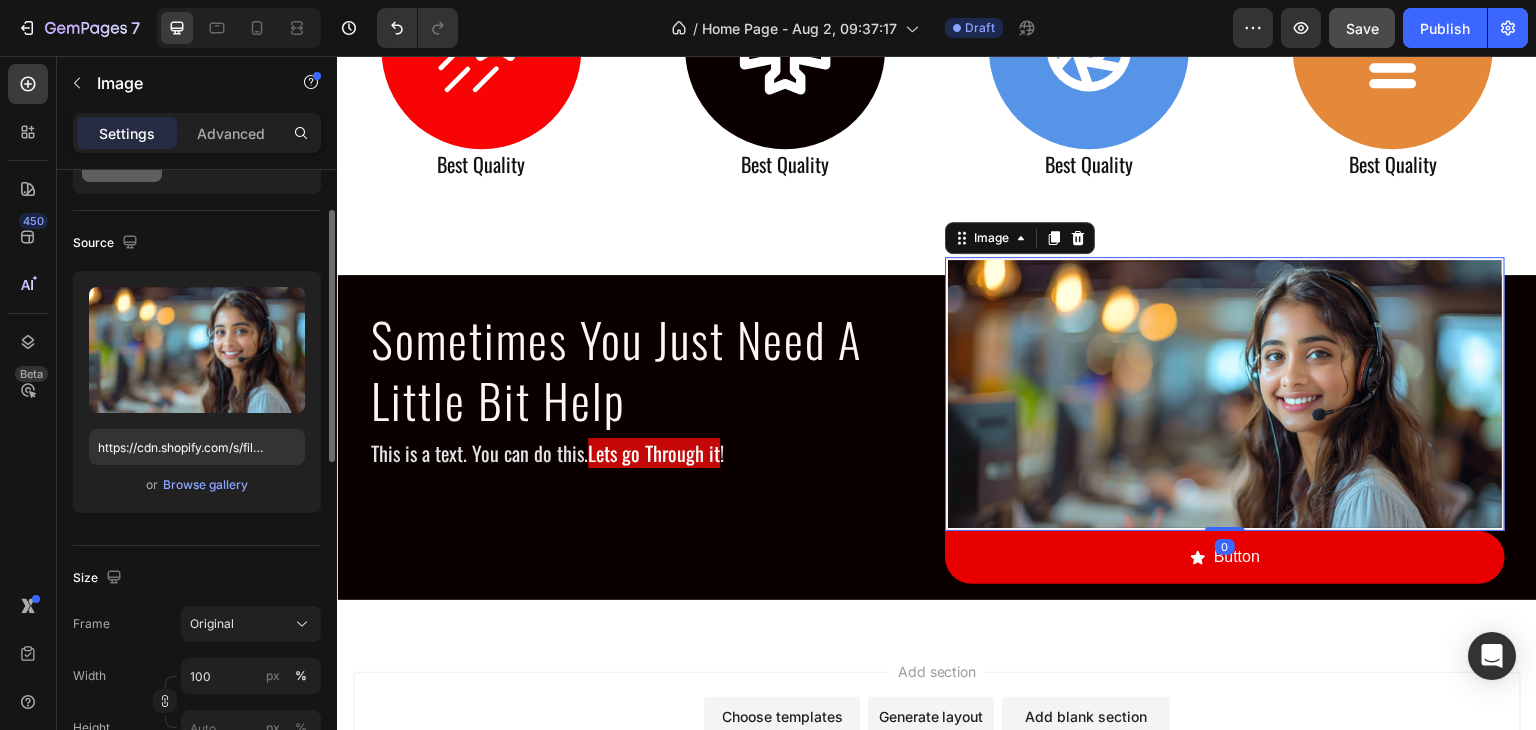 scroll, scrollTop: 200, scrollLeft: 0, axis: vertical 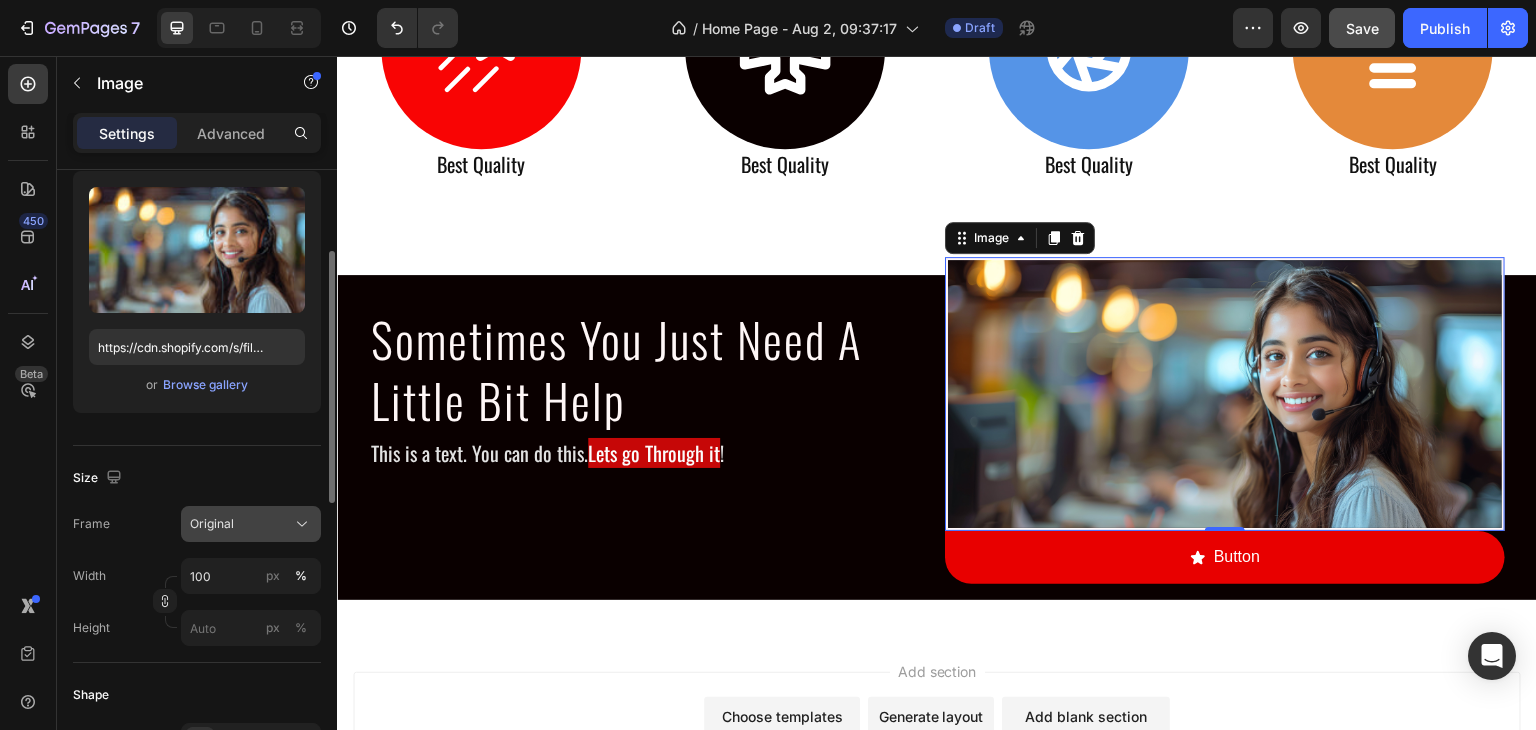 click 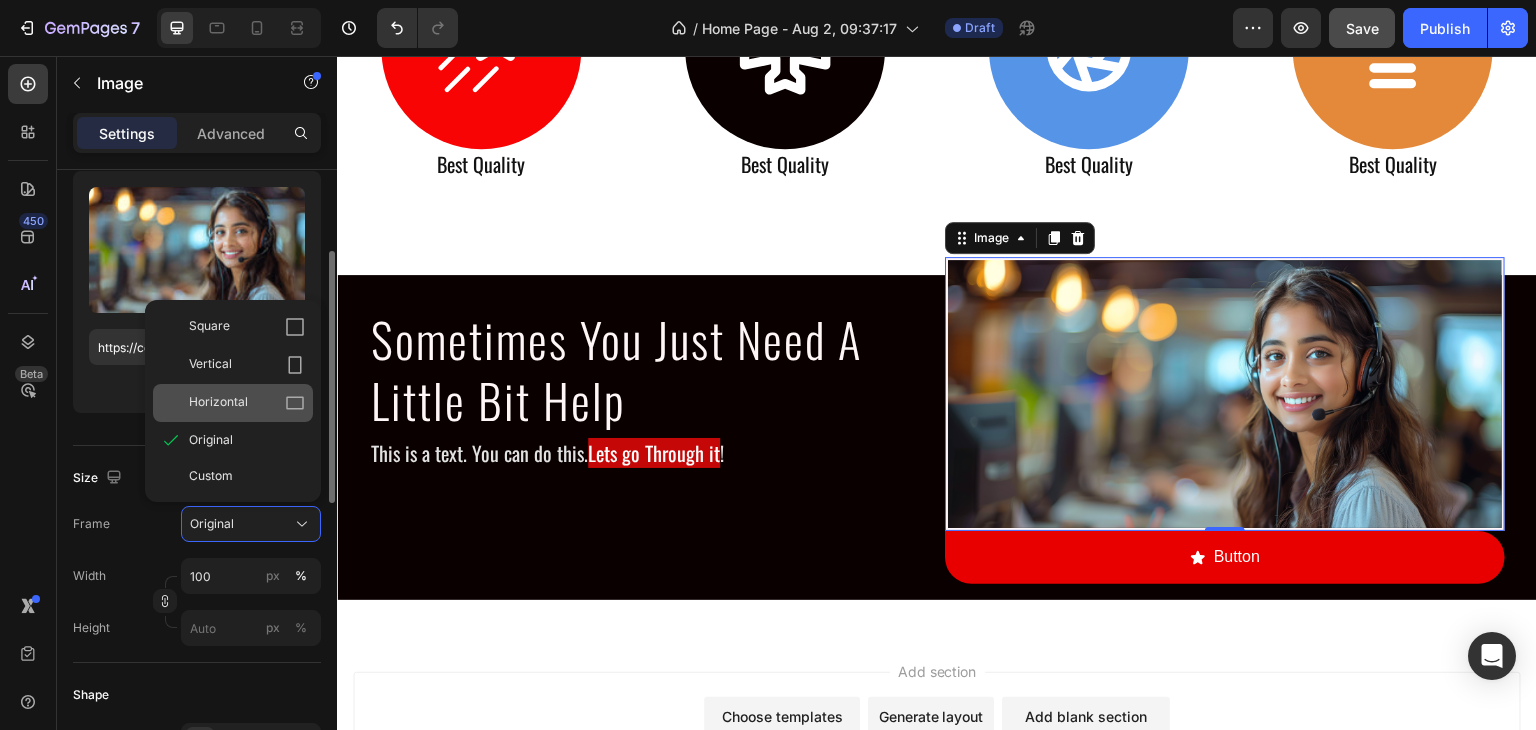 click 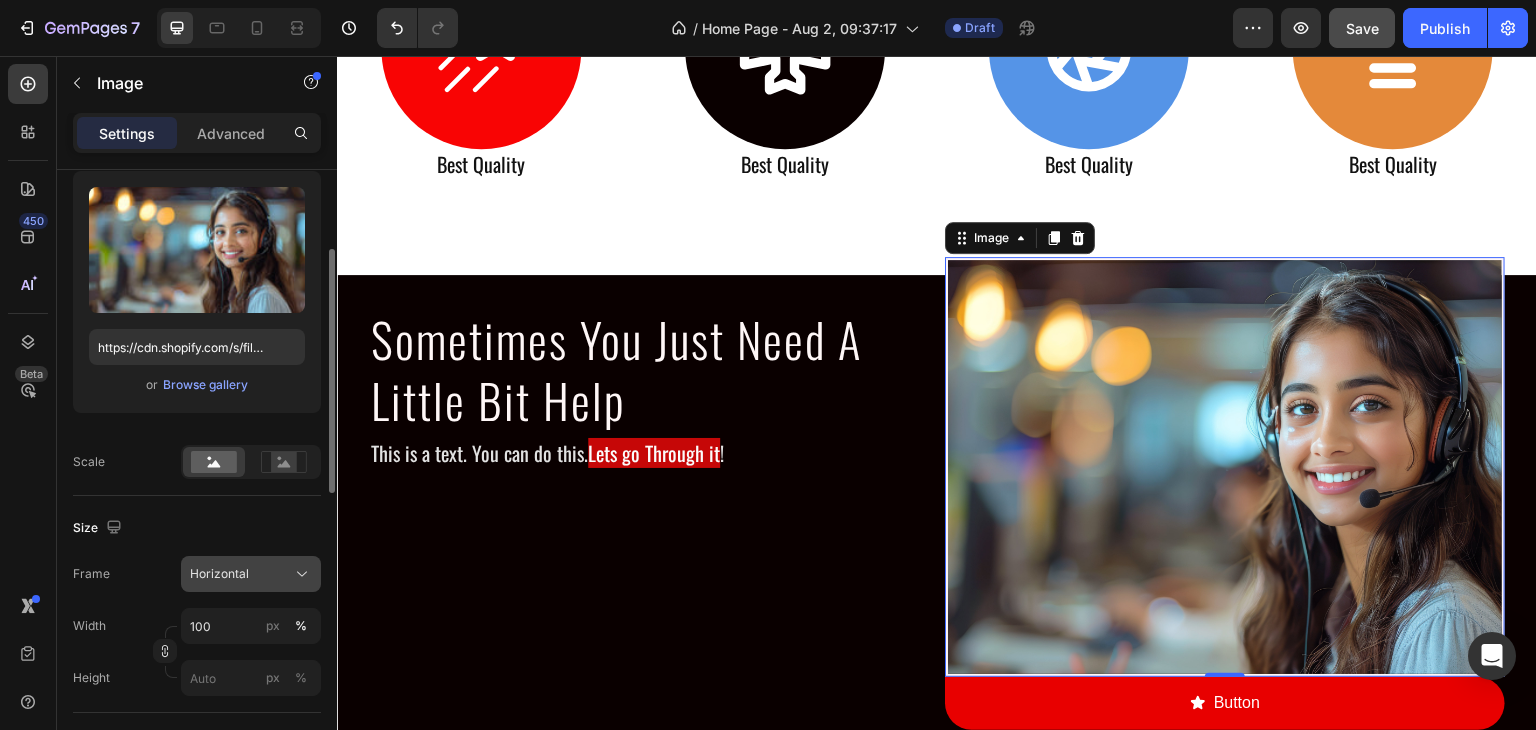 click on "Horizontal" at bounding box center [251, 574] 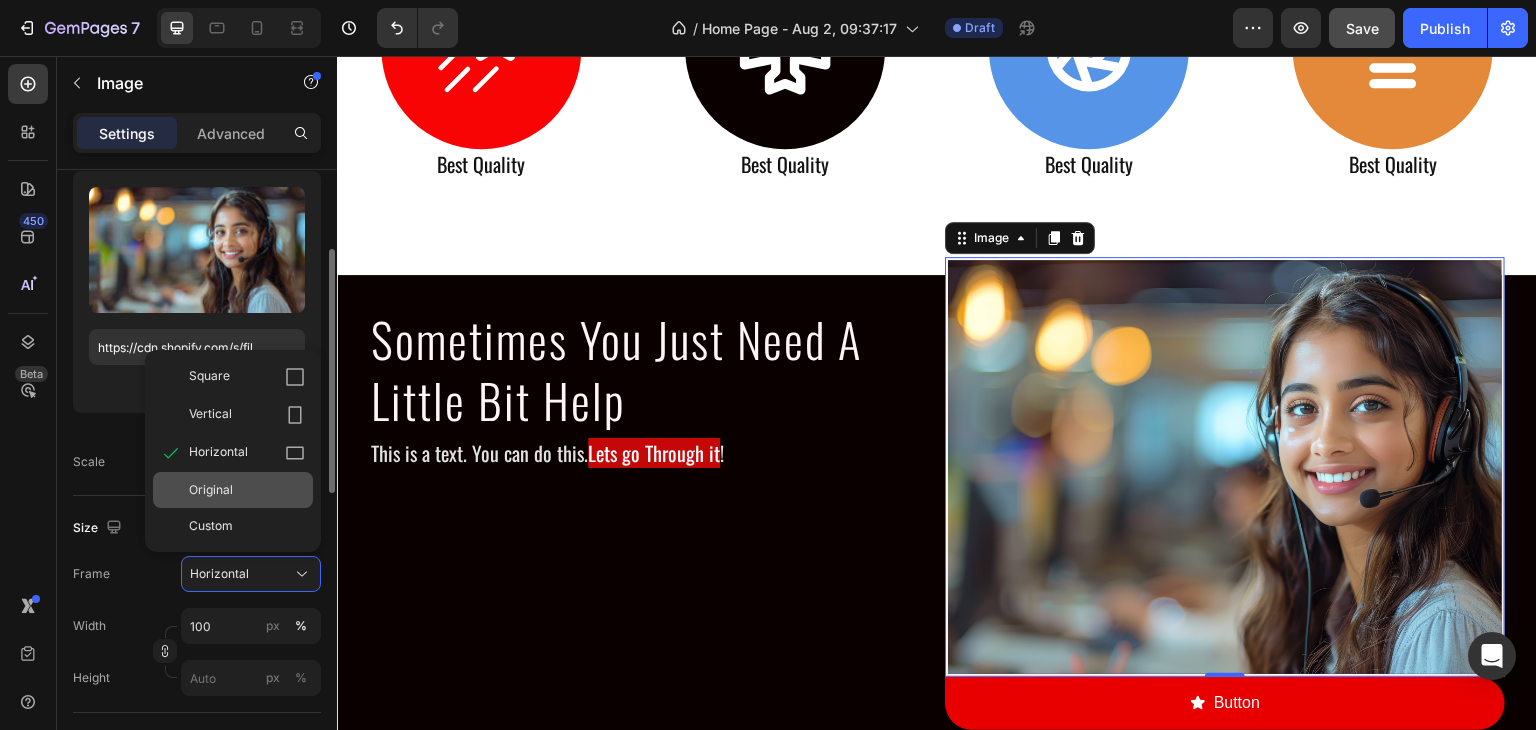 click on "Original" at bounding box center [247, 490] 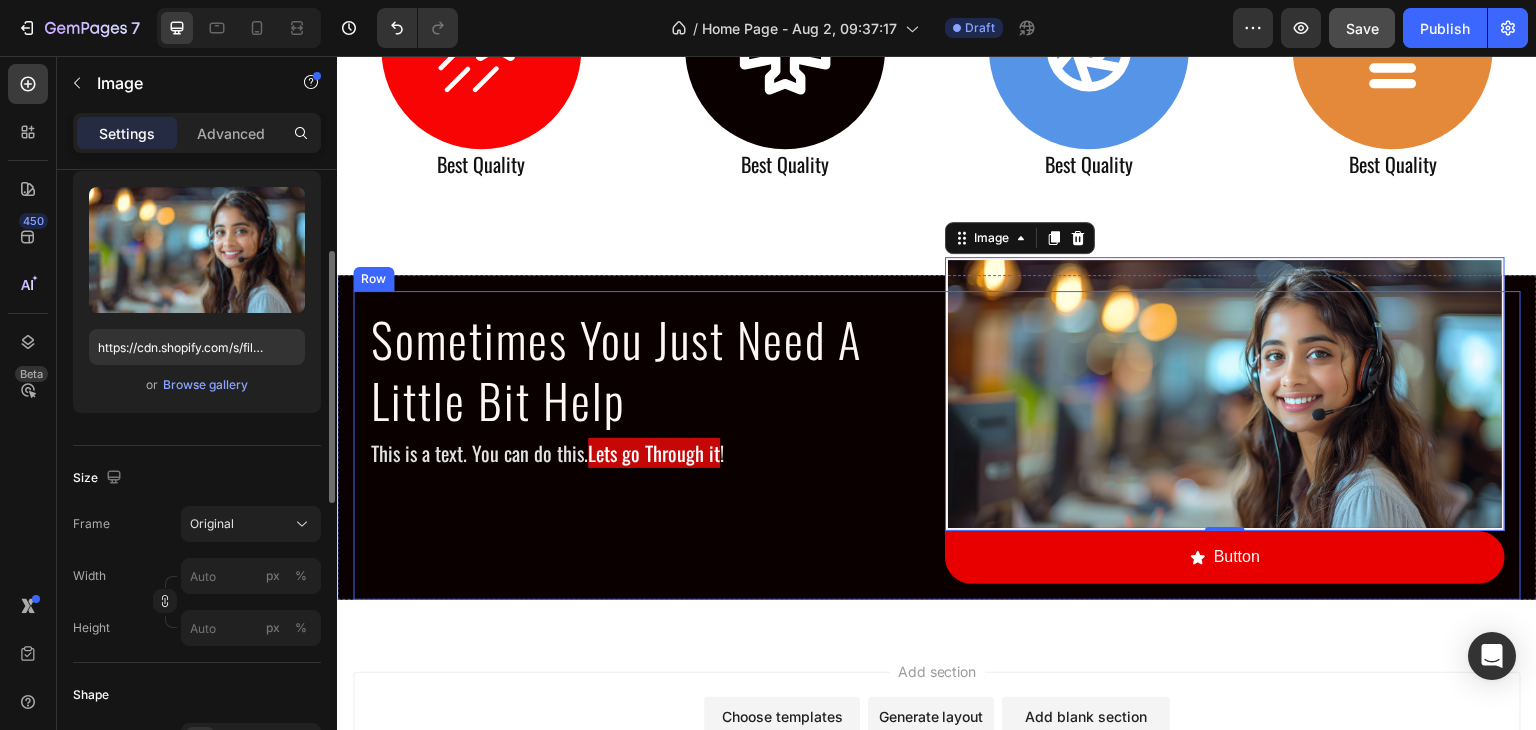 click on "Sometimes You Just Need A Little Bit Help Heading This is a text. You can do this.  Lets go Through it  ! Text Block" at bounding box center [649, 445] 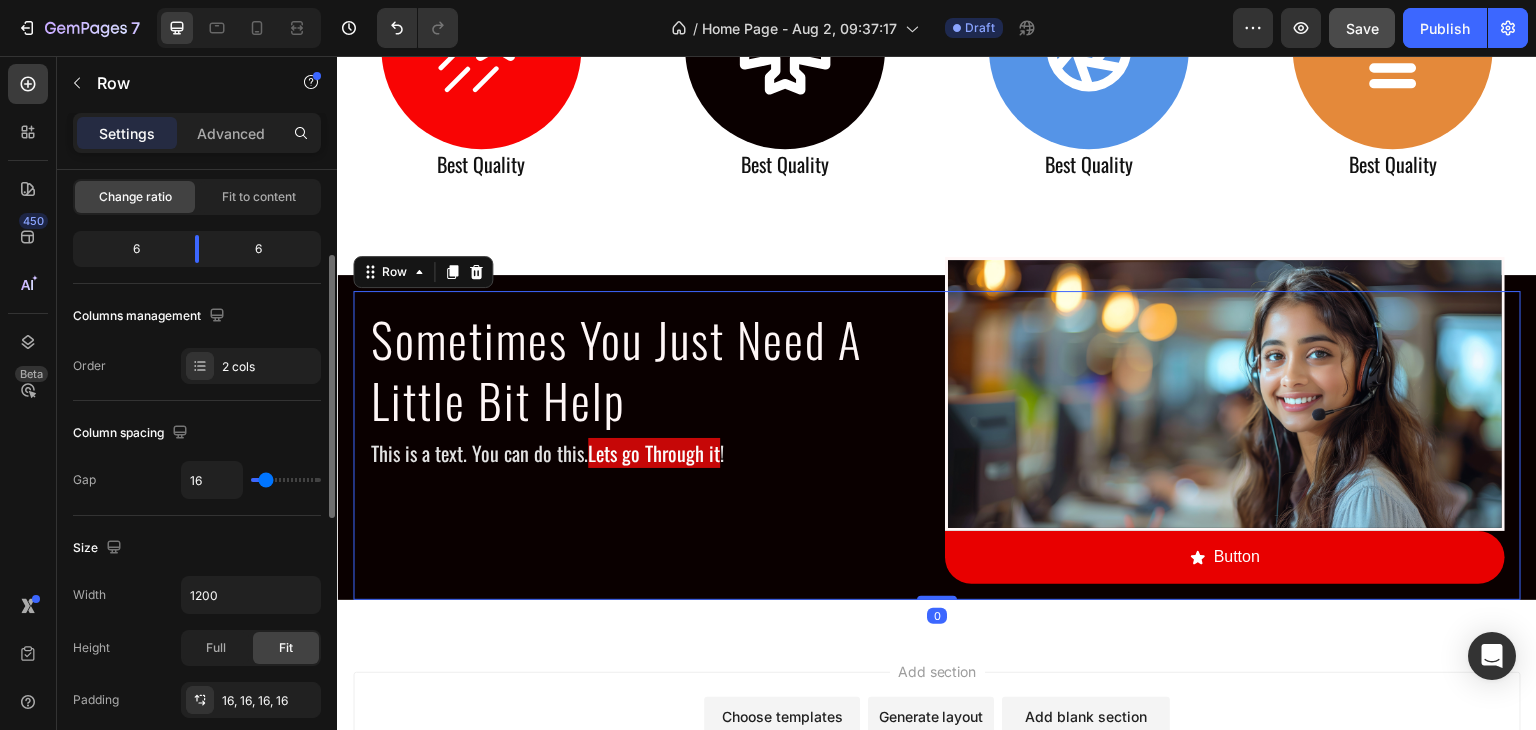 scroll, scrollTop: 0, scrollLeft: 0, axis: both 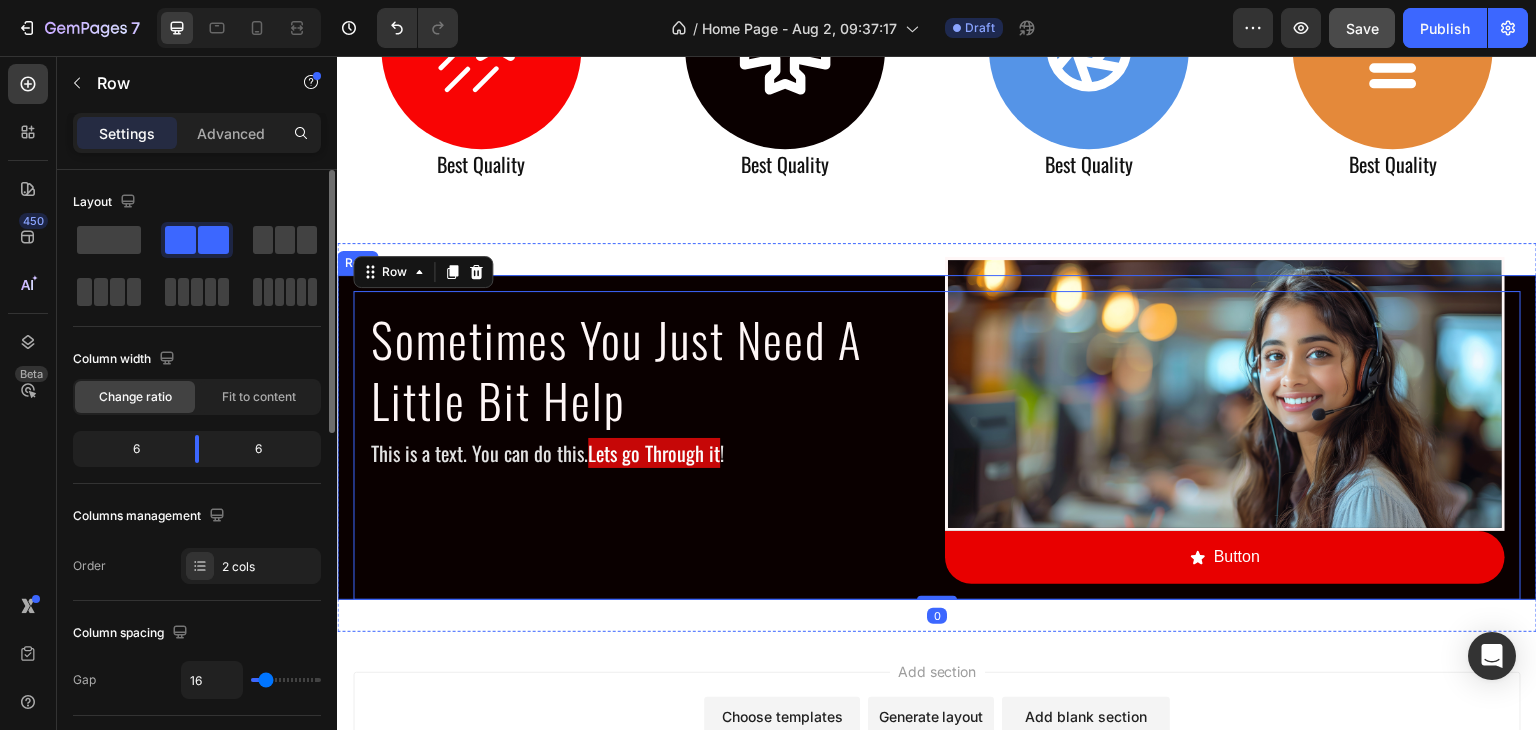 click on "Sometimes You Just Need A Little Bit Help Heading This is a text. You can do this.  Lets go Through it  ! Text Block Image Button Button Row   0 Row" at bounding box center [937, 437] 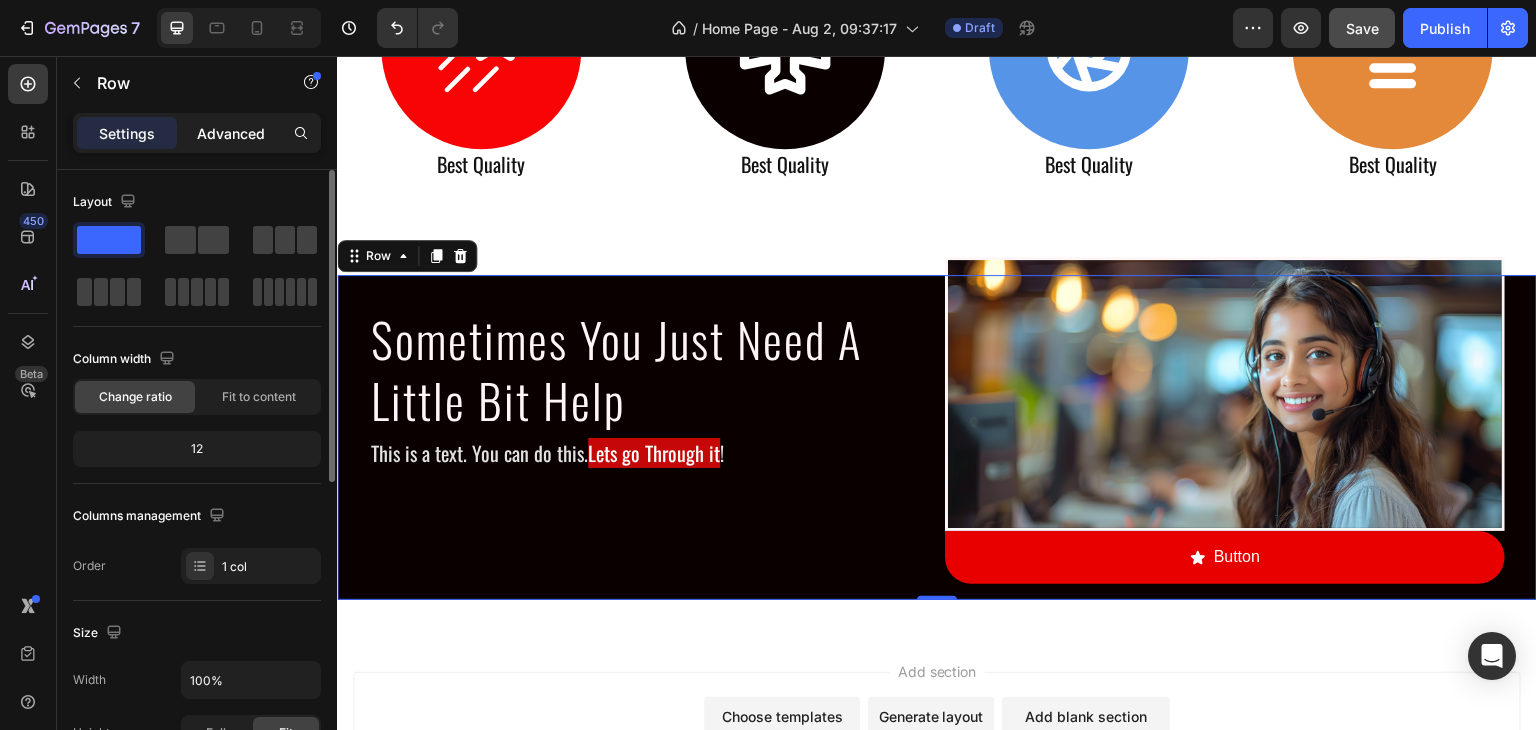 click on "Advanced" 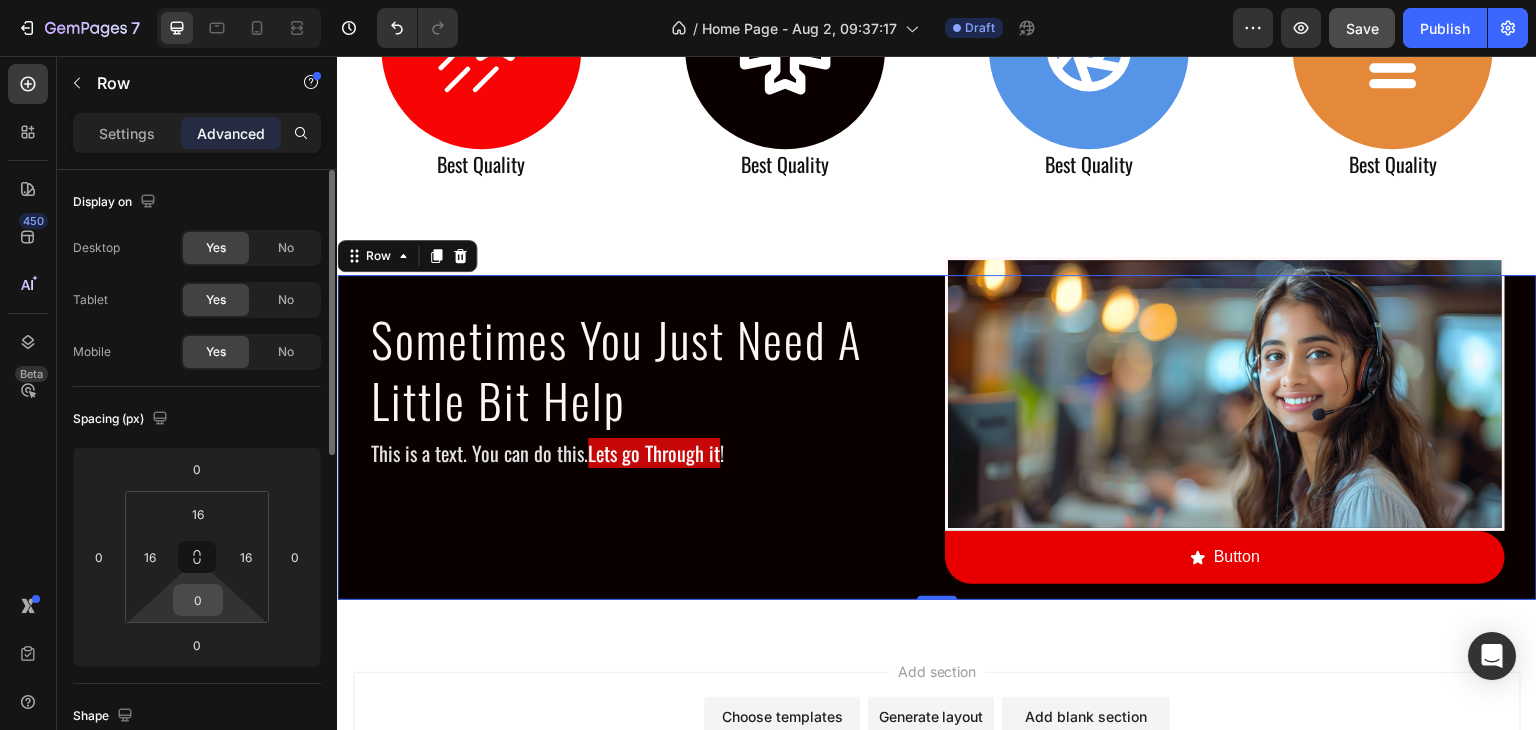 click on "0" at bounding box center [198, 600] 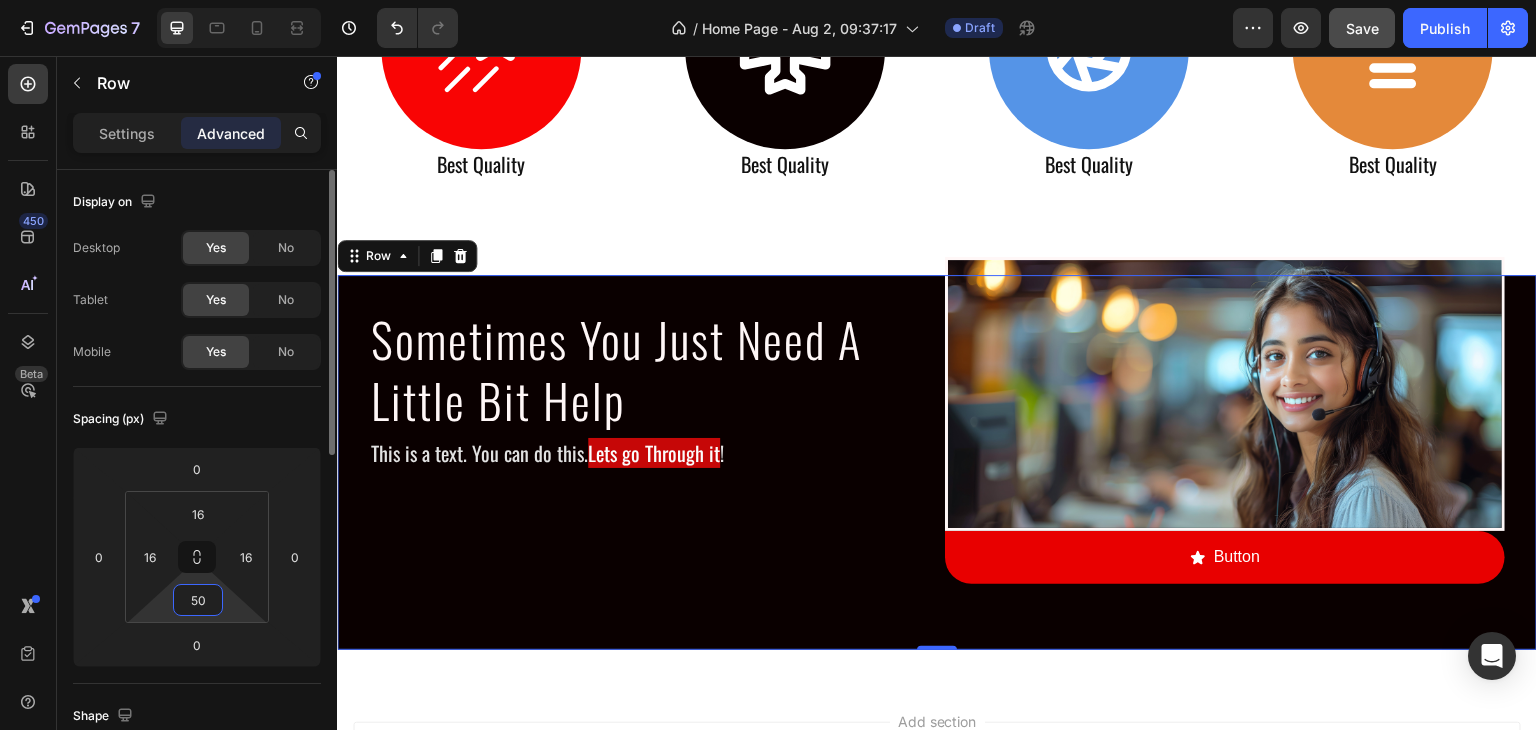 type on "5" 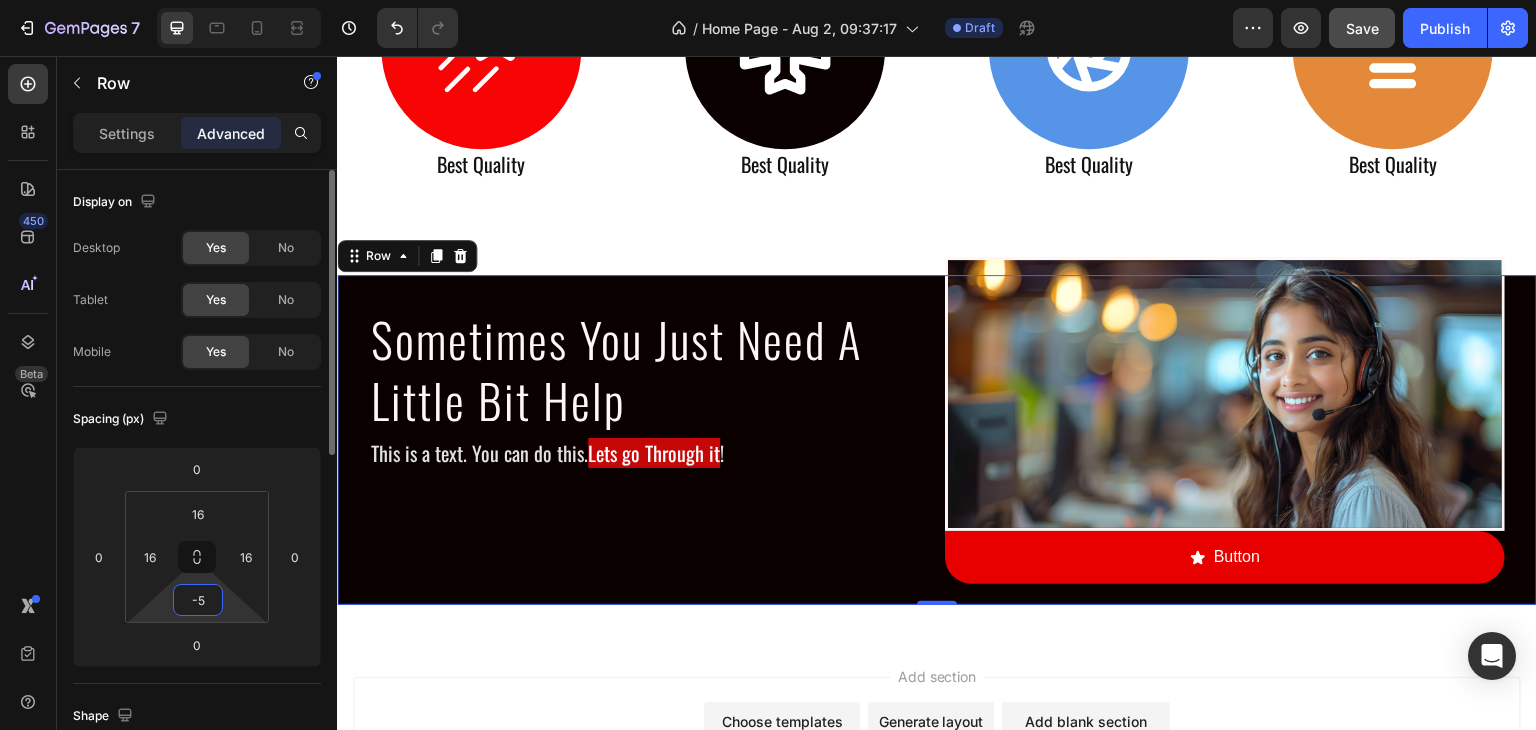 type on "-" 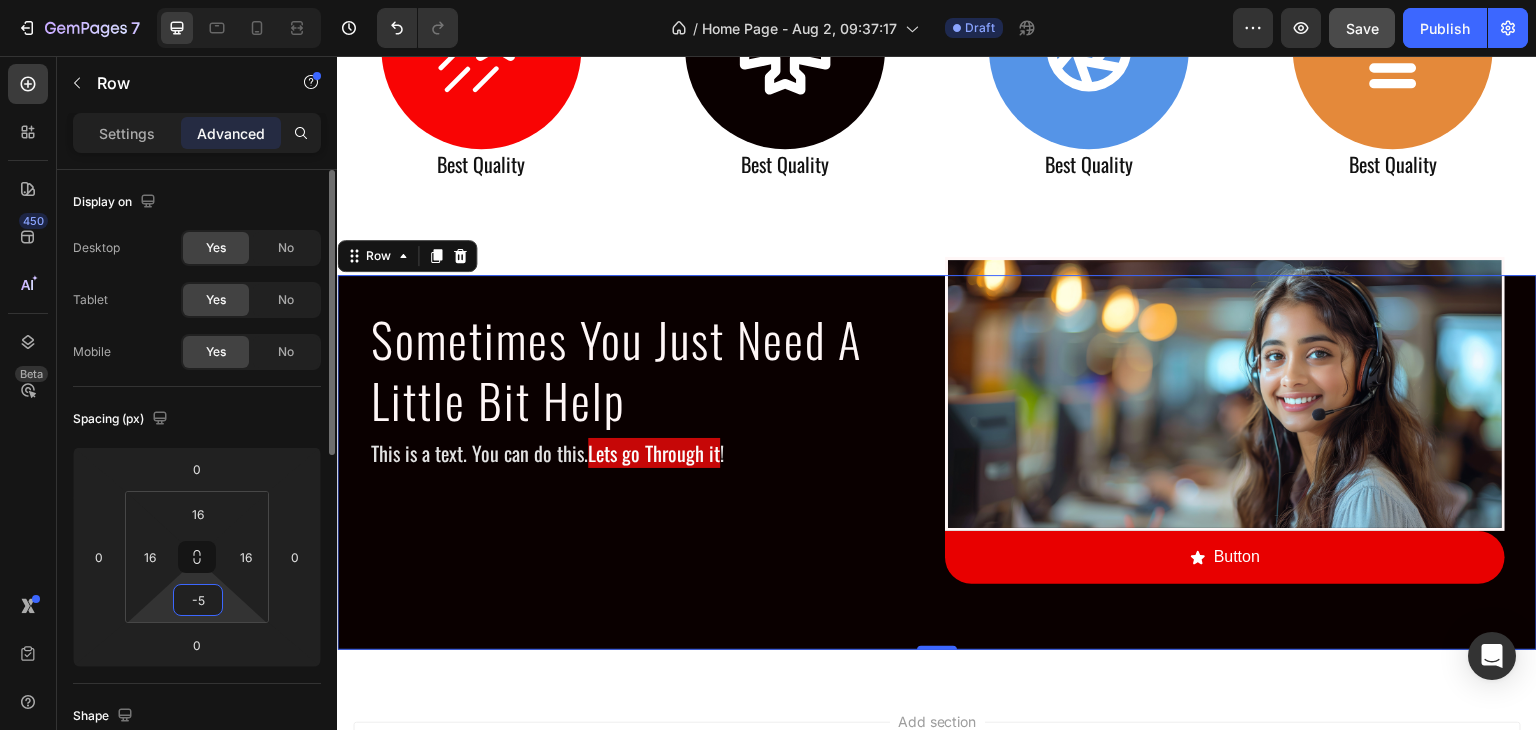 type on "-" 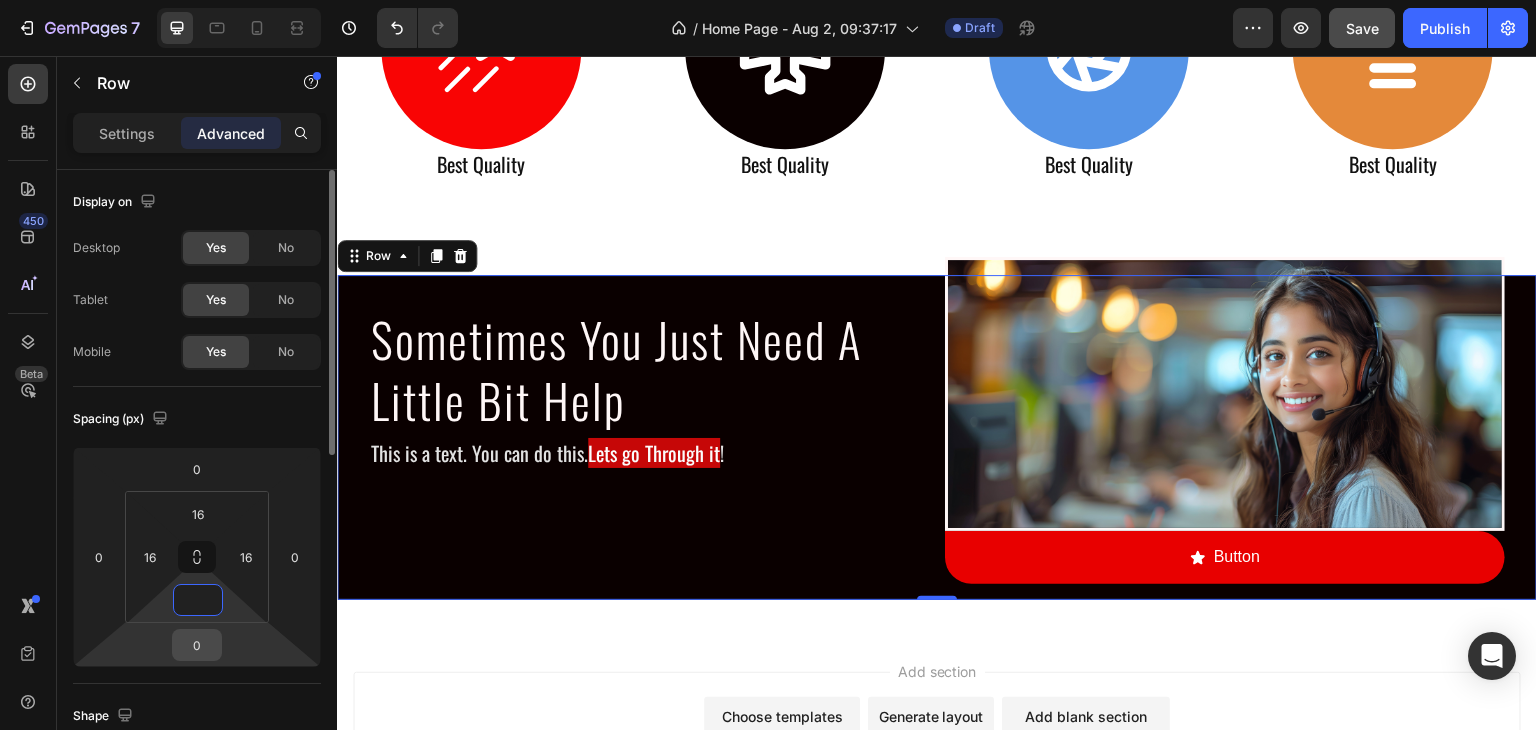 click on "0" at bounding box center [197, 645] 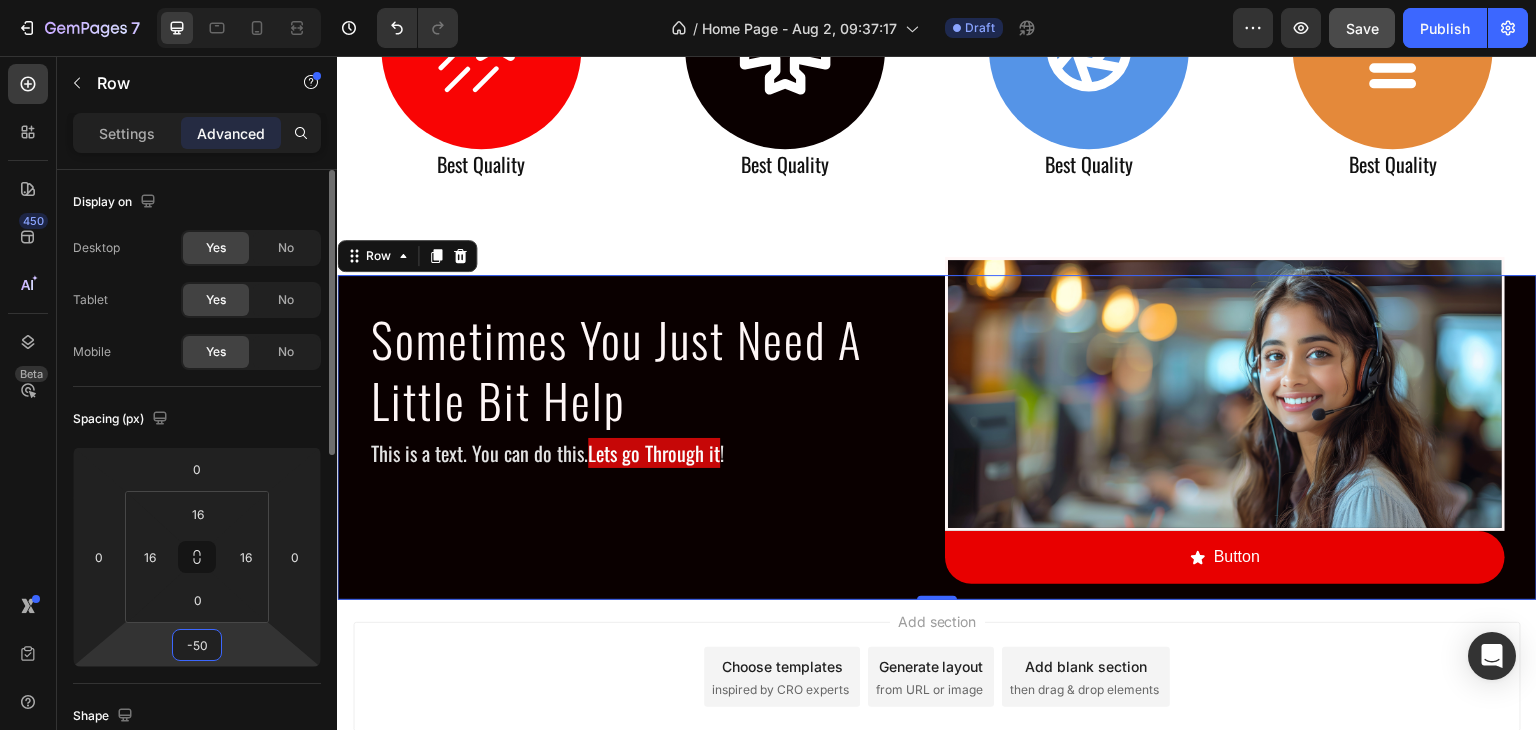 type on "-5" 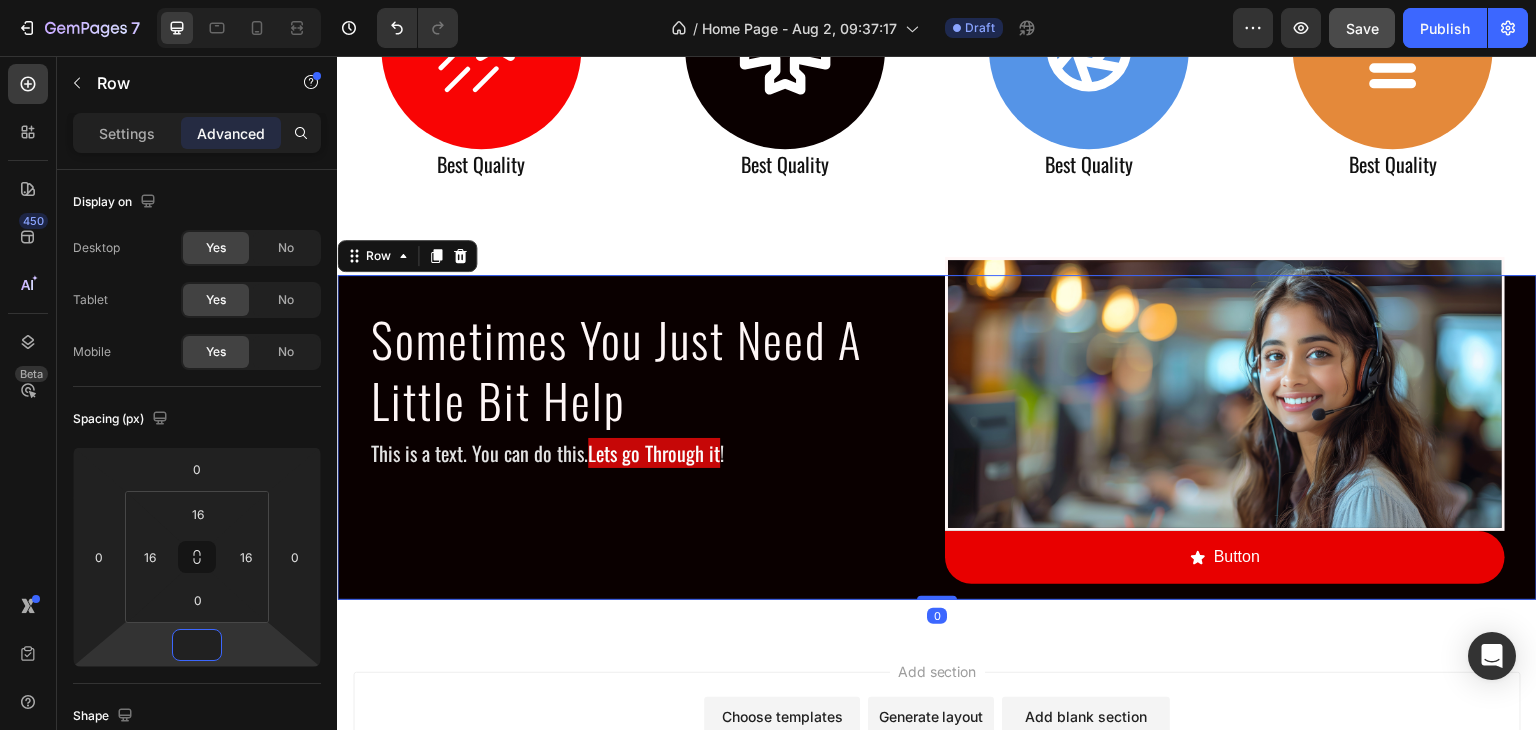 click on "Shape Border Add... Corner Add... Shadow Add..." 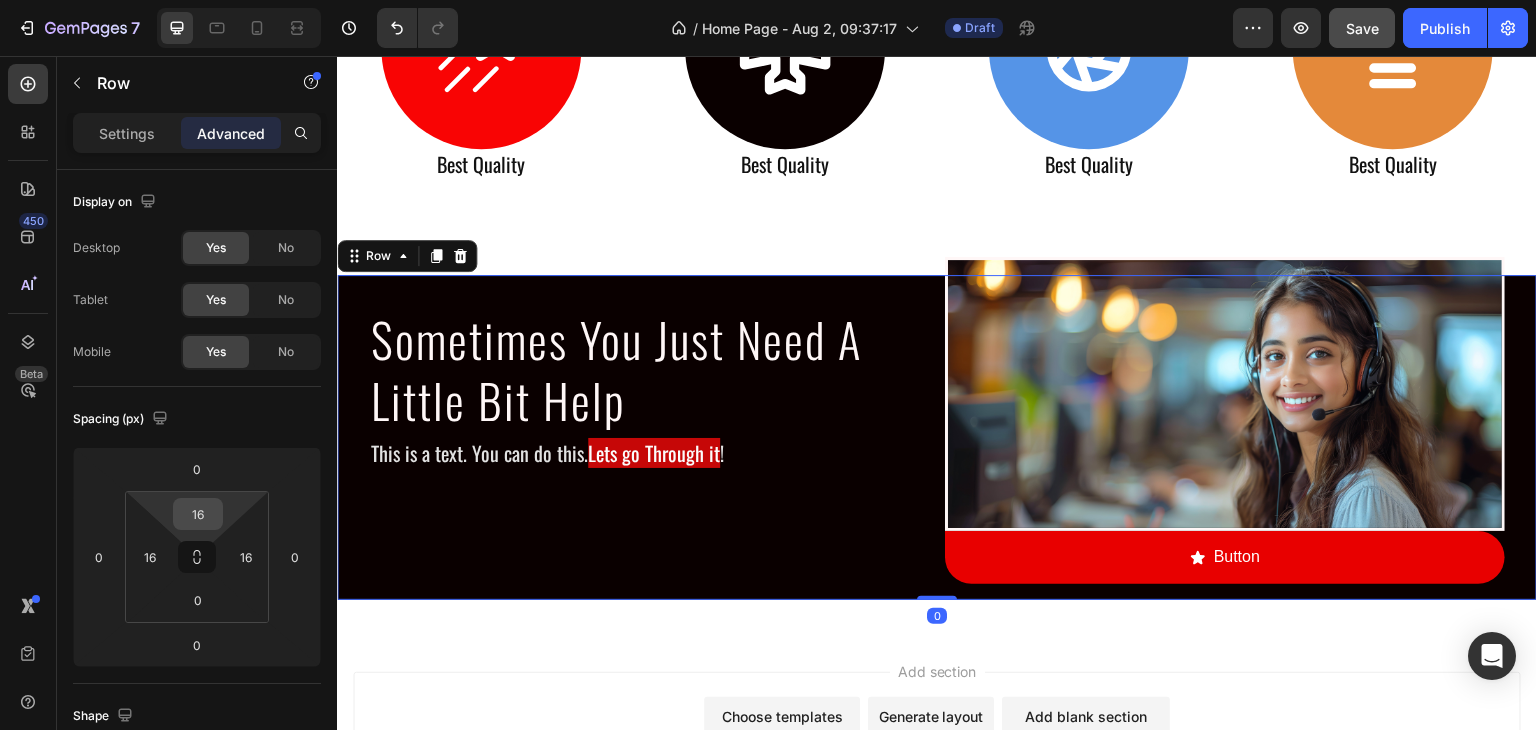 click on "16" at bounding box center (198, 514) 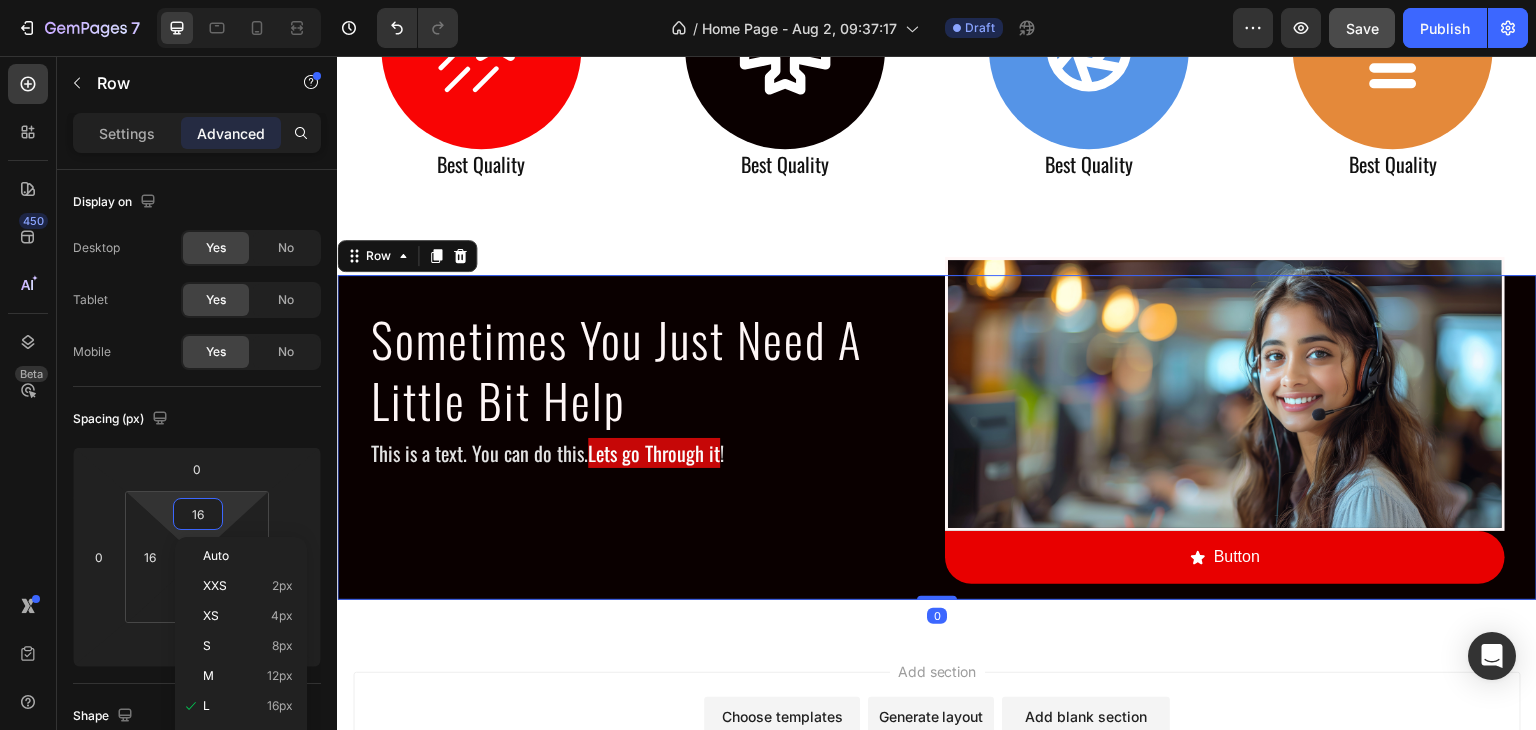 type on "5" 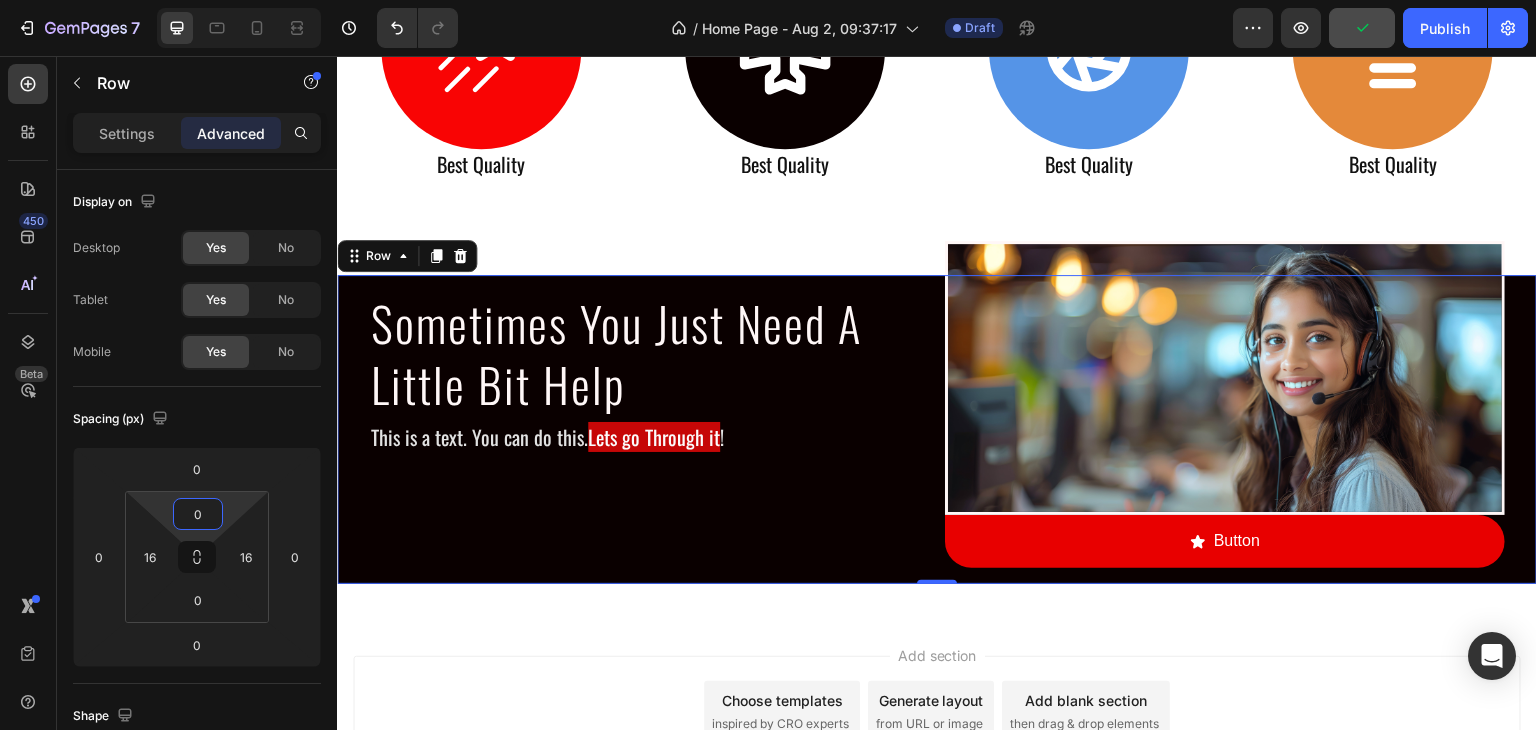 type on "0" 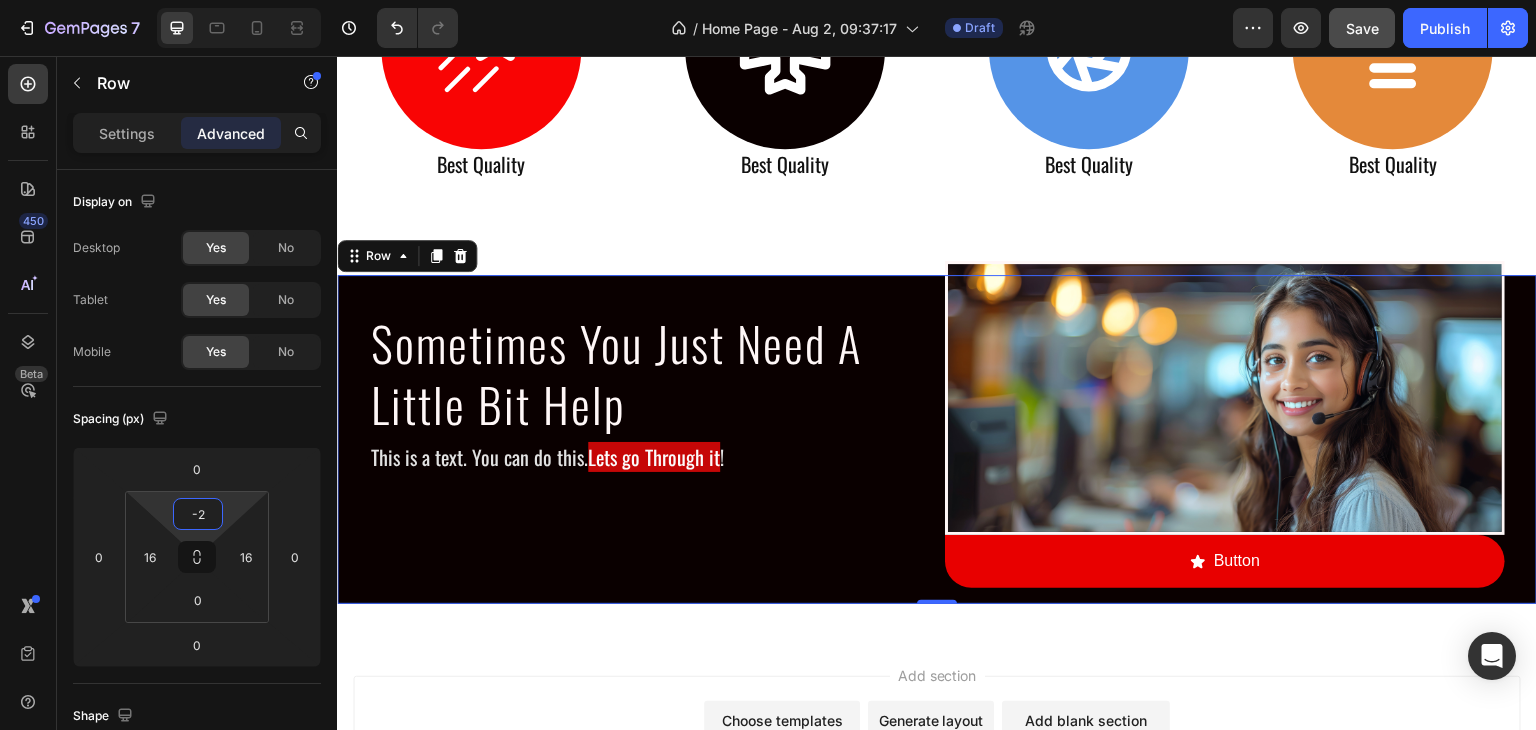 type on "-" 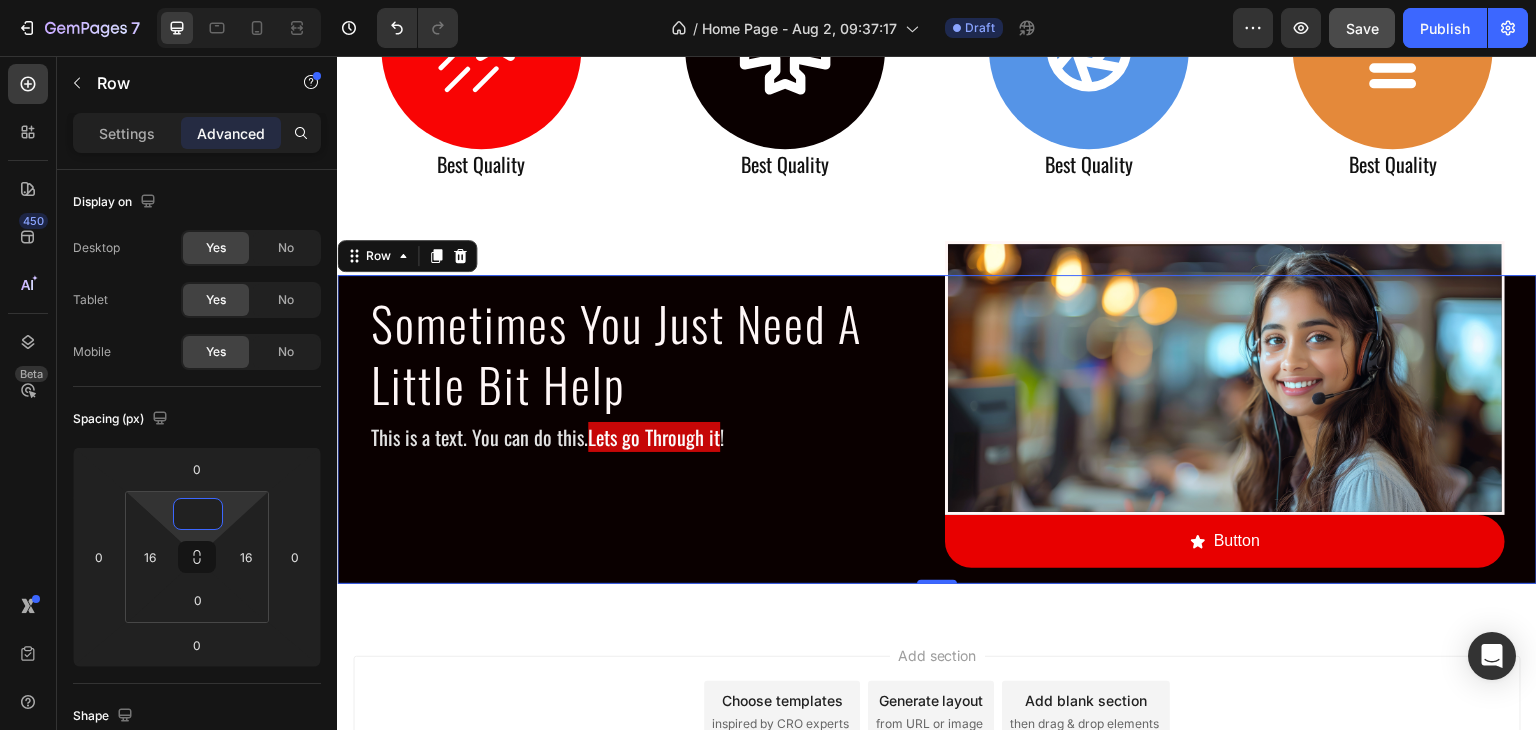 type on "0" 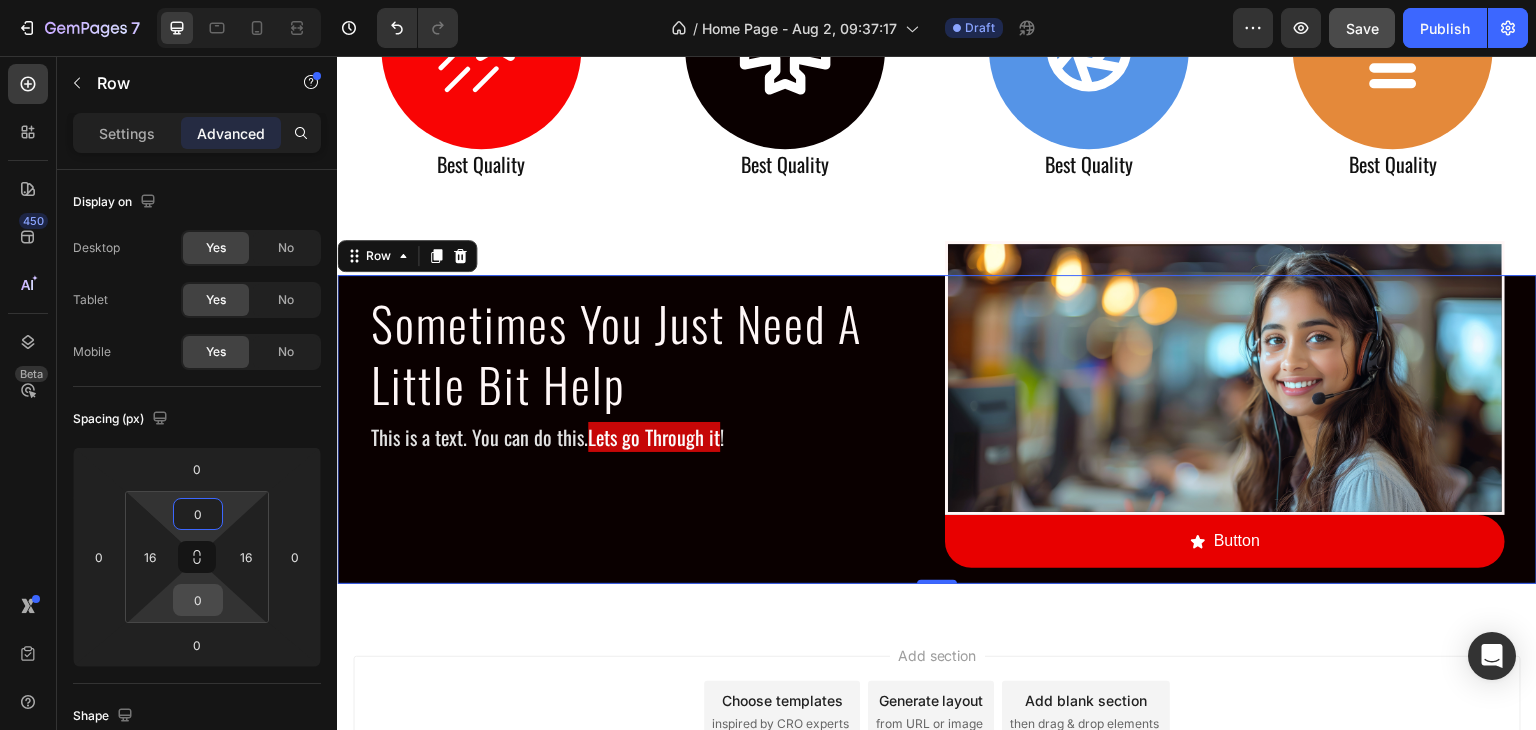 click on "0" at bounding box center (198, 600) 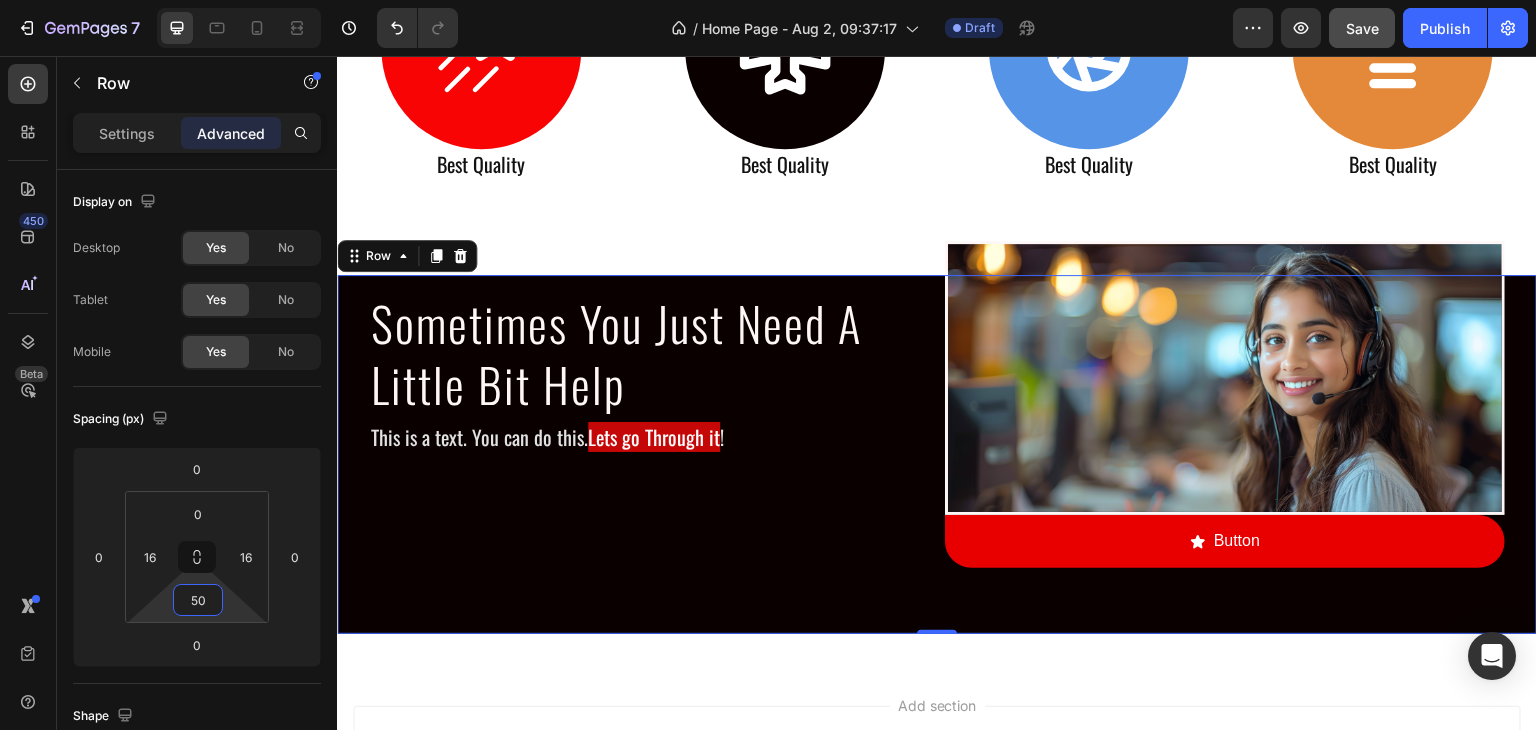 type on "5" 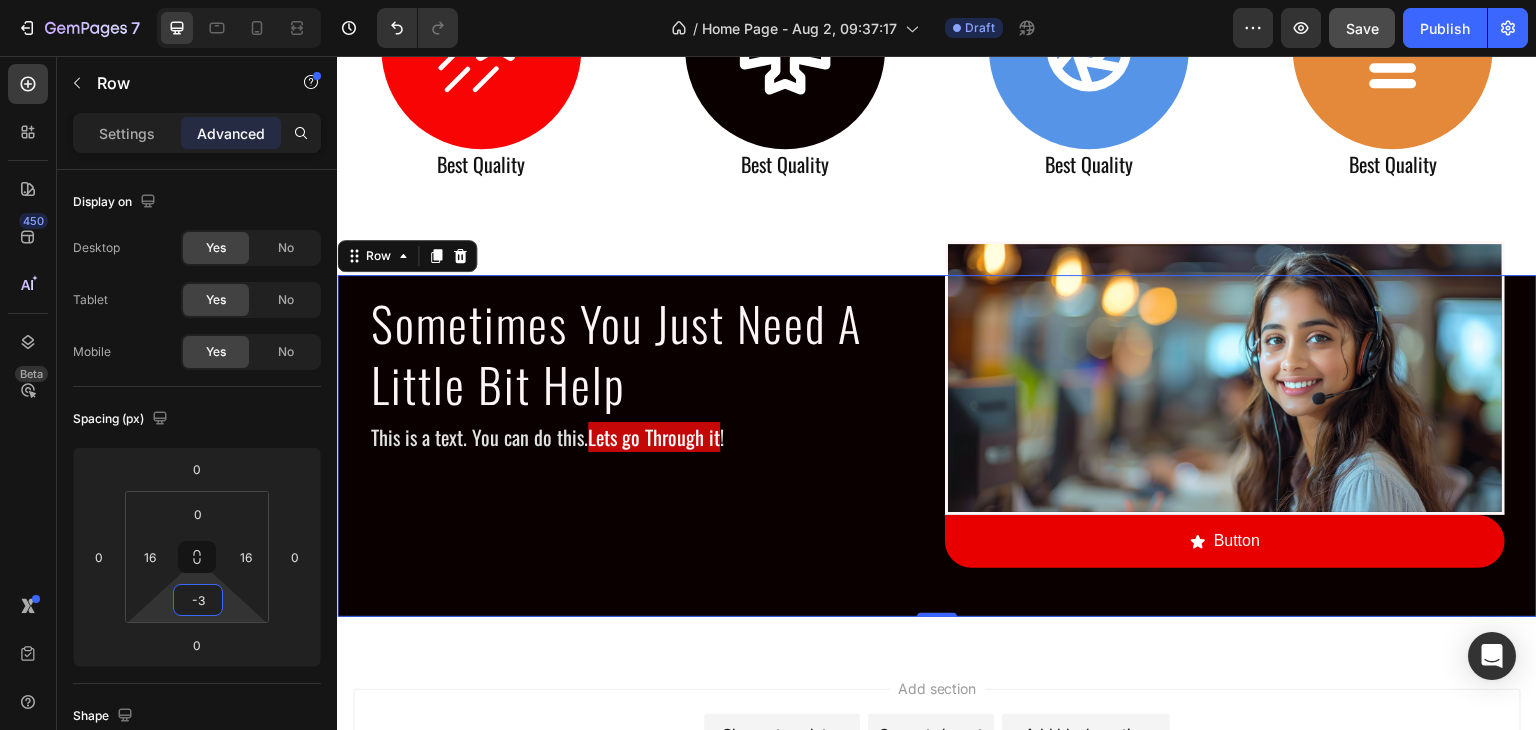 type on "-" 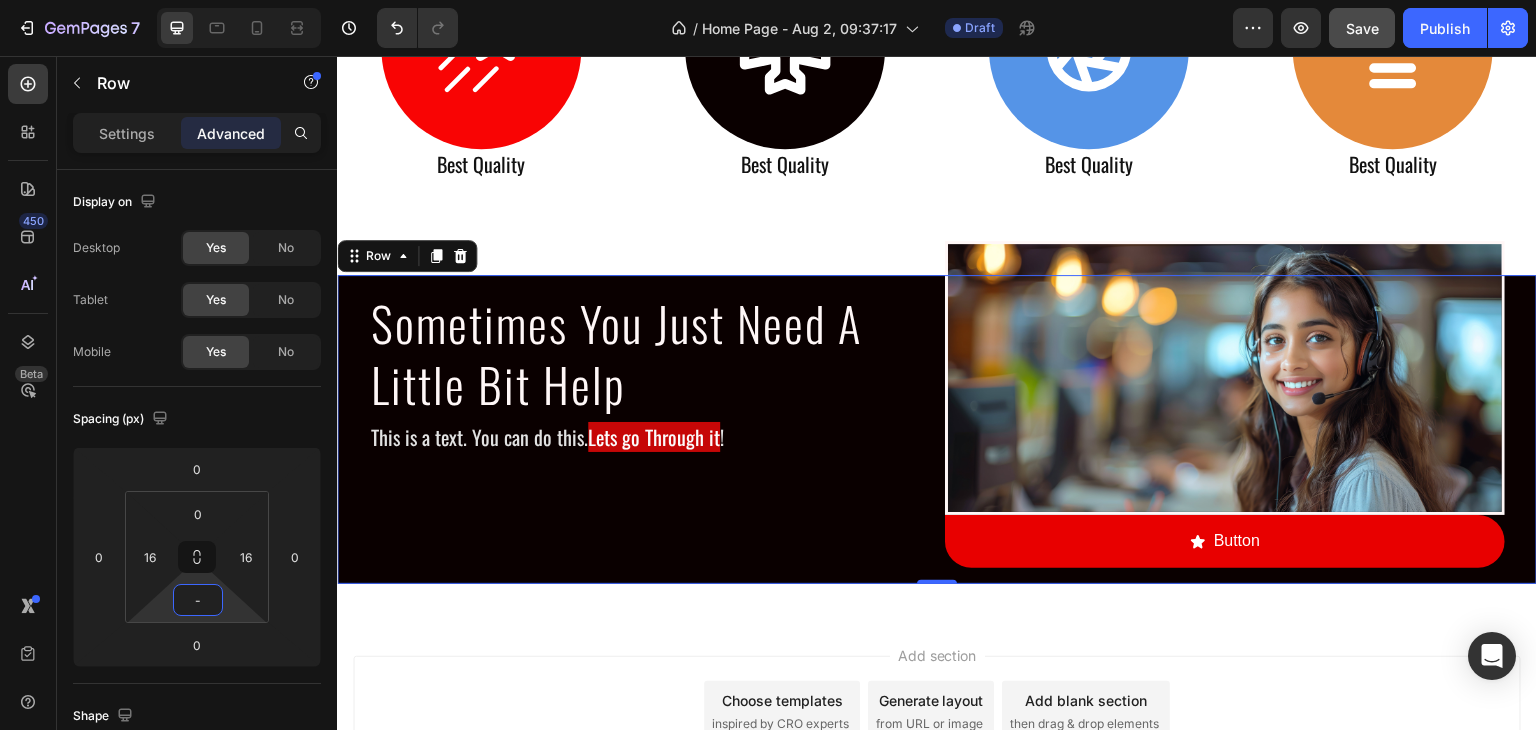 type 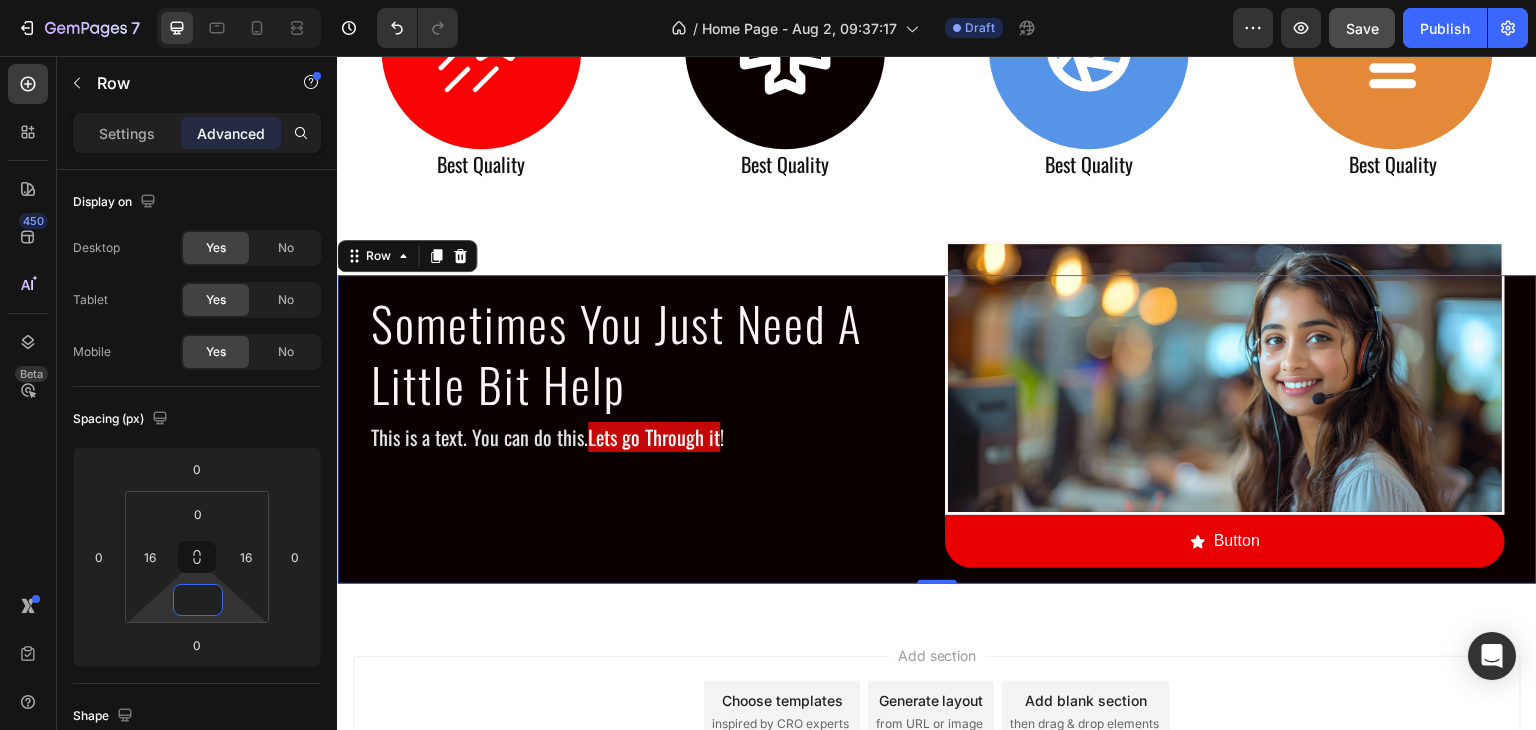 click on "Add section Choose templates inspired by CRO experts Generate layout from URL or image Add blank section then drag & drop elements" at bounding box center [937, 711] 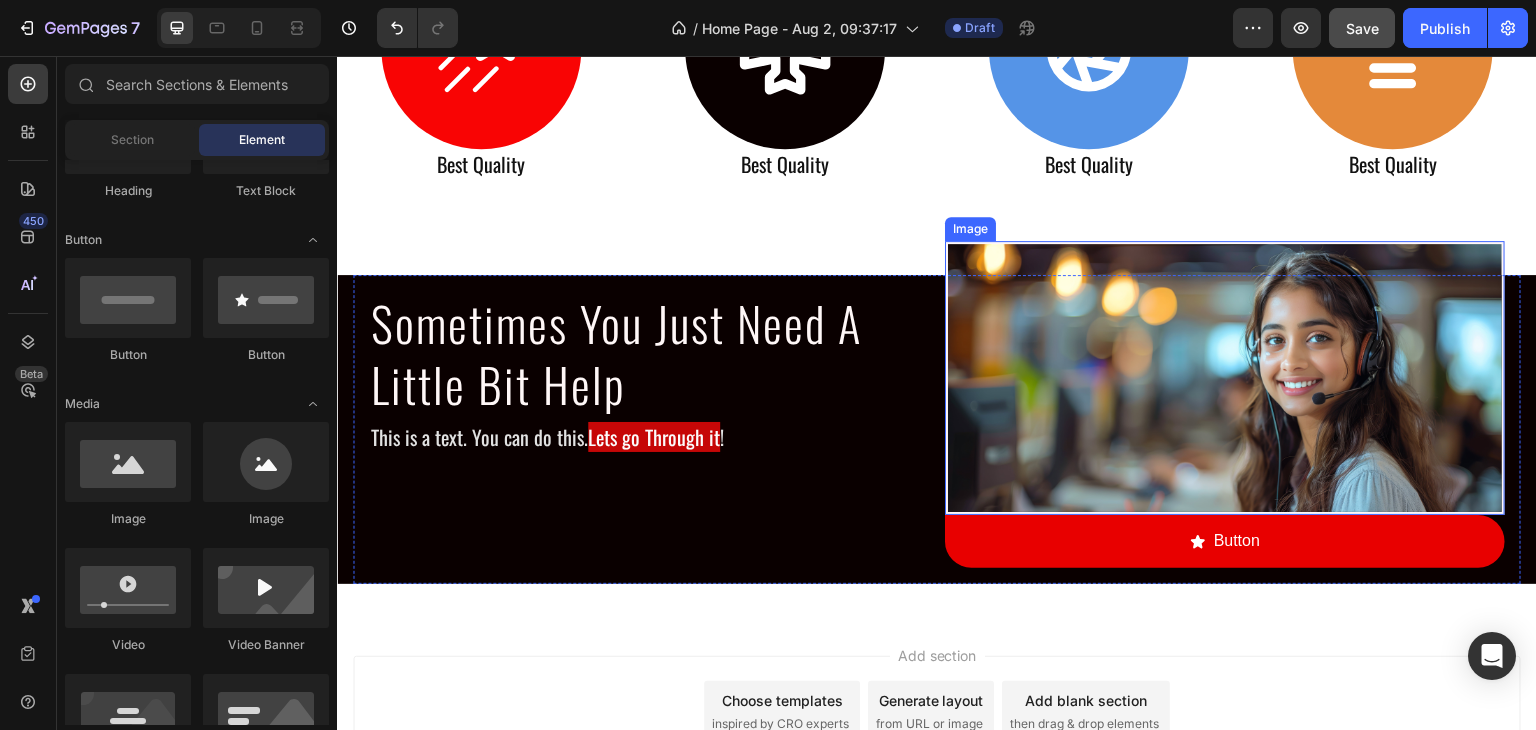 click at bounding box center (1225, 378) 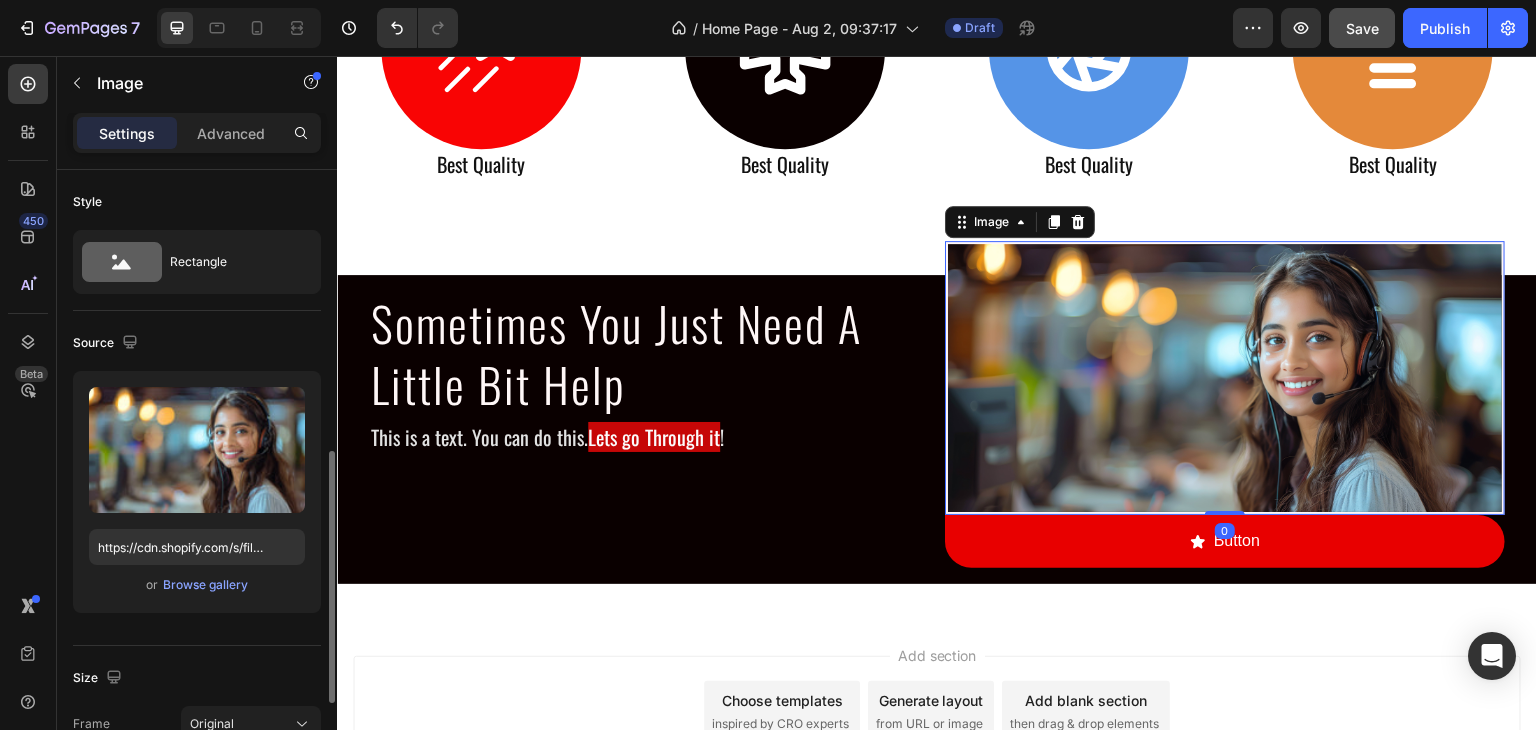 scroll, scrollTop: 200, scrollLeft: 0, axis: vertical 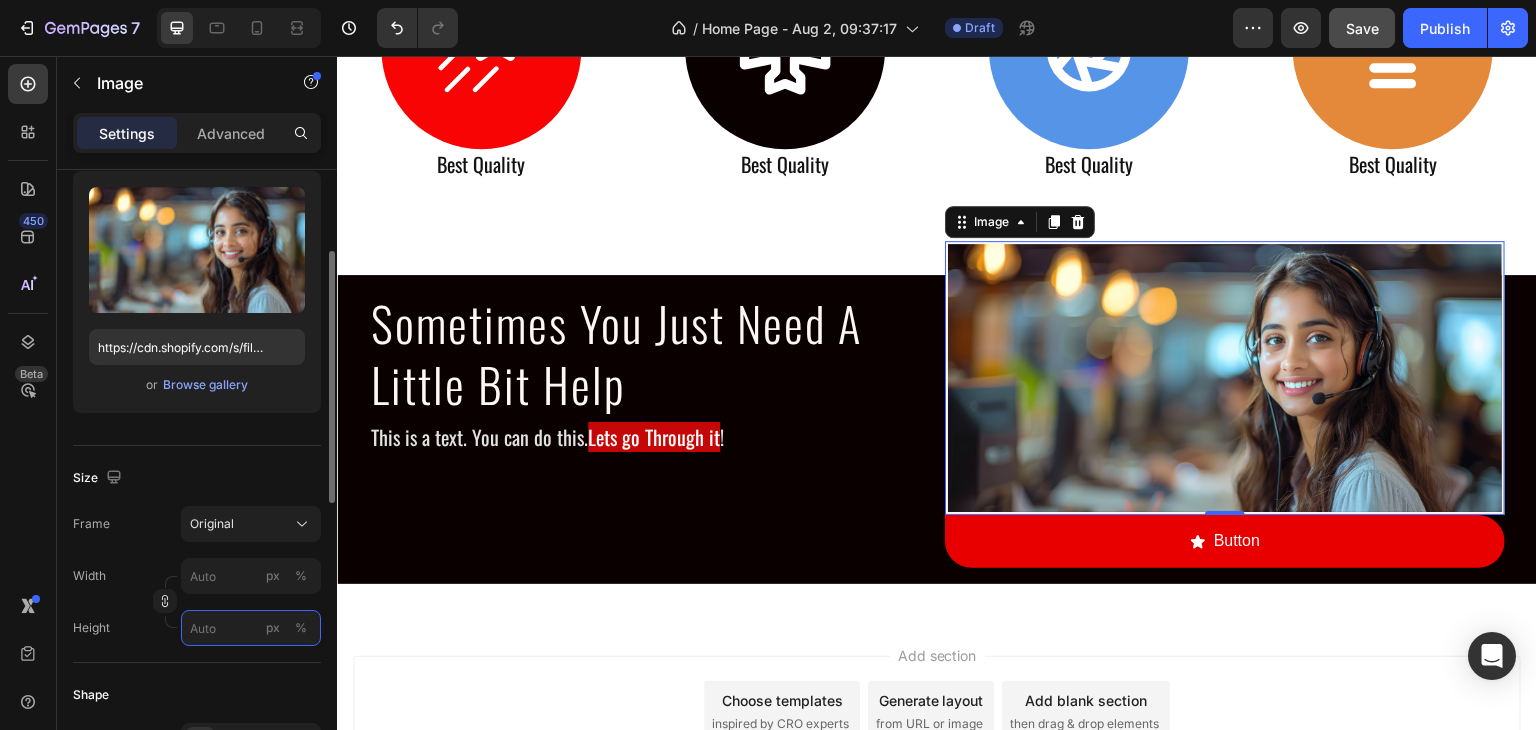 click on "px %" at bounding box center (251, 628) 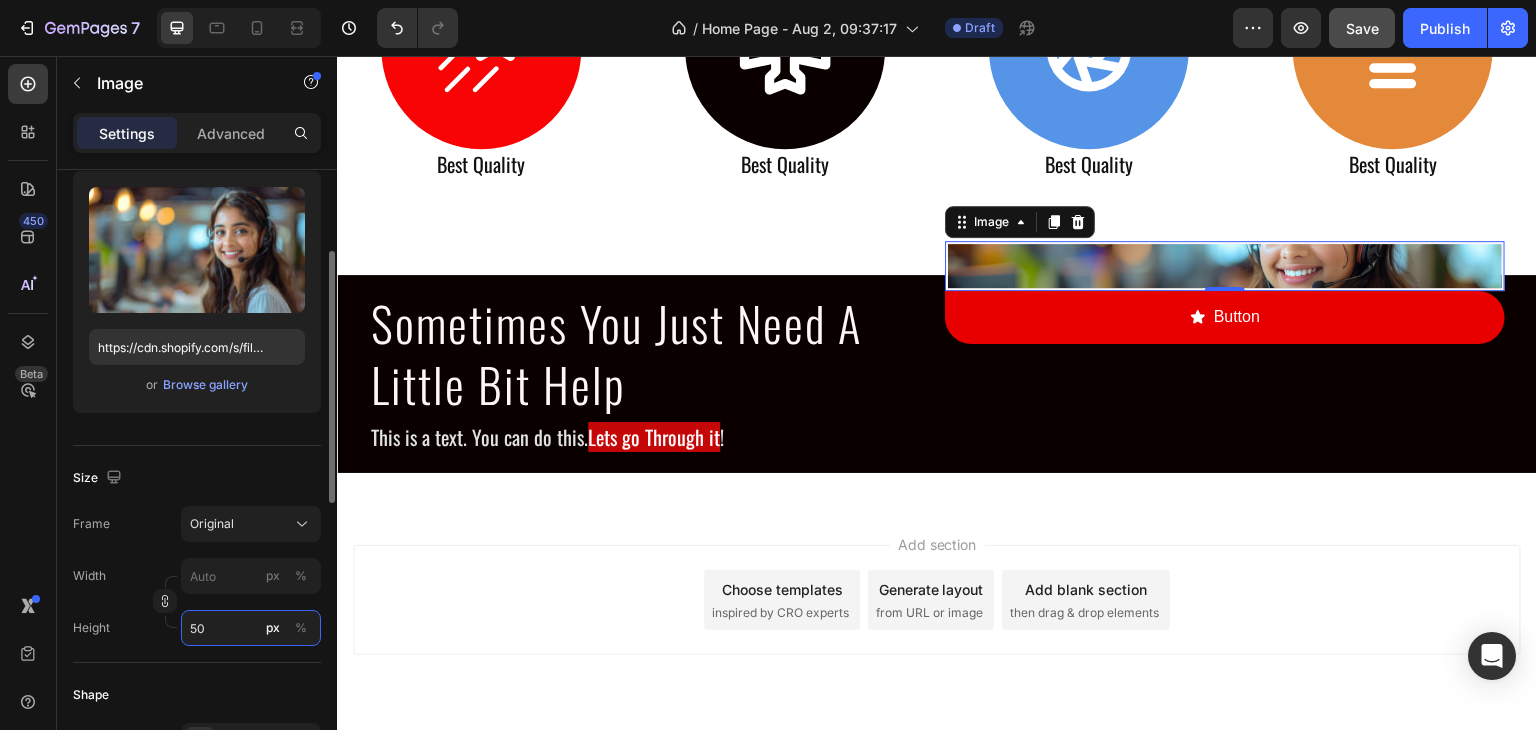 type on "5" 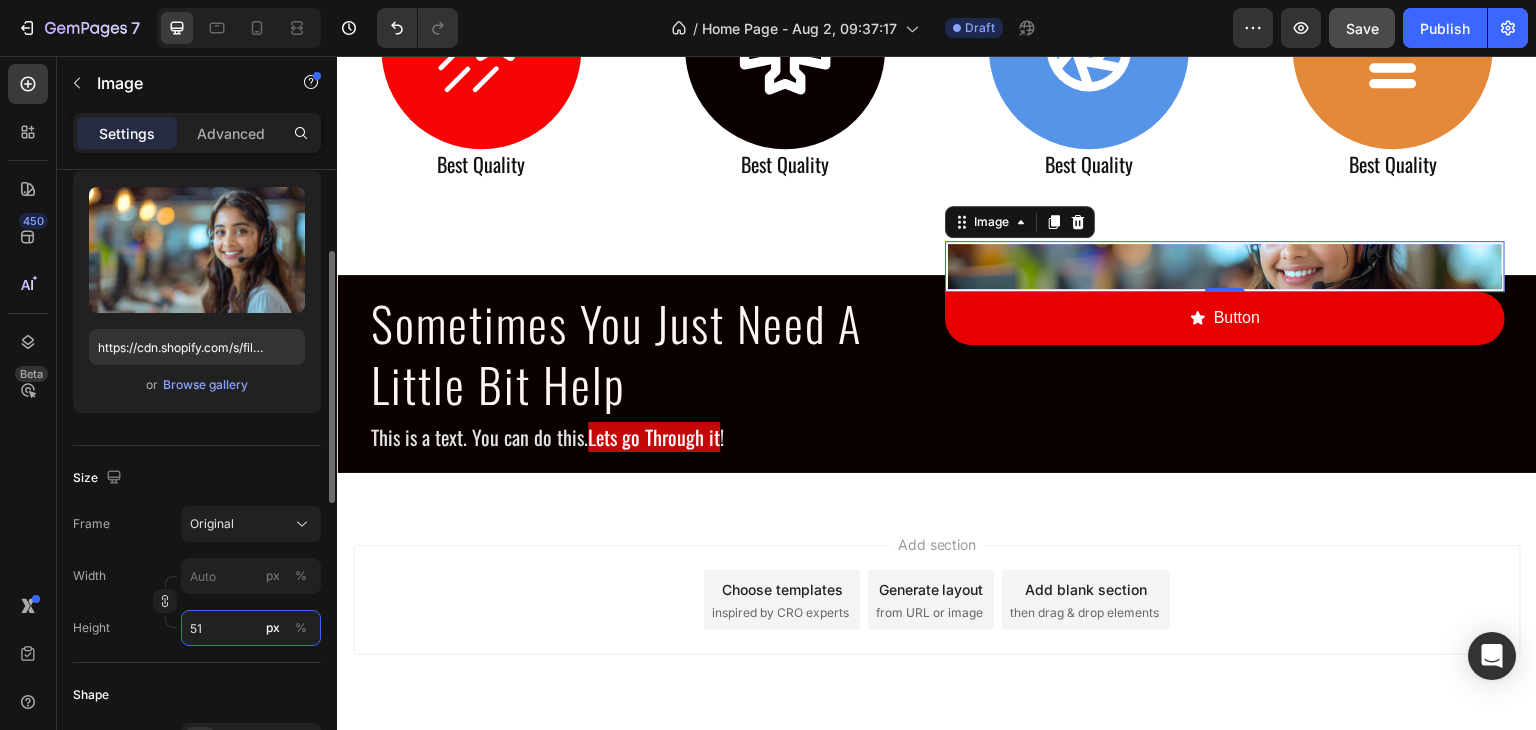 type on "5" 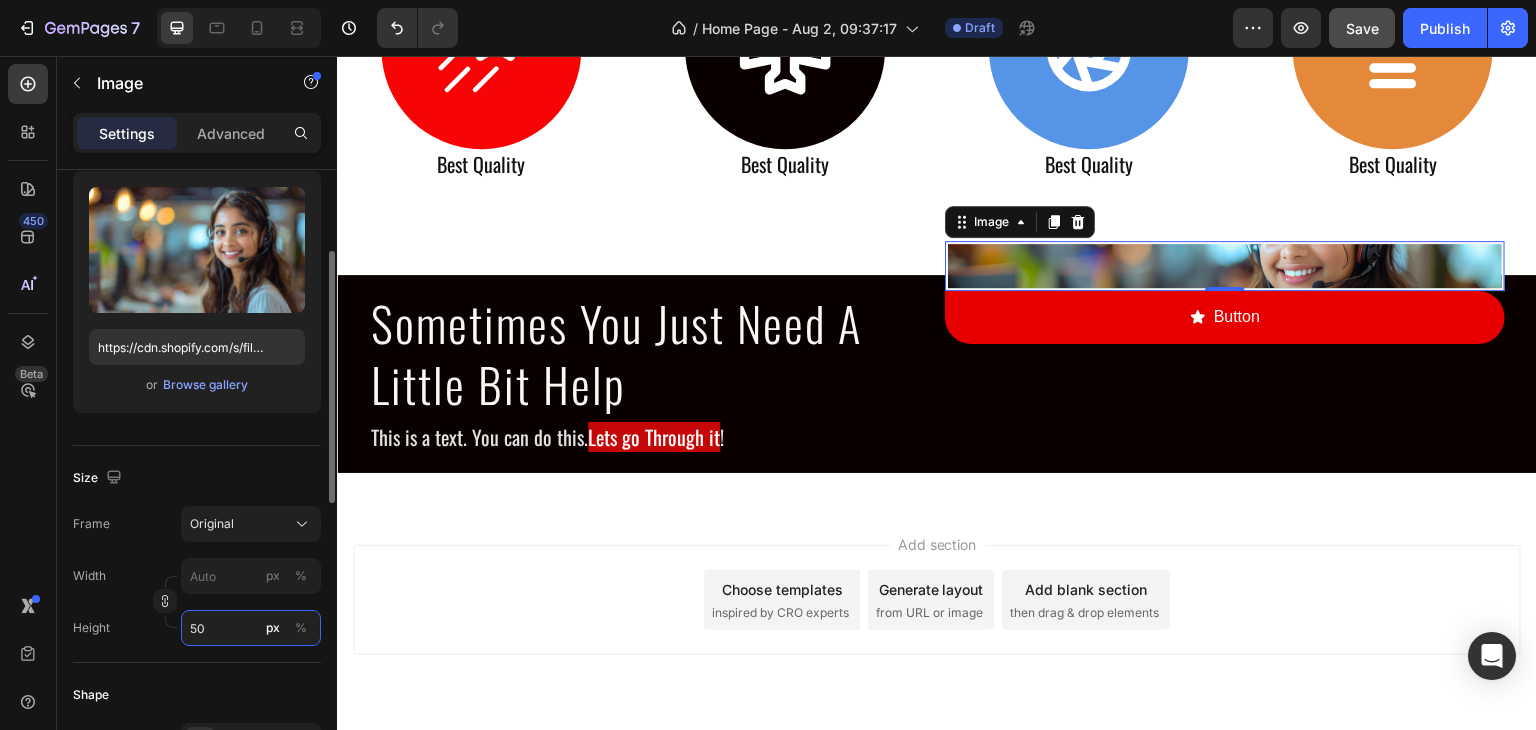 type on "5" 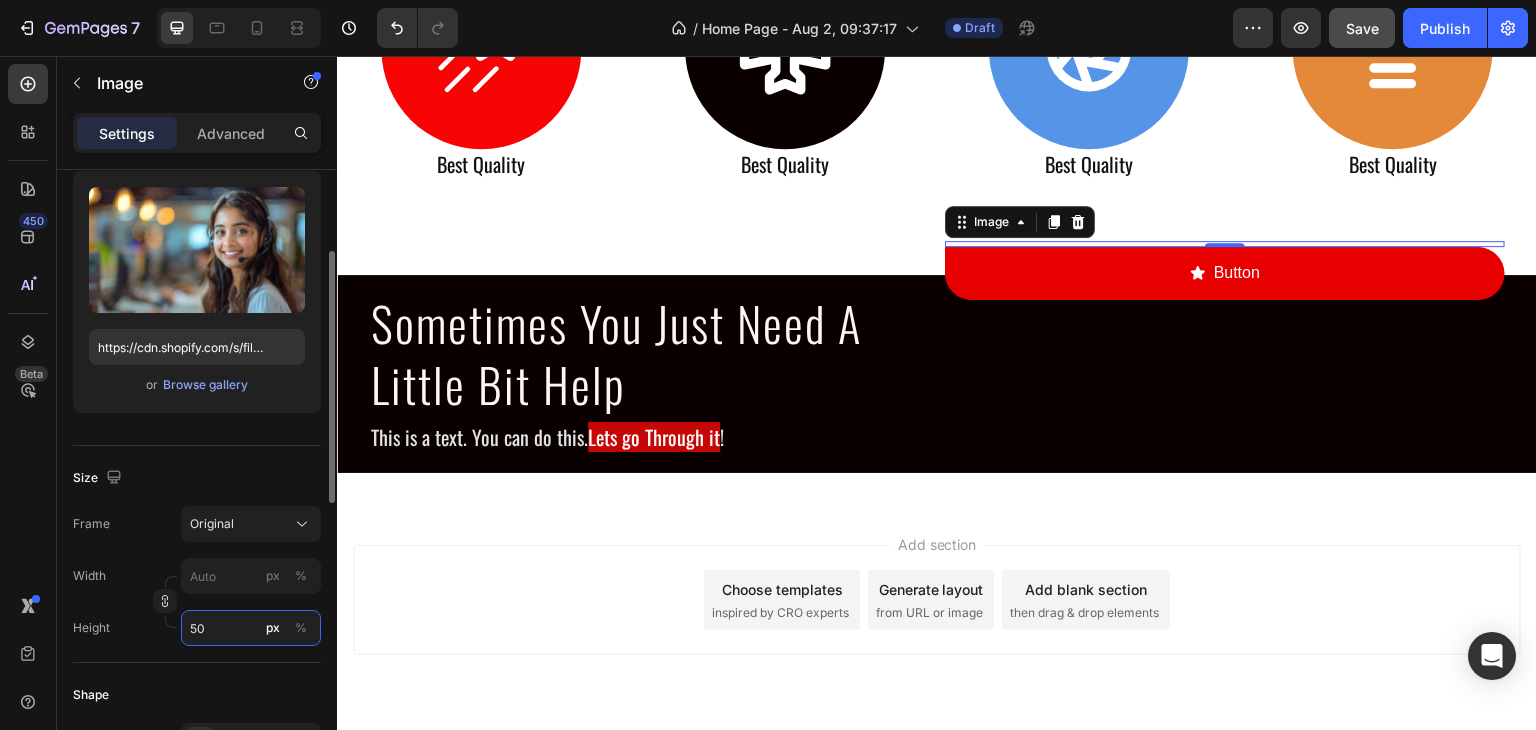 type on "5" 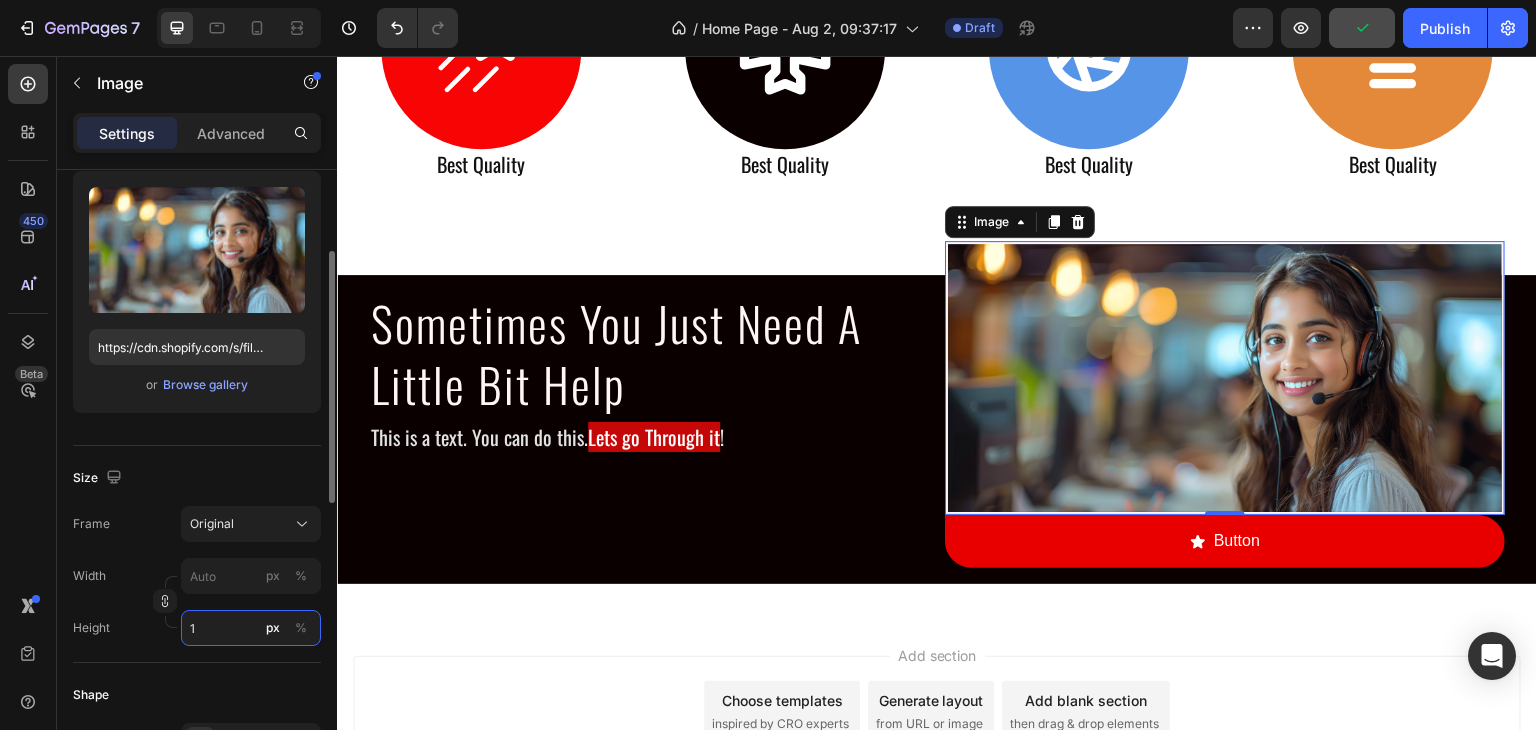 type on "5" 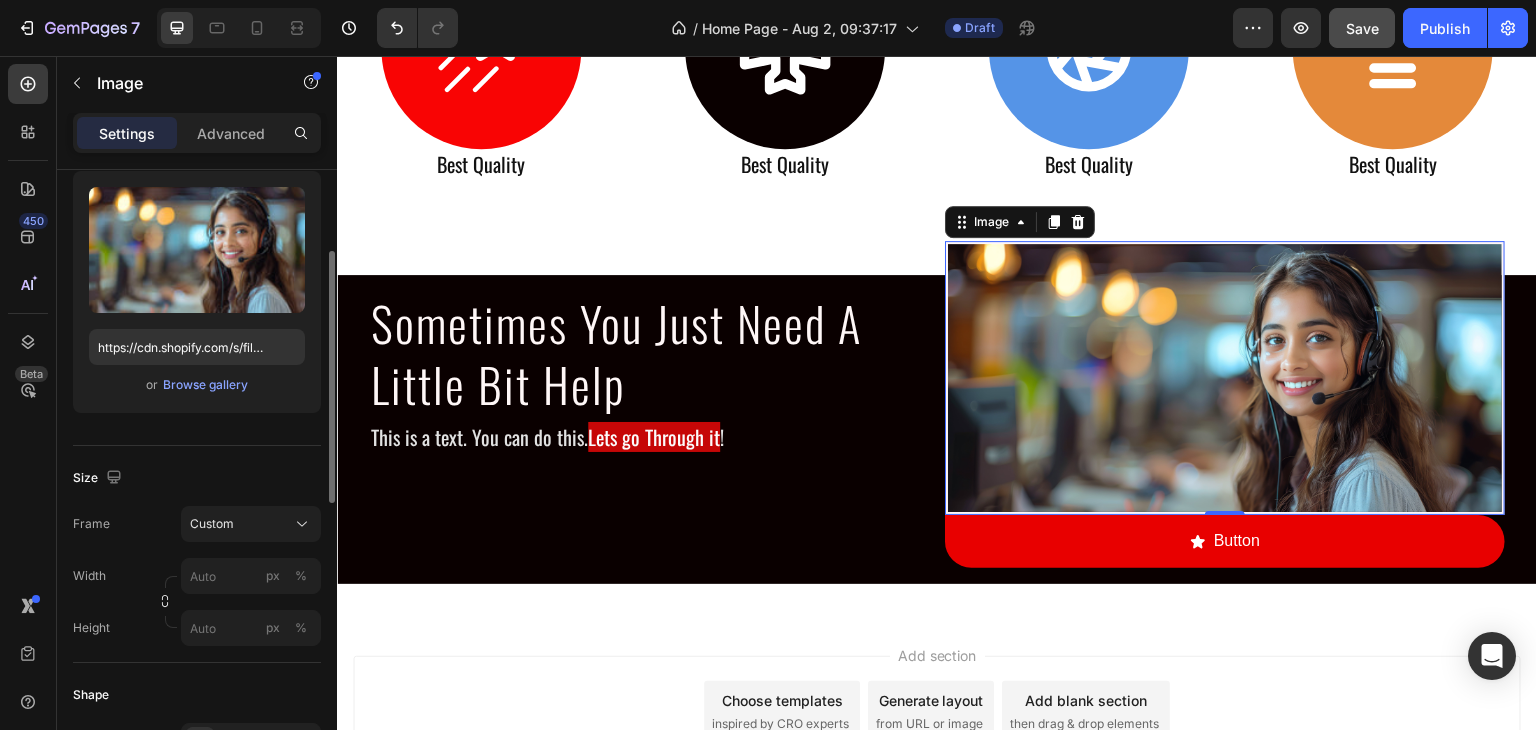 click on "Shape" at bounding box center [197, 695] 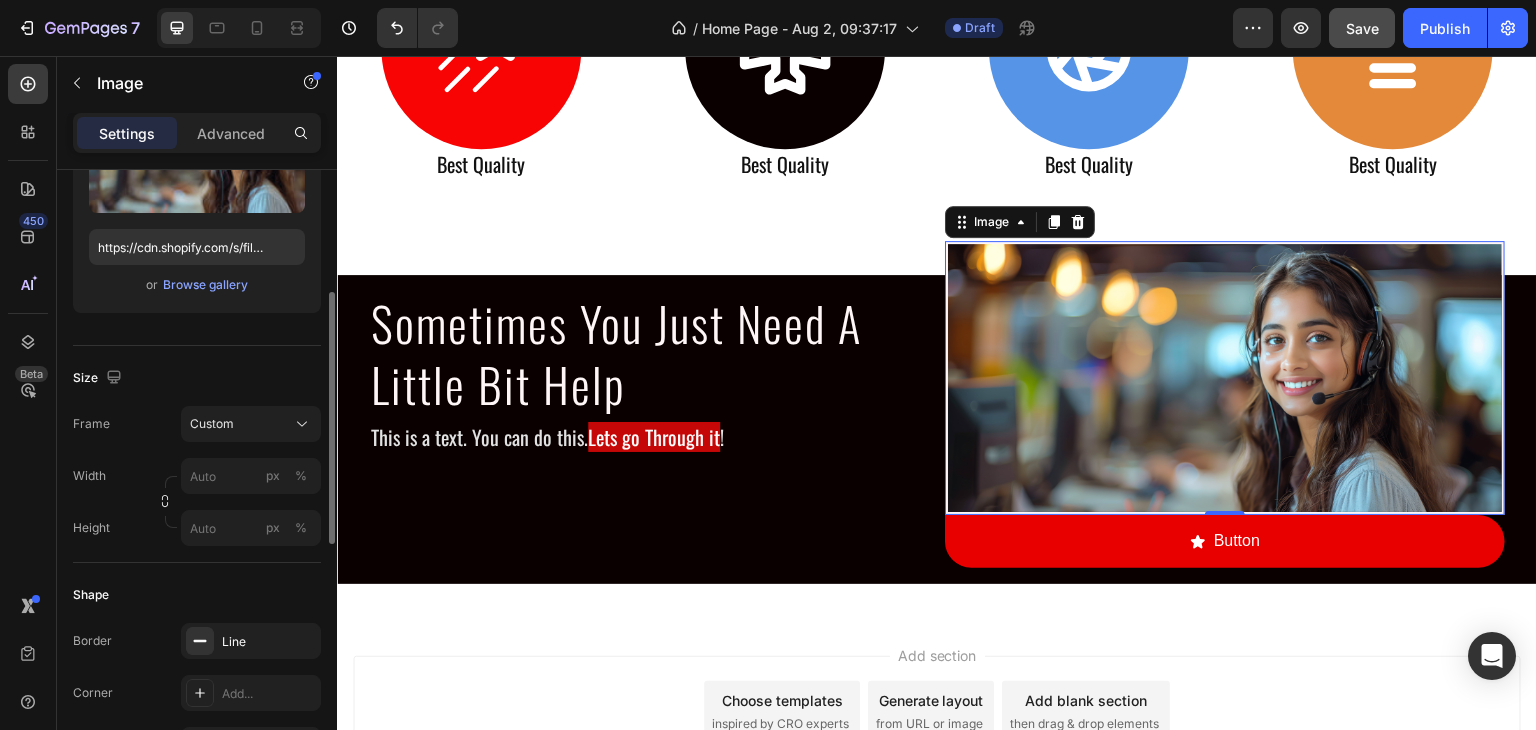 scroll, scrollTop: 400, scrollLeft: 0, axis: vertical 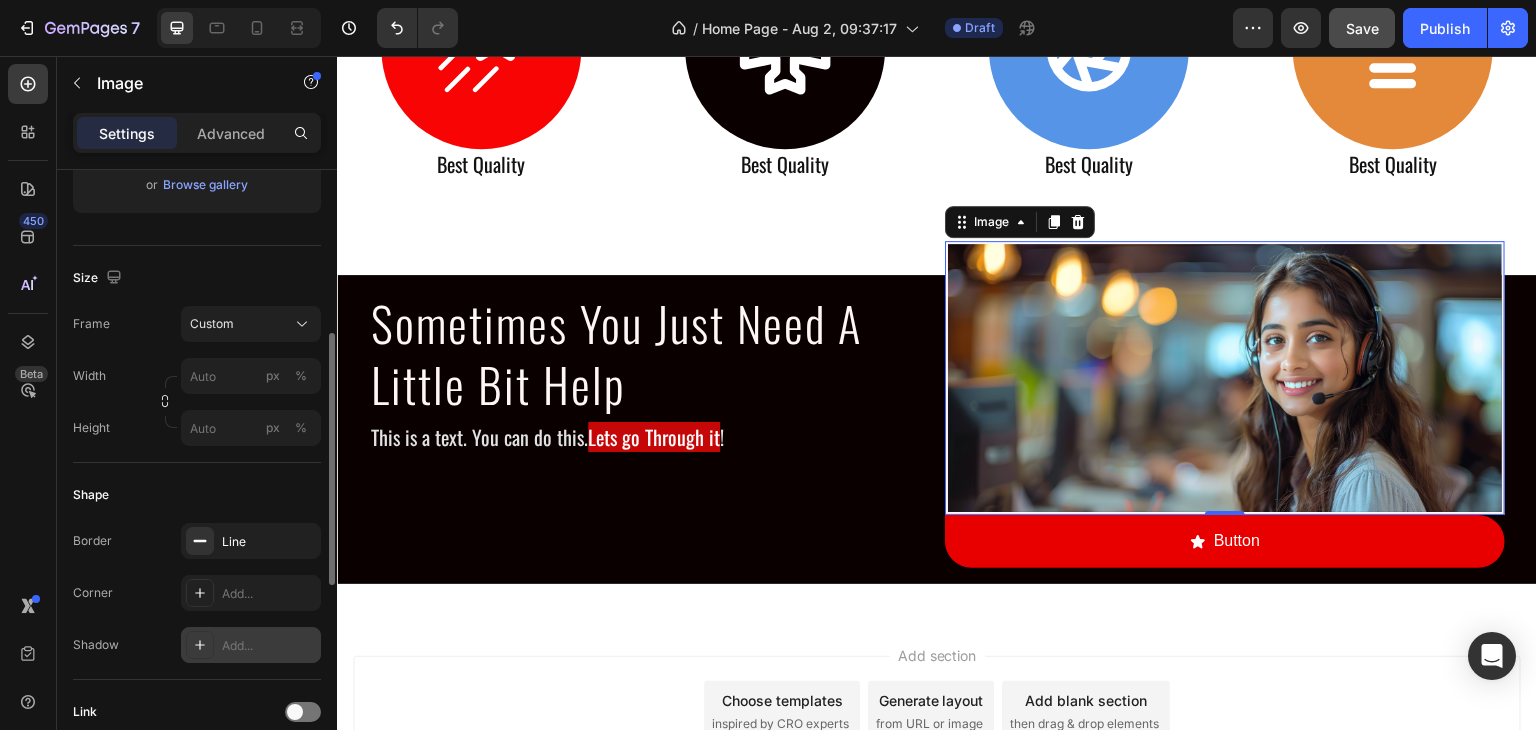 click on "Add..." at bounding box center (251, 645) 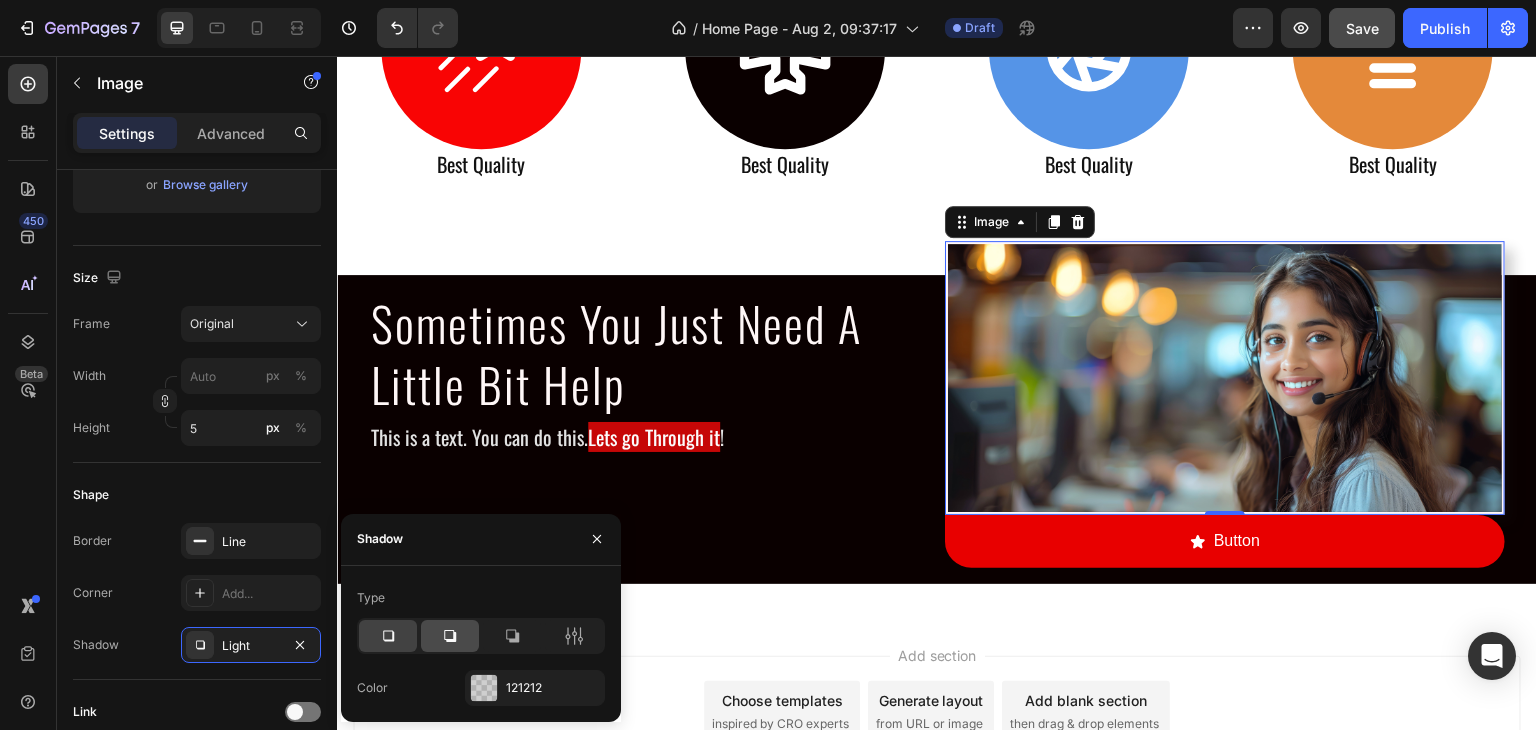 click 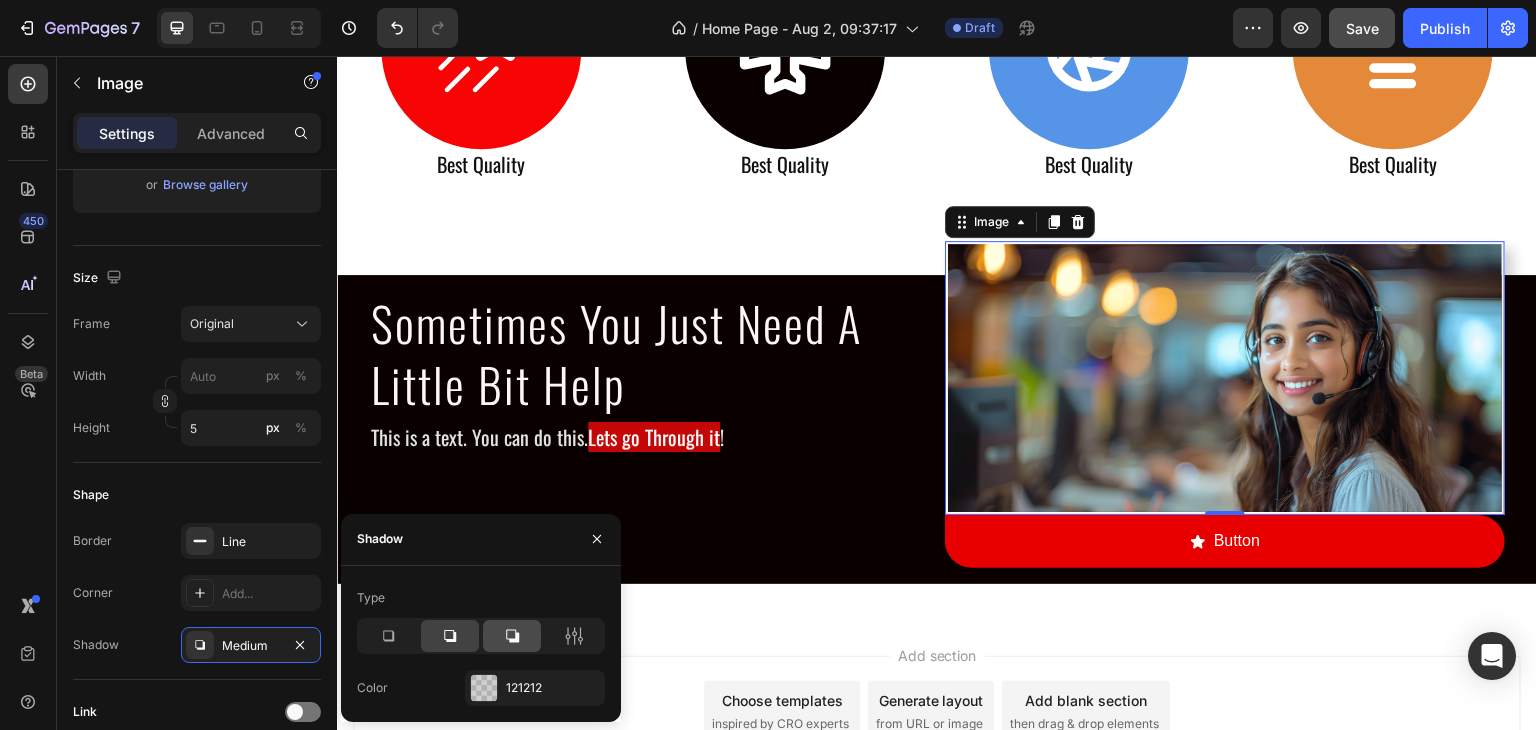 click 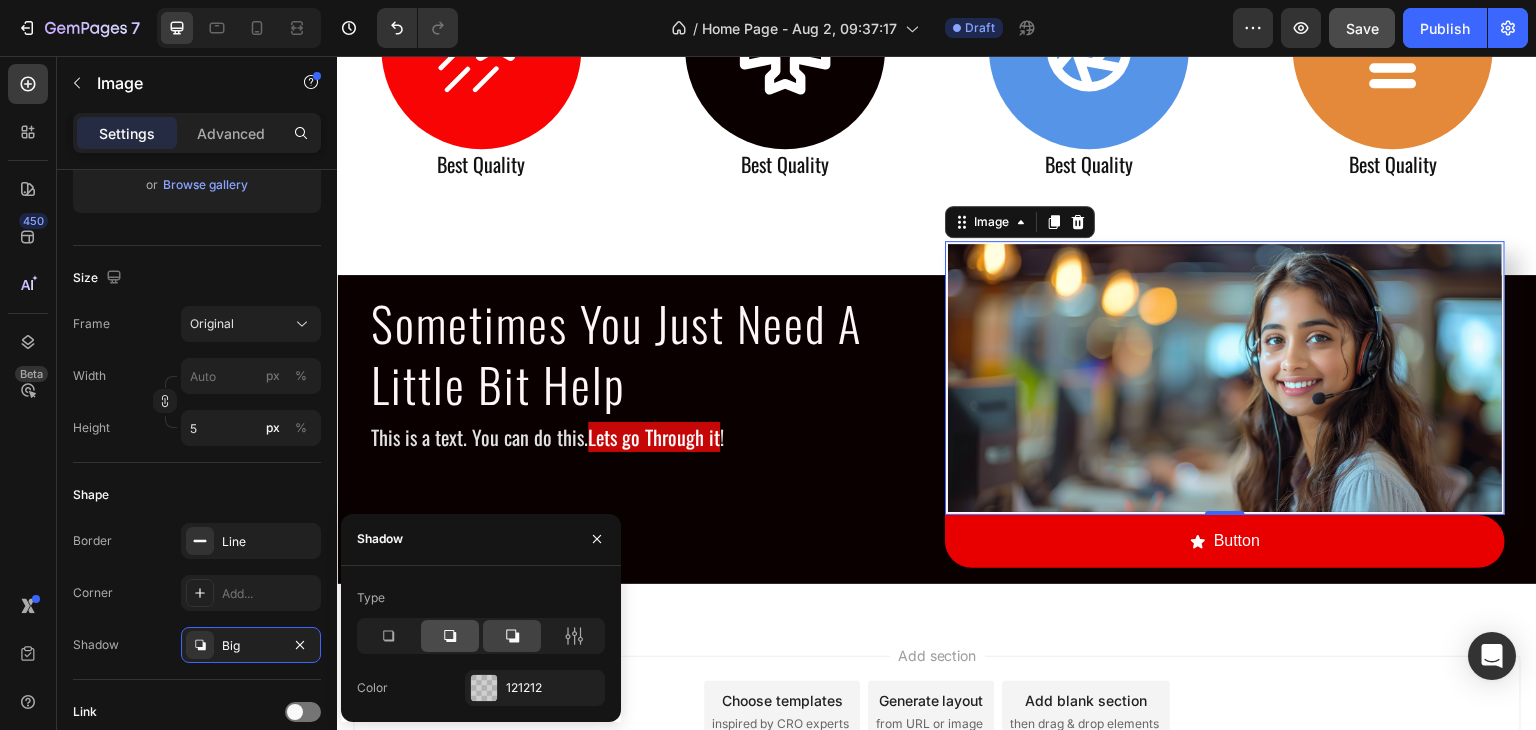 click 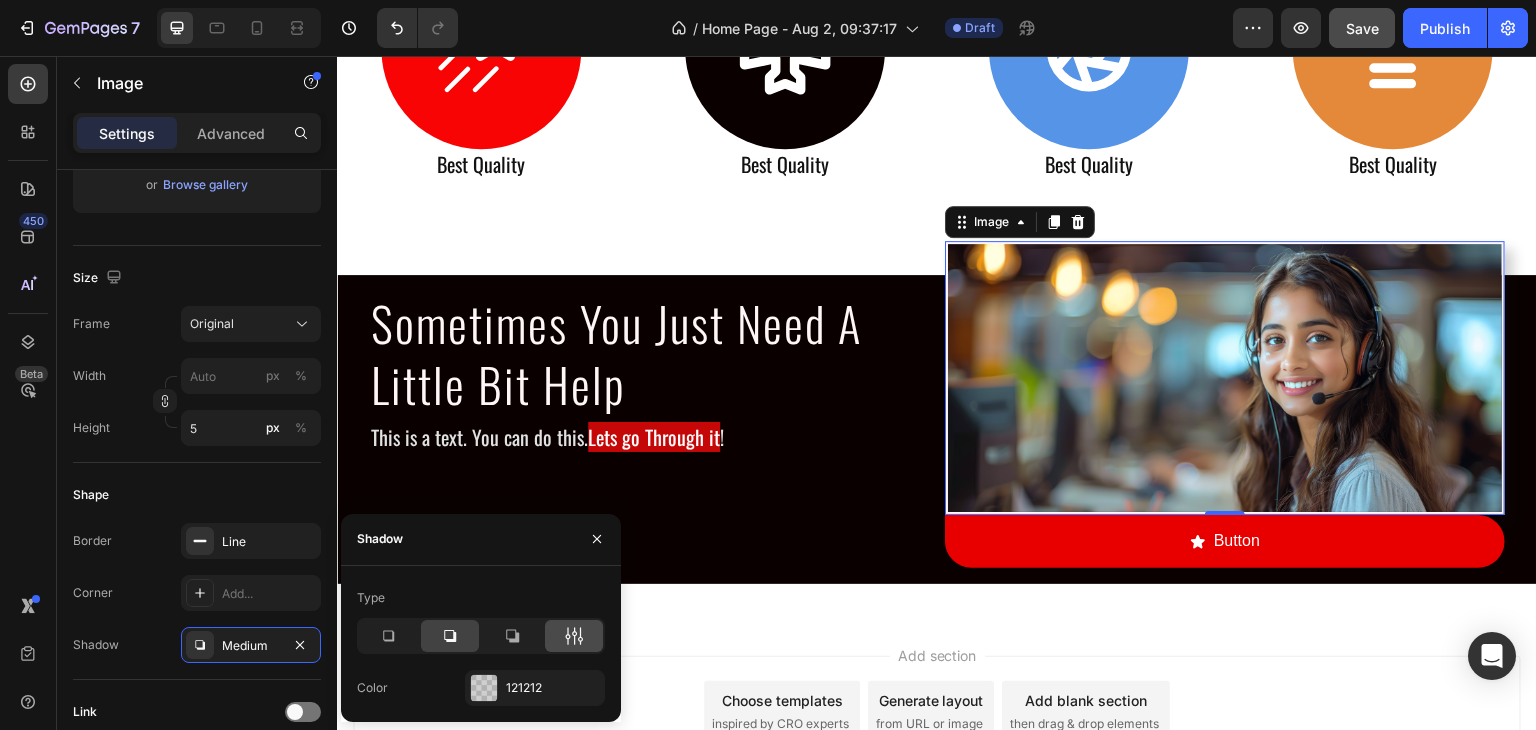 click 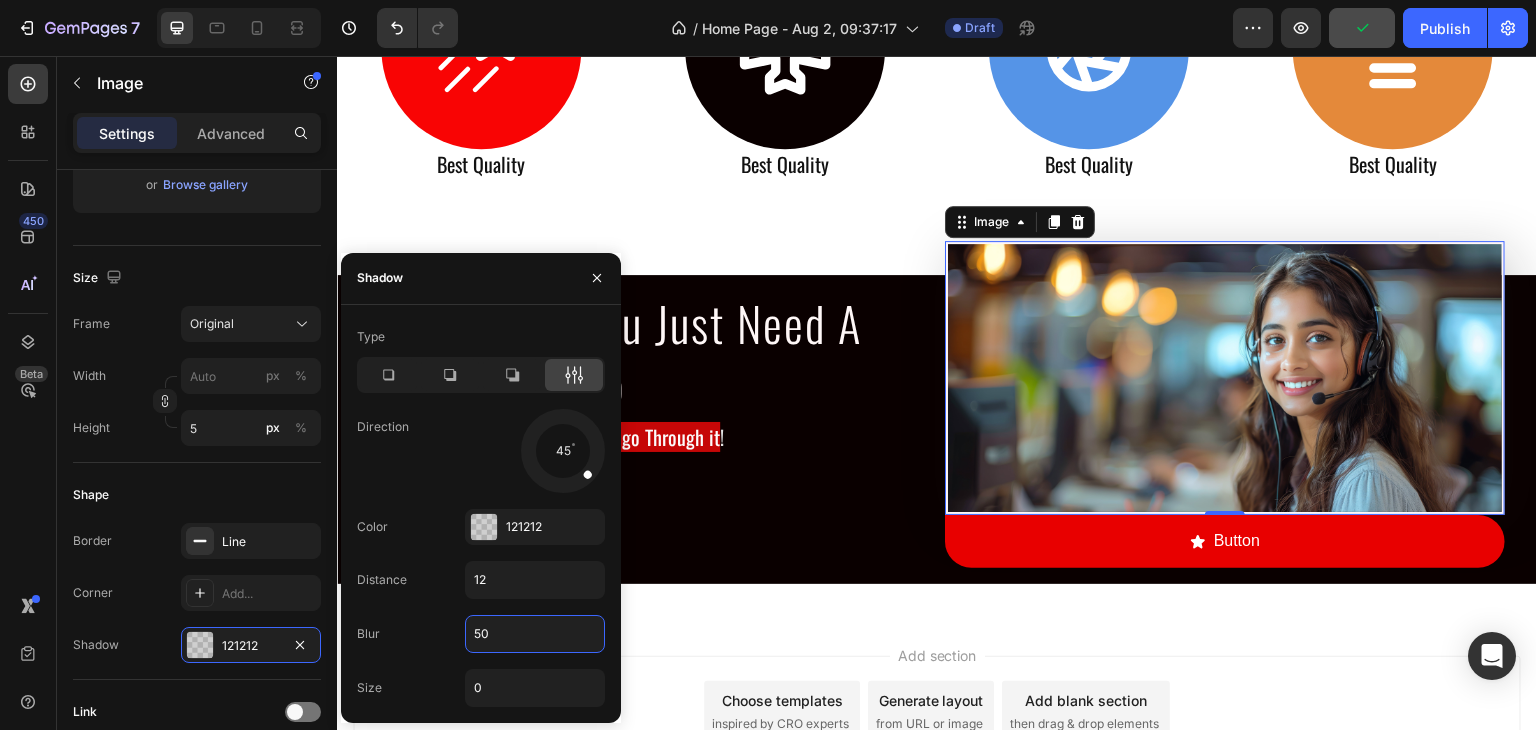 type on "500" 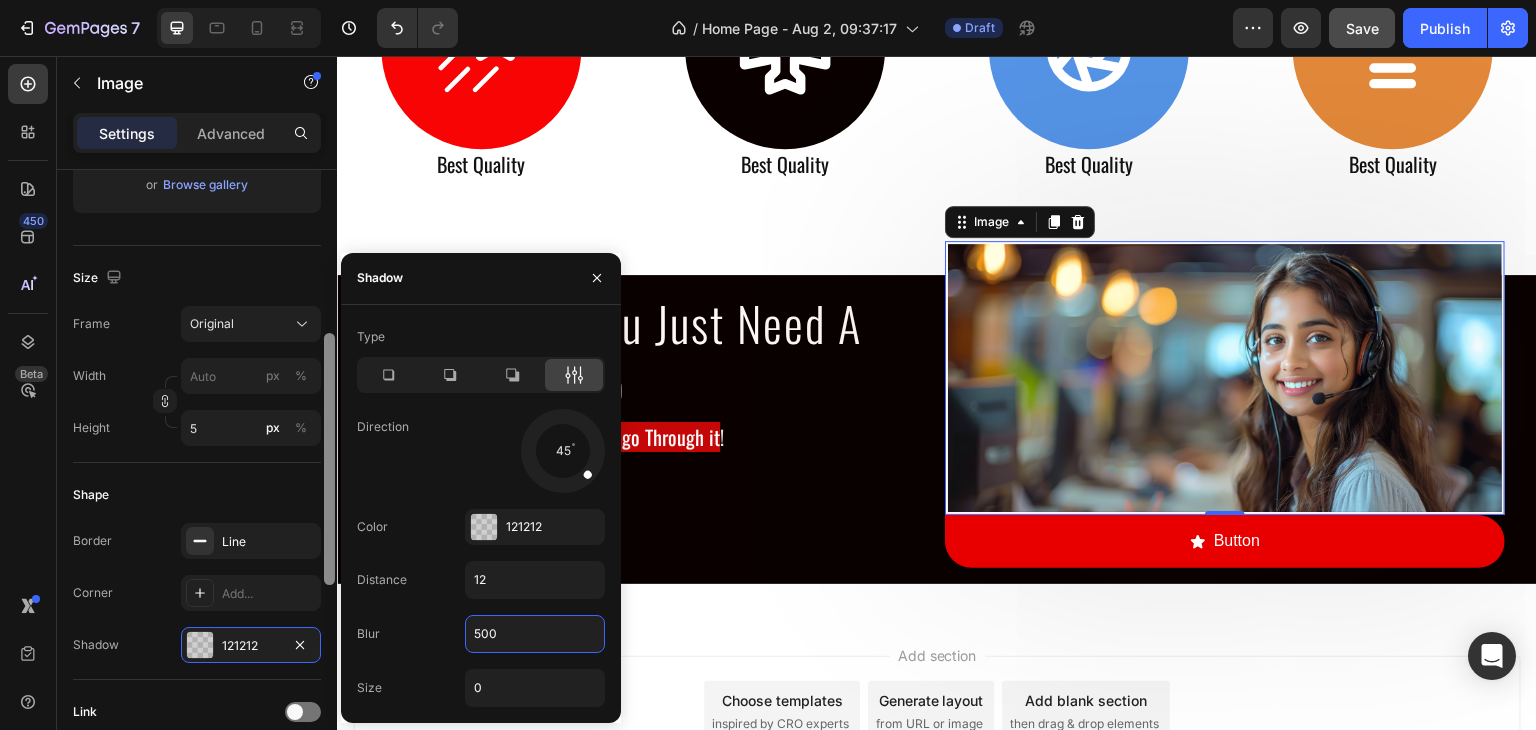 drag, startPoint x: 304, startPoint y: 649, endPoint x: 328, endPoint y: 667, distance: 30 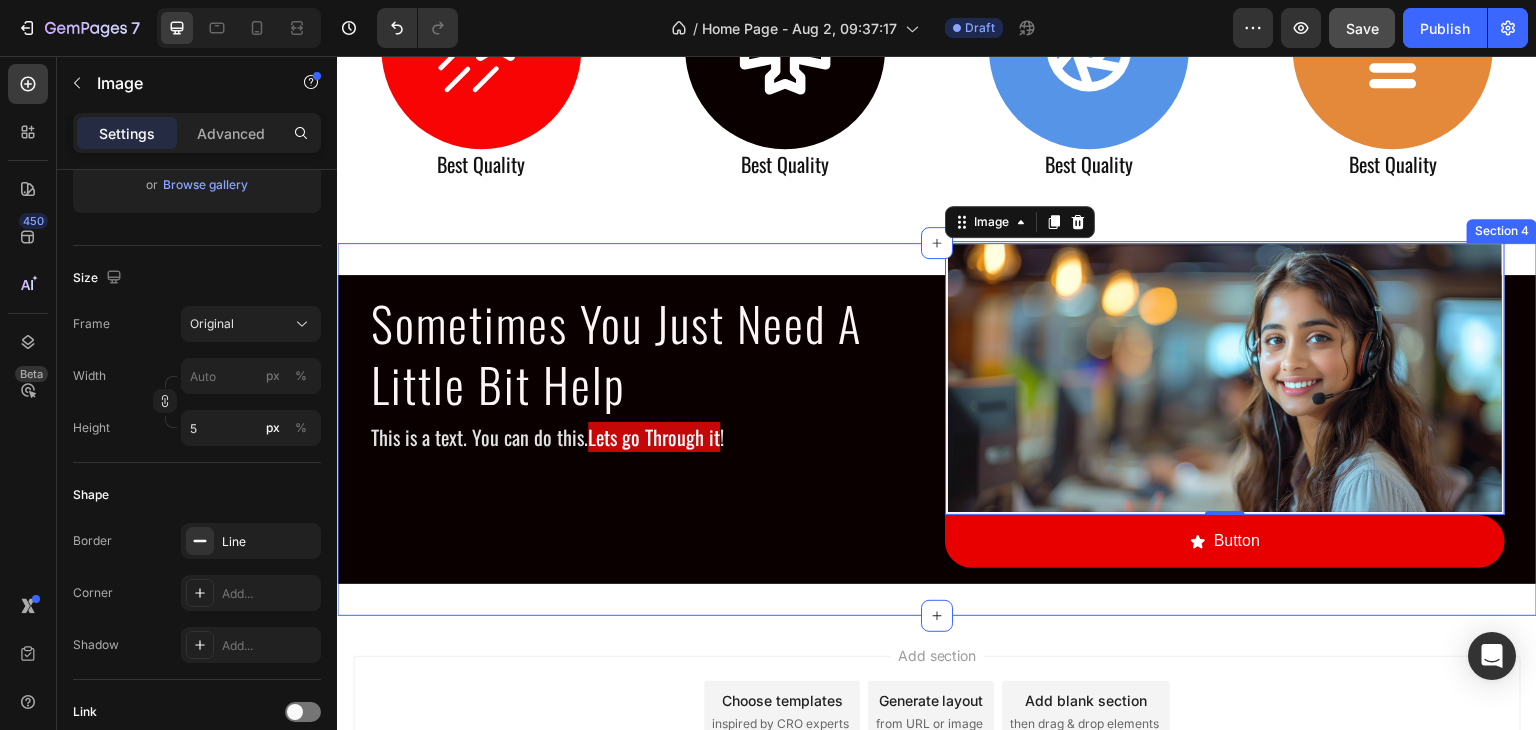 click on "Sometimes You Just Need A Little Bit Help Heading This is a text. You can do this.  Lets go Through it  ! Text Block Image   0 Button Button Row Row Section 4" at bounding box center (937, 429) 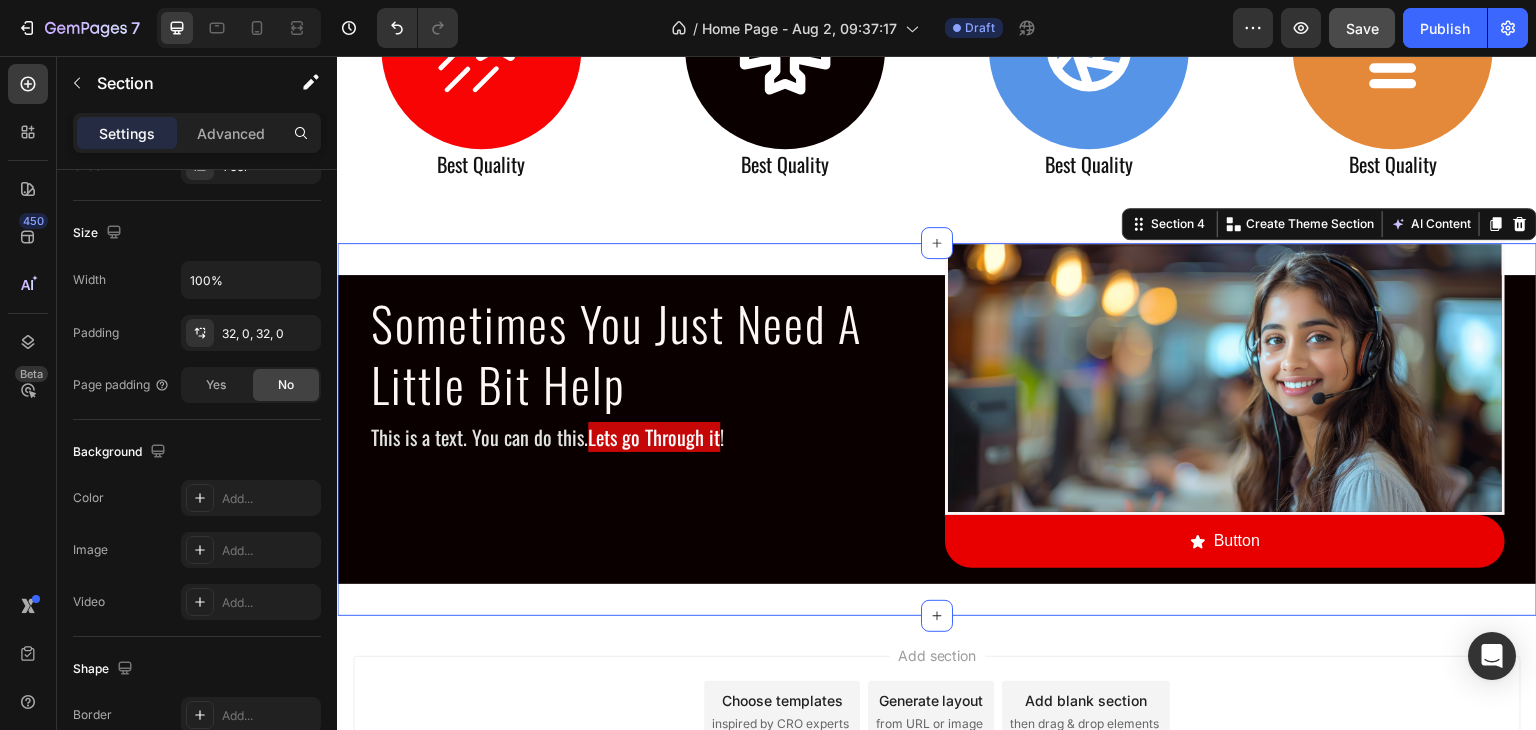 scroll, scrollTop: 0, scrollLeft: 0, axis: both 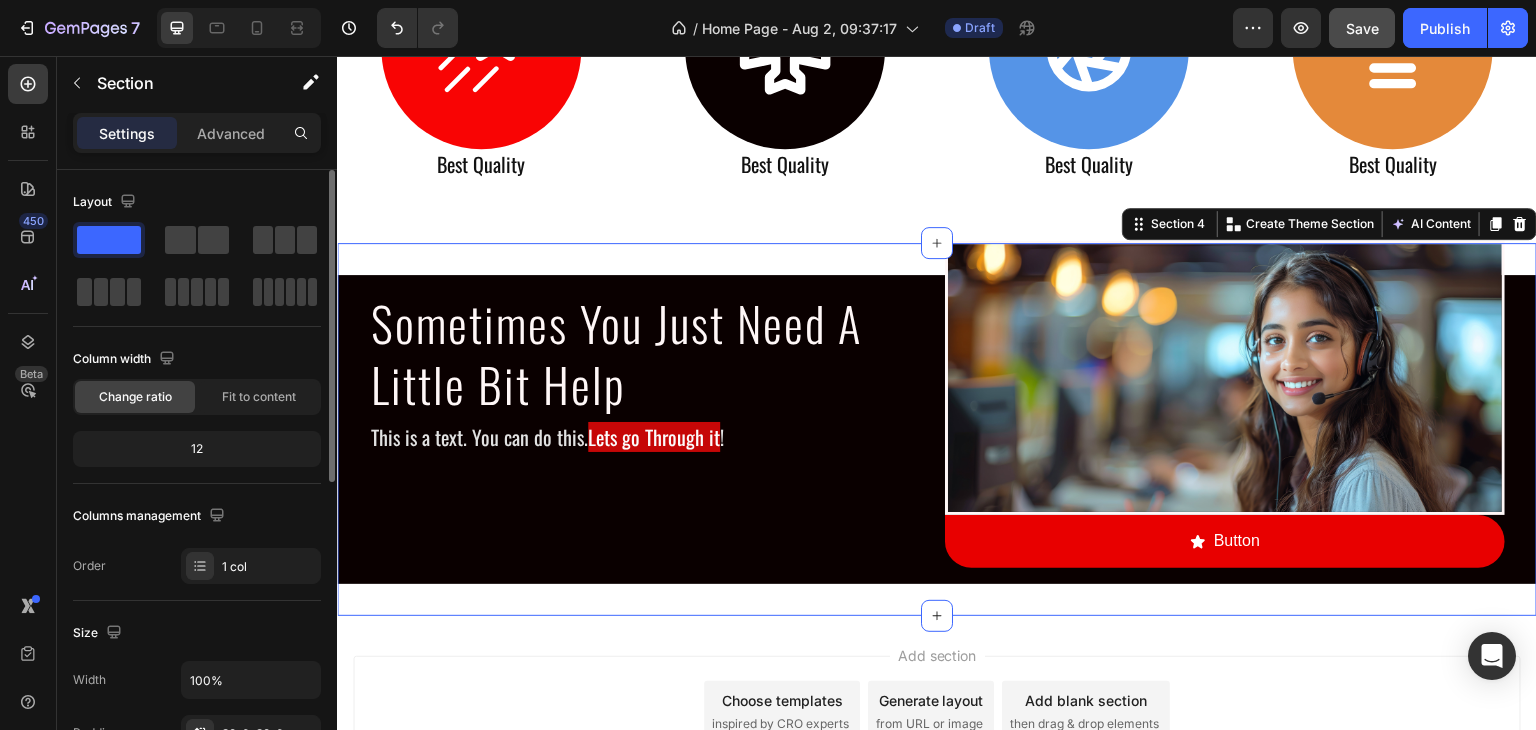 click on "Sometimes You Just Need A Little Bit Help Heading This is a text. You can do this.  Lets go Through it  ! Text Block" at bounding box center [649, 429] 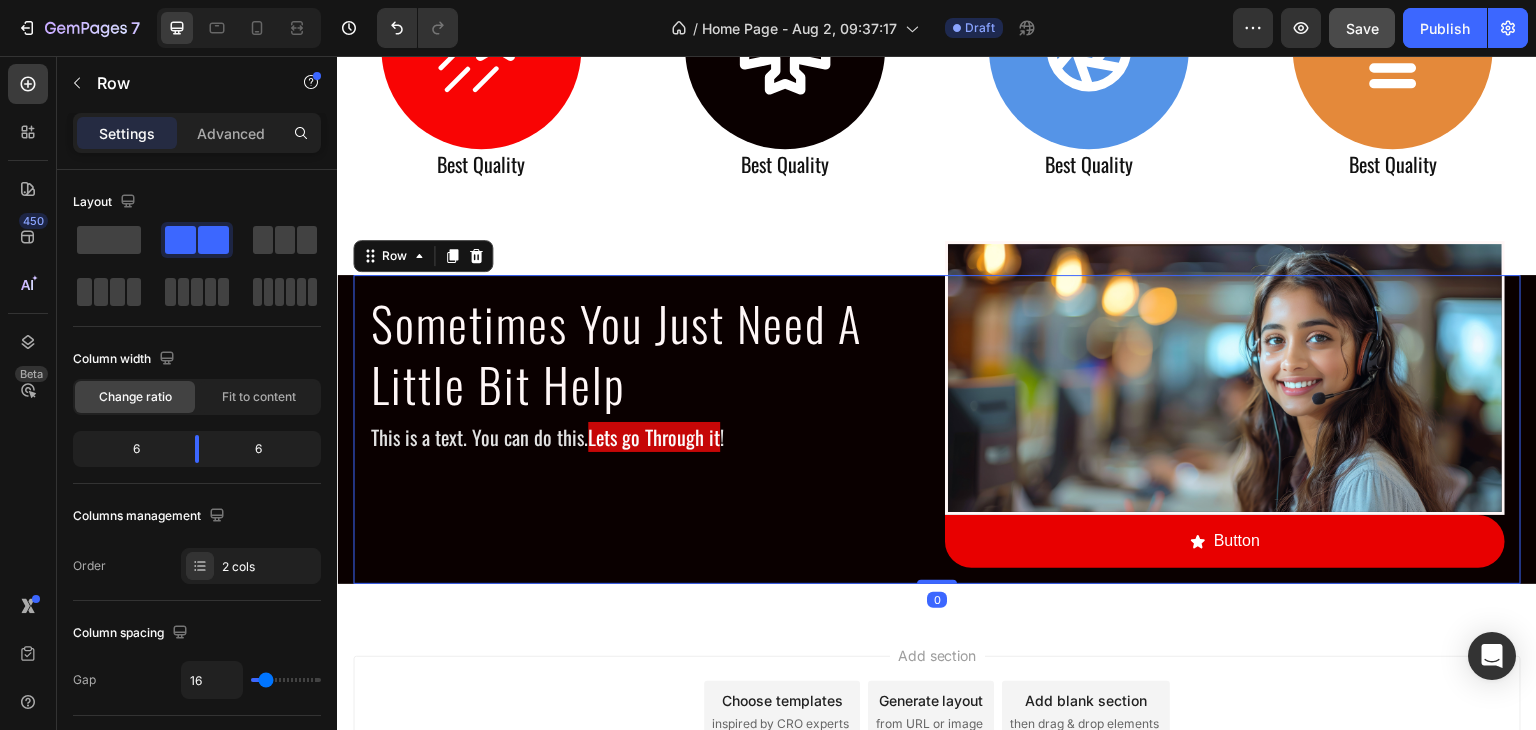drag, startPoint x: 938, startPoint y: 578, endPoint x: 930, endPoint y: 551, distance: 28.160255 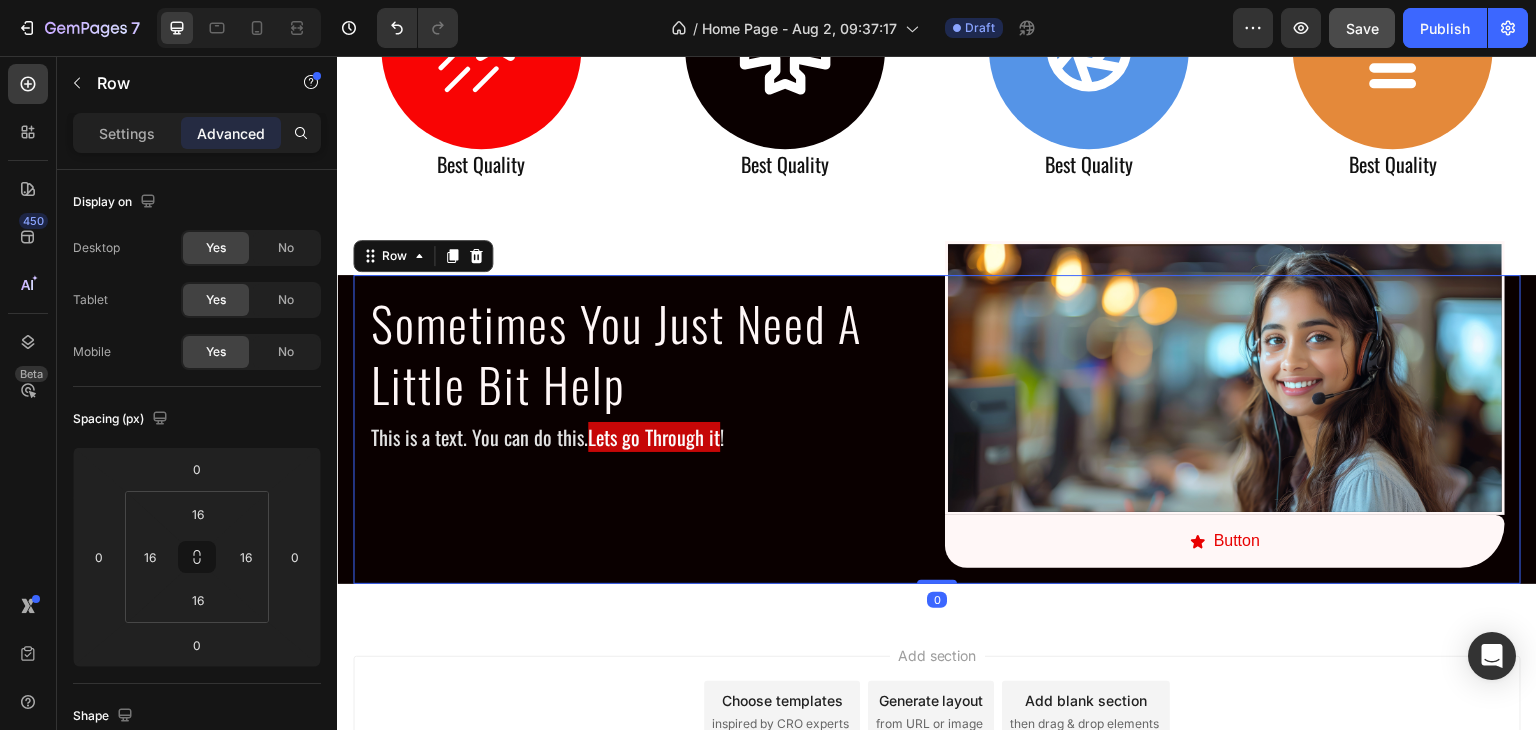 drag, startPoint x: 942, startPoint y: 579, endPoint x: 945, endPoint y: 550, distance: 29.15476 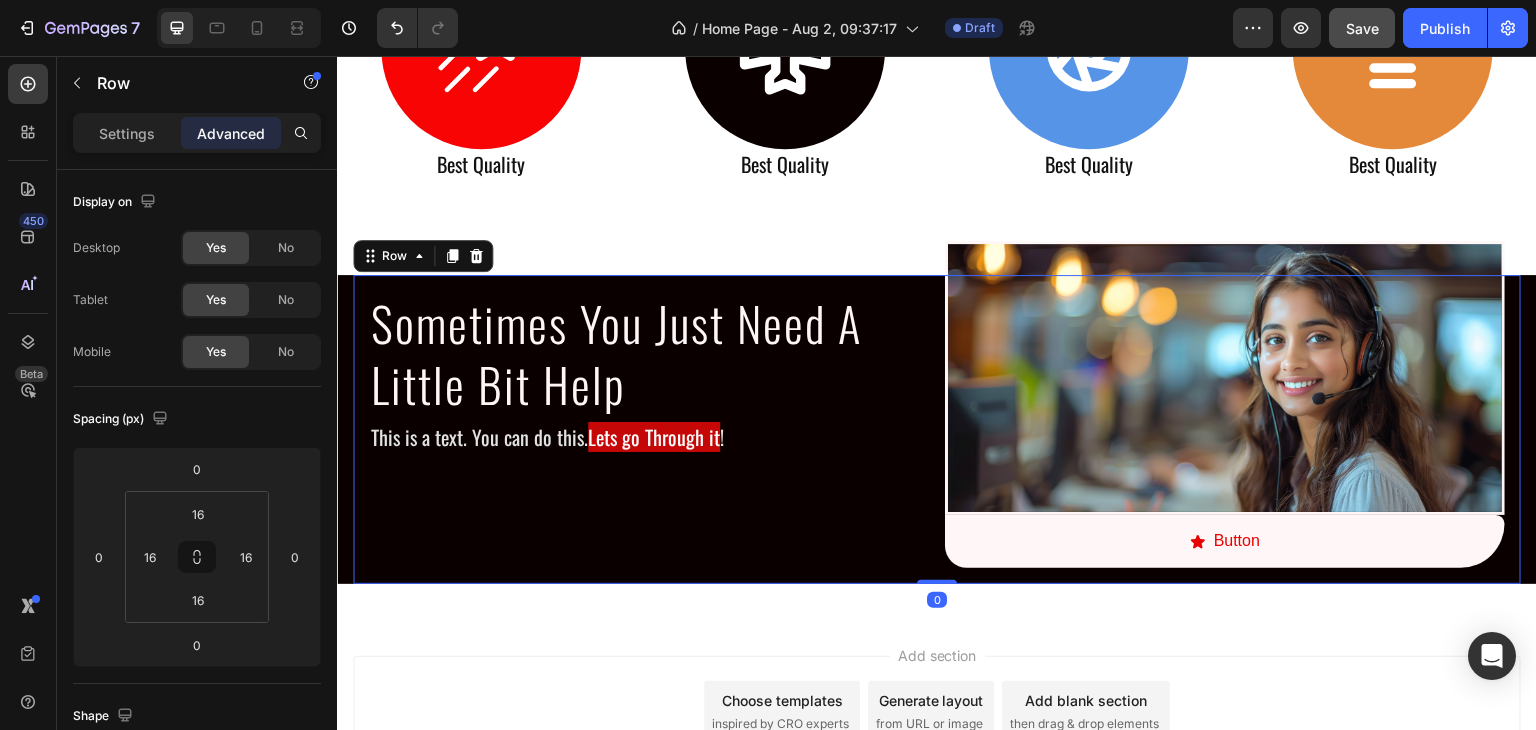 click on "Sometimes You Just Need A Little Bit Help Heading This is a text. You can do this.  Lets go Through it  ! Text Block Image Button Button Row   0" at bounding box center [937, 429] 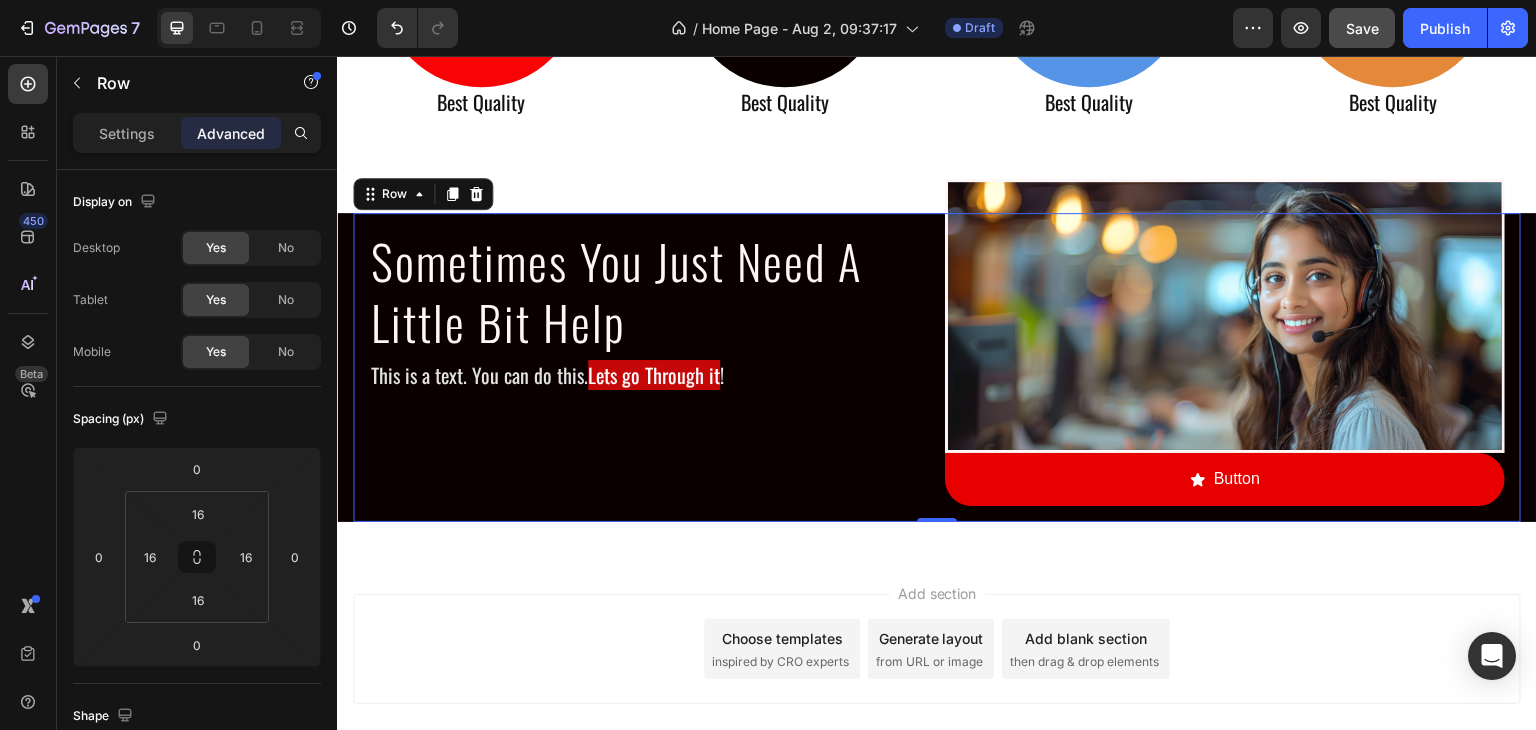 scroll, scrollTop: 1270, scrollLeft: 0, axis: vertical 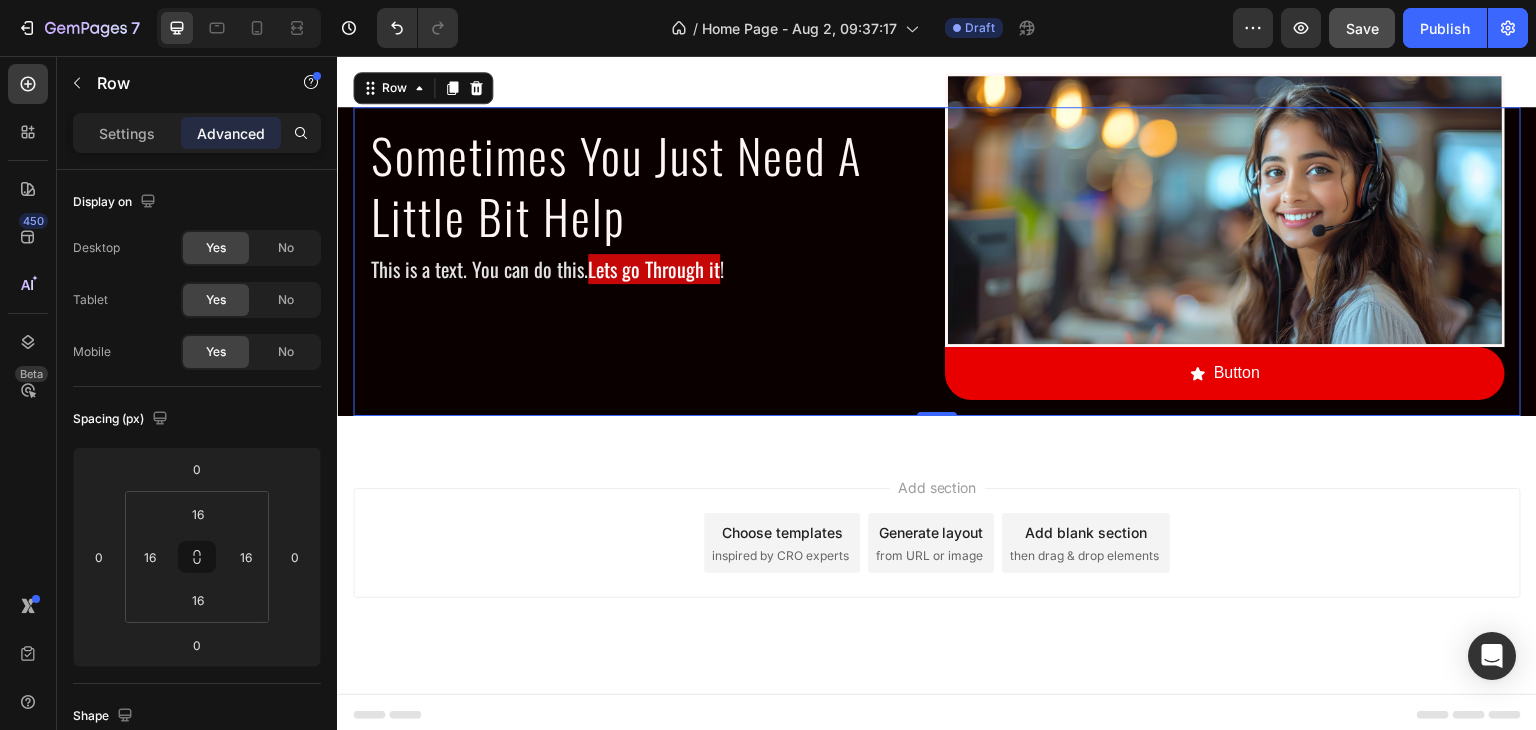 click on "Choose templates inspired by CRO experts" at bounding box center (782, 543) 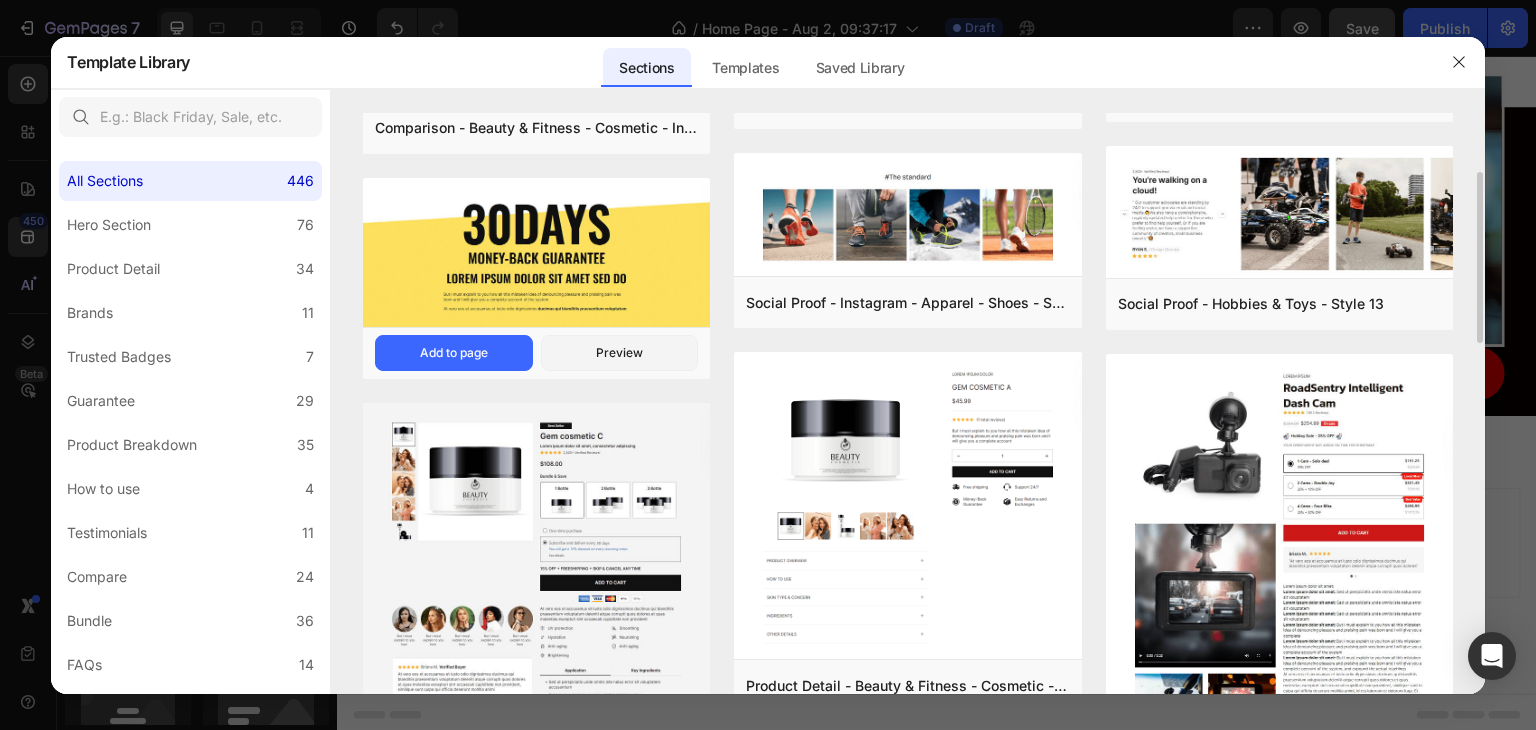 scroll, scrollTop: 0, scrollLeft: 0, axis: both 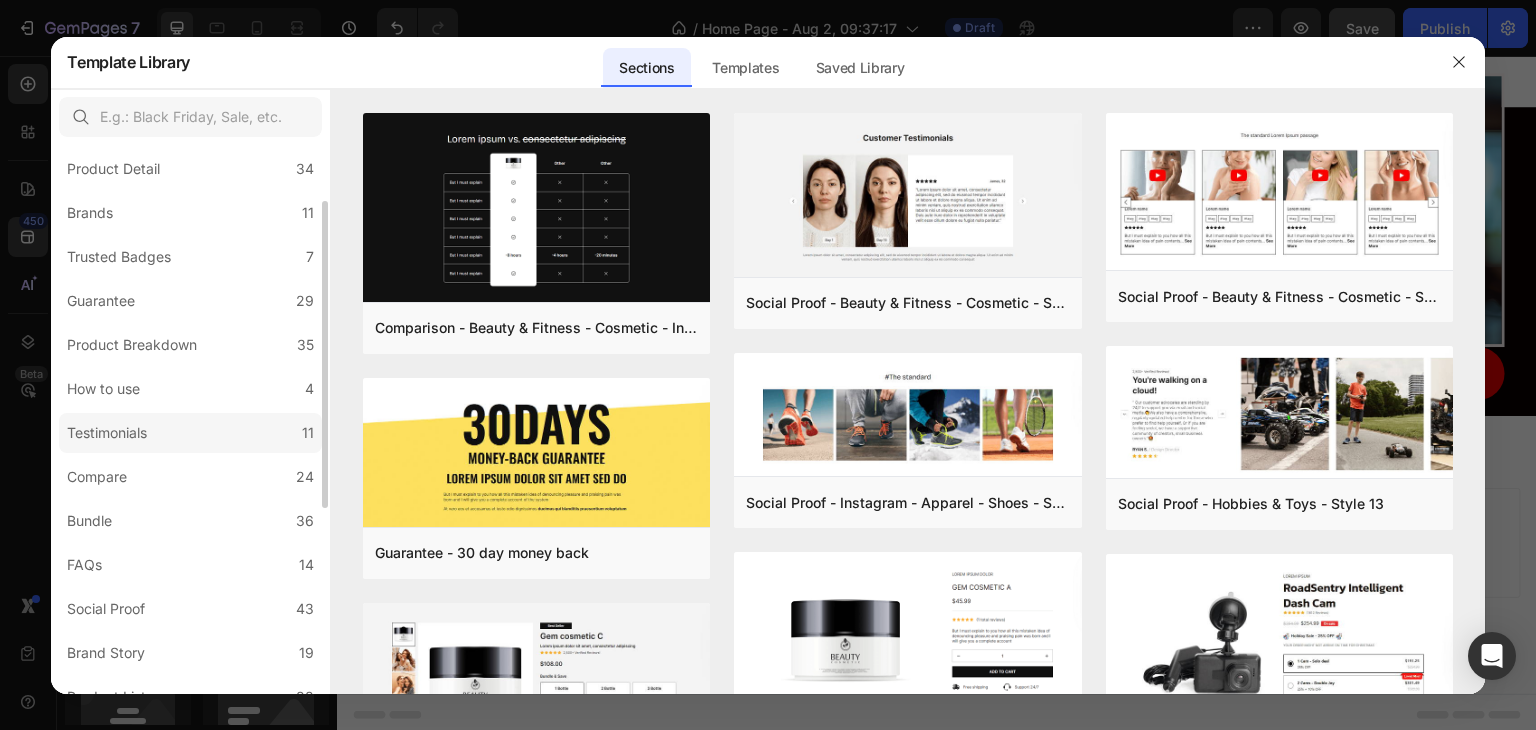 click on "Testimonials" at bounding box center (107, 433) 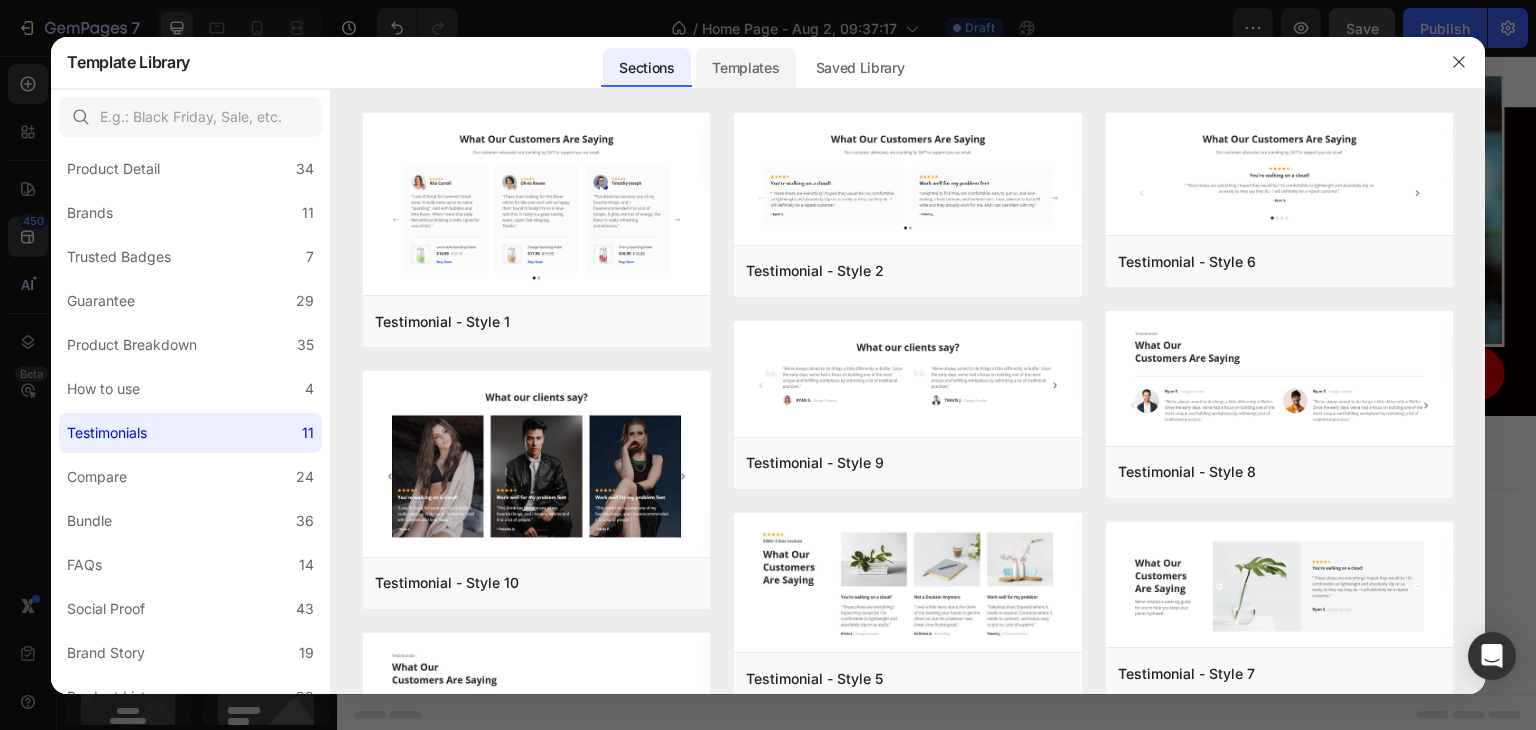 click on "Templates" 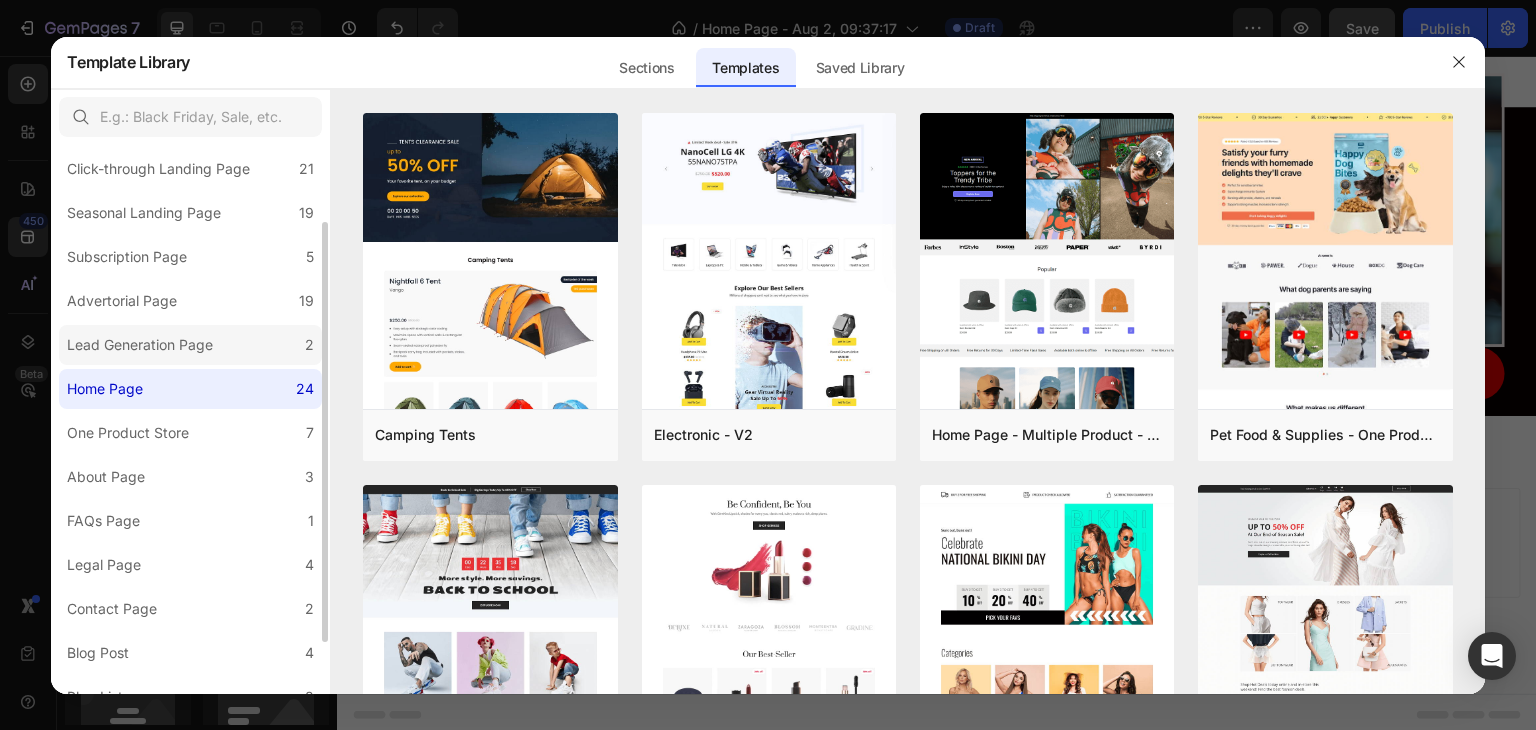scroll, scrollTop: 0, scrollLeft: 0, axis: both 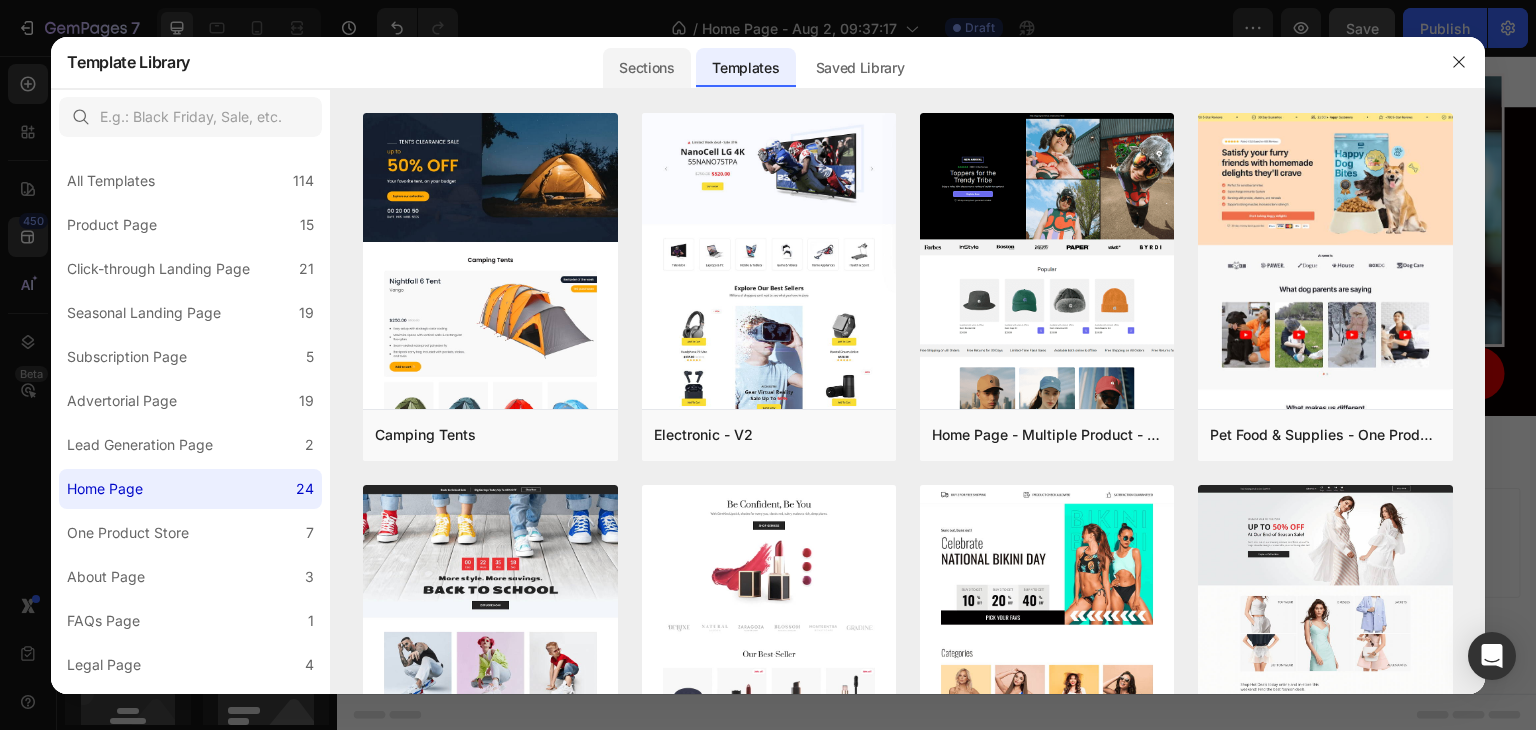 click on "Sections" 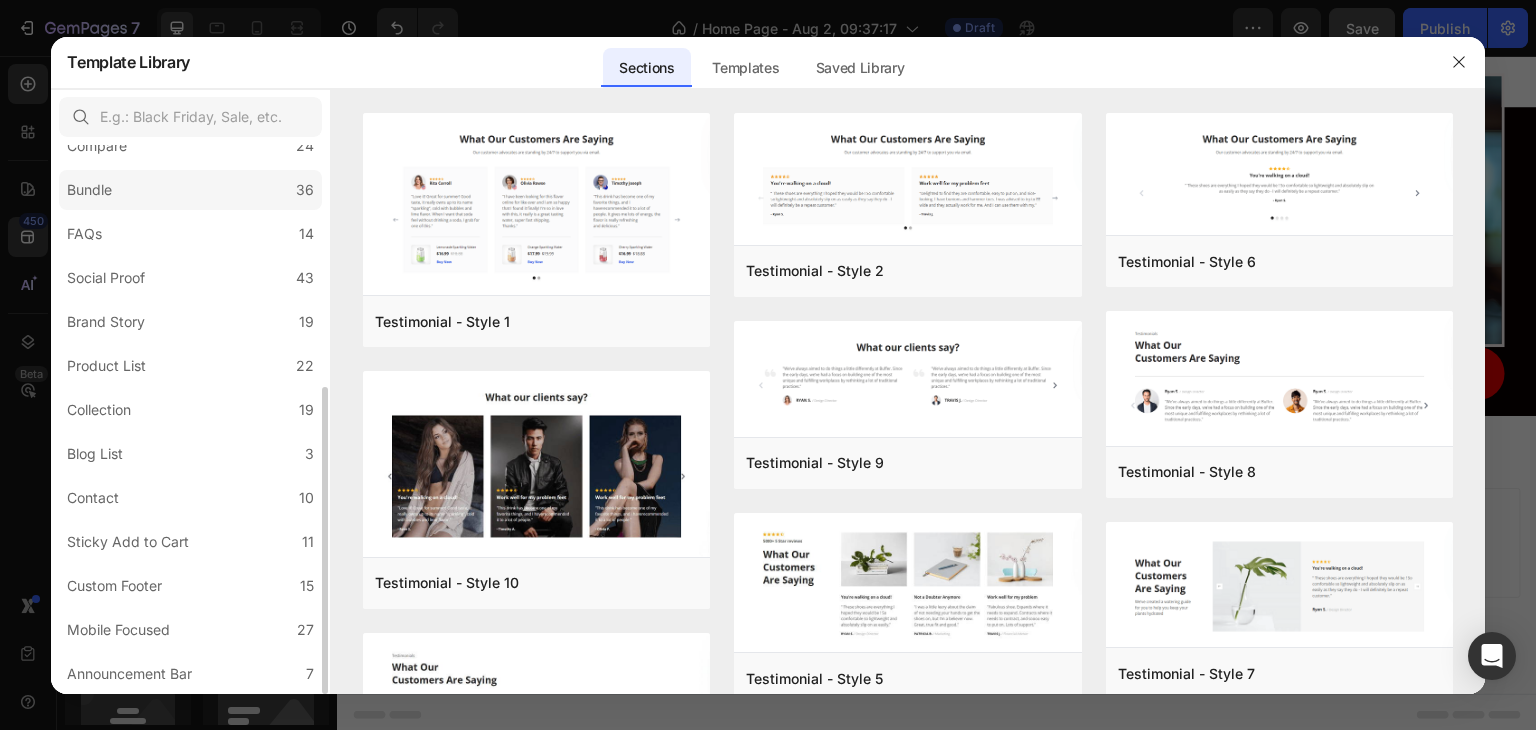 scroll, scrollTop: 0, scrollLeft: 0, axis: both 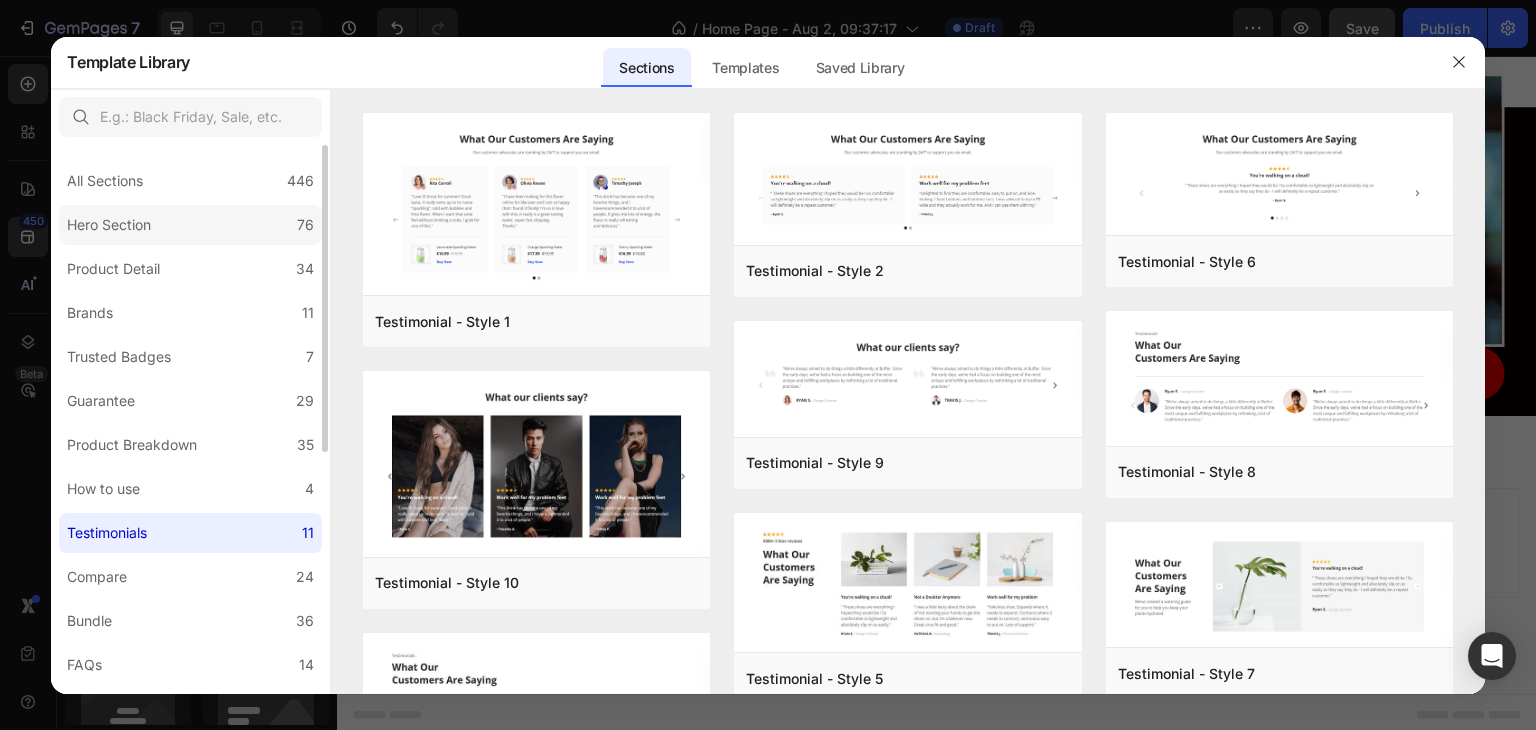 click on "Hero Section 76" 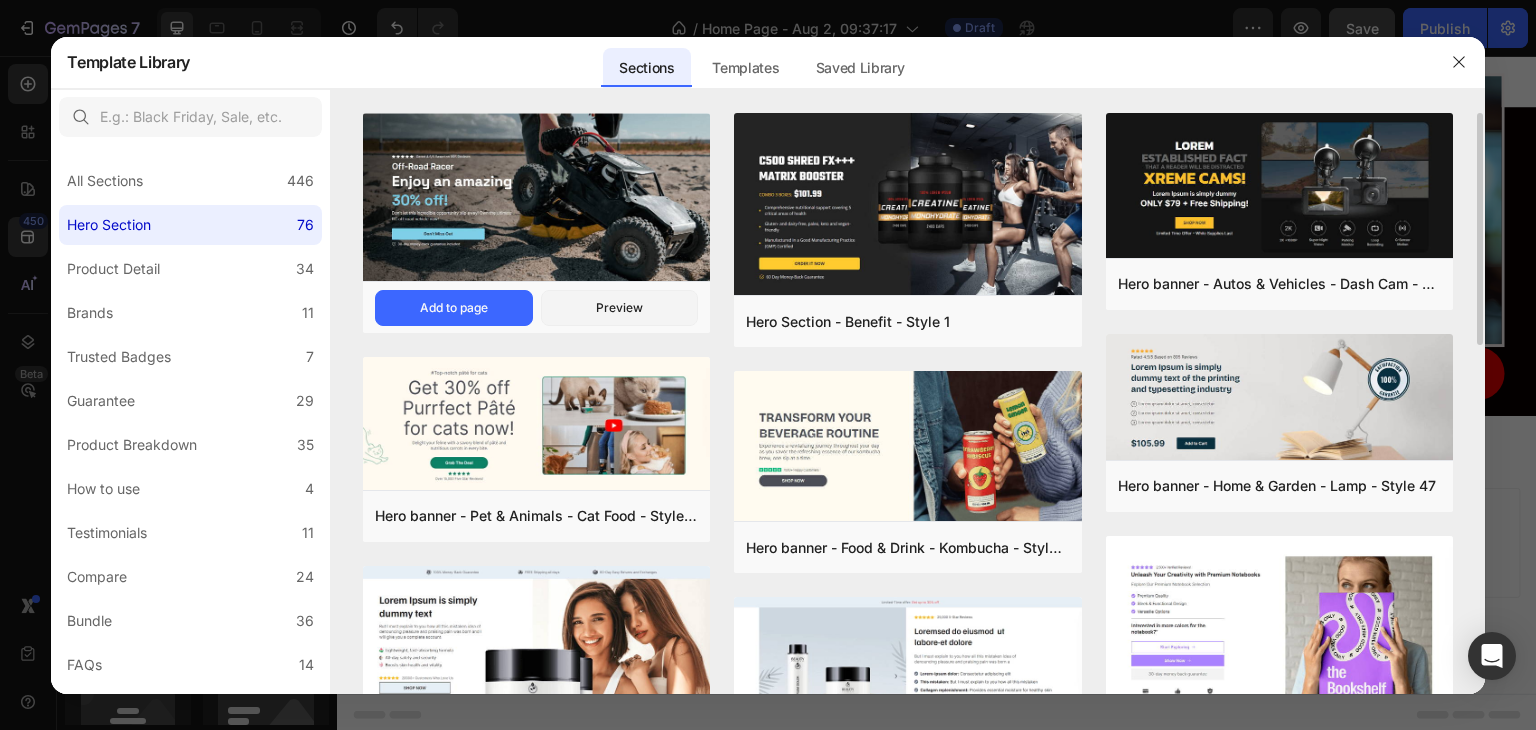 click at bounding box center (536, 199) 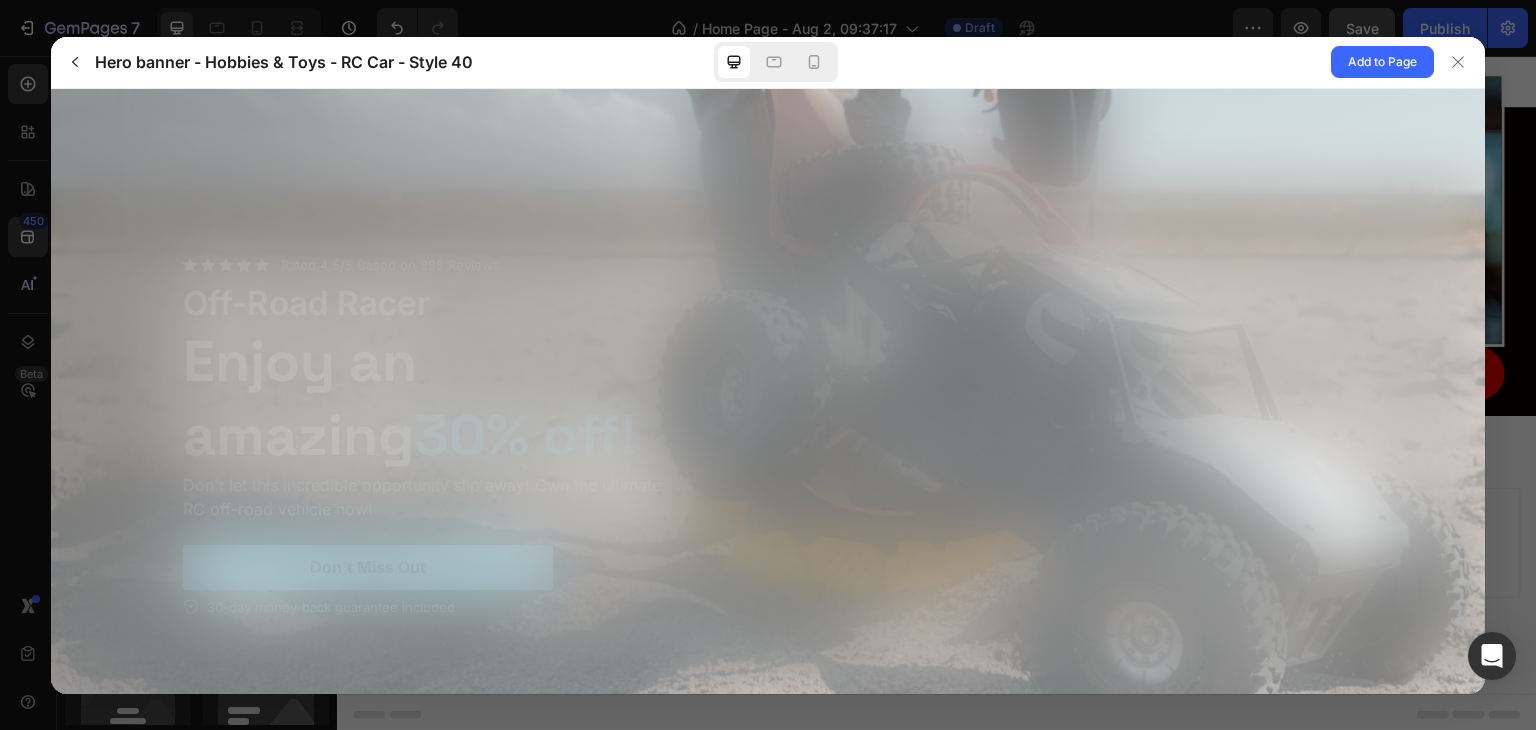 scroll, scrollTop: 0, scrollLeft: 0, axis: both 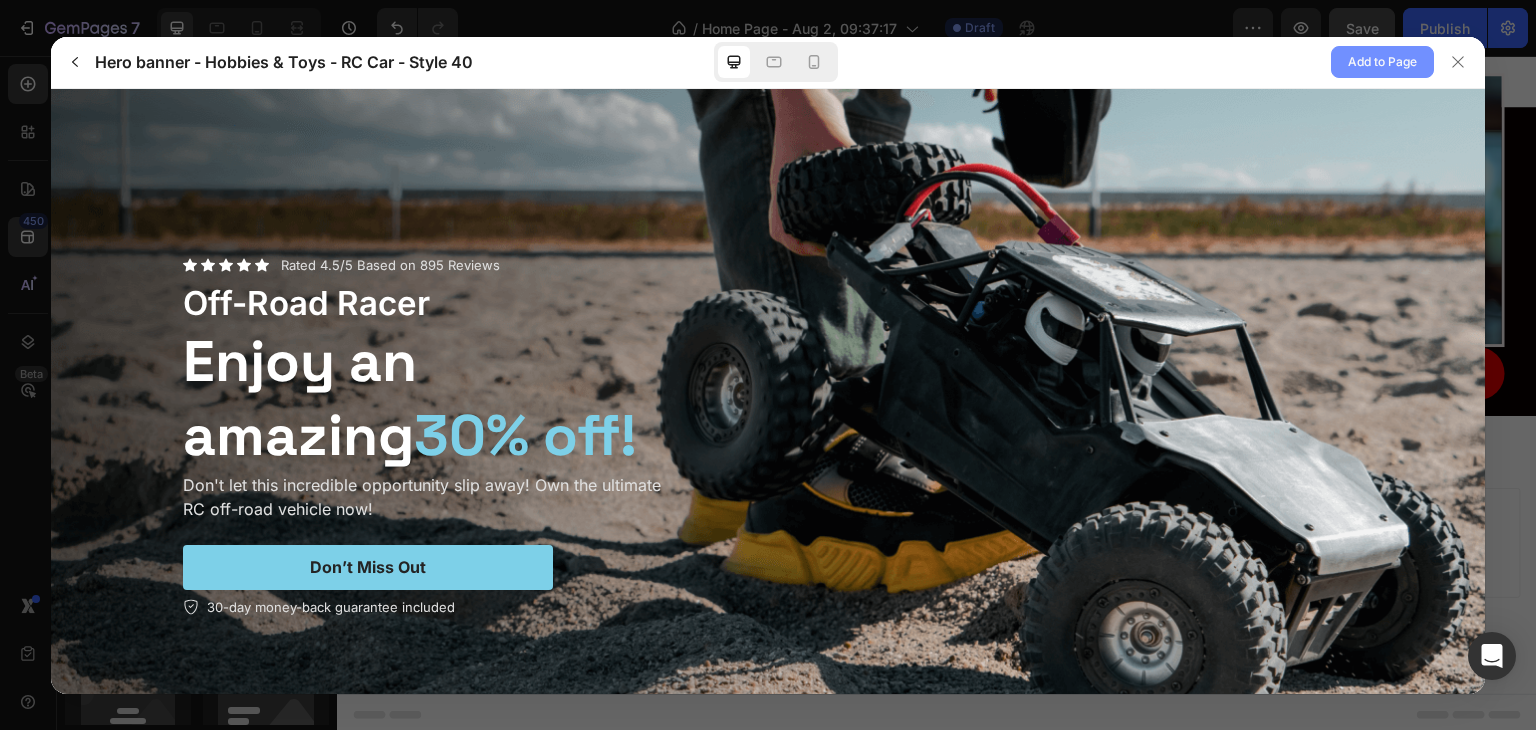 click on "Add to Page" 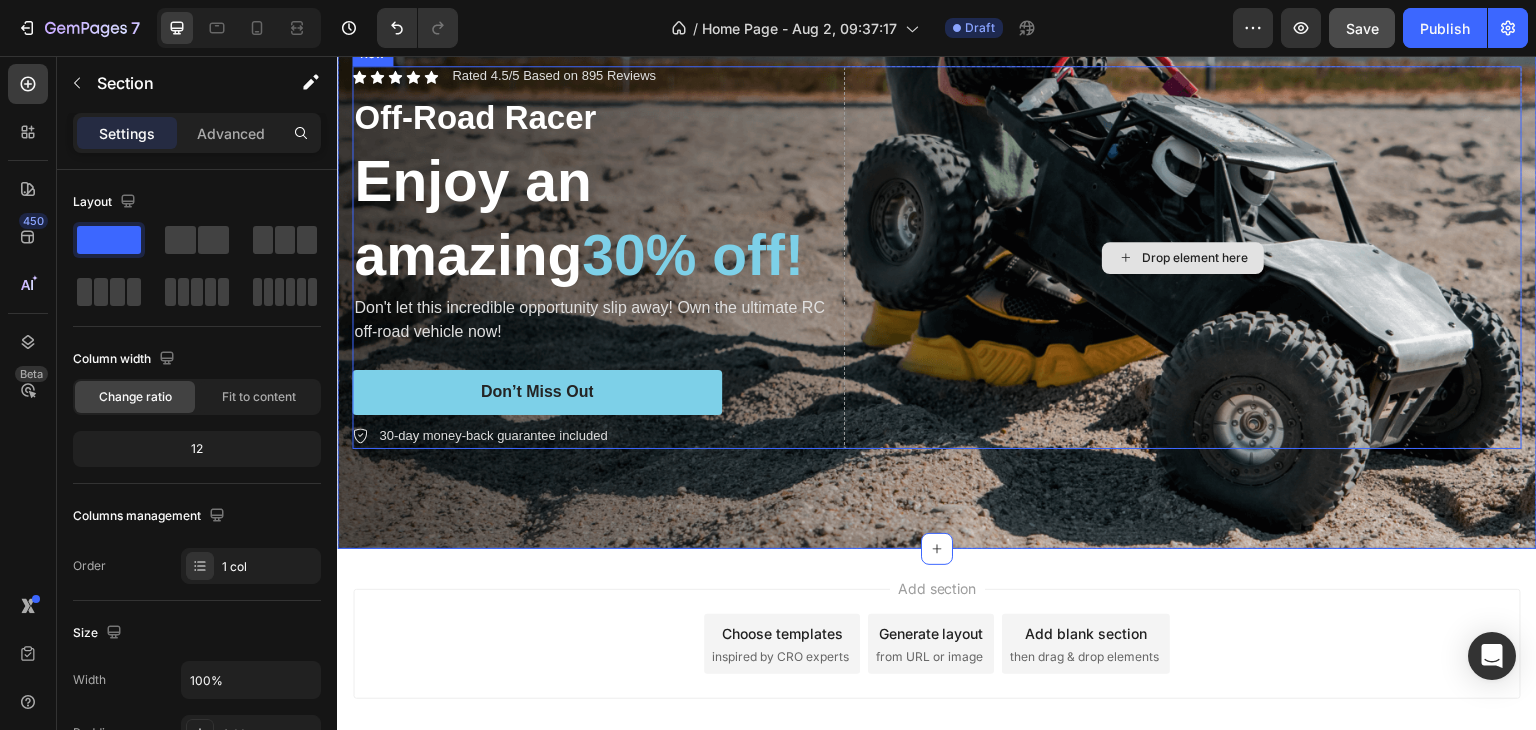 scroll, scrollTop: 1757, scrollLeft: 0, axis: vertical 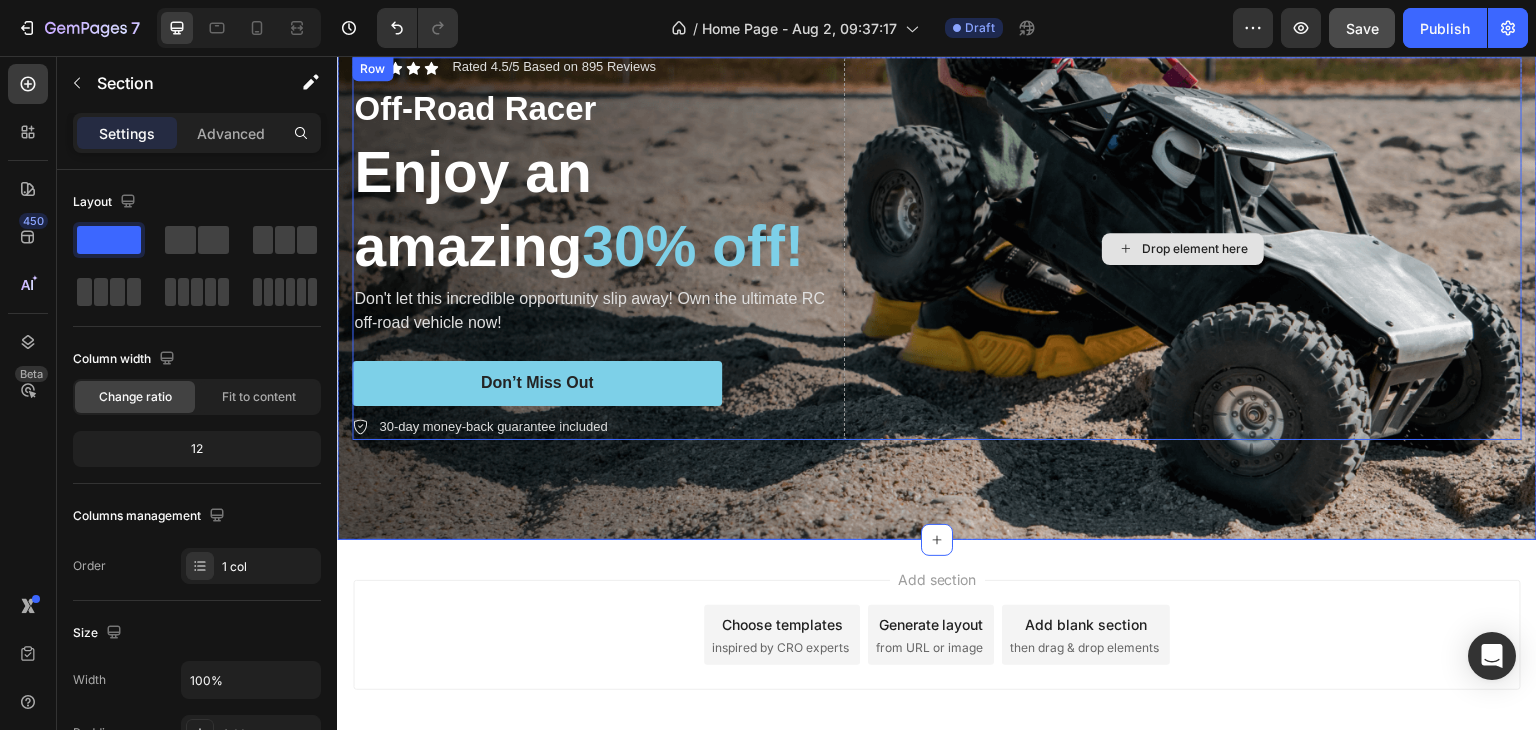 click at bounding box center (937, 248) 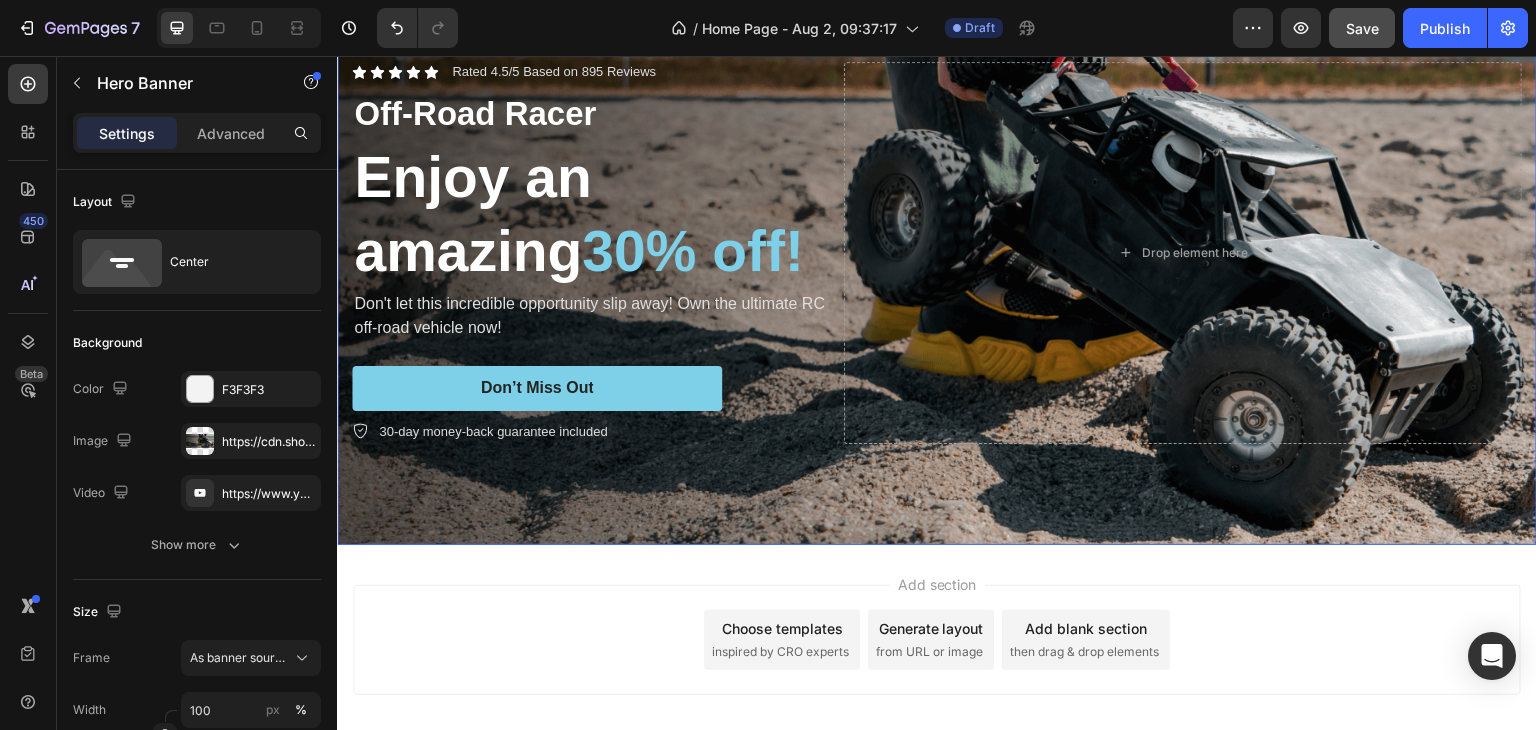scroll, scrollTop: 1557, scrollLeft: 0, axis: vertical 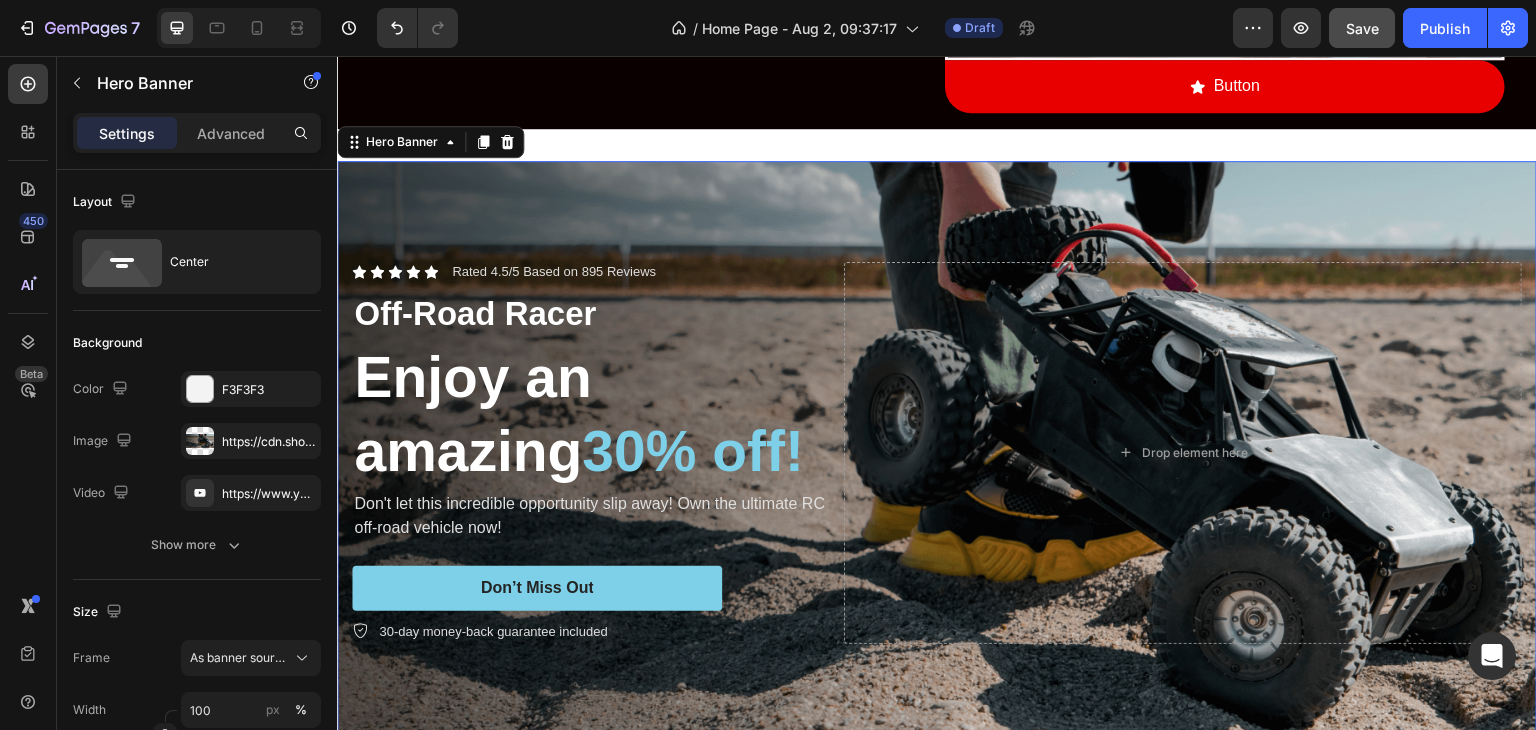 click at bounding box center (937, 452) 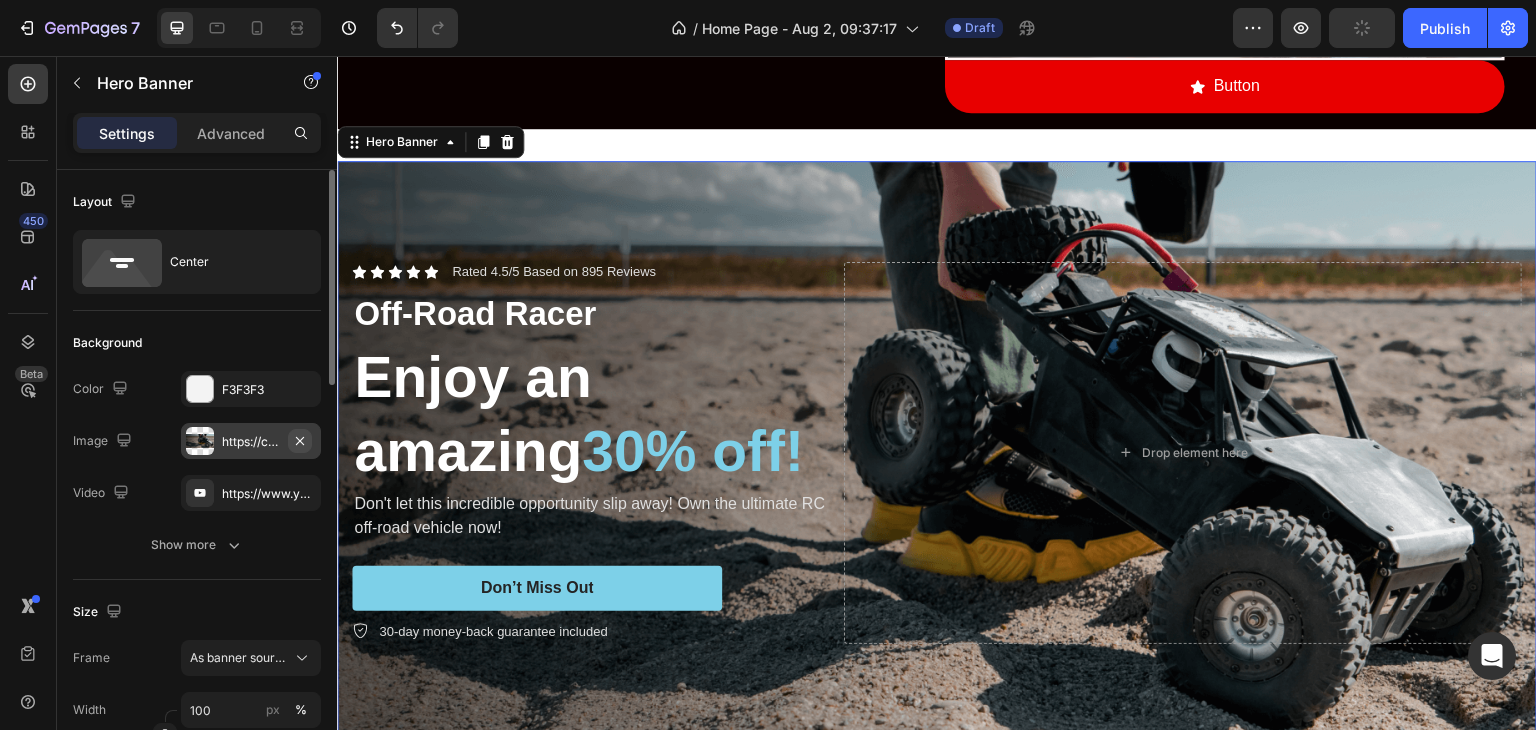 click 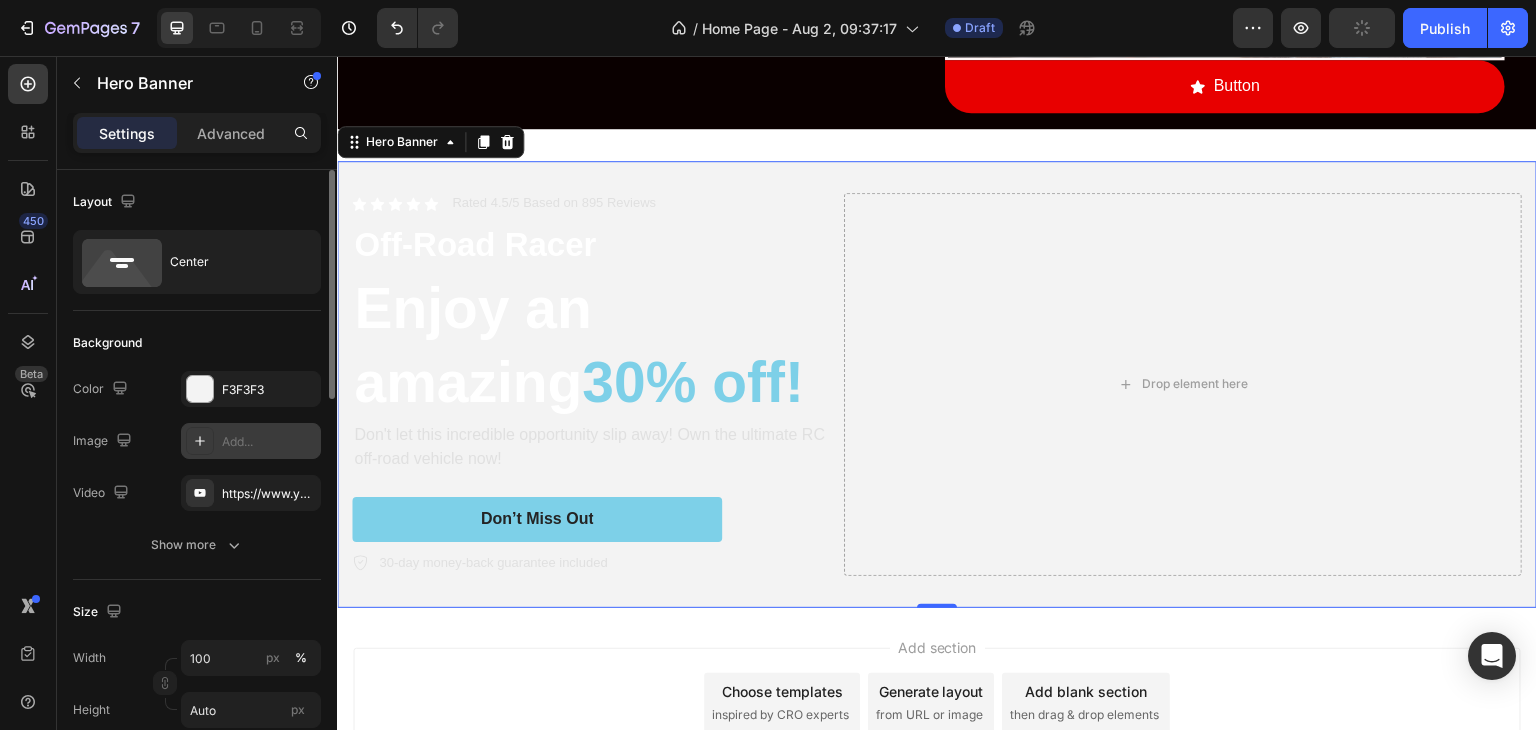 click on "Add..." at bounding box center (269, 442) 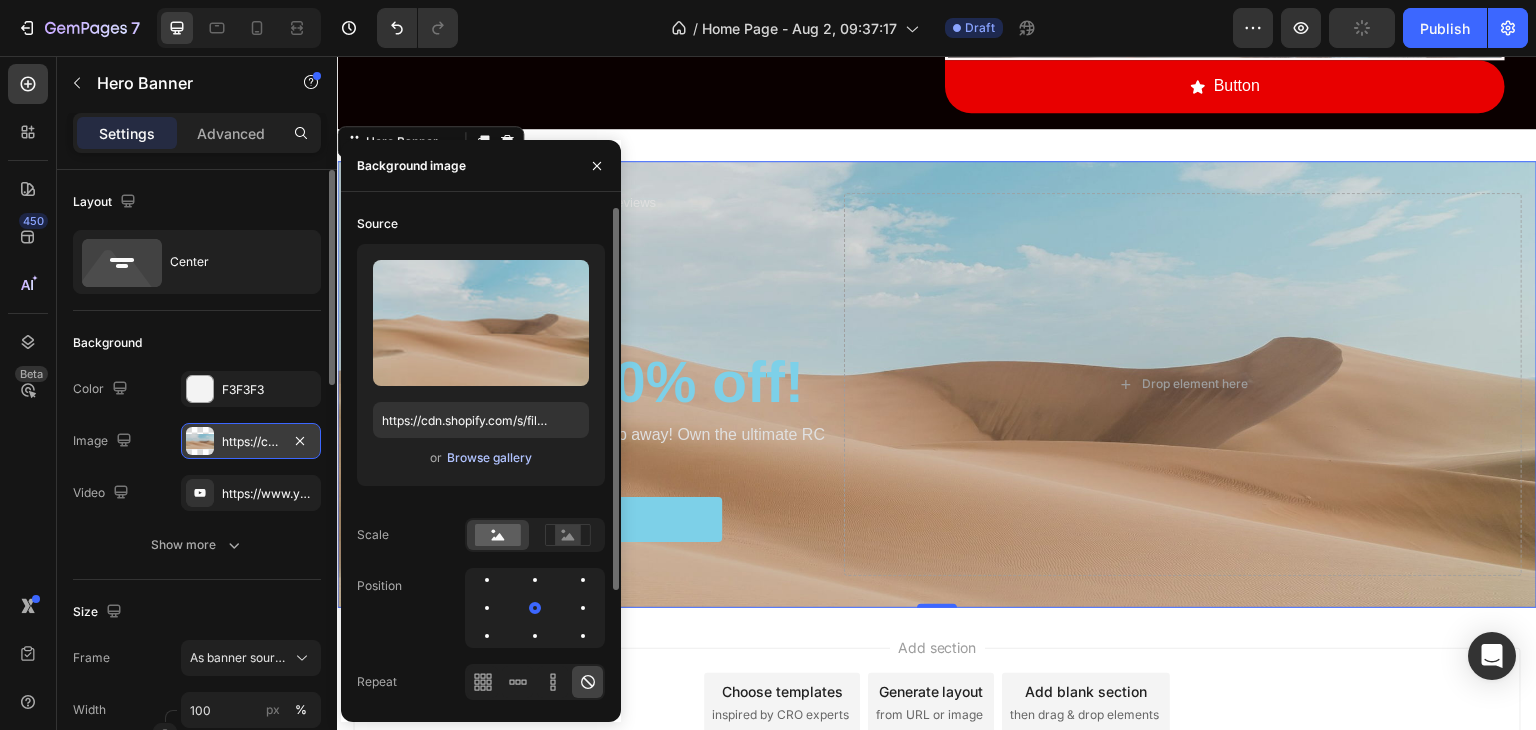 click on "Browse gallery" at bounding box center (489, 458) 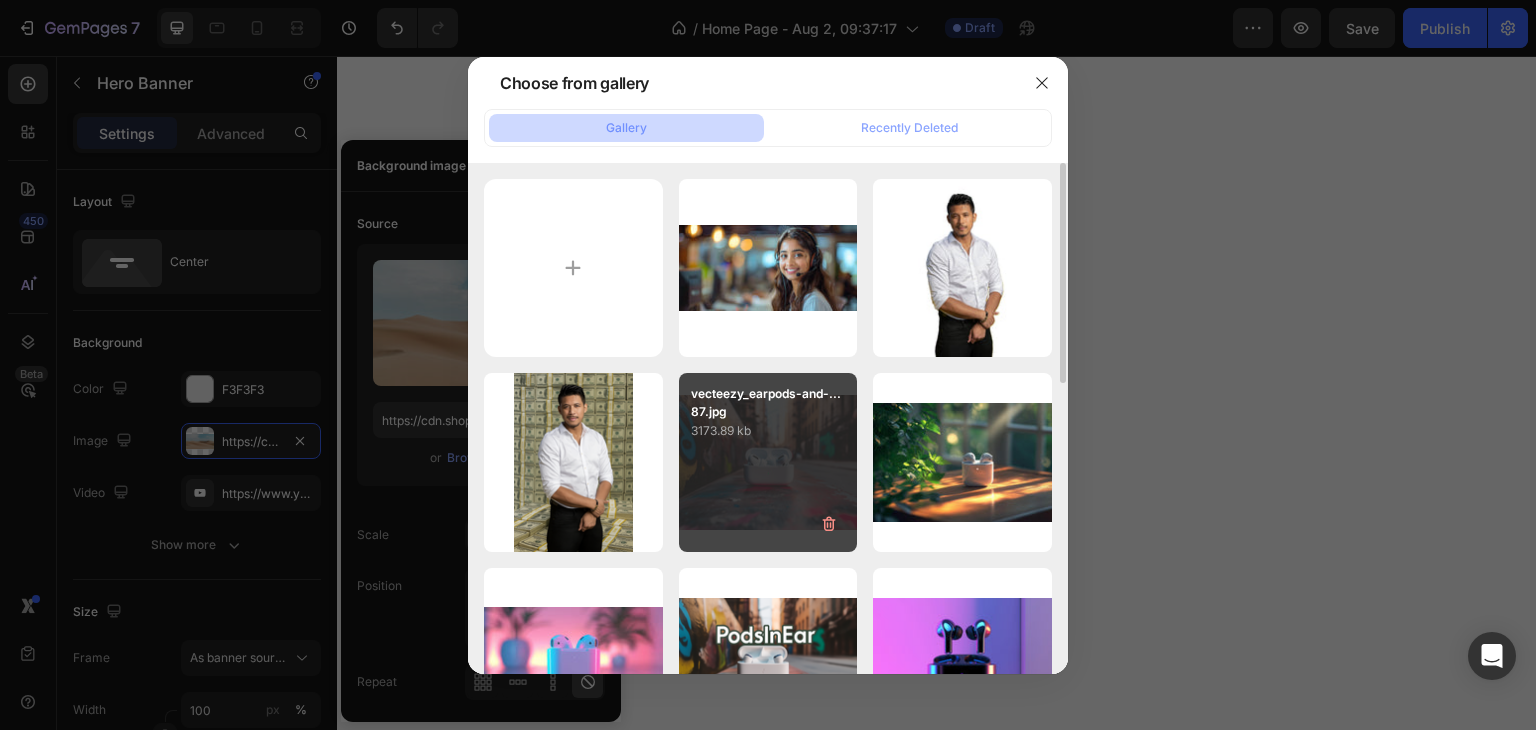 scroll, scrollTop: 0, scrollLeft: 0, axis: both 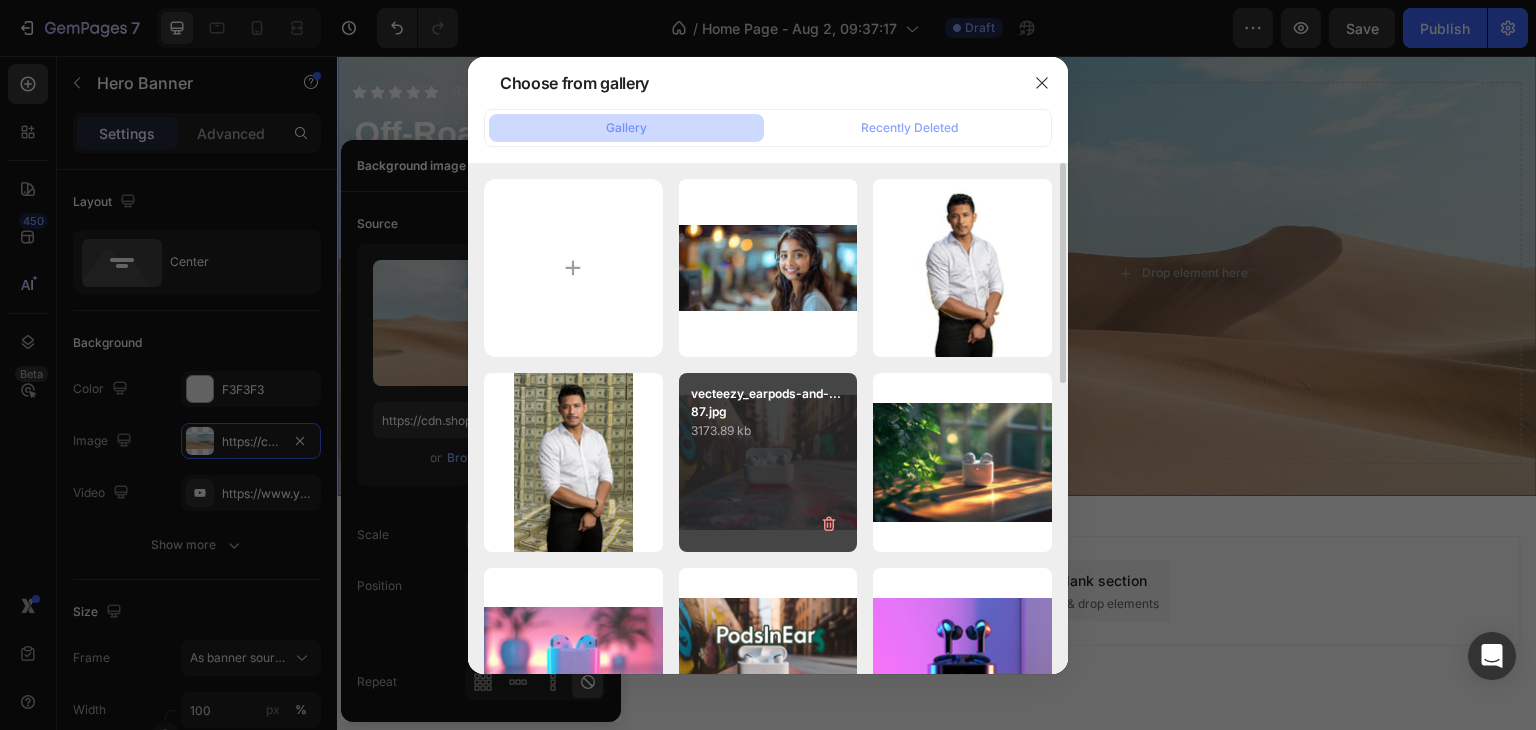click on "vecteezy_earpods-and-...87.jpg 3173.89 kb" at bounding box center [768, 462] 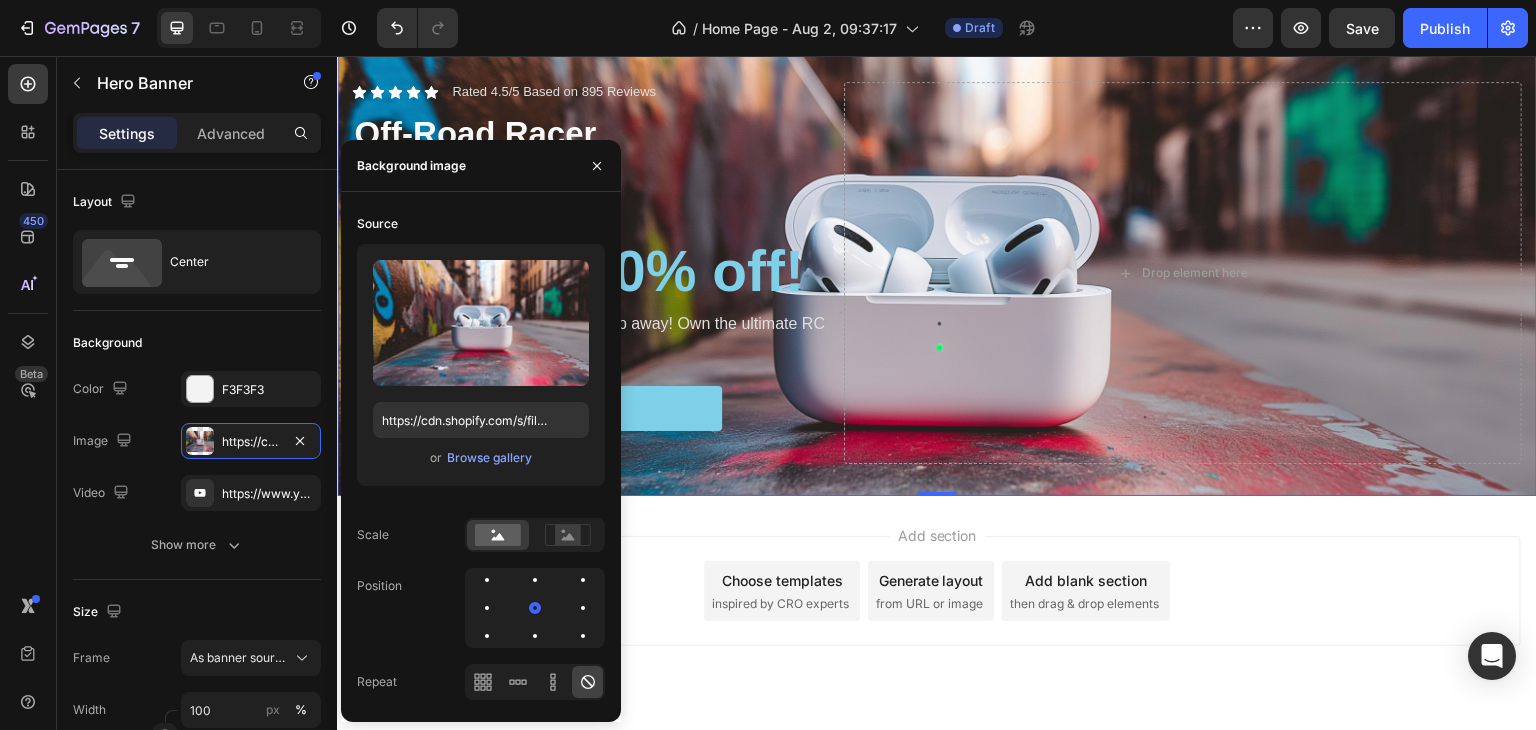 scroll, scrollTop: 1557, scrollLeft: 0, axis: vertical 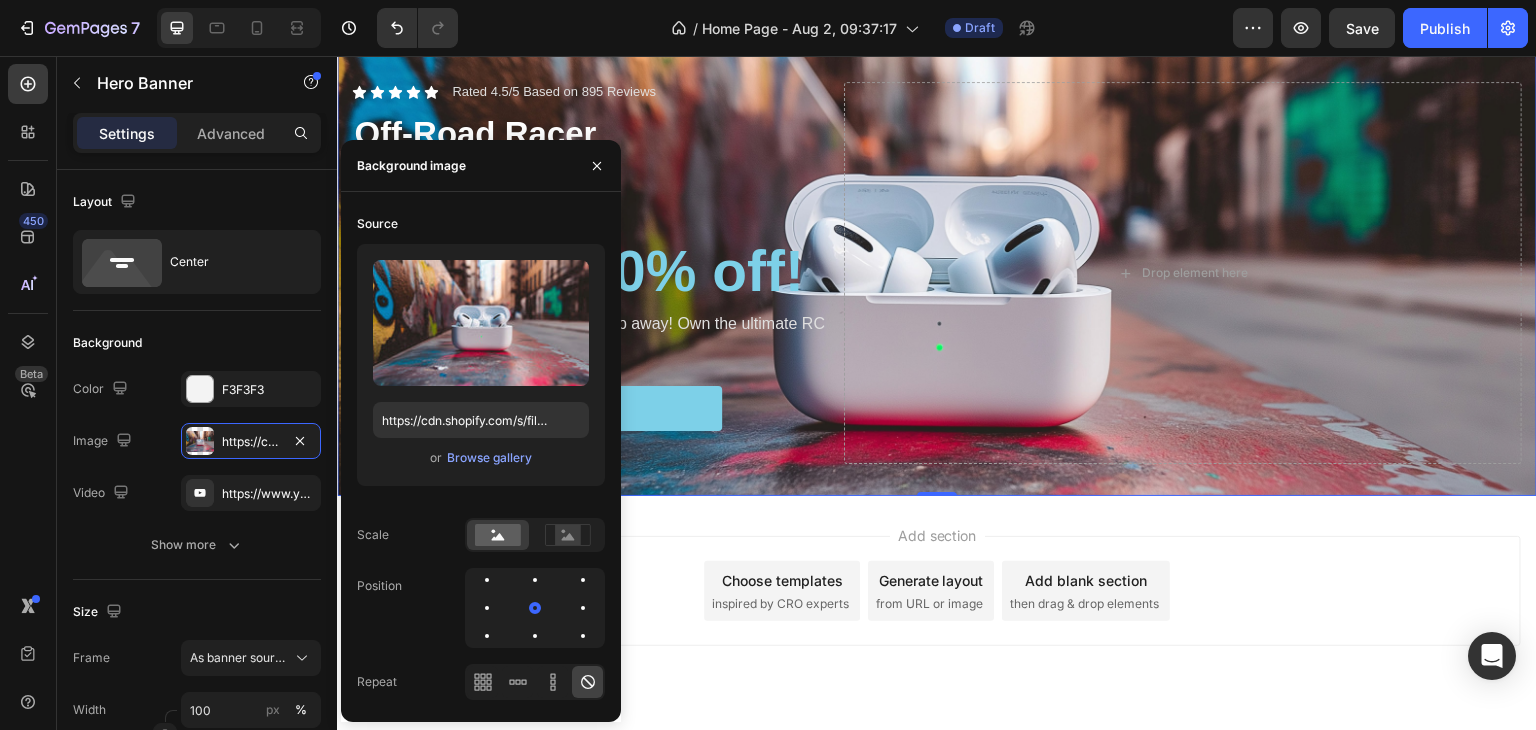 click on "Add section Choose templates inspired by CRO experts Generate layout from URL or image Add blank section then drag & drop elements" at bounding box center (937, 591) 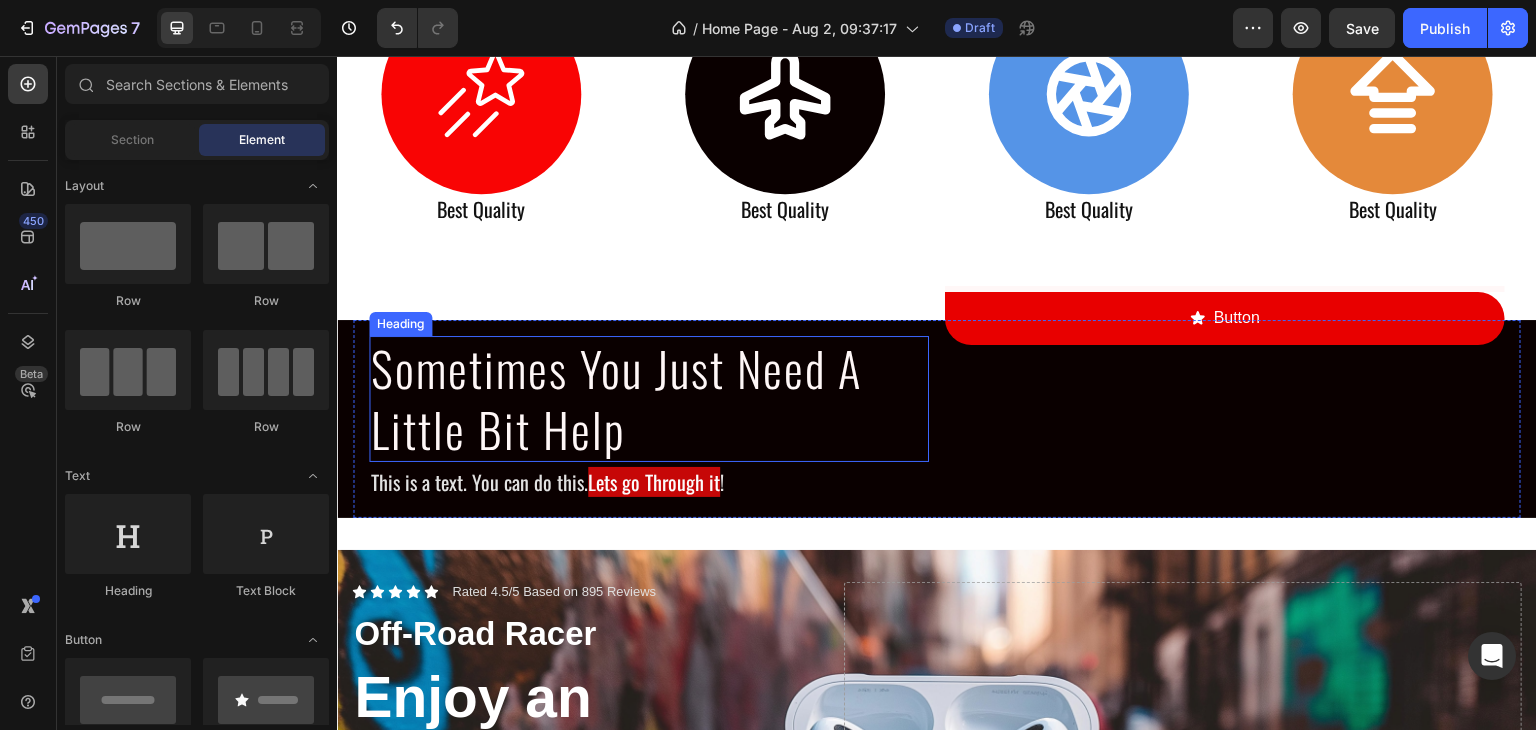 scroll, scrollTop: 1357, scrollLeft: 0, axis: vertical 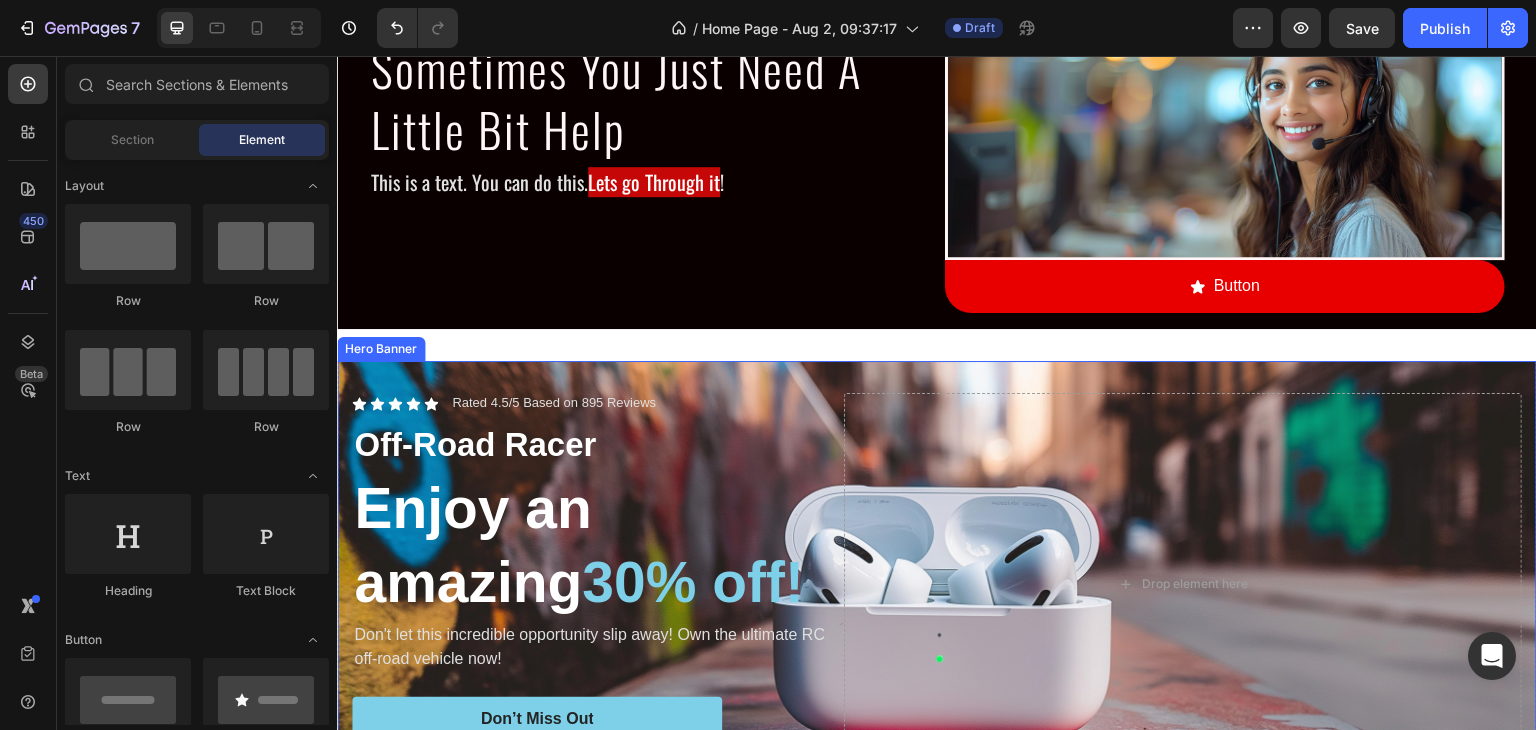 click on "Icon Icon Icon Icon Icon Icon List Rated 4.5/5 Based on 895 Reviews Text Block Row Off-Road Racer Text Block Enjoy an amazing  30% off! Heading Don't let this incredible opportunity slip away! Own the ultimate RC off-road vehicle now! Text Block Don’t Miss Out Button
30-day money-back guarantee included  Item List
Drop element here Row" at bounding box center [937, 584] 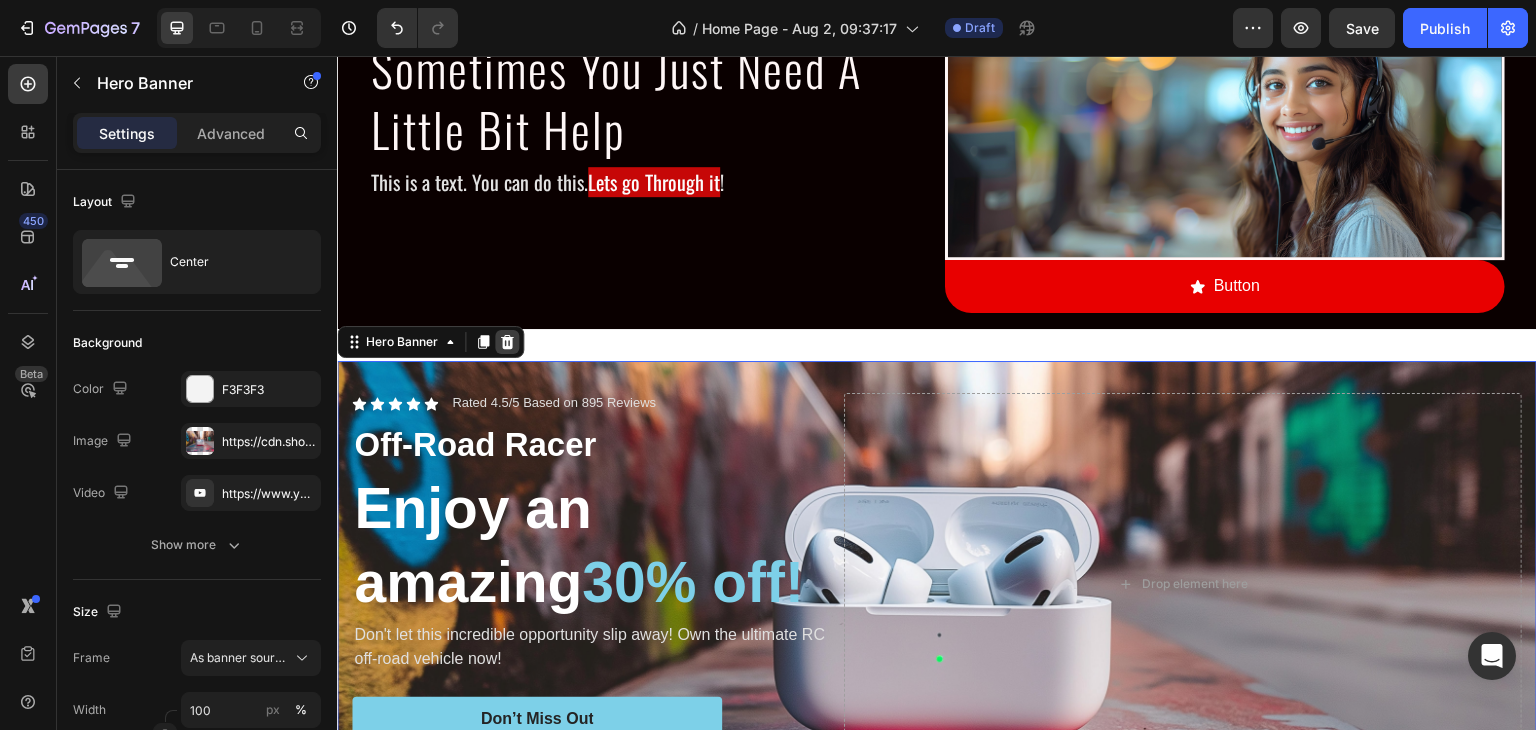 click at bounding box center (507, 342) 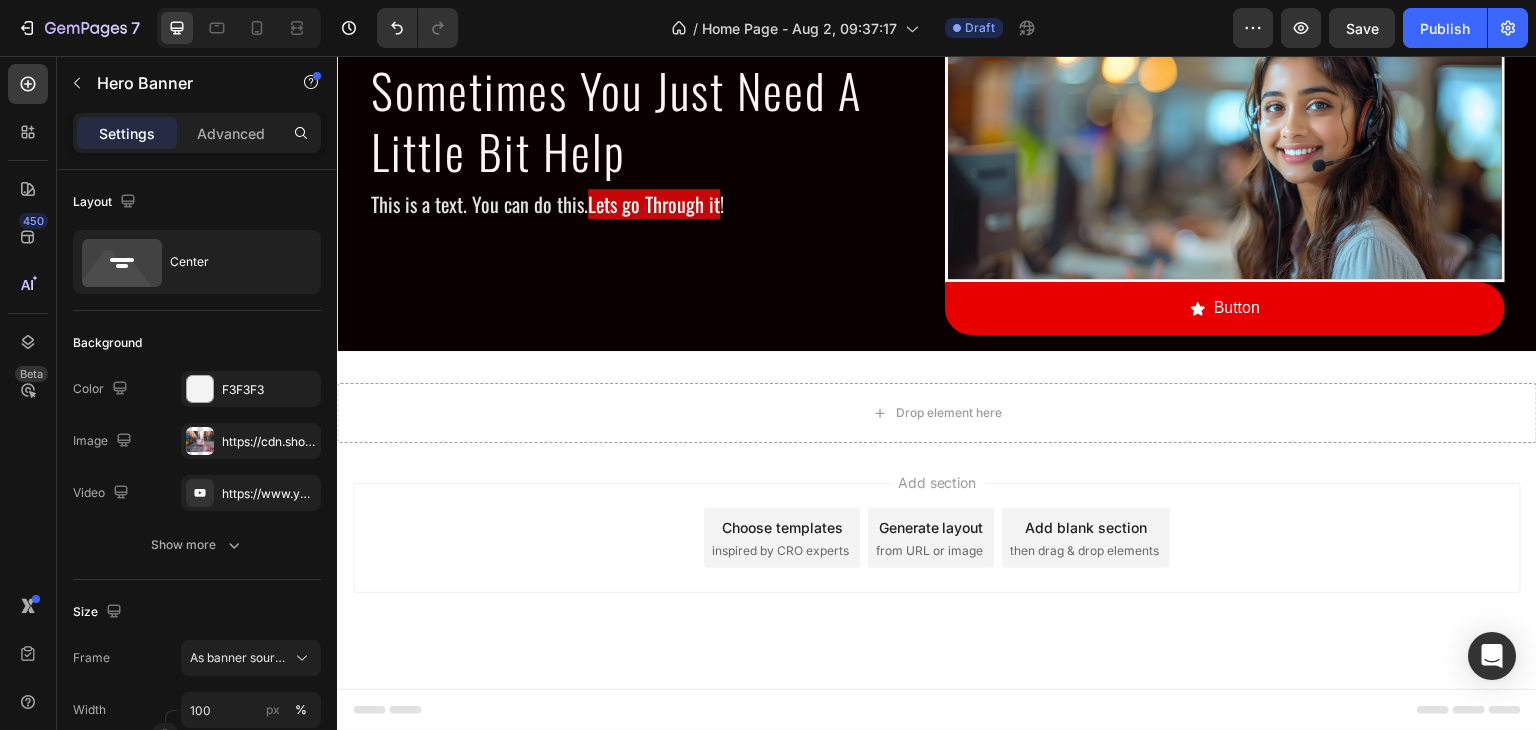 scroll, scrollTop: 1330, scrollLeft: 0, axis: vertical 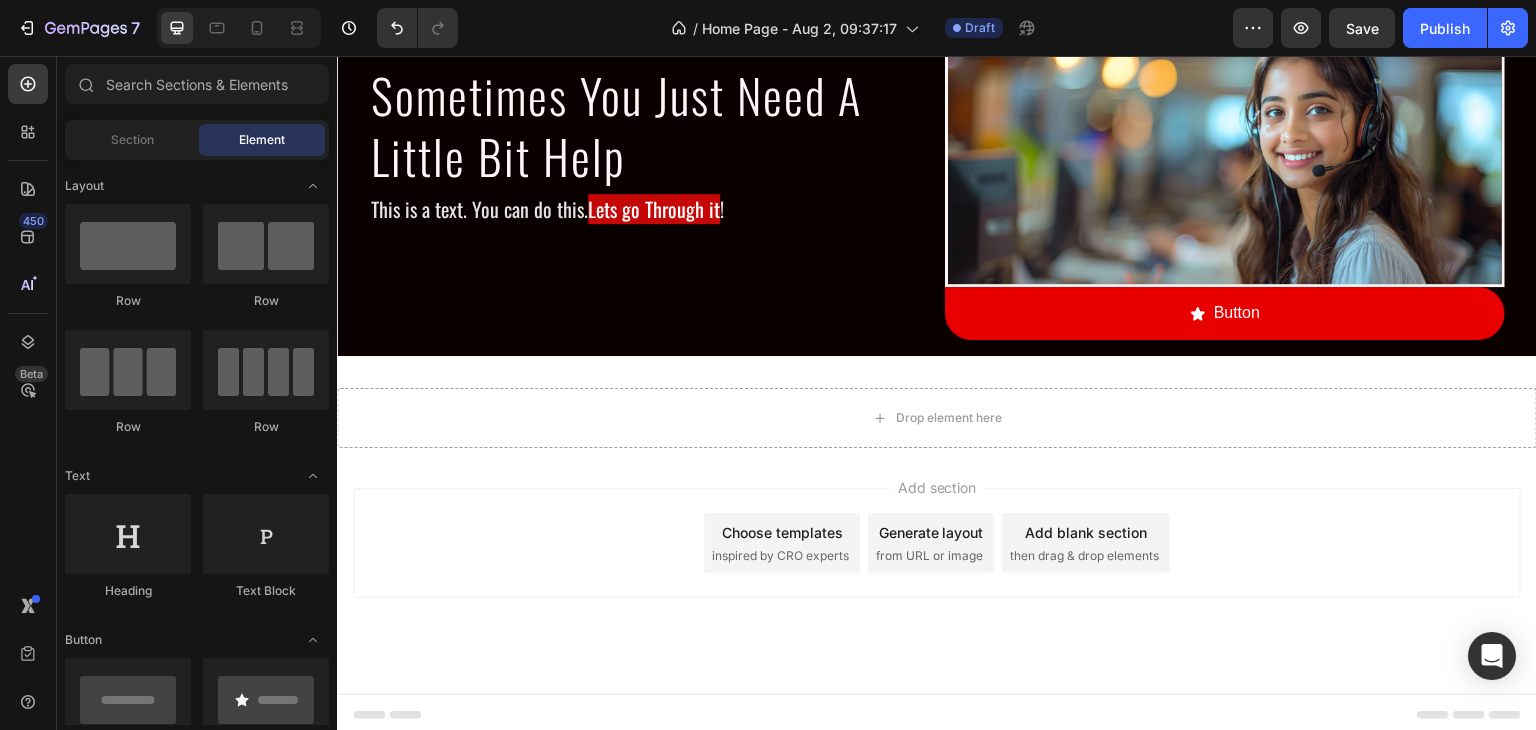 click on "Choose templates" at bounding box center [782, 532] 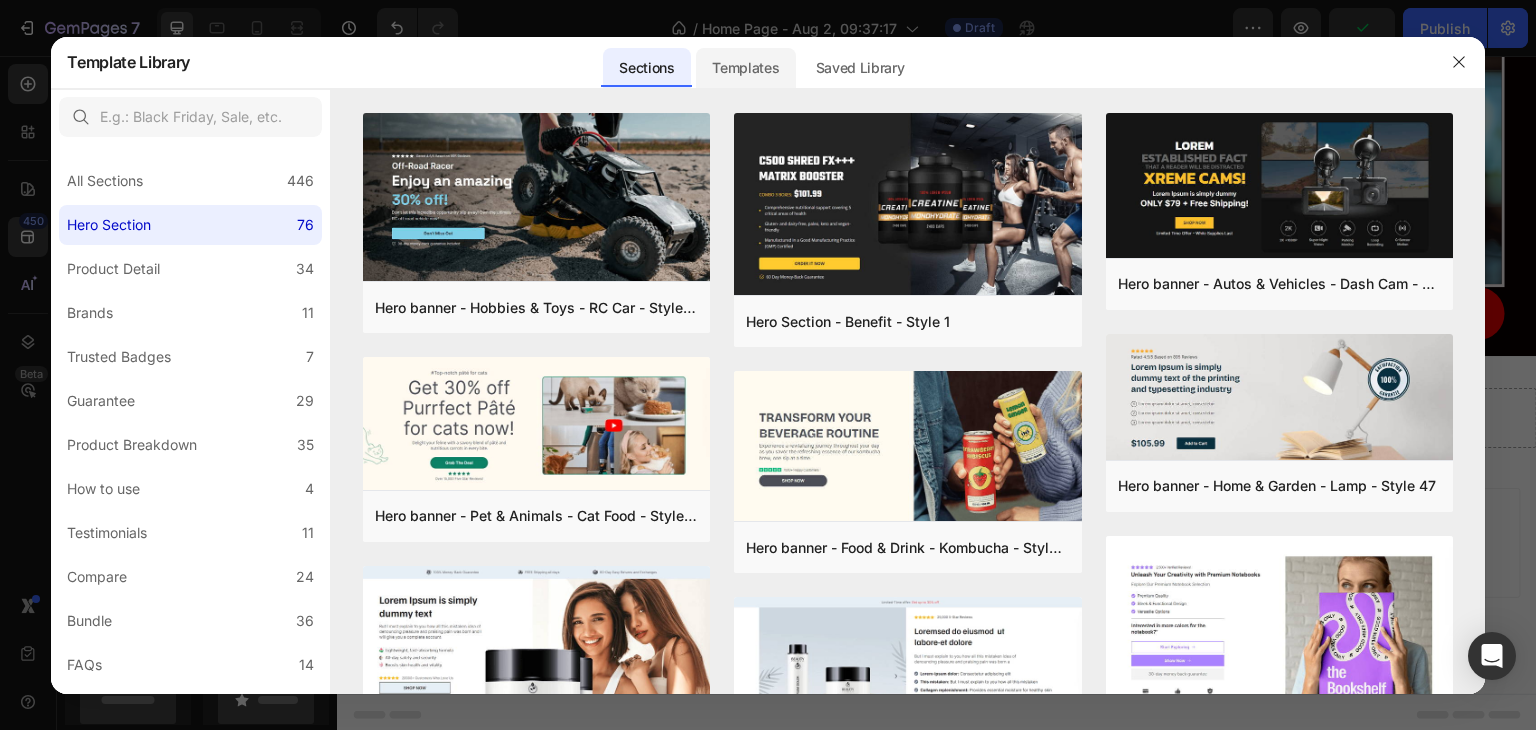 click on "Templates" 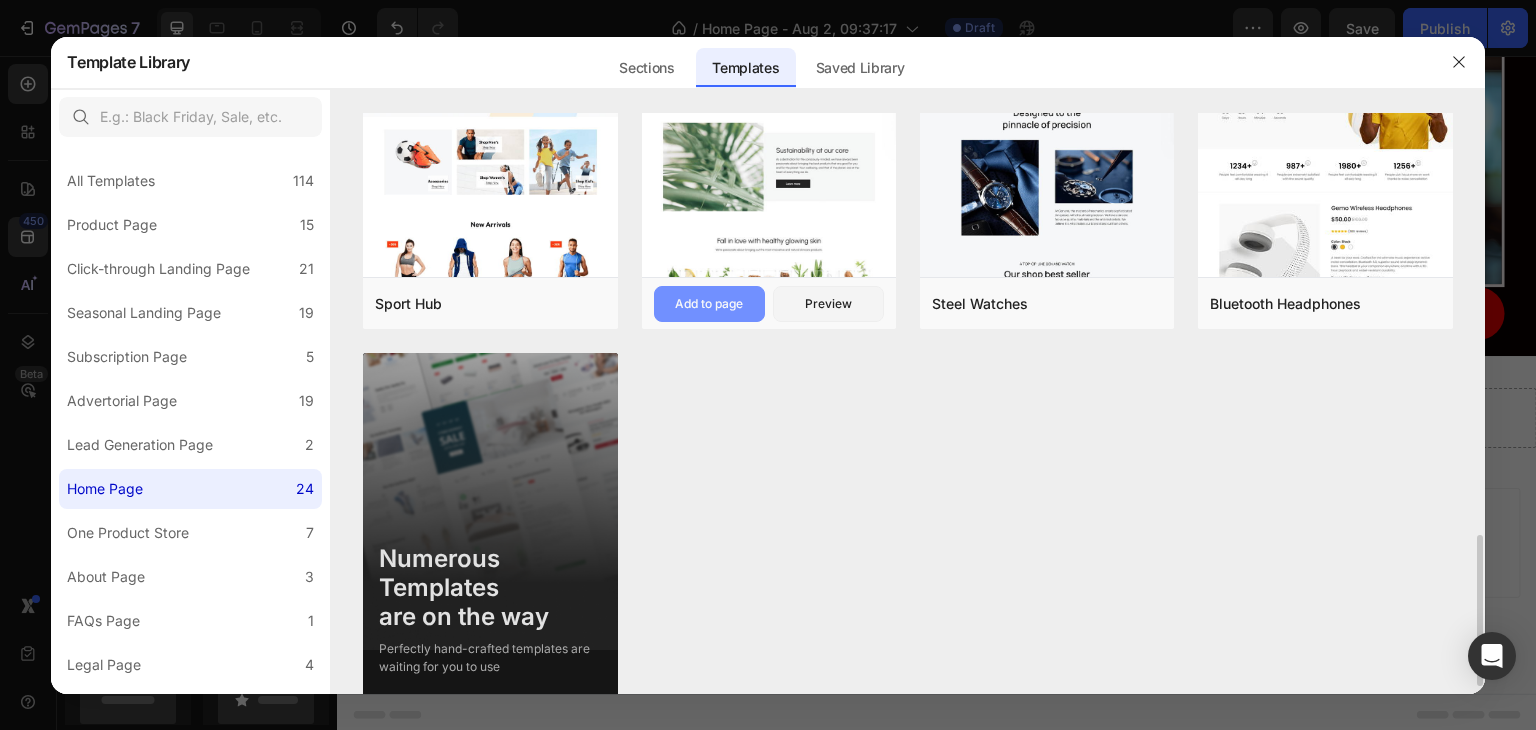 scroll, scrollTop: 1652, scrollLeft: 0, axis: vertical 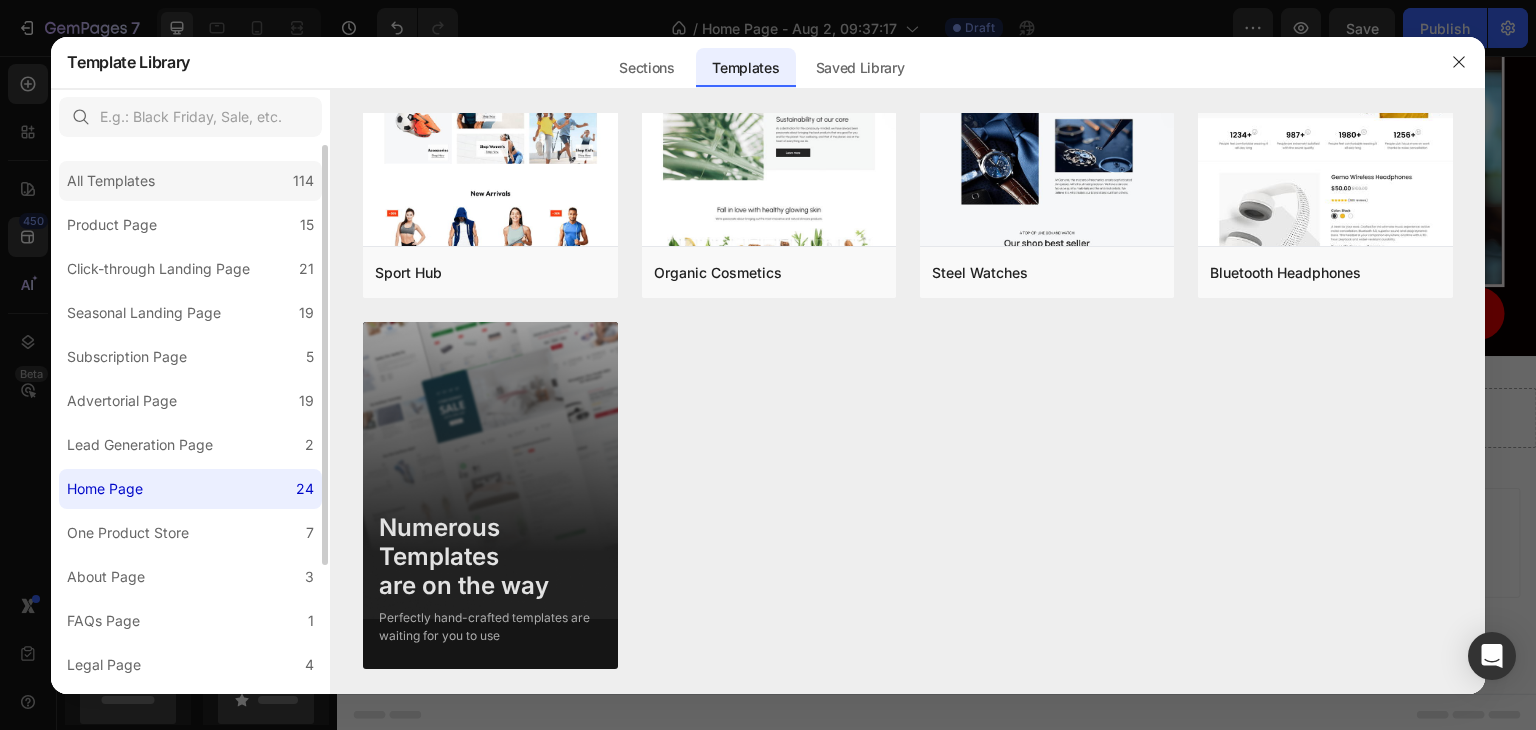 click on "All Templates 114" 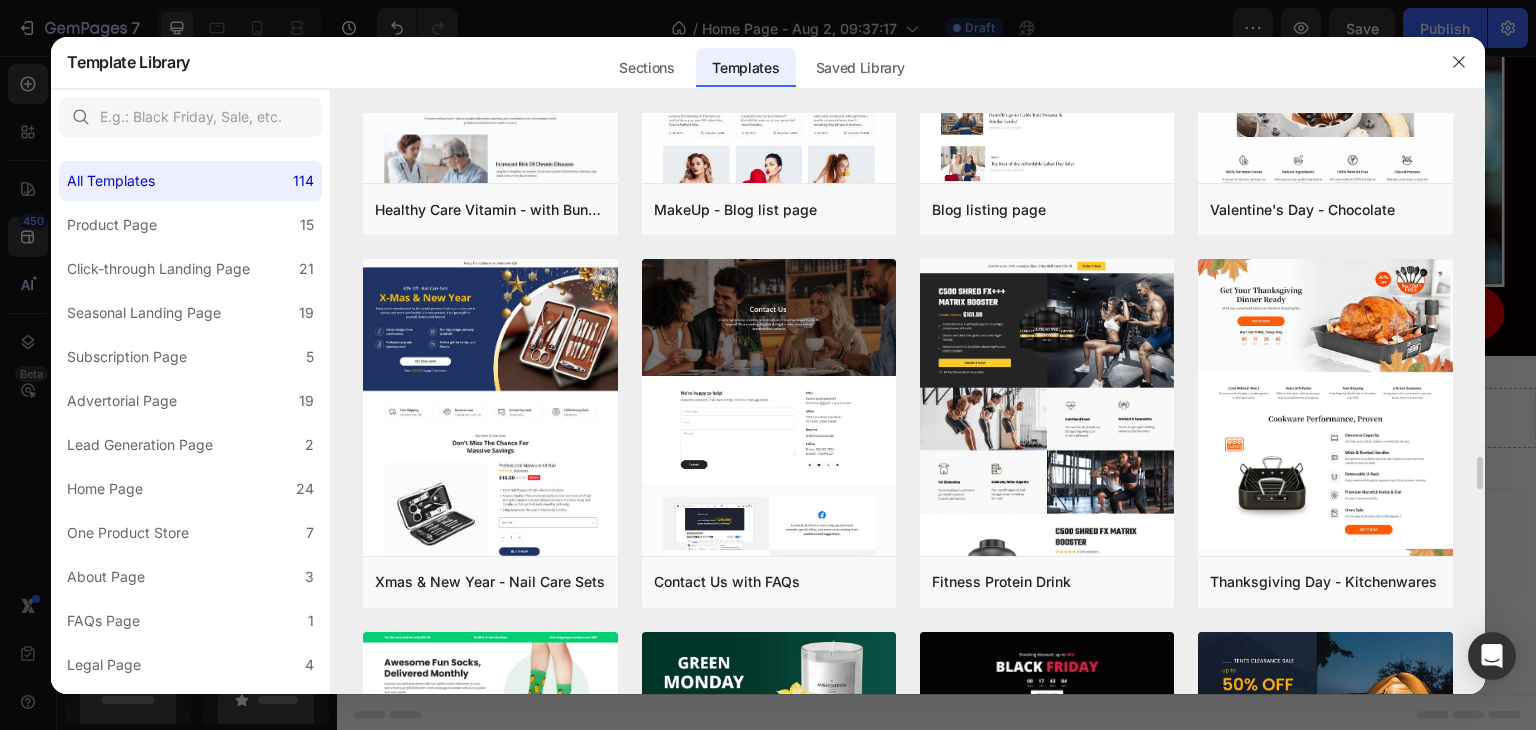 scroll, scrollTop: 5484, scrollLeft: 0, axis: vertical 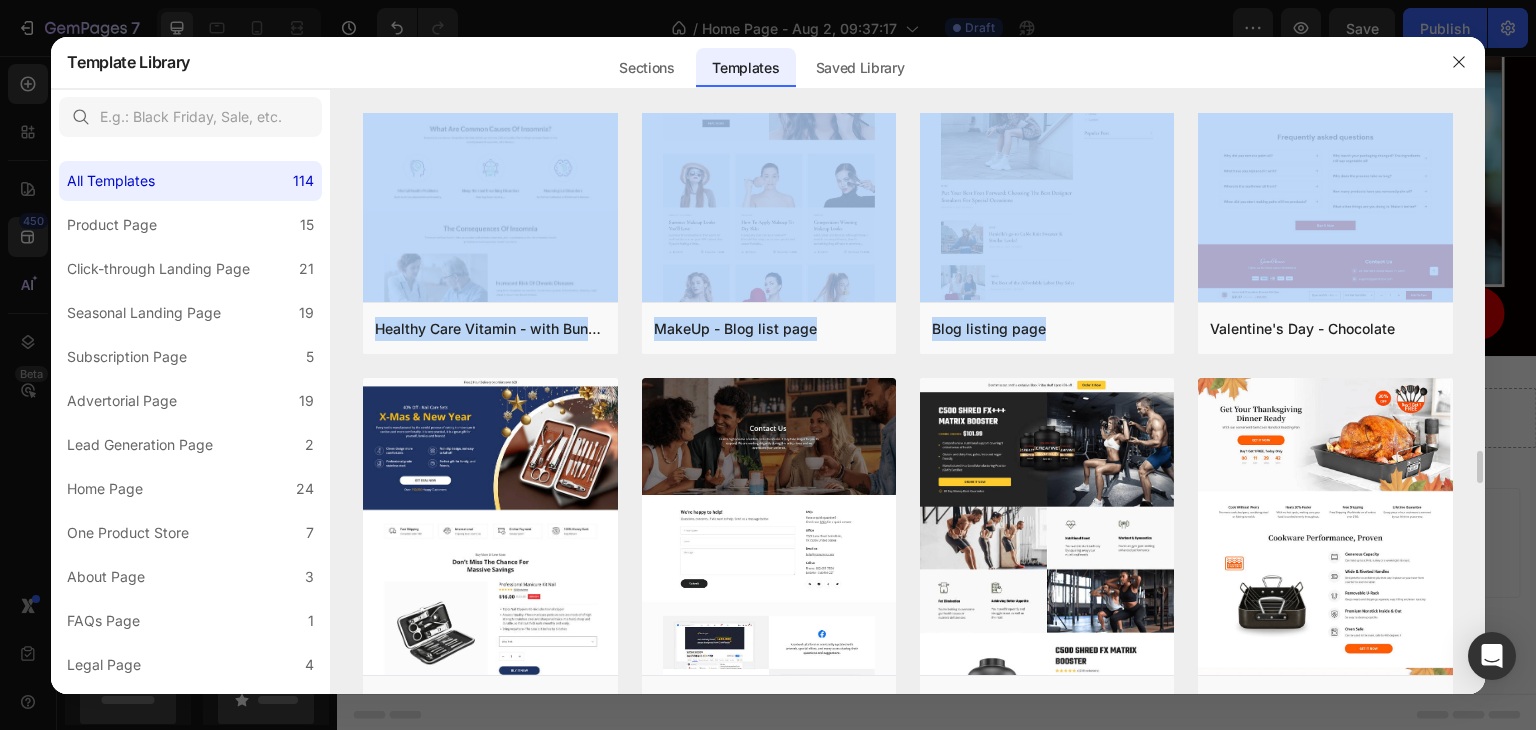 drag, startPoint x: 1484, startPoint y: 440, endPoint x: 1452, endPoint y: 207, distance: 235.18716 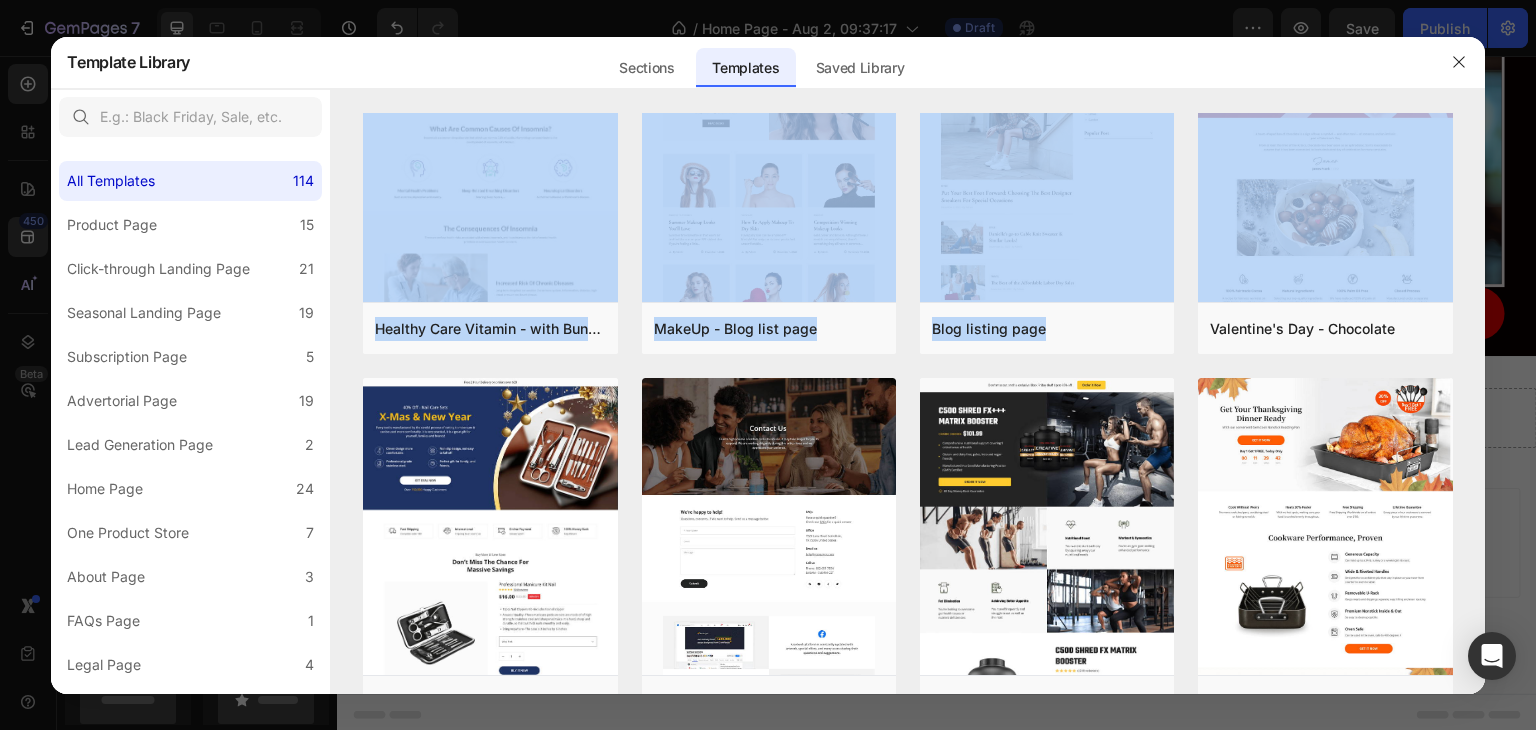 scroll, scrollTop: 0, scrollLeft: 0, axis: both 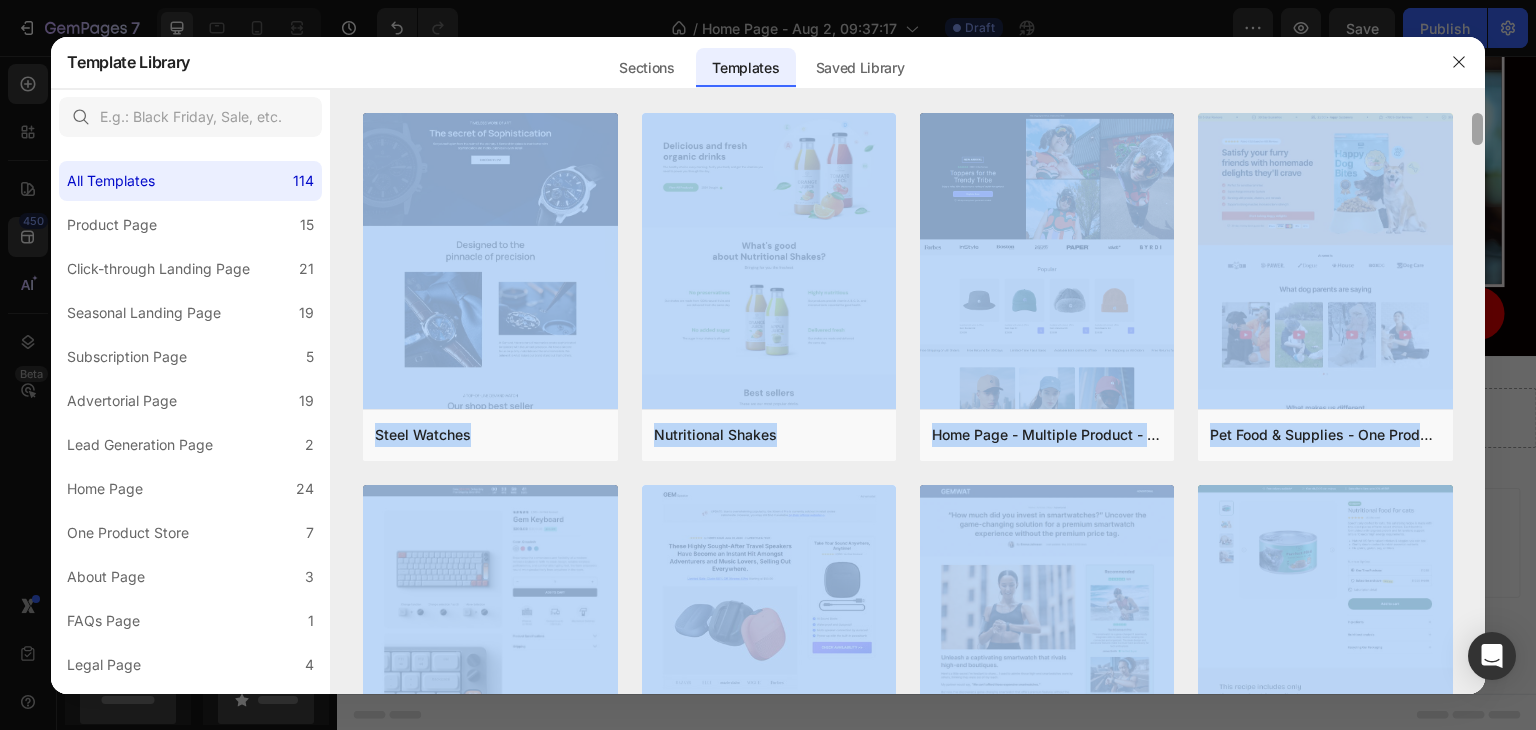 drag, startPoint x: 1473, startPoint y: 465, endPoint x: 1441, endPoint y: 101, distance: 365.4039 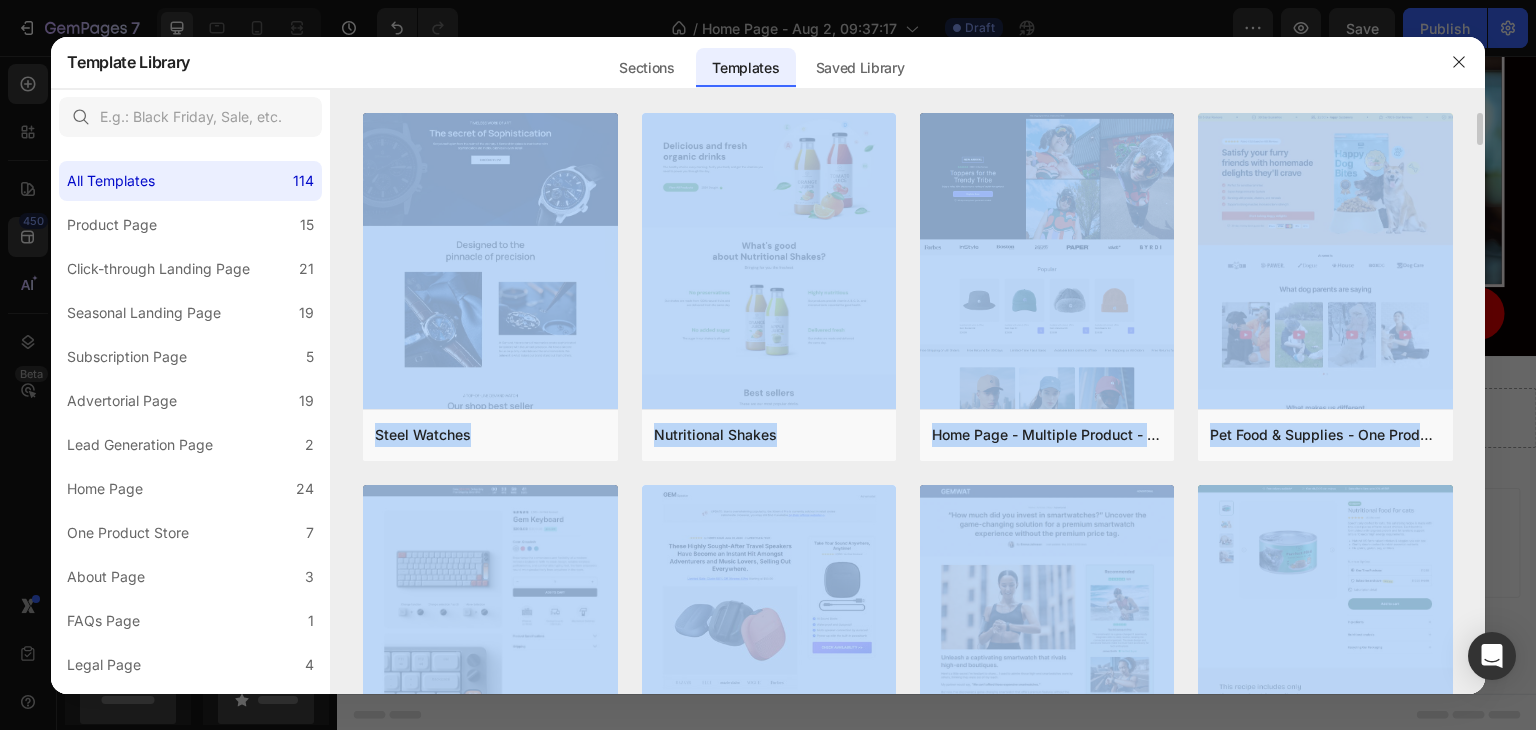 click on "Steel Watches Add to page  Preview  Nutritional Shakes Add to page  Preview  Home Page - Multiple Product - Apparel - Style 4 Add to page  Preview  Pet Food & Supplies - One Product Store Add to page  Preview  Product Page - Consumer Electronics - Keyboard Add to page  Preview  Advertorial - 3rd Party Review  Add to page  Preview  Advertorial - 3rd Party Review - Product In Use Image Add to page  Preview  Subscription Page - Pet & Animals - Gem Cat Food - Style 3 Add to page  Preview  Subscription Page - Health - Gem Drug - Style 2 Add to page  Preview  Product Page - Sports Add to page  Preview  Advertorial - Top 5 Add to page  Preview  Advertorial - Listicle Add to page  Preview  Advertorial - Personal Story - Video Add to page  Preview  Advertorial - Personal Story - The Before & After Image Style 4 Add to page  Preview  Advertorial - Personal Story - The Before & After Image Style 3 Add to page  Preview  Subscription Page - Beauty & Fitness - Gem Cosmetic - Style 1 Add to page  Preview  Add to page Amelia" at bounding box center (908, 403) 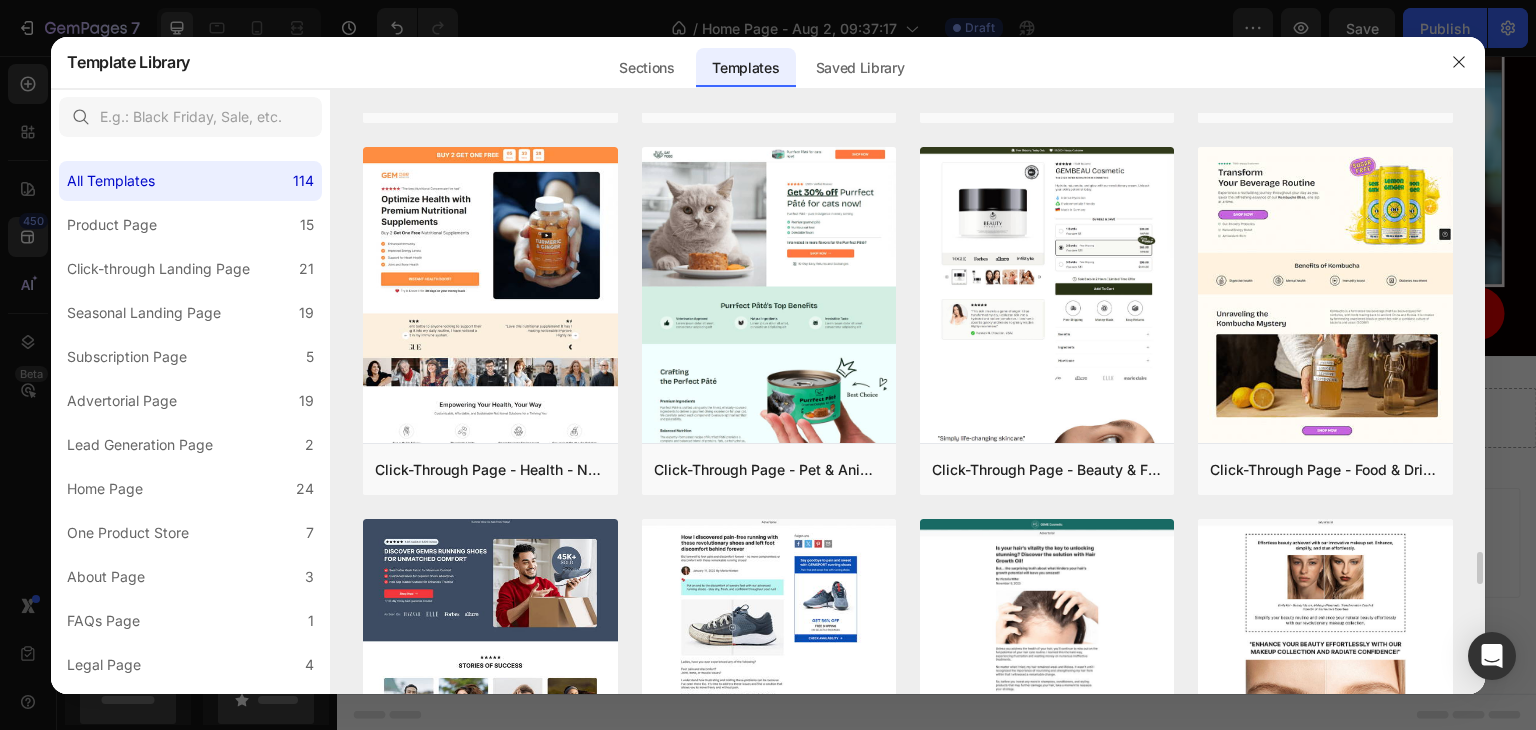scroll, scrollTop: 2500, scrollLeft: 0, axis: vertical 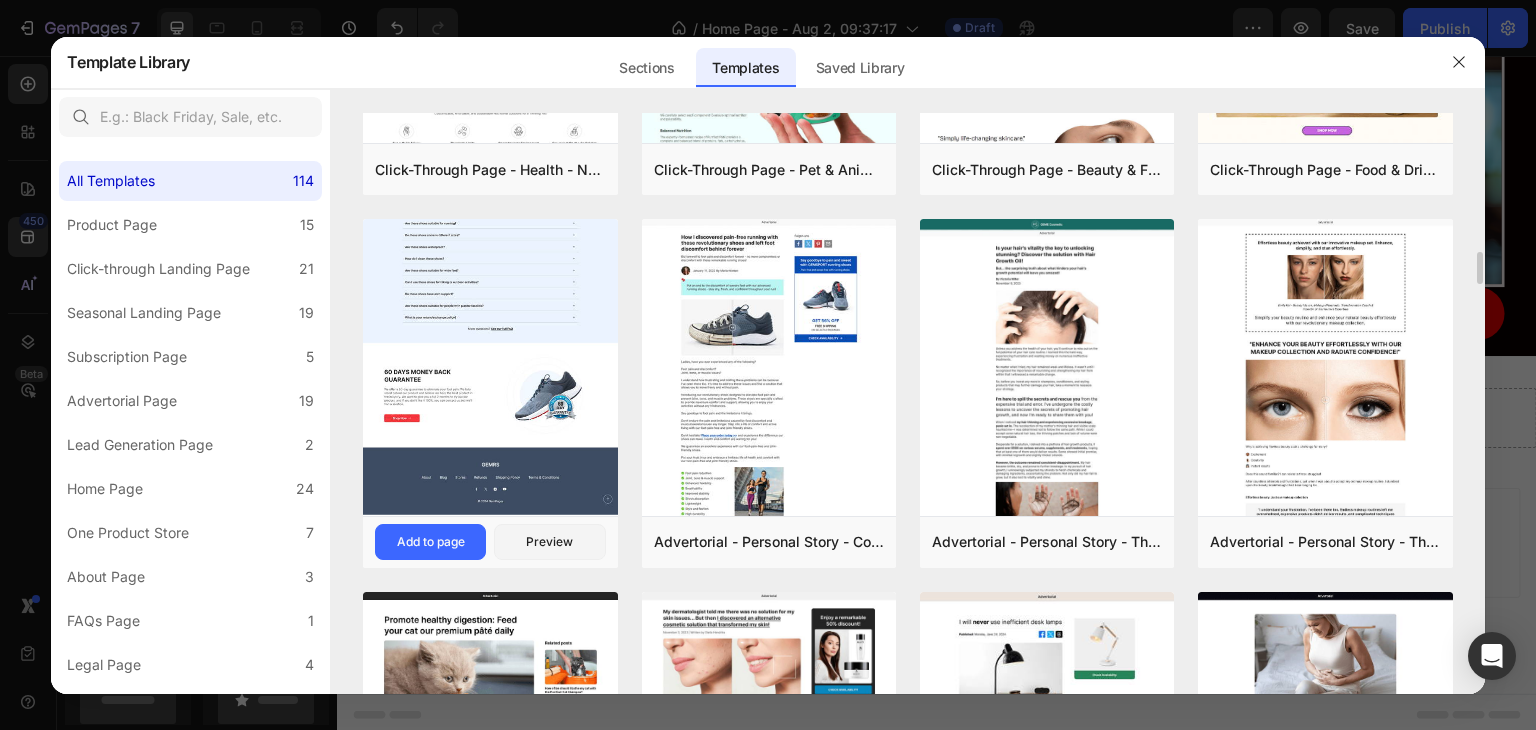 click at bounding box center (490, -239) 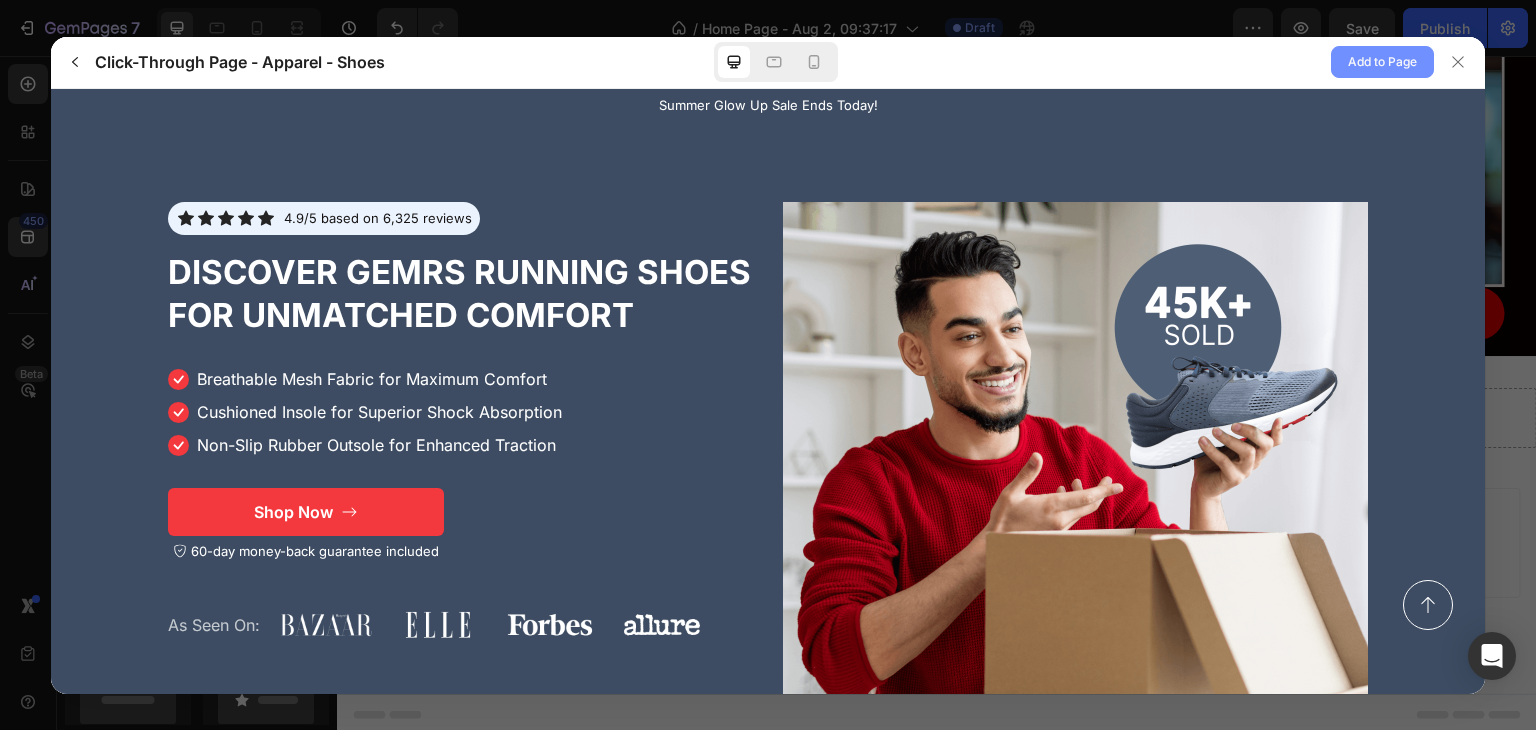 click on "Add to Page" at bounding box center (1382, 62) 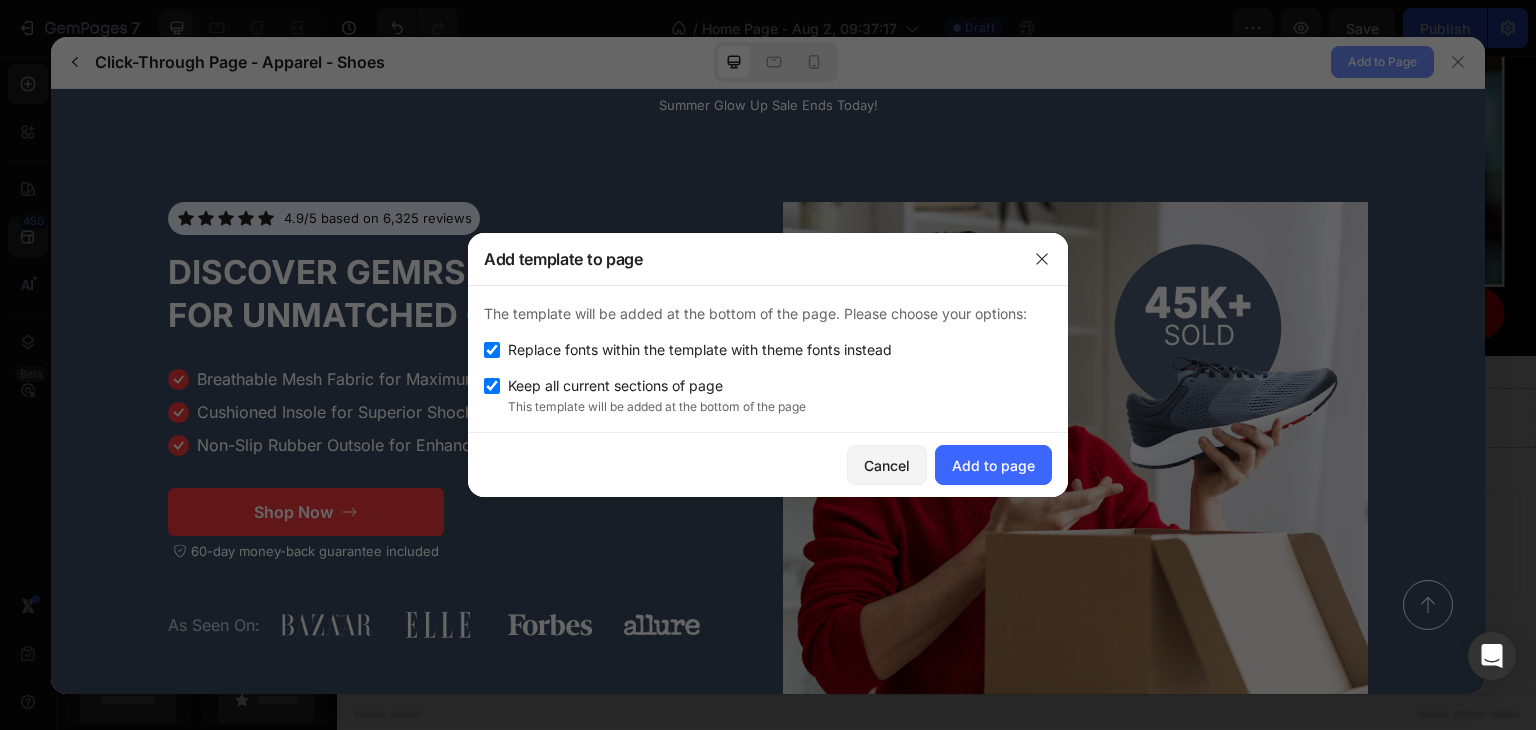 scroll, scrollTop: 0, scrollLeft: 0, axis: both 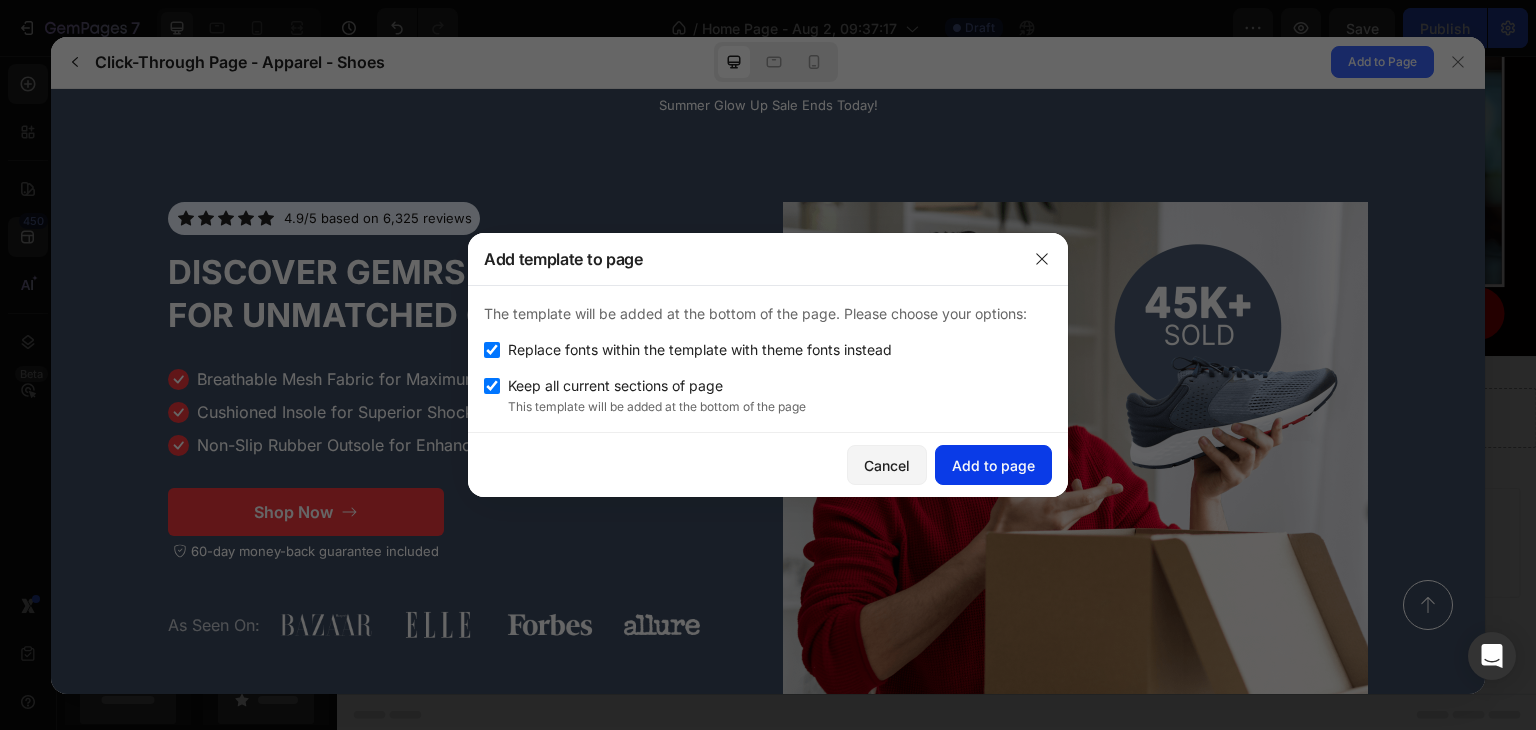 click on "Add to page" at bounding box center [993, 465] 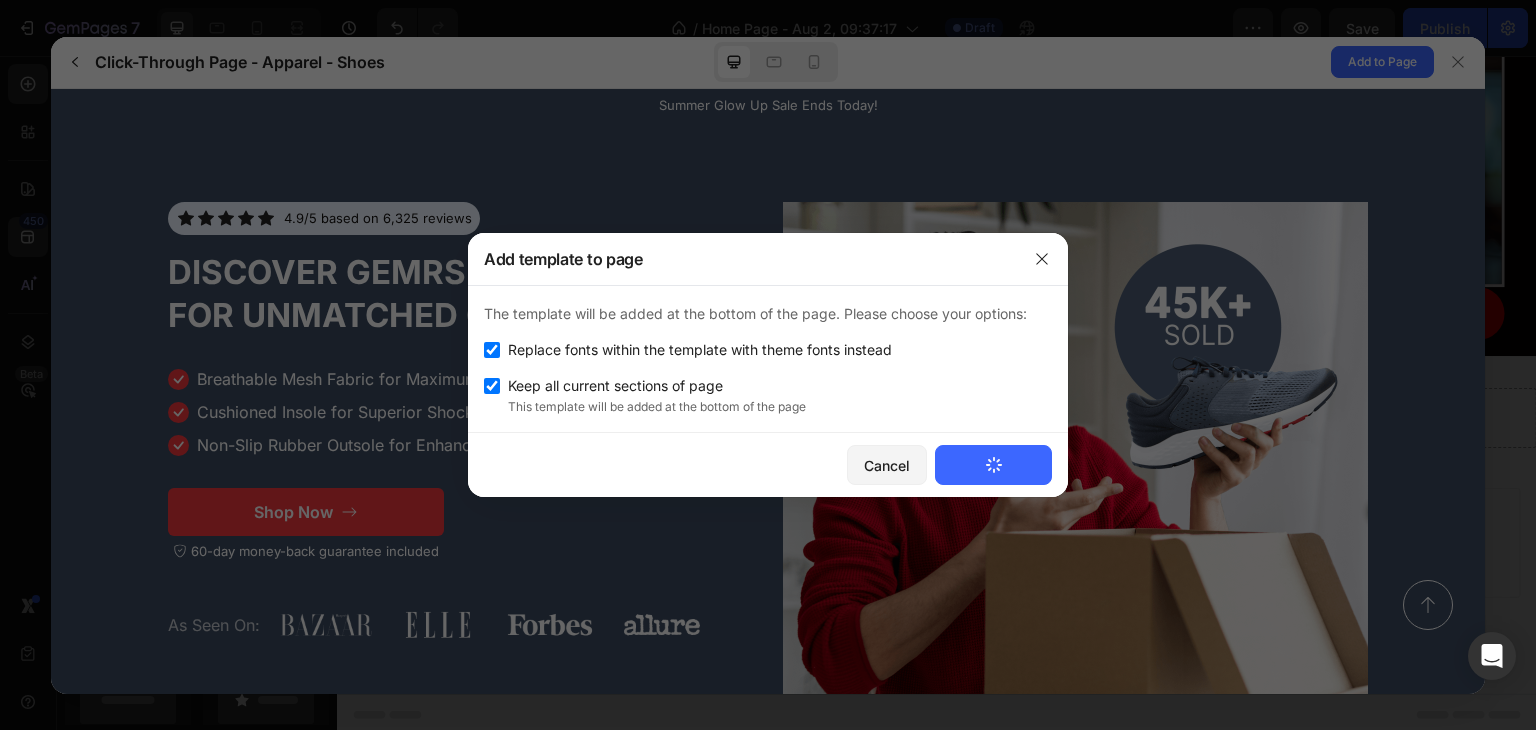 click on "Steel Watches Add to page  Preview  Nutritional Shakes Add to page  Preview  Home Page - Multiple Product - Apparel - Style 4 Add to page  Preview  Pet Food & Supplies - One Product Store Add to page  Preview  Product Page - Consumer Electronics - Keyboard Add to page  Preview  Advertorial - 3rd Party Review  Add to page  Preview  Advertorial - 3rd Party Review - Product In Use Image Add to page  Preview  Subscription Page - Pet & Animals - Gem Cat Food - Style 3 Add to page  Preview  Subscription Page - Health - Gem Drug - Style 2 Add to page  Preview  Product Page - Sports Add to page  Preview  Advertorial - Top 5 Add to page  Preview  Advertorial - Listicle Add to page  Preview  Advertorial - Personal Story - Video Add to page  Preview  Advertorial - Personal Story - The Before & After Image Style 4 Add to page  Preview  Advertorial - Personal Story - The Before & After Image Style 3 Add to page  Preview  Subscription Page - Beauty & Fitness - Gem Cosmetic - Style 1 Add to page  Preview  Add to page Amelia" at bounding box center [0, 0] 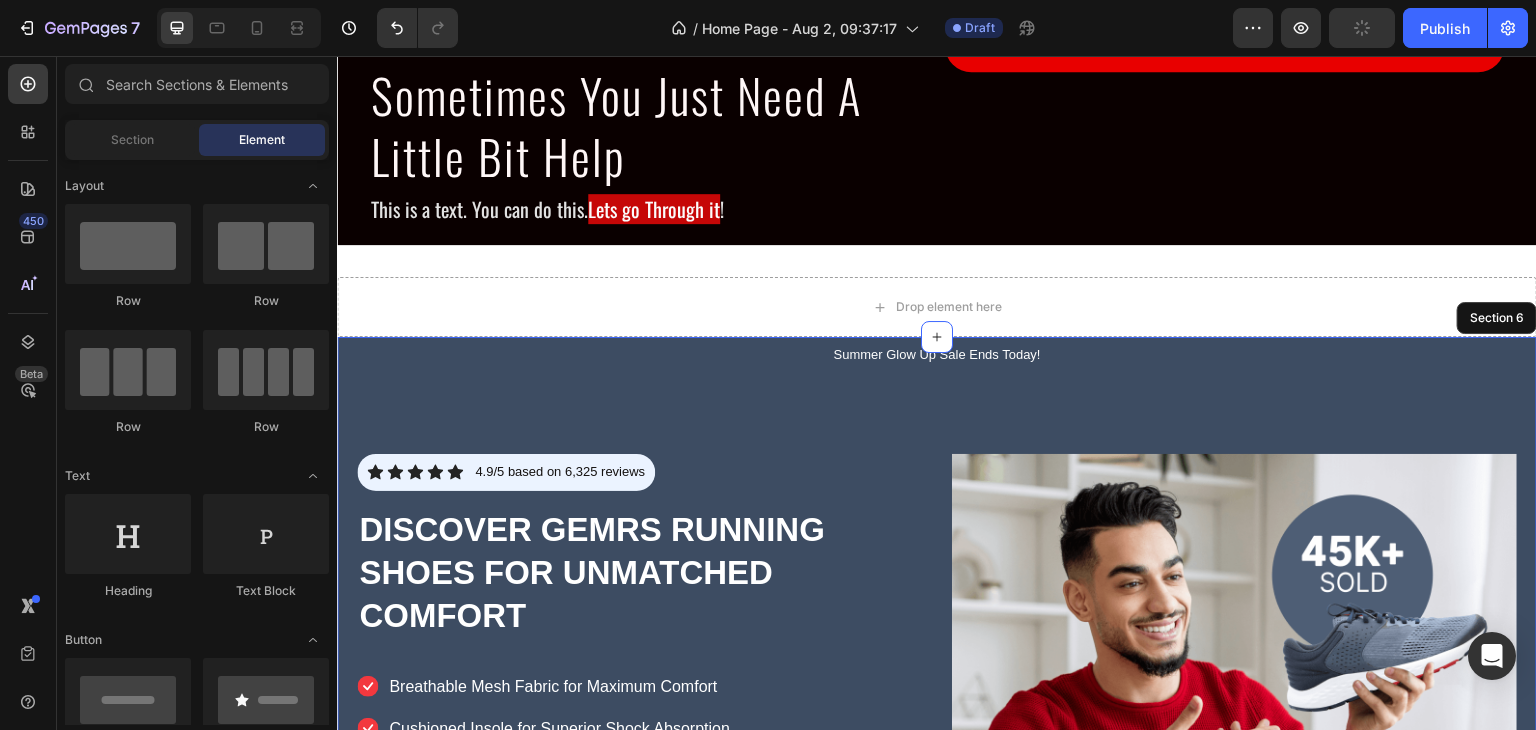 scroll, scrollTop: 1611, scrollLeft: 0, axis: vertical 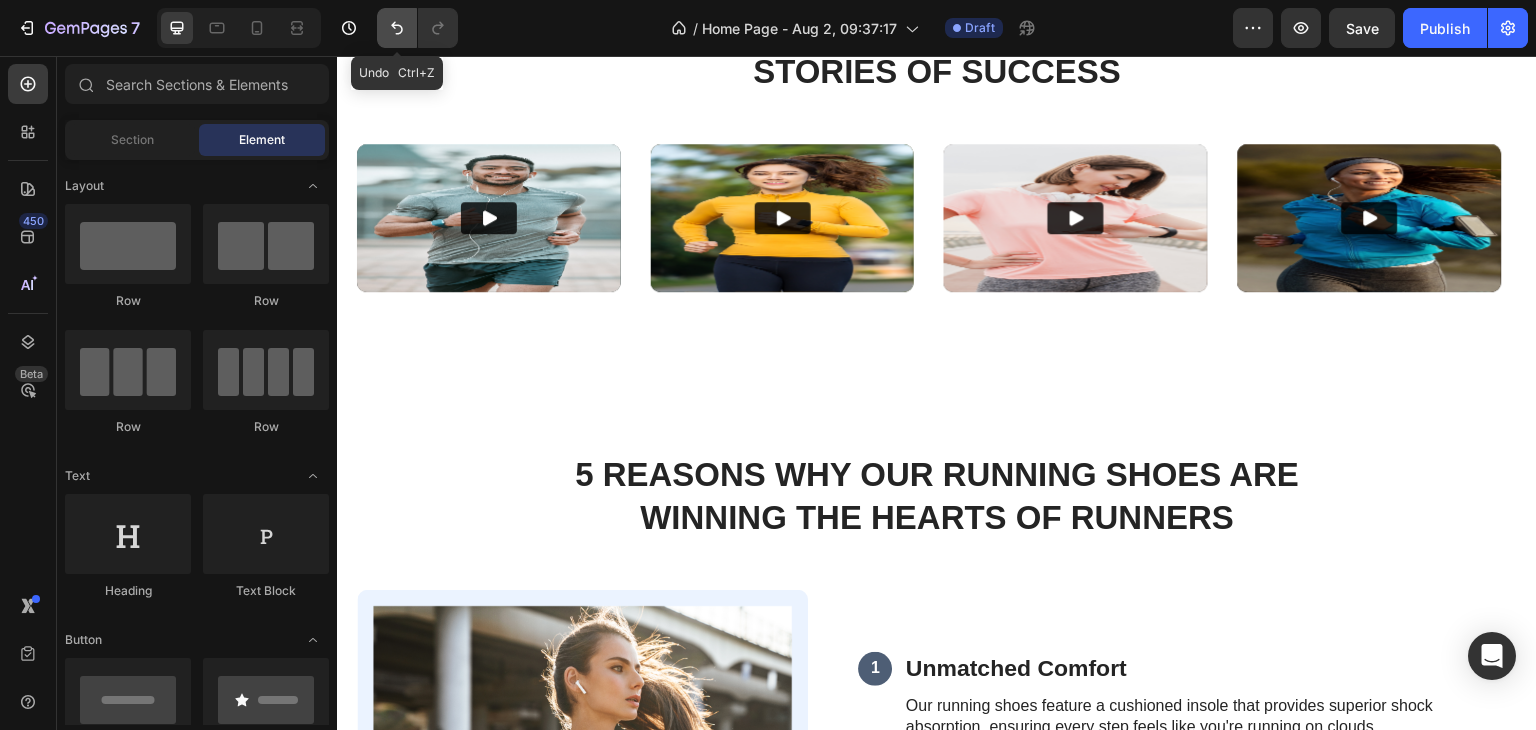 click 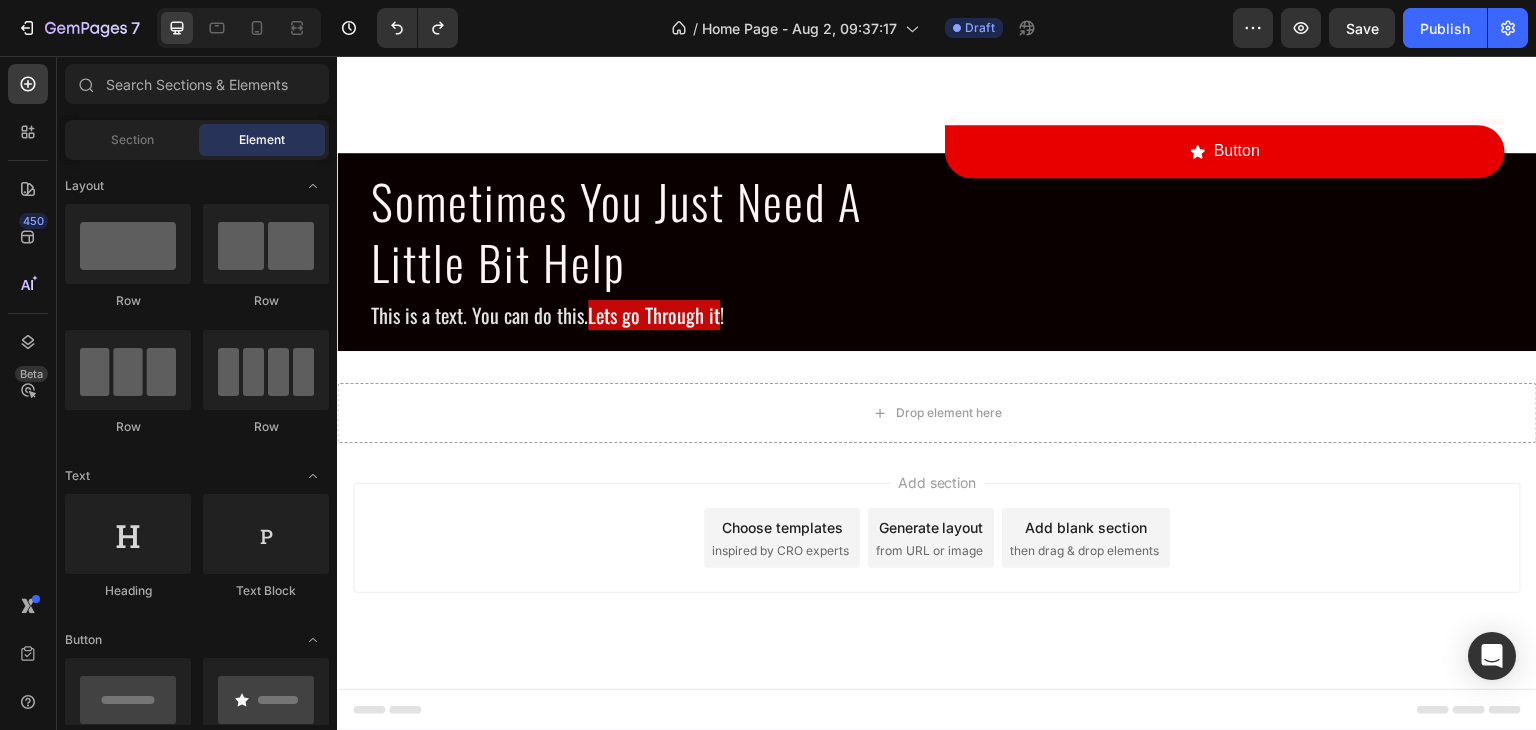 scroll, scrollTop: 779, scrollLeft: 0, axis: vertical 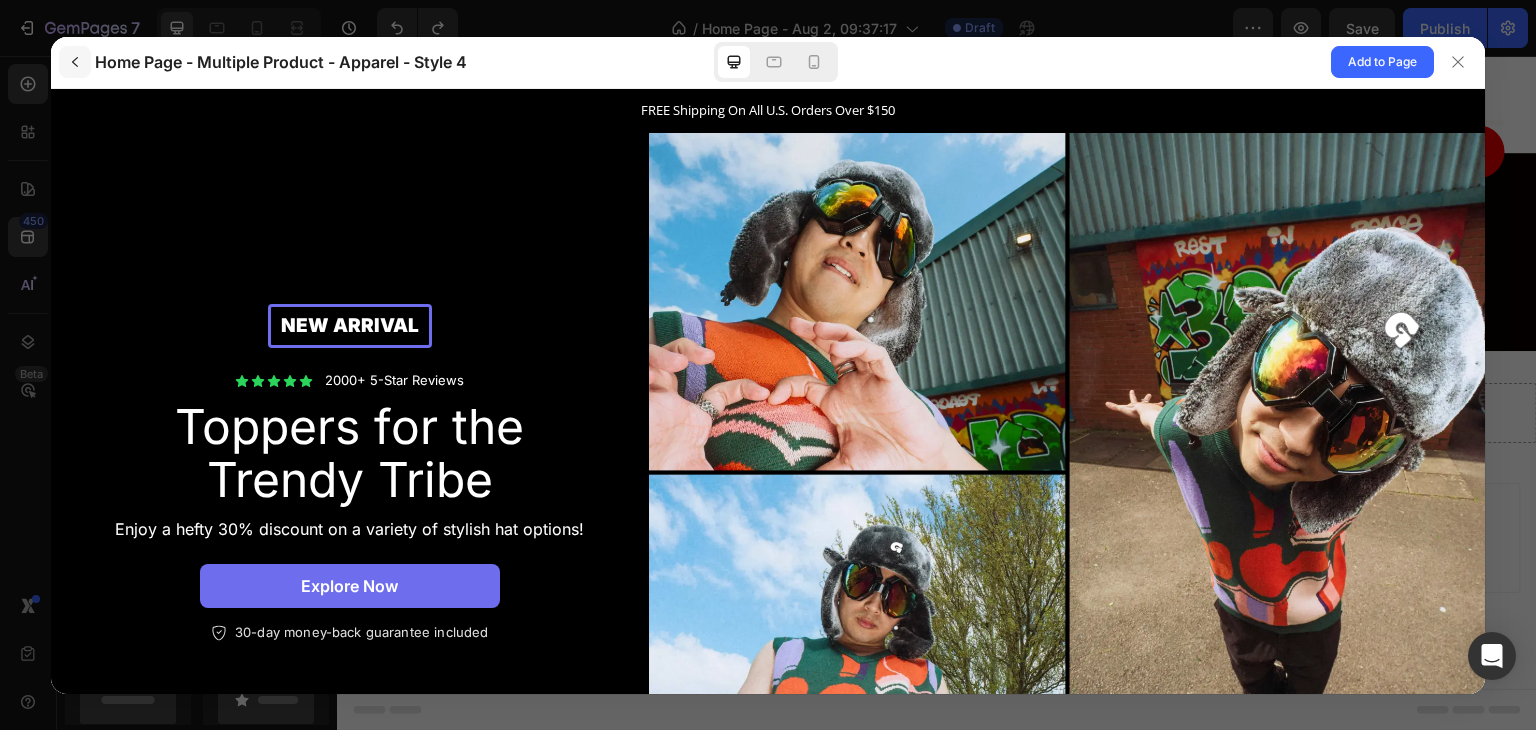 click 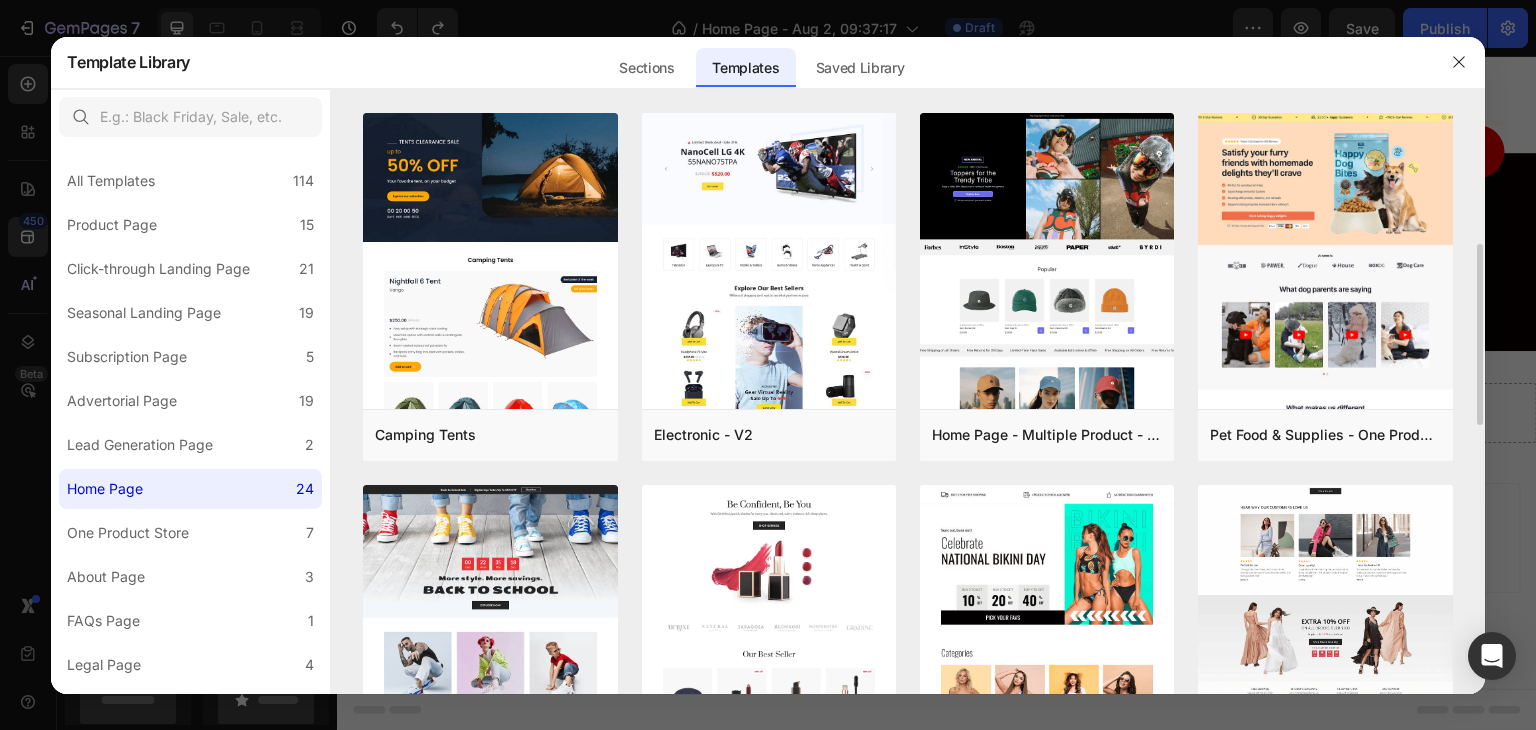 scroll, scrollTop: 100, scrollLeft: 0, axis: vertical 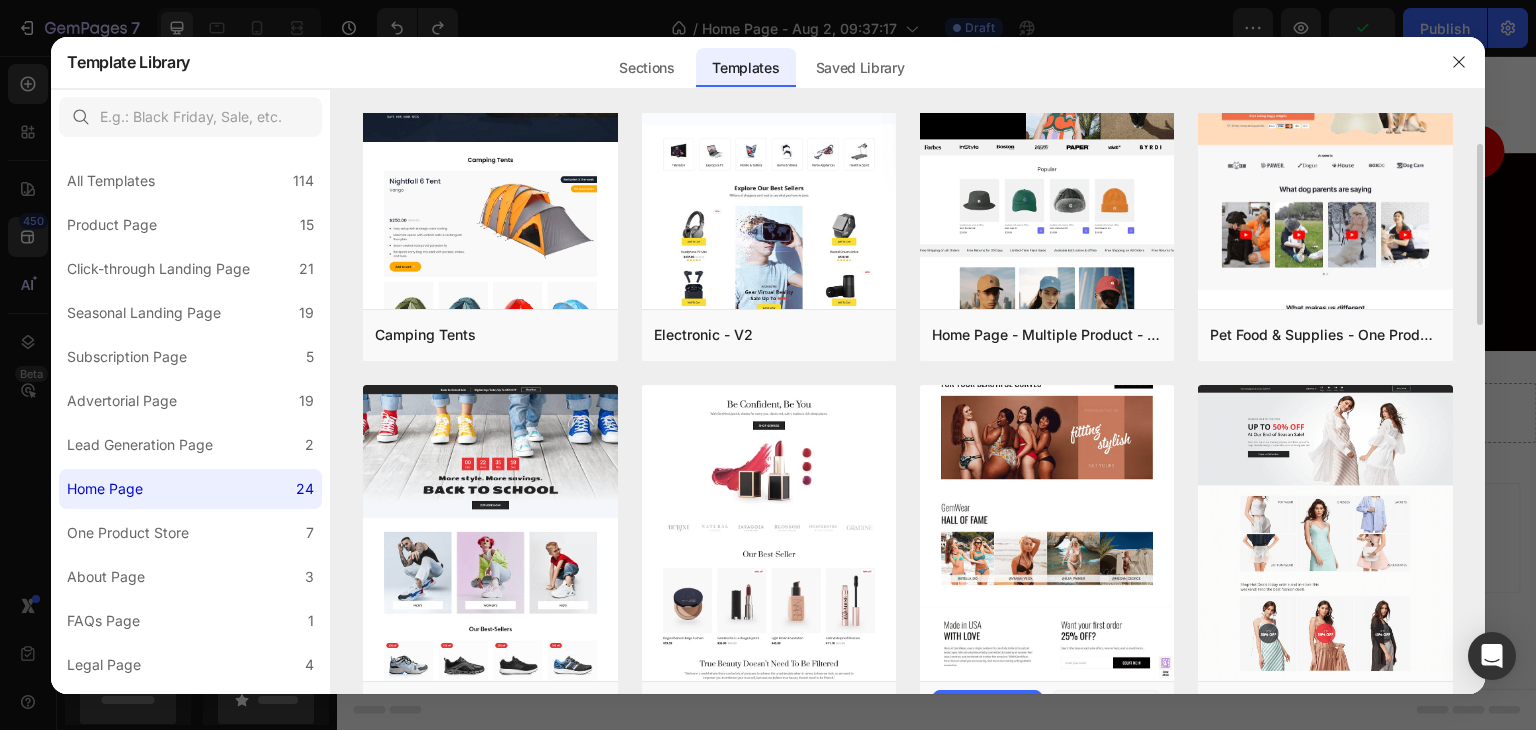 click at bounding box center (1047, 211) 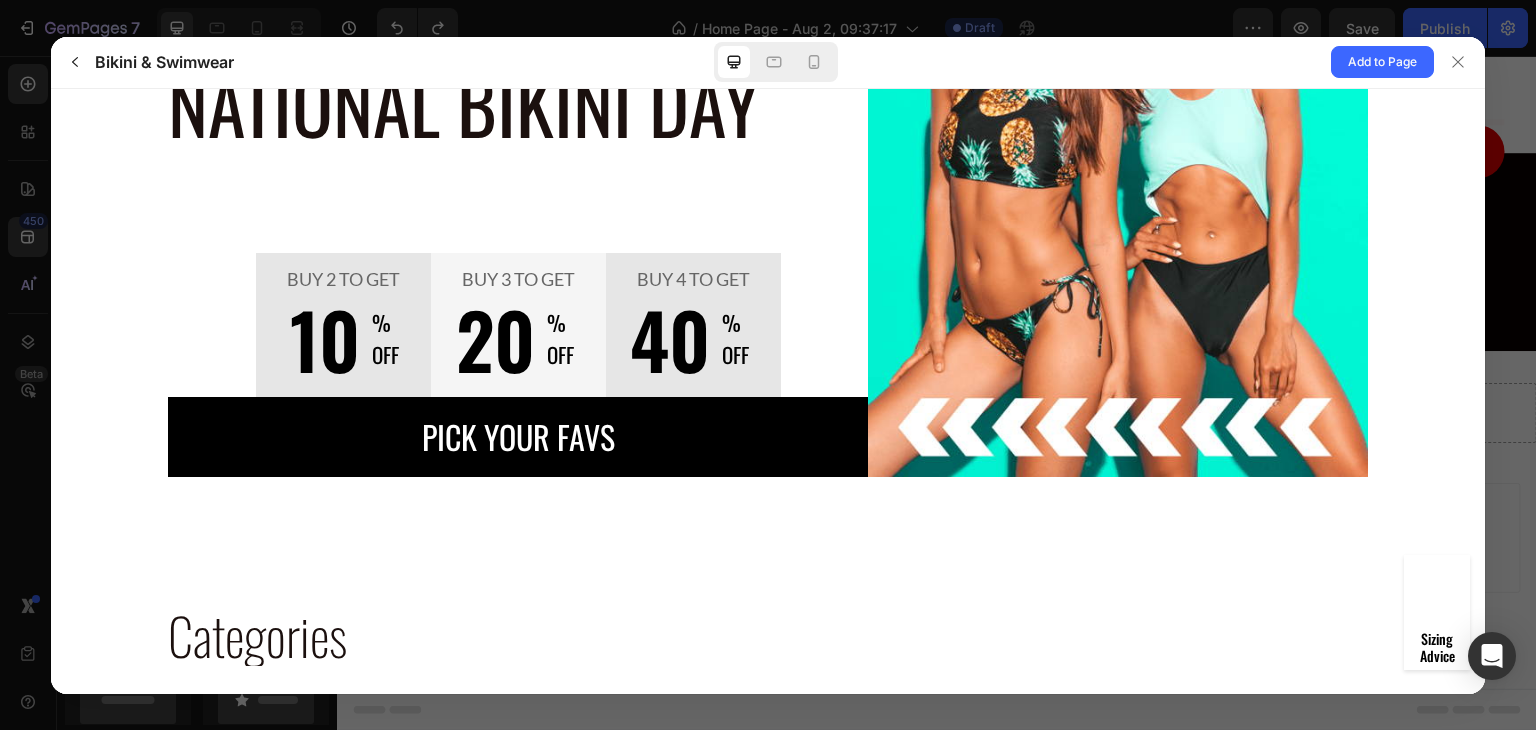 scroll, scrollTop: 200, scrollLeft: 0, axis: vertical 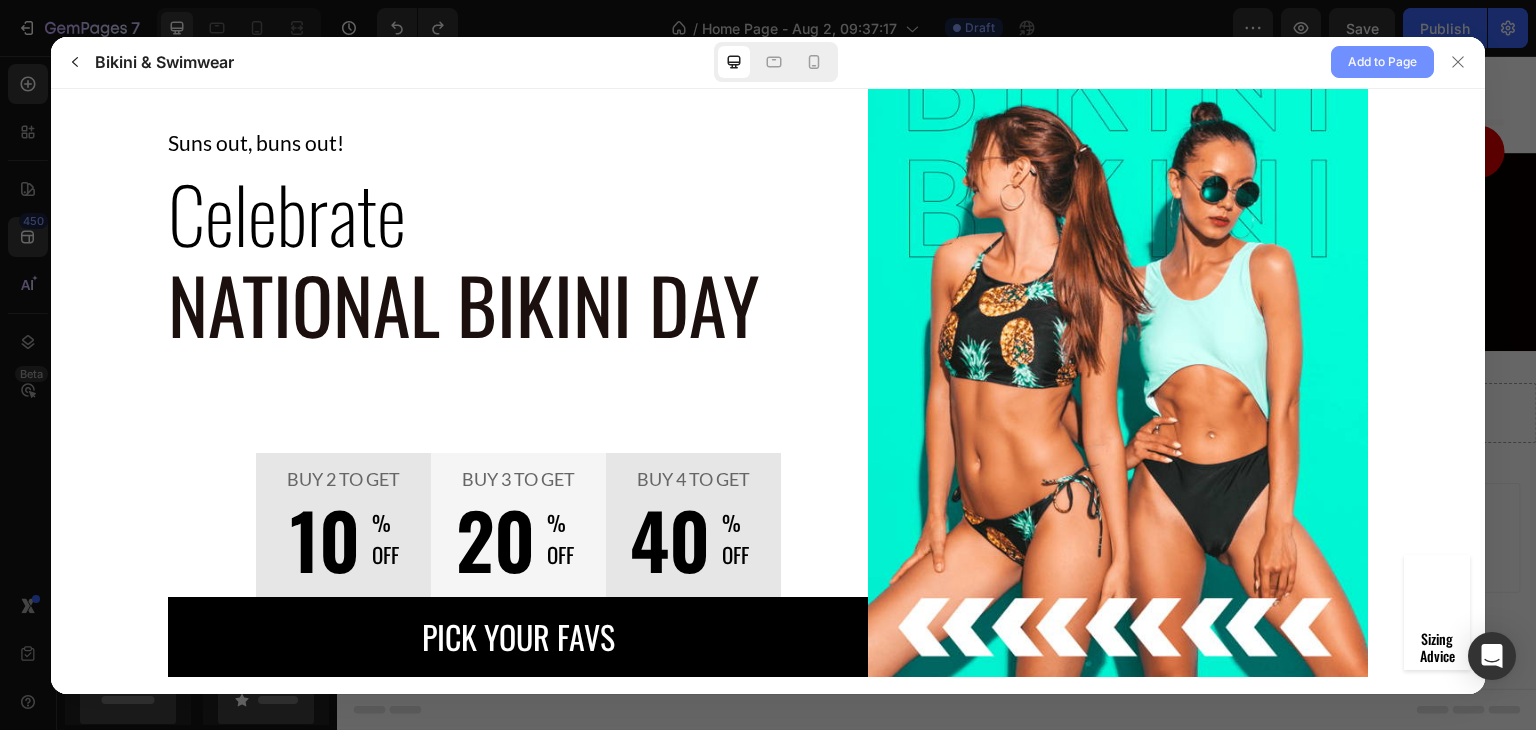 click on "Add to Page" at bounding box center [1382, 62] 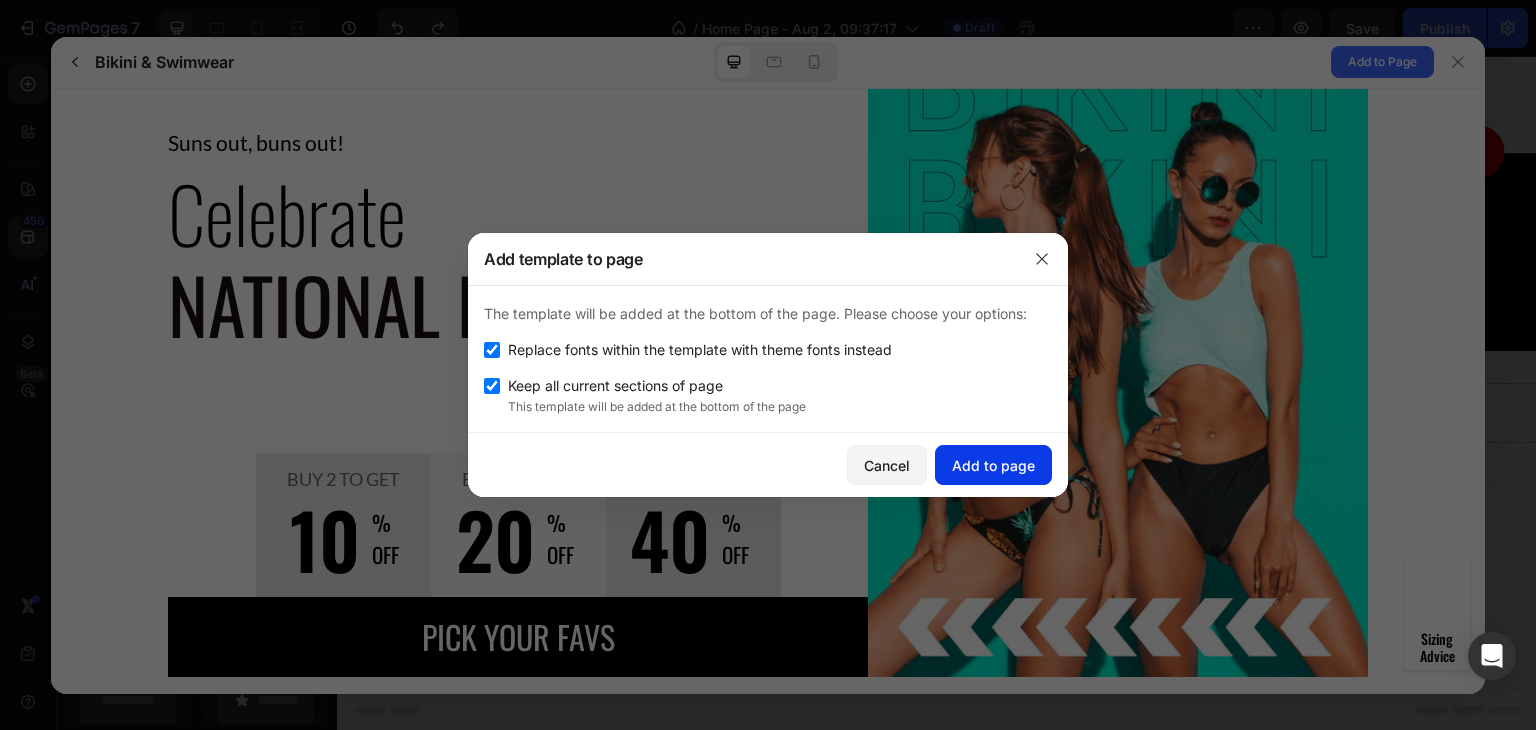click on "Add to page" at bounding box center (993, 465) 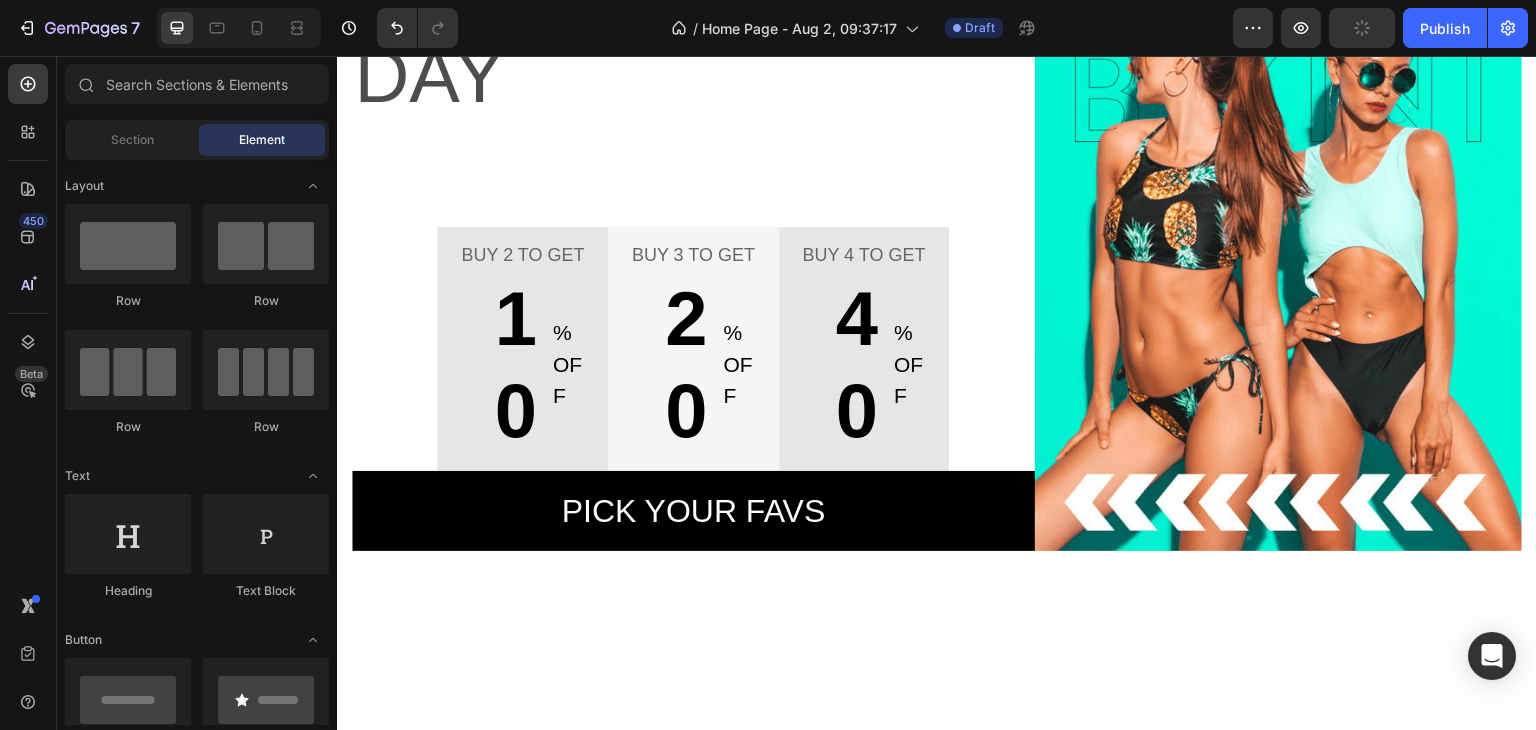 scroll, scrollTop: 1166, scrollLeft: 0, axis: vertical 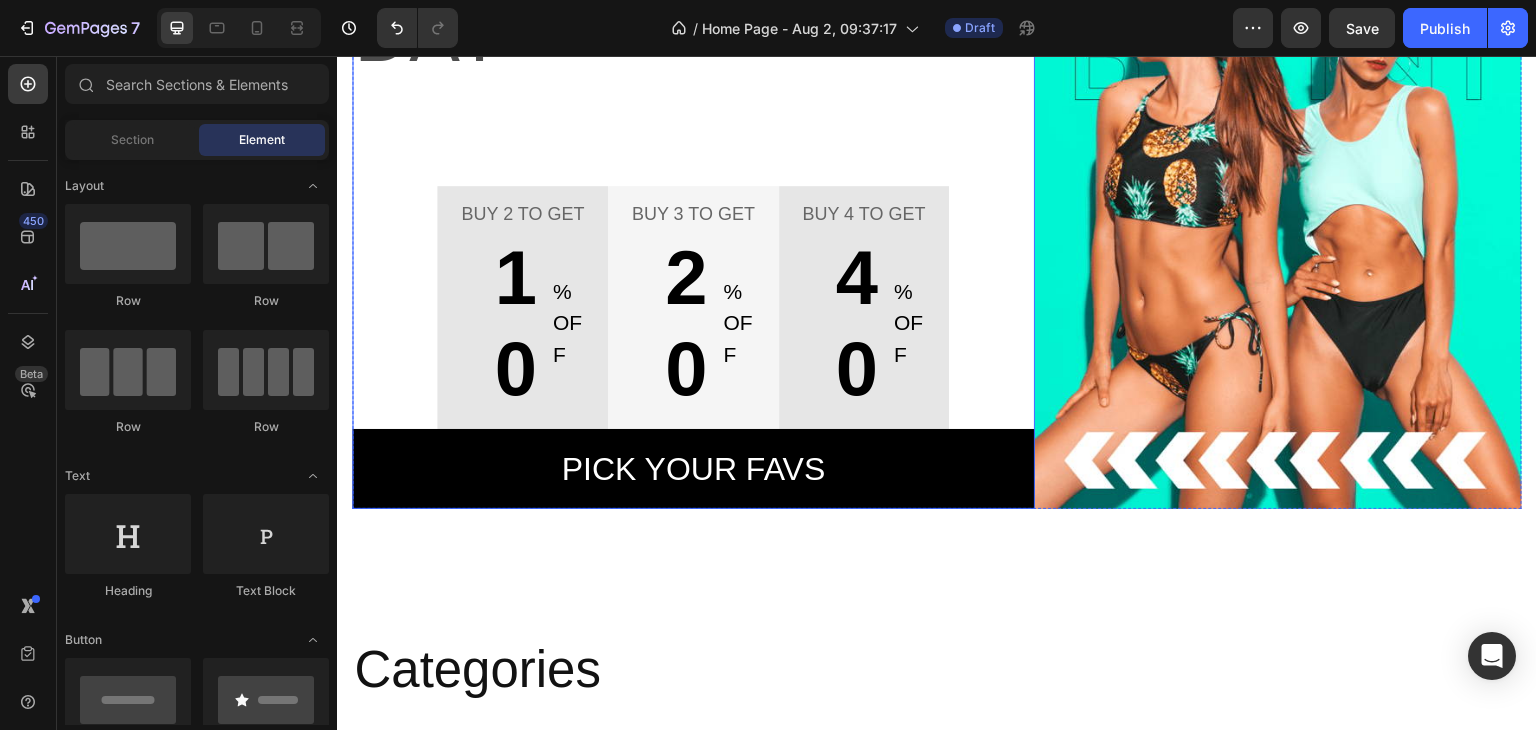 click on "Suns out, buns out! Text block Celebrate Text block National Bikini Day Text block Buy 2 to get Text block 10 Text block % OFF Text block Row Row Buy 3 to get Text block 20 Text block % OFF Text block Row Row Buy 4 to get Text block 40 Text block % OFF Text block Row Row Row Pick your favs Button Row Image" at bounding box center (693, 133) 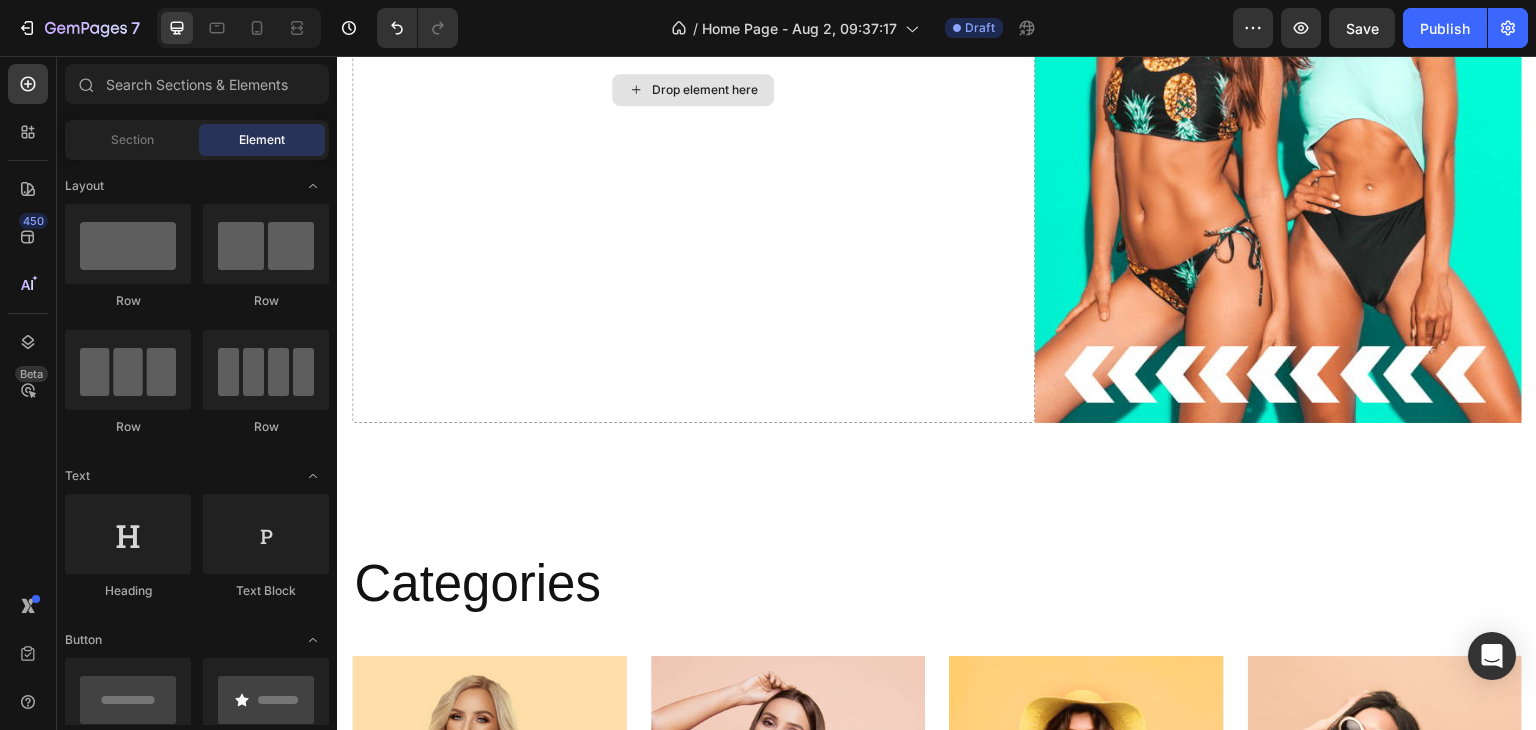 click at bounding box center [1279, 90] 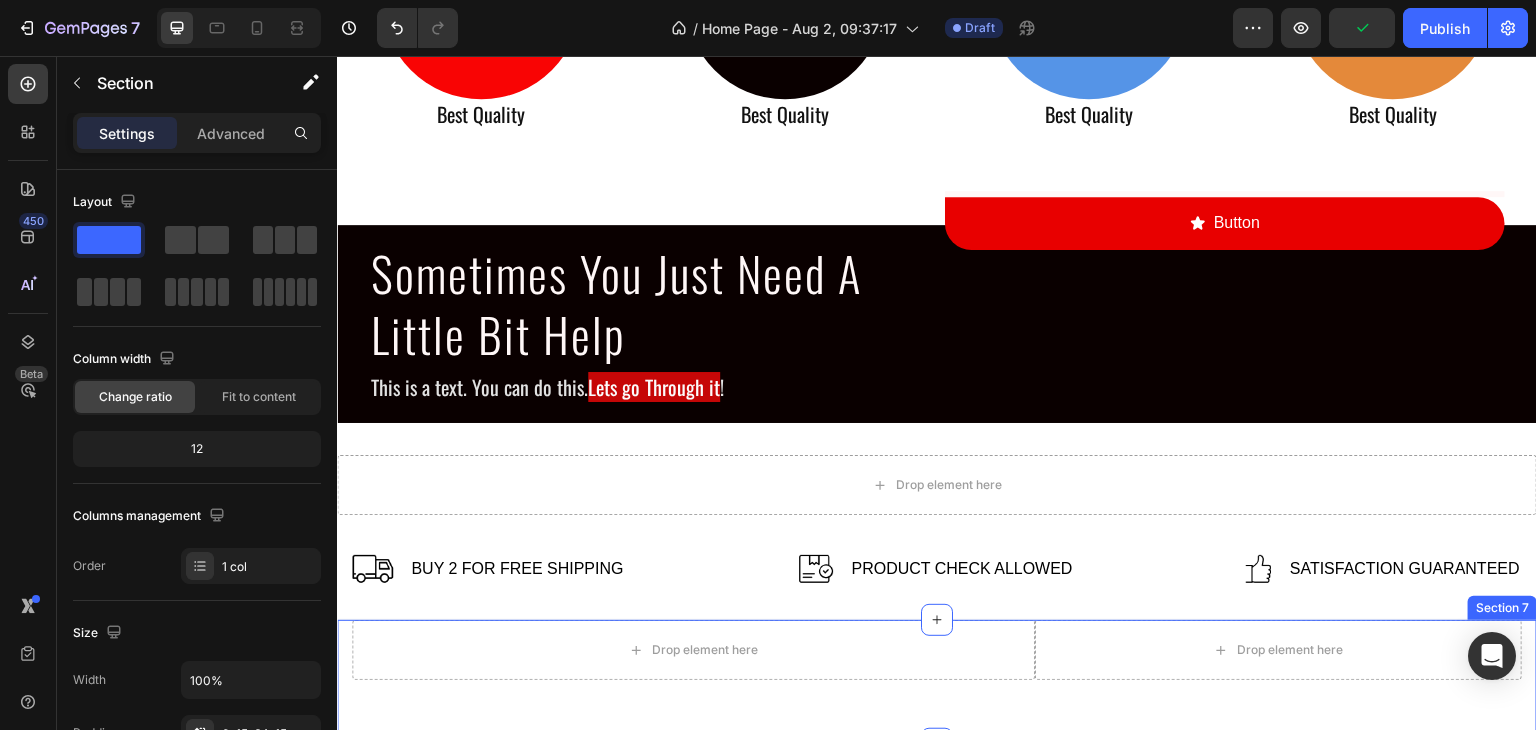 scroll, scrollTop: 1316, scrollLeft: 0, axis: vertical 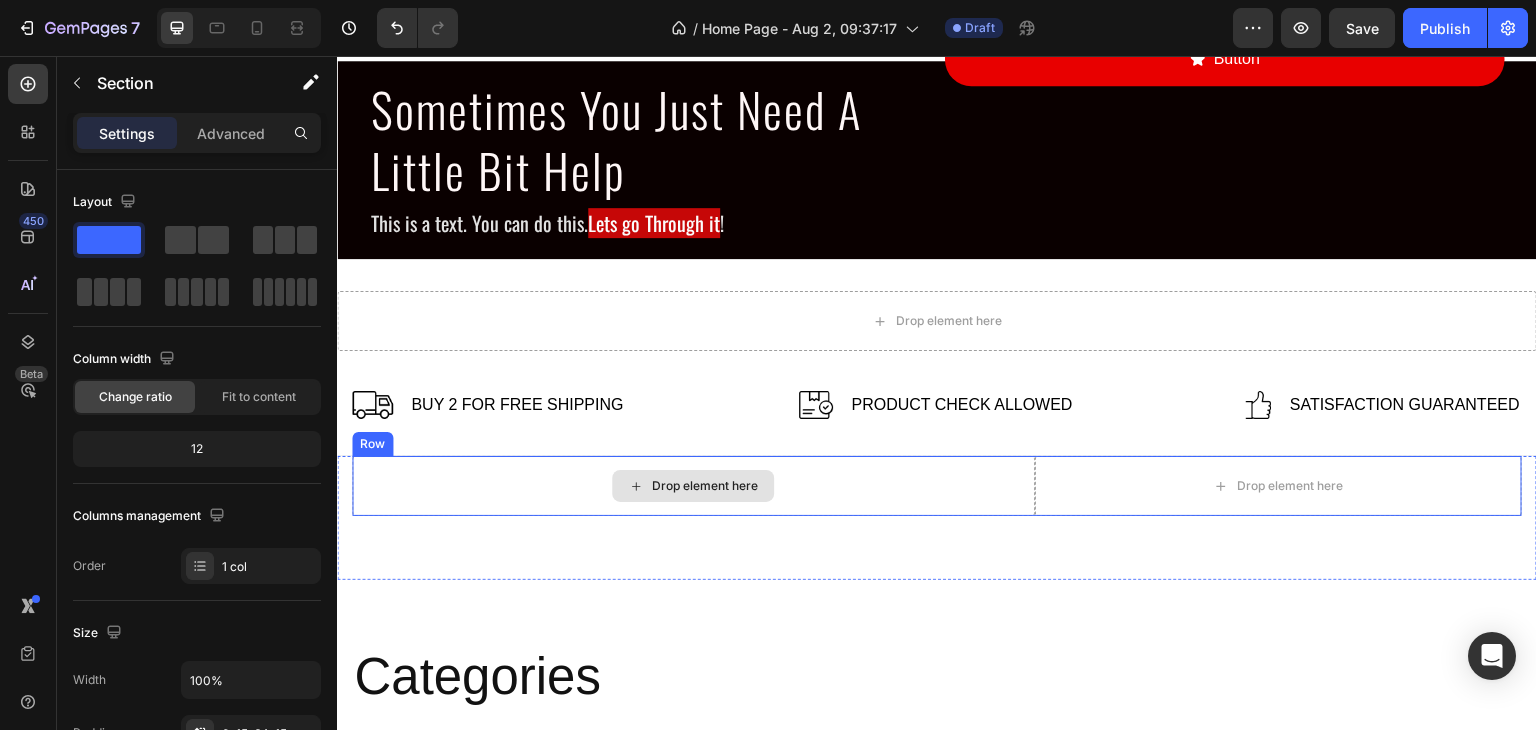 click on "Drop element here" at bounding box center (693, 486) 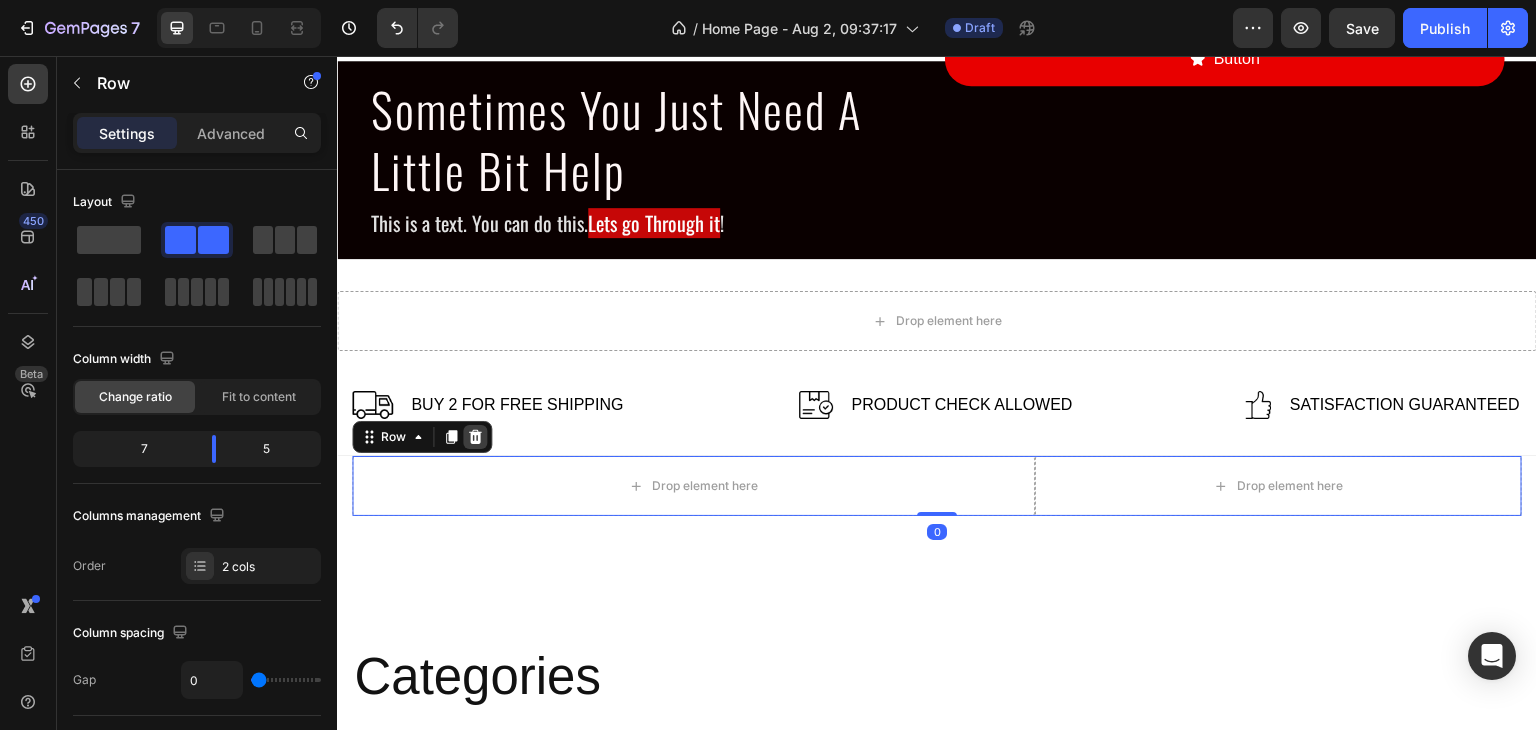 click 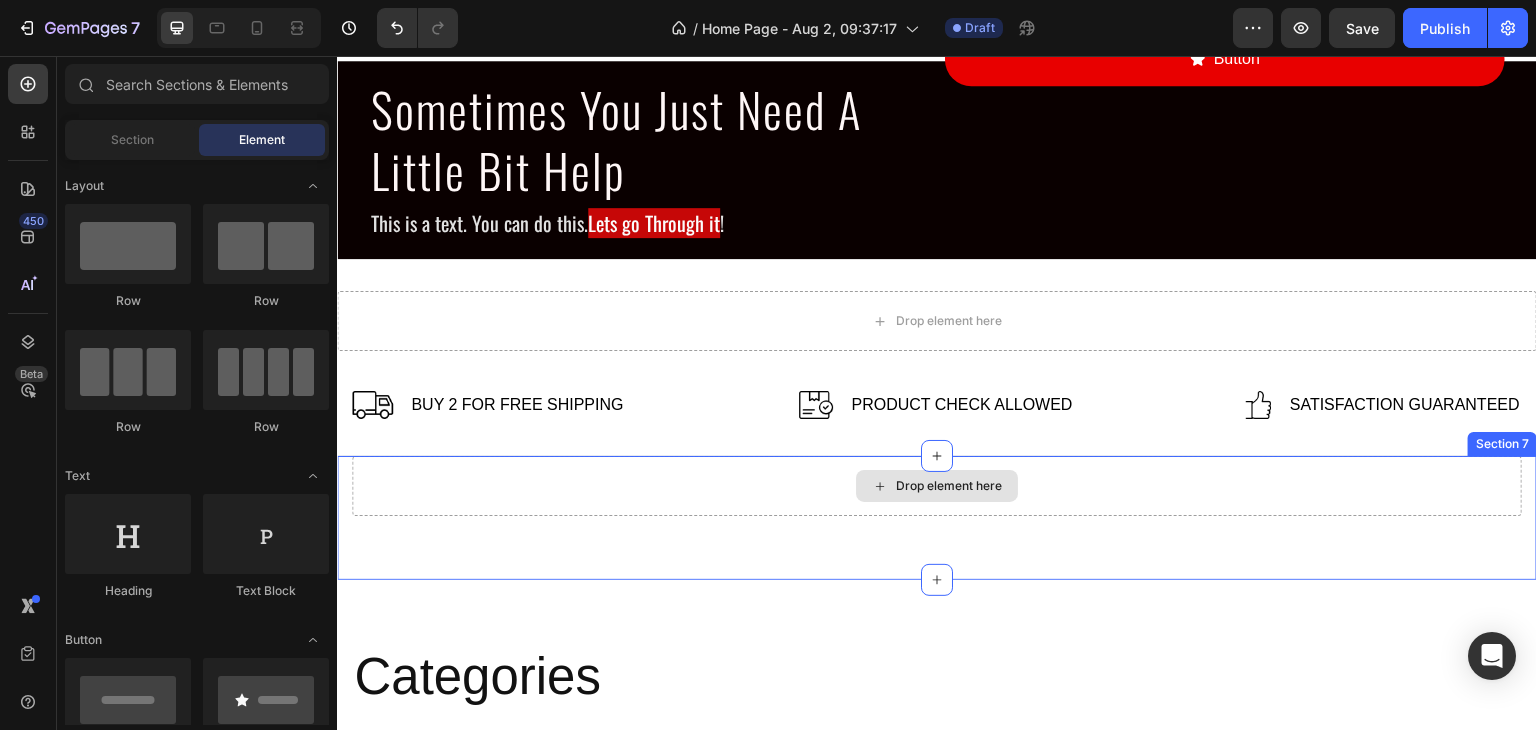 click on "Drop element here" at bounding box center (937, 486) 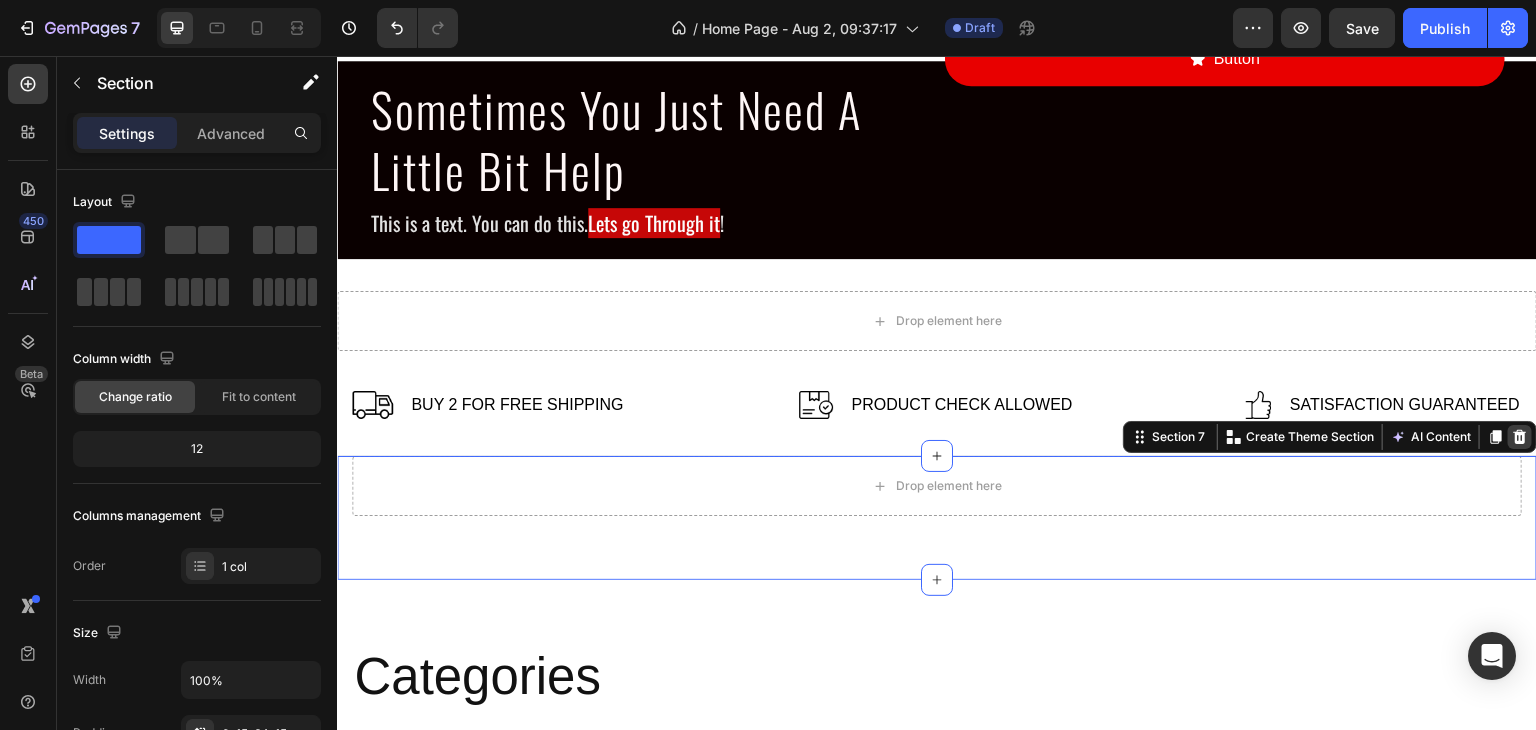 click 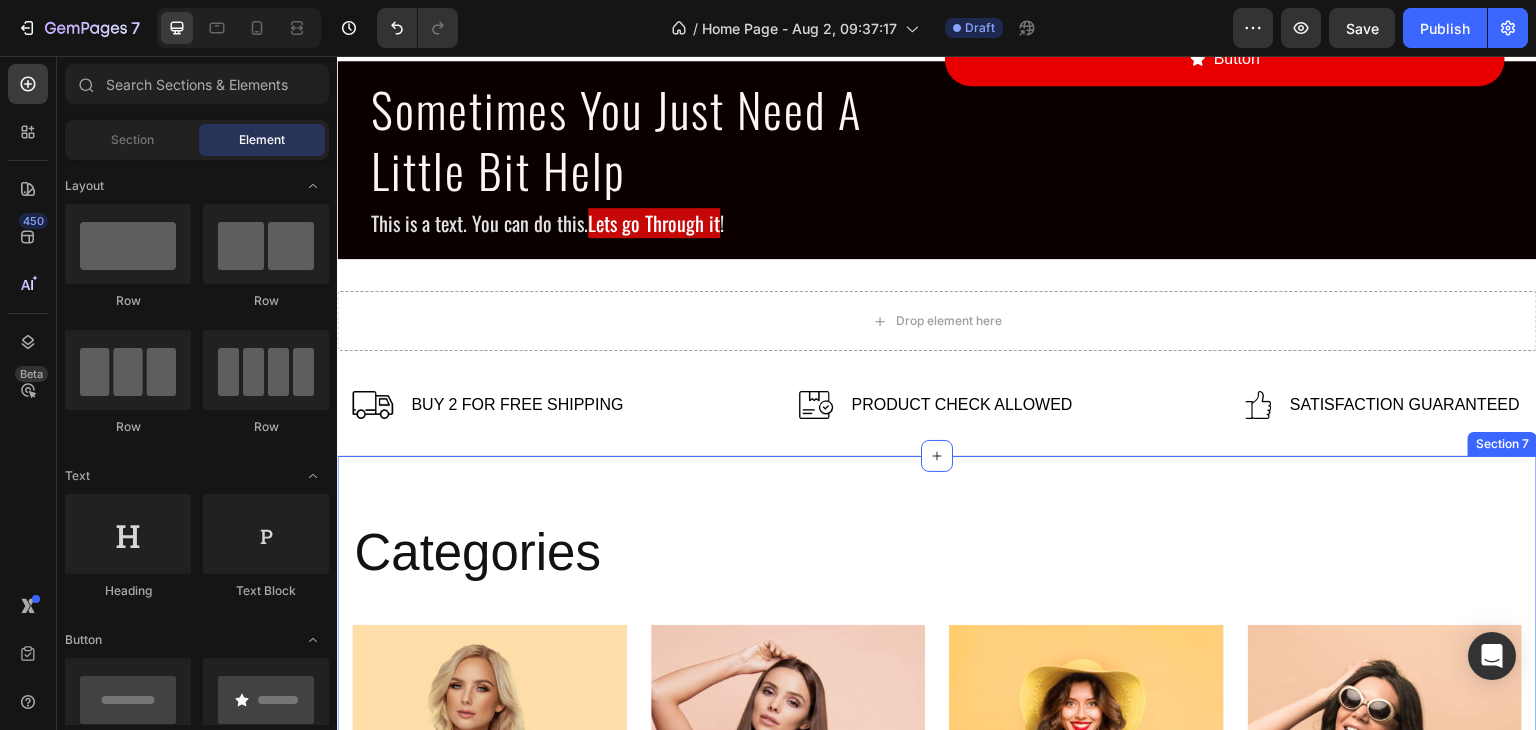 click on "Categories Heading
Drop element here Hero Banner Bikinis Text block
Drop element here Hero Banner One-pieces Text block
Drop element here Hero Banner Beachwears Text block
Drop element here Hero Banner Accessories Text block Row Row Section 7" at bounding box center [937, 805] 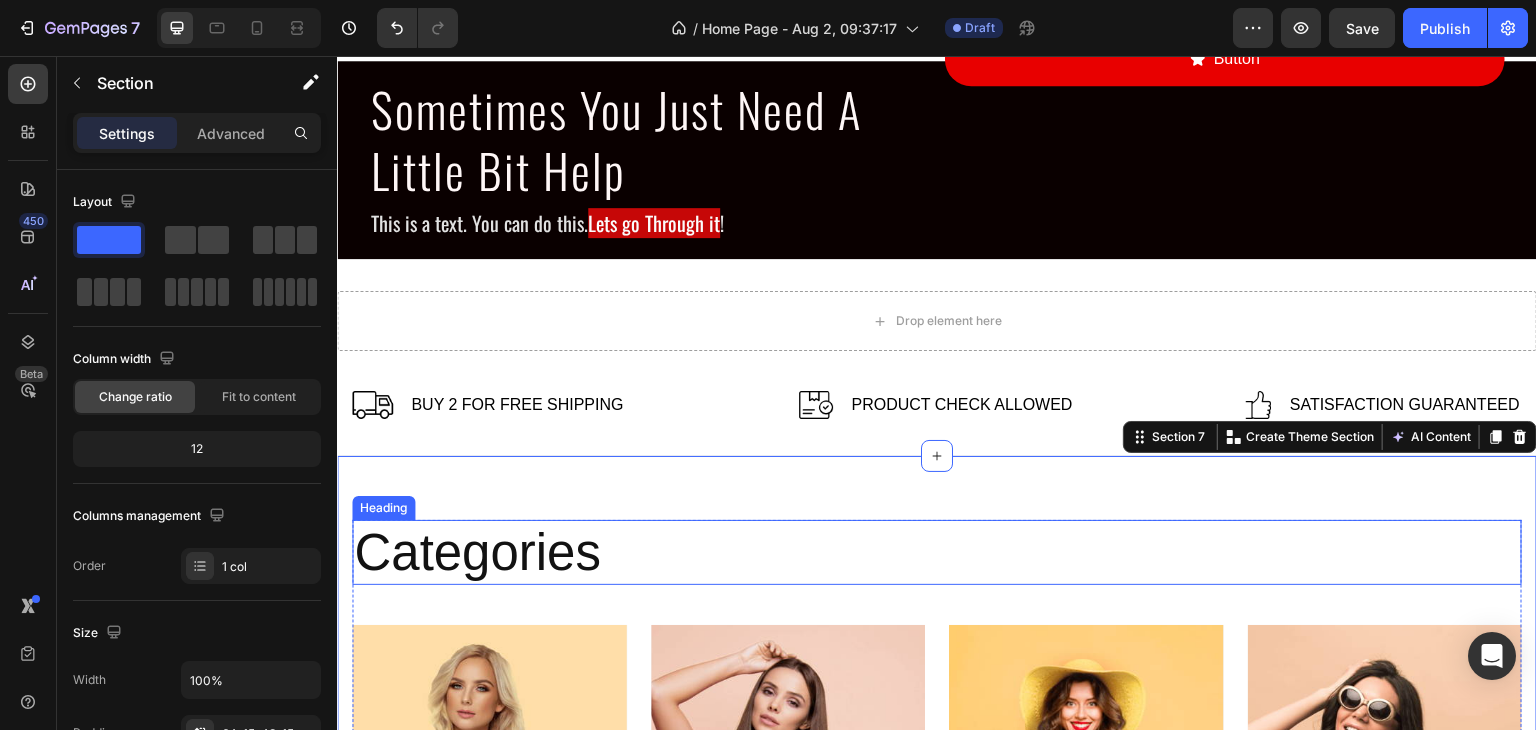 click on "Categories" at bounding box center [937, 552] 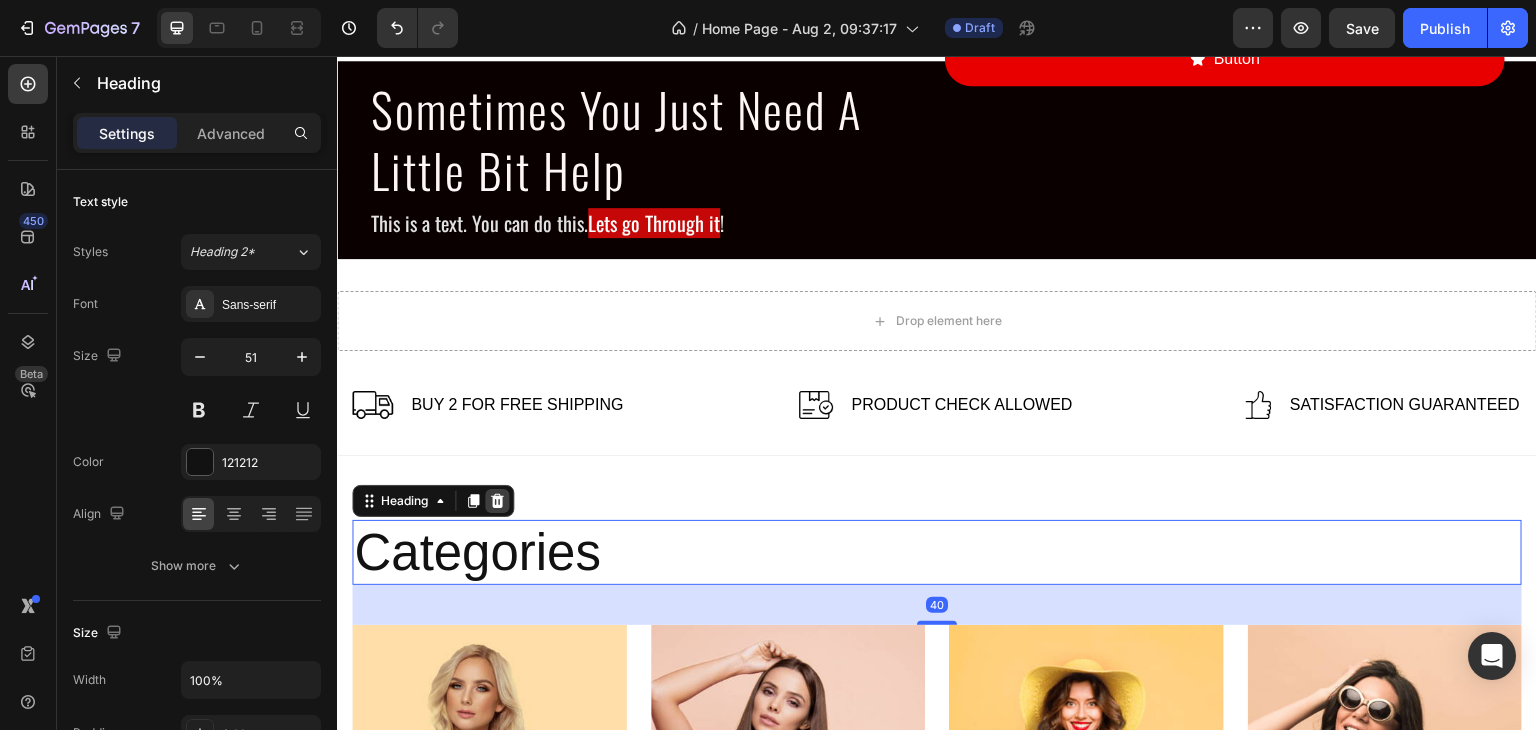 click 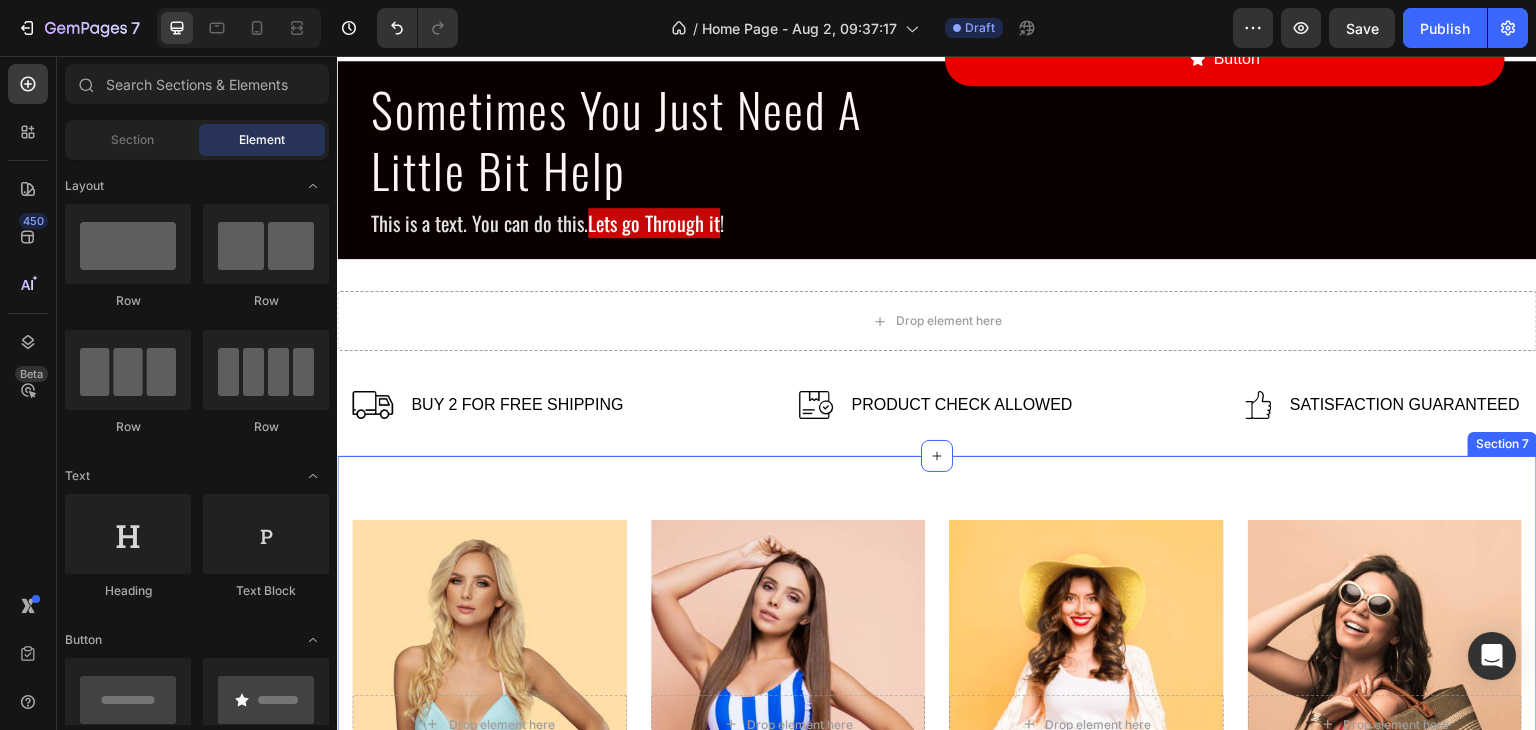 click on "Drop element here Hero Banner Bikinis Text block
Drop element here Hero Banner One-pieces Text block
Drop element here Hero Banner Beachwears Text block
Drop element here Hero Banner Accessories Text block Row Row Section 7" at bounding box center [937, 752] 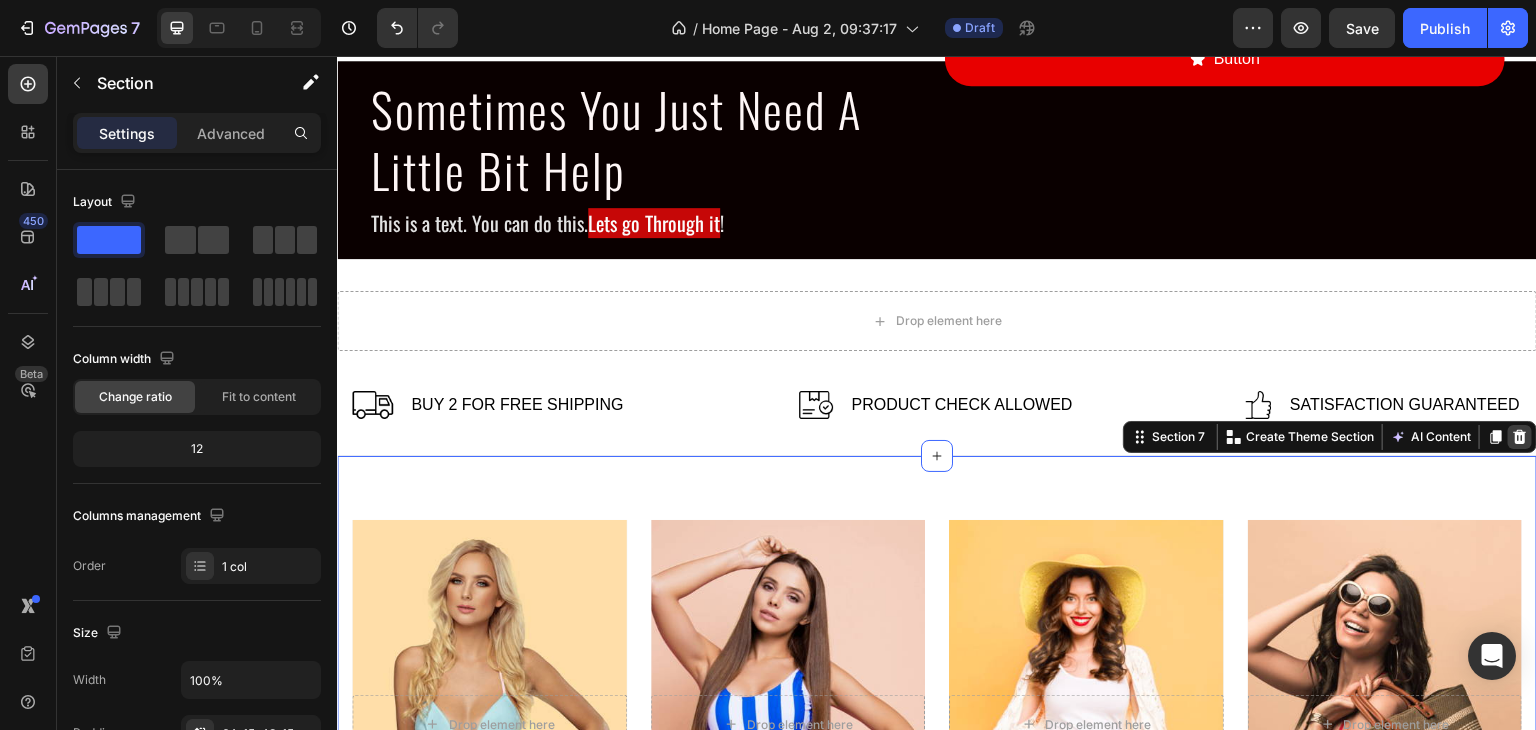click 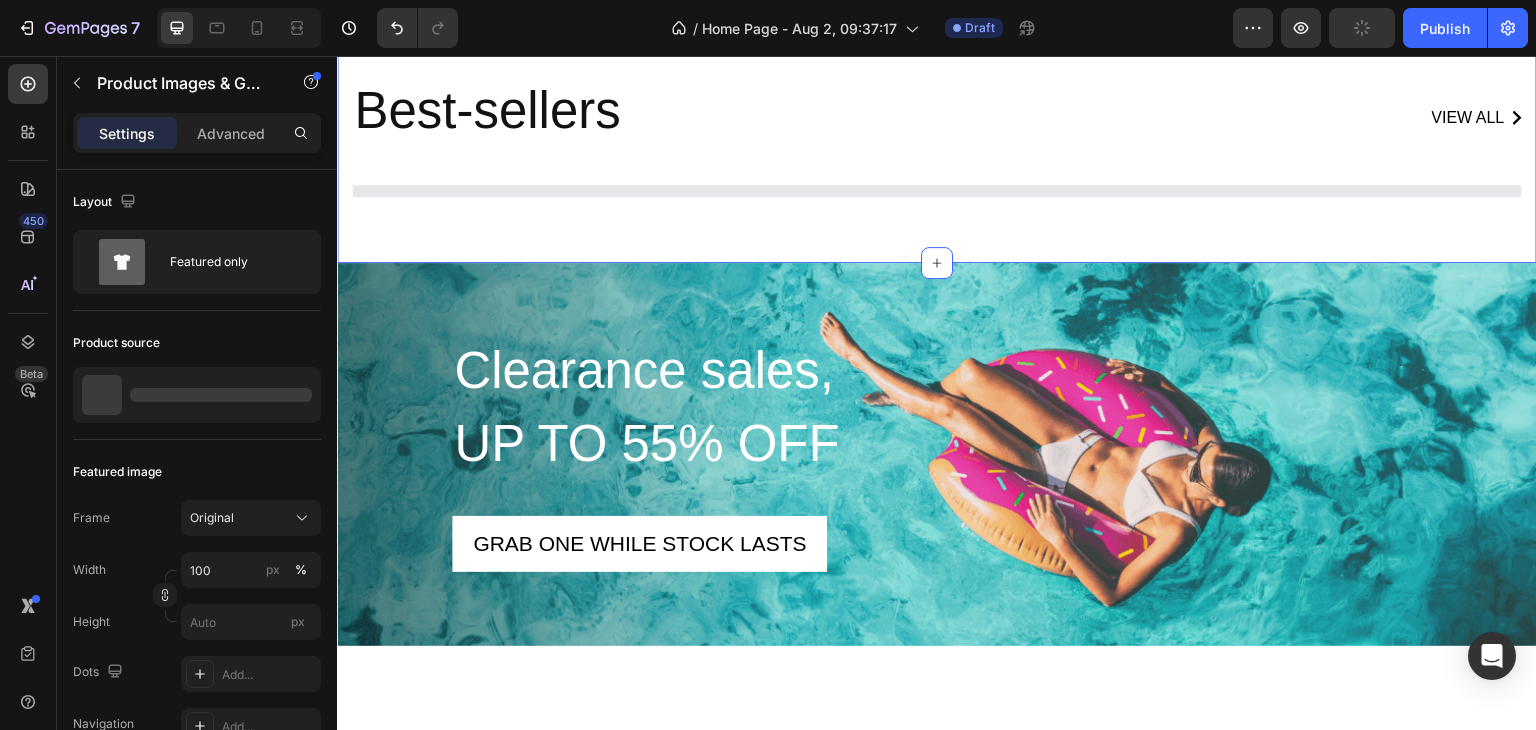 scroll, scrollTop: 2317, scrollLeft: 0, axis: vertical 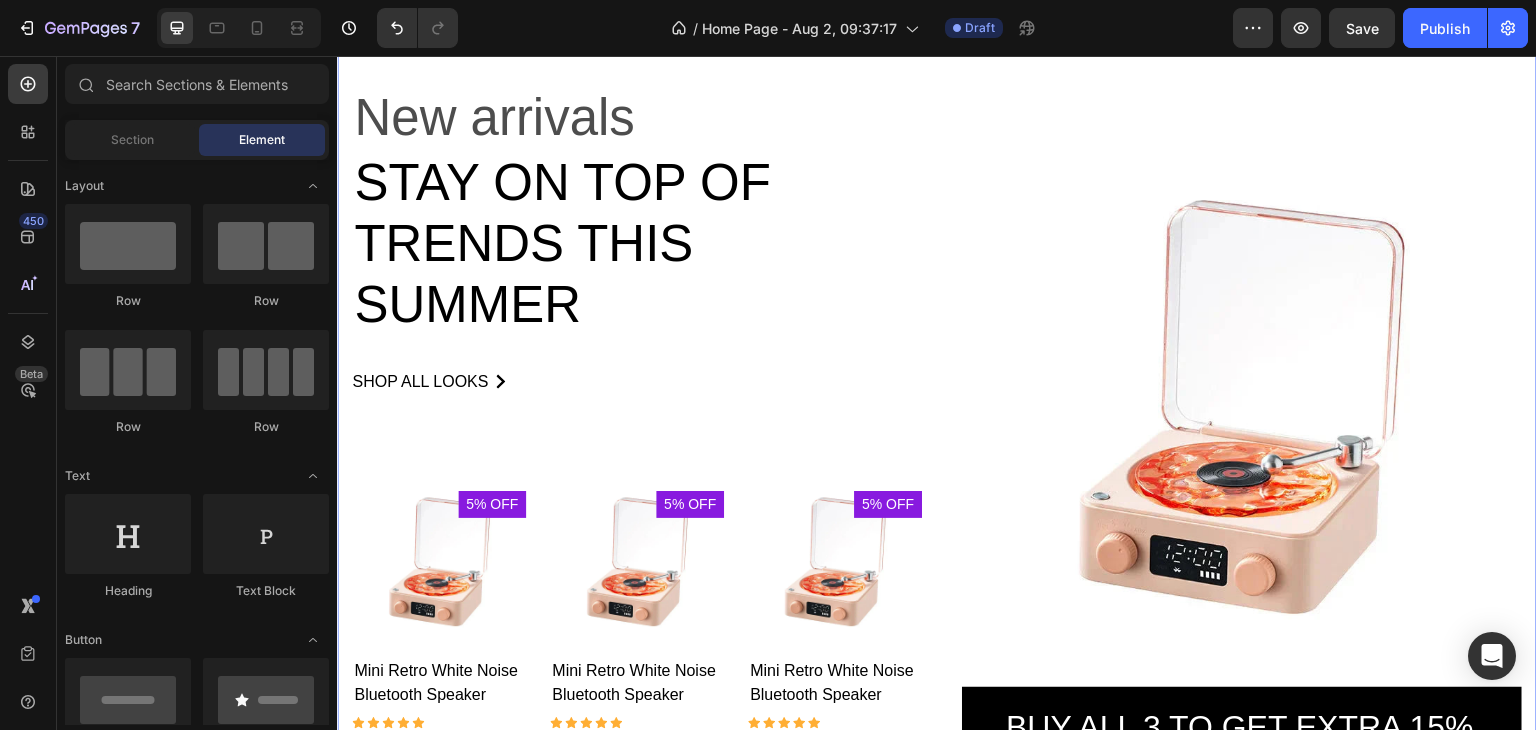 drag, startPoint x: 1513, startPoint y: 299, endPoint x: 1512, endPoint y: 311, distance: 12.0415945 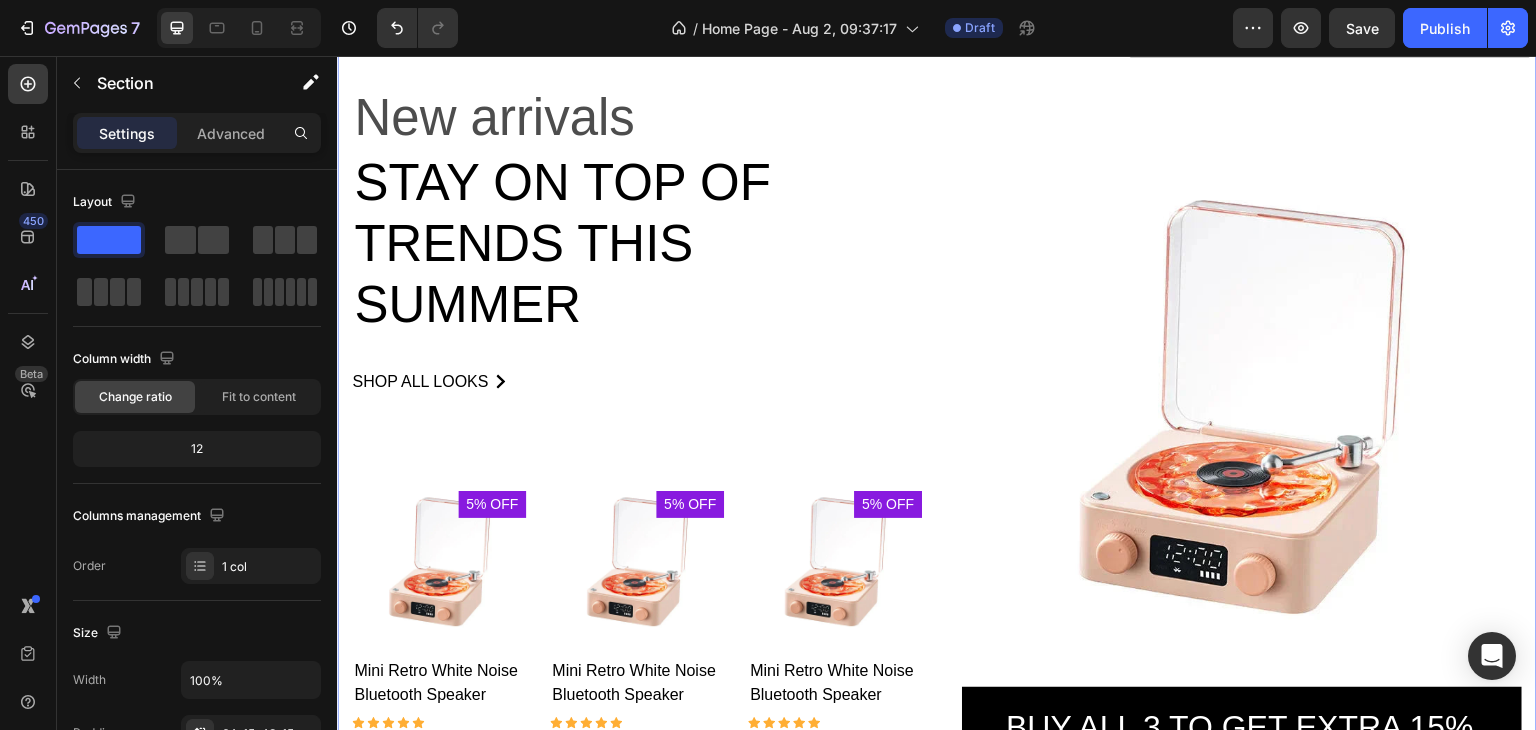 click on "New arrivals Text block Stay on top of trends this summer Heading       shop all looks Button Row Product Images 5% off Product Badge Row Mini Retro White Noise Bluetooth Speaker Product Title                Icon                Icon                Icon                Icon                Icon Icon List Hoz €37,99 Product Price Product Price €40,00 Product Price Product Price View it Product Cart Button Row Product Product Images 5% off Product Badge Row Mini Retro White Noise Bluetooth Speaker Product Title                Icon                Icon                Icon                Icon                Icon Icon List Hoz €37,99 Product Price Product Price €40,00 Product Price Product Price View it Product Cart Button Row Product Product Images 5% off Product Badge Row Mini Retro White Noise Bluetooth Speaker Product Title                Icon                Icon                Icon                Icon                Icon Icon List Hoz €37,99 Product Price Product Price €40,00 Product Price View it Row" at bounding box center [937, 450] 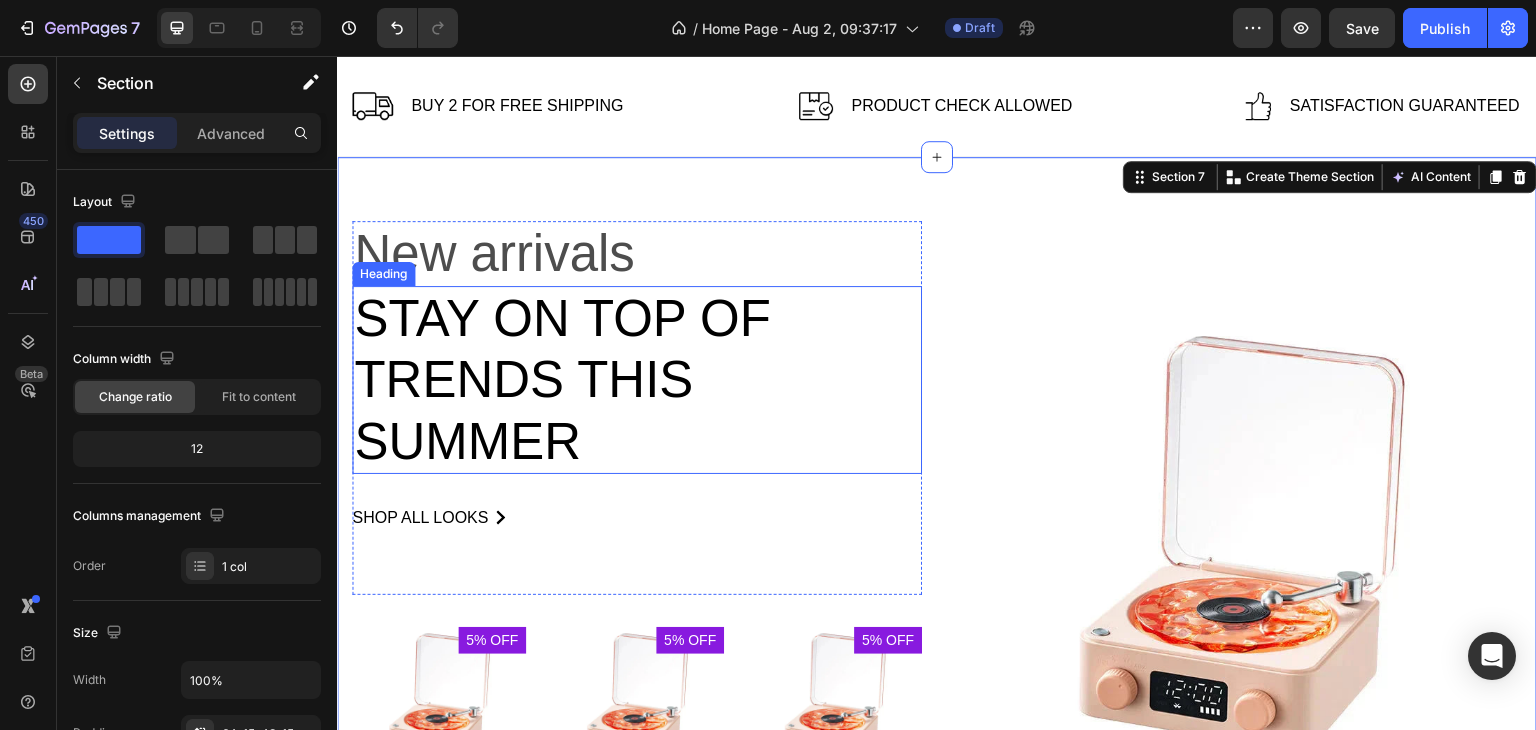 scroll, scrollTop: 1552, scrollLeft: 0, axis: vertical 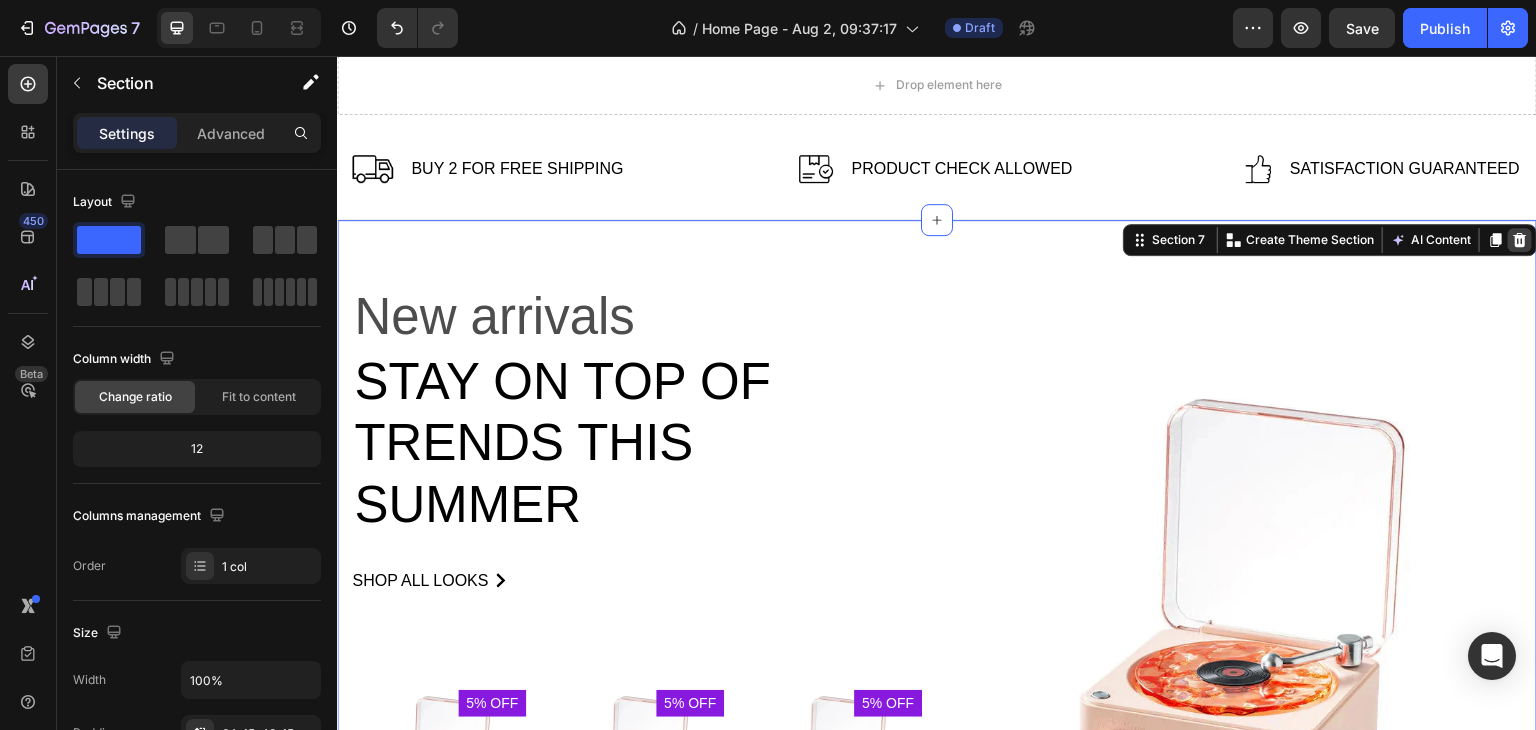 click 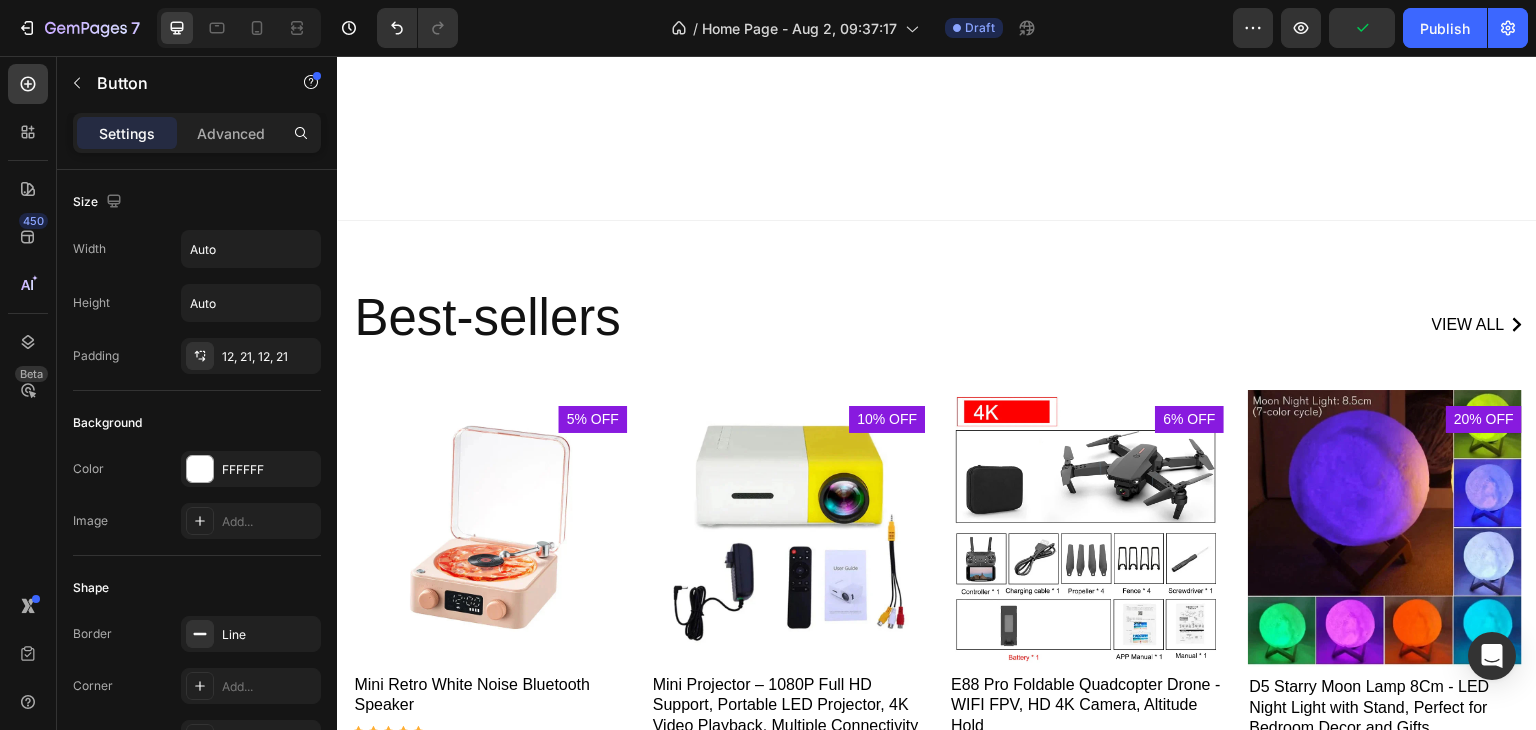 scroll, scrollTop: 2352, scrollLeft: 0, axis: vertical 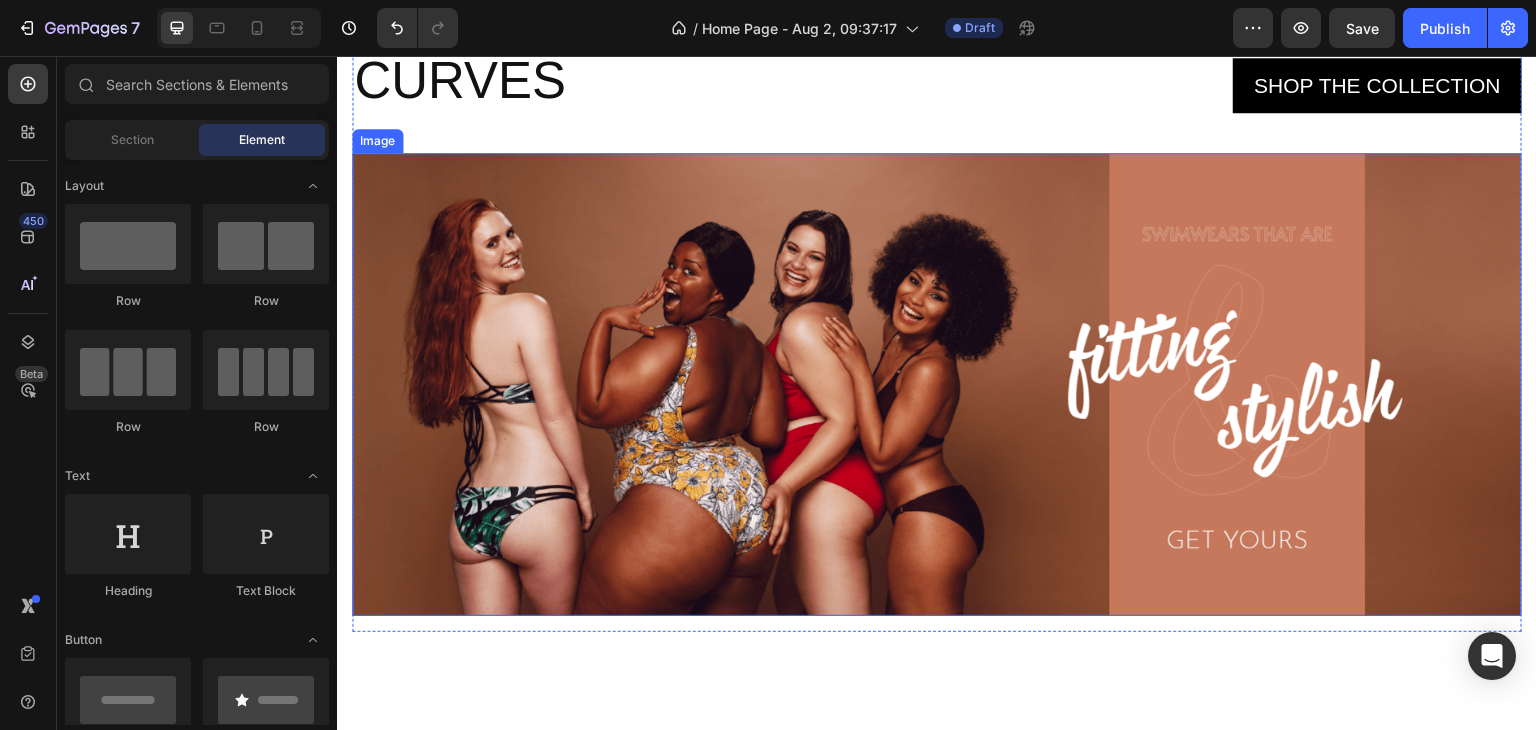 click at bounding box center (937, 384) 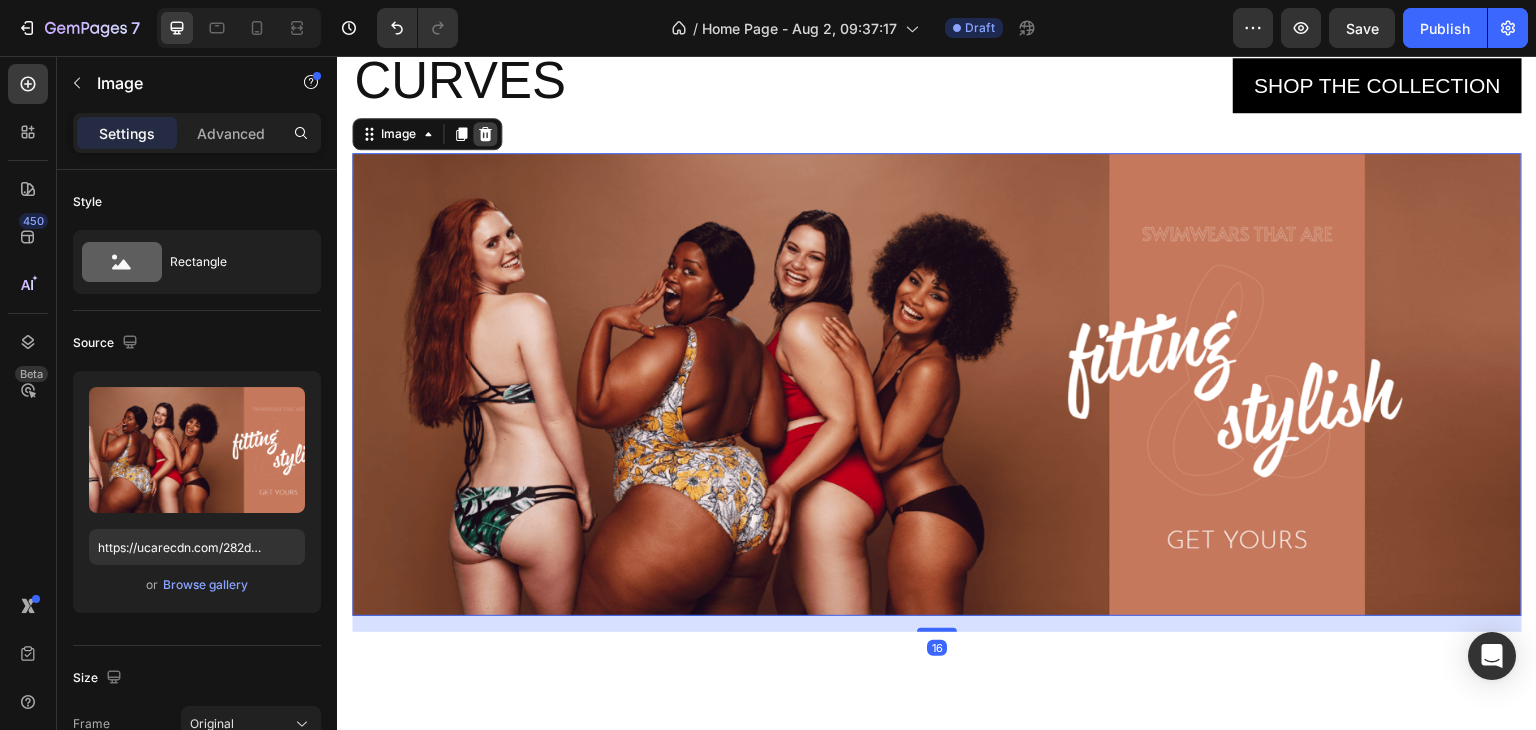 click 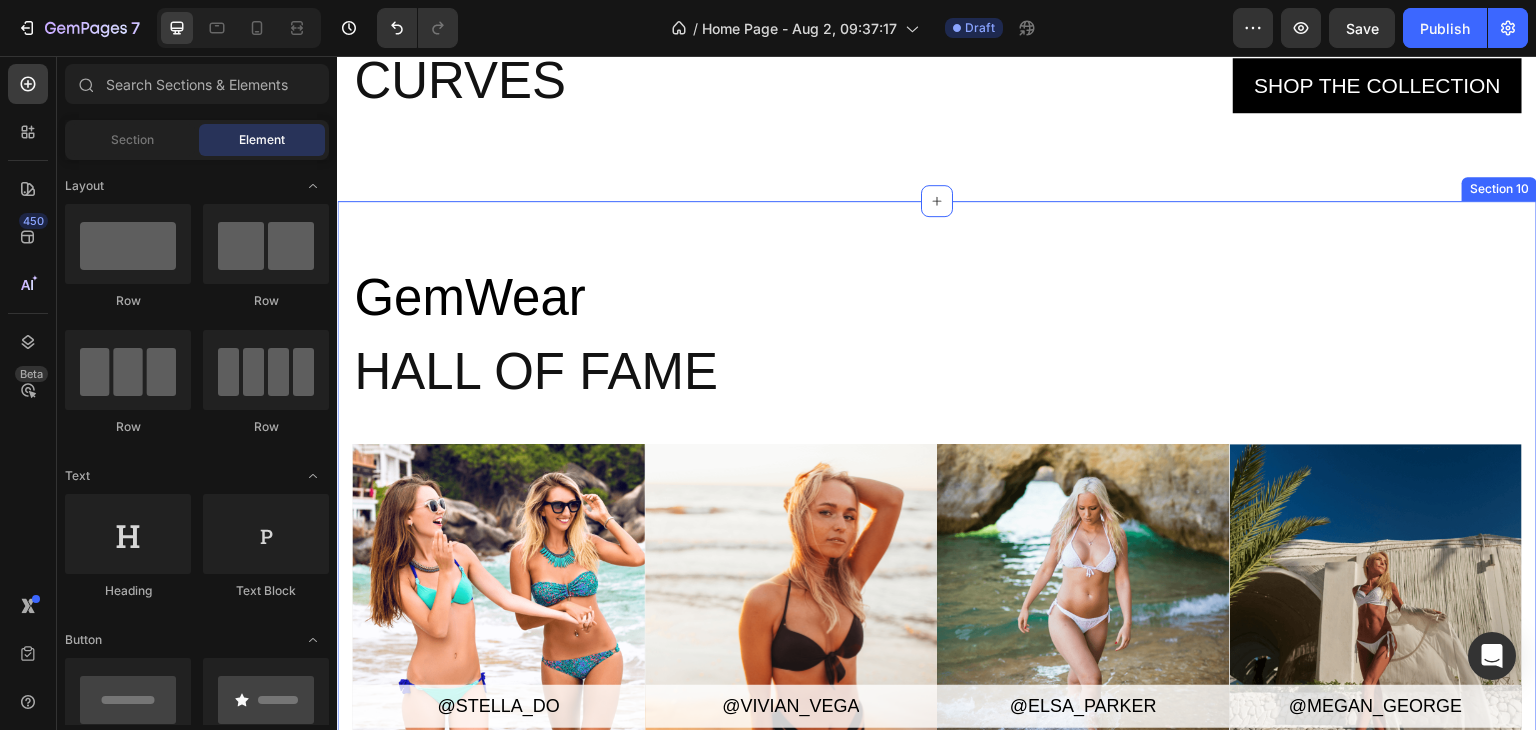 drag, startPoint x: 703, startPoint y: 241, endPoint x: 700, endPoint y: 229, distance: 12.369317 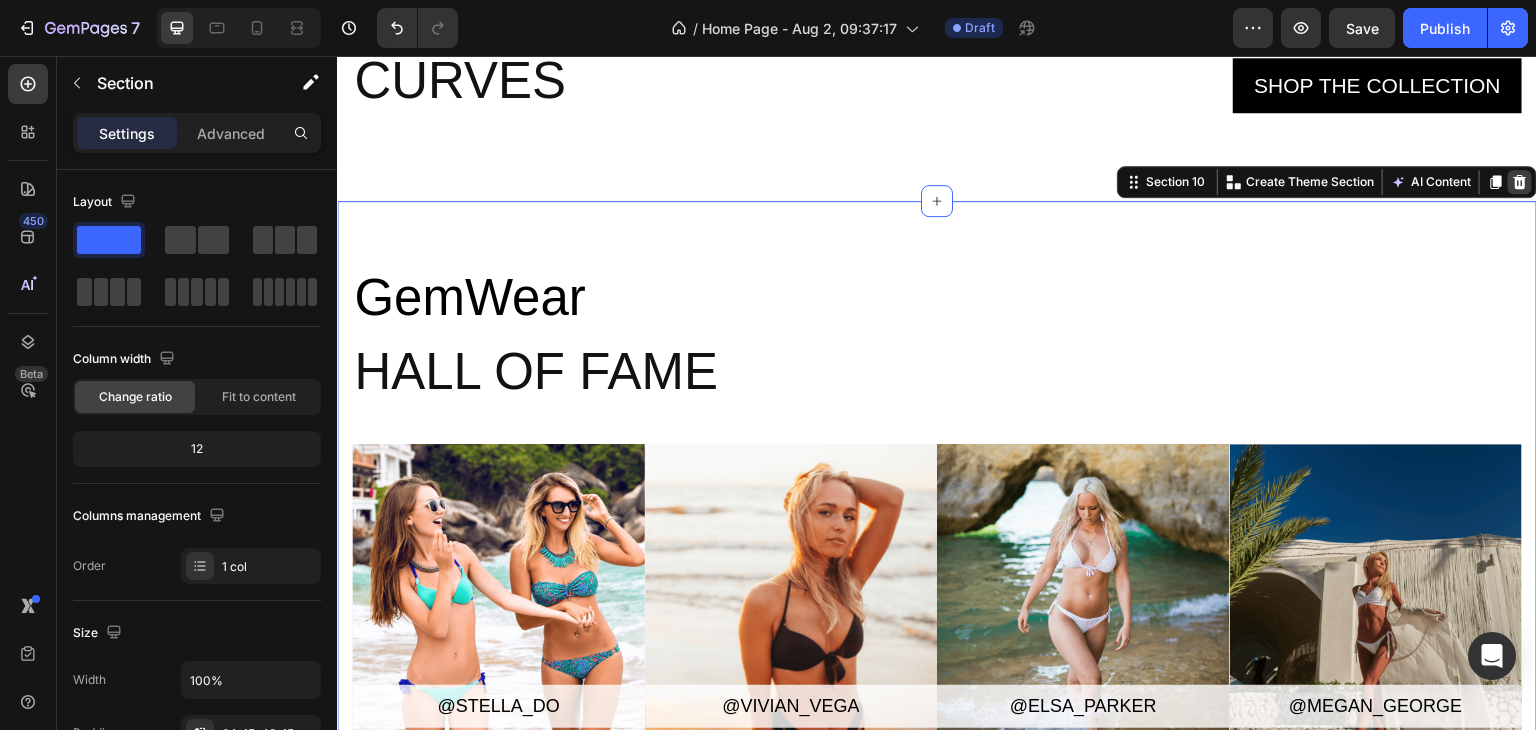 click 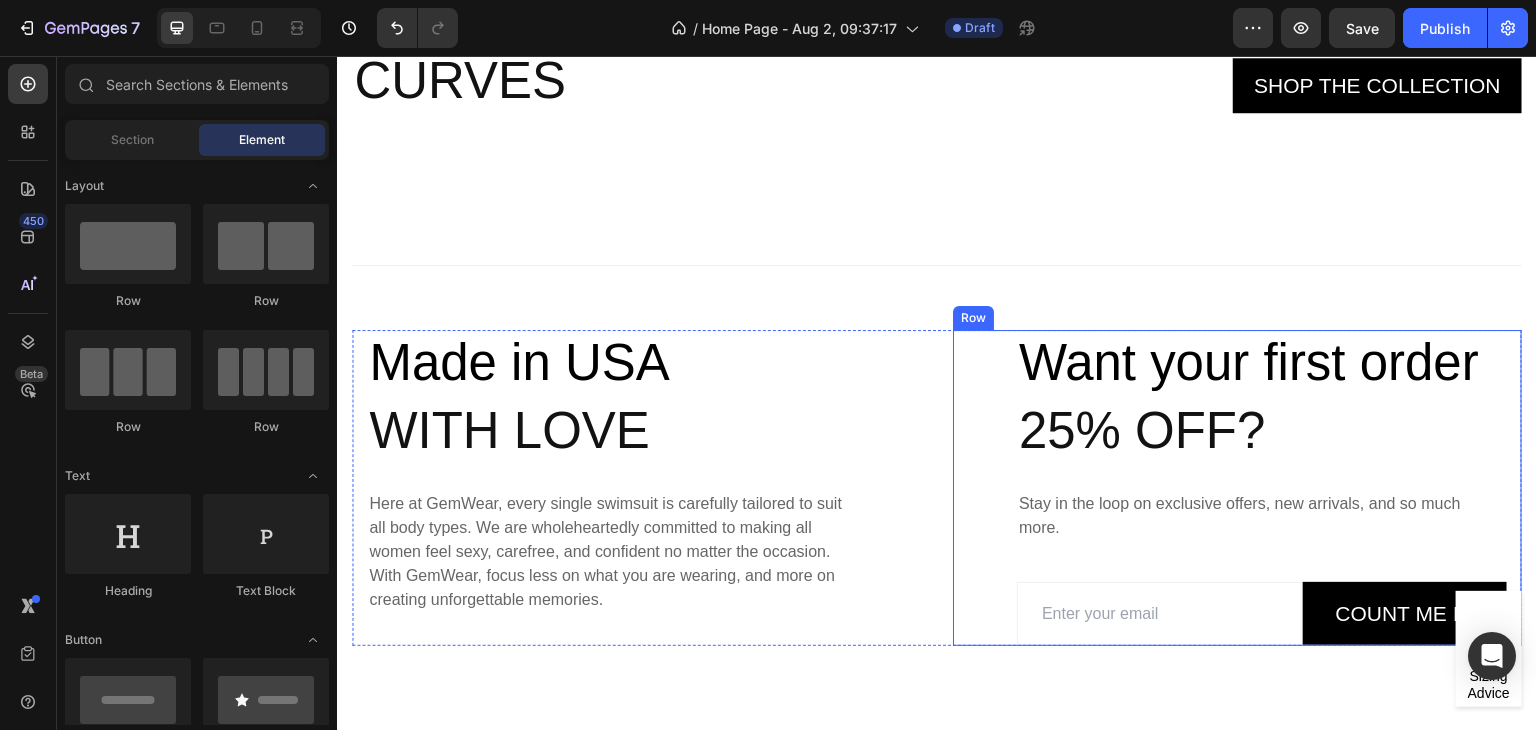 scroll, scrollTop: 3264, scrollLeft: 0, axis: vertical 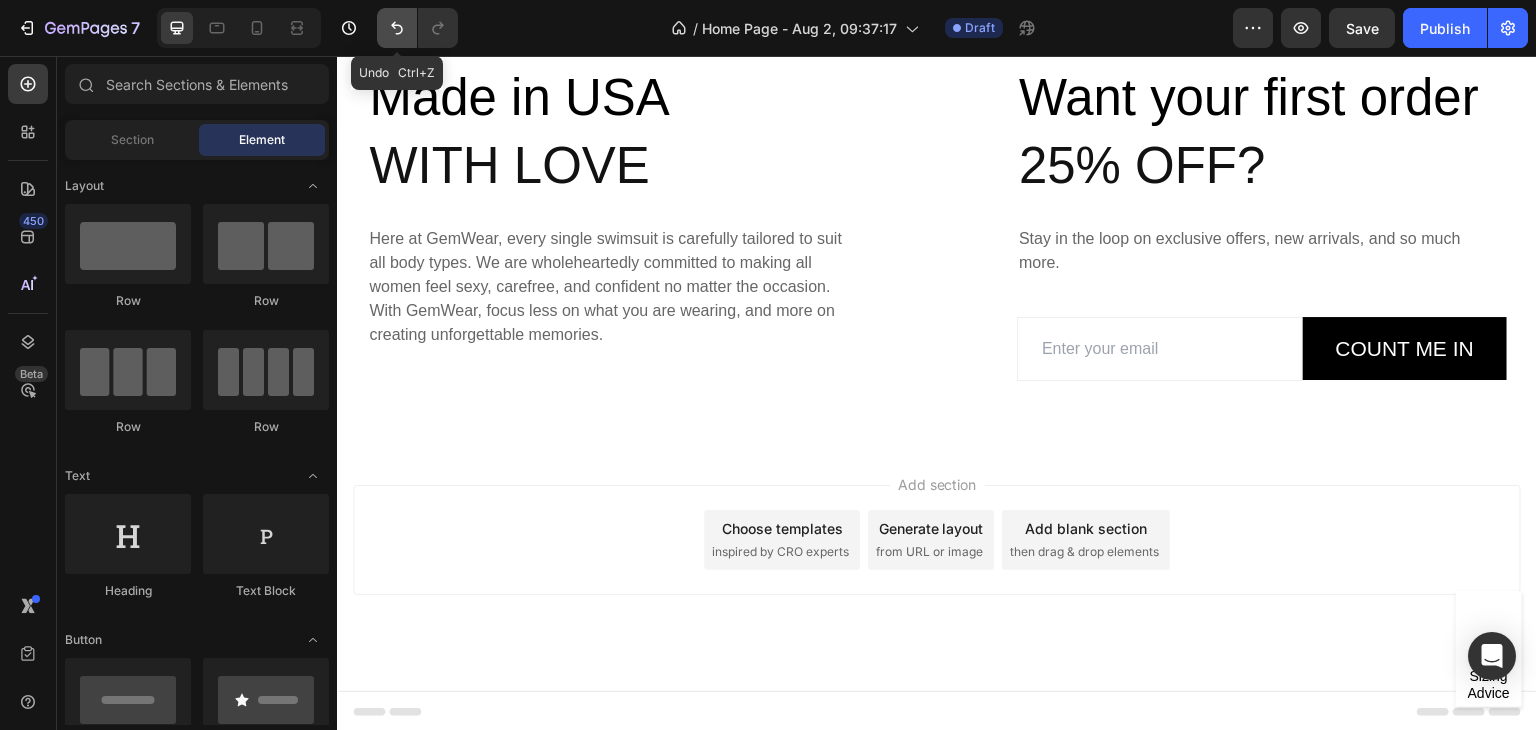 drag, startPoint x: 393, startPoint y: 47, endPoint x: 1035, endPoint y: 205, distance: 661.15656 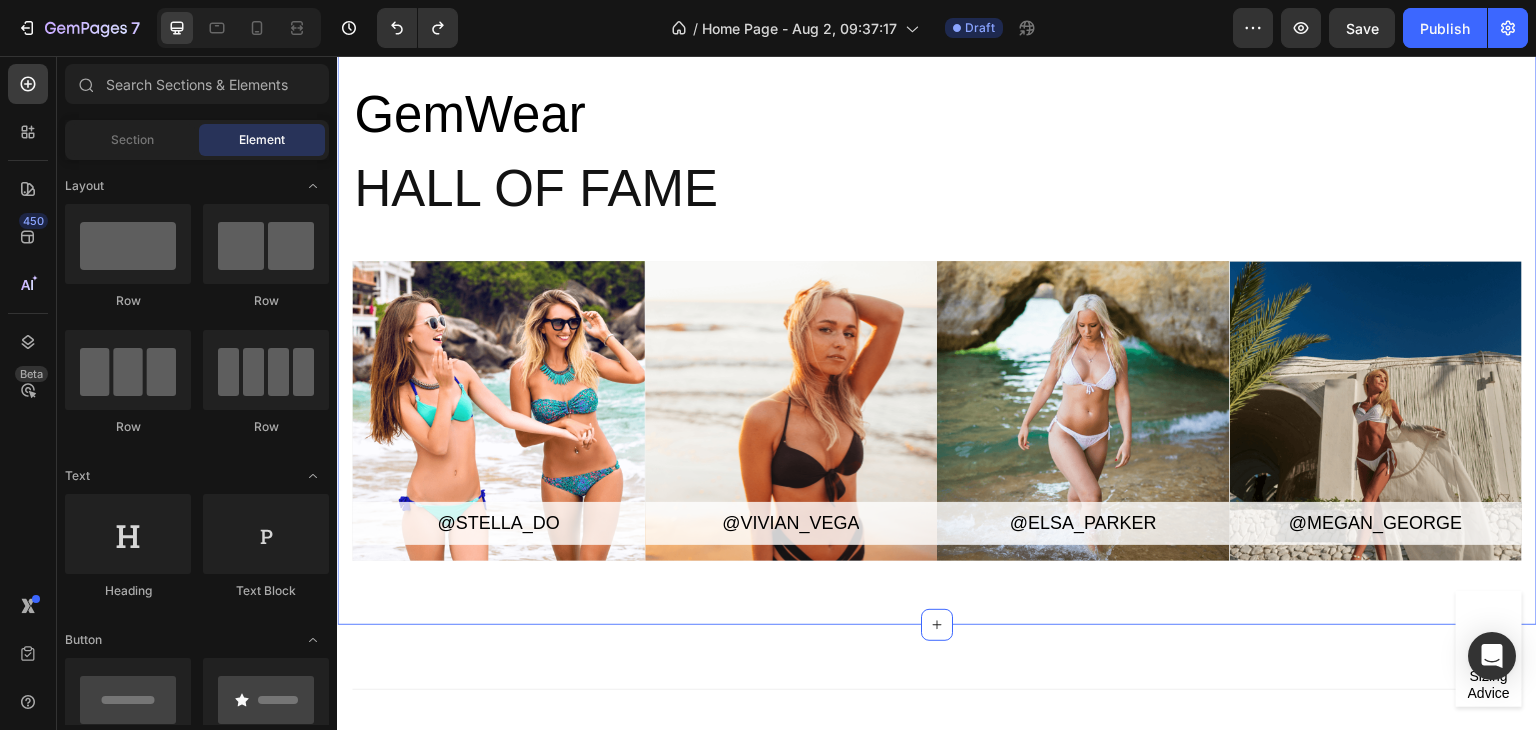 scroll, scrollTop: 3171, scrollLeft: 0, axis: vertical 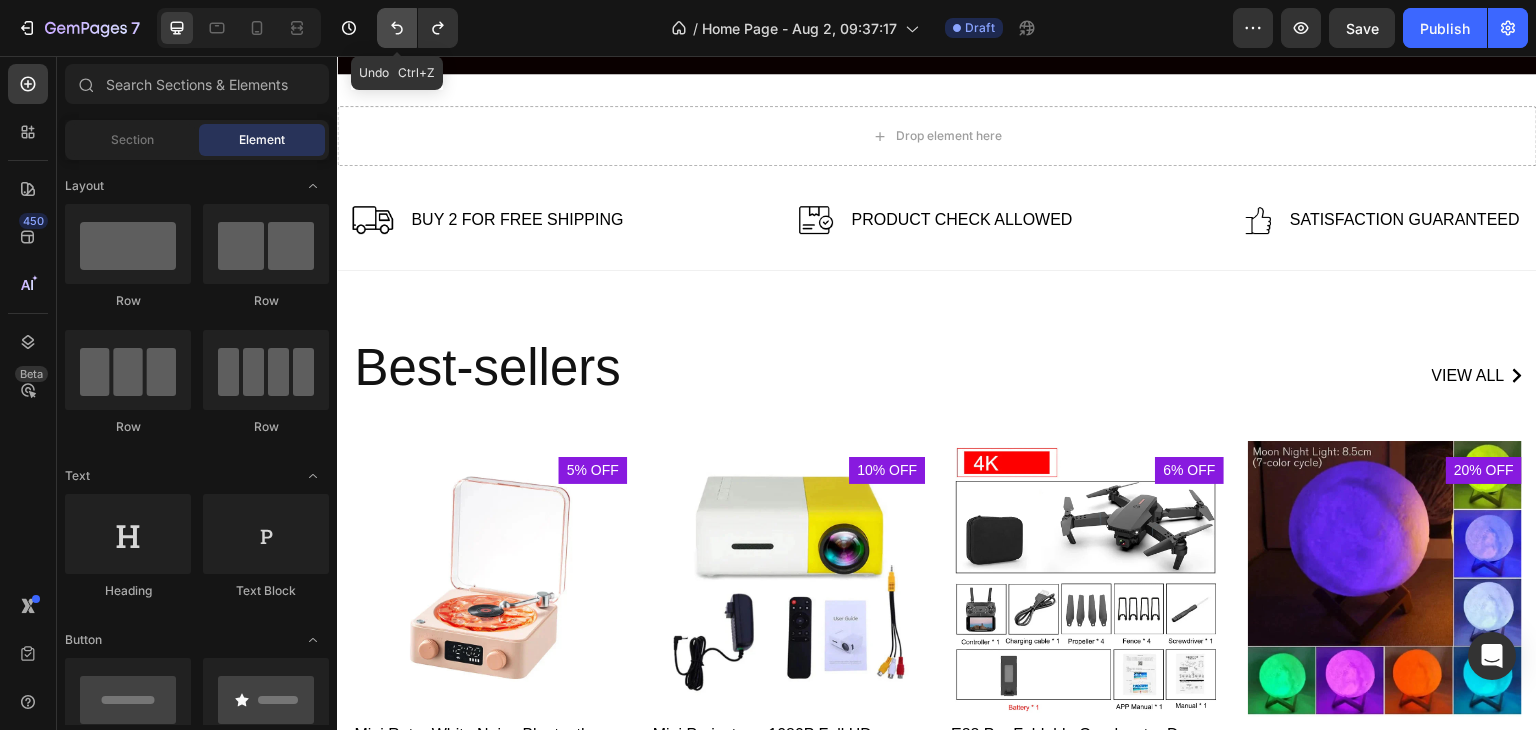 click 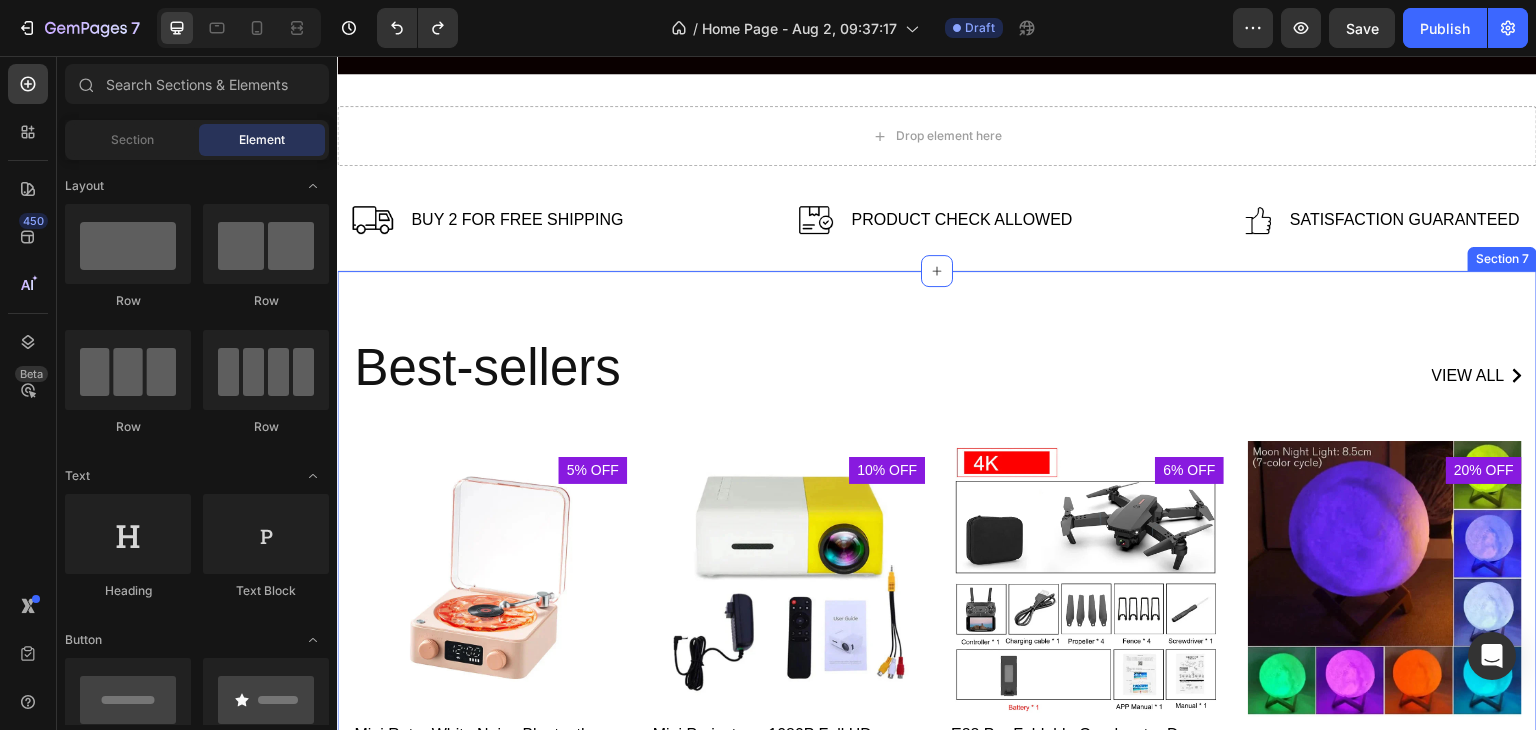 click on "Best-sellers Heading       view all Button Row Product Images 5% off Product Badge Row Mini Retro White Noise Bluetooth Speaker Product Title                Icon                Icon                Icon                Icon                Icon Icon List Hoz €37,99 Product Price Product Price €40,00 Product Price Product Price Row only 5 items left! Text block Pick it! Product Cart Button Row Product List Product Images 10% off Product Badge Row Mini Projector – 1080P Full HD Support, Portable LED Projector, 4K Video Playback, Multiple Connectivity Options Product Title                Icon                Icon                Icon                Icon                Icon Icon List Hoz €26,99 Product Price Product Price €30,00 Product Price Product Price Row only 5 items left! Text block Pick it! Product Cart Button Row Product List Product Images 6% off Product Badge Row E88 Pro Foldable Quadcopter Drone - WIFI FPV, HD 4K Camera, Altitude Hold Product Title                Icon                Icon Icon Row" at bounding box center (937, 623) 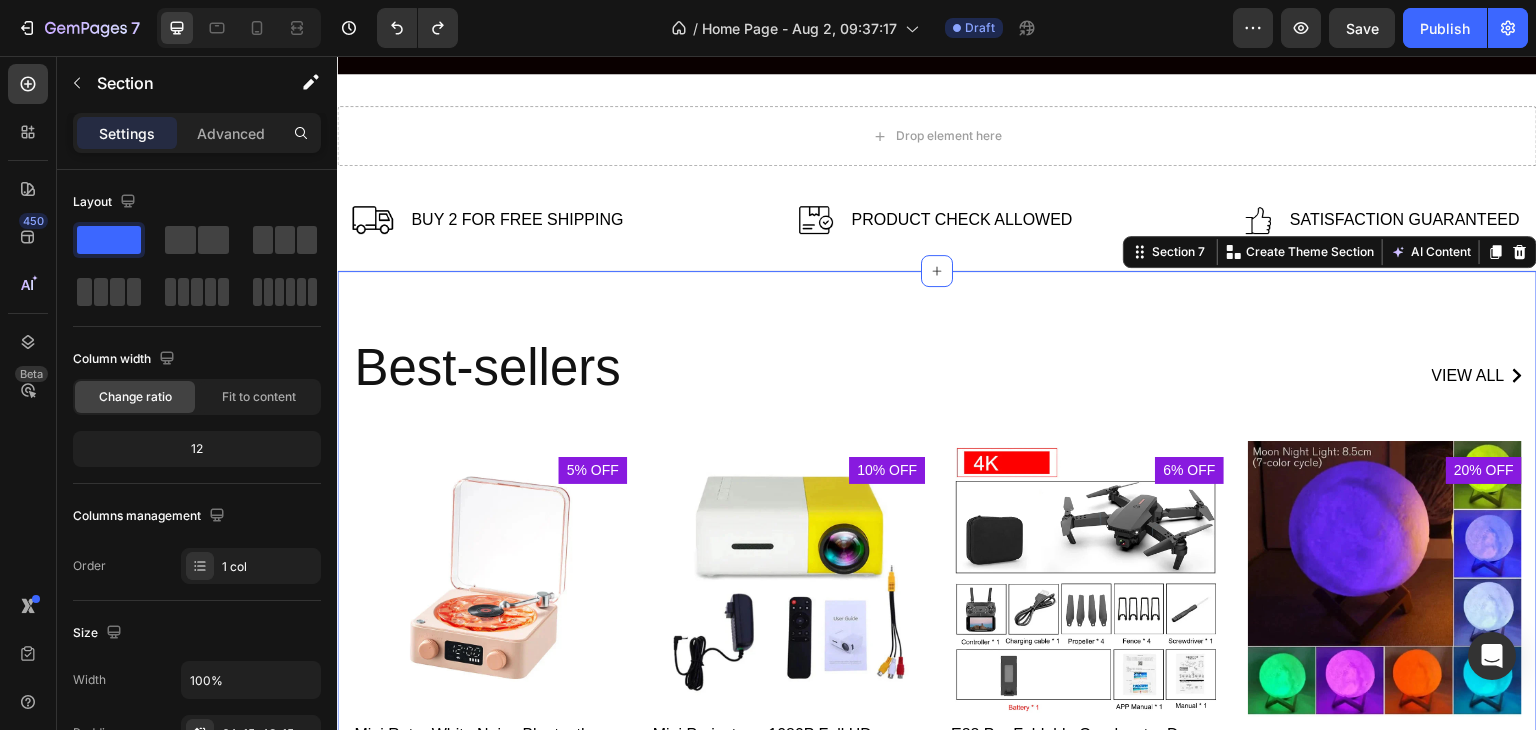 click at bounding box center (1520, 252) 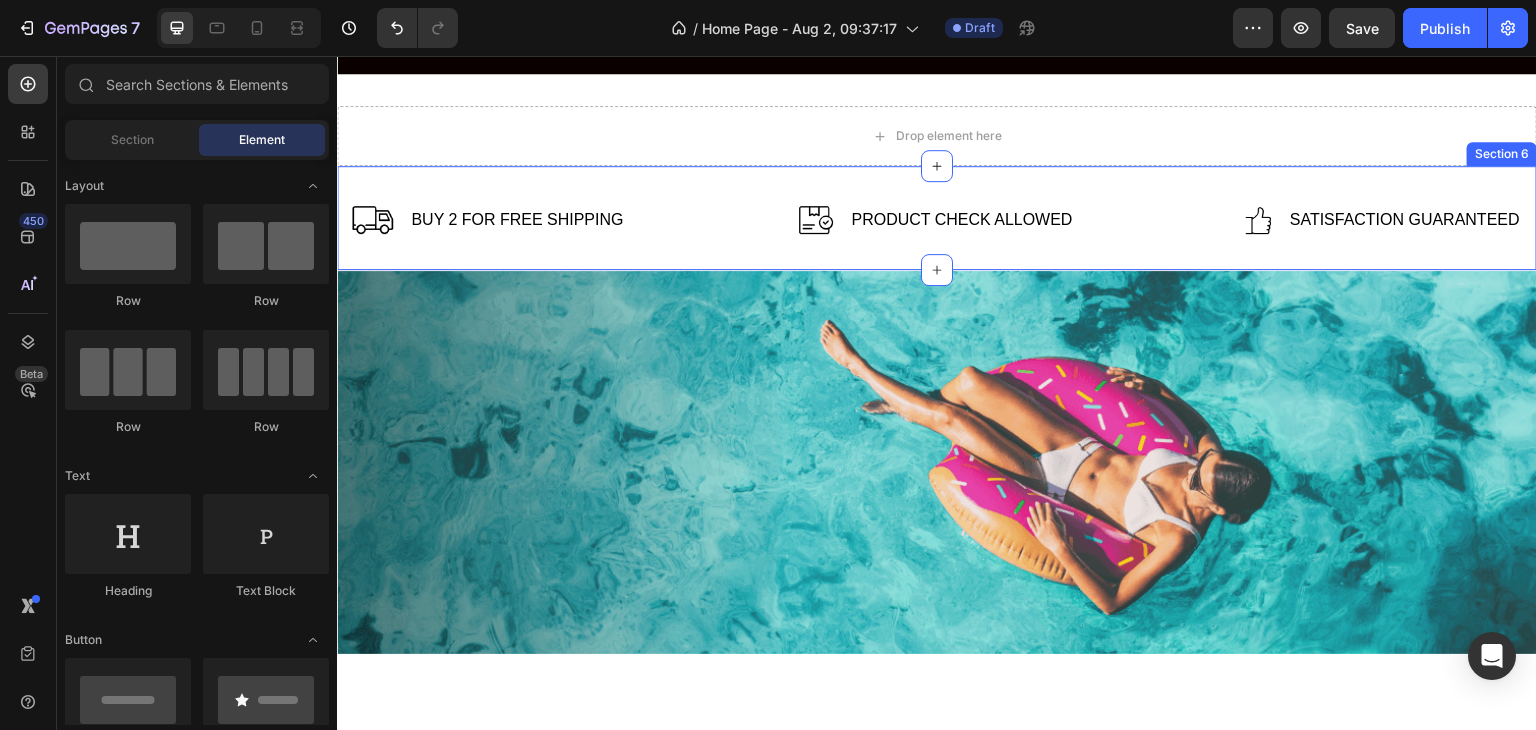 click at bounding box center [937, 463] 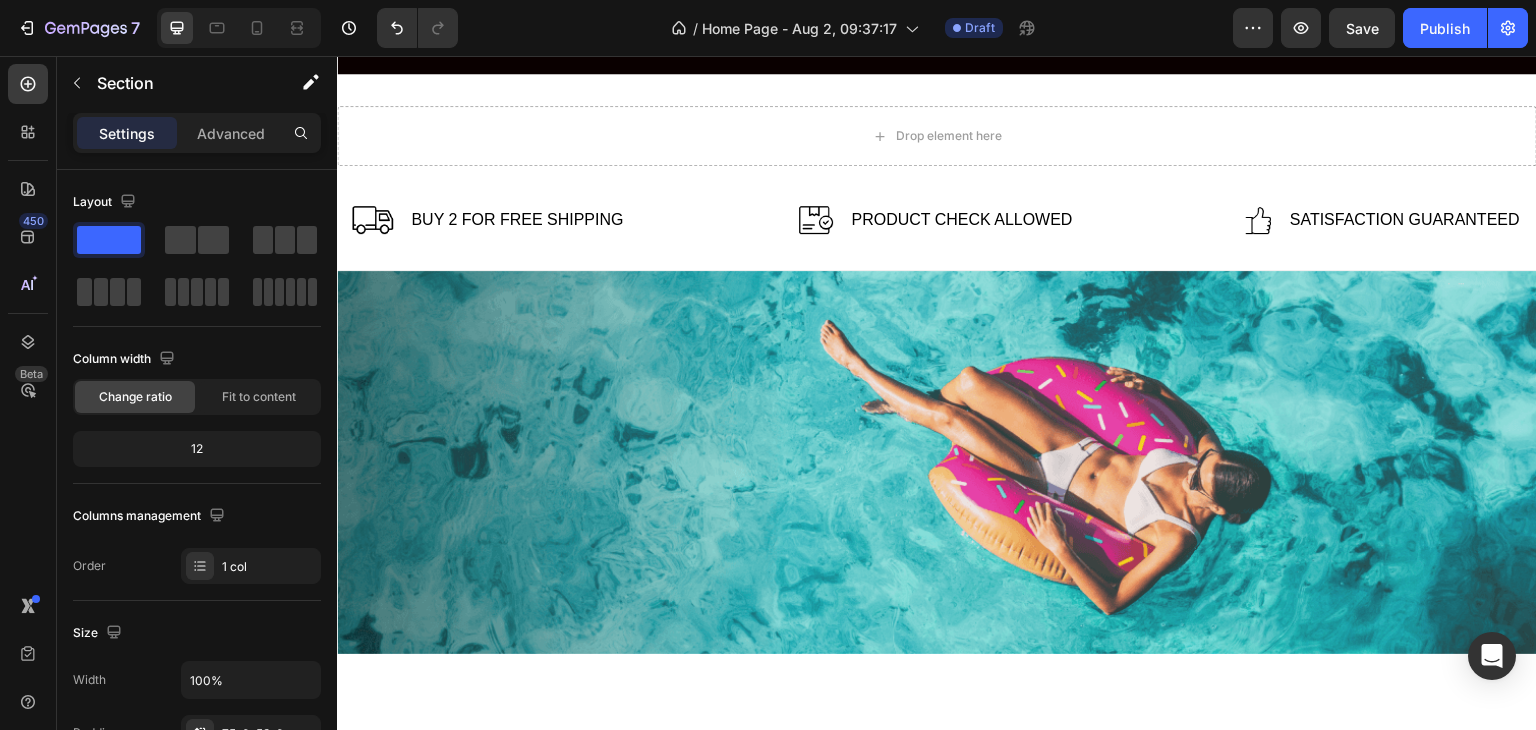 click at bounding box center [937, 463] 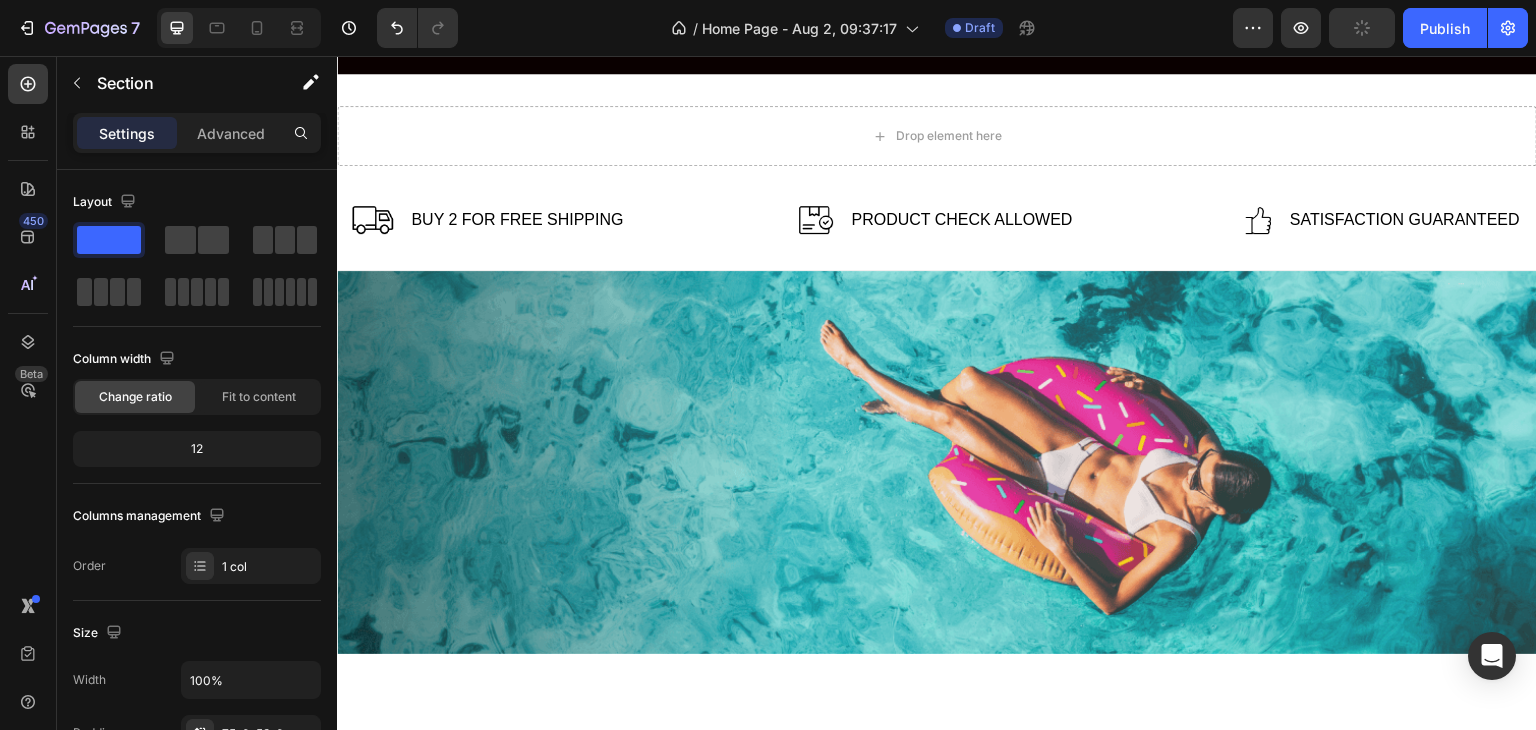 click at bounding box center (937, 471) 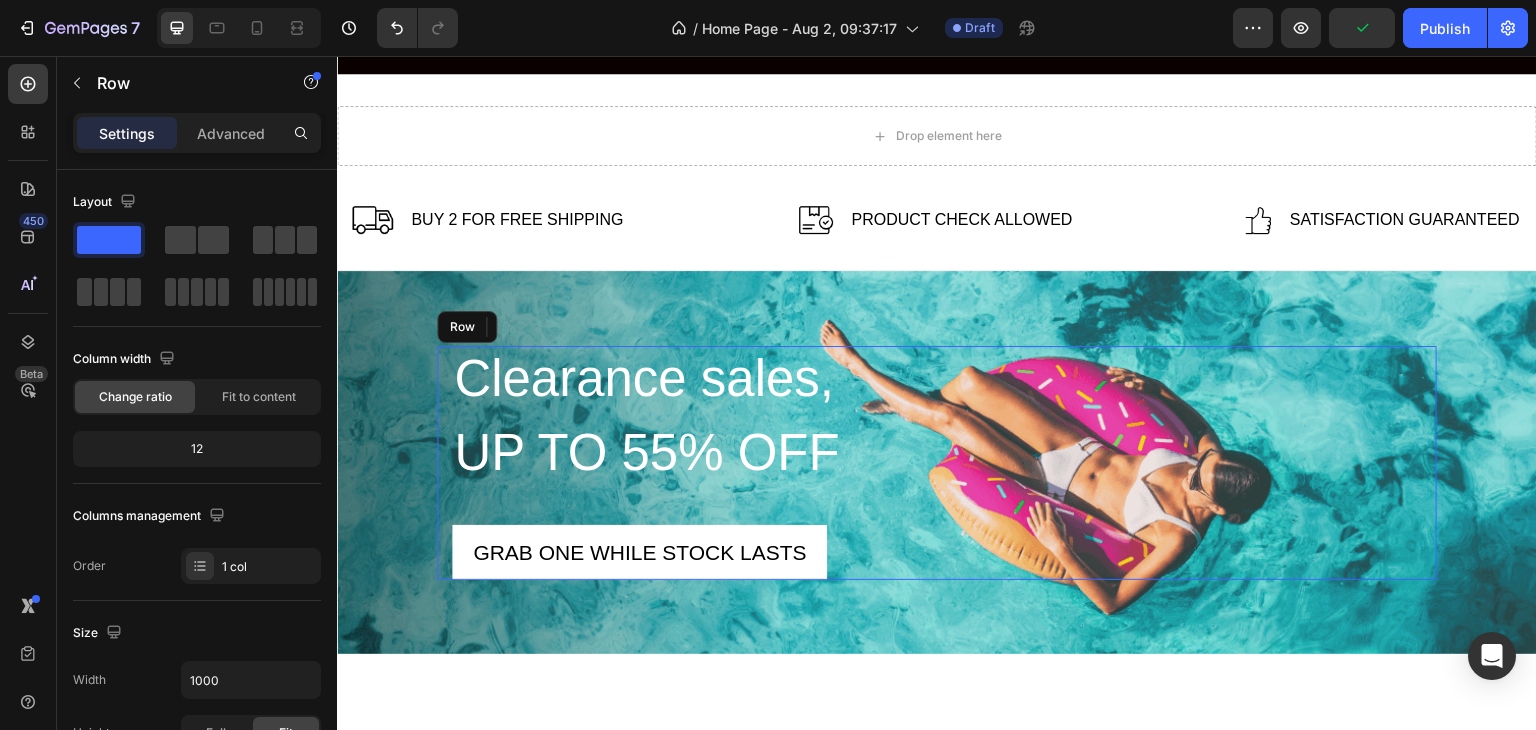 click on "Clearance sales, Text block up to 55% off Heading Grab one while stock lasts Button" at bounding box center [937, 463] 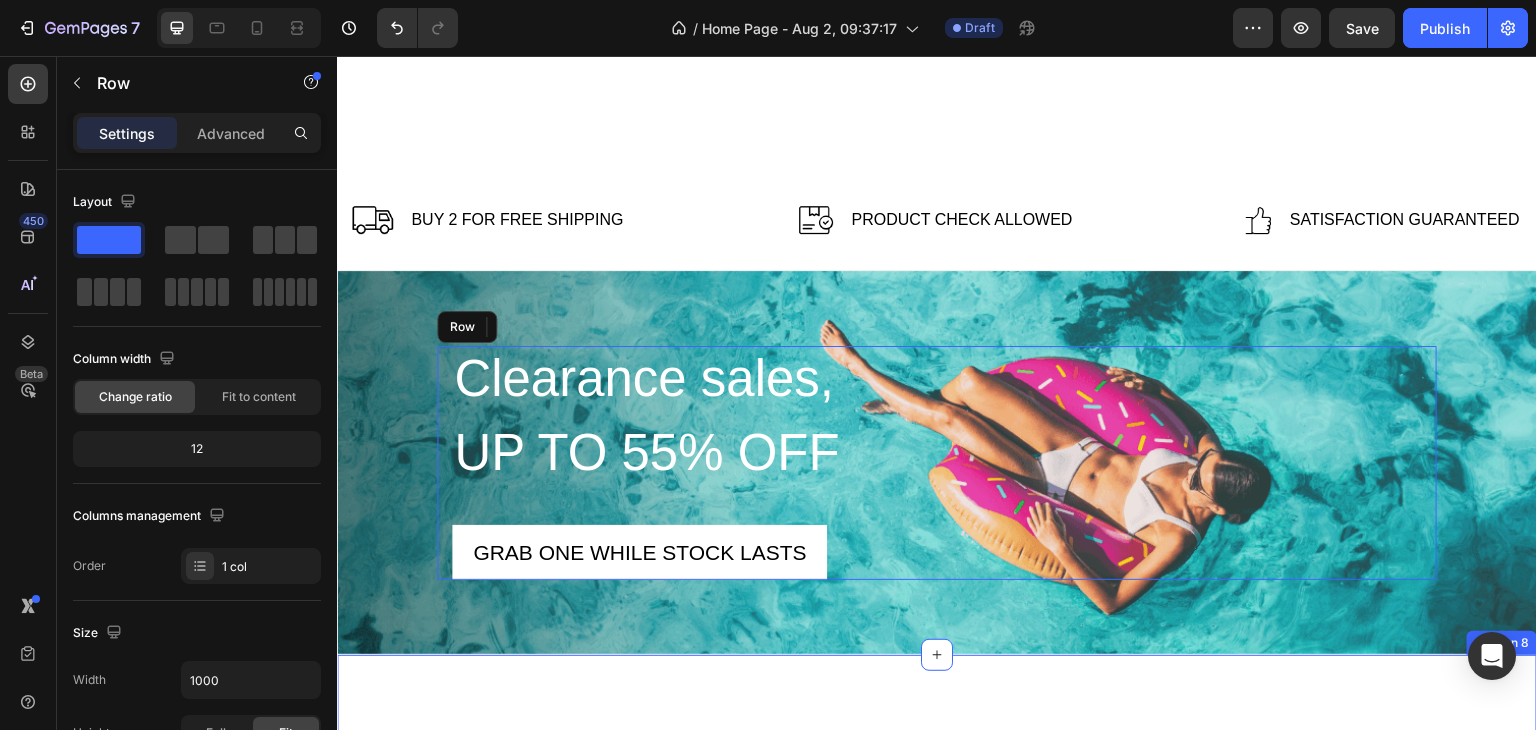 scroll, scrollTop: 1256, scrollLeft: 0, axis: vertical 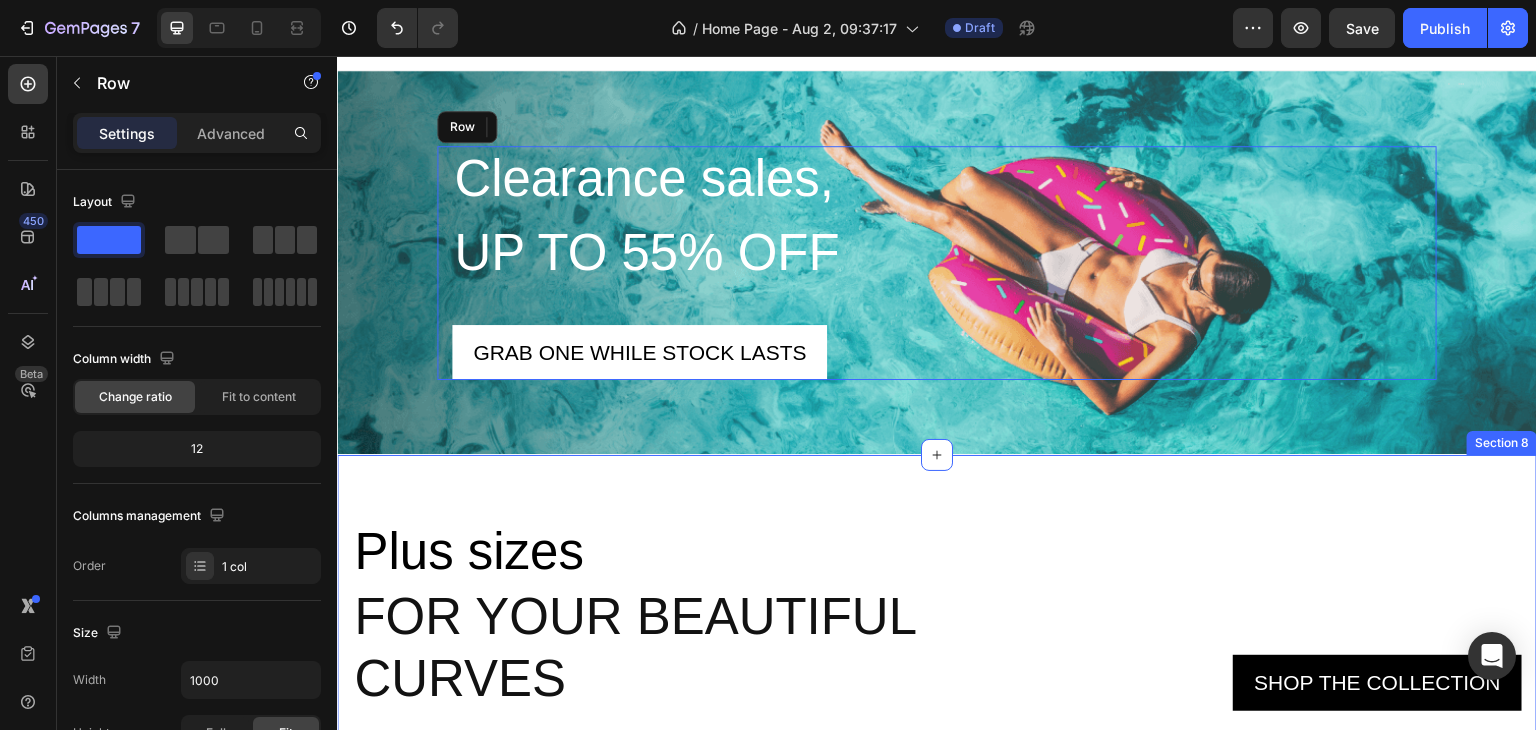 click on "Plus sizes Text block For your beautiful curves Heading Shop the collection Button Row Image Row Section 8" at bounding box center [937, 866] 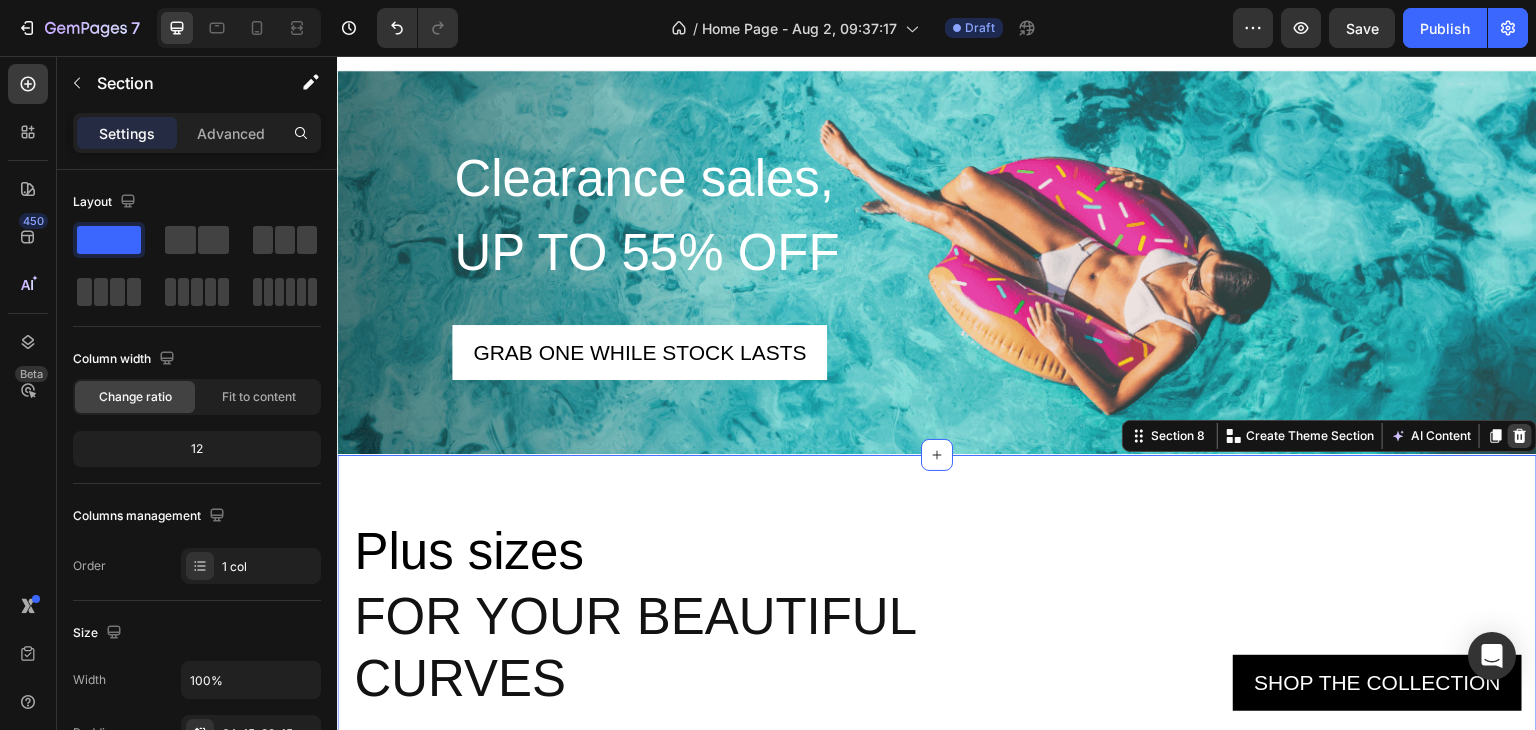 click 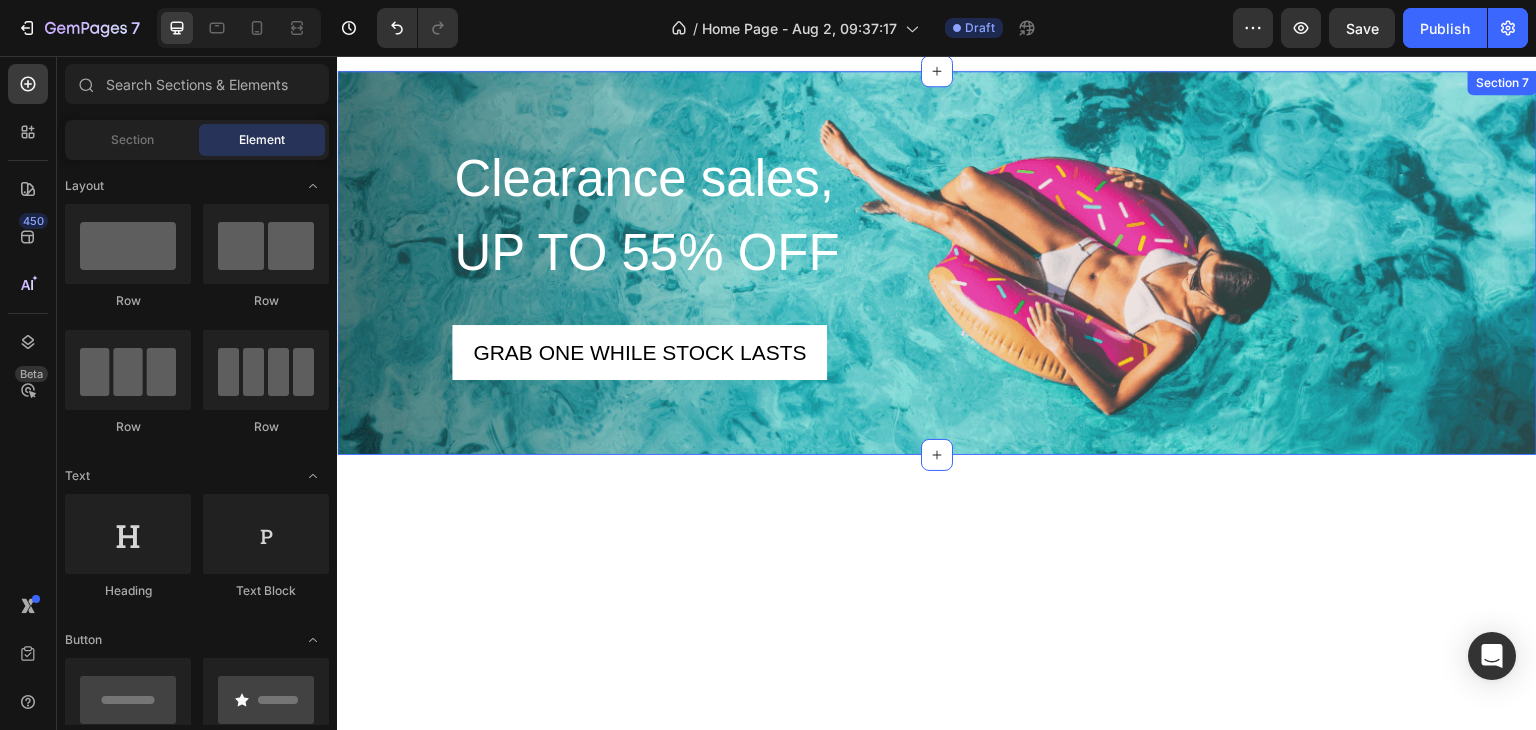 click on "Clearance sales, Text block up to 55% off Heading Grab one while stock lasts Button Row Section 7" at bounding box center (937, 263) 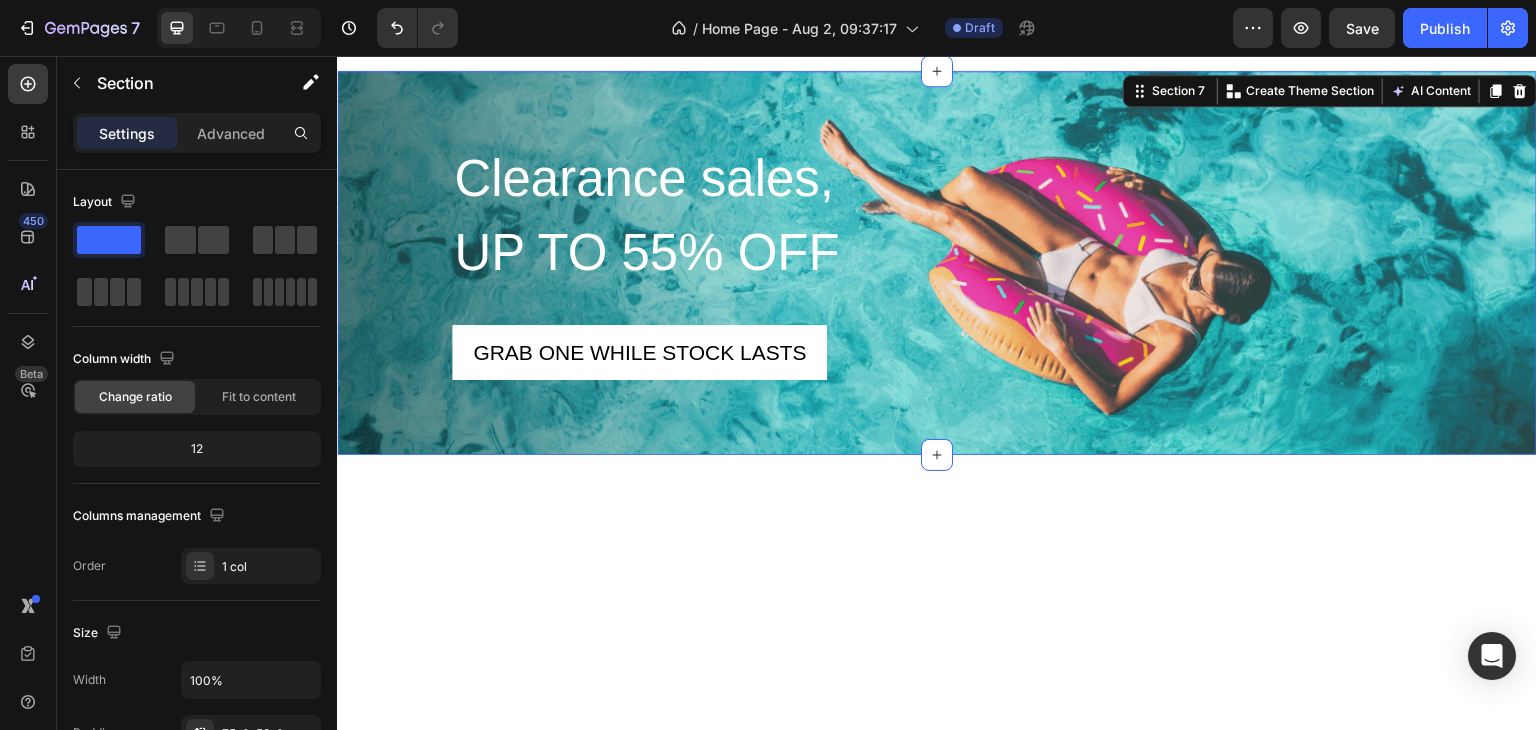 click on "Clearance sales, Text block up to 55% off Heading Grab one while stock lasts Button Row Section 7   You can create reusable sections Create Theme Section AI Content Write with GemAI What would you like to describe here? Tone and Voice Persuasive Product Mini Retro White Noise Bluetooth Speaker Show more Generate" at bounding box center (937, 263) 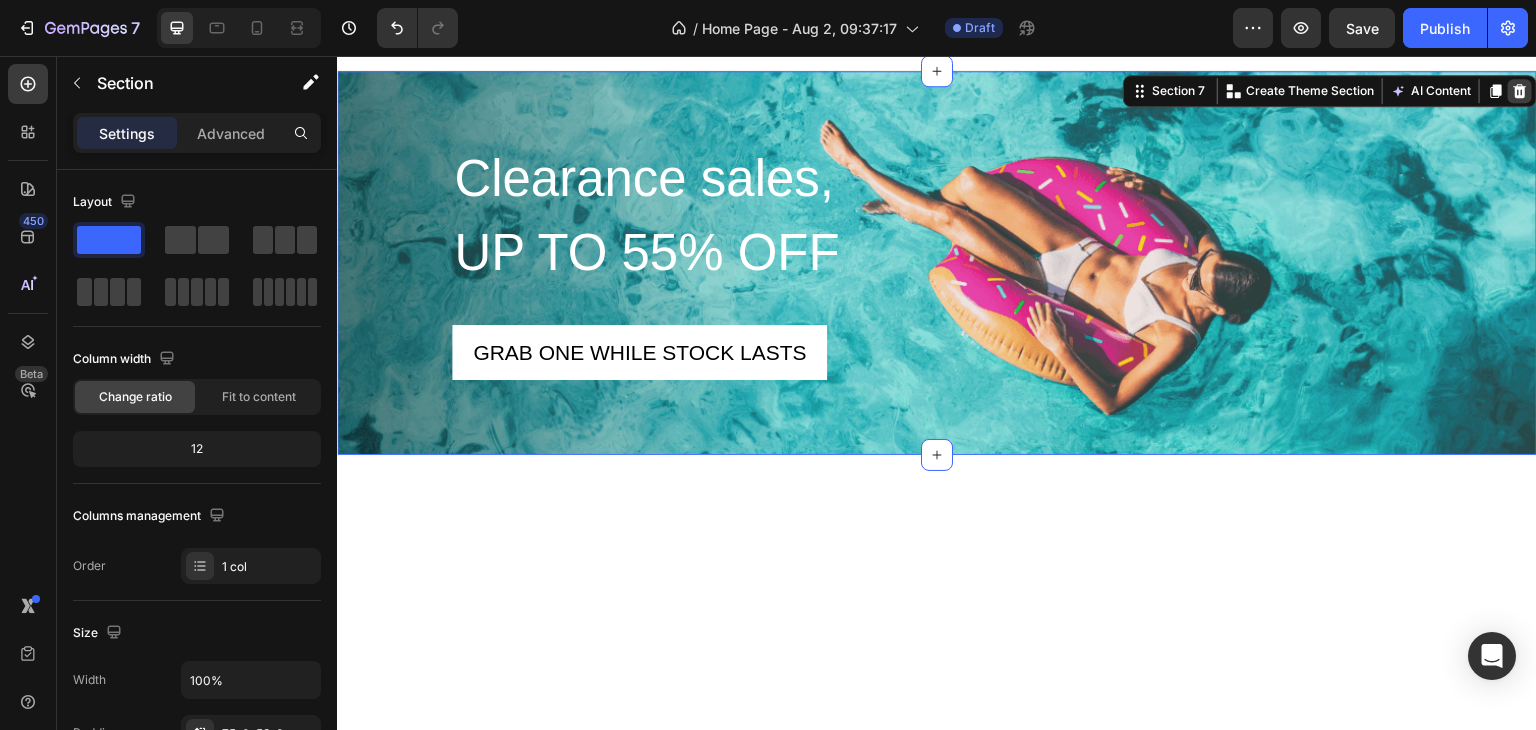 click 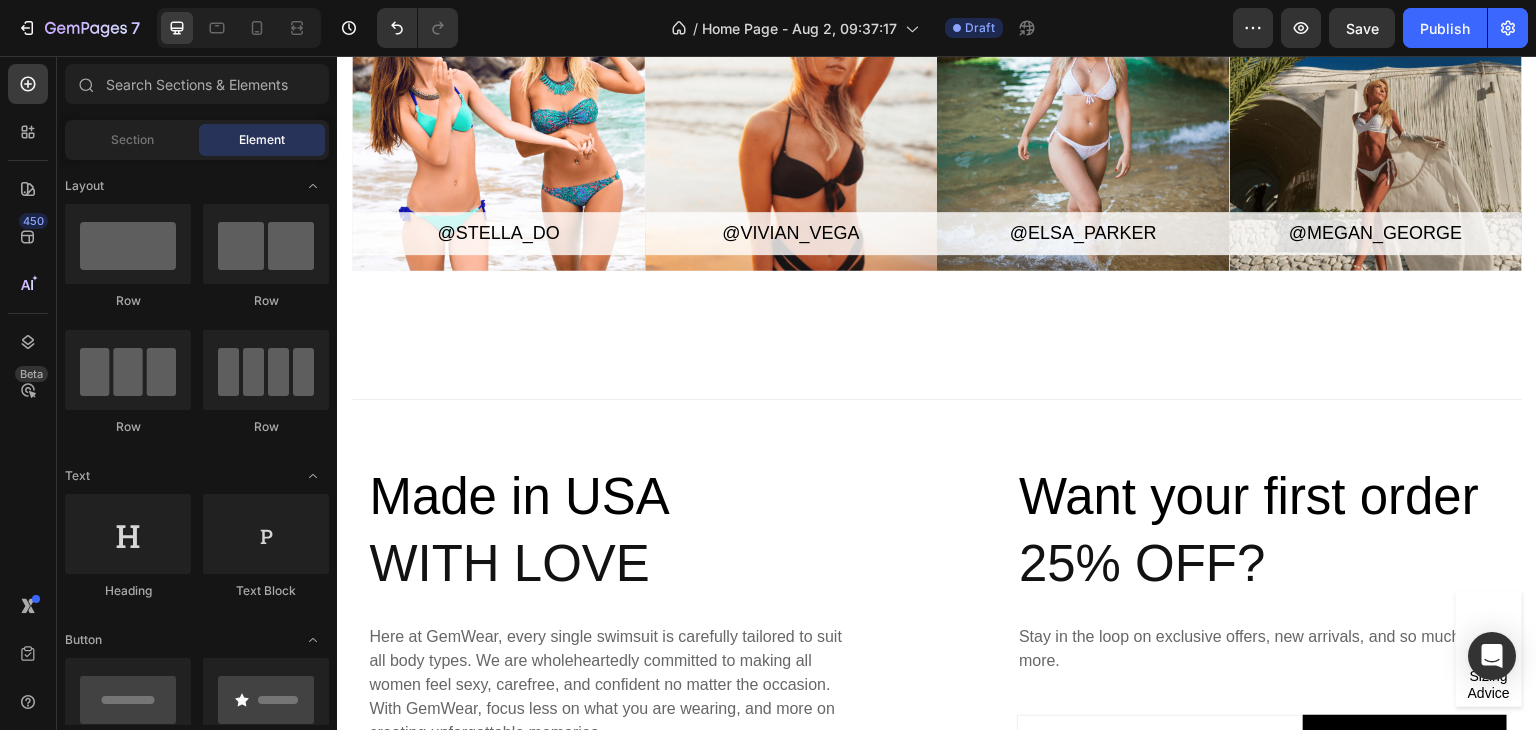 scroll, scrollTop: 1300, scrollLeft: 0, axis: vertical 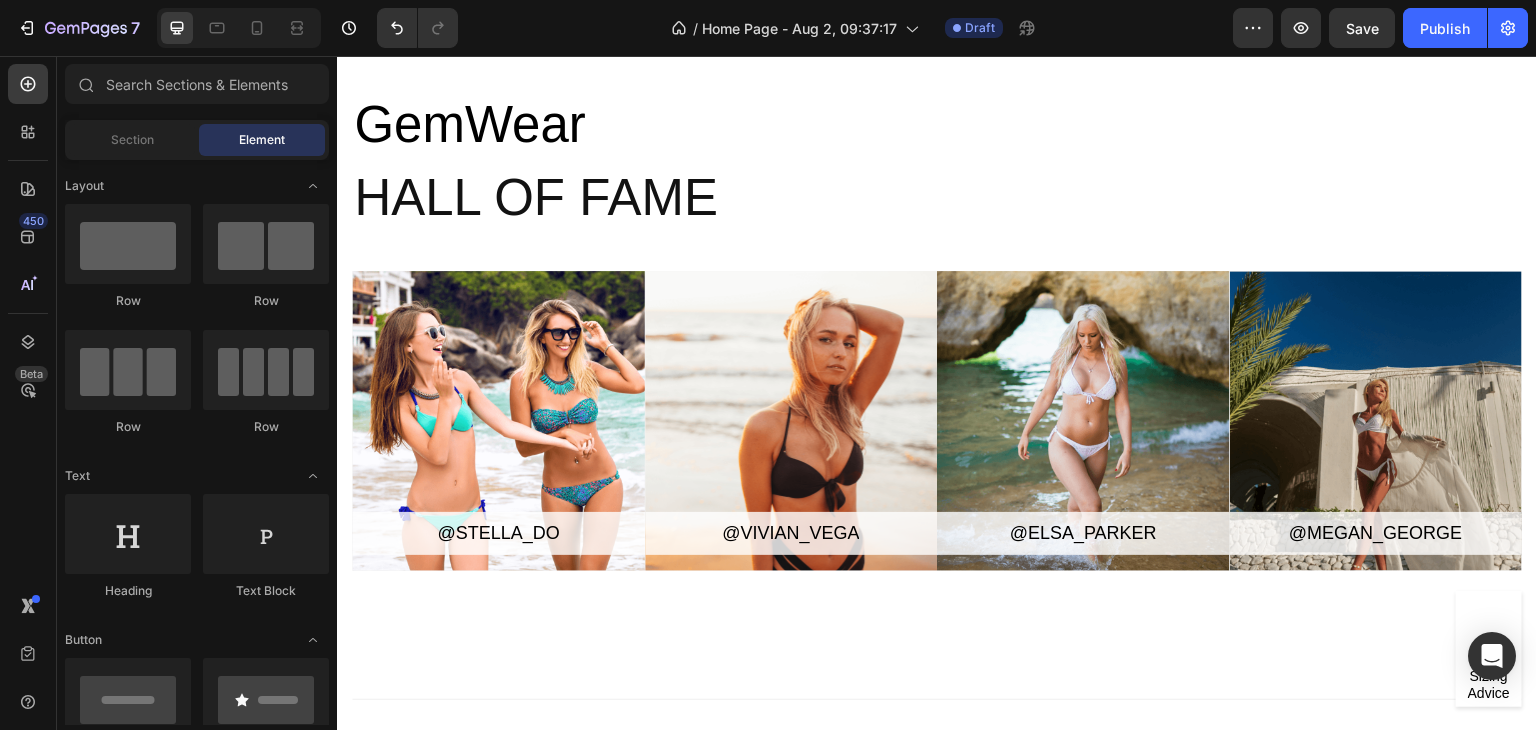 click at bounding box center (1376, 421) 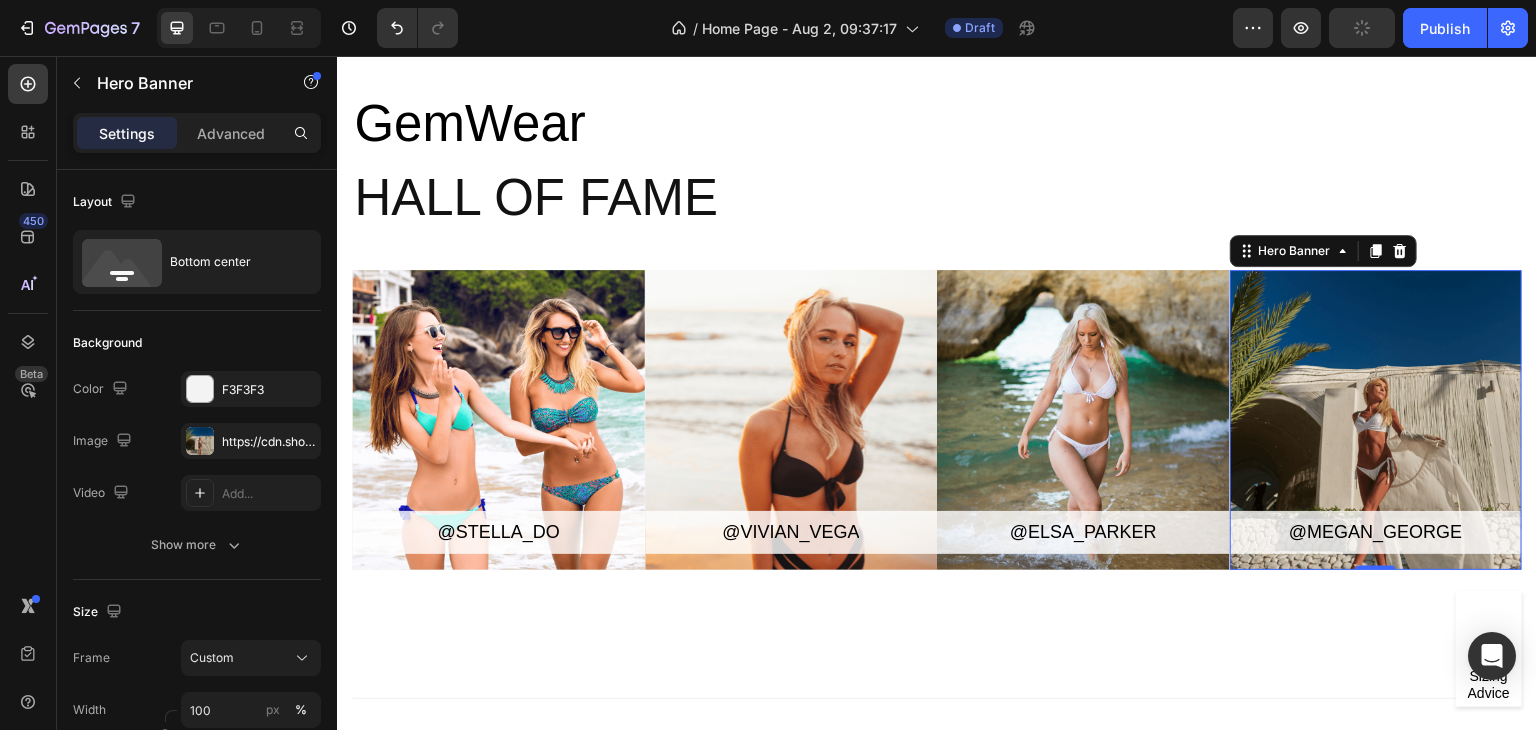 scroll, scrollTop: 1209, scrollLeft: 0, axis: vertical 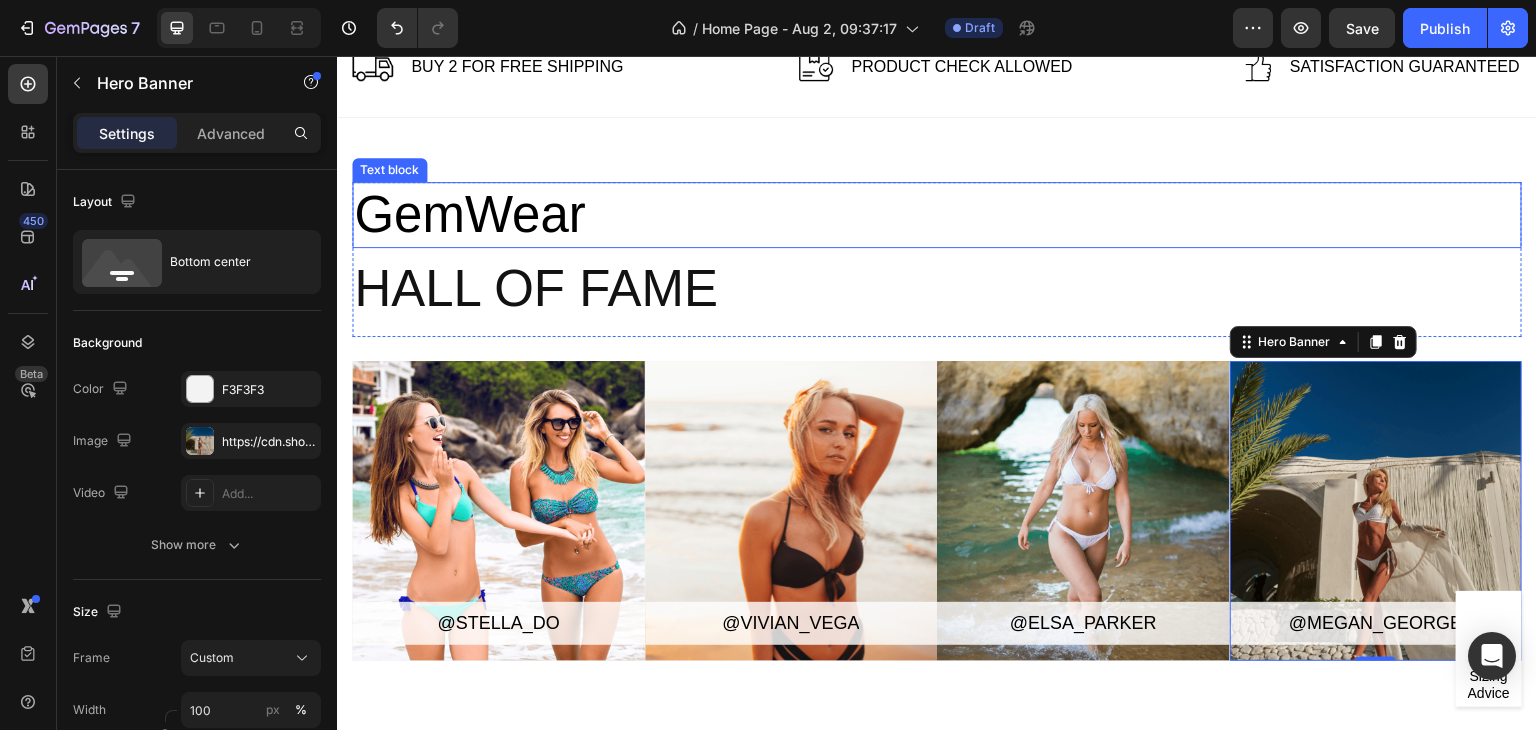 click on "GemWear" at bounding box center [937, 214] 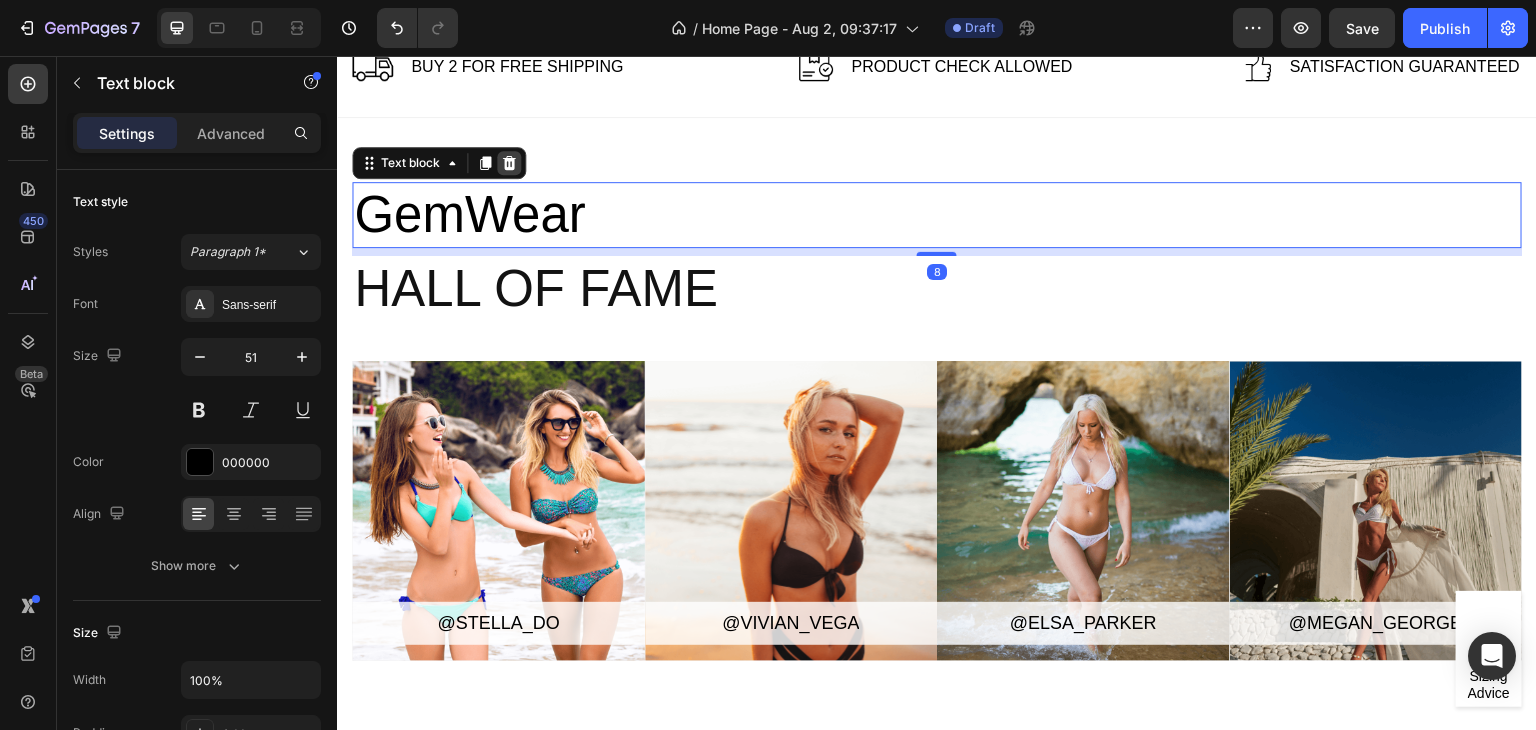 click at bounding box center [509, 163] 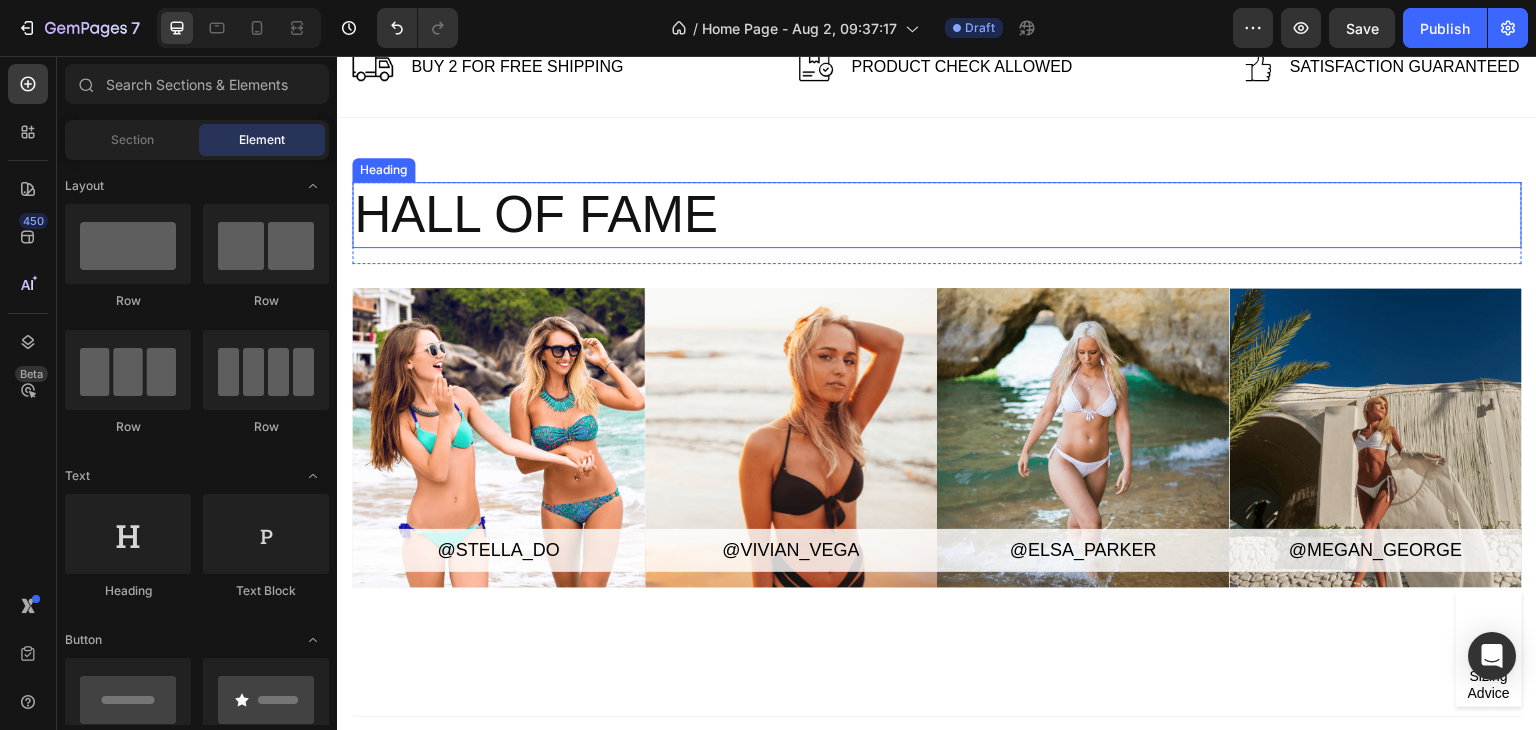click on "Hall of fame" at bounding box center (937, 214) 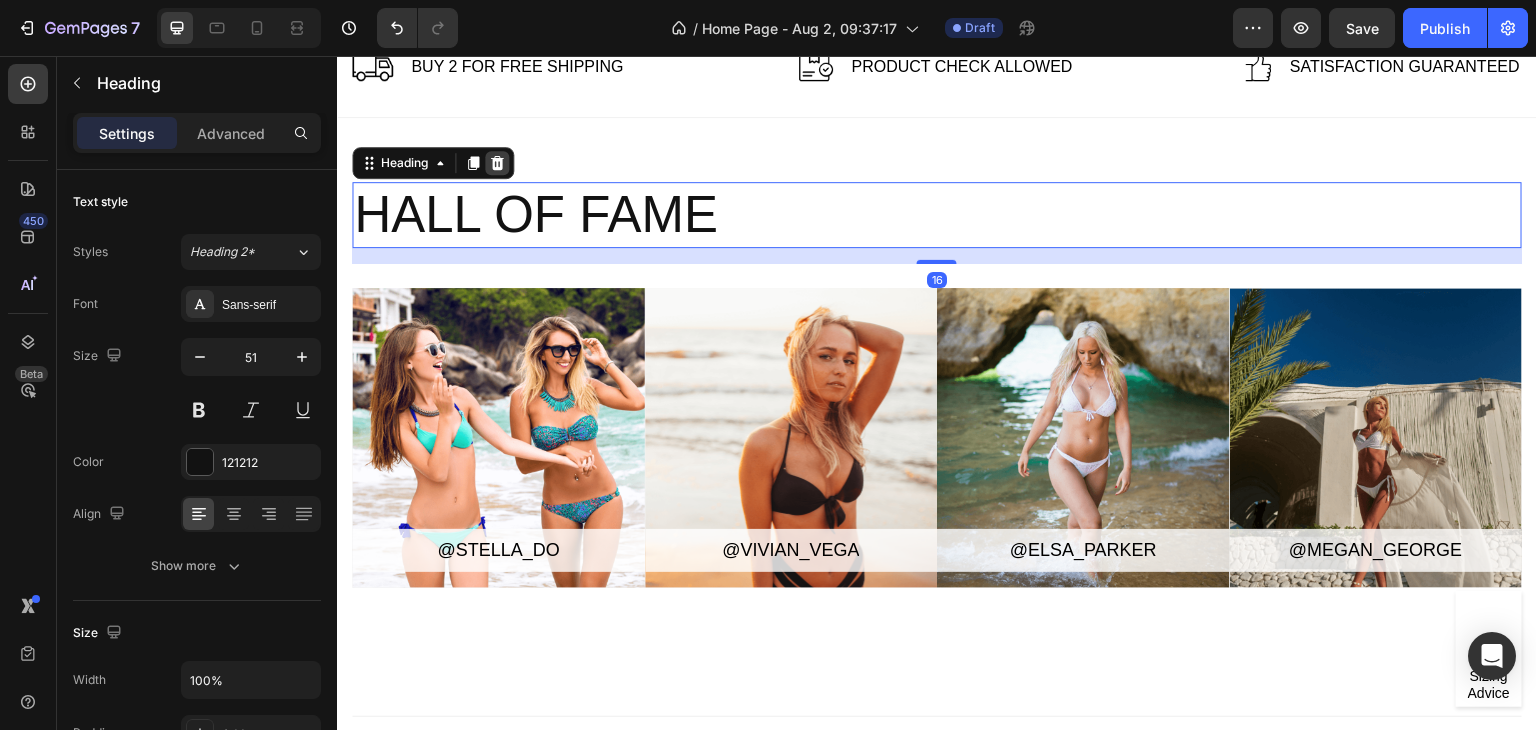 click 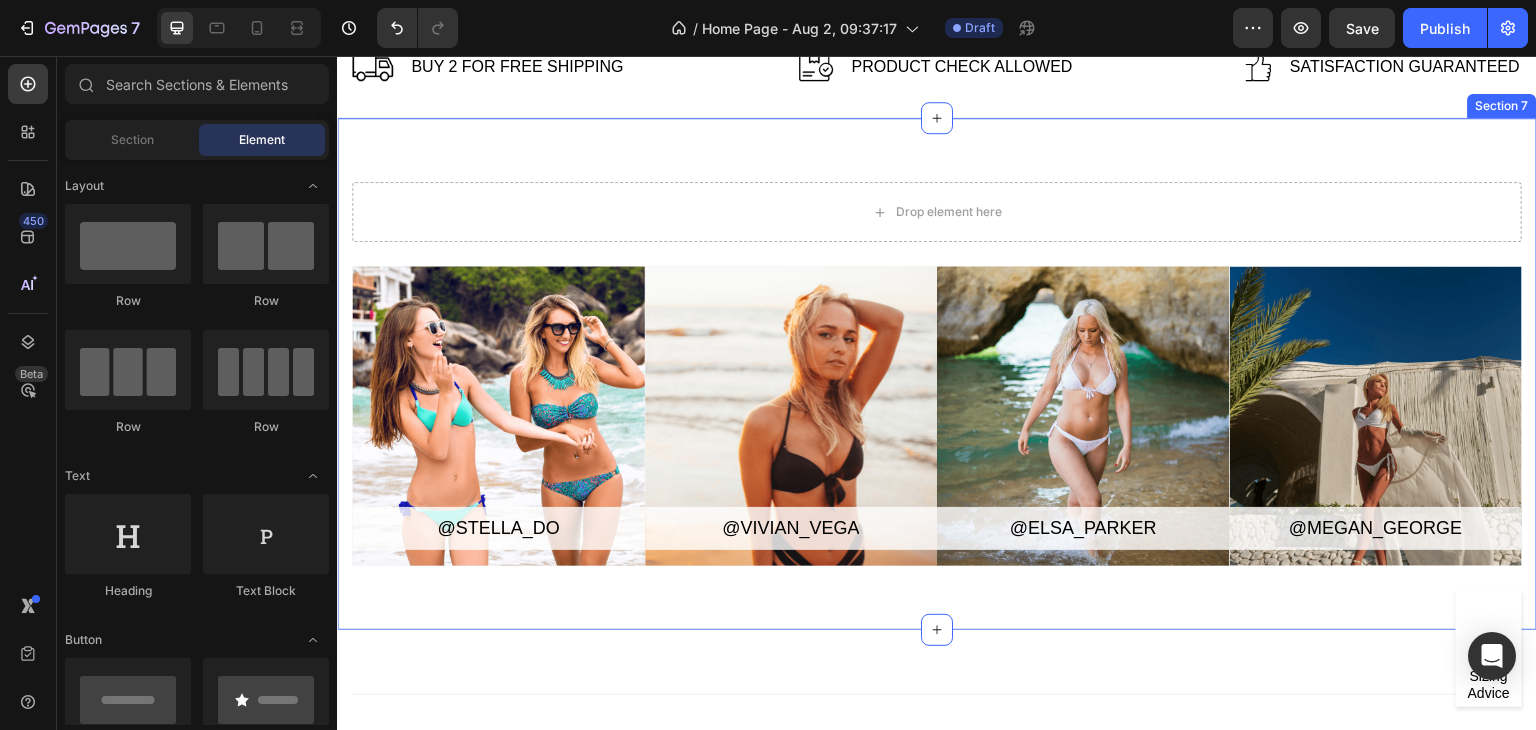 click on "Drop element here Row @stella_do Button Hero Banner @vivian_vega Button Hero Banner @elsa_parker Button Hero Banner @megan_george Button Hero Banner Row" at bounding box center [937, 382] 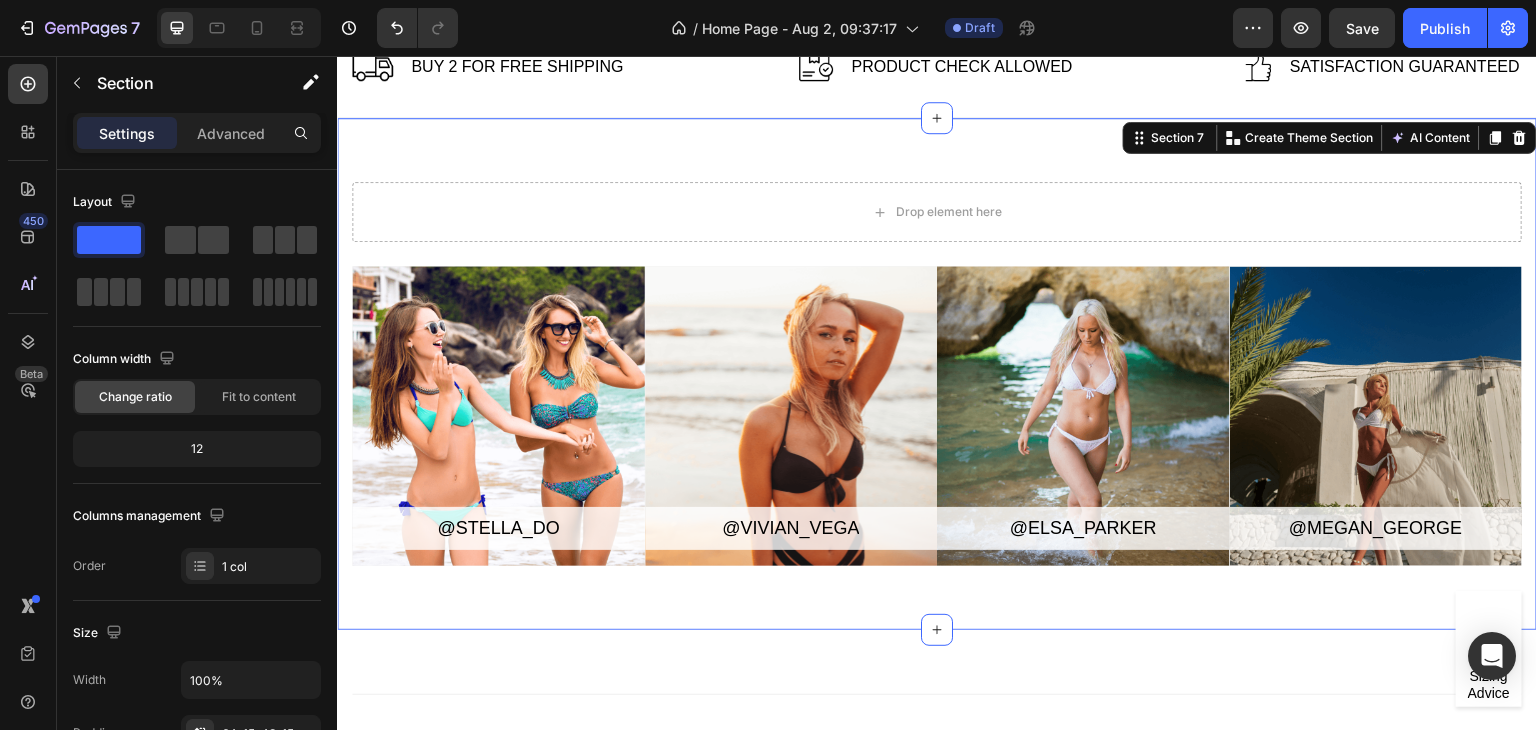 click on "Section 7   You can create reusable sections Create Theme Section AI Content Write with GemAI What would you like to describe here? Tone and Voice Persuasive Product Mini Retro White Noise Bluetooth Speaker Show more Generate" at bounding box center (1330, 138) 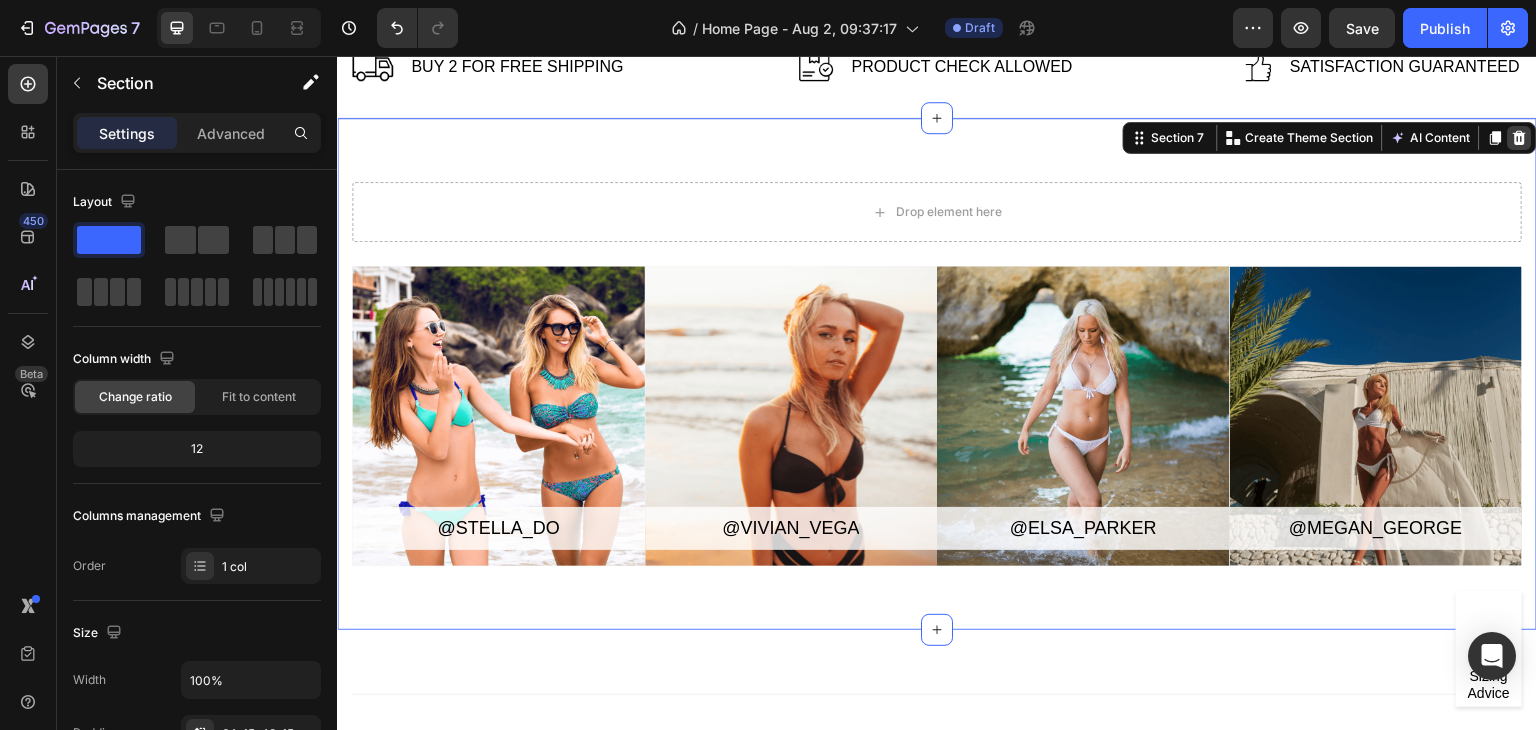click 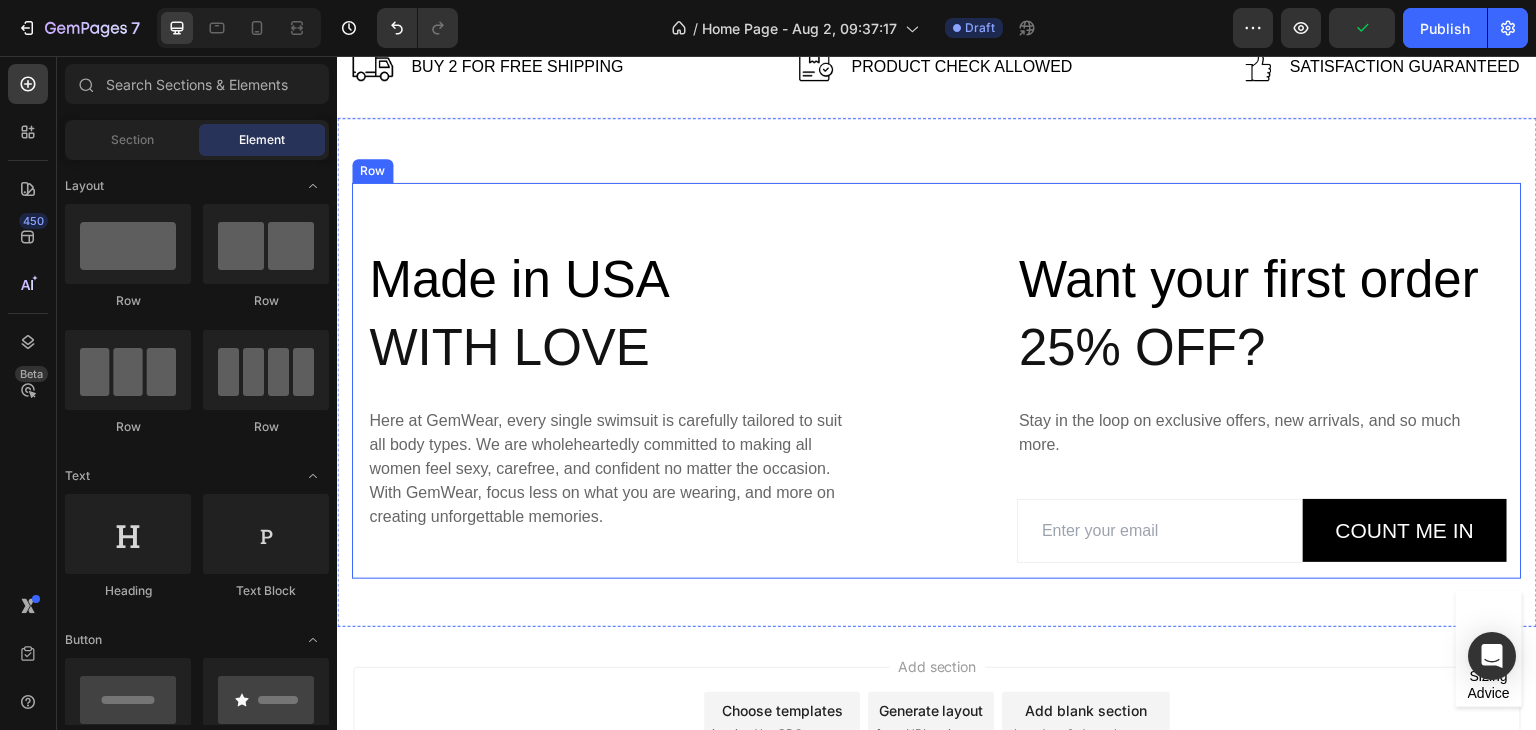 click on "Made in USA Text block With love Heading Here at GemWear, every single swimsuit is carefully tailored to suit all body types. We are wholeheartedly committed to making all women feel sexy, carefree, and confident no matter the occasion. With GemWear, focus less on what you are wearing, and more on creating unforgettable memories. Text block Row Want your first order Text block 25% off? Heading Stay in the loop on exclusive offers, new arrivals, and so much more. Text block Email Field Count me in Submit Button Row Newsletter Row Row Sizing   Advice Button Row Row" at bounding box center (937, 380) 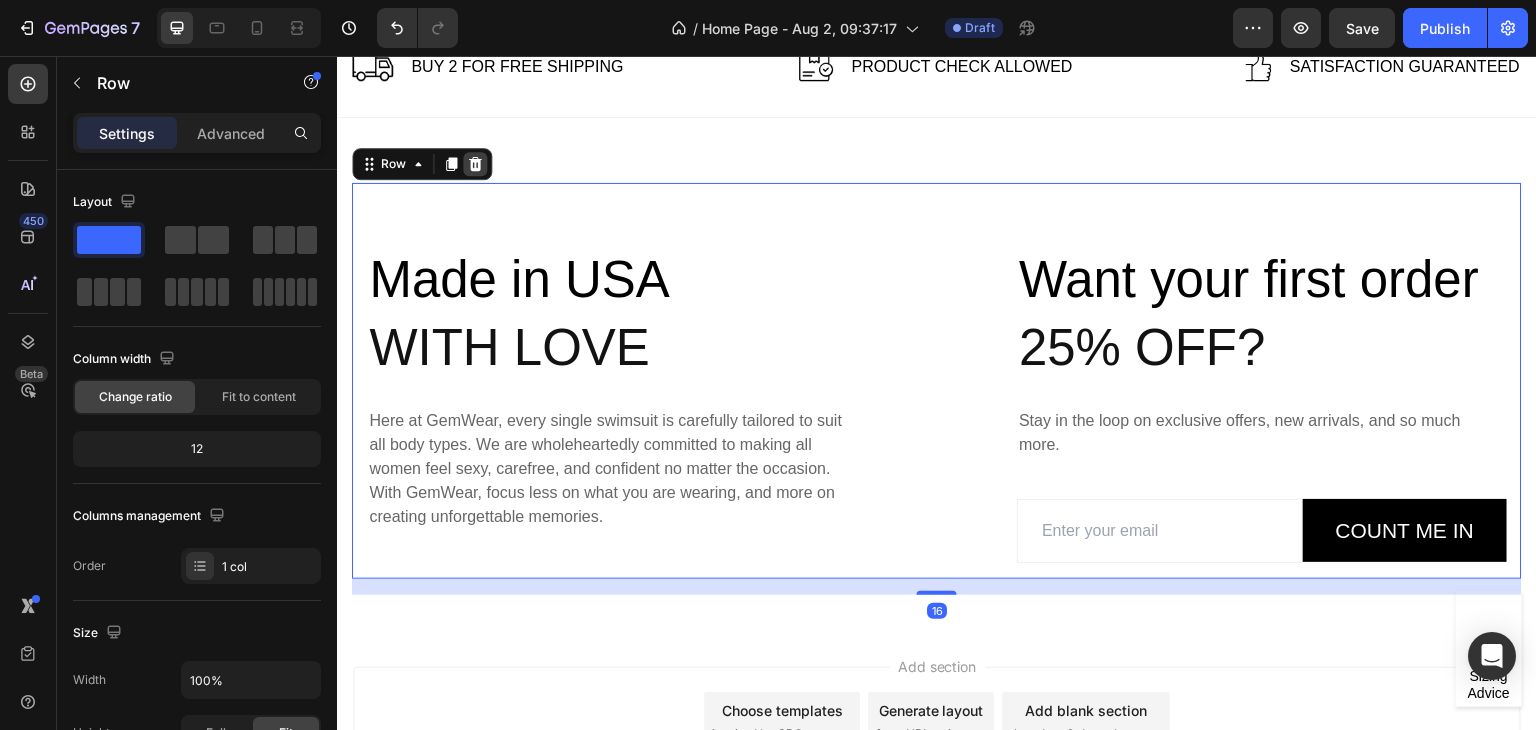 click 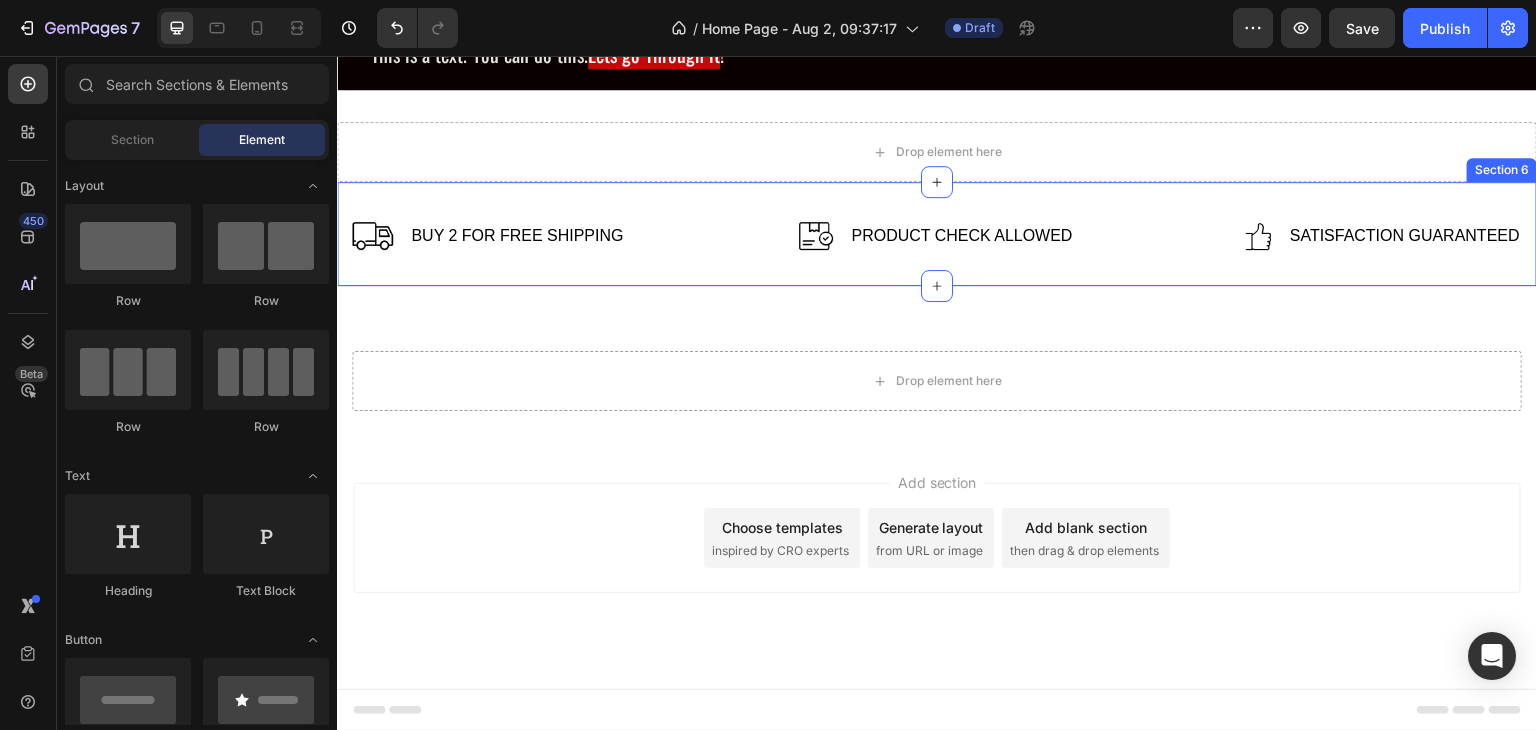 scroll, scrollTop: 1040, scrollLeft: 0, axis: vertical 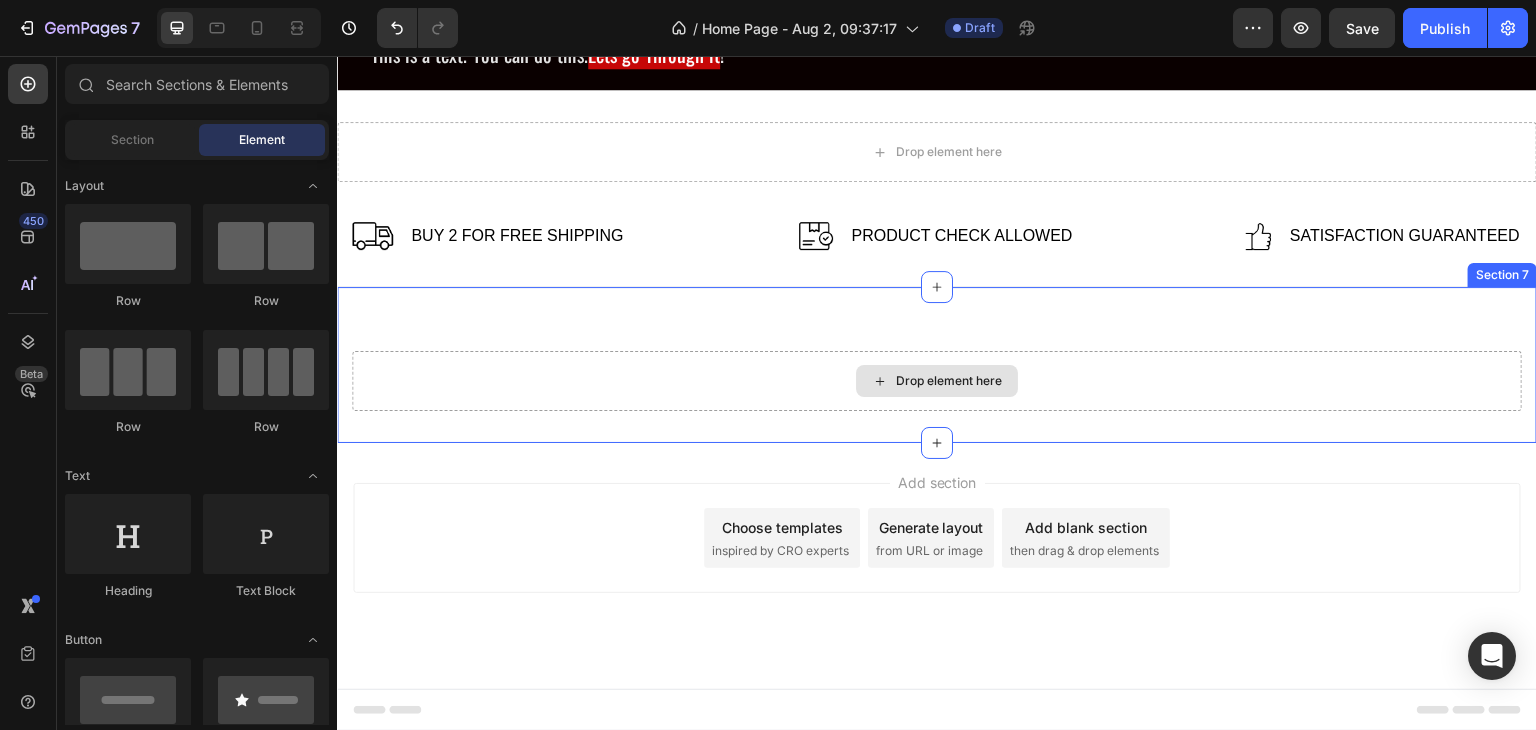 click on "Drop element here Section 7" at bounding box center [937, 365] 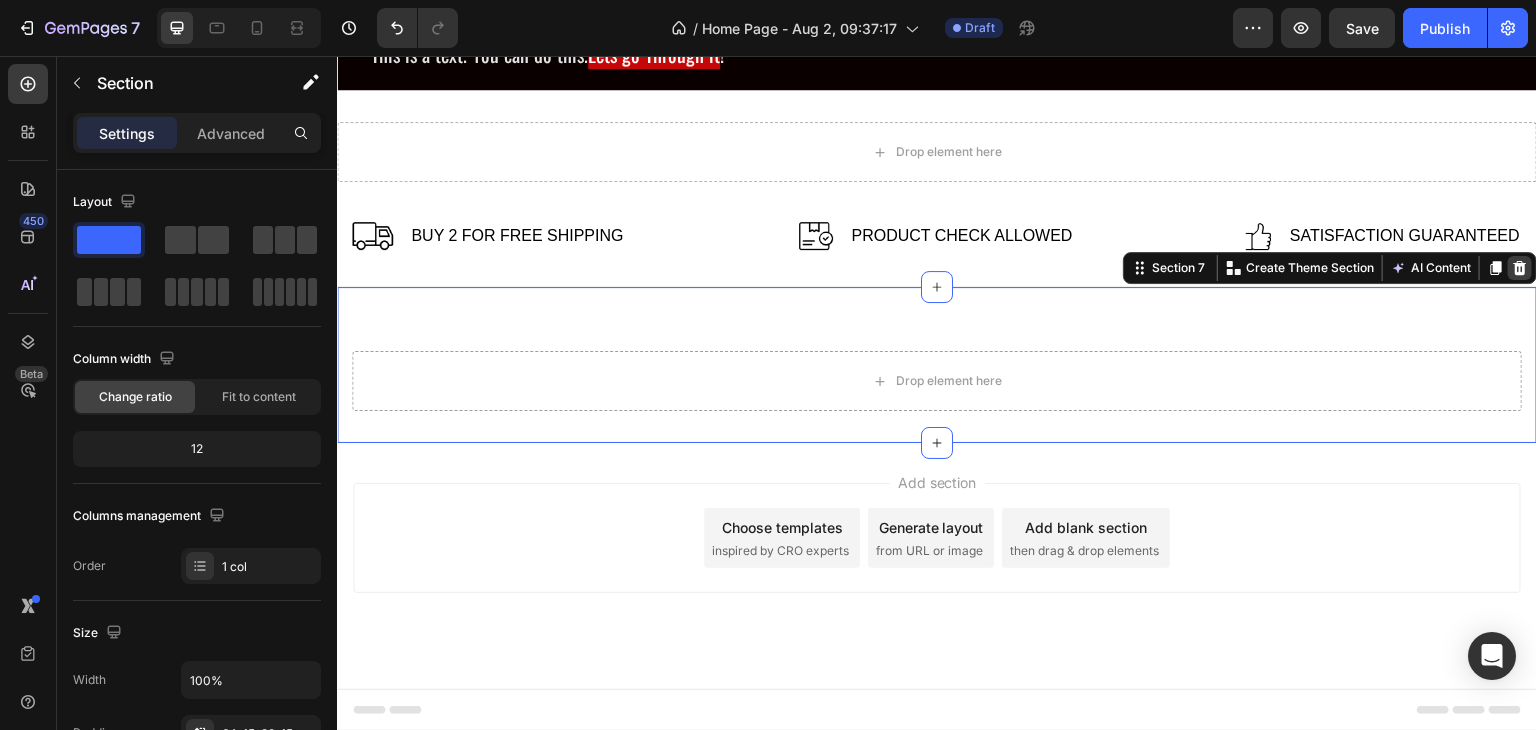 click 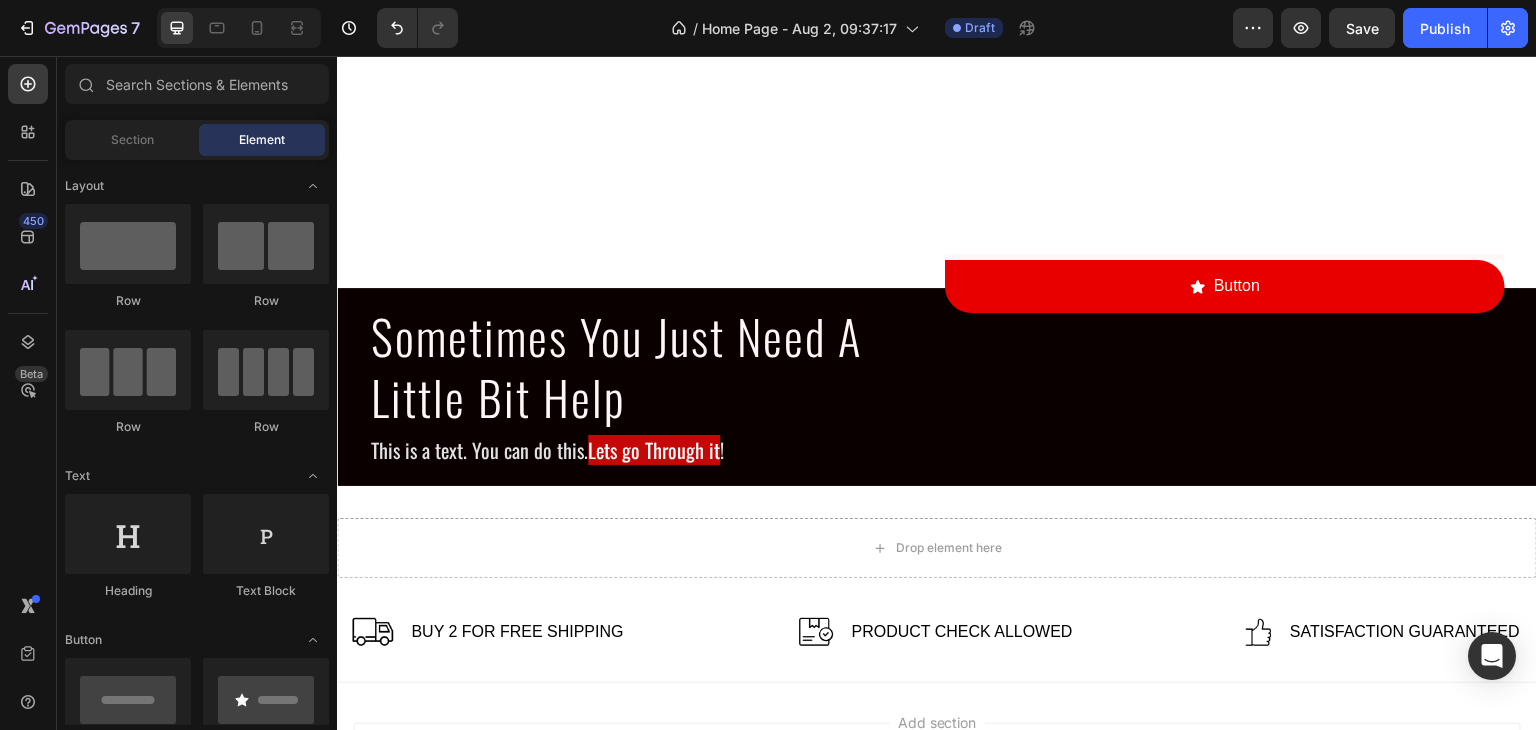 scroll, scrollTop: 884, scrollLeft: 0, axis: vertical 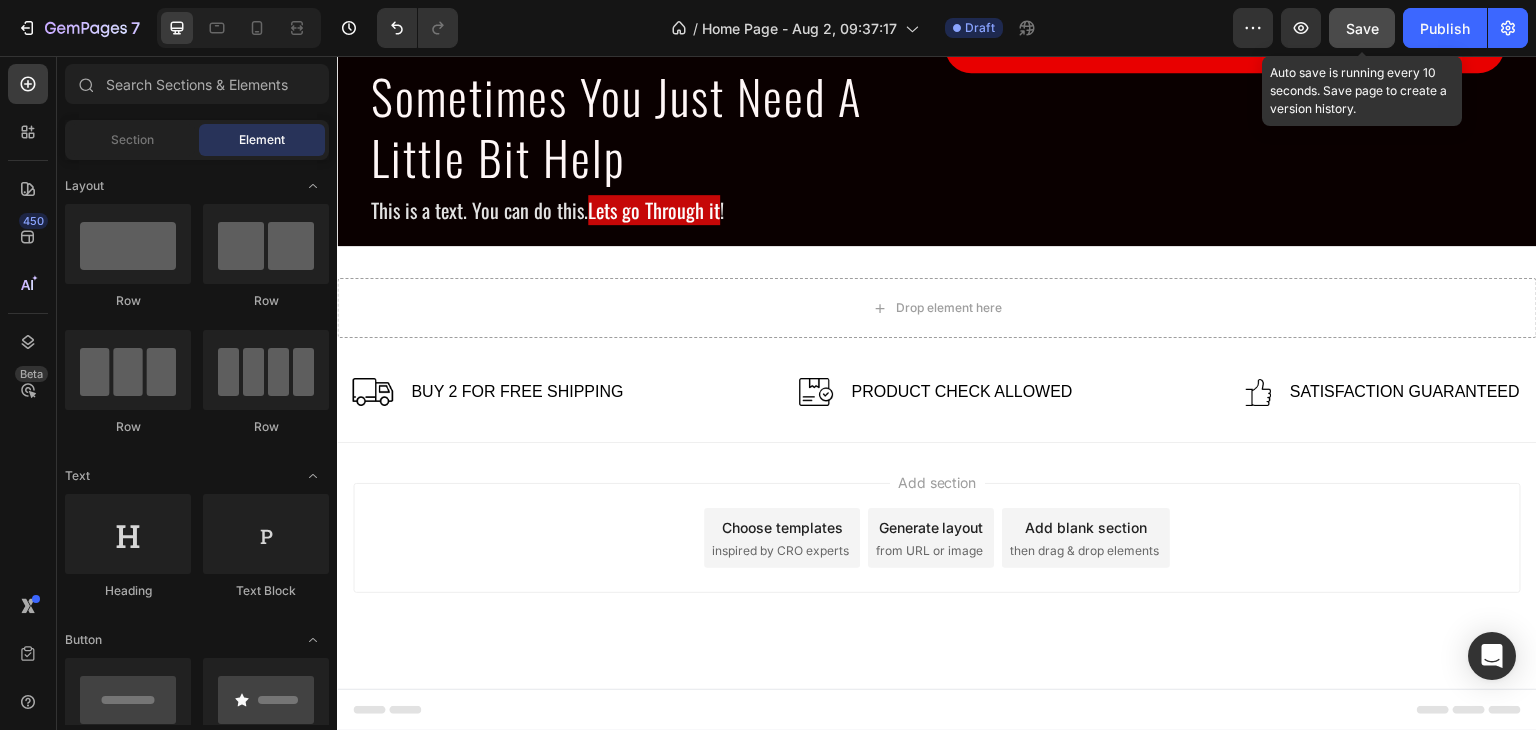 click on "Save" at bounding box center [1362, 28] 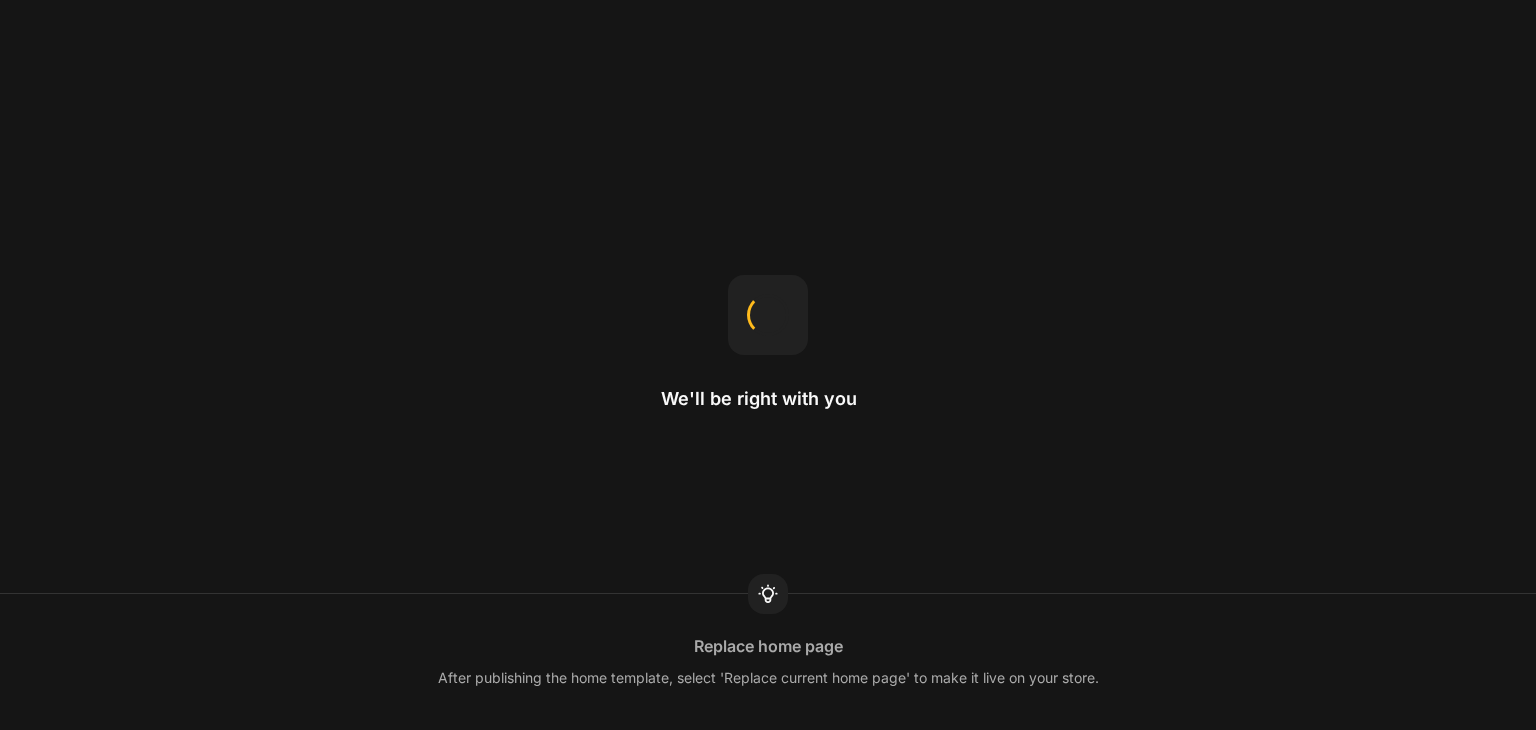 scroll, scrollTop: 0, scrollLeft: 0, axis: both 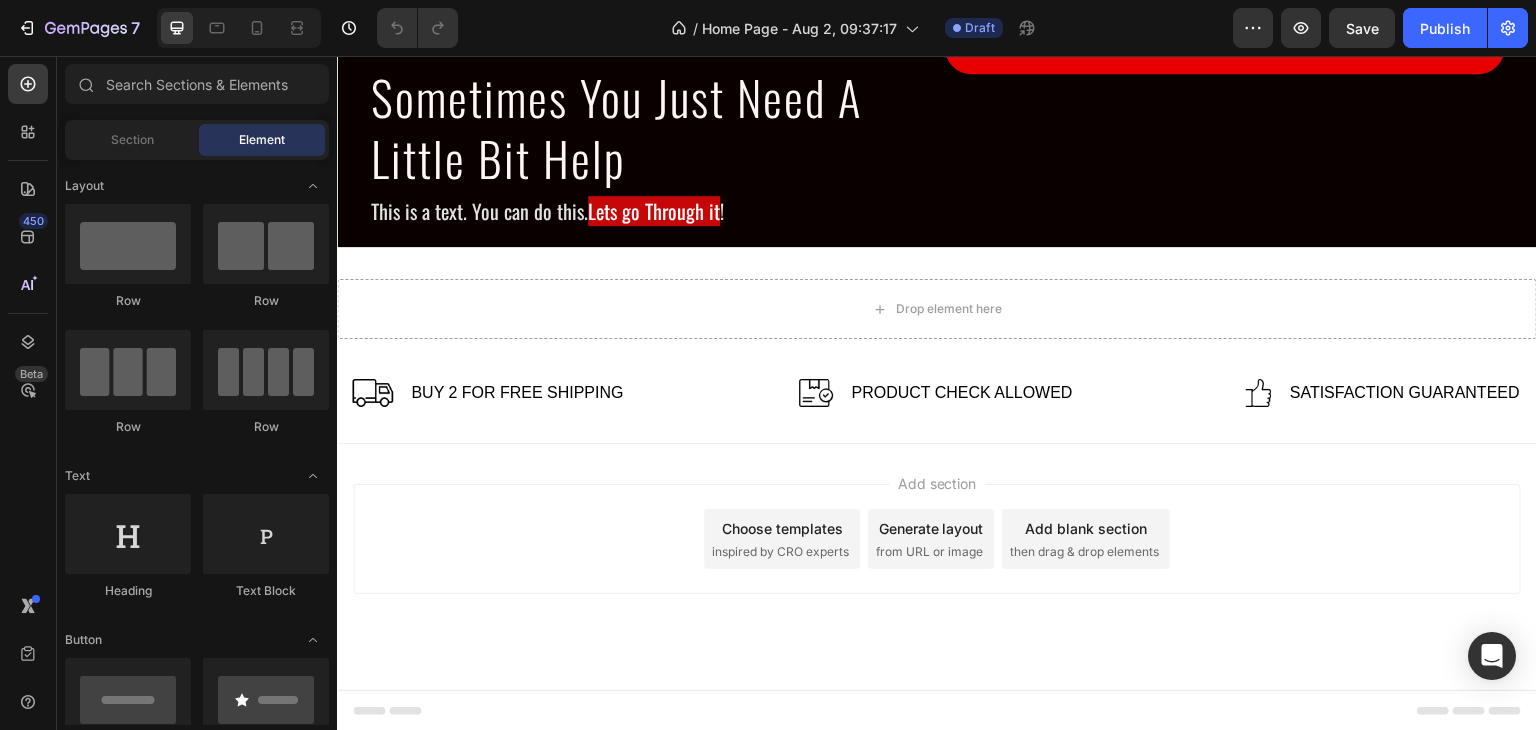 drag, startPoint x: 1532, startPoint y: 166, endPoint x: 1830, endPoint y: 700, distance: 611.5227 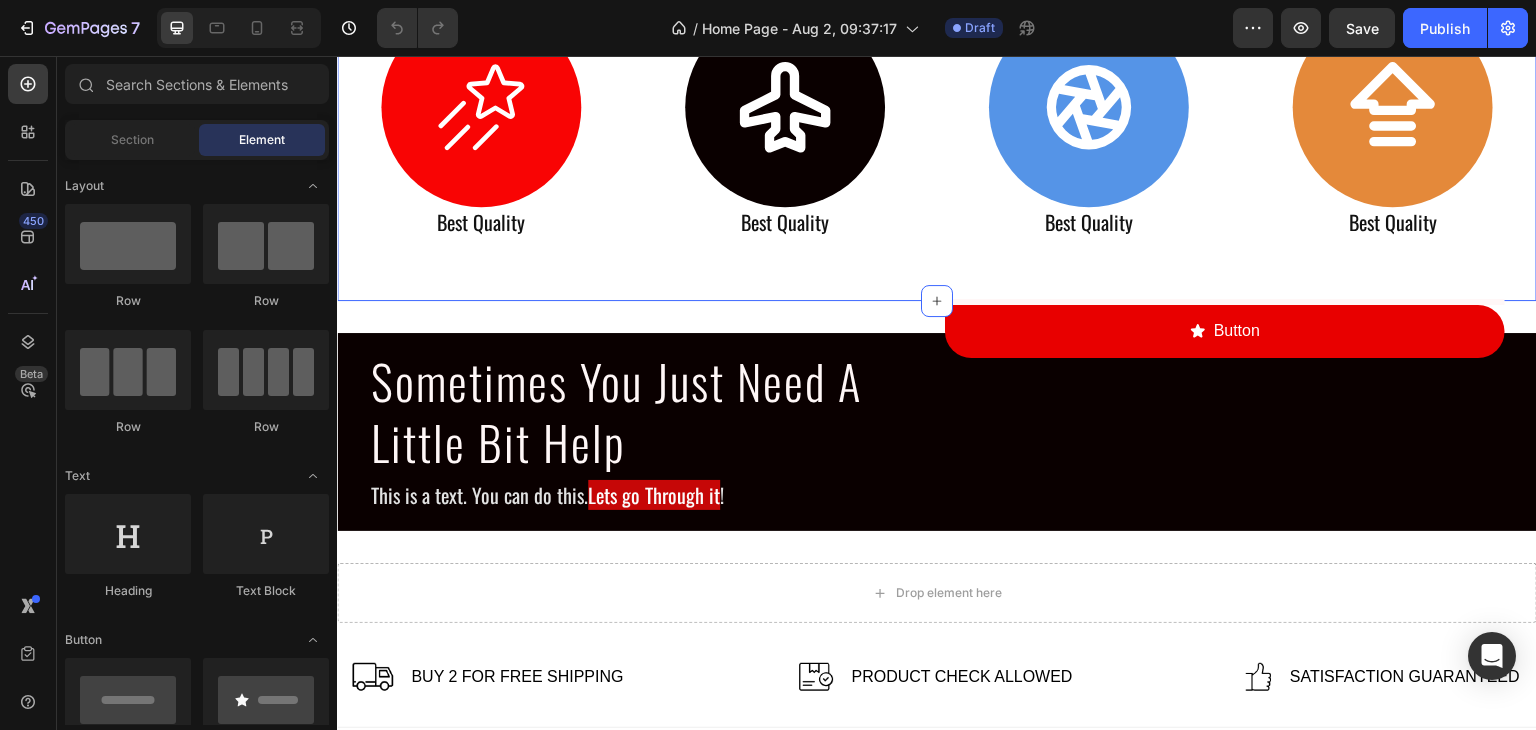 click on "Button Best Quality Heading Row
Button Best Quality Heading Row
Button Best Quality Heading Row
Button Best Quality Heading Row Row Section 3" at bounding box center (937, 130) 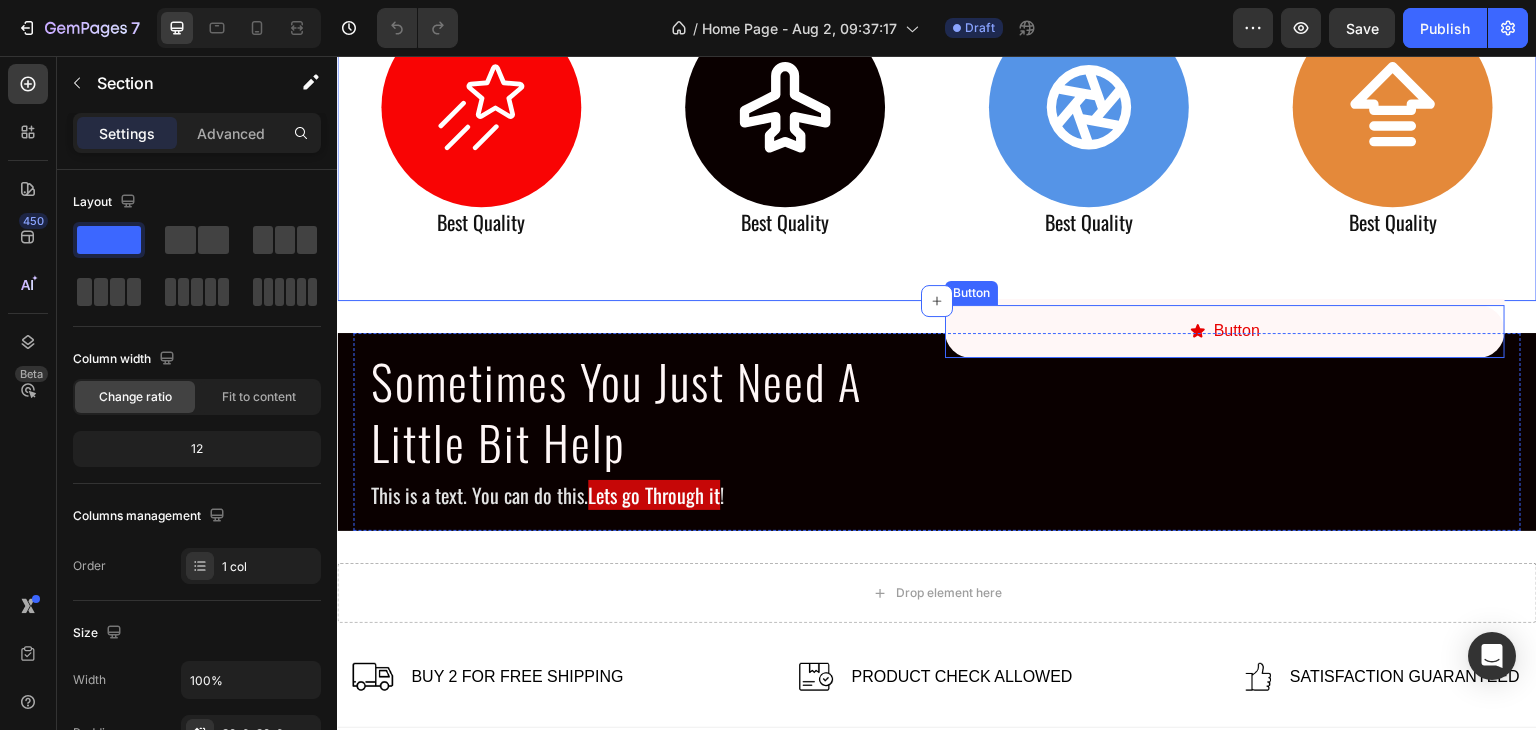 click on "Button" at bounding box center [1225, 331] 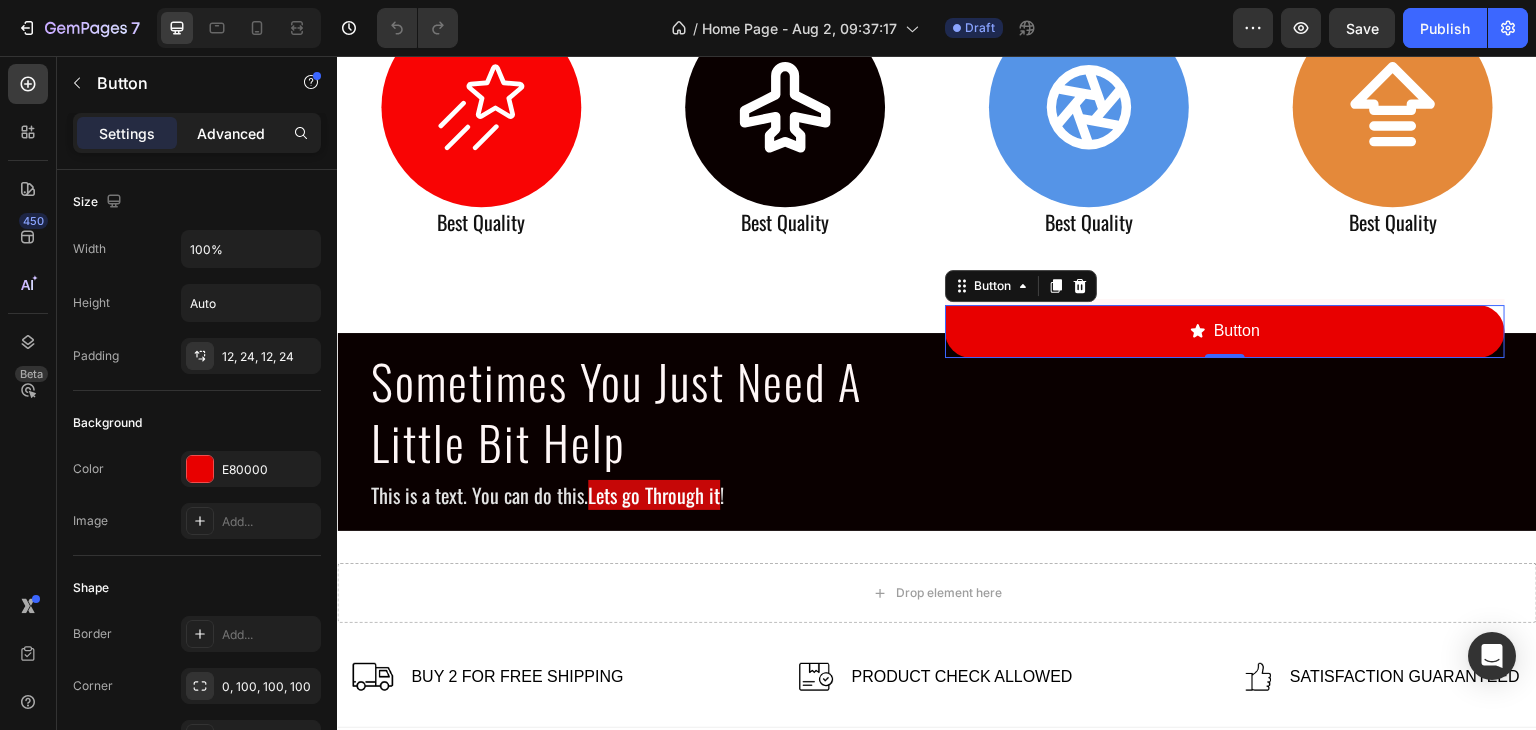 click on "Settings Advanced" at bounding box center (197, 133) 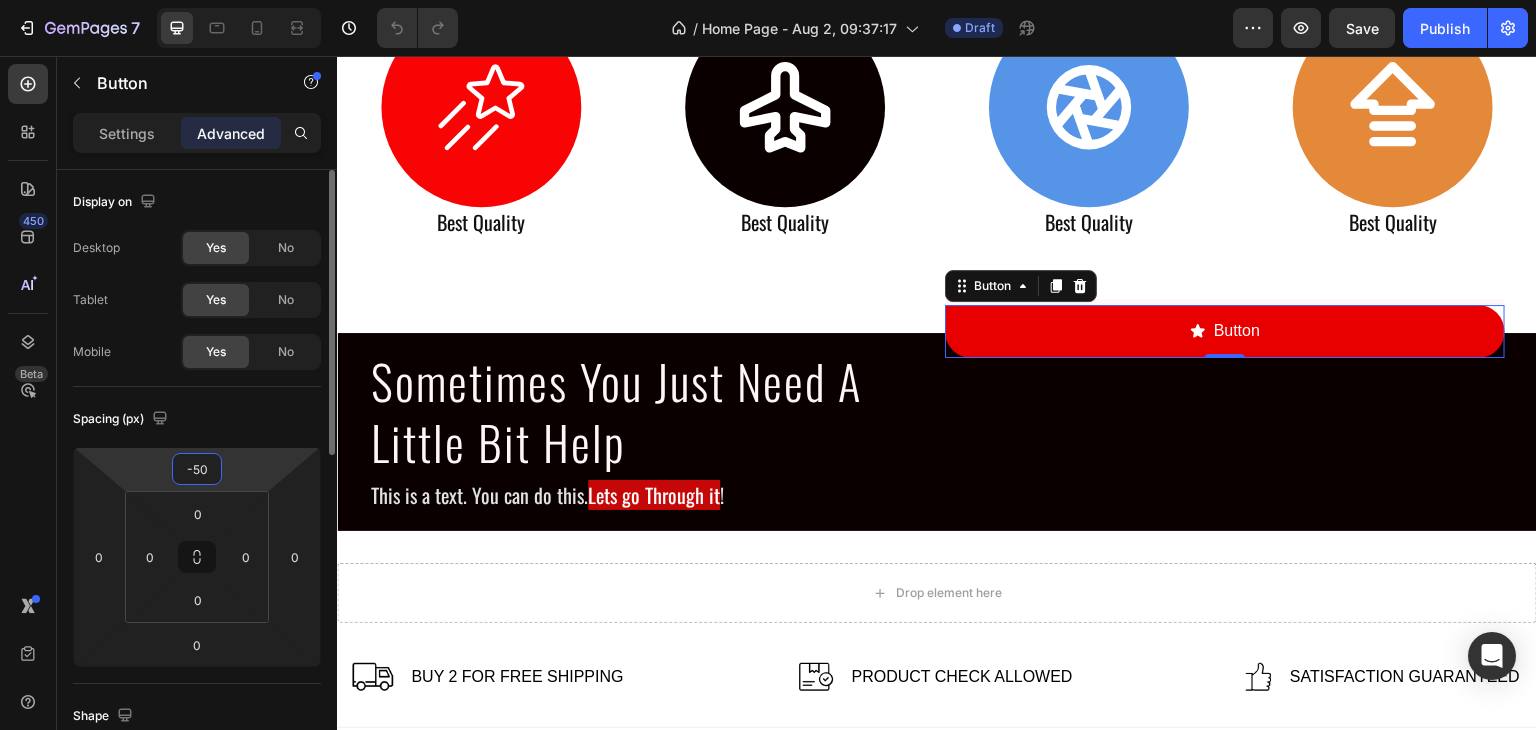 click on "-50" at bounding box center [197, 469] 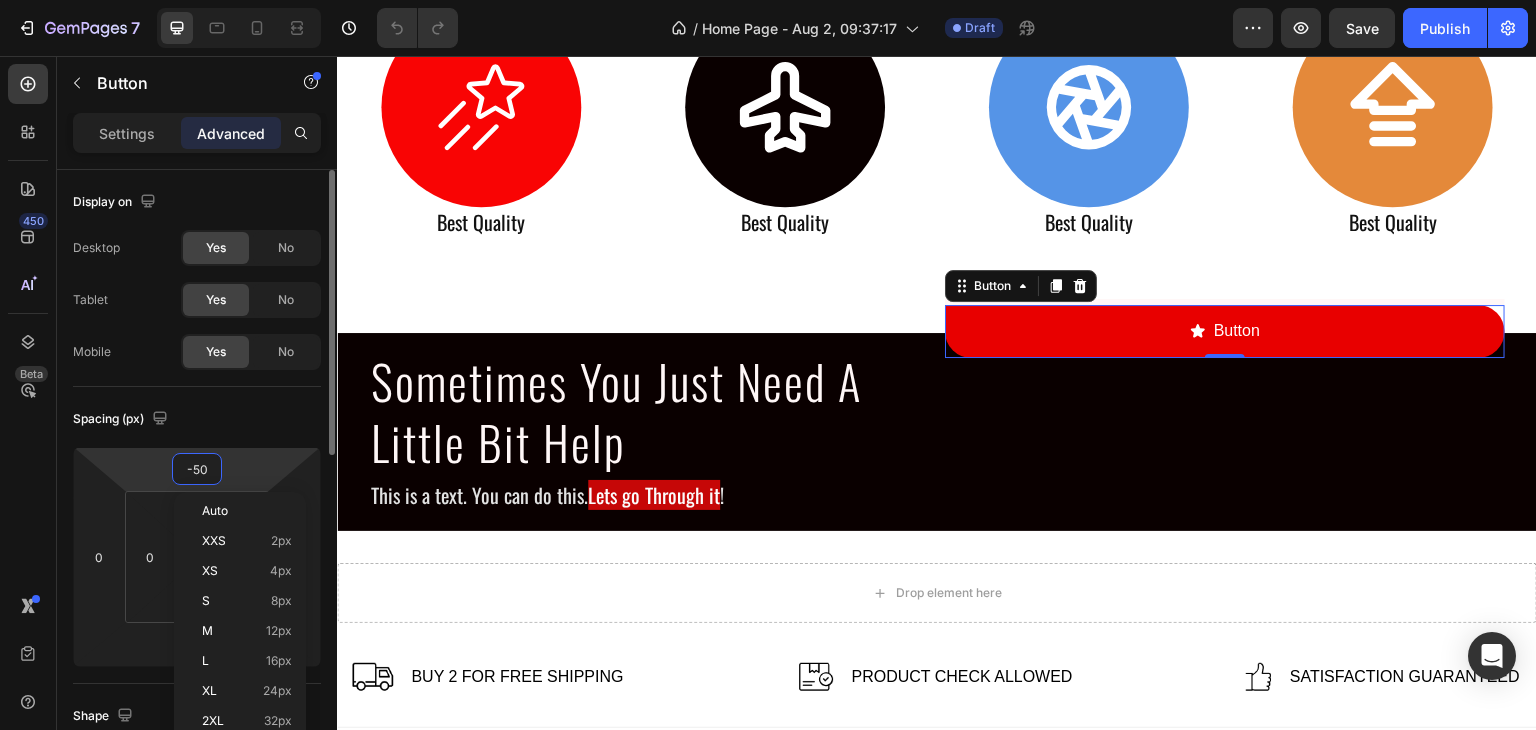 type on "0" 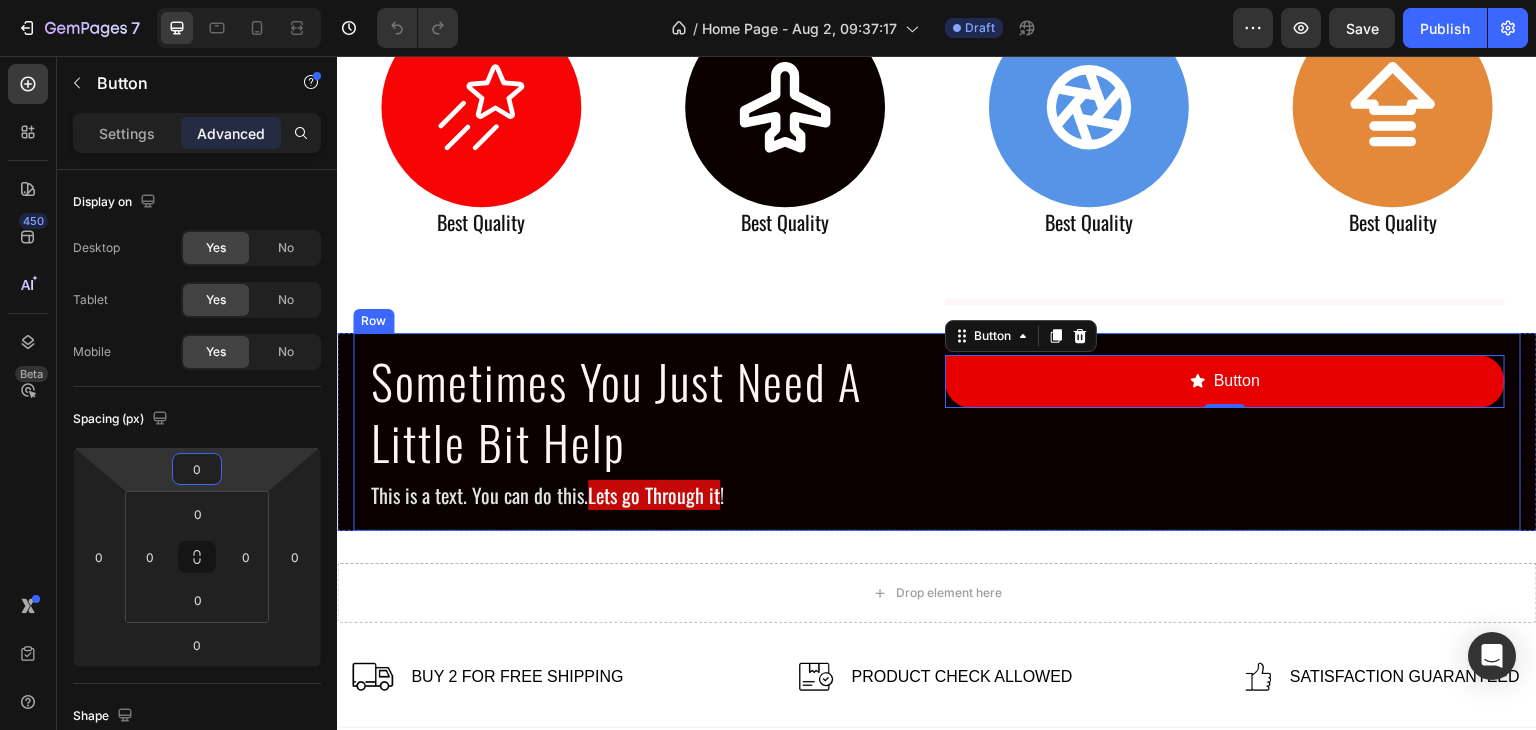 click on "Sometimes You Just Need A Little Bit Help Heading This is a text. You can do this.  Lets go Through it  ! Text Block Image Button Button   0 Row" at bounding box center (937, 432) 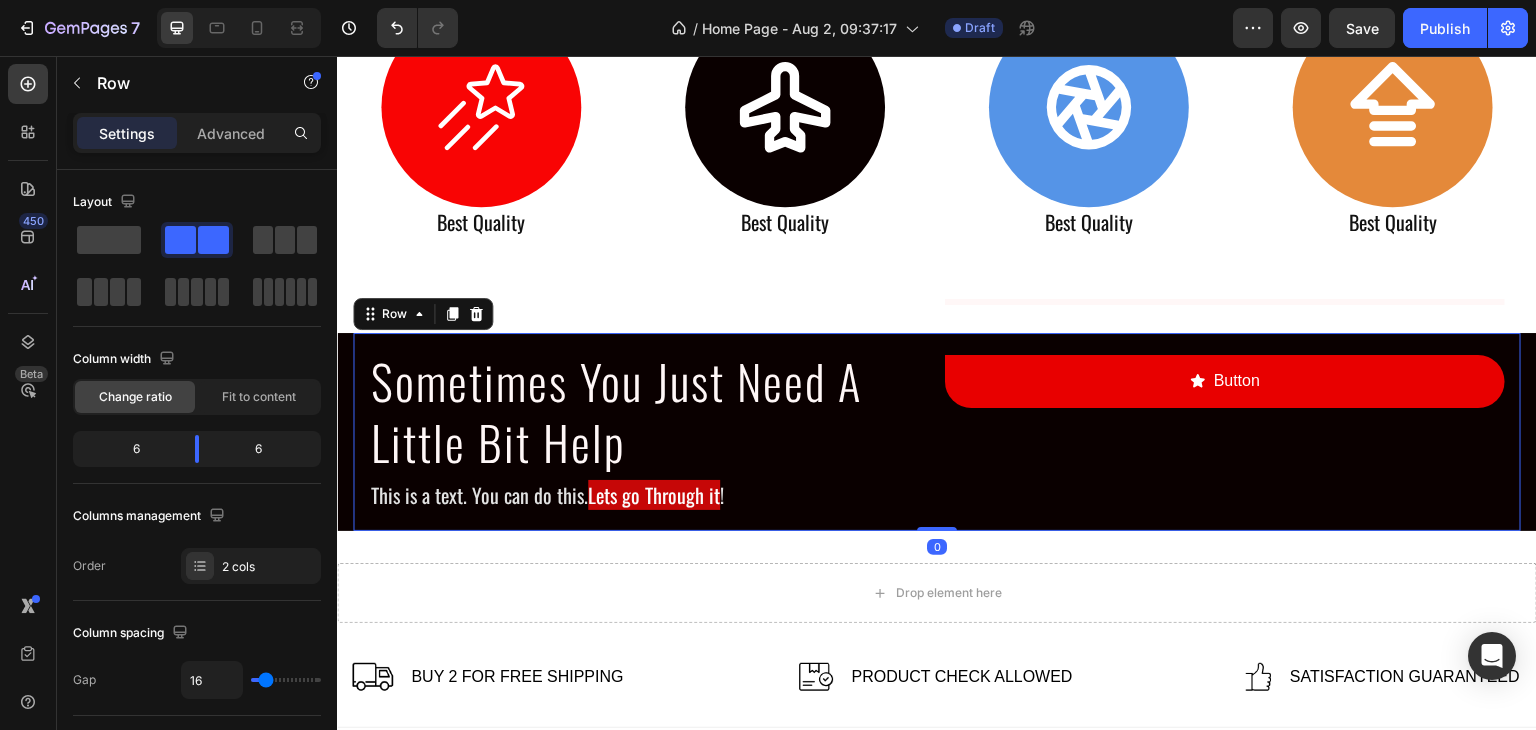 click on "Sometimes You Just Need A Little Bit Help Heading This is a text. You can do this.  Lets go Through it  ! Text Block Image Button Button Row   0" at bounding box center (937, 432) 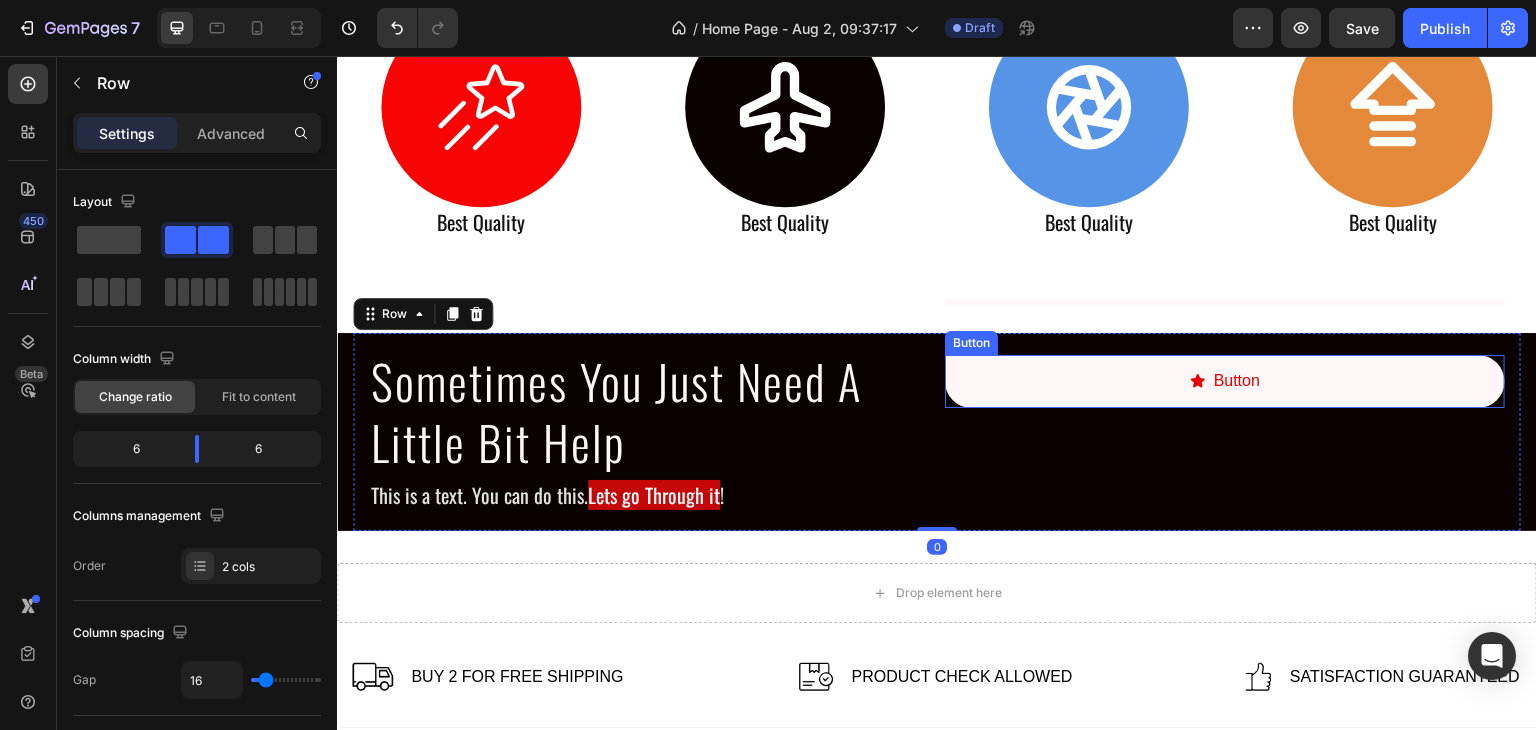 click on "Button" at bounding box center (1225, 381) 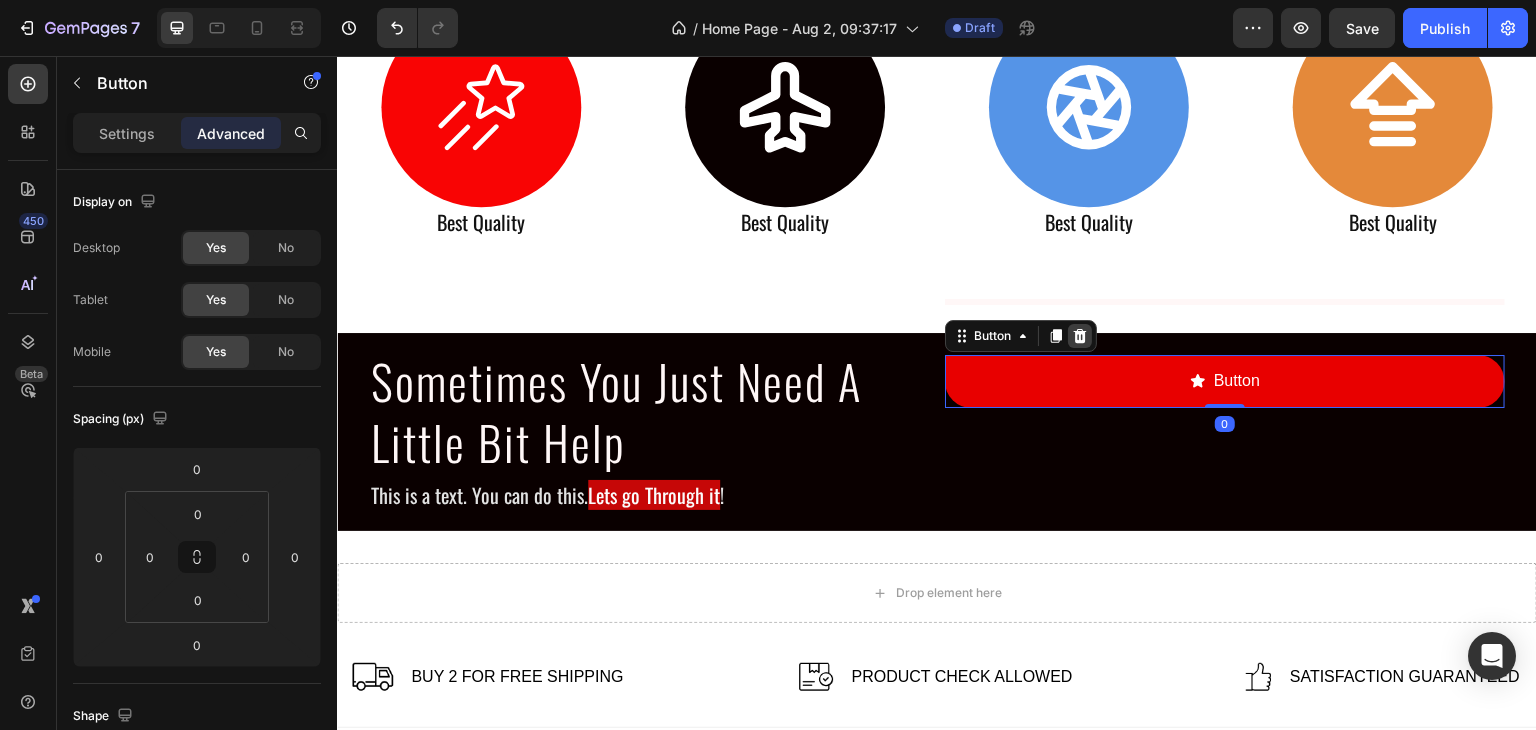 click 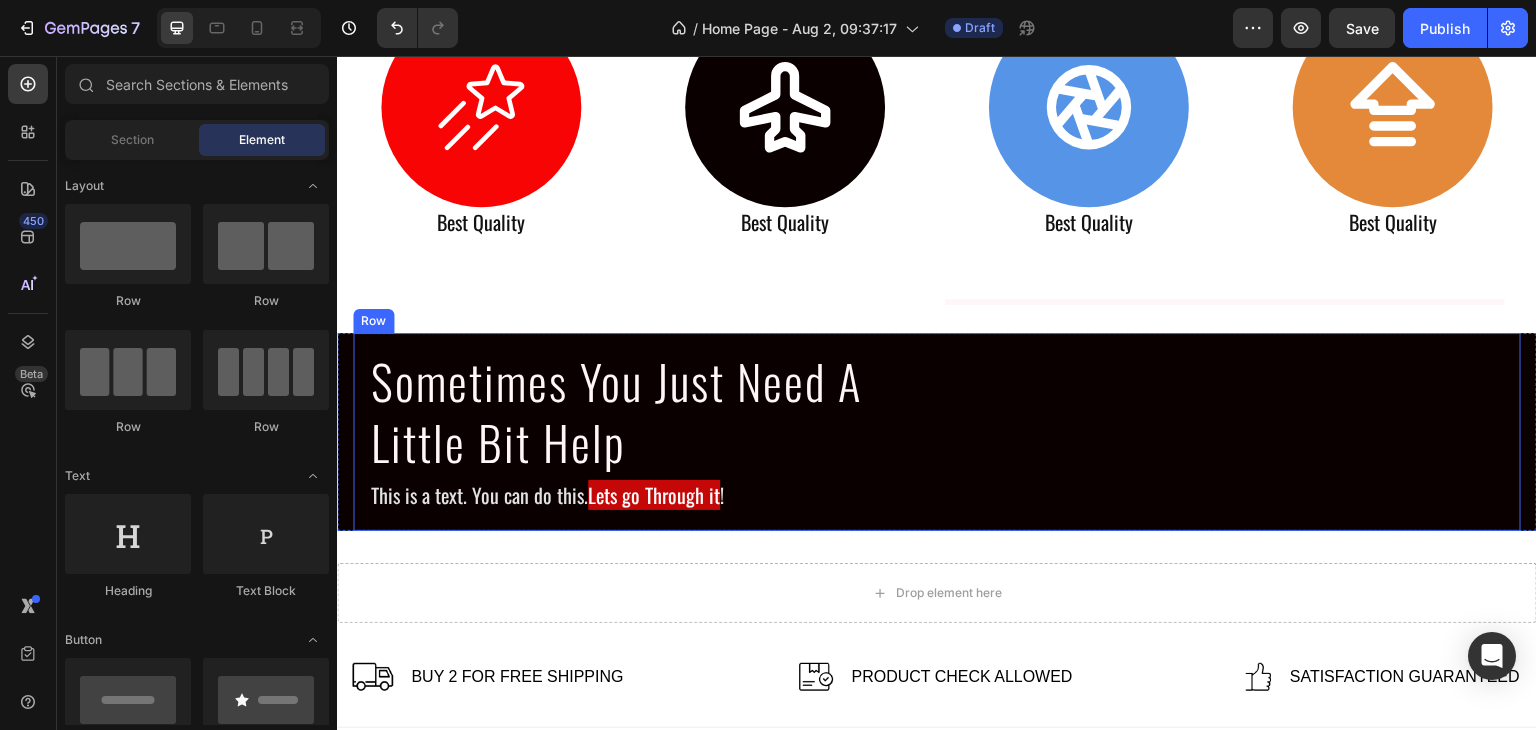 click on "Image" at bounding box center [1225, 432] 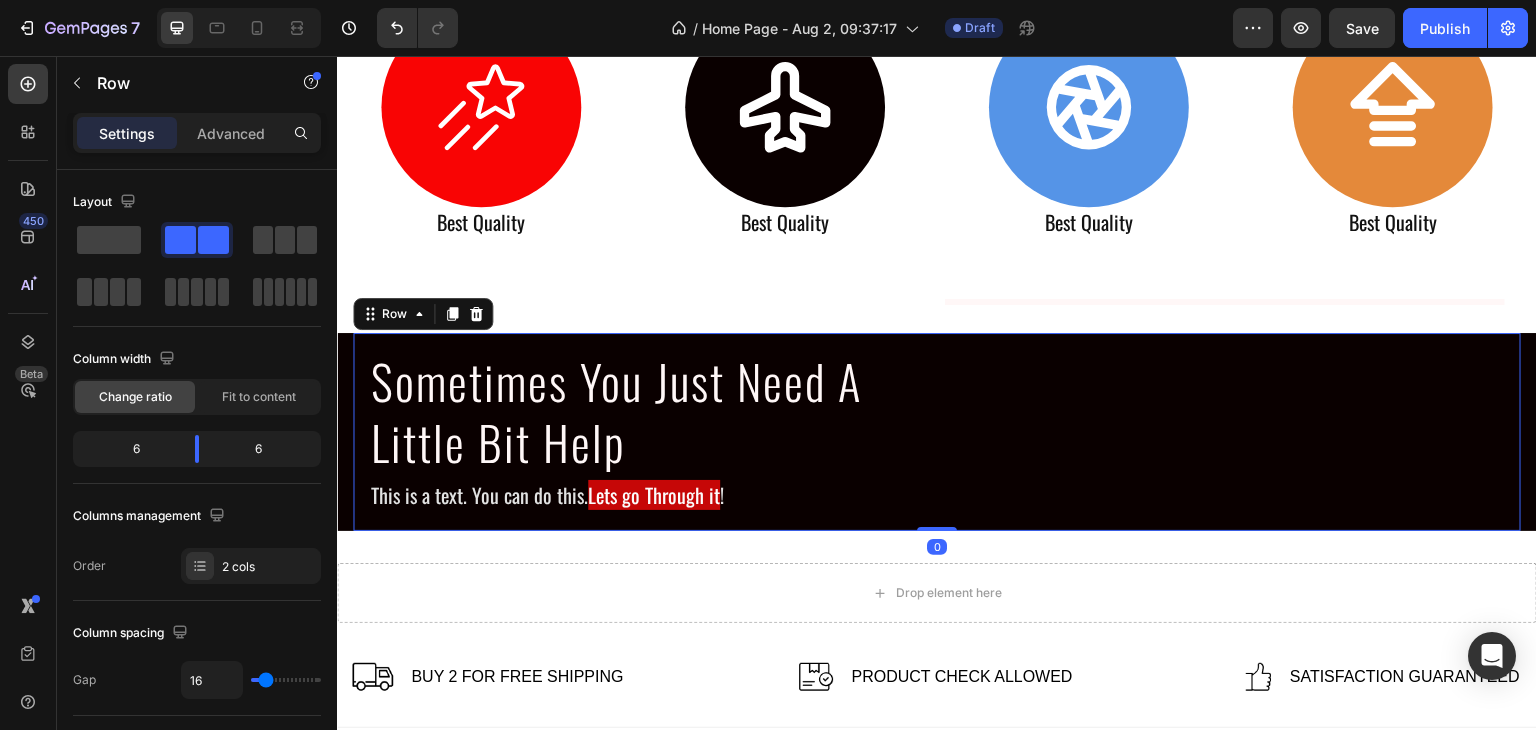 click on "Image" at bounding box center (1225, 432) 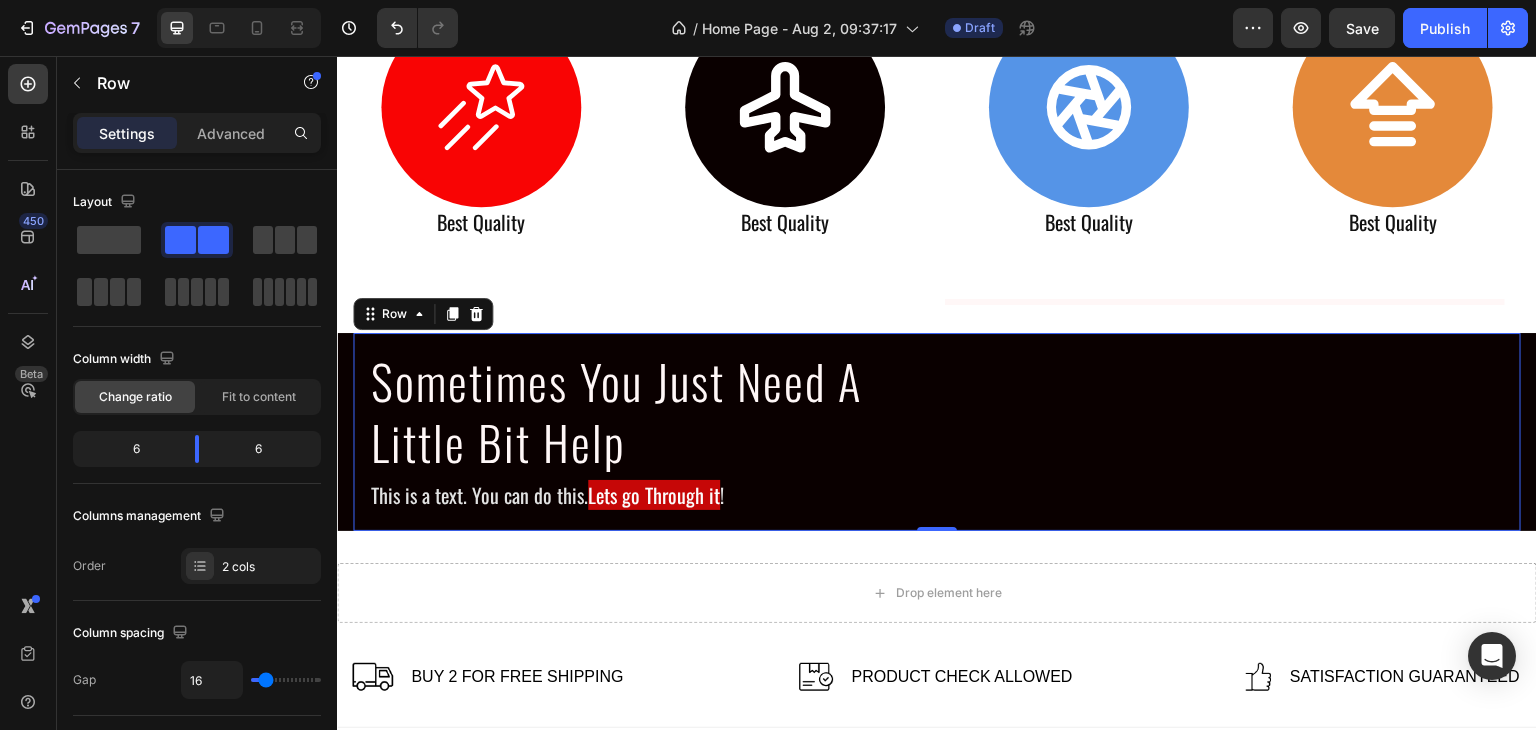 click on "Image" at bounding box center (1225, 432) 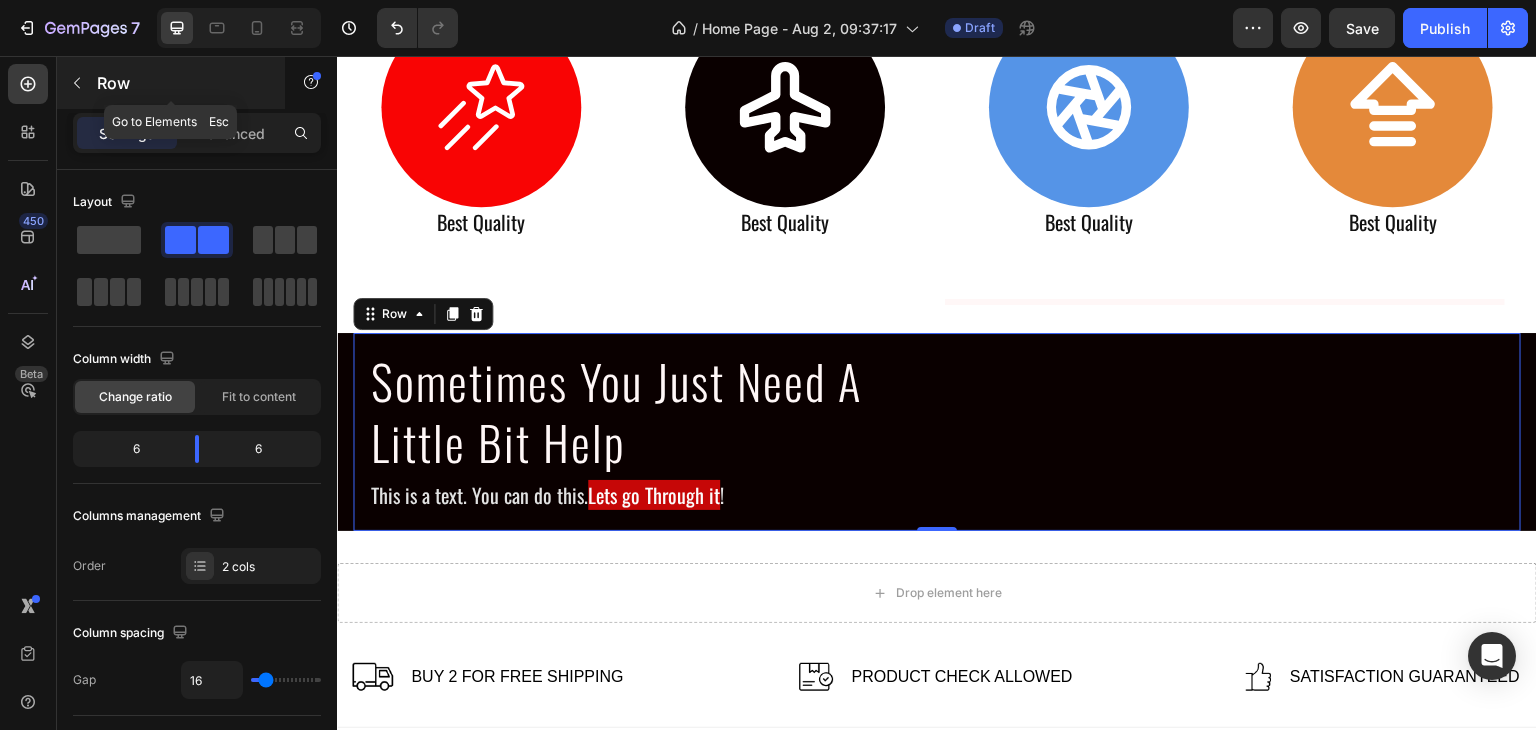 click 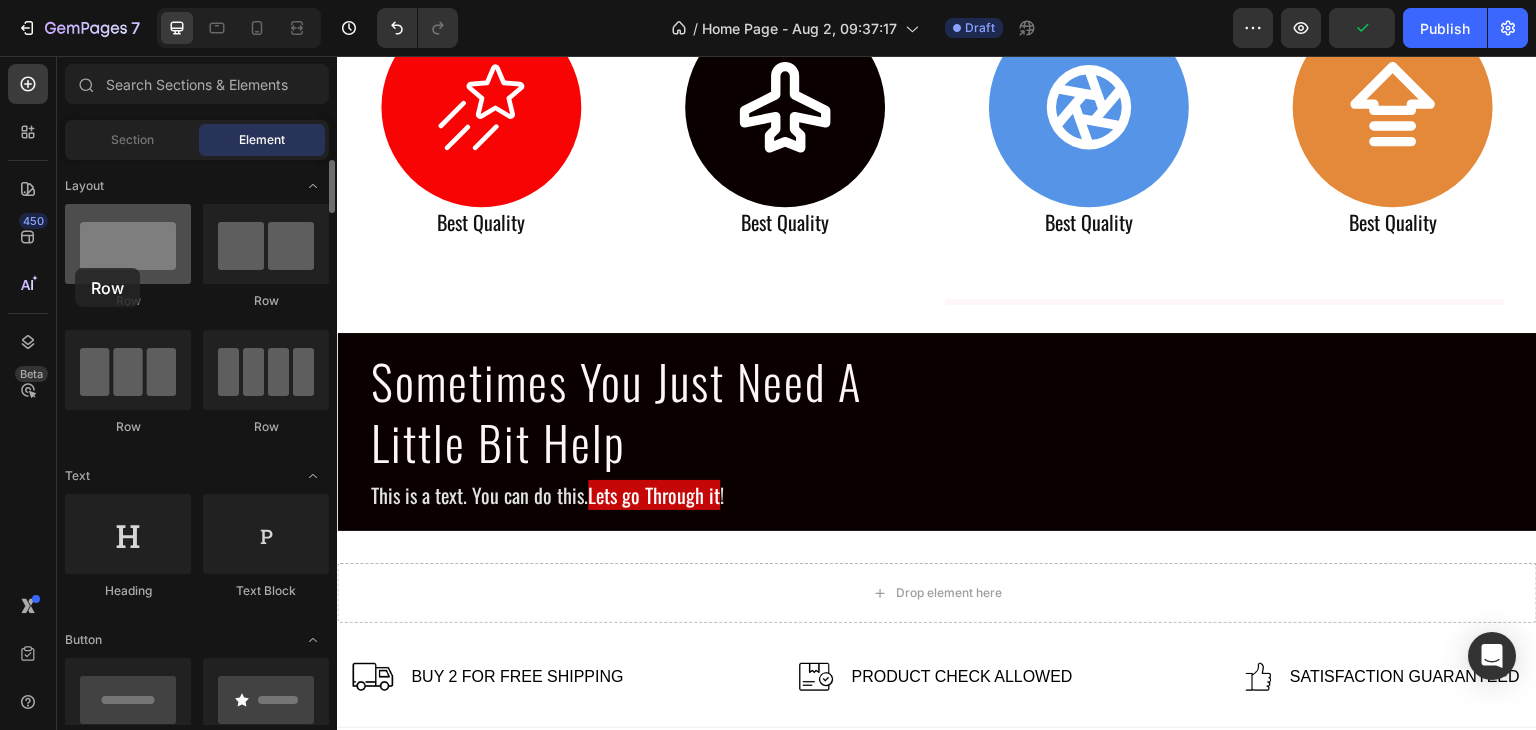 drag, startPoint x: 200, startPoint y: 309, endPoint x: 75, endPoint y: 268, distance: 131.55228 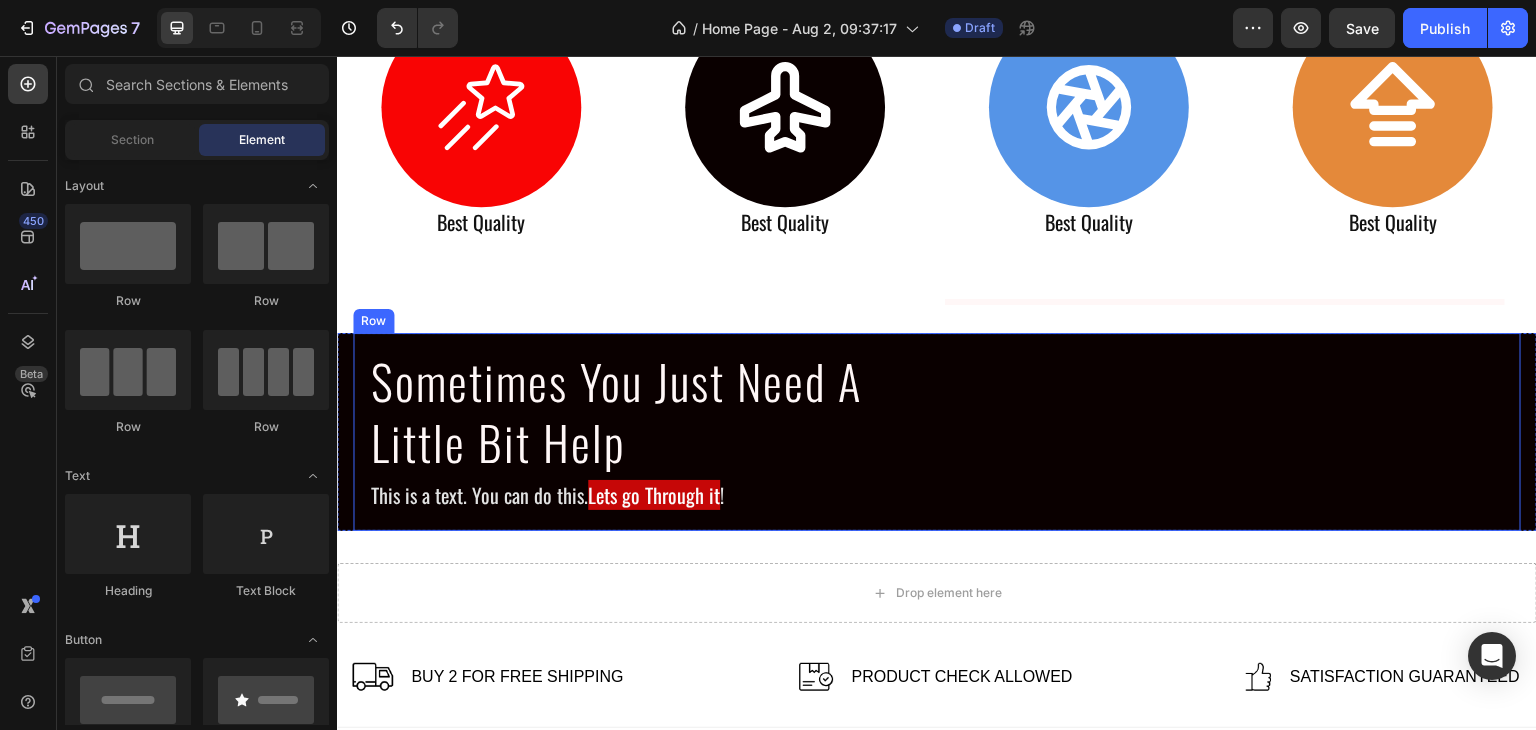 click on "Image" at bounding box center (1225, 432) 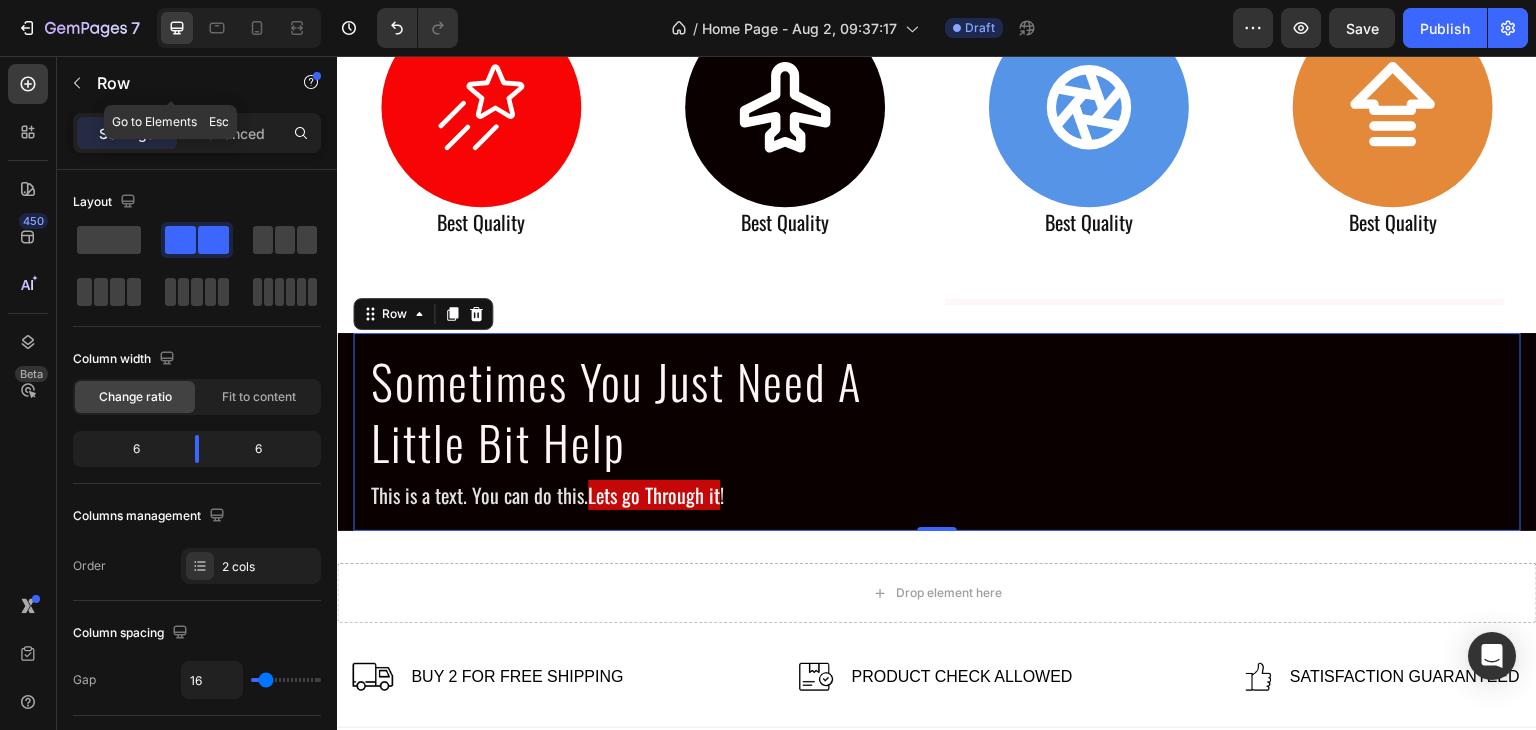 click 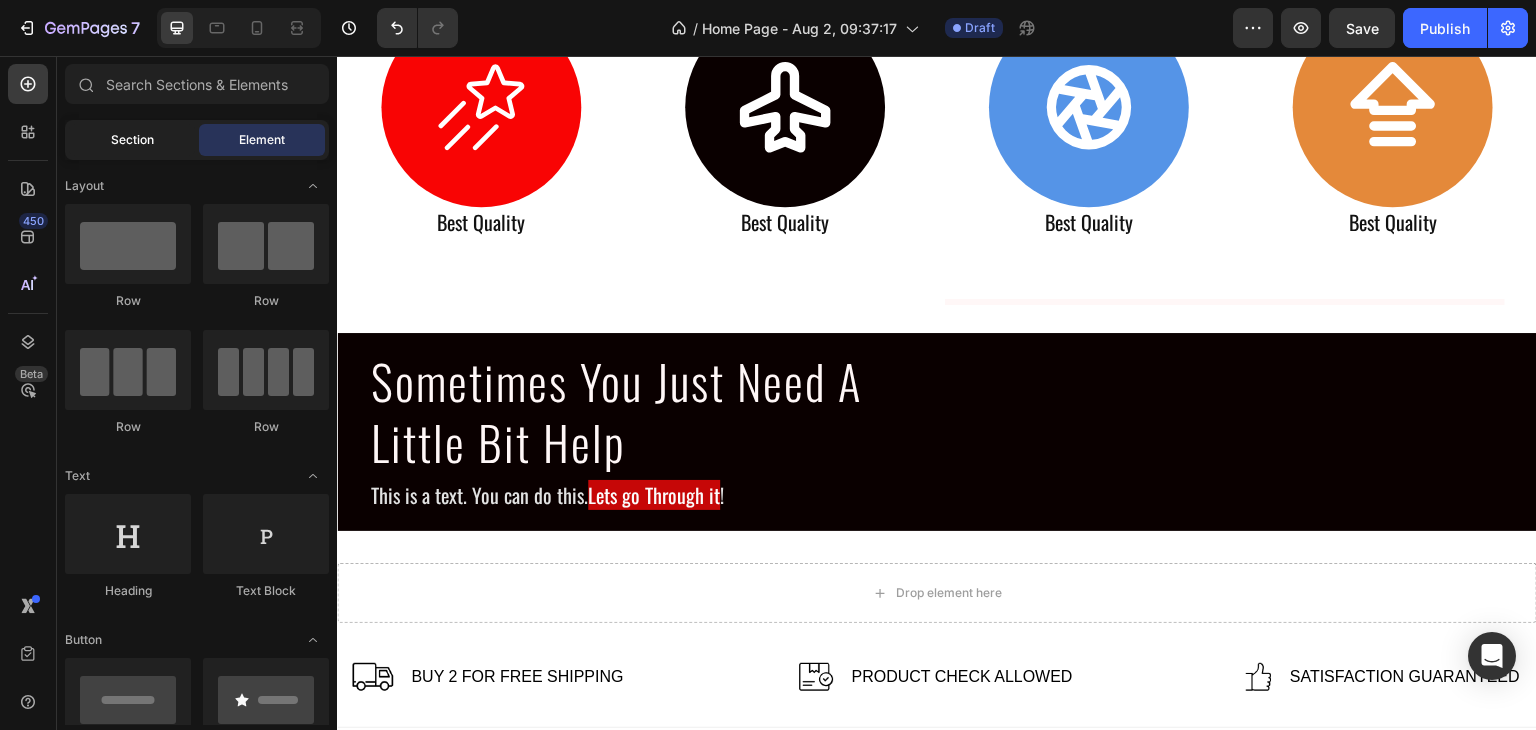 click on "Section" at bounding box center (132, 140) 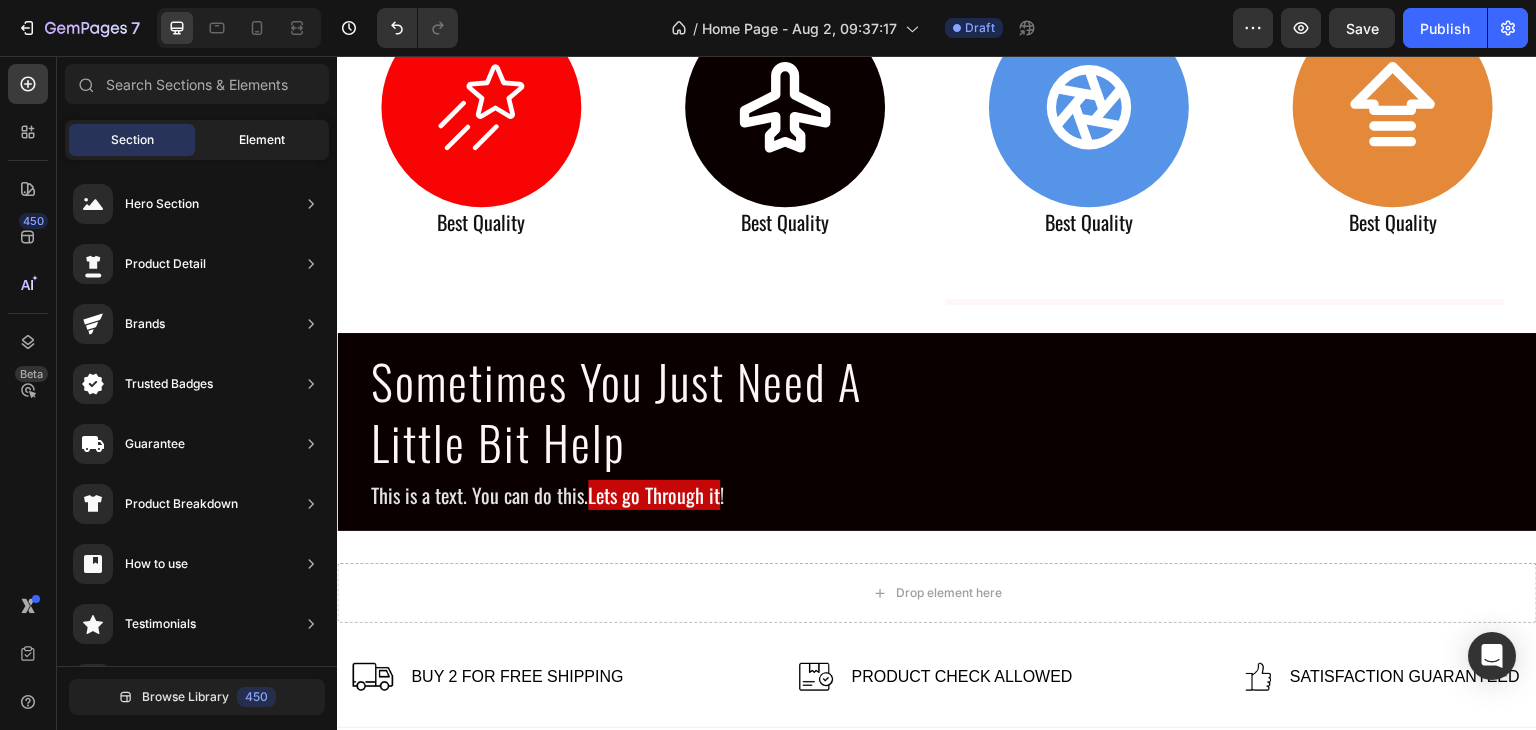 click on "Element" 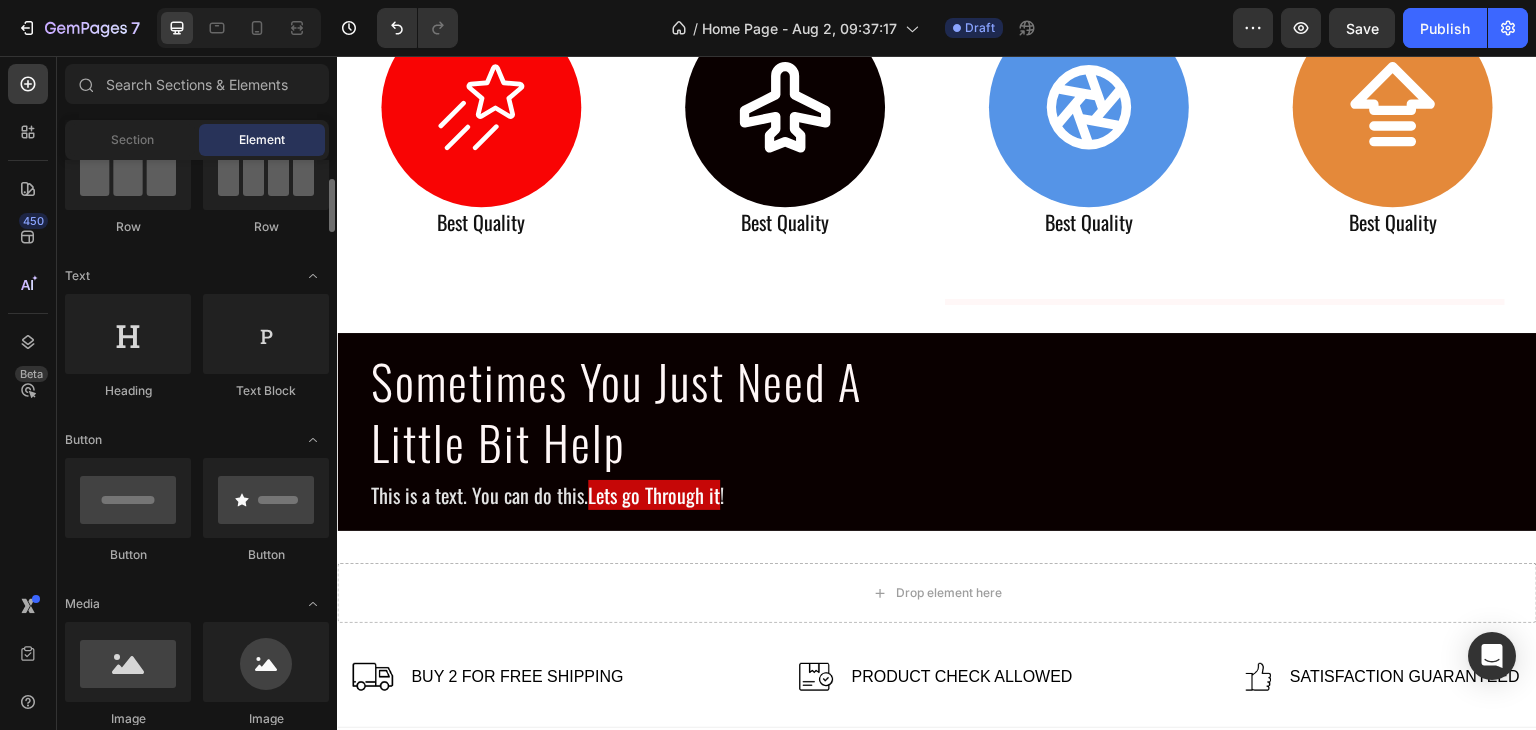 scroll, scrollTop: 500, scrollLeft: 0, axis: vertical 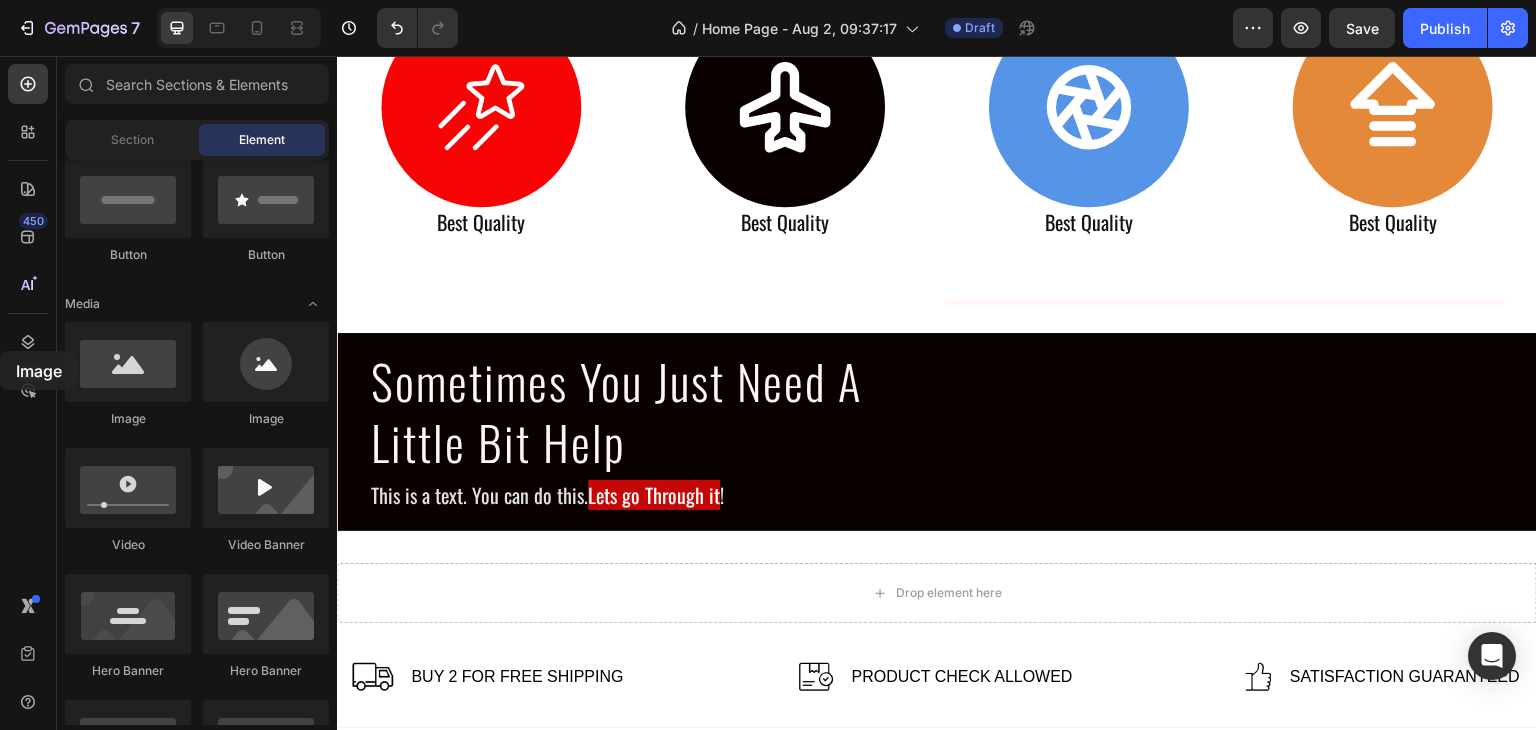 drag, startPoint x: 118, startPoint y: 381, endPoint x: 0, endPoint y: 360, distance: 119.85408 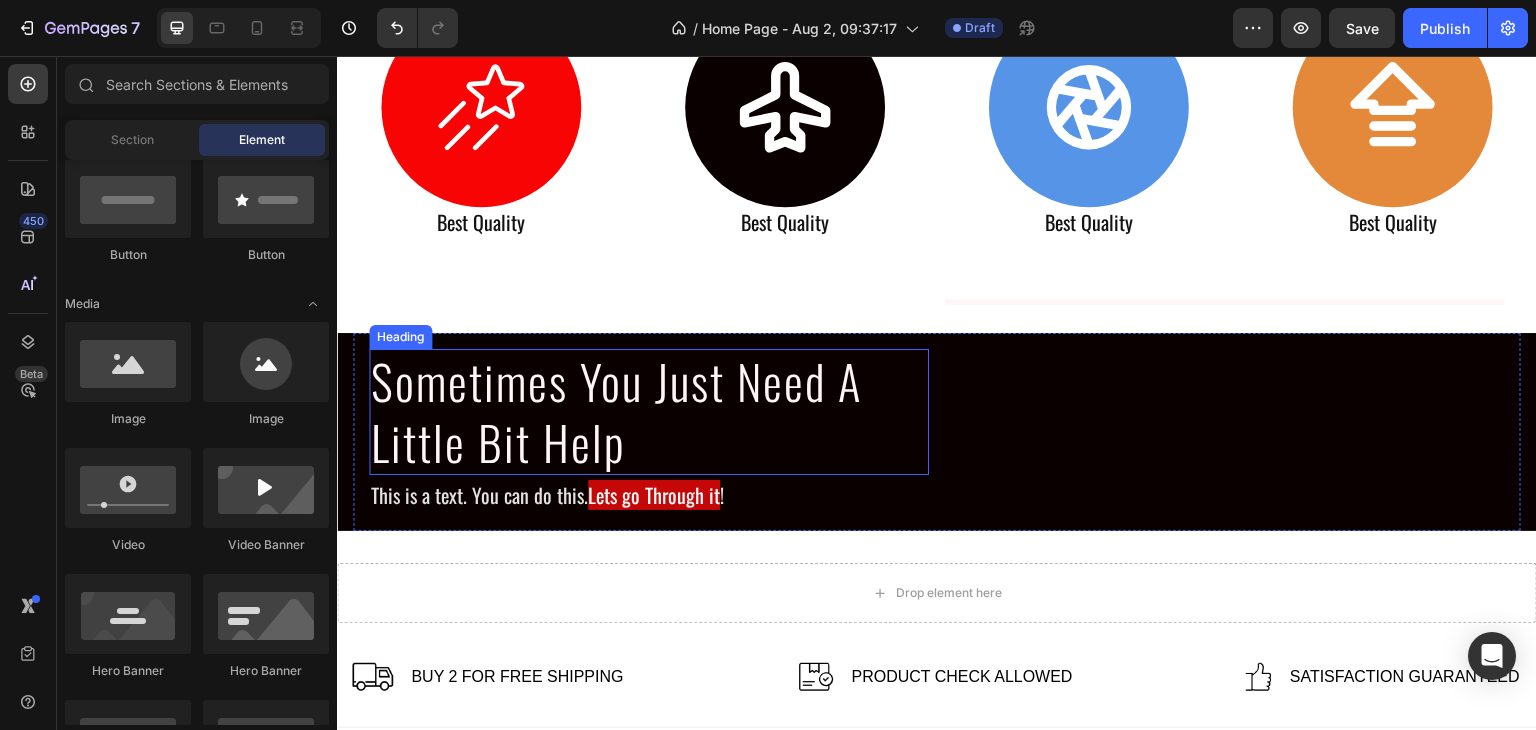 click on "Sometimes You Just Need A Little Bit Help Heading This is a text. You can do this.  Lets go Through it  ! Text Block Image Row" at bounding box center [937, 432] 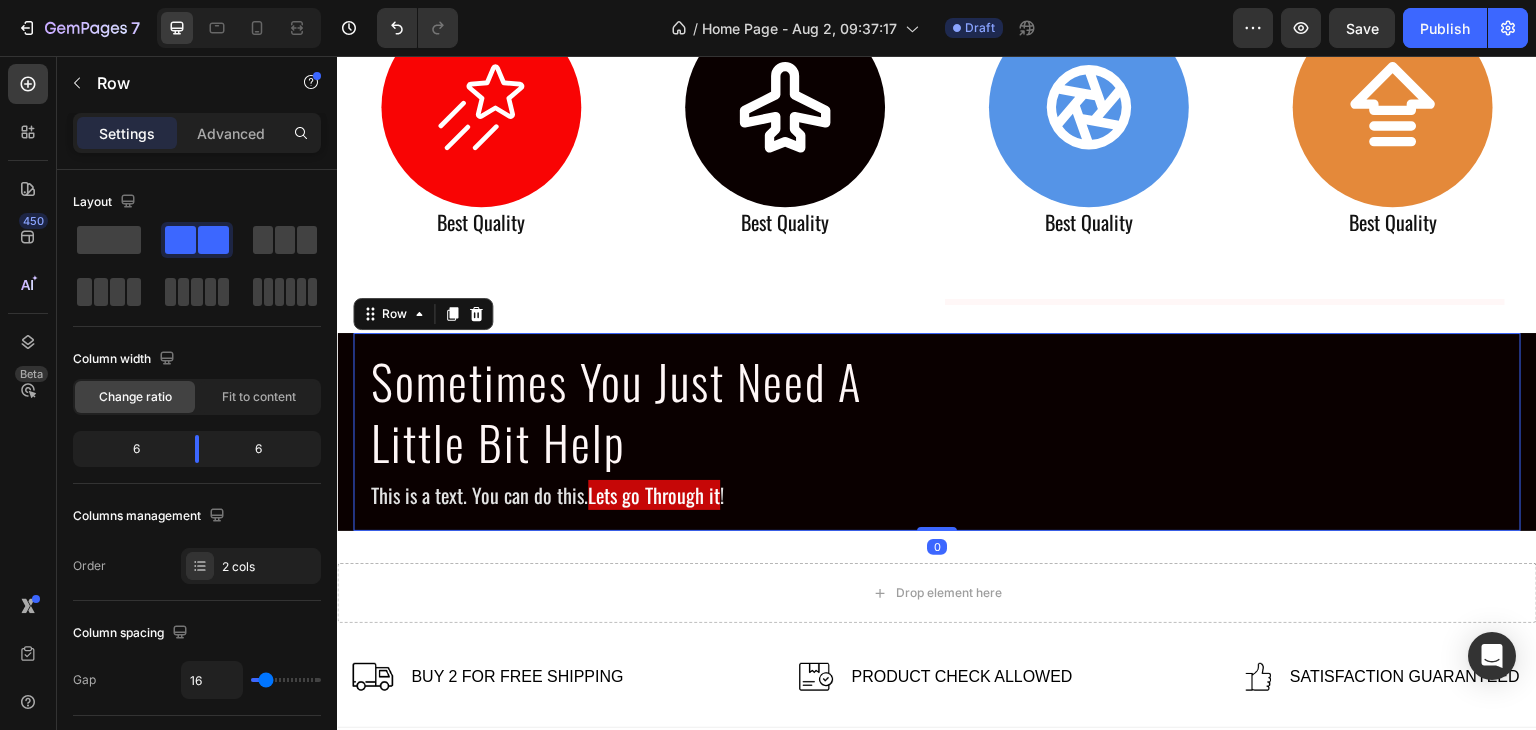 click on "Image" at bounding box center (1225, 432) 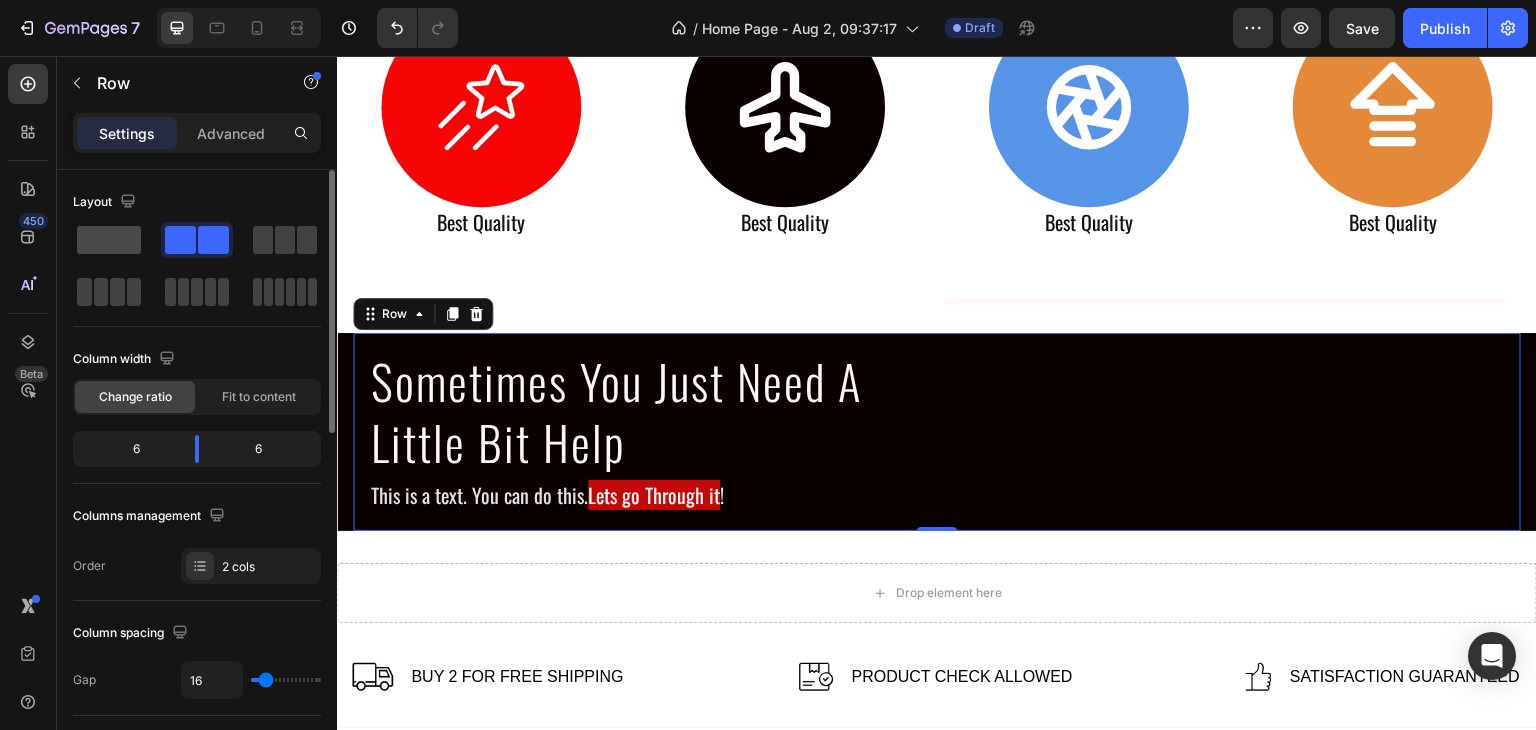 click 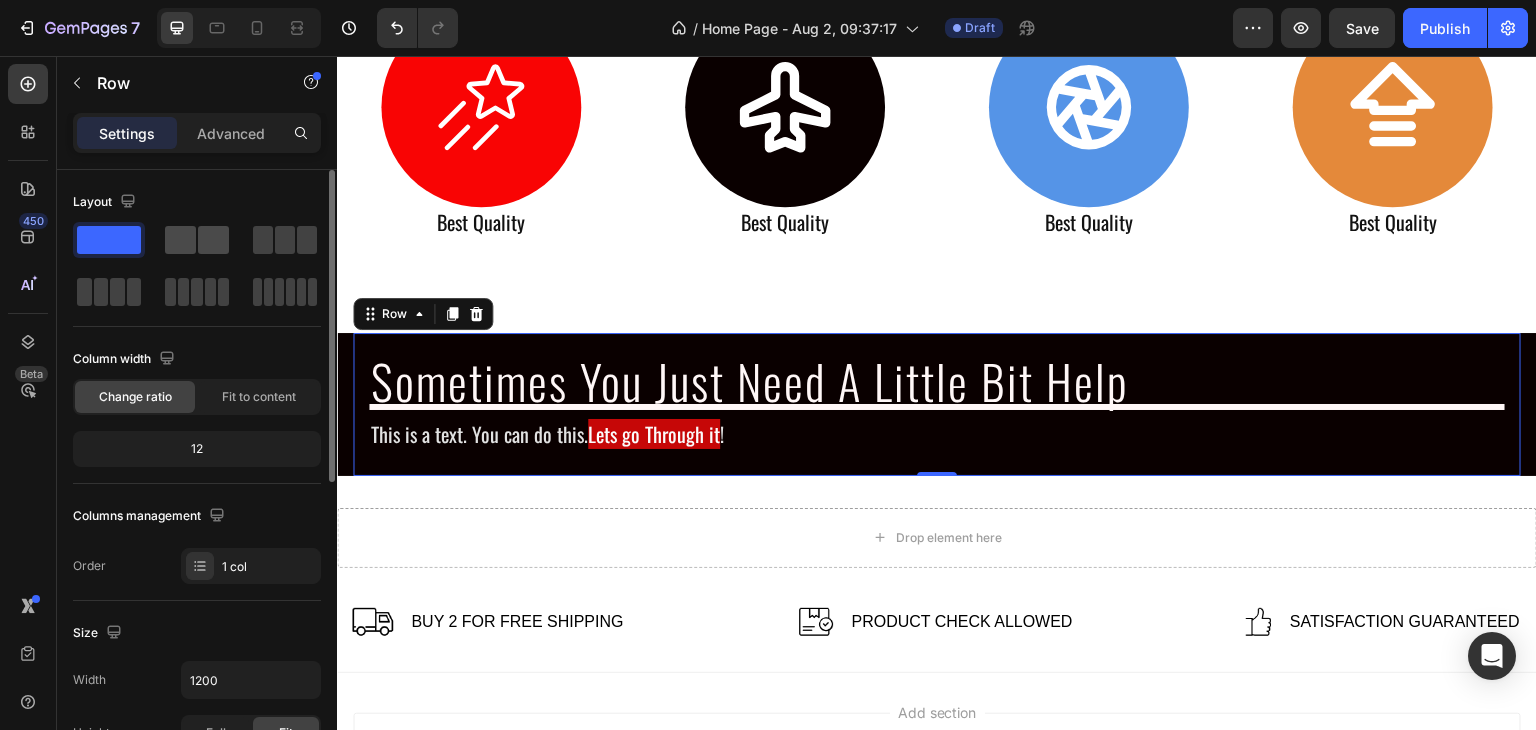 click 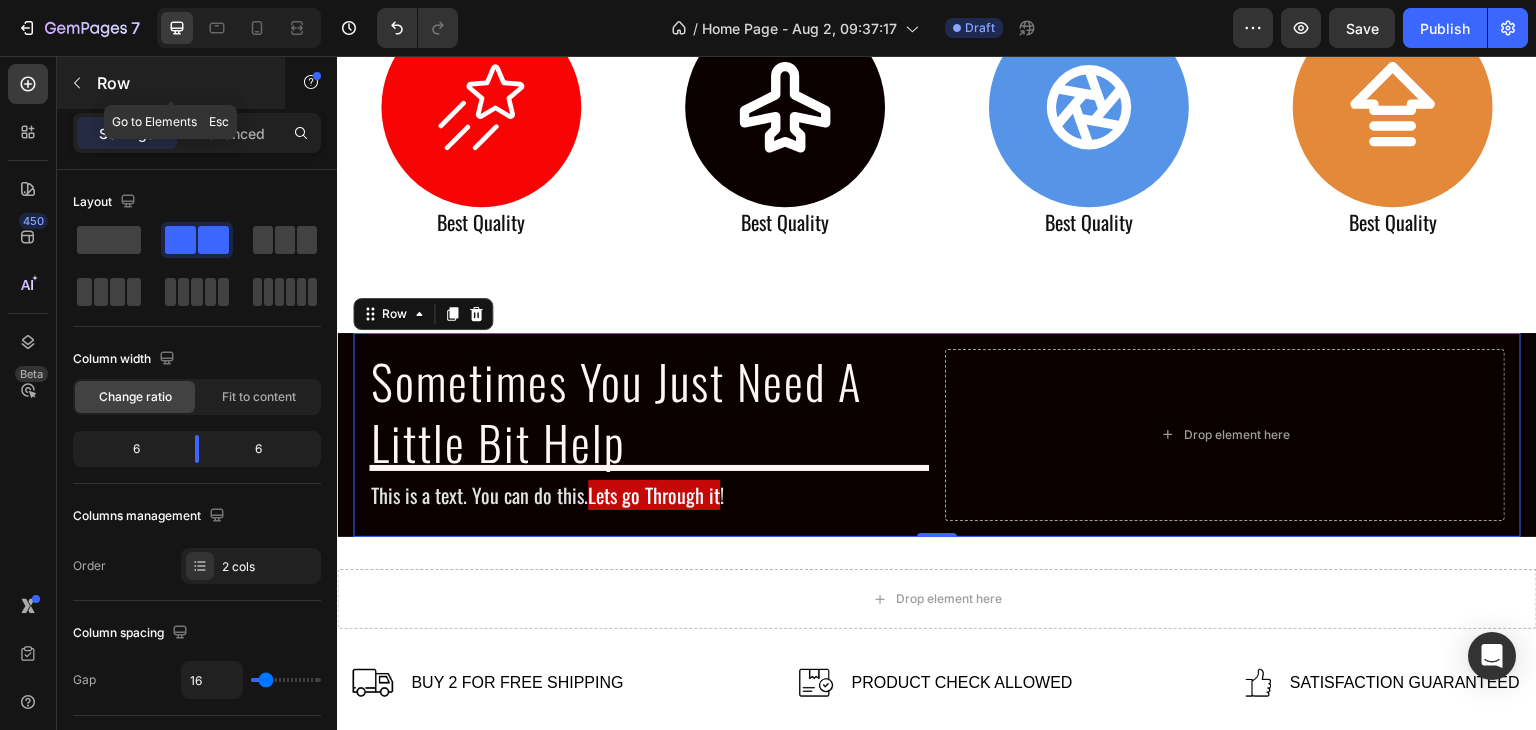 click 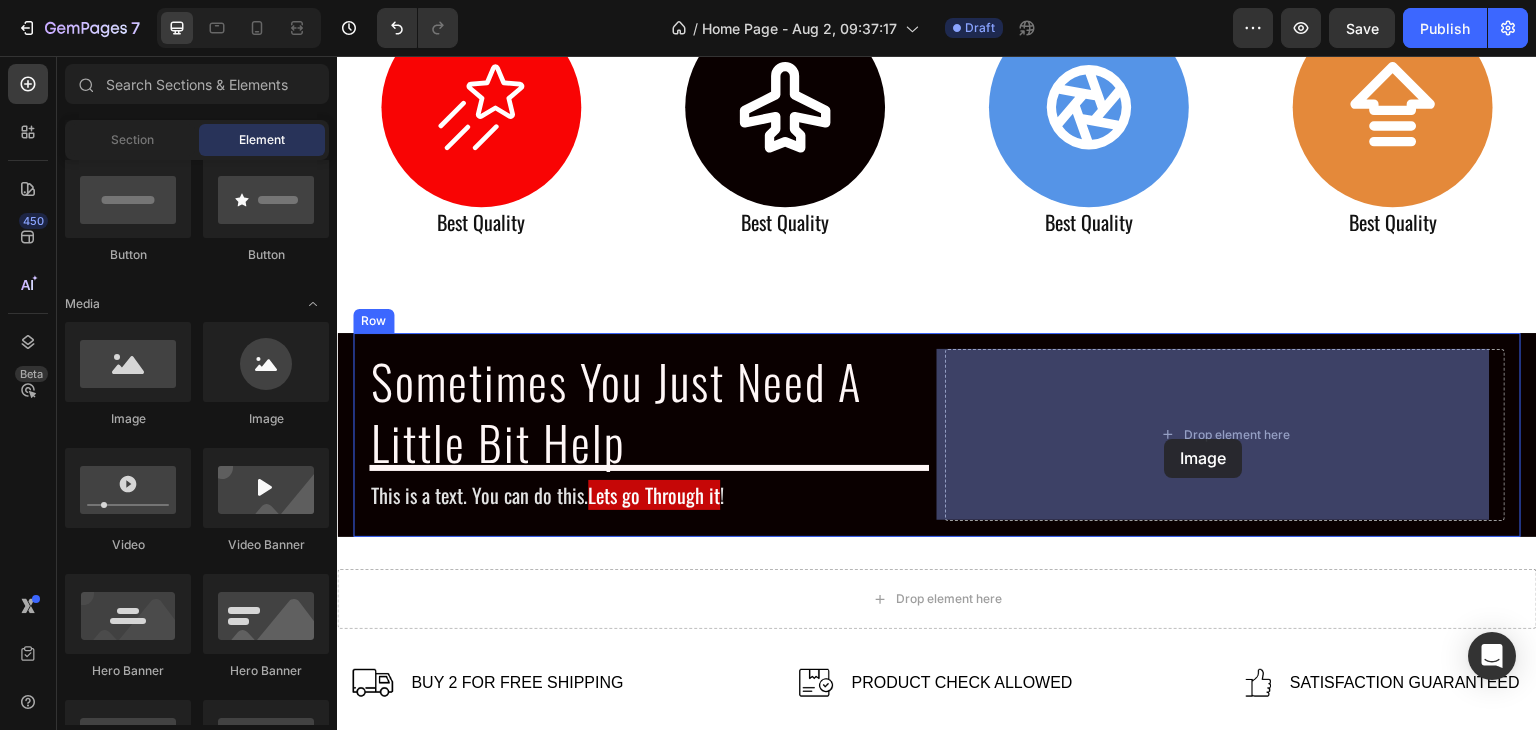 drag, startPoint x: 583, startPoint y: 461, endPoint x: 1165, endPoint y: 439, distance: 582.41565 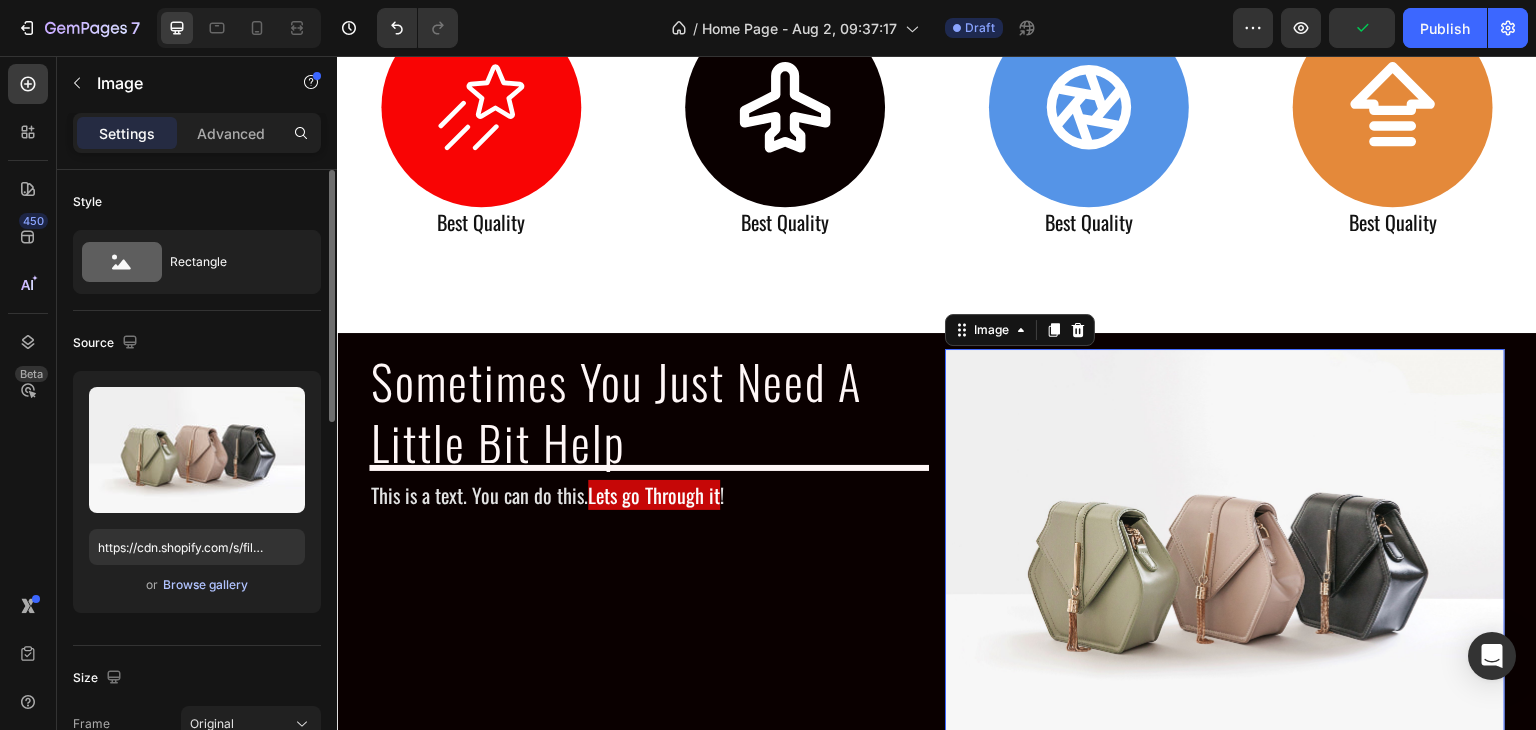 click on "Browse gallery" at bounding box center [205, 585] 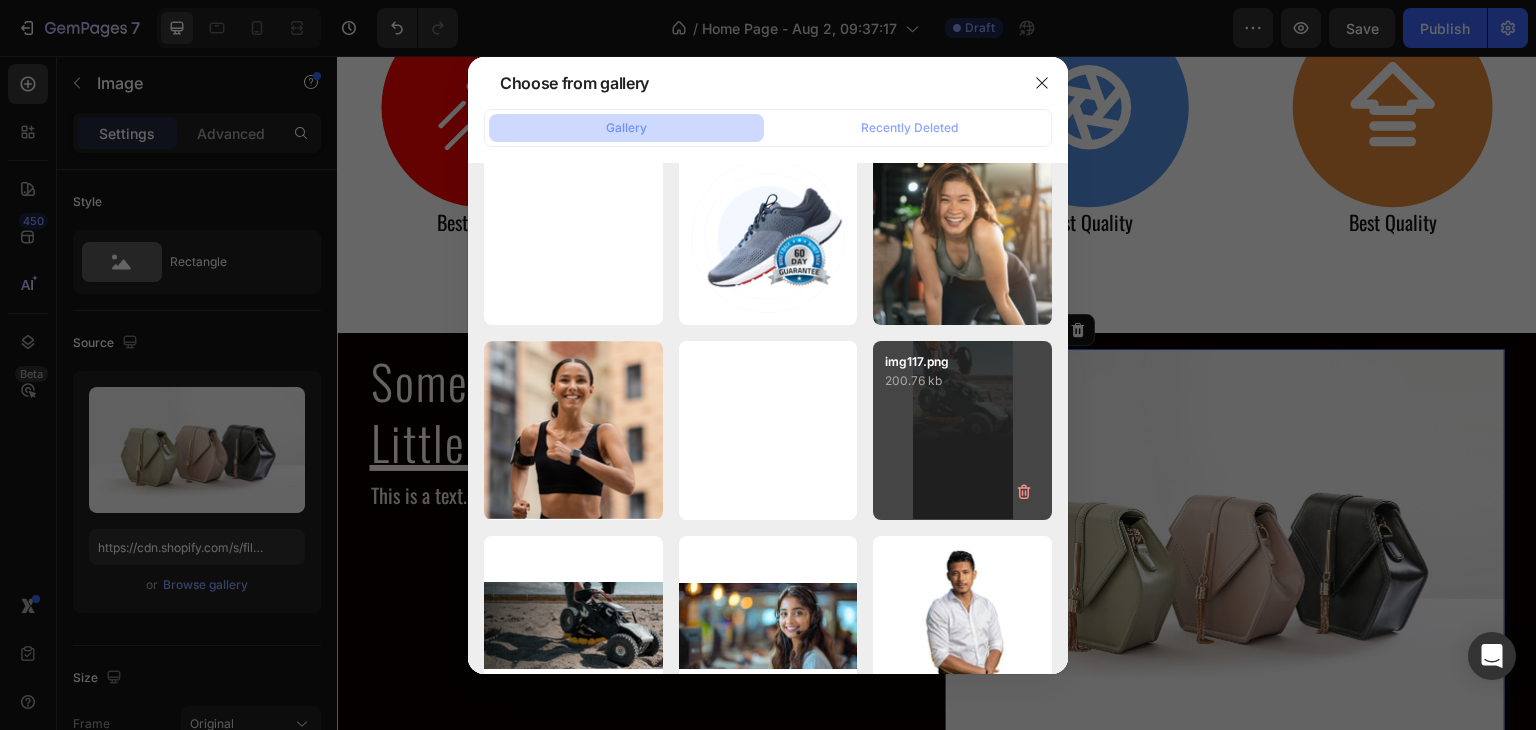 scroll, scrollTop: 1500, scrollLeft: 0, axis: vertical 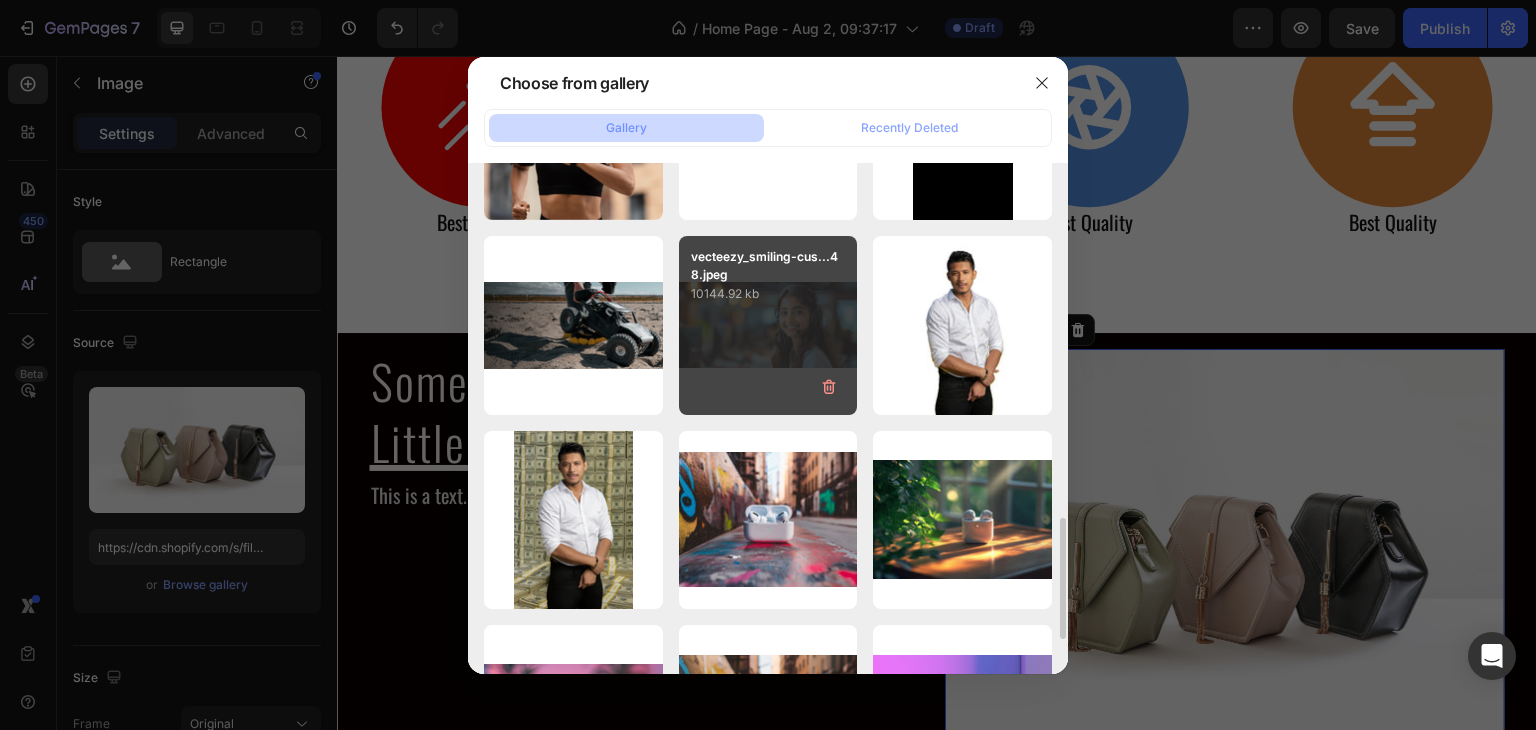 click on "vecteezy_smiling-cus...48.jpeg 10144.92 kb" at bounding box center [768, 325] 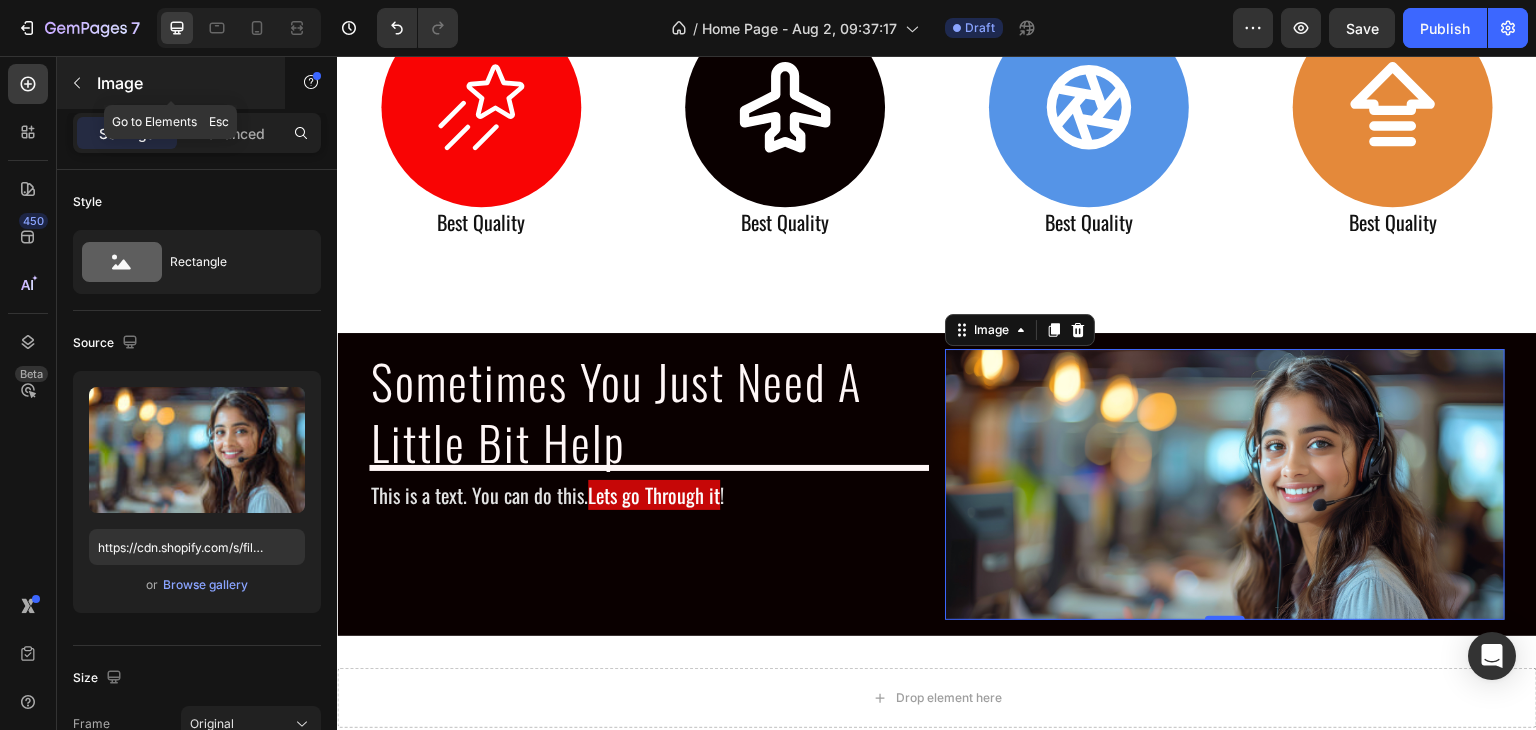 click 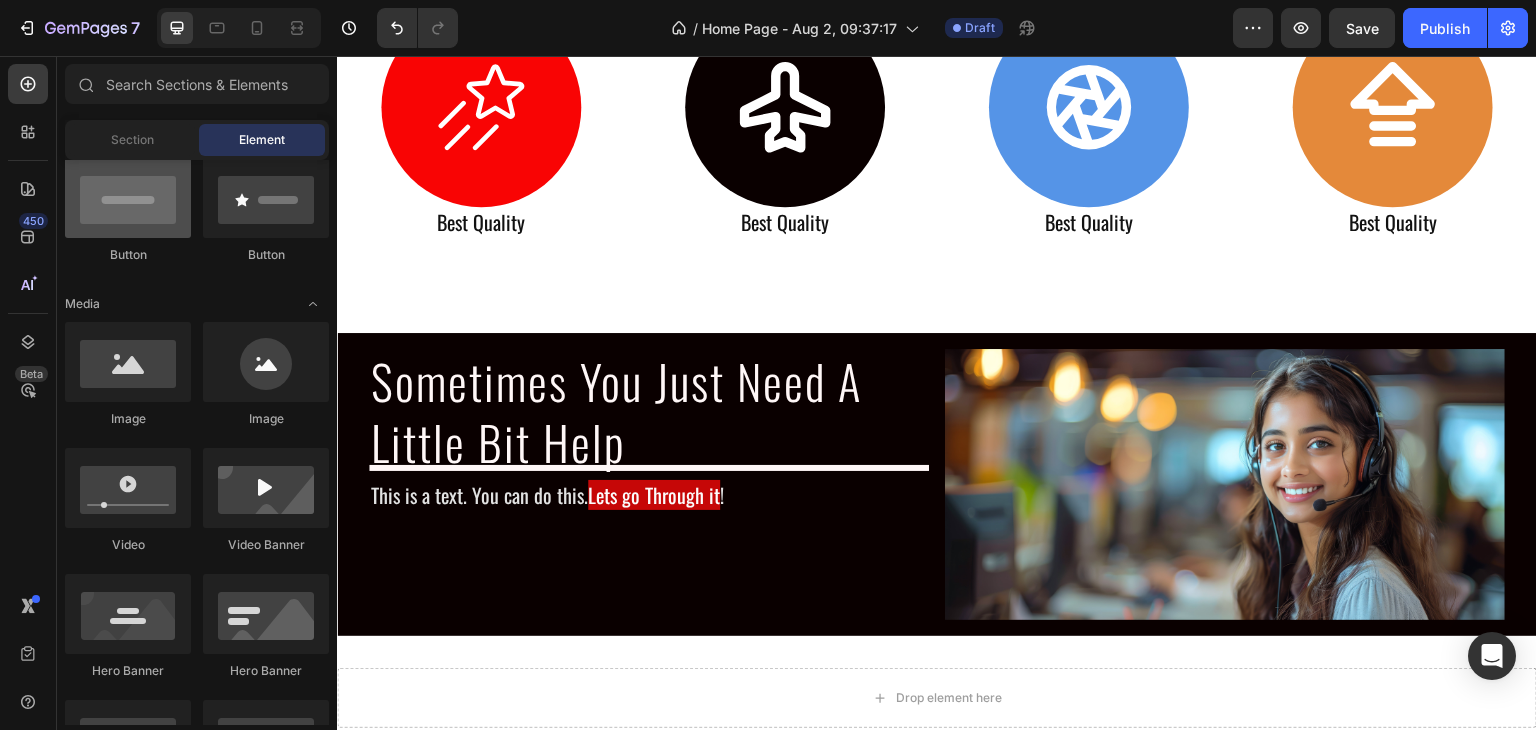 click at bounding box center (128, 198) 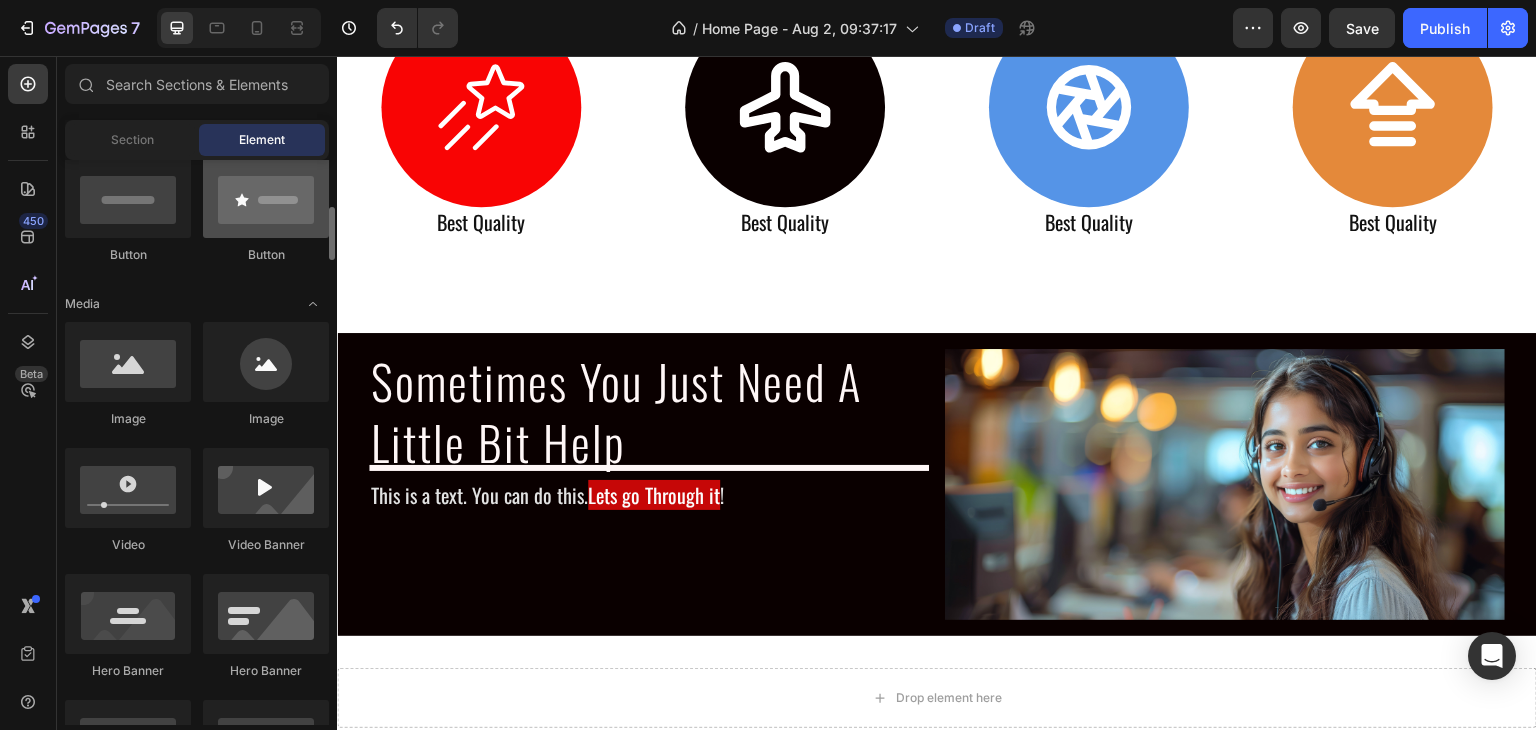click at bounding box center (266, 198) 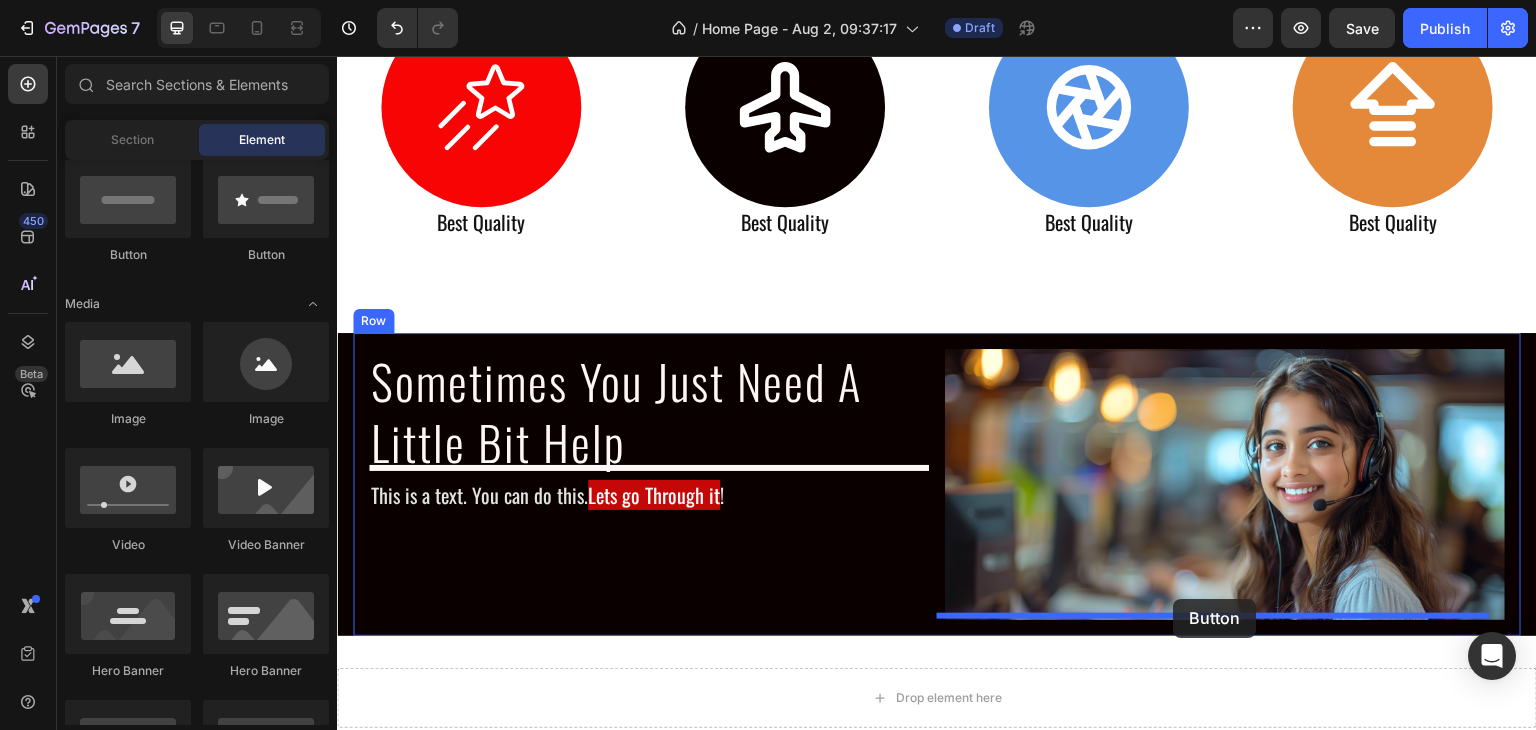 drag, startPoint x: 593, startPoint y: 257, endPoint x: 1174, endPoint y: 599, distance: 674.1847 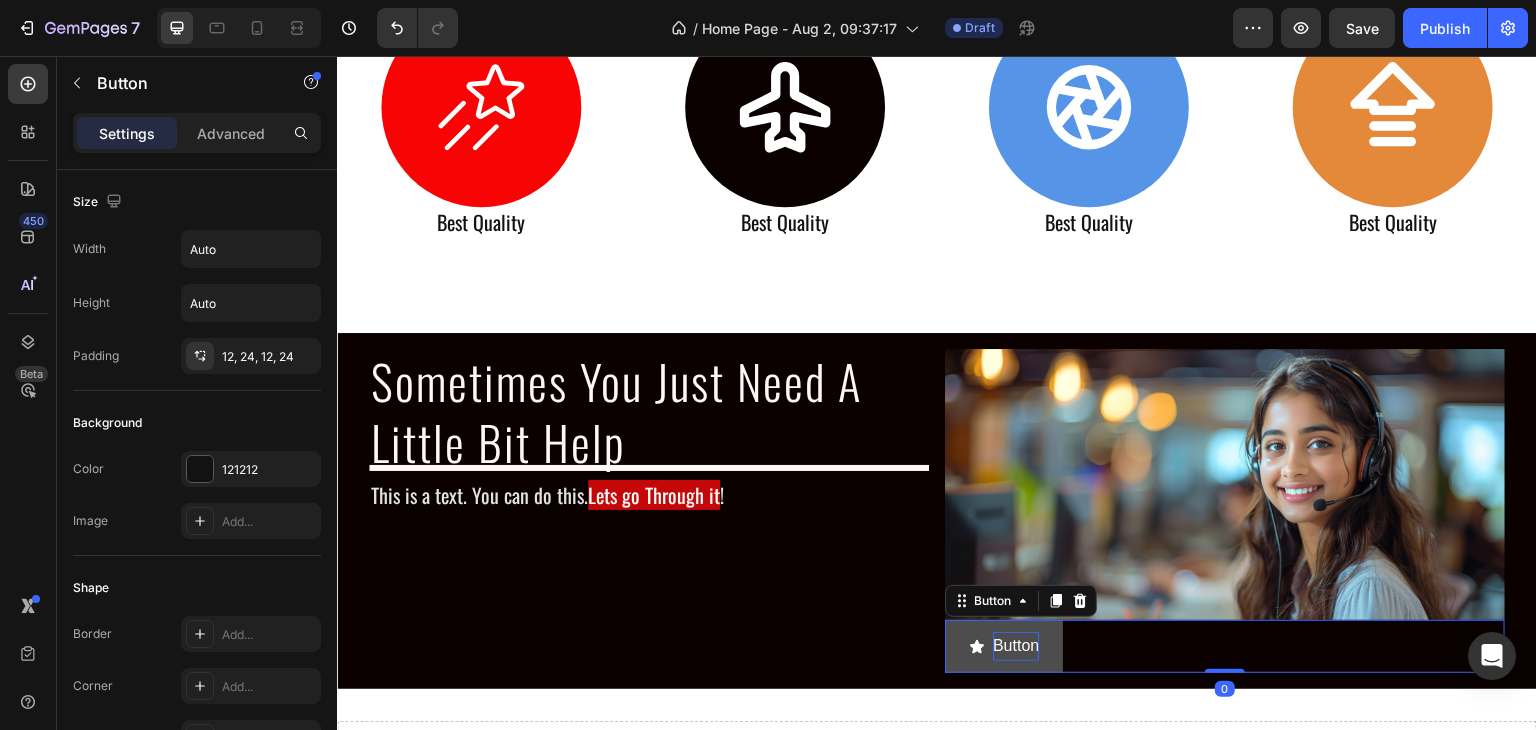 click on "Button" at bounding box center [1016, 646] 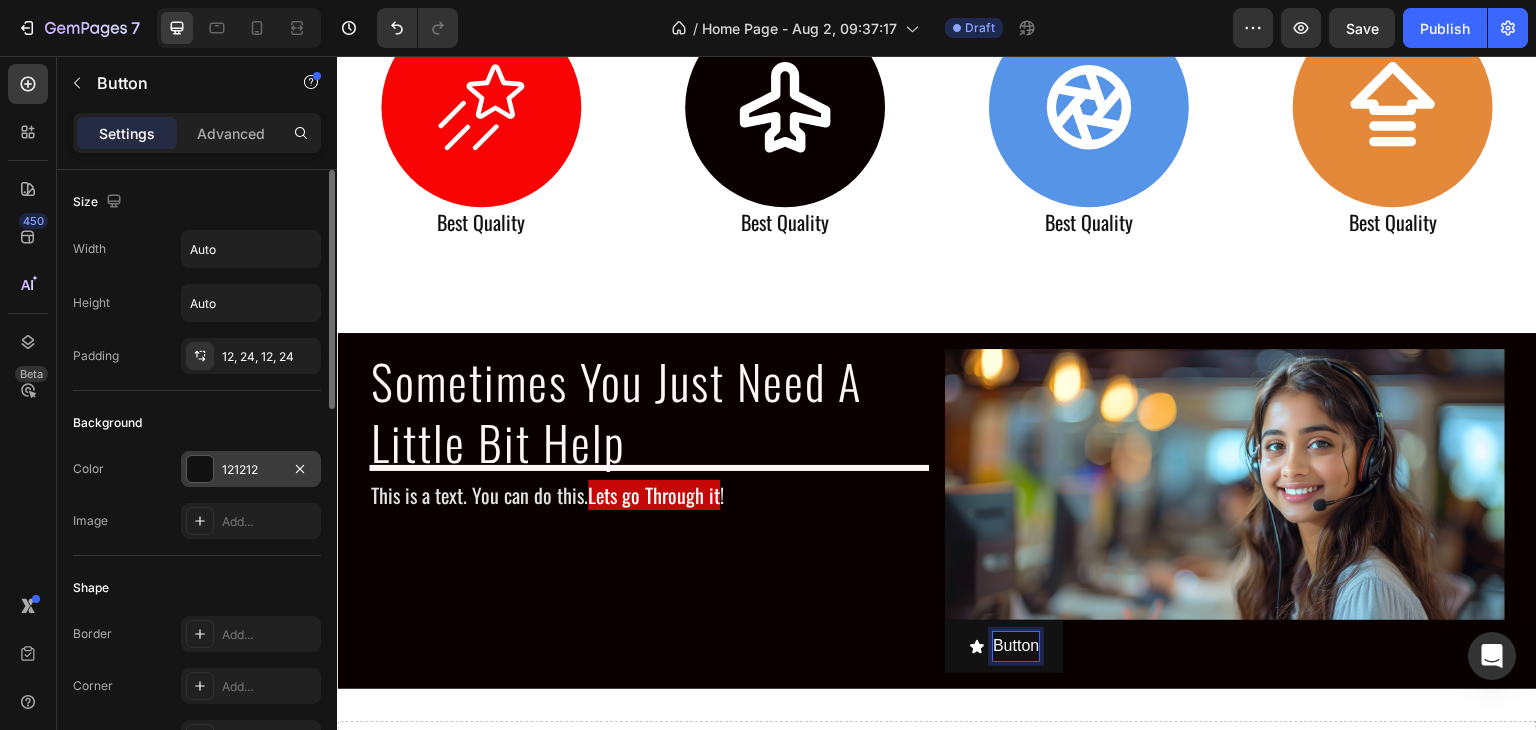 click on "121212" at bounding box center [251, 470] 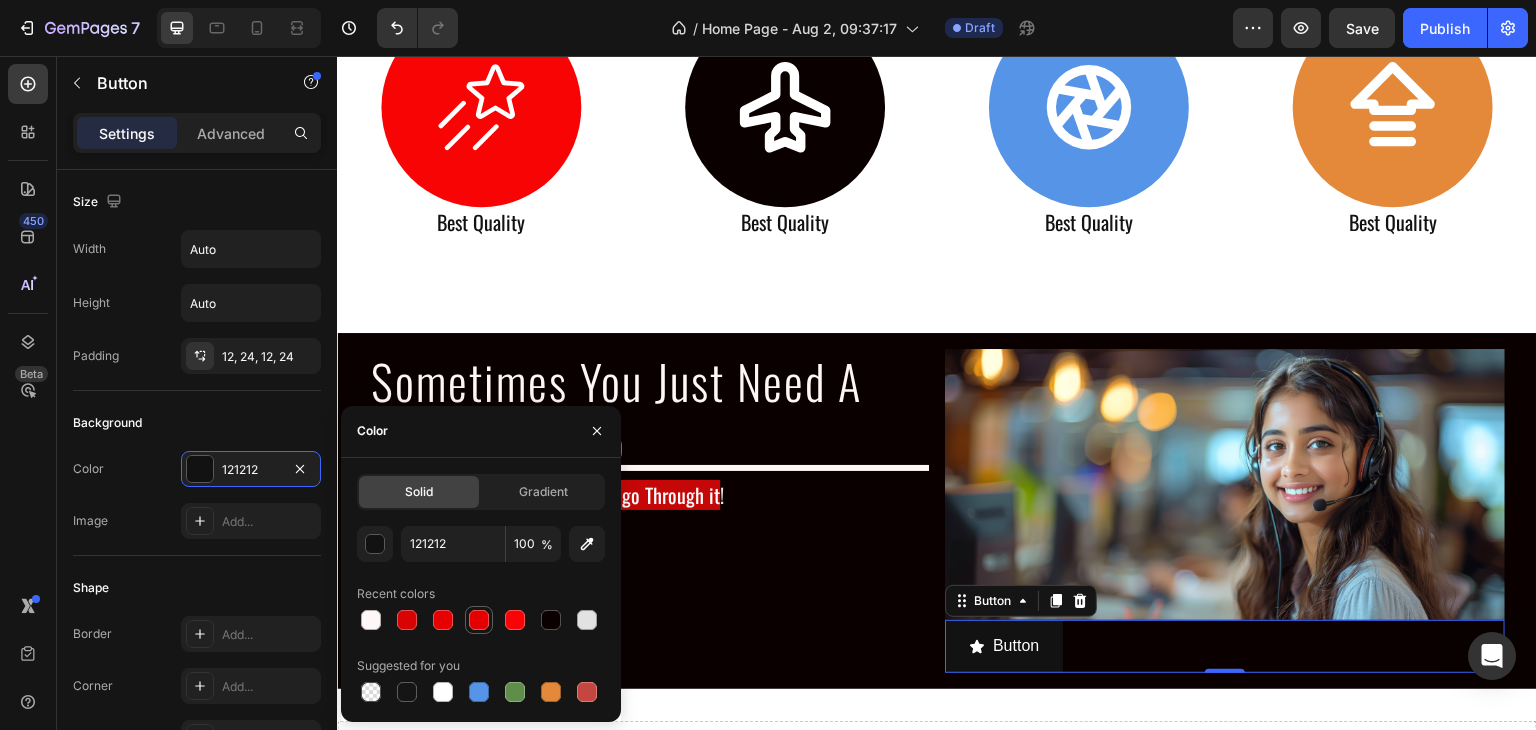 click at bounding box center [479, 620] 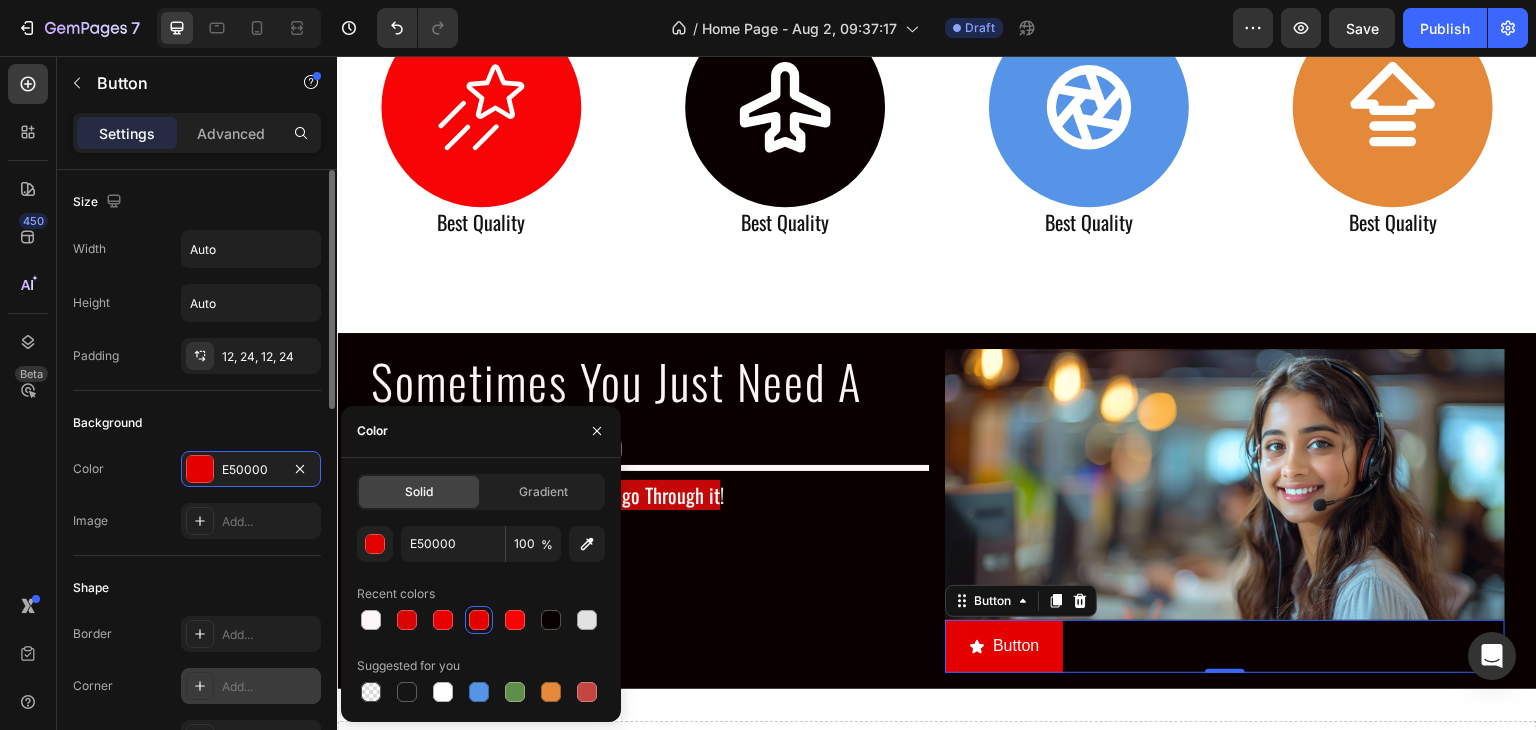 scroll, scrollTop: 200, scrollLeft: 0, axis: vertical 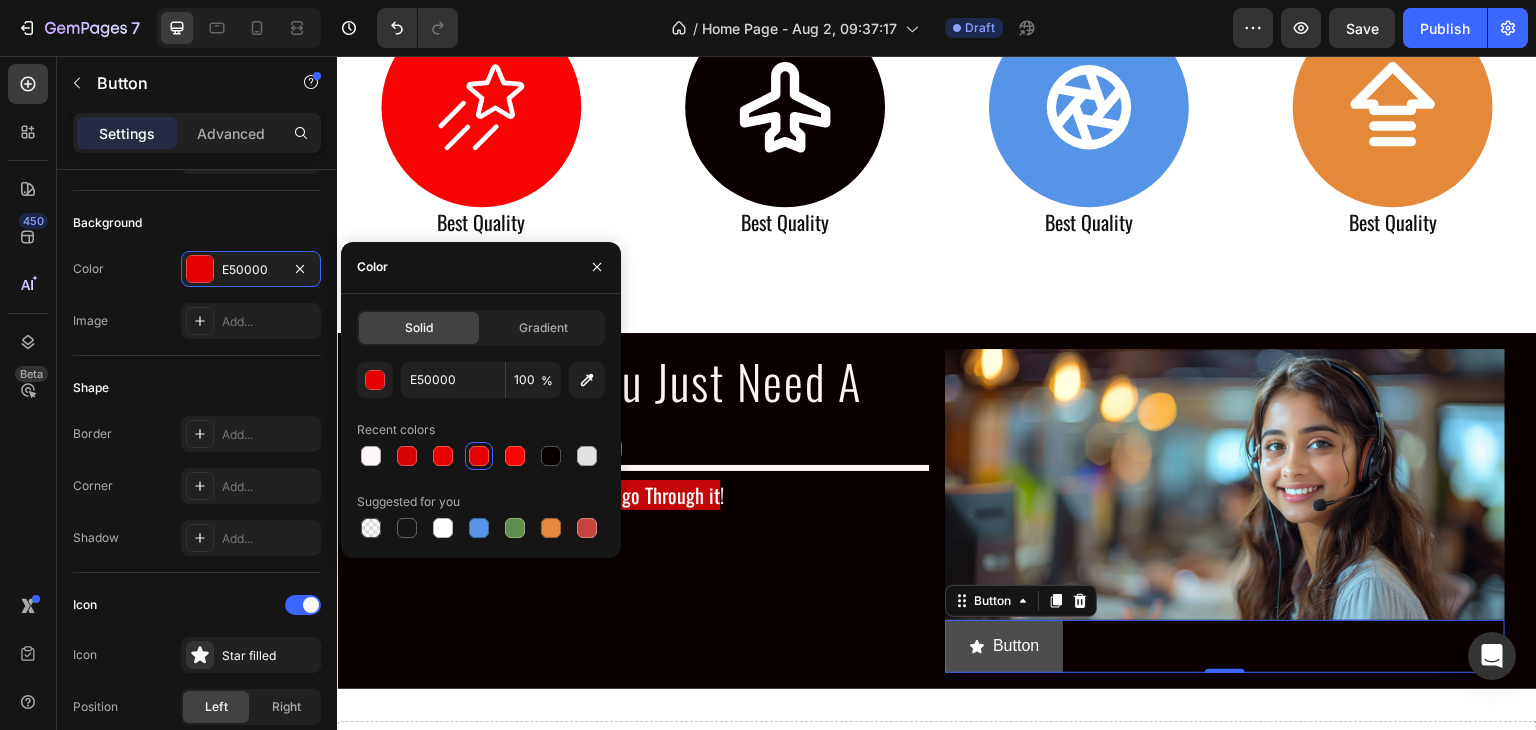 click 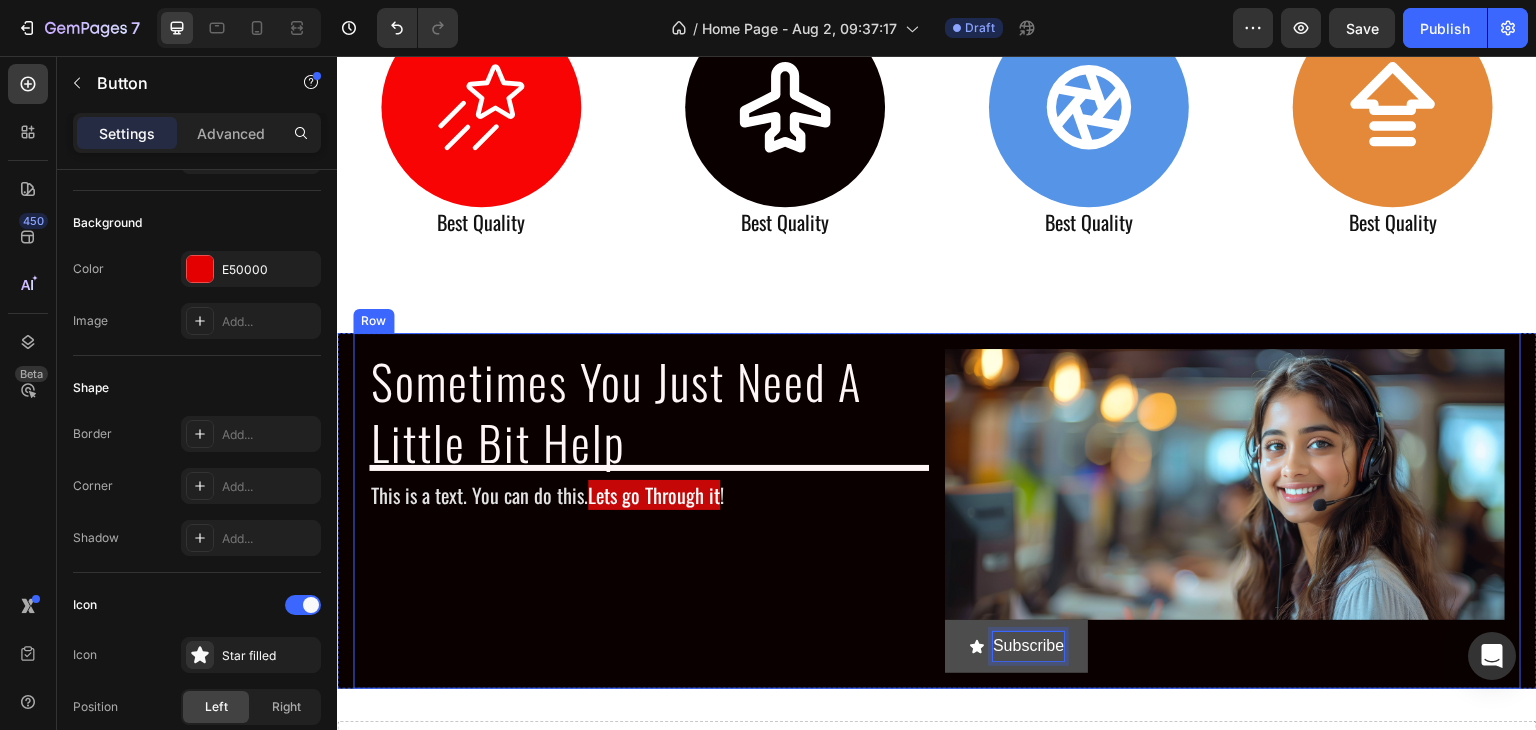 click on "Sometimes You Just Need A Little Bit Help Heading This is a text. You can do this.  Lets go Through it  ! Text Block Image" at bounding box center (649, 511) 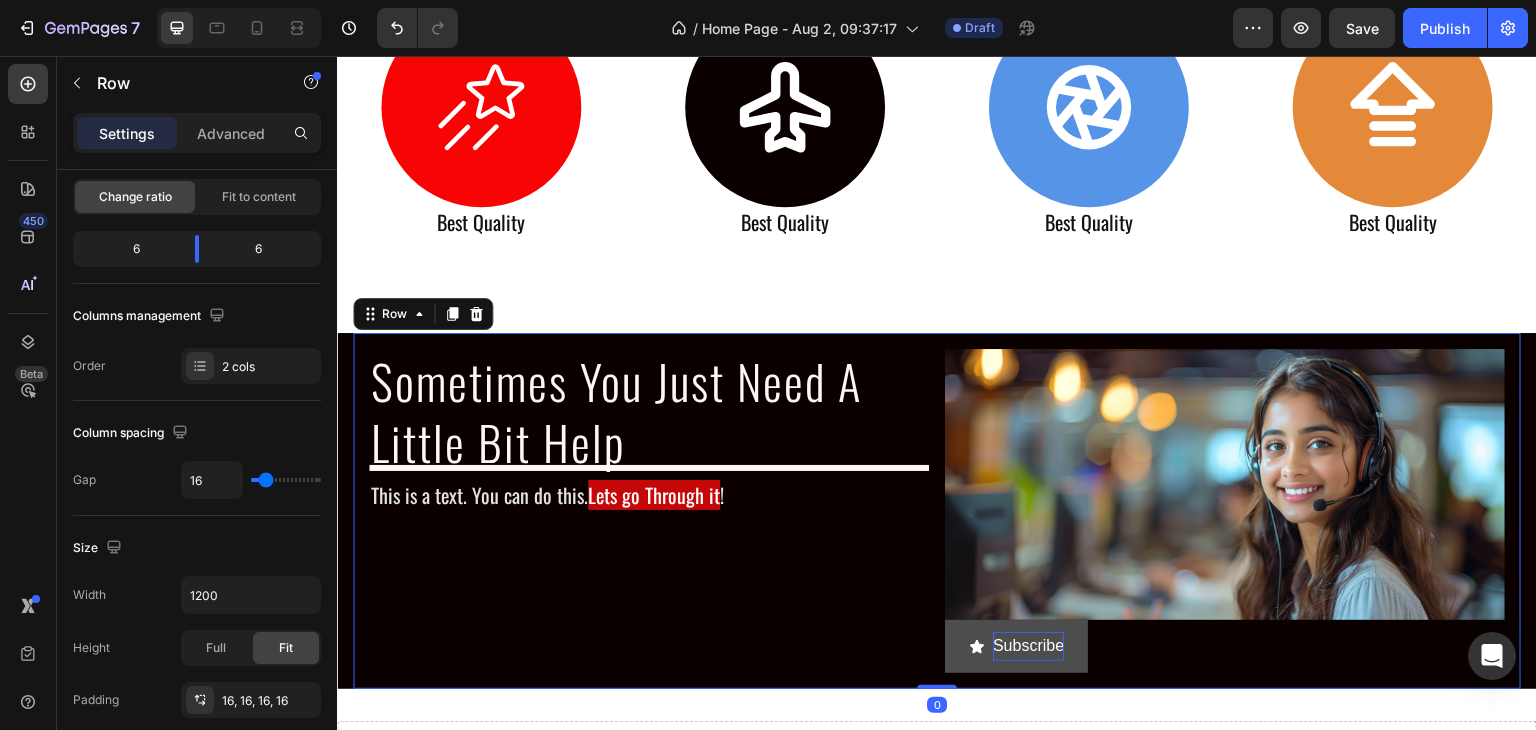 scroll, scrollTop: 0, scrollLeft: 0, axis: both 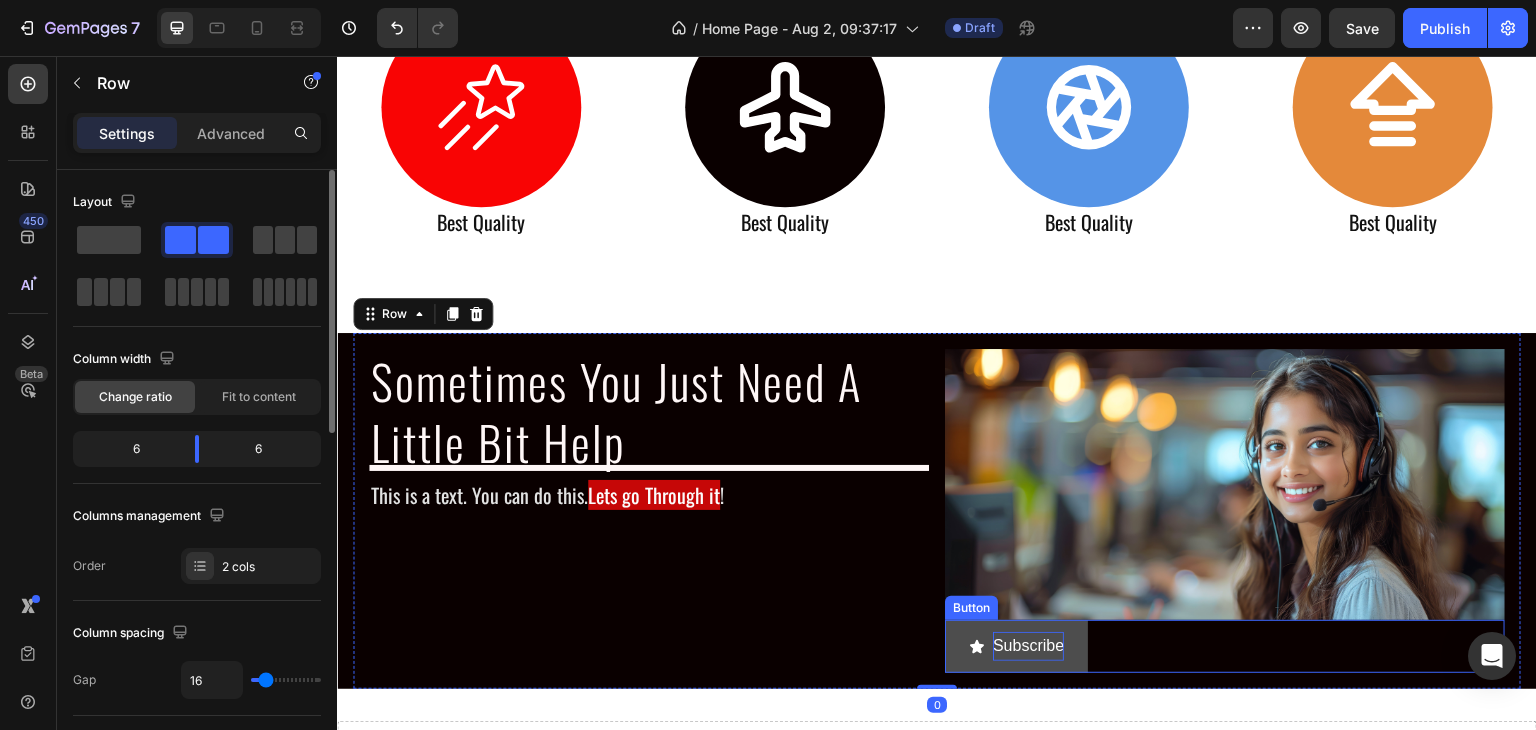 click 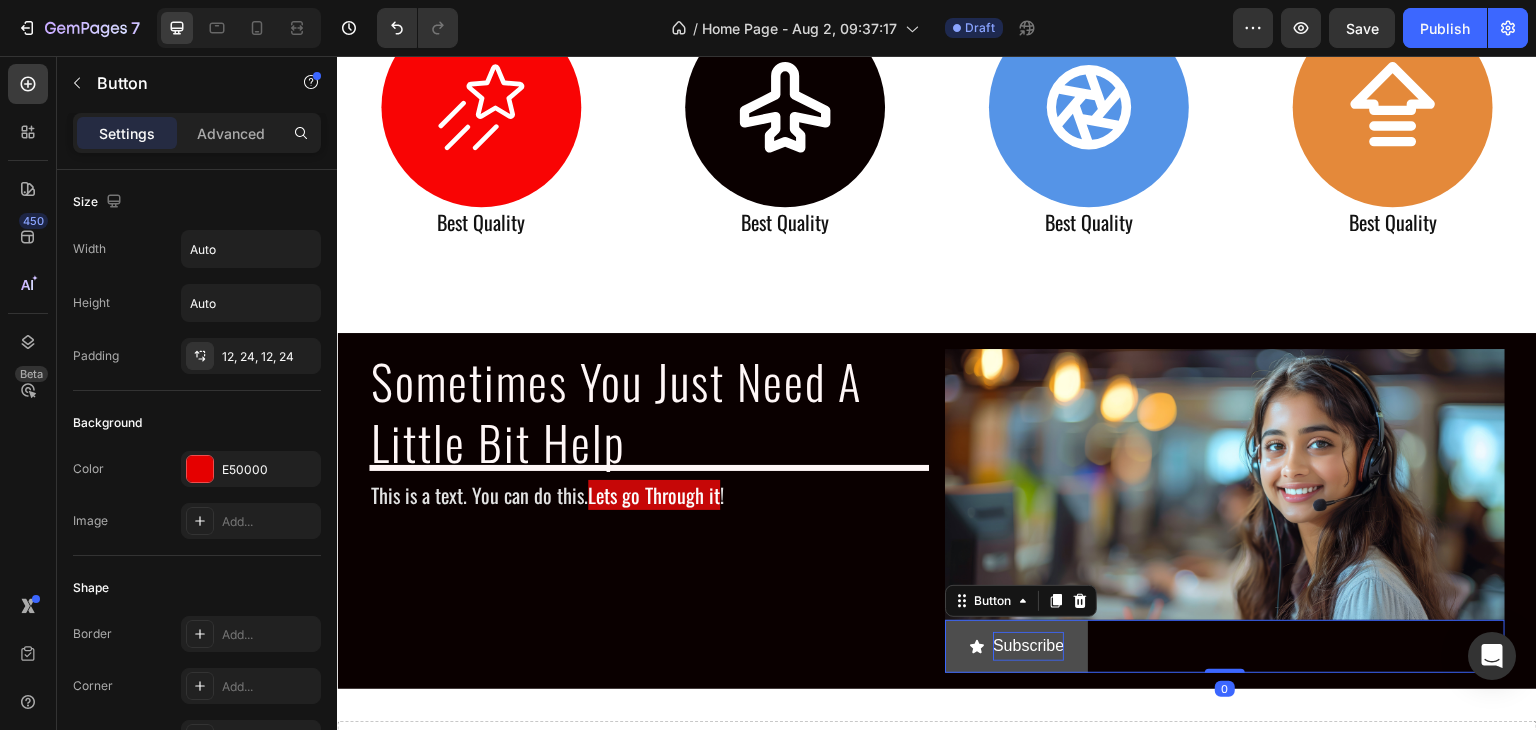 click 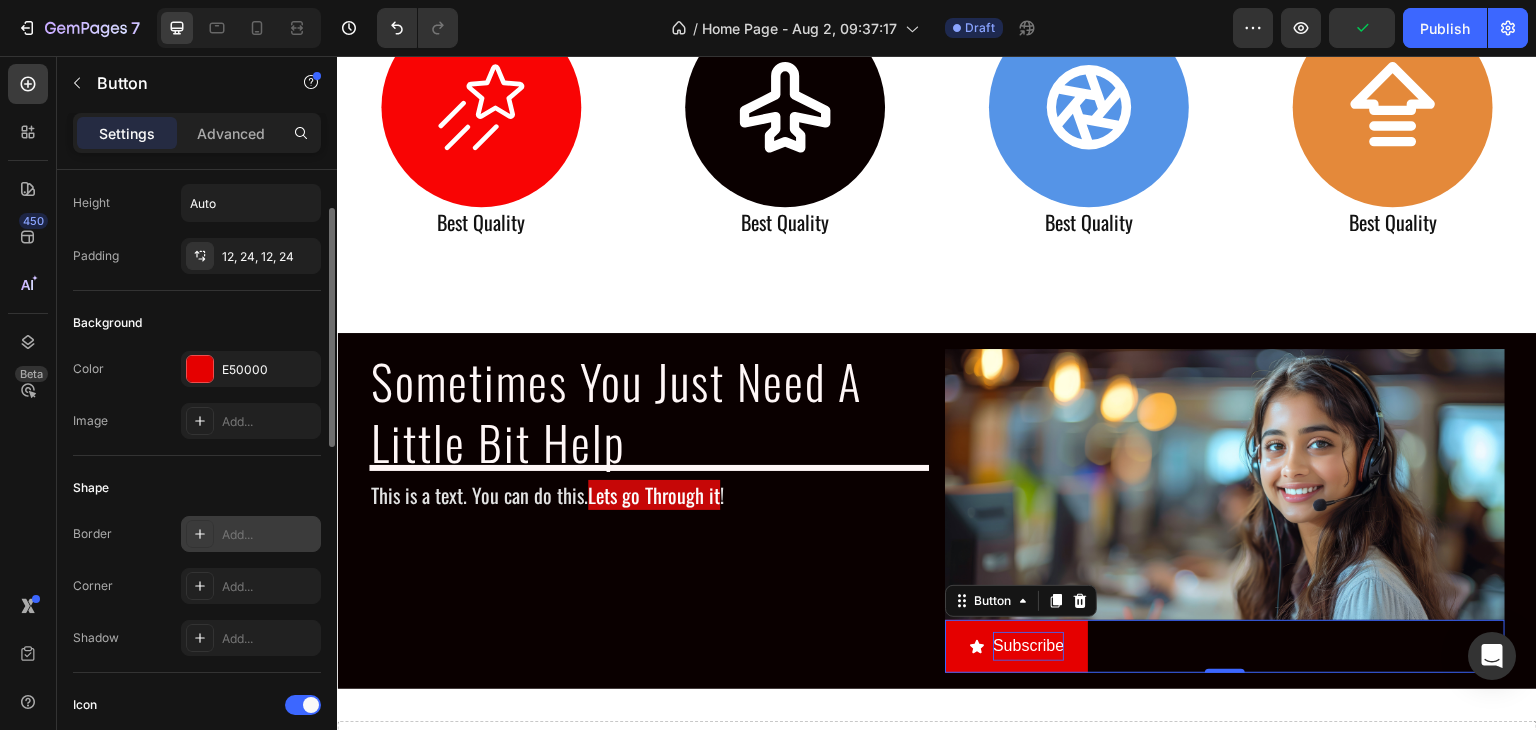 scroll, scrollTop: 400, scrollLeft: 0, axis: vertical 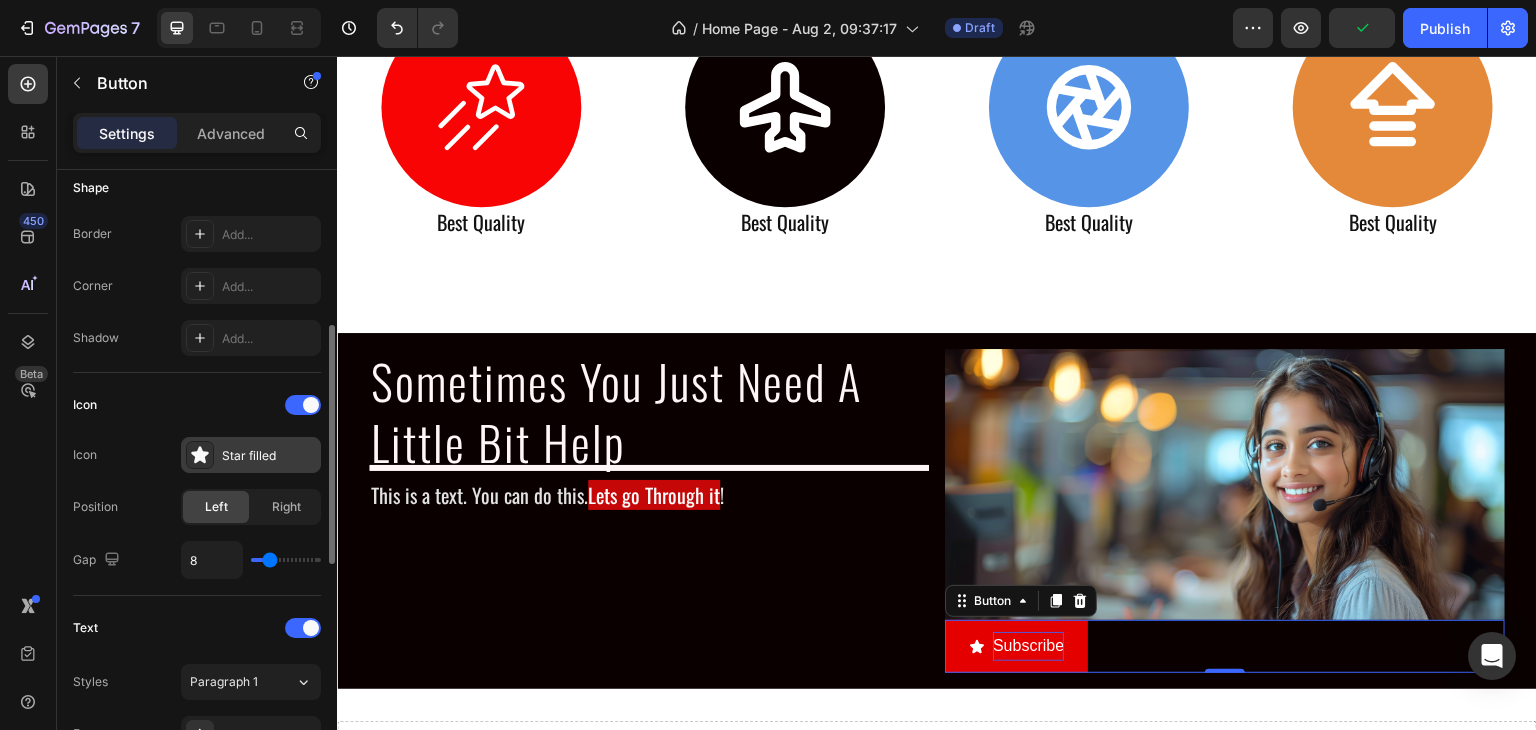 click on "Star filled" at bounding box center [269, 456] 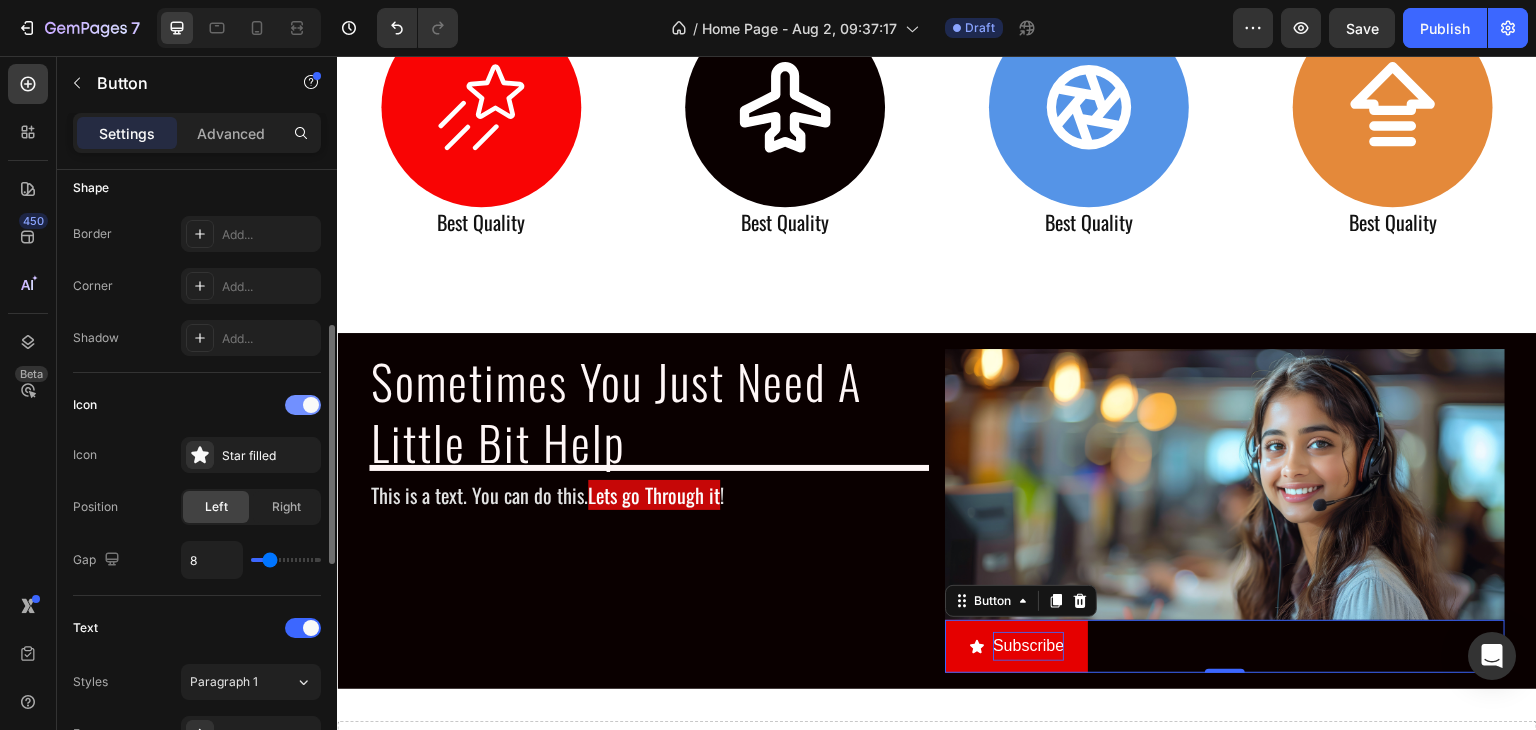 click at bounding box center (303, 405) 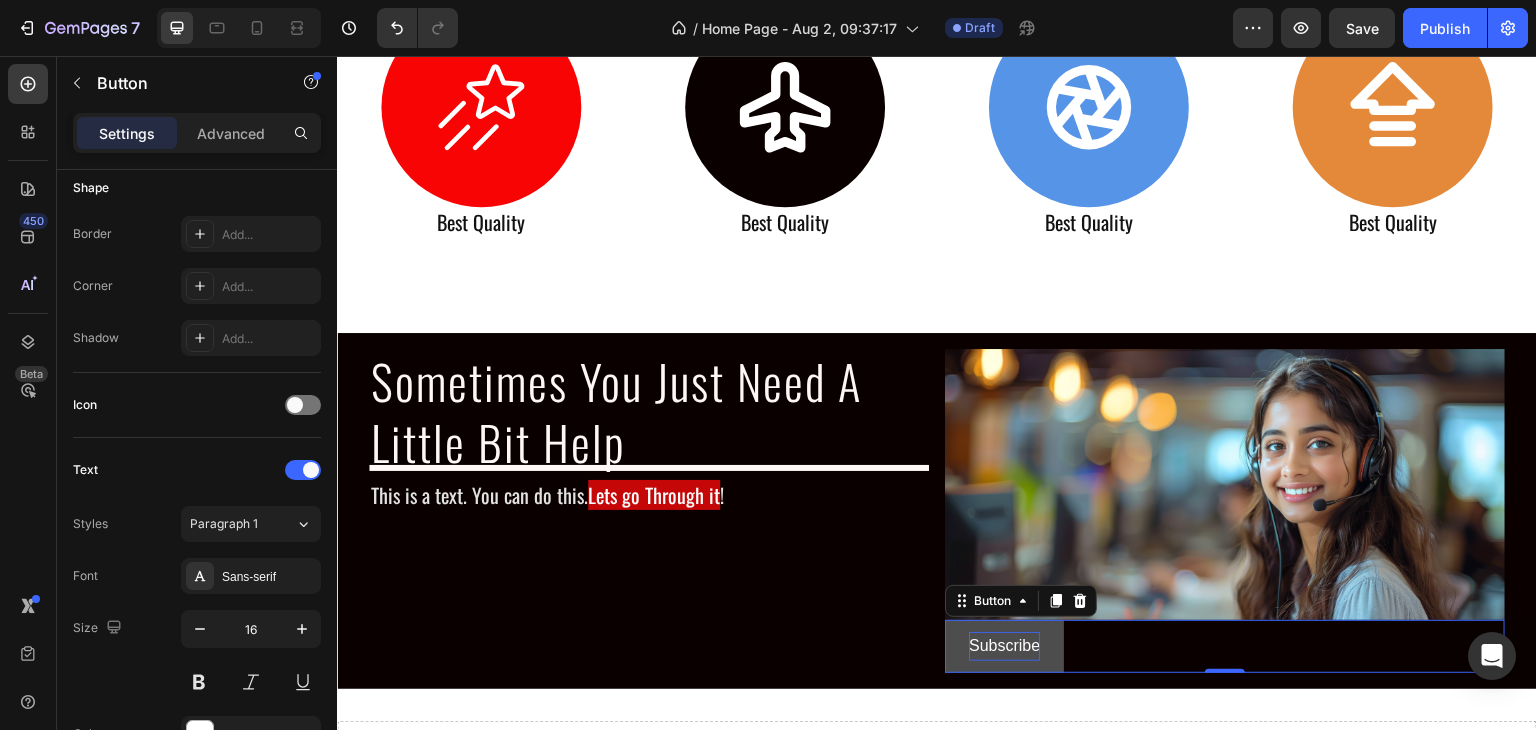 click on "Subscribe" at bounding box center [1004, 646] 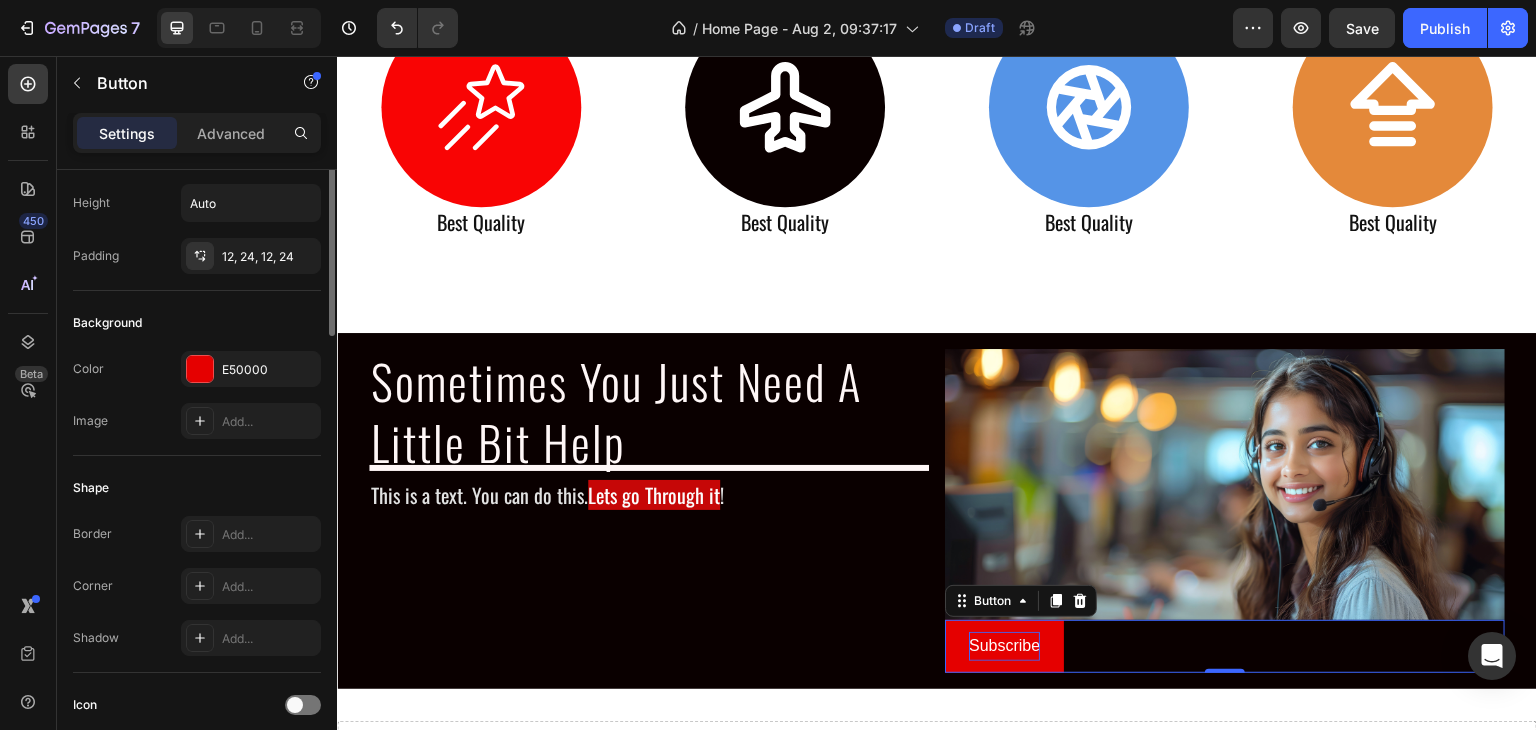 scroll, scrollTop: 0, scrollLeft: 0, axis: both 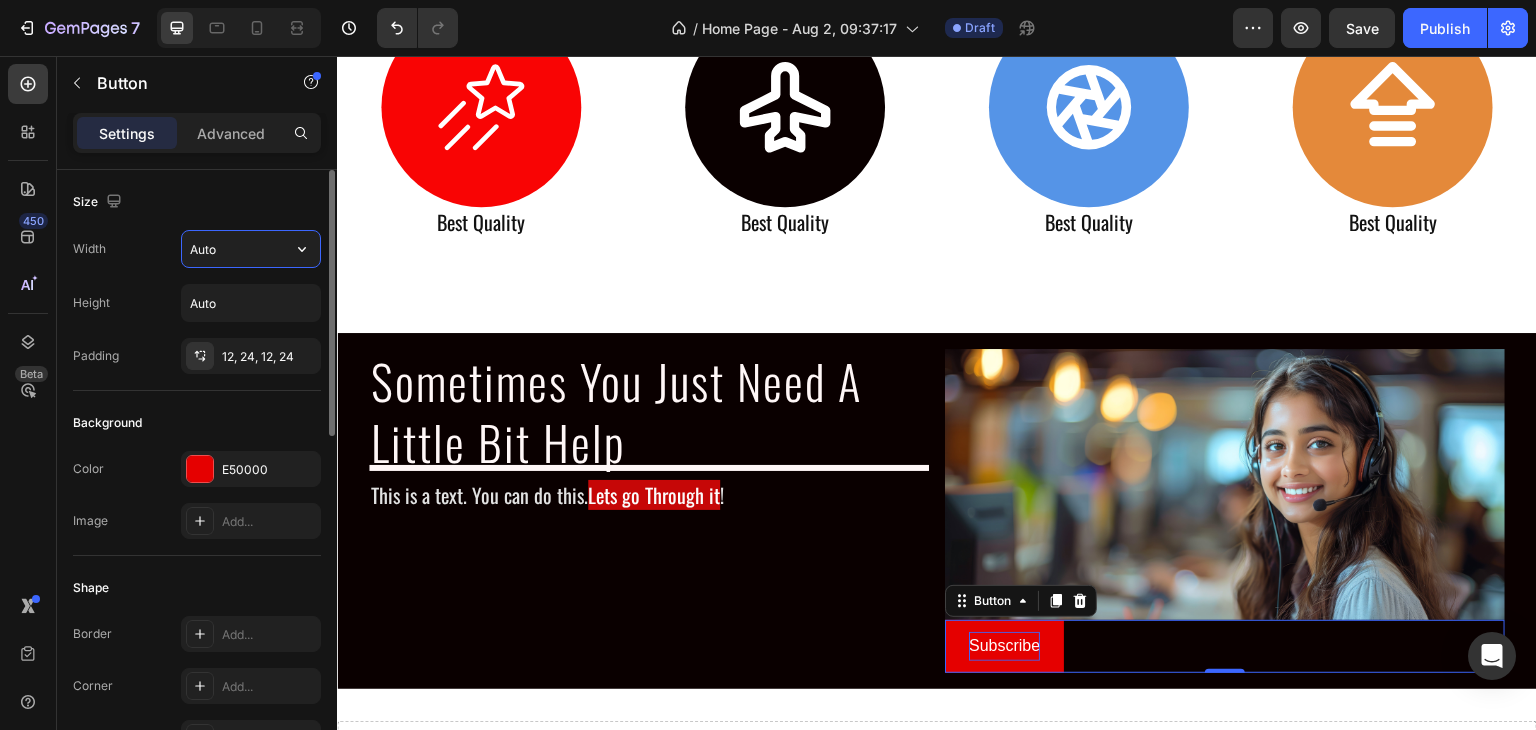 click on "Auto" at bounding box center [251, 249] 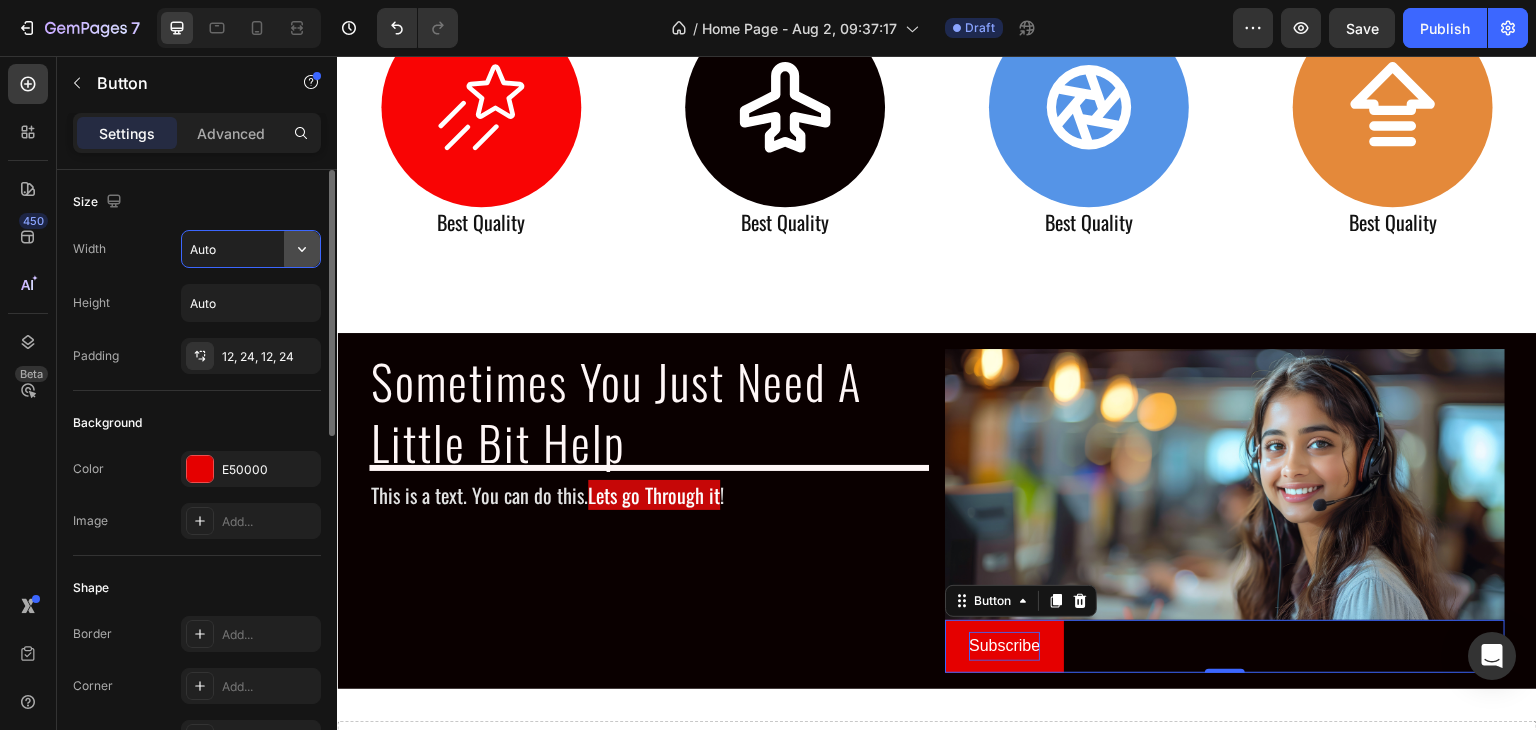 click 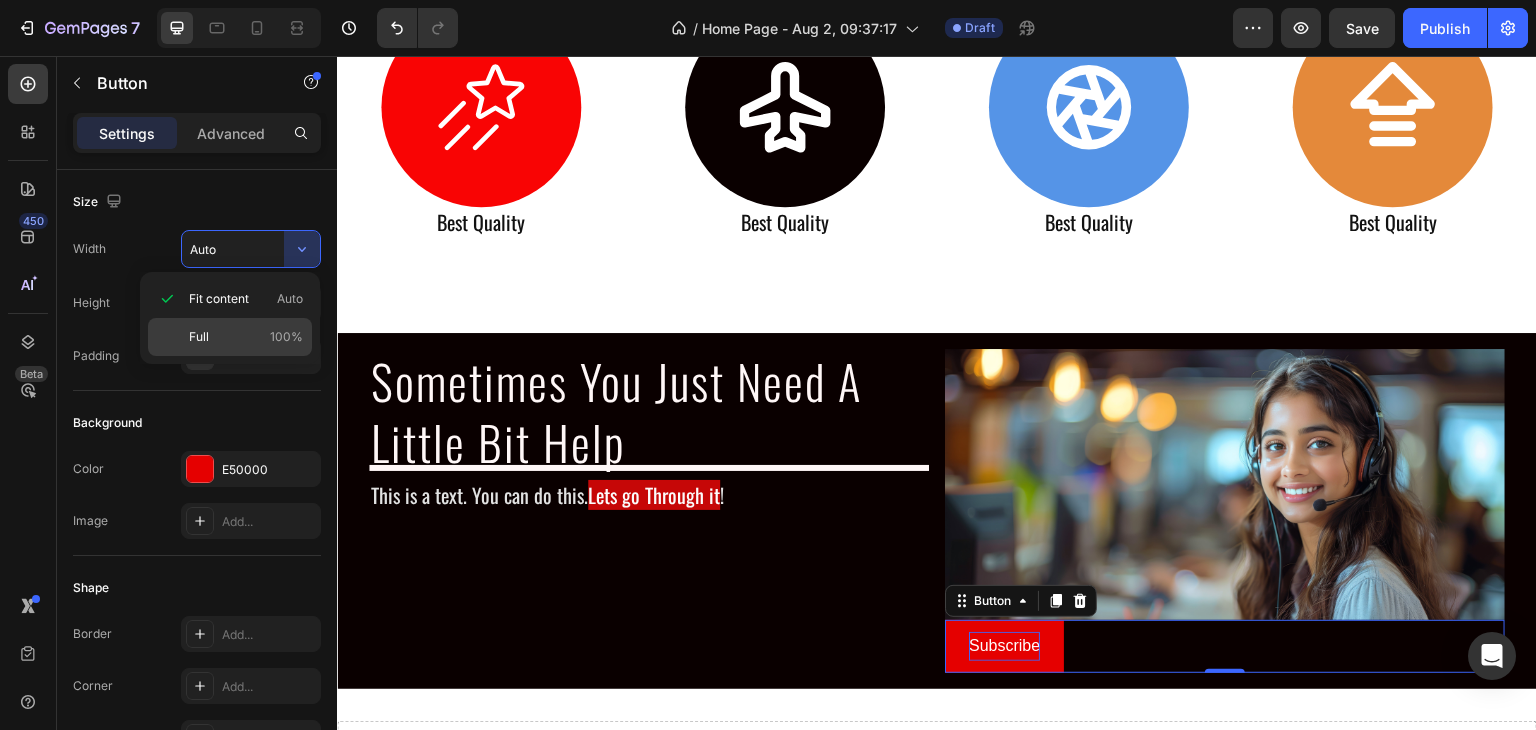 click on "Full 100%" 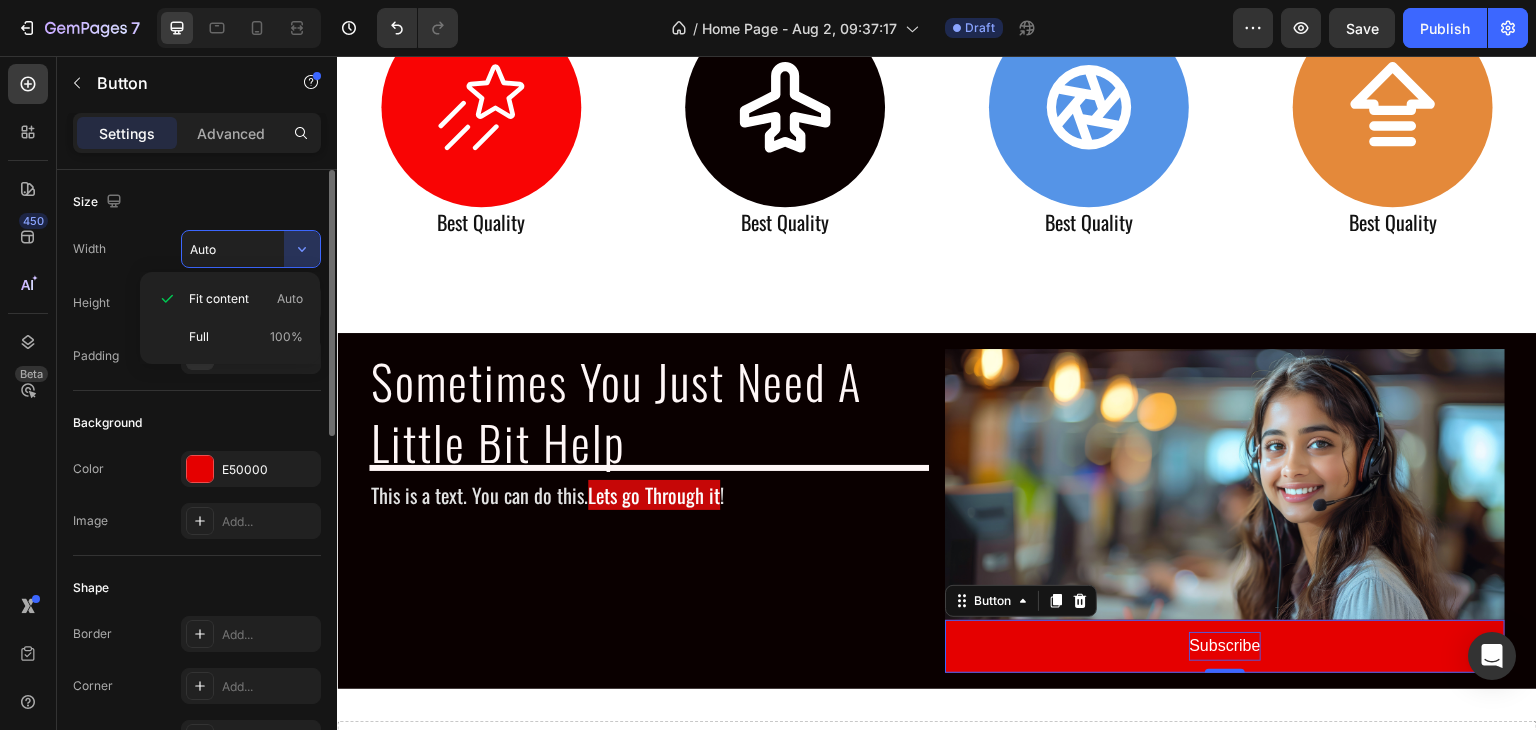 type on "100%" 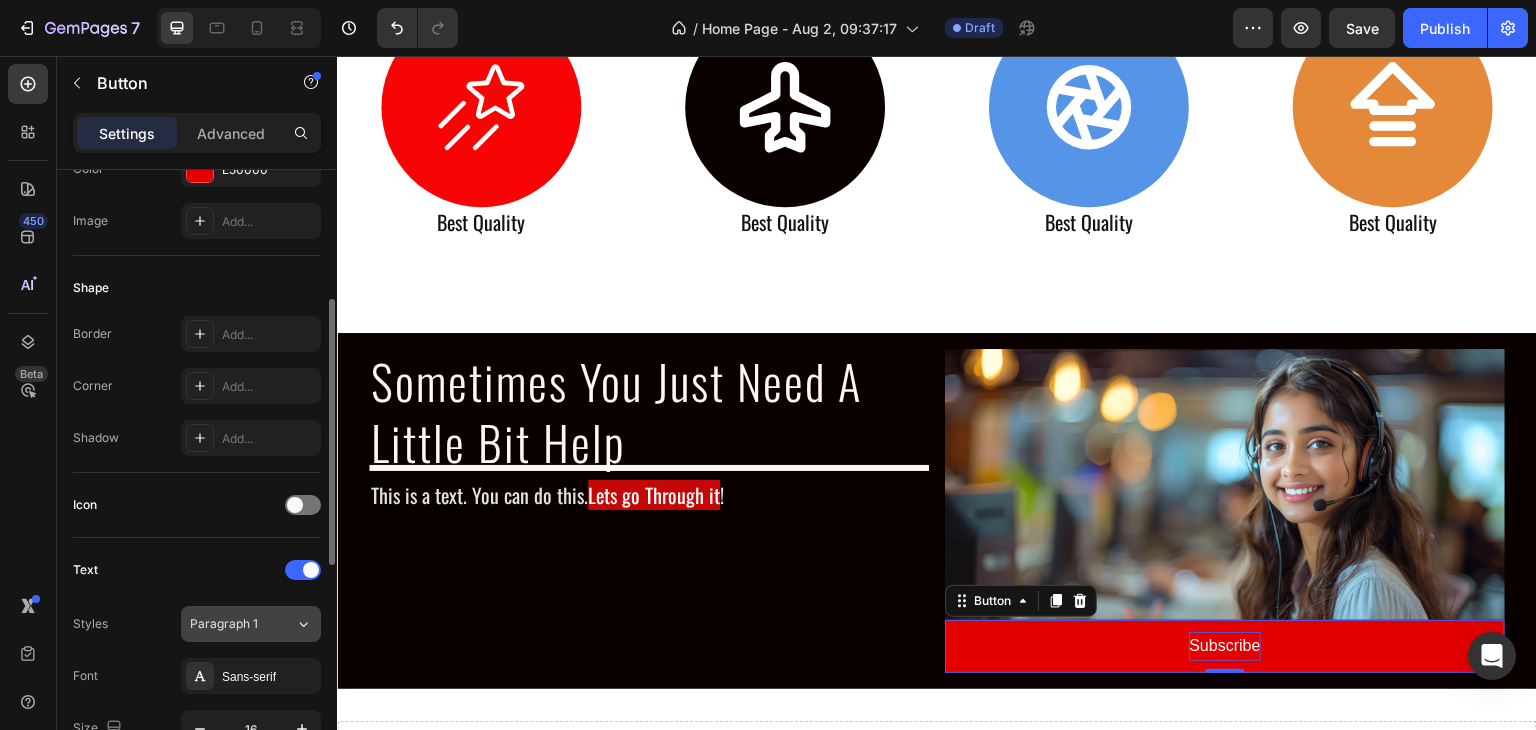 scroll, scrollTop: 500, scrollLeft: 0, axis: vertical 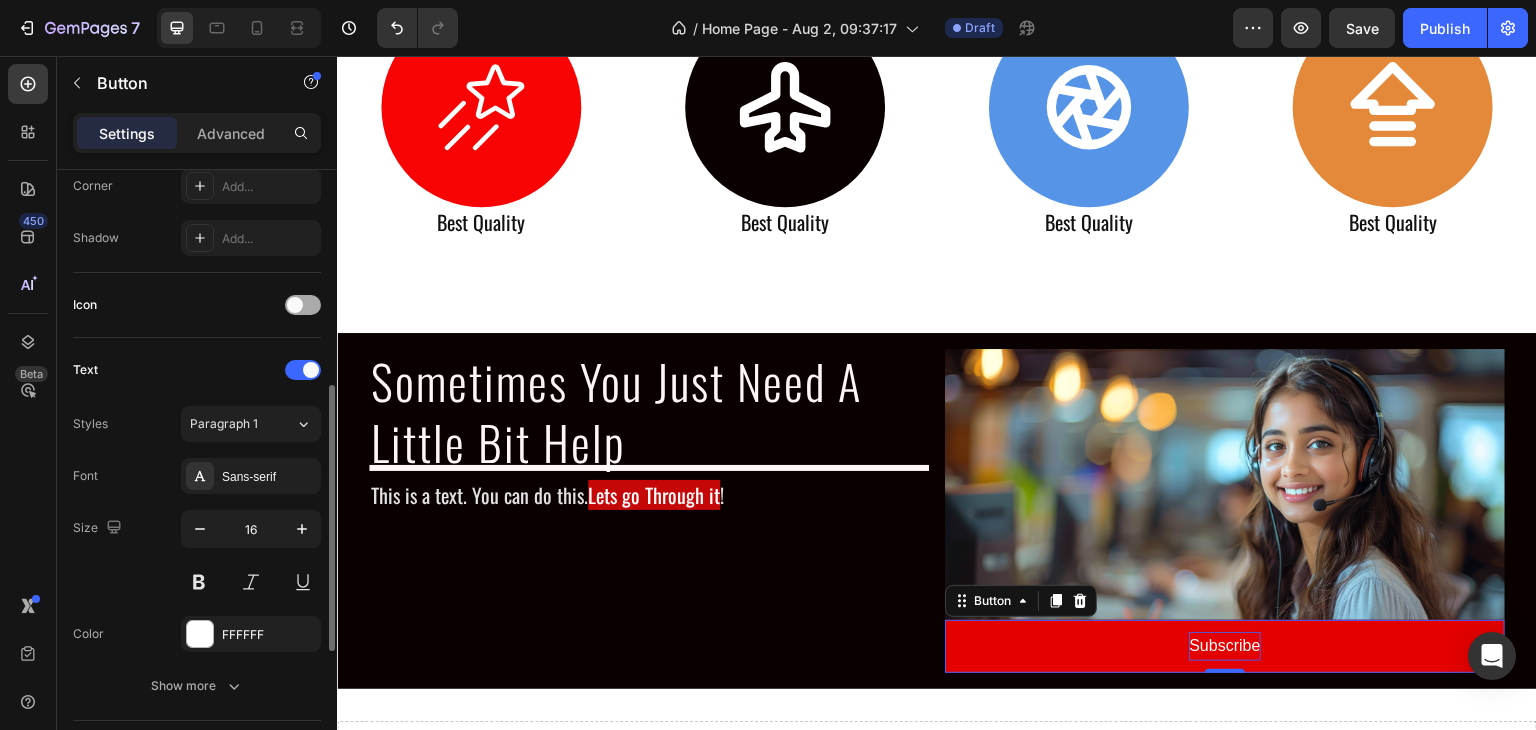 click at bounding box center (303, 305) 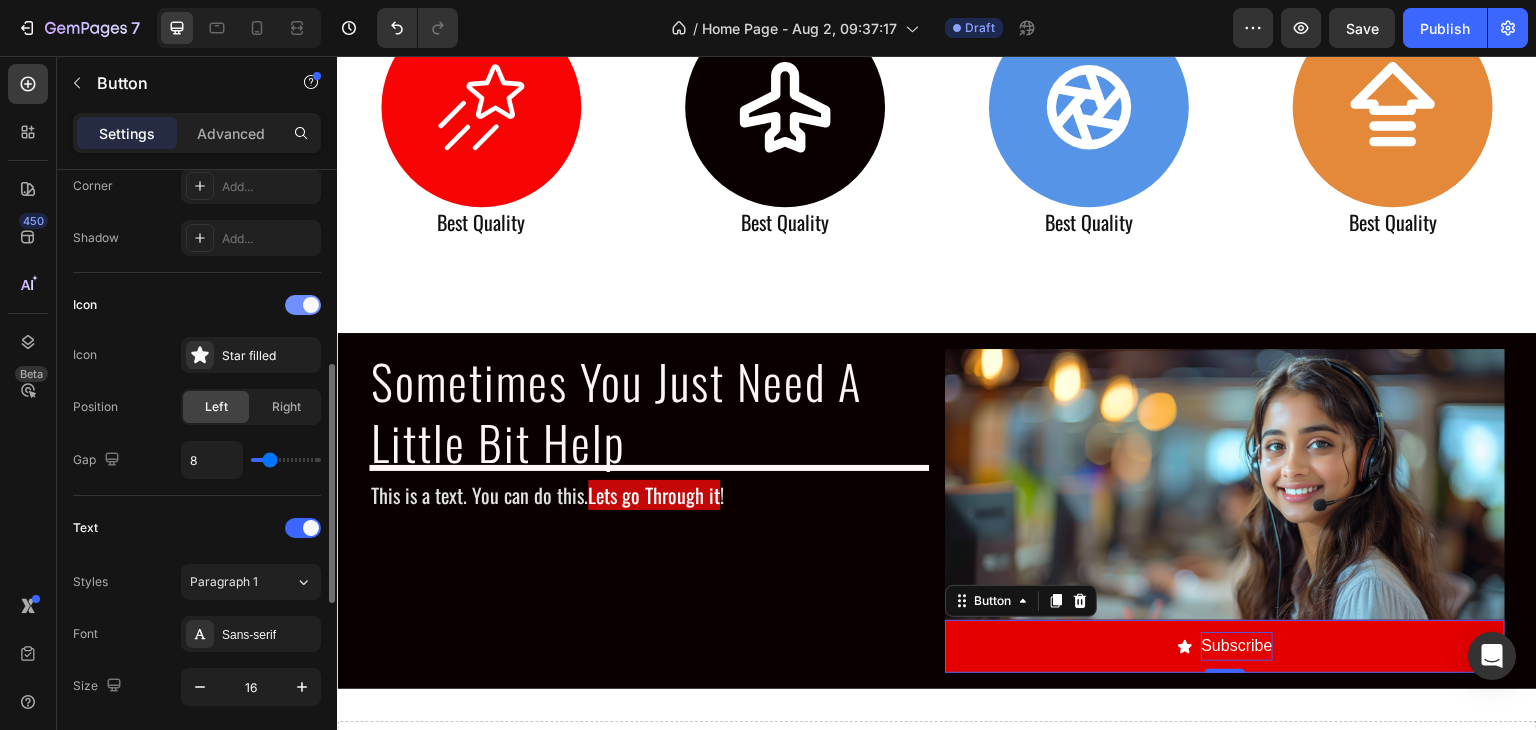 click at bounding box center (303, 305) 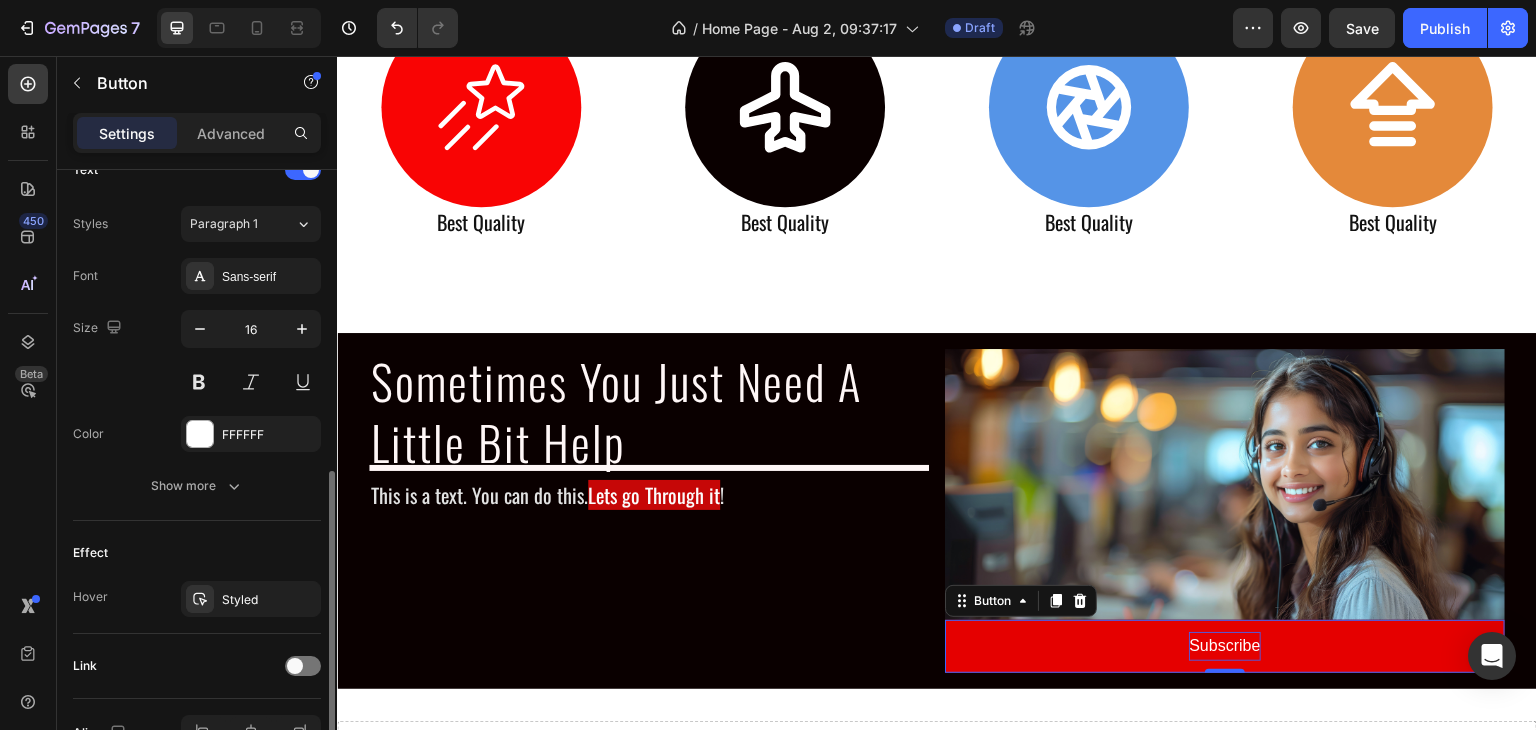 scroll, scrollTop: 800, scrollLeft: 0, axis: vertical 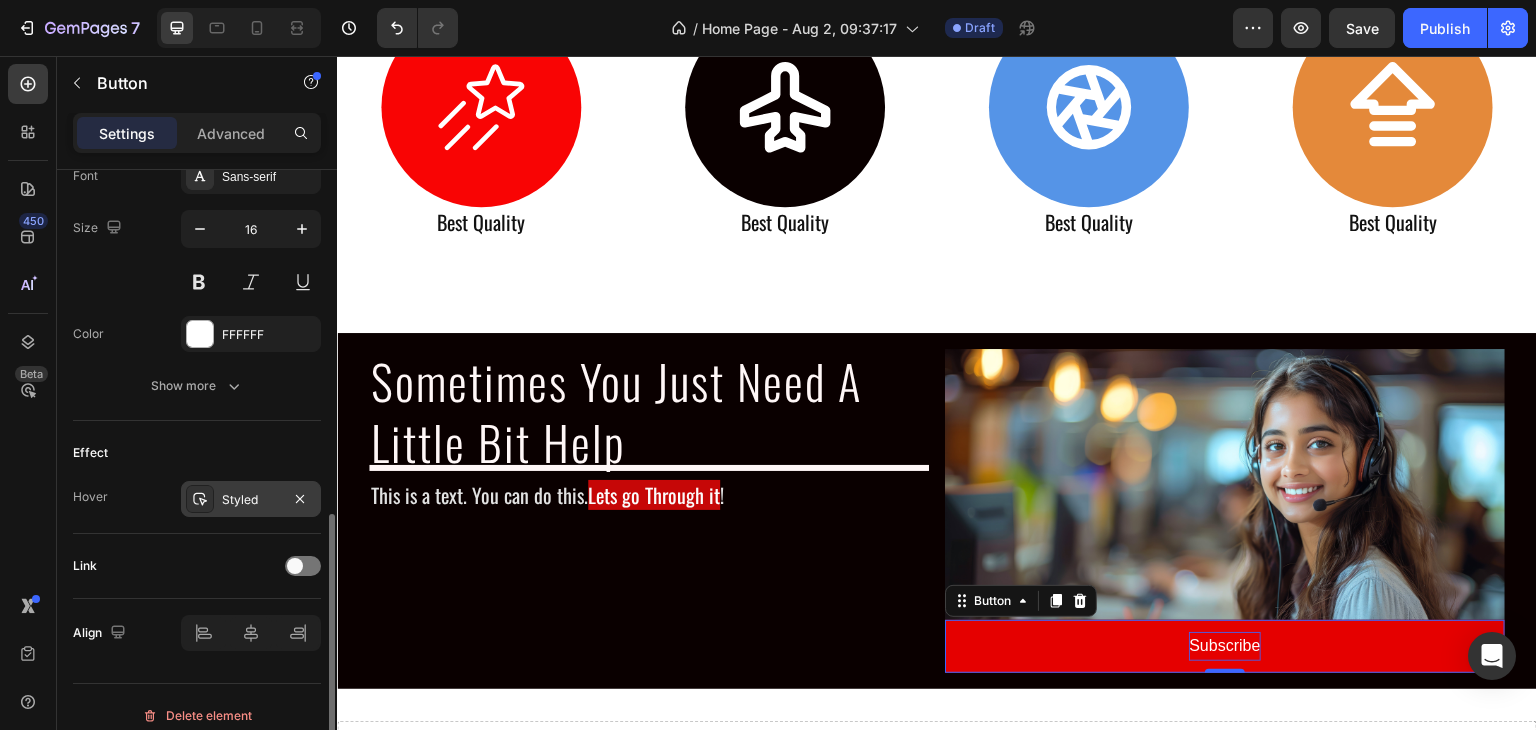click on "Styled" at bounding box center (251, 500) 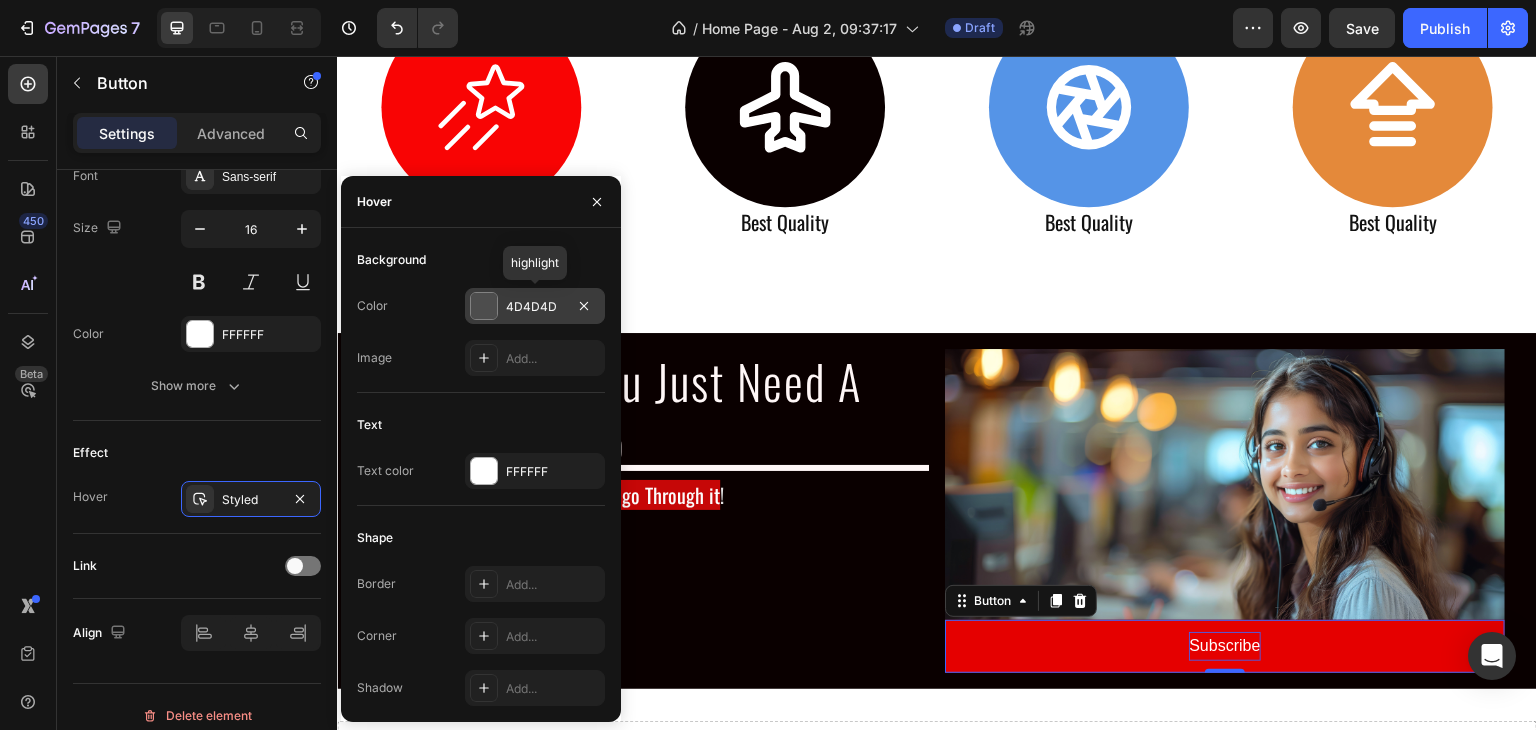click on "4D4D4D" at bounding box center (535, 307) 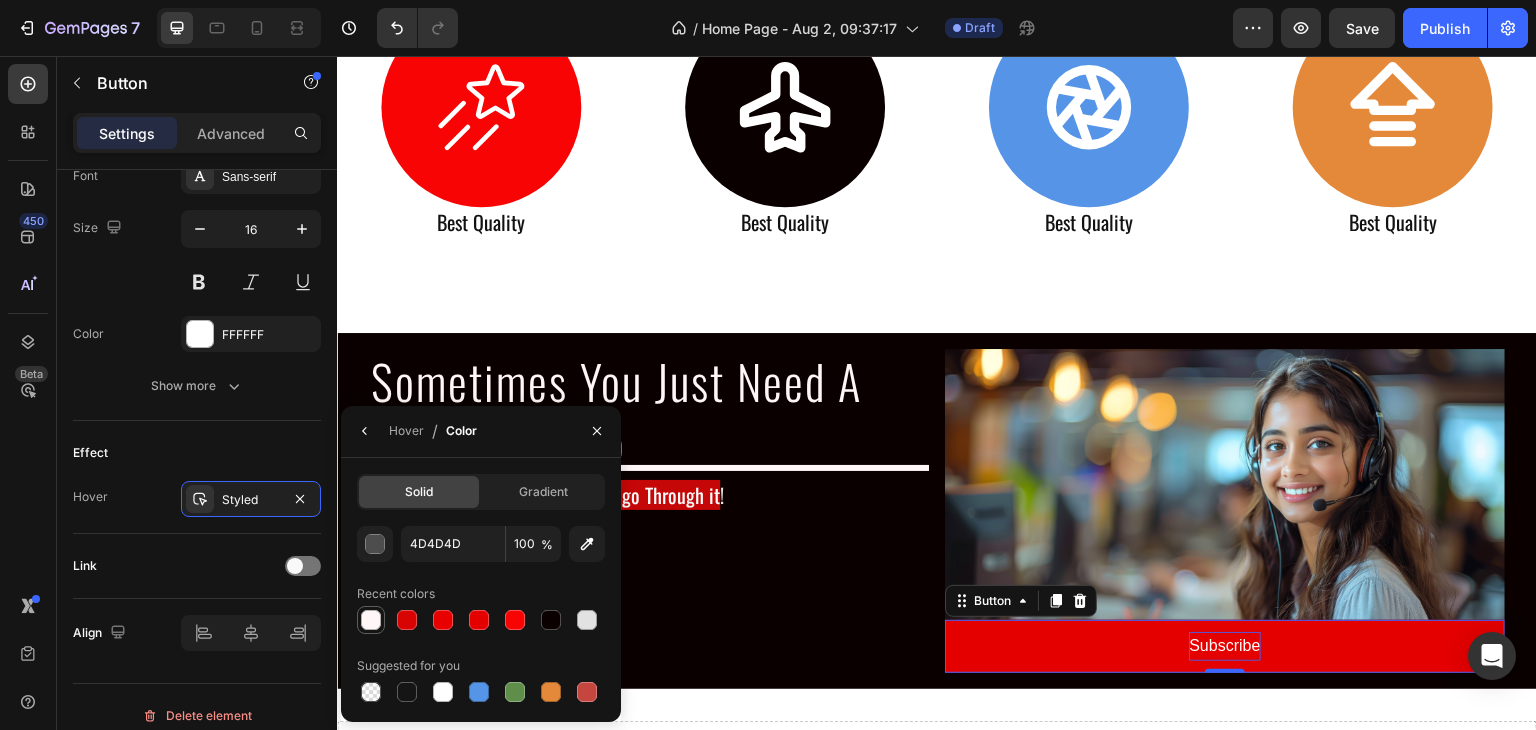 click at bounding box center (371, 620) 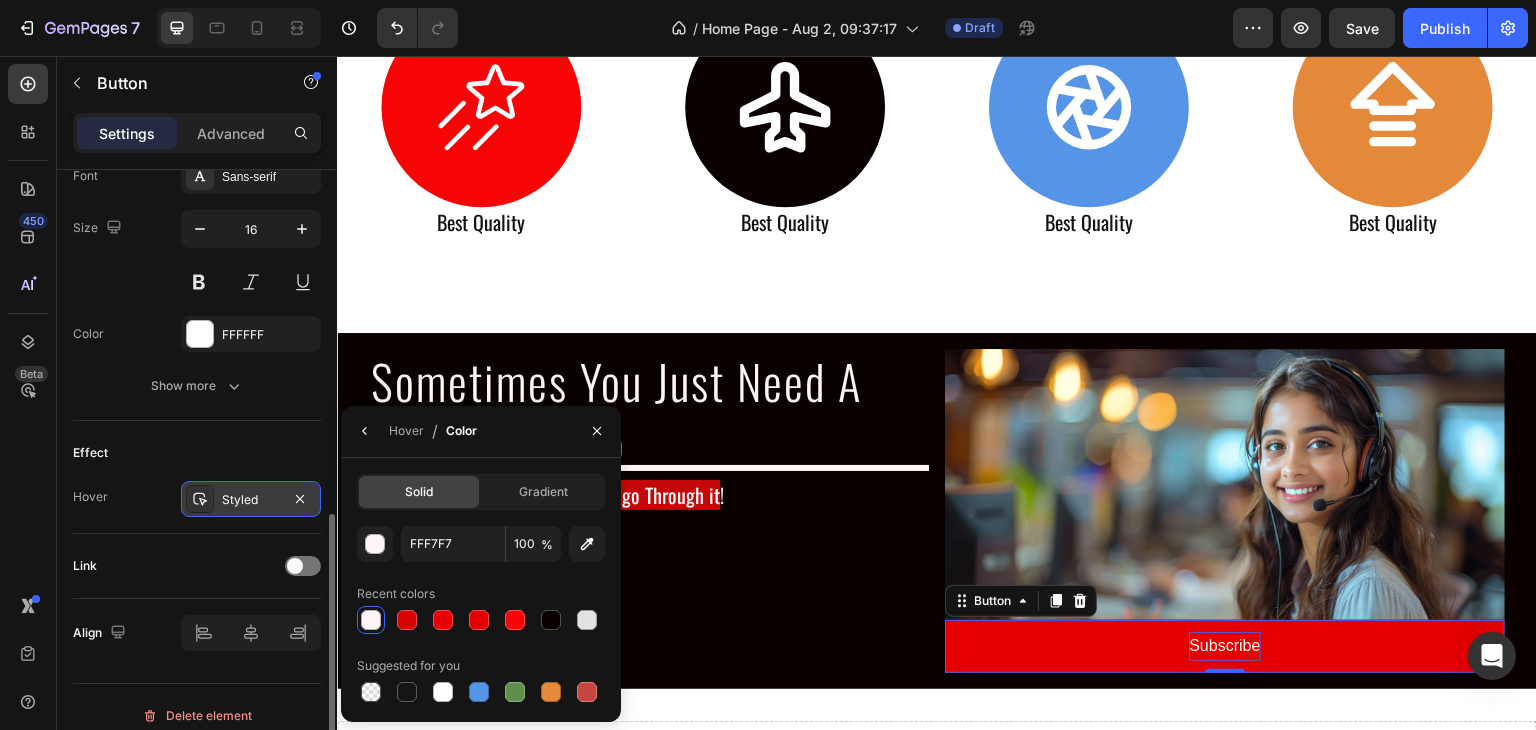 click on "Styled" at bounding box center [251, 499] 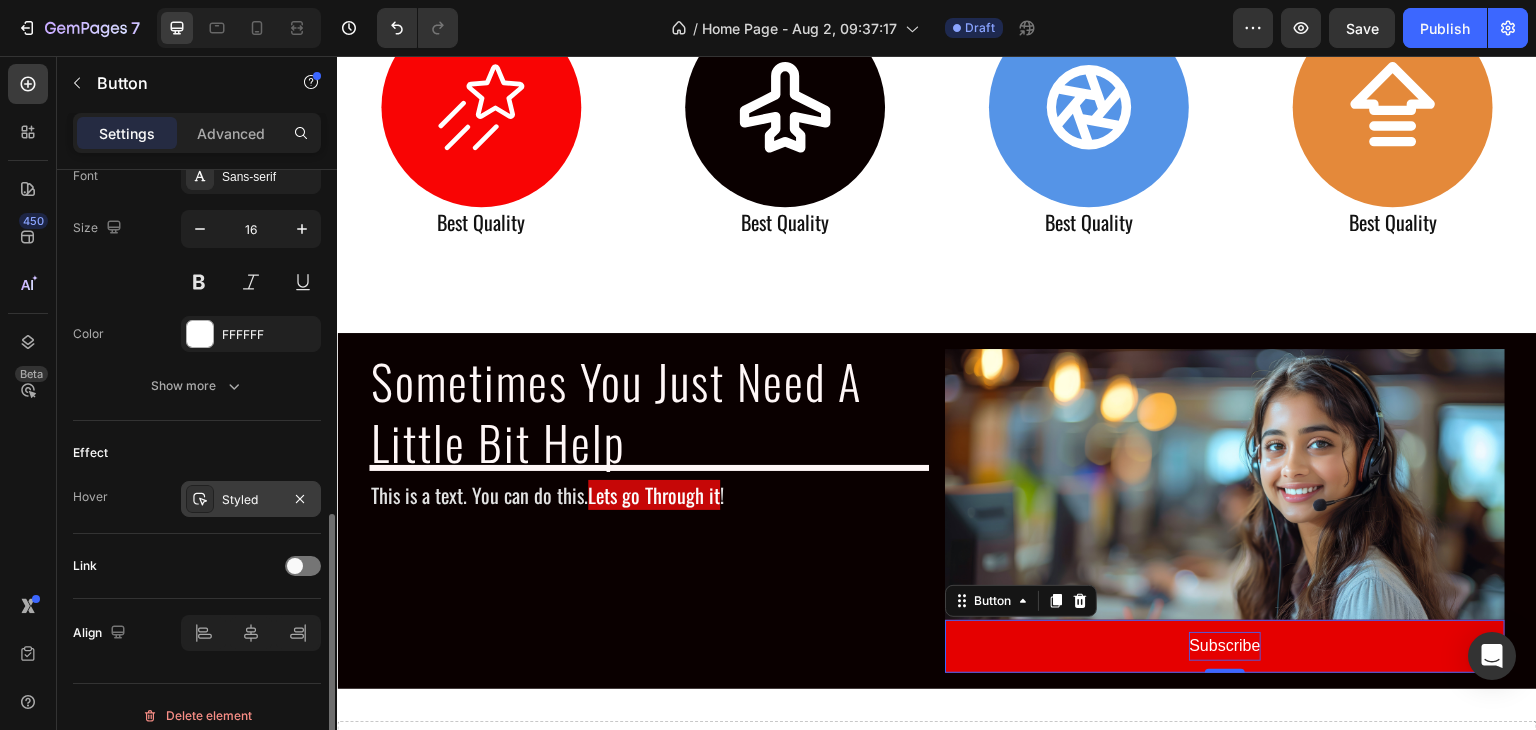 click on "Styled" at bounding box center (251, 500) 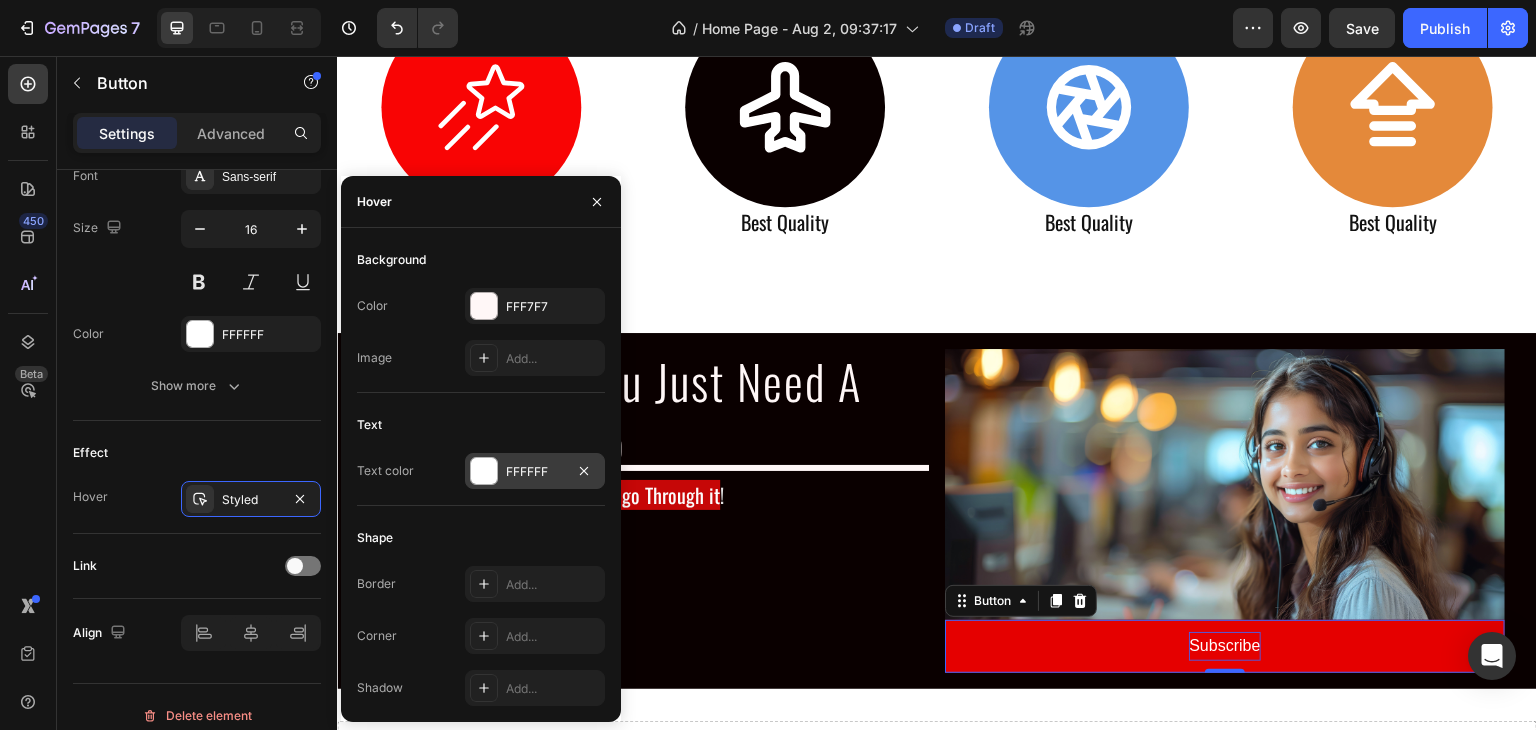 click at bounding box center [484, 471] 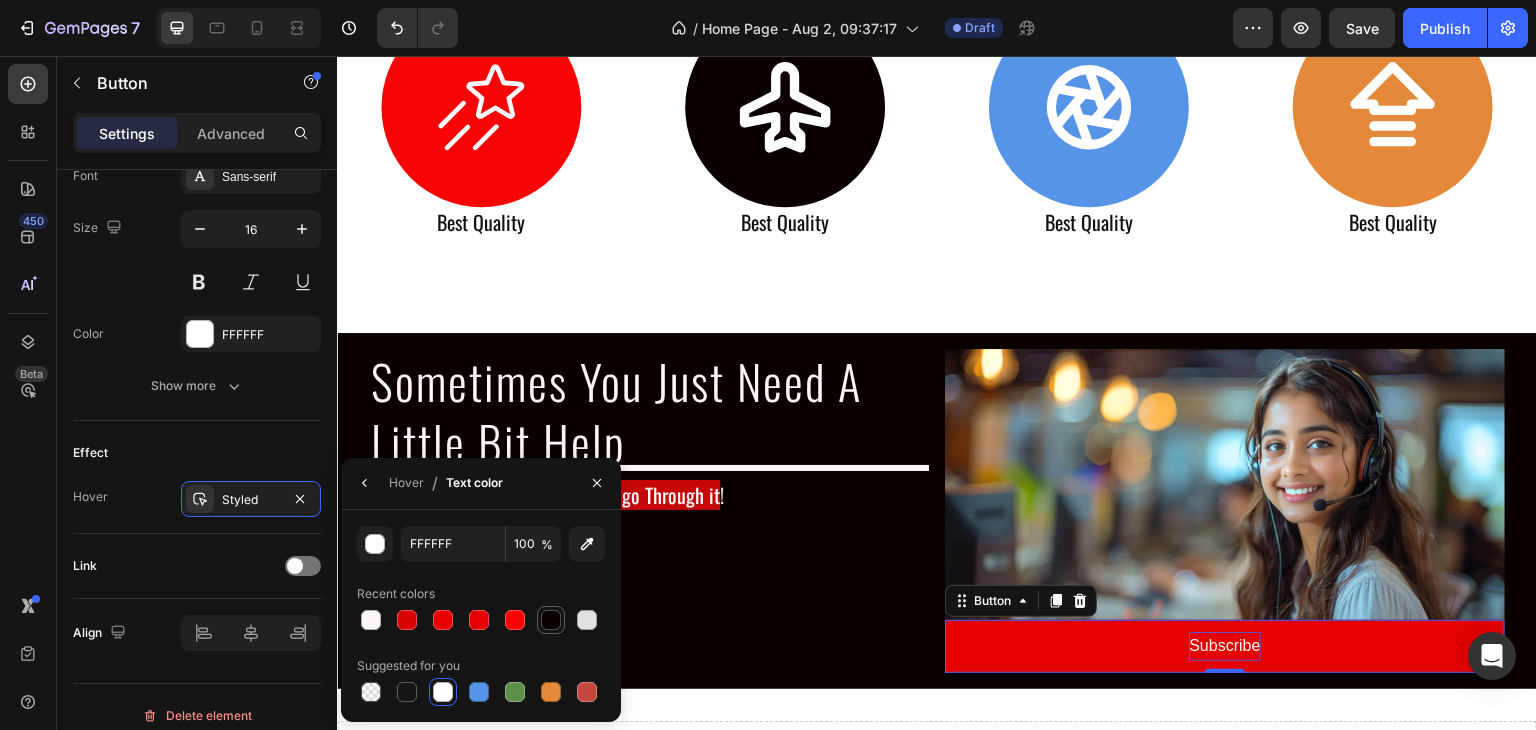 click at bounding box center (551, 620) 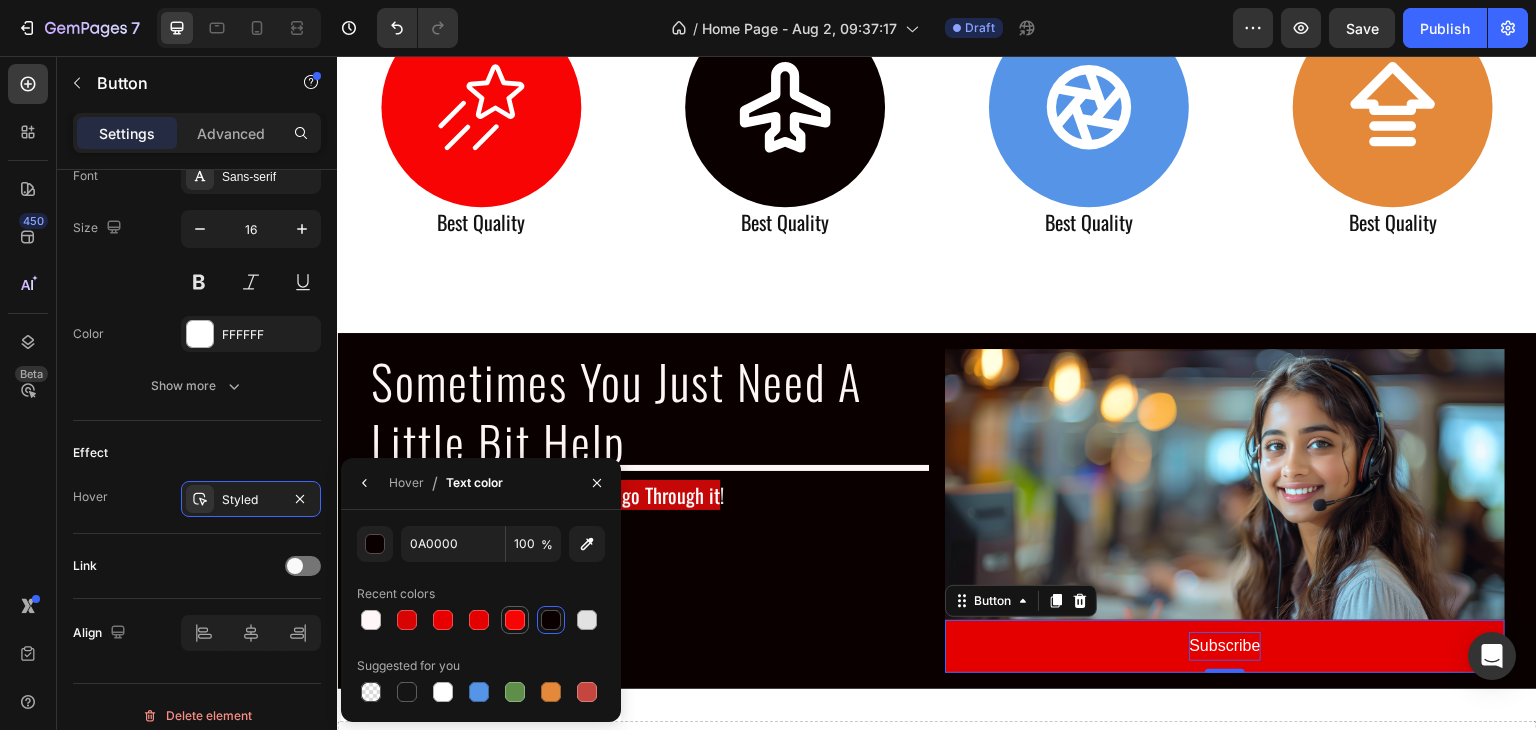 click at bounding box center (515, 620) 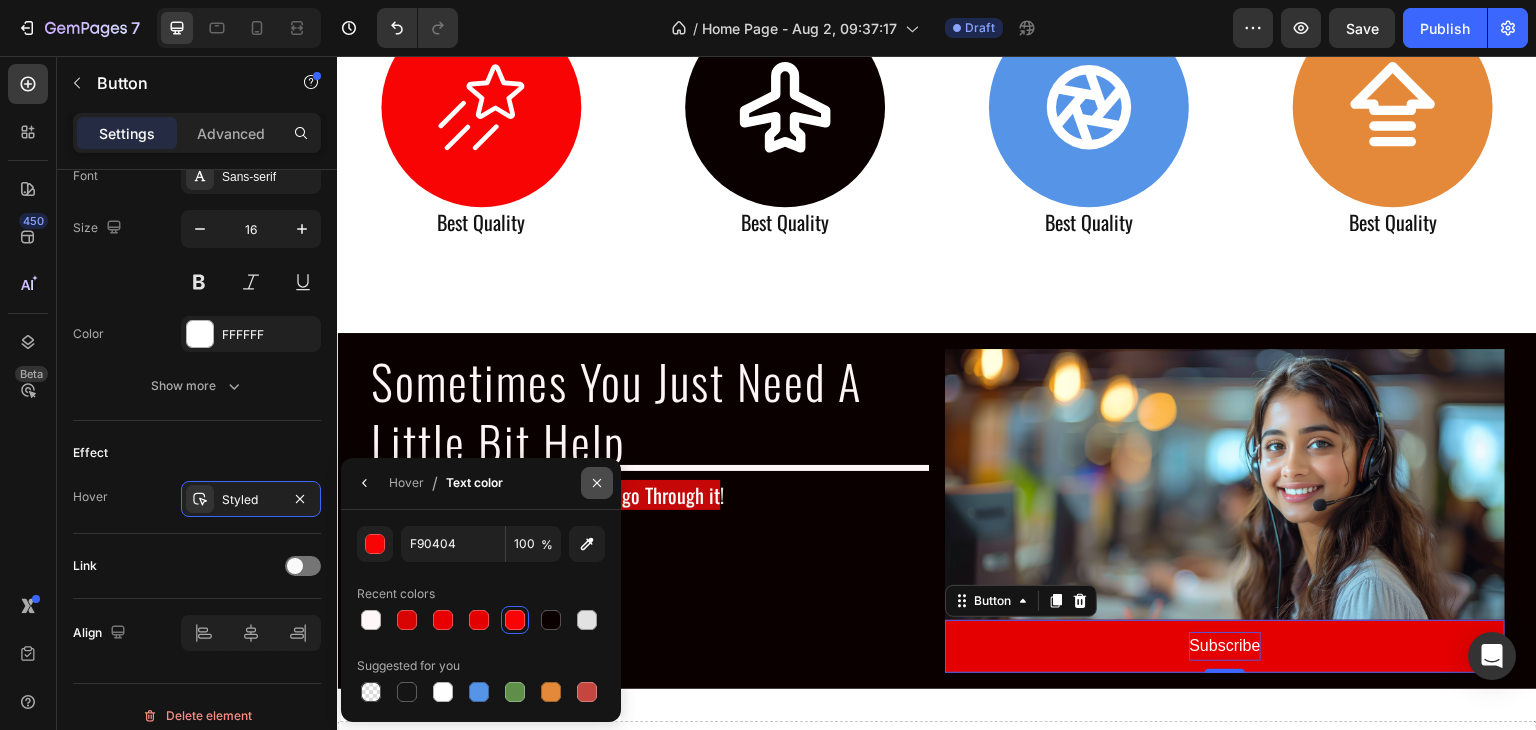 click 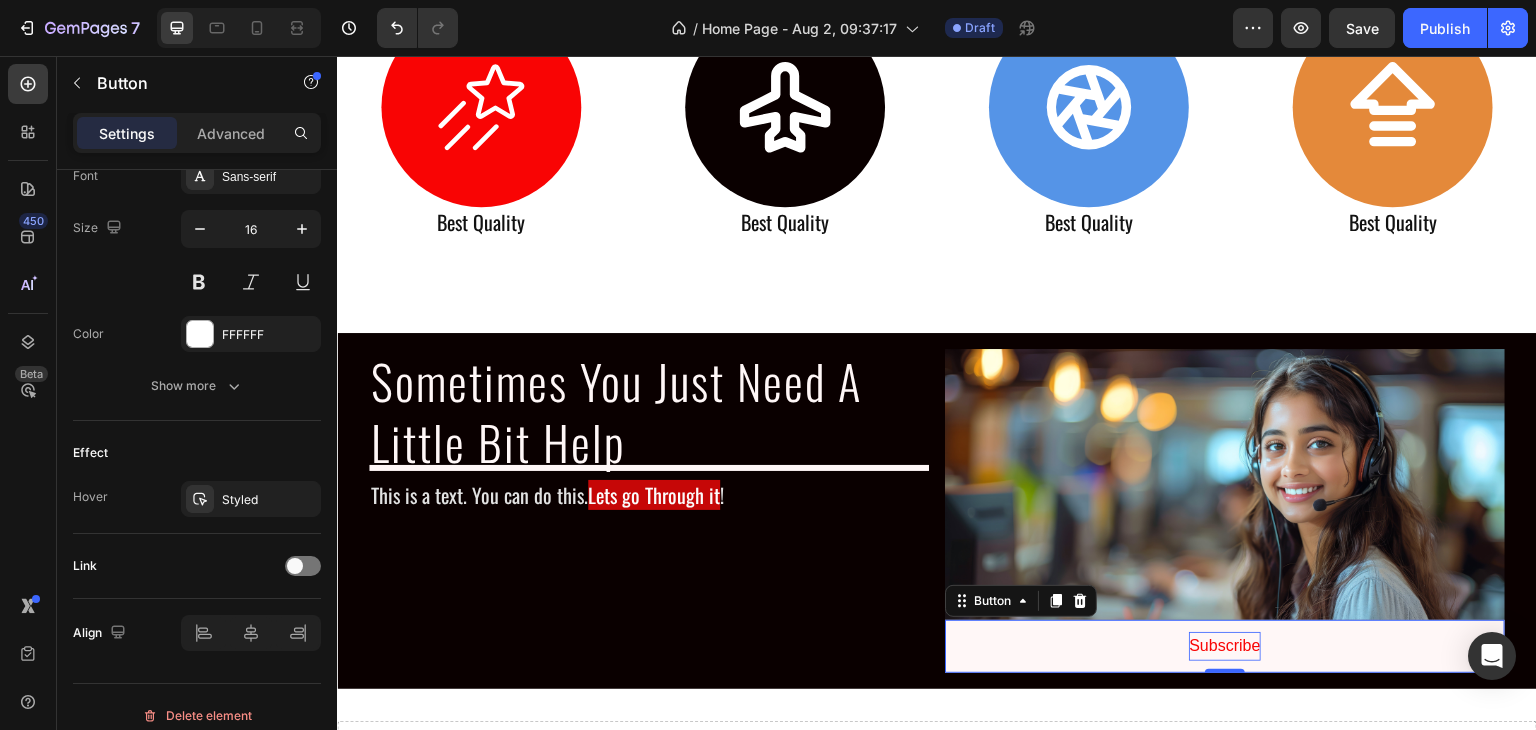 click on "Subscribe" at bounding box center [1225, 646] 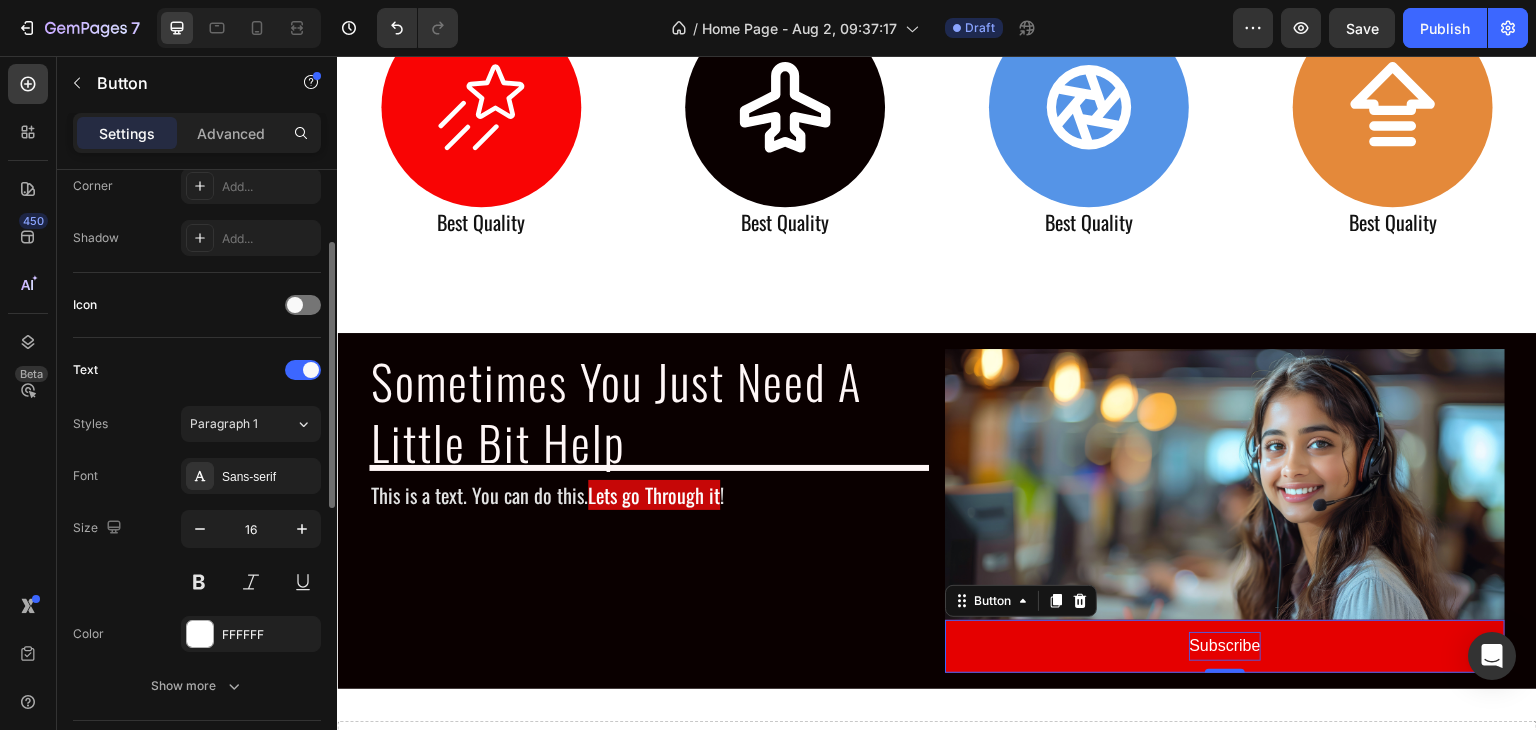 scroll, scrollTop: 400, scrollLeft: 0, axis: vertical 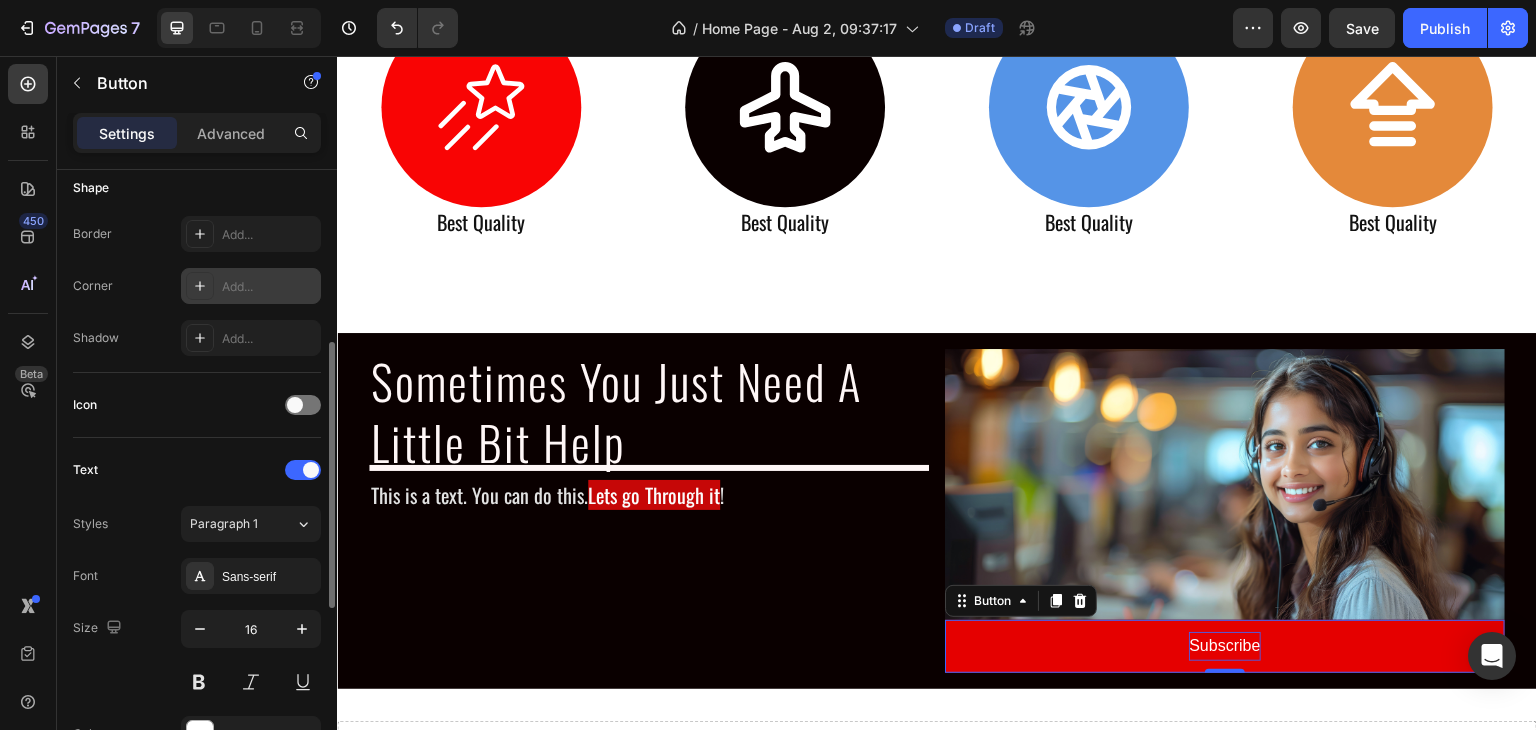 click on "Add..." at bounding box center [269, 287] 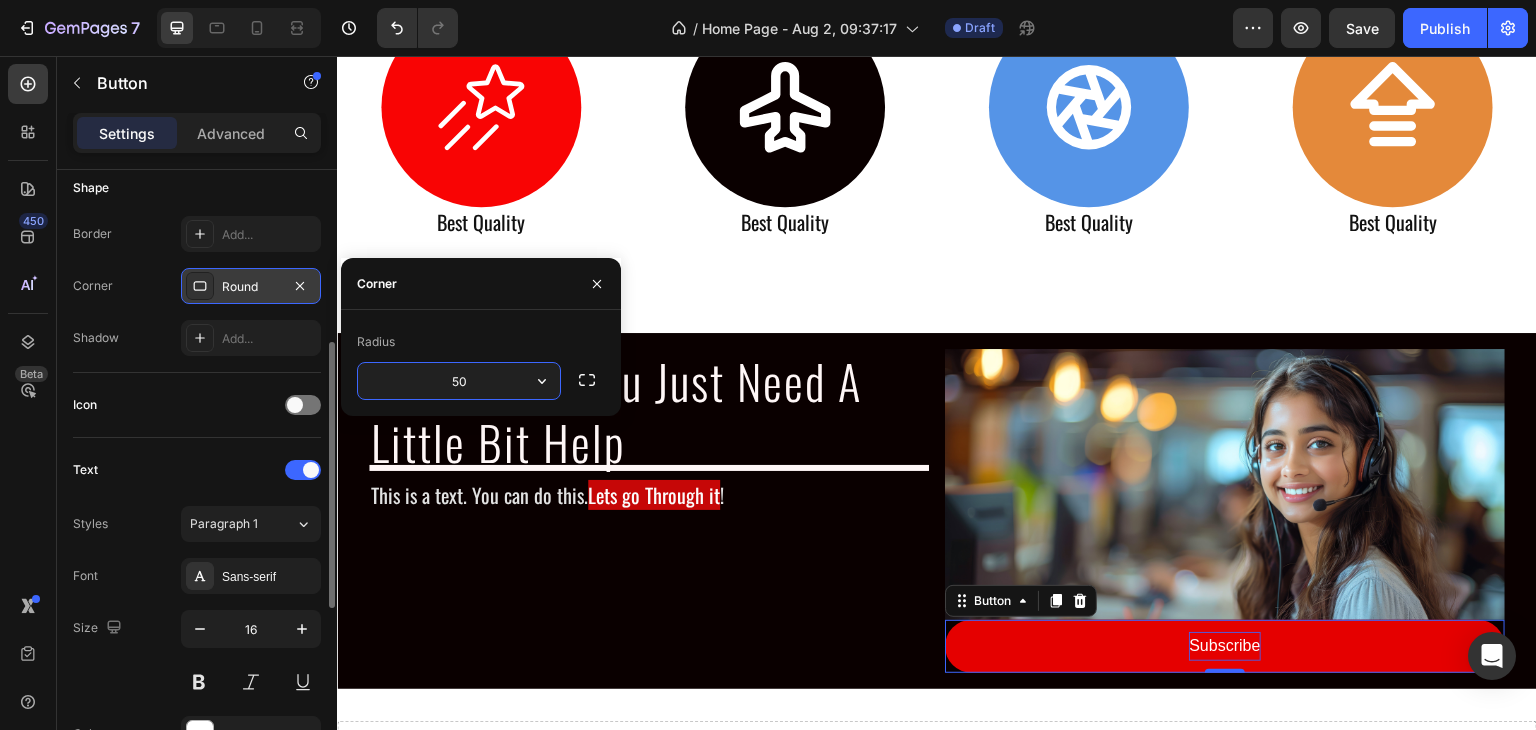 type on "5" 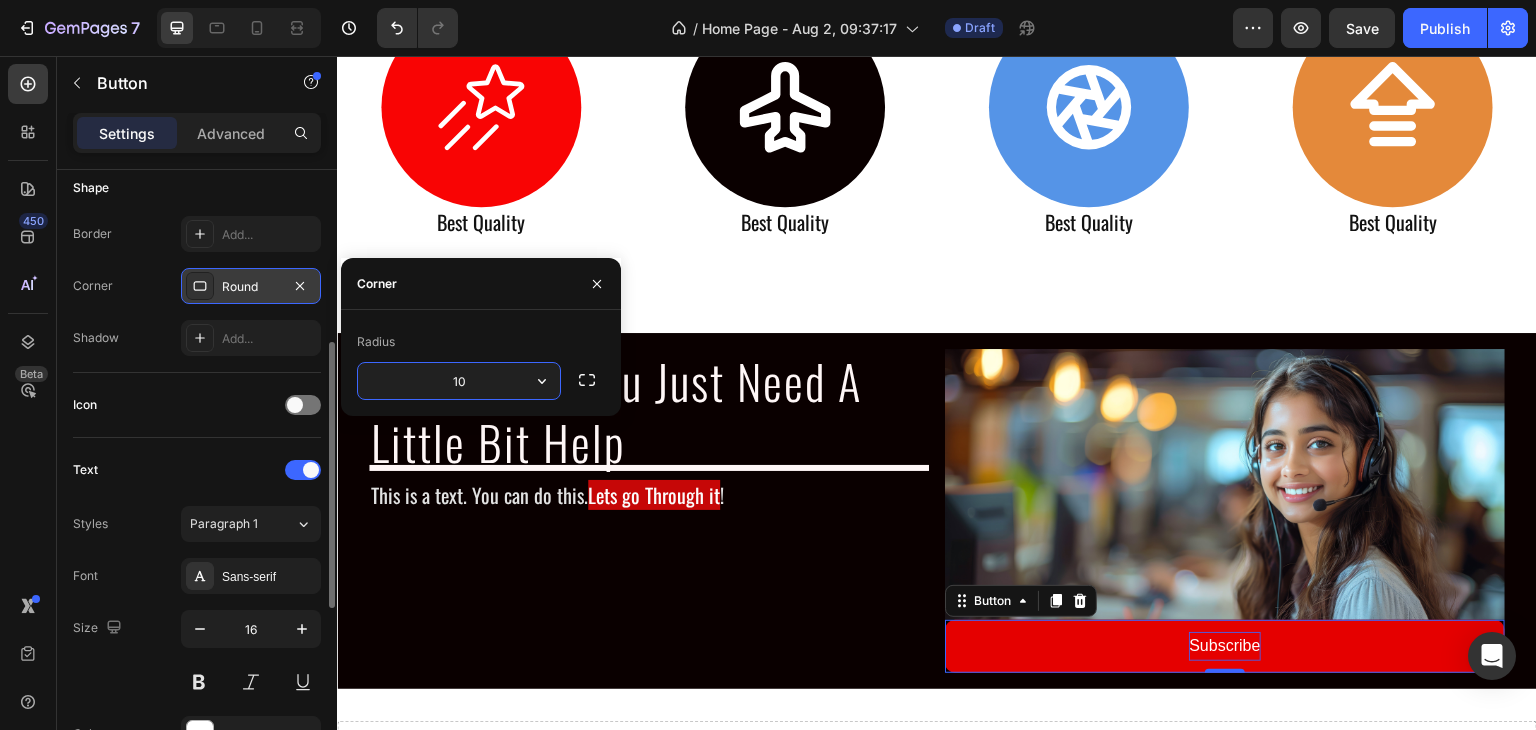 type on "100" 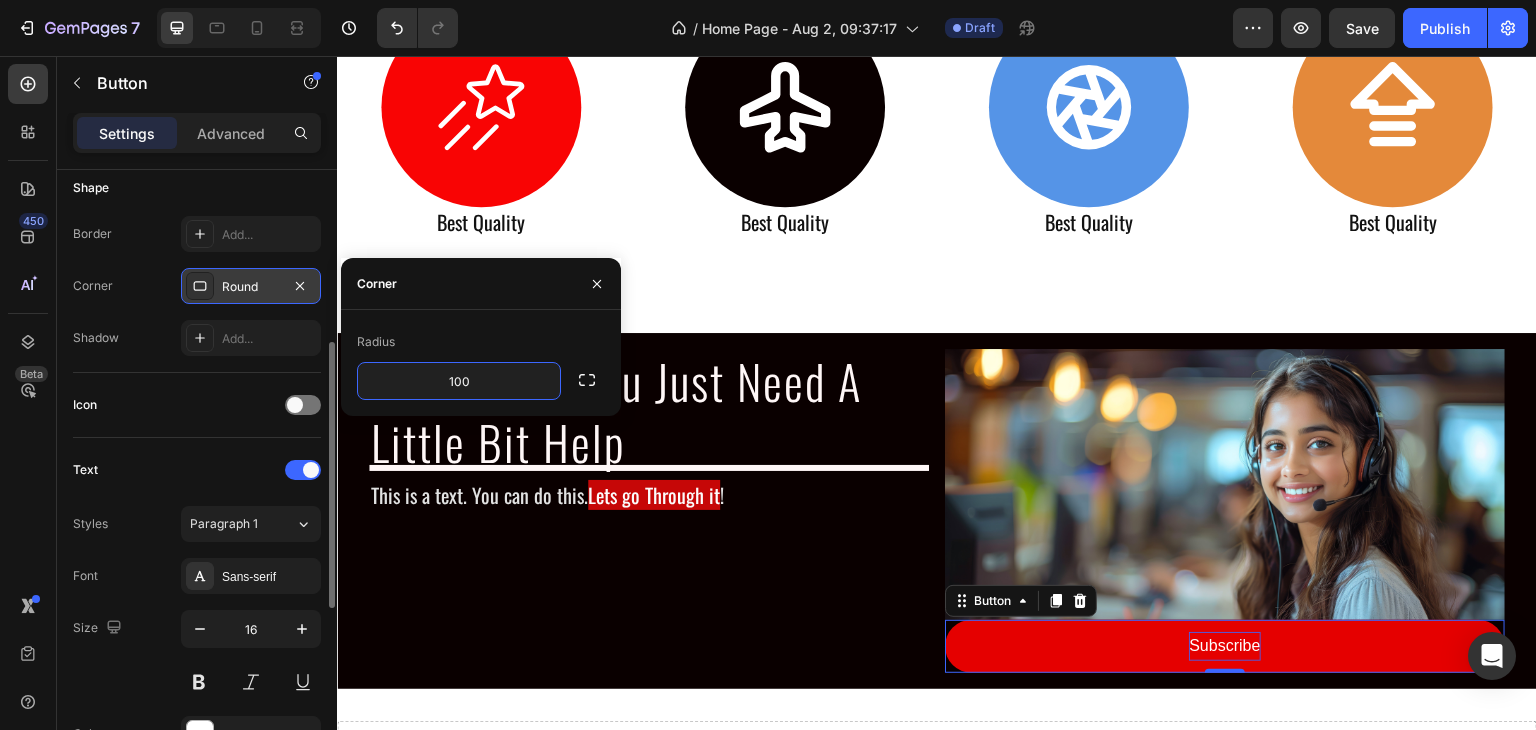 click on "Text Styles Paragraph 1 Font Sans-serif Size 16 Color FFFFFF Show more" 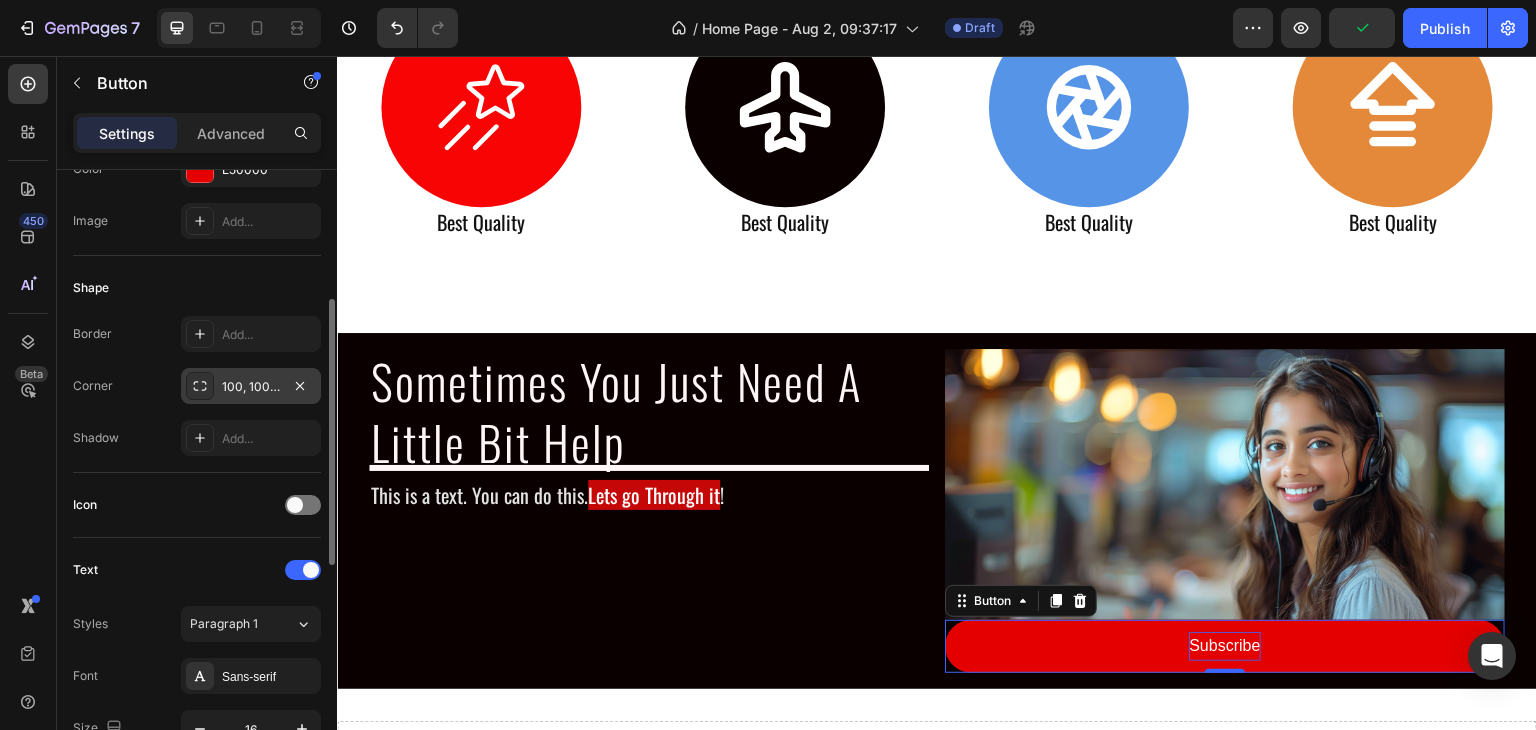 scroll, scrollTop: 0, scrollLeft: 0, axis: both 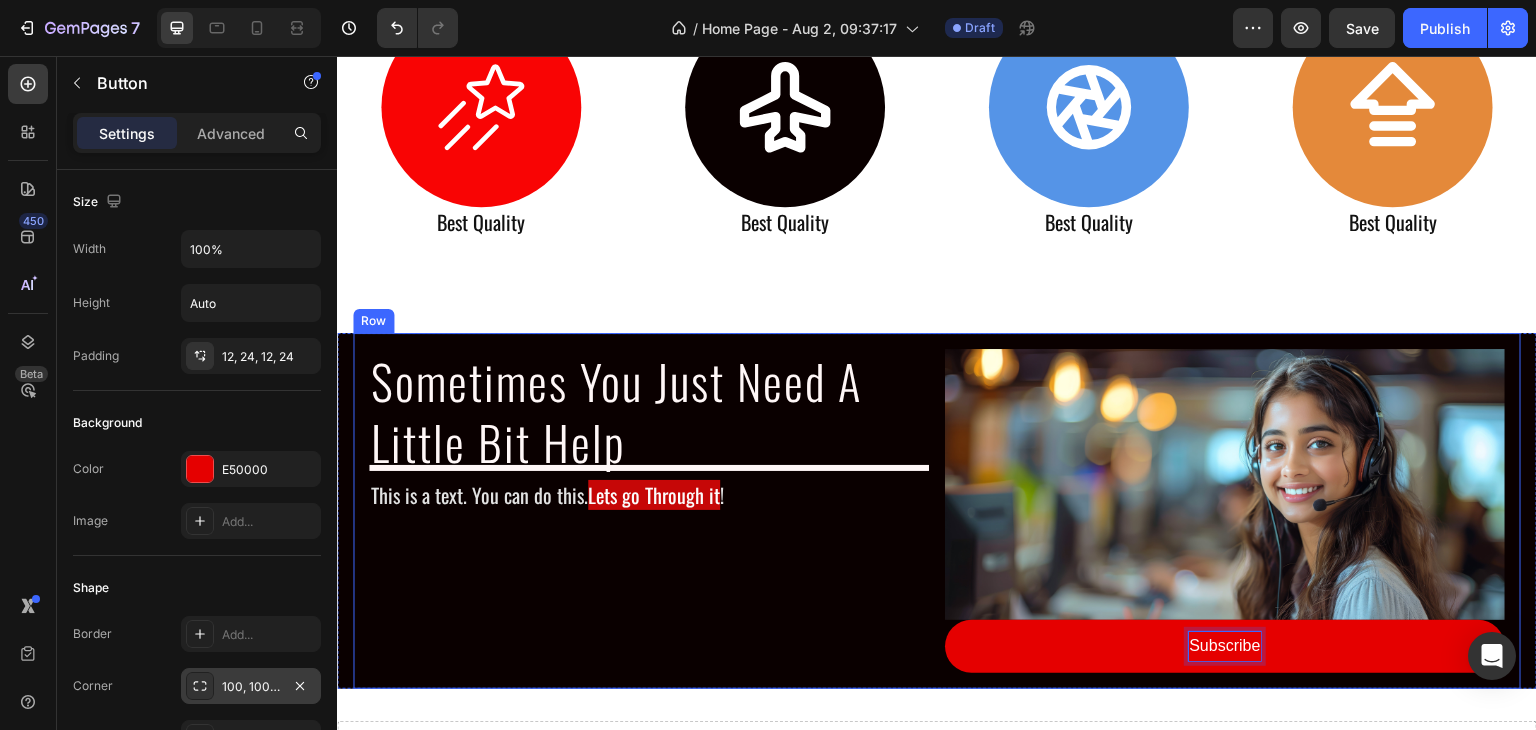 click on "Sometimes You Just Need A Little Bit Help Heading This is a text. You can do this.  Lets go Through it  ! Text Block Image" at bounding box center (649, 511) 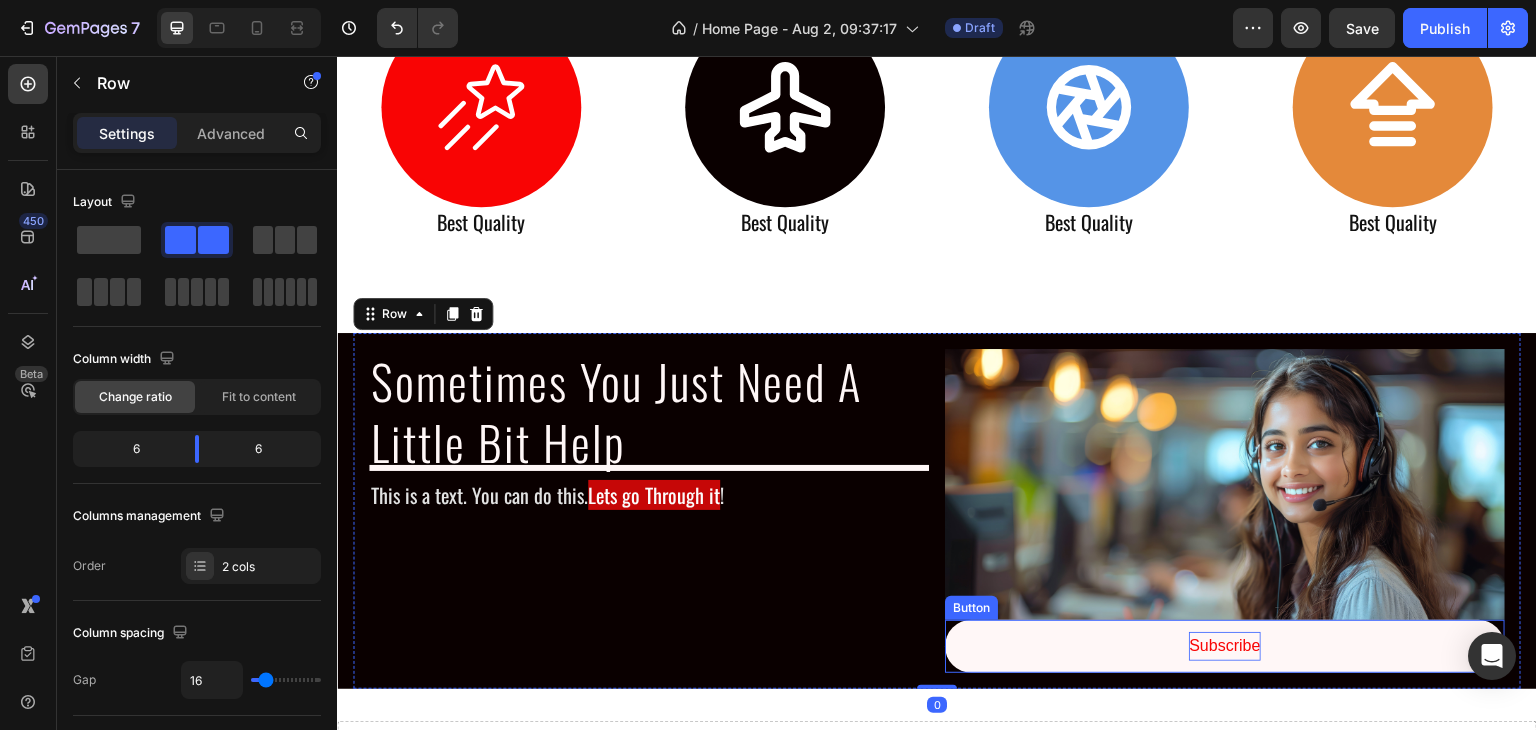 click on "Subscribe" at bounding box center [1225, 646] 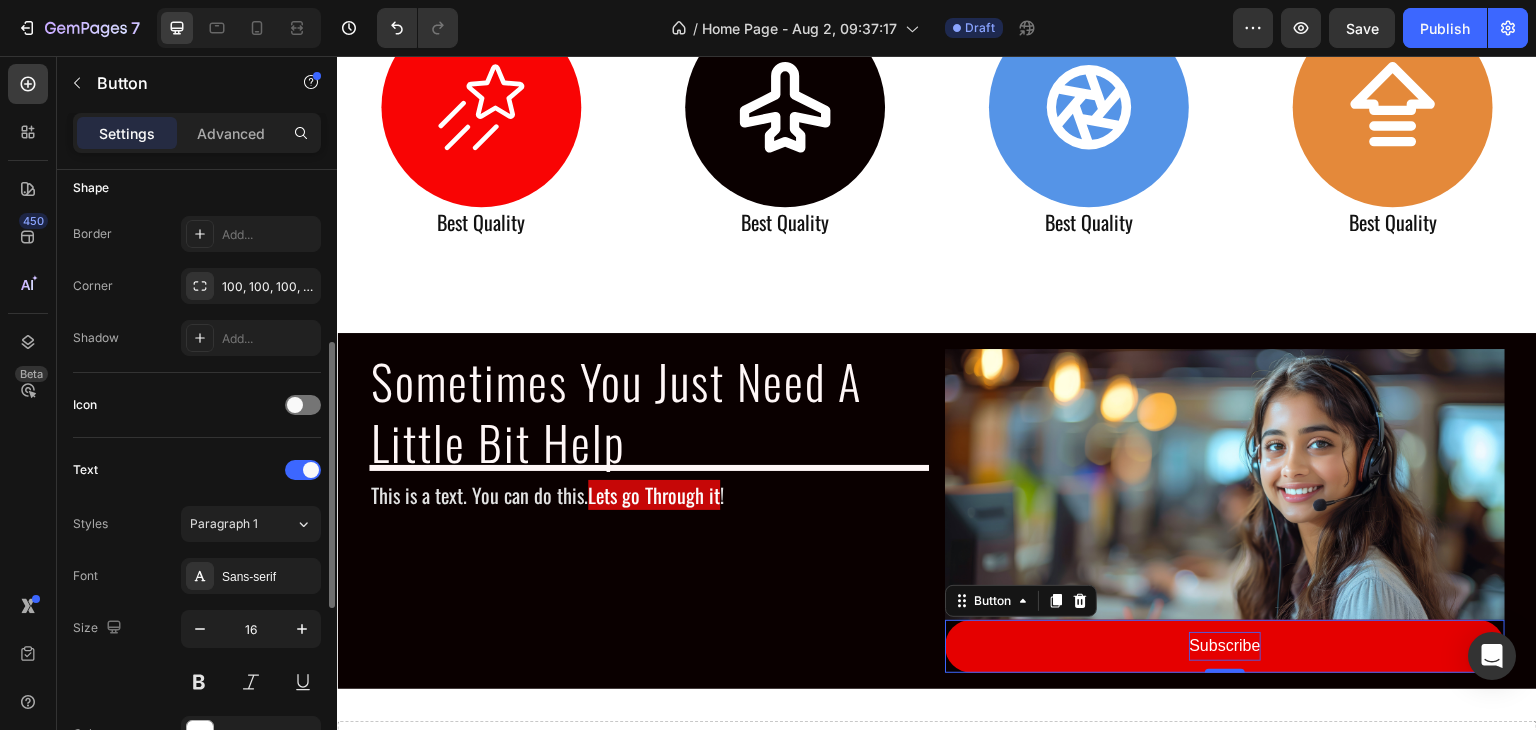 scroll, scrollTop: 500, scrollLeft: 0, axis: vertical 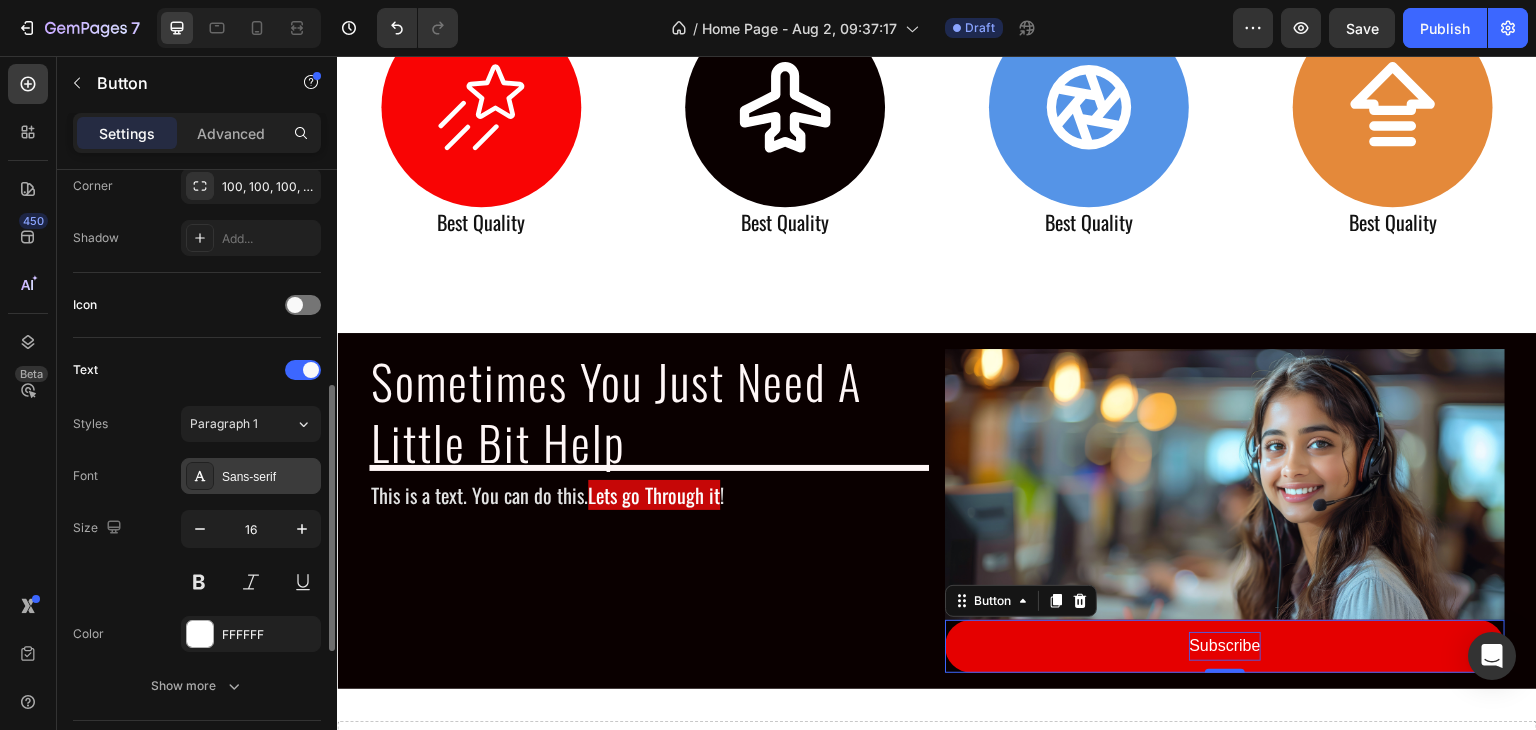 click on "Sans-serif" at bounding box center [269, 477] 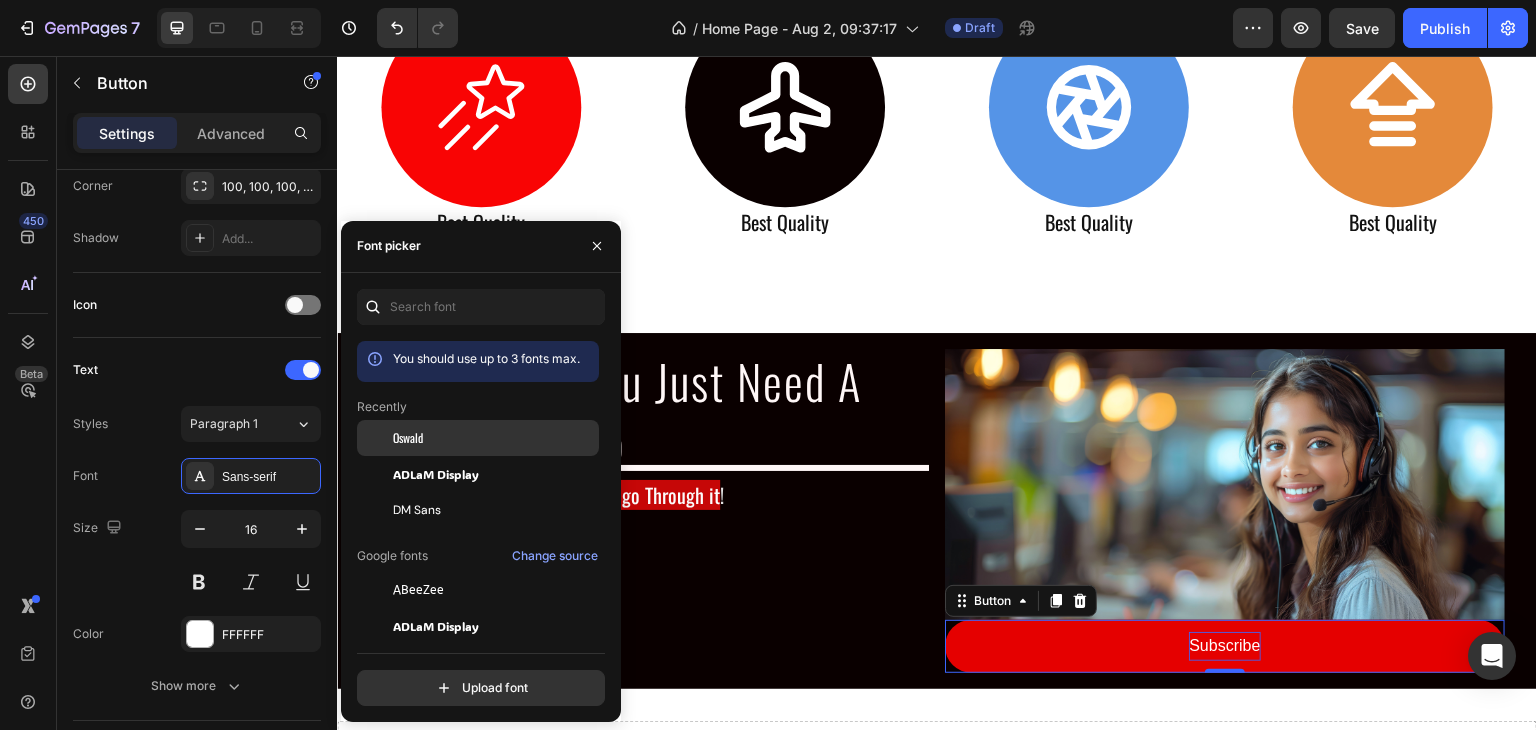 click on "Oswald" at bounding box center [408, 438] 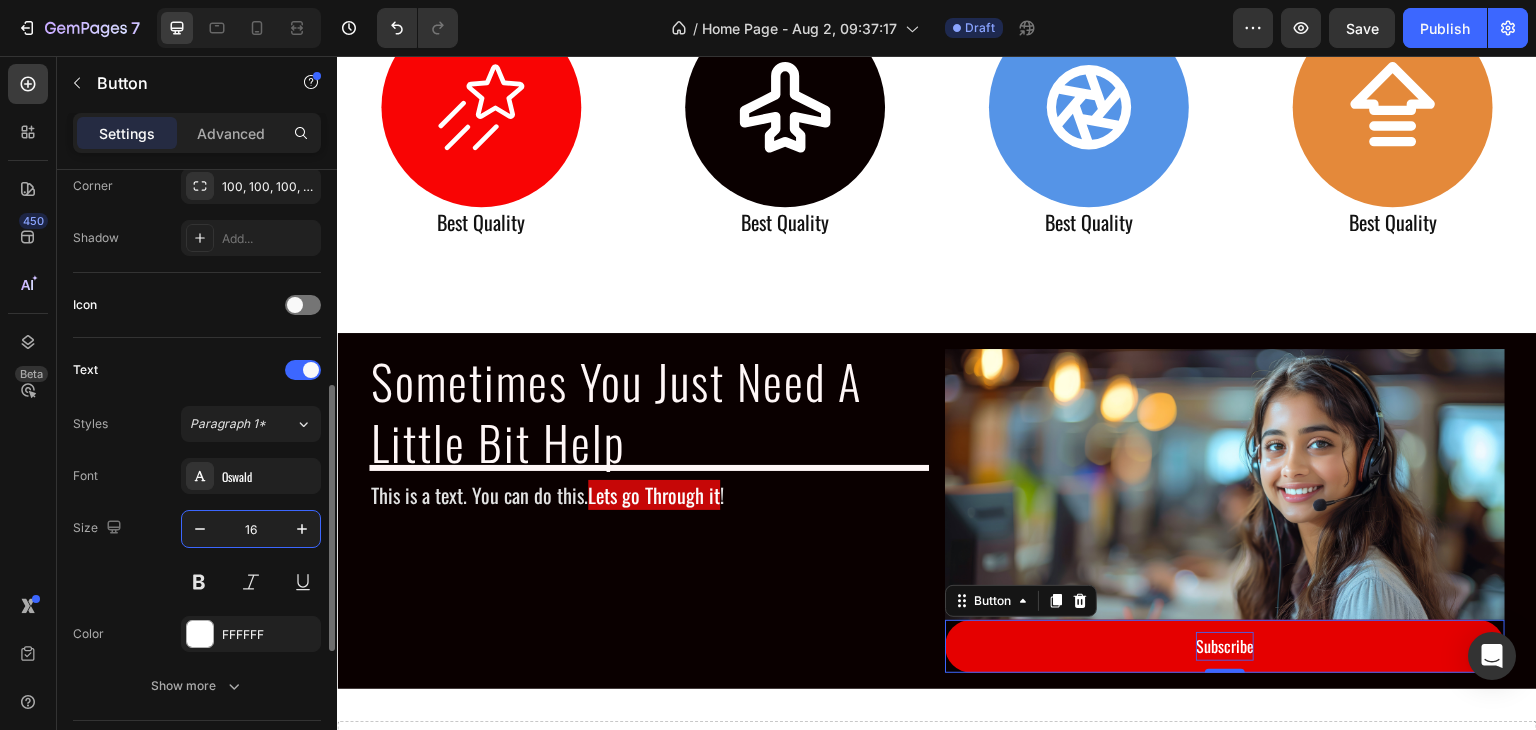 click on "16" at bounding box center [251, 529] 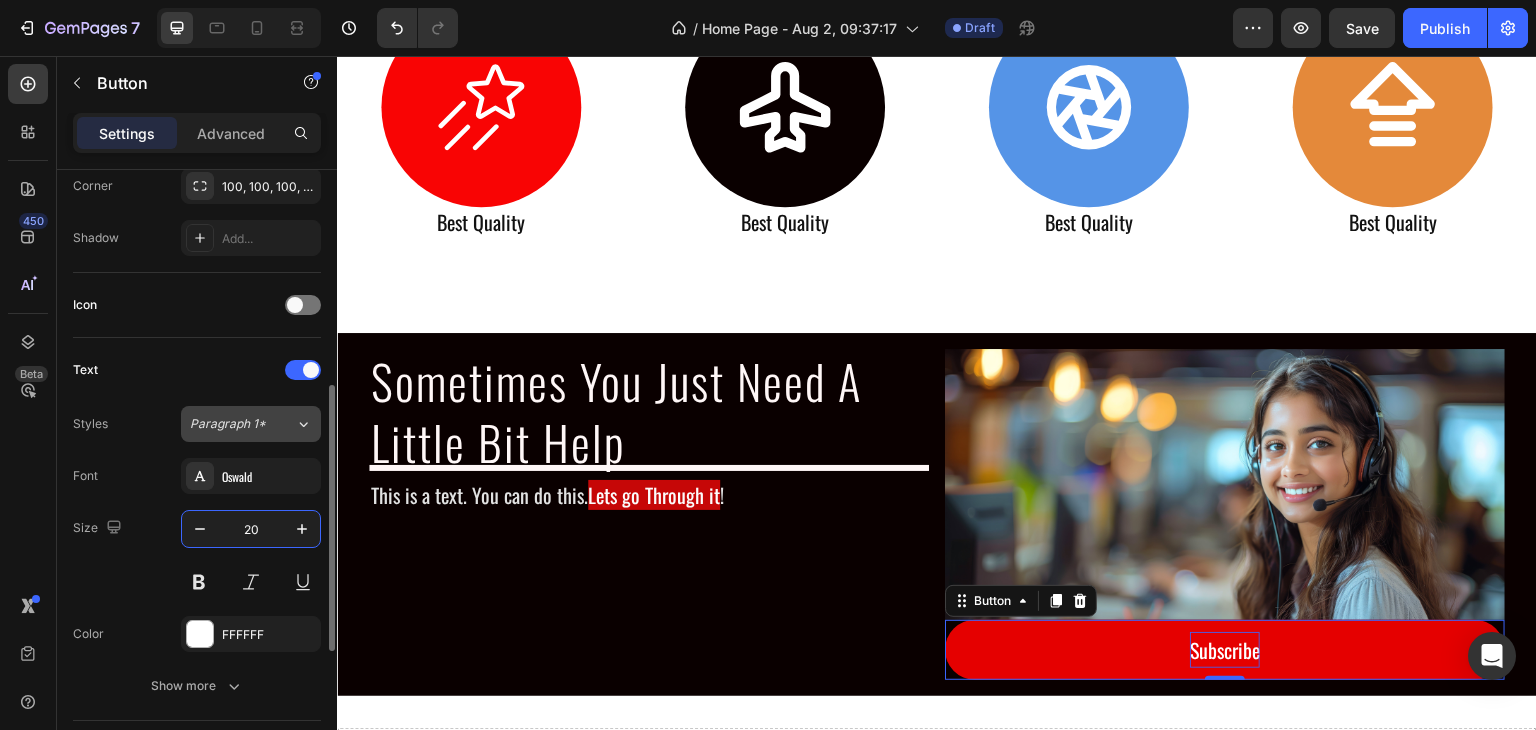 click on "Paragraph 1*" at bounding box center (230, 424) 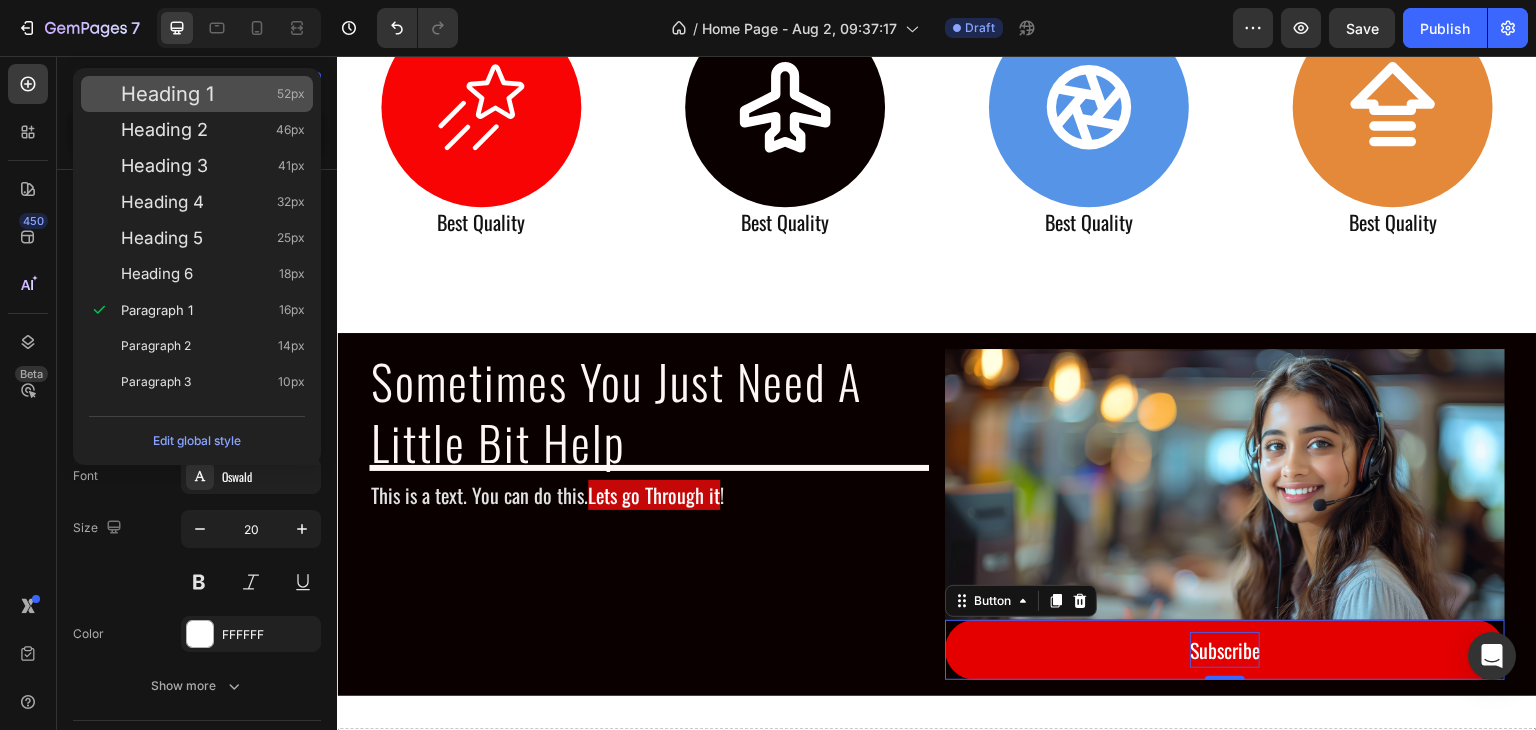 click on "Heading 1" at bounding box center (167, 94) 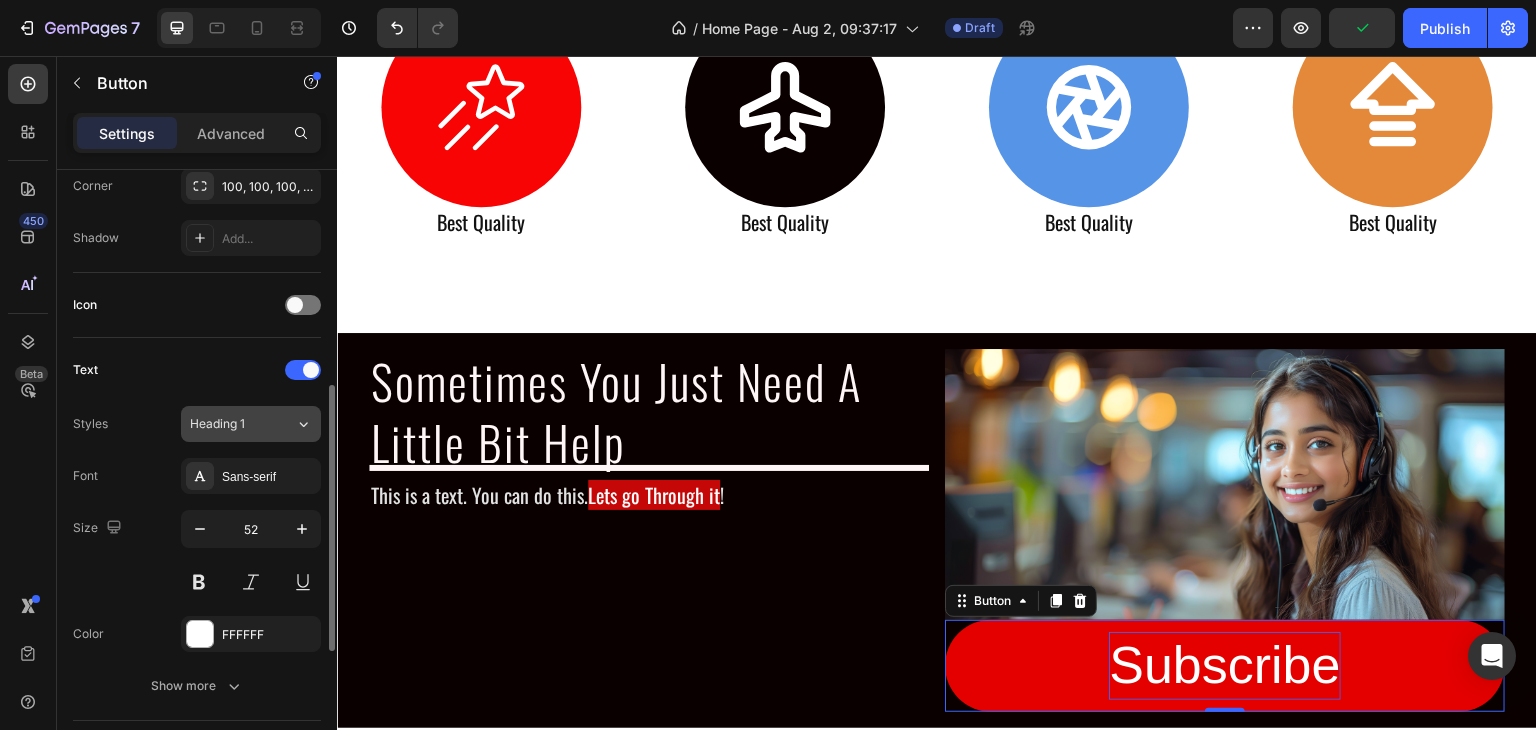 click on "Heading 1" at bounding box center [230, 424] 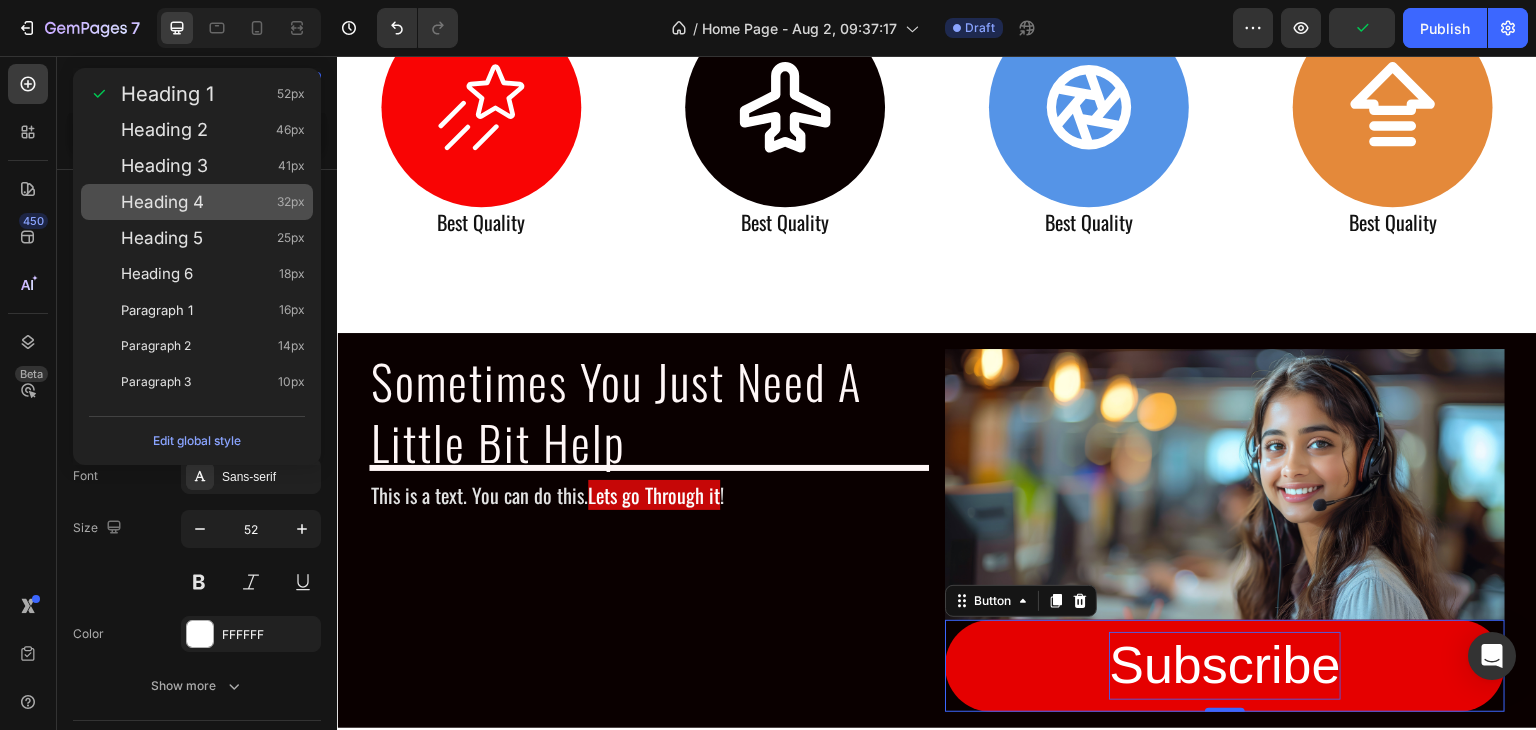 click on "Heading 4 32px" at bounding box center [197, 202] 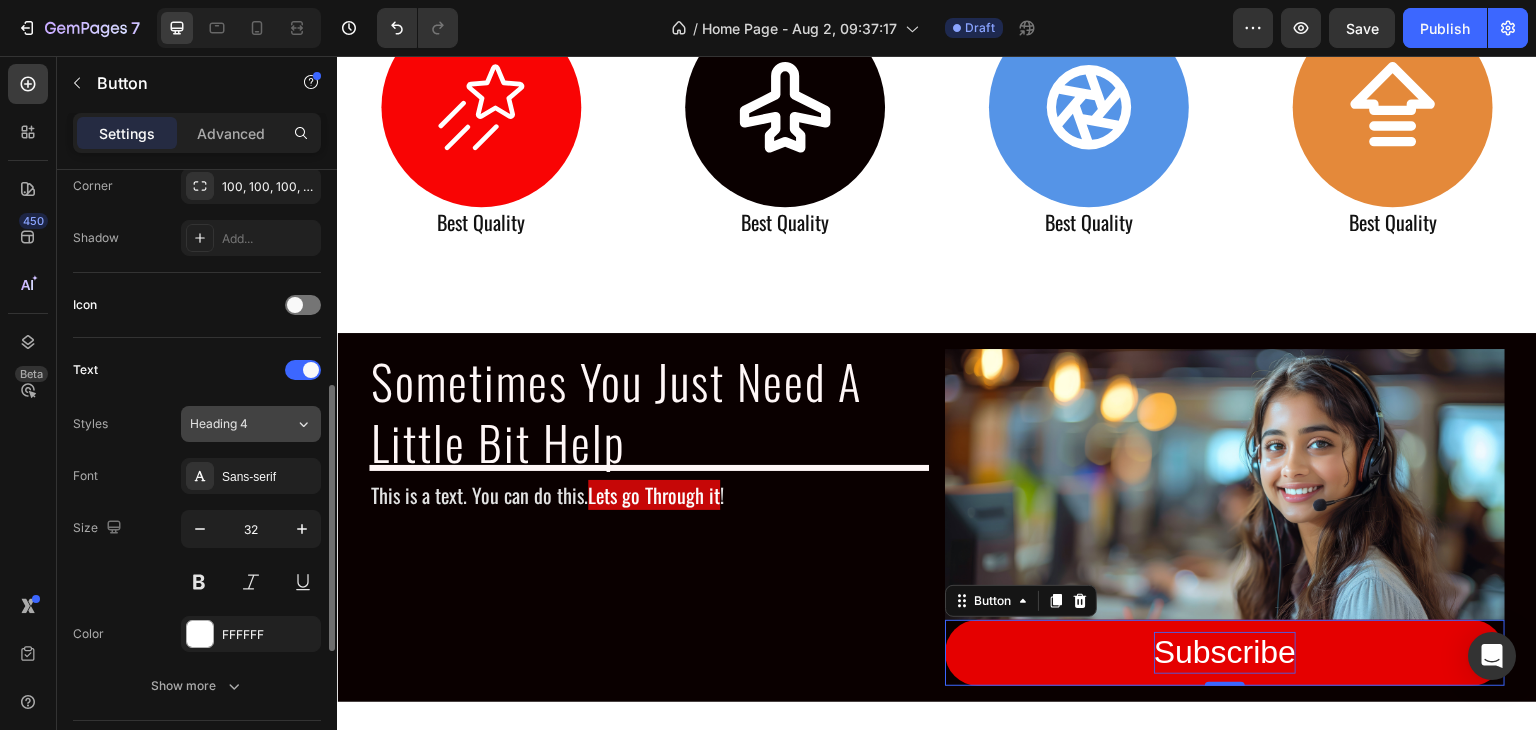 click on "Heading 4" 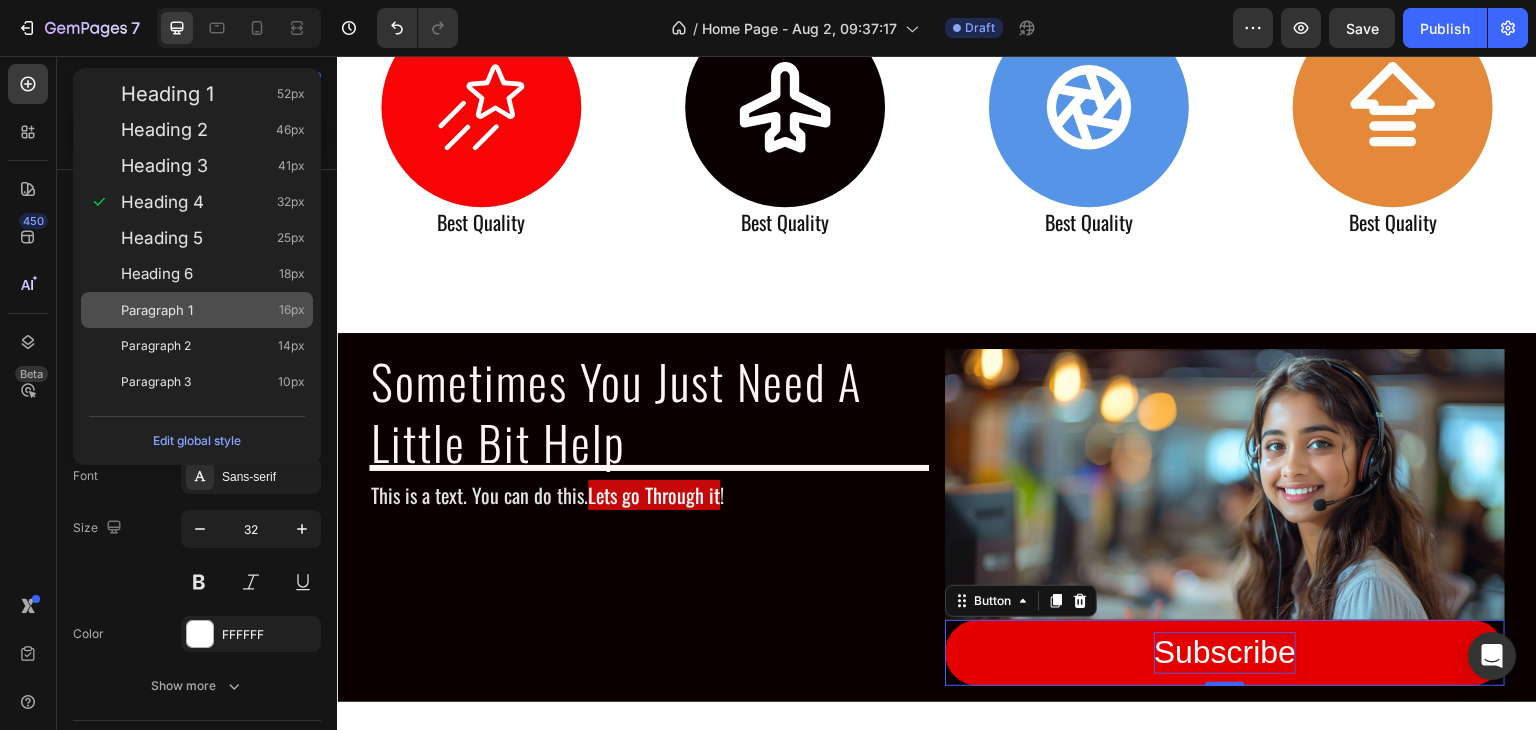 click on "Paragraph 1 16px" at bounding box center (213, 310) 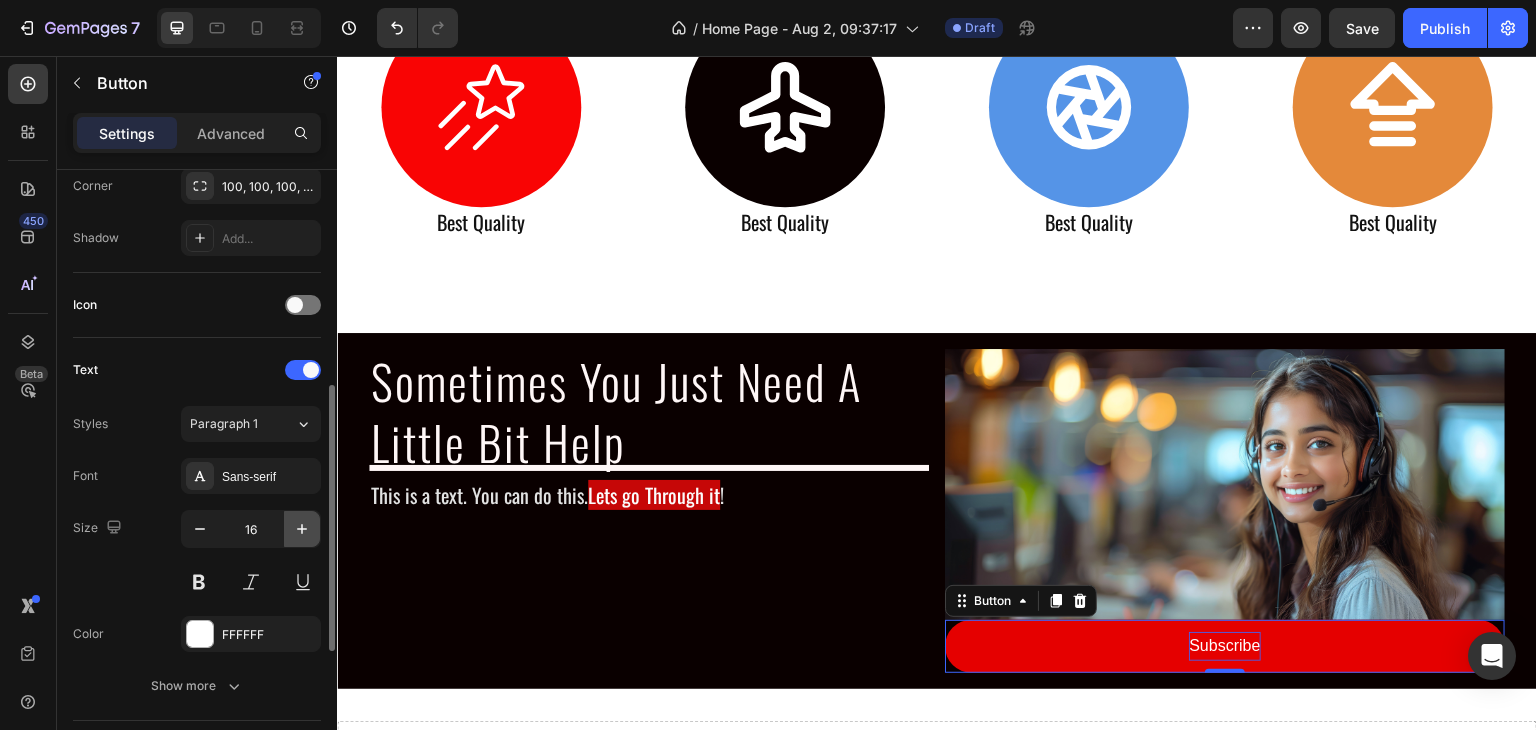 click 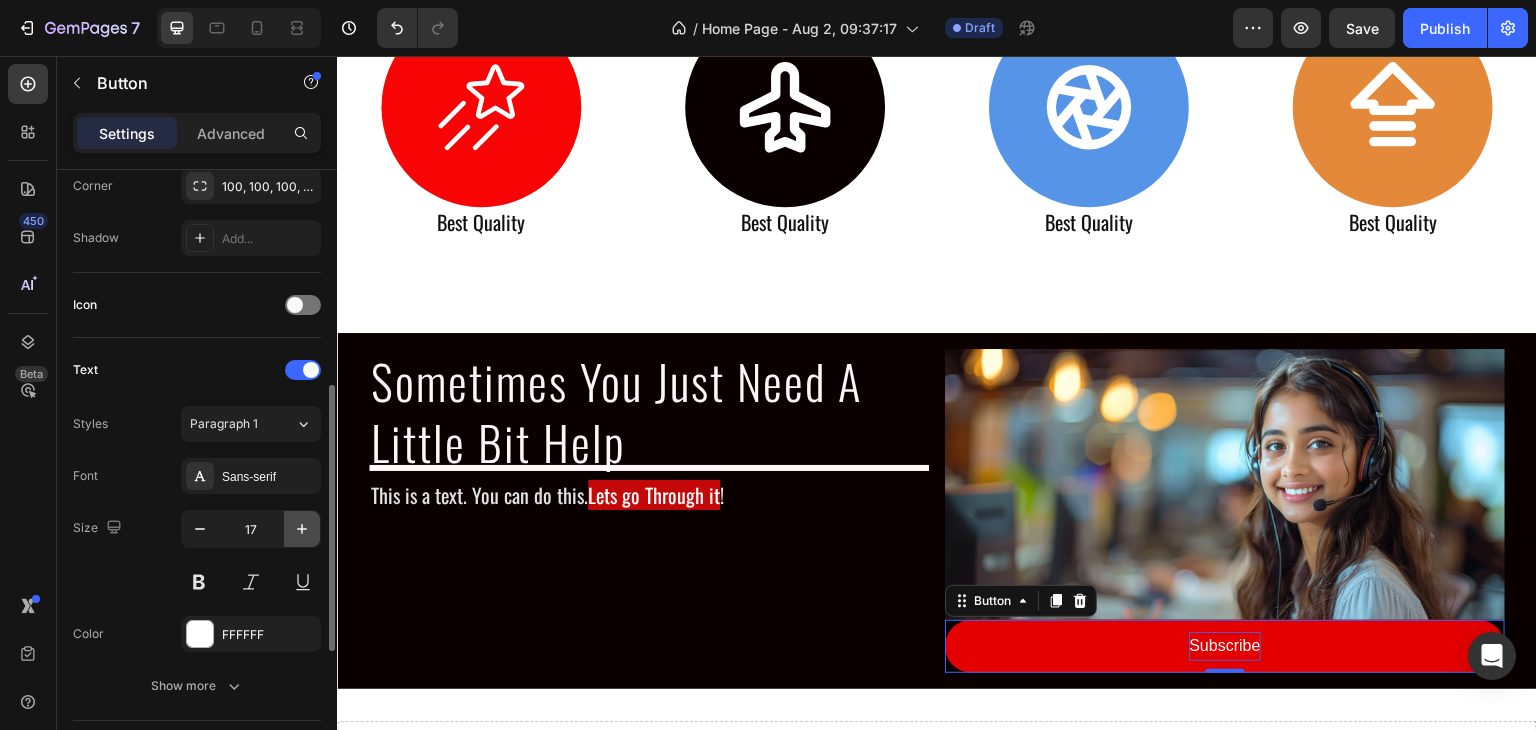 click 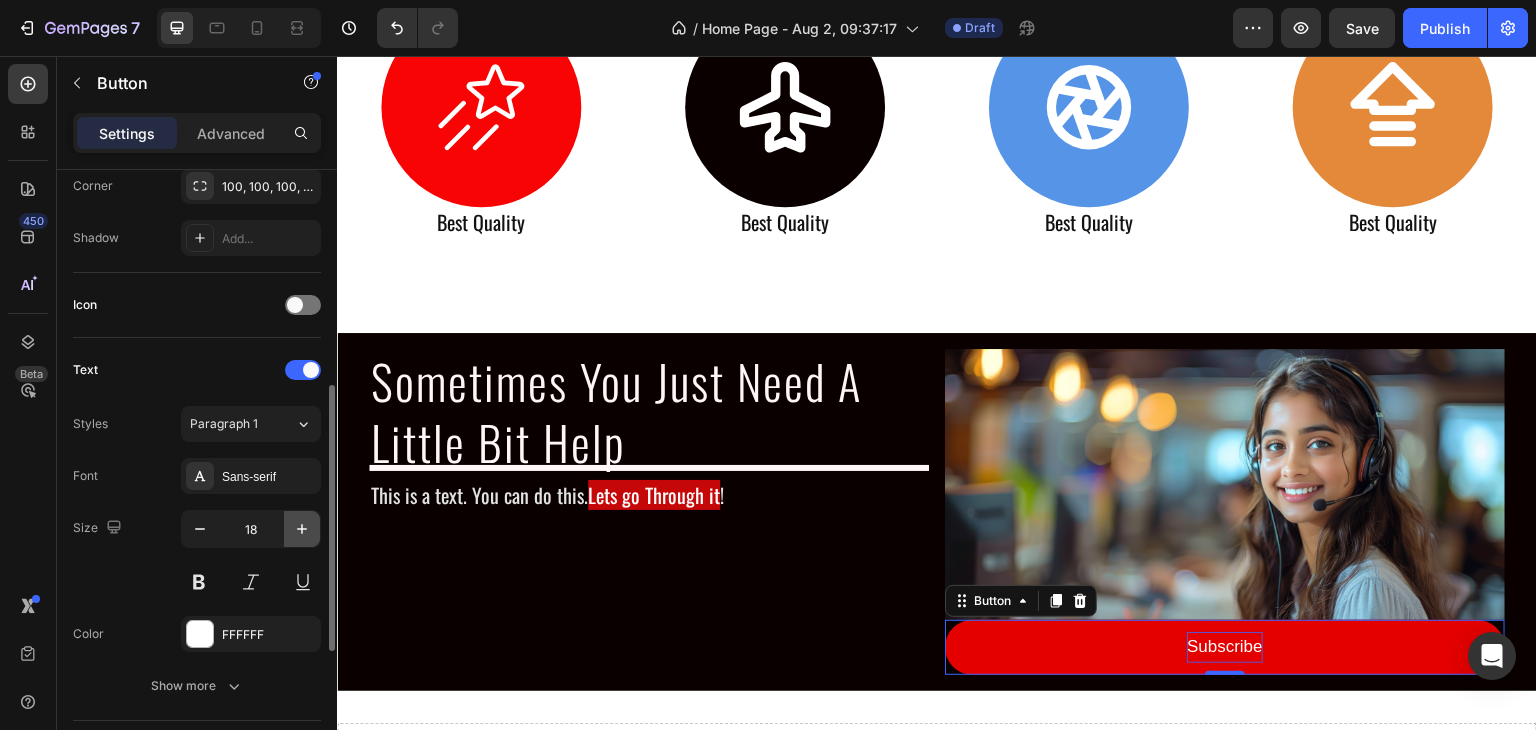click 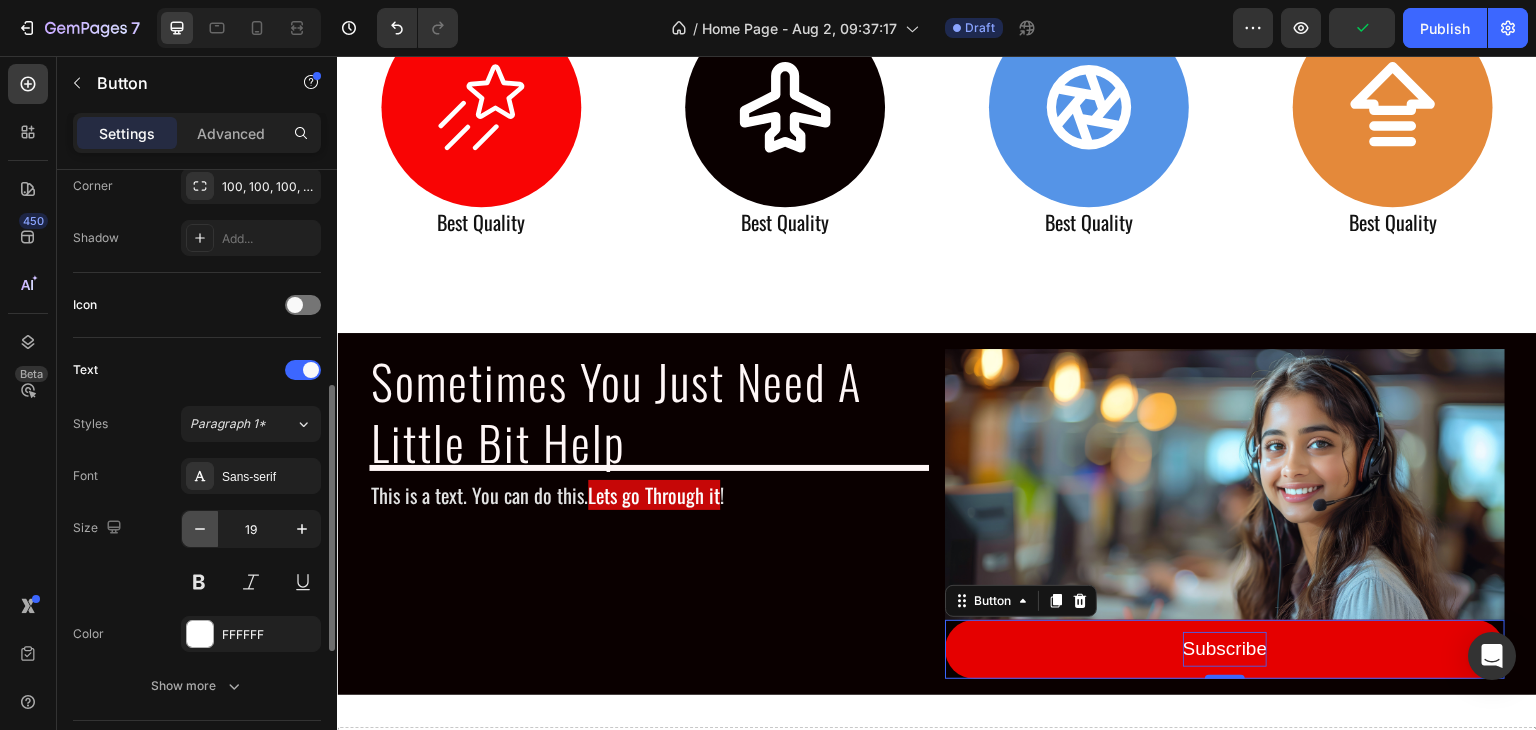 click 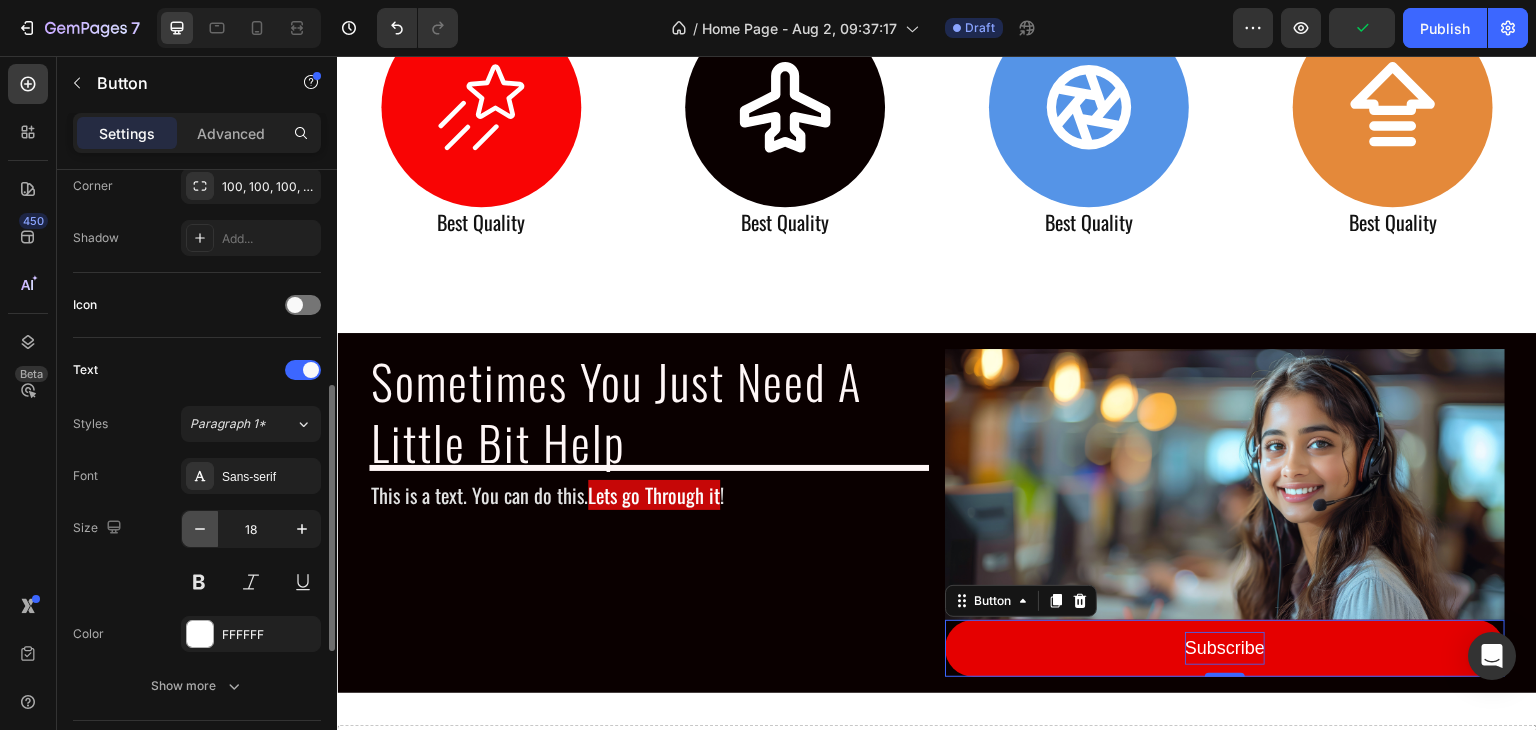 click 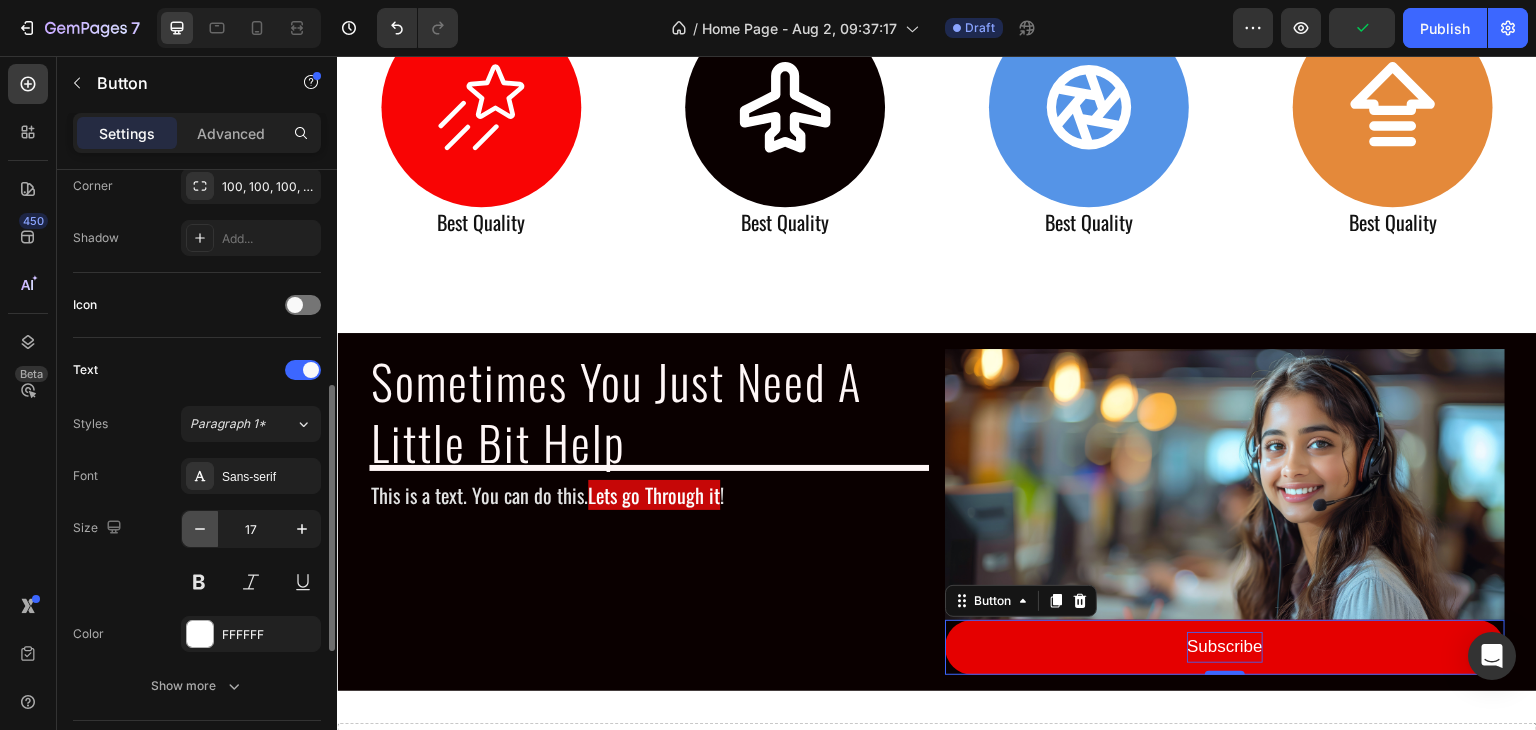 click 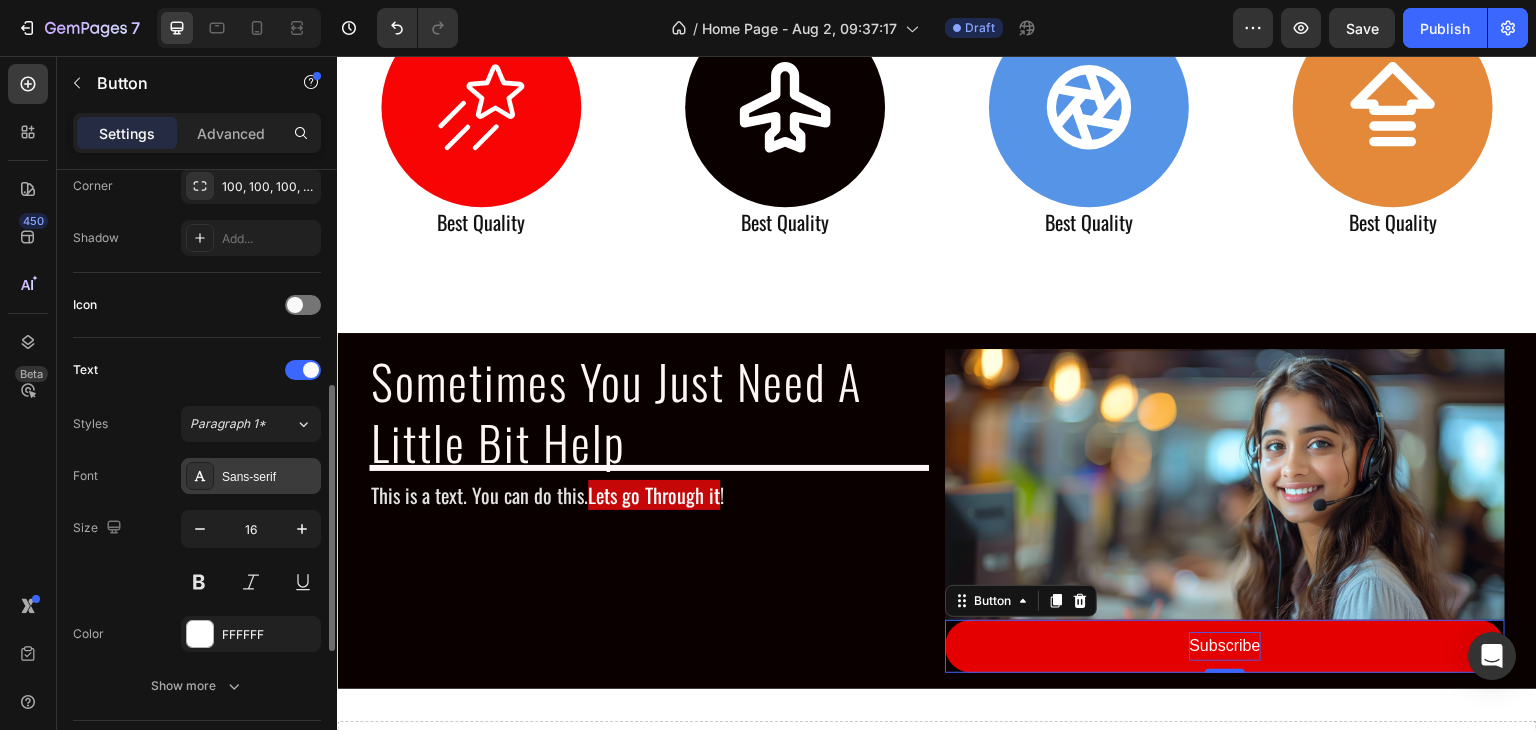 click on "Sans-serif" at bounding box center [269, 477] 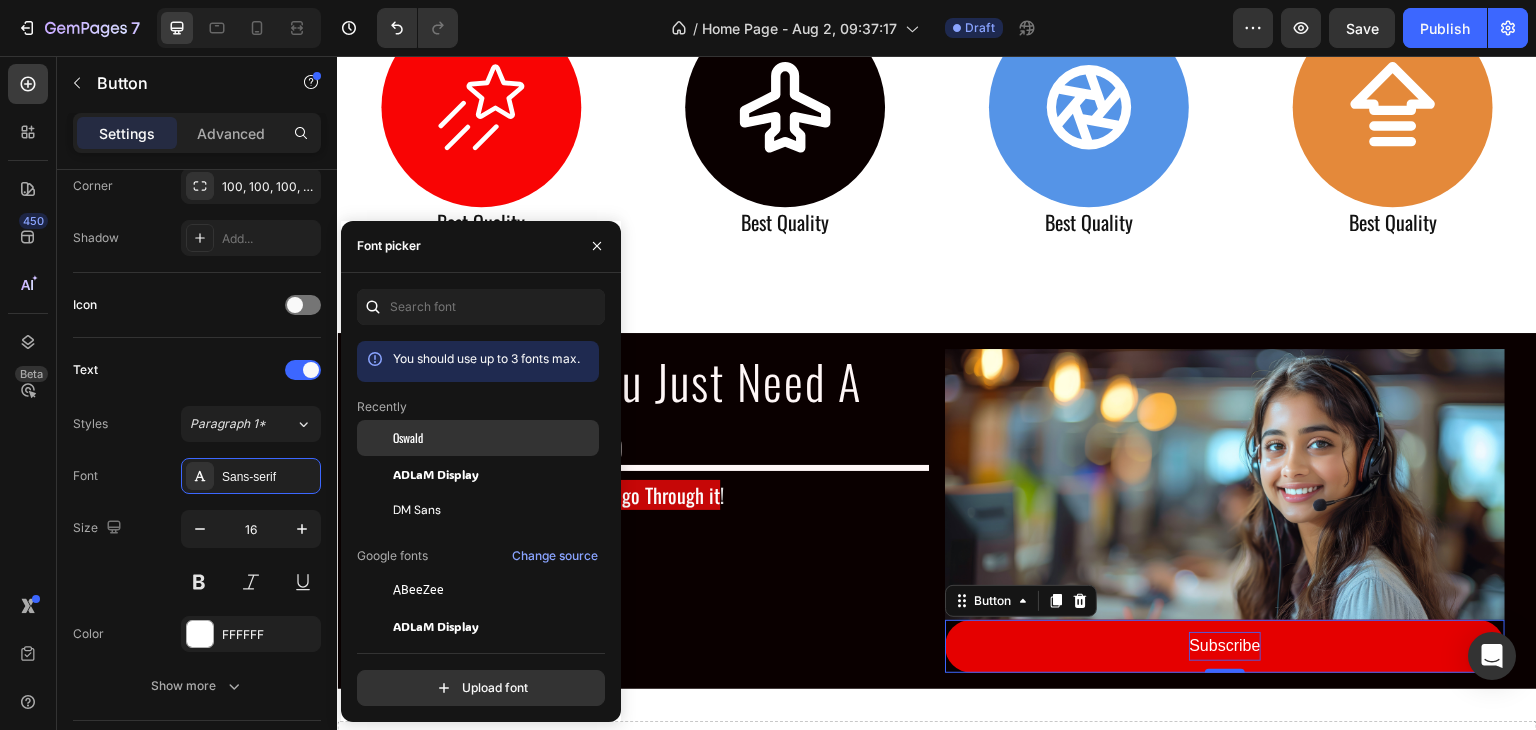 click on "Oswald" at bounding box center [494, 438] 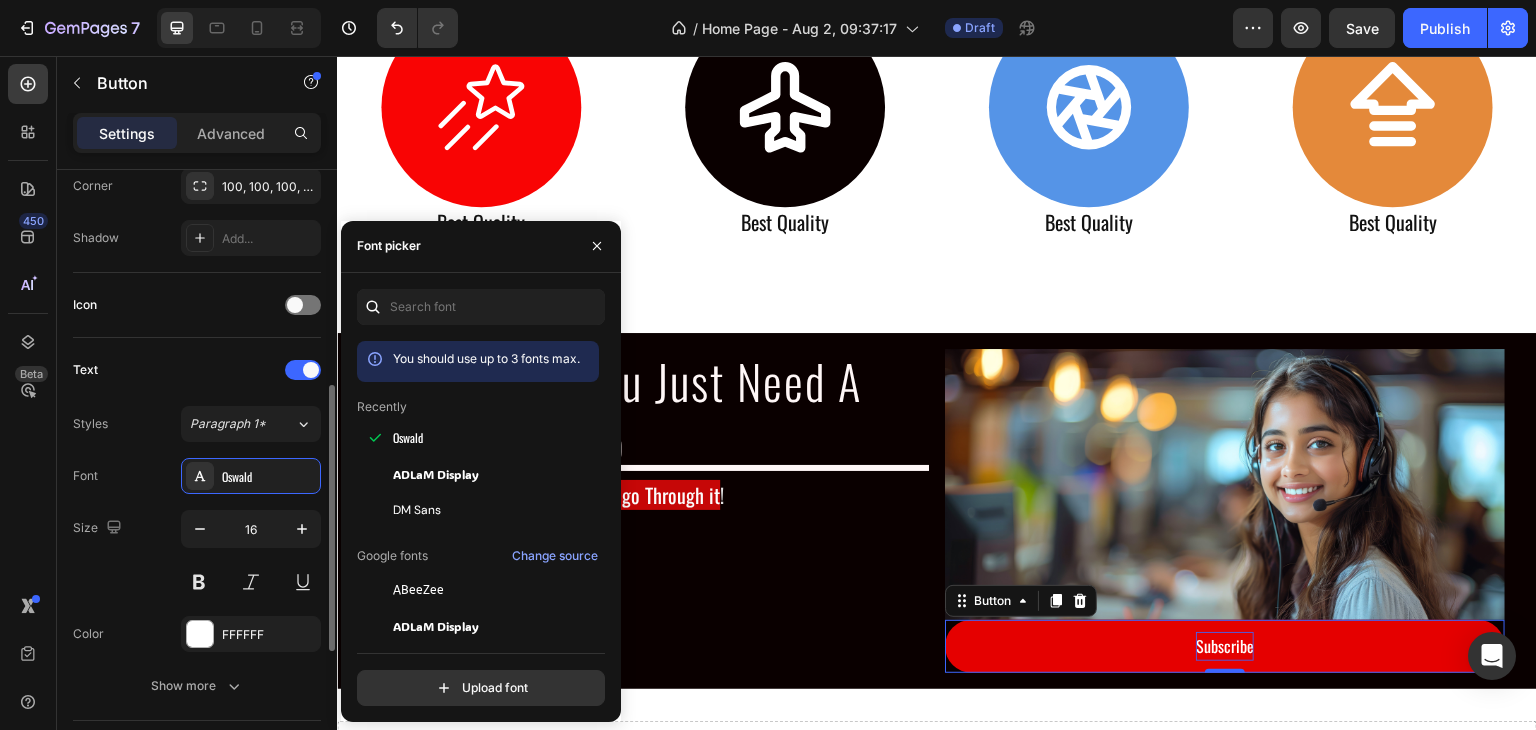 click on "Color FFFFFF" at bounding box center (197, 634) 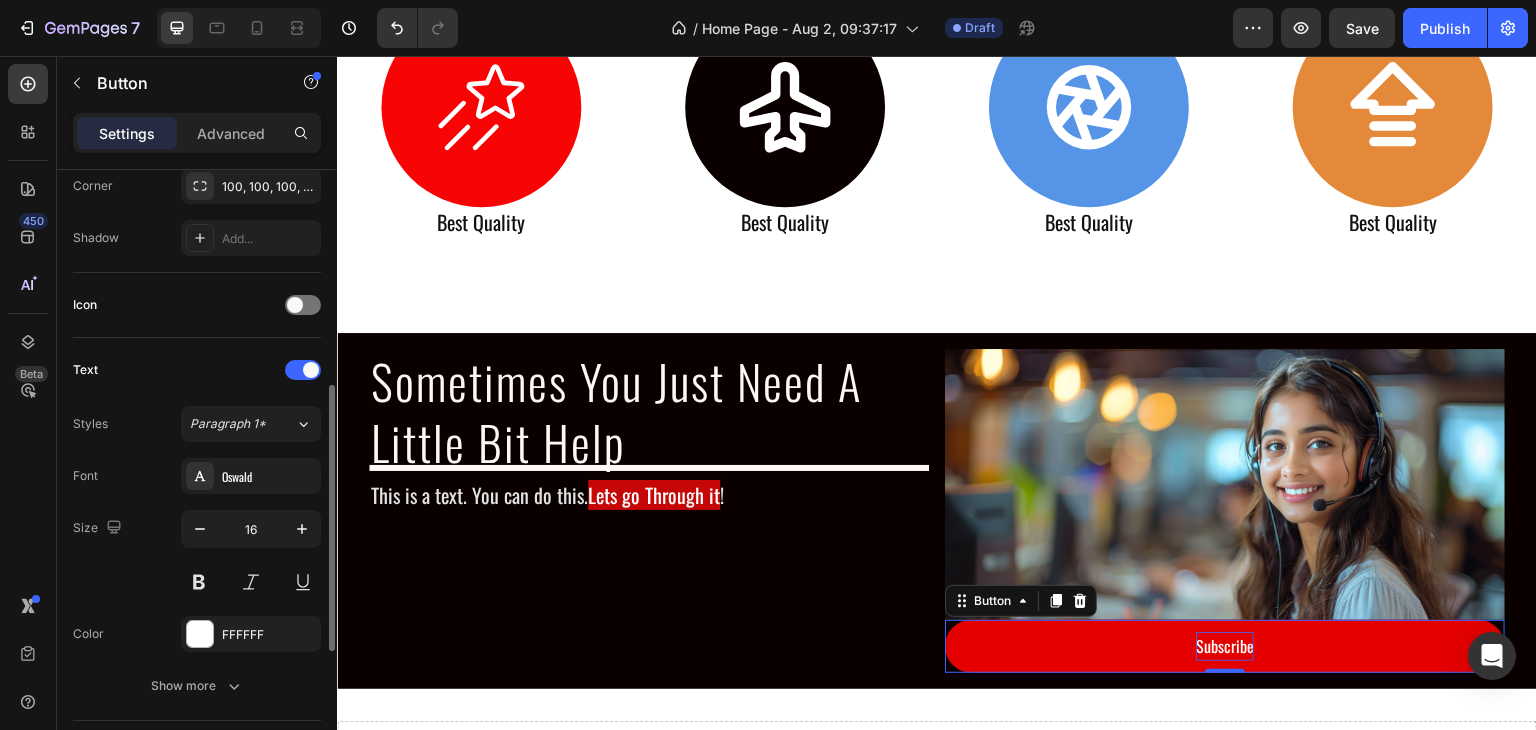scroll, scrollTop: 700, scrollLeft: 0, axis: vertical 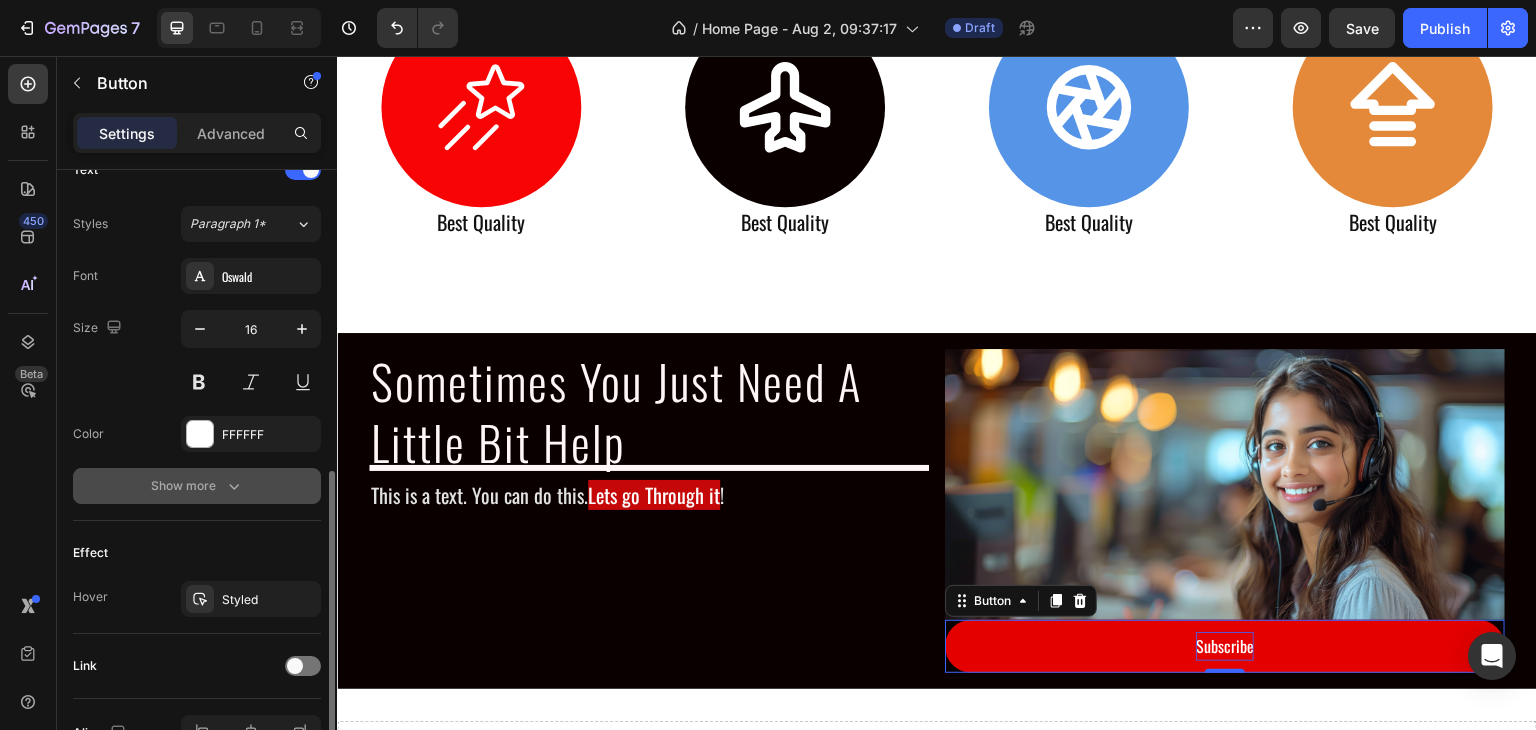 click on "Show more" at bounding box center [197, 486] 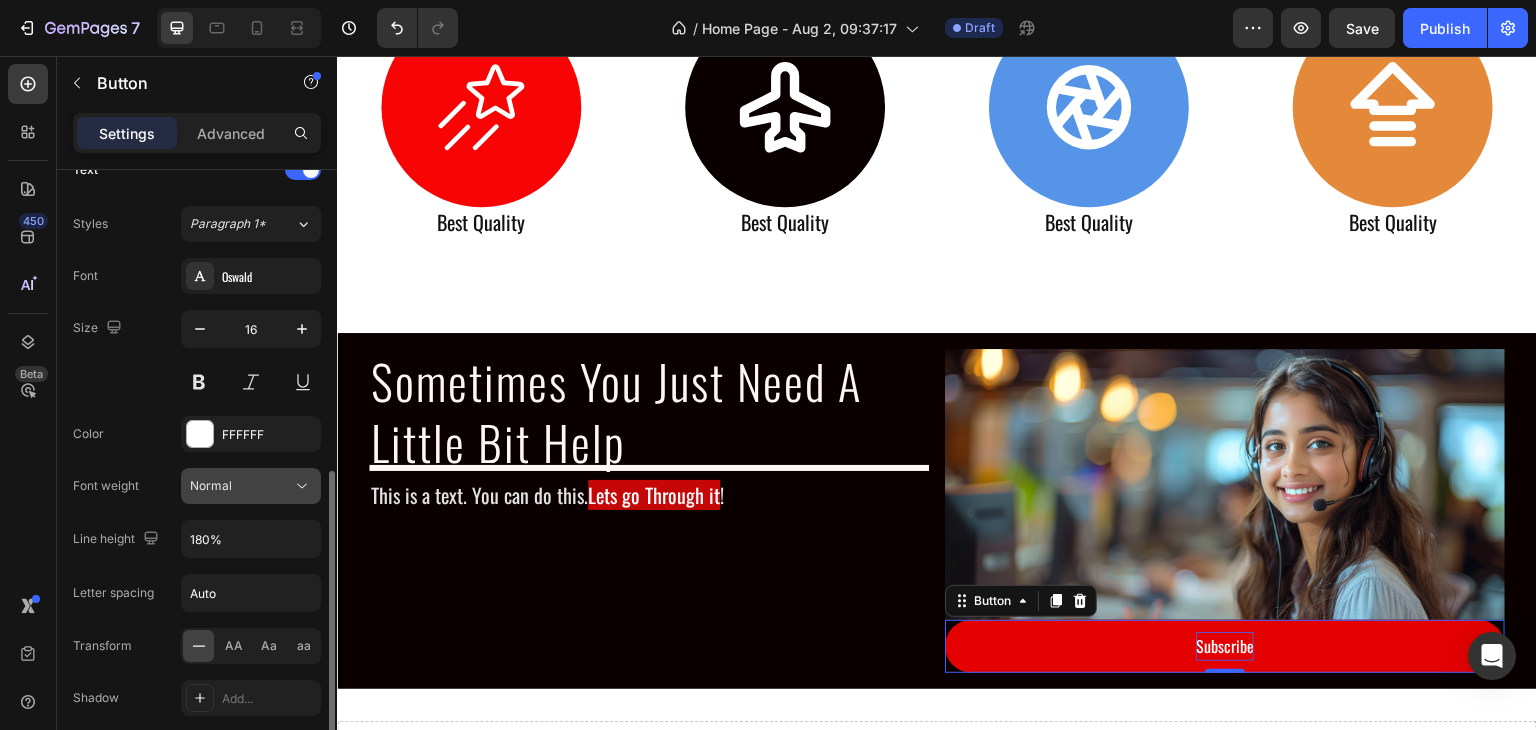 click on "Normal" at bounding box center (241, 486) 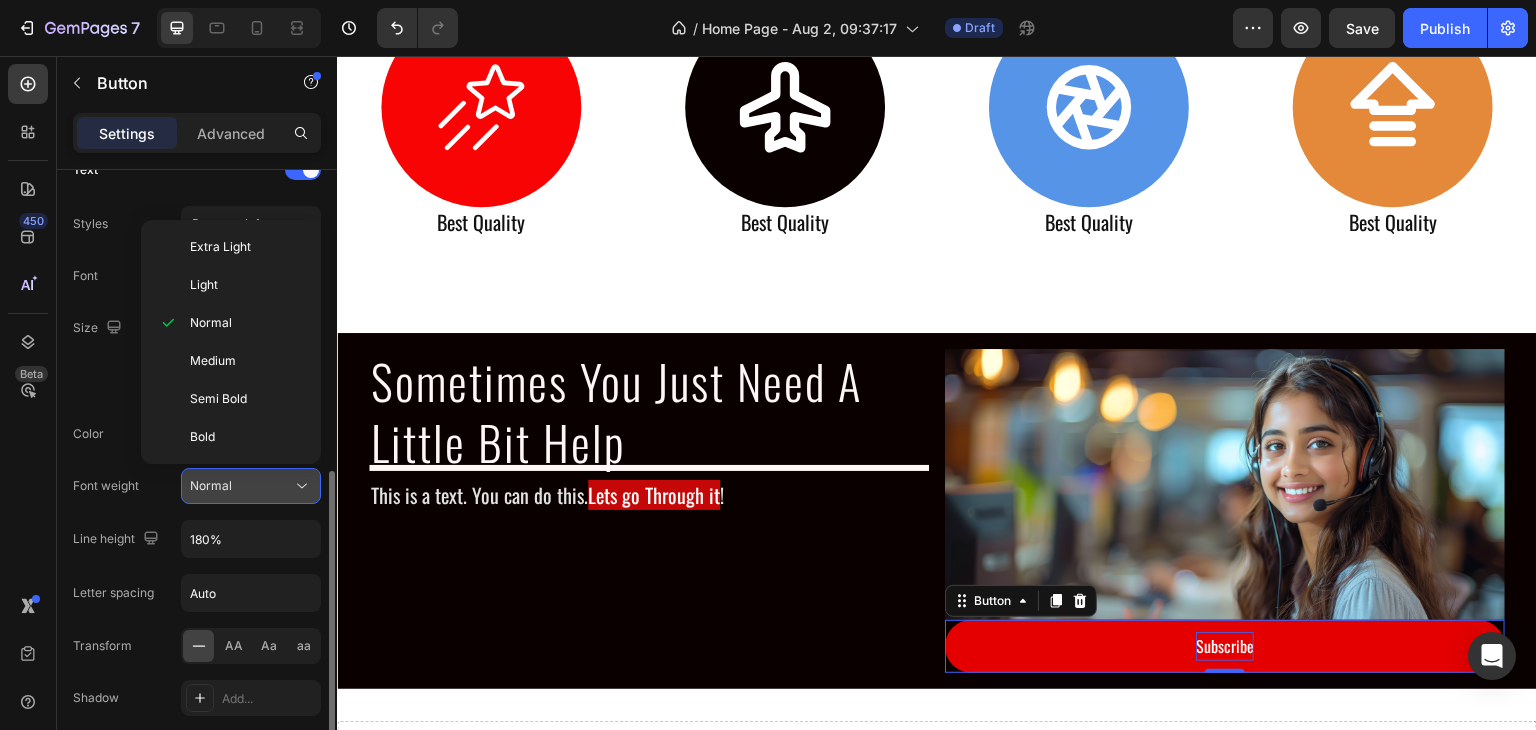 click on "Normal" at bounding box center (241, 486) 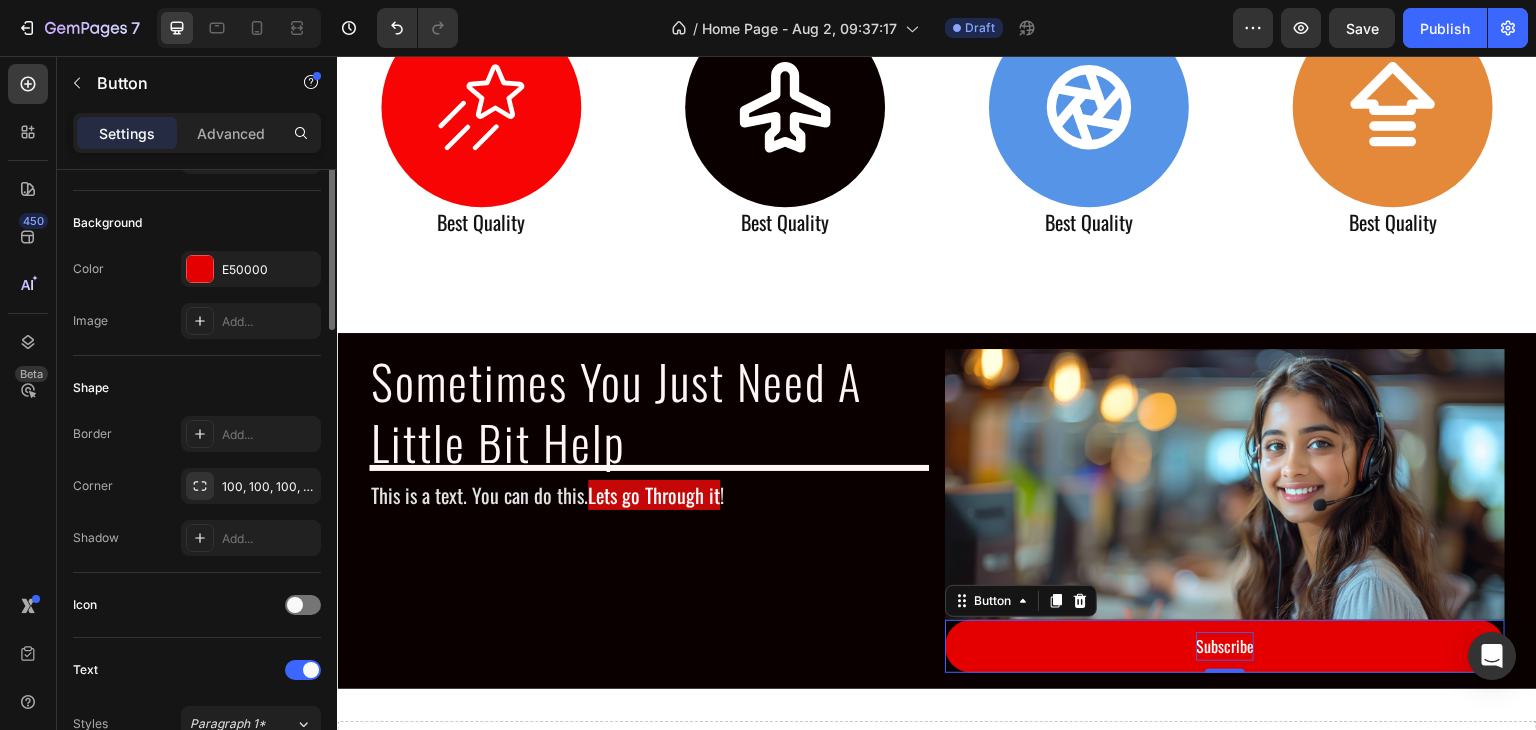 scroll, scrollTop: 0, scrollLeft: 0, axis: both 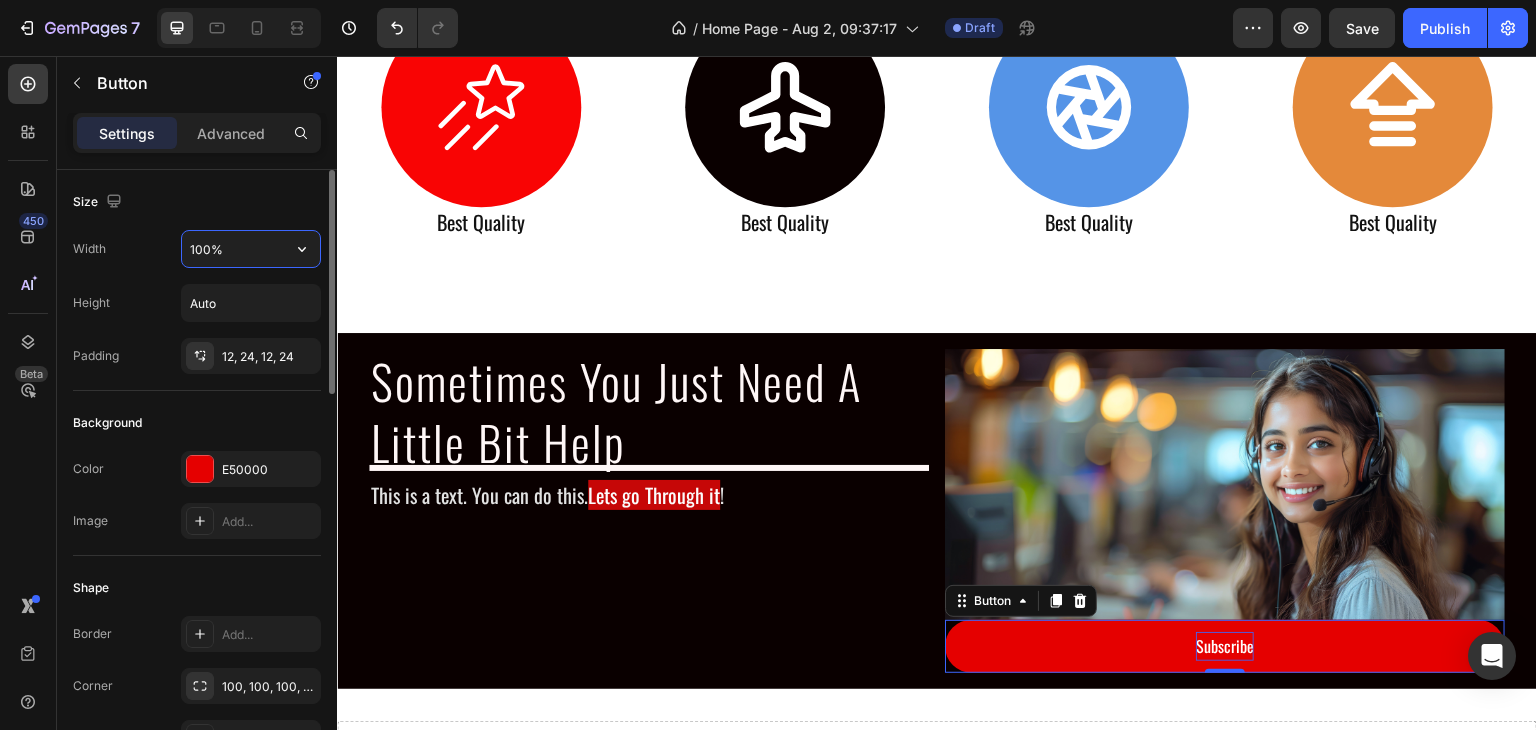click on "100%" at bounding box center [251, 249] 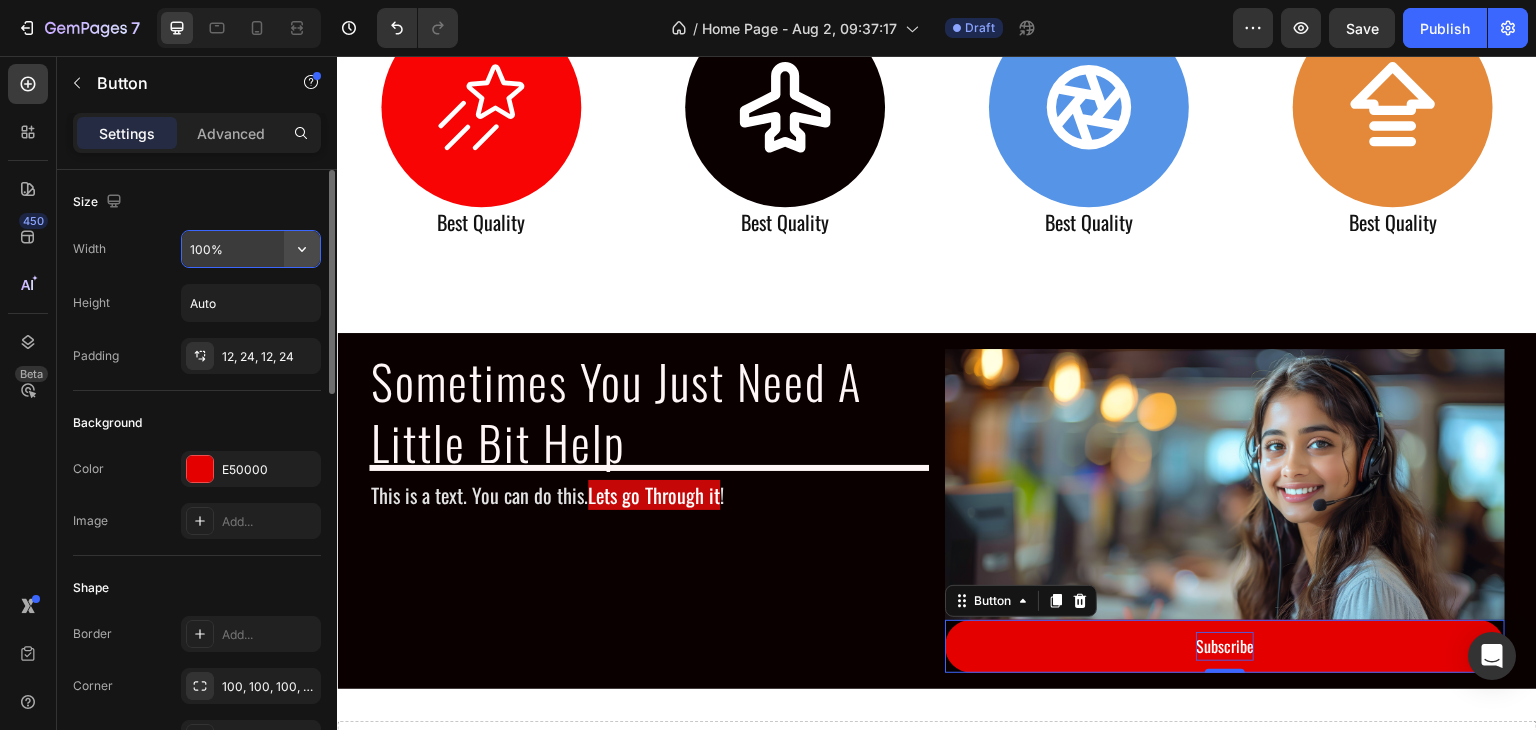 click 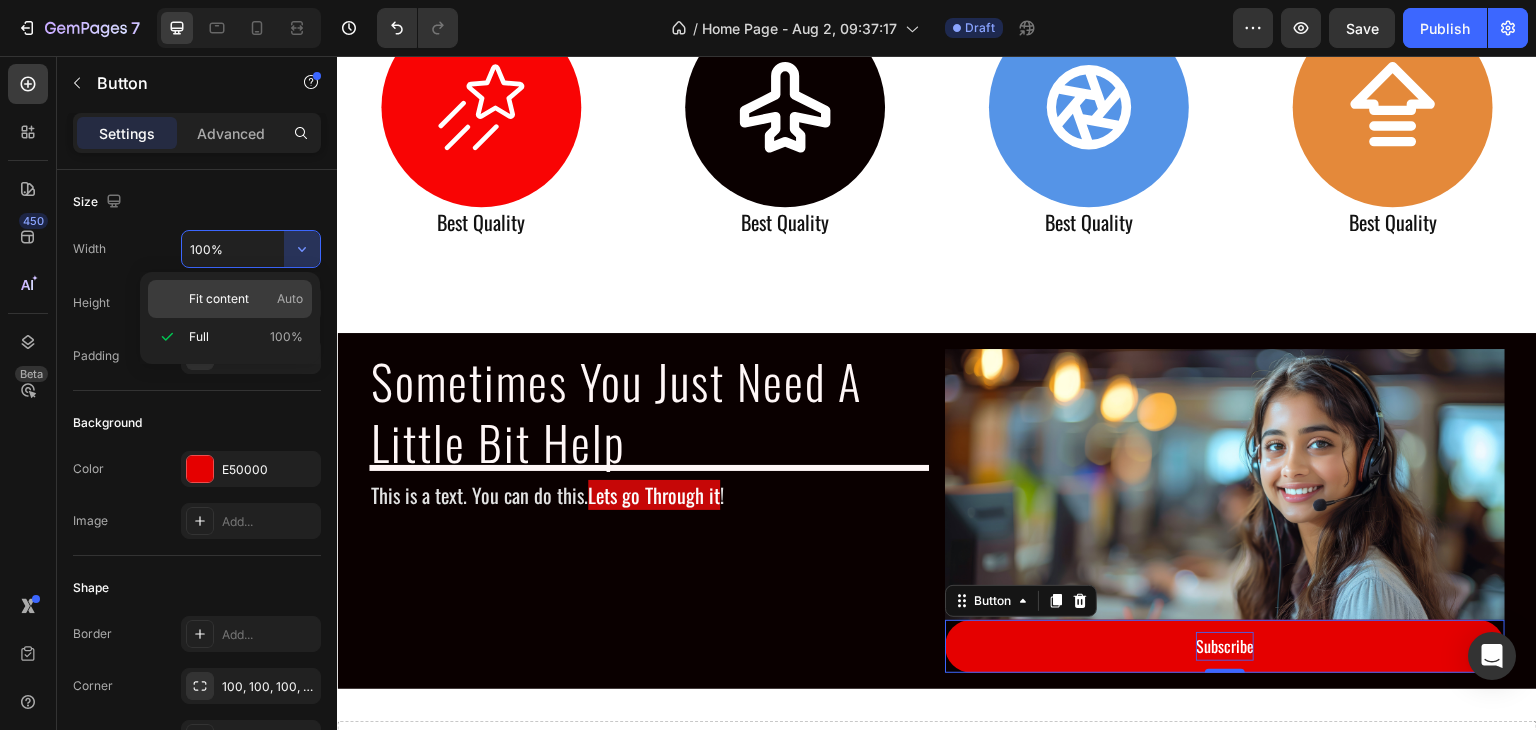 click on "Fit content" at bounding box center (219, 299) 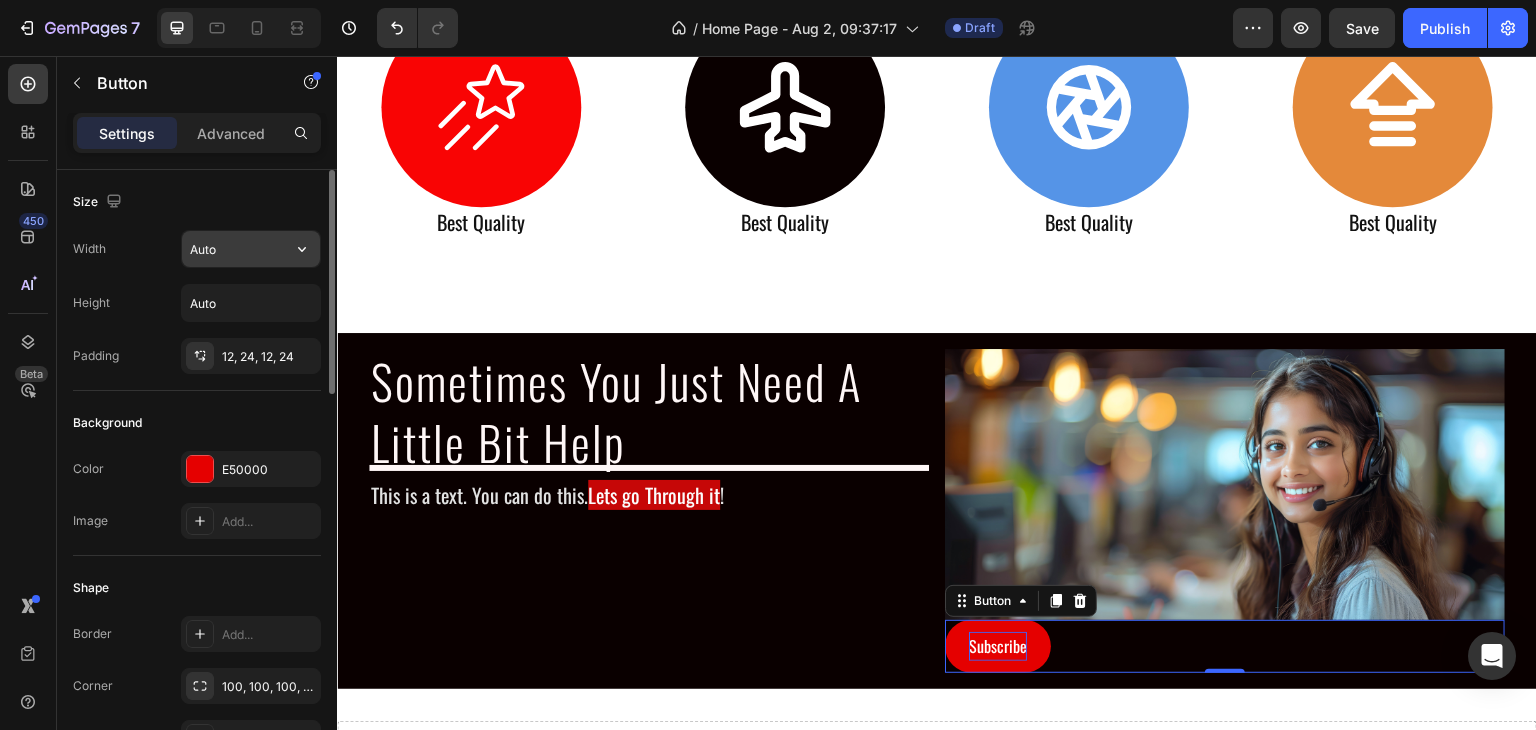 click 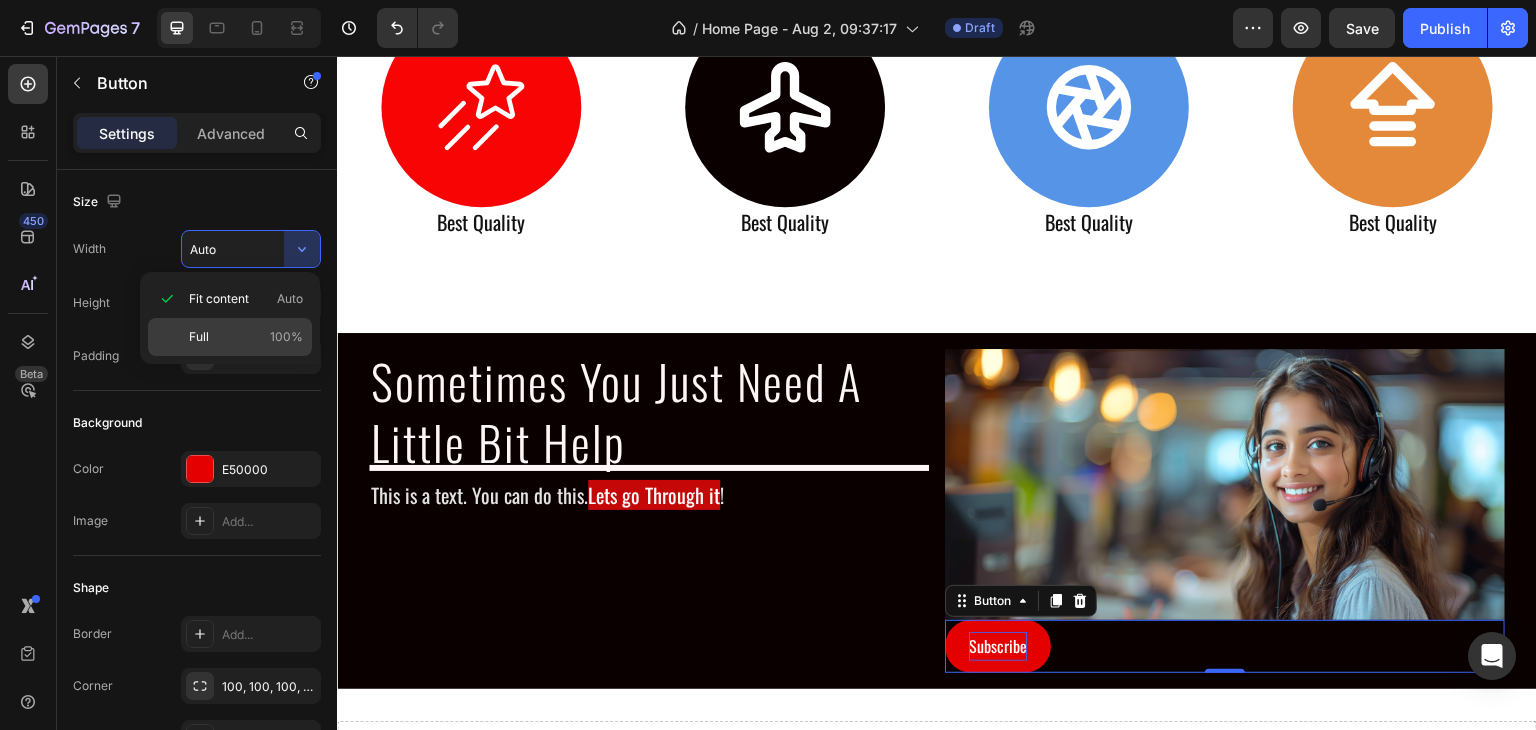 click on "Full 100%" at bounding box center (246, 337) 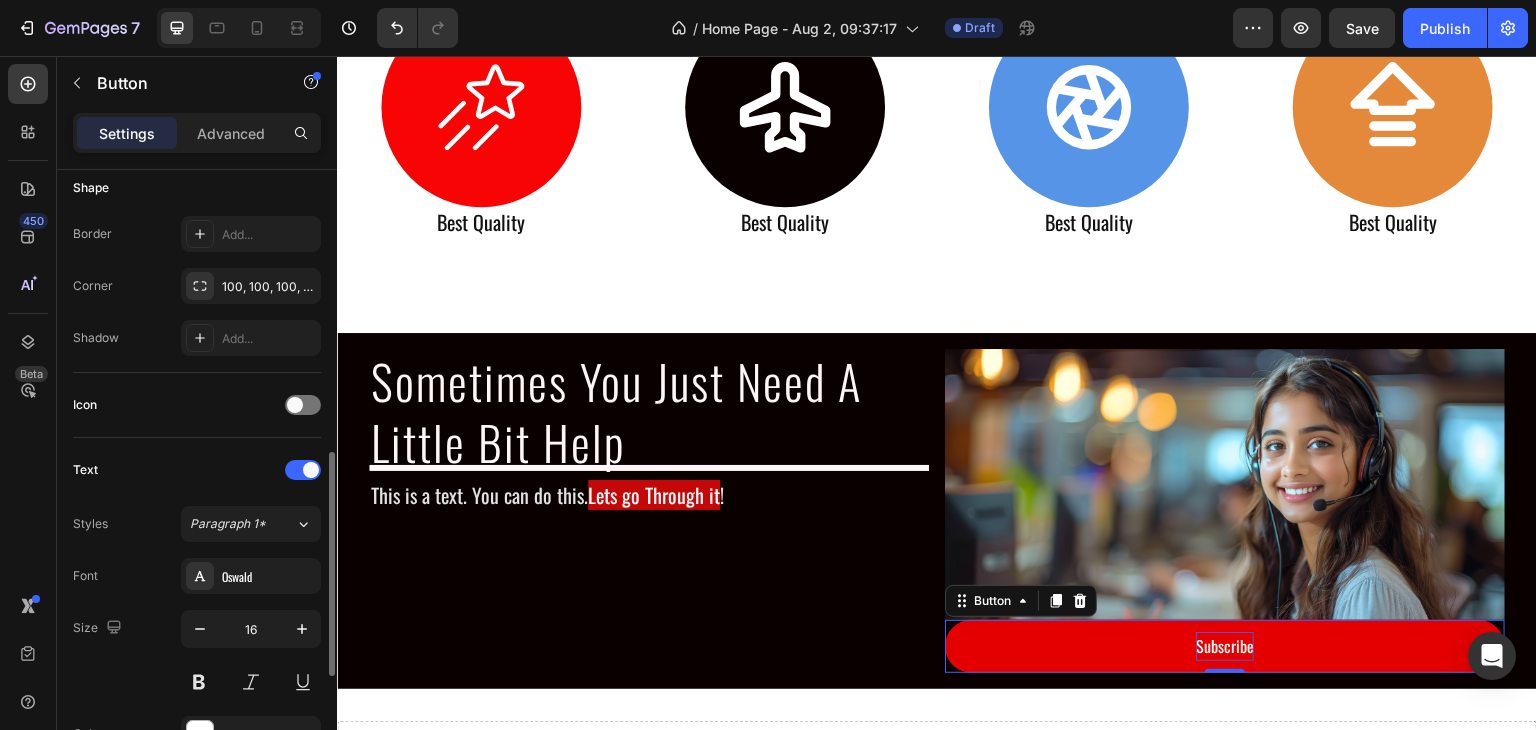 scroll, scrollTop: 500, scrollLeft: 0, axis: vertical 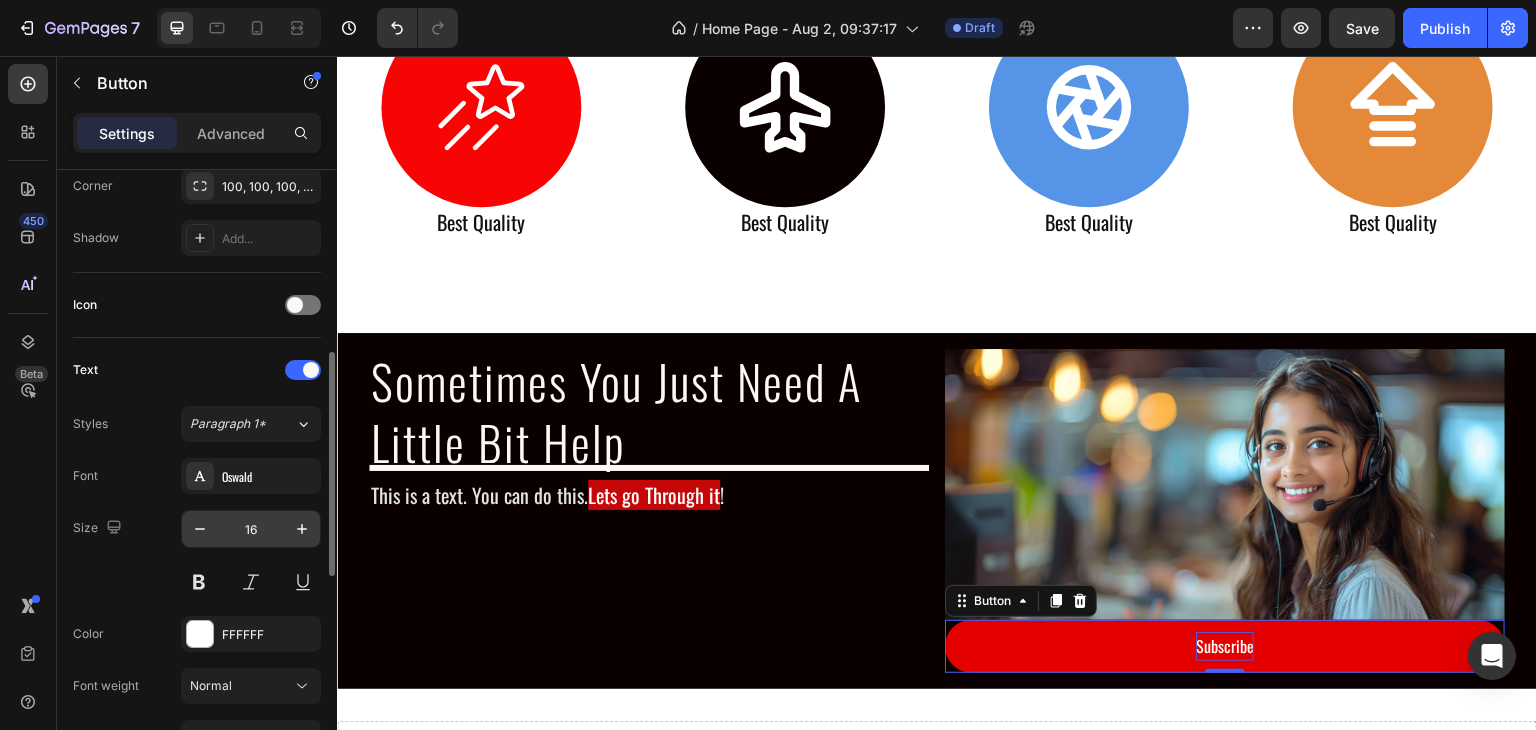 click on "16" at bounding box center (251, 529) 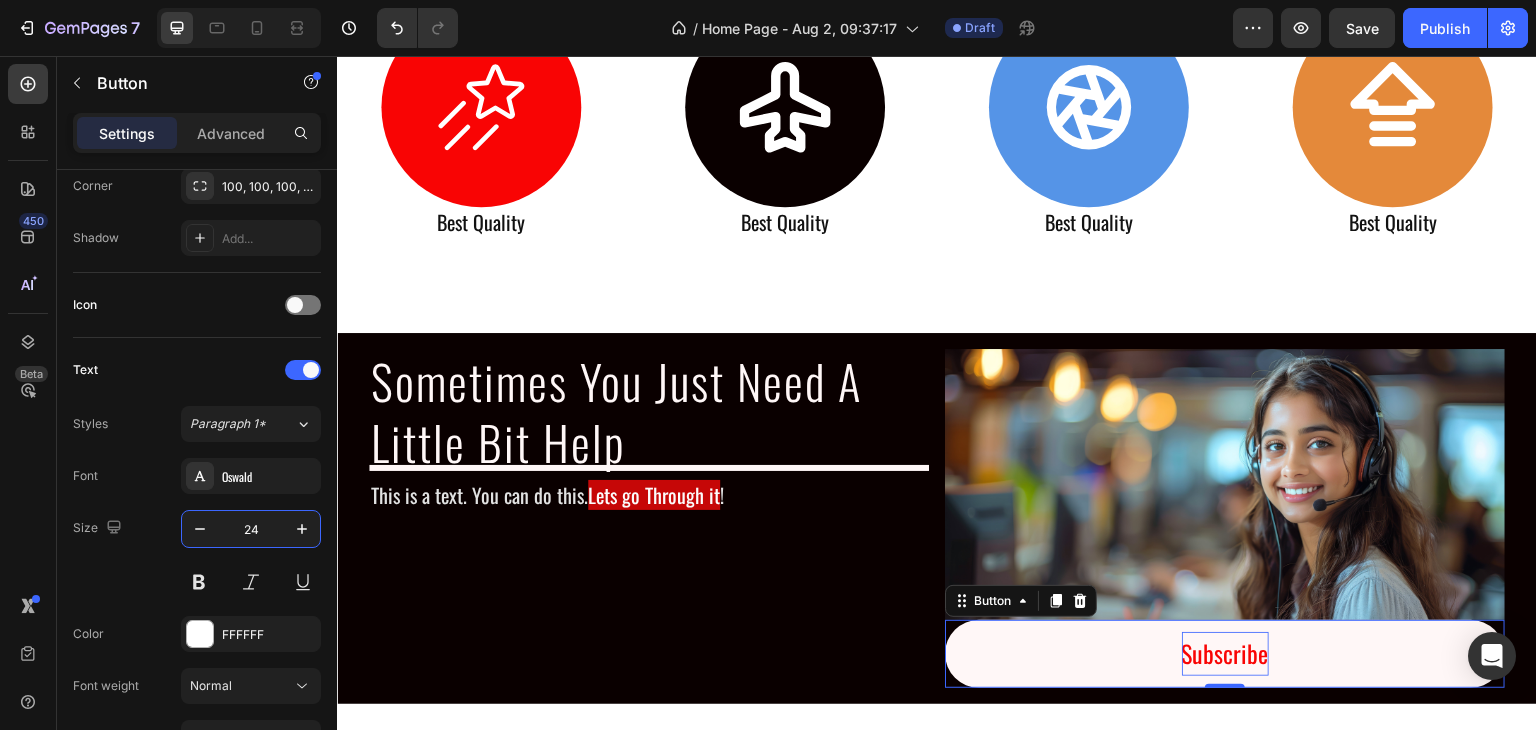 scroll, scrollTop: 1244, scrollLeft: 0, axis: vertical 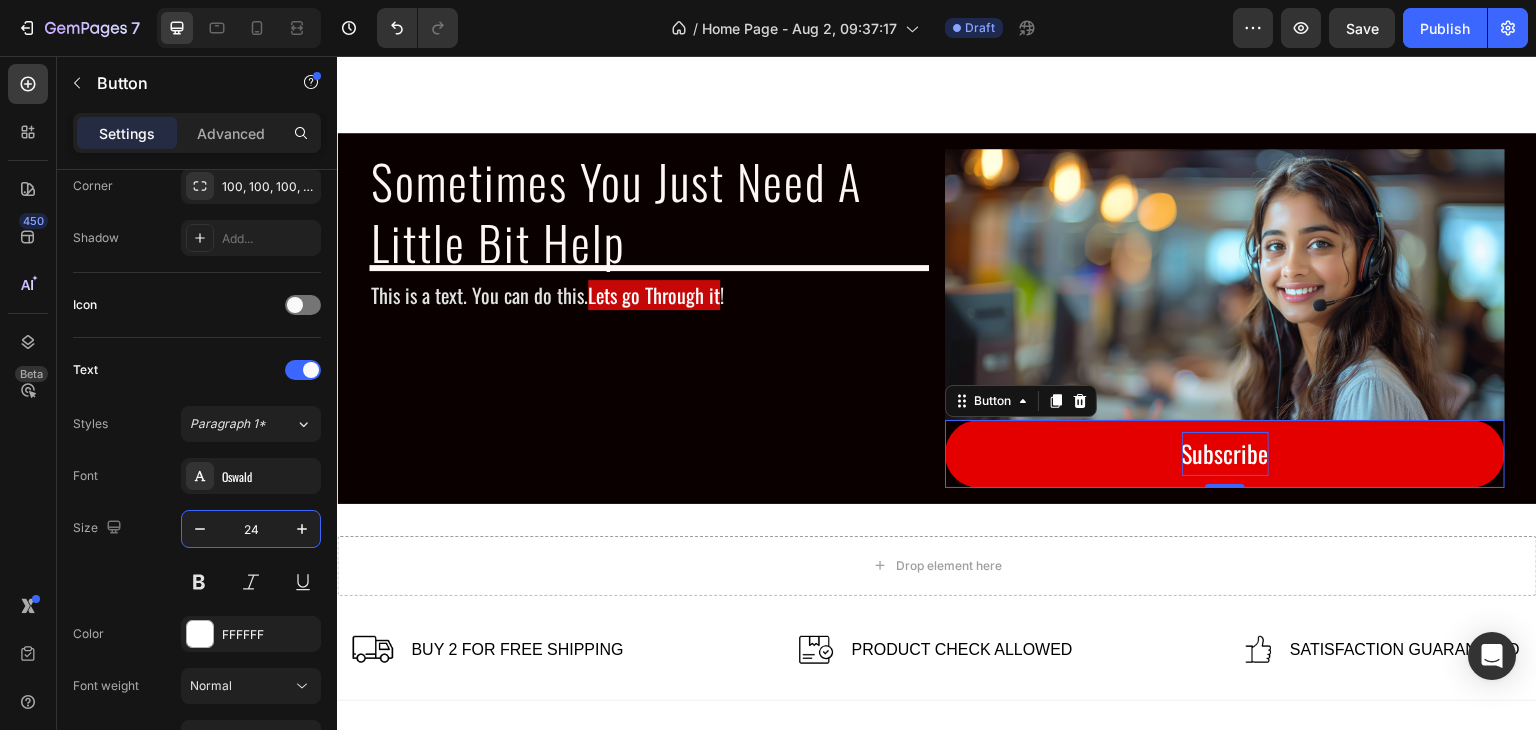 type on "24" 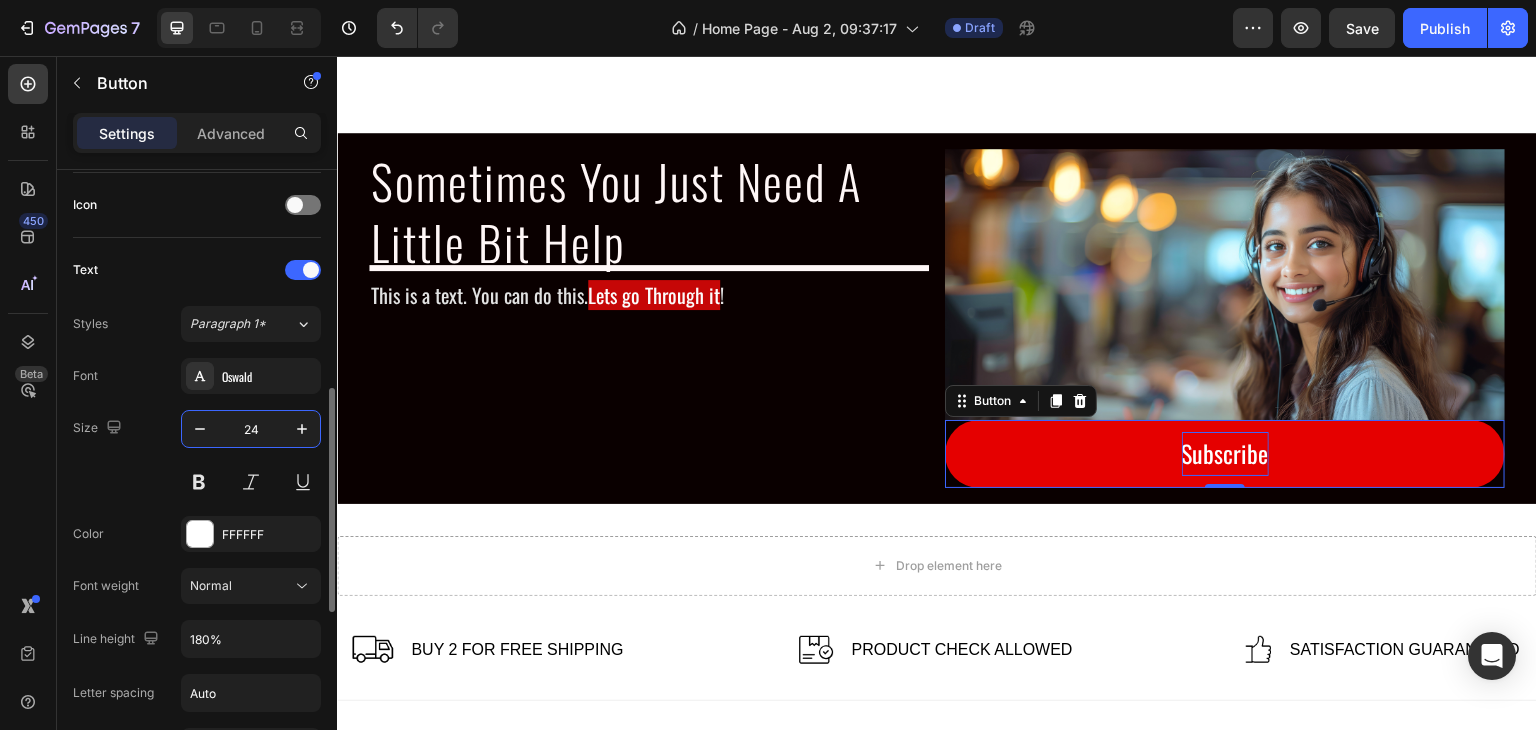 scroll, scrollTop: 700, scrollLeft: 0, axis: vertical 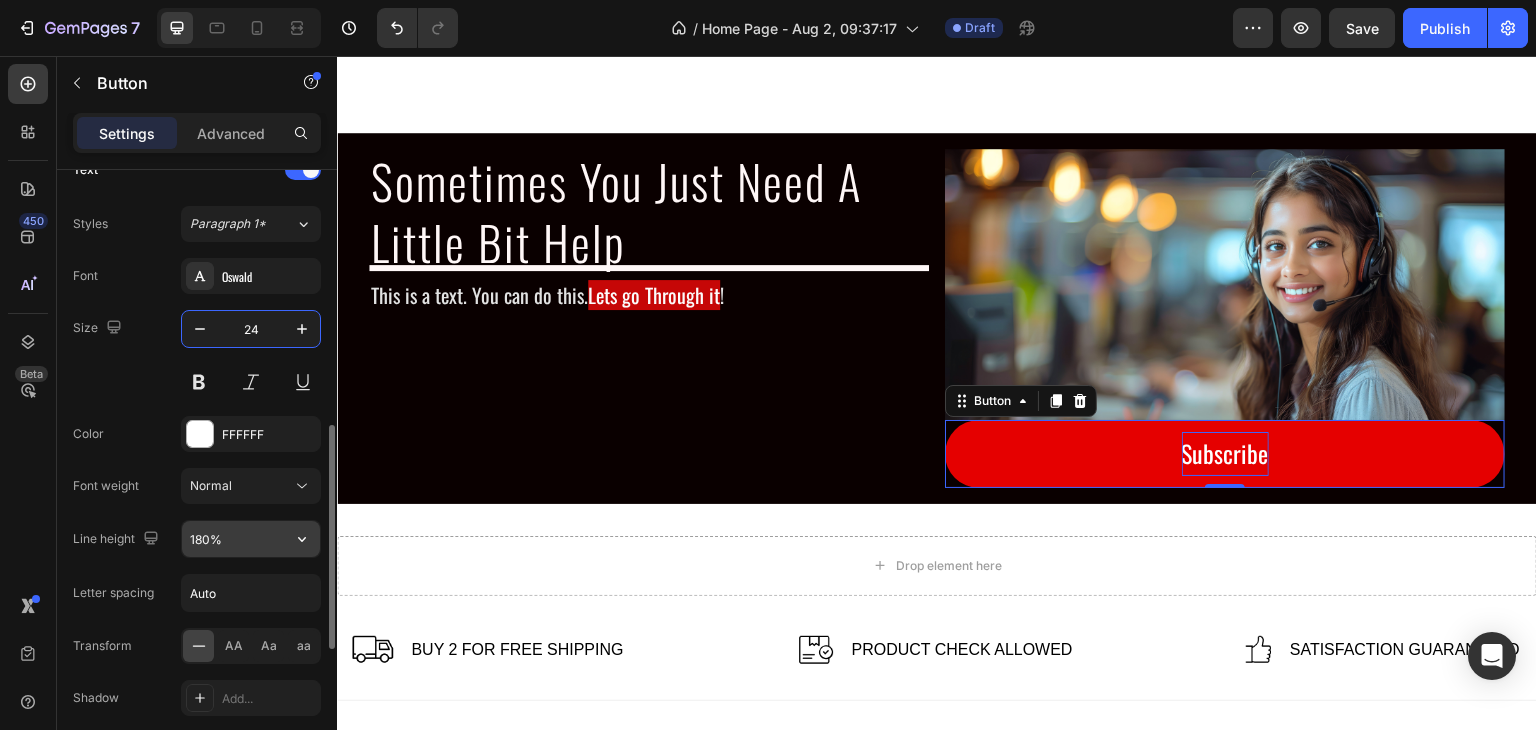 click on "180%" at bounding box center (251, 539) 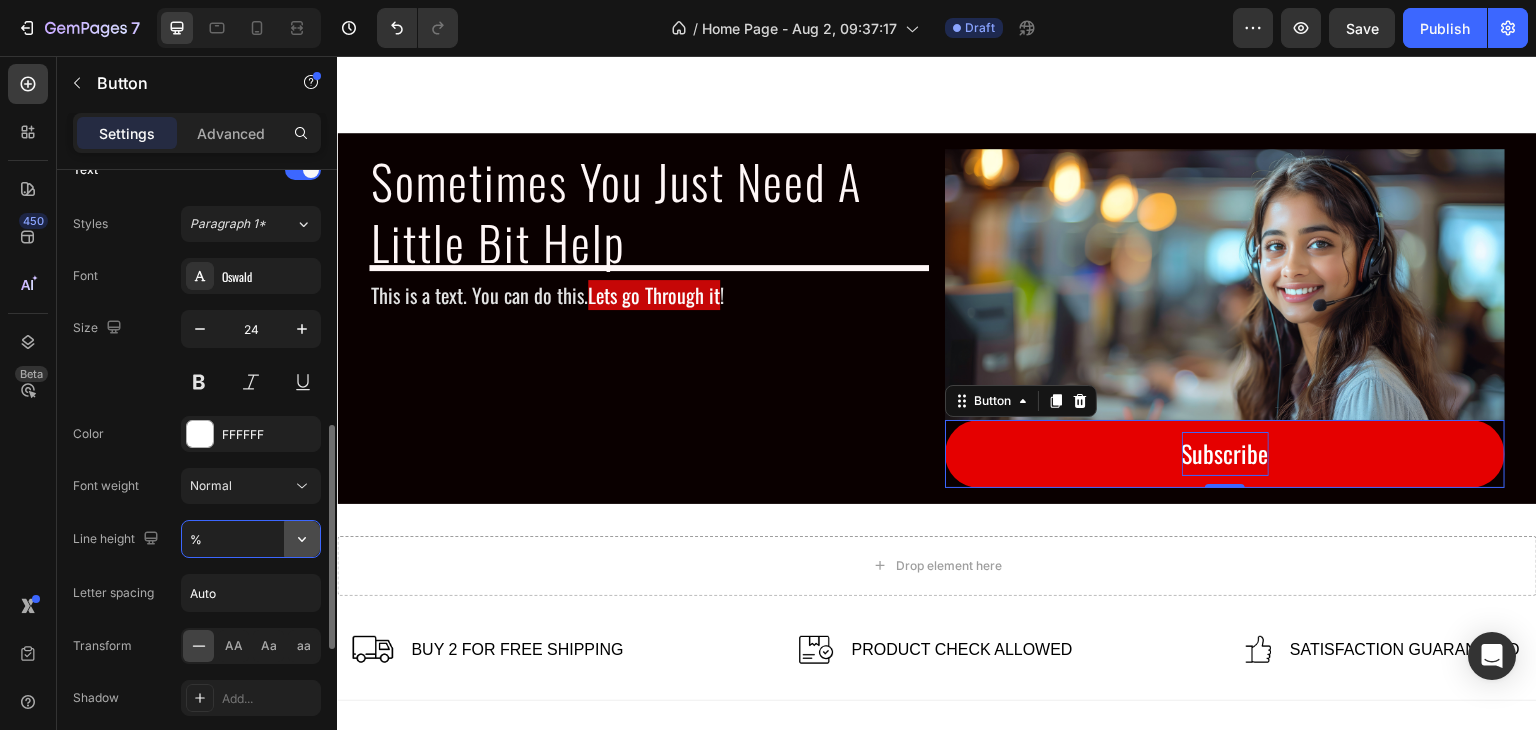click 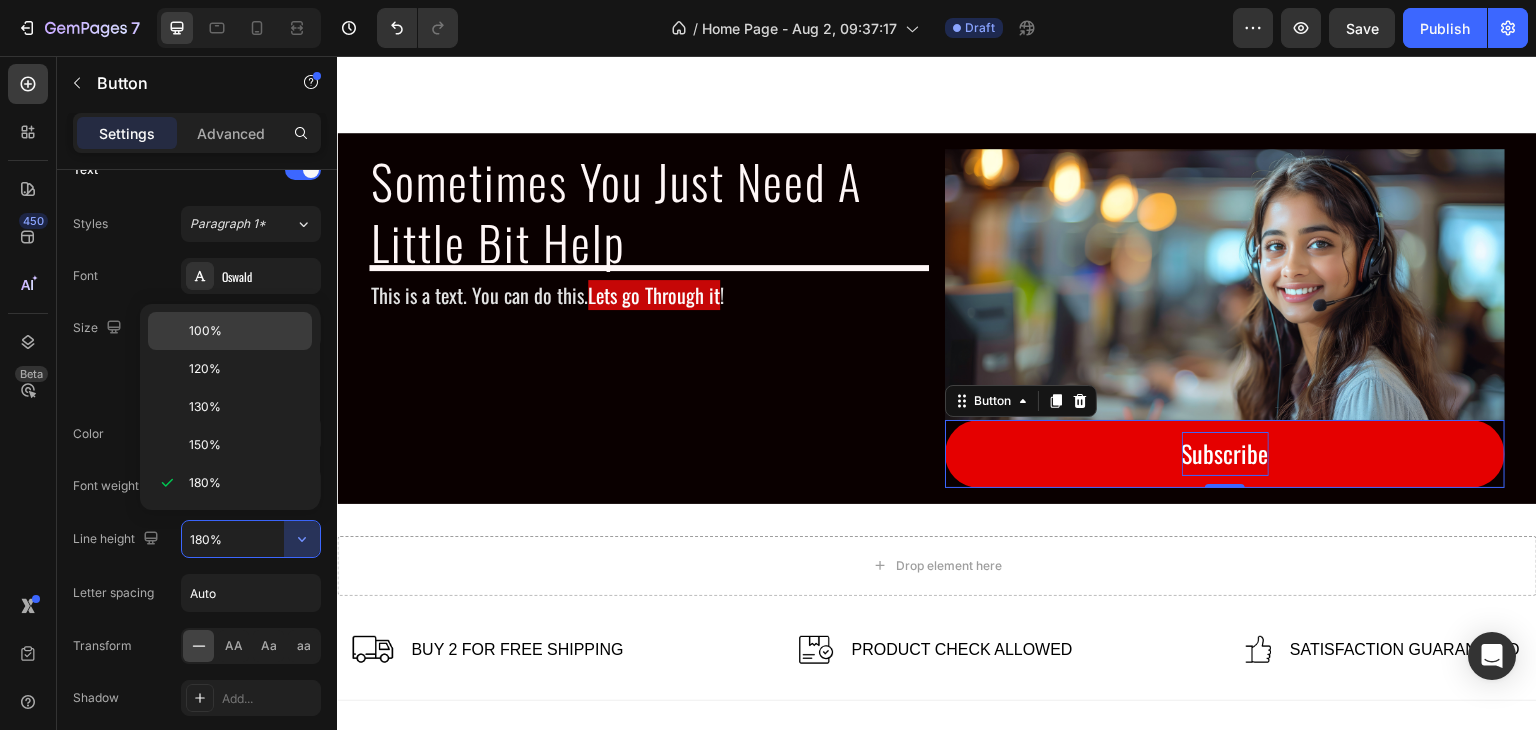 click on "100%" at bounding box center [205, 331] 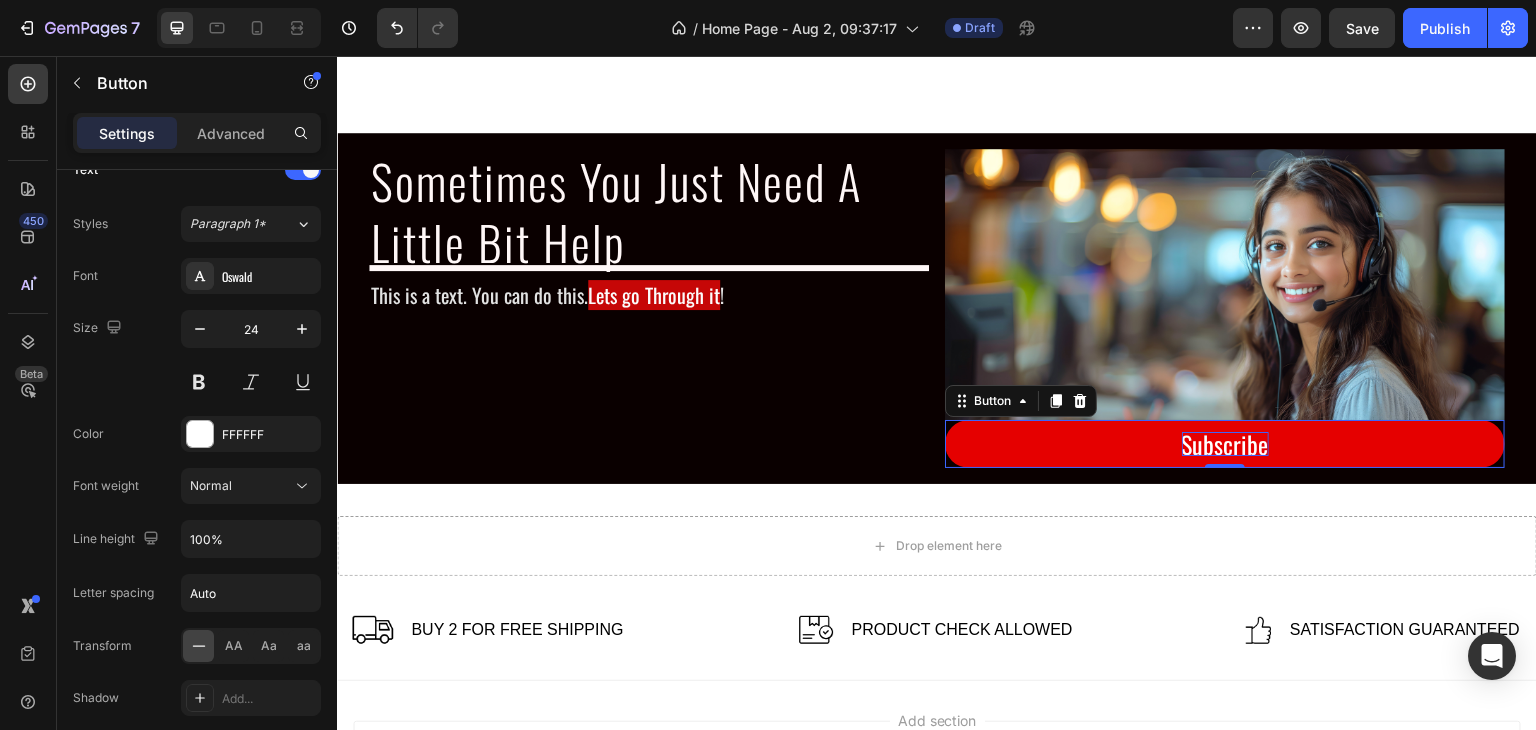 click on "Add section Choose templates inspired by CRO experts Generate layout from URL or image Add blank section then drag & drop elements" at bounding box center (937, 804) 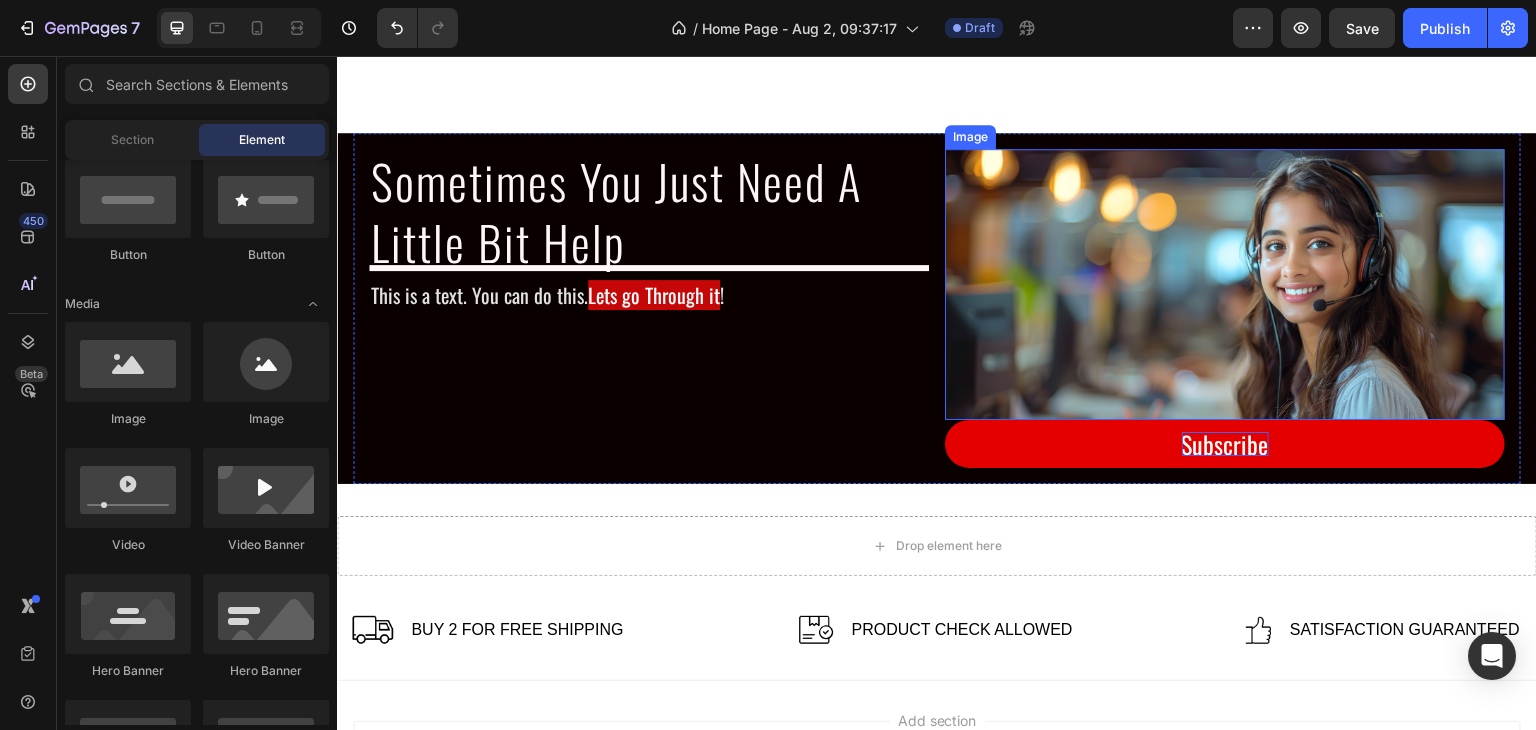 click at bounding box center (1225, 285) 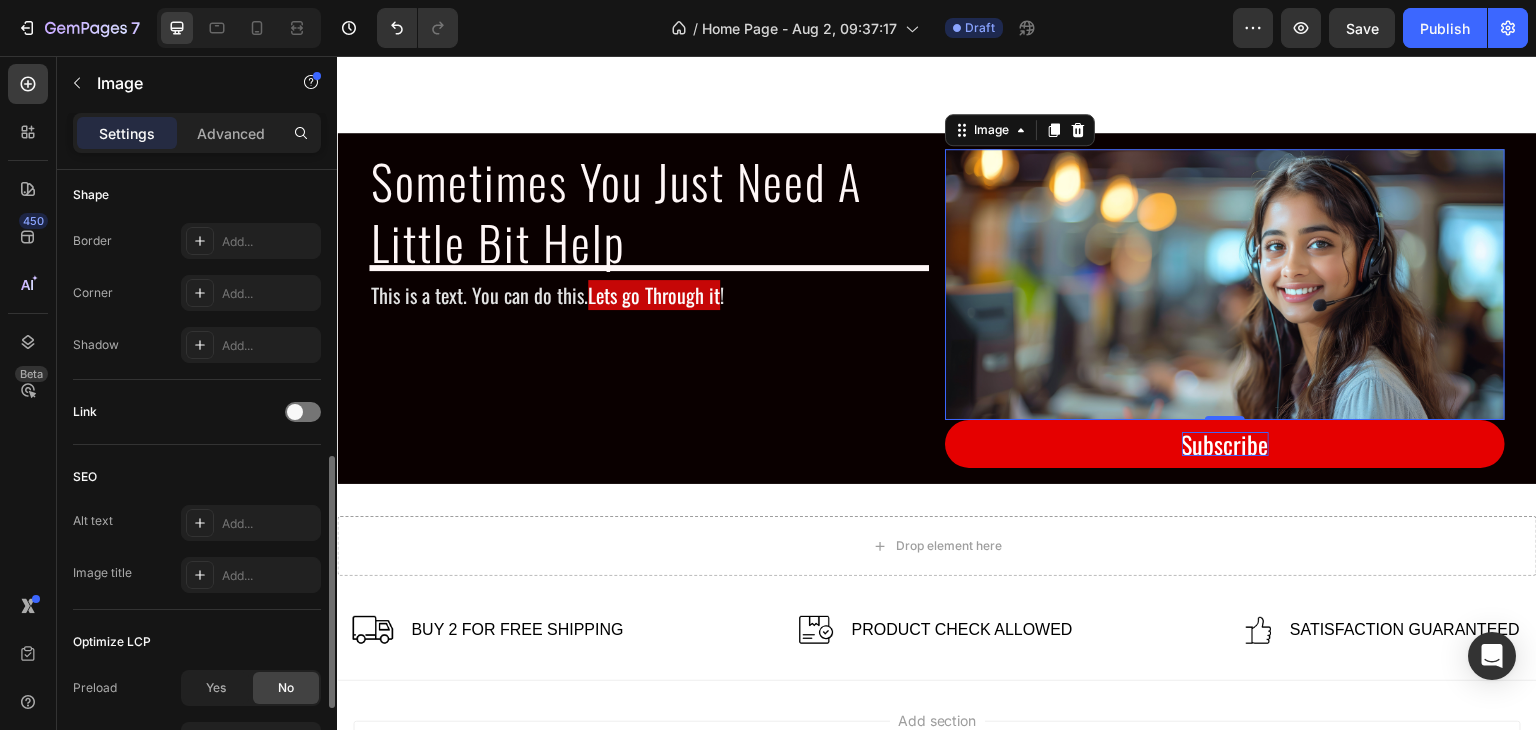 scroll, scrollTop: 400, scrollLeft: 0, axis: vertical 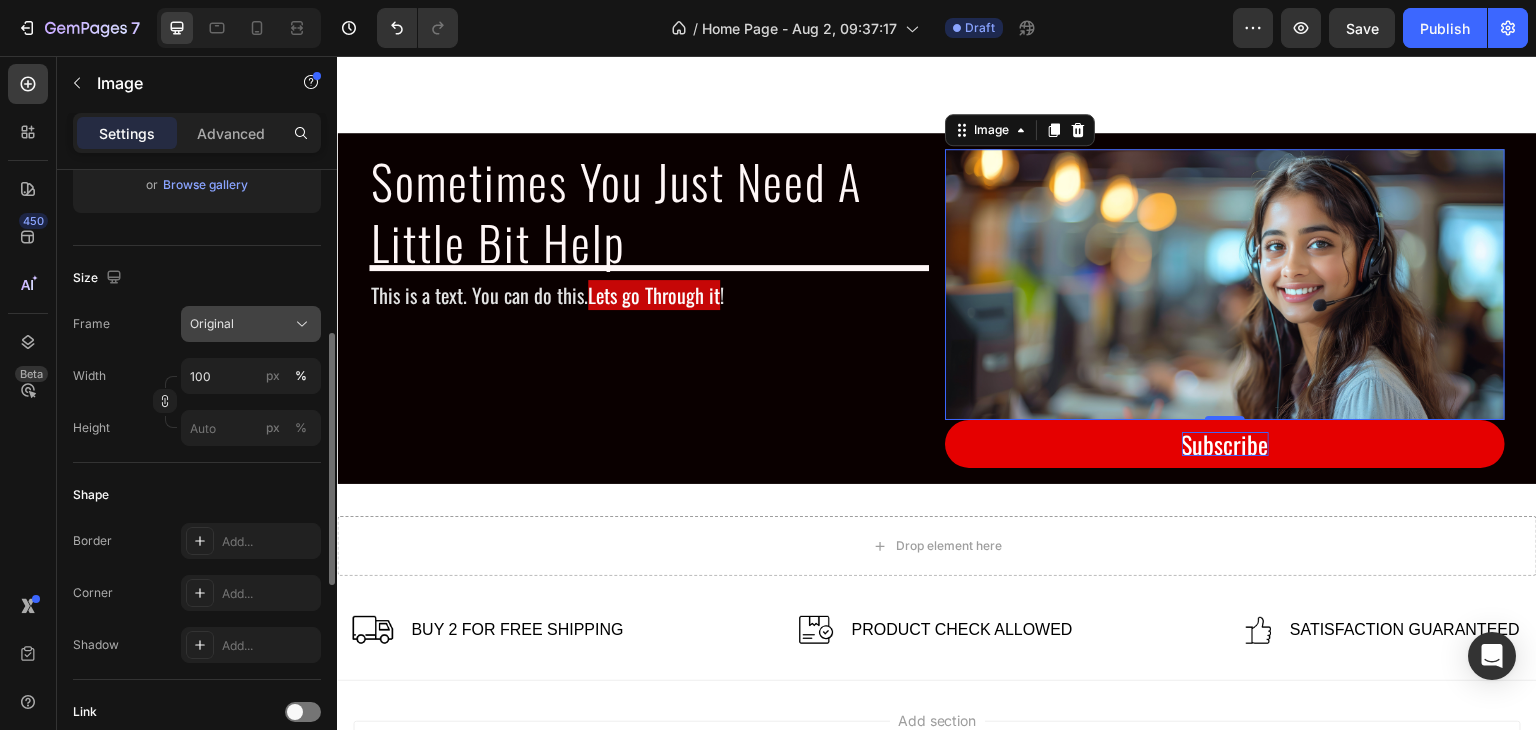click on "Original" at bounding box center [251, 324] 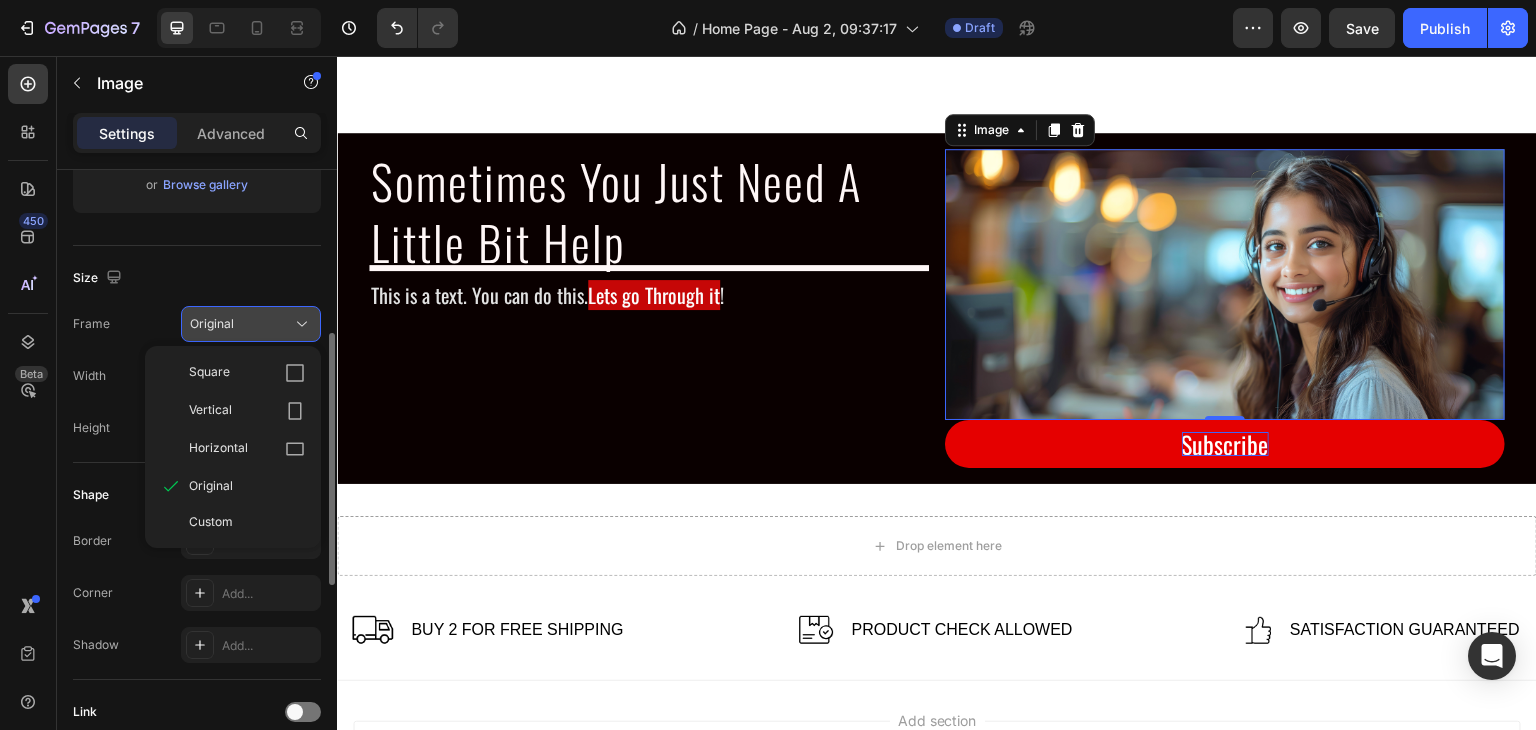 click on "Original" at bounding box center (251, 324) 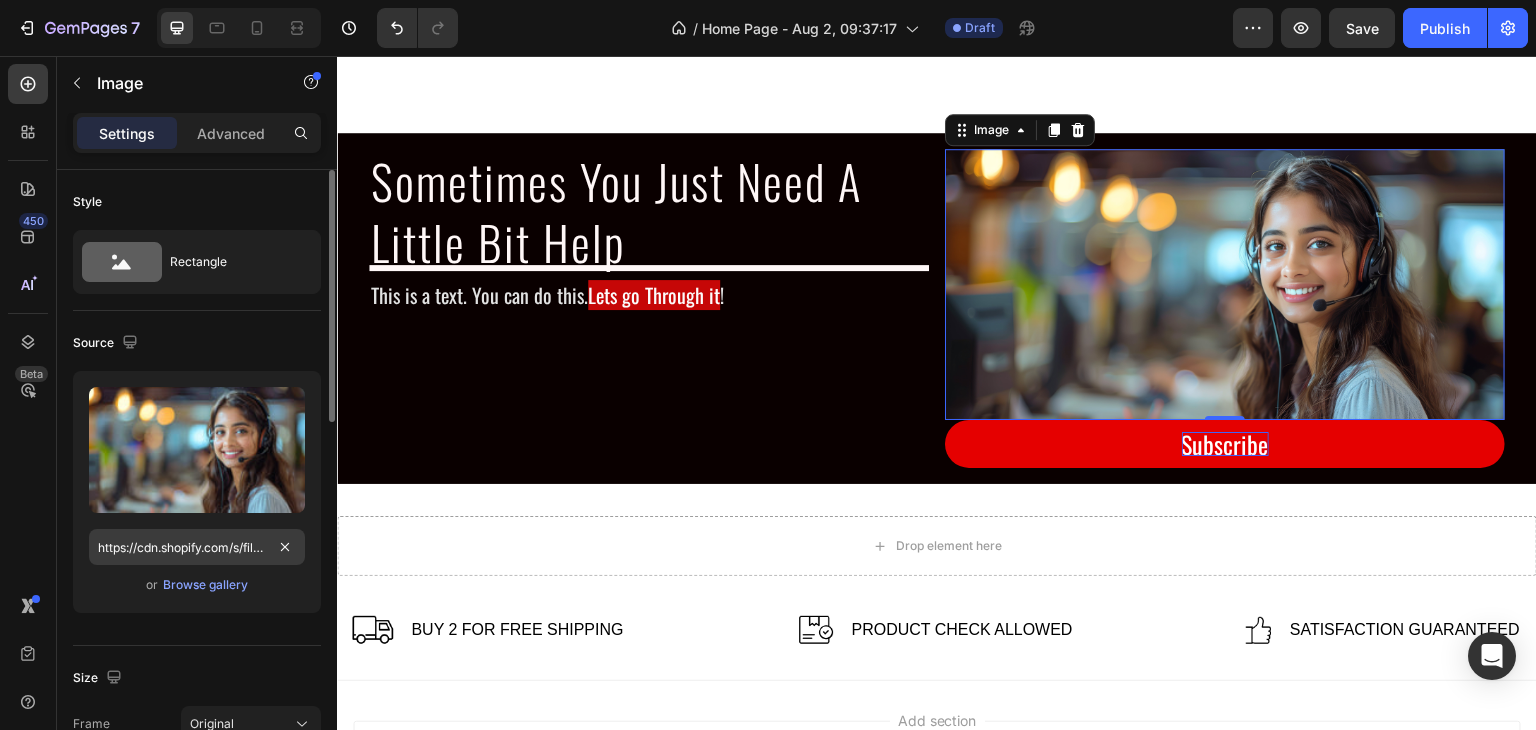scroll, scrollTop: 300, scrollLeft: 0, axis: vertical 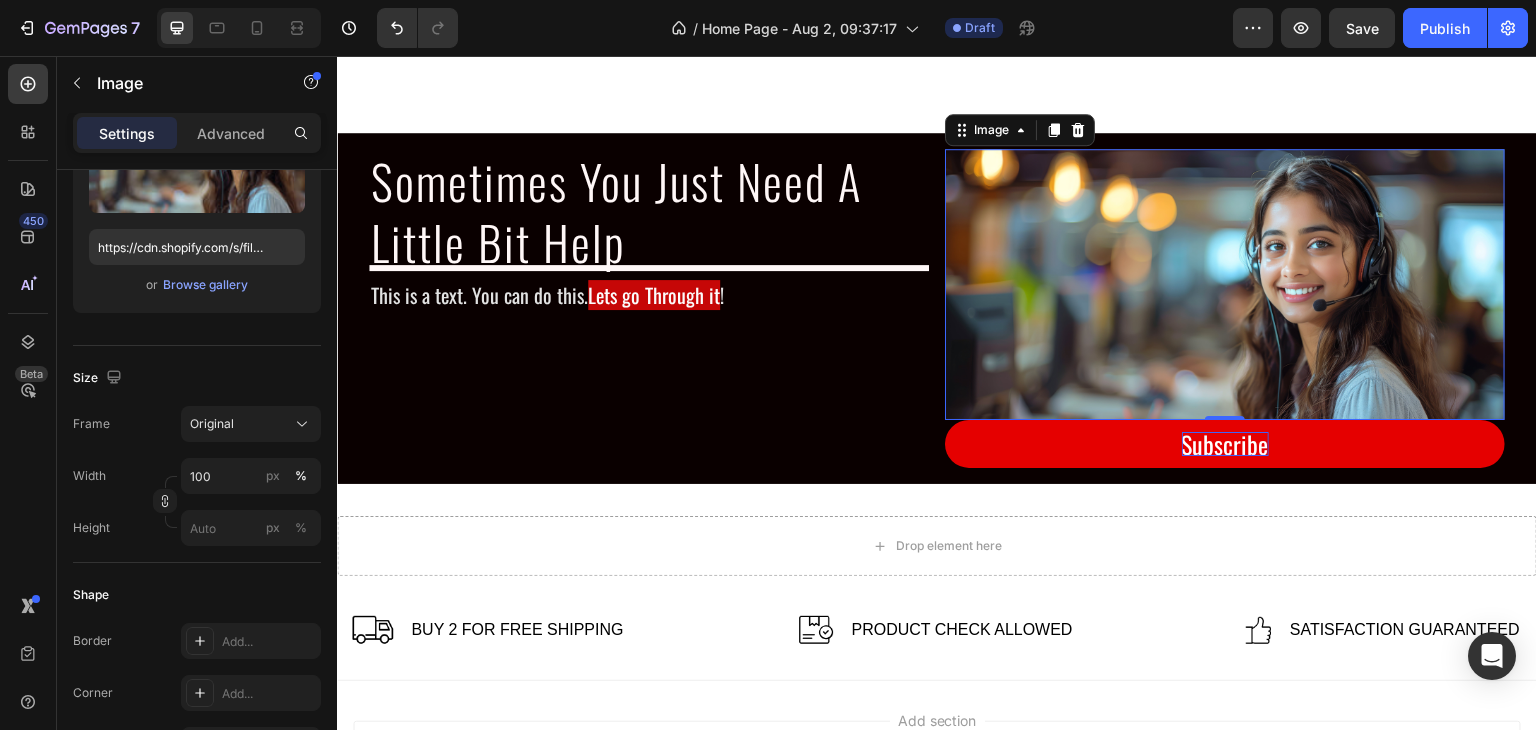 click at bounding box center (1225, 285) 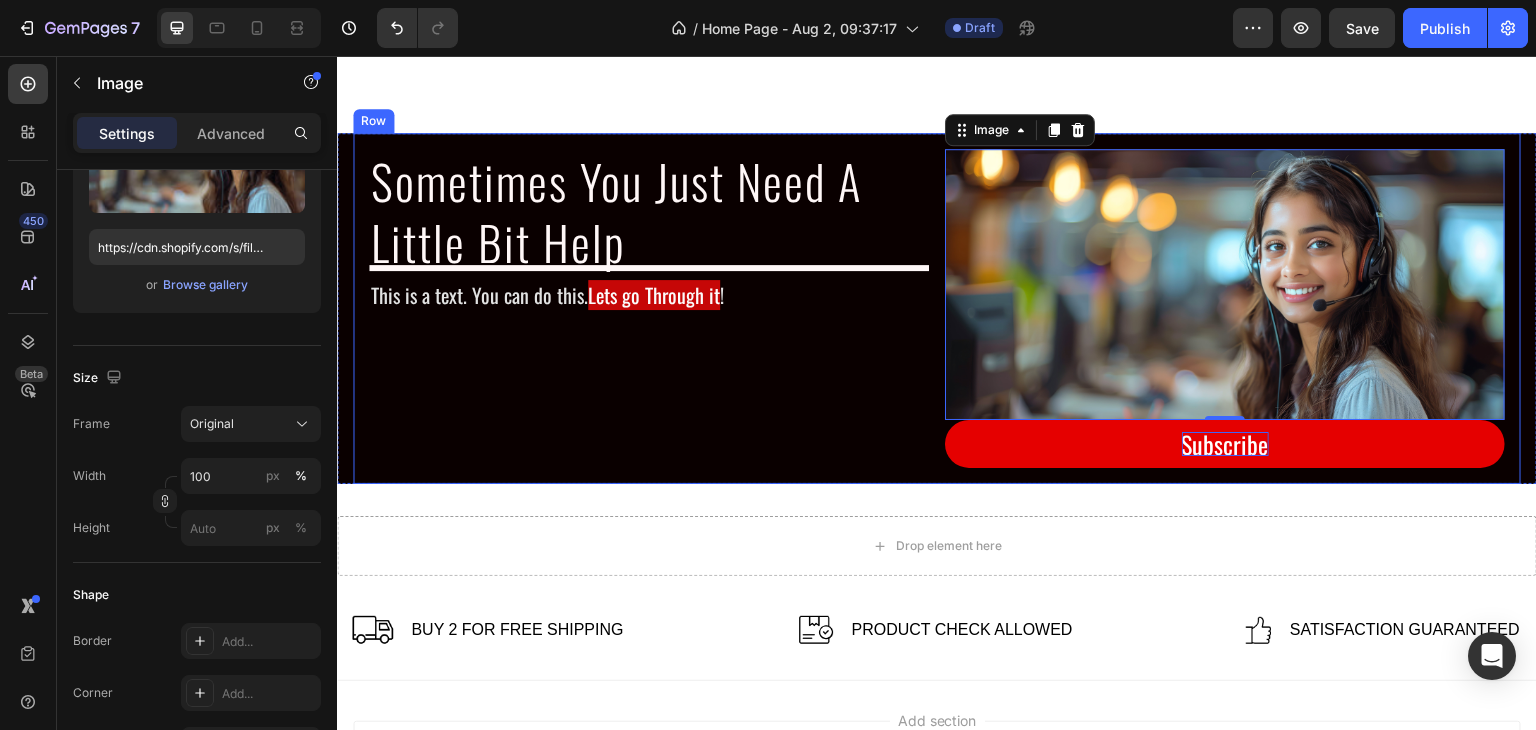 click on "Sometimes You Just Need A Little Bit Help Heading This is a text. You can do this.  Lets go Through it  ! Text Block Image Image   0 Subscribe Button Row" at bounding box center [937, 309] 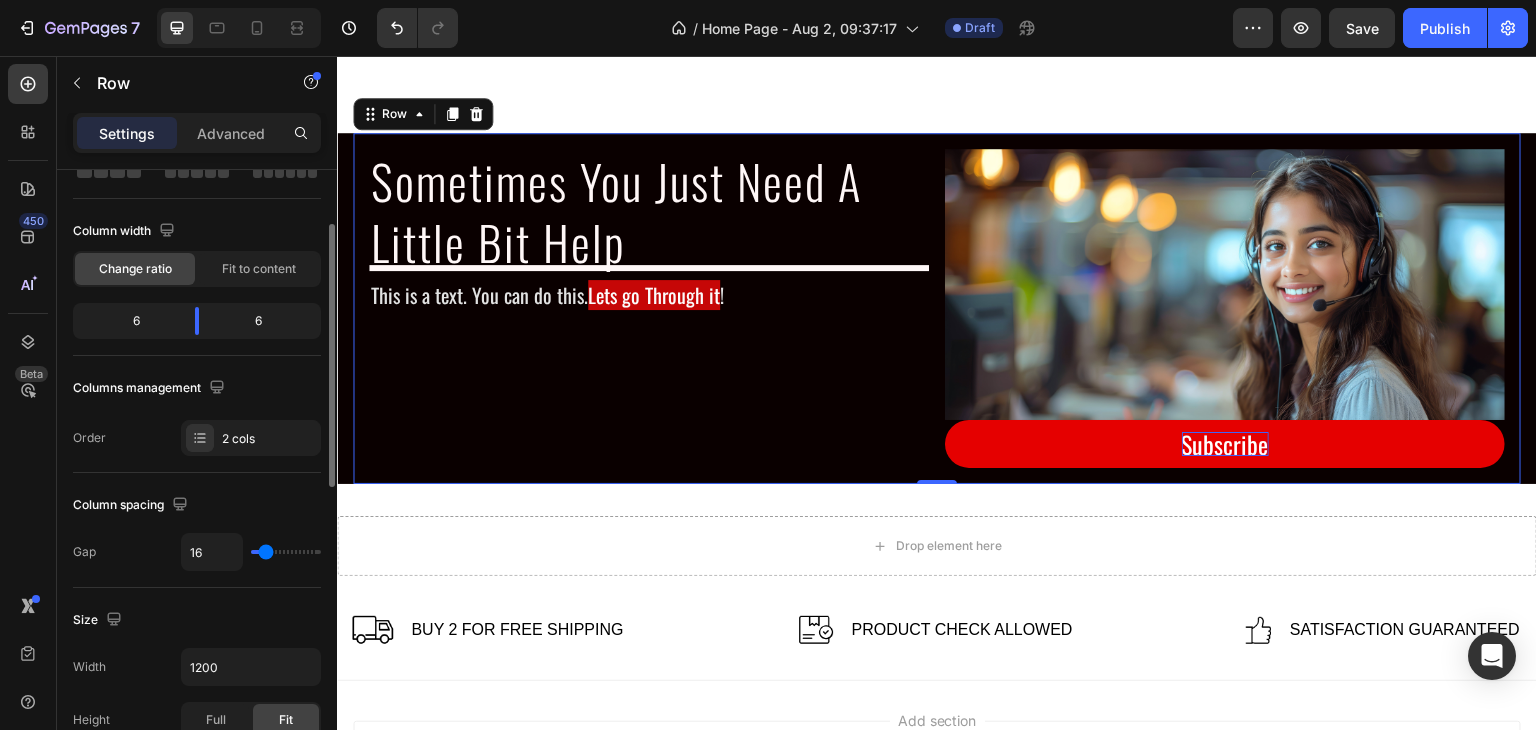 scroll, scrollTop: 0, scrollLeft: 0, axis: both 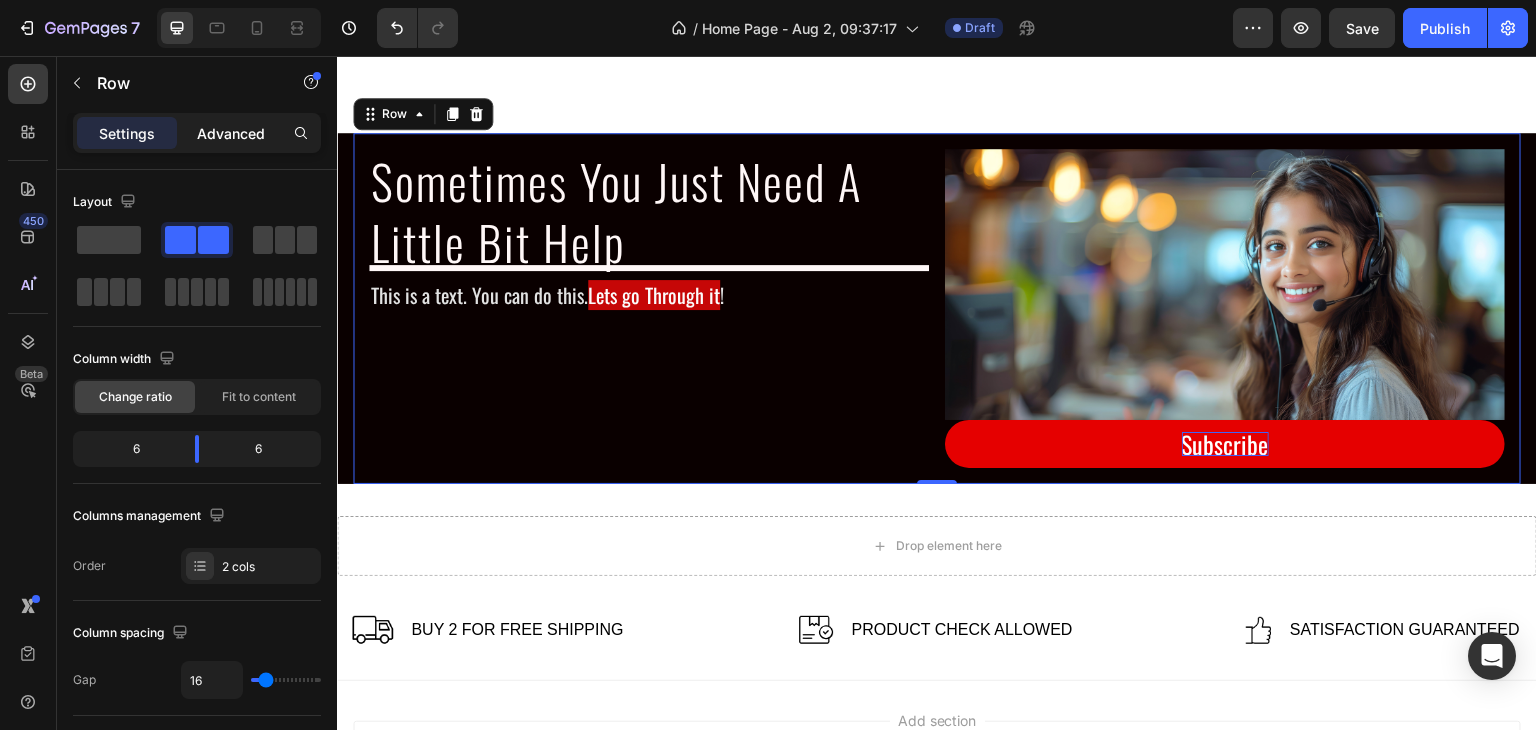 click on "Advanced" at bounding box center (231, 133) 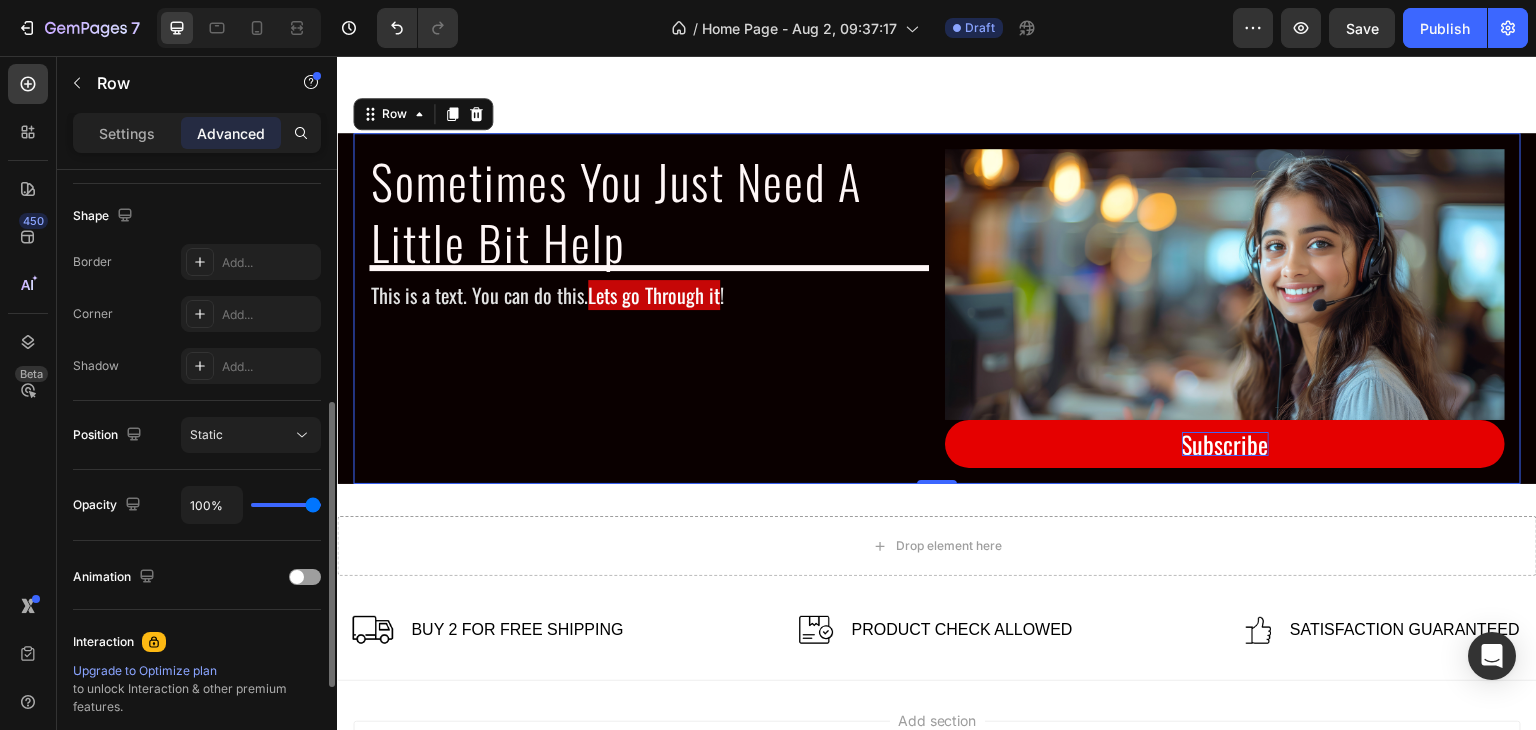 scroll, scrollTop: 300, scrollLeft: 0, axis: vertical 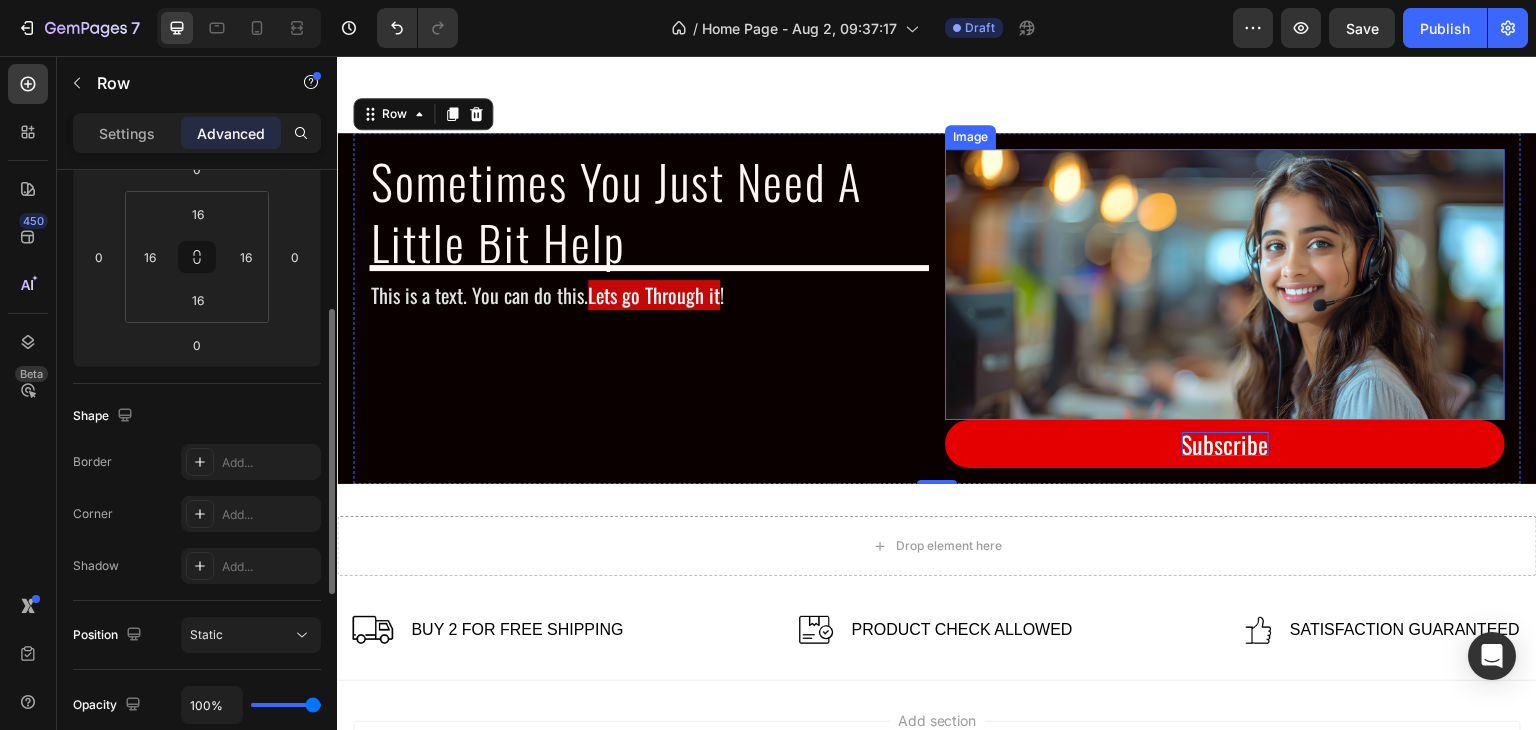 click at bounding box center [1225, 285] 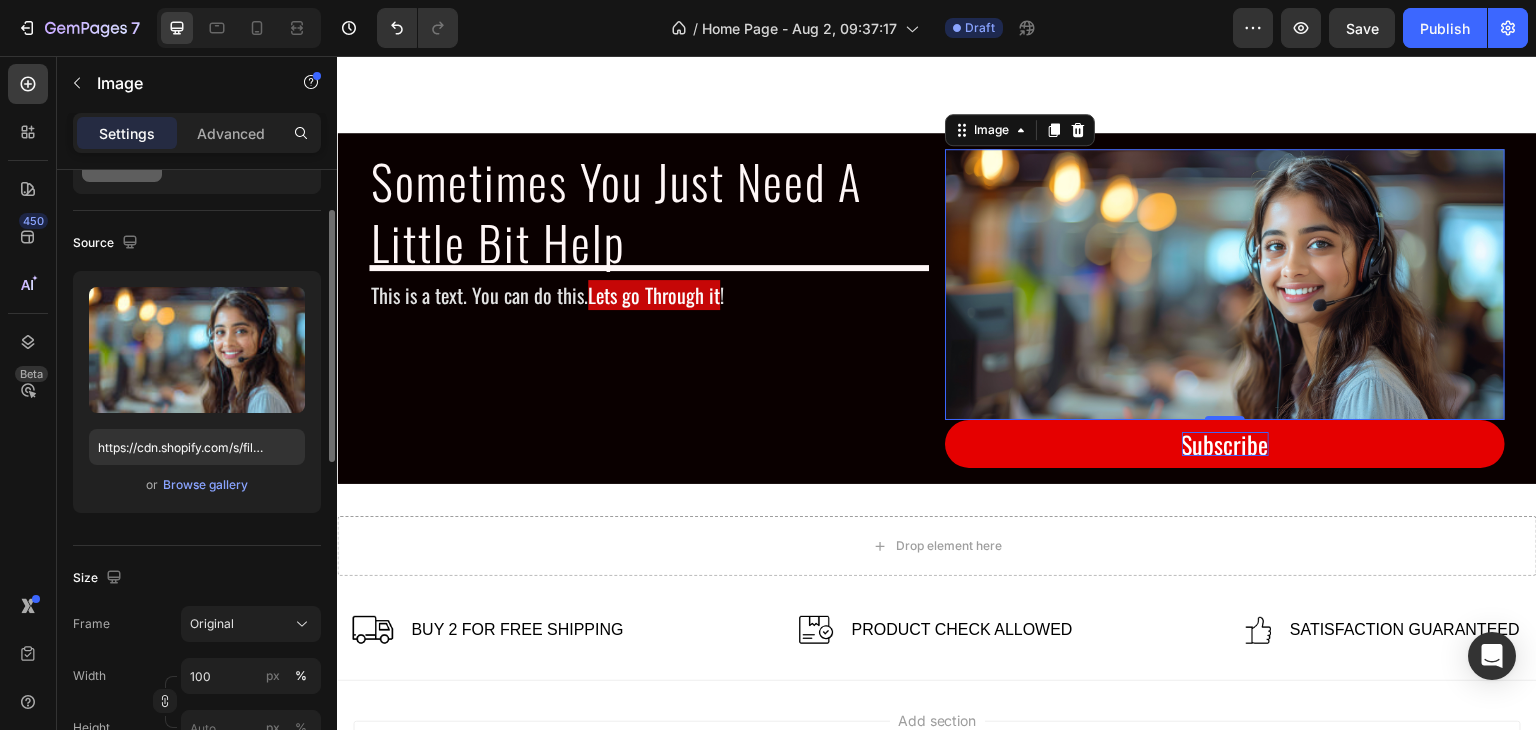 scroll, scrollTop: 0, scrollLeft: 0, axis: both 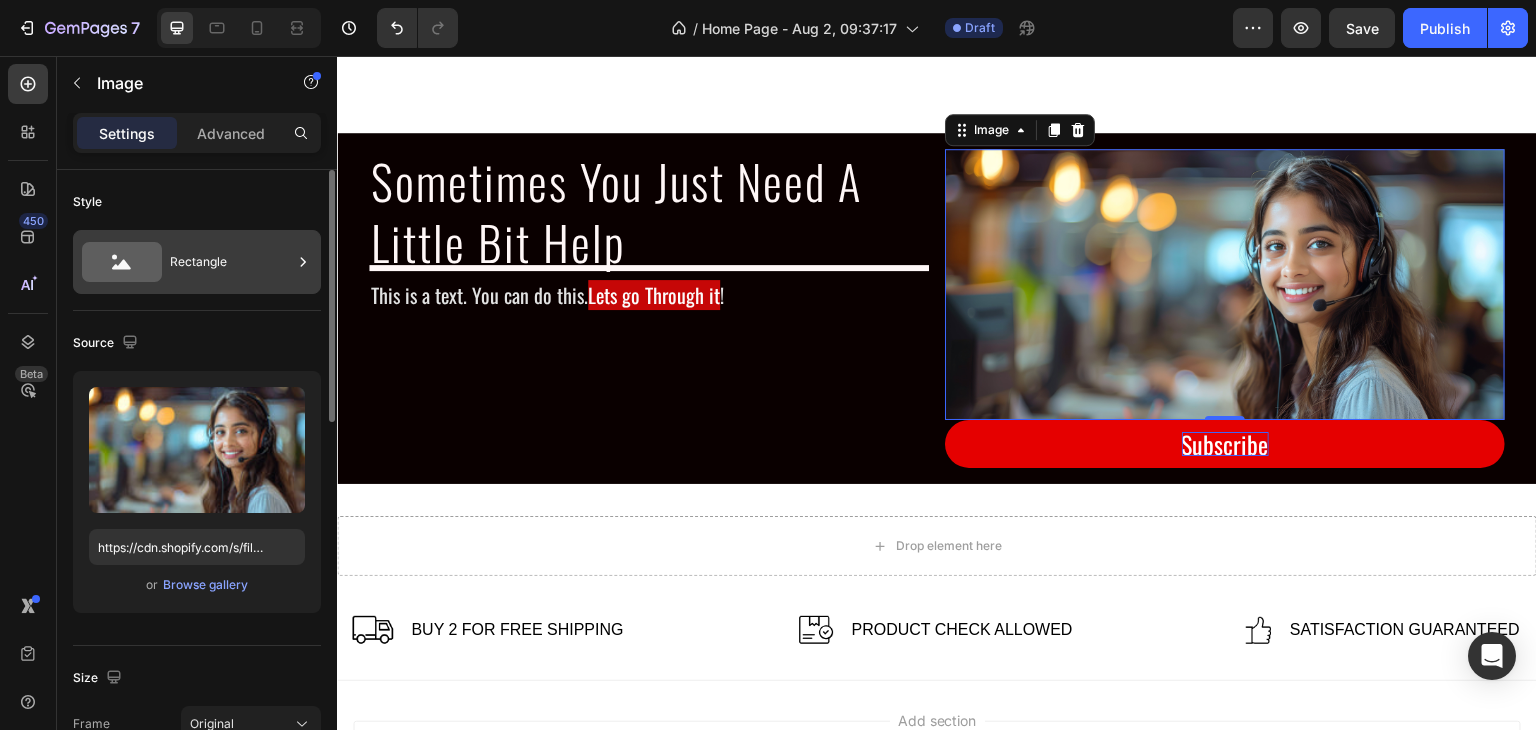 click on "Rectangle" at bounding box center (231, 262) 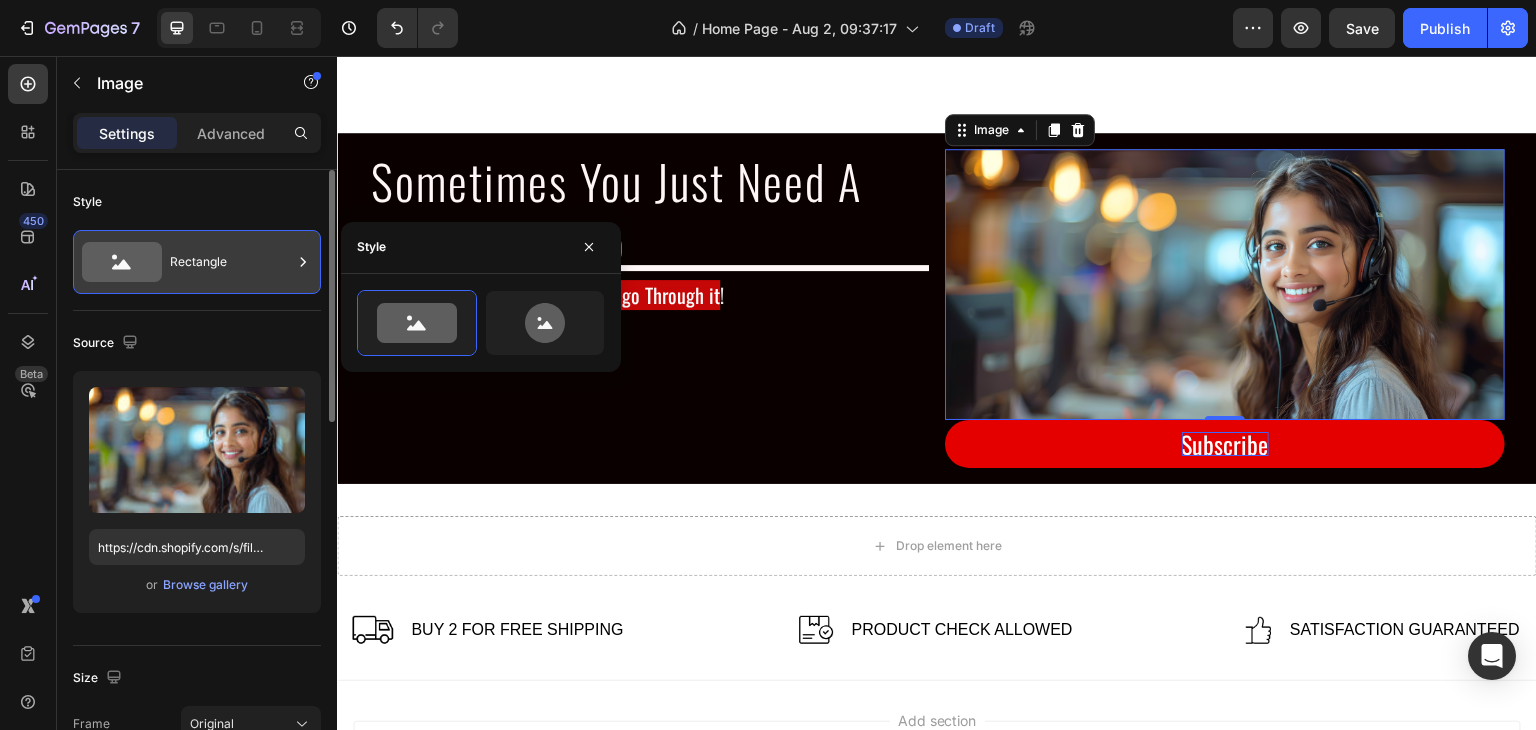 click on "Rectangle" at bounding box center (231, 262) 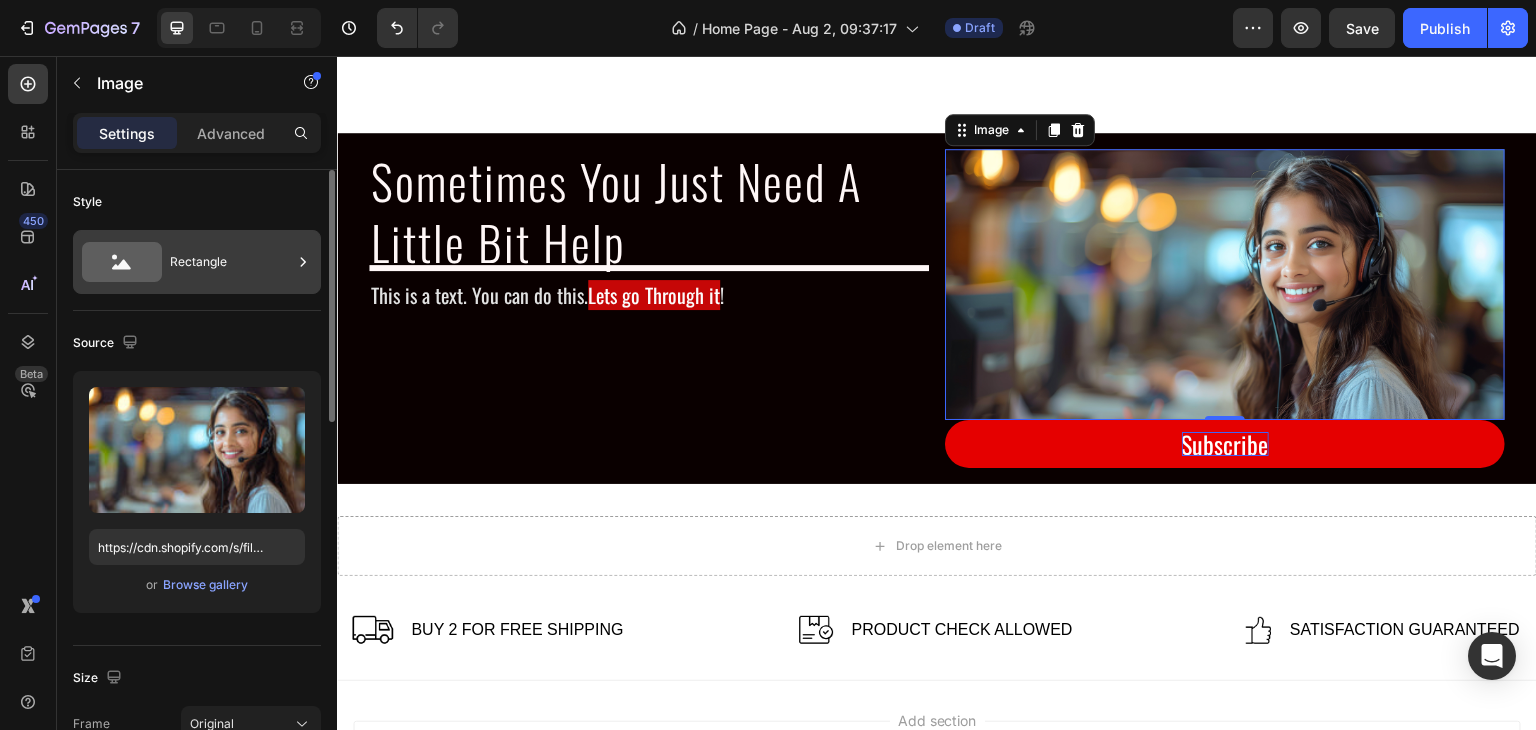 click on "Rectangle" at bounding box center (231, 262) 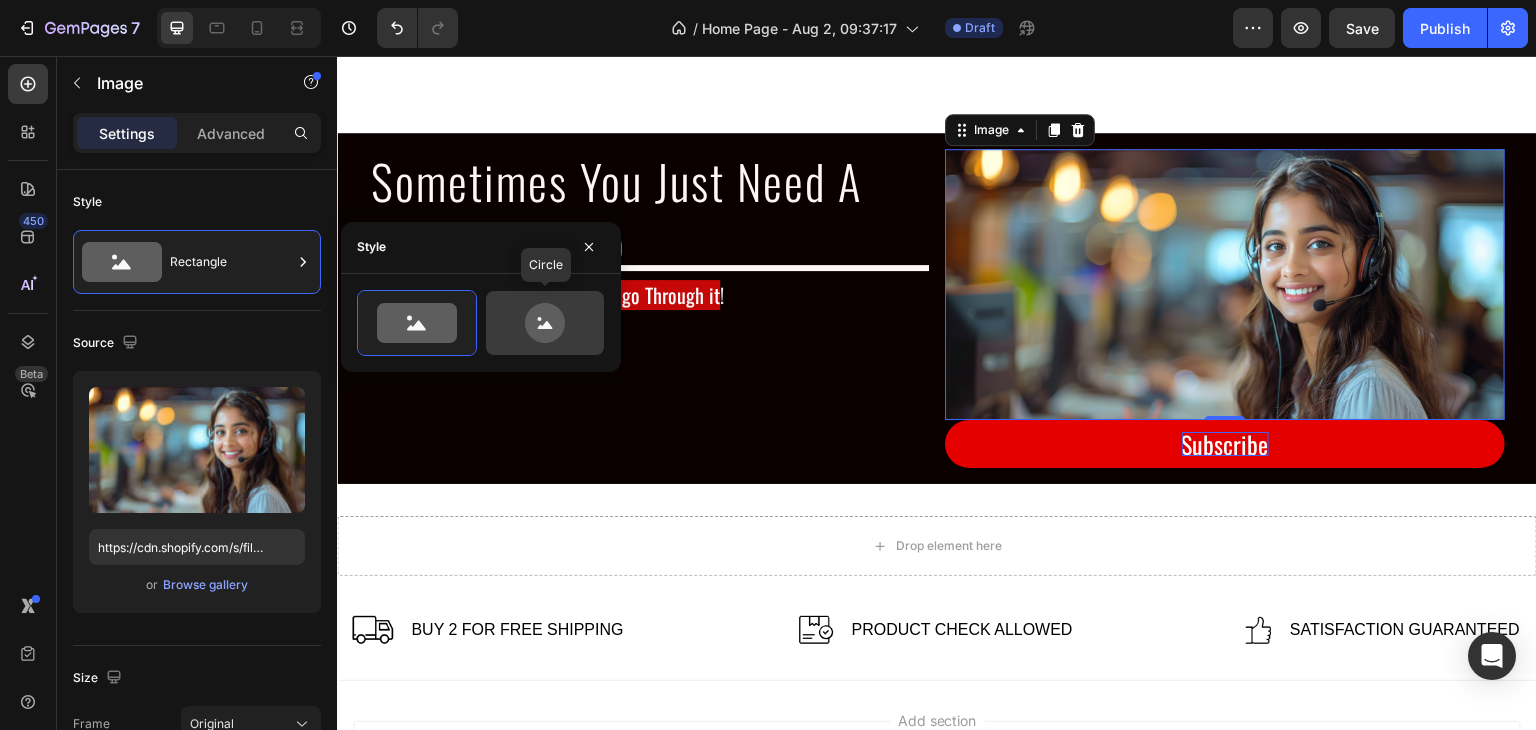 click 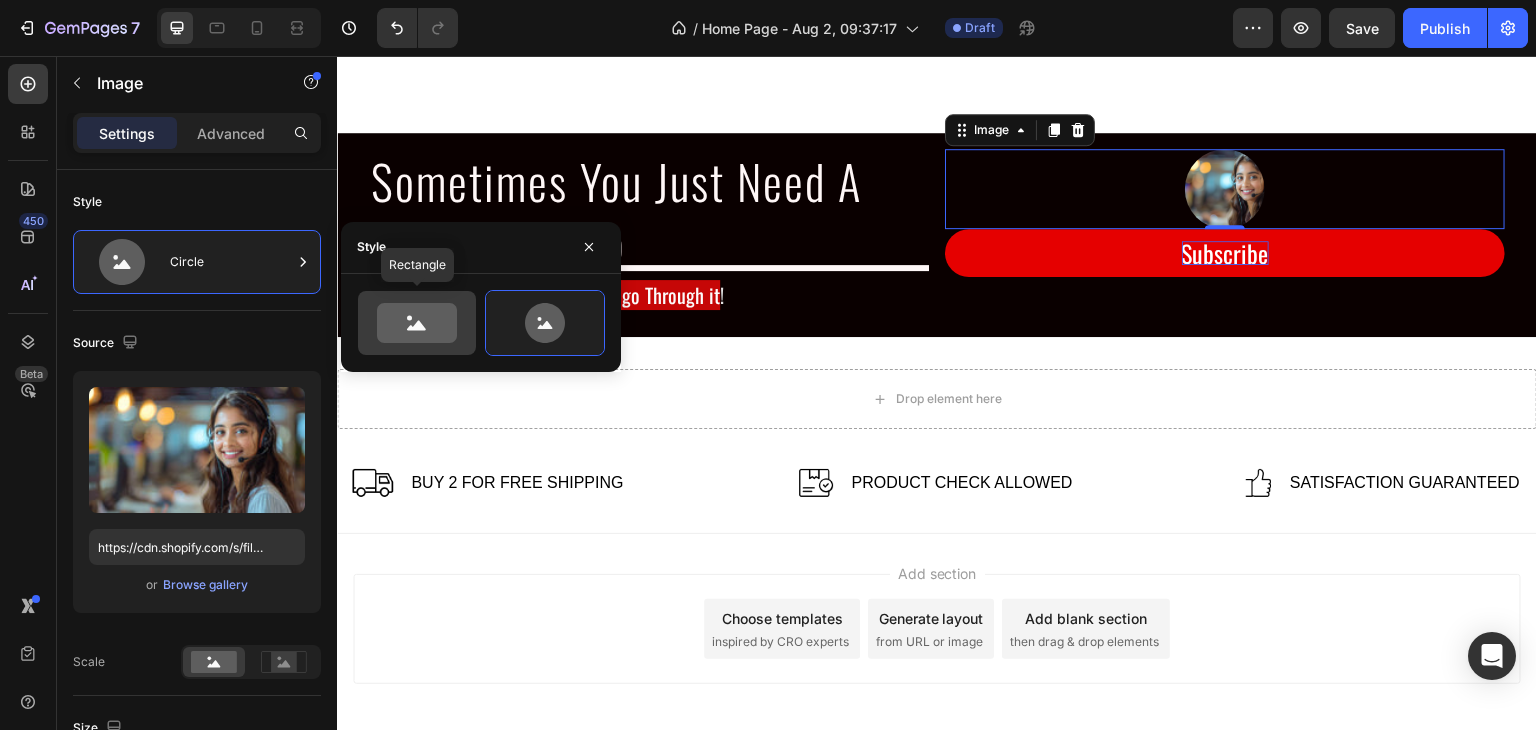 click 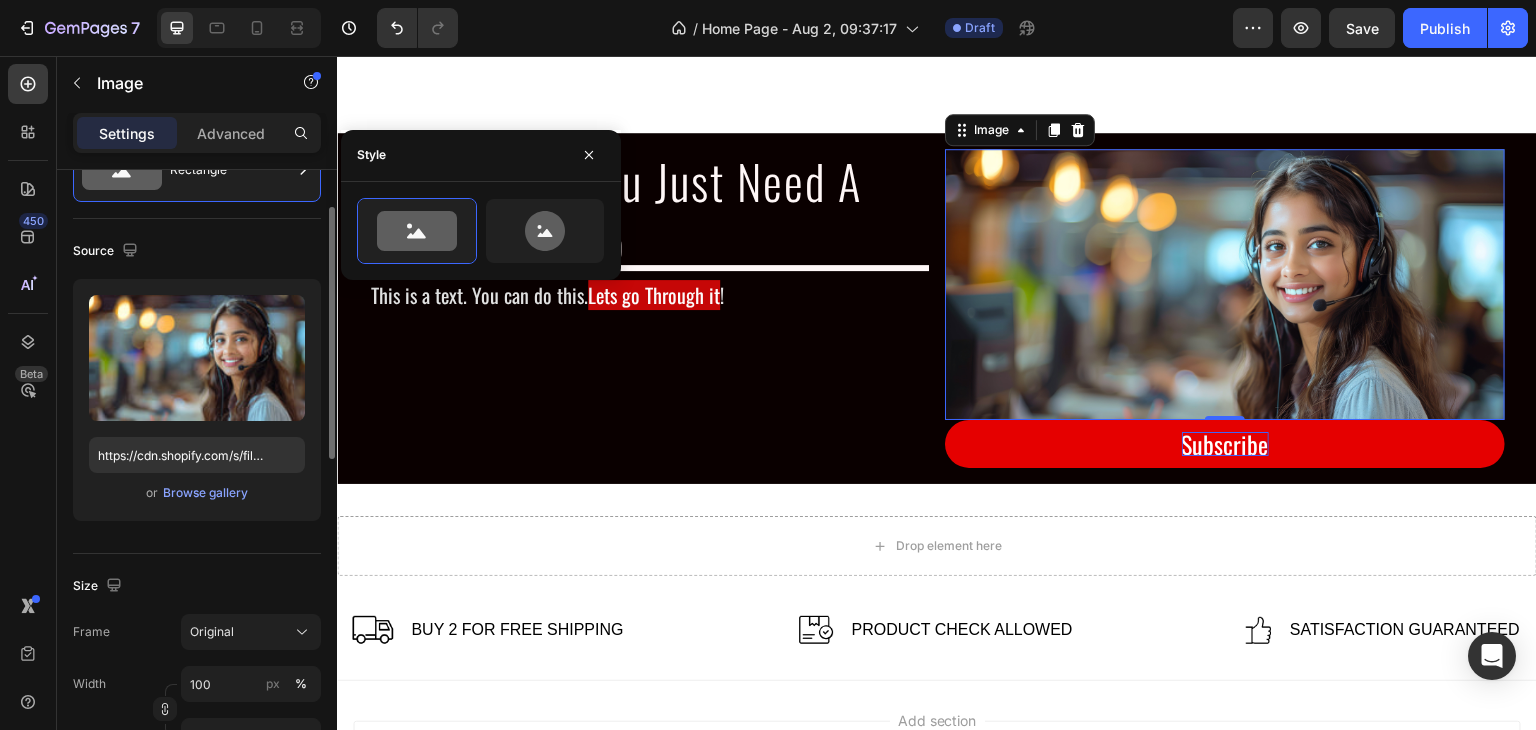 scroll, scrollTop: 0, scrollLeft: 0, axis: both 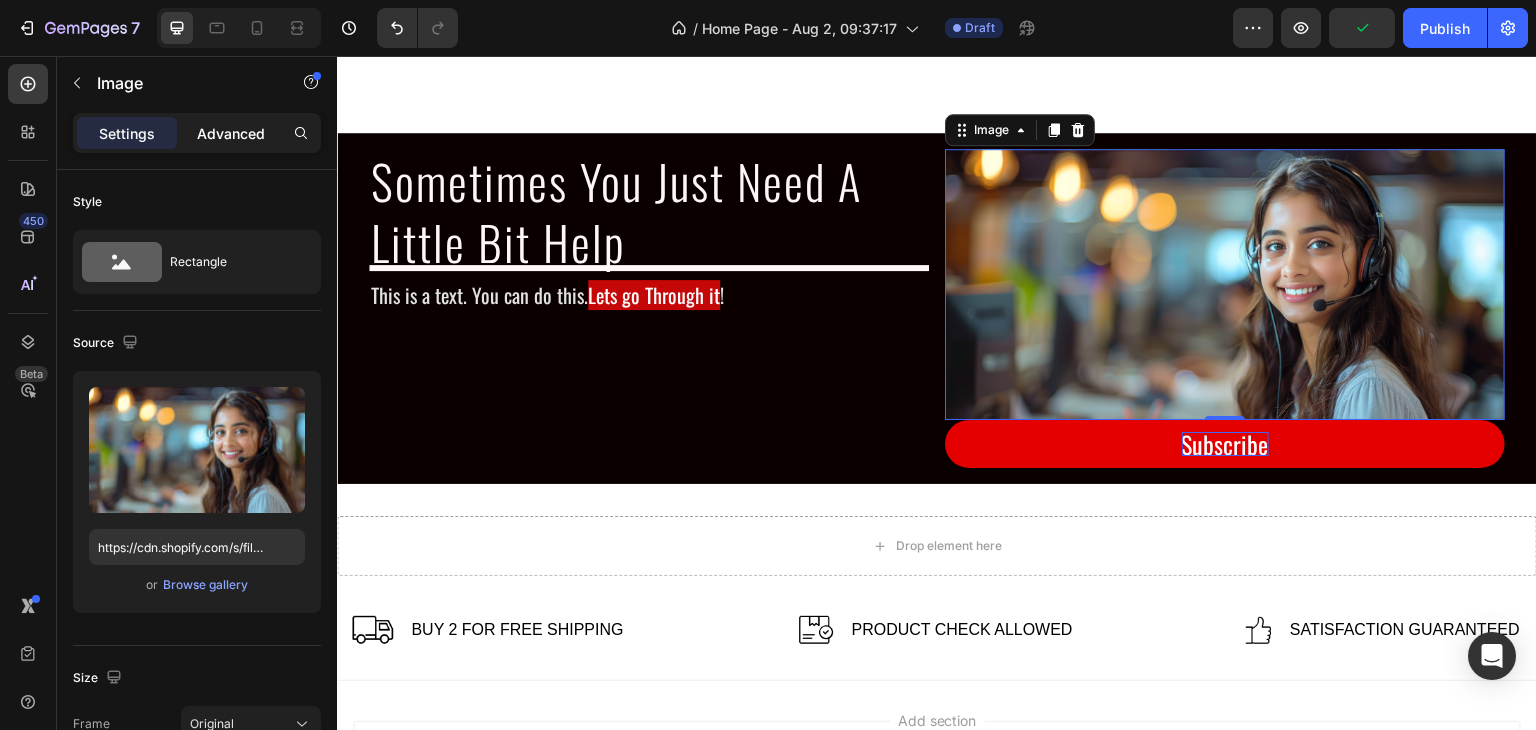 click on "Advanced" 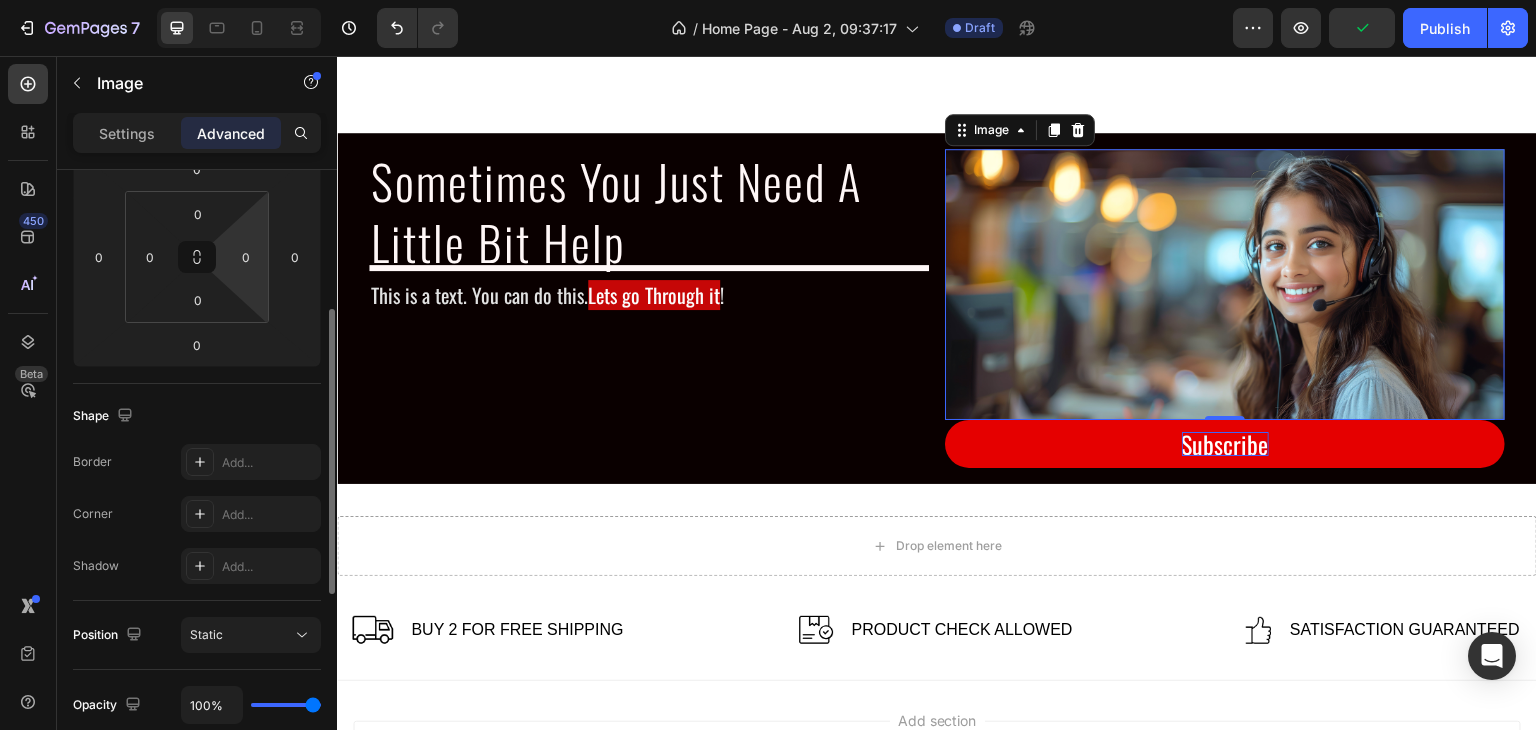 scroll, scrollTop: 400, scrollLeft: 0, axis: vertical 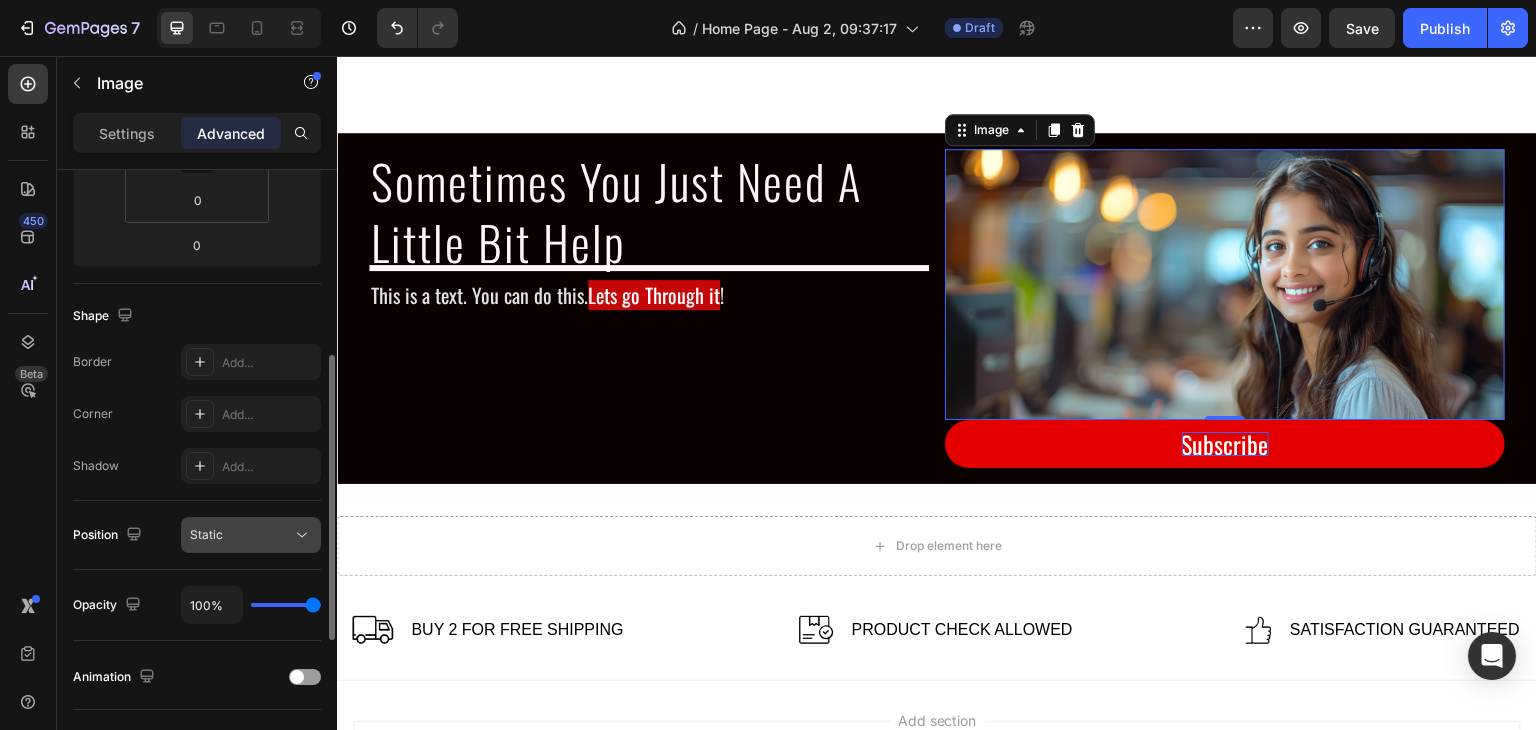 click on "Static" 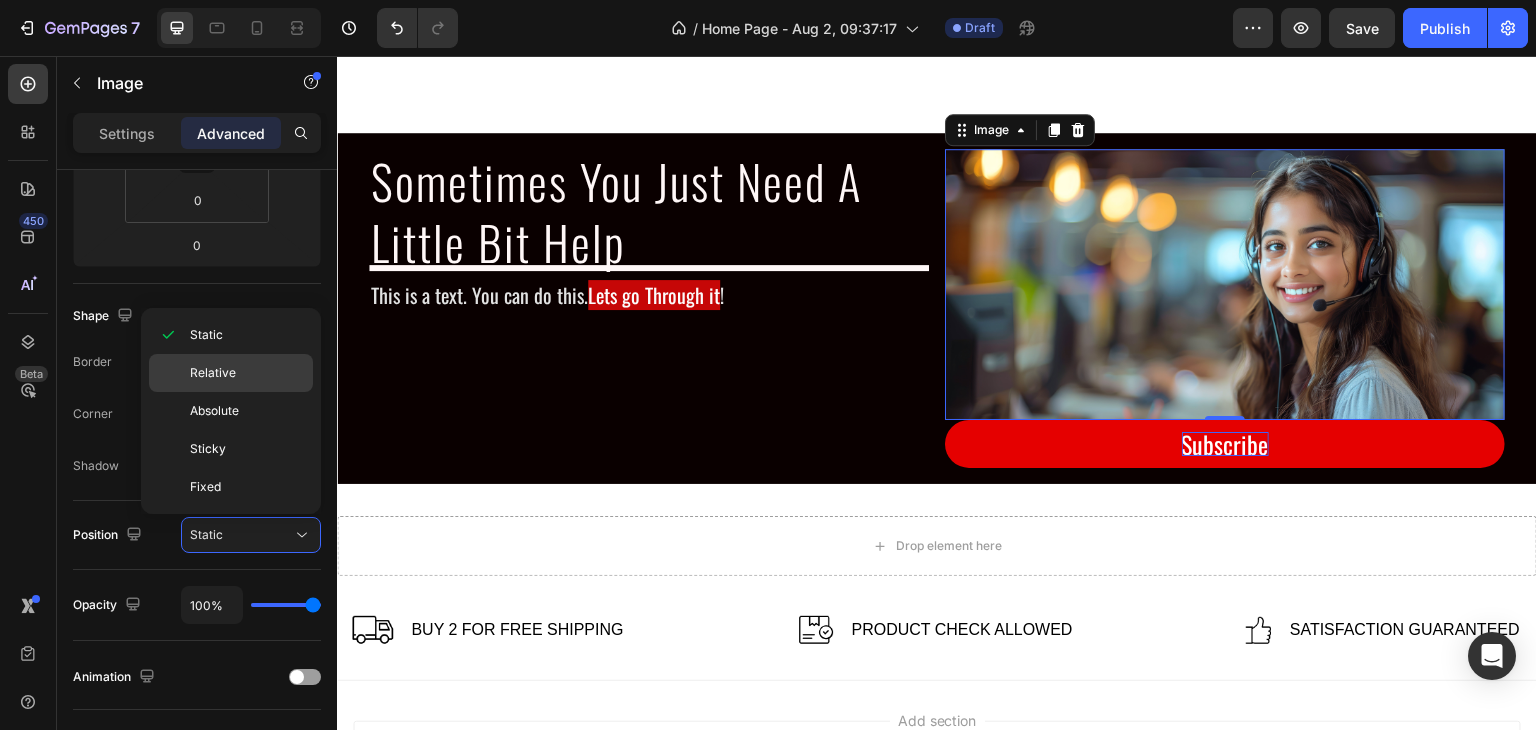 click on "Relative" at bounding box center (247, 373) 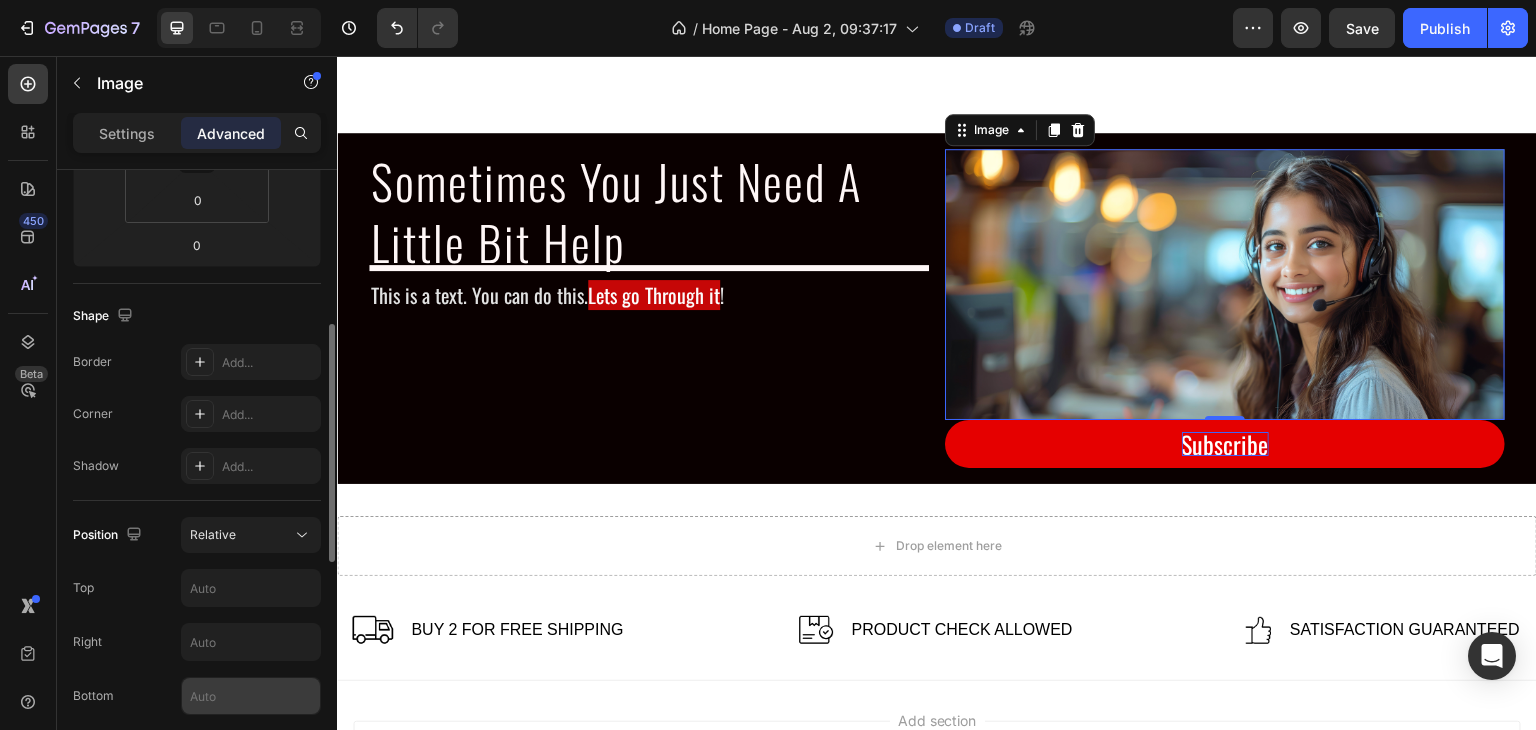 click at bounding box center (251, 696) 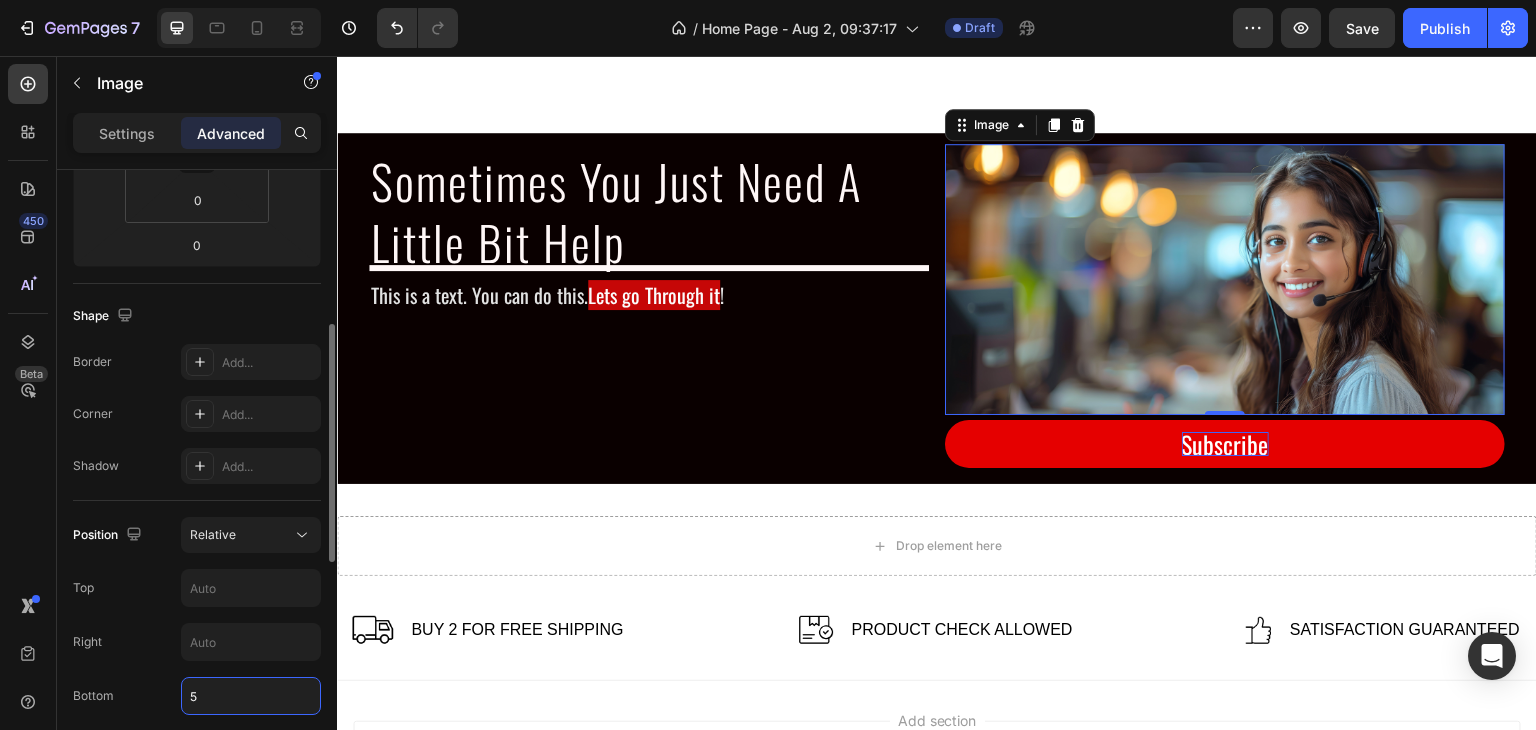 type on "50" 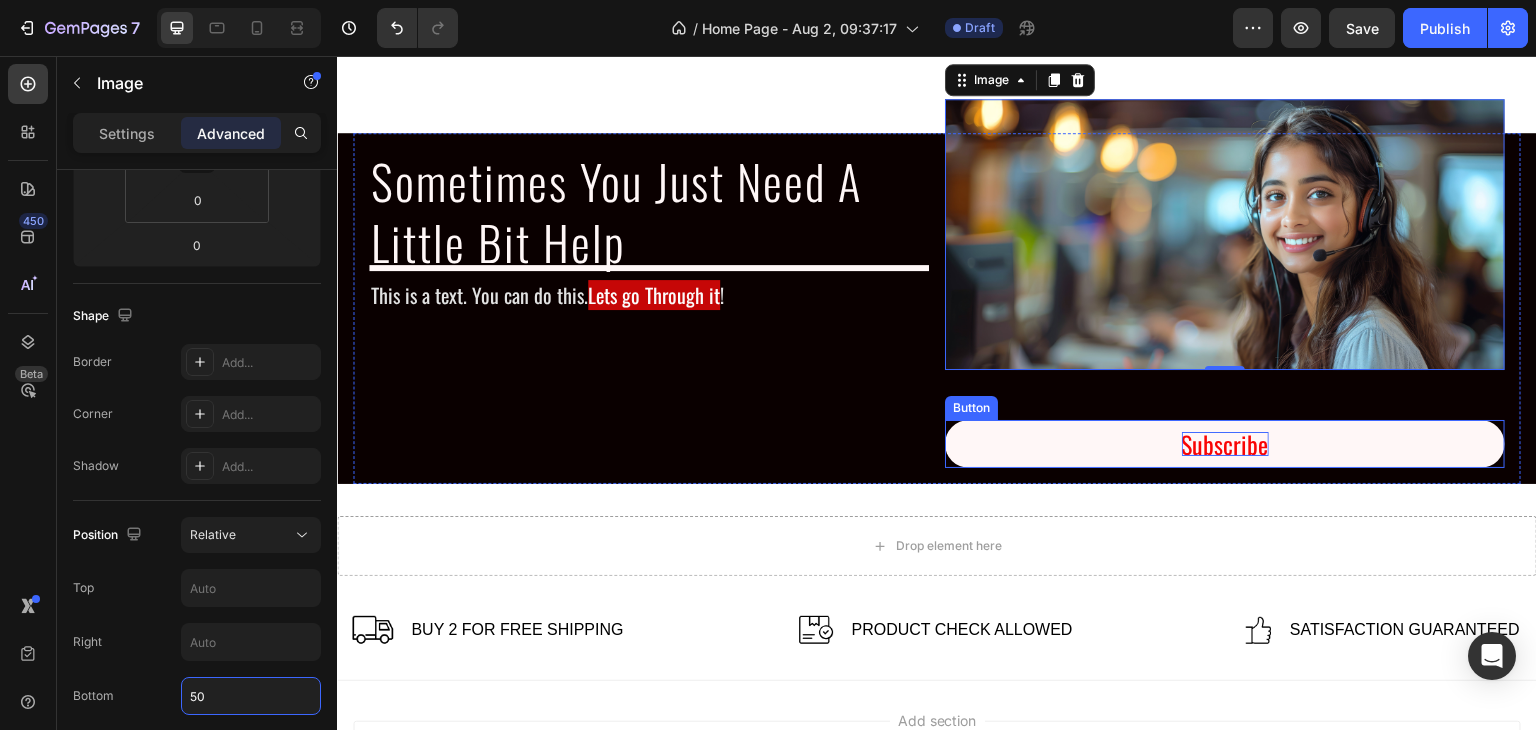 click on "Subscribe" at bounding box center (1225, 444) 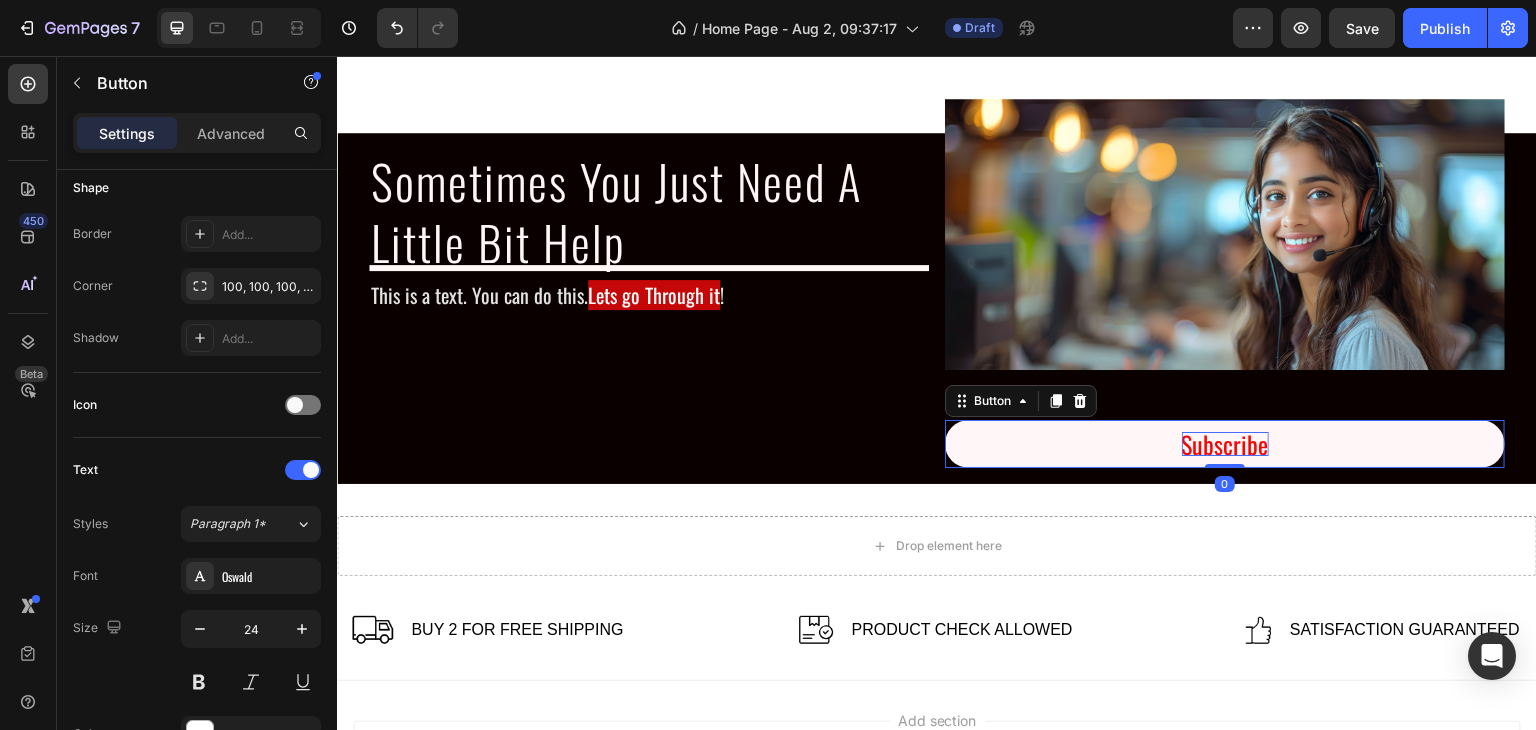 scroll, scrollTop: 0, scrollLeft: 0, axis: both 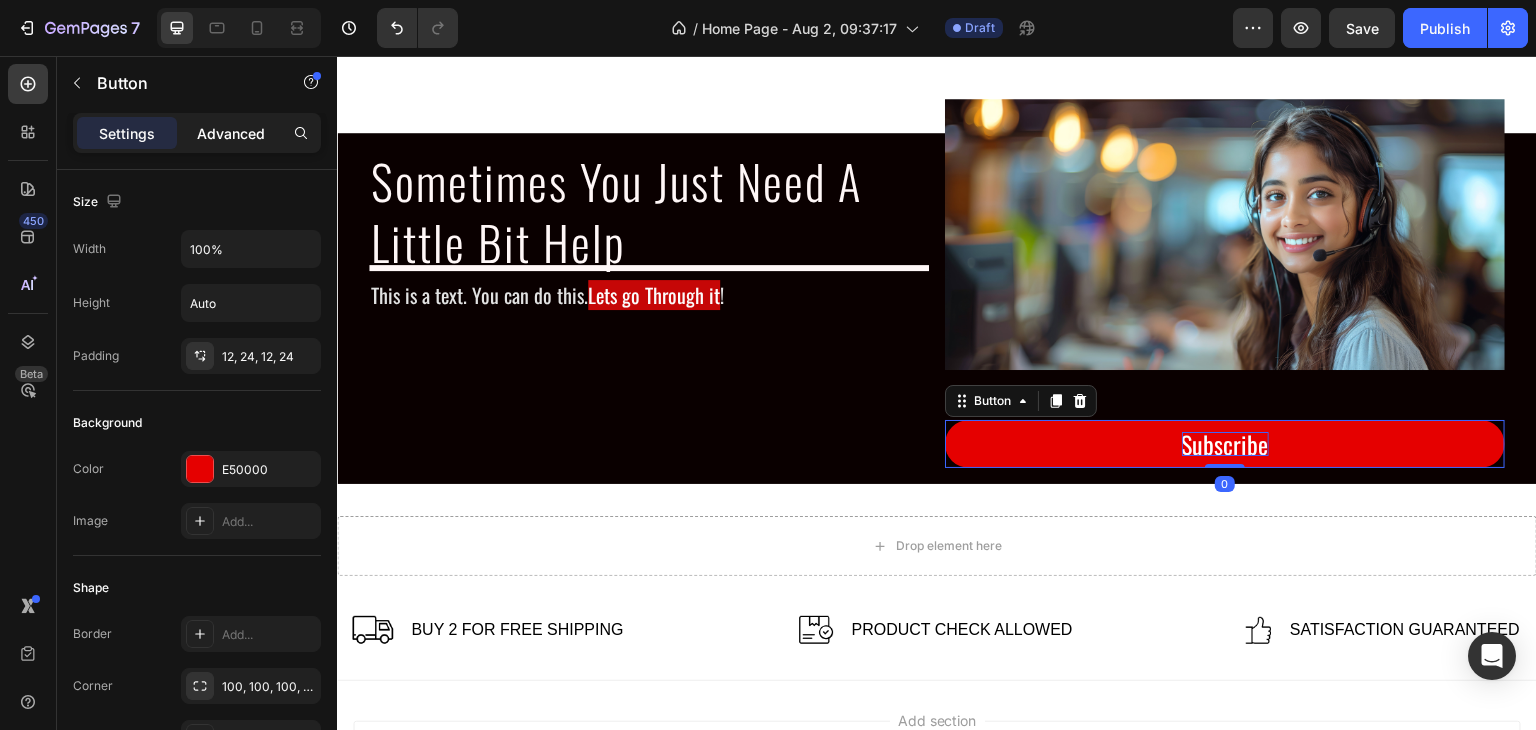click on "Advanced" 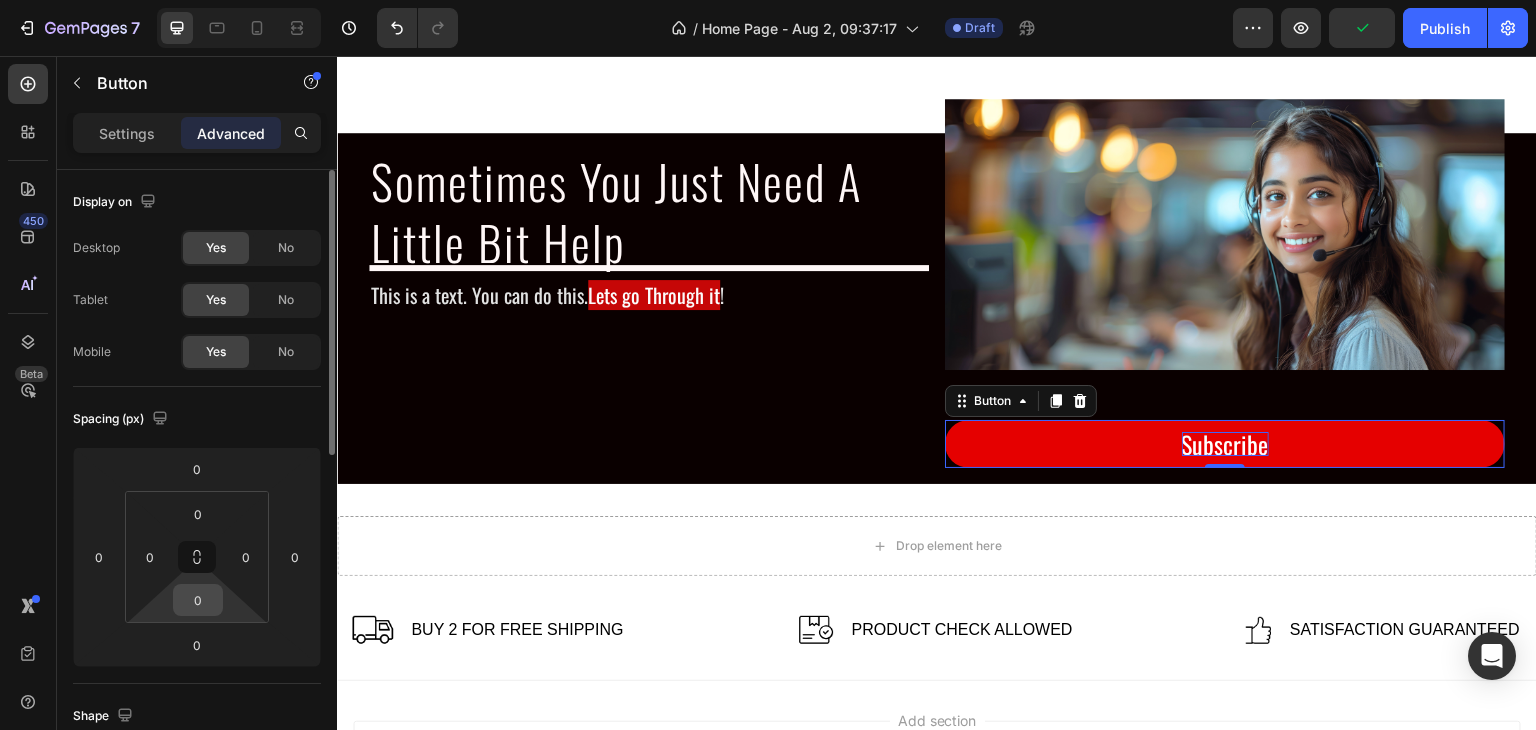 click on "0" at bounding box center [198, 600] 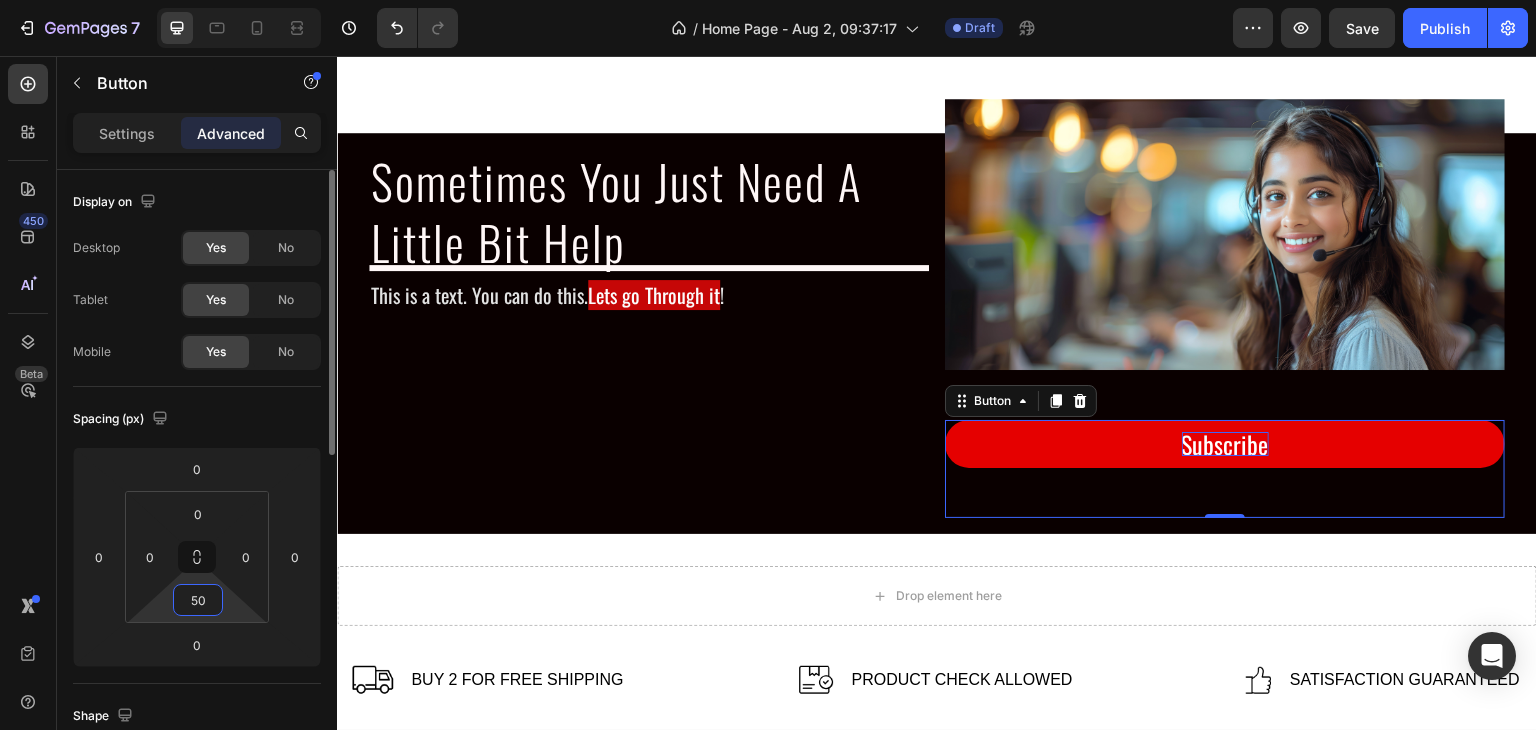 type on "5" 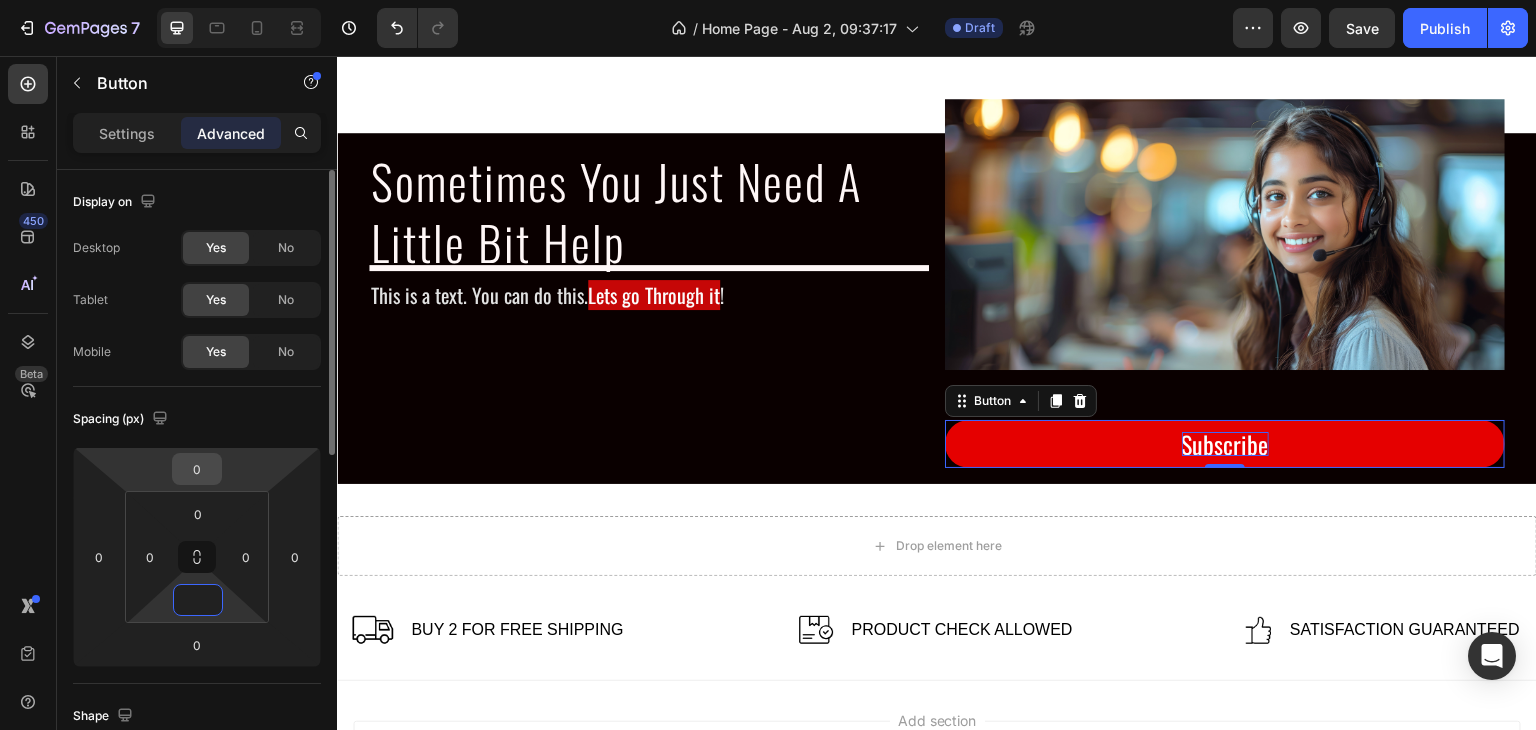 click on "0" at bounding box center (197, 469) 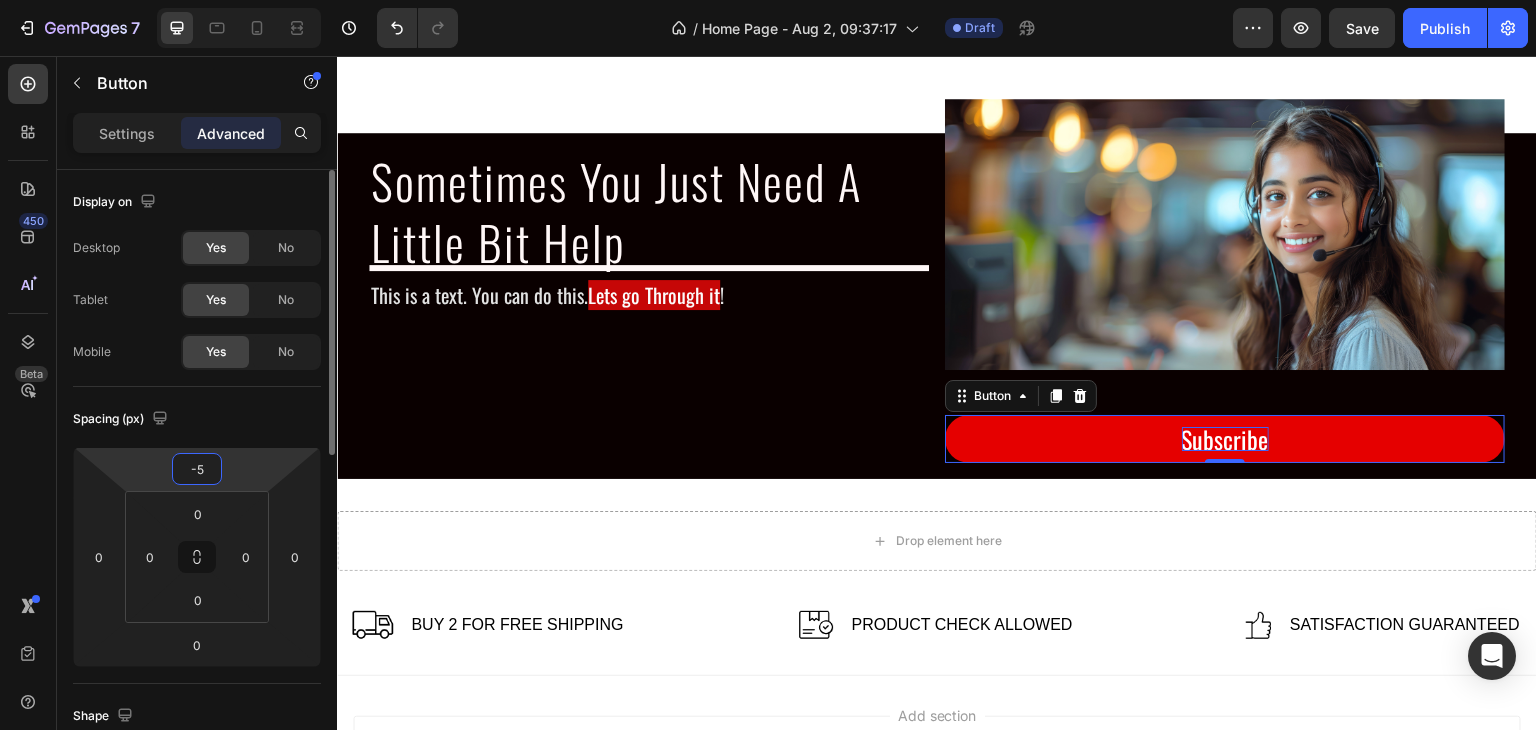 type on "-50" 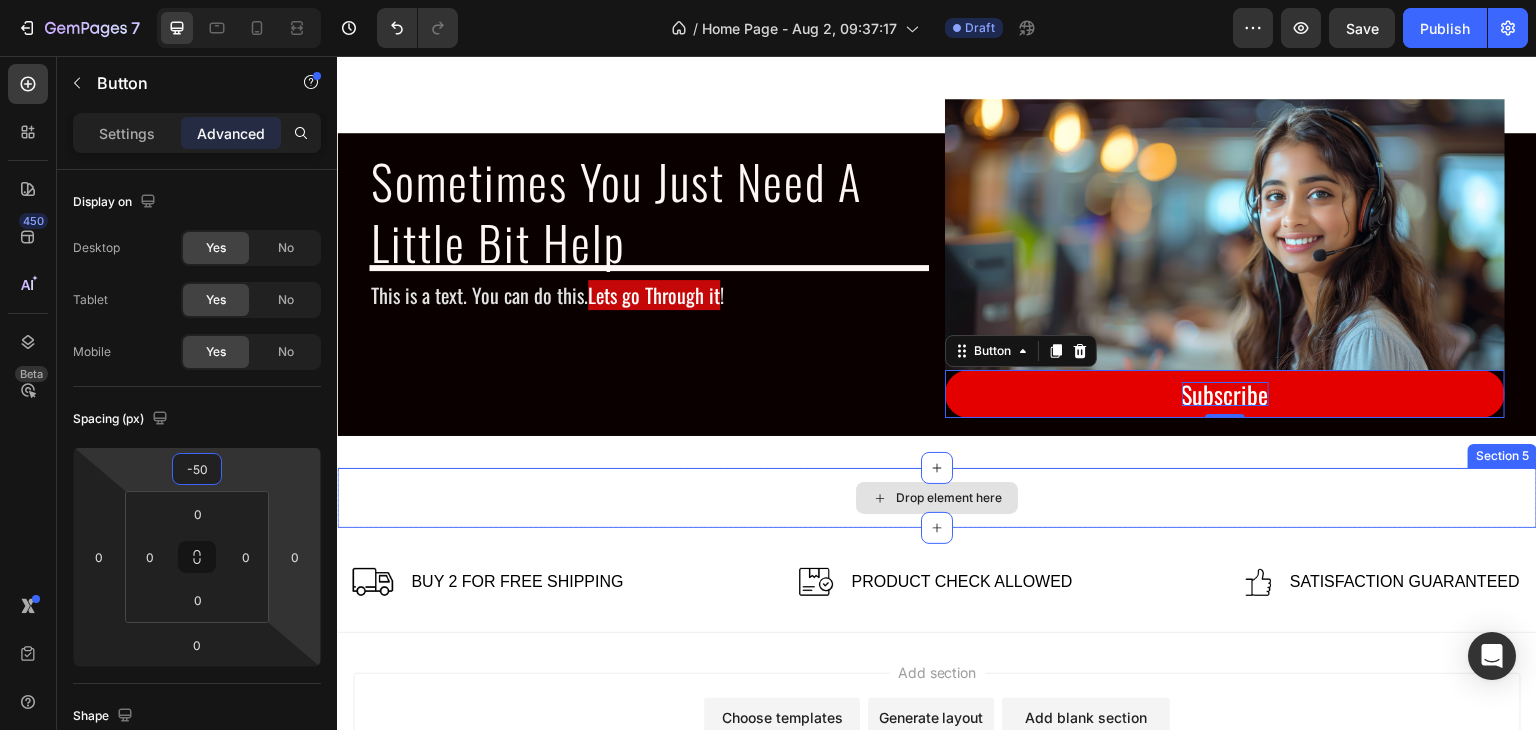 click on "Sometimes You Just Need A Little Bit Help Heading This is a text. You can do this.  Lets go Through it  ! Text Block Image Image Subscribe Button   0 Row Row Section 4" at bounding box center (937, 285) 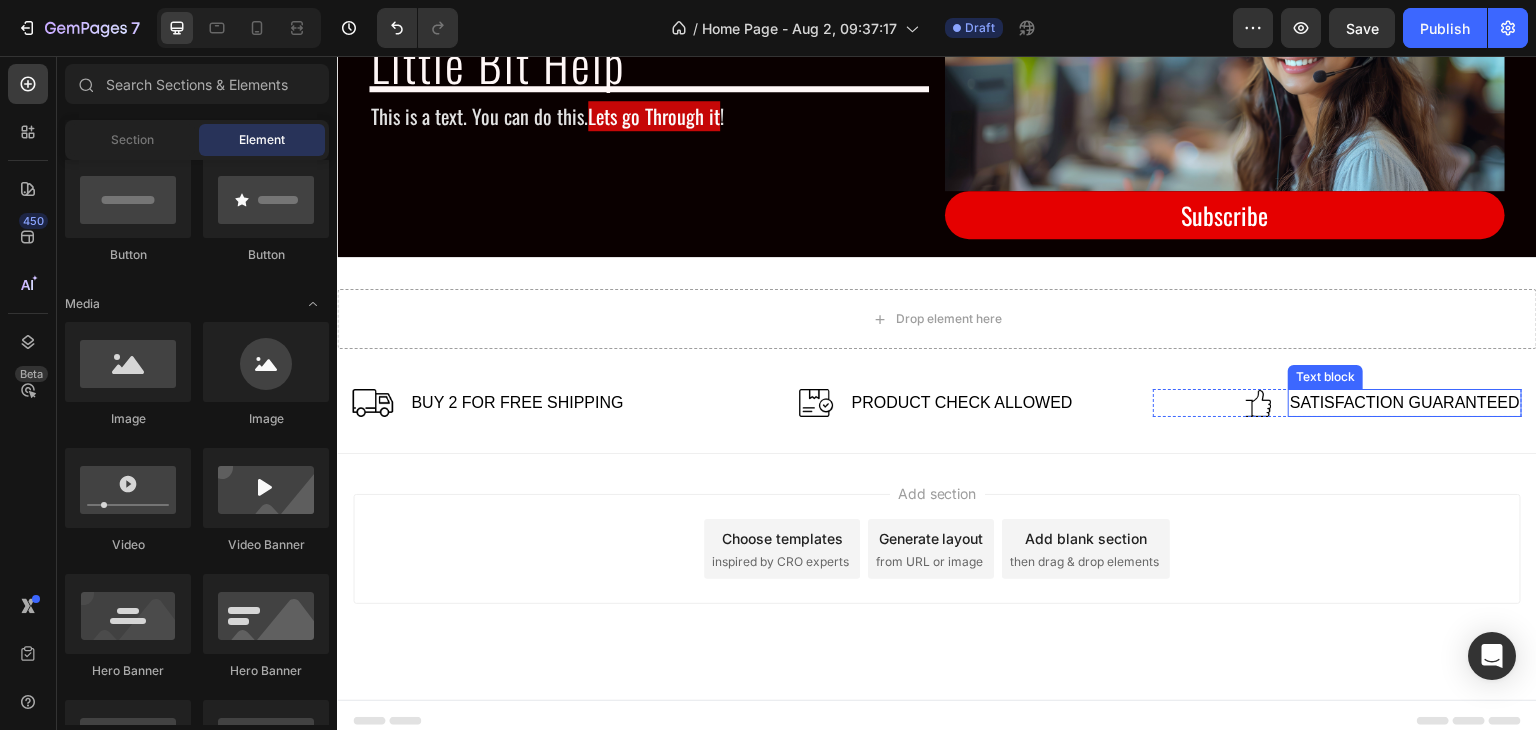 scroll, scrollTop: 1430, scrollLeft: 0, axis: vertical 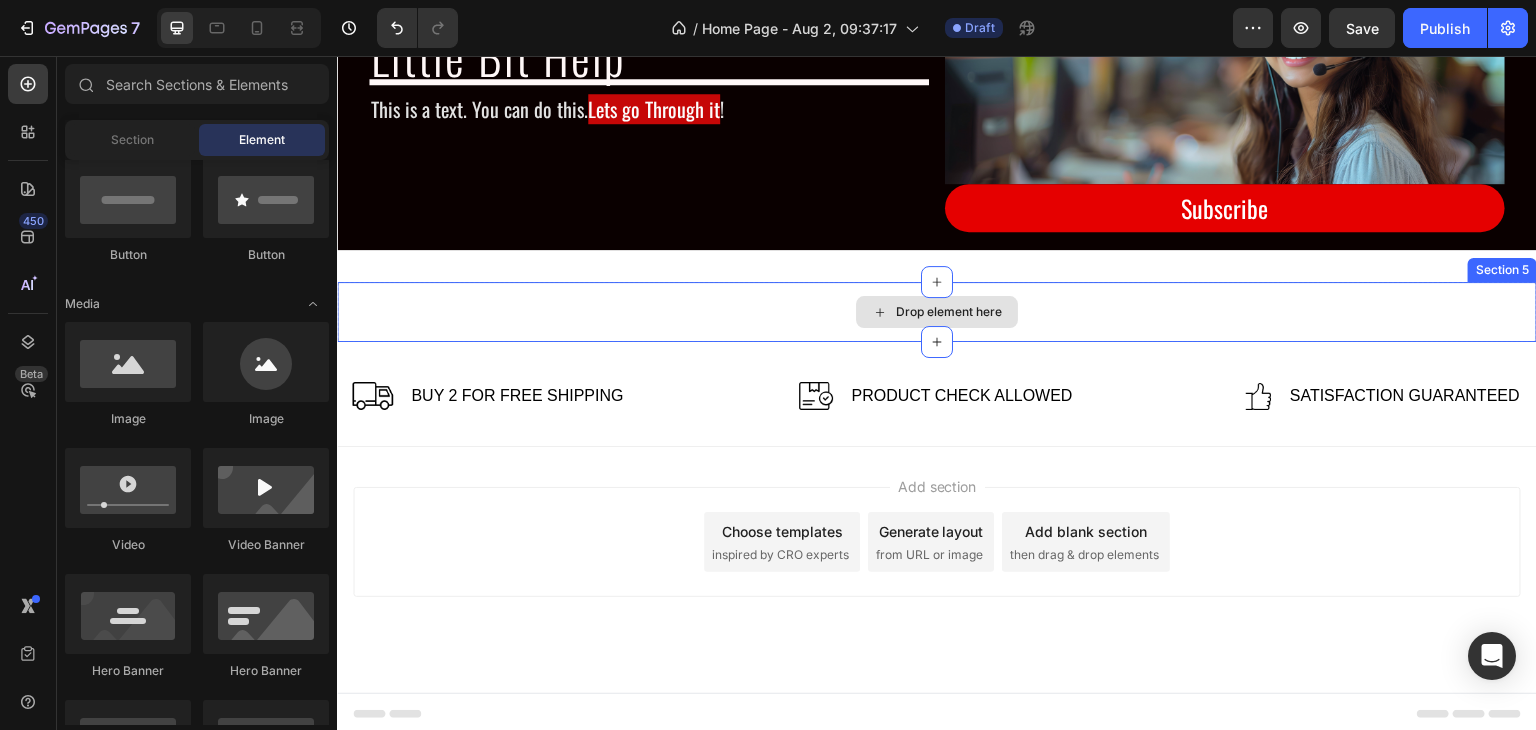 click on "Drop element here" at bounding box center [937, 312] 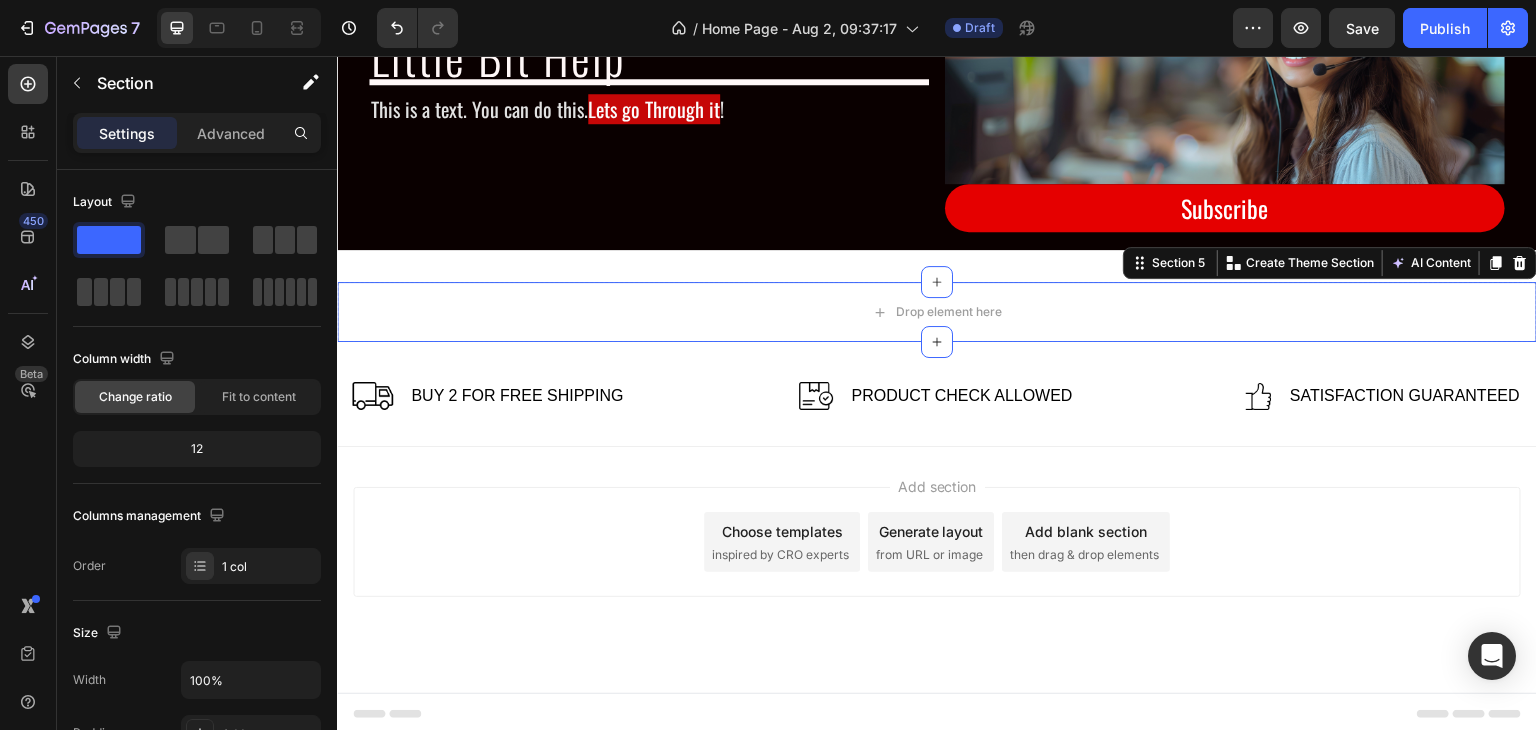 click 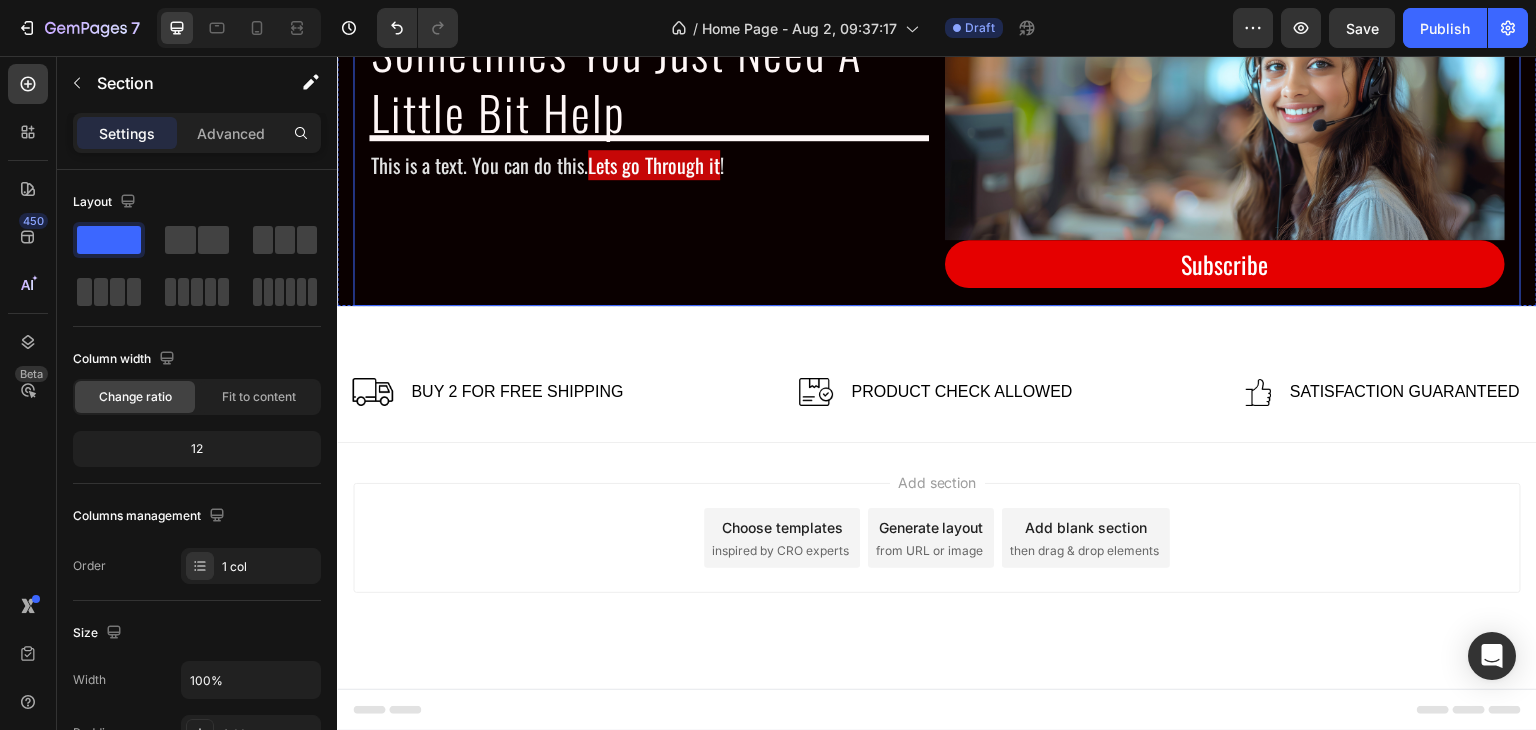 scroll, scrollTop: 1370, scrollLeft: 0, axis: vertical 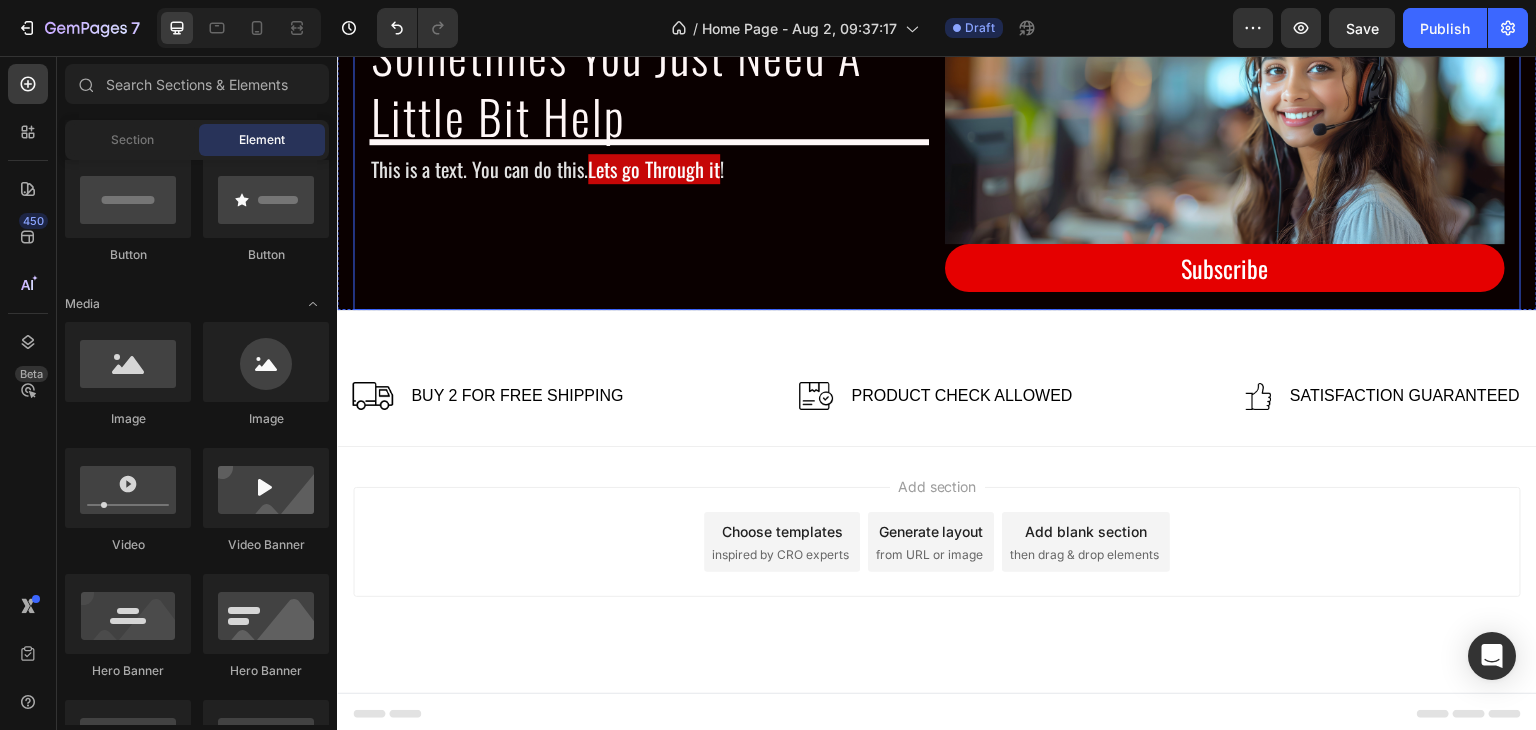 click on "Sometimes You Just Need A Little Bit Help Heading This is a text. You can do this.  Lets go Through it  ! Text Block Image Image Subscribe Button Row" at bounding box center (937, 159) 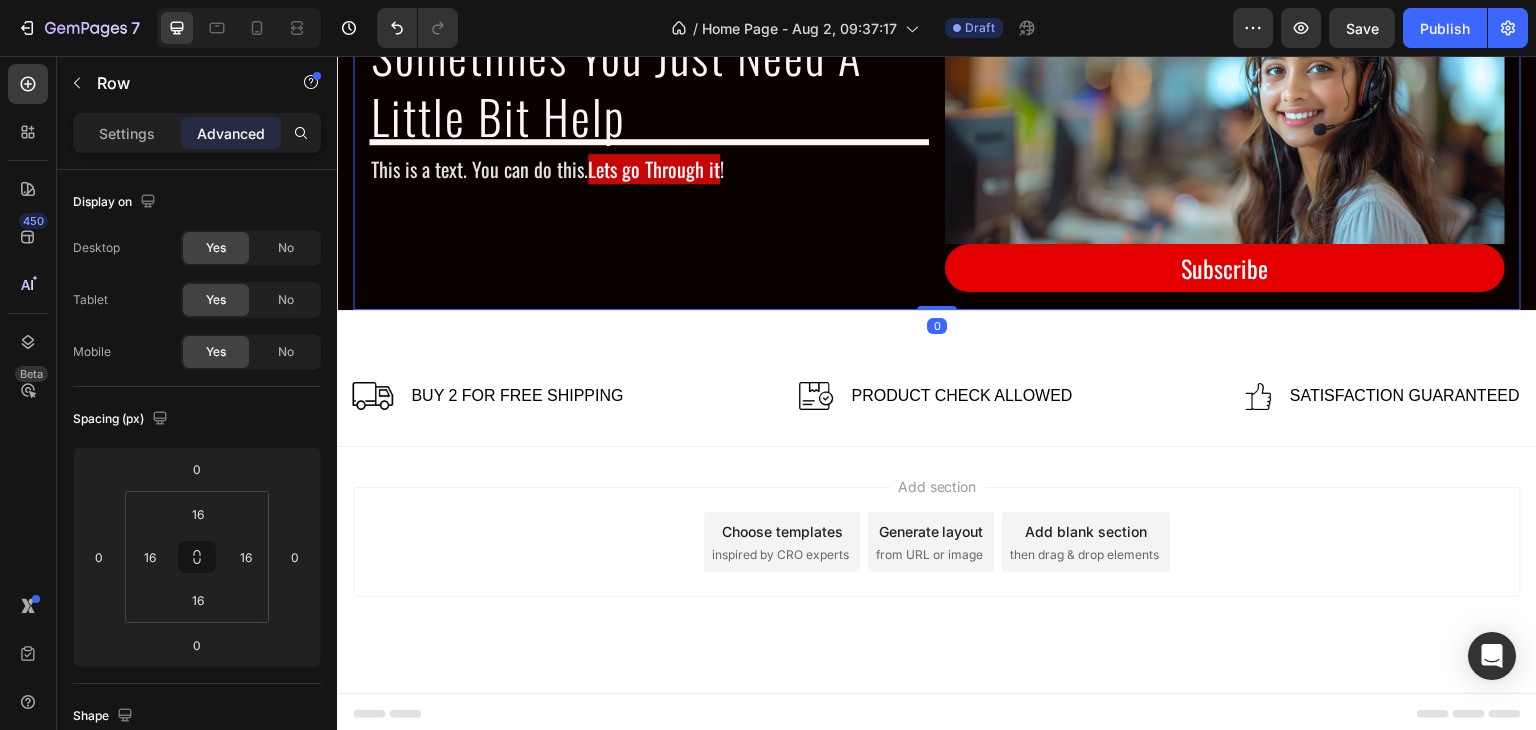 drag, startPoint x: 930, startPoint y: 306, endPoint x: 908, endPoint y: 259, distance: 51.894123 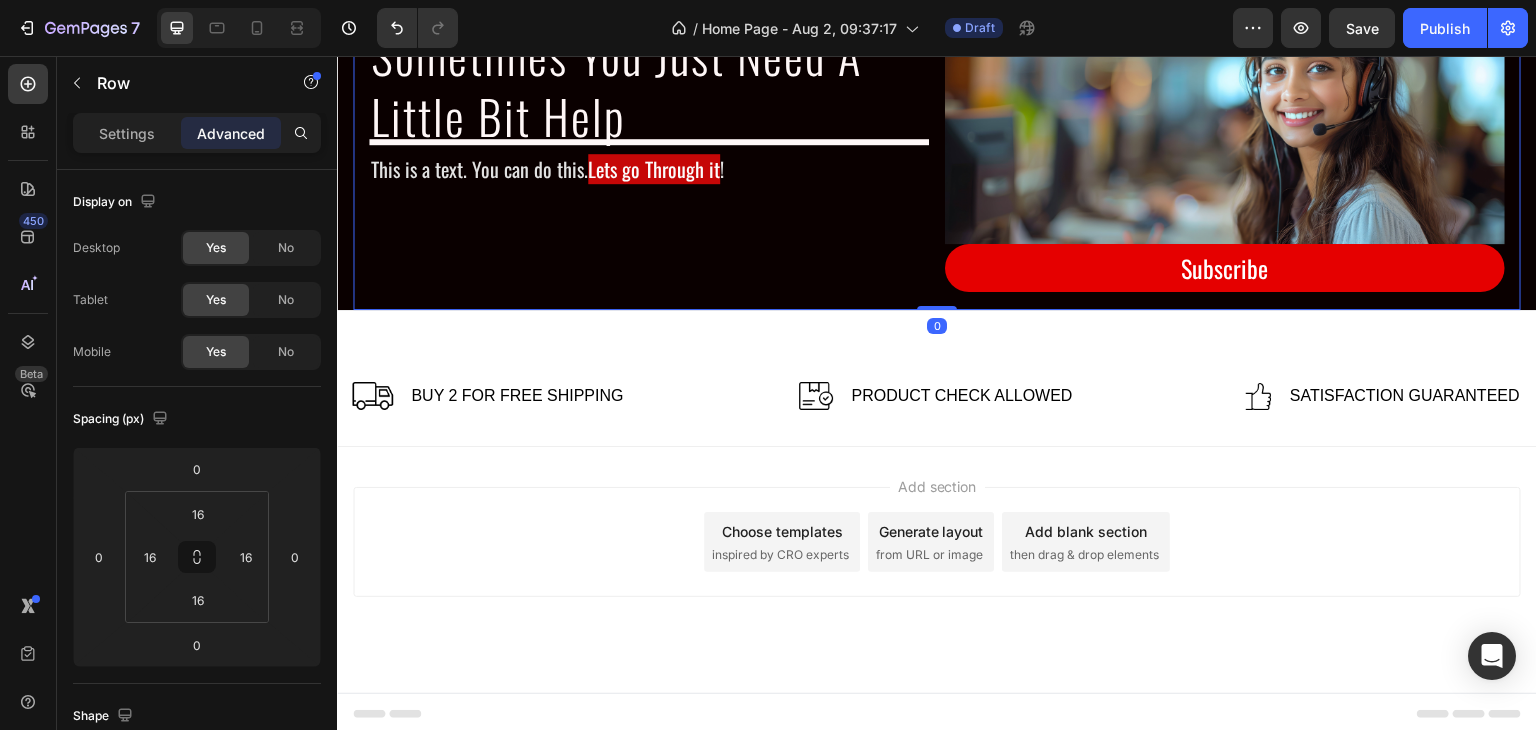 click on "Sometimes You Just Need A Little Bit Help Heading This is a text. You can do this.  Lets go Through it  ! Text Block Image Image Subscribe Button Row   0" at bounding box center (937, 159) 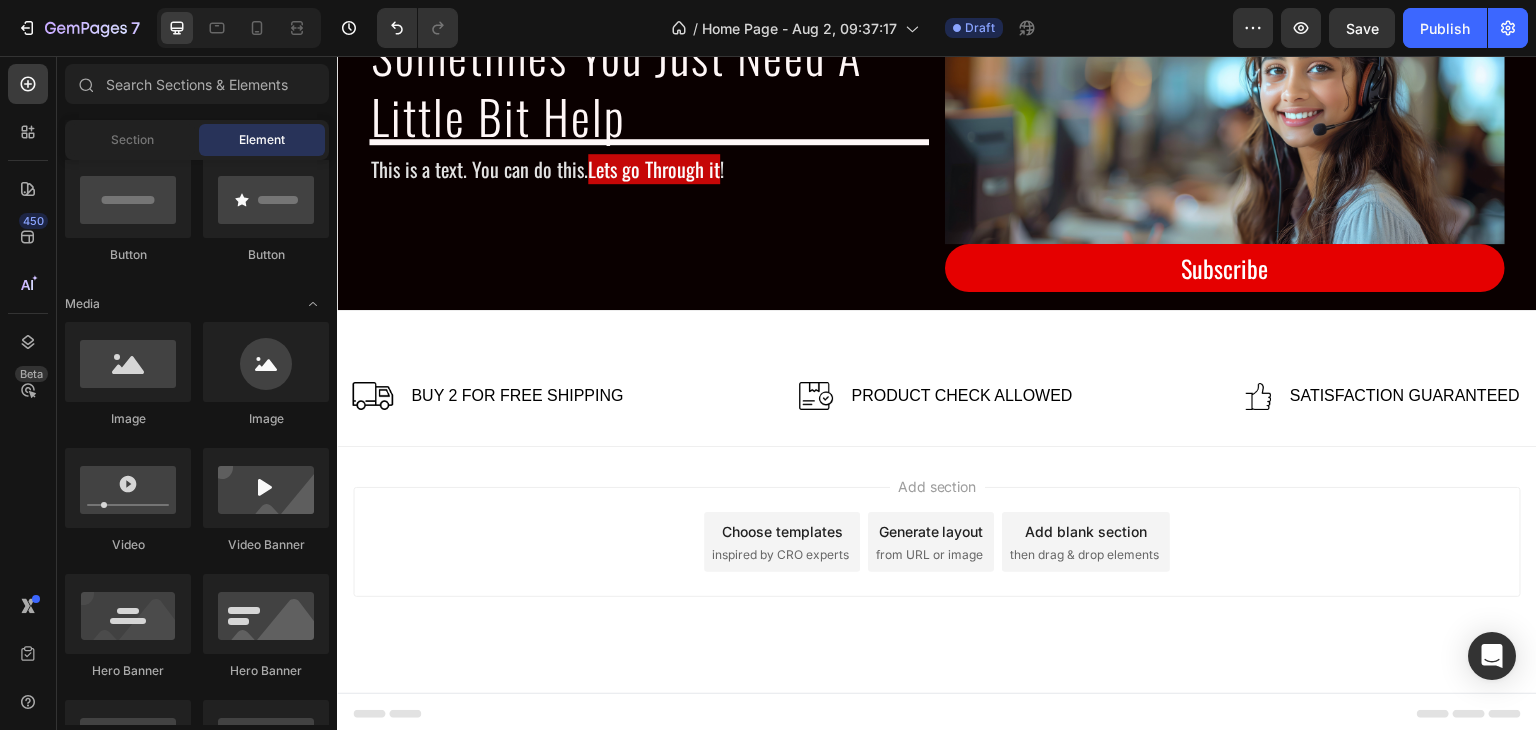click on "inspired by CRO experts" at bounding box center (780, 555) 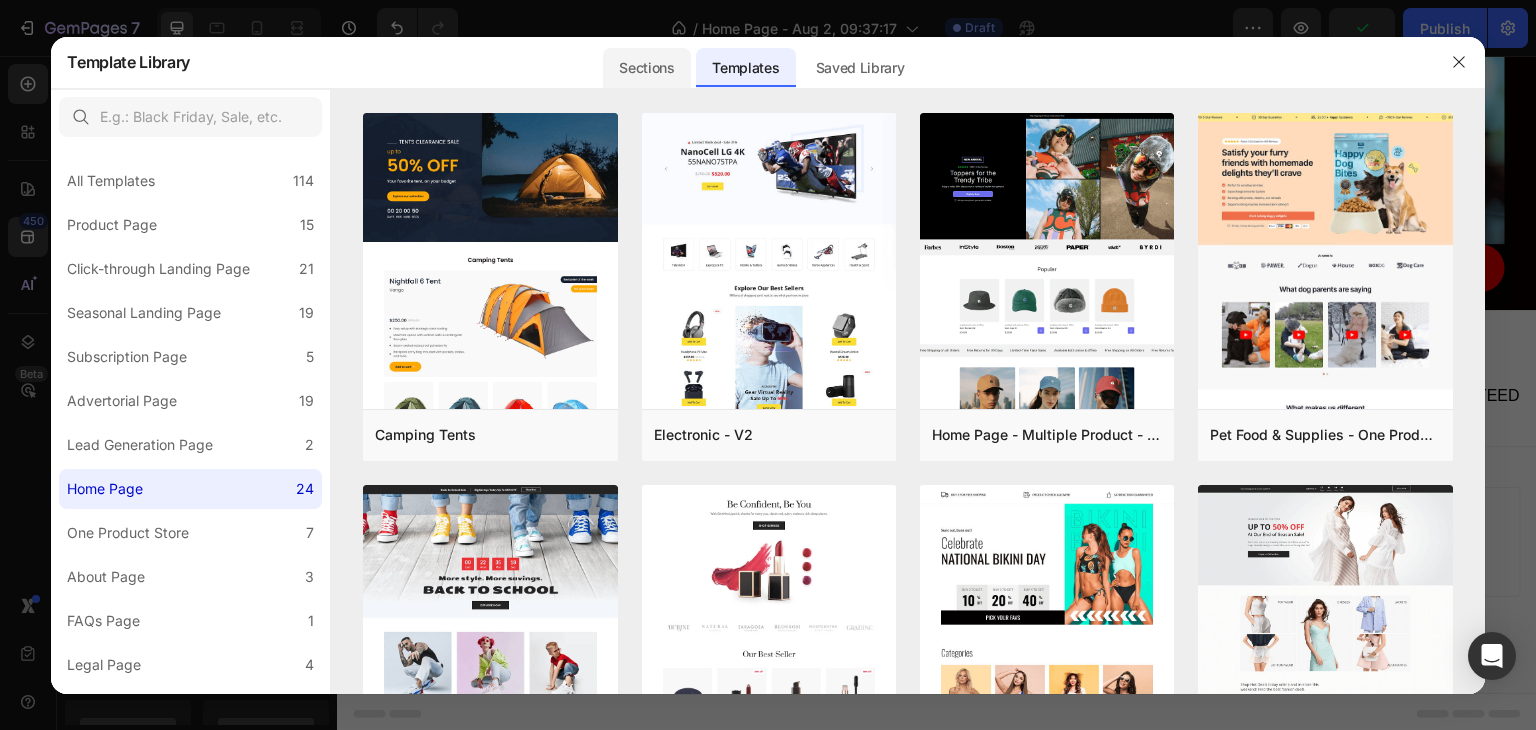 click on "Sections" 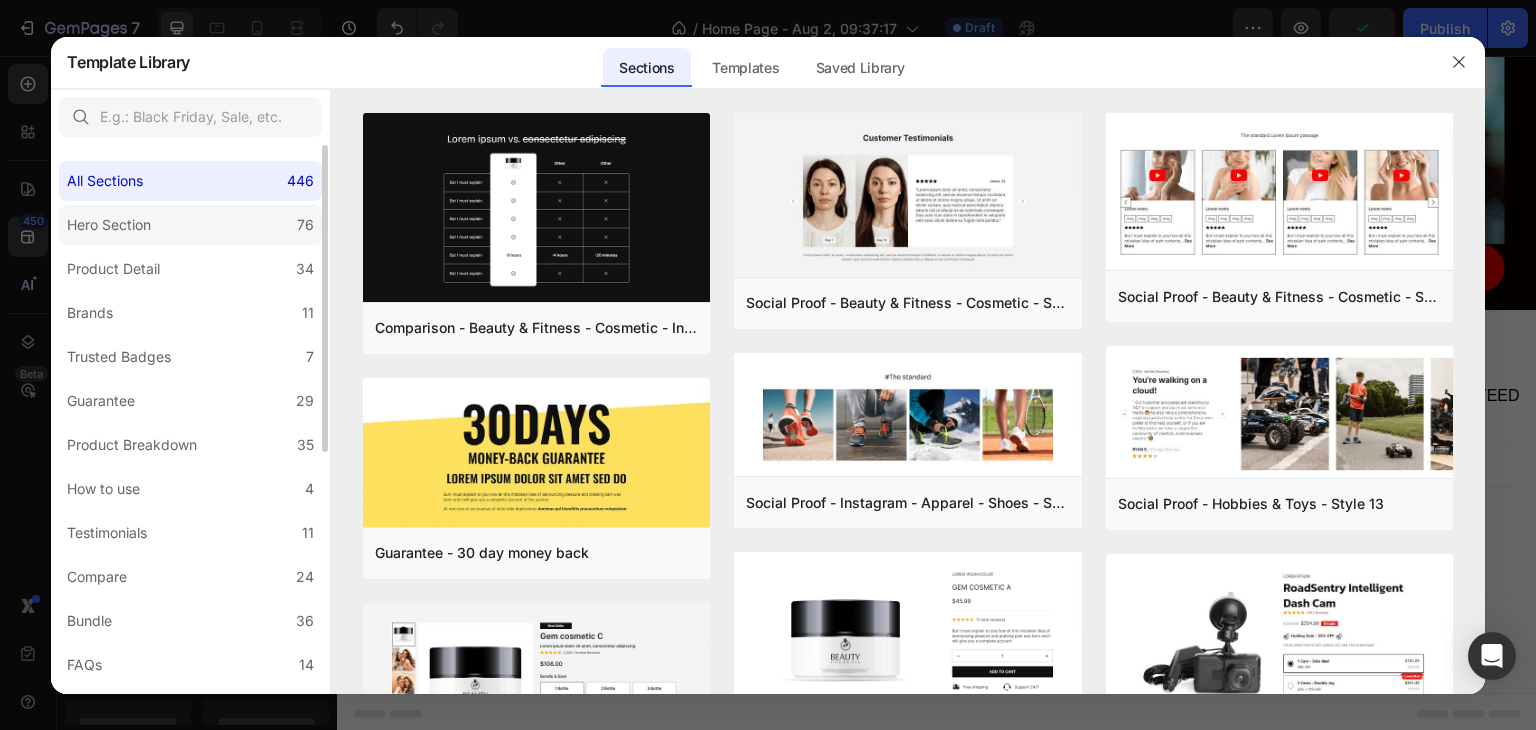 click on "Hero Section 76" 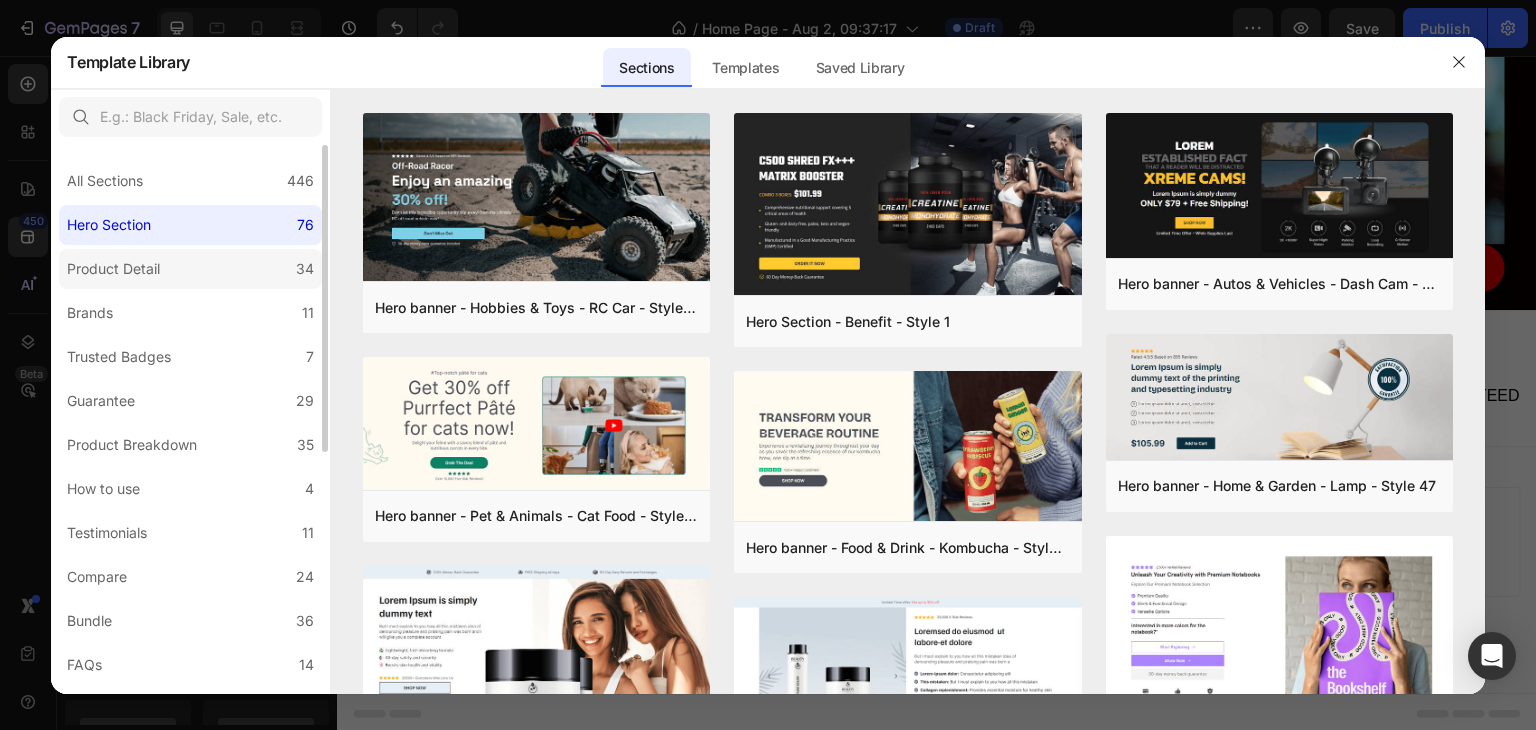 click on "Product Detail 34" 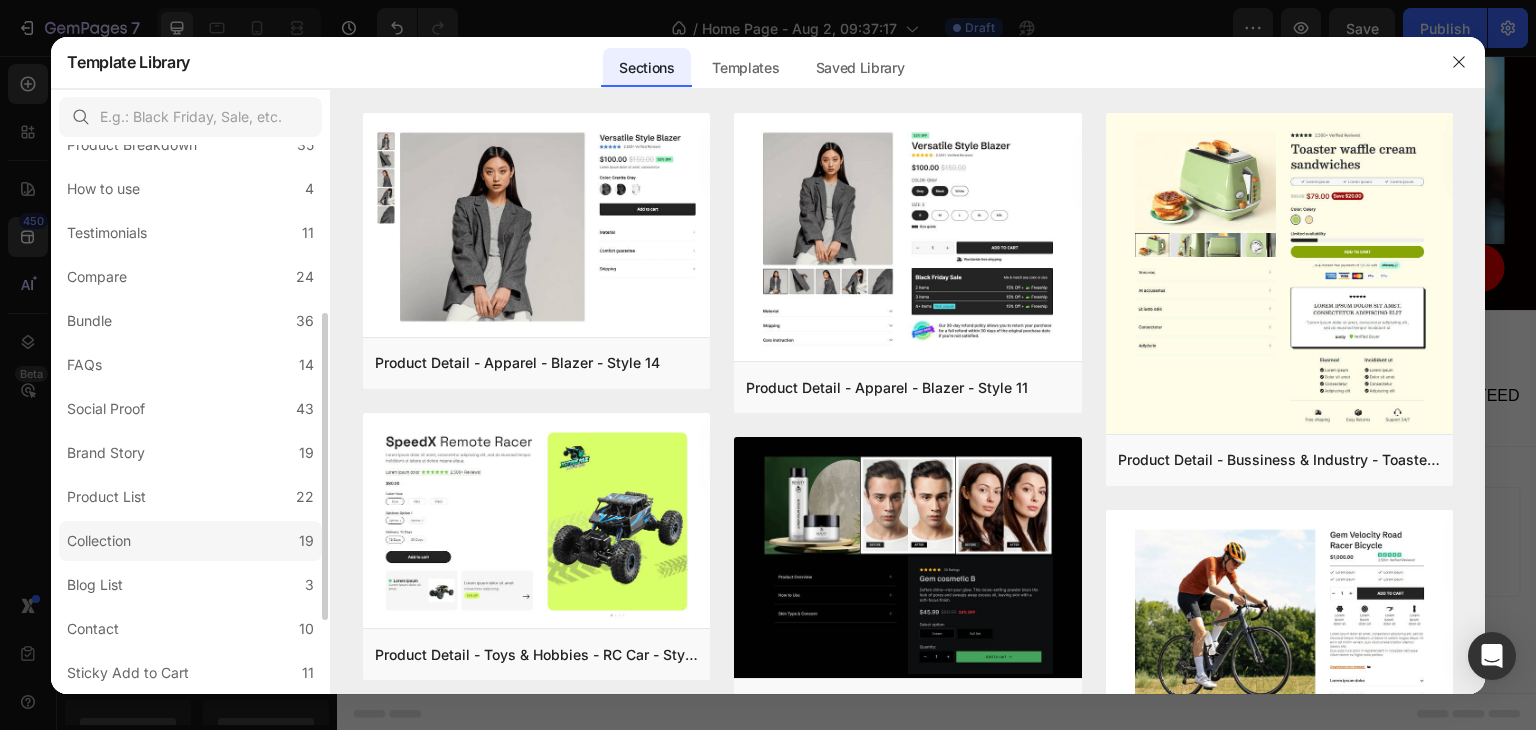 scroll, scrollTop: 431, scrollLeft: 0, axis: vertical 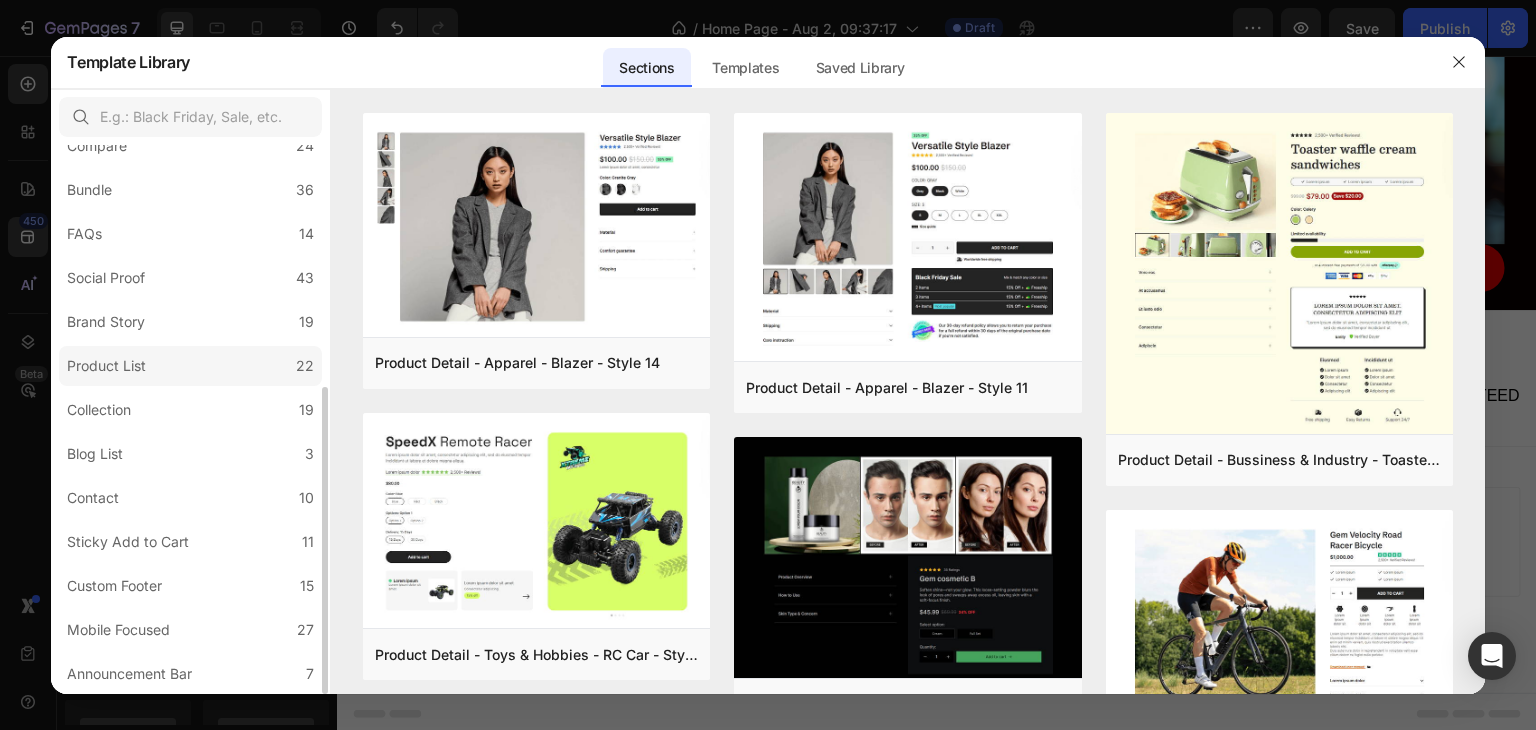click on "Product List 22" 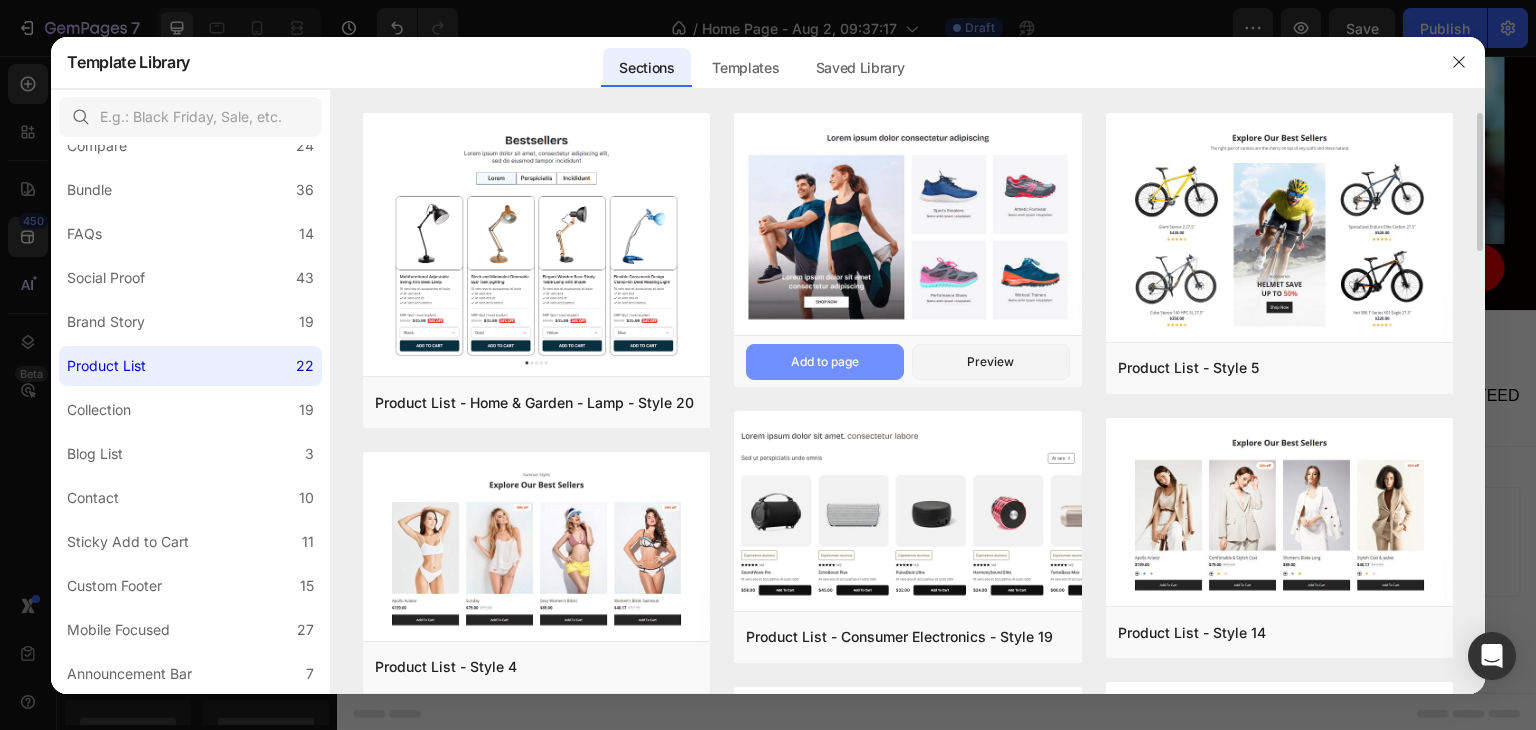 click on "Add to page" at bounding box center (825, 362) 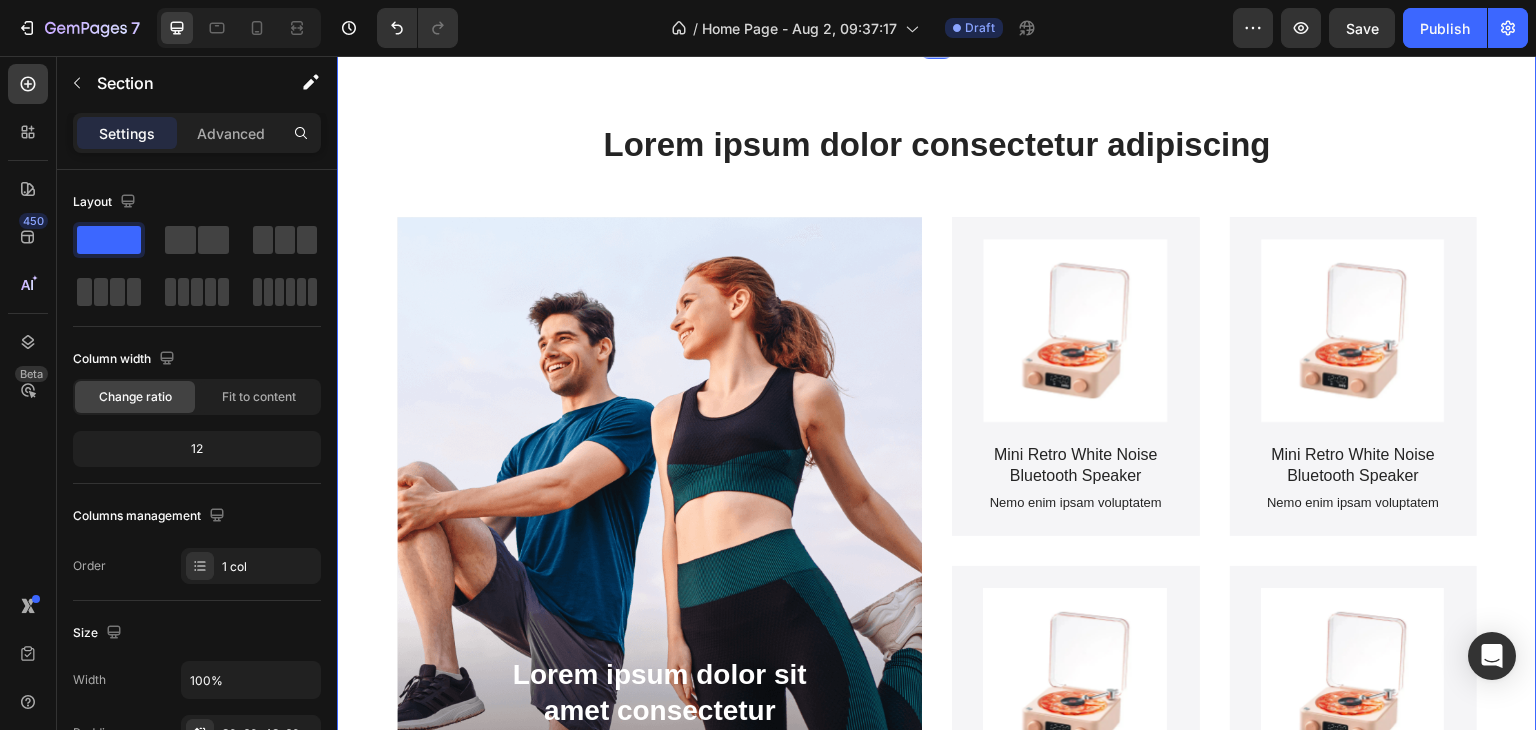 scroll, scrollTop: 1657, scrollLeft: 0, axis: vertical 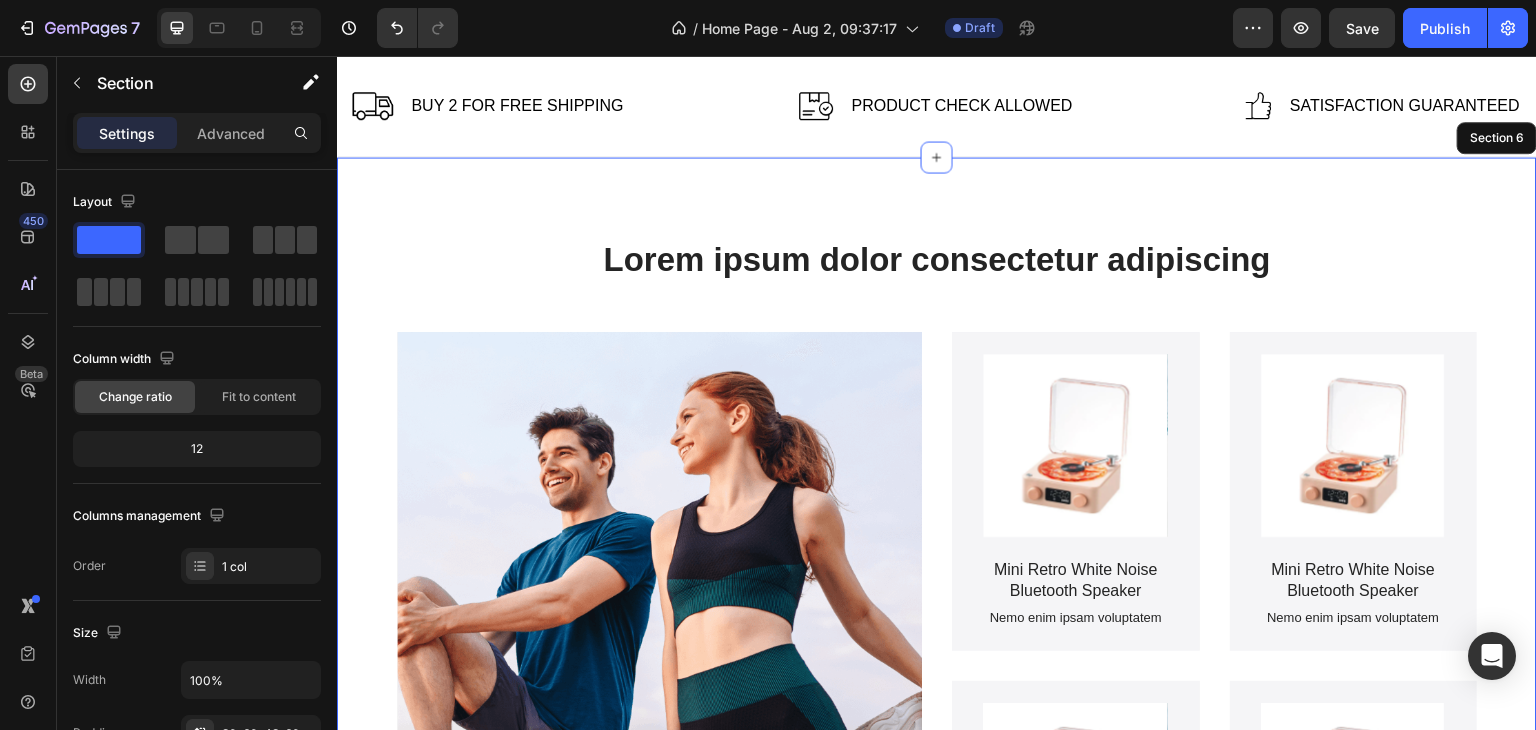 click on "Lorem ipsum dolor consectetur adipiscing" at bounding box center (937, 260) 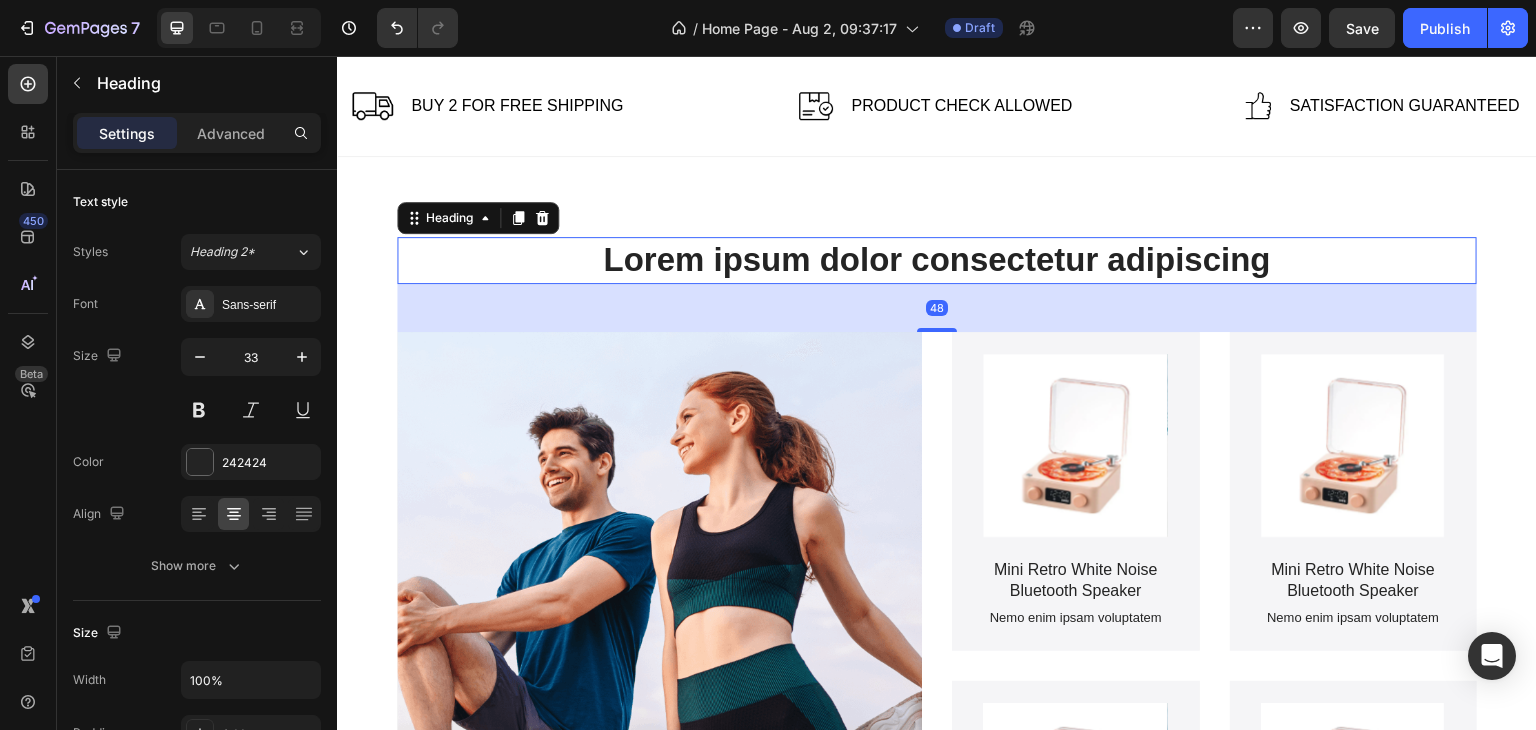 click on "Heading" at bounding box center [478, 218] 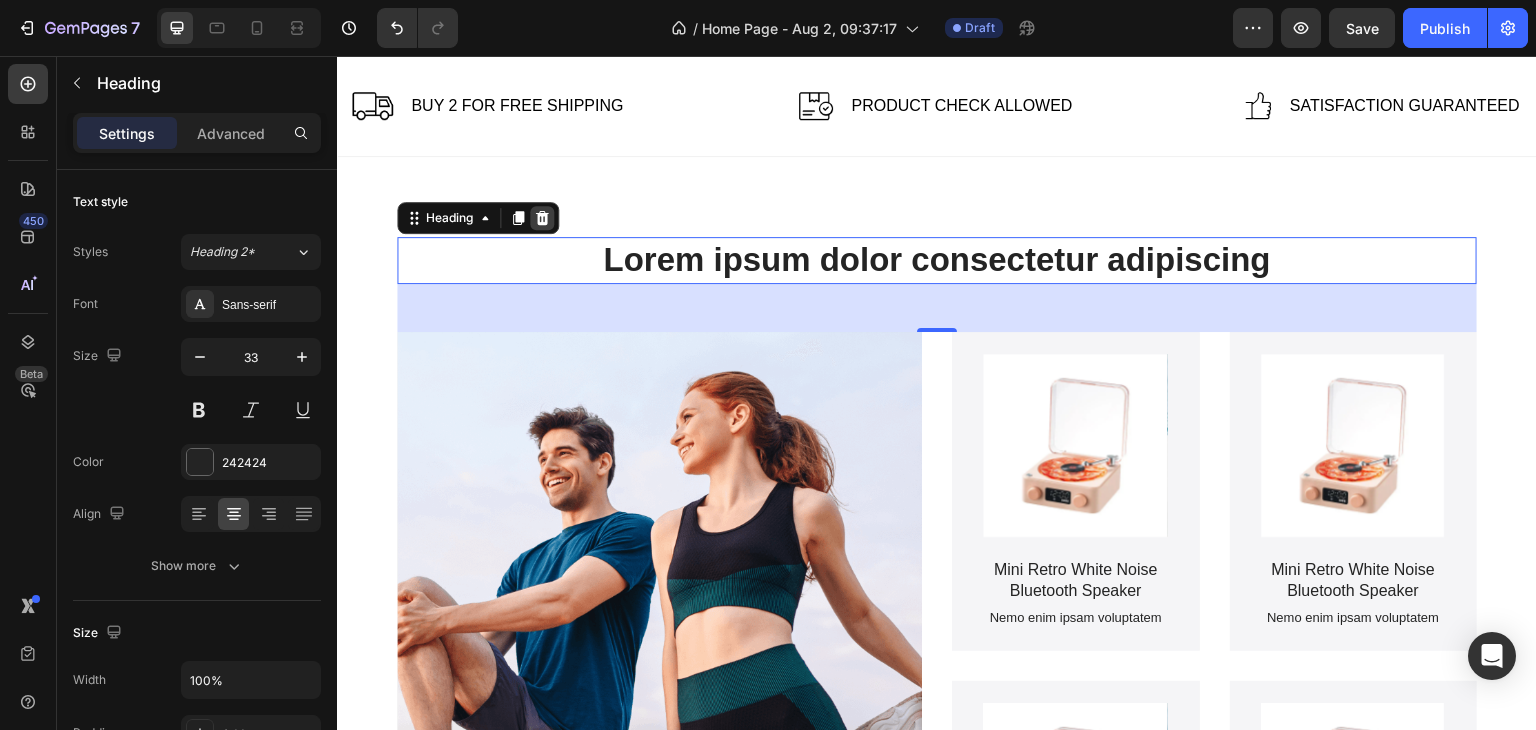 click 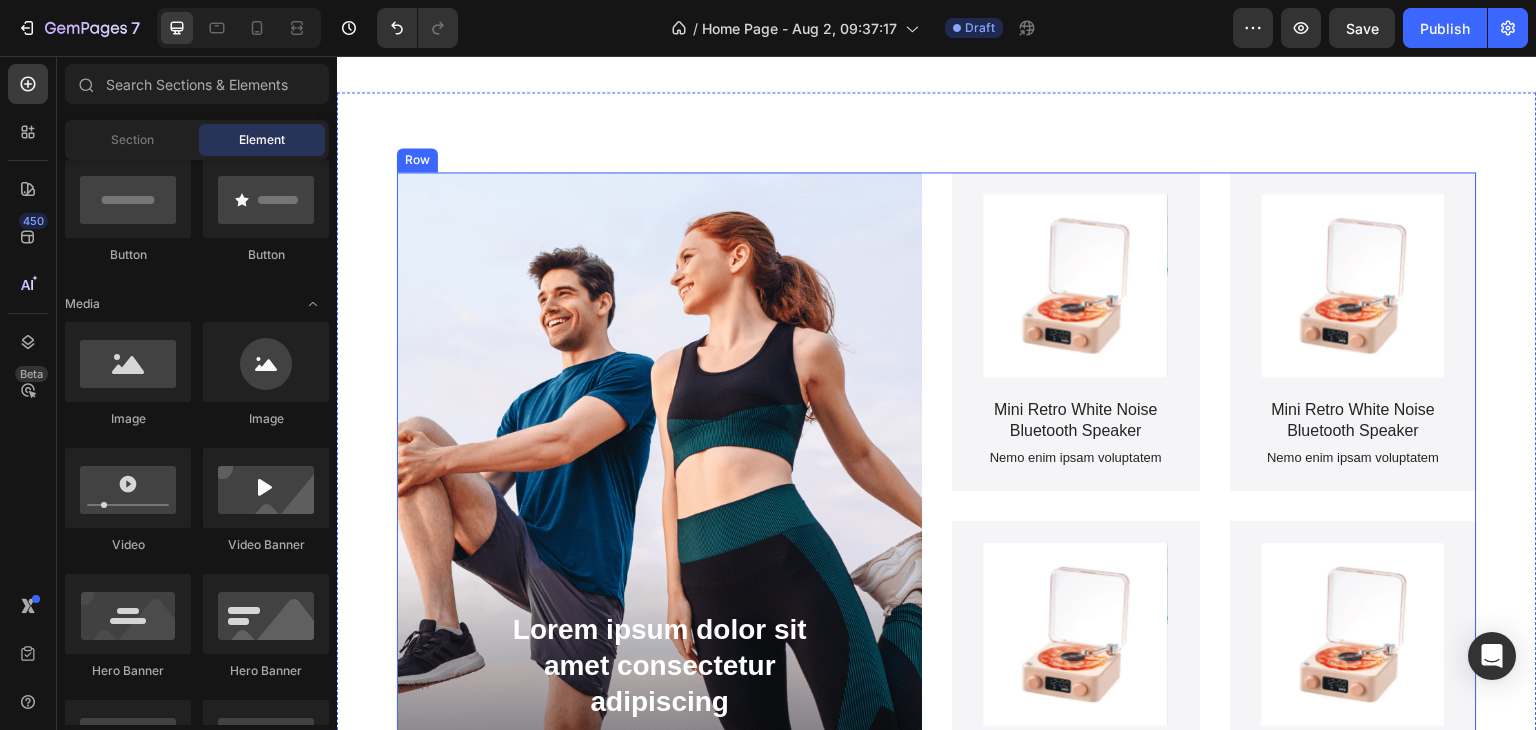 scroll, scrollTop: 1658, scrollLeft: 0, axis: vertical 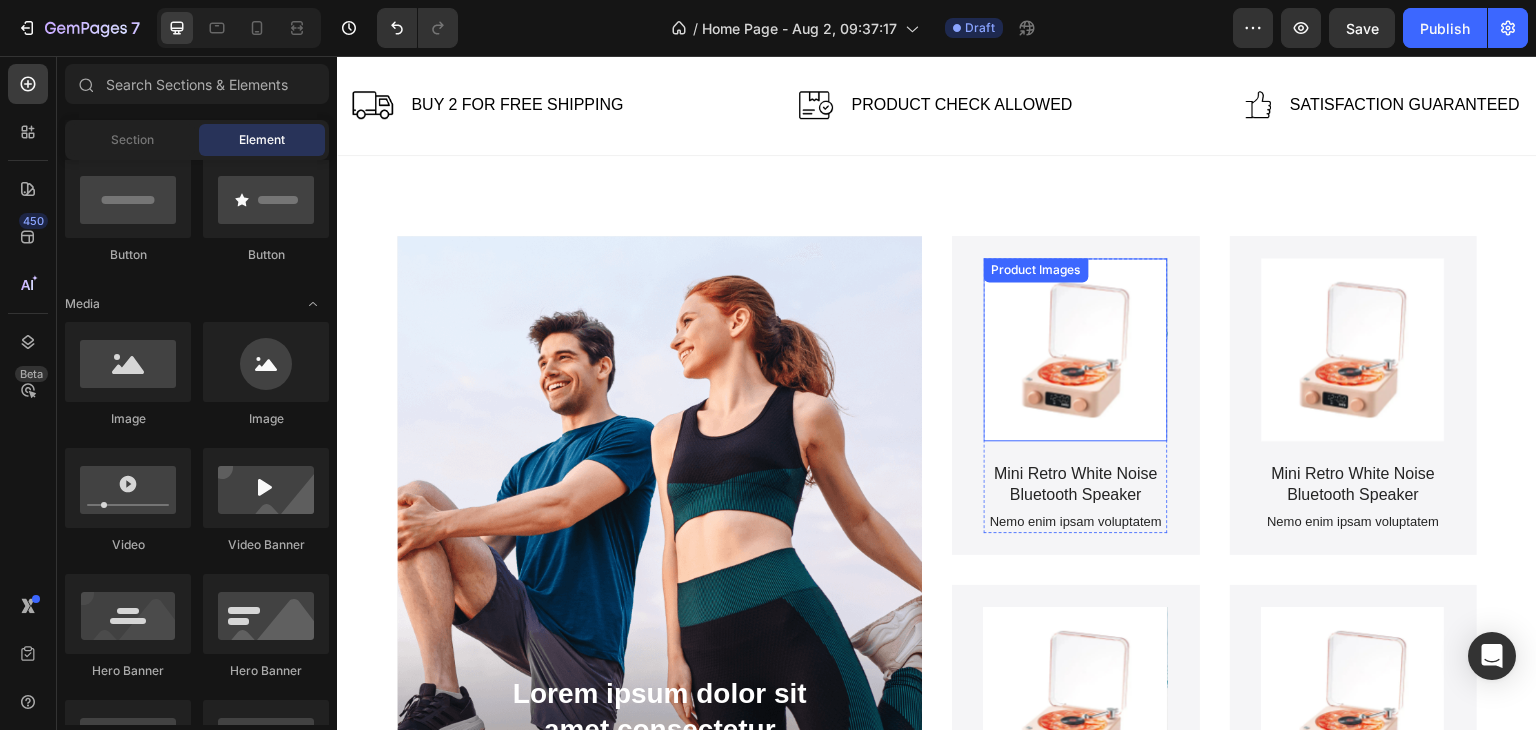 click at bounding box center [1076, 350] 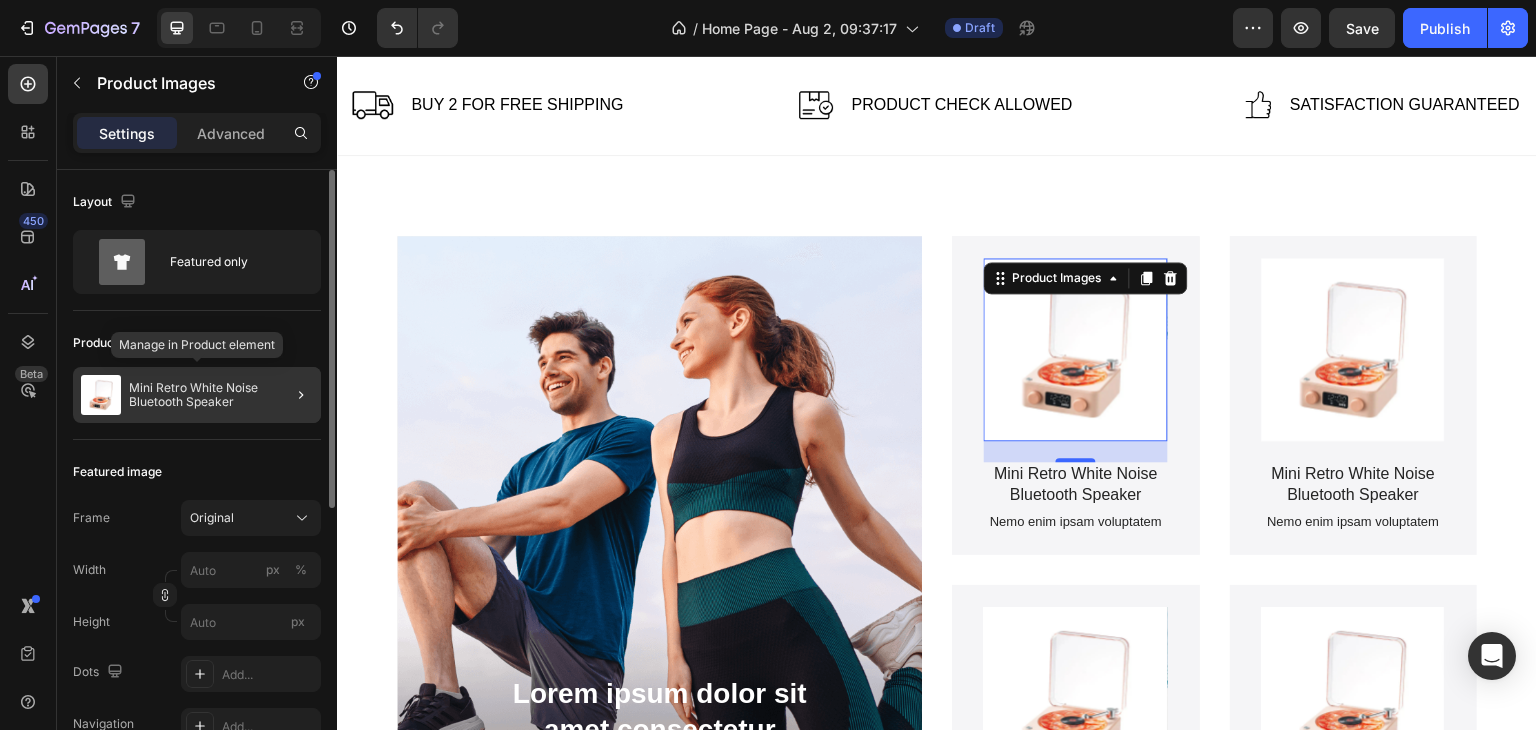 click on "Mini Retro White Noise Bluetooth Speaker" at bounding box center (221, 395) 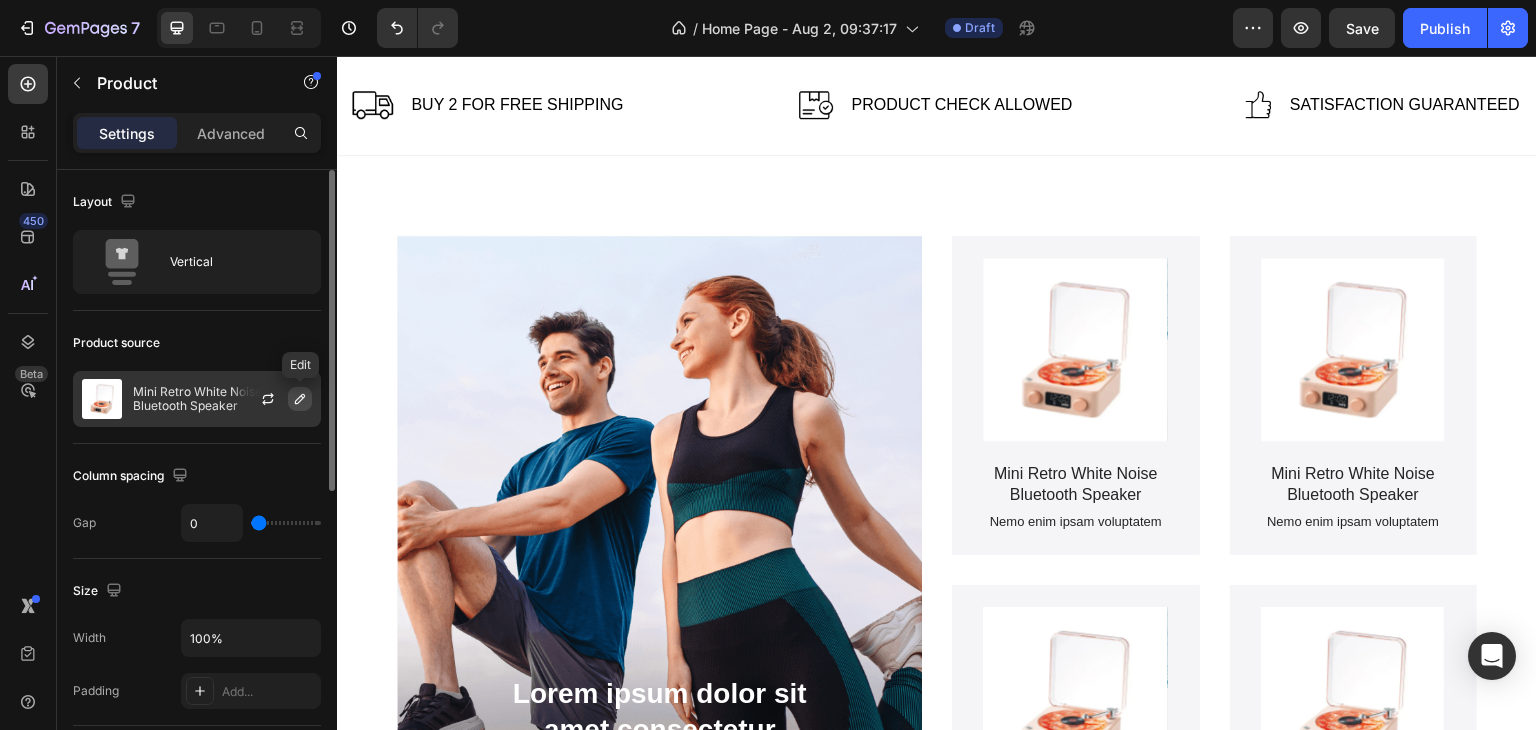 click 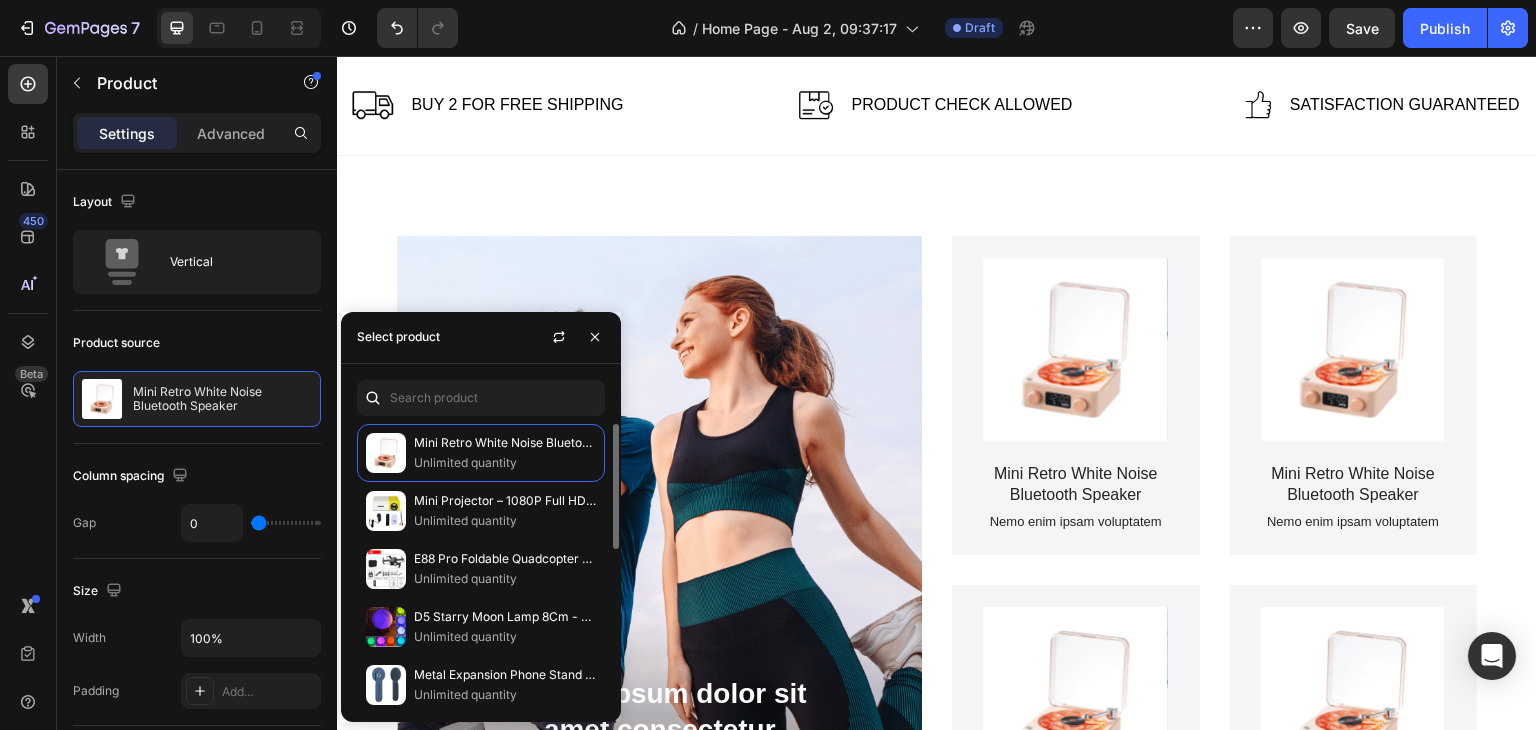 scroll, scrollTop: 351, scrollLeft: 0, axis: vertical 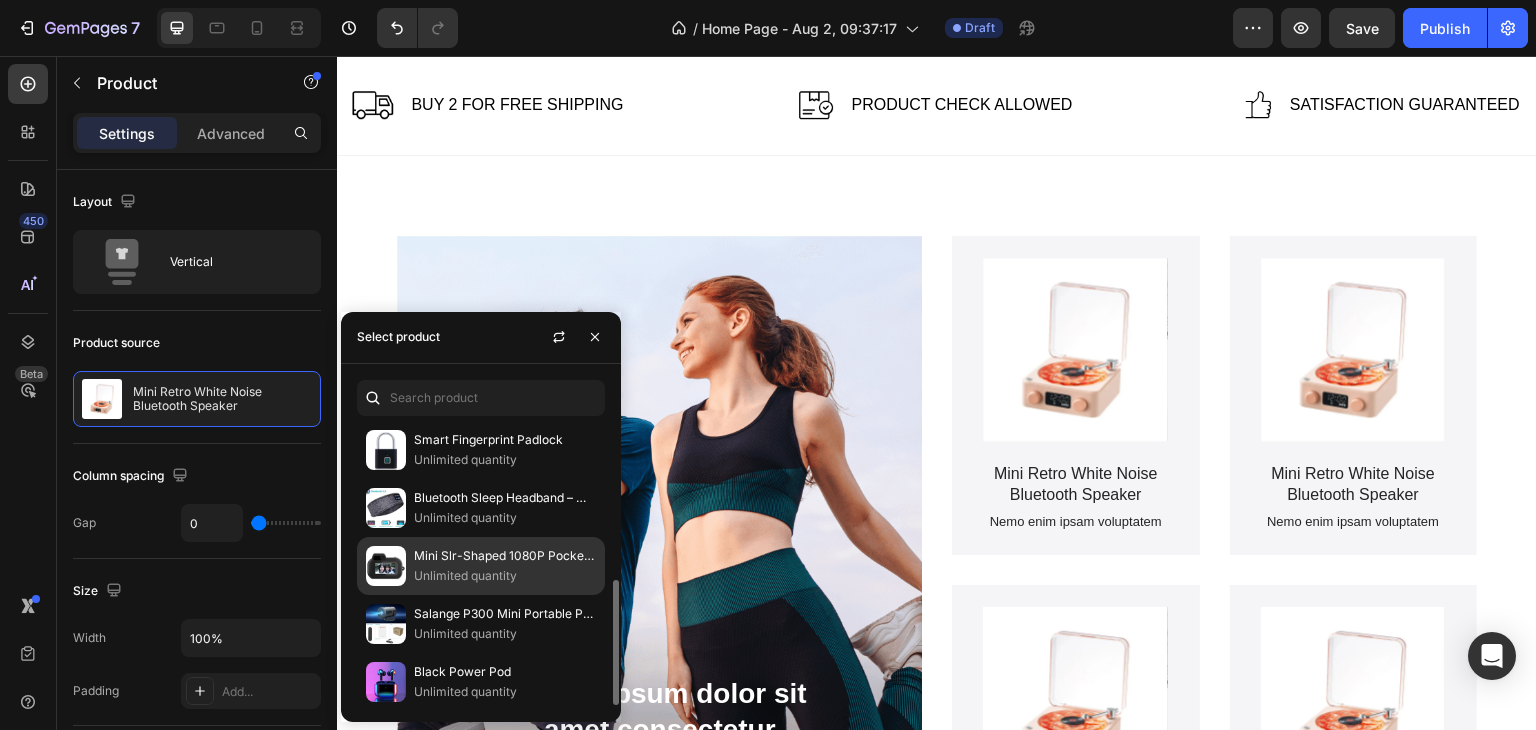 click on "Mini Slr-Shaped 1080P Pocket DV Camera – Portable Body Cam, Action Camera with Display Screen, Loop Recording, & Filters" at bounding box center (505, 556) 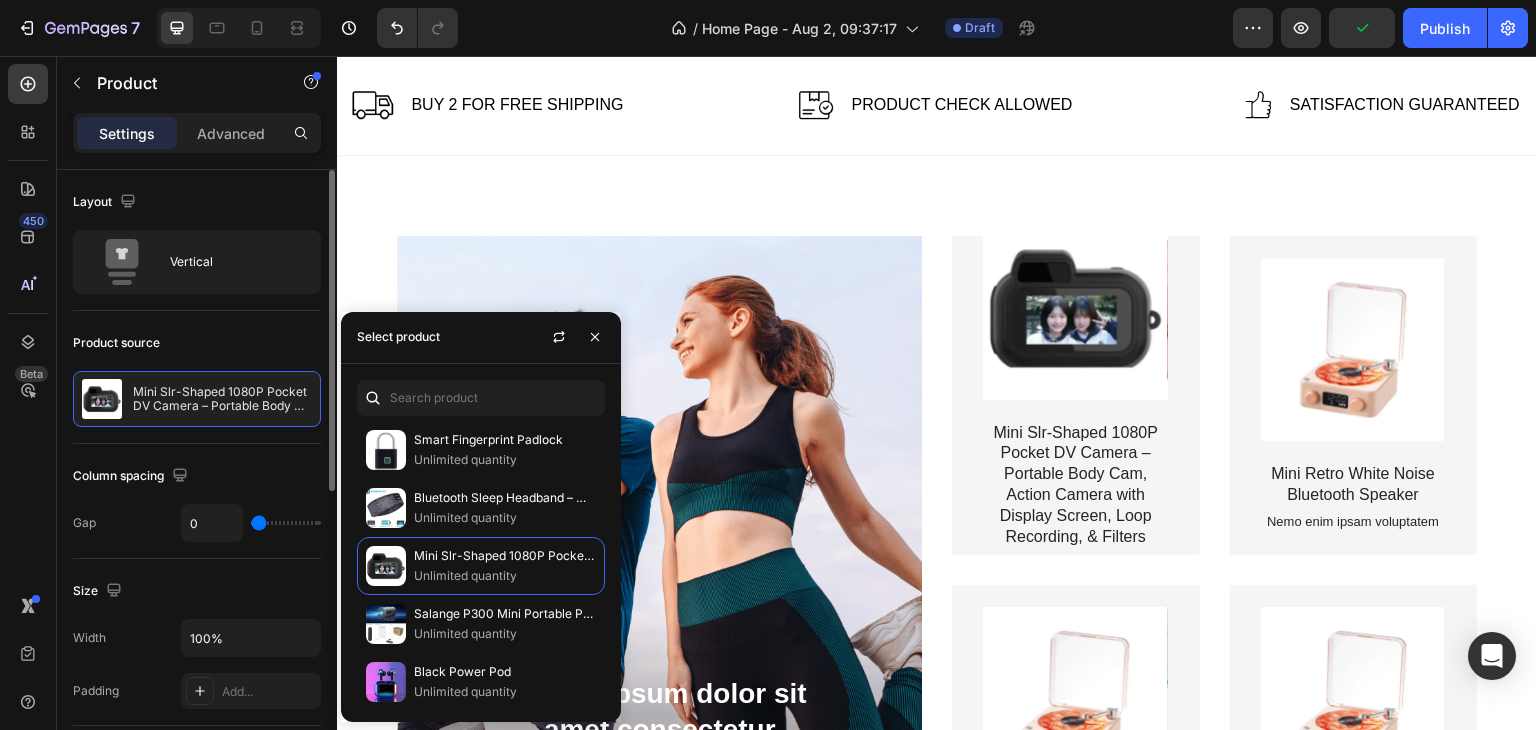 click on "Column spacing Gap 0" 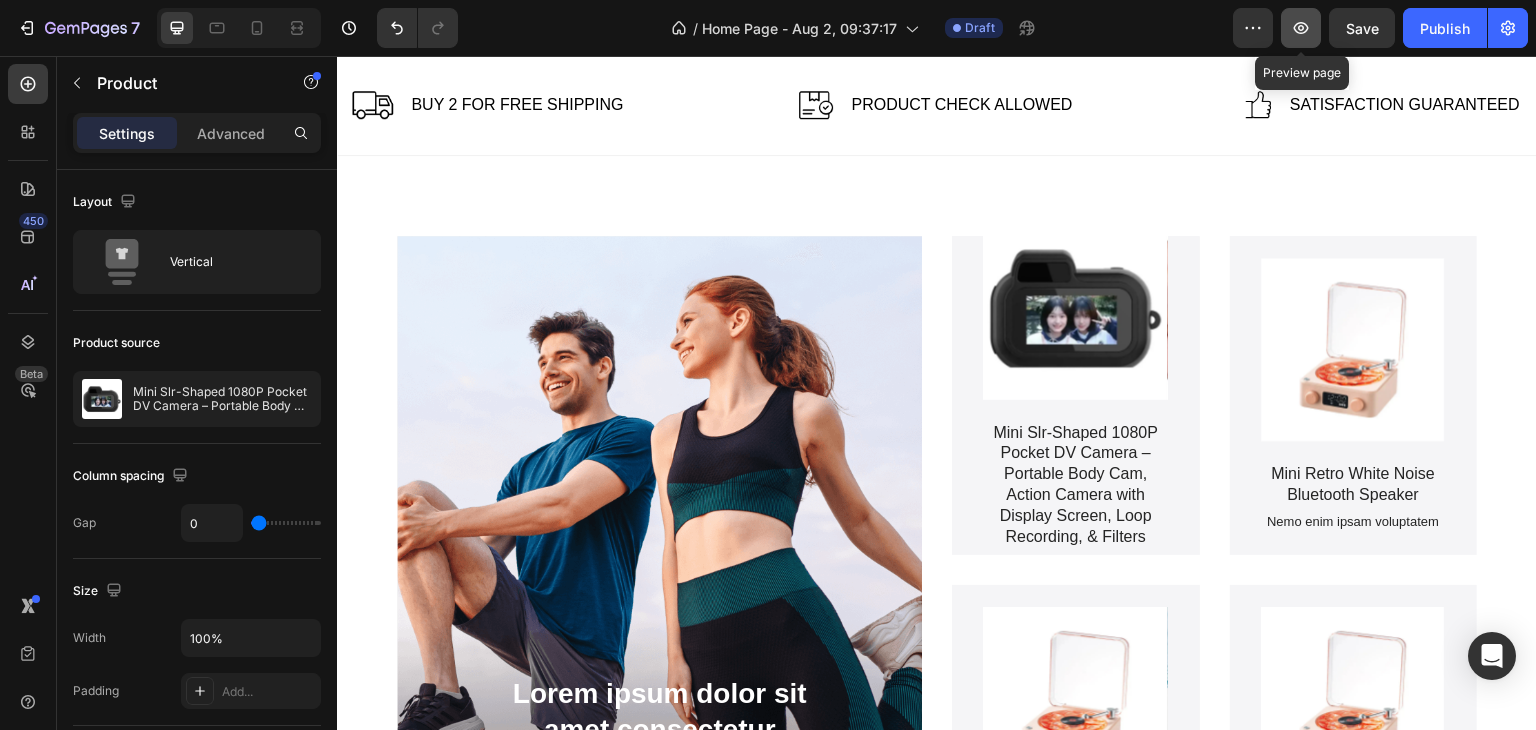 click 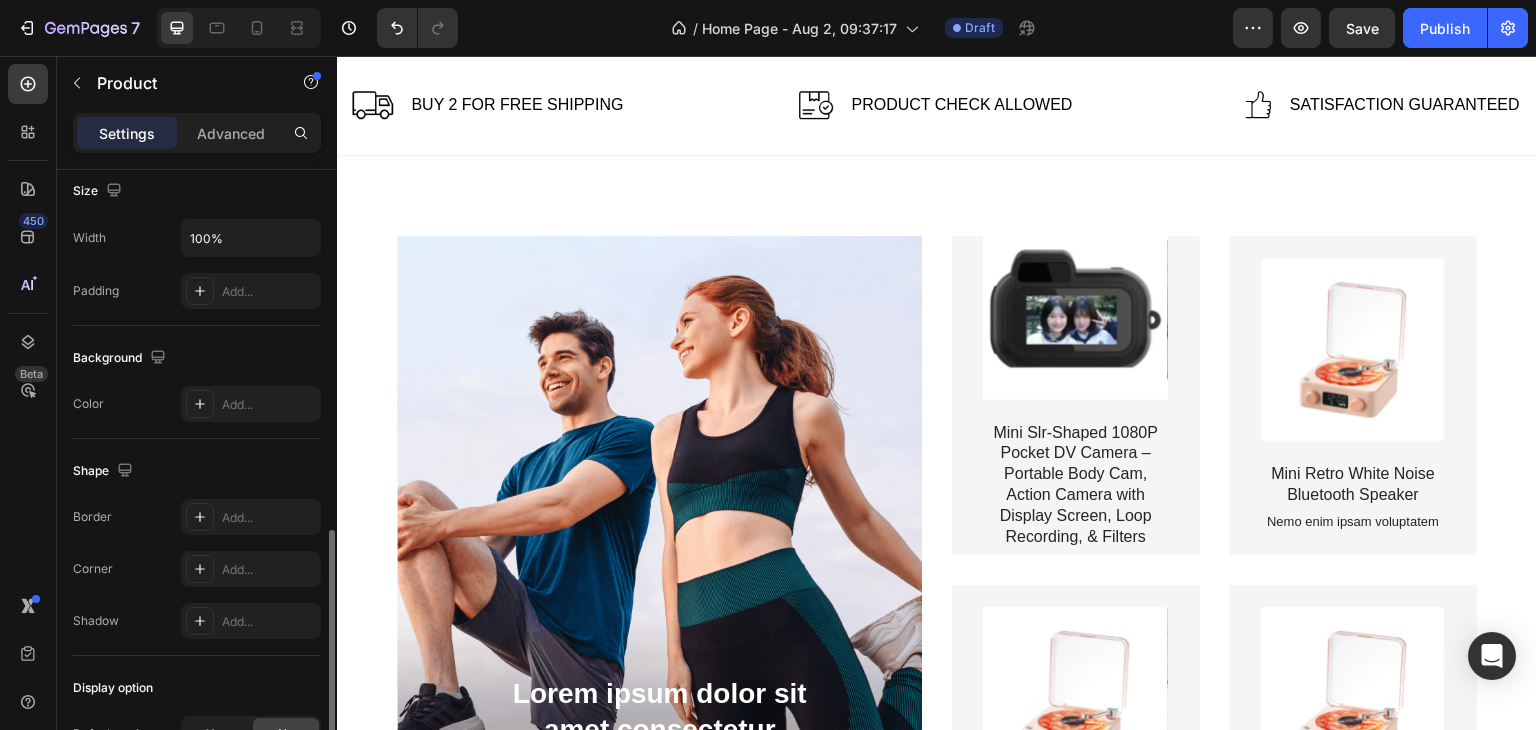 scroll, scrollTop: 568, scrollLeft: 0, axis: vertical 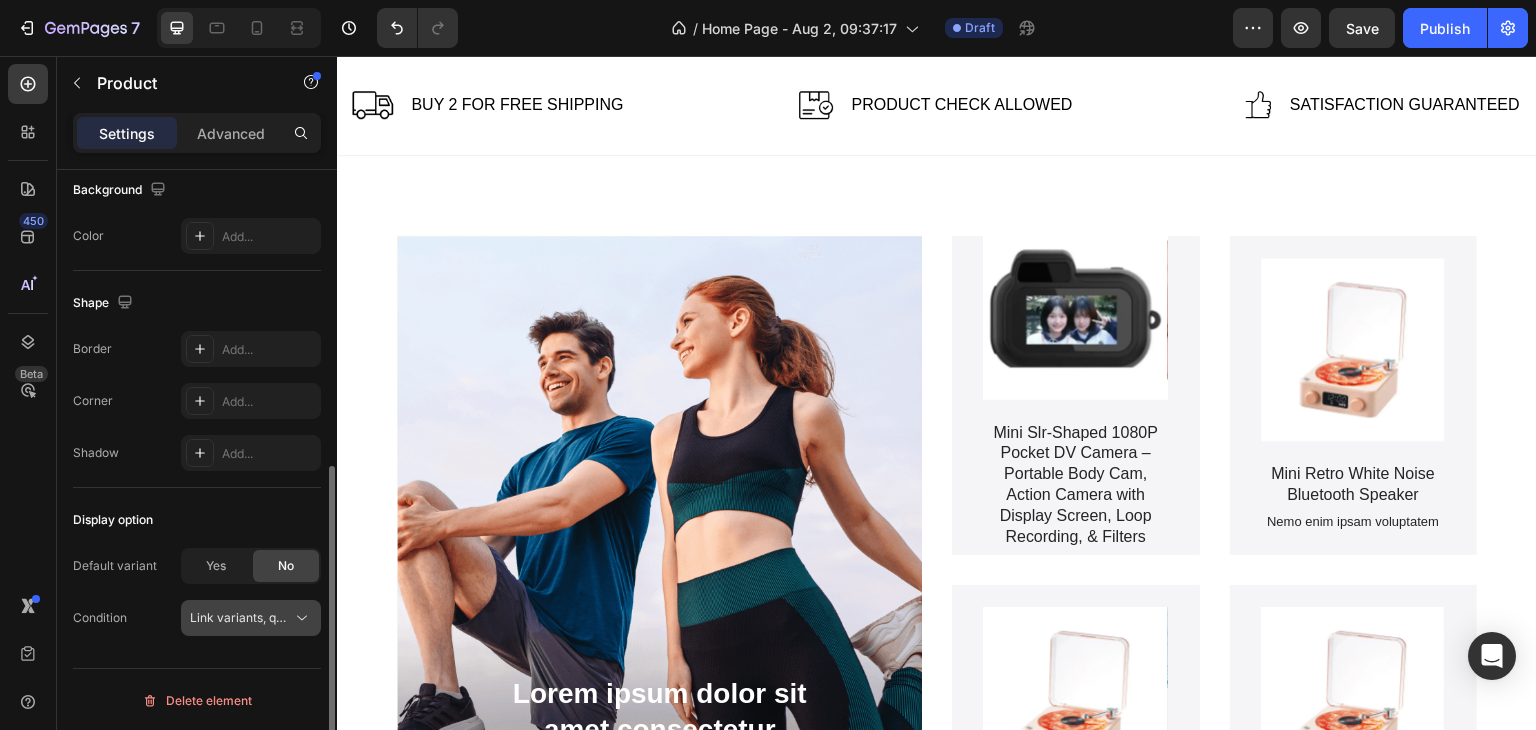 click on "Link variants, quantity <br> between same products" at bounding box center [241, 618] 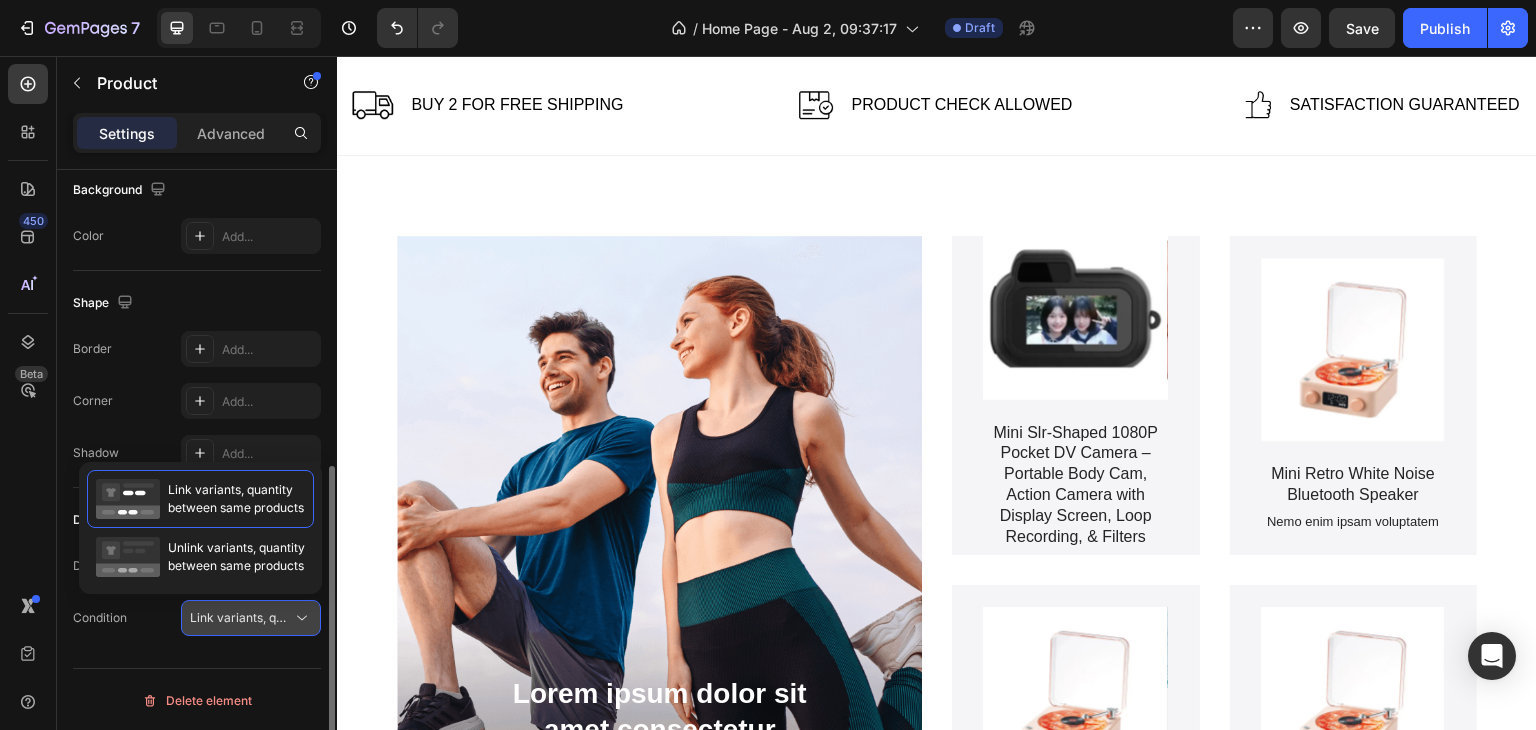 click on "Link variants, quantity <br> between same products" at bounding box center [241, 618] 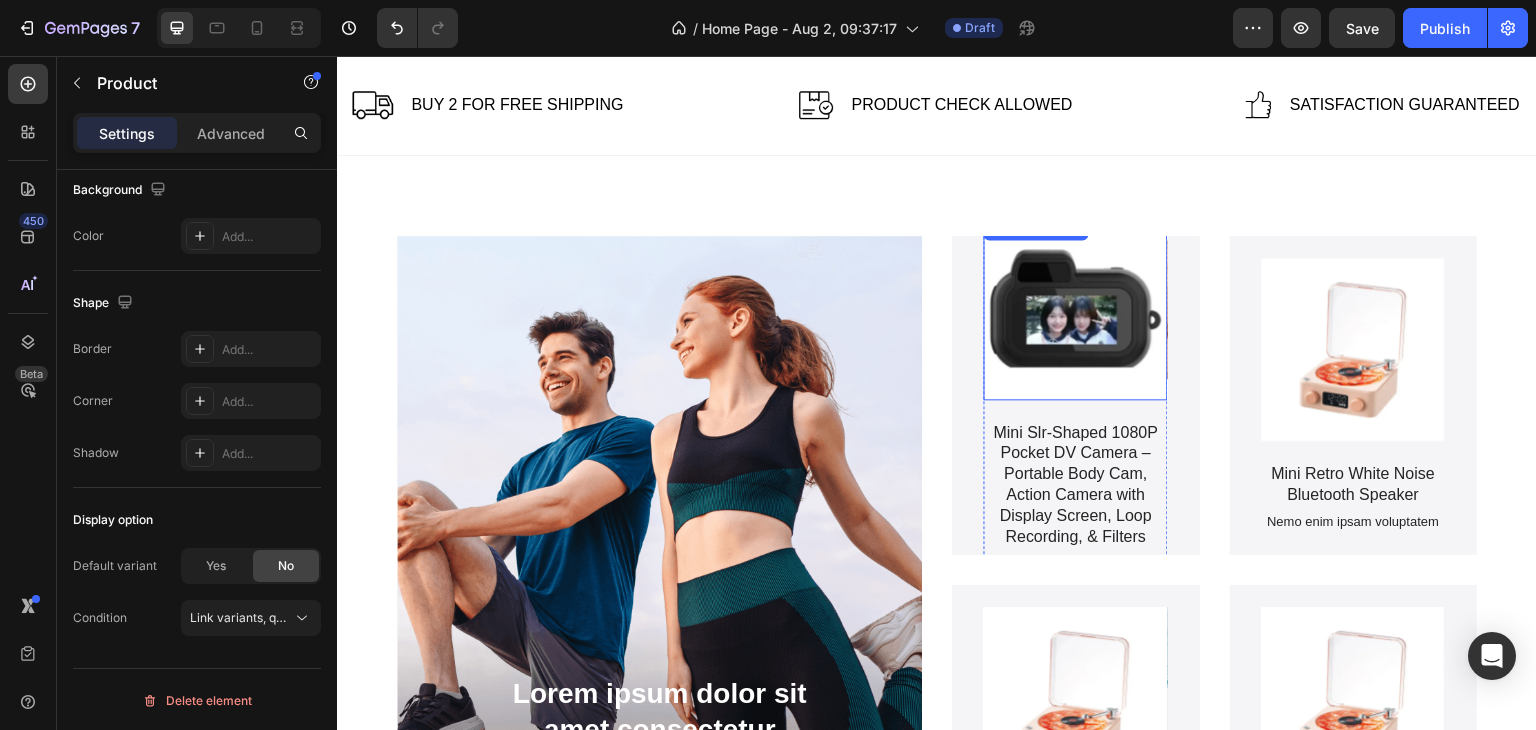 click at bounding box center [1076, 308] 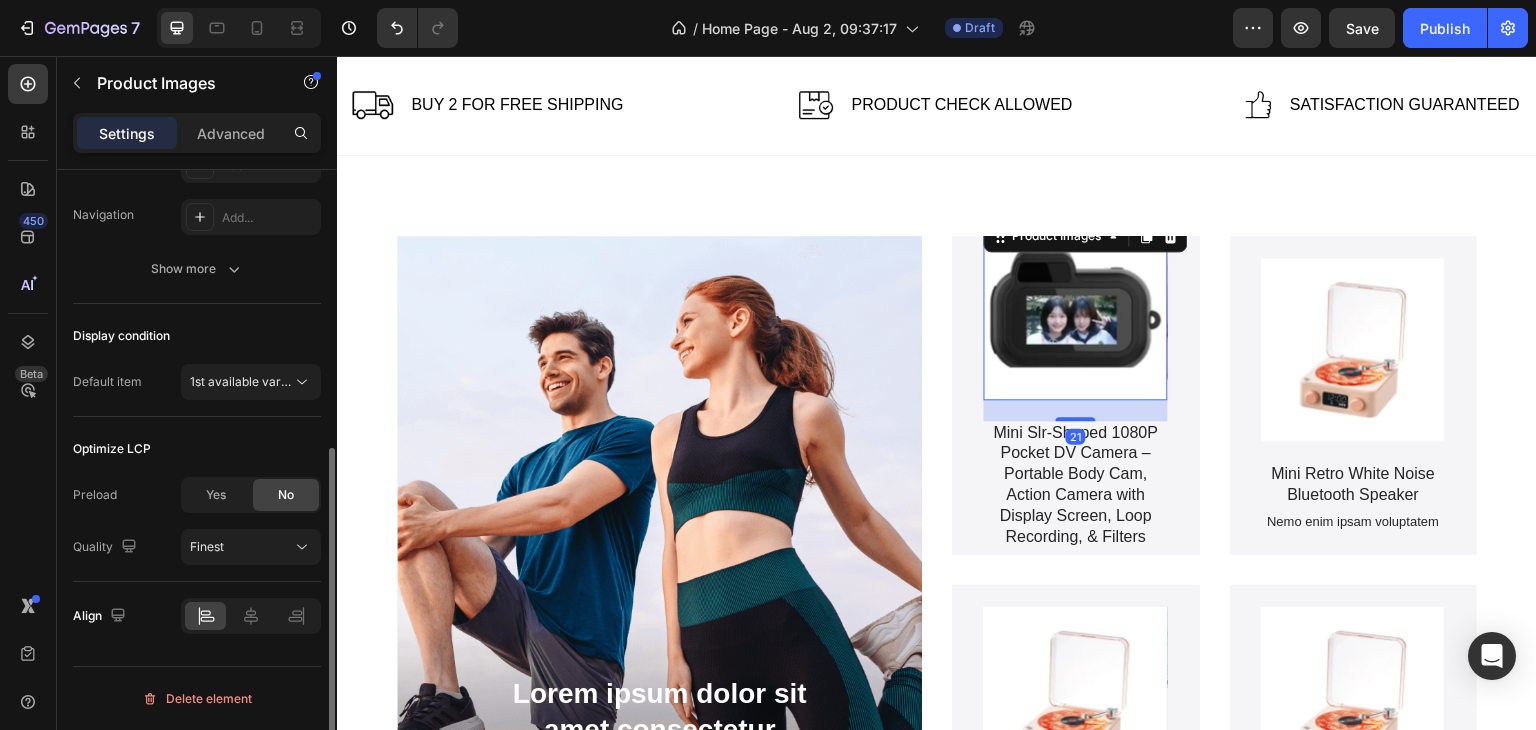 scroll, scrollTop: 0, scrollLeft: 0, axis: both 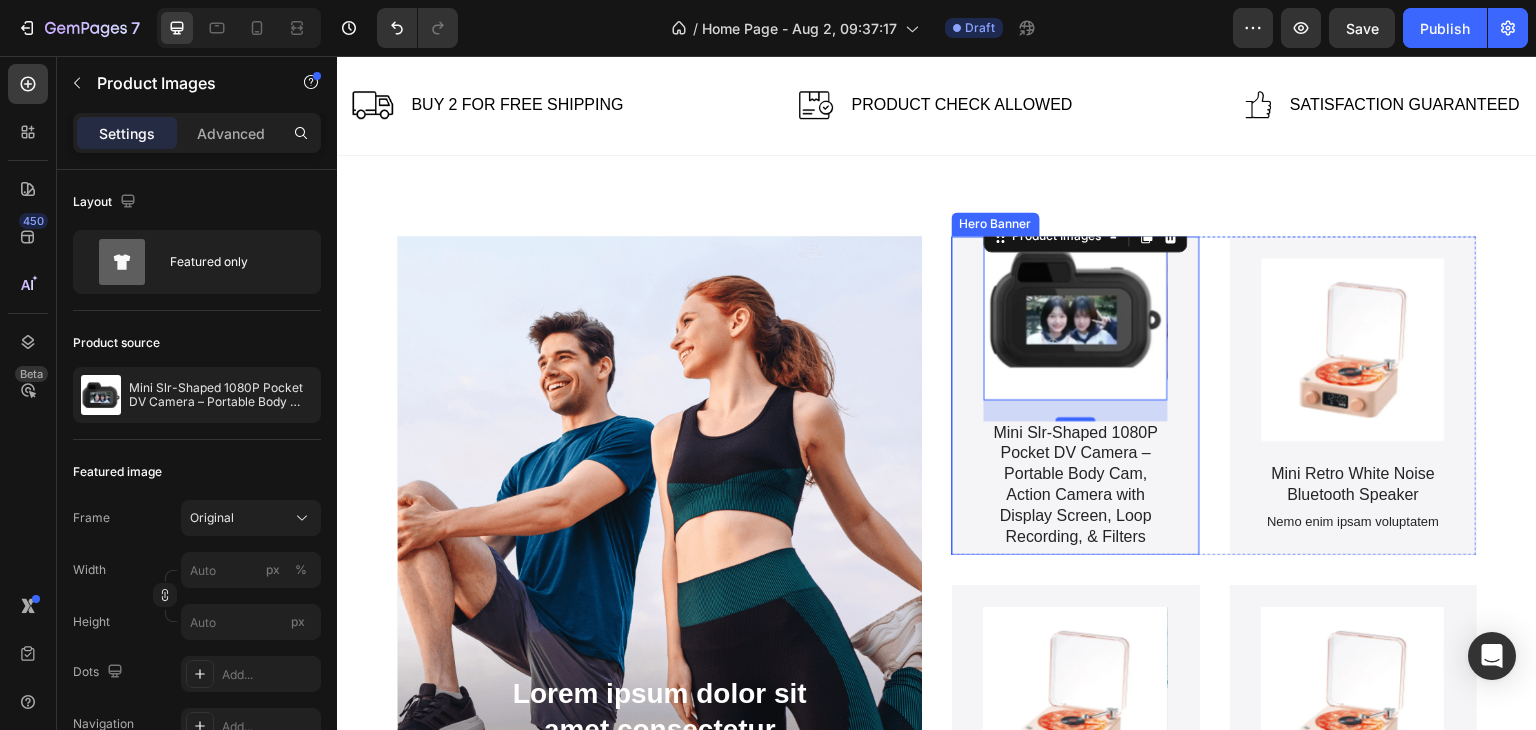 click on "Product Images   21 Mini Slr-Shaped 1080P Pocket DV Camera – Portable Body Cam, Action Camera with Display Screen, Loop Recording, & Filters Product Title Nemo enim ipsam voluptatem Text Block Product" at bounding box center (1076, 395) 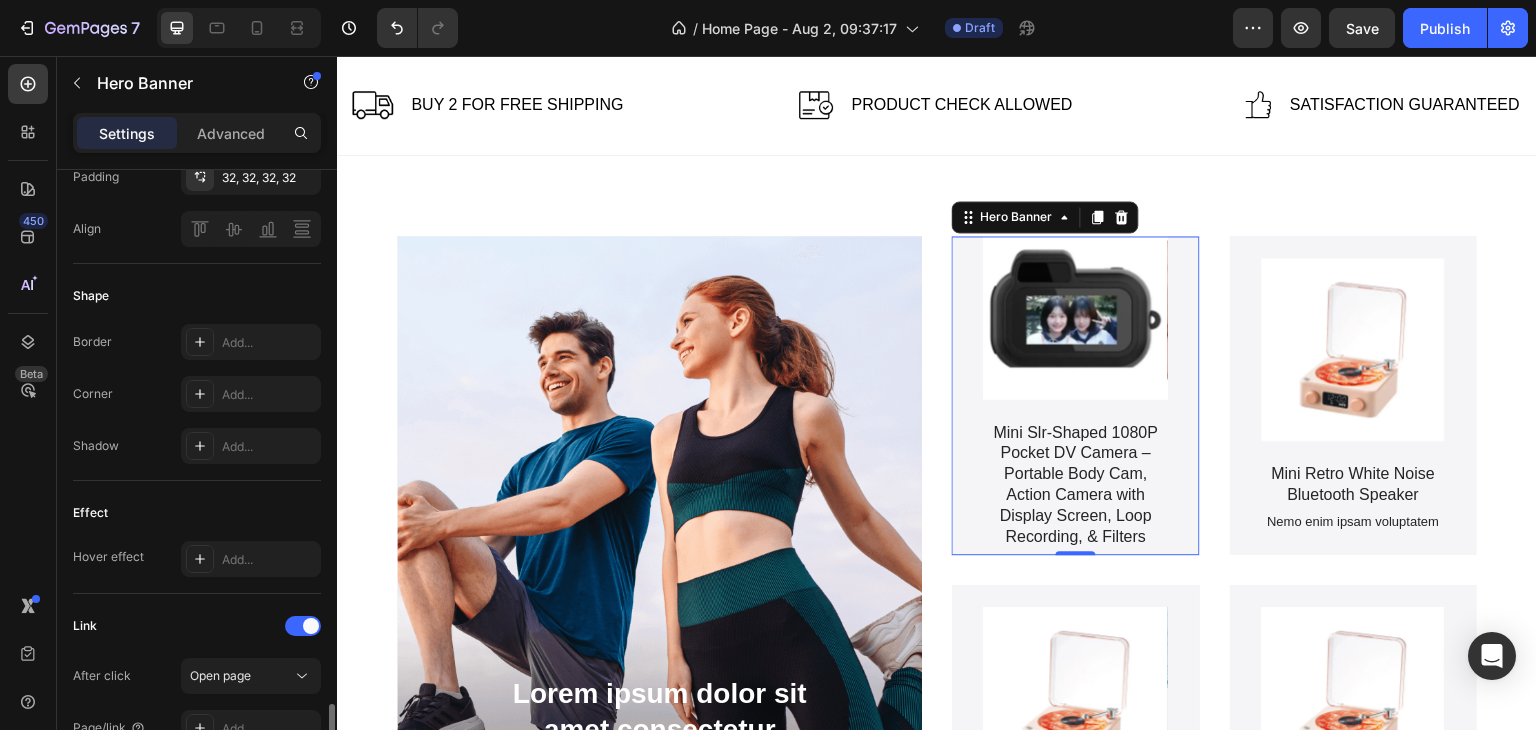scroll, scrollTop: 900, scrollLeft: 0, axis: vertical 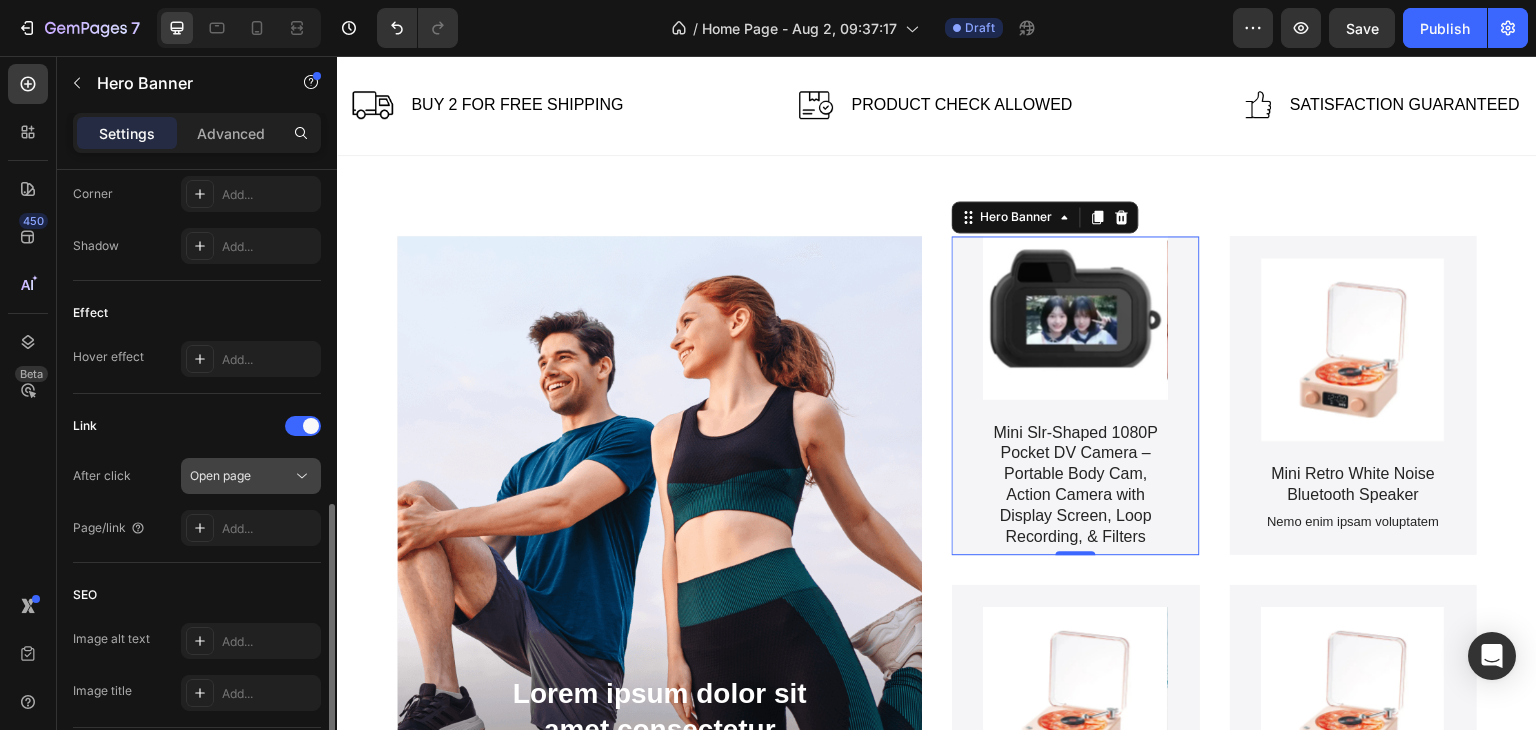 click on "Open page" at bounding box center [220, 476] 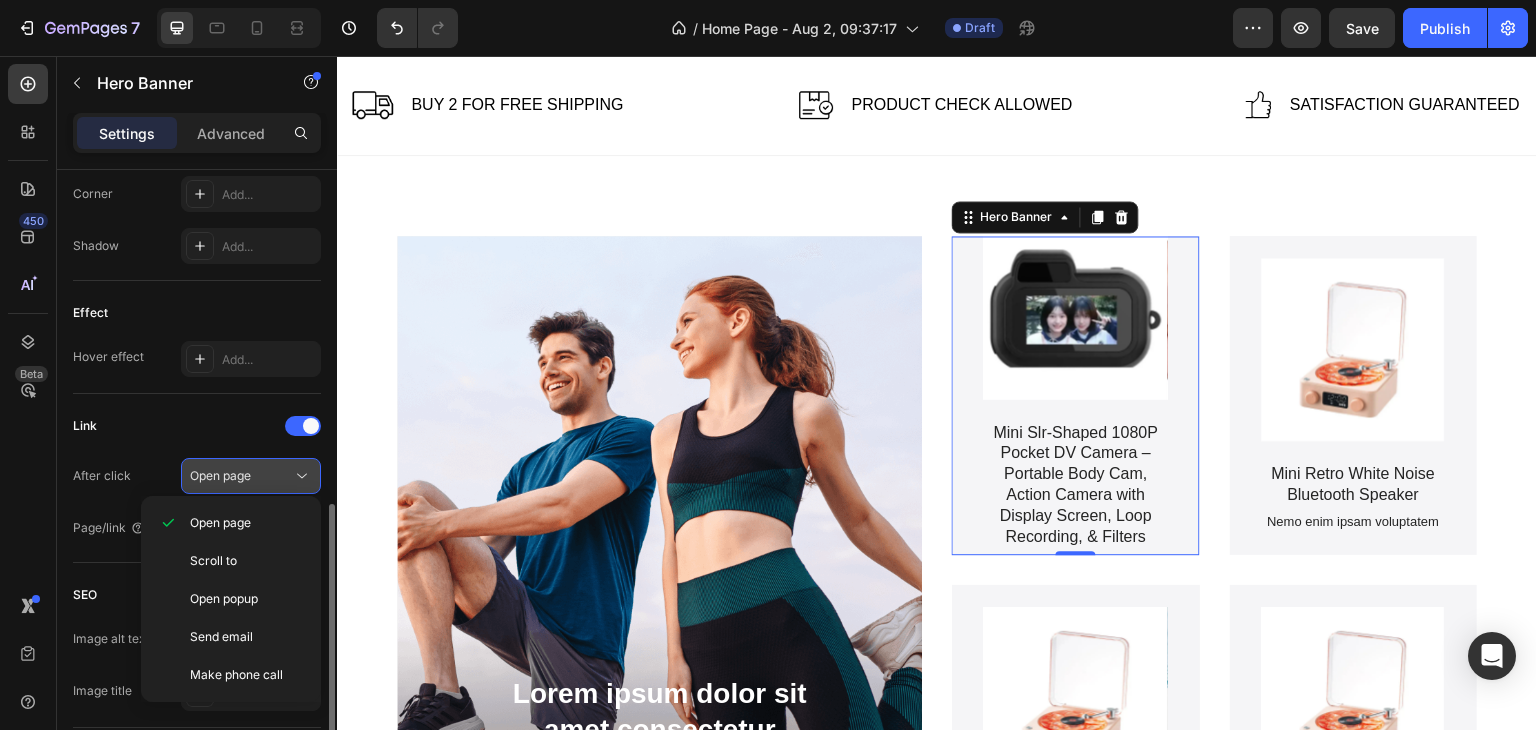 click on "Open page" at bounding box center [241, 476] 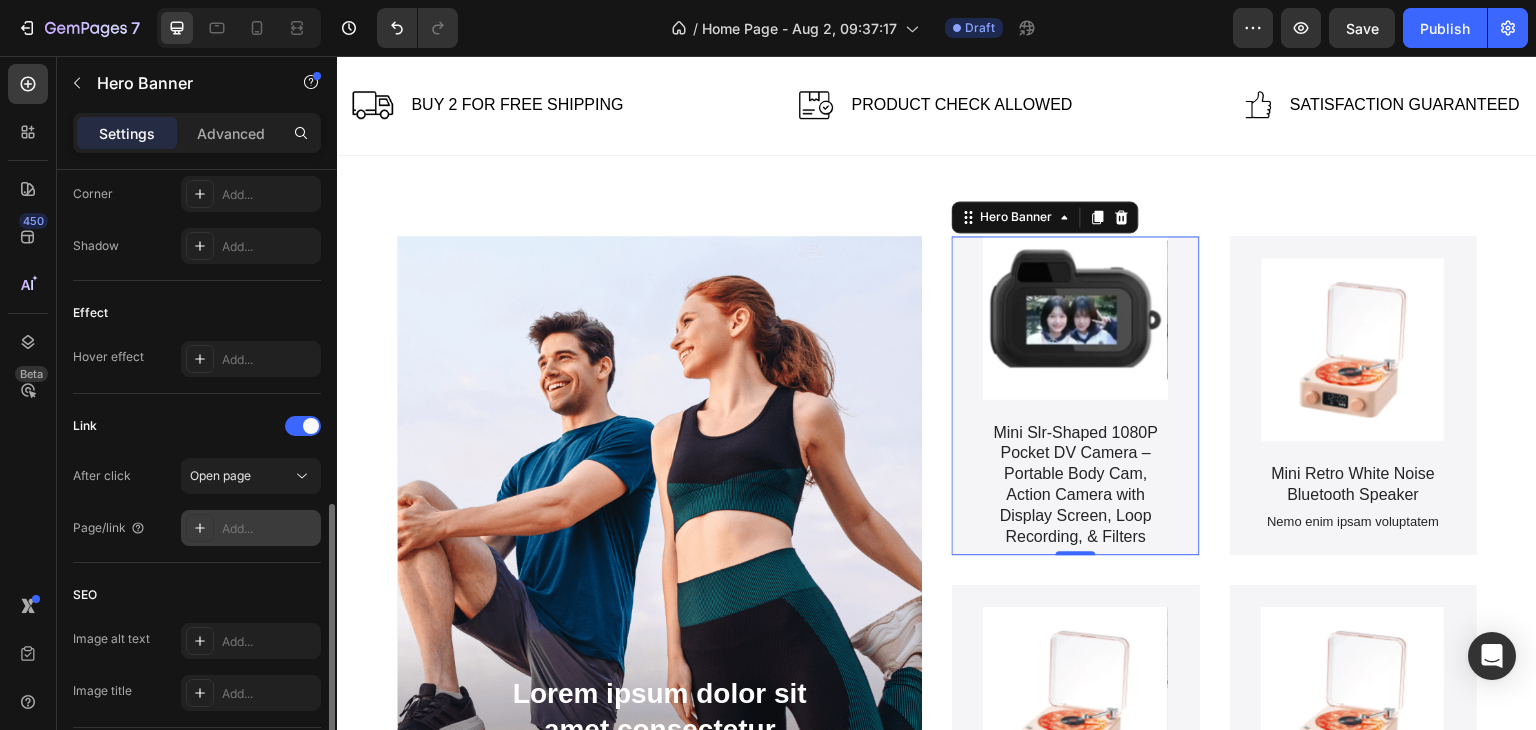 click on "Add..." at bounding box center [269, 529] 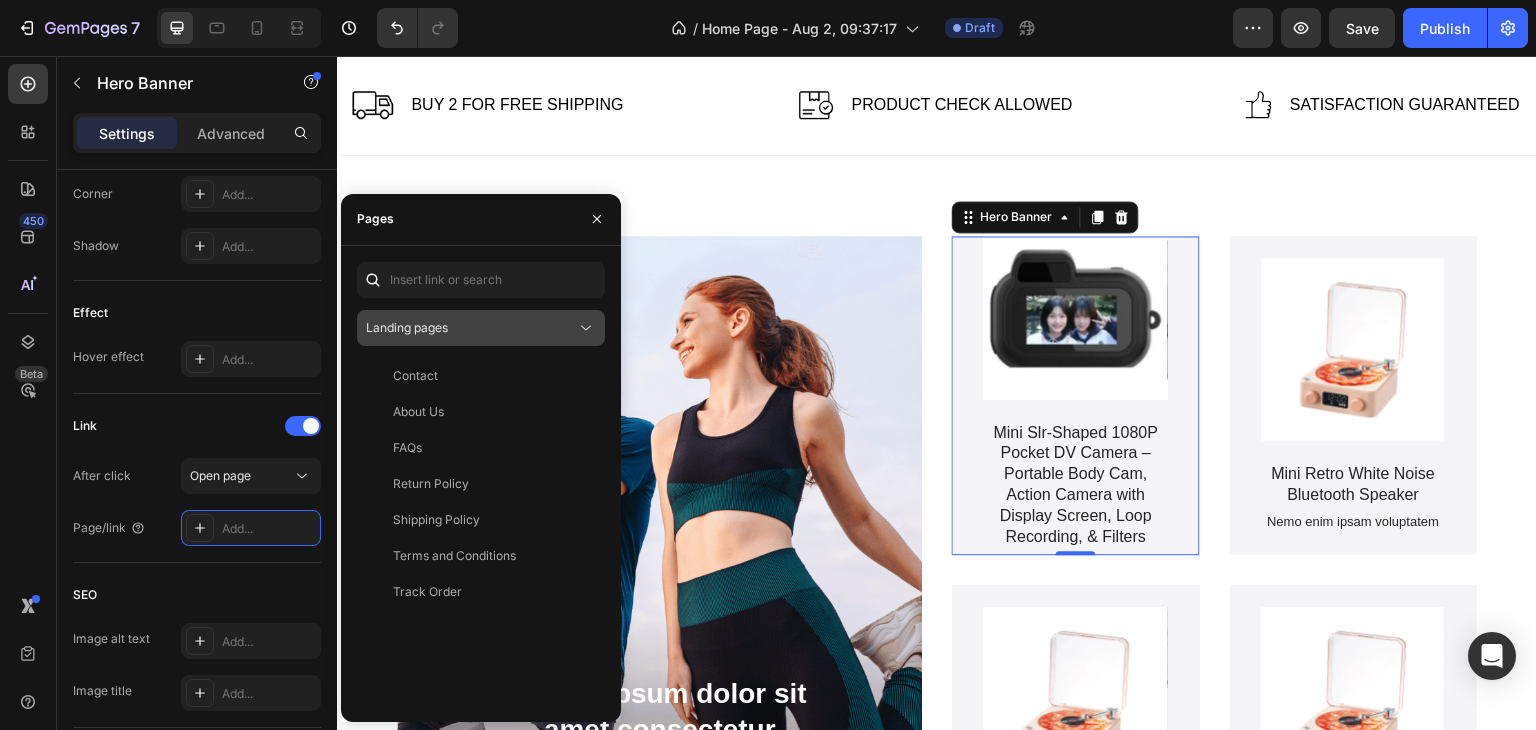 click on "Landing pages" at bounding box center (471, 328) 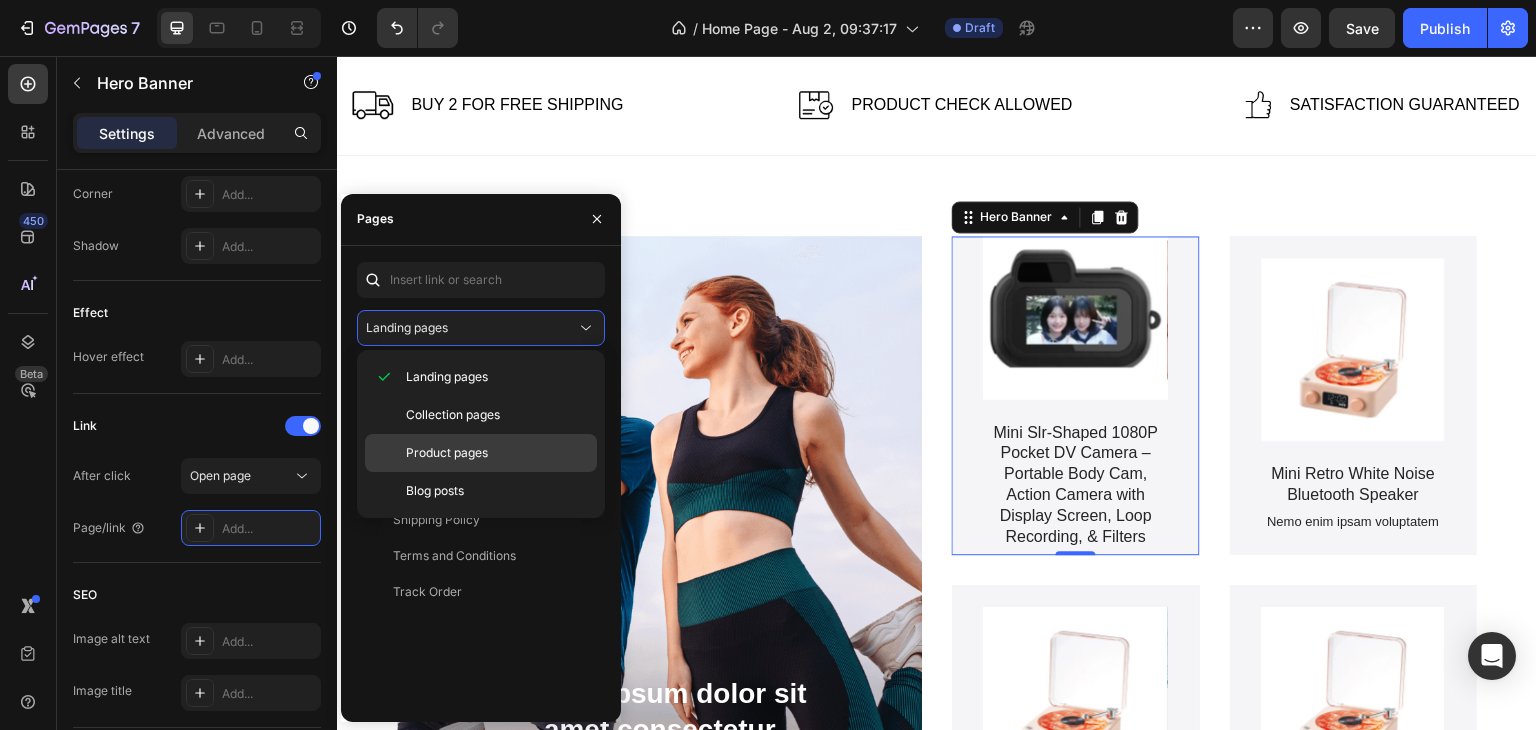 click on "Product pages" 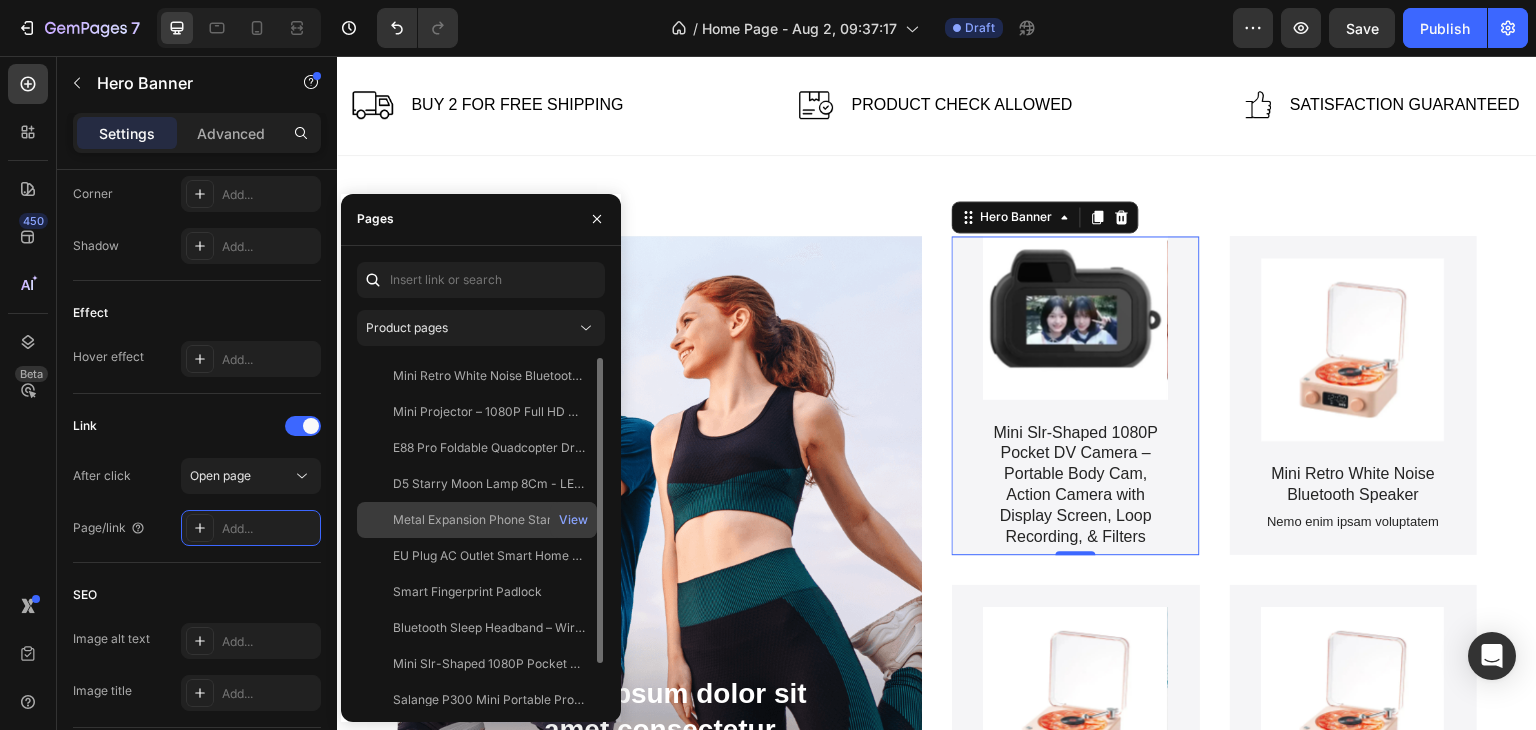 scroll, scrollTop: 48, scrollLeft: 0, axis: vertical 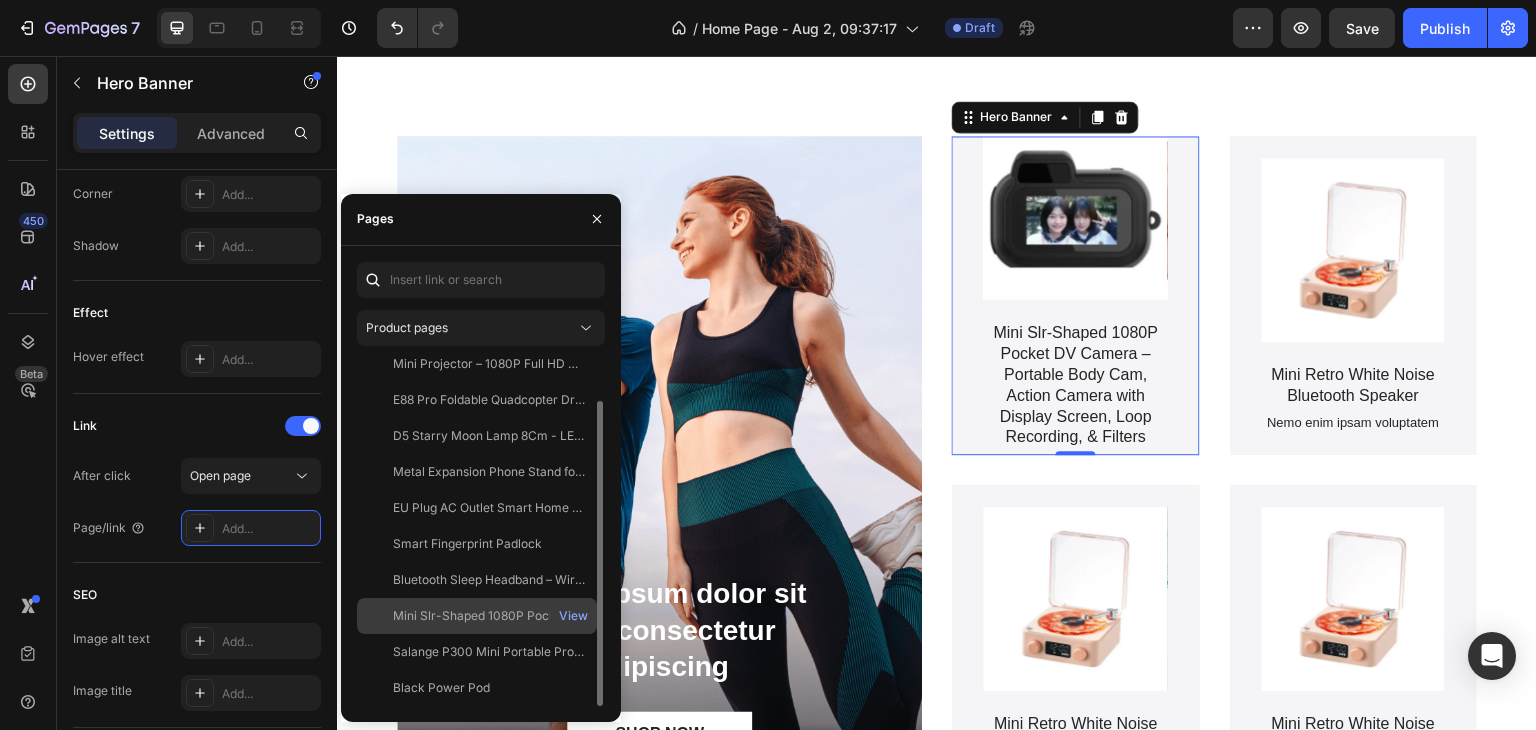 click on "Mini Slr-Shaped 1080P Pocket DV Camera – Portable Body Cam, Action Camera with Display Screen, Loop Recording, & Filters" 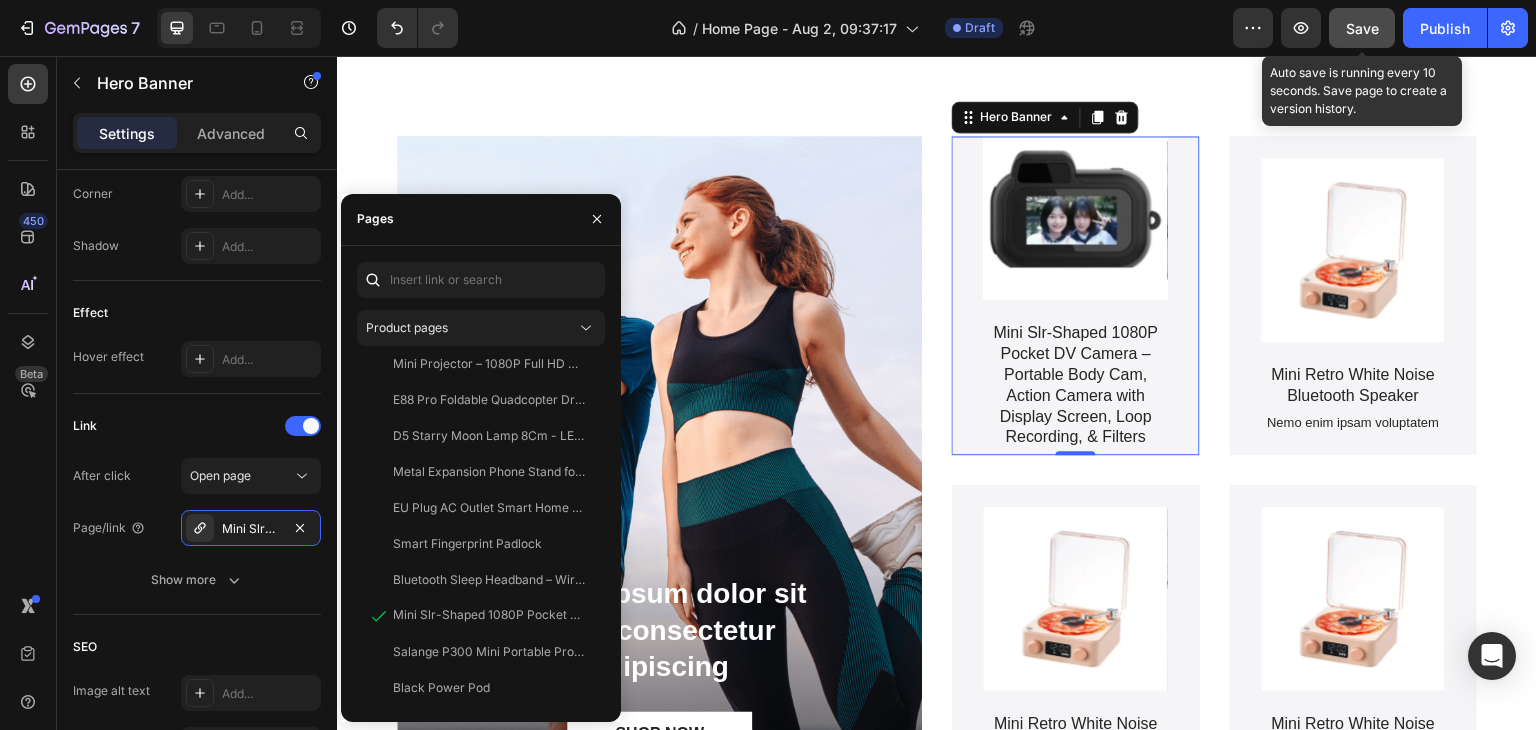 click on "Save" 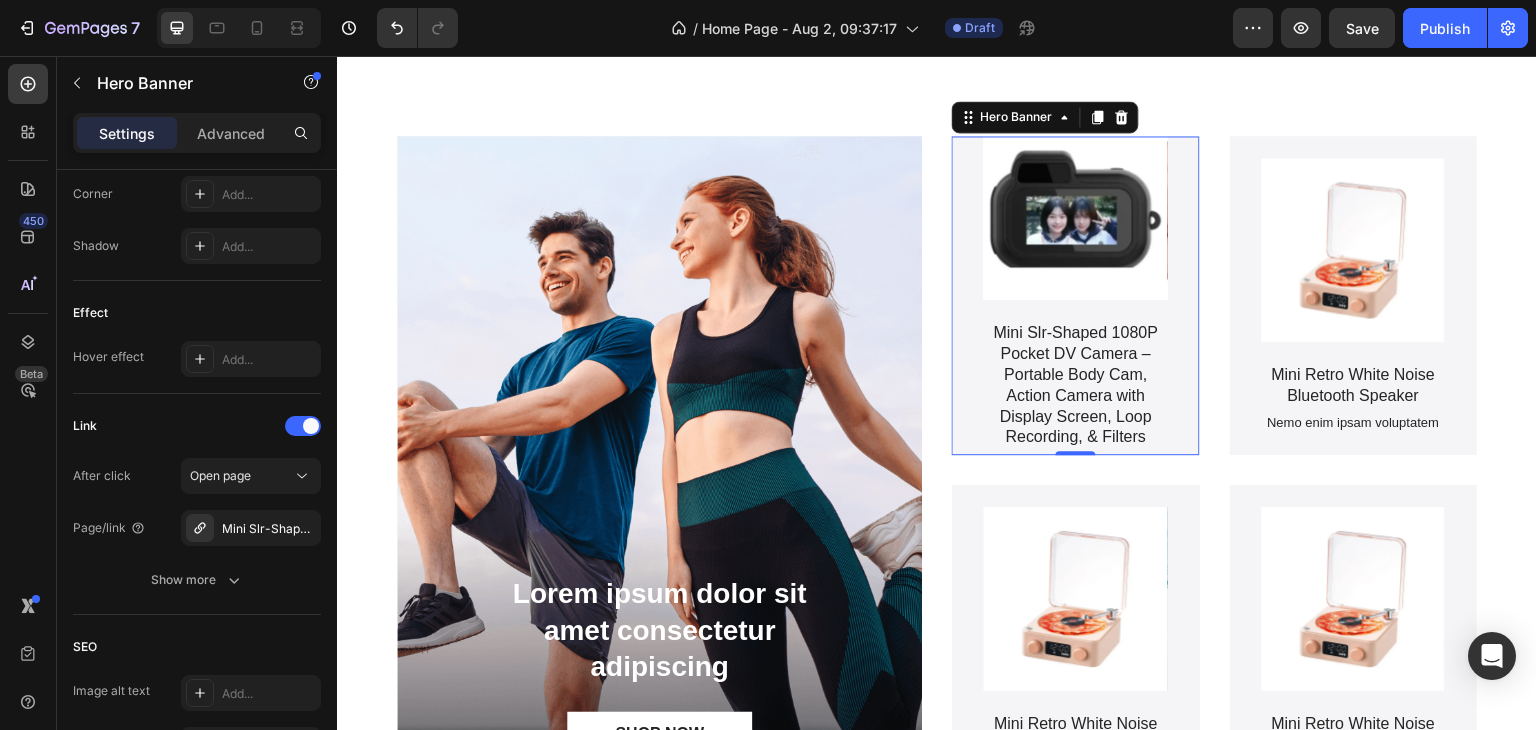 click on "Mini Slr-Shaped 1080P Pocket DV Camera – Portable Body Cam, Action Camera with Display Screen, Loop Recording, & Filters" at bounding box center (1076, 385) 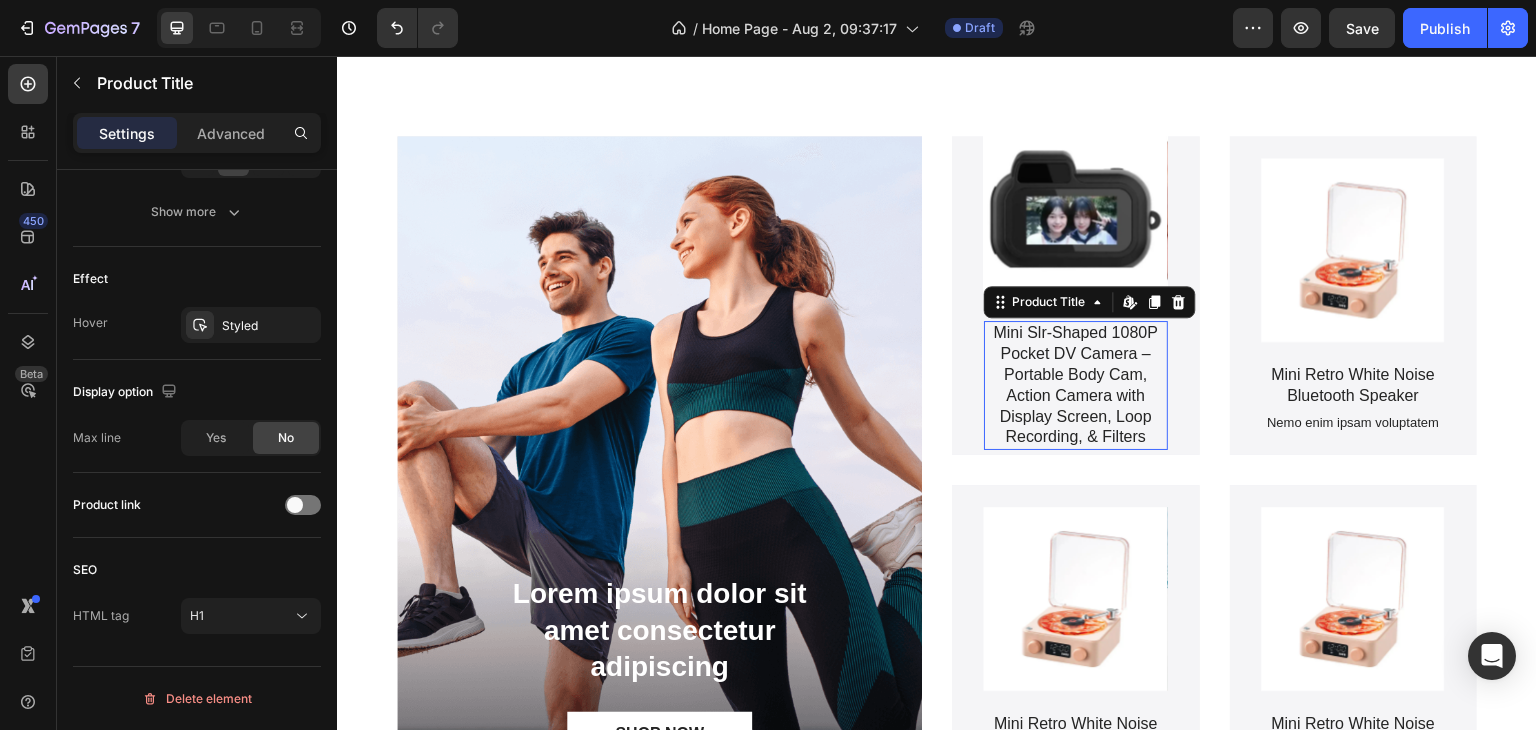 scroll, scrollTop: 0, scrollLeft: 0, axis: both 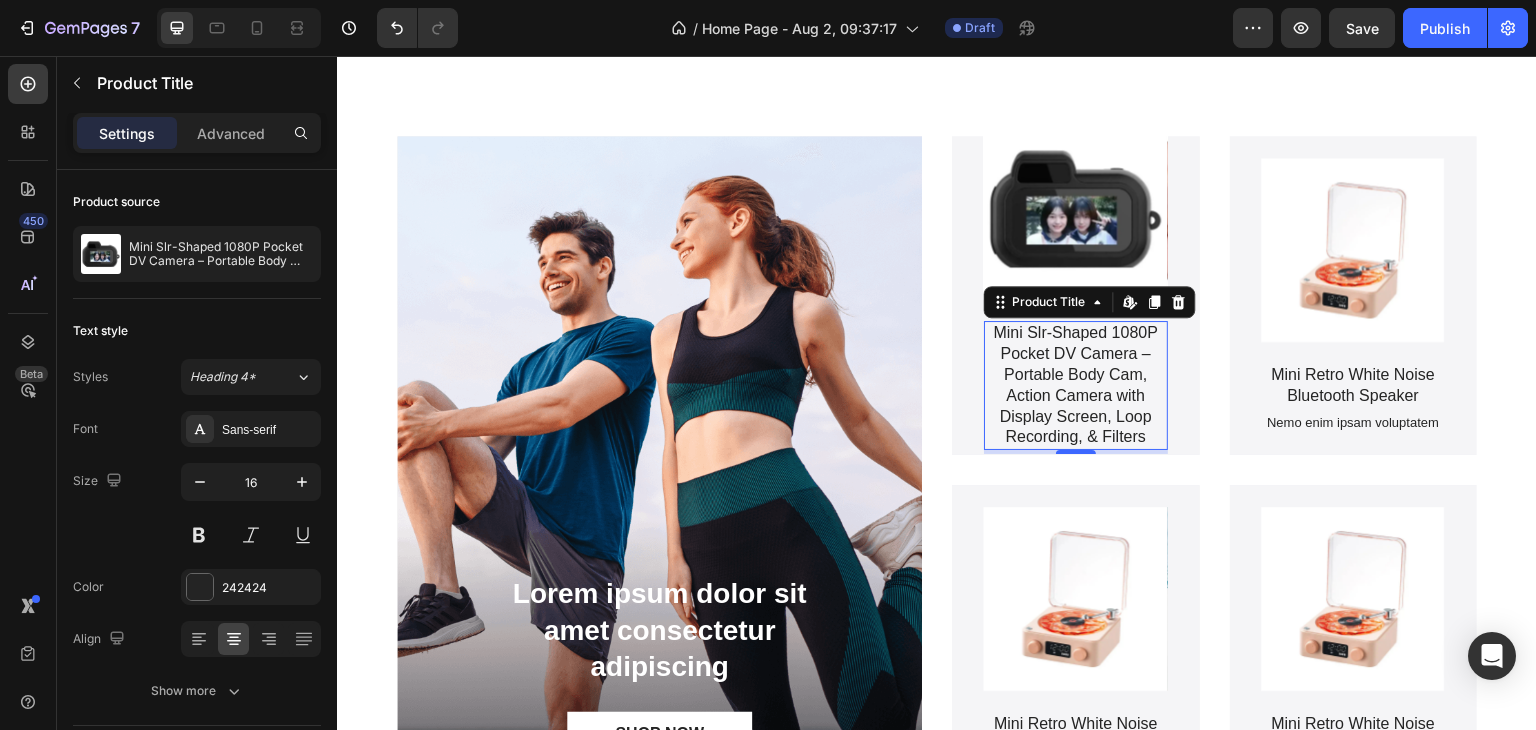 click on "Mini Slr-Shaped 1080P Pocket DV Camera – Portable Body Cam, Action Camera with Display Screen, Loop Recording, & Filters" at bounding box center (1076, 385) 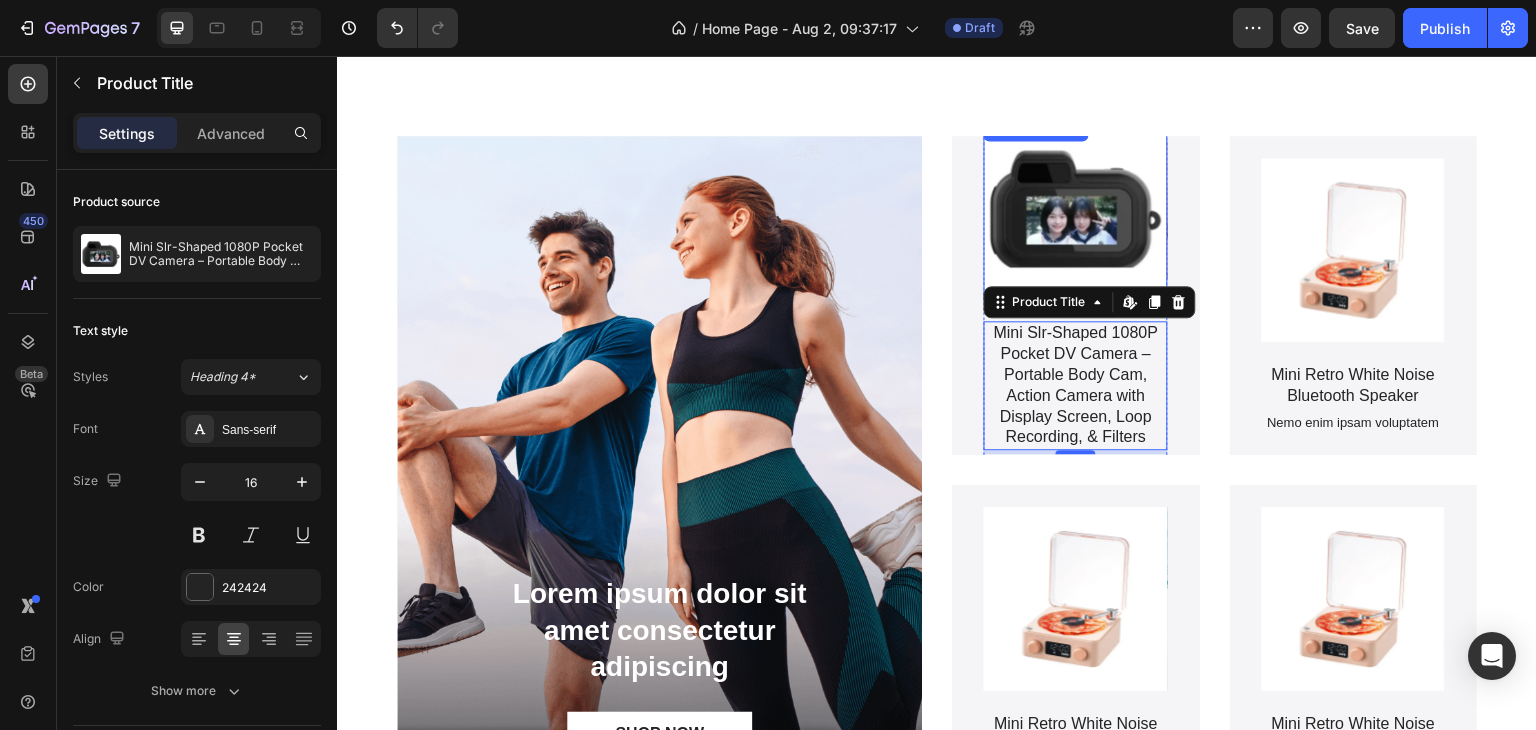 click at bounding box center (1076, 209) 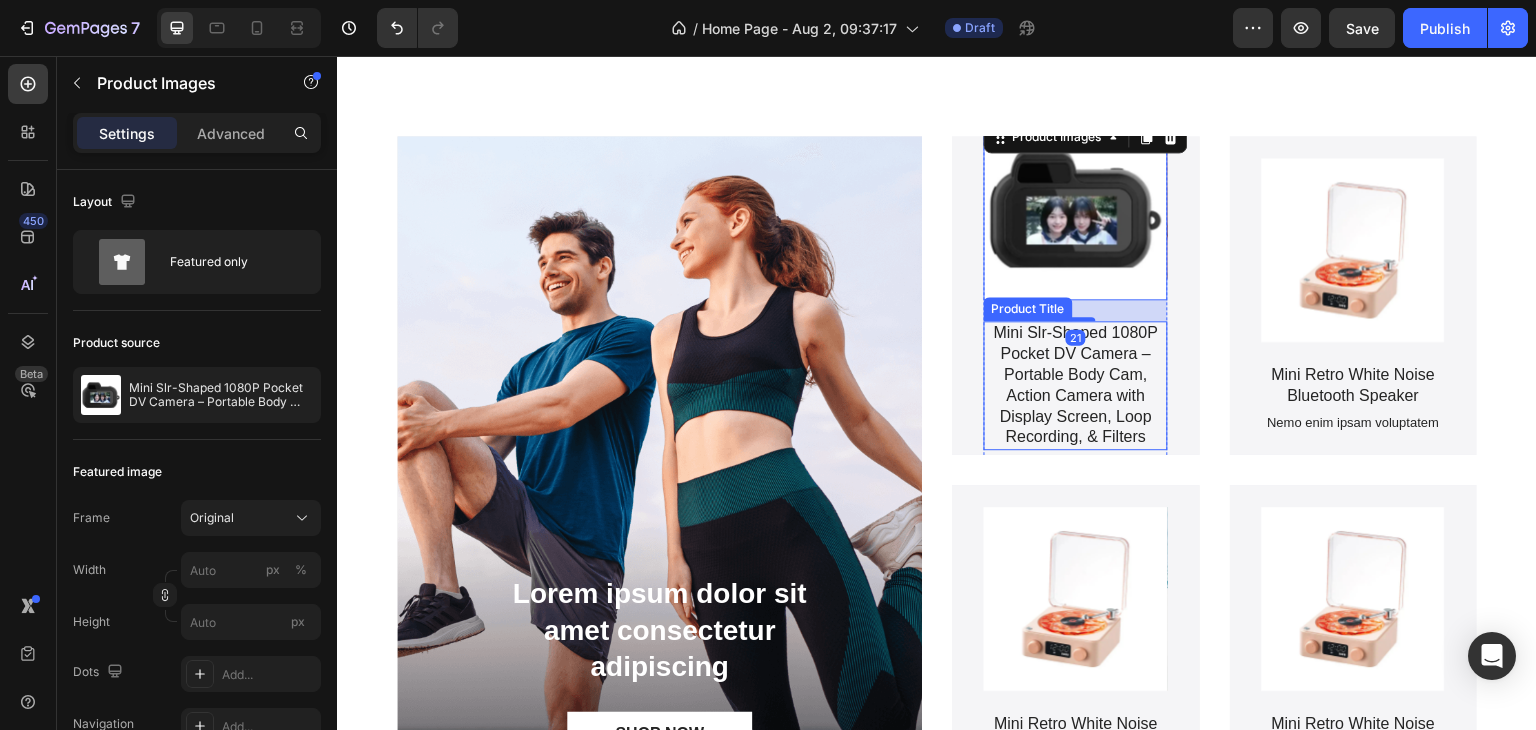 click on "Mini Slr-Shaped 1080P Pocket DV Camera – Portable Body Cam, Action Camera with Display Screen, Loop Recording, & Filters" at bounding box center [1076, 385] 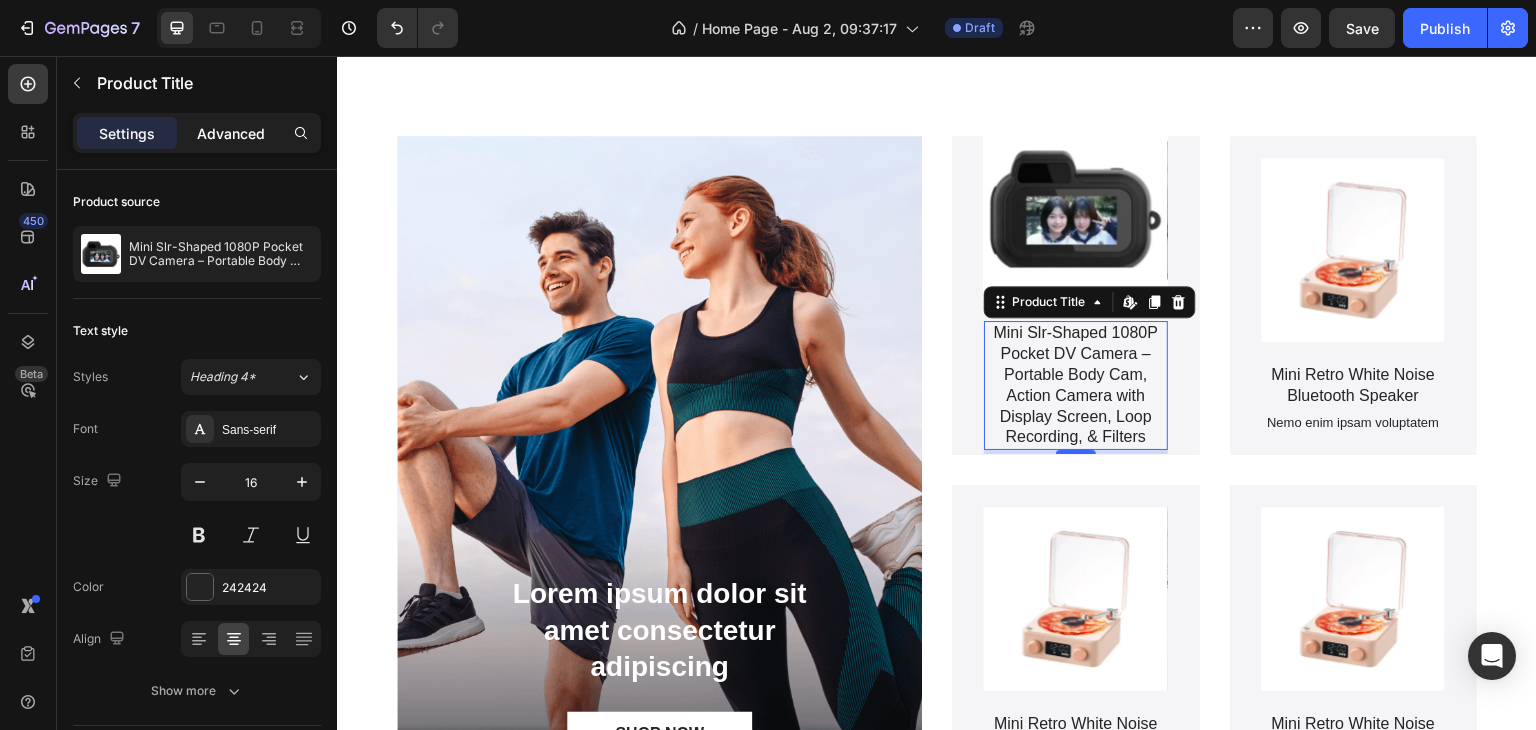 click on "Advanced" at bounding box center (231, 133) 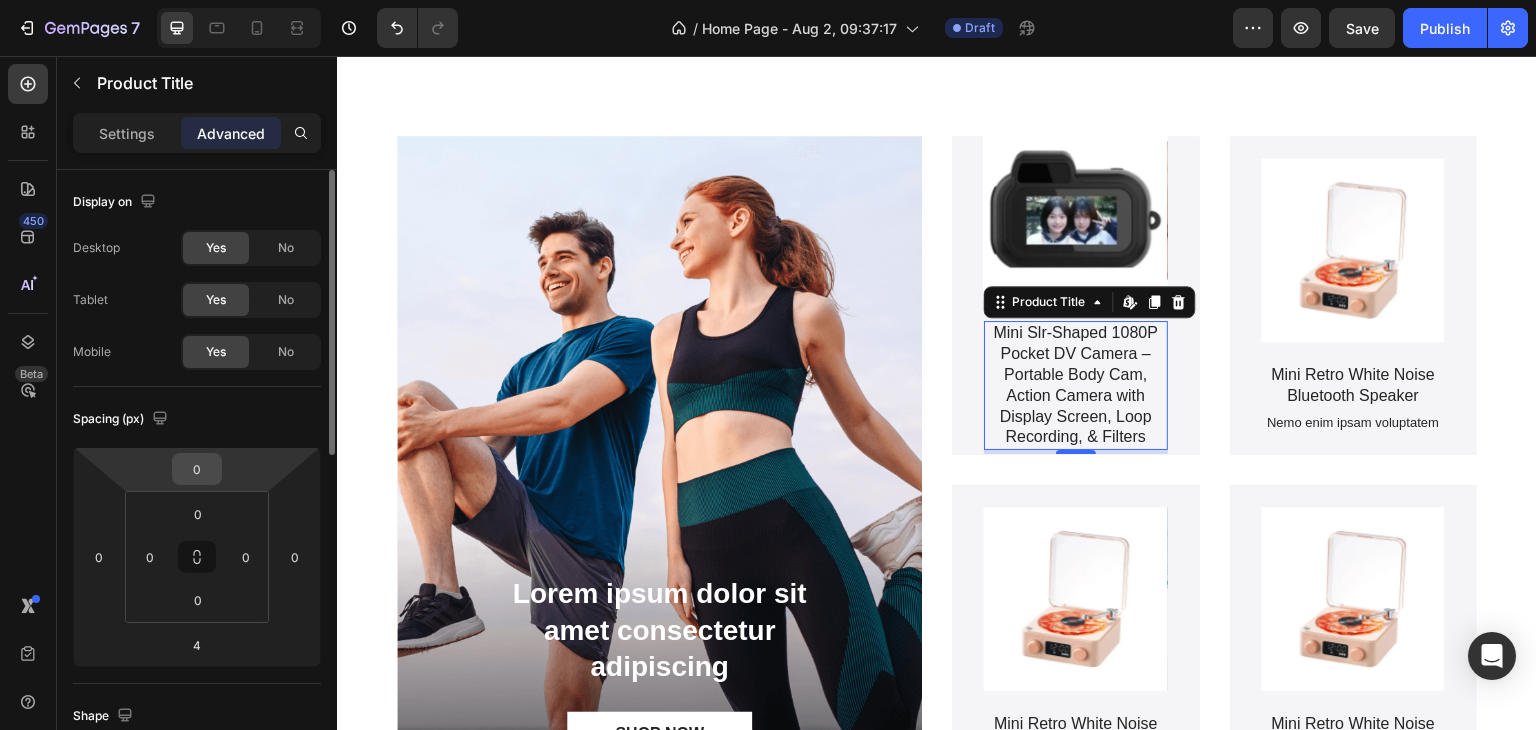 click on "0" at bounding box center [197, 469] 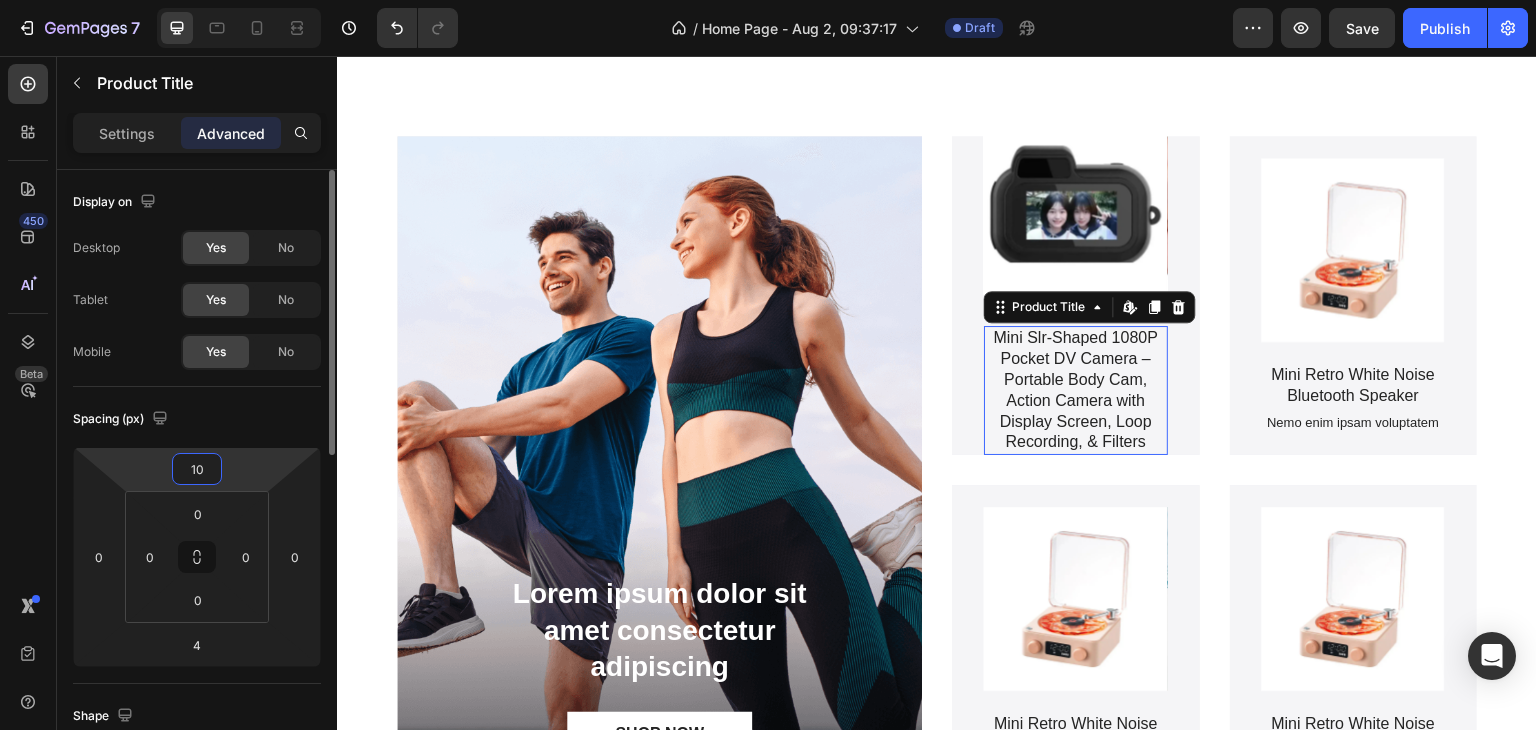 type on "1" 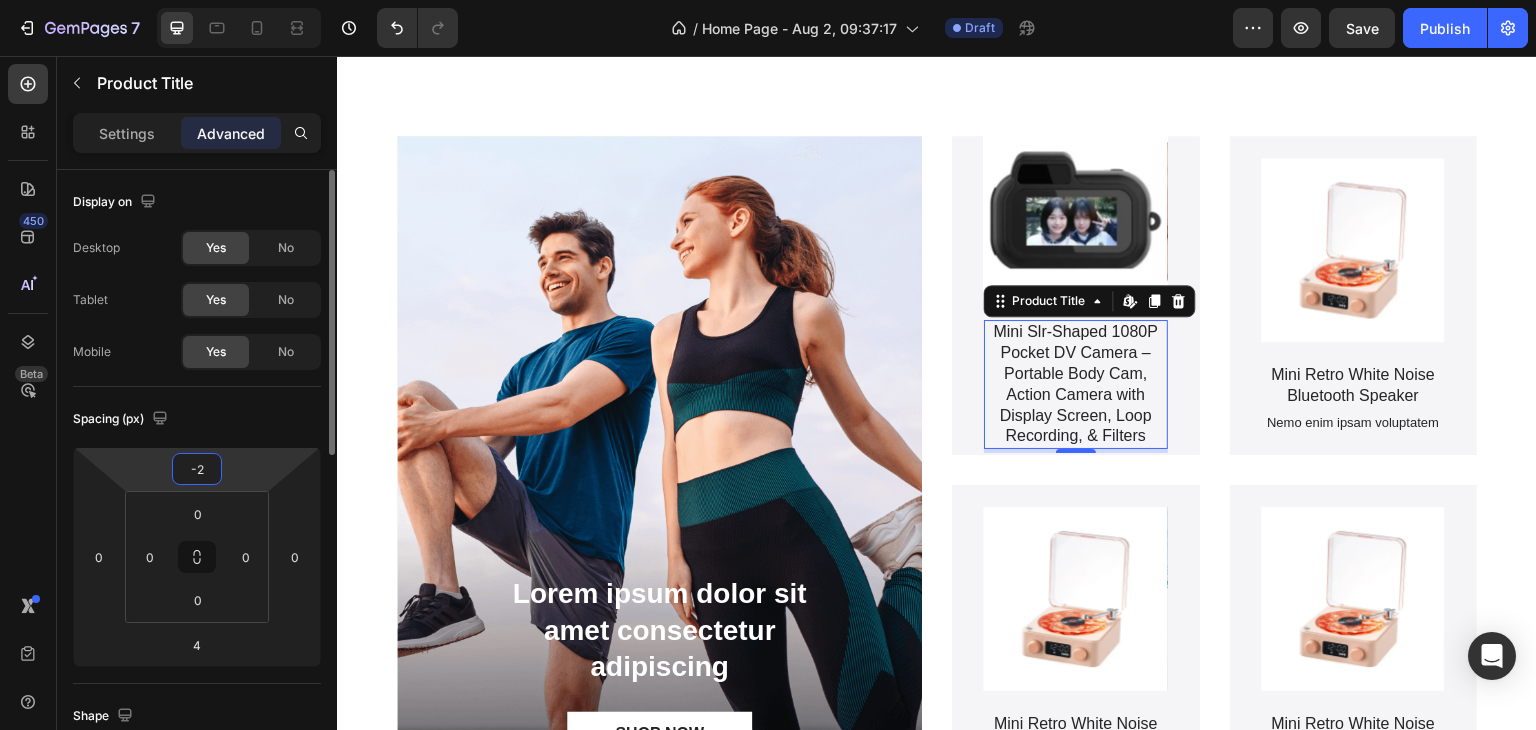type on "-20" 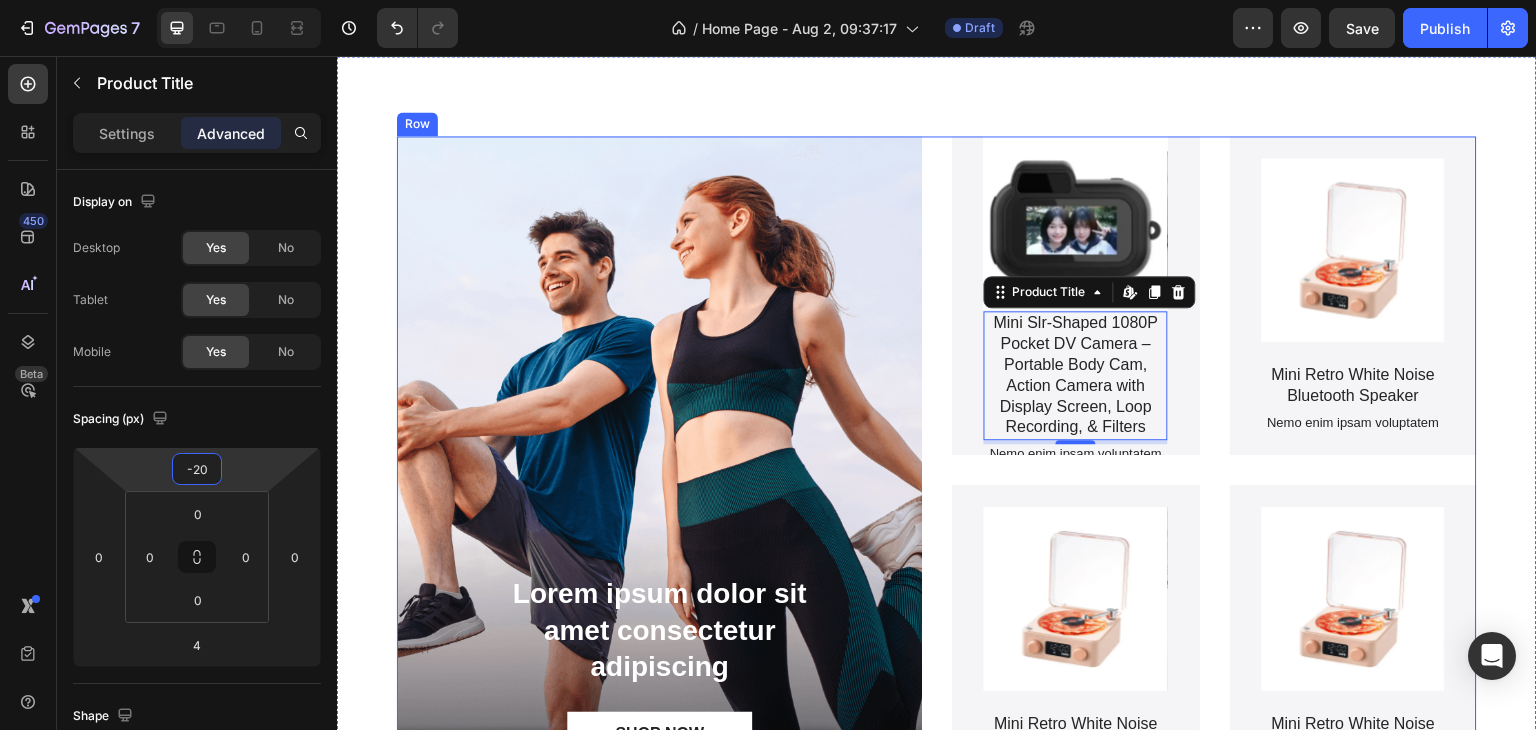 drag, startPoint x: 969, startPoint y: 480, endPoint x: 931, endPoint y: 487, distance: 38.63936 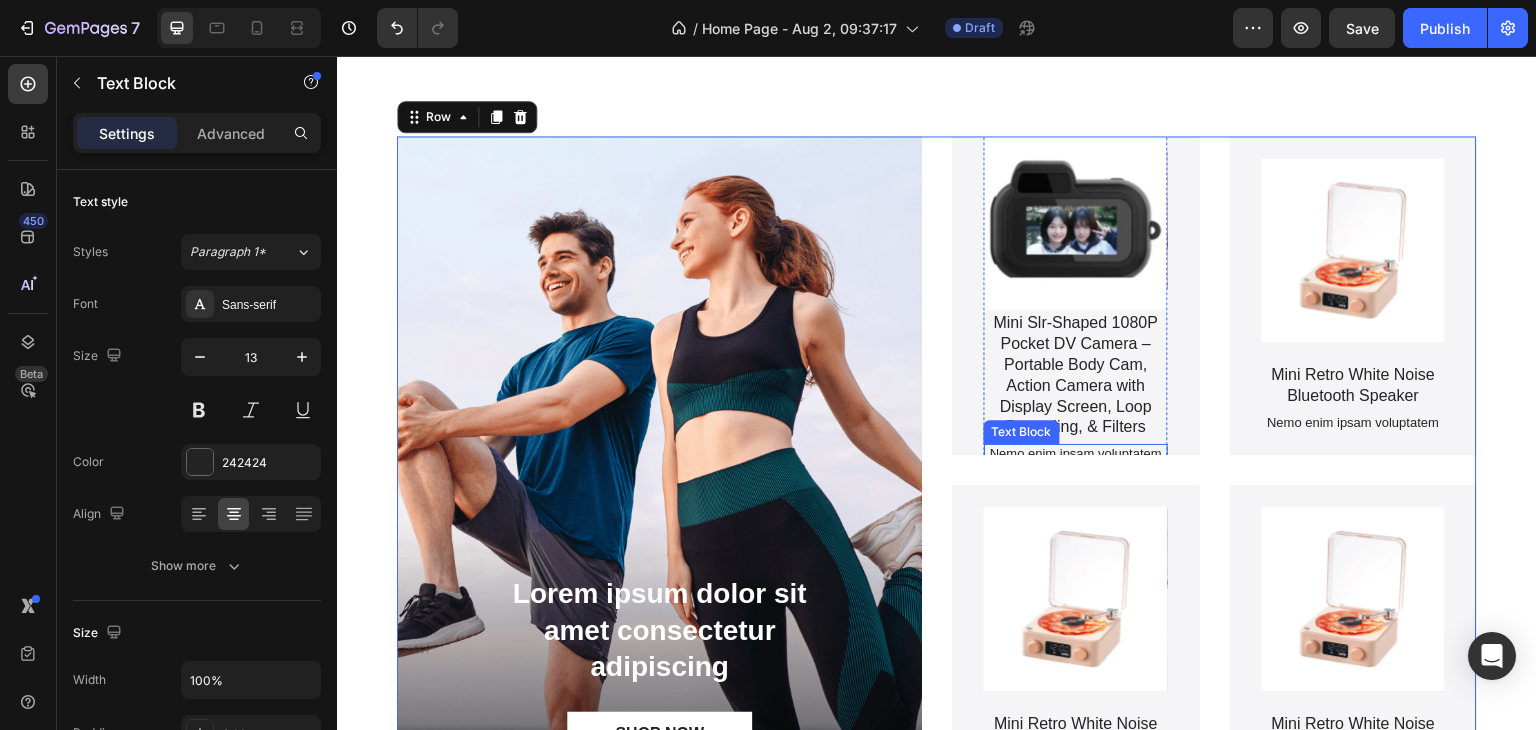 click on "Nemo enim ipsam voluptatem" at bounding box center (1076, 454) 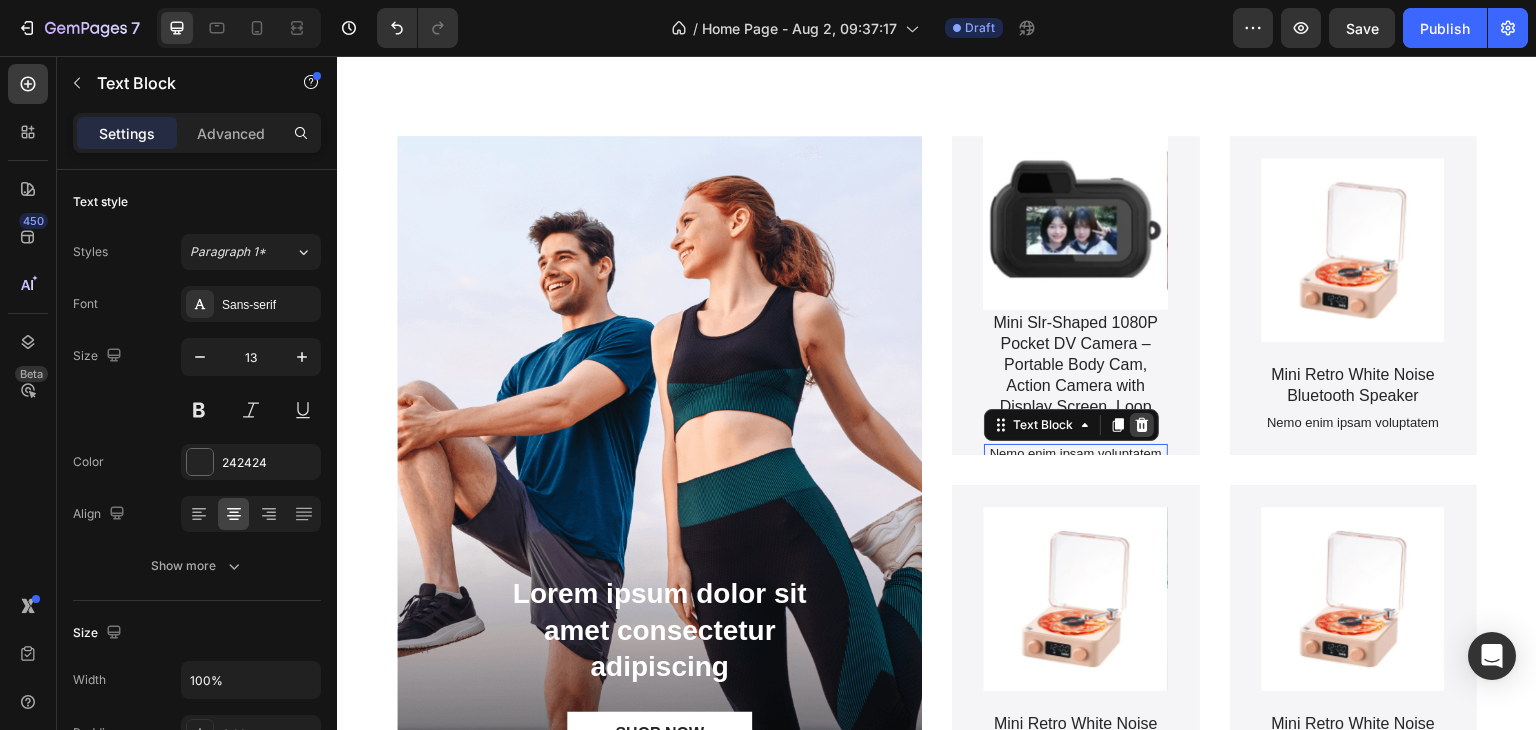 click 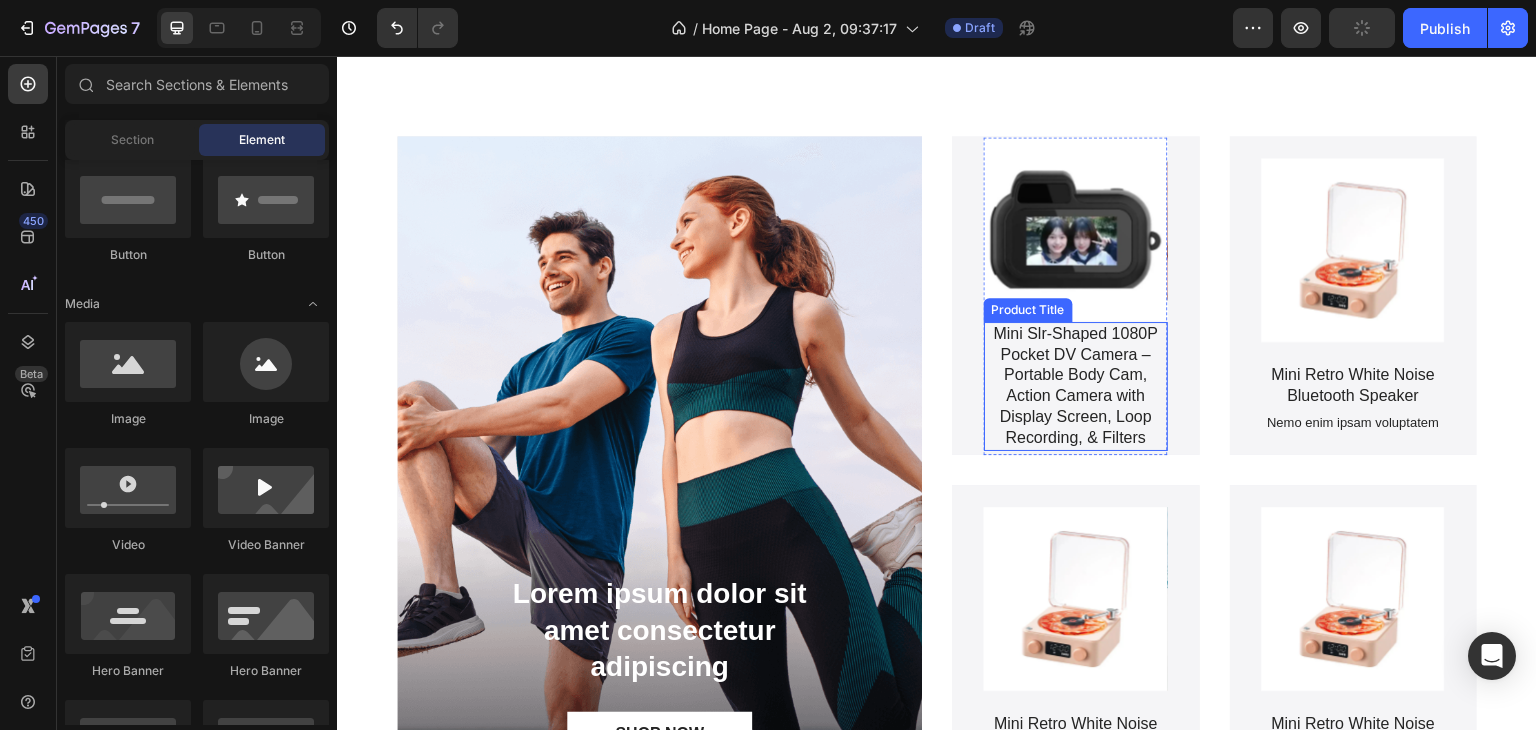click on "Mini Slr-Shaped 1080P Pocket DV Camera – Portable Body Cam, Action Camera with Display Screen, Loop Recording, & Filters" at bounding box center [1076, 386] 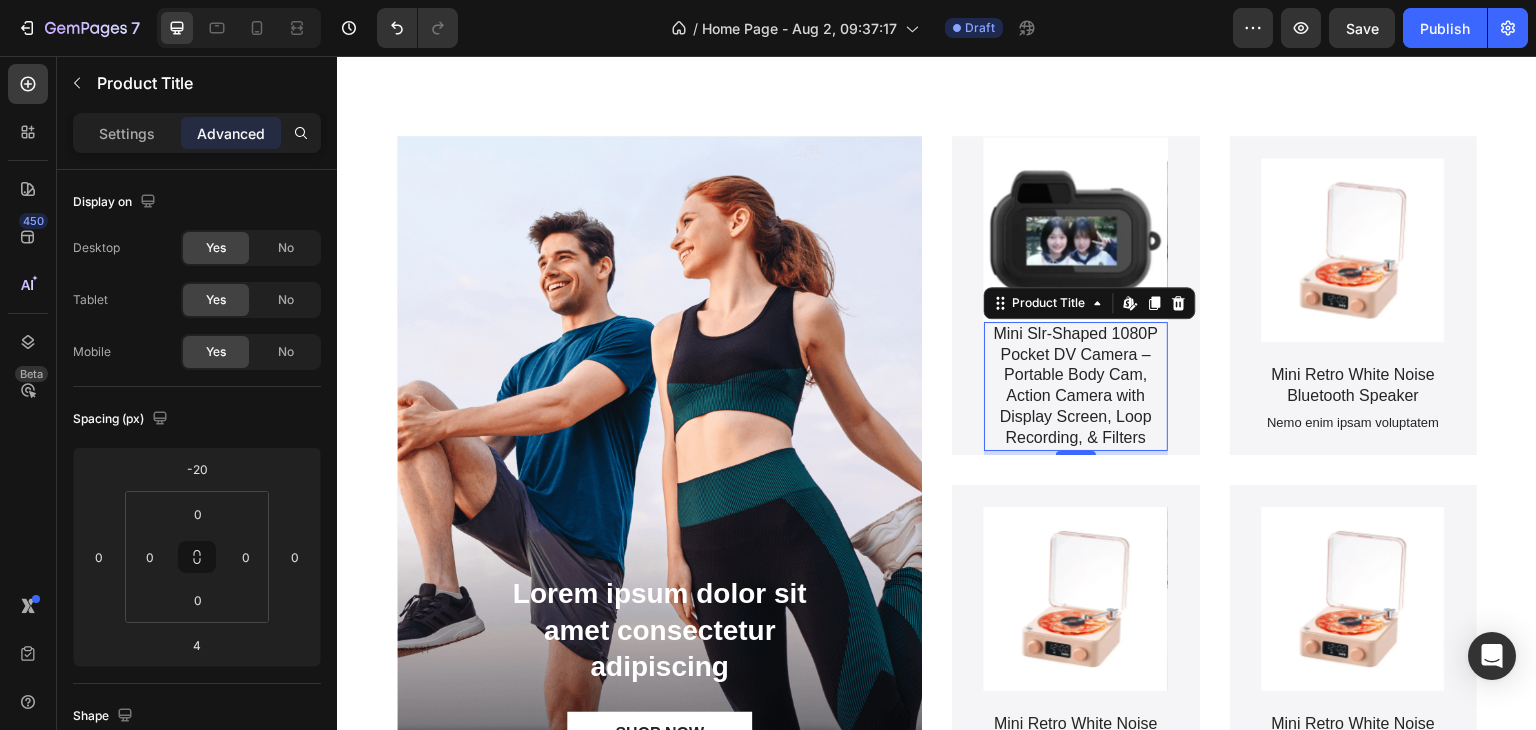 click on "Mini Slr-Shaped 1080P Pocket DV Camera – Portable Body Cam, Action Camera with Display Screen, Loop Recording, & Filters" at bounding box center (1076, 386) 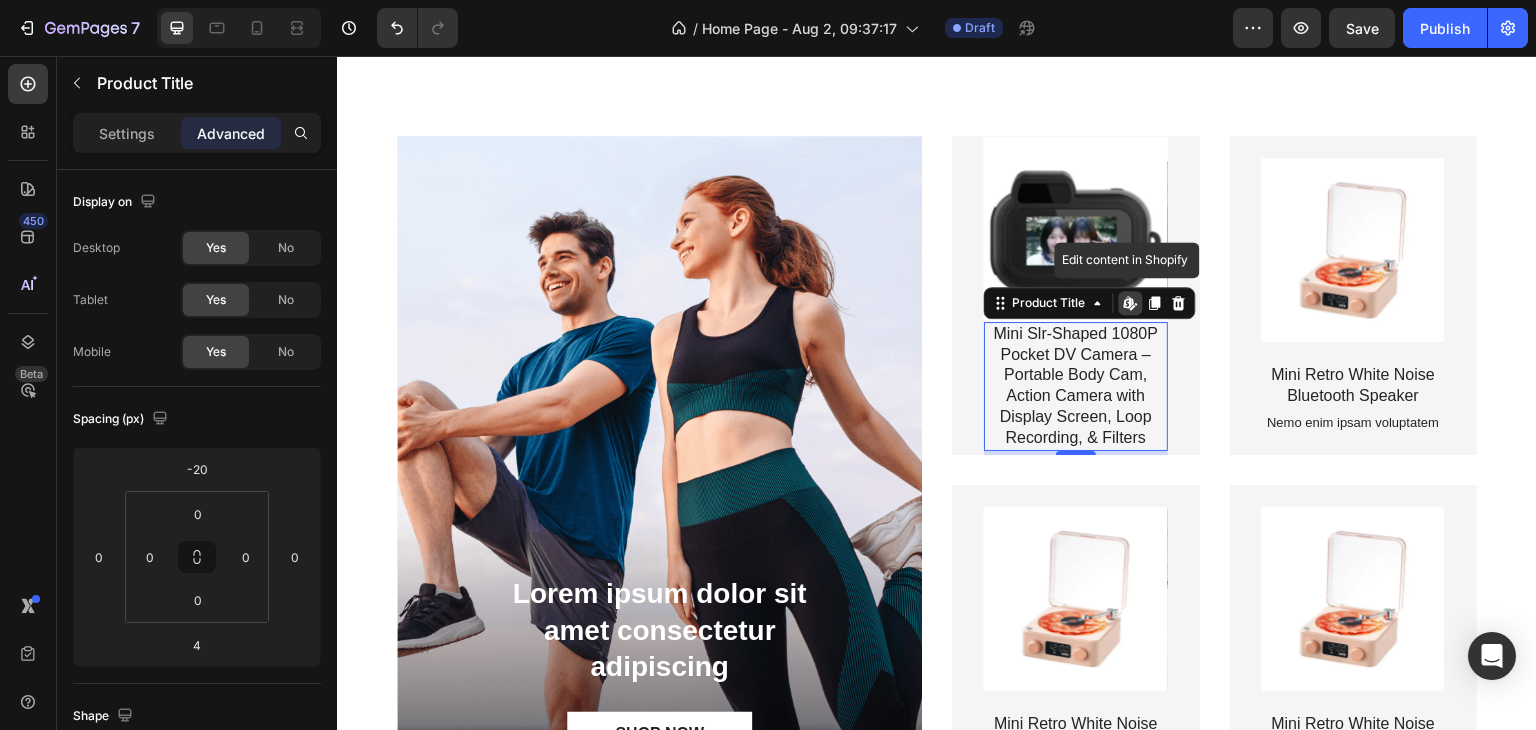 click on "Mini Slr-Shaped 1080P Pocket DV Camera – Portable Body Cam, Action Camera with Display Screen, Loop Recording, & Filters" at bounding box center (1076, 386) 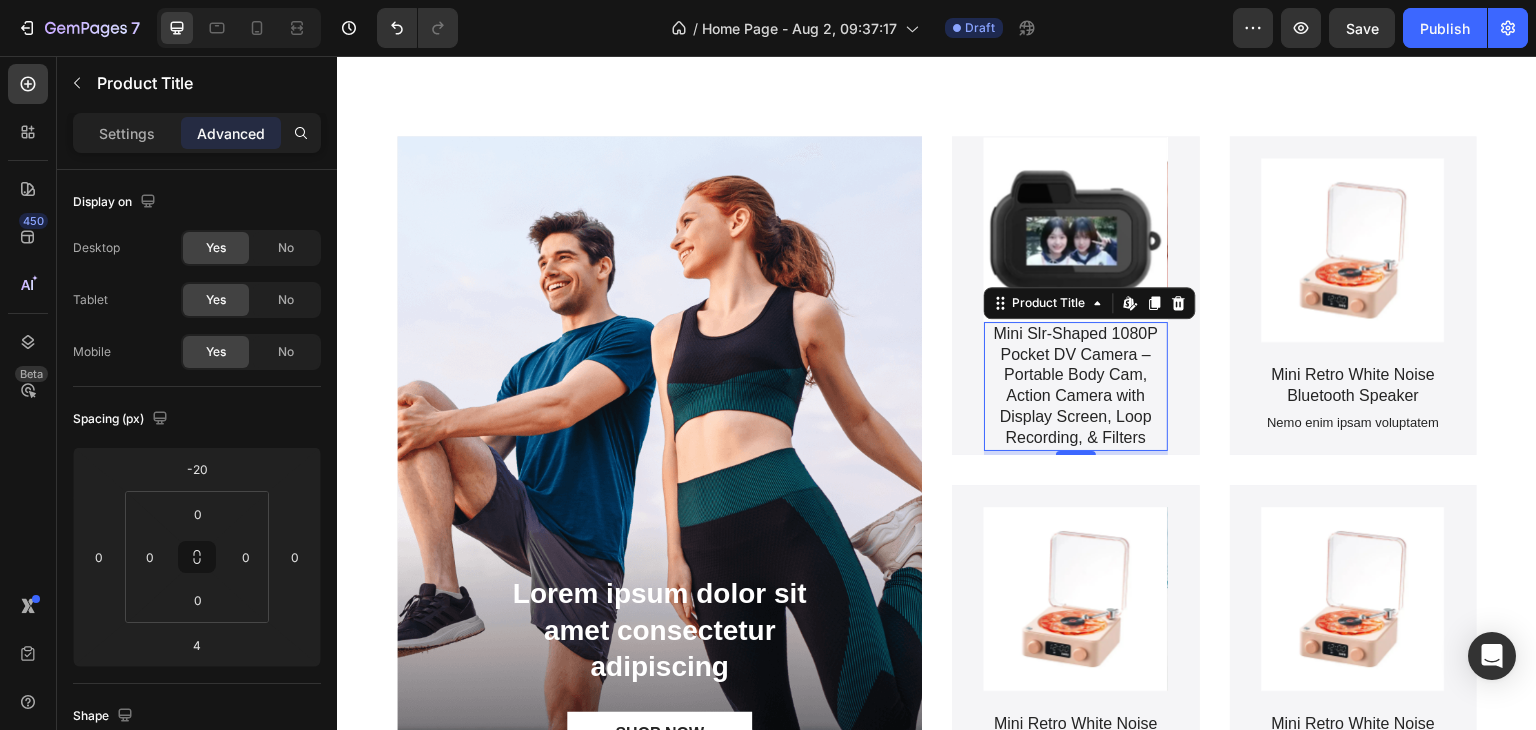 click on "Mini Slr-Shaped 1080P Pocket DV Camera – Portable Body Cam, Action Camera with Display Screen, Loop Recording, & Filters" at bounding box center [1076, 386] 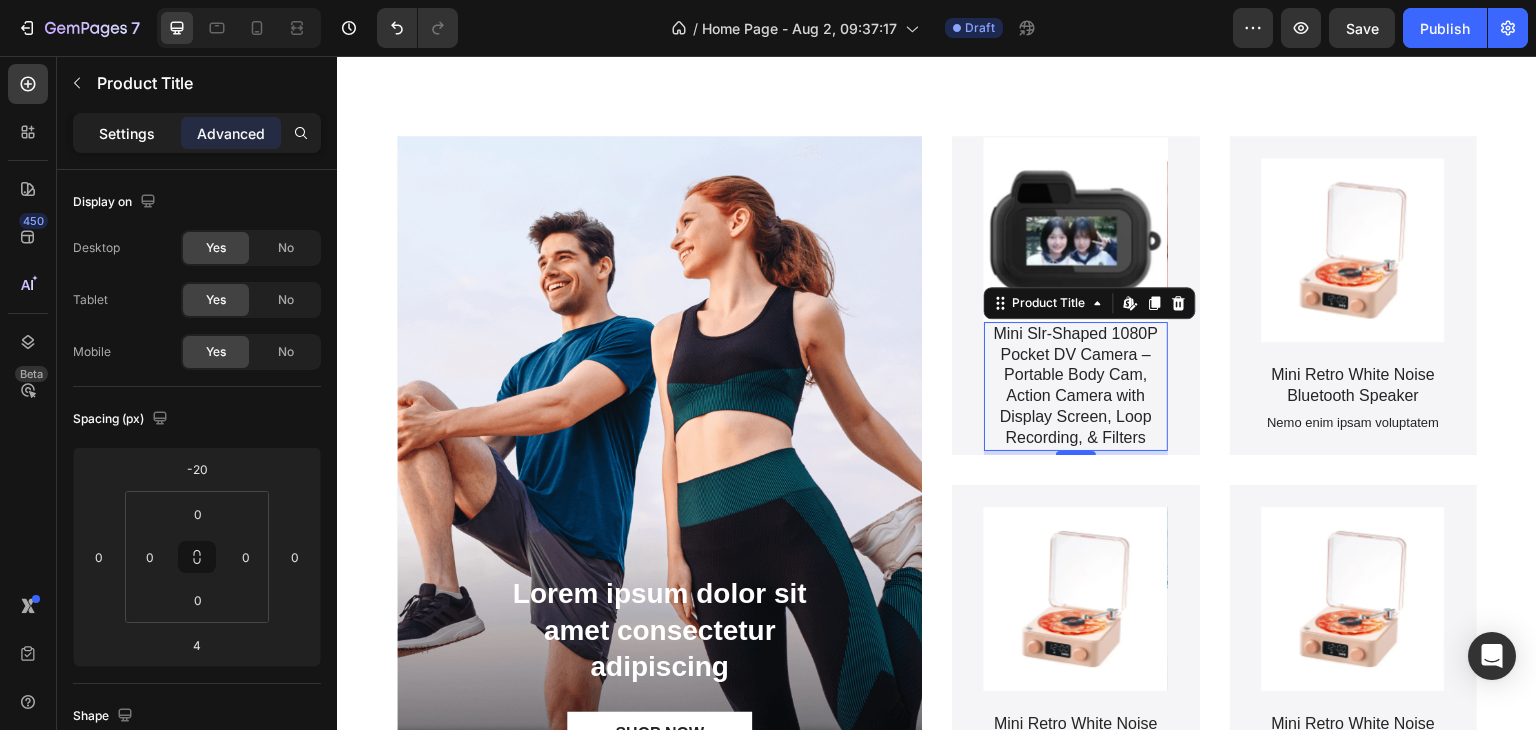 click on "Settings" at bounding box center (127, 133) 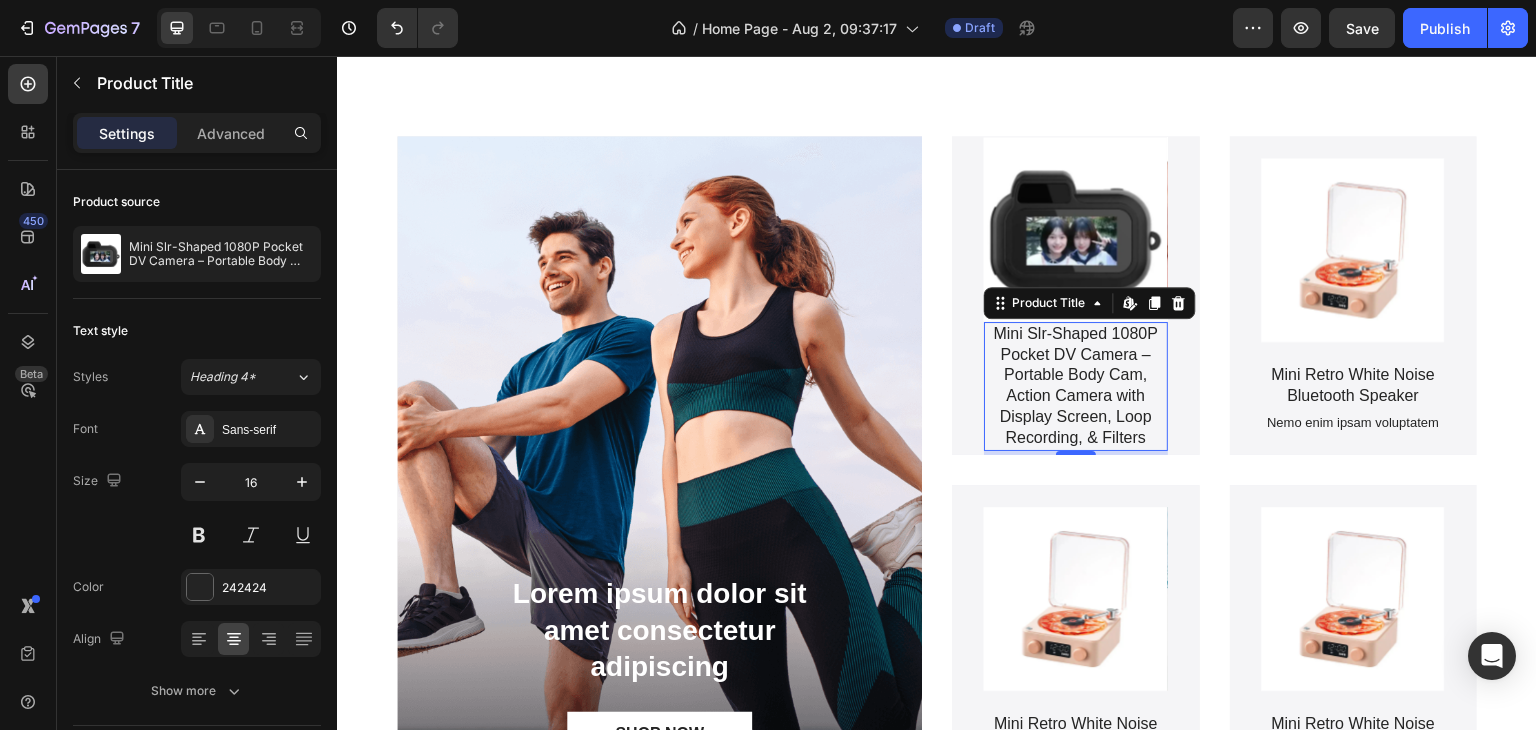 click on "Product Title   Edit content in Shopify" at bounding box center [1090, 303] 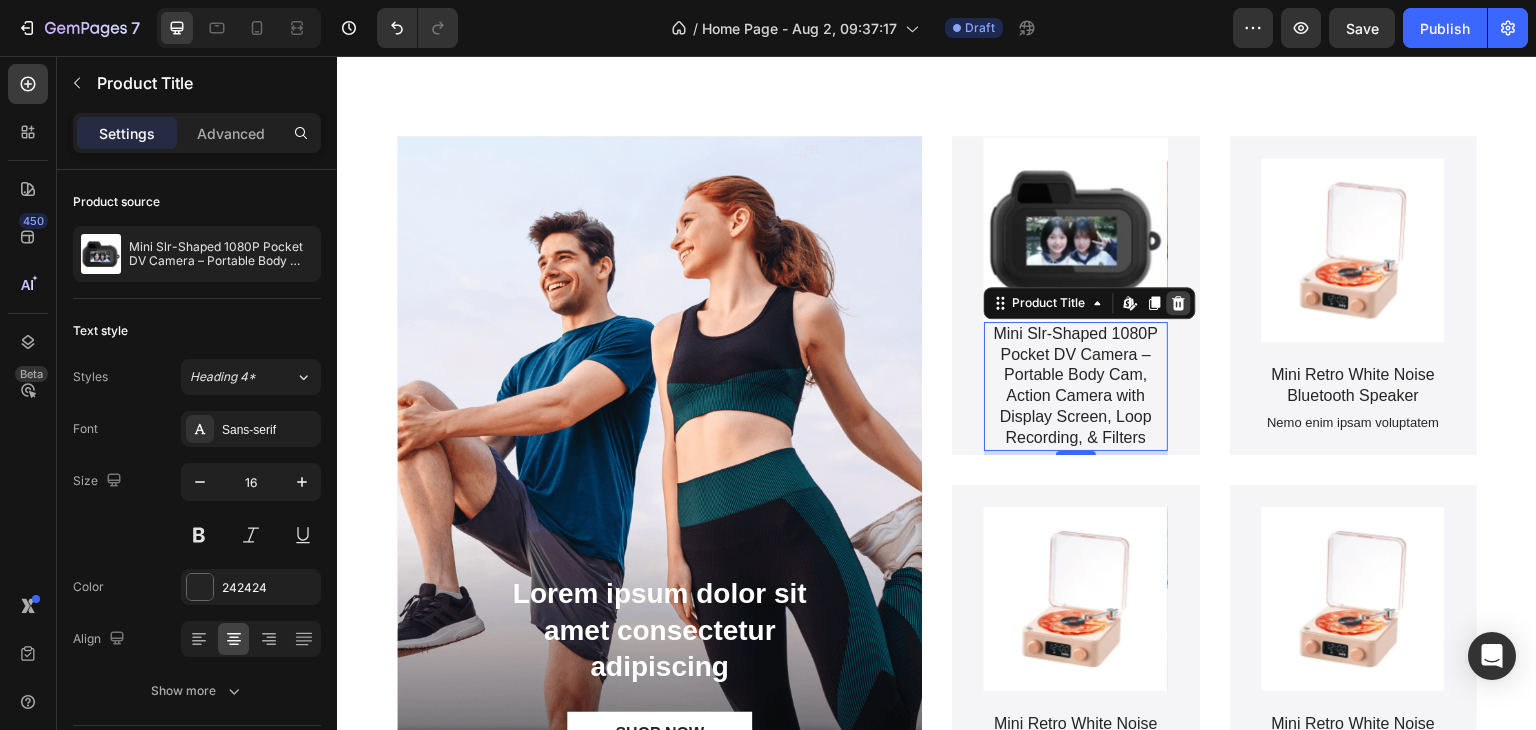 click 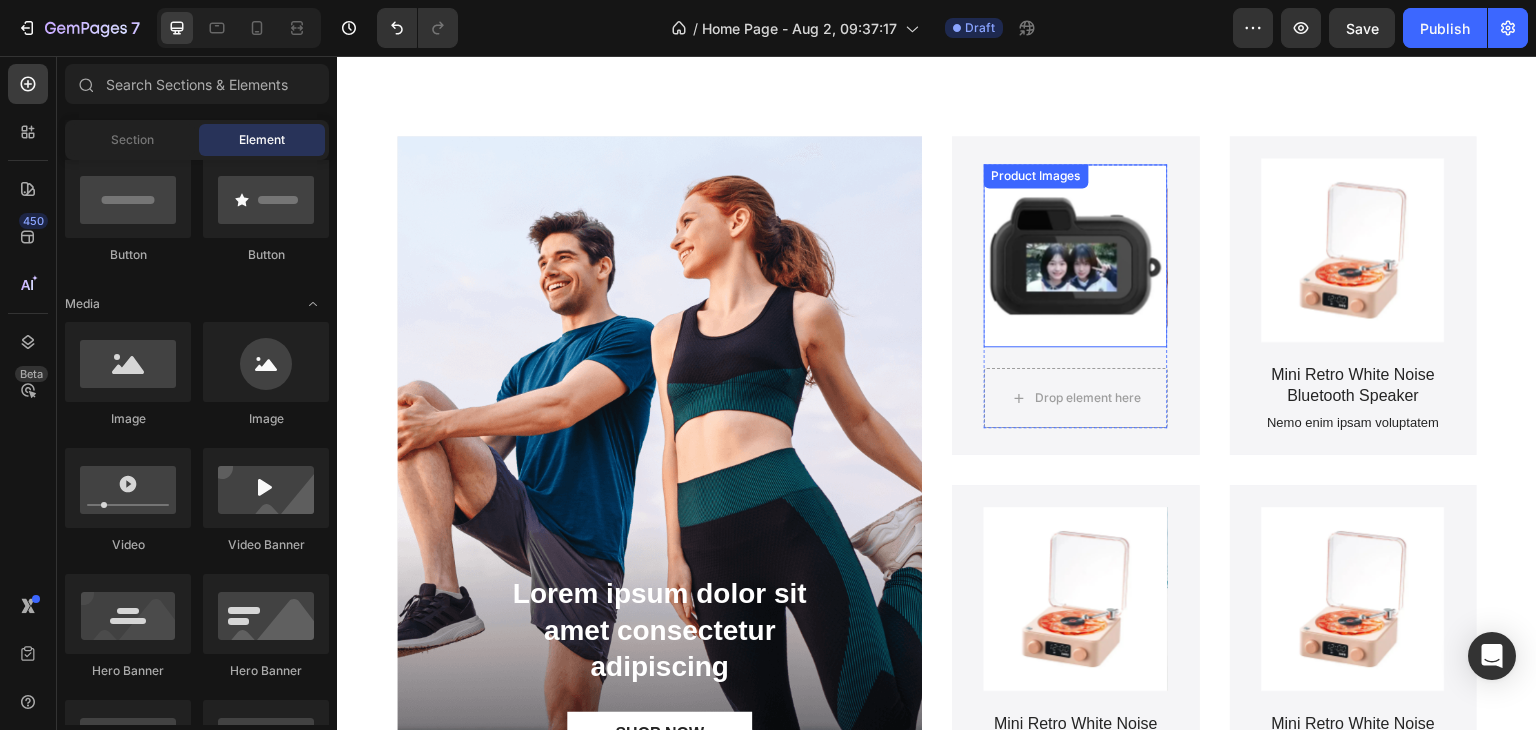 click at bounding box center (1076, 256) 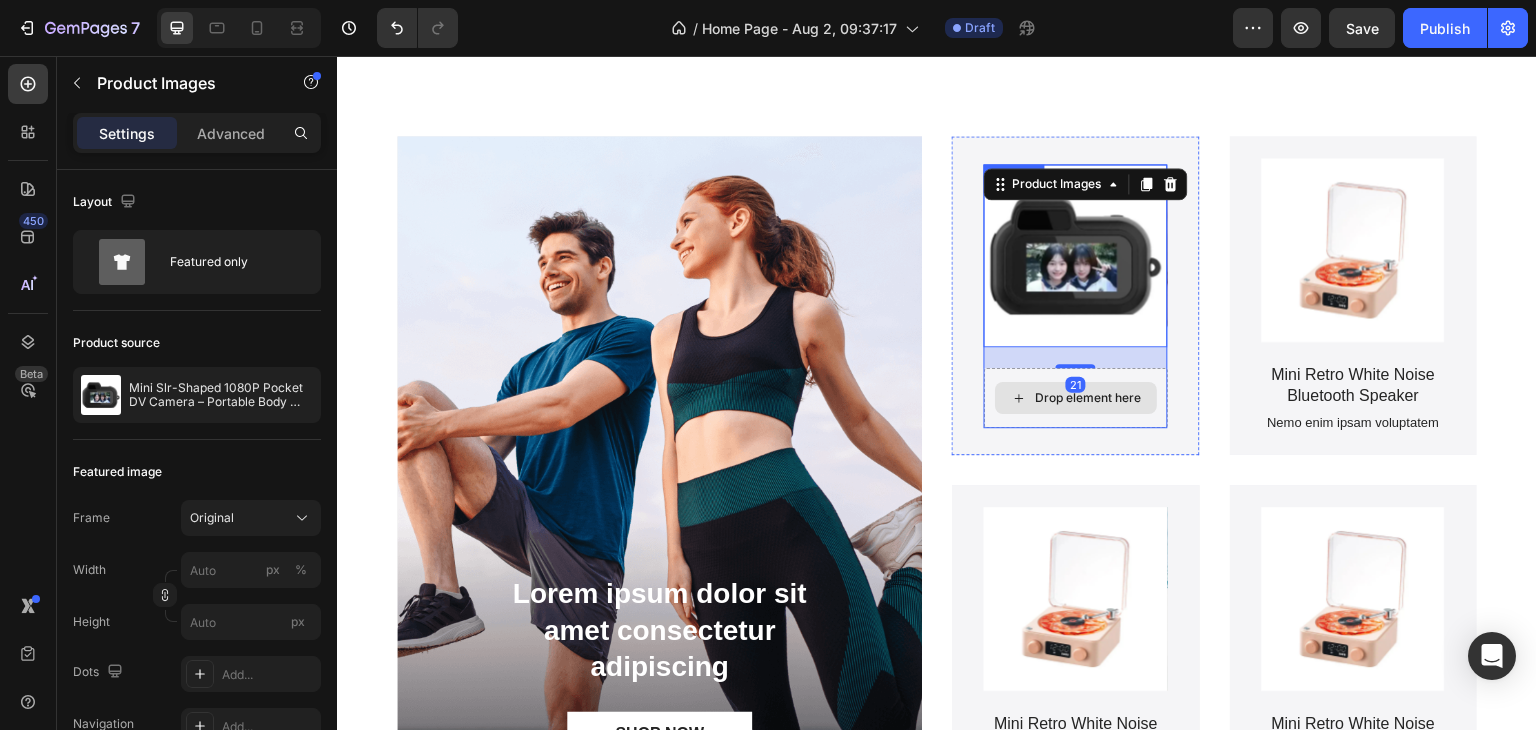 click on "Drop element here" at bounding box center [1088, 398] 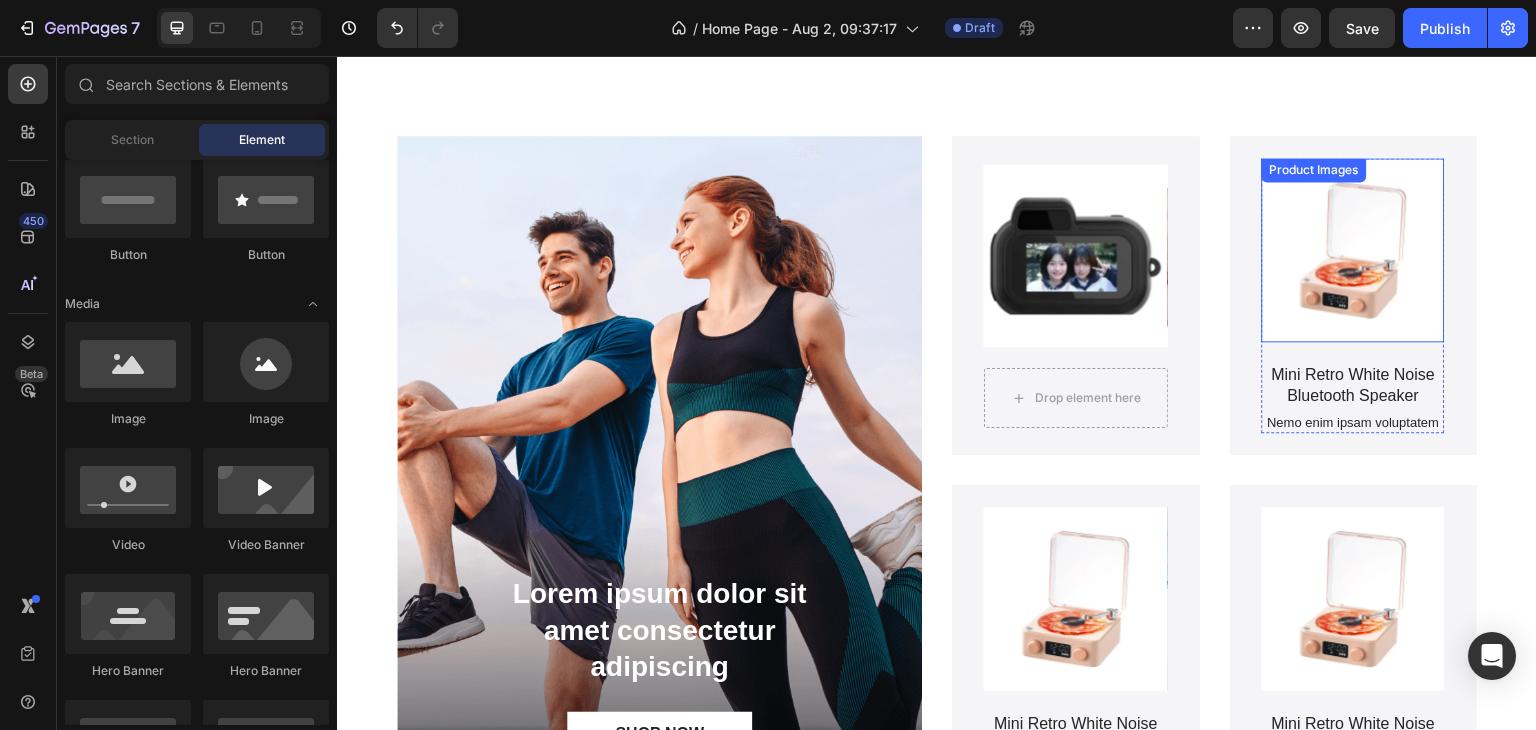 click at bounding box center [1354, 250] 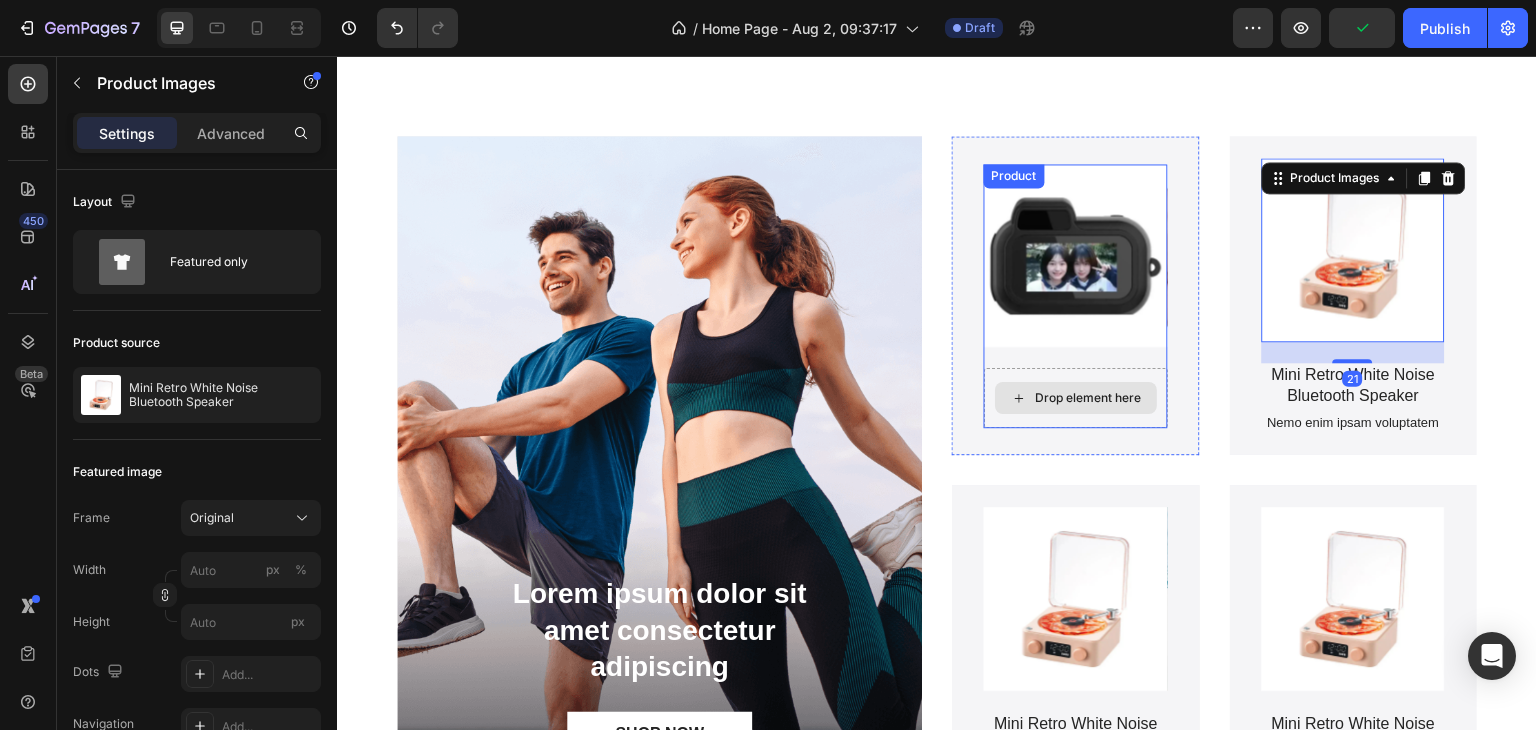click on "Drop element here" at bounding box center (1076, 398) 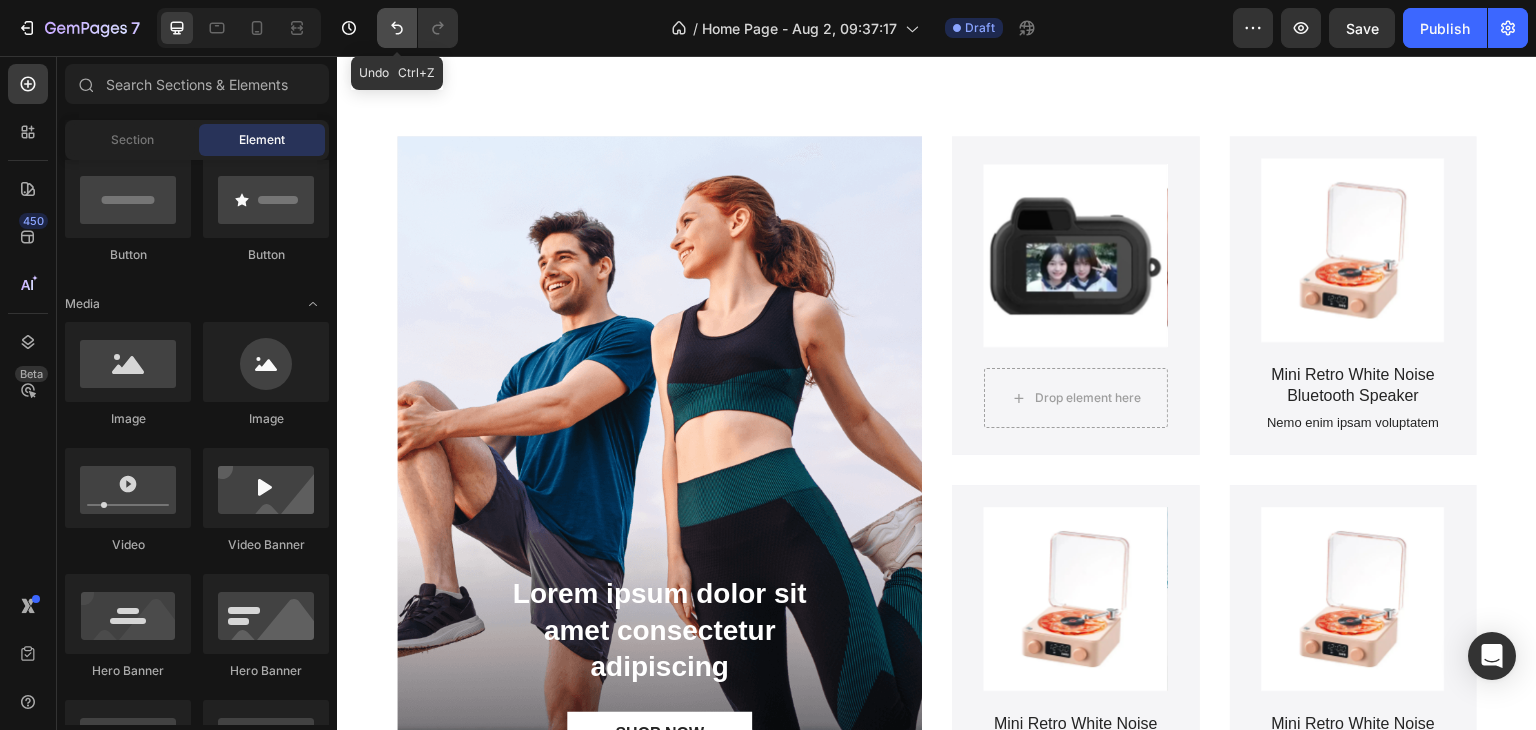 click 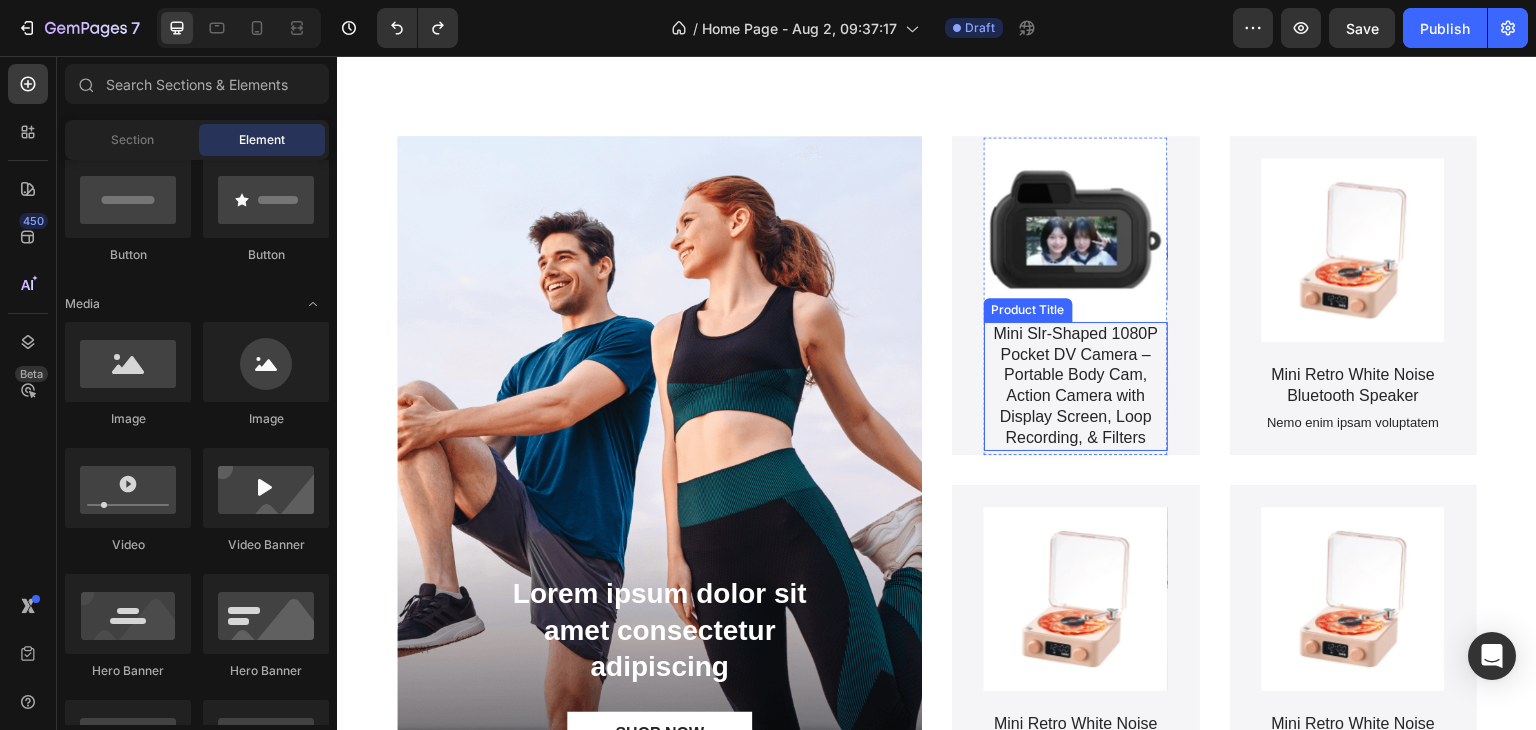 click on "Mini Slr-Shaped 1080P Pocket DV Camera – Portable Body Cam, Action Camera with Display Screen, Loop Recording, & Filters" at bounding box center [1076, 386] 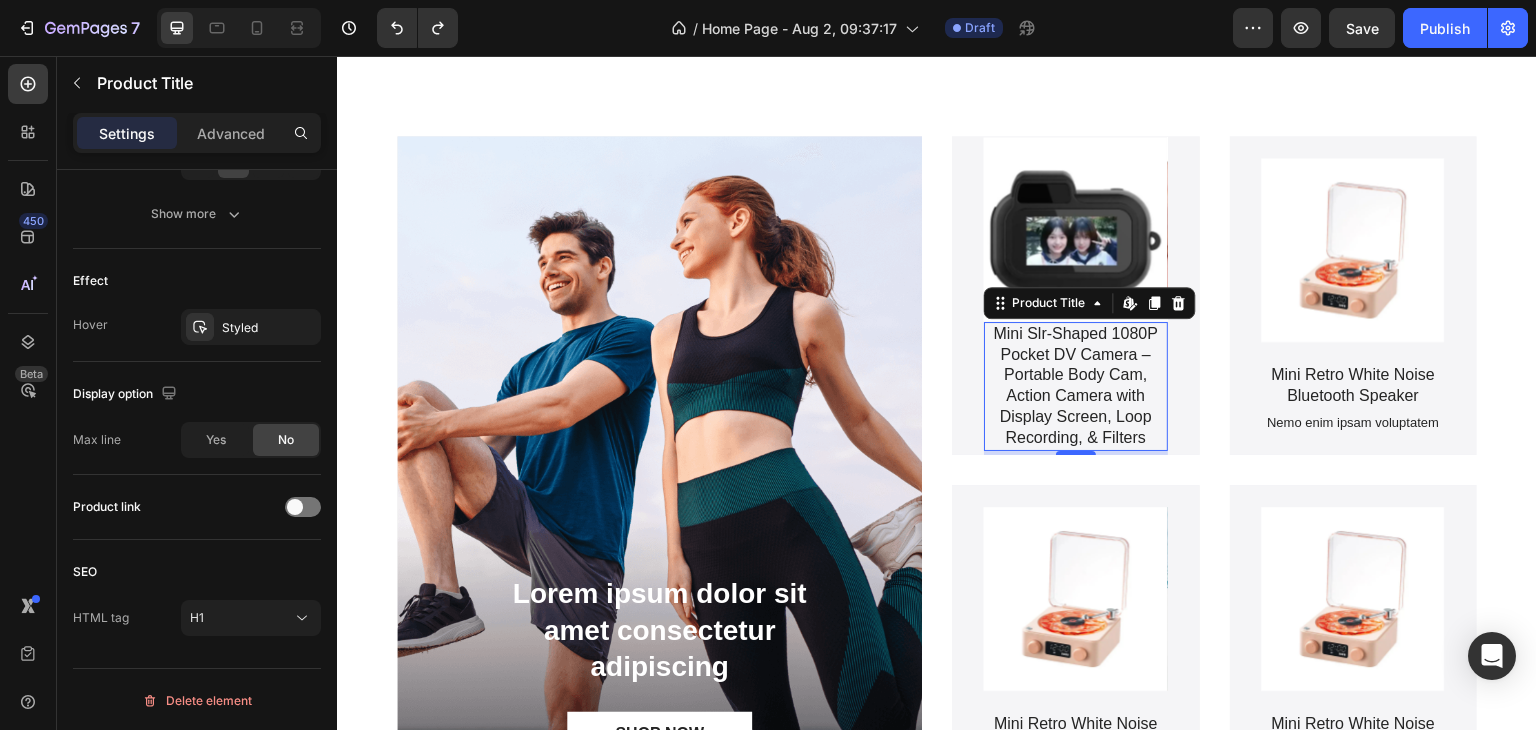 scroll, scrollTop: 0, scrollLeft: 0, axis: both 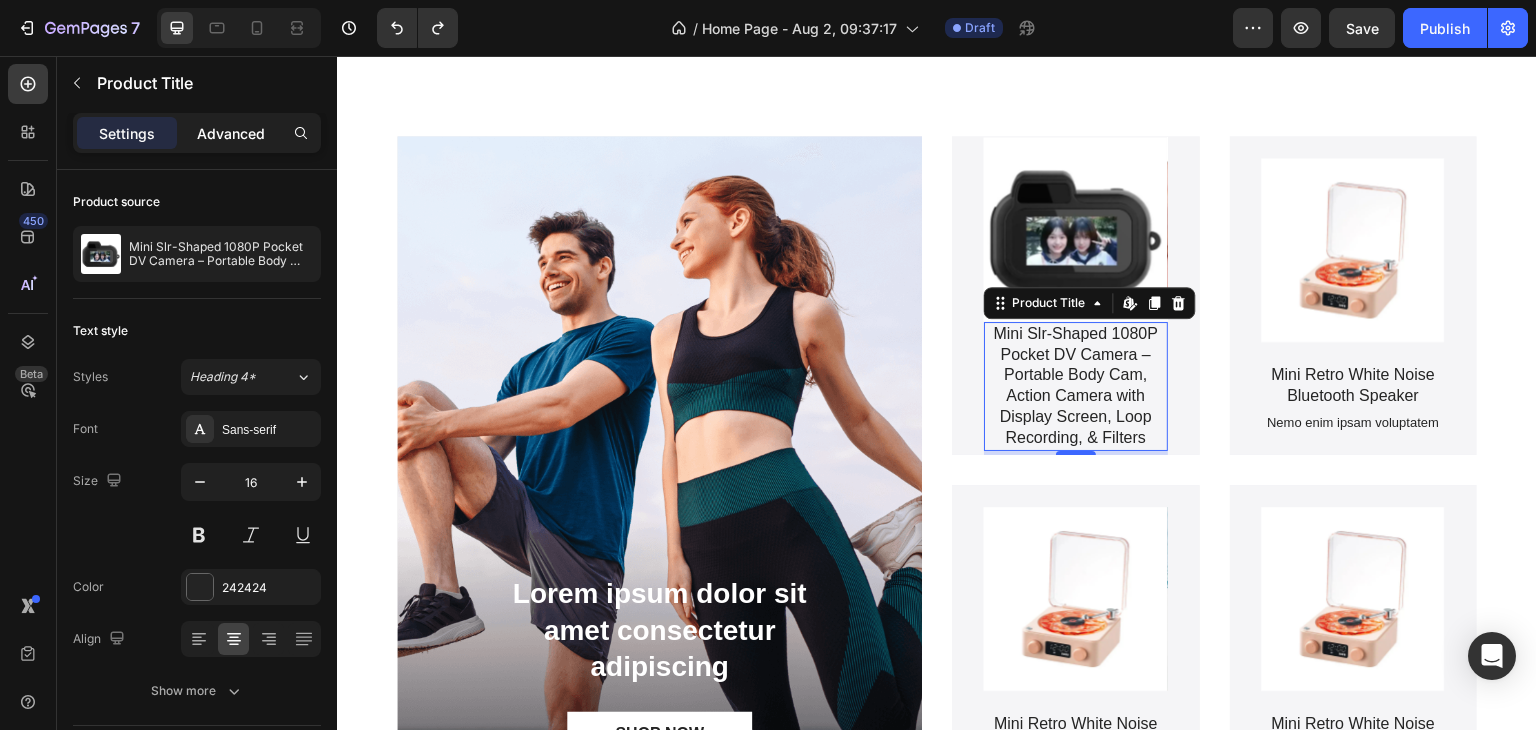 click on "Advanced" at bounding box center (231, 133) 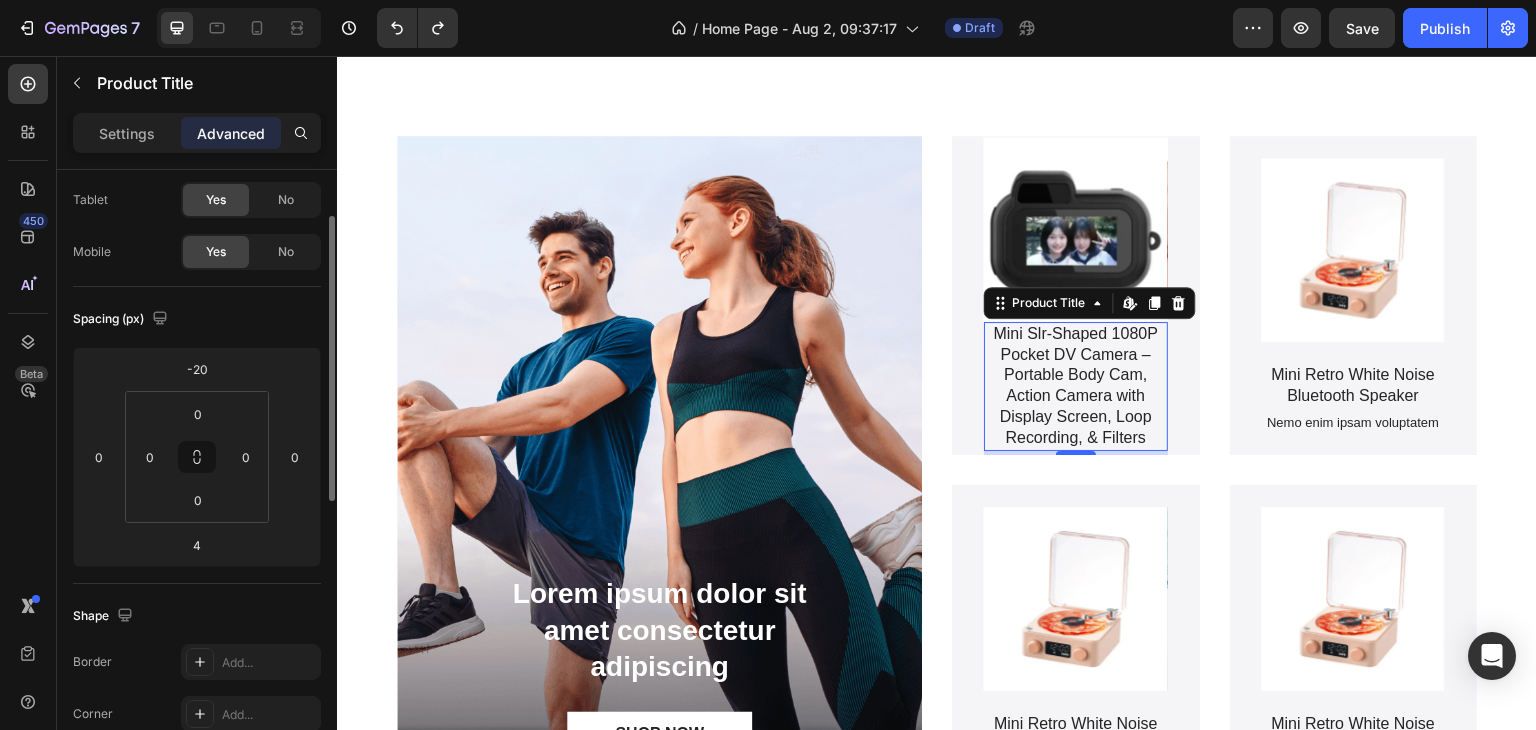 scroll, scrollTop: 0, scrollLeft: 0, axis: both 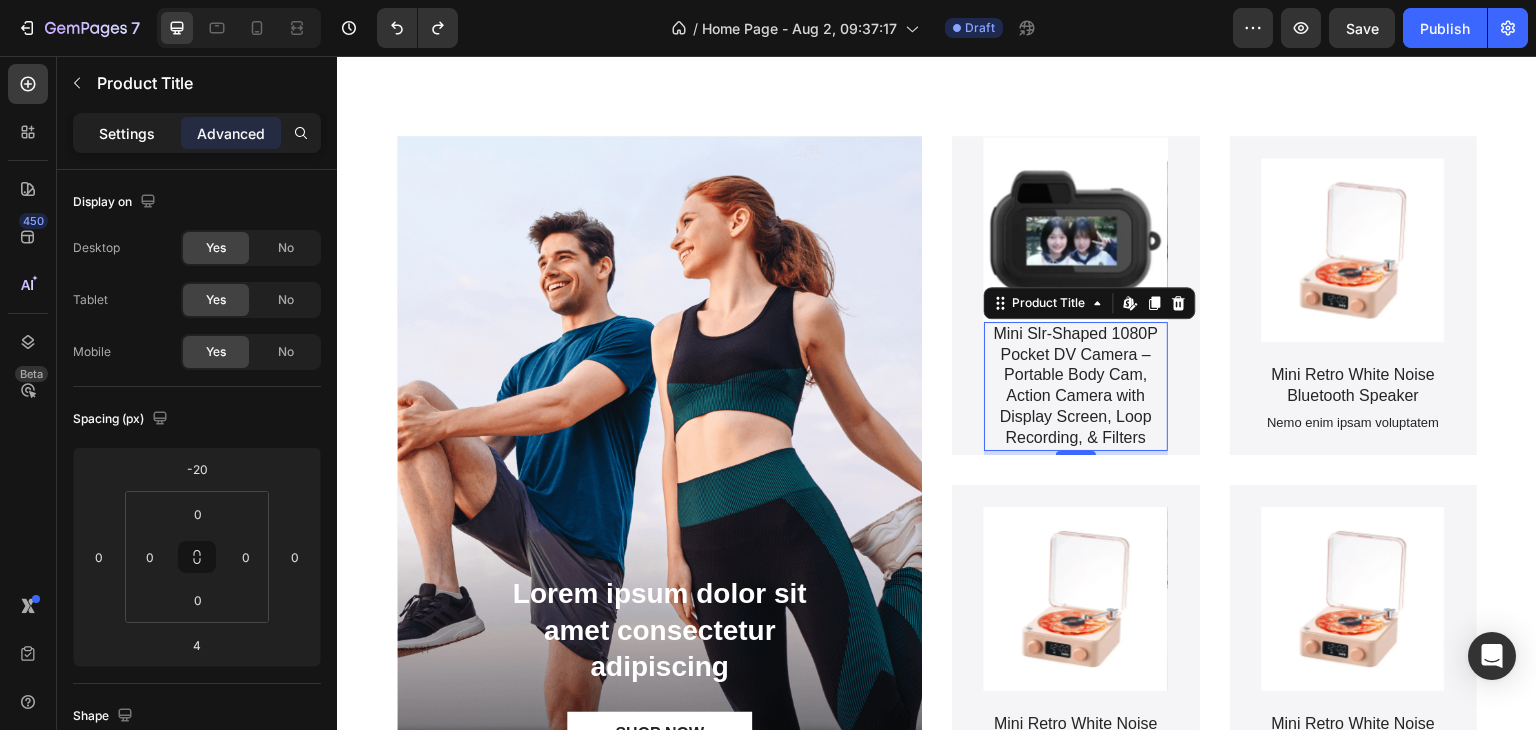click on "Settings" at bounding box center [127, 133] 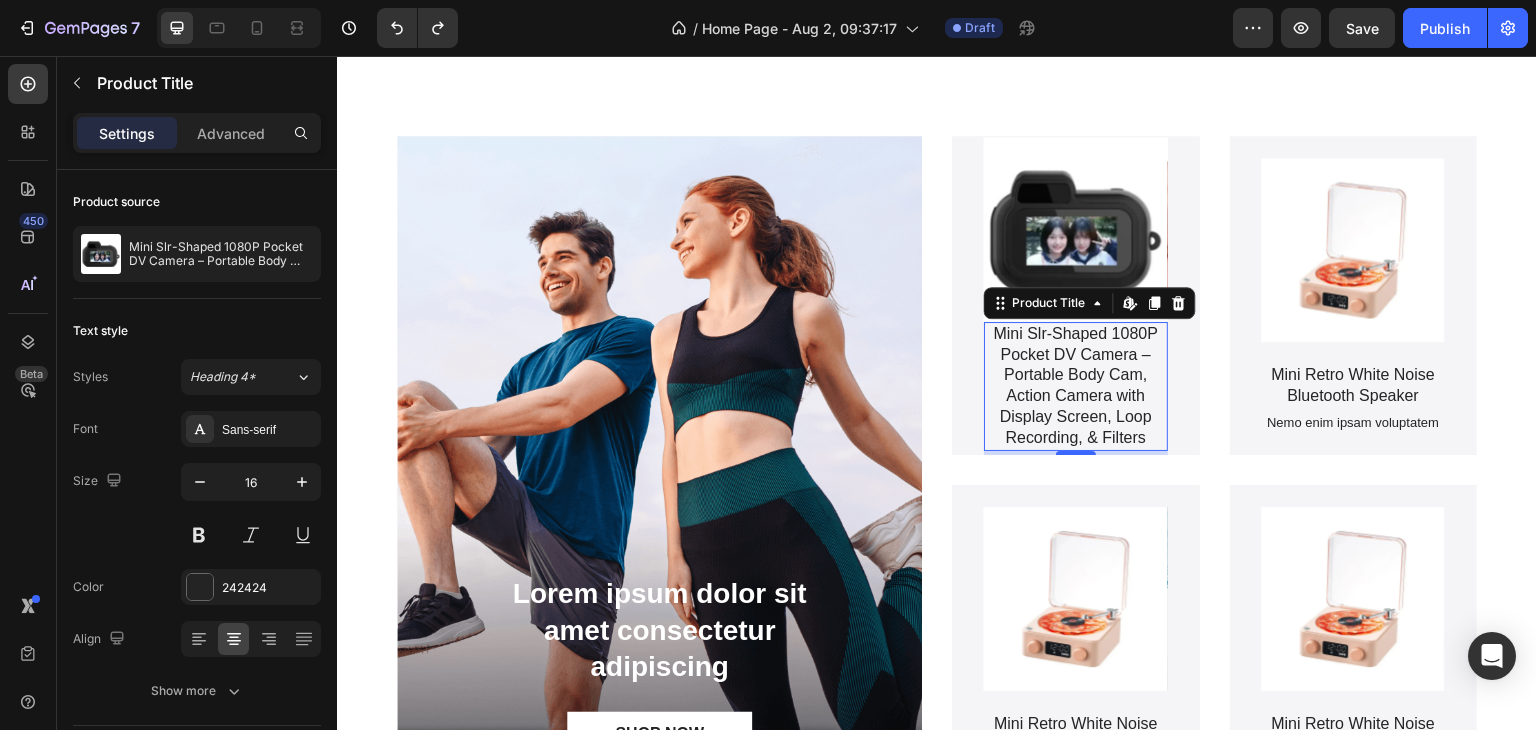click on "Mini Slr-Shaped 1080P Pocket DV Camera – Portable Body Cam, Action Camera with Display Screen, Loop Recording, & Filters" at bounding box center [1076, 386] 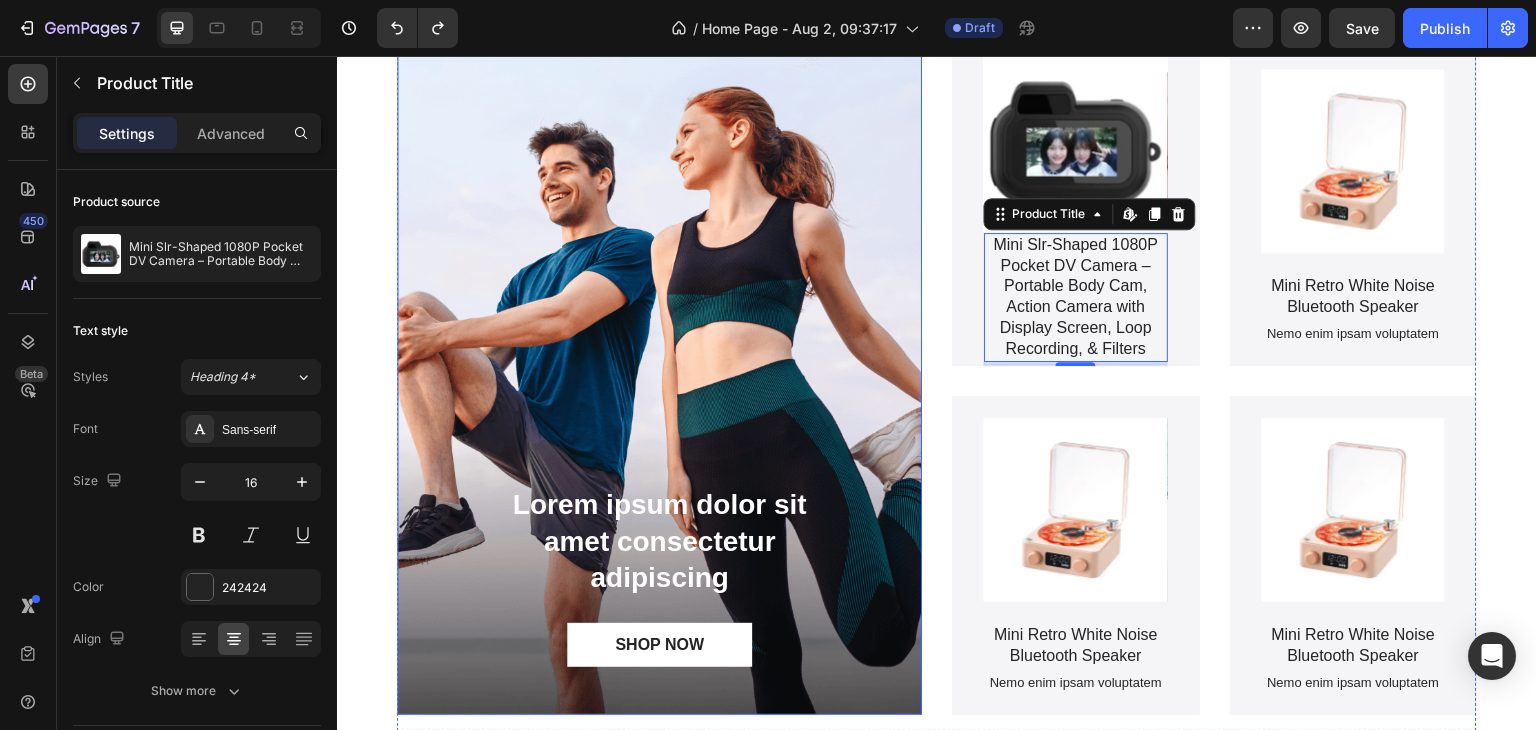 scroll, scrollTop: 1858, scrollLeft: 0, axis: vertical 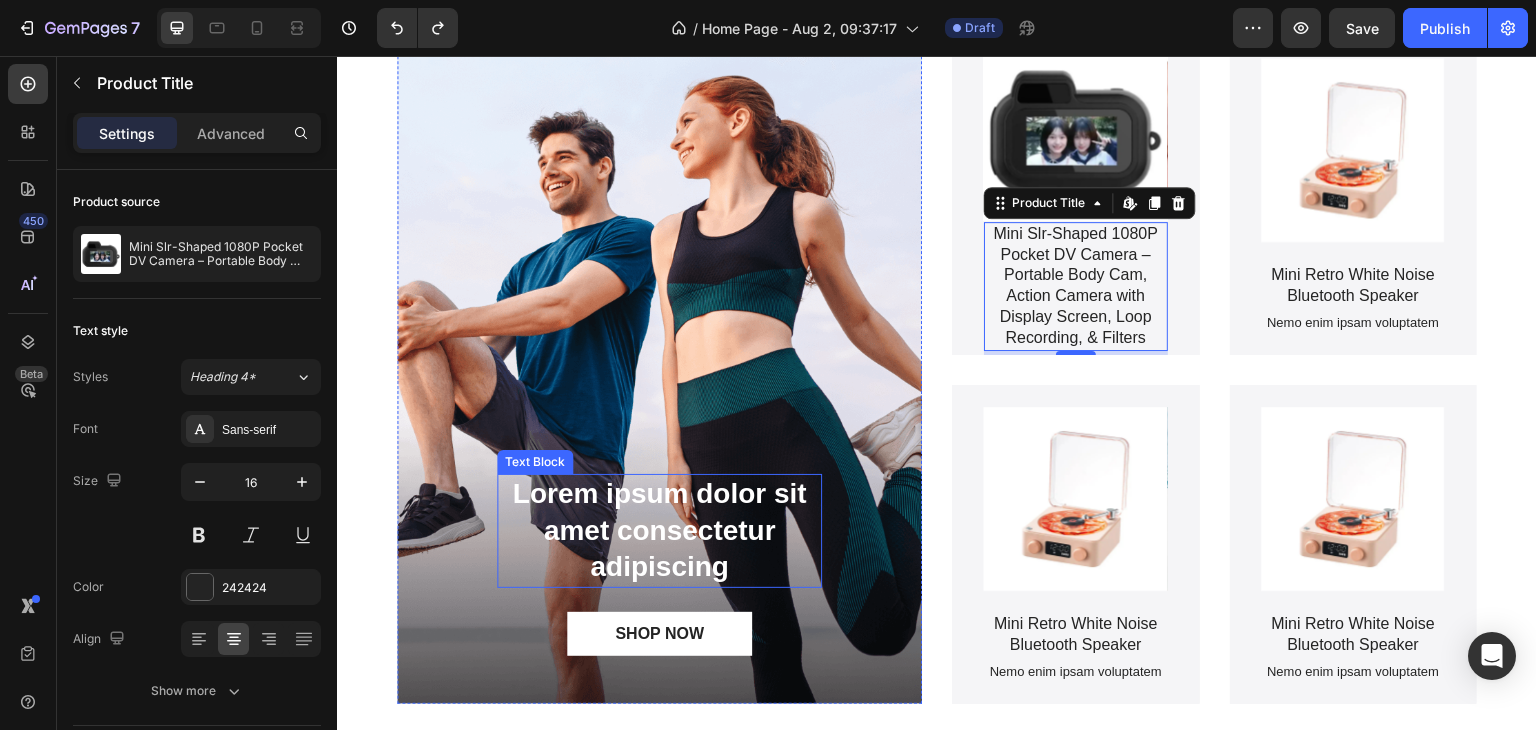click on "Lorem ipsum dolor sit amet consectetur adipiscing" at bounding box center [659, 530] 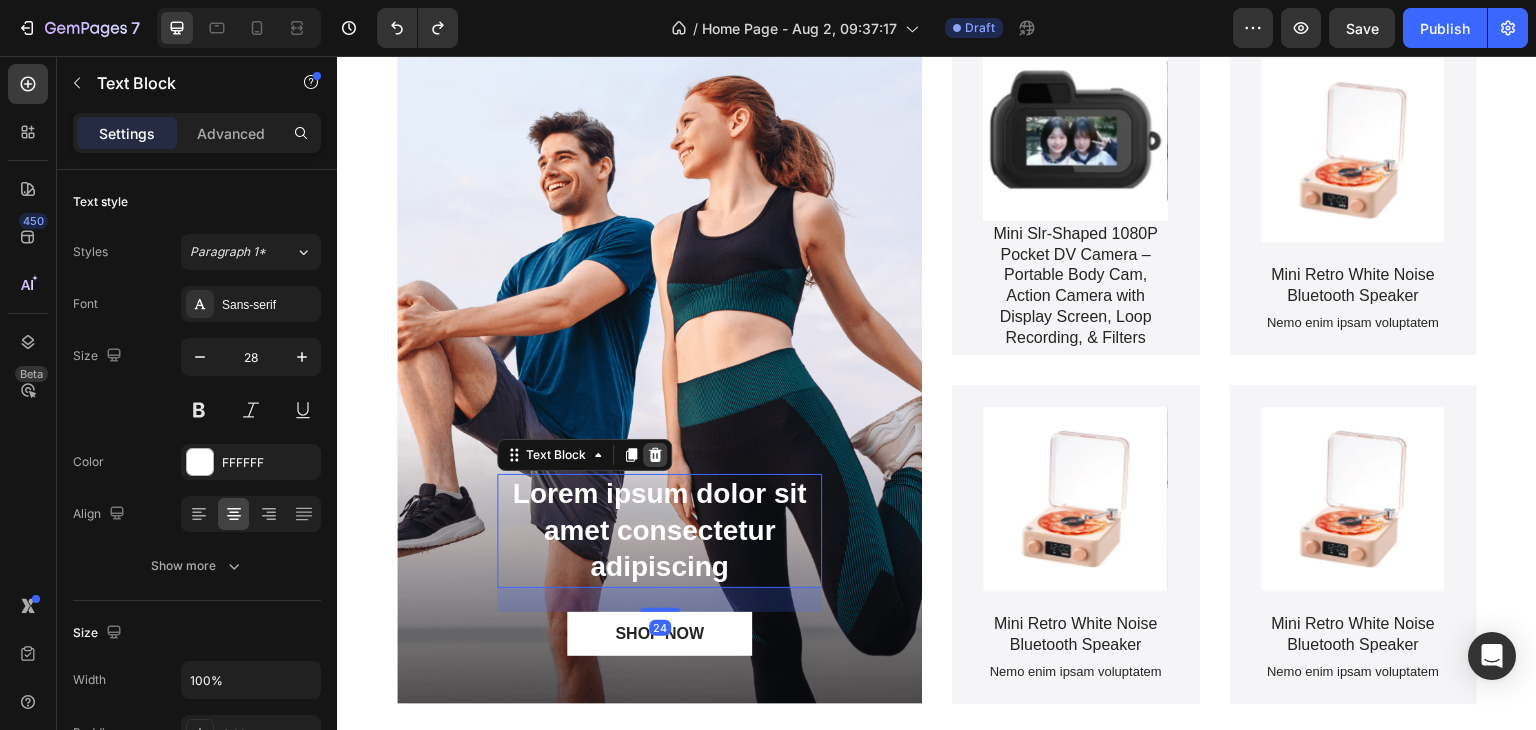 click at bounding box center [655, 455] 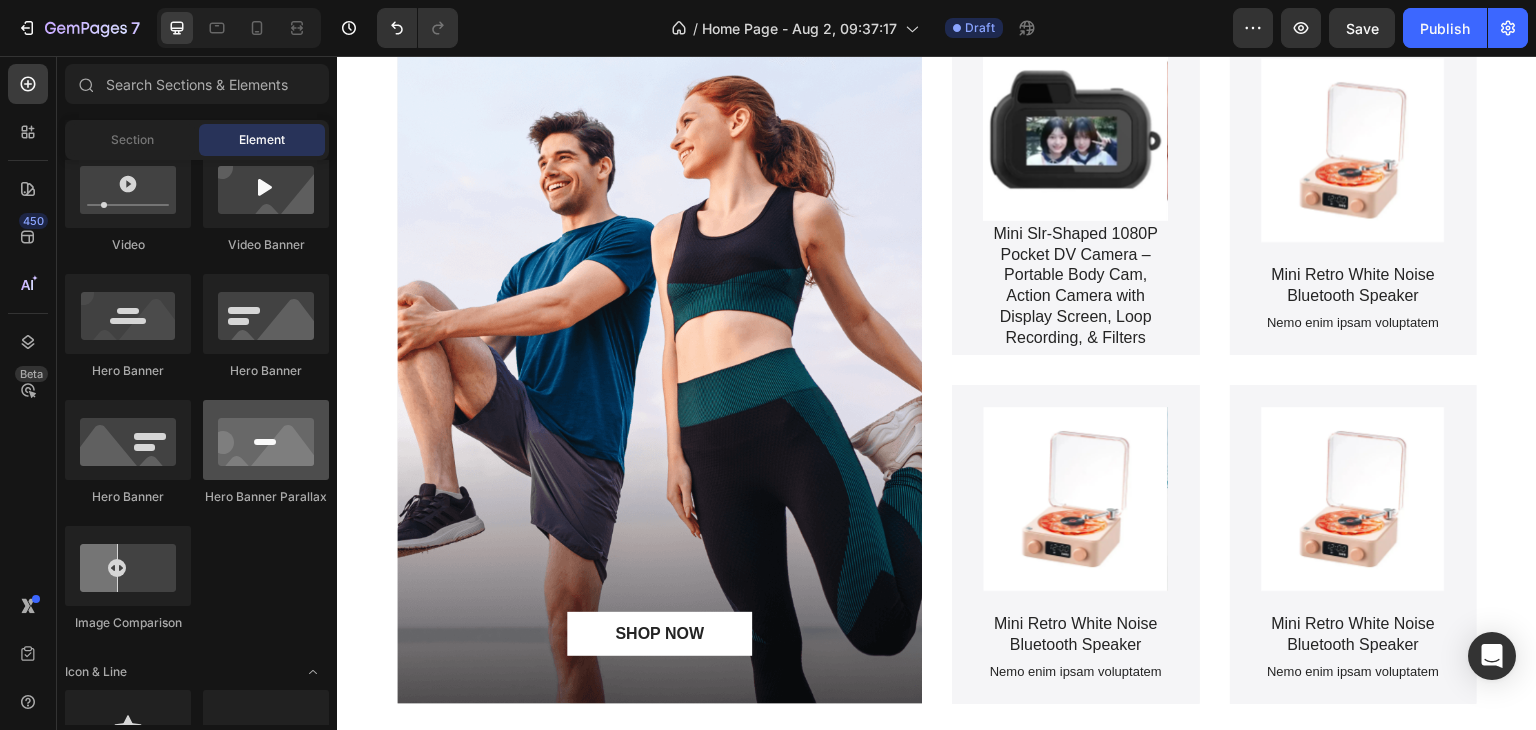 scroll, scrollTop: 0, scrollLeft: 0, axis: both 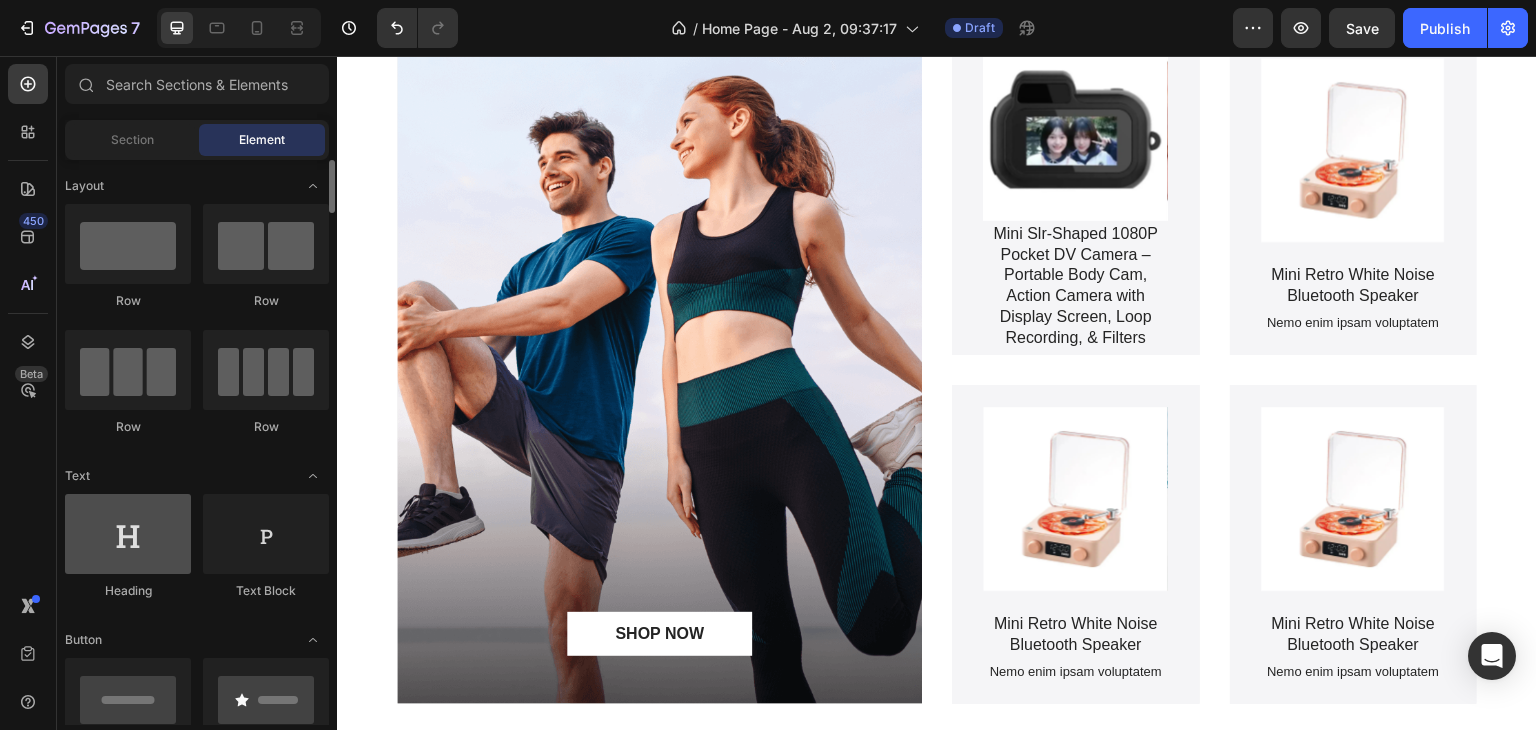 click at bounding box center [128, 534] 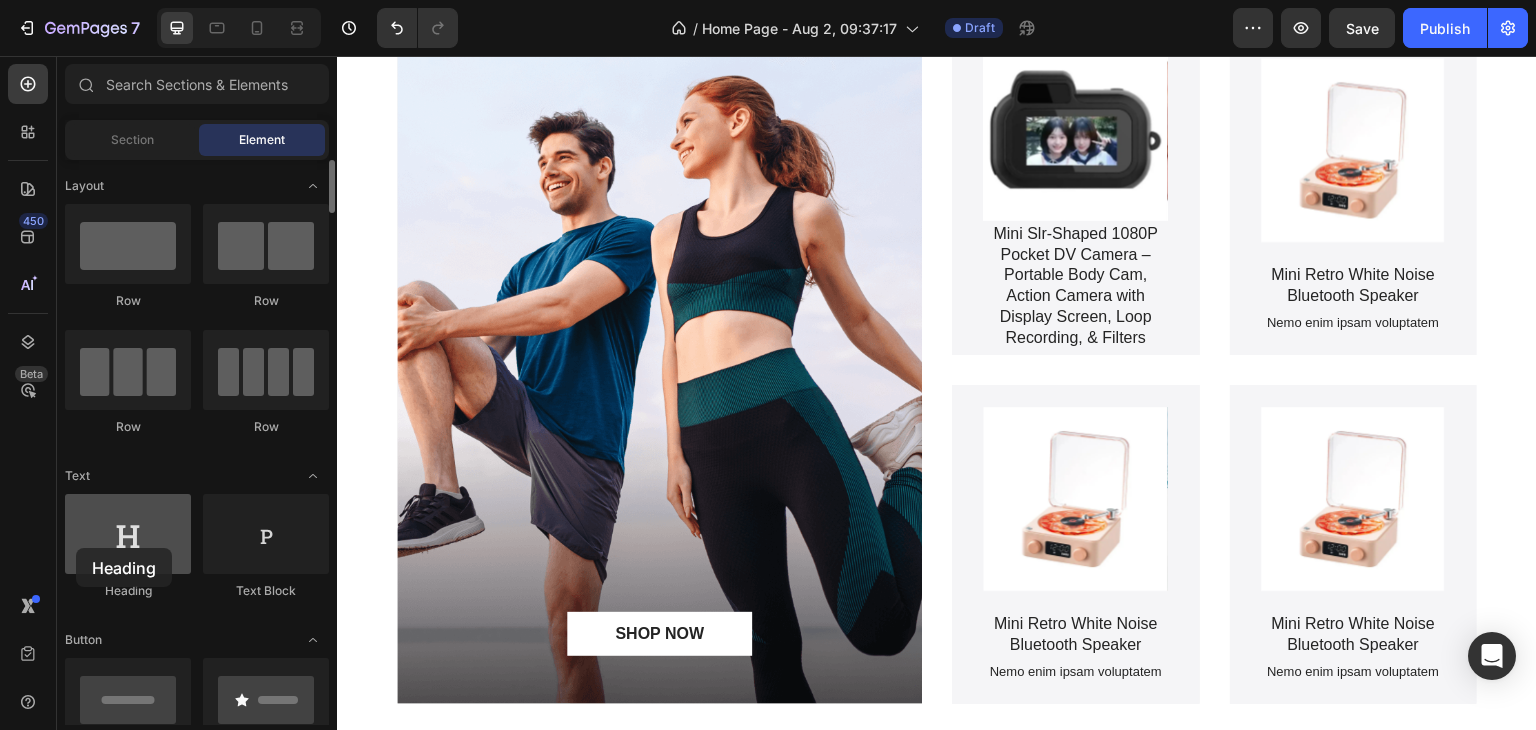 drag, startPoint x: 243, startPoint y: 539, endPoint x: 76, endPoint y: 548, distance: 167.24234 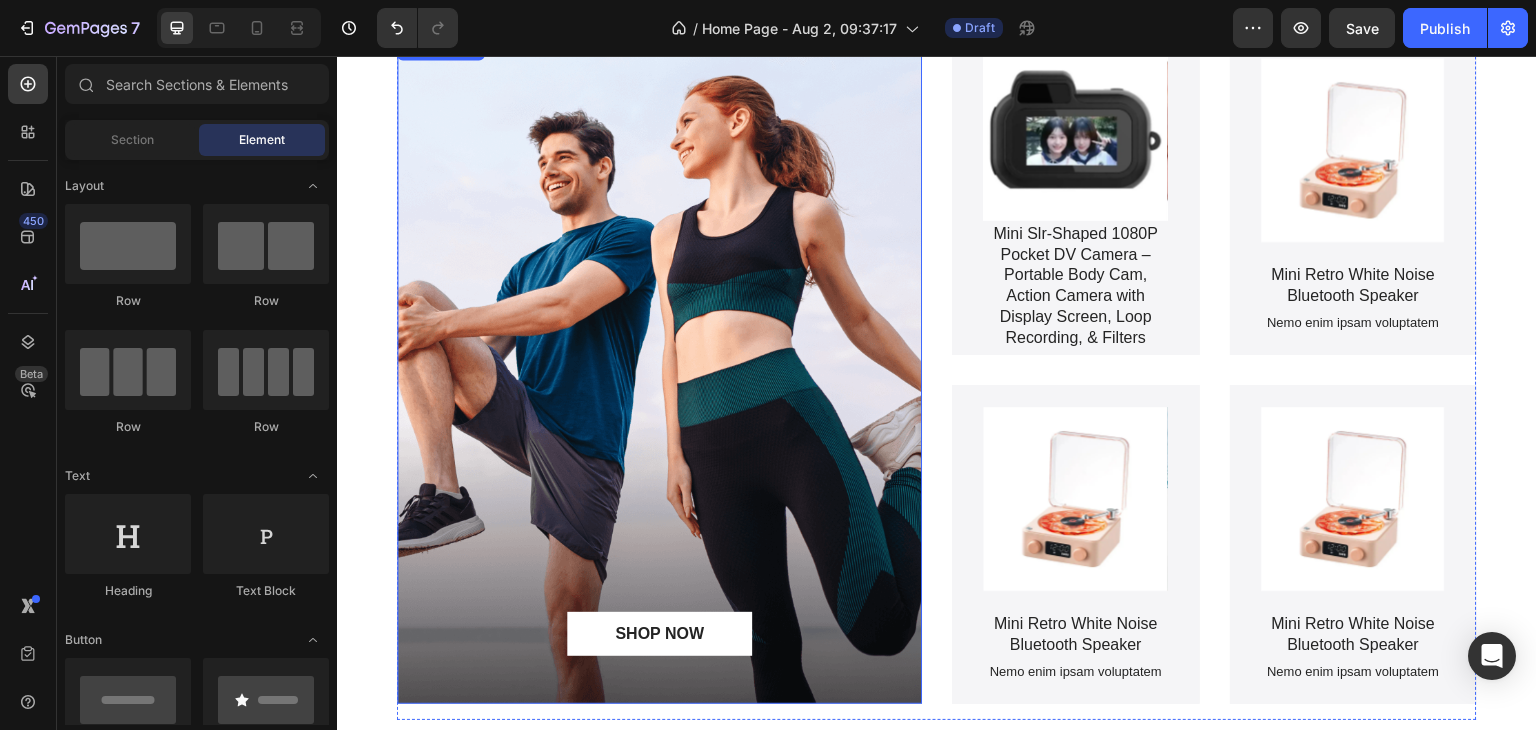 click at bounding box center (659, 370) 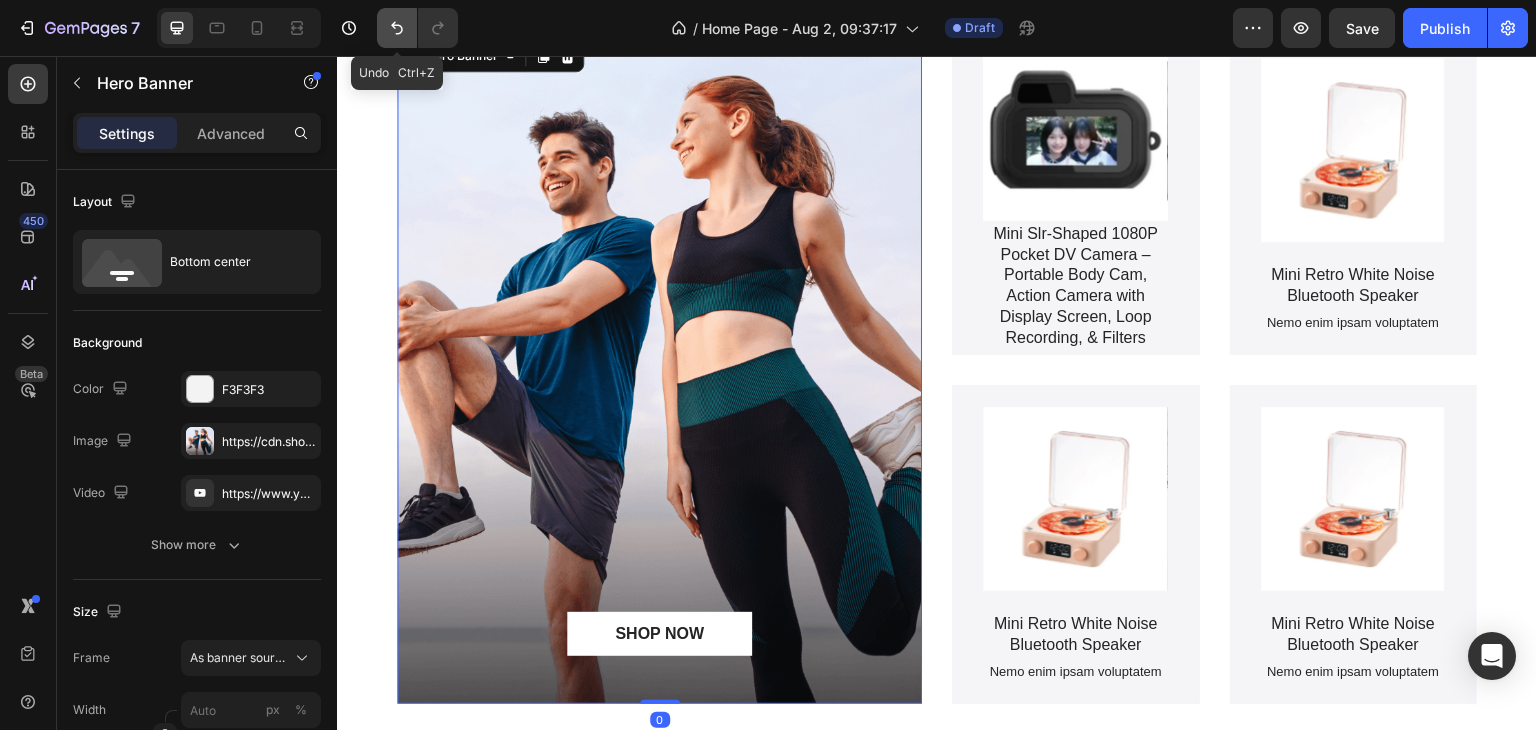 click 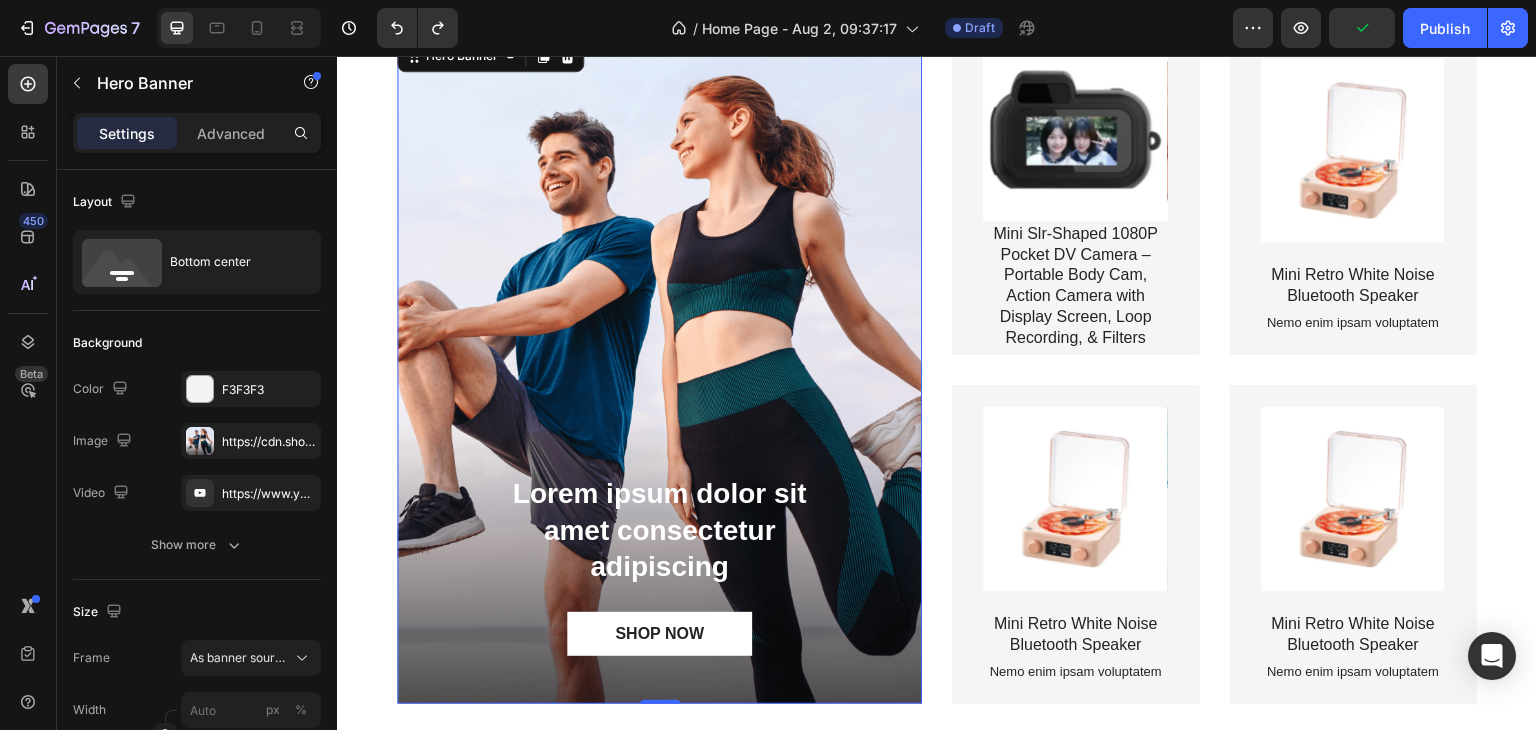click on "Lorem ipsum dolor sit amet consectetur adipiscing" at bounding box center (659, 530) 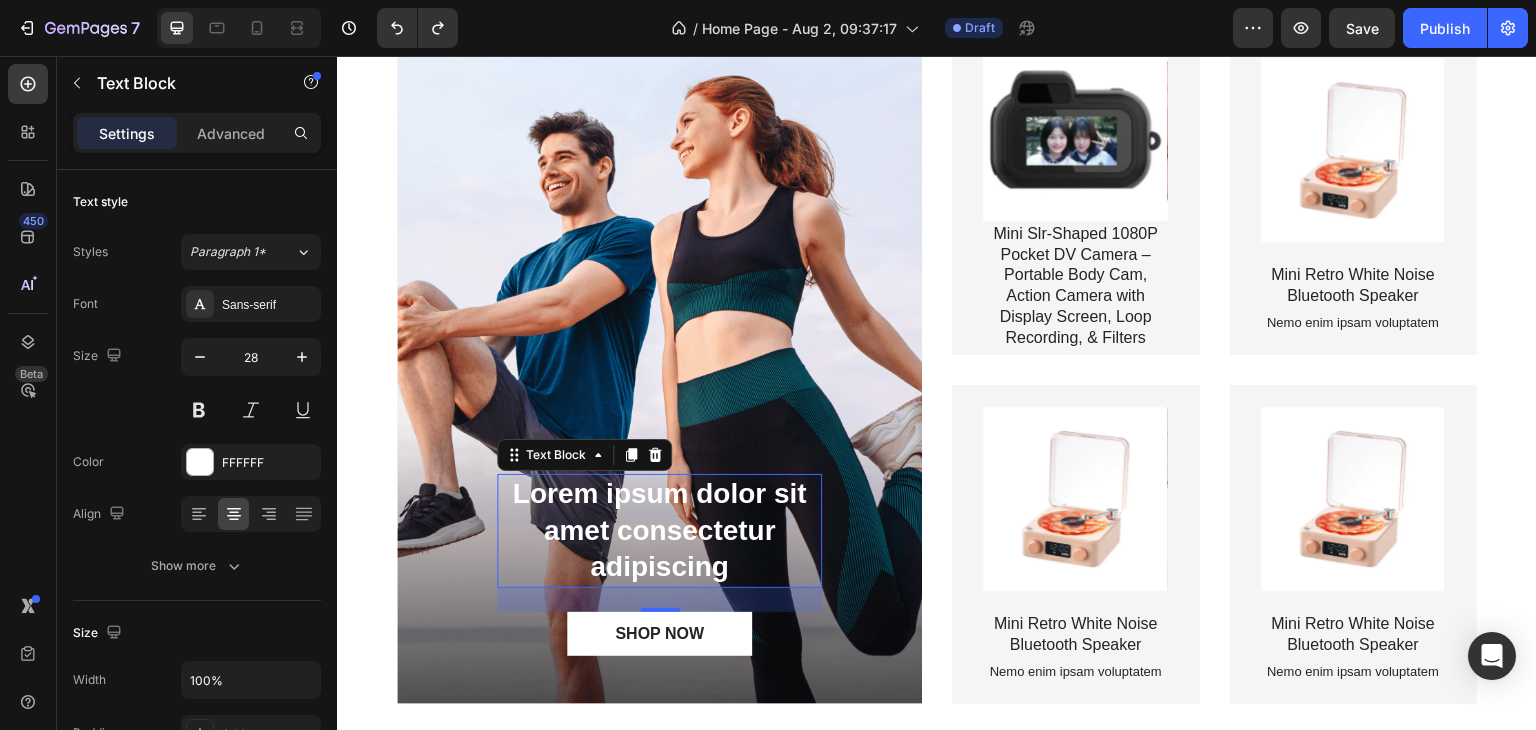 click on "Lorem ipsum dolor sit amet consectetur adipiscing" at bounding box center (659, 530) 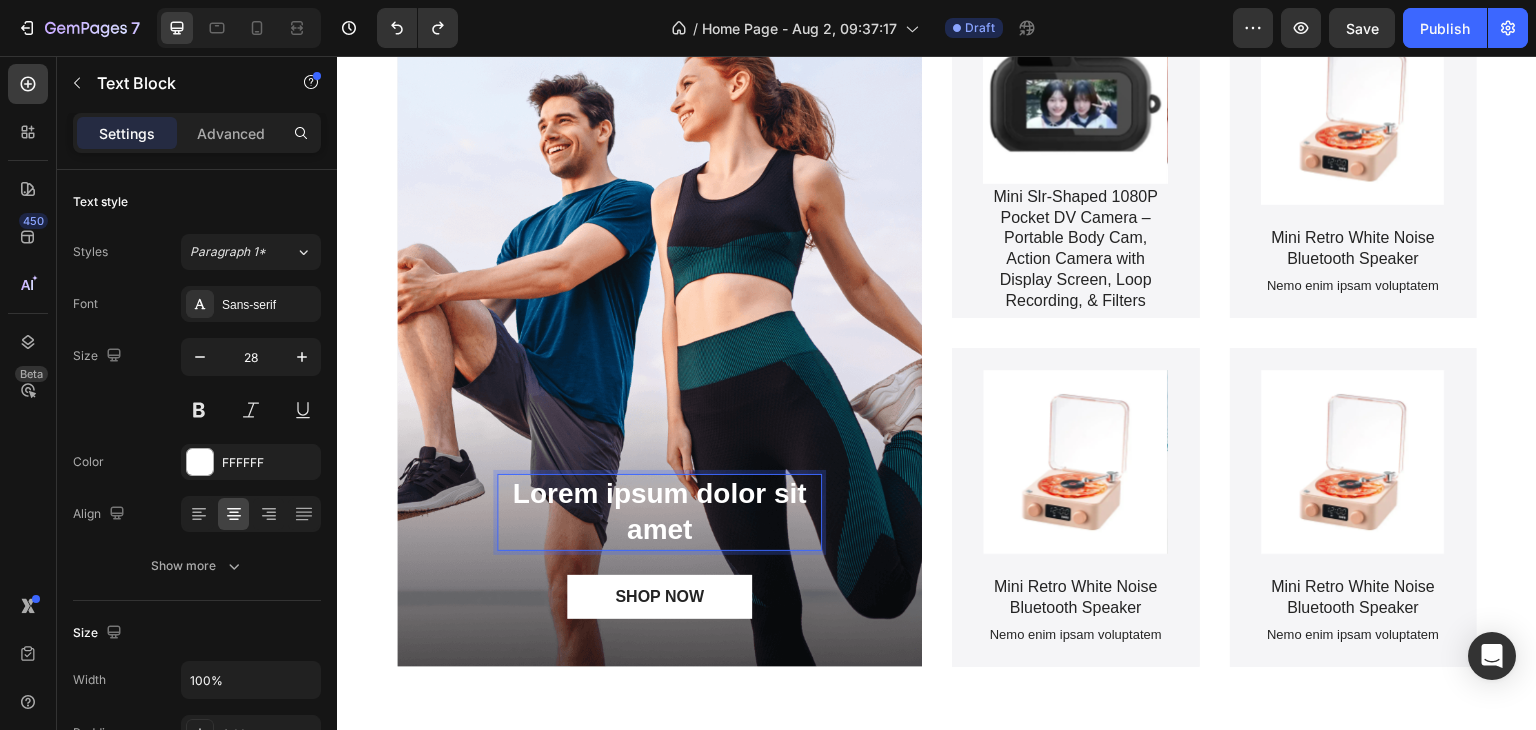 scroll, scrollTop: 1931, scrollLeft: 0, axis: vertical 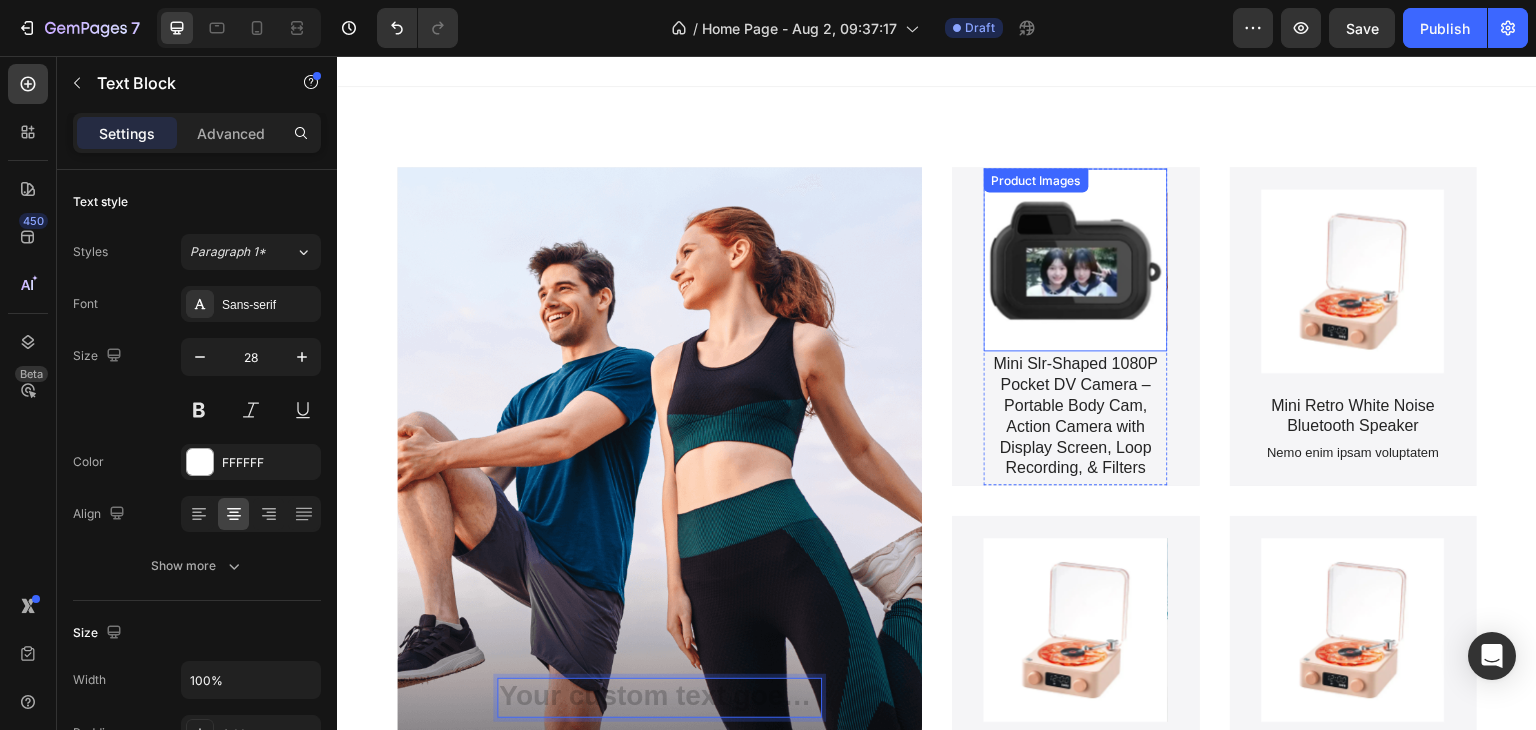 click at bounding box center [1076, 260] 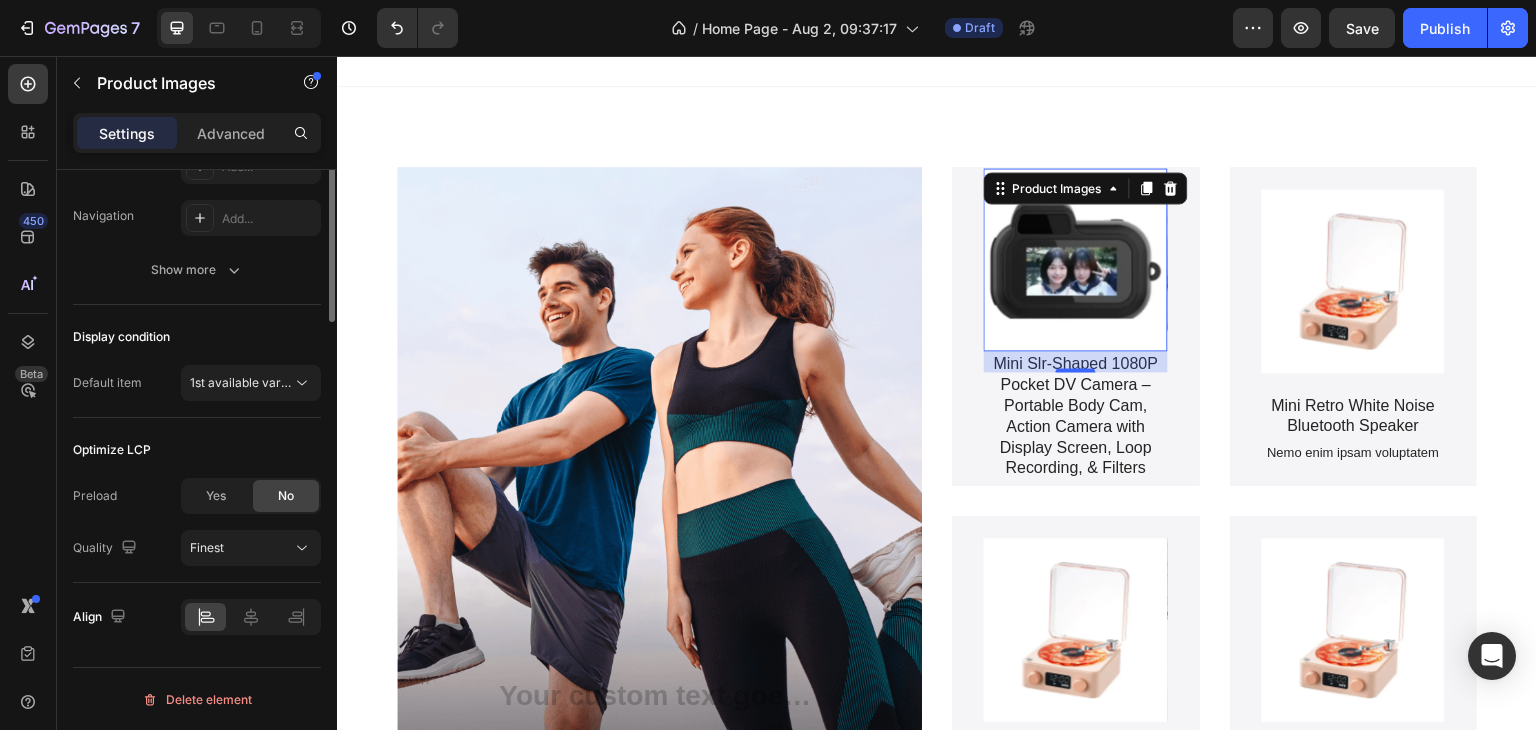 scroll, scrollTop: 108, scrollLeft: 0, axis: vertical 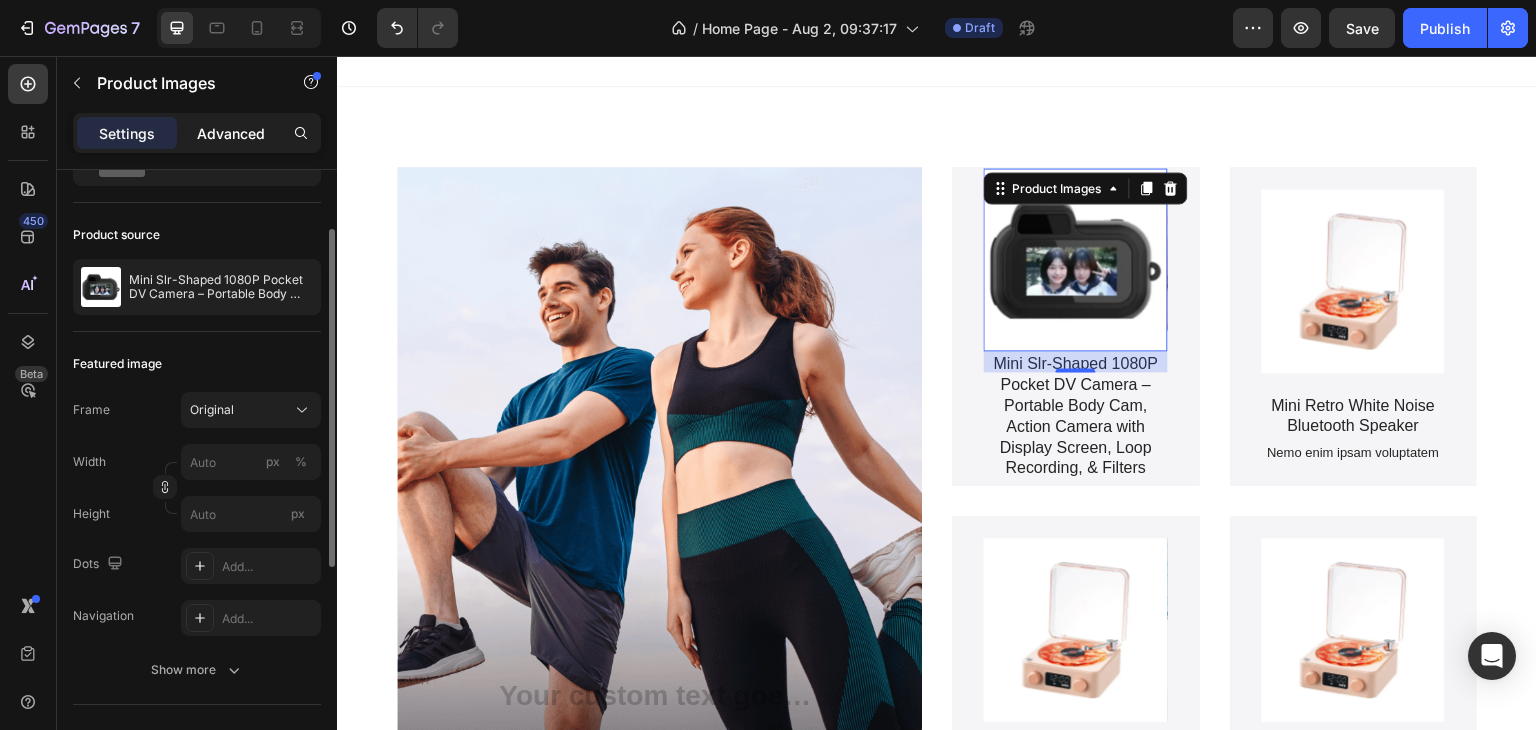 click on "Advanced" 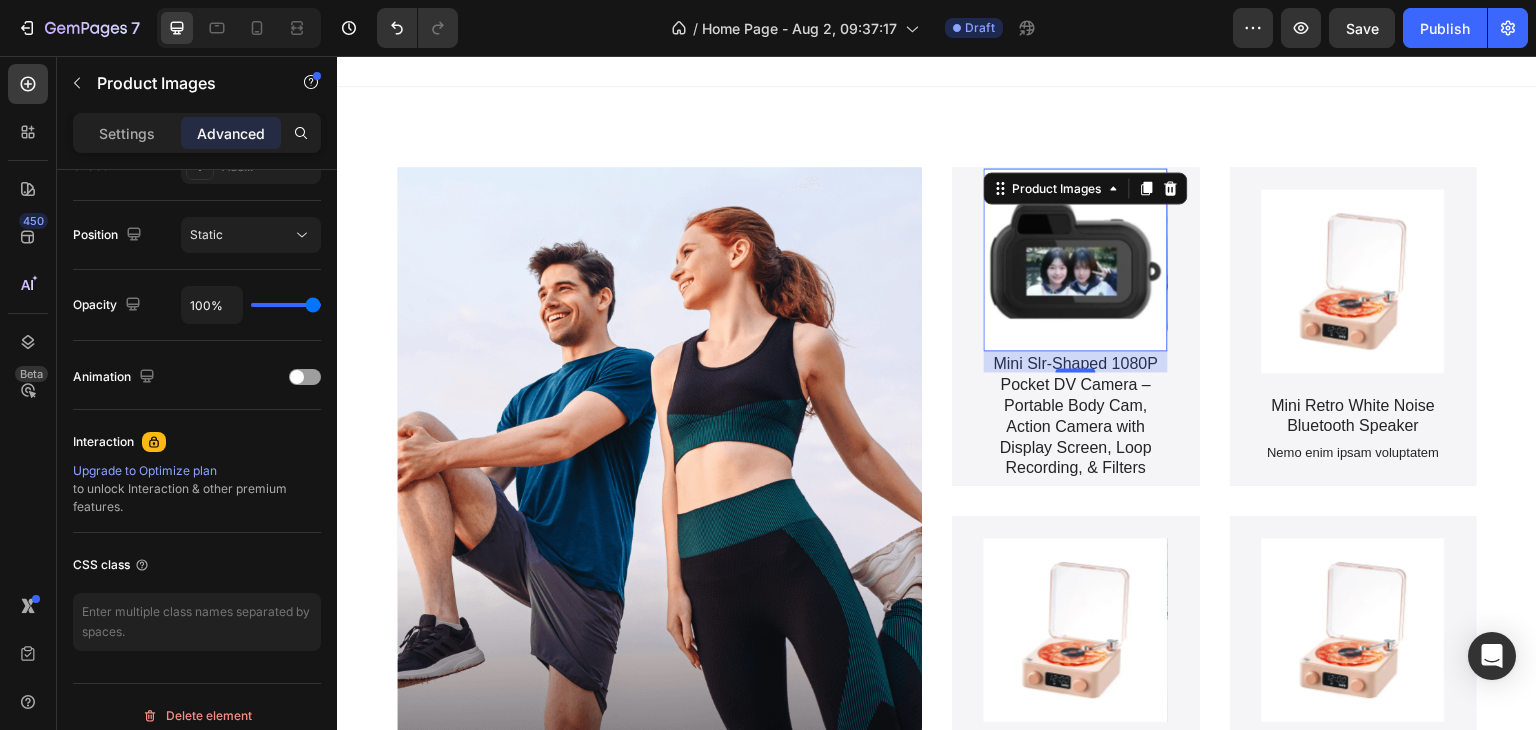 scroll, scrollTop: 200, scrollLeft: 0, axis: vertical 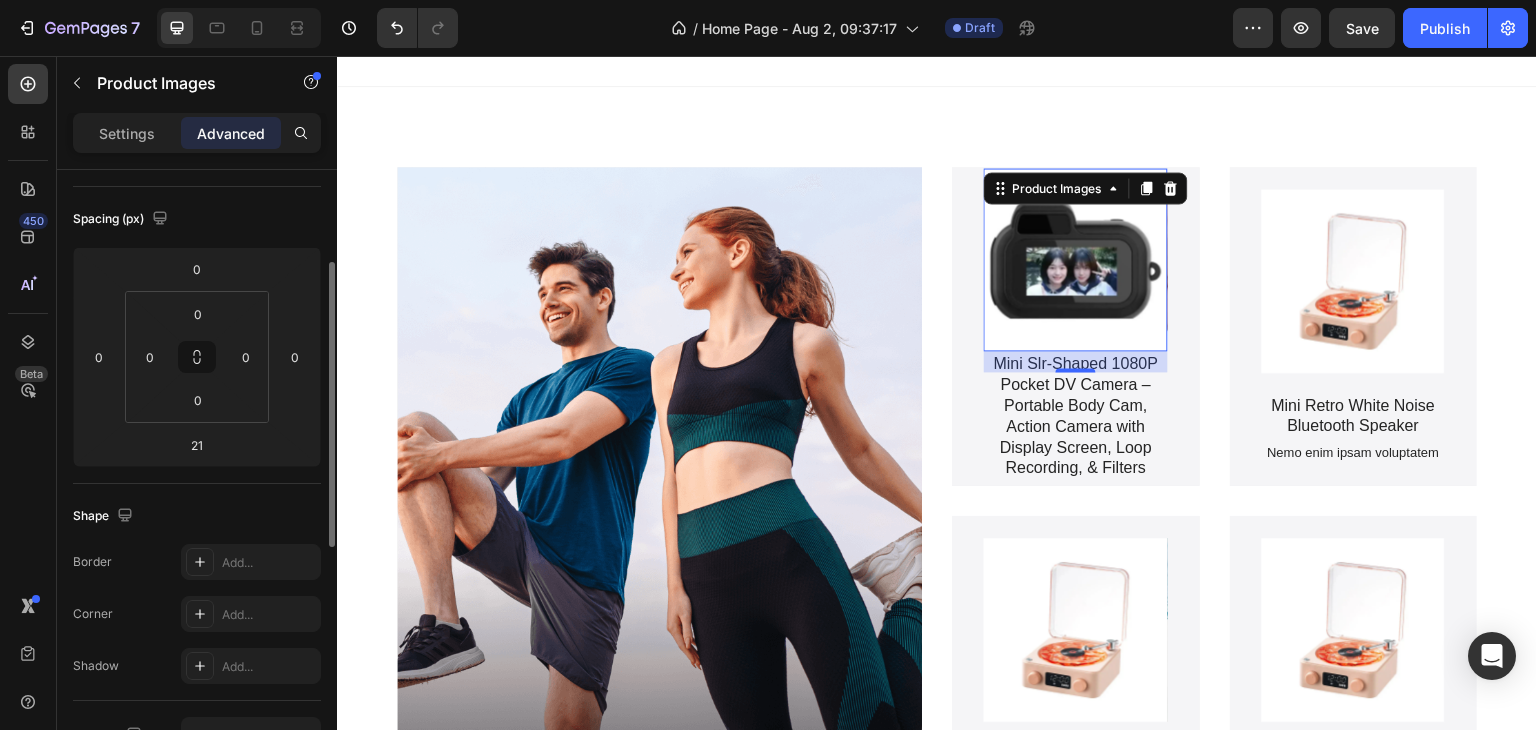 click on "Settings" at bounding box center [127, 133] 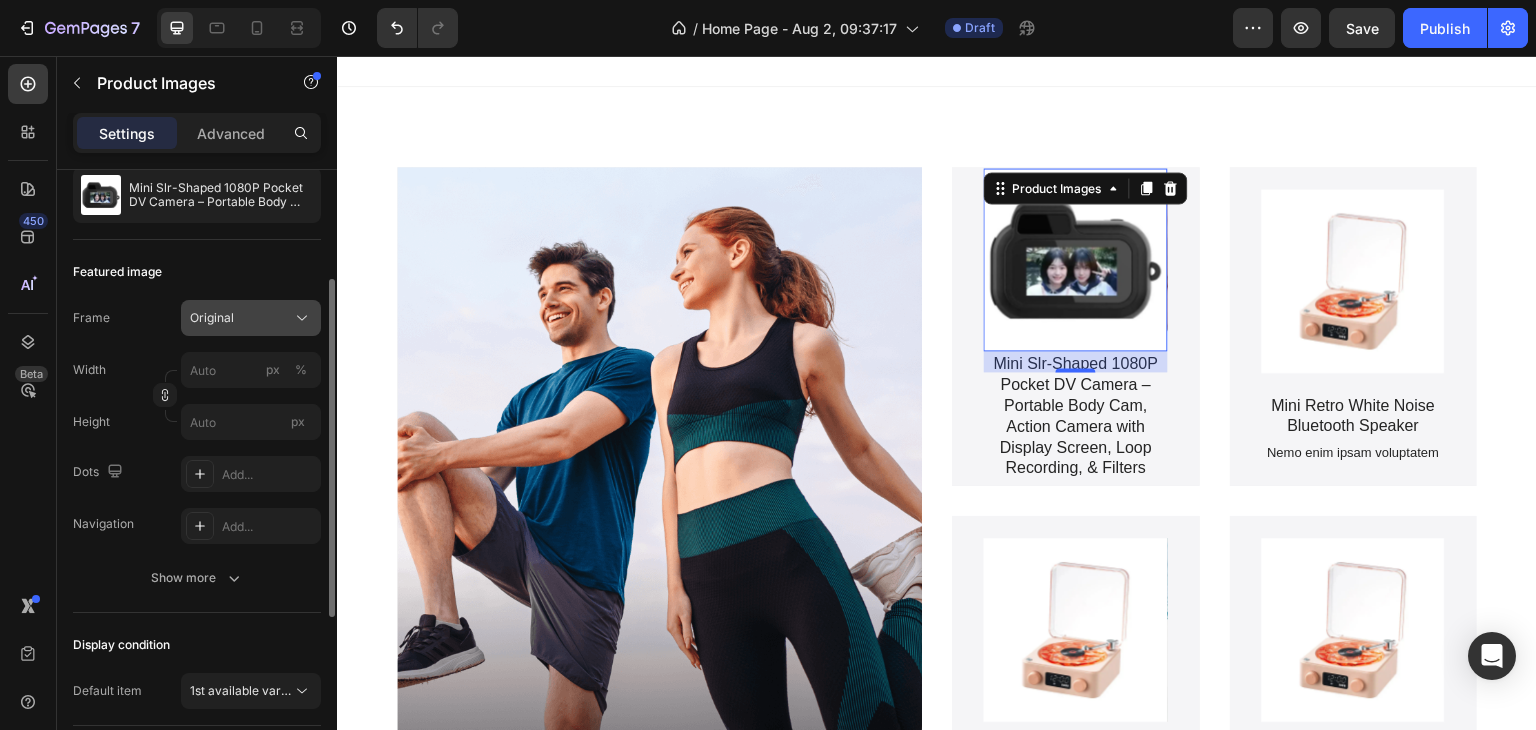 scroll, scrollTop: 300, scrollLeft: 0, axis: vertical 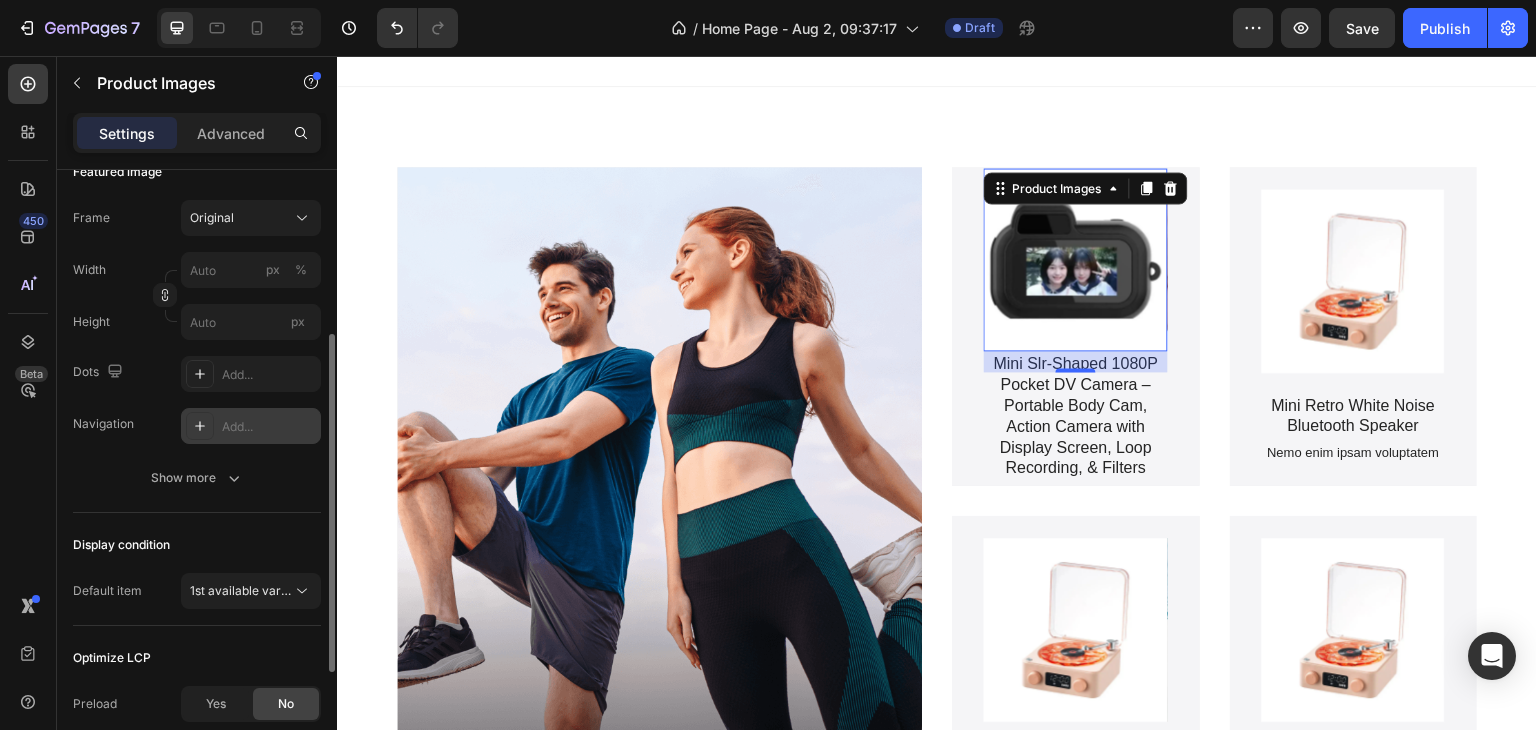 click at bounding box center [200, 426] 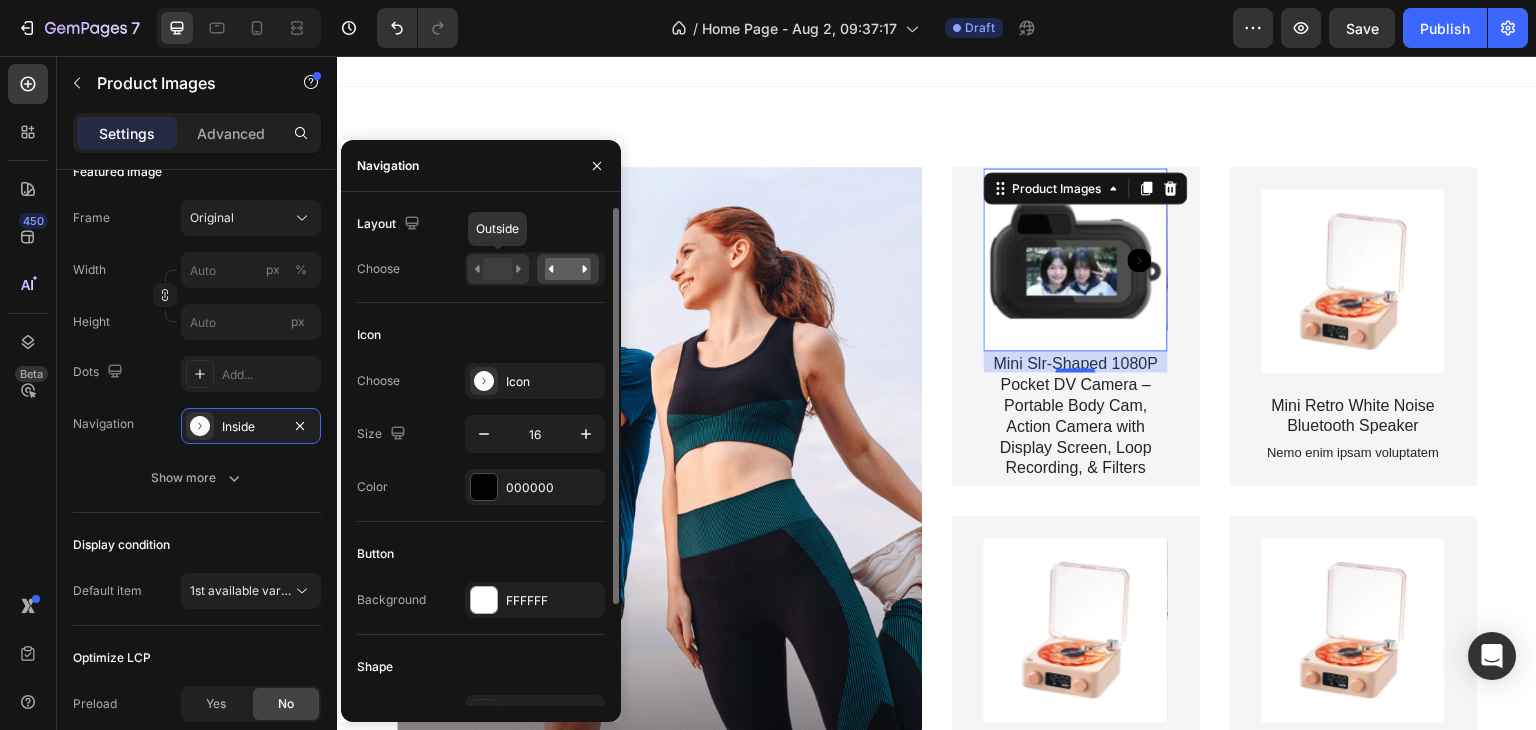 click 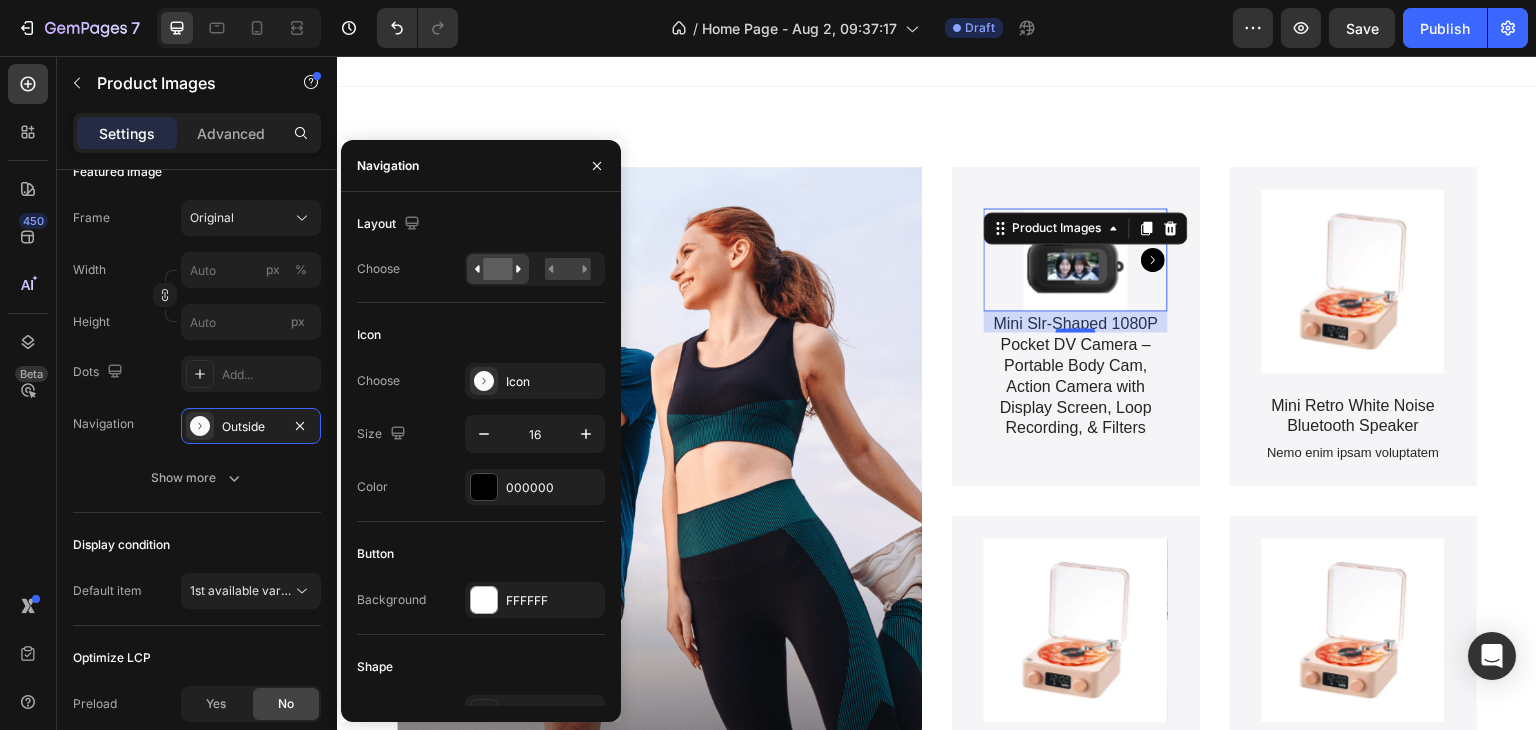 click 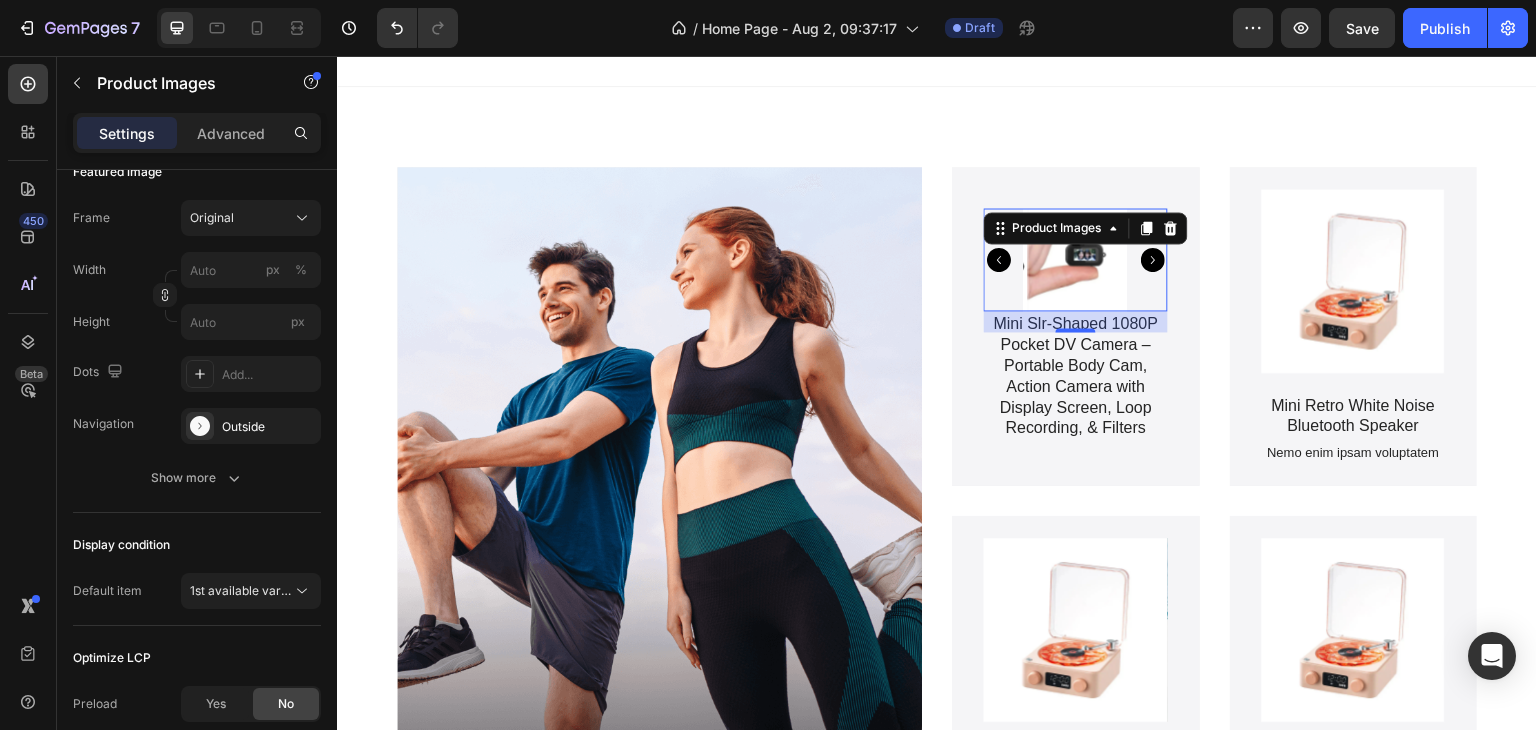 click 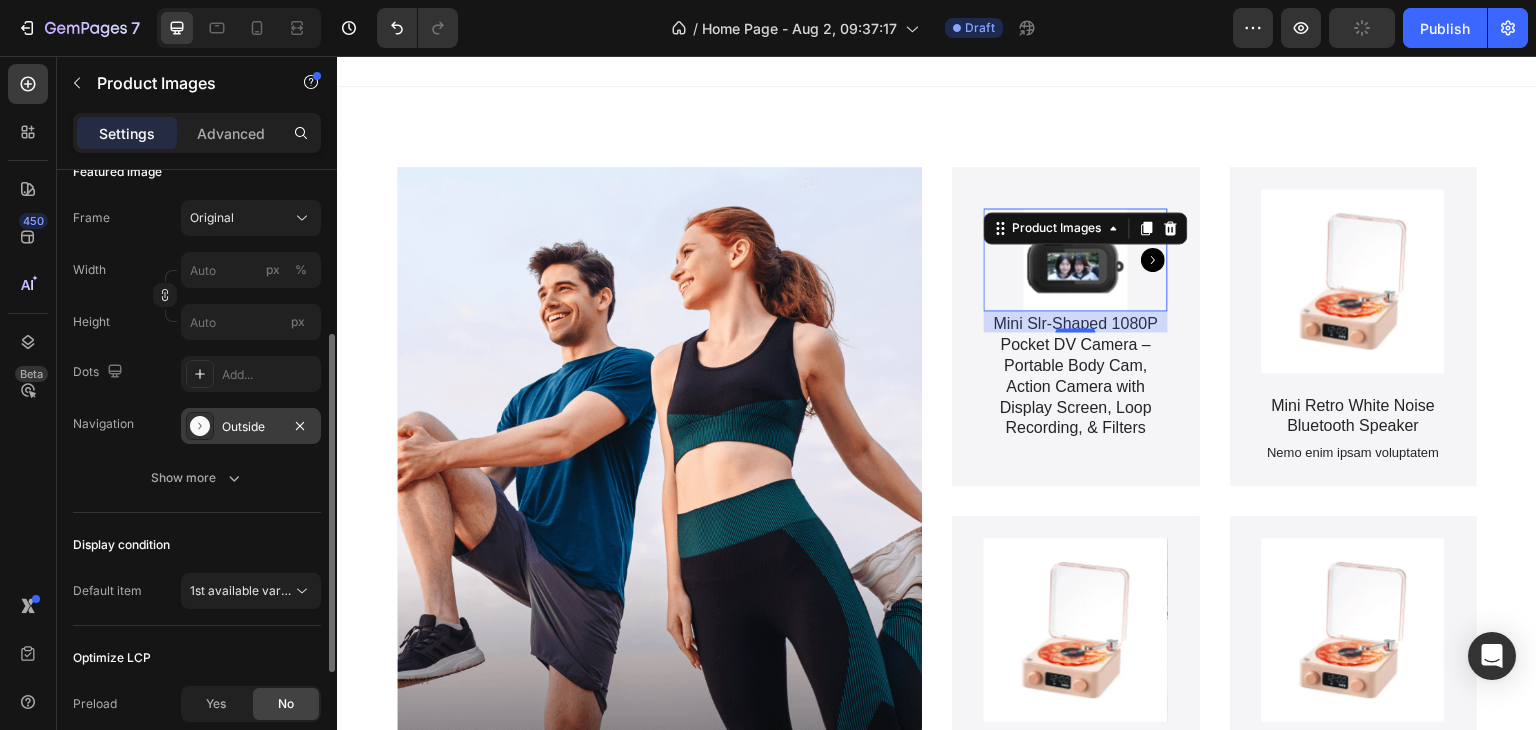 click on "Outside" at bounding box center (251, 426) 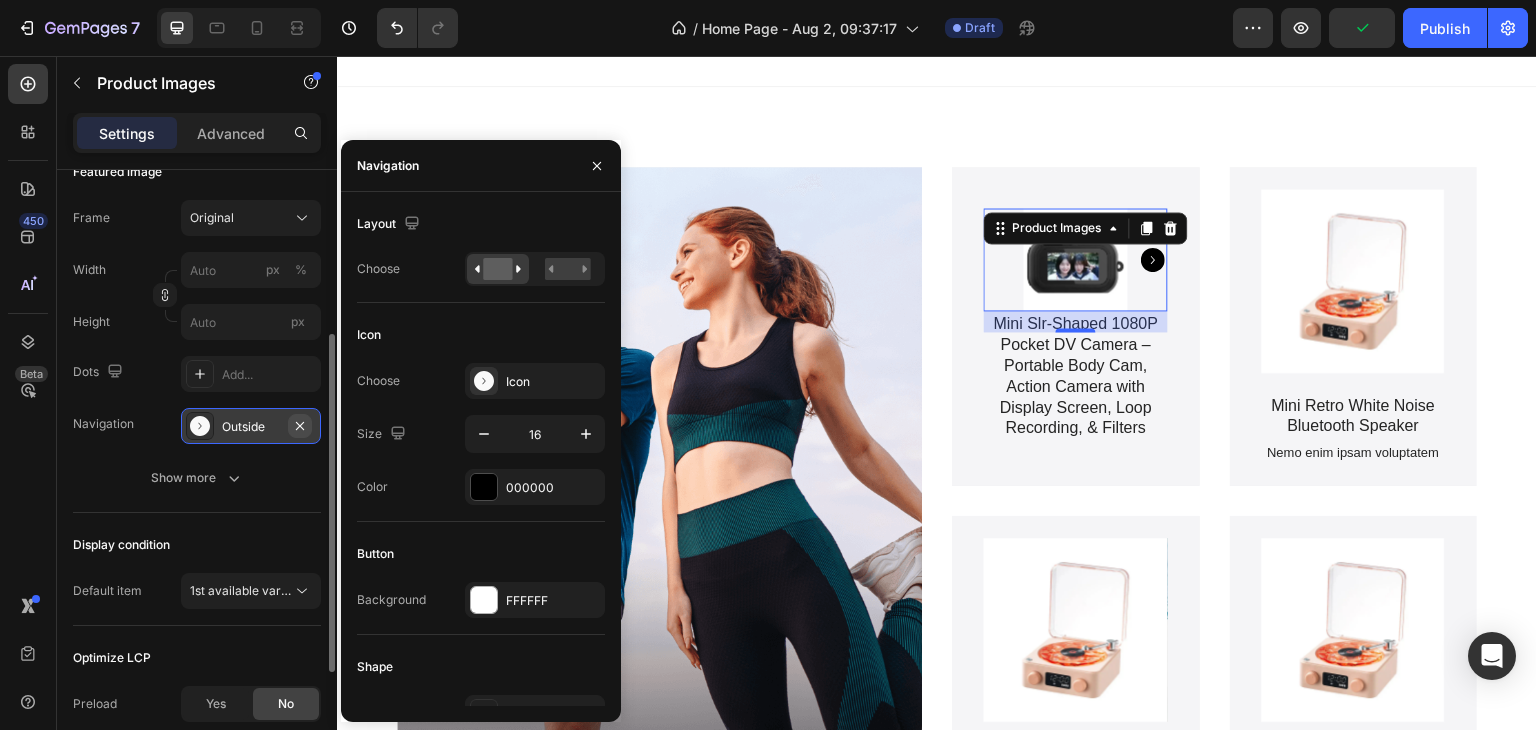 click 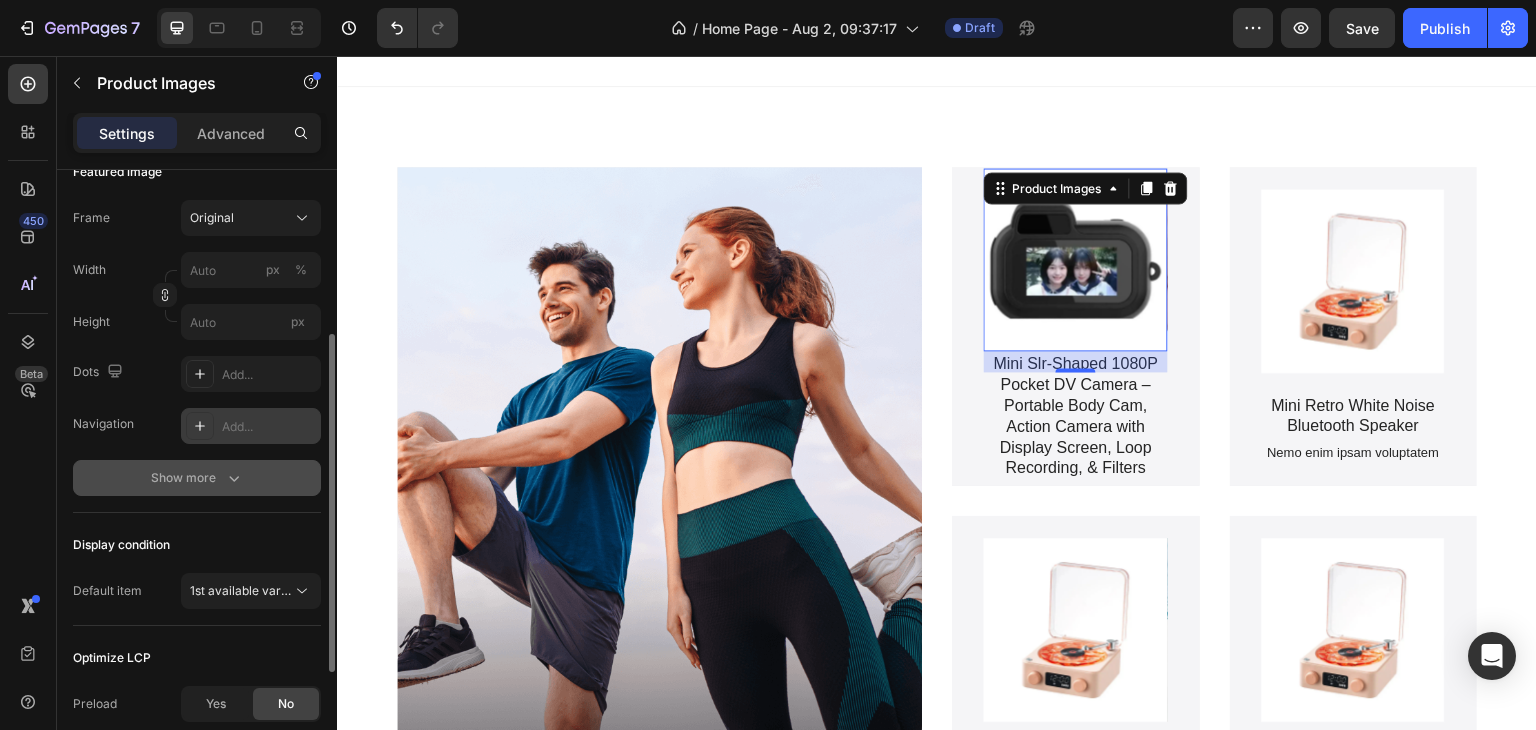 click on "Show more" at bounding box center [197, 478] 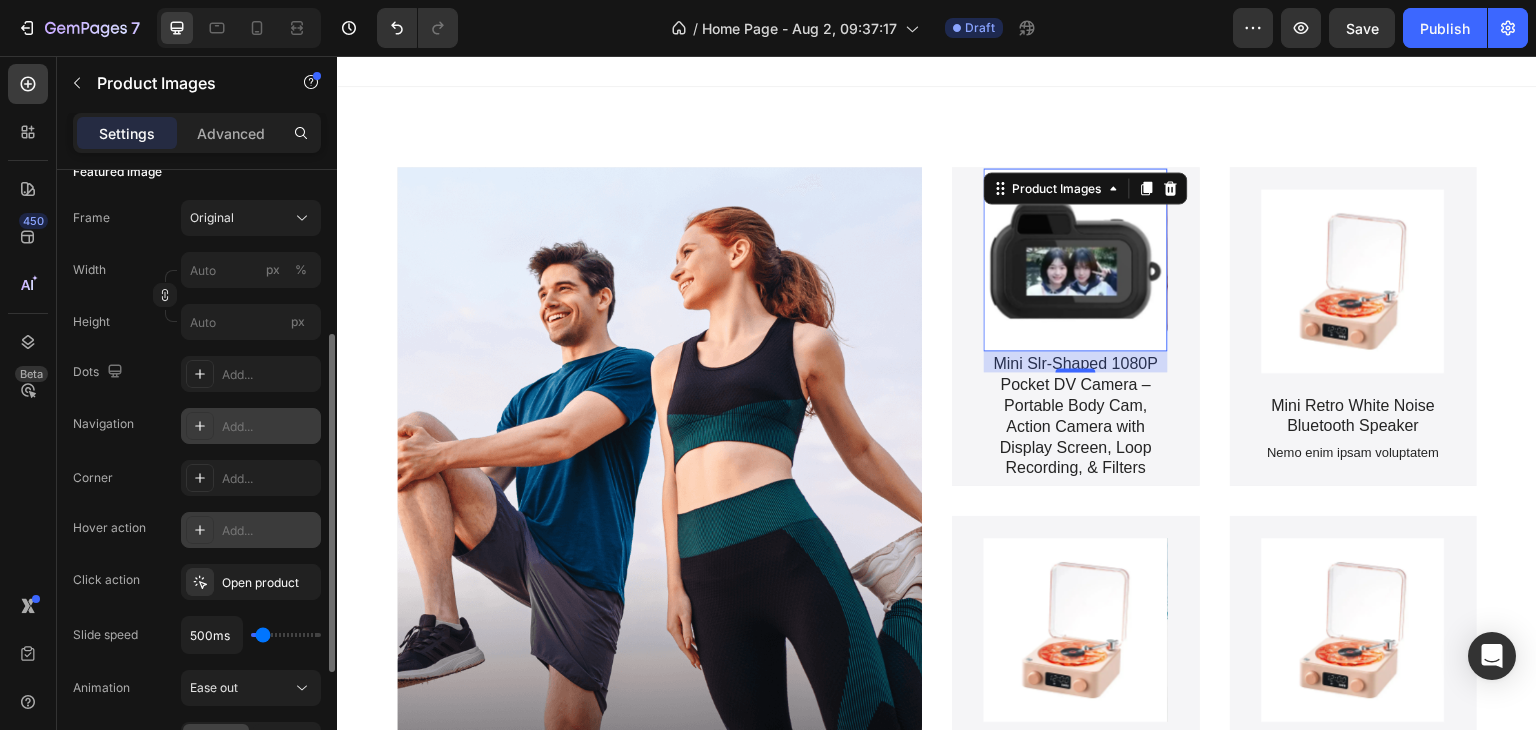 click 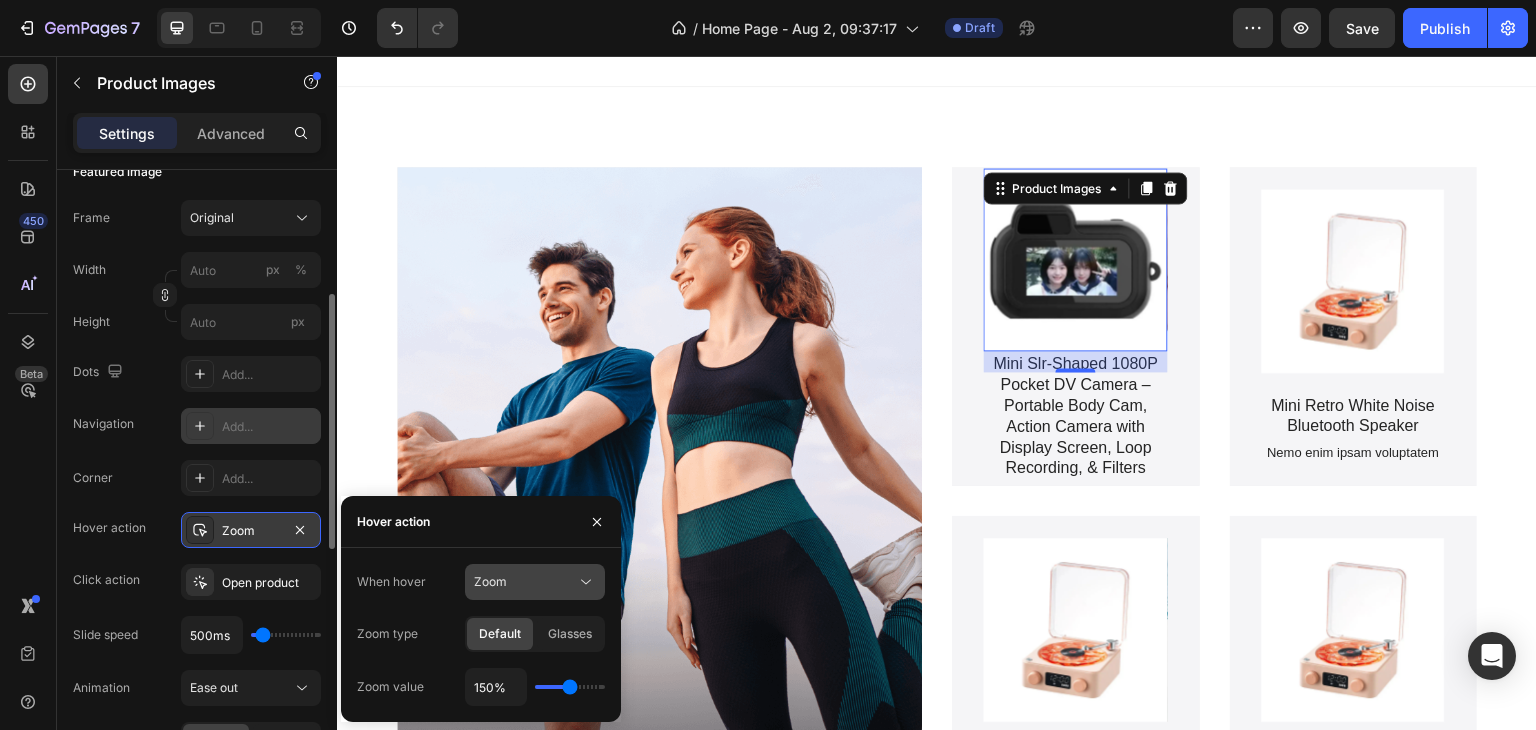 drag, startPoint x: 614, startPoint y: 584, endPoint x: 602, endPoint y: 585, distance: 12.0415945 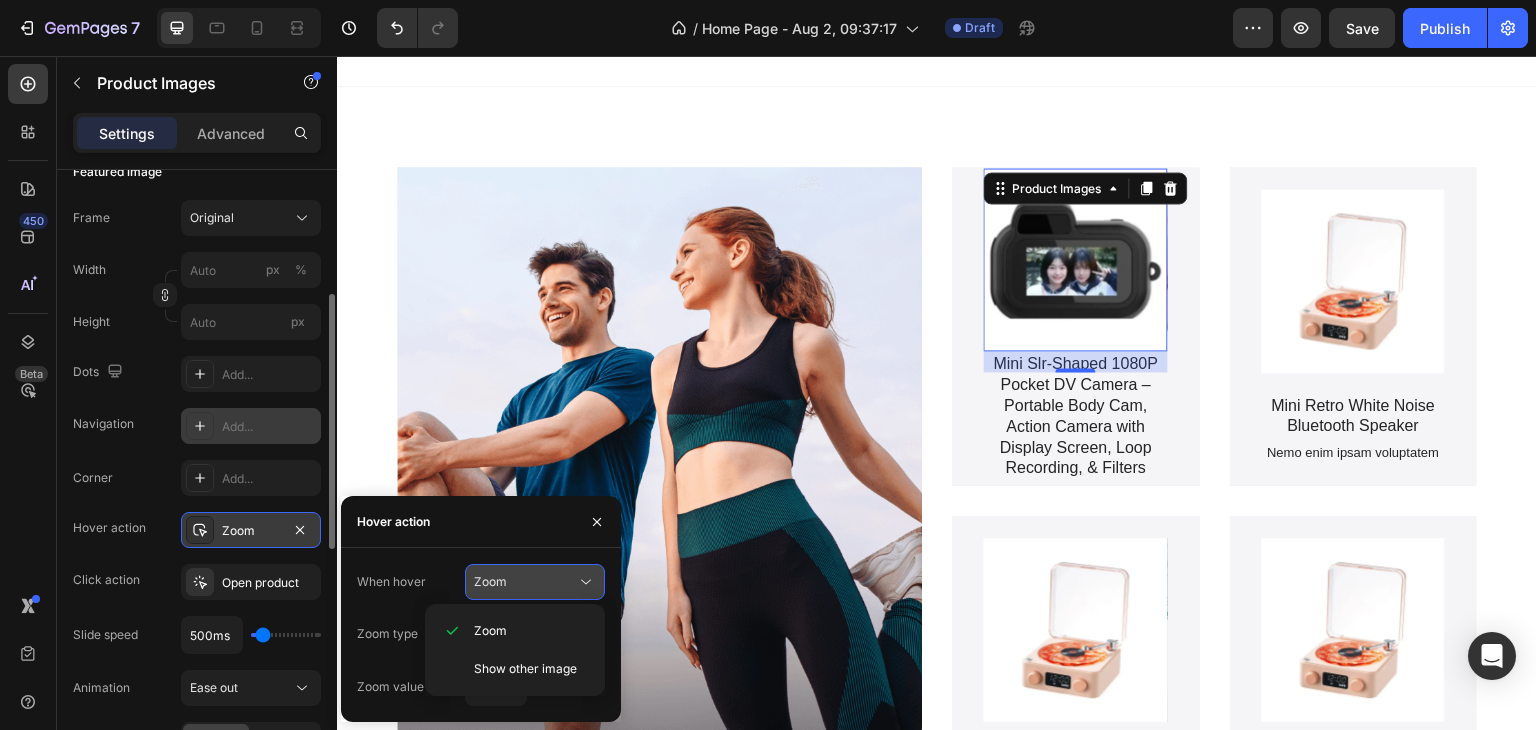 click 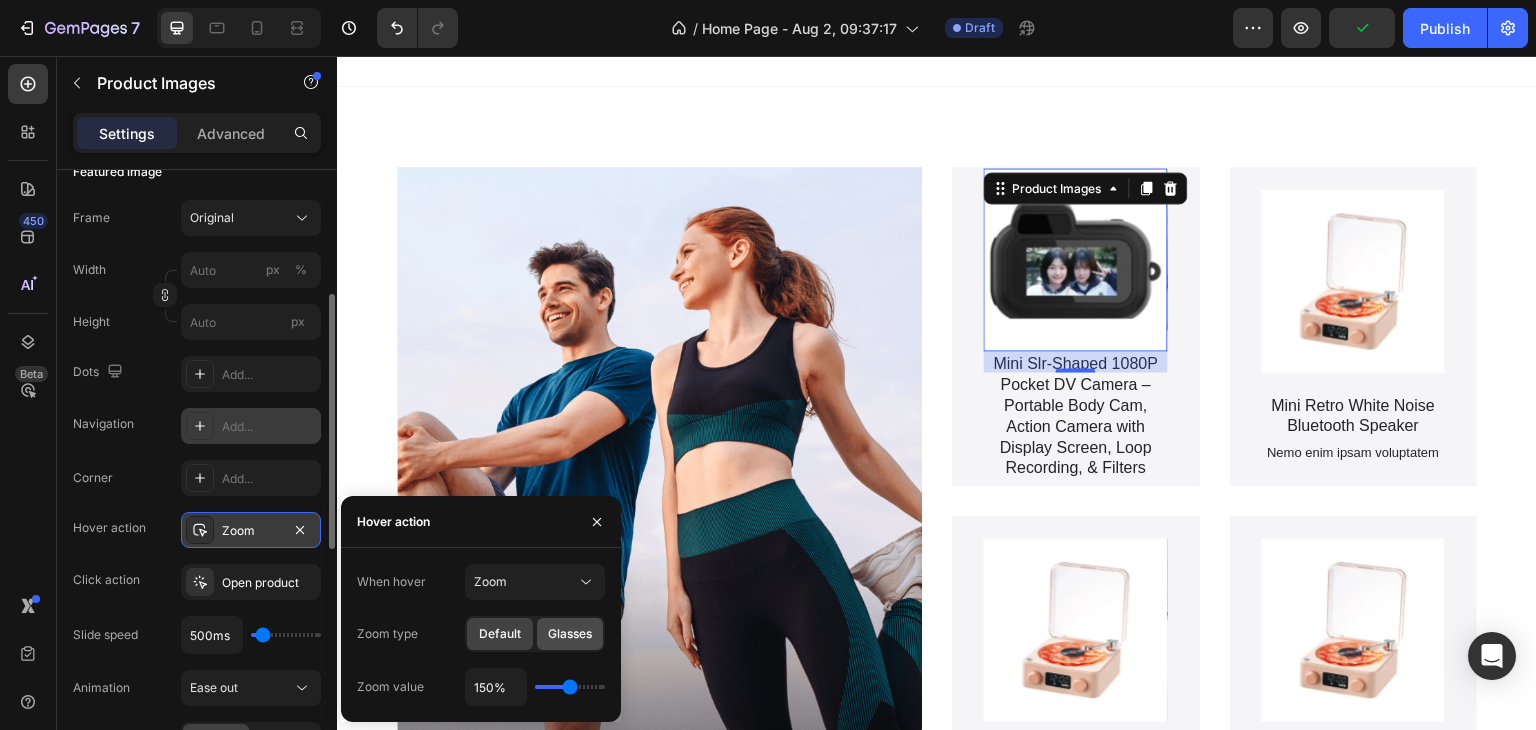 click on "Glasses" 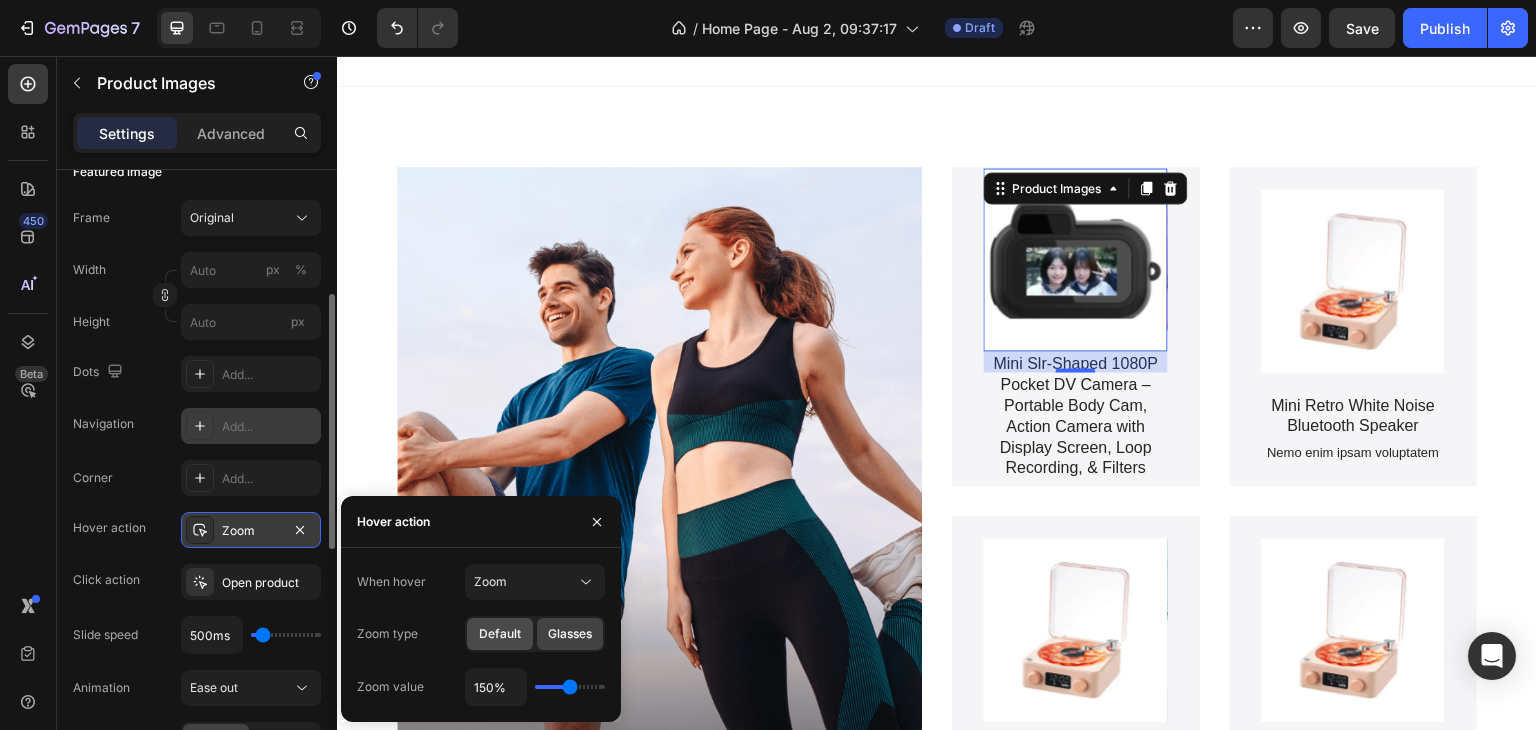 click on "Default" 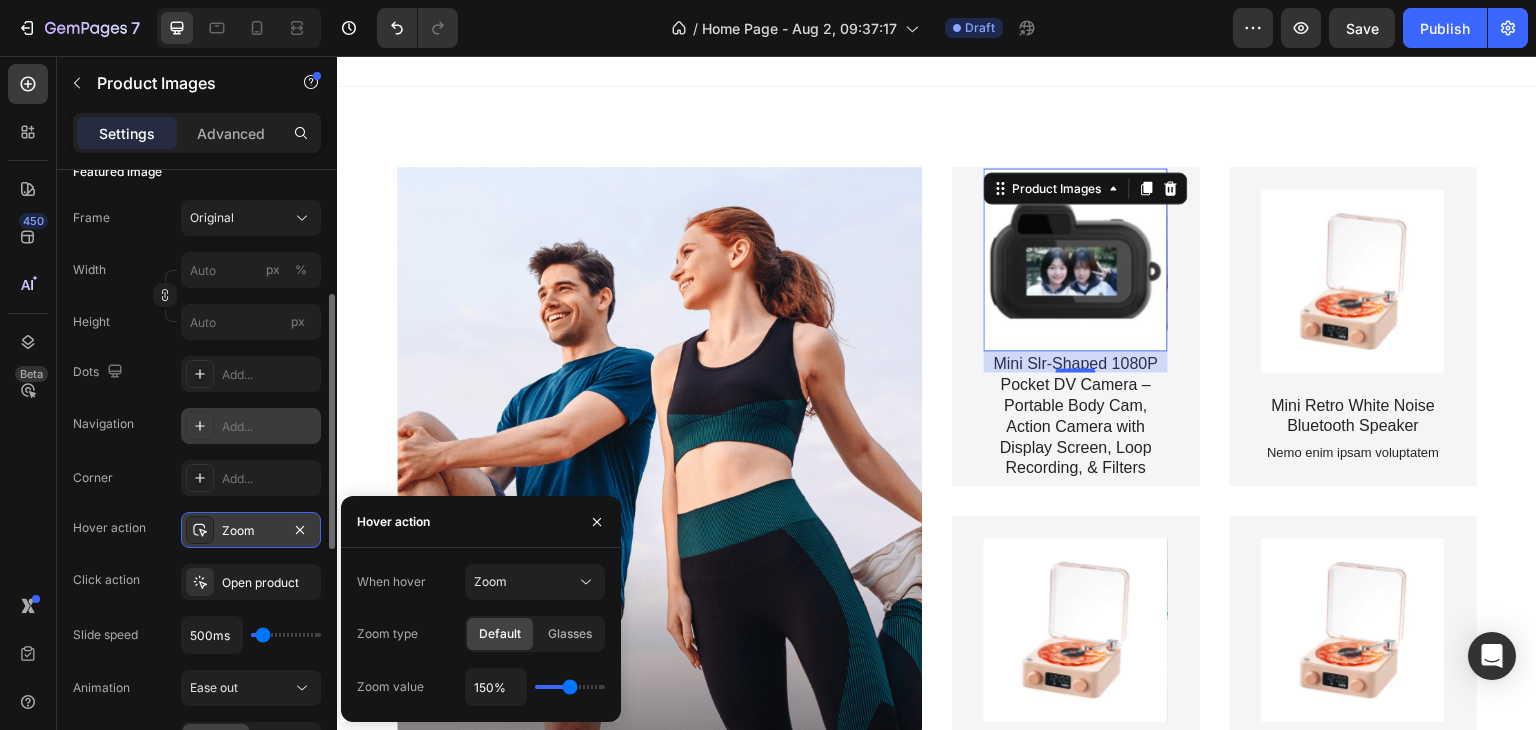 click on "Default" 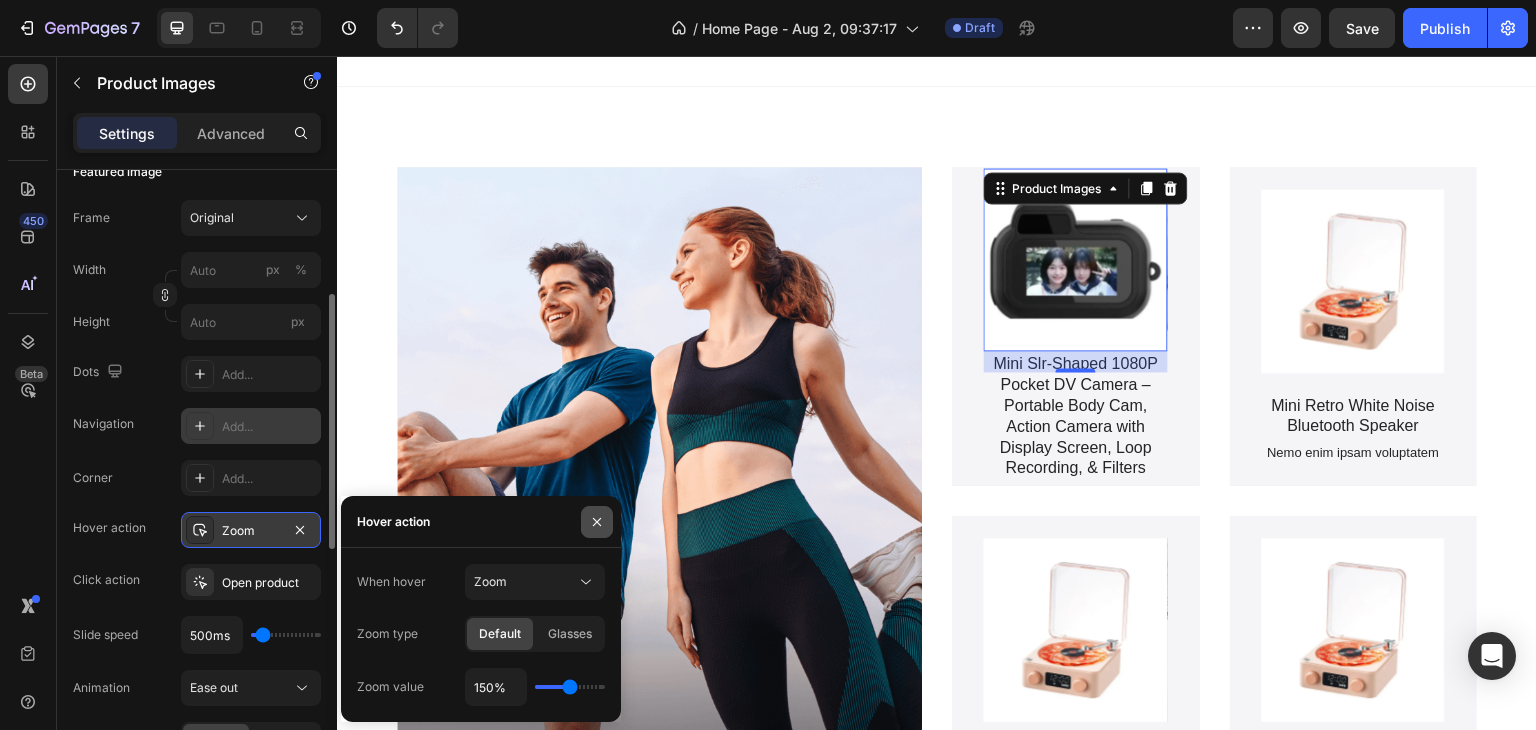 click 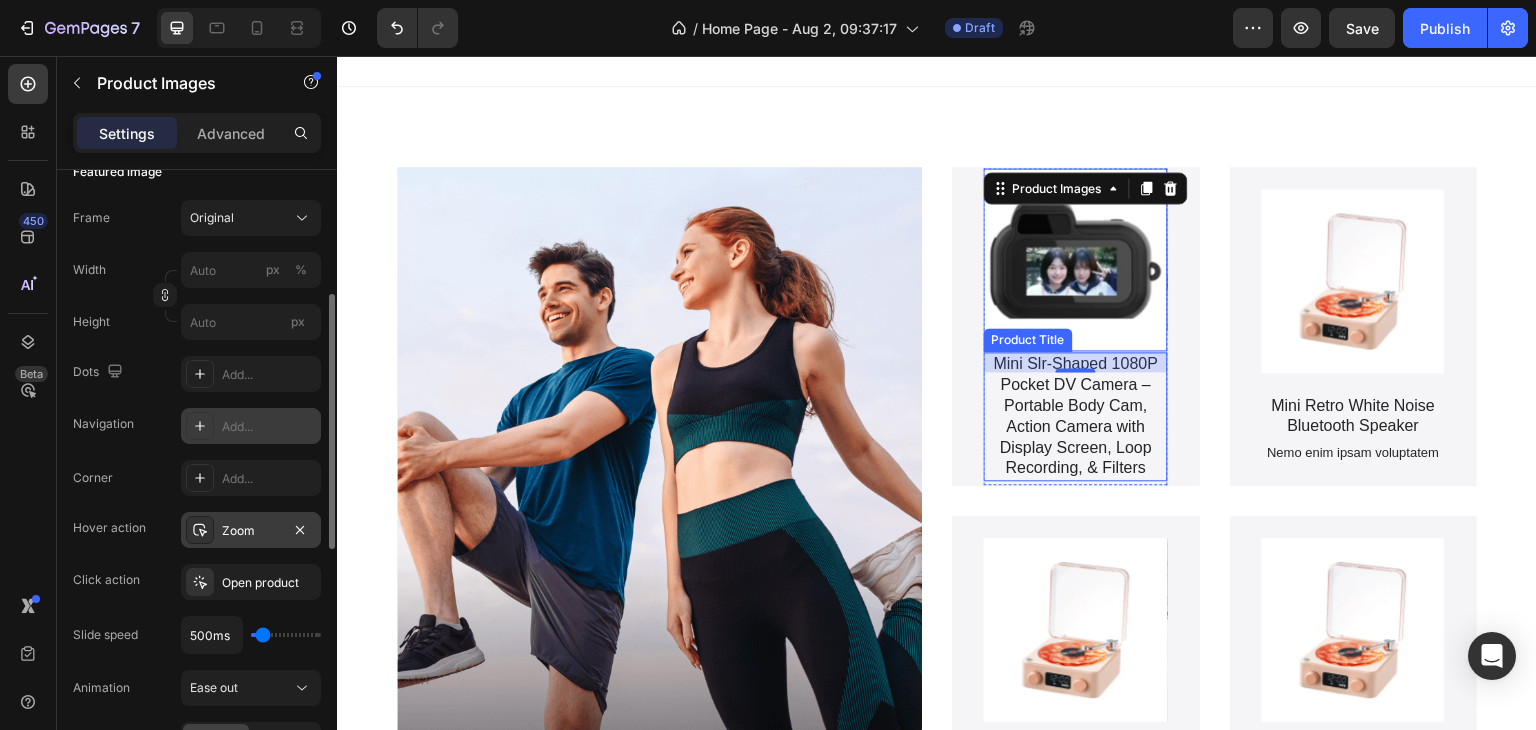 click on "Mini Slr-Shaped 1080P Pocket DV Camera – Portable Body Cam, Action Camera with Display Screen, Loop Recording, & Filters" at bounding box center (1076, 416) 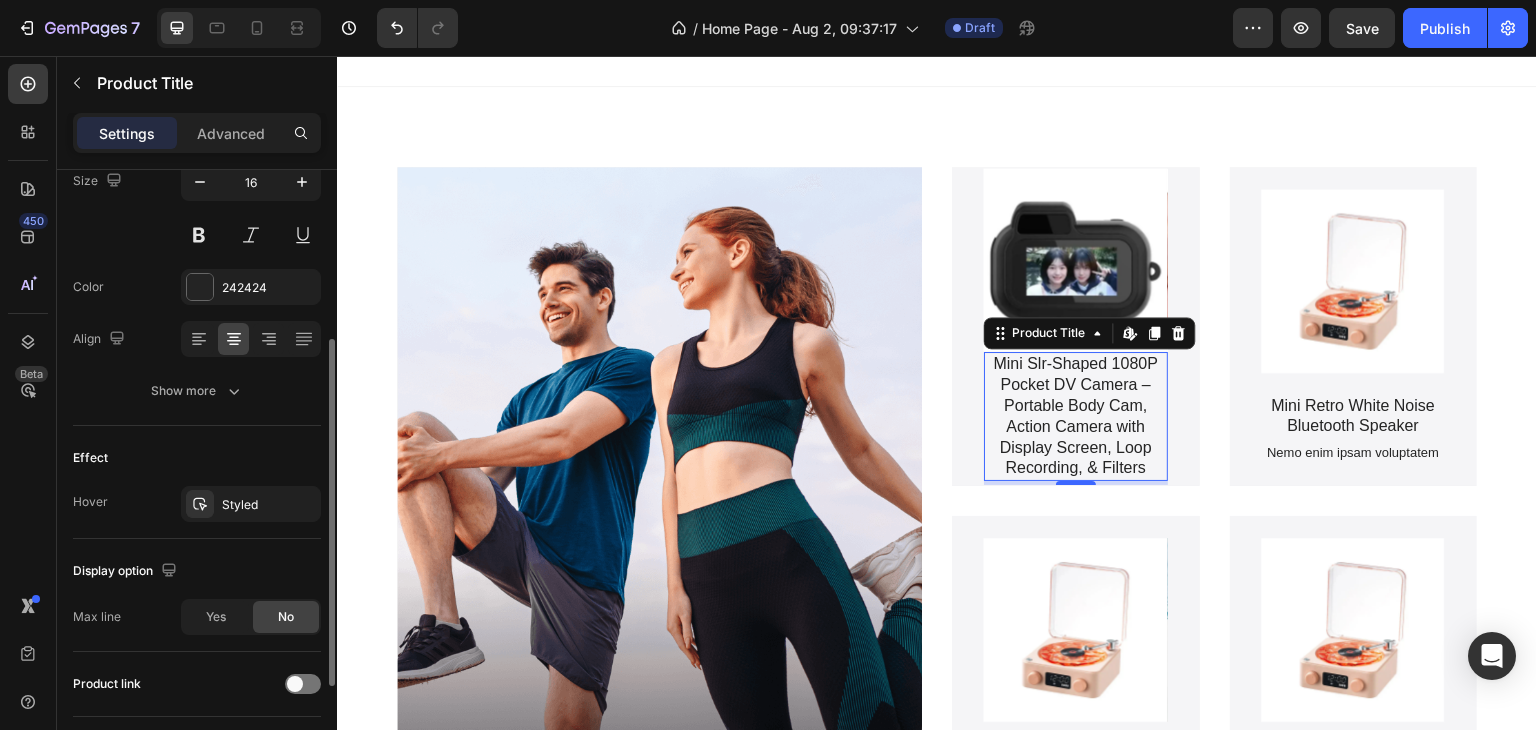 scroll, scrollTop: 0, scrollLeft: 0, axis: both 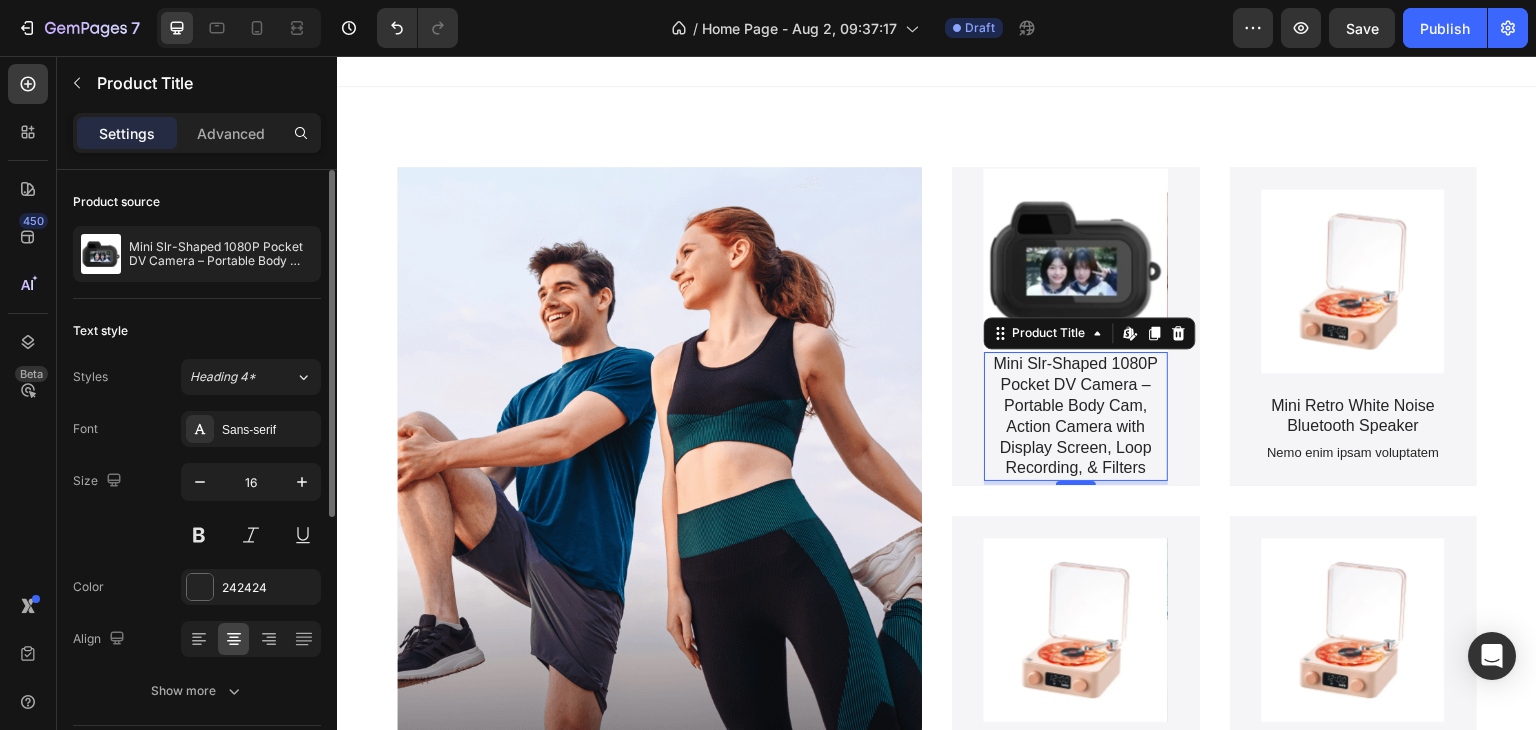 click on "Mini Slr-Shaped 1080P Pocket DV Camera – Portable Body Cam, Action Camera with Display Screen, Loop Recording, & Filters" at bounding box center [1076, 416] 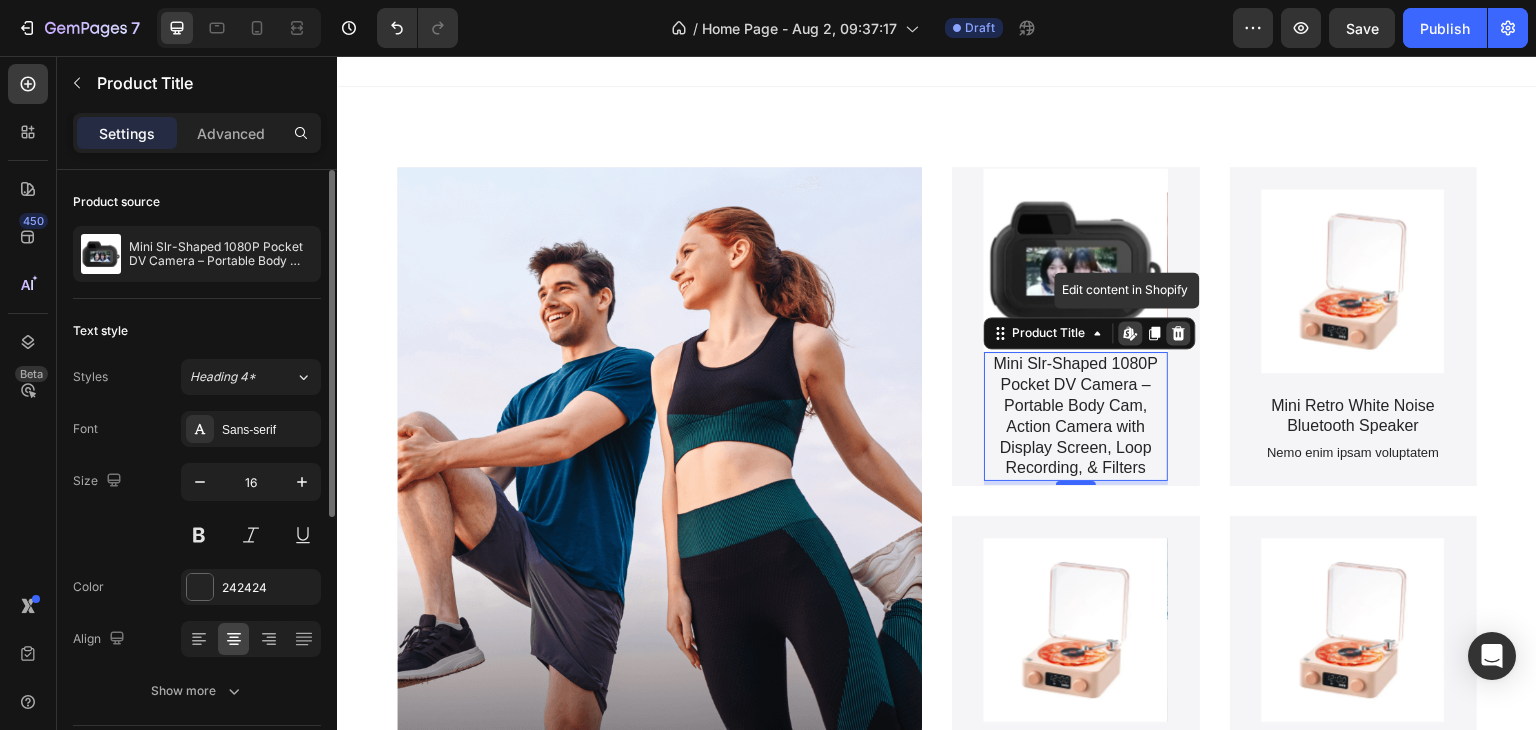 click 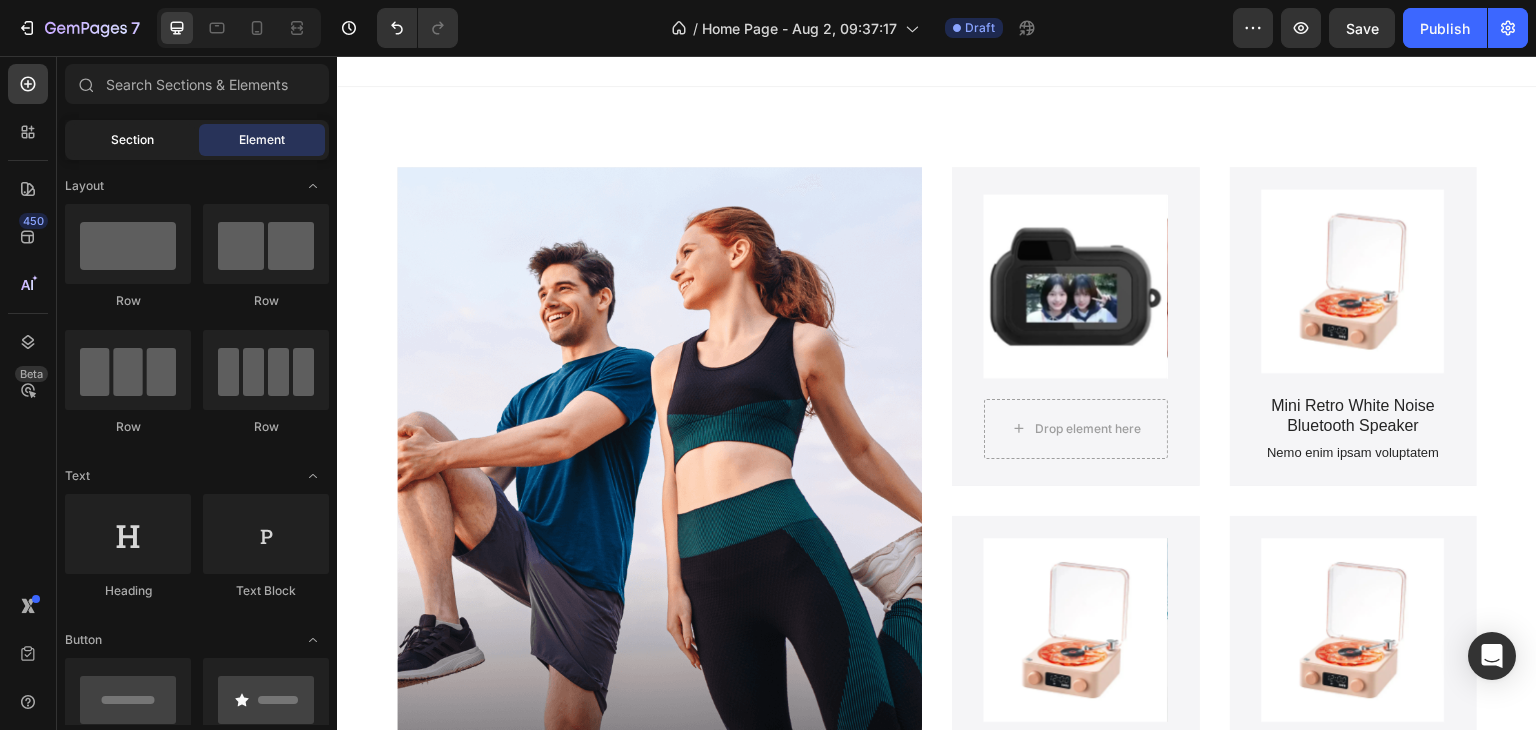click on "Section" 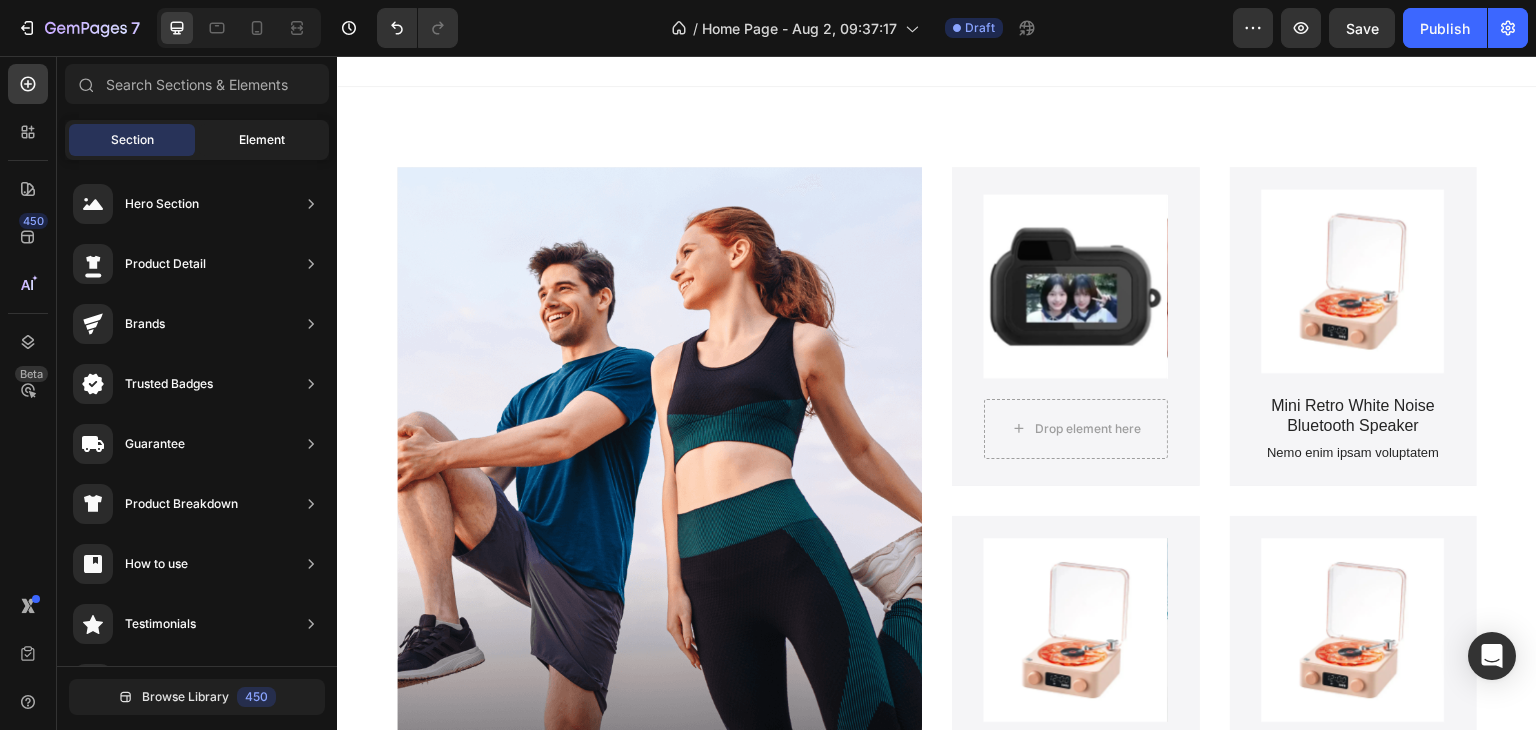 click on "Element" 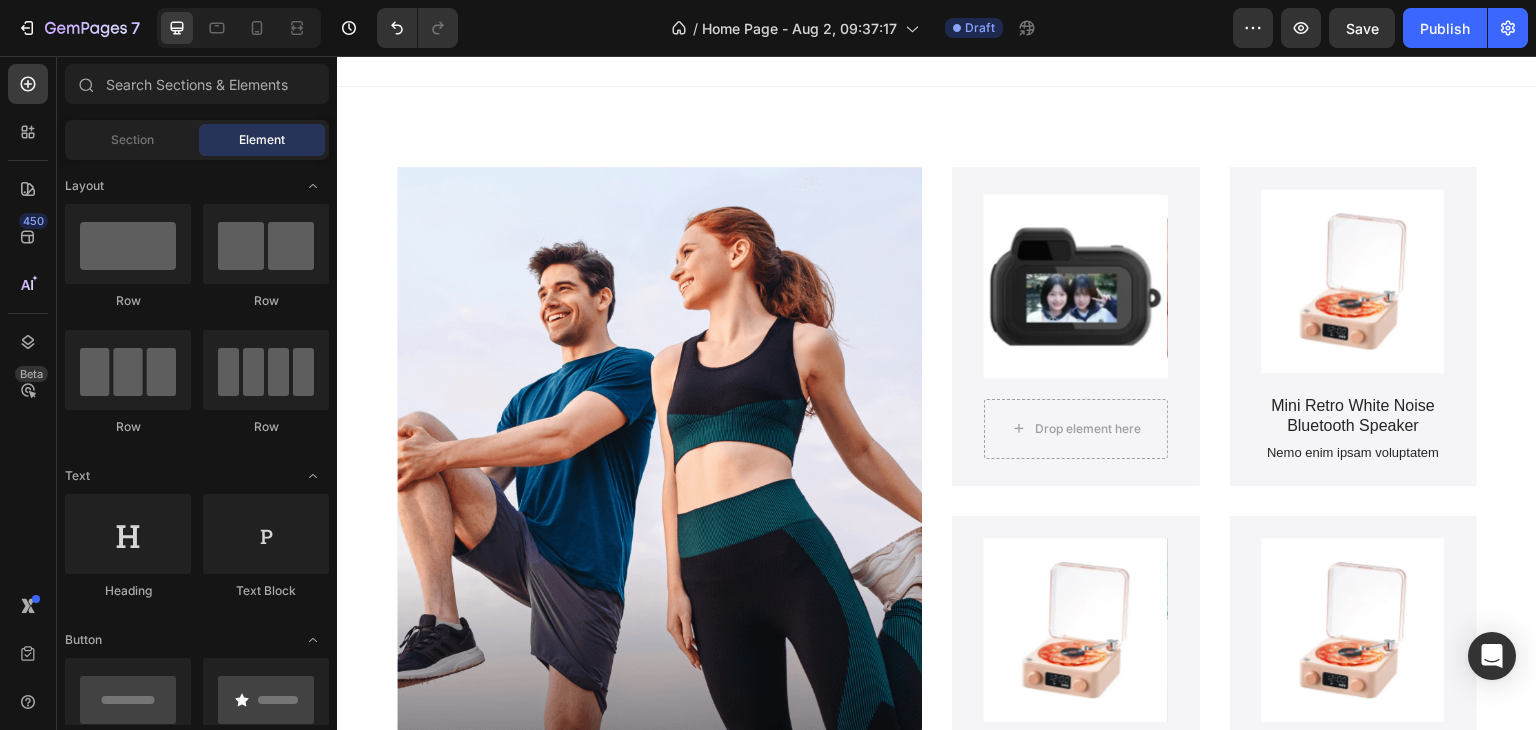 click on "Element" 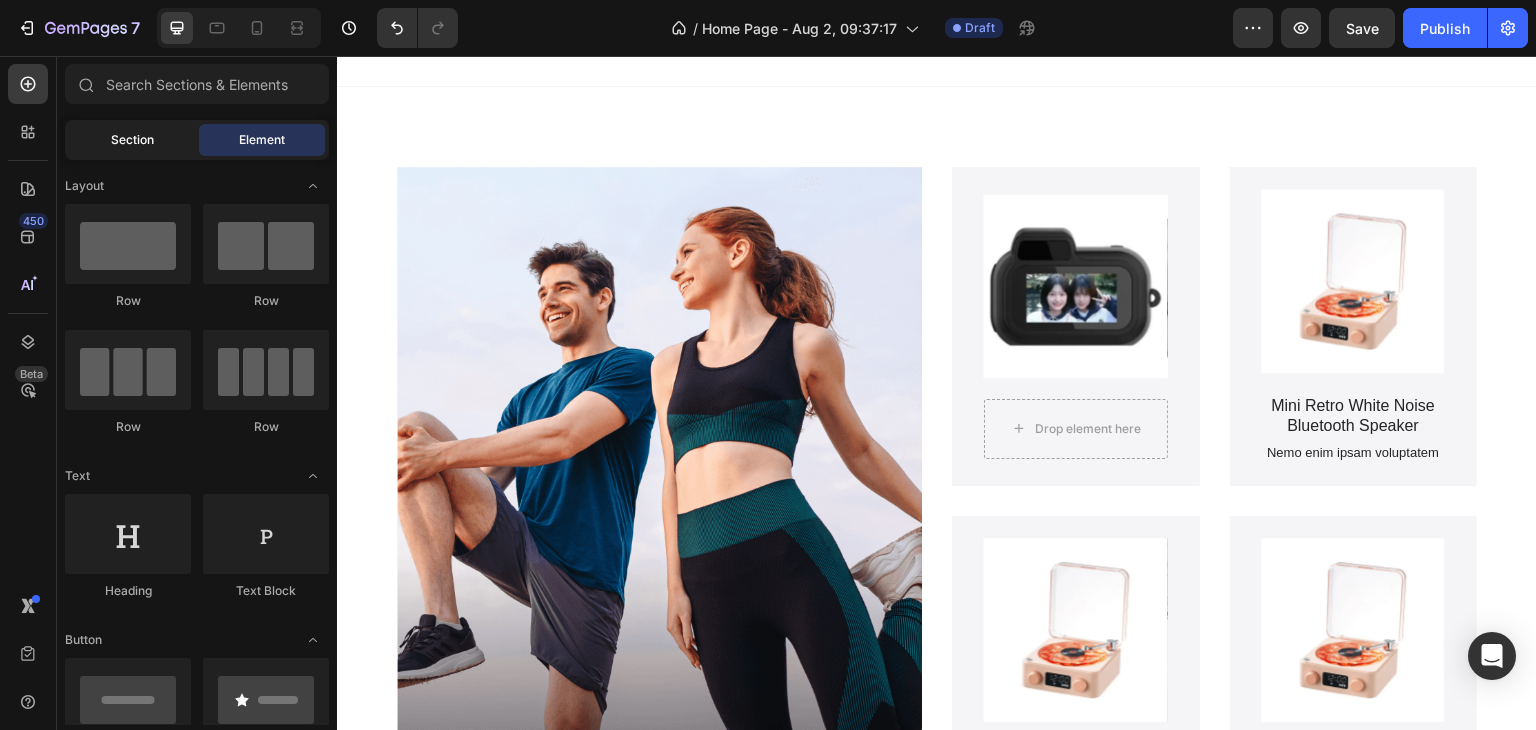 click on "Section" 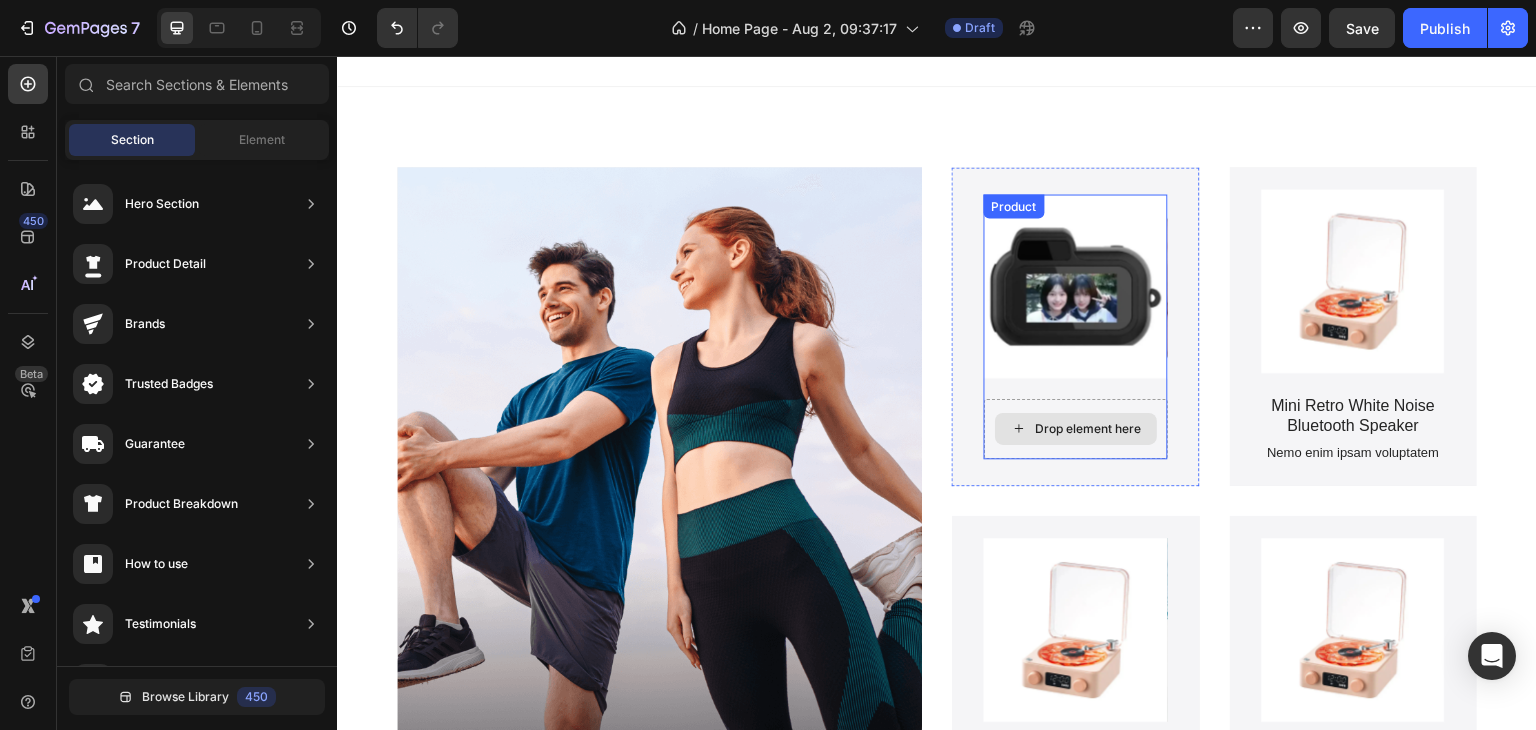 drag, startPoint x: 498, startPoint y: 334, endPoint x: 1091, endPoint y: 423, distance: 599.64154 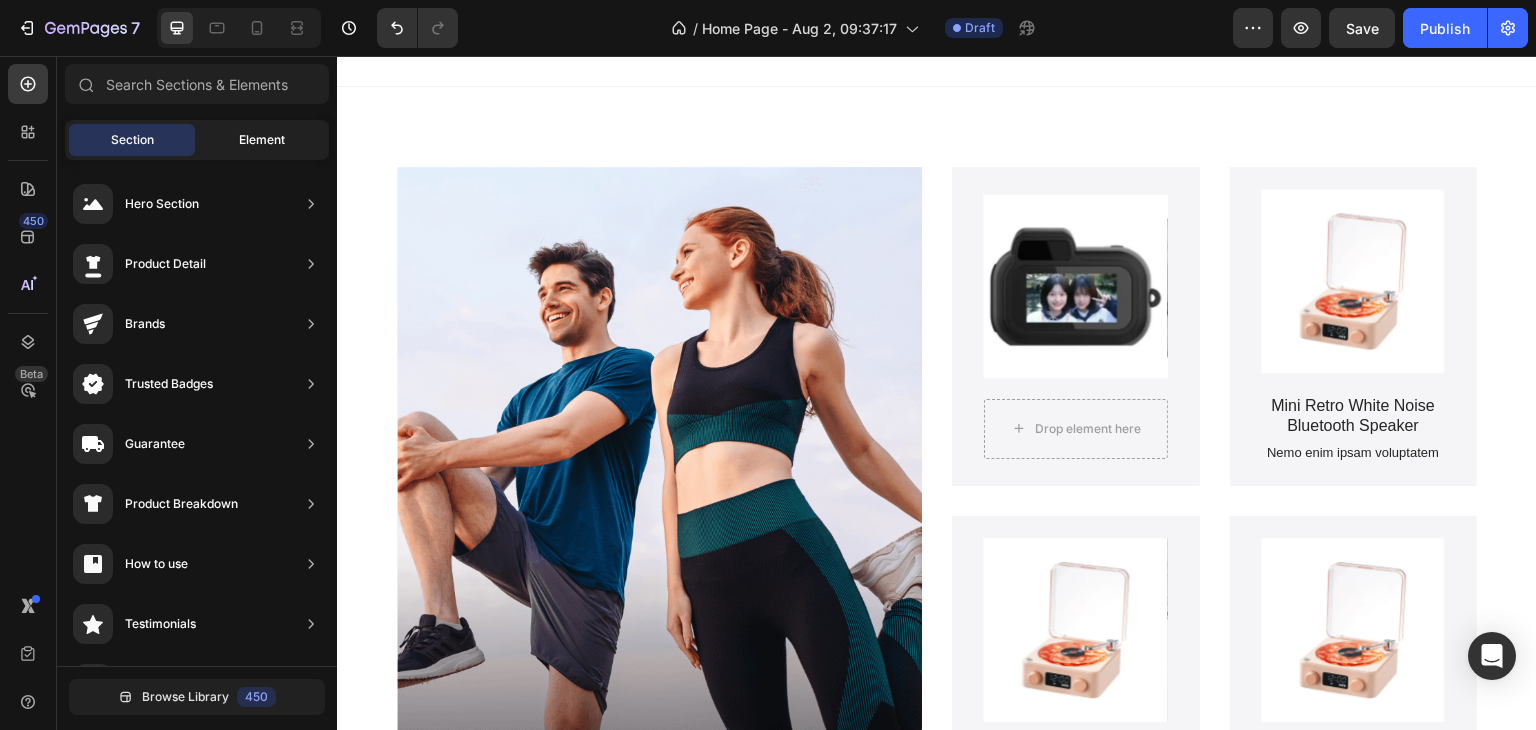 click on "Element" 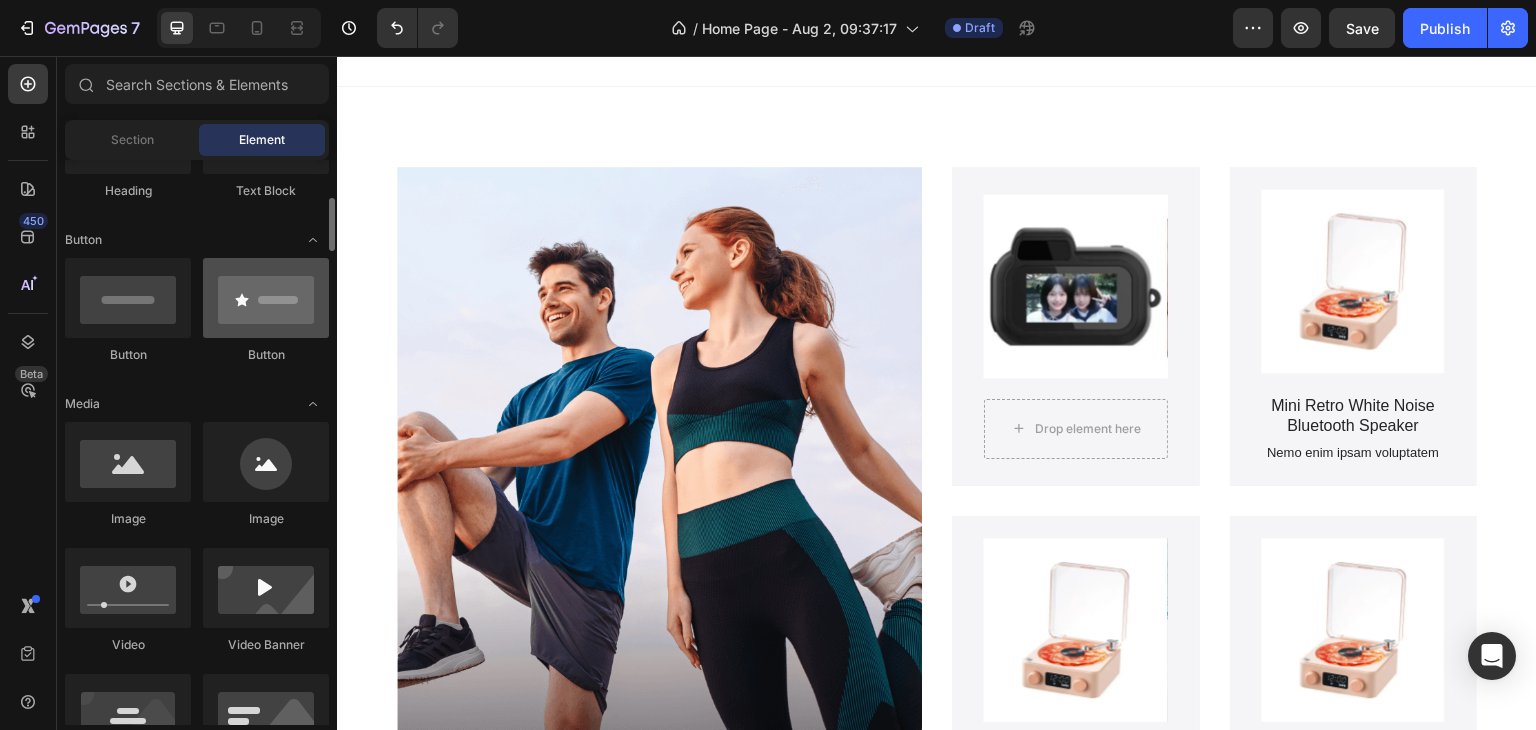 scroll, scrollTop: 300, scrollLeft: 0, axis: vertical 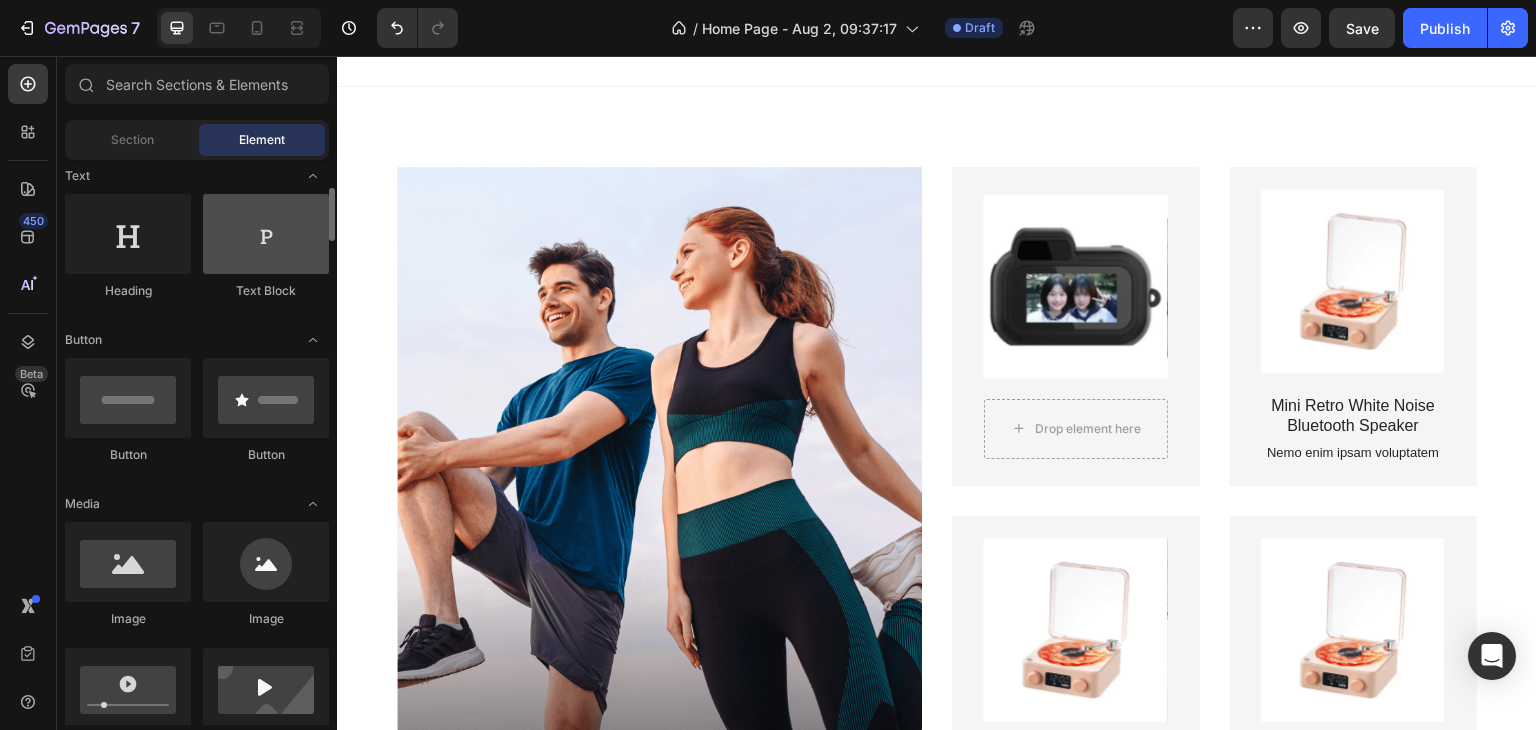 click at bounding box center [266, 234] 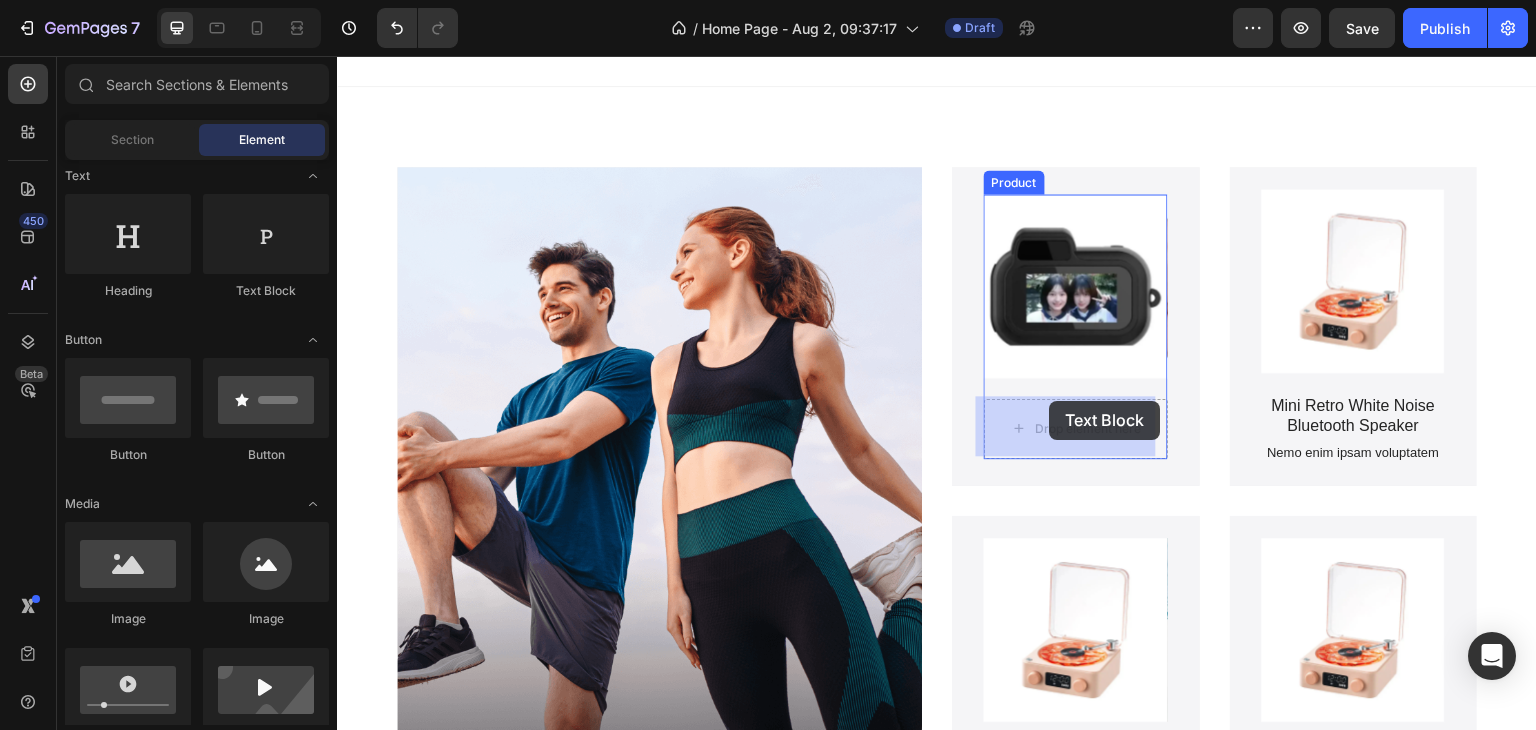 drag, startPoint x: 603, startPoint y: 283, endPoint x: 1050, endPoint y: 401, distance: 462.31265 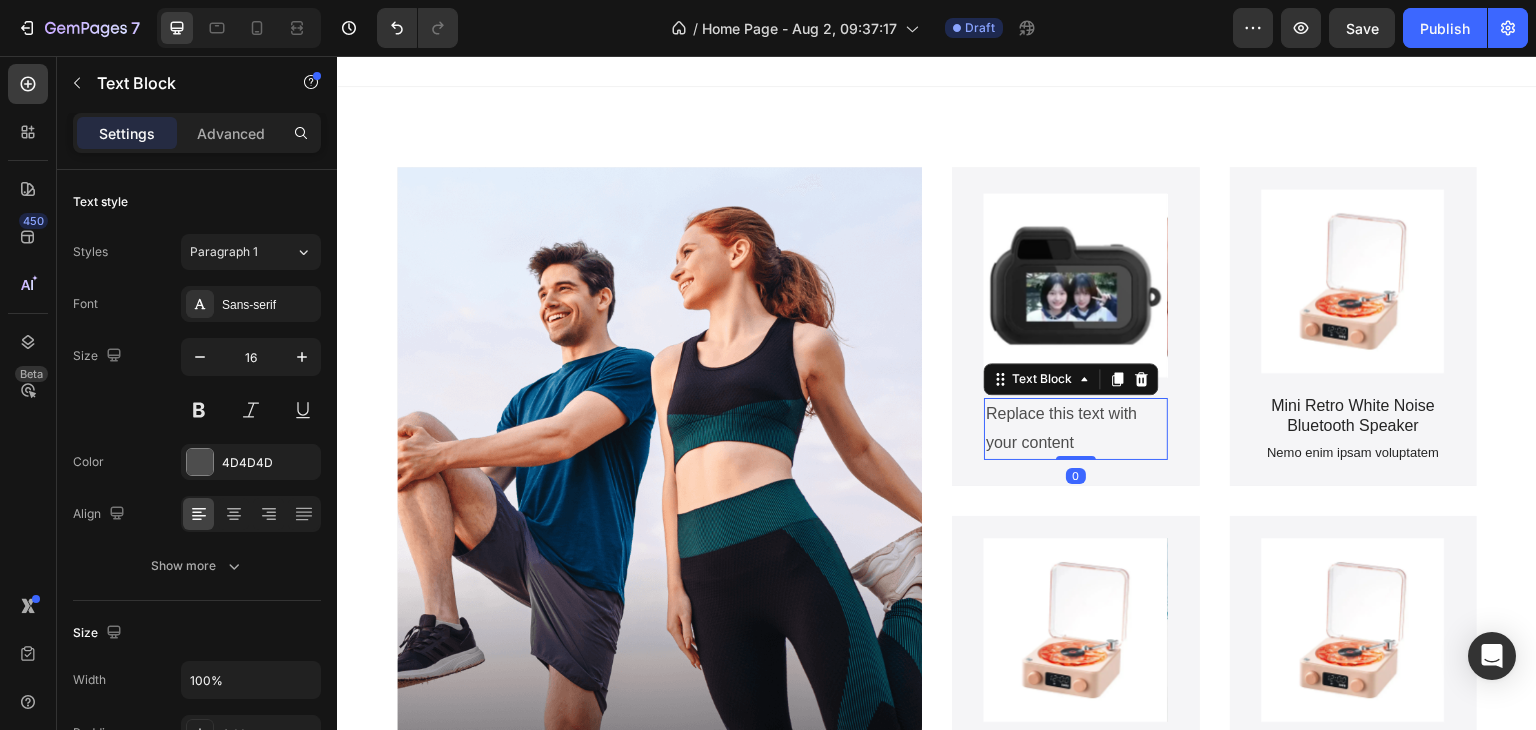 click on "Replace this text with your content" at bounding box center [1076, 429] 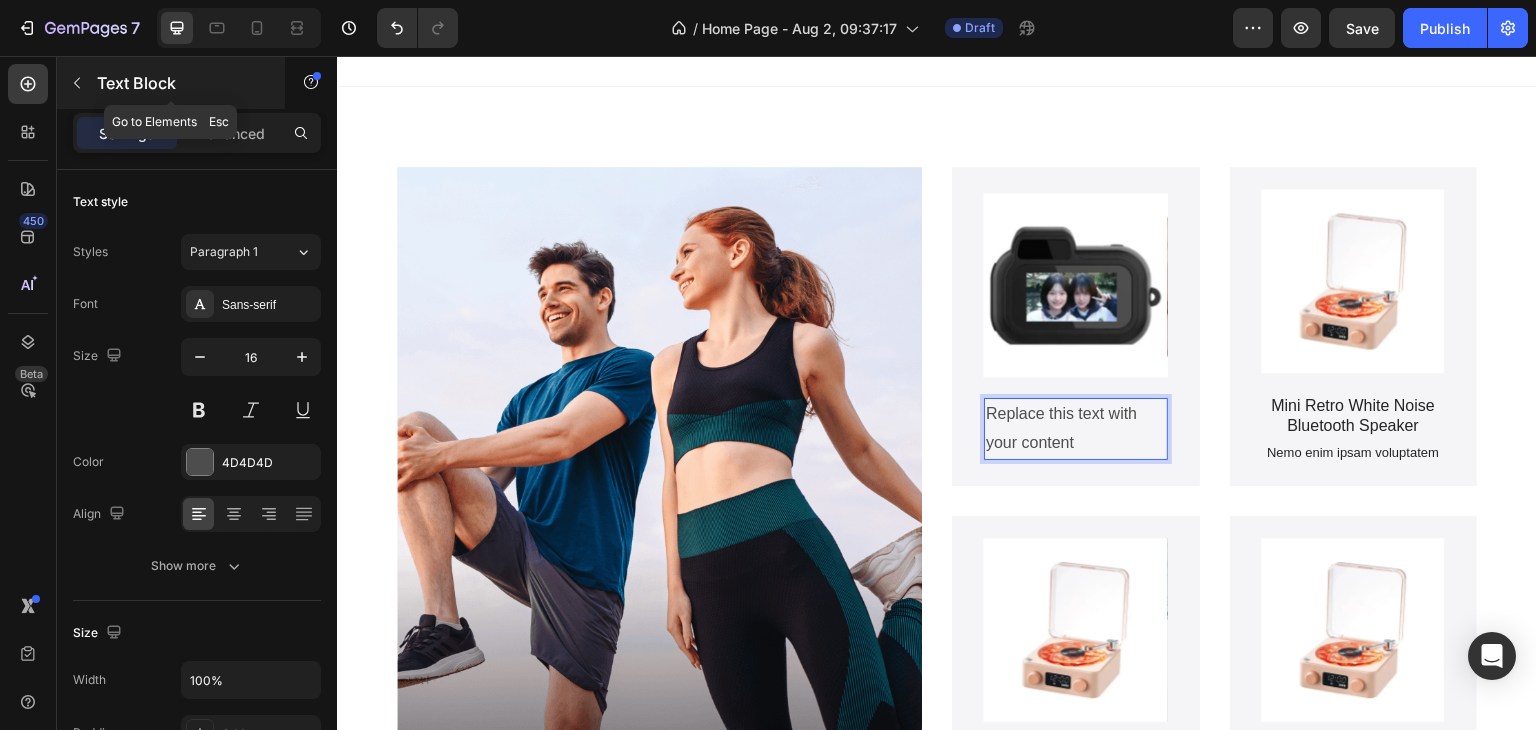 click 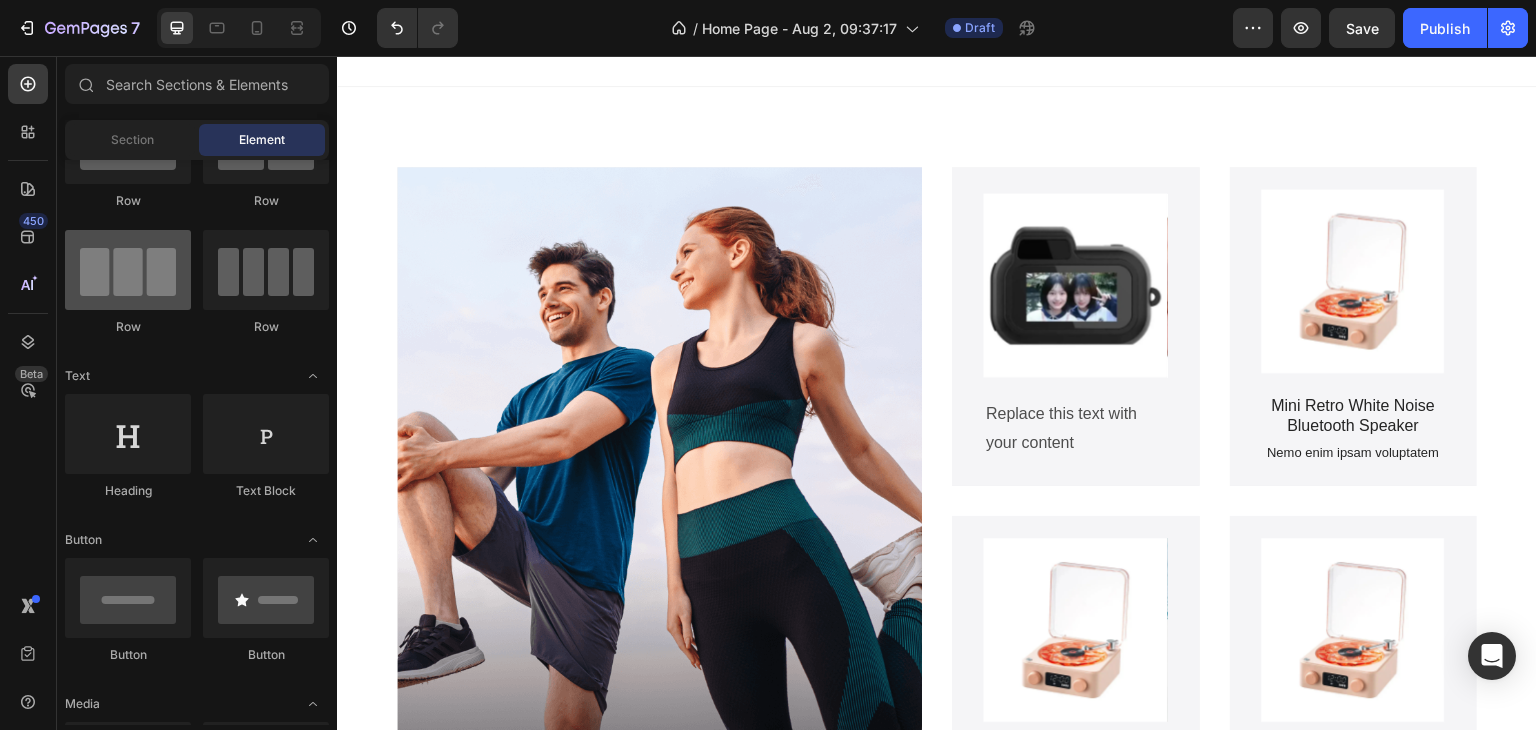 scroll, scrollTop: 0, scrollLeft: 0, axis: both 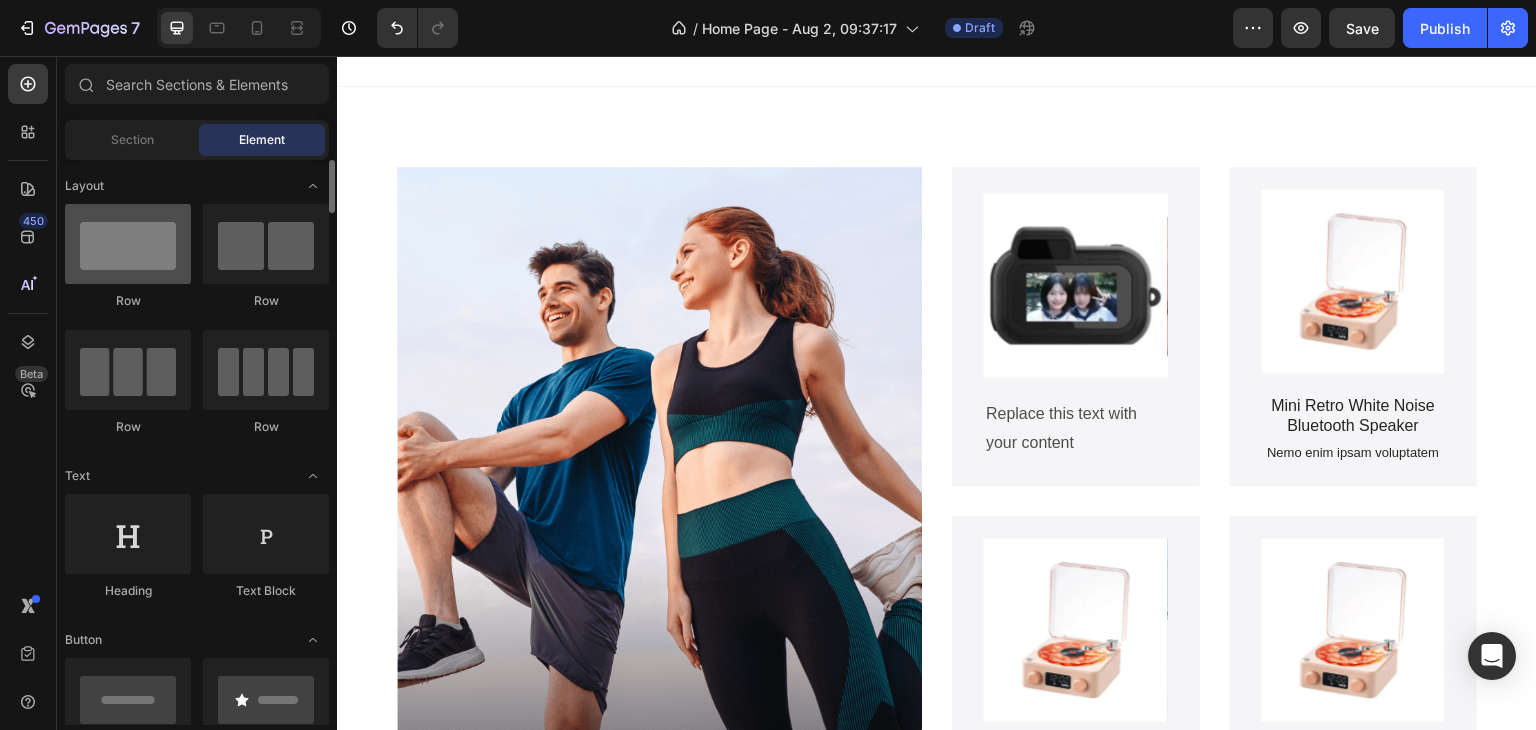 click at bounding box center (128, 244) 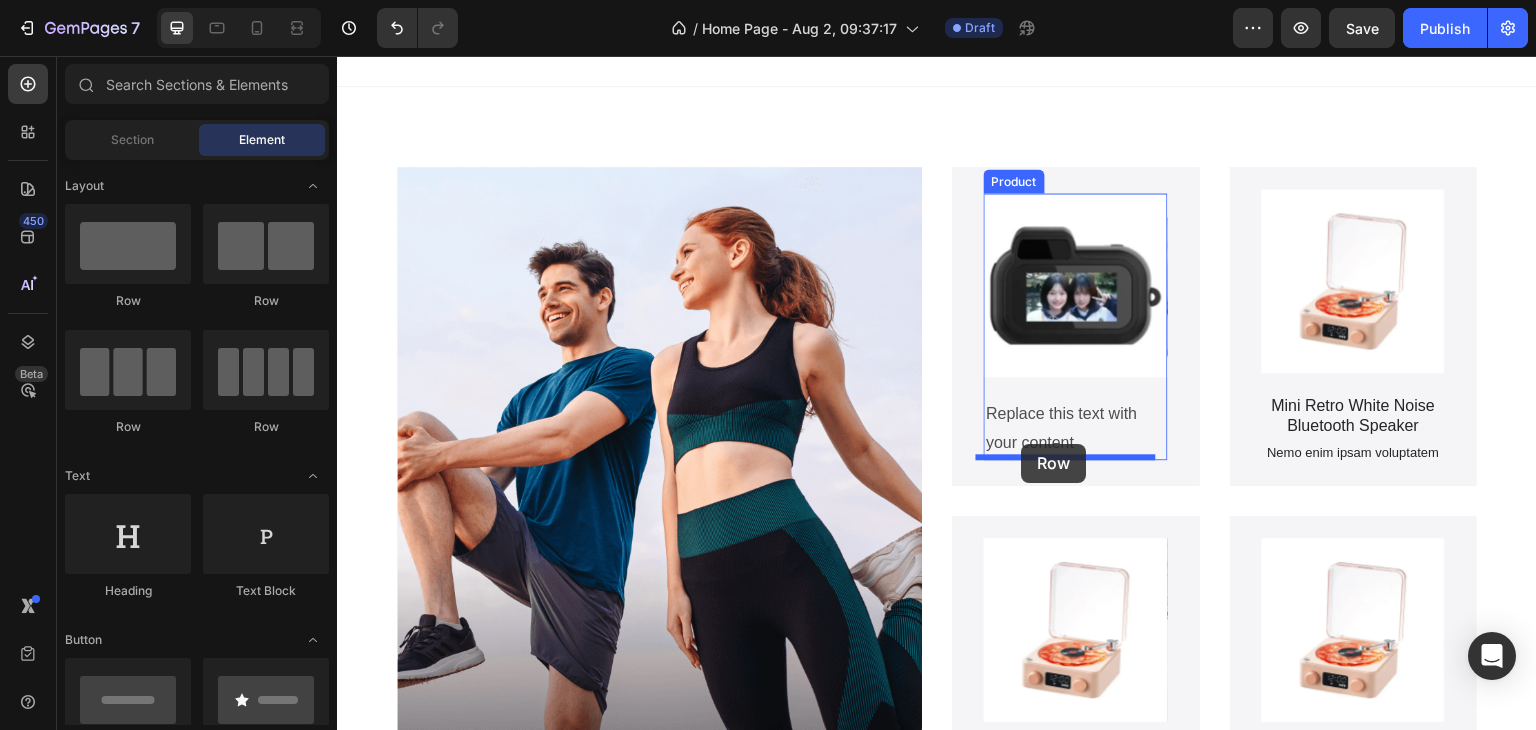 drag, startPoint x: 596, startPoint y: 437, endPoint x: 1022, endPoint y: 444, distance: 426.0575 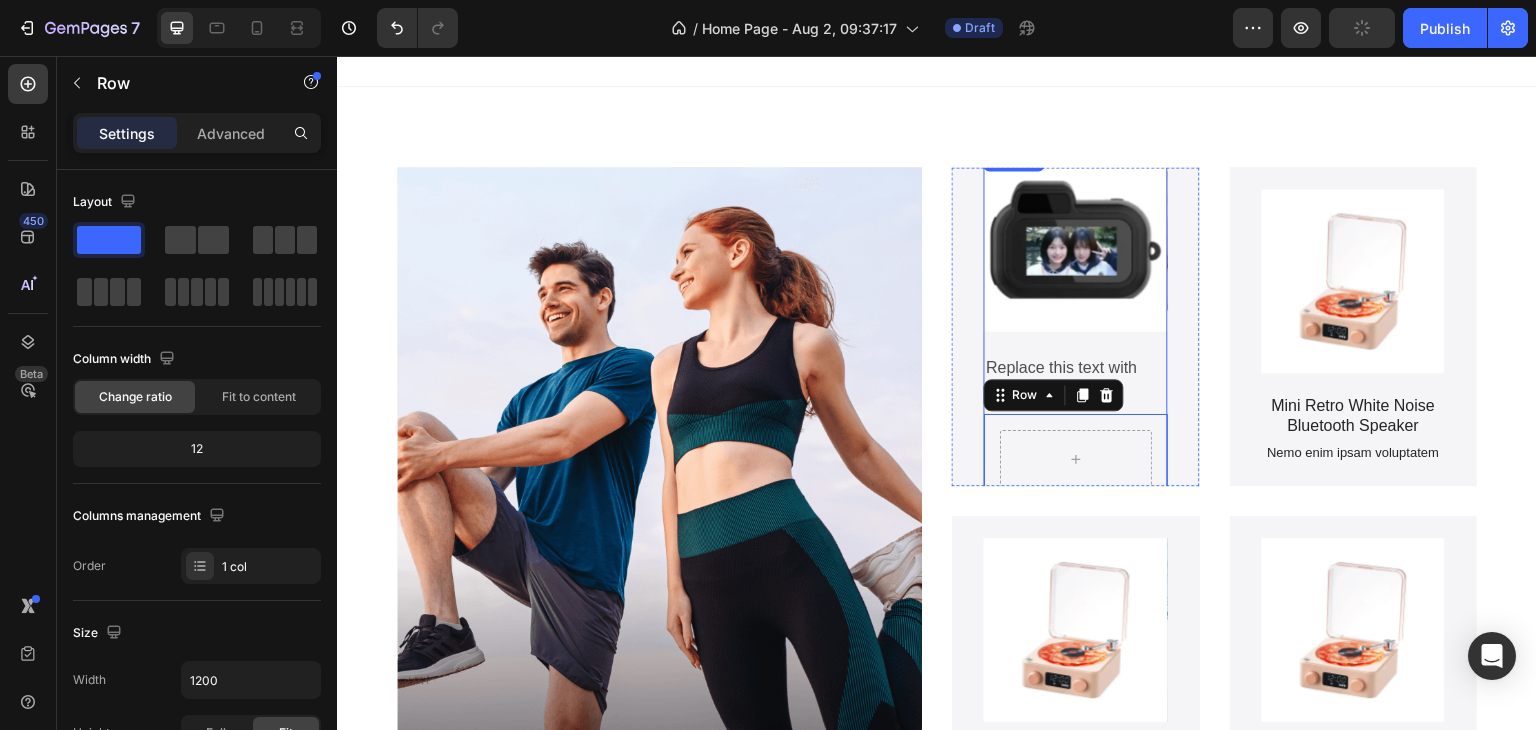 click on "Product Images" at bounding box center (1076, 249) 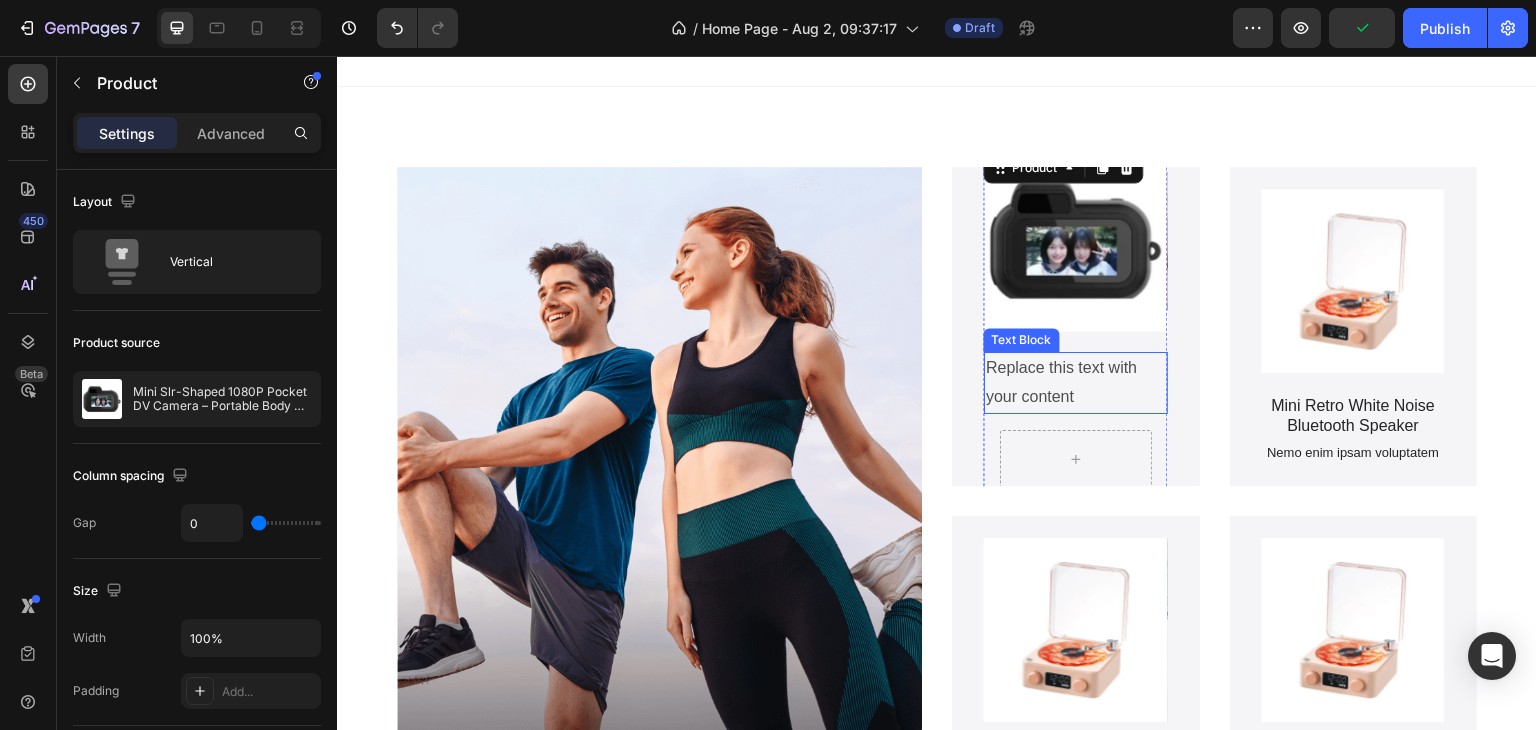 click on "Replace this text with your content" at bounding box center (1076, 383) 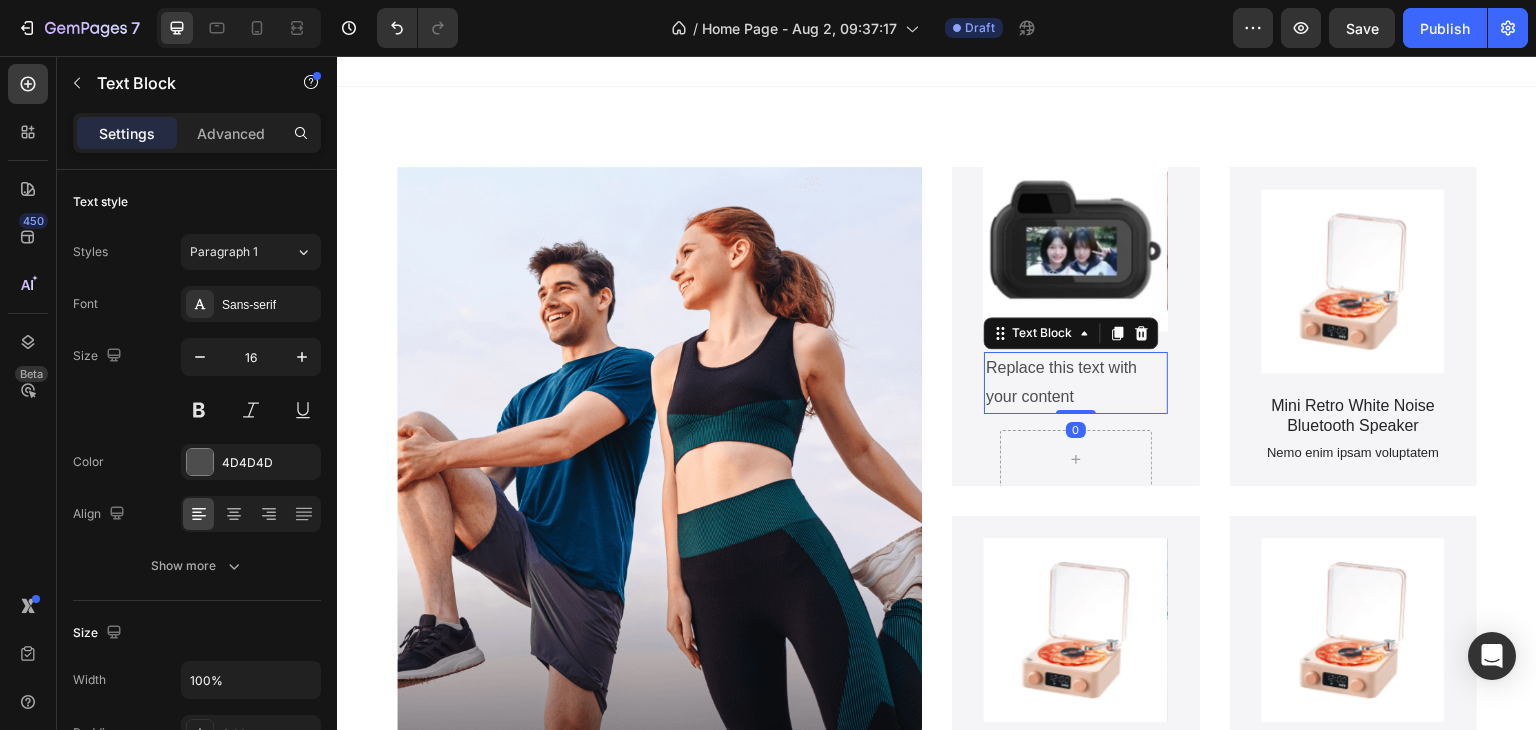click on "Settings Advanced" at bounding box center (197, 133) 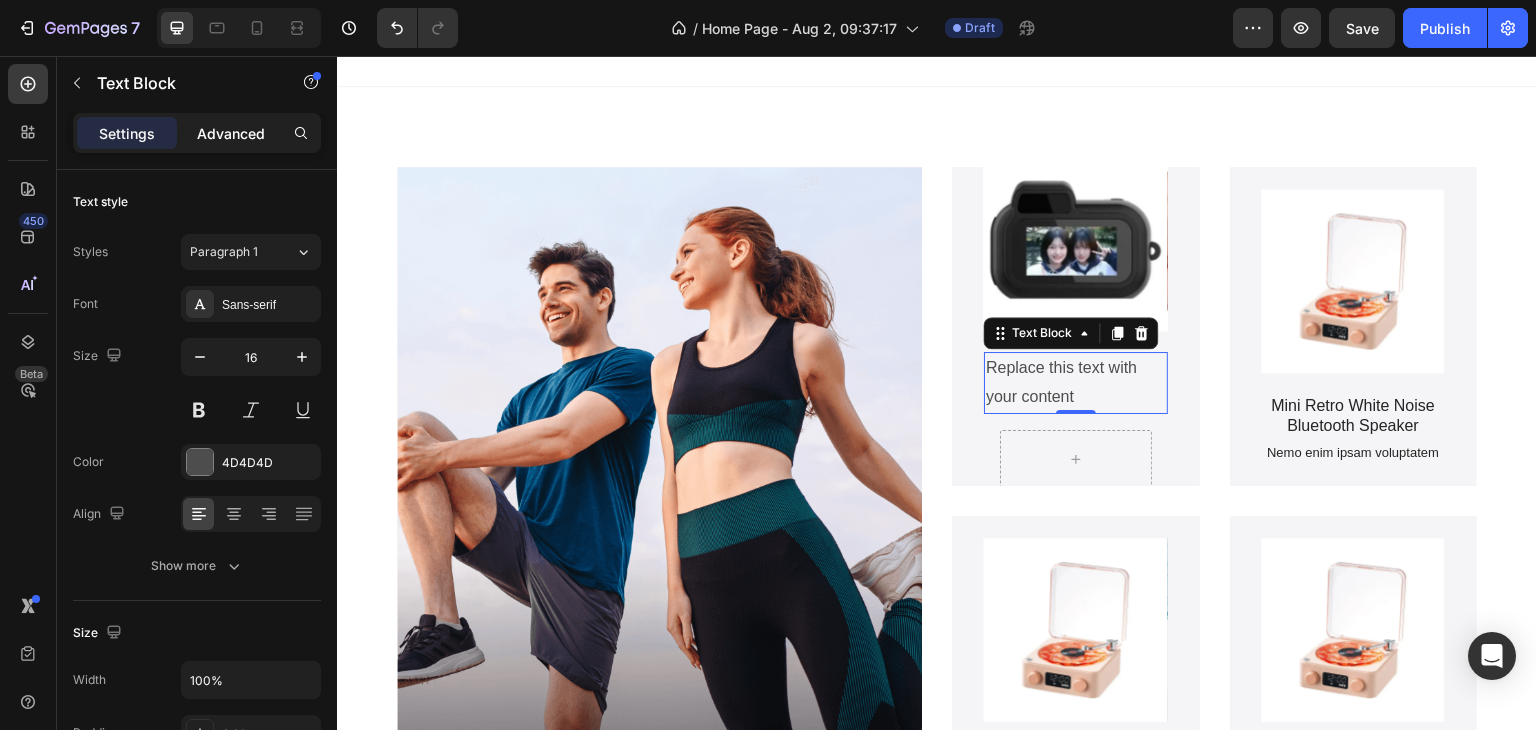 click on "Advanced" at bounding box center (231, 133) 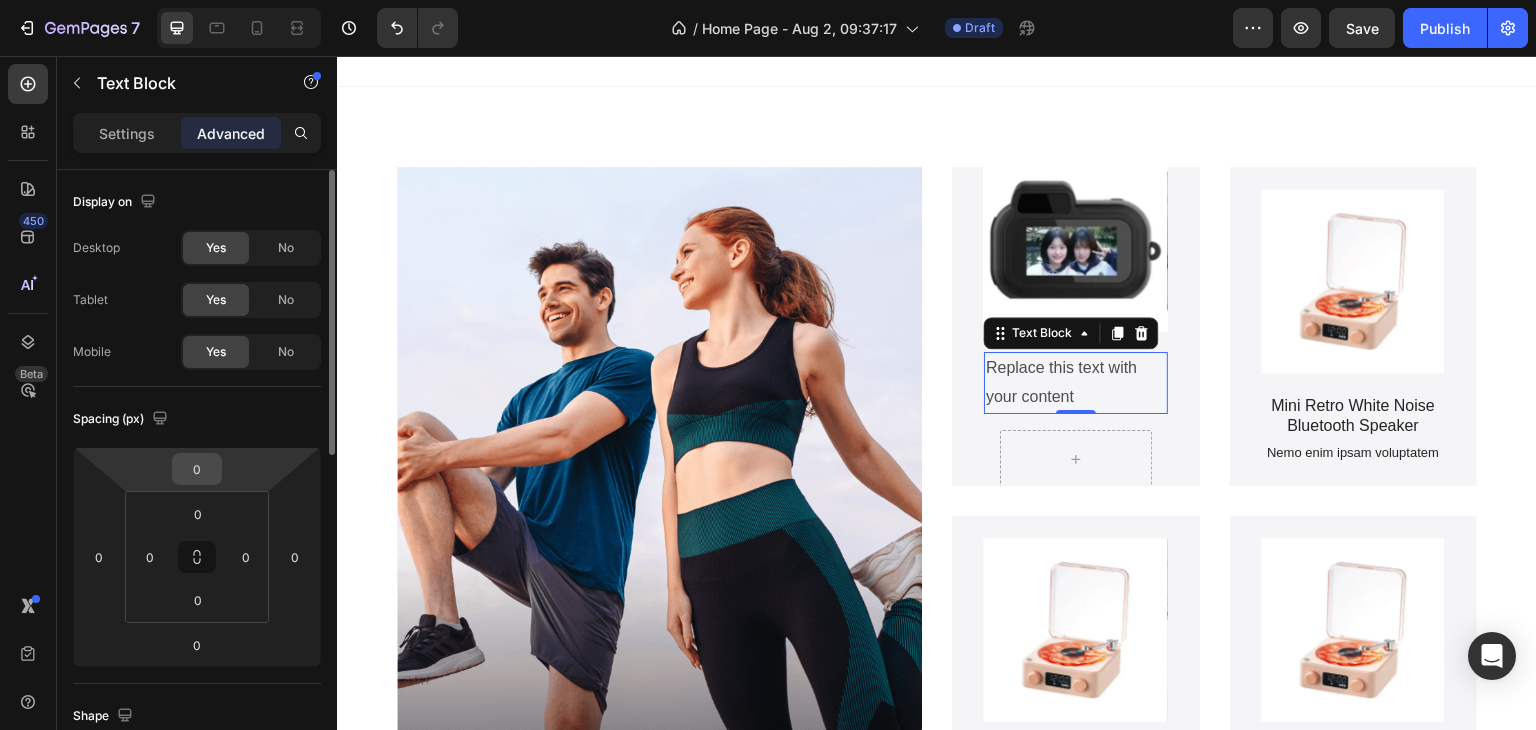 click on "0" at bounding box center [197, 469] 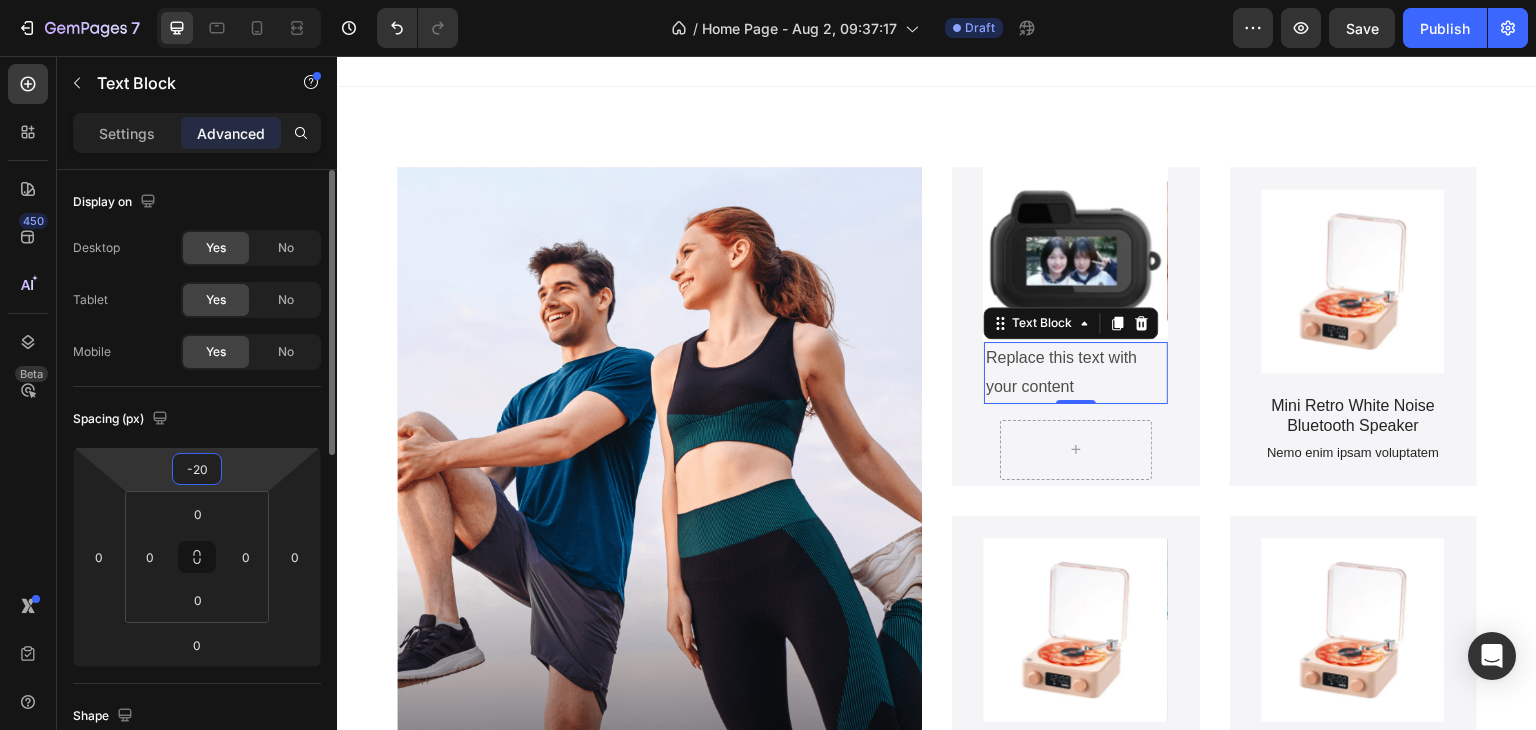 type on "-2" 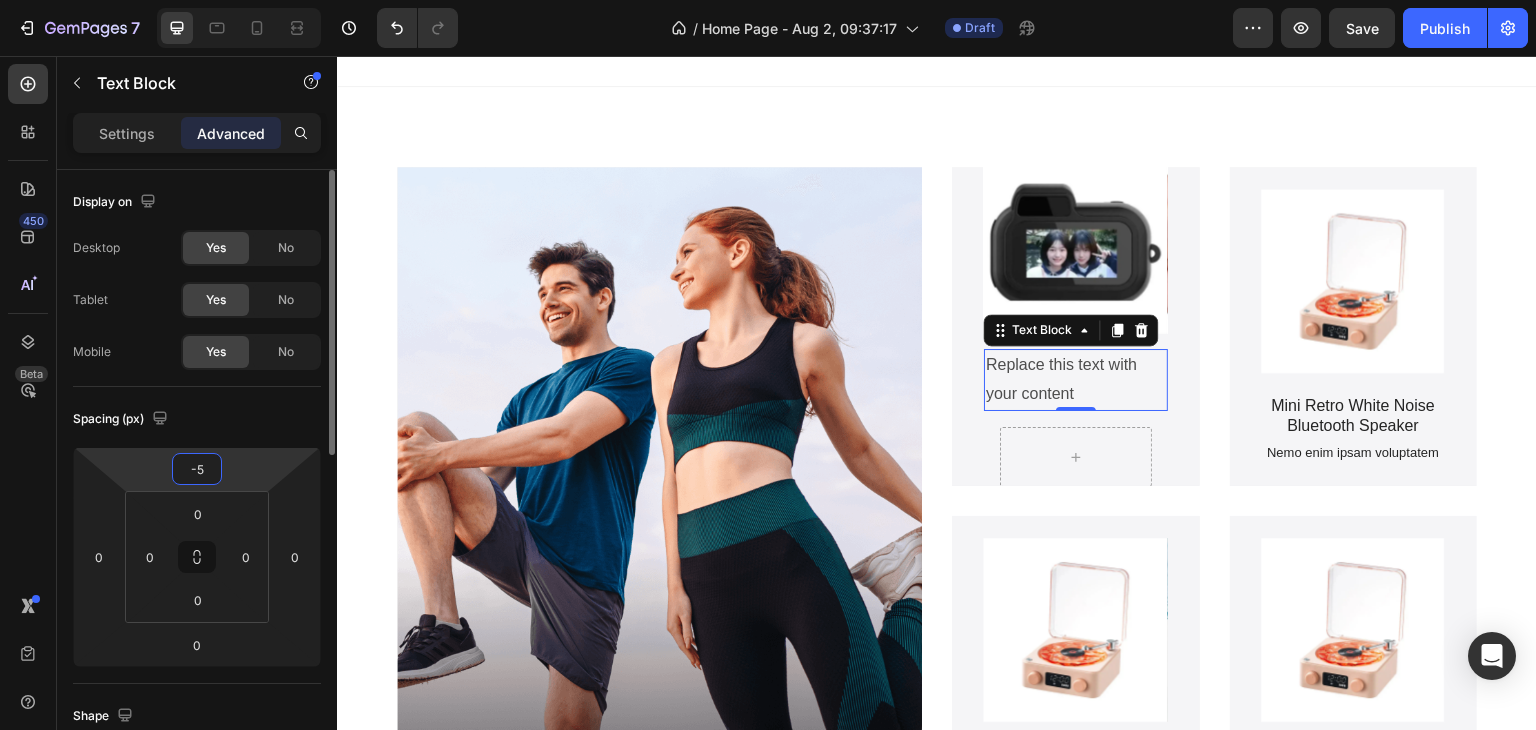type on "-50" 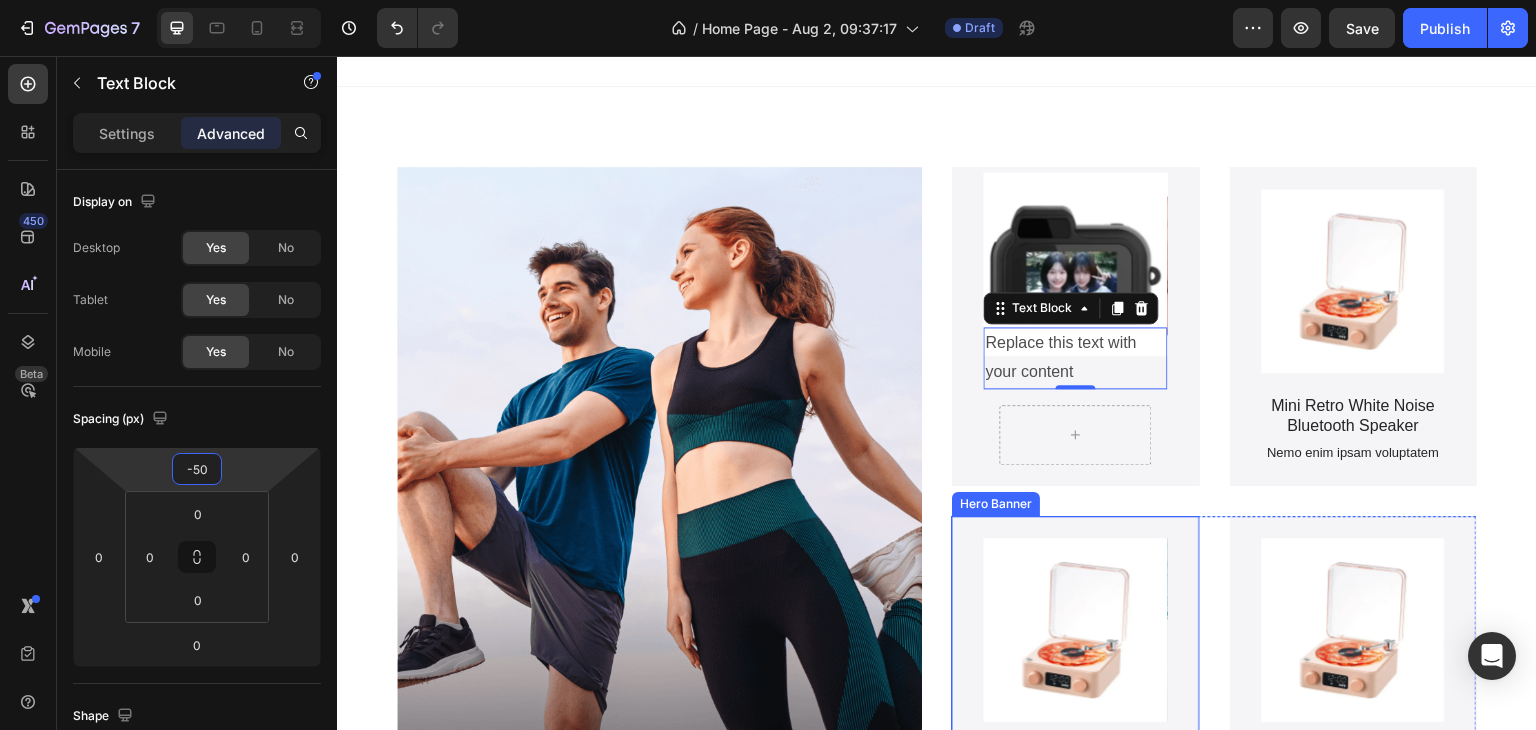 click on "Product Images Mini Retro White Noise Bluetooth Speaker Product Title Nemo enim ipsam voluptatem Text Block Product" at bounding box center [1076, 675] 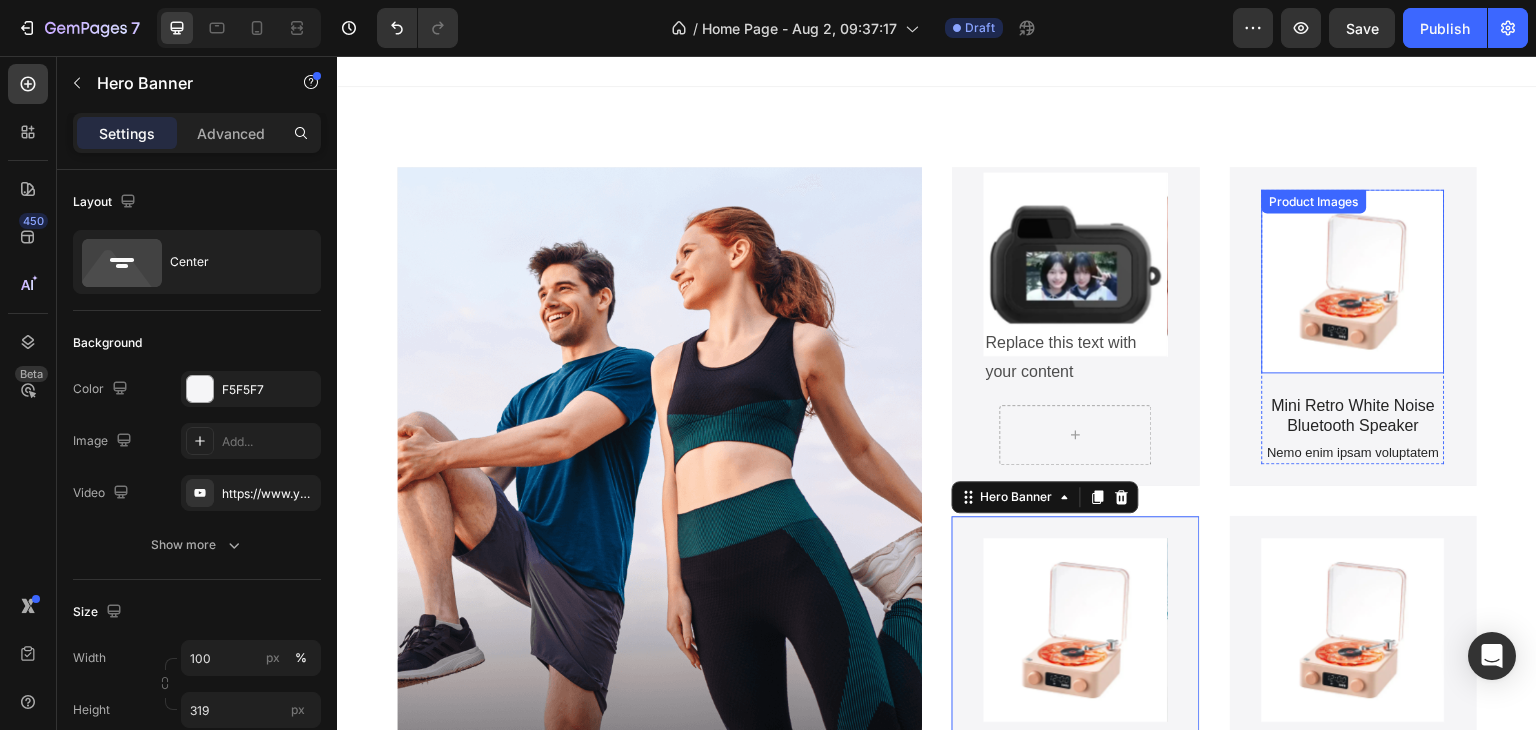 click at bounding box center (1354, 281) 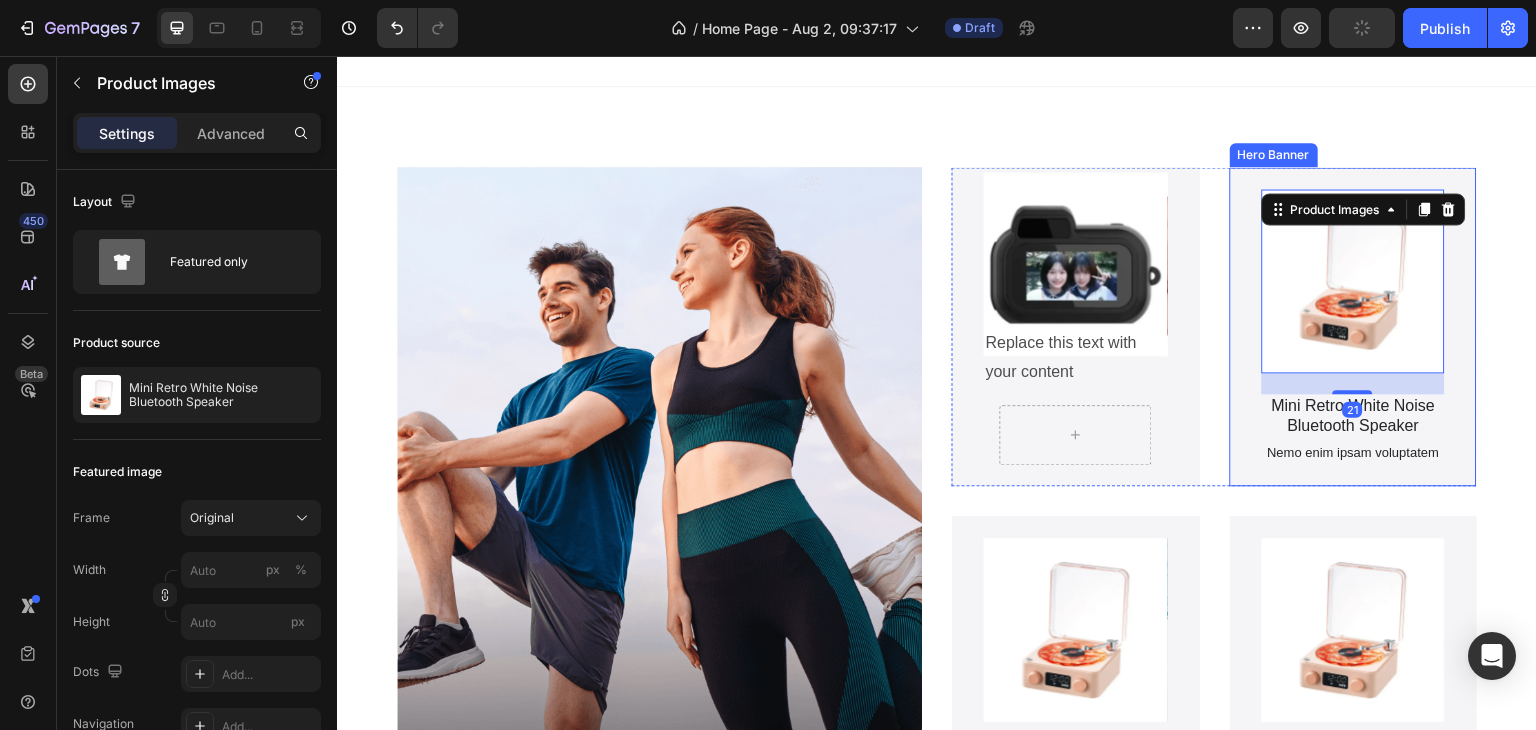 click on "Product Images   21 Mini Retro White Noise Bluetooth Speaker Product Title Nemo enim ipsam voluptatem Text Block Product" at bounding box center [1354, 326] 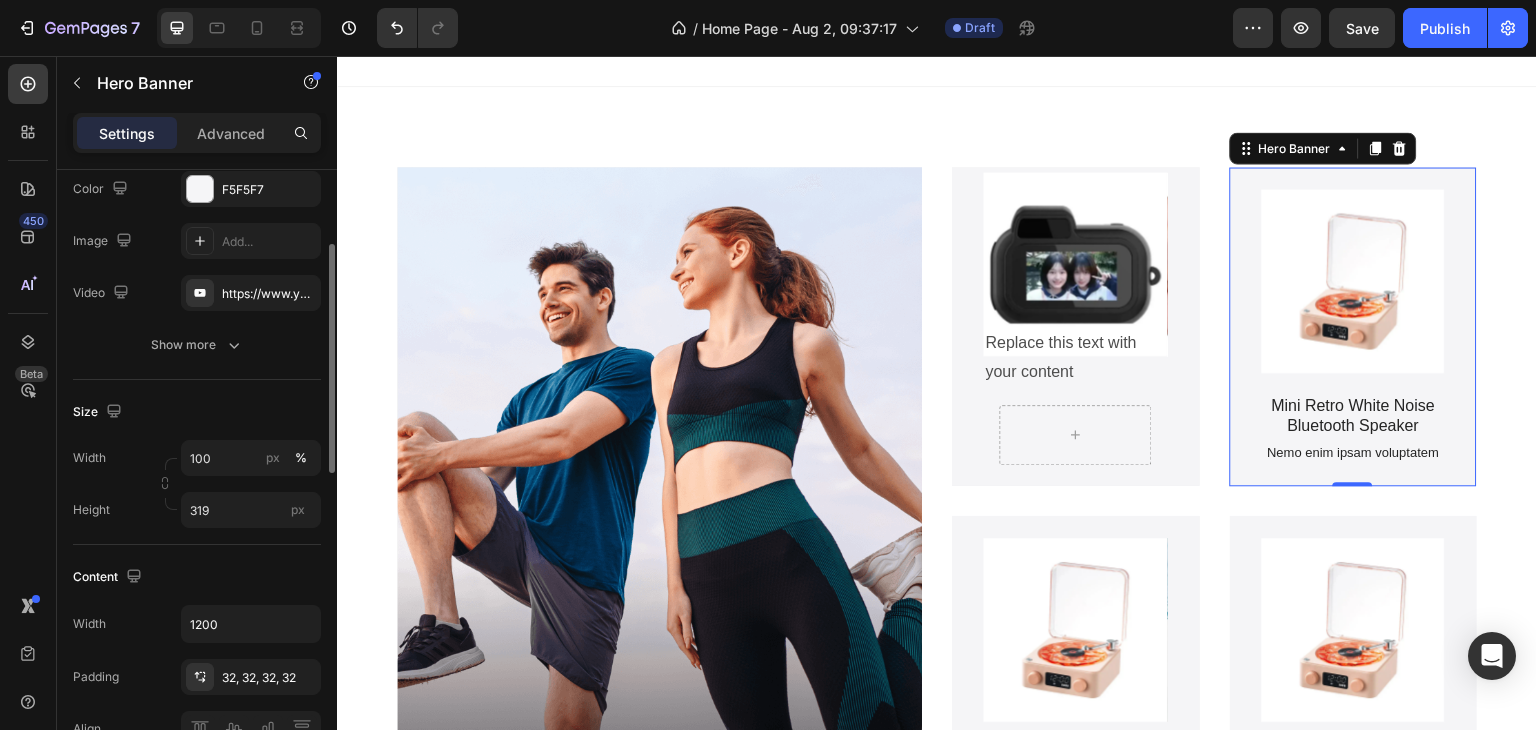 scroll, scrollTop: 0, scrollLeft: 0, axis: both 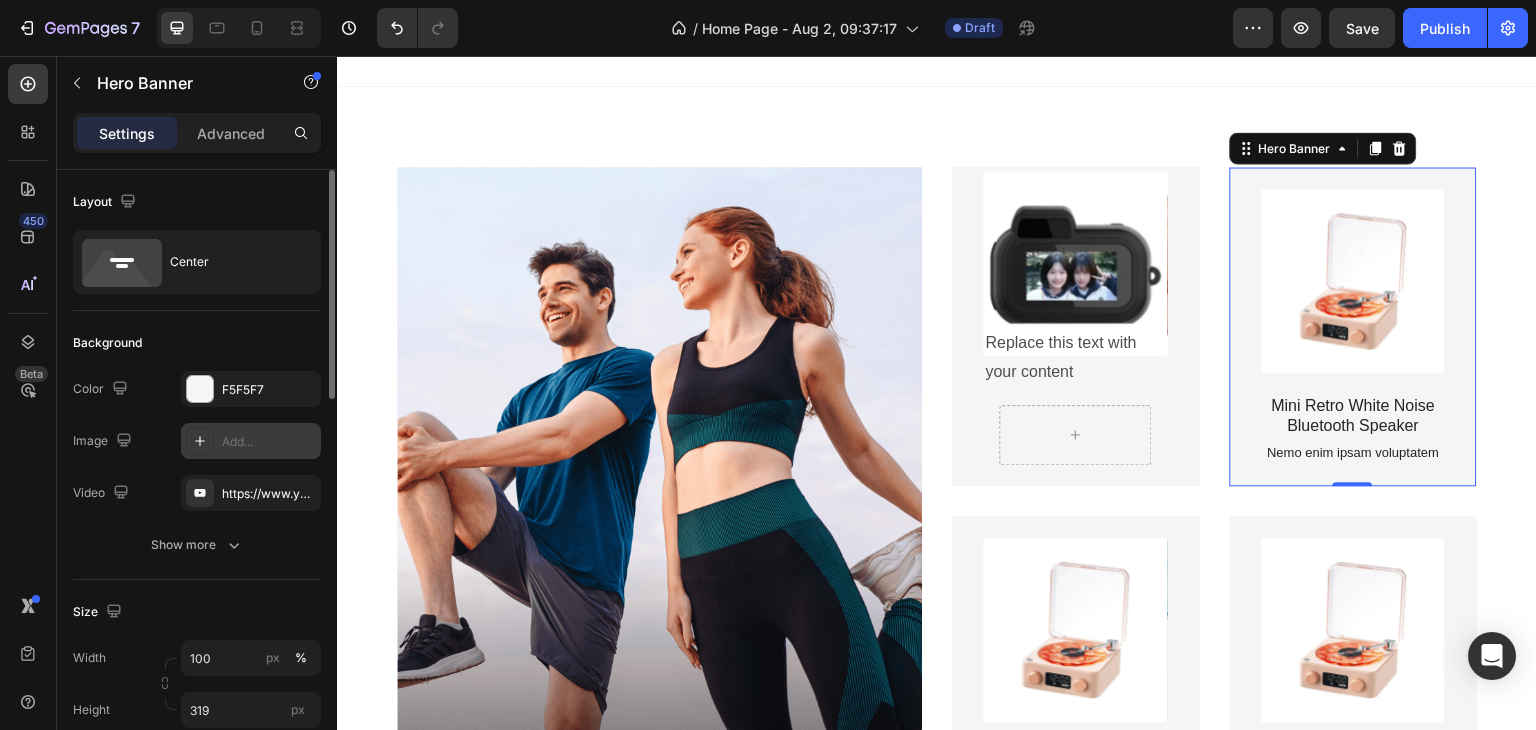 click on "Add..." at bounding box center [251, 441] 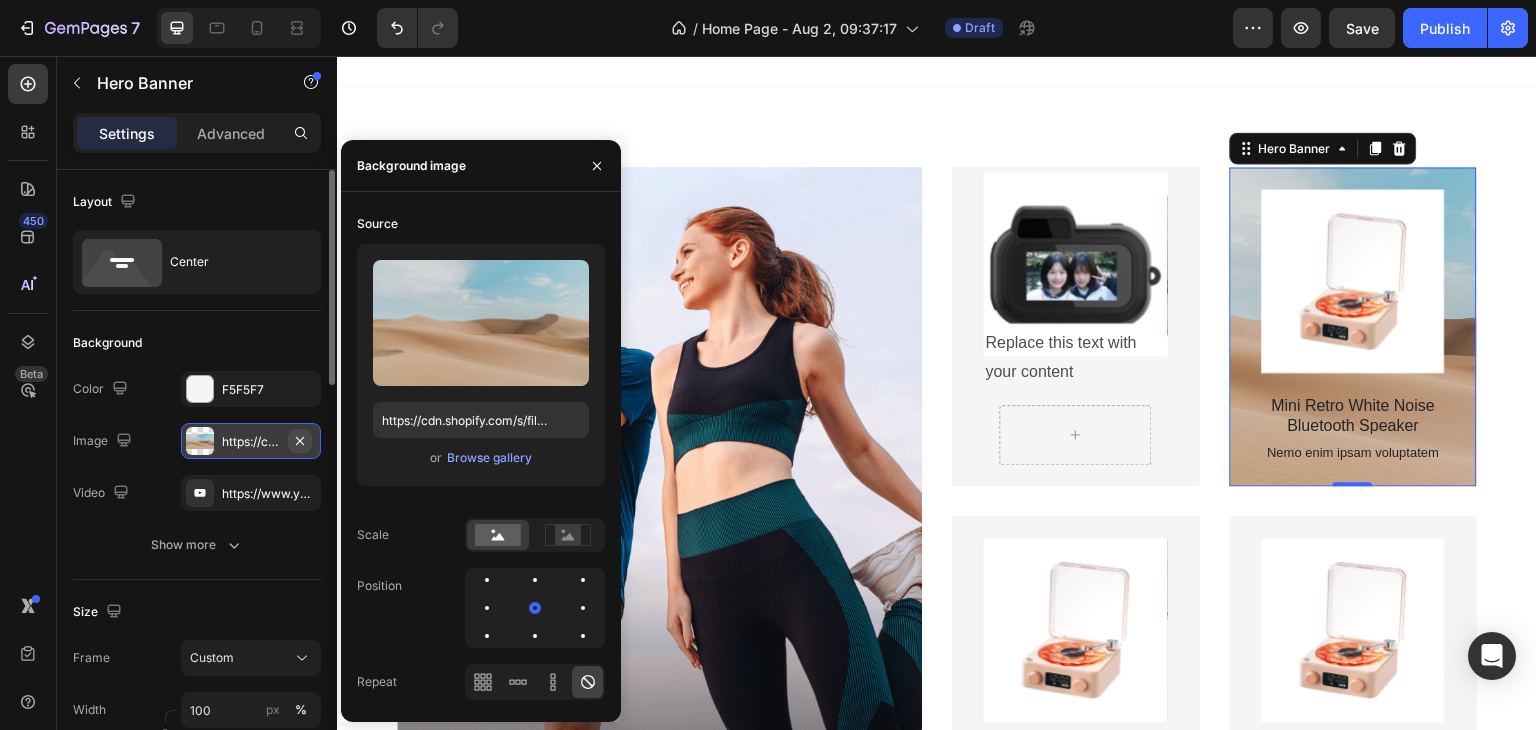click 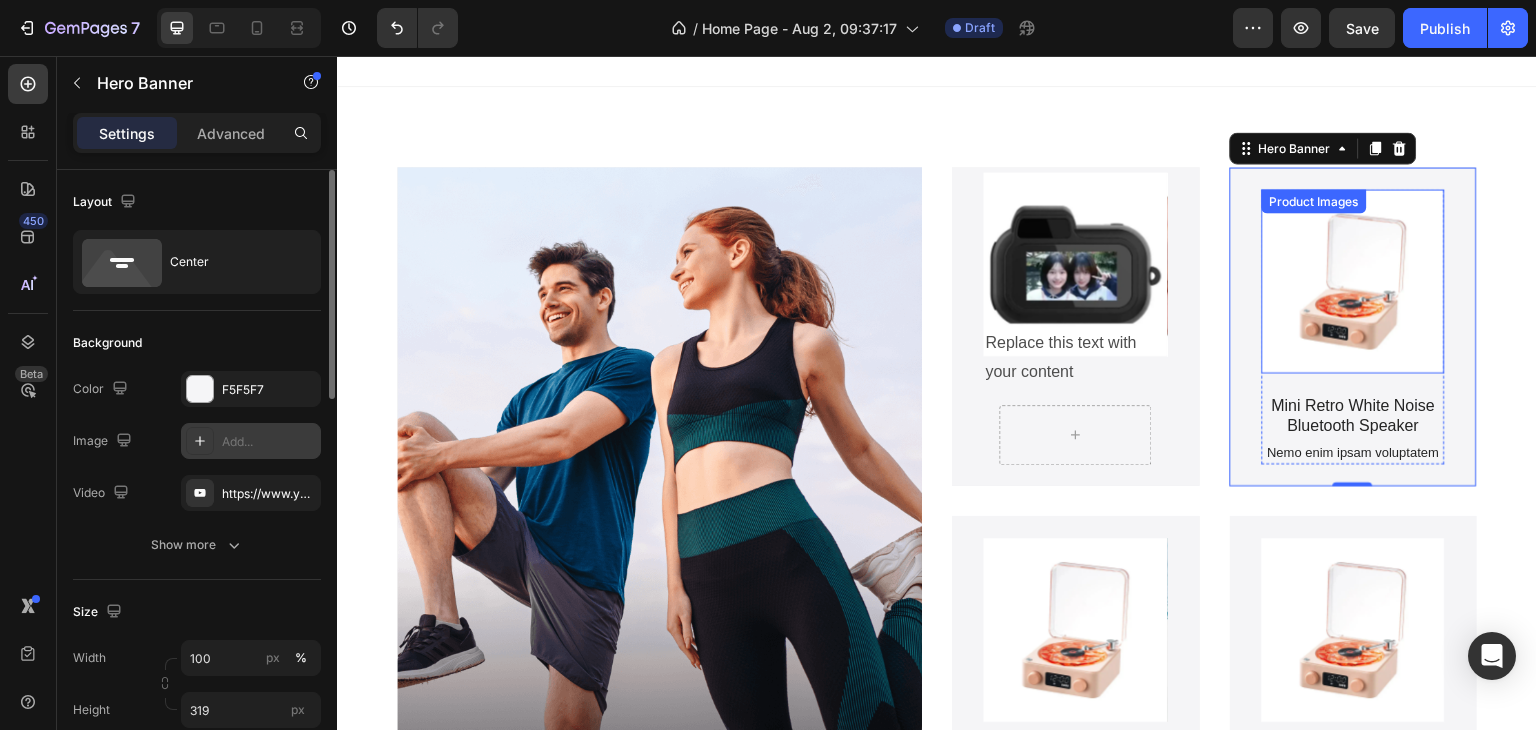 click at bounding box center (1354, 281) 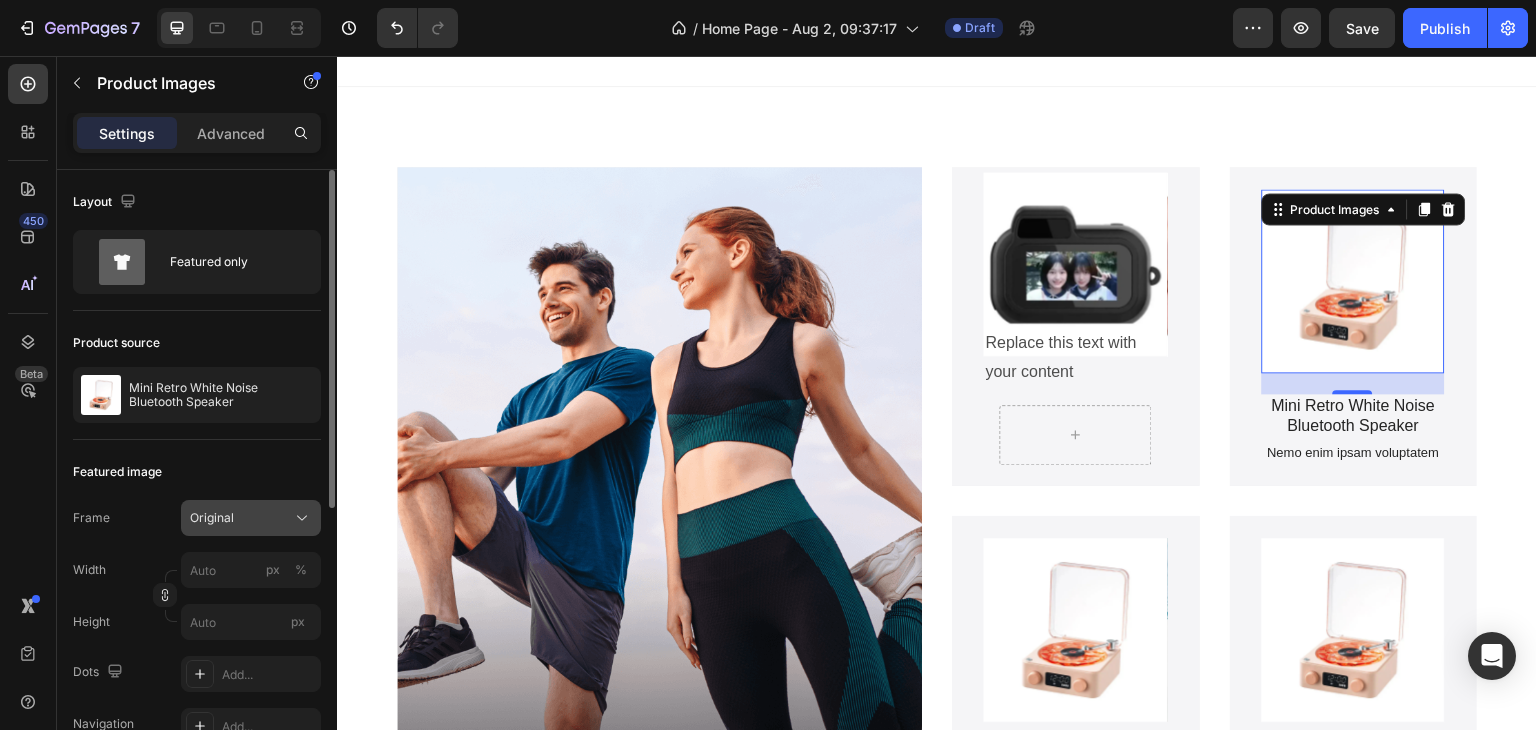 scroll, scrollTop: 100, scrollLeft: 0, axis: vertical 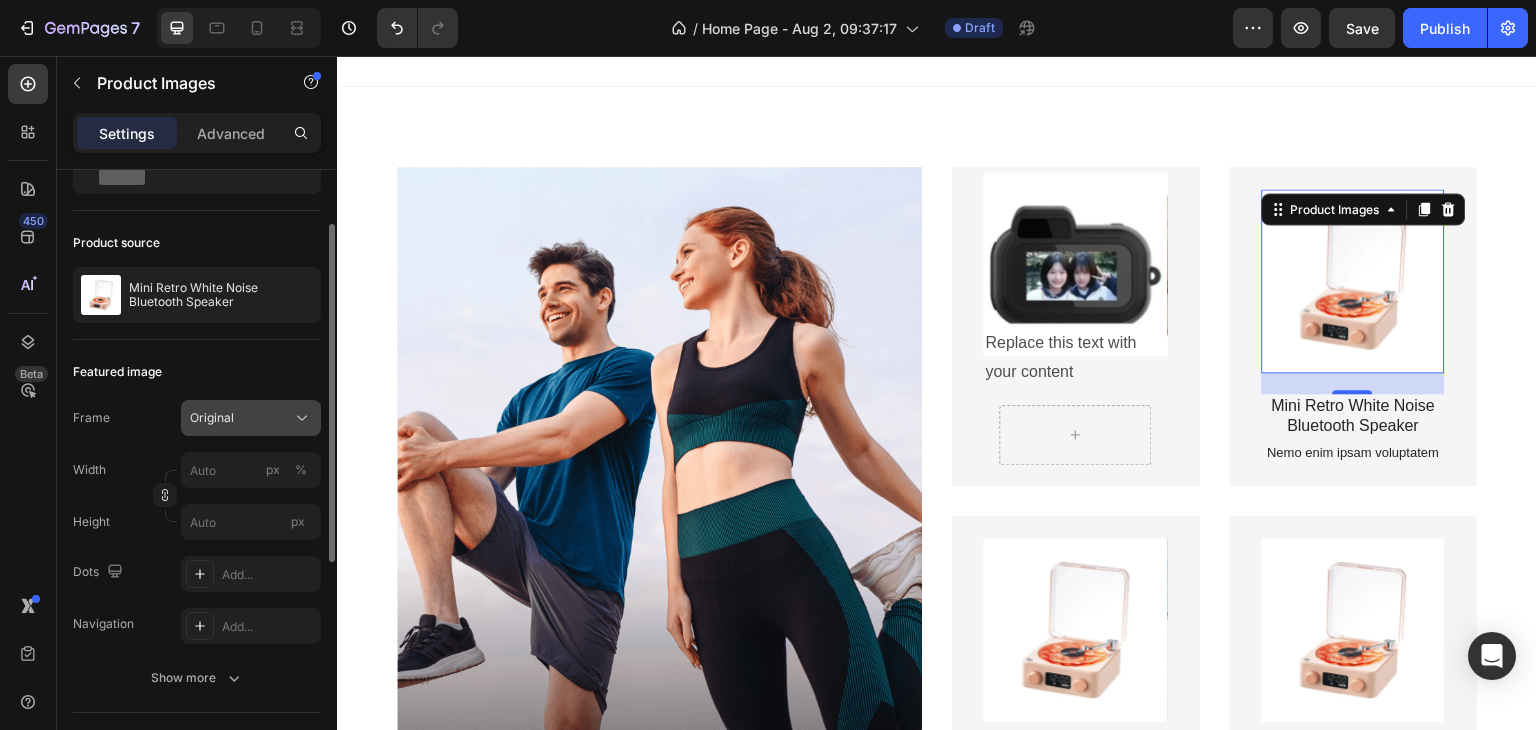 click on "Original" at bounding box center (251, 418) 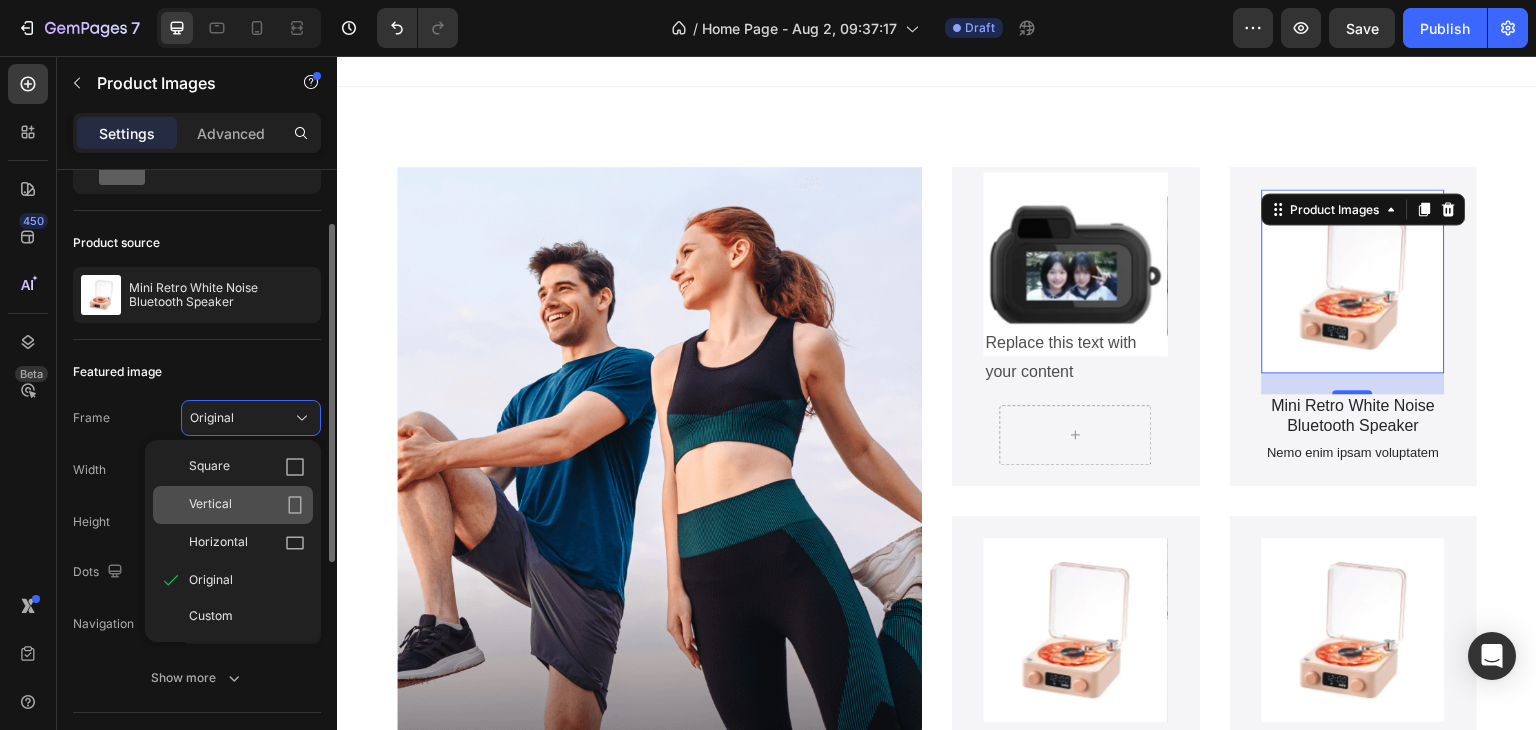 click 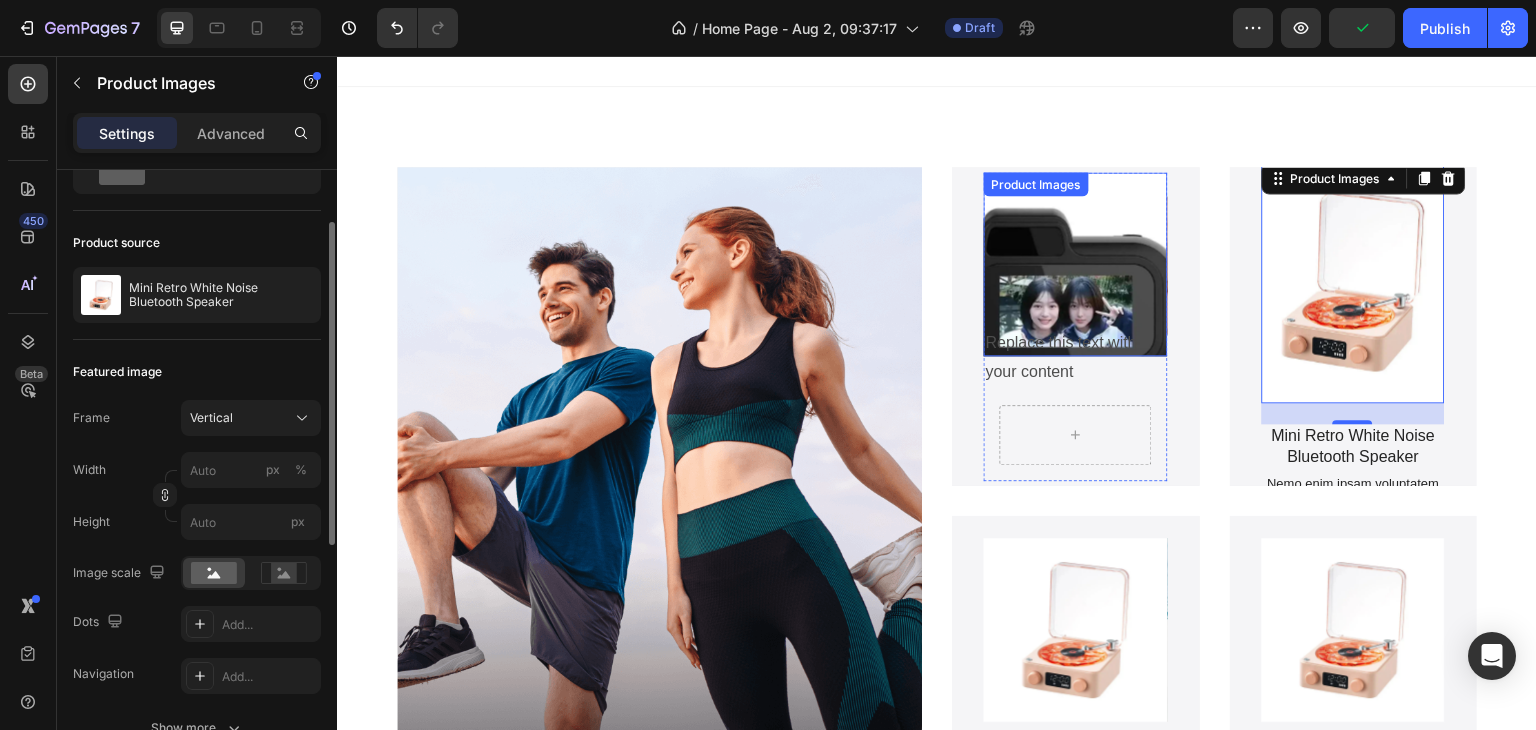 click at bounding box center [1076, 264] 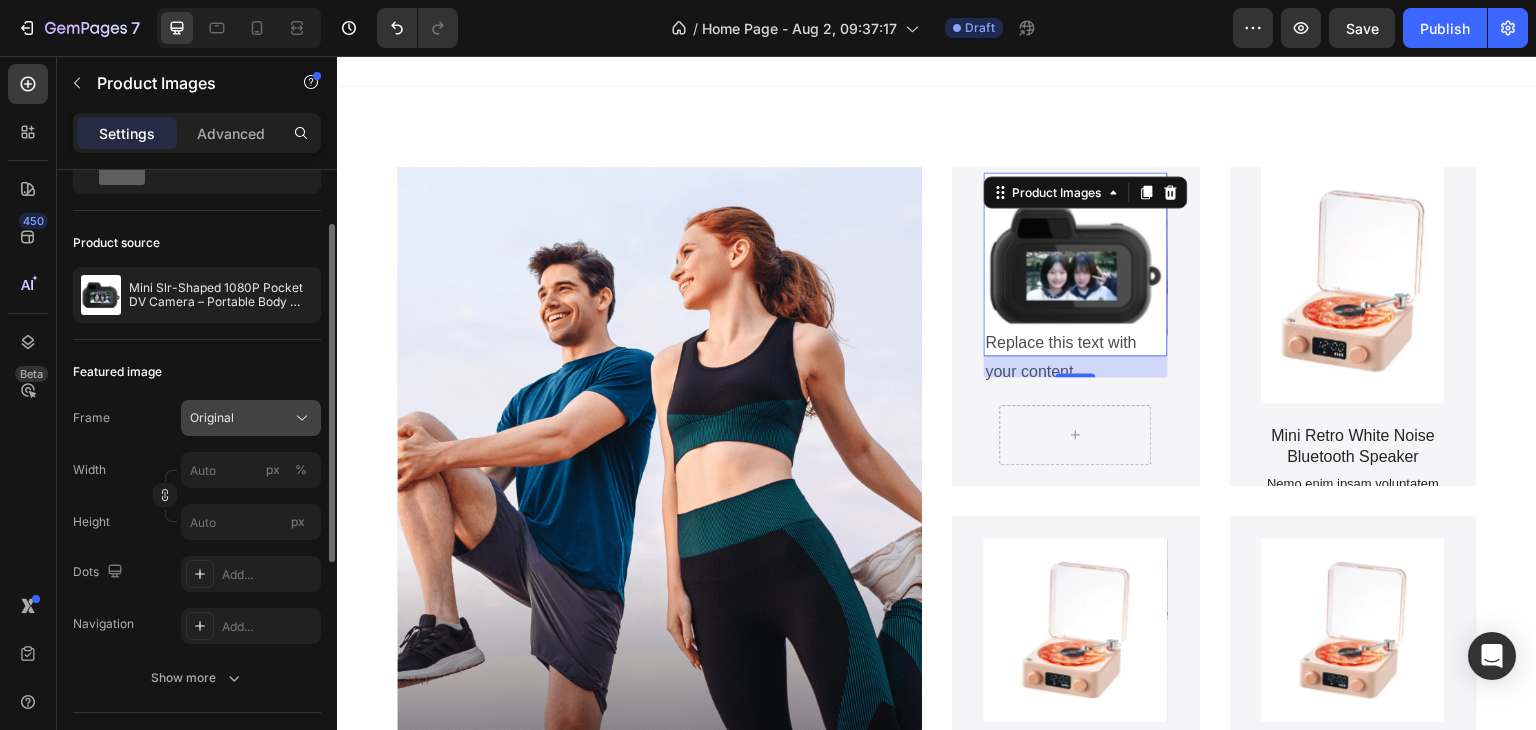 click 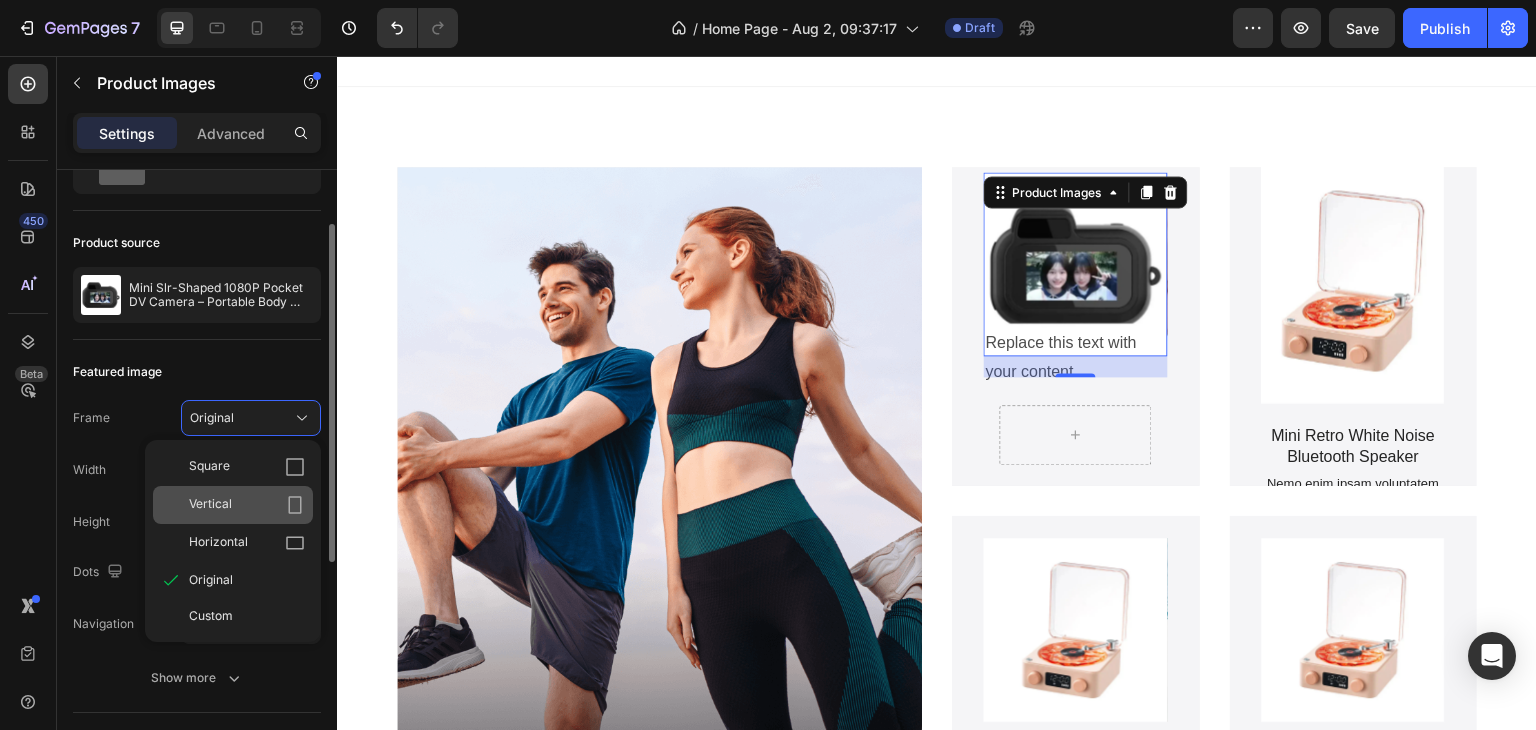 click on "Vertical" at bounding box center [247, 505] 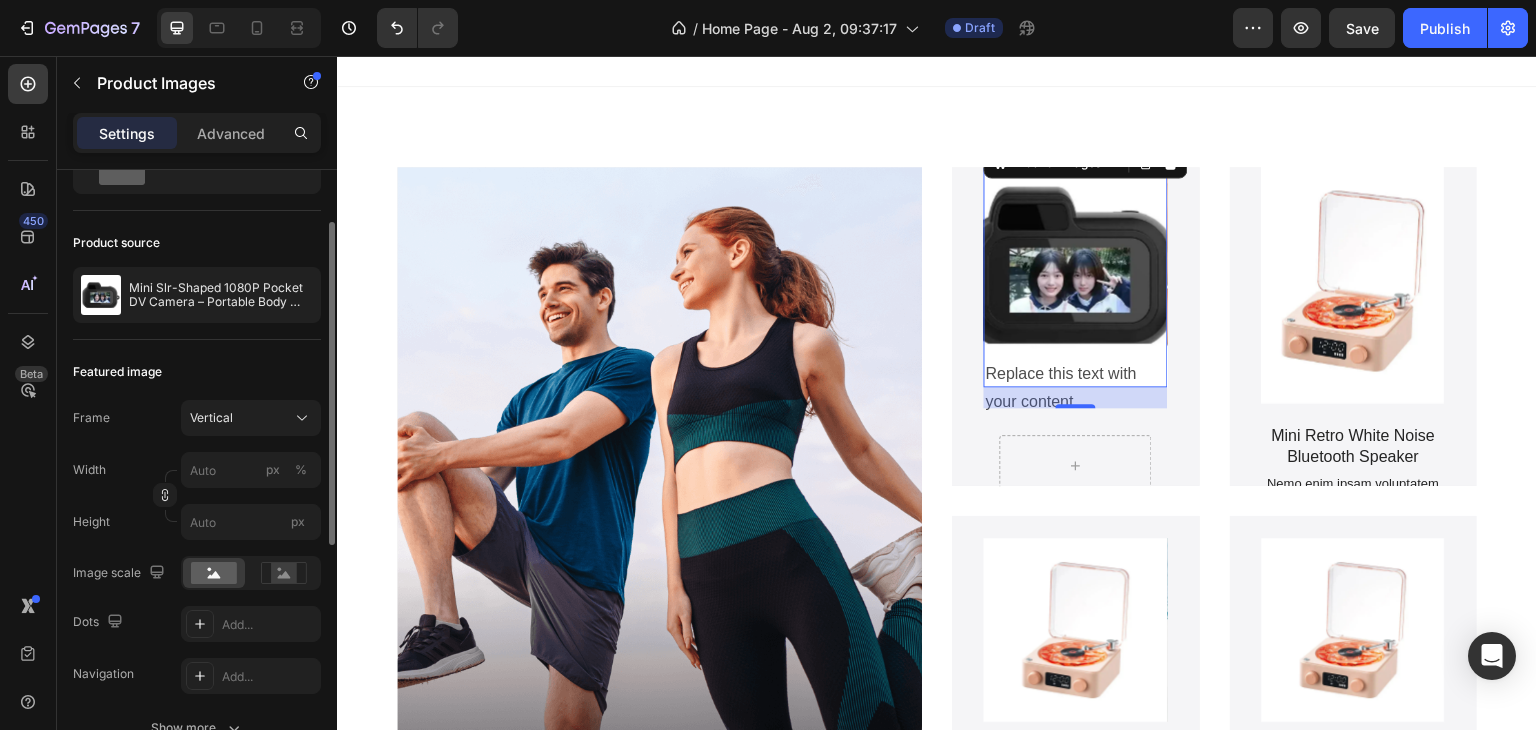 click on "21" at bounding box center (1076, 397) 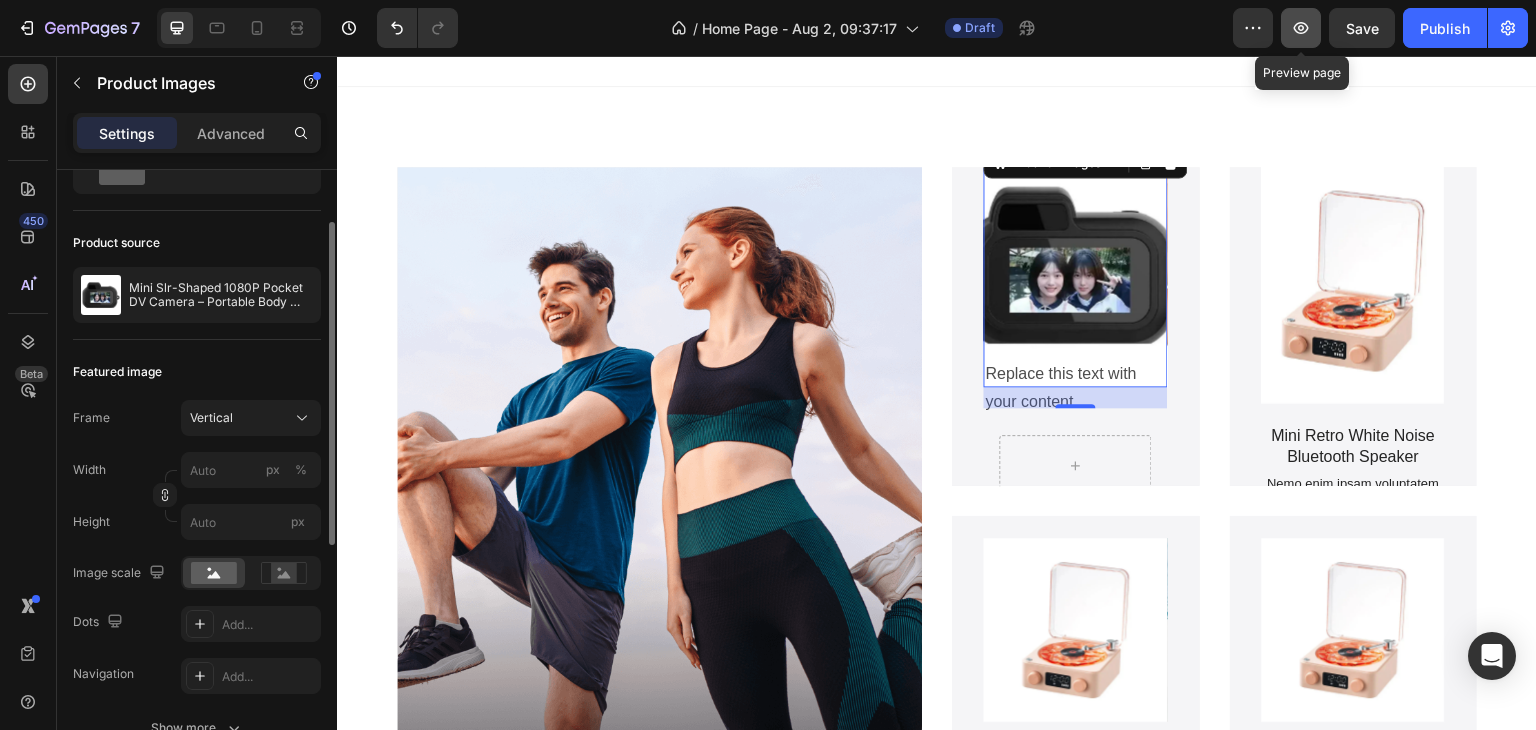 click 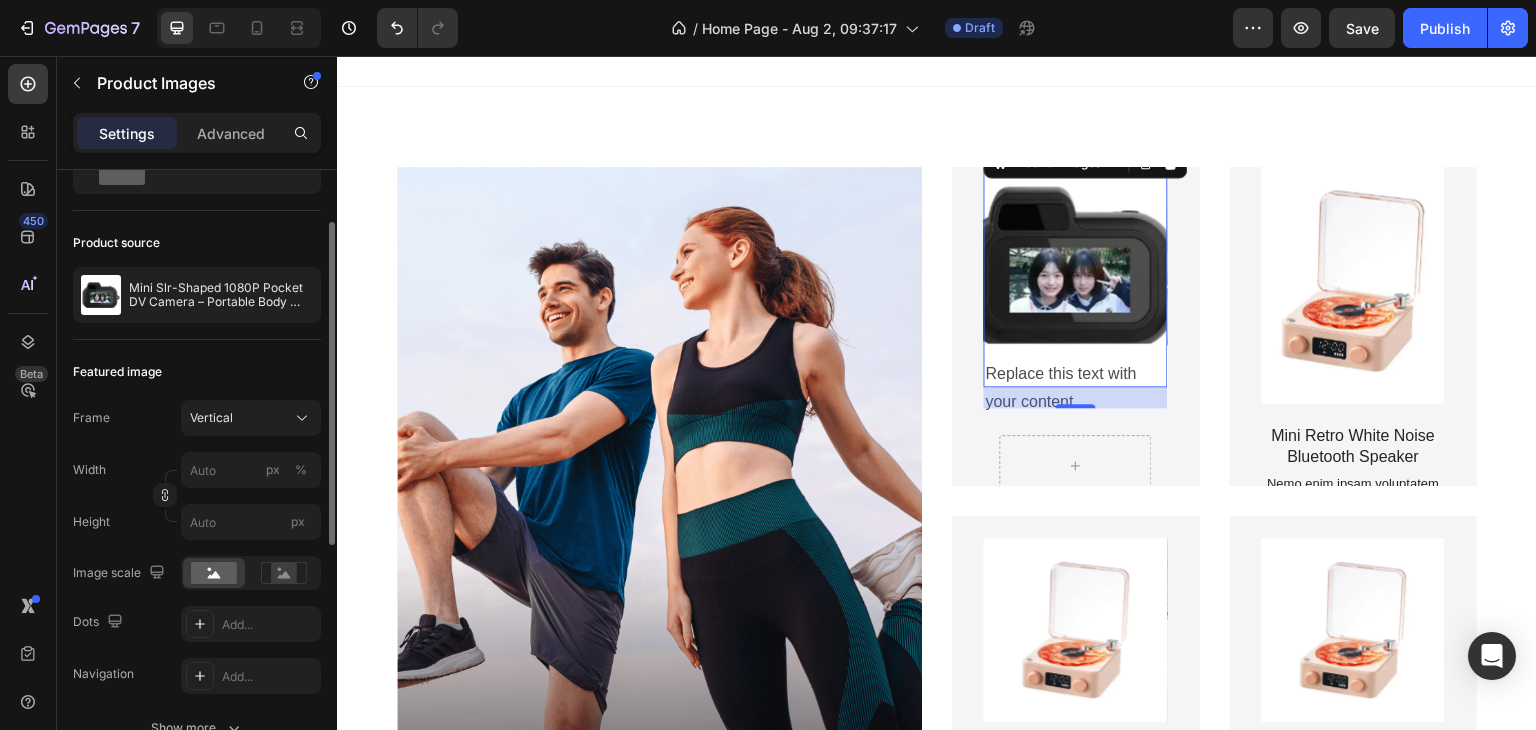 click on "Replace this text with your content" at bounding box center (1076, 389) 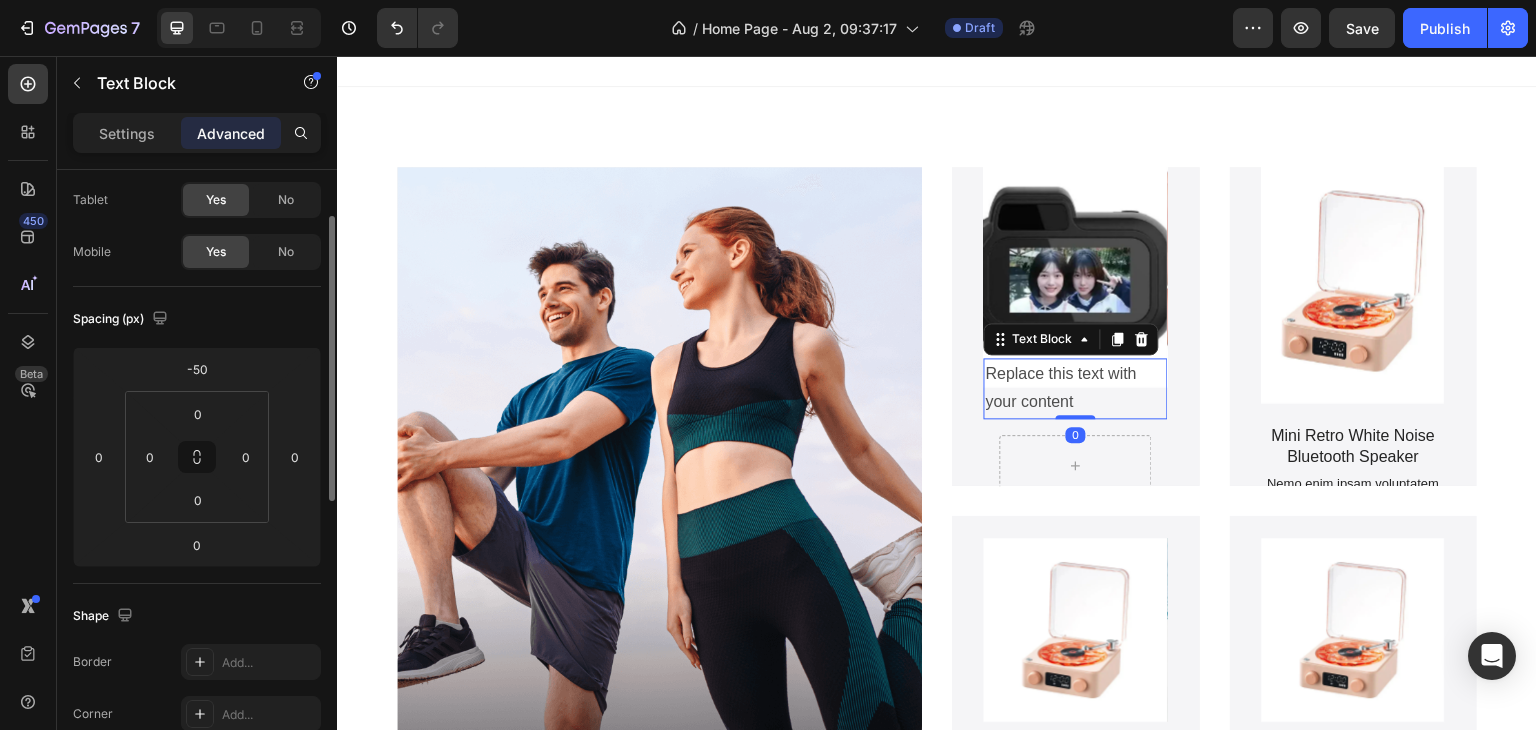 scroll, scrollTop: 0, scrollLeft: 0, axis: both 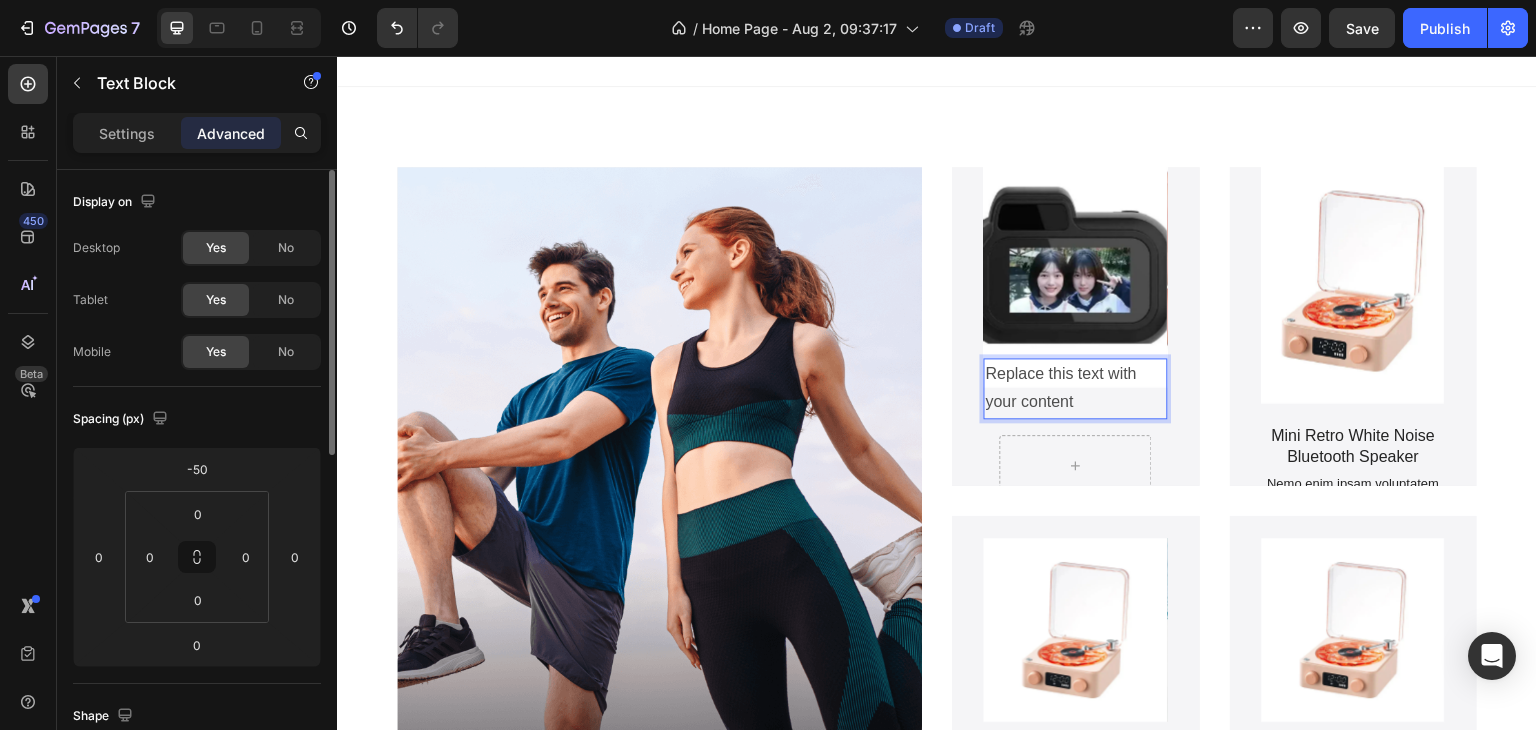 click on "Replace this text with your content" at bounding box center (1076, 389) 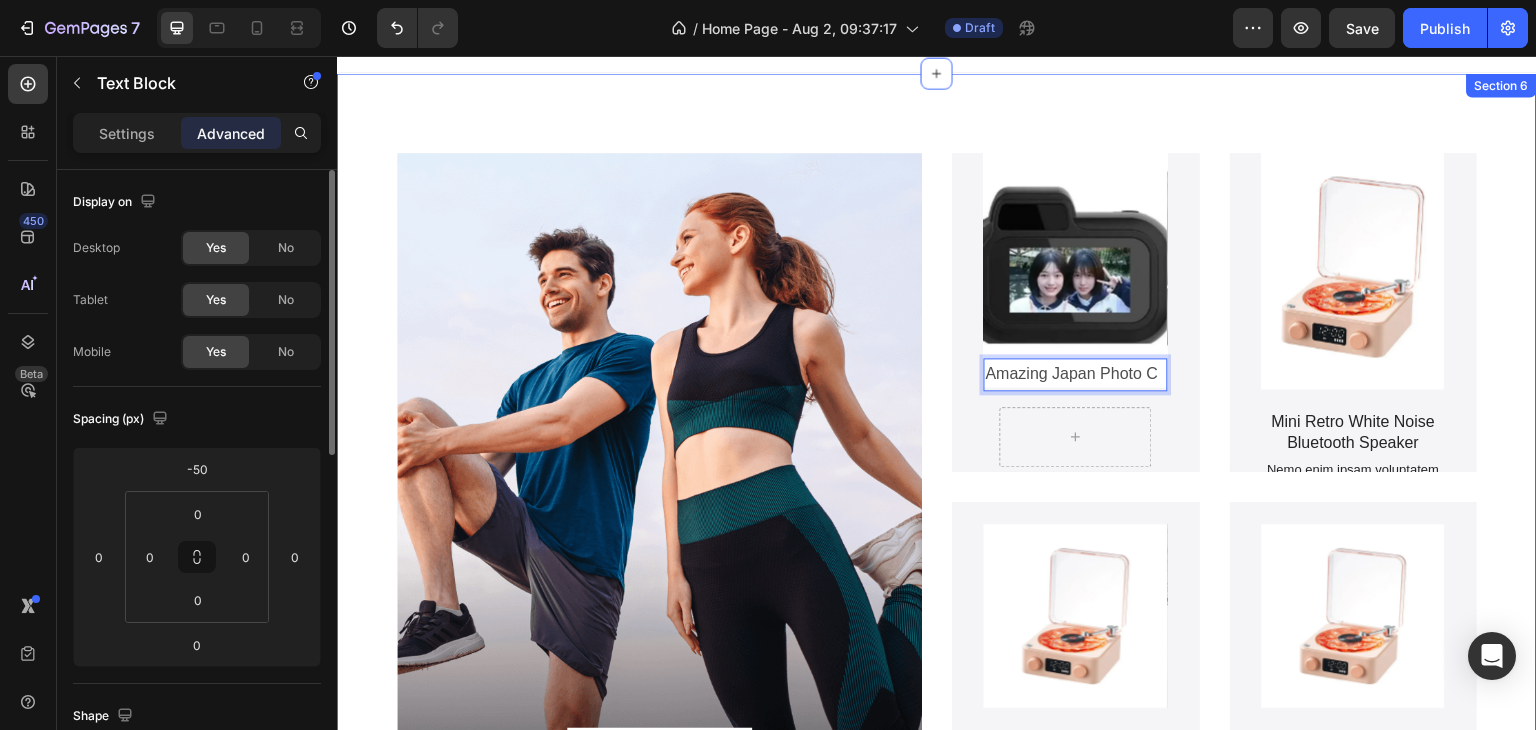scroll, scrollTop: 1630, scrollLeft: 0, axis: vertical 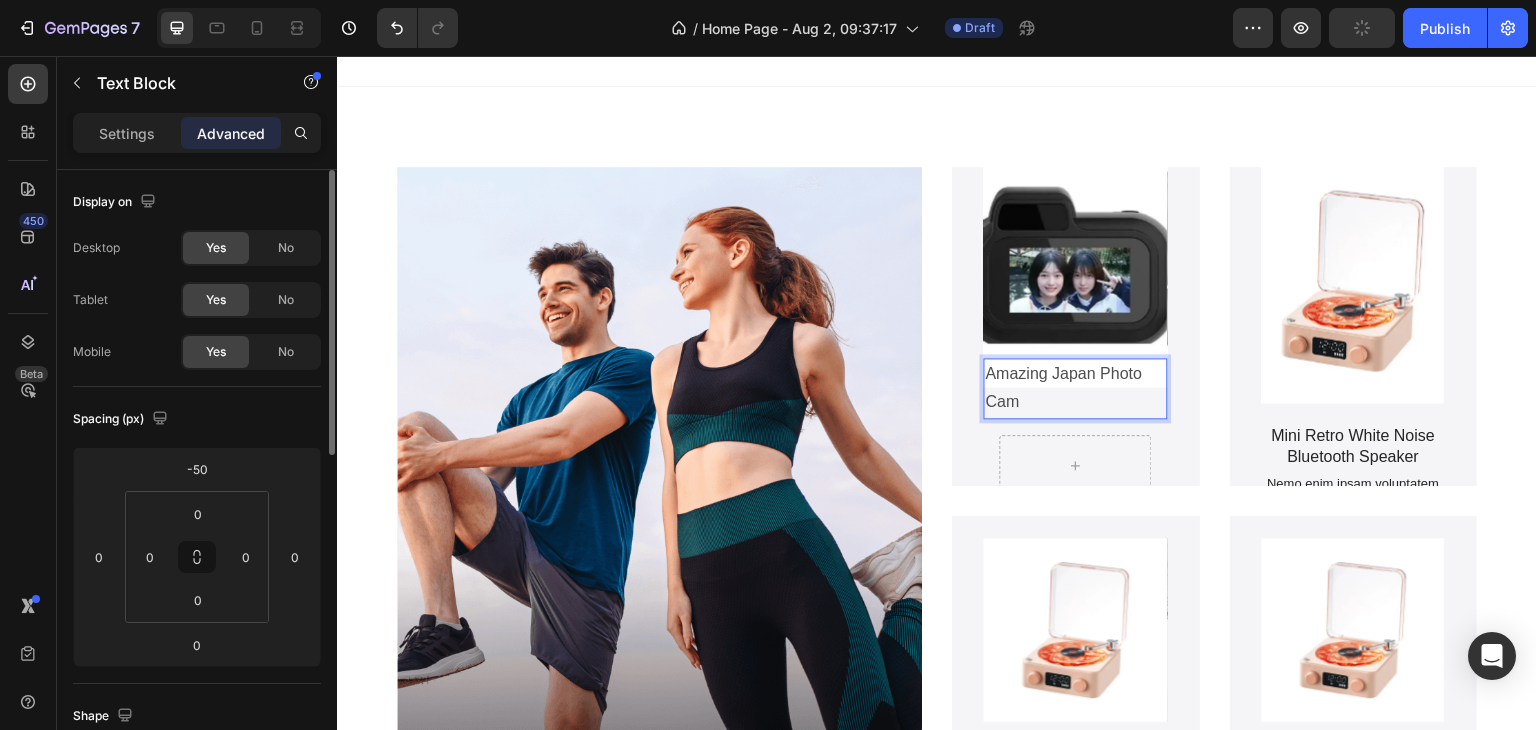 click on "Amazing Japan Photo Cam" at bounding box center (1076, 389) 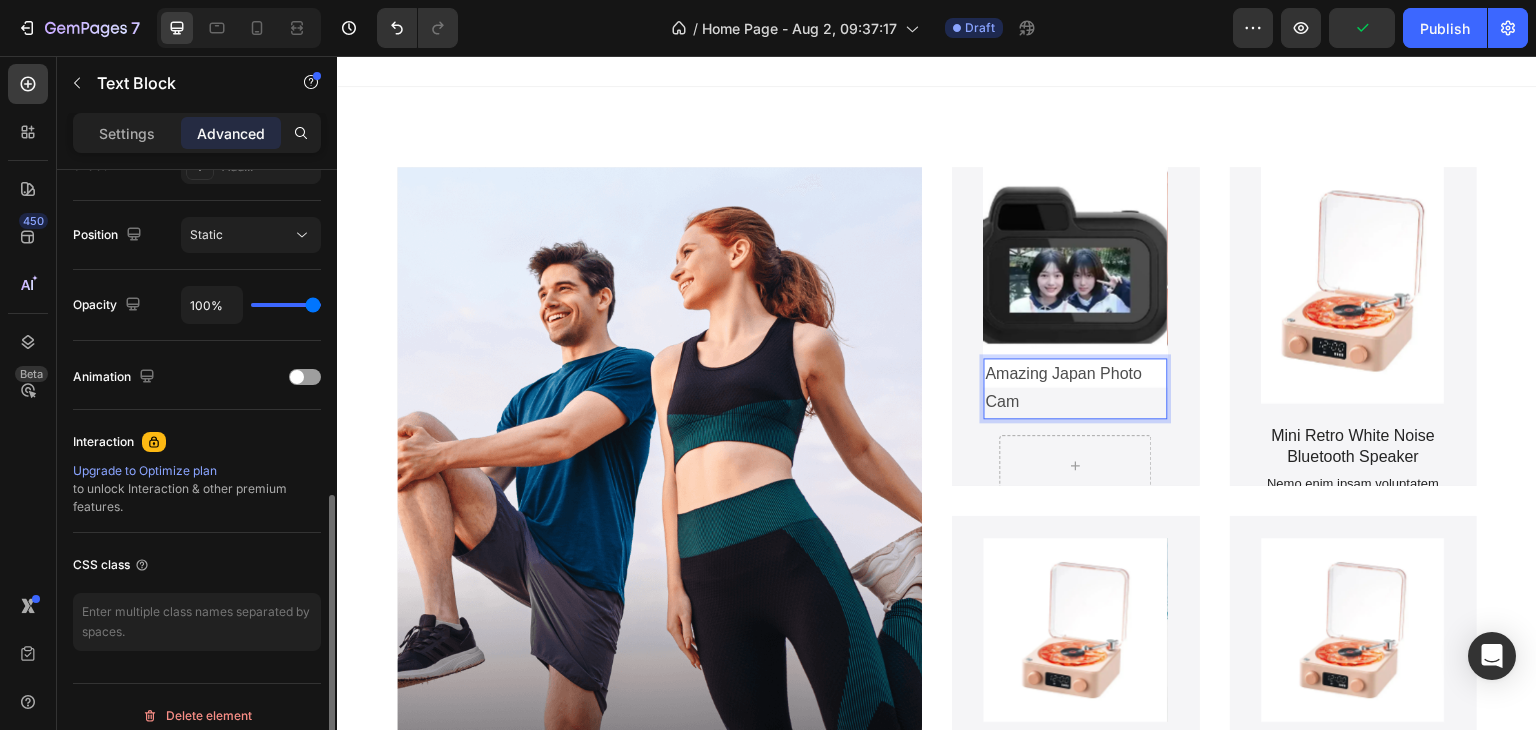 scroll, scrollTop: 500, scrollLeft: 0, axis: vertical 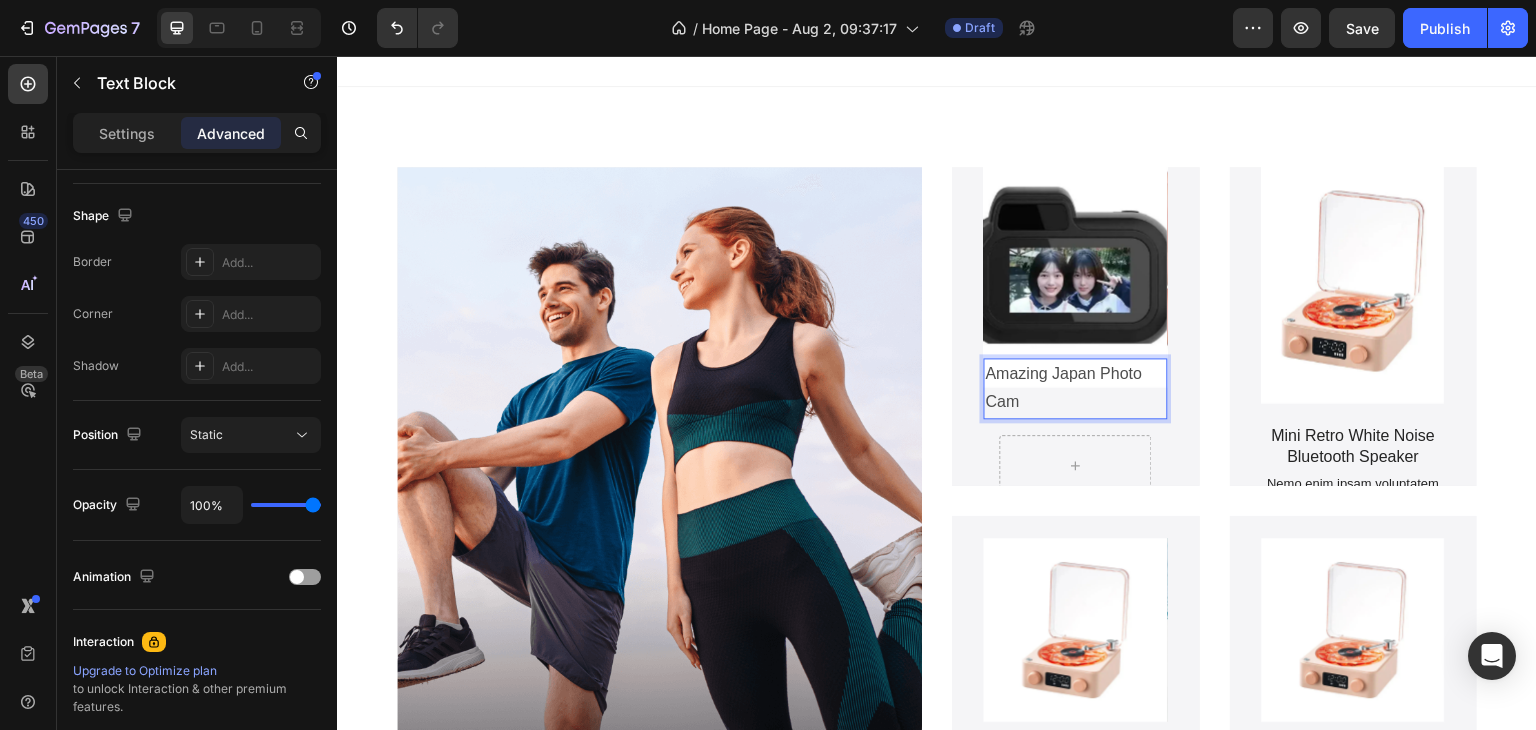 click on "Settings Advanced" at bounding box center (197, 133) 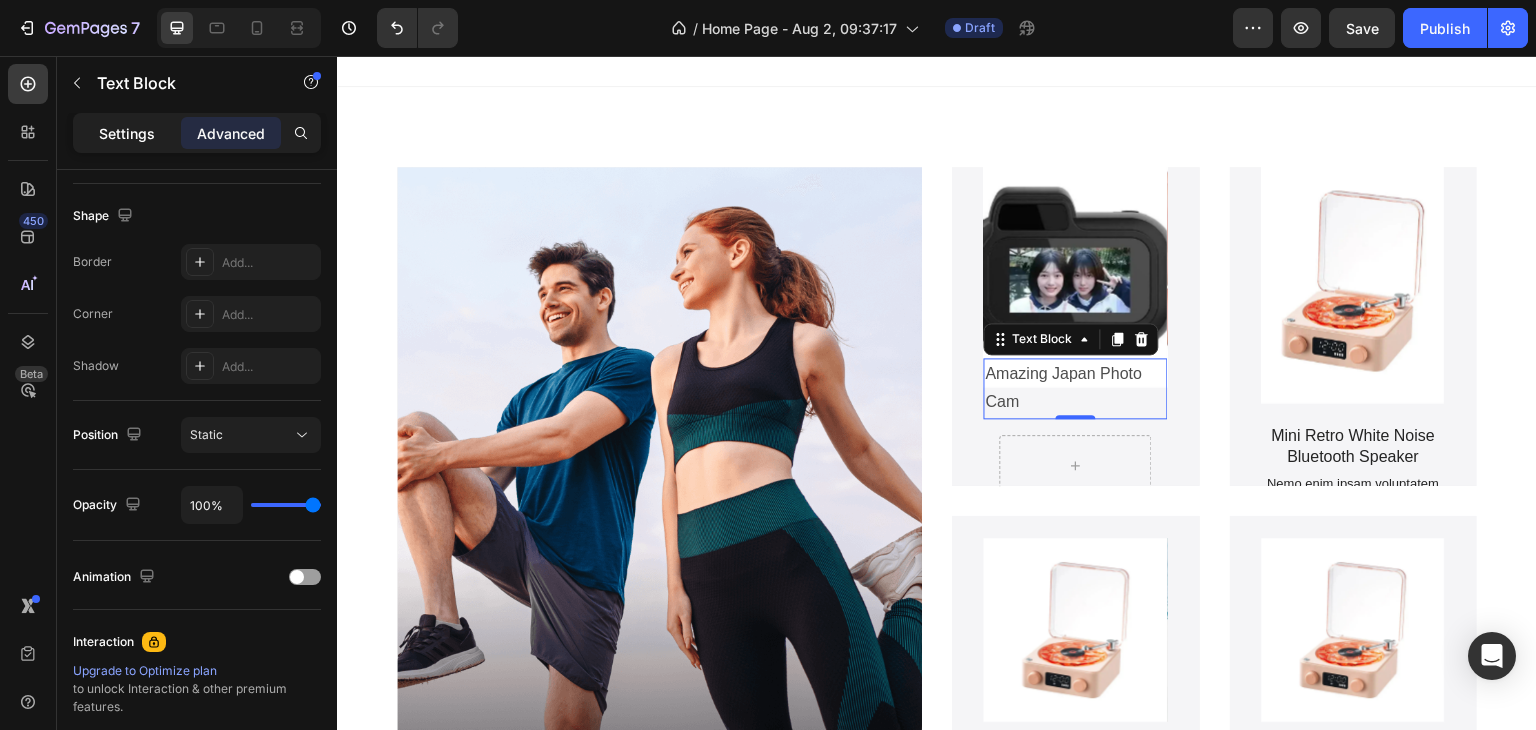 click on "Settings" at bounding box center [127, 133] 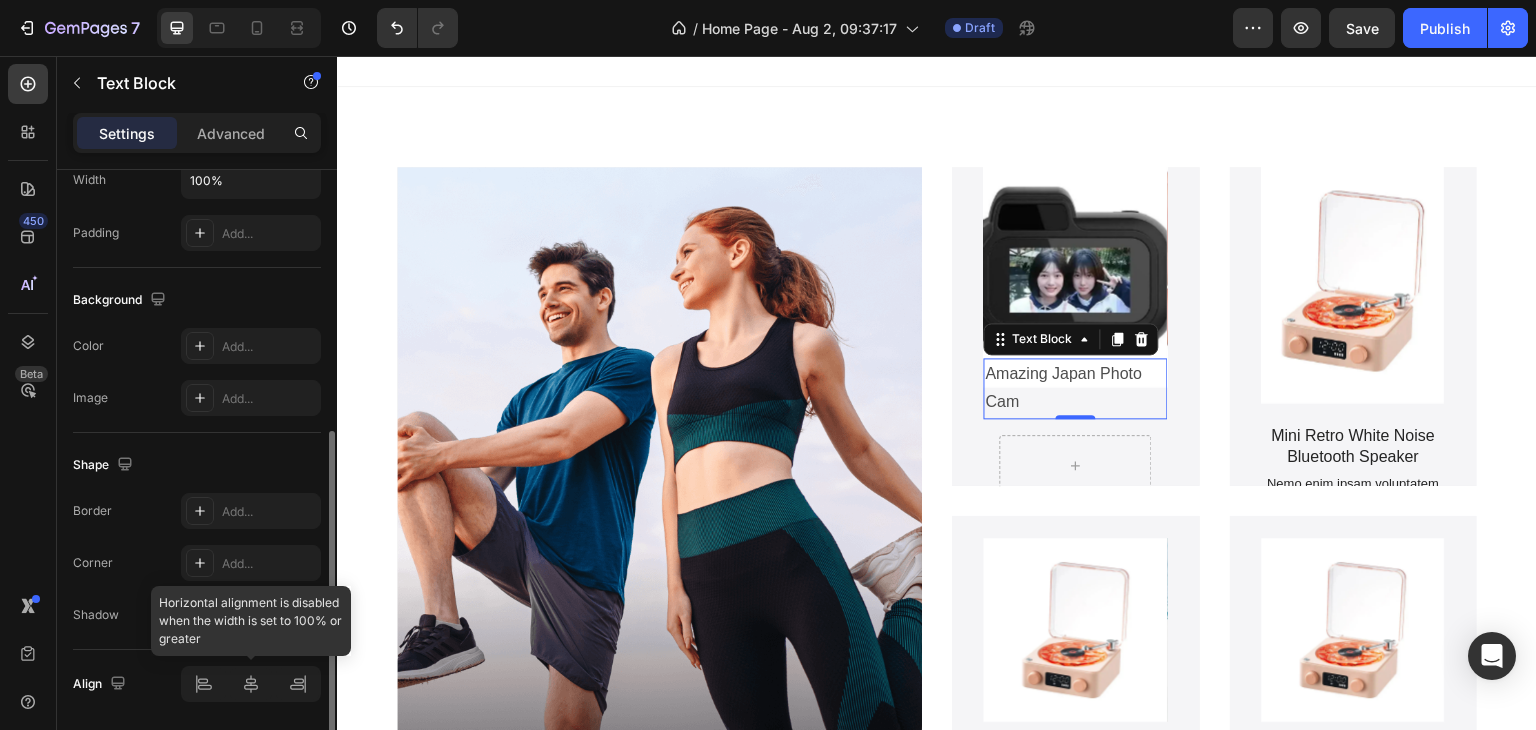 click 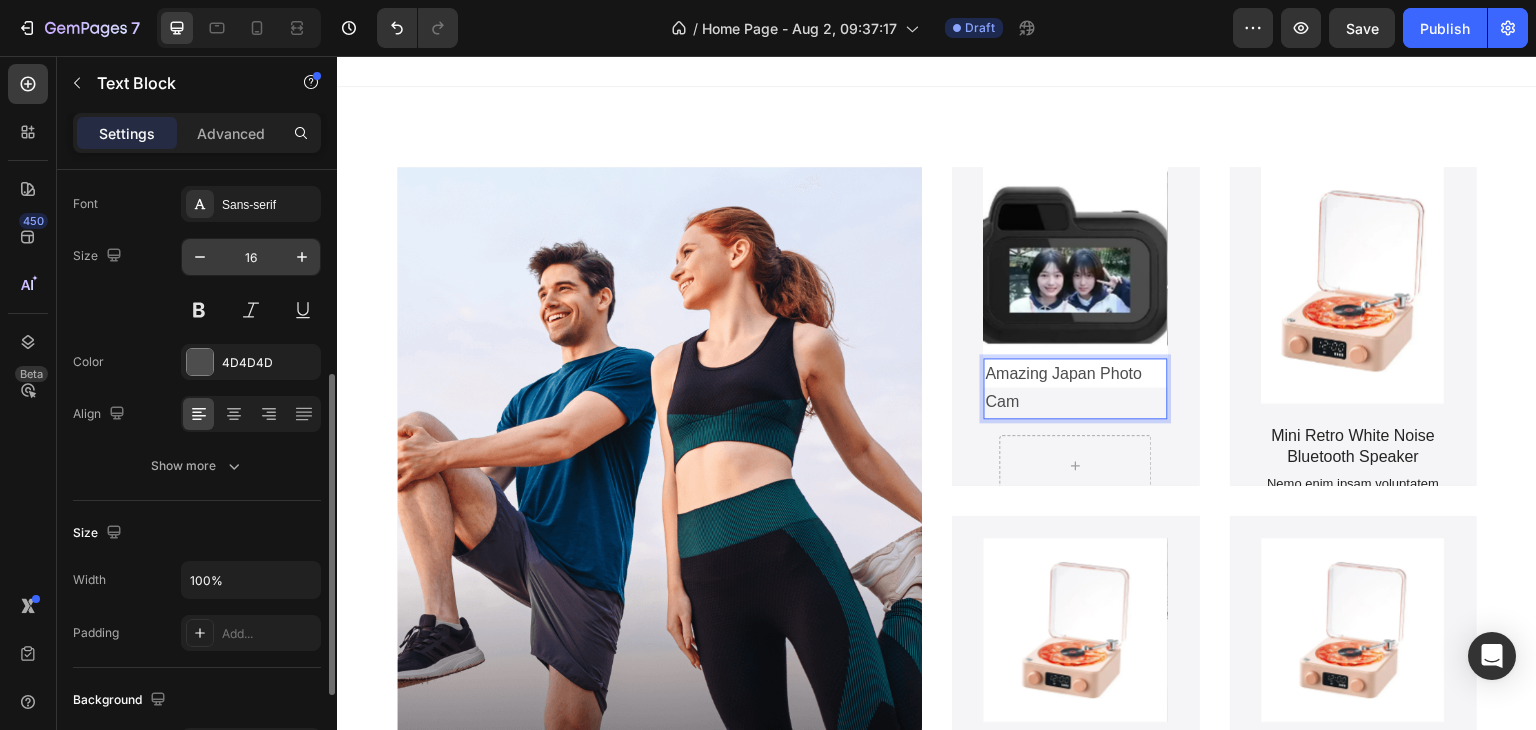 scroll, scrollTop: 0, scrollLeft: 0, axis: both 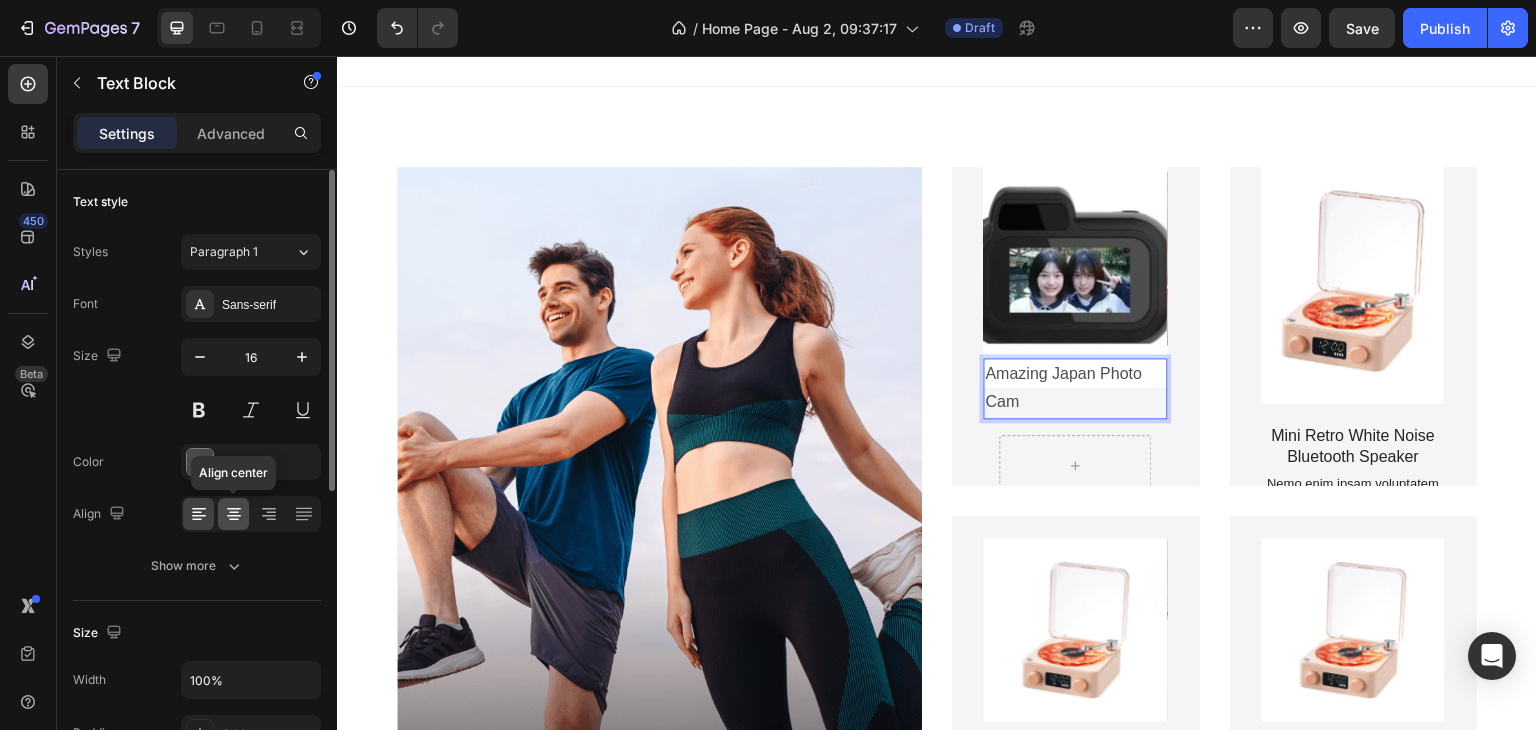 click 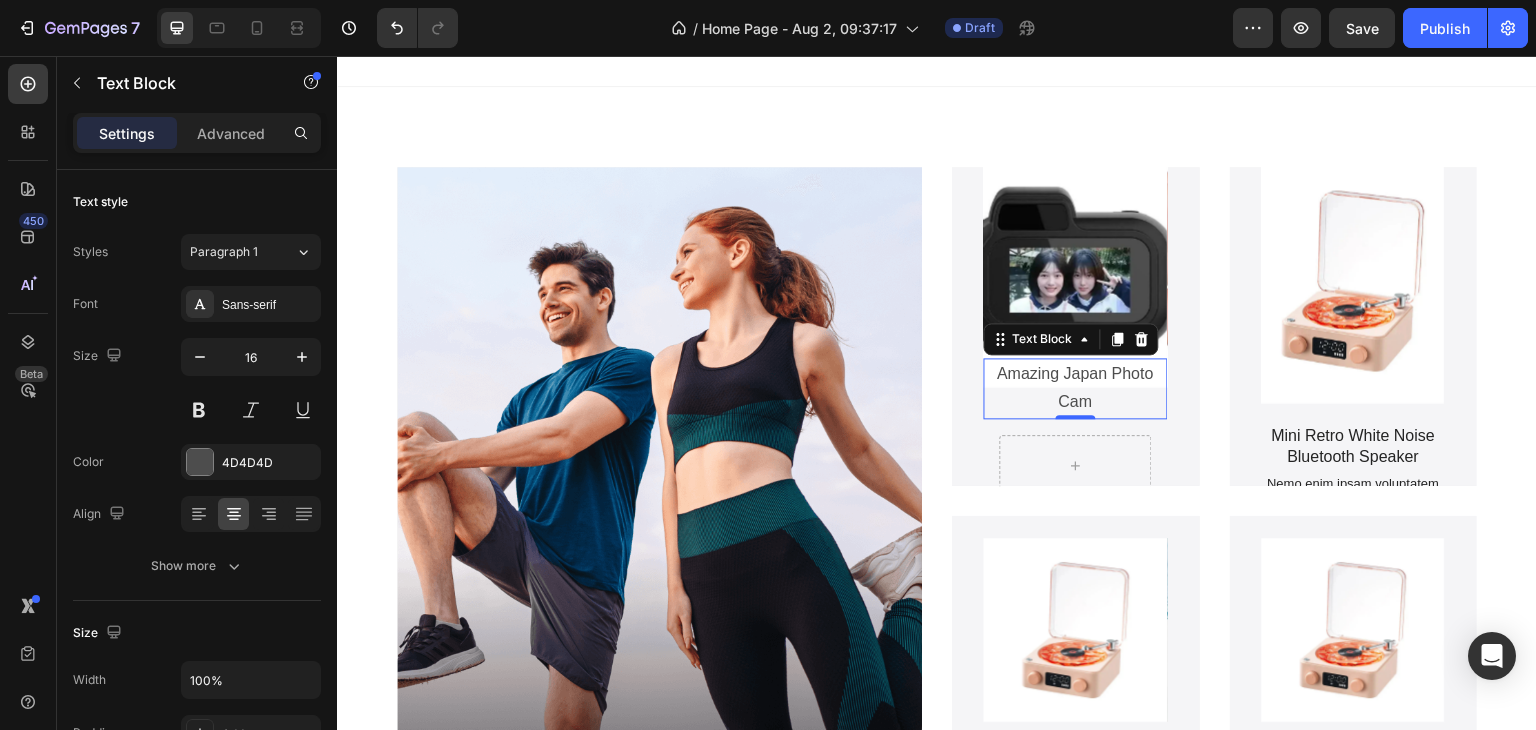 click on "Amazing Japan Photo Cam" at bounding box center [1076, 389] 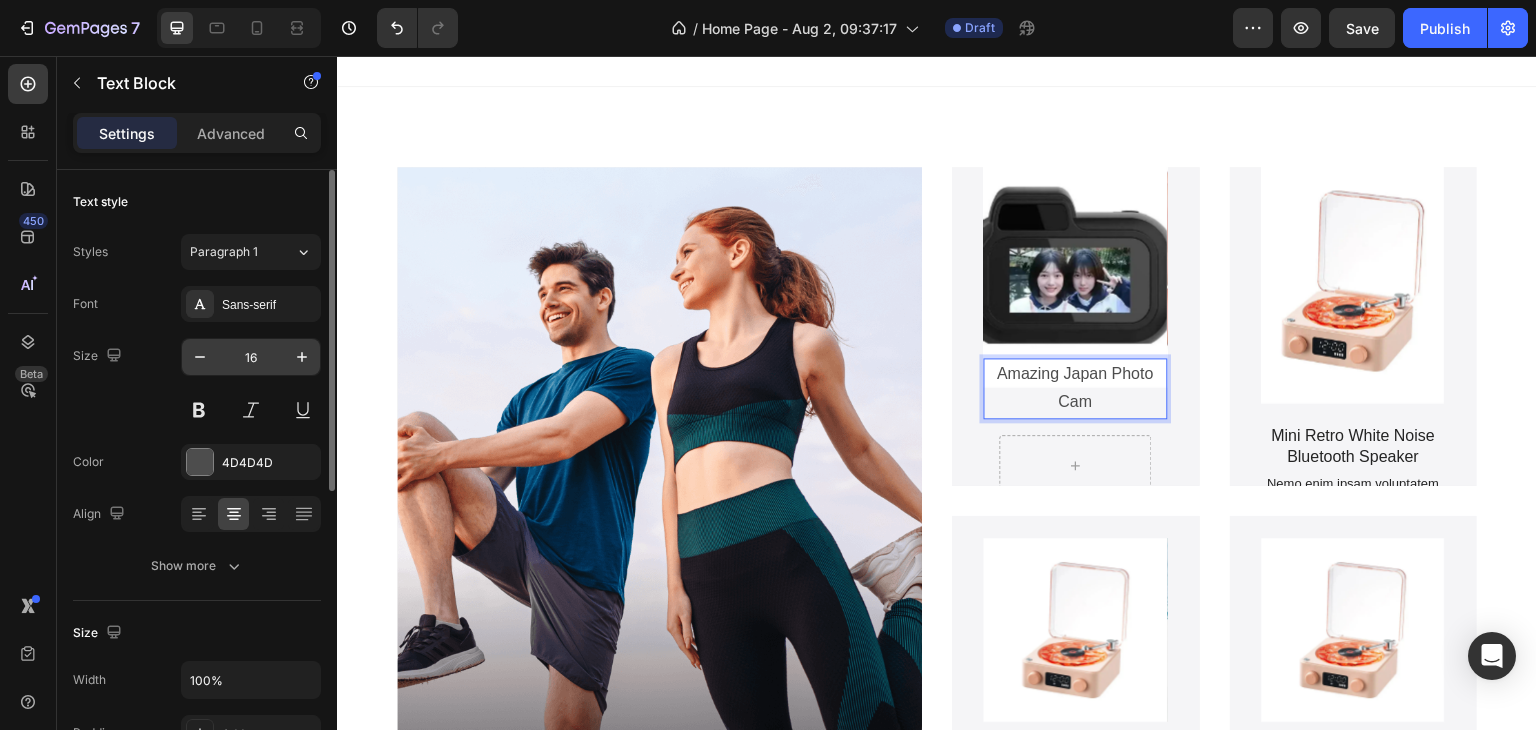 click on "16" at bounding box center (251, 357) 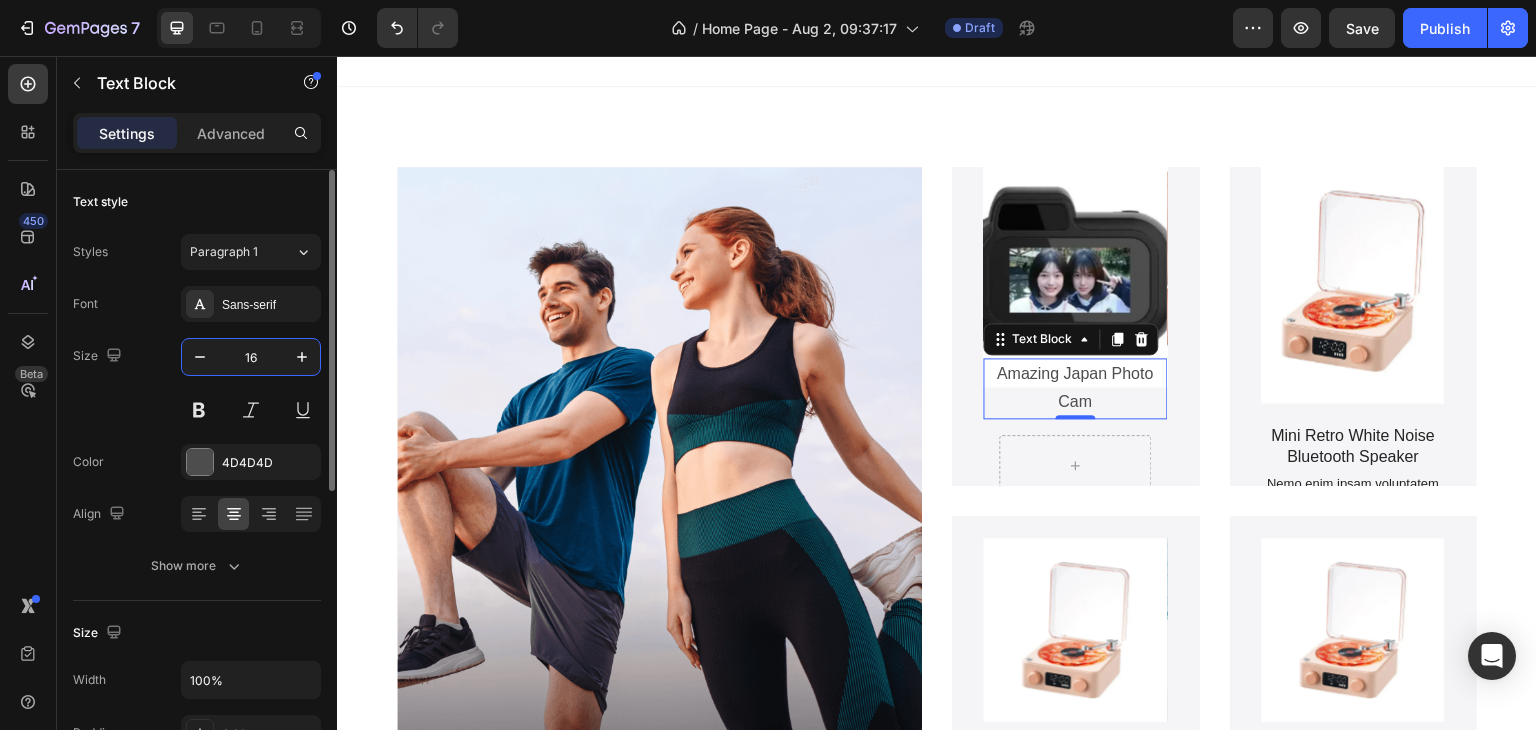 type on "8" 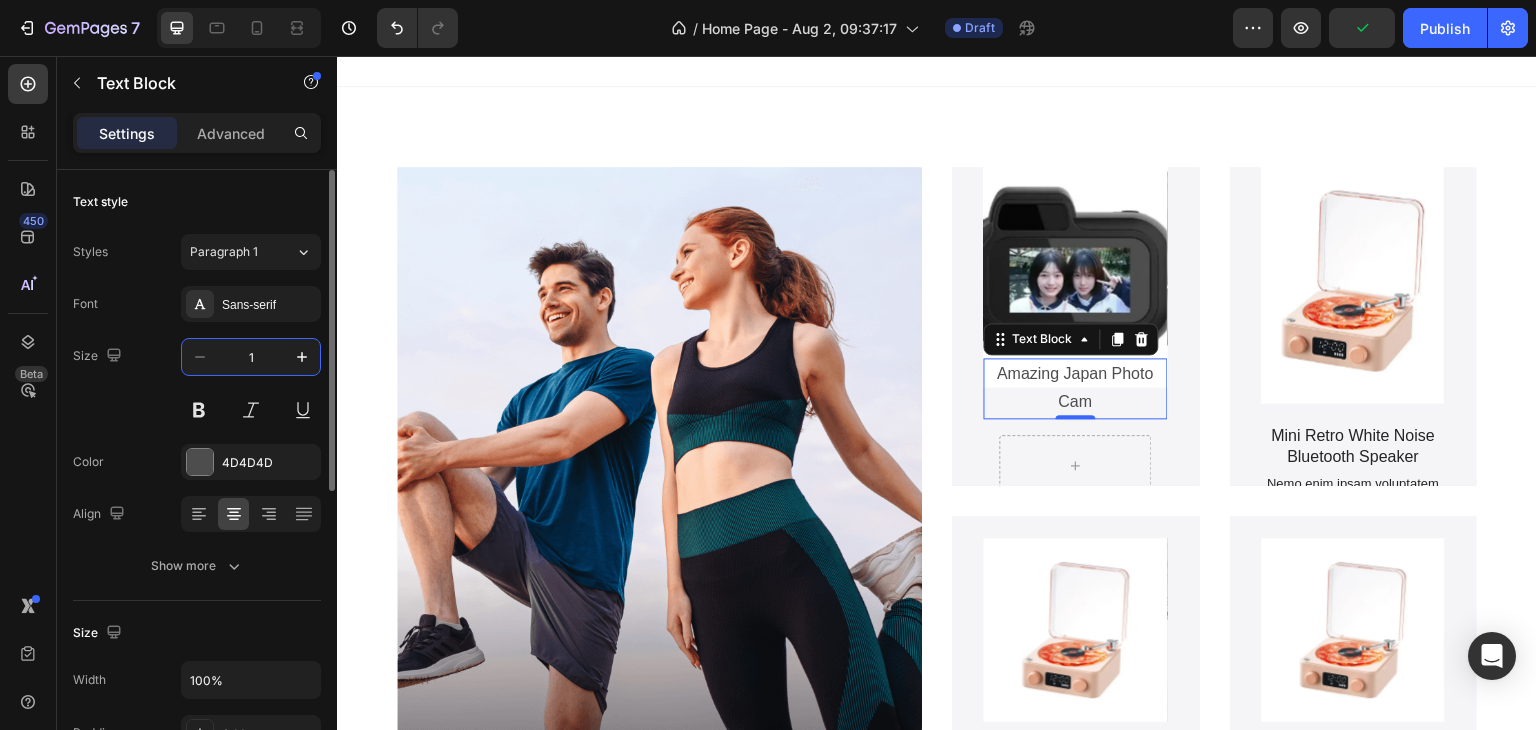 type on "10" 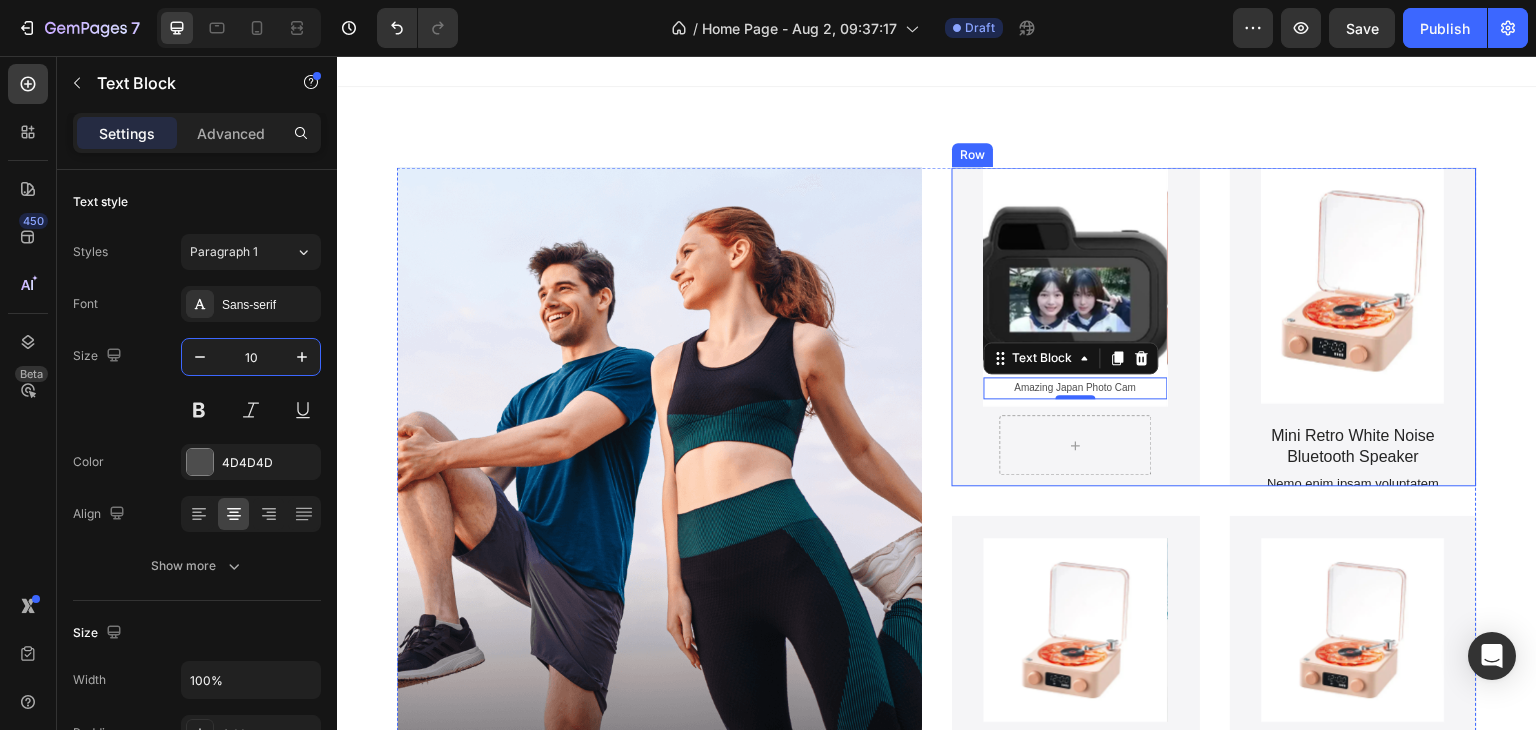 click at bounding box center (1076, 445) 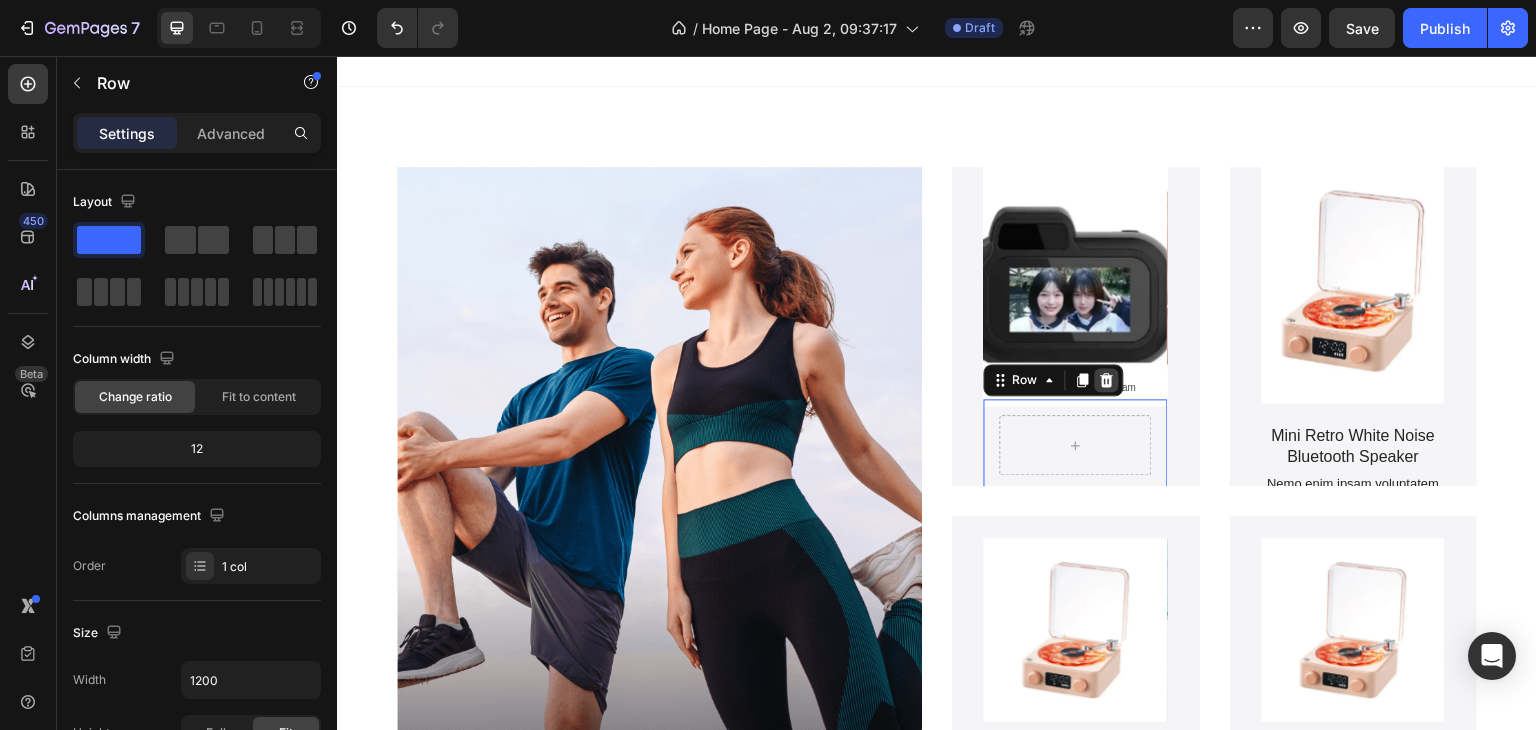 click at bounding box center (1107, 380) 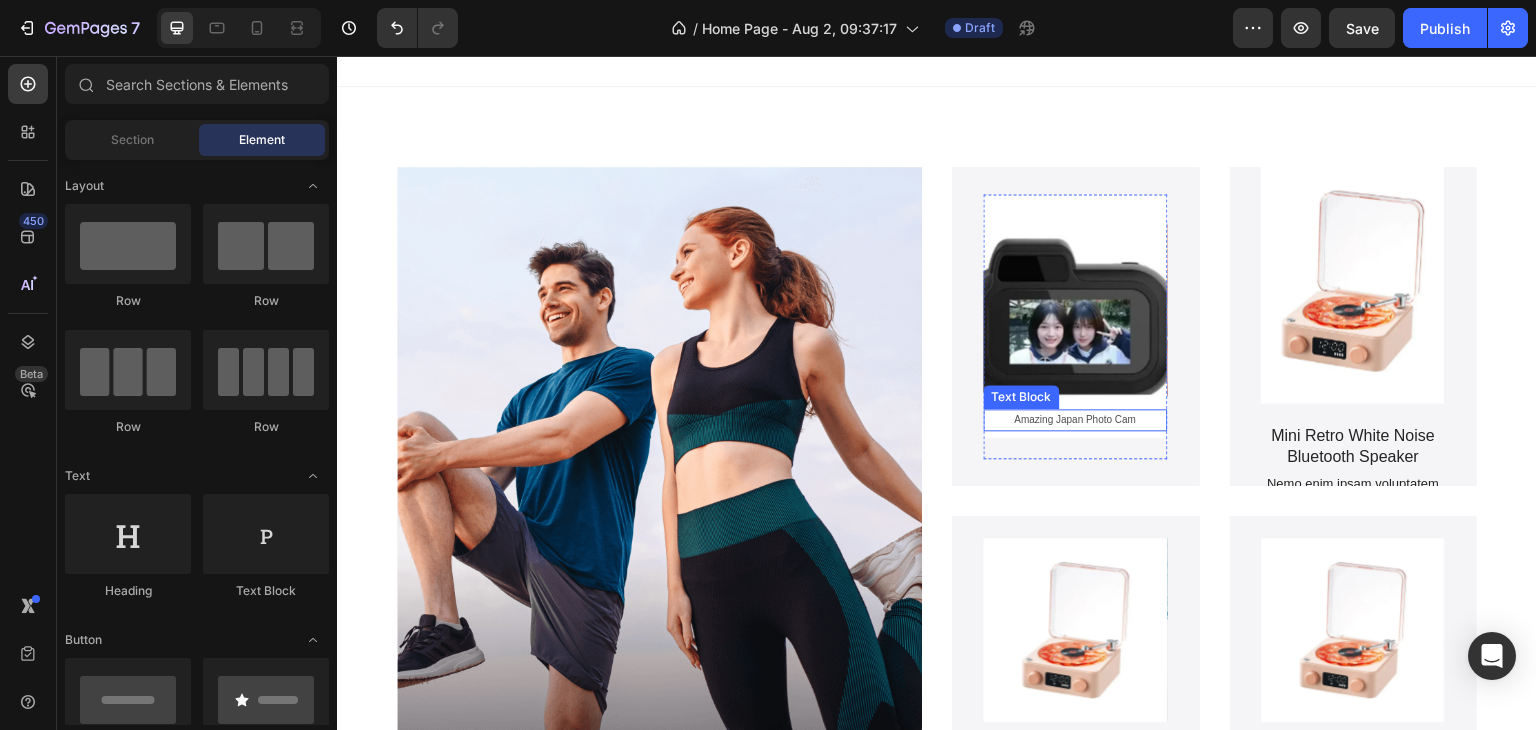 click on "Amazing Japan Photo Cam" at bounding box center (1076, 420) 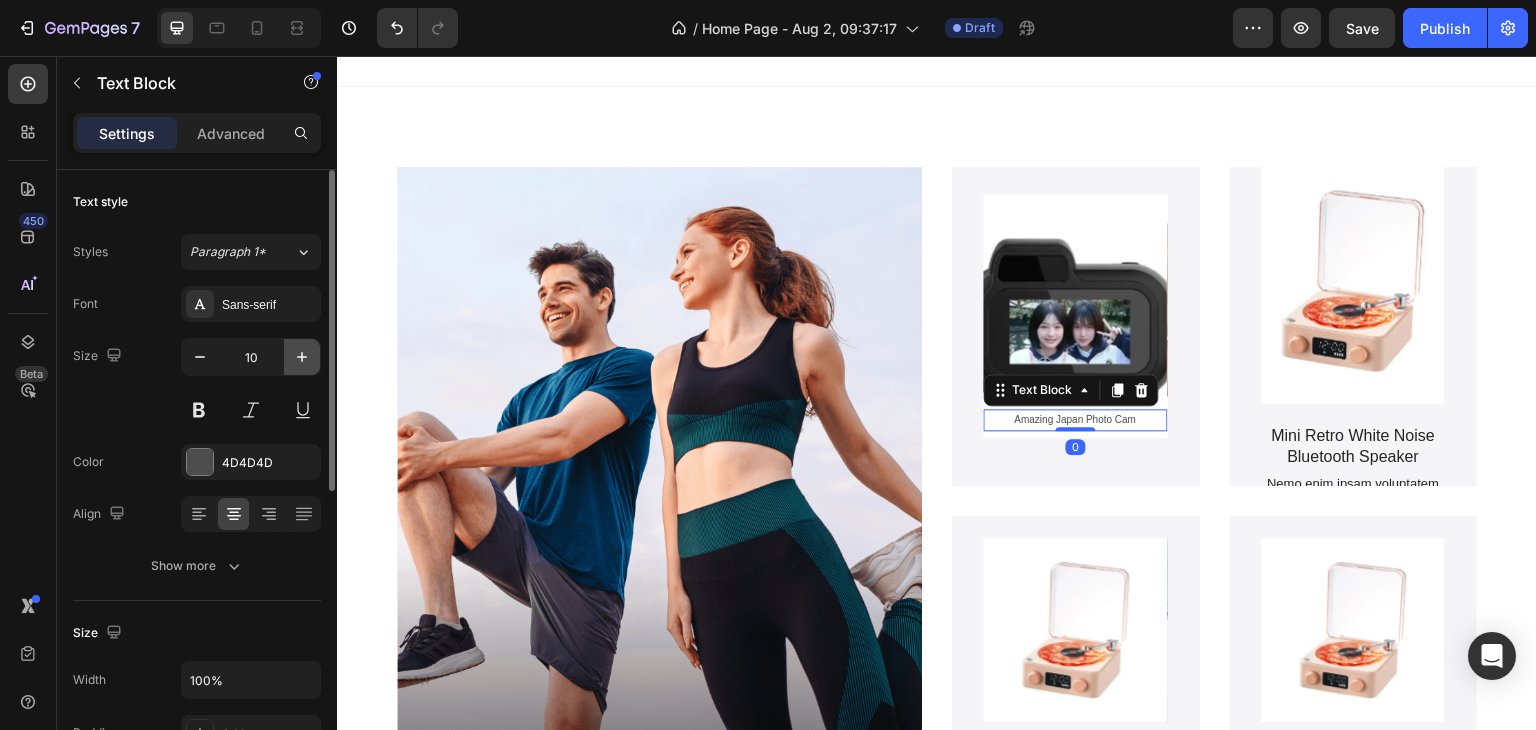 click 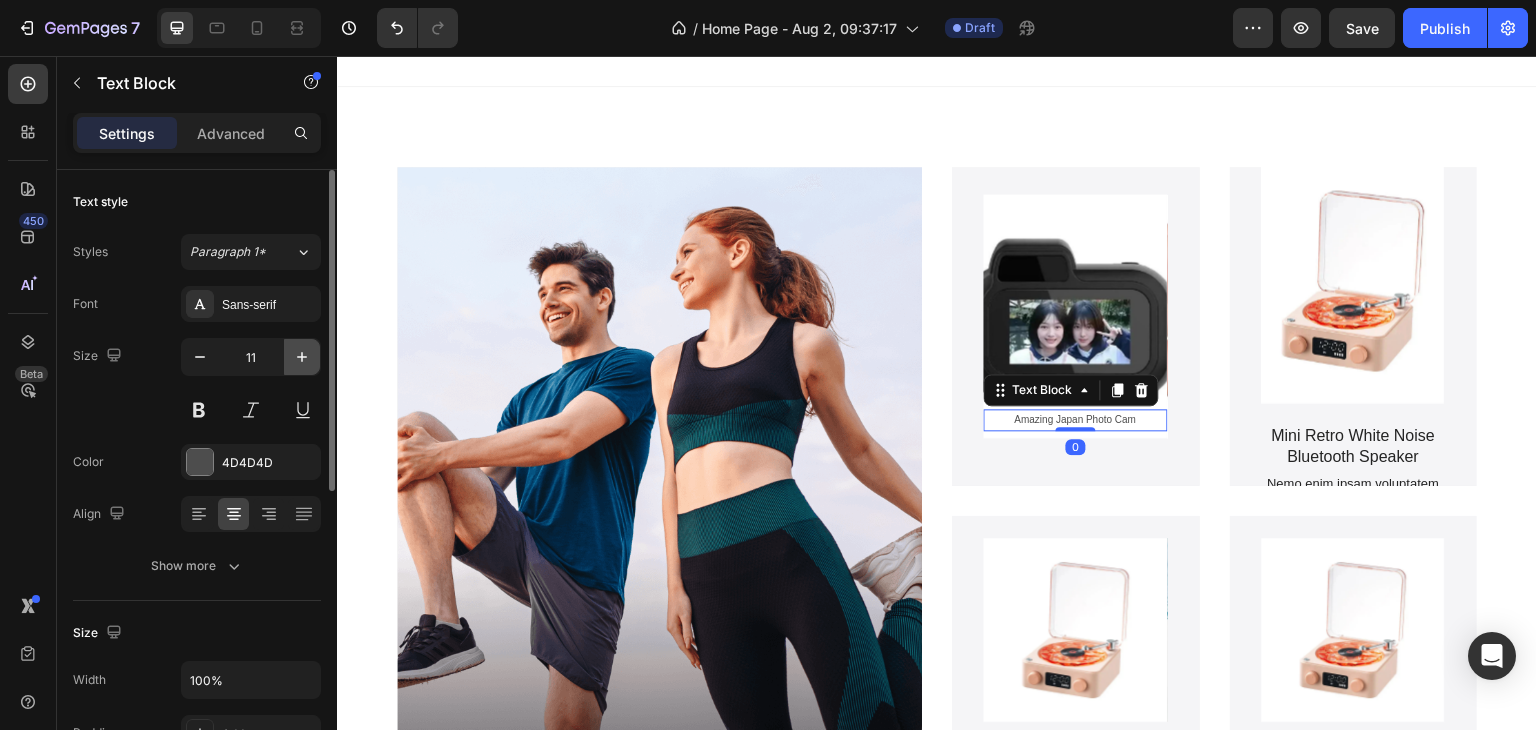 click 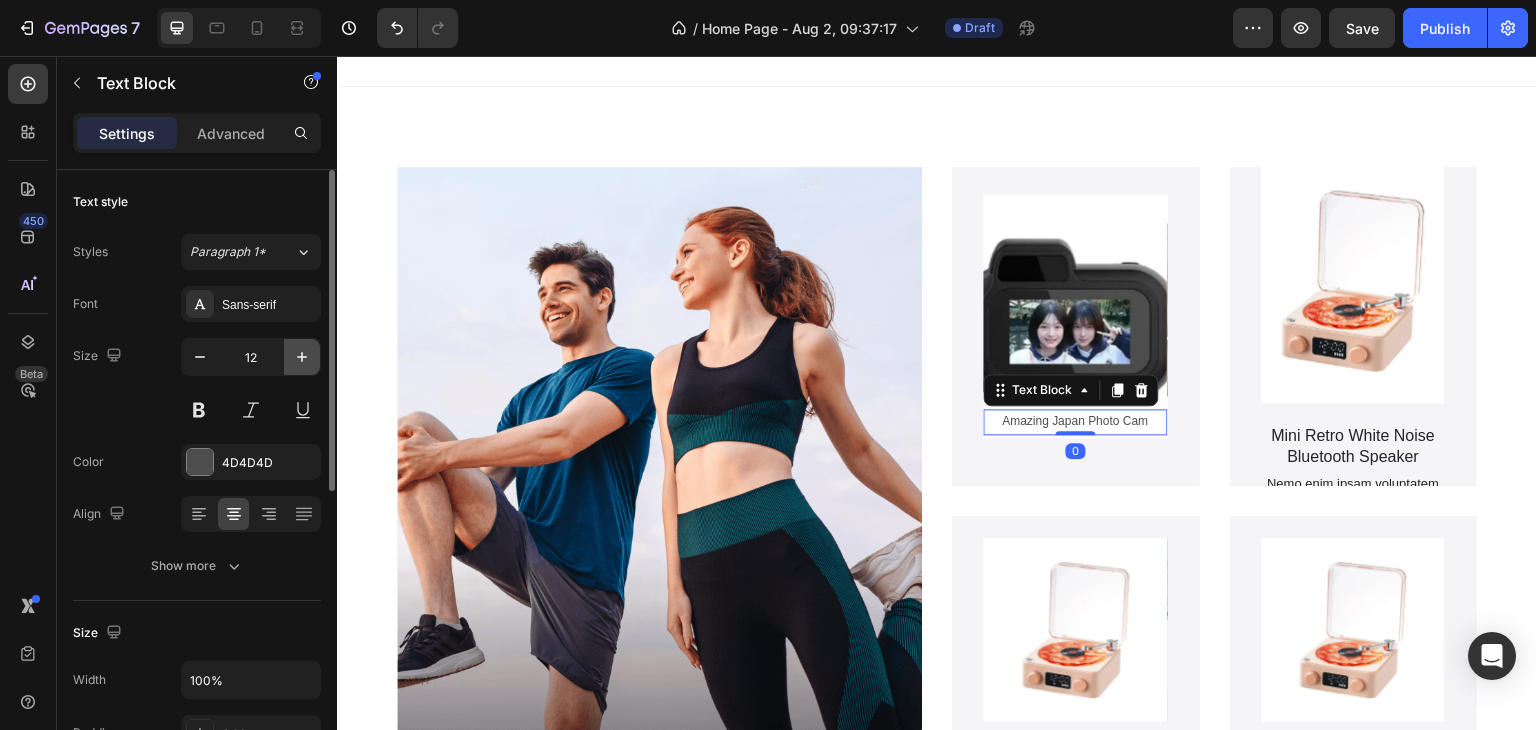 click 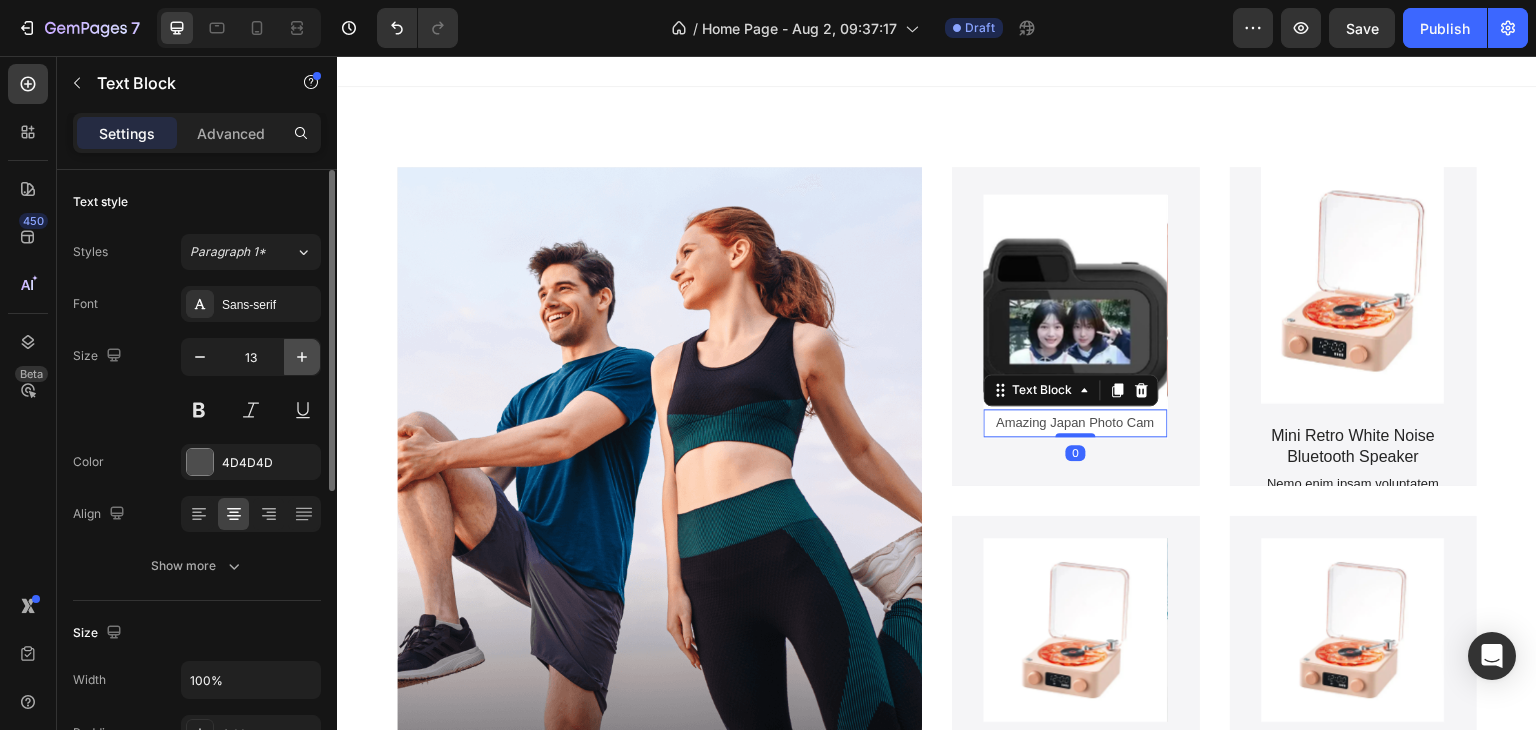 click 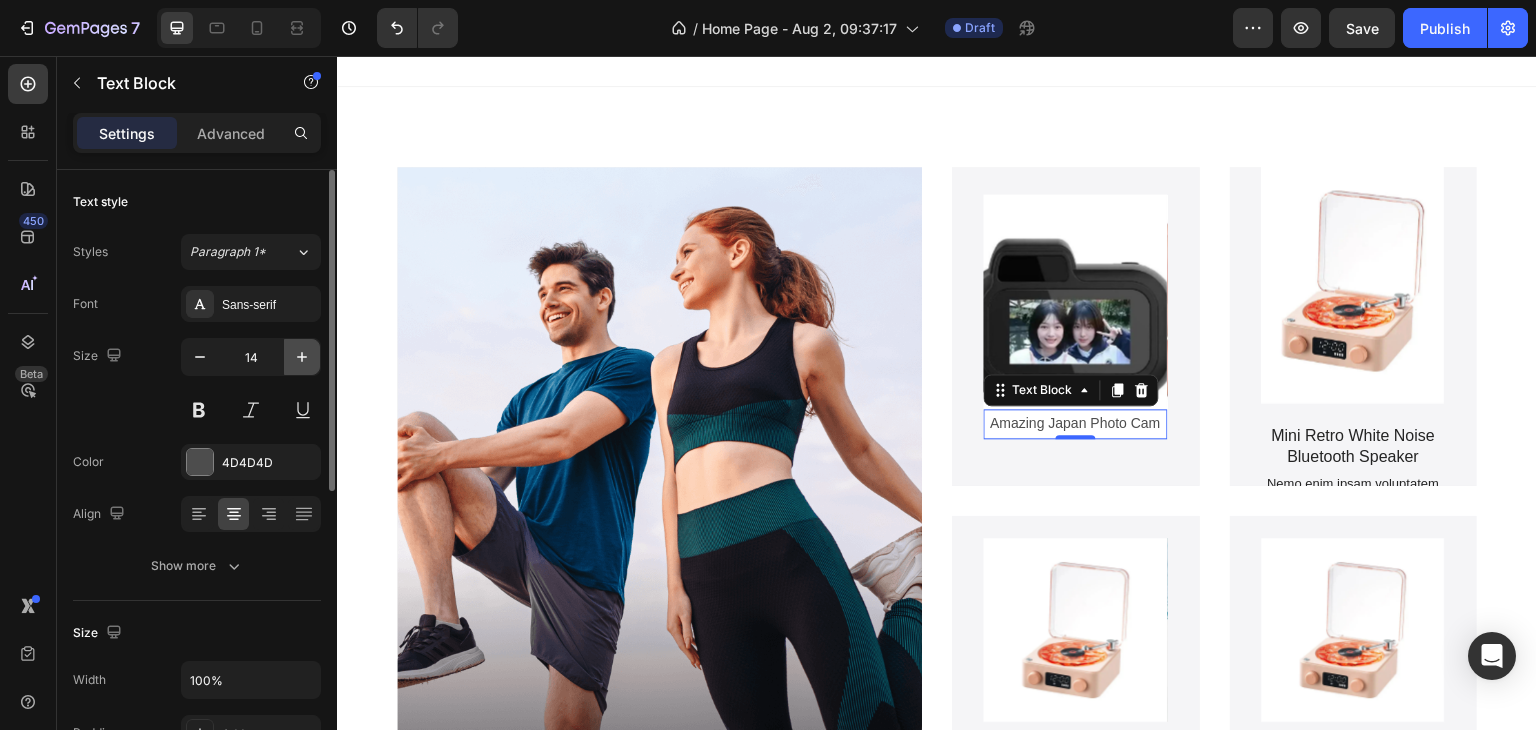 click 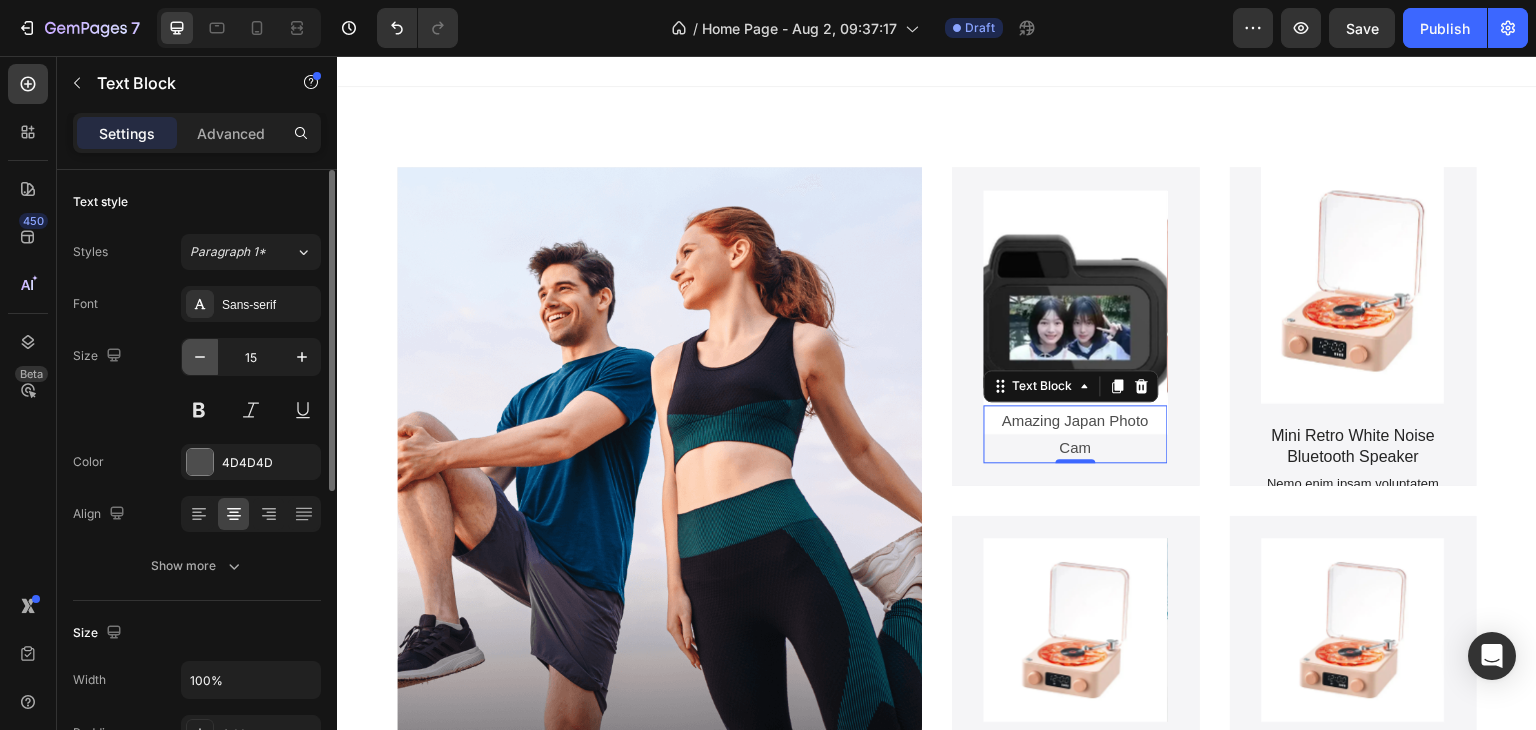 click 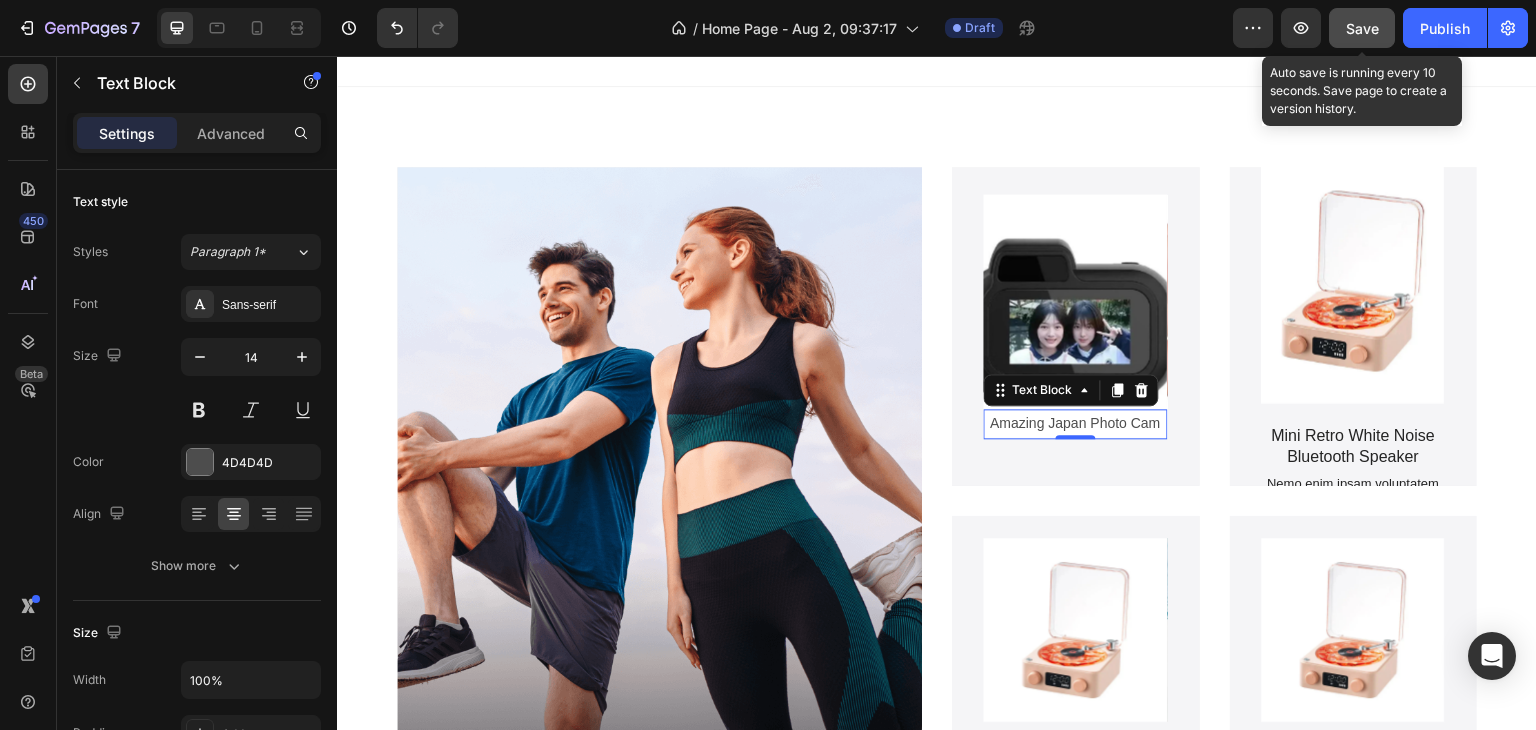 click on "Save" 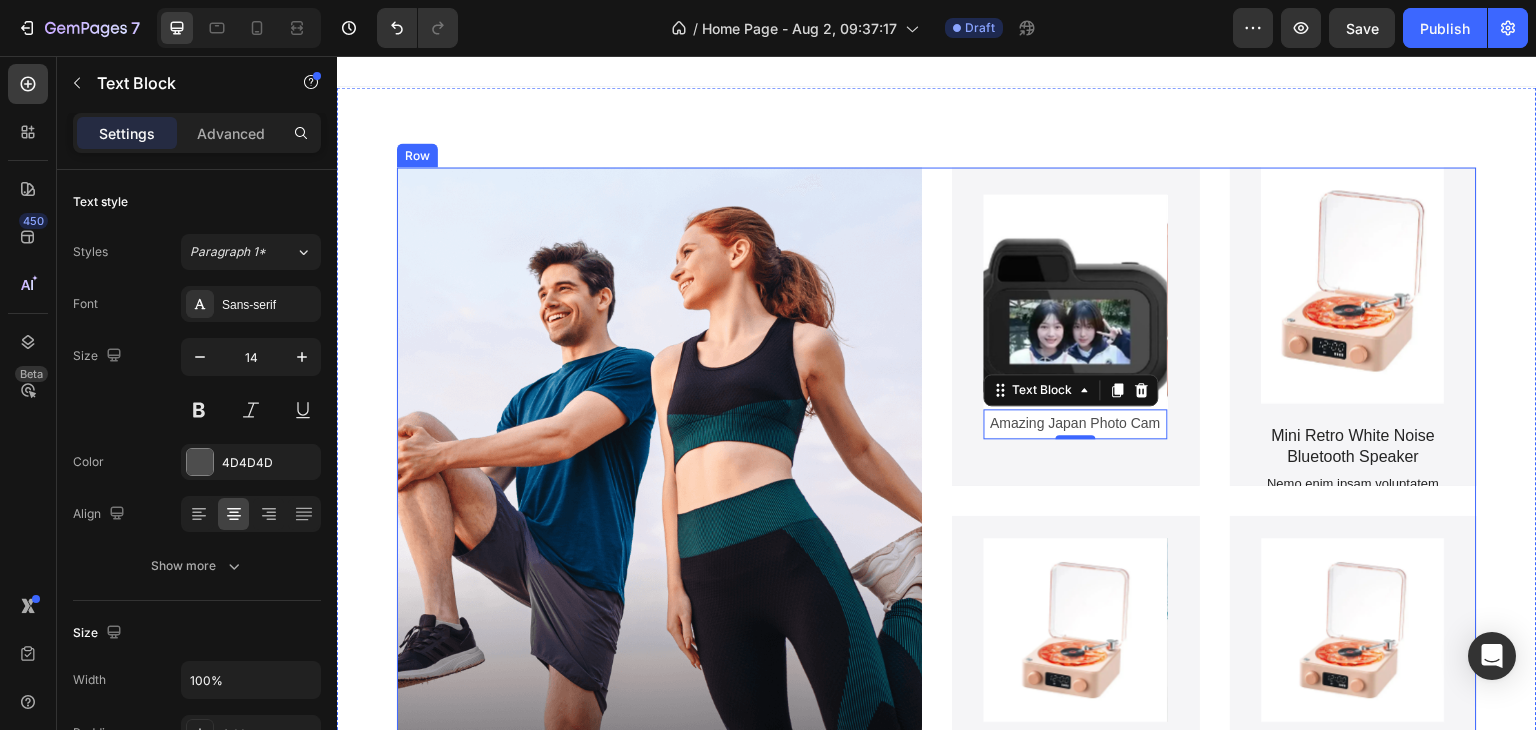 click on "Product Images Amazing Japan Photo Cam Text Block   0 Product" at bounding box center [1076, 327] 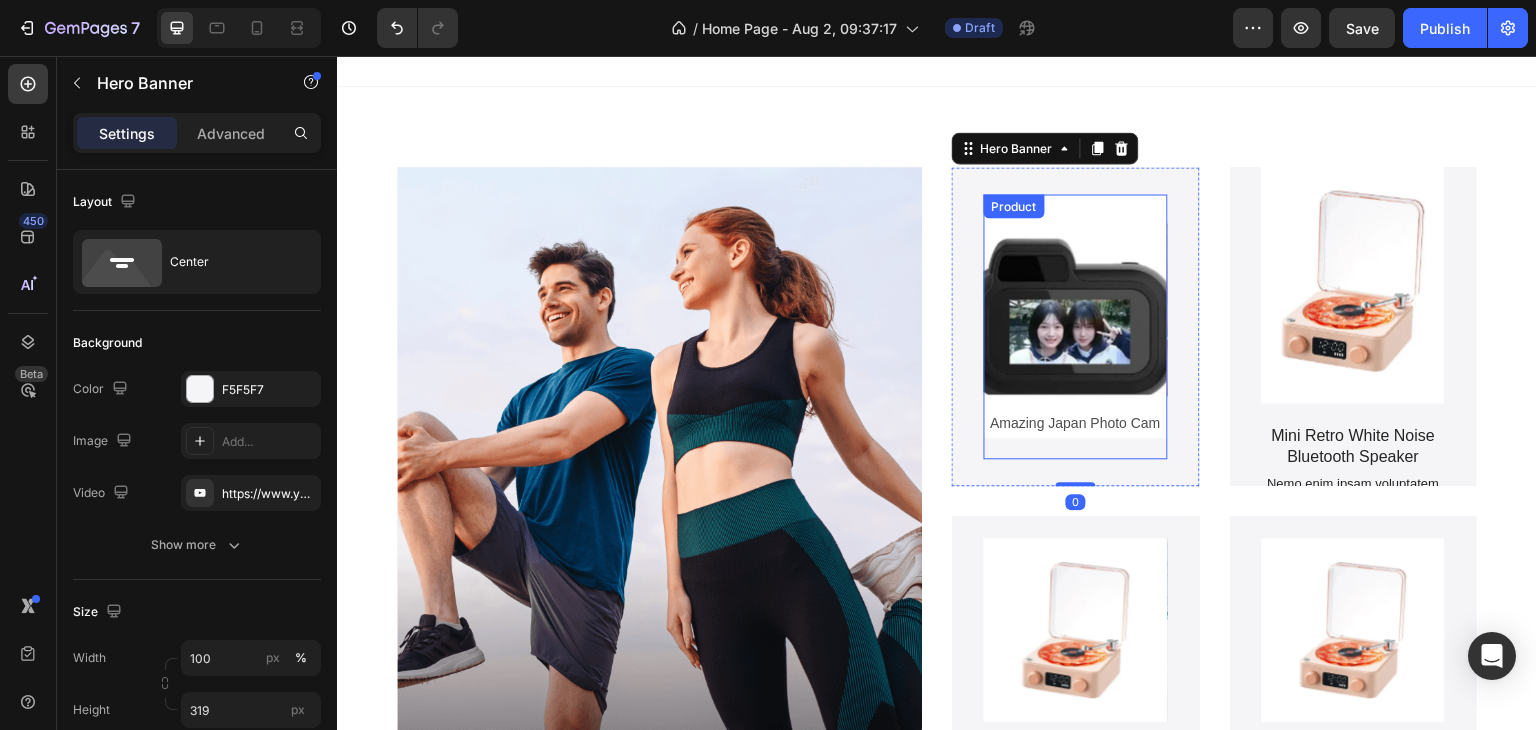 click on "Amazing Japan Photo Cam" at bounding box center (1076, 423) 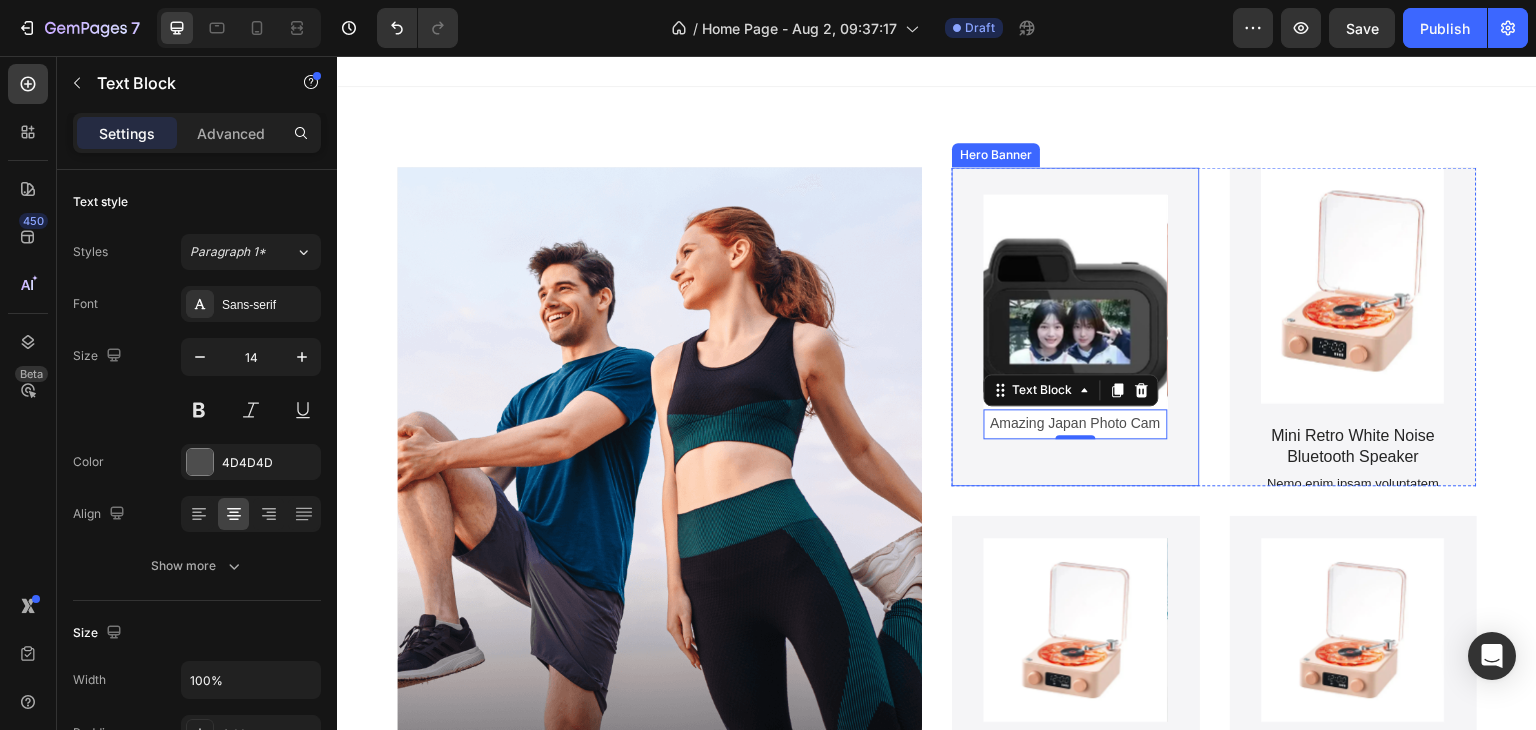 click on "Product Images Amazing Japan Photo Cam Text Block   0 Product" at bounding box center (1076, 327) 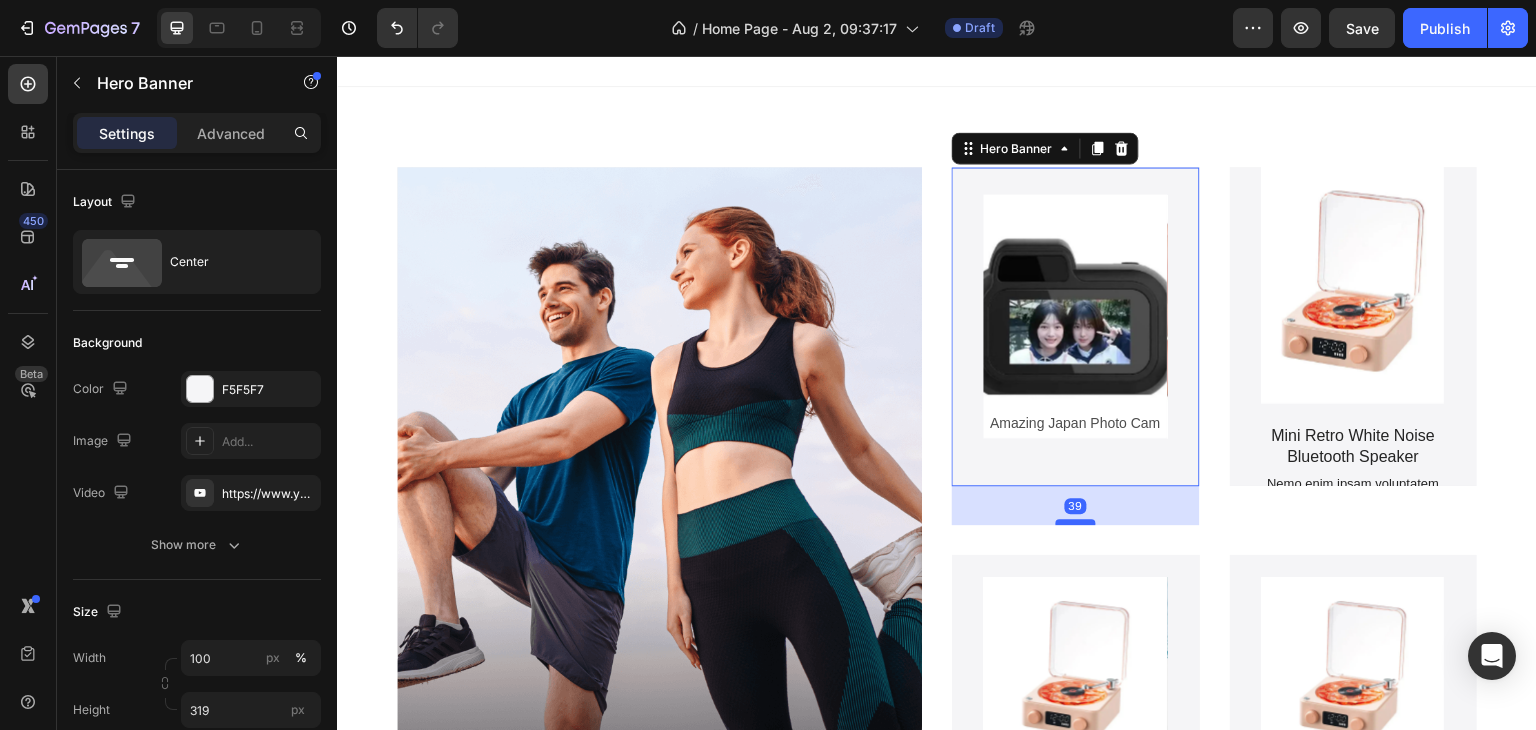 drag, startPoint x: 1070, startPoint y: 483, endPoint x: 1073, endPoint y: 523, distance: 40.112343 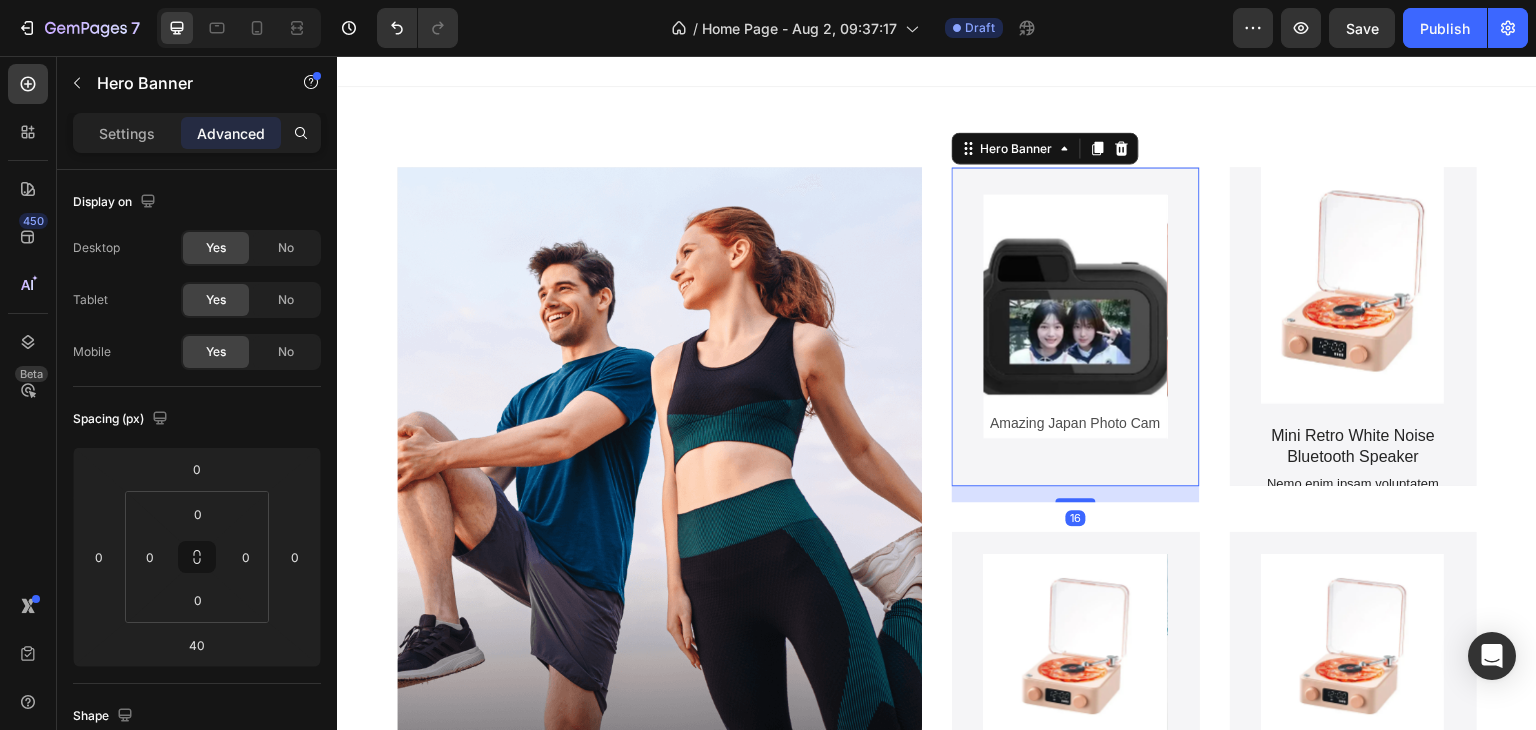 drag, startPoint x: 1074, startPoint y: 518, endPoint x: 1075, endPoint y: 494, distance: 24.020824 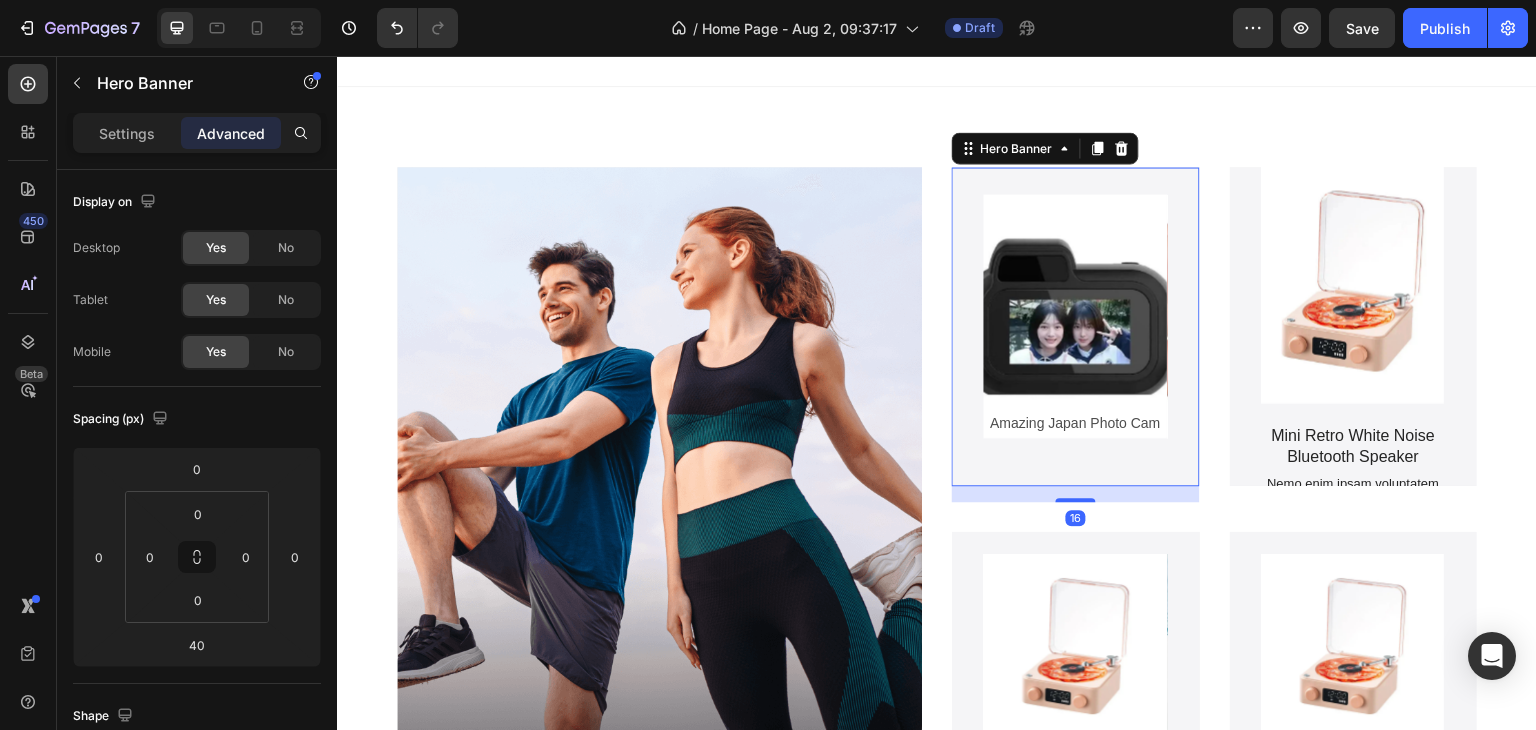 click on "16" at bounding box center (1076, 486) 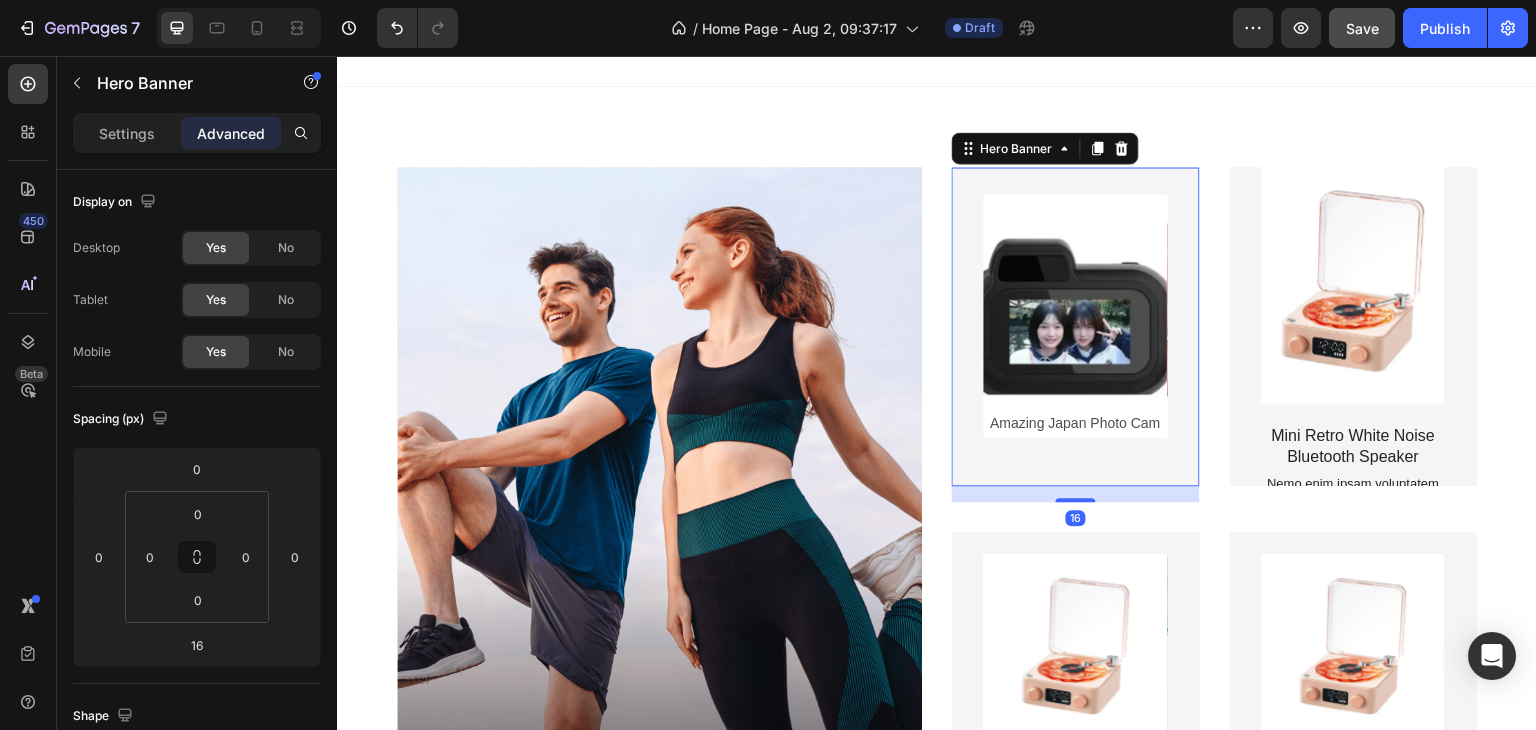 click on "Save" 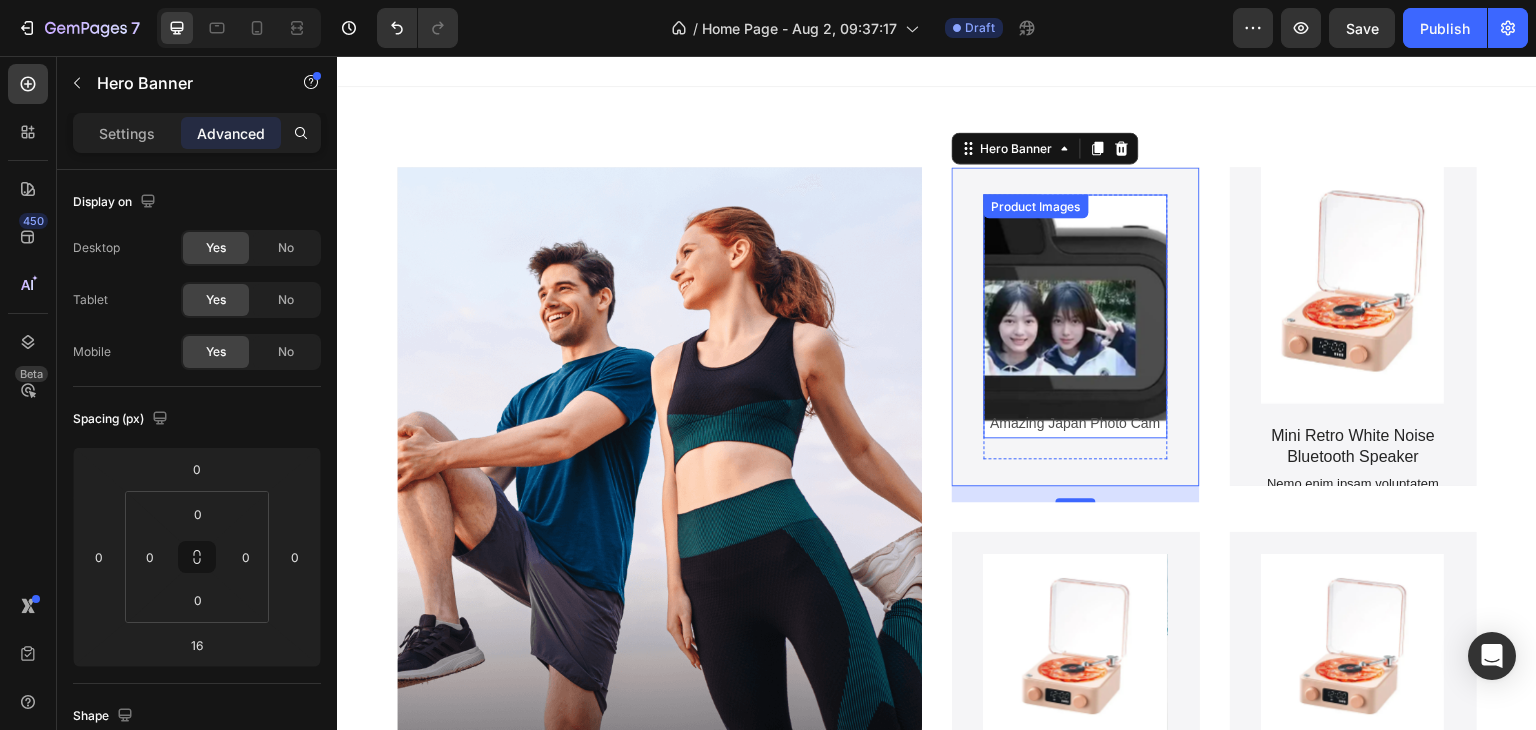 click at bounding box center [1076, 316] 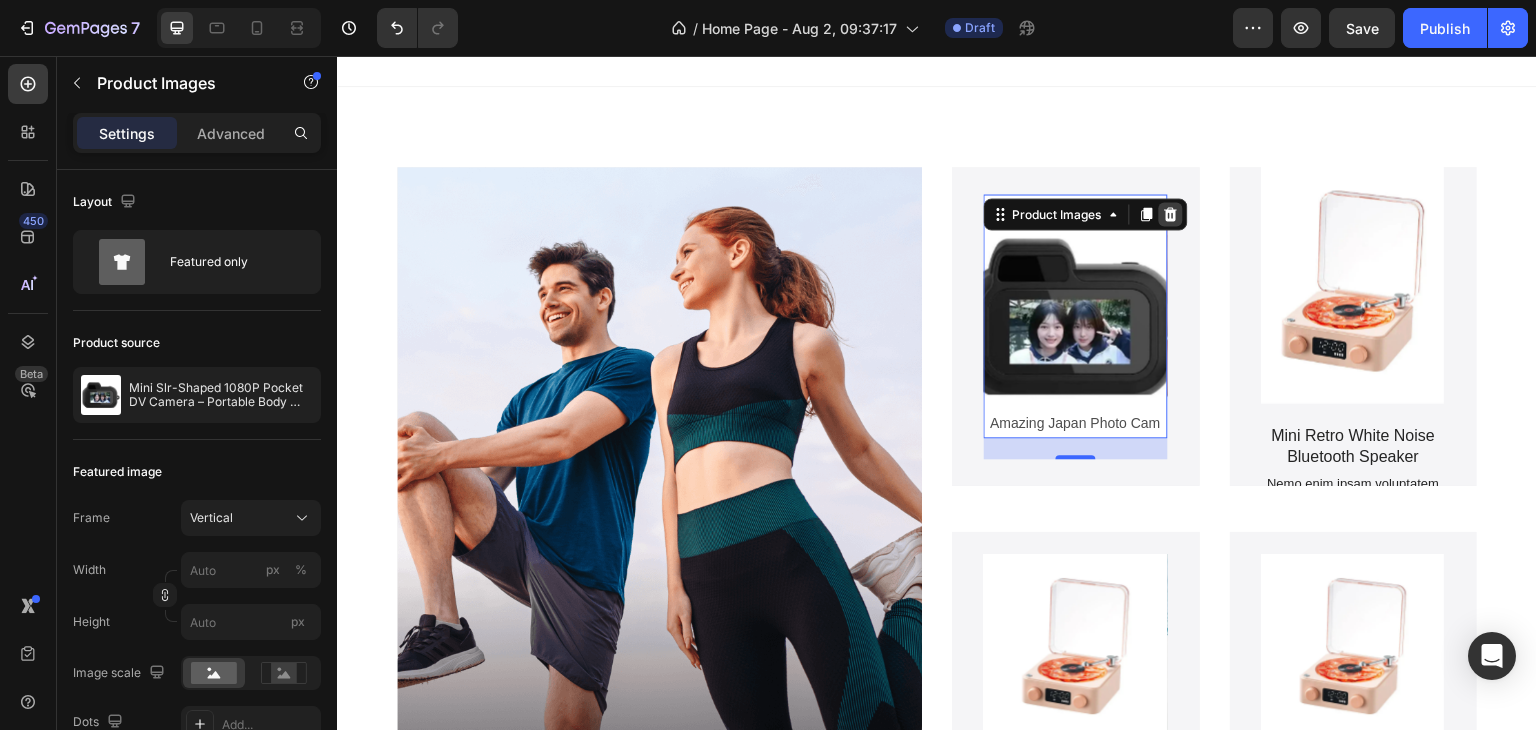 click 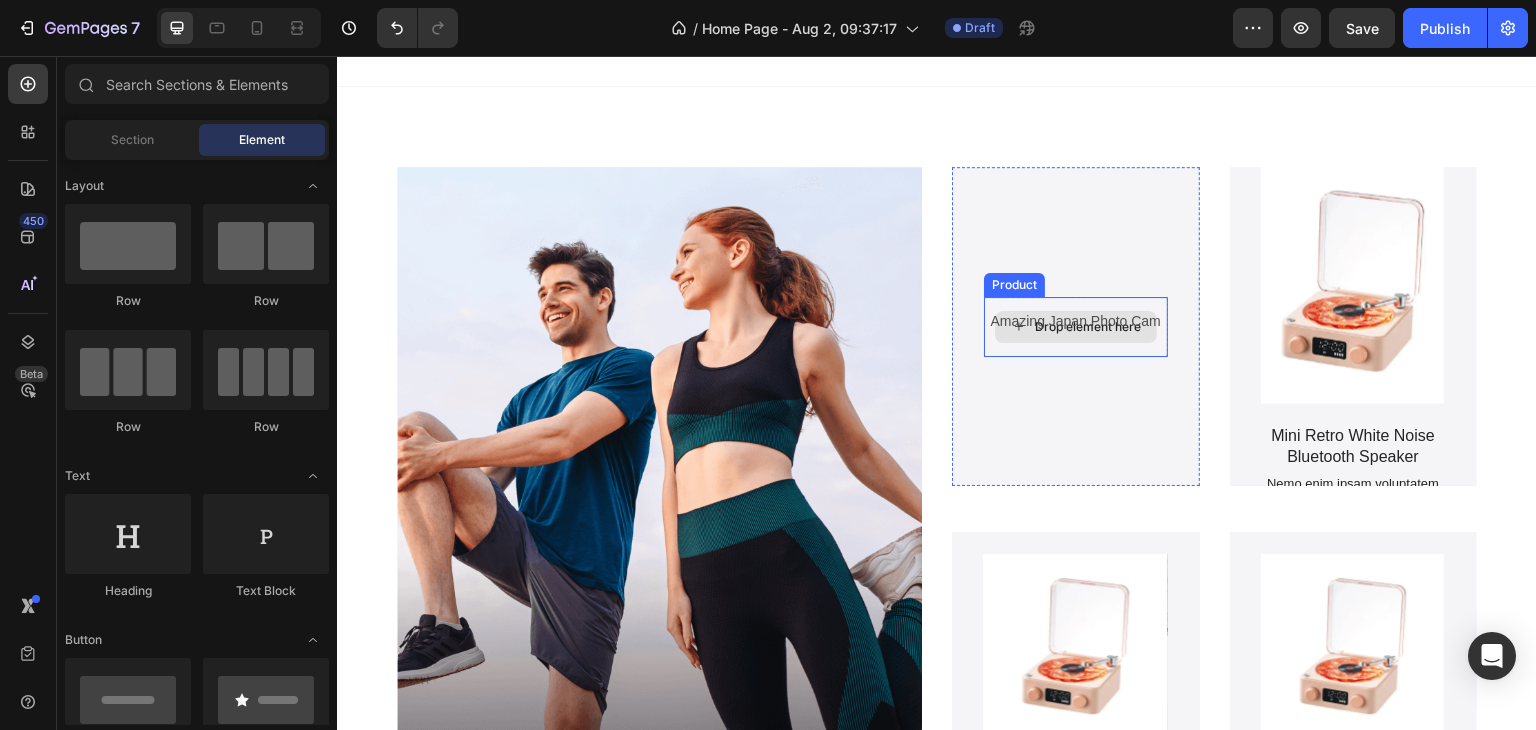 click on "Drop element here" at bounding box center [1076, 327] 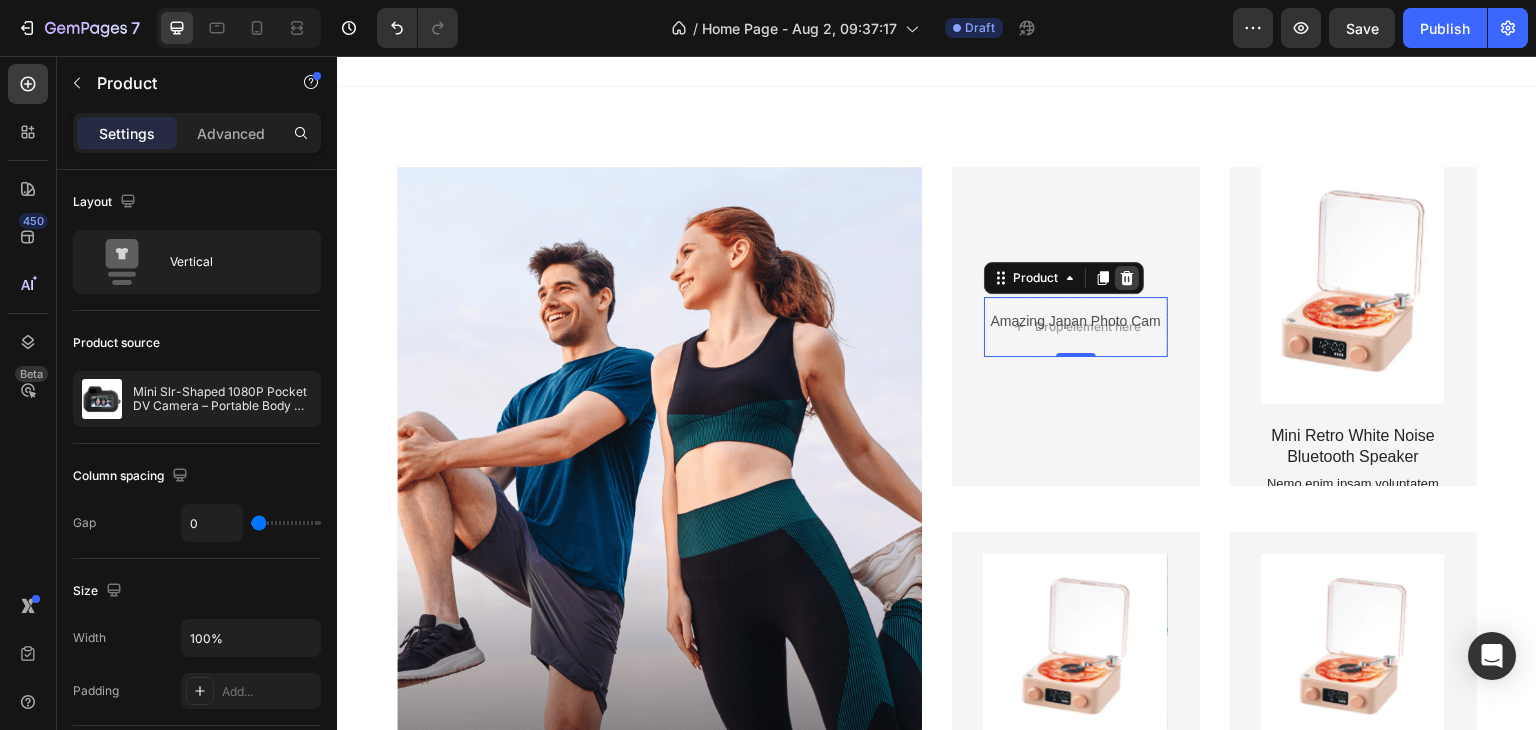 click 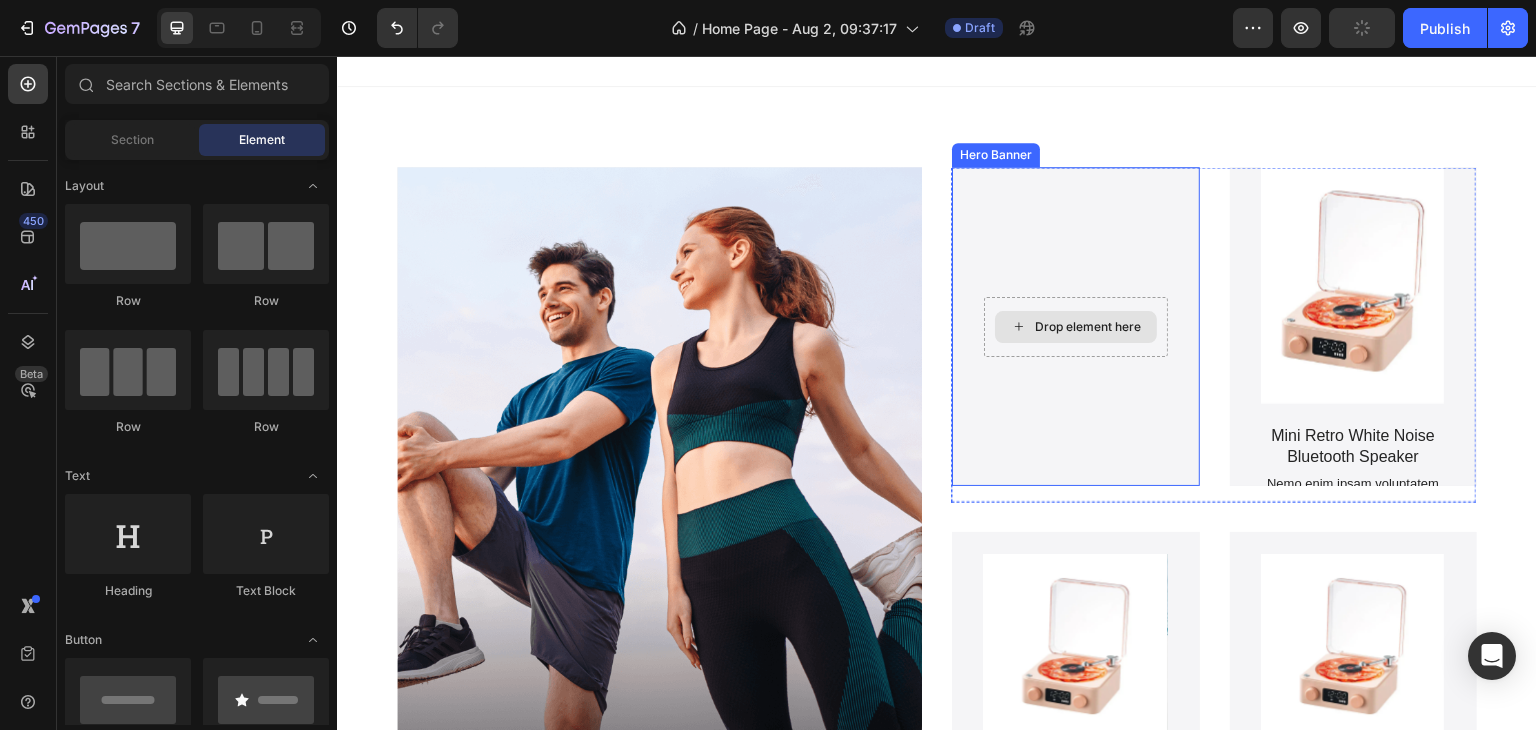 click on "Drop element here" at bounding box center (1088, 327) 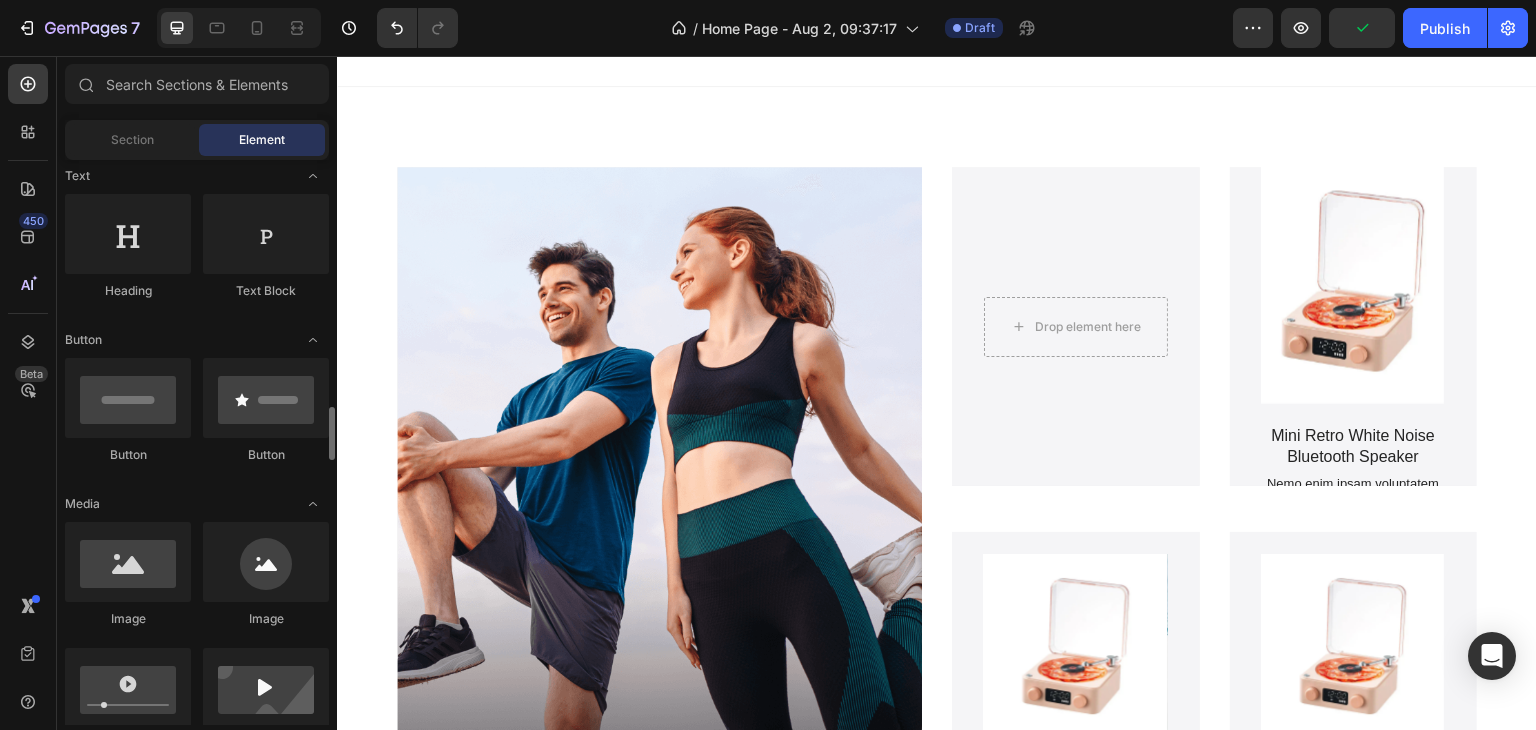 scroll, scrollTop: 500, scrollLeft: 0, axis: vertical 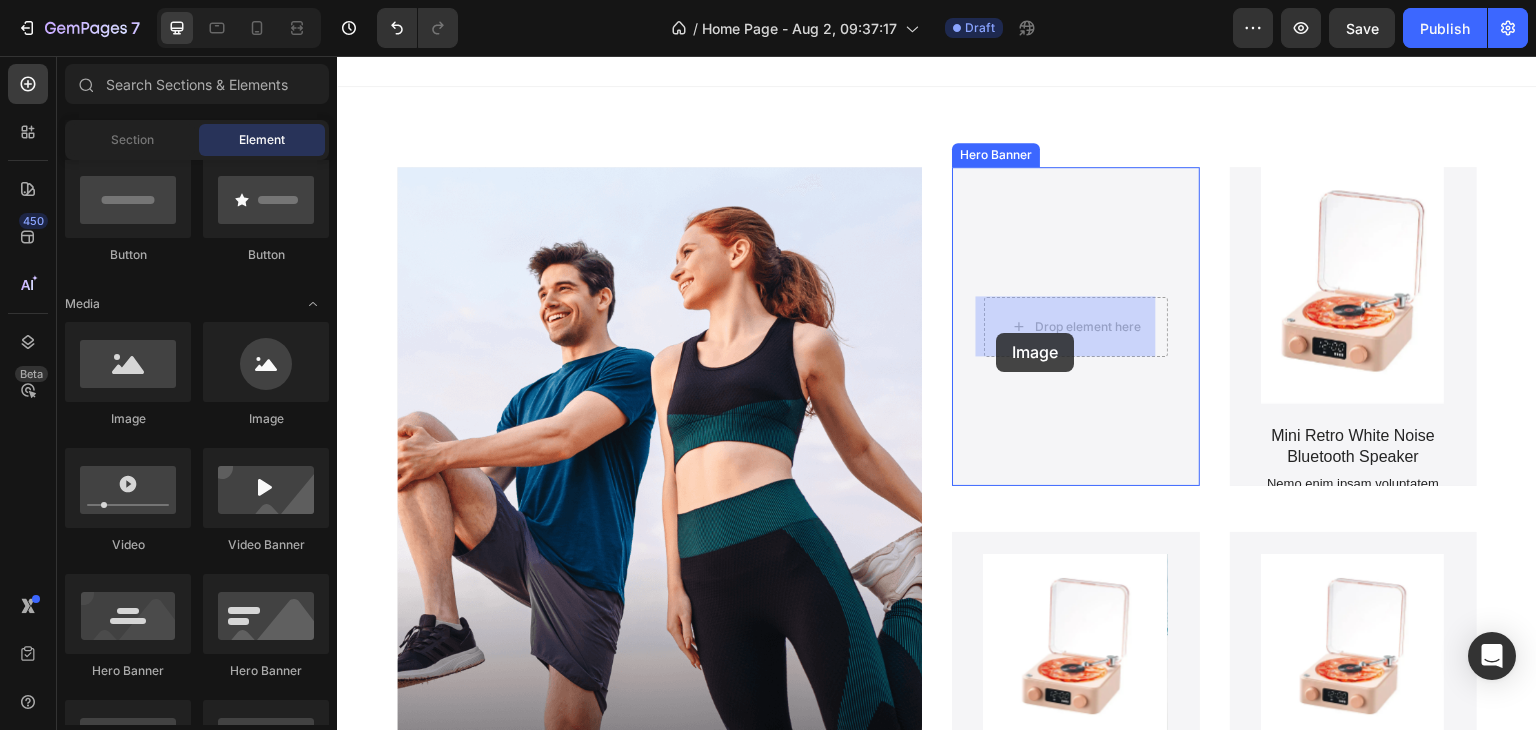 drag, startPoint x: 818, startPoint y: 450, endPoint x: 997, endPoint y: 333, distance: 213.84573 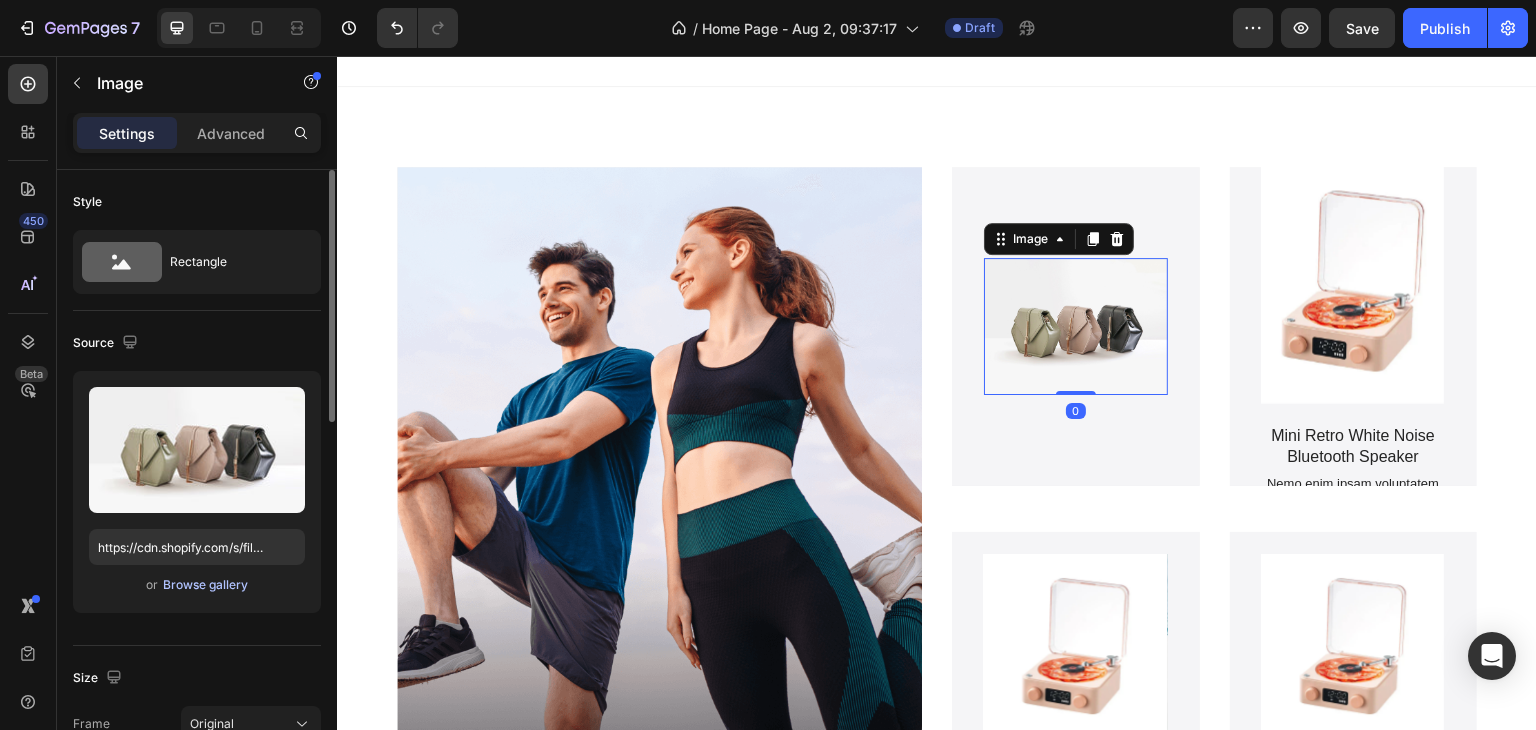 click on "Browse gallery" at bounding box center (205, 585) 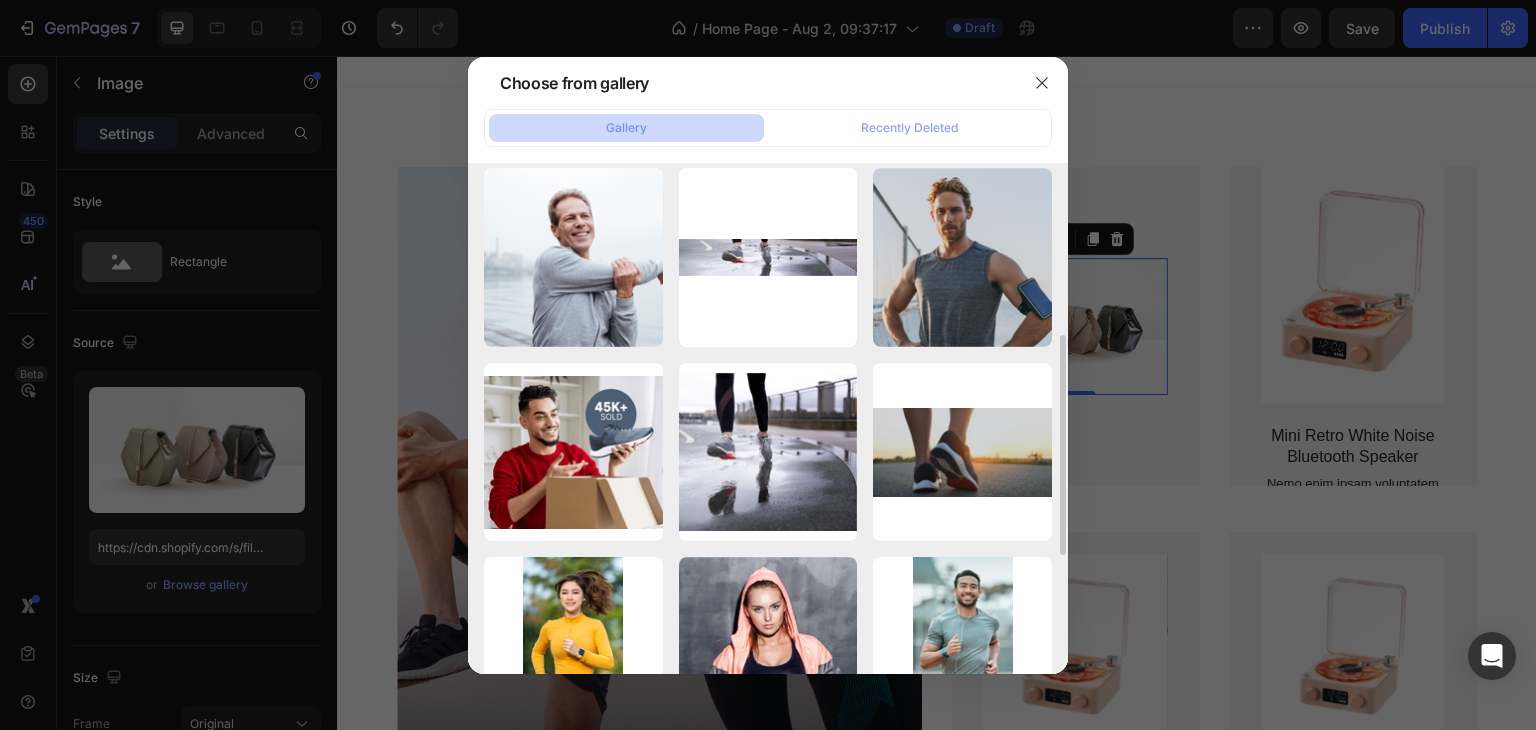 scroll, scrollTop: 0, scrollLeft: 0, axis: both 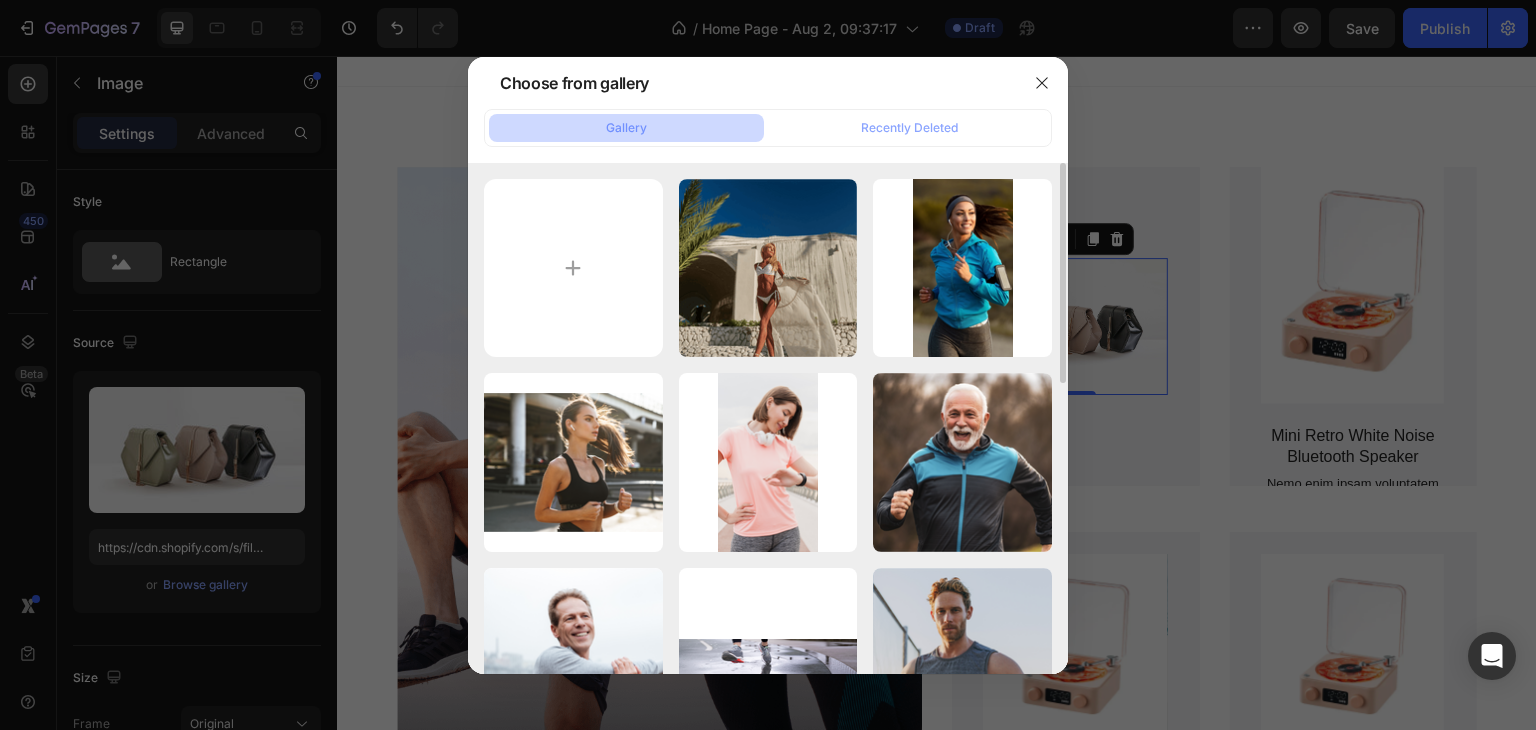 click on "Gallery" 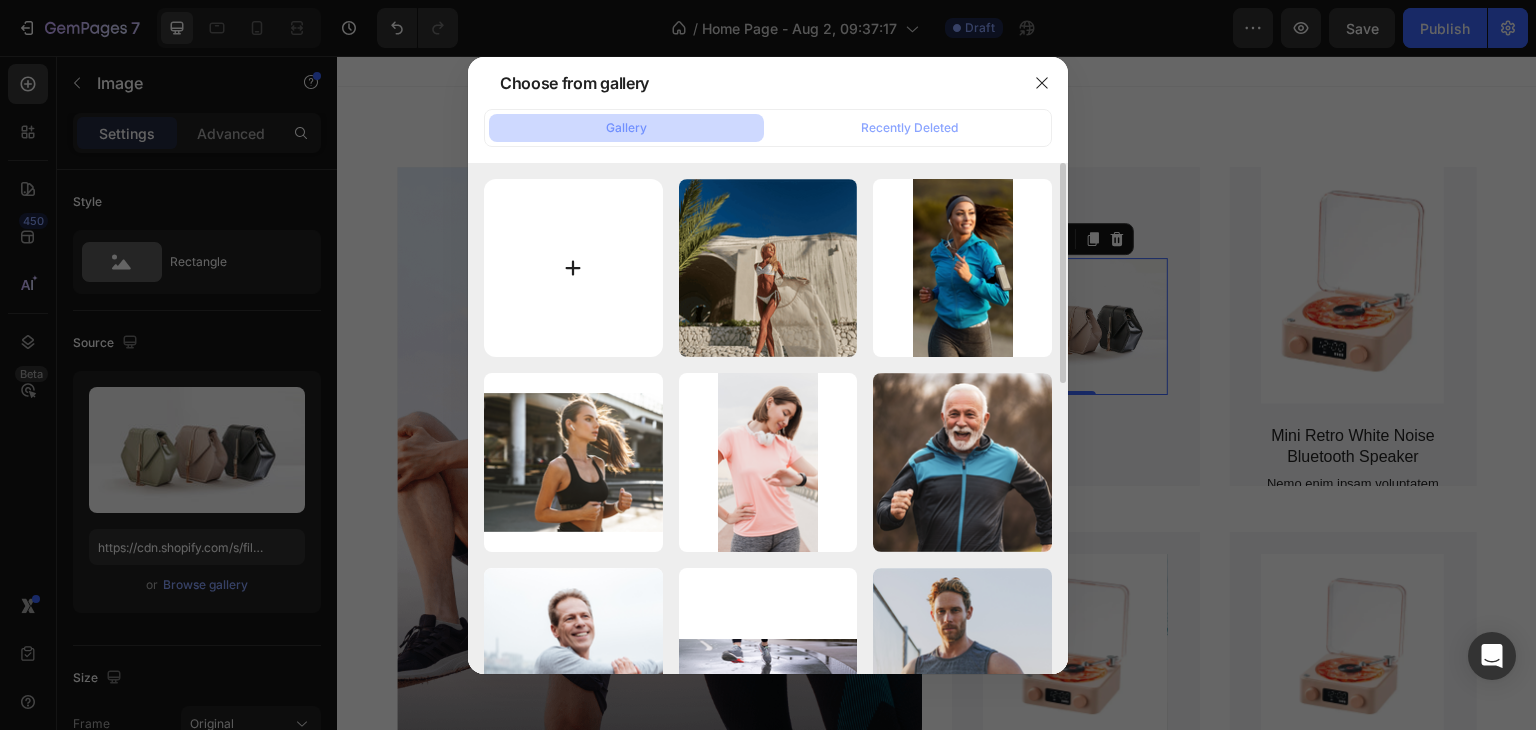 click at bounding box center (573, 268) 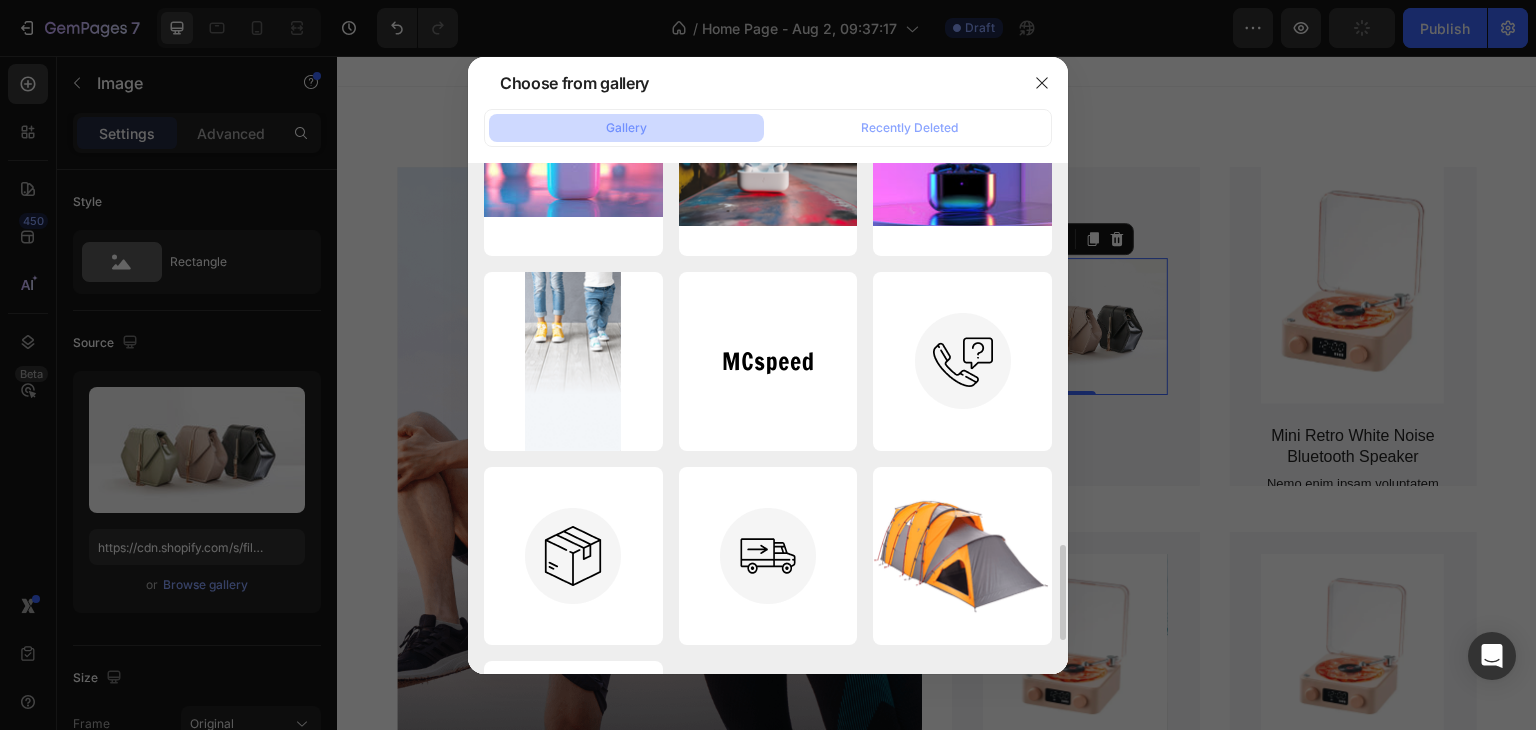 scroll, scrollTop: 1748, scrollLeft: 0, axis: vertical 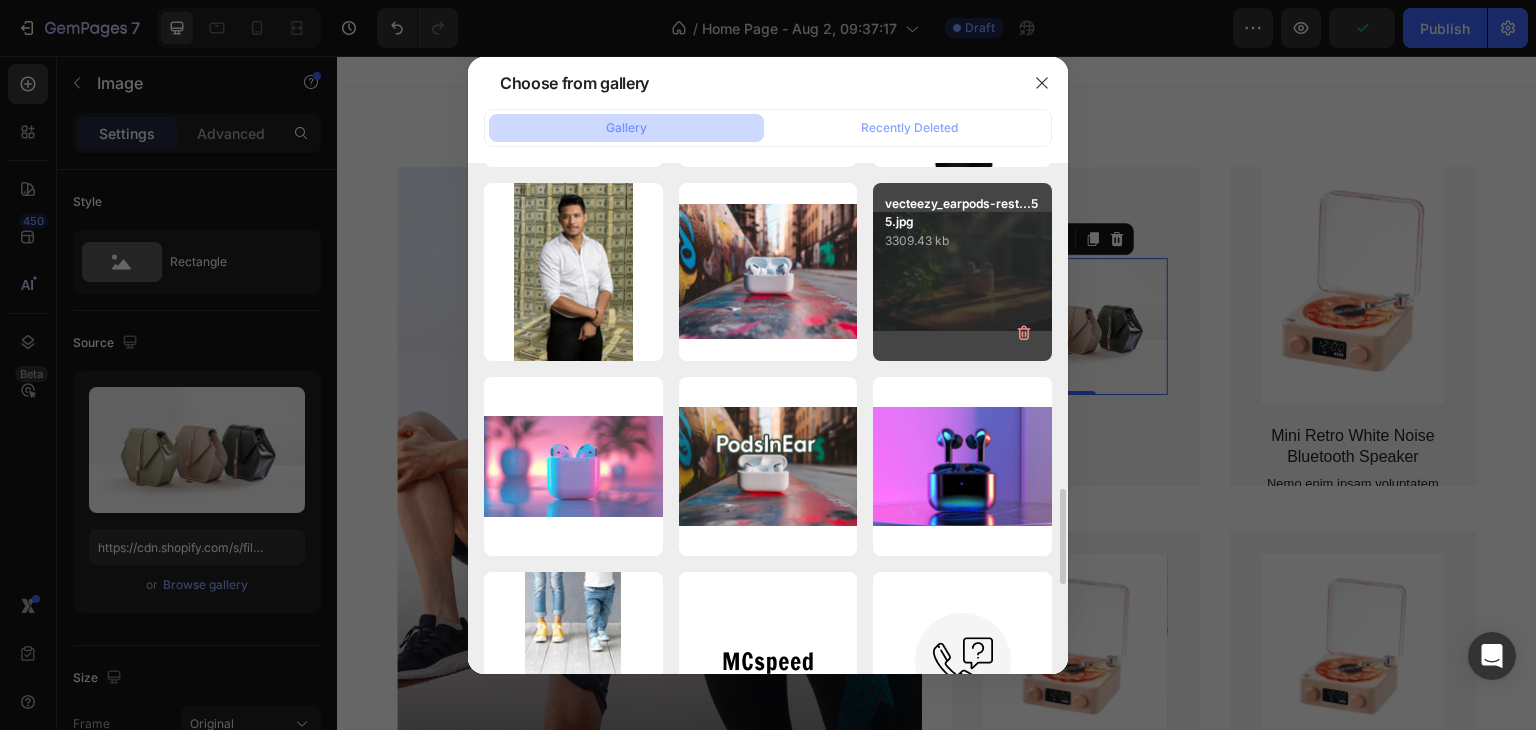 click on "vecteezy_earpods-rest...55.jpg 3309.43 kb" at bounding box center (962, 272) 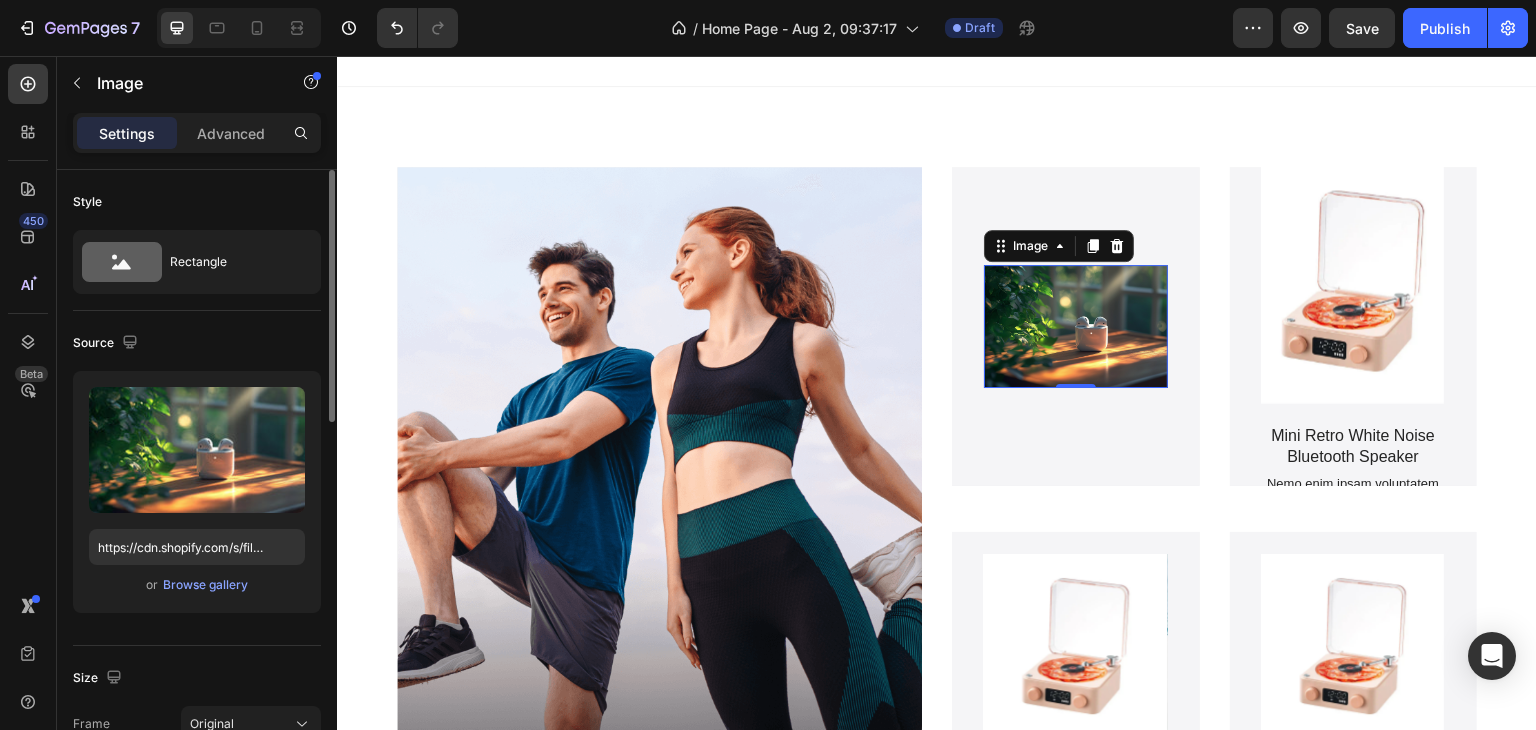 scroll, scrollTop: 200, scrollLeft: 0, axis: vertical 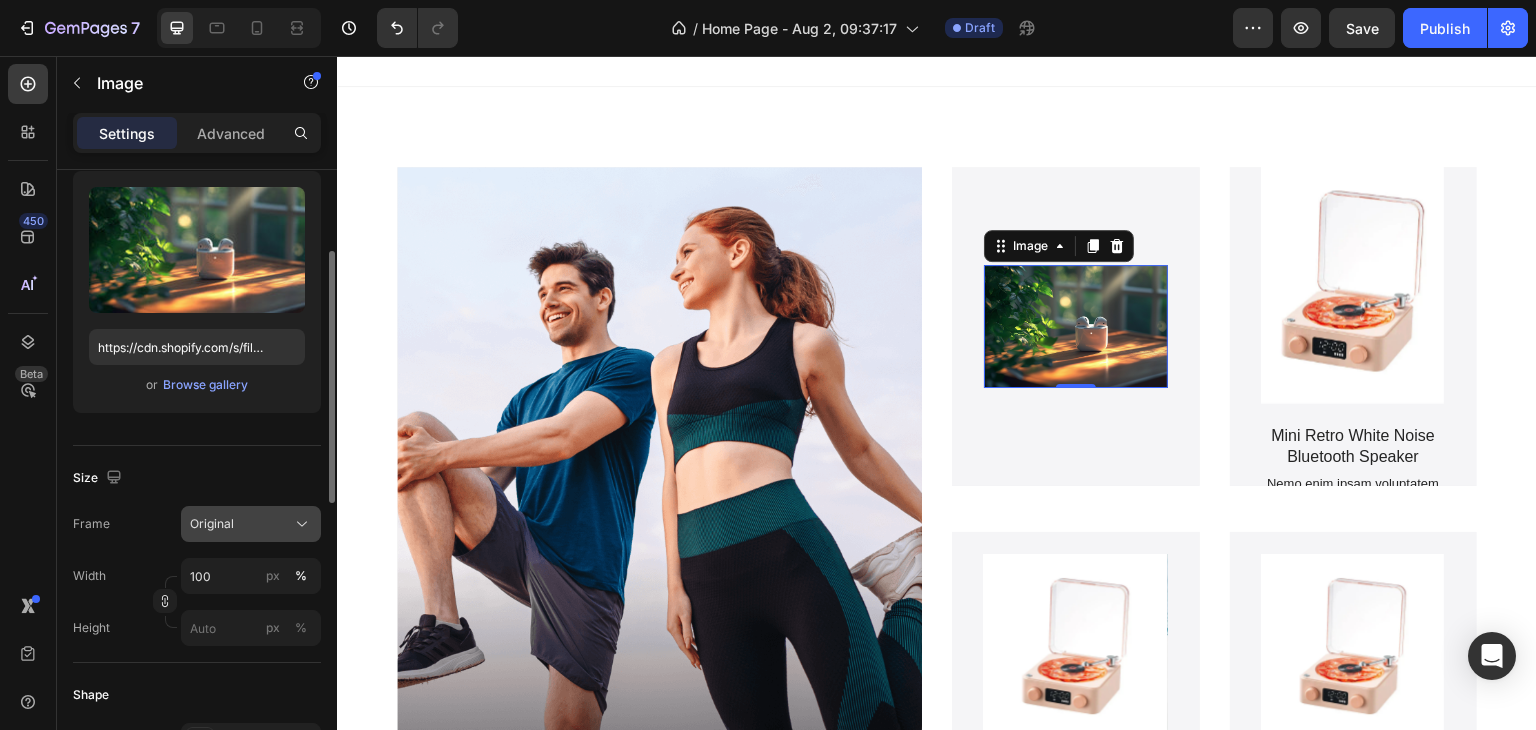 click on "Original" 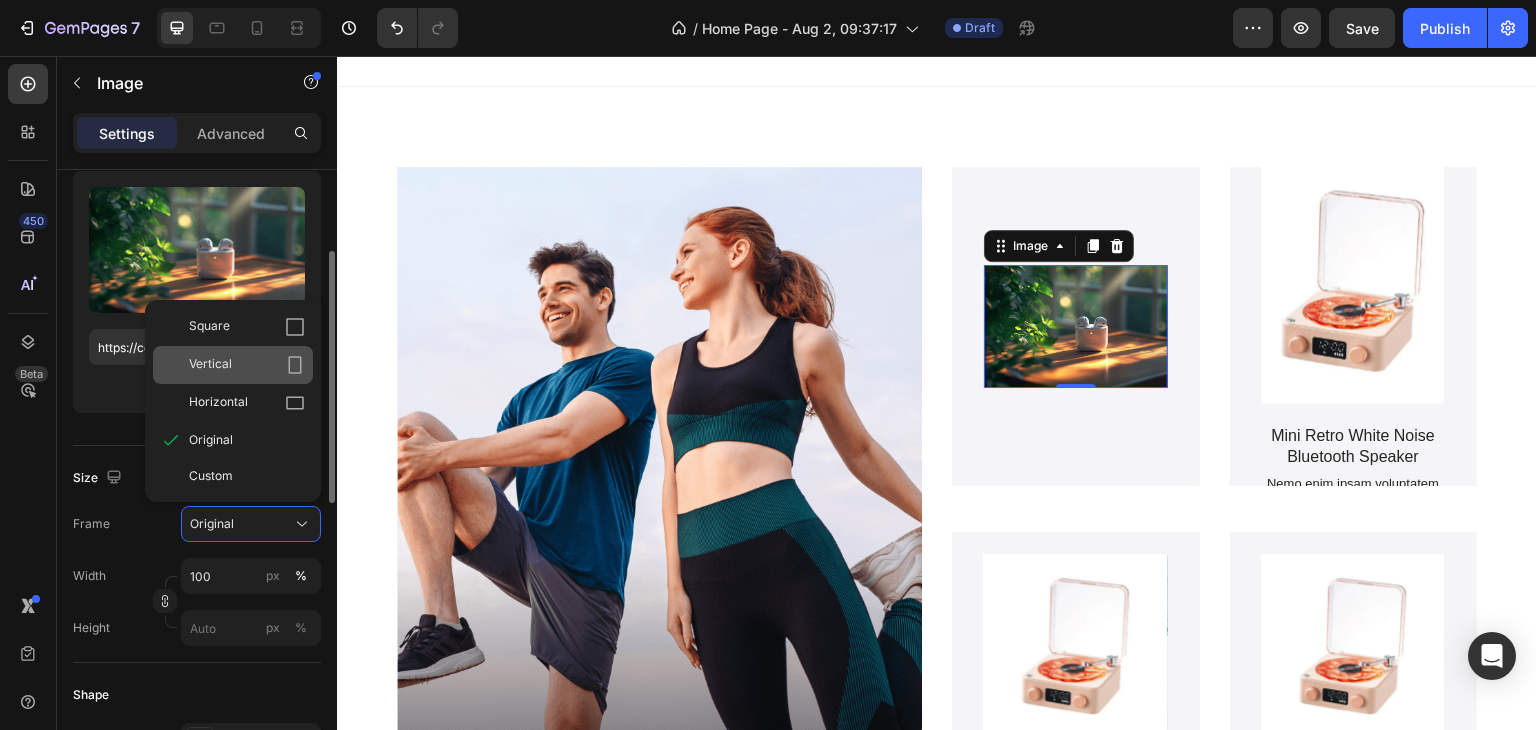 click on "Vertical" at bounding box center (247, 365) 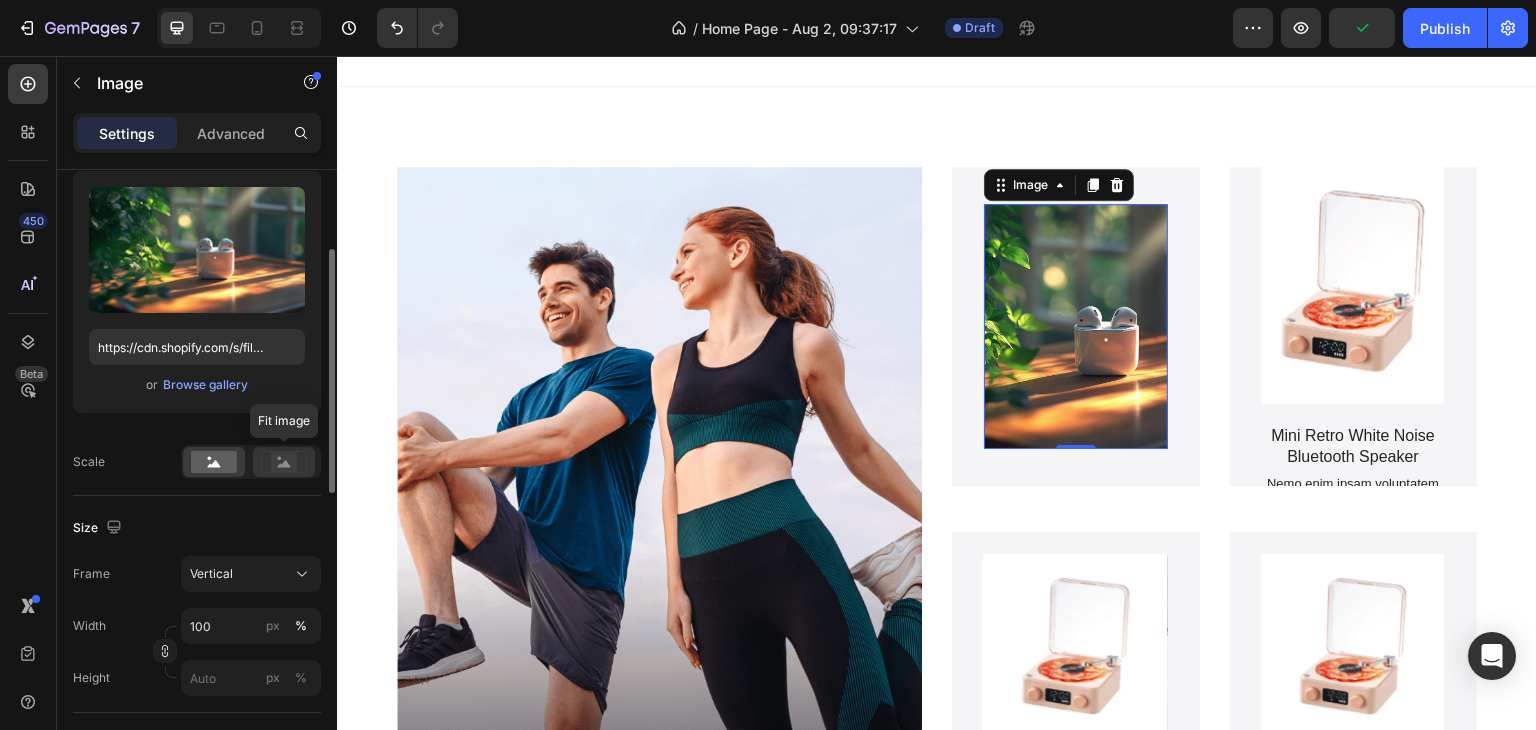 click 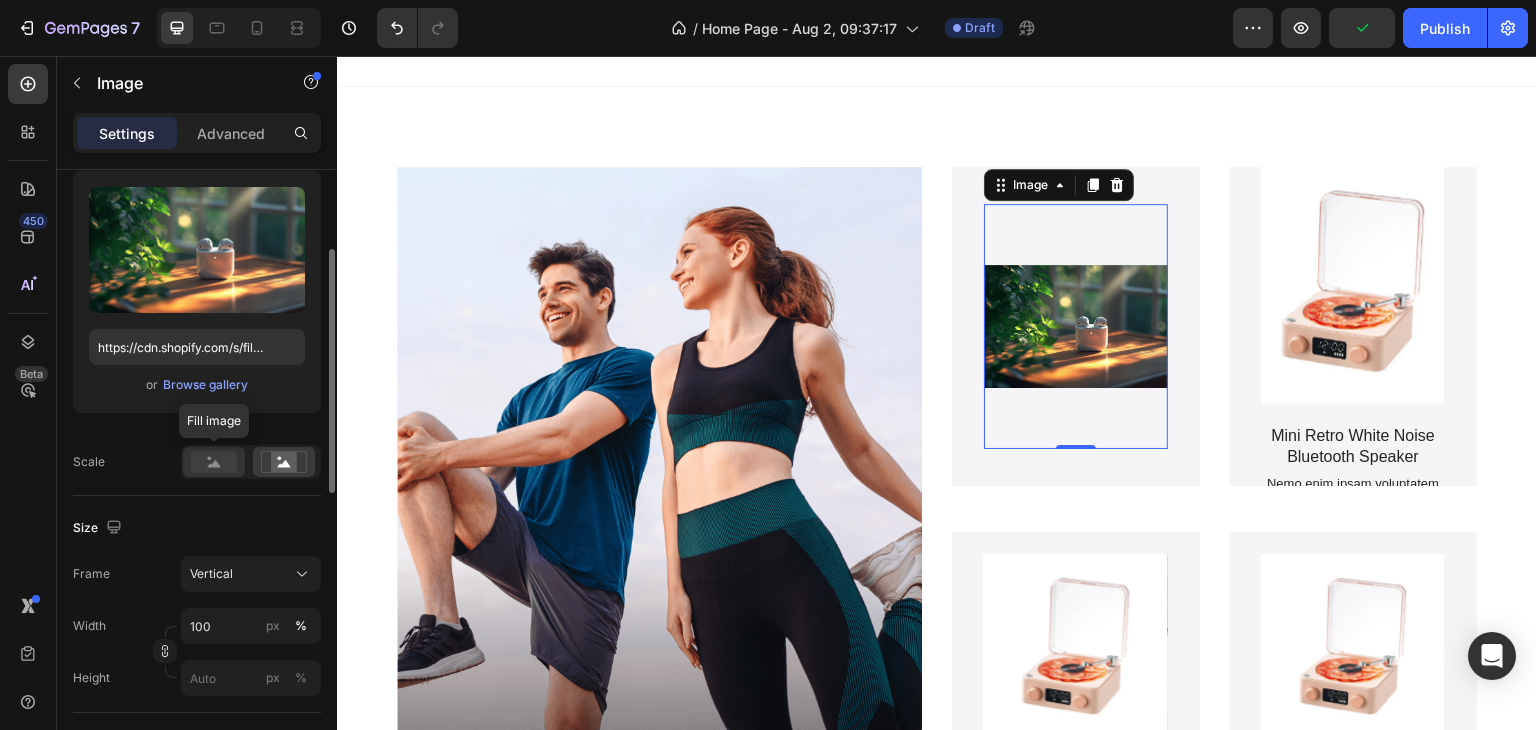 click 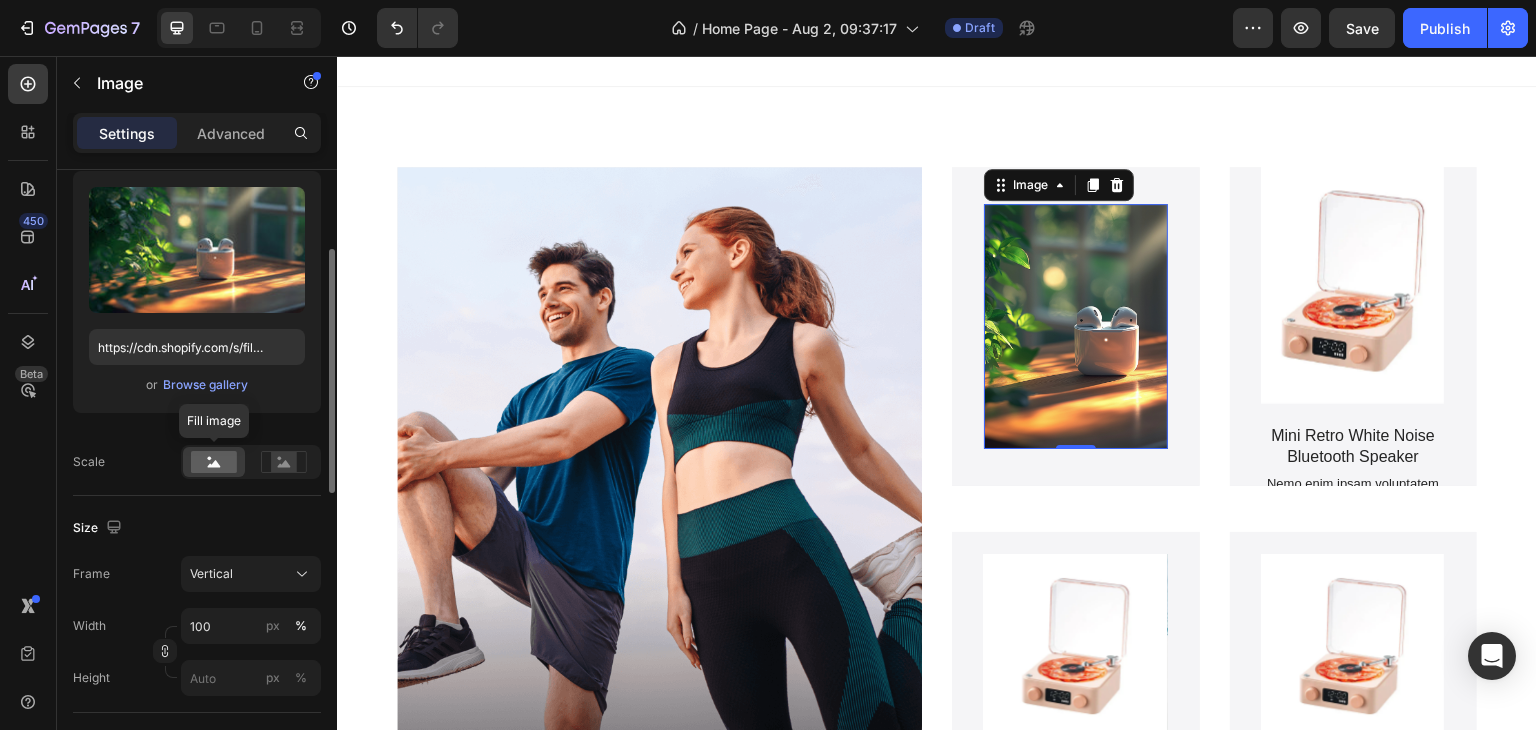 click 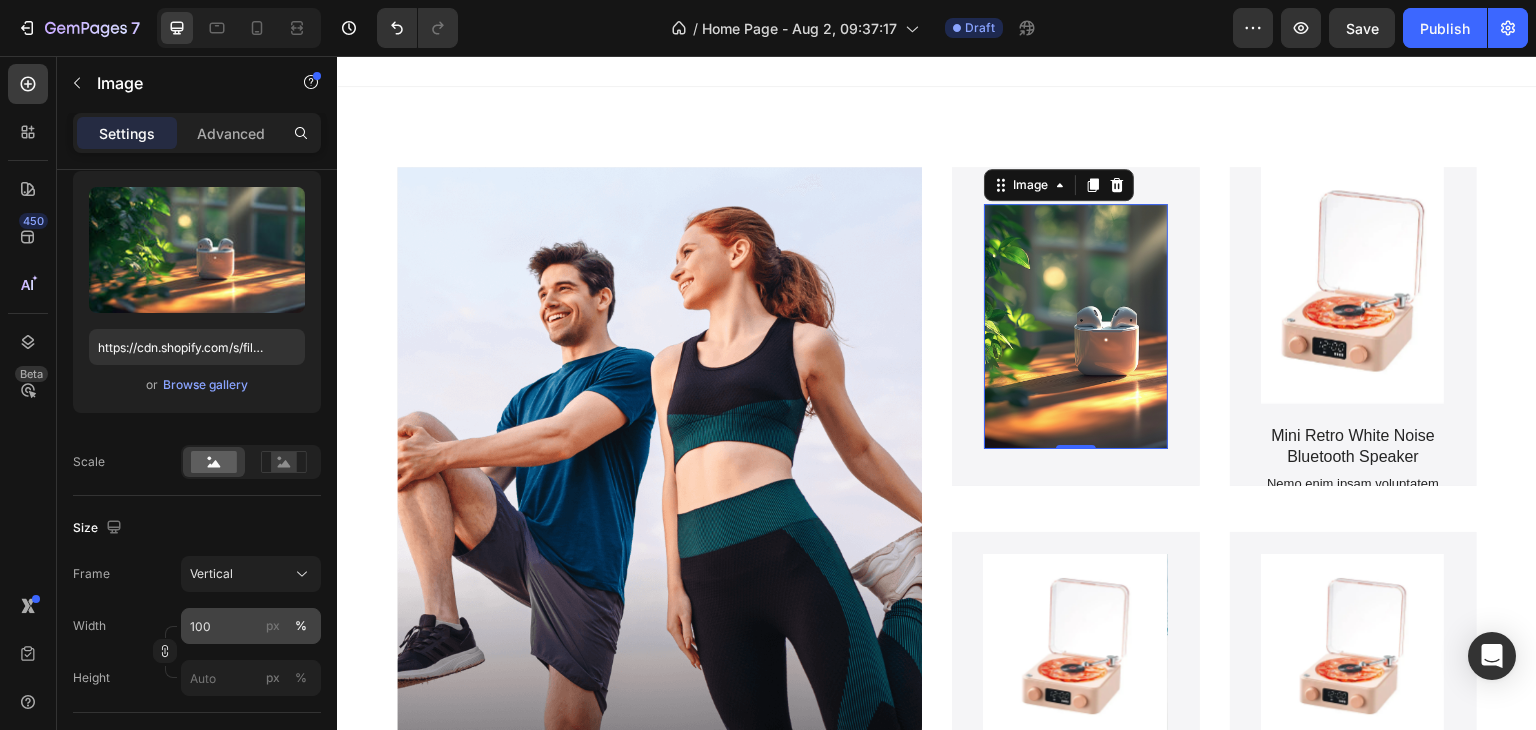 scroll, scrollTop: 400, scrollLeft: 0, axis: vertical 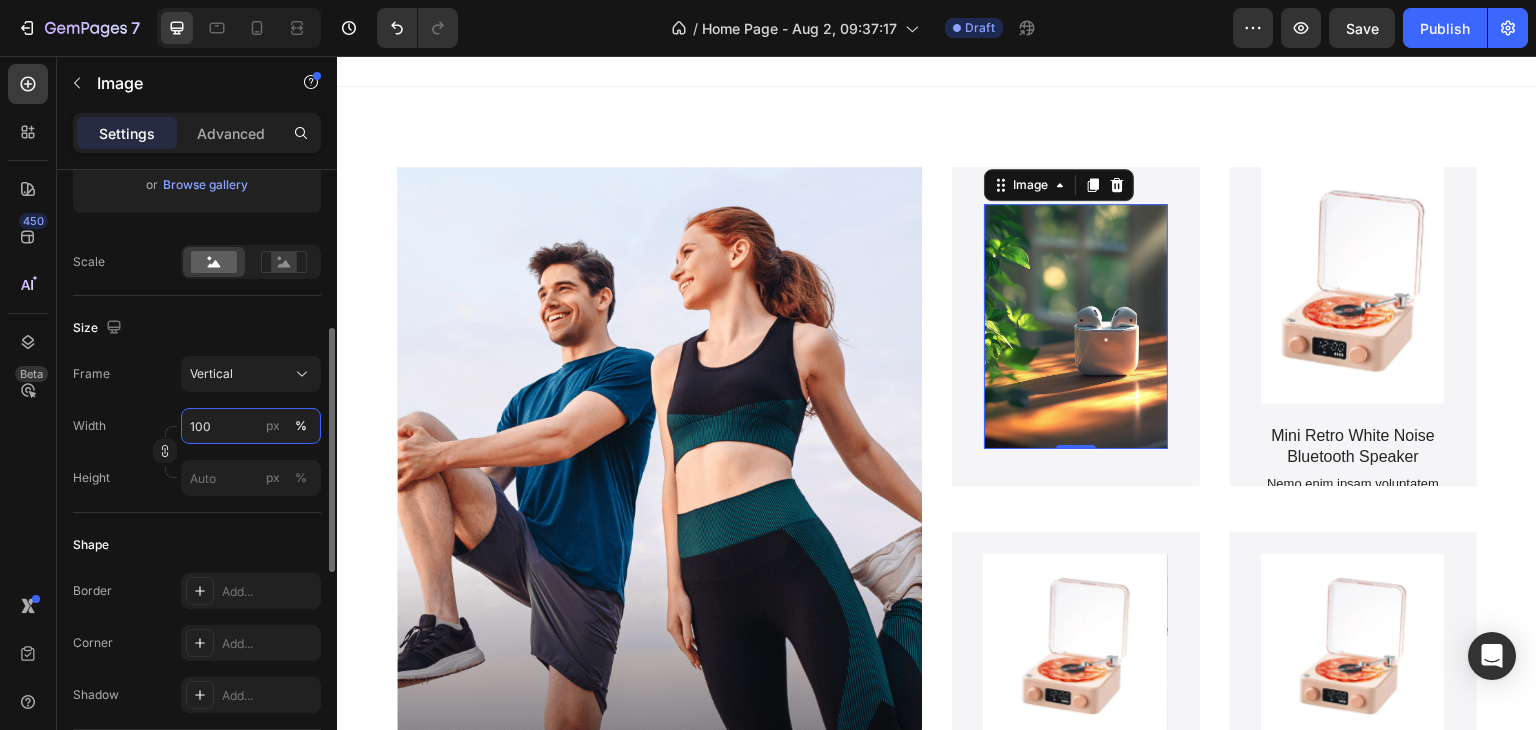 click on "100" at bounding box center (251, 426) 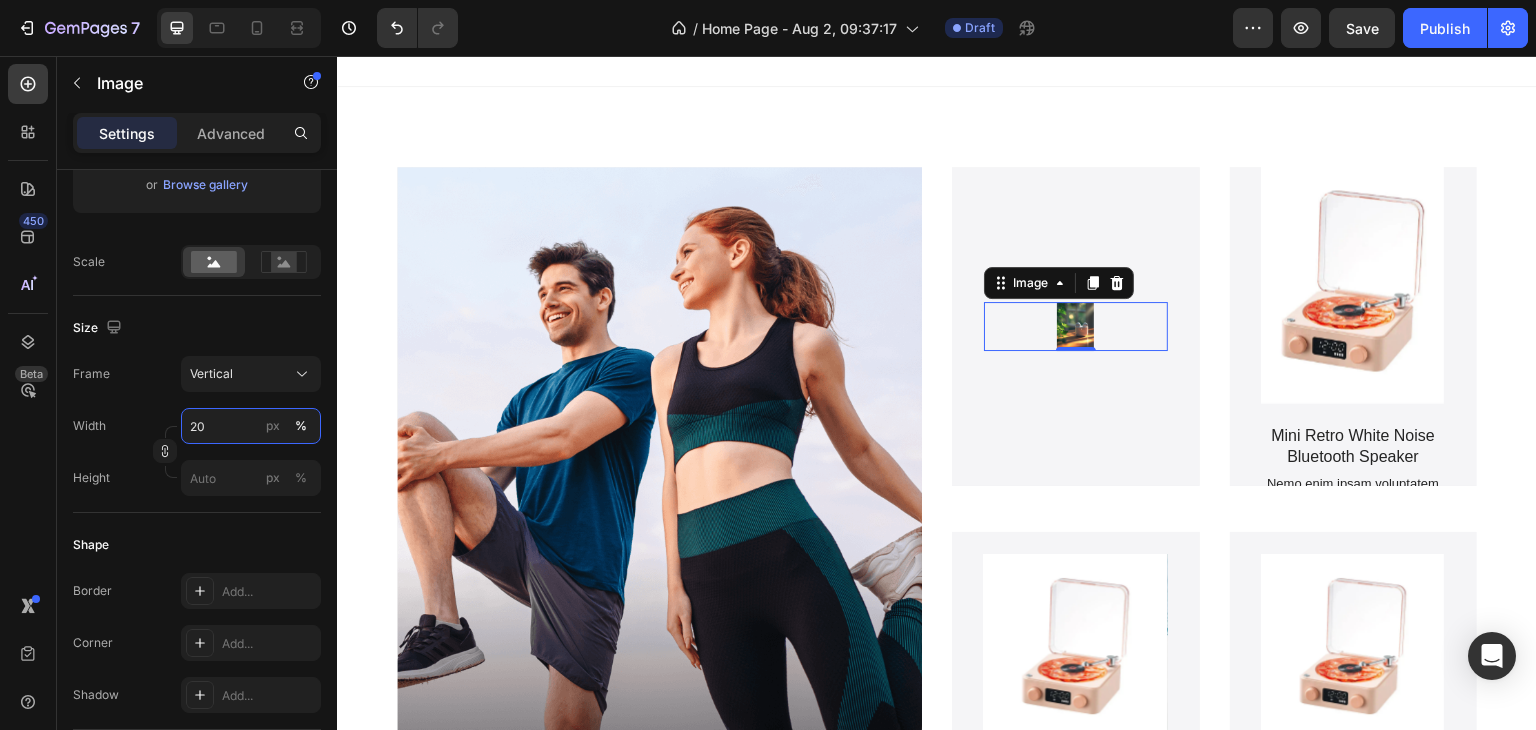 type on "2" 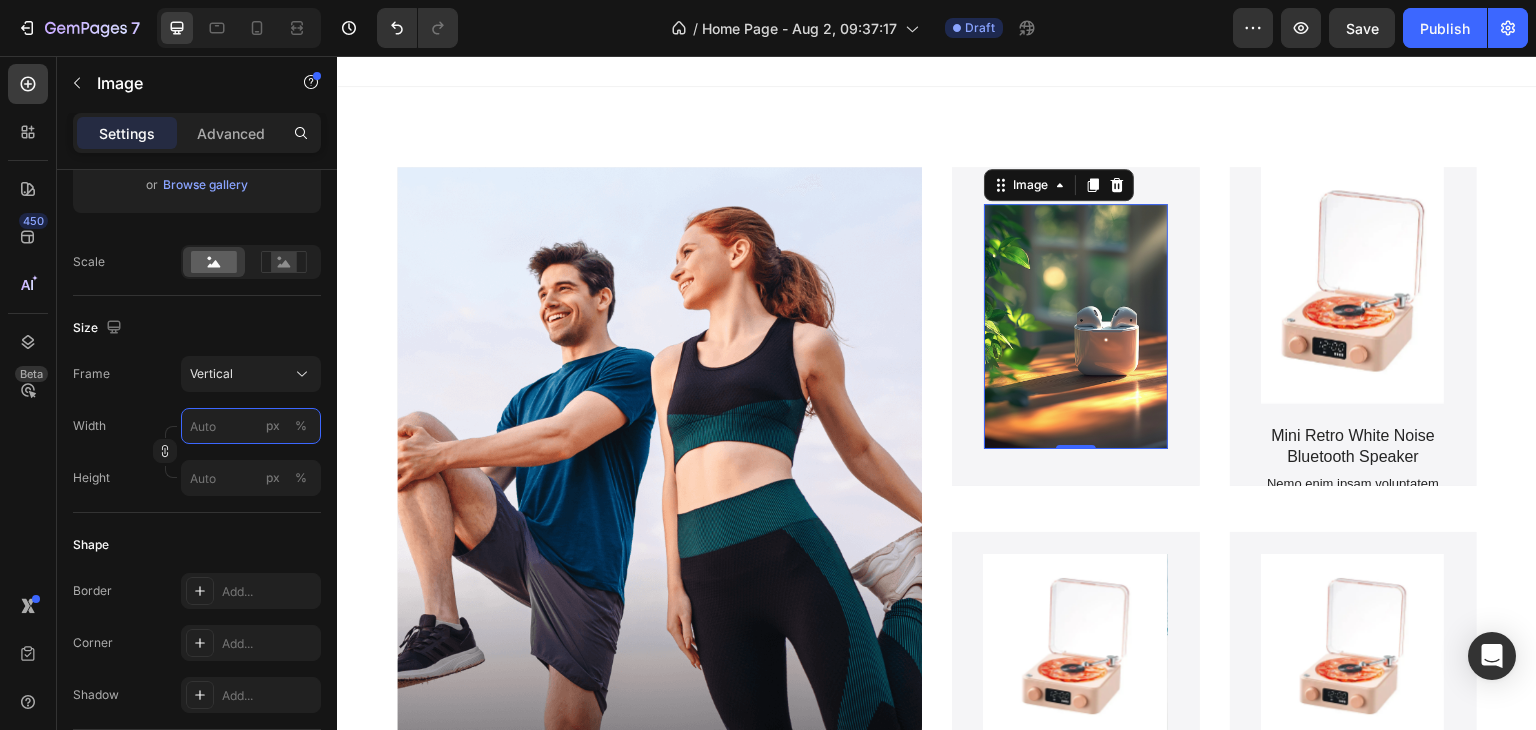 type on "5" 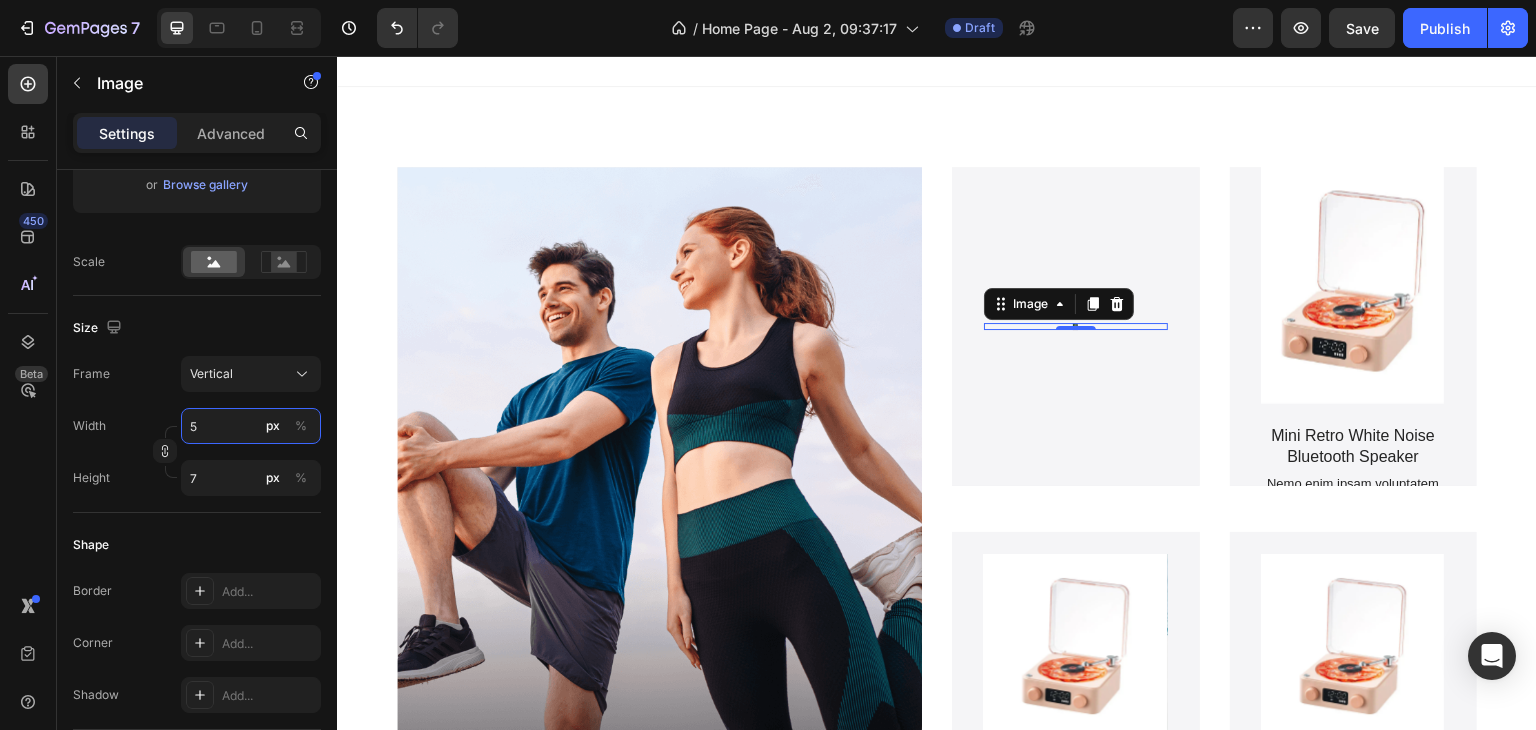 type on "50" 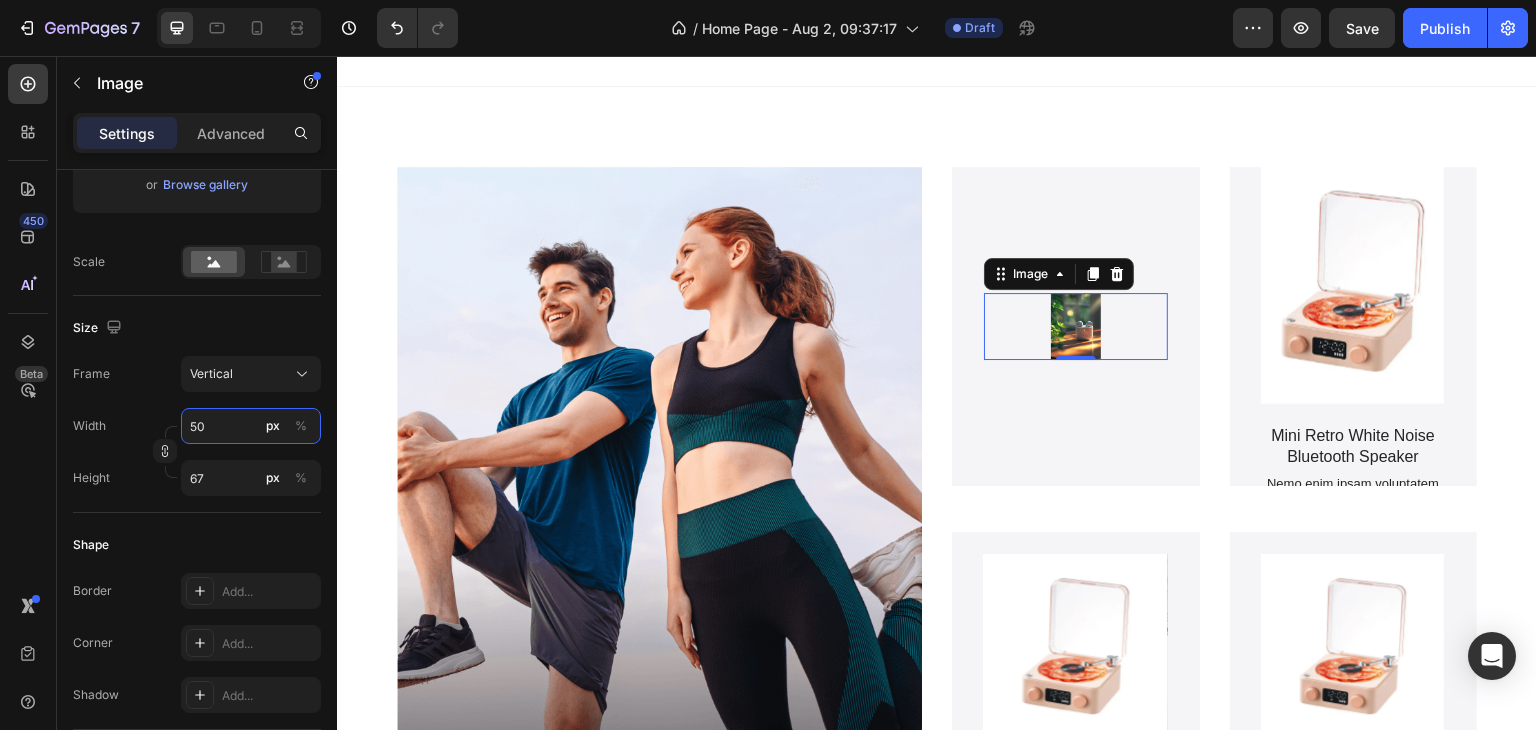 type on "500" 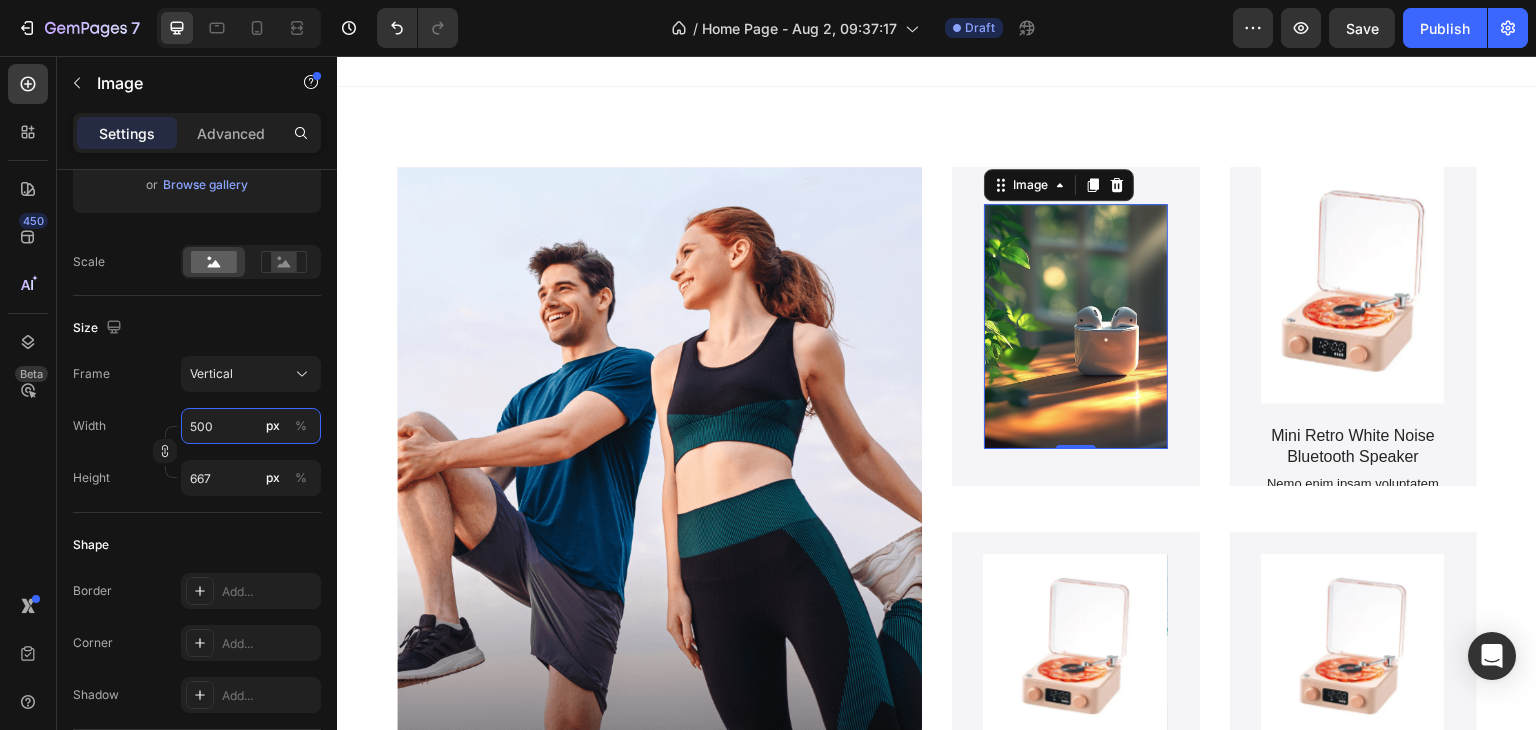 type on "50" 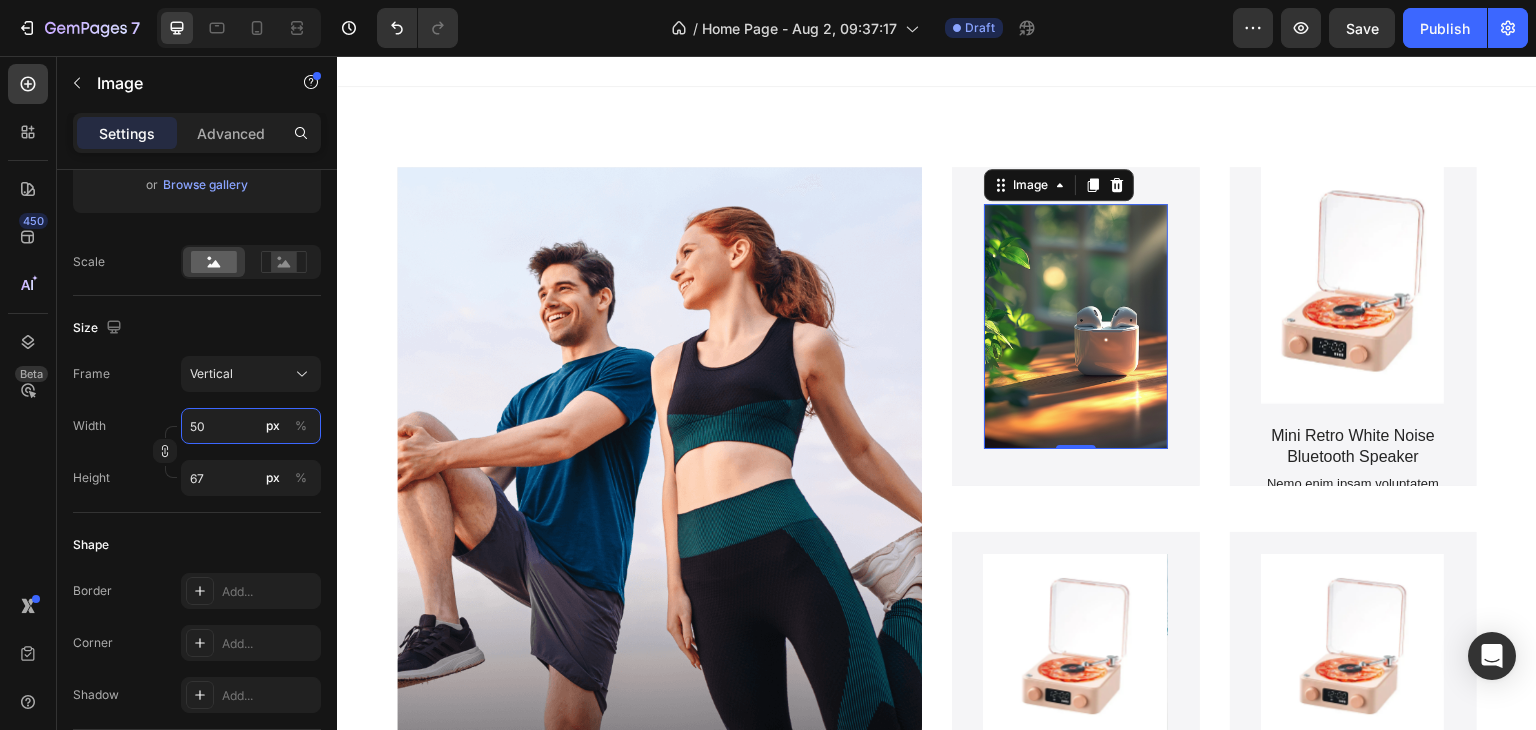 type on "5" 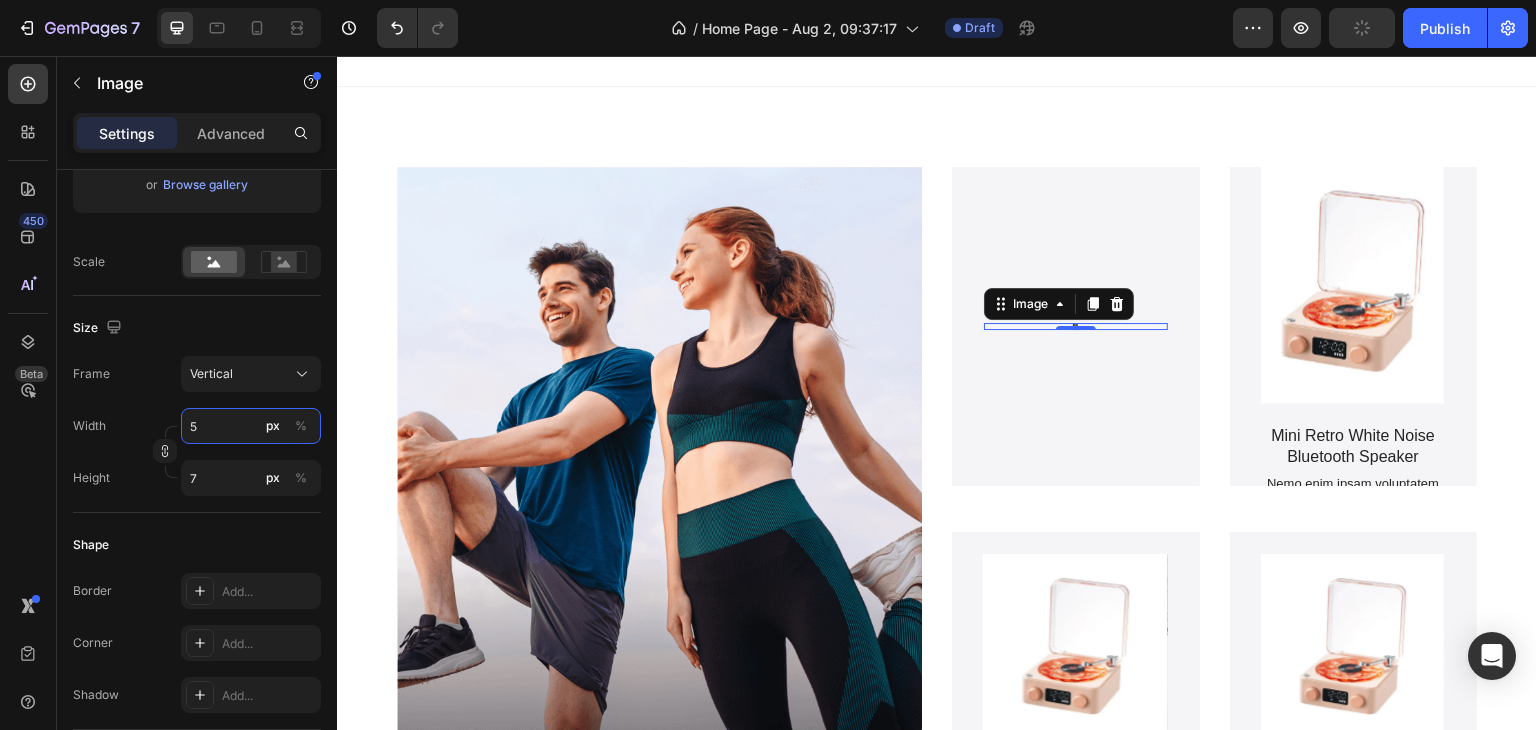 type 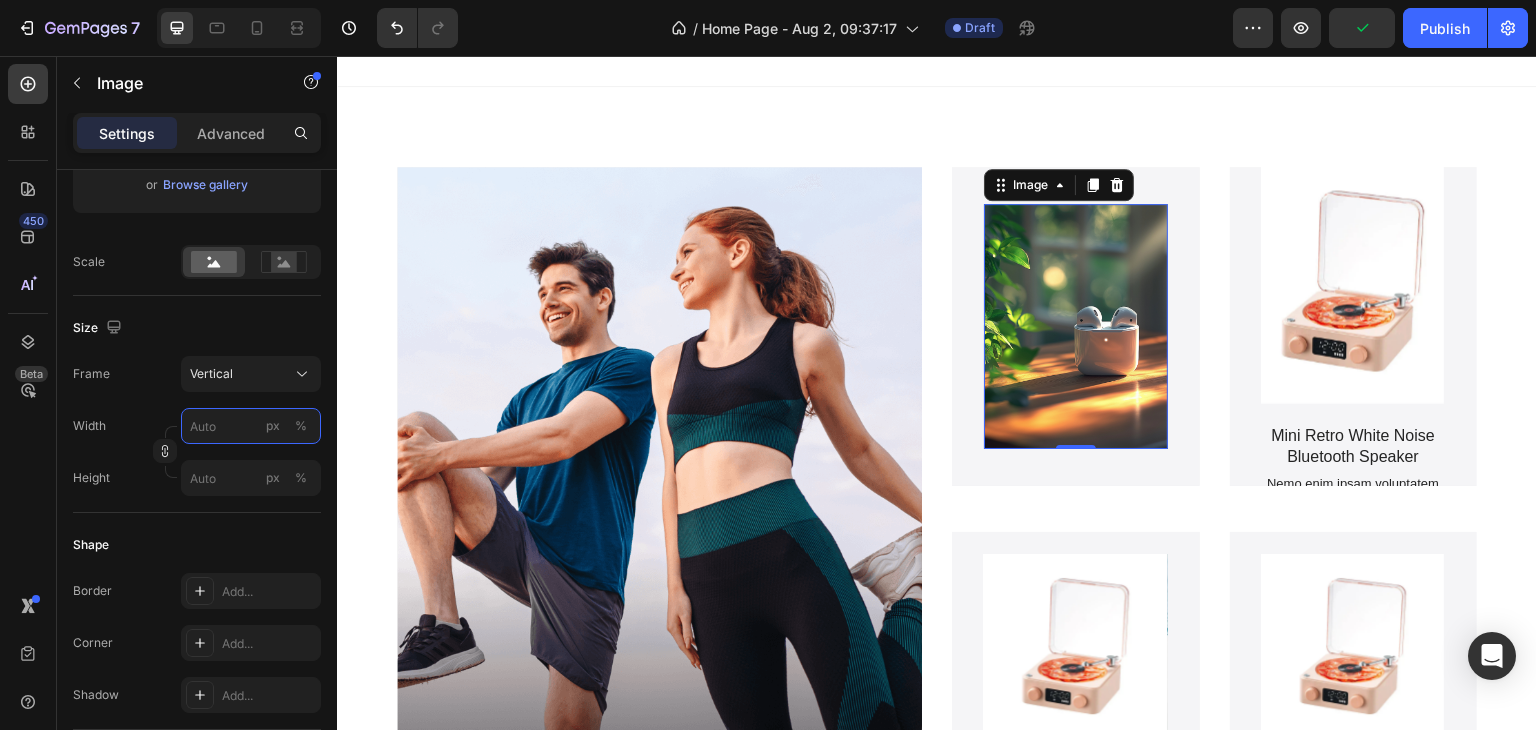 type on "1" 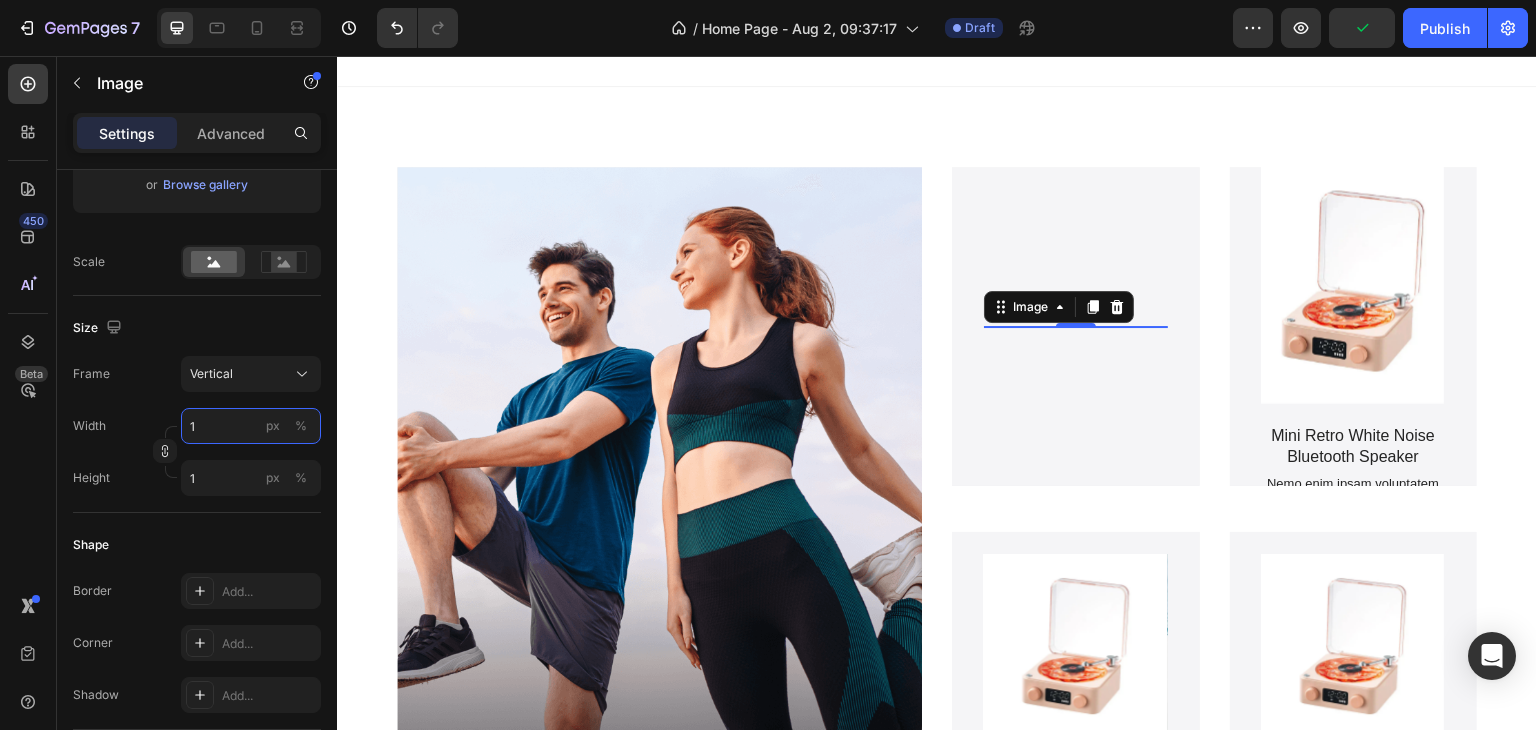 type on "10" 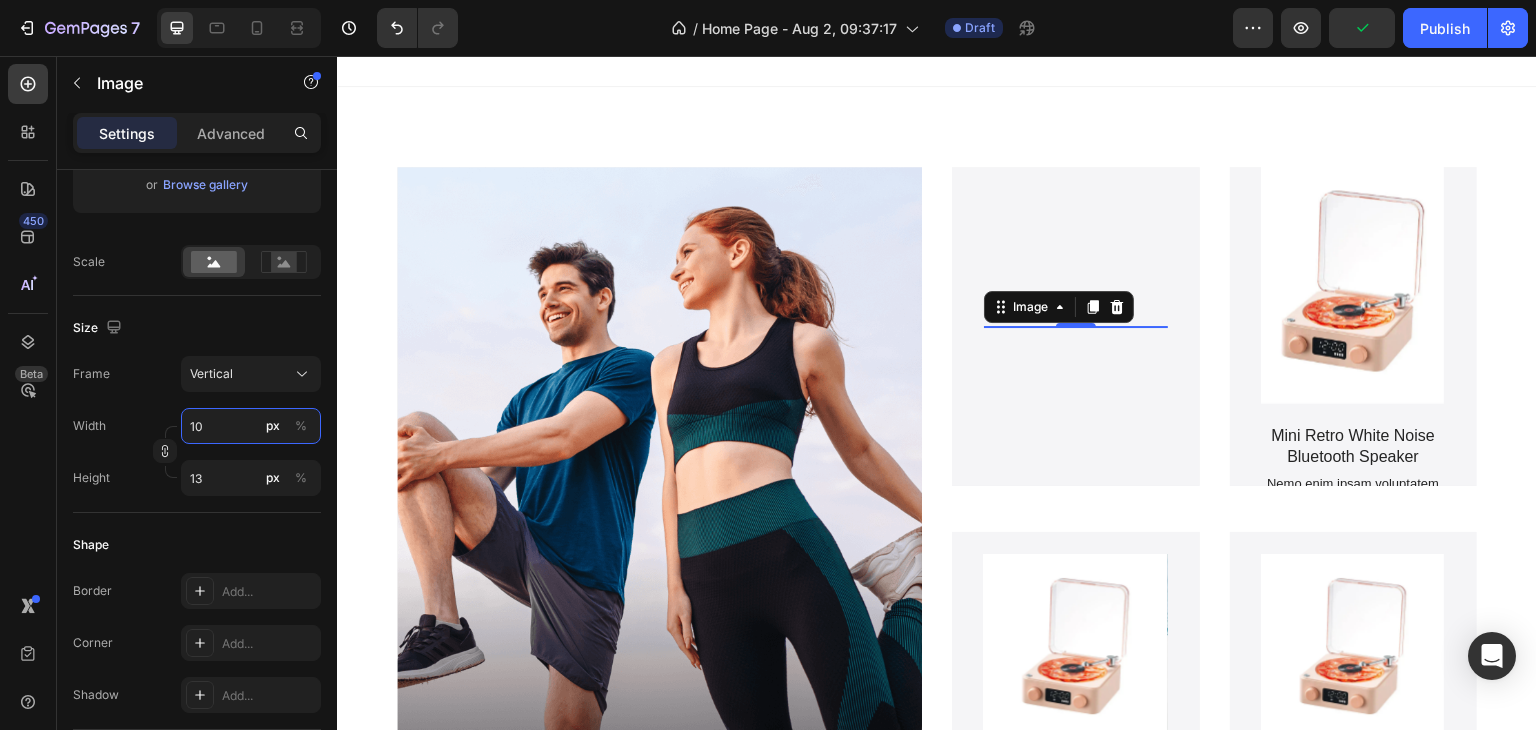 type on "100" 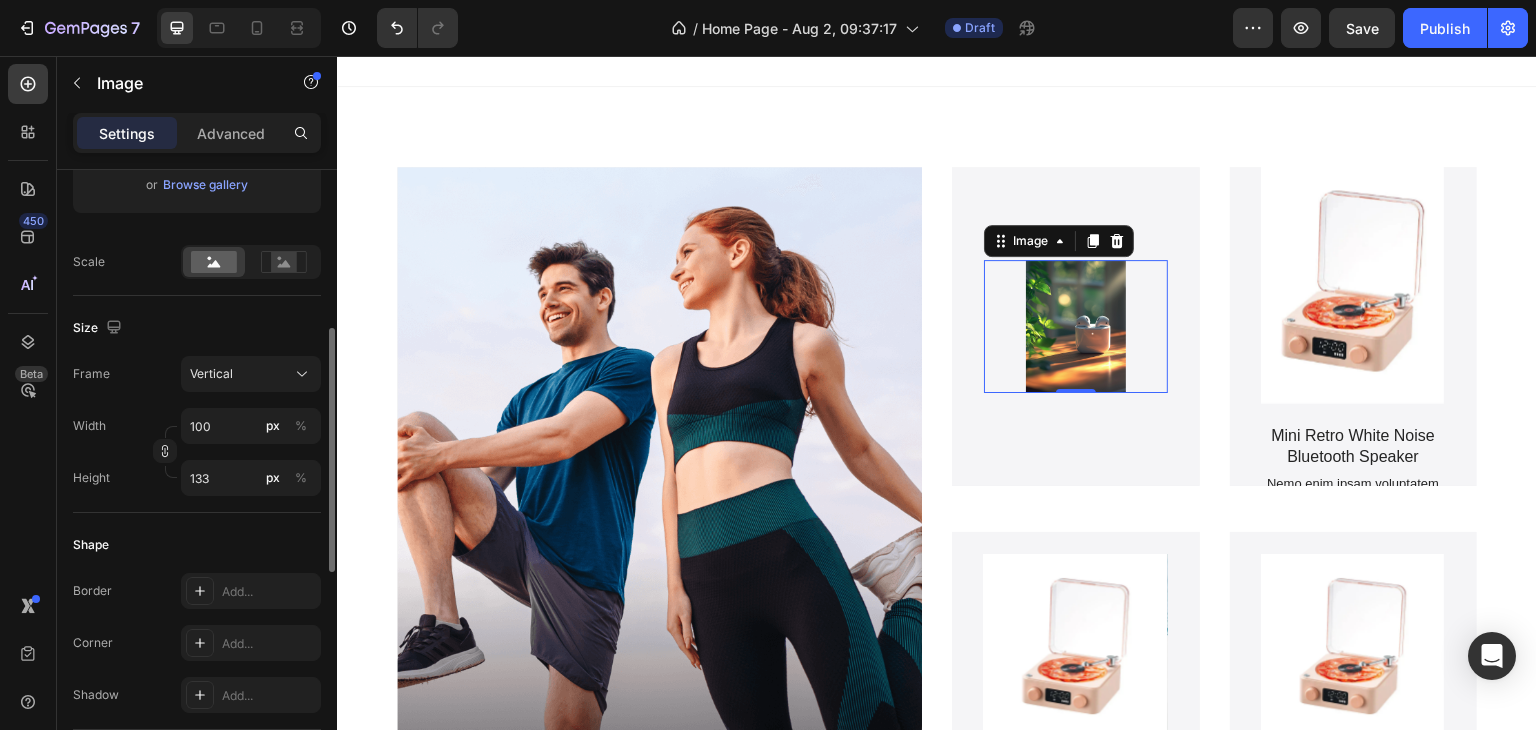 click on "Width 100 px % Height 133 px %" at bounding box center [197, 452] 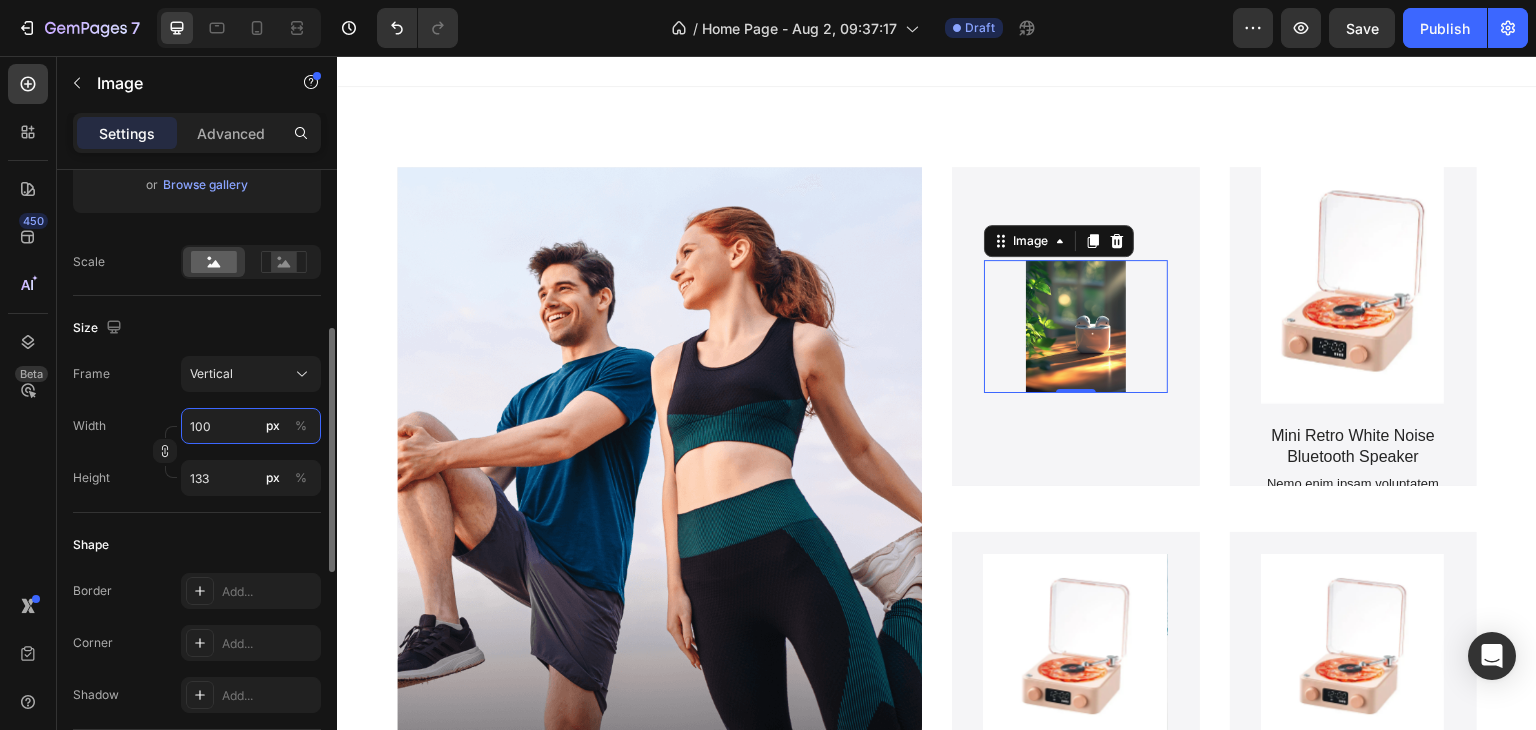 click on "100" at bounding box center [251, 426] 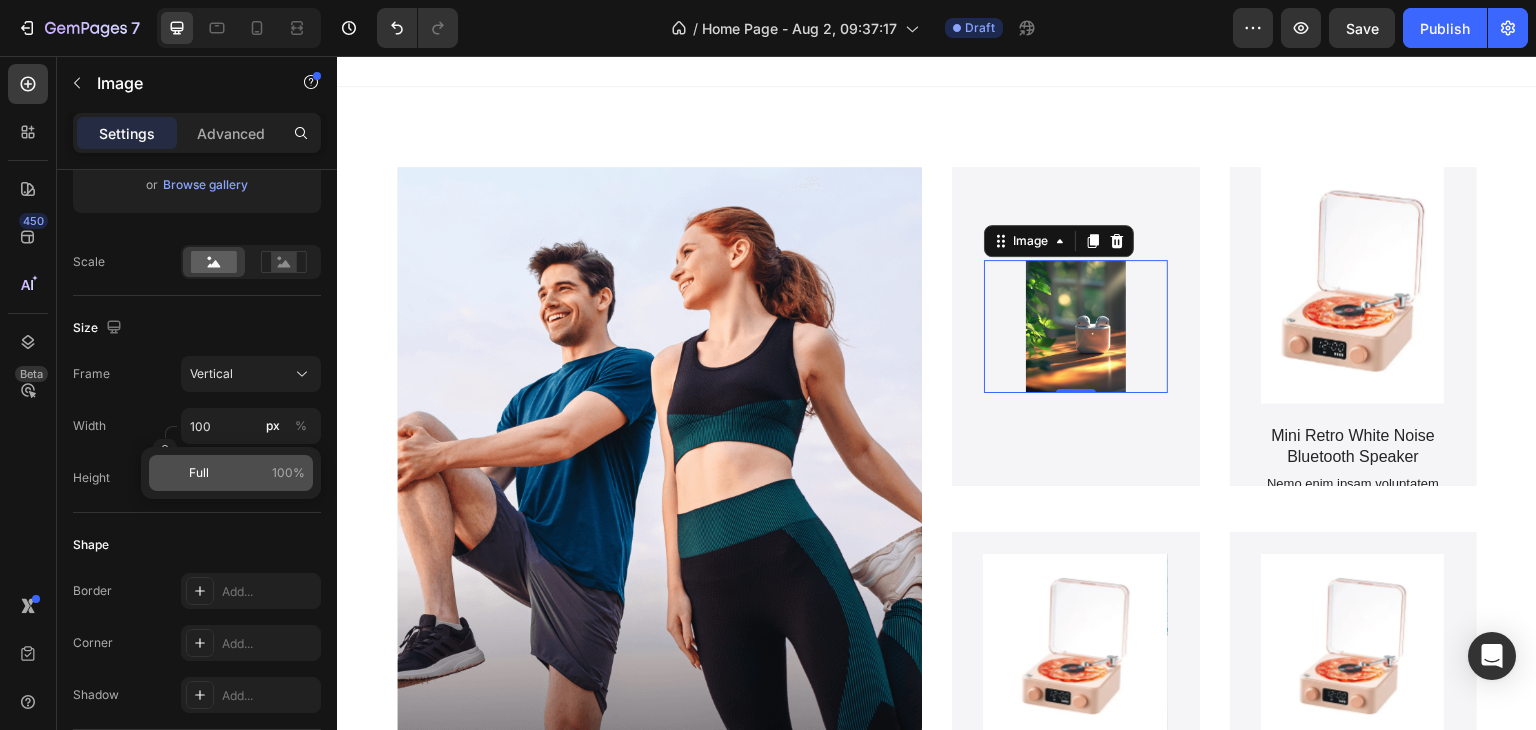 click on "Full 100%" at bounding box center (247, 473) 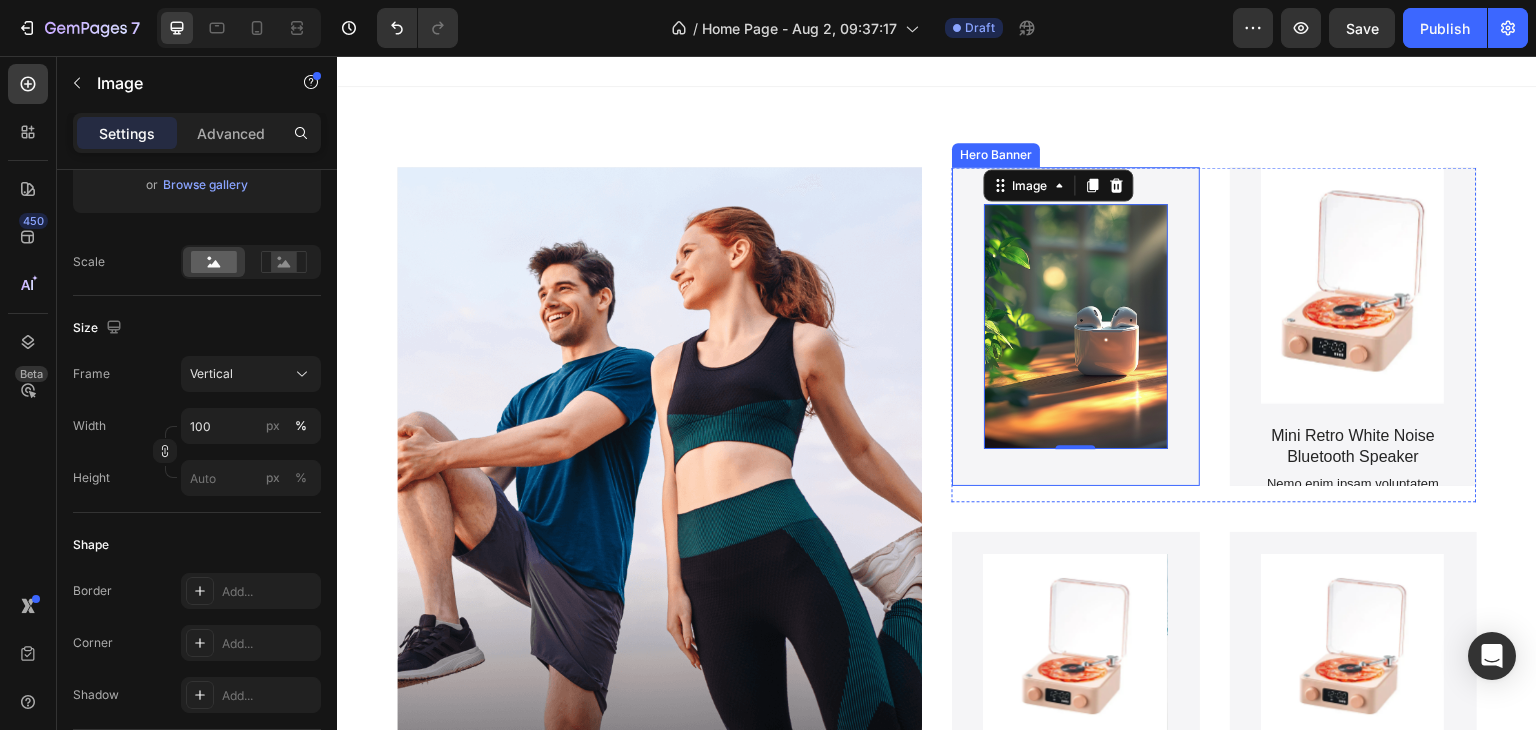 click on "Image   0" at bounding box center (1076, 326) 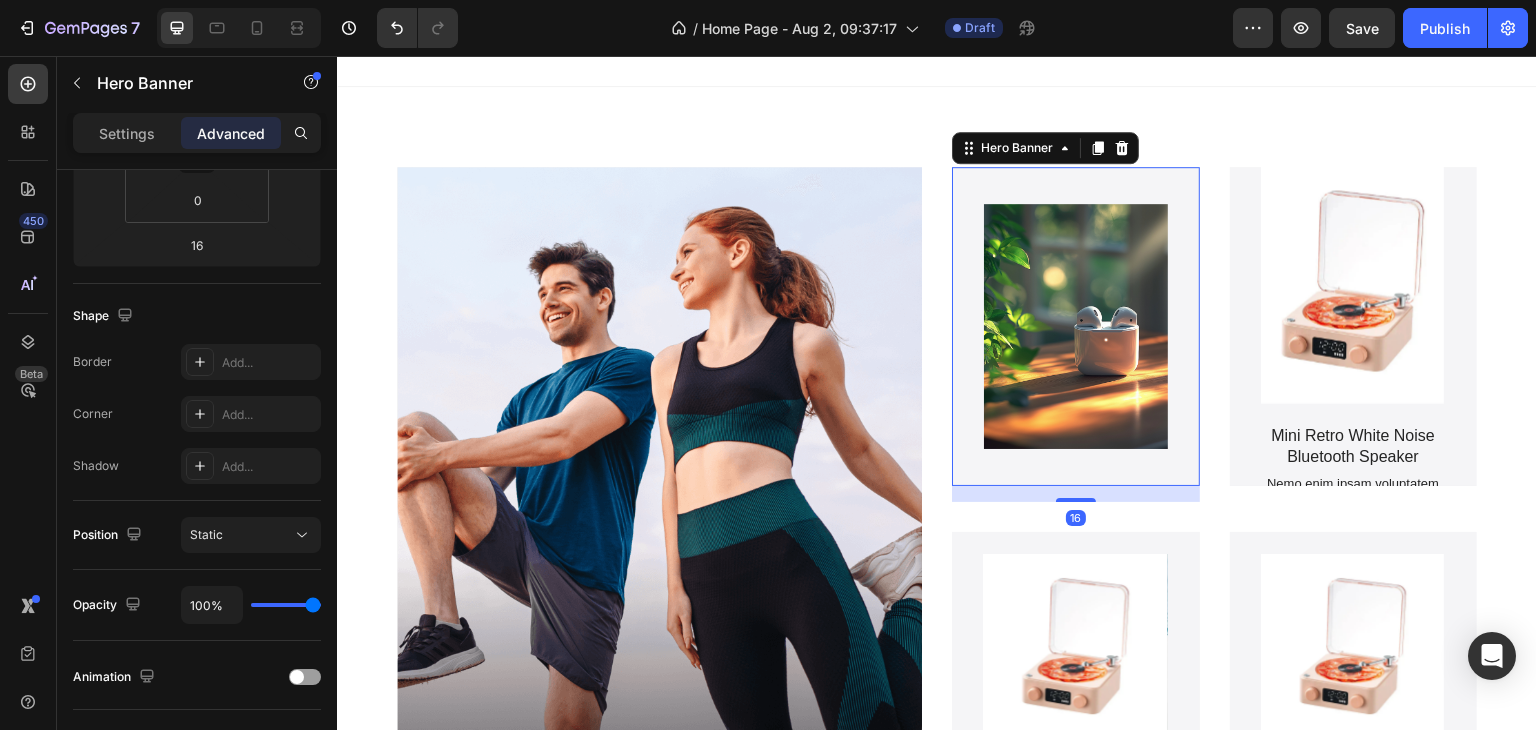 scroll, scrollTop: 0, scrollLeft: 0, axis: both 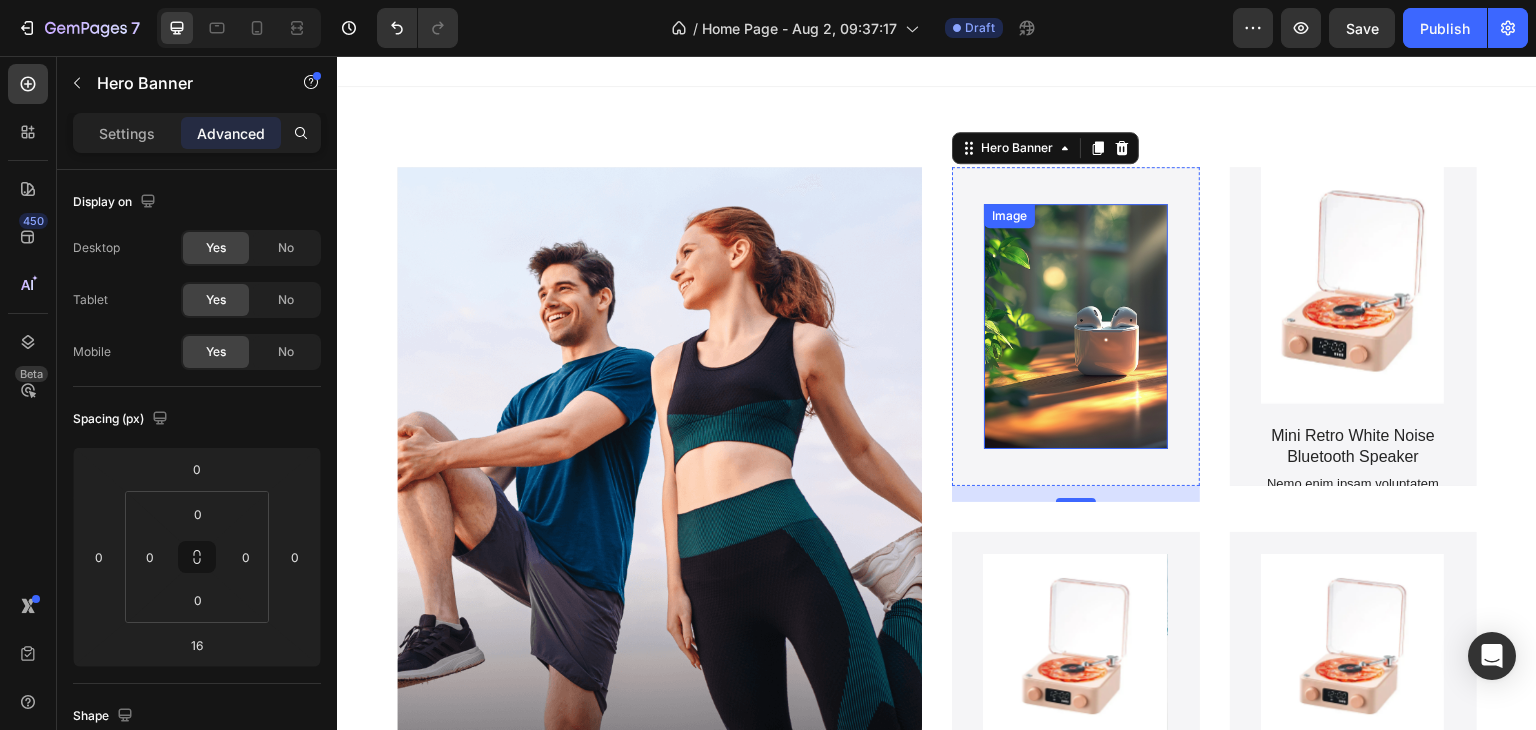 click at bounding box center (1076, 326) 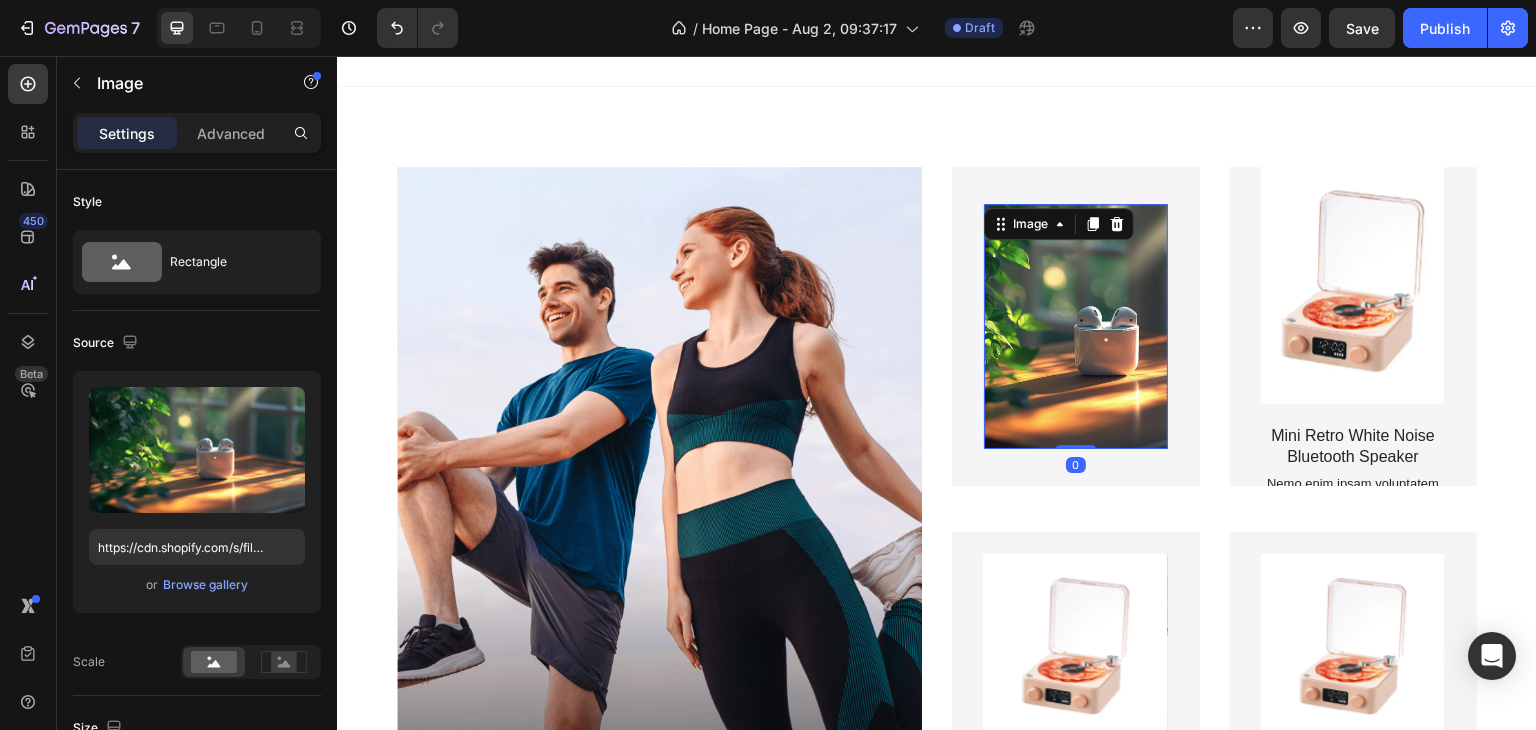 click at bounding box center (1076, 326) 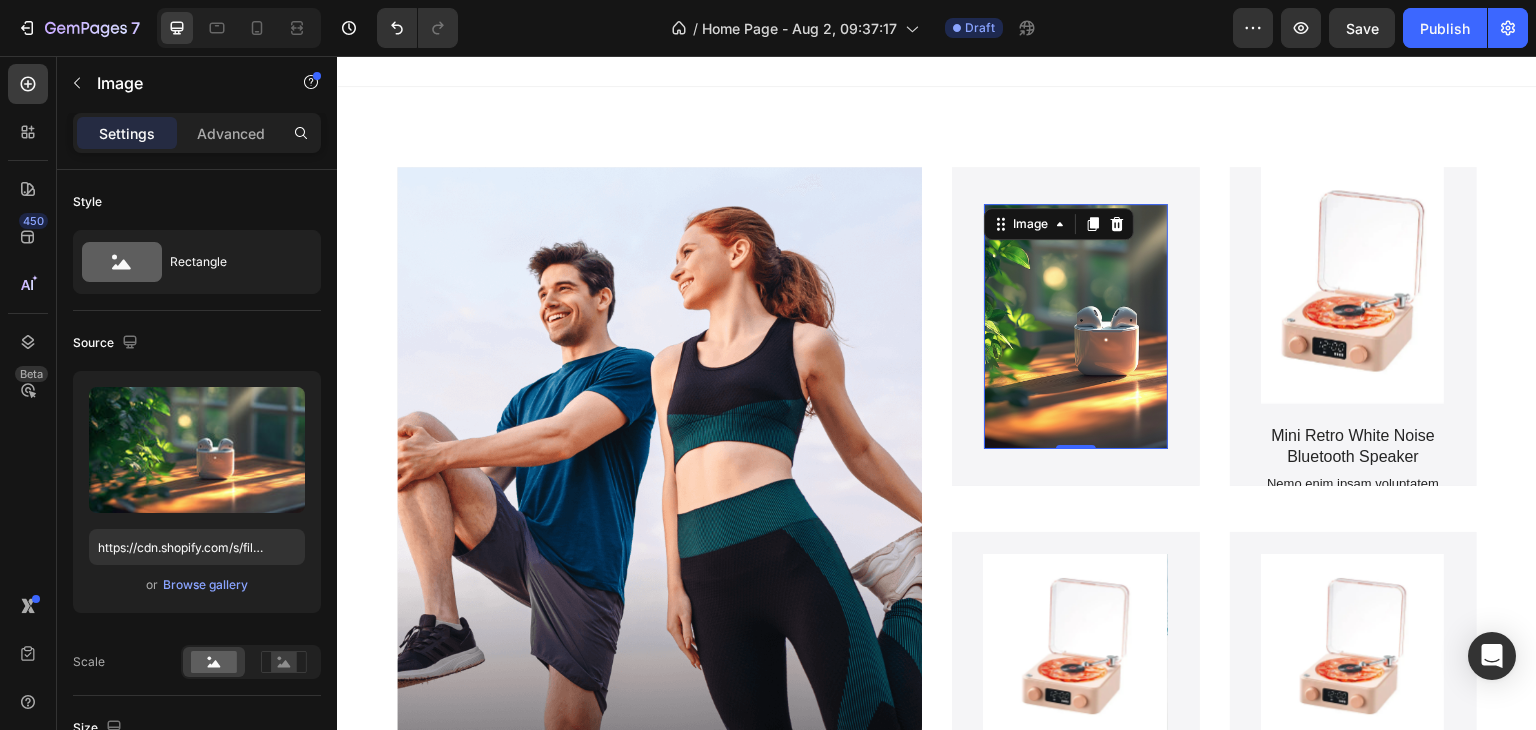 click on "Image" at bounding box center [1059, 224] 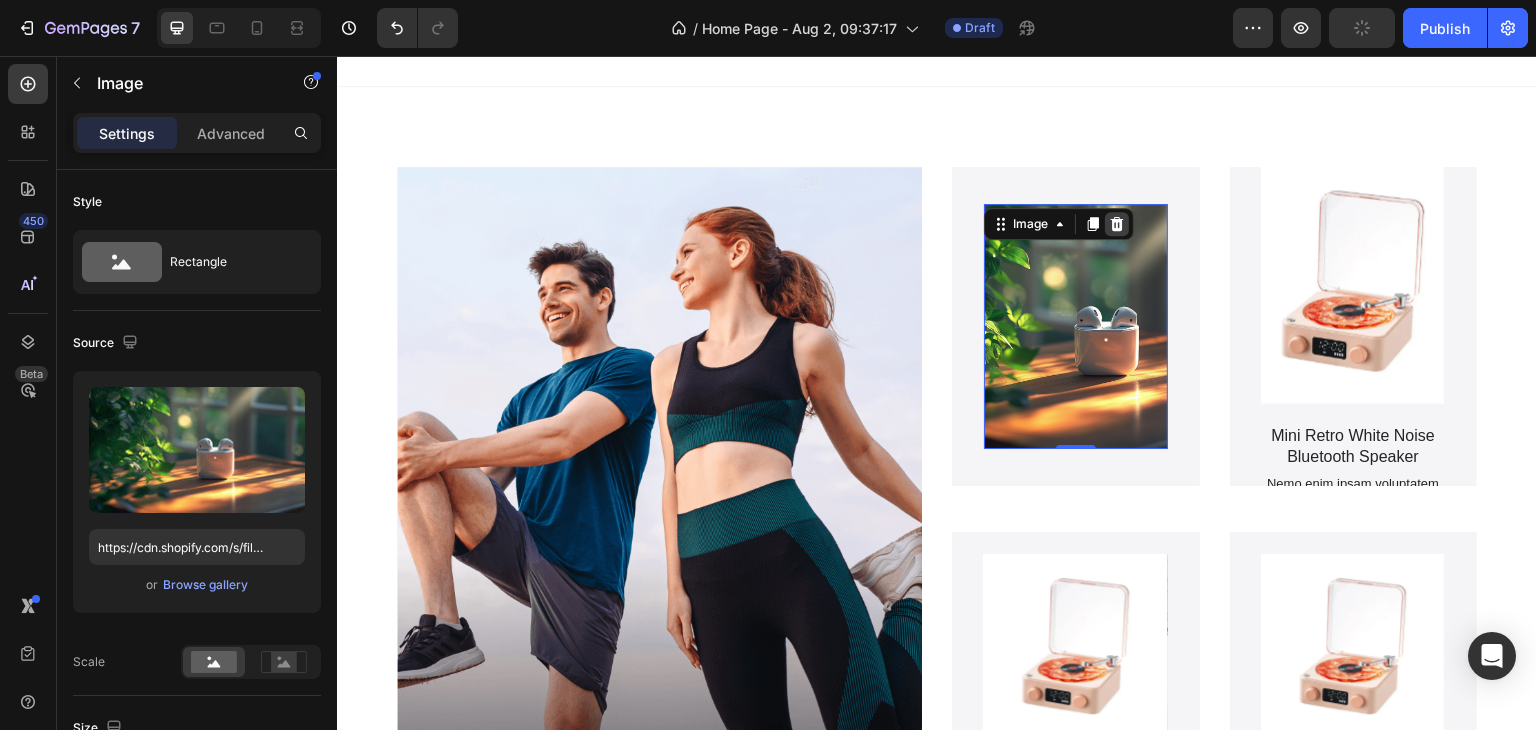 click at bounding box center [1117, 224] 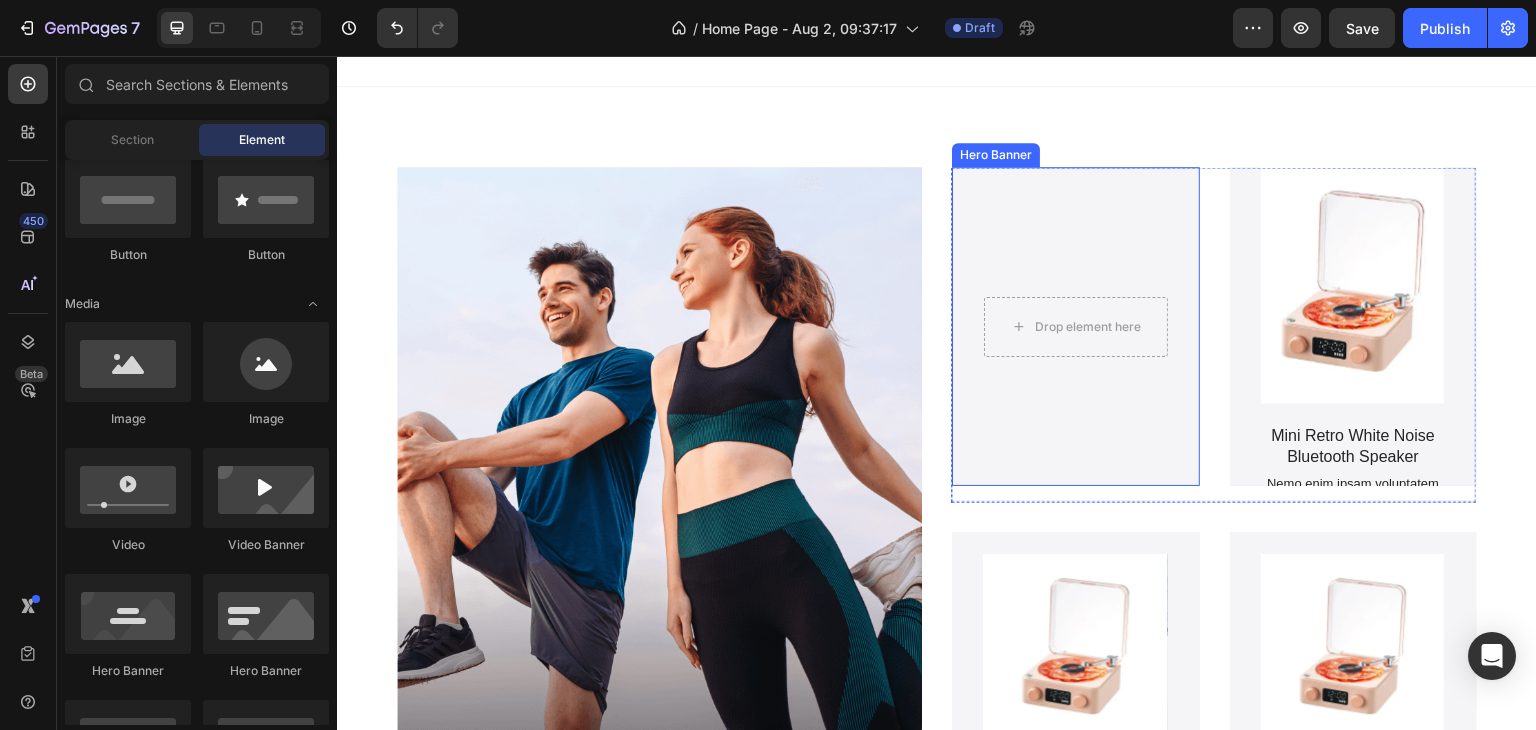 click at bounding box center (1076, 326) 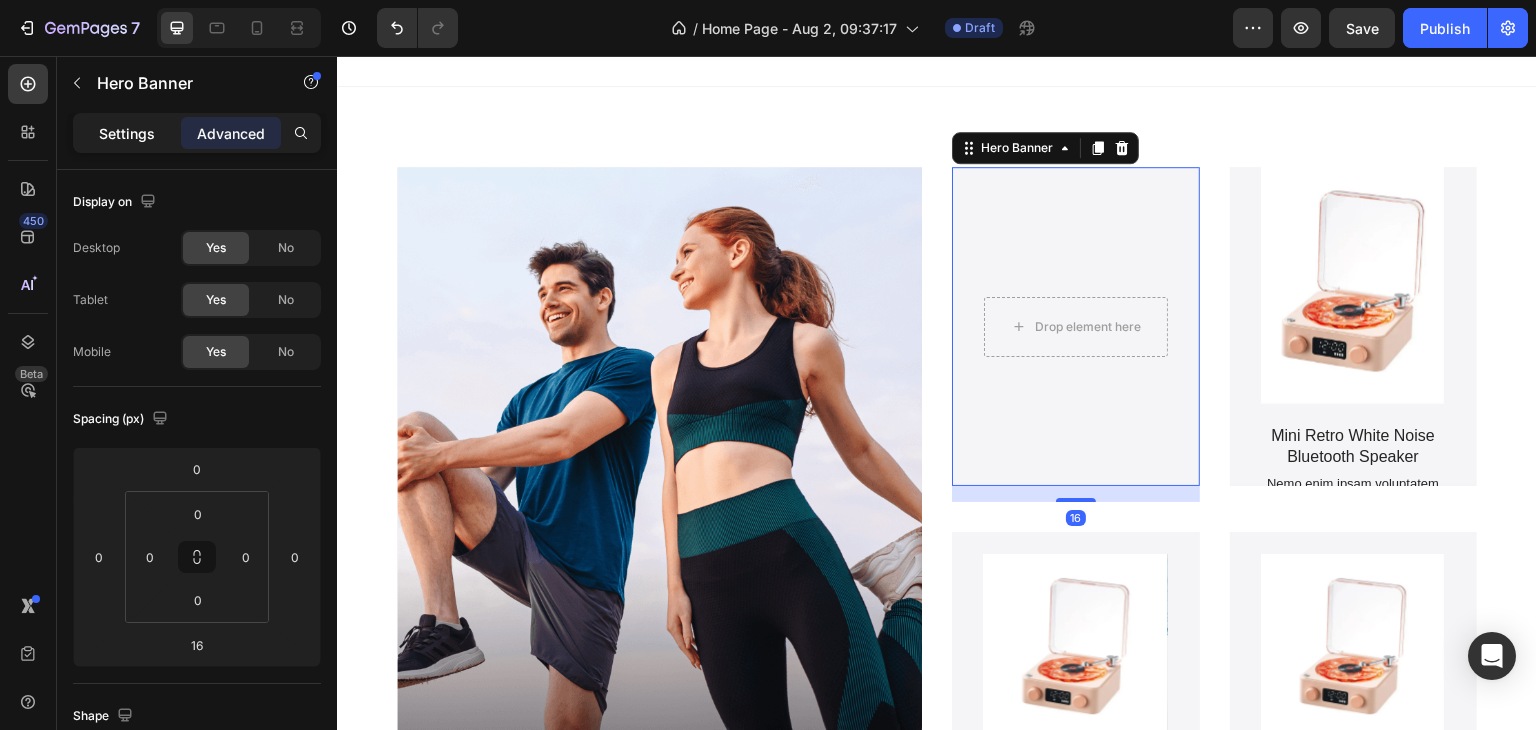 click on "Settings" 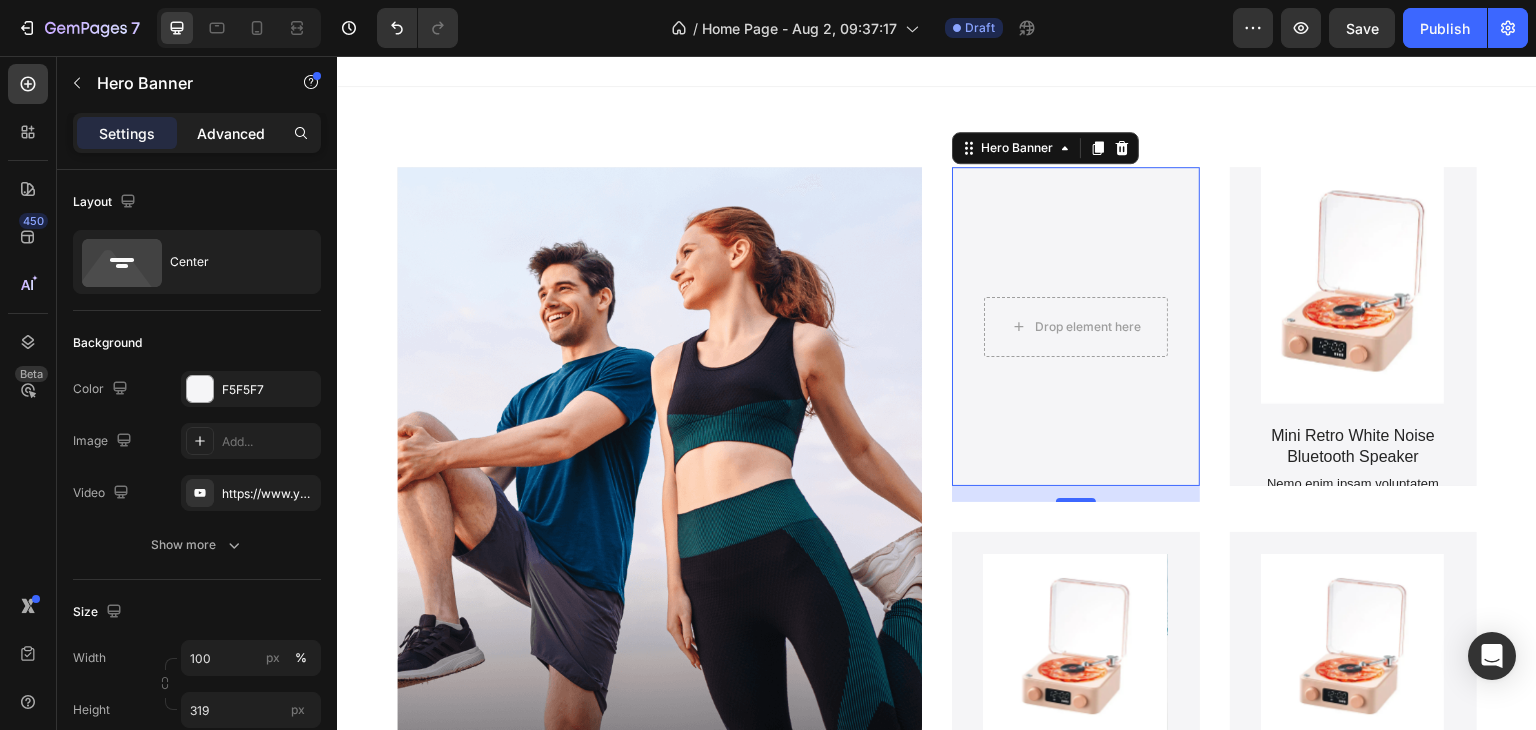 click on "Advanced" at bounding box center [231, 133] 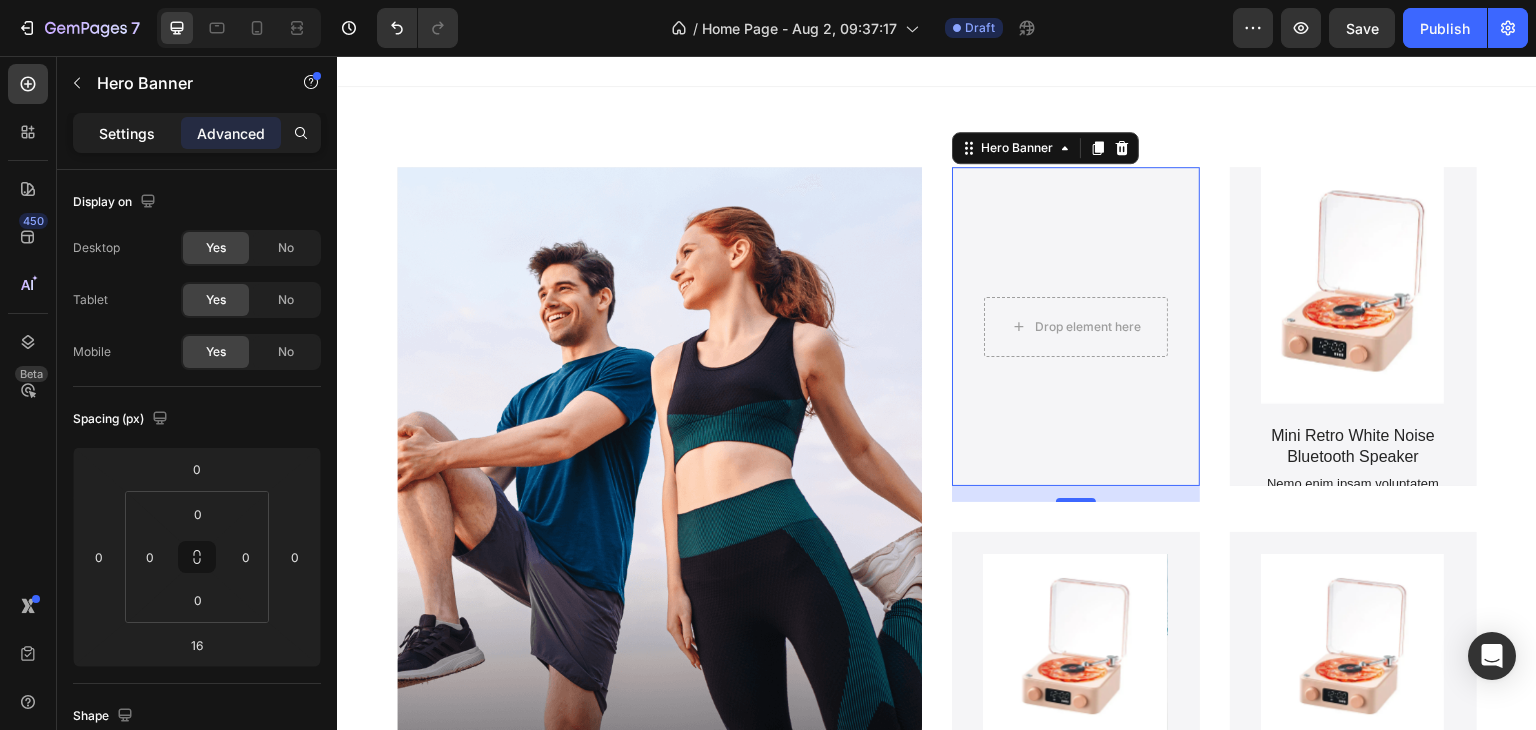 click on "Settings" at bounding box center (127, 133) 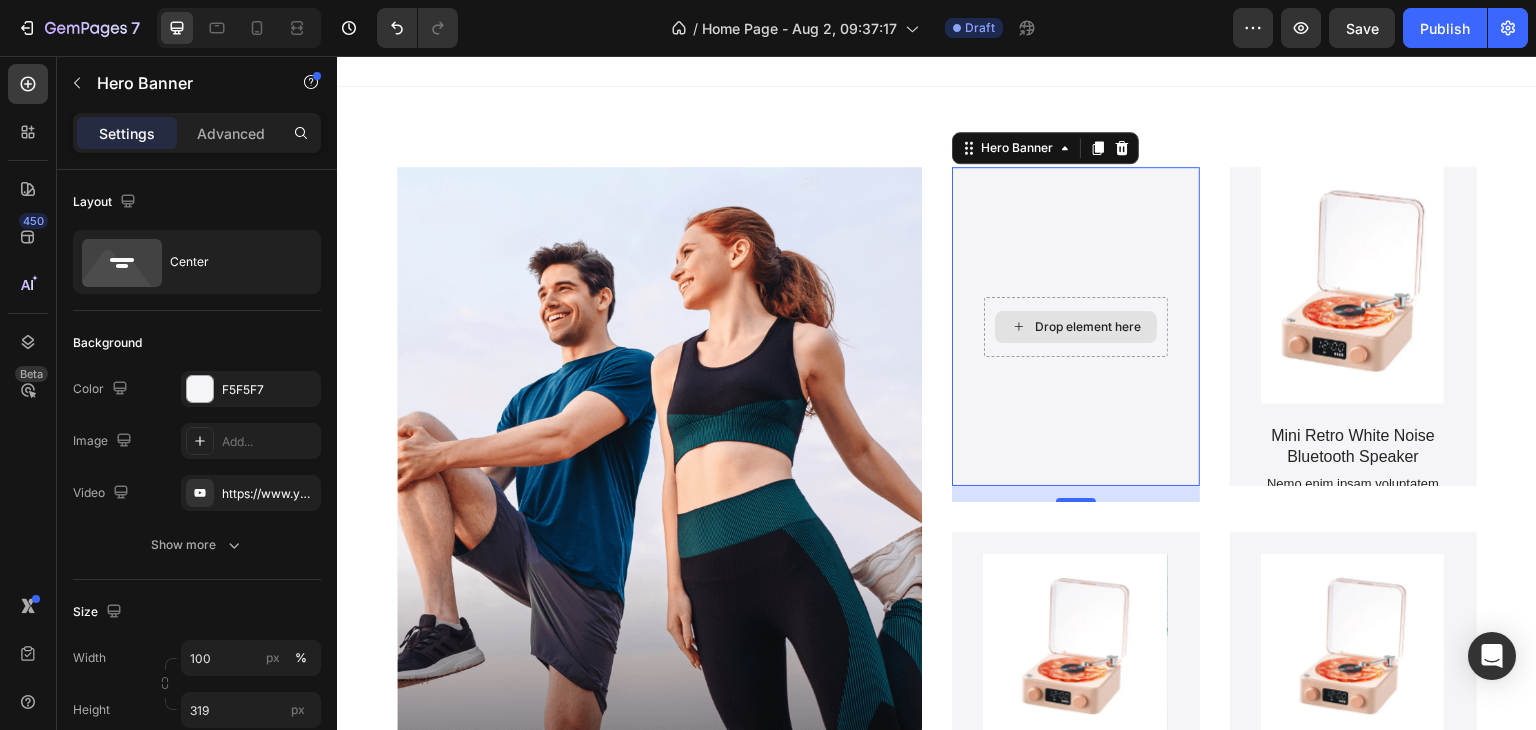 click on "Drop element here" at bounding box center (1076, 327) 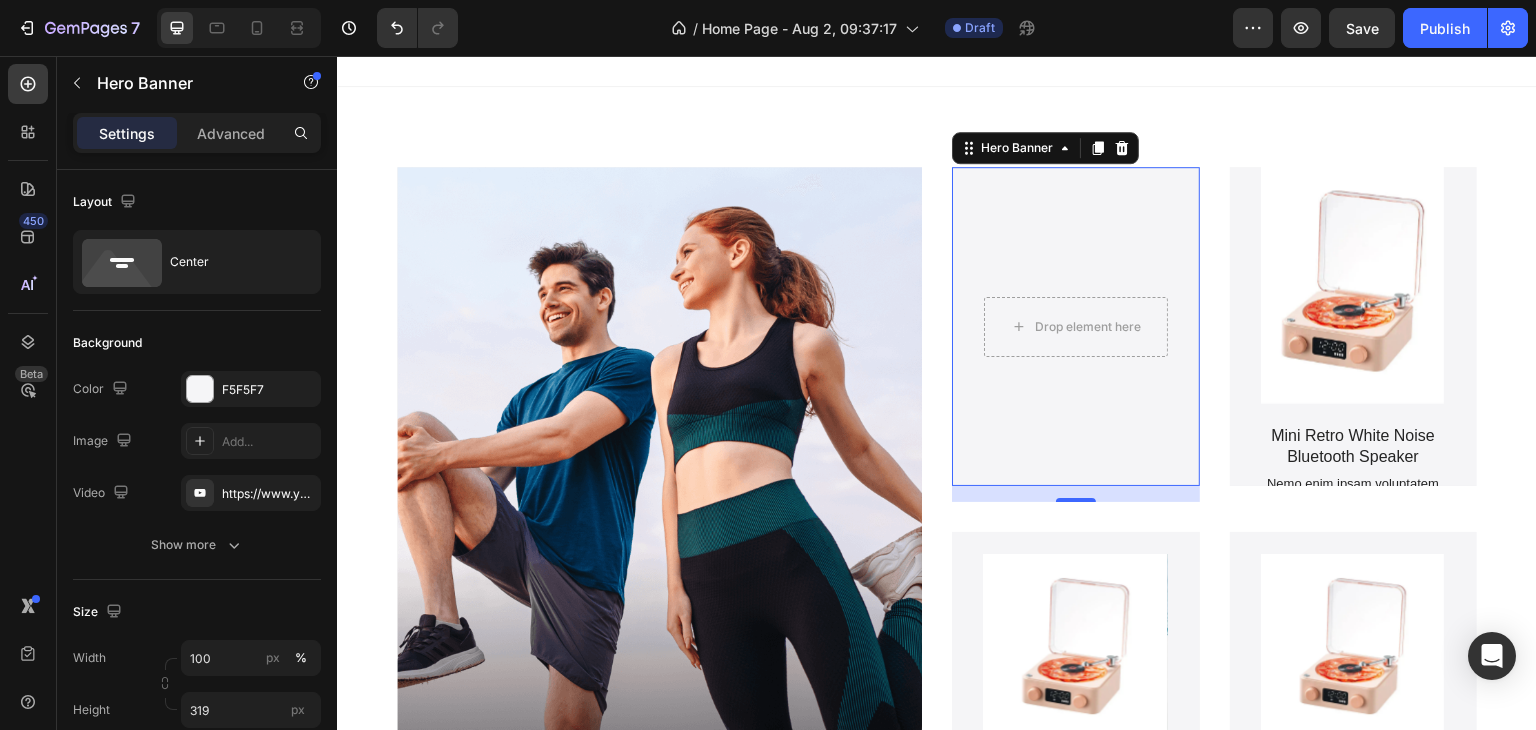 click at bounding box center (1076, 326) 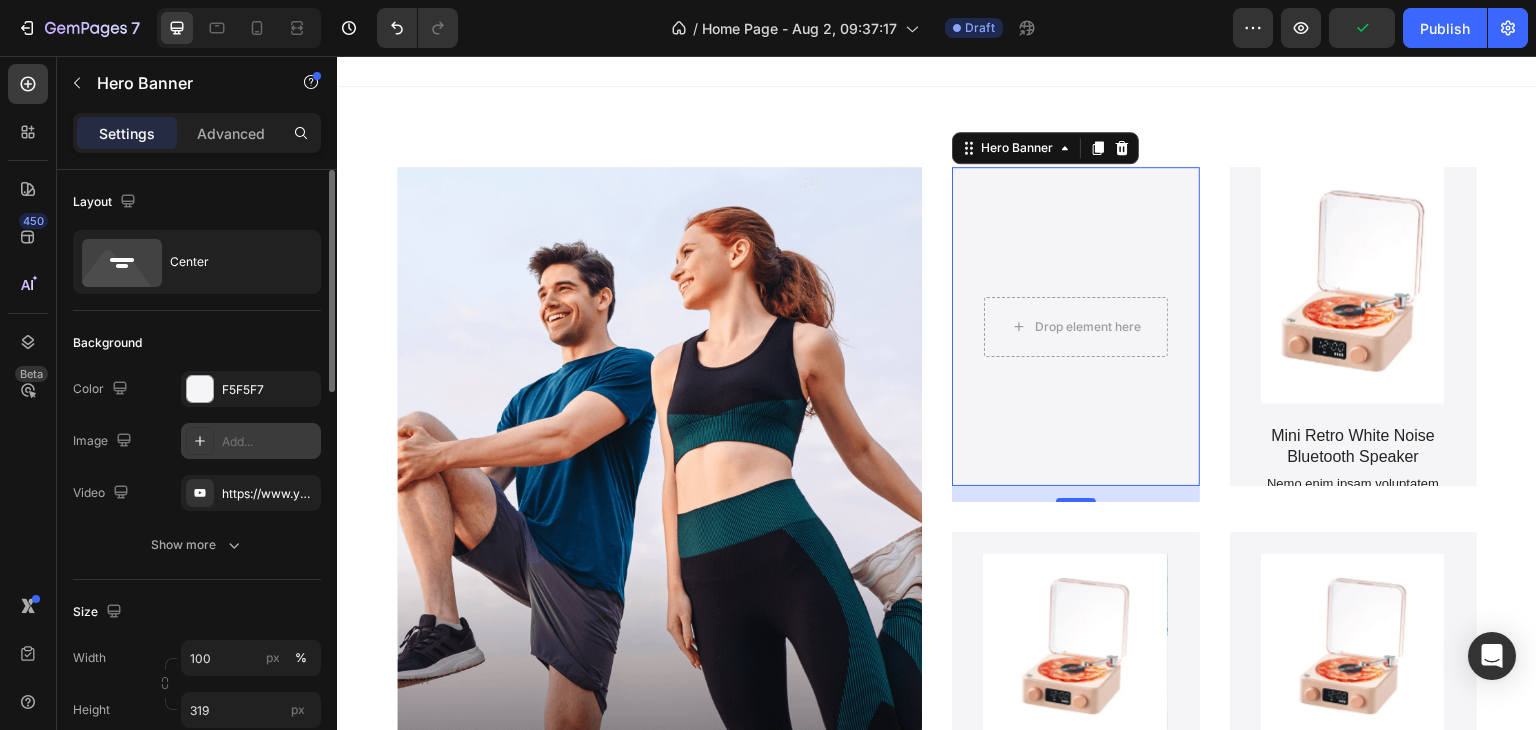click on "Add..." at bounding box center (269, 442) 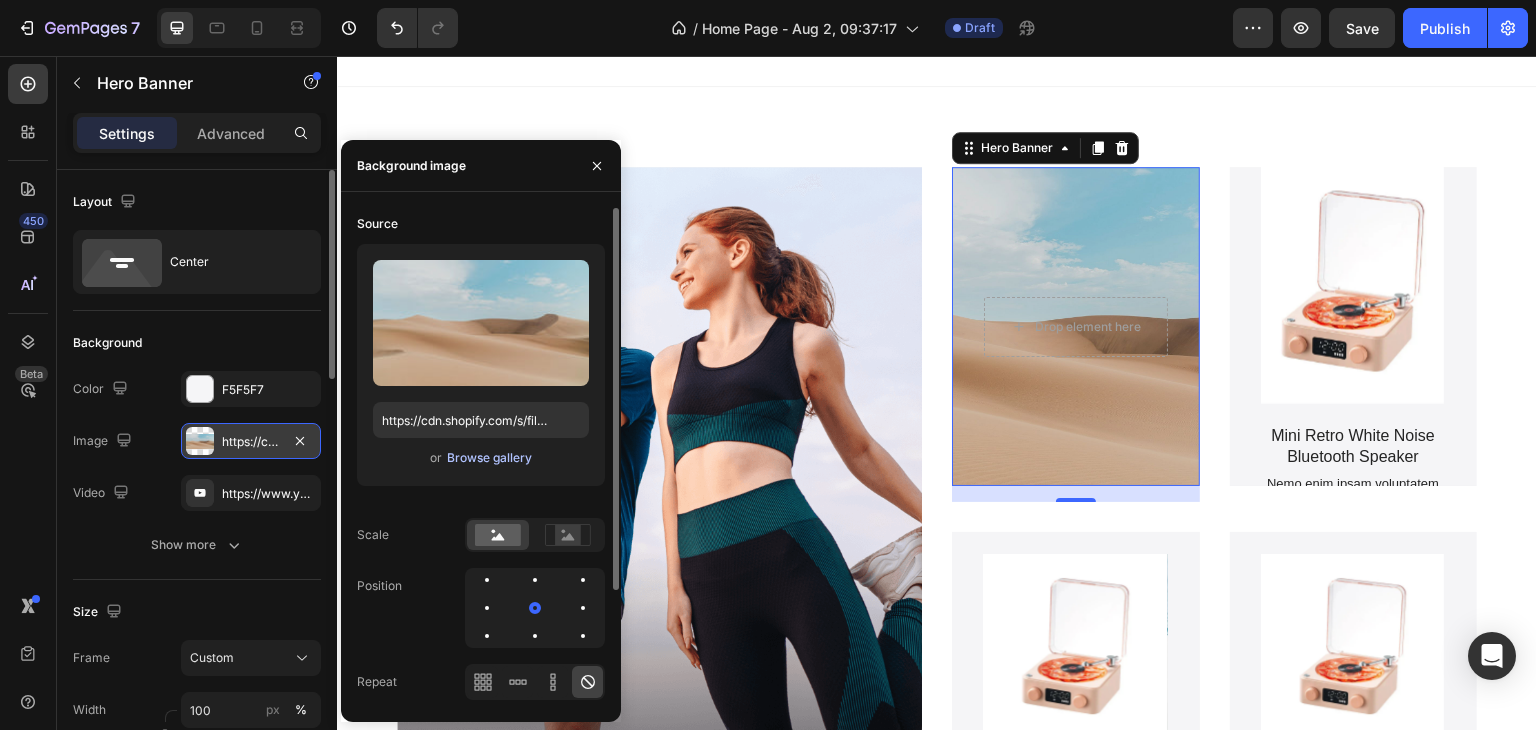 click on "Browse gallery" at bounding box center (489, 458) 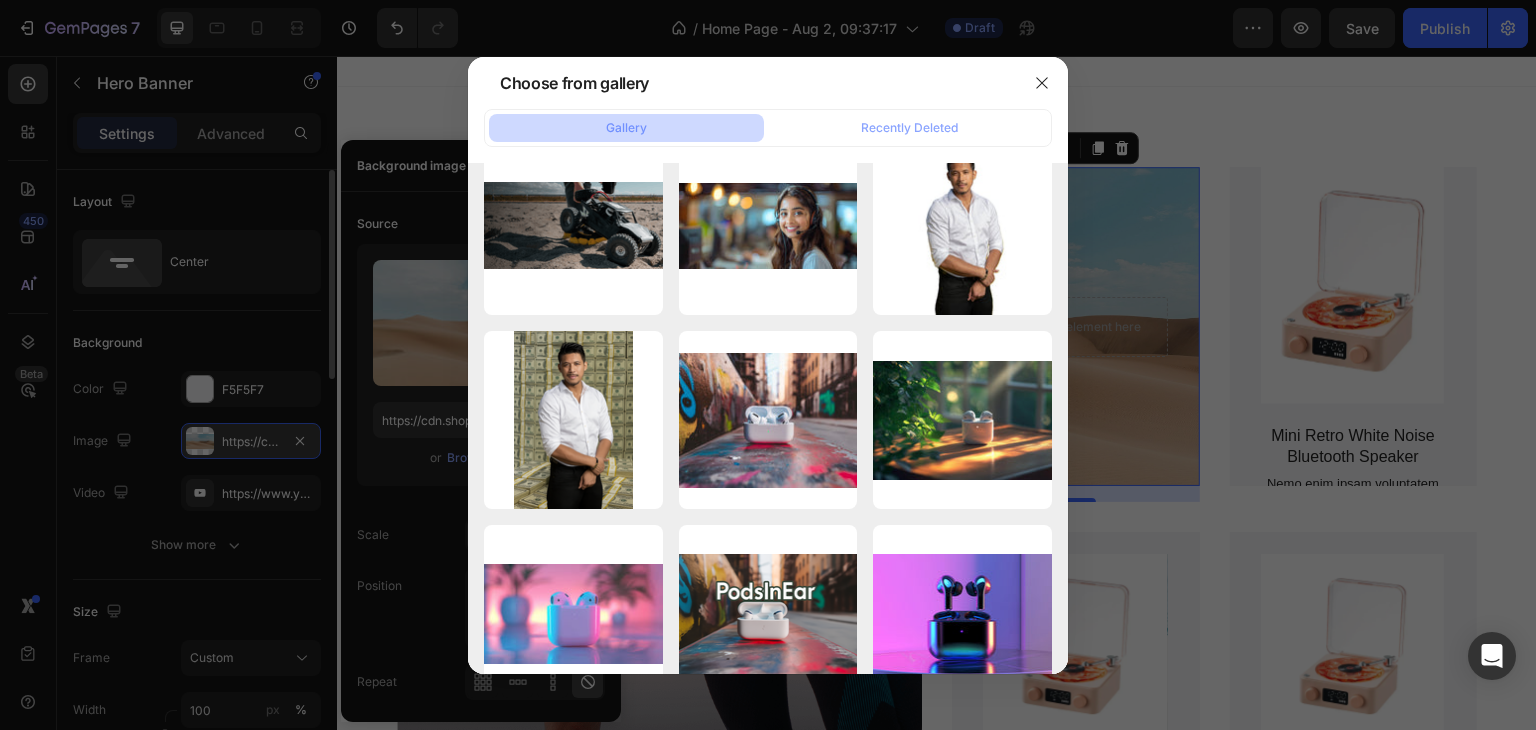 scroll, scrollTop: 1800, scrollLeft: 0, axis: vertical 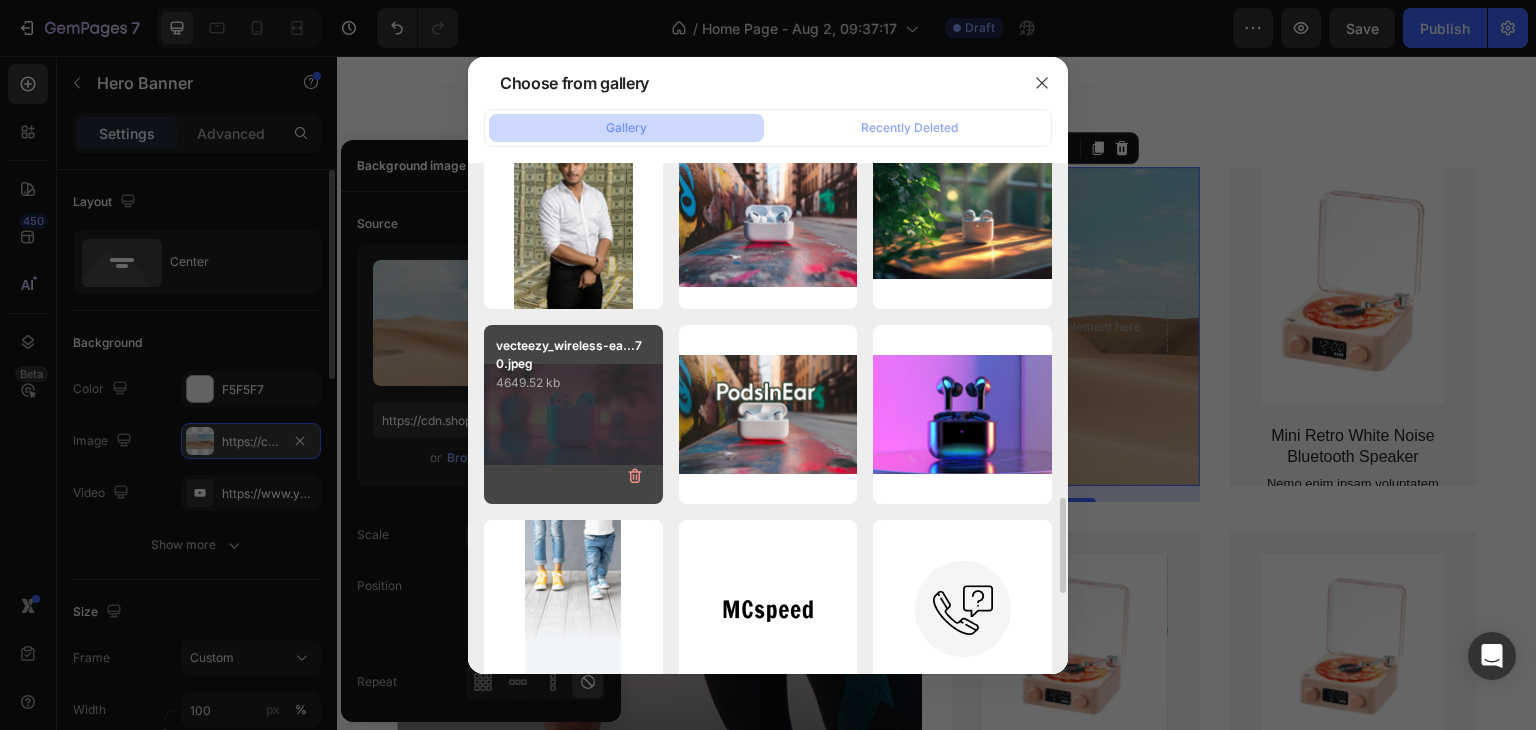 click on "4649.52 kb" at bounding box center (573, 383) 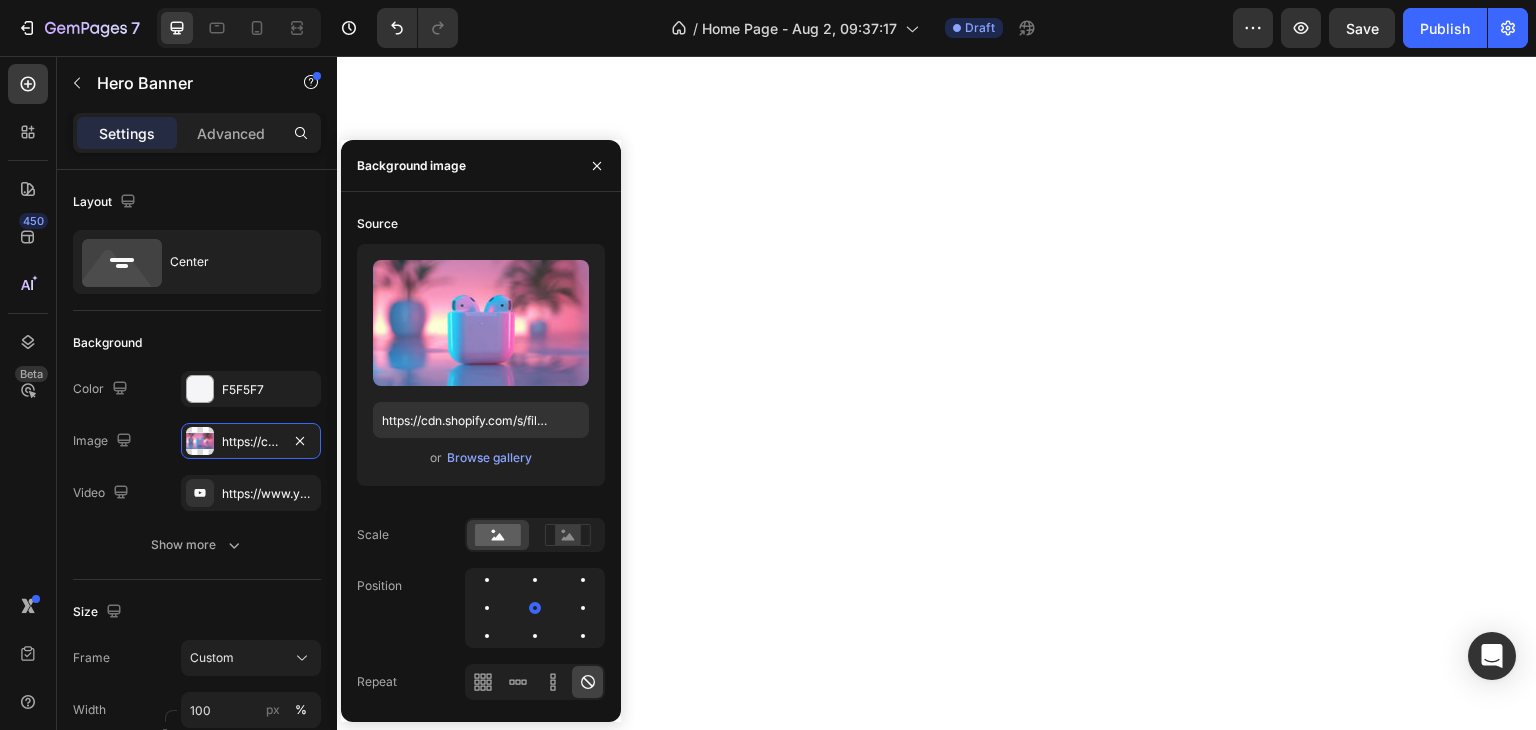 scroll, scrollTop: 0, scrollLeft: 0, axis: both 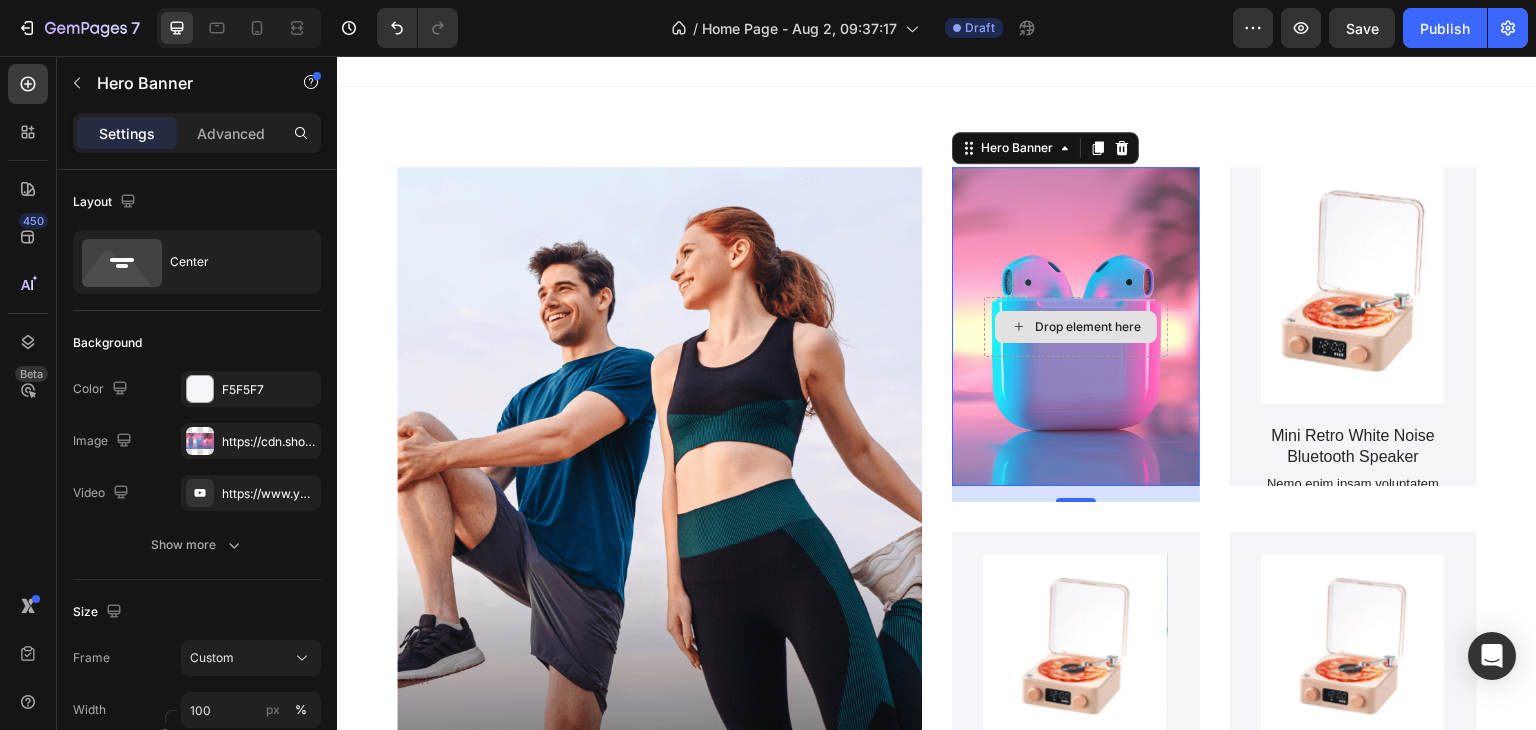 click on "Drop element here" at bounding box center (1076, 327) 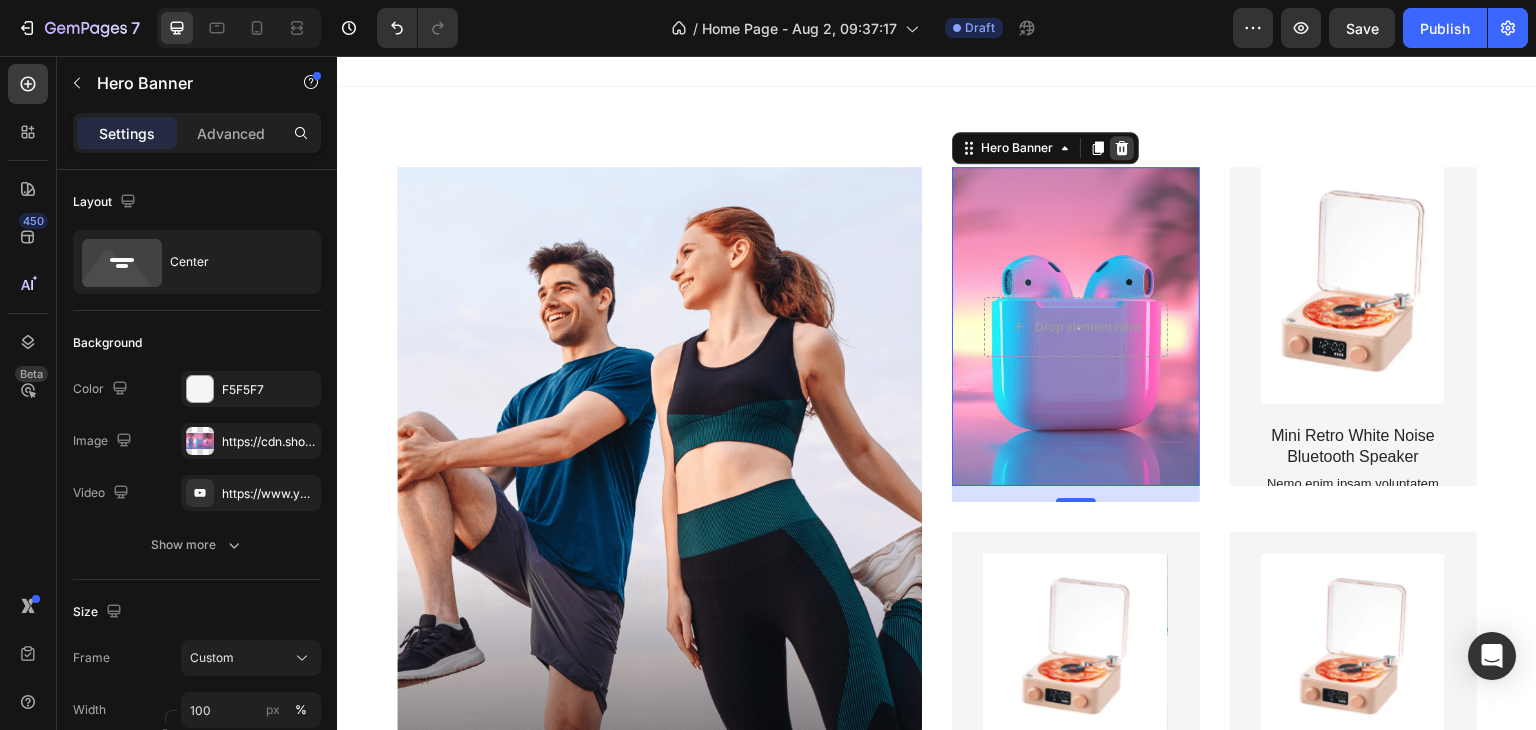 click 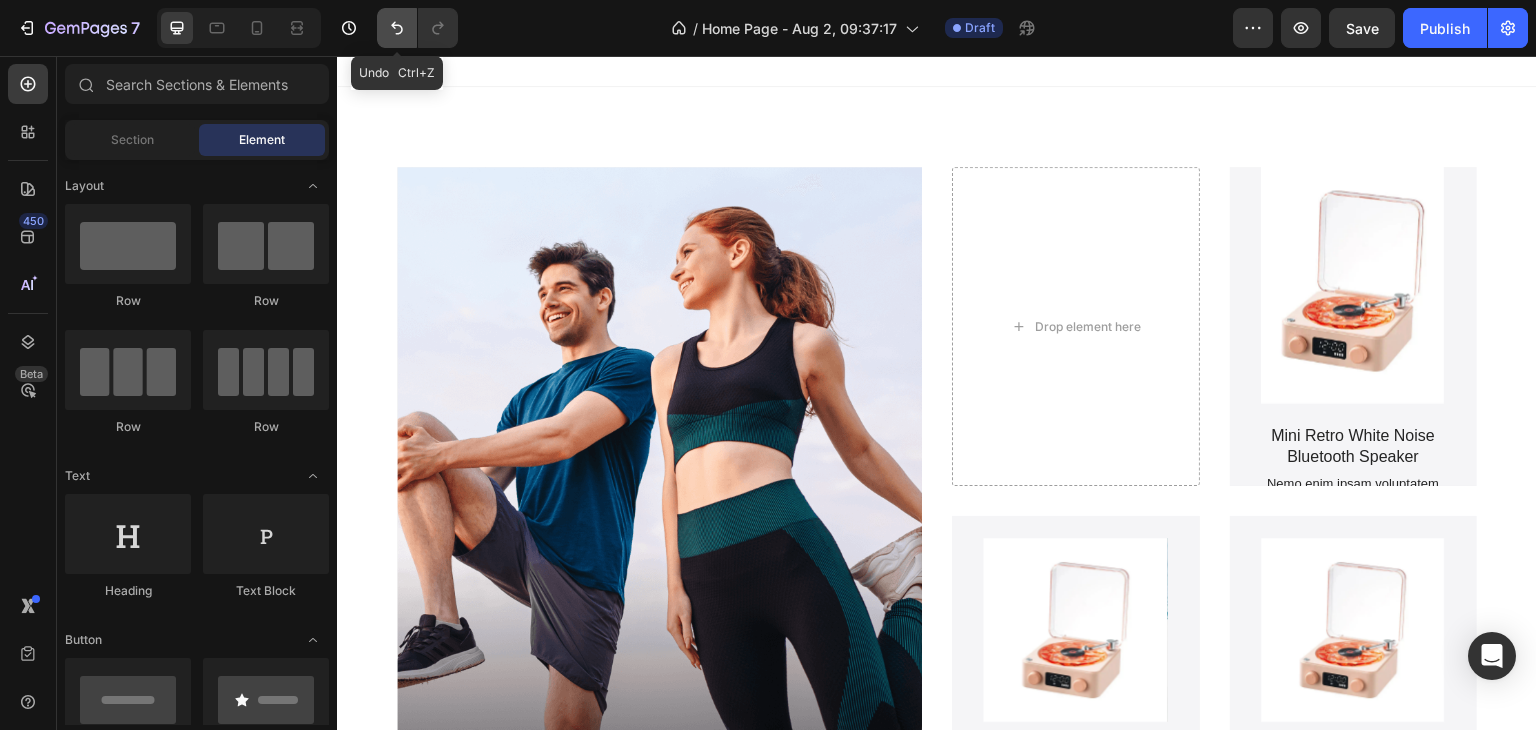 click 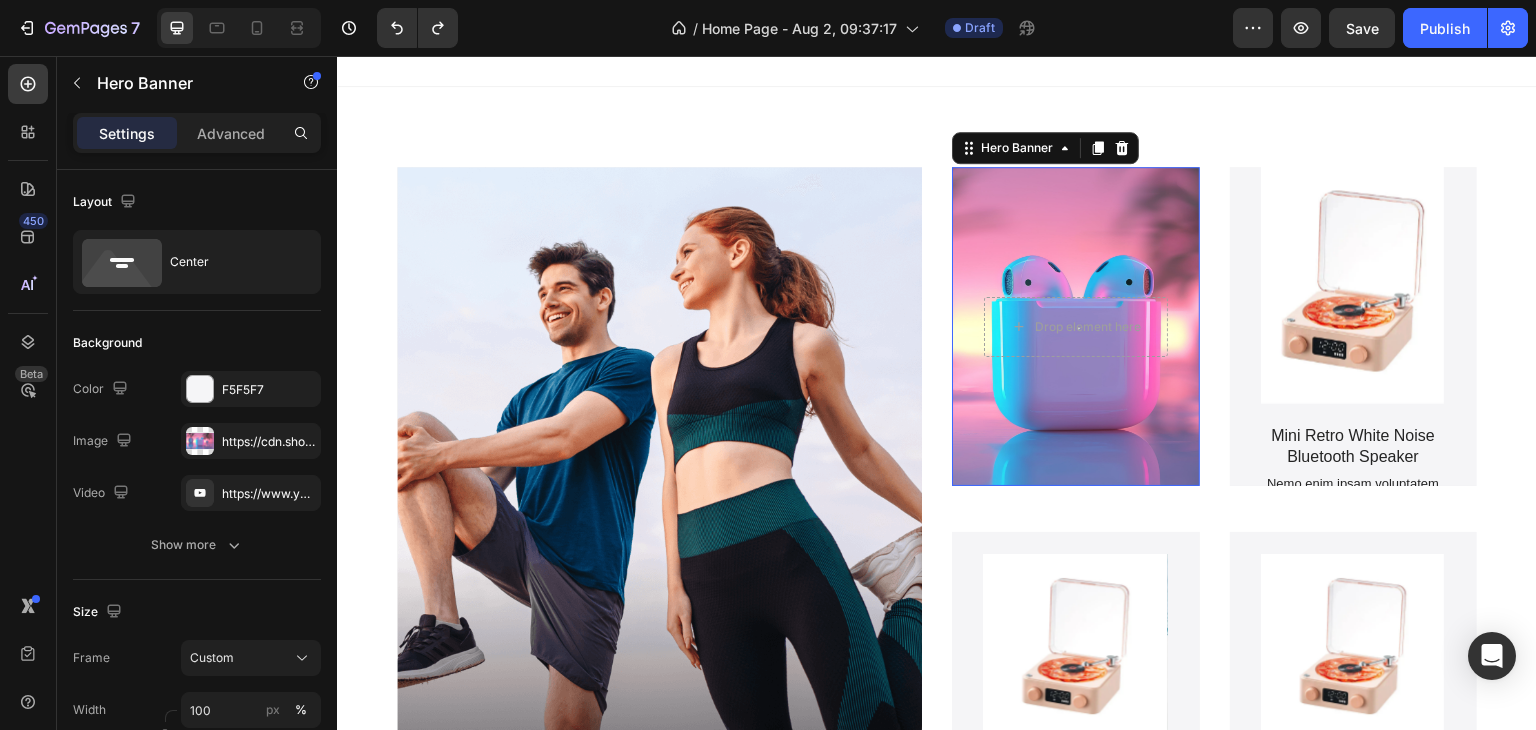 click at bounding box center (1076, 326) 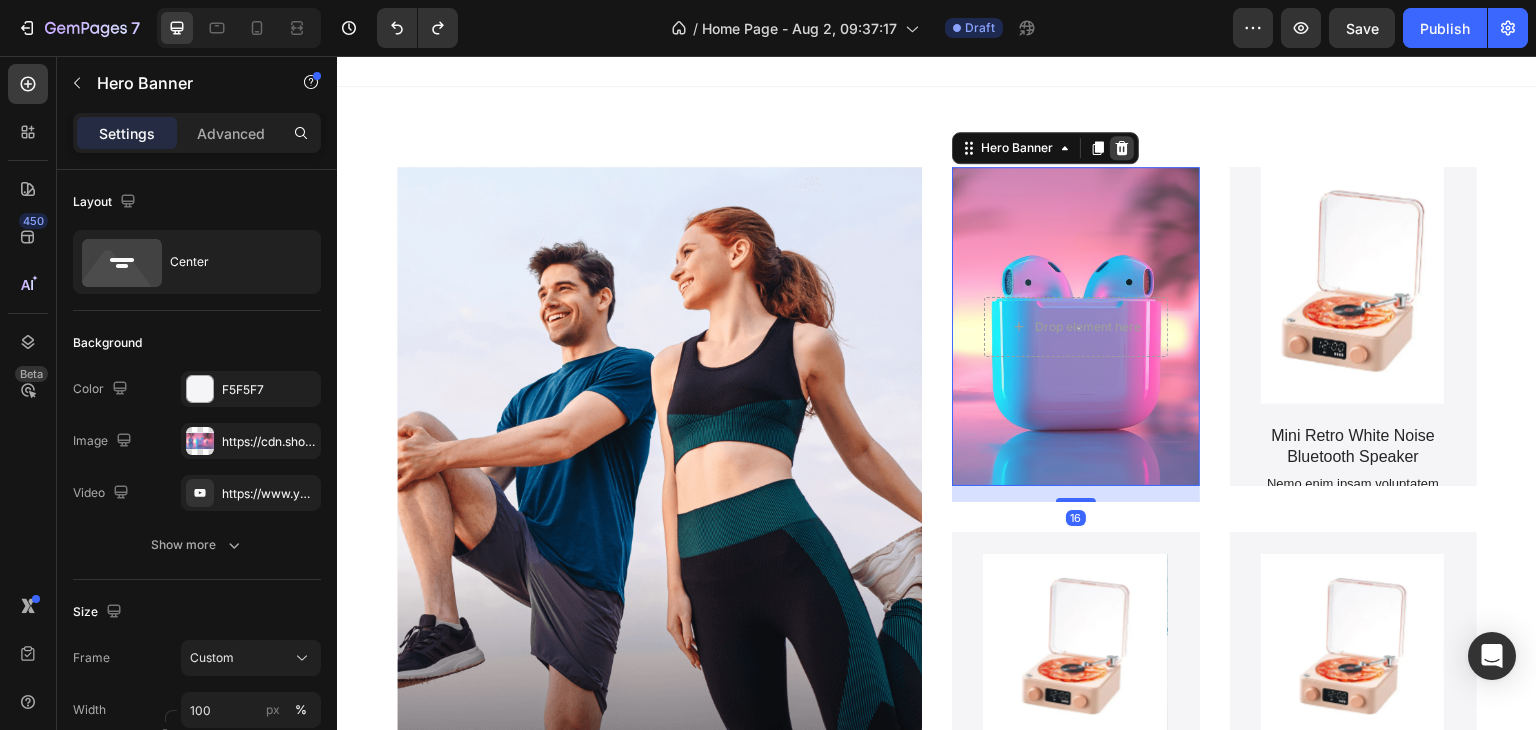click 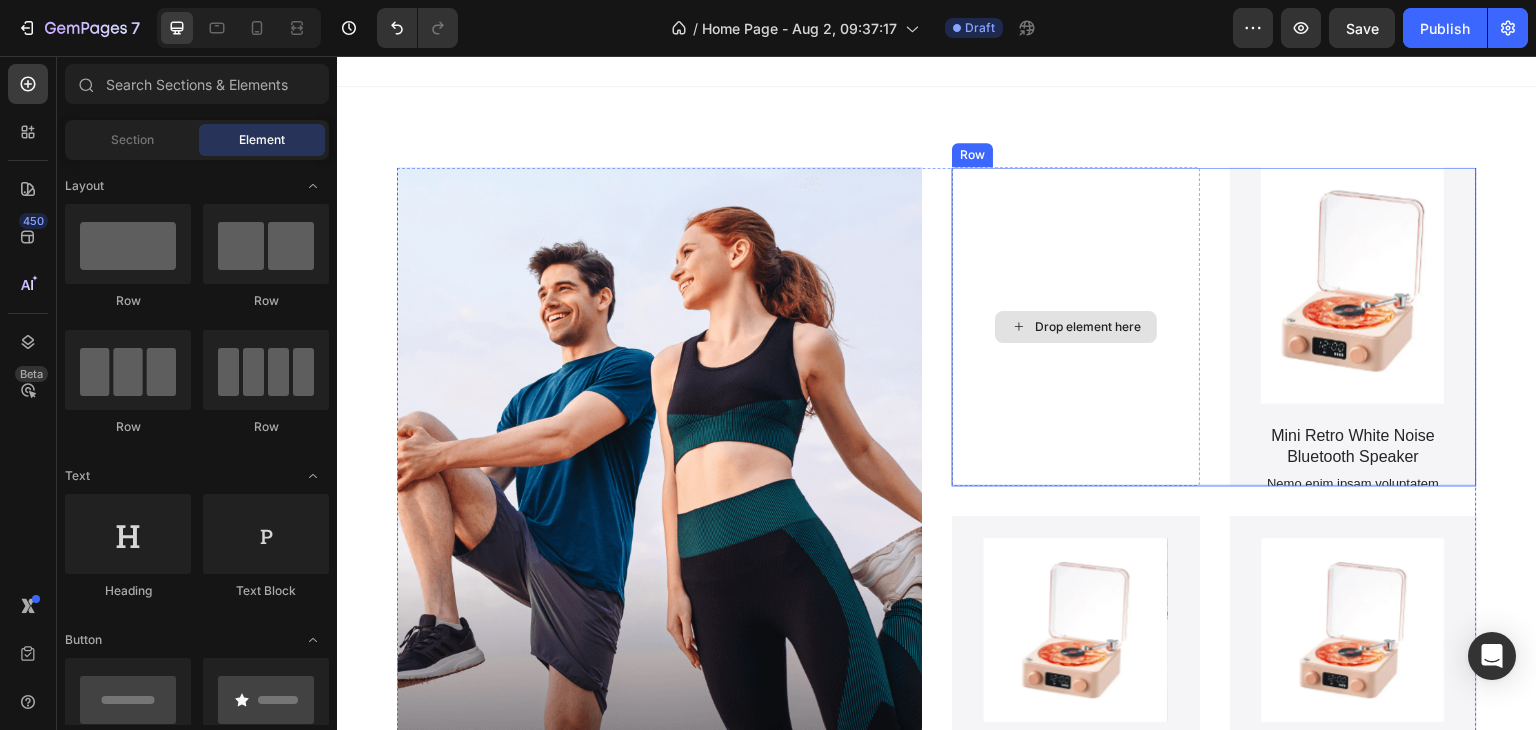 click on "Drop element here" at bounding box center (1076, 326) 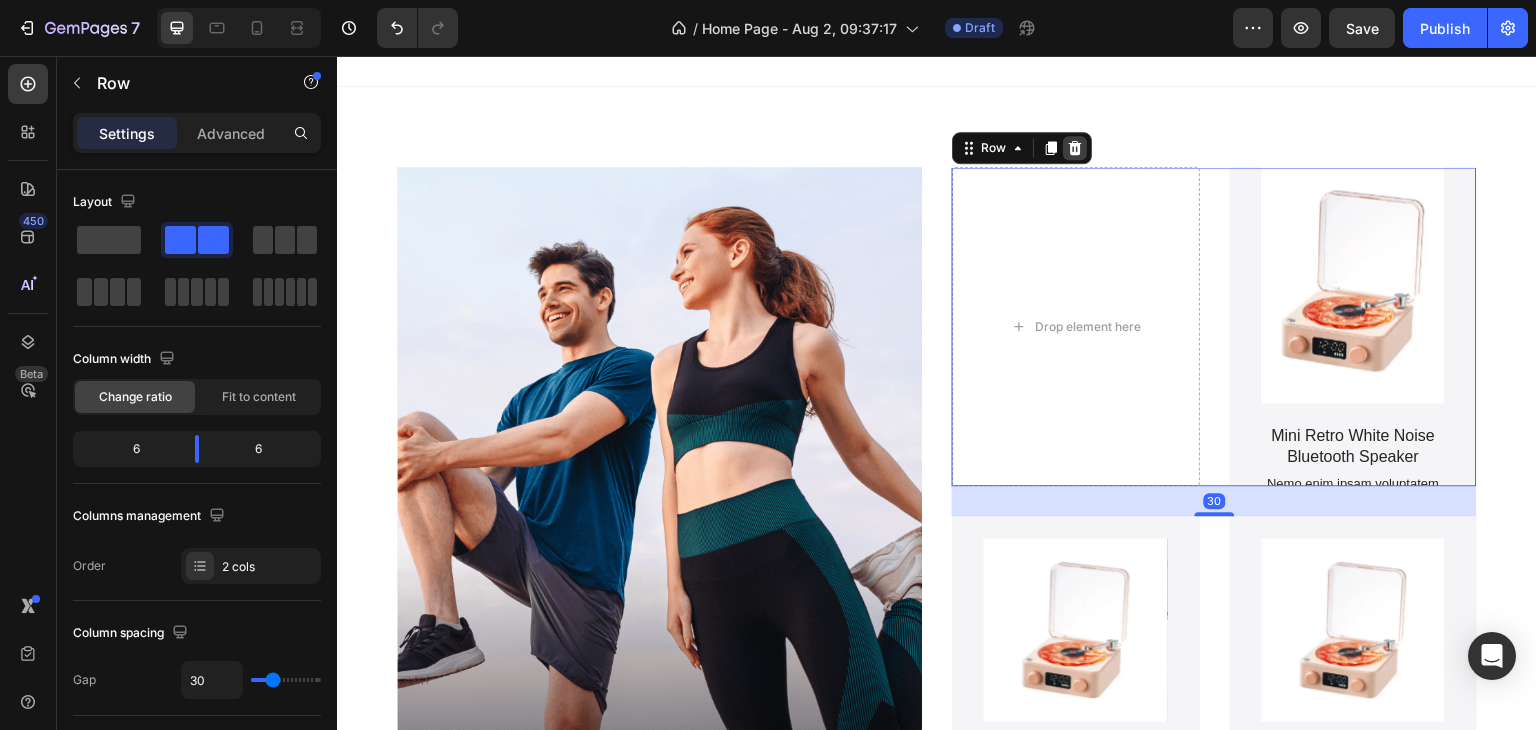 click 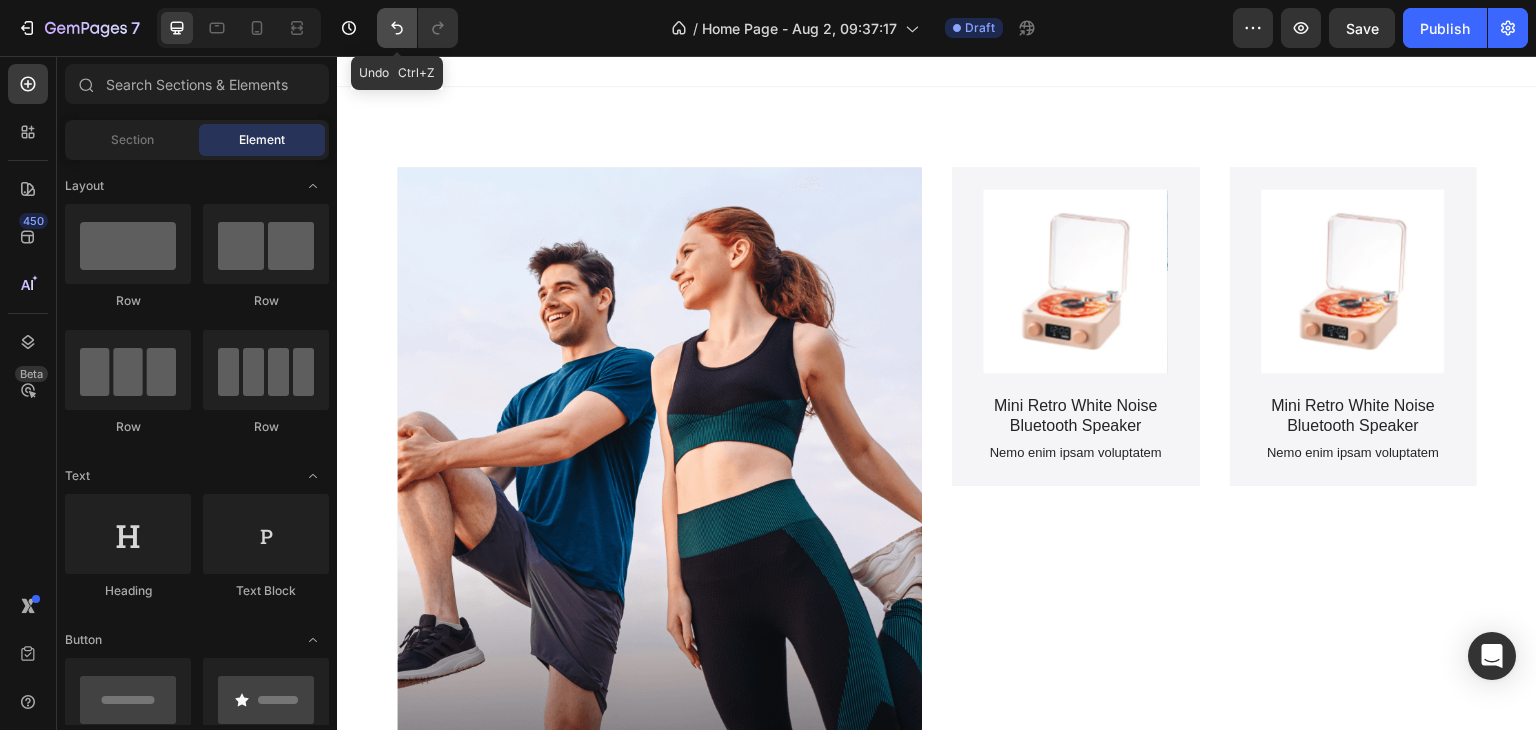 click 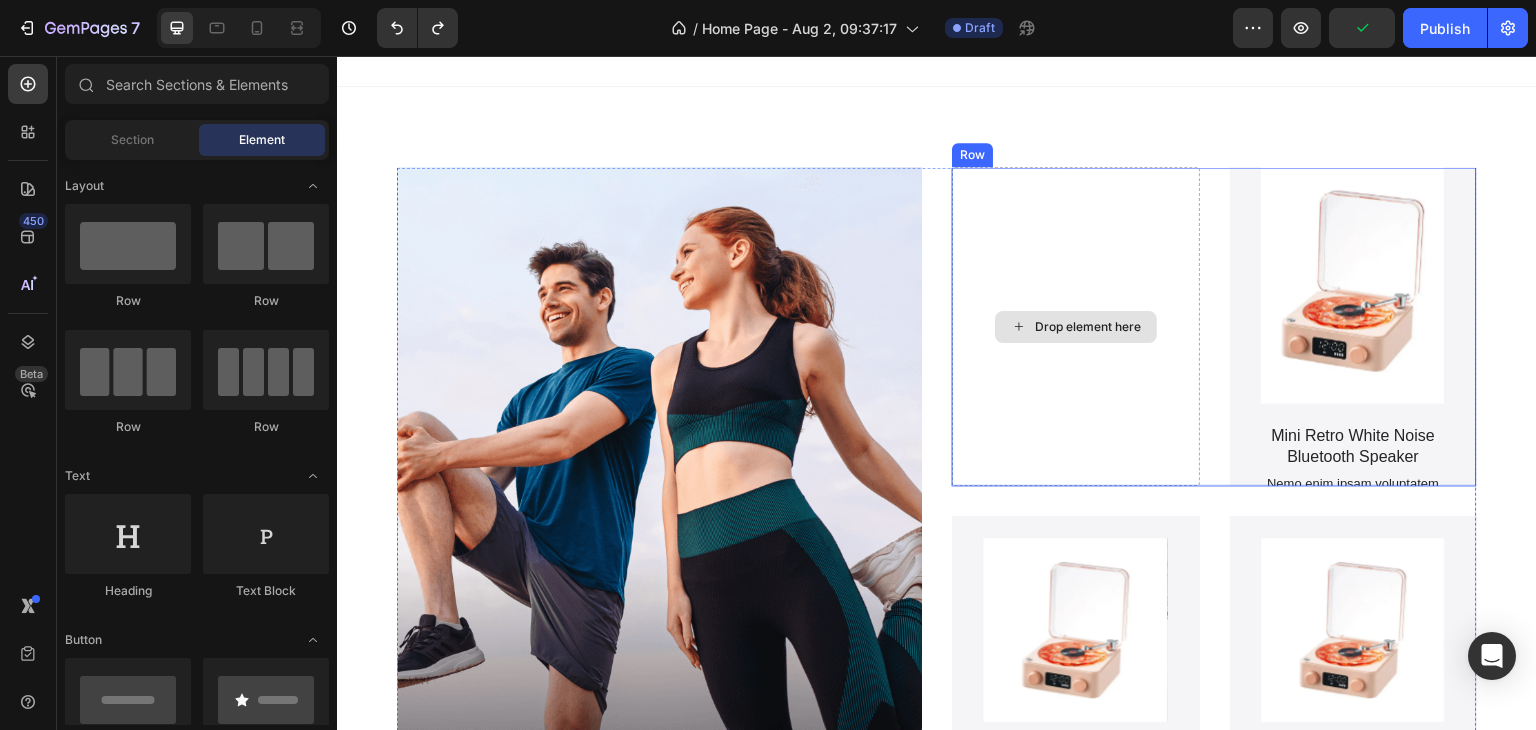 click on "Drop element here" at bounding box center [1076, 327] 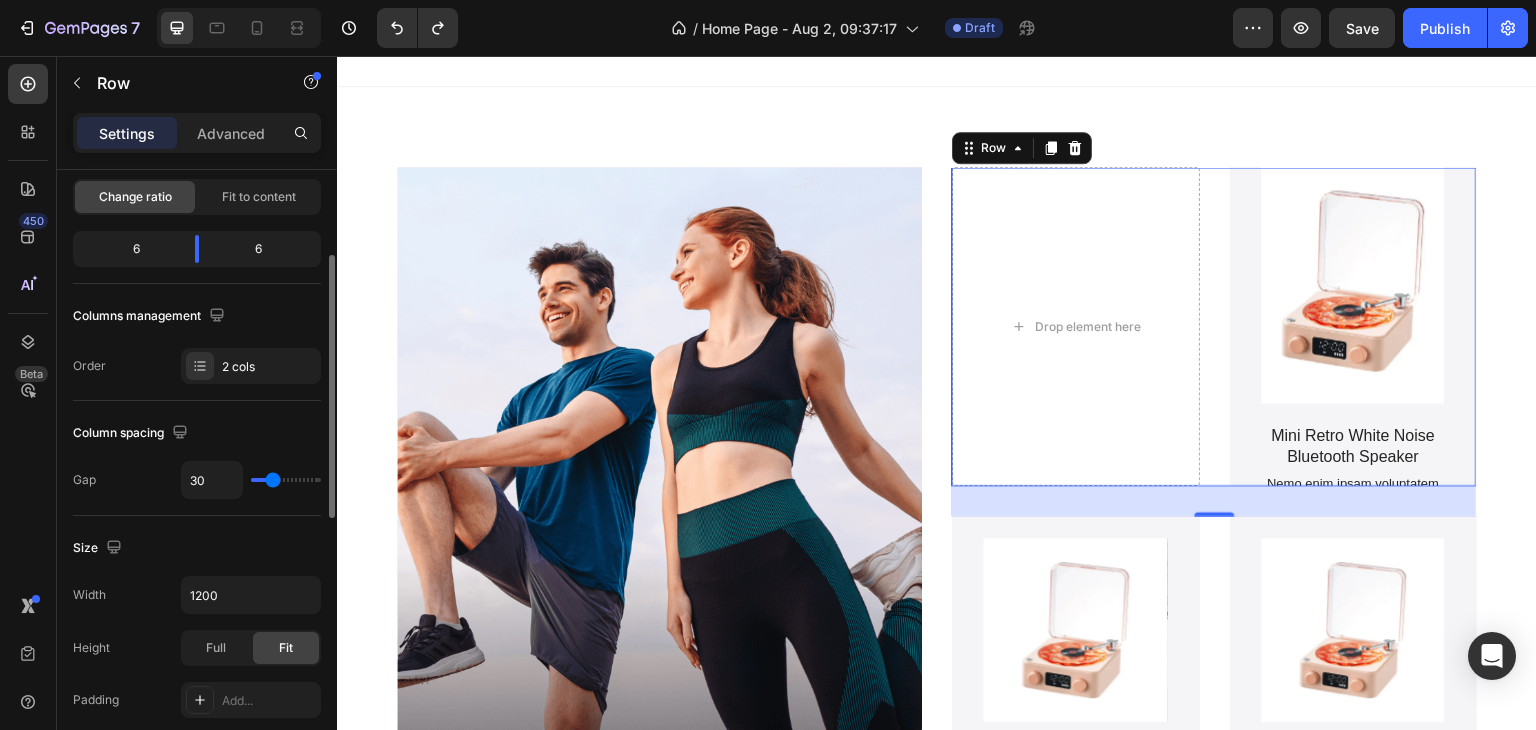 scroll, scrollTop: 0, scrollLeft: 0, axis: both 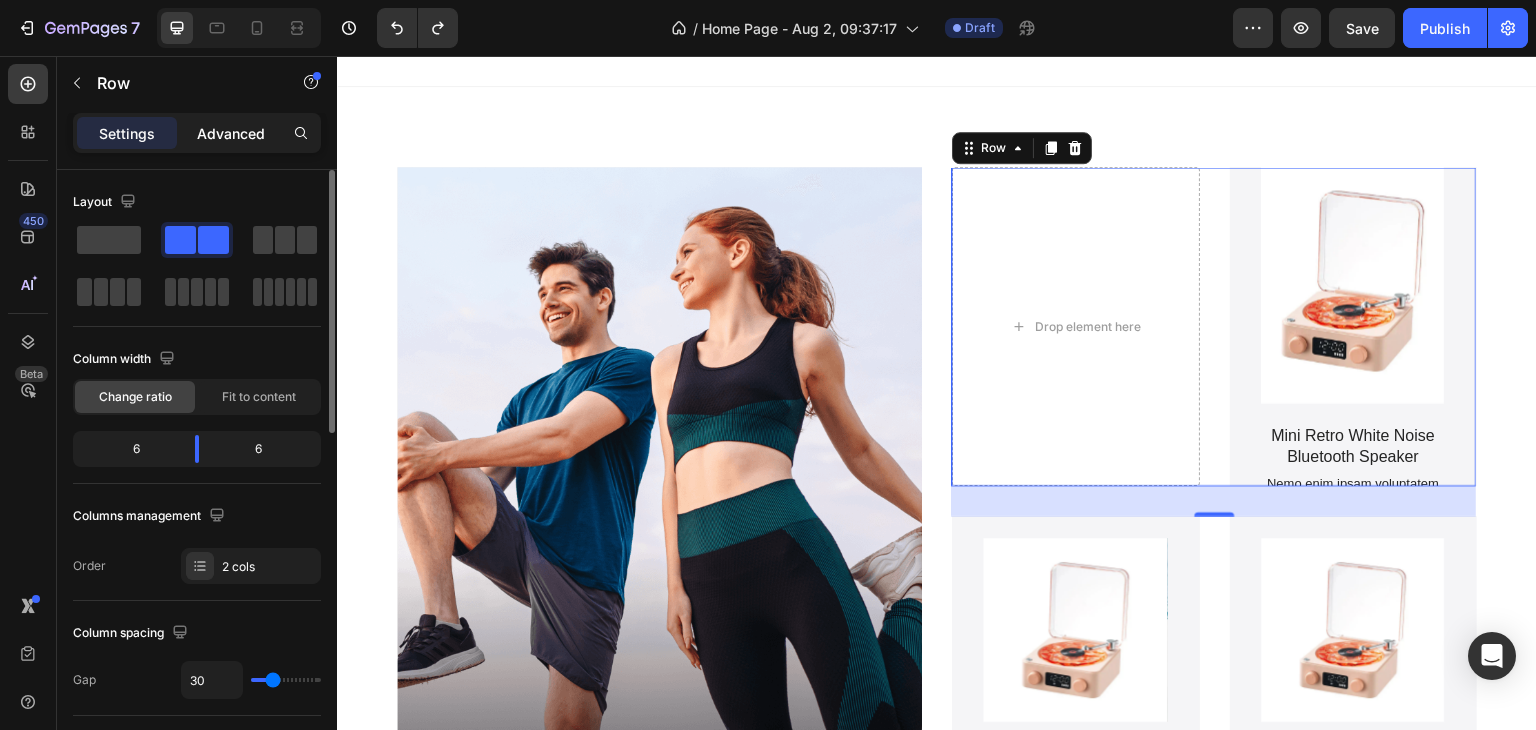 click on "Advanced" at bounding box center [231, 133] 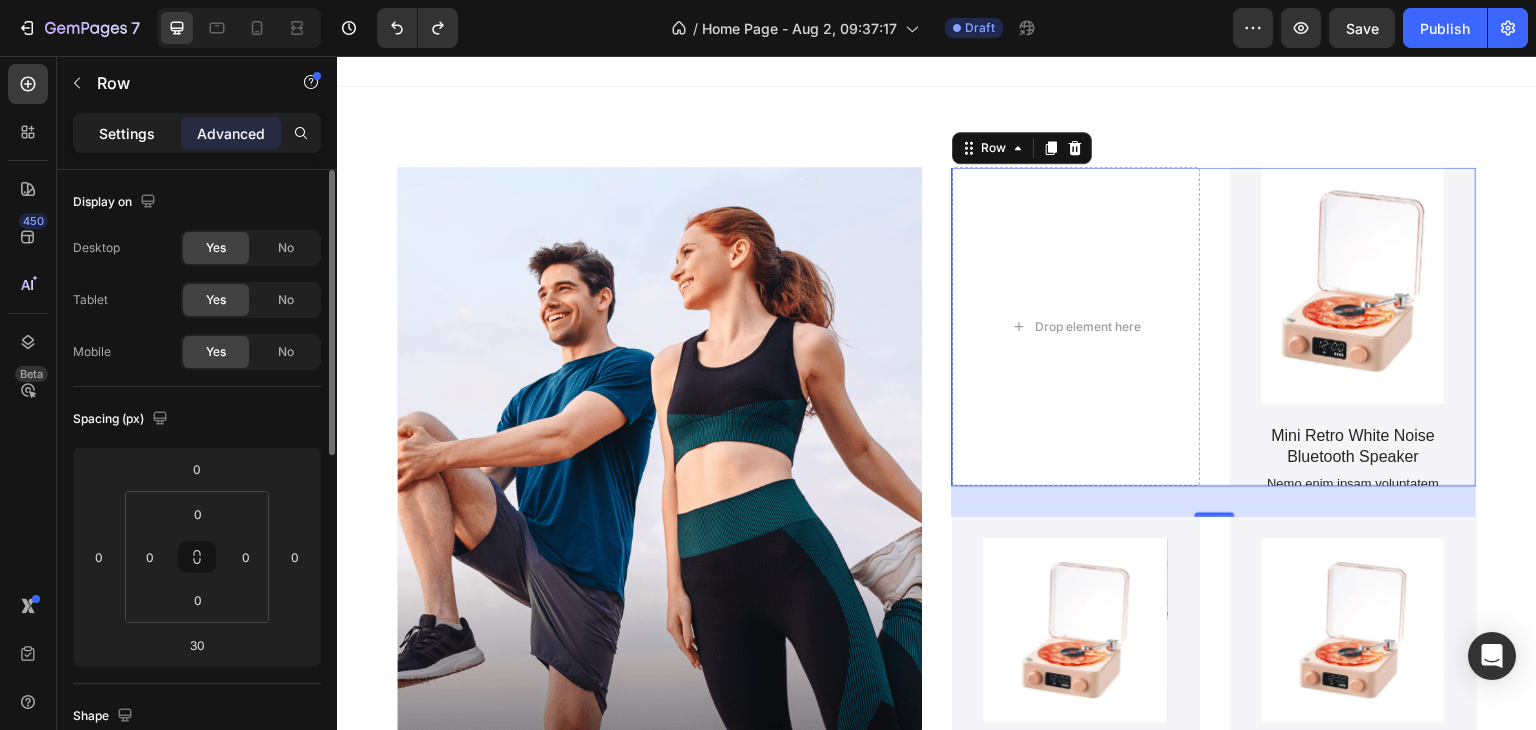 click on "Settings" at bounding box center [127, 133] 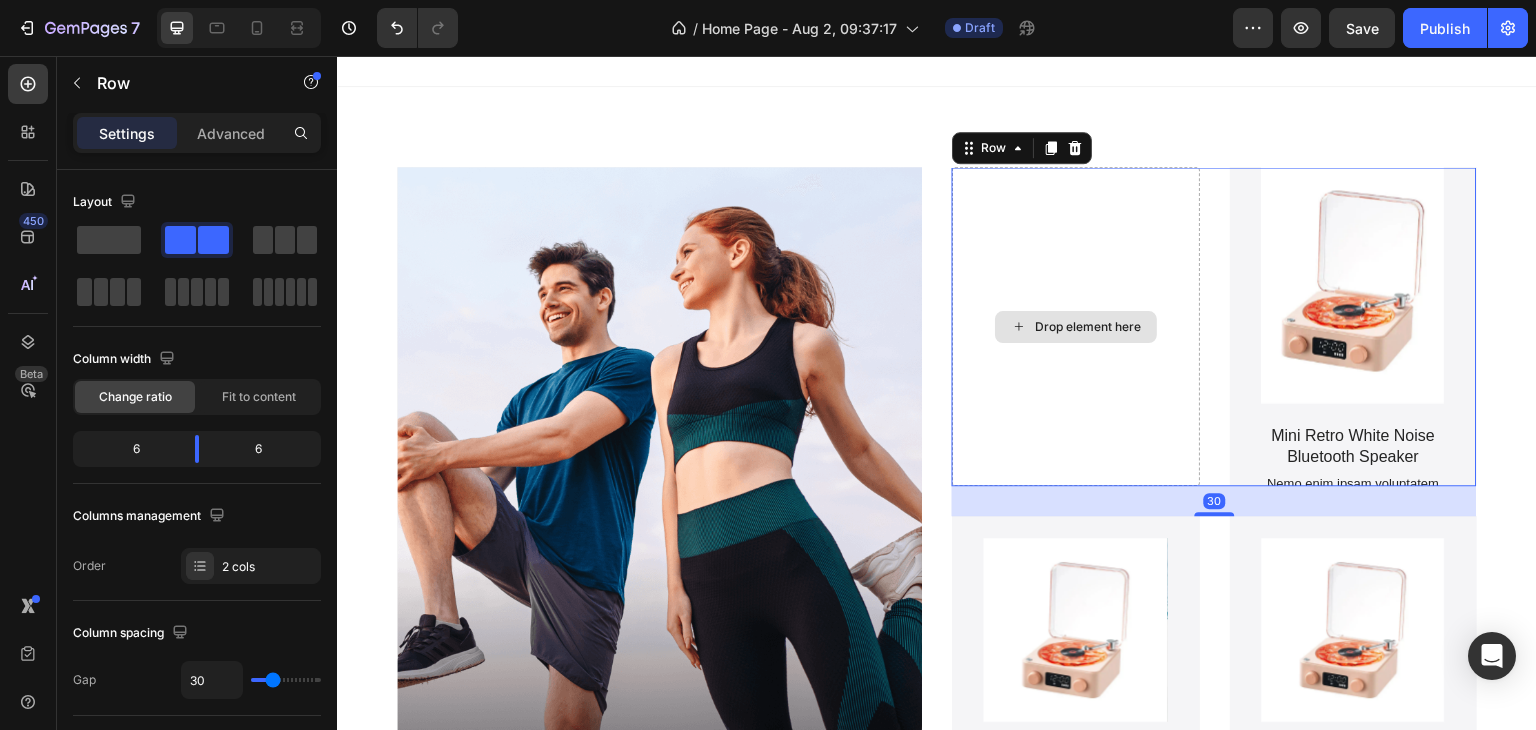 click on "Drop element here" at bounding box center [1076, 326] 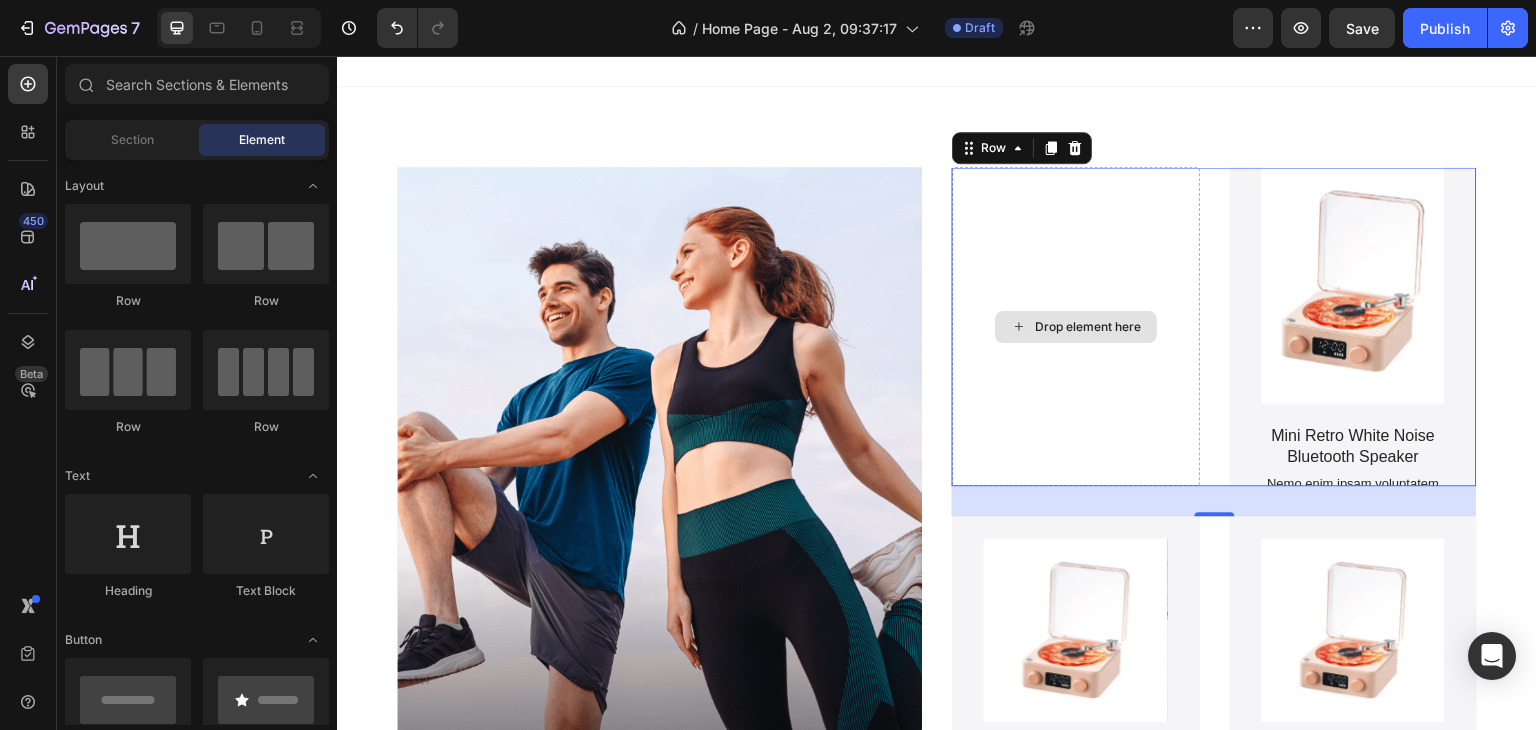 click 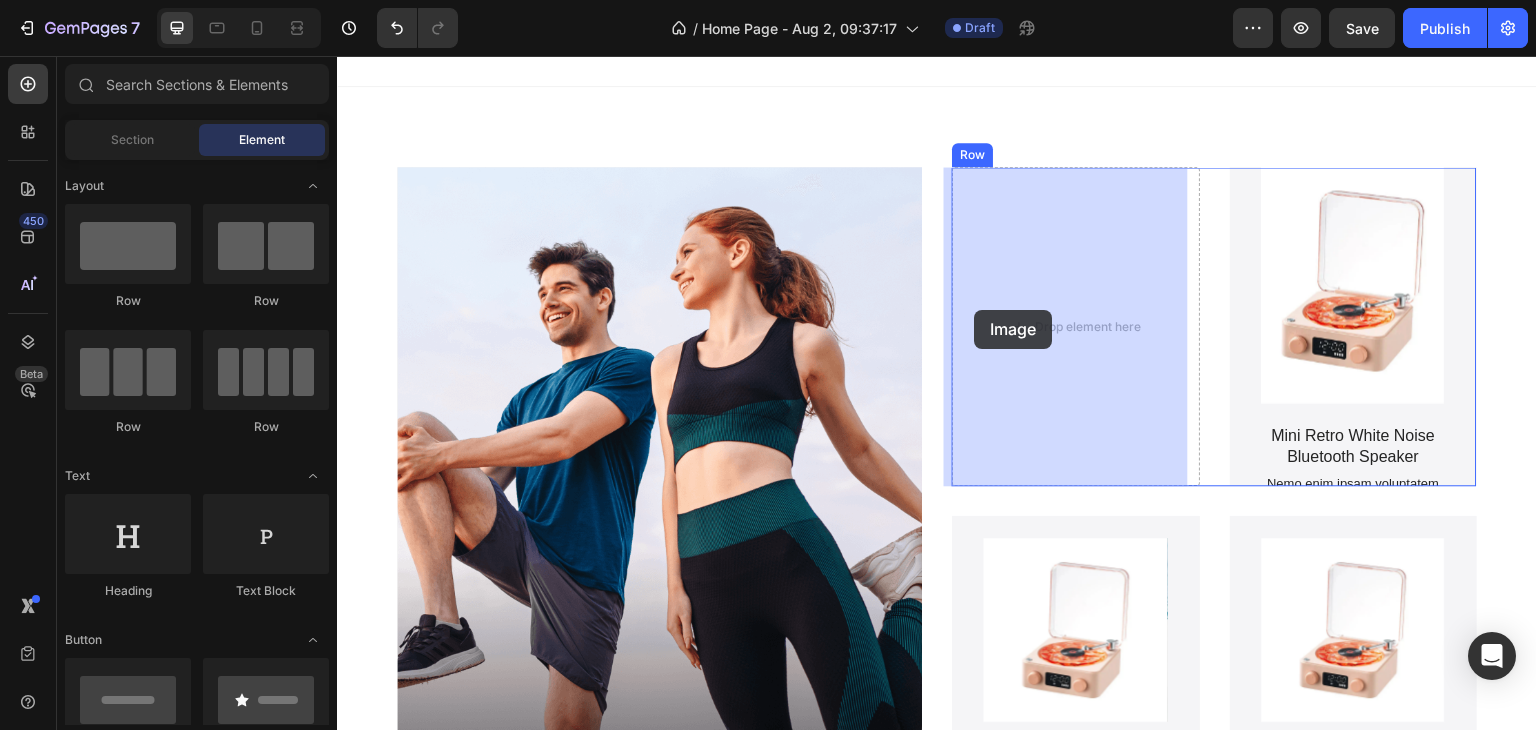 drag, startPoint x: 459, startPoint y: 433, endPoint x: 975, endPoint y: 310, distance: 530.45734 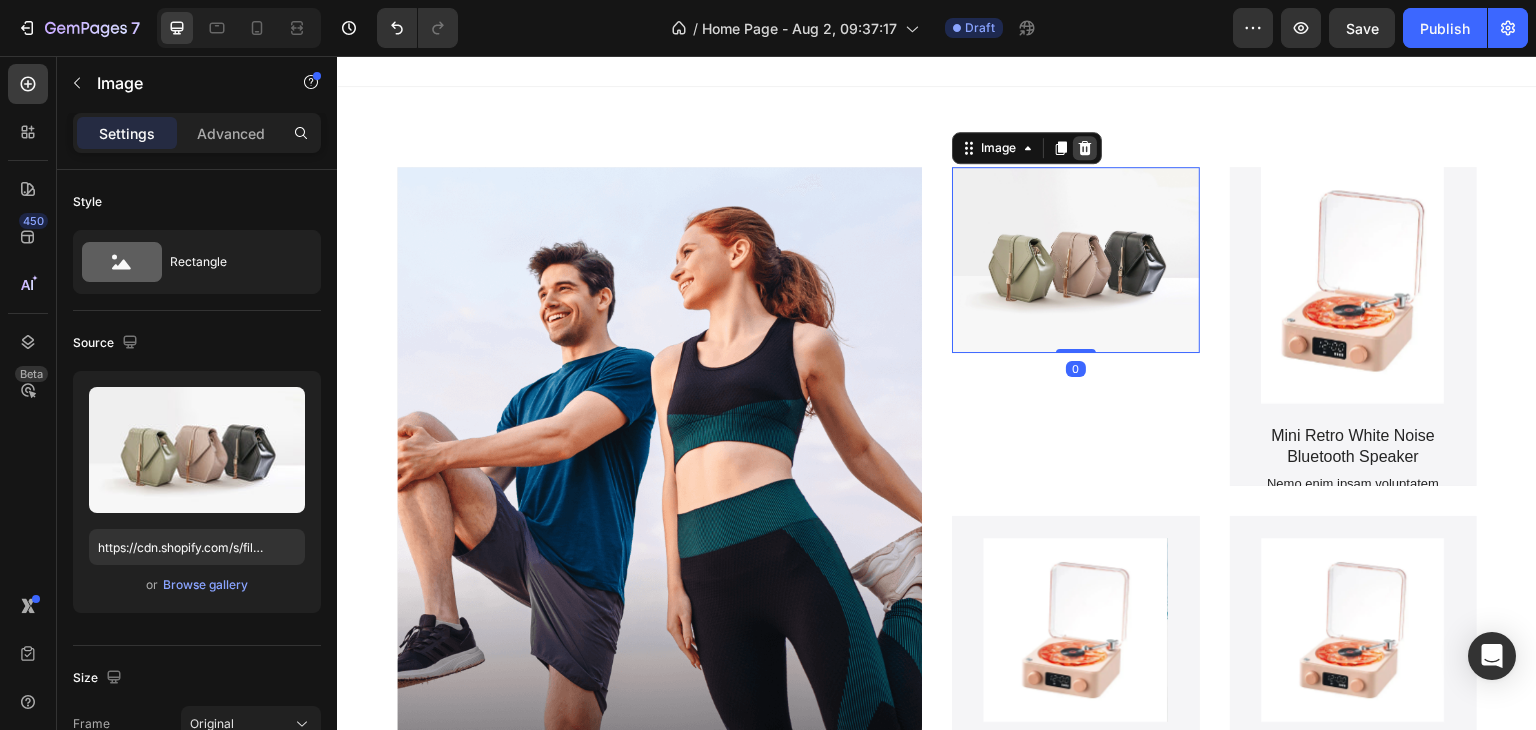 click 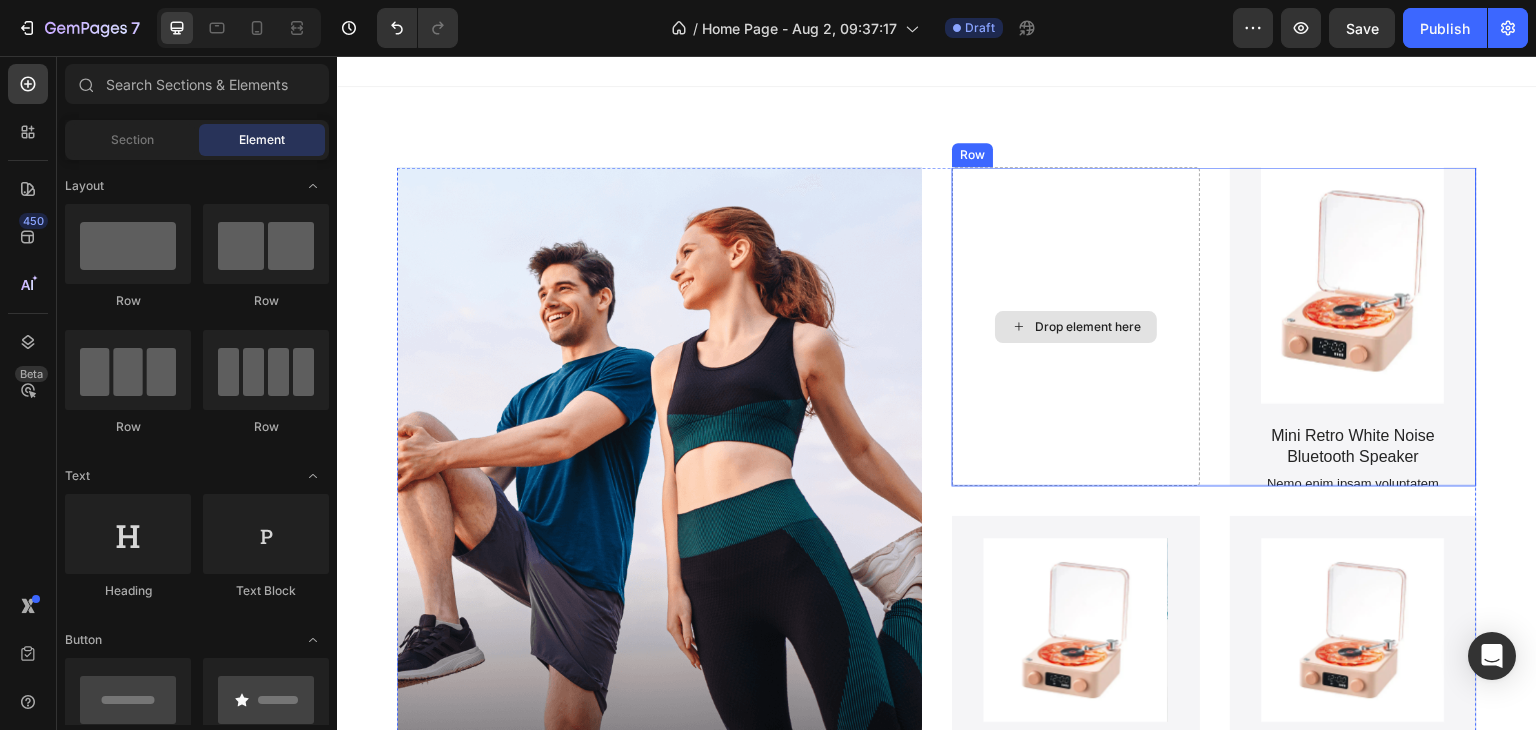 click on "Drop element here" at bounding box center (1076, 326) 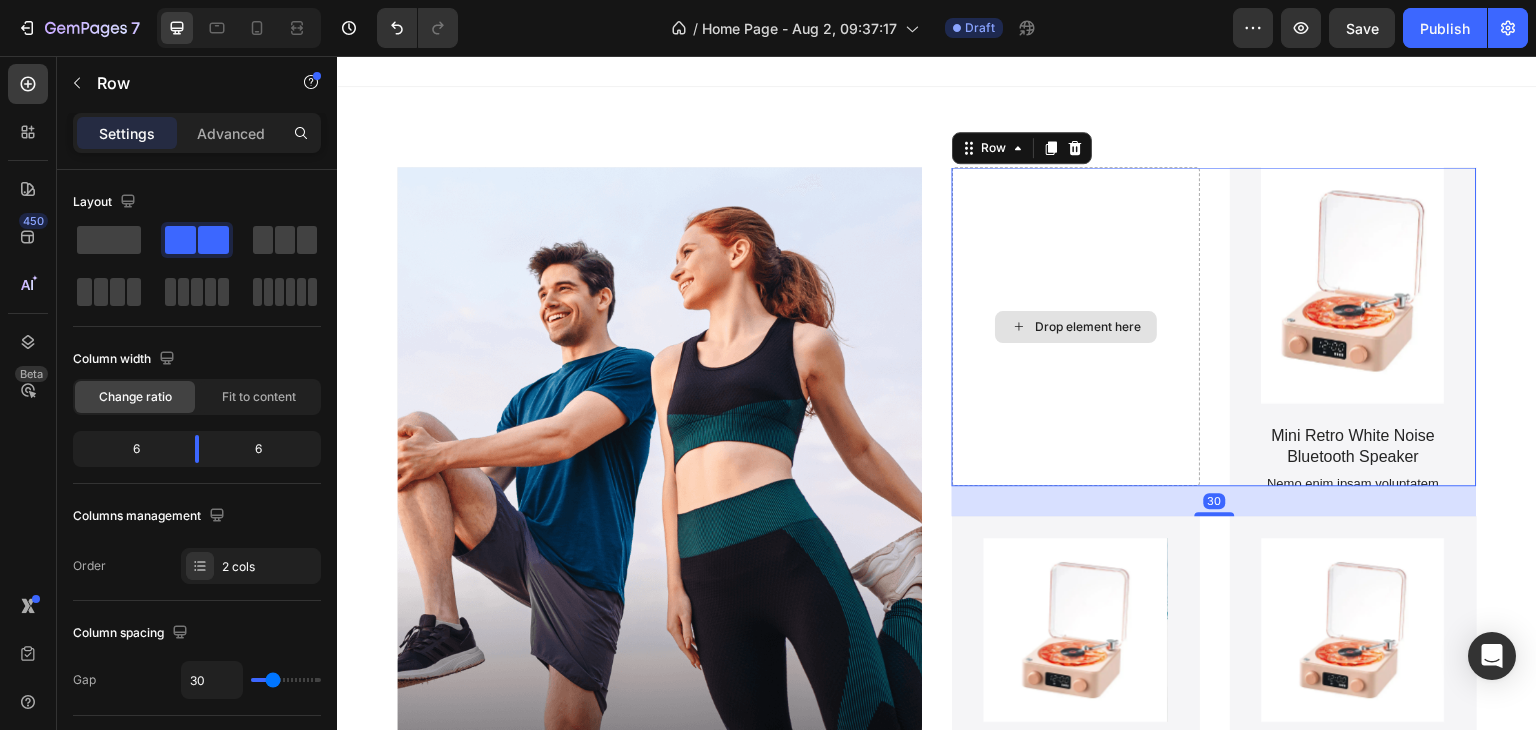 click on "Drop element here" at bounding box center (1076, 326) 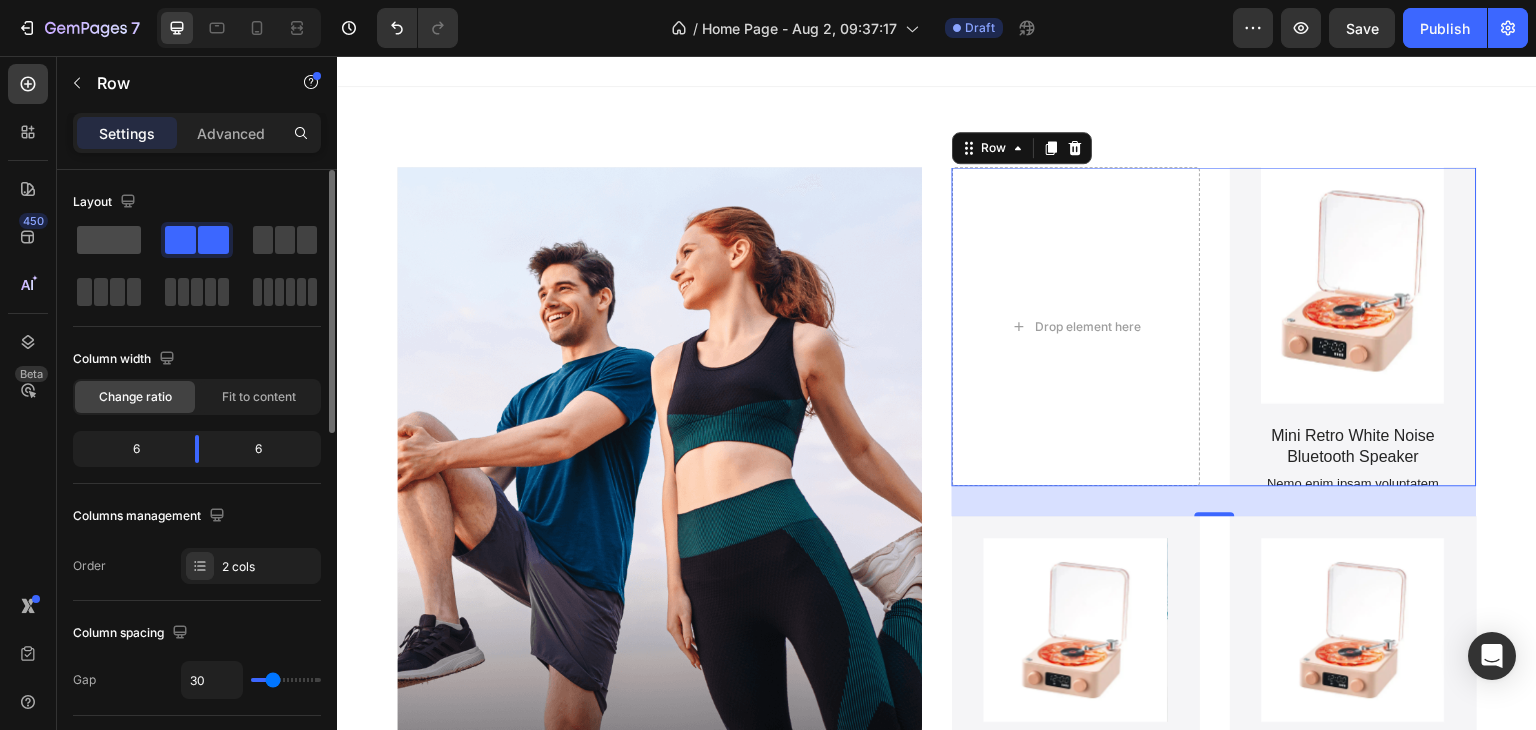 click 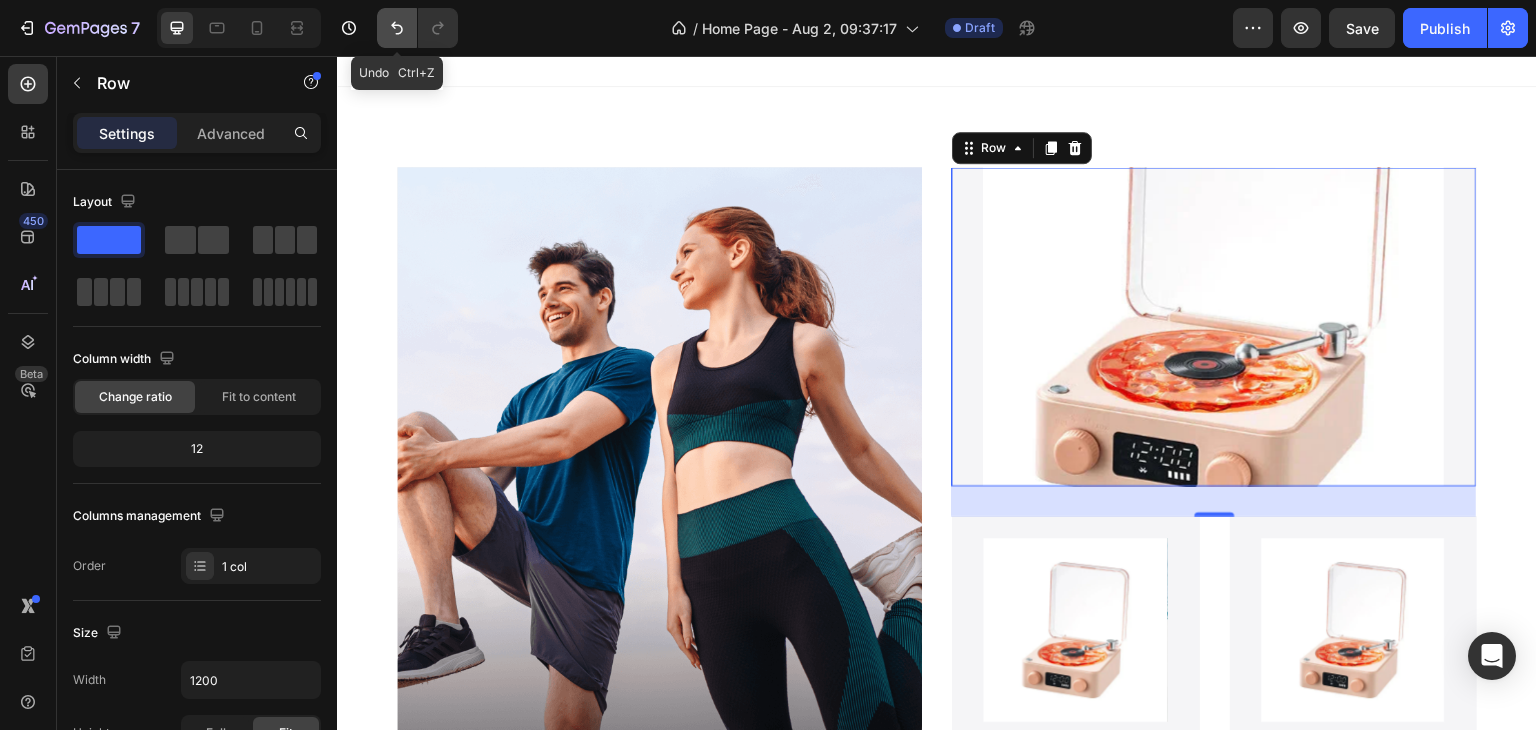 click 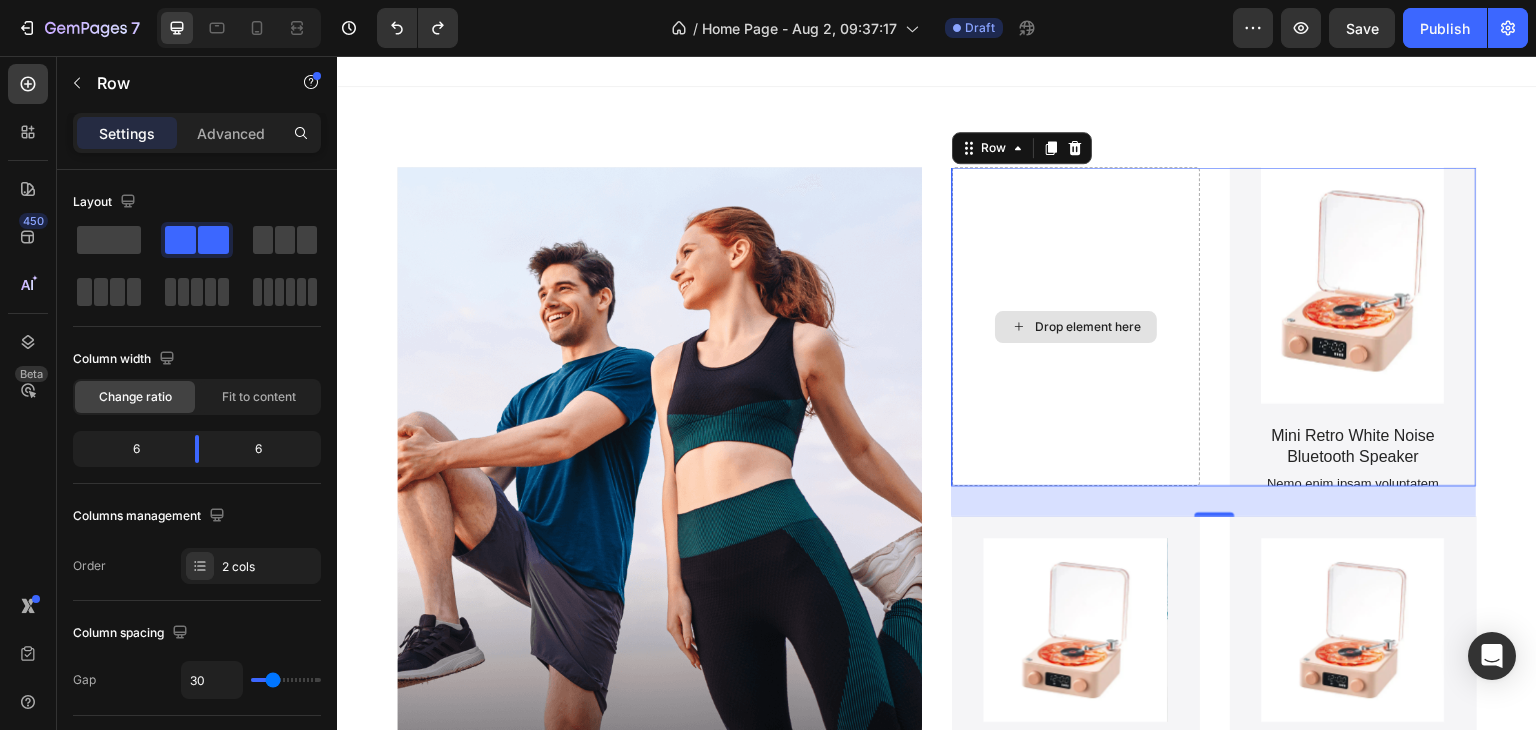 click on "Drop element here" at bounding box center [1076, 326] 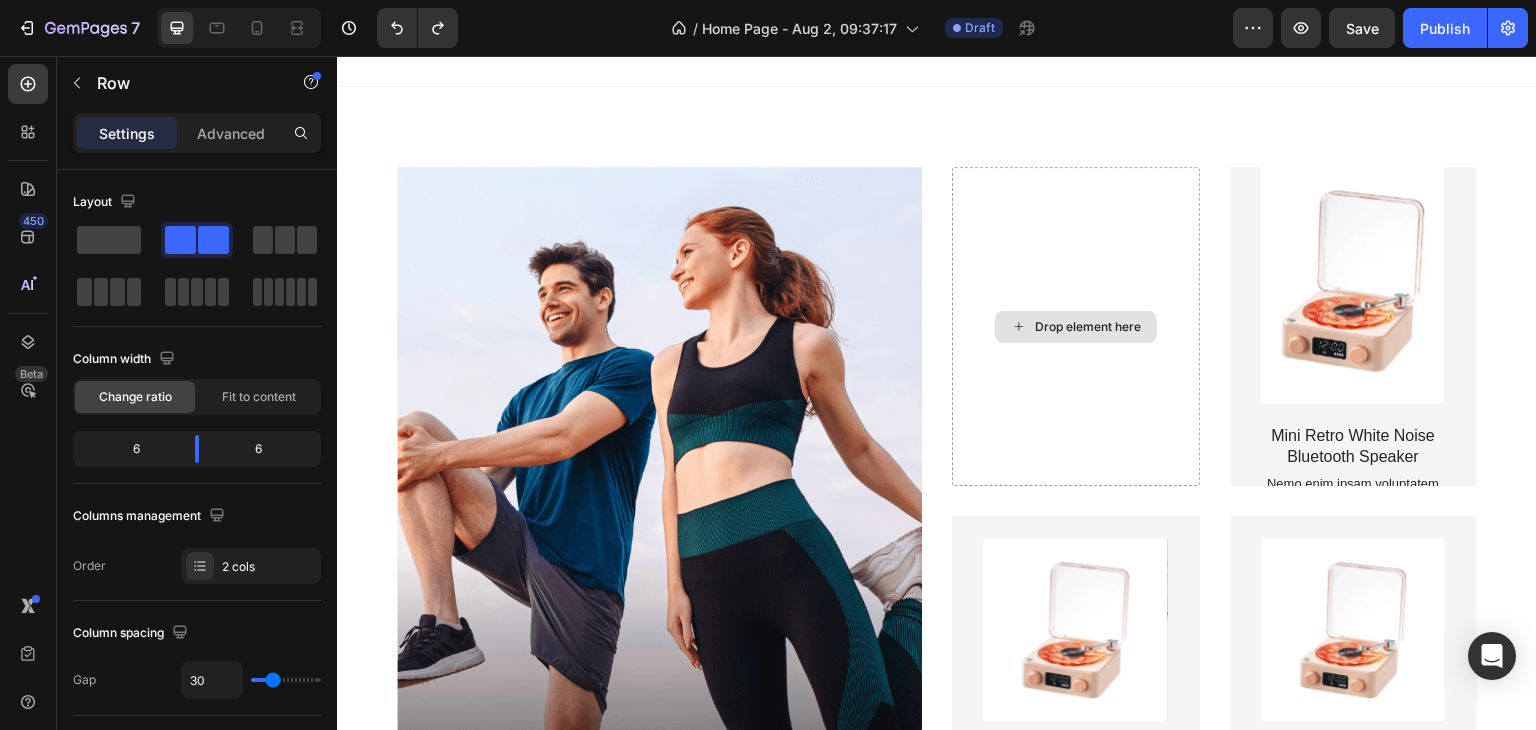 click on "Drop element here" at bounding box center [1076, 327] 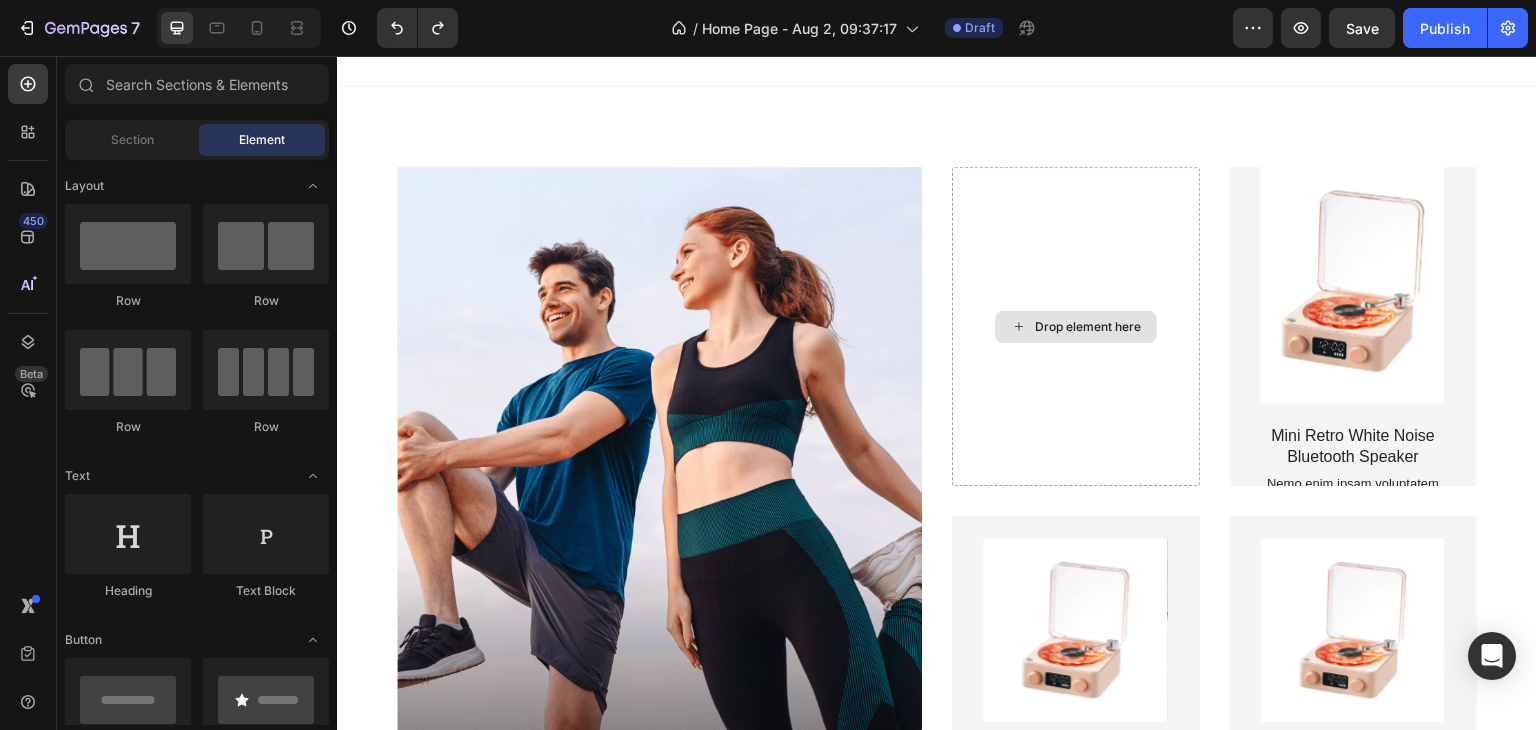 click on "Drop element here" at bounding box center (1076, 327) 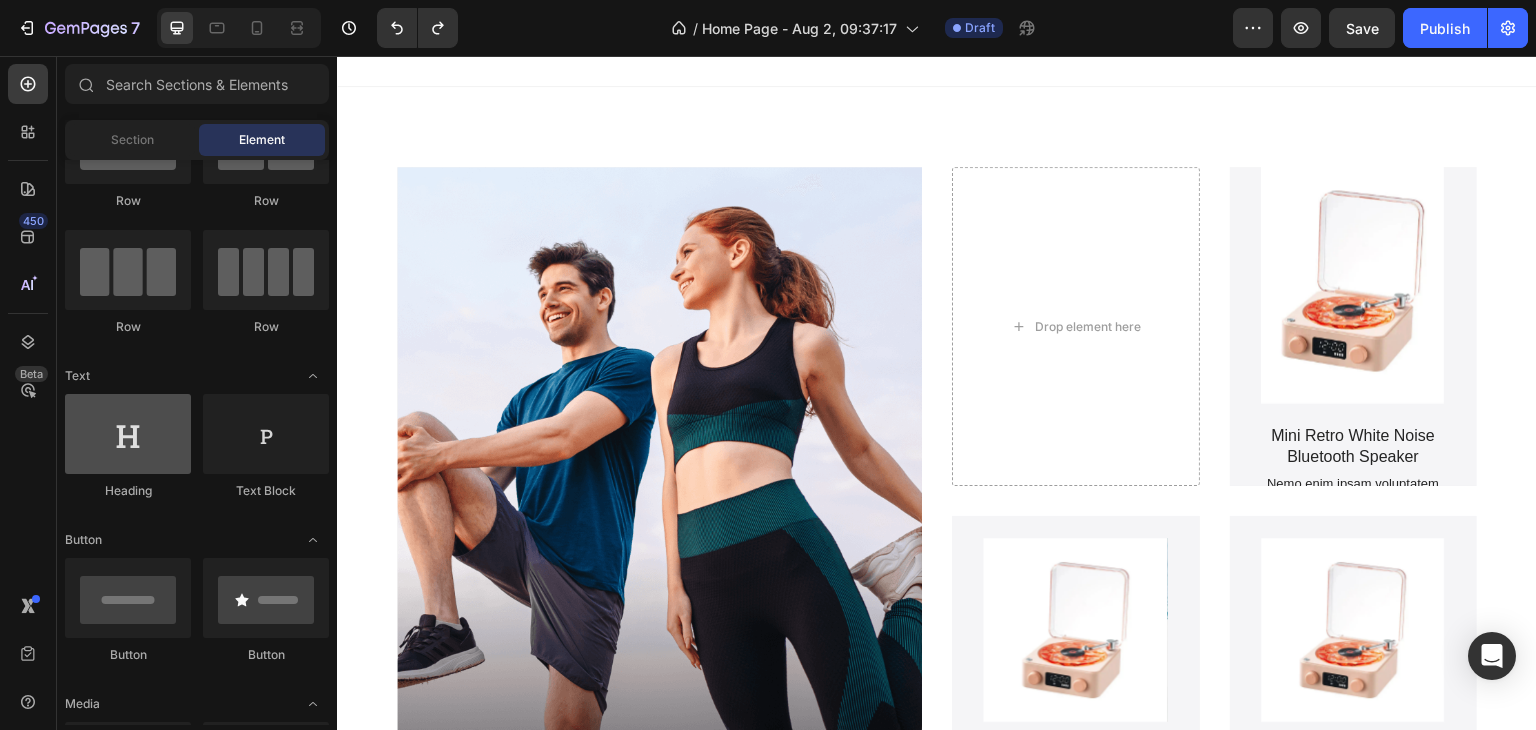 scroll, scrollTop: 0, scrollLeft: 0, axis: both 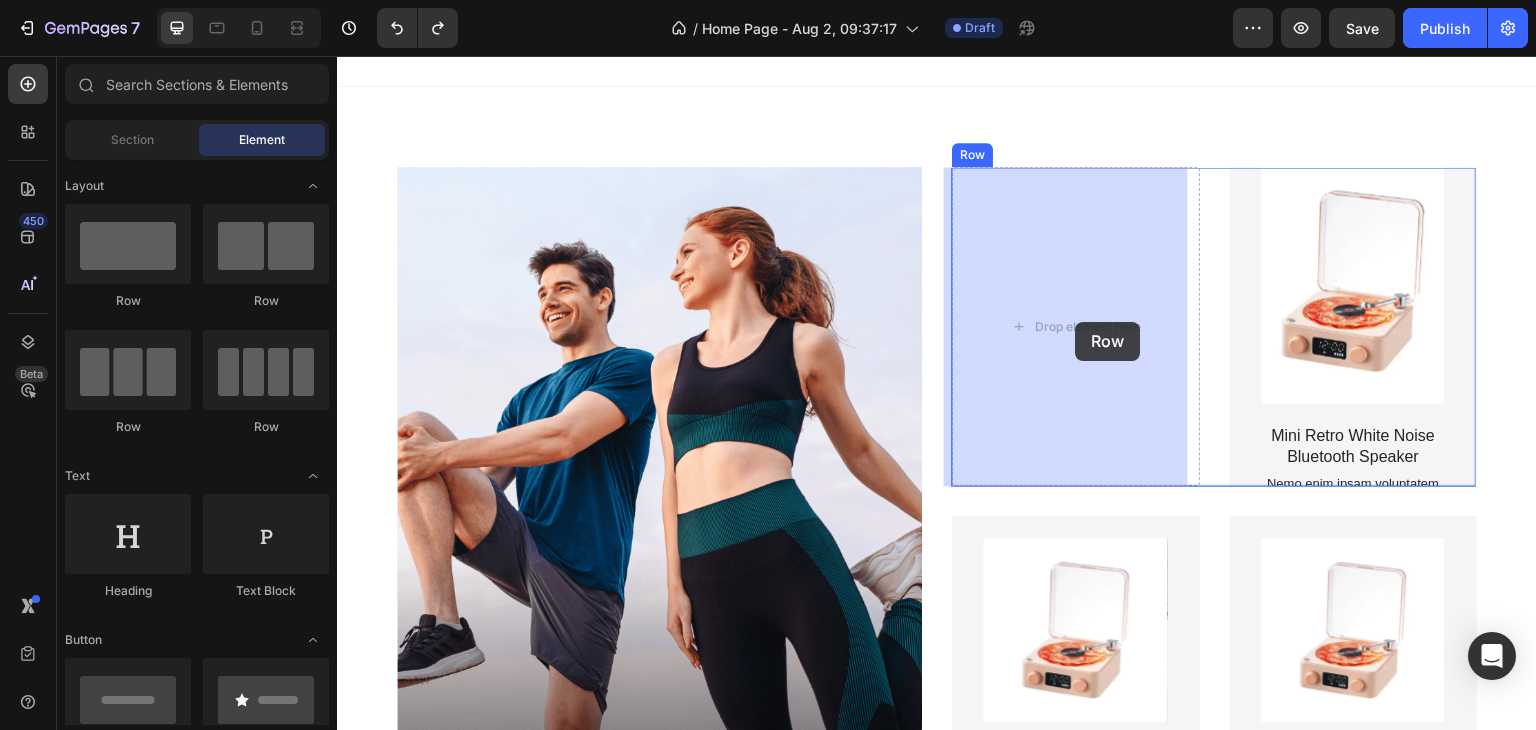 drag, startPoint x: 461, startPoint y: 306, endPoint x: 1076, endPoint y: 322, distance: 615.20807 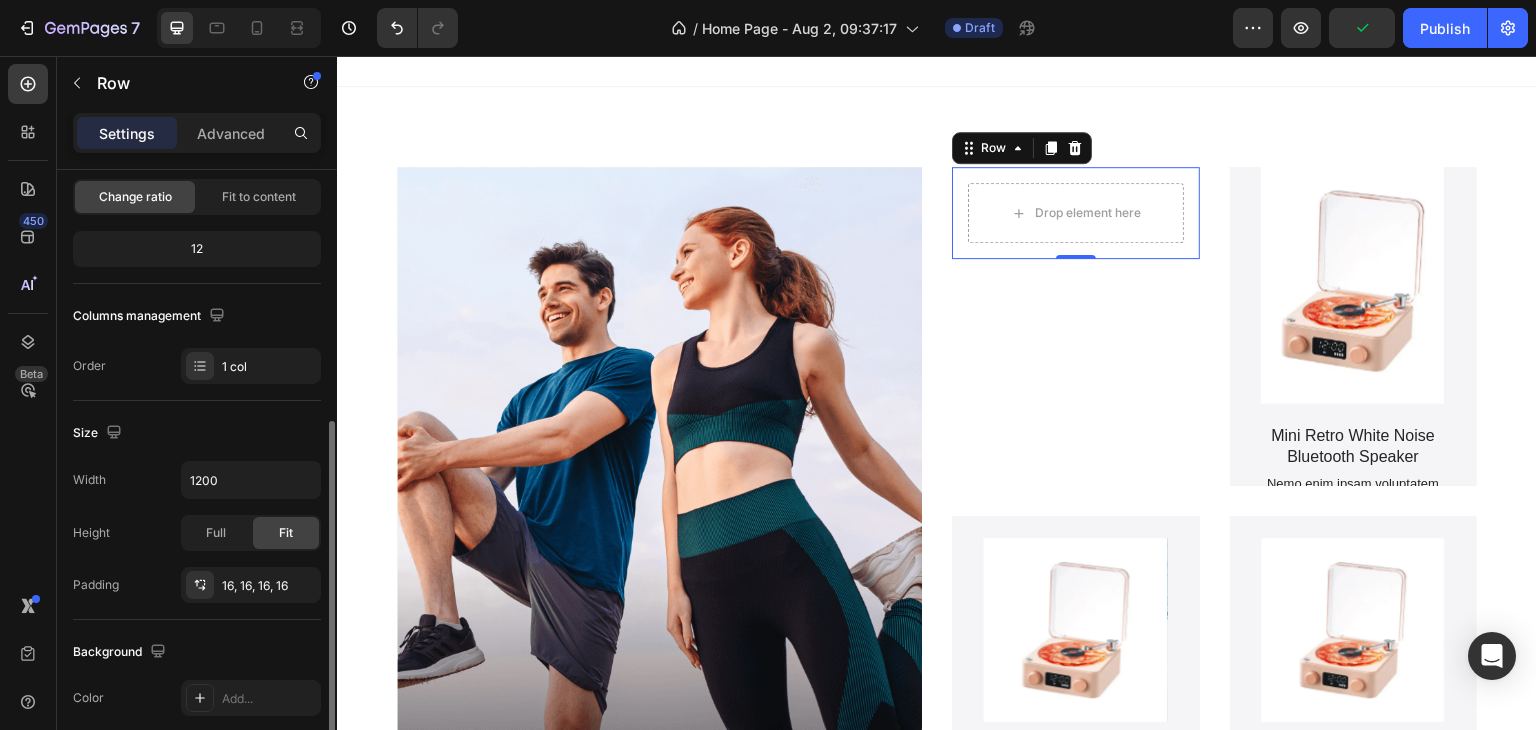 scroll, scrollTop: 300, scrollLeft: 0, axis: vertical 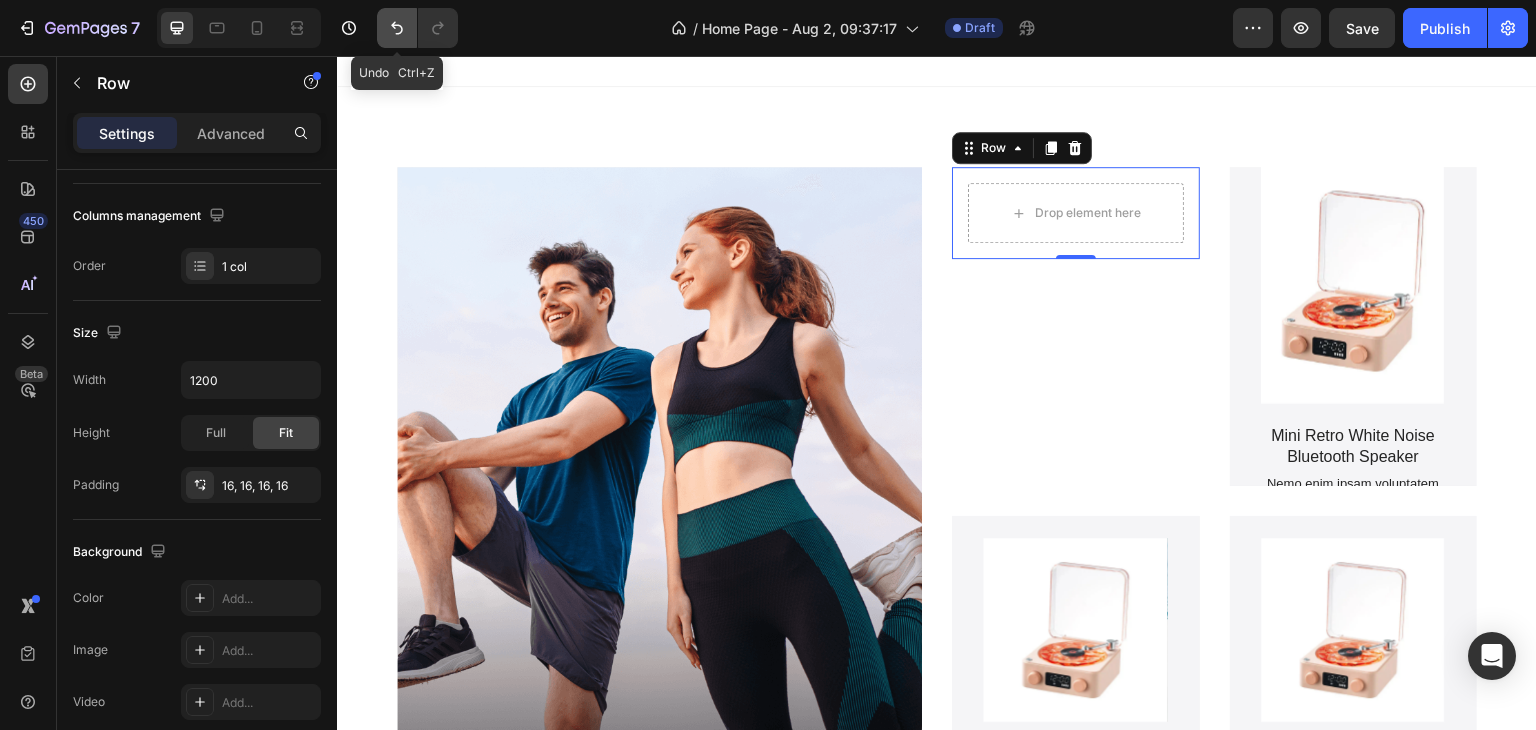 click 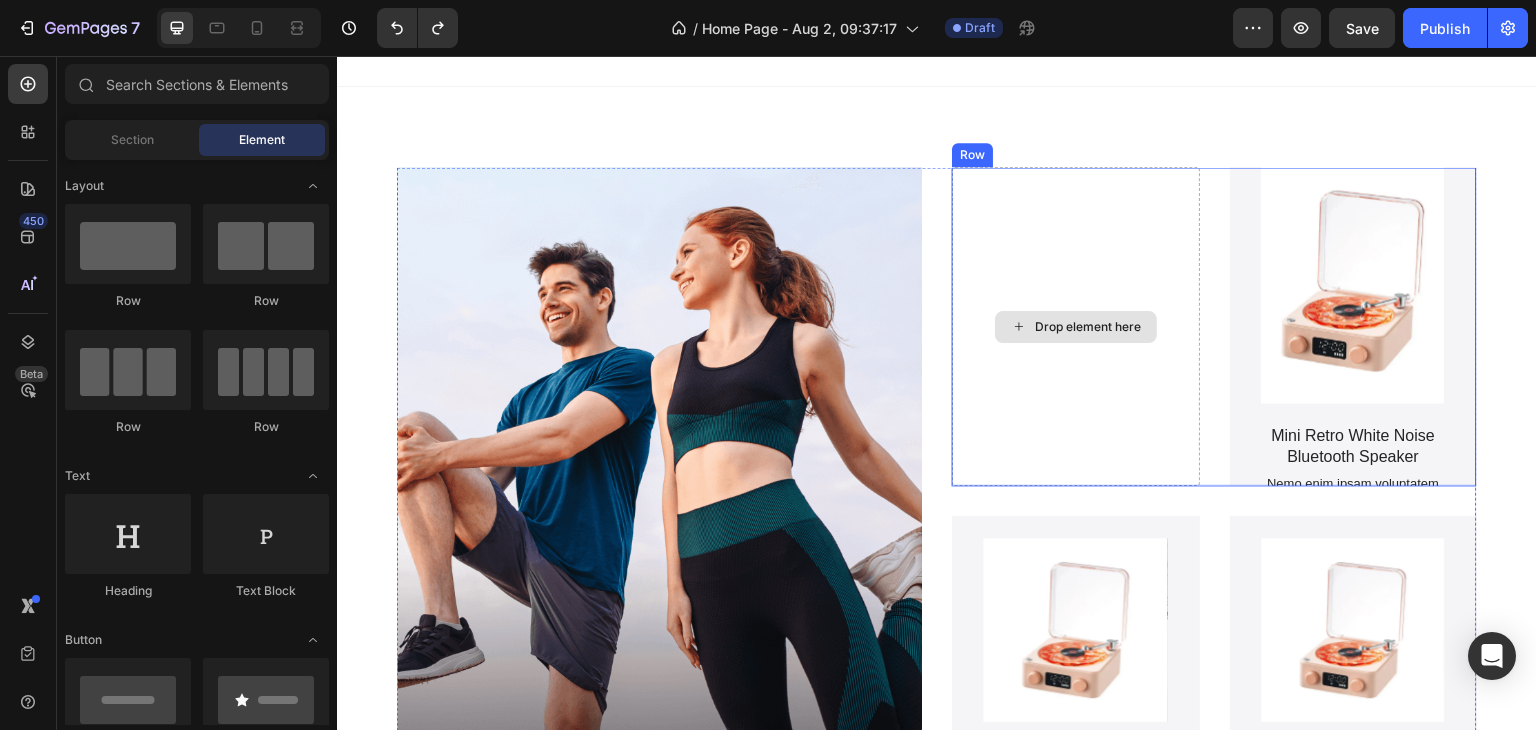 click on "Drop element here" at bounding box center [1076, 326] 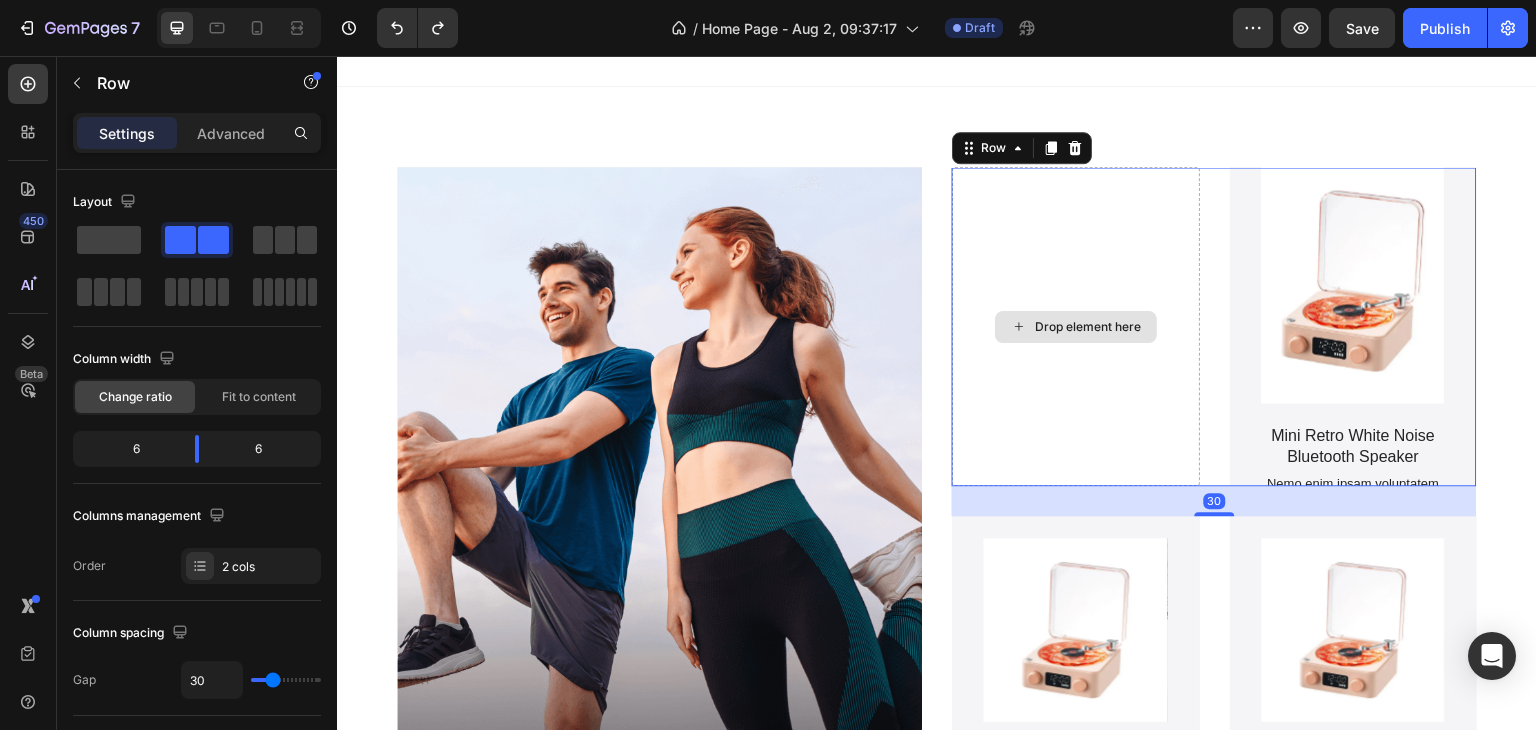 click on "Drop element here" at bounding box center (1076, 326) 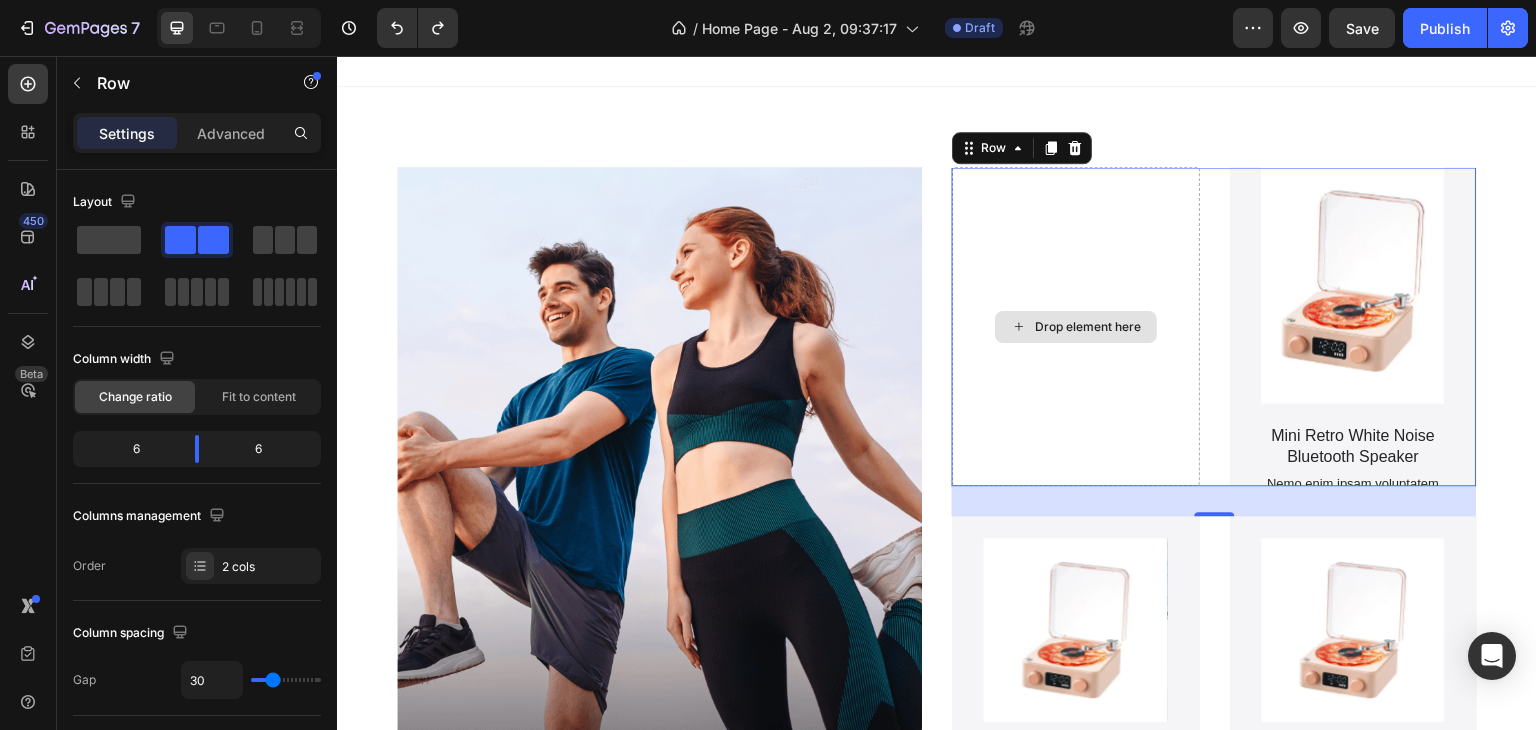 click on "Drop element here" at bounding box center (1076, 326) 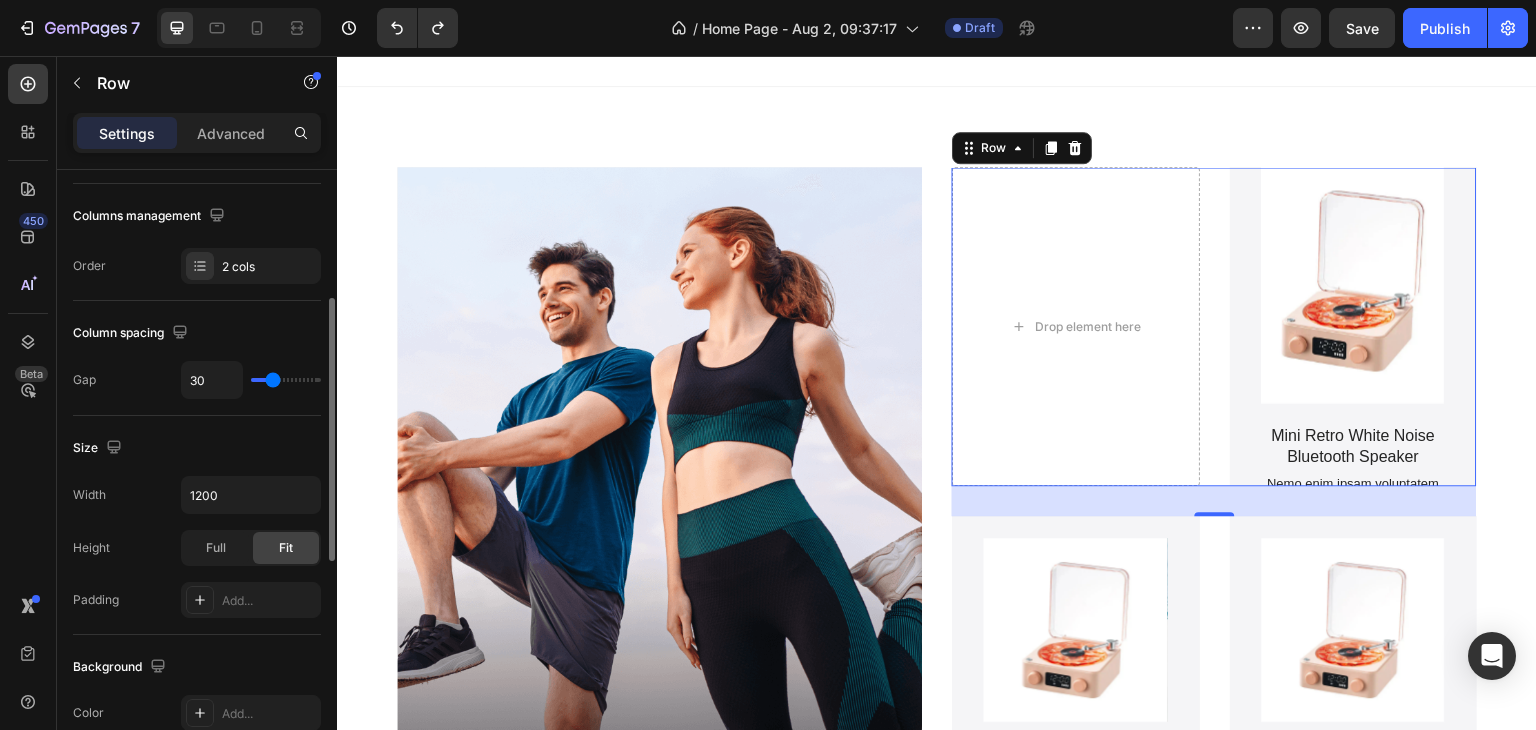 scroll, scrollTop: 500, scrollLeft: 0, axis: vertical 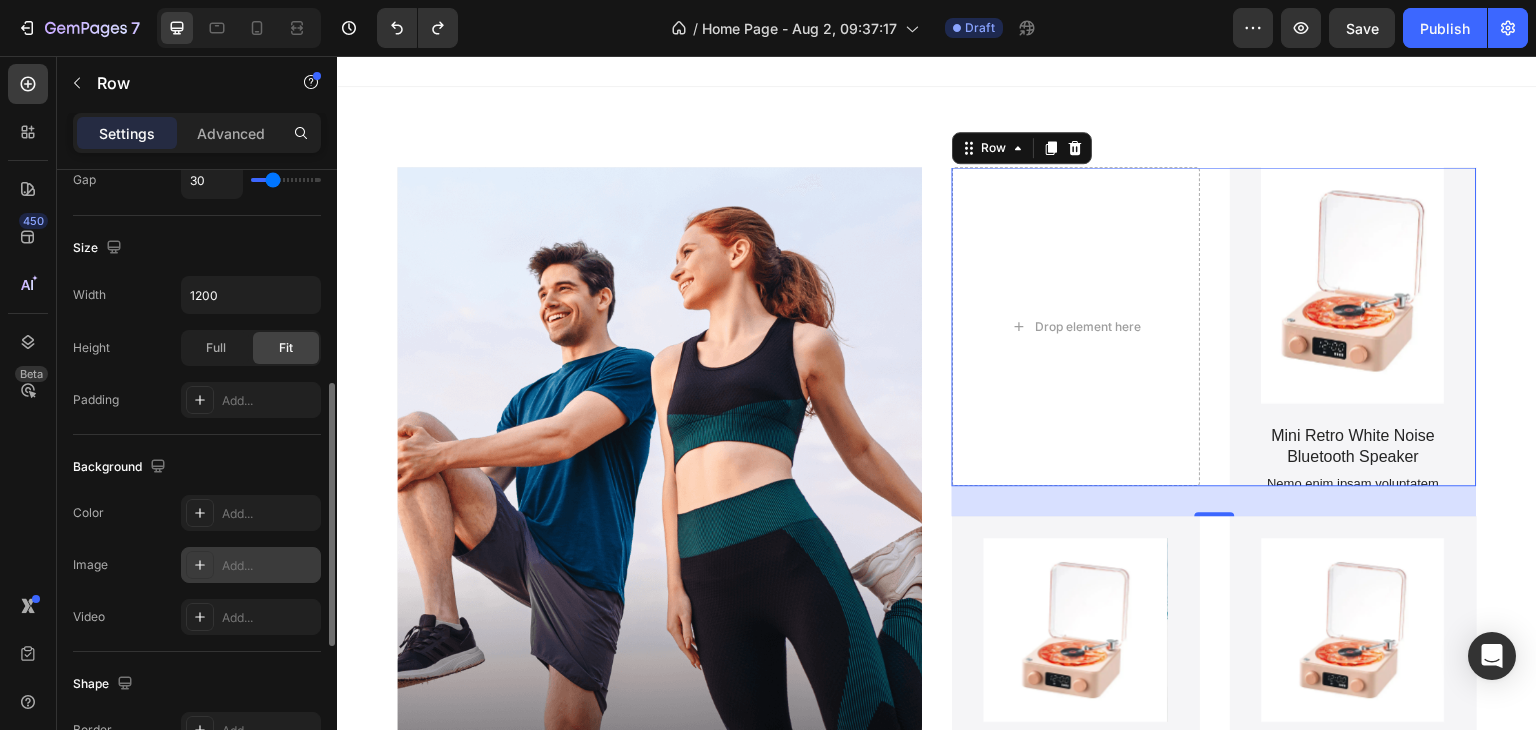click on "Add..." at bounding box center [269, 566] 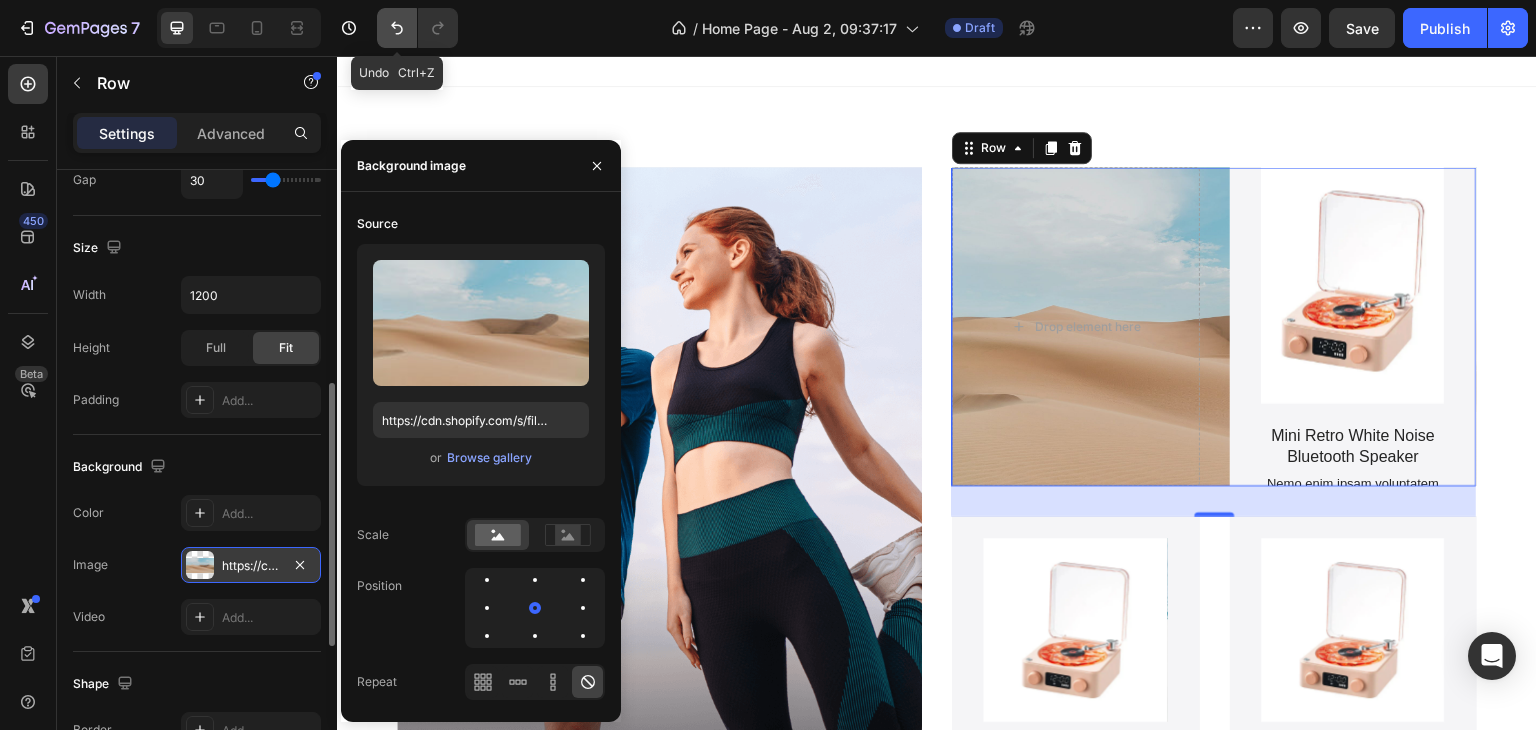 click 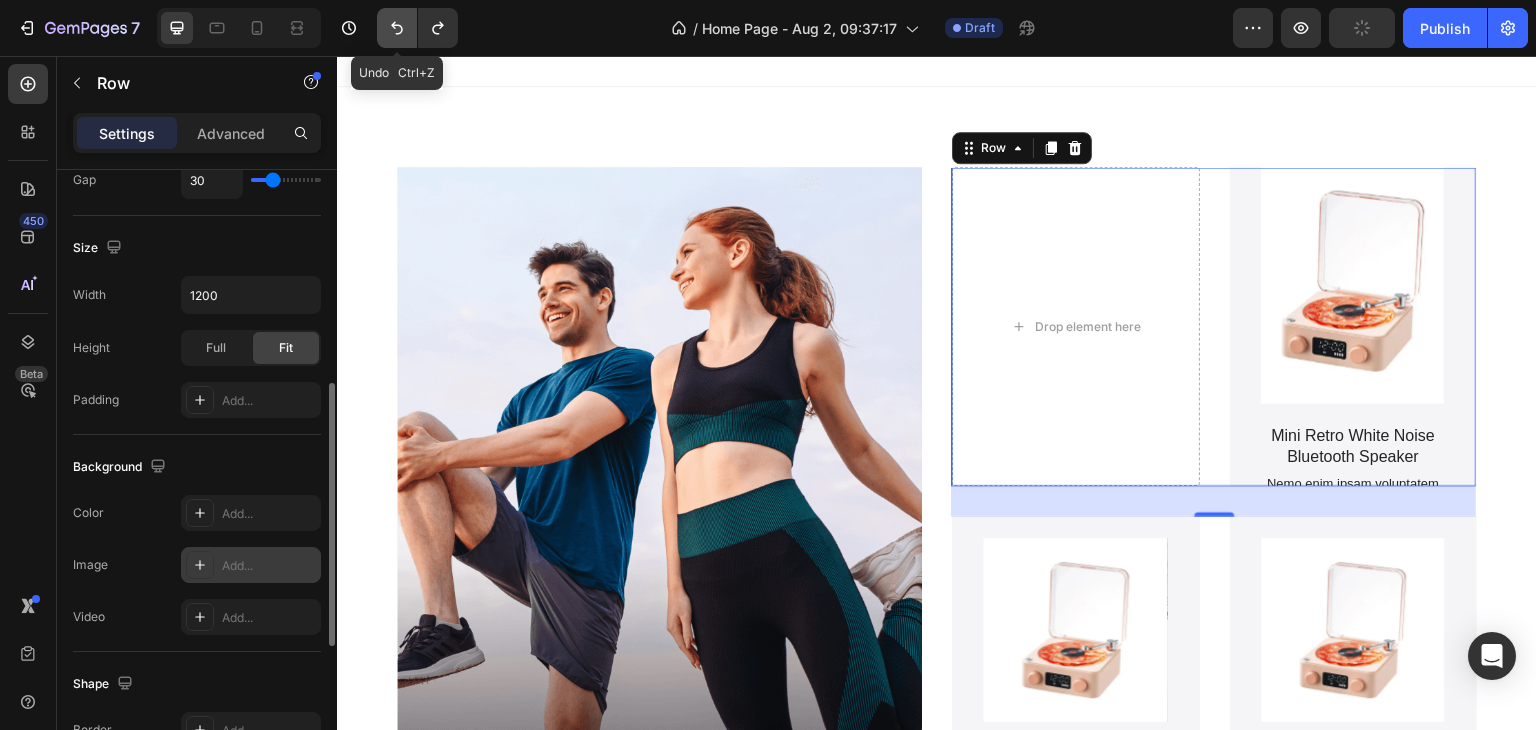 click 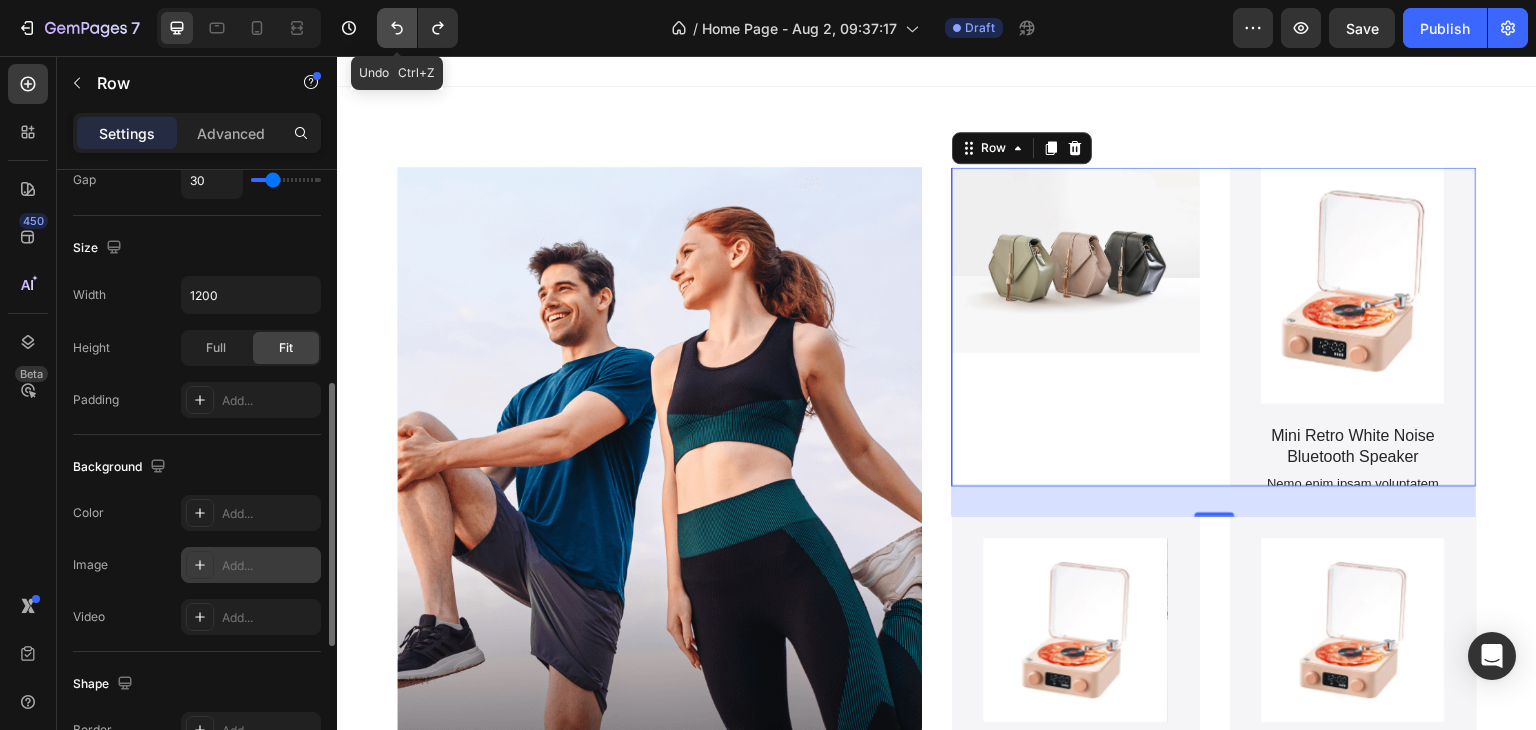 click 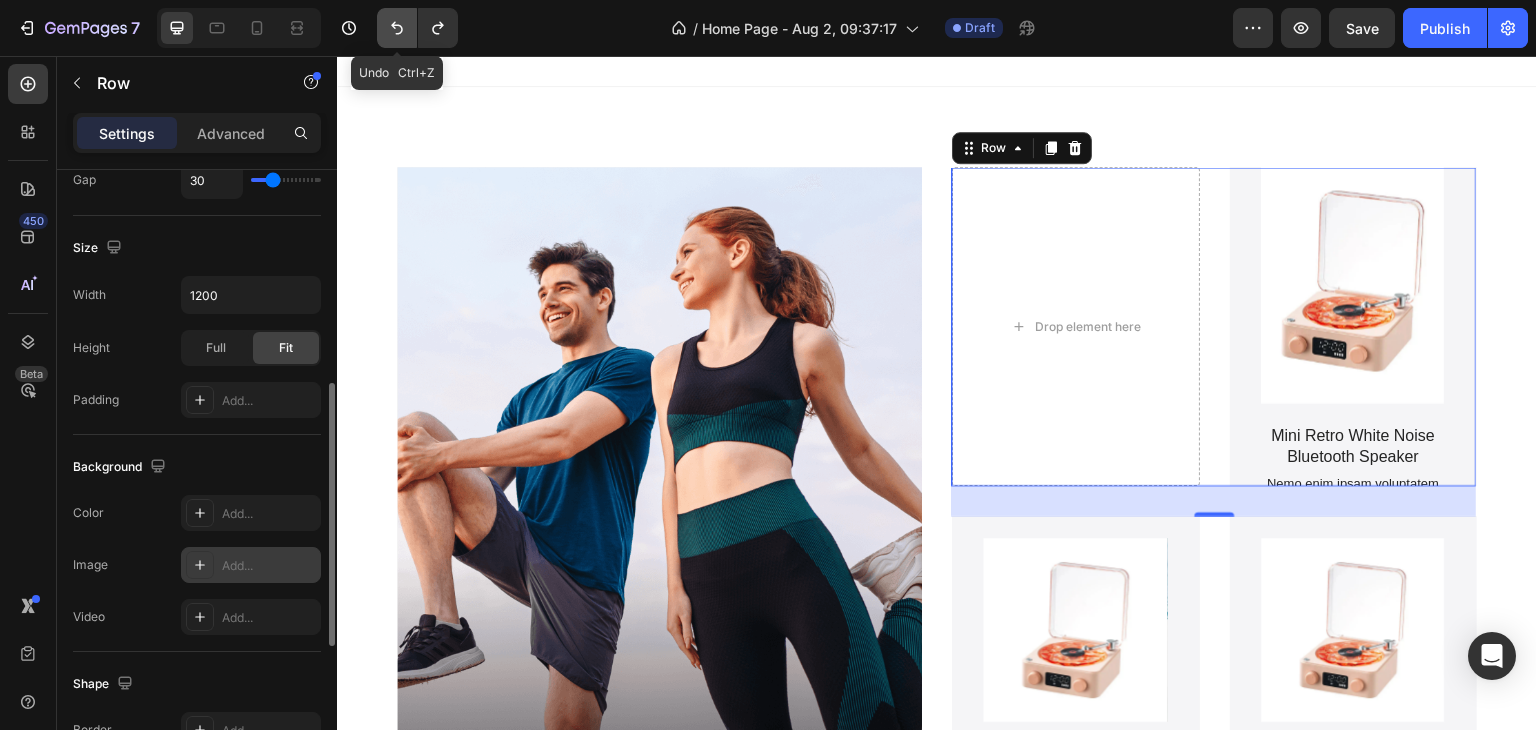 click 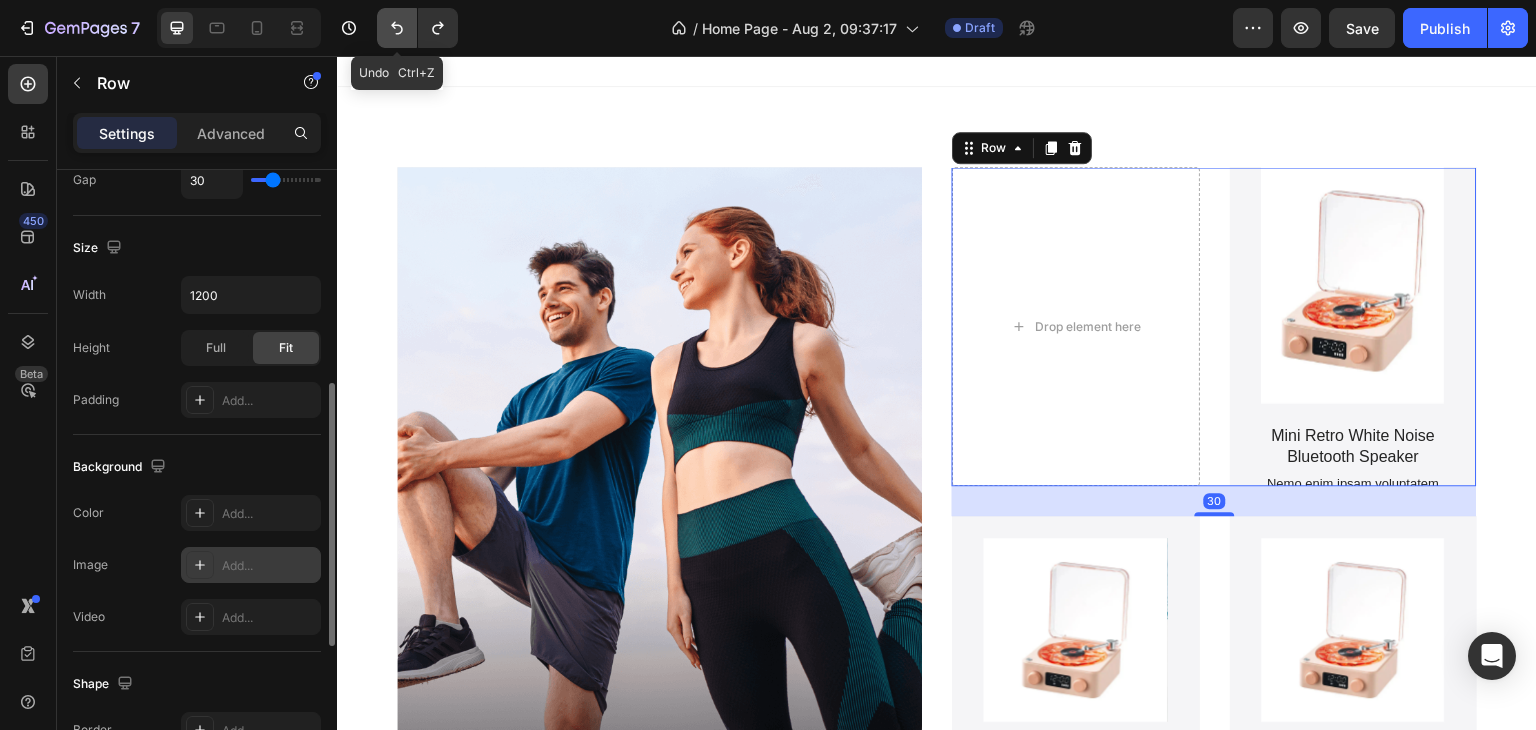 click 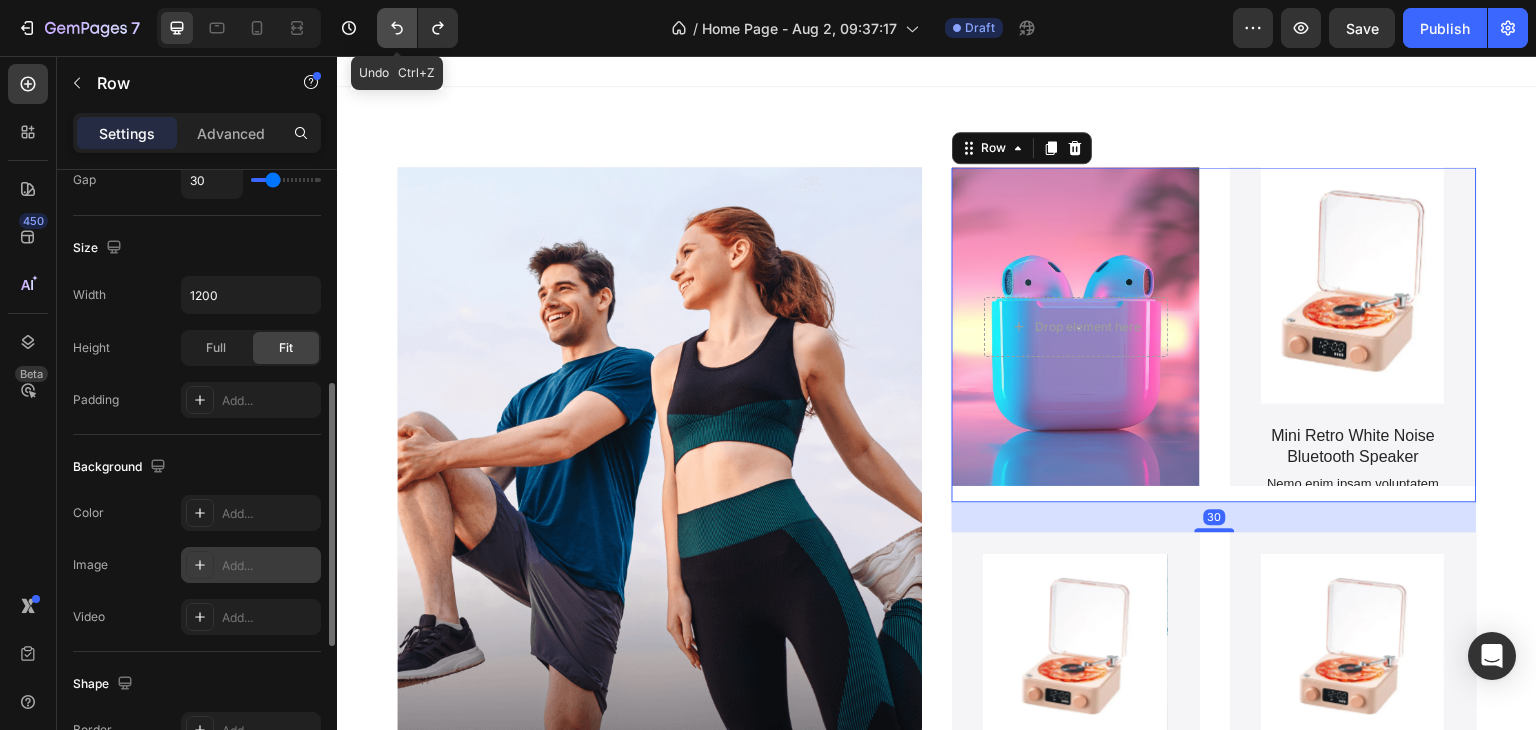 click 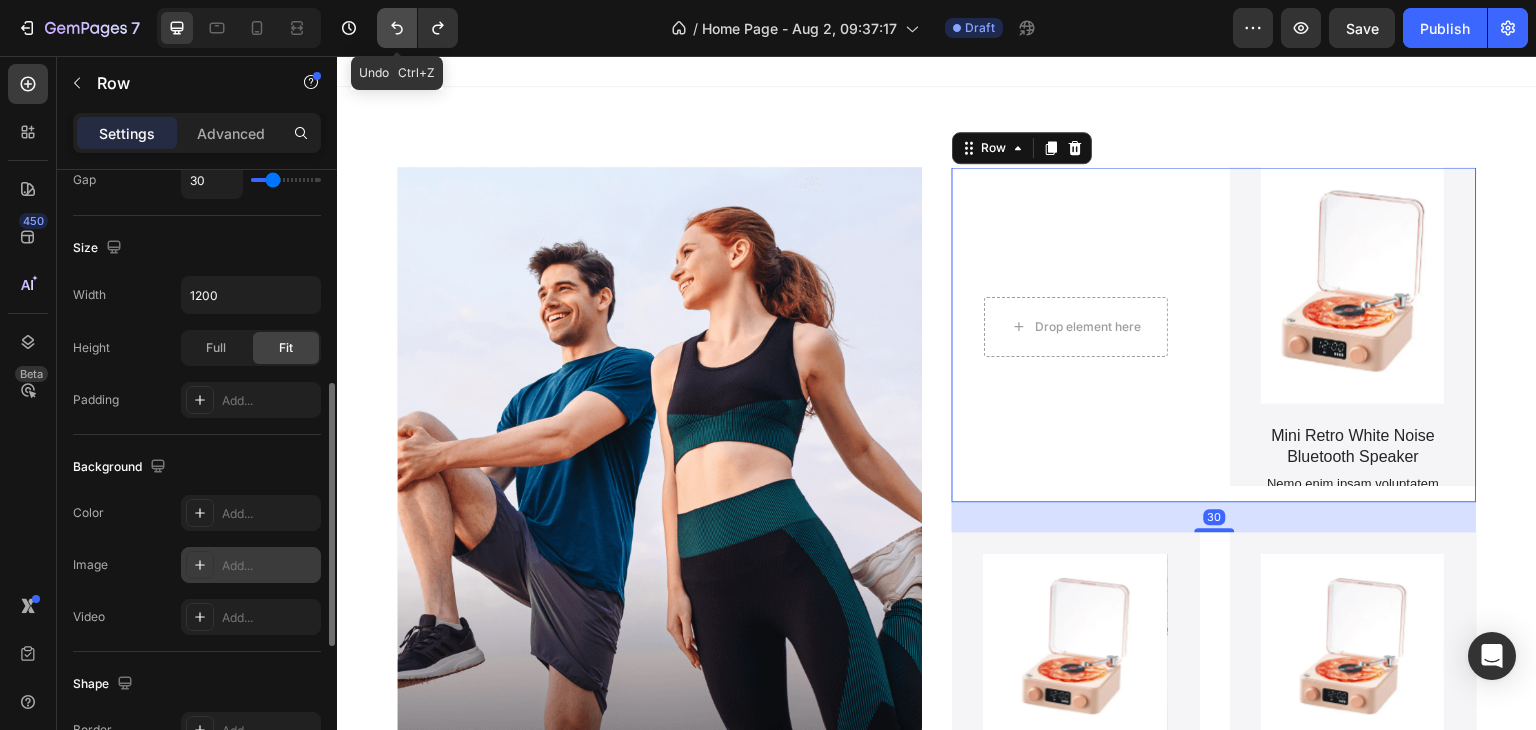click 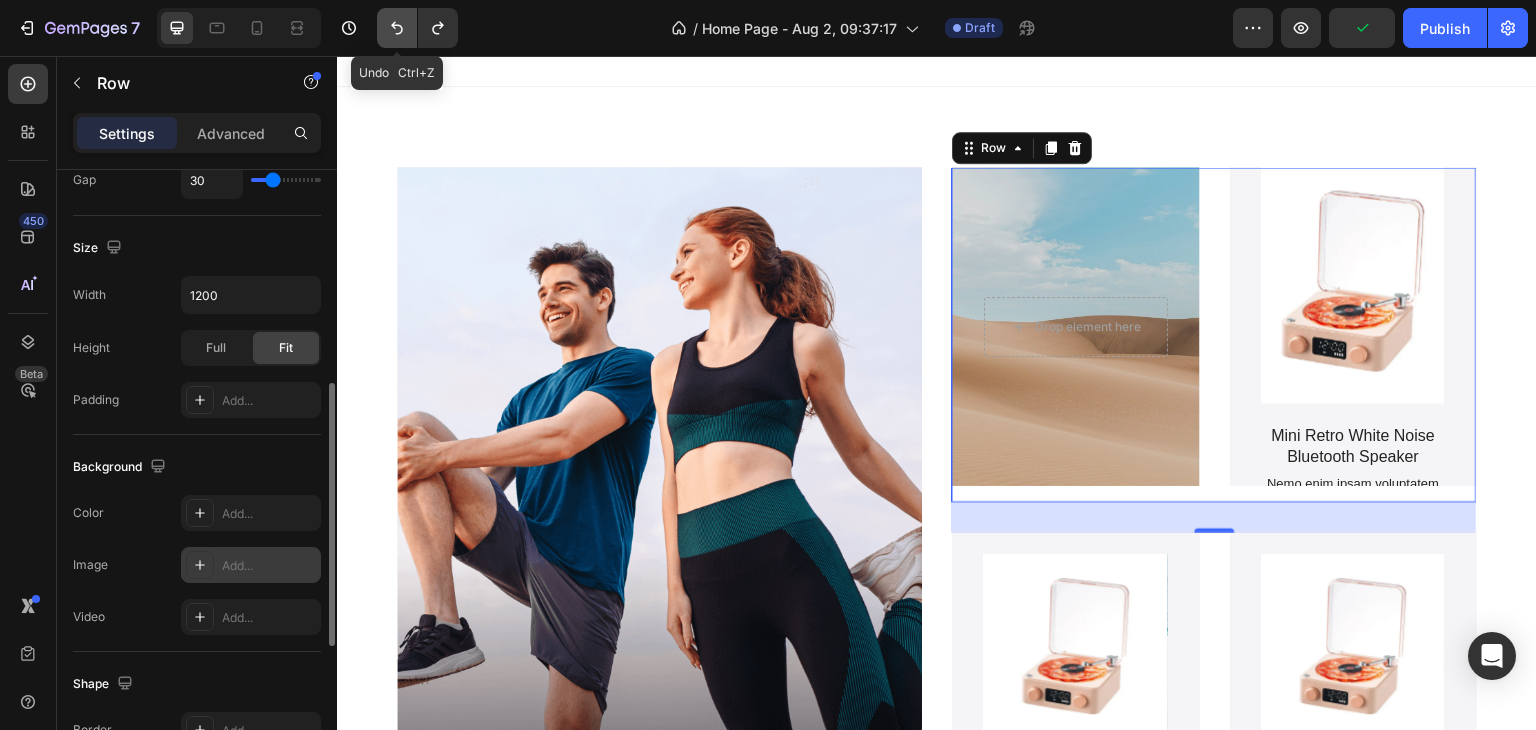 click 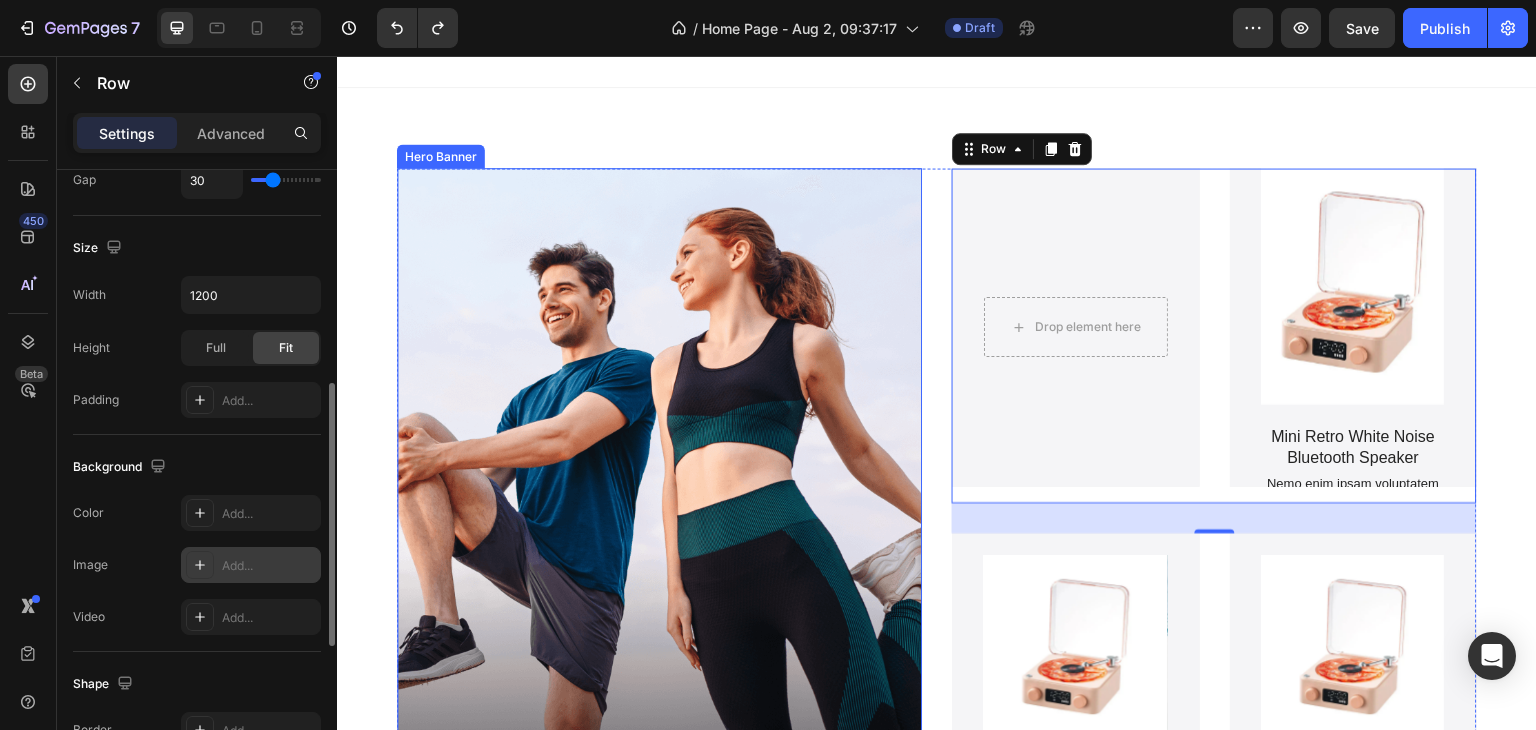 scroll, scrollTop: 2118, scrollLeft: 0, axis: vertical 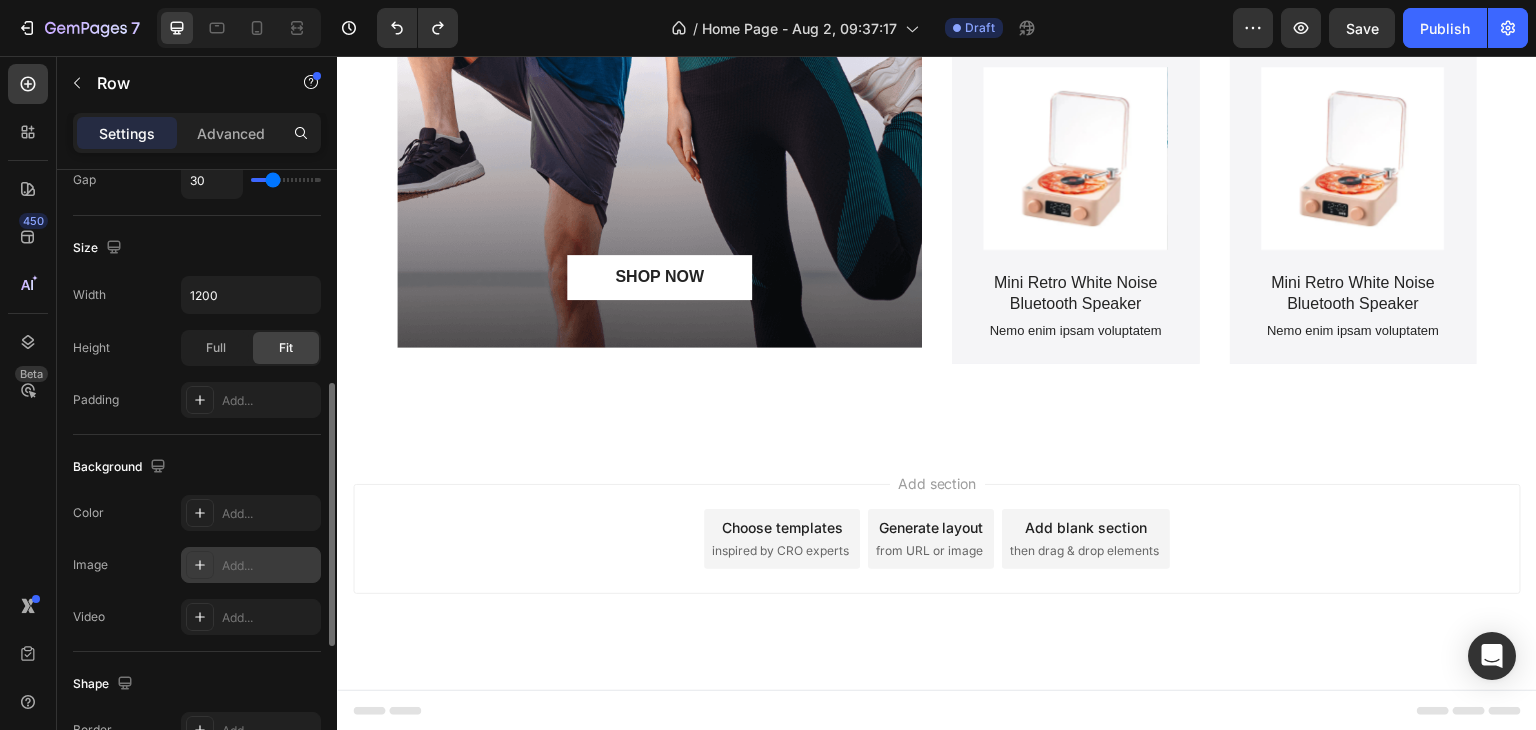 click on "inspired by CRO experts" at bounding box center (780, 551) 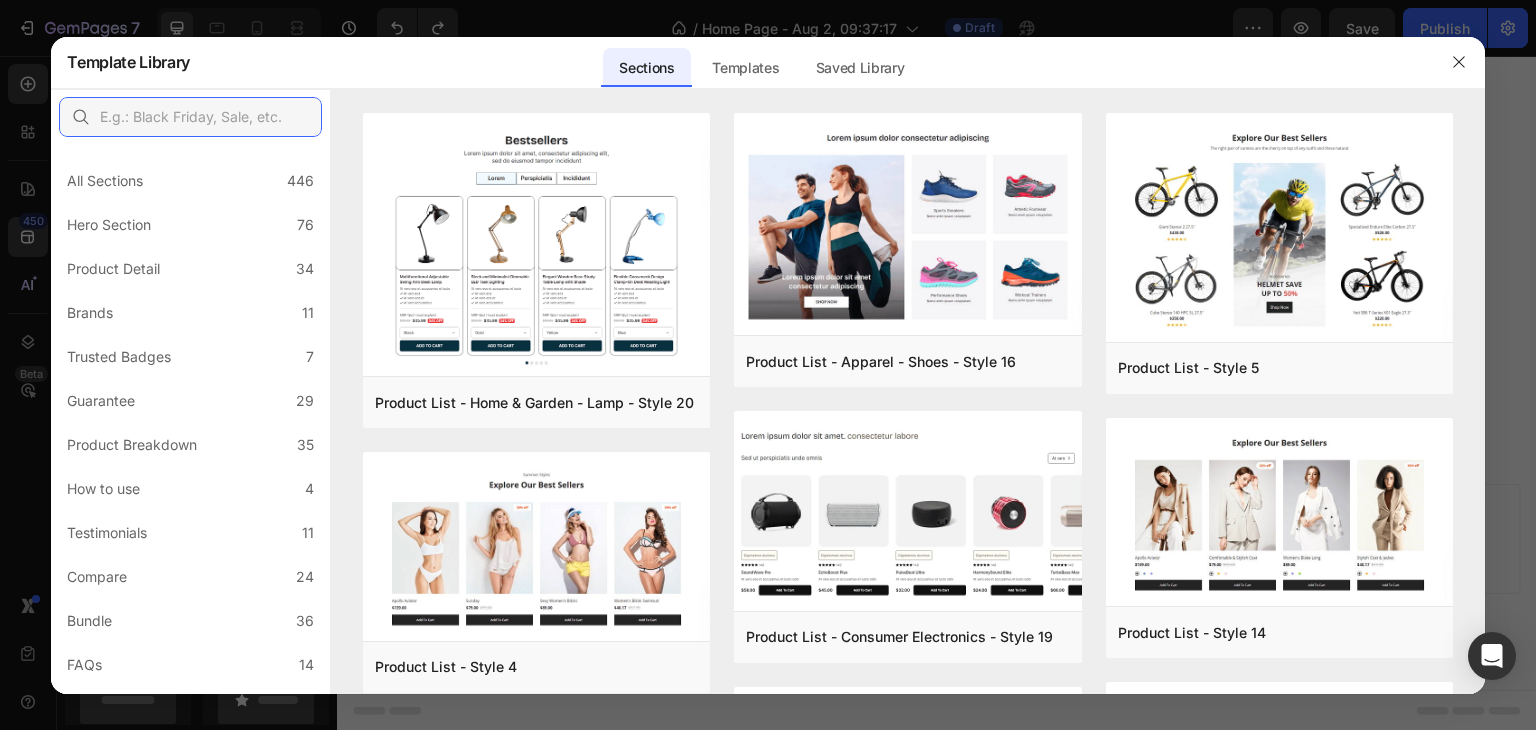 click at bounding box center [190, 117] 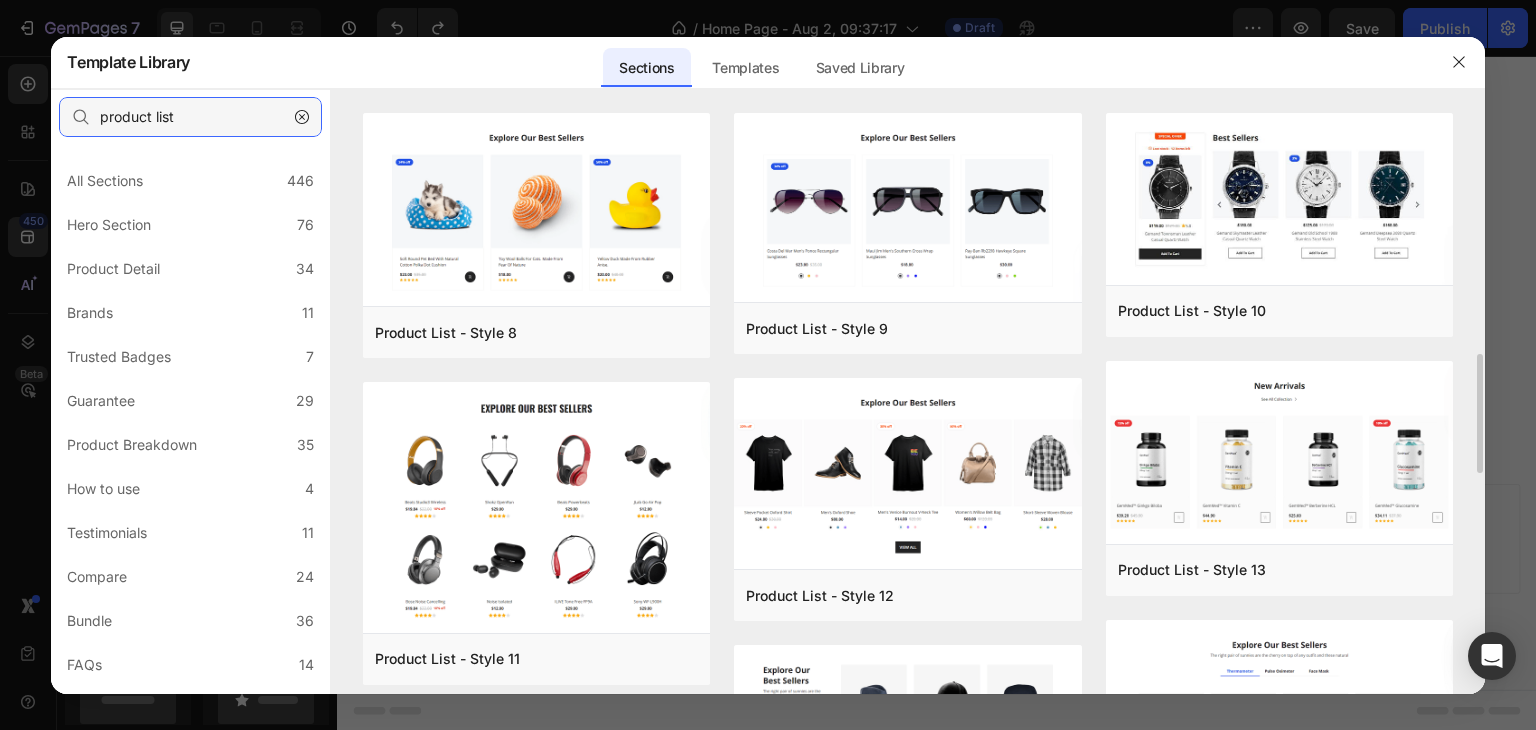 scroll, scrollTop: 400, scrollLeft: 0, axis: vertical 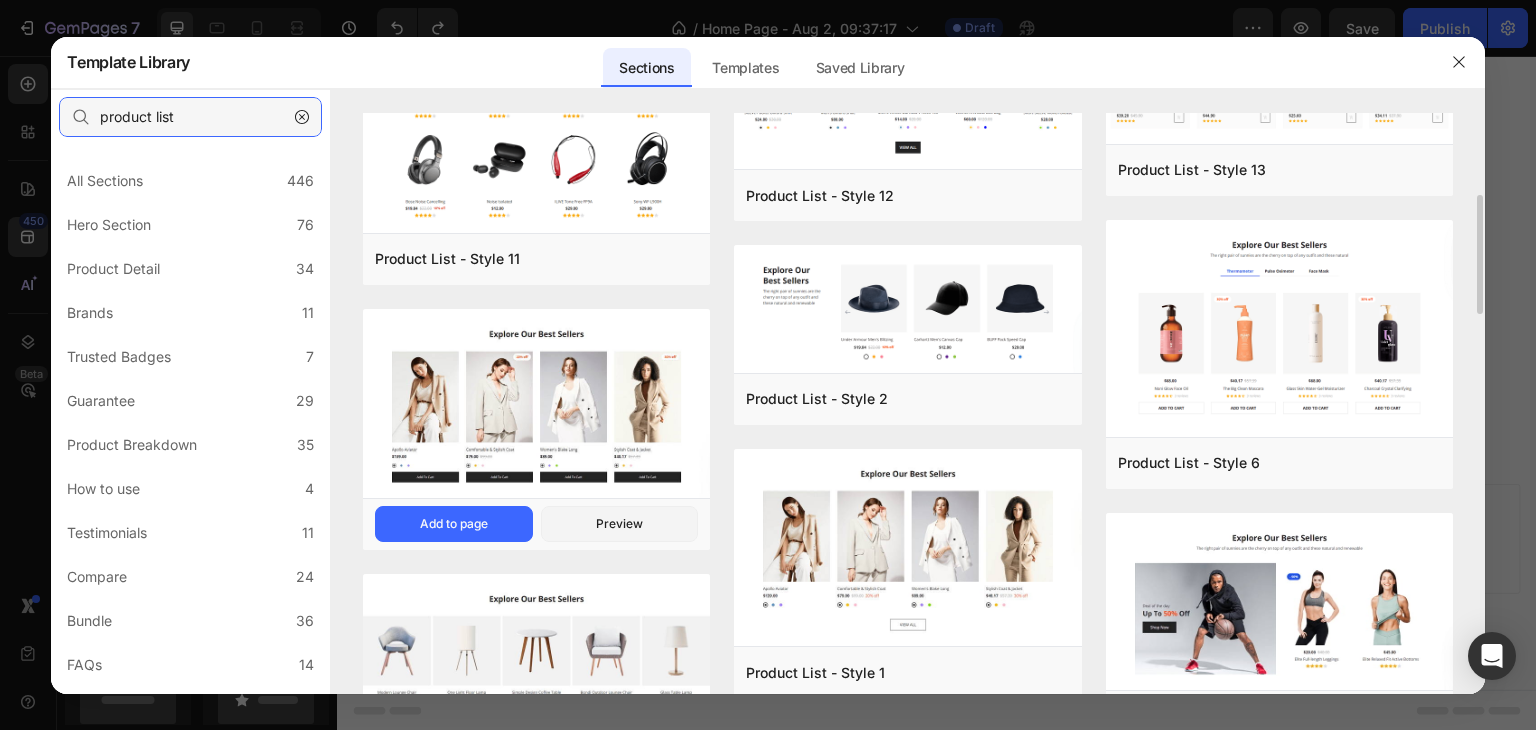 type on "product list" 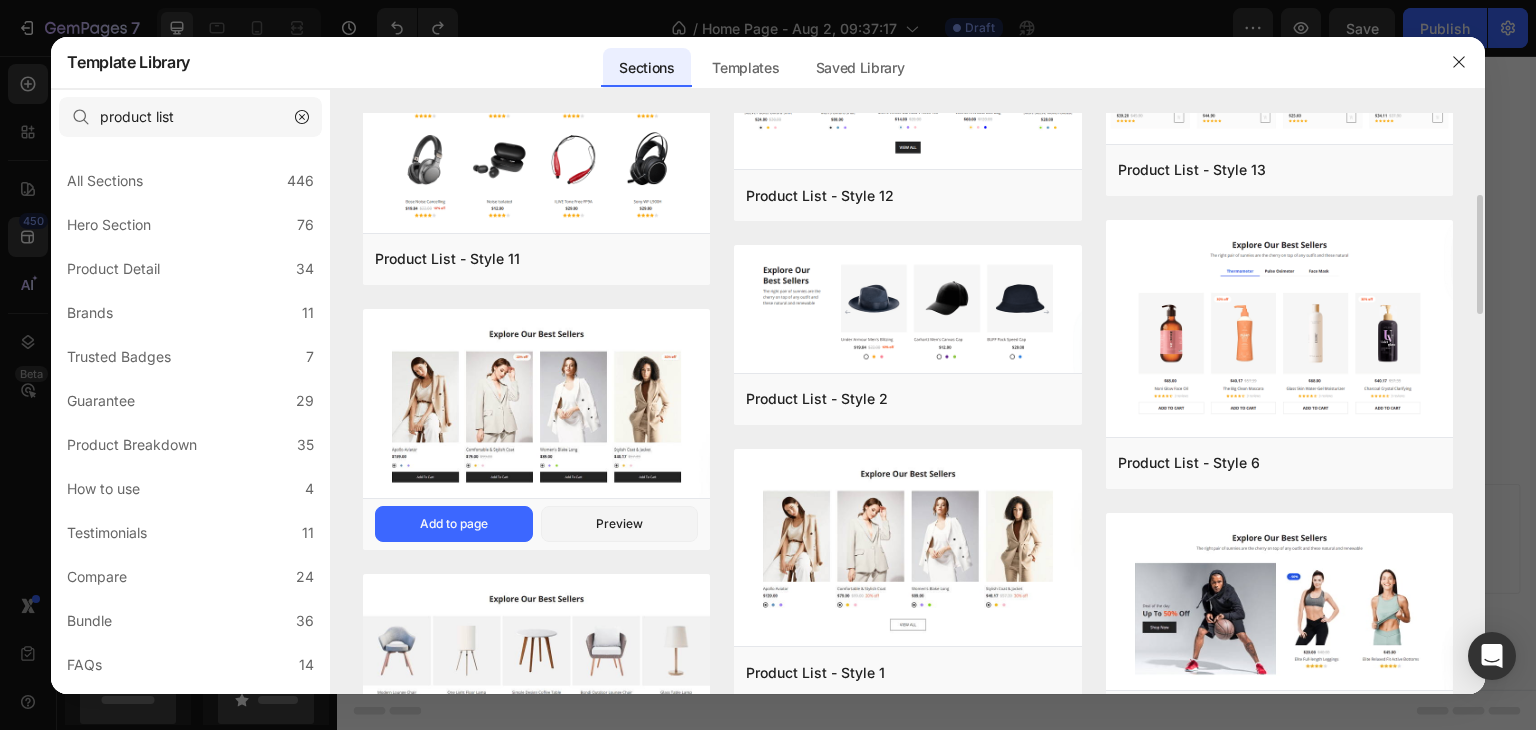 click at bounding box center (536, -188) 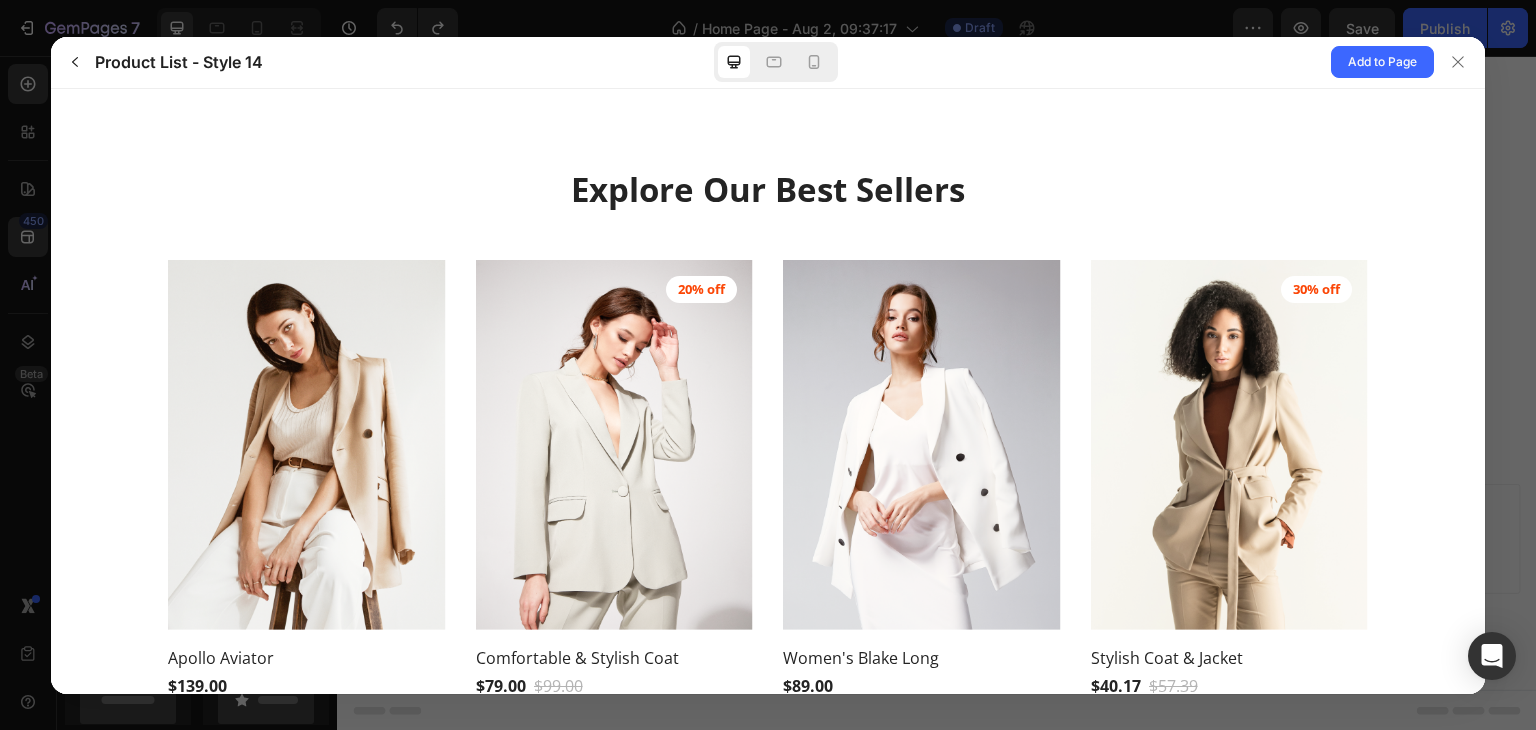 scroll, scrollTop: 178, scrollLeft: 0, axis: vertical 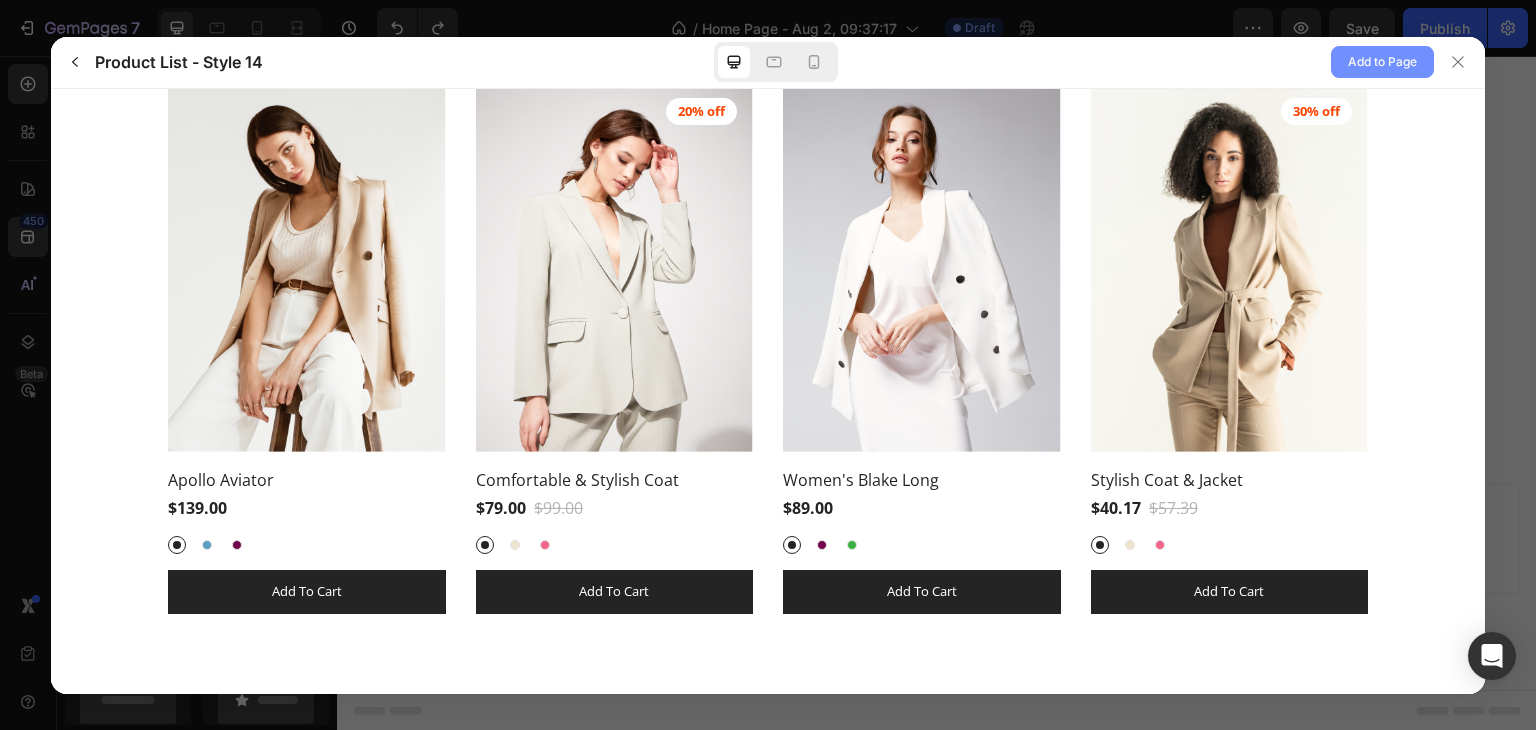 click on "Add to Page" 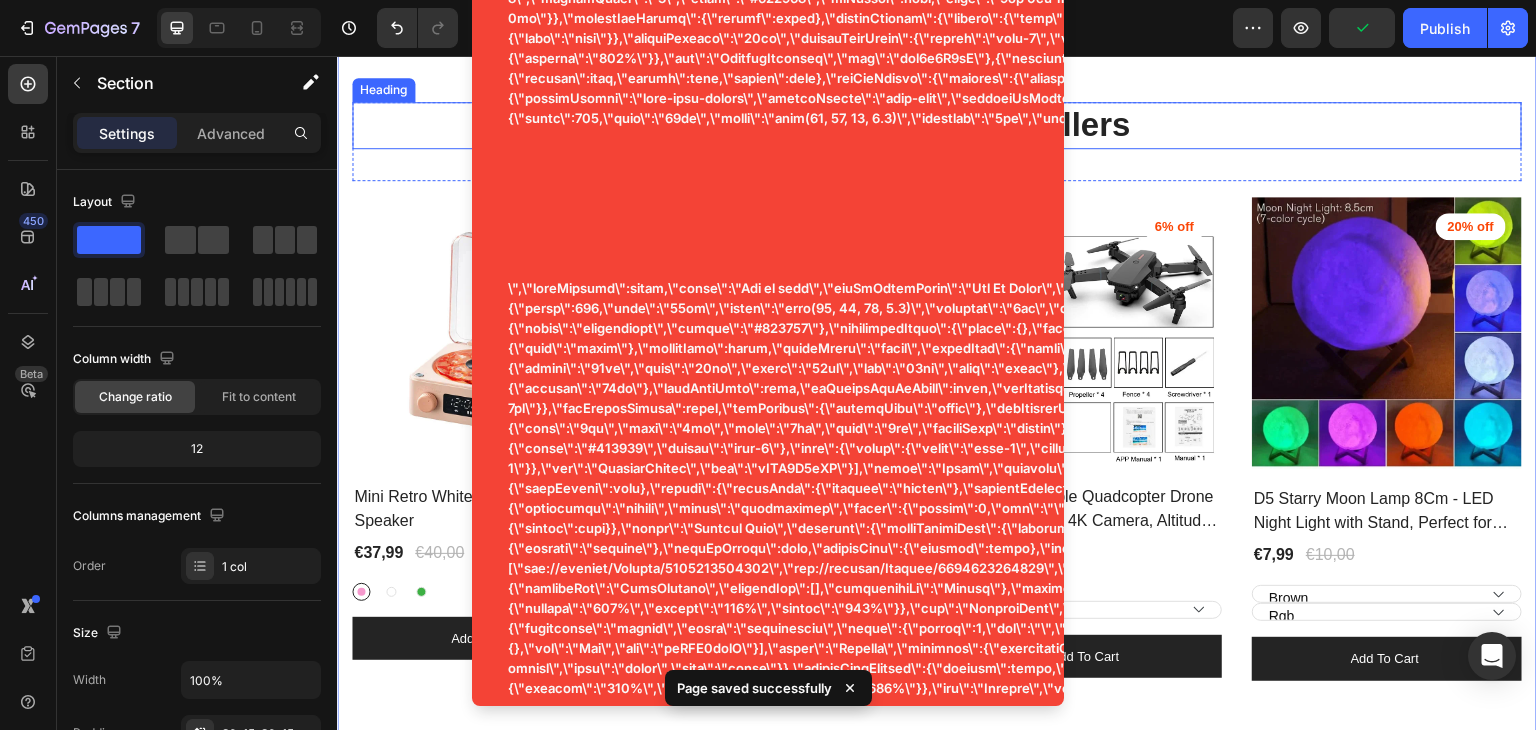 scroll, scrollTop: 2388, scrollLeft: 0, axis: vertical 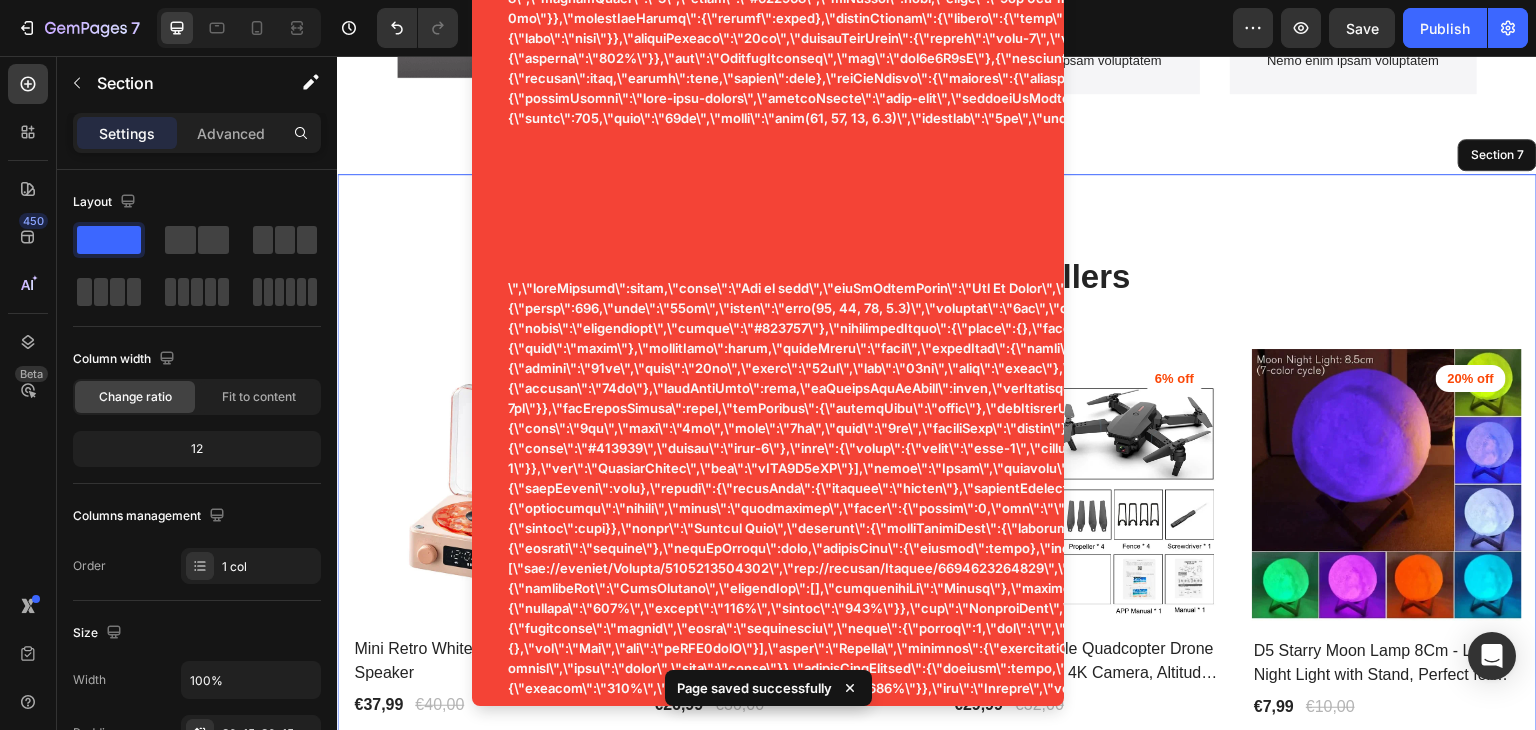 click on "Explore Our Best Sellers Heading Row (P) Images 5% off Product Badge Row Mini Retro White Noise Bluetooth Speaker (P) Title €37,99 (P) Price (P) Price €40,00 (P) Price (P) Price Row Pink Pink White White Green Green (P) Variants & Swatches Add to cart (P) Cart Button Row Product List (P) Images 10% off Product Badge Row Mini Projector – 1080P Full HD Support, Portable LED Projector, 4K Video Playback, Multiple Connectivity Options (P) Title €26,99 (P) Price (P) Price €30,00 (P) Price (P) Price Row Yellow Yellow Blue Blue Black Black   EU US AU UK (P) Variants & Swatches Add to cart (P) Cart Button Row Product List (P) Images 6% off Product Badge Row E88 Pro Foldable Quadcopter Drone - WIFI FPV, HD 4K Camera, Altitude Hold (P) Title €29,99 (P) Price (P) Price €32,00 (P) Price (P) Price Row Black Black   4K 1B (10) 4K 1B (691) 4K Pro 1B (173) 4K Pro 1B (366) No Camera 1080P 1B (193) 1080P 1B (175) (P) Variants & Swatches Add to cart (P) Cart Button Row Product List (P) Images 20% off Product Badge" at bounding box center [937, 543] 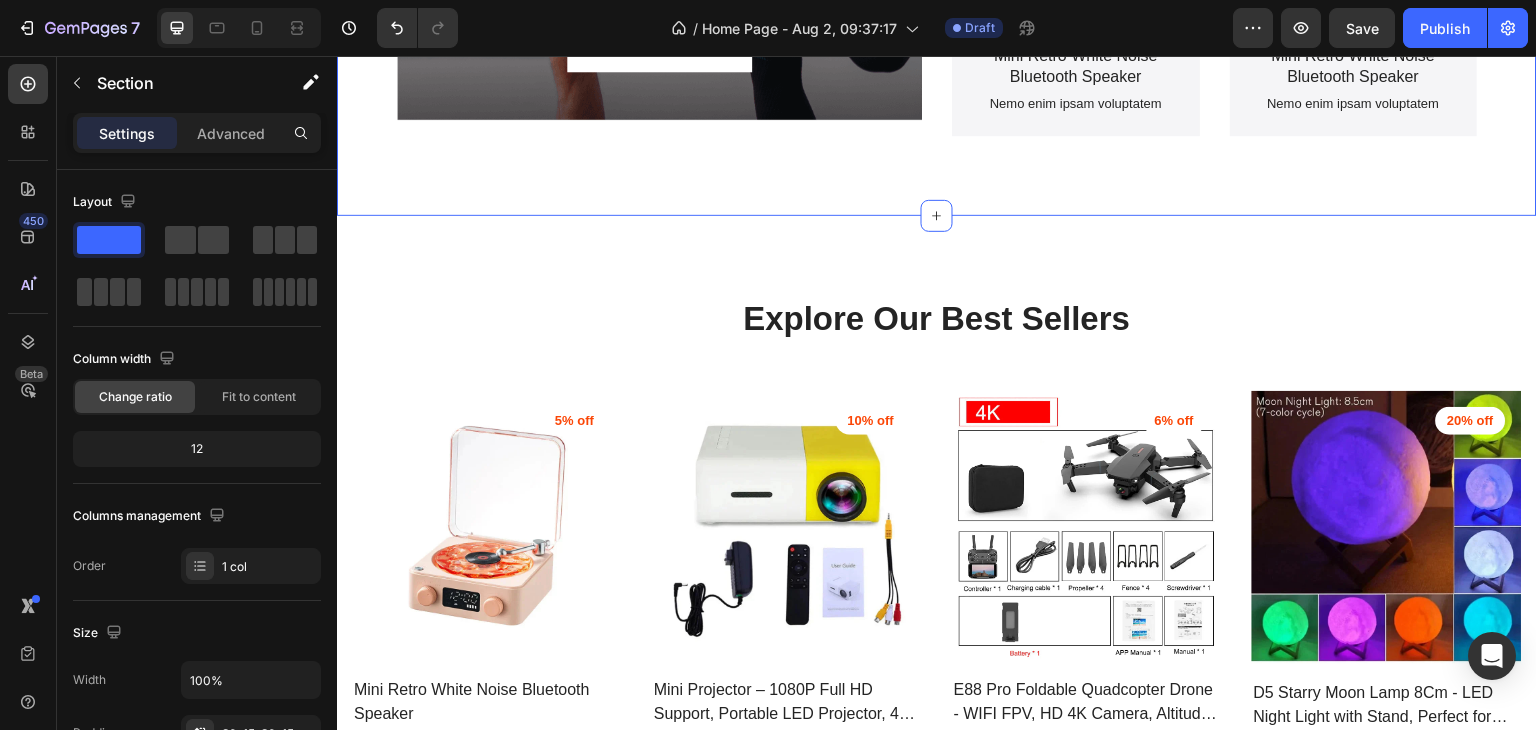 scroll, scrollTop: 2454, scrollLeft: 0, axis: vertical 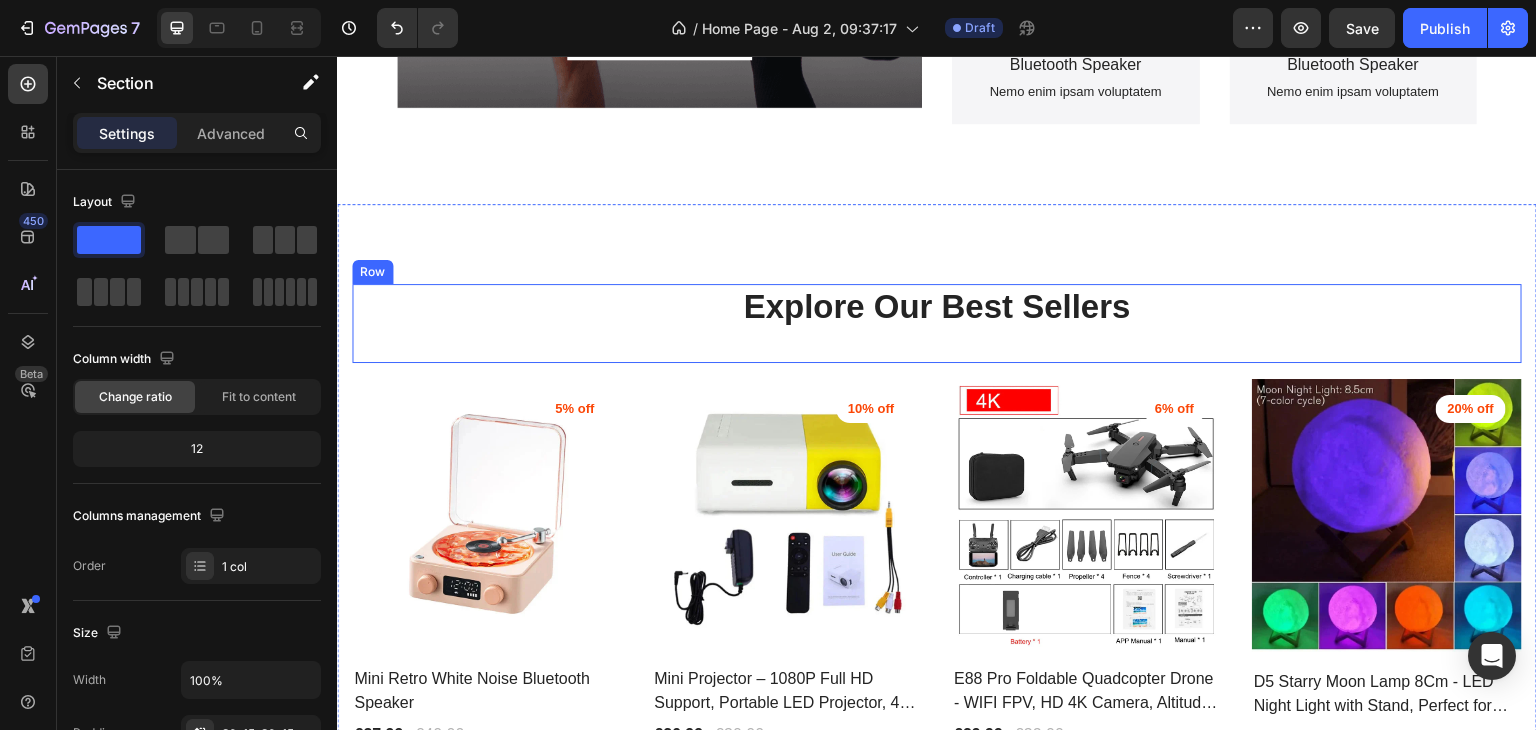 click on "Explore Our Best Sellers Heading" at bounding box center [937, 323] 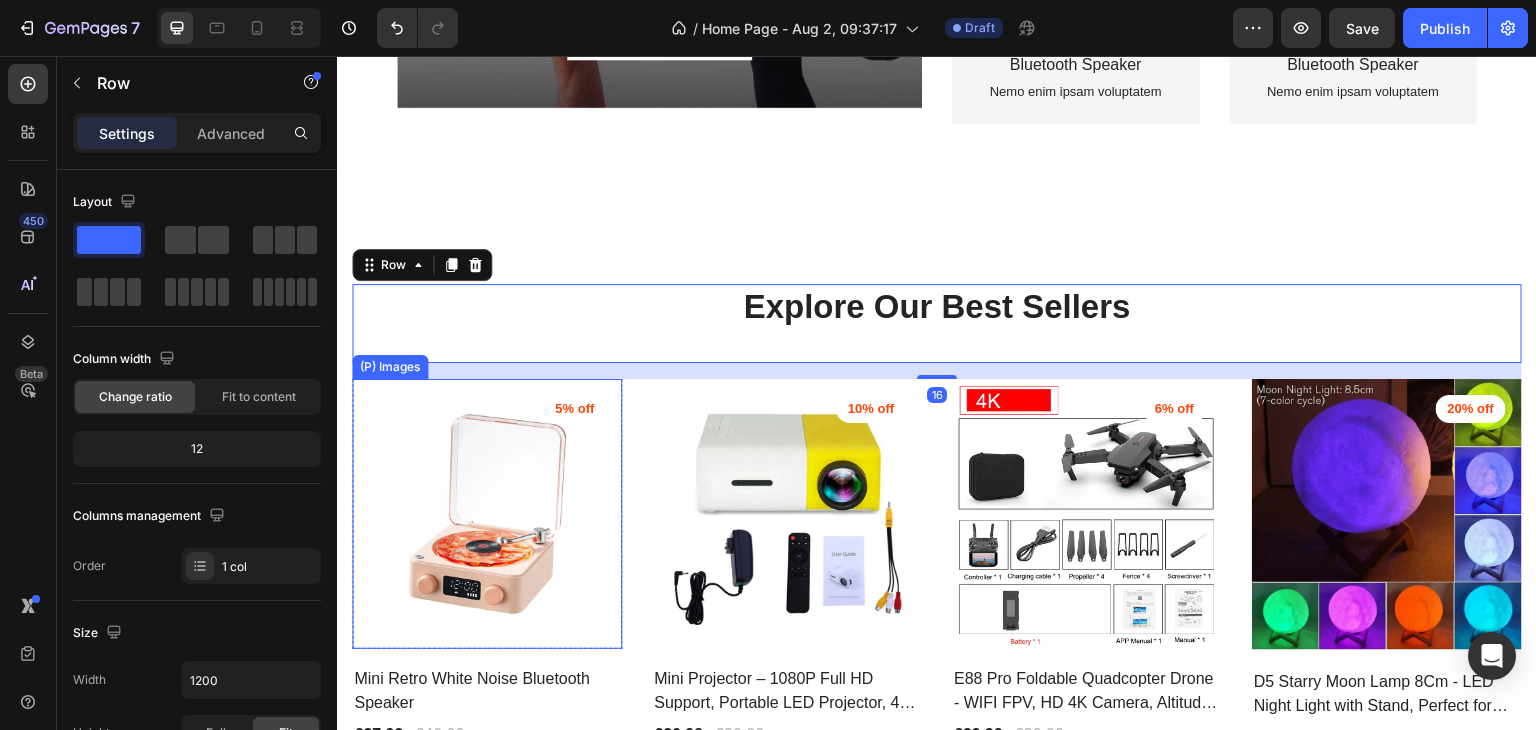 click at bounding box center [487, 514] 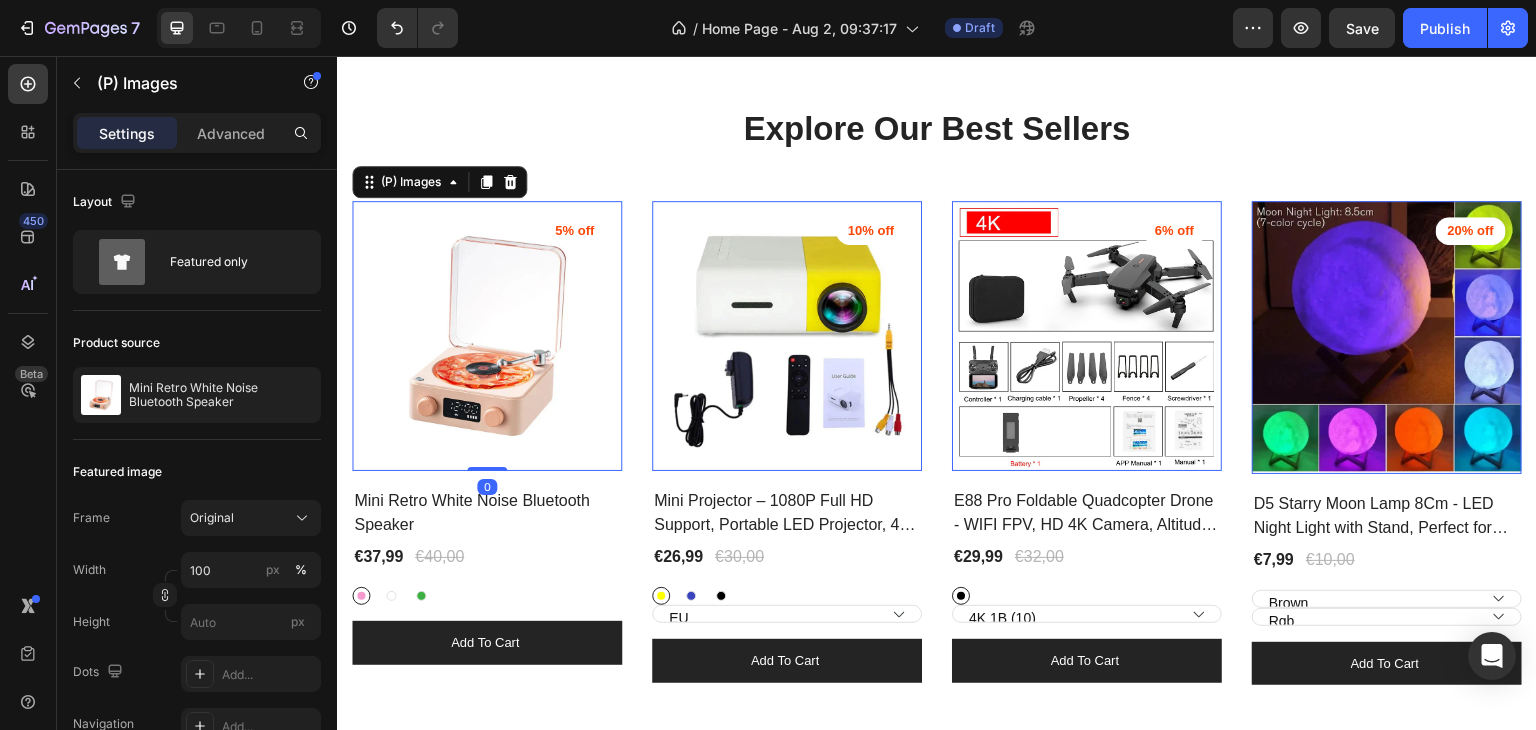 scroll, scrollTop: 2654, scrollLeft: 0, axis: vertical 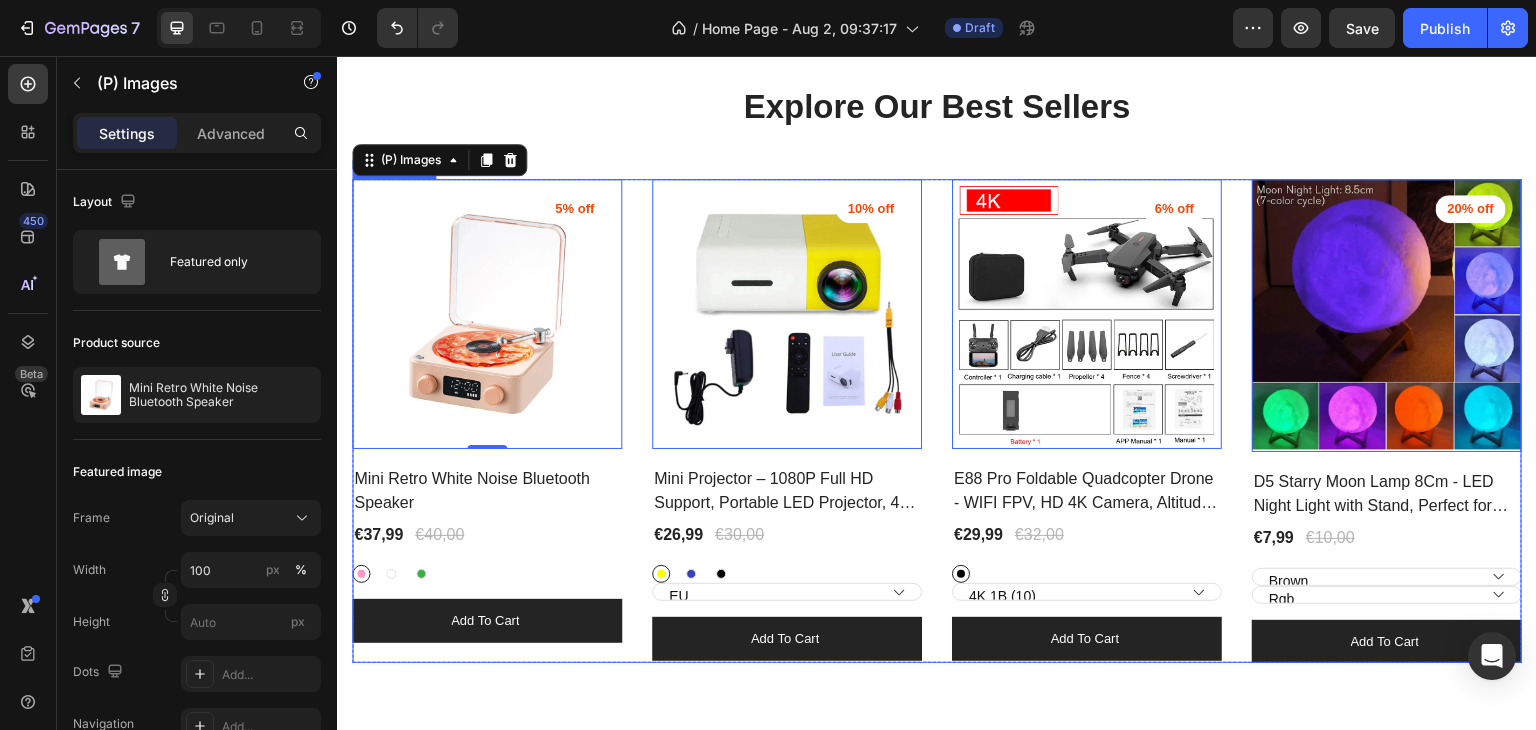 click on "(P) Images 0 5% off Product Badge Row Mini Retro White Noise Bluetooth Speaker (P) Title €37,99 (P) Price (P) Price €40,00 (P) Price (P) Price Row Pink Pink White White Green Green (P) Variants & Swatches Add to cart (P) Cart Button Row Product List" at bounding box center (487, 421) 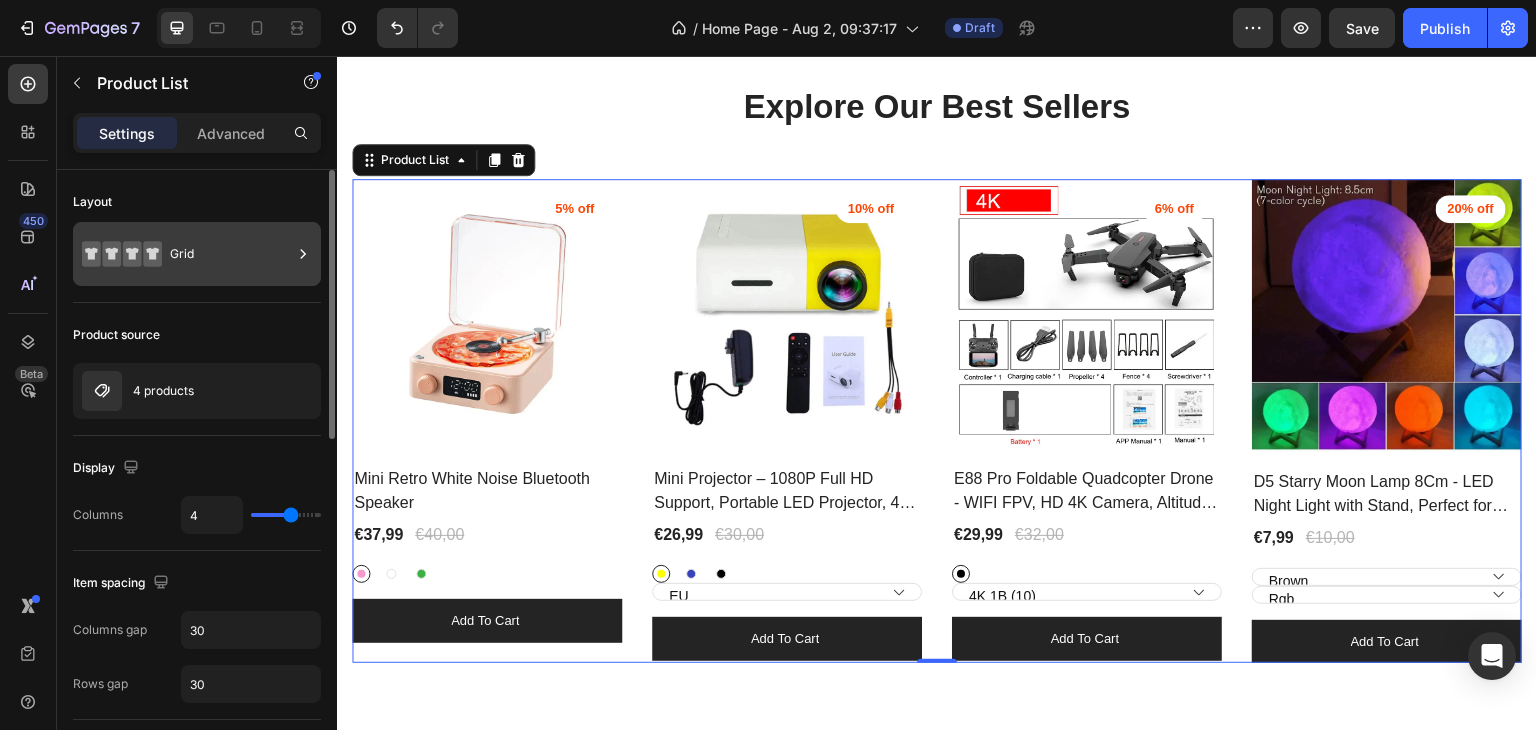 click 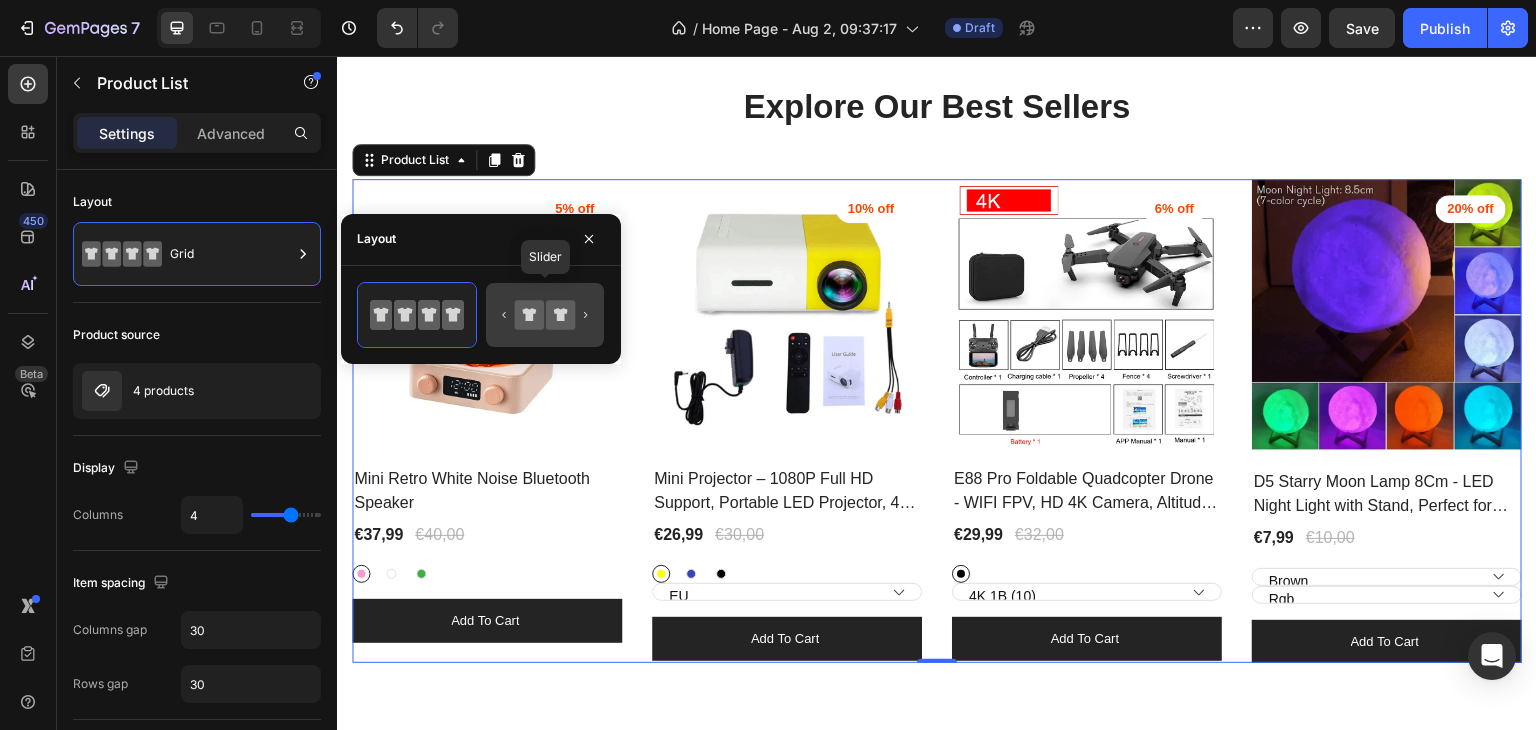 click 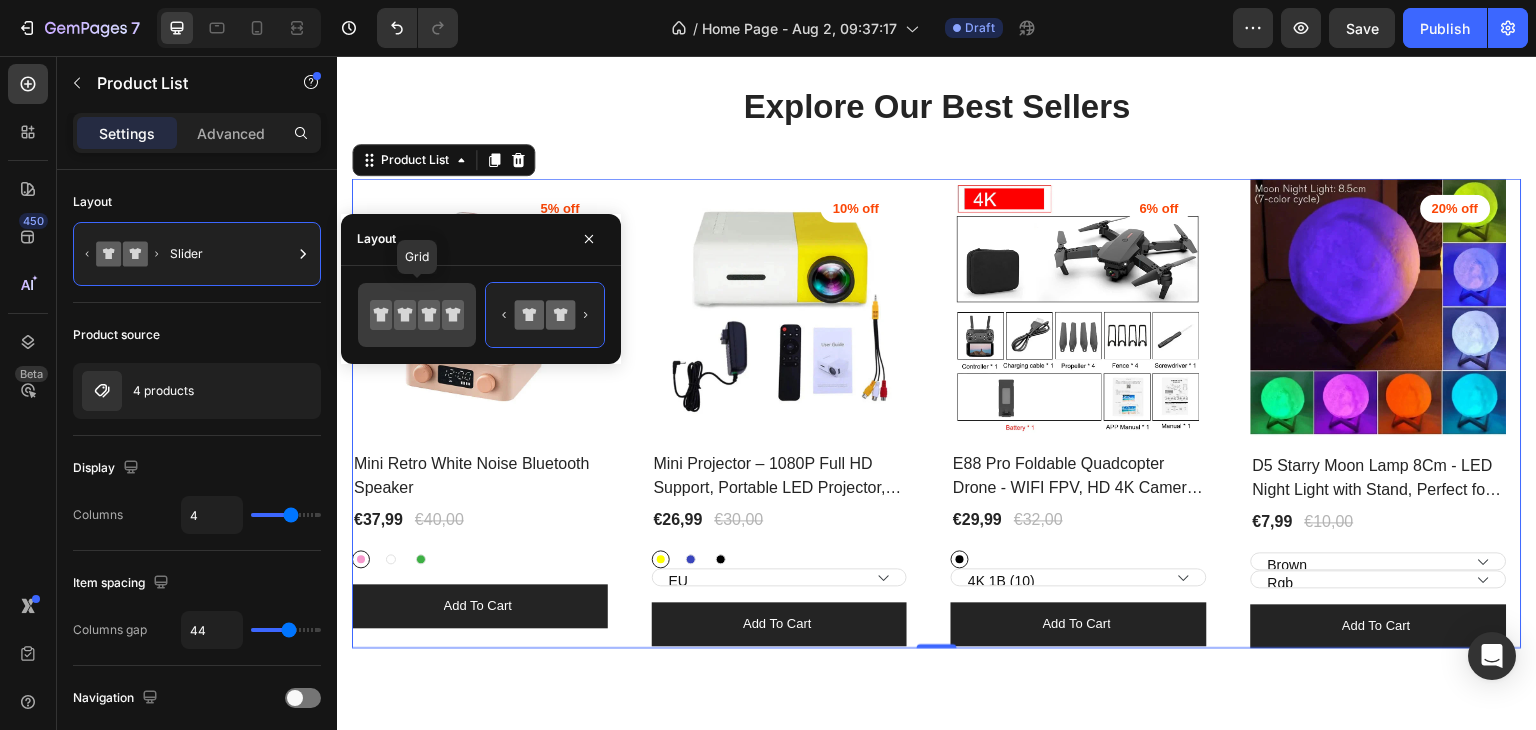 click 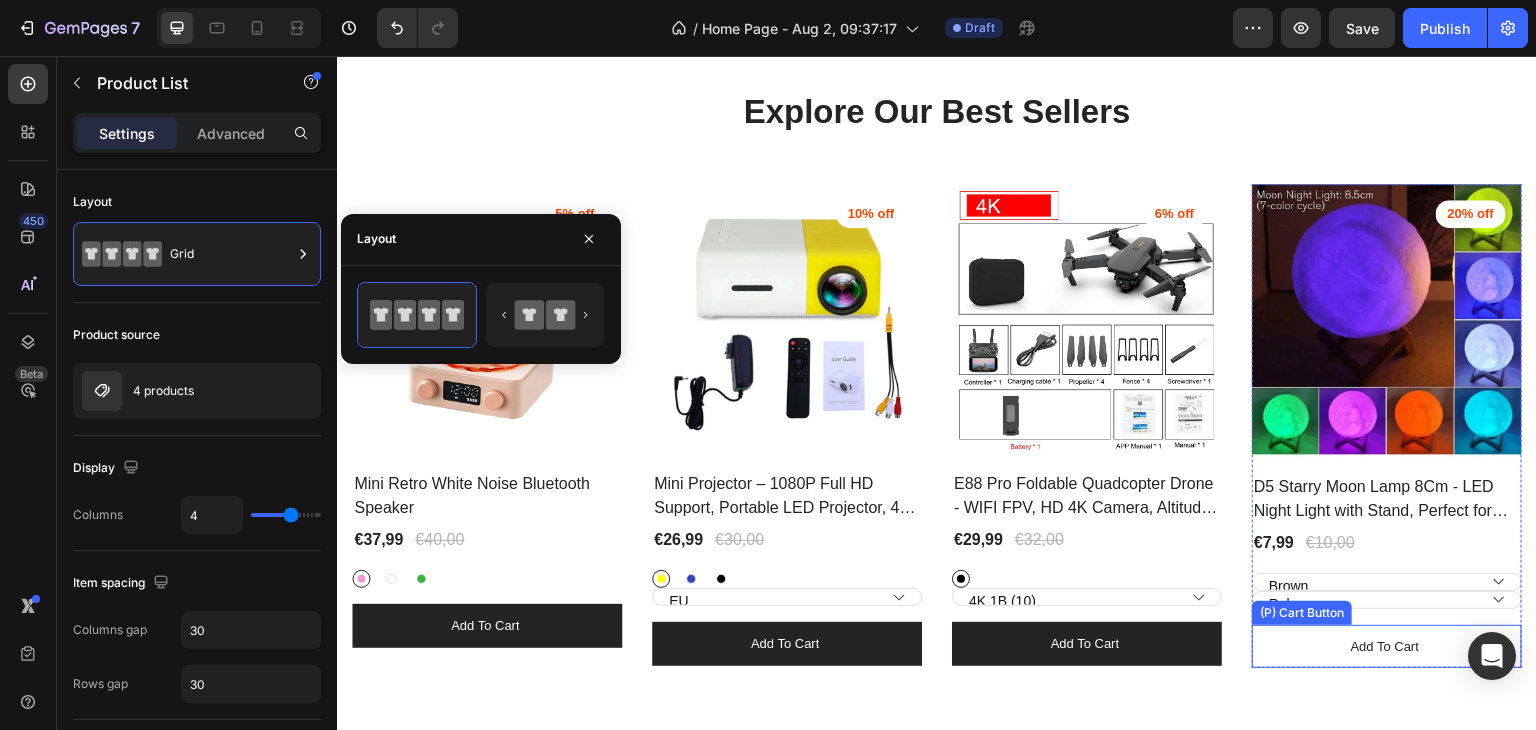scroll, scrollTop: 2354, scrollLeft: 0, axis: vertical 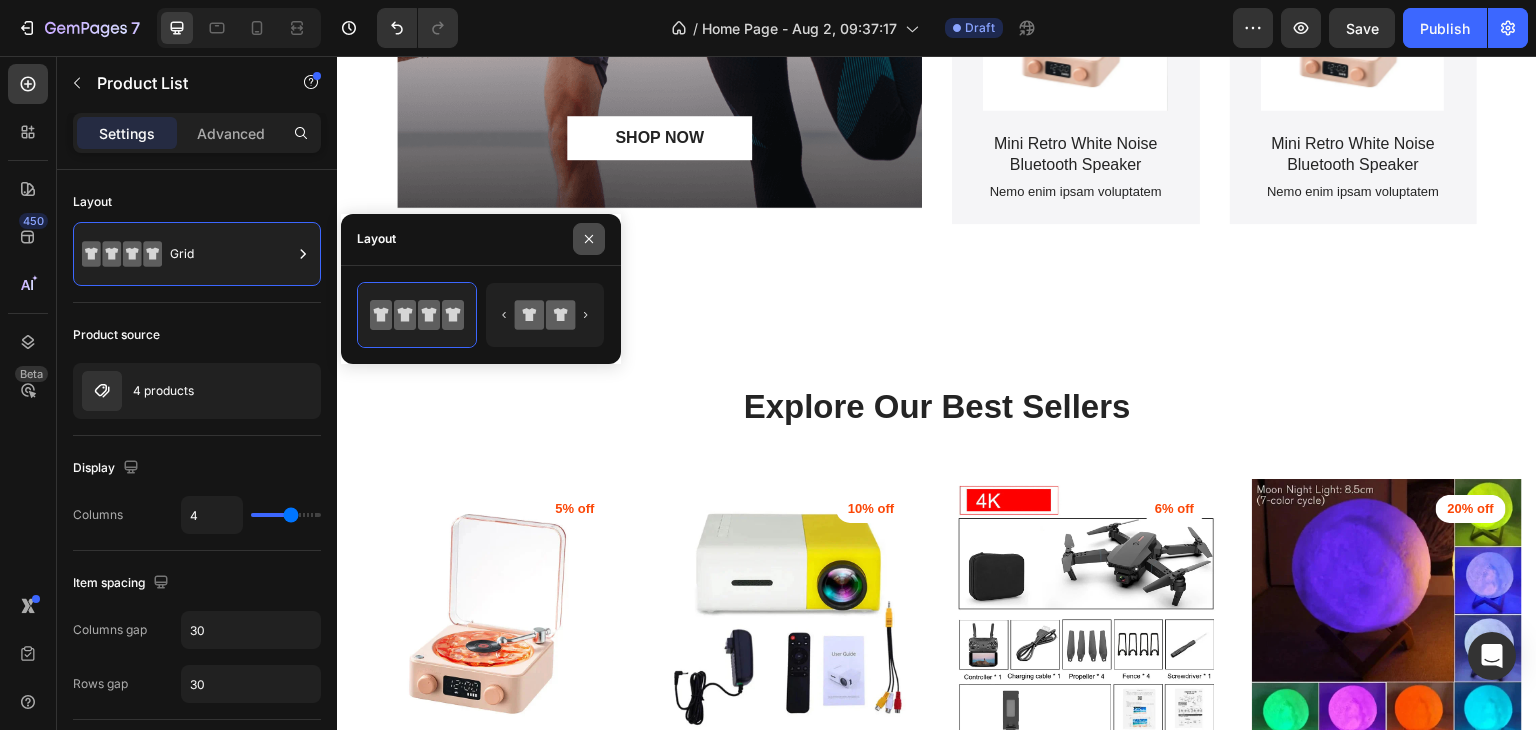 click 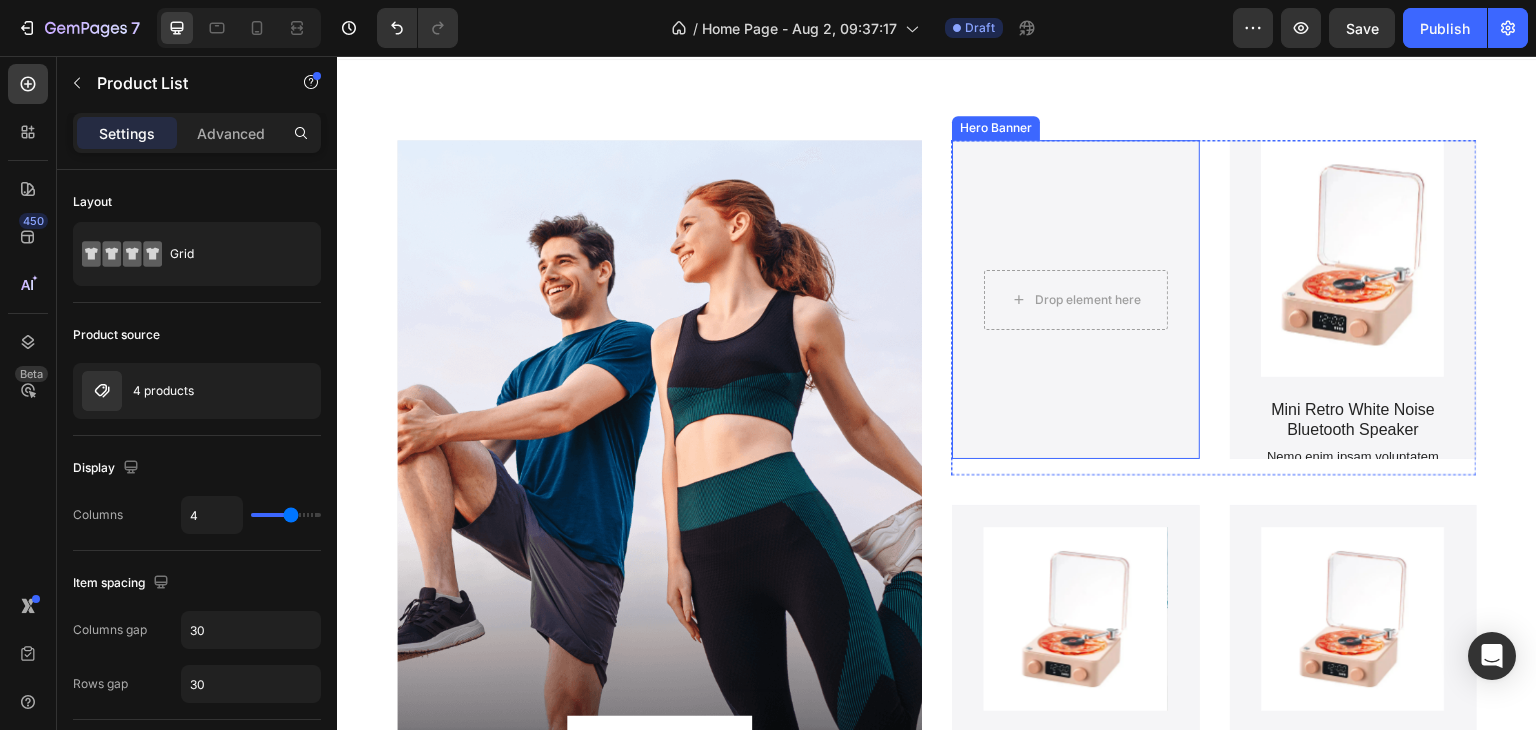 scroll, scrollTop: 2455, scrollLeft: 0, axis: vertical 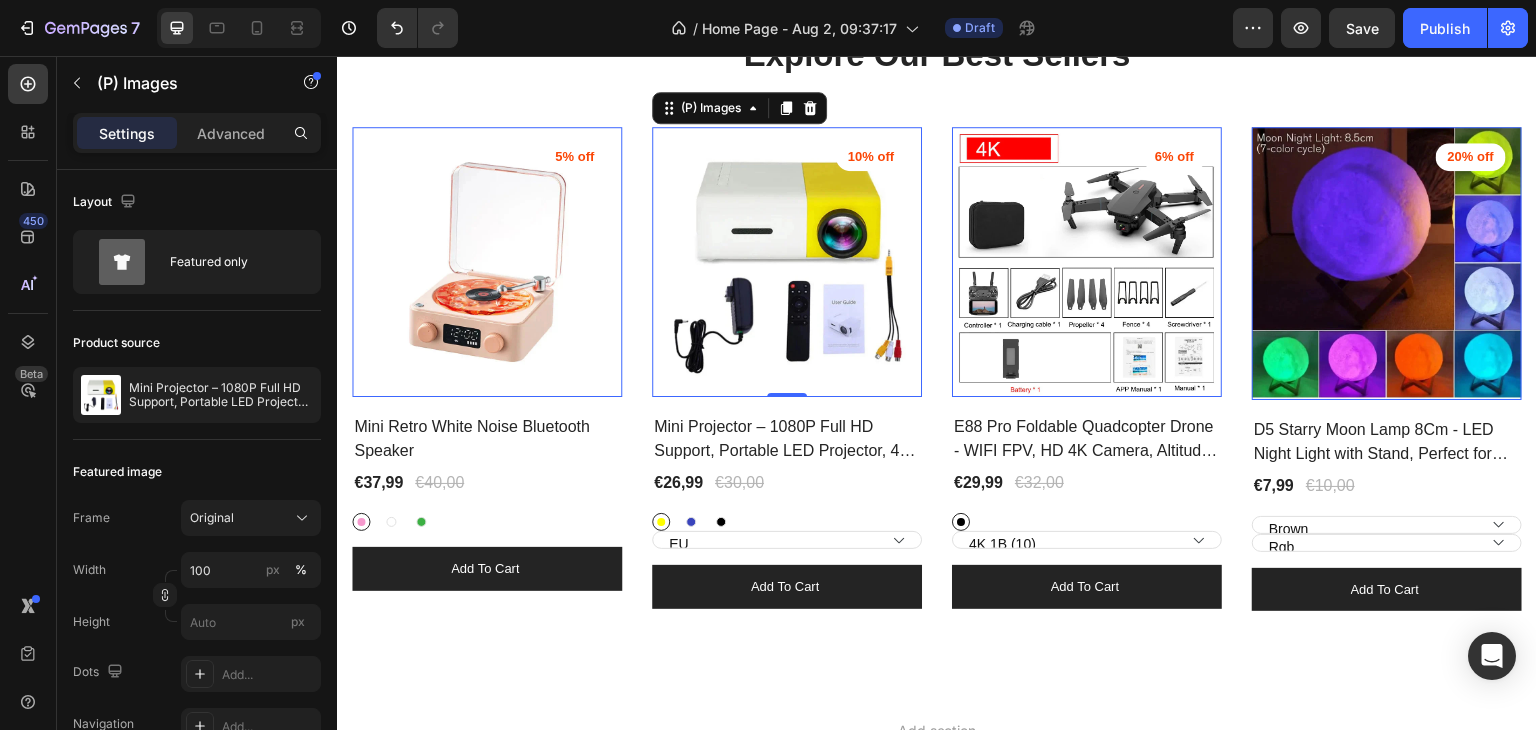 click at bounding box center (487, 262) 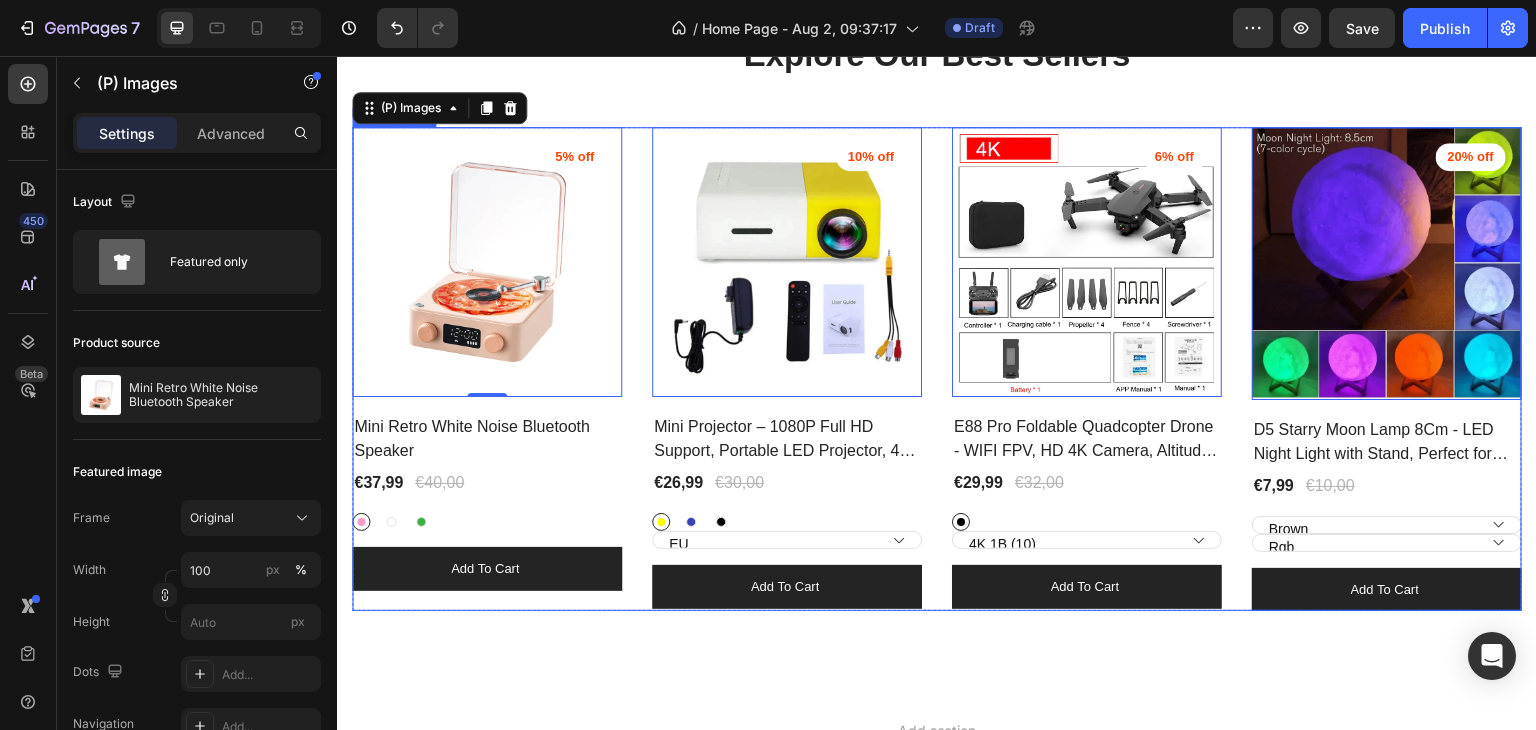 click on "(P) Images 0 5% off Product Badge Row Mini Retro White Noise Bluetooth Speaker (P) Title €37,99 (P) Price (P) Price €40,00 (P) Price (P) Price Row Pink Pink White White Green Green (P) Variants & Swatches Add to cart (P) Cart Button Row Product List (P) Images 0 10% off Product Badge Row Mini Projector – 1080P Full HD Support, Portable LED Projector, 4K Video Playback, Multiple Connectivity Options (P) Title €26,99 (P) Price (P) Price €30,00 (P) Price (P) Price Row Yellow Yellow Blue Blue Black Black EU US AU UK (P) Variants & Swatches Add to cart (P) Cart Button Row Product List (P) Images 0 6% off Product Badge Row E88 Pro Foldable Quadcopter Drone - WIFI FPV, HD 4K Camera, Altitude Hold (P) Title €29,99 (P) Price (P) Price €32,00 (P) Price (P) Price Row Black Black 4K 1B (10) 4K 1B (691) 4K Pro 1B (173) 4K Pro 1B (366) No Camera 1080P 1B (193) 1080P 1B (175) (P) Variants & Swatches Add to cart (P) Cart Button Row Product List (P) Images 0 20% off Product Badge Row (P) Title Row" at bounding box center (937, 369) 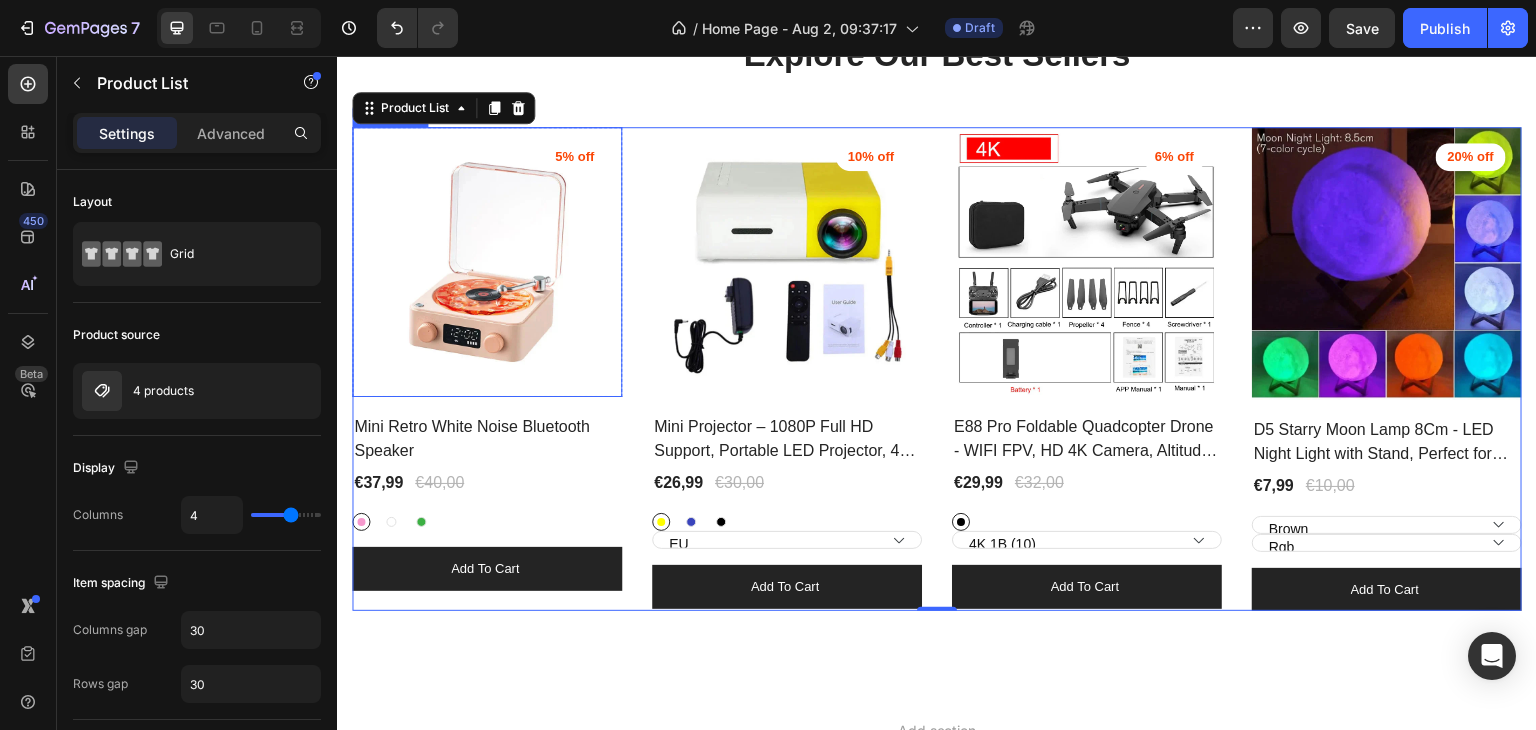 click at bounding box center (487, 262) 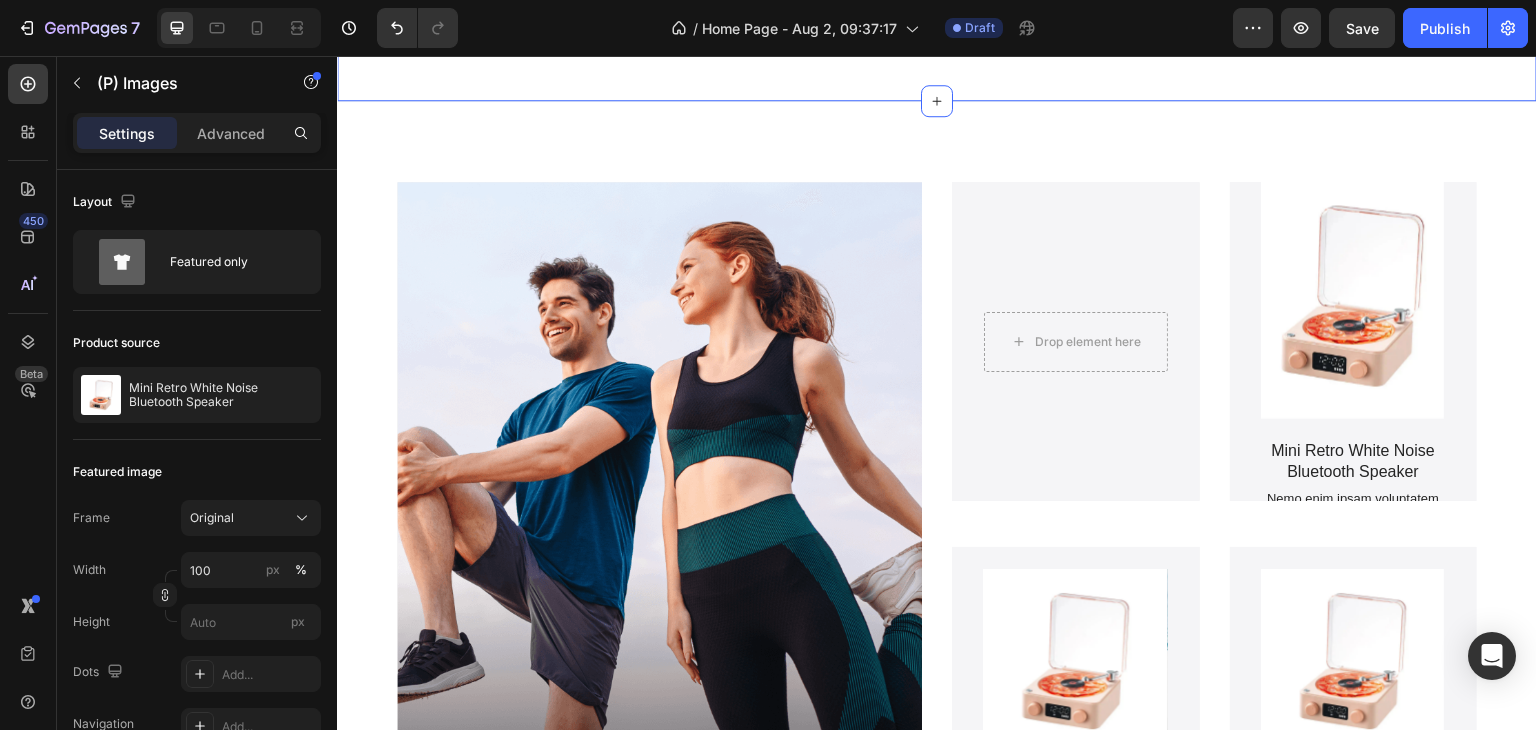 scroll, scrollTop: 1606, scrollLeft: 0, axis: vertical 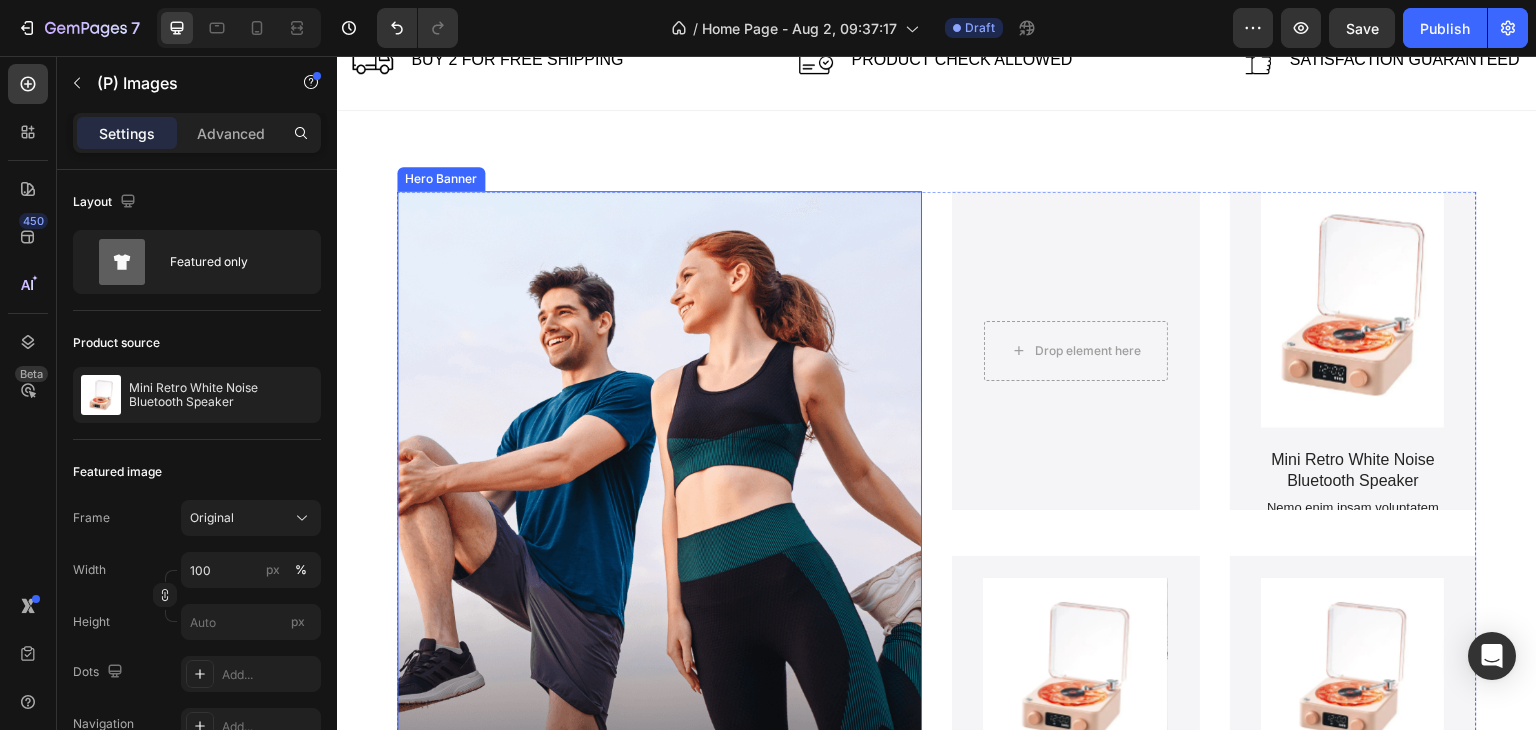 click on "Hero Banner" at bounding box center (441, 179) 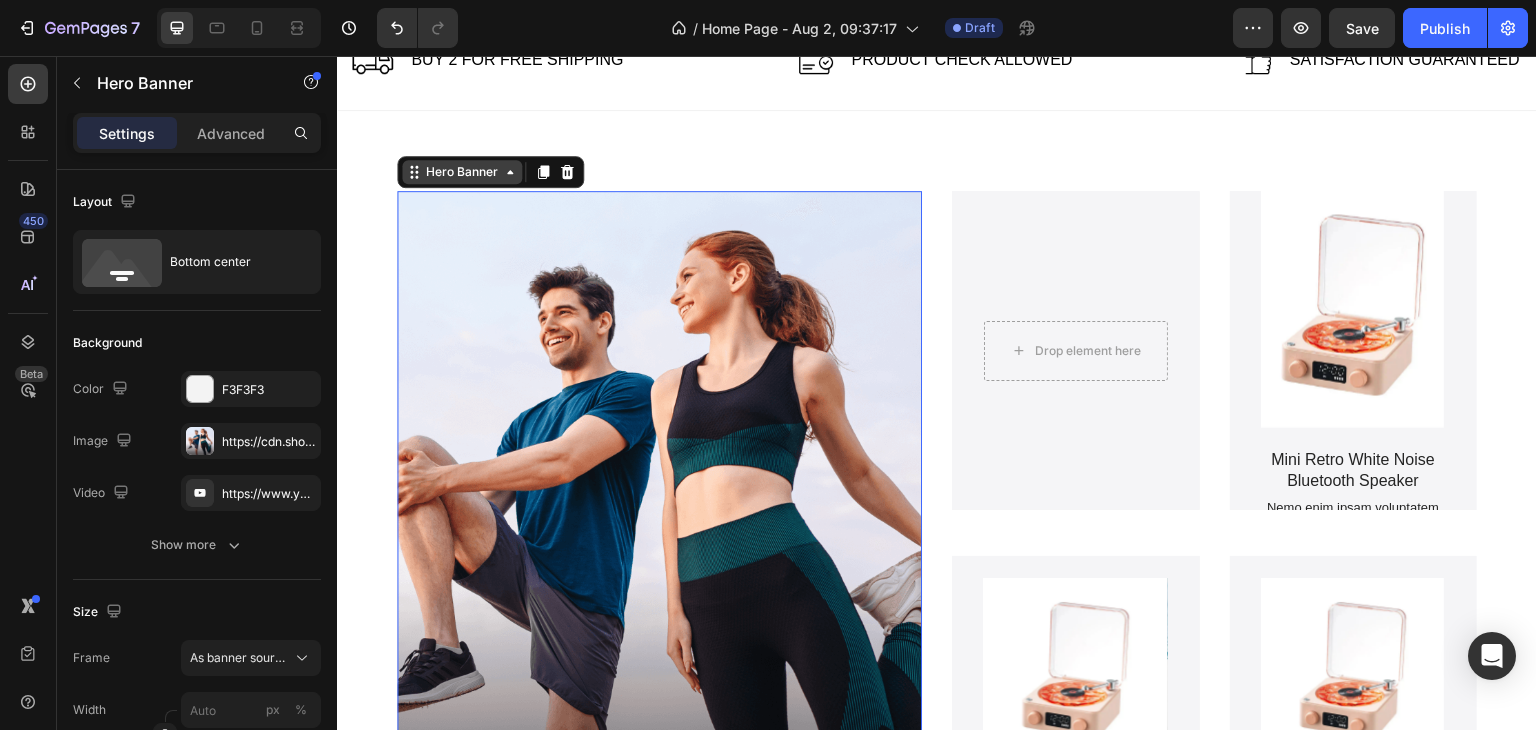 click 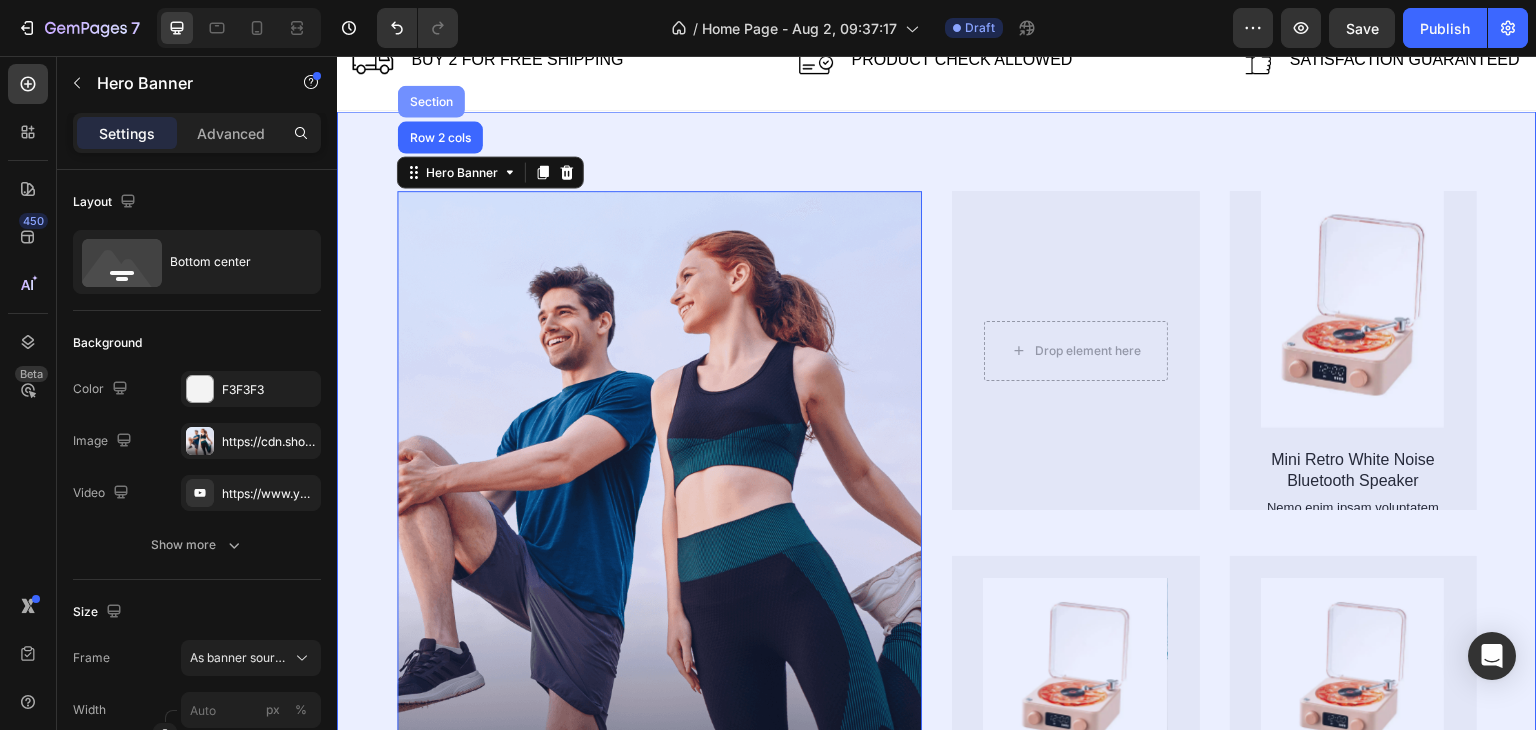 click on "Section" at bounding box center (431, 101) 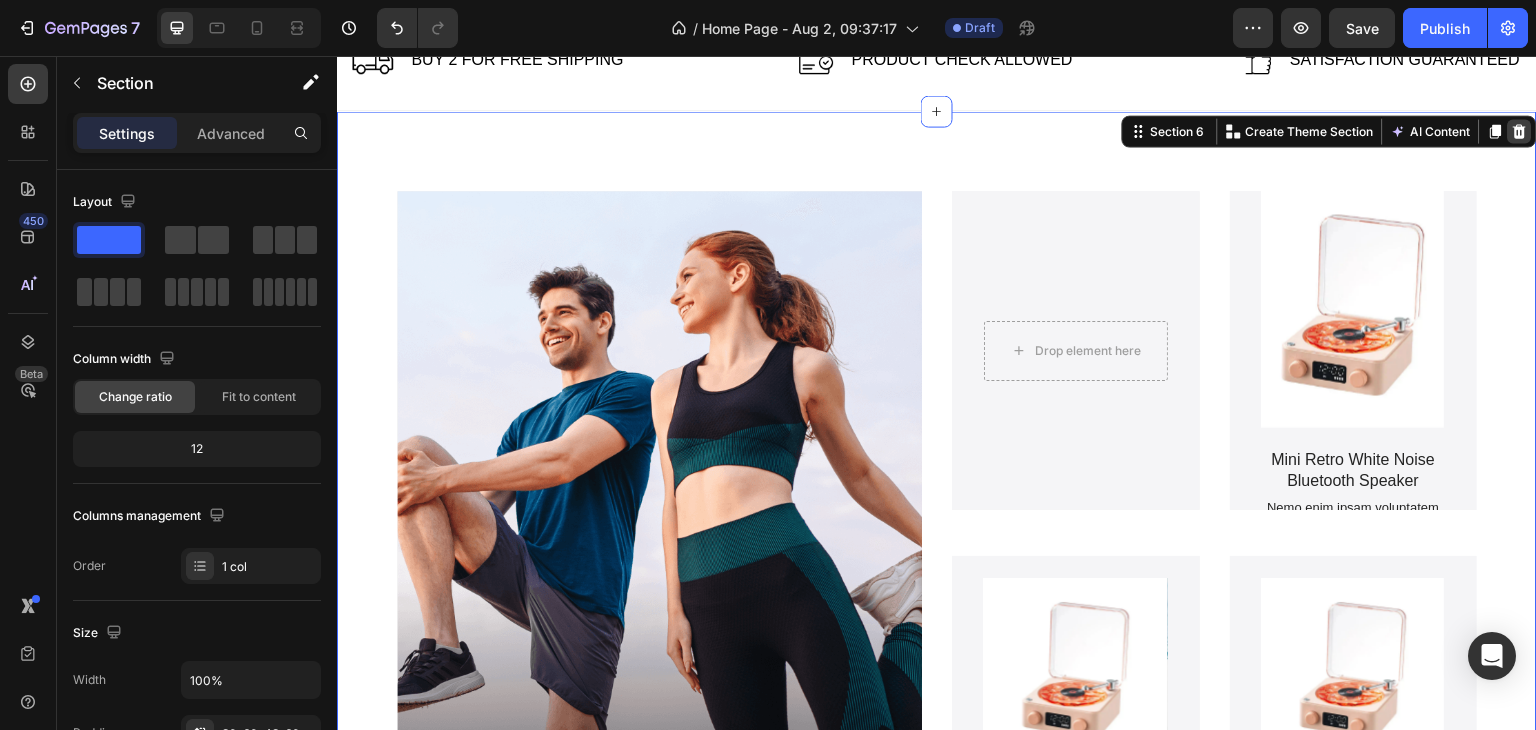 click at bounding box center (1520, 131) 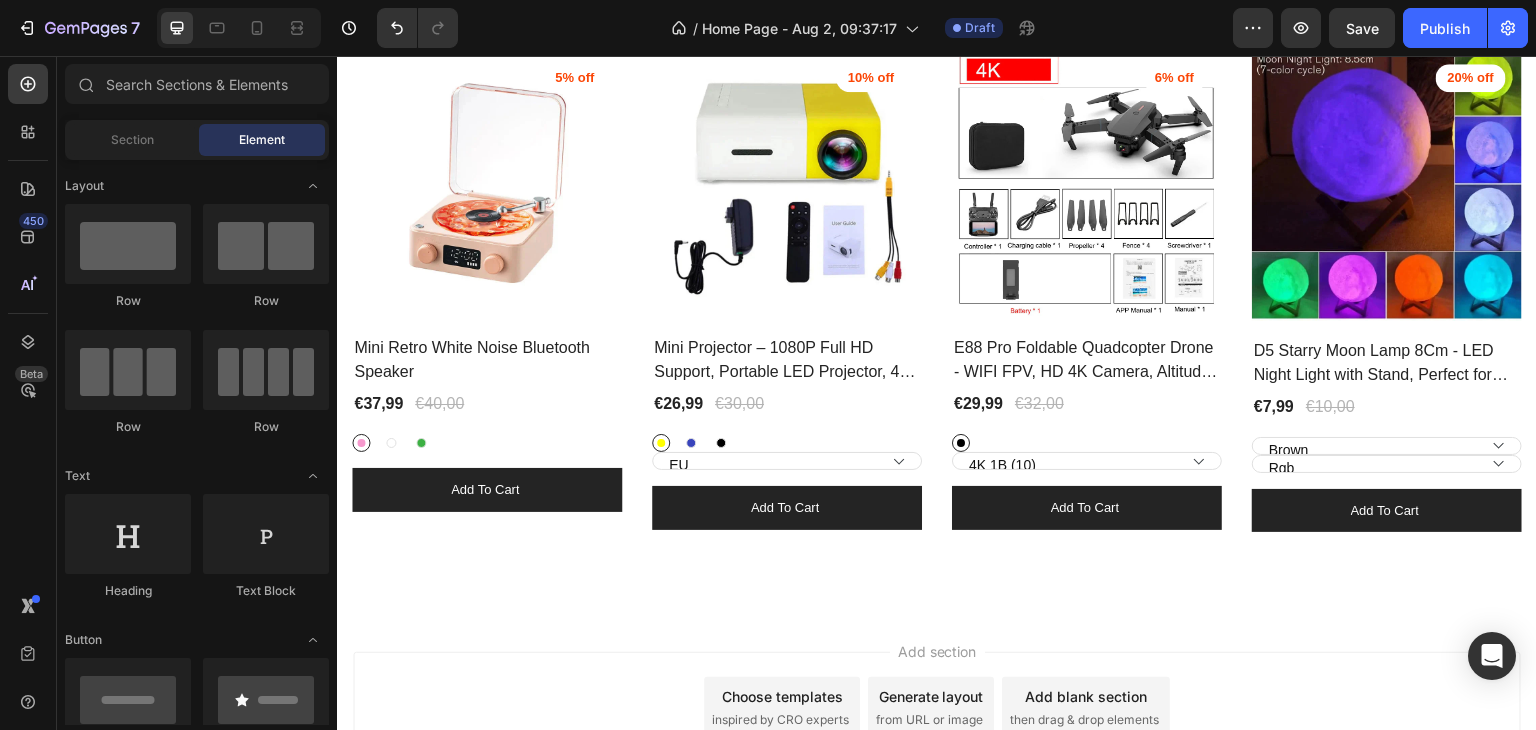 scroll, scrollTop: 2105, scrollLeft: 0, axis: vertical 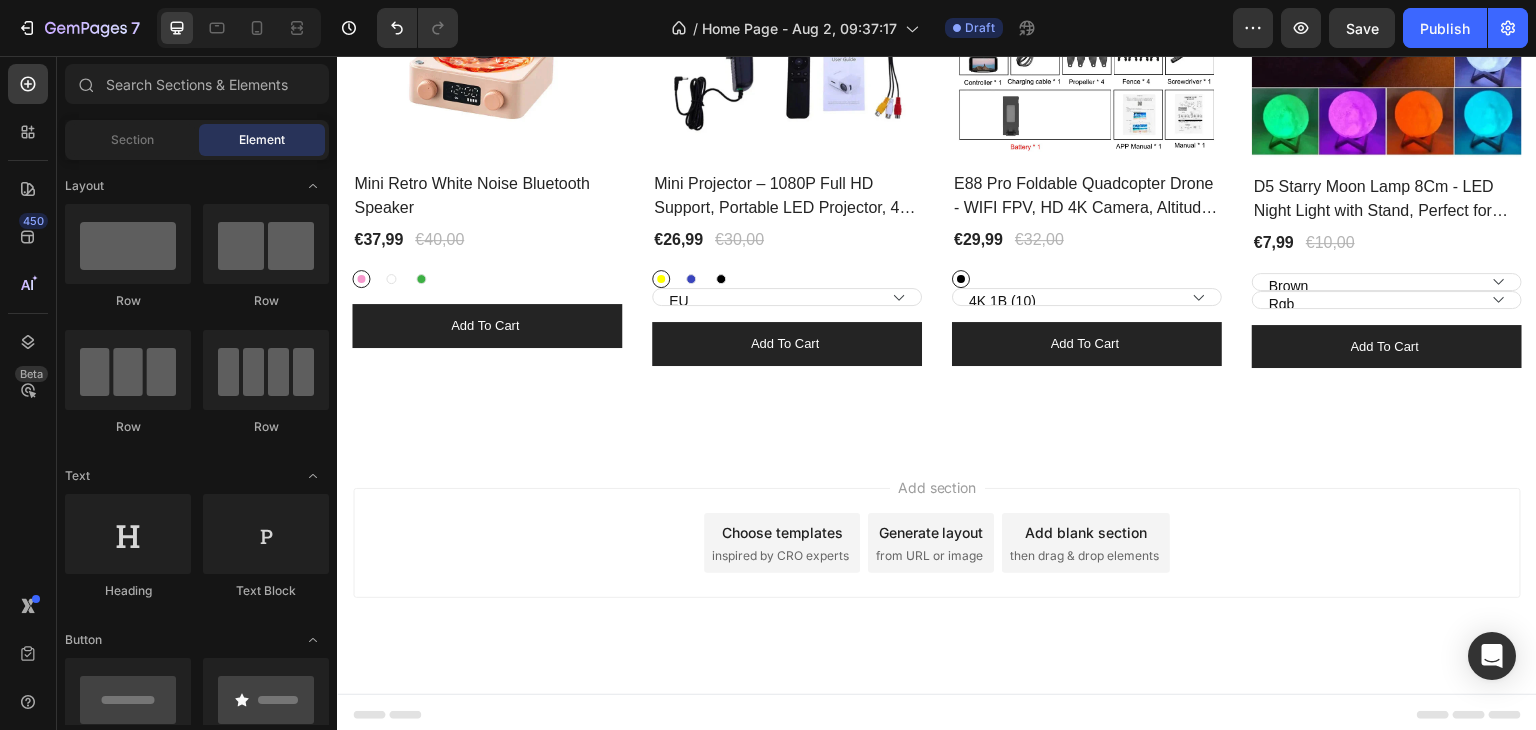 click on "Choose templates" at bounding box center (782, 532) 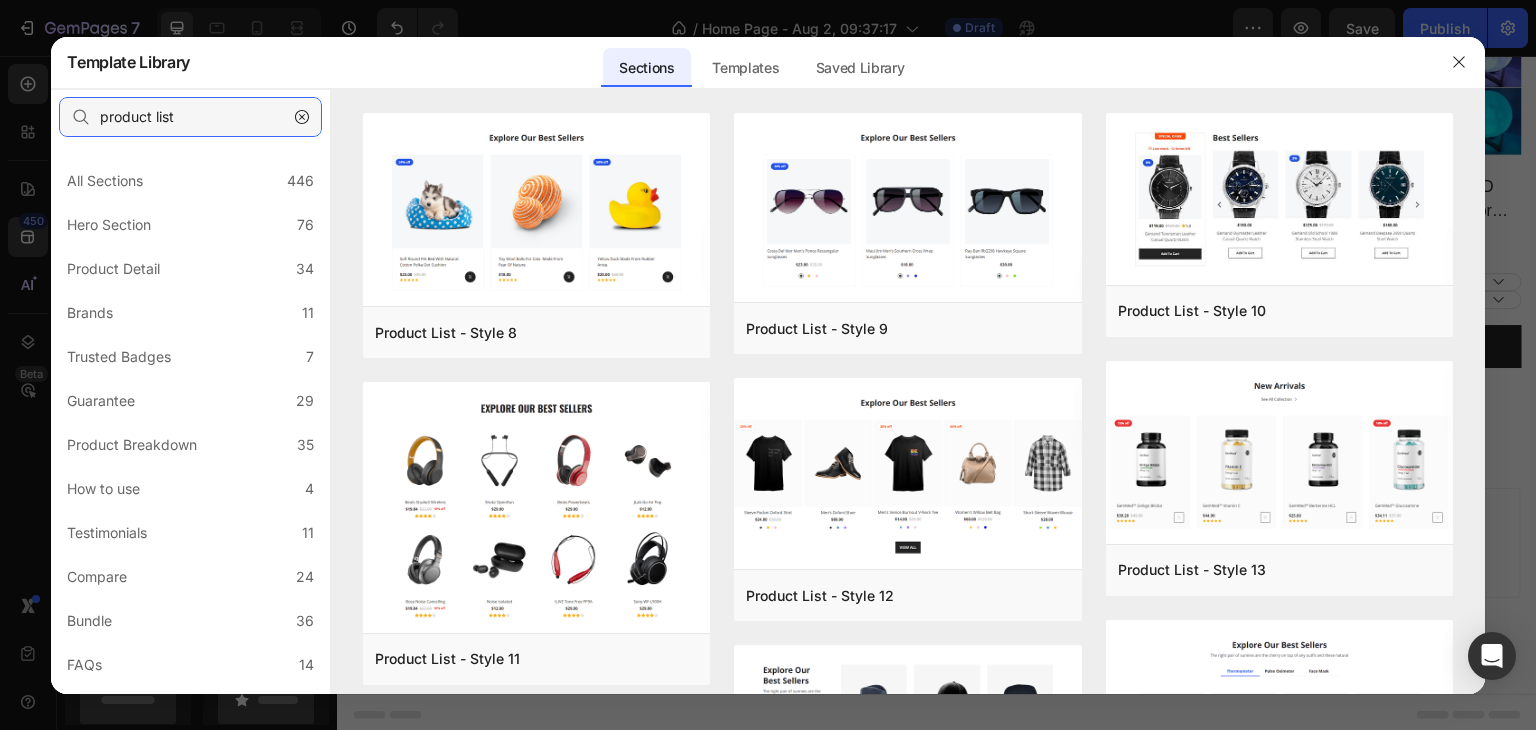 click on "product list" at bounding box center (190, 117) 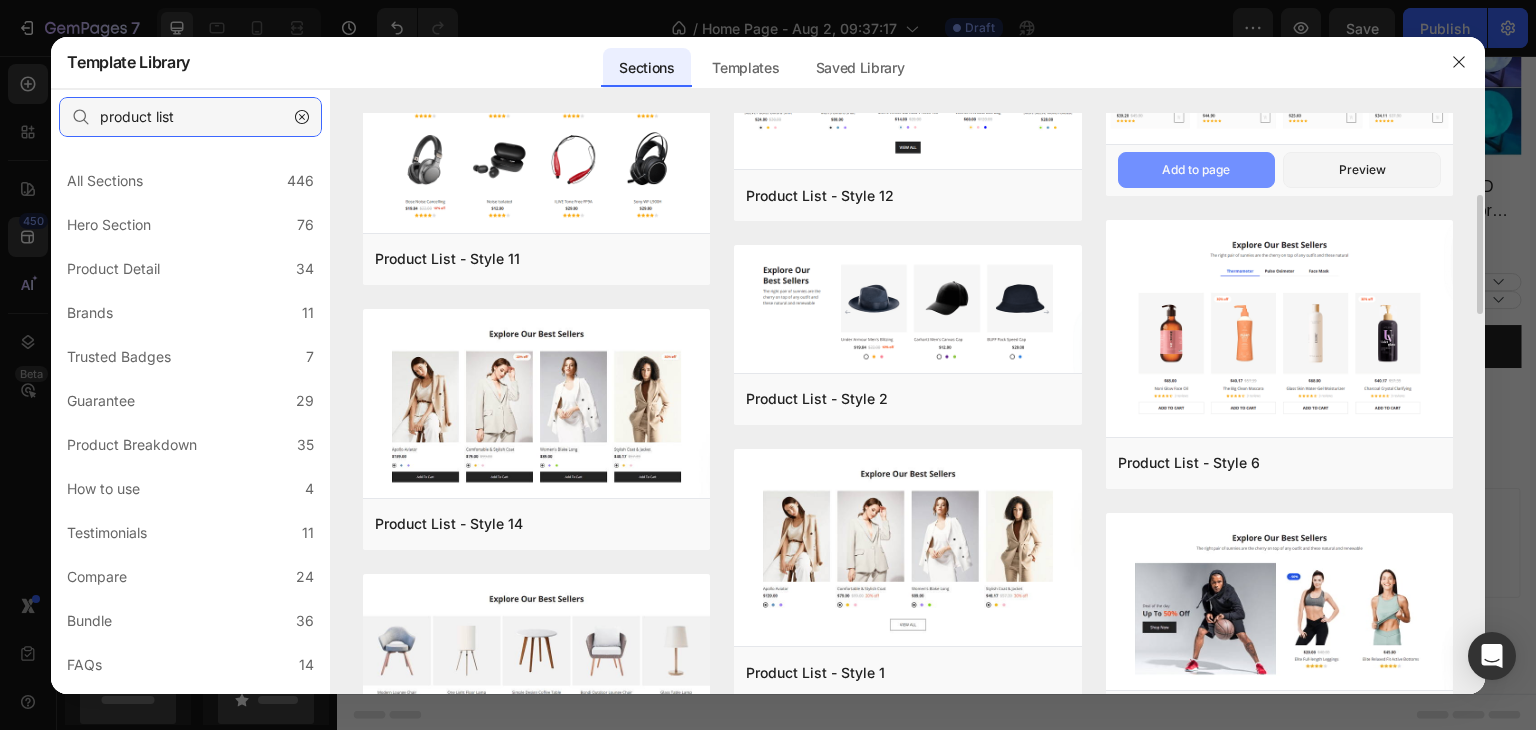 scroll, scrollTop: 0, scrollLeft: 0, axis: both 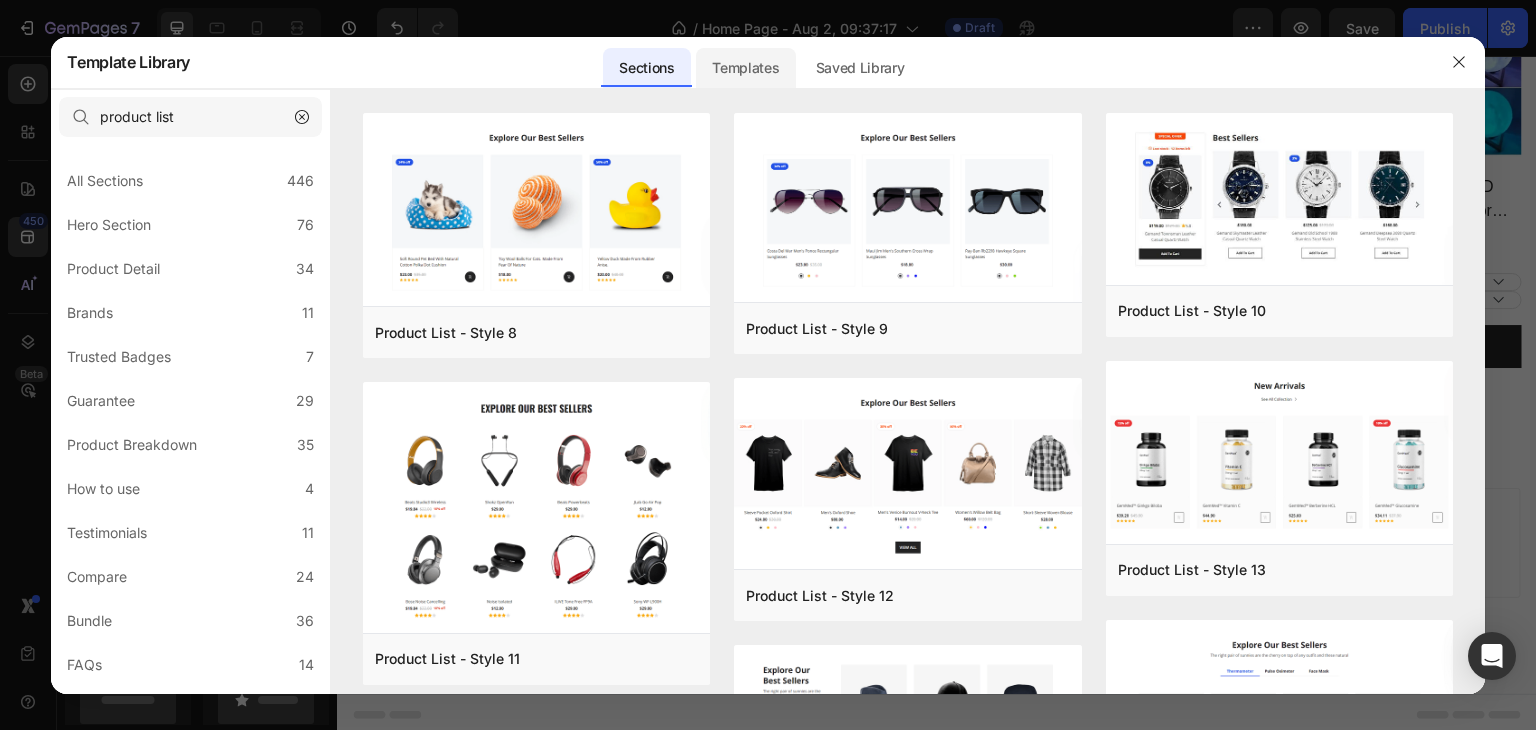 click on "Templates" 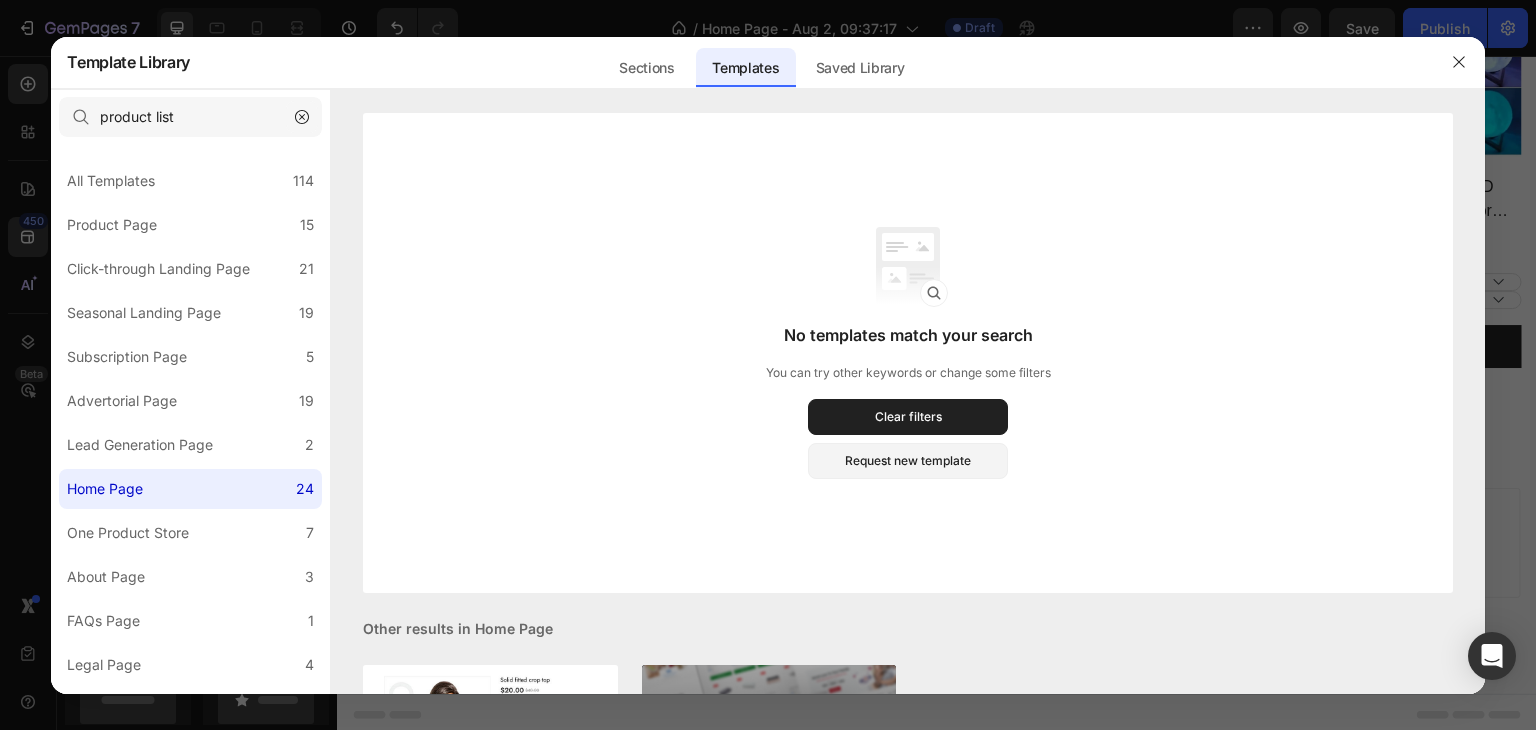 click at bounding box center [302, 117] 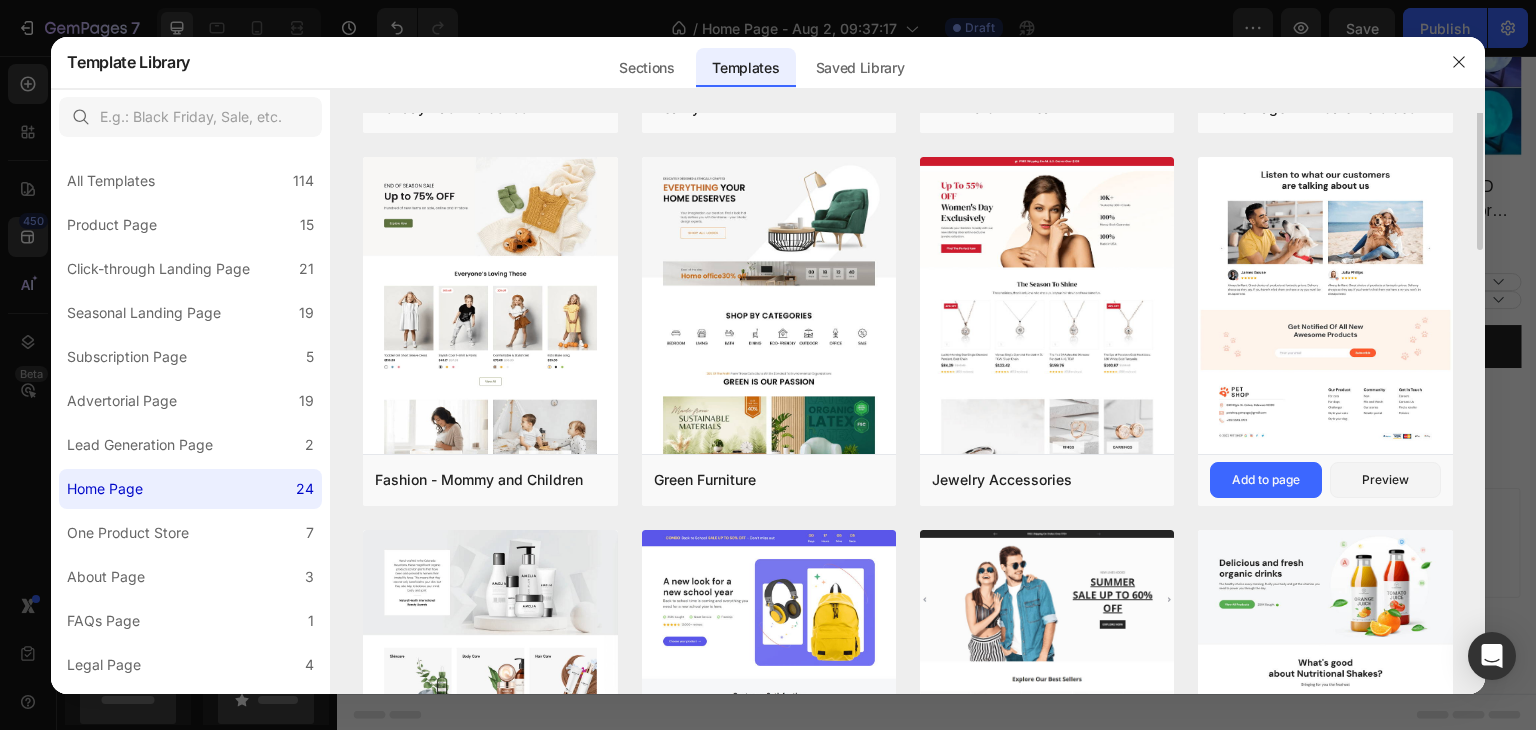 scroll, scrollTop: 900, scrollLeft: 0, axis: vertical 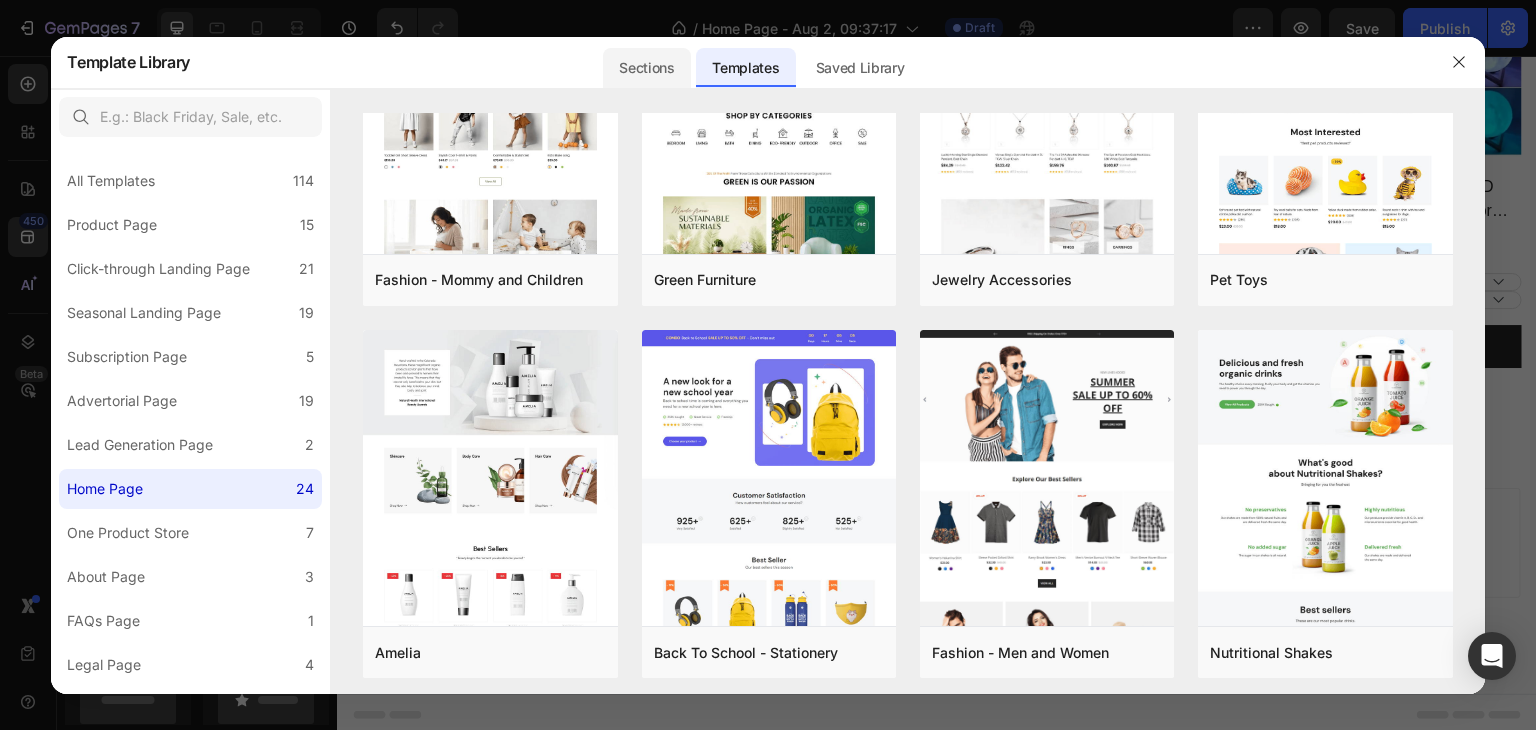 click on "Sections" 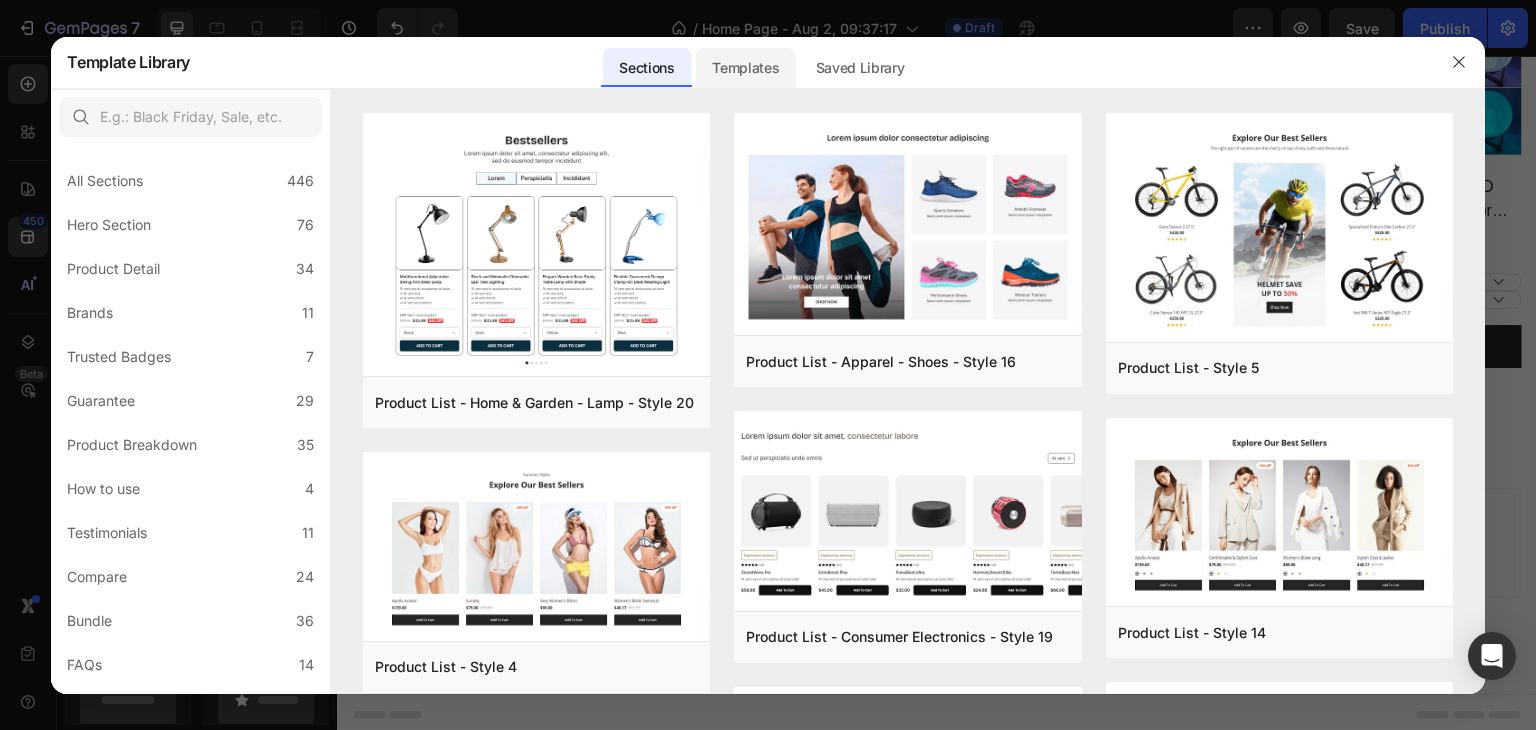 click on "Templates" 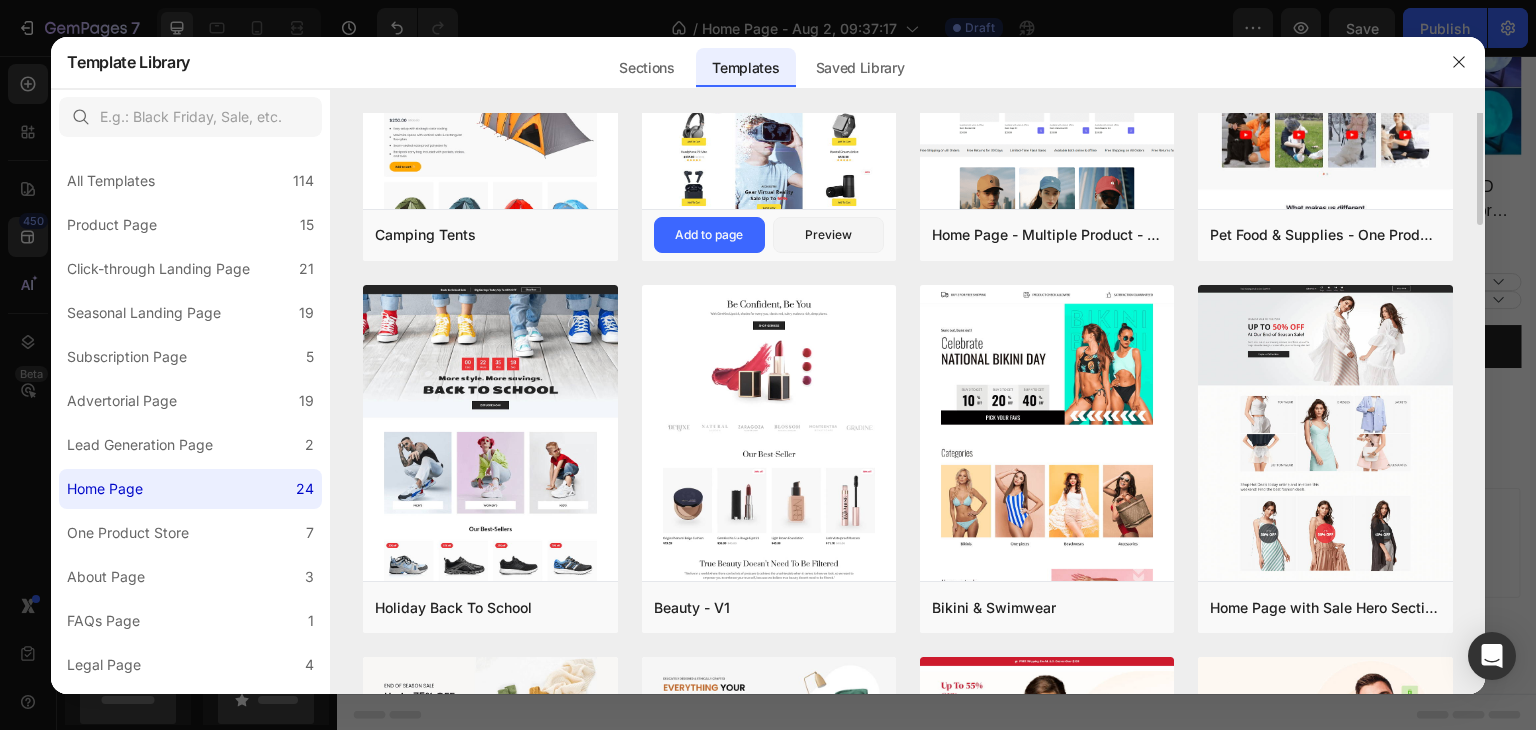 scroll, scrollTop: 0, scrollLeft: 0, axis: both 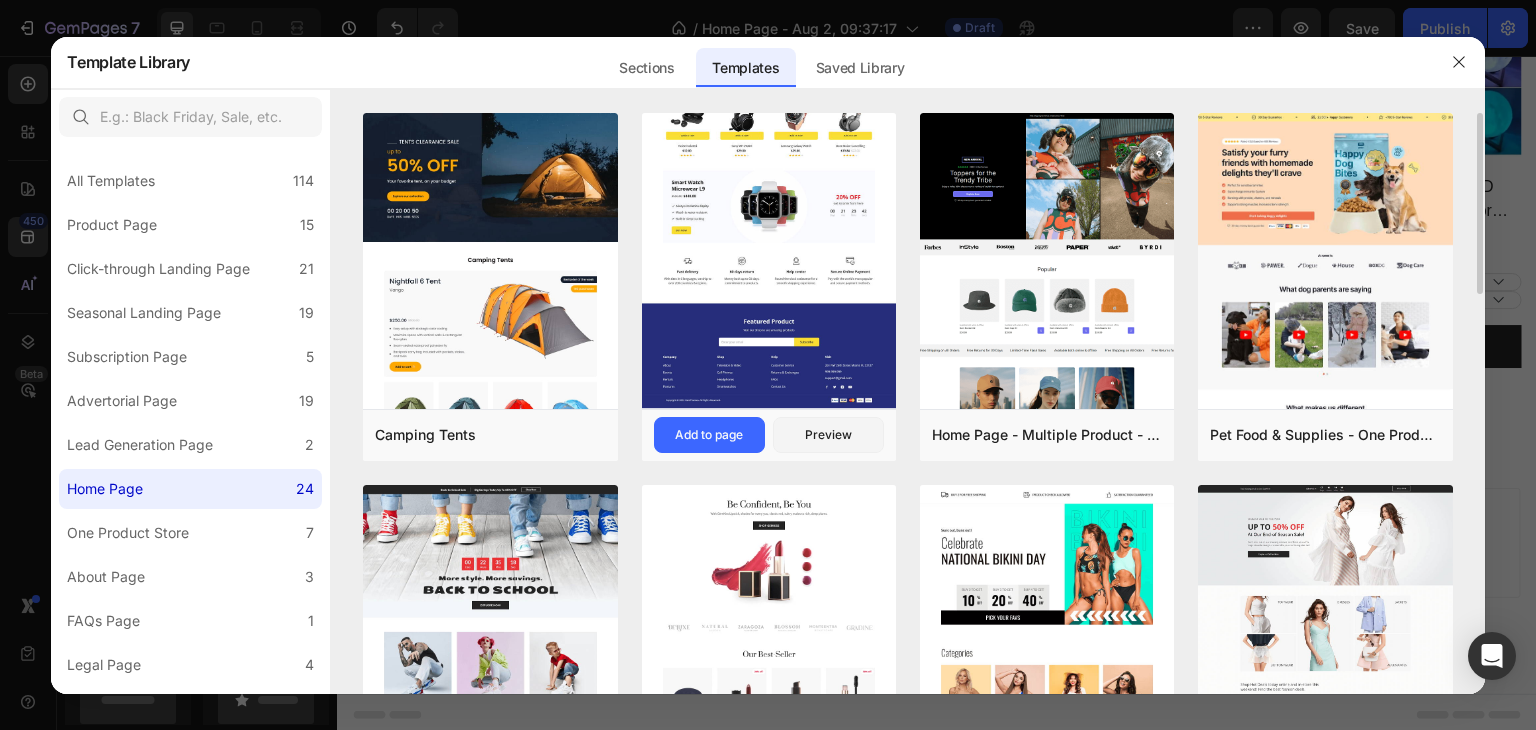 click at bounding box center [769, 25] 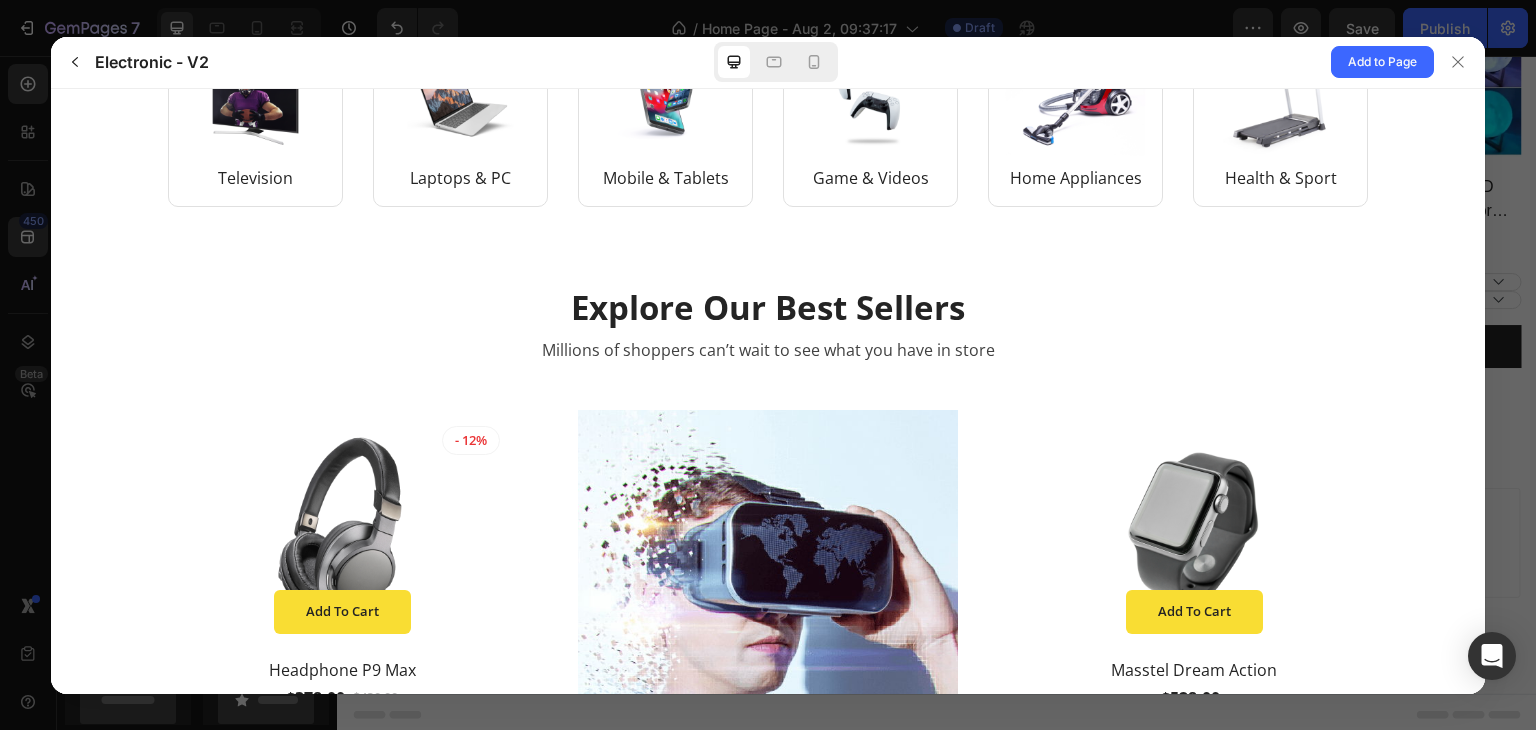 scroll, scrollTop: 600, scrollLeft: 0, axis: vertical 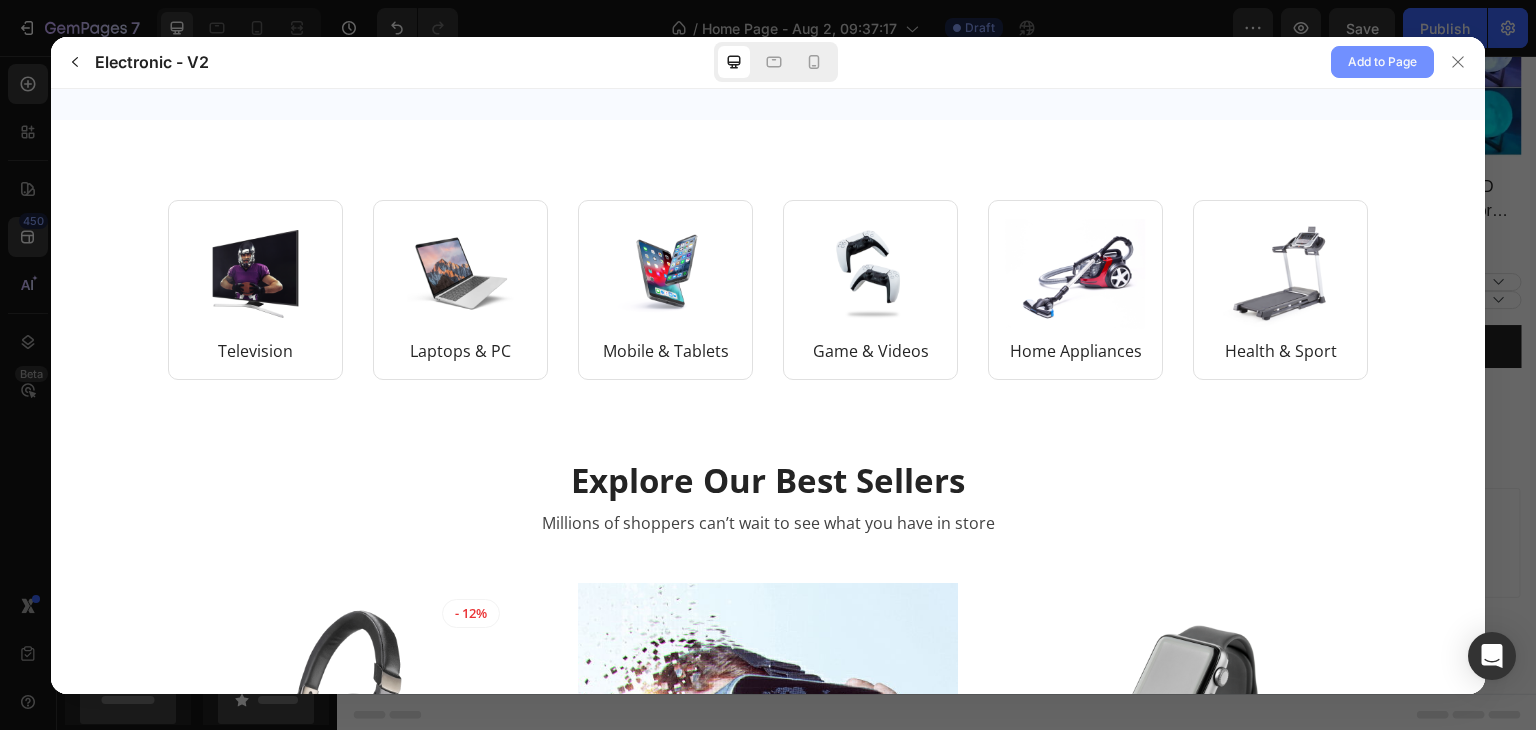 click on "Add to Page" 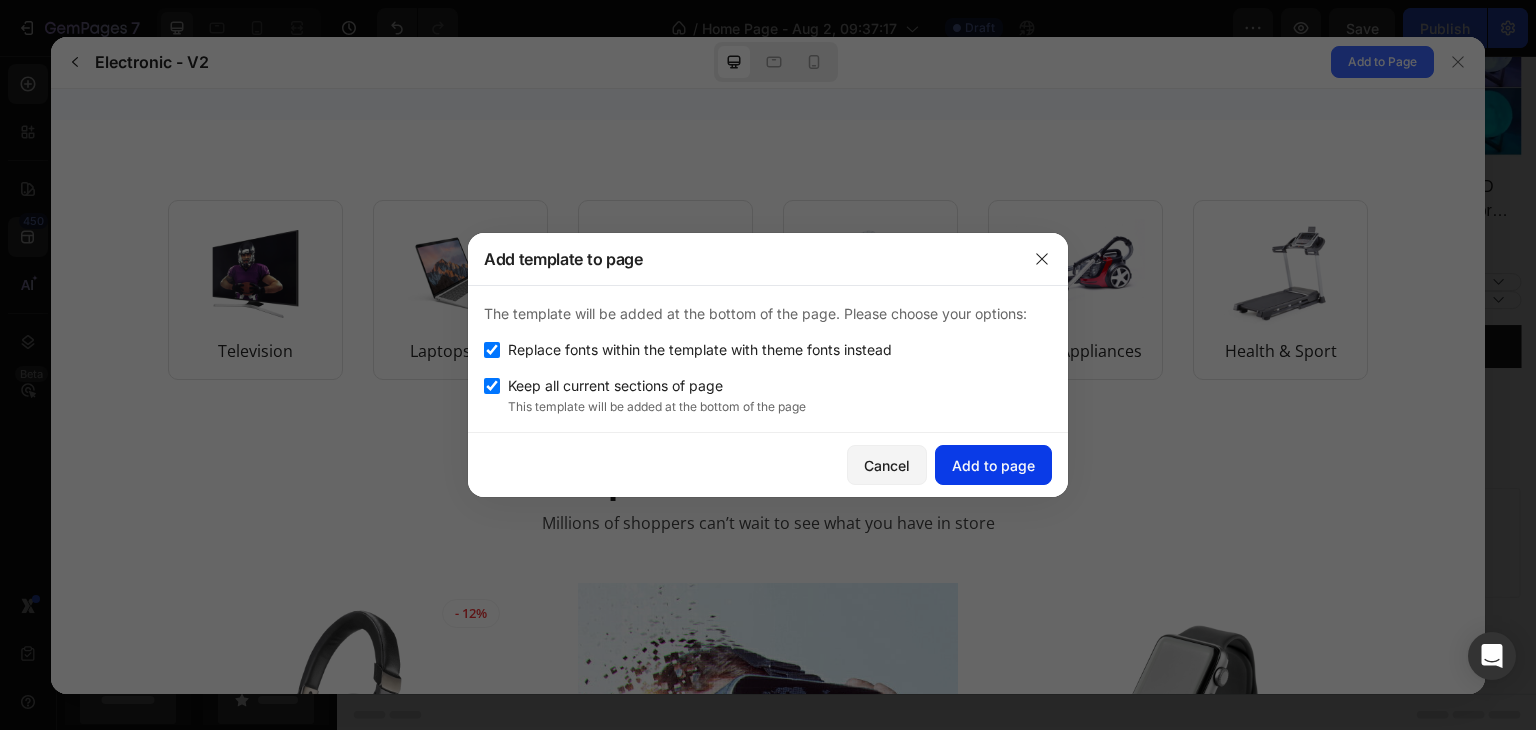 click on "Add to page" at bounding box center (993, 465) 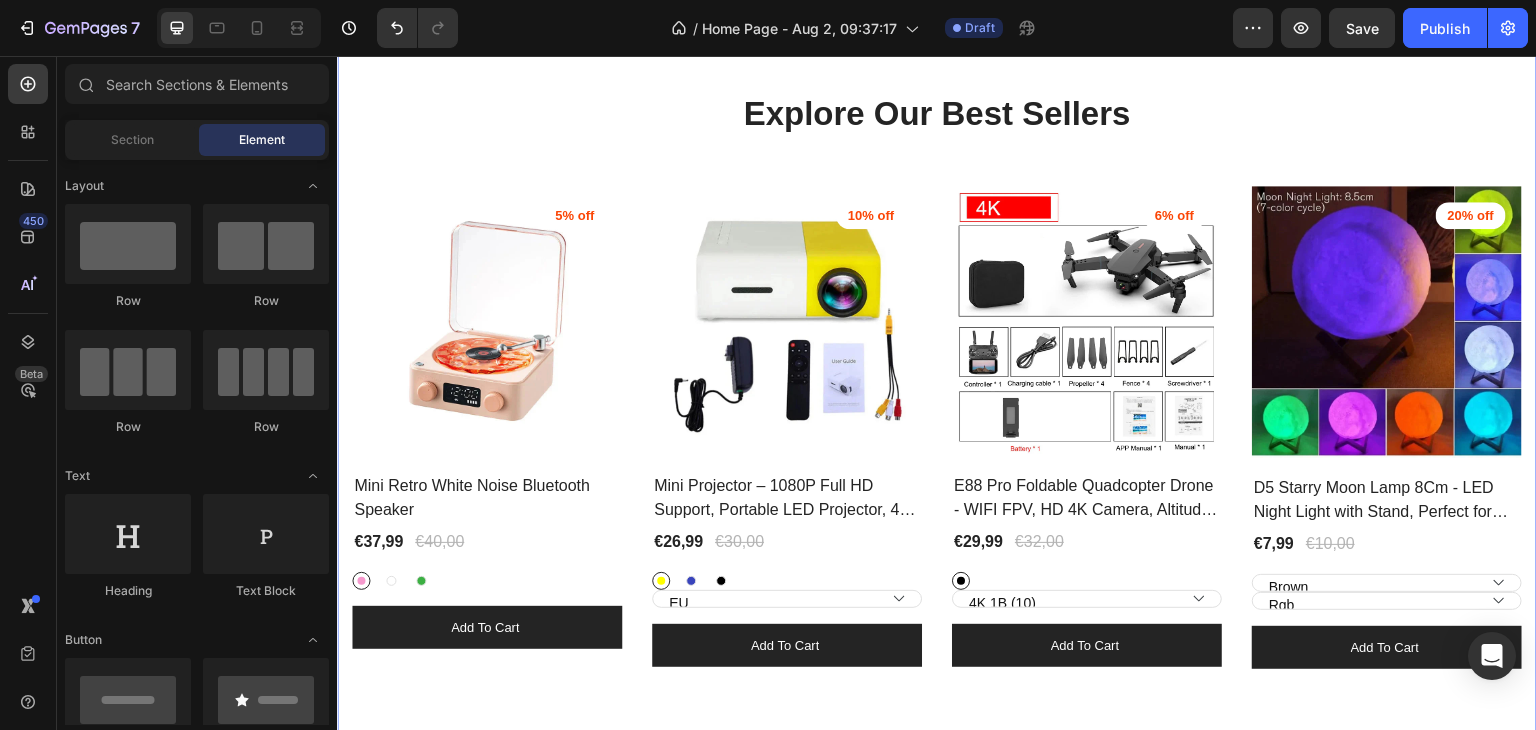 scroll, scrollTop: 1628, scrollLeft: 0, axis: vertical 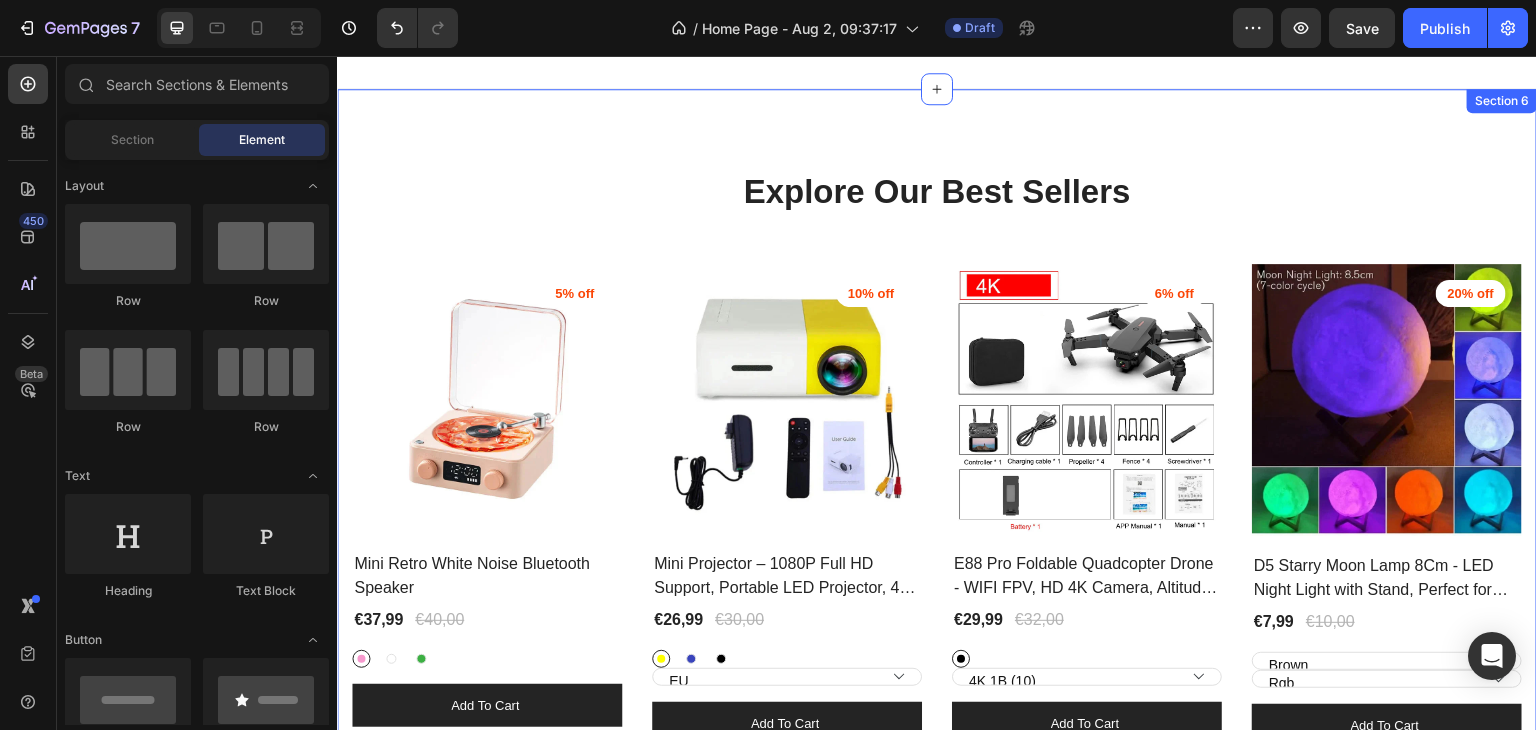 click on "Explore Our Best Sellers Heading Row (P) Images 5% off Product Badge Row Mini Retro White Noise Bluetooth Speaker (P) Title €37,99 (P) Price (P) Price €40,00 (P) Price (P) Price Row Pink Pink White White Green Green (P) Variants & Swatches Add to cart (P) Cart Button Row Product List (P) Images 10% off Product Badge Row Mini Projector – 1080P Full HD Support, Portable LED Projector, 4K Video Playback, Multiple Connectivity Options (P) Title €26,99 (P) Price (P) Price €30,00 (P) Price (P) Price Row Yellow Yellow Blue Blue Black Black   EU US AU UK (P) Variants & Swatches Add to cart (P) Cart Button Row Product List (P) Images 6% off Product Badge Row E88 Pro Foldable Quadcopter Drone - WIFI FPV, HD 4K Camera, Altitude Hold (P) Title €29,99 (P) Price (P) Price €32,00 (P) Price (P) Price Row Black Black   4K 1B (10) 4K 1B (691) 4K Pro 1B (173) 4K Pro 1B (366) No Camera 1080P 1B (193) 1080P 1B (175) (P) Variants & Swatches Add to cart (P) Cart Button Row Product List (P) Images 20% off Product Badge" at bounding box center [937, 458] 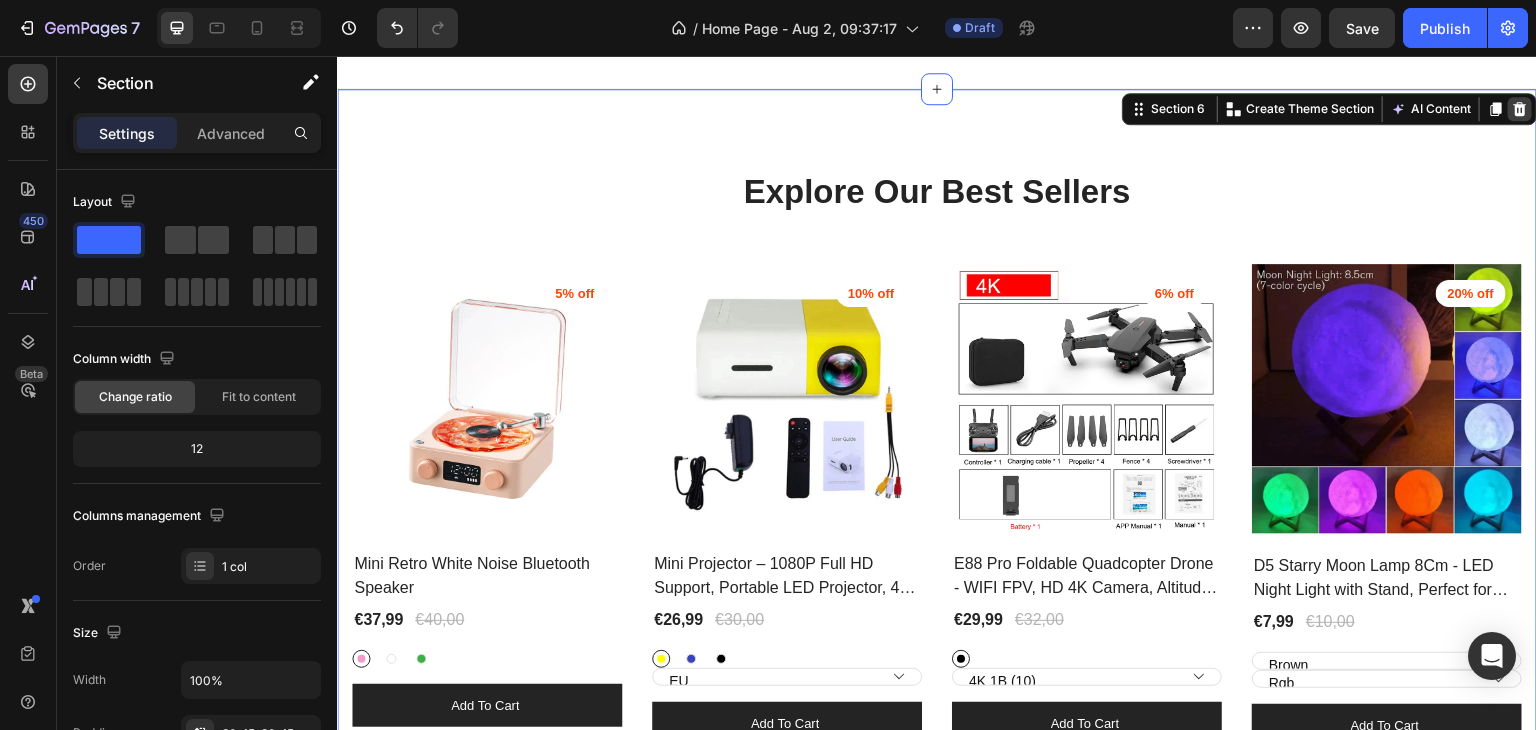 click at bounding box center (1520, 109) 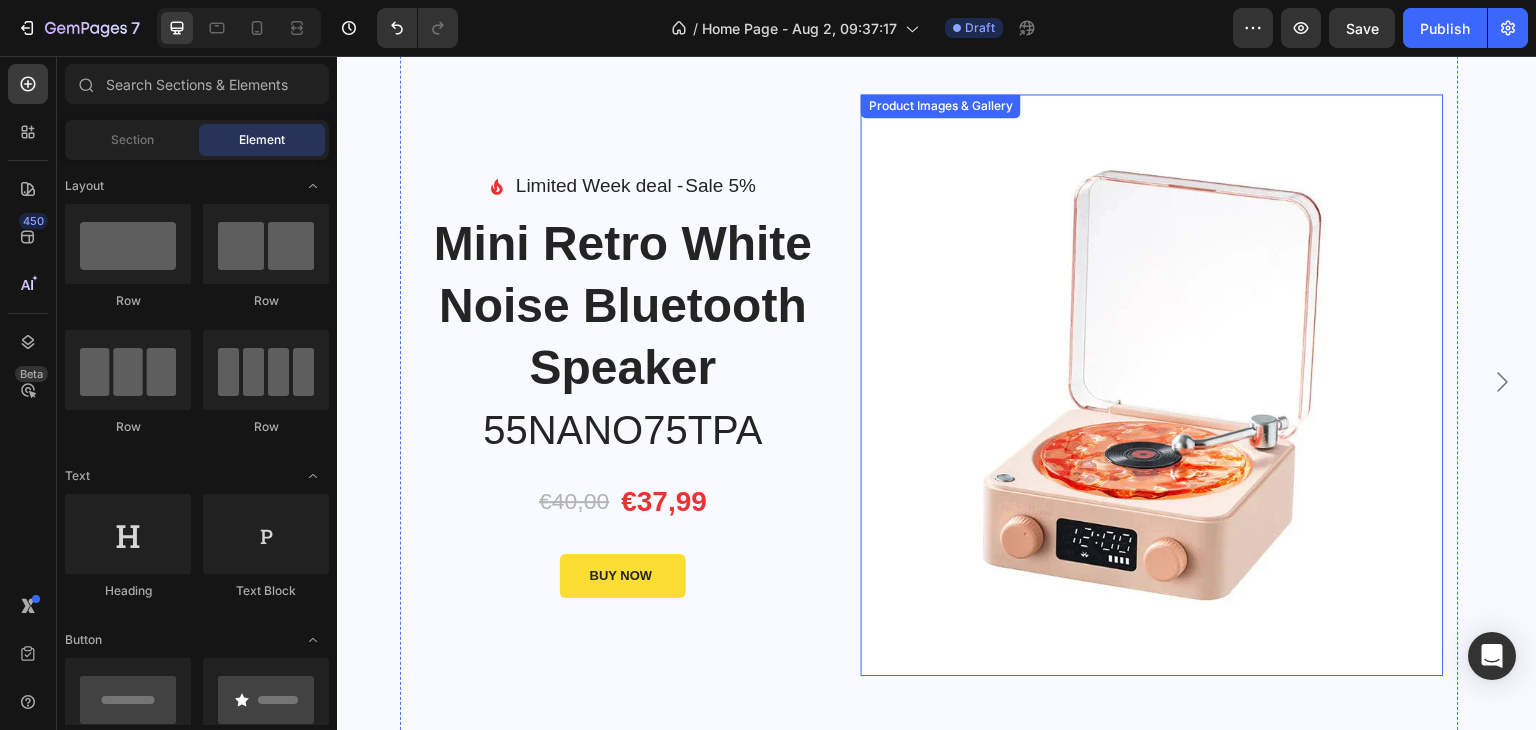 scroll, scrollTop: 1663, scrollLeft: 0, axis: vertical 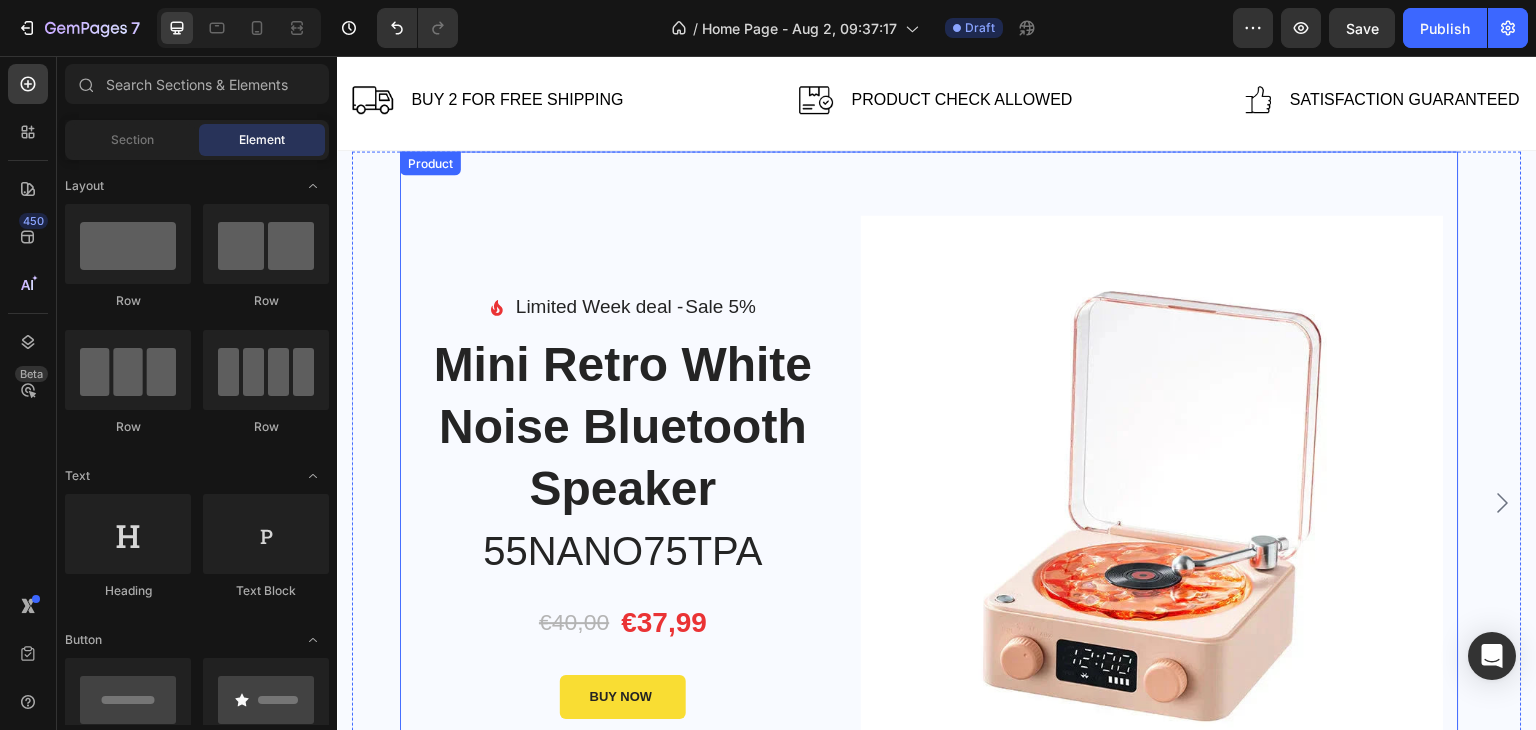 click on "Image Limited Week deal - Text block Sale 5% Product Badge Row Icon List Mini Retro White Noise Bluetooth Speaker Product Title 55NANO75TPA Heading €40,00 Product Price Product Price €37,99 Product Price Product Price Row BUY NOW Product Cart Button Product" at bounding box center [929, 504] 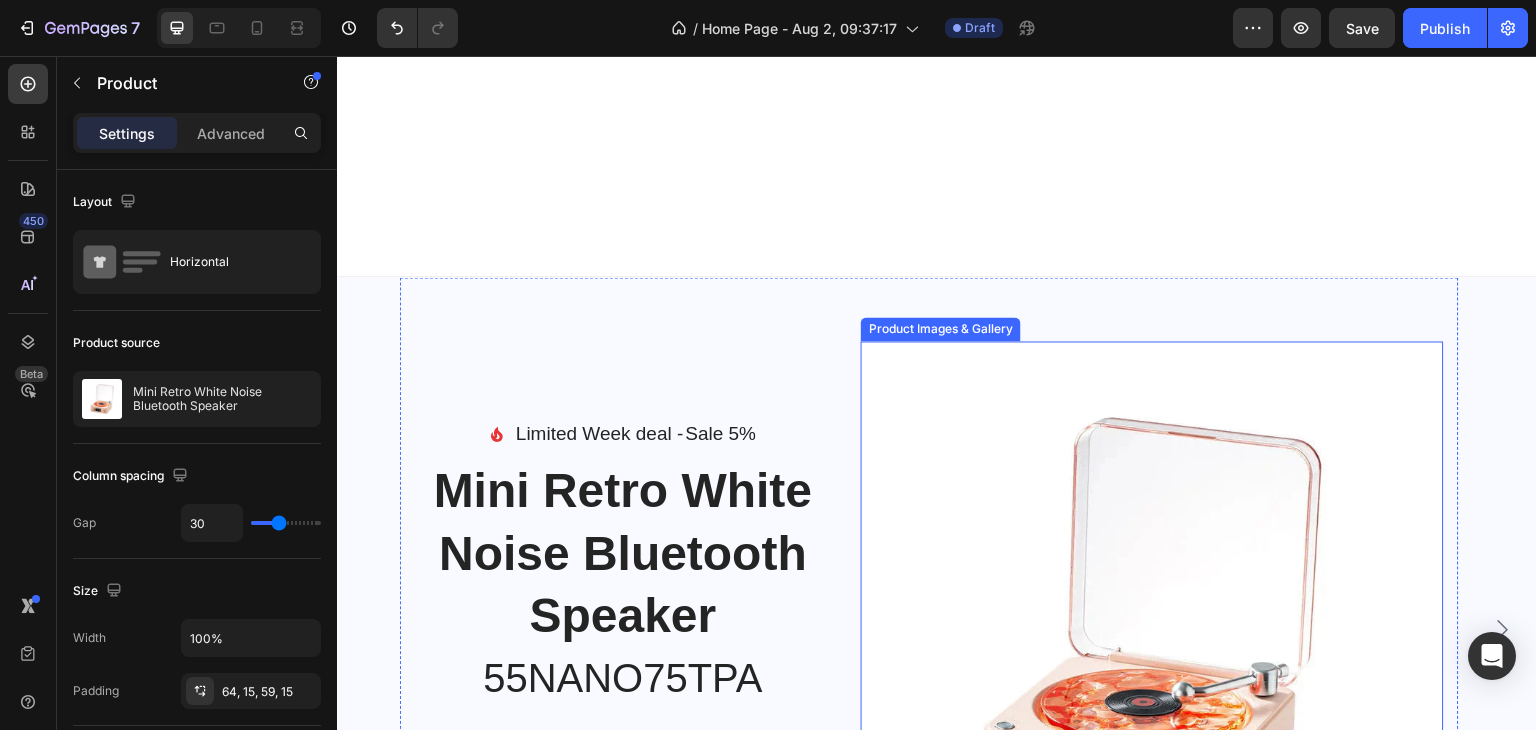 scroll, scrollTop: 1836, scrollLeft: 0, axis: vertical 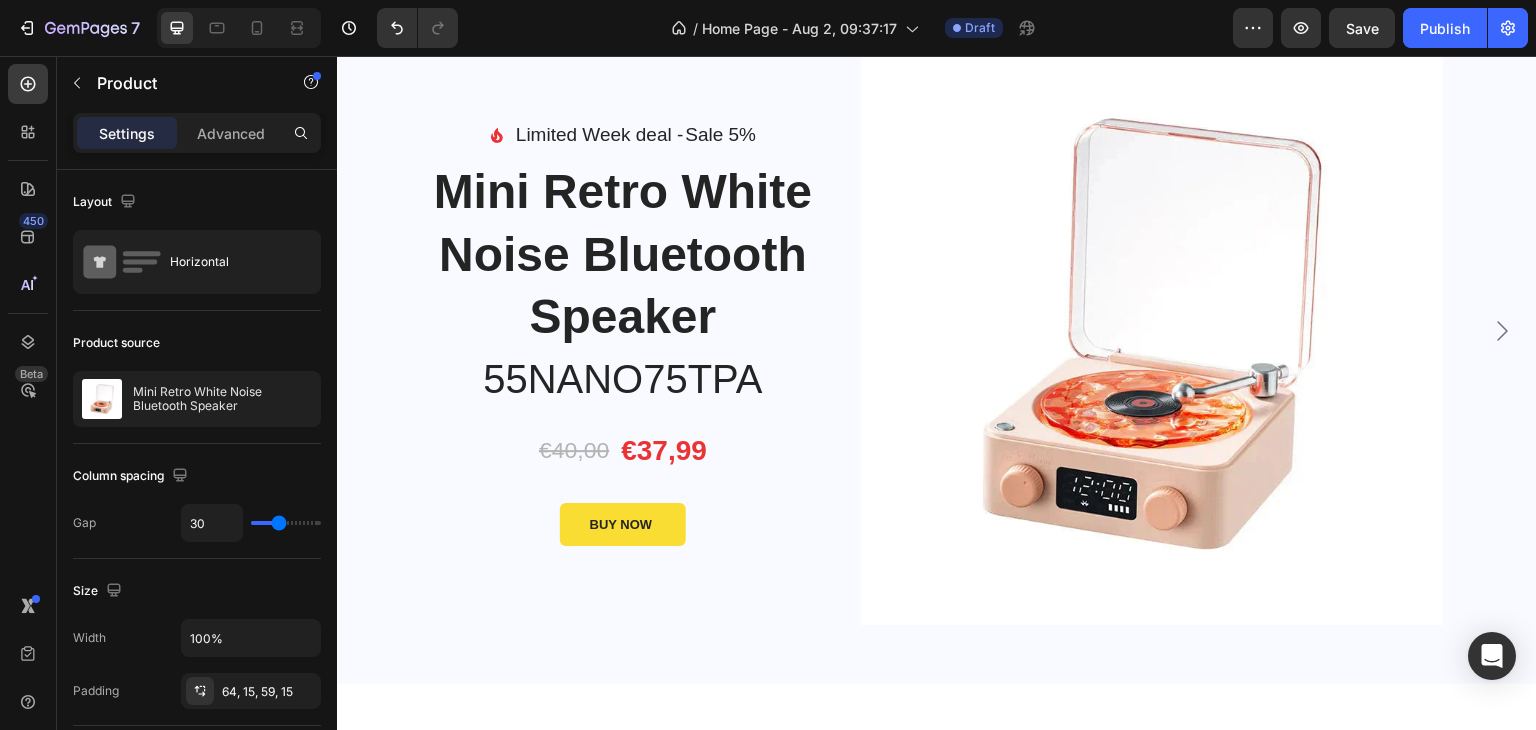 click on "Image Limited Week deal - Text block Sale 5% Product Badge Row Icon List Mini Retro White Noise Bluetooth Speaker Product Title 55NANO75TPA Heading €40,00 Product Price Product Price €37,99 Product Price Product Price Row BUY NOW Product Cart Button" at bounding box center (623, 333) 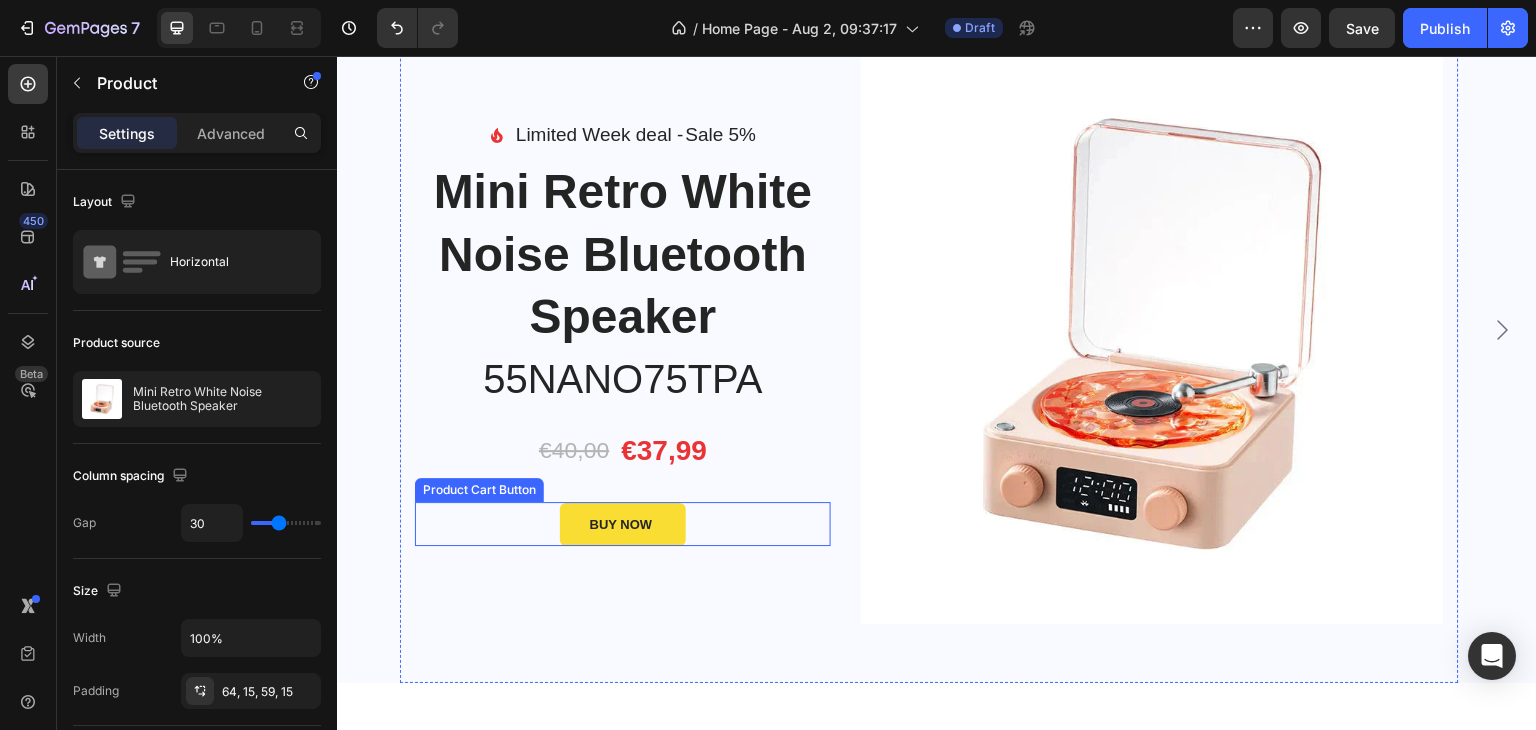 scroll, scrollTop: 1636, scrollLeft: 0, axis: vertical 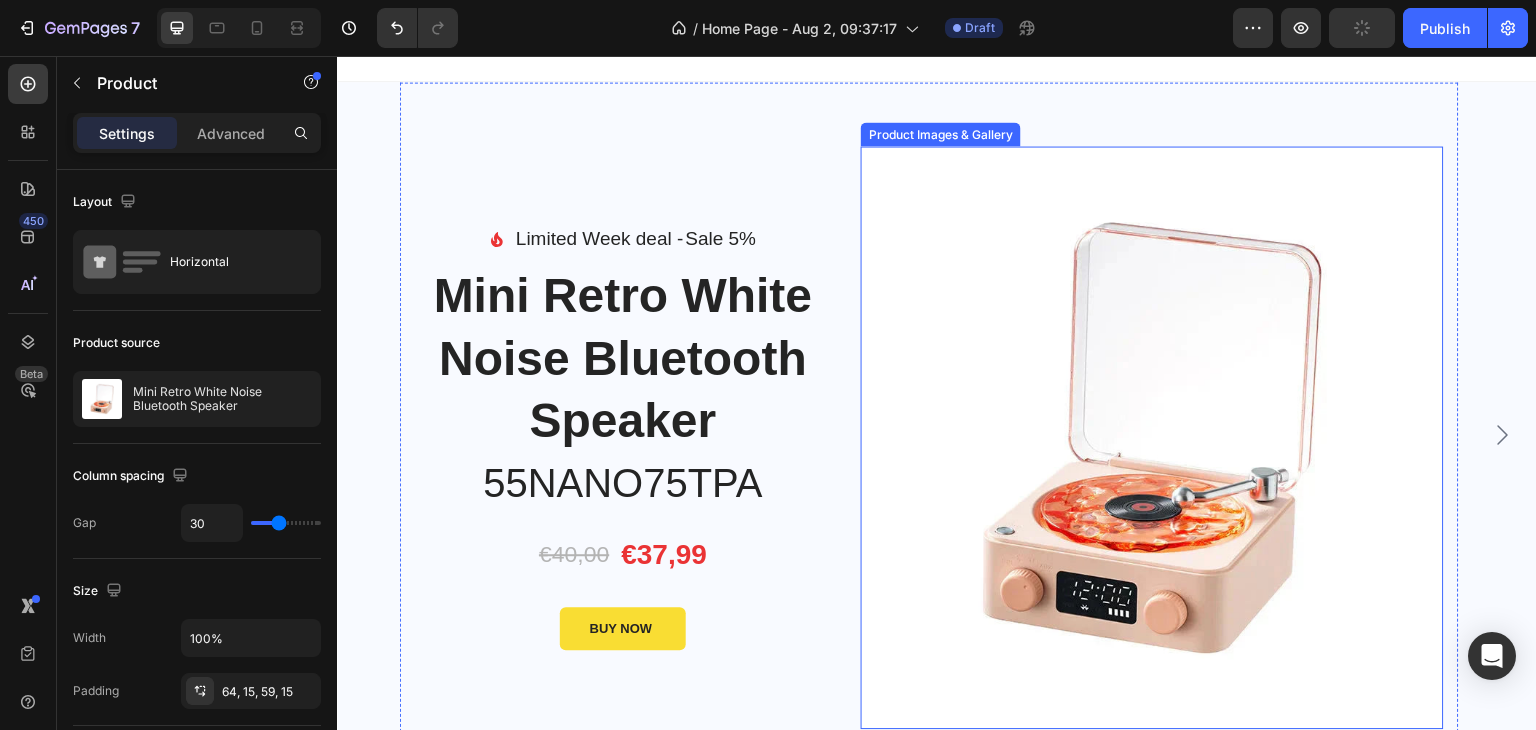 click at bounding box center [1152, 437] 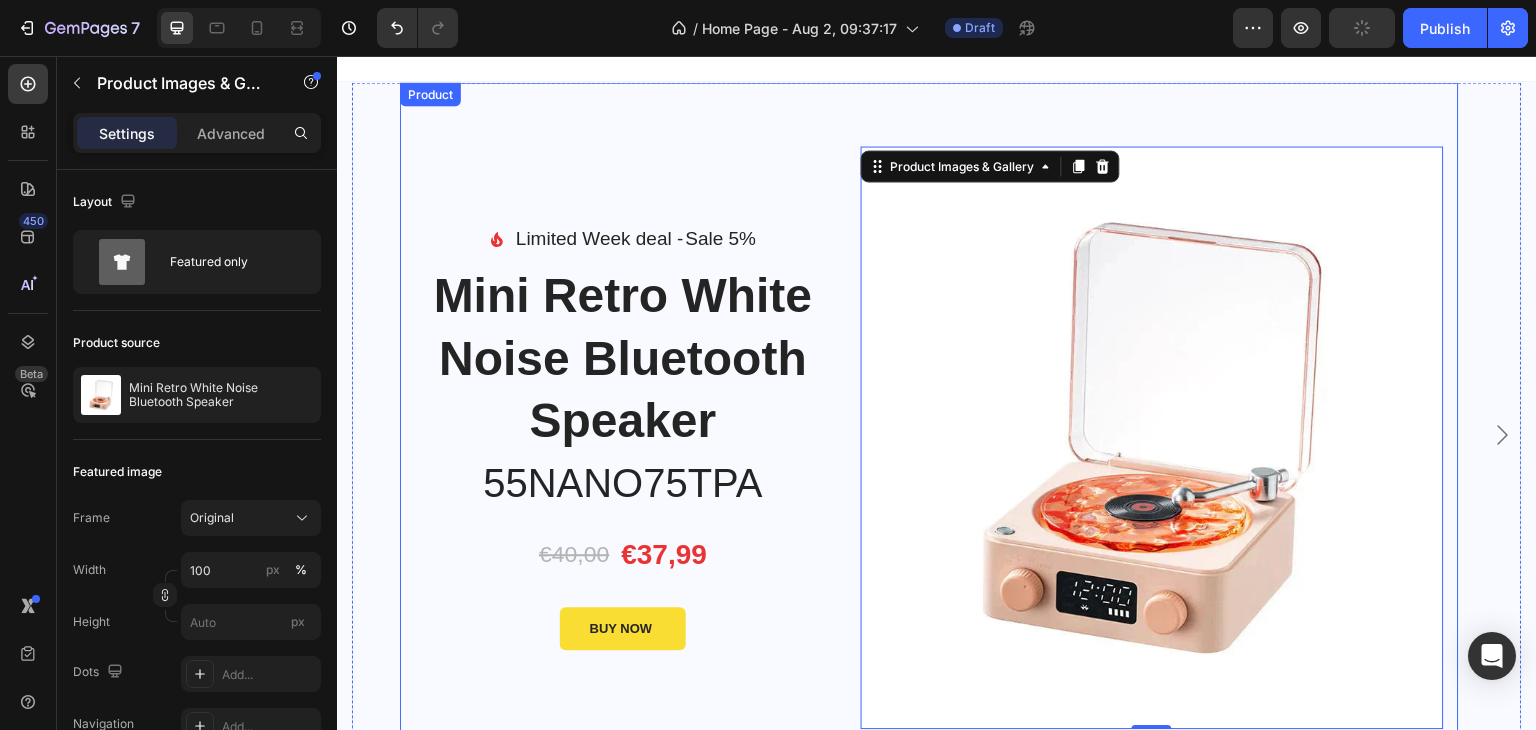 click on "Image Limited Week deal - Text block Sale 5% Product Badge Row Icon List Mini Retro White Noise Bluetooth Speaker Product Title 55NANO75TPA Heading €40,00 Product Price Product Price €37,99 Product Price Product Price Row BUY NOW Product Cart Button Product Images & Gallery 0 Product" at bounding box center (929, 435) 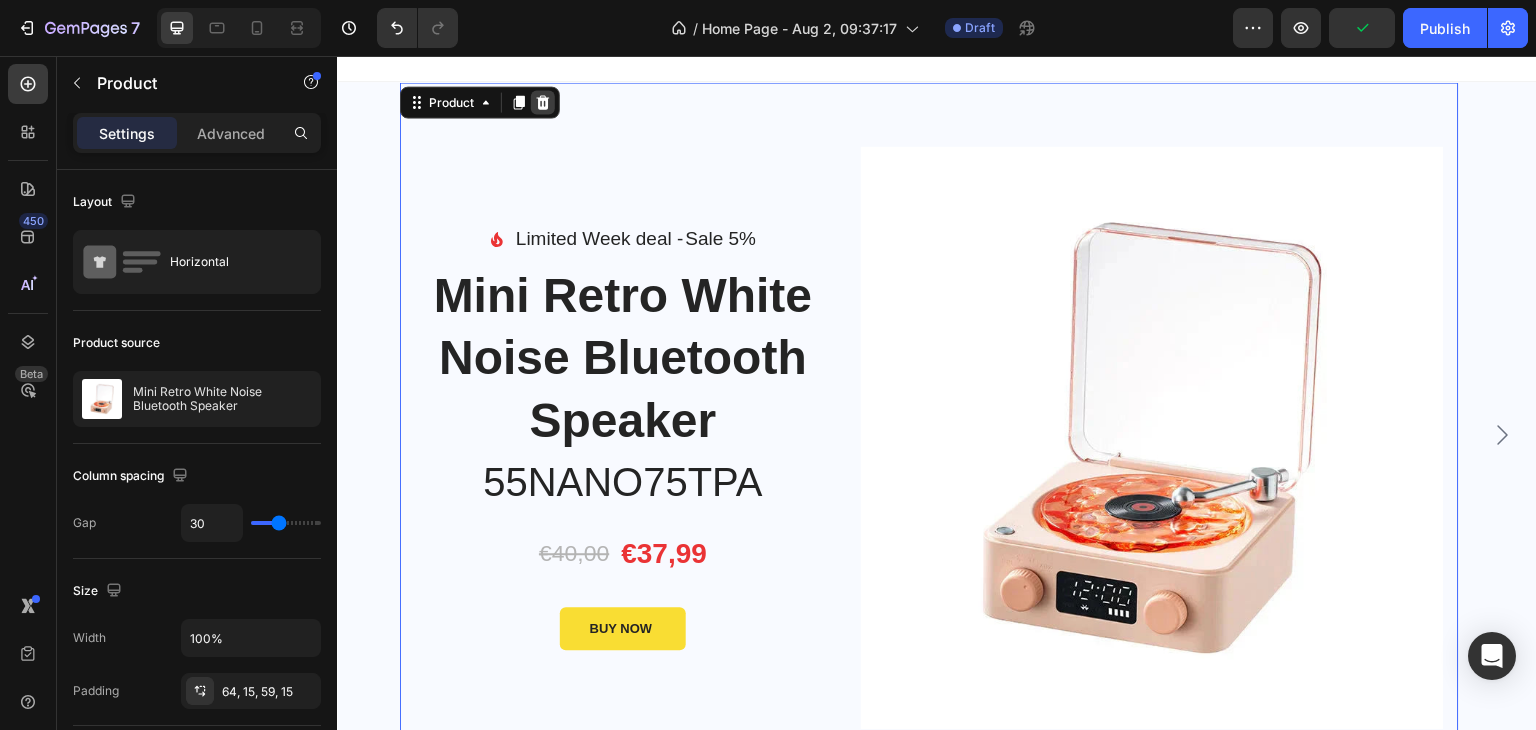 click 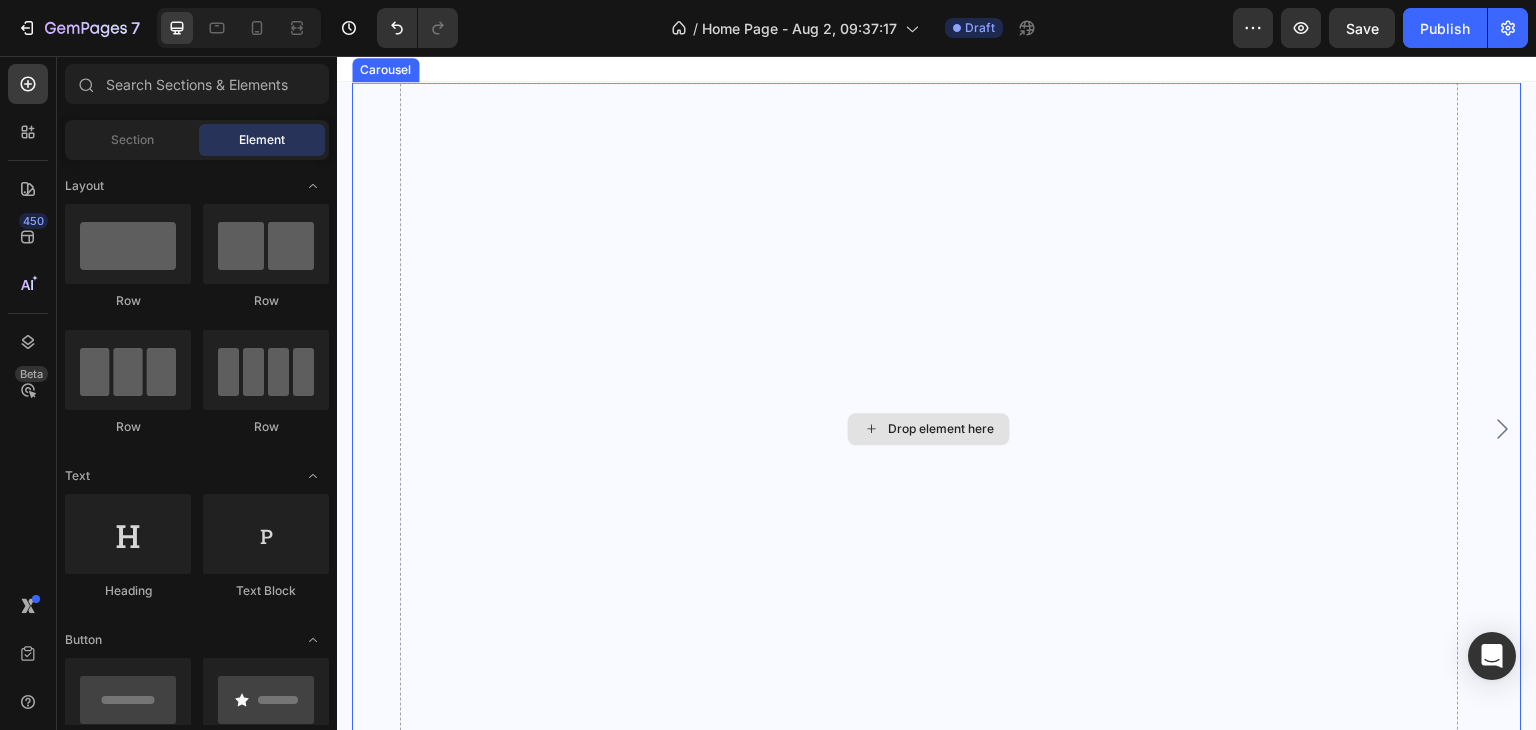 click on "Drop element here" at bounding box center [929, 428] 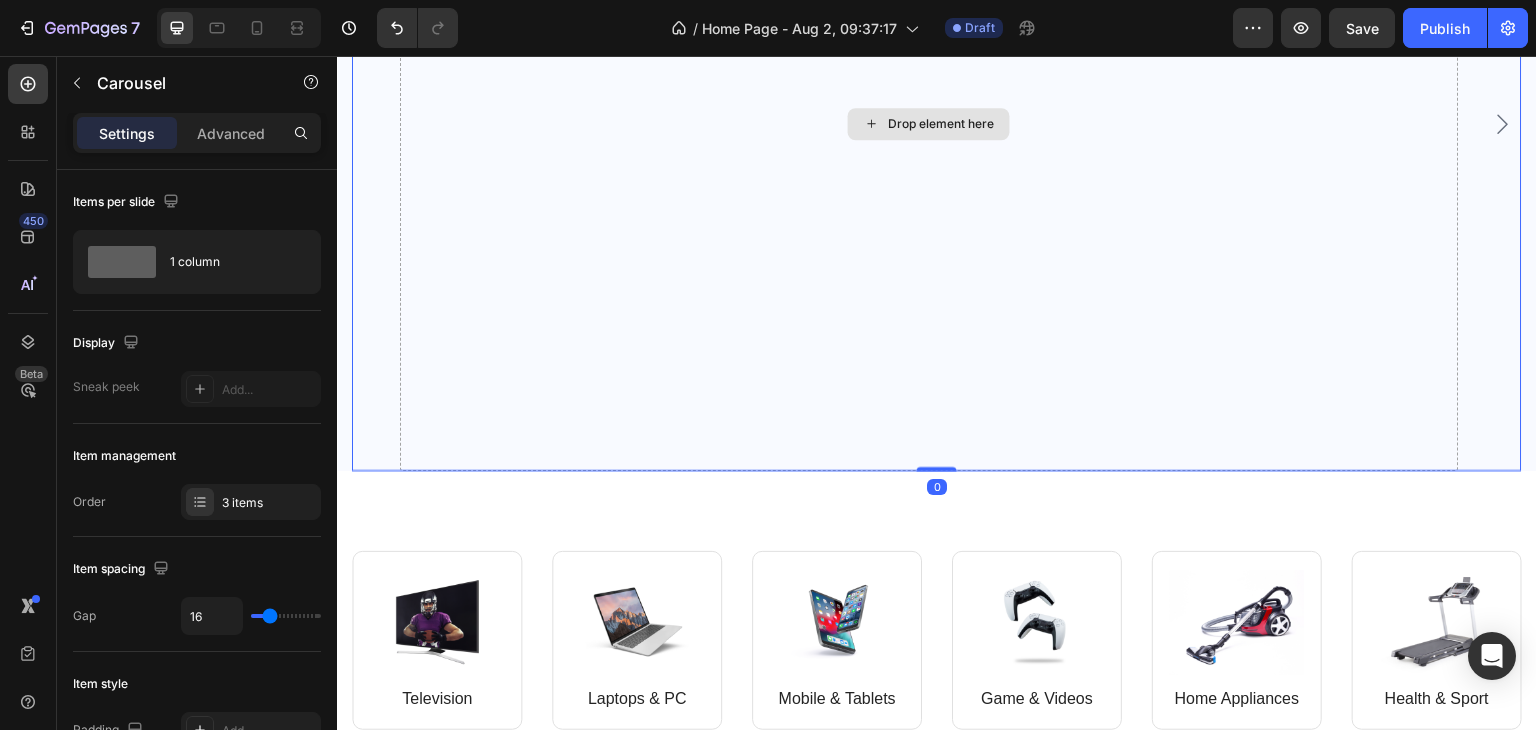 scroll, scrollTop: 1737, scrollLeft: 0, axis: vertical 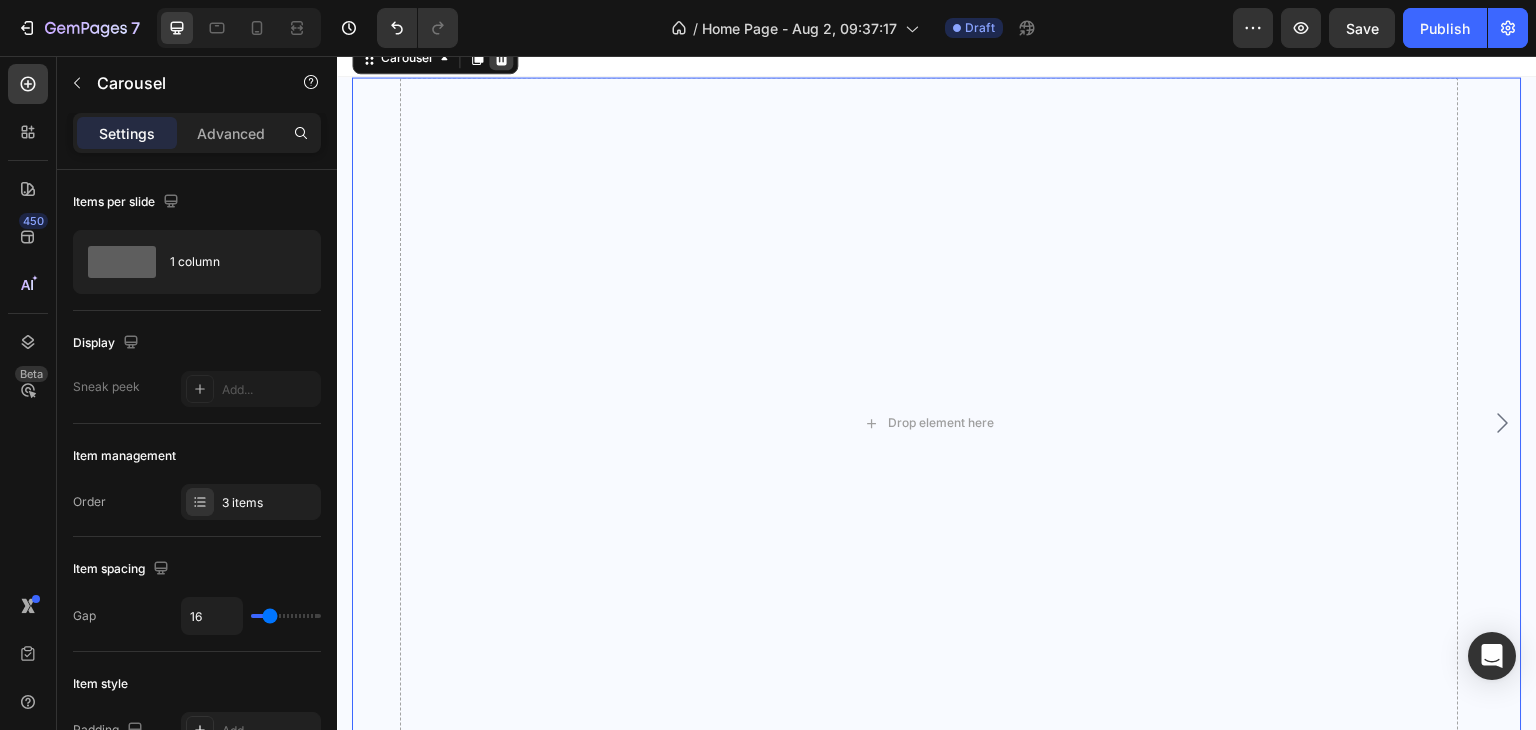 click at bounding box center (501, 58) 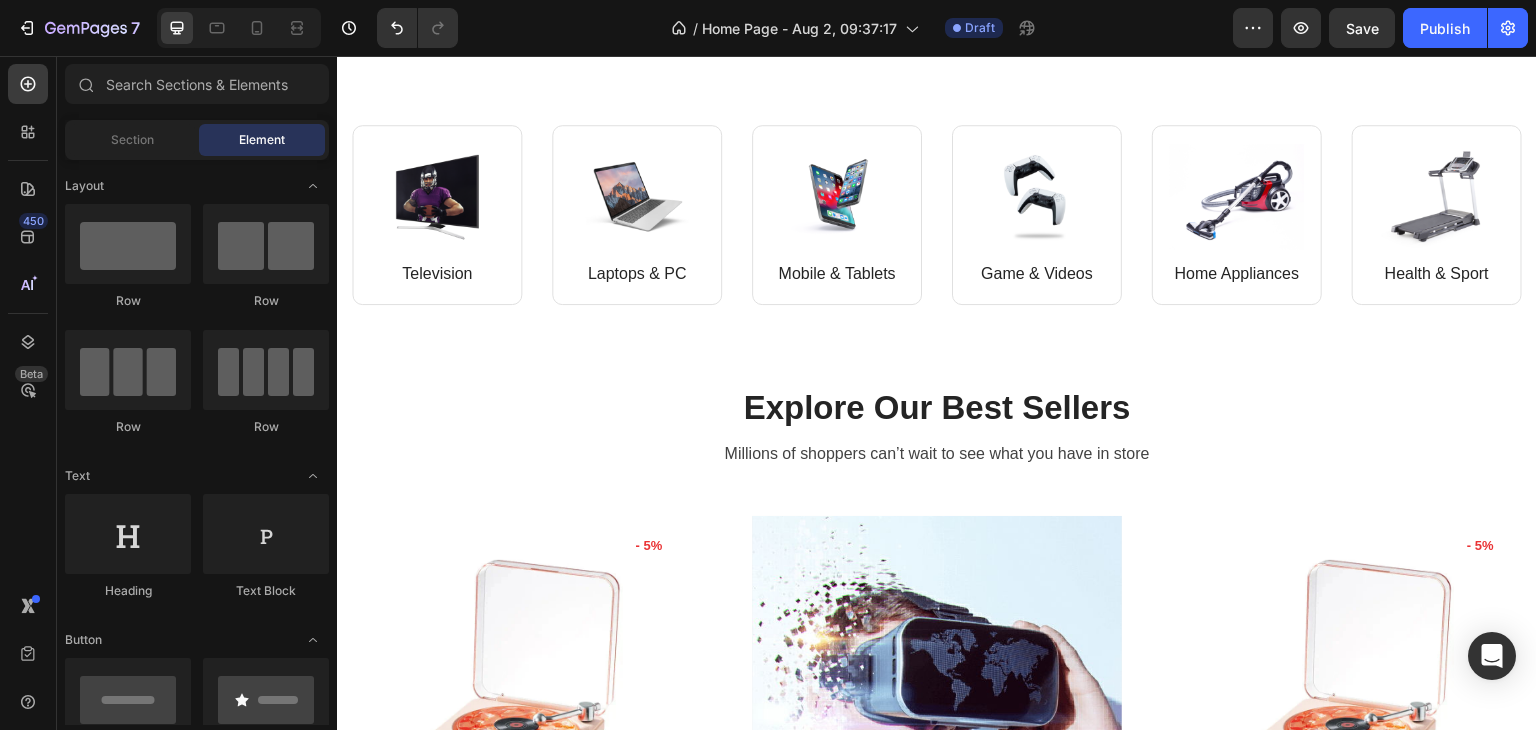 scroll, scrollTop: 1538, scrollLeft: 0, axis: vertical 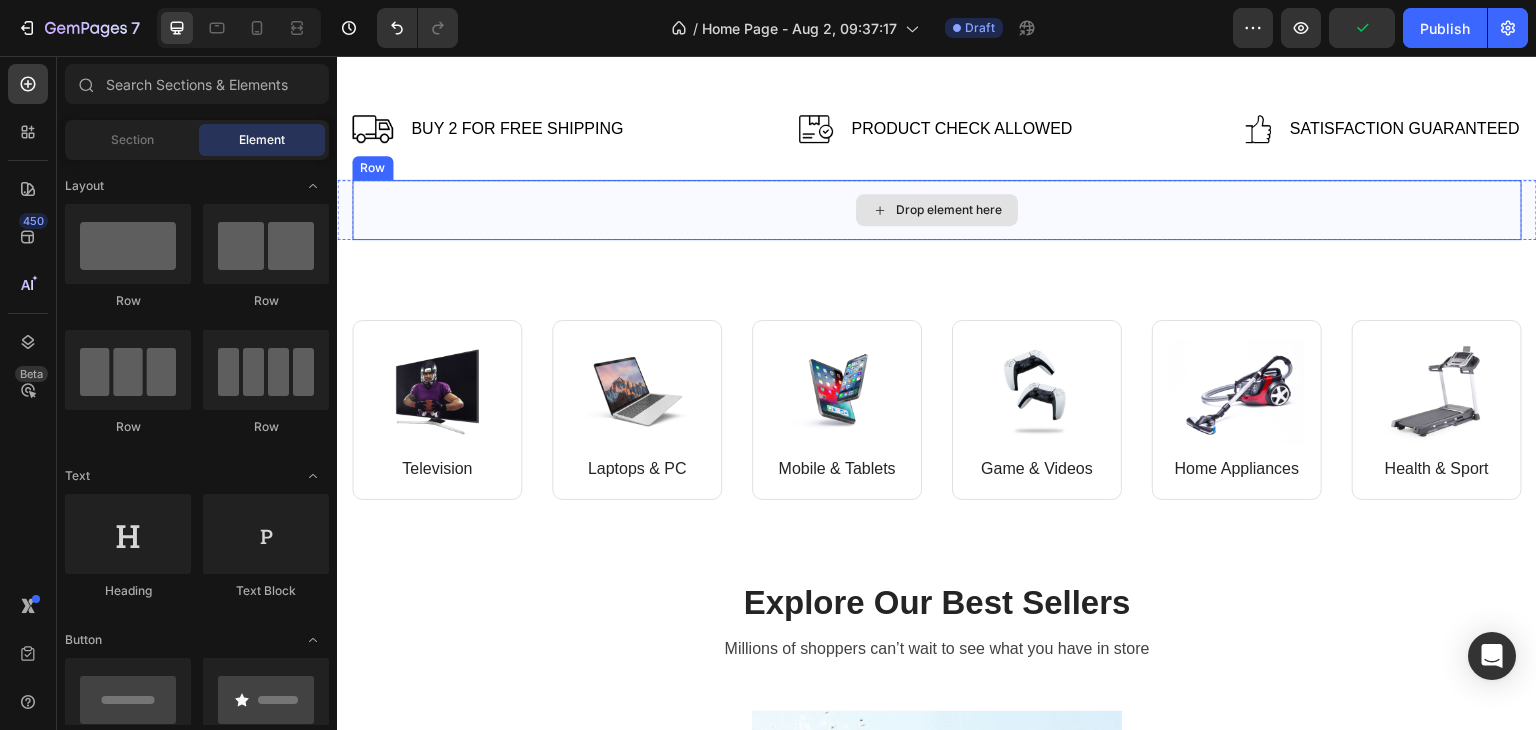 click on "Drop element here" at bounding box center [937, 210] 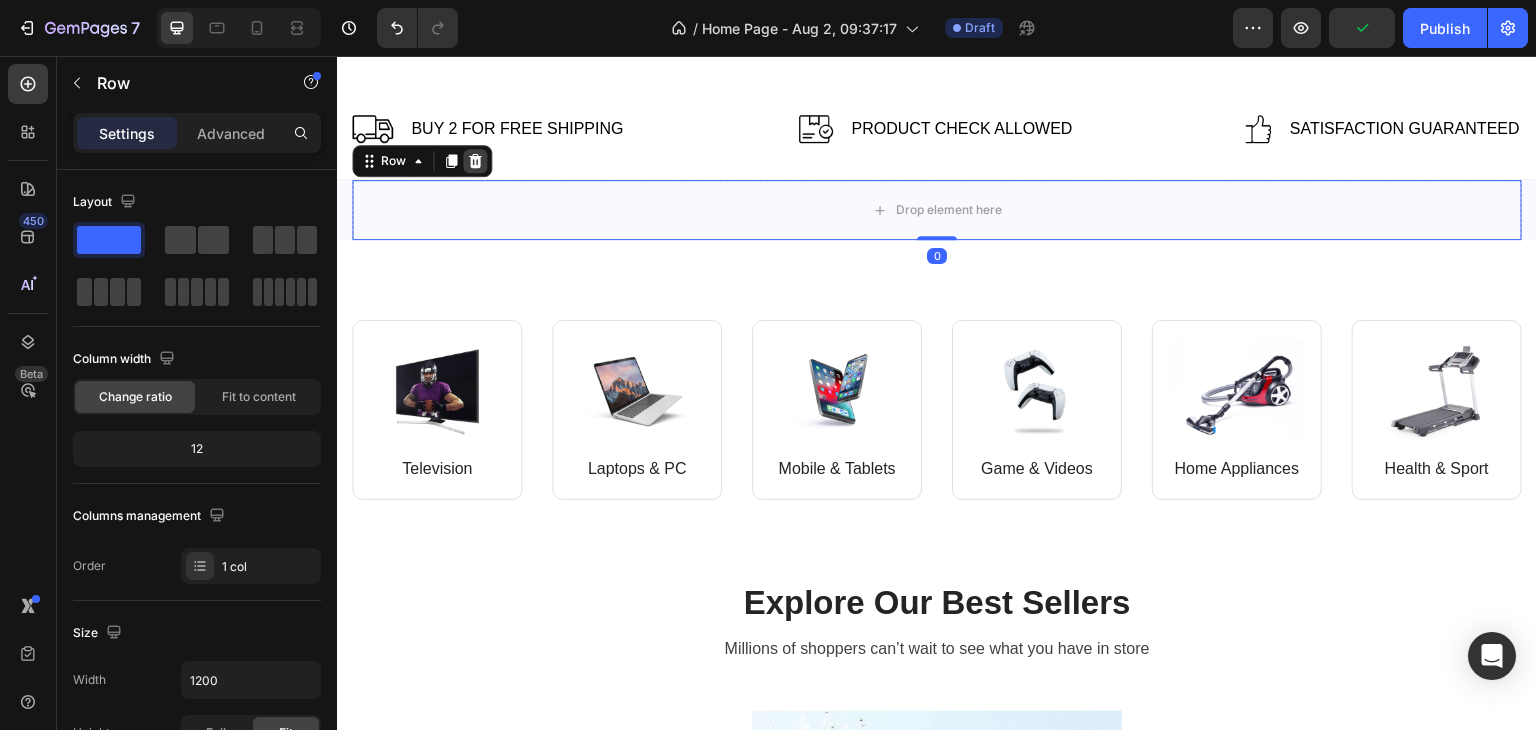 click 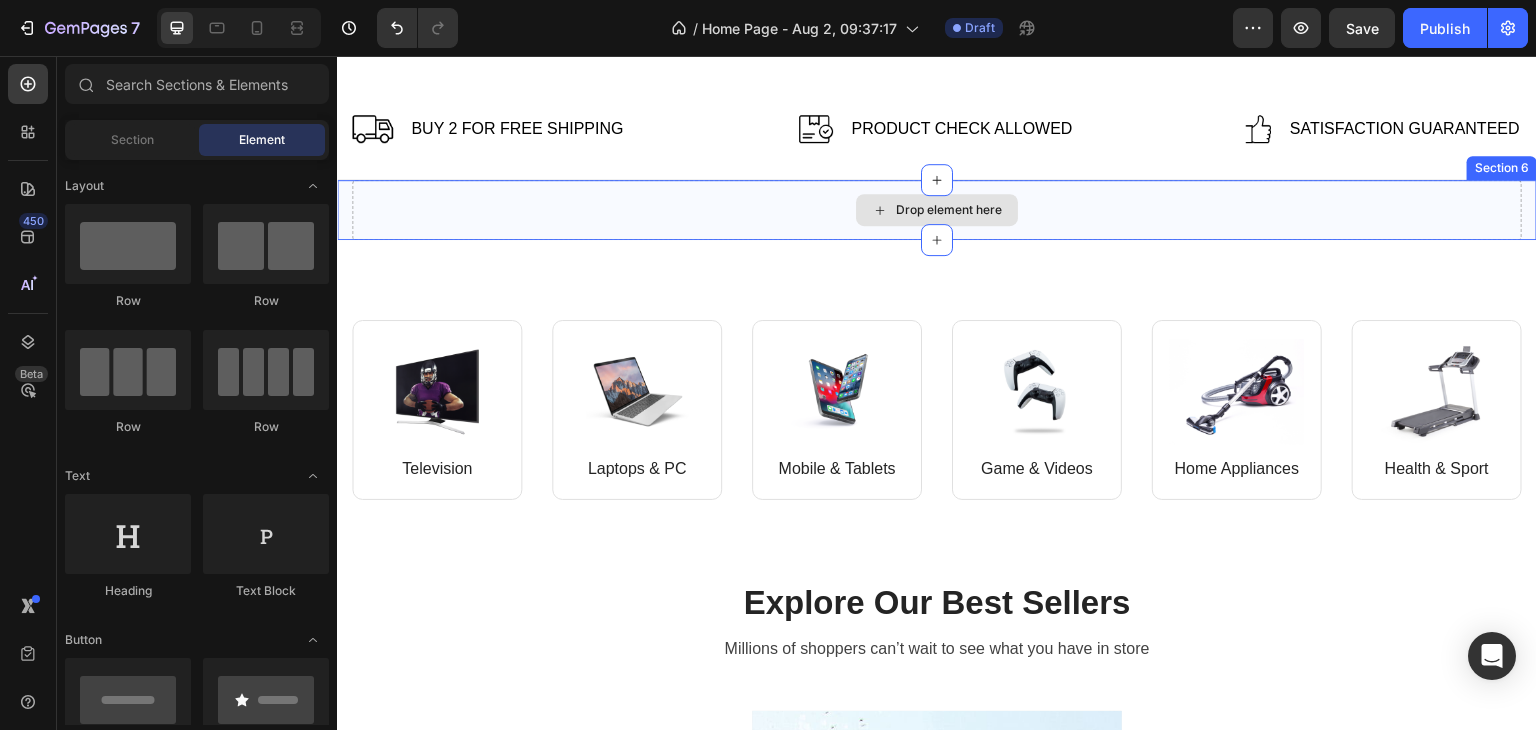 click on "Drop element here" at bounding box center [937, 210] 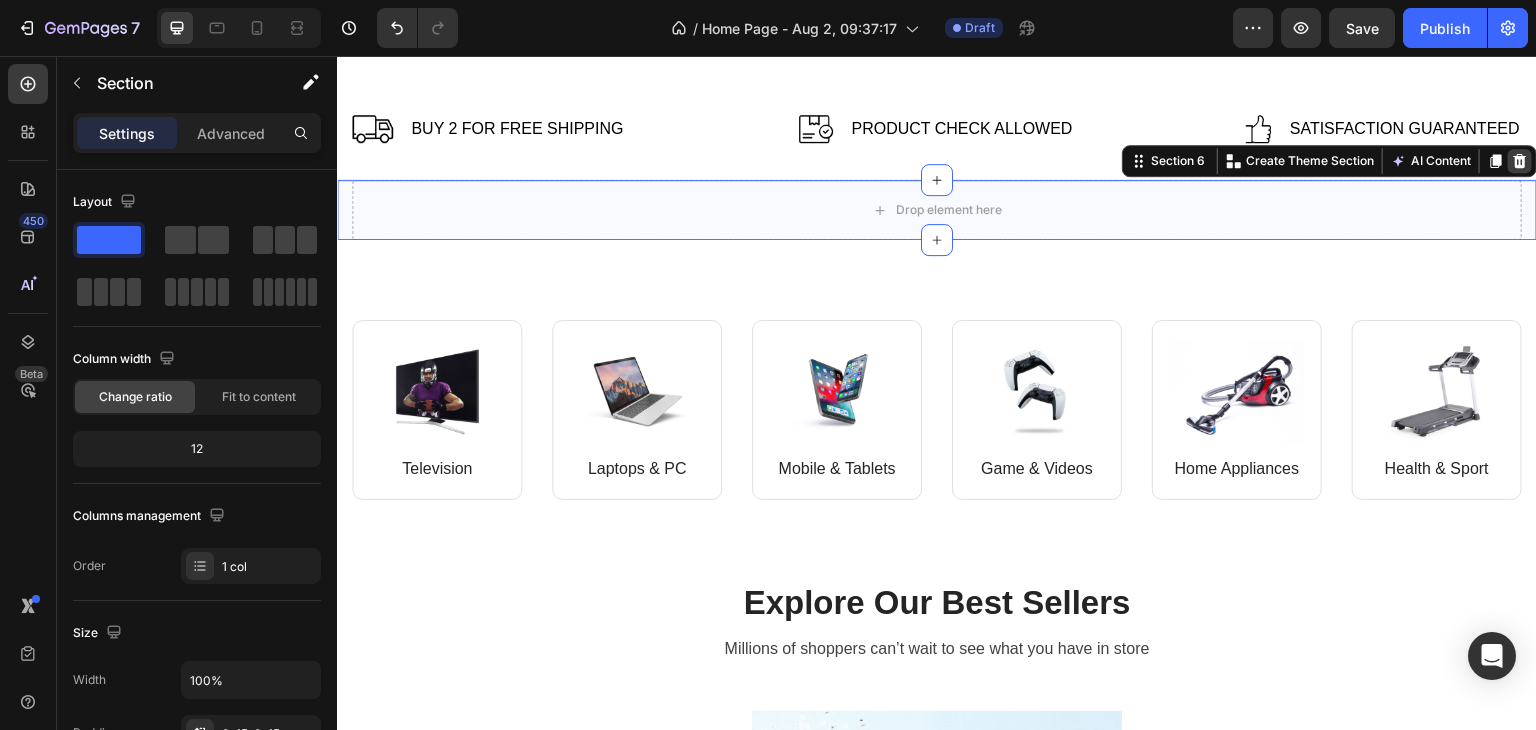 click 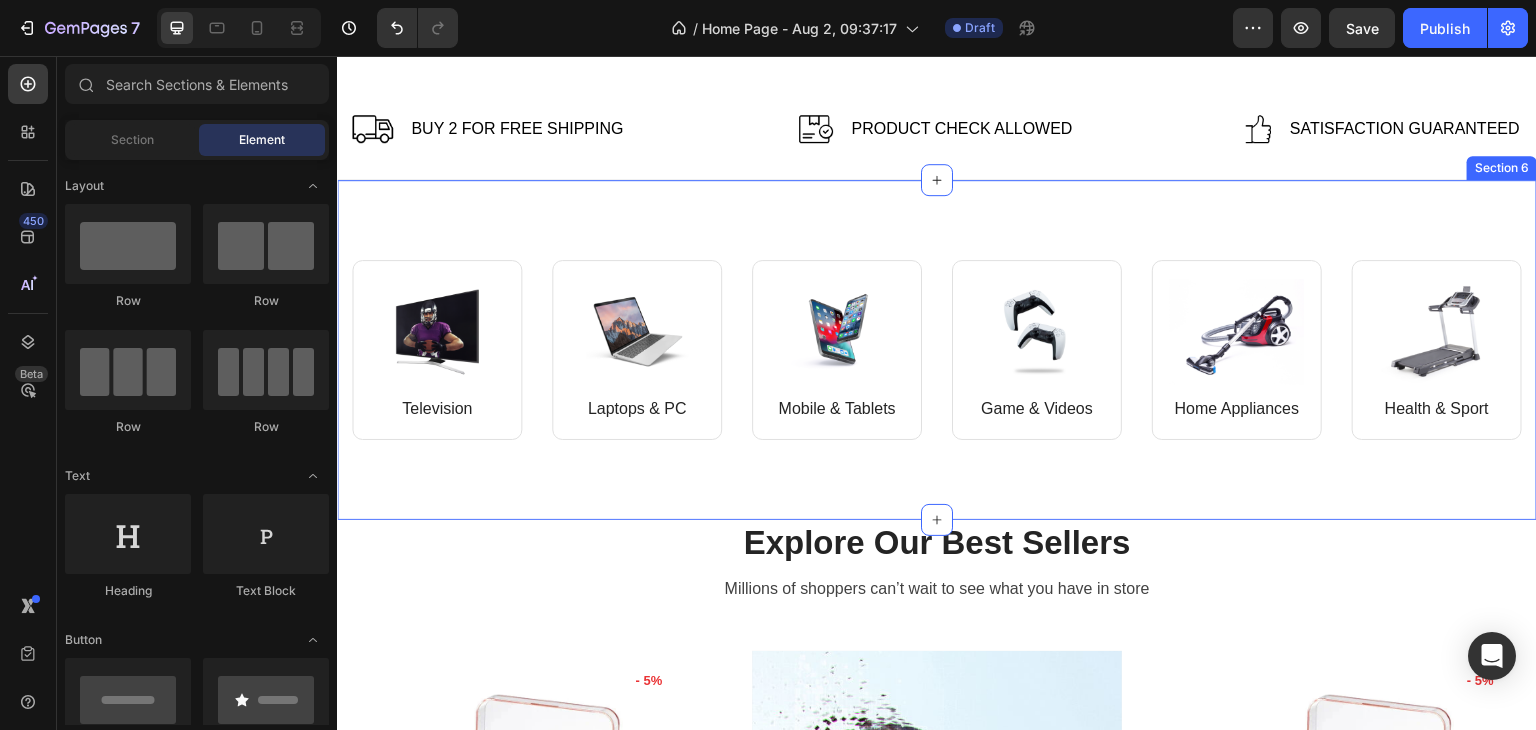 click on "Image Television Text block Row Image Laptops & PC Text block Row Row Image Mobile & Tablets Text block Row Image Game & Videos Text block Row Row Row Section 6" at bounding box center (937, 350) 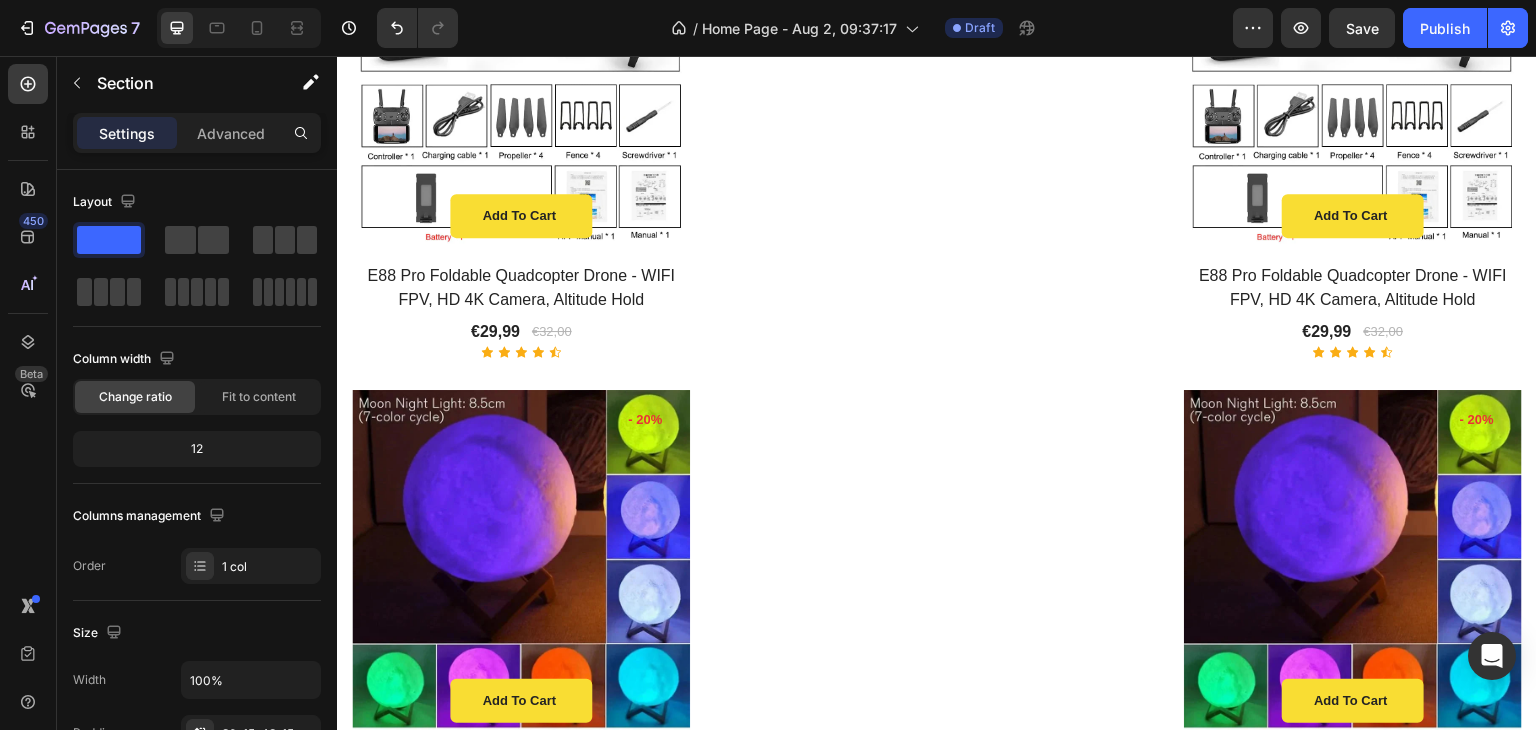 scroll, scrollTop: 2339, scrollLeft: 0, axis: vertical 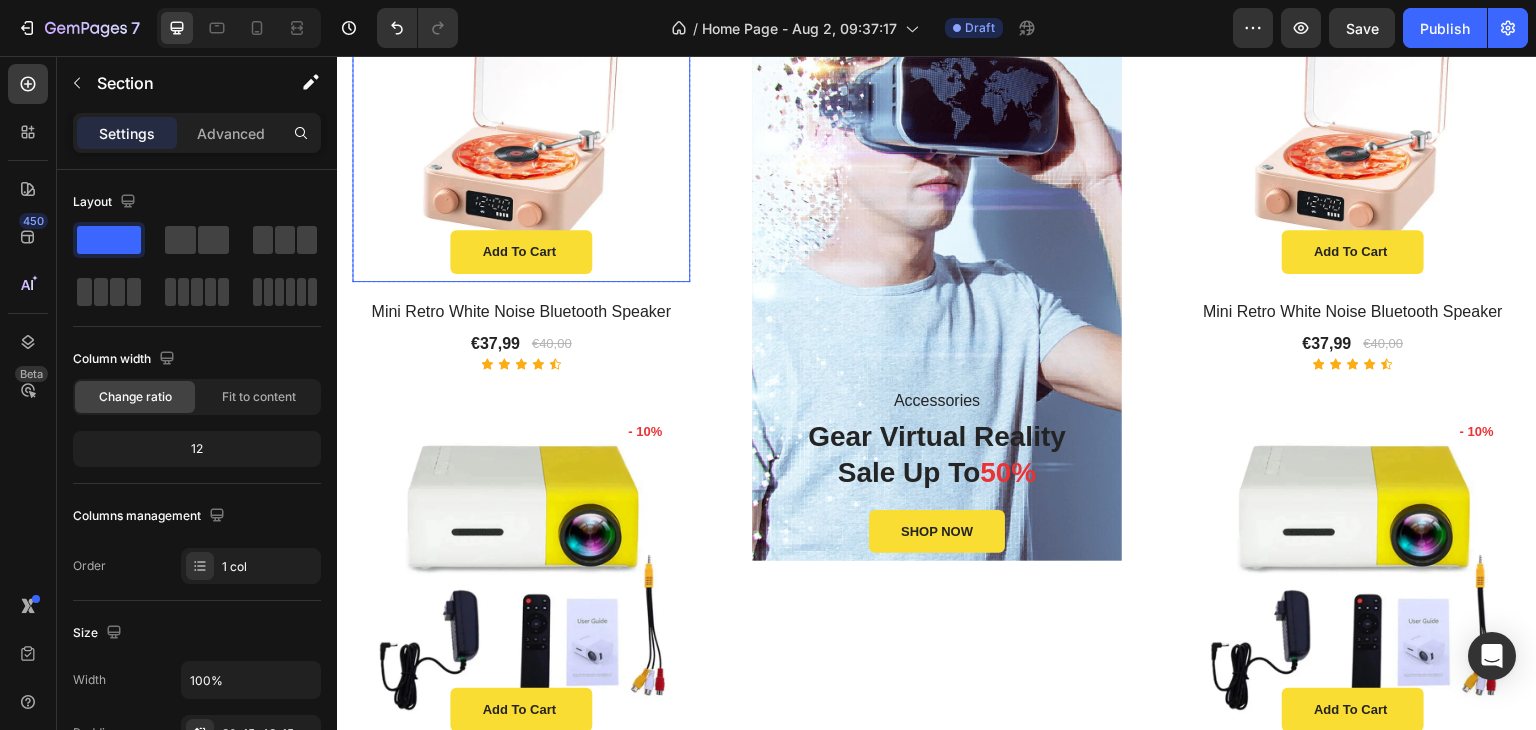 click at bounding box center (521, 113) 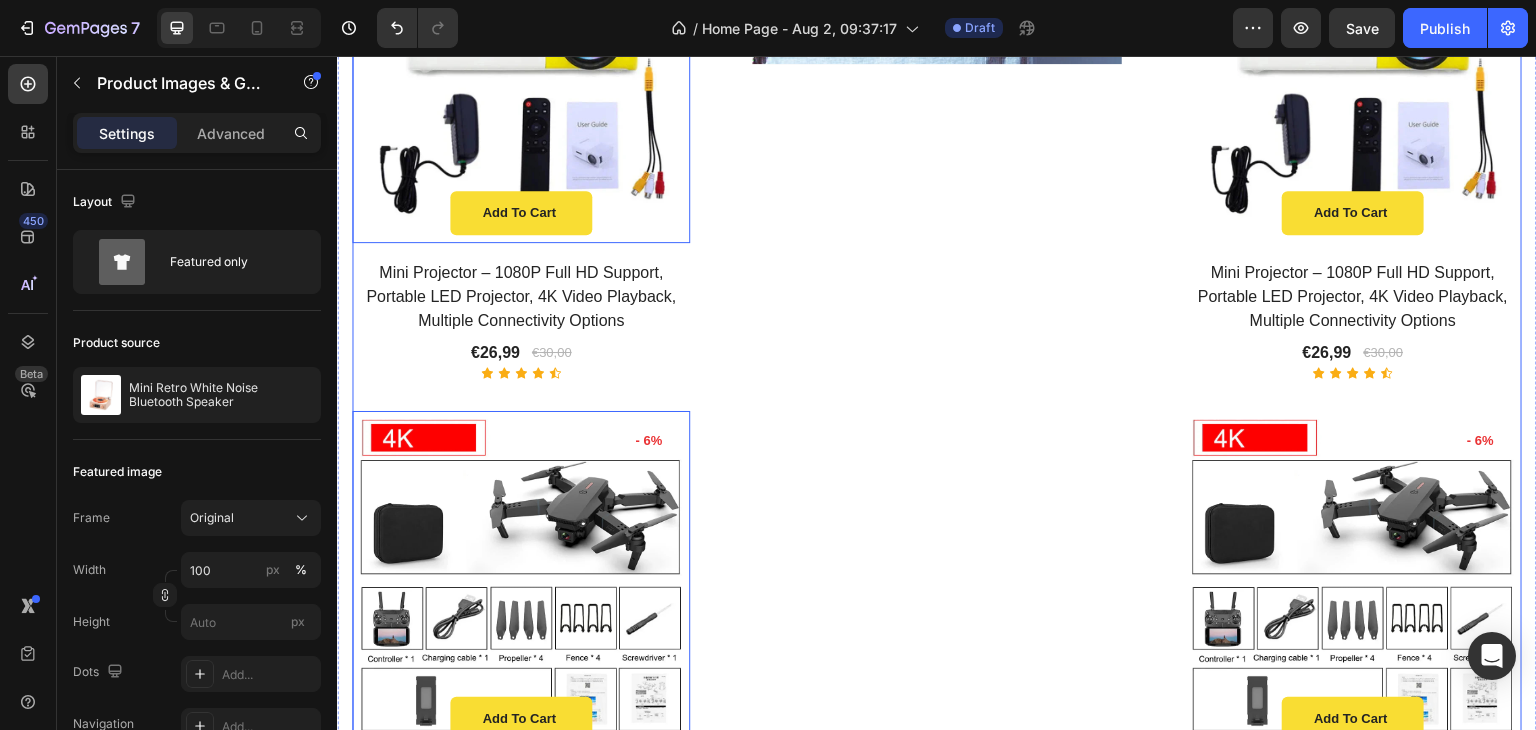 scroll, scrollTop: 2839, scrollLeft: 0, axis: vertical 